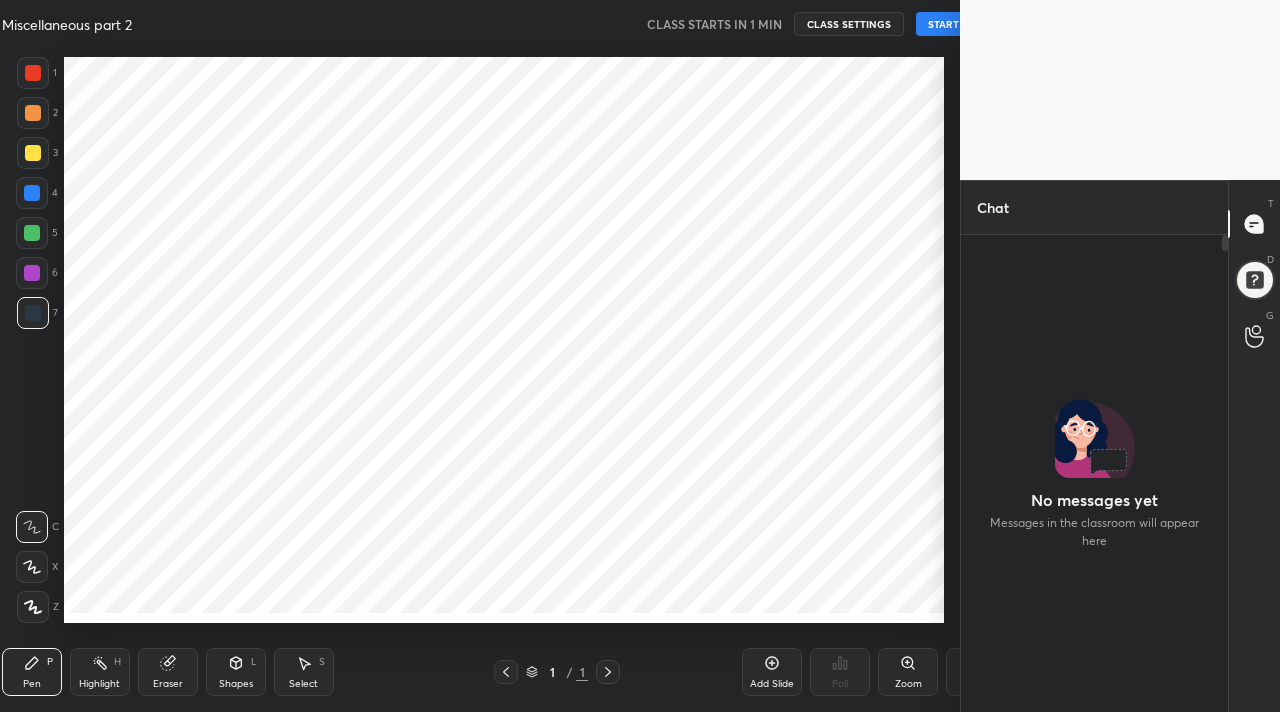 scroll, scrollTop: 0, scrollLeft: 0, axis: both 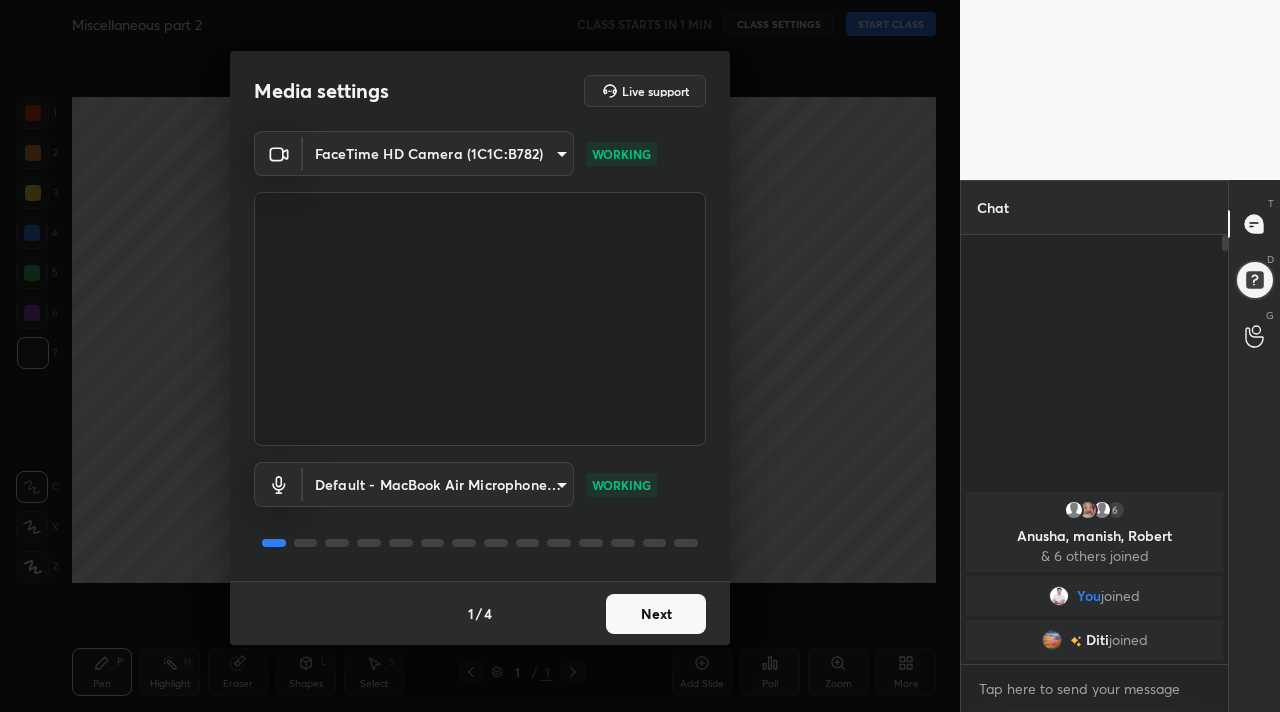 click on "Next" at bounding box center (656, 614) 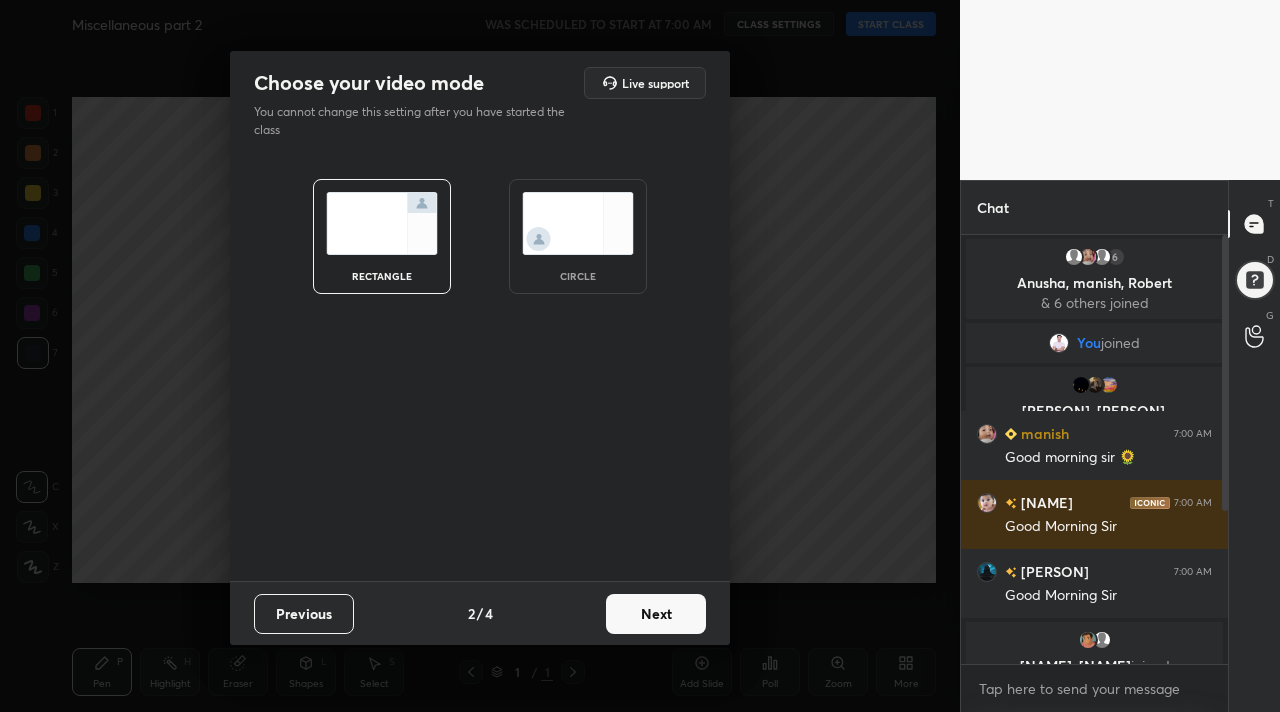 click on "Next" at bounding box center [656, 614] 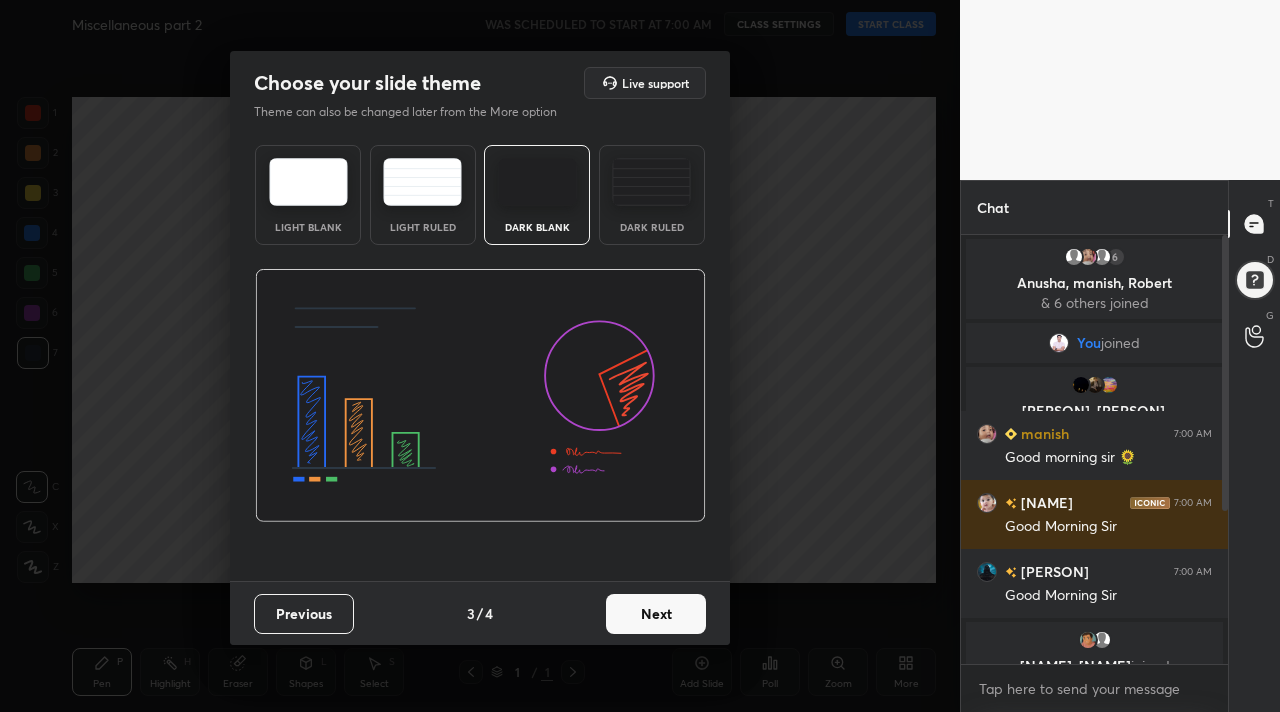 click on "Next" at bounding box center [656, 614] 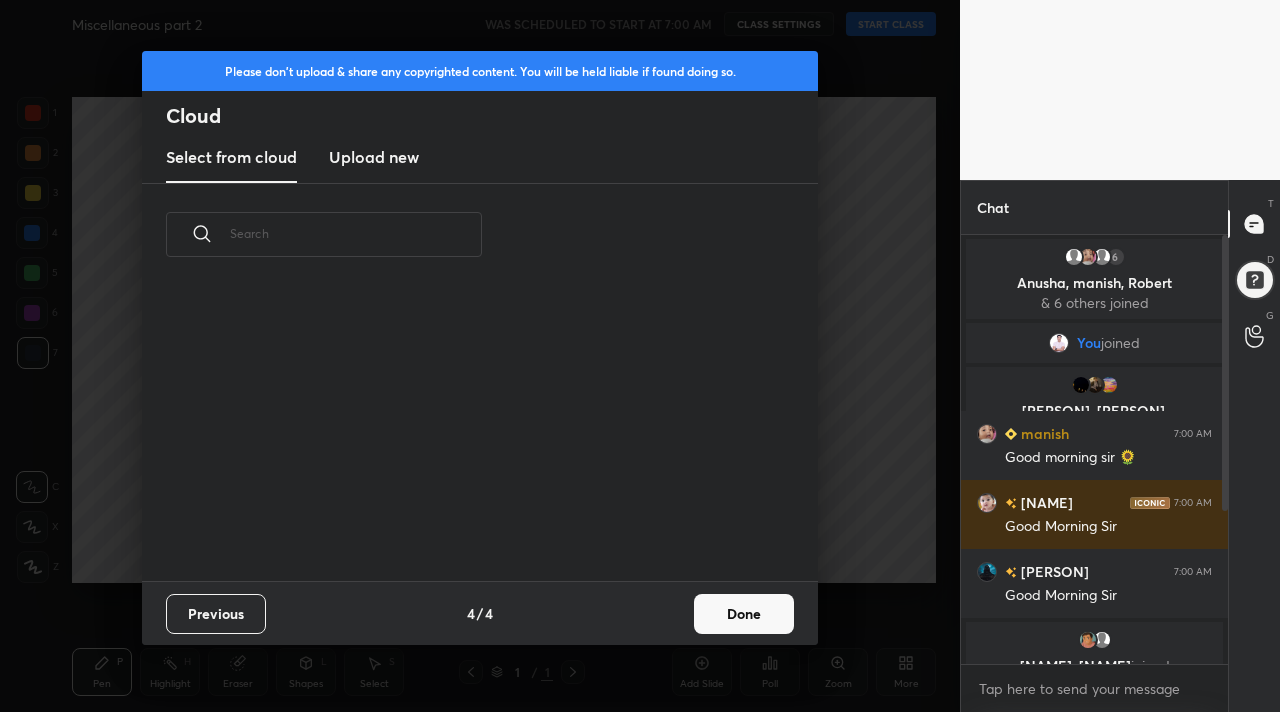 click on "Previous 4 / 4 Done" at bounding box center [480, 613] 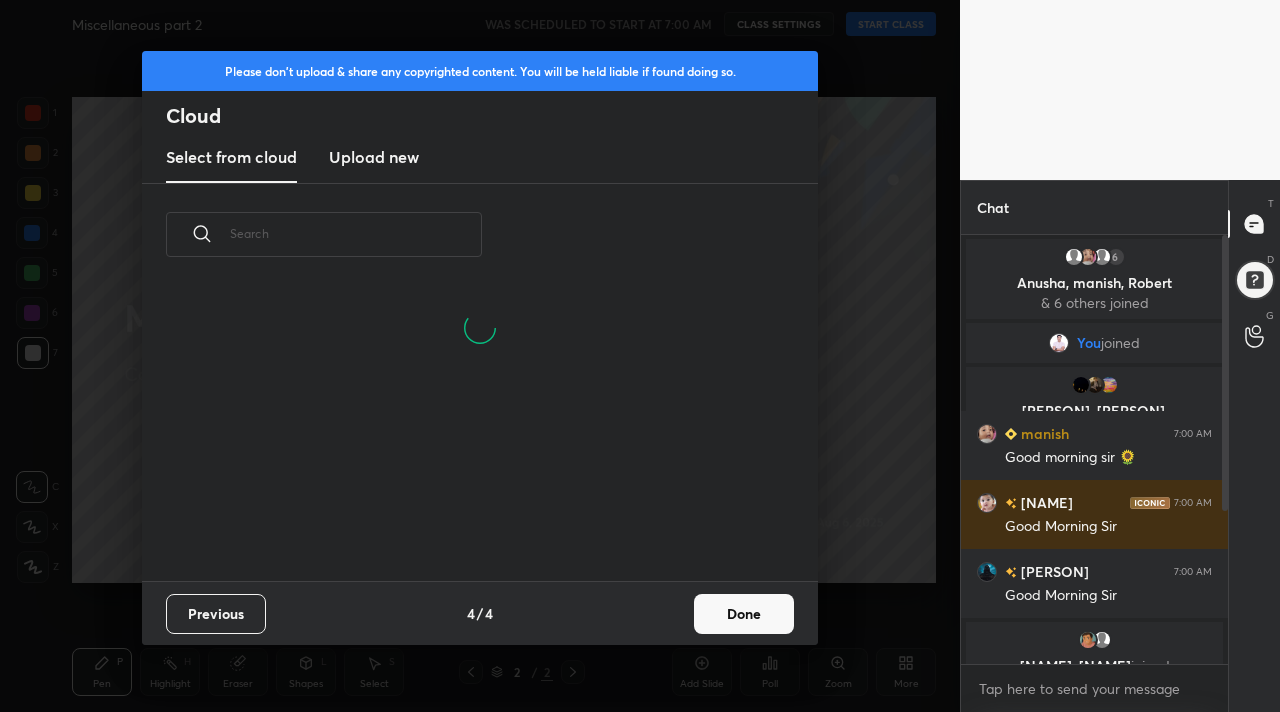 click on "Done" at bounding box center [744, 614] 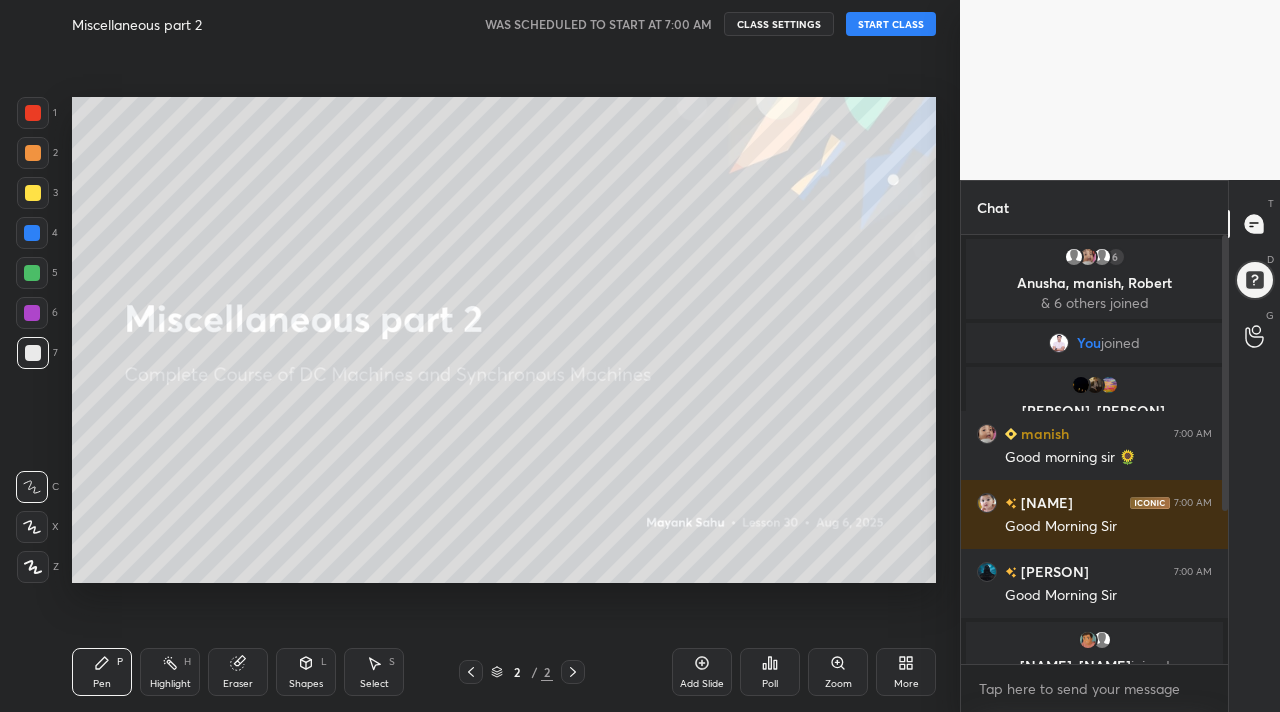 click on "START CLASS" at bounding box center (891, 24) 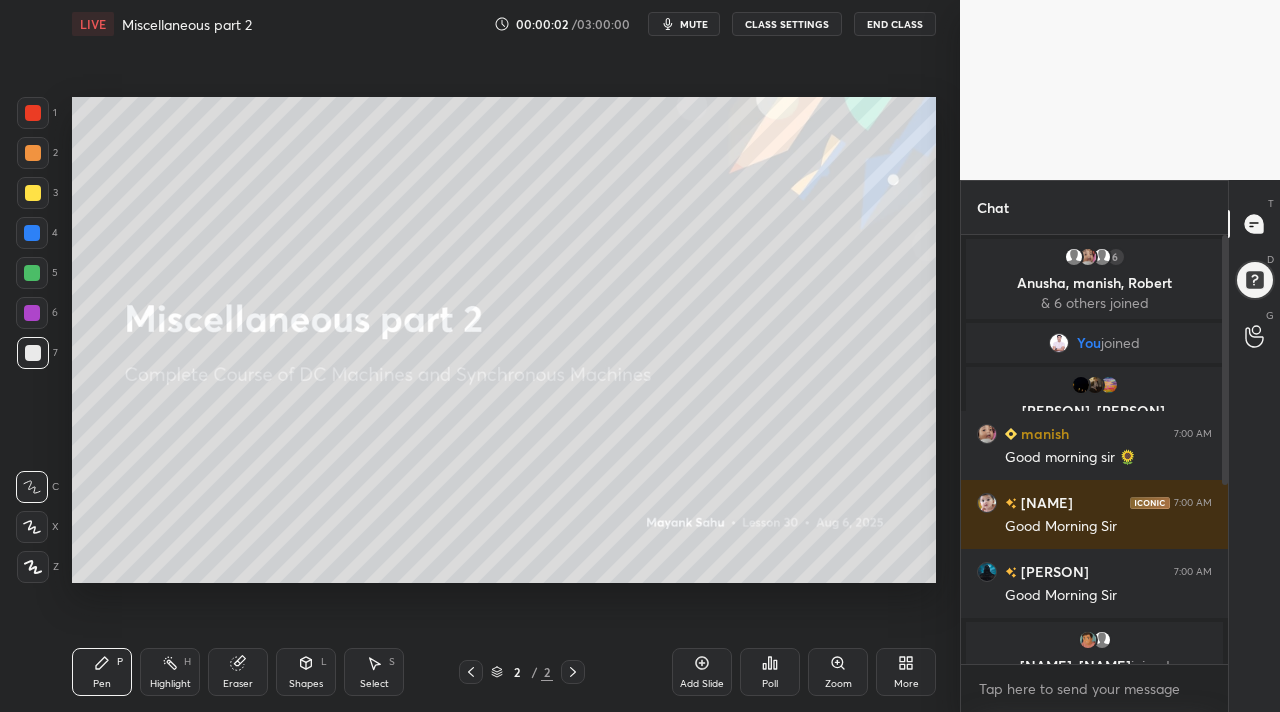 click on "More" at bounding box center [906, 672] 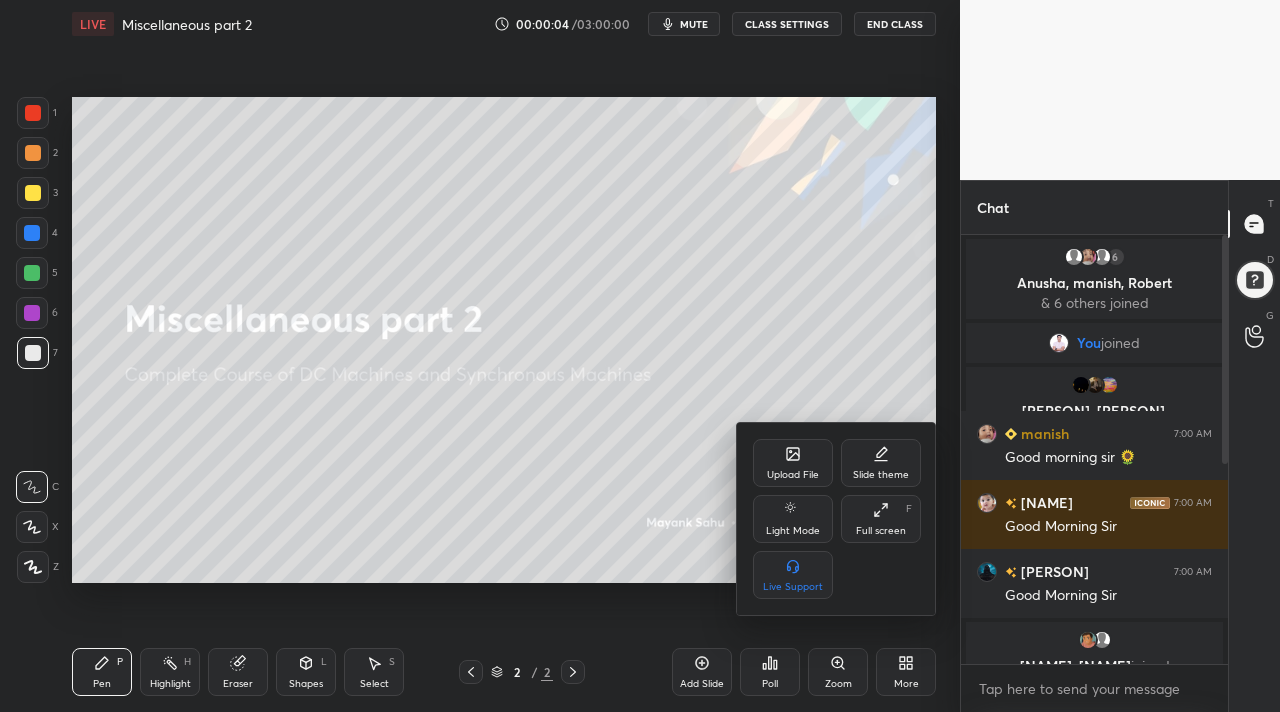 click on "Full screen" at bounding box center (881, 531) 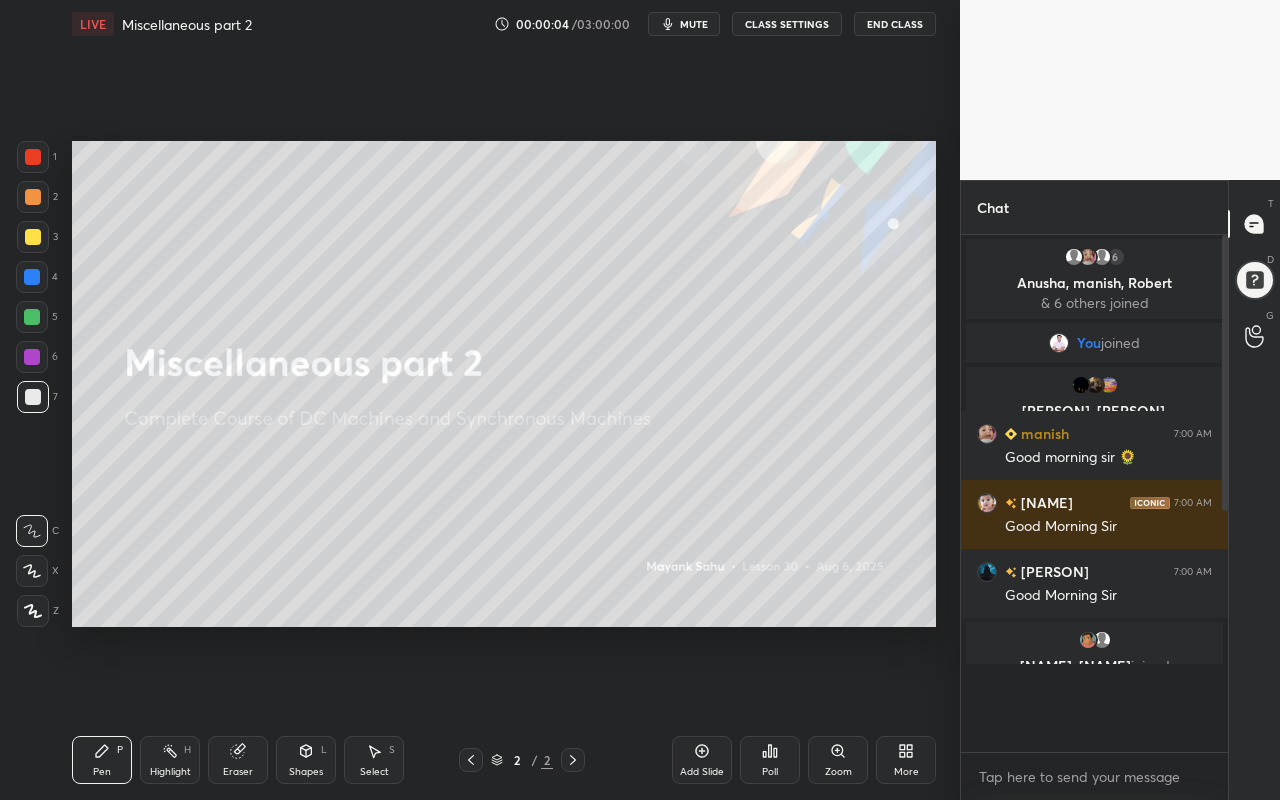 scroll, scrollTop: 99328, scrollLeft: 99120, axis: both 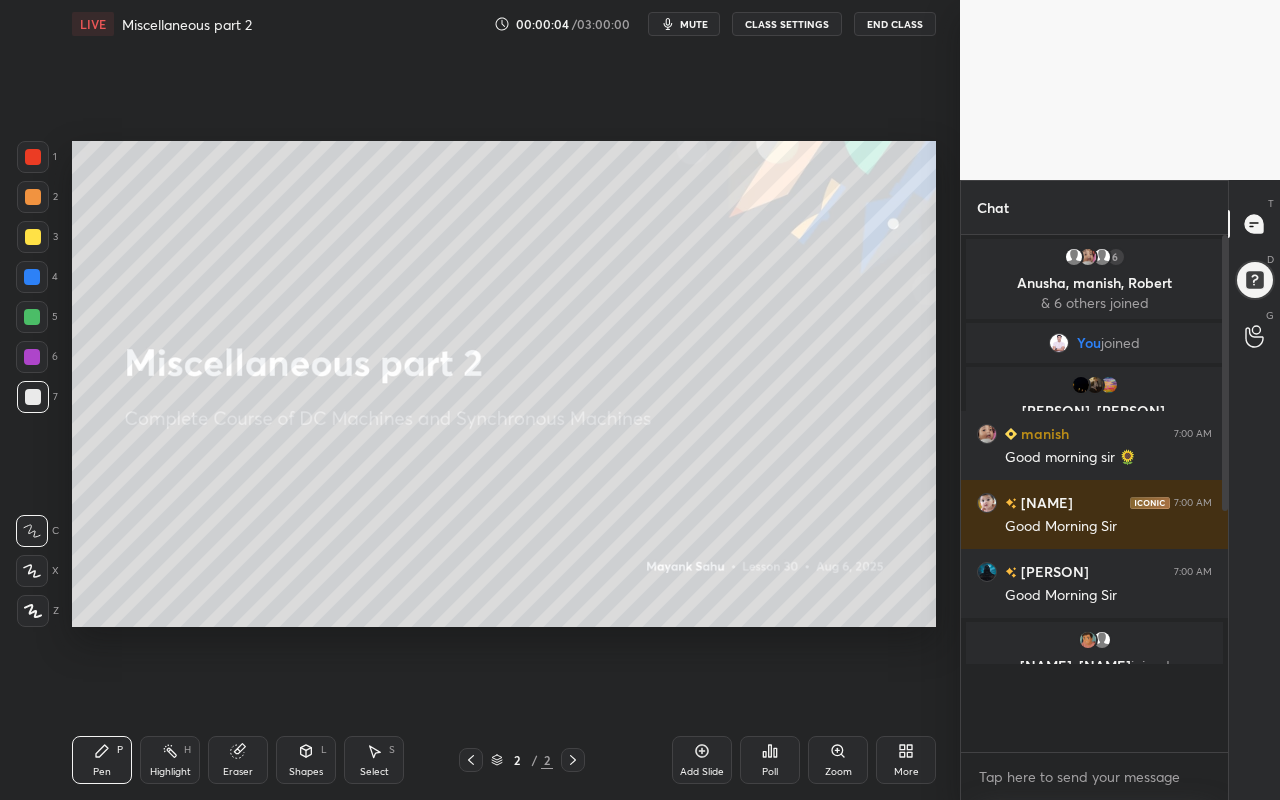 type on "x" 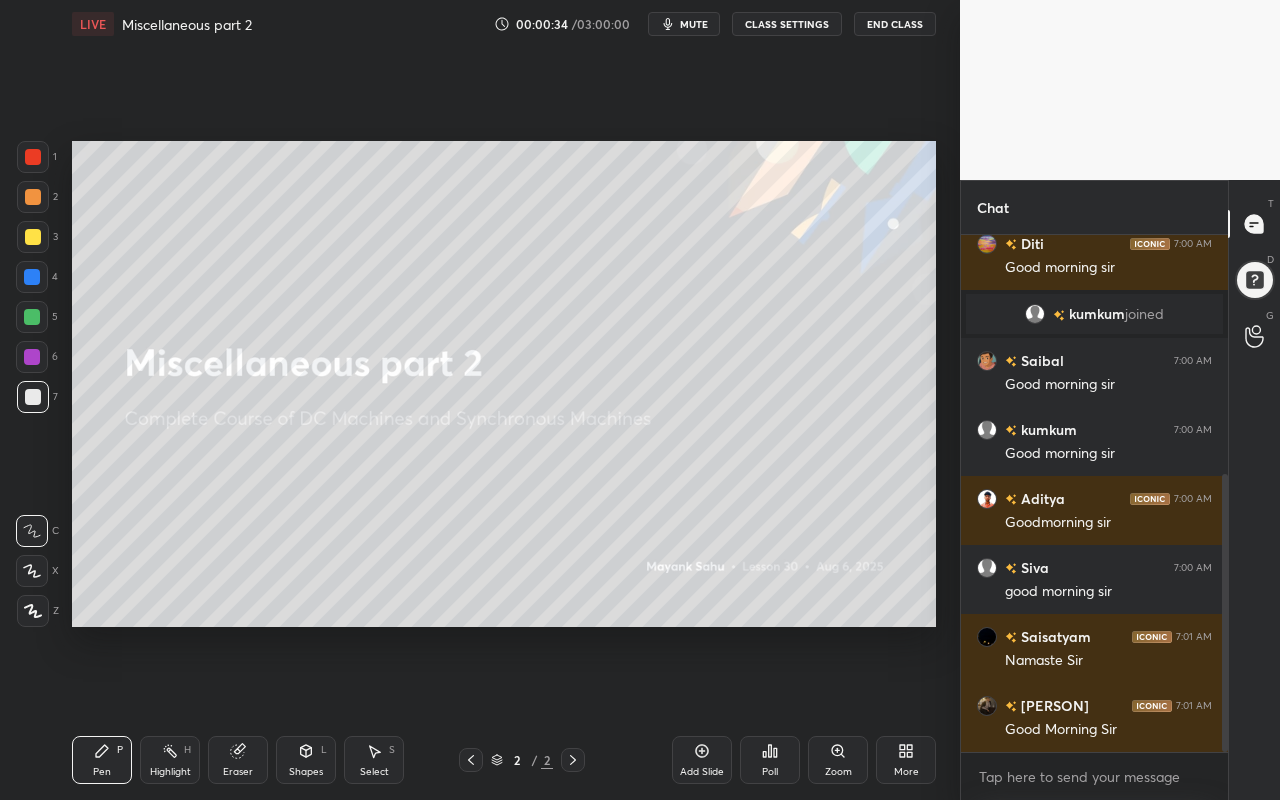 scroll, scrollTop: 518, scrollLeft: 0, axis: vertical 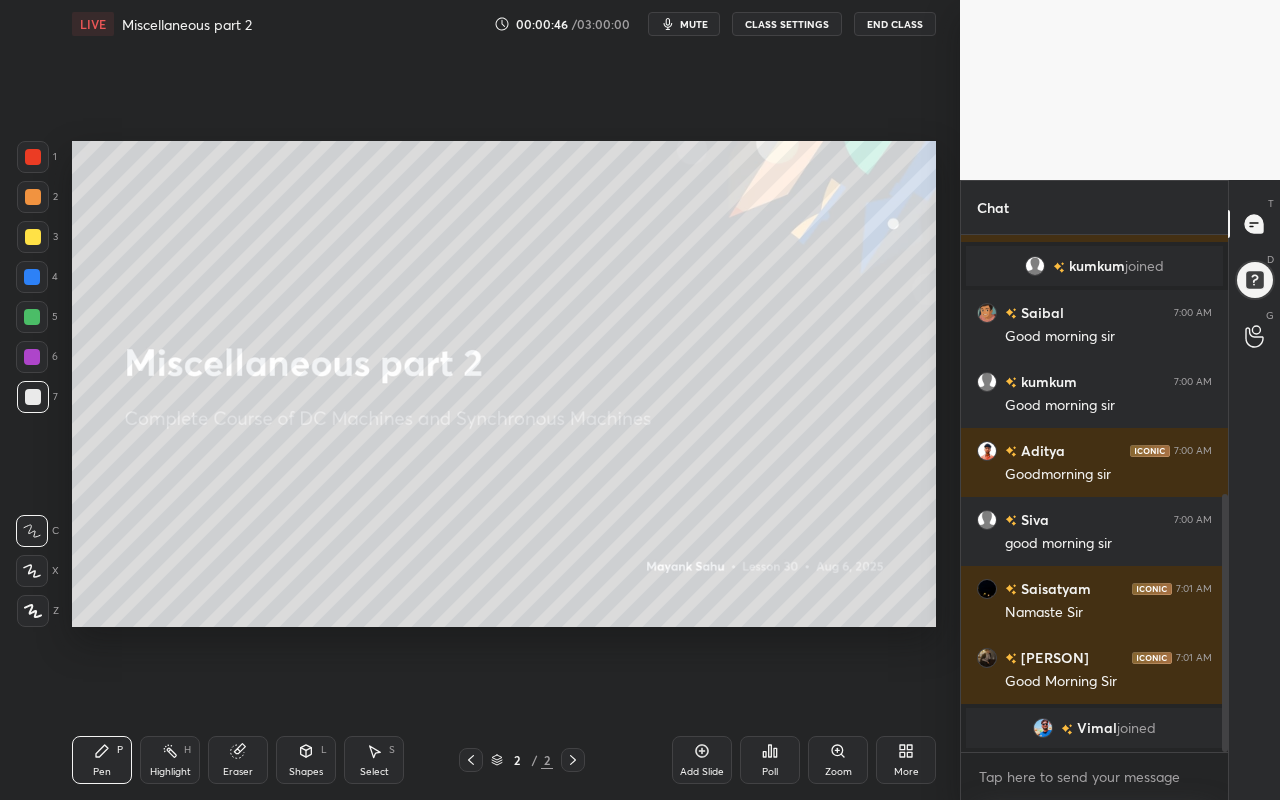 click on "More" at bounding box center [906, 760] 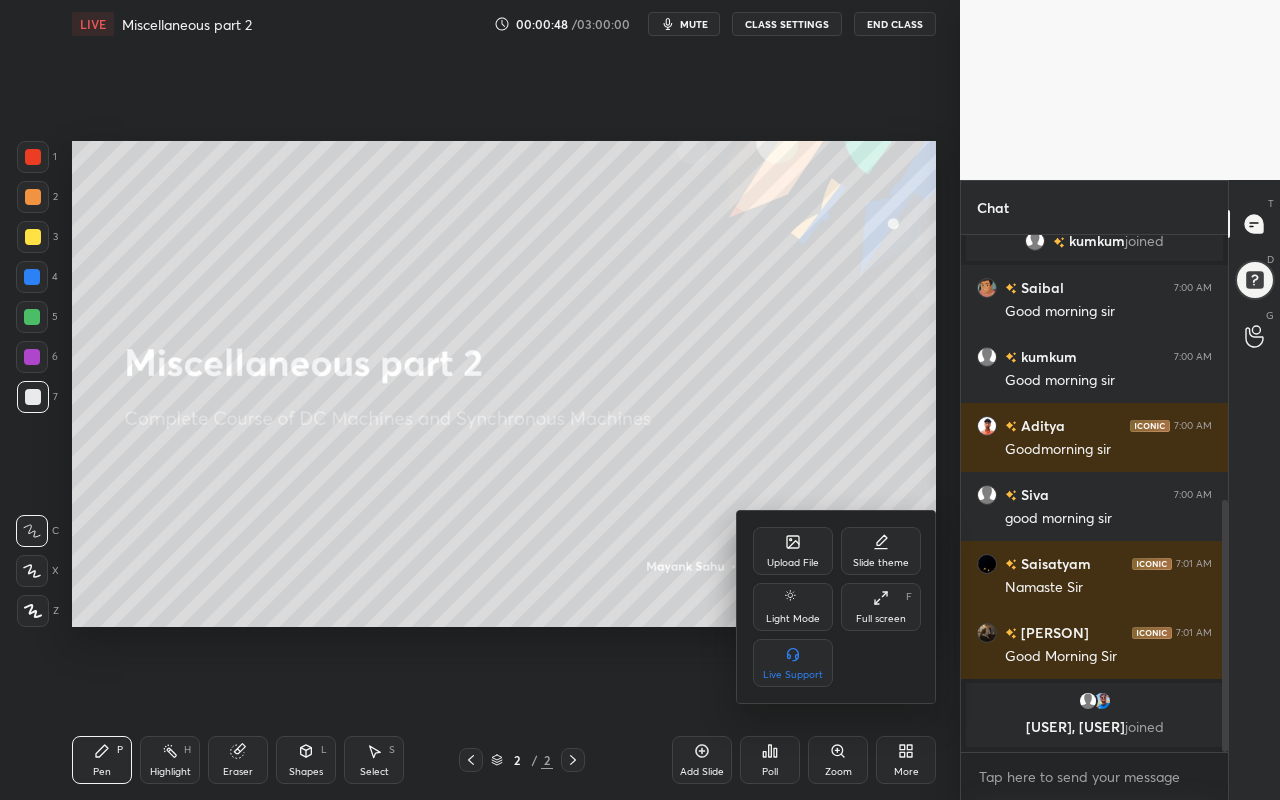 click on "Upload File" at bounding box center (793, 551) 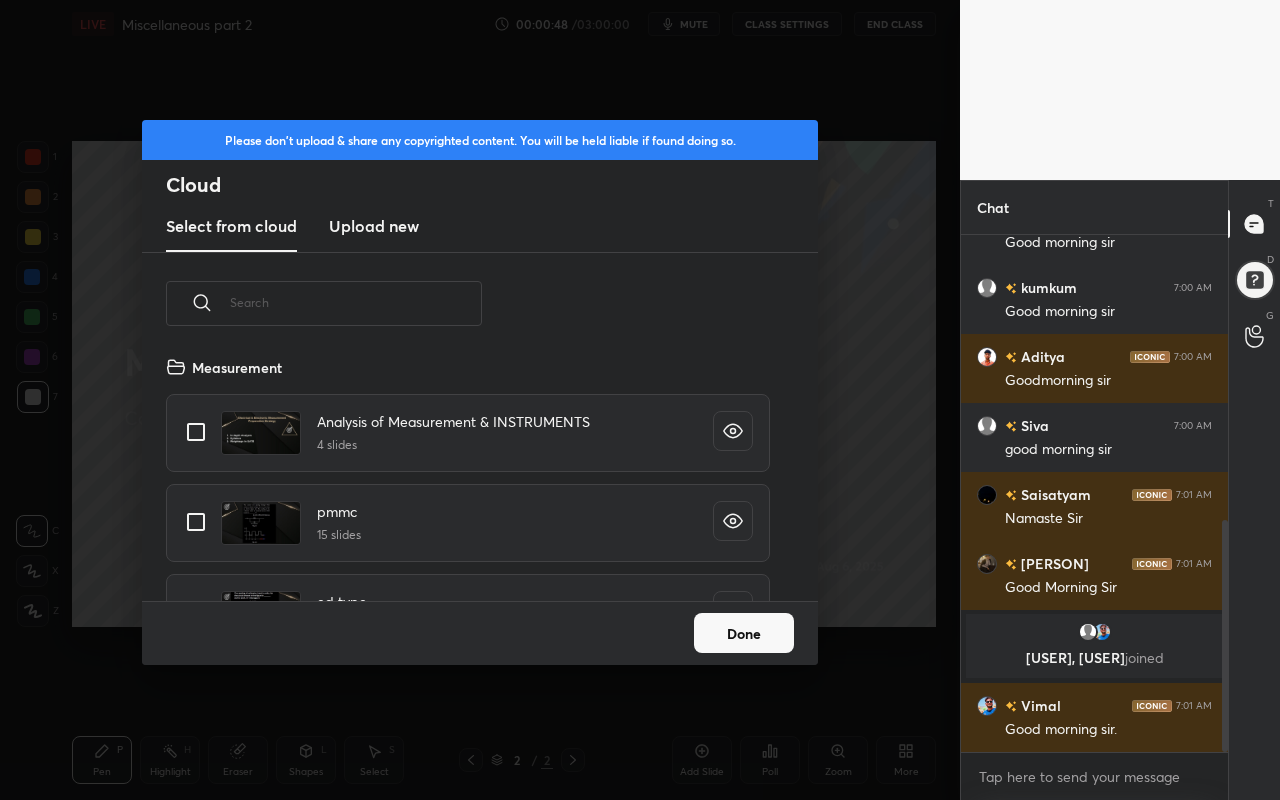scroll, scrollTop: 7, scrollLeft: 11, axis: both 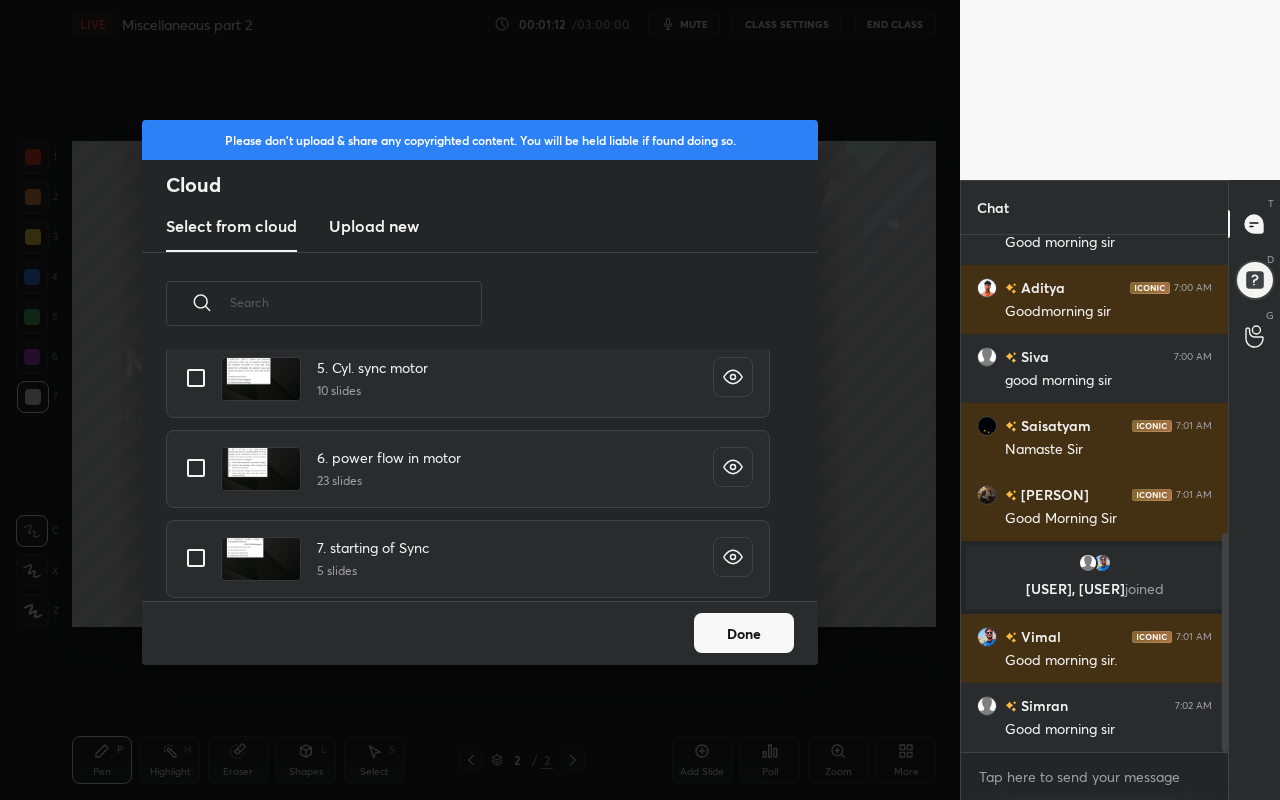 click at bounding box center (196, 468) 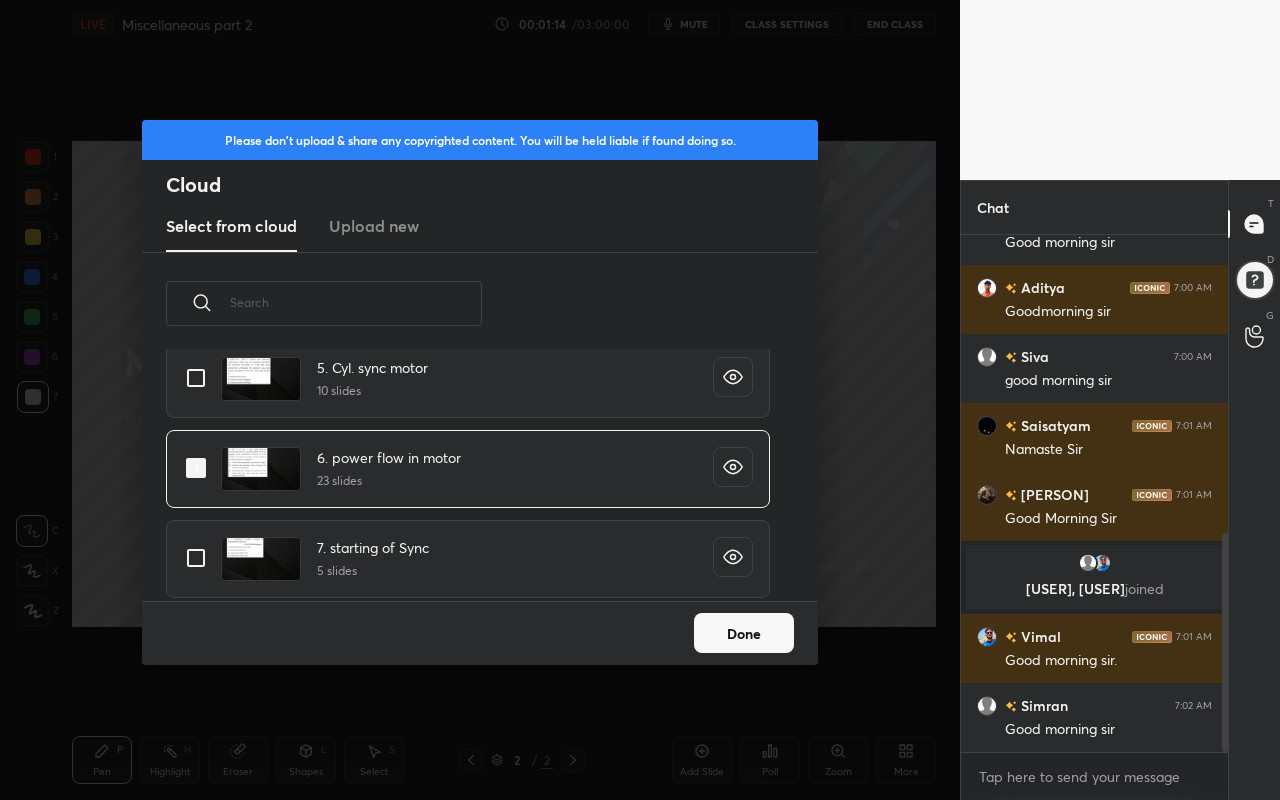 click on "Done" at bounding box center (744, 633) 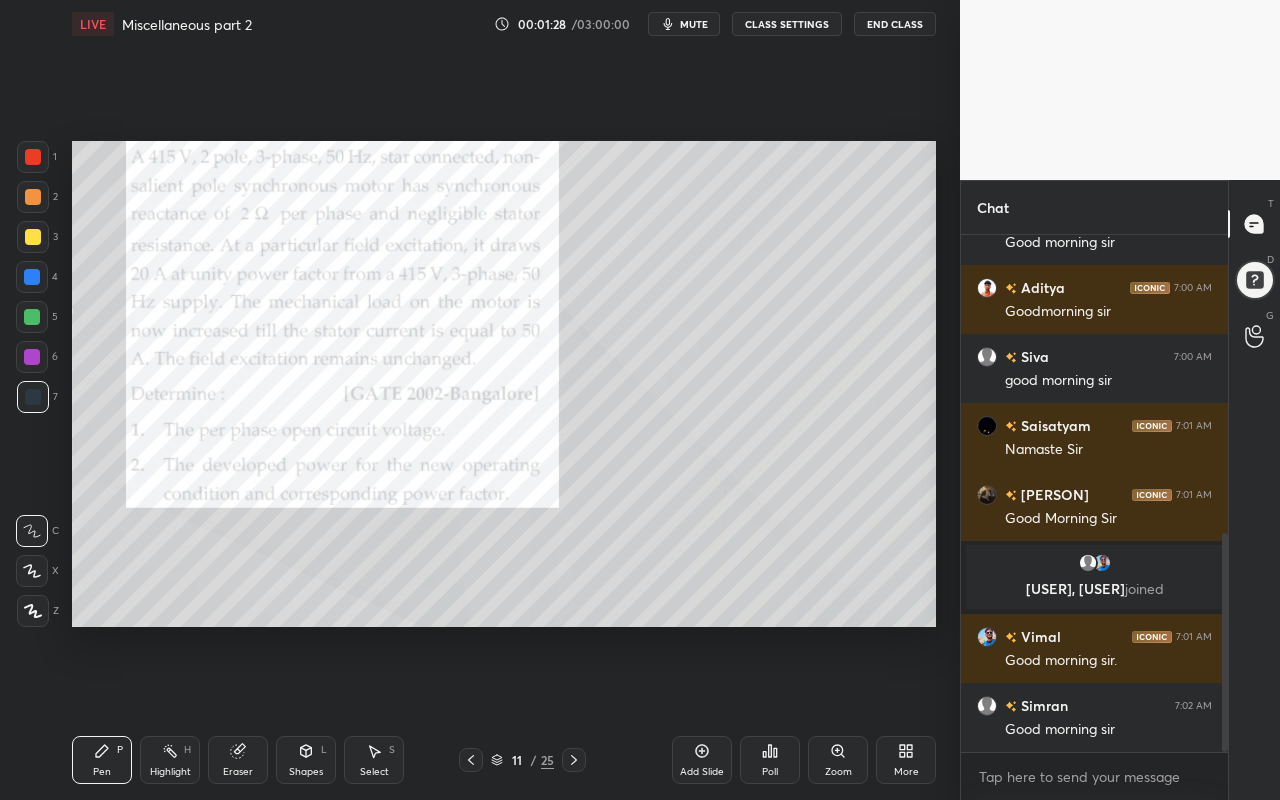 click on "Pen" at bounding box center [102, 772] 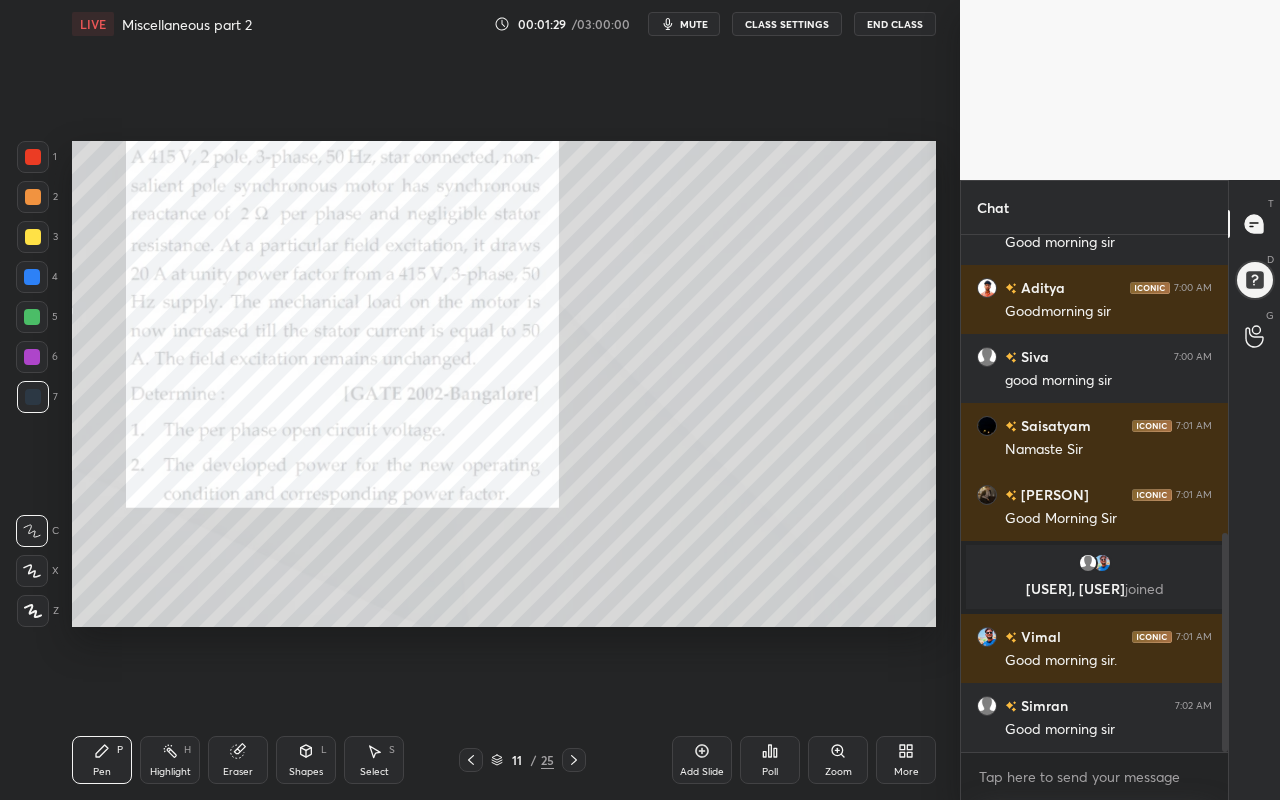 drag, startPoint x: 32, startPoint y: 614, endPoint x: 30, endPoint y: 594, distance: 20.09975 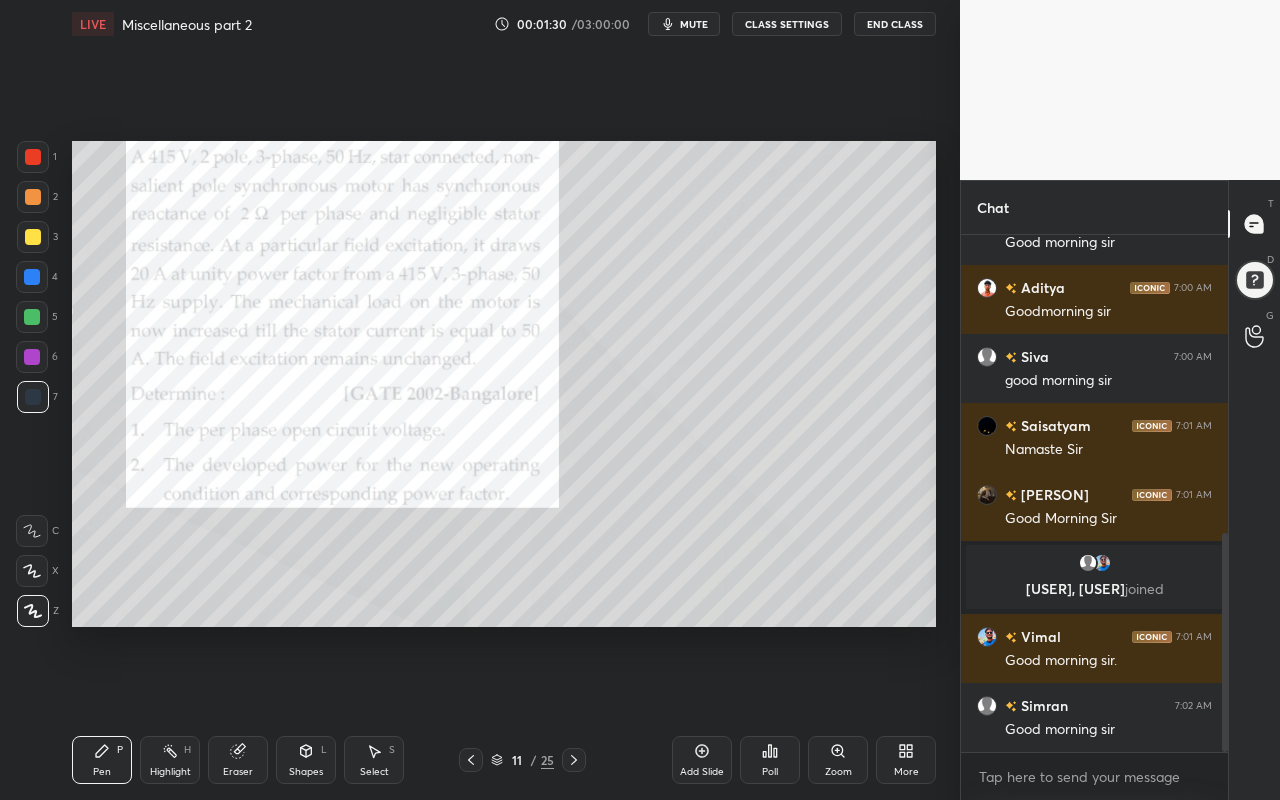 drag, startPoint x: 32, startPoint y: 190, endPoint x: 68, endPoint y: 179, distance: 37.64306 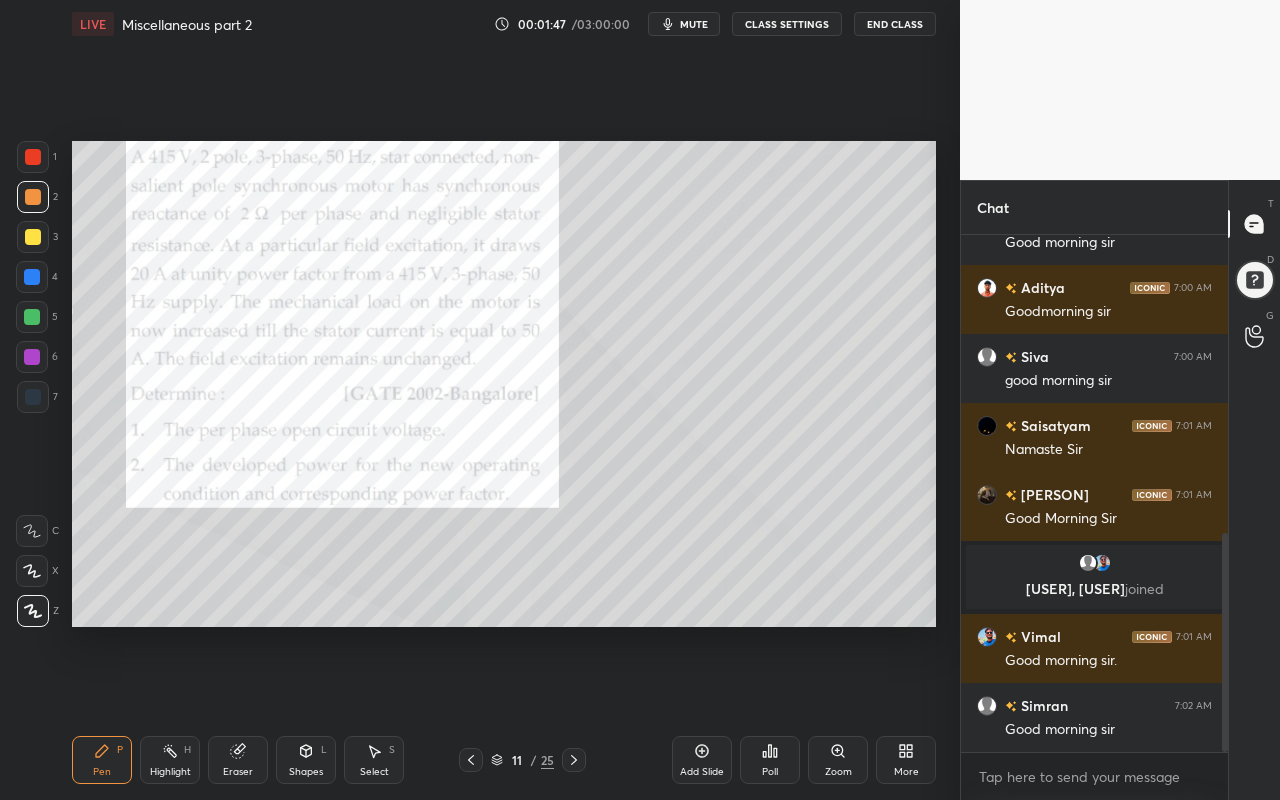 scroll, scrollTop: 754, scrollLeft: 0, axis: vertical 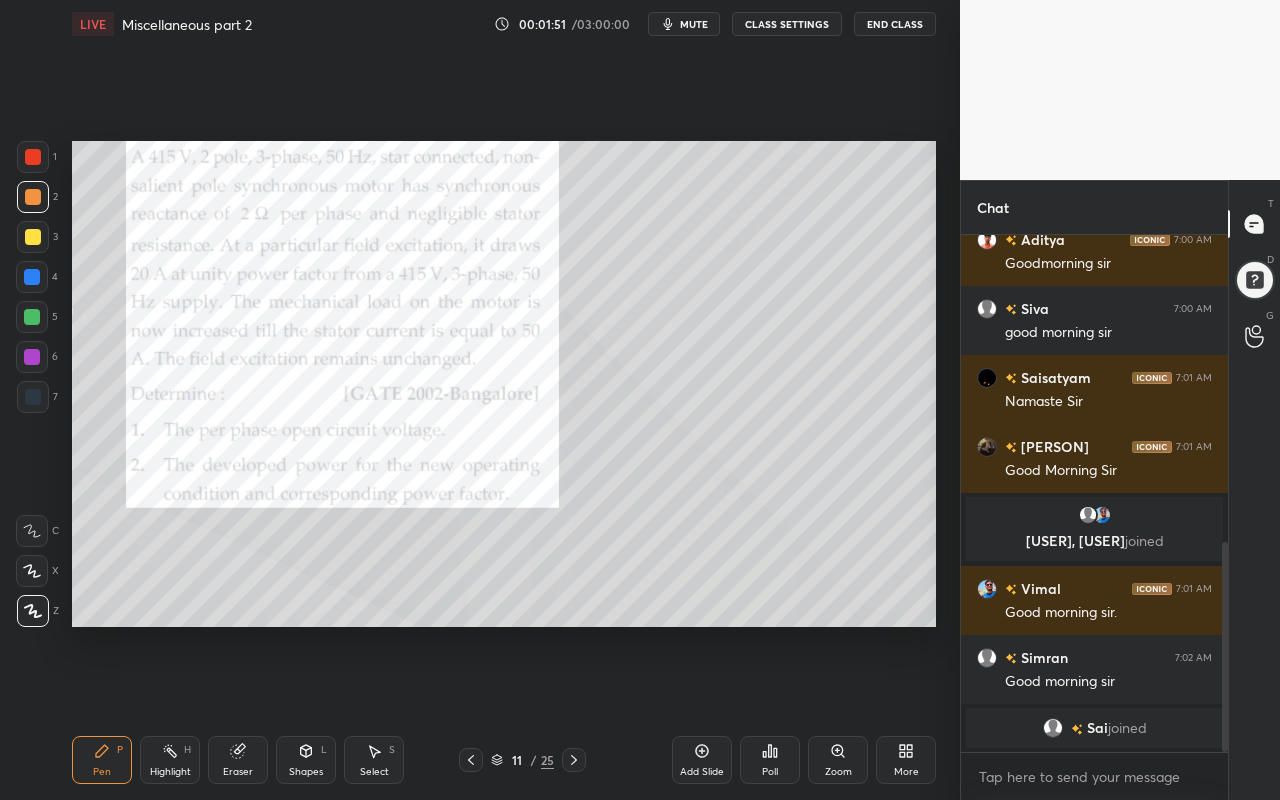 click on "Highlight H" at bounding box center [170, 760] 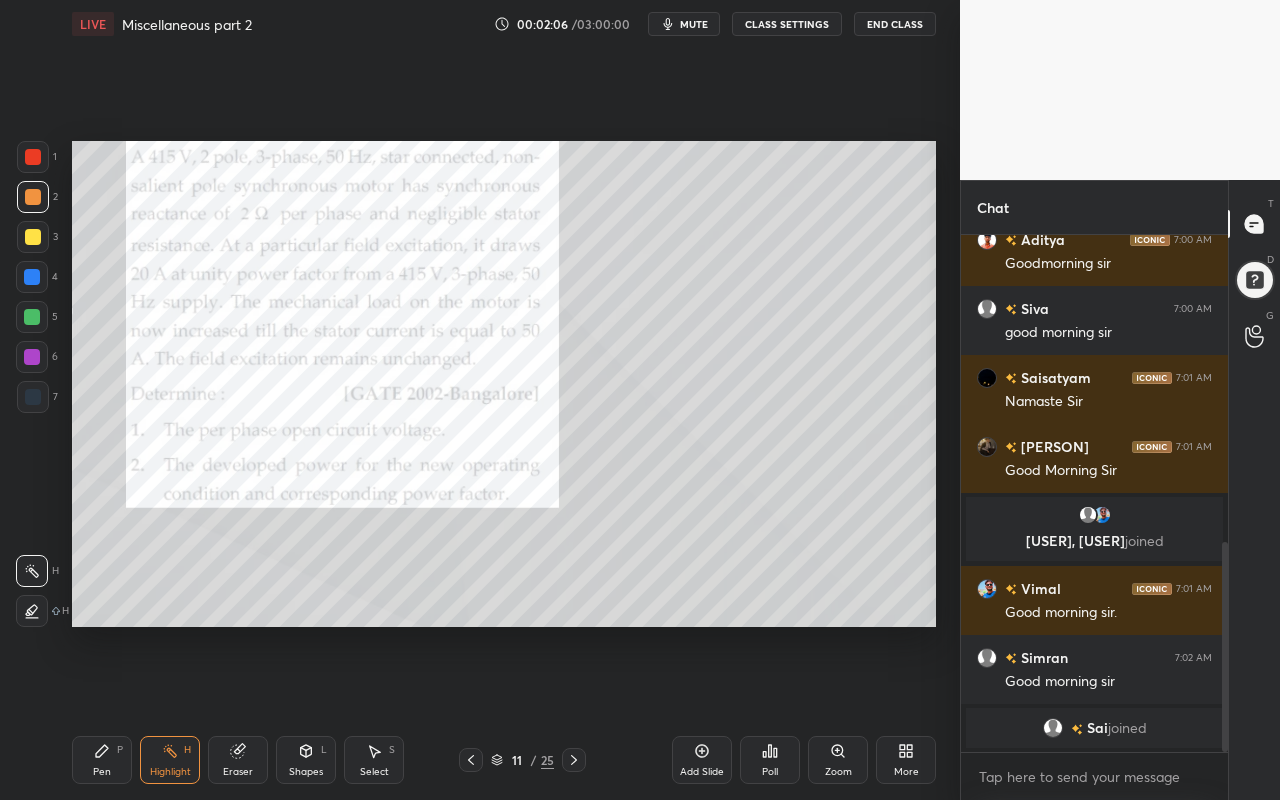 click on "Pen P" at bounding box center [102, 760] 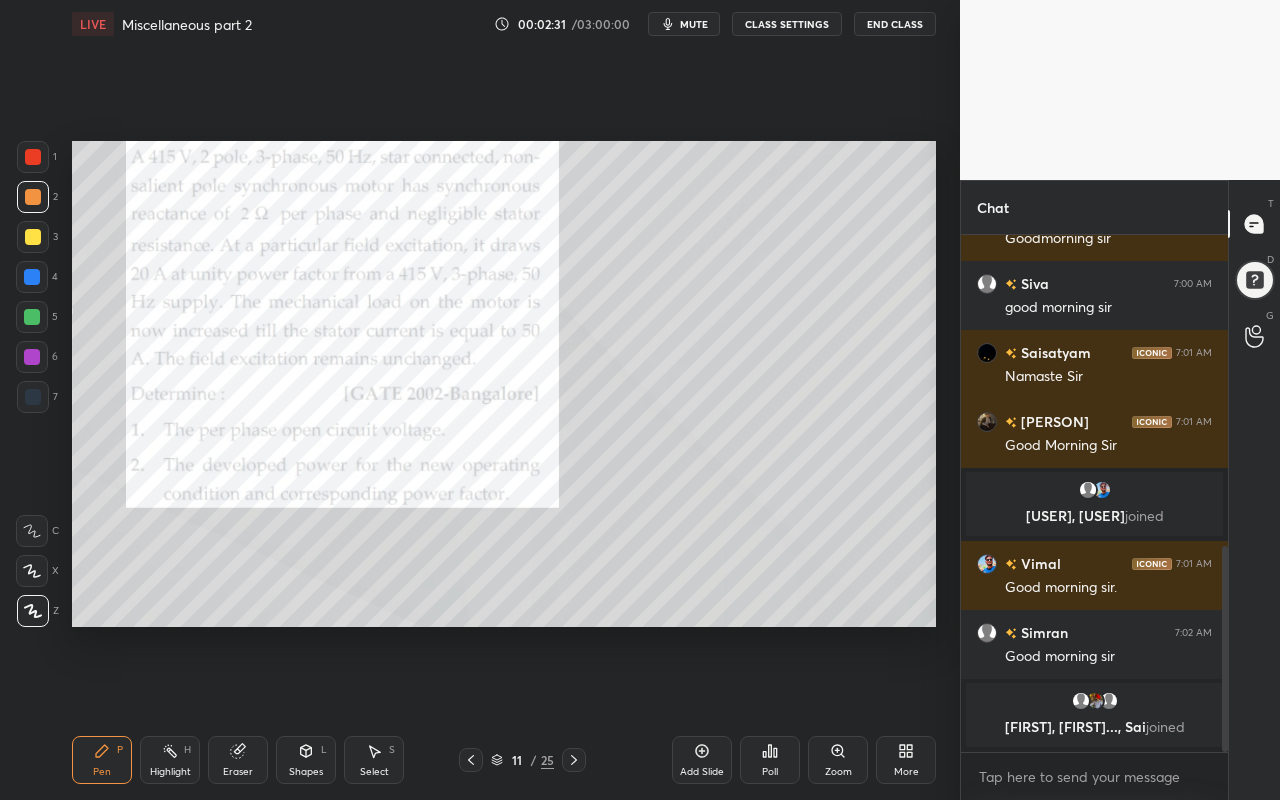 scroll, scrollTop: 810, scrollLeft: 0, axis: vertical 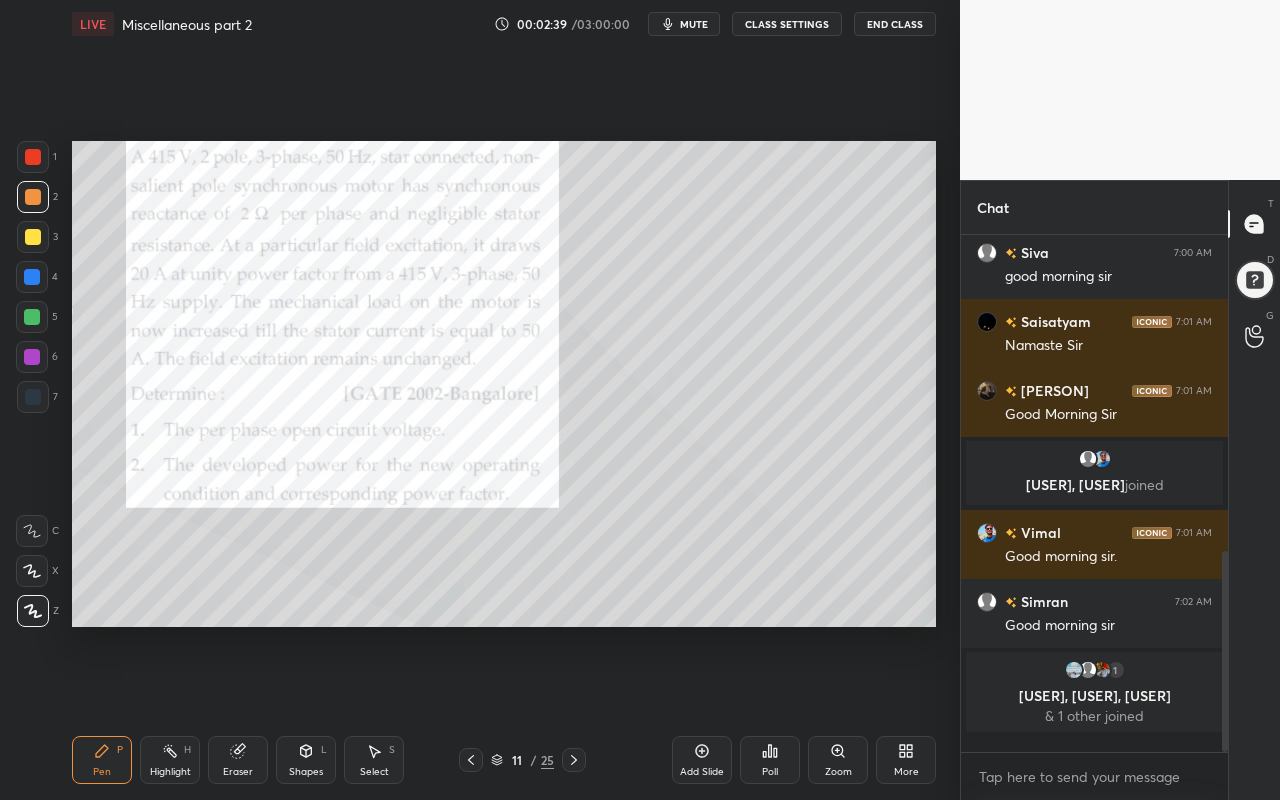 click on "Pen P" at bounding box center (102, 760) 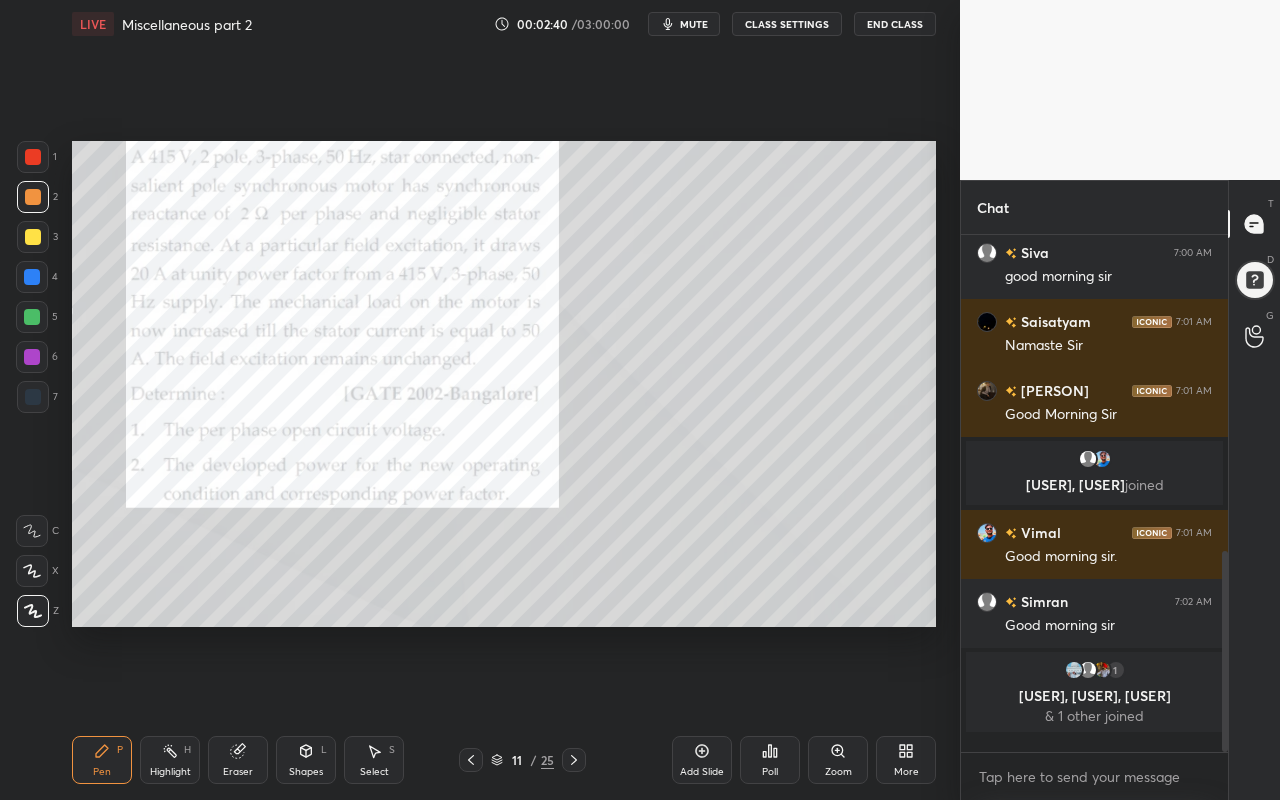 click at bounding box center (33, 237) 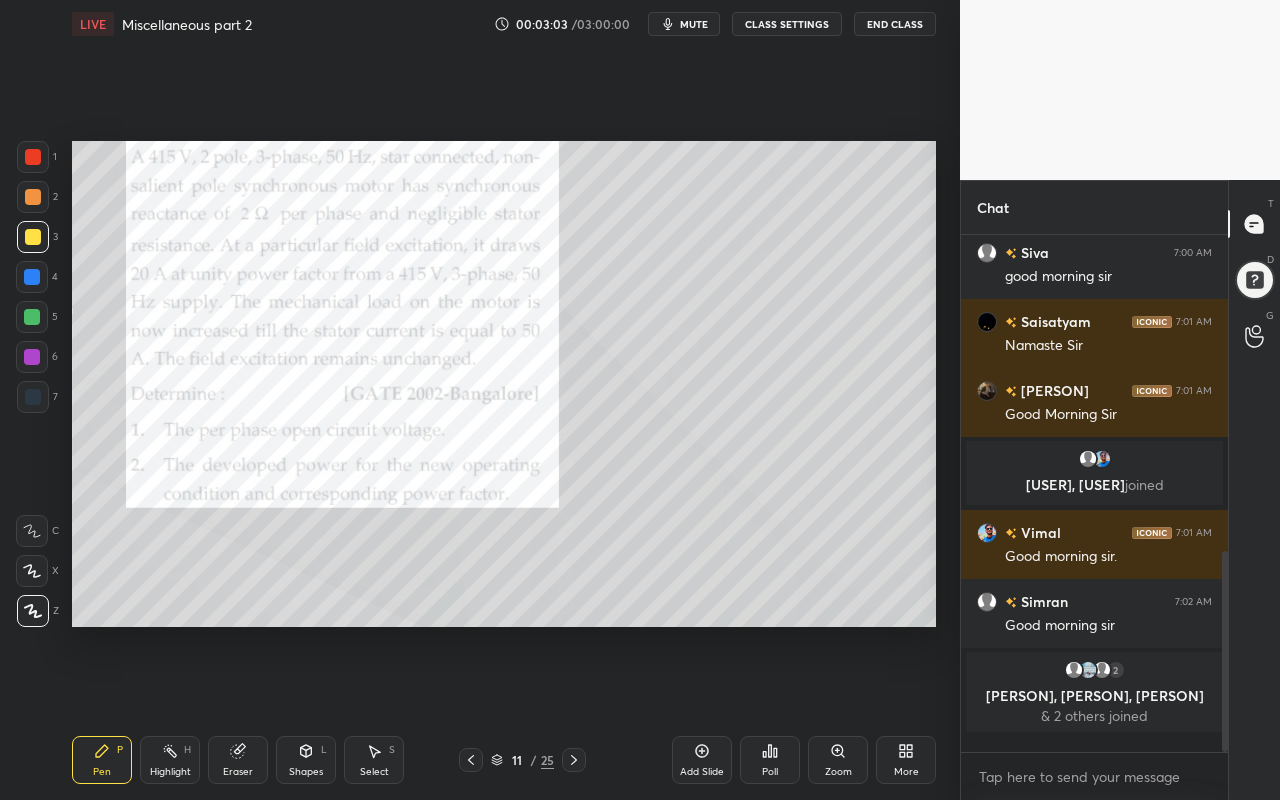 click at bounding box center (33, 197) 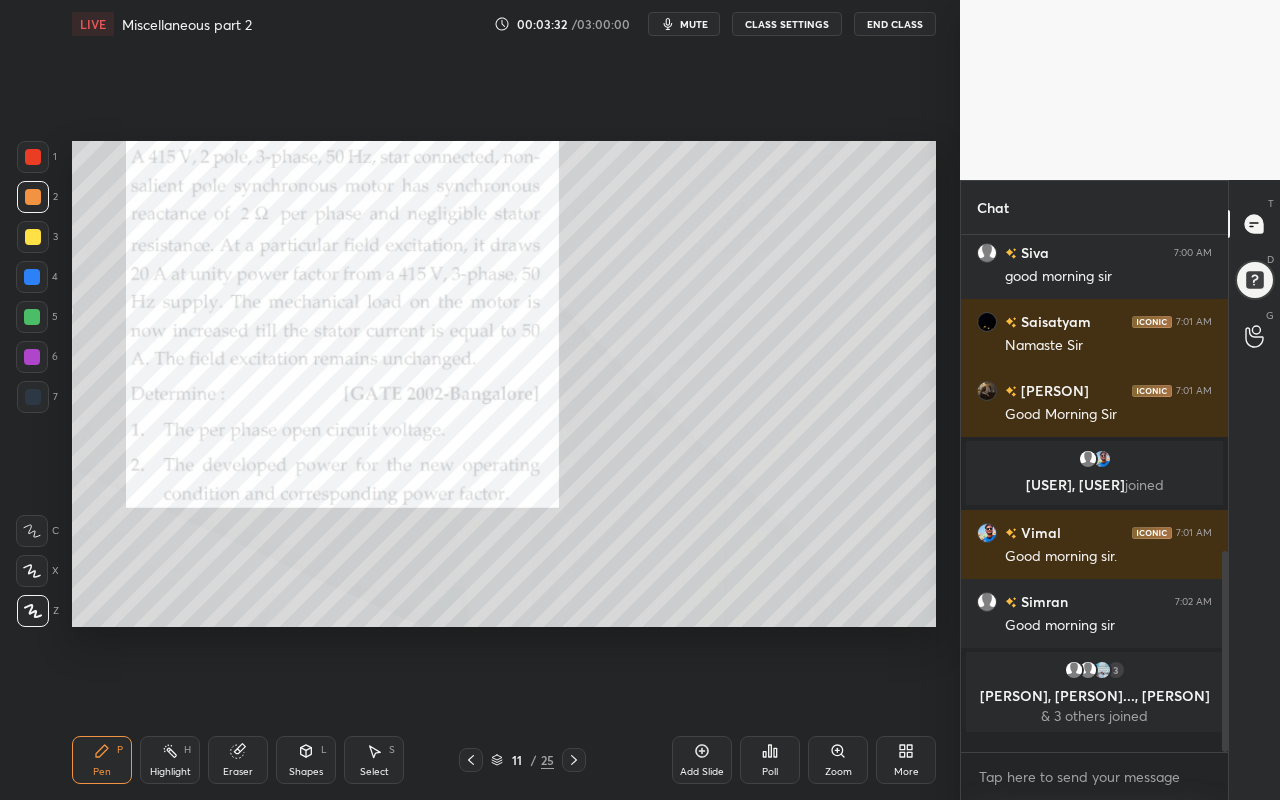 click on "Highlight" at bounding box center [170, 772] 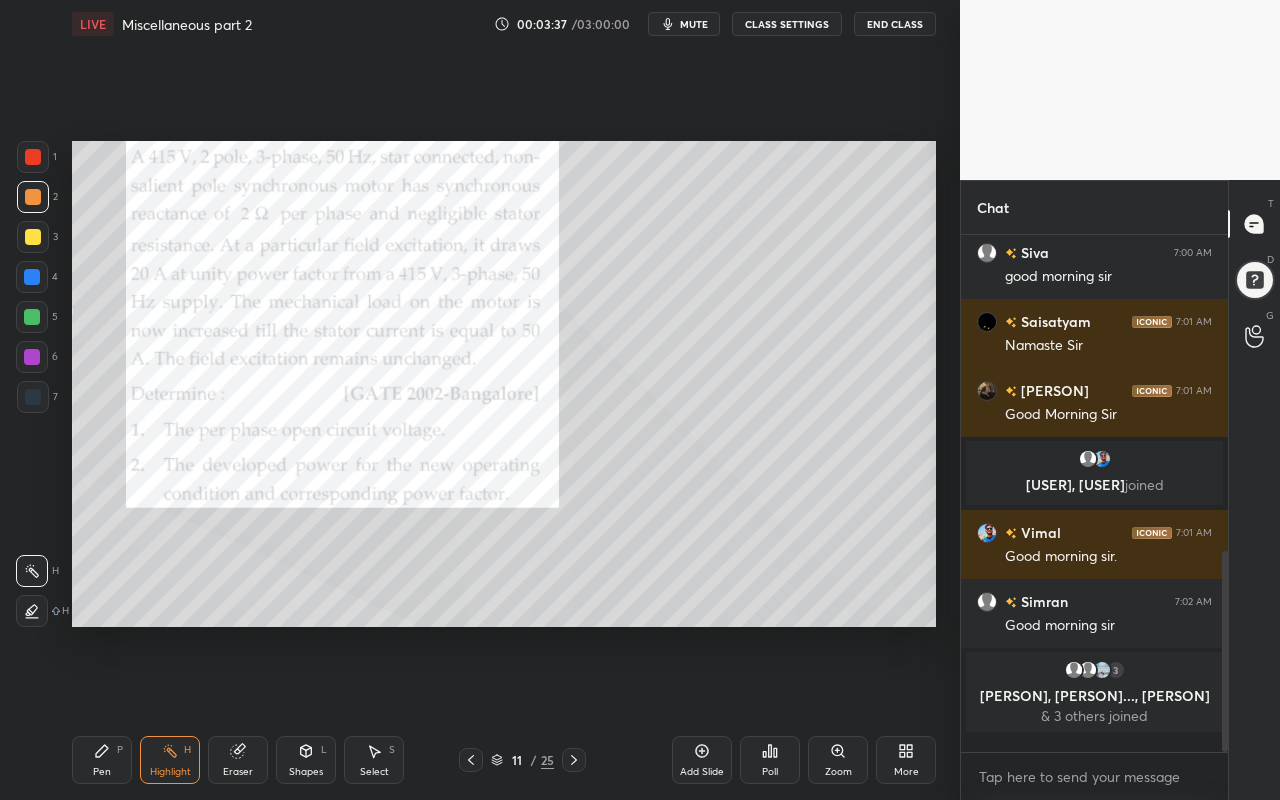 drag, startPoint x: 103, startPoint y: 770, endPoint x: 137, endPoint y: 679, distance: 97.144226 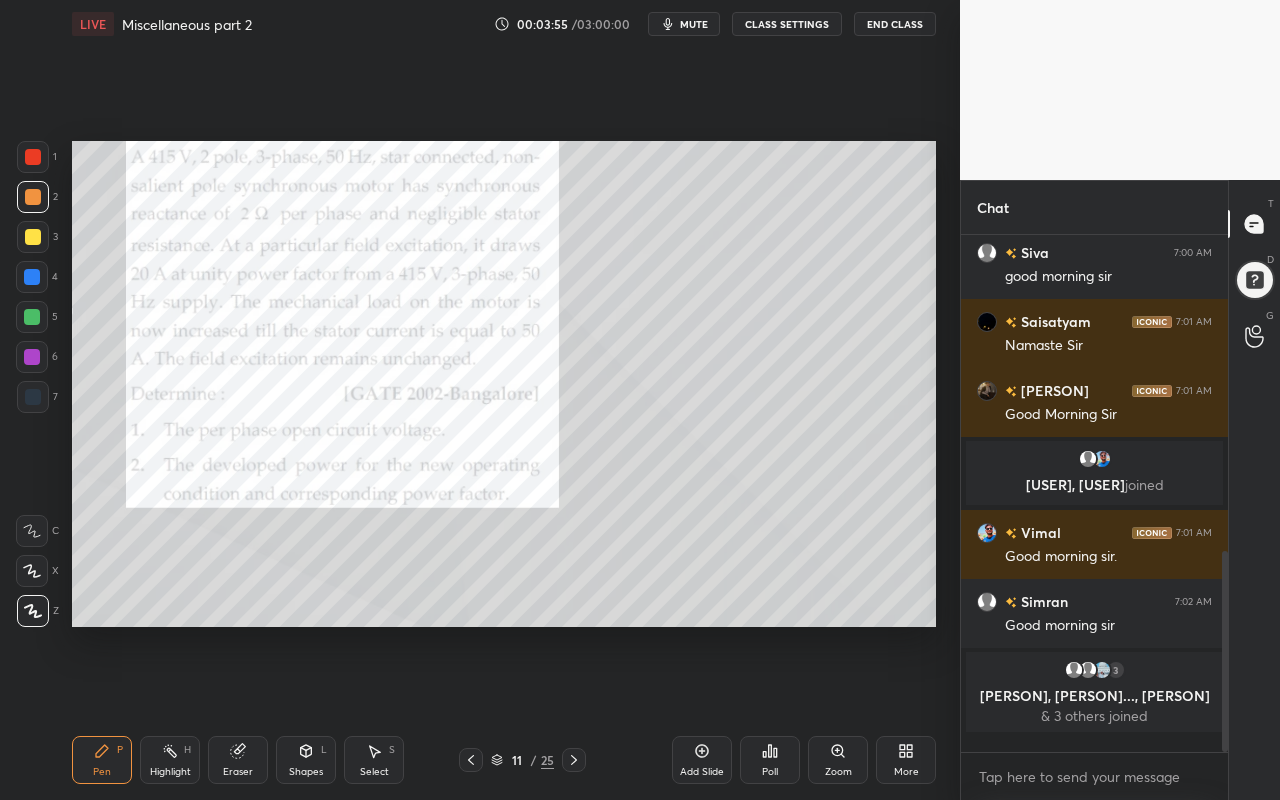 drag, startPoint x: 383, startPoint y: 771, endPoint x: 395, endPoint y: 759, distance: 16.970562 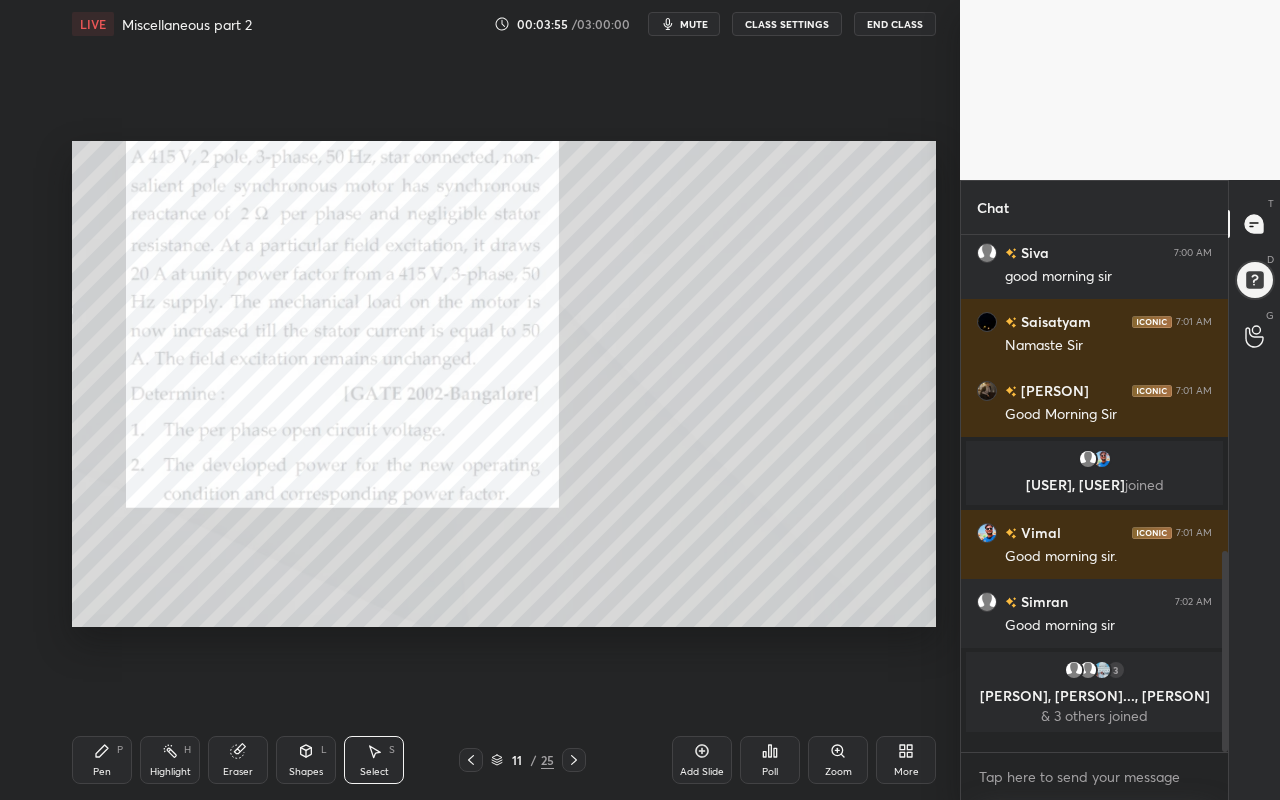 drag, startPoint x: 582, startPoint y: 117, endPoint x: 566, endPoint y: 135, distance: 24.083189 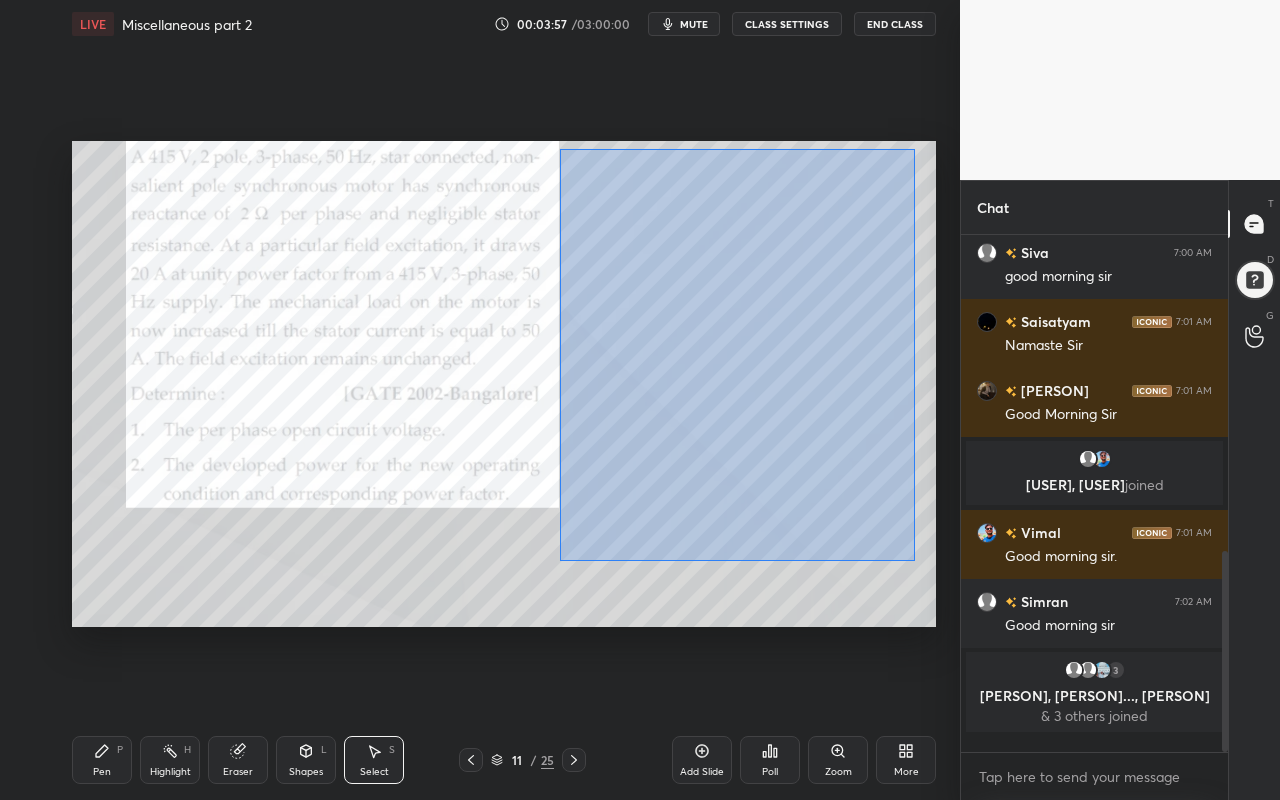 drag, startPoint x: 560, startPoint y: 153, endPoint x: 913, endPoint y: 559, distance: 538.0009 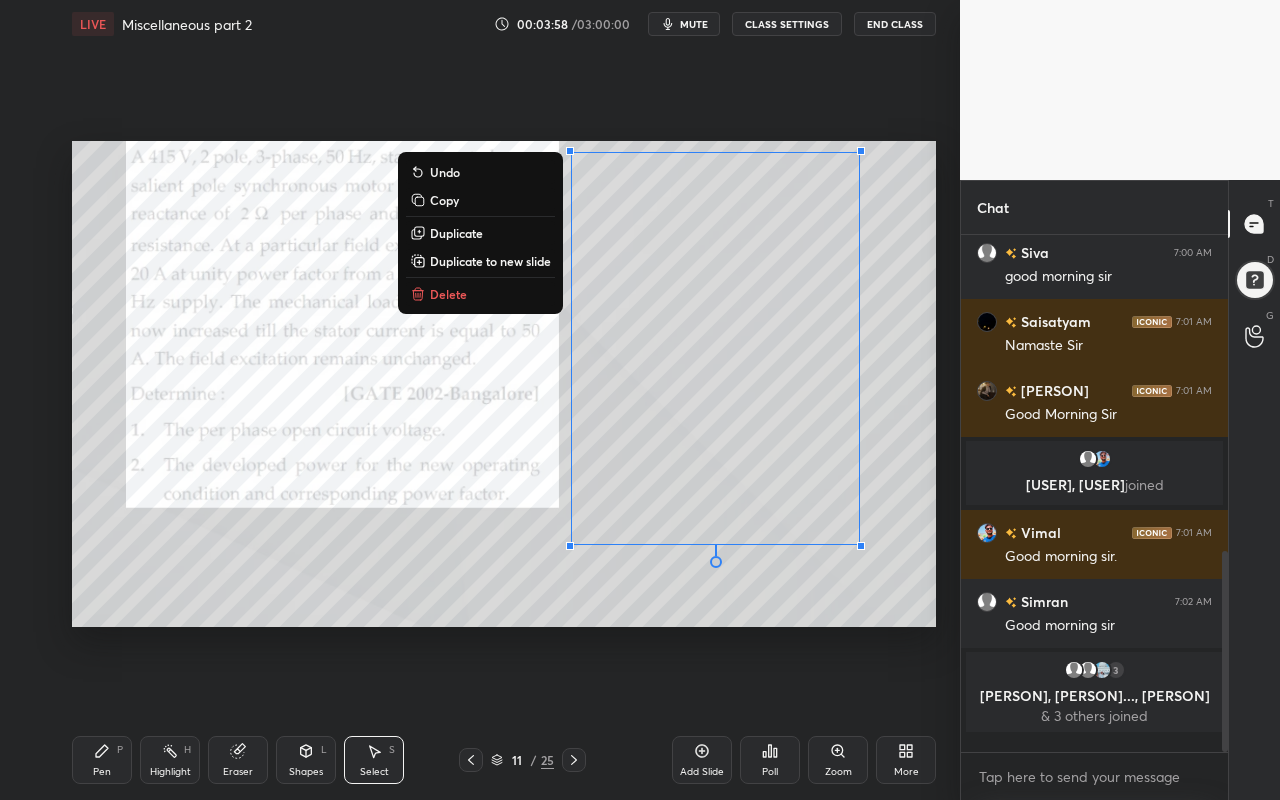 click on "Duplicate to new slide" at bounding box center (490, 261) 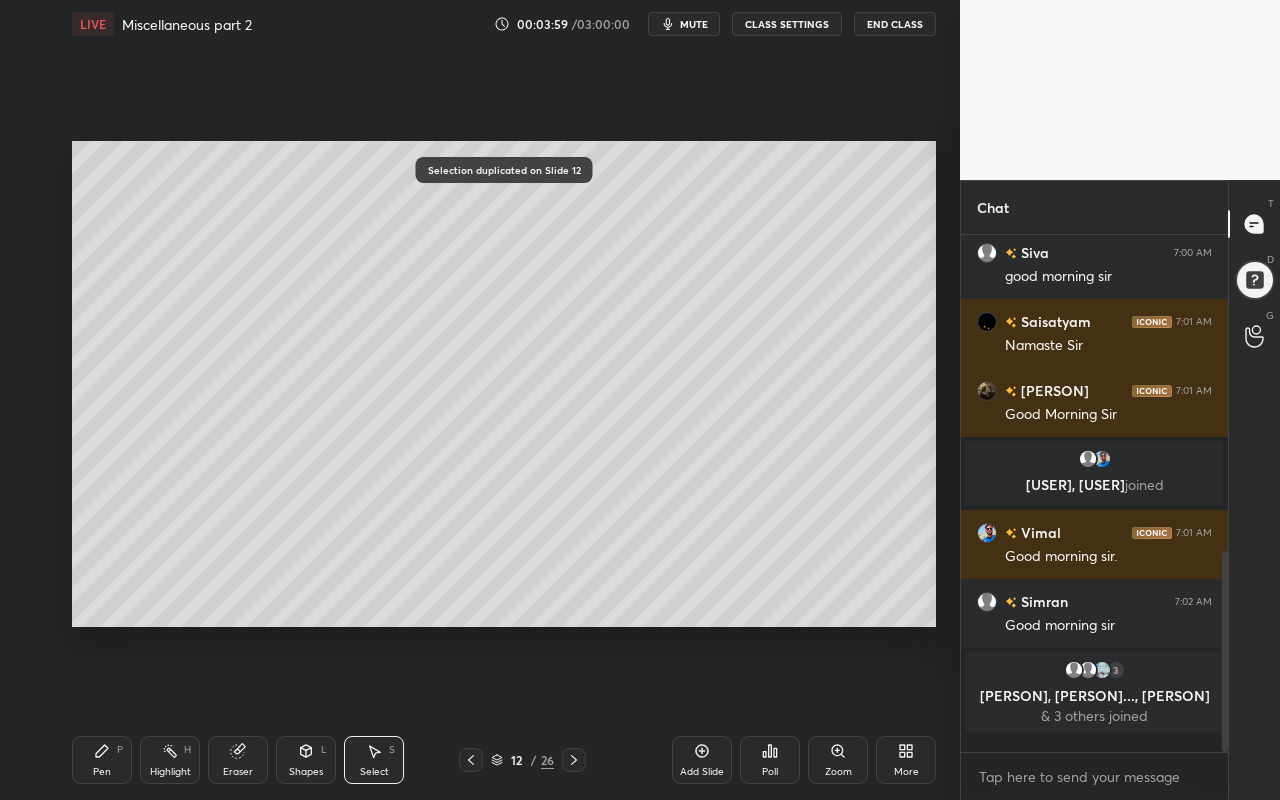 drag, startPoint x: 604, startPoint y: 548, endPoint x: 574, endPoint y: 494, distance: 61.77378 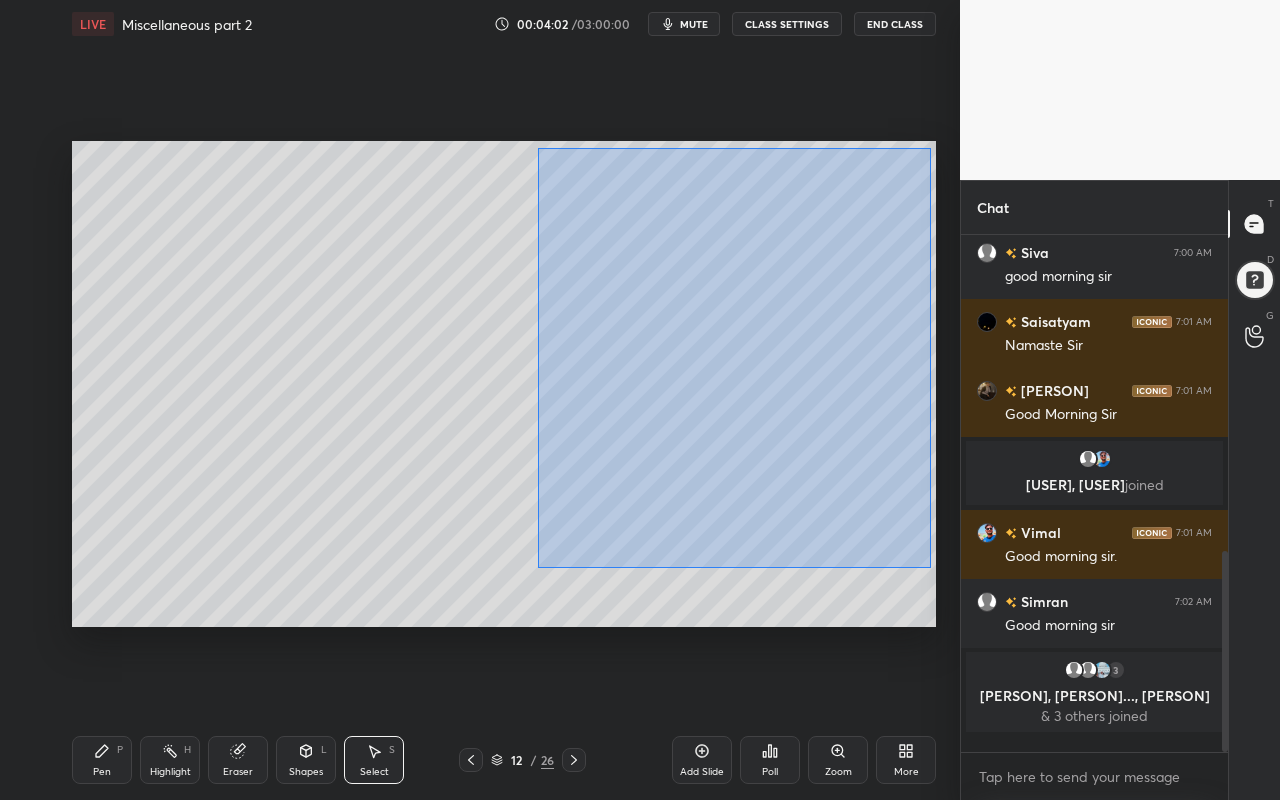 drag, startPoint x: 537, startPoint y: 147, endPoint x: 873, endPoint y: 509, distance: 493.90283 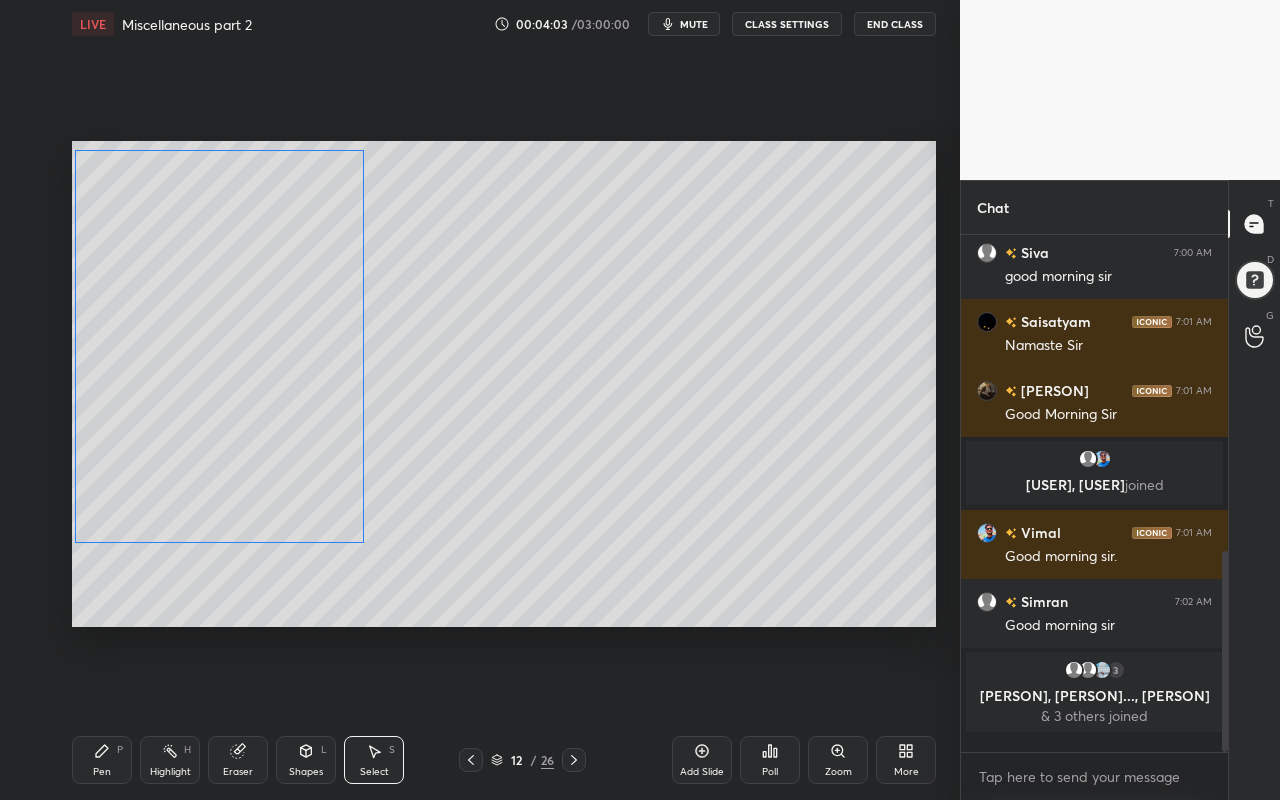drag, startPoint x: 776, startPoint y: 423, endPoint x: 335, endPoint y: 432, distance: 441.09183 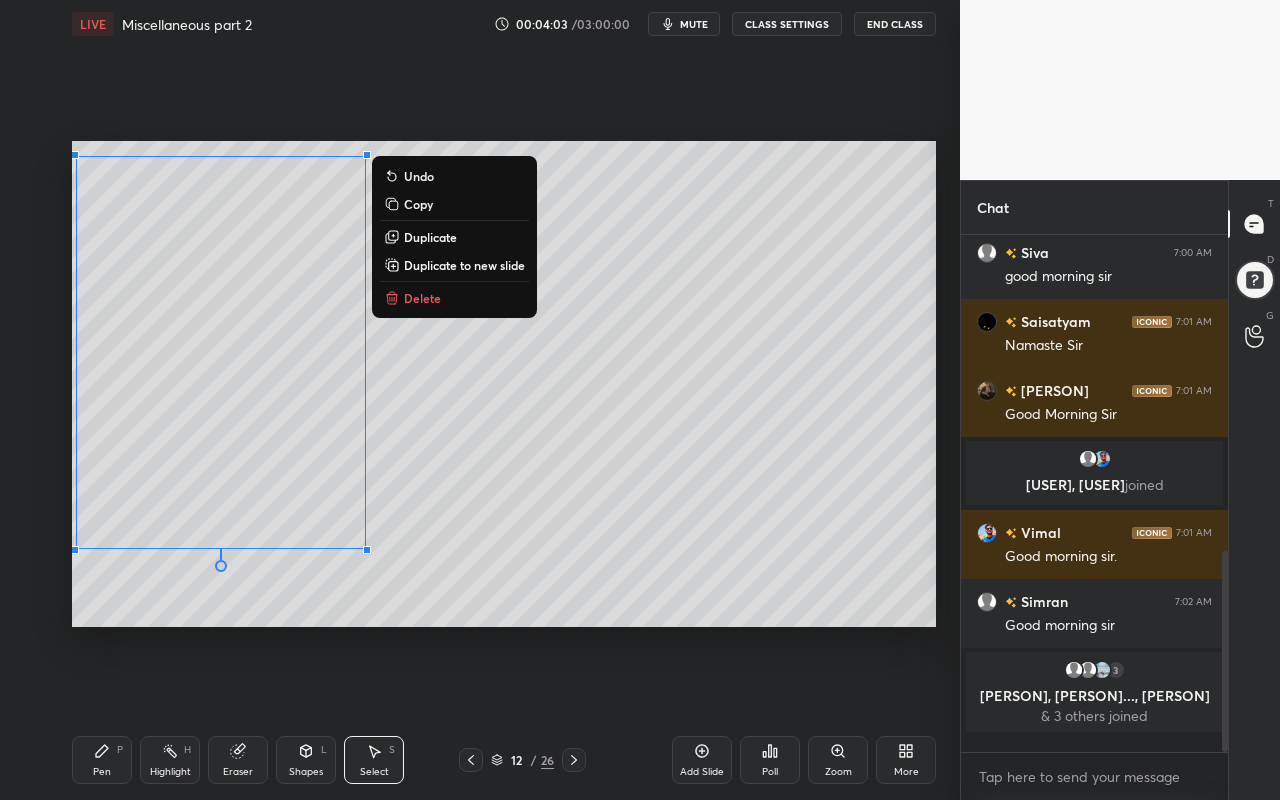 click on "0 ° Undo Copy Duplicate Duplicate to new slide Delete" at bounding box center [504, 384] 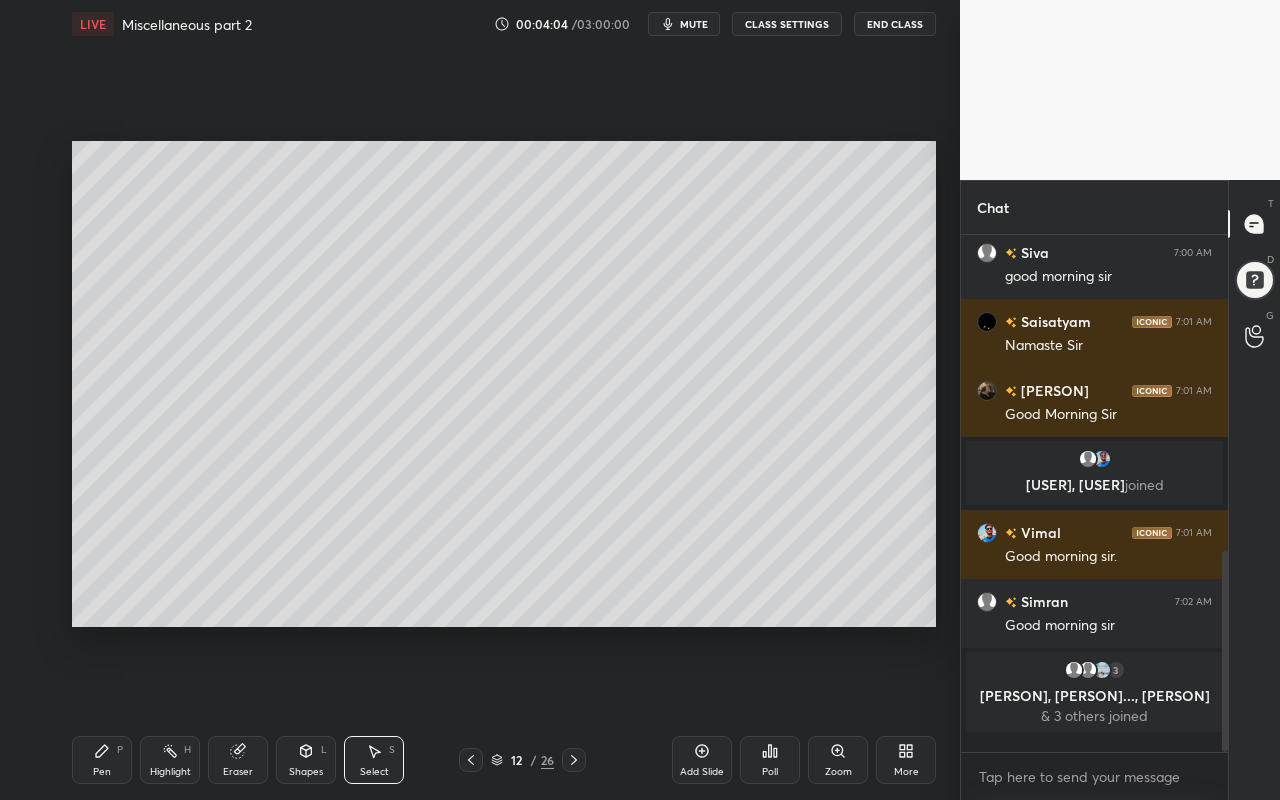 drag, startPoint x: 306, startPoint y: 759, endPoint x: 312, endPoint y: 741, distance: 18.973665 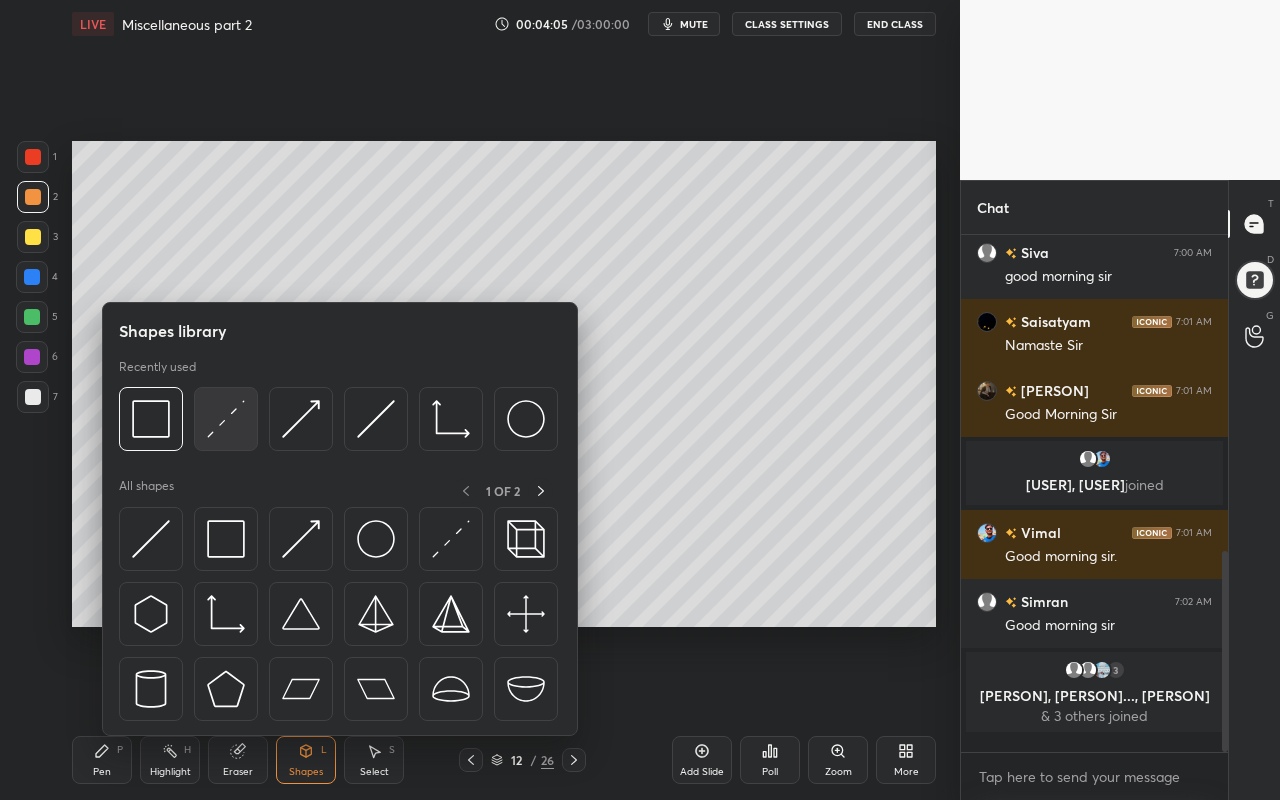 click at bounding box center [226, 419] 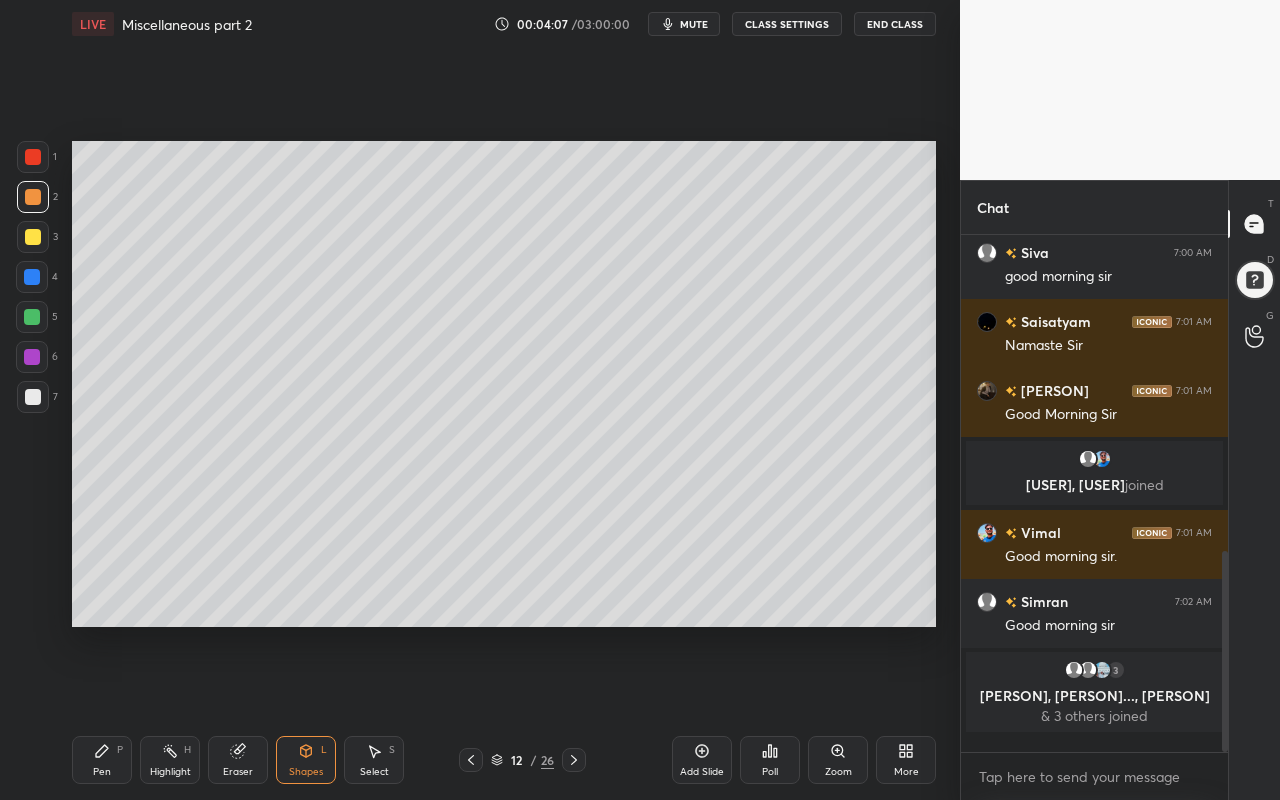 click on "Pen P" at bounding box center (102, 760) 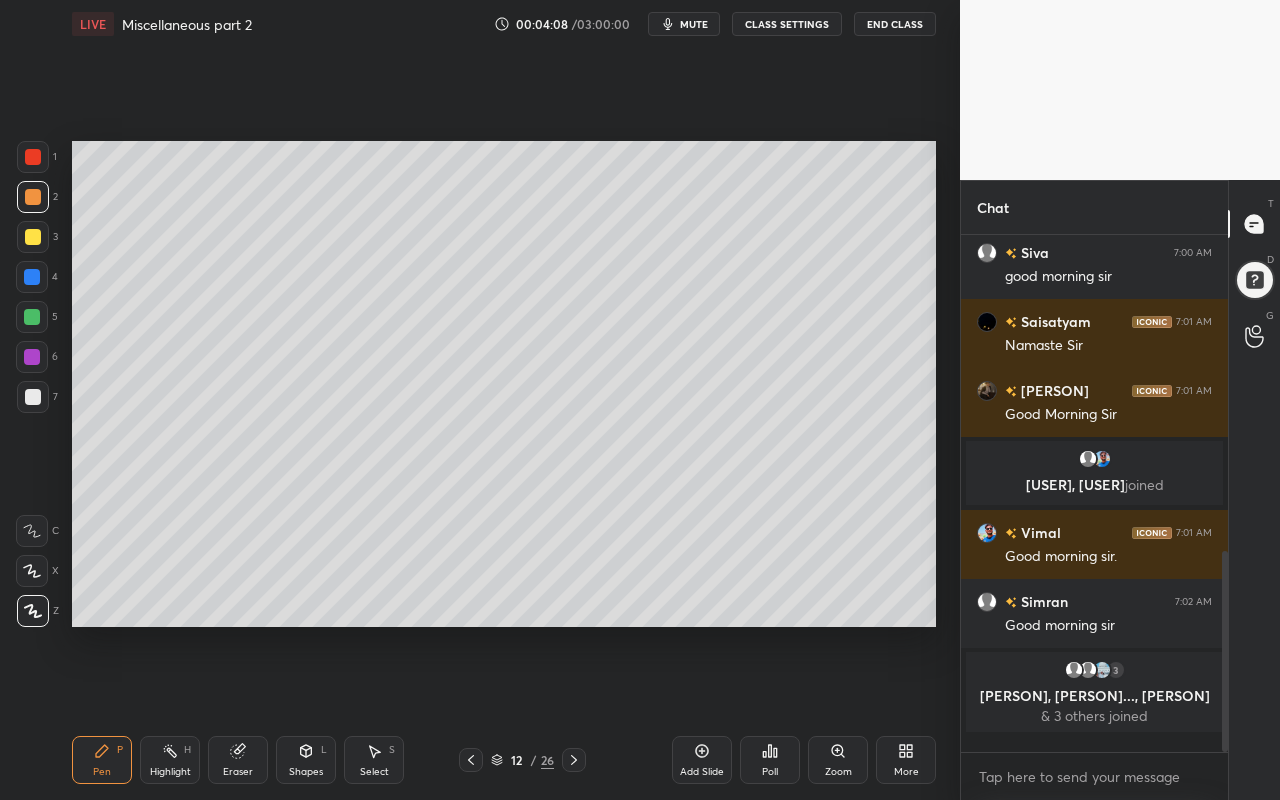 click at bounding box center (33, 237) 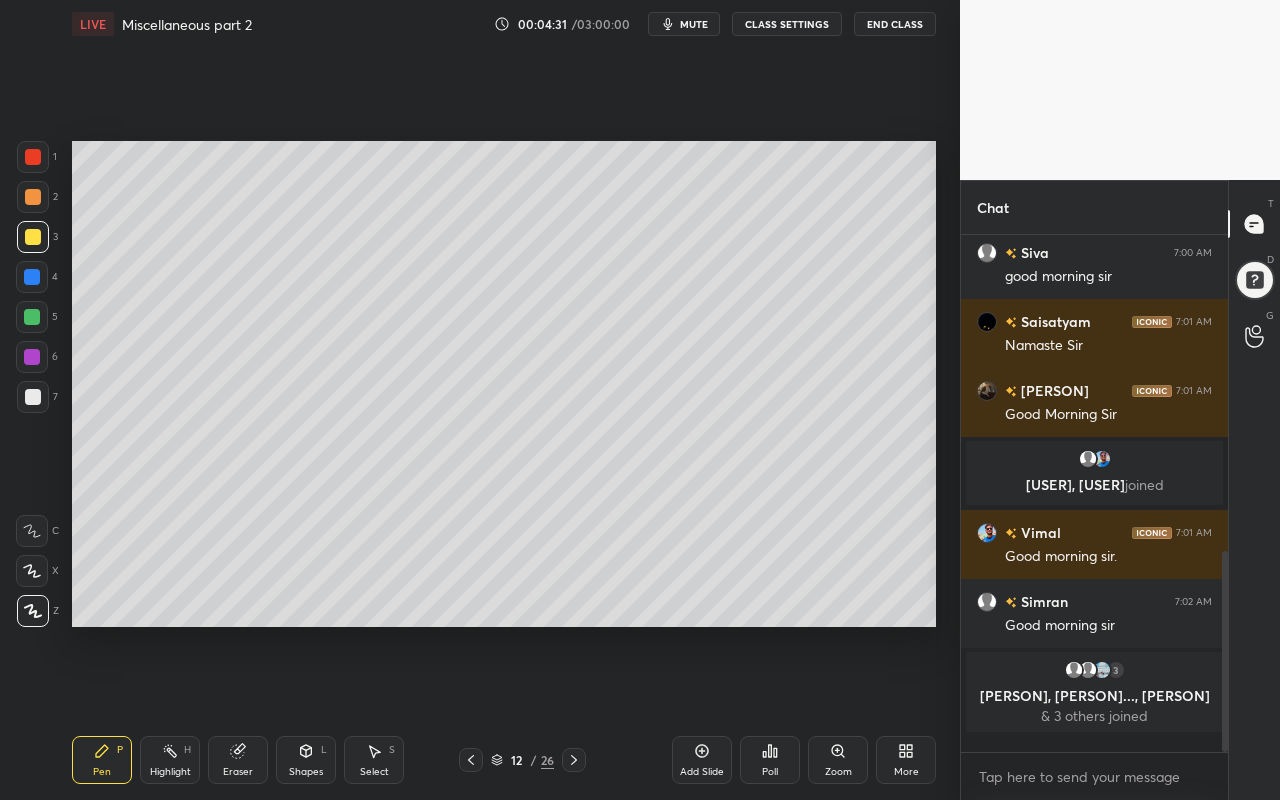 scroll, scrollTop: 841, scrollLeft: 0, axis: vertical 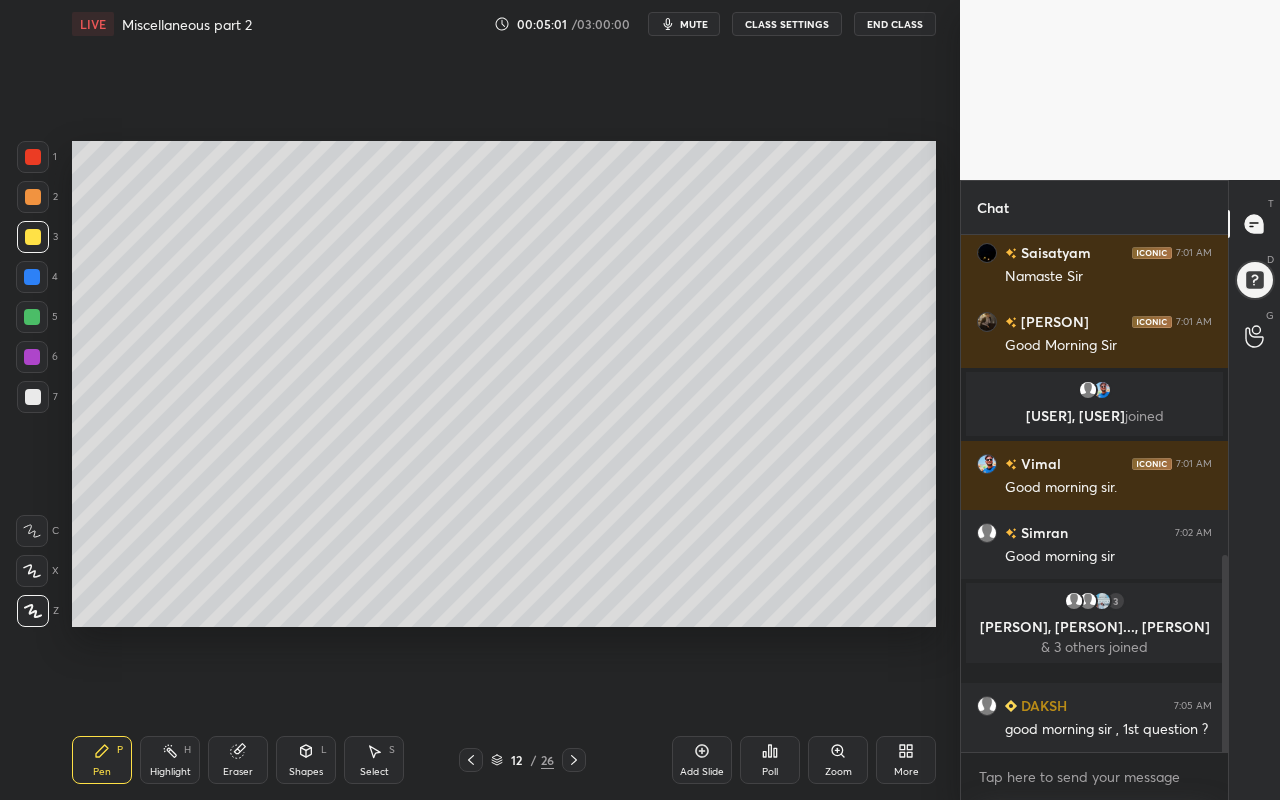 click on "Pen" at bounding box center [102, 772] 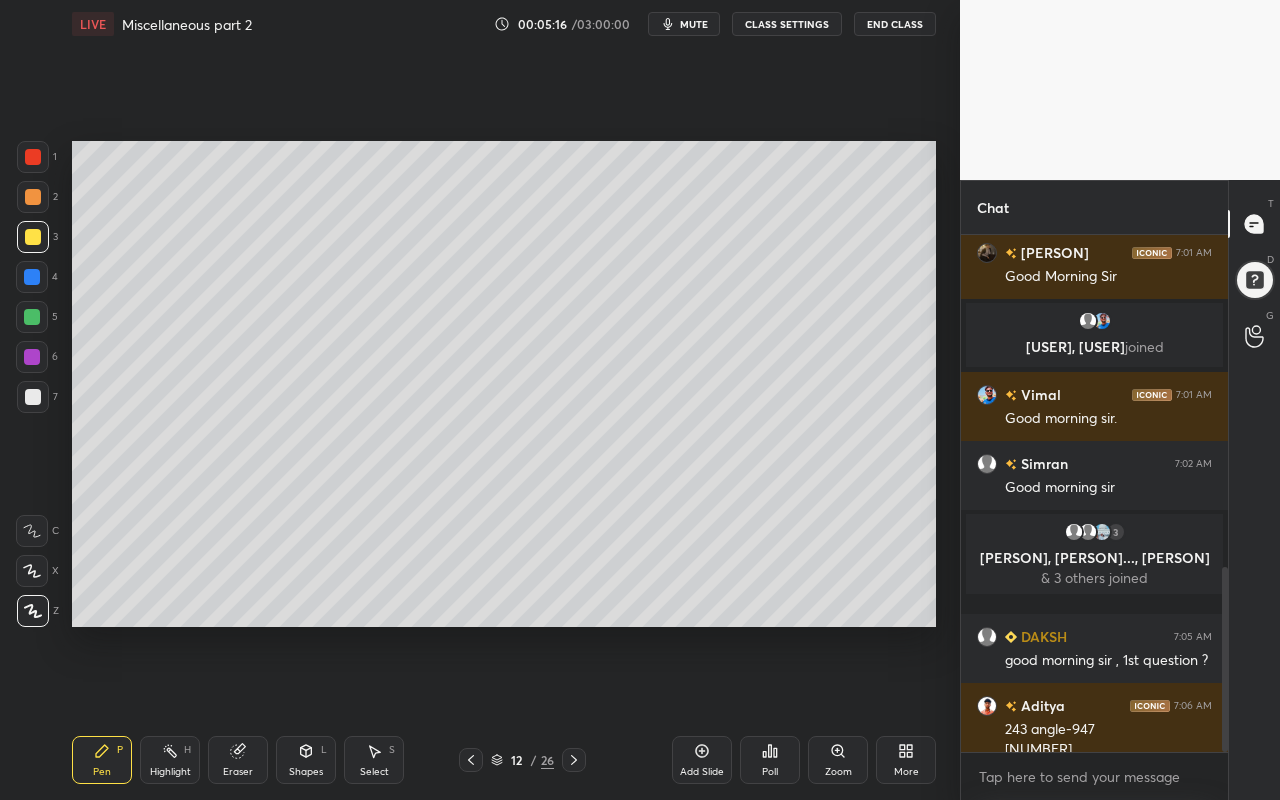 scroll, scrollTop: 930, scrollLeft: 0, axis: vertical 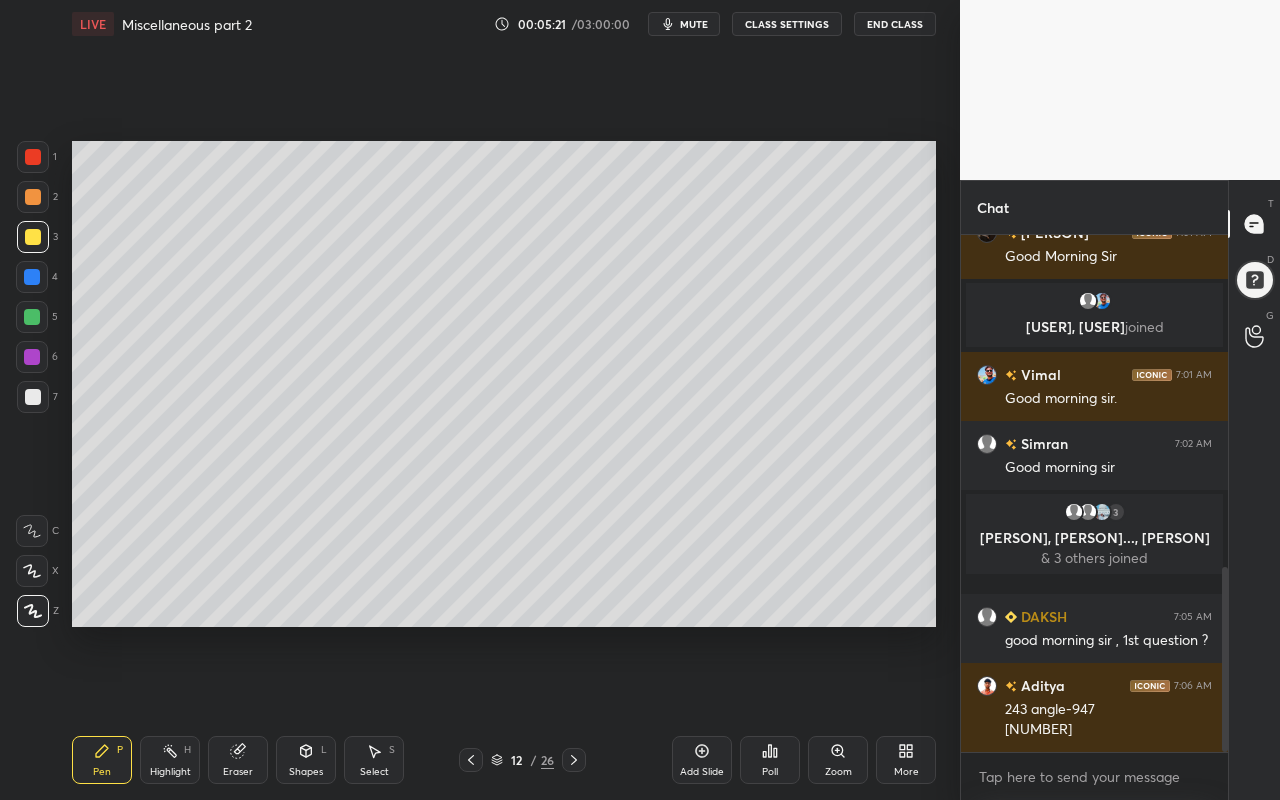 drag, startPoint x: 308, startPoint y: 759, endPoint x: 313, endPoint y: 740, distance: 19.646883 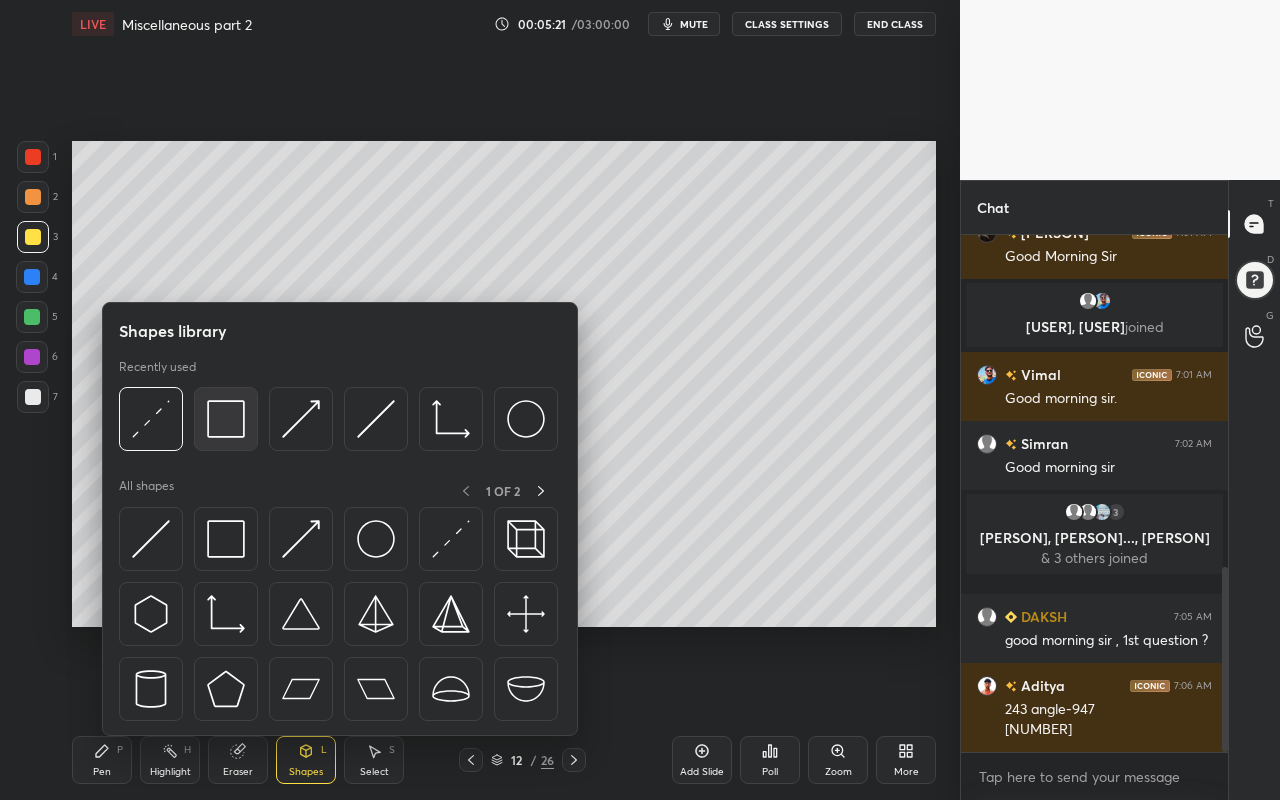 click at bounding box center (226, 419) 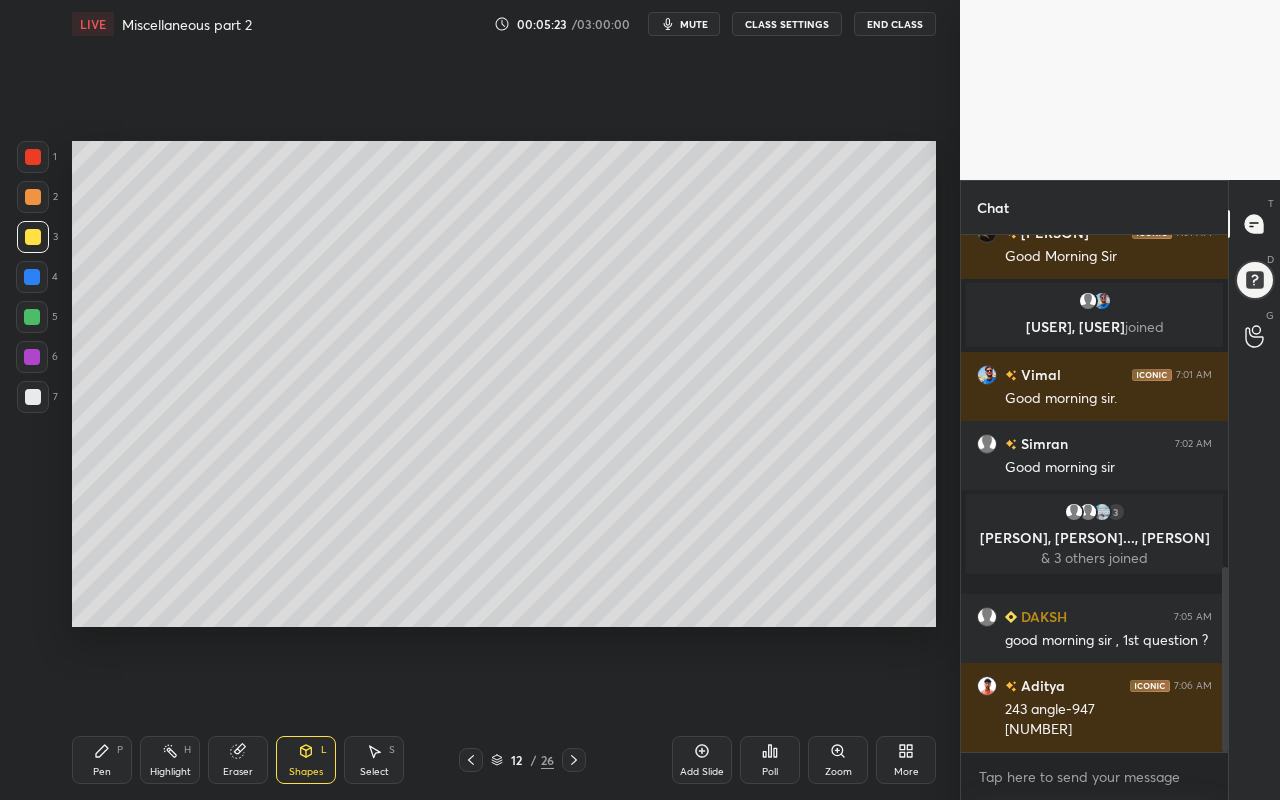 drag, startPoint x: 106, startPoint y: 753, endPoint x: 286, endPoint y: 627, distance: 219.718 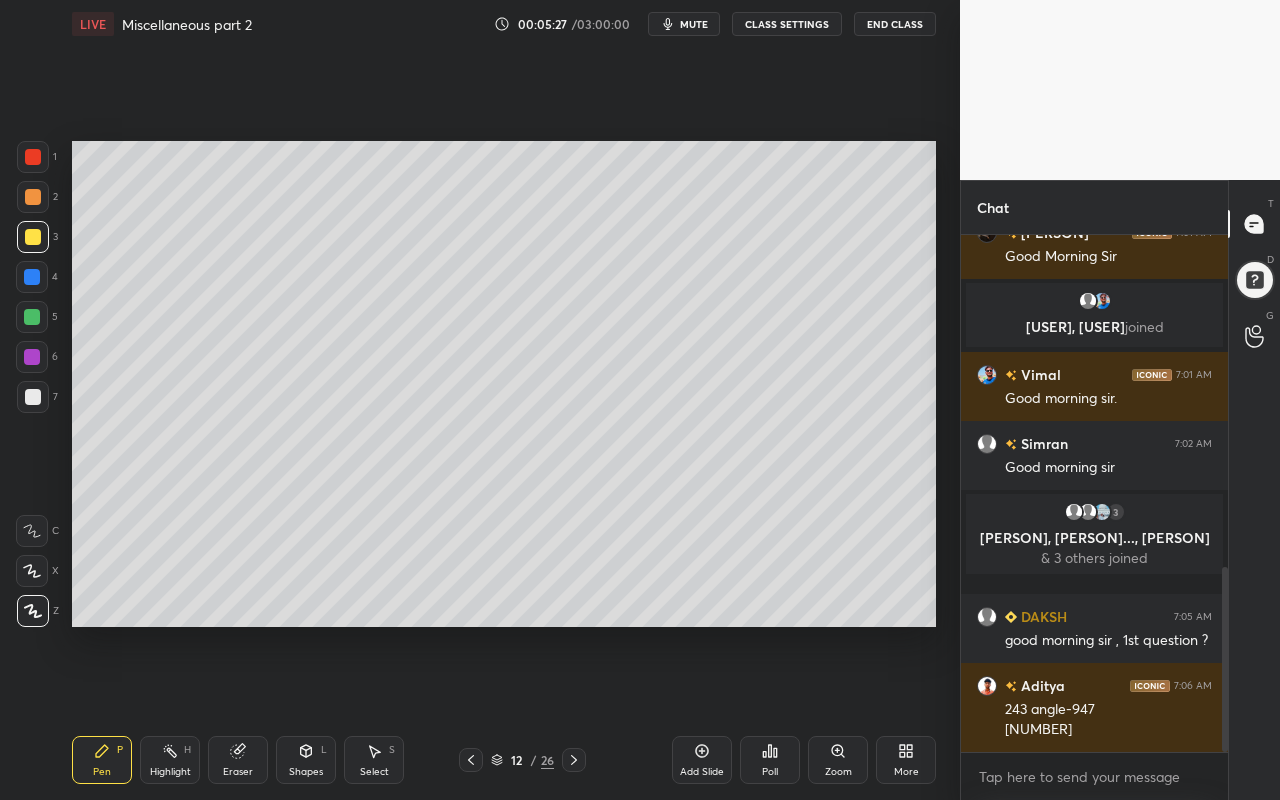 drag, startPoint x: 307, startPoint y: 752, endPoint x: 309, endPoint y: 739, distance: 13.152946 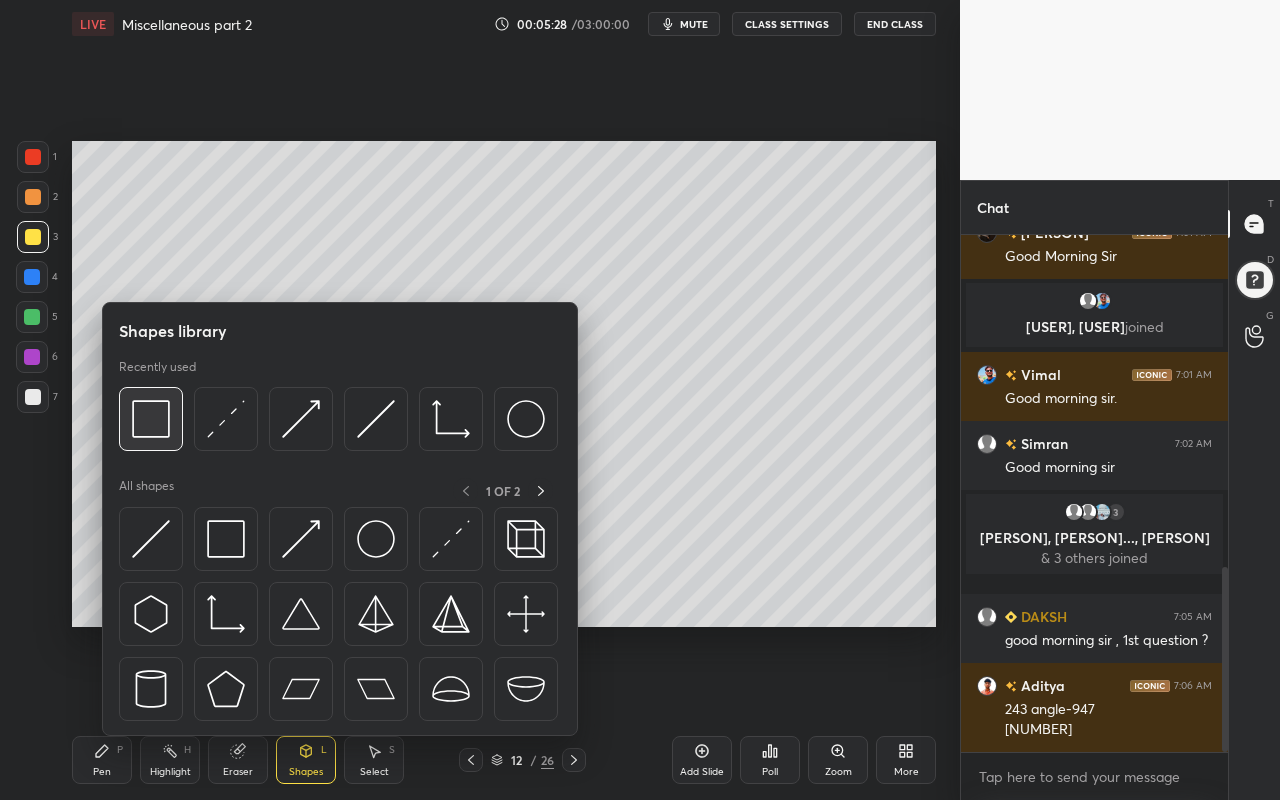 click at bounding box center [151, 419] 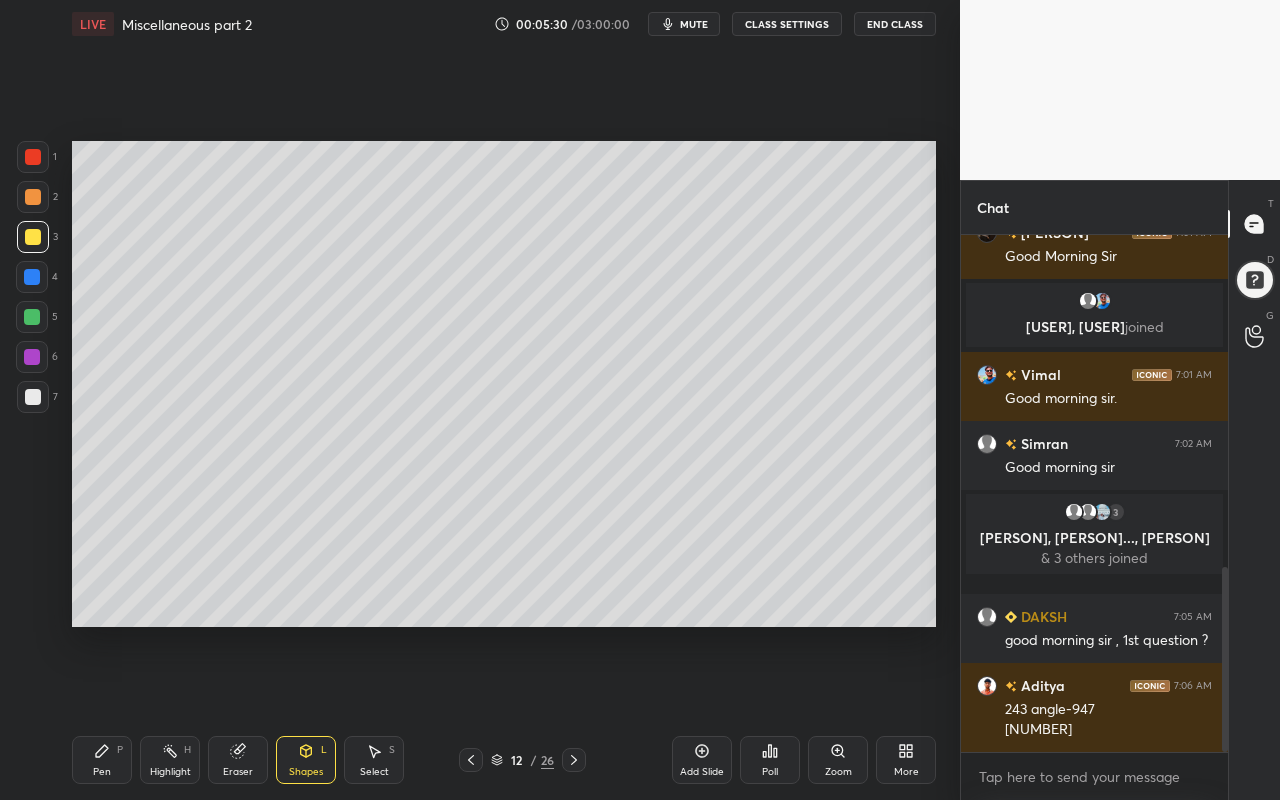 click on "Highlight" at bounding box center (170, 772) 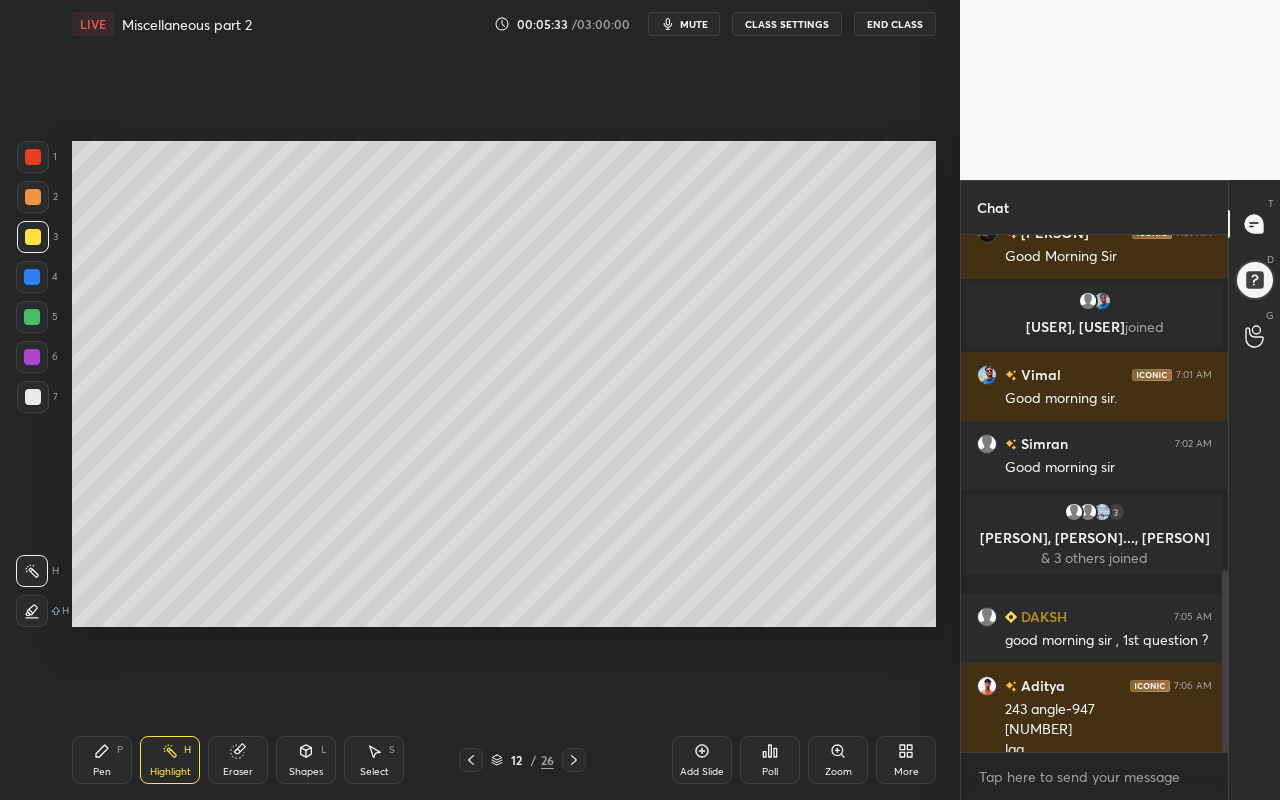 scroll, scrollTop: 950, scrollLeft: 0, axis: vertical 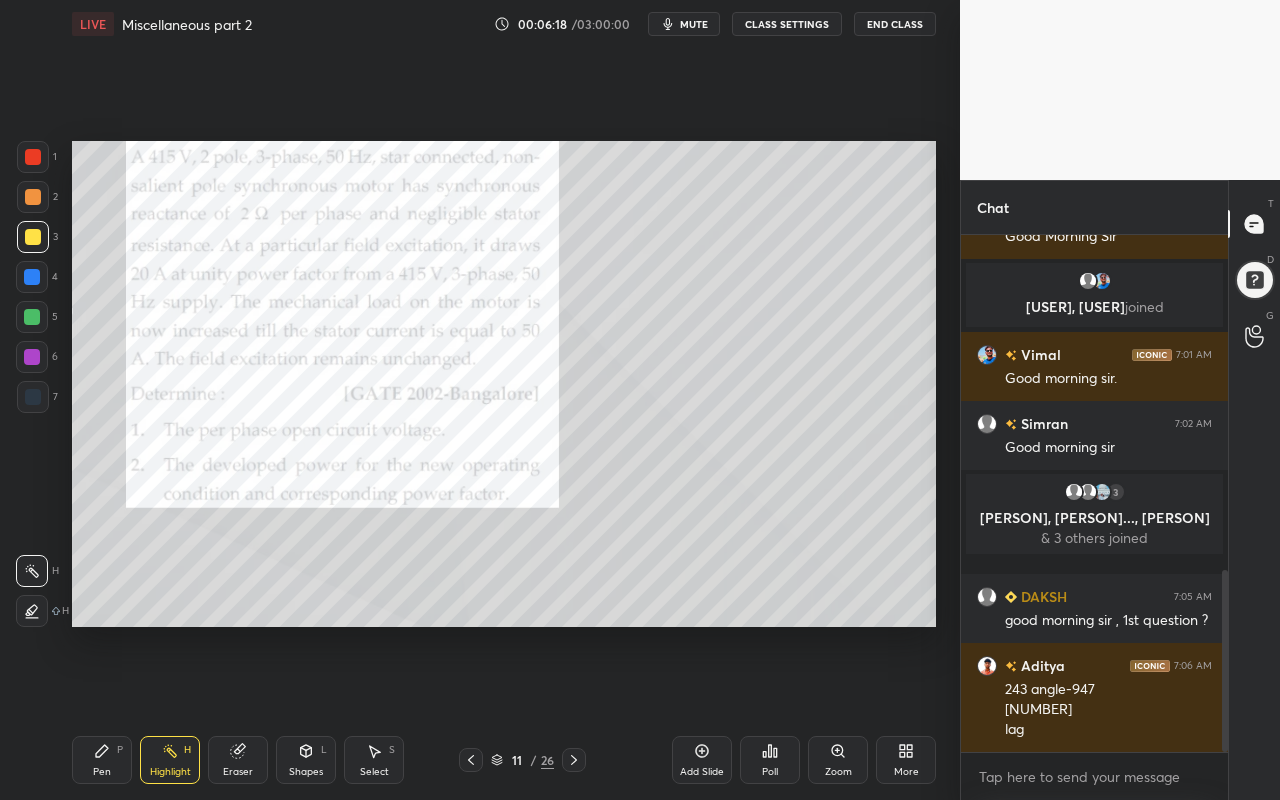 drag, startPoint x: 173, startPoint y: 765, endPoint x: 184, endPoint y: 756, distance: 14.21267 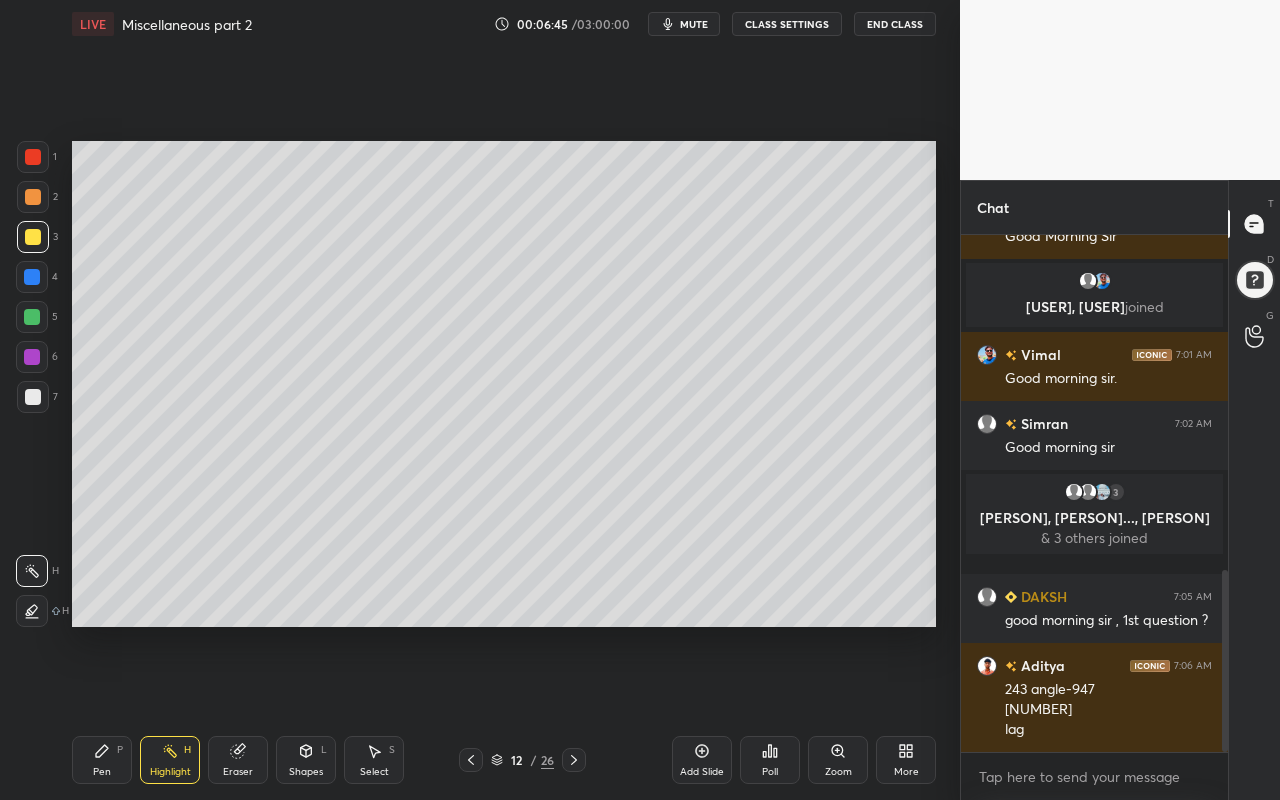 click on "Add Slide" at bounding box center [702, 760] 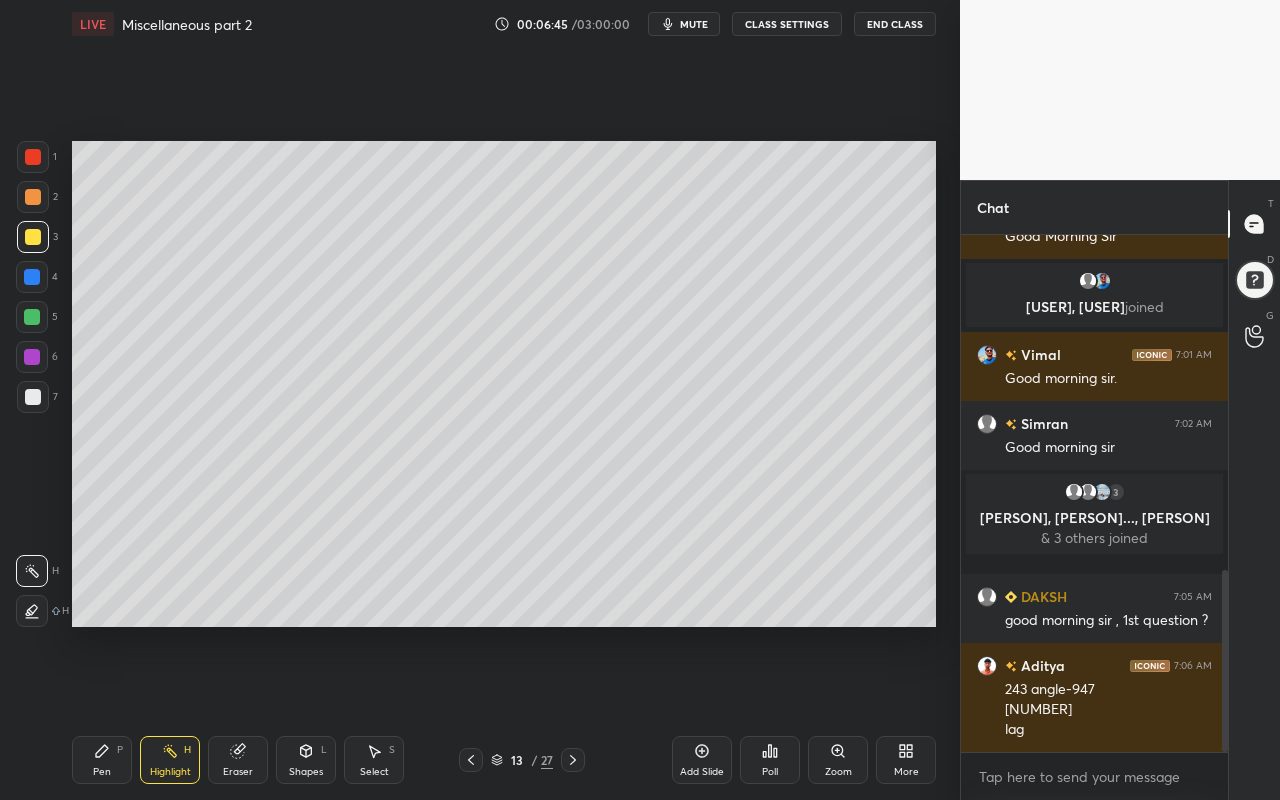 click on "Pen P" at bounding box center (102, 760) 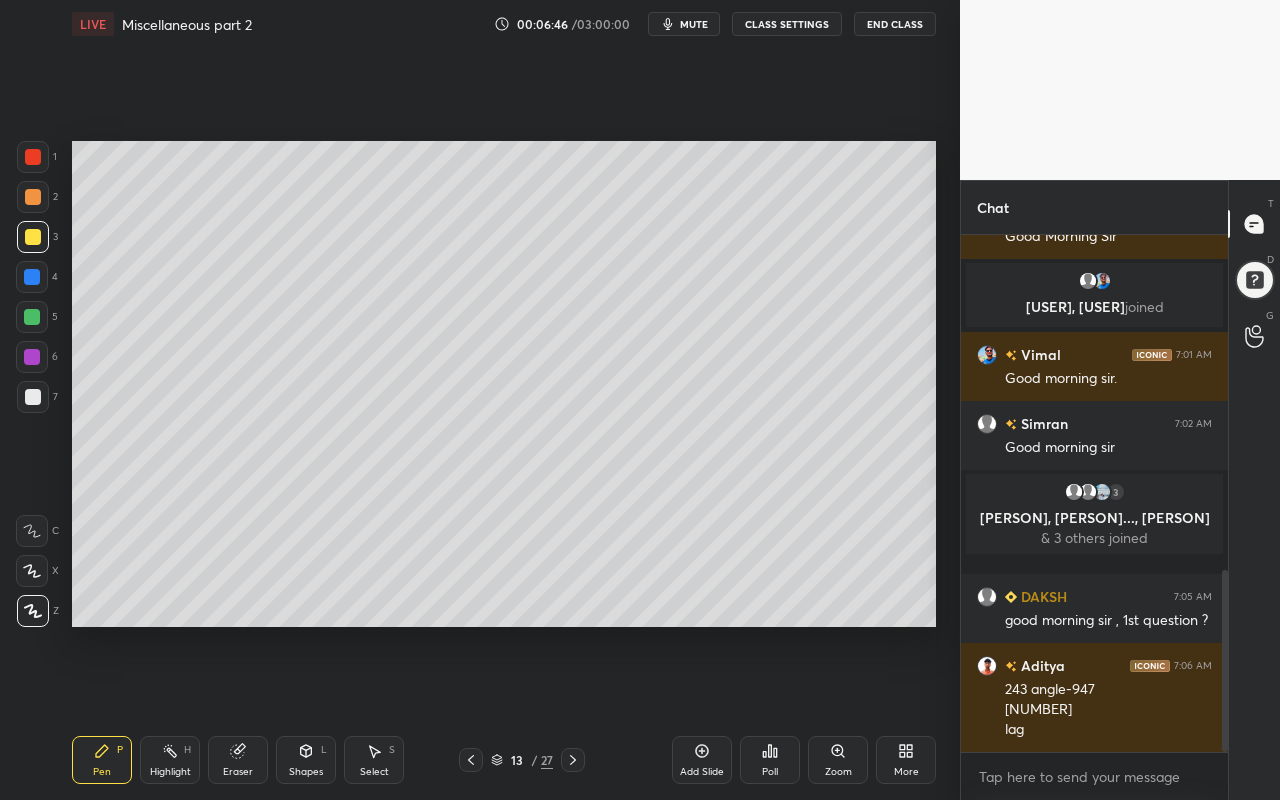 click at bounding box center (33, 237) 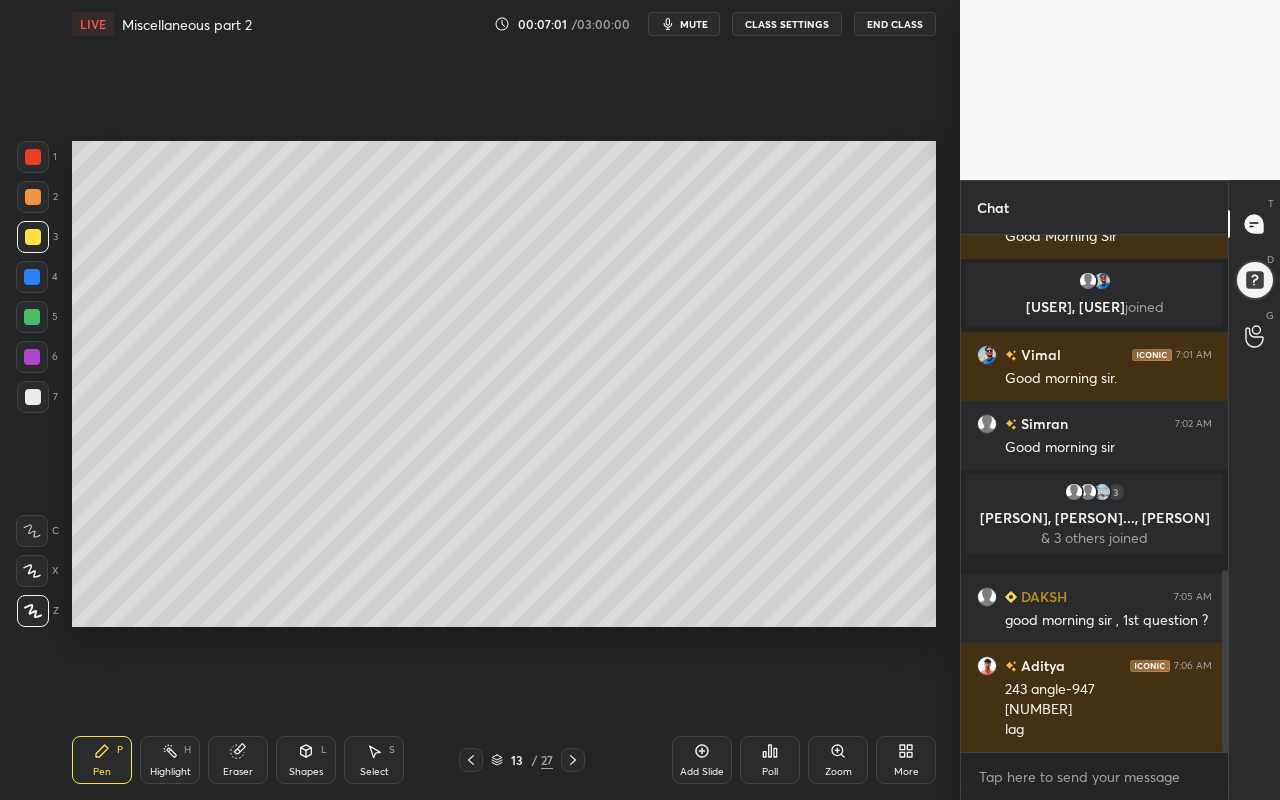 click on "Highlight H" at bounding box center (170, 760) 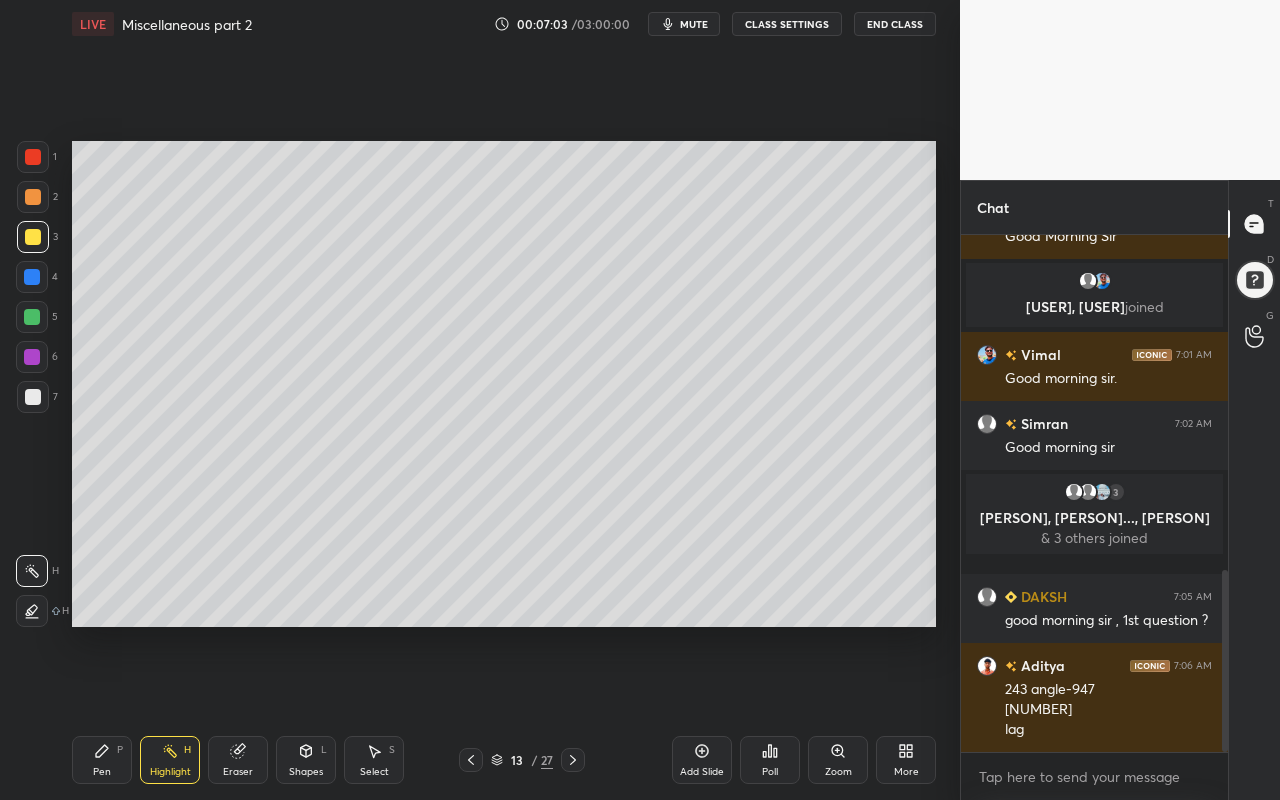 click at bounding box center (33, 197) 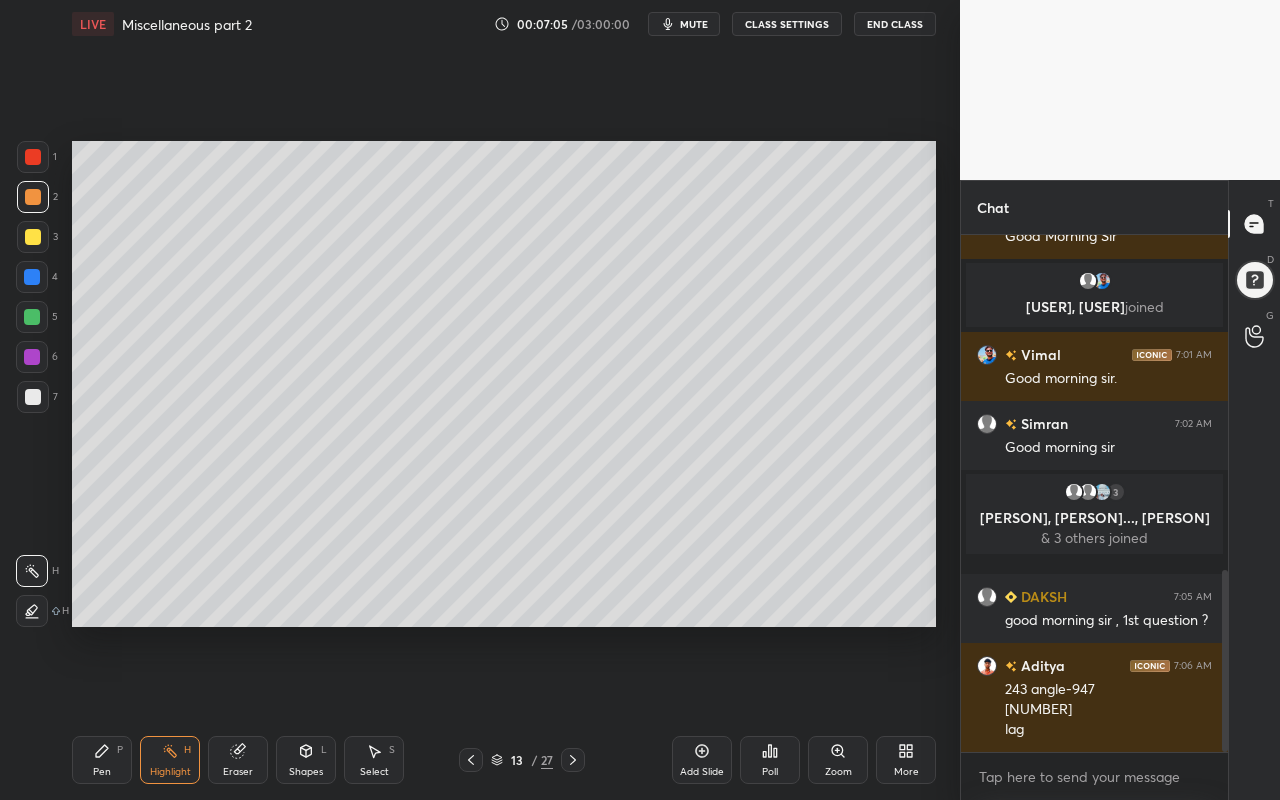 drag, startPoint x: 35, startPoint y: 608, endPoint x: 57, endPoint y: 528, distance: 82.96987 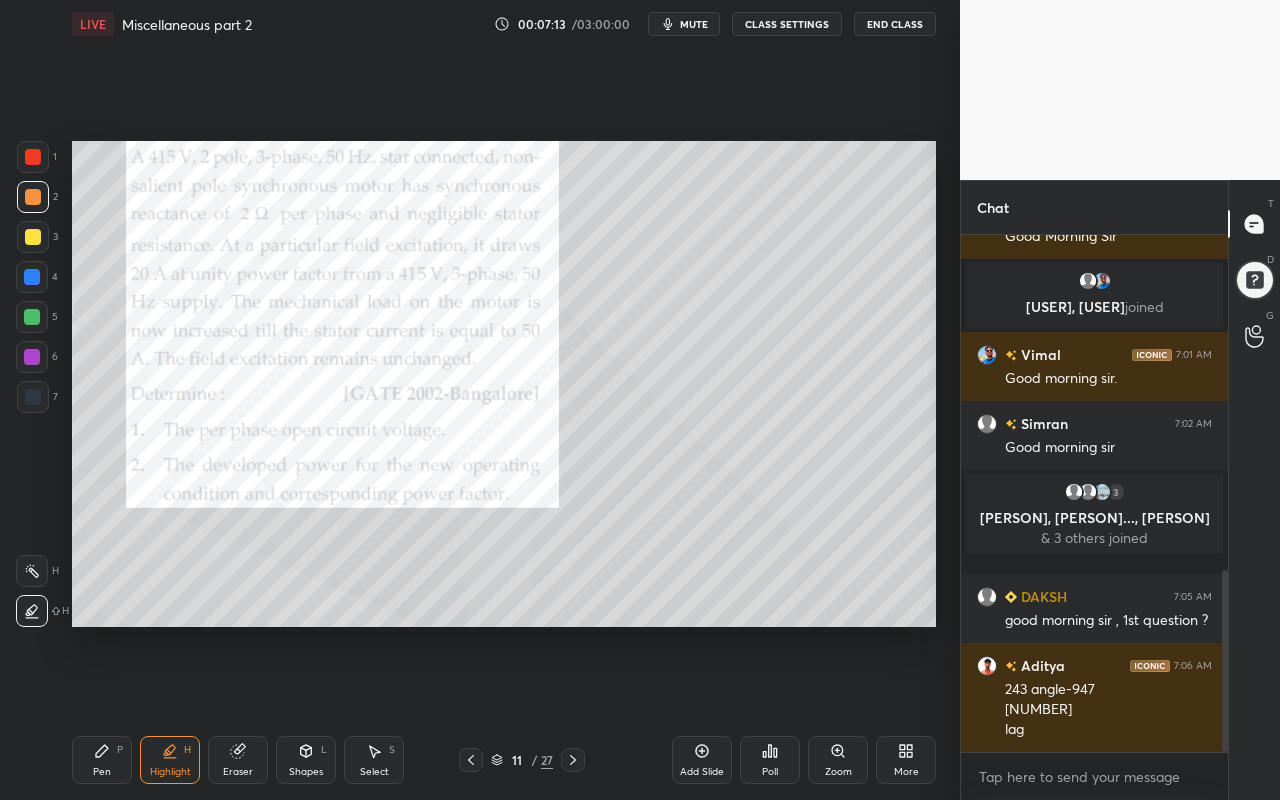 drag, startPoint x: 387, startPoint y: 762, endPoint x: 493, endPoint y: 649, distance: 154.93547 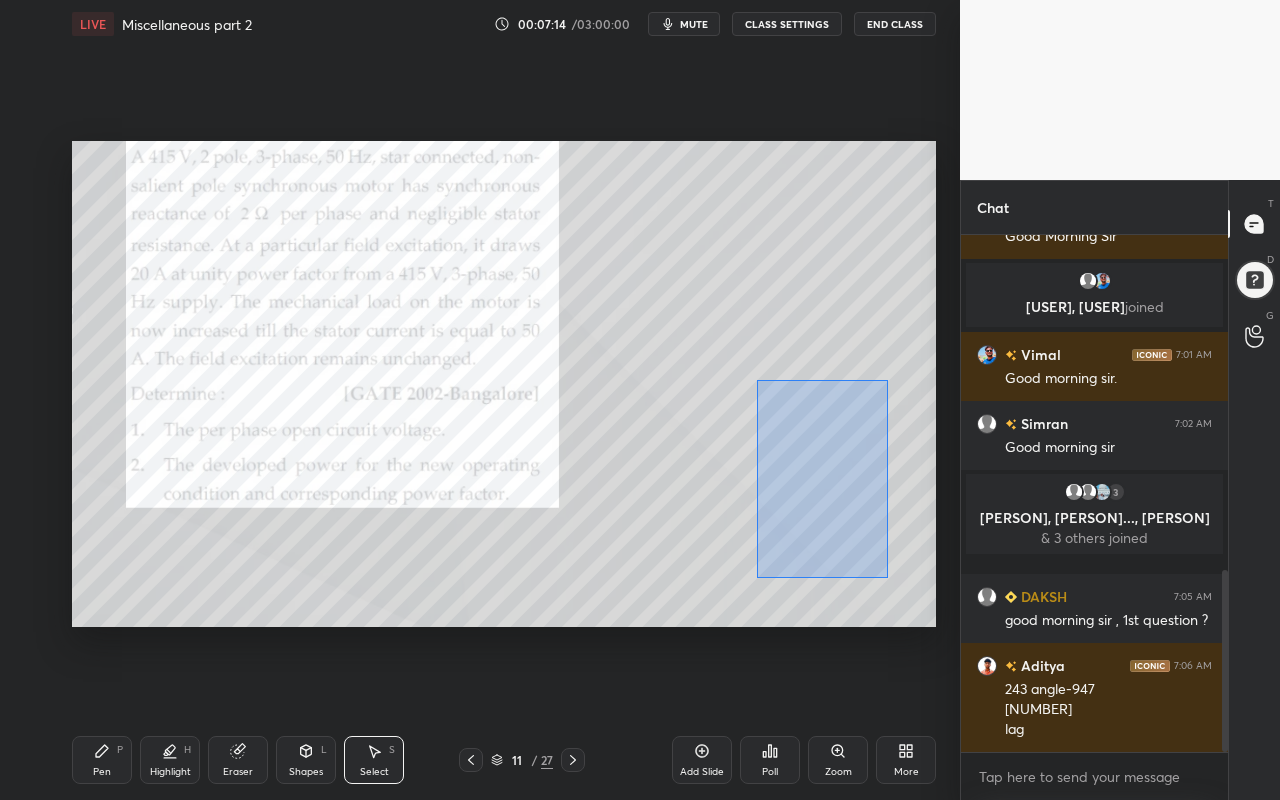 drag, startPoint x: 757, startPoint y: 380, endPoint x: 895, endPoint y: 570, distance: 234.82759 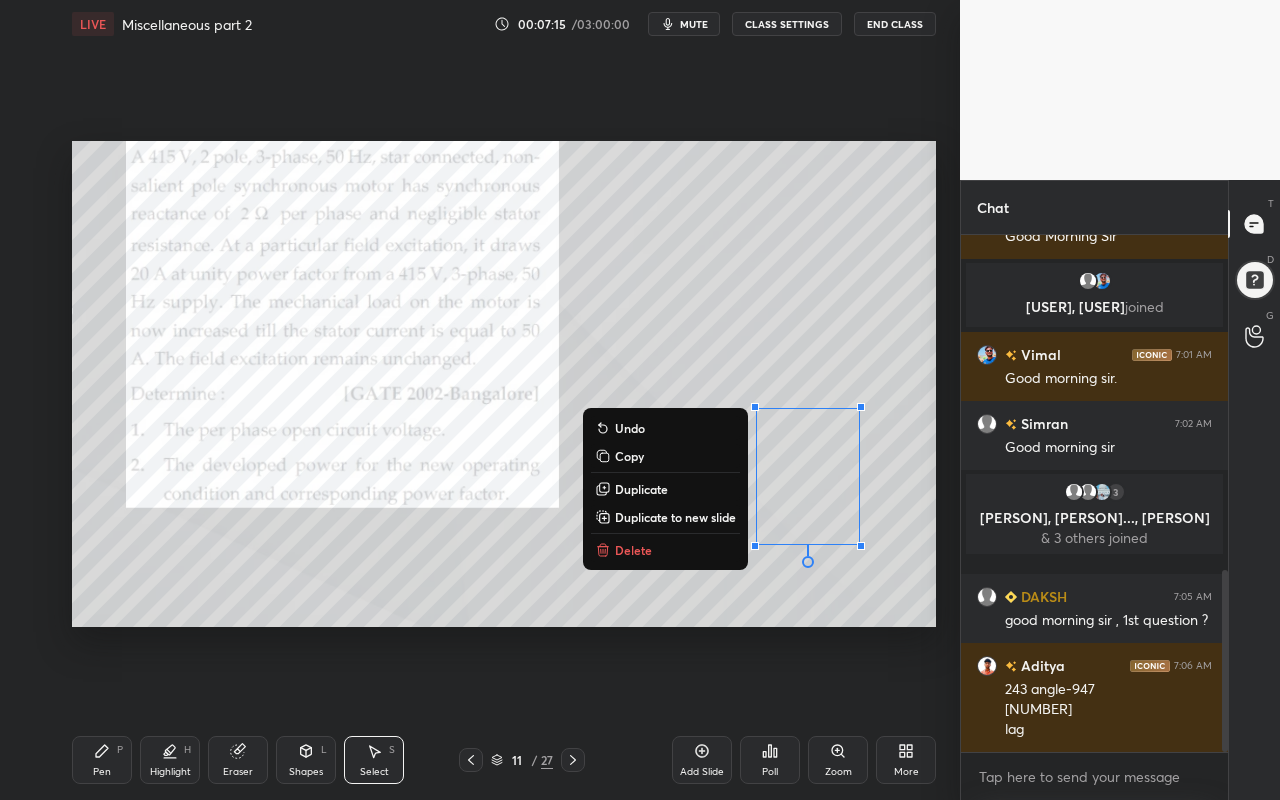 click on "Copy" at bounding box center (665, 456) 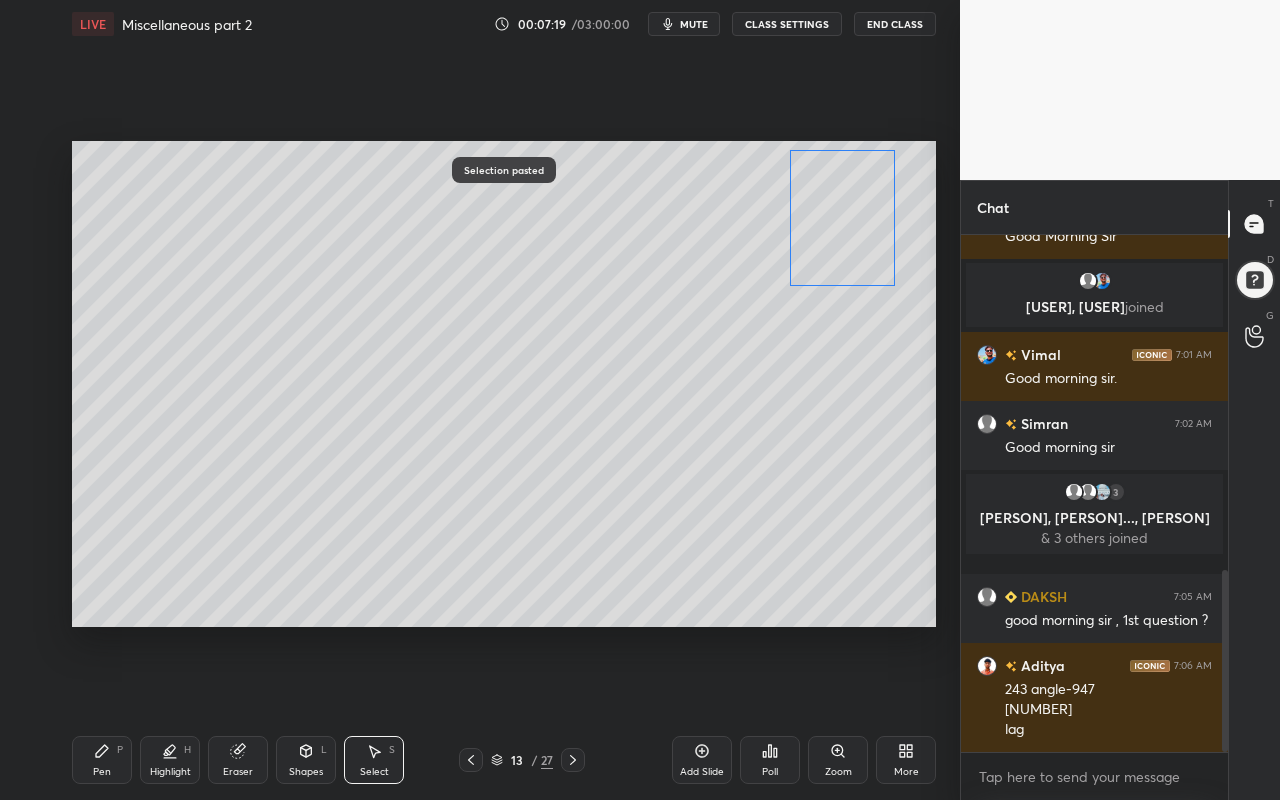 drag, startPoint x: 840, startPoint y: 435, endPoint x: 836, endPoint y: 249, distance: 186.043 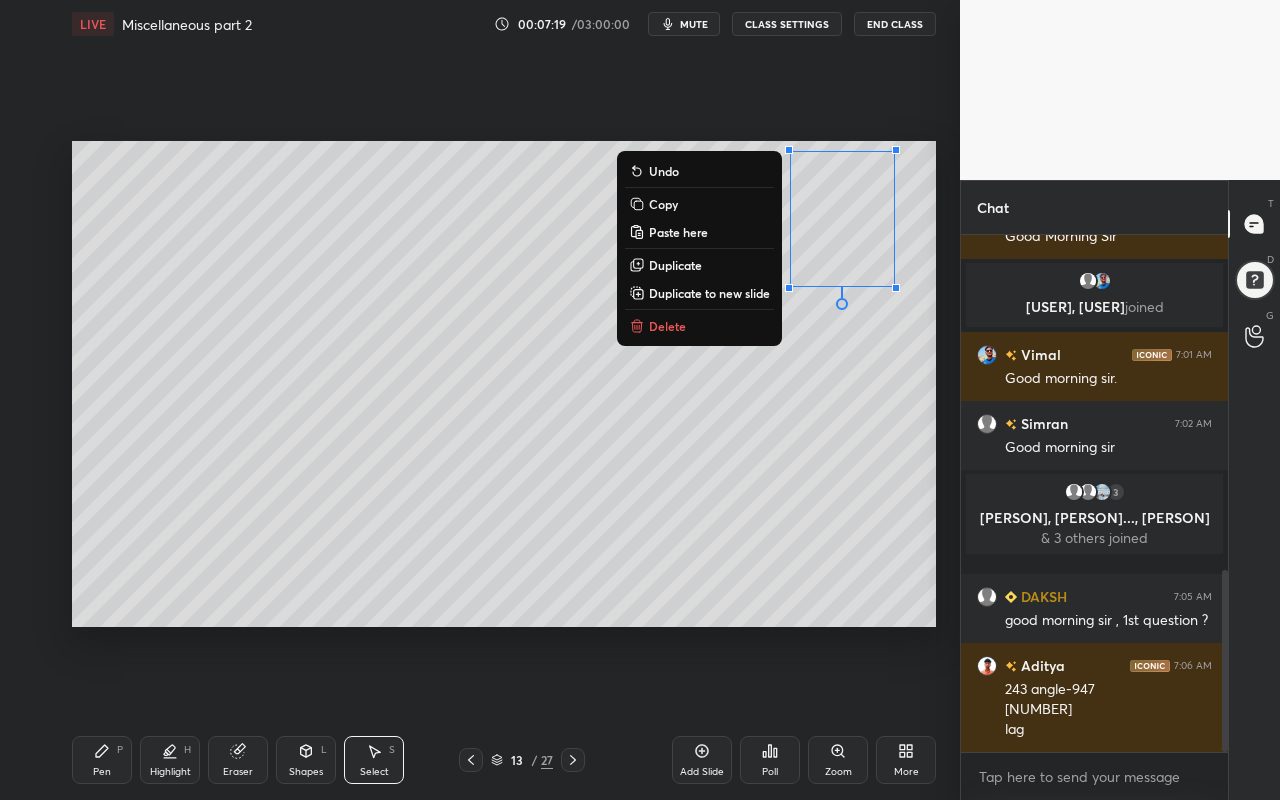 click on "0 ° Undo Copy Paste here Duplicate Duplicate to new slide Delete" at bounding box center (504, 384) 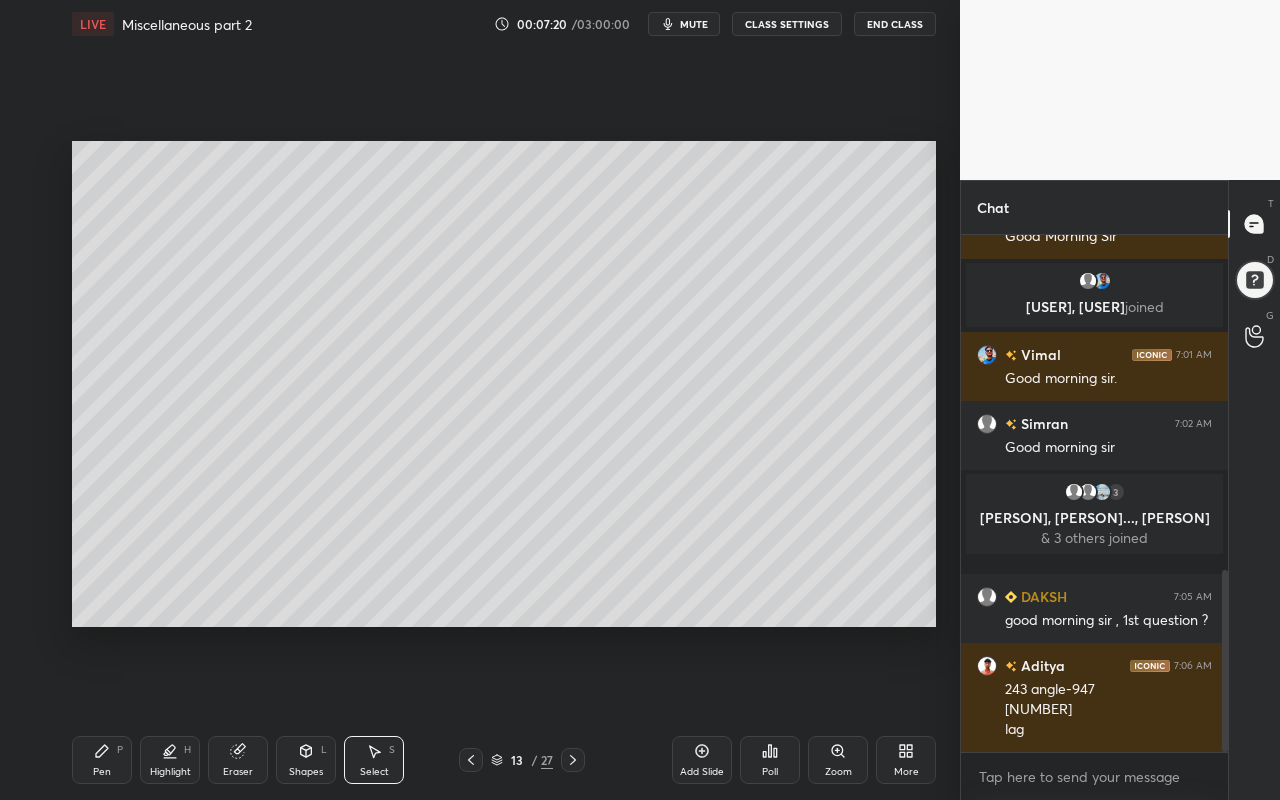 click on "Shapes L" at bounding box center [306, 760] 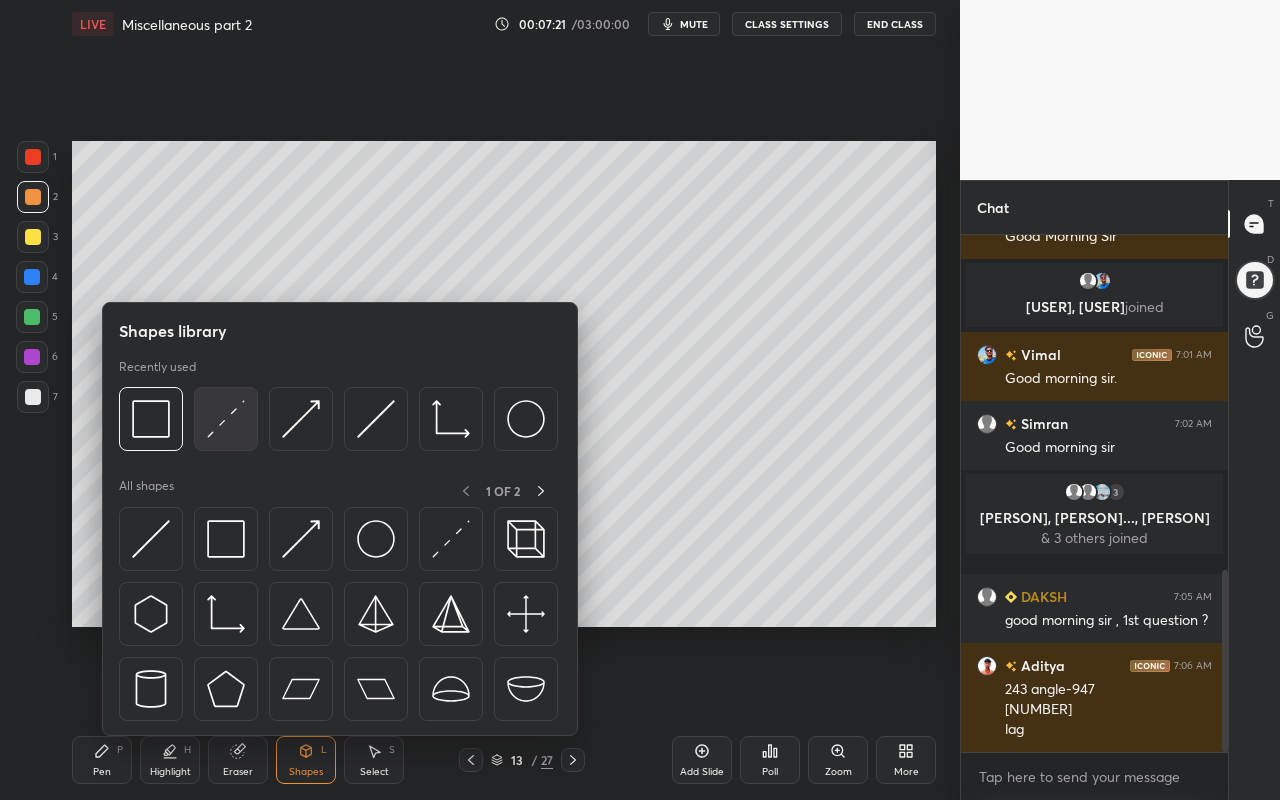 click at bounding box center (226, 419) 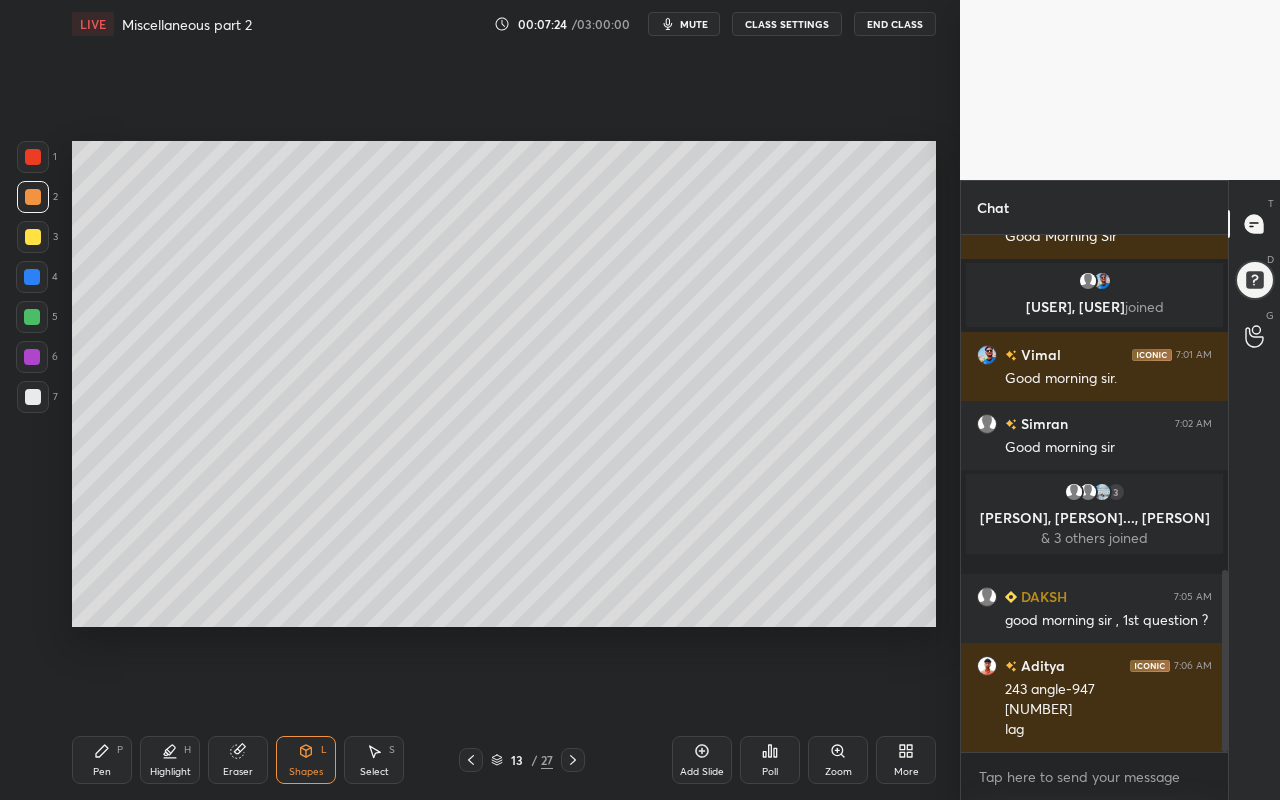 click on "Highlight H" at bounding box center (170, 760) 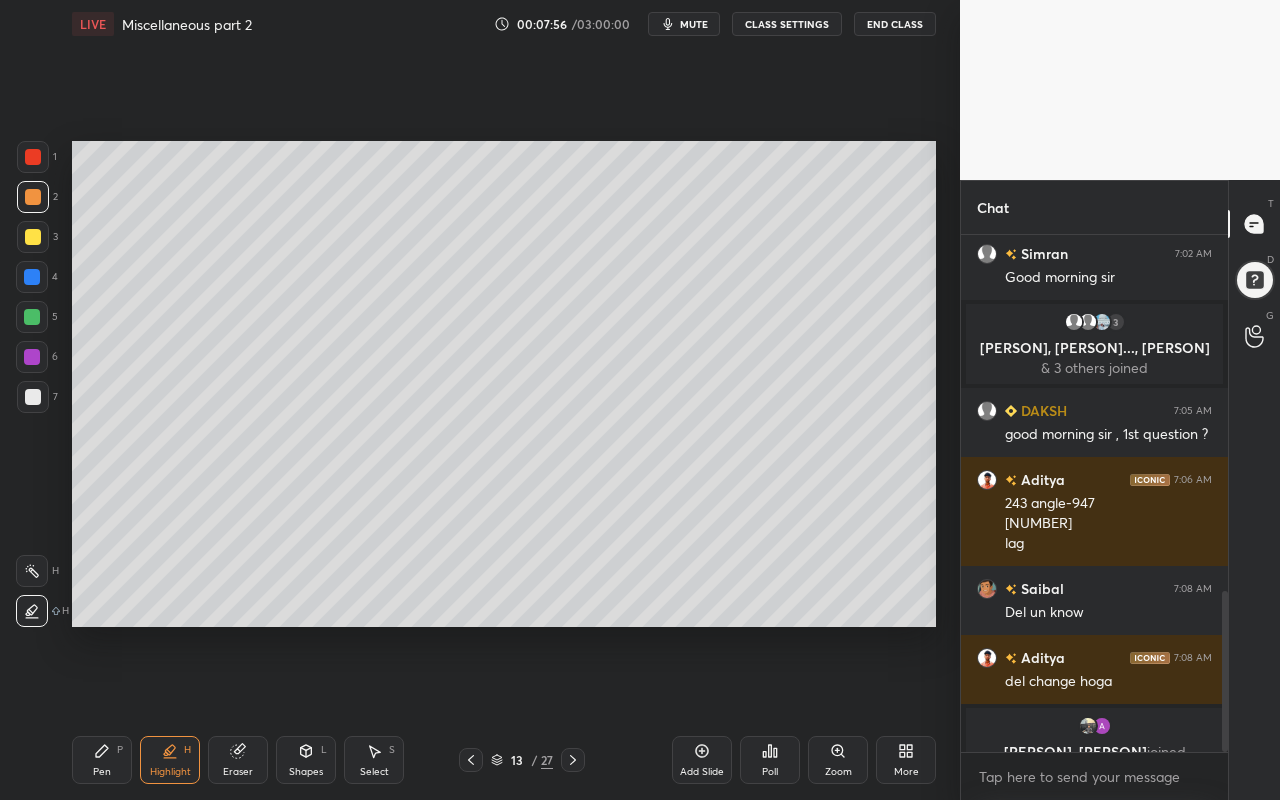 scroll, scrollTop: 1145, scrollLeft: 0, axis: vertical 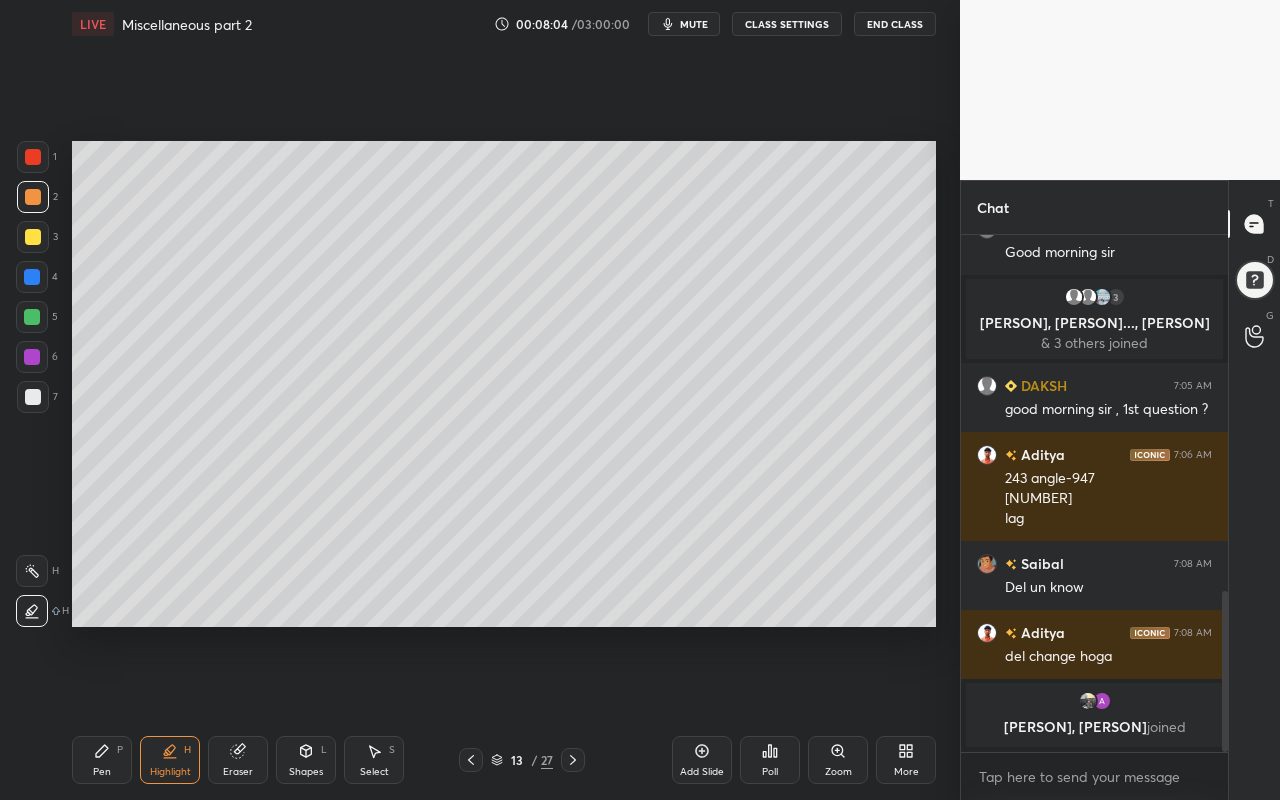 click 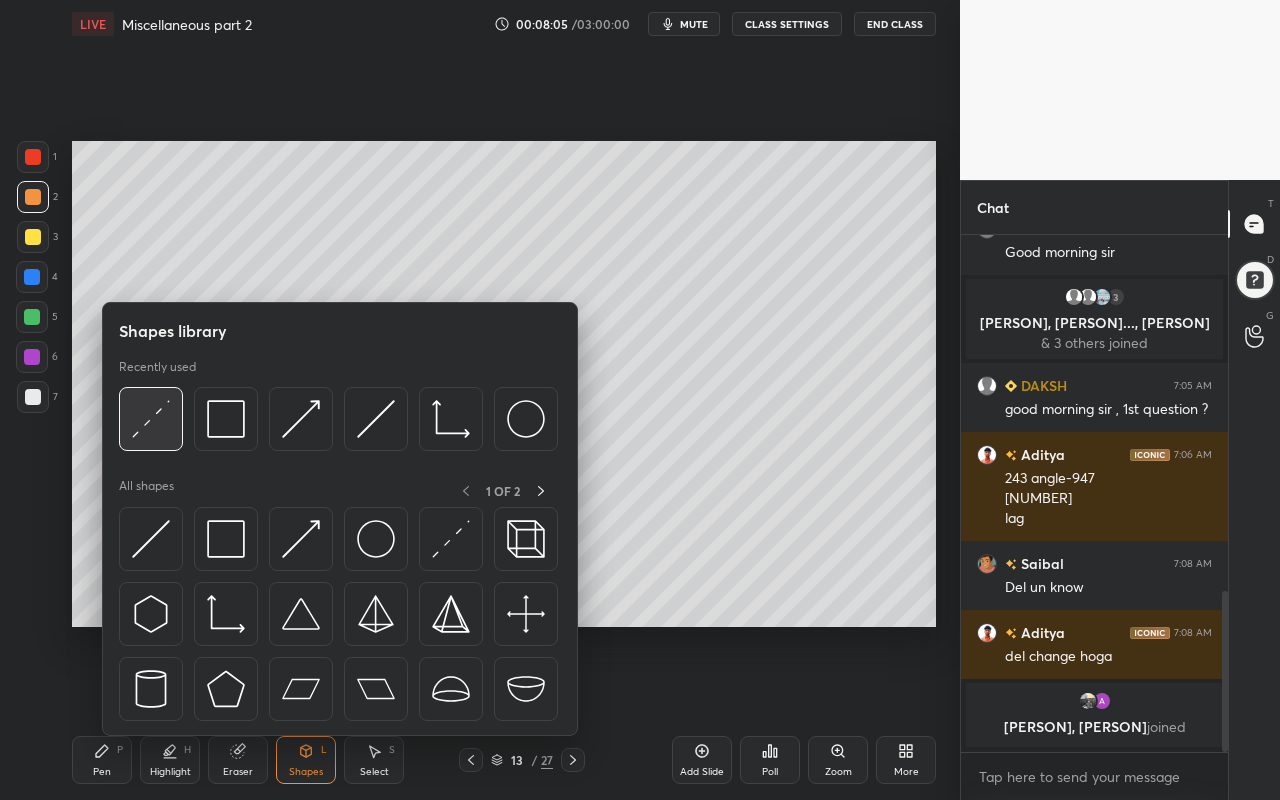 click at bounding box center (151, 419) 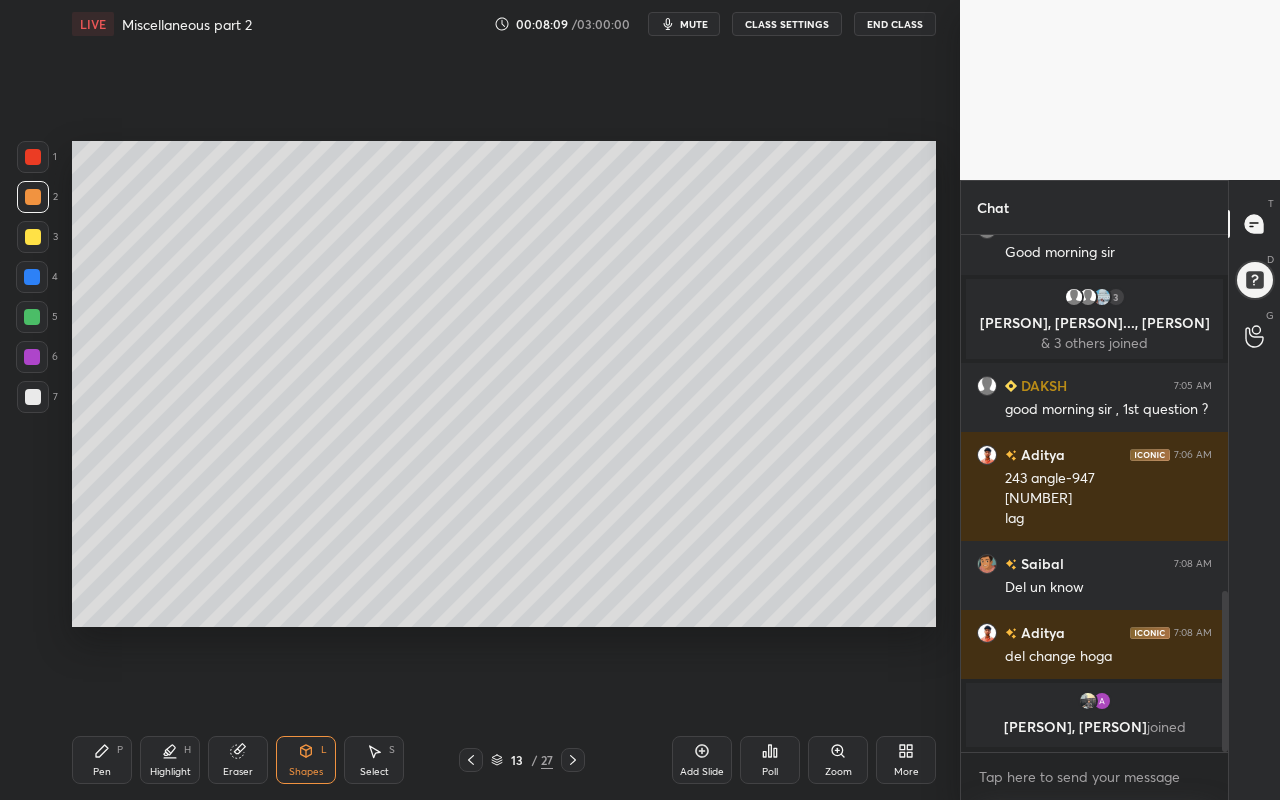 drag, startPoint x: 109, startPoint y: 761, endPoint x: 130, endPoint y: 707, distance: 57.939625 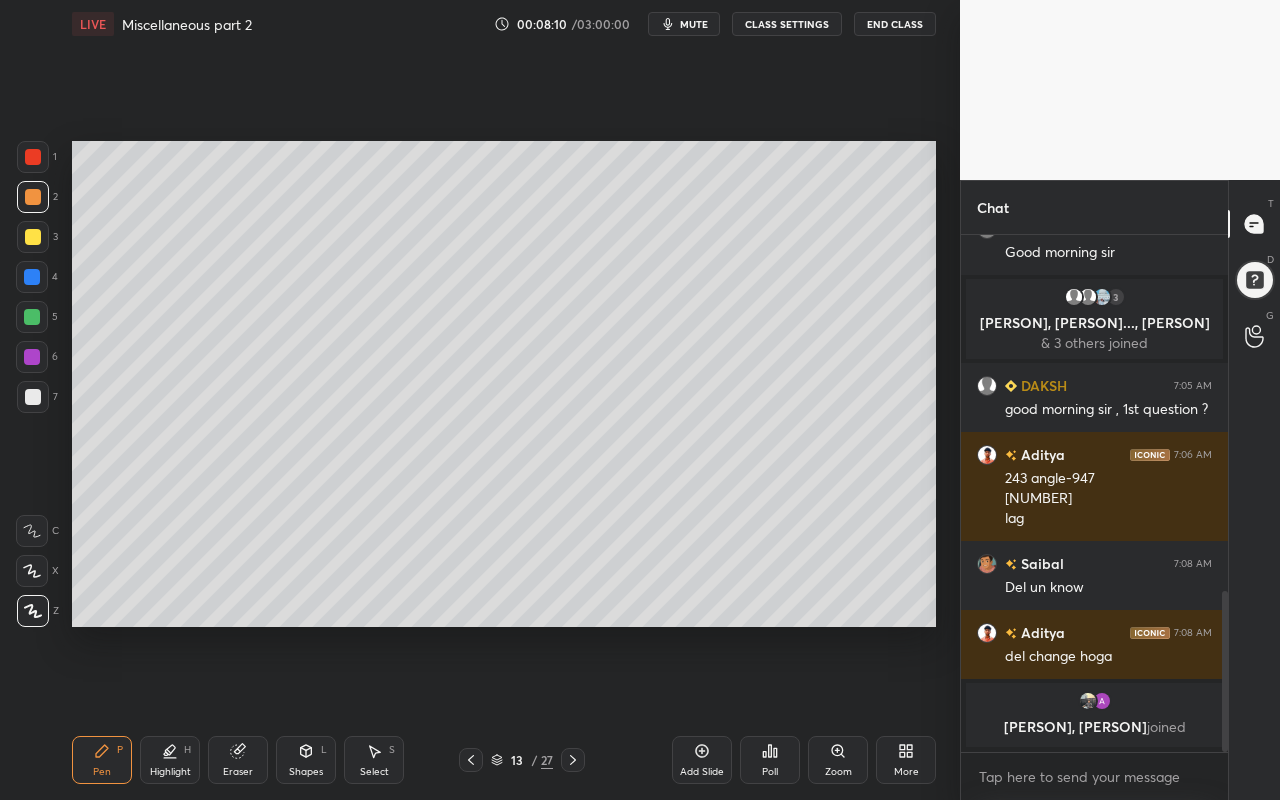 click at bounding box center (33, 197) 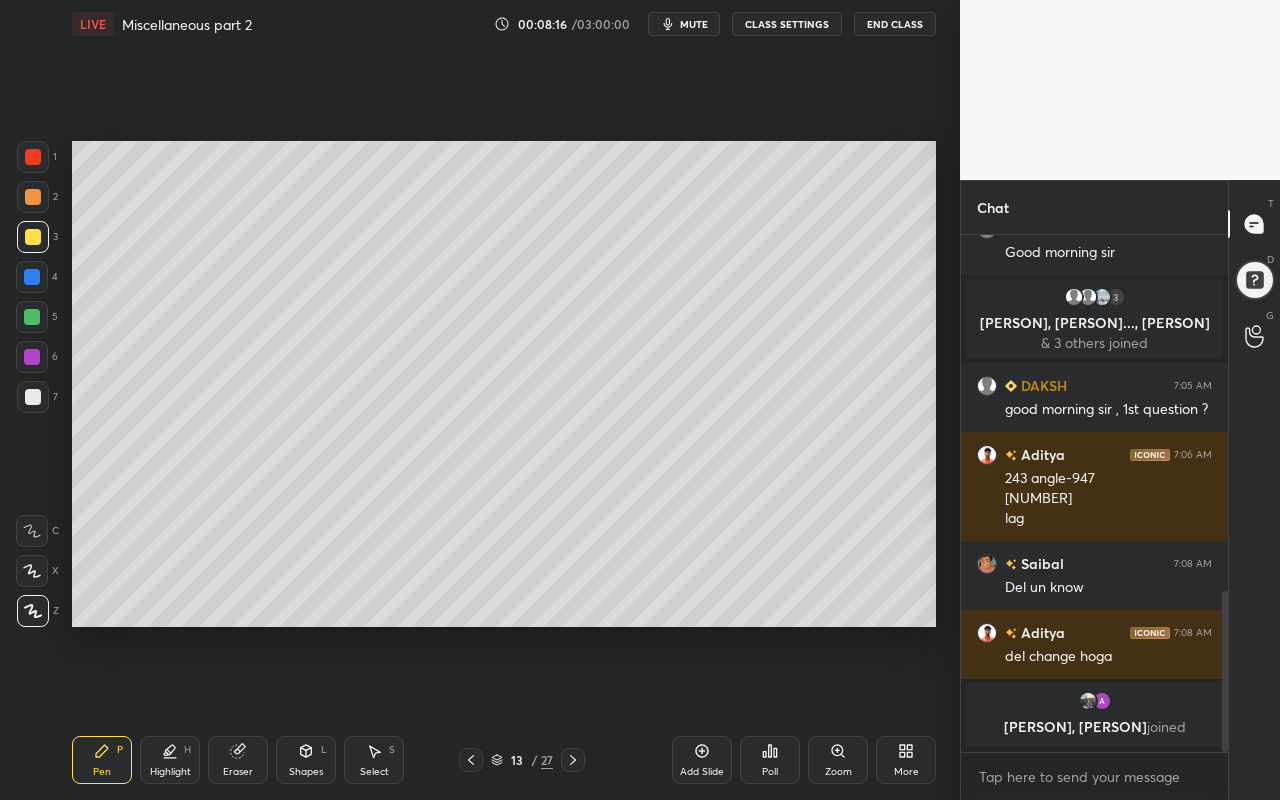click on "Shapes L" at bounding box center [306, 760] 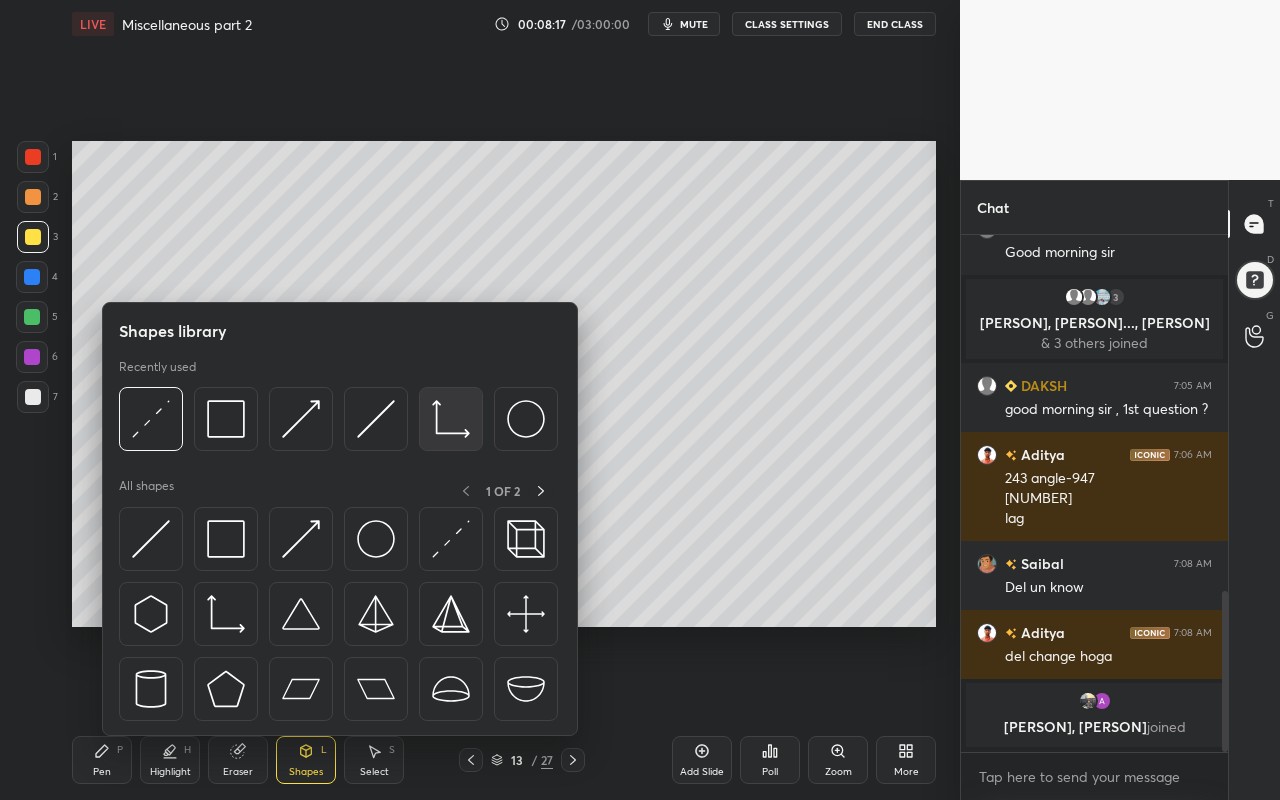 click at bounding box center [451, 419] 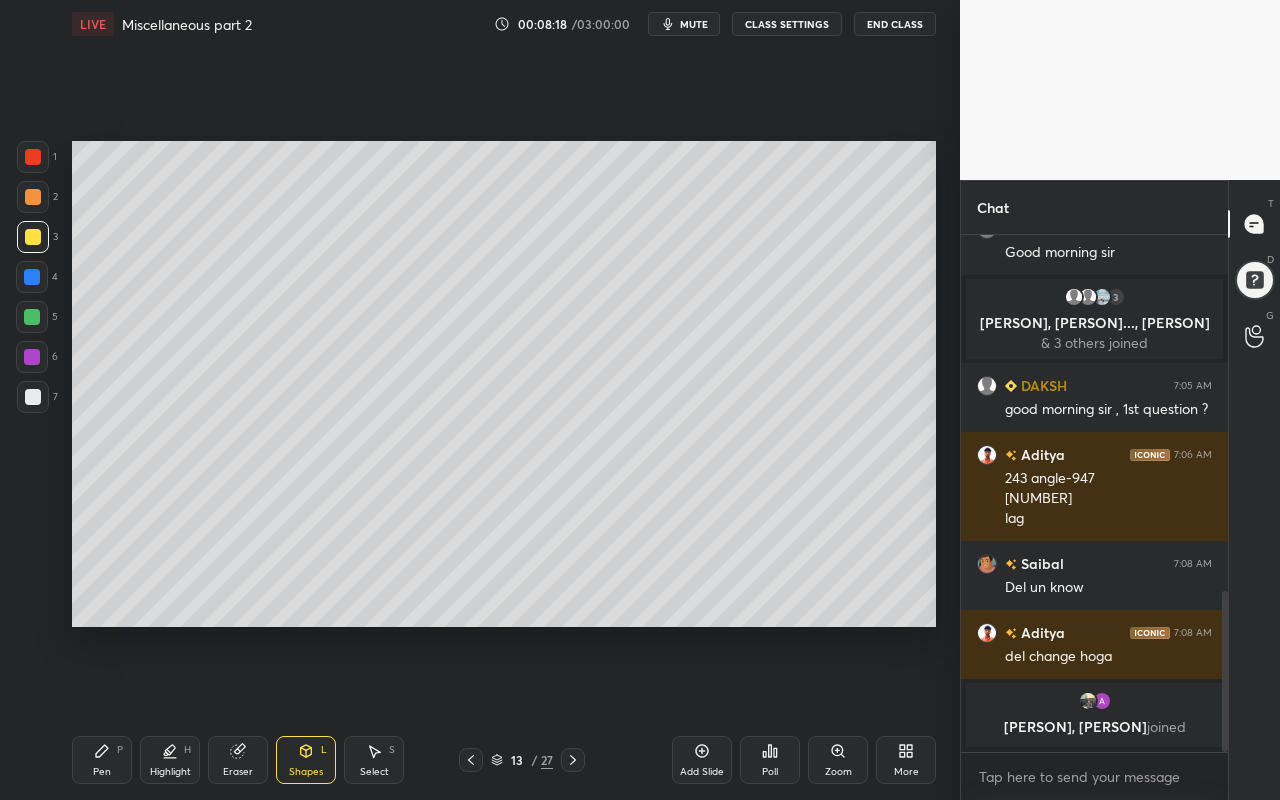 click at bounding box center (33, 397) 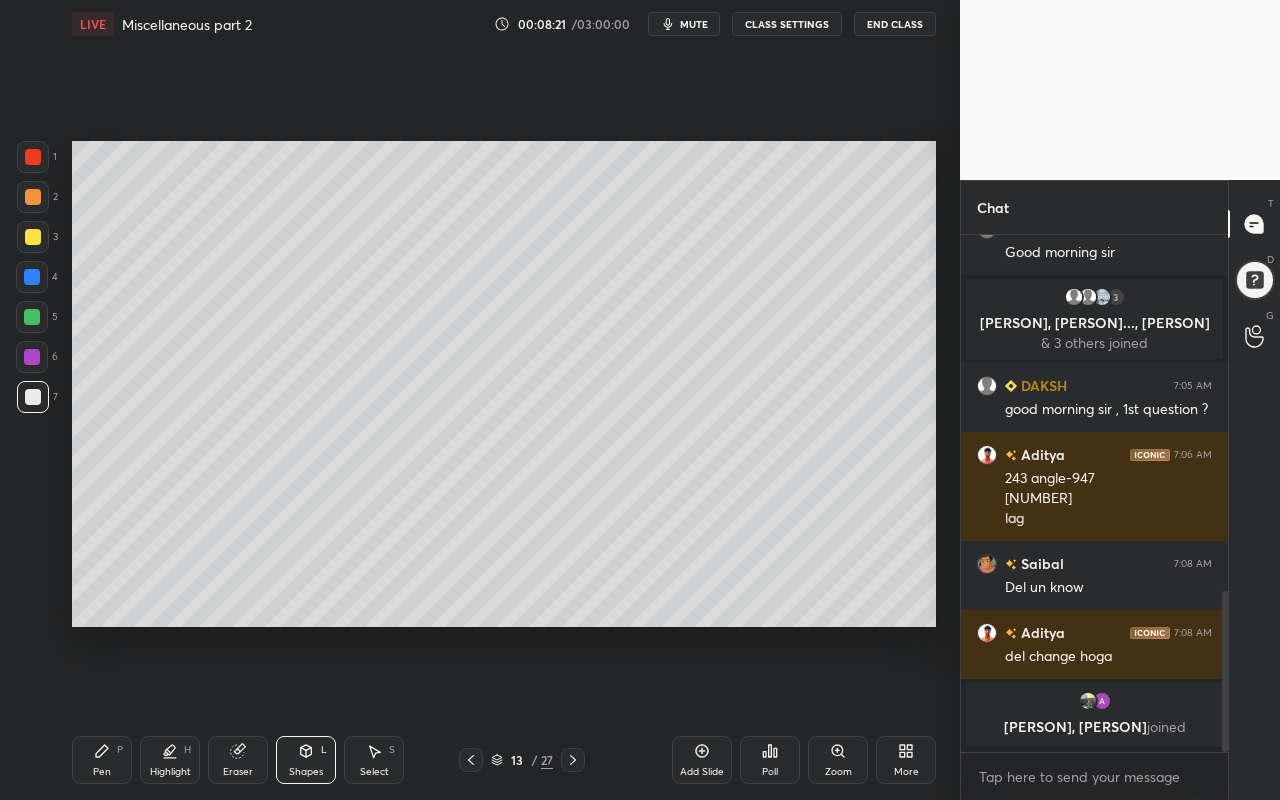 click on "Pen P" at bounding box center (102, 760) 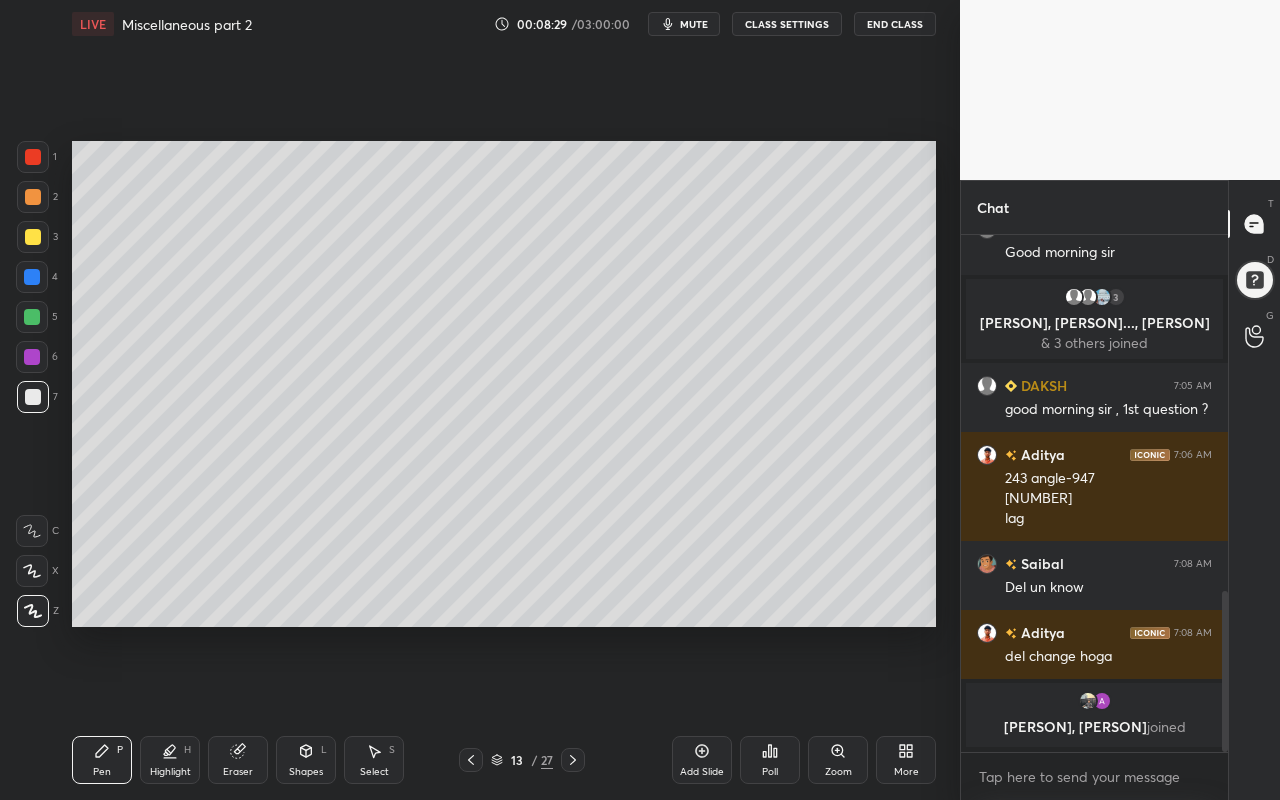click on "Pen" at bounding box center (102, 772) 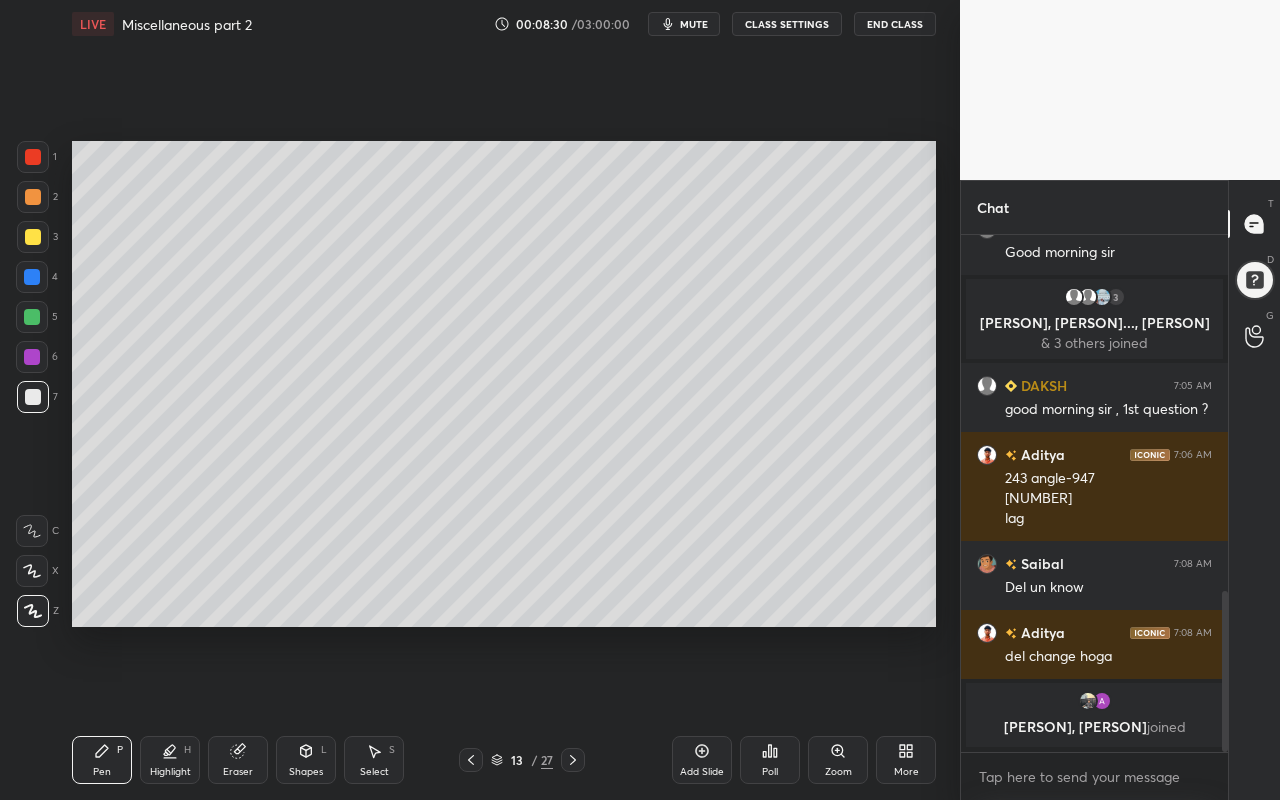 click at bounding box center (32, 317) 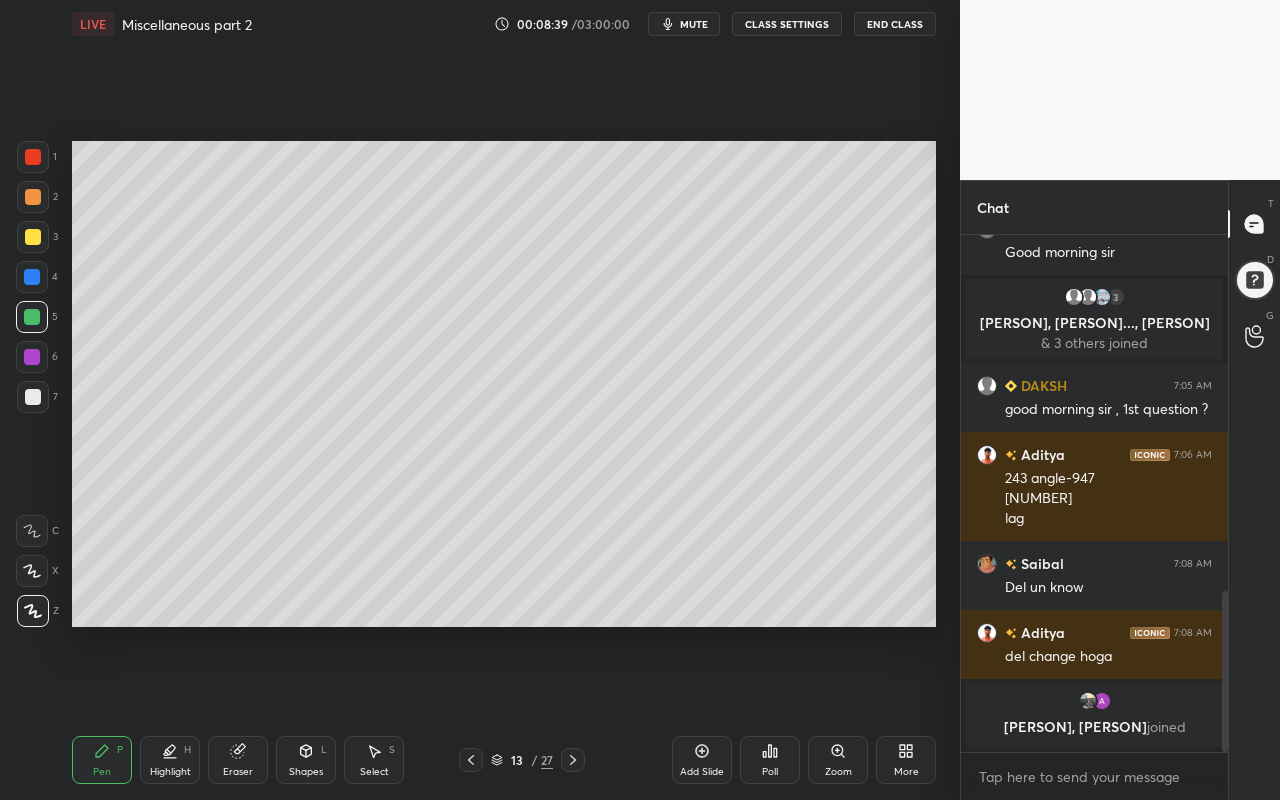 scroll, scrollTop: 1163, scrollLeft: 0, axis: vertical 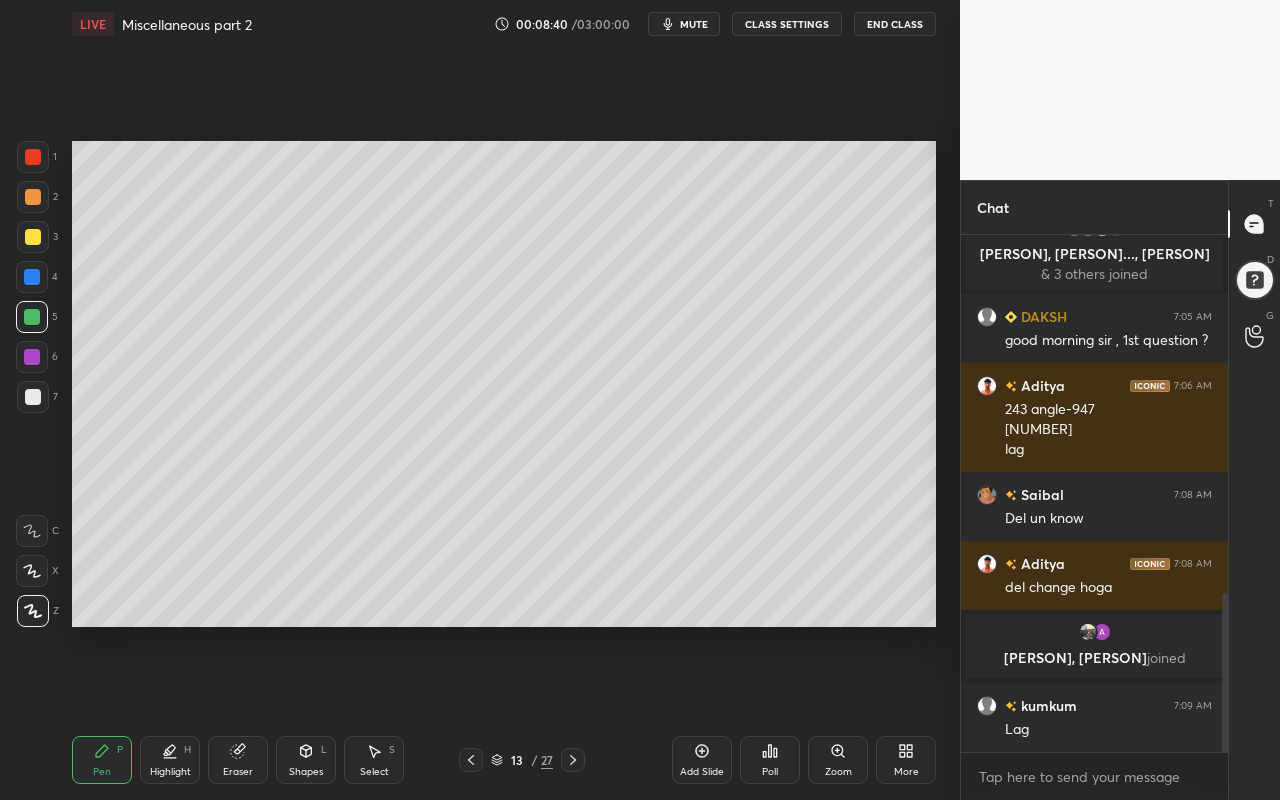 click on "Pen" at bounding box center [102, 772] 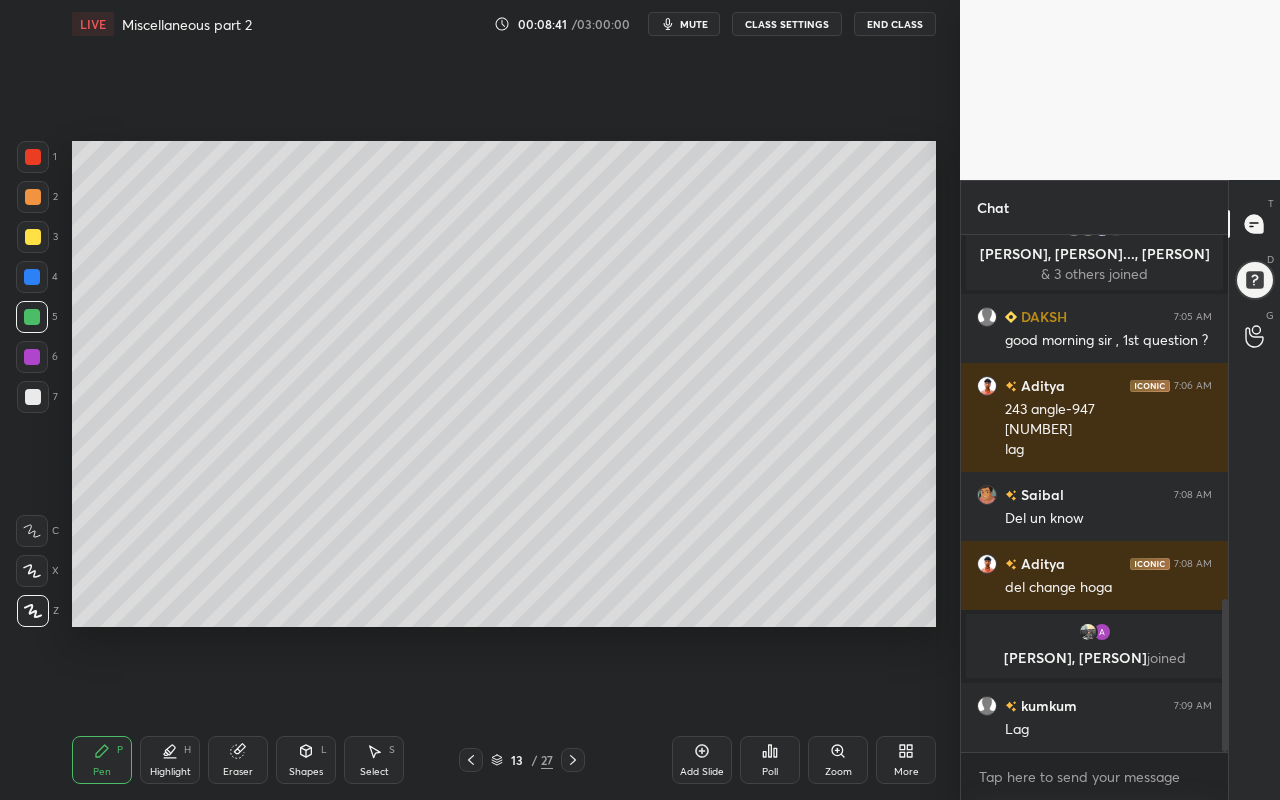scroll, scrollTop: 1232, scrollLeft: 0, axis: vertical 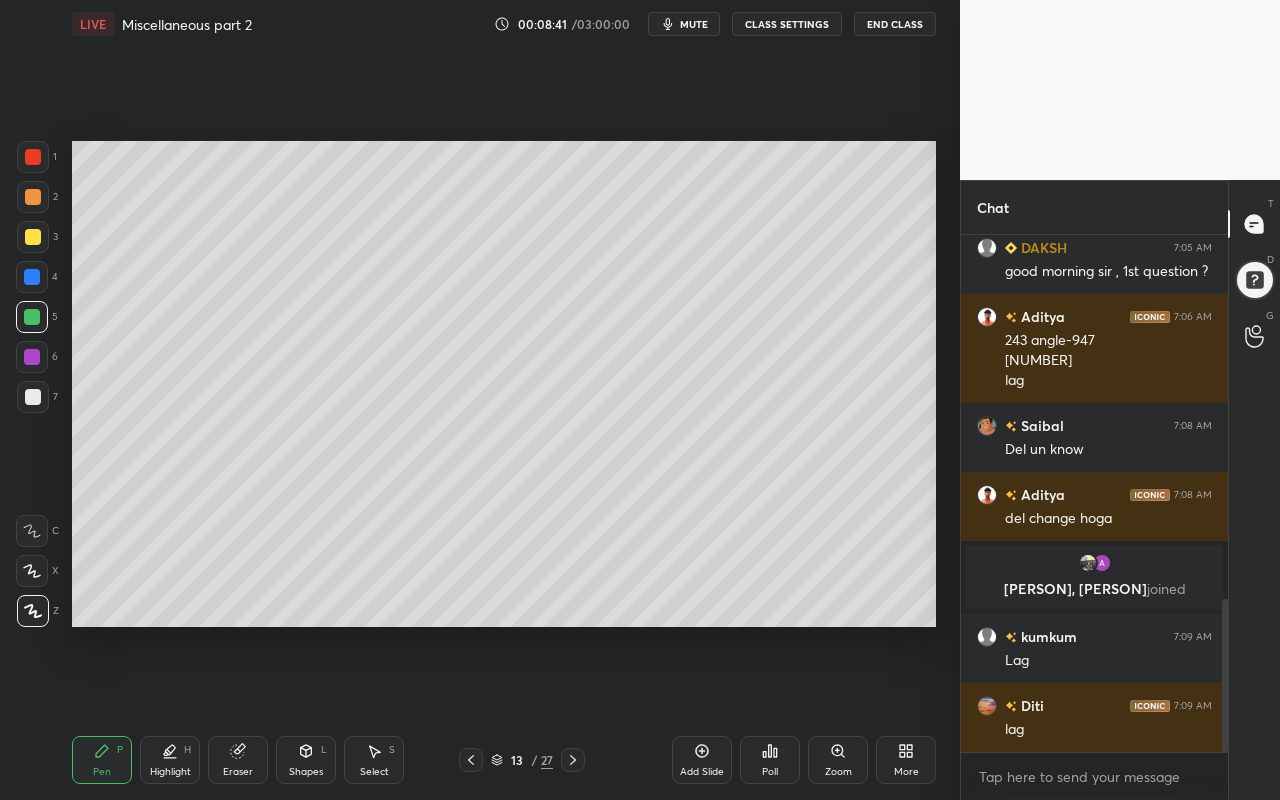 drag, startPoint x: 28, startPoint y: 239, endPoint x: 47, endPoint y: 233, distance: 19.924858 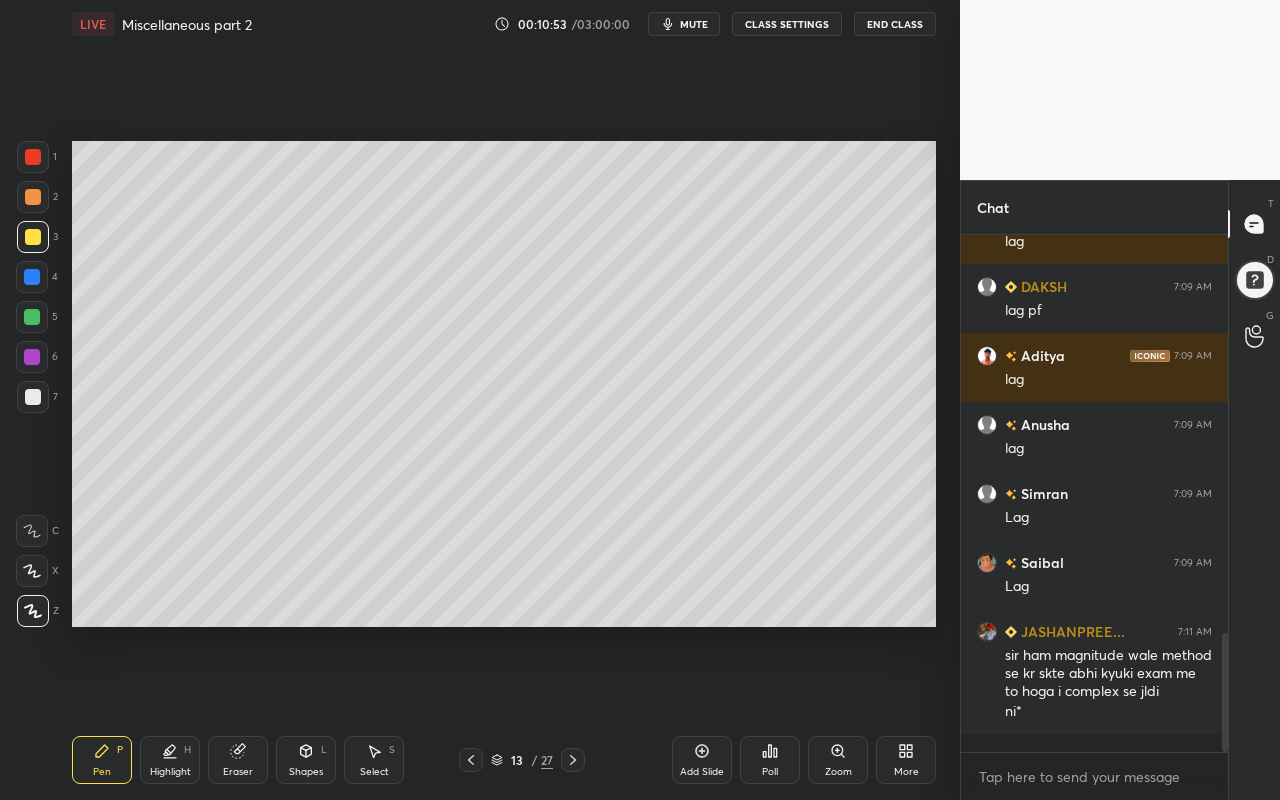 scroll, scrollTop: 1768, scrollLeft: 0, axis: vertical 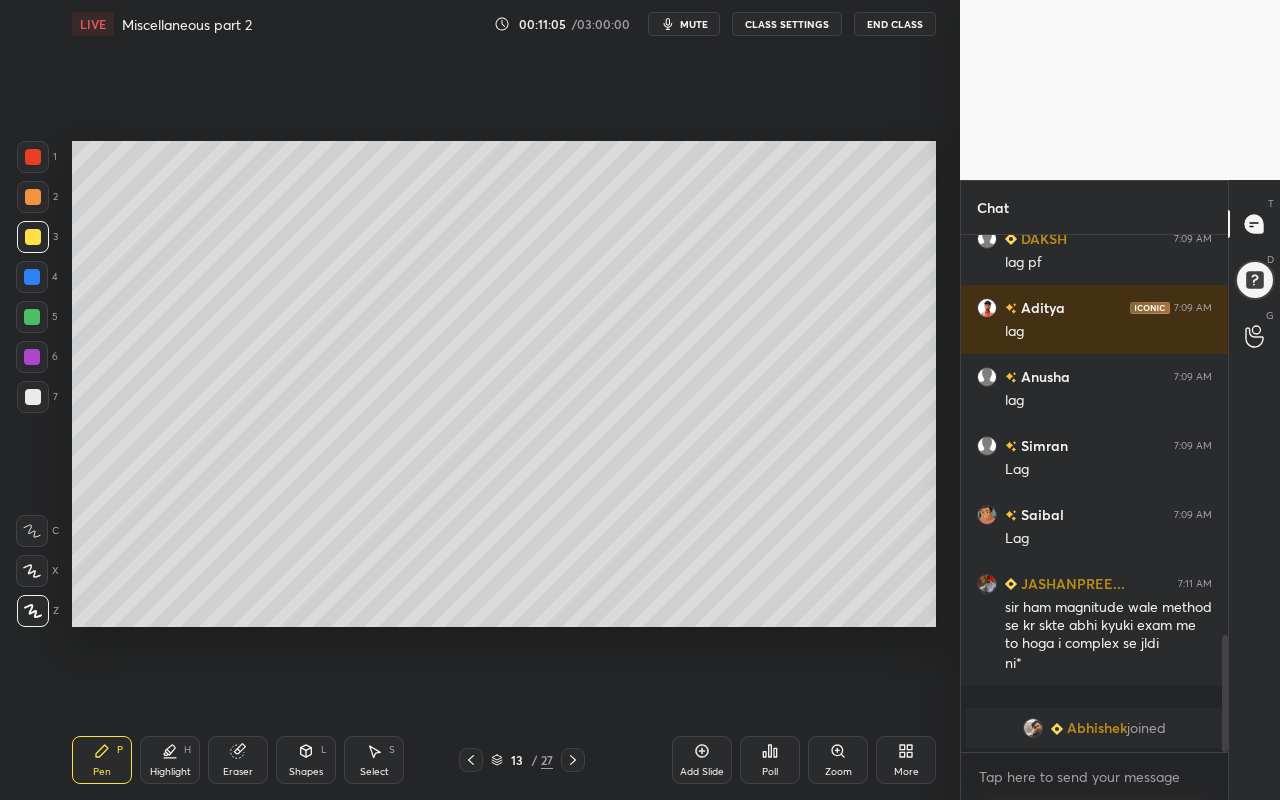drag, startPoint x: 96, startPoint y: 771, endPoint x: 179, endPoint y: 713, distance: 101.257095 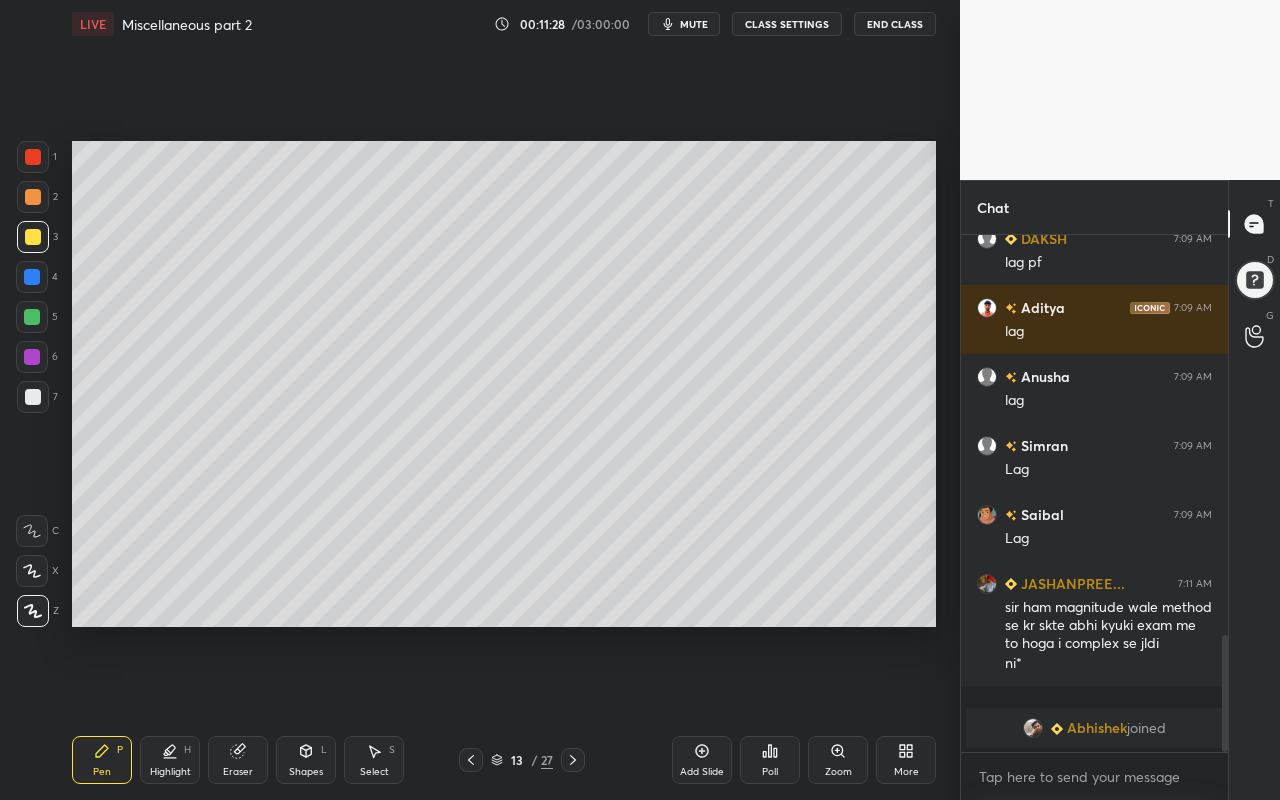 click 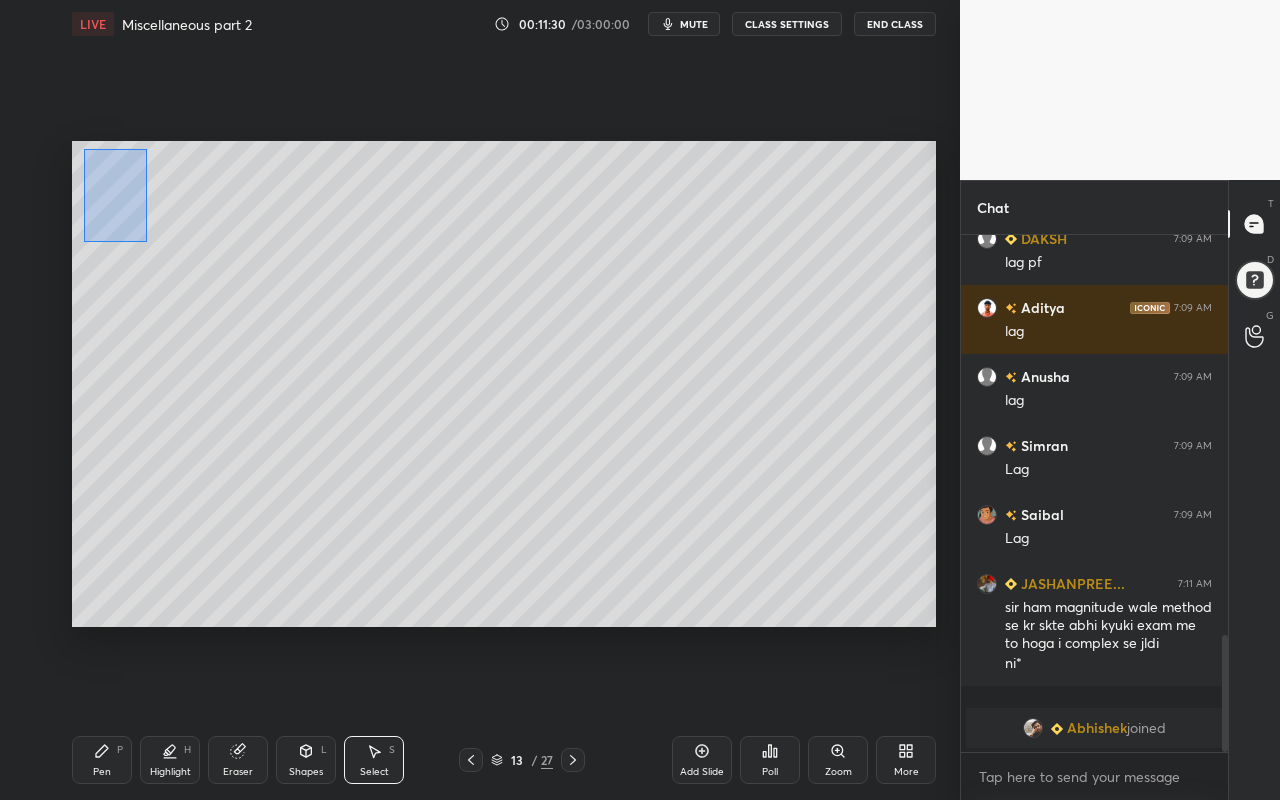 scroll, scrollTop: 1702, scrollLeft: 0, axis: vertical 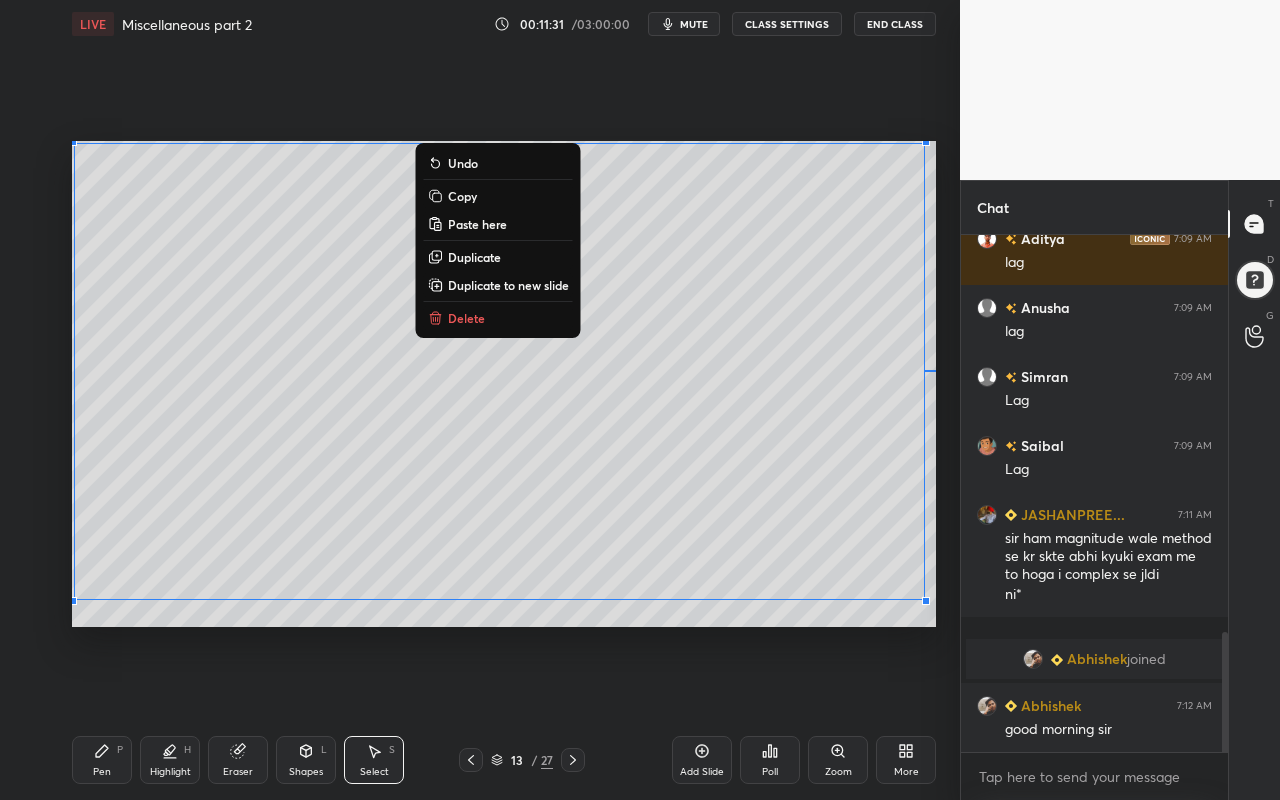 drag, startPoint x: 80, startPoint y: 158, endPoint x: 952, endPoint y: 619, distance: 986.3595 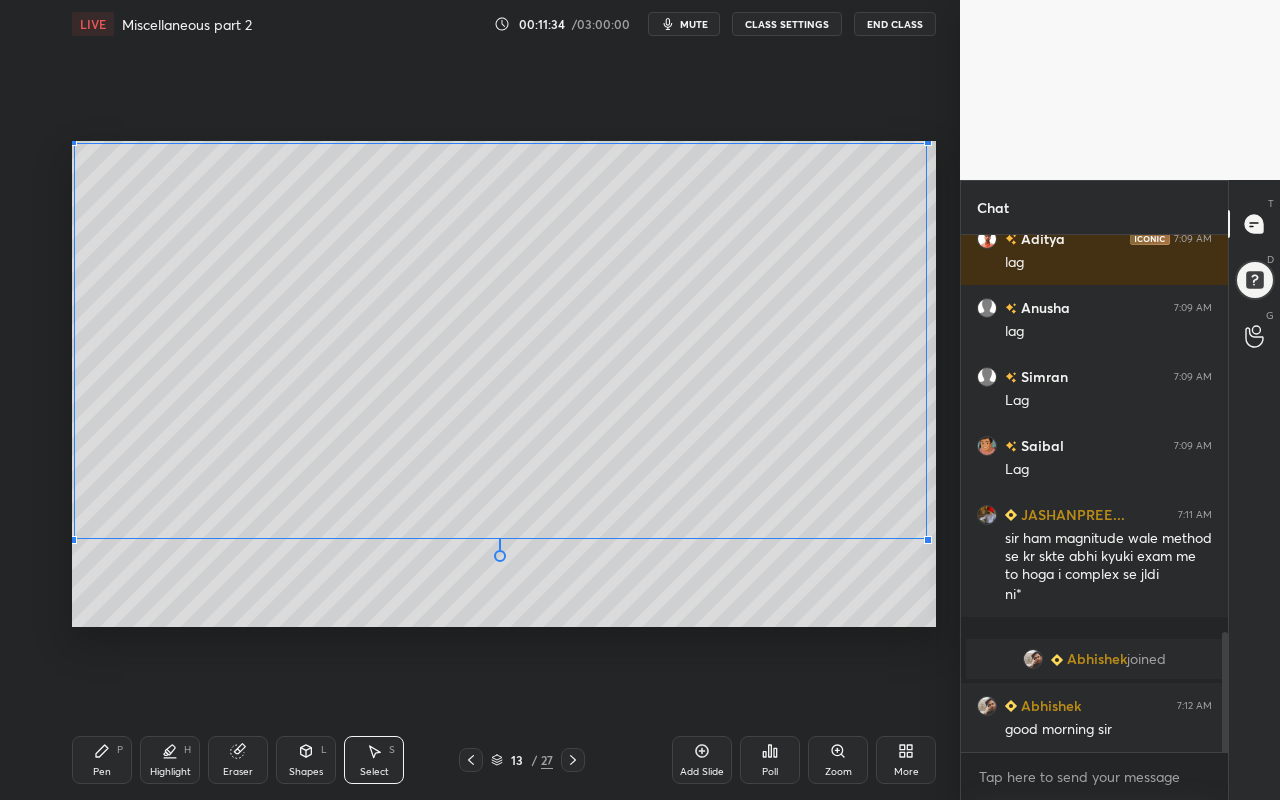 drag, startPoint x: 927, startPoint y: 566, endPoint x: 923, endPoint y: 538, distance: 28.284271 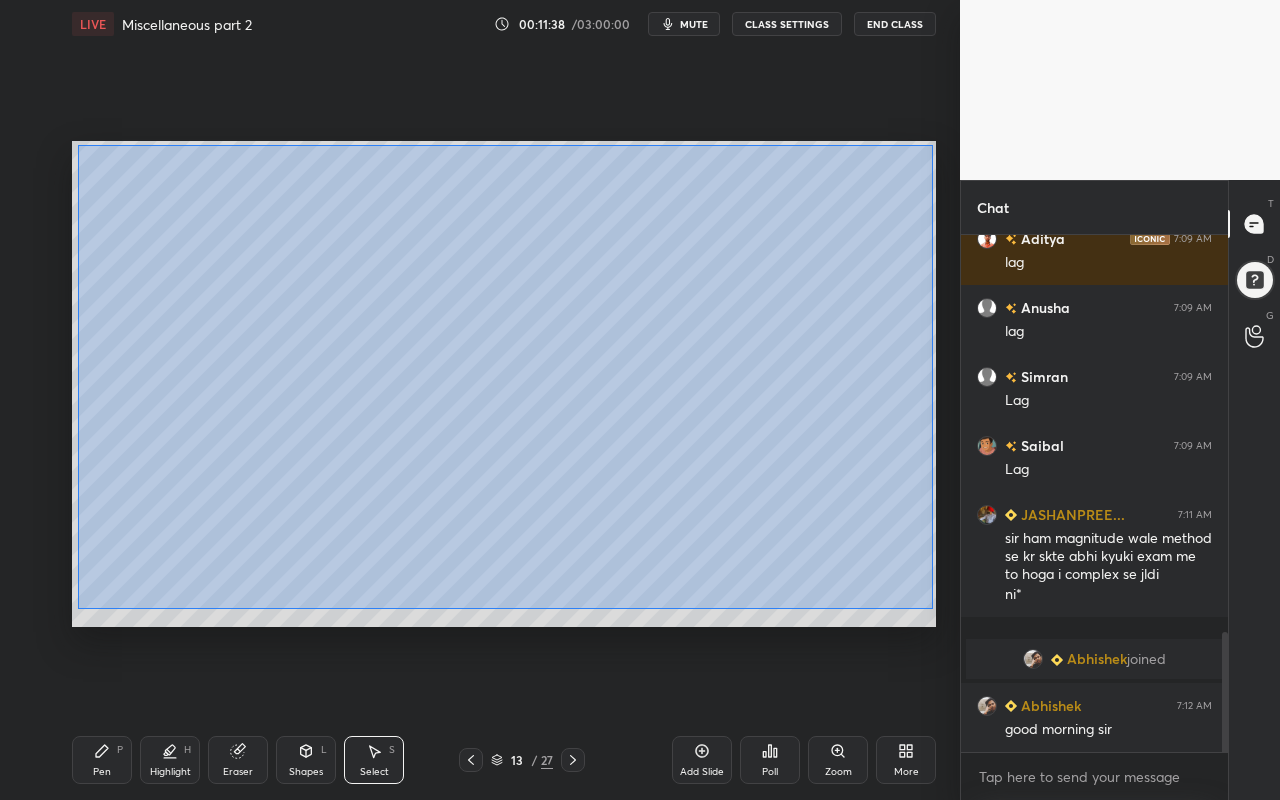 drag, startPoint x: 89, startPoint y: 159, endPoint x: 937, endPoint y: 594, distance: 953.0629 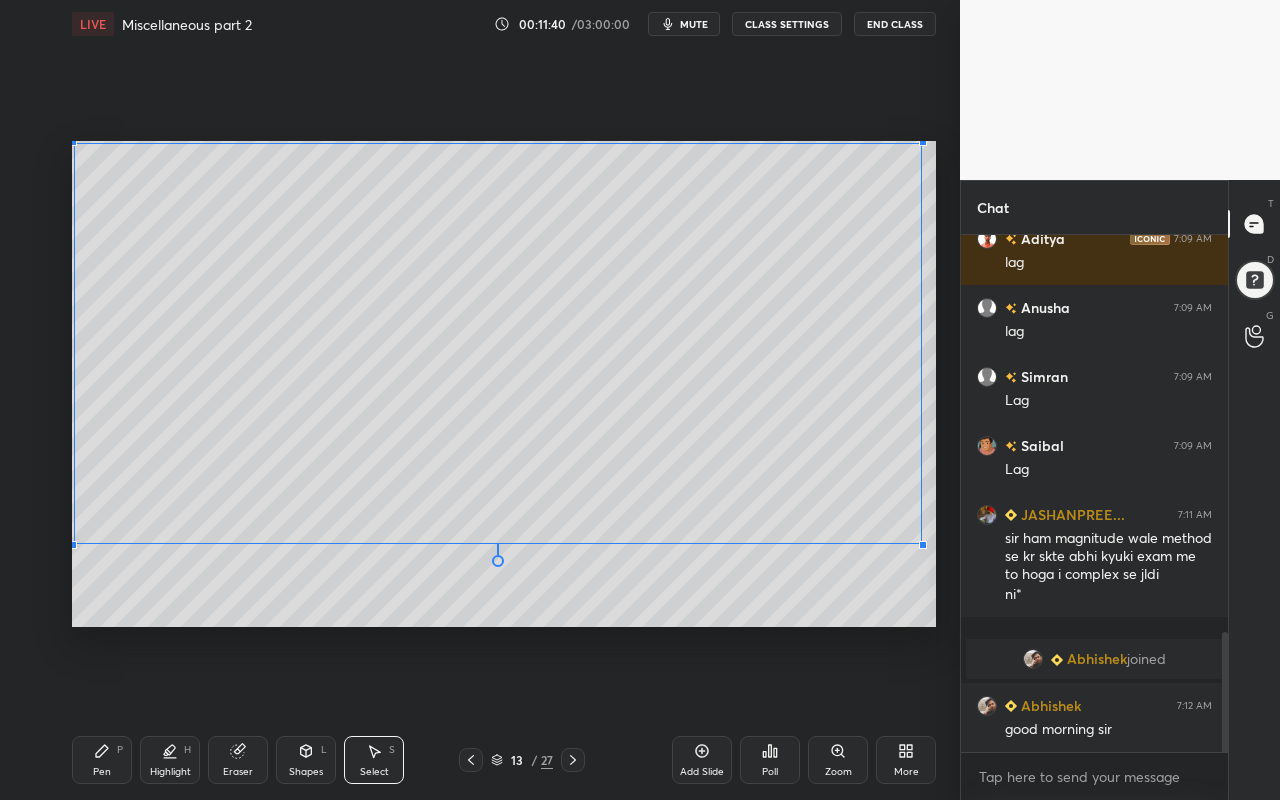 drag, startPoint x: 926, startPoint y: 606, endPoint x: 915, endPoint y: 544, distance: 62.968246 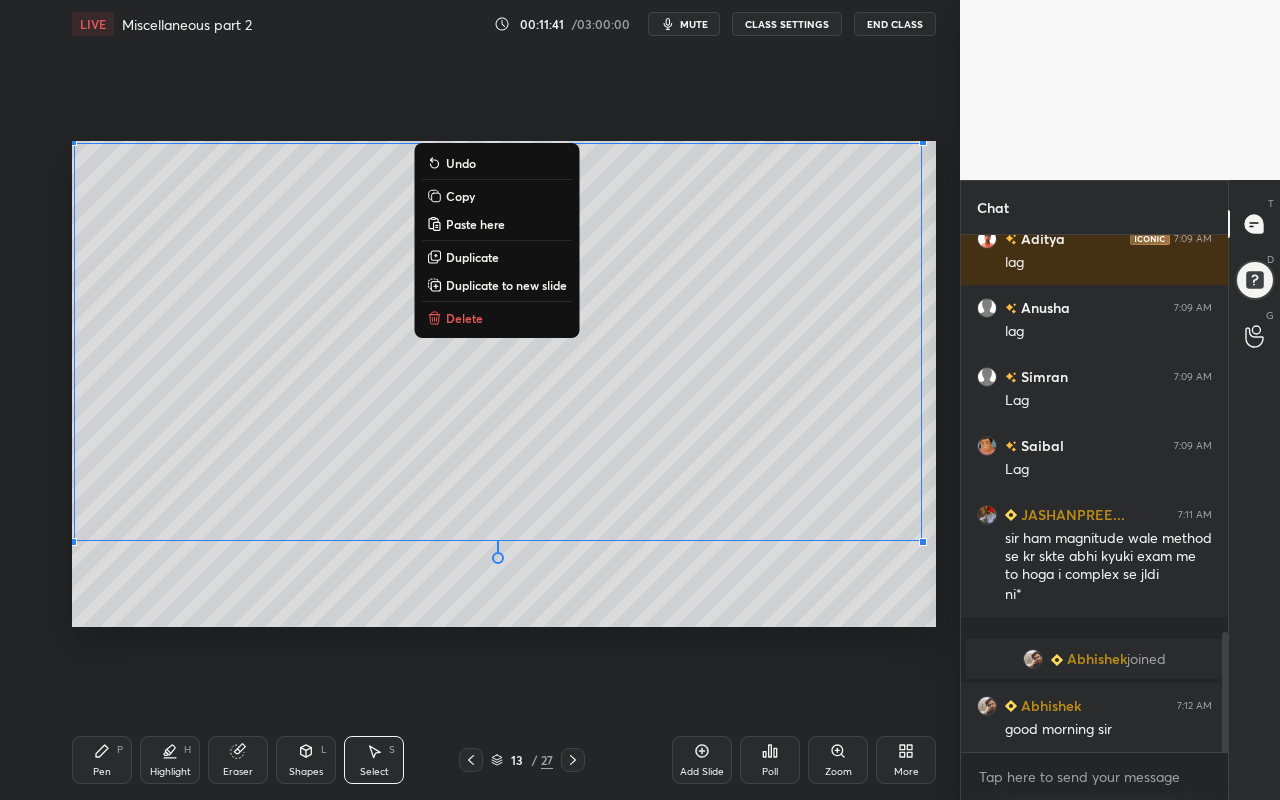 drag, startPoint x: 724, startPoint y: 611, endPoint x: 557, endPoint y: 665, distance: 175.51353 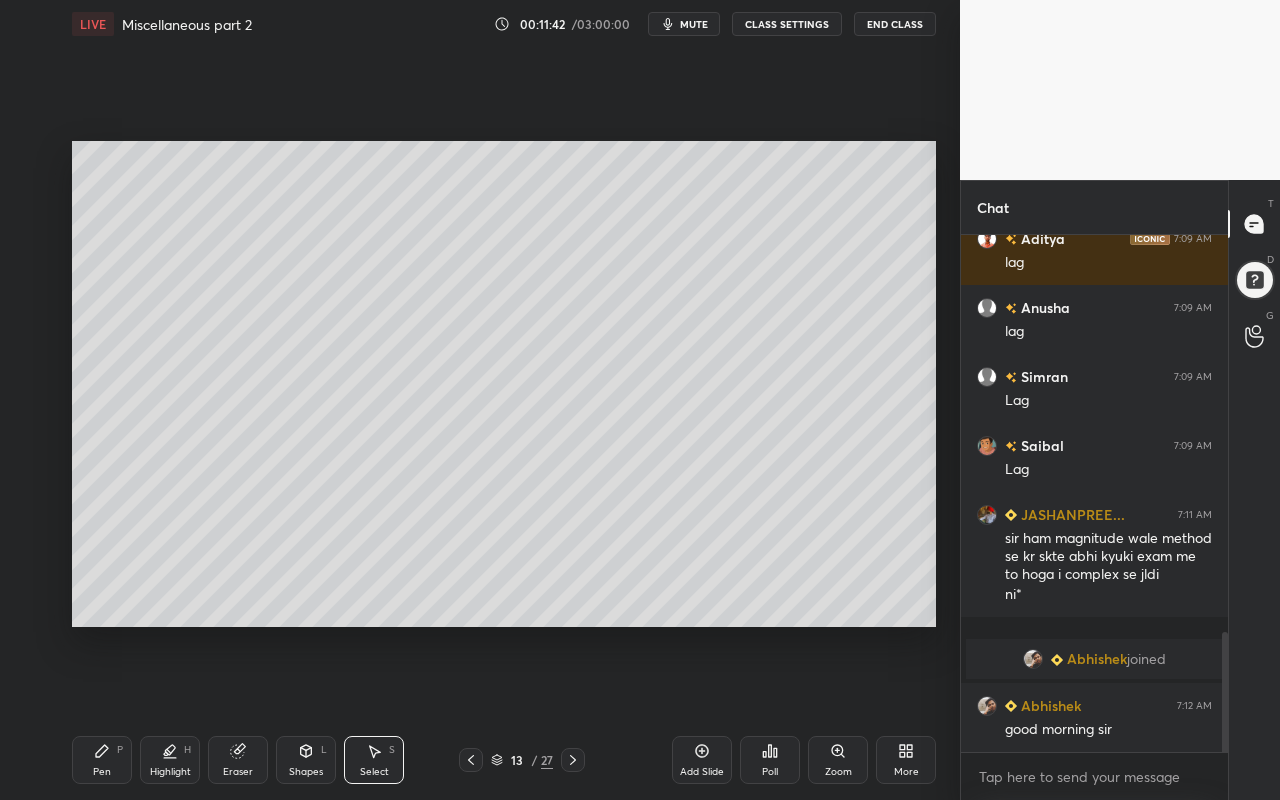 click on "Pen P" at bounding box center (102, 760) 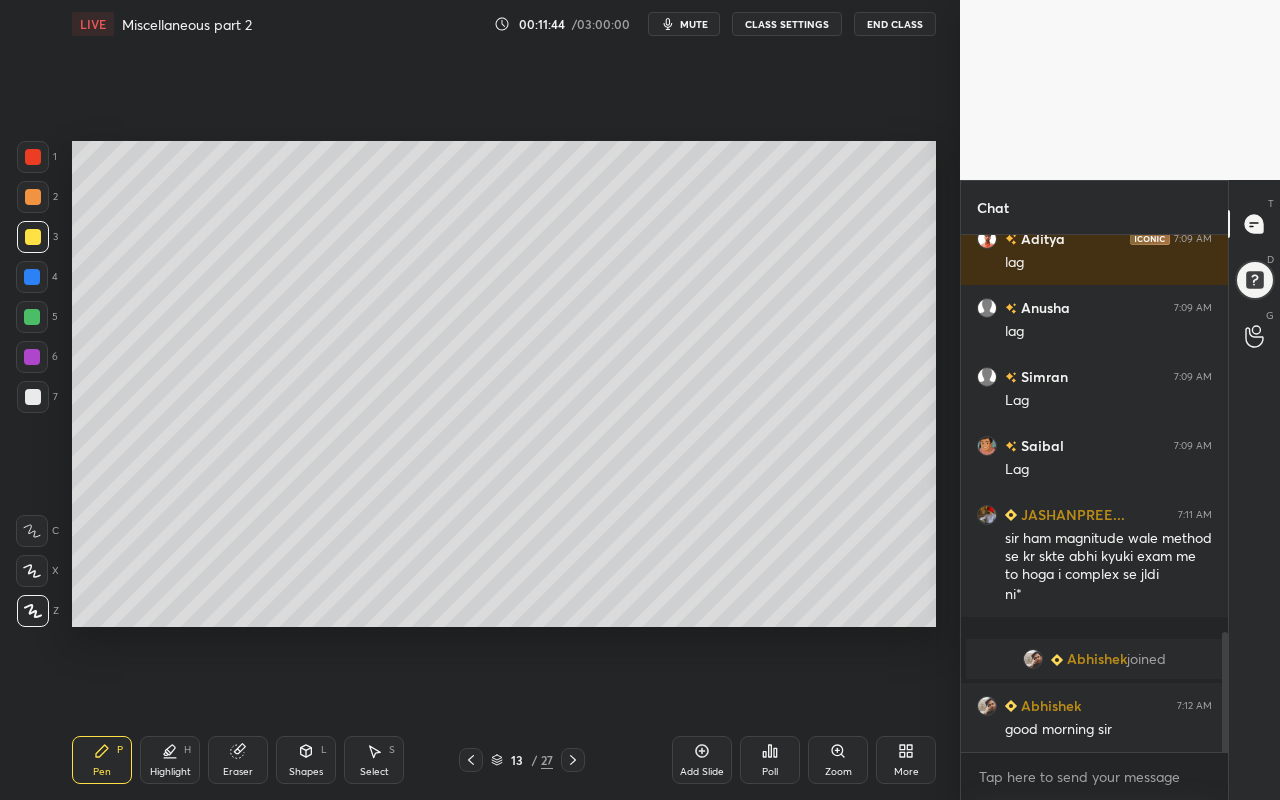 click at bounding box center (33, 157) 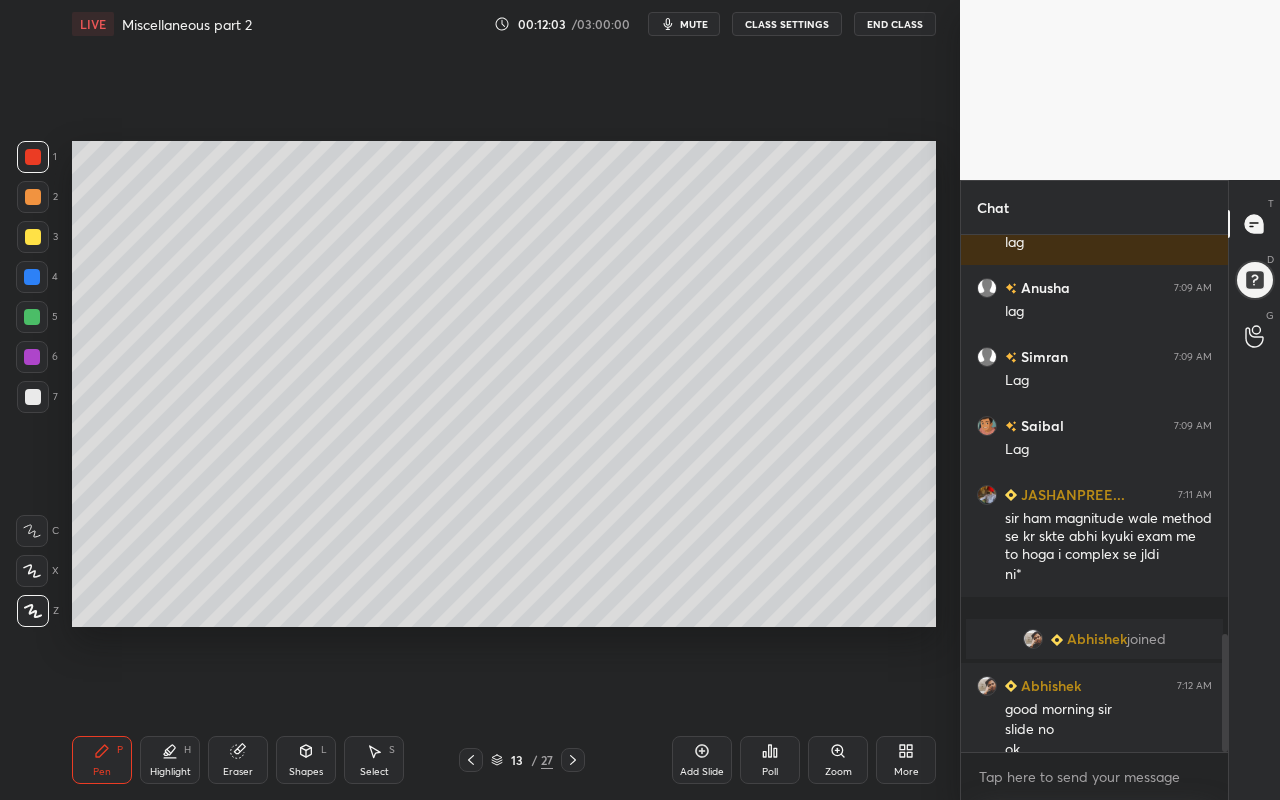 scroll, scrollTop: 1742, scrollLeft: 0, axis: vertical 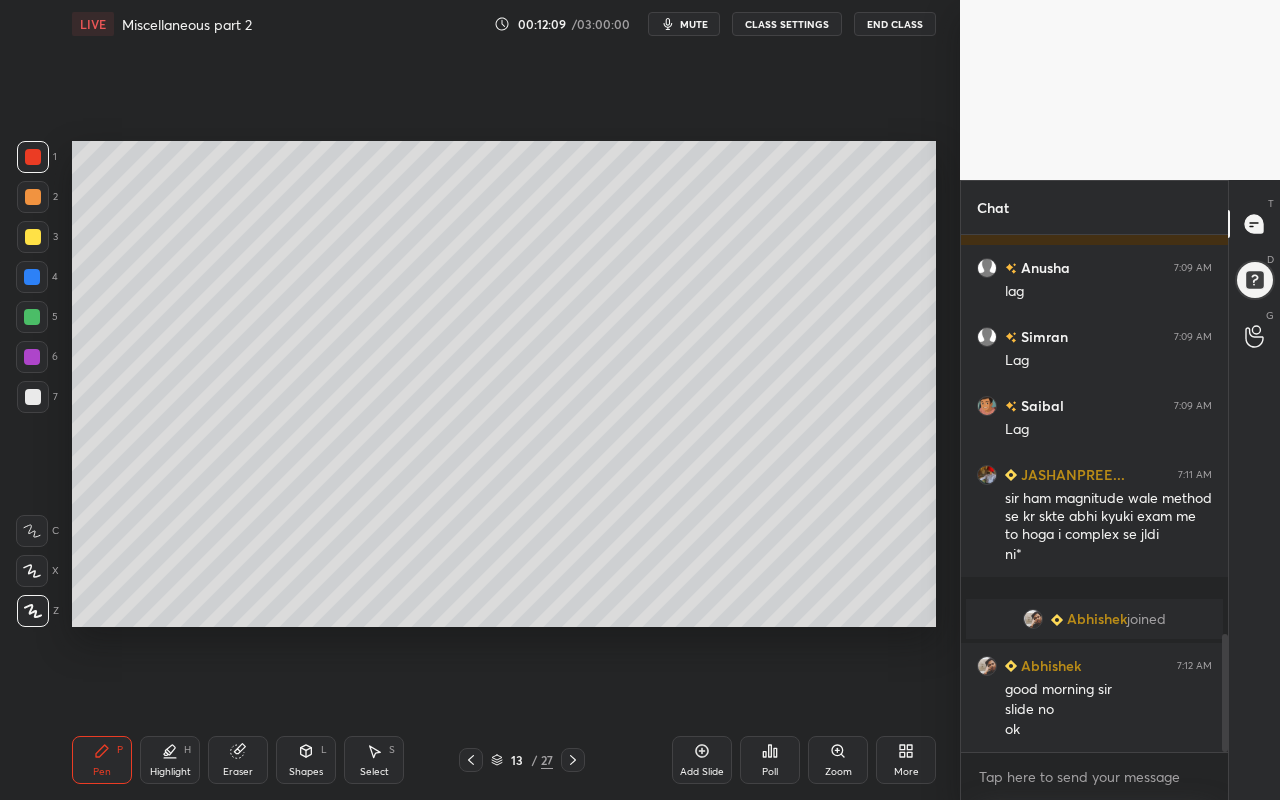 drag, startPoint x: 102, startPoint y: 767, endPoint x: 111, endPoint y: 756, distance: 14.21267 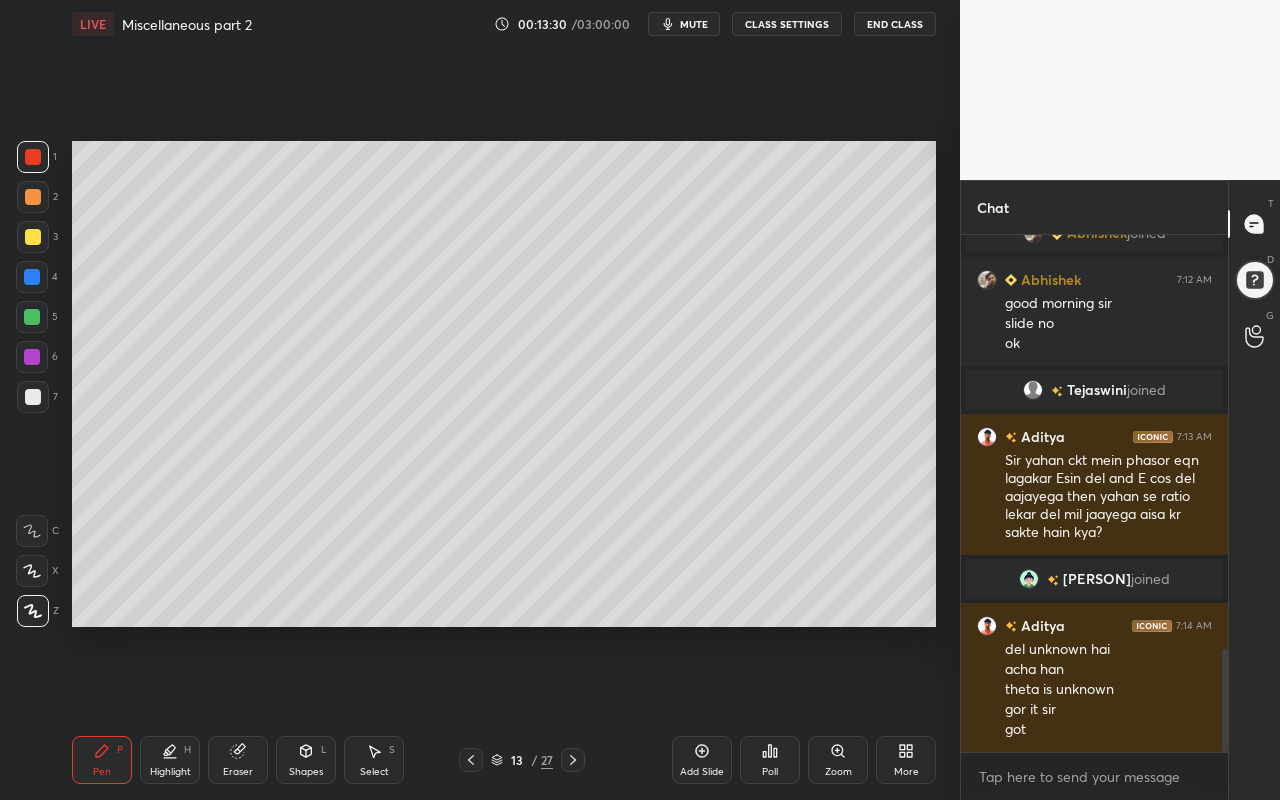 scroll, scrollTop: 2077, scrollLeft: 0, axis: vertical 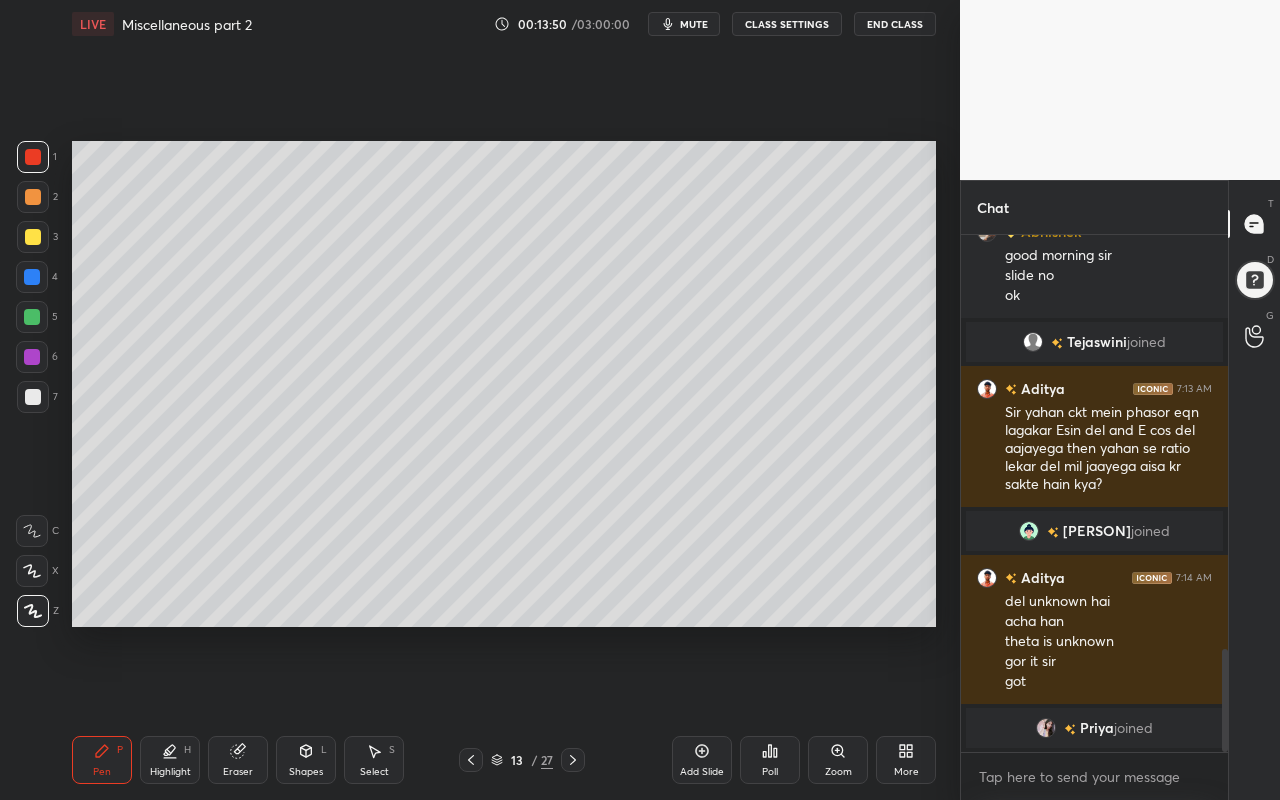 click 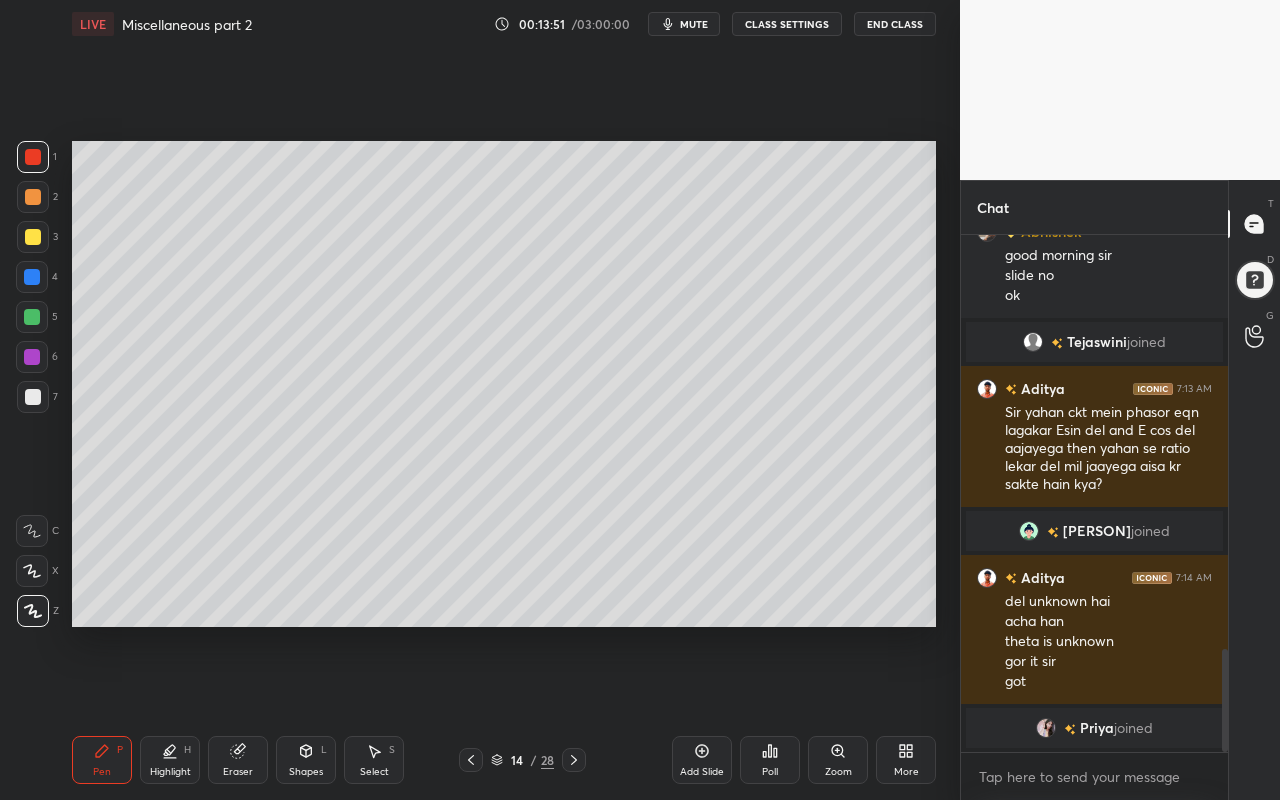 drag, startPoint x: 111, startPoint y: 766, endPoint x: 139, endPoint y: 646, distance: 123.22337 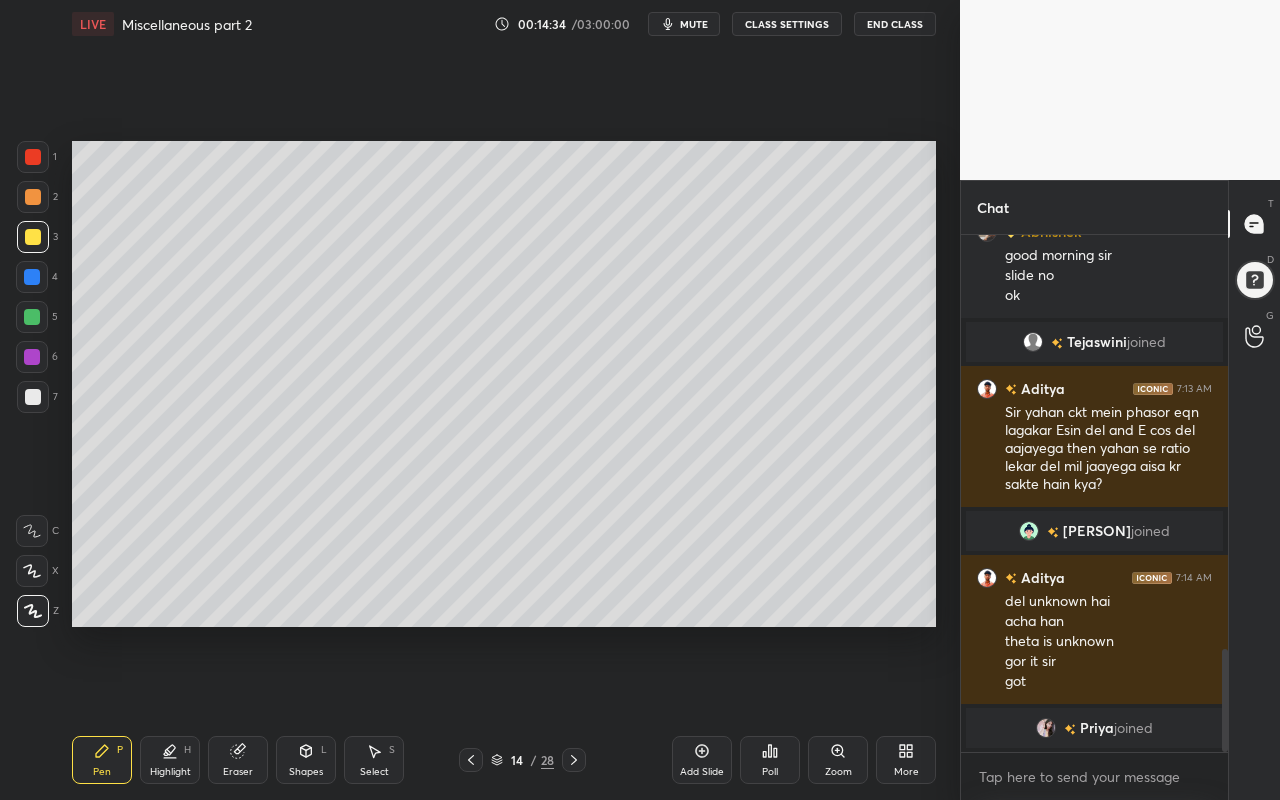 click on "Shapes L" at bounding box center (306, 760) 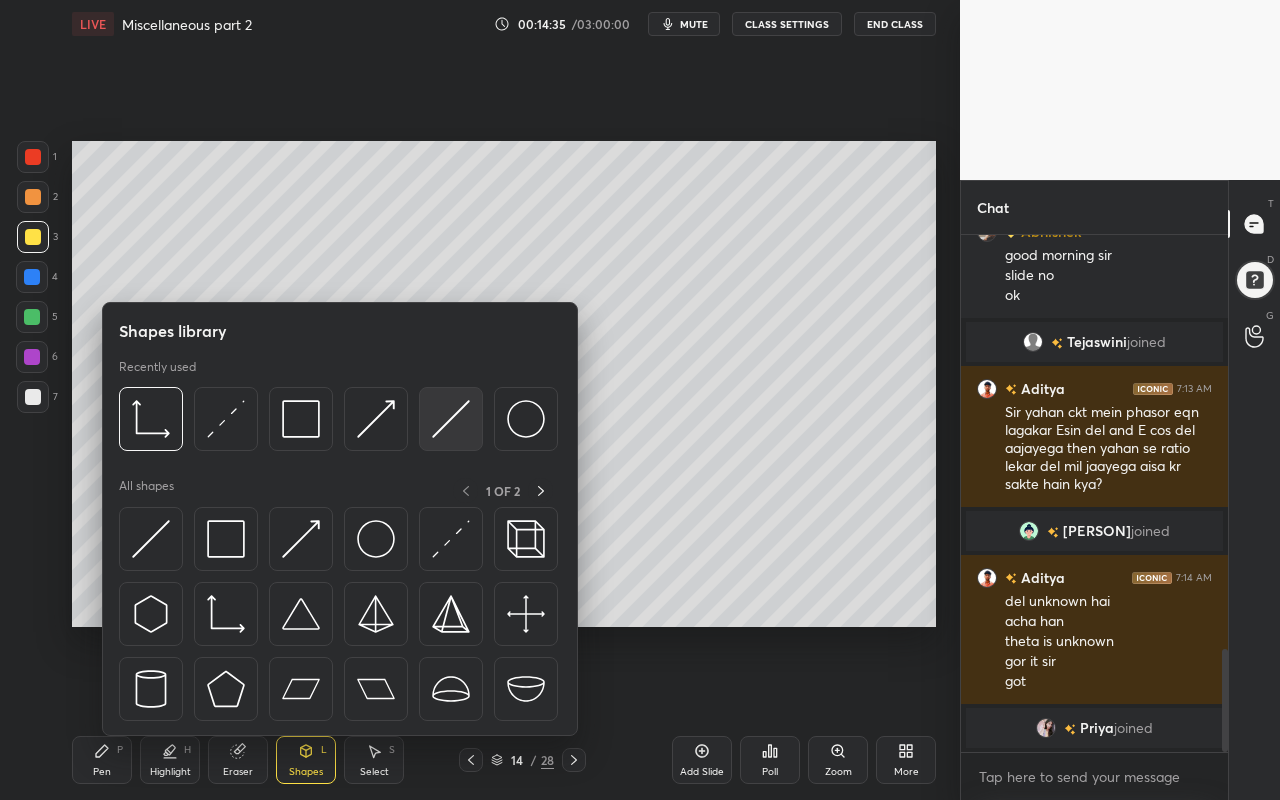 click at bounding box center [451, 419] 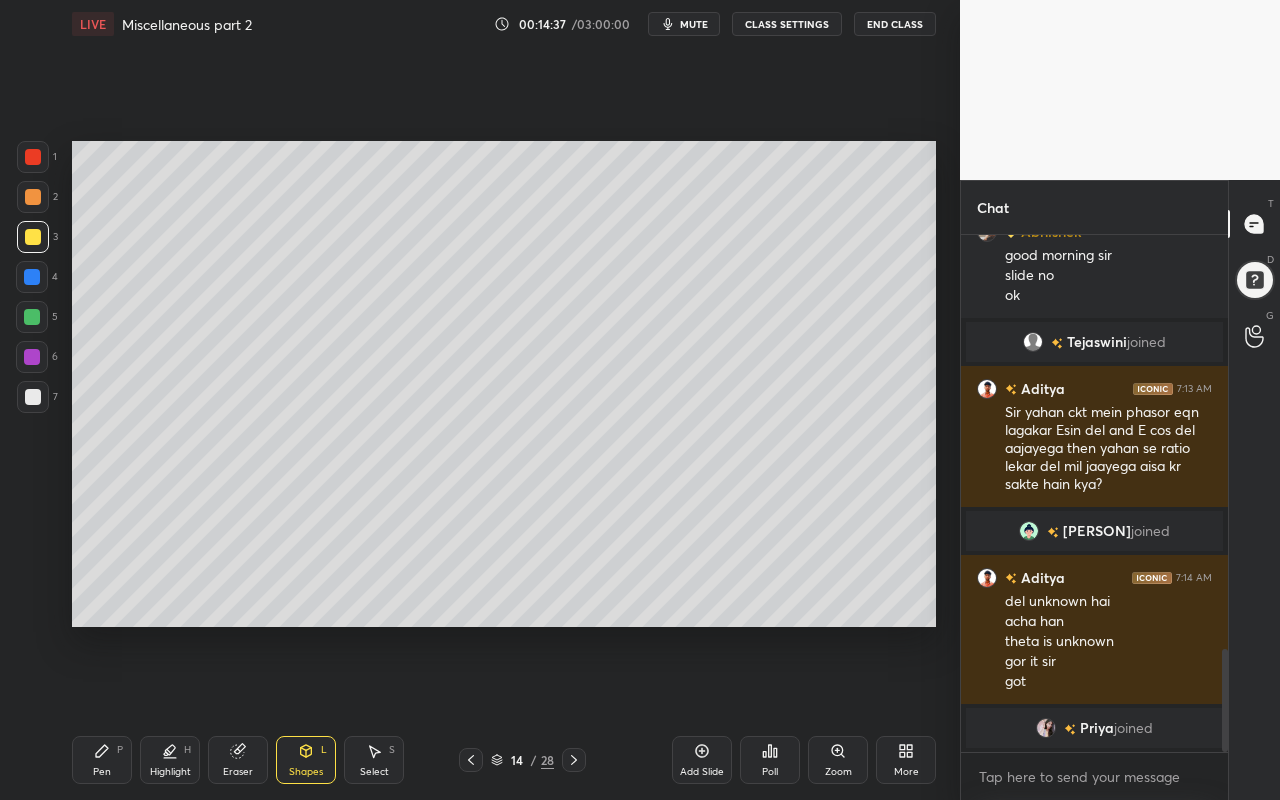 click on "Pen" at bounding box center (102, 772) 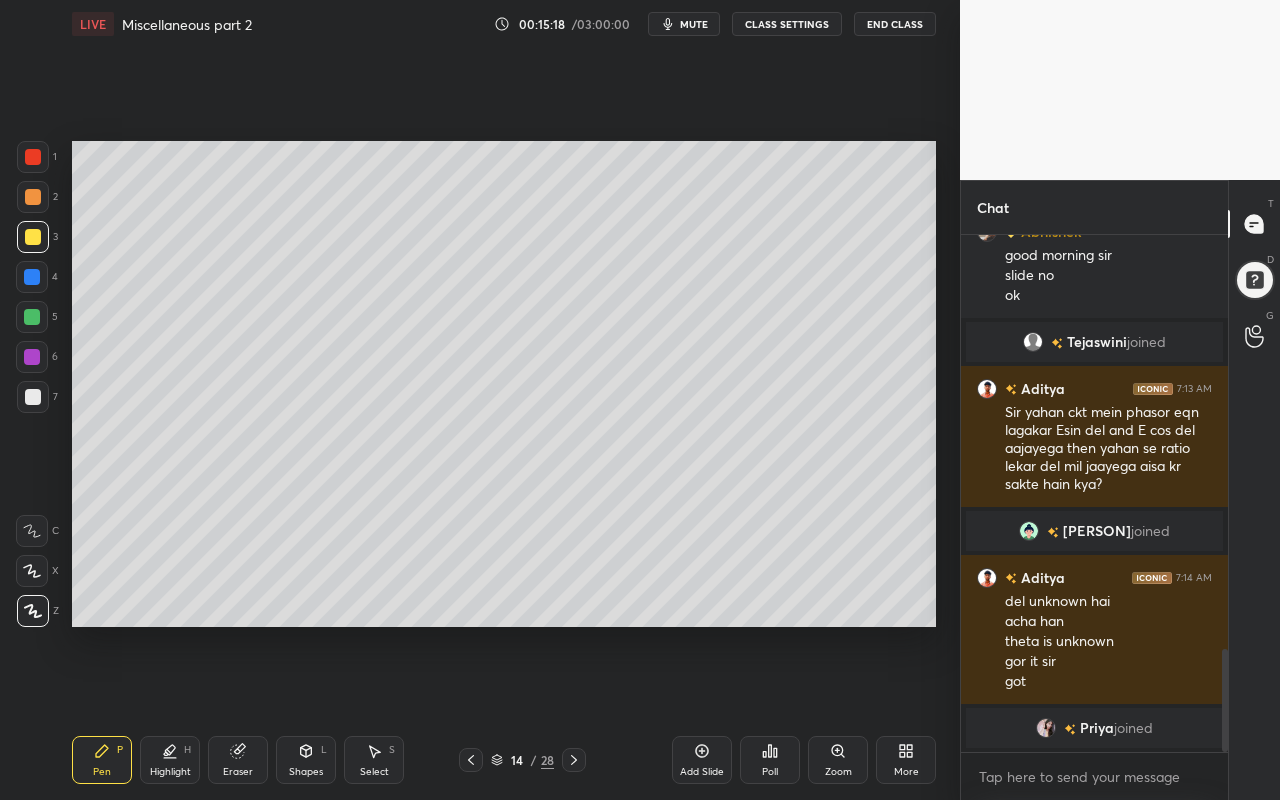 drag, startPoint x: 107, startPoint y: 774, endPoint x: 251, endPoint y: 657, distance: 185.53975 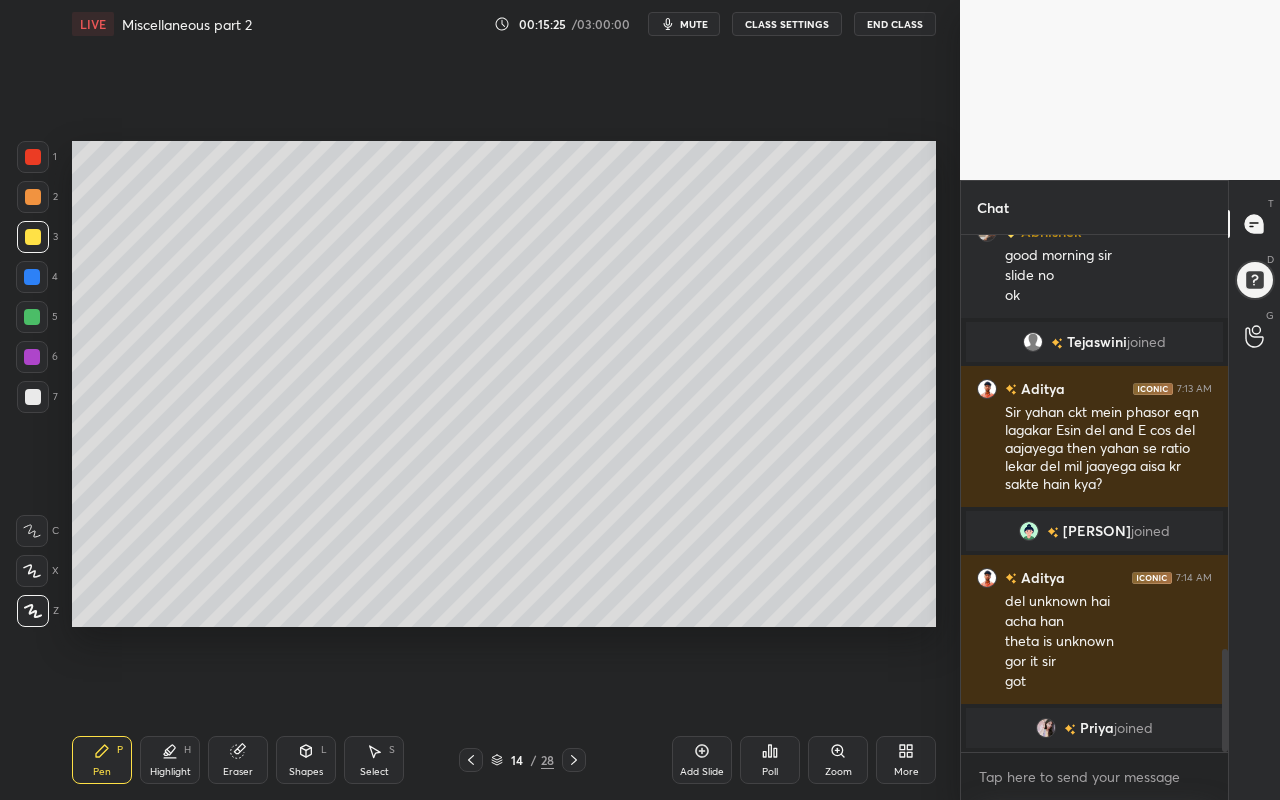click 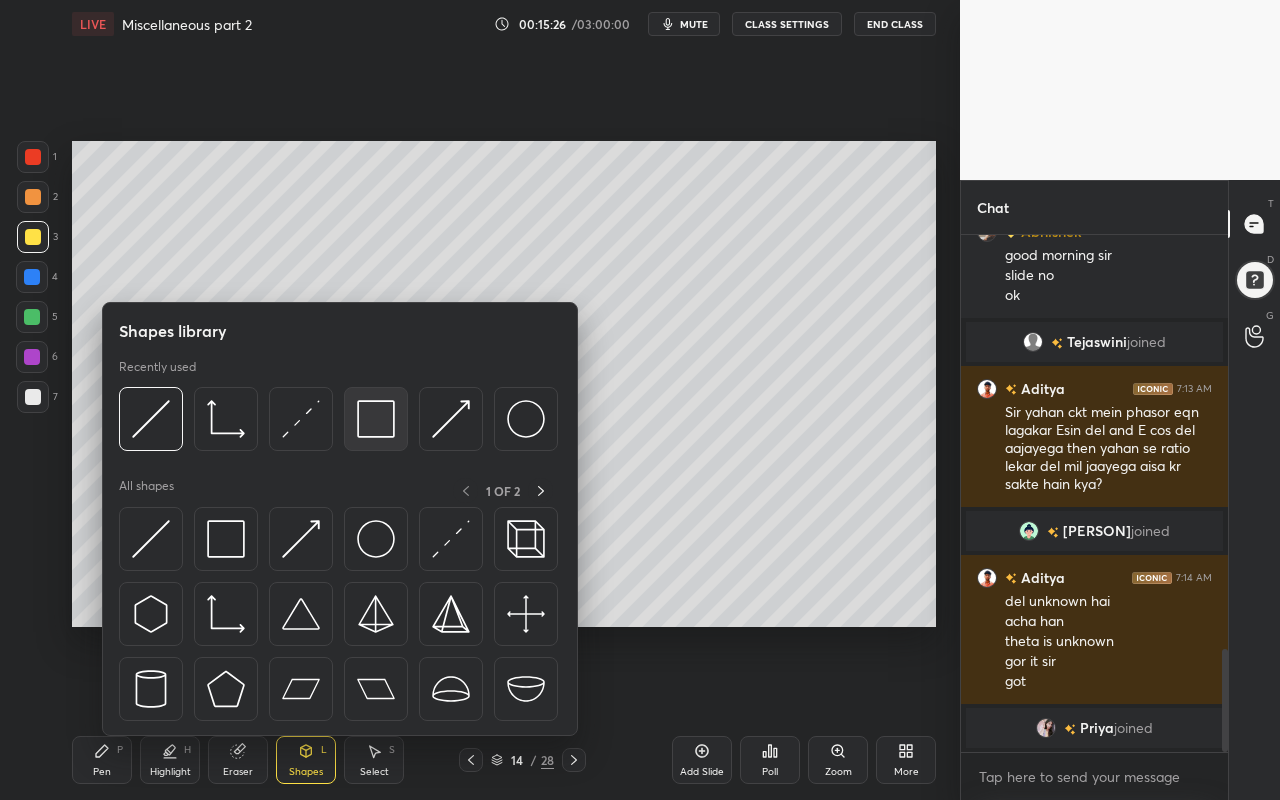 click at bounding box center [376, 419] 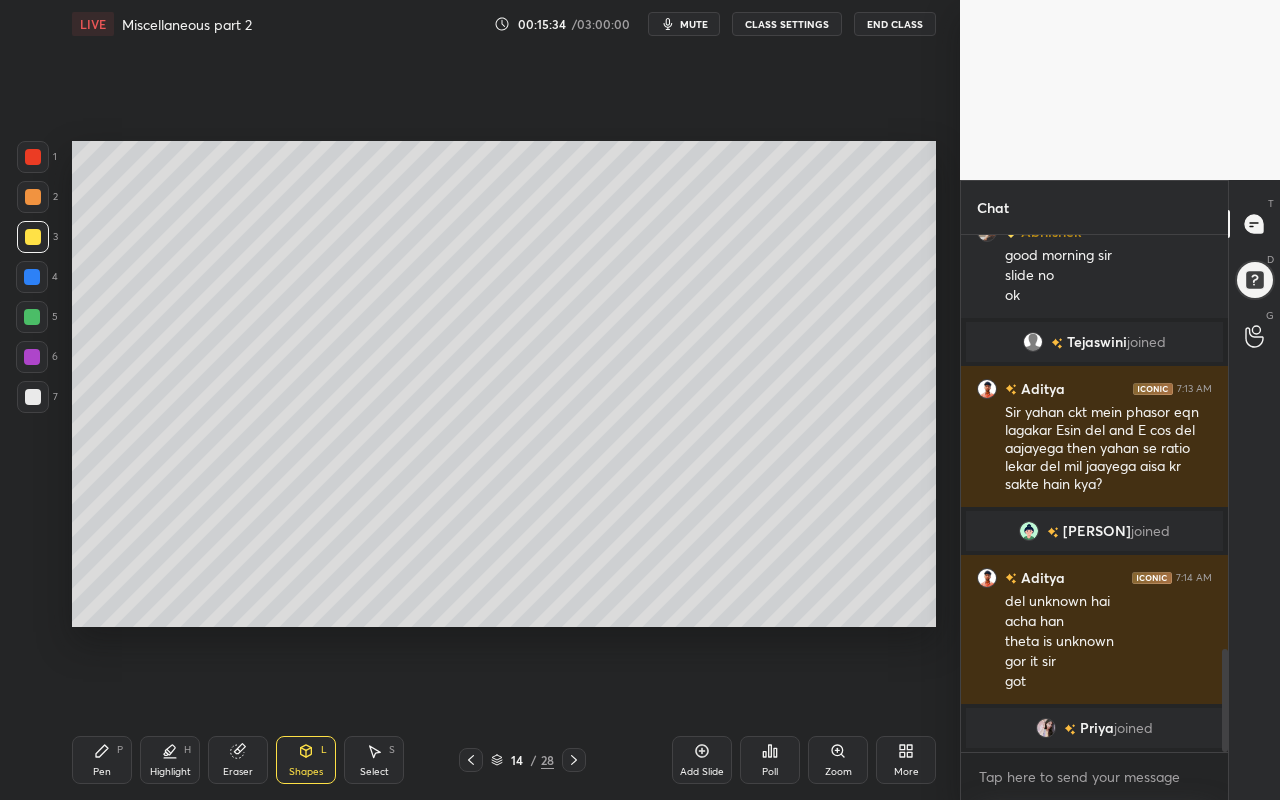 drag, startPoint x: 108, startPoint y: 770, endPoint x: 116, endPoint y: 758, distance: 14.422205 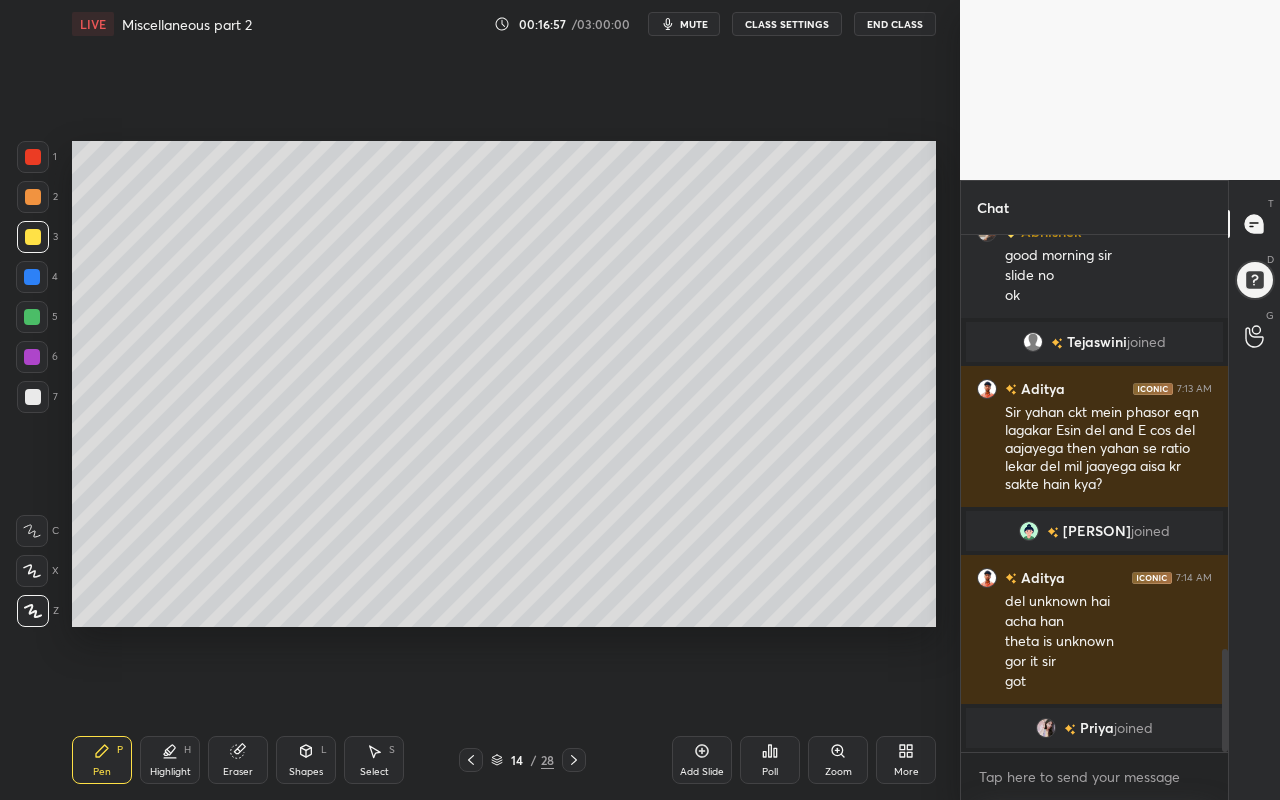 drag, startPoint x: 98, startPoint y: 772, endPoint x: 150, endPoint y: 723, distance: 71.44928 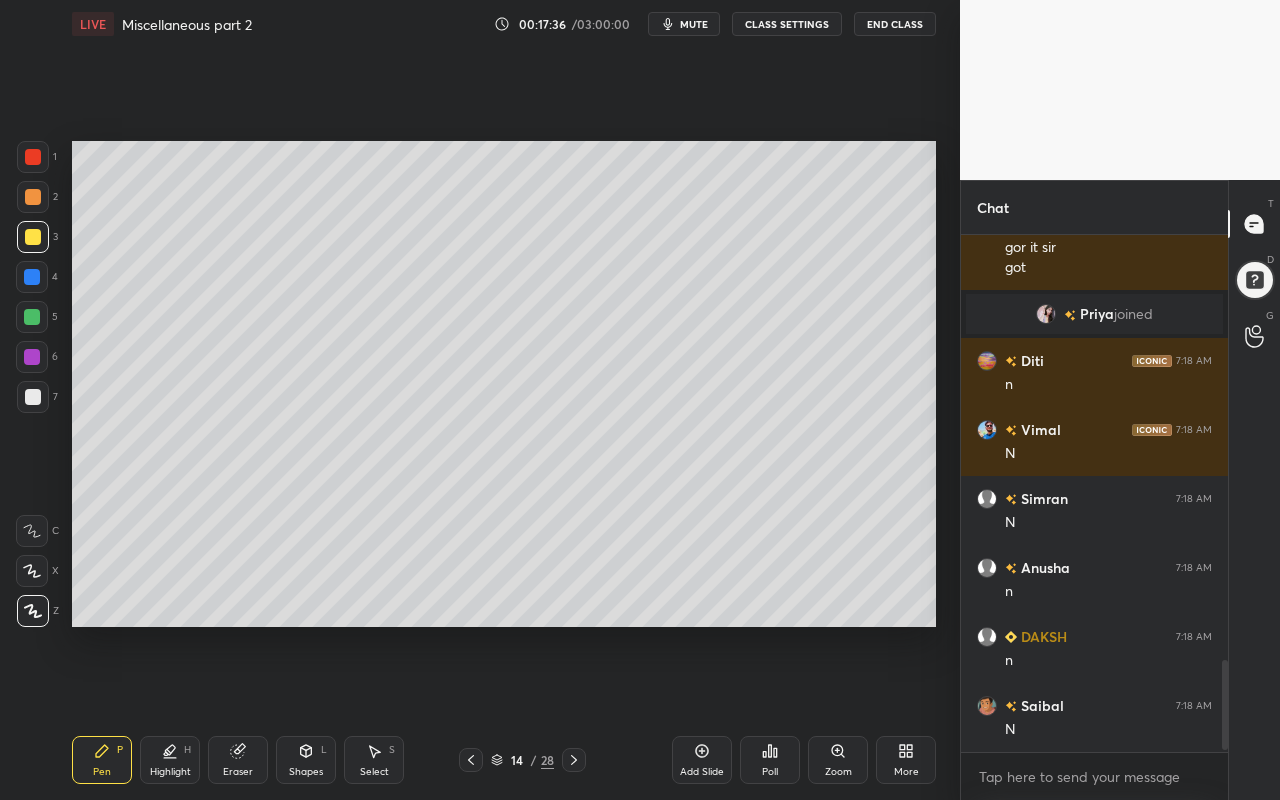 scroll, scrollTop: 2444, scrollLeft: 0, axis: vertical 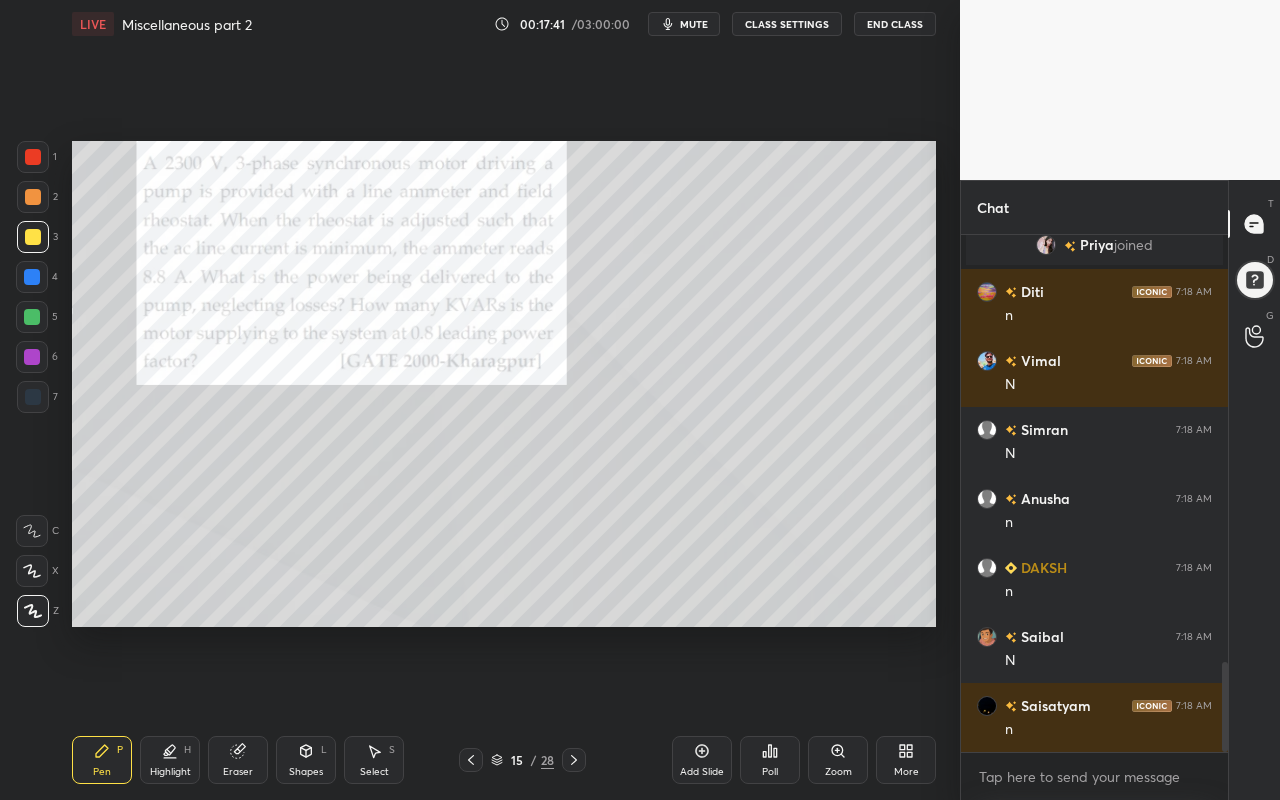 drag, startPoint x: 100, startPoint y: 777, endPoint x: 115, endPoint y: 734, distance: 45.54119 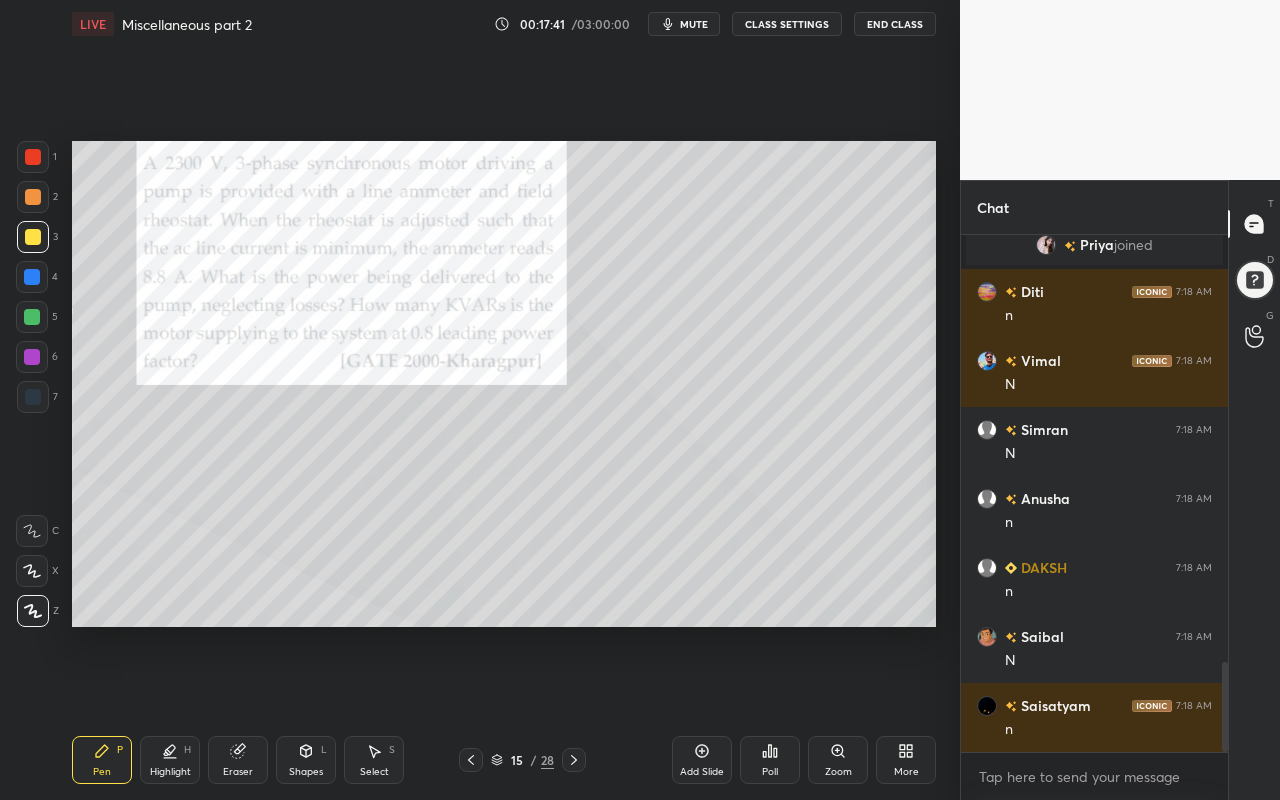 click on "Pen" at bounding box center [102, 772] 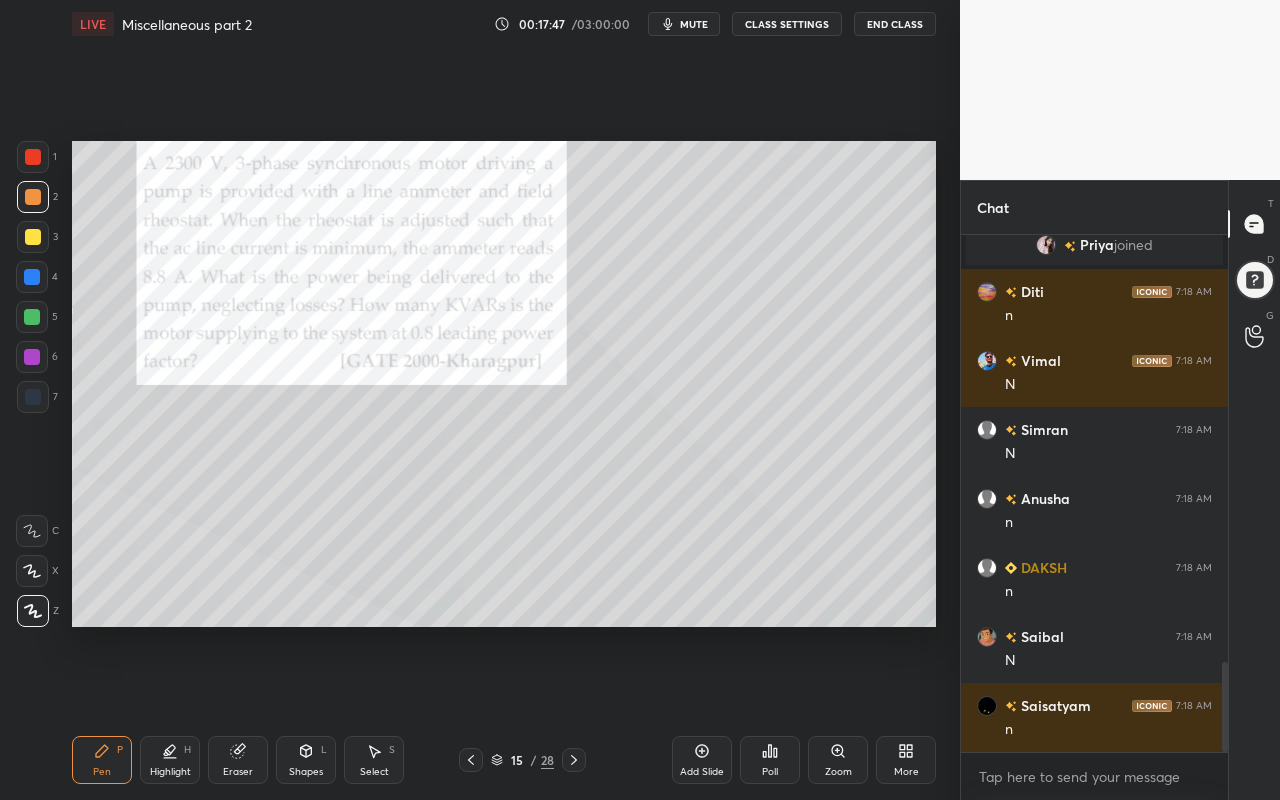 drag, startPoint x: 182, startPoint y: 765, endPoint x: 229, endPoint y: 672, distance: 104.20173 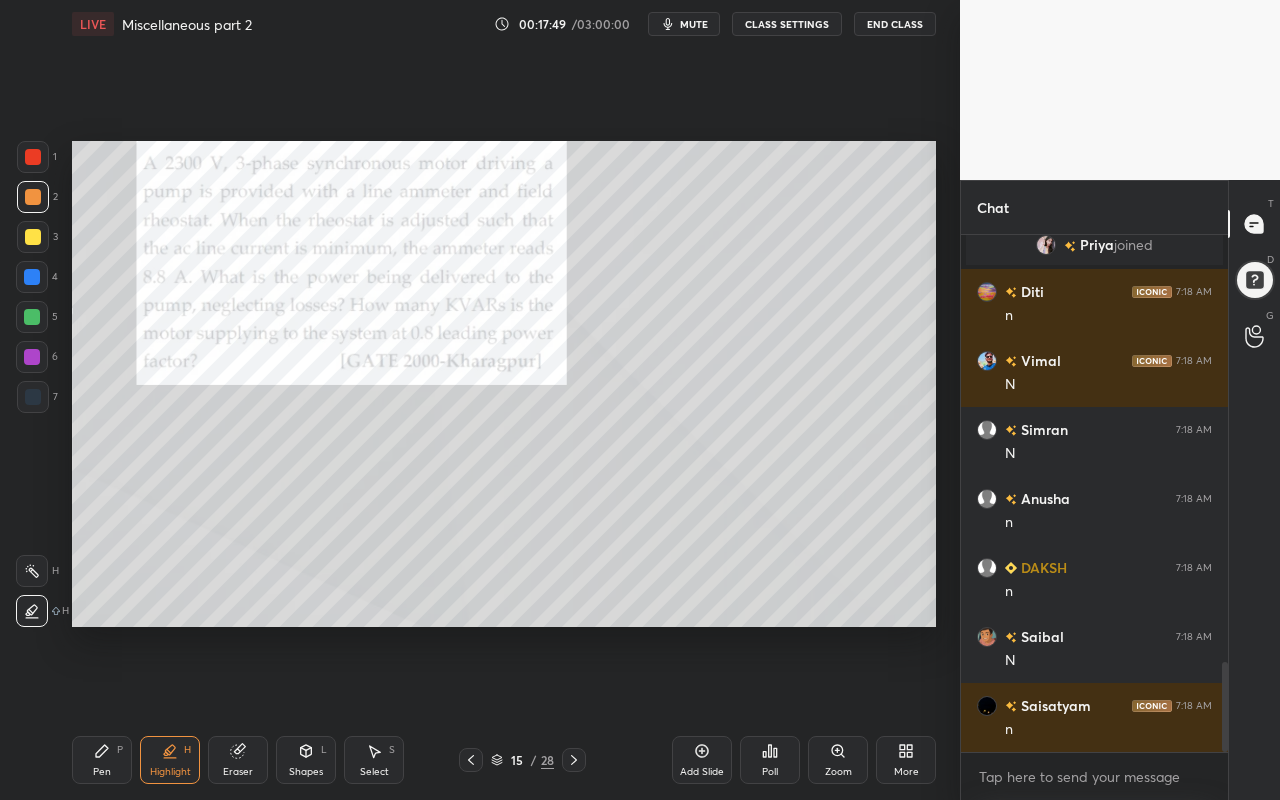 click 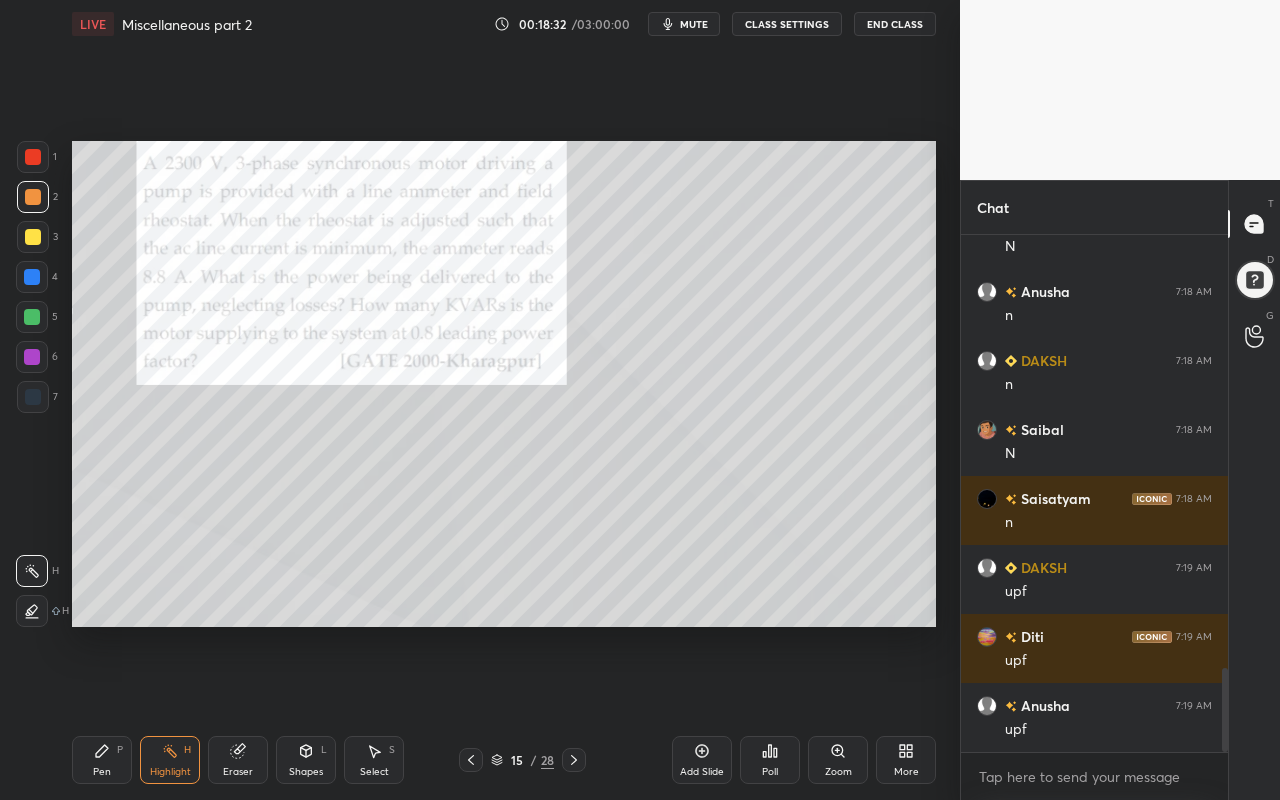 scroll, scrollTop: 2789, scrollLeft: 0, axis: vertical 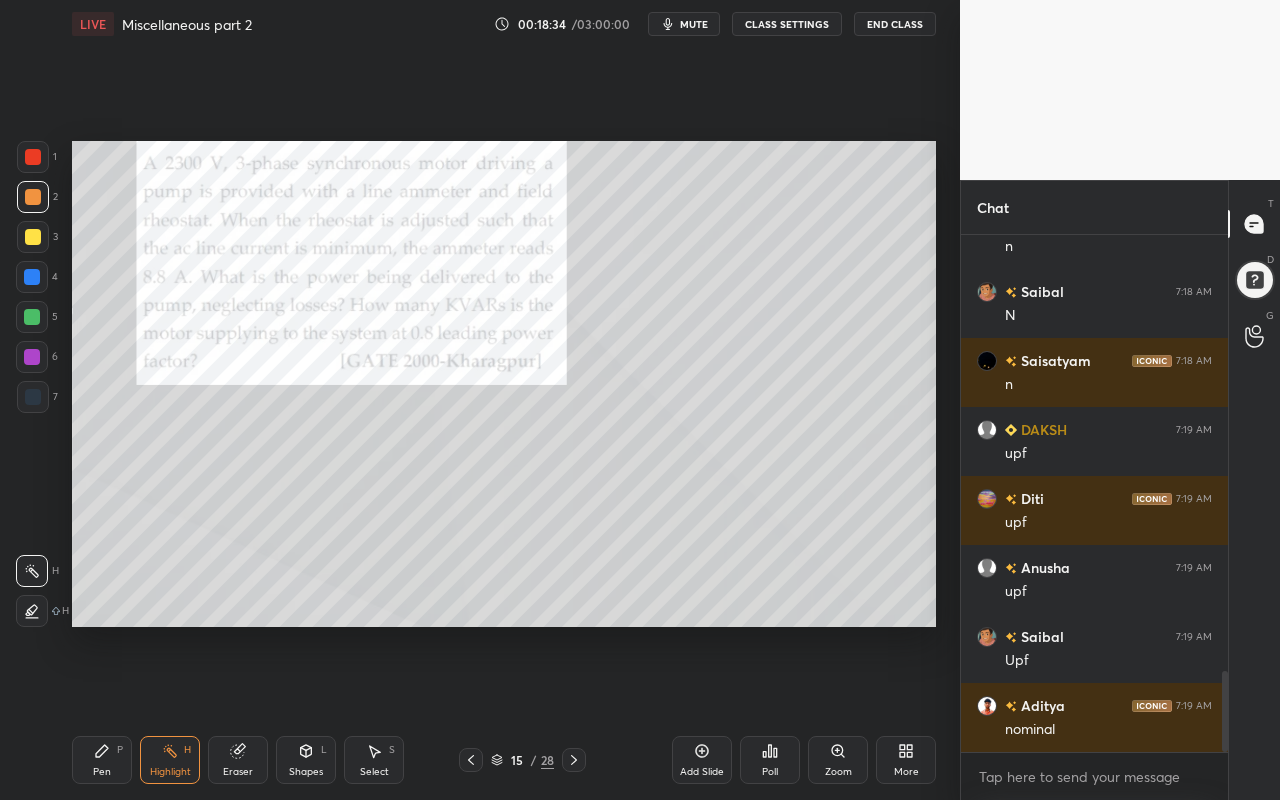 click 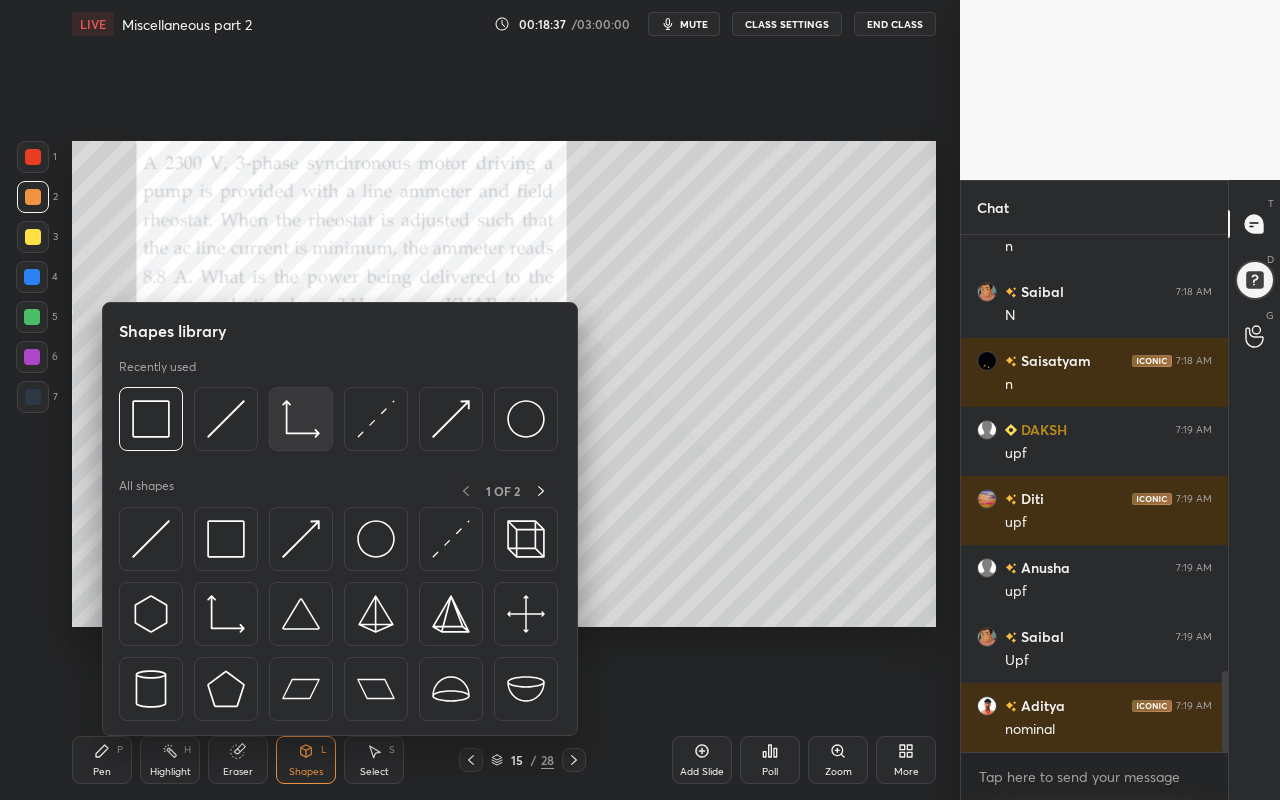 click at bounding box center (301, 419) 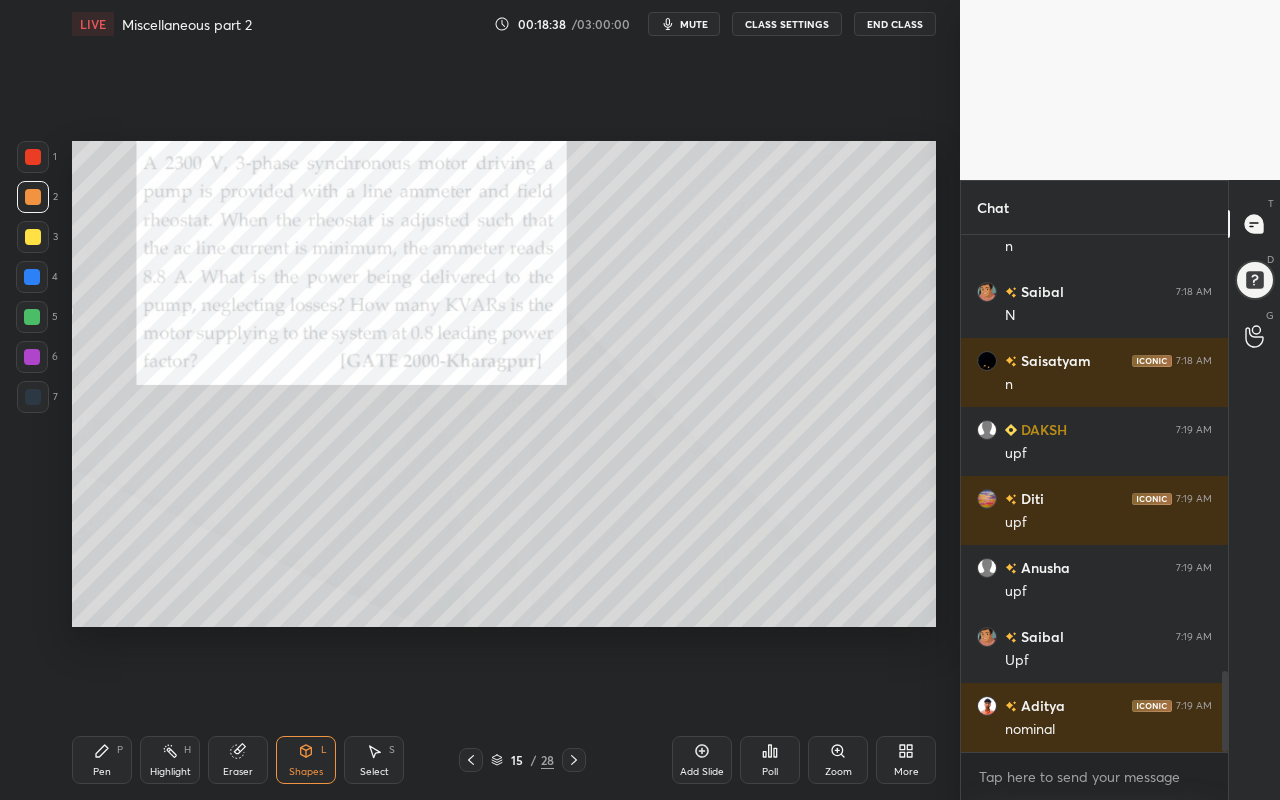scroll, scrollTop: 2809, scrollLeft: 0, axis: vertical 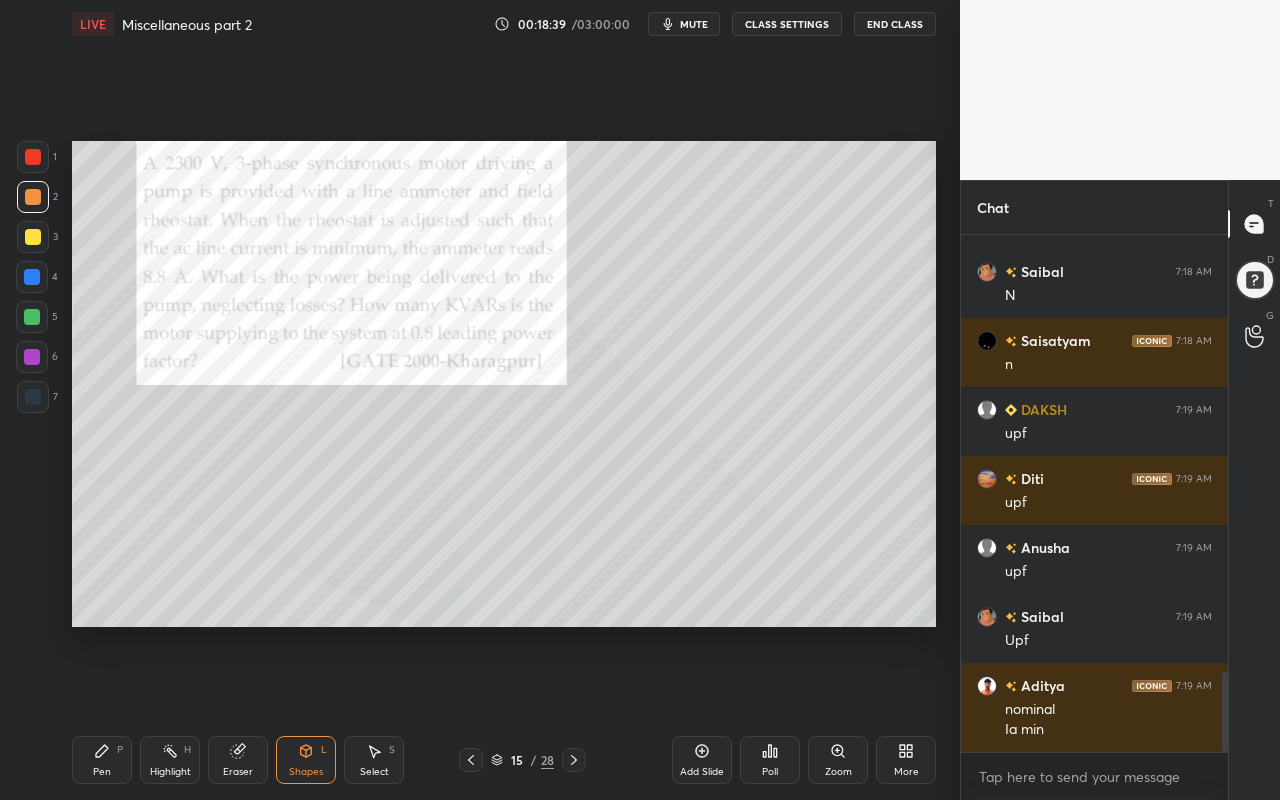 click at bounding box center (33, 237) 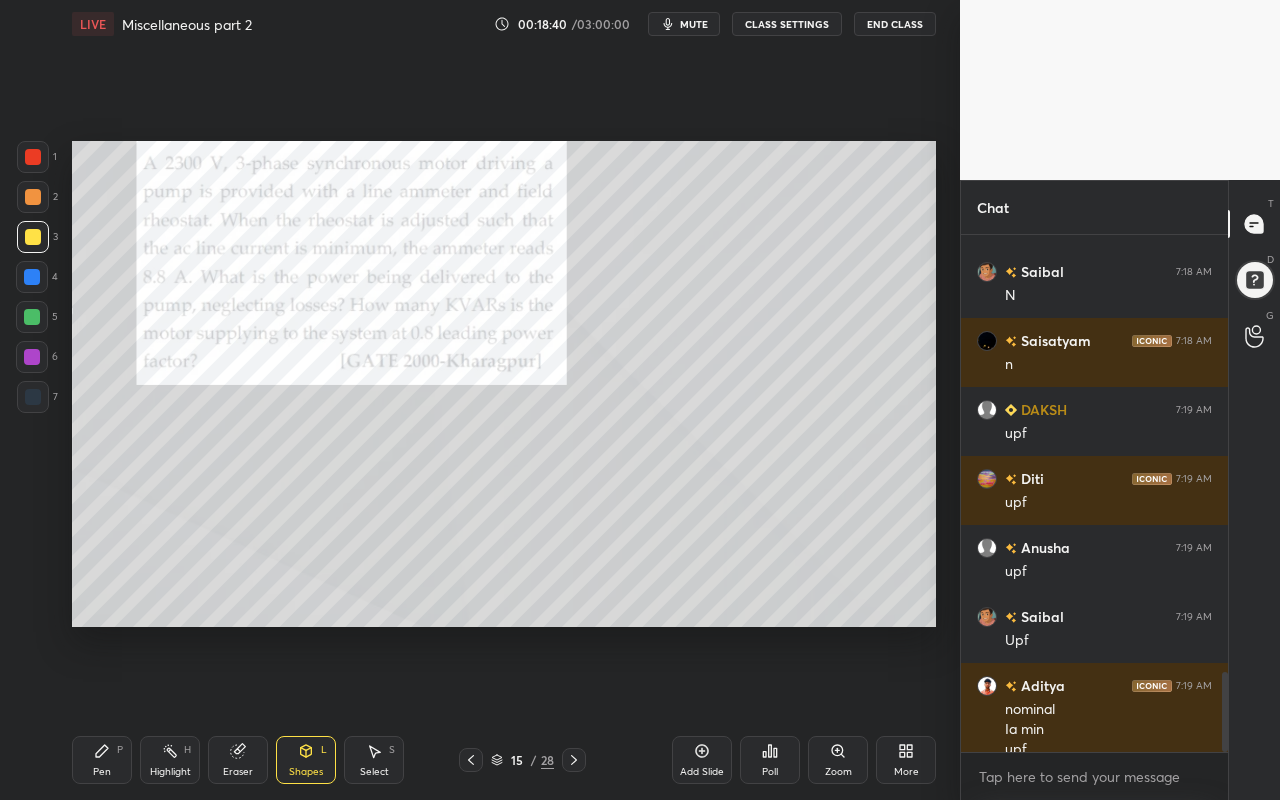 scroll, scrollTop: 2829, scrollLeft: 0, axis: vertical 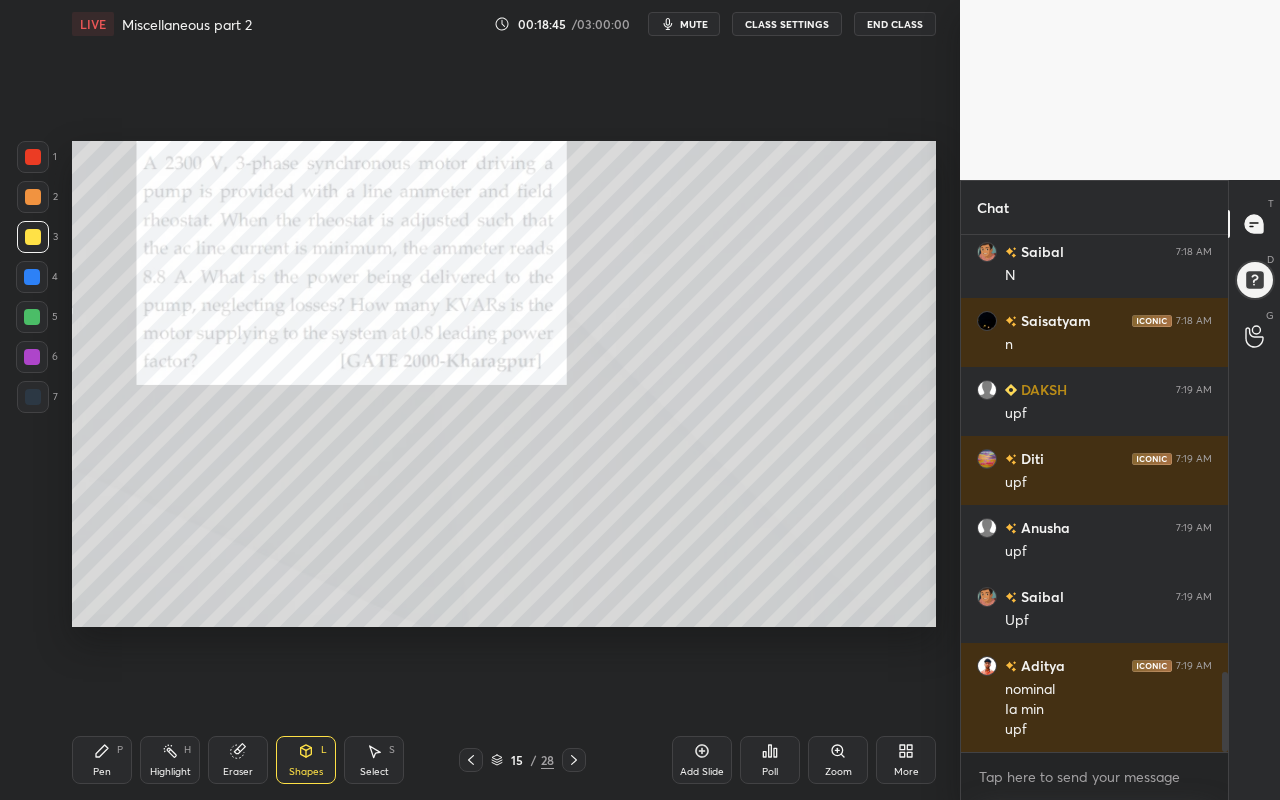 drag, startPoint x: 111, startPoint y: 763, endPoint x: 118, endPoint y: 754, distance: 11.401754 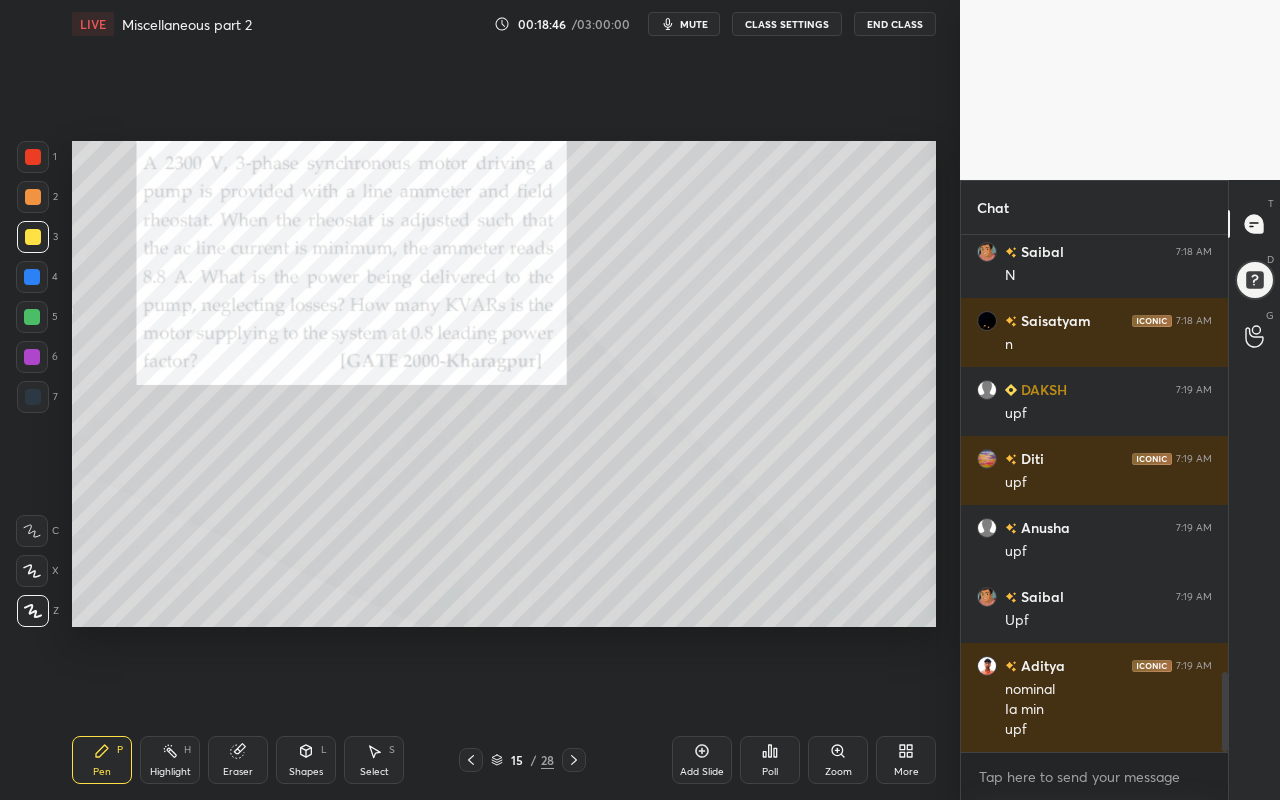 click at bounding box center (33, 197) 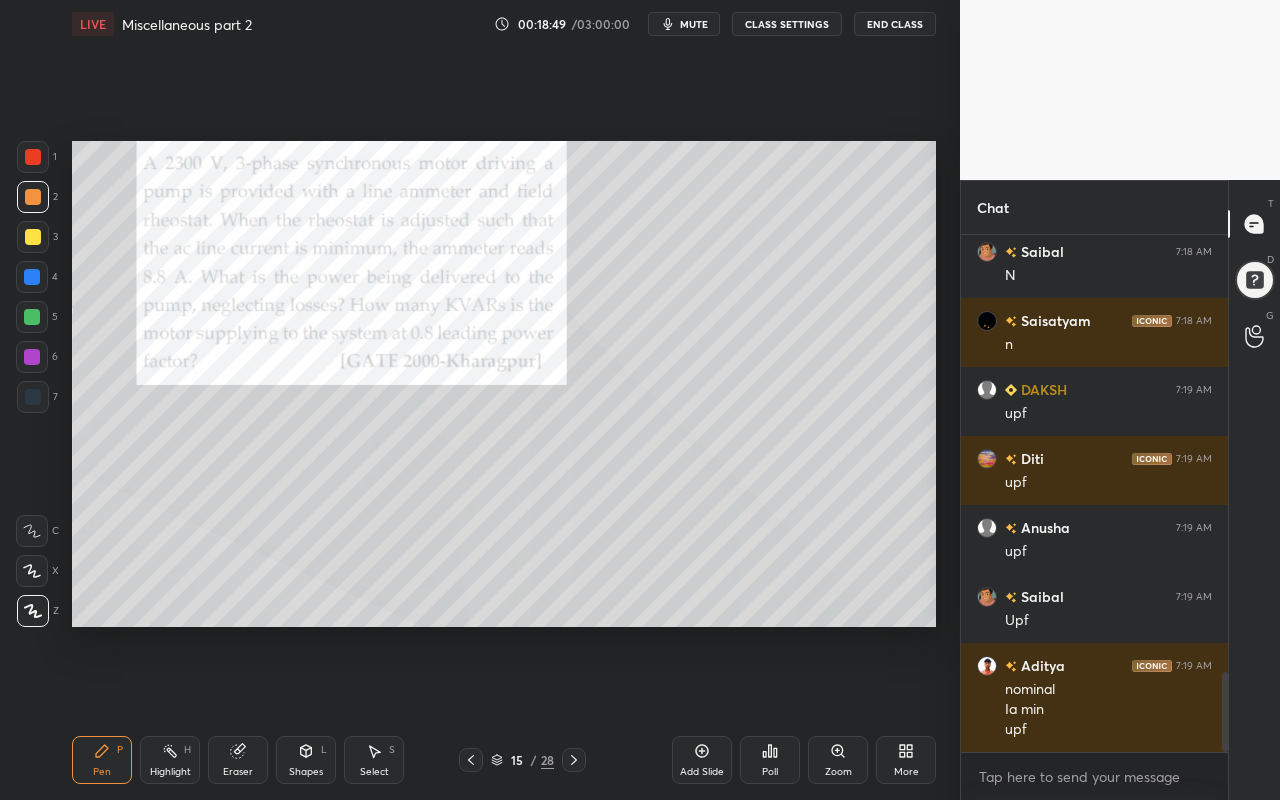 click on "Shapes" at bounding box center [306, 772] 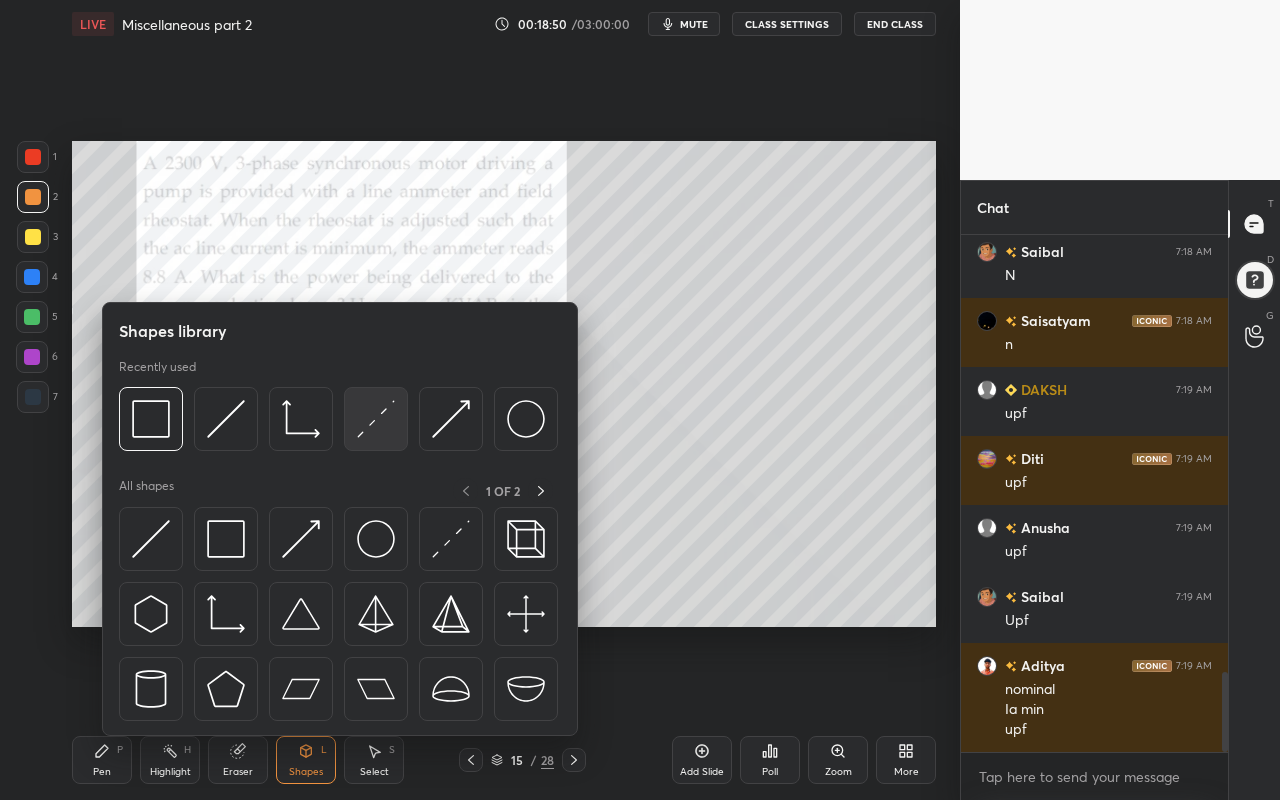 click at bounding box center (376, 419) 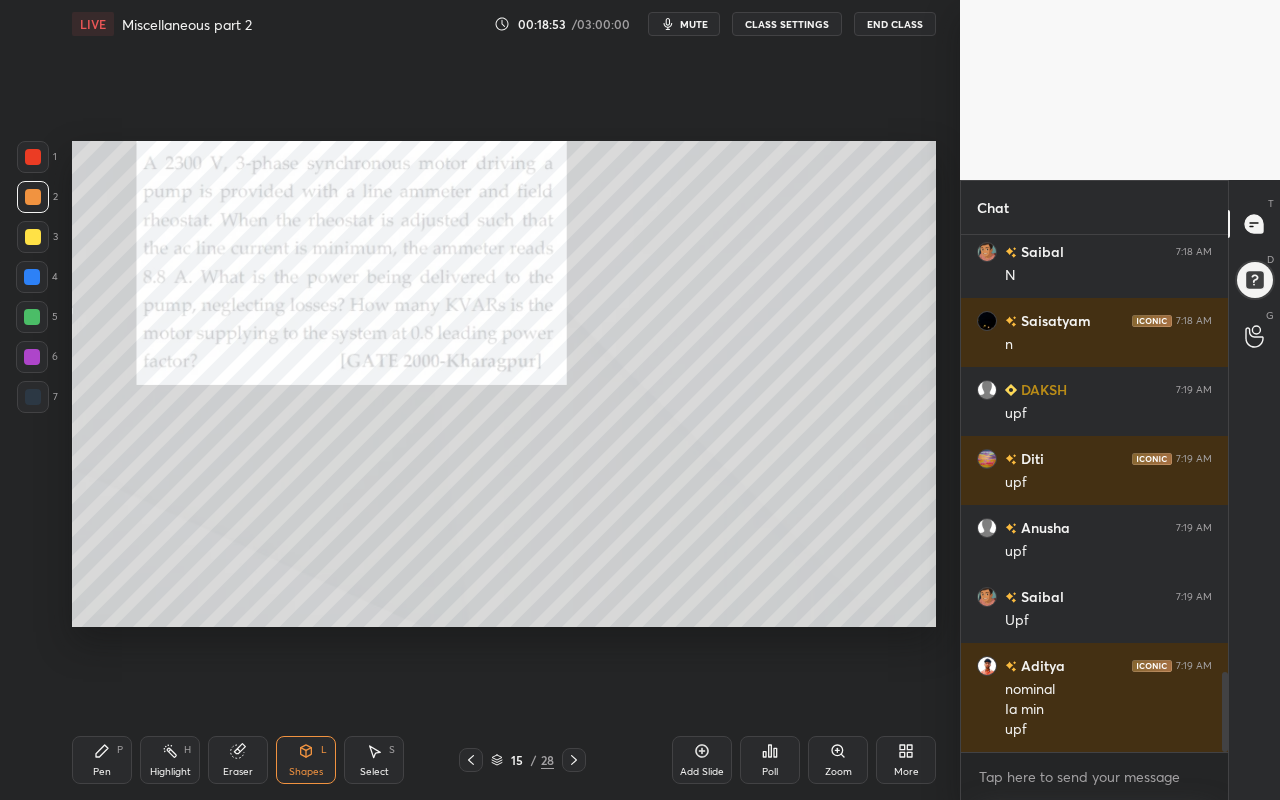 drag, startPoint x: 94, startPoint y: 767, endPoint x: 349, endPoint y: 627, distance: 290.90378 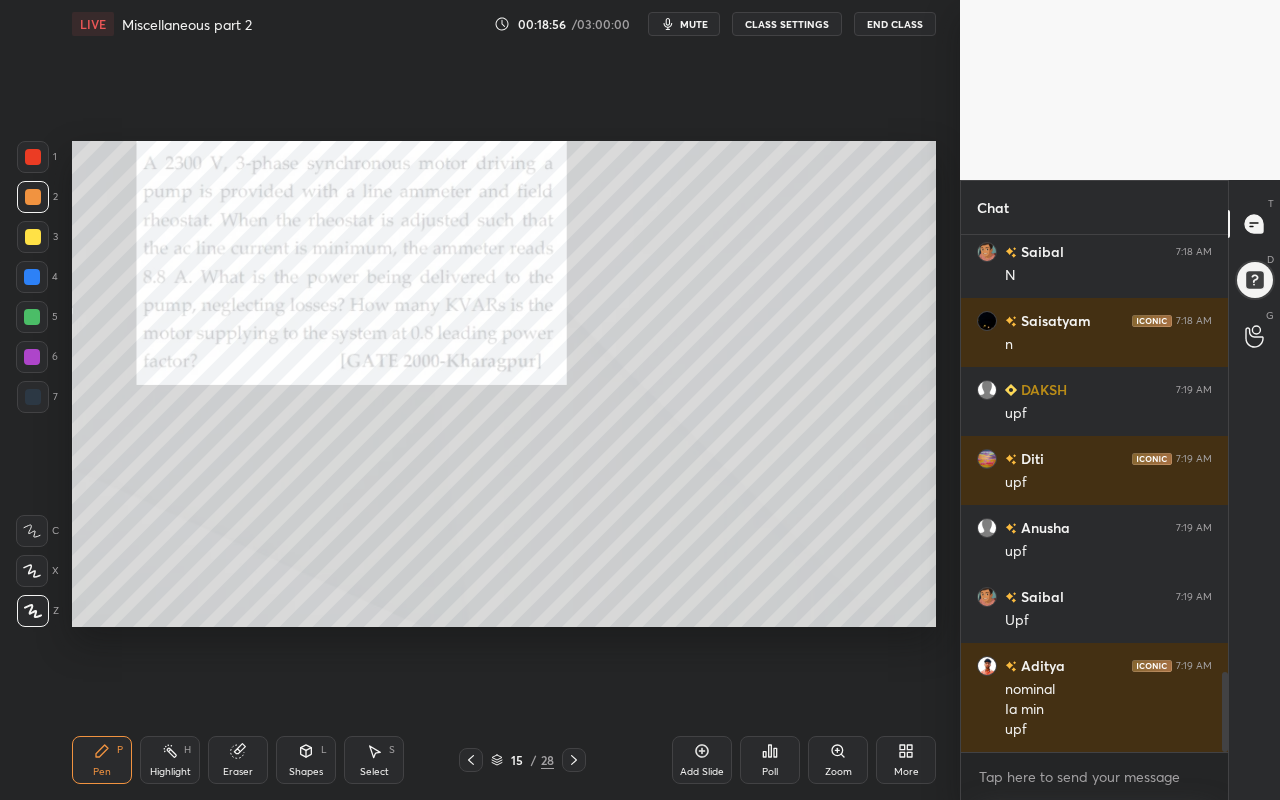 click on "Pen P" at bounding box center (102, 760) 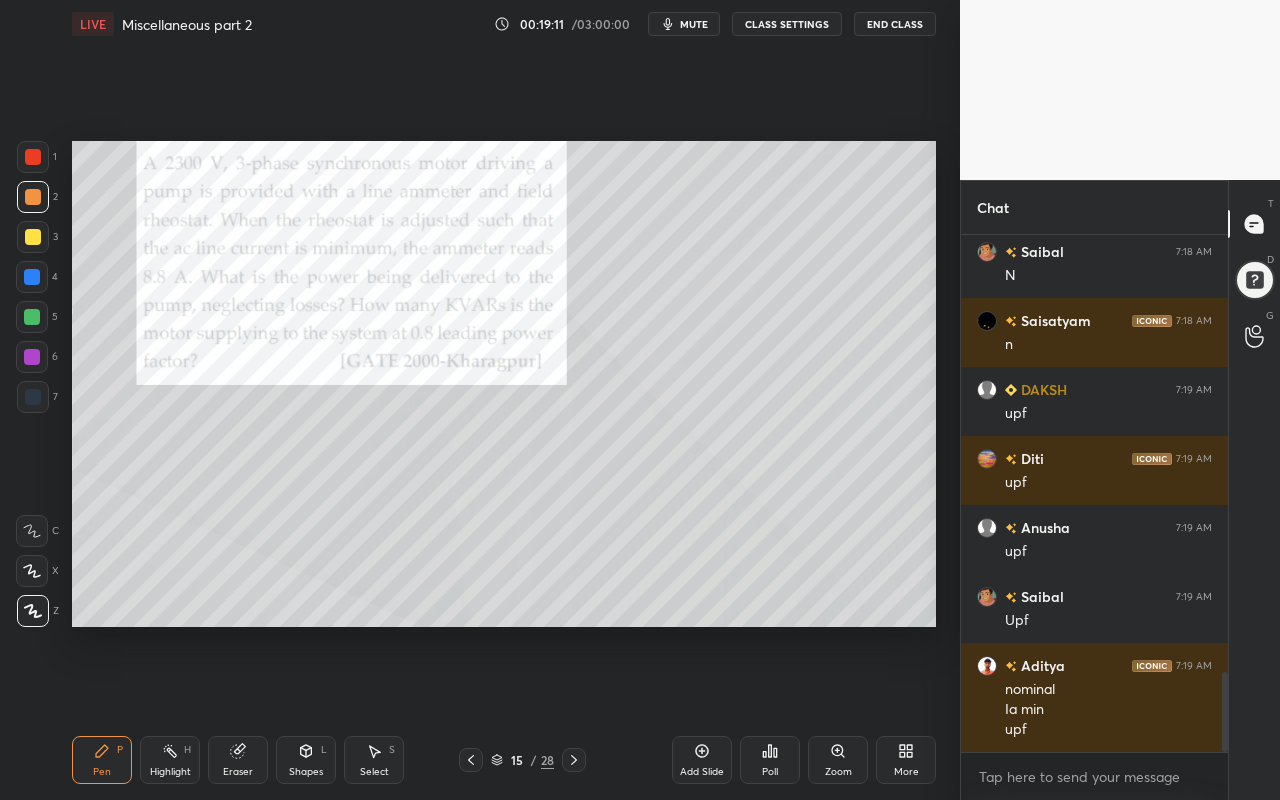 click on "Highlight H" at bounding box center [170, 760] 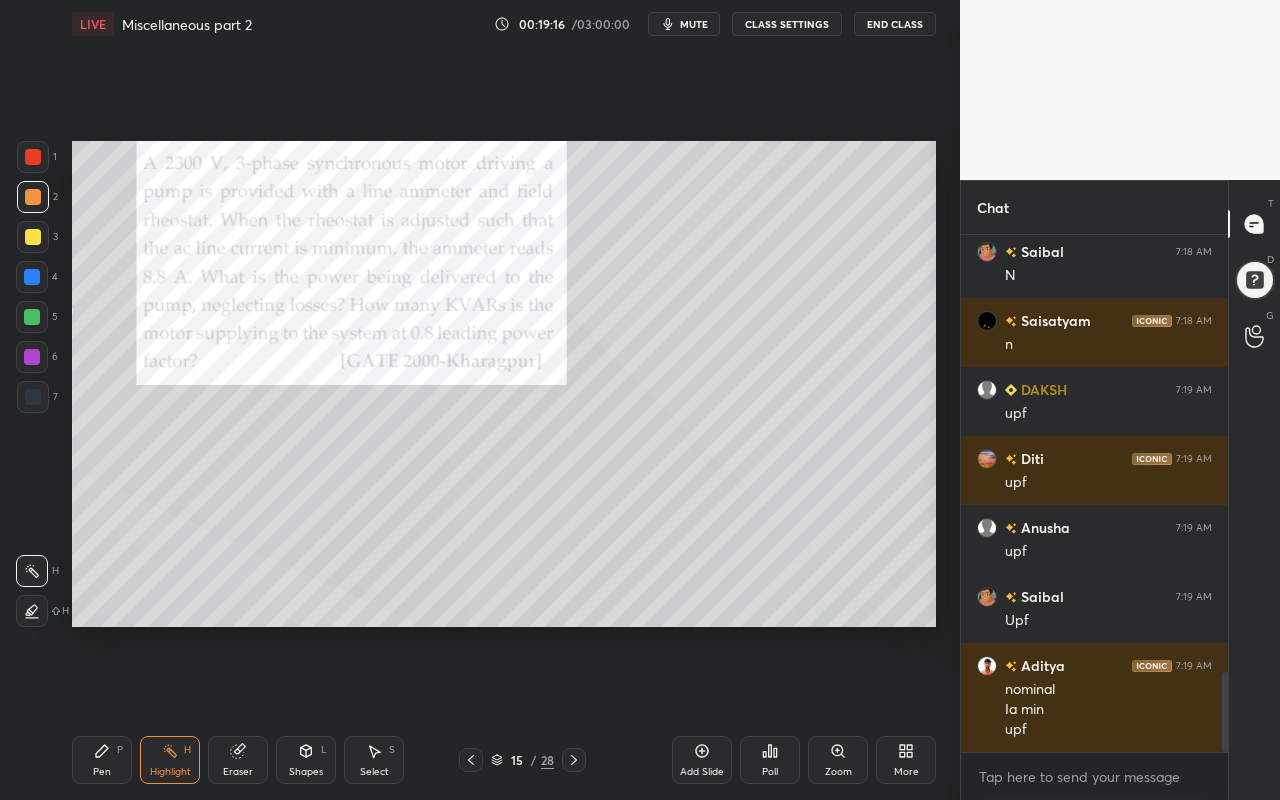 click 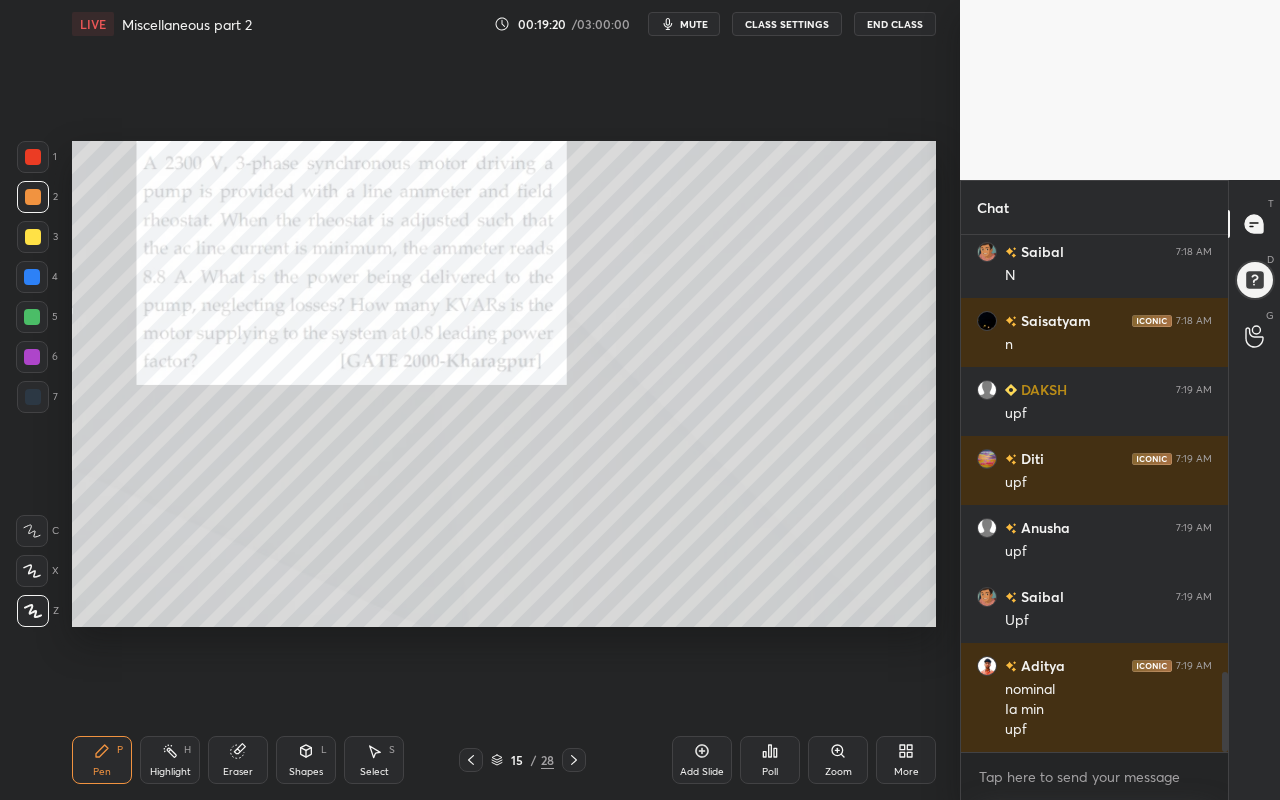 click on "Highlight H" at bounding box center (170, 760) 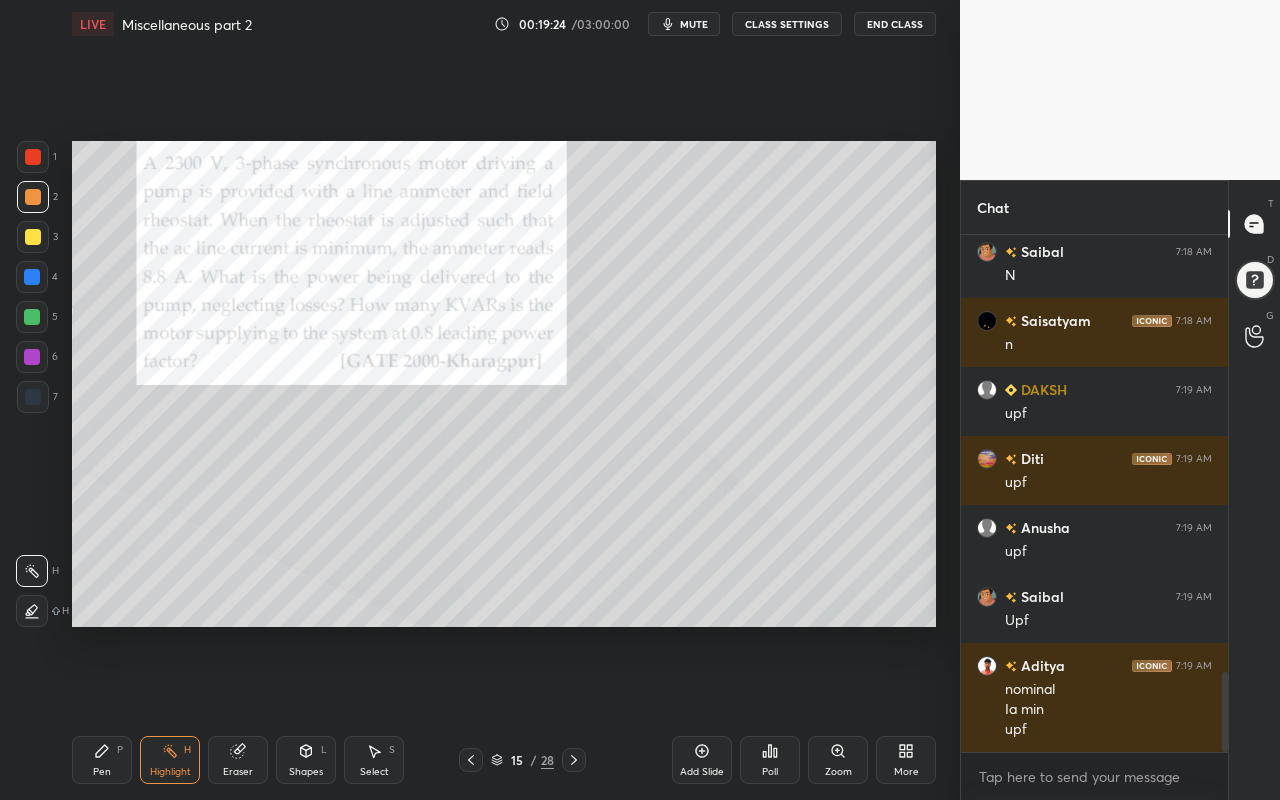 click on "Pen" at bounding box center (102, 772) 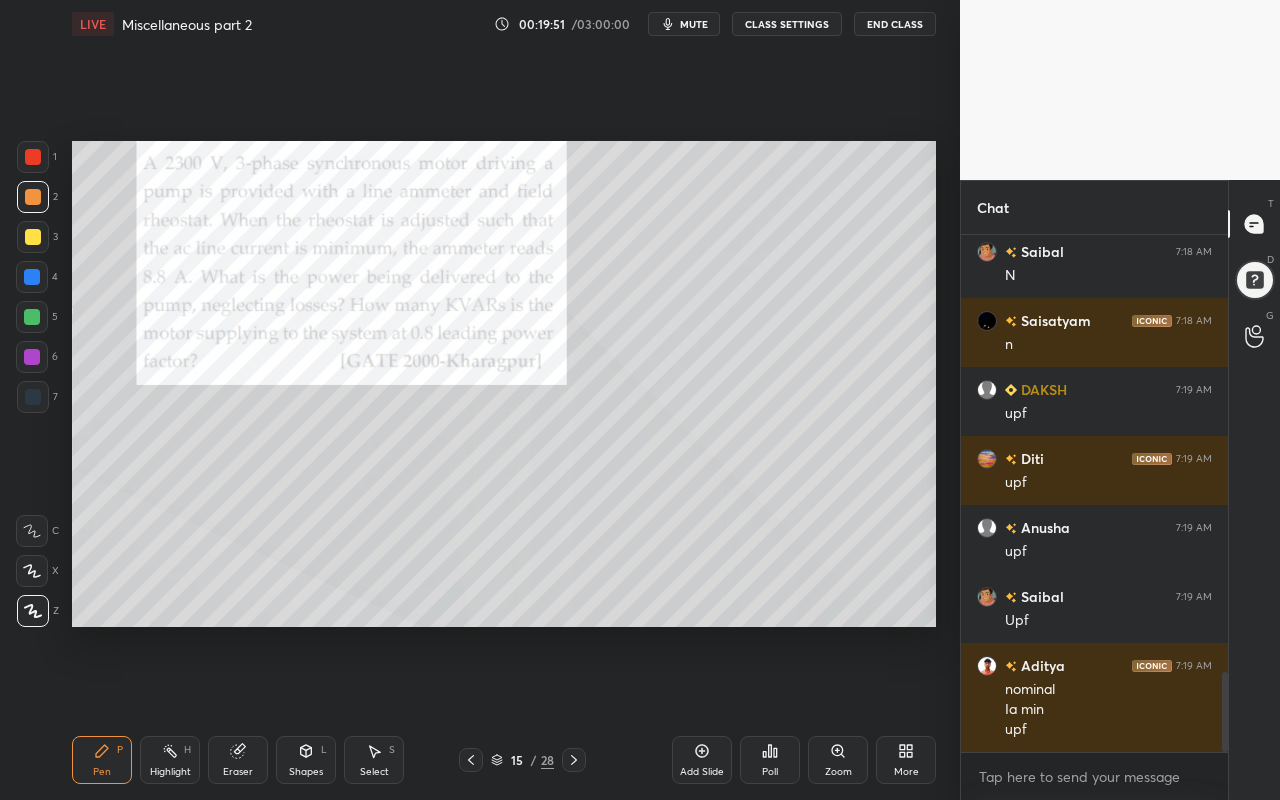 drag, startPoint x: 166, startPoint y: 756, endPoint x: 180, endPoint y: 749, distance: 15.652476 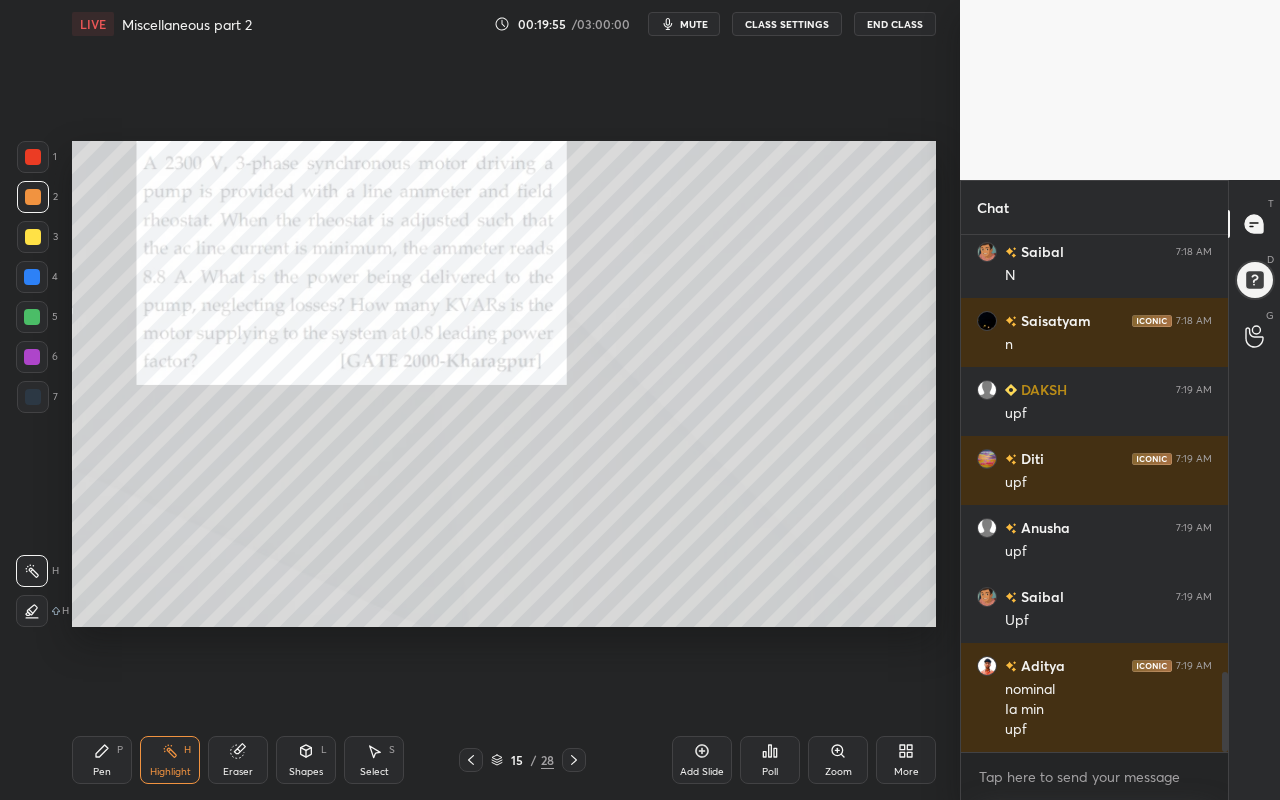 click 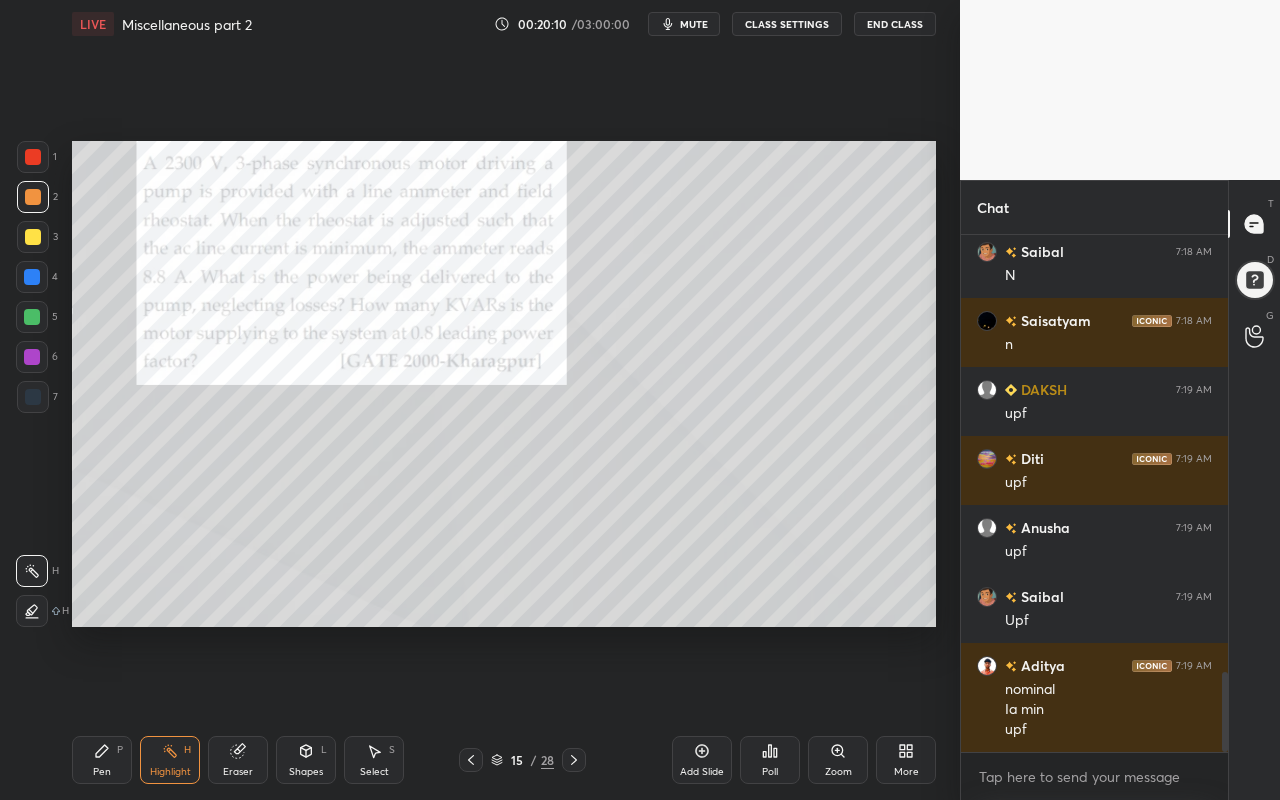 drag, startPoint x: 110, startPoint y: 770, endPoint x: 118, endPoint y: 761, distance: 12.0415945 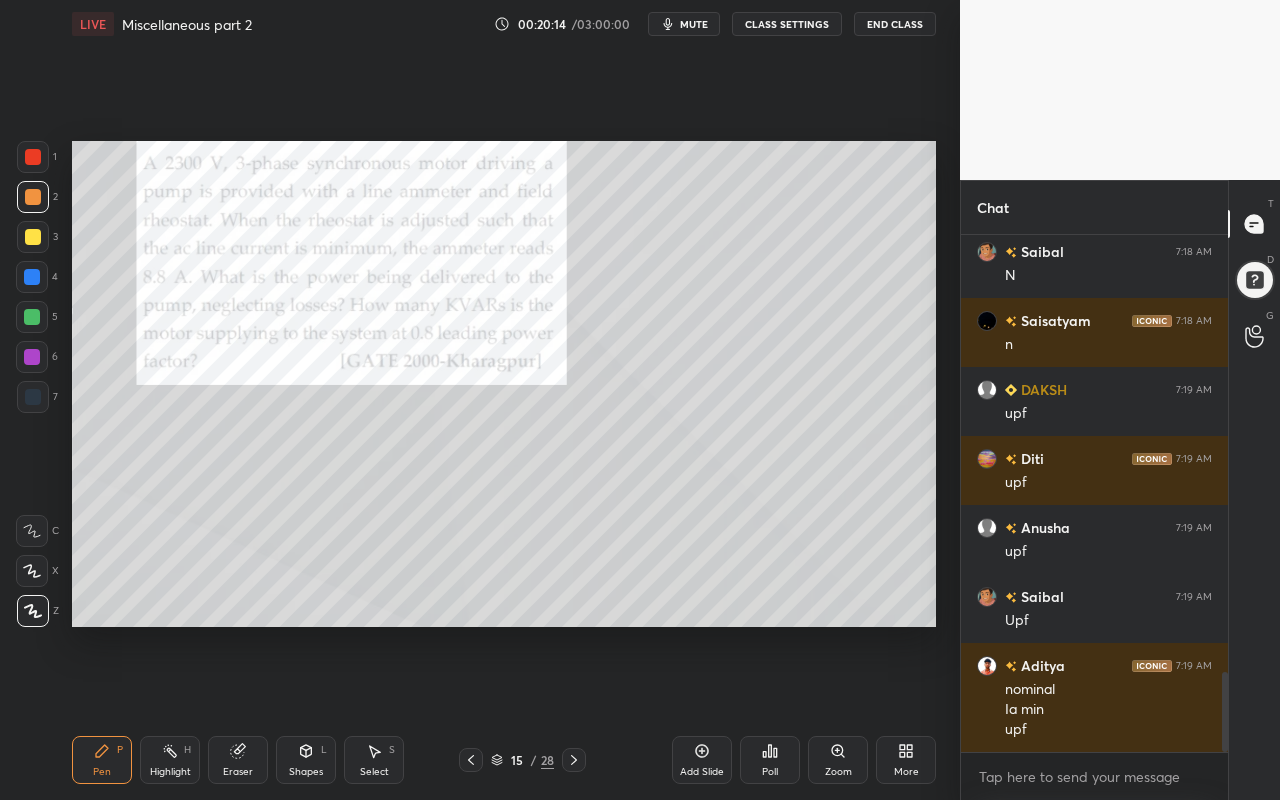 scroll, scrollTop: 2898, scrollLeft: 0, axis: vertical 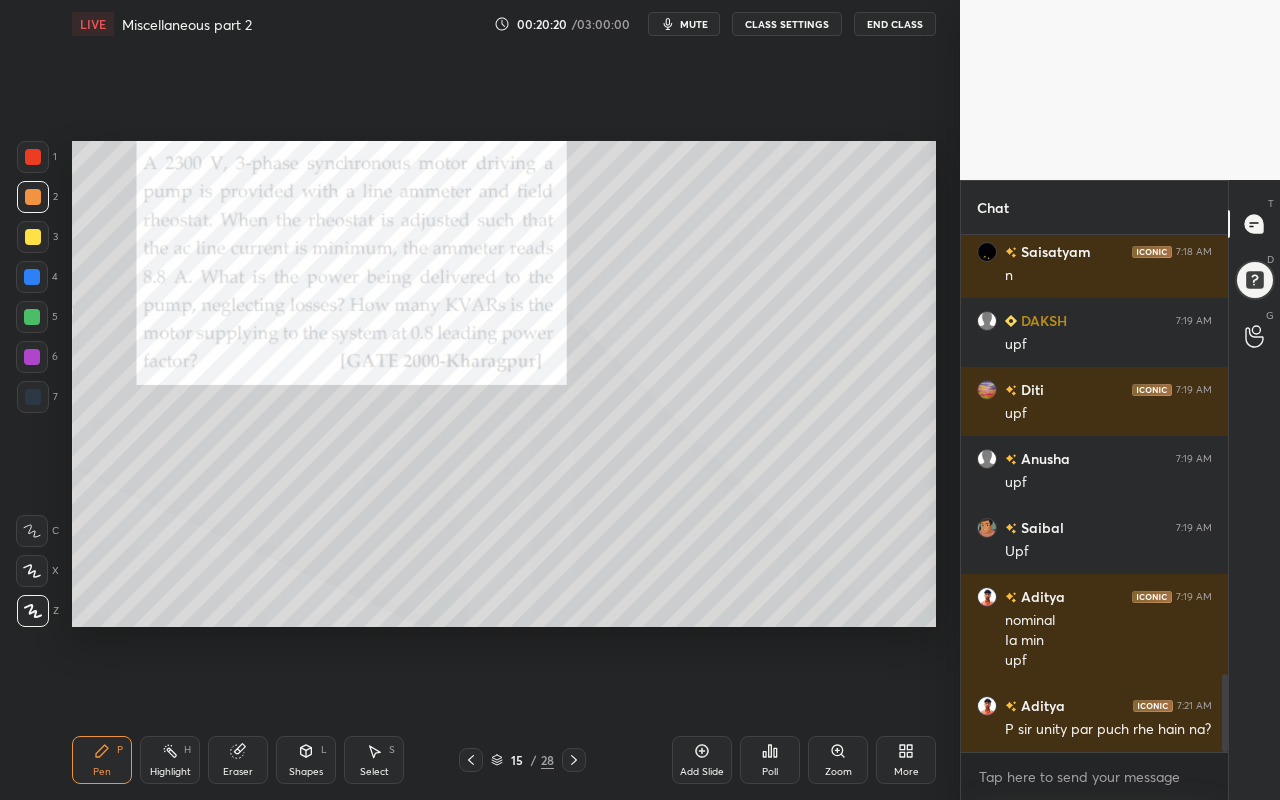 drag, startPoint x: 153, startPoint y: 756, endPoint x: 192, endPoint y: 632, distance: 129.98846 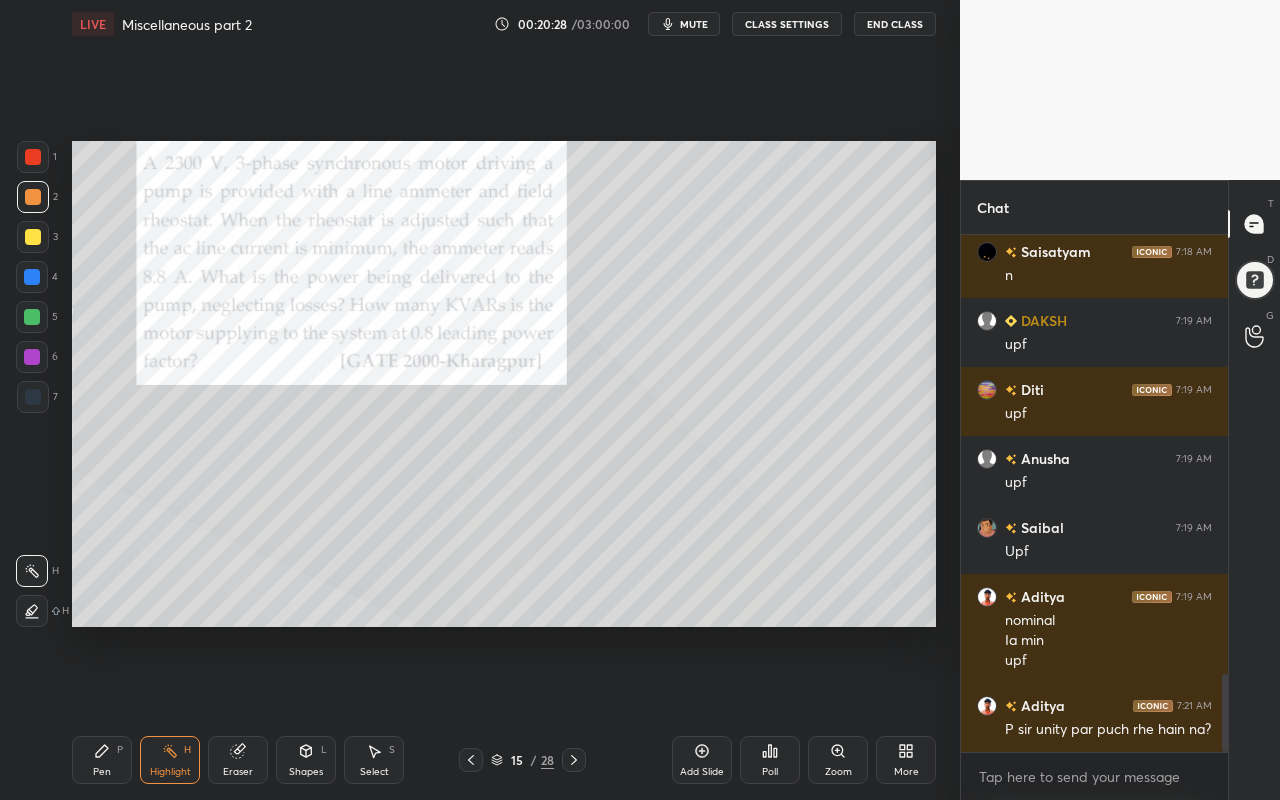 drag, startPoint x: 106, startPoint y: 759, endPoint x: 144, endPoint y: 716, distance: 57.384666 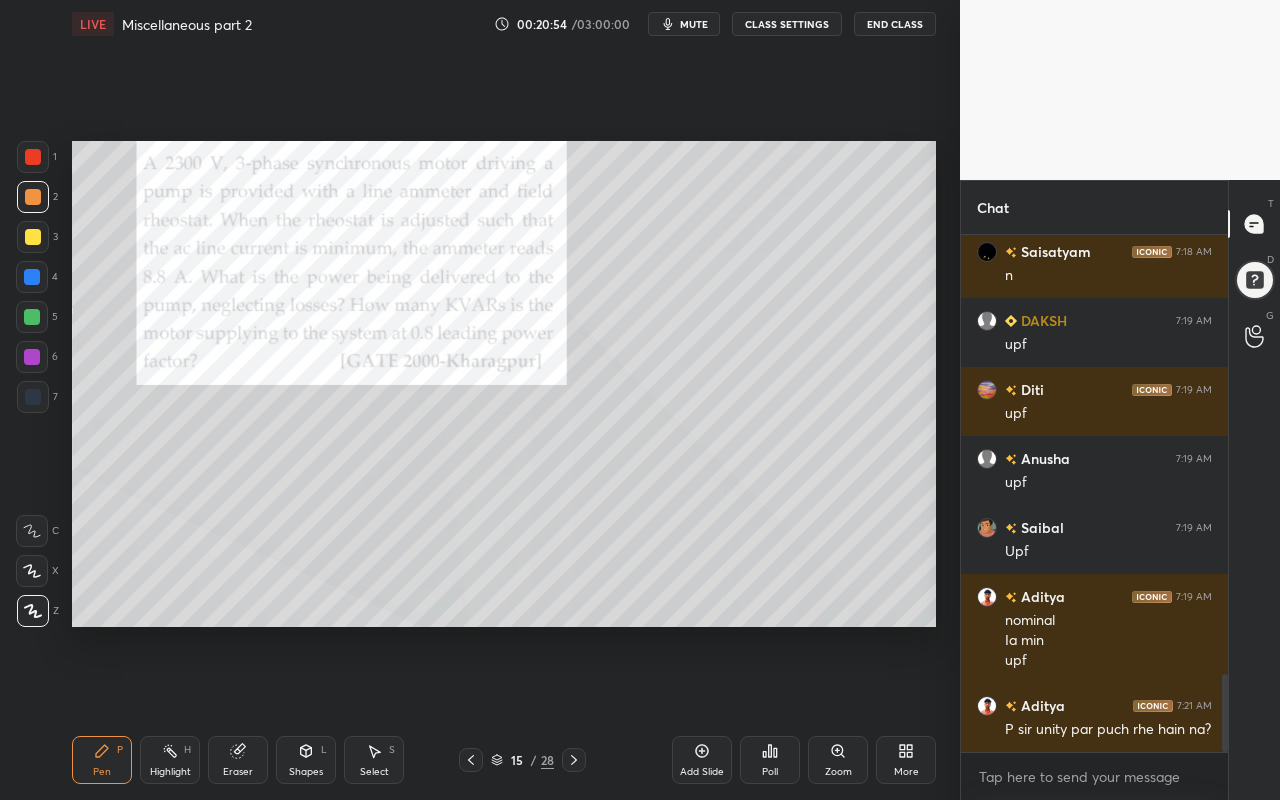 click on "Poll" at bounding box center (770, 760) 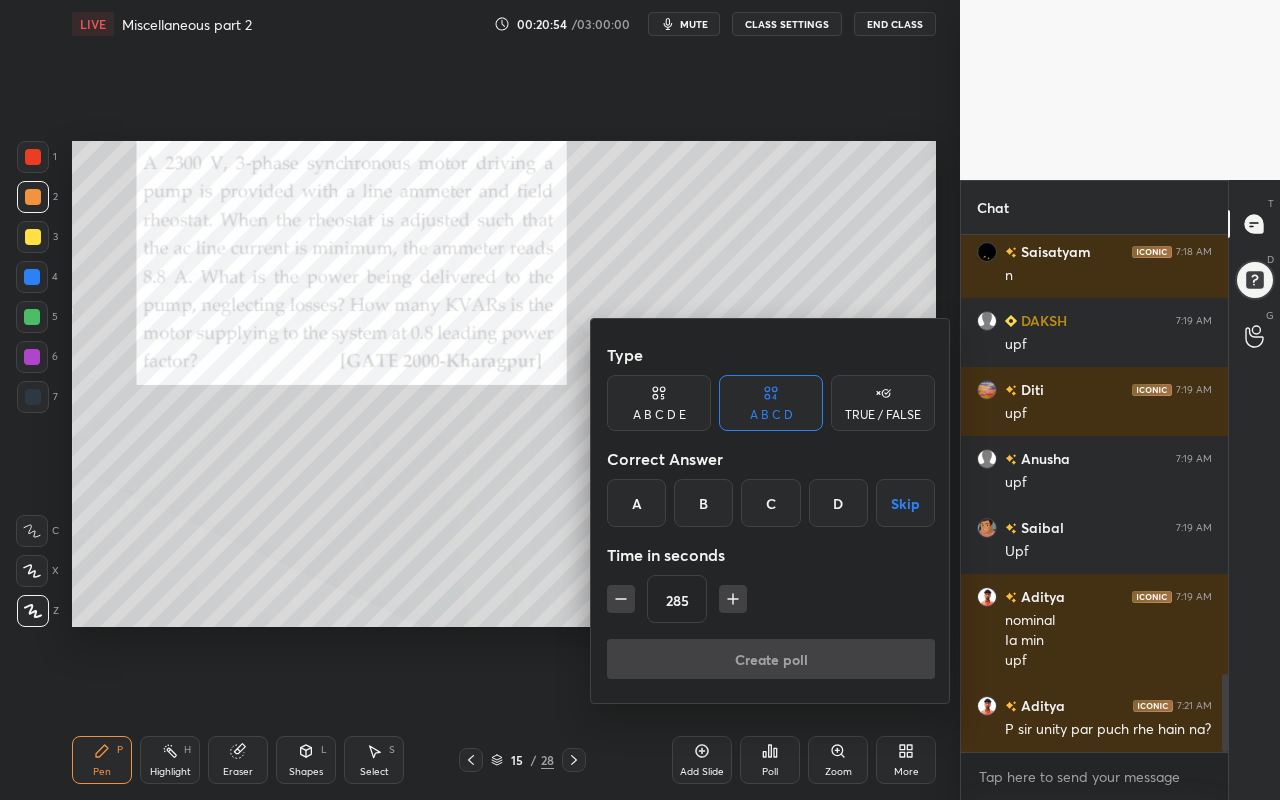 click on "C" at bounding box center [770, 503] 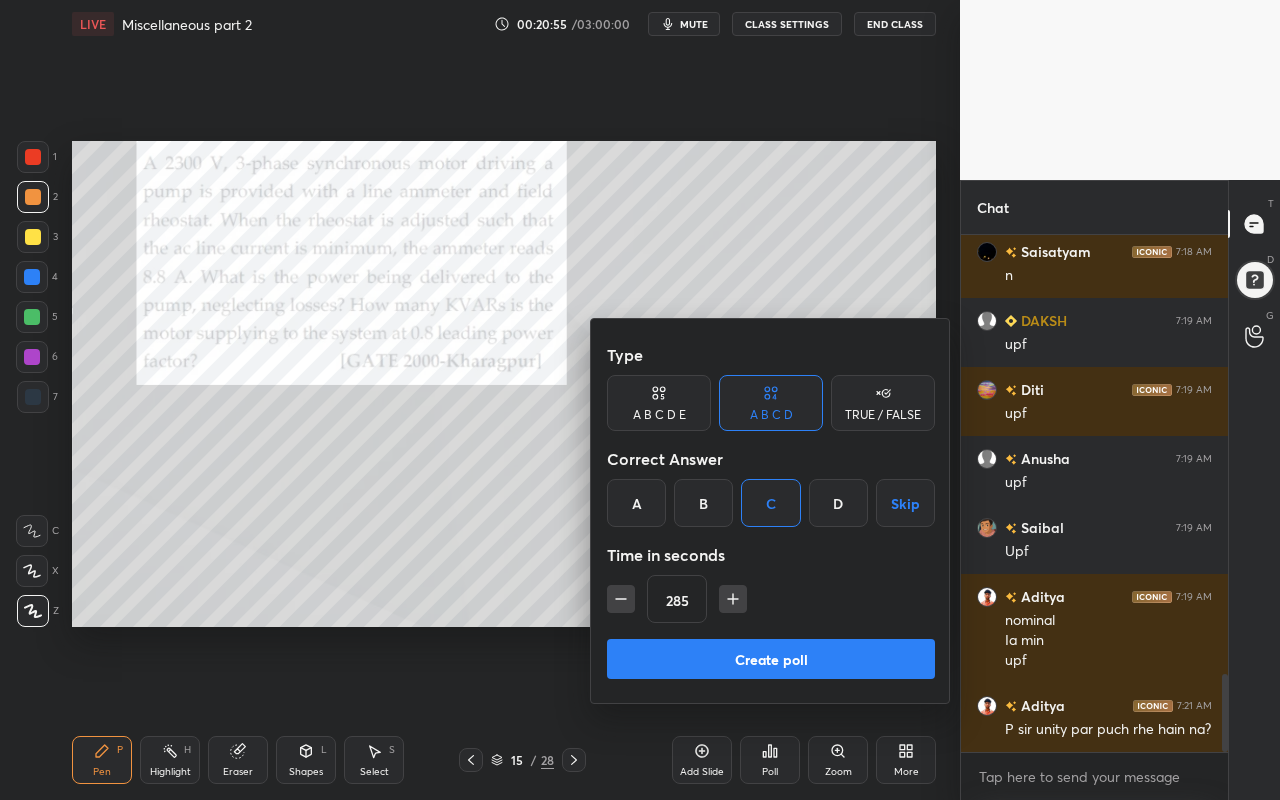 click 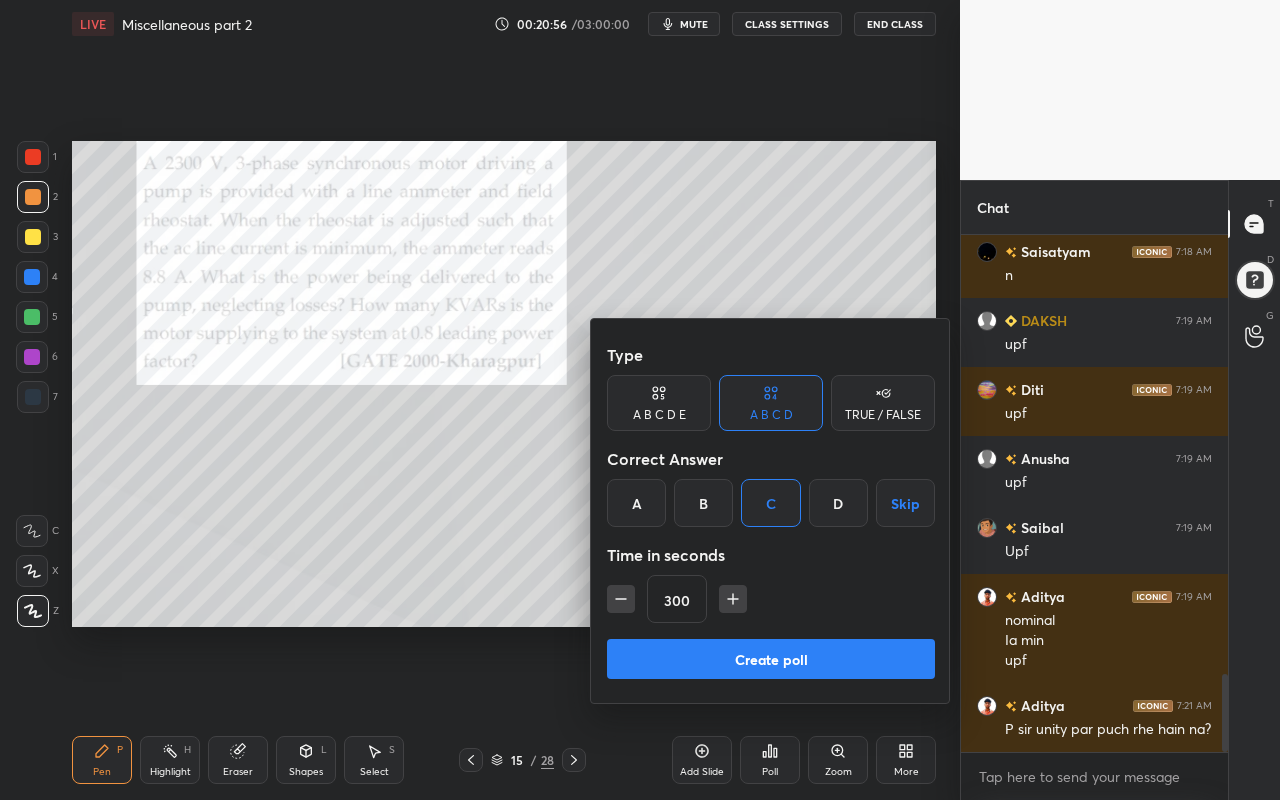 click 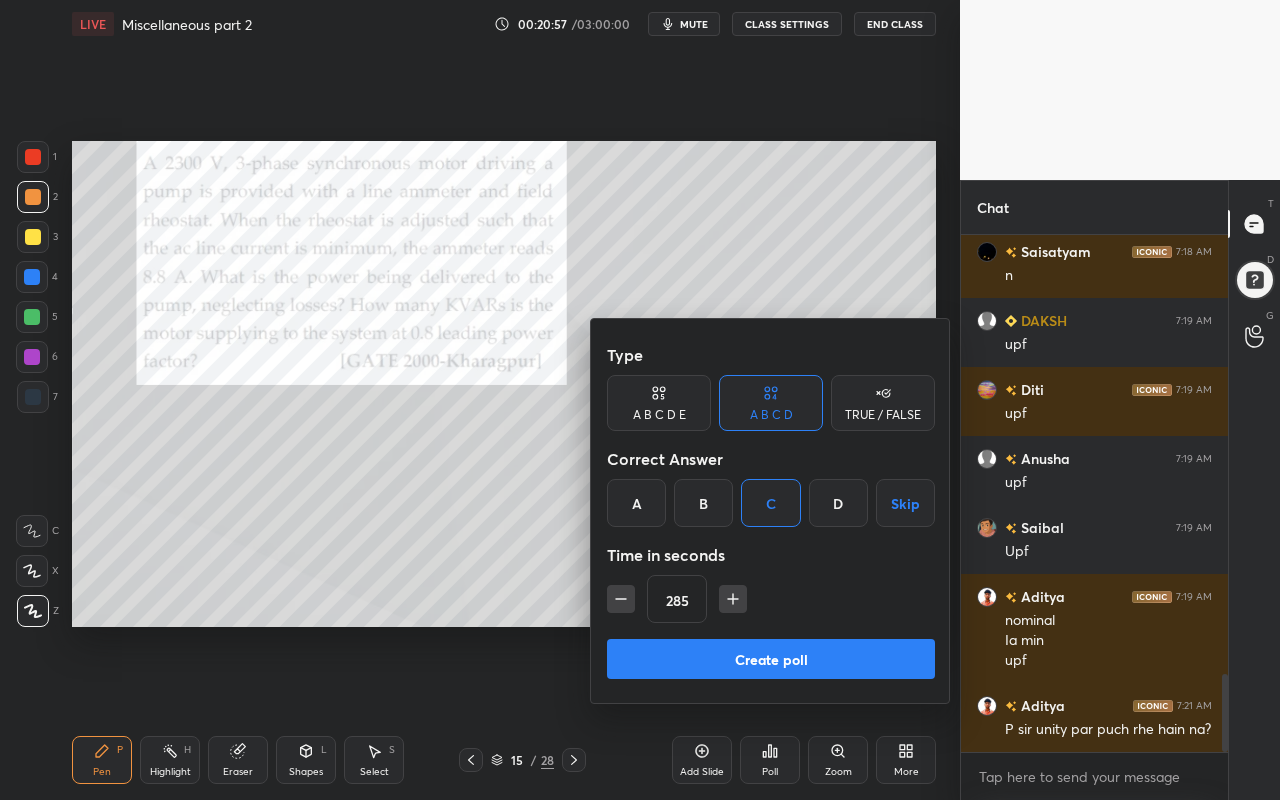 drag, startPoint x: 746, startPoint y: 664, endPoint x: 737, endPoint y: 679, distance: 17.492855 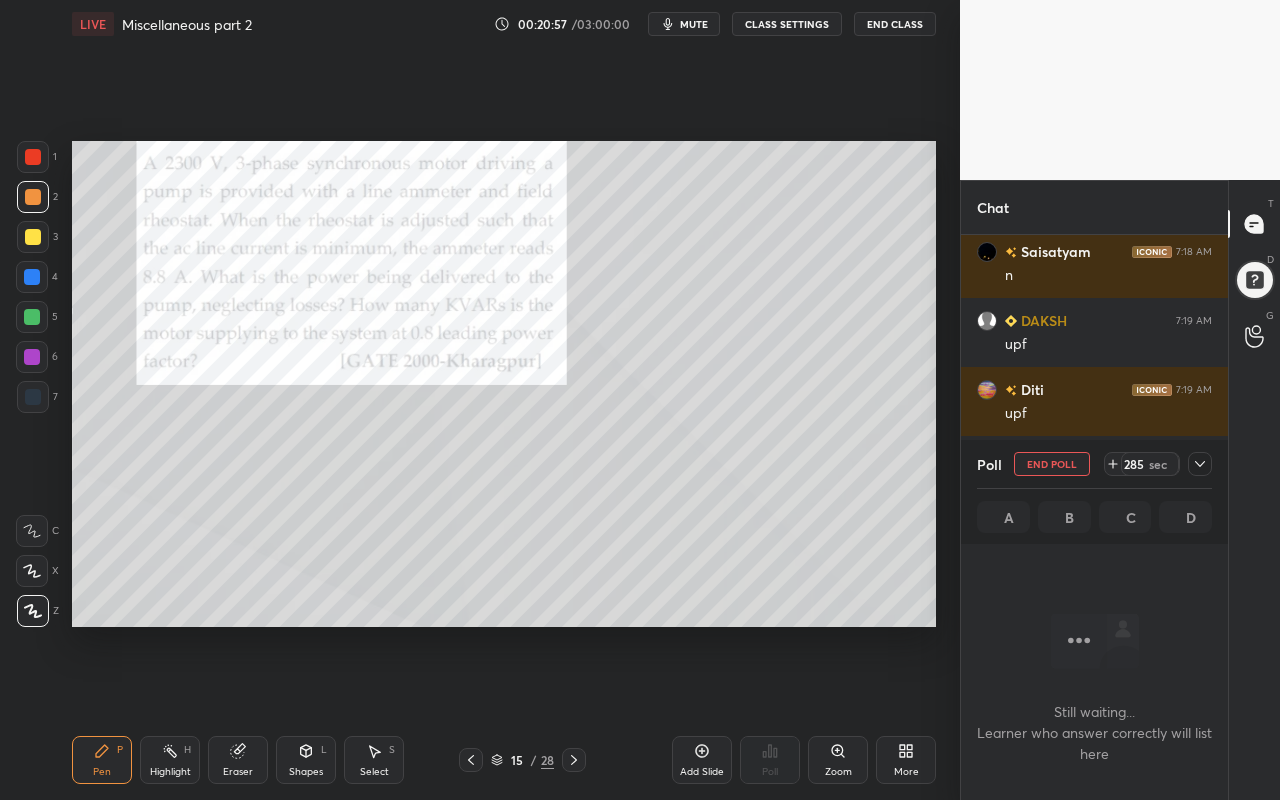 scroll, scrollTop: 7, scrollLeft: 7, axis: both 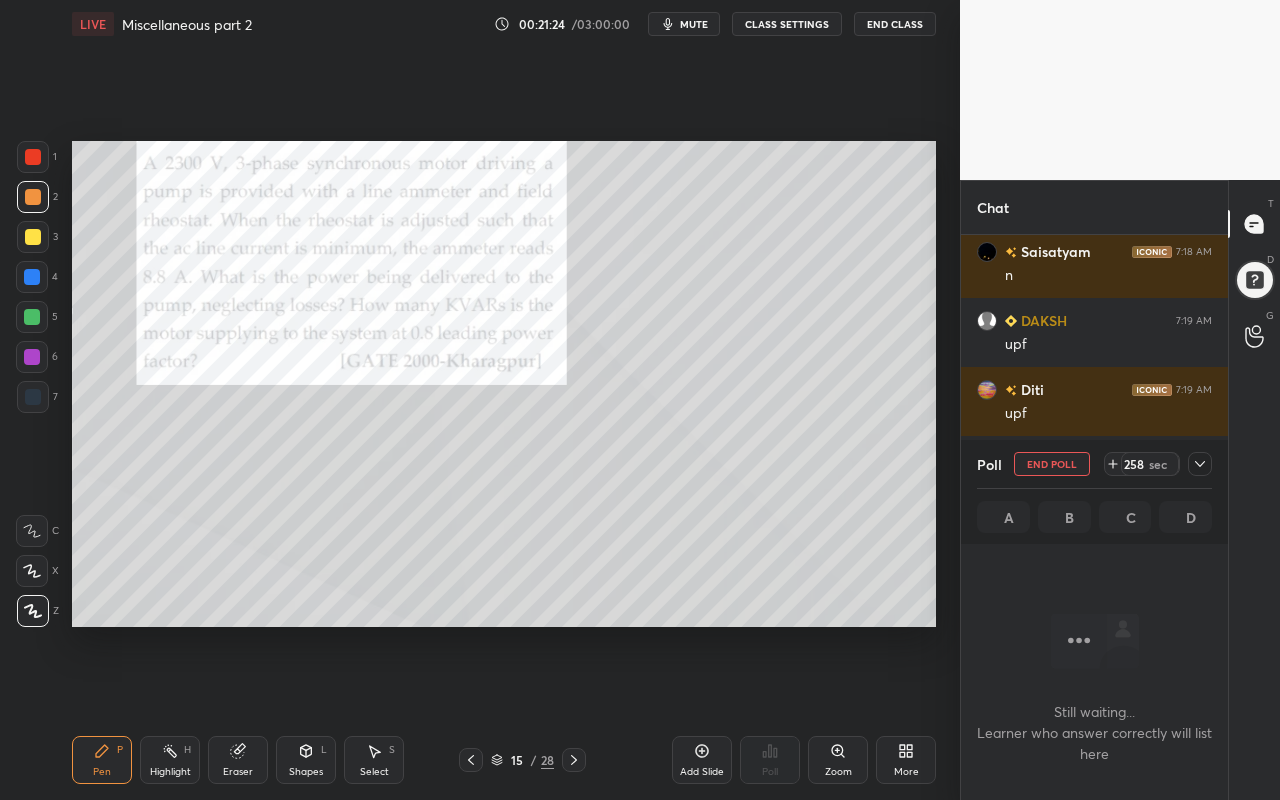 click on "Highlight" at bounding box center (170, 772) 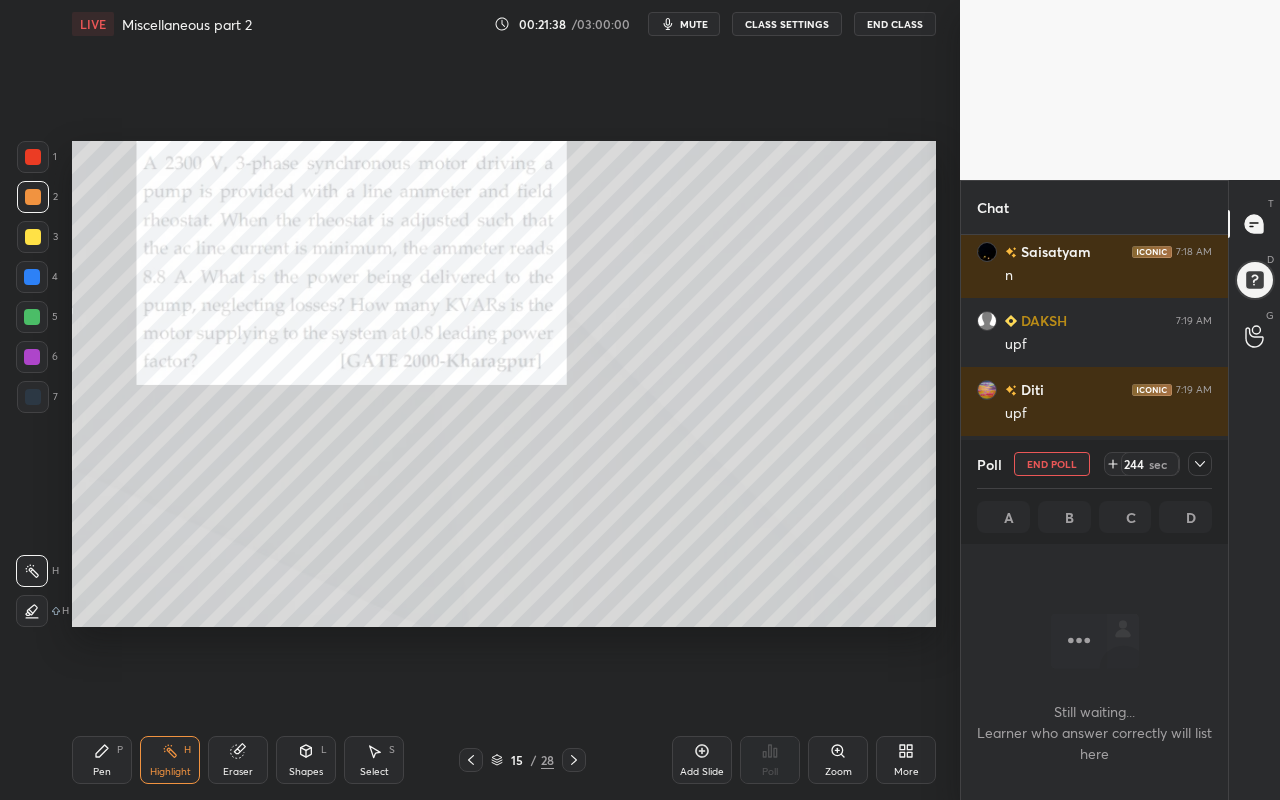 click on "Setting up your live class Poll for   secs No correct answer Start poll" at bounding box center [504, 384] 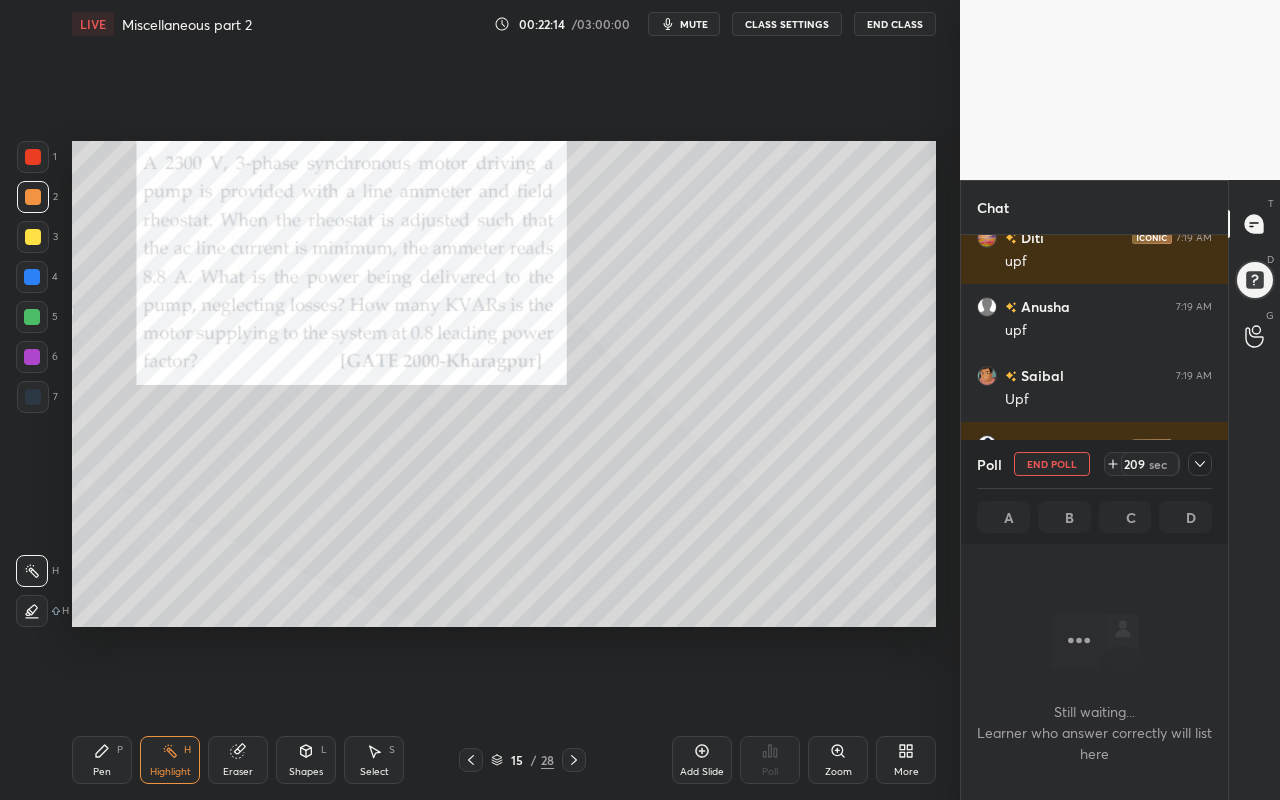 scroll, scrollTop: 3075, scrollLeft: 0, axis: vertical 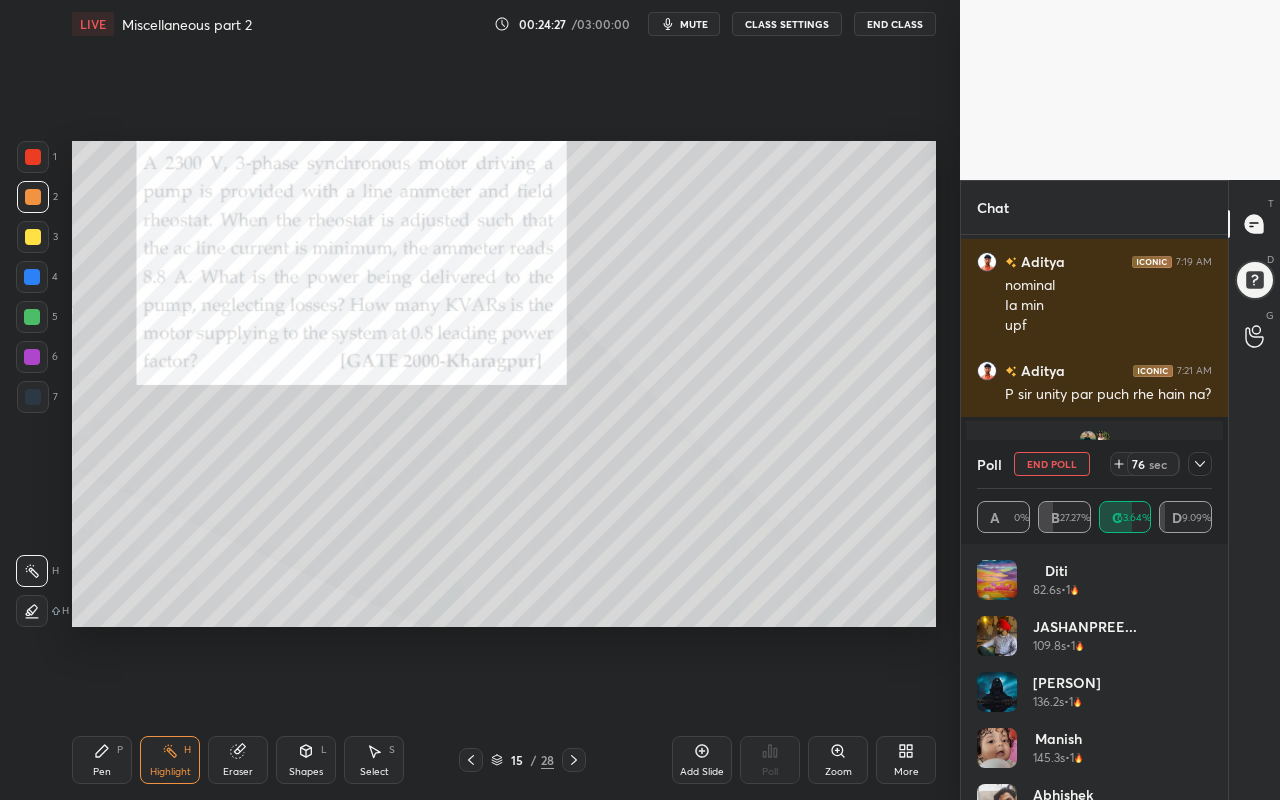 click on "Pen P Highlight H Eraser Shapes L Select S 15 / 28 Add Slide Poll Zoom More" at bounding box center [504, 760] 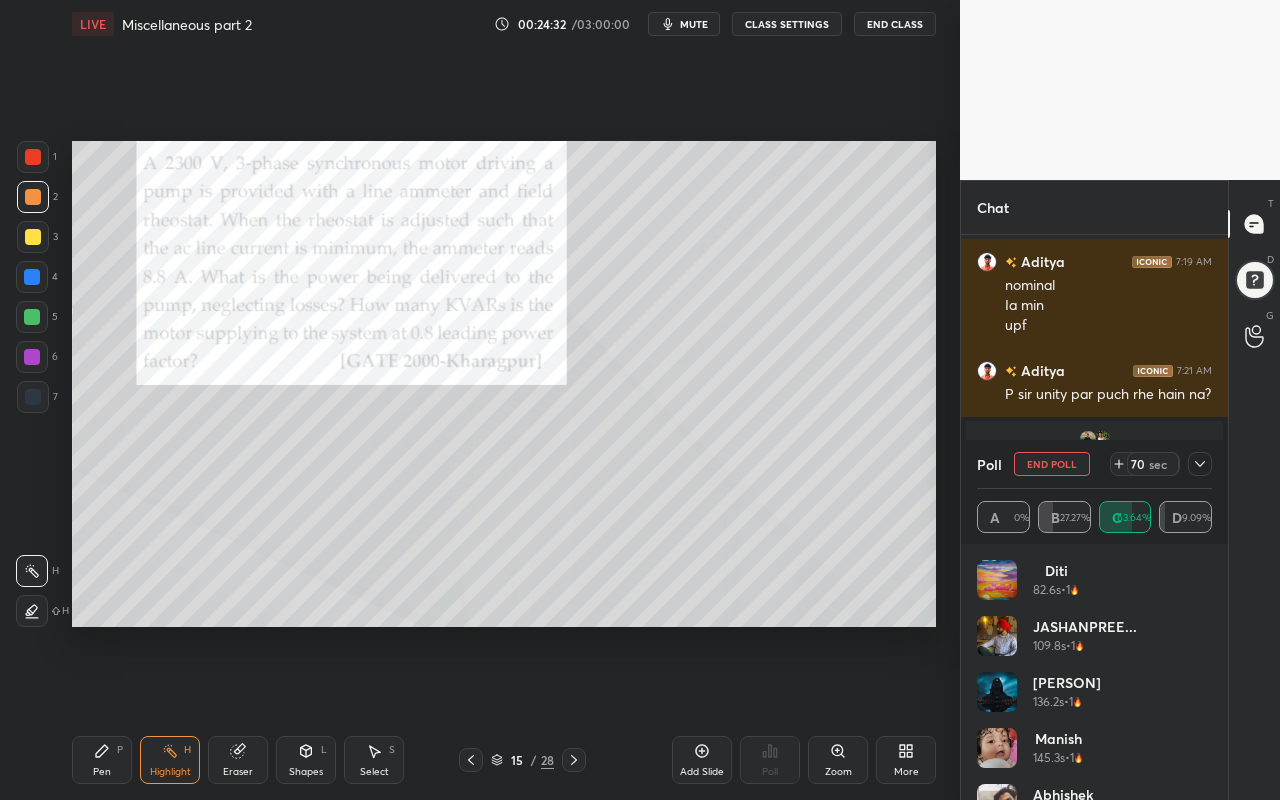 drag, startPoint x: 380, startPoint y: 758, endPoint x: 417, endPoint y: 676, distance: 89.961105 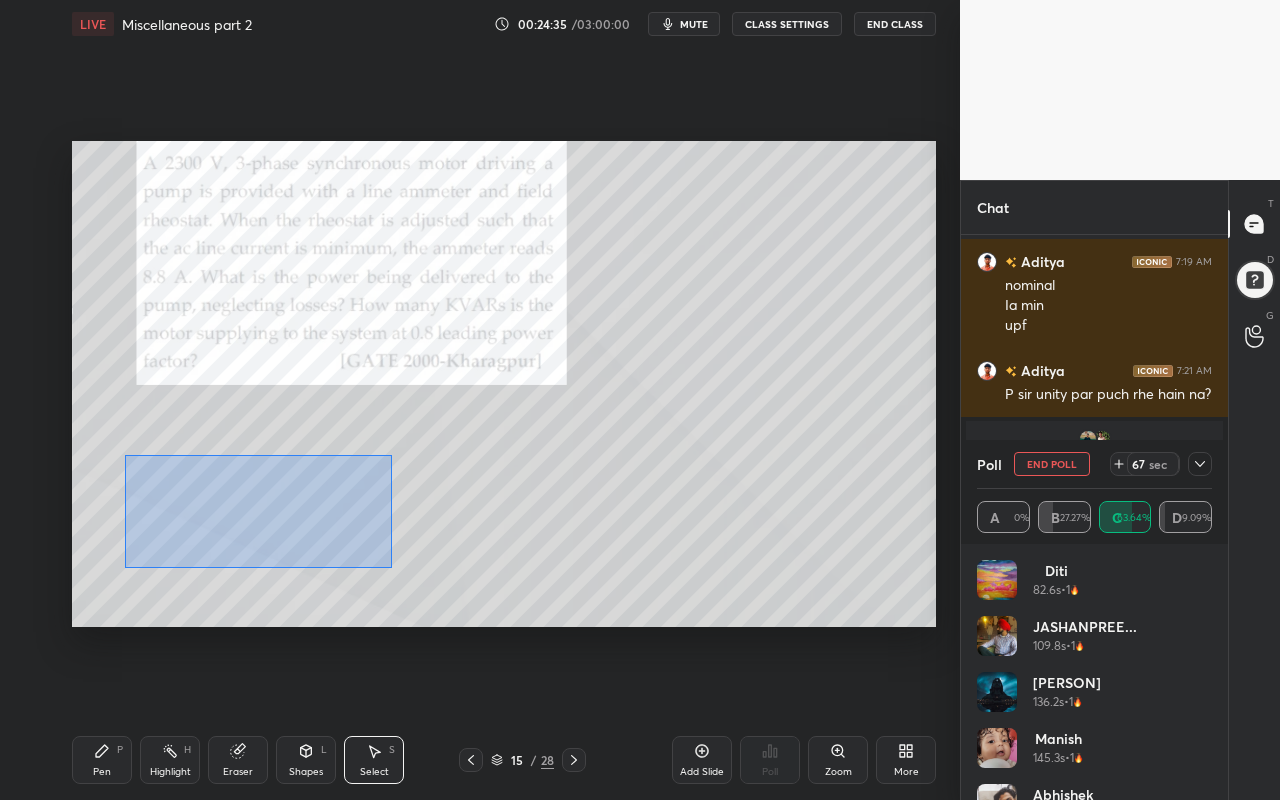 drag, startPoint x: 124, startPoint y: 454, endPoint x: 376, endPoint y: 558, distance: 272.61694 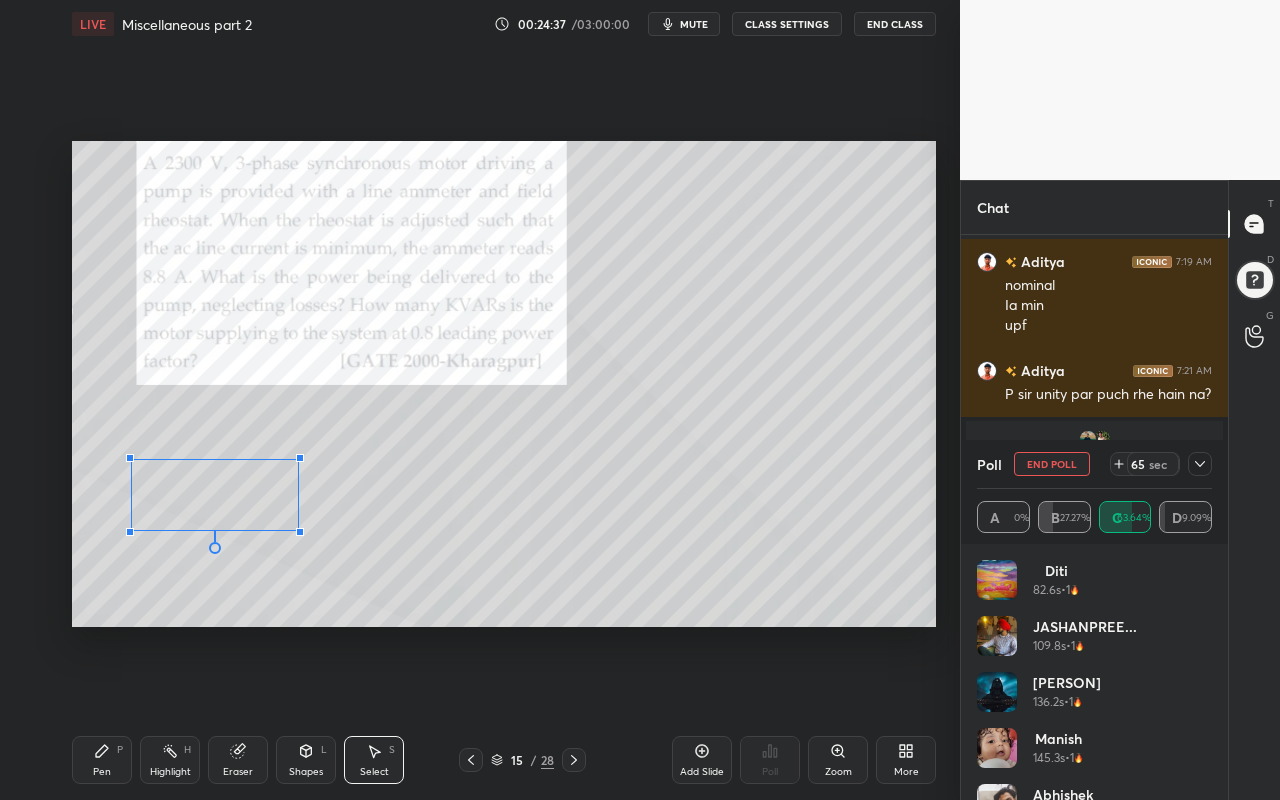 drag, startPoint x: 394, startPoint y: 539, endPoint x: 292, endPoint y: 526, distance: 102.825096 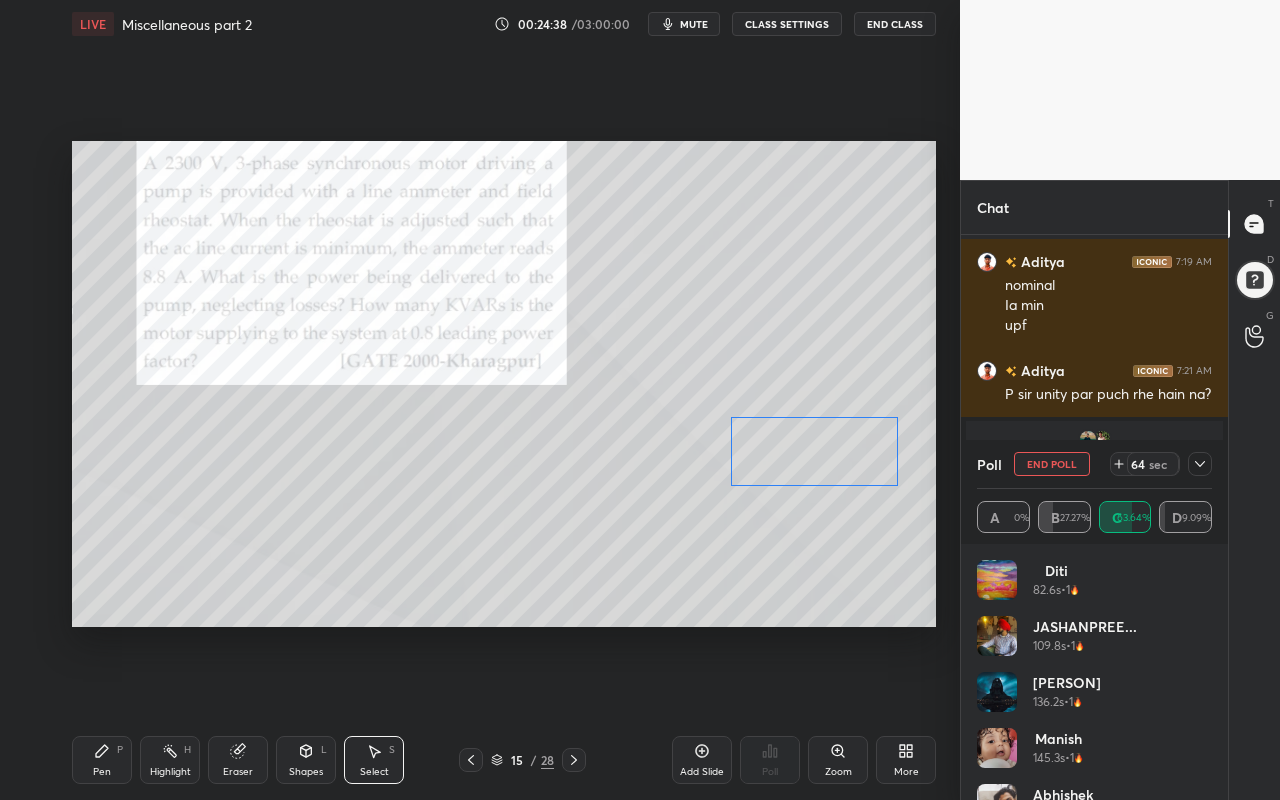 drag, startPoint x: 223, startPoint y: 502, endPoint x: 826, endPoint y: 467, distance: 604.0149 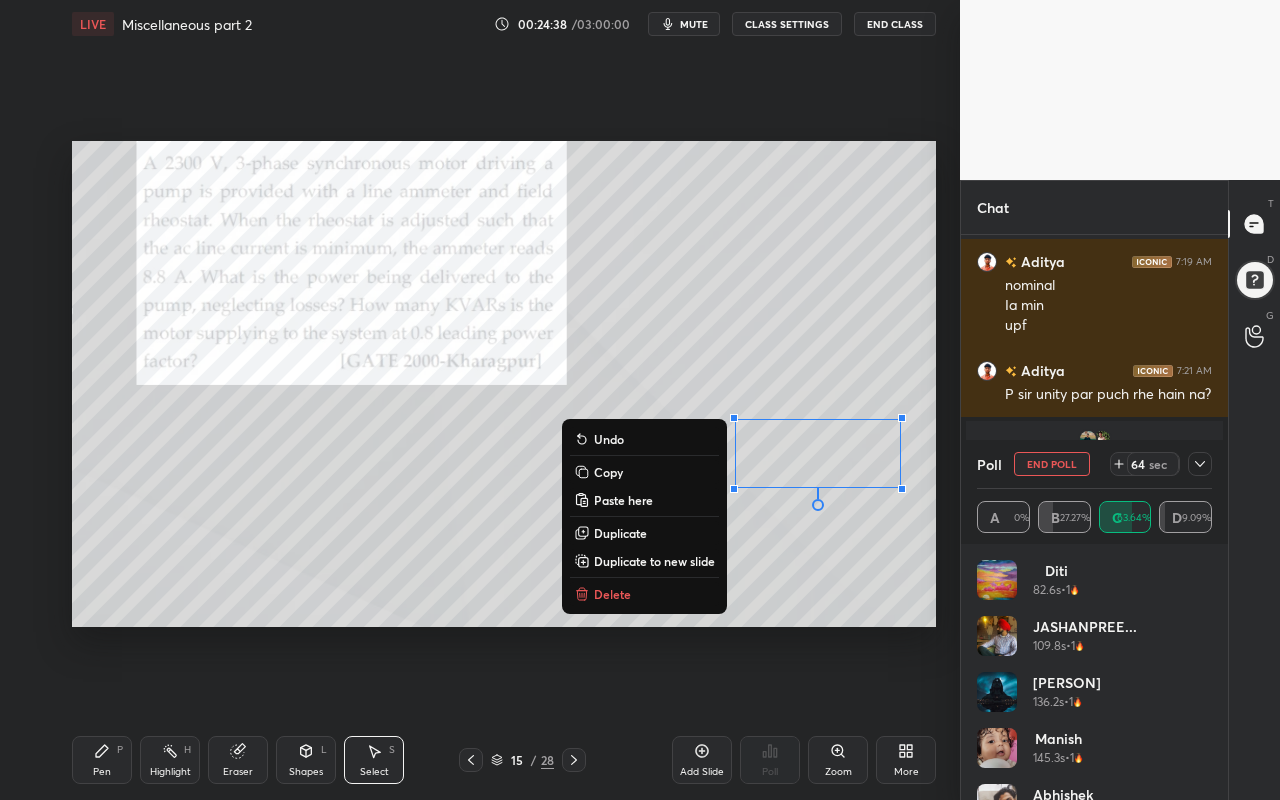 click on "0 ° Undo Copy Paste here Duplicate Duplicate to new slide Delete" at bounding box center [504, 384] 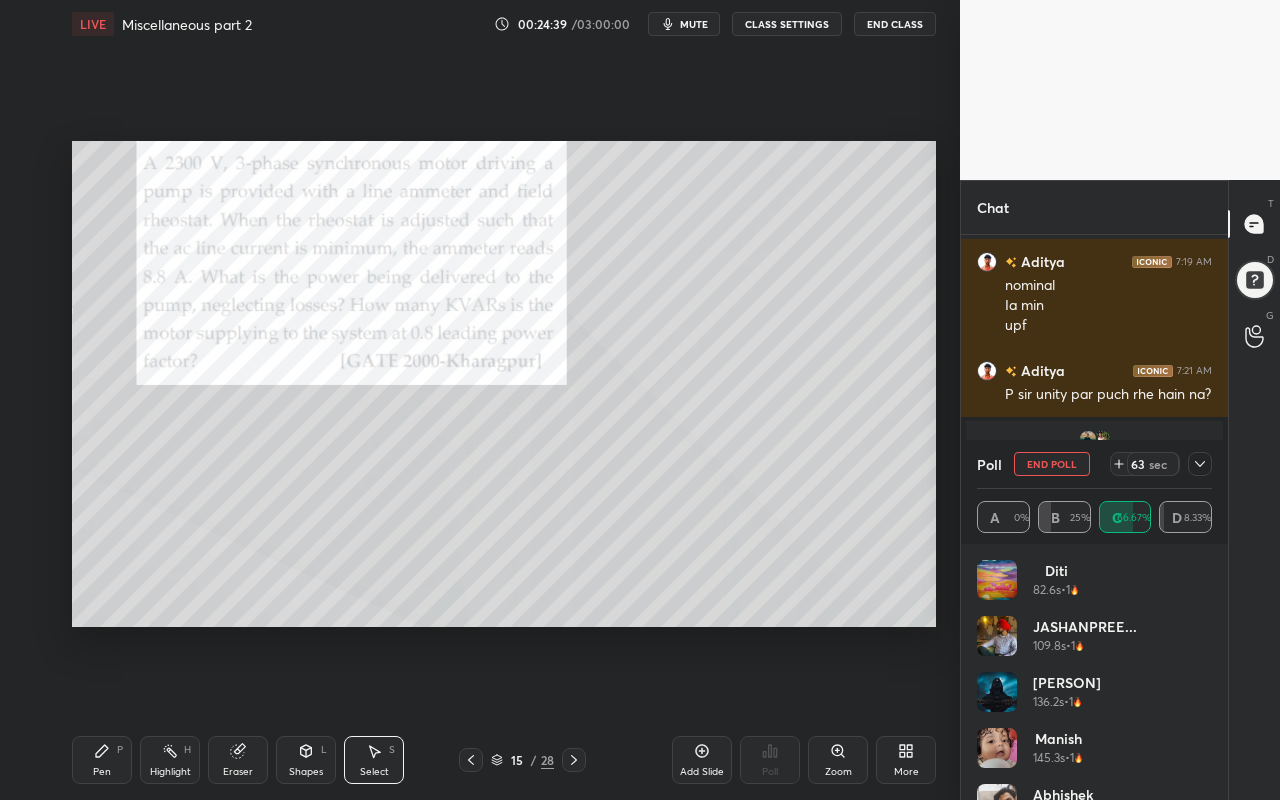 drag, startPoint x: 99, startPoint y: 759, endPoint x: 121, endPoint y: 640, distance: 121.016525 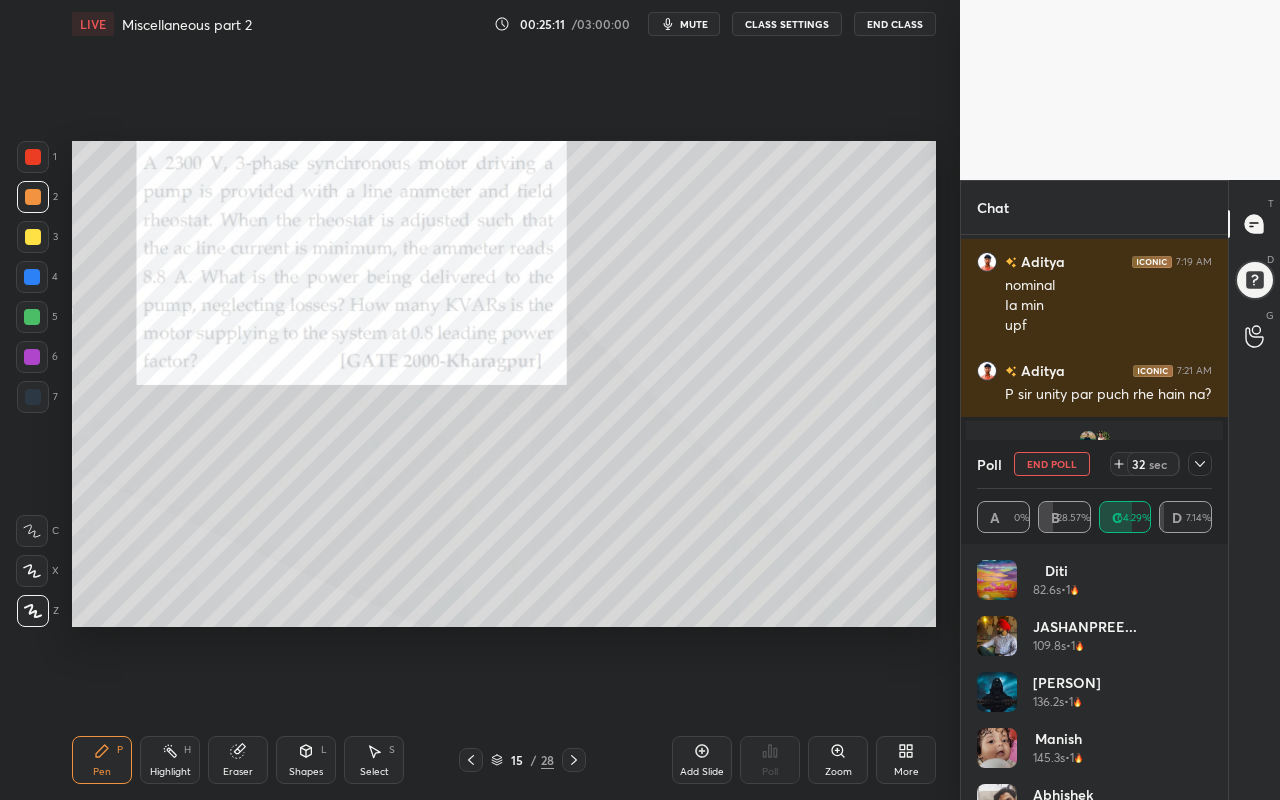 drag, startPoint x: 104, startPoint y: 761, endPoint x: 146, endPoint y: 644, distance: 124.3101 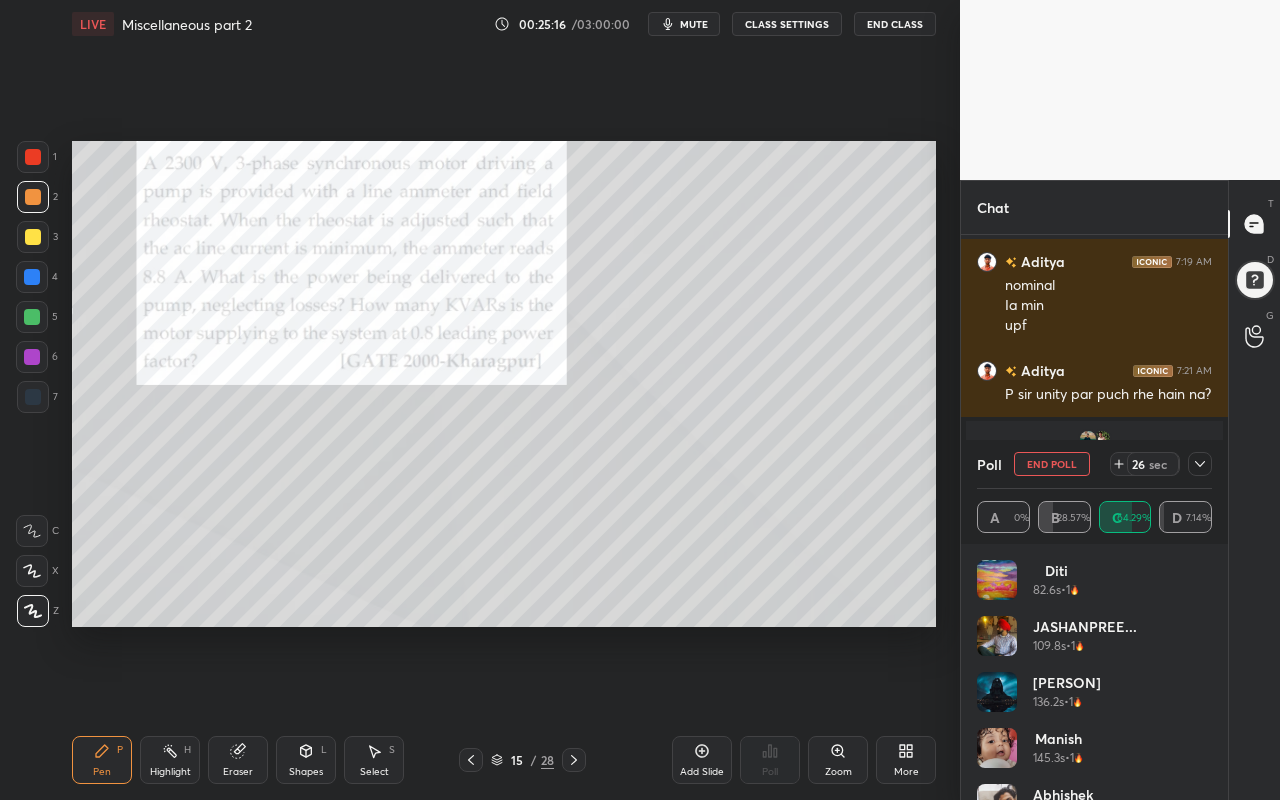 click on "Shapes L" at bounding box center [306, 760] 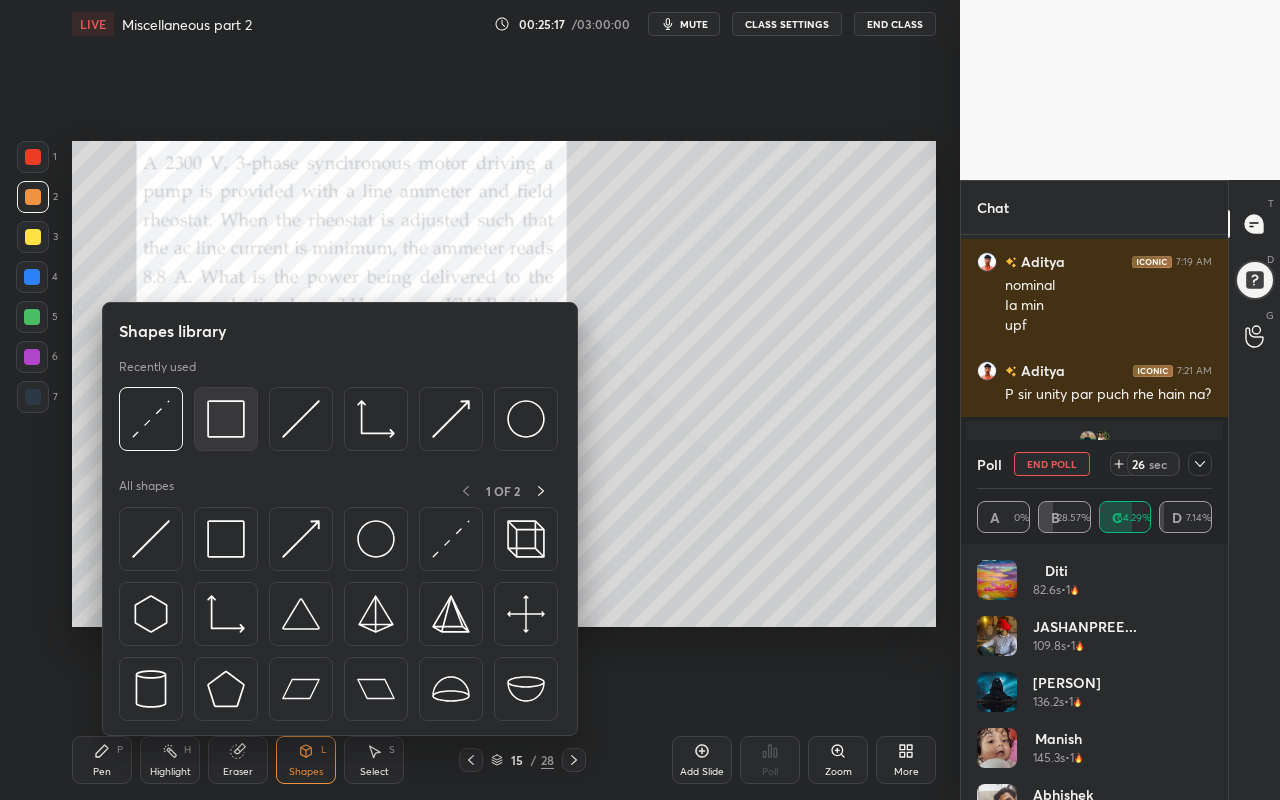 click at bounding box center (226, 419) 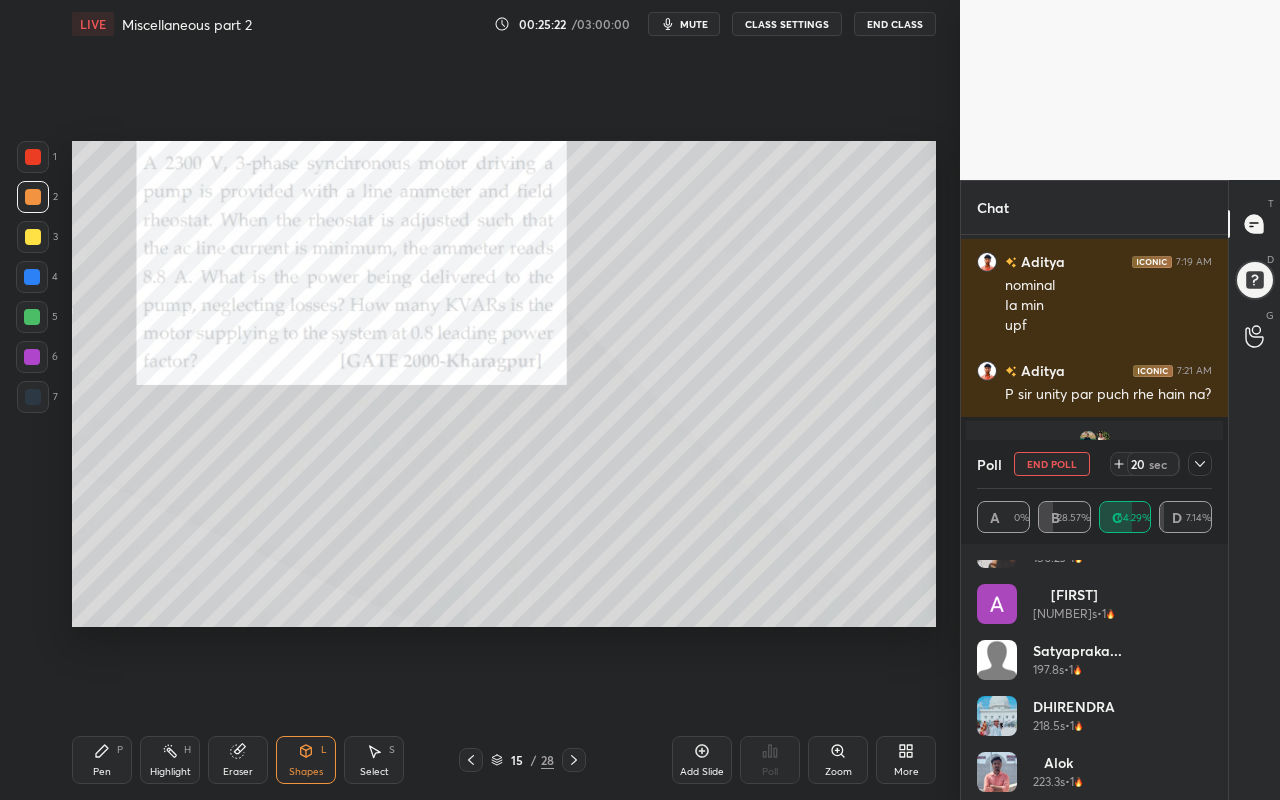 scroll, scrollTop: 264, scrollLeft: 0, axis: vertical 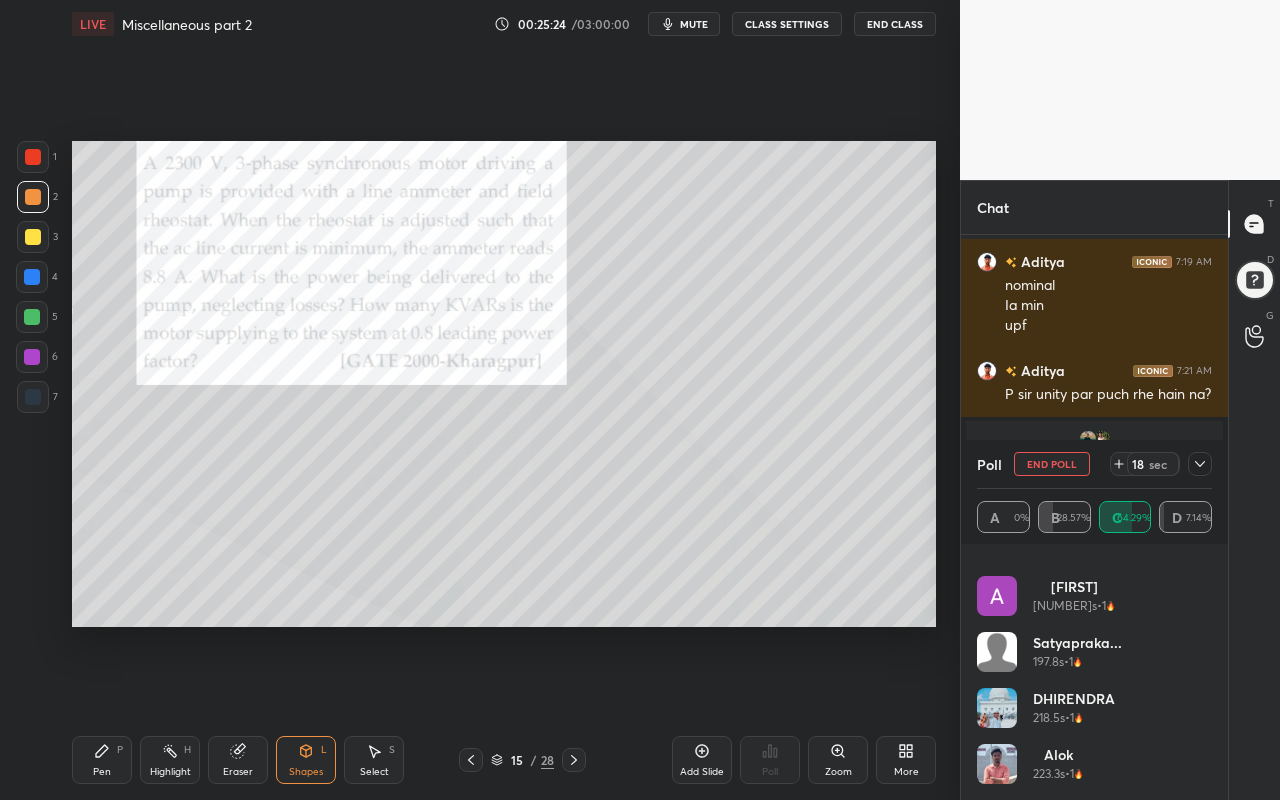 click at bounding box center (1200, 464) 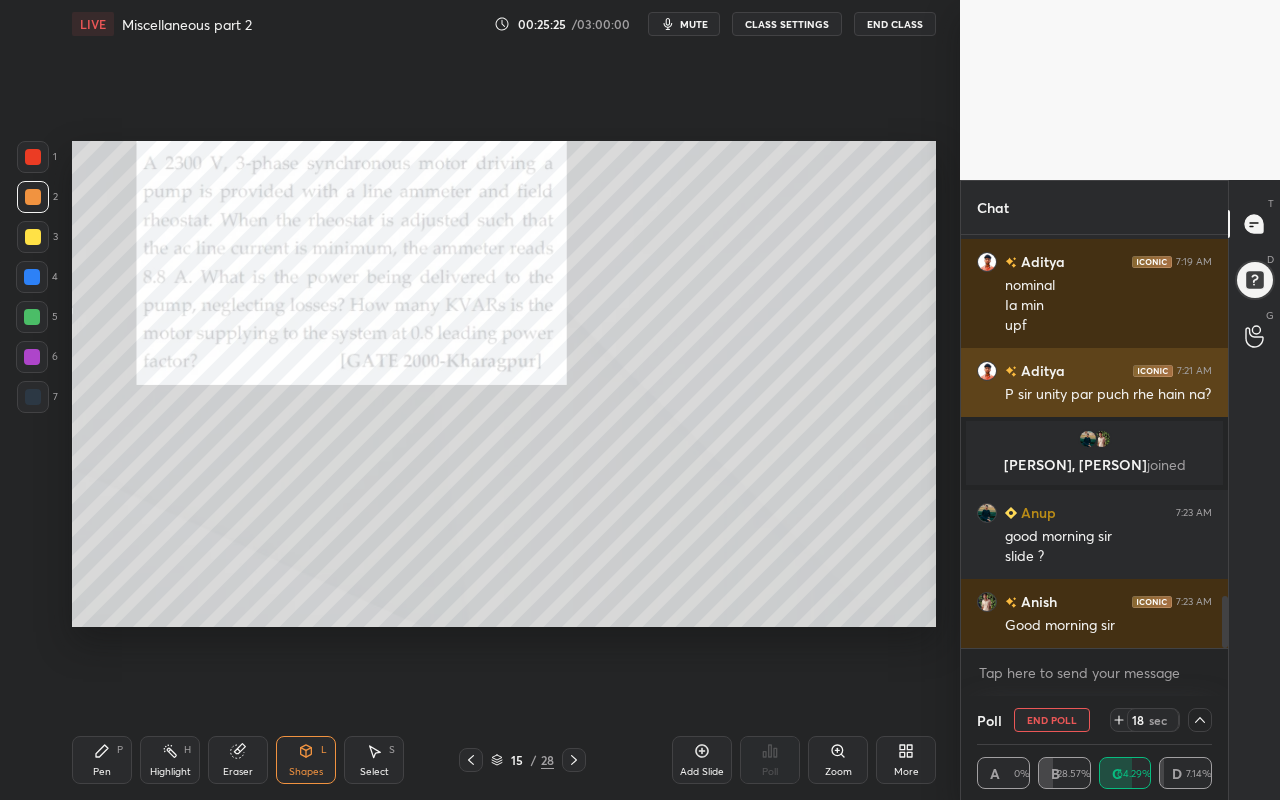 scroll, scrollTop: 0, scrollLeft: 0, axis: both 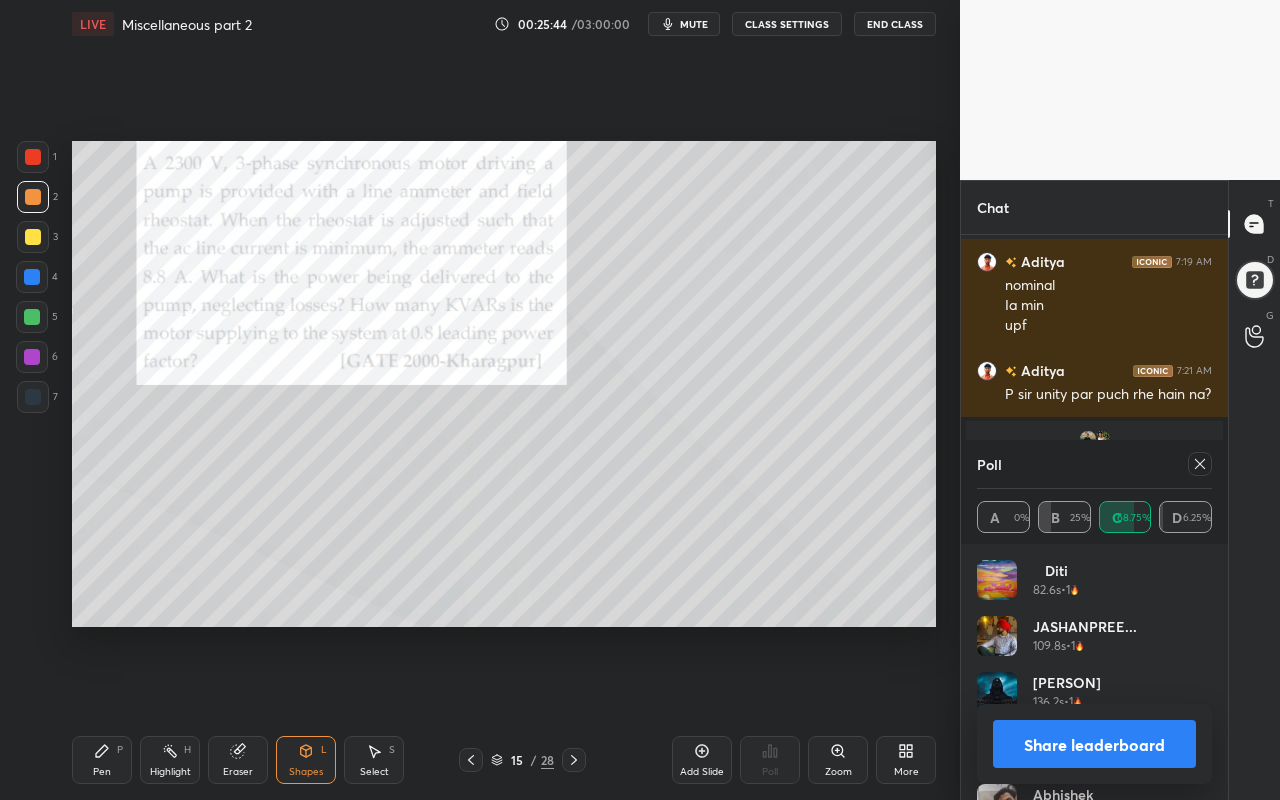 click 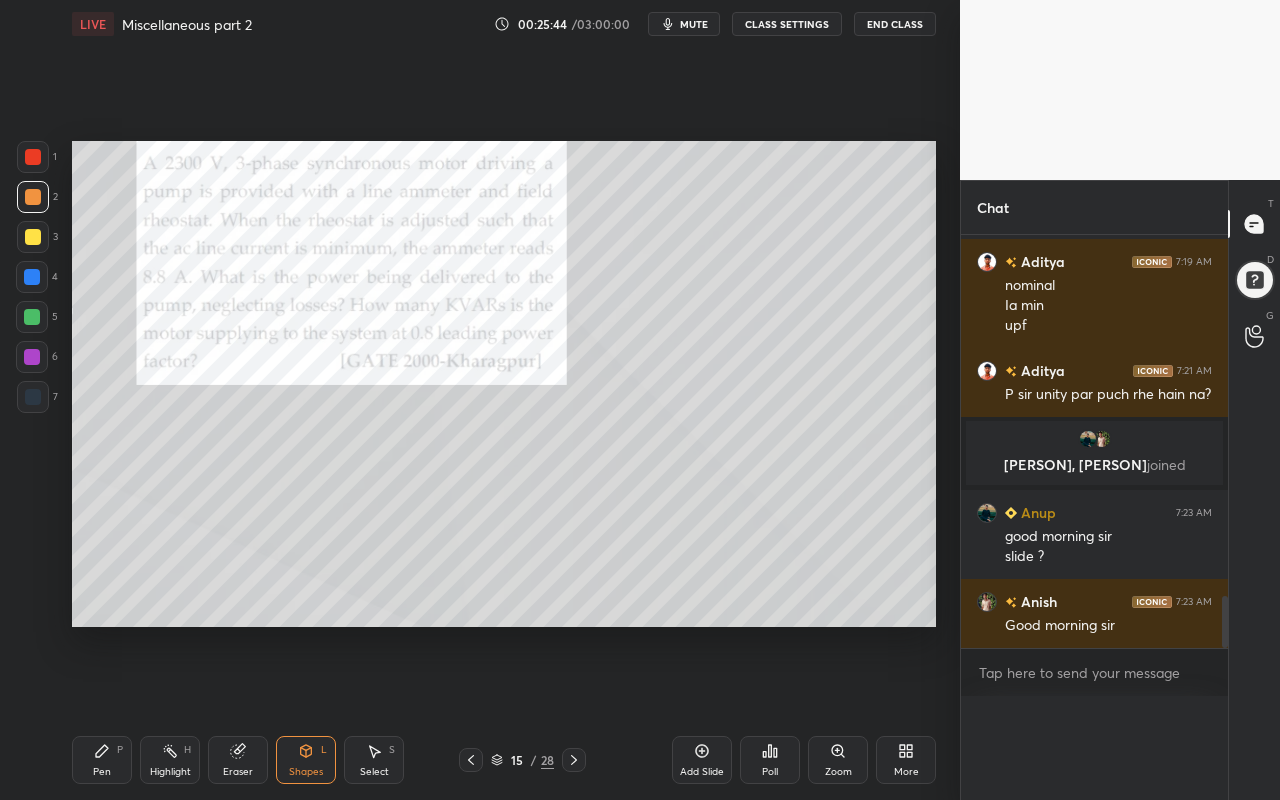 scroll, scrollTop: 0, scrollLeft: 0, axis: both 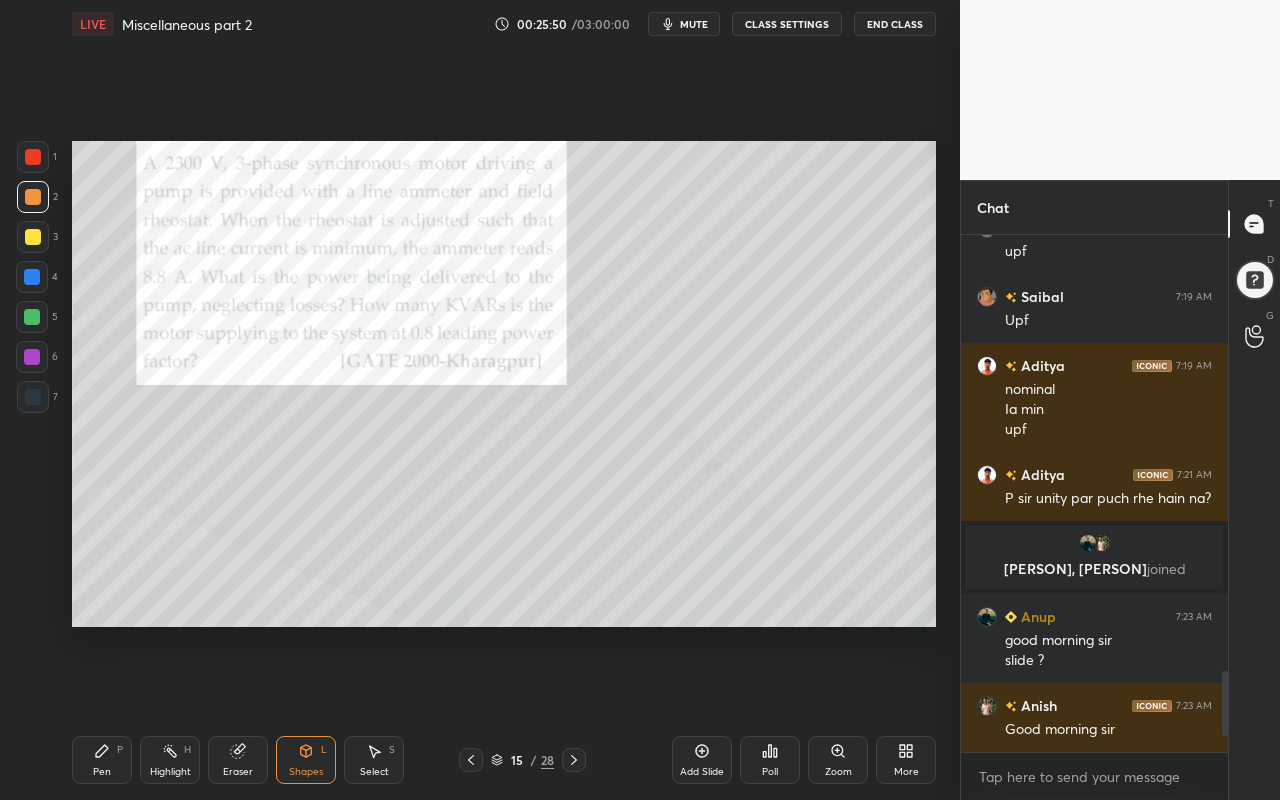 drag, startPoint x: 175, startPoint y: 766, endPoint x: 204, endPoint y: 757, distance: 30.364452 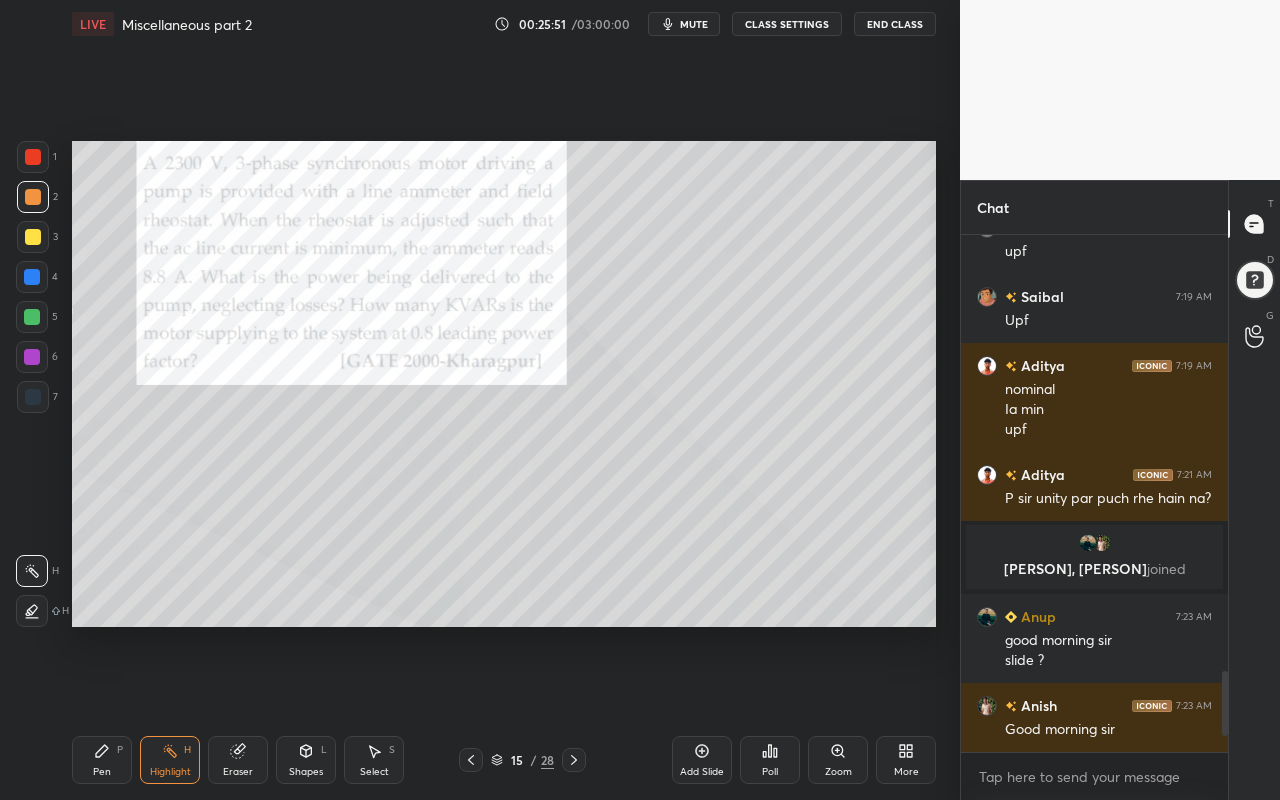 click on "Pen P" at bounding box center [102, 760] 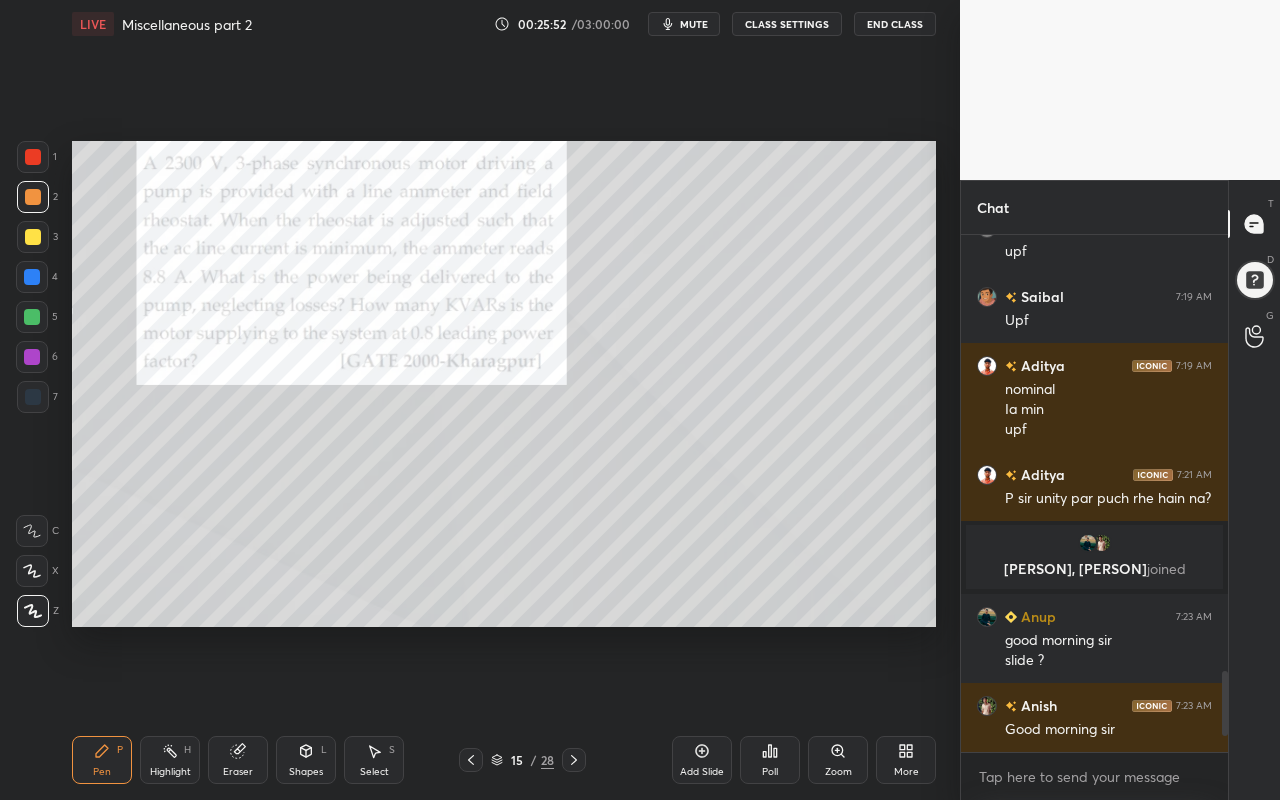 click at bounding box center [33, 237] 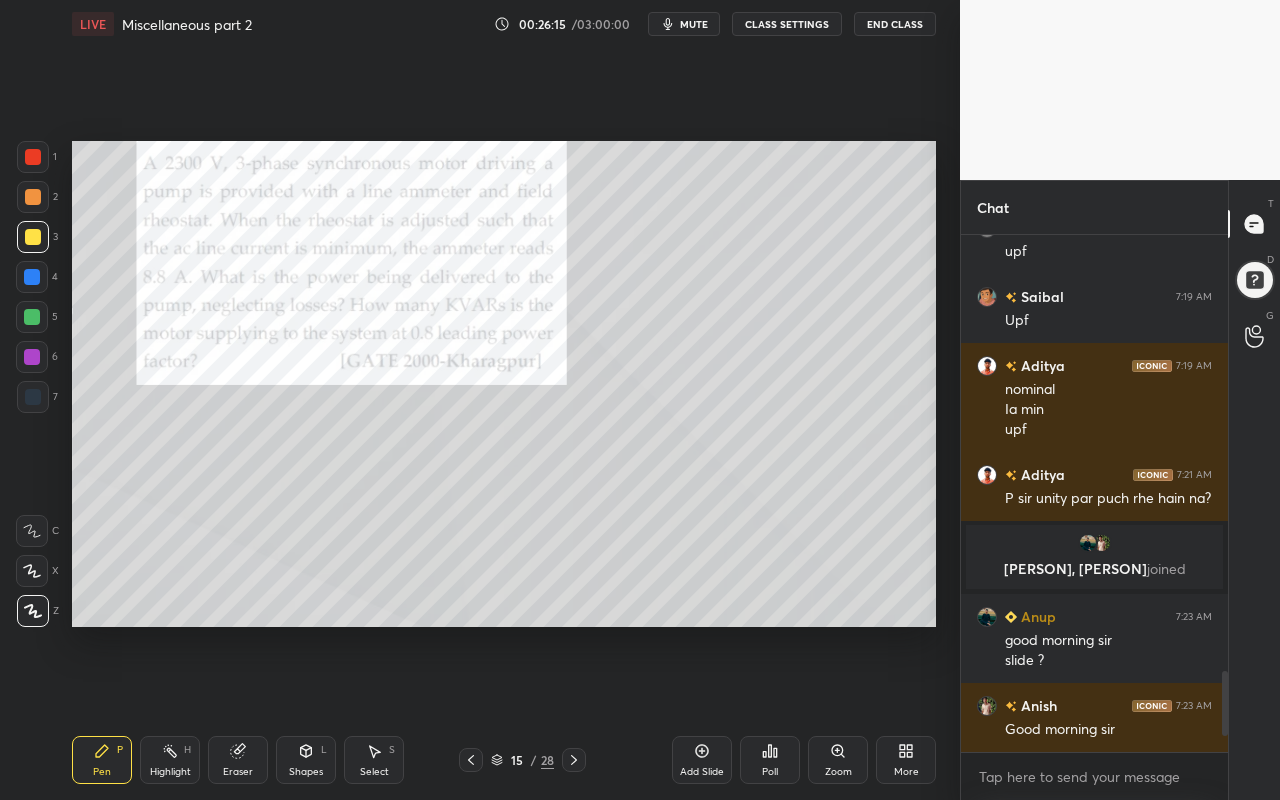 click 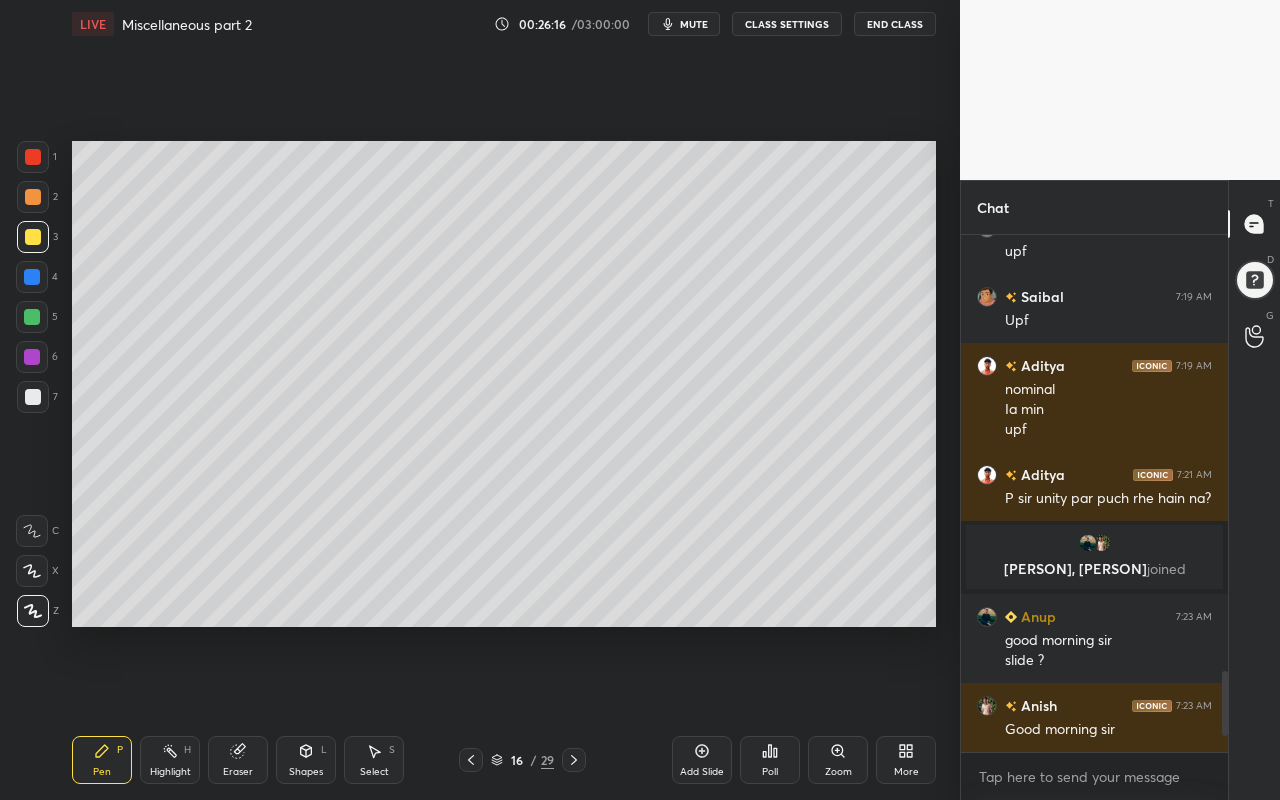 drag, startPoint x: 86, startPoint y: 778, endPoint x: 112, endPoint y: 710, distance: 72.8011 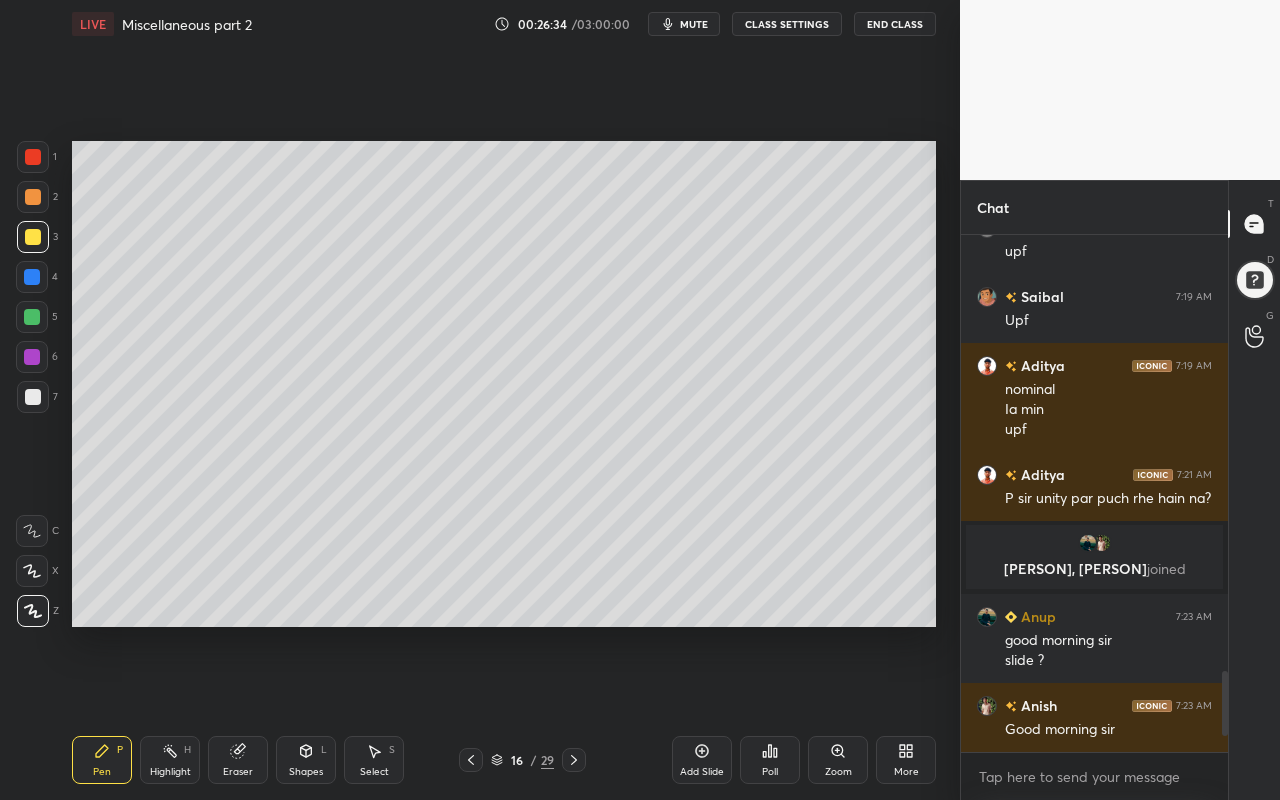 click 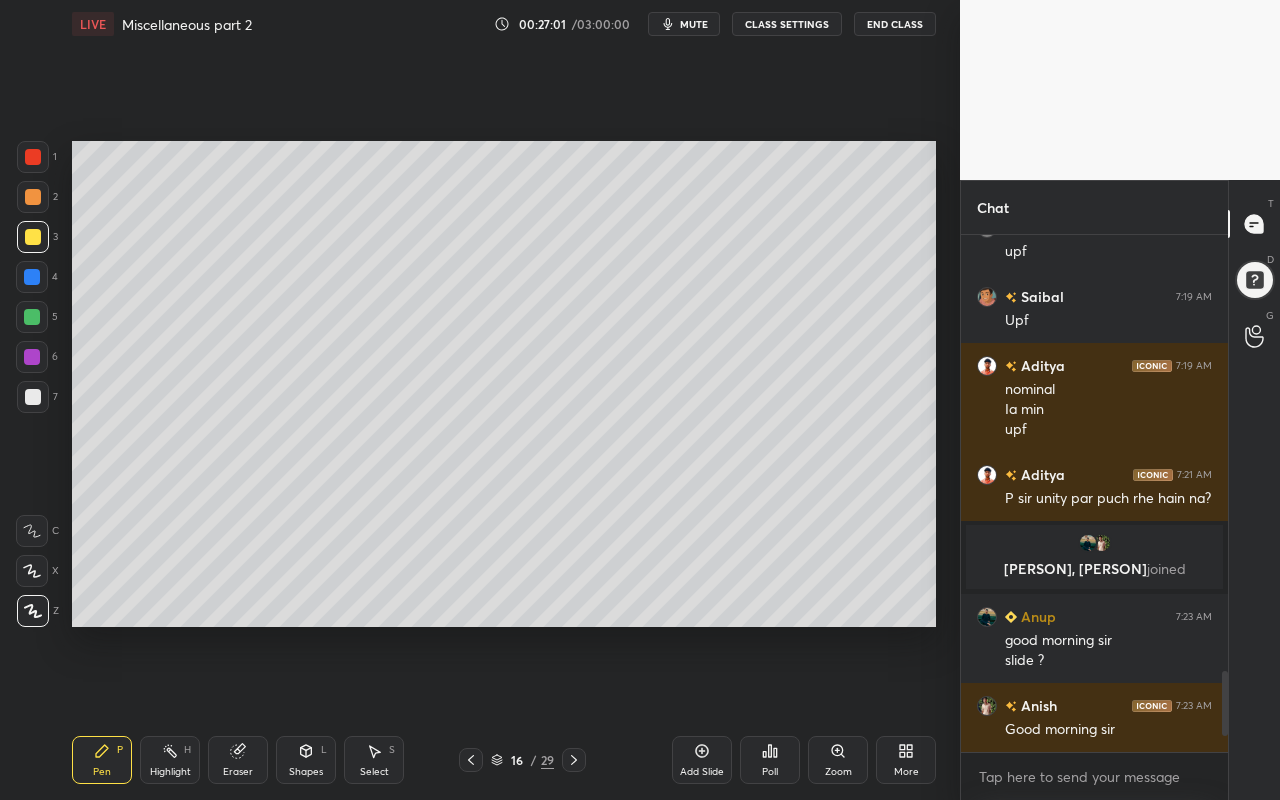 drag, startPoint x: 311, startPoint y: 756, endPoint x: 318, endPoint y: 739, distance: 18.384777 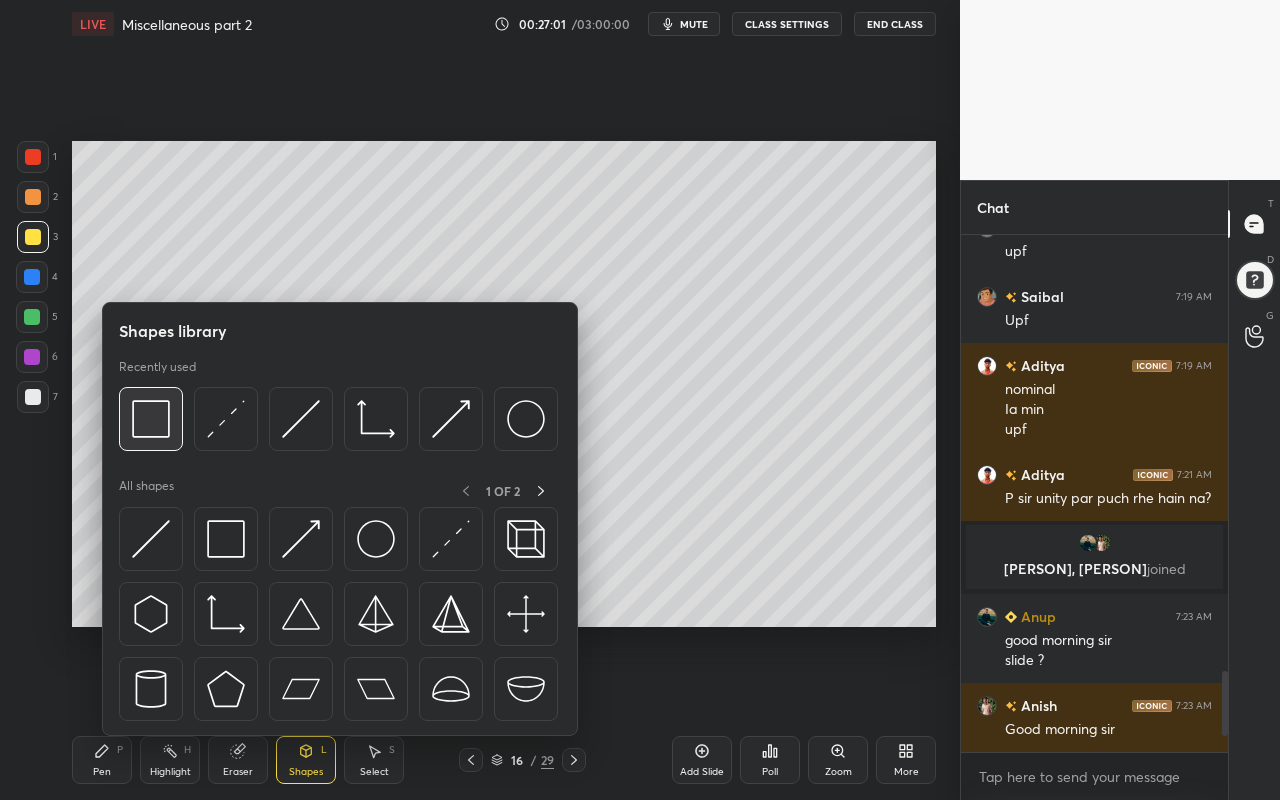 click at bounding box center [151, 419] 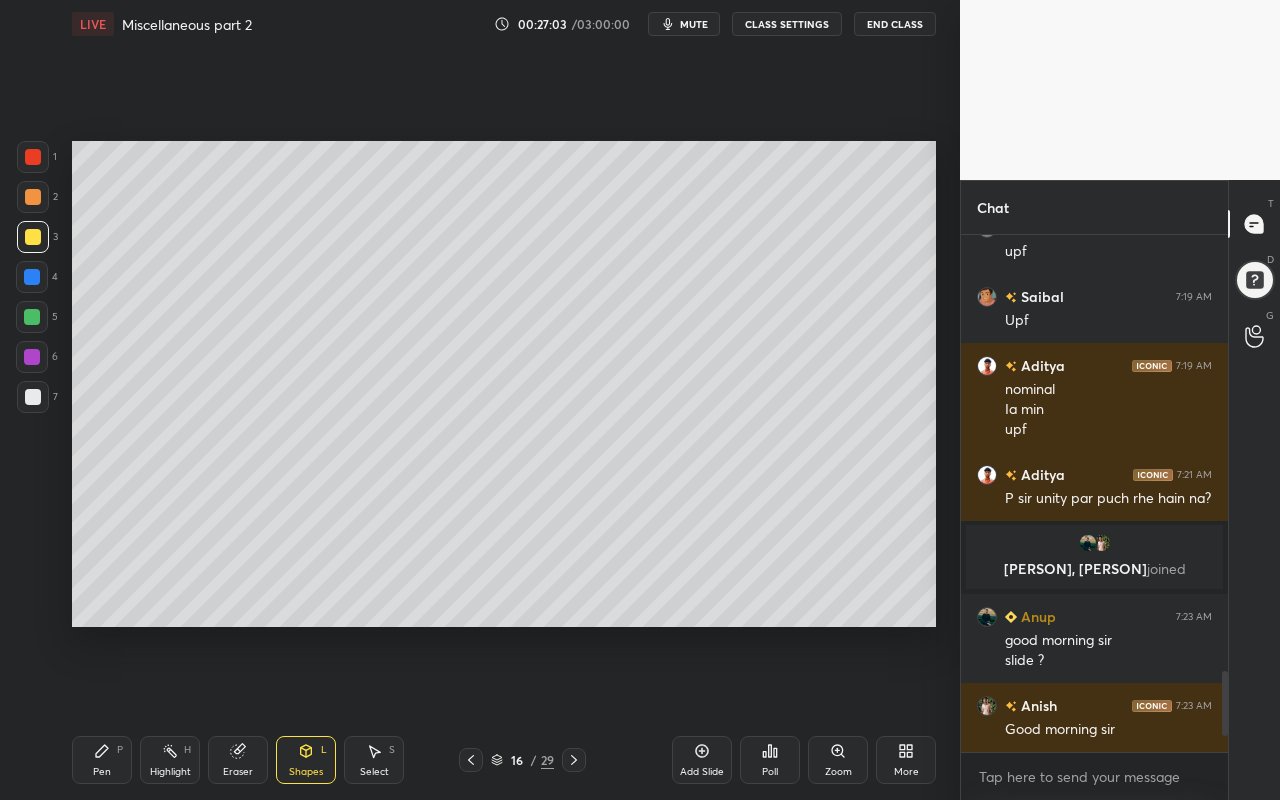 click on "Pen P" at bounding box center (102, 760) 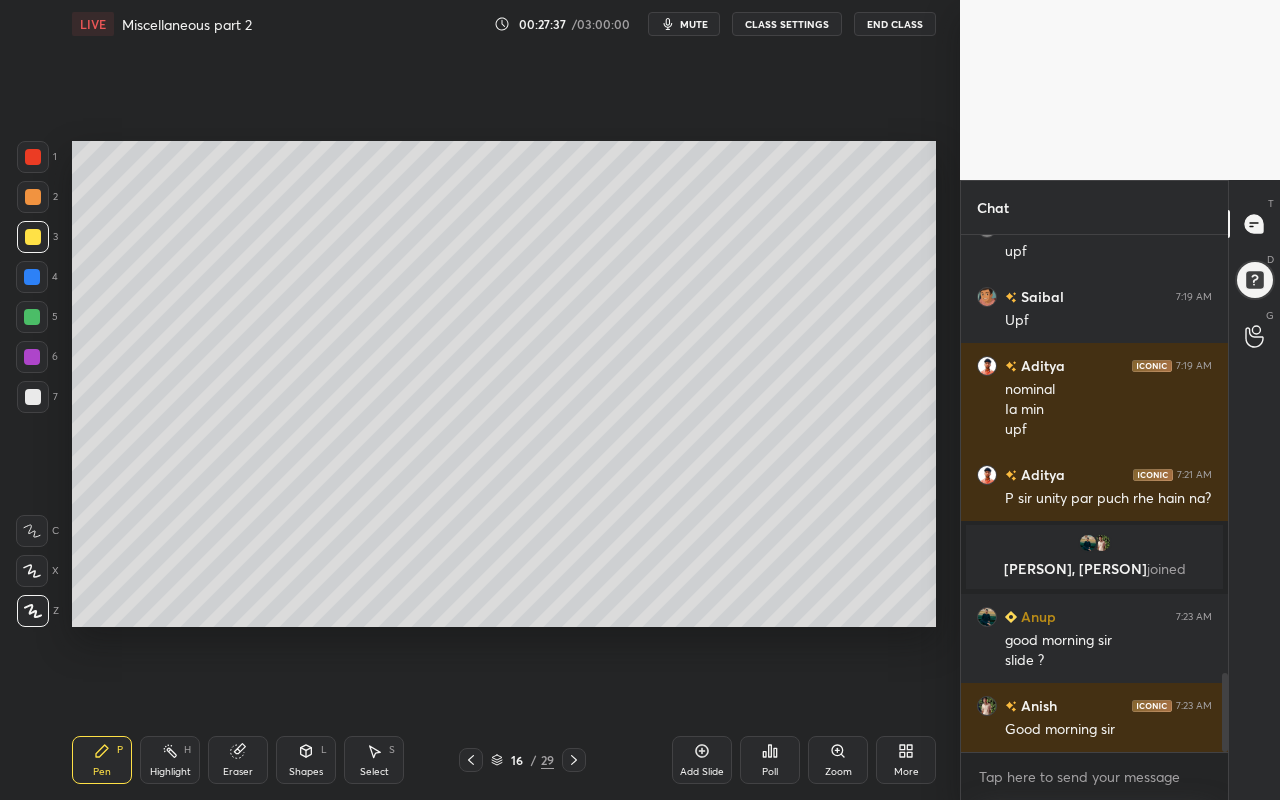 scroll, scrollTop: 2854, scrollLeft: 0, axis: vertical 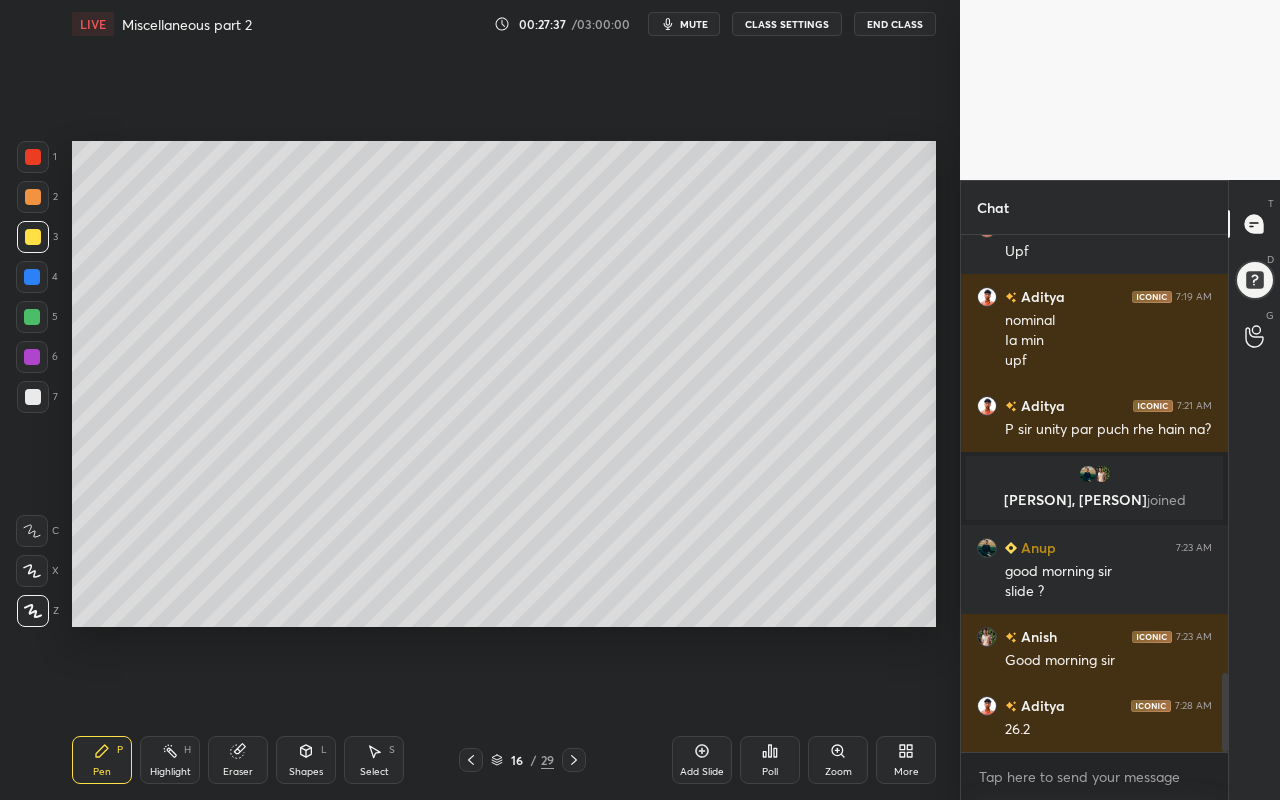 click on "Pen" at bounding box center (102, 772) 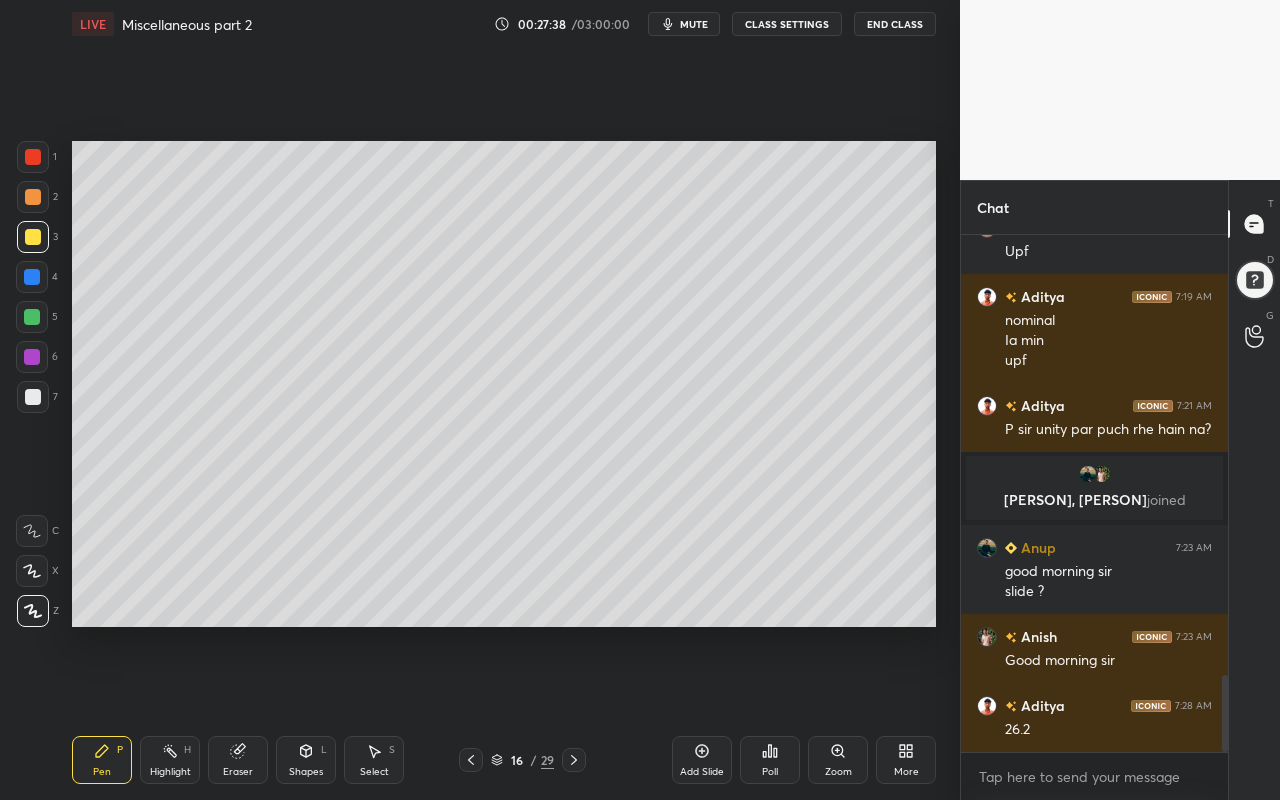 scroll, scrollTop: 2941, scrollLeft: 0, axis: vertical 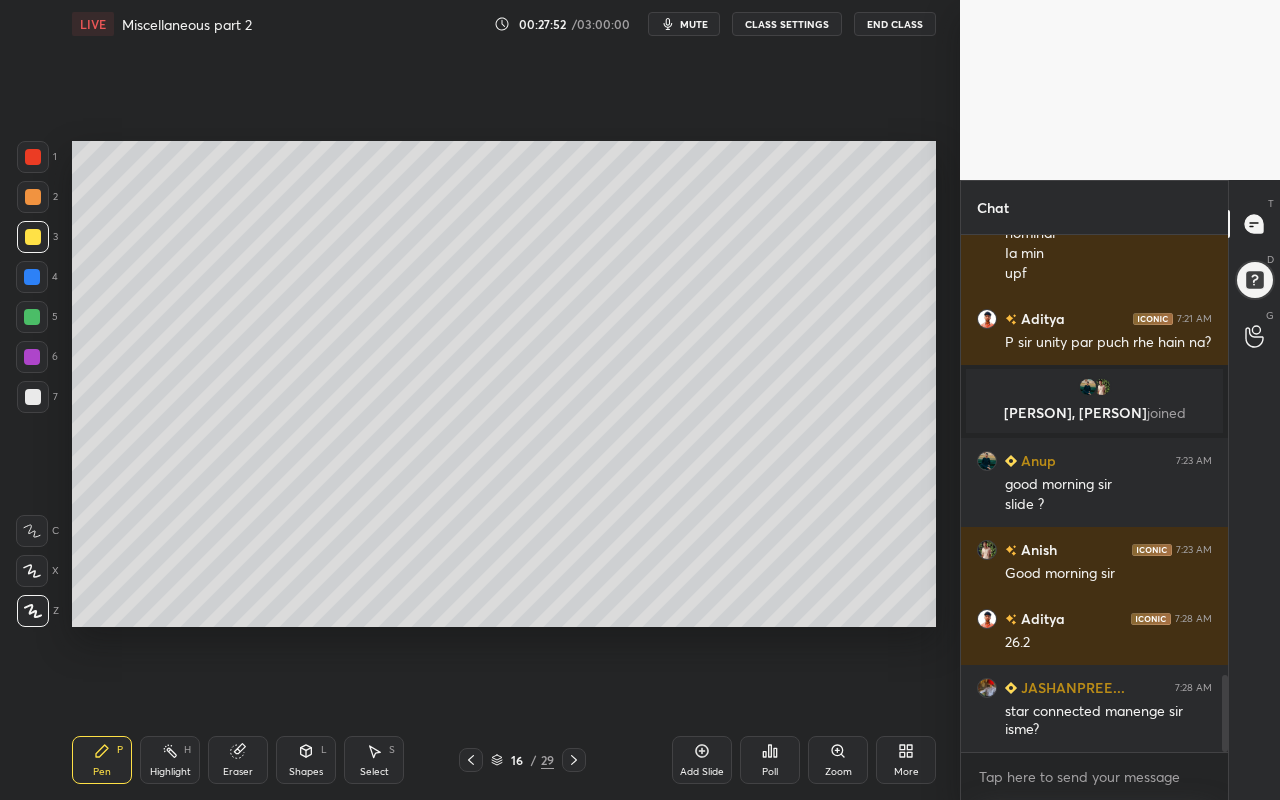click on "Highlight" at bounding box center [170, 772] 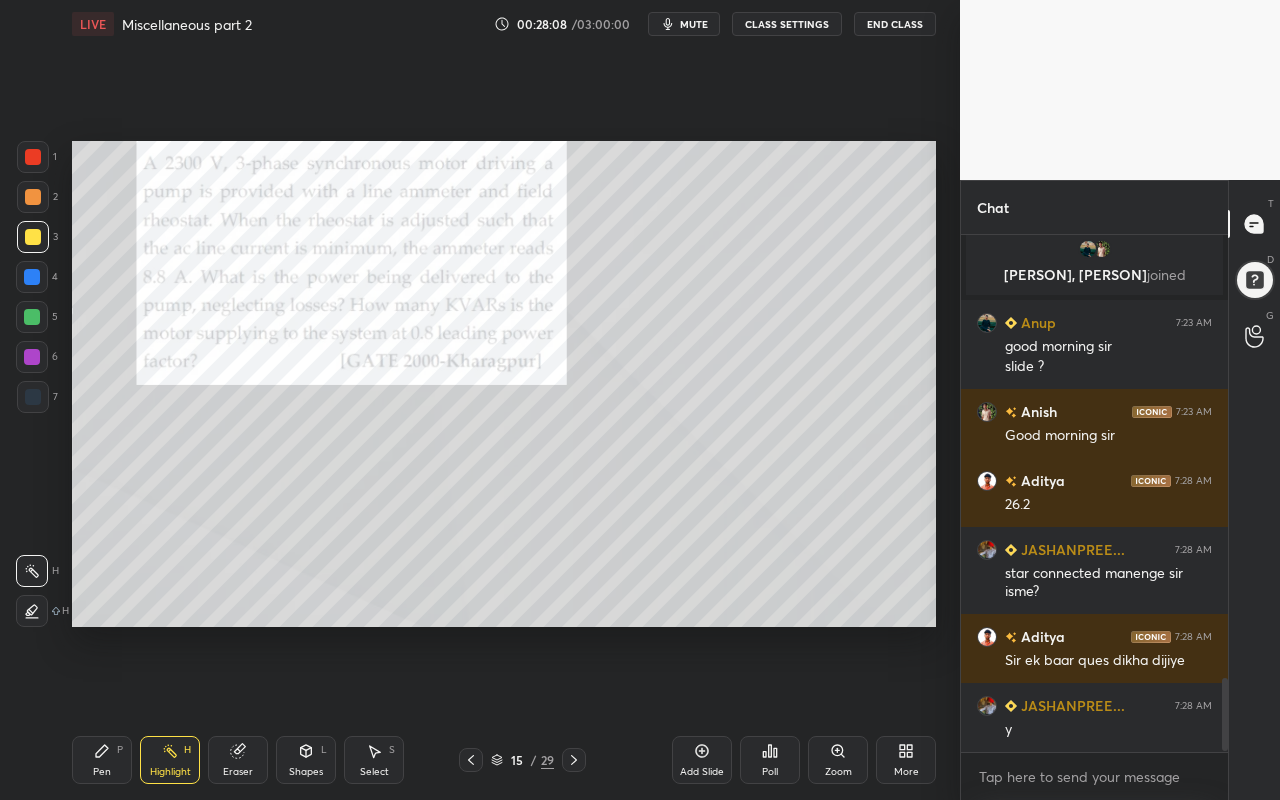 scroll, scrollTop: 3148, scrollLeft: 0, axis: vertical 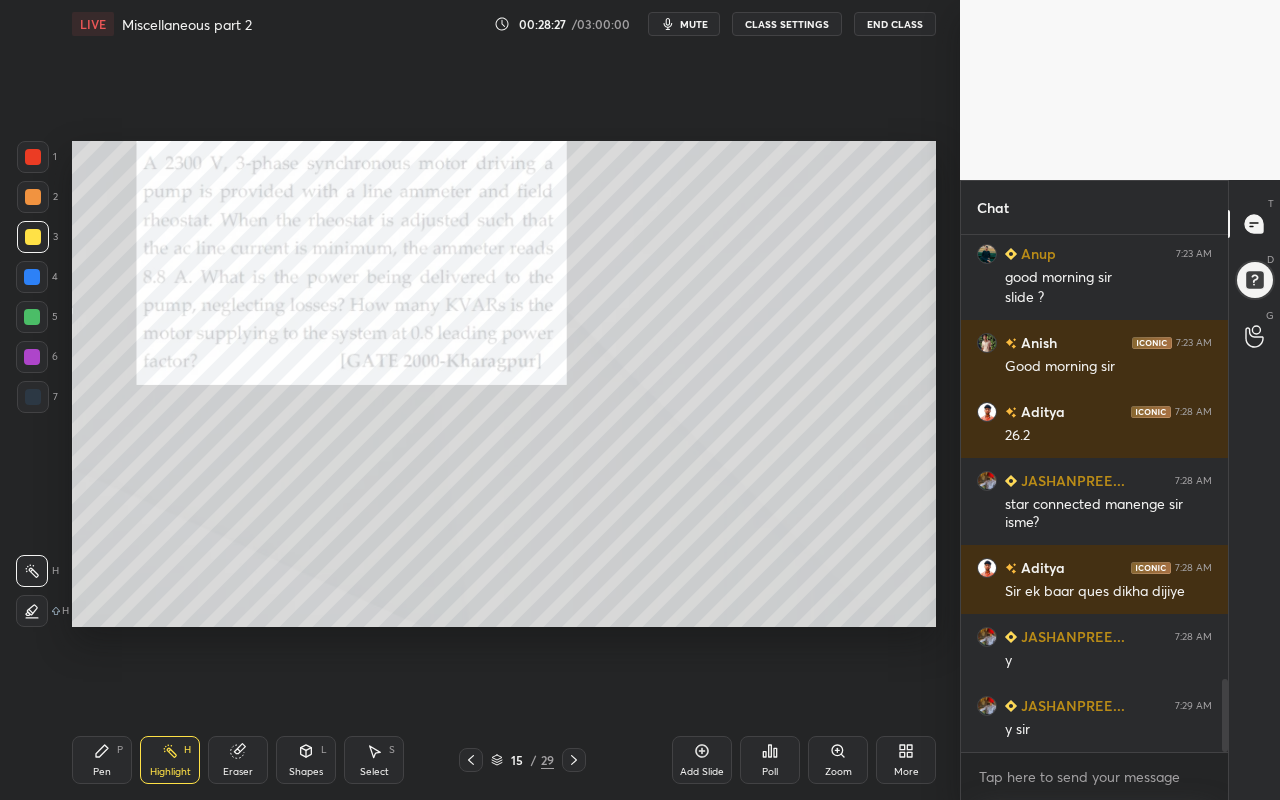 click on "Highlight" at bounding box center [170, 772] 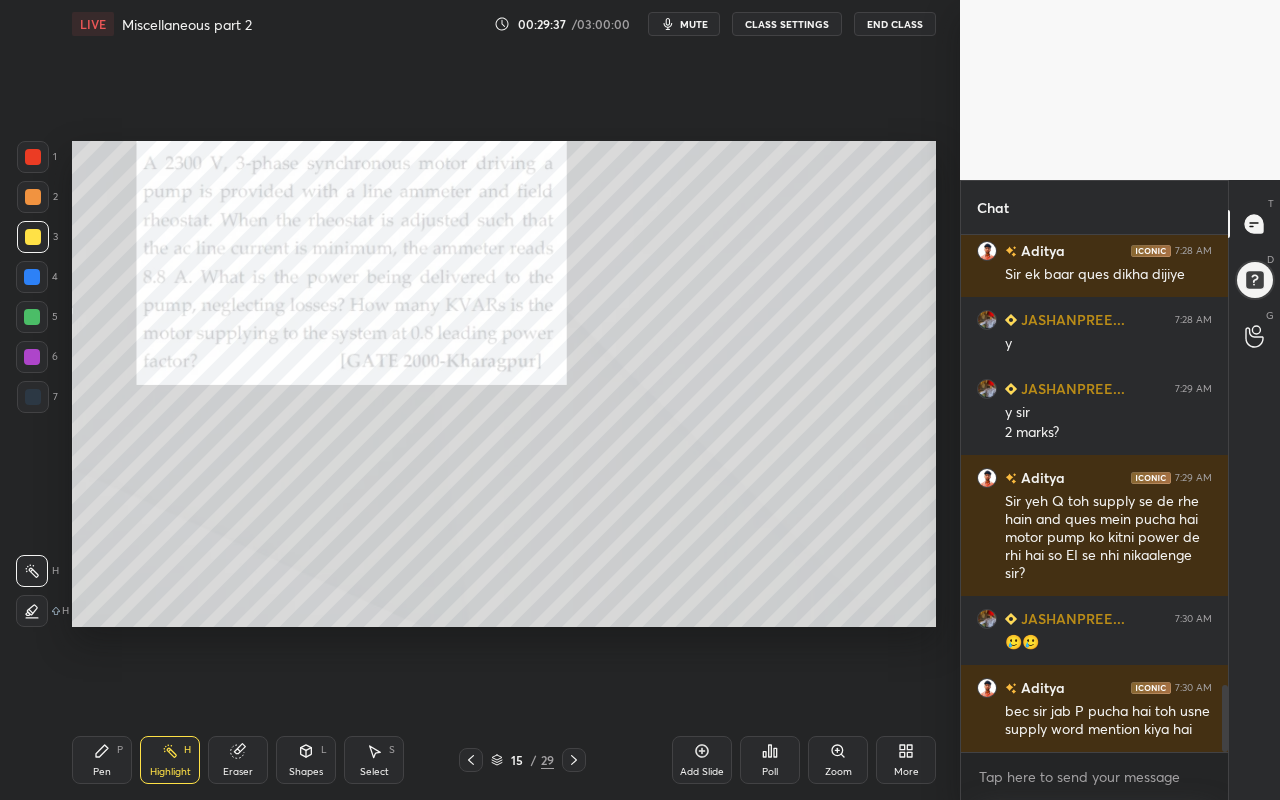 scroll, scrollTop: 3534, scrollLeft: 0, axis: vertical 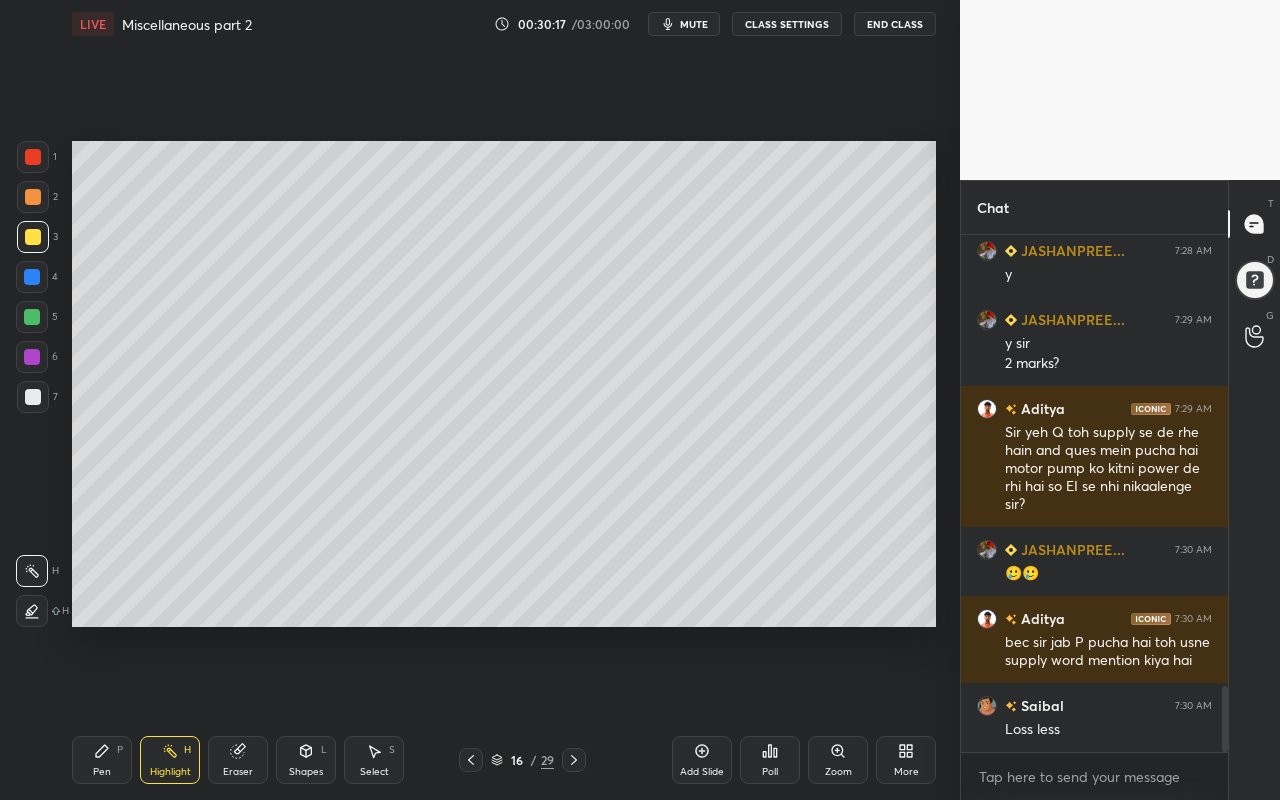 click on "Pen" at bounding box center [102, 772] 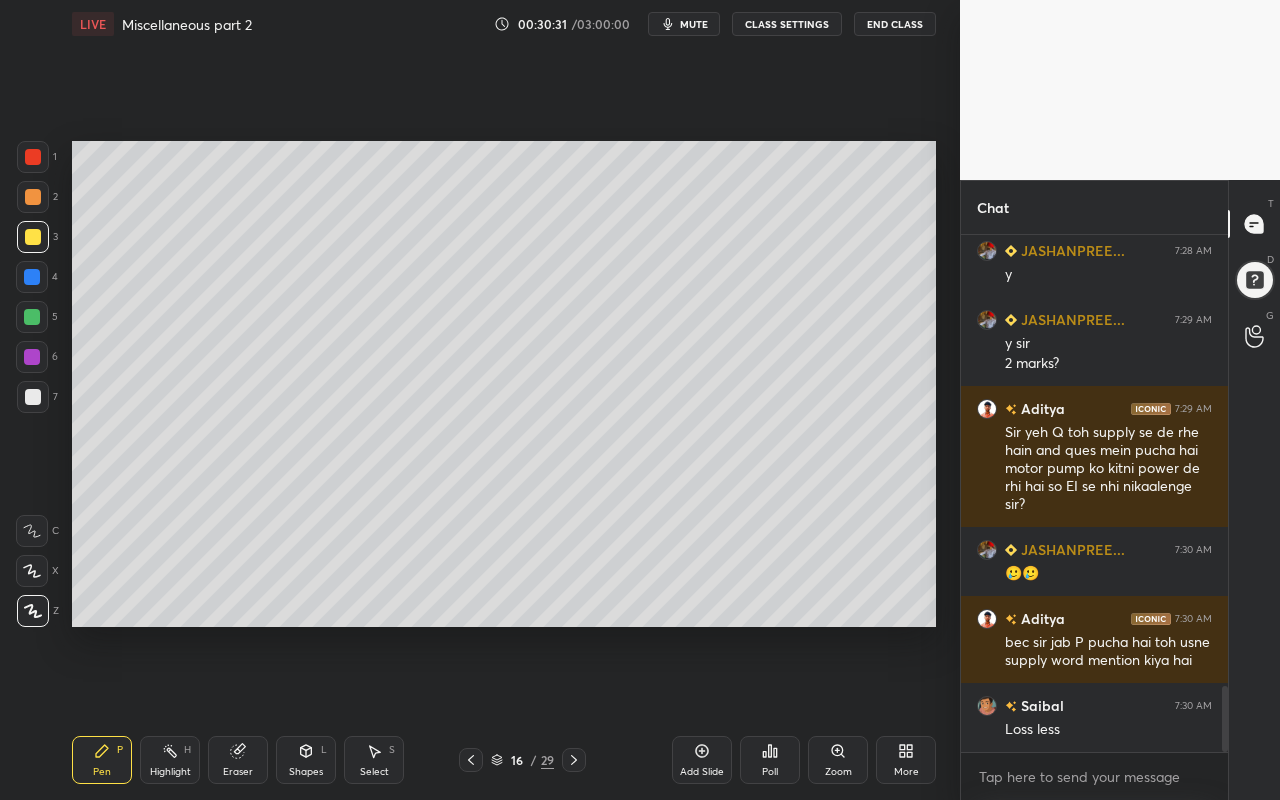 drag, startPoint x: 191, startPoint y: 758, endPoint x: 212, endPoint y: 742, distance: 26.400757 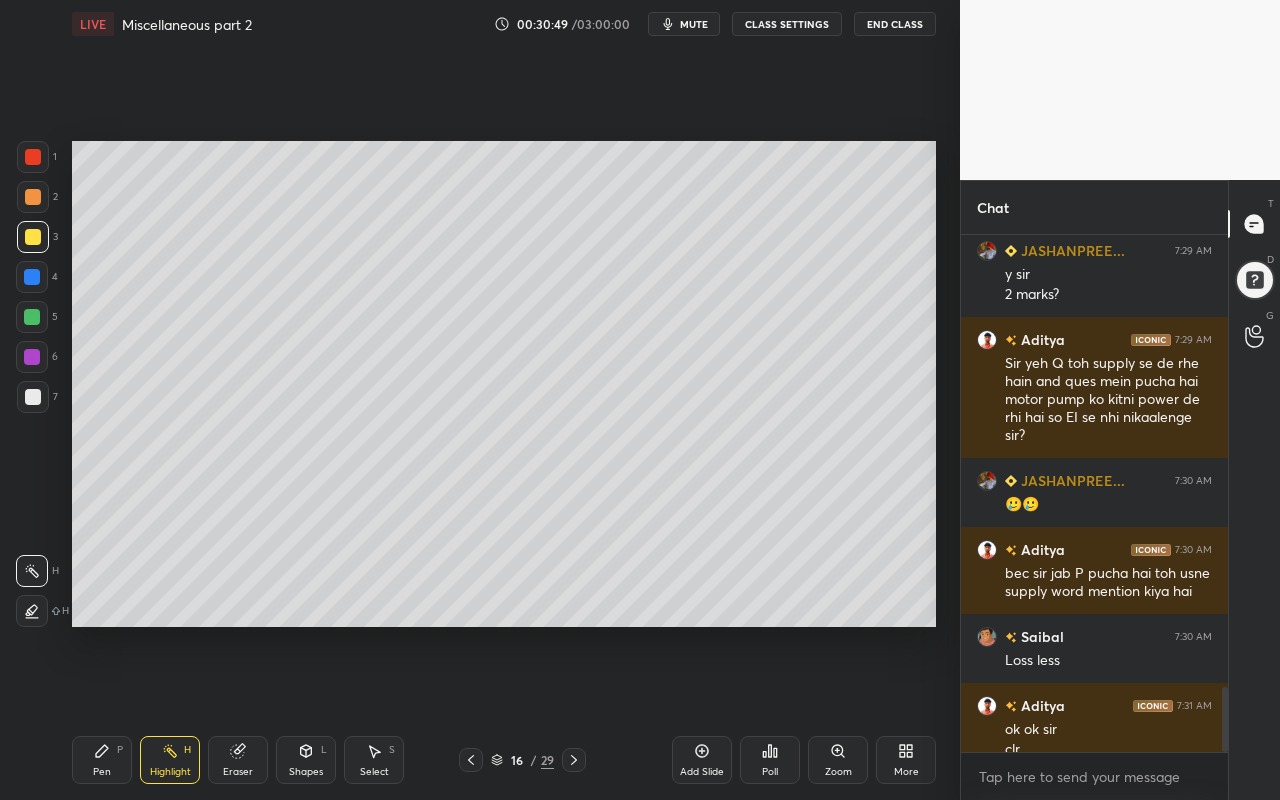 scroll, scrollTop: 3623, scrollLeft: 0, axis: vertical 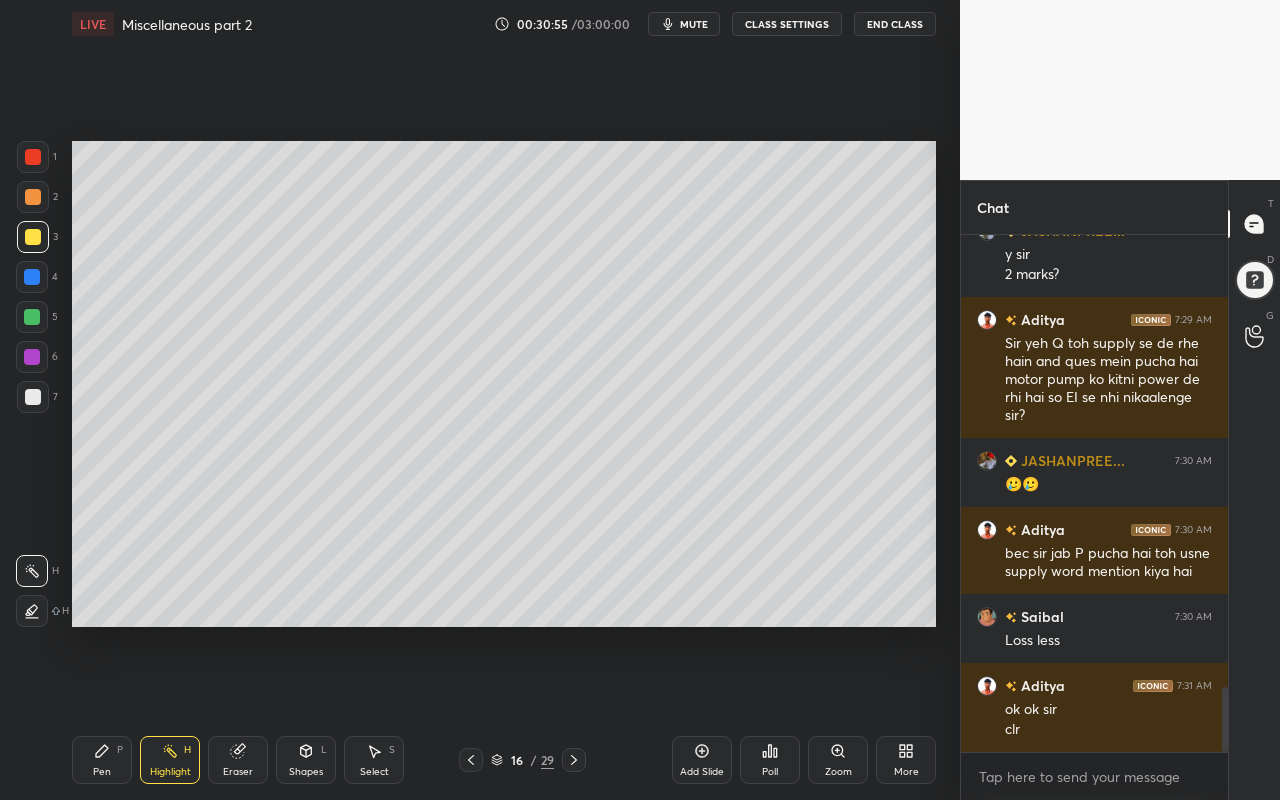 click on "Select S" at bounding box center [374, 760] 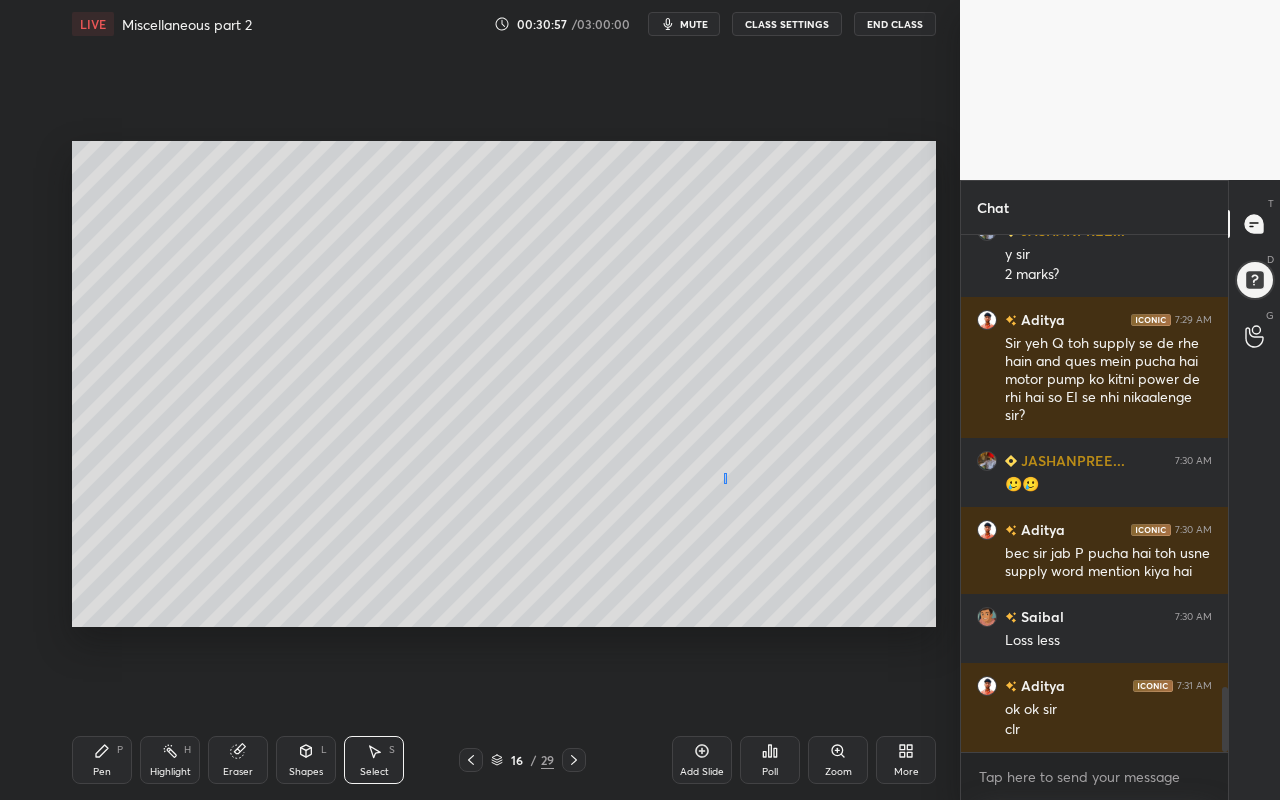 drag, startPoint x: 723, startPoint y: 473, endPoint x: 725, endPoint y: 494, distance: 21.095022 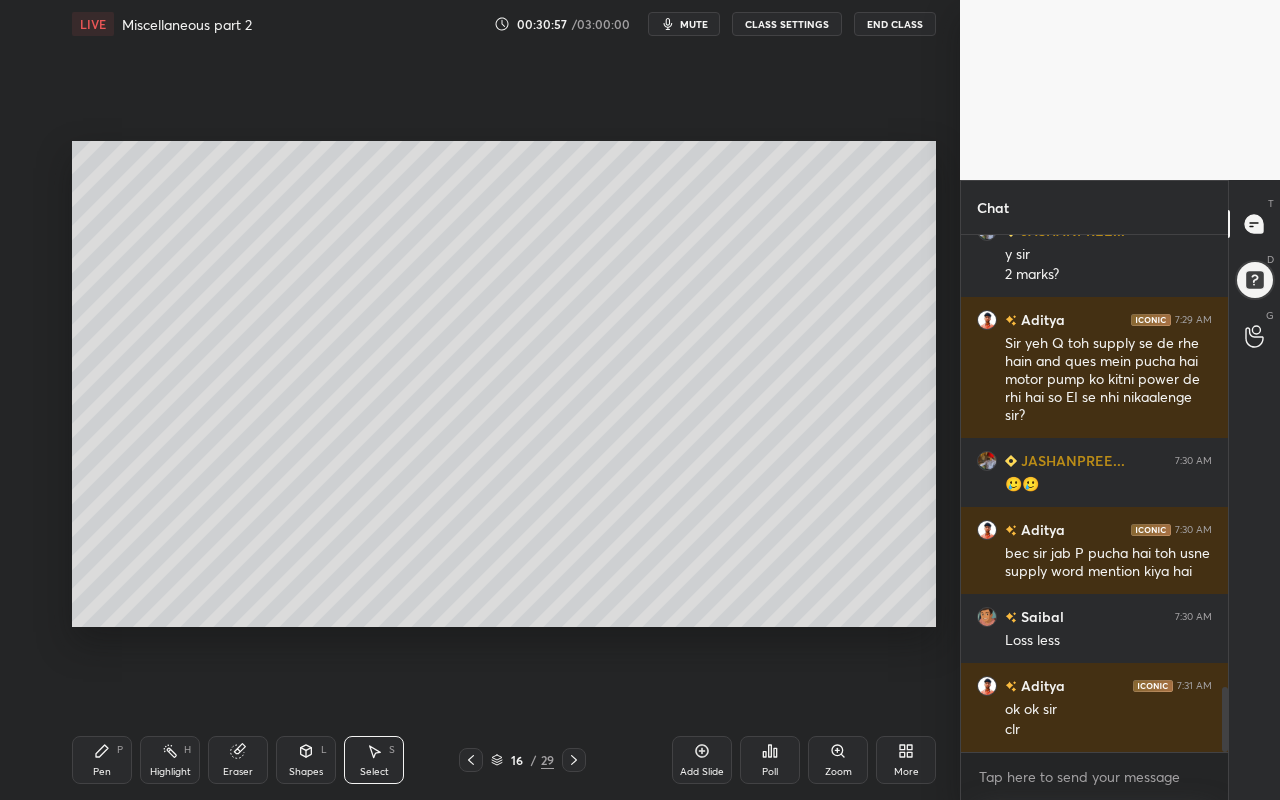 click on "Highlight H" at bounding box center (170, 760) 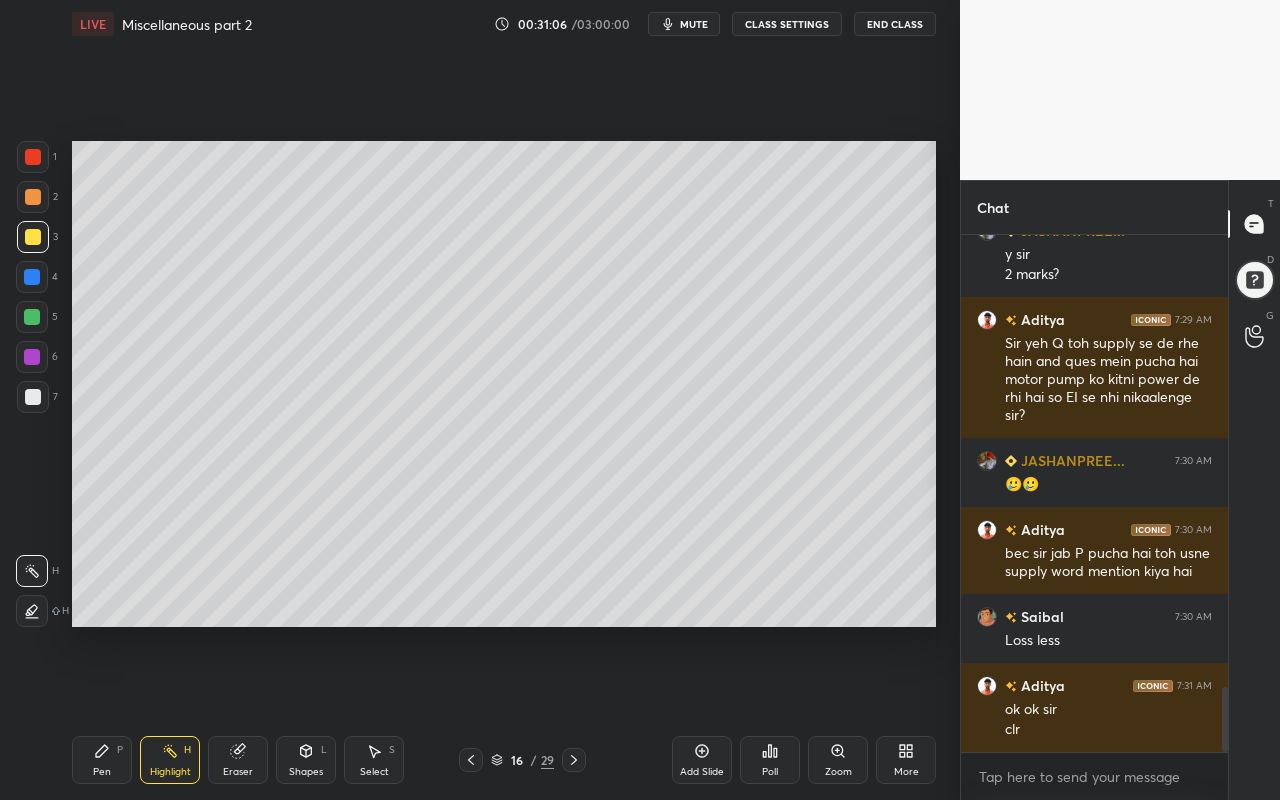 click on "Select" at bounding box center [374, 772] 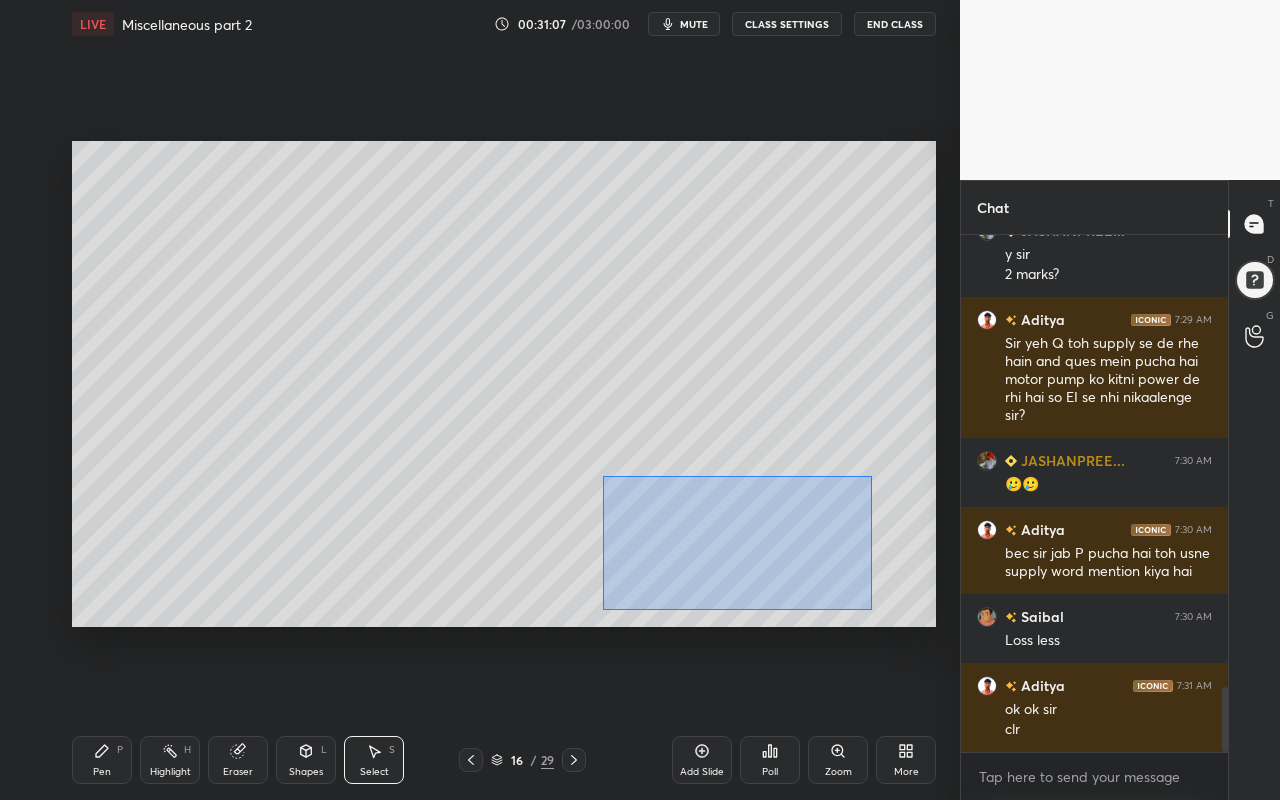 drag, startPoint x: 632, startPoint y: 514, endPoint x: 871, endPoint y: 614, distance: 259.0772 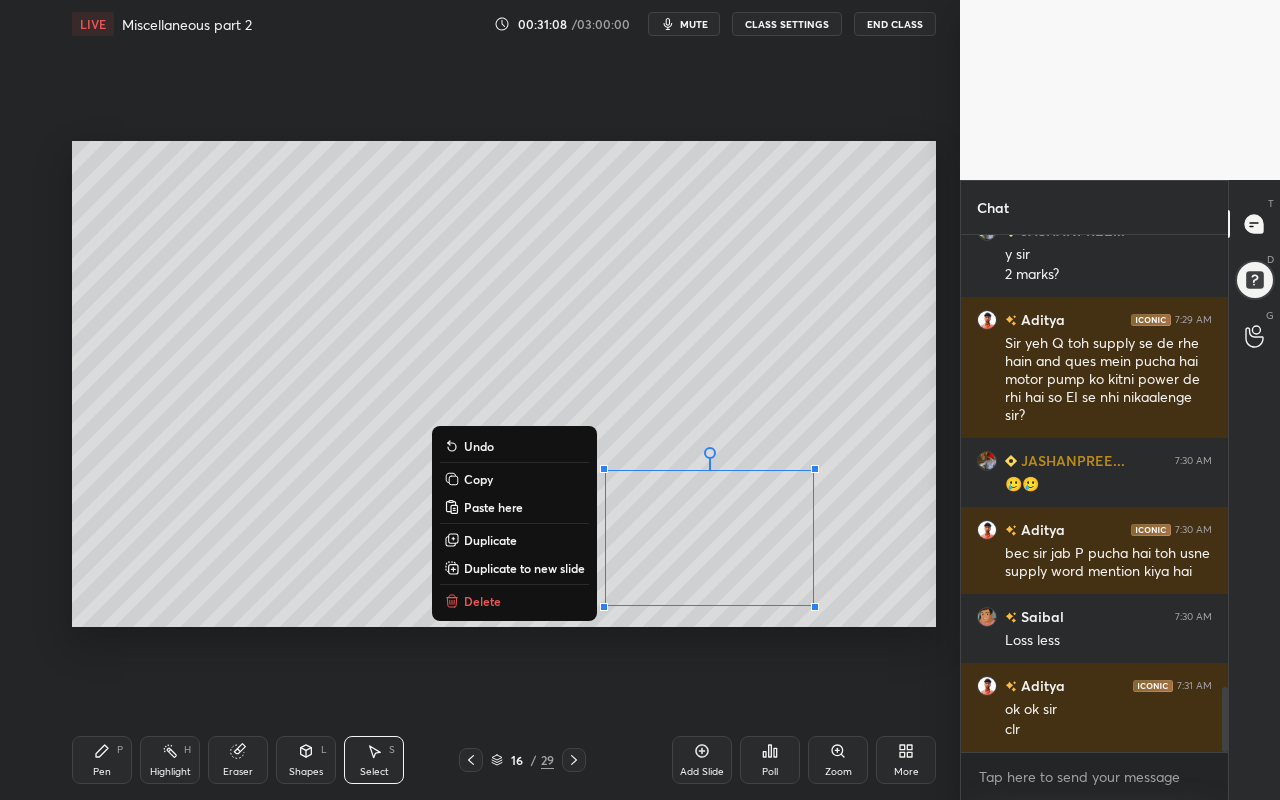 click on "Delete" at bounding box center (514, 601) 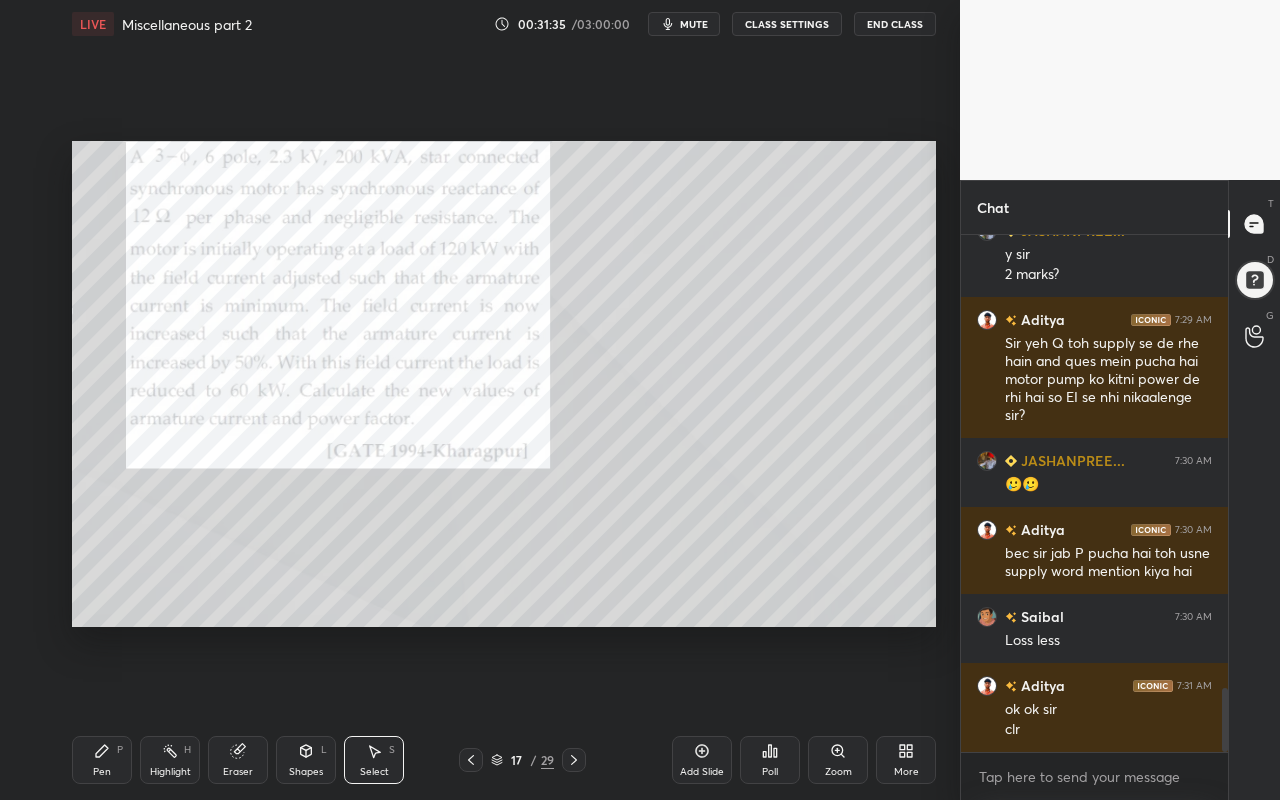 scroll, scrollTop: 3692, scrollLeft: 0, axis: vertical 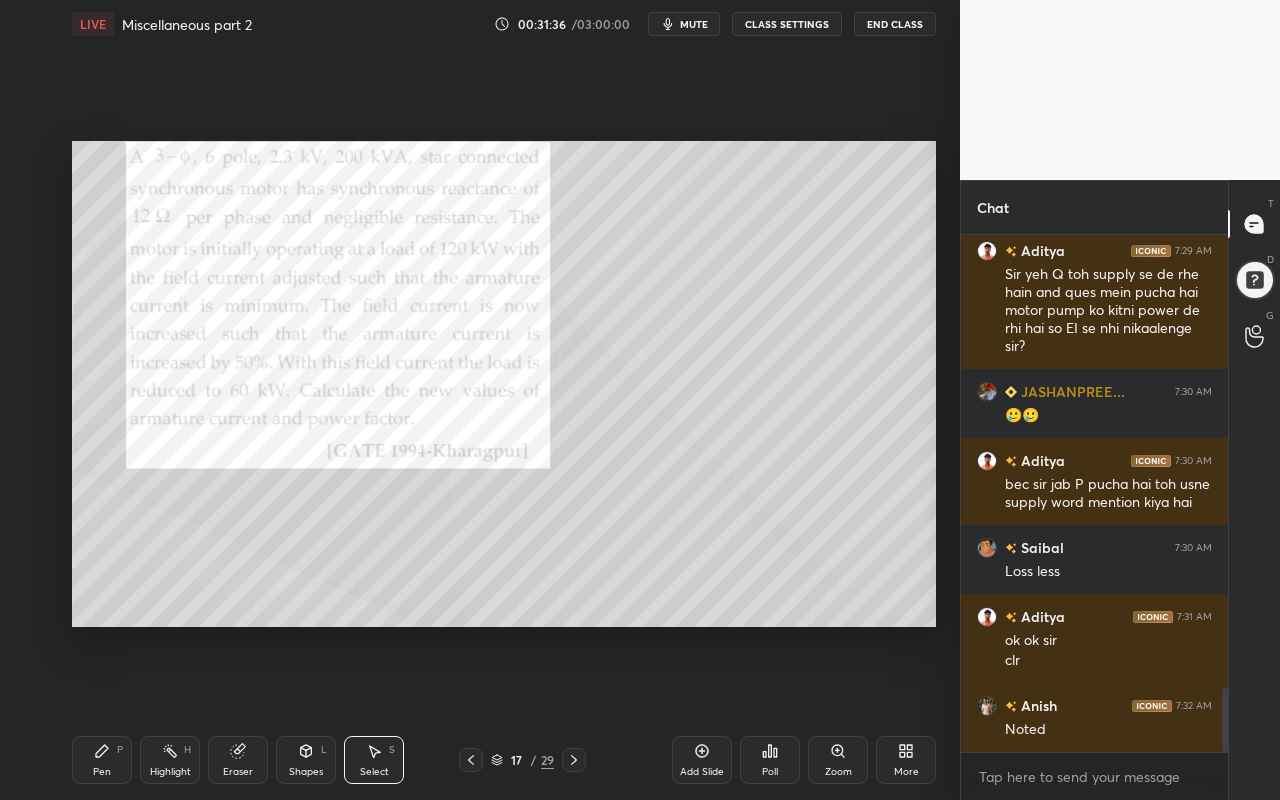 click on "Pen P" at bounding box center (102, 760) 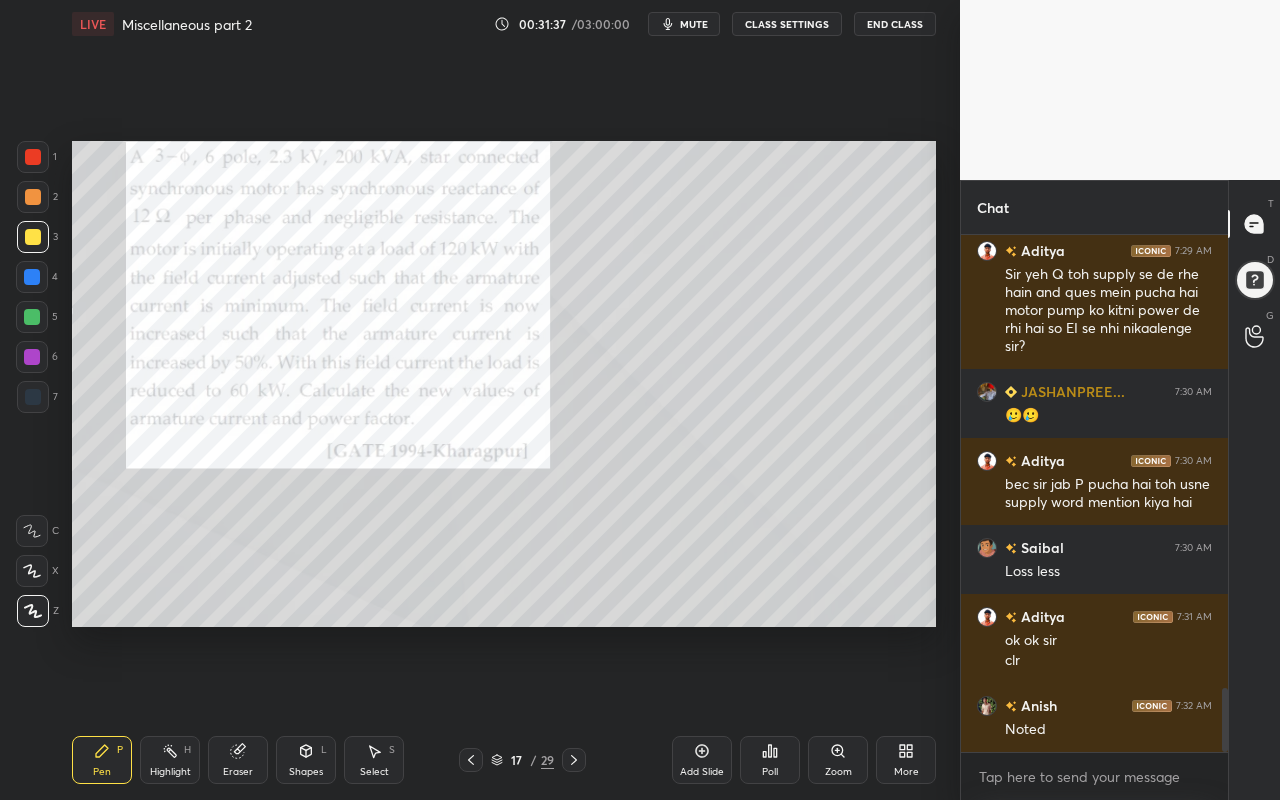 click at bounding box center (33, 197) 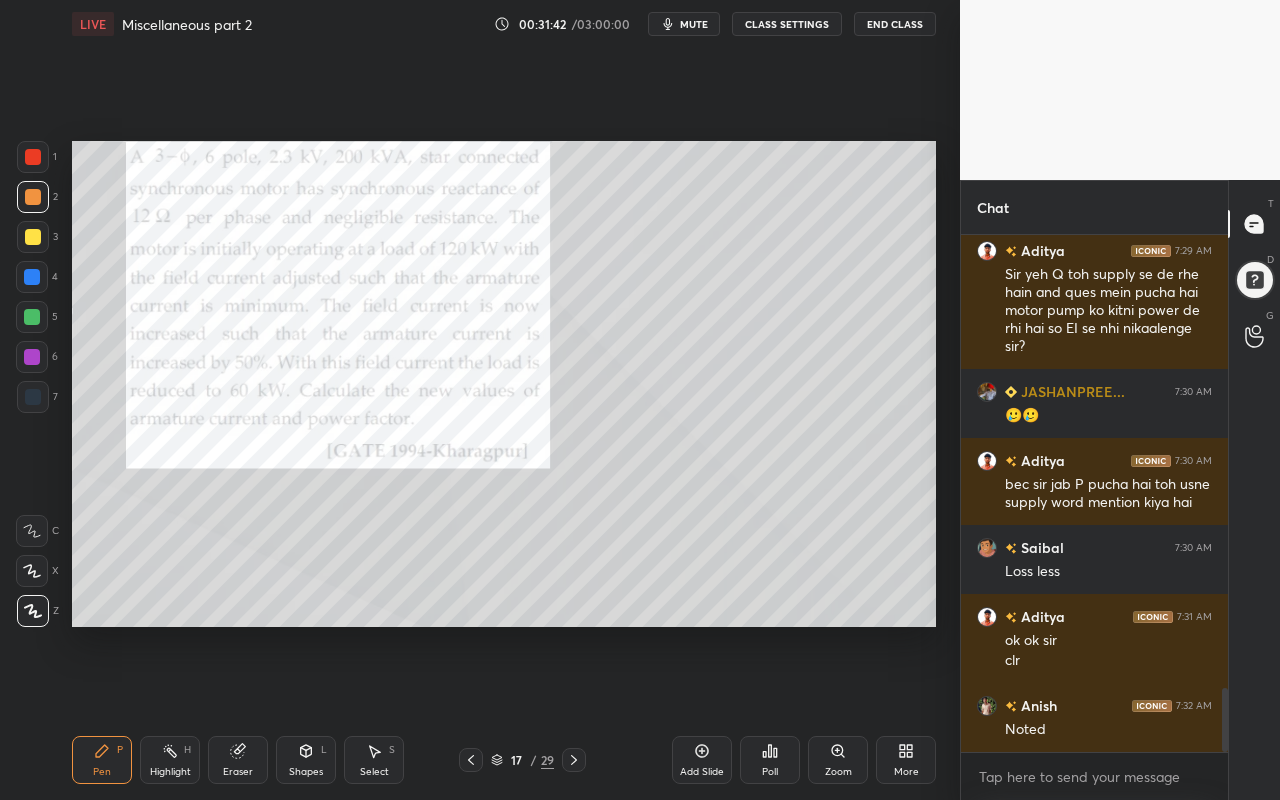 click on "Pen" at bounding box center [102, 772] 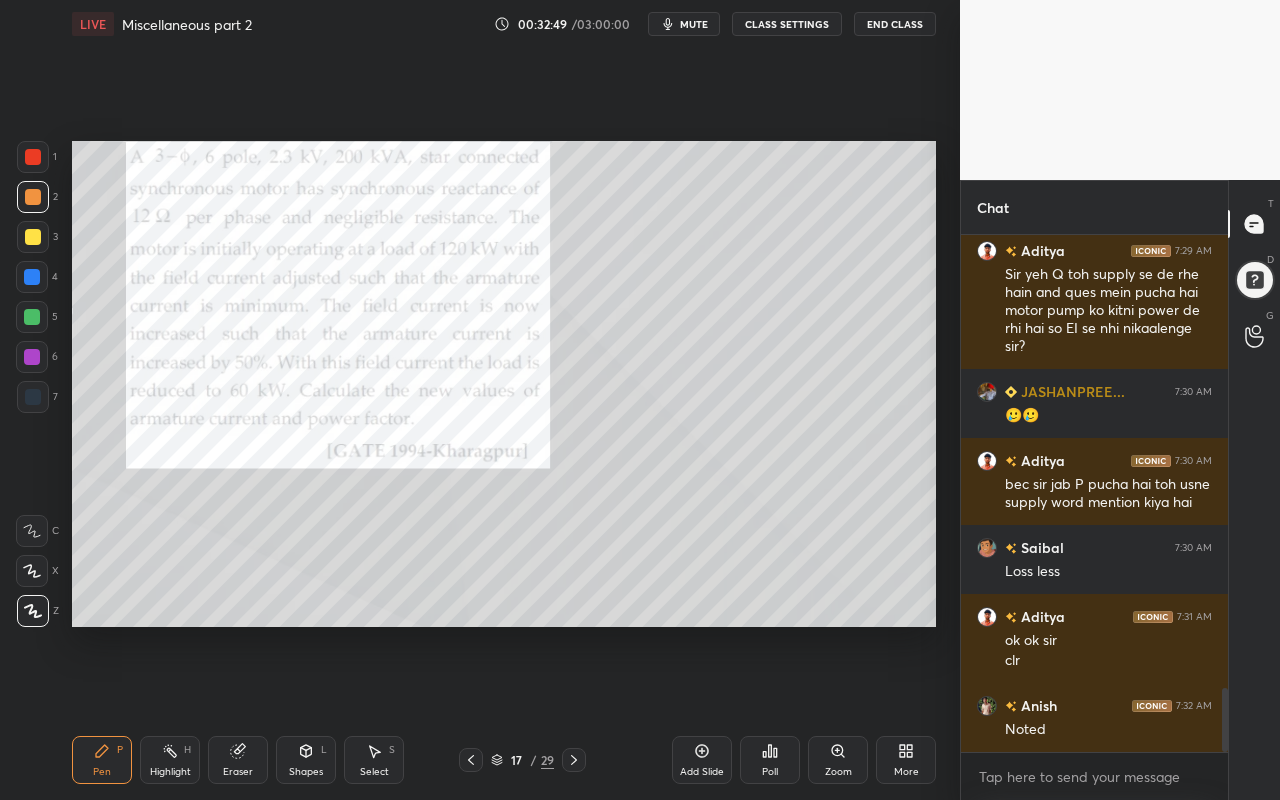 click on "Poll" at bounding box center [770, 772] 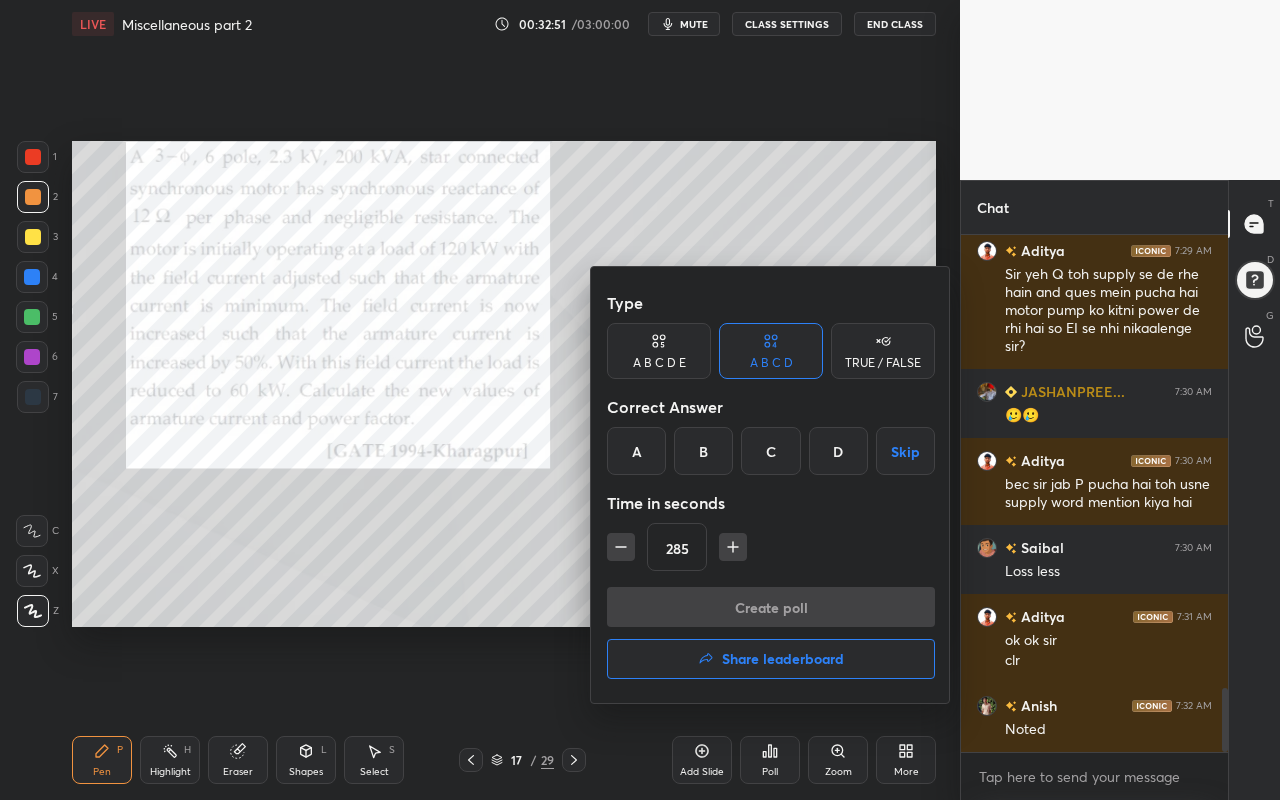 drag, startPoint x: 840, startPoint y: 455, endPoint x: 837, endPoint y: 465, distance: 10.440307 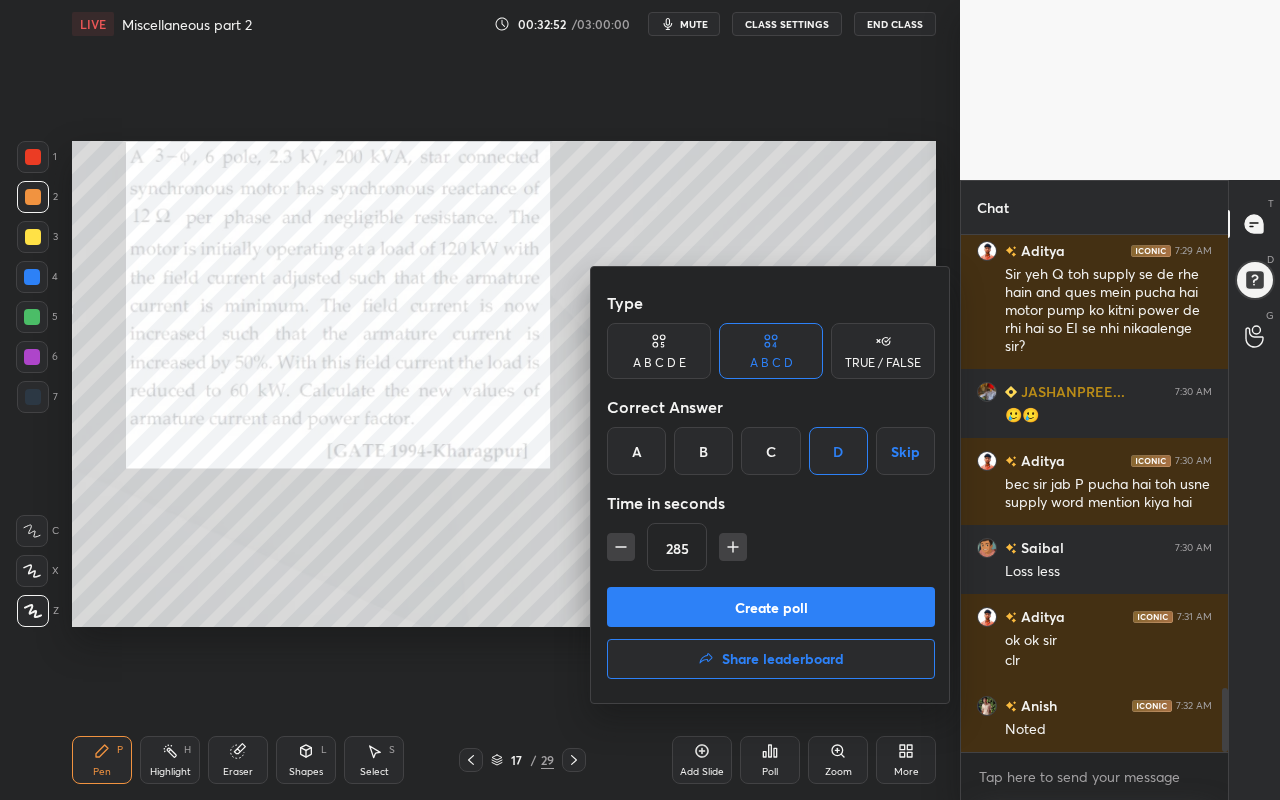 drag, startPoint x: 762, startPoint y: 609, endPoint x: 741, endPoint y: 624, distance: 25.806976 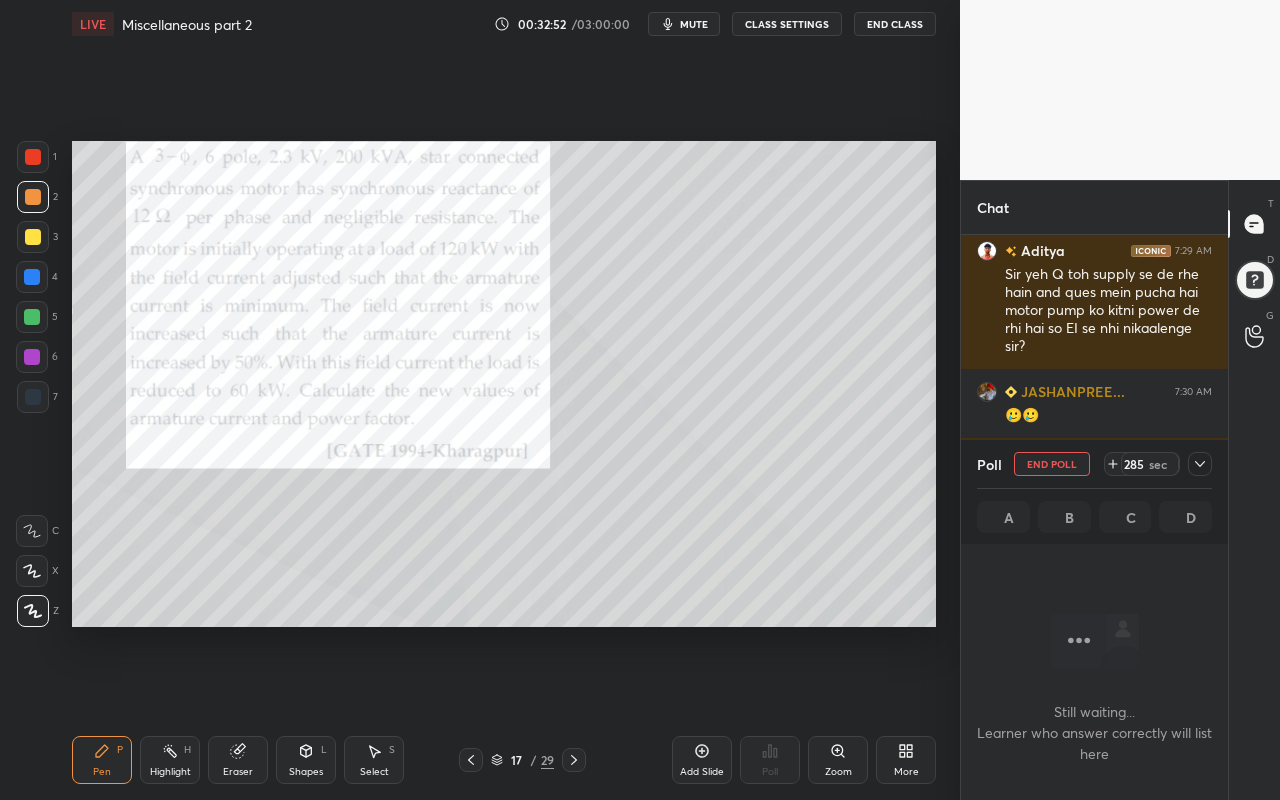 scroll, scrollTop: 478, scrollLeft: 261, axis: both 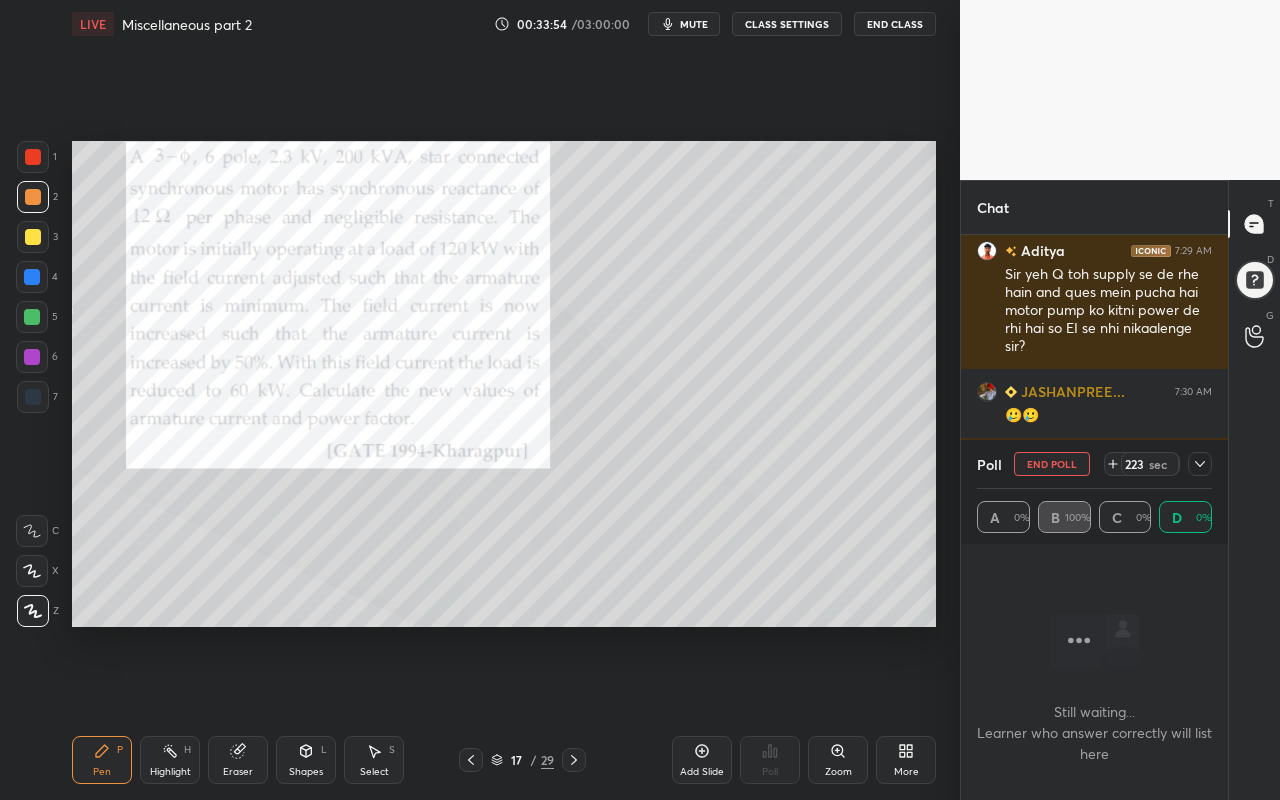 click 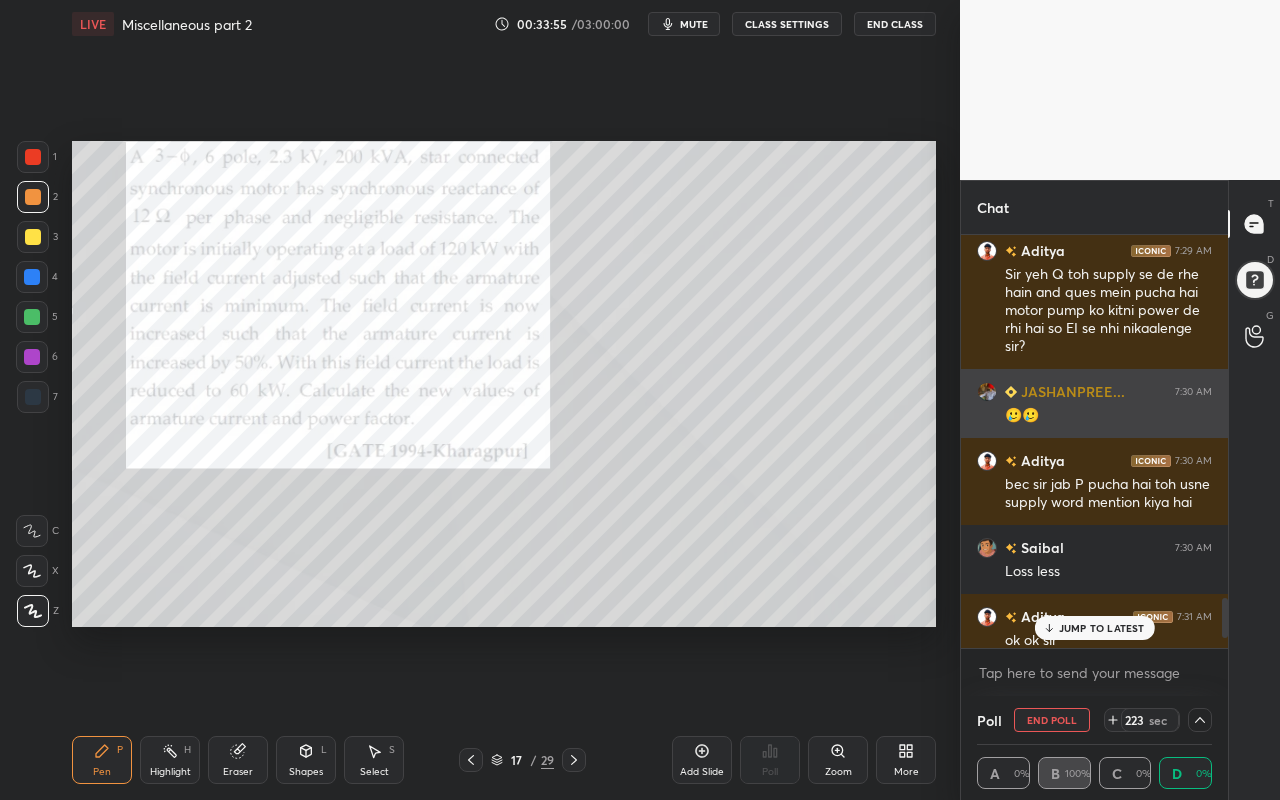 scroll, scrollTop: 3796, scrollLeft: 0, axis: vertical 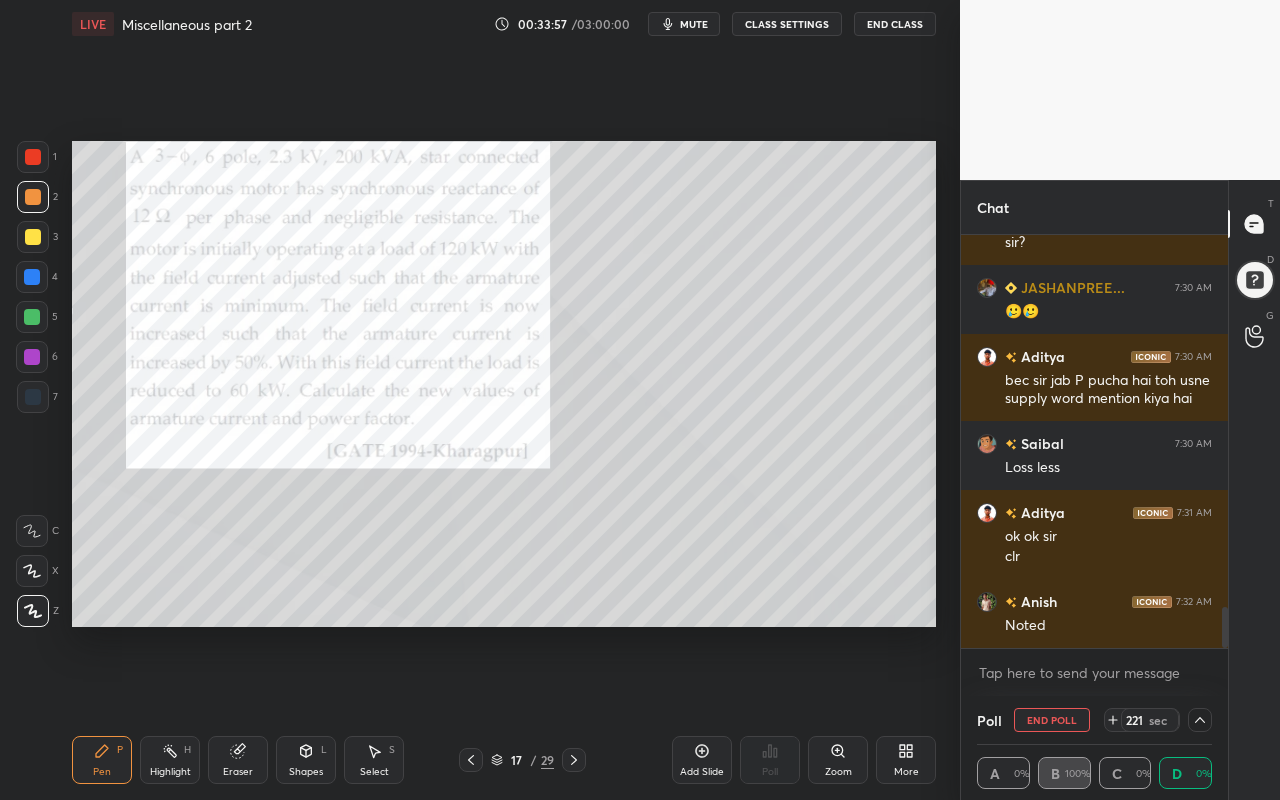 click 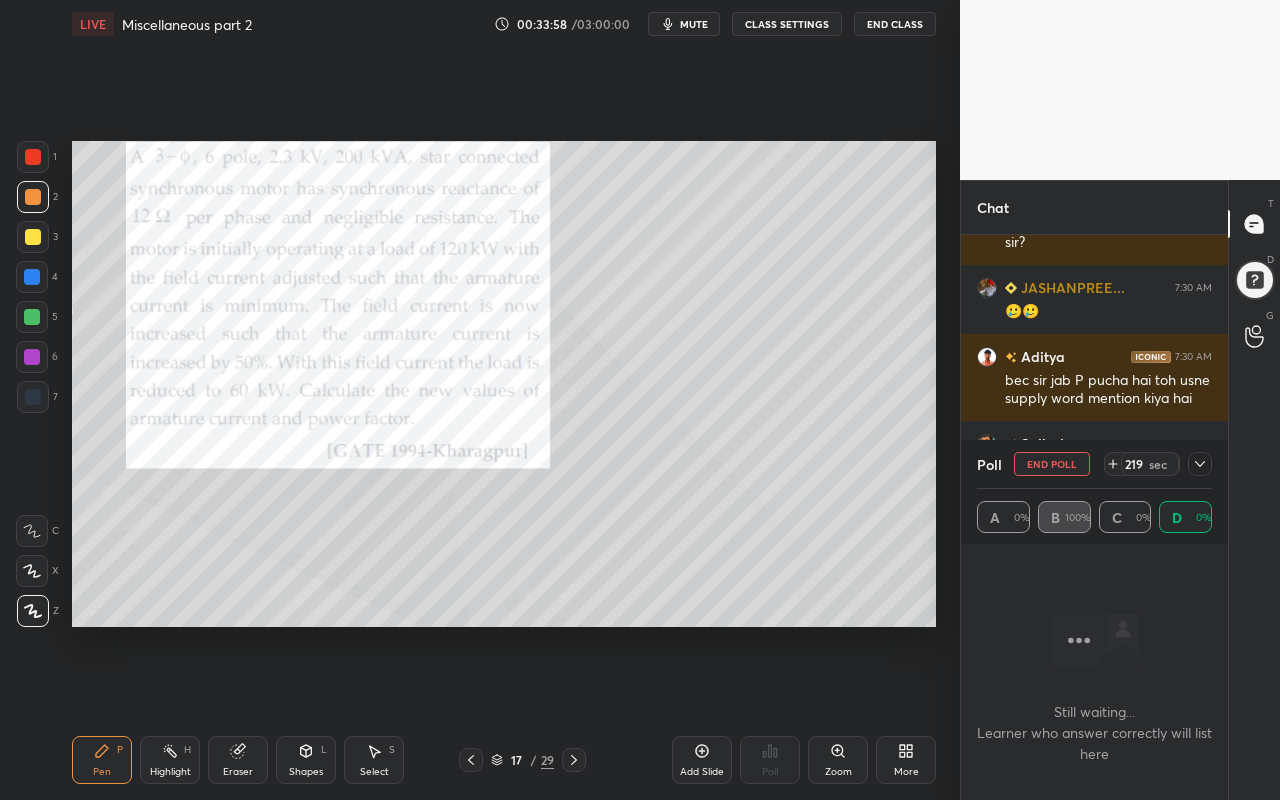 click at bounding box center (1200, 464) 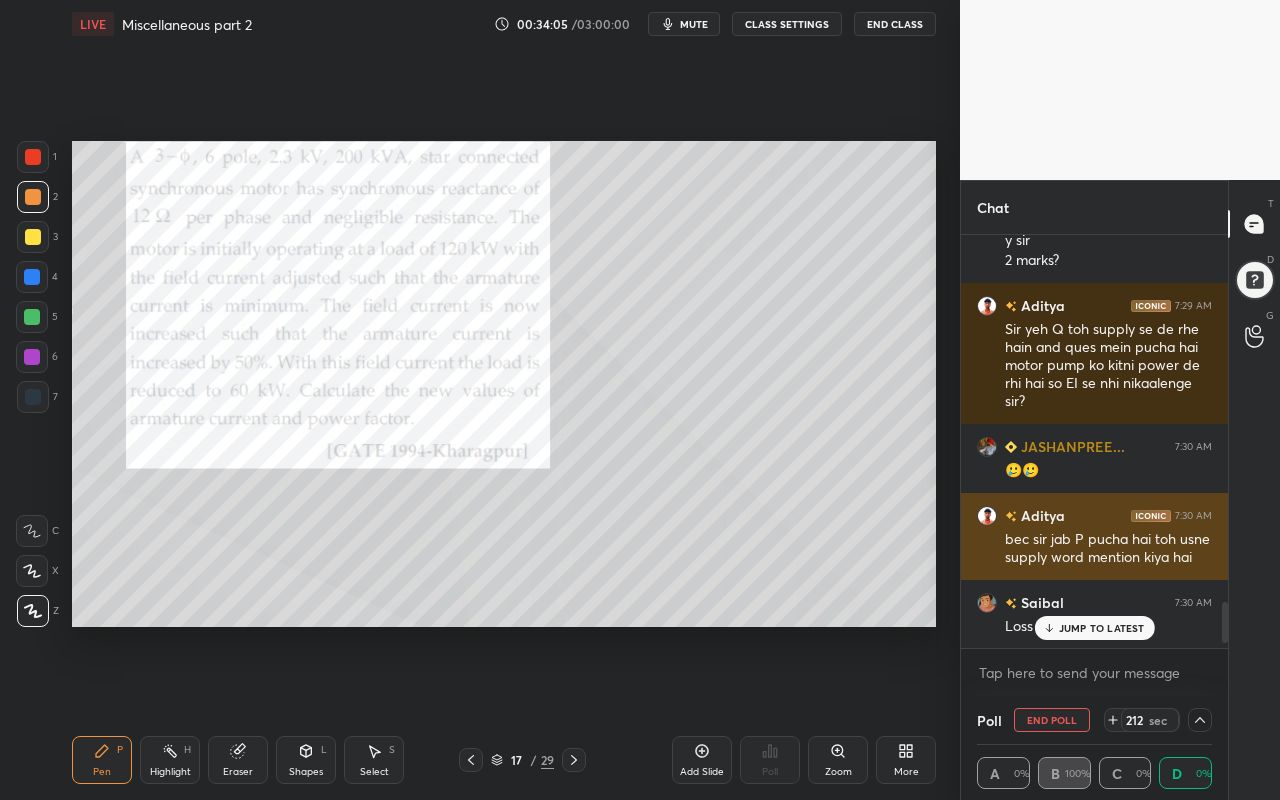 scroll, scrollTop: 3796, scrollLeft: 0, axis: vertical 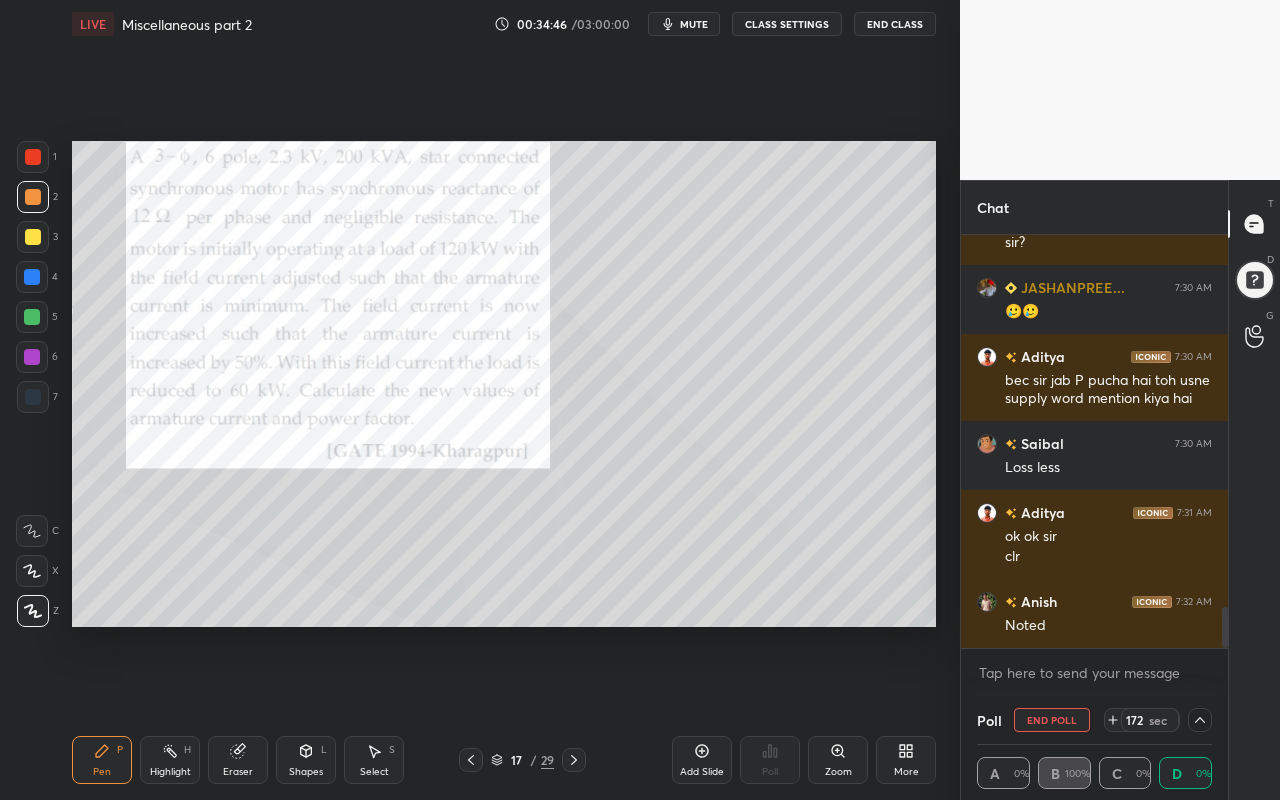 click 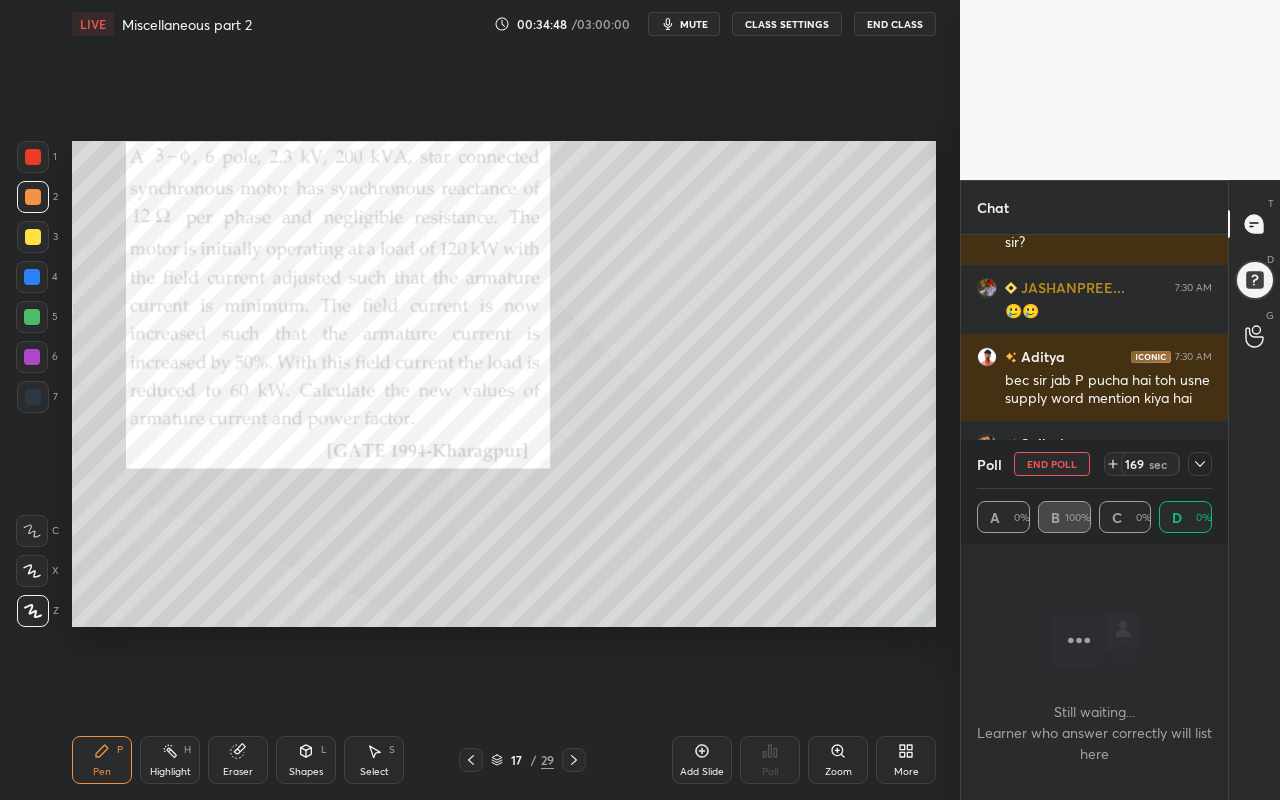 click 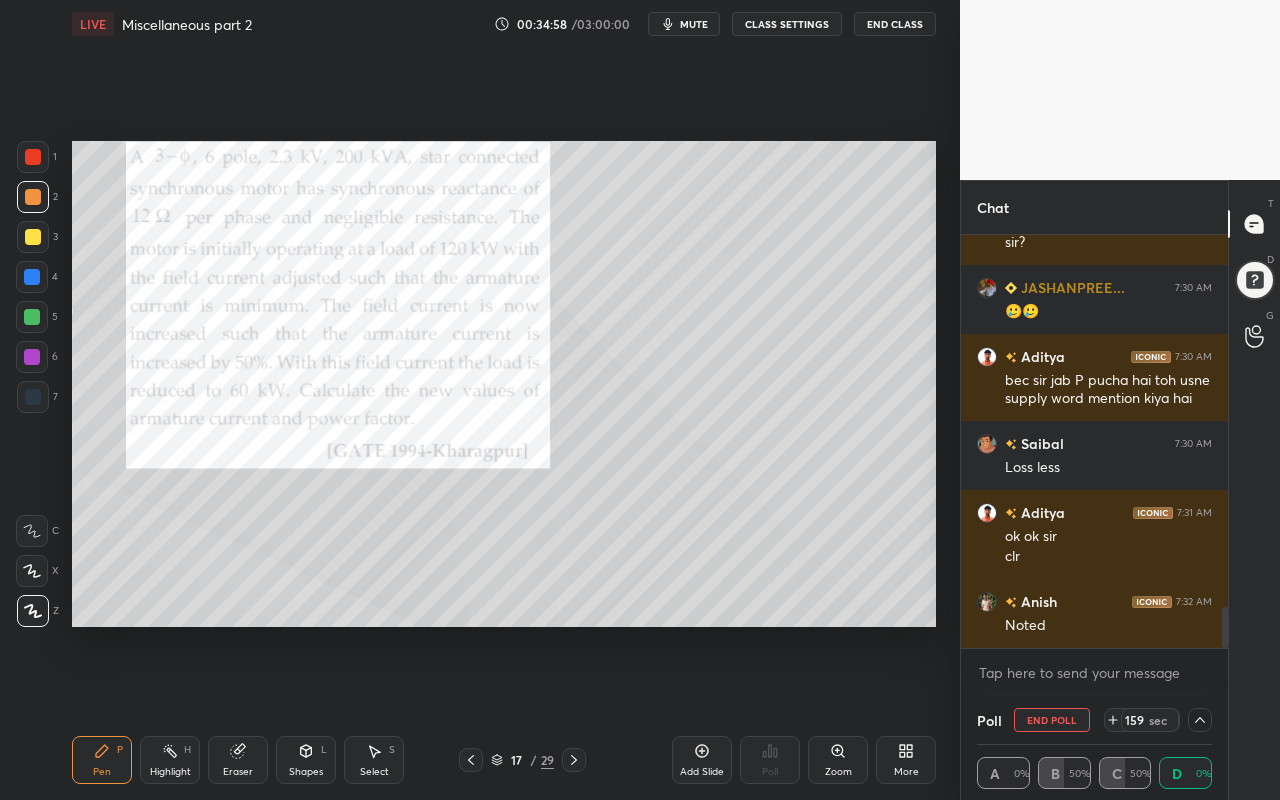 click 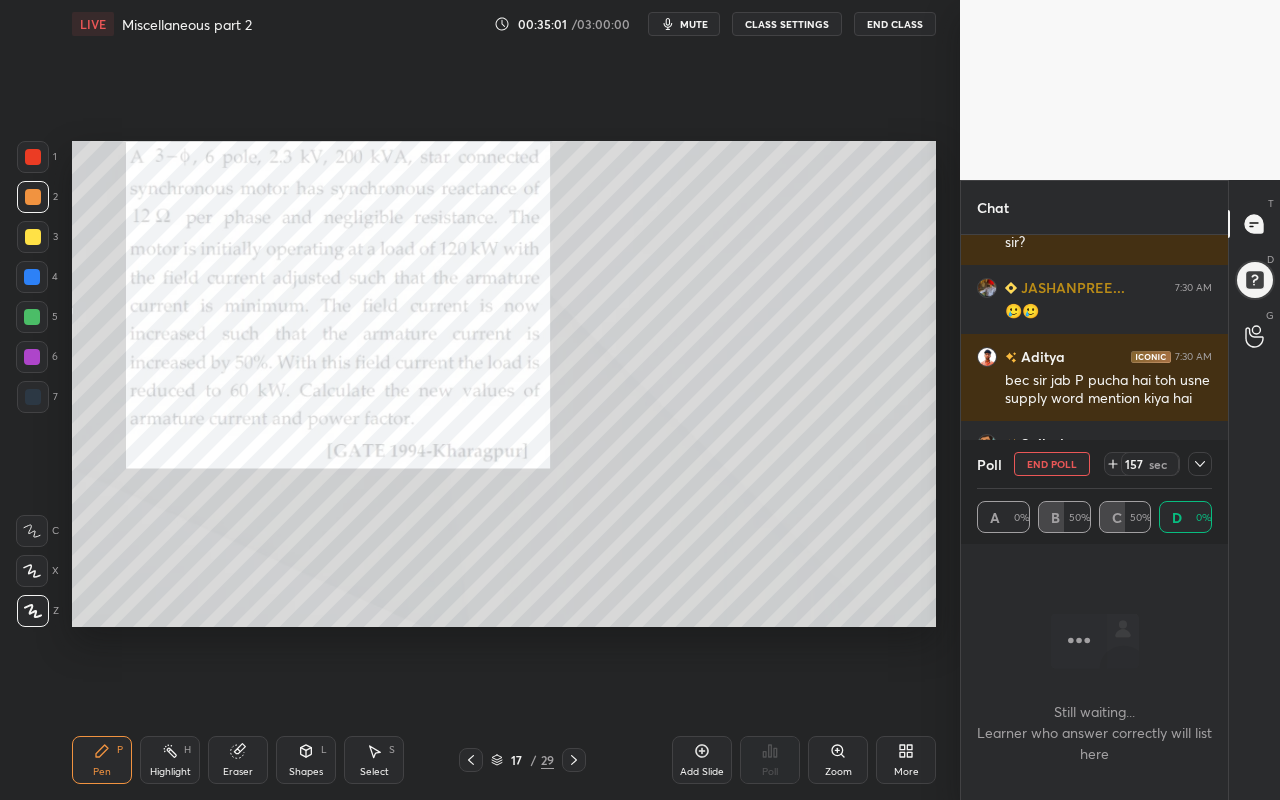 scroll, scrollTop: 3844, scrollLeft: 0, axis: vertical 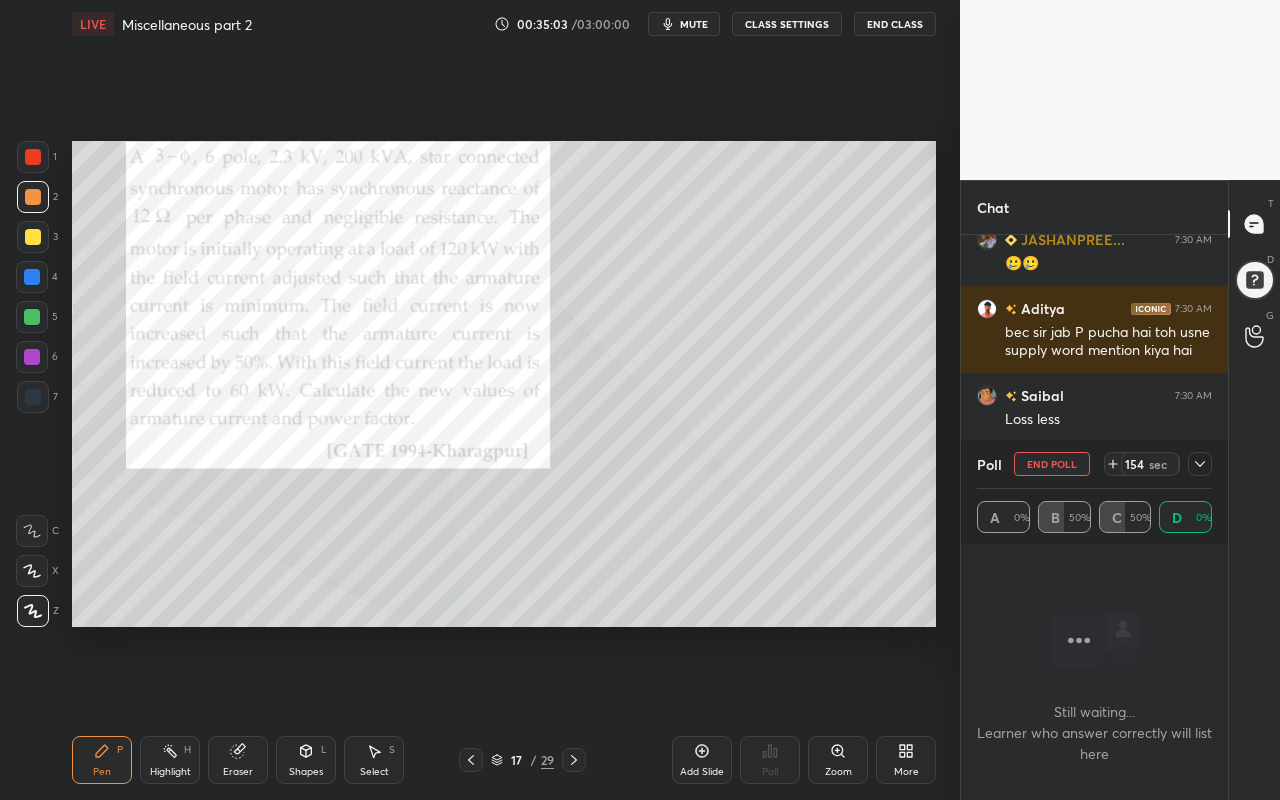 click 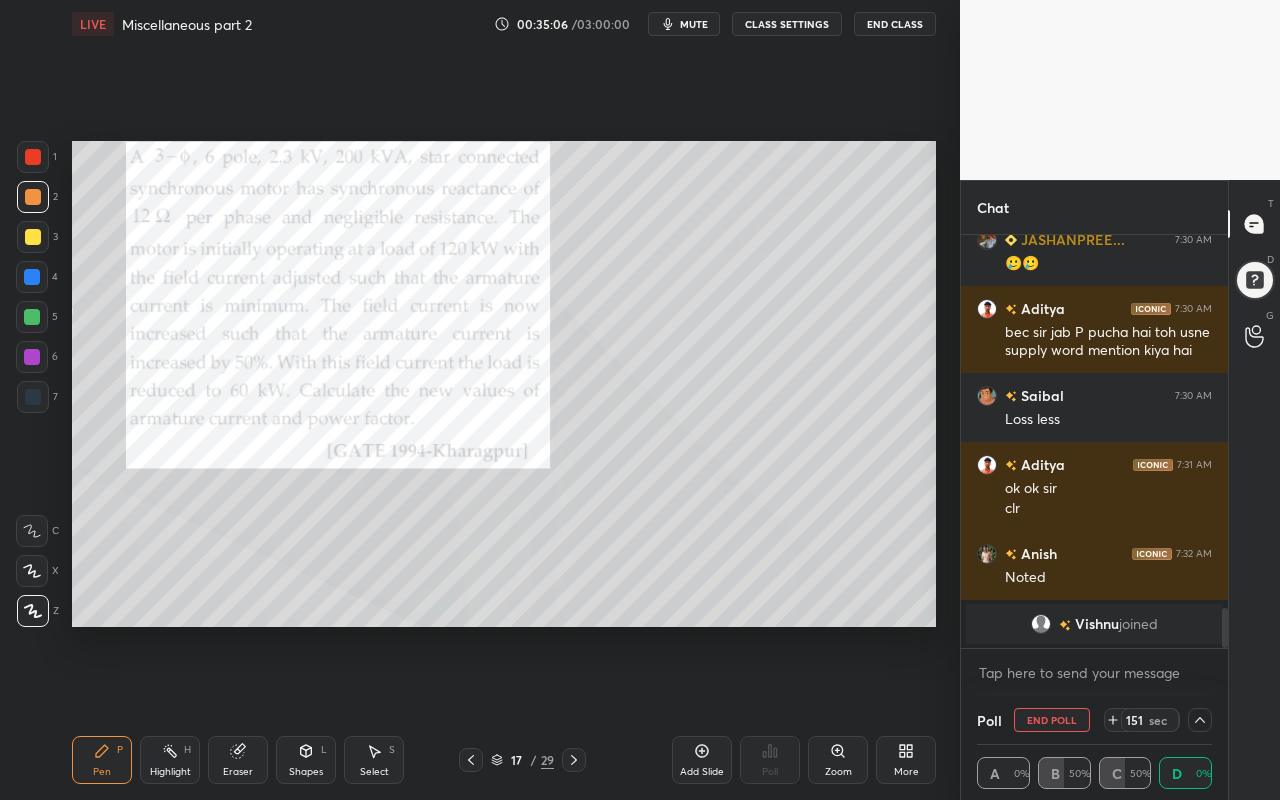 click 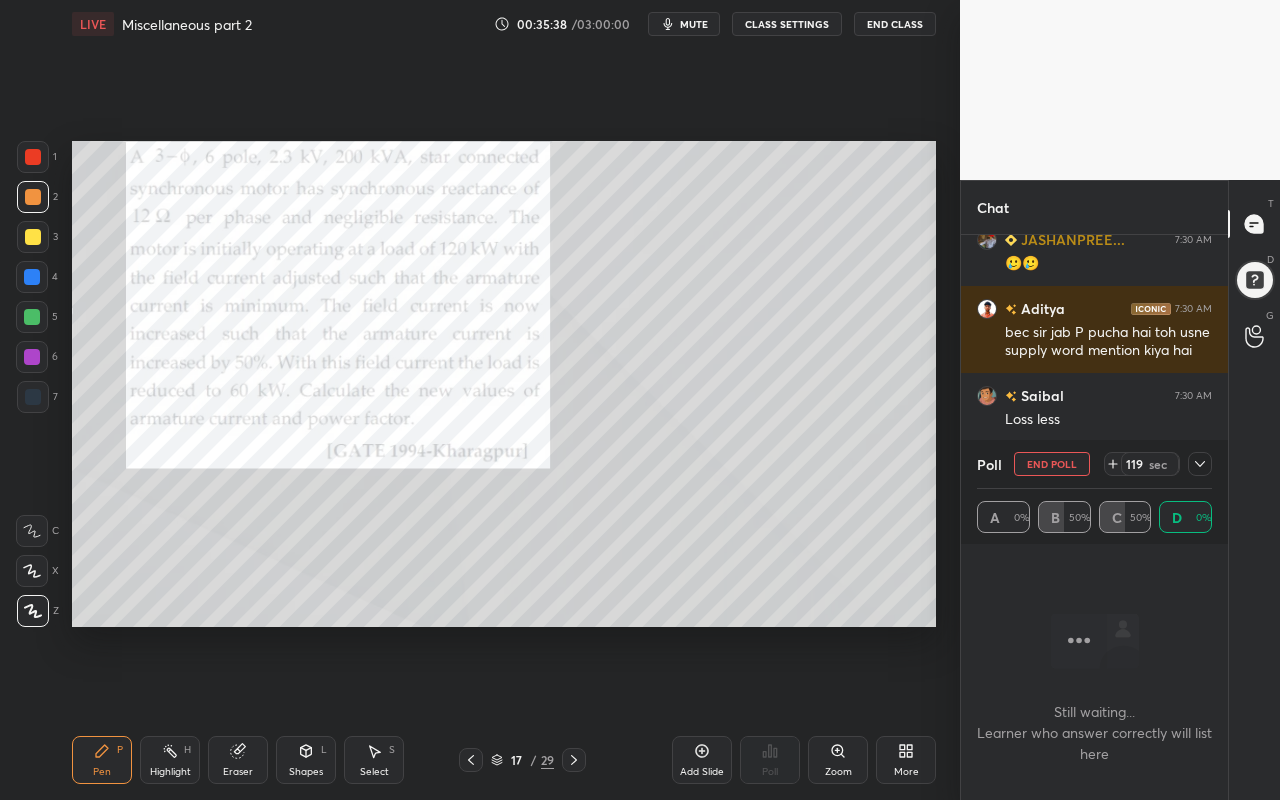 click 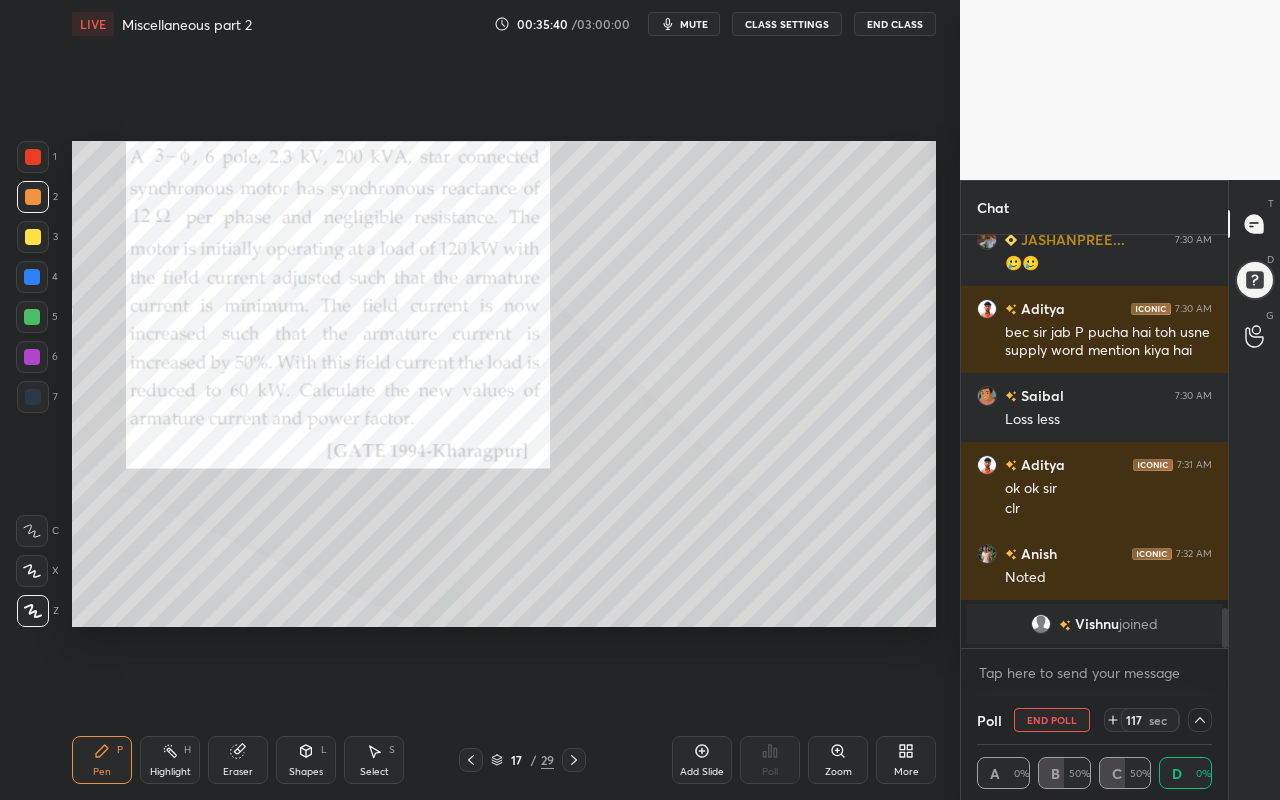 click 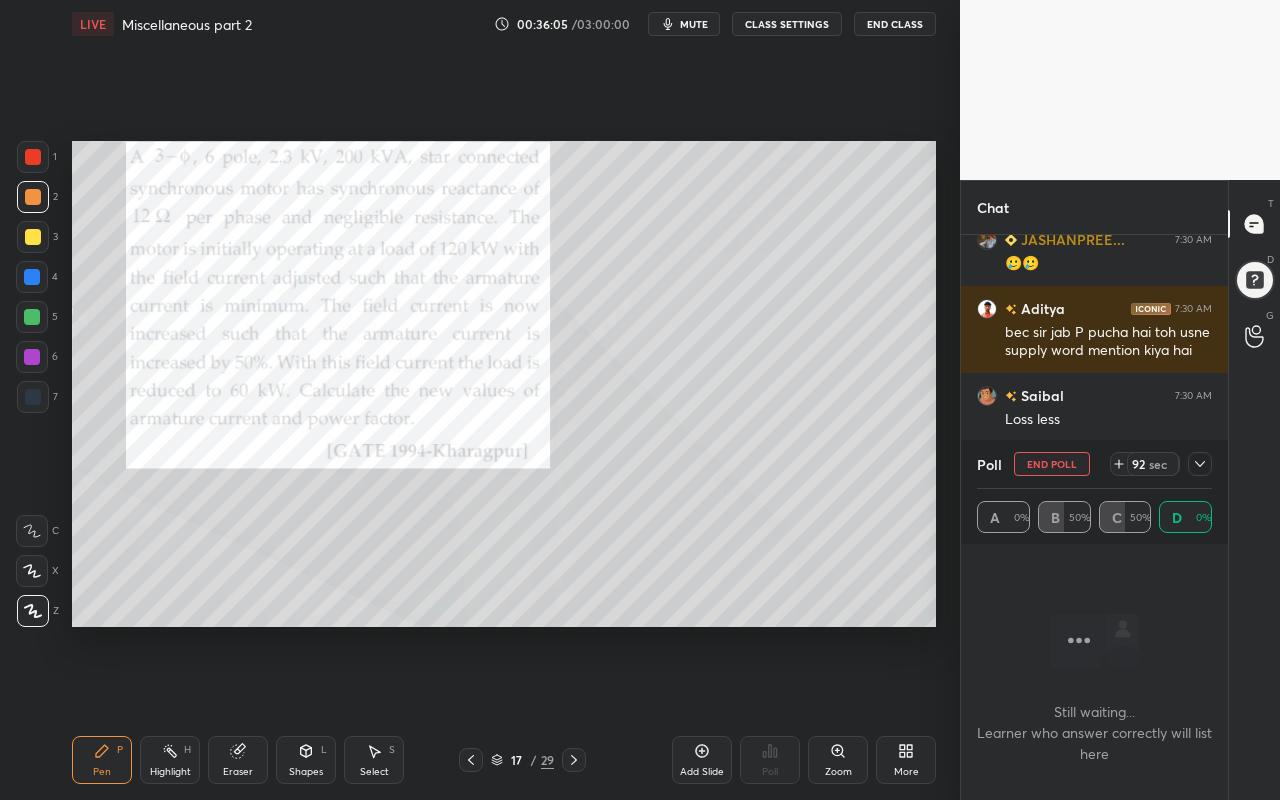 click 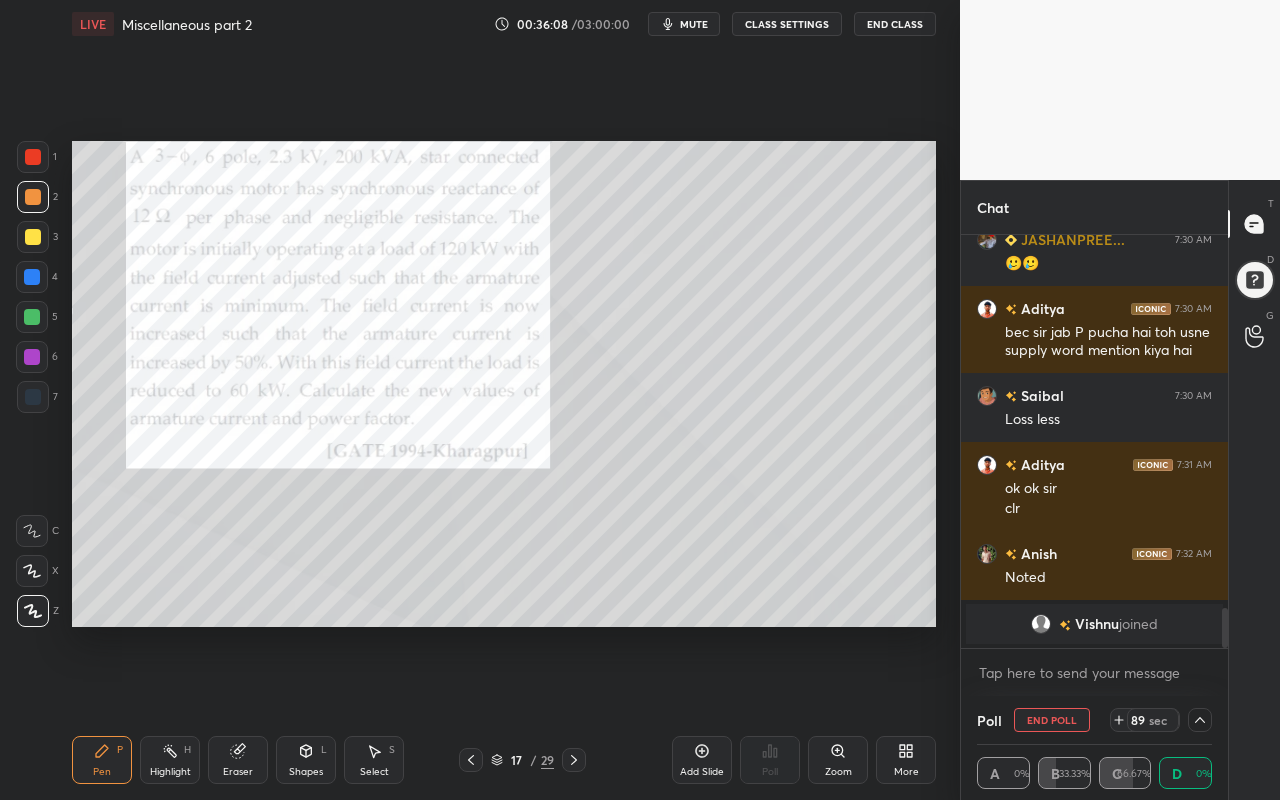 click 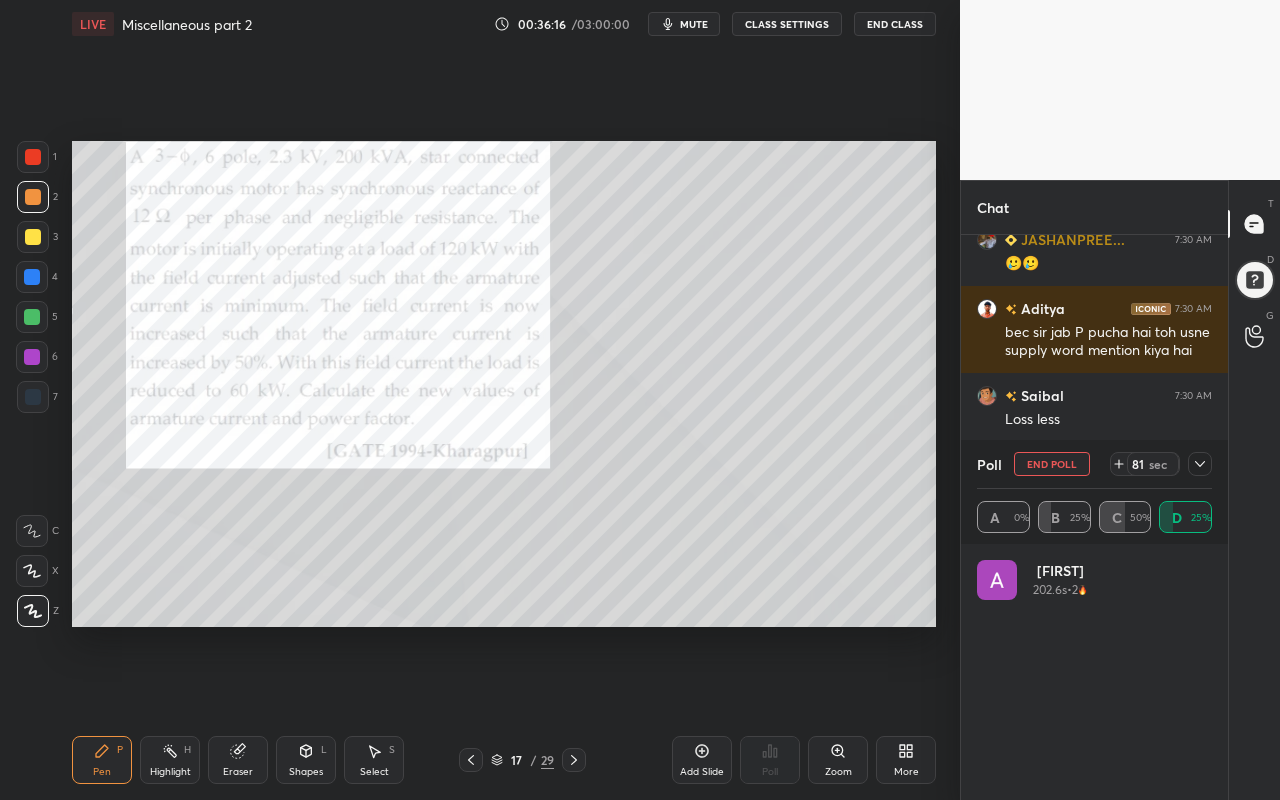 scroll, scrollTop: 7, scrollLeft: 7, axis: both 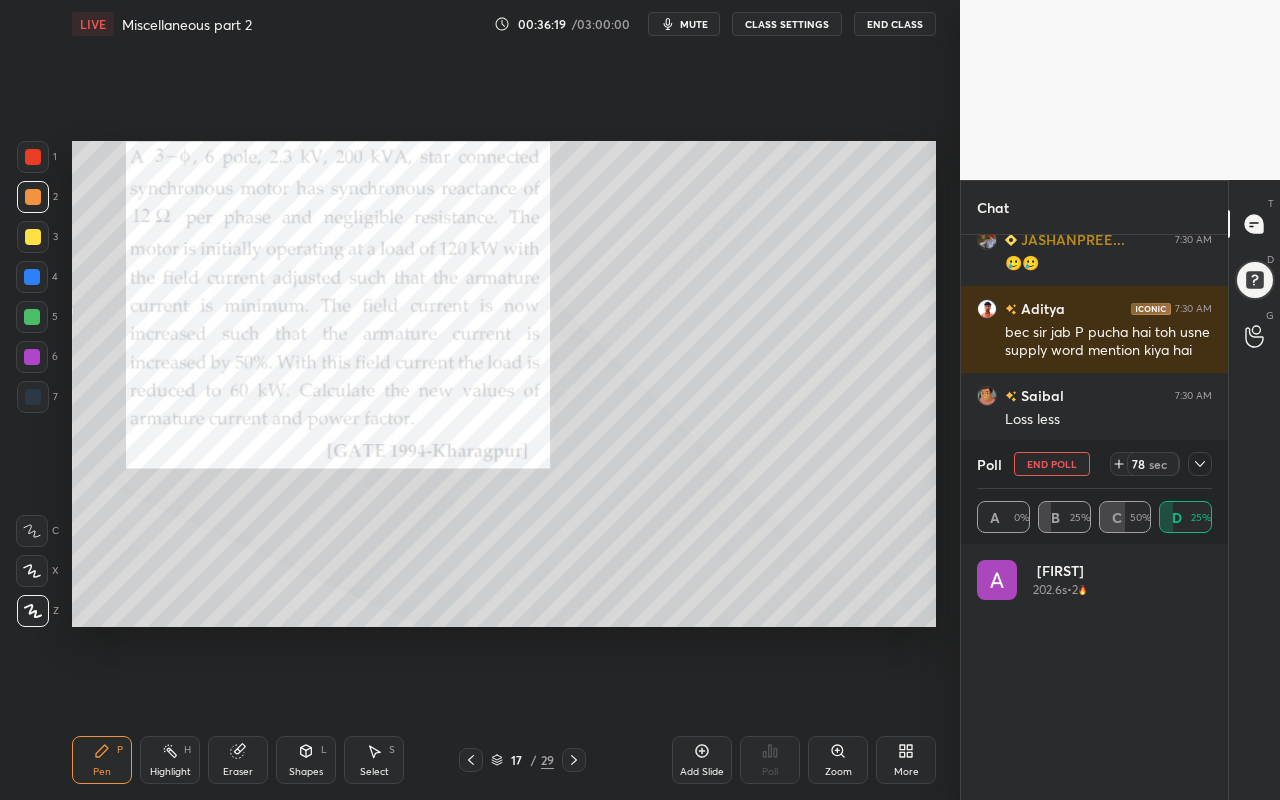 click on "Select S" at bounding box center [374, 760] 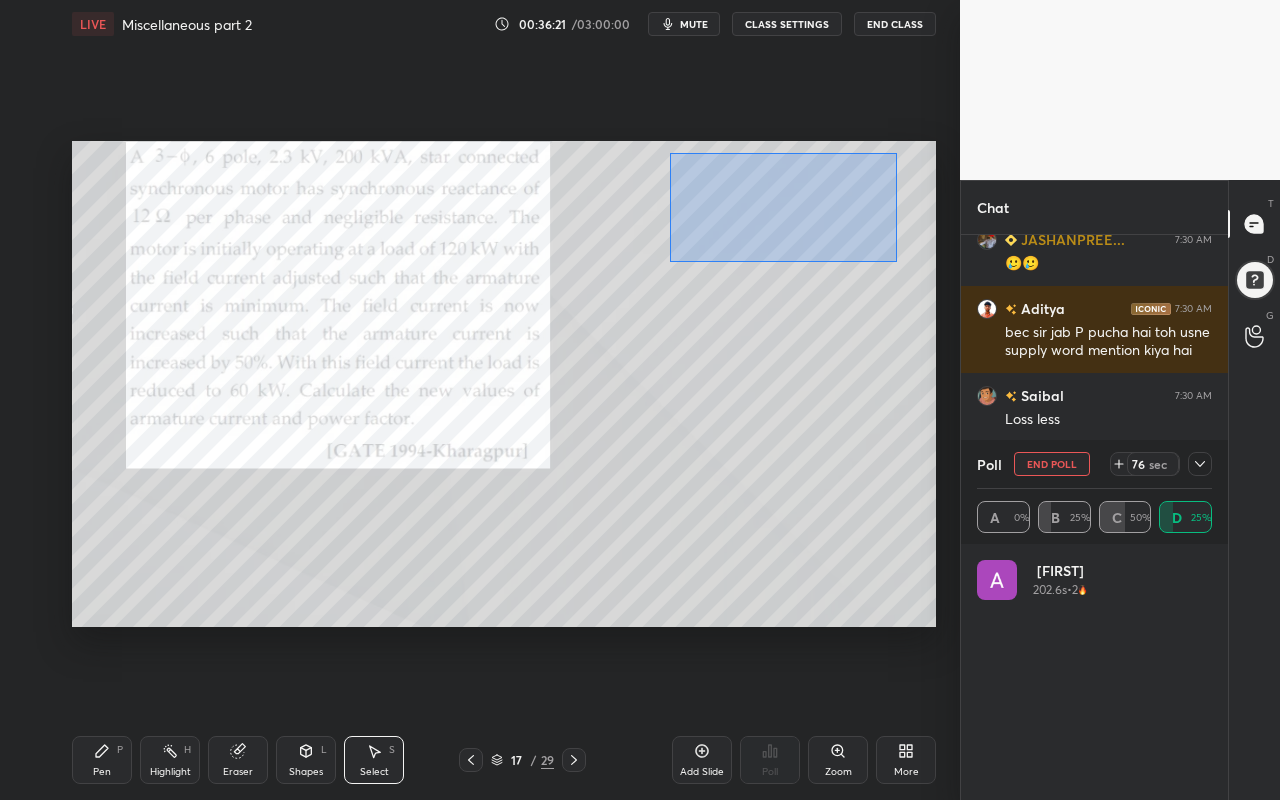 drag, startPoint x: 690, startPoint y: 163, endPoint x: 898, endPoint y: 251, distance: 225.8495 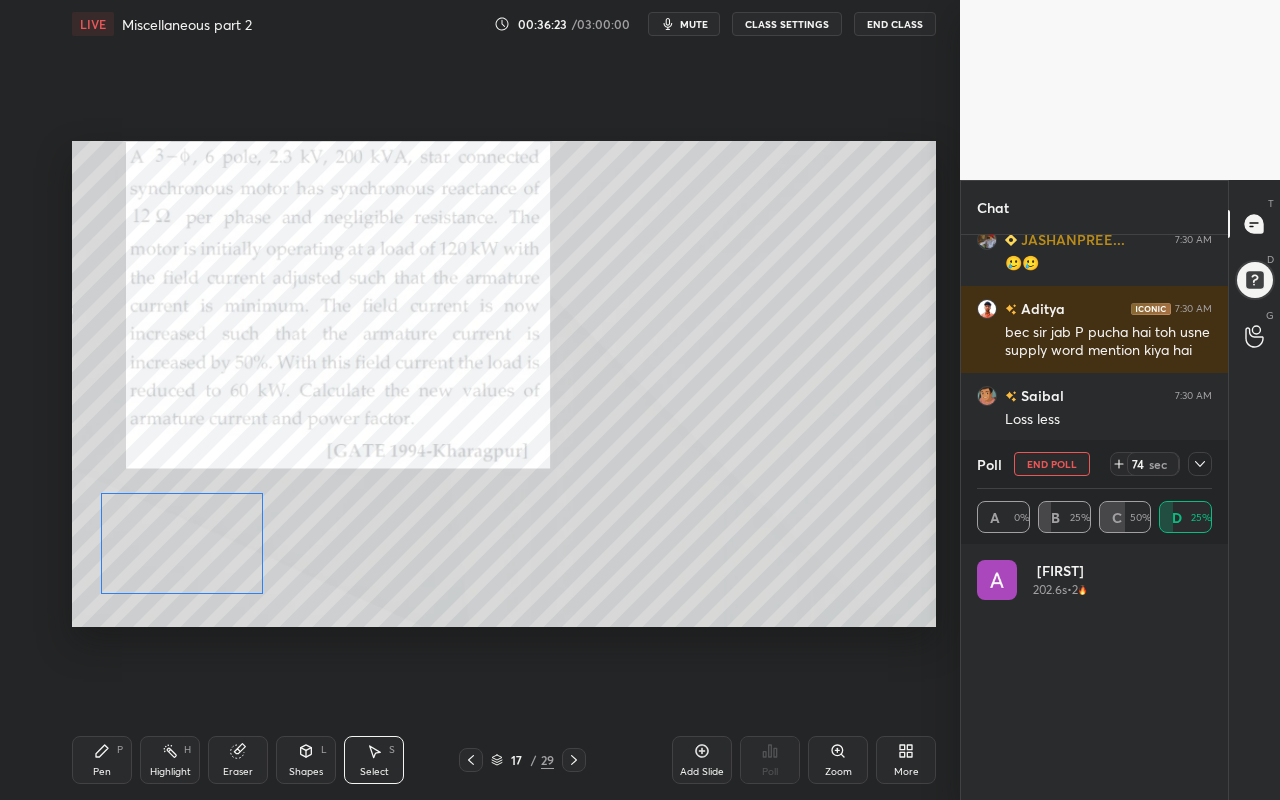 drag, startPoint x: 782, startPoint y: 218, endPoint x: 223, endPoint y: 536, distance: 643.1213 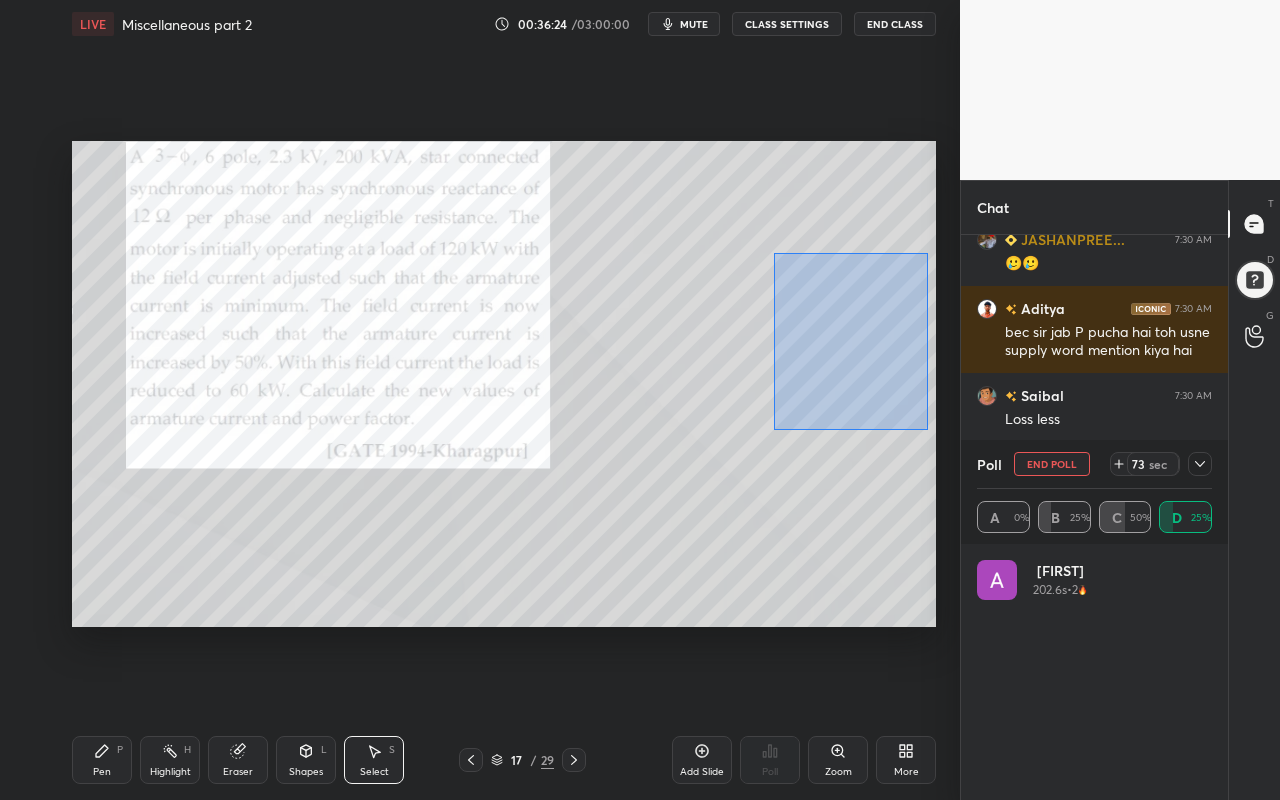 drag, startPoint x: 774, startPoint y: 254, endPoint x: 912, endPoint y: 413, distance: 210.53503 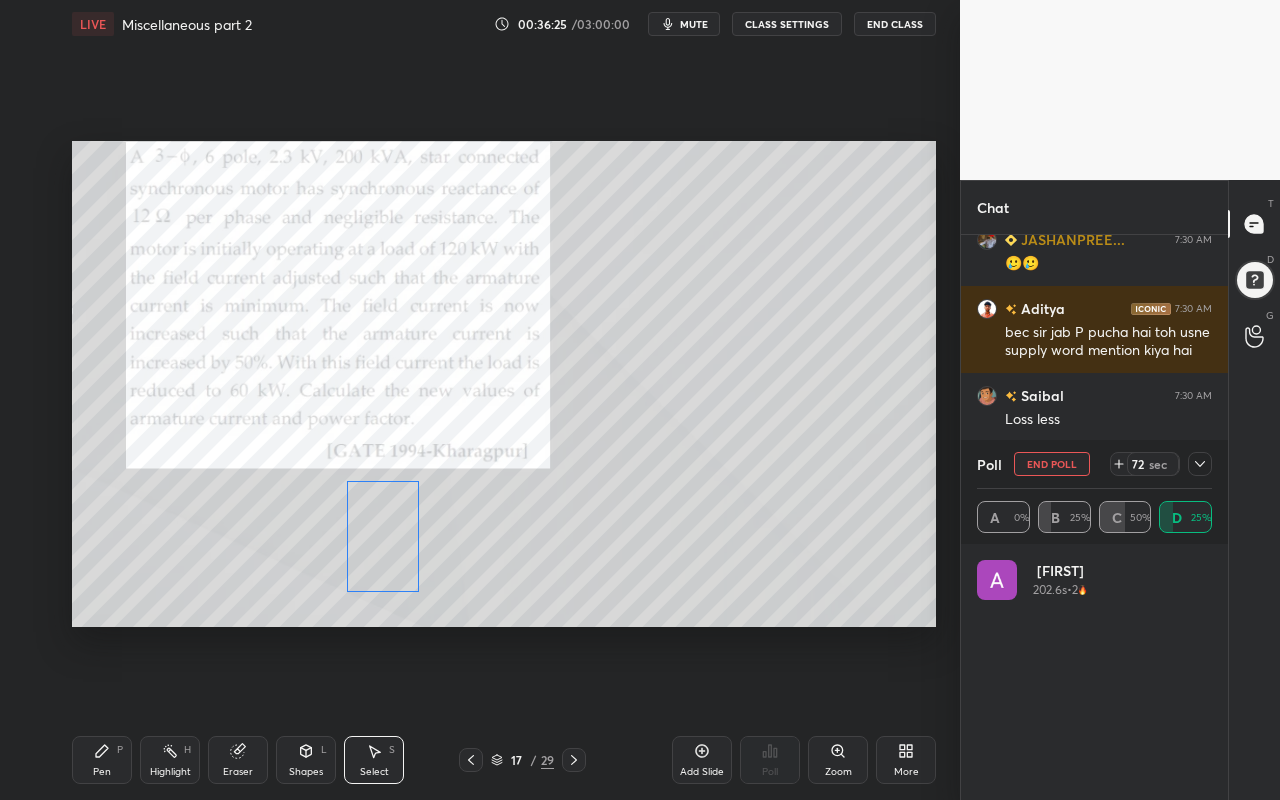 drag, startPoint x: 827, startPoint y: 358, endPoint x: 408, endPoint y: 550, distance: 460.89587 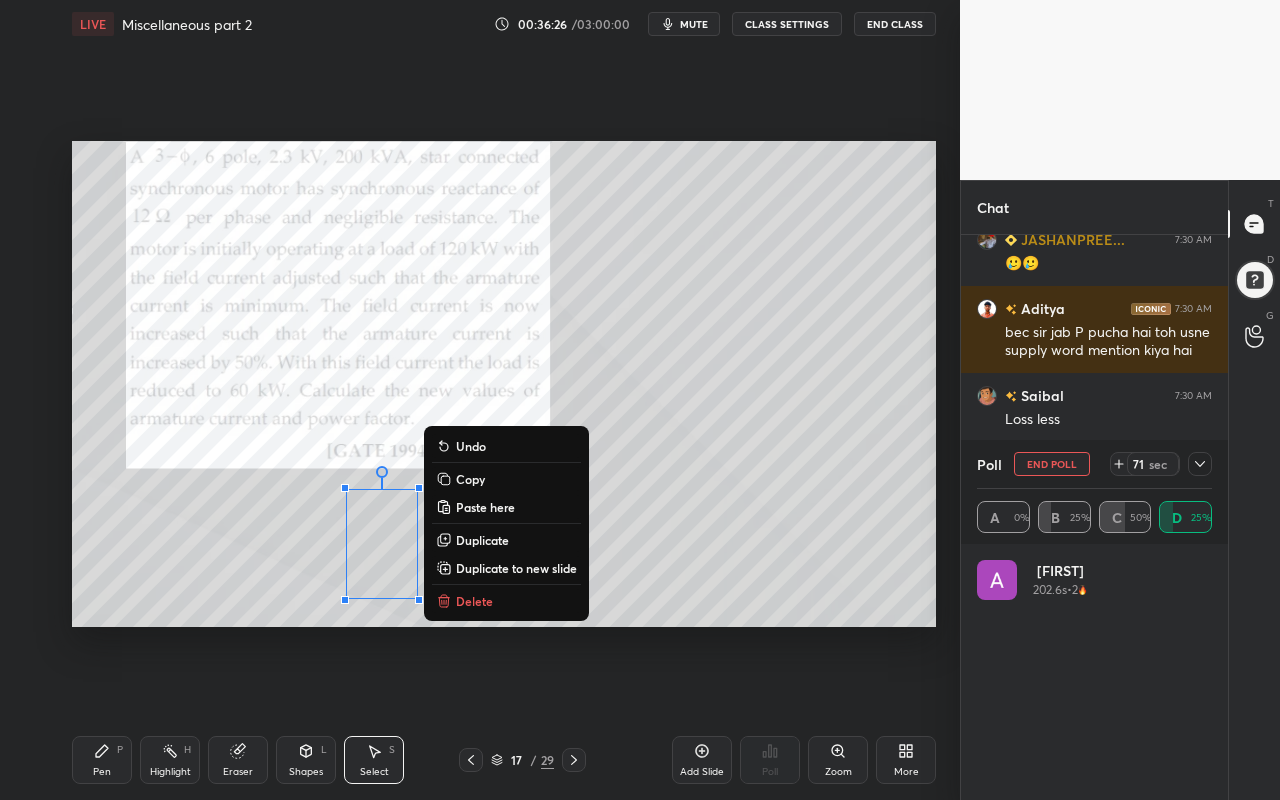 drag, startPoint x: 835, startPoint y: 495, endPoint x: 810, endPoint y: 512, distance: 30.232433 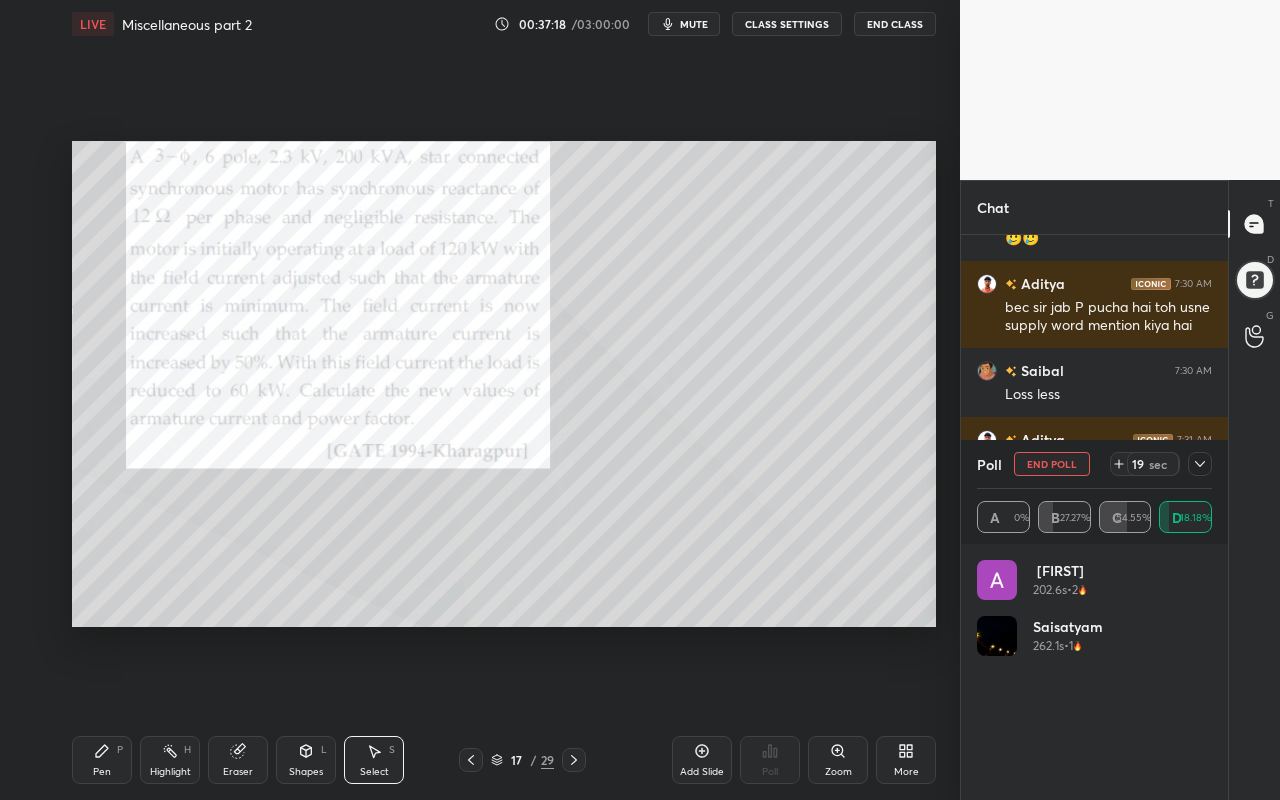 scroll, scrollTop: 3564, scrollLeft: 0, axis: vertical 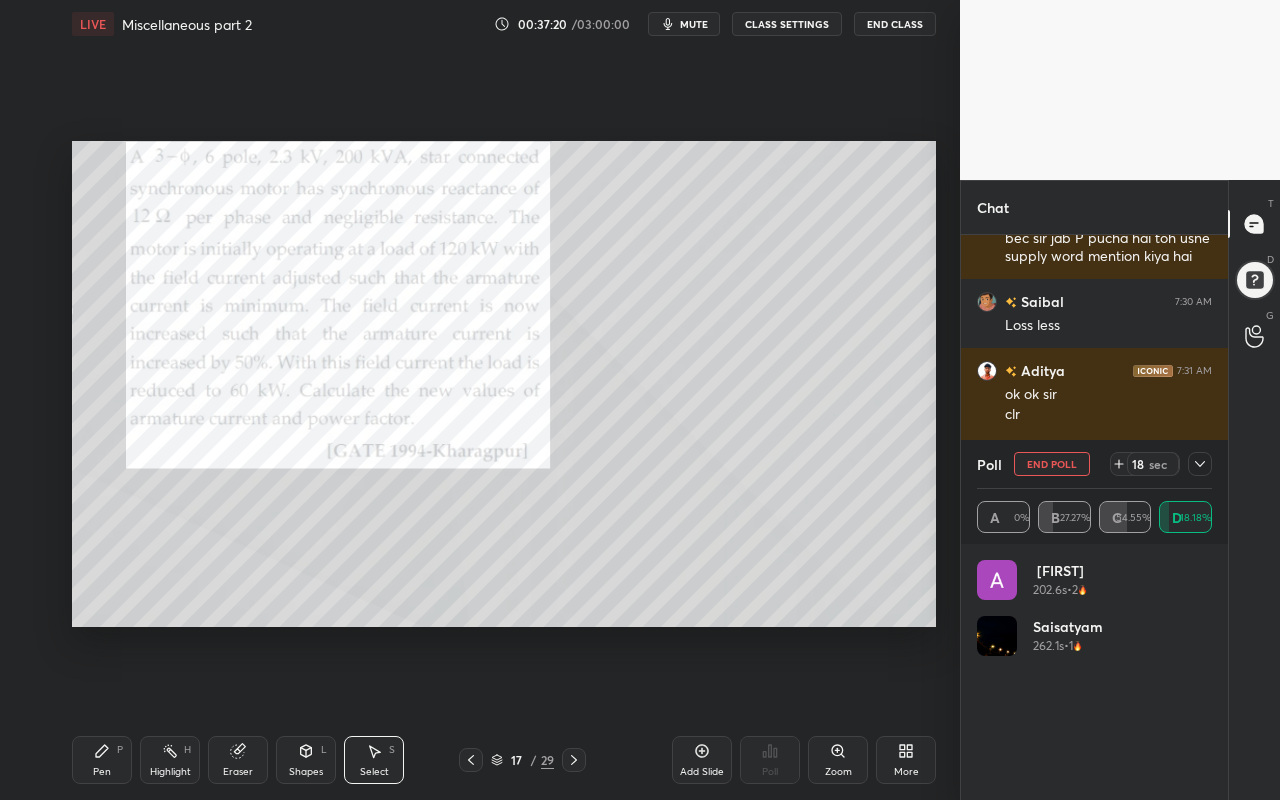 click 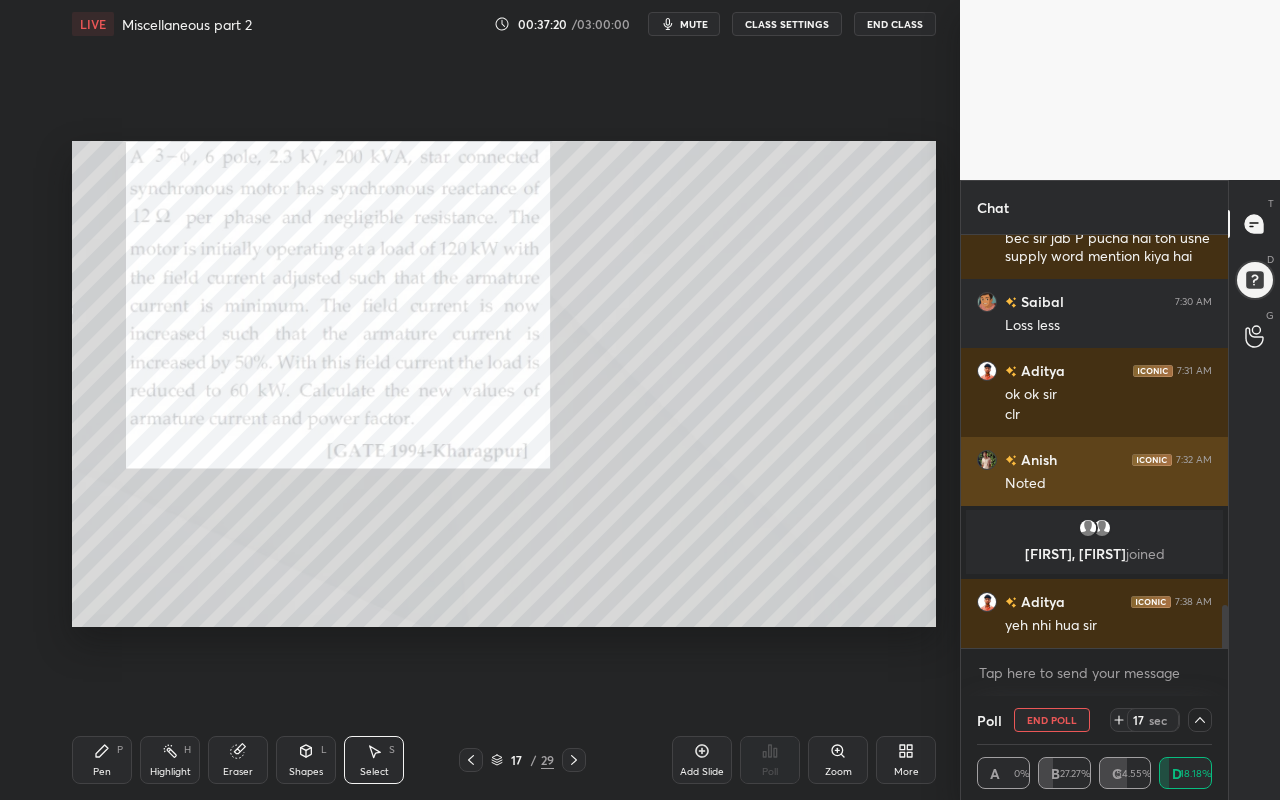 scroll, scrollTop: 130, scrollLeft: 229, axis: both 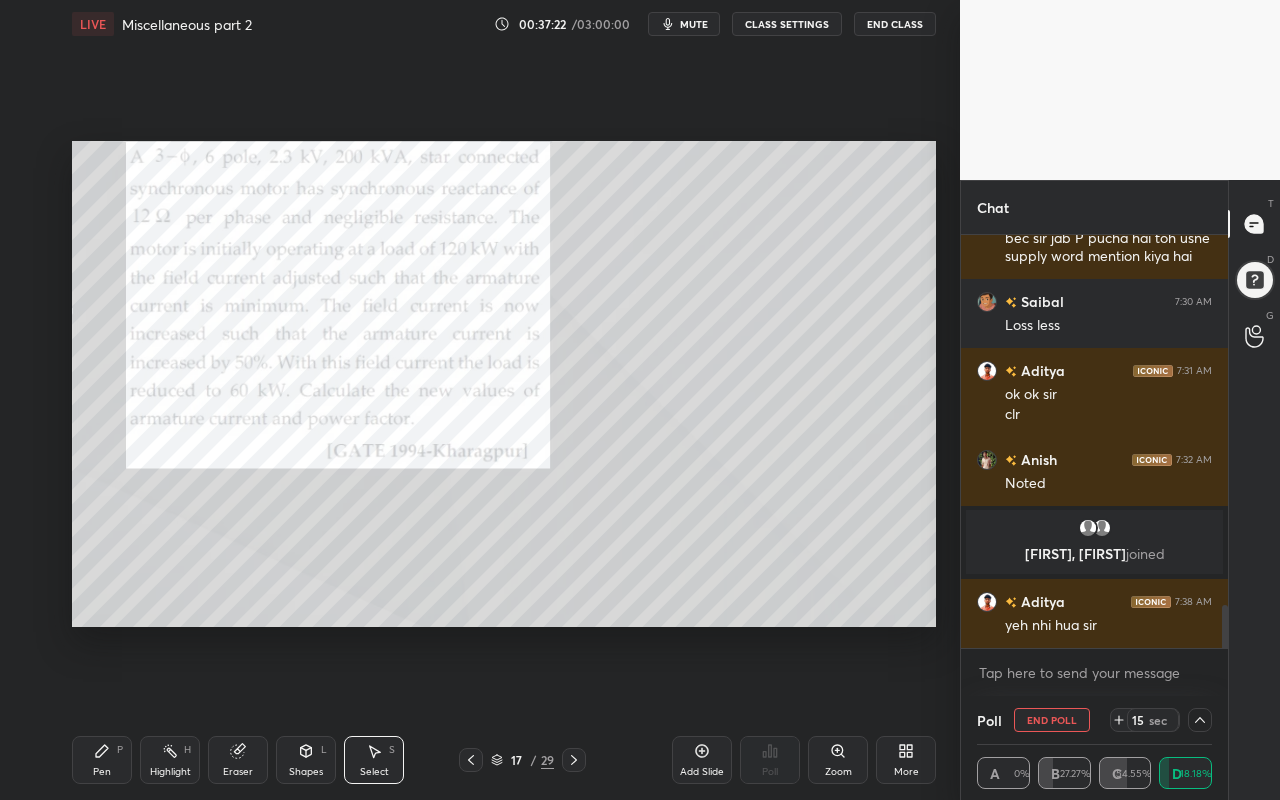 drag, startPoint x: 1199, startPoint y: 722, endPoint x: 1173, endPoint y: 715, distance: 26.925823 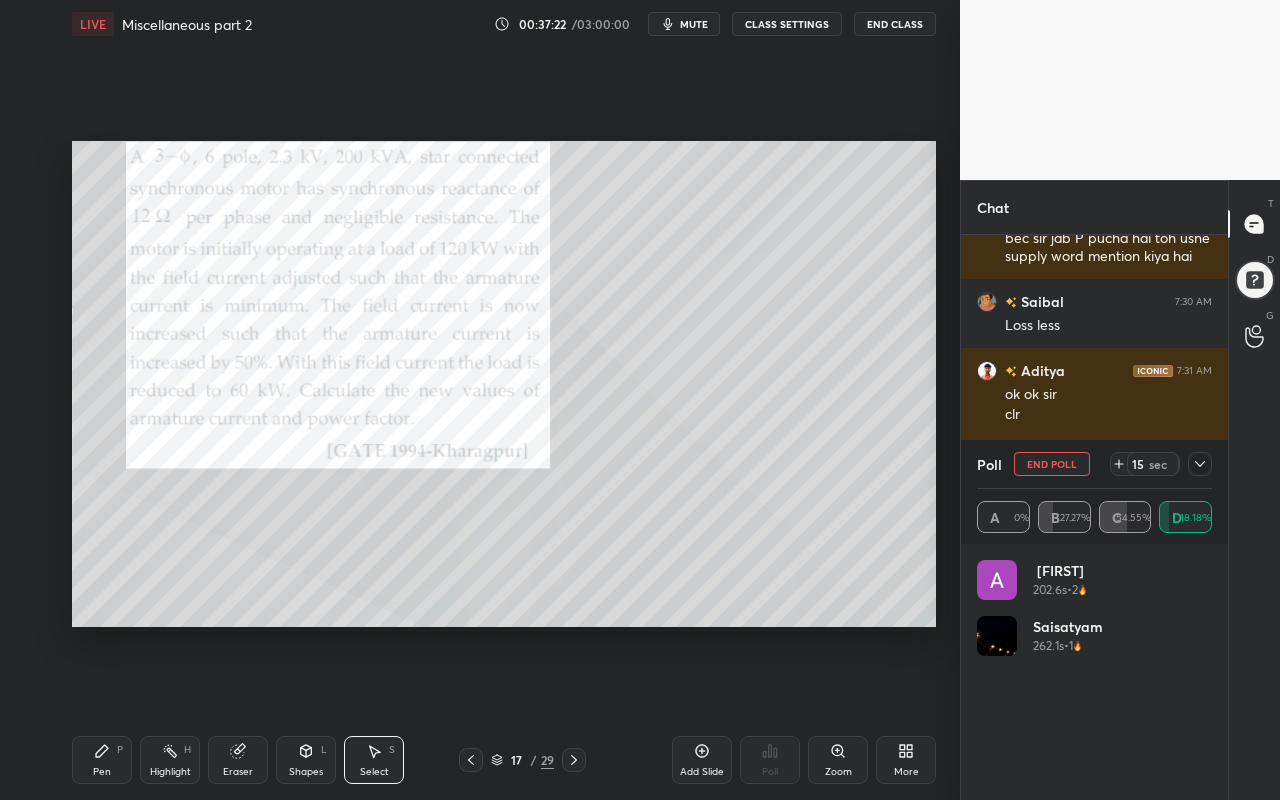 scroll, scrollTop: 7, scrollLeft: 7, axis: both 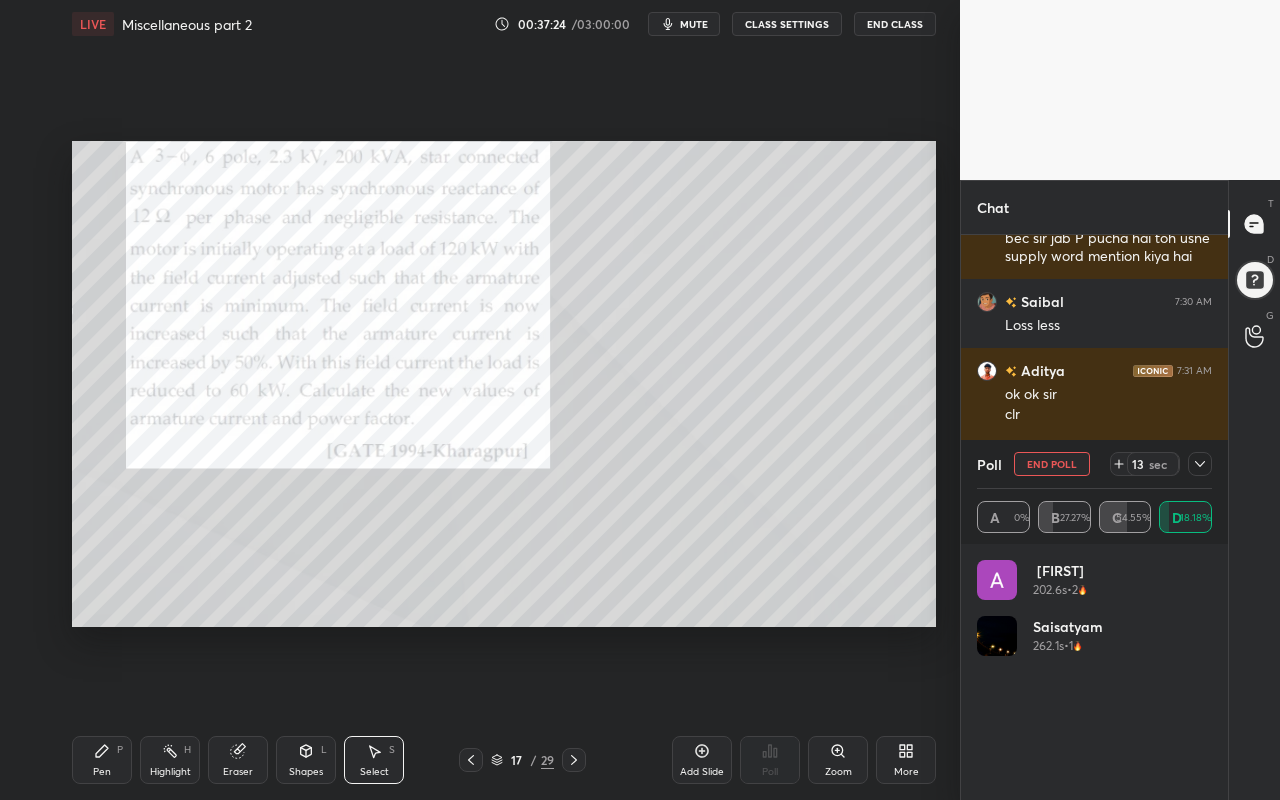 click on "Pen P Highlight H Eraser Shapes L Select S" at bounding box center [222, 760] 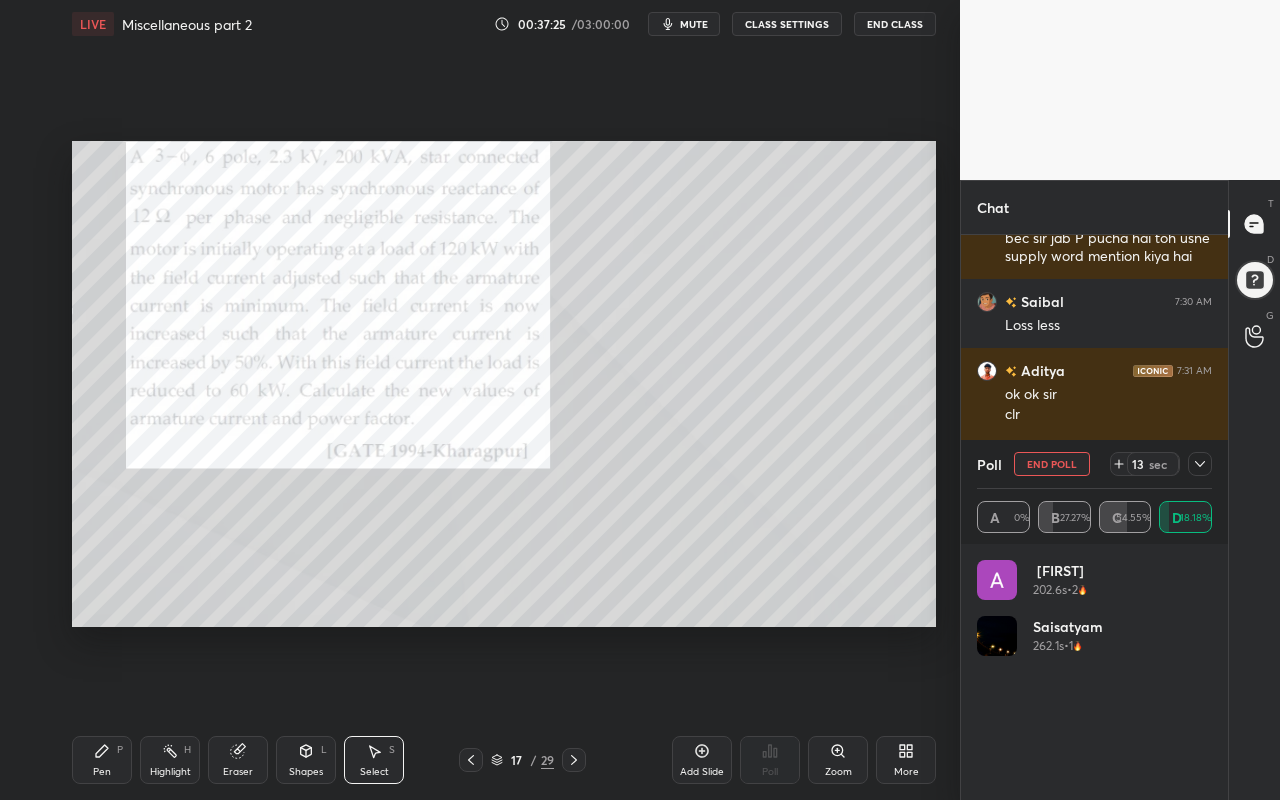 click on "Highlight H" at bounding box center (170, 760) 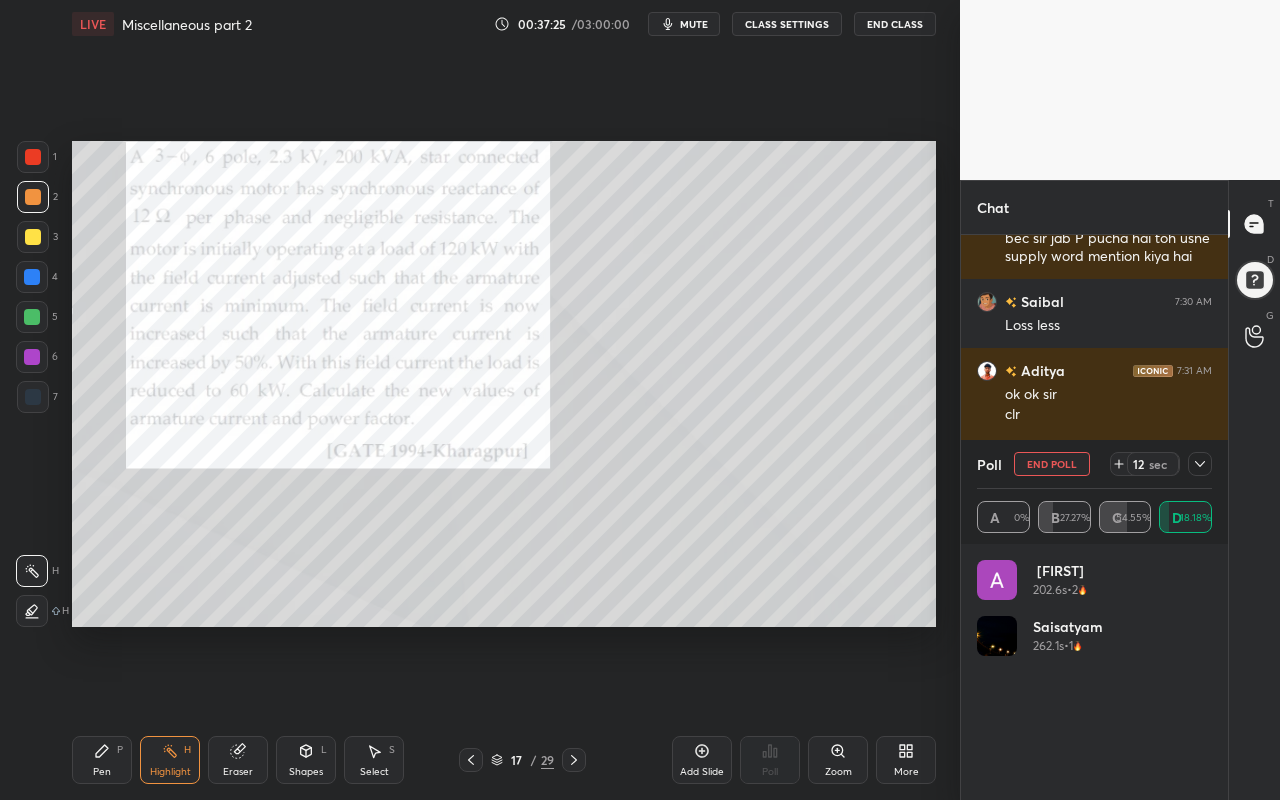 click on "Pen P" at bounding box center (102, 760) 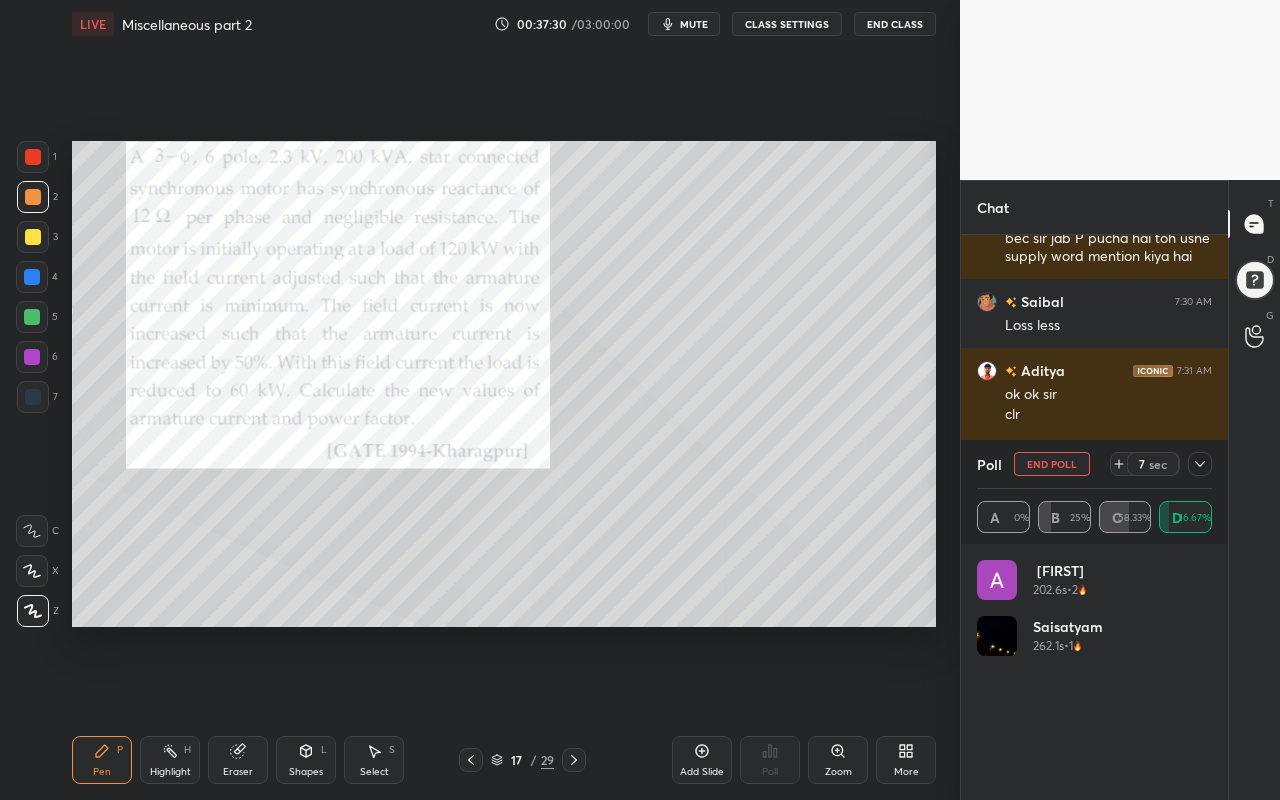 drag, startPoint x: 39, startPoint y: 199, endPoint x: 68, endPoint y: 198, distance: 29.017237 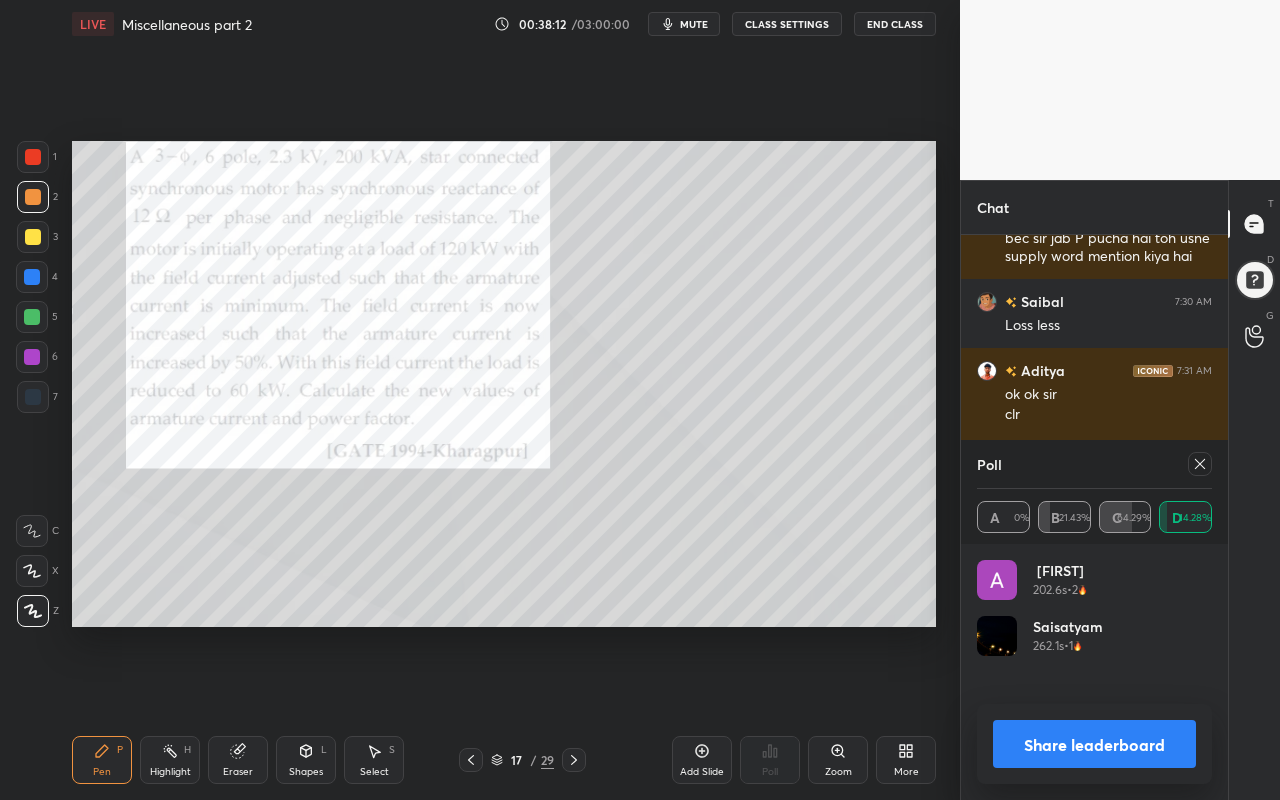 drag, startPoint x: 110, startPoint y: 756, endPoint x: 133, endPoint y: 728, distance: 36.23534 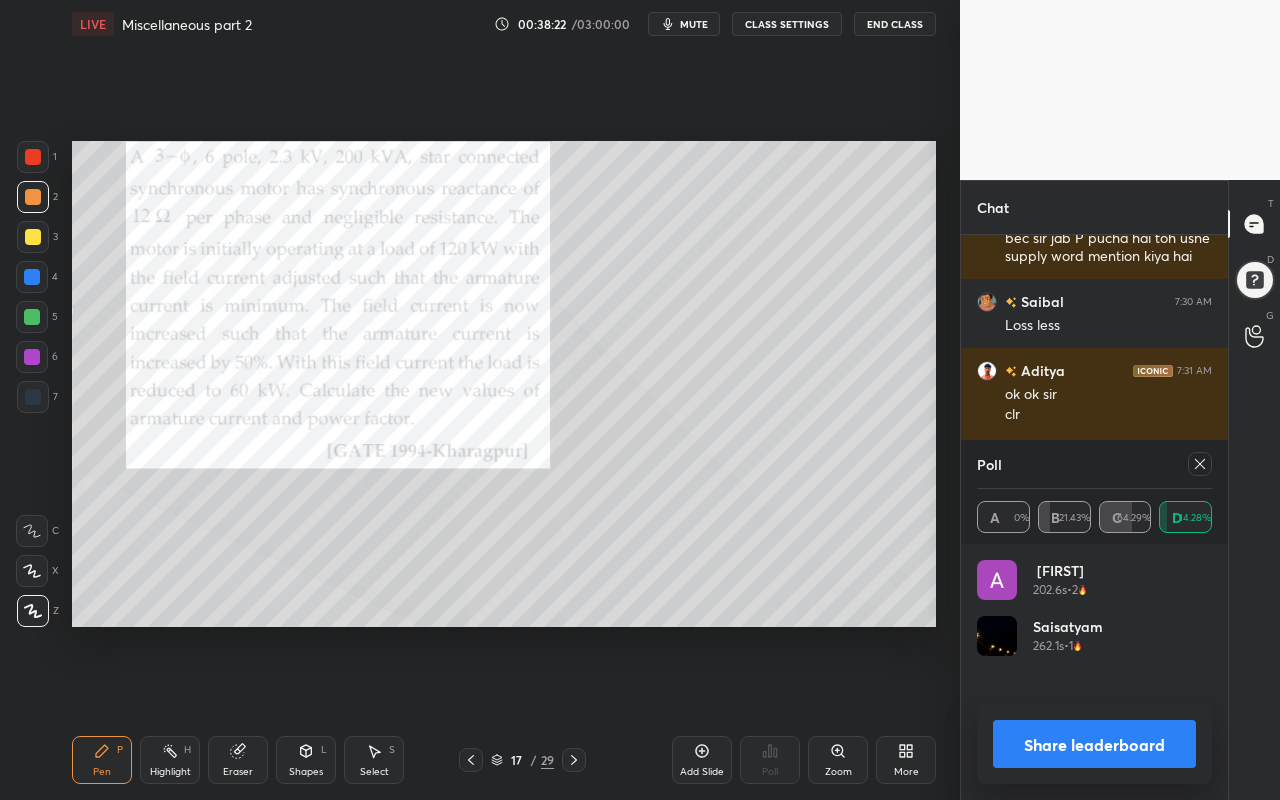 scroll, scrollTop: 3633, scrollLeft: 0, axis: vertical 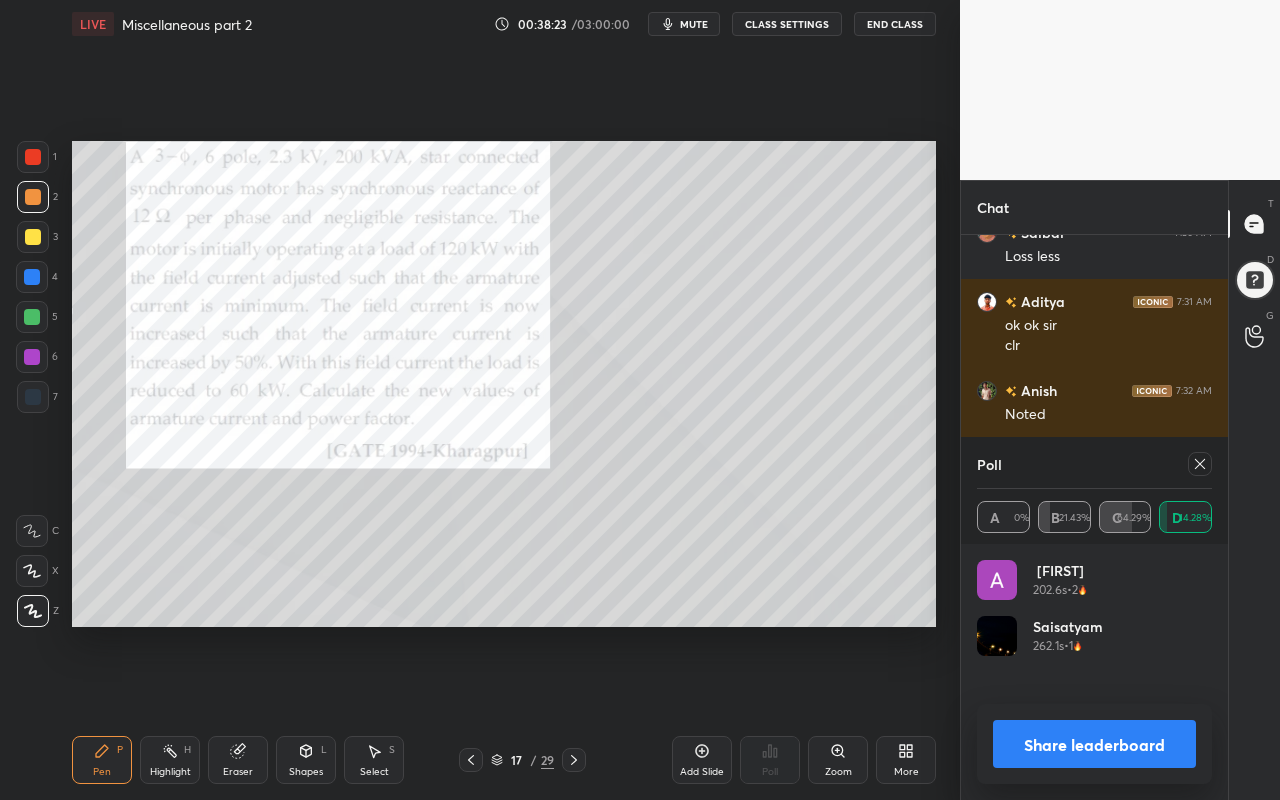 click 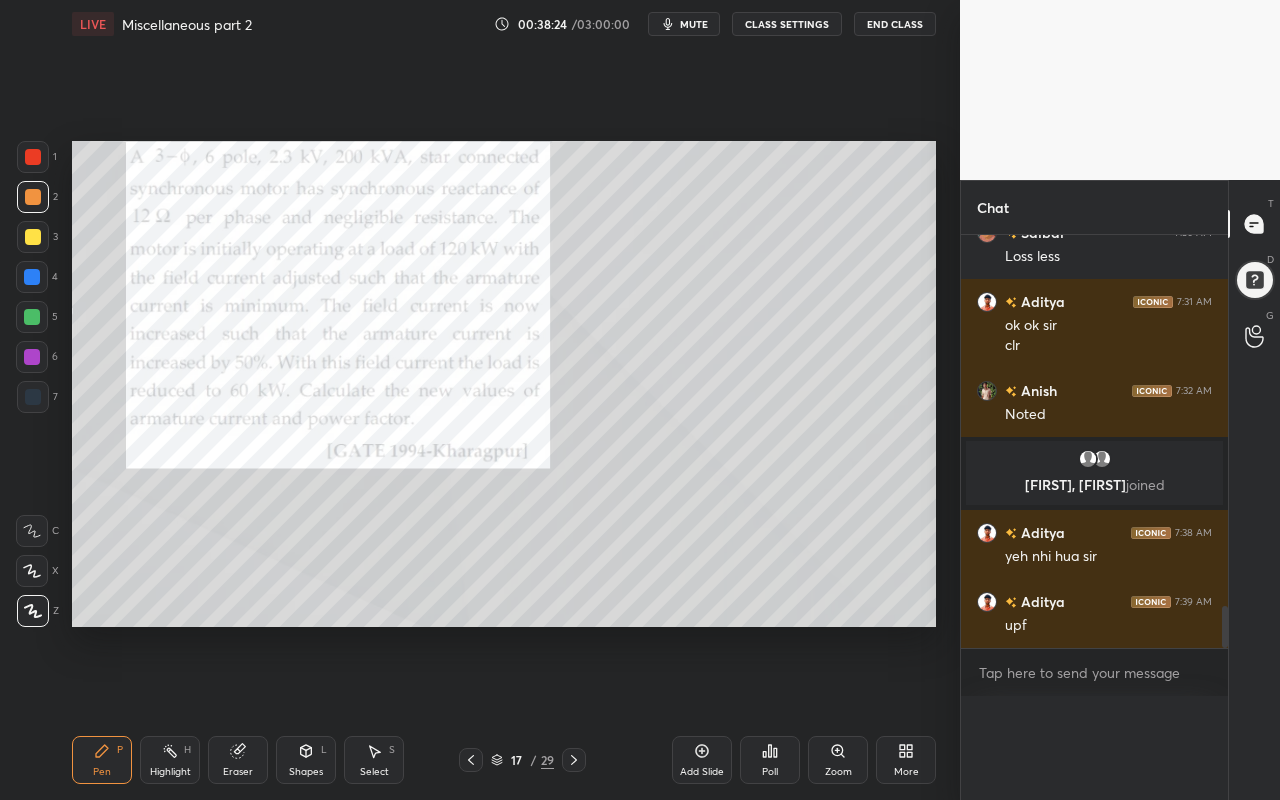 scroll, scrollTop: 87, scrollLeft: 229, axis: both 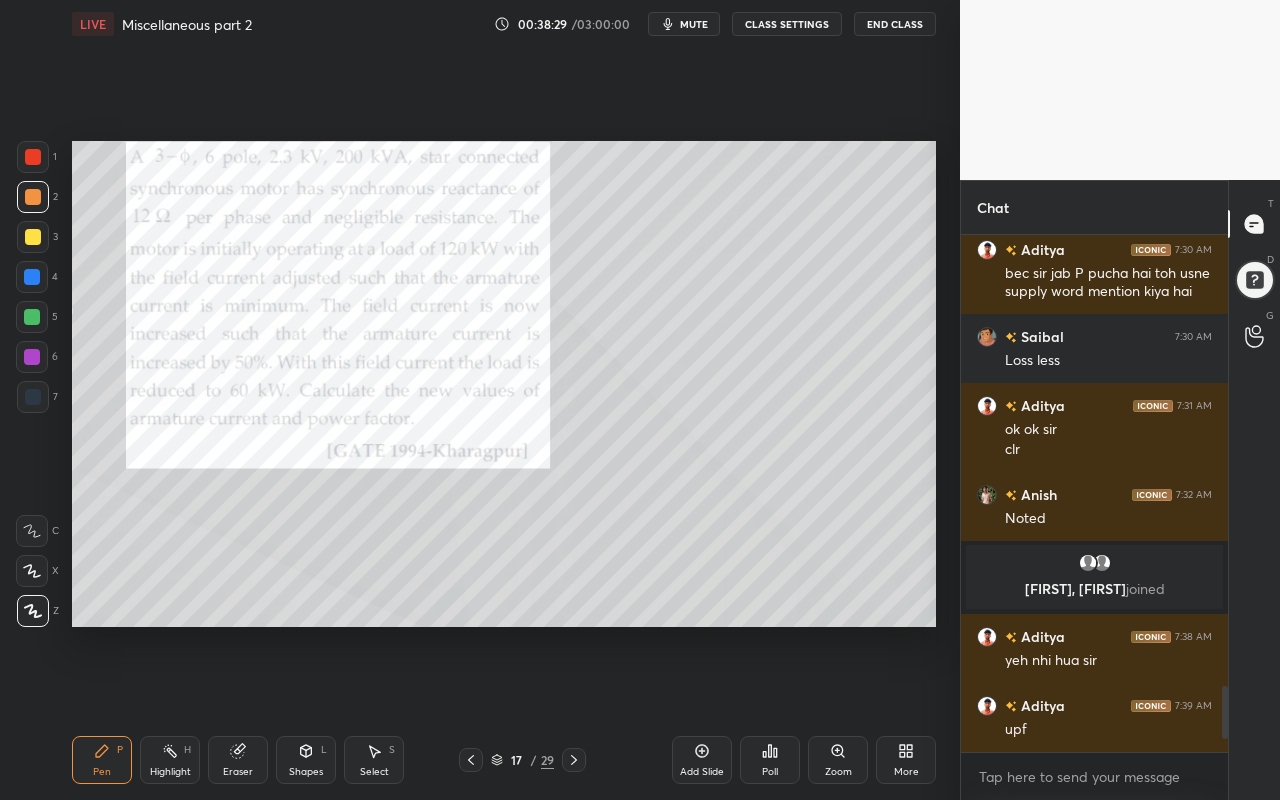 click at bounding box center (33, 157) 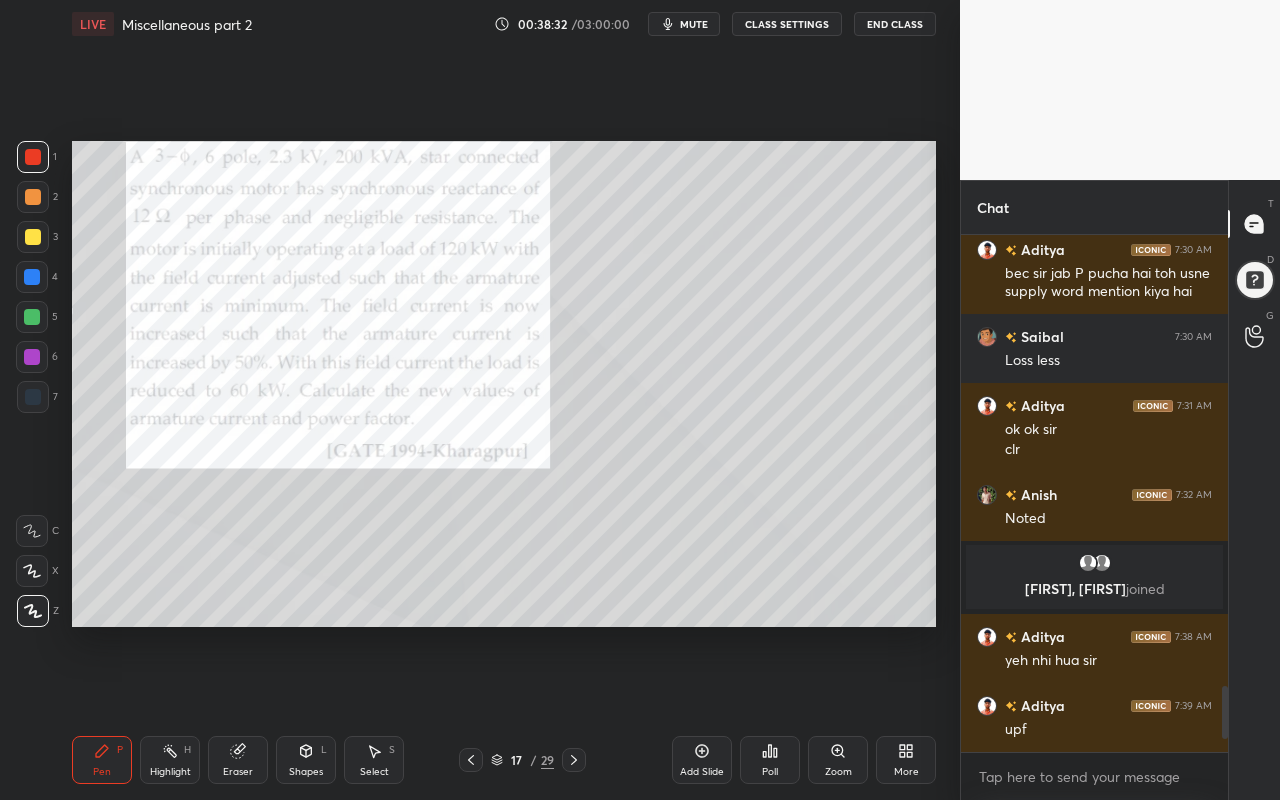 click at bounding box center (33, 197) 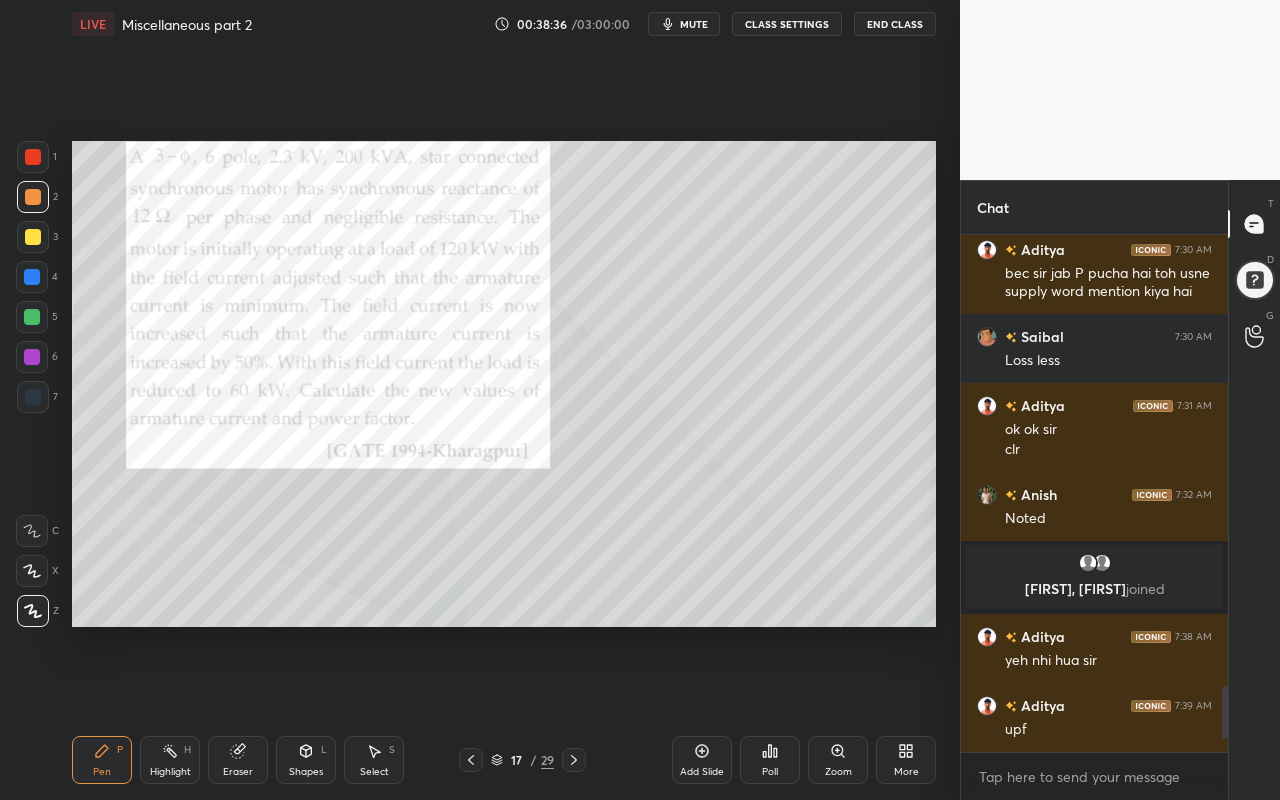click at bounding box center [33, 157] 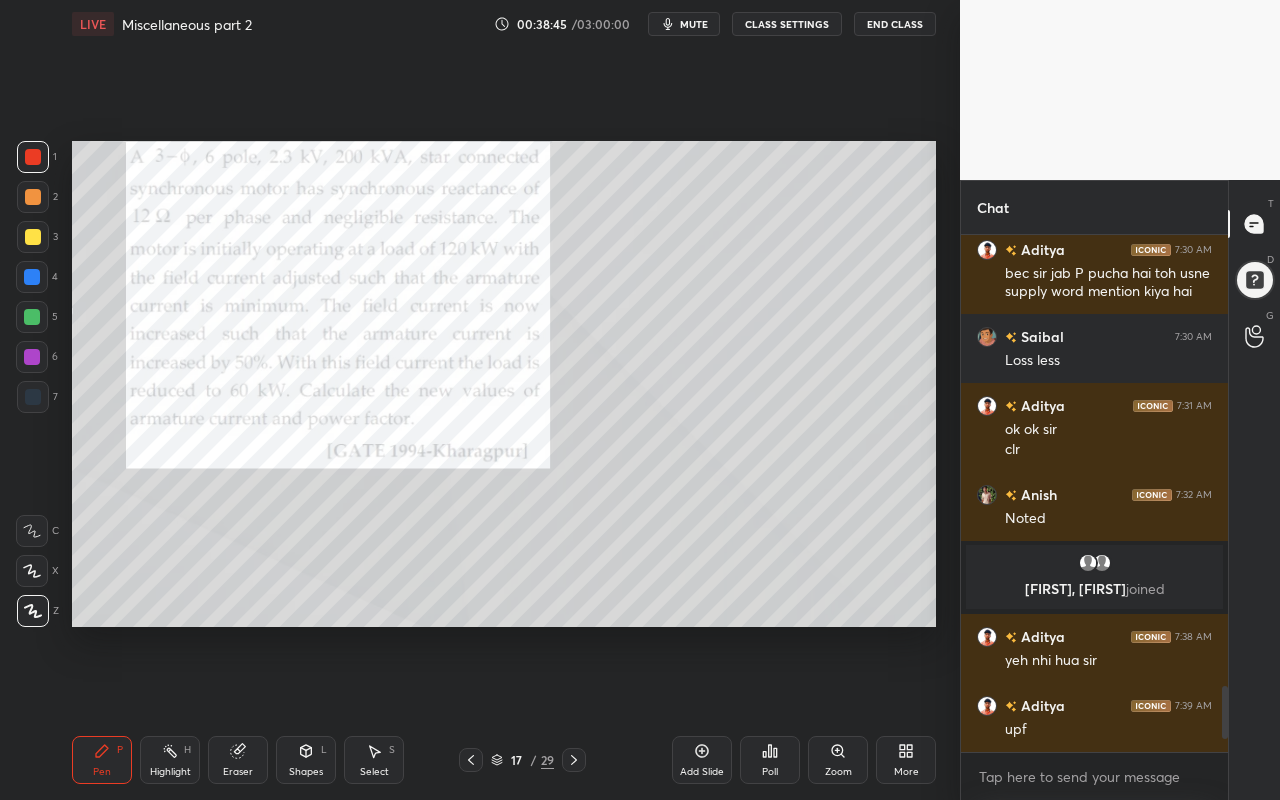 drag, startPoint x: 31, startPoint y: 199, endPoint x: 47, endPoint y: 208, distance: 18.35756 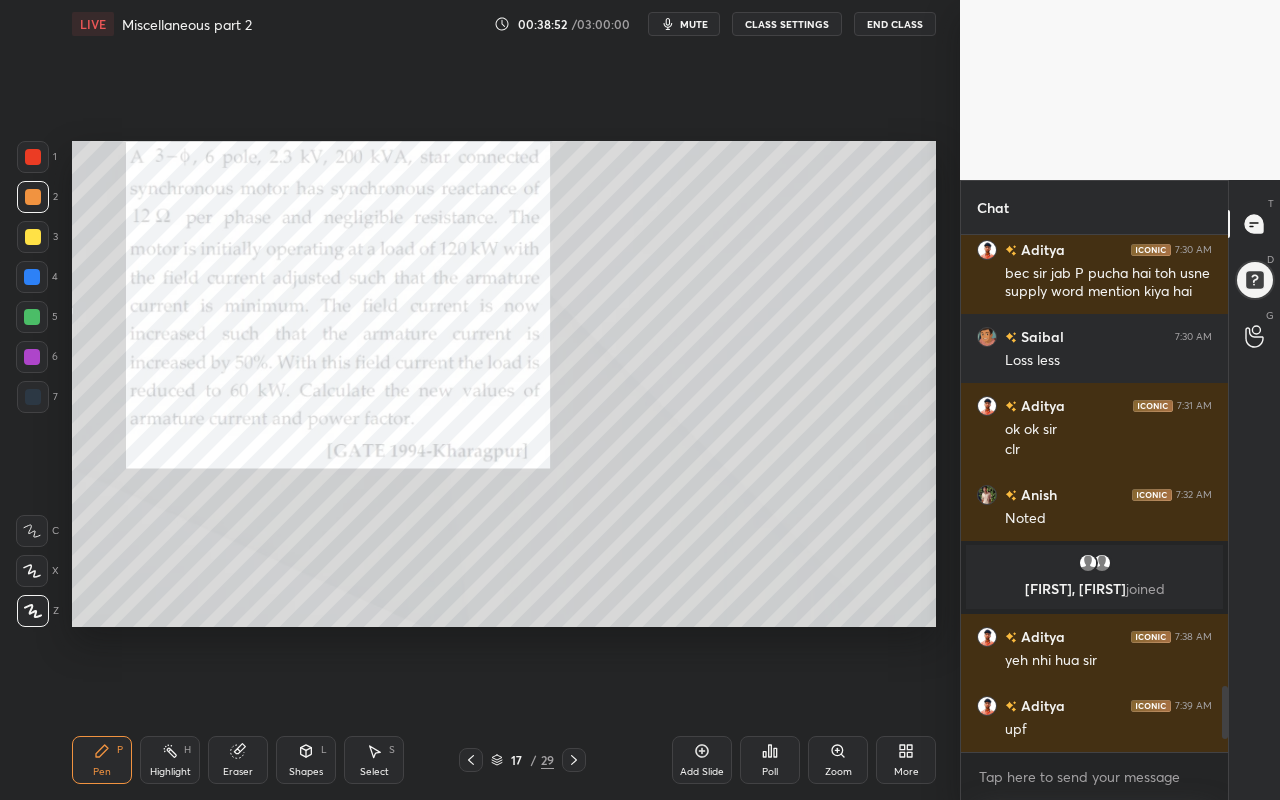 click at bounding box center [33, 157] 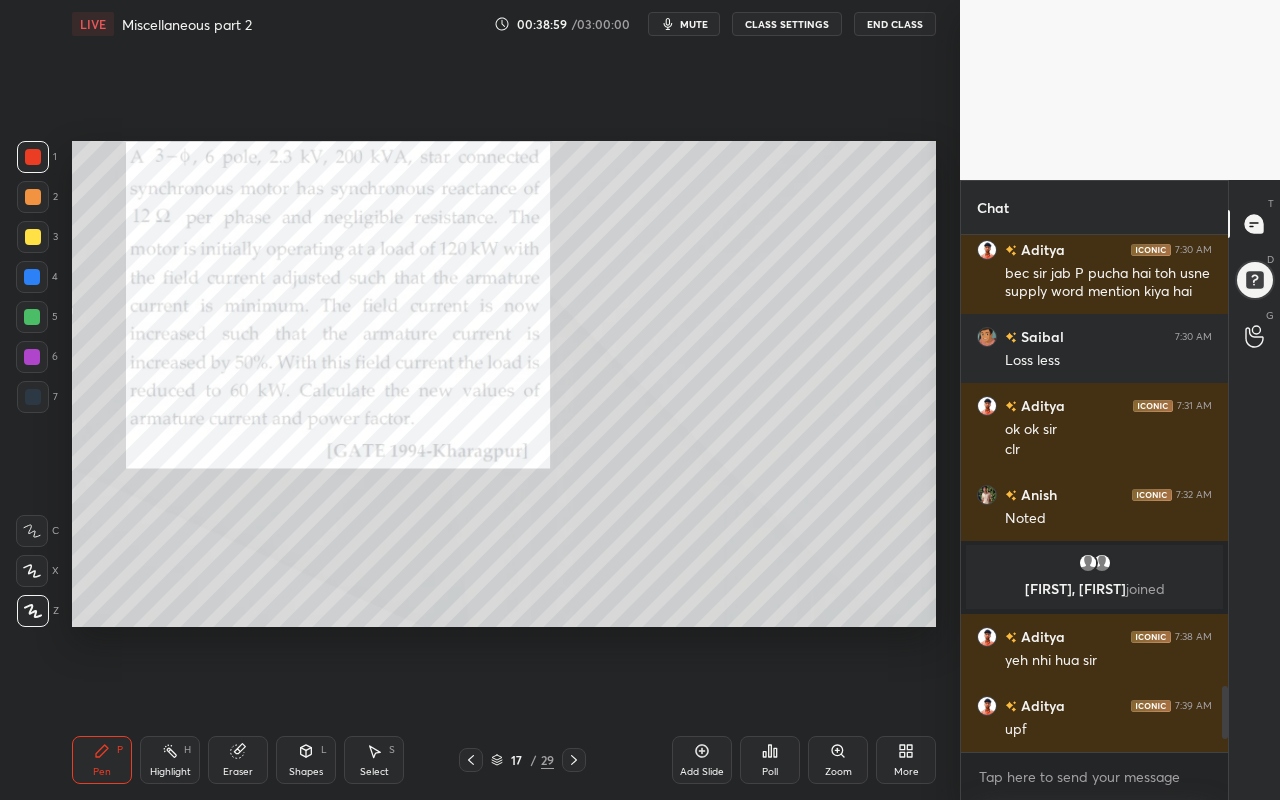 drag, startPoint x: 30, startPoint y: 201, endPoint x: 68, endPoint y: 216, distance: 40.853397 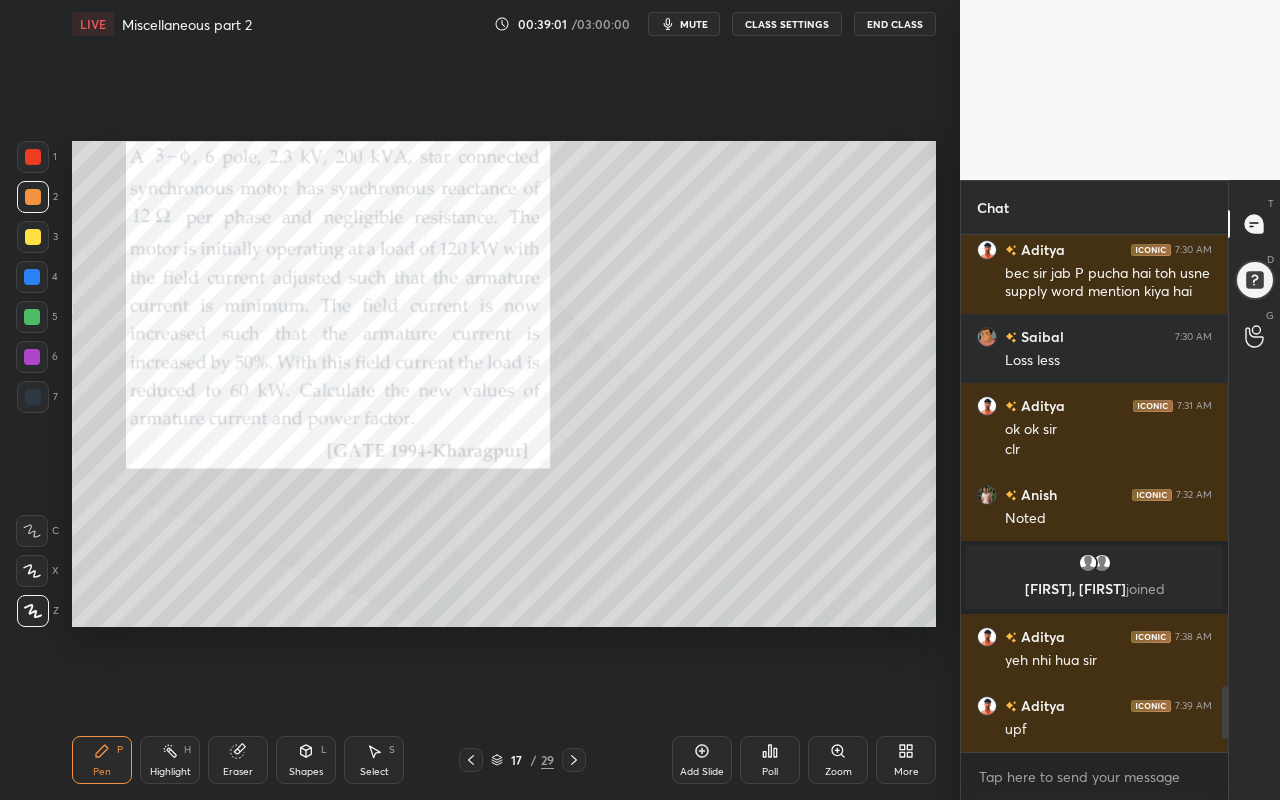 drag, startPoint x: 33, startPoint y: 158, endPoint x: 48, endPoint y: 158, distance: 15 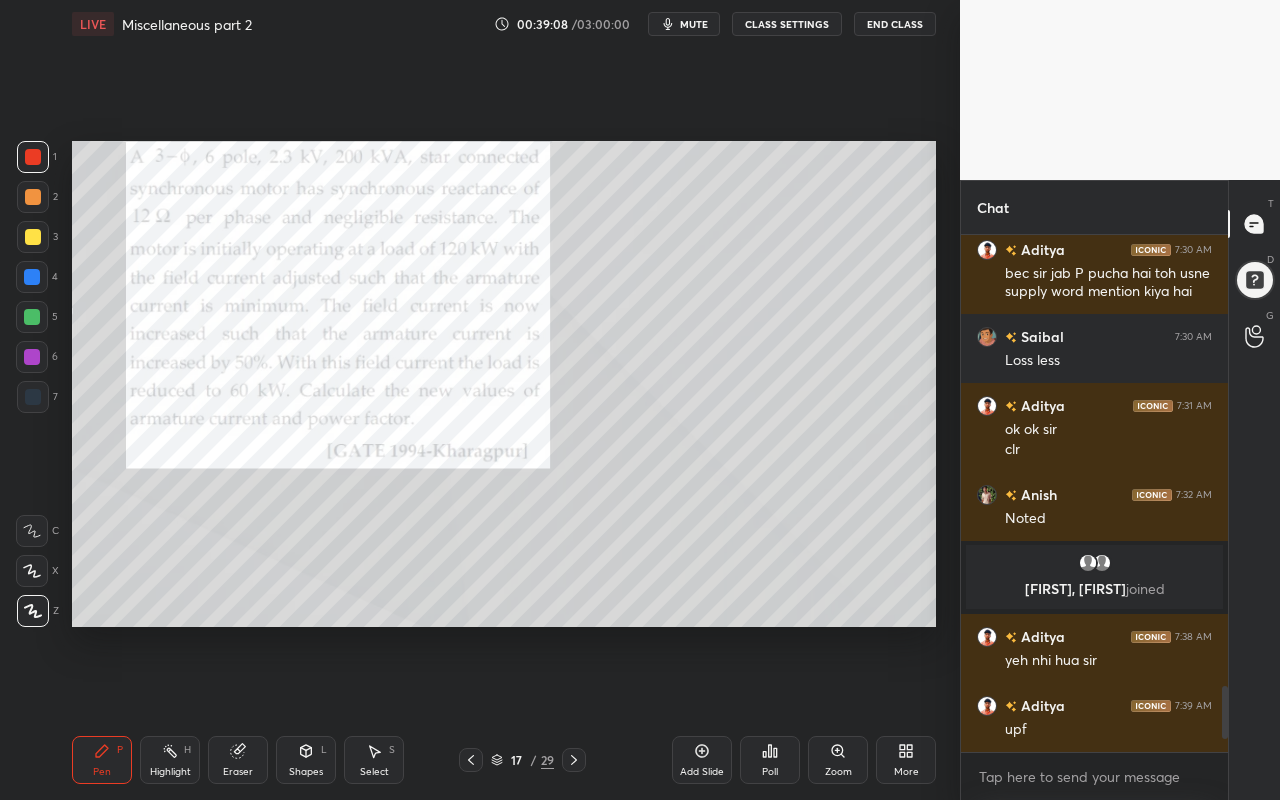 click on "Highlight H" at bounding box center (170, 760) 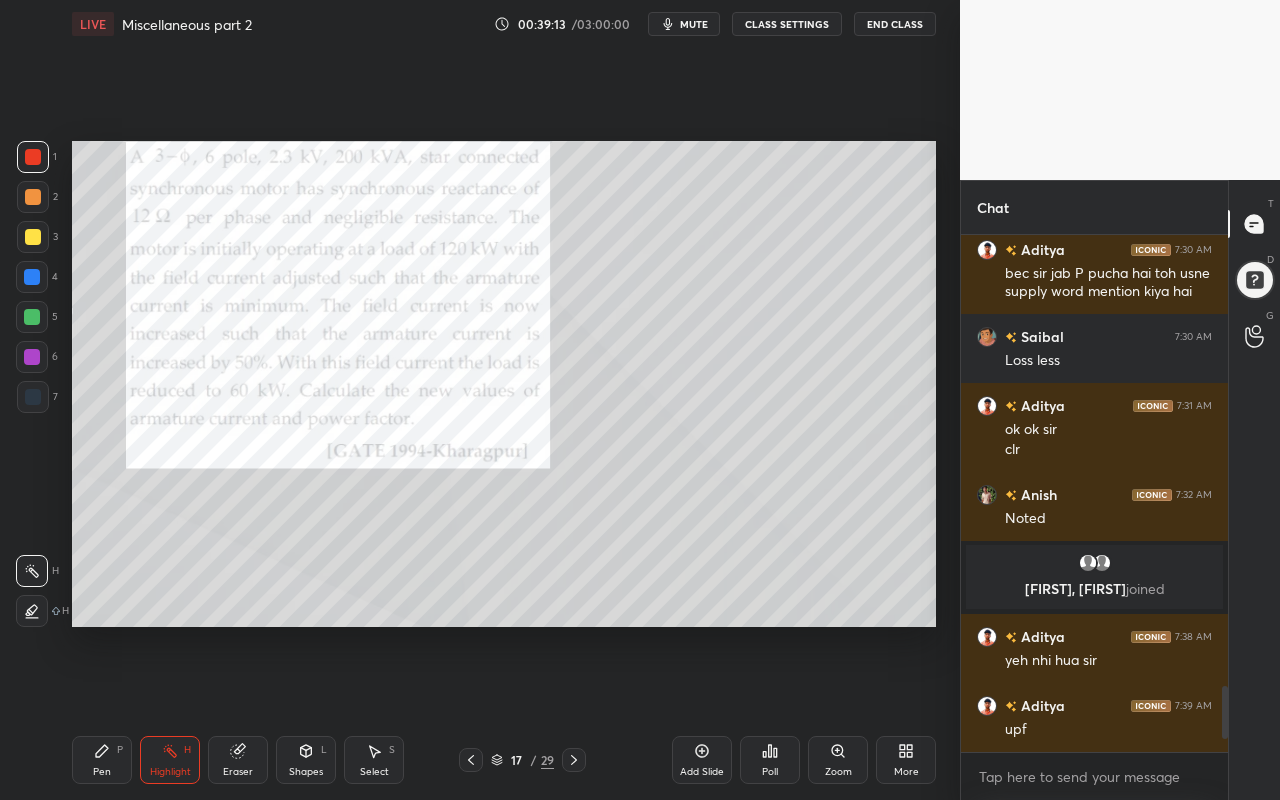 click on "Pen P" at bounding box center [102, 760] 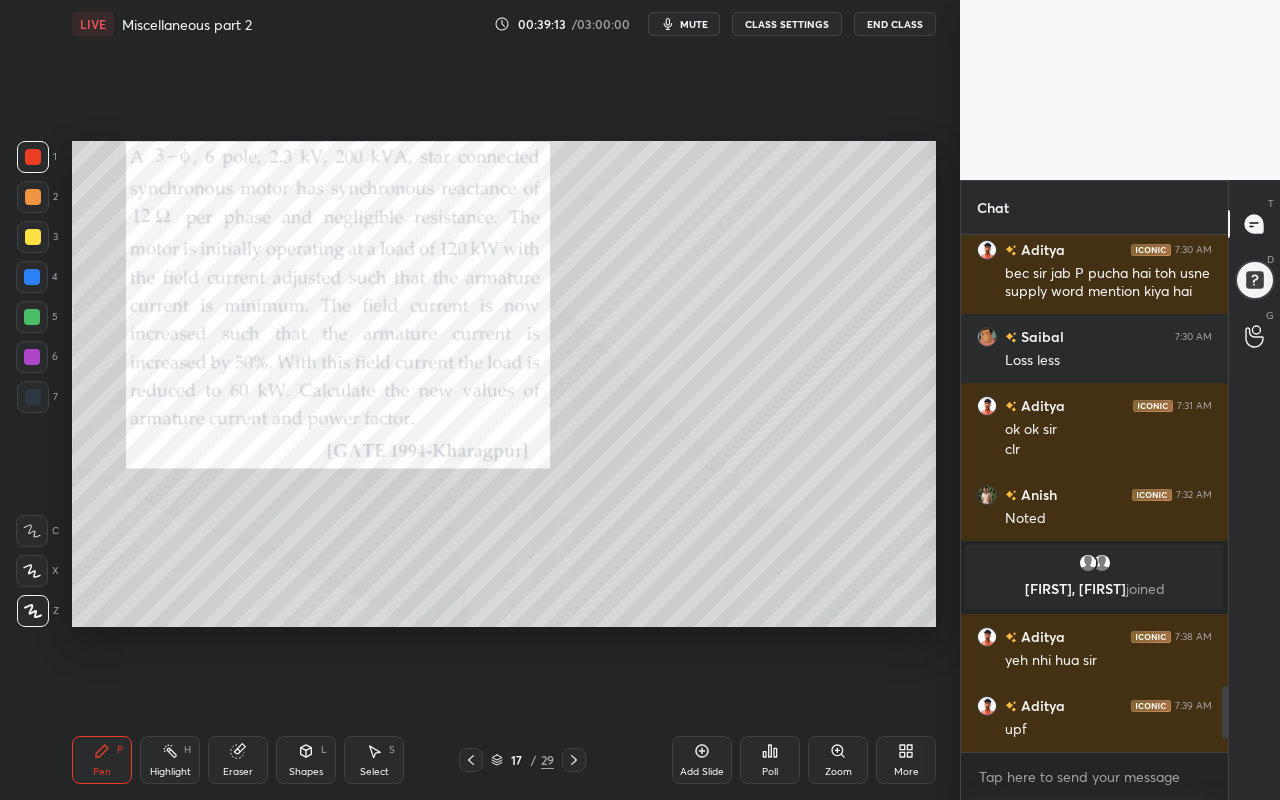 drag, startPoint x: 37, startPoint y: 315, endPoint x: 47, endPoint y: 314, distance: 10.049875 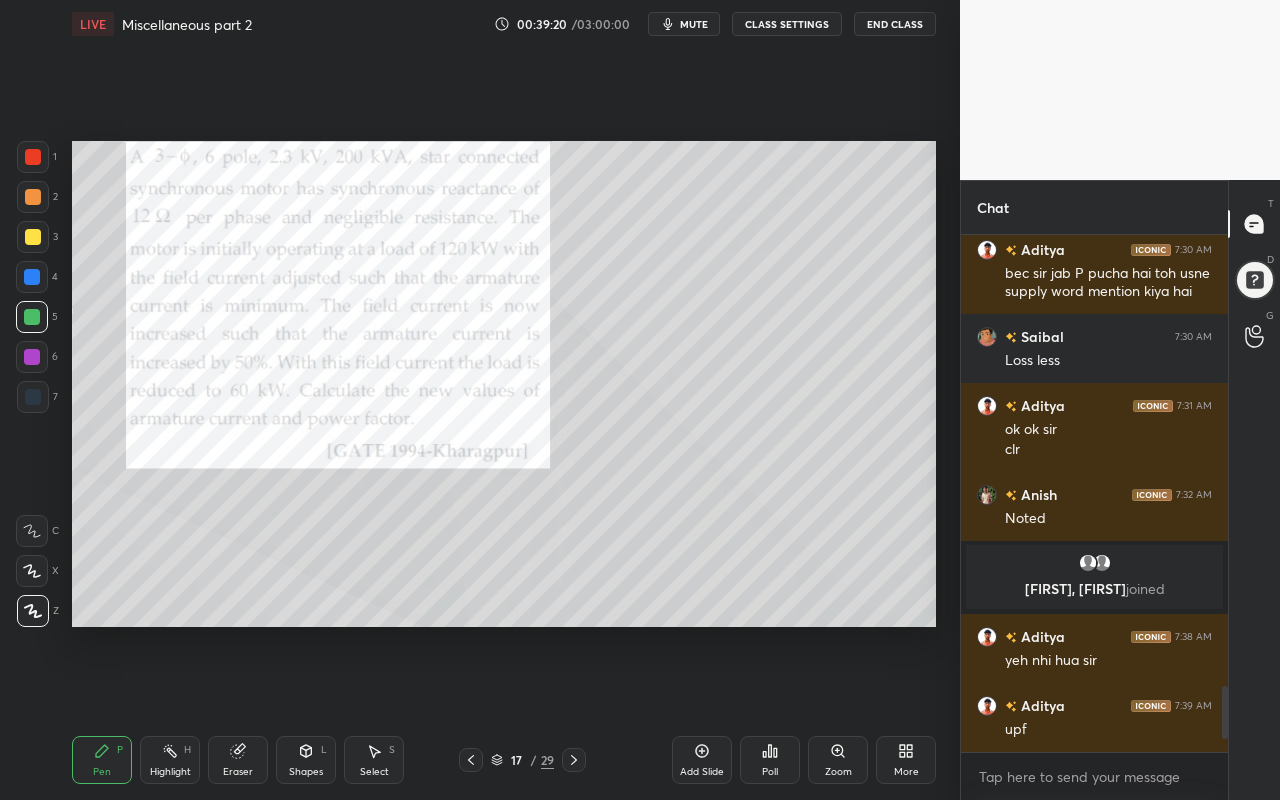 click on "Highlight H" at bounding box center [170, 760] 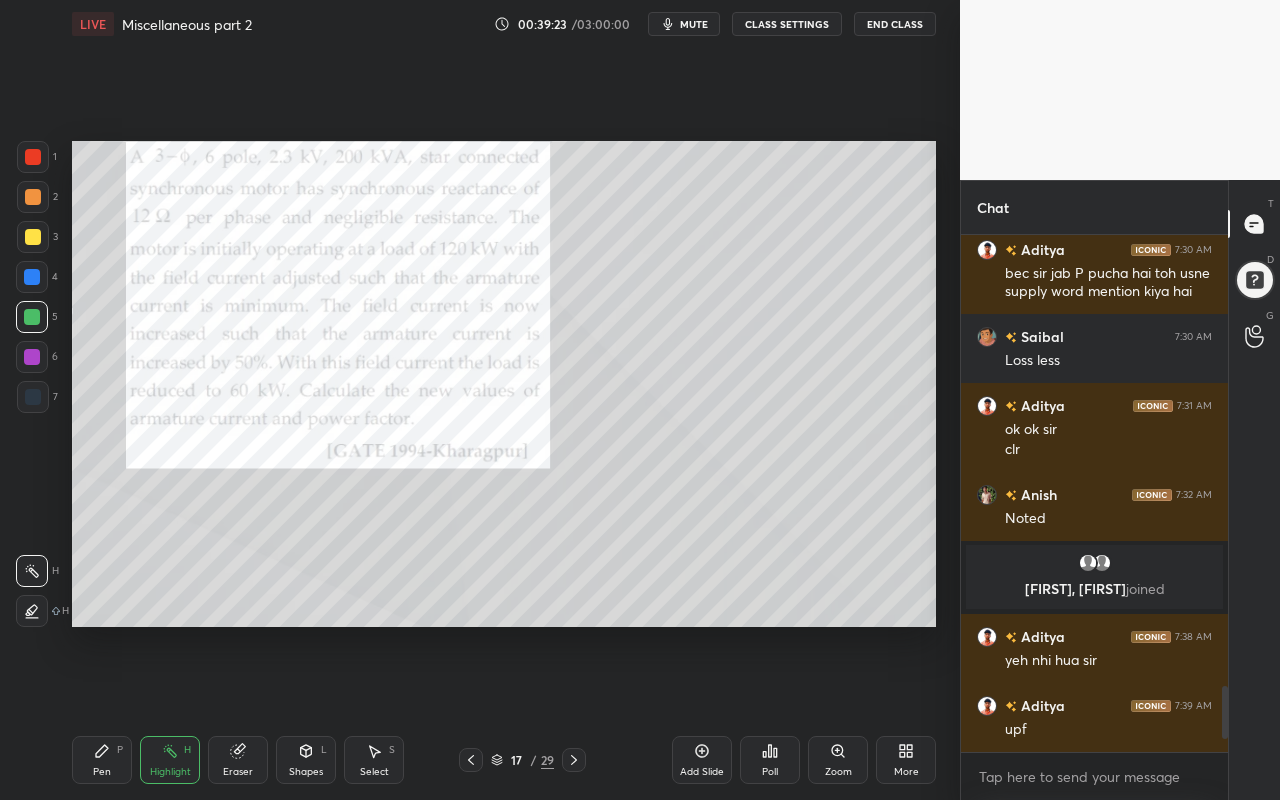 click on "Pen P" at bounding box center [102, 760] 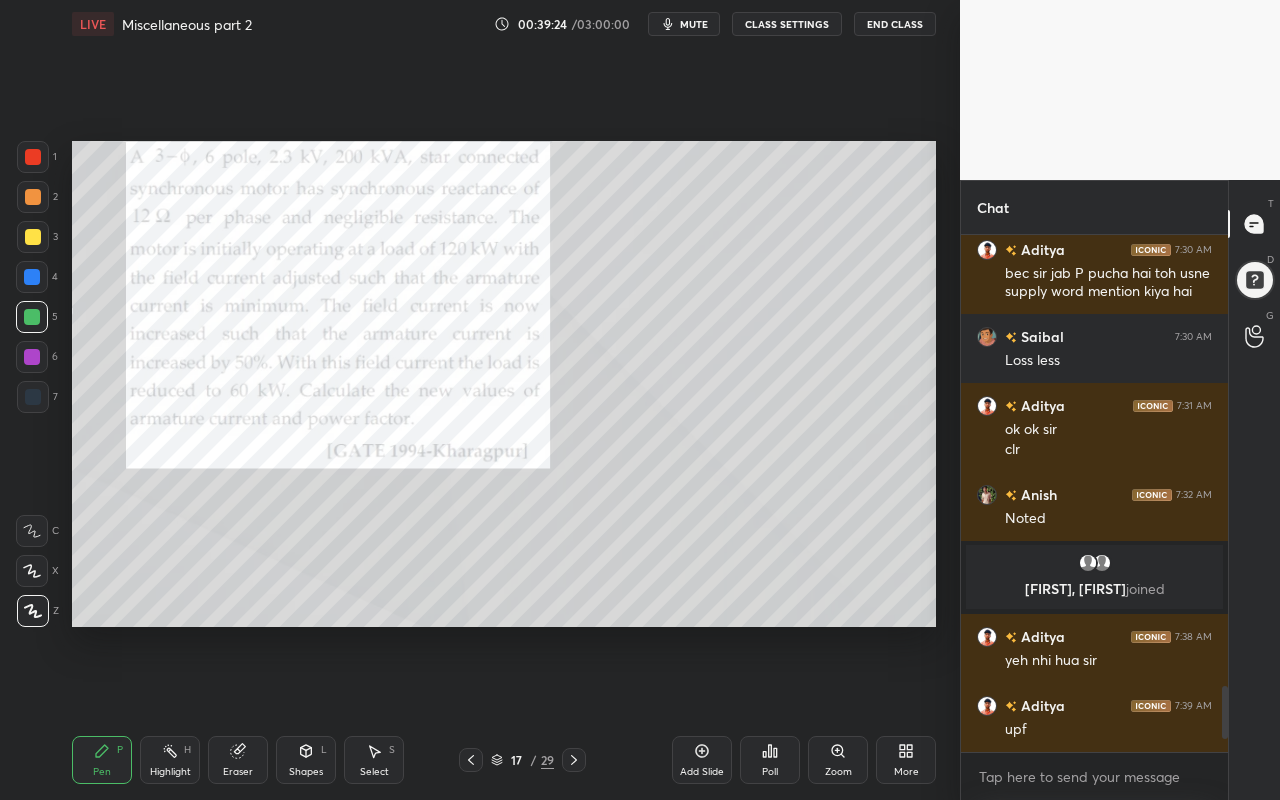 click at bounding box center (33, 157) 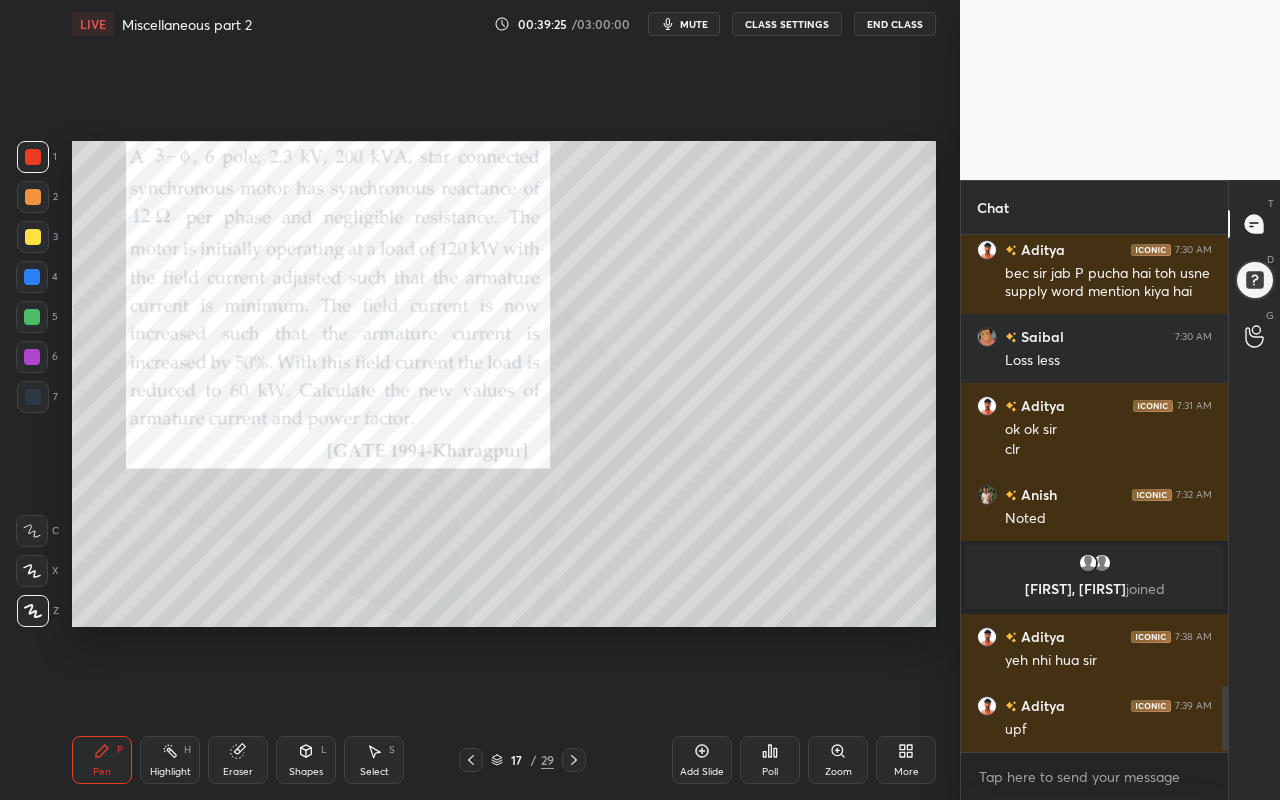 scroll, scrollTop: 3577, scrollLeft: 0, axis: vertical 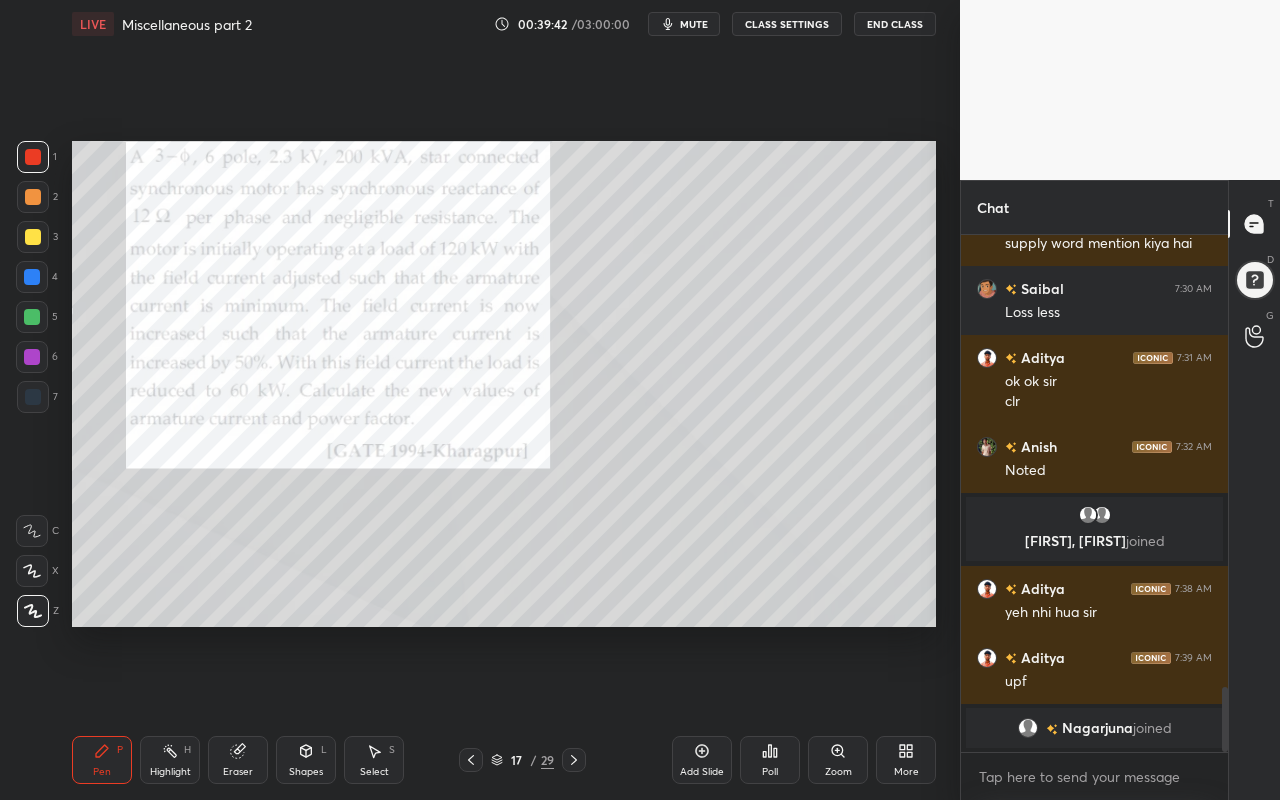 click on "Highlight H" at bounding box center (170, 760) 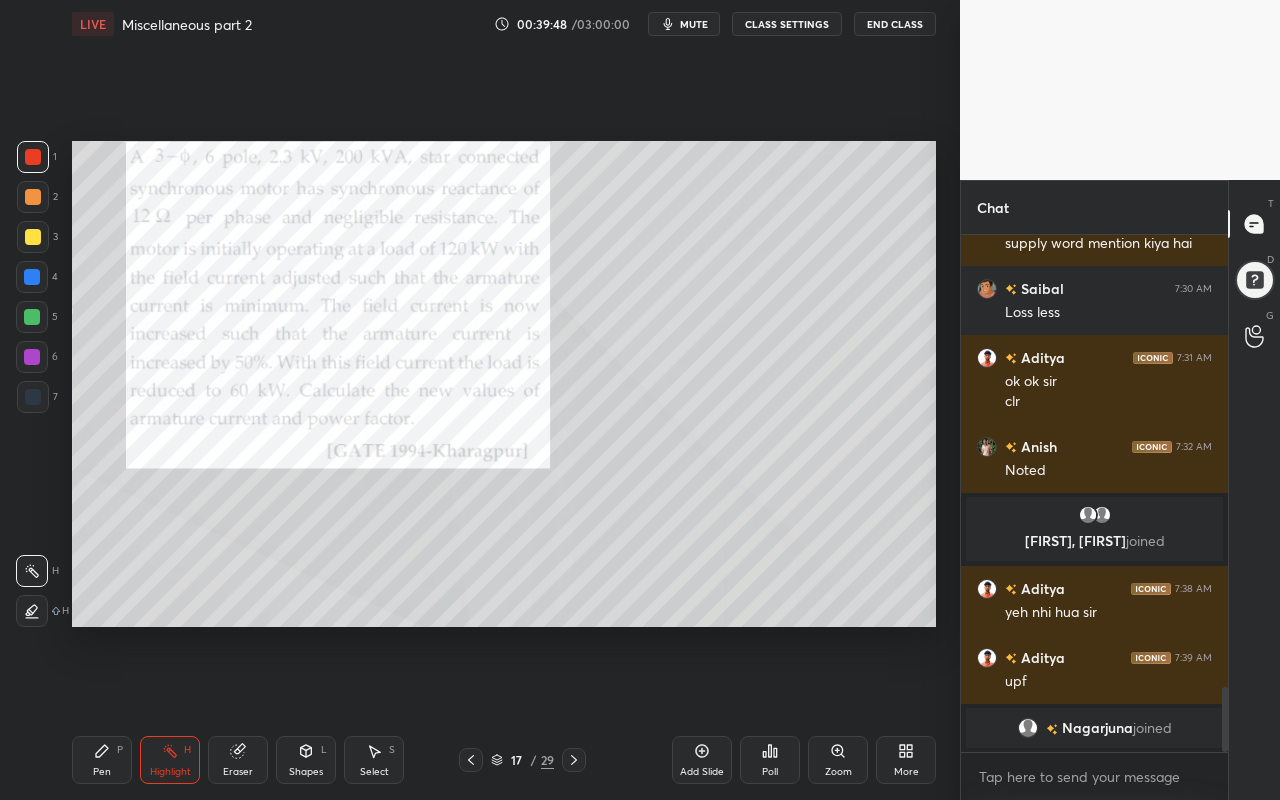 click on "Select S" at bounding box center [374, 760] 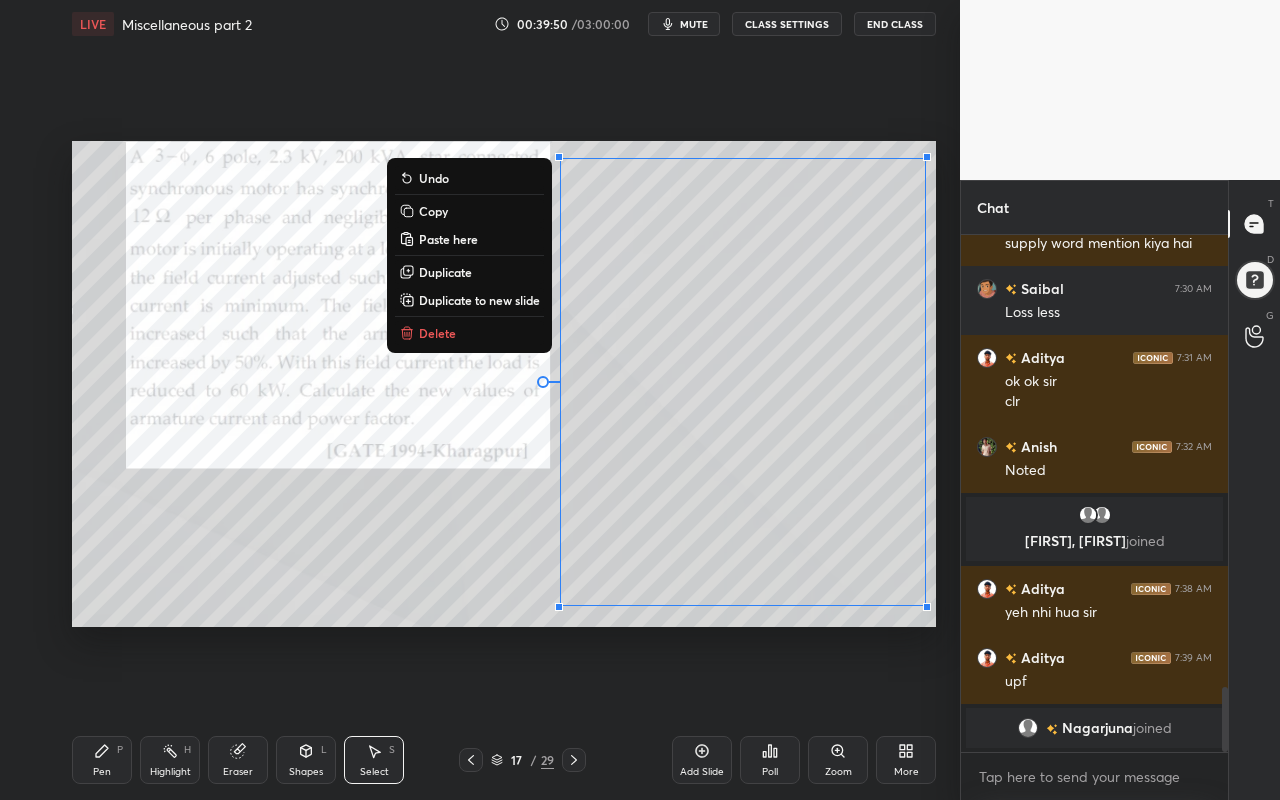 drag, startPoint x: 552, startPoint y: 154, endPoint x: 935, endPoint y: 618, distance: 601.6519 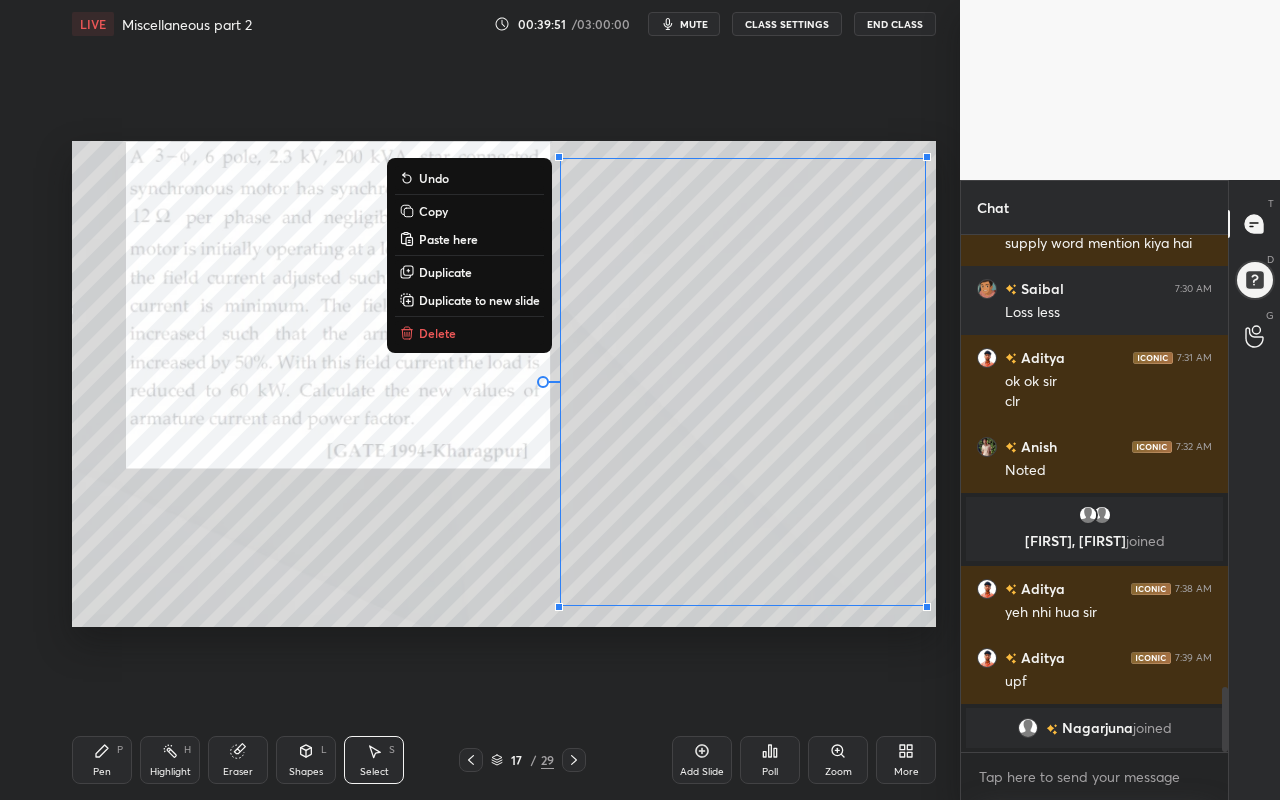 click on "Duplicate to new slide" at bounding box center [479, 300] 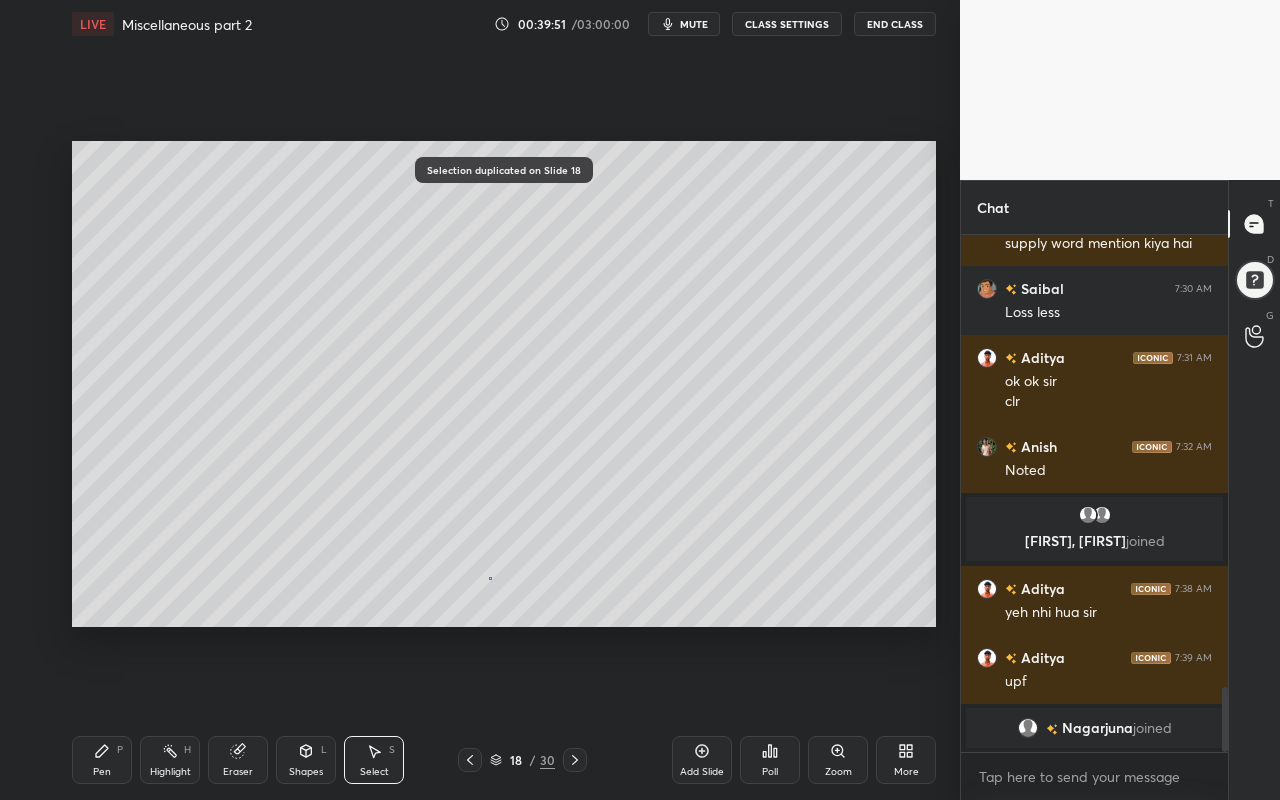 drag, startPoint x: 488, startPoint y: 576, endPoint x: 498, endPoint y: 555, distance: 23.259407 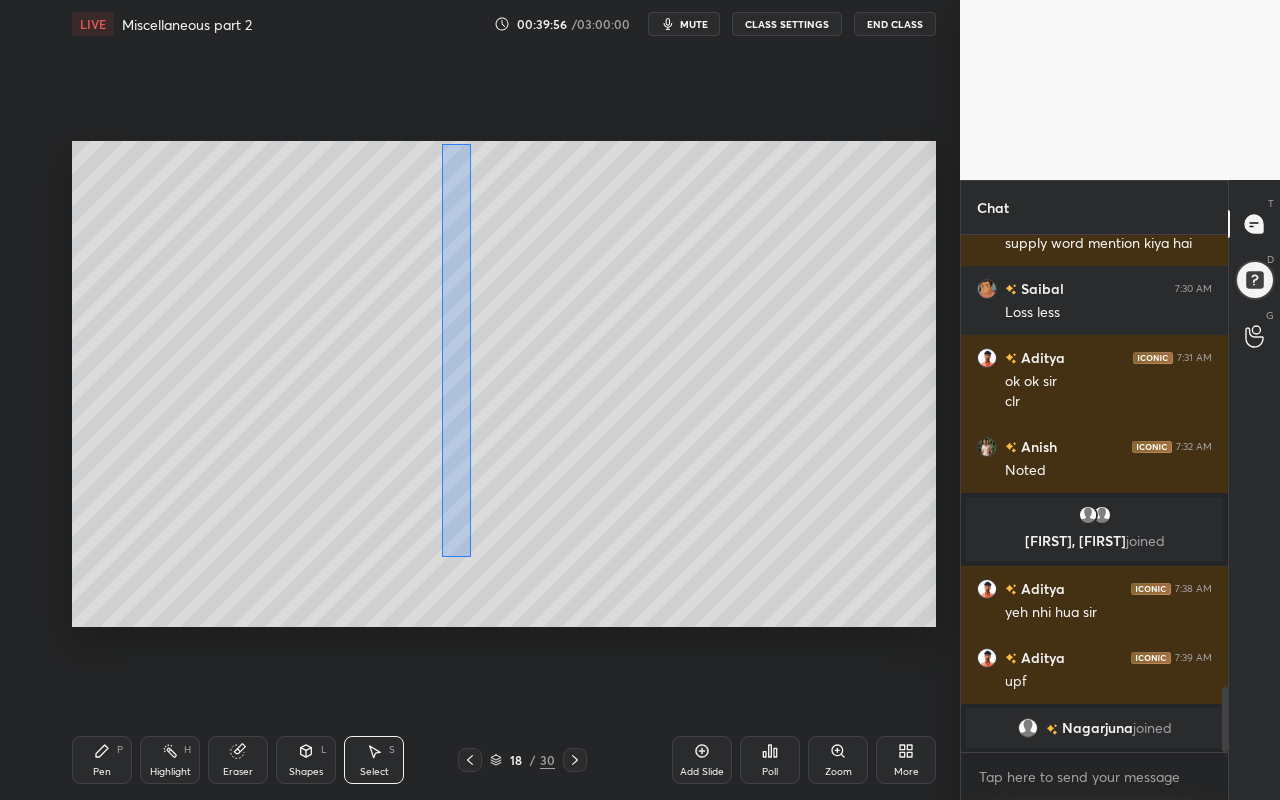 drag, startPoint x: 473, startPoint y: 151, endPoint x: 528, endPoint y: 511, distance: 364.17715 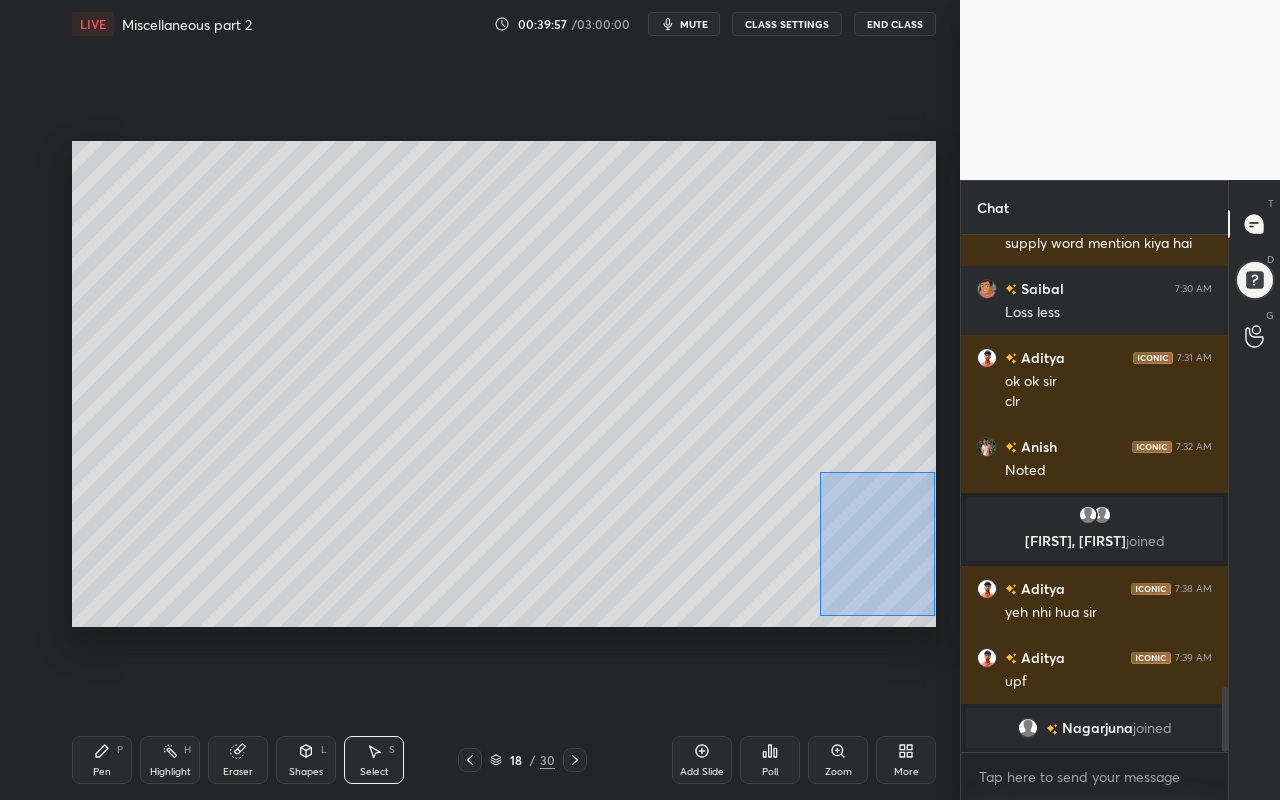 drag, startPoint x: 821, startPoint y: 479, endPoint x: 923, endPoint y: 601, distance: 159.02202 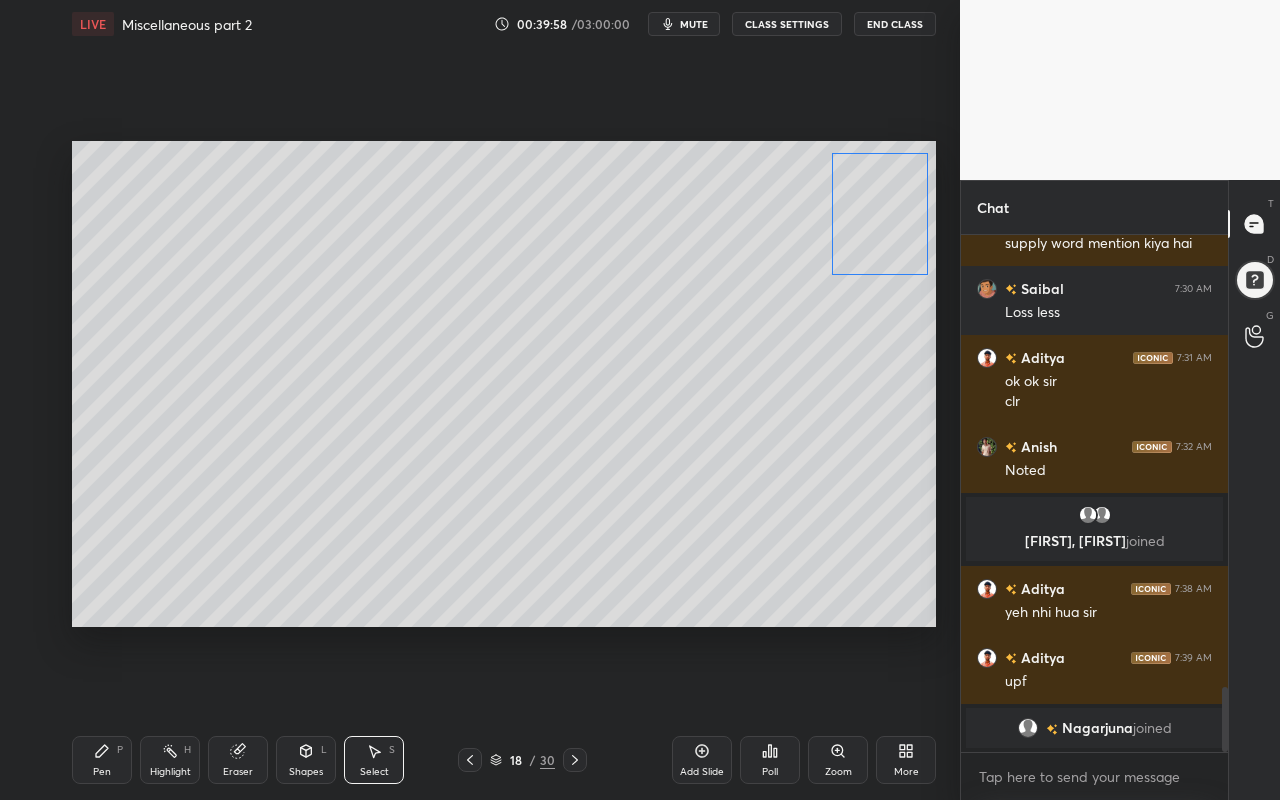 drag, startPoint x: 878, startPoint y: 547, endPoint x: 880, endPoint y: 215, distance: 332.006 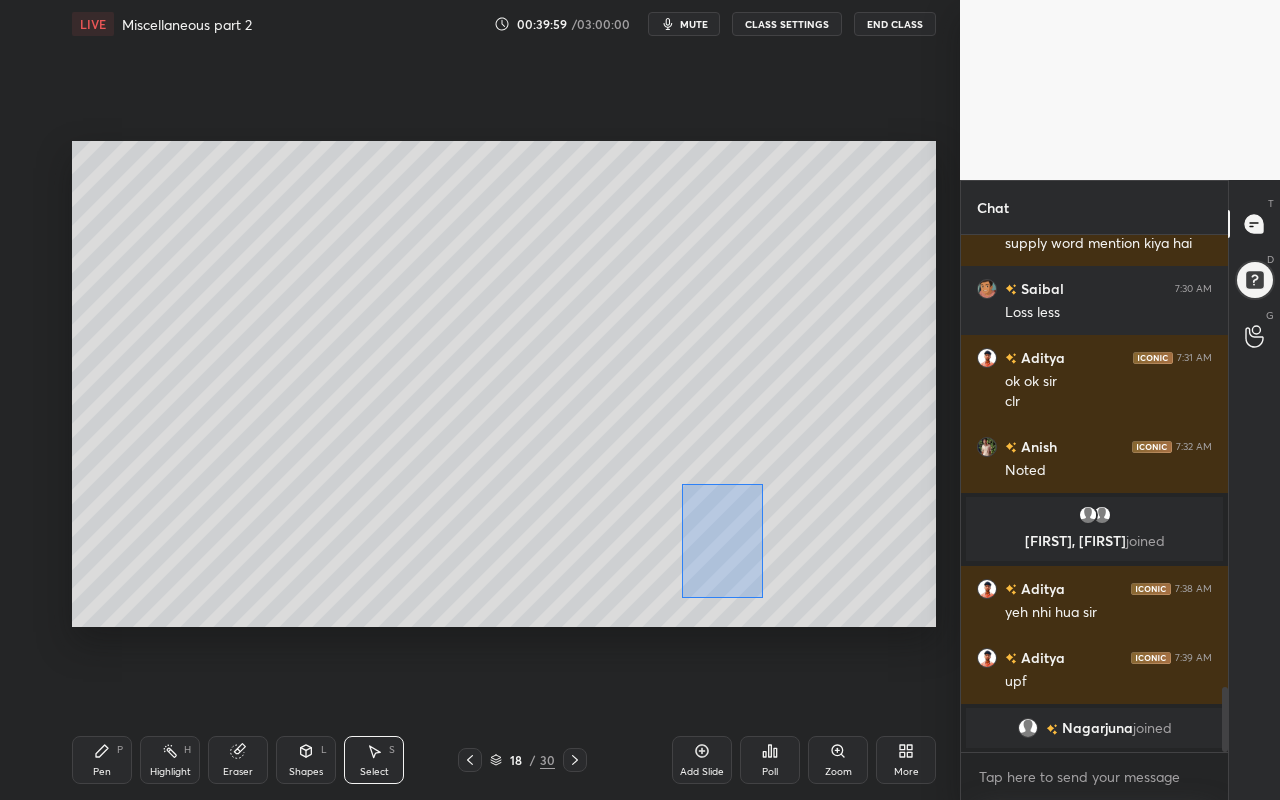drag, startPoint x: 692, startPoint y: 514, endPoint x: 804, endPoint y: 612, distance: 148.82204 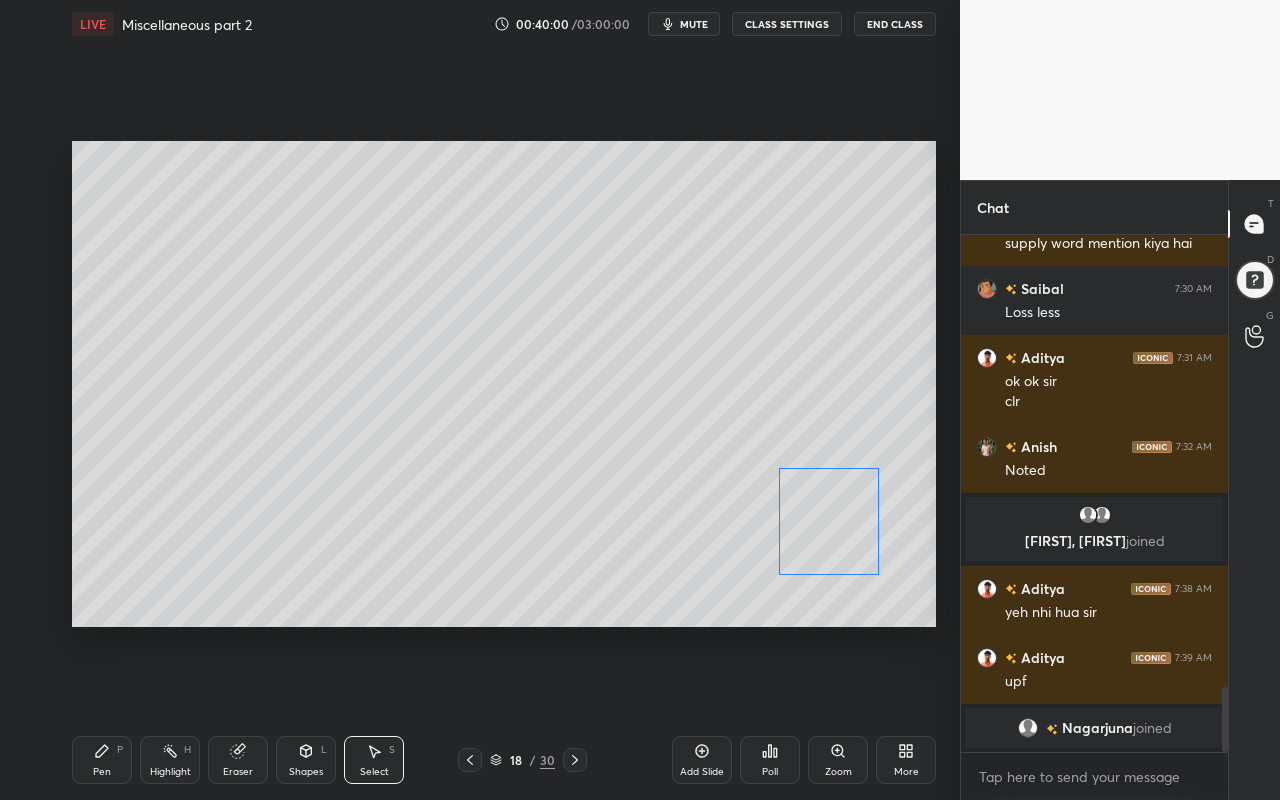 drag, startPoint x: 774, startPoint y: 544, endPoint x: 797, endPoint y: 501, distance: 48.76474 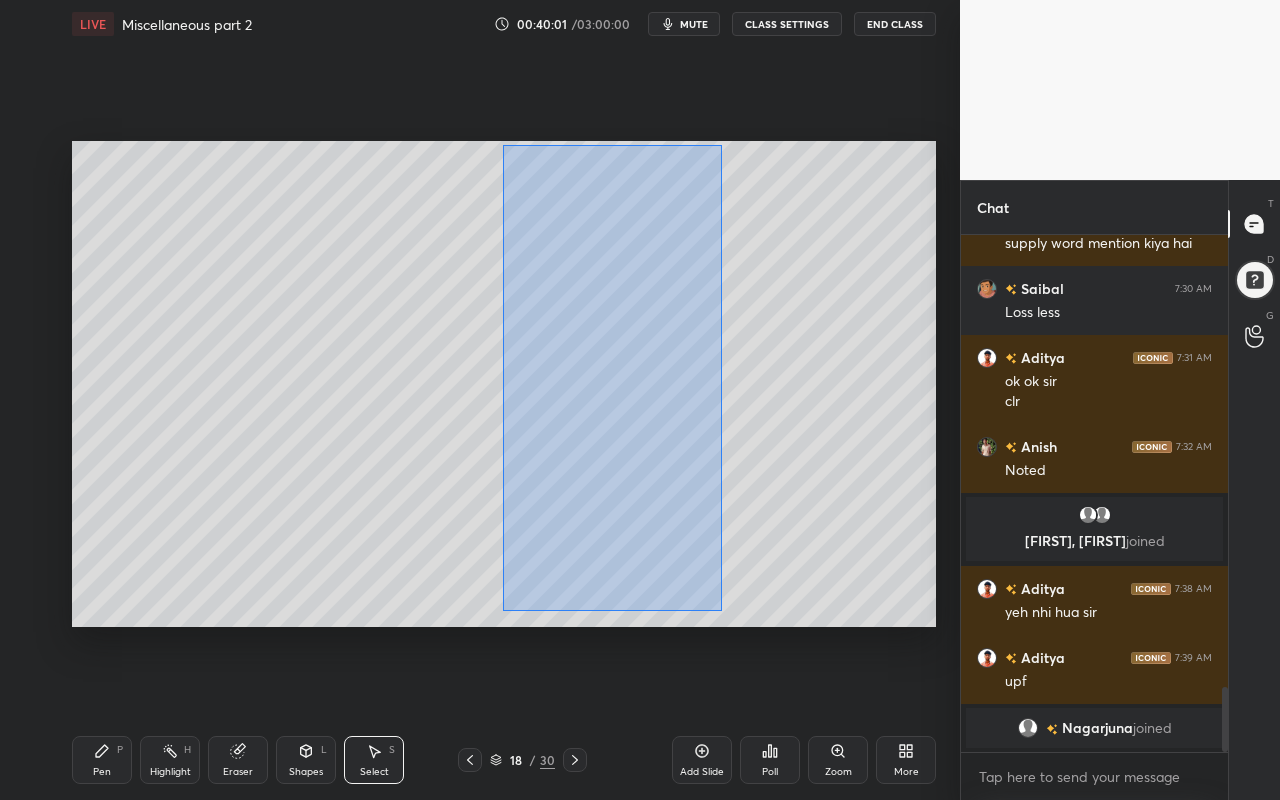 drag, startPoint x: 510, startPoint y: 221, endPoint x: 713, endPoint y: 575, distance: 408.07474 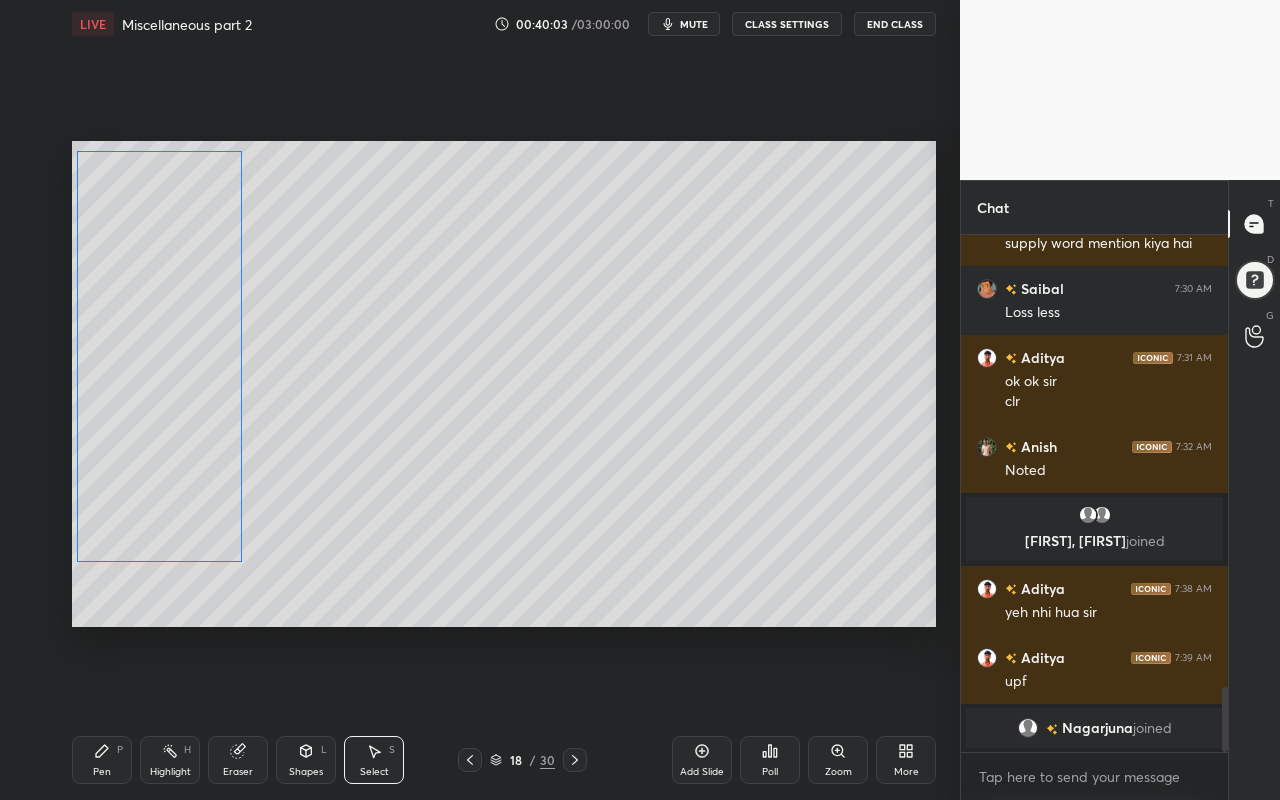 drag, startPoint x: 609, startPoint y: 444, endPoint x: 157, endPoint y: 426, distance: 452.35828 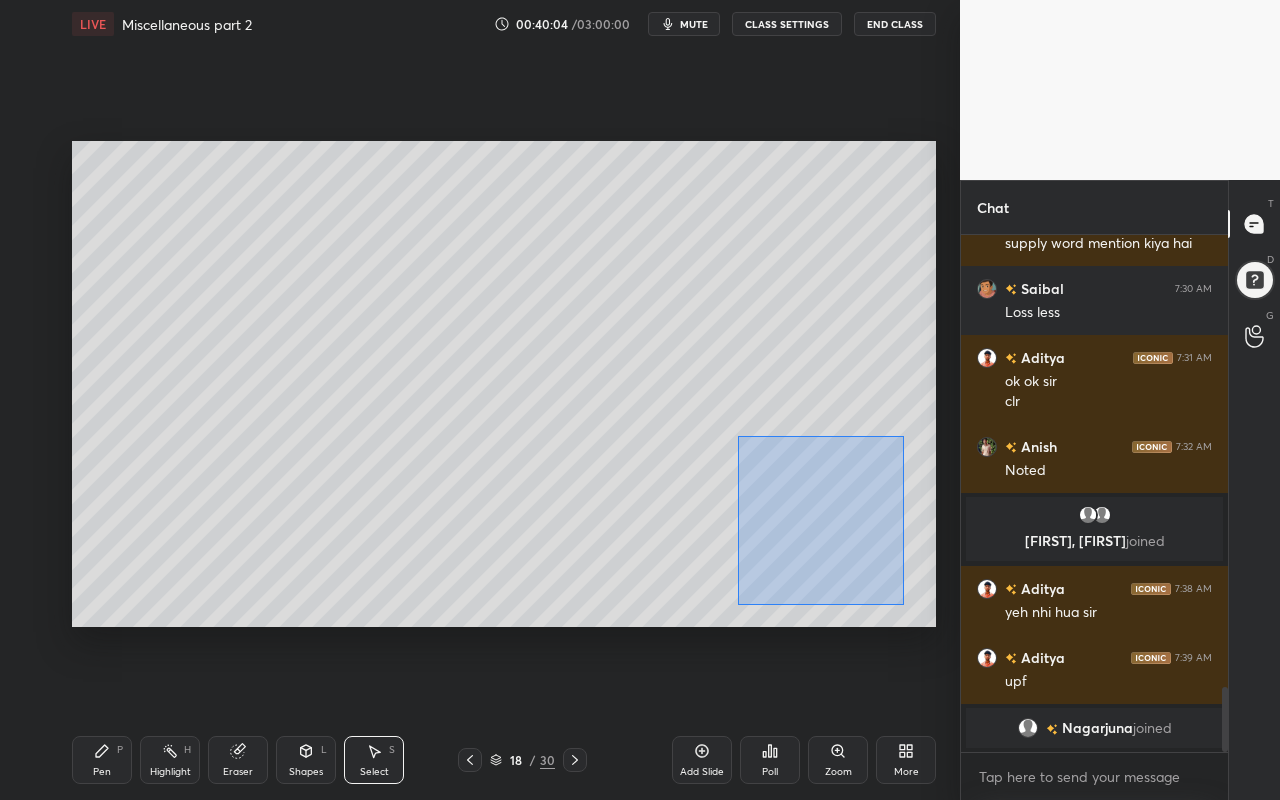 drag, startPoint x: 749, startPoint y: 463, endPoint x: 899, endPoint y: 601, distance: 203.82346 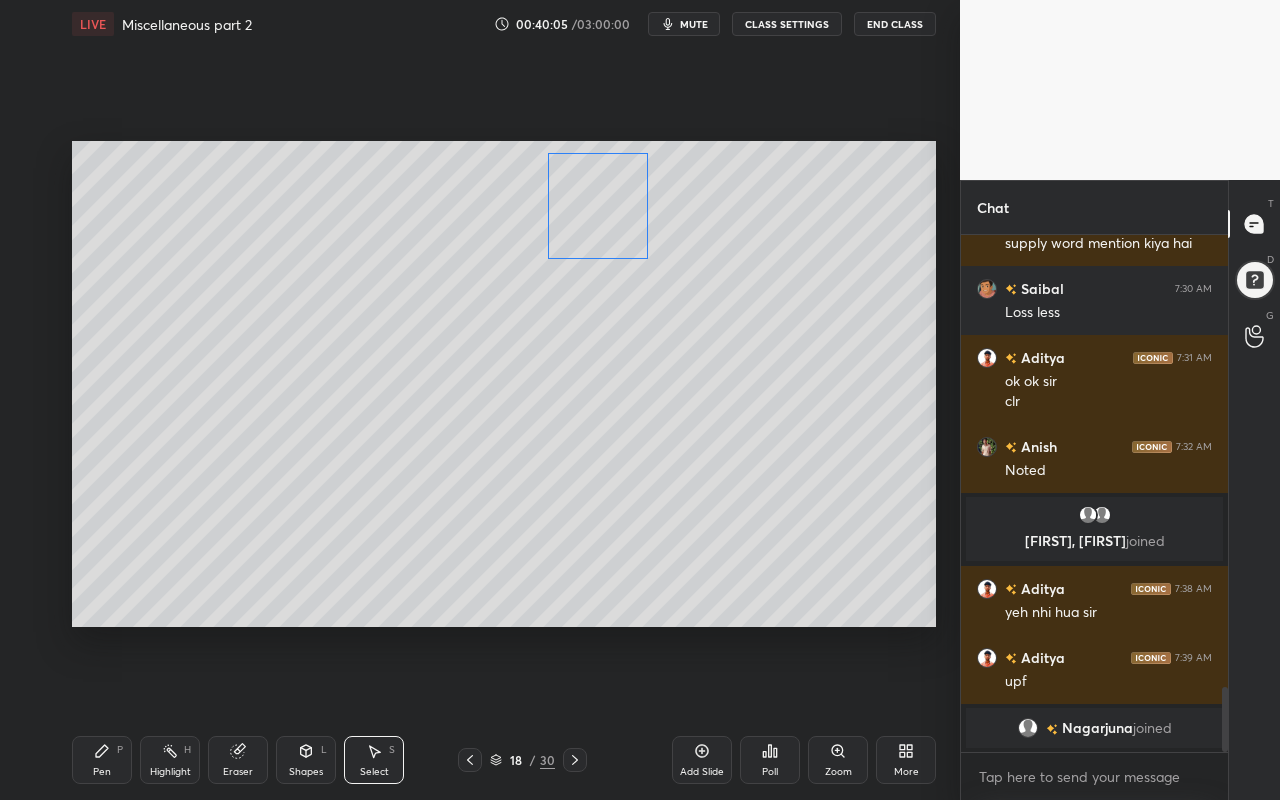 drag, startPoint x: 830, startPoint y: 518, endPoint x: 595, endPoint y: 202, distance: 393.80325 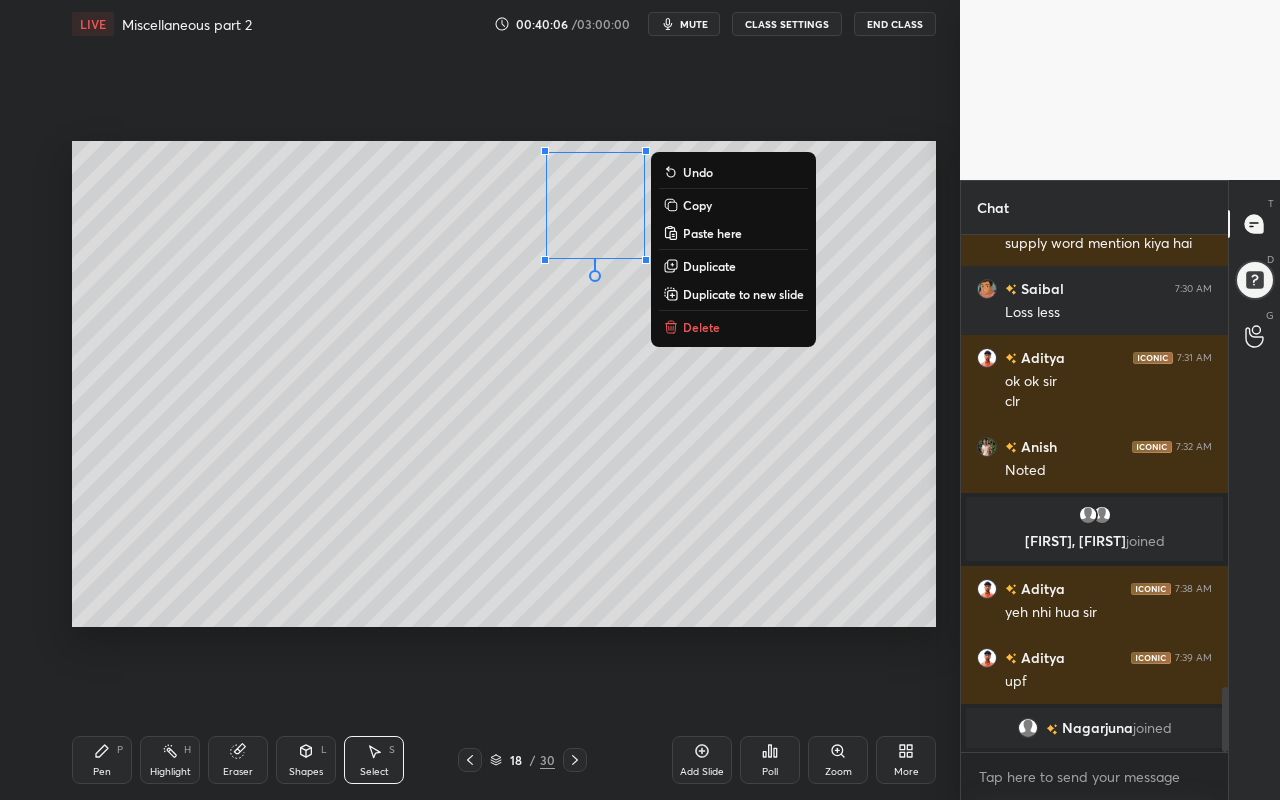 click on "0 ° Undo Copy Paste here Duplicate Duplicate to new slide Delete" at bounding box center (504, 384) 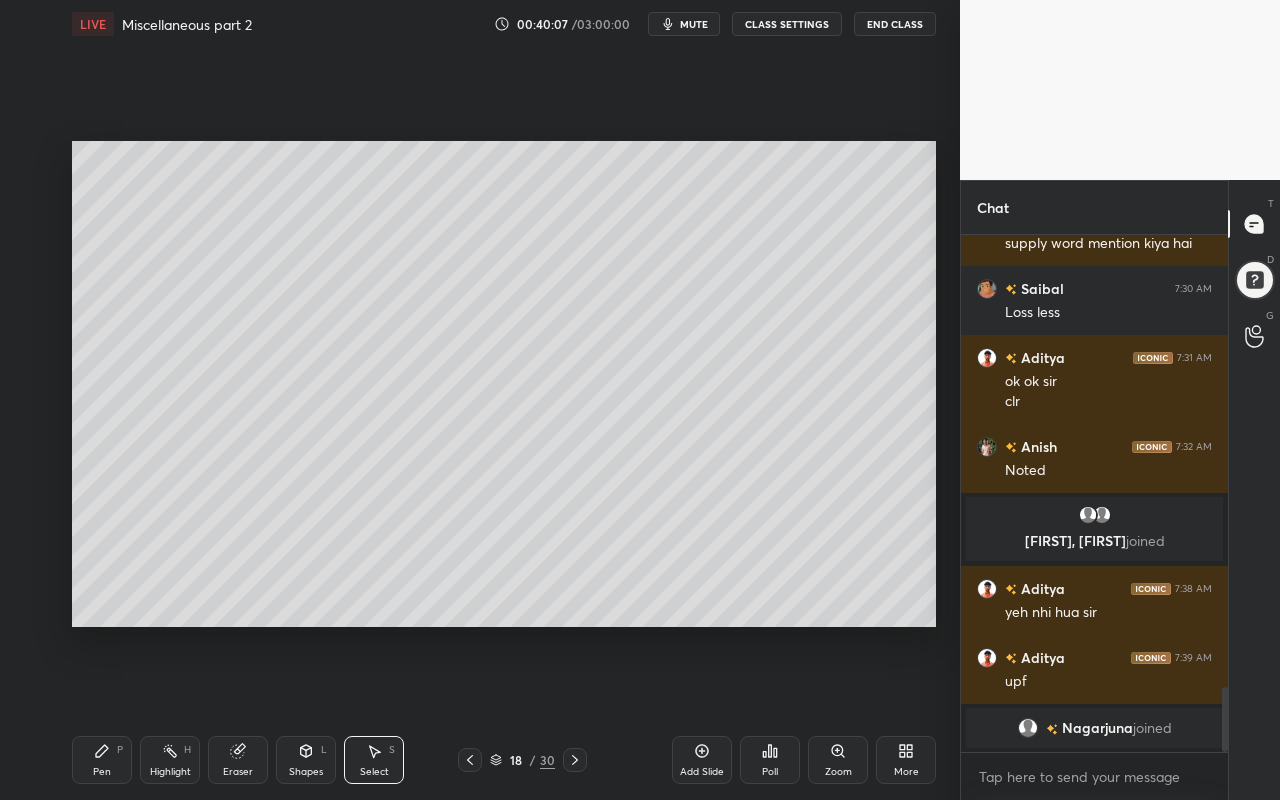 drag, startPoint x: 302, startPoint y: 763, endPoint x: 310, endPoint y: 746, distance: 18.788294 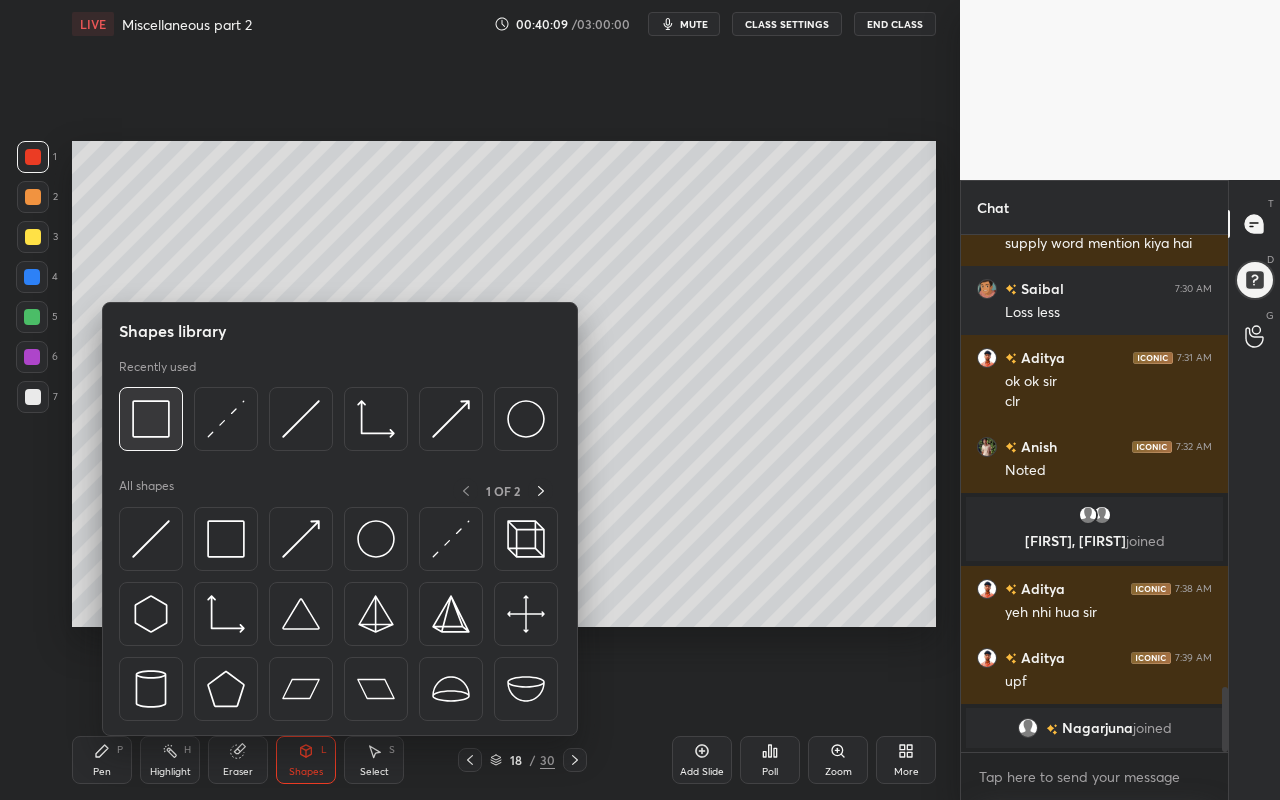 click at bounding box center (151, 419) 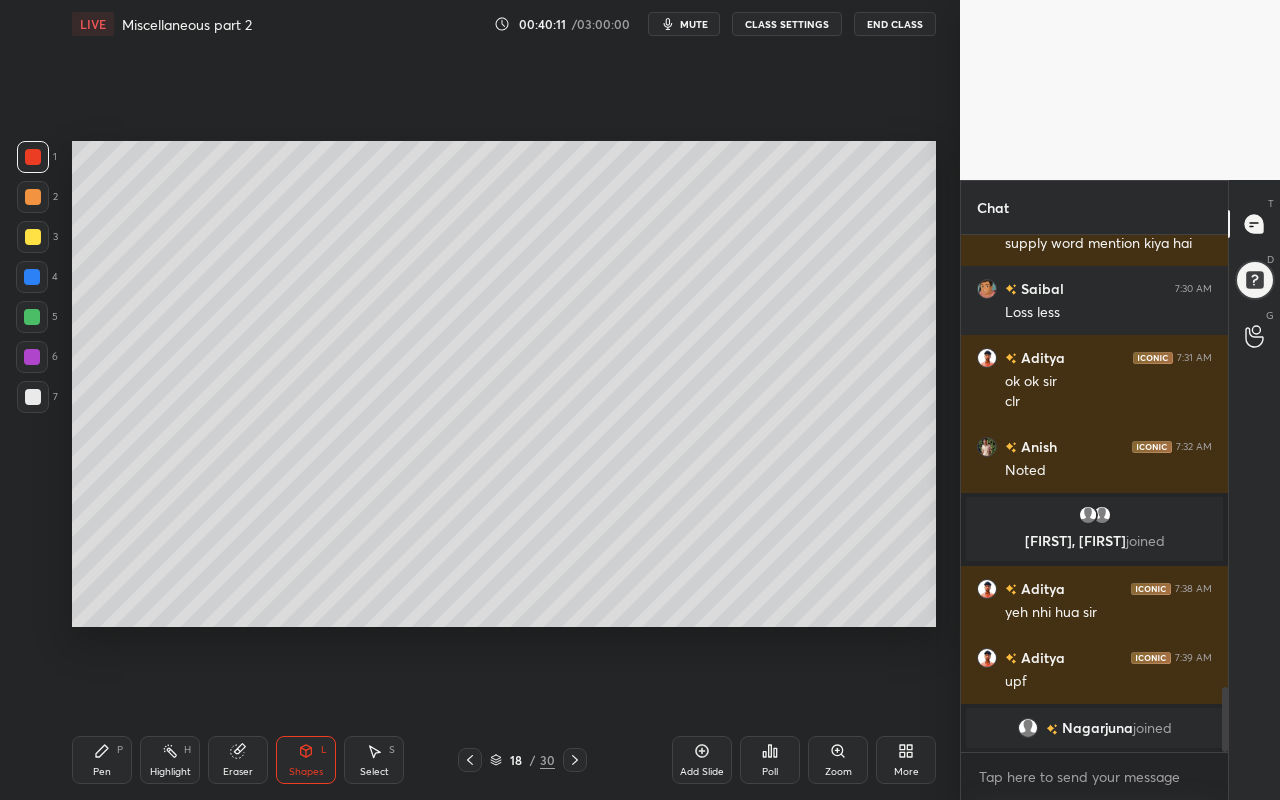 click on "1 2 3 4 5 6 7 C X Z C X Z E E Erase all   H H LIVE Miscellaneous part 2 00:40:11 /  03:00:00 mute CLASS SETTINGS End Class Setting up your live class Poll for   secs No correct answer Start poll Back Miscellaneous part 2 • L30 of Complete Course of DC Machines and Synchronous Machines Mayank Sahu Pen P Highlight H Eraser Shapes L Select S 18 / 30 Add Slide Poll Zoom More" at bounding box center (480, 400) 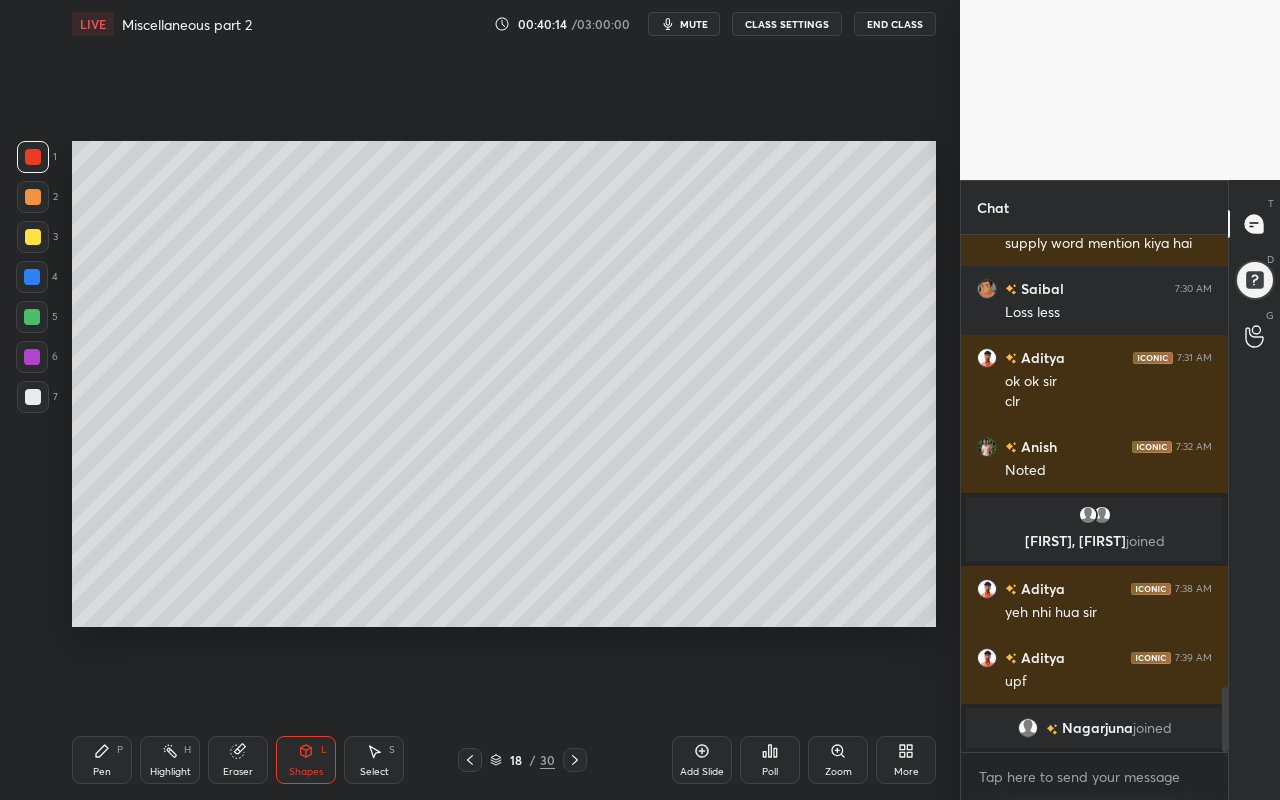 click on "Setting up your live class Poll for   secs No correct answer Start poll" at bounding box center (504, 384) 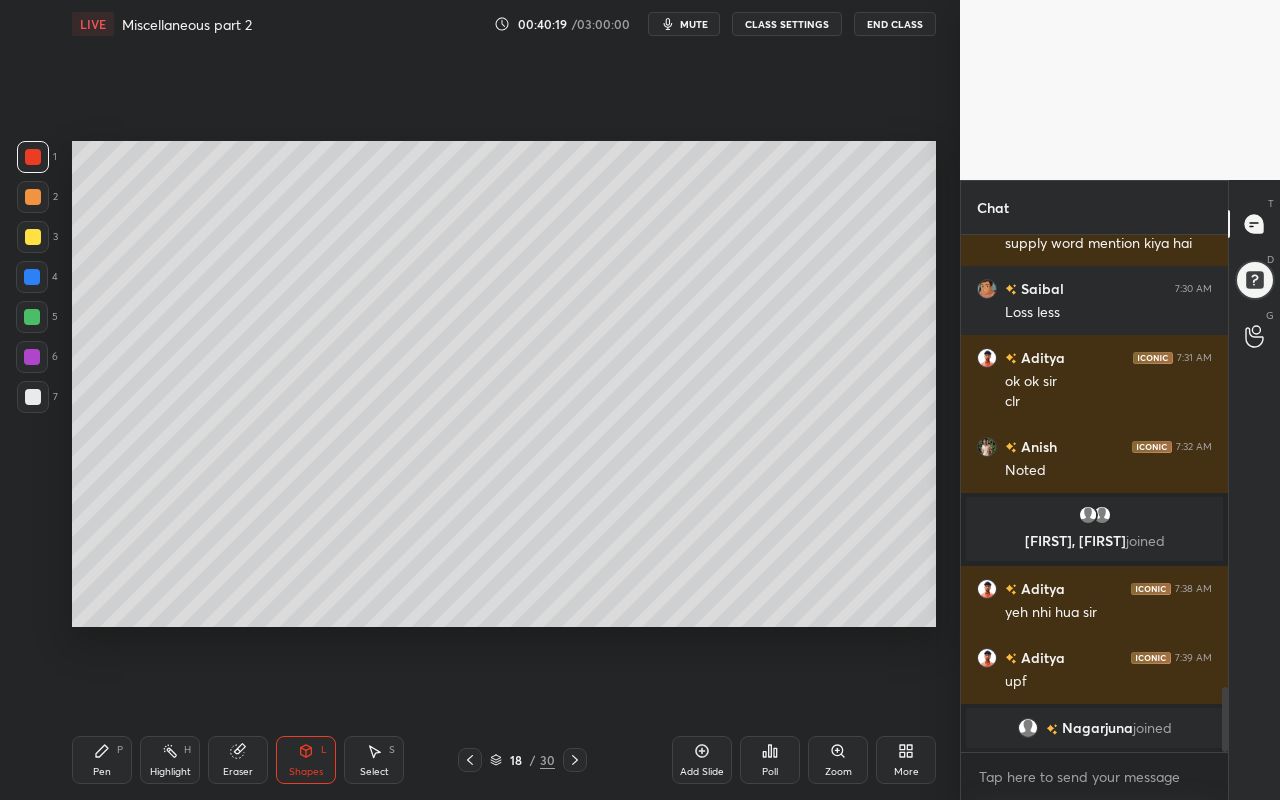 click on "Setting up your live class Poll for   secs No correct answer Start poll" at bounding box center [504, 384] 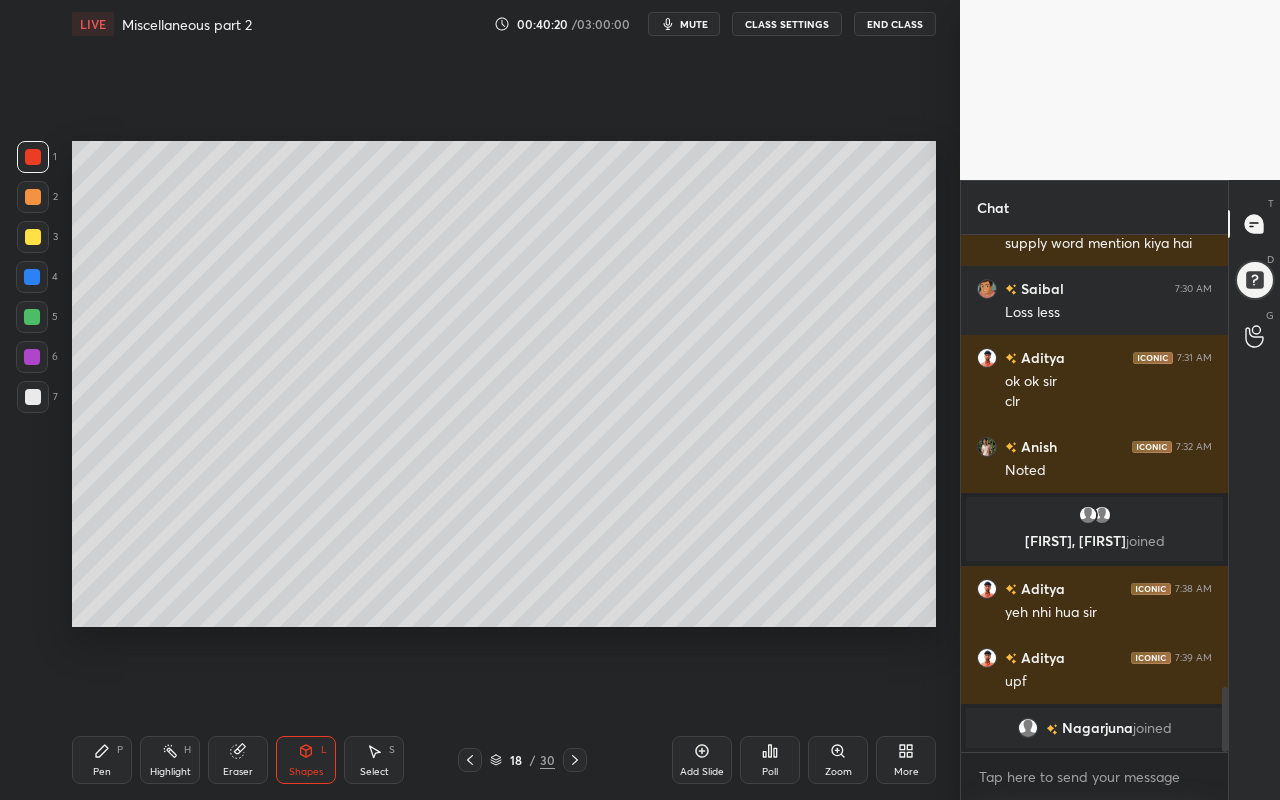click on "Setting up your live class Poll for   secs No correct answer Start poll" at bounding box center [504, 384] 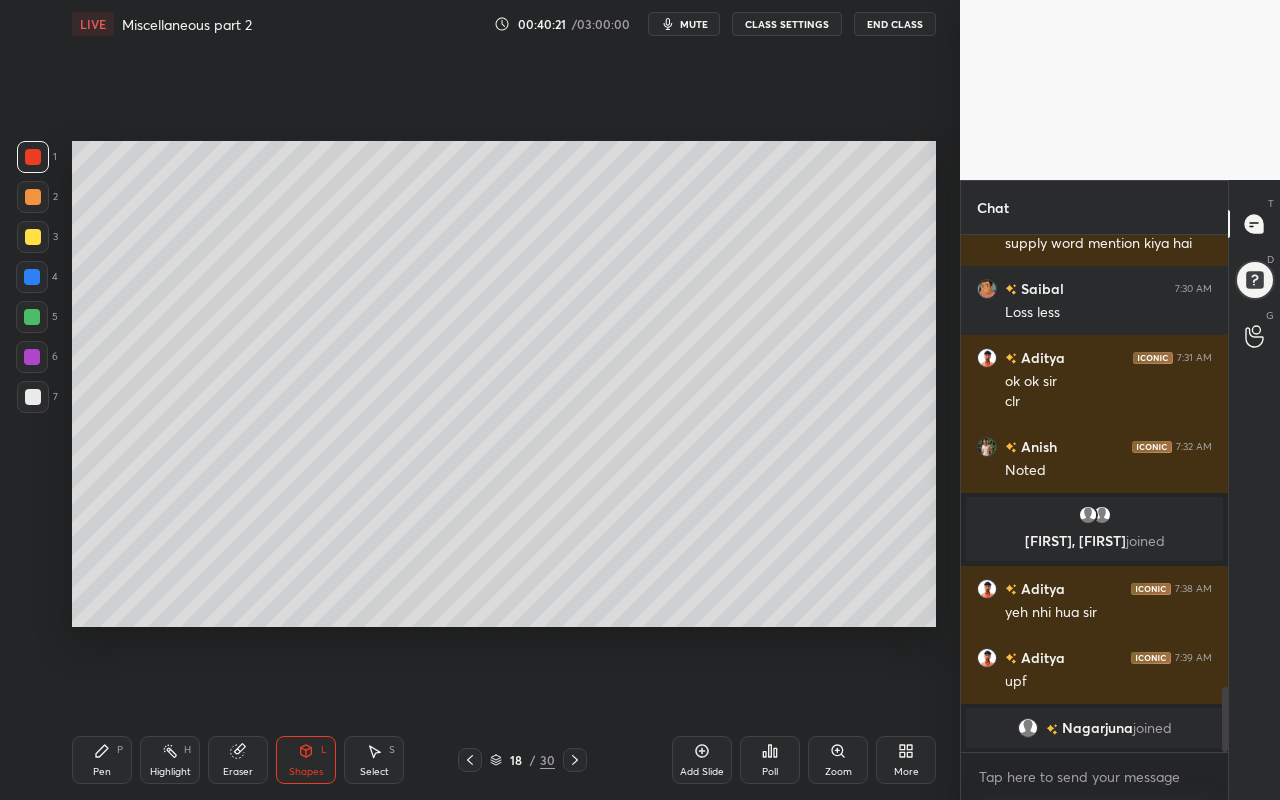 click on "Setting up your live class Poll for   secs No correct answer Start poll" at bounding box center (504, 384) 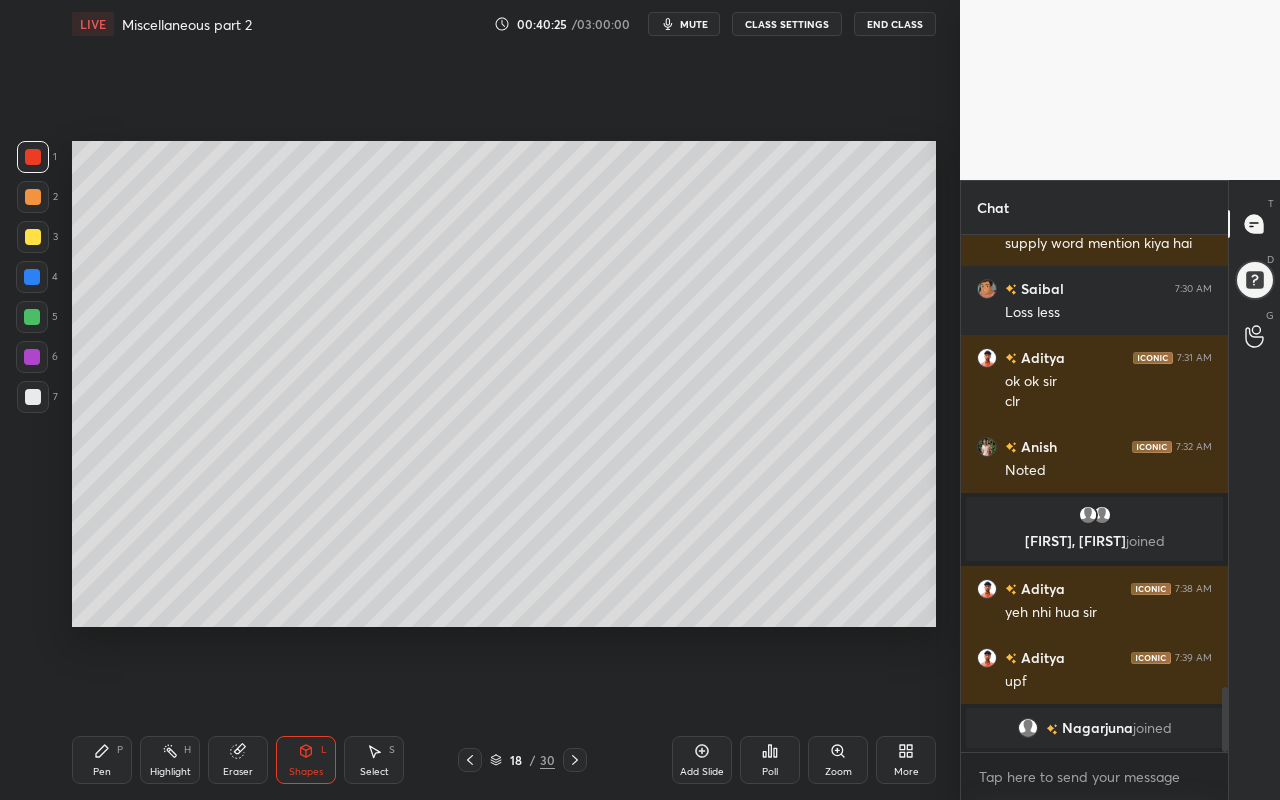 drag, startPoint x: 102, startPoint y: 765, endPoint x: 113, endPoint y: 732, distance: 34.785053 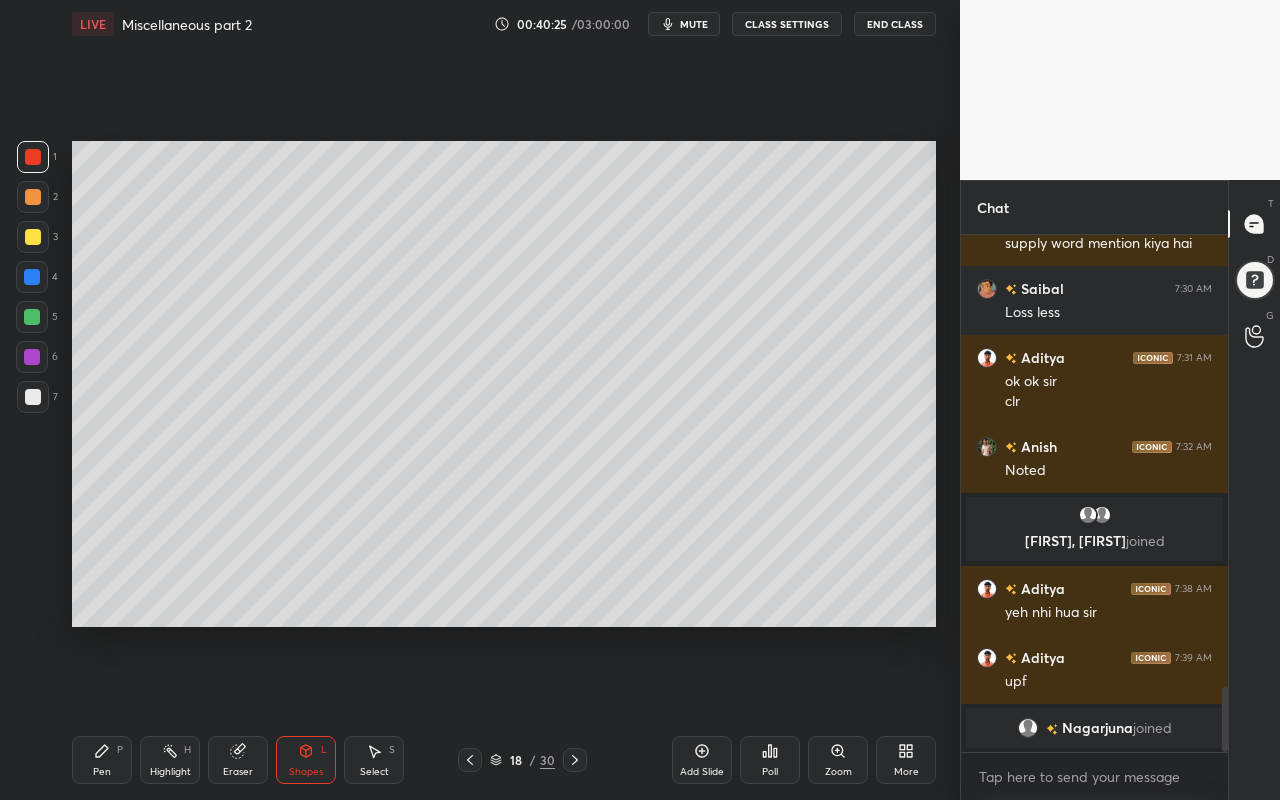 click on "Pen P" at bounding box center [102, 760] 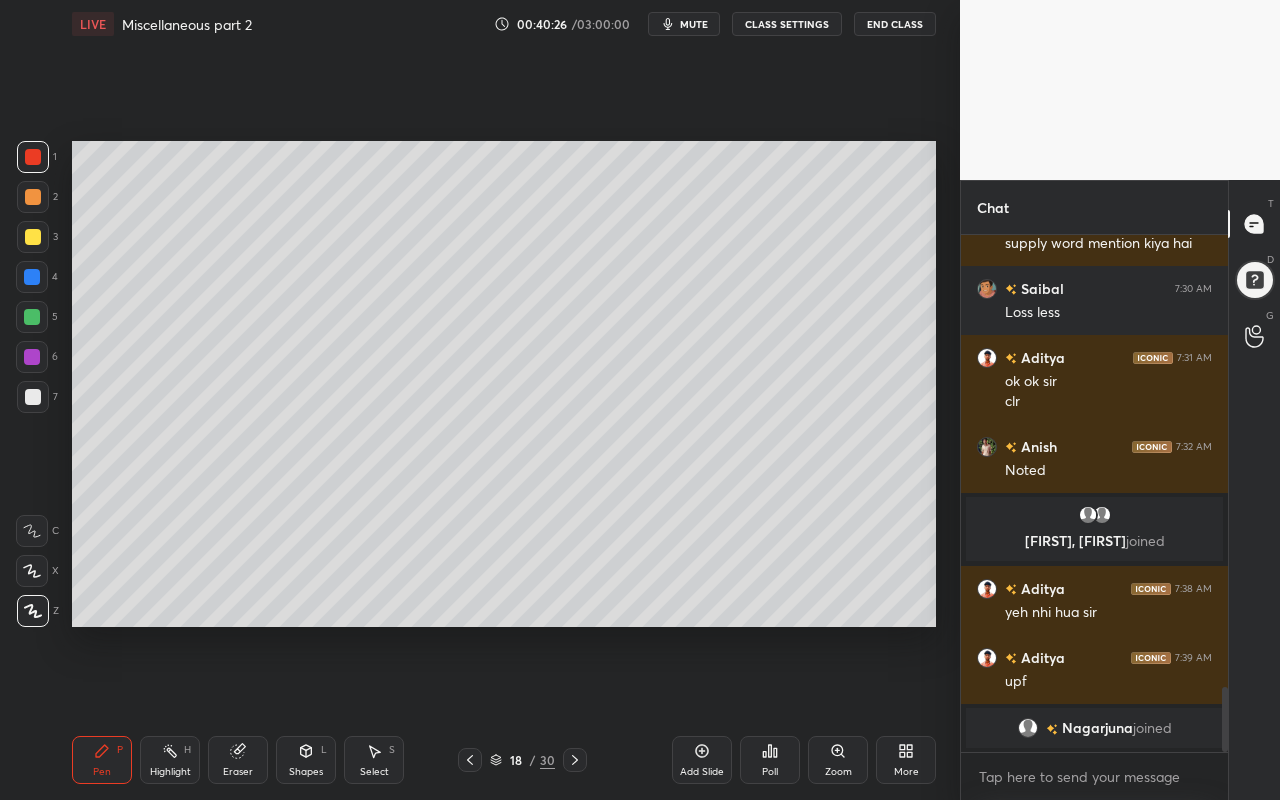 click at bounding box center [33, 237] 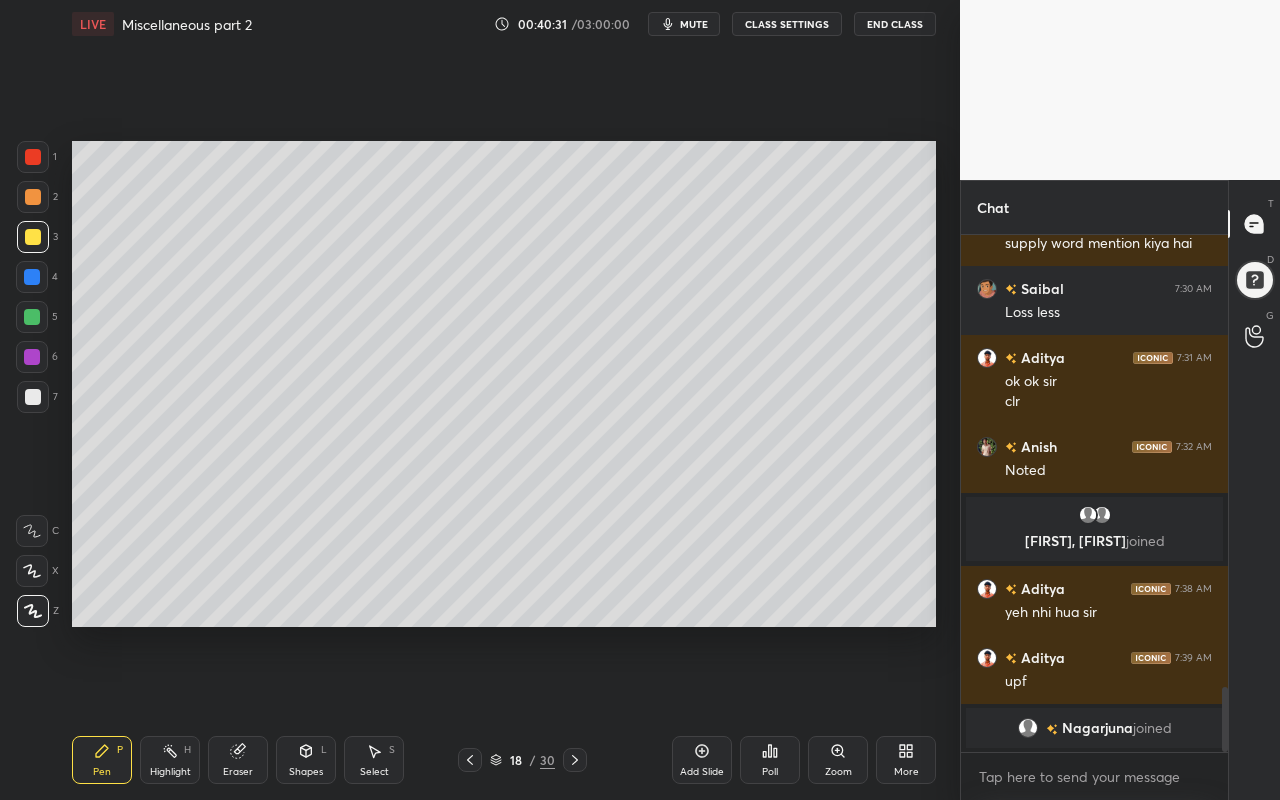 click on "Pen P" at bounding box center [102, 760] 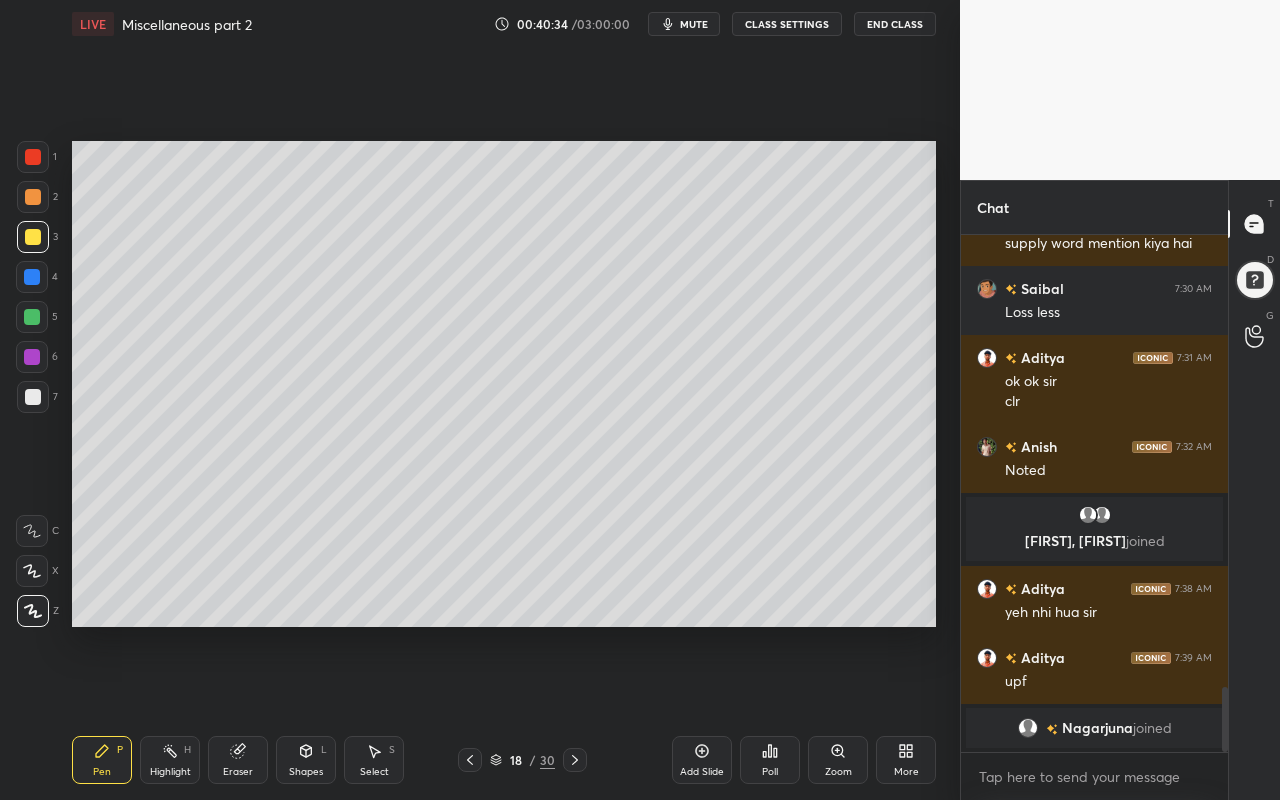 click on "Shapes" at bounding box center (306, 772) 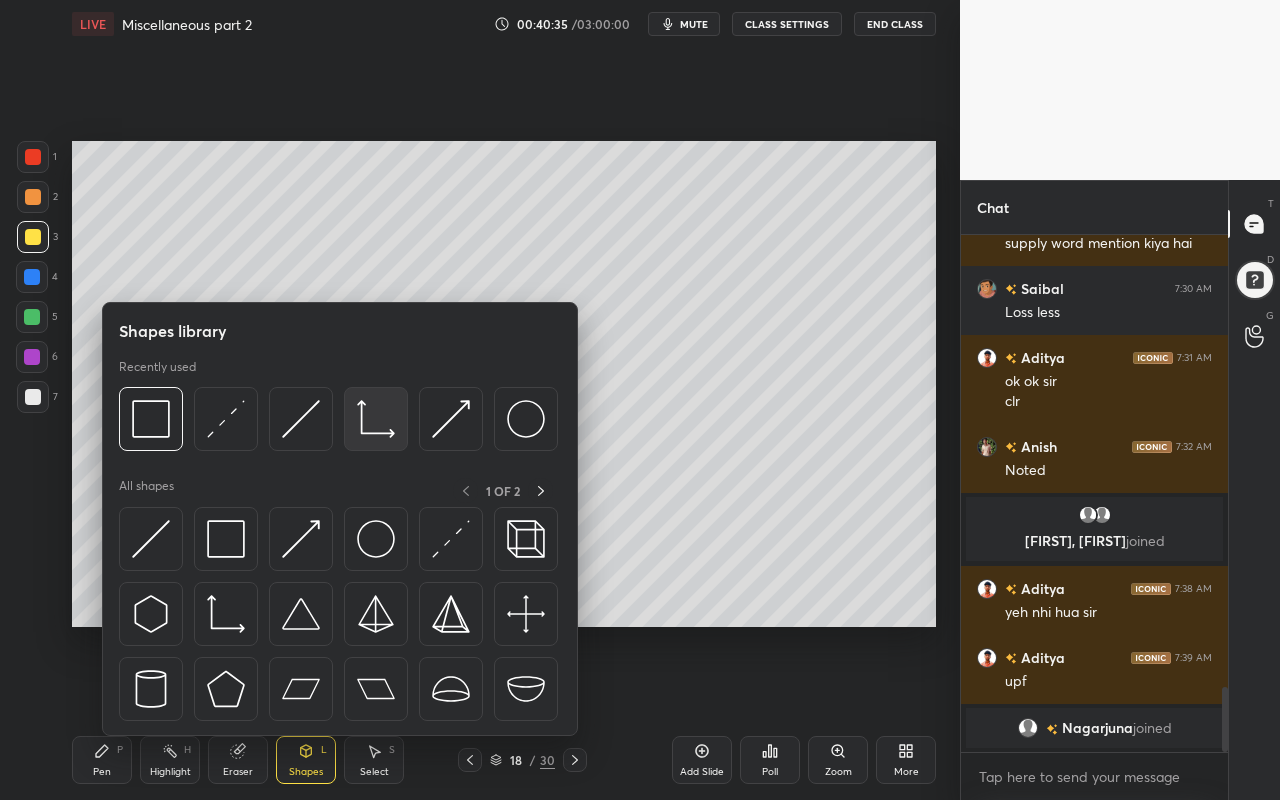 click at bounding box center [376, 419] 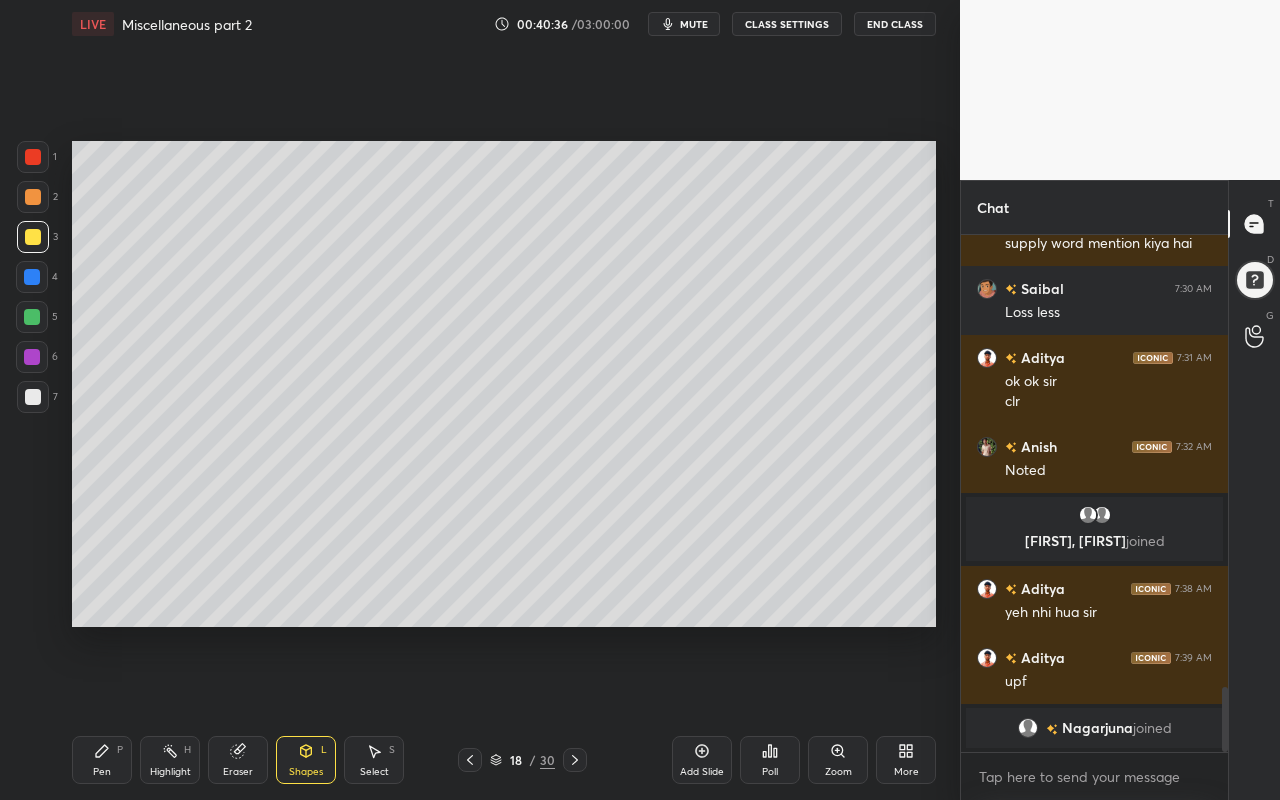 click at bounding box center (33, 397) 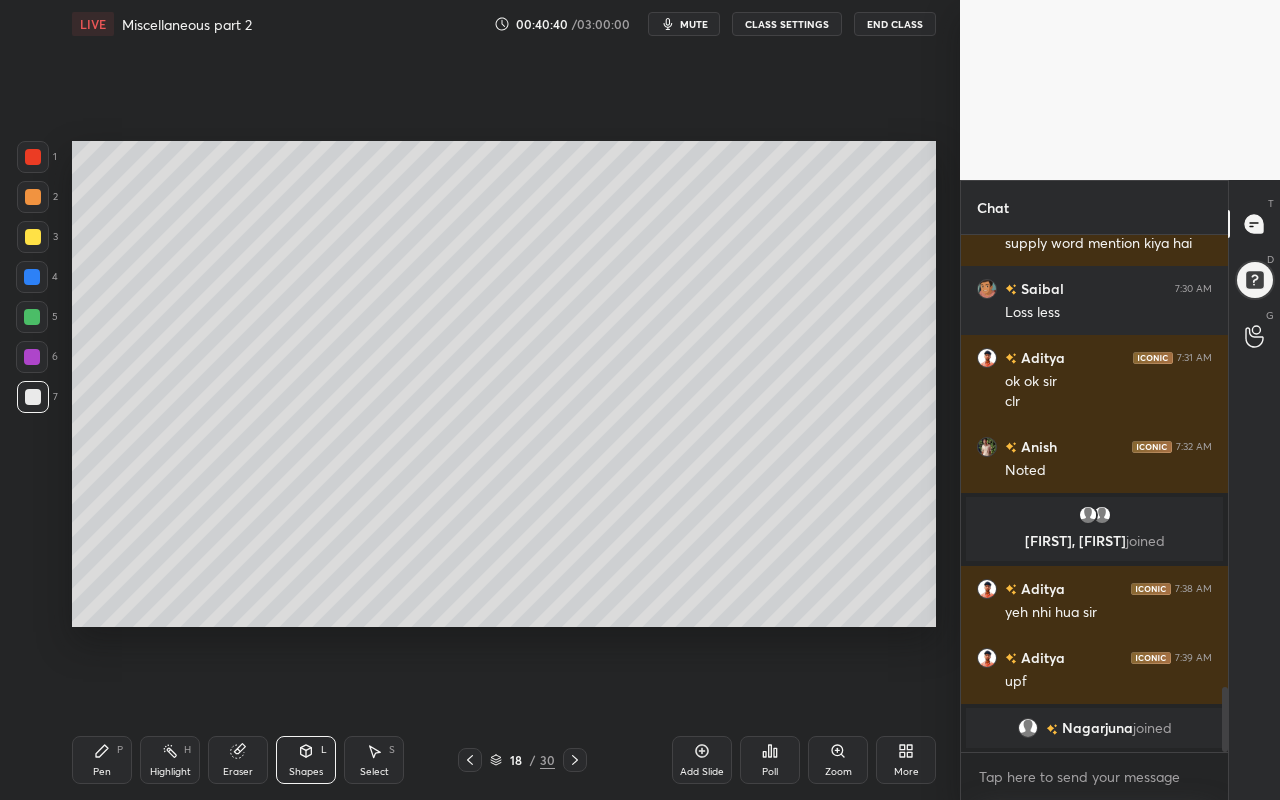 drag, startPoint x: 101, startPoint y: 763, endPoint x: 106, endPoint y: 752, distance: 12.083046 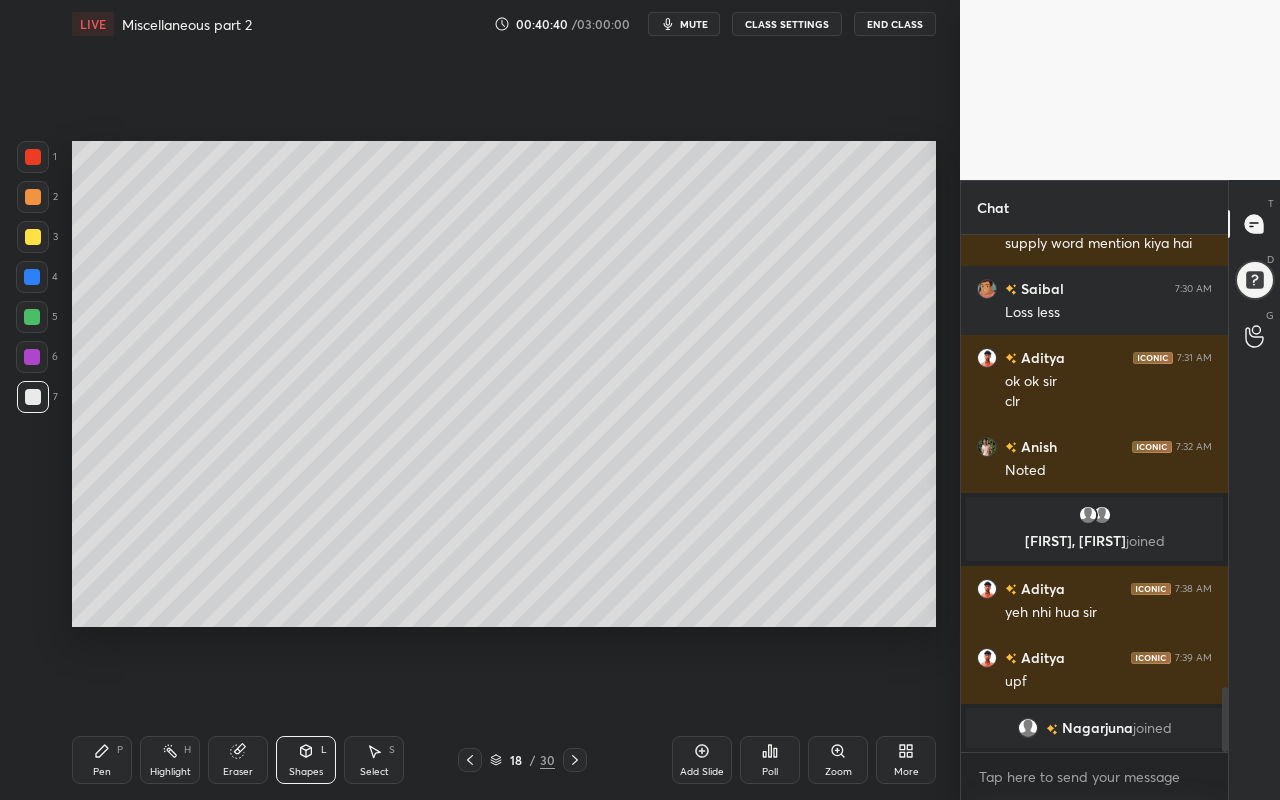 click on "Pen P" at bounding box center [102, 760] 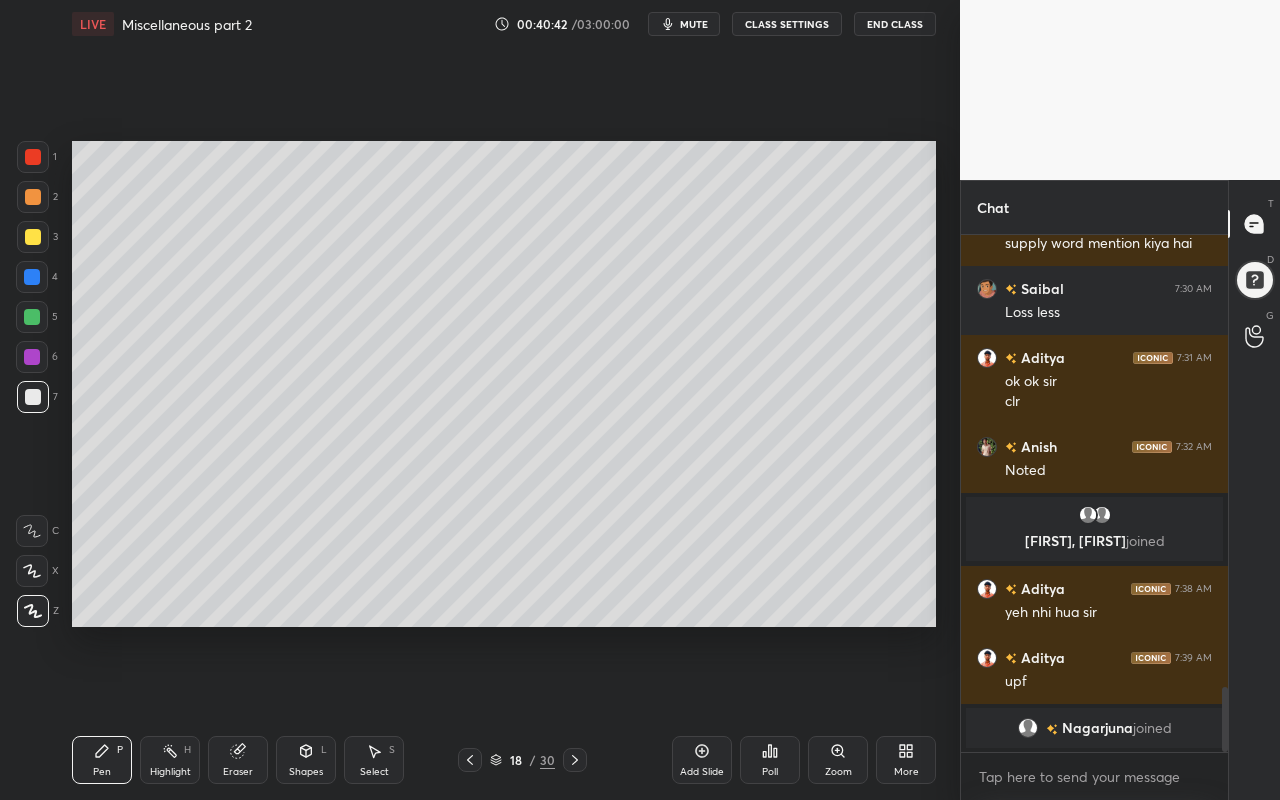 click at bounding box center (33, 197) 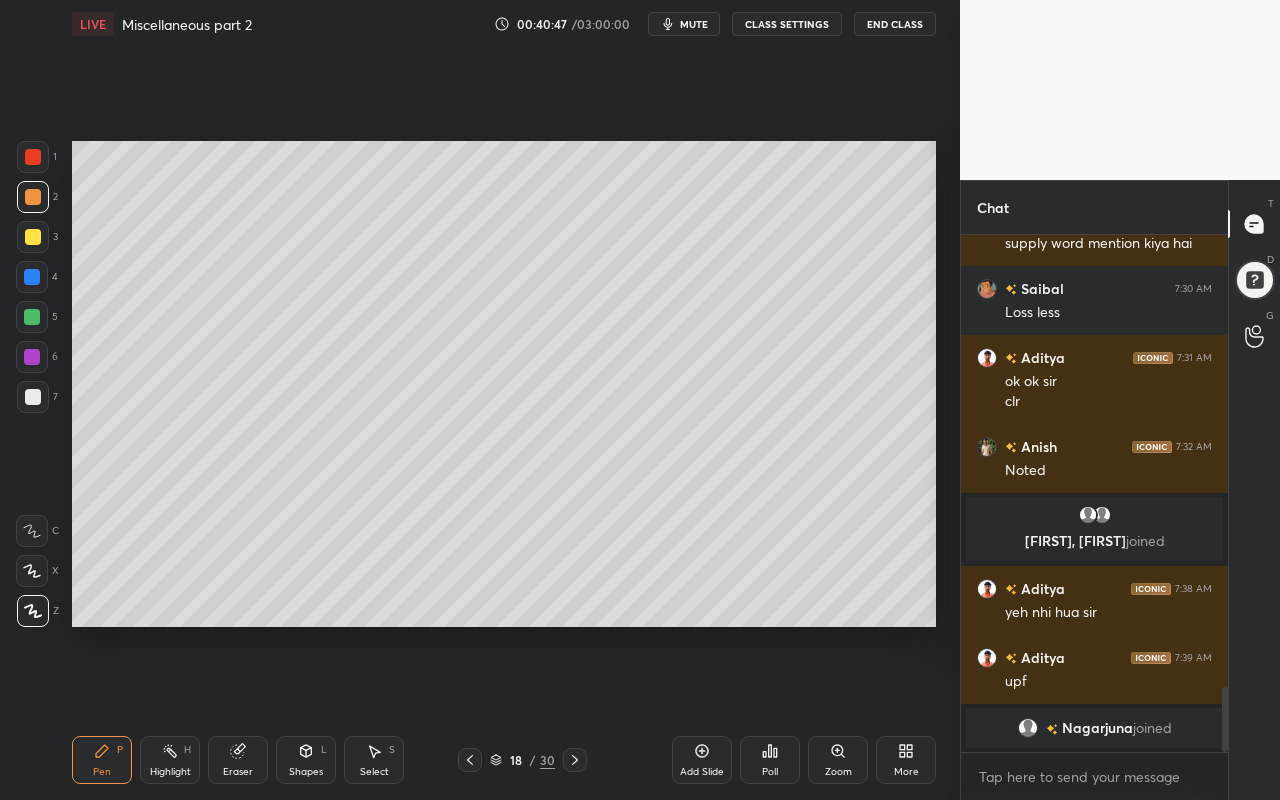 click 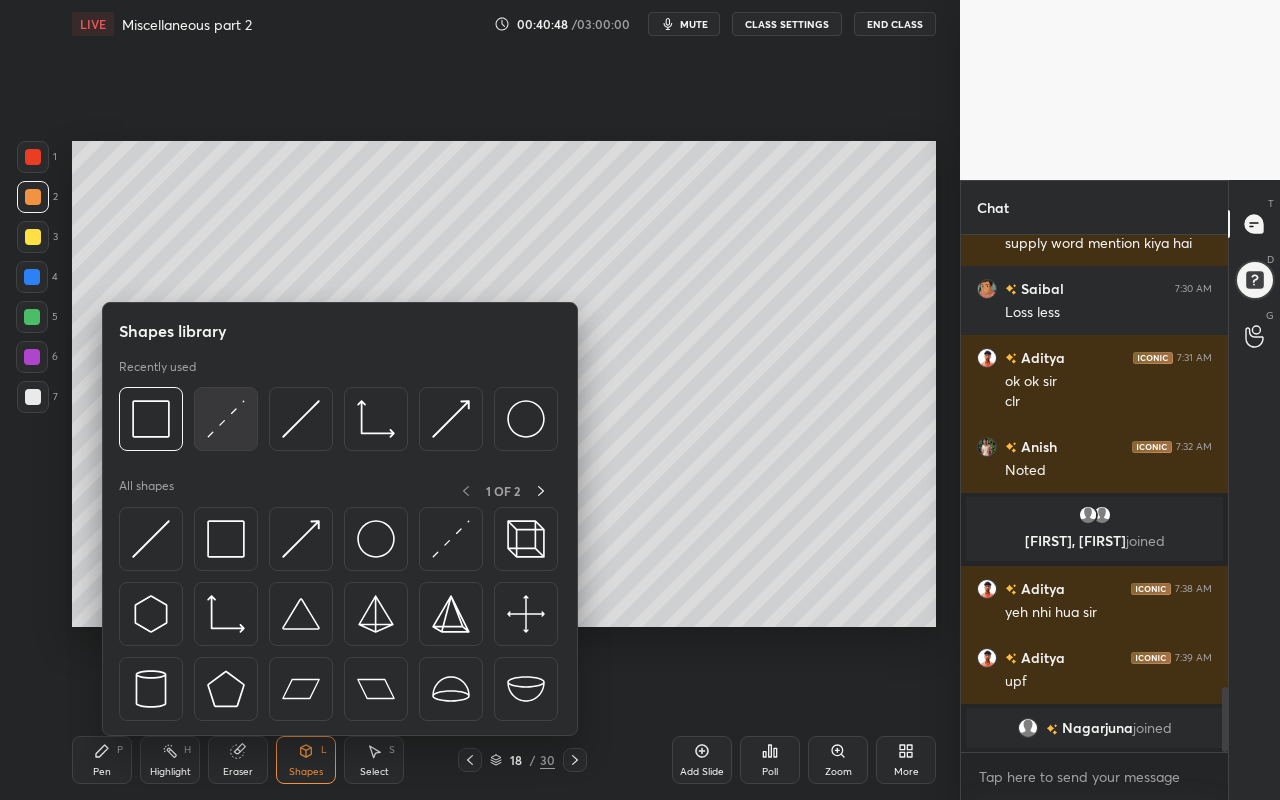 click at bounding box center (226, 419) 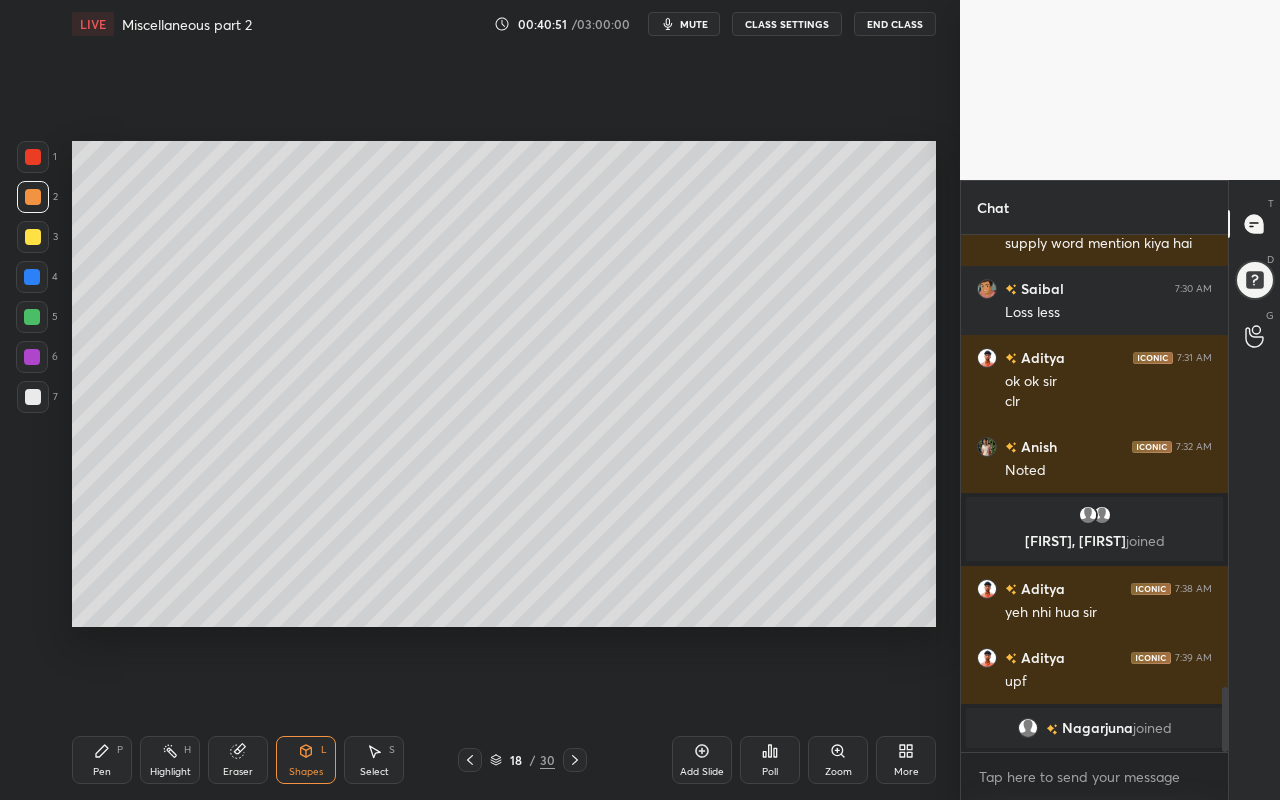 click on "Pen" at bounding box center (102, 772) 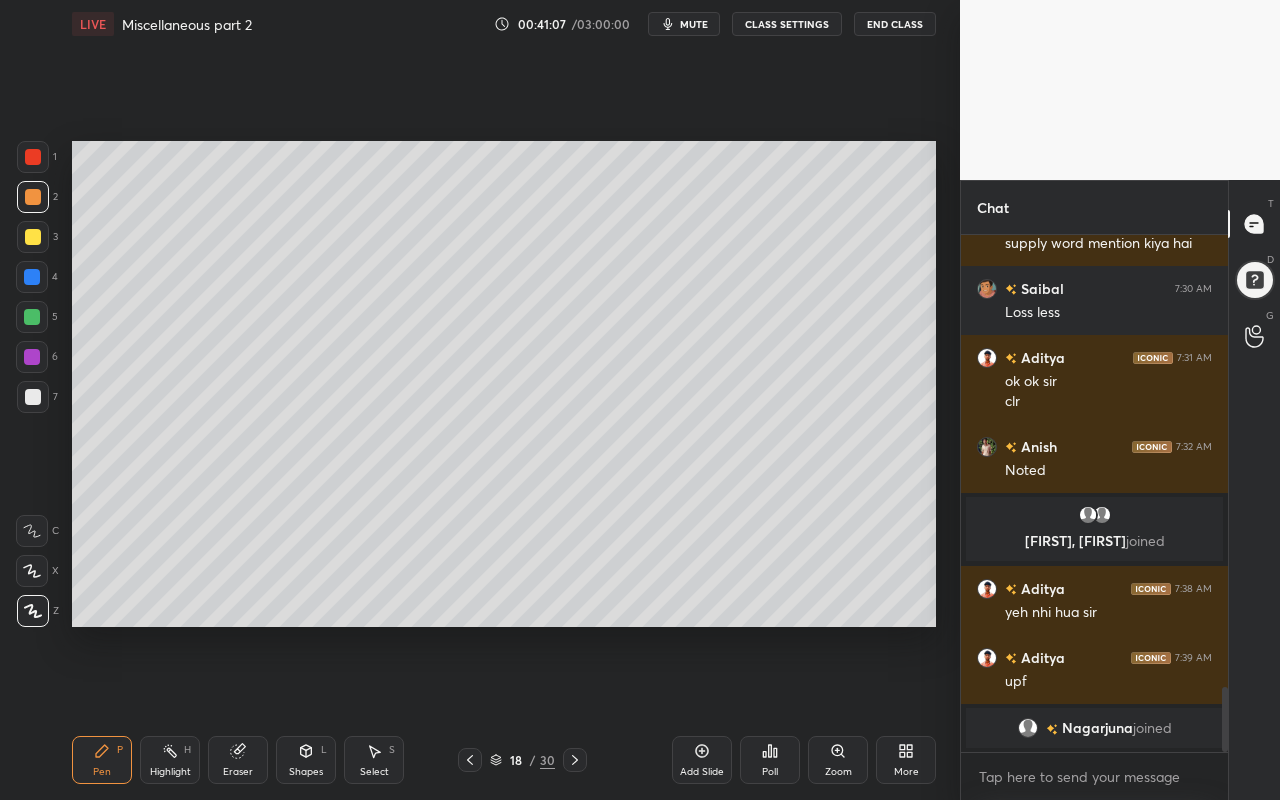 click on "Select" at bounding box center [374, 772] 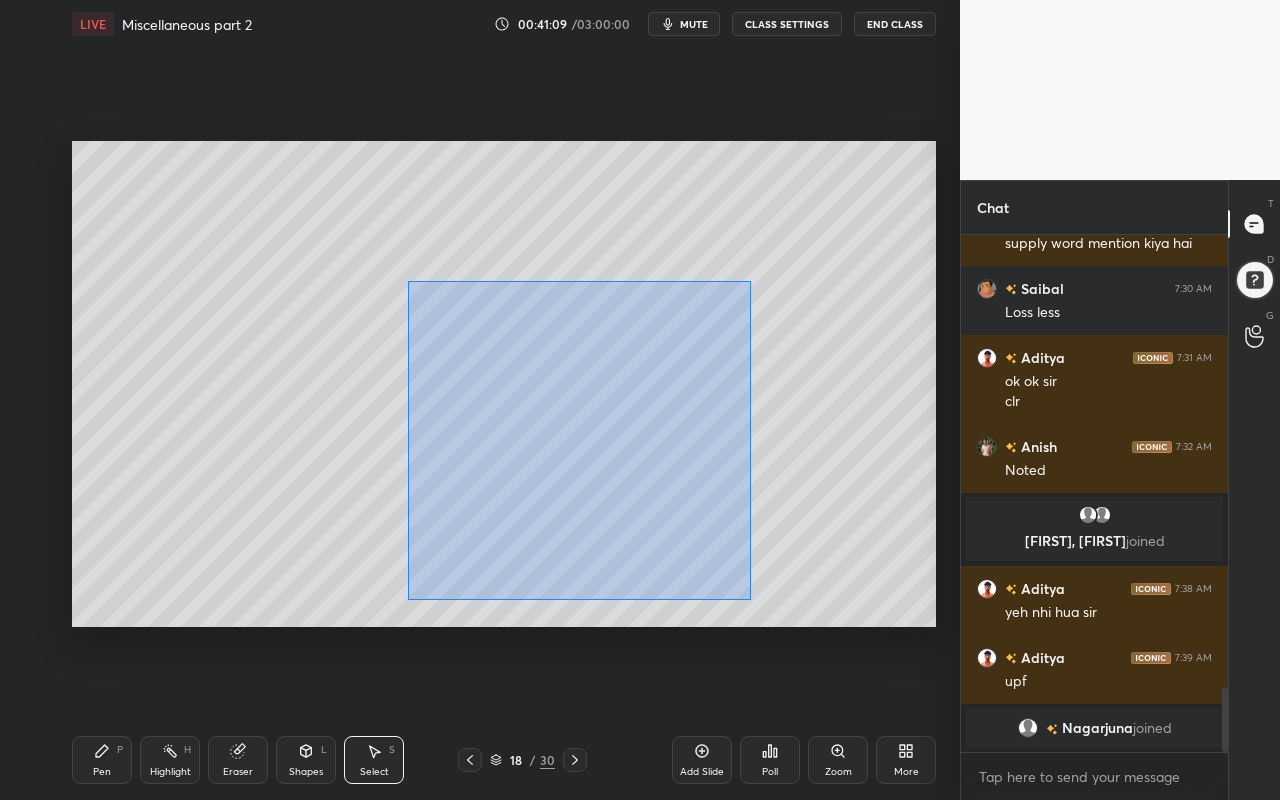drag, startPoint x: 408, startPoint y: 285, endPoint x: 752, endPoint y: 612, distance: 474.6209 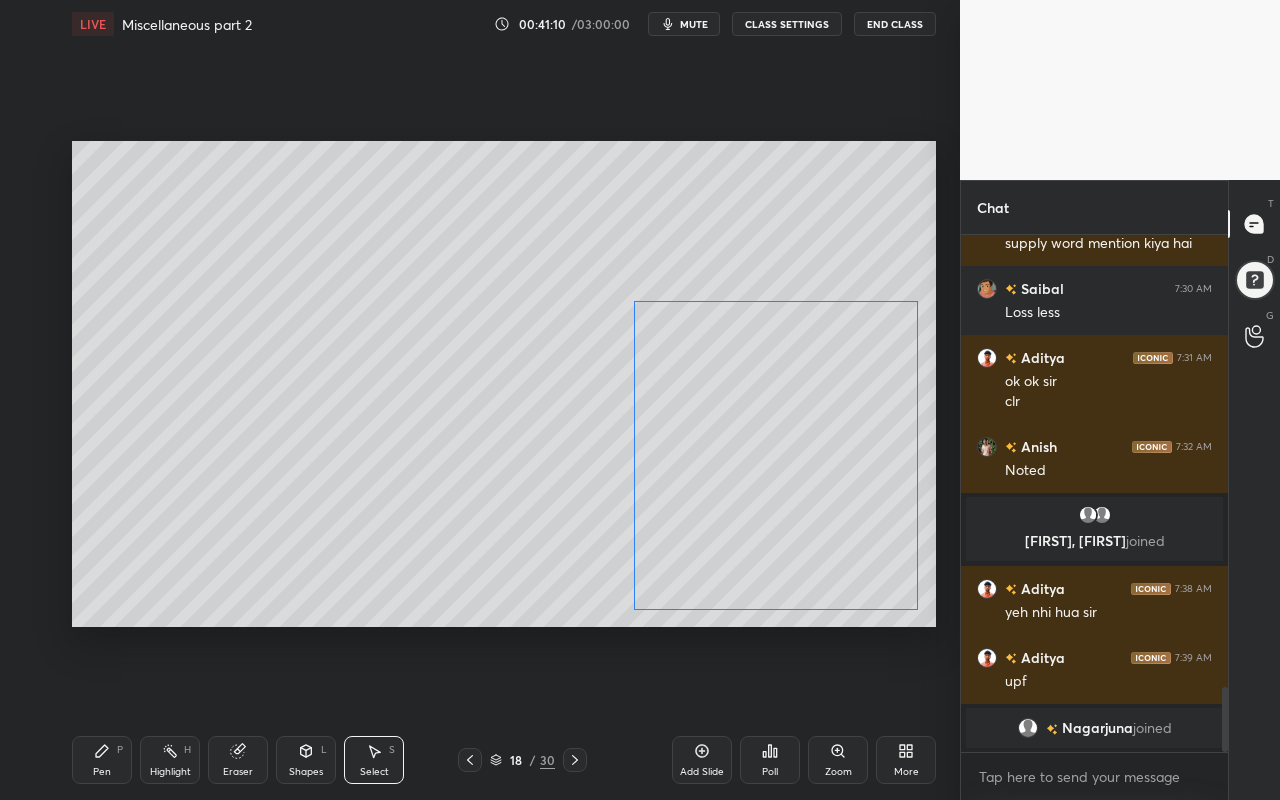 drag, startPoint x: 581, startPoint y: 495, endPoint x: 782, endPoint y: 501, distance: 201.08954 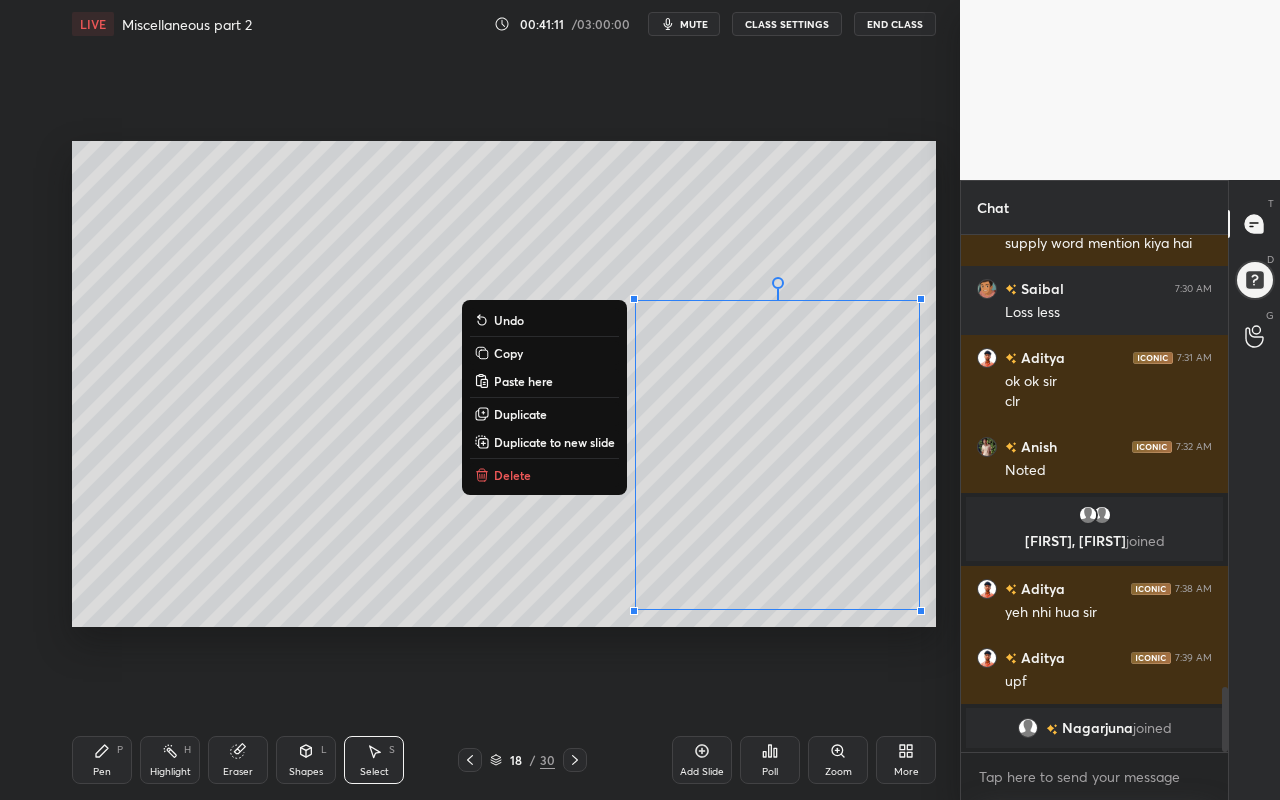 click on "Pen P" at bounding box center (102, 760) 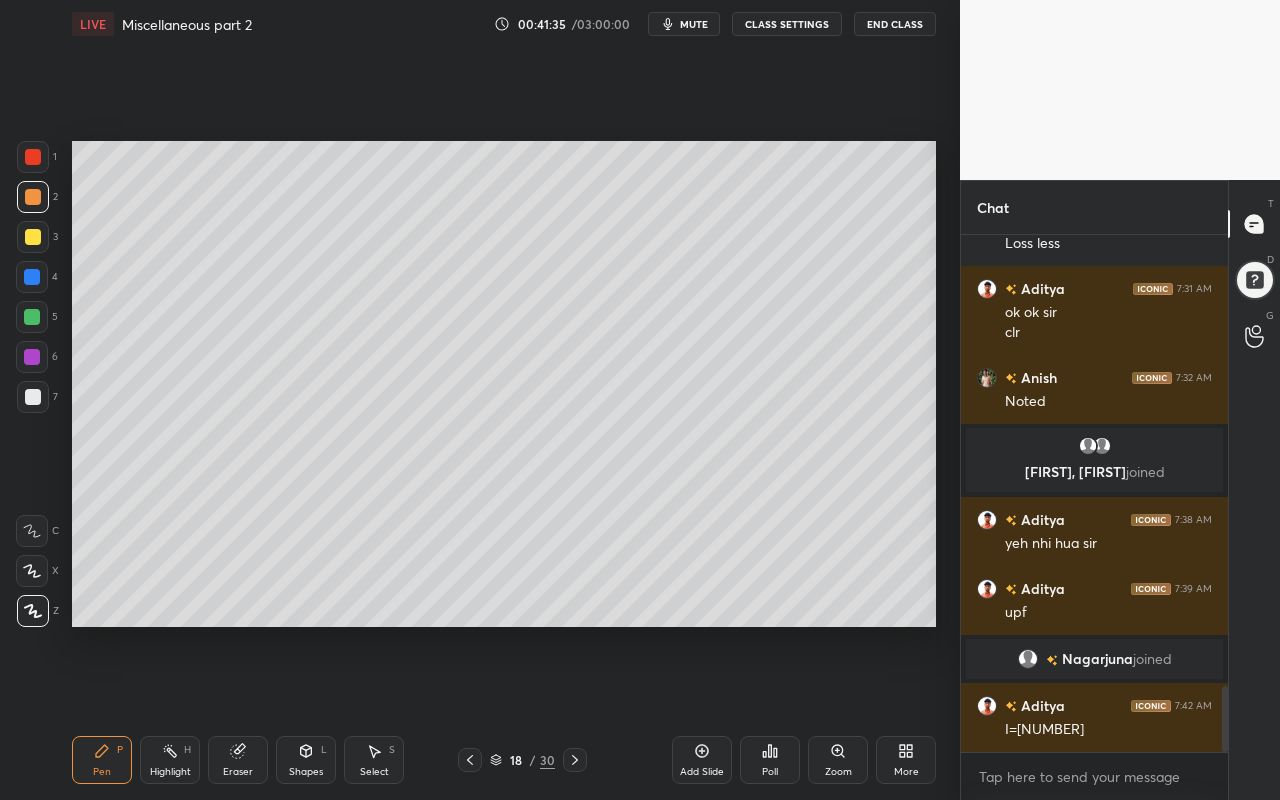 scroll, scrollTop: 3549, scrollLeft: 0, axis: vertical 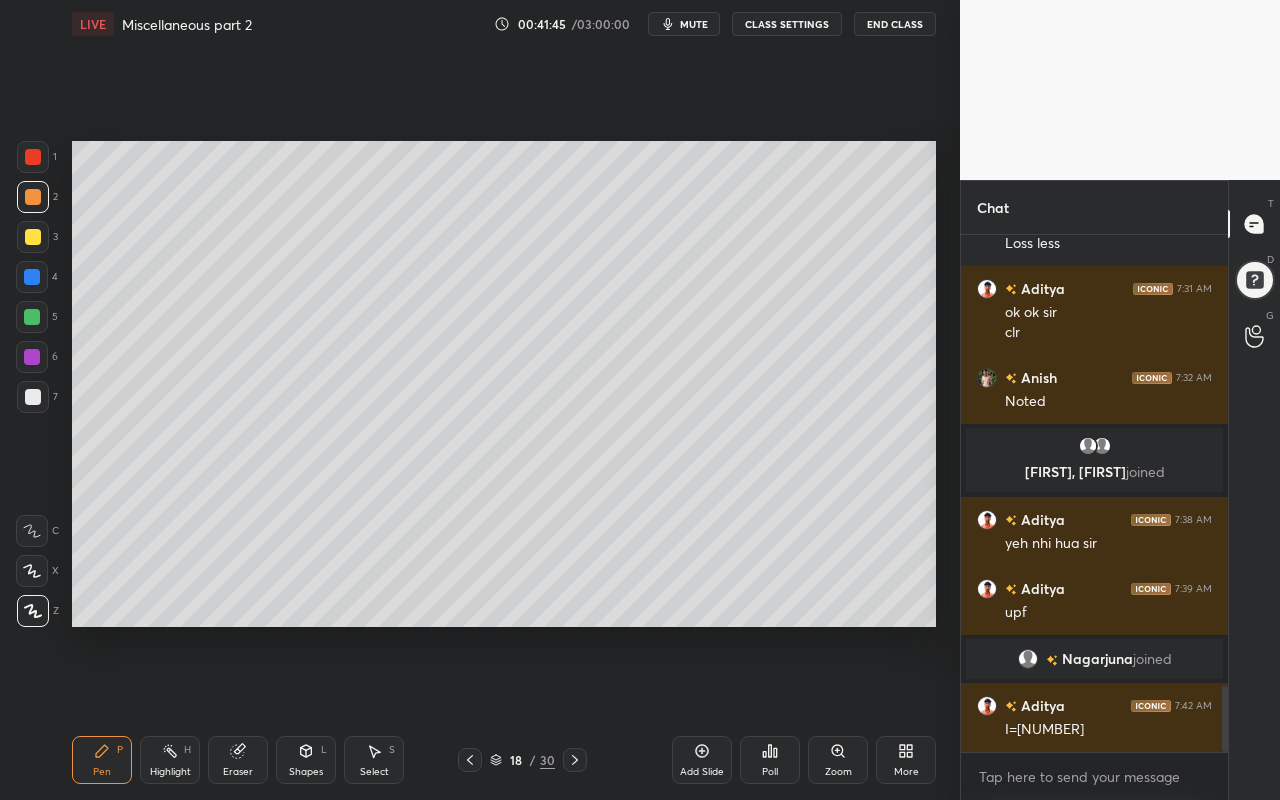drag, startPoint x: 110, startPoint y: 760, endPoint x: 134, endPoint y: 730, distance: 38.418747 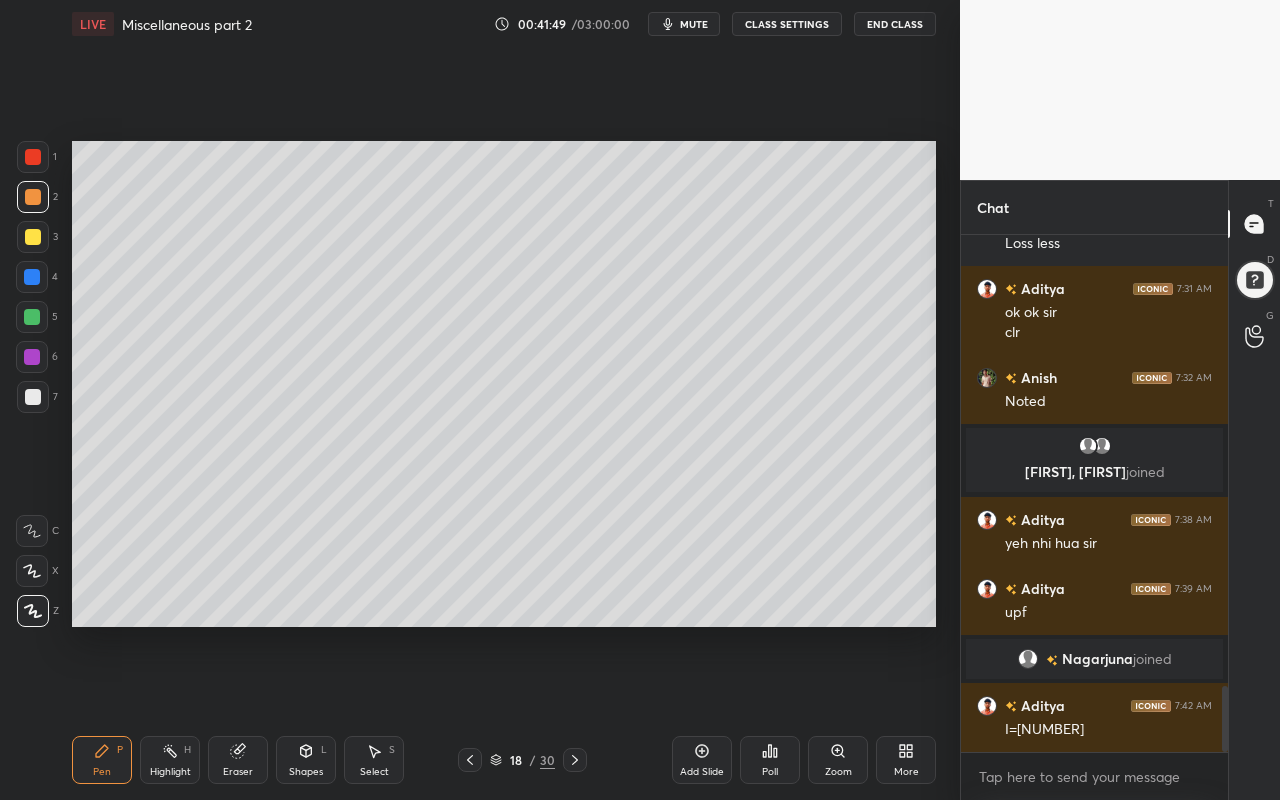 click on "Shapes" at bounding box center [306, 772] 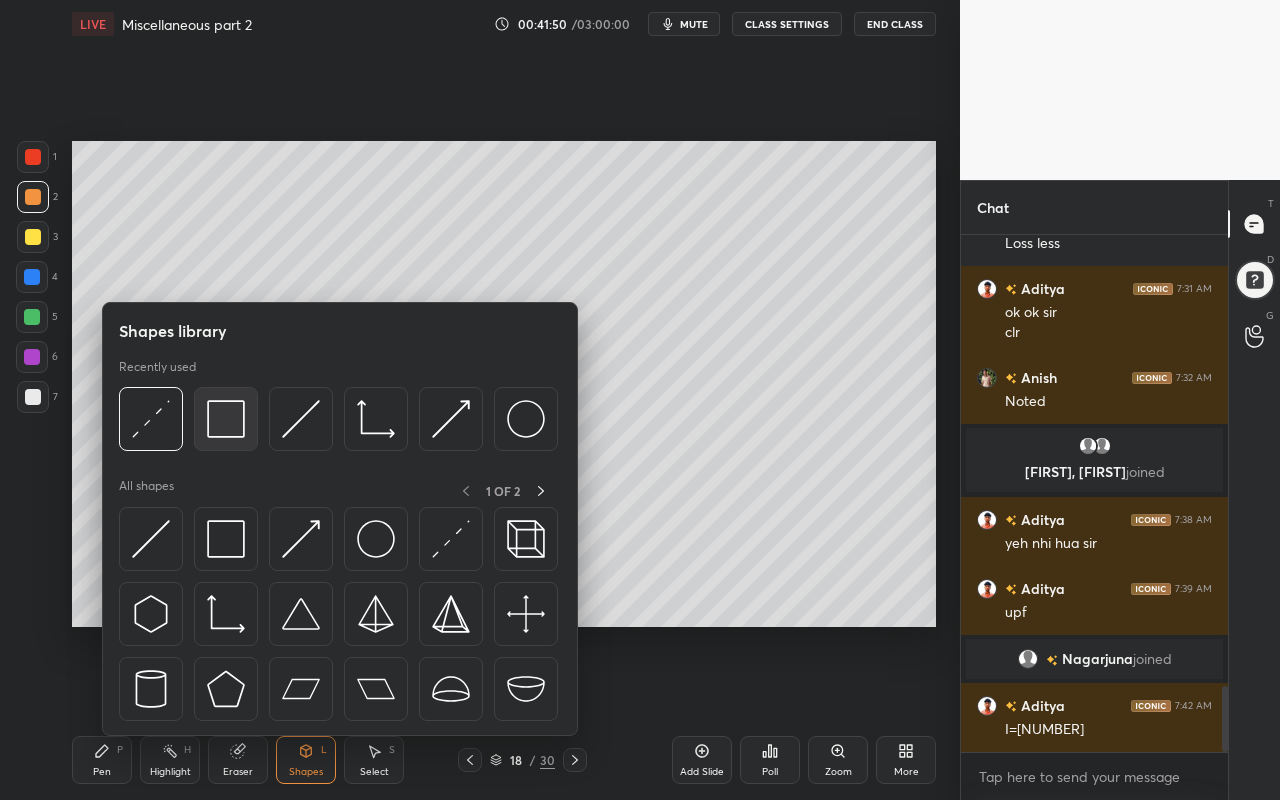 click at bounding box center [226, 419] 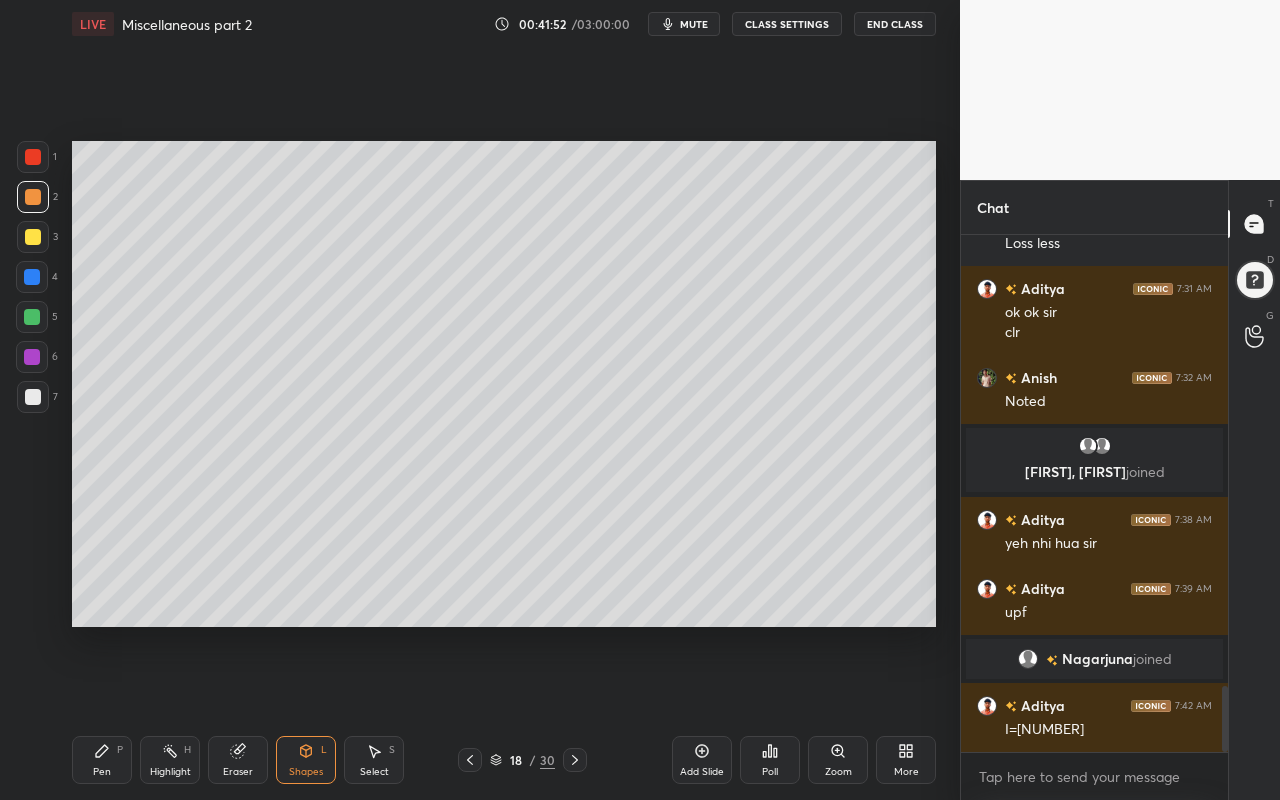 click on "Highlight" at bounding box center [170, 772] 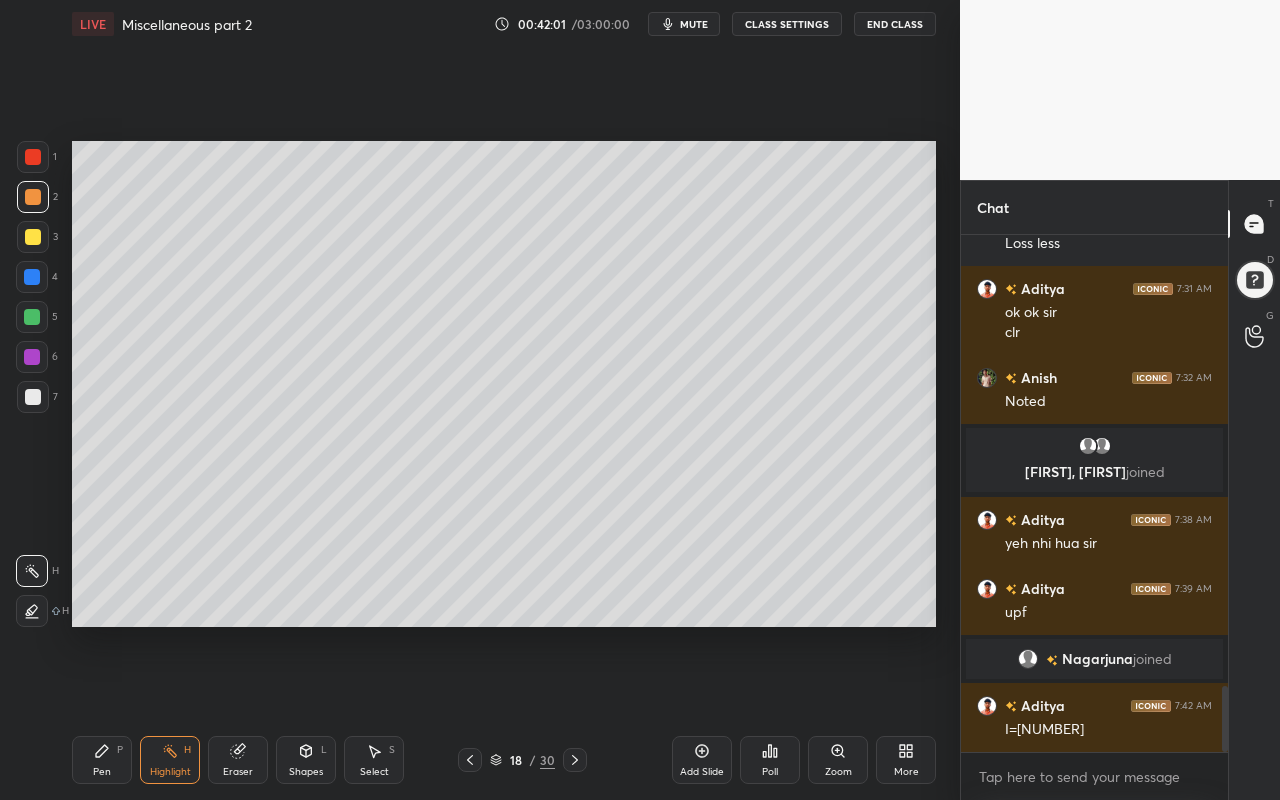 click on "Pen" at bounding box center [102, 772] 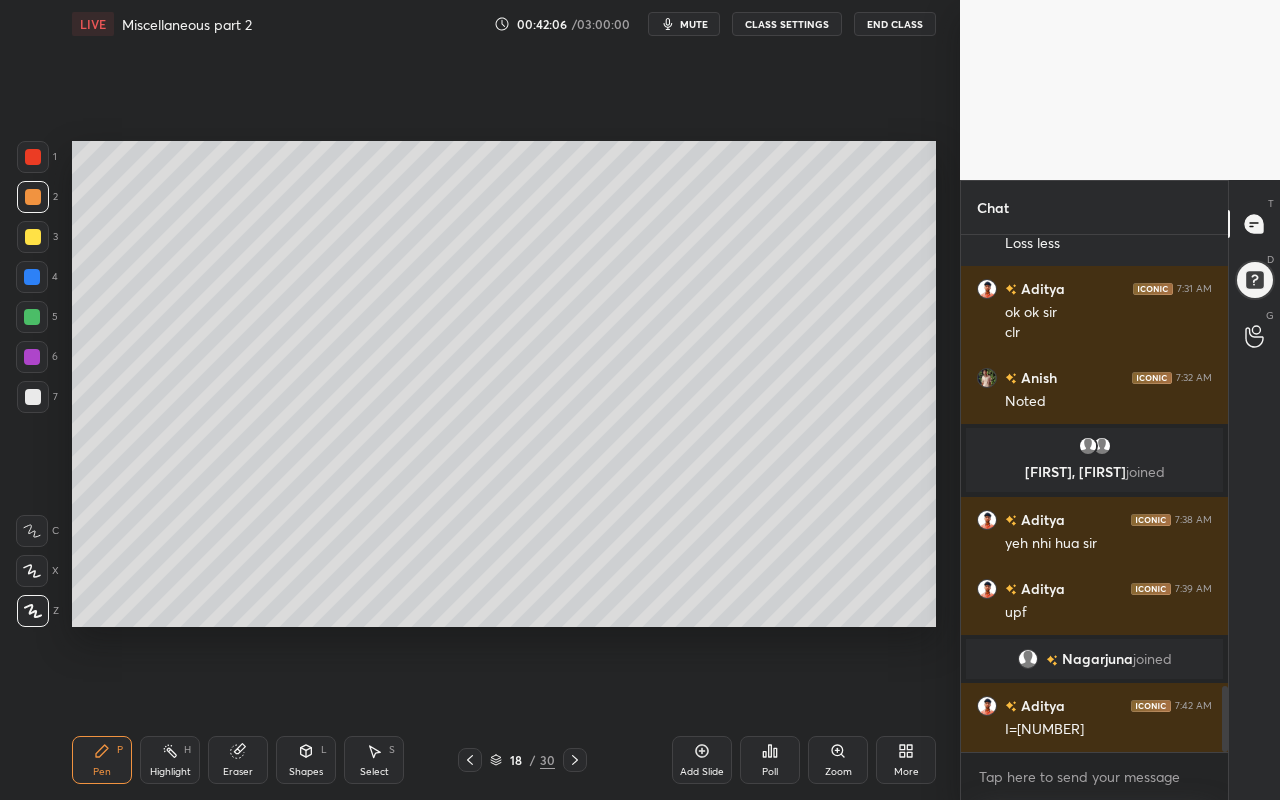 click on "Pen" at bounding box center [102, 772] 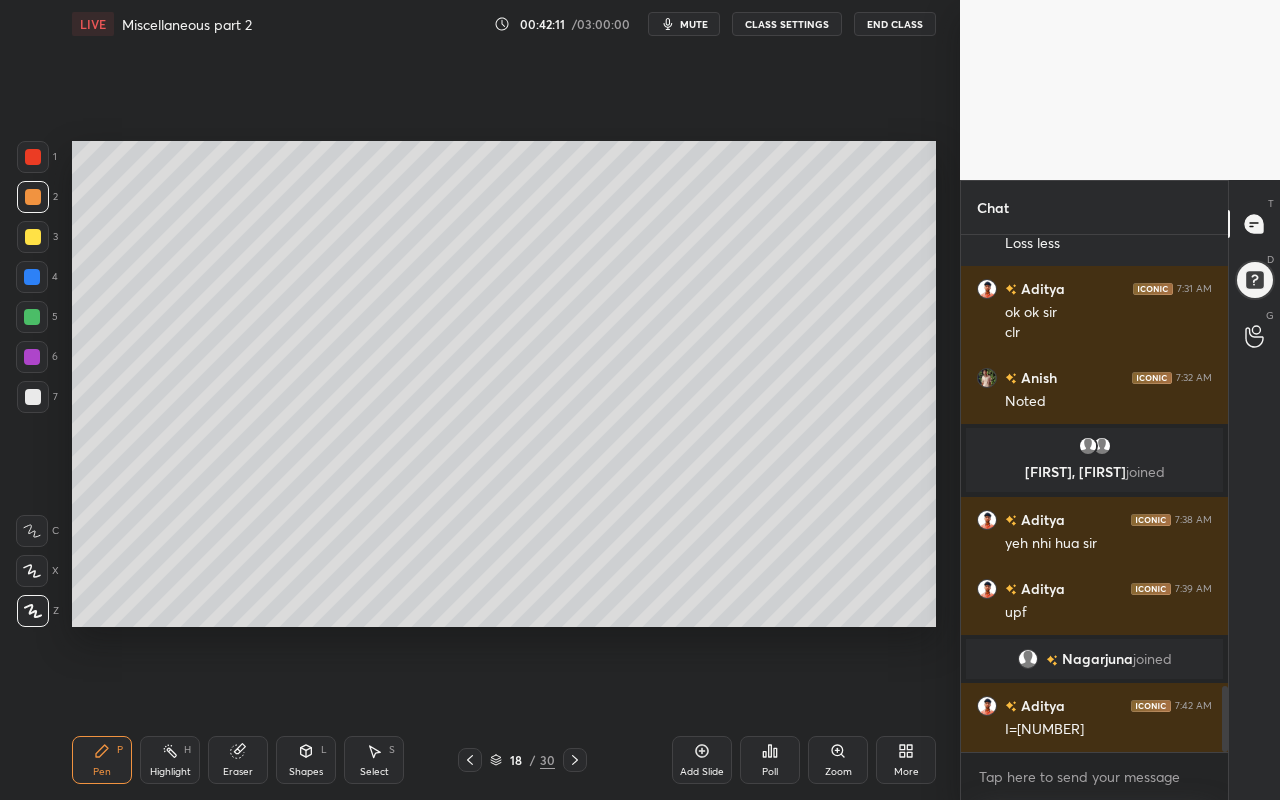 click 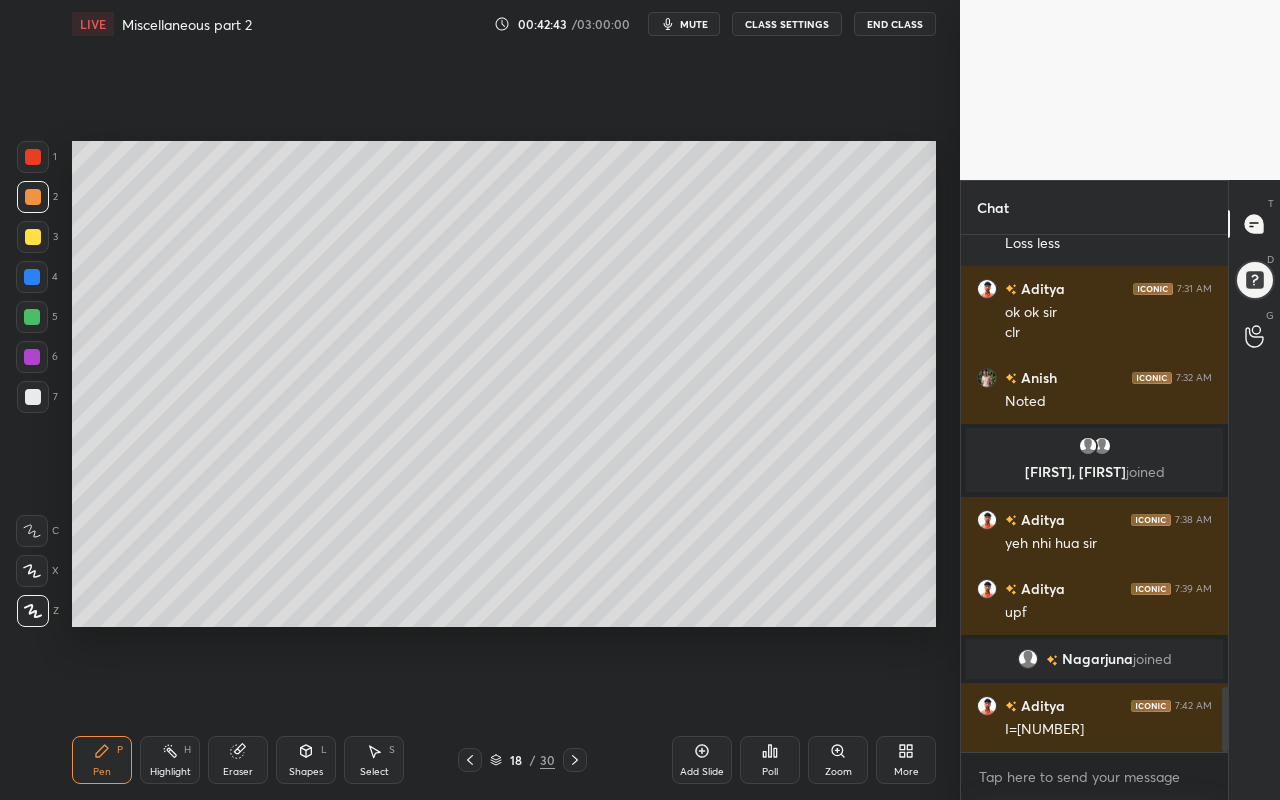 scroll, scrollTop: 3597, scrollLeft: 0, axis: vertical 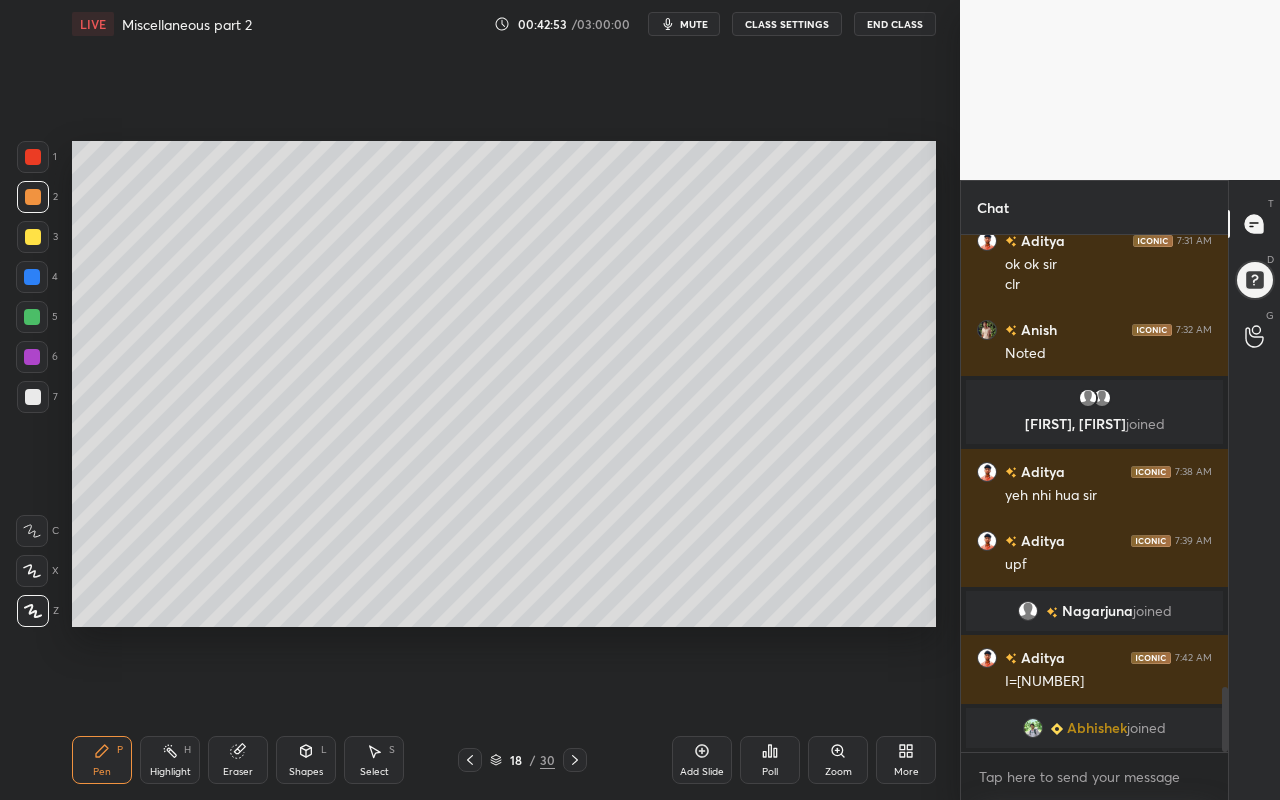 drag, startPoint x: 67, startPoint y: 761, endPoint x: 82, endPoint y: 754, distance: 16.552946 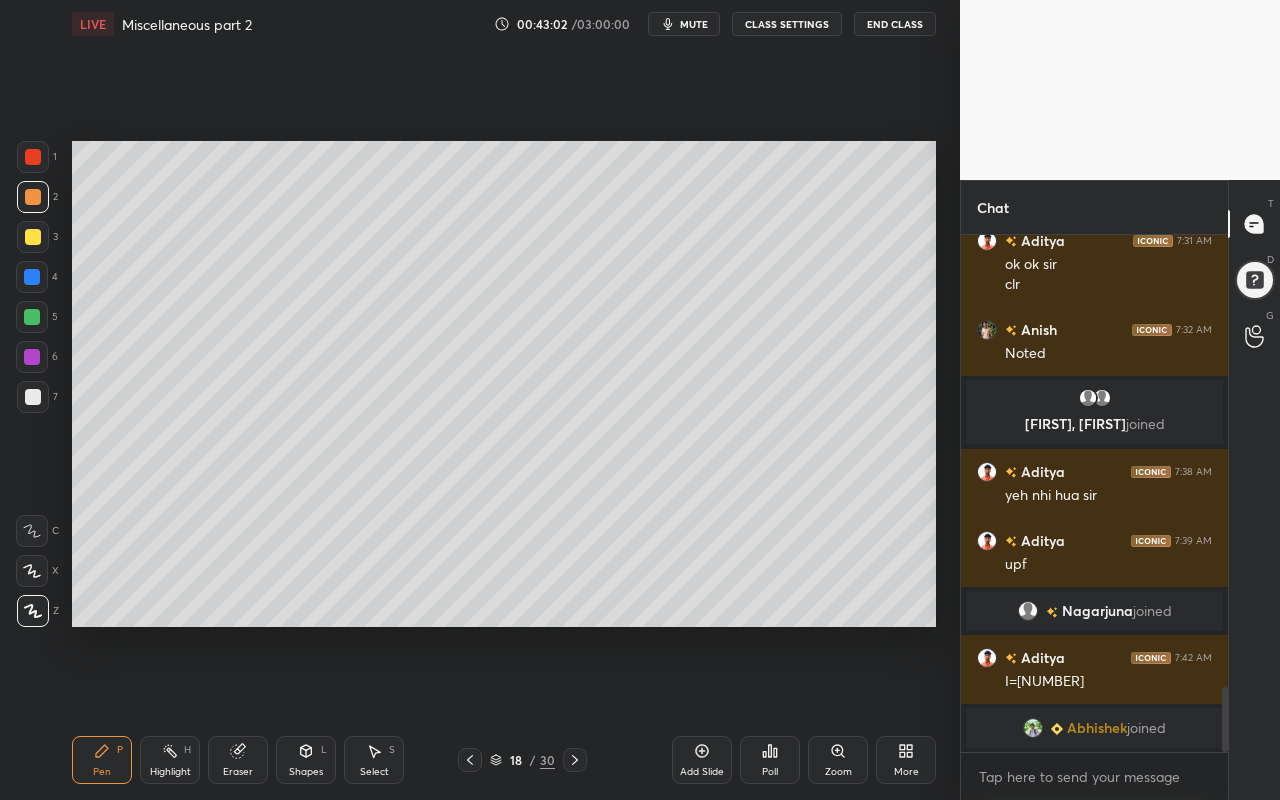drag, startPoint x: 301, startPoint y: 760, endPoint x: 310, endPoint y: 741, distance: 21.023796 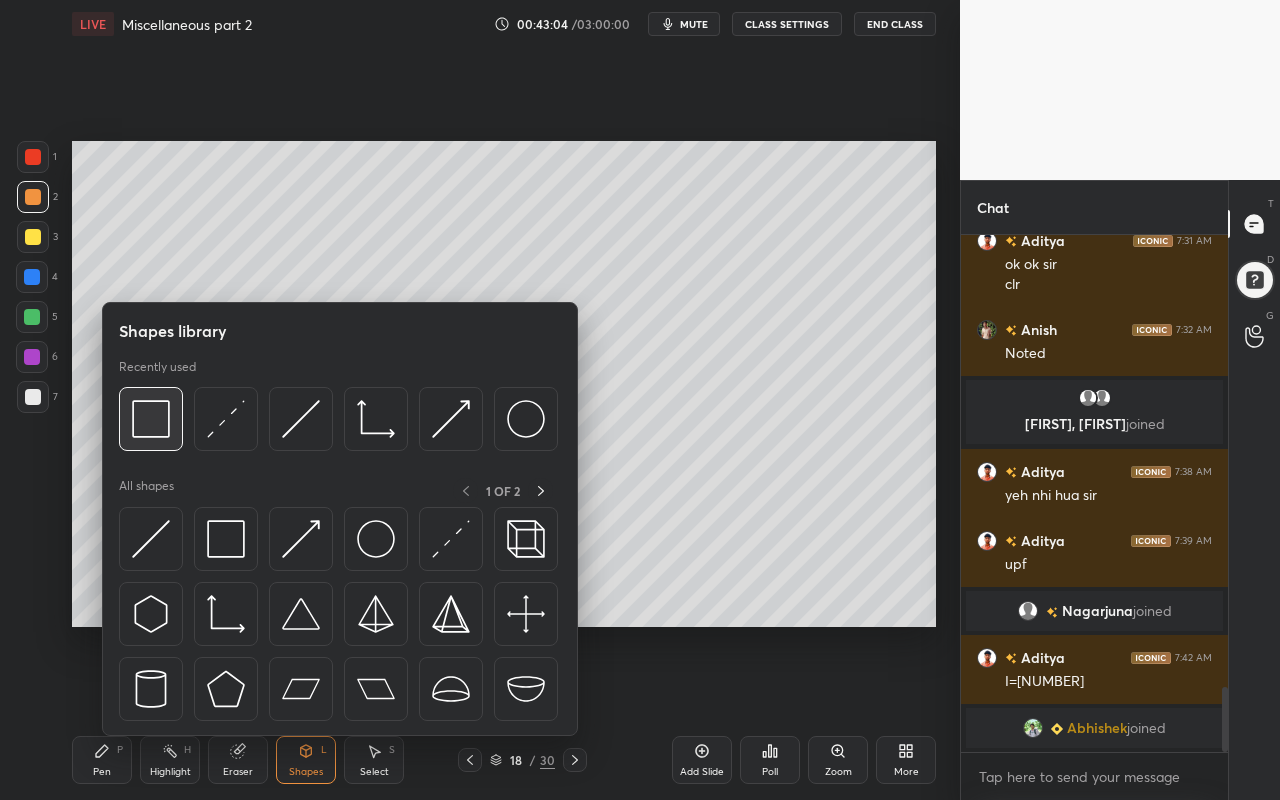 click at bounding box center (151, 419) 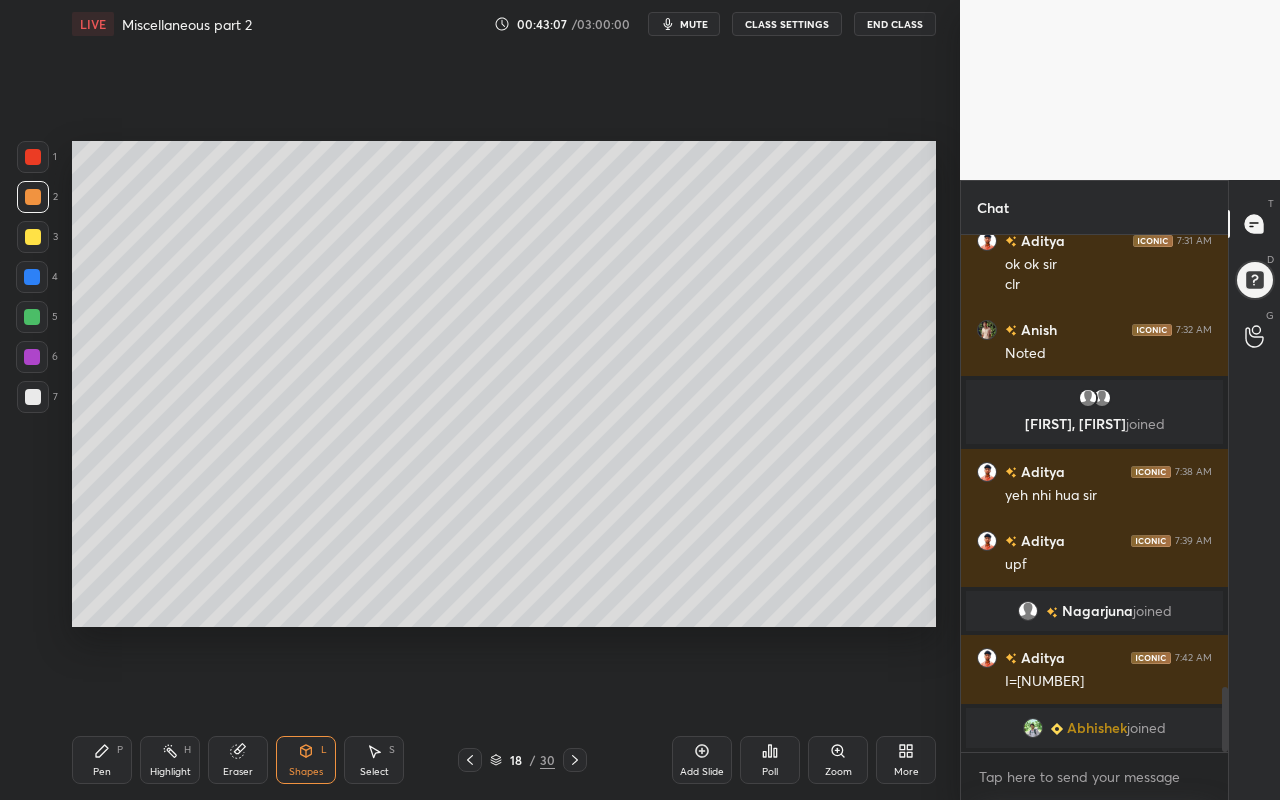 click on "Highlight H" at bounding box center [170, 760] 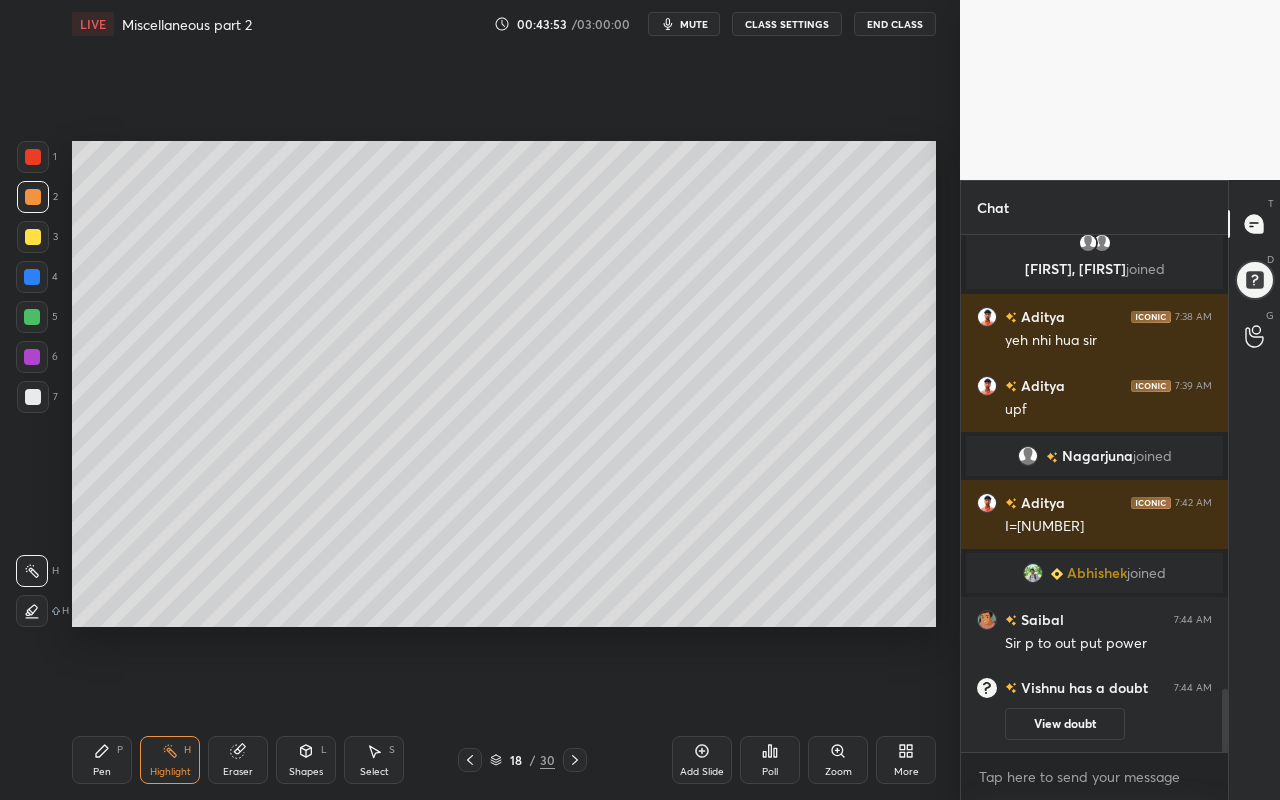 scroll, scrollTop: 3821, scrollLeft: 0, axis: vertical 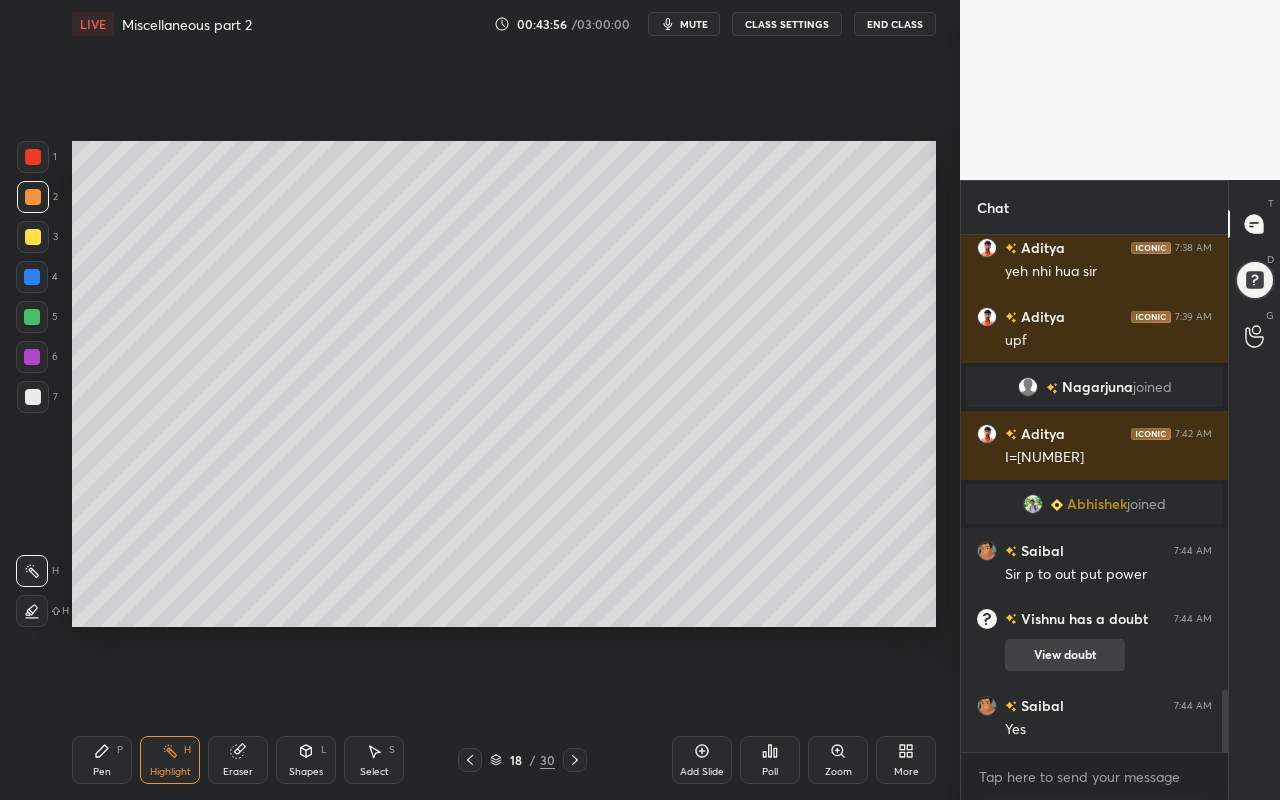 click on "View doubt" at bounding box center (1065, 655) 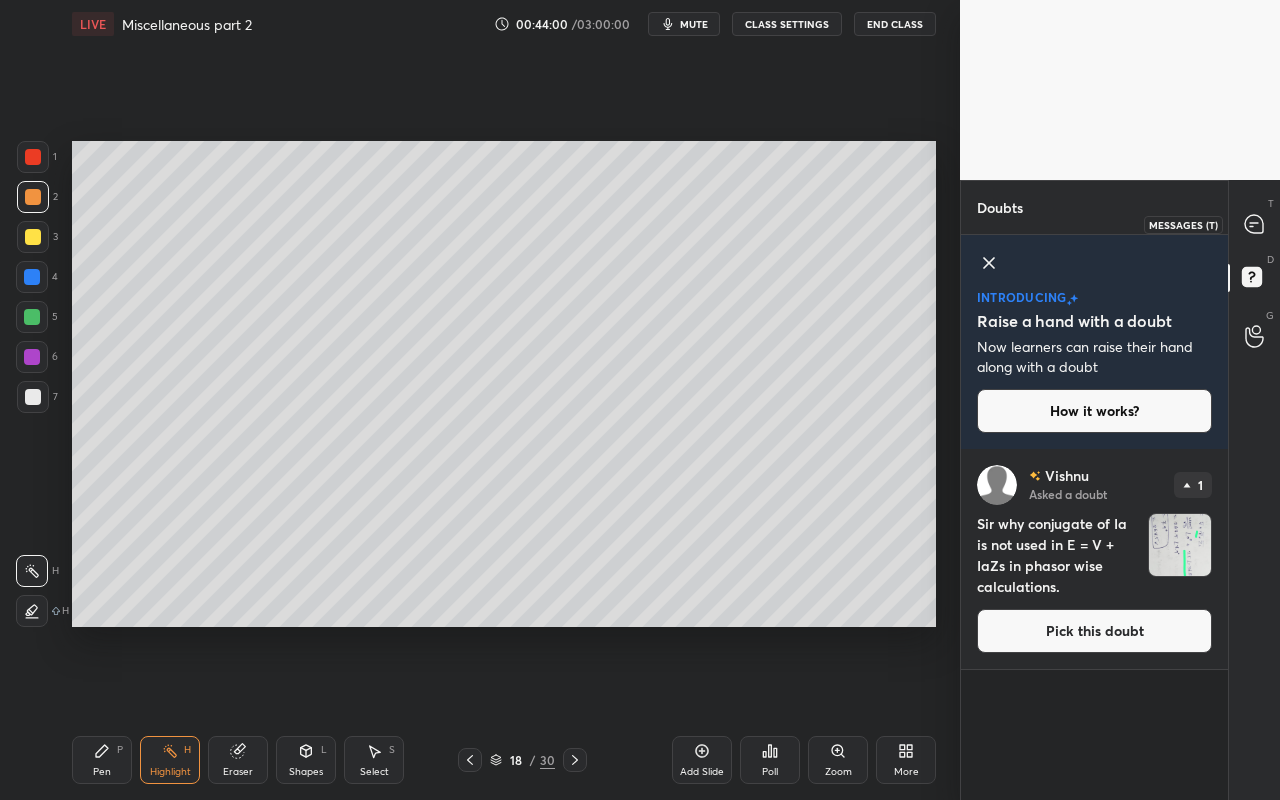 click 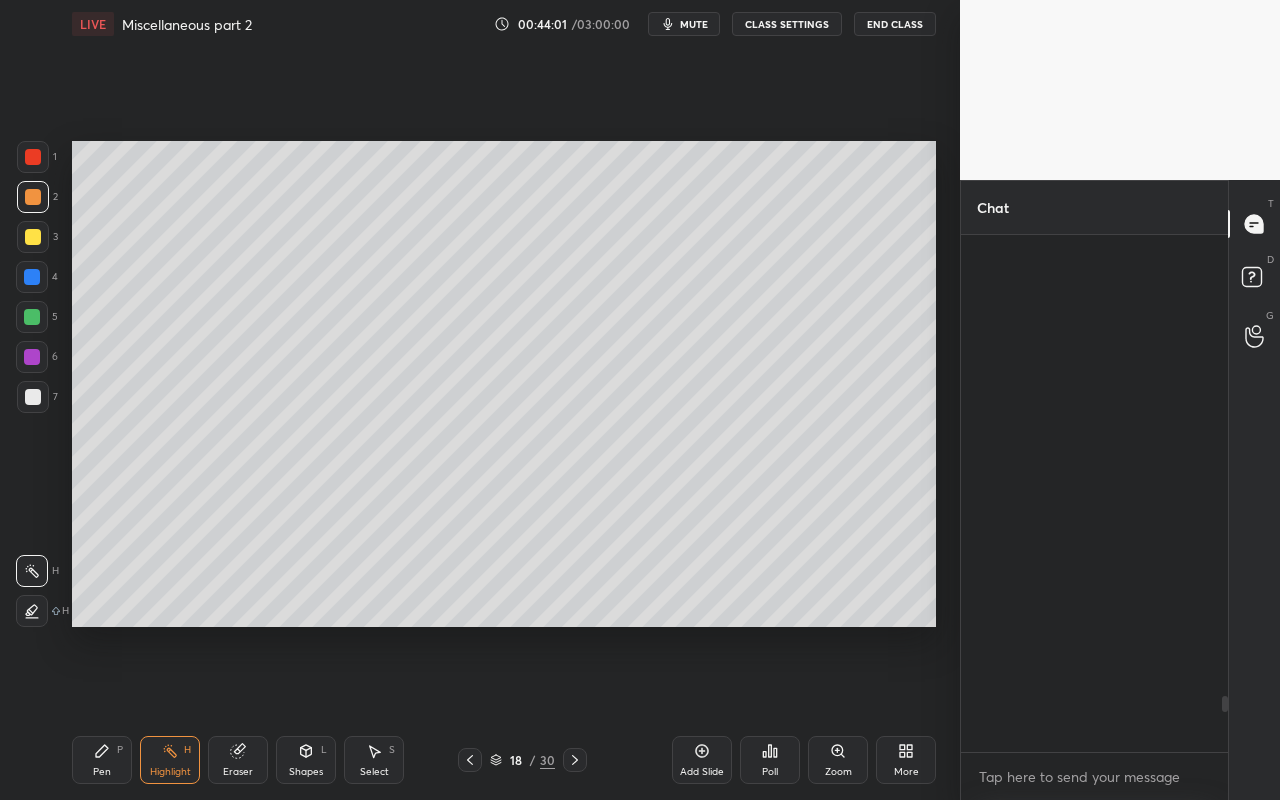 scroll, scrollTop: 4260, scrollLeft: 0, axis: vertical 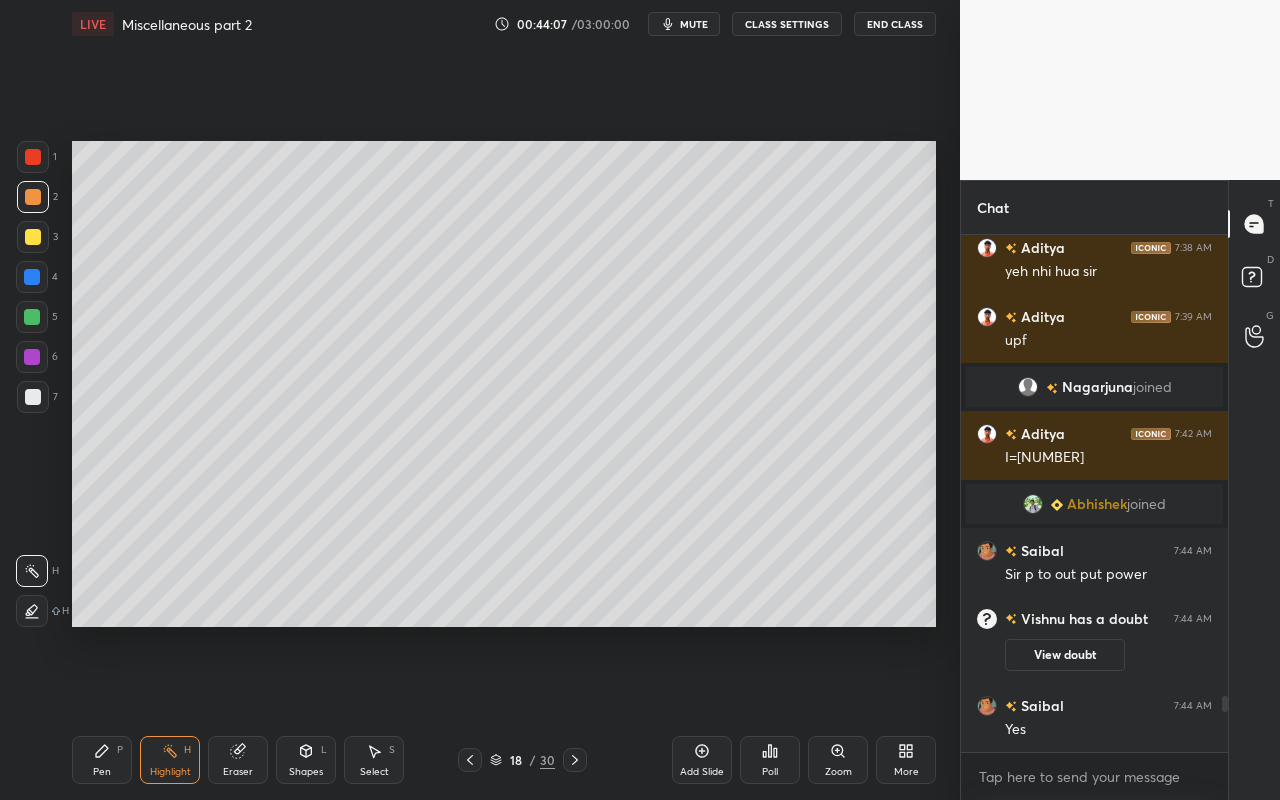 click on "Select" at bounding box center [374, 772] 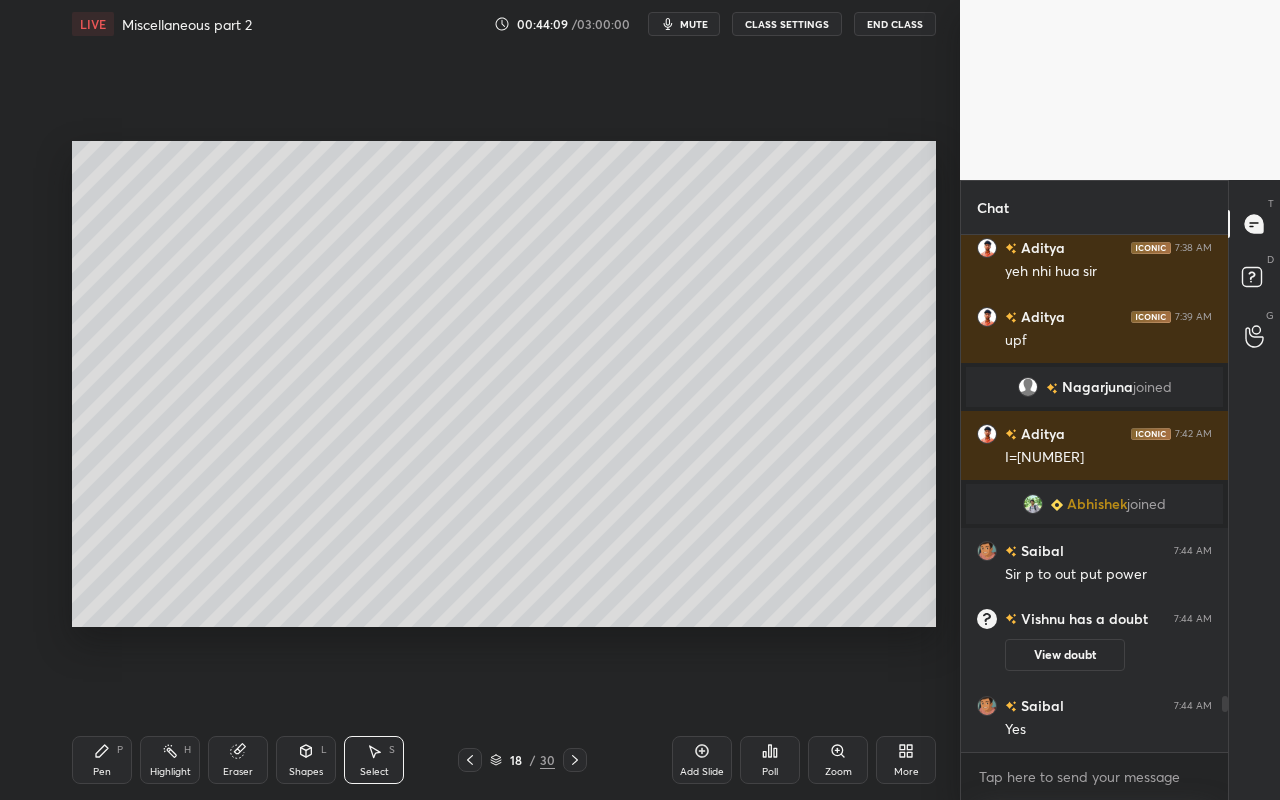 drag, startPoint x: 72, startPoint y: 162, endPoint x: 138, endPoint y: 267, distance: 124.02016 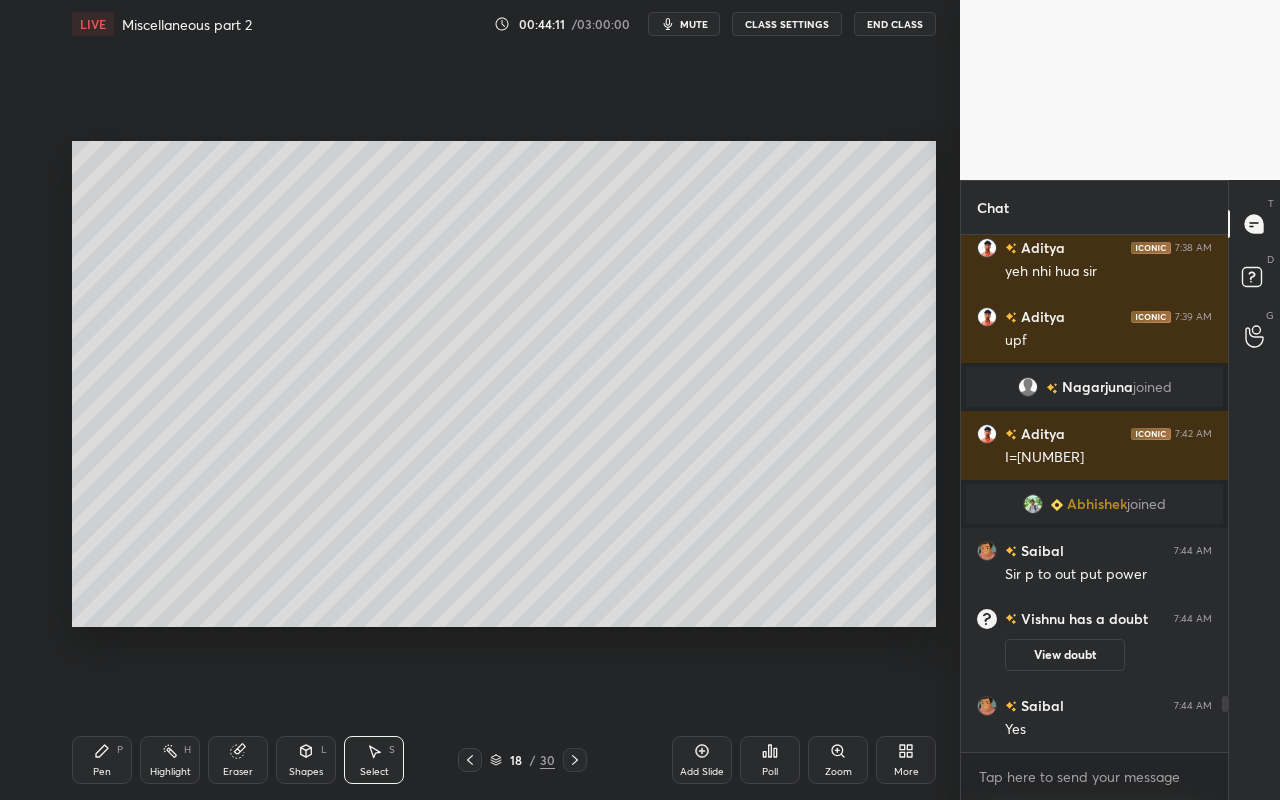 drag, startPoint x: 68, startPoint y: 149, endPoint x: 257, endPoint y: 354, distance: 278.8297 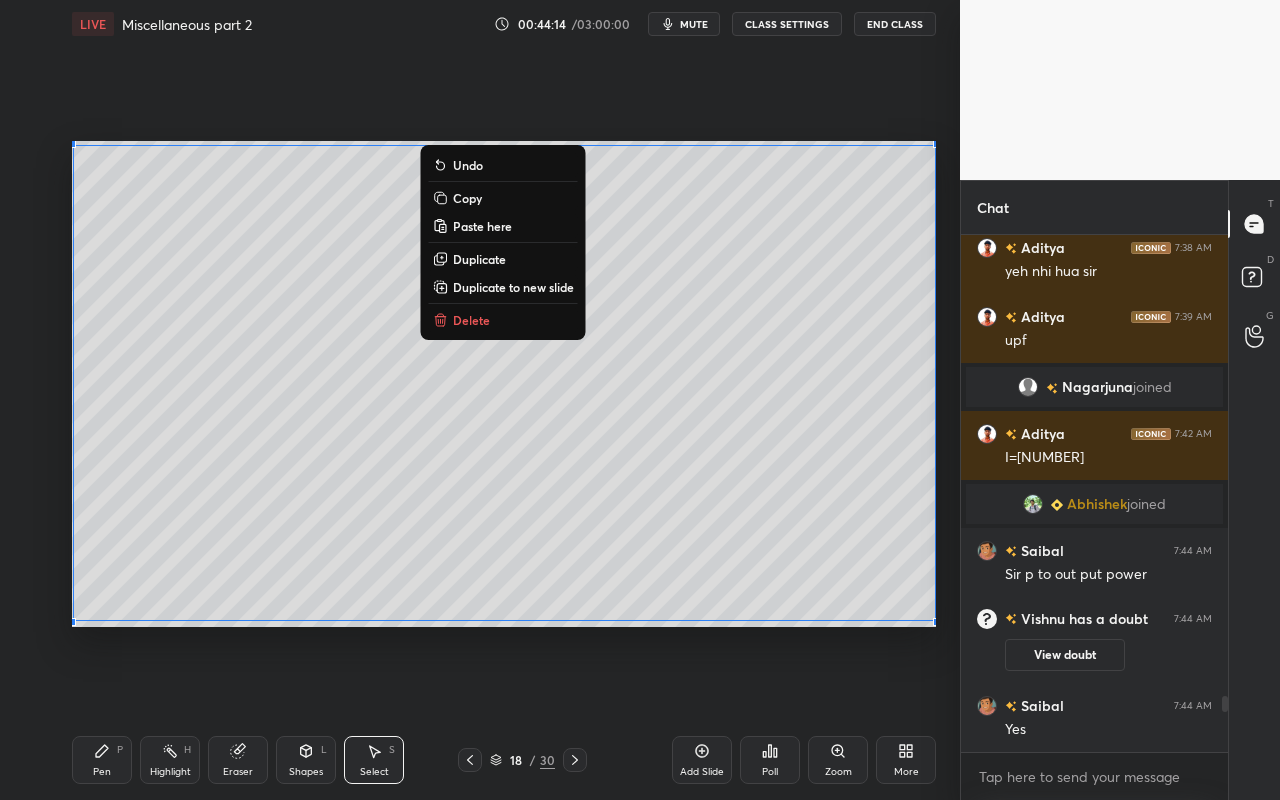 drag, startPoint x: 81, startPoint y: 151, endPoint x: 886, endPoint y: 634, distance: 938.78326 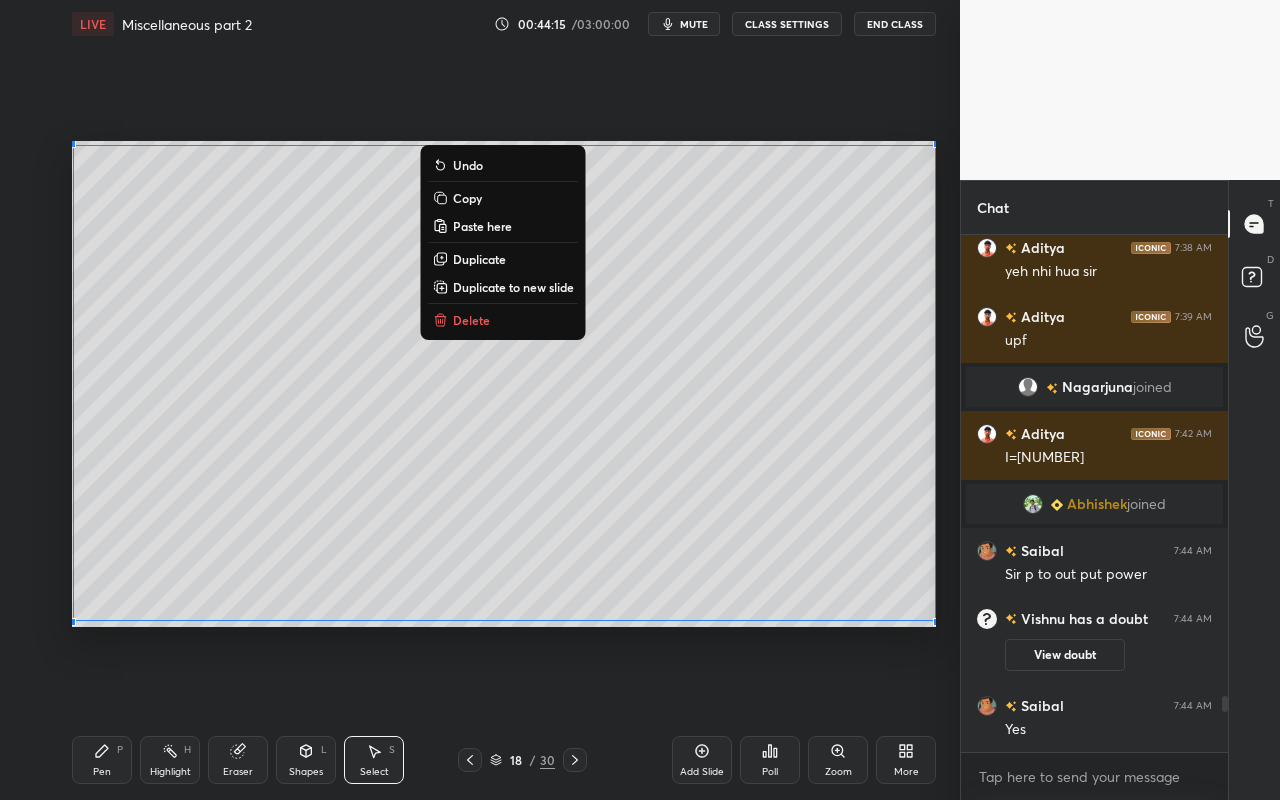 click on "0 ° Undo Copy Paste here Duplicate Duplicate to new slide Delete Setting up your live class Poll for   secs No correct answer Start poll" at bounding box center (504, 384) 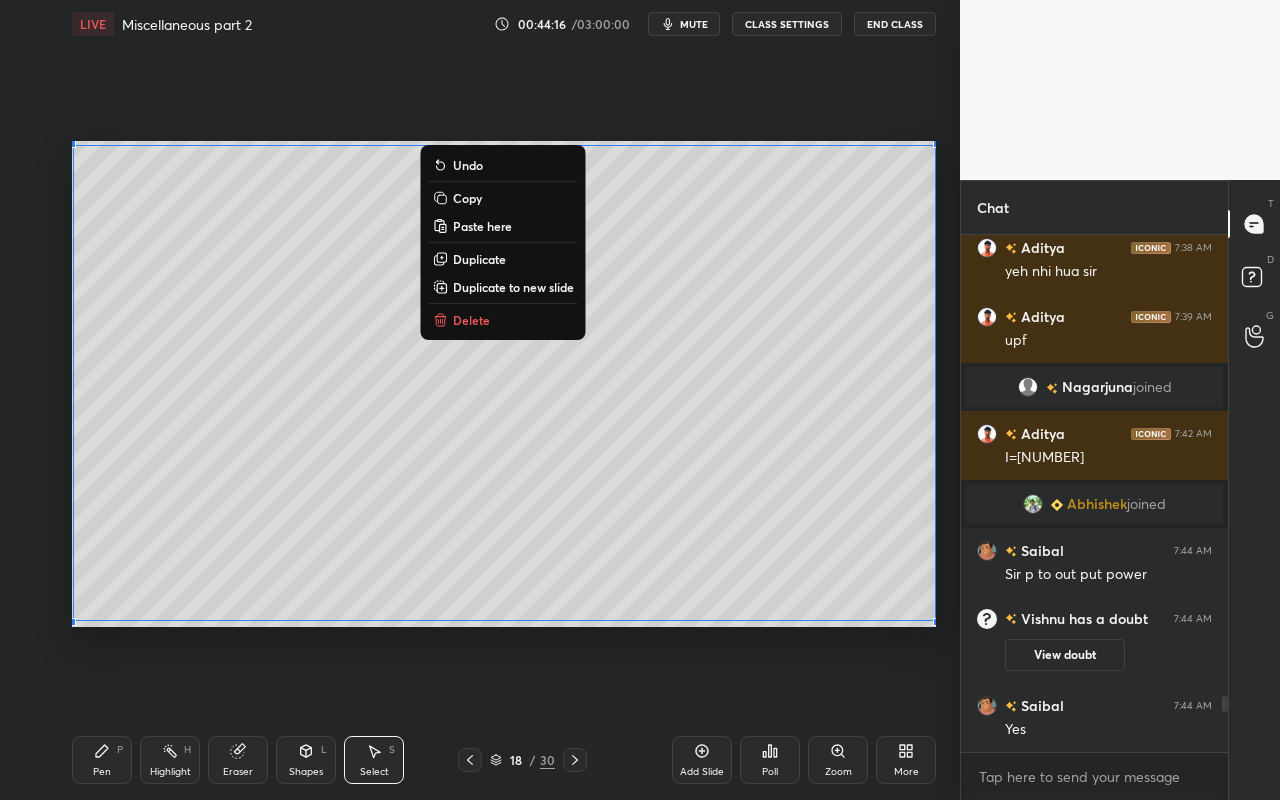 click on "0 ° Undo Copy Paste here Duplicate Duplicate to new slide Delete" at bounding box center [504, 384] 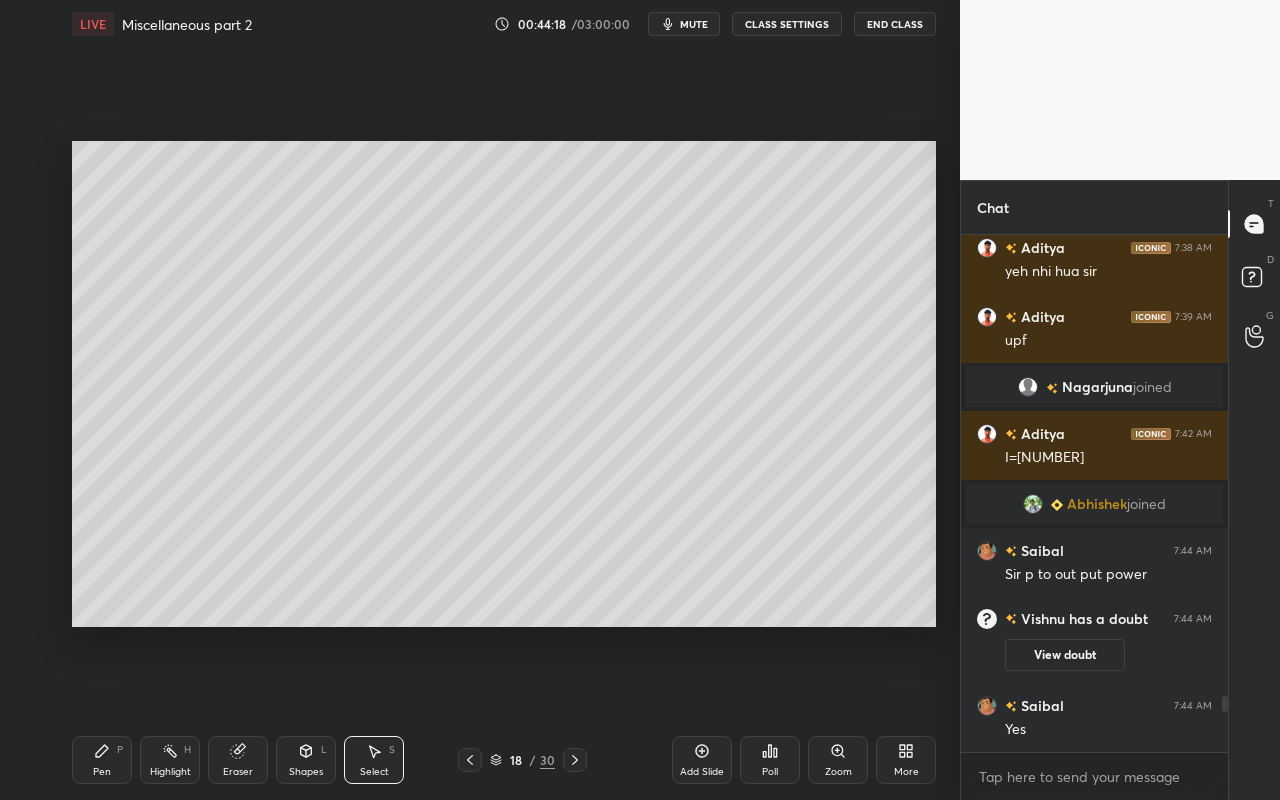 drag, startPoint x: 71, startPoint y: 146, endPoint x: 85, endPoint y: 160, distance: 19.79899 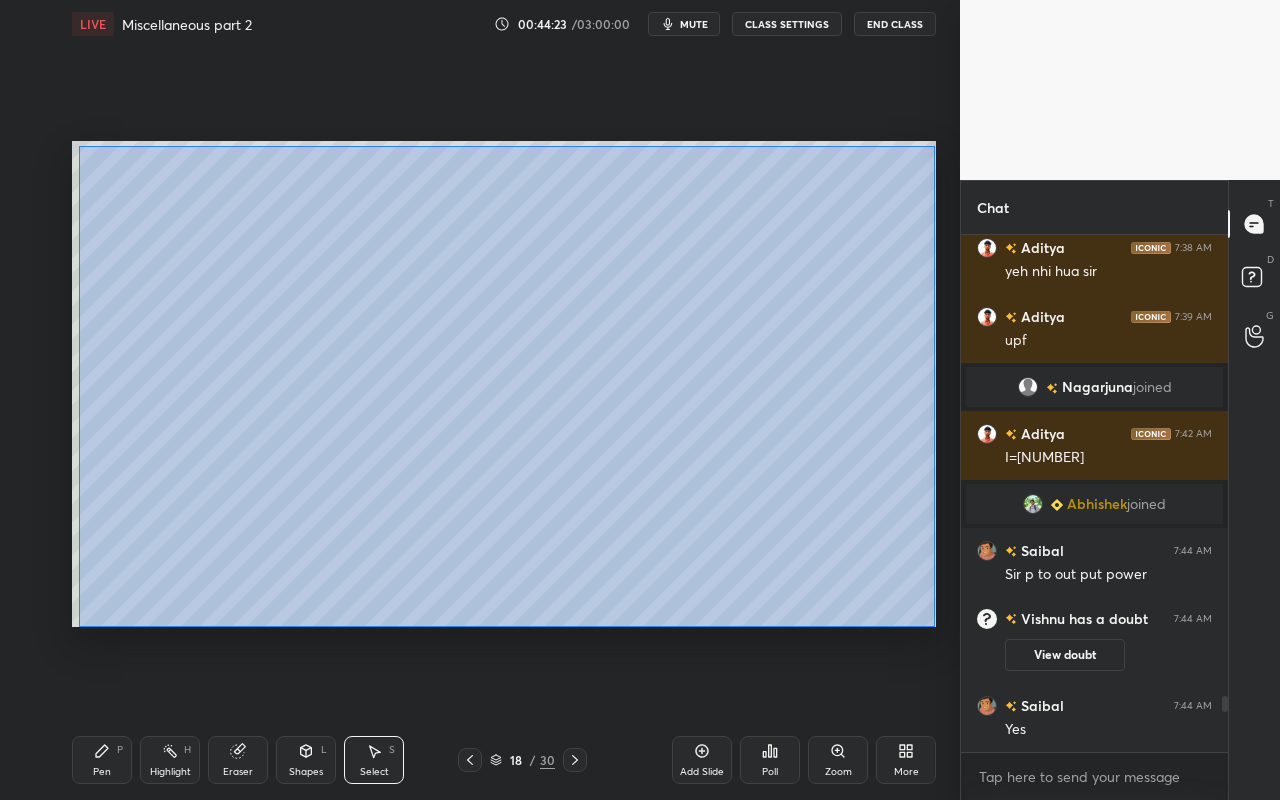 drag, startPoint x: 79, startPoint y: 146, endPoint x: 934, endPoint y: 628, distance: 981.5034 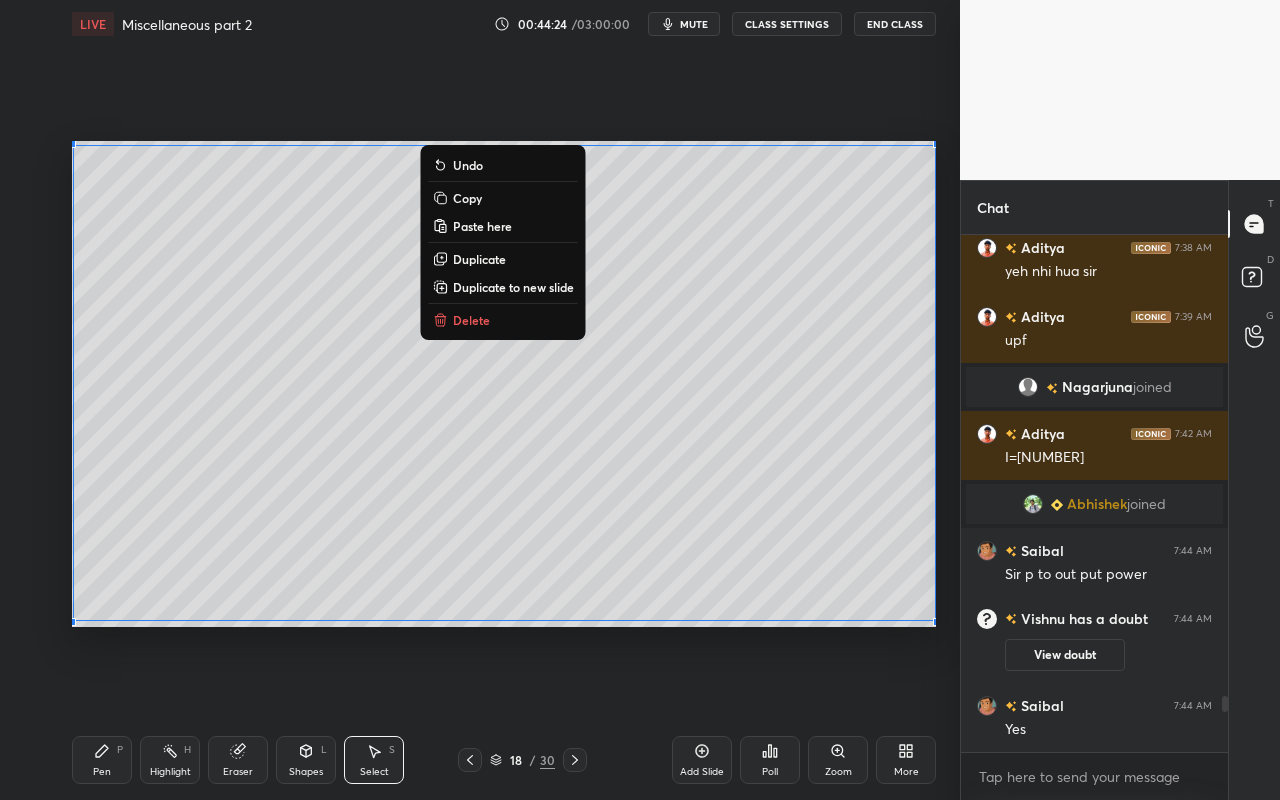 click on "Duplicate to new slide" at bounding box center (513, 287) 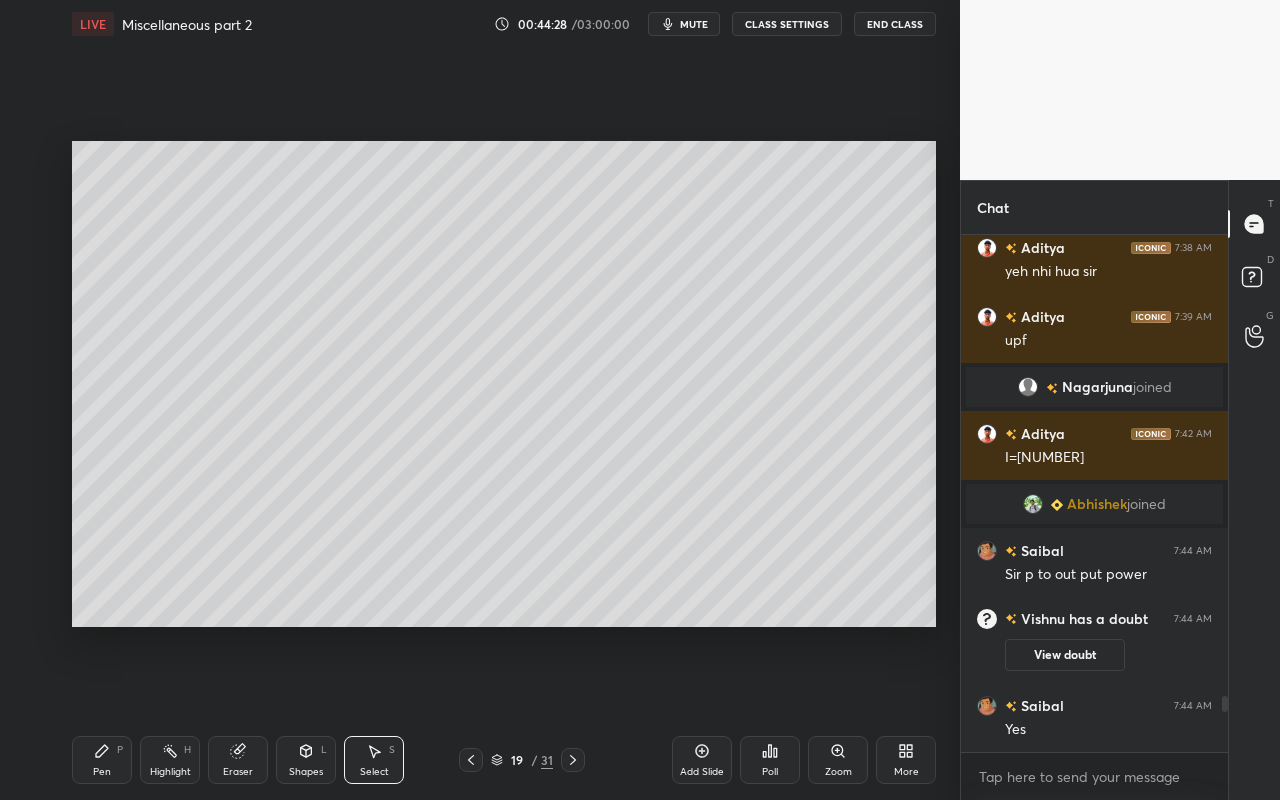click on "Select" at bounding box center [374, 772] 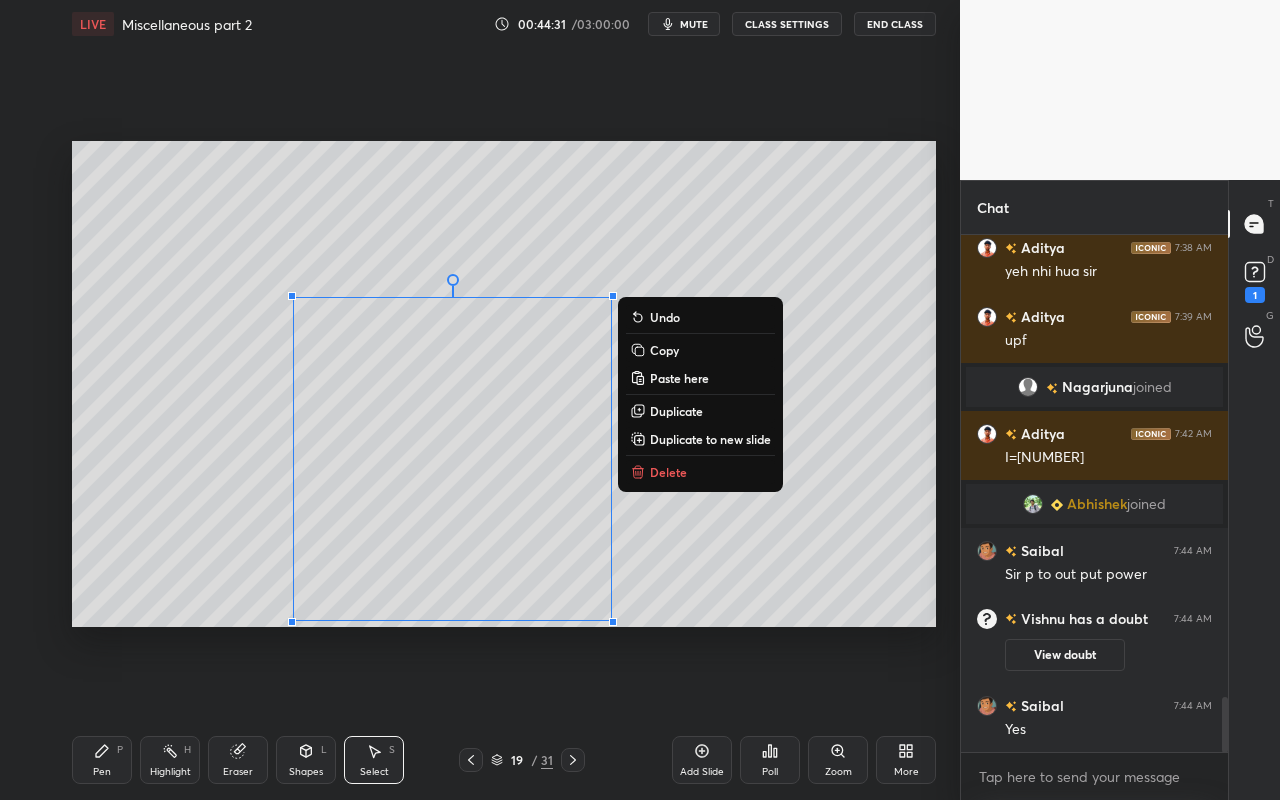 scroll, scrollTop: 4346, scrollLeft: 0, axis: vertical 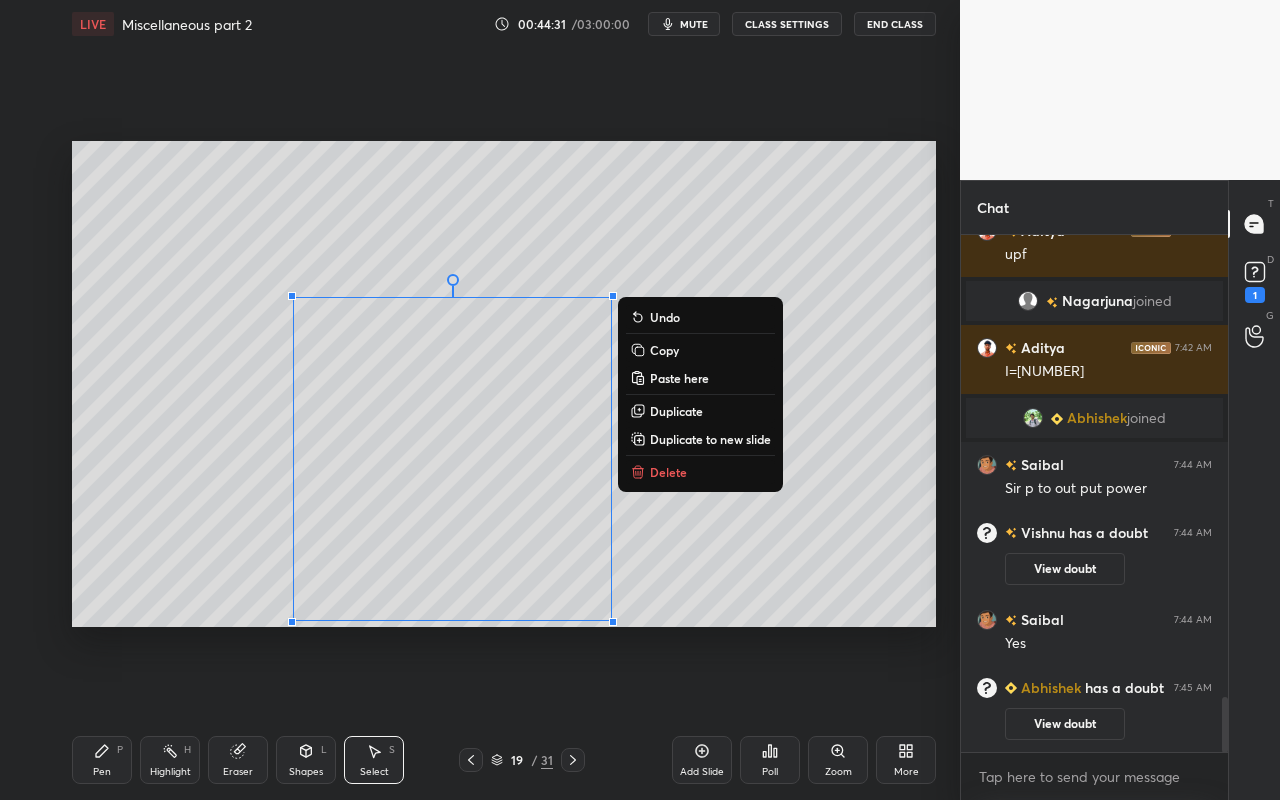 drag, startPoint x: 280, startPoint y: 296, endPoint x: 644, endPoint y: 619, distance: 486.6467 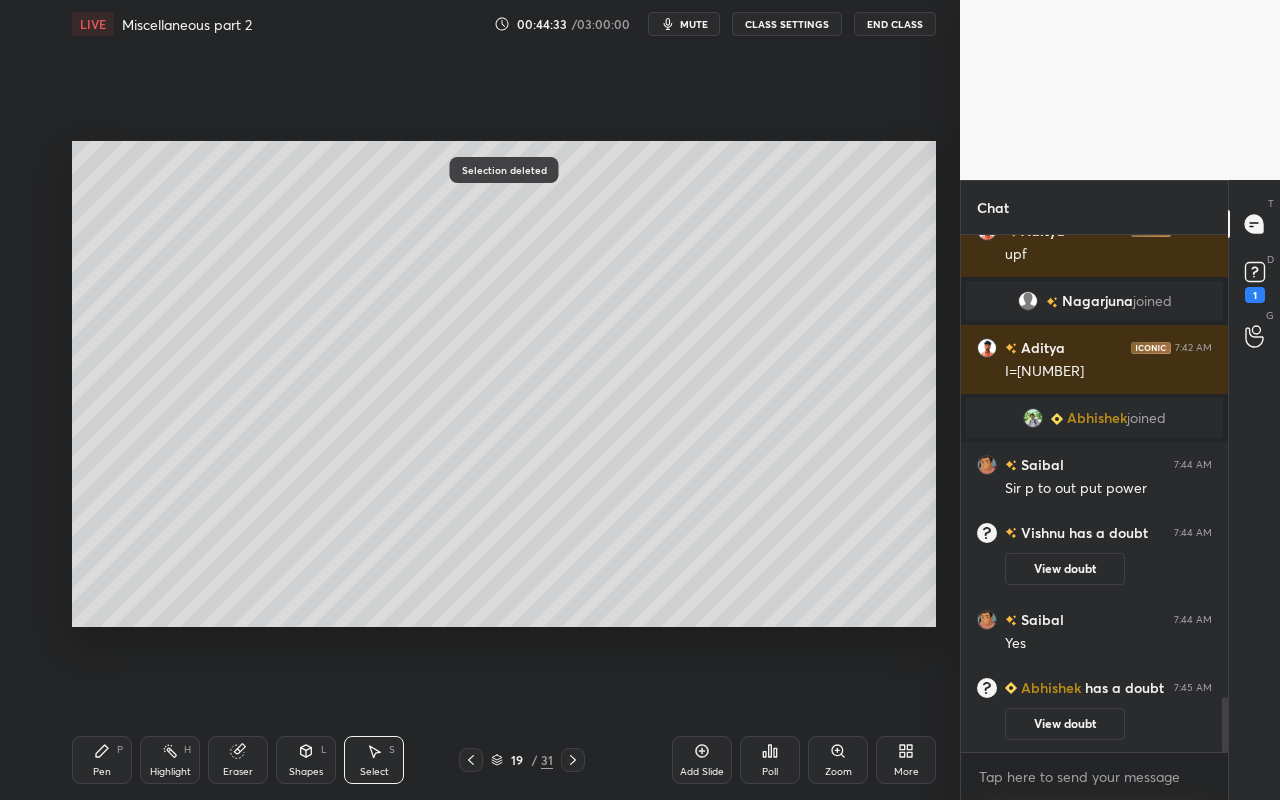 click on "Highlight H" at bounding box center (170, 760) 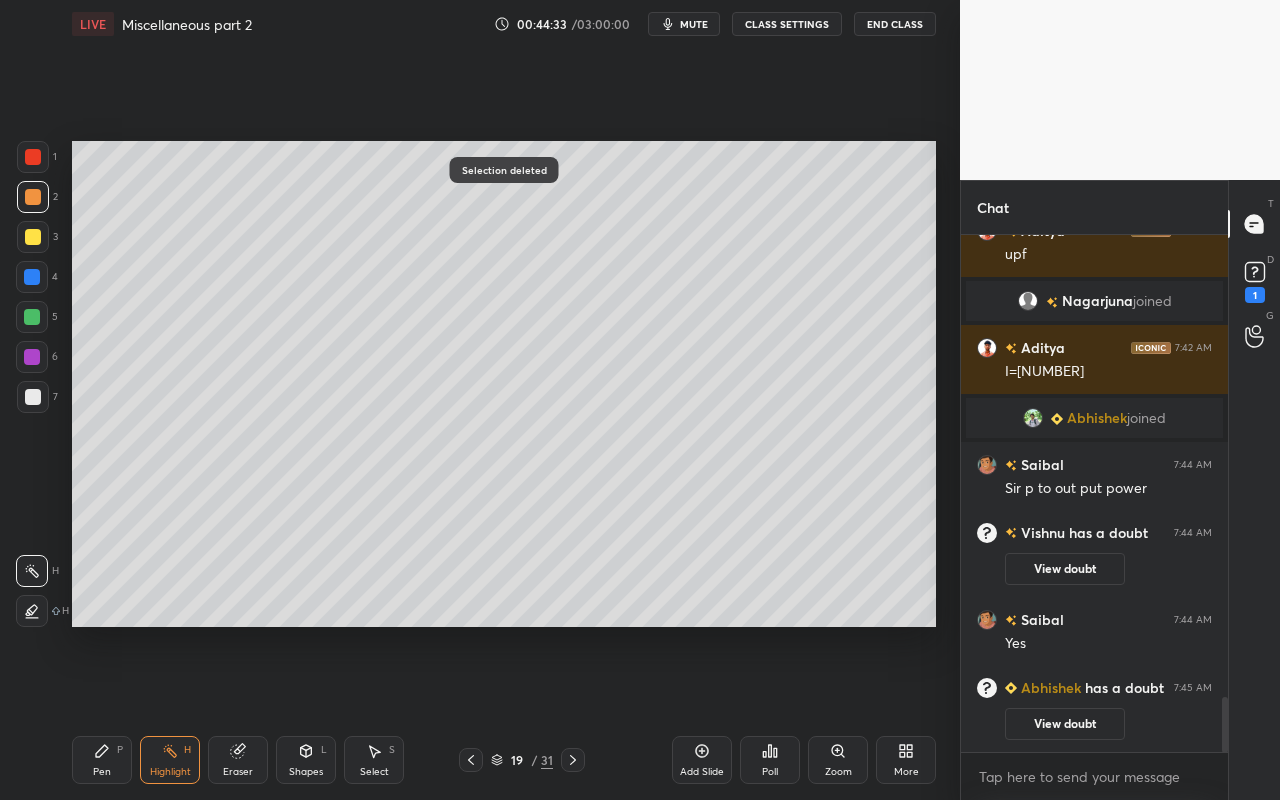 click 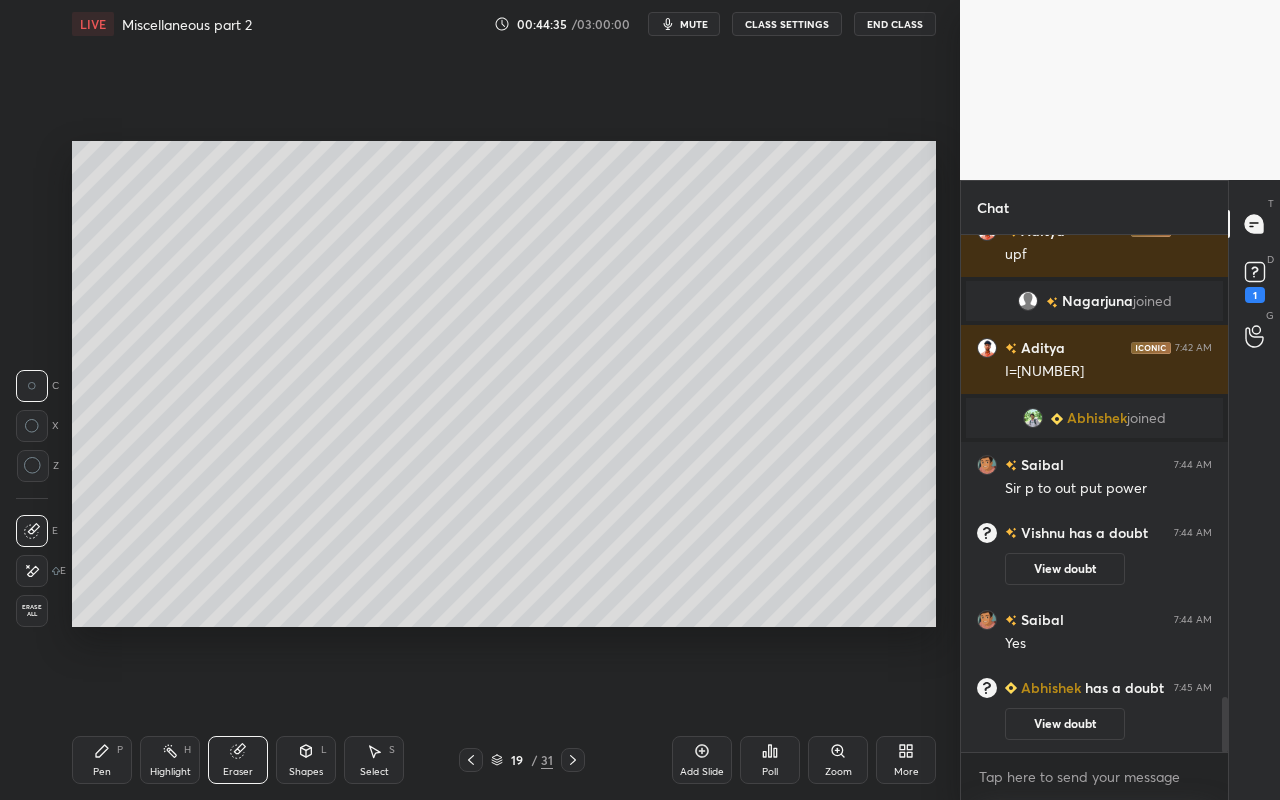 drag, startPoint x: 25, startPoint y: 579, endPoint x: 47, endPoint y: 555, distance: 32.55764 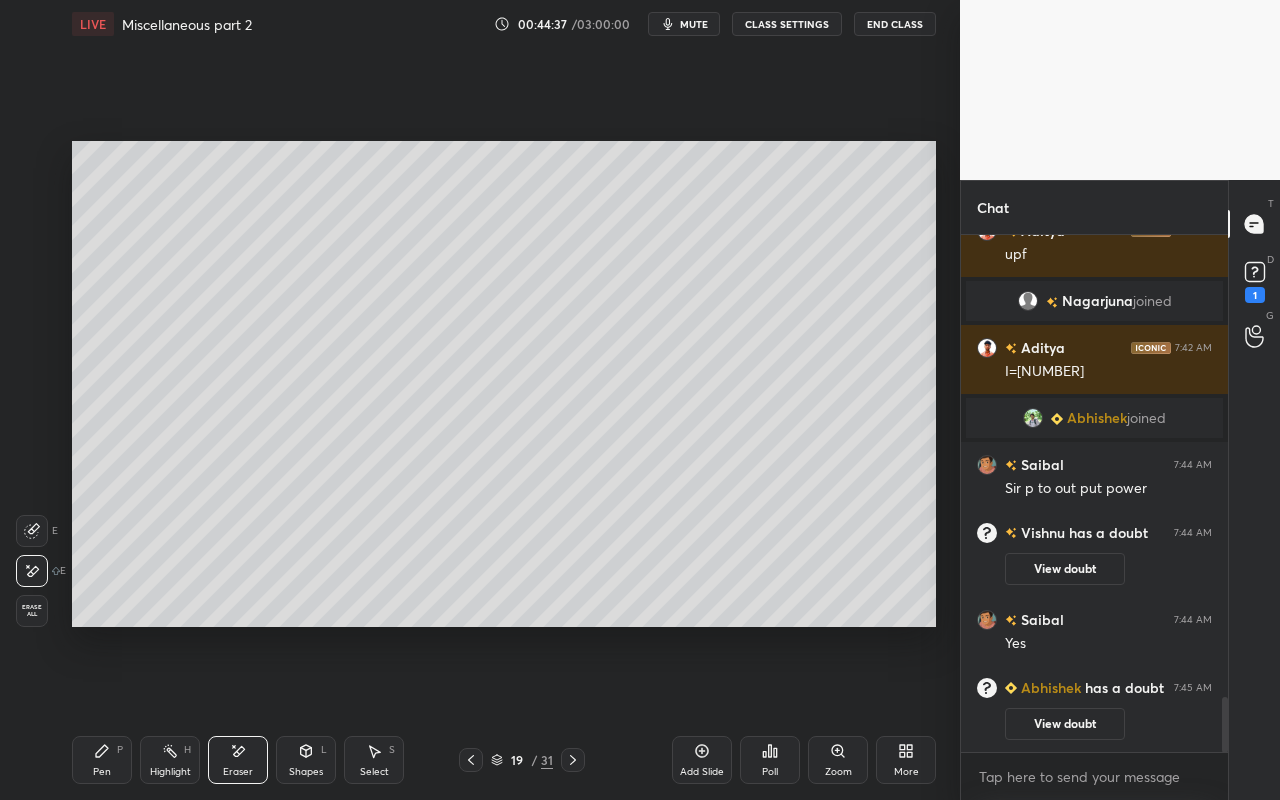 click on "Pen" at bounding box center (102, 772) 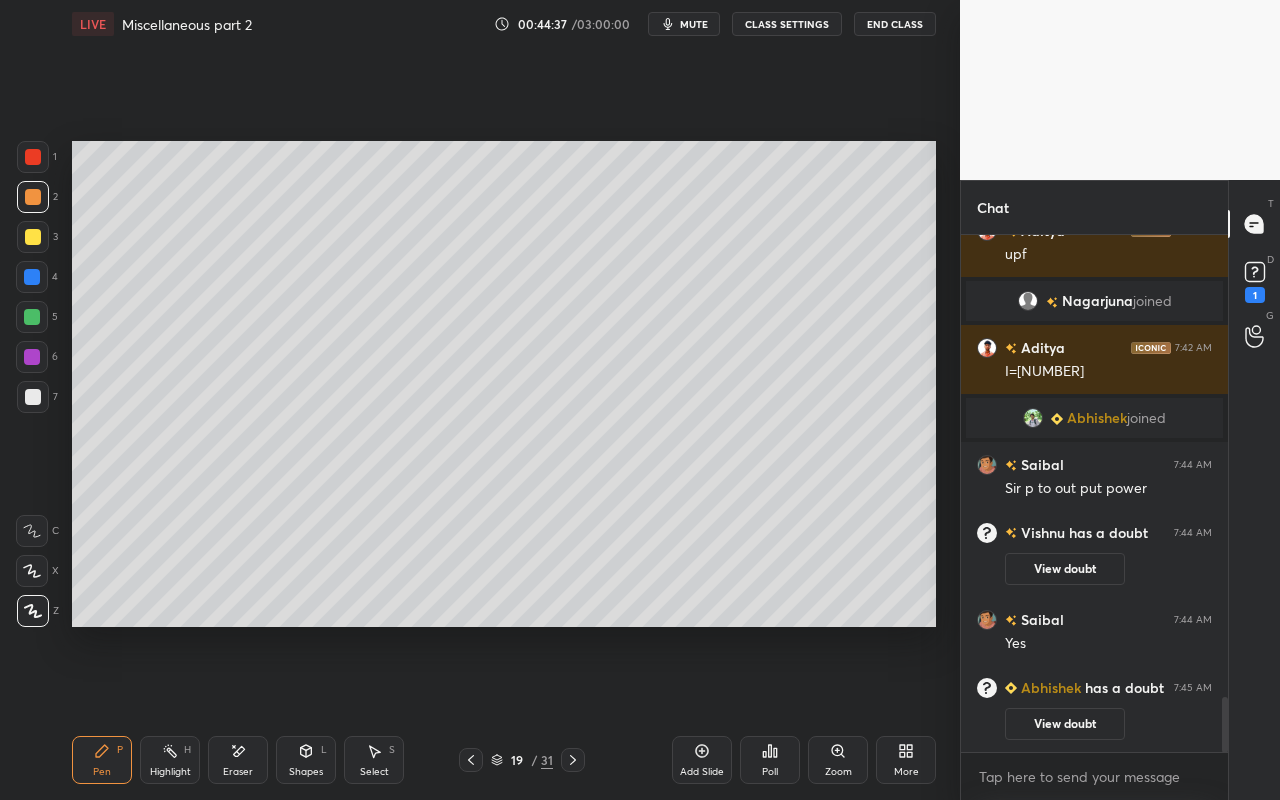 drag, startPoint x: 186, startPoint y: 754, endPoint x: 312, endPoint y: 648, distance: 164.65723 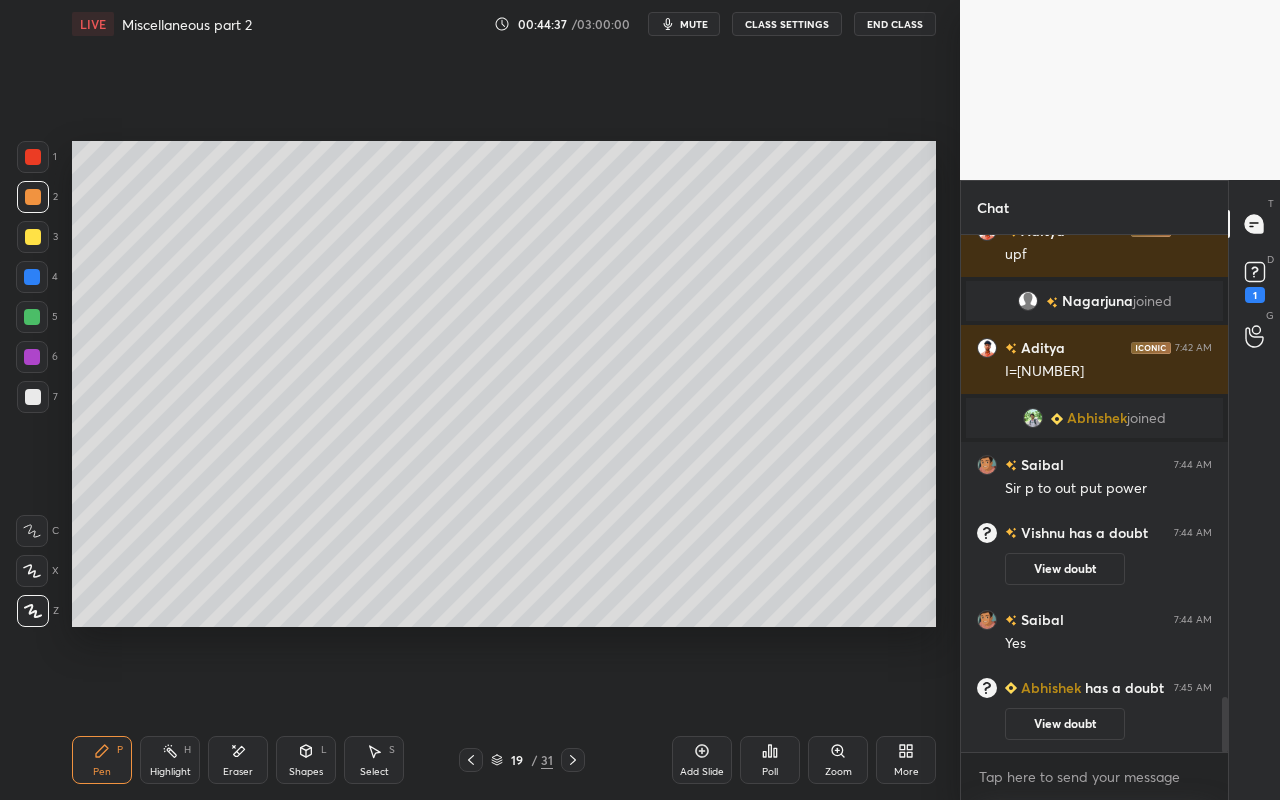 click on "H" at bounding box center [187, 750] 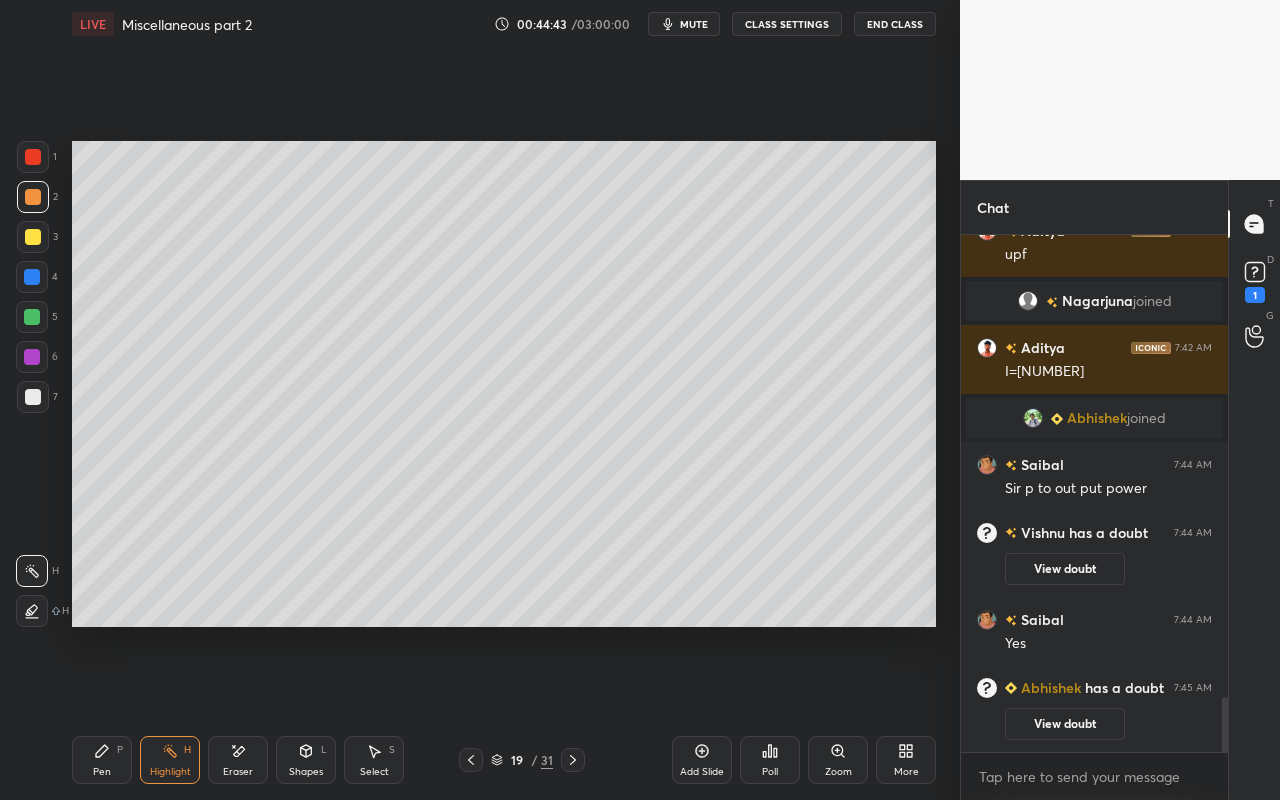 click on "Pen P" at bounding box center (102, 760) 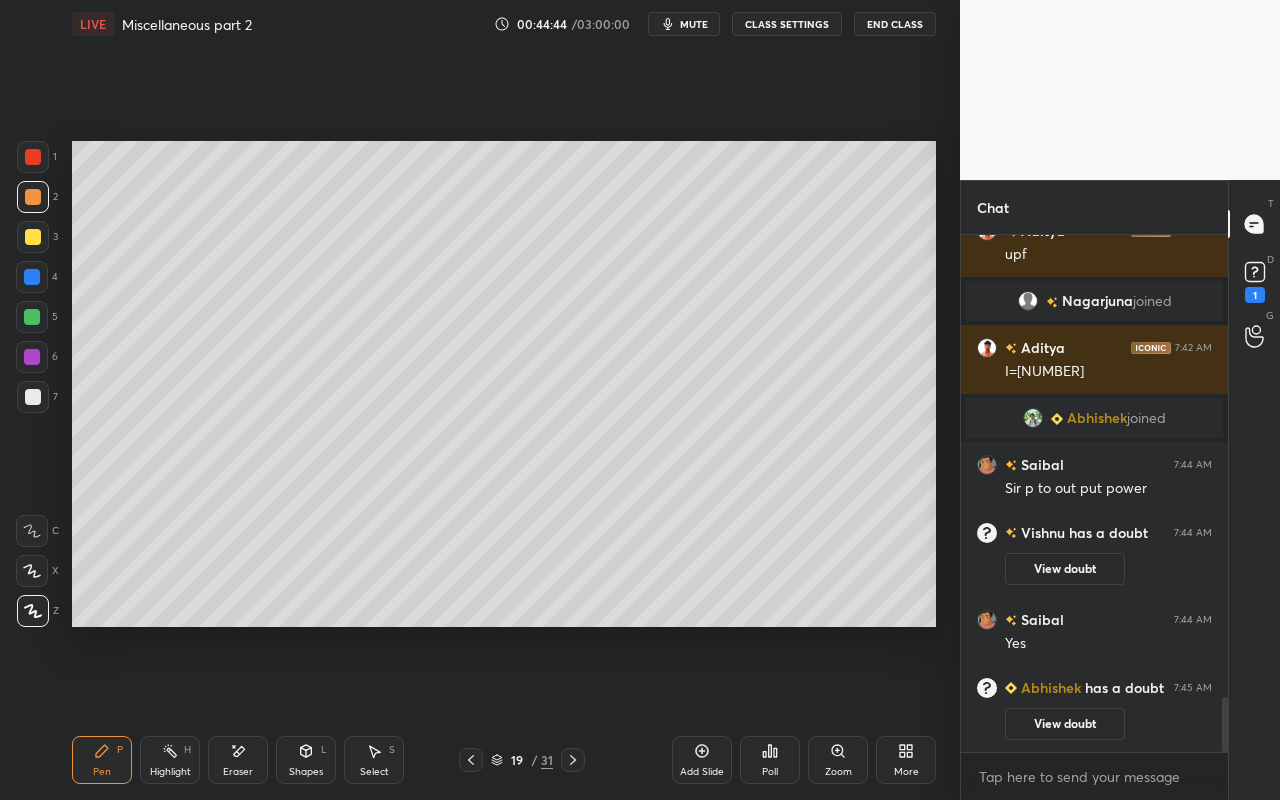 click at bounding box center (33, 197) 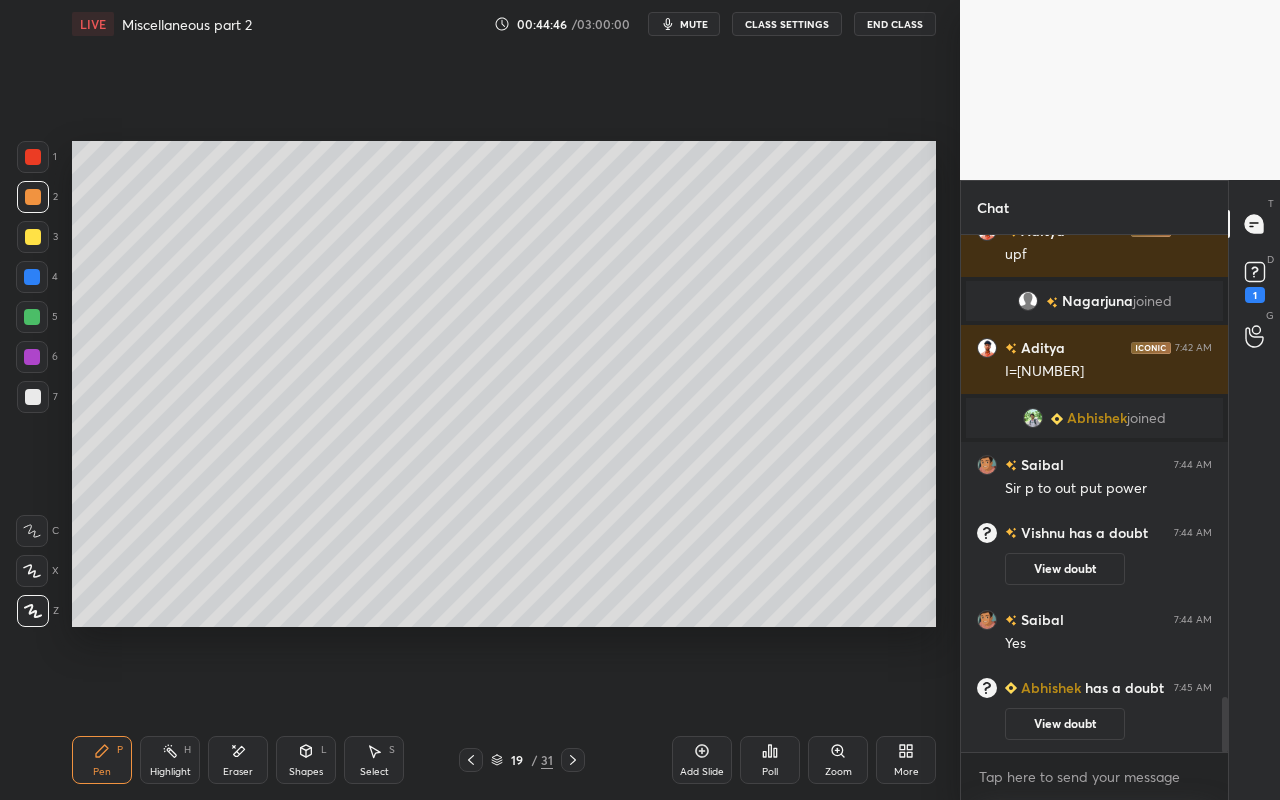 click at bounding box center (33, 157) 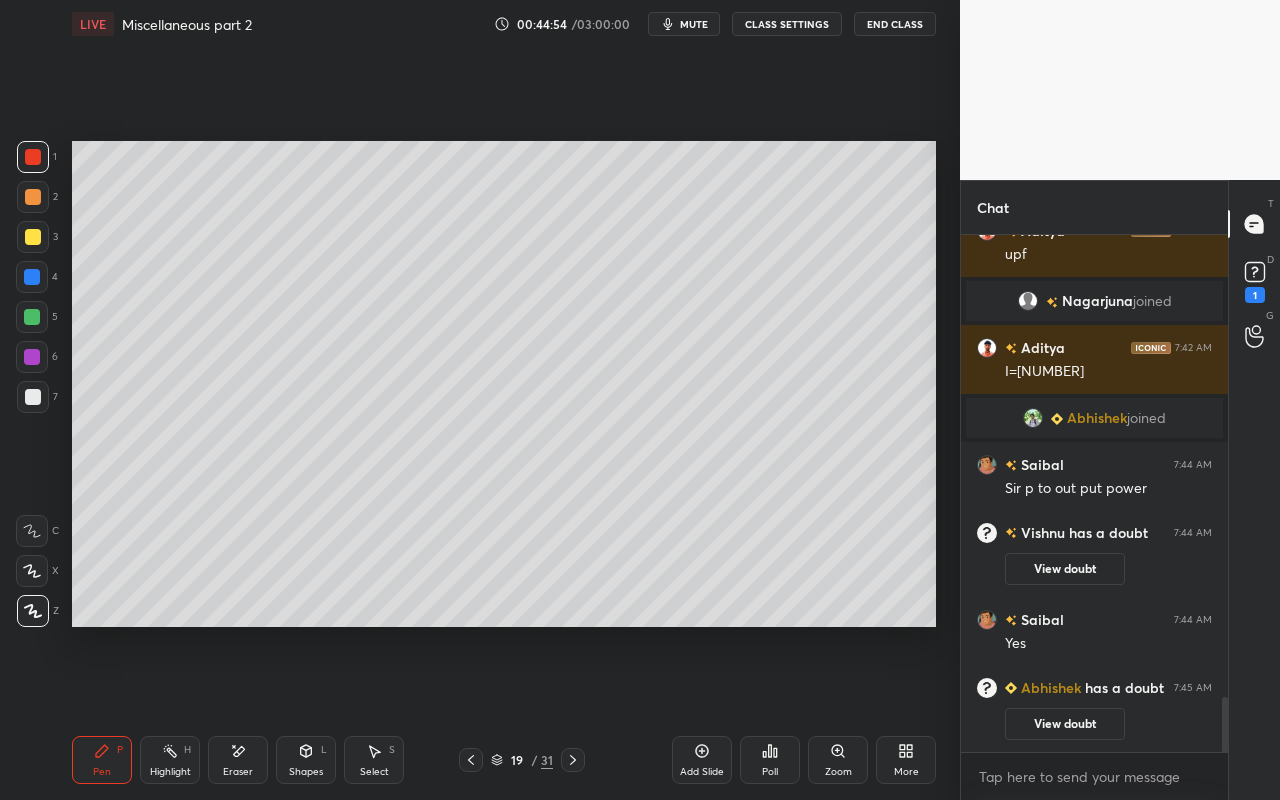 drag, startPoint x: 312, startPoint y: 768, endPoint x: 321, endPoint y: 742, distance: 27.513634 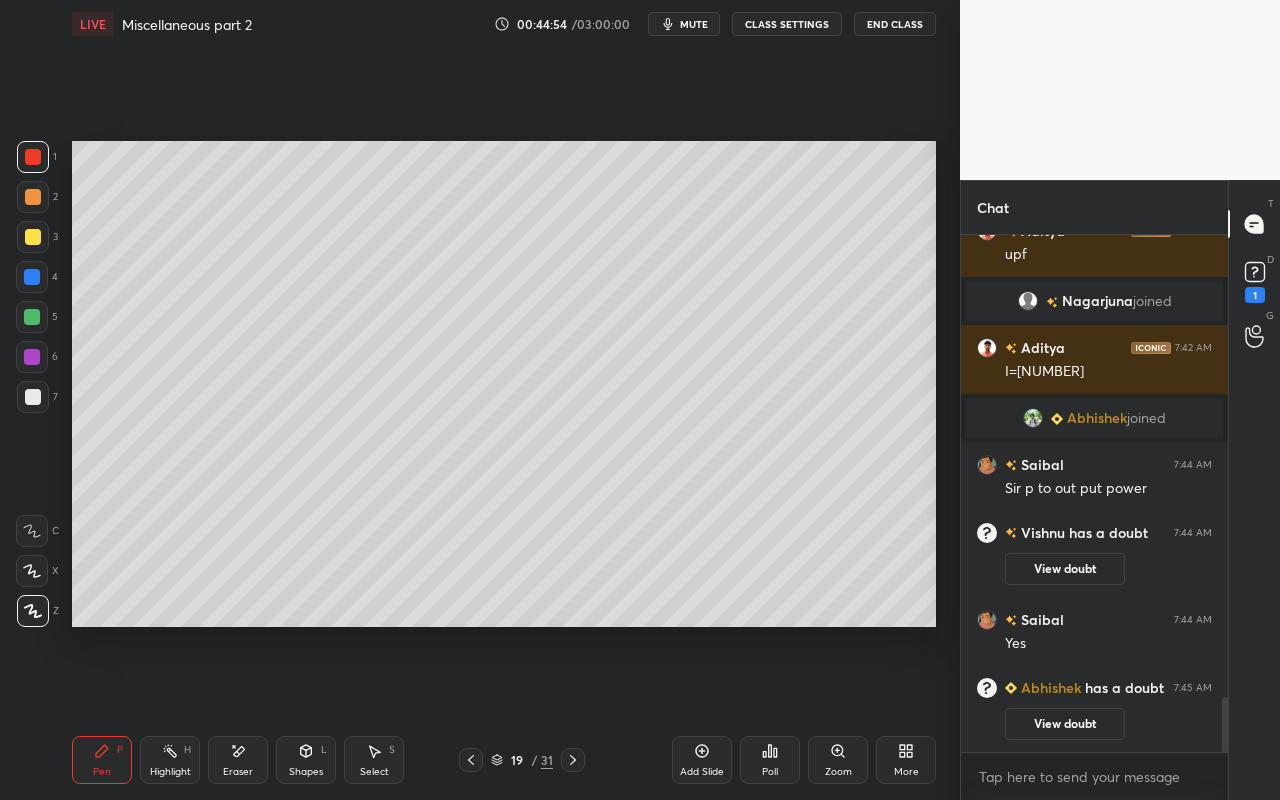 click on "Shapes" at bounding box center [306, 772] 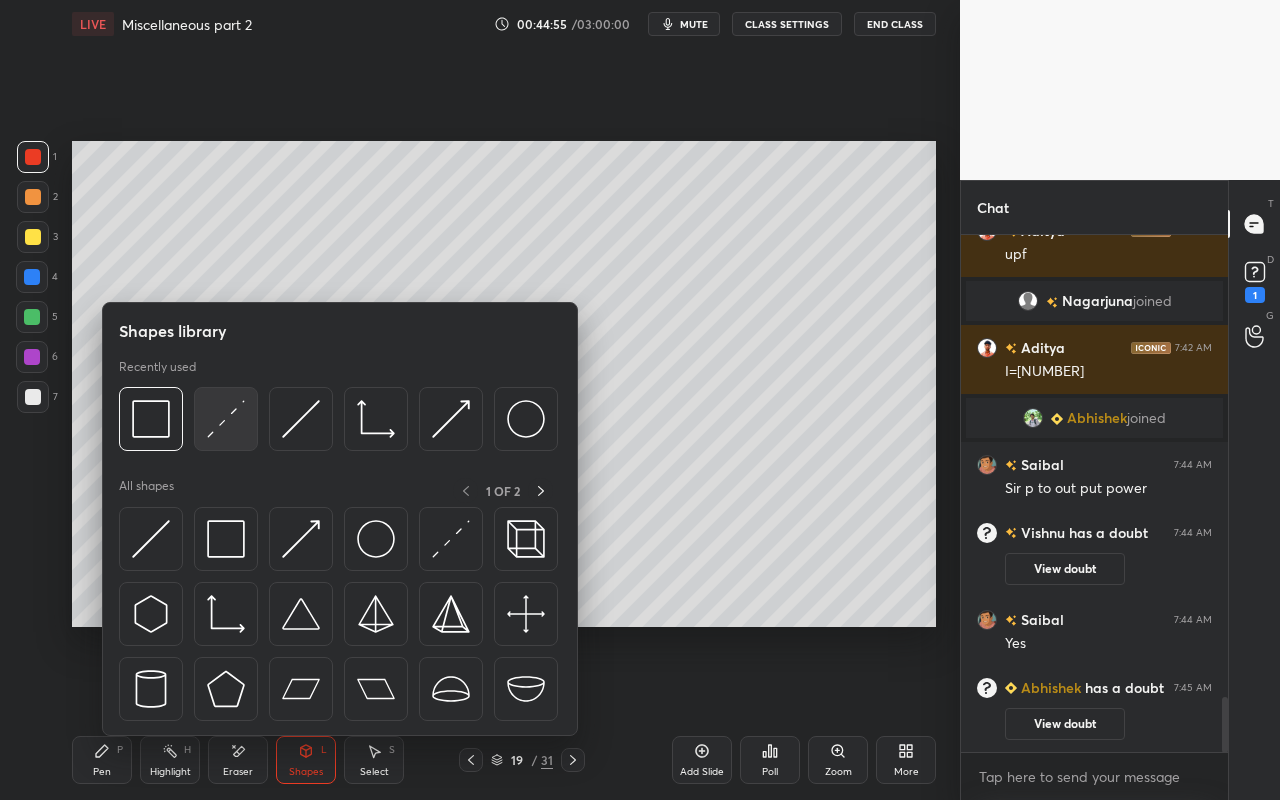 click at bounding box center (226, 419) 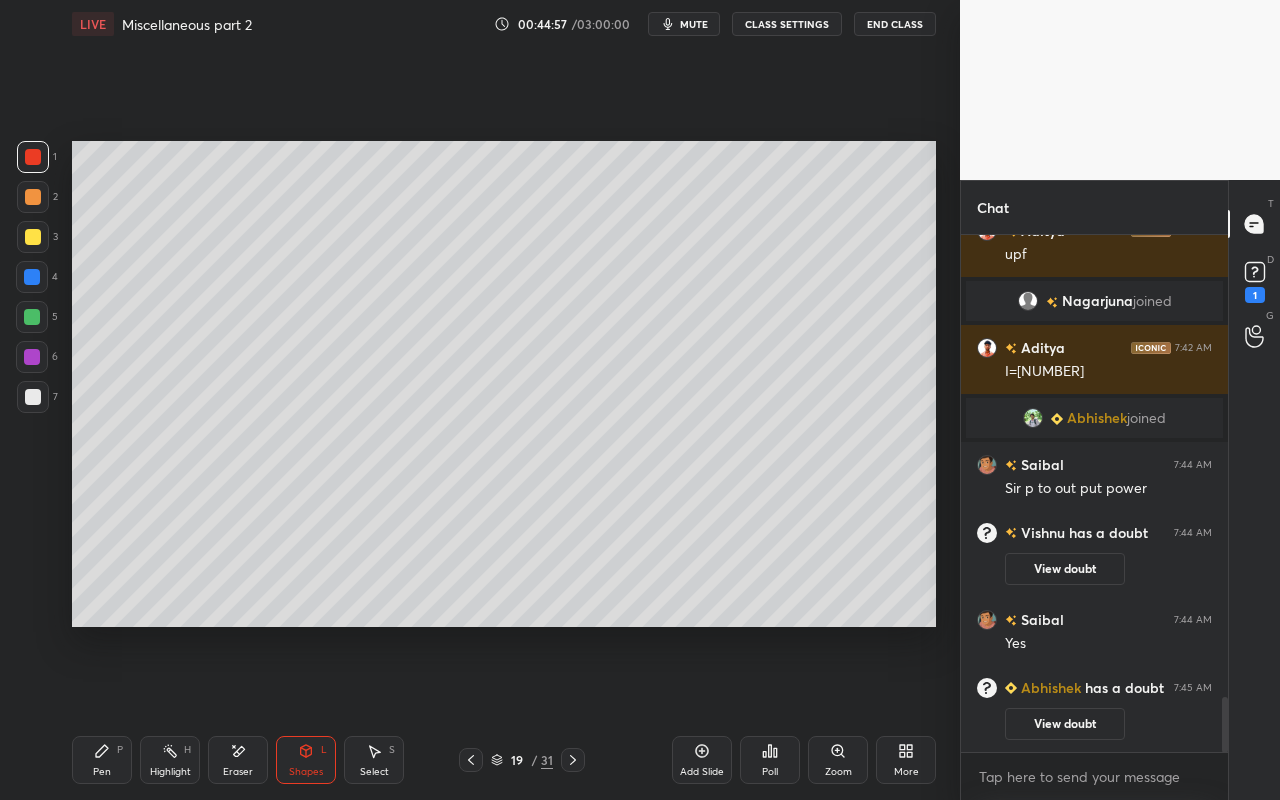 drag, startPoint x: 91, startPoint y: 768, endPoint x: 276, endPoint y: 640, distance: 224.96445 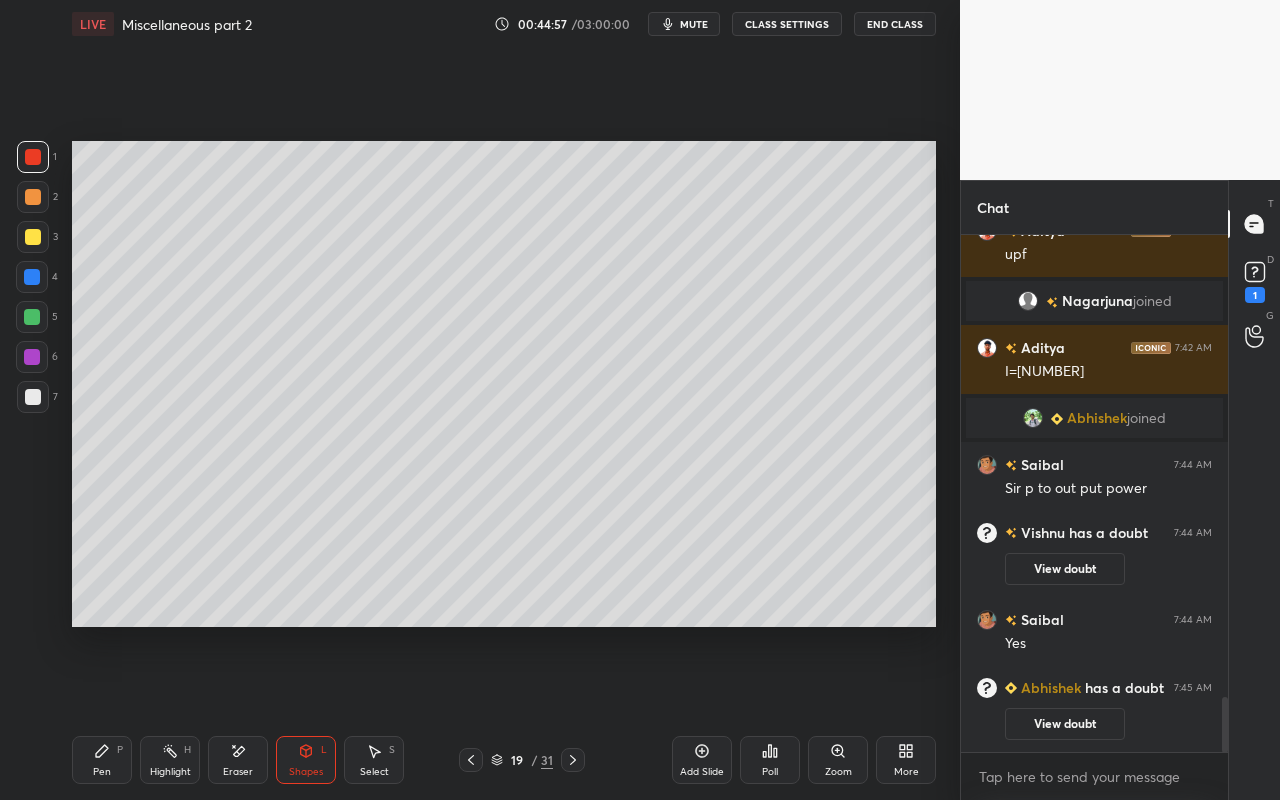 click on "Pen P" at bounding box center (102, 760) 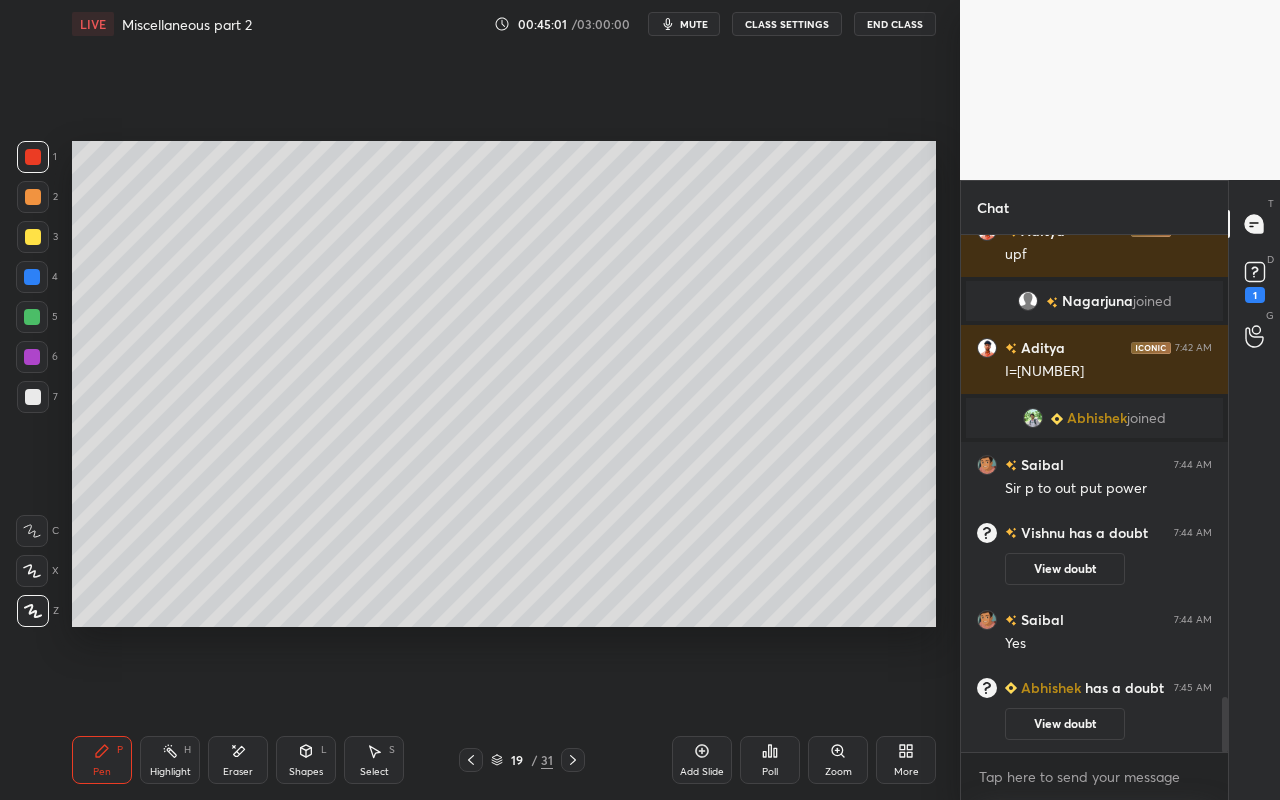 drag, startPoint x: 110, startPoint y: 758, endPoint x: 146, endPoint y: 703, distance: 65.734314 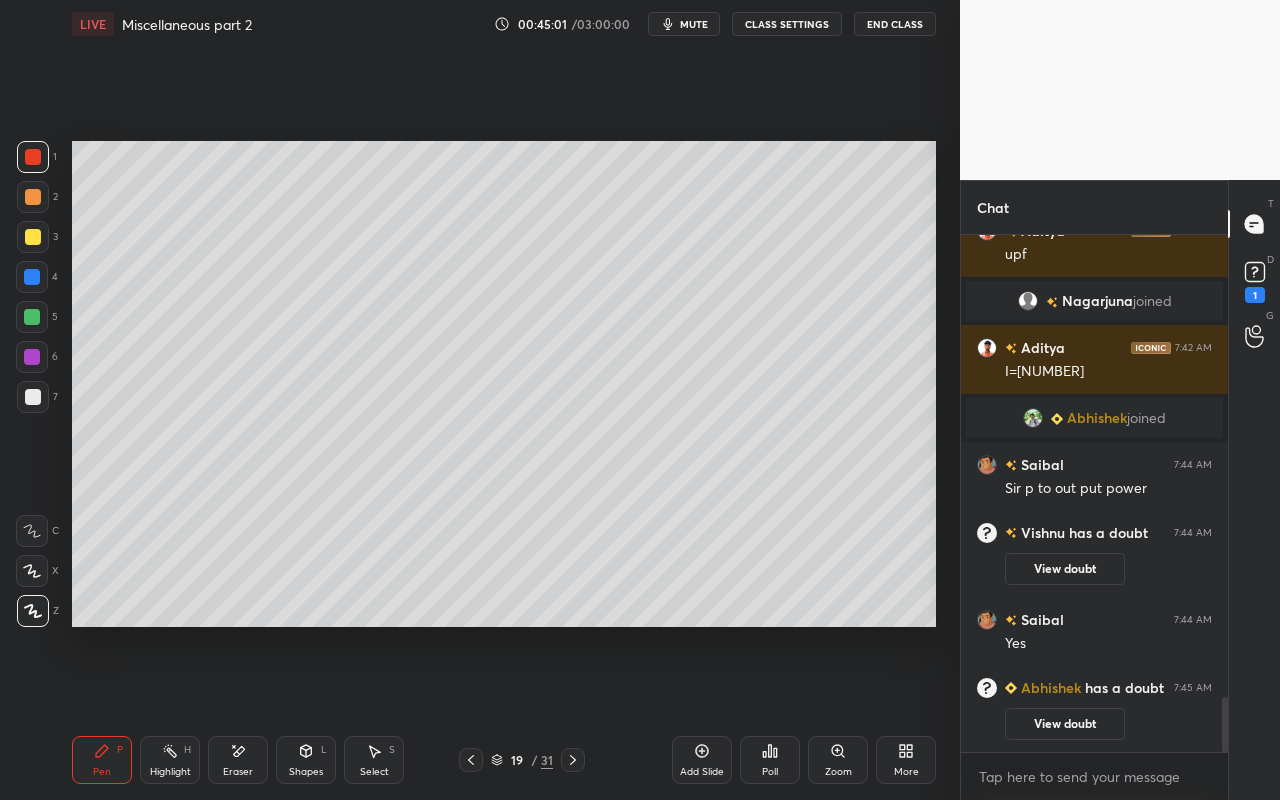 click on "Pen P" at bounding box center [102, 760] 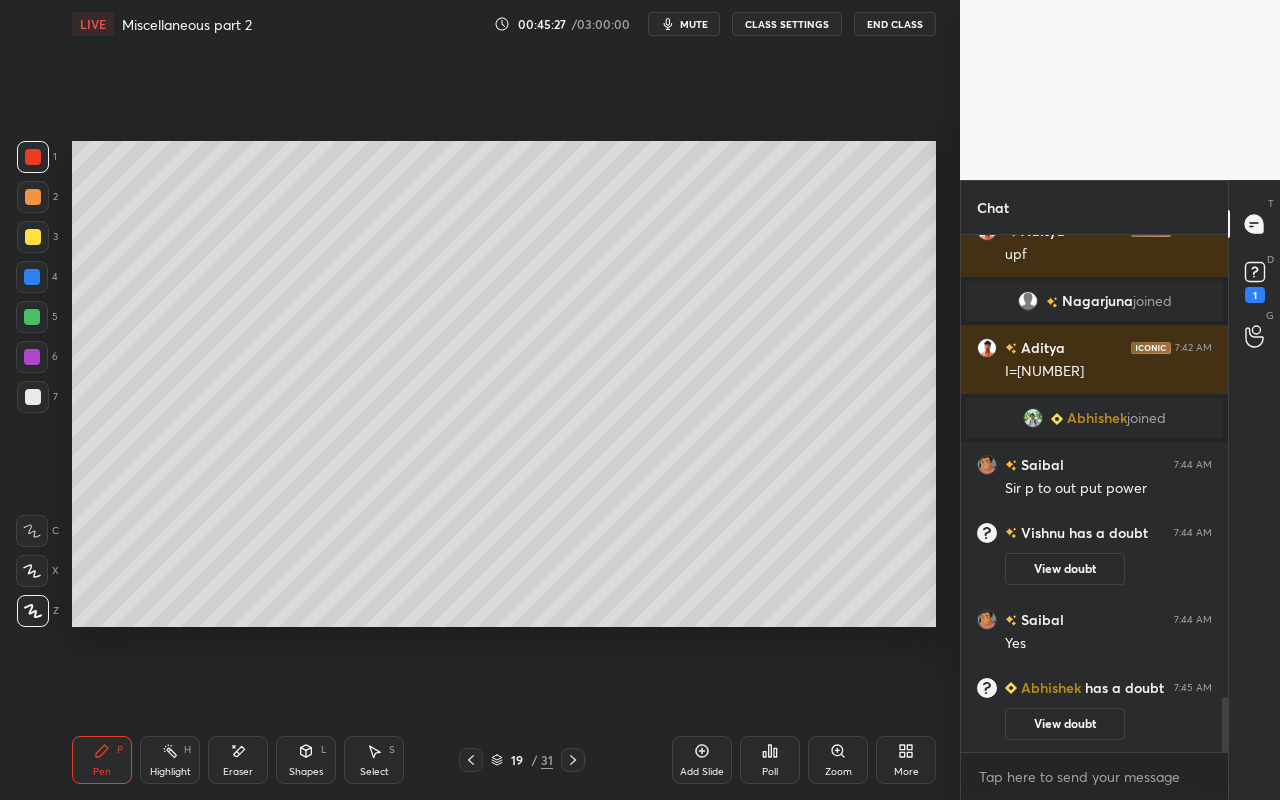 click on "Pen P" at bounding box center (102, 760) 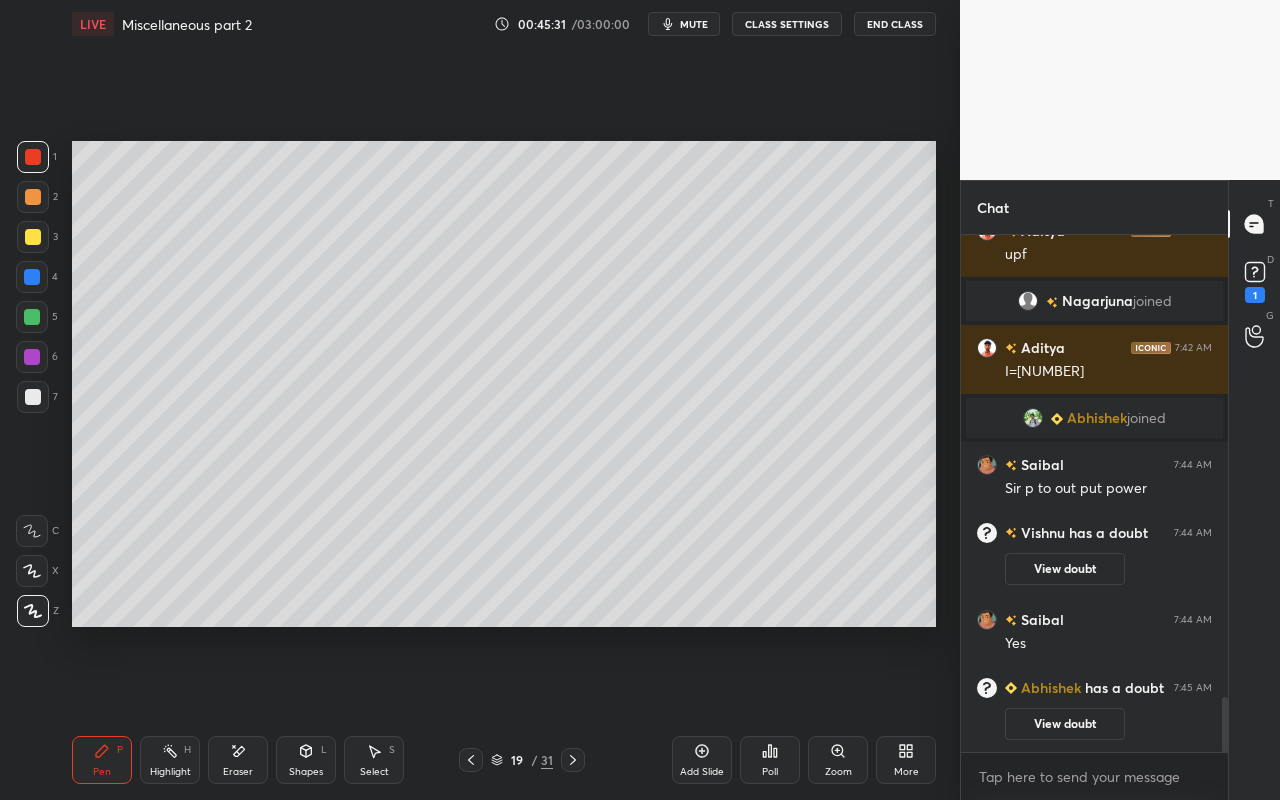 click on "Pen P" at bounding box center (102, 760) 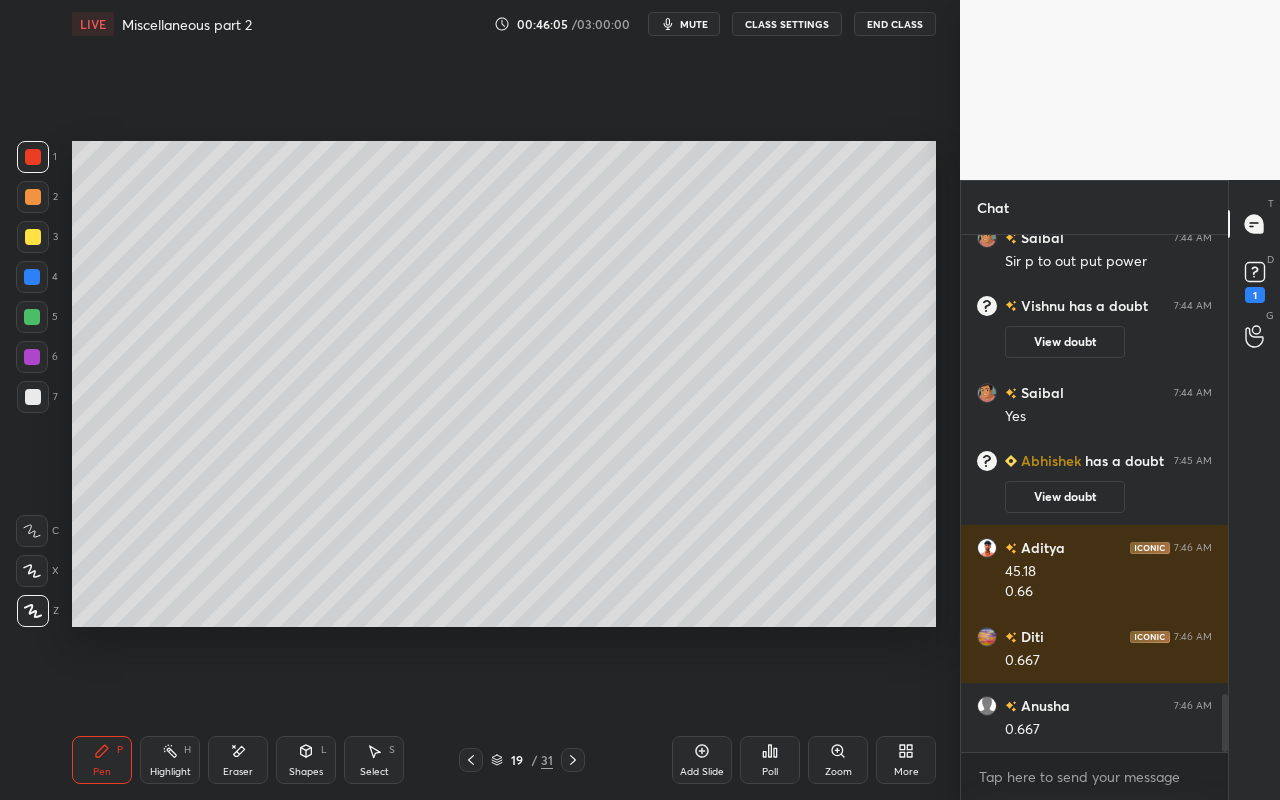scroll, scrollTop: 4158, scrollLeft: 0, axis: vertical 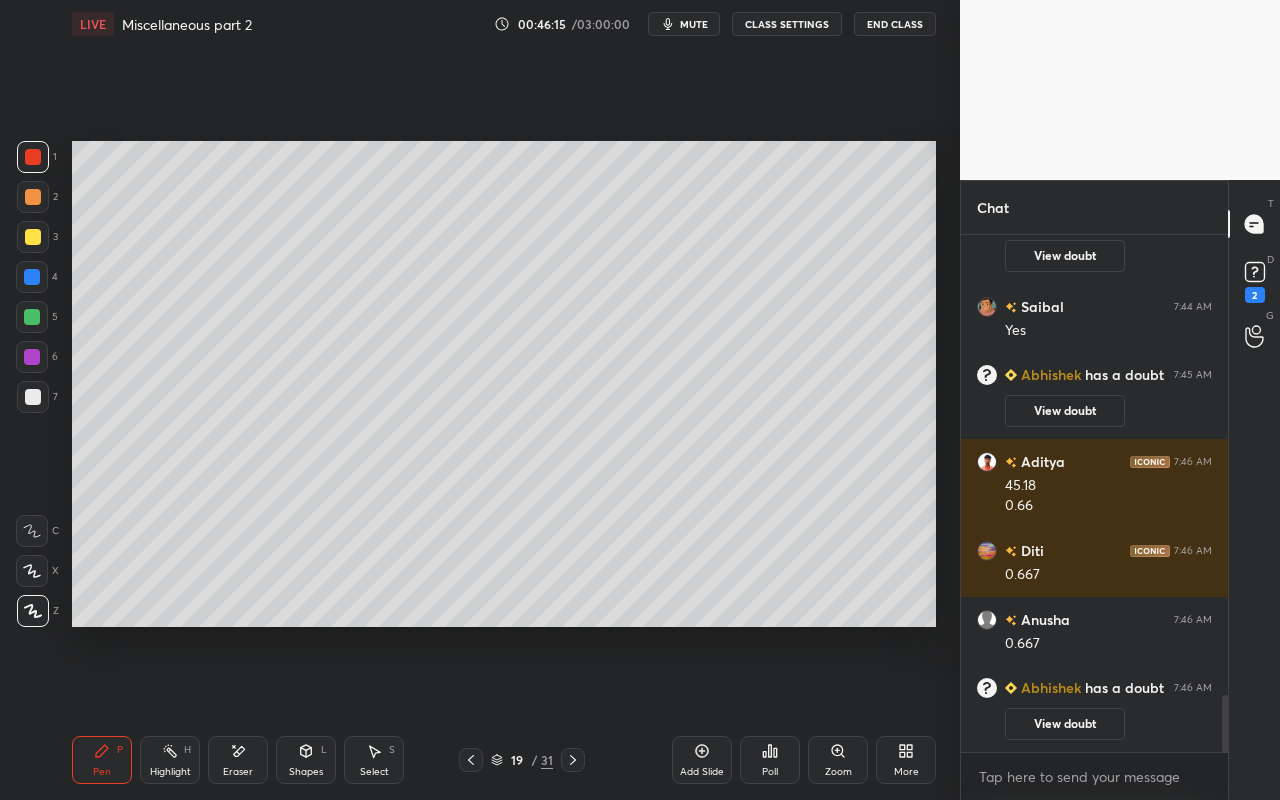 drag, startPoint x: 233, startPoint y: 762, endPoint x: 378, endPoint y: 637, distance: 191.4419 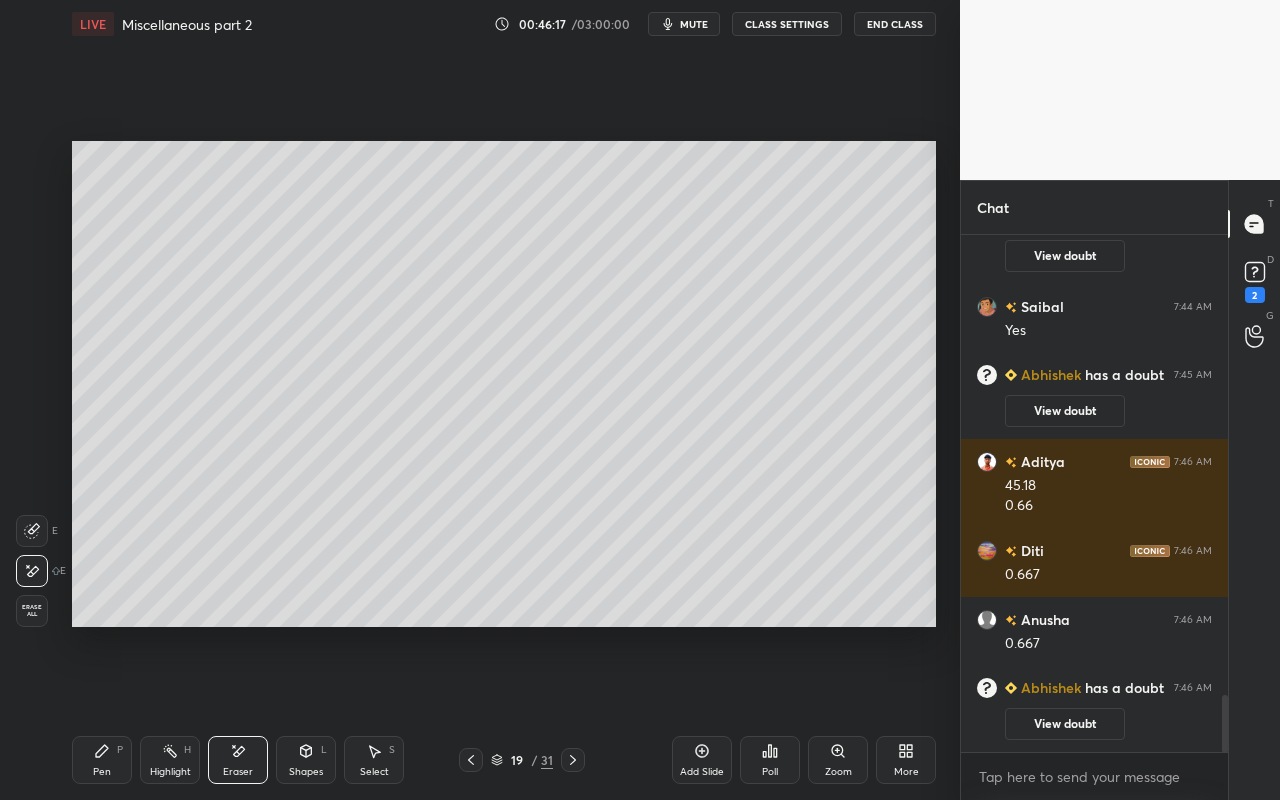 click on "Pen P" at bounding box center (102, 760) 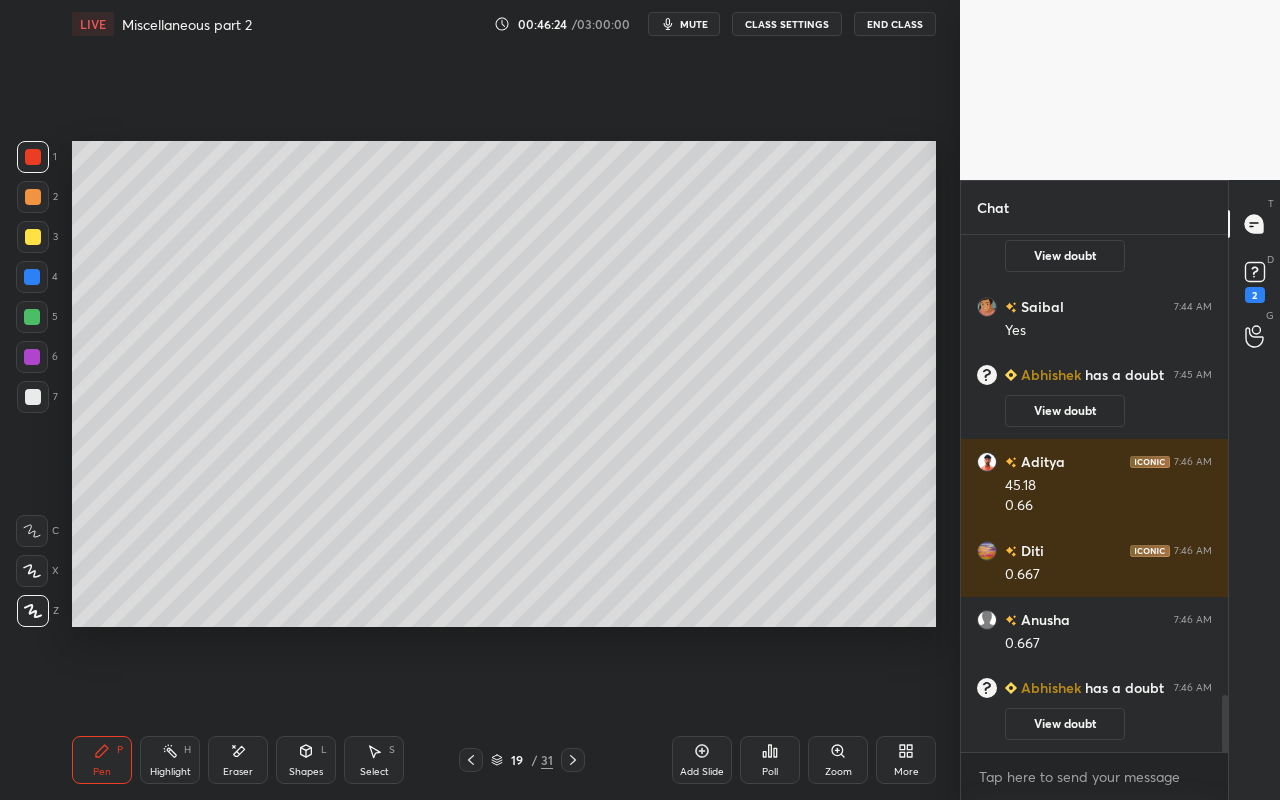 scroll, scrollTop: 3982, scrollLeft: 0, axis: vertical 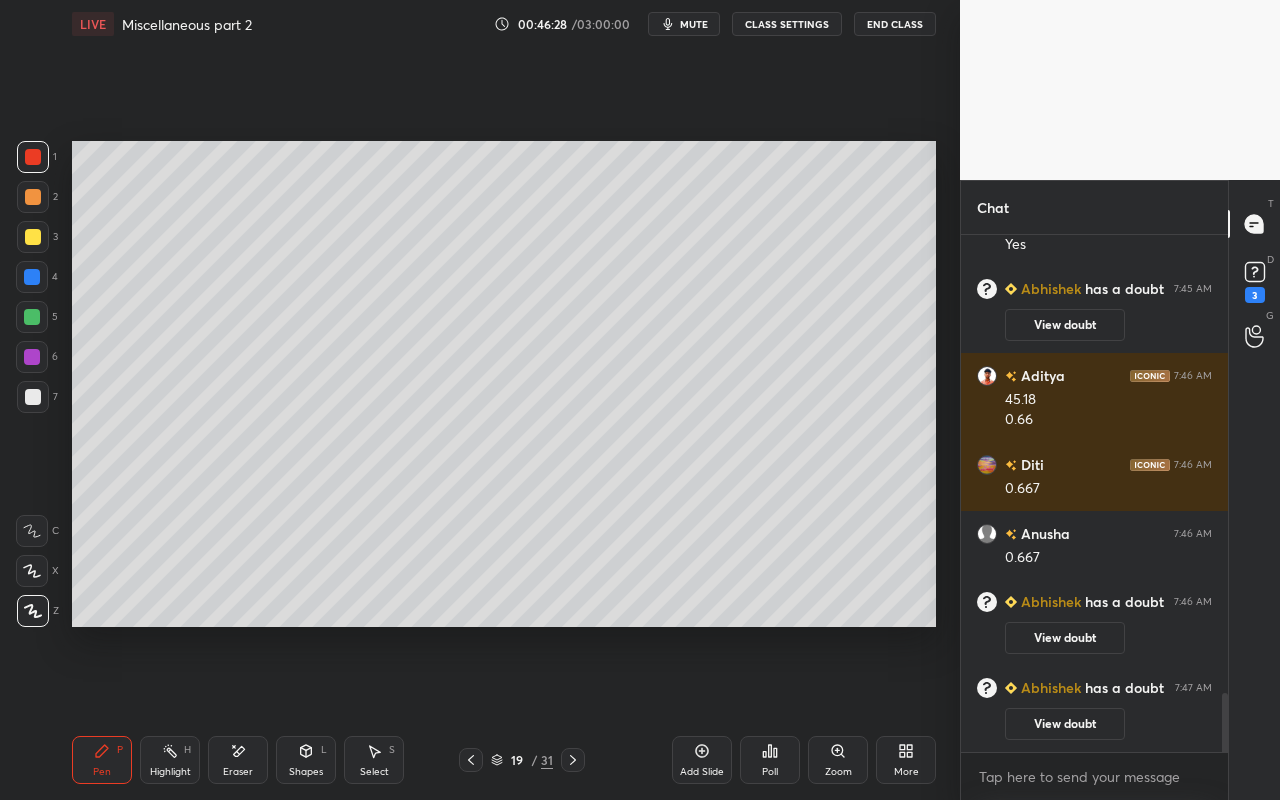 drag, startPoint x: 82, startPoint y: 766, endPoint x: 108, endPoint y: 742, distance: 35.383614 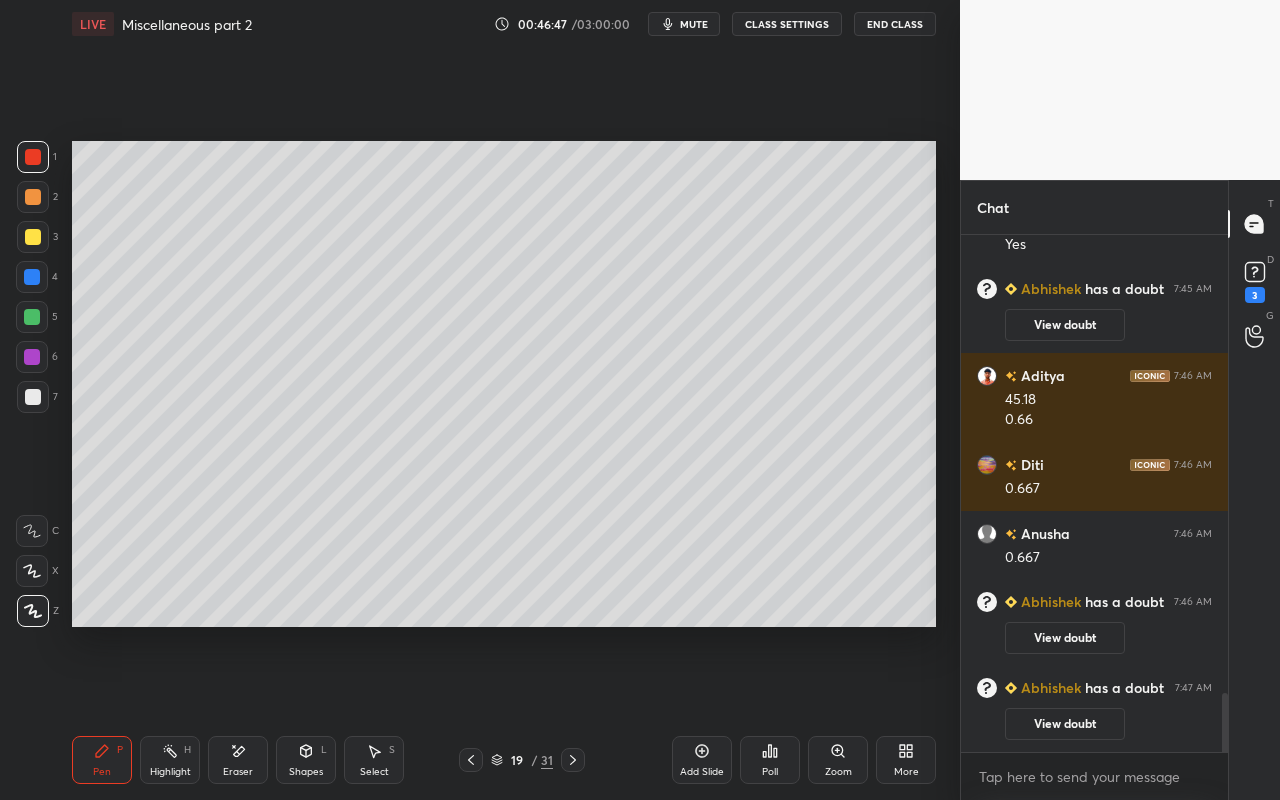 click on "View doubt" at bounding box center (1065, 638) 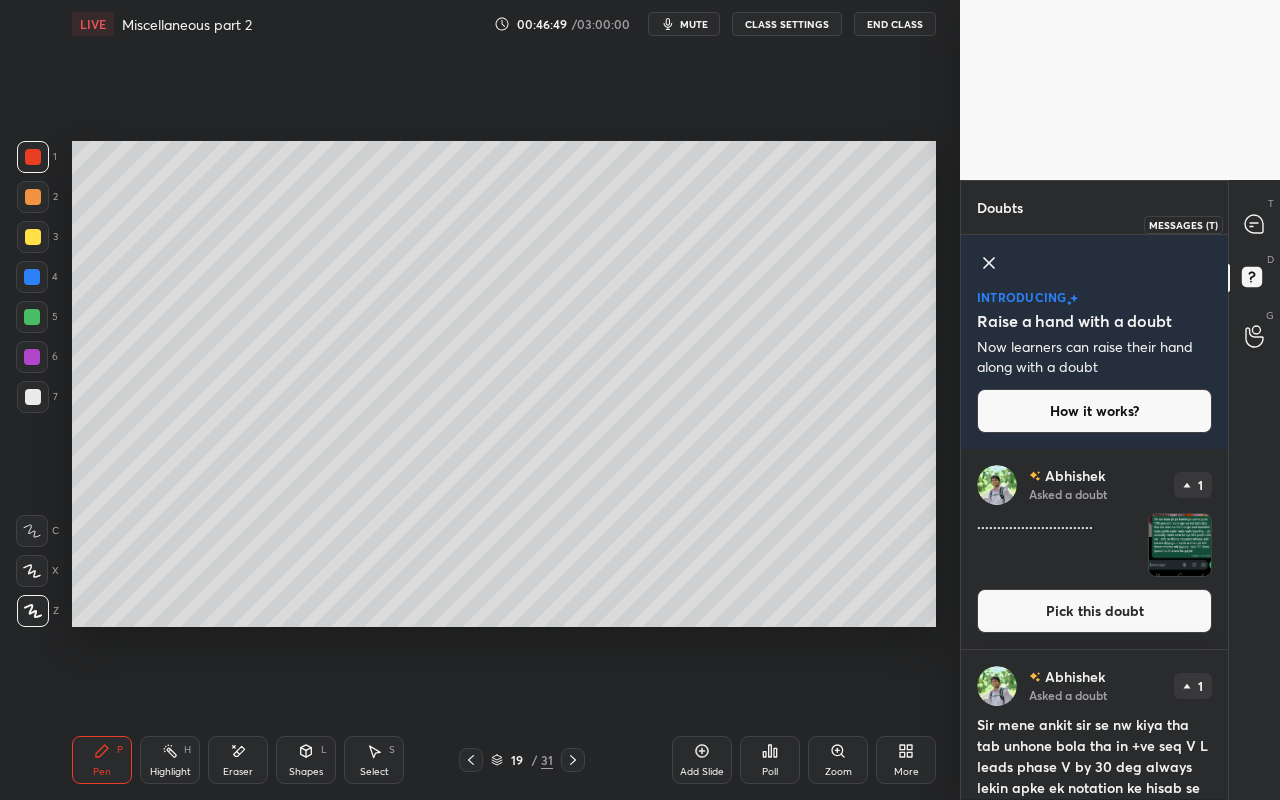 click 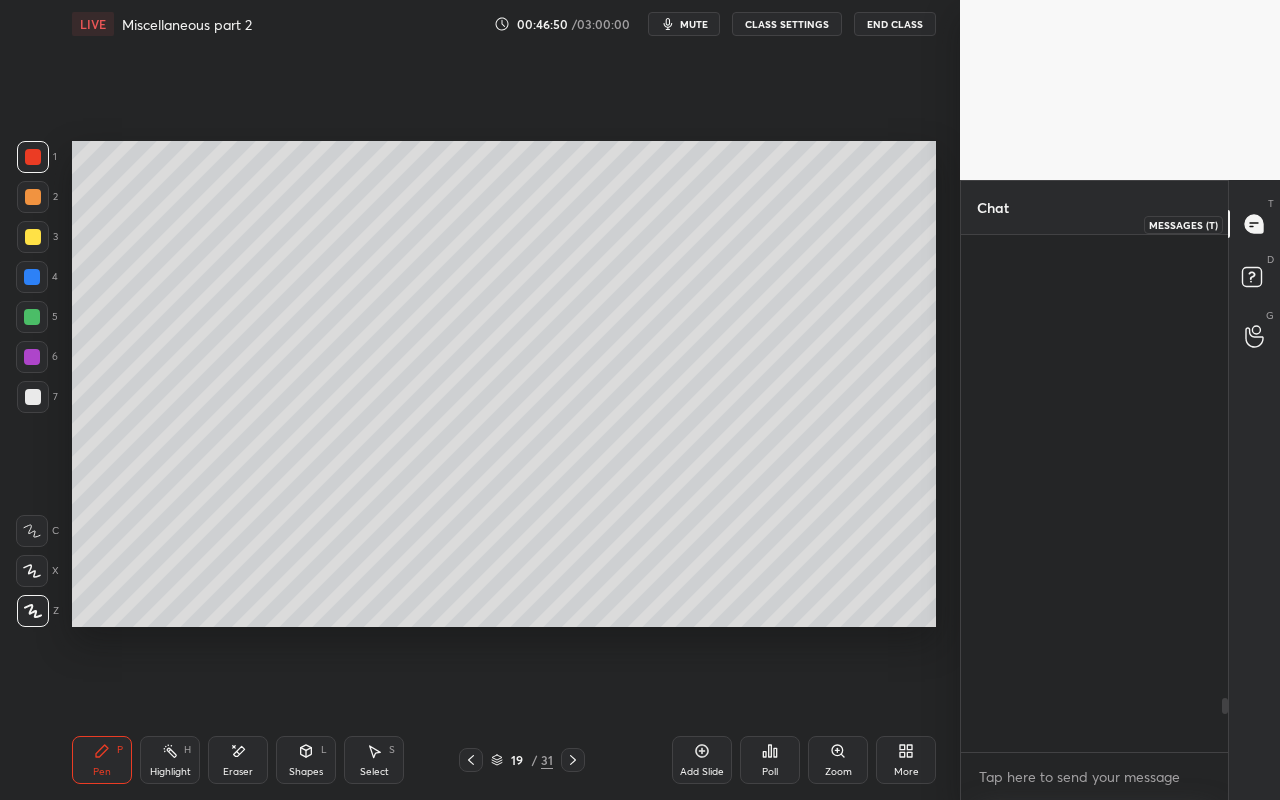 scroll, scrollTop: 4421, scrollLeft: 0, axis: vertical 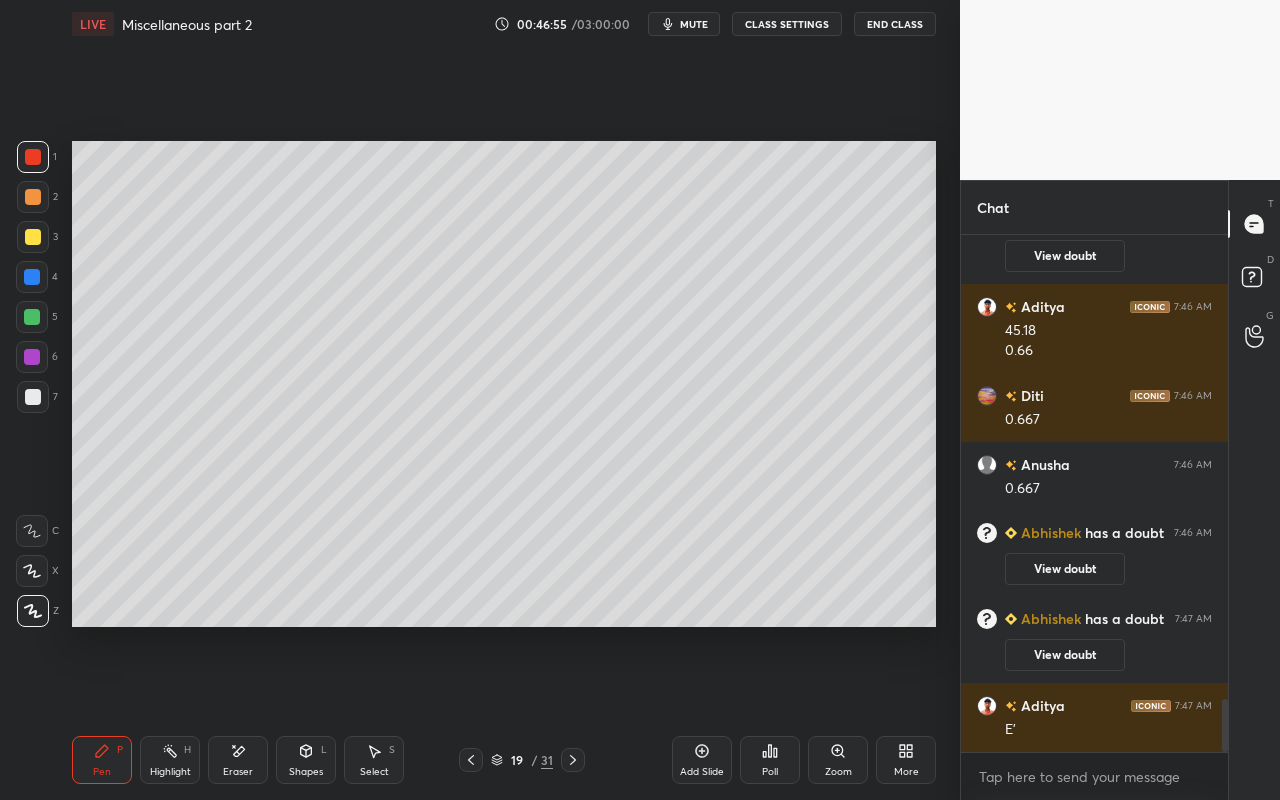 drag, startPoint x: 166, startPoint y: 756, endPoint x: 312, endPoint y: 627, distance: 194.82556 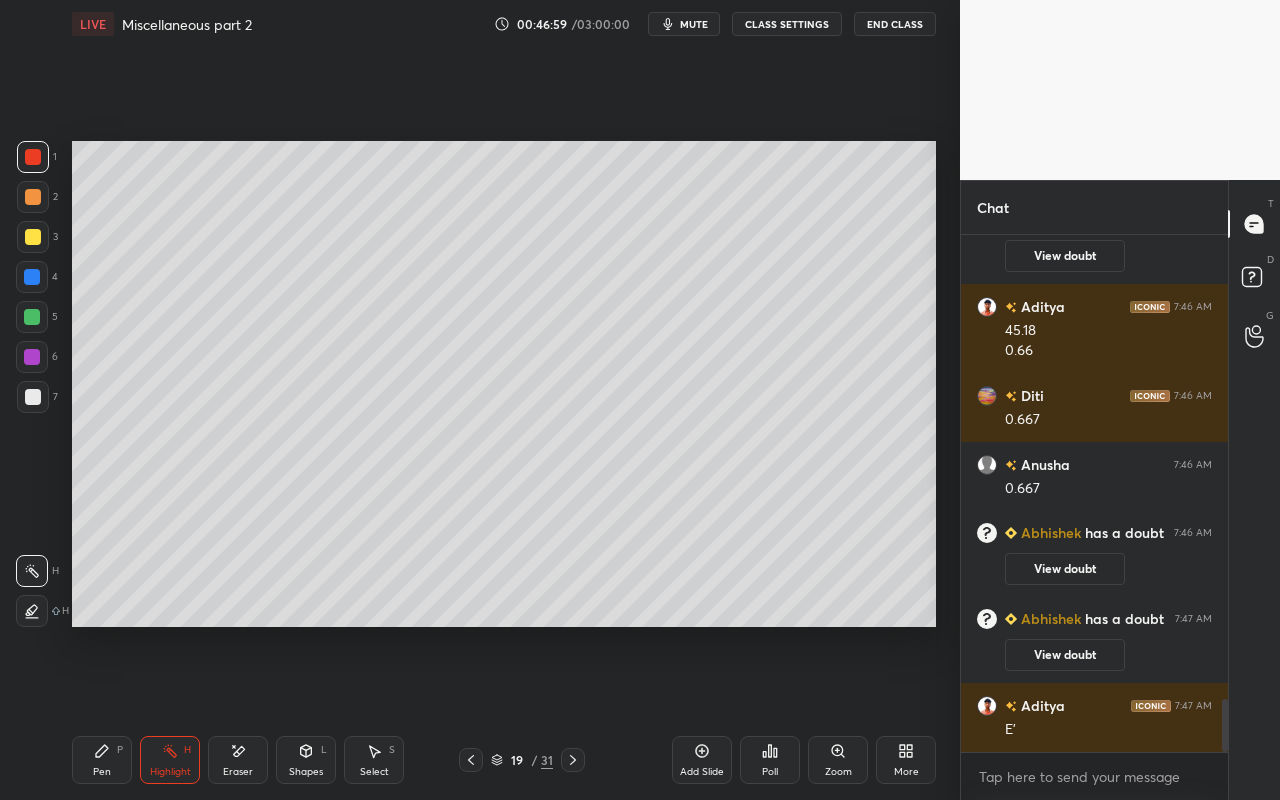 click on "Add Slide" at bounding box center [702, 760] 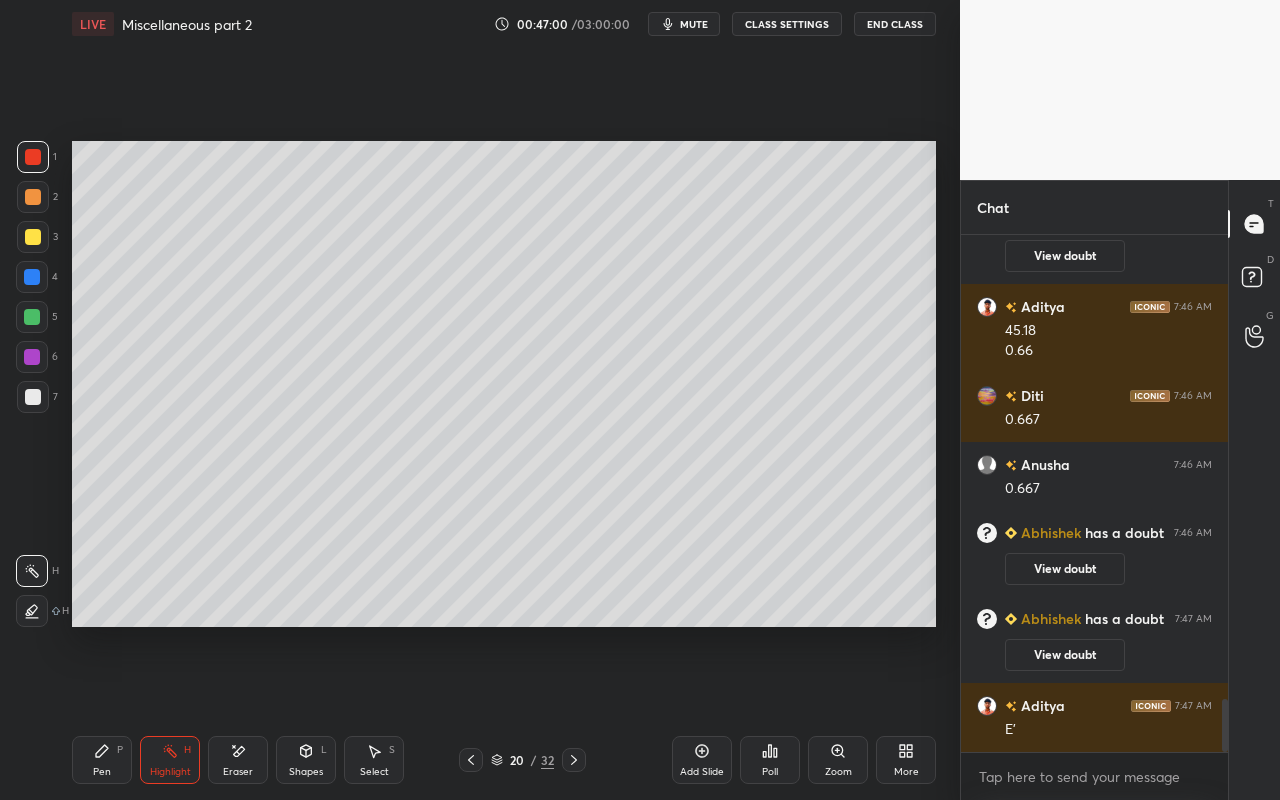 drag, startPoint x: 113, startPoint y: 767, endPoint x: 157, endPoint y: 651, distance: 124.0645 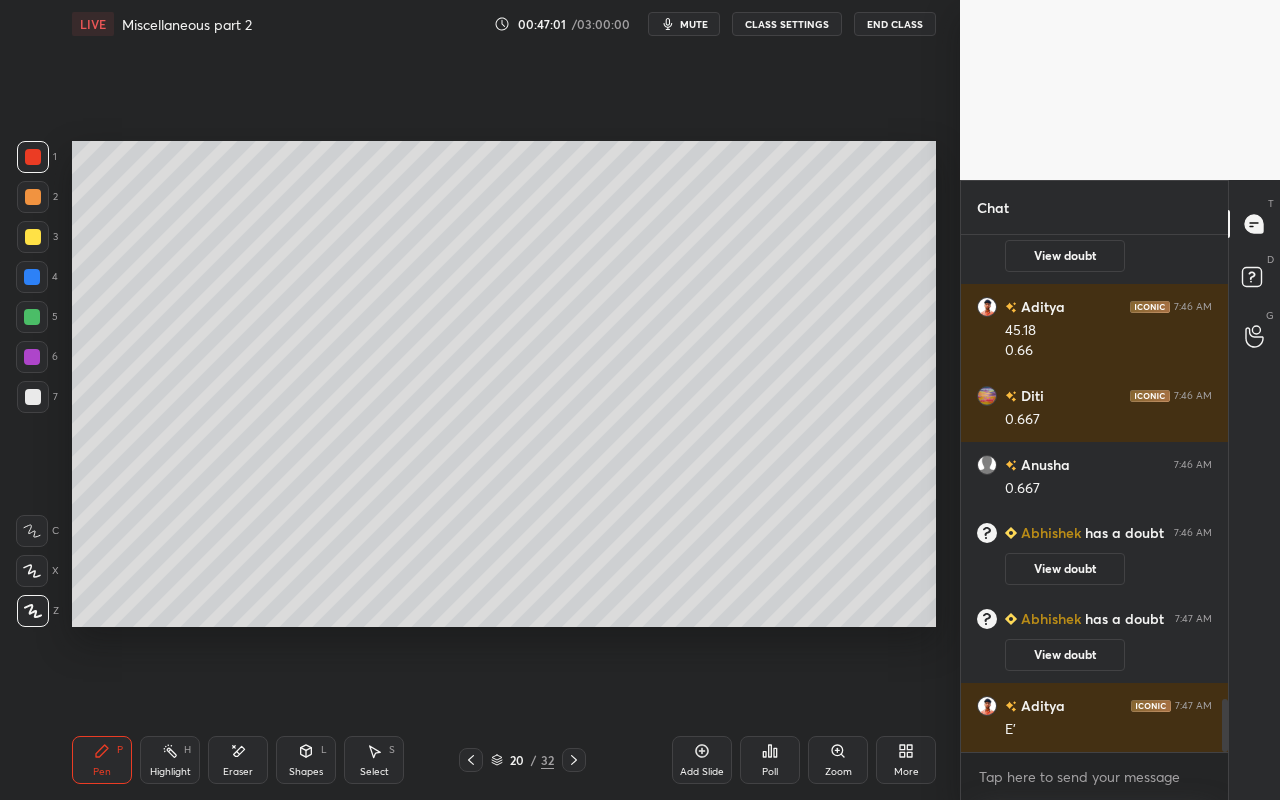 drag, startPoint x: 32, startPoint y: 202, endPoint x: 65, endPoint y: 194, distance: 33.955853 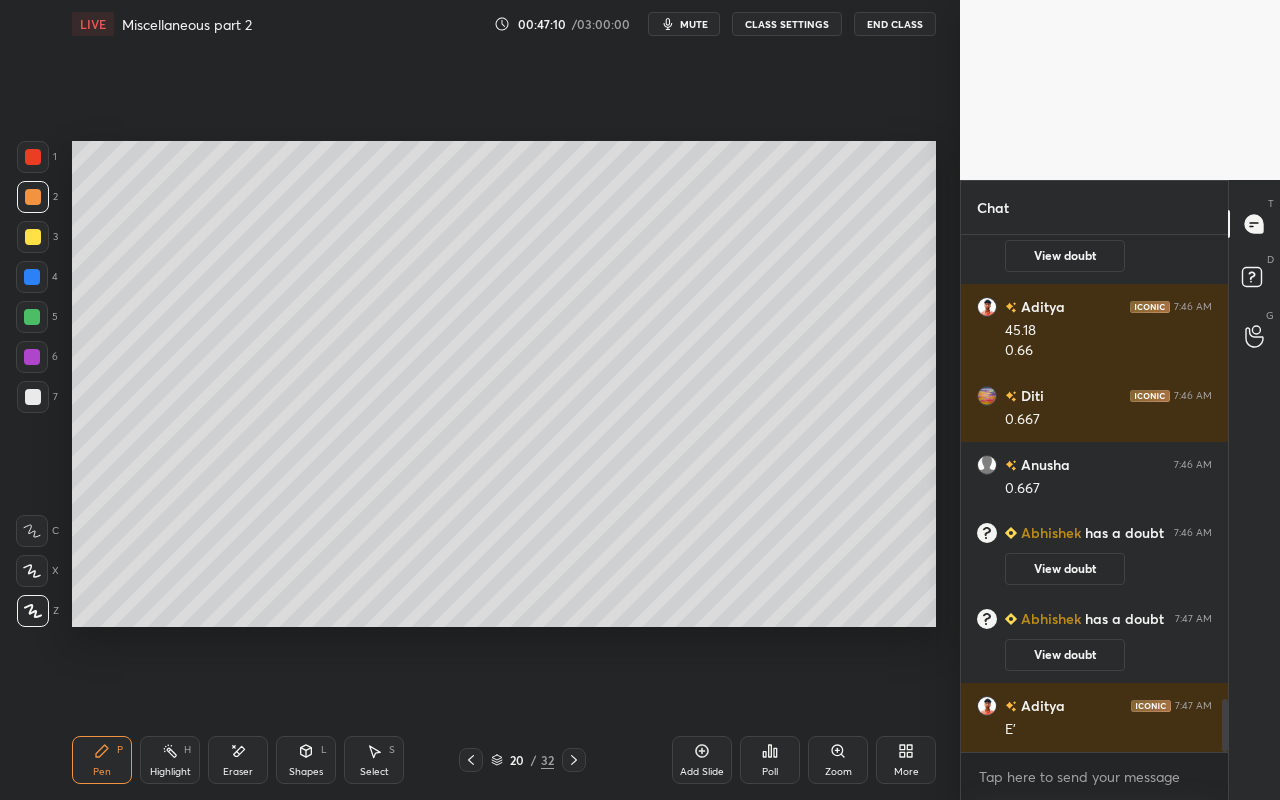 click on "mute" at bounding box center [684, 24] 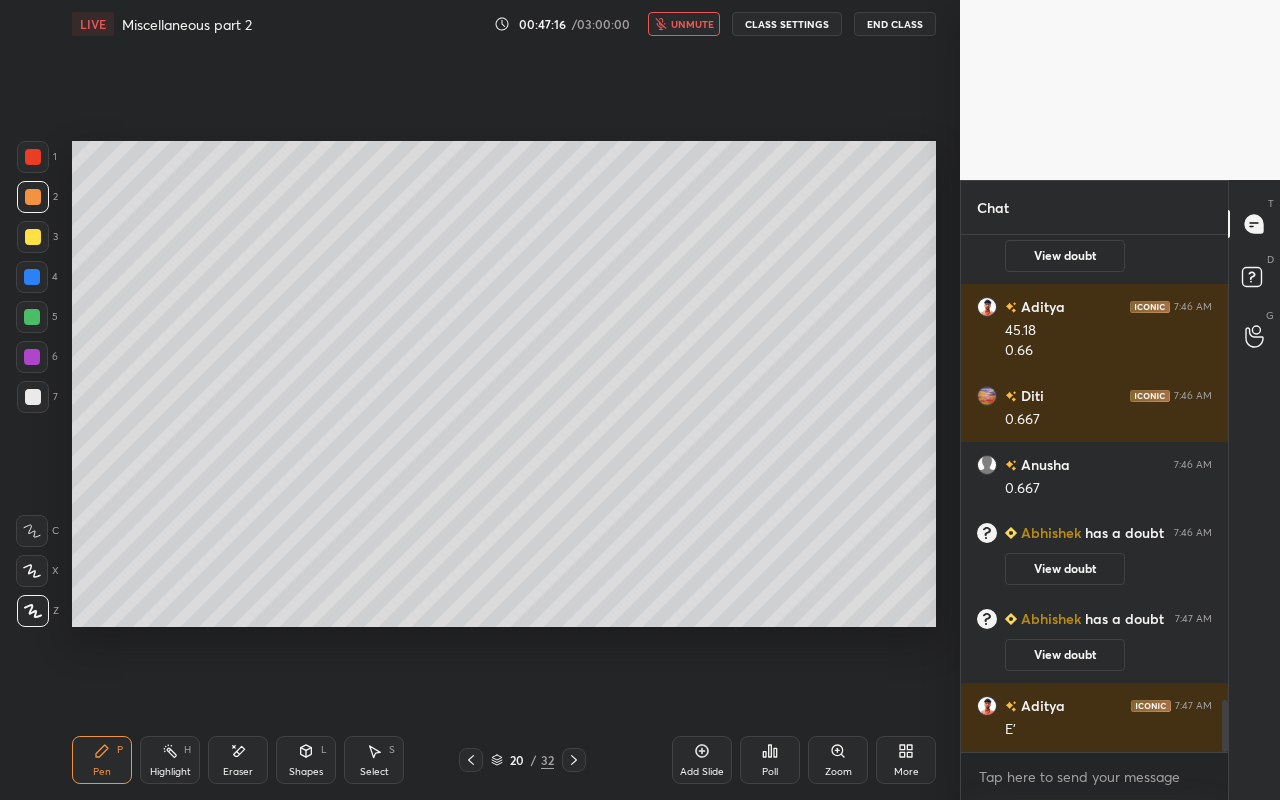 scroll, scrollTop: 4613, scrollLeft: 0, axis: vertical 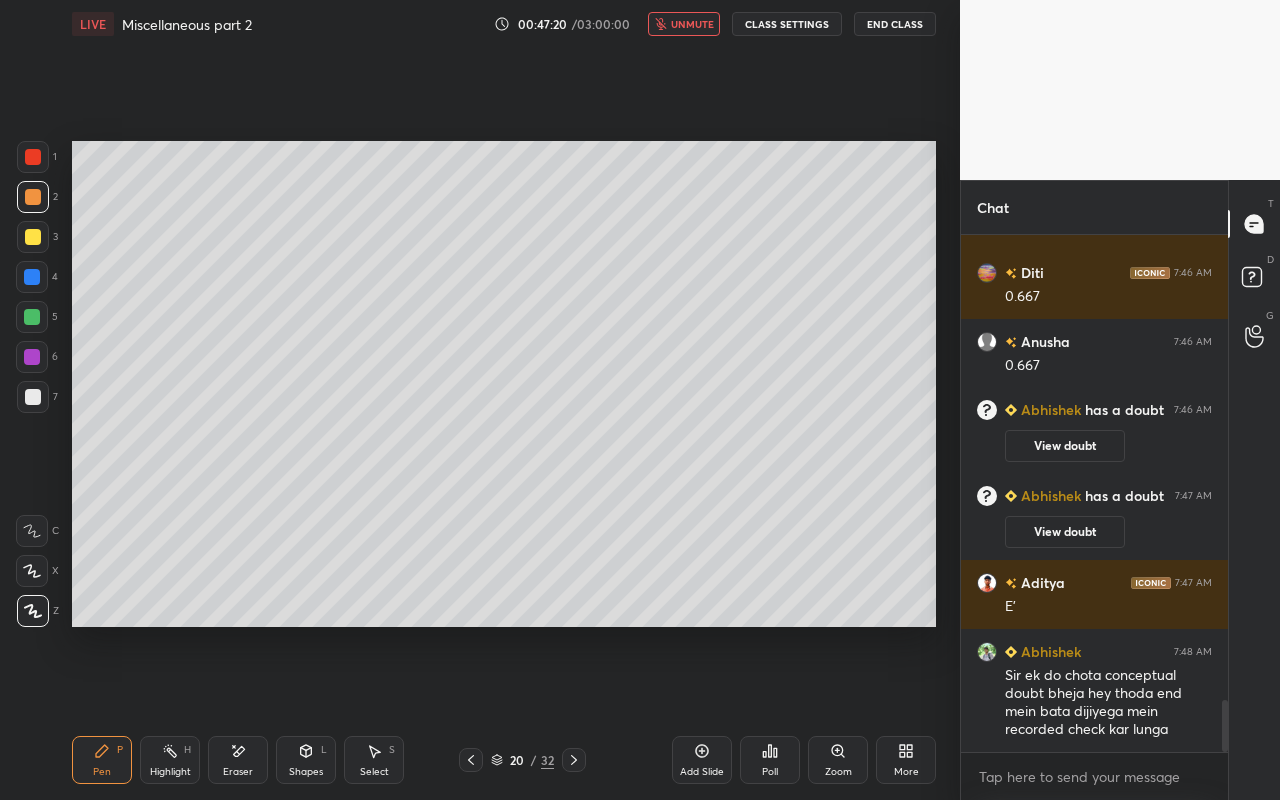 click on "unmute" at bounding box center (692, 24) 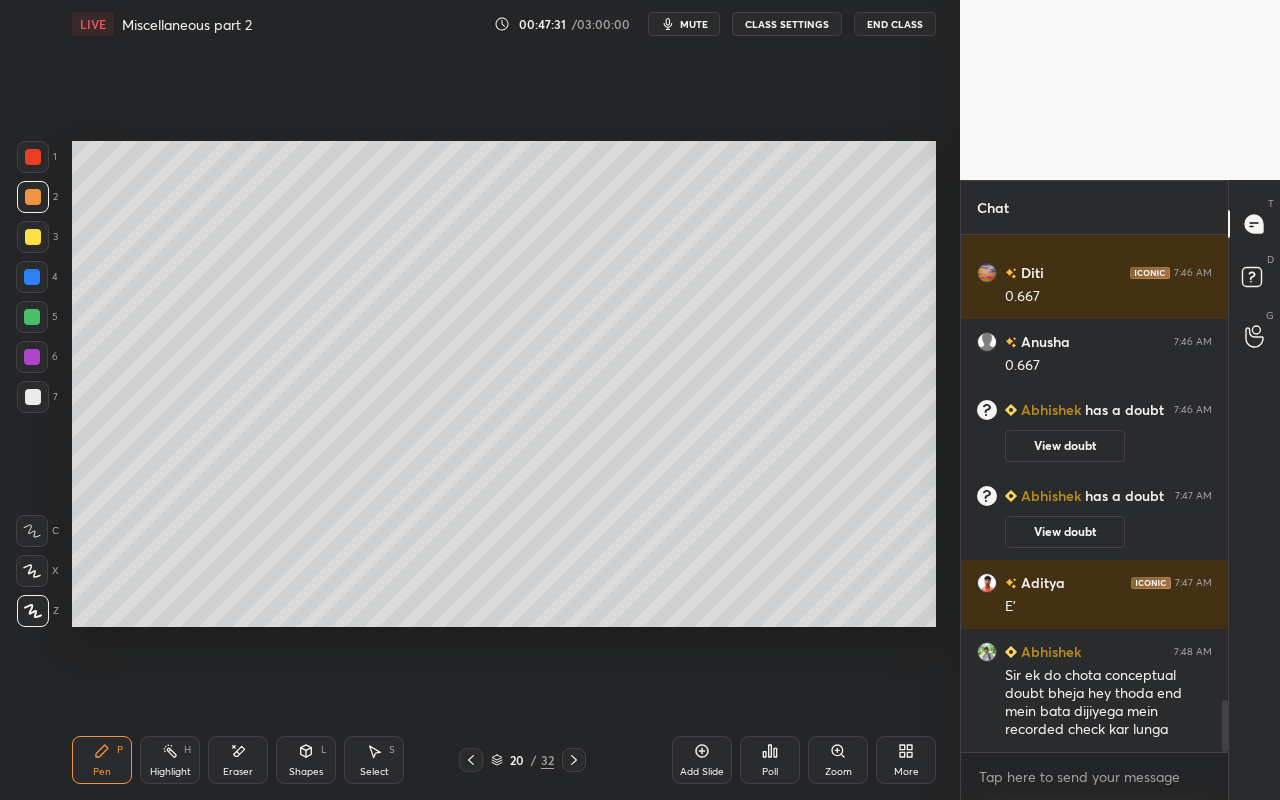 scroll, scrollTop: 4682, scrollLeft: 0, axis: vertical 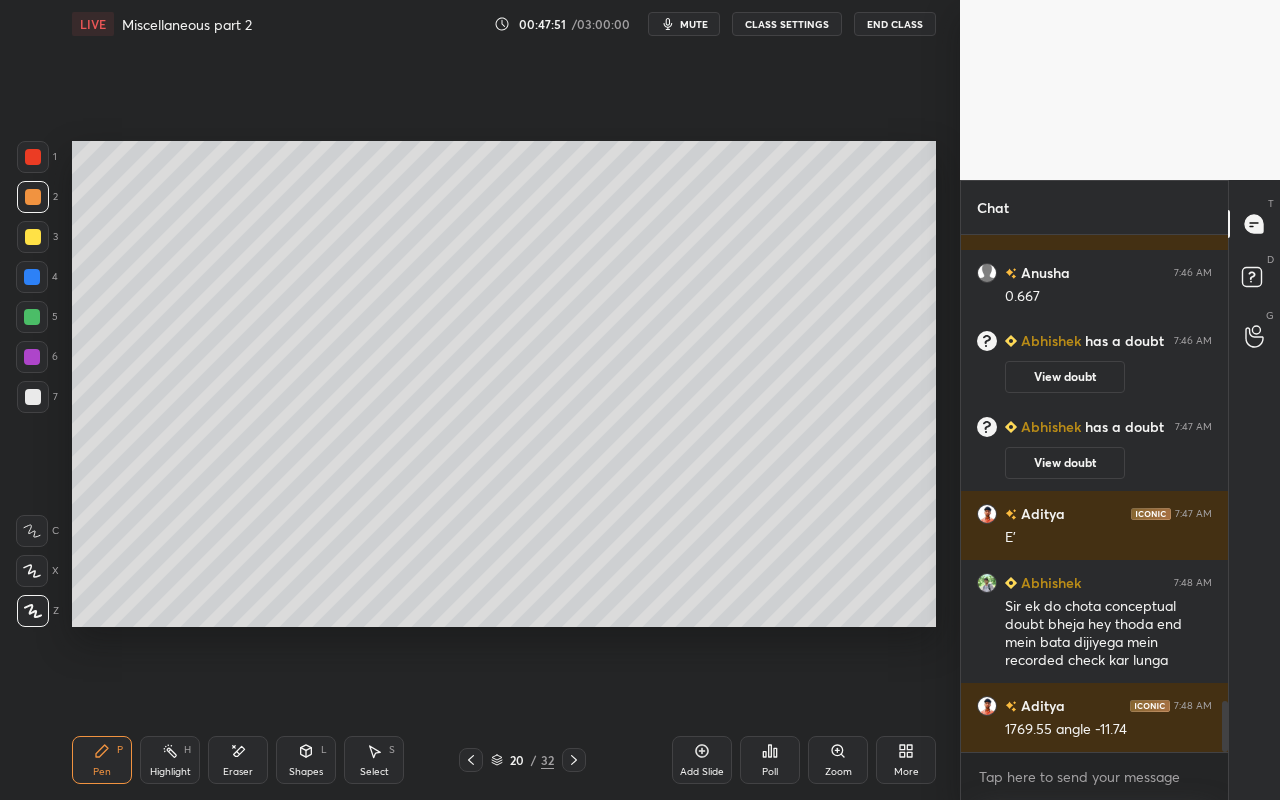 click on "Pen P" at bounding box center [102, 760] 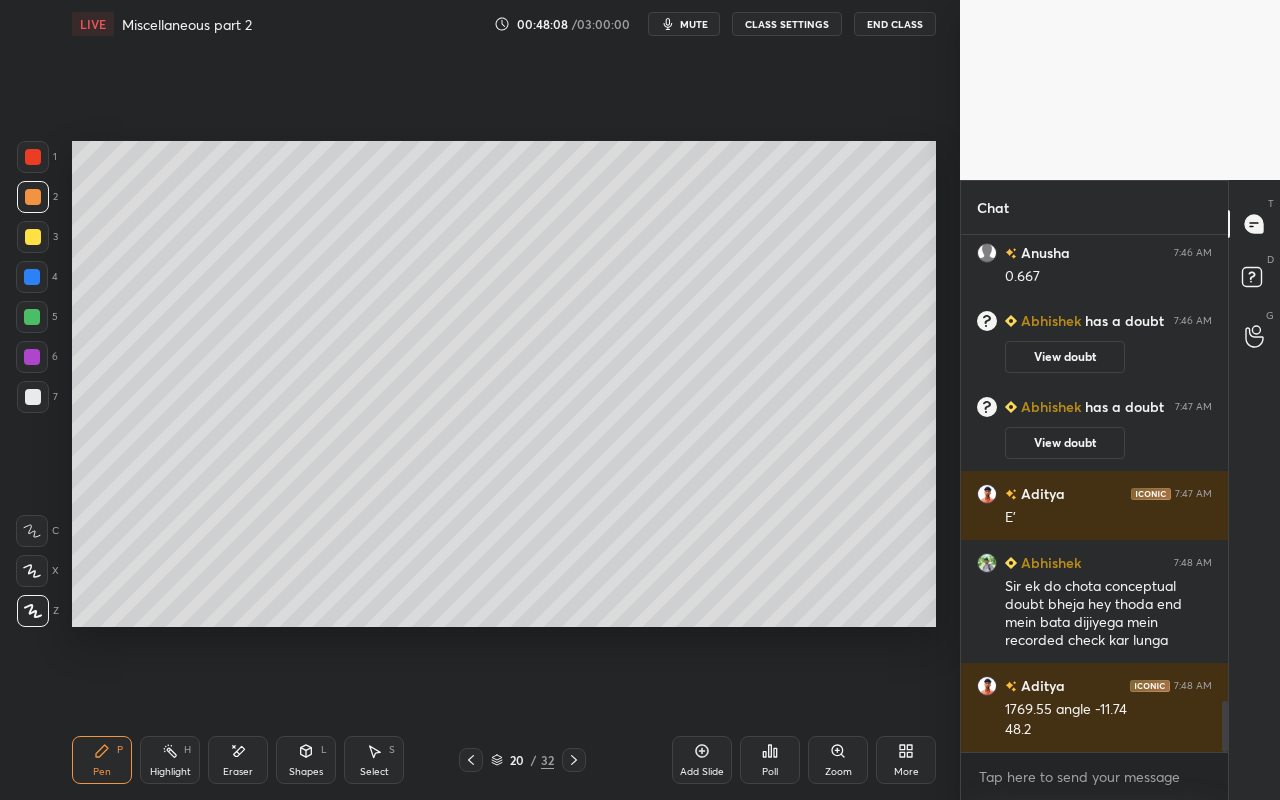 drag, startPoint x: 100, startPoint y: 766, endPoint x: 183, endPoint y: 647, distance: 145.08618 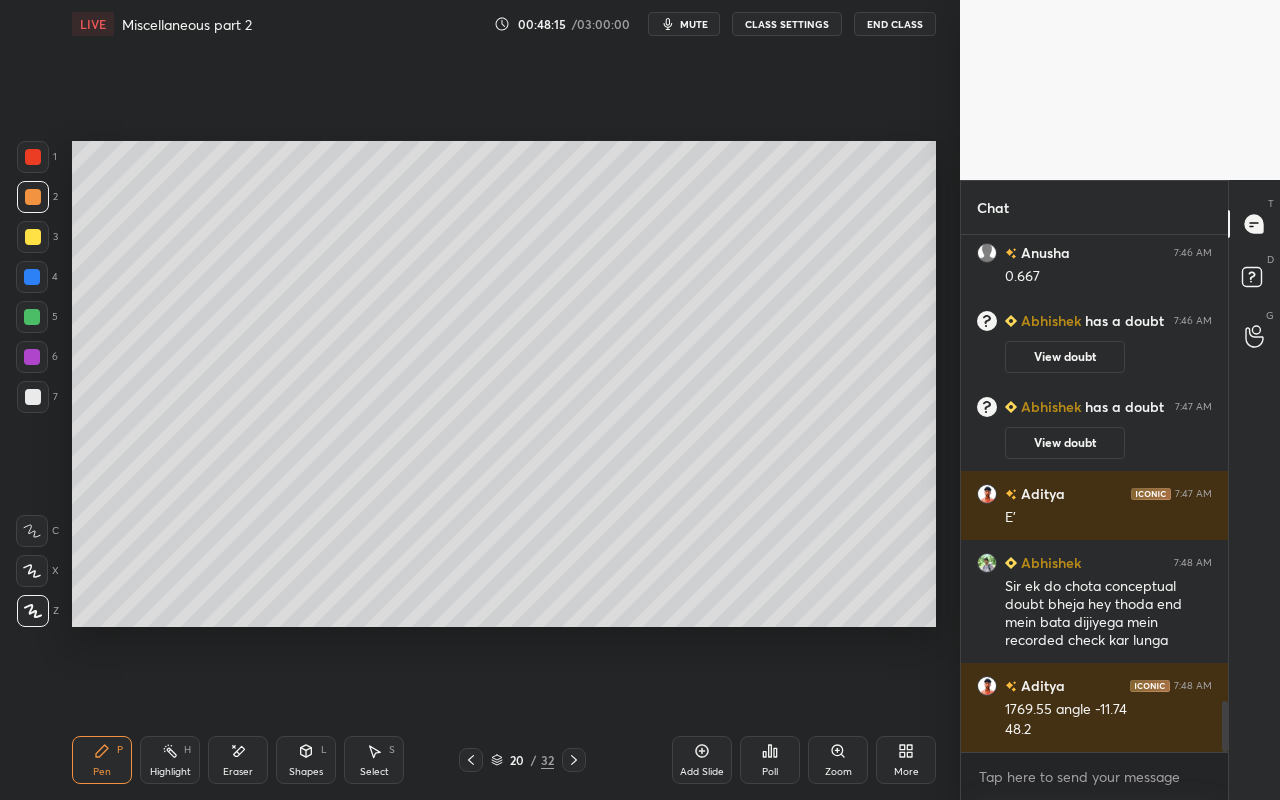 drag, startPoint x: 299, startPoint y: 769, endPoint x: 302, endPoint y: 754, distance: 15.297058 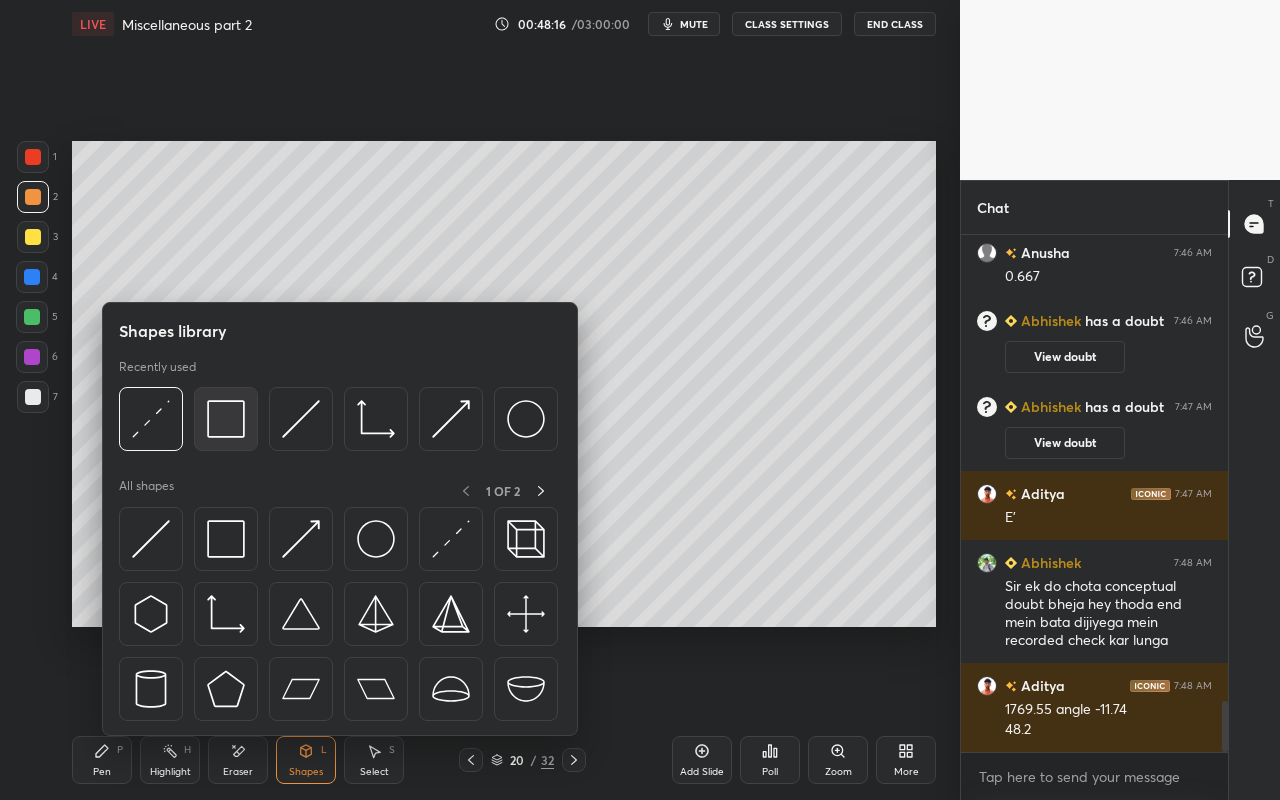 click at bounding box center (226, 419) 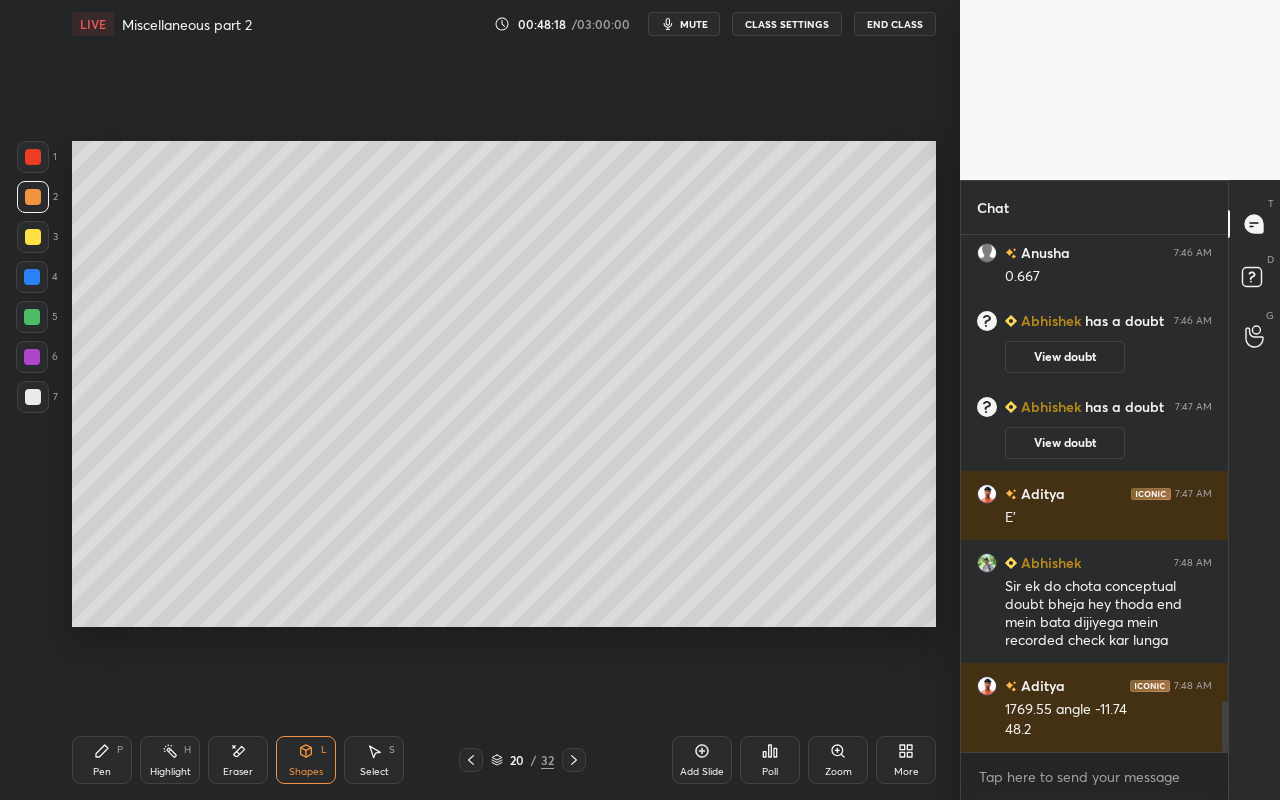 click on "Pen P" at bounding box center (102, 760) 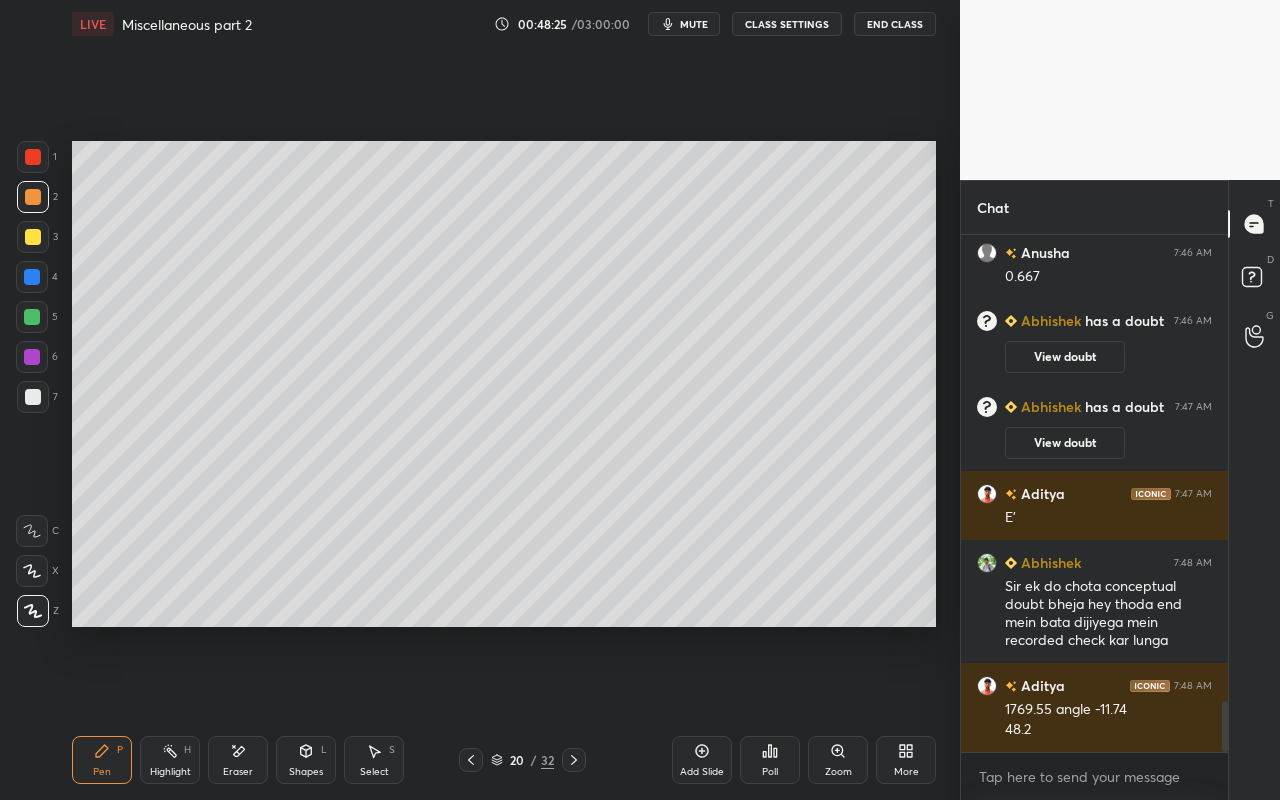 click on "Shapes L" at bounding box center (306, 760) 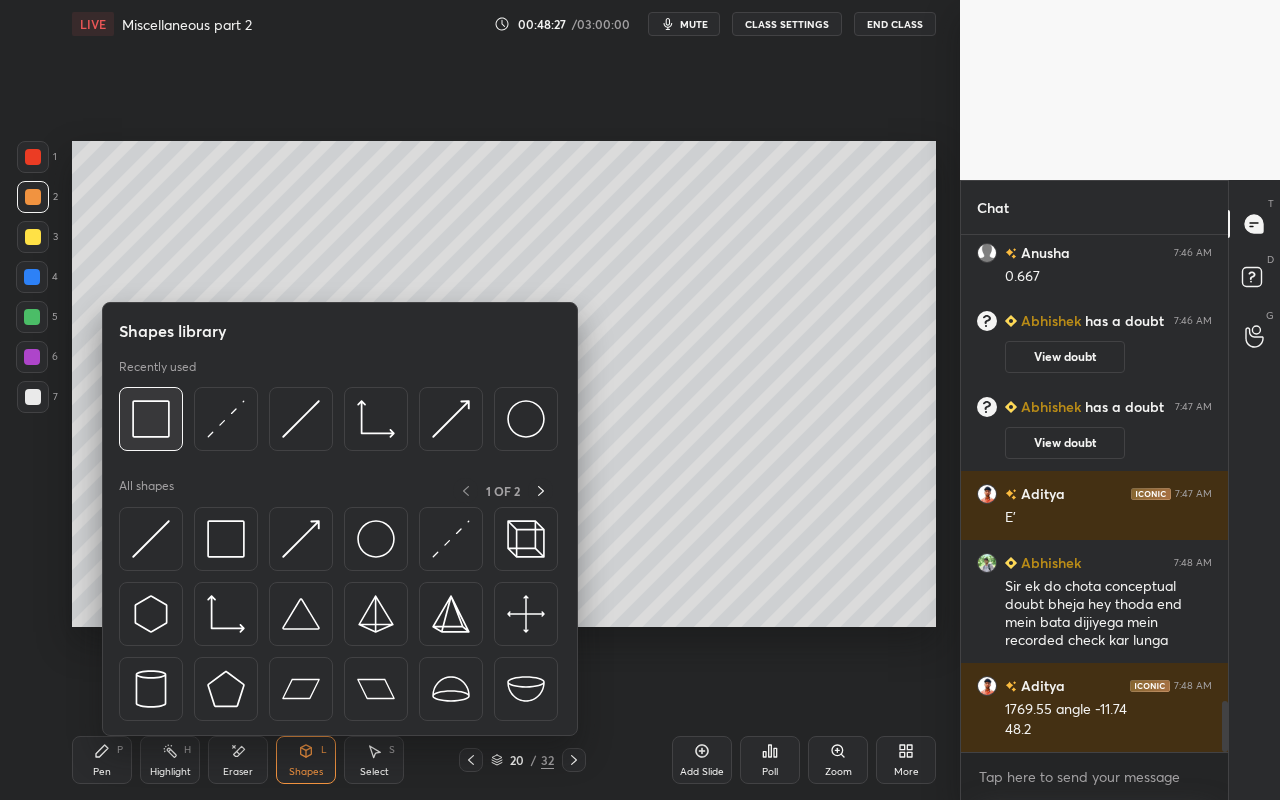 click at bounding box center [151, 419] 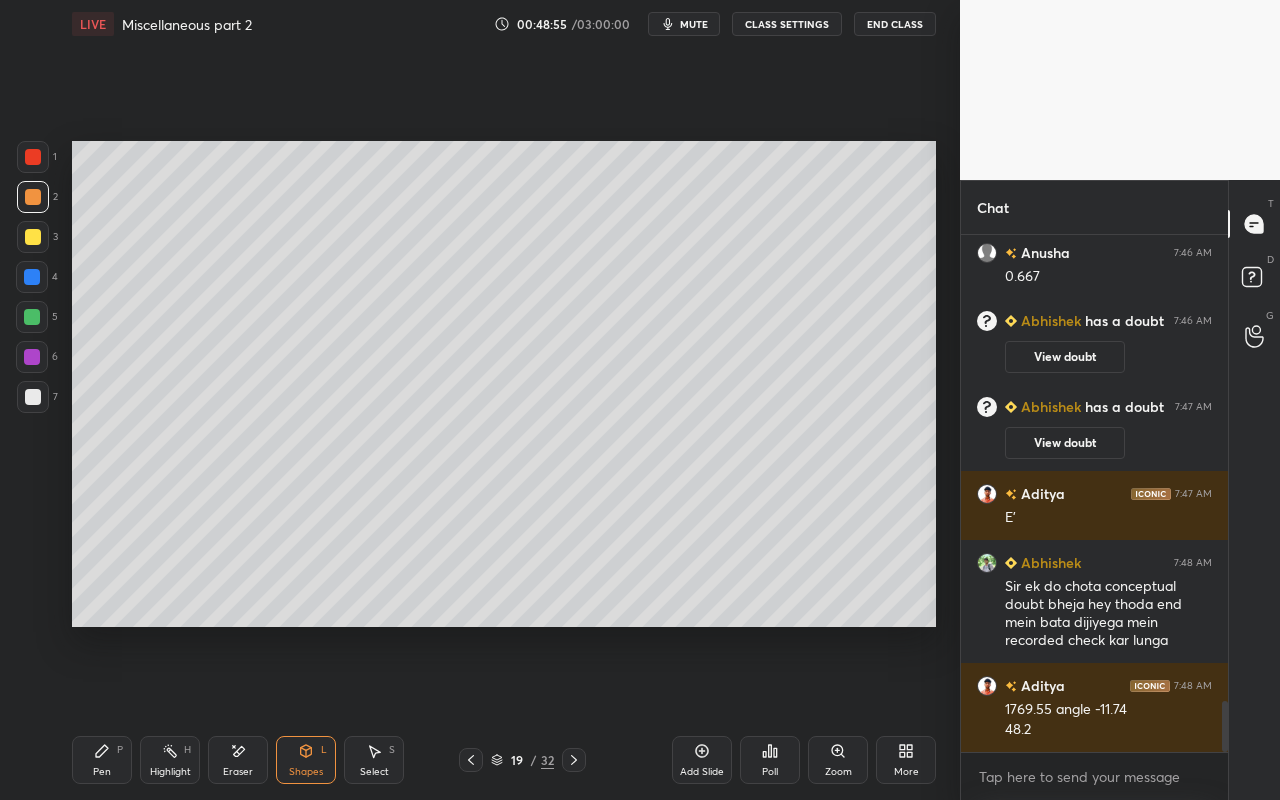 scroll, scrollTop: 470, scrollLeft: 261, axis: both 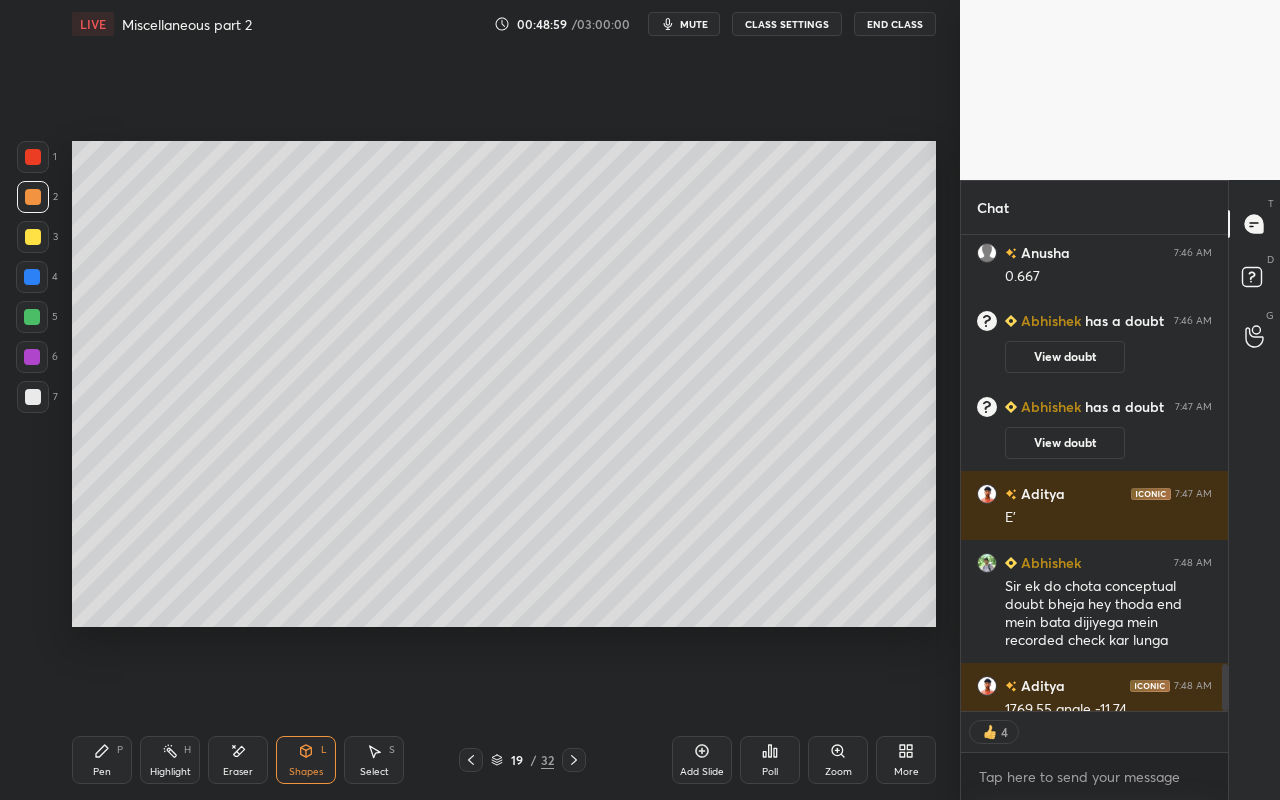 click on "Eraser" at bounding box center (238, 760) 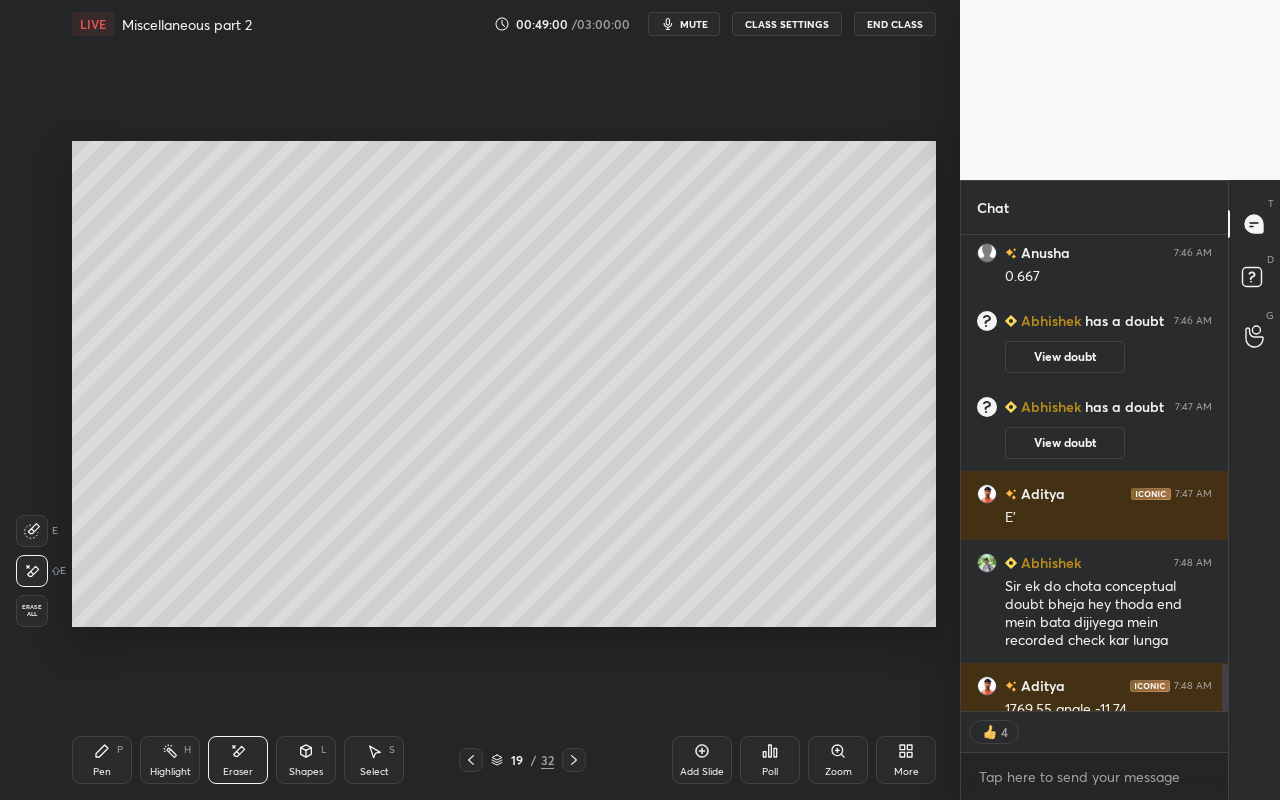 drag, startPoint x: 163, startPoint y: 755, endPoint x: 236, endPoint y: 696, distance: 93.8616 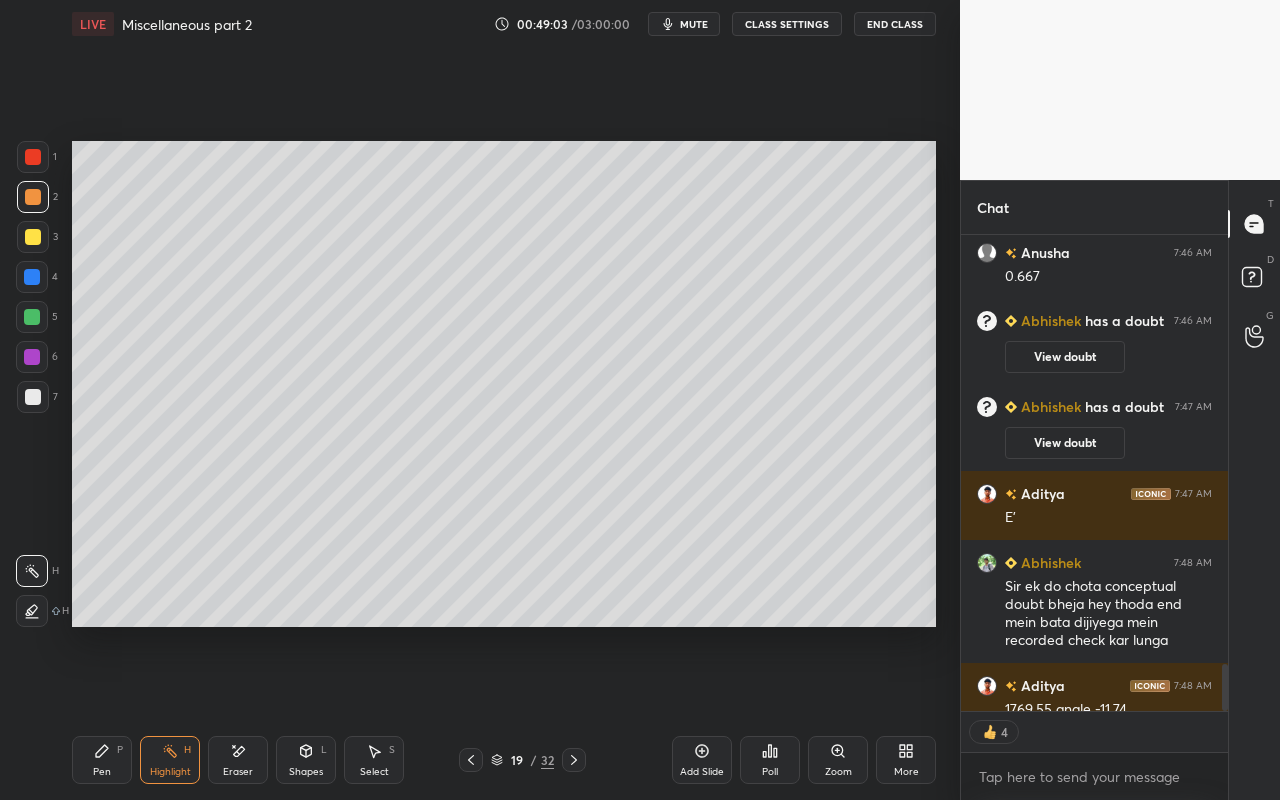 click on "Select S" at bounding box center (374, 760) 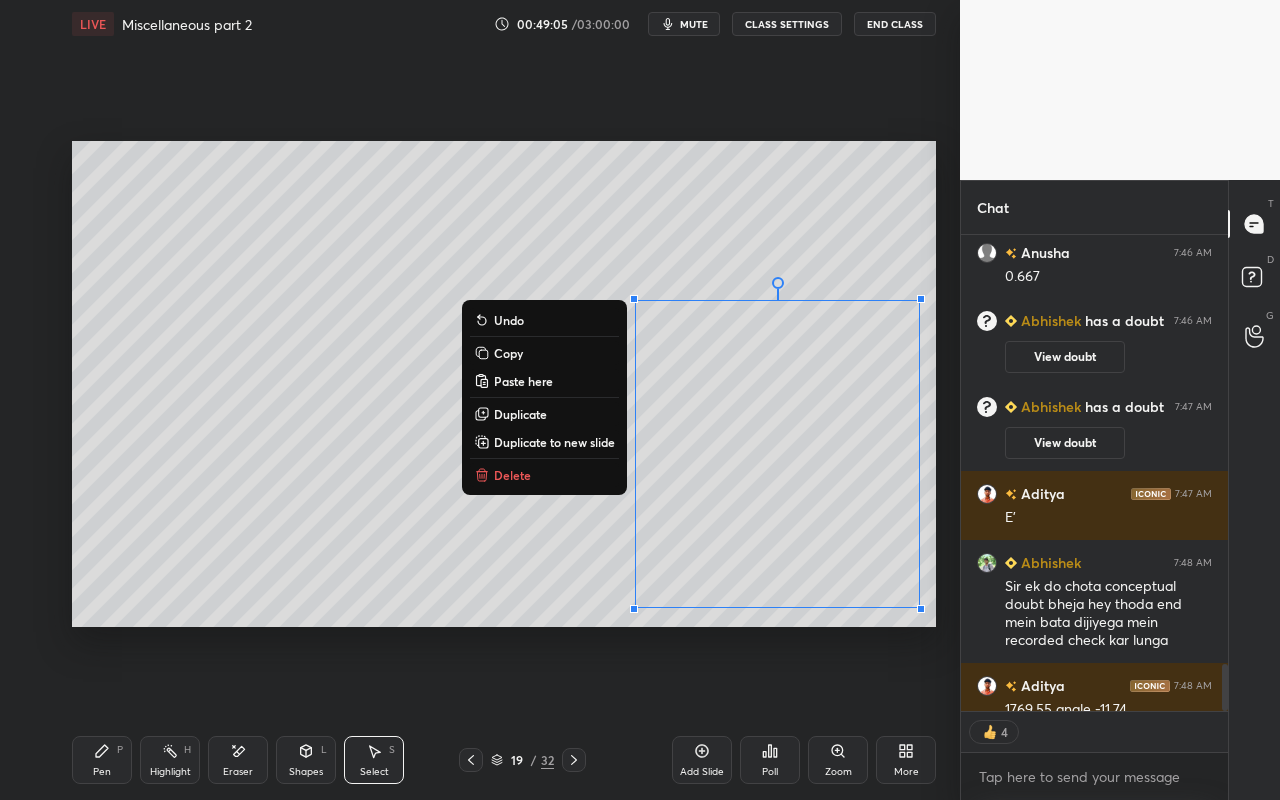 drag, startPoint x: 633, startPoint y: 291, endPoint x: 950, endPoint y: 602, distance: 444.0833 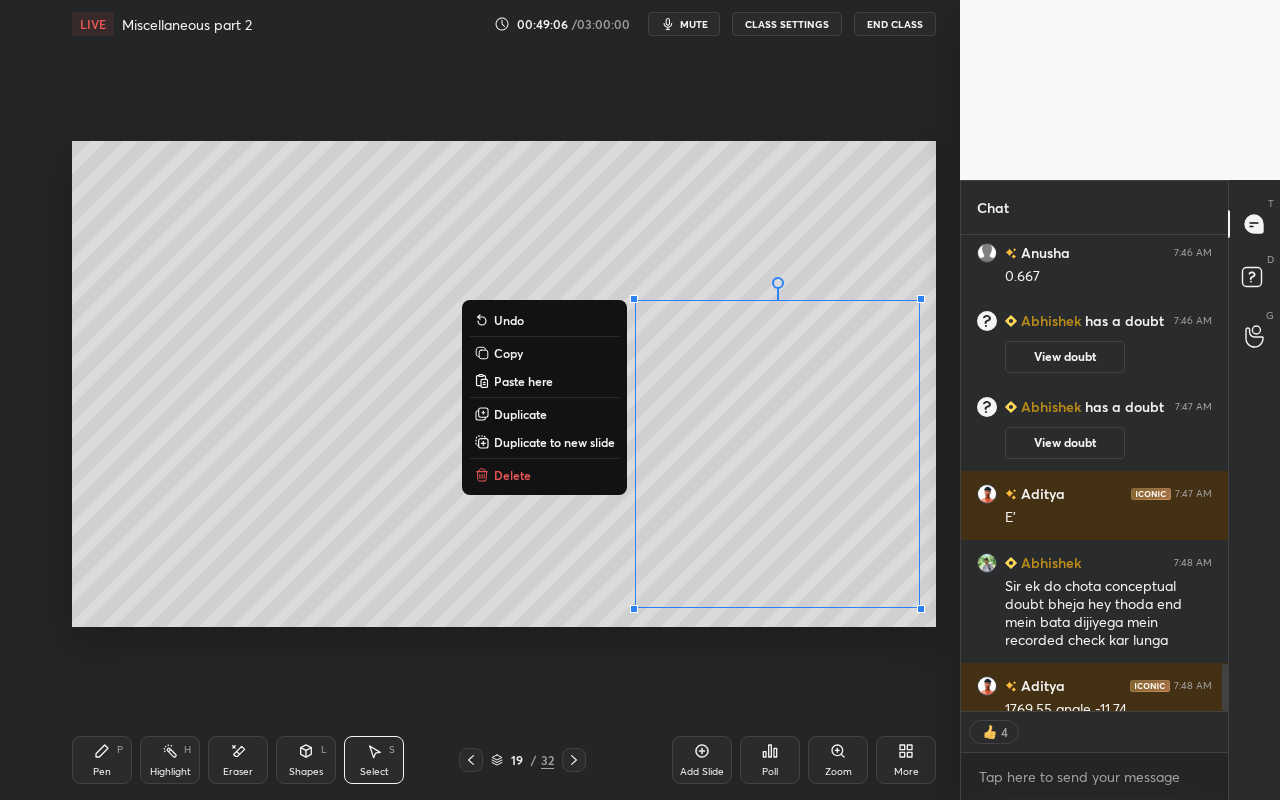 click on "Copy" at bounding box center [544, 353] 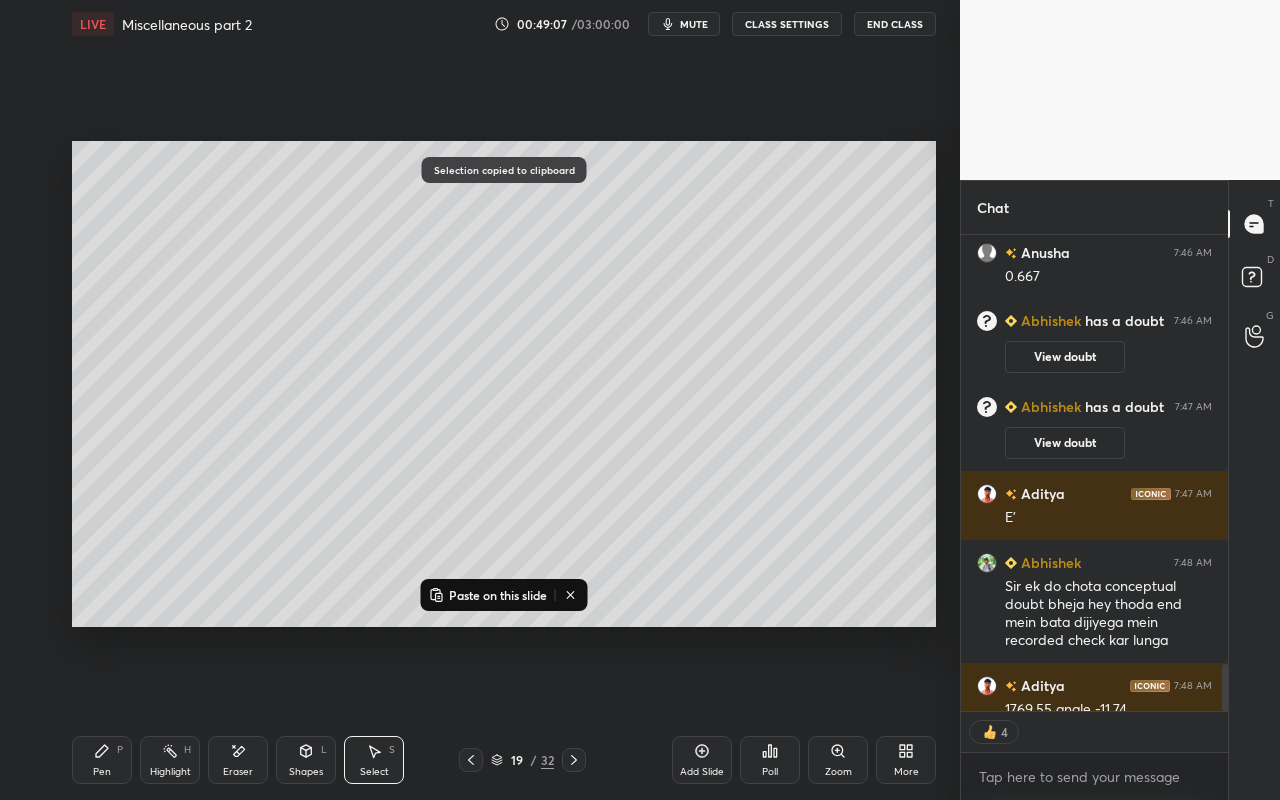 scroll, scrollTop: 7, scrollLeft: 7, axis: both 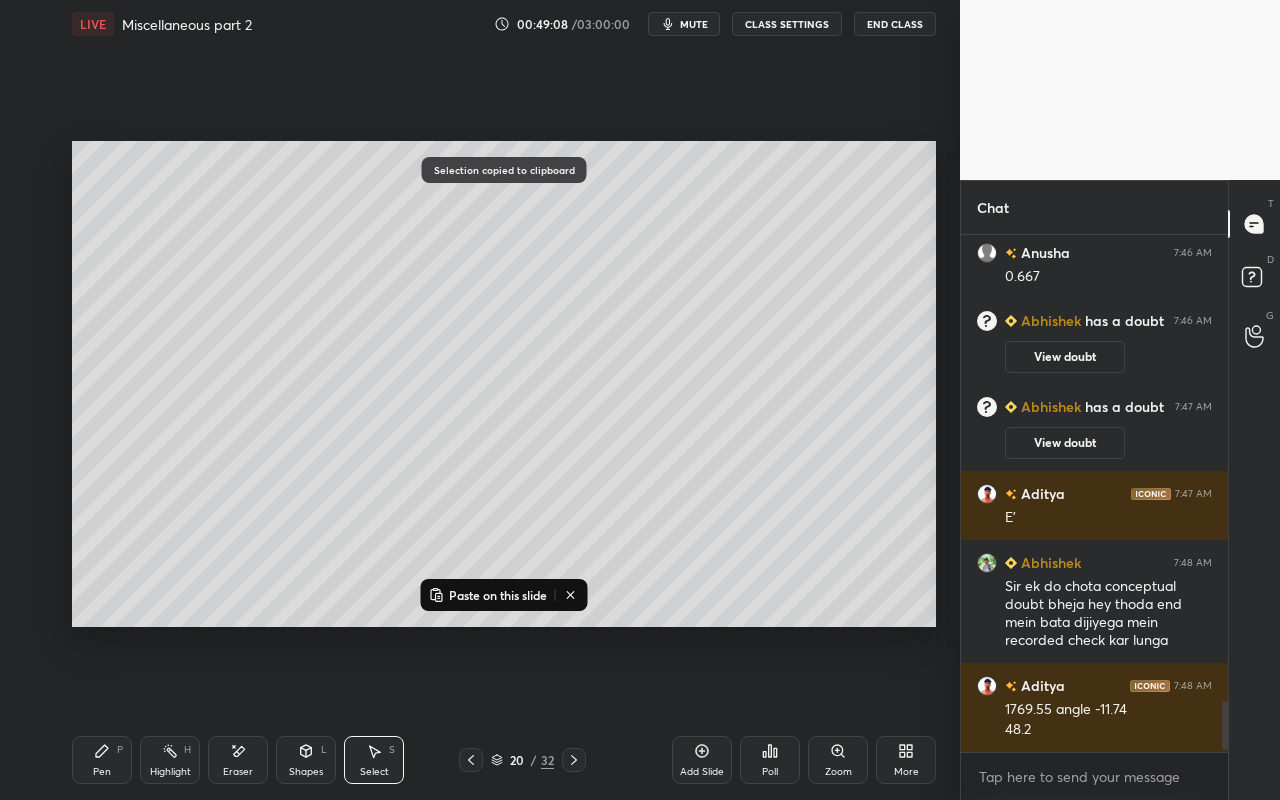 click on "Add Slide" at bounding box center (702, 760) 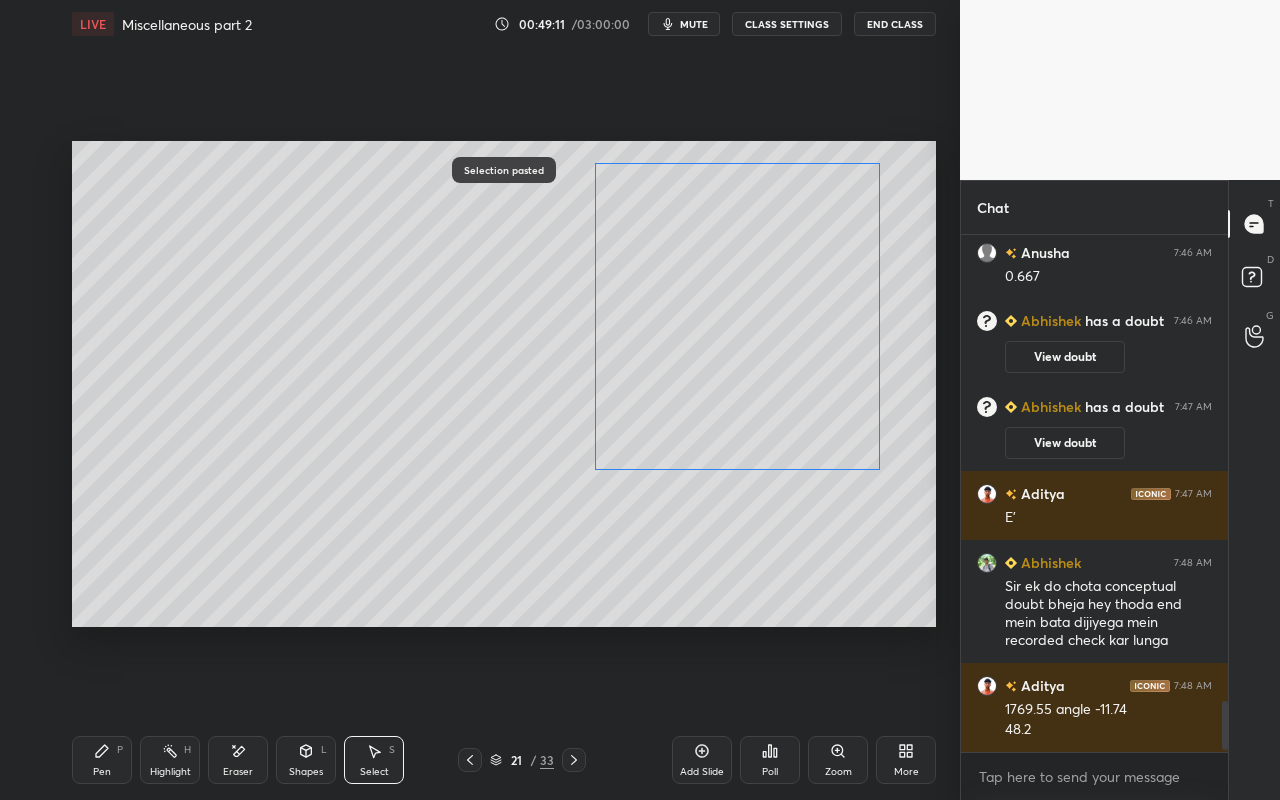 drag, startPoint x: 849, startPoint y: 527, endPoint x: 811, endPoint y: 394, distance: 138.32208 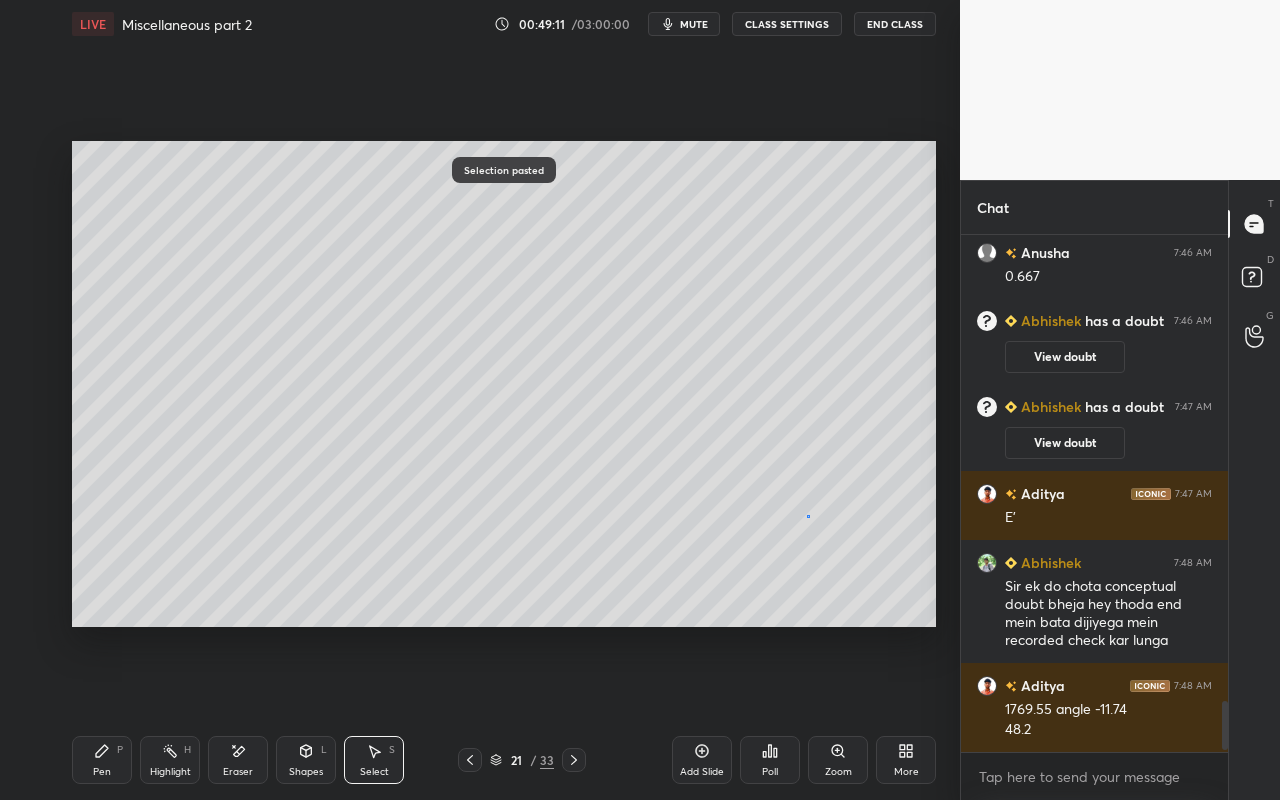 drag, startPoint x: 808, startPoint y: 516, endPoint x: 793, endPoint y: 512, distance: 15.524175 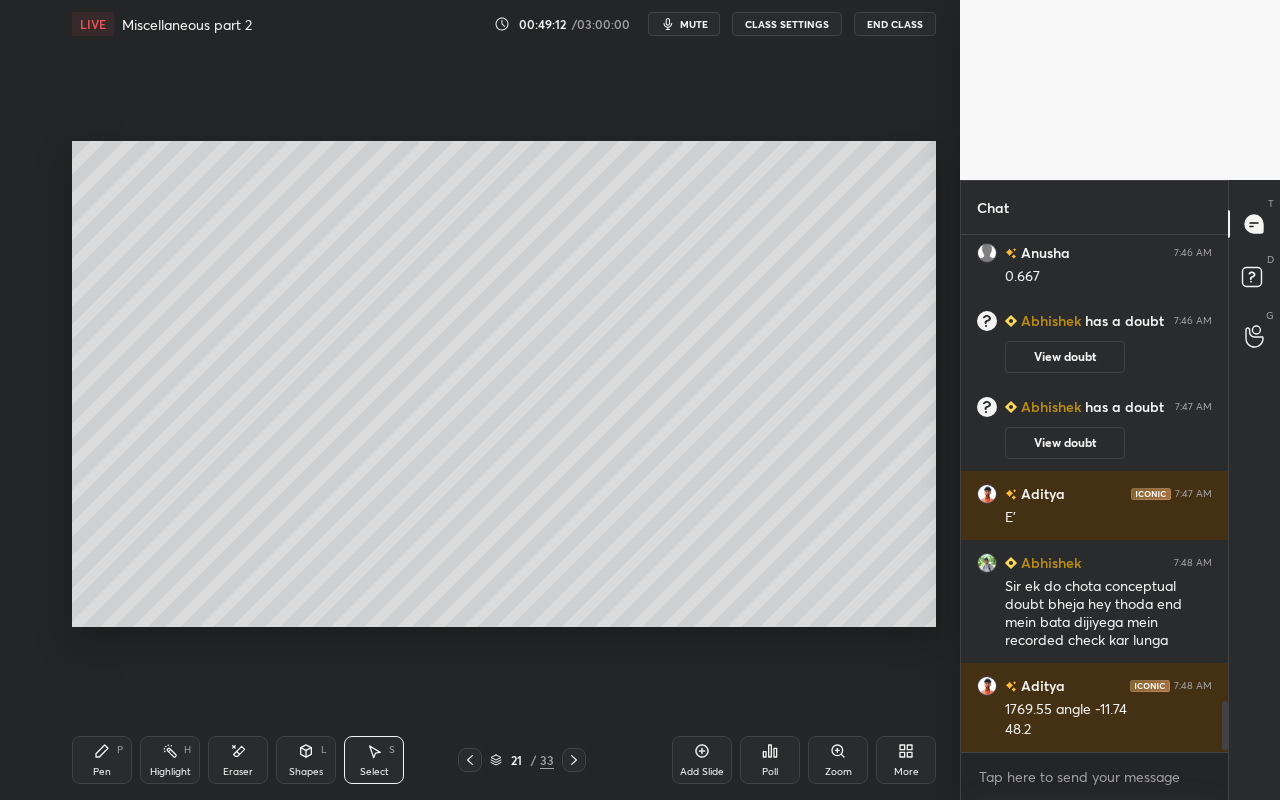 drag, startPoint x: 99, startPoint y: 763, endPoint x: 140, endPoint y: 715, distance: 63.126858 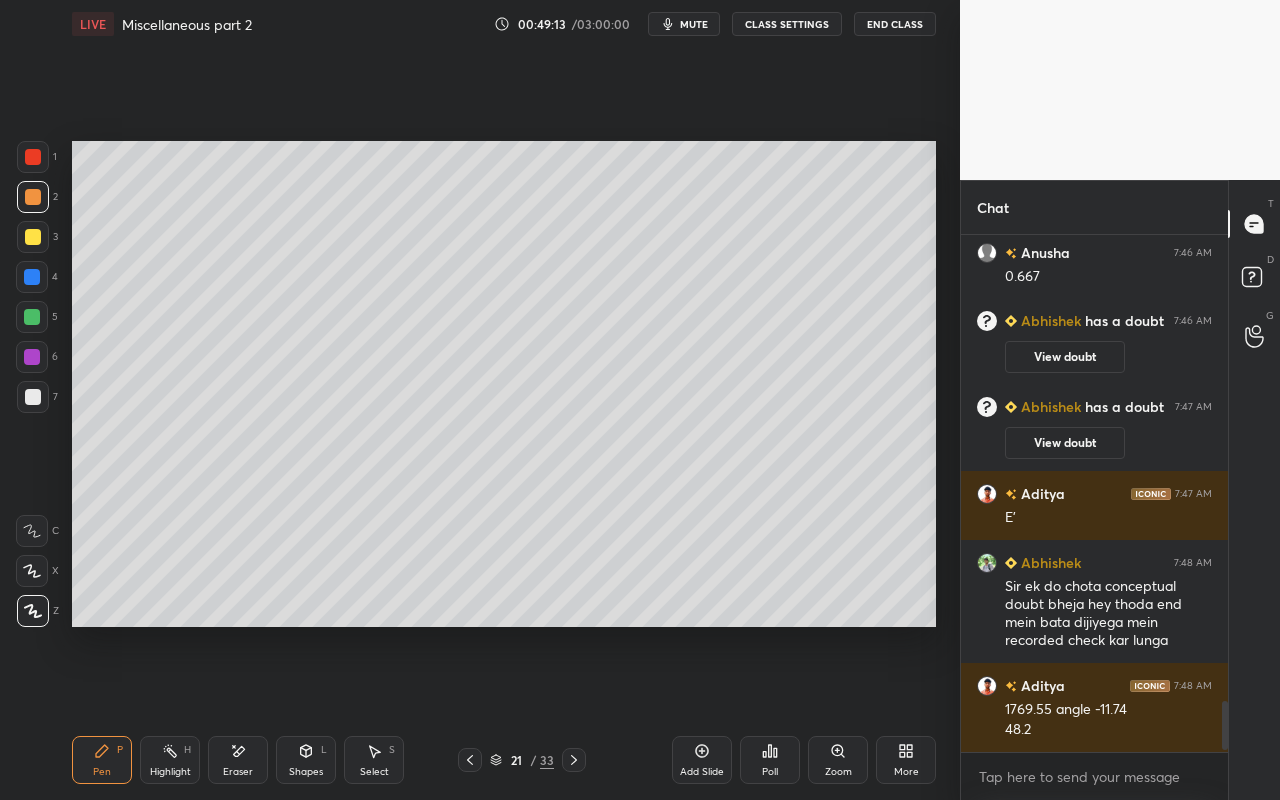 click at bounding box center (33, 157) 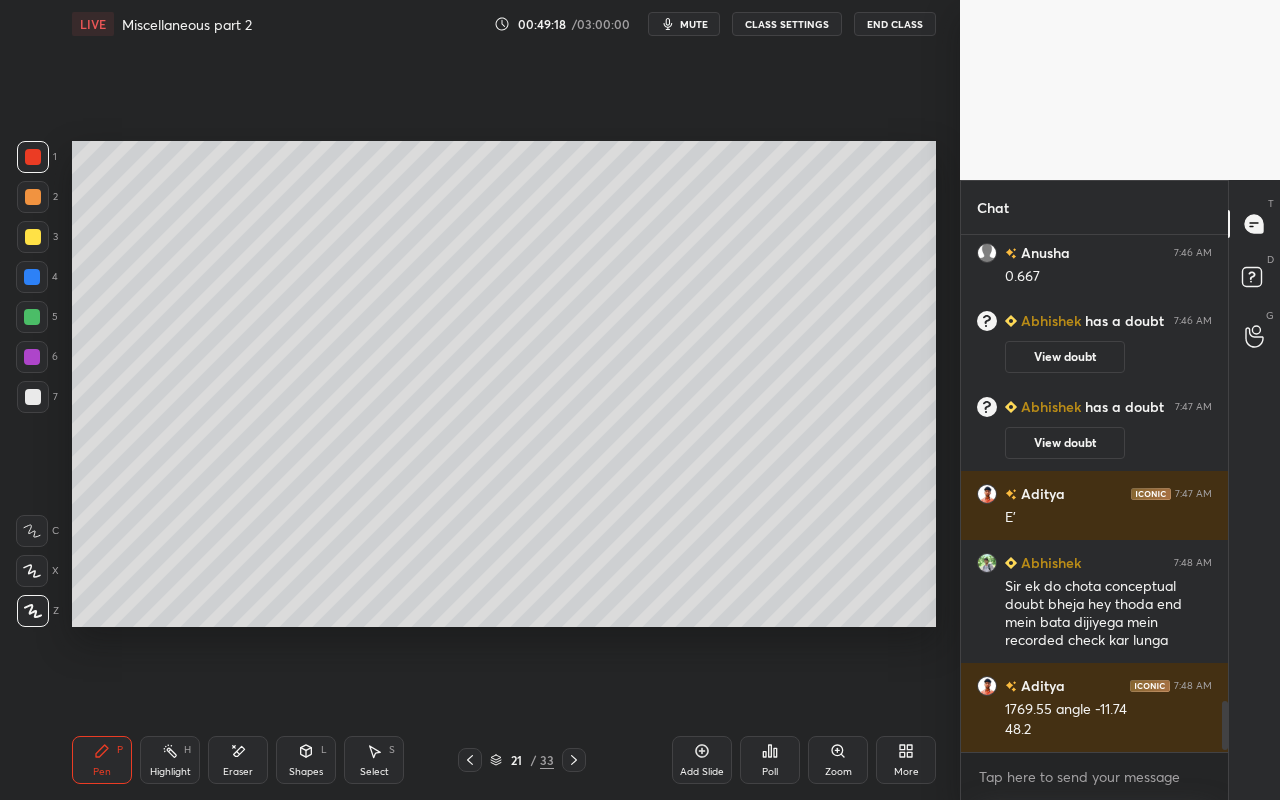 click at bounding box center (33, 237) 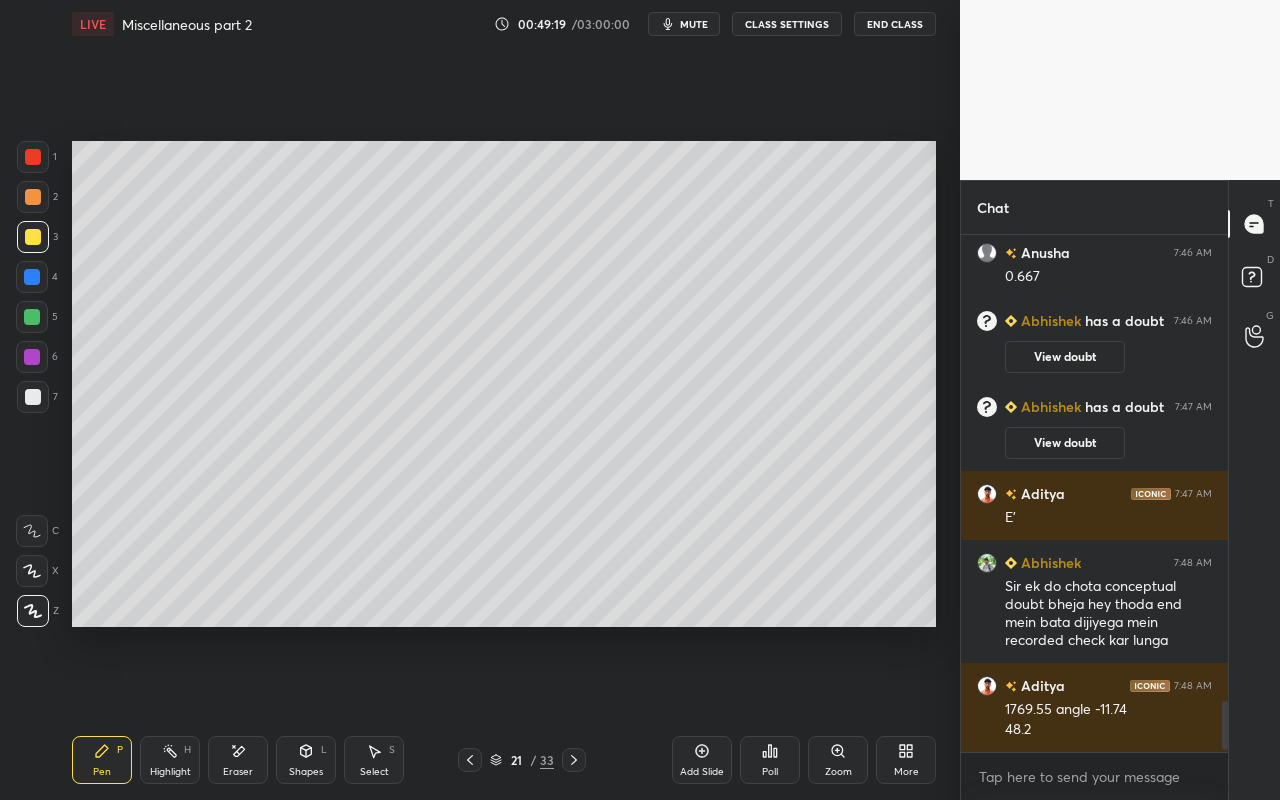 click at bounding box center [32, 317] 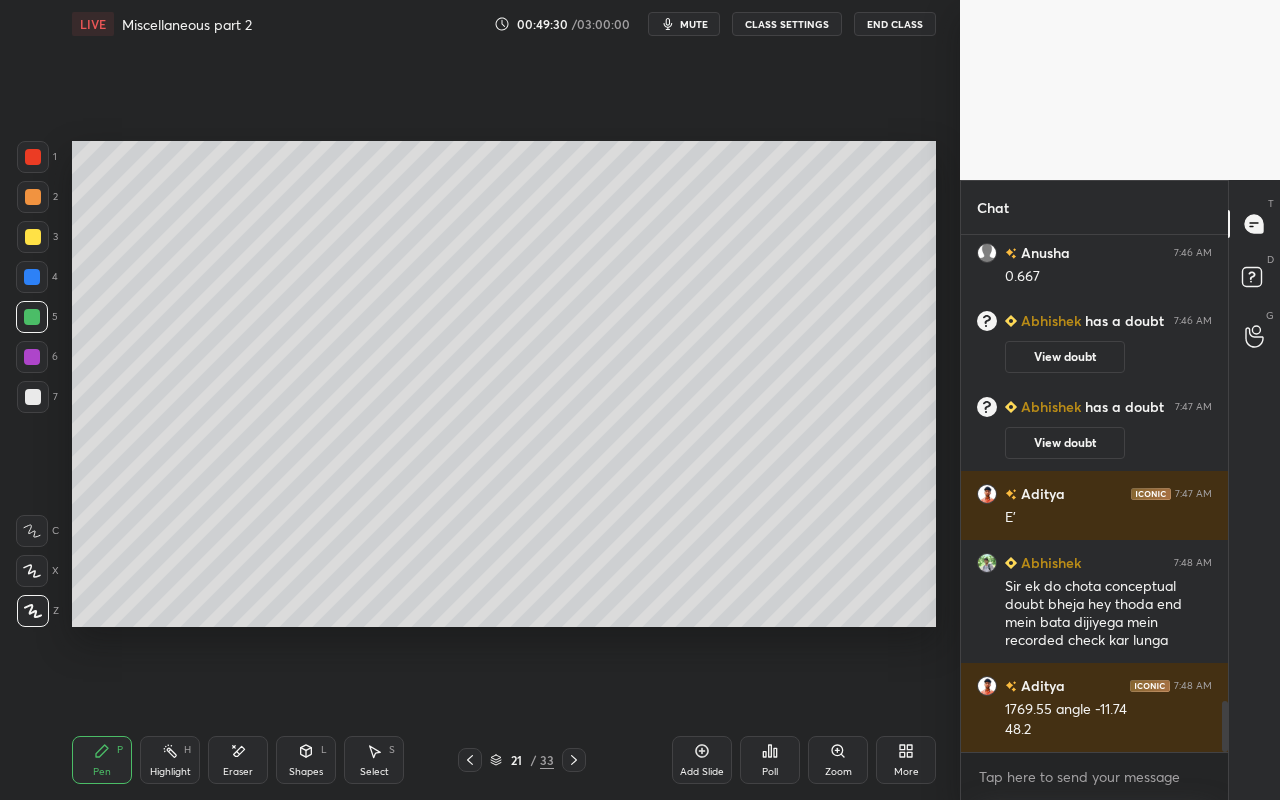 scroll, scrollTop: 4771, scrollLeft: 0, axis: vertical 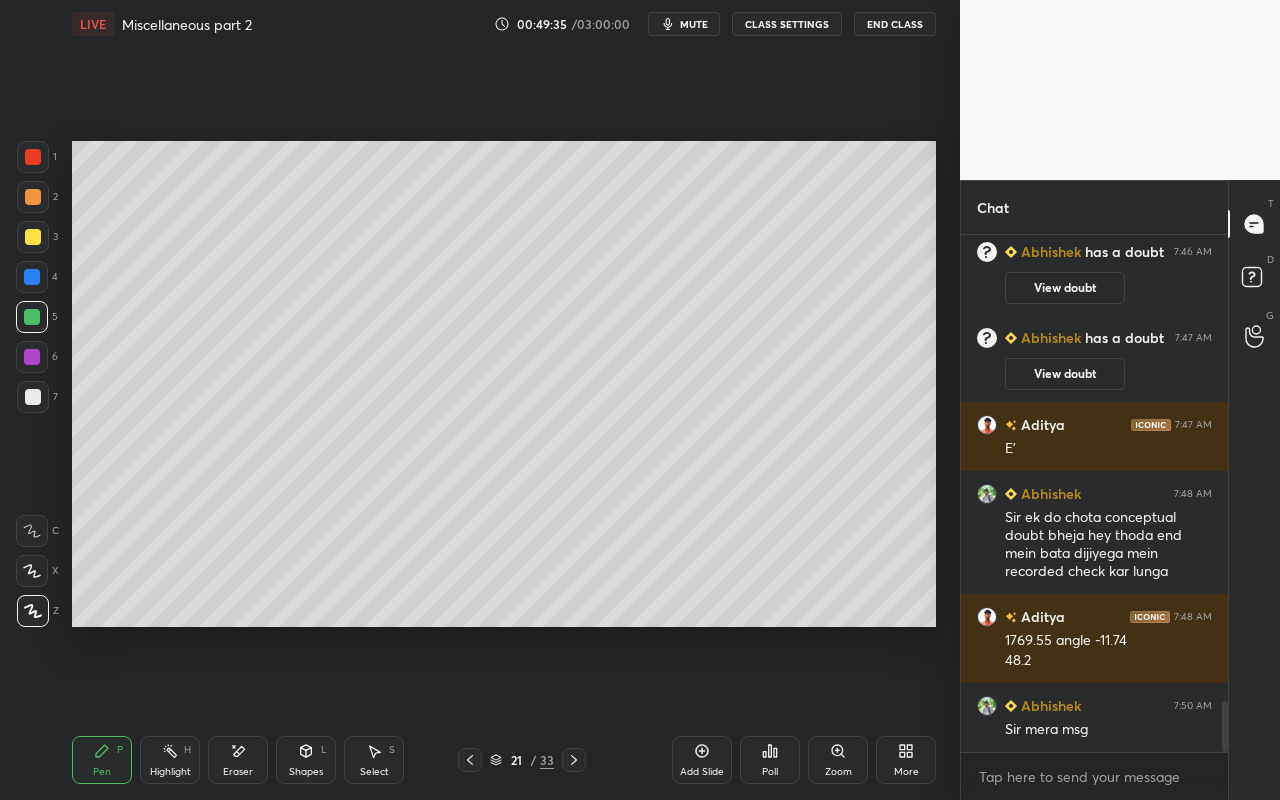 drag, startPoint x: 107, startPoint y: 761, endPoint x: 136, endPoint y: 684, distance: 82.28001 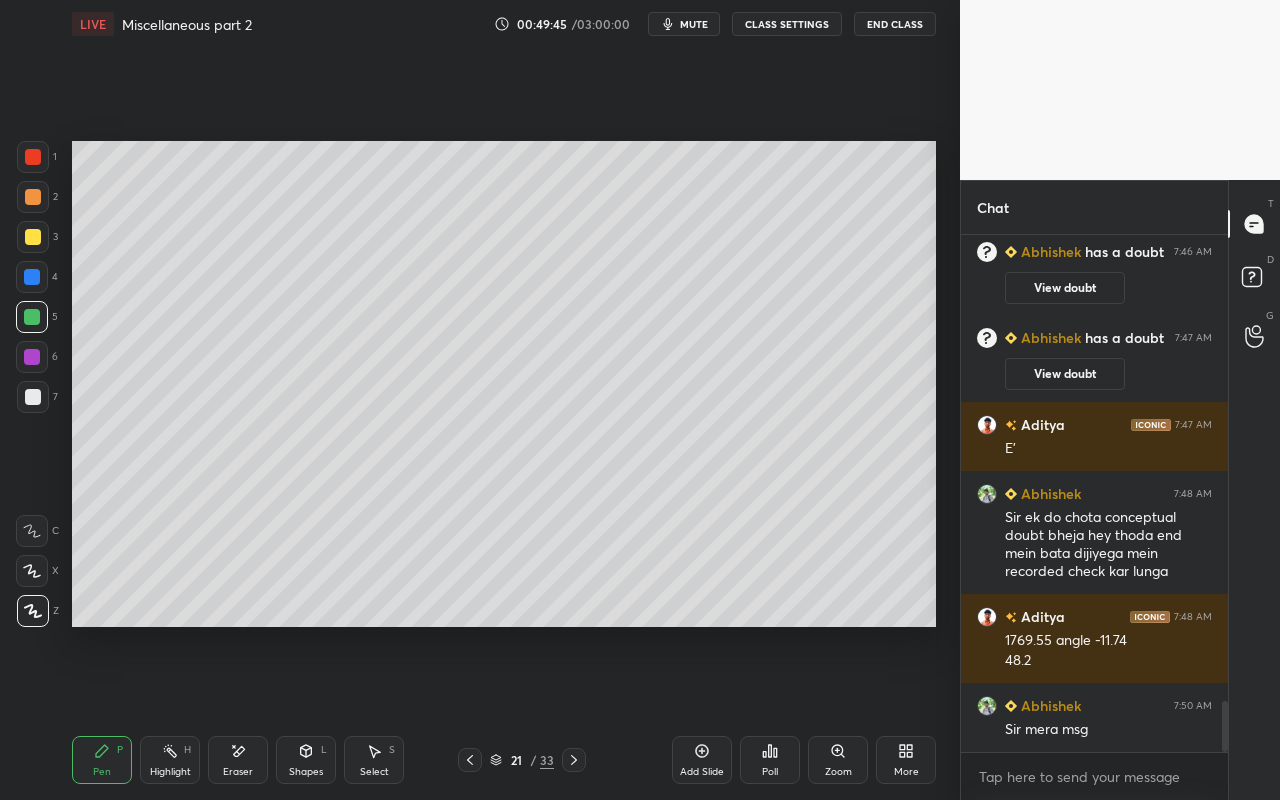 drag, startPoint x: 101, startPoint y: 762, endPoint x: 122, endPoint y: 730, distance: 38.27532 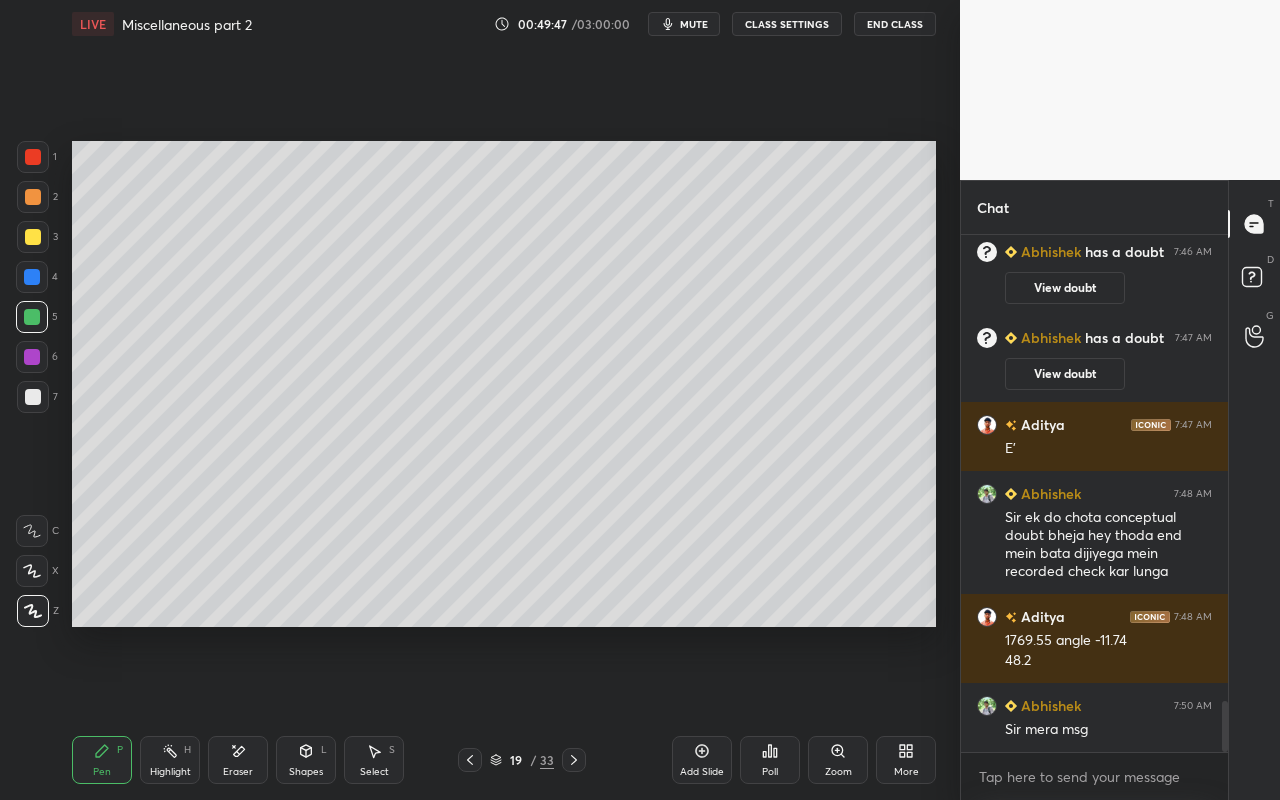 click on "Select S" at bounding box center (374, 760) 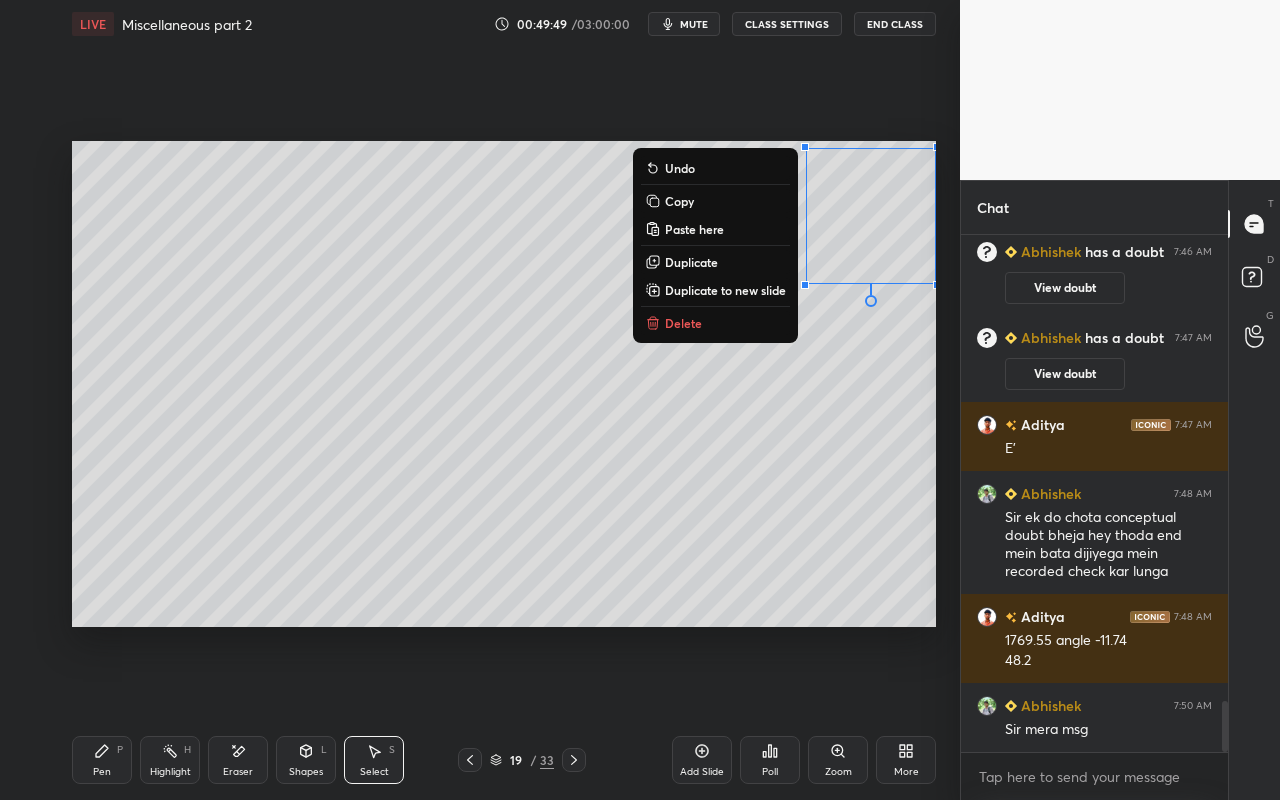 drag, startPoint x: 793, startPoint y: 145, endPoint x: 925, endPoint y: 270, distance: 181.79384 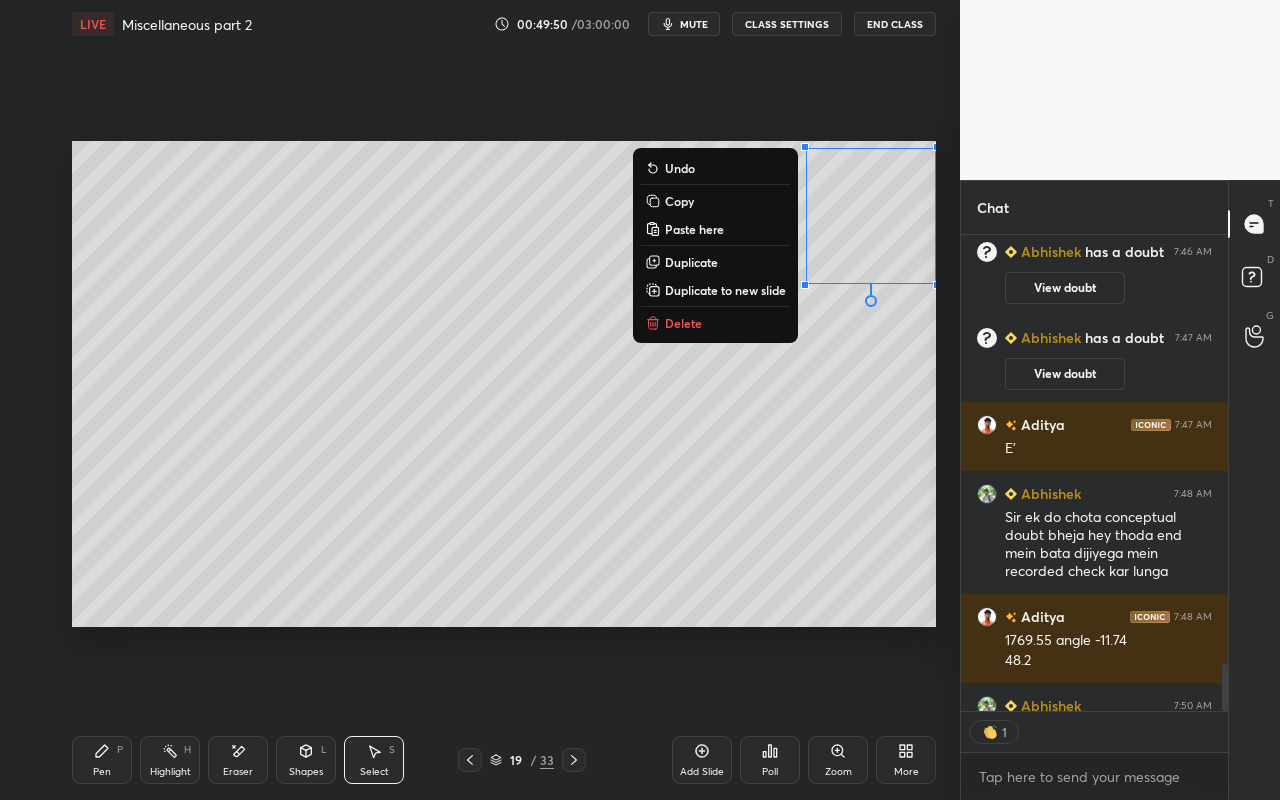drag, startPoint x: 664, startPoint y: 206, endPoint x: 666, endPoint y: 188, distance: 18.110771 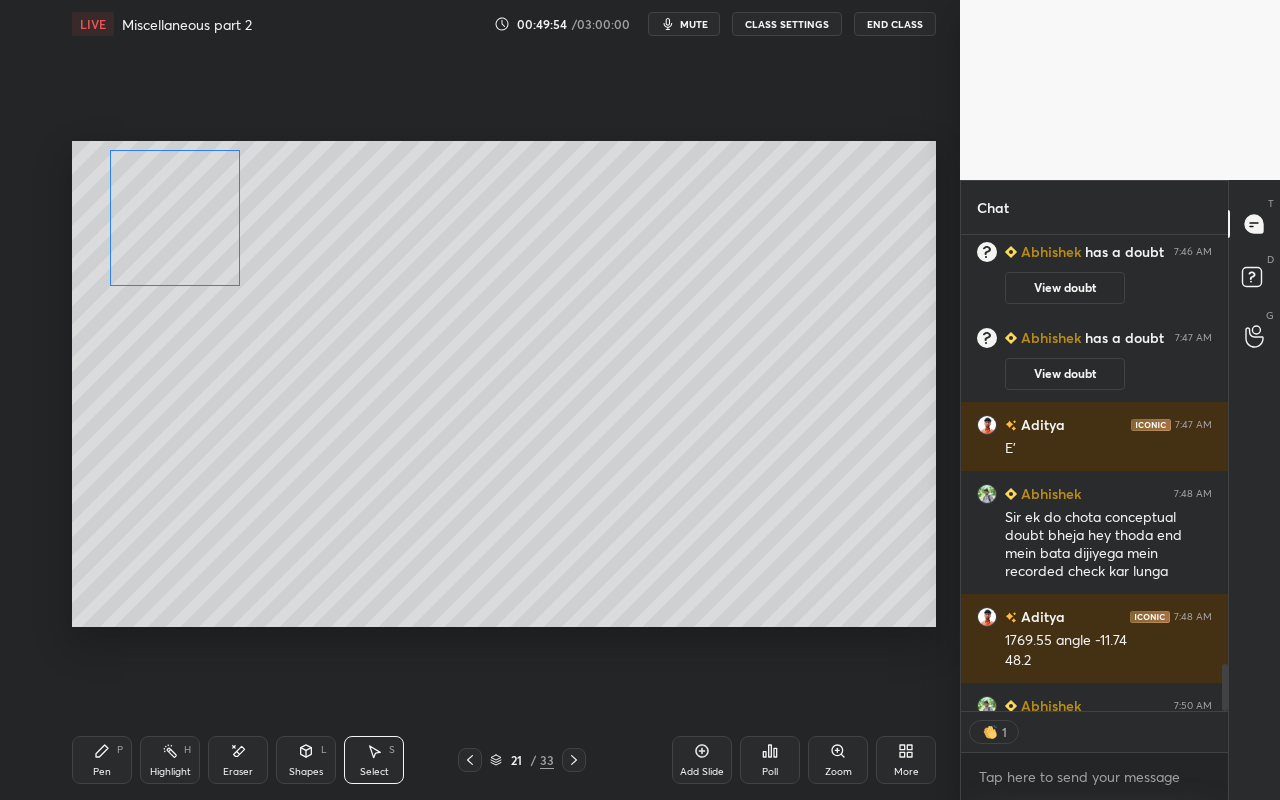 drag, startPoint x: 889, startPoint y: 240, endPoint x: 244, endPoint y: 322, distance: 650.1915 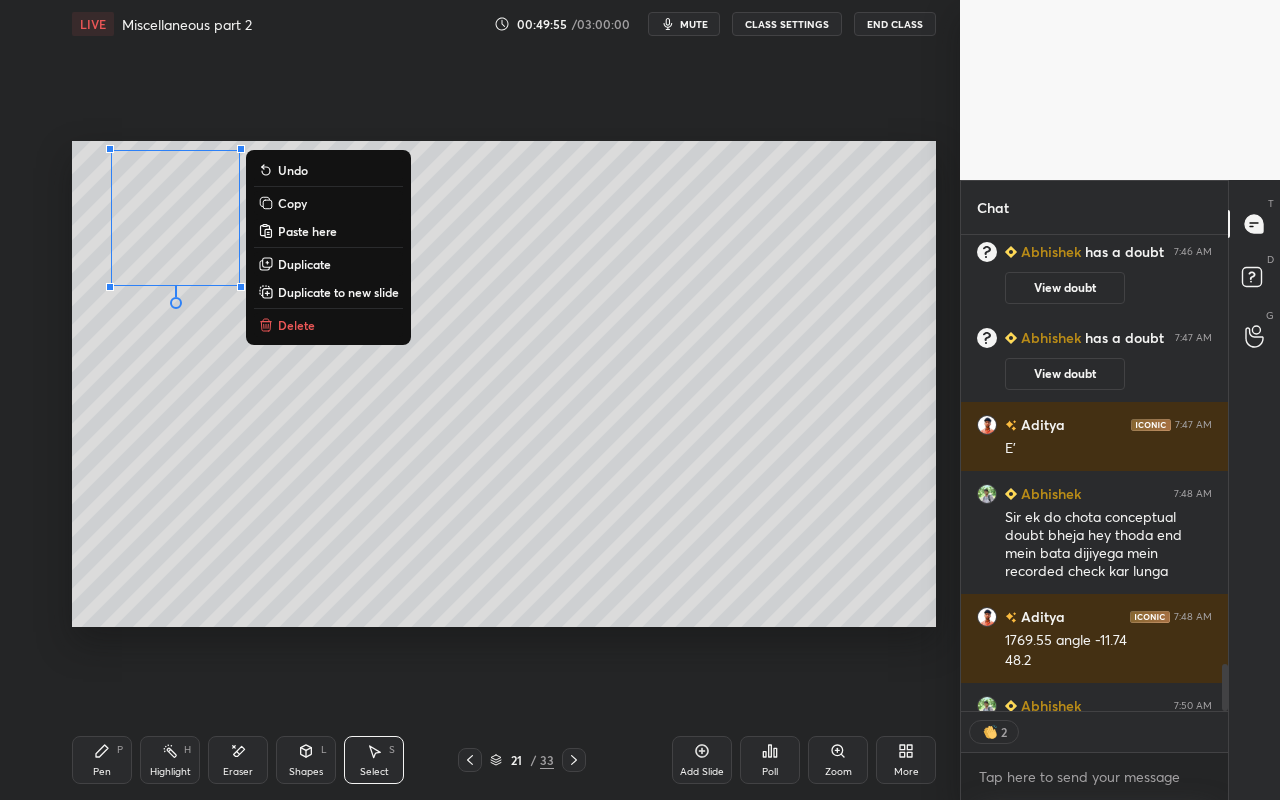 click on "0 ° Undo Copy Paste here Duplicate Duplicate to new slide Delete" at bounding box center (504, 384) 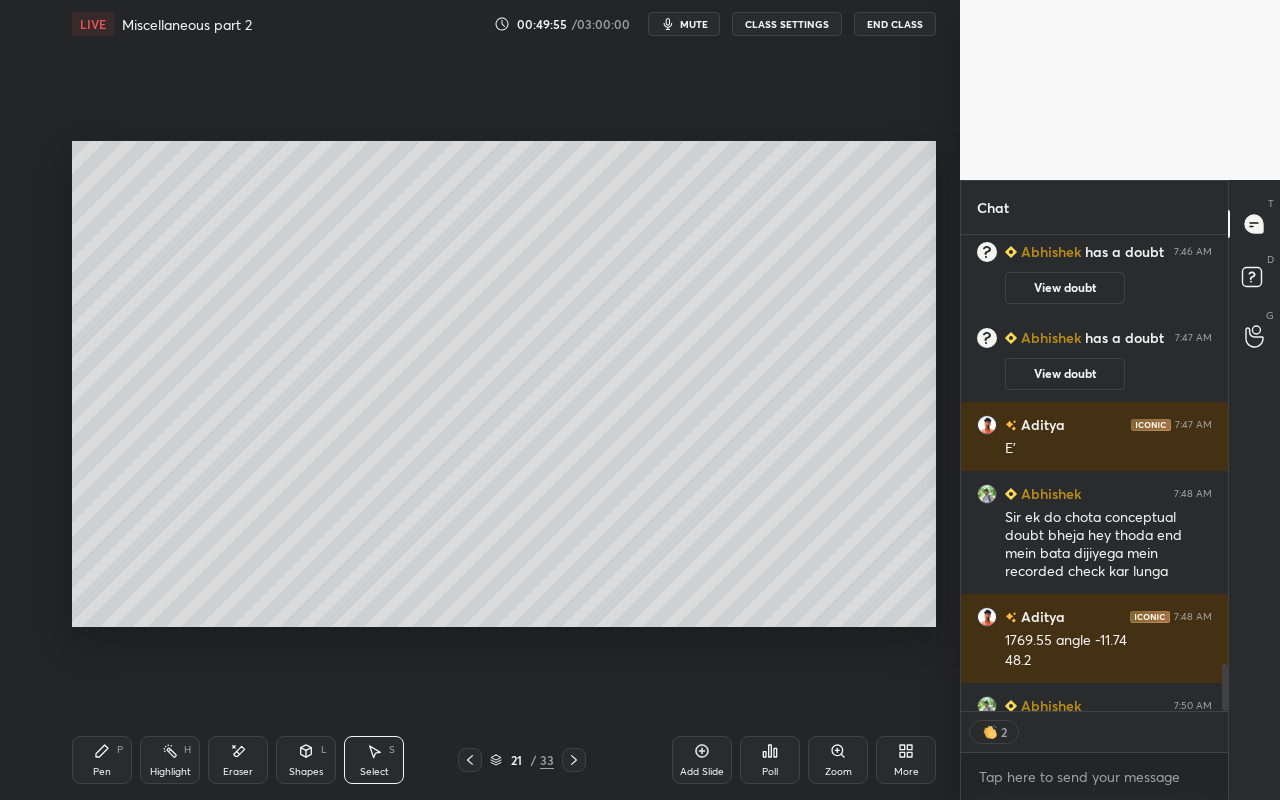 click on "Pen P" at bounding box center [102, 760] 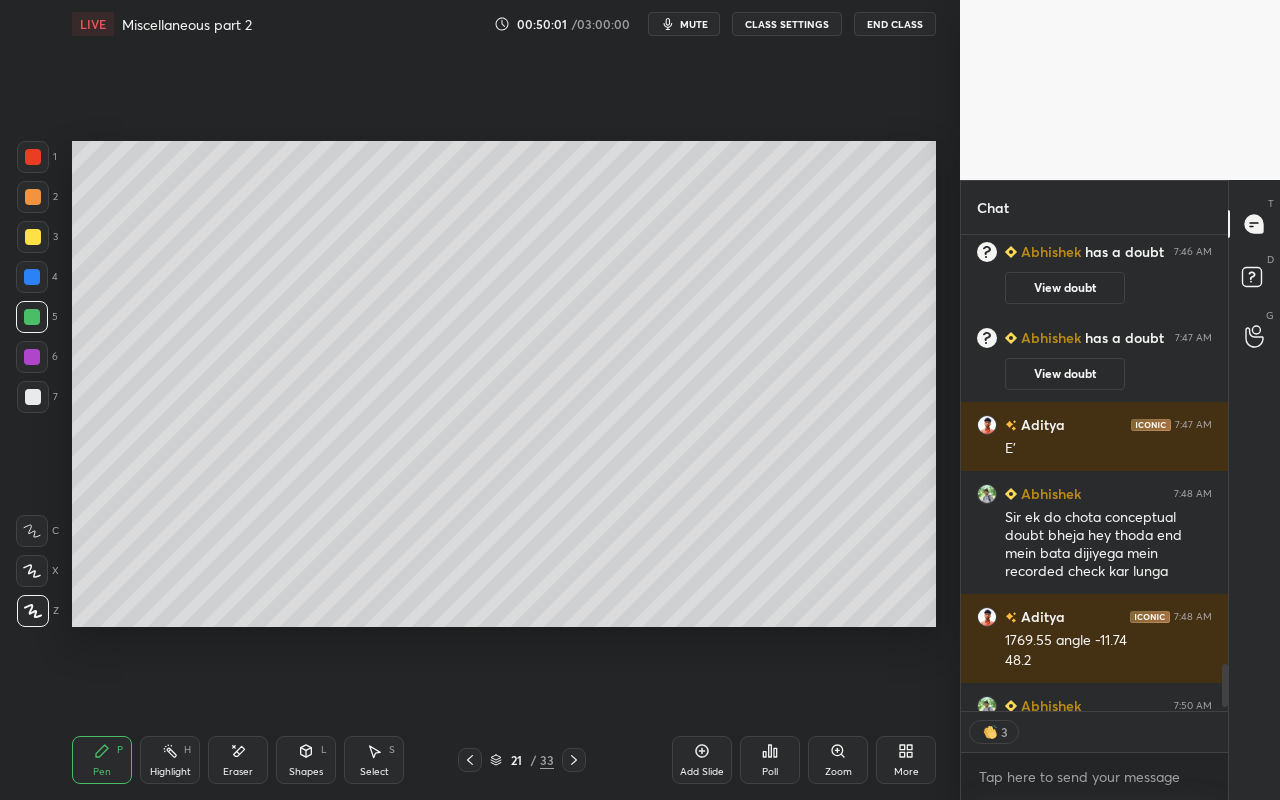 scroll, scrollTop: 4832, scrollLeft: 0, axis: vertical 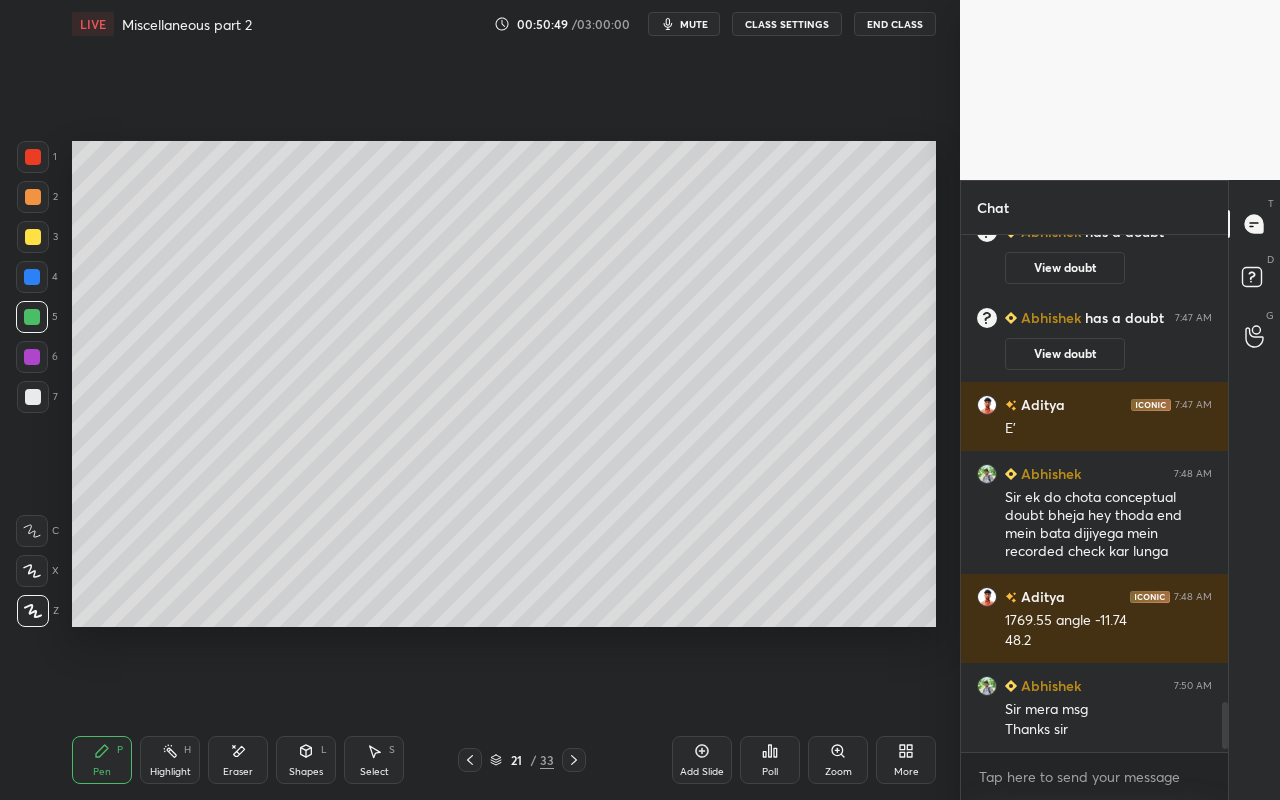 click 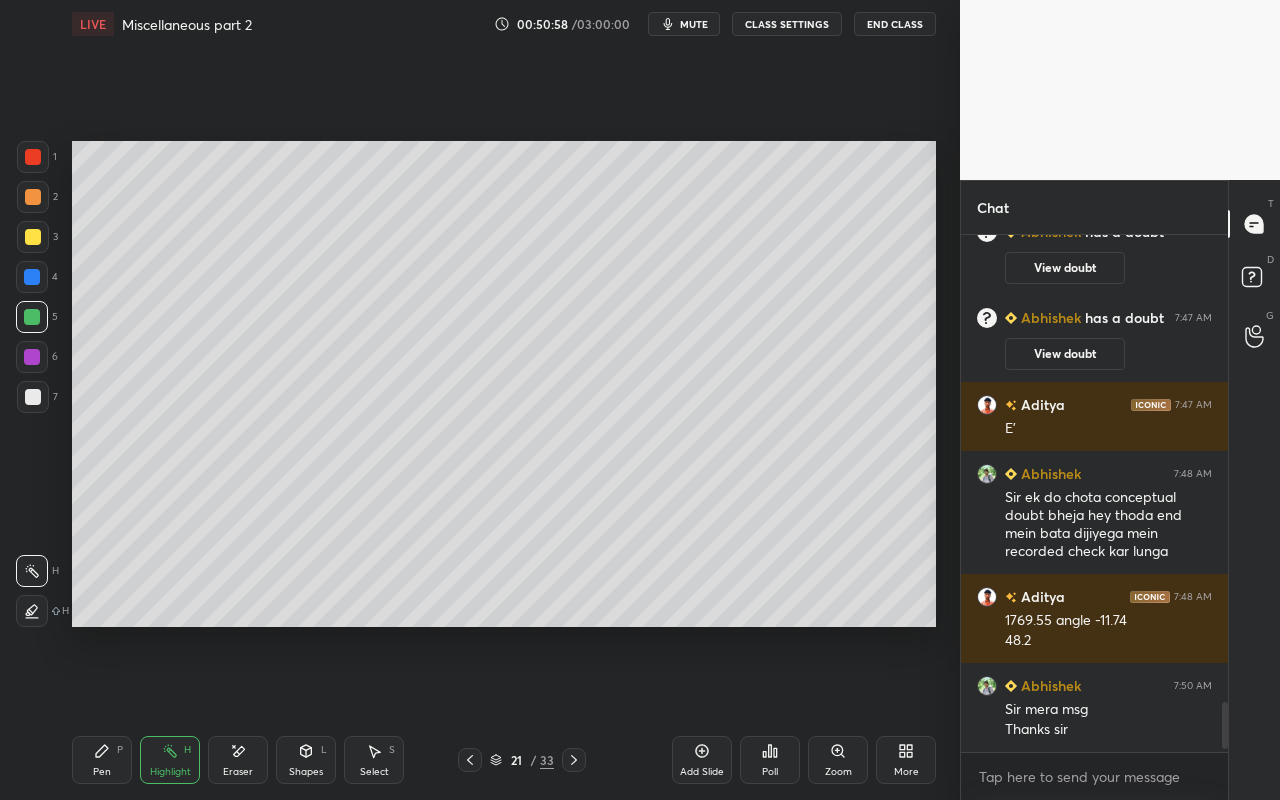 click on "Pen P" at bounding box center (102, 760) 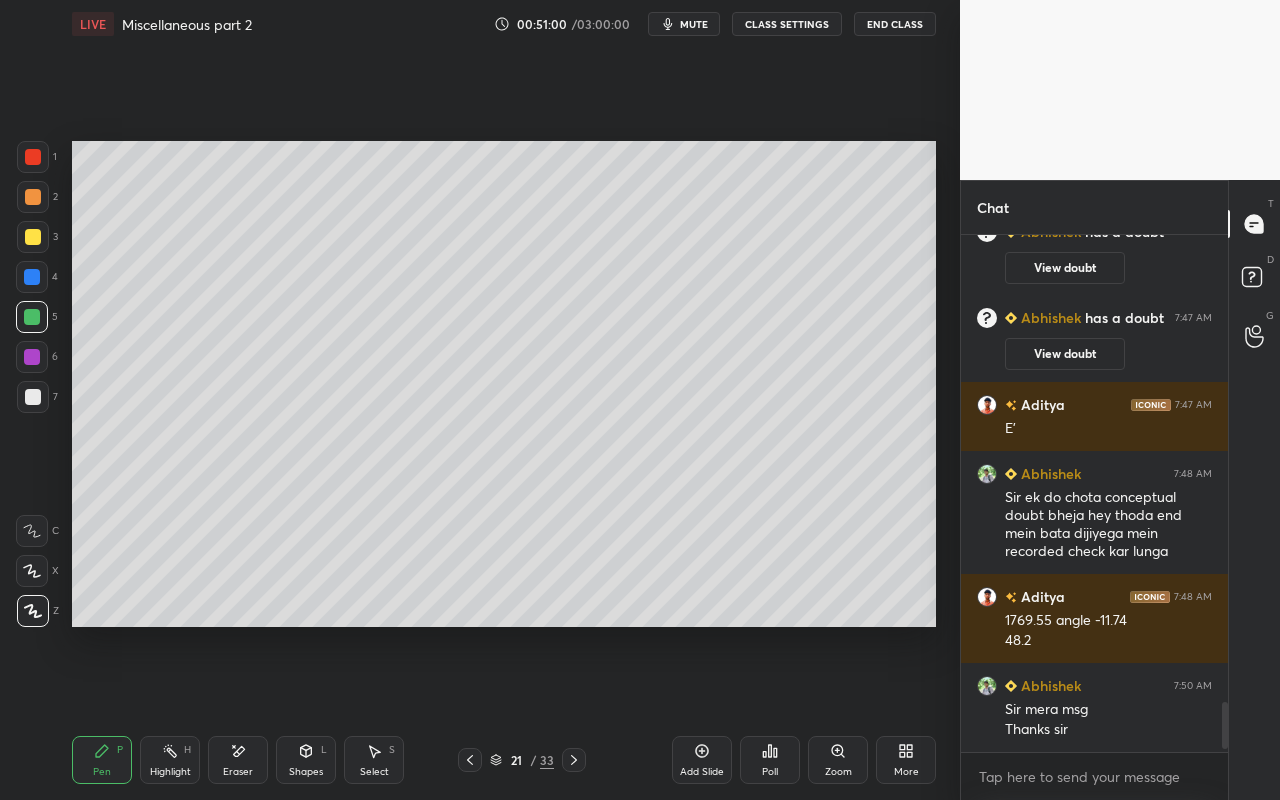 drag, startPoint x: 30, startPoint y: 318, endPoint x: 61, endPoint y: 325, distance: 31.780497 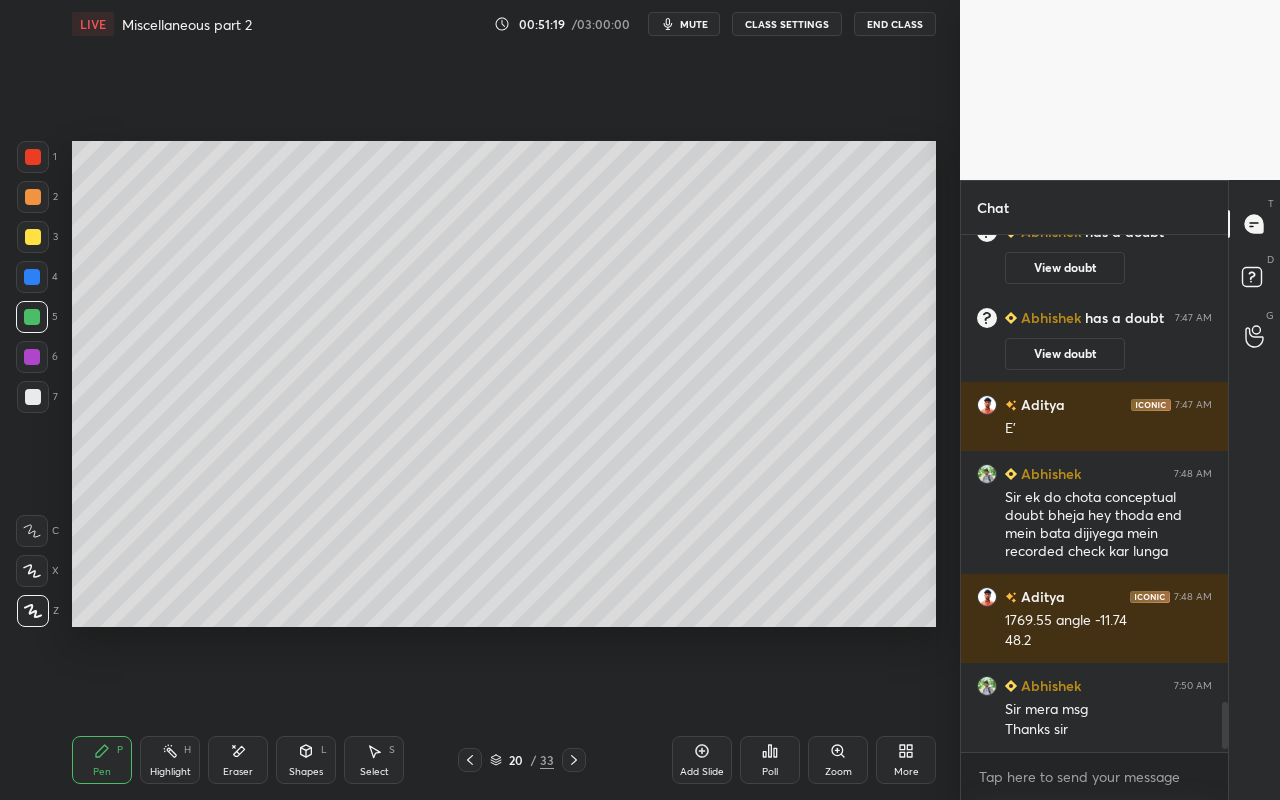 scroll, scrollTop: 4878, scrollLeft: 0, axis: vertical 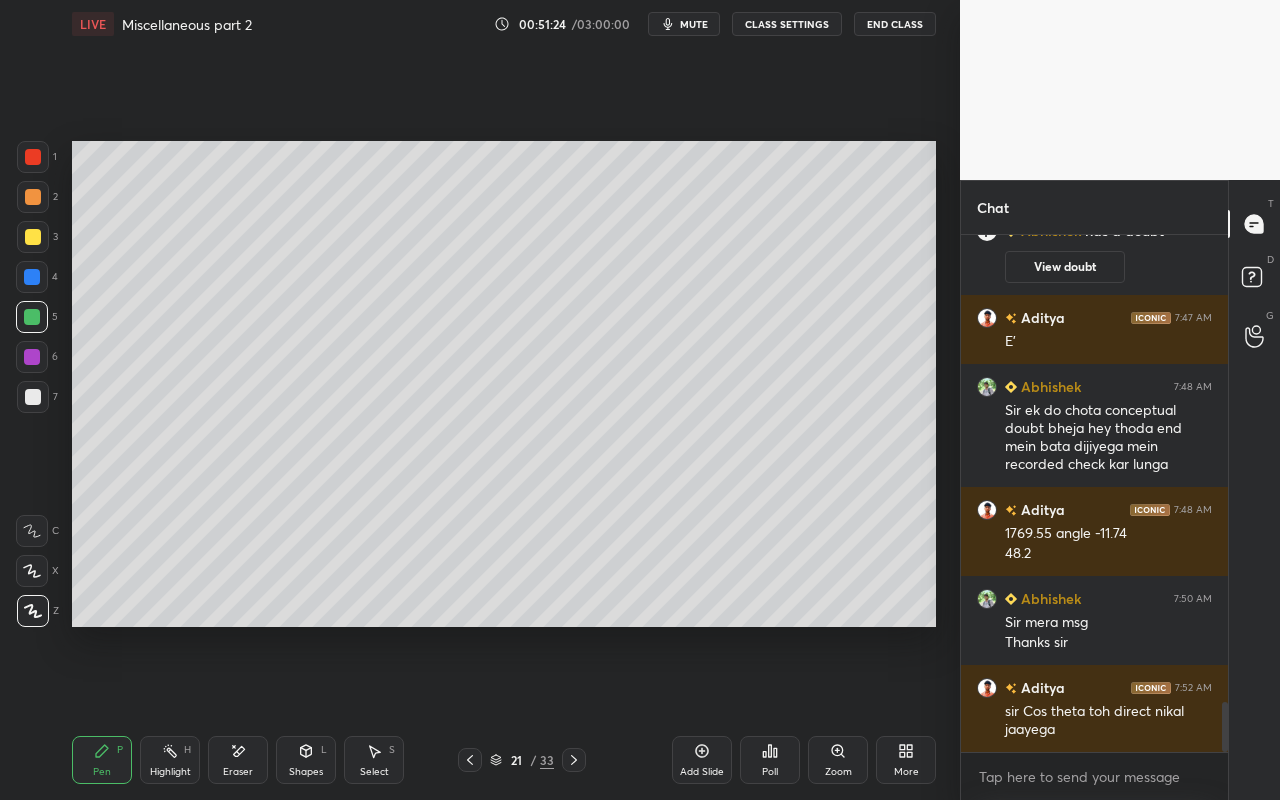 drag, startPoint x: 103, startPoint y: 764, endPoint x: 169, endPoint y: 634, distance: 145.79437 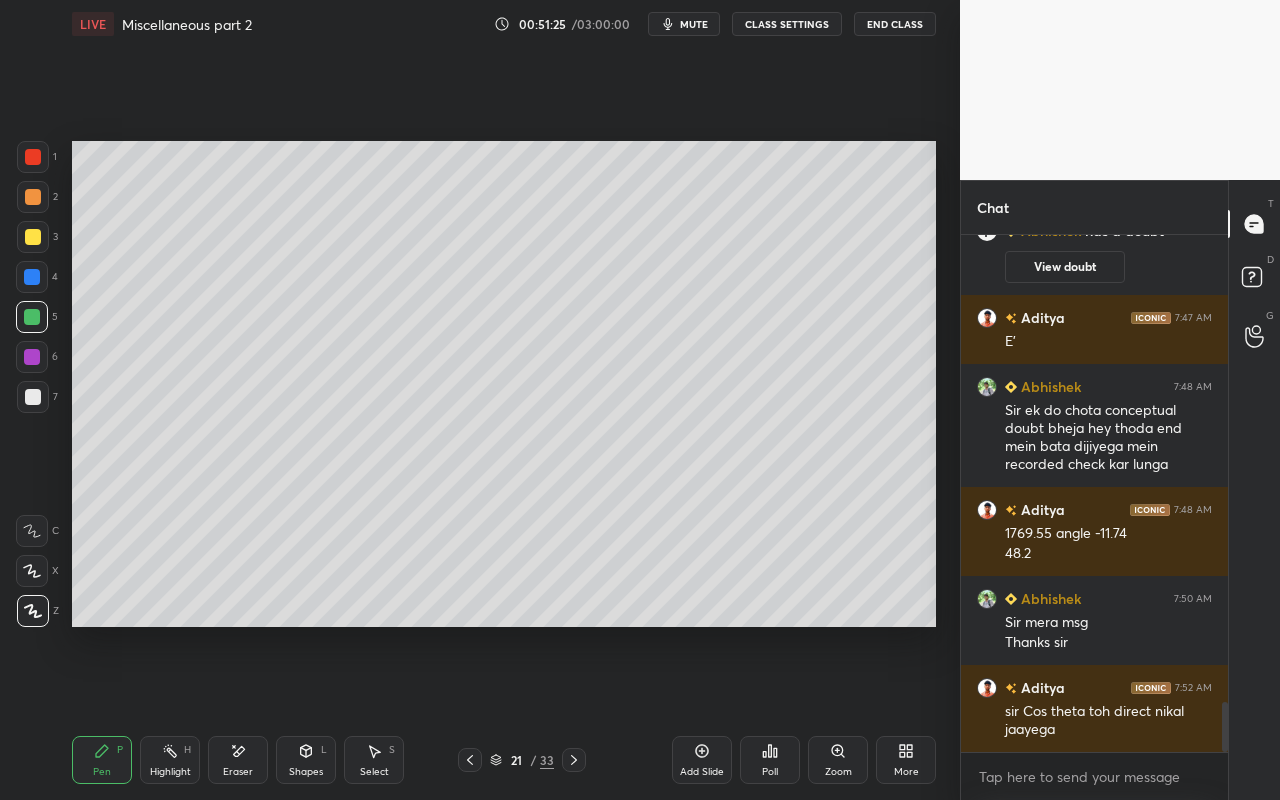 scroll, scrollTop: 4898, scrollLeft: 0, axis: vertical 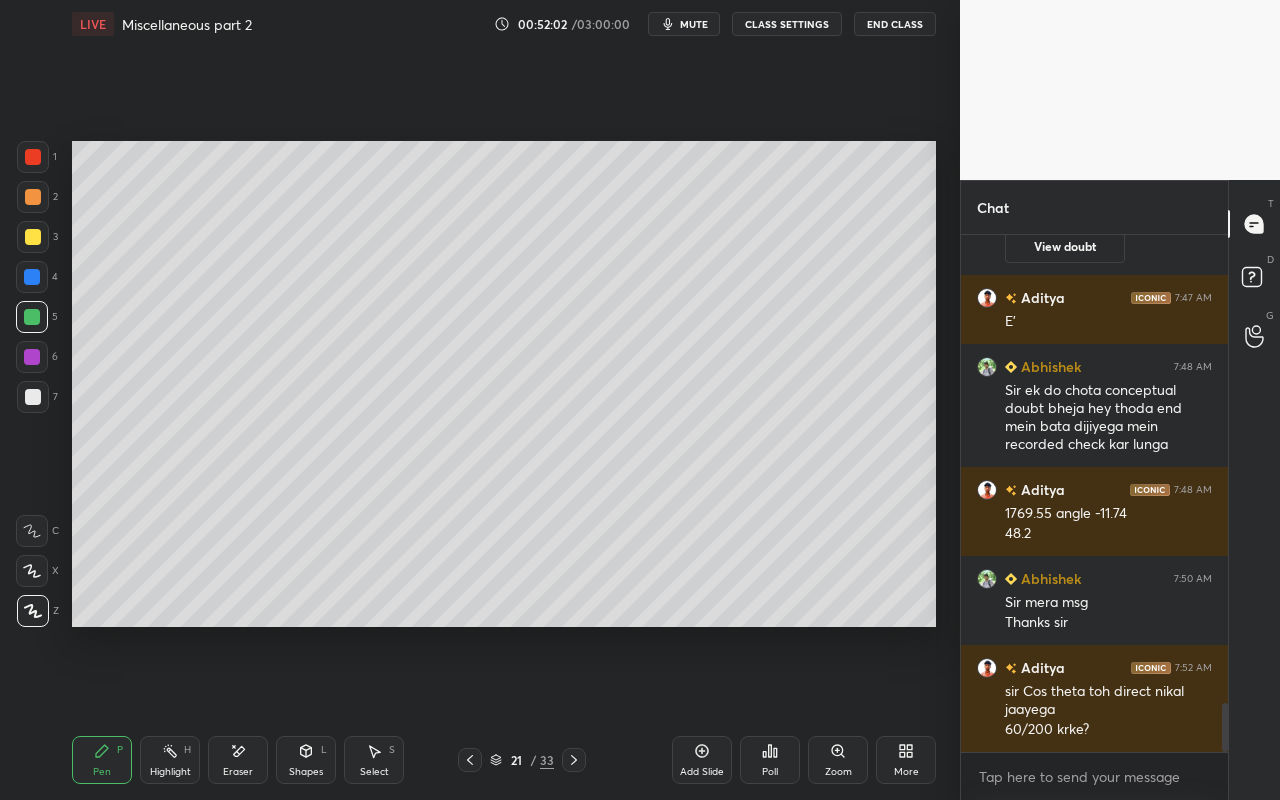 click on "Pen P" at bounding box center [102, 760] 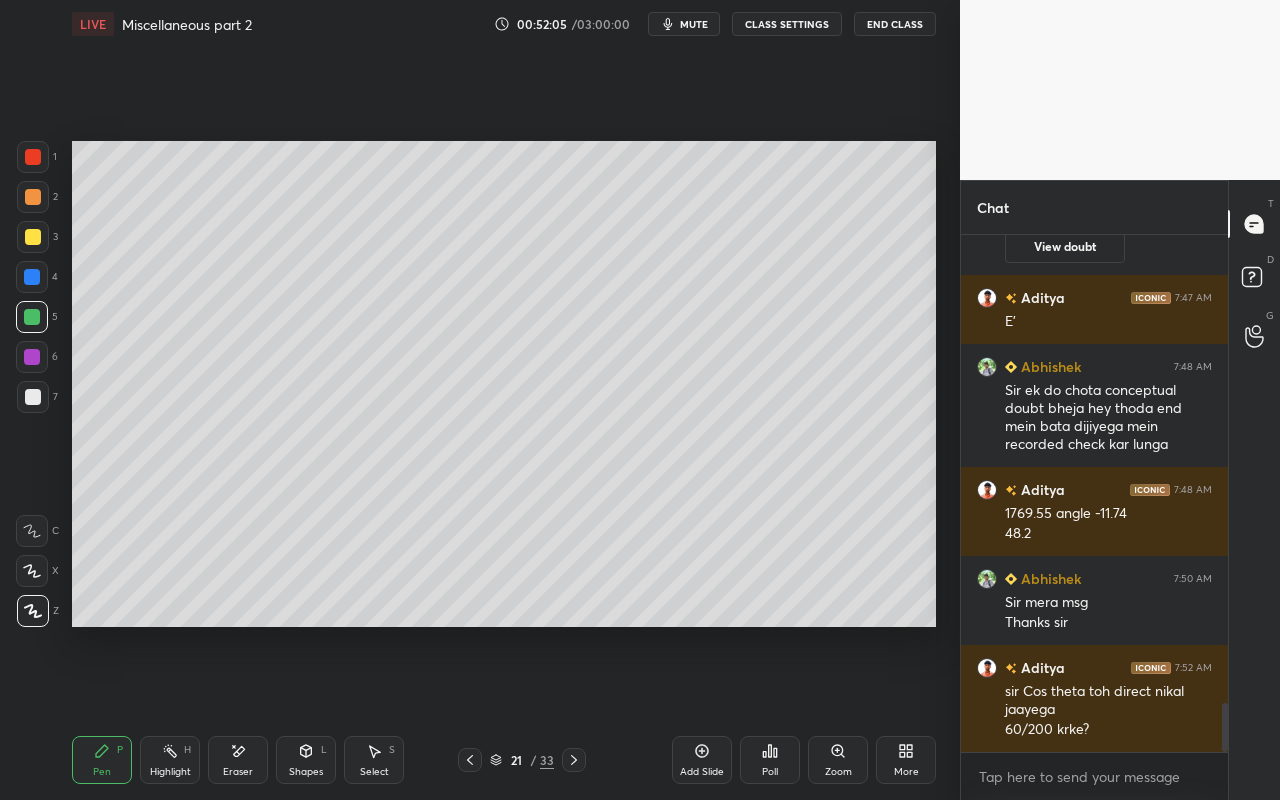 drag, startPoint x: 318, startPoint y: 760, endPoint x: 321, endPoint y: 746, distance: 14.3178215 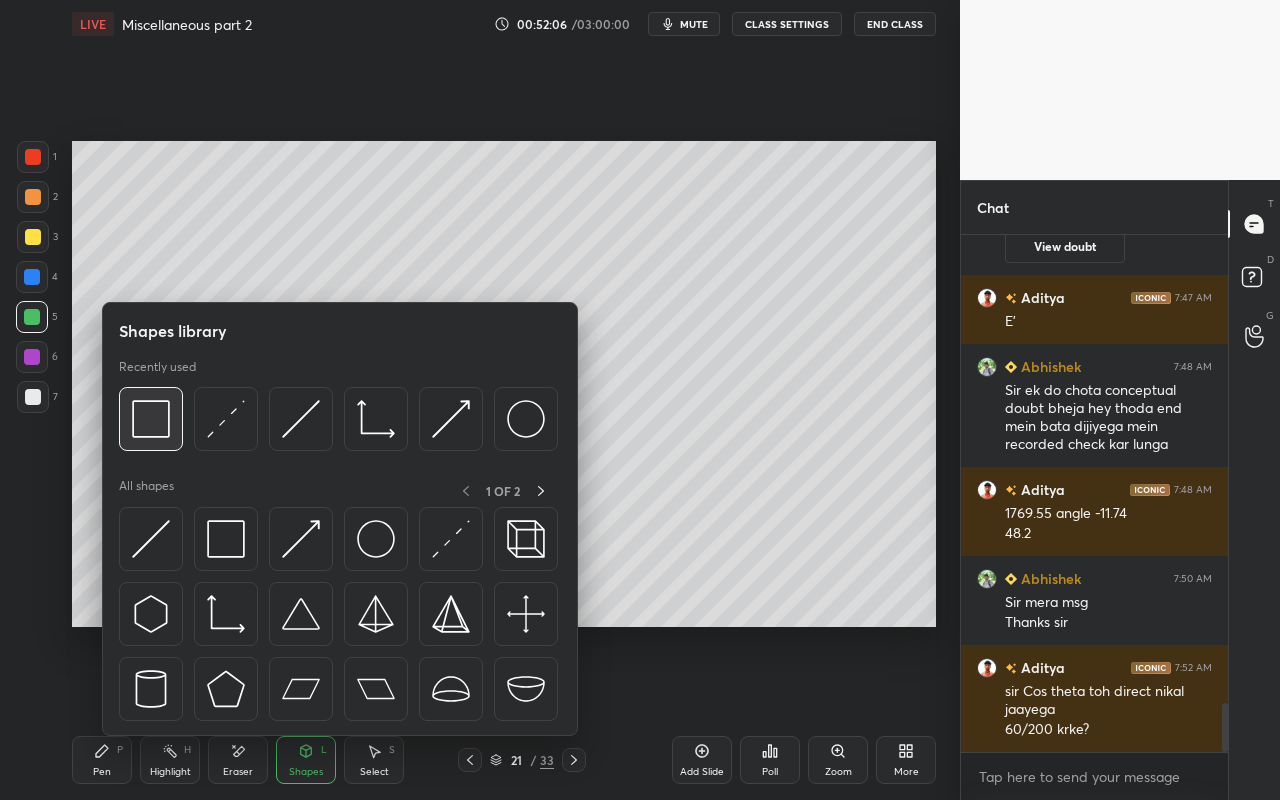 click at bounding box center [151, 419] 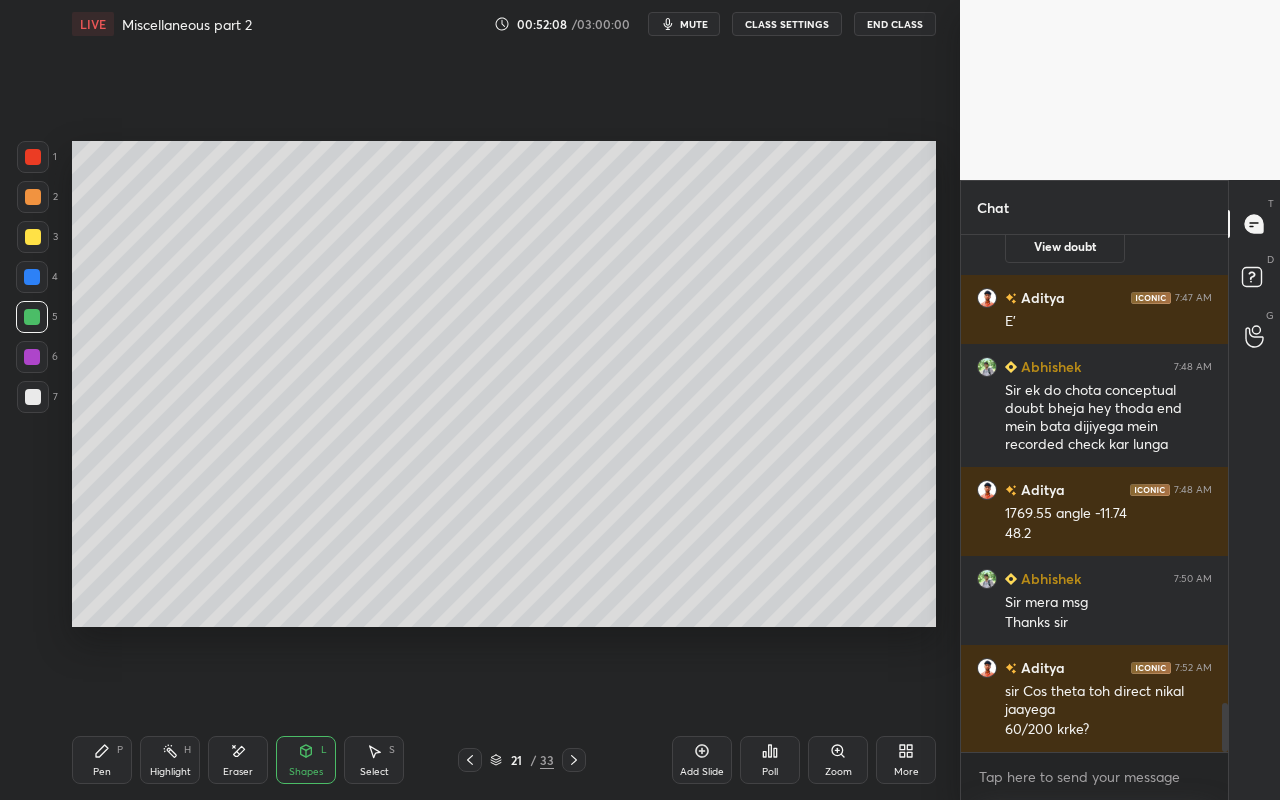click 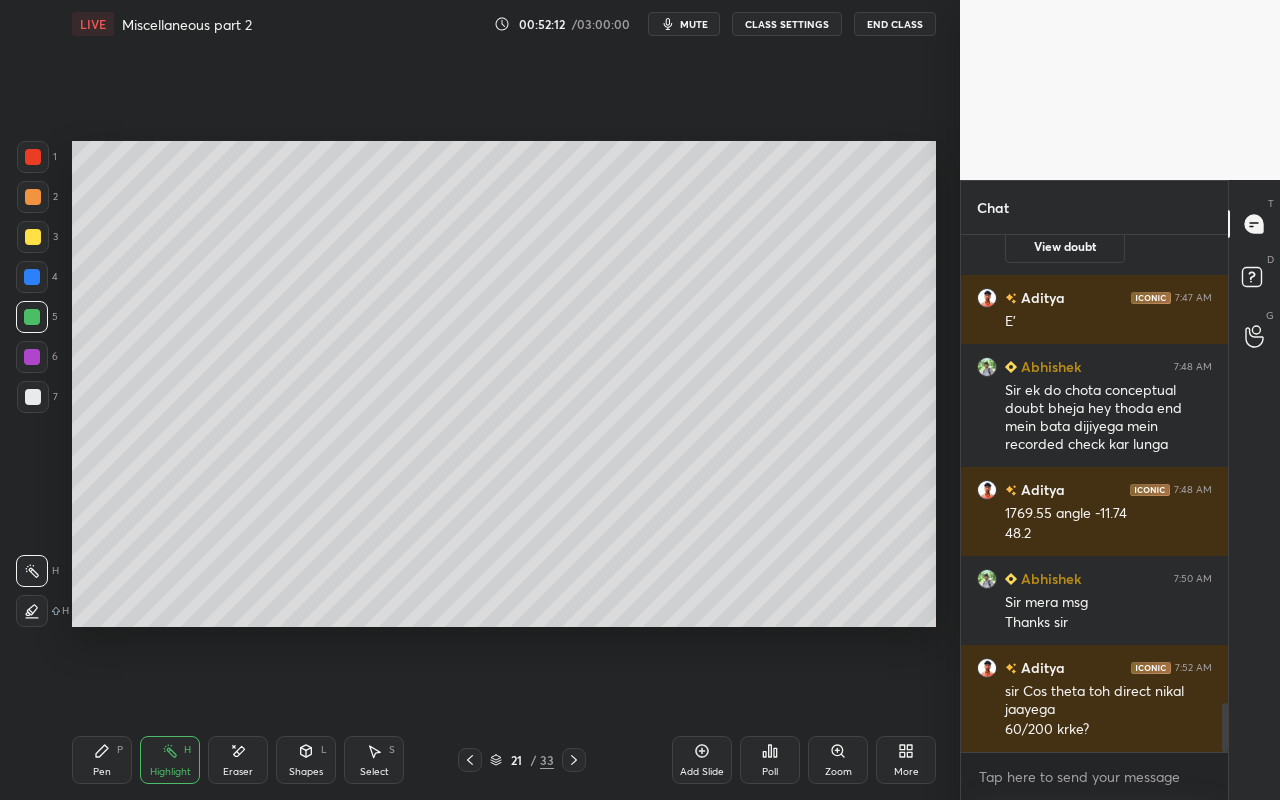 drag, startPoint x: 94, startPoint y: 774, endPoint x: 161, endPoint y: 645, distance: 145.36162 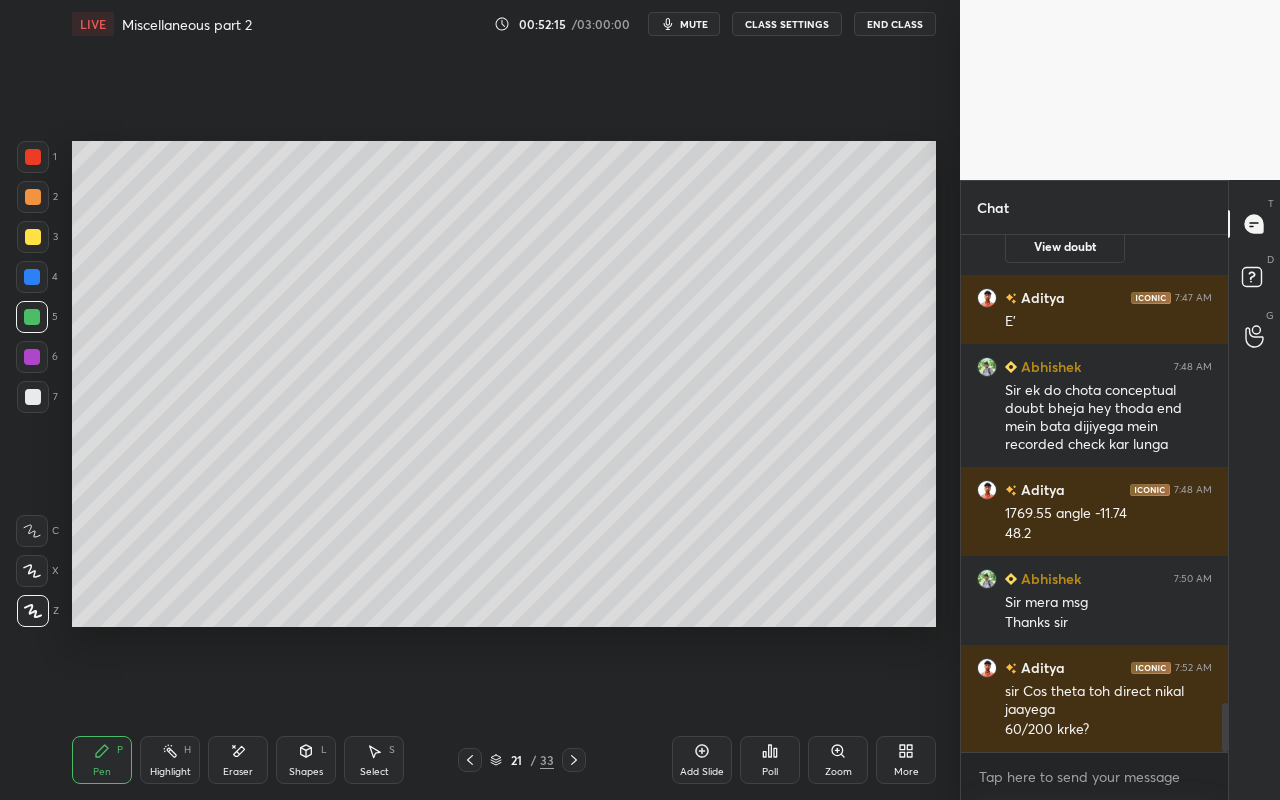 click on "Setting up your live class Poll for   secs No correct answer Start poll" at bounding box center (504, 384) 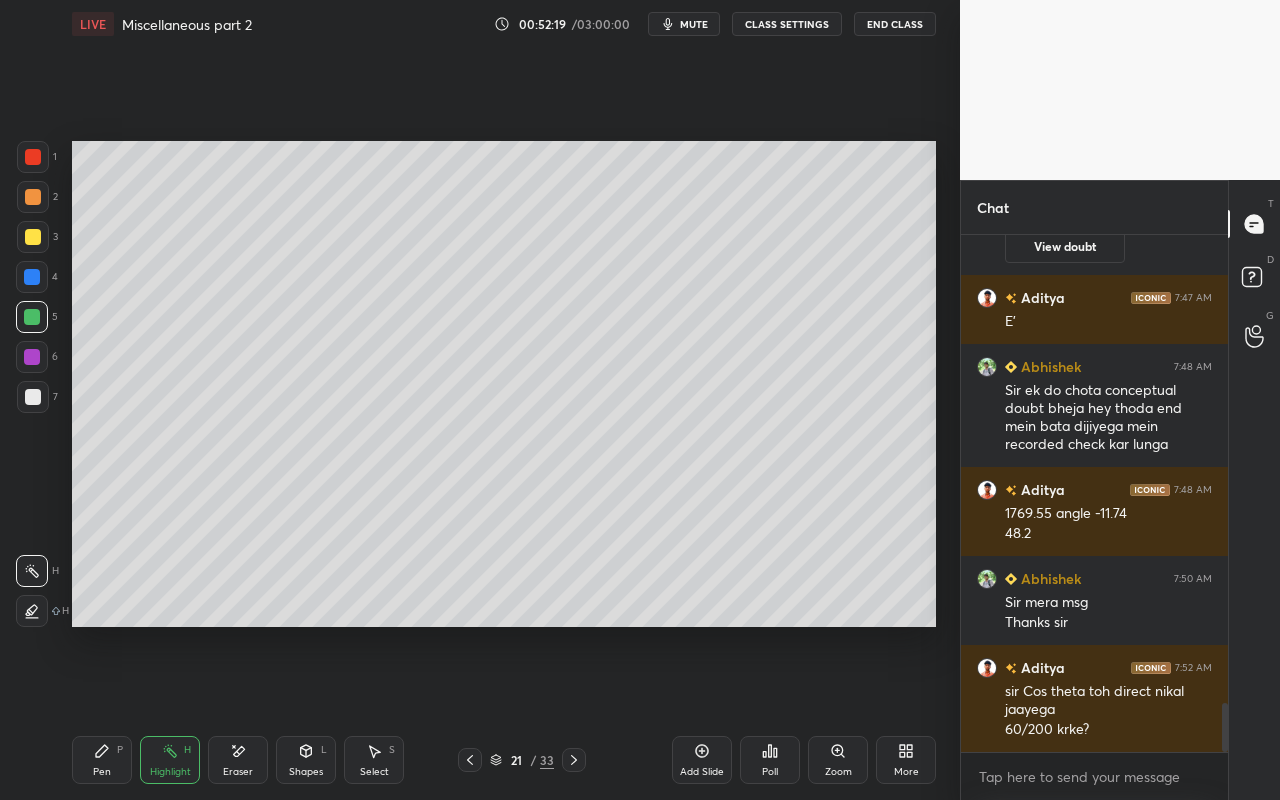 drag, startPoint x: 92, startPoint y: 773, endPoint x: 218, endPoint y: 643, distance: 181.04143 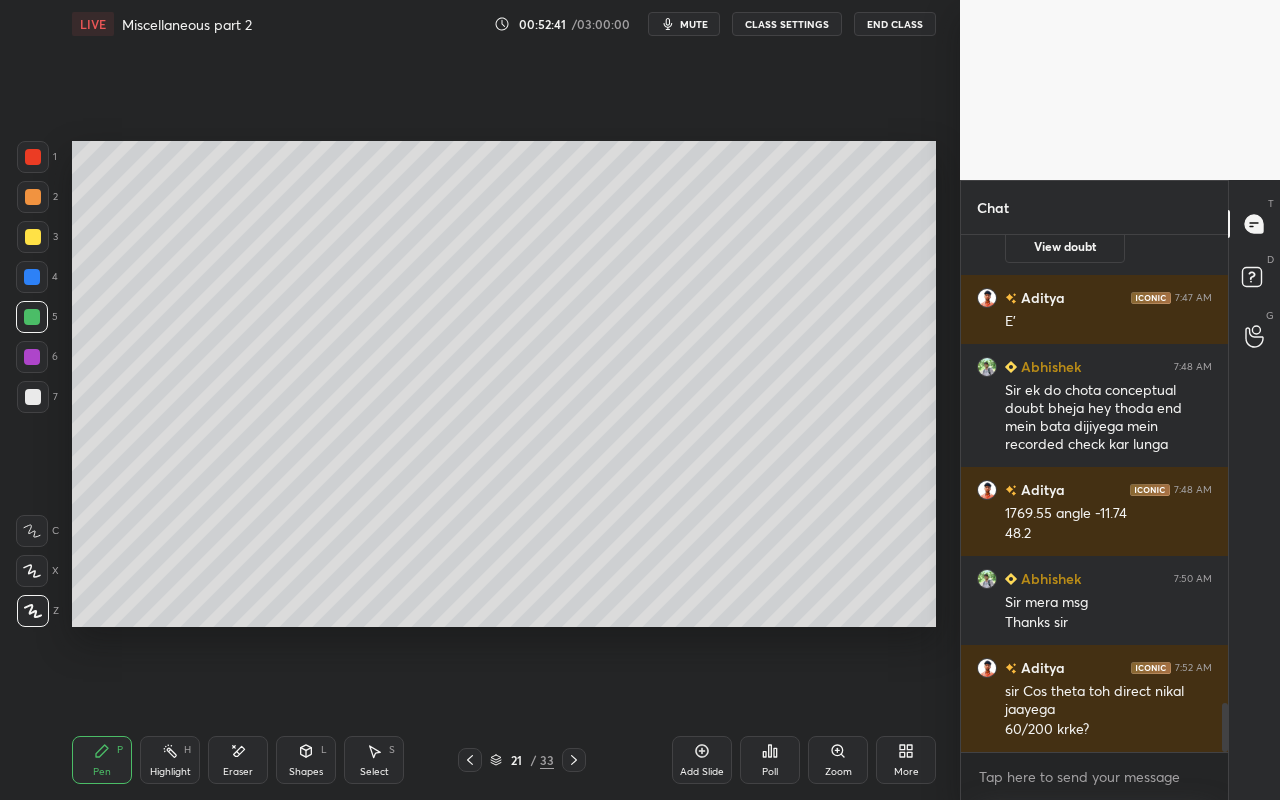 click on "Shapes L" at bounding box center (306, 760) 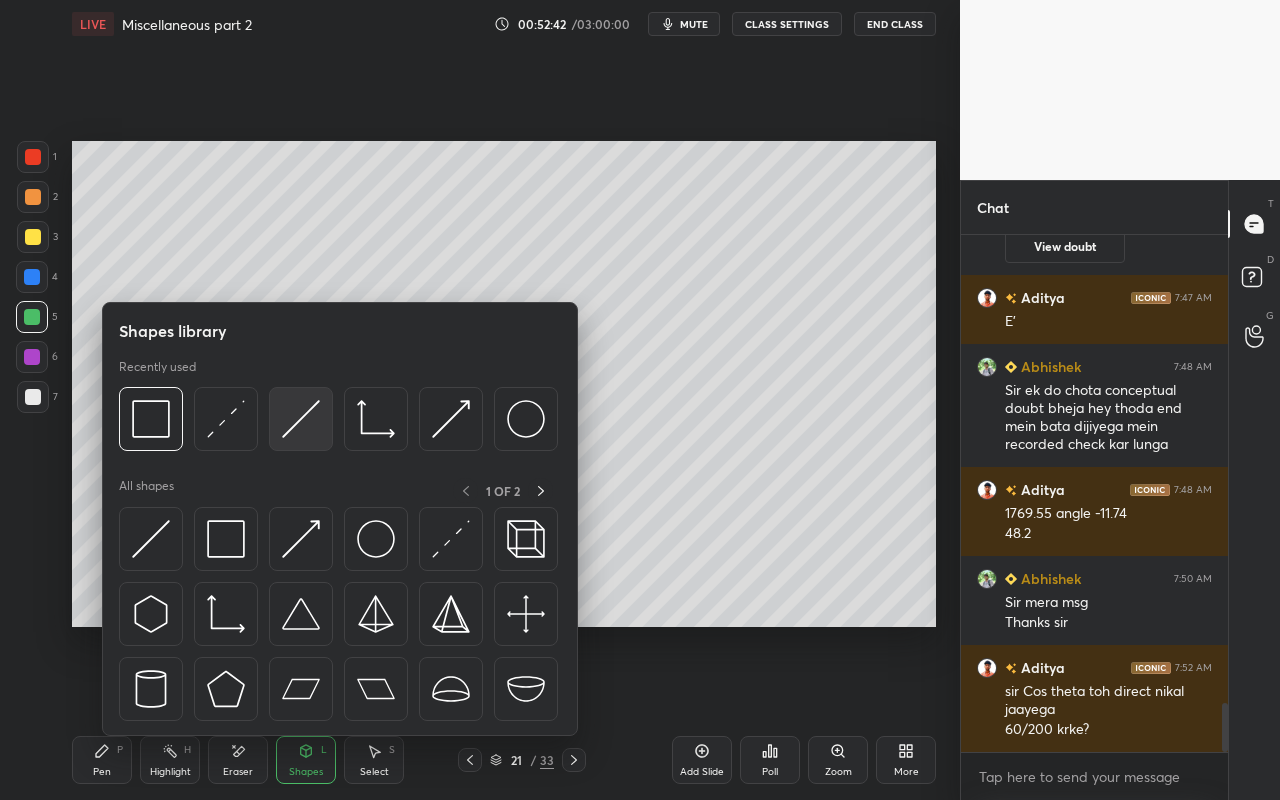 click at bounding box center (301, 419) 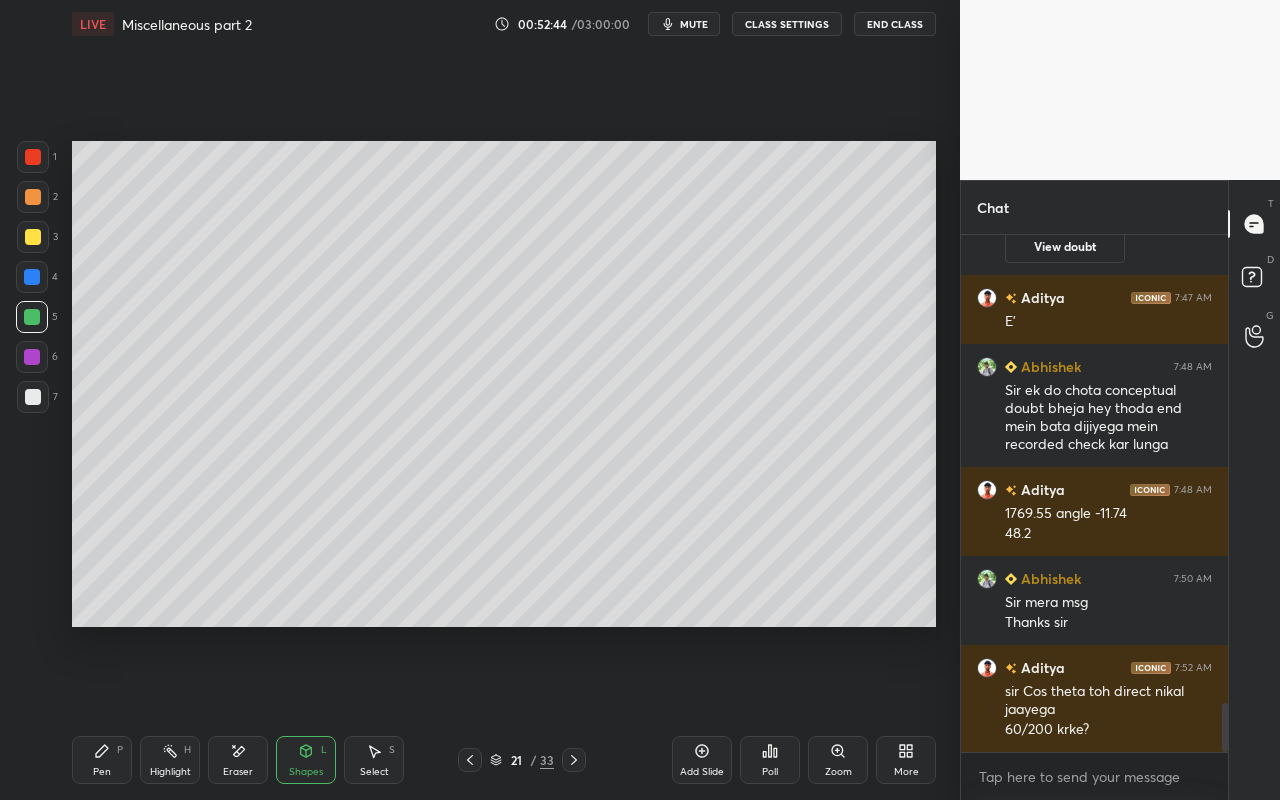 drag, startPoint x: 105, startPoint y: 757, endPoint x: 390, endPoint y: 637, distance: 309.2329 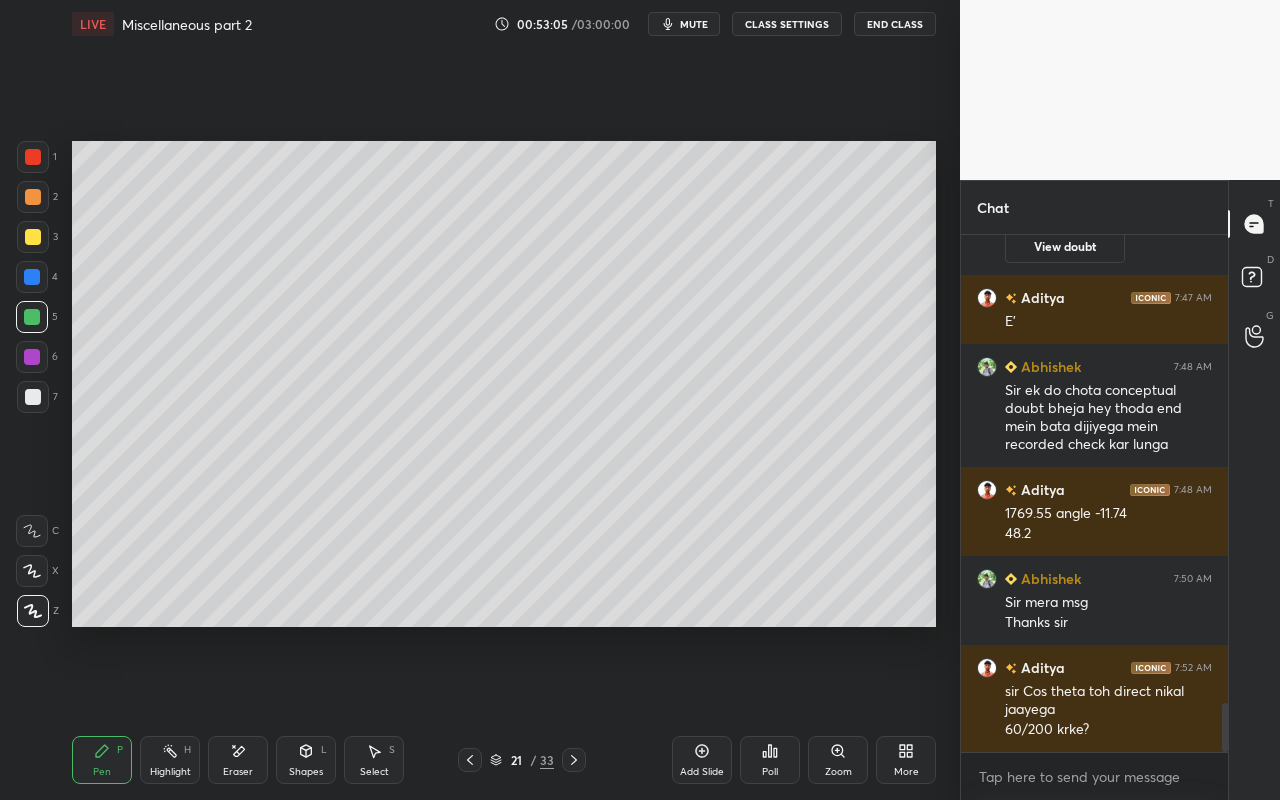 drag, startPoint x: 98, startPoint y: 751, endPoint x: 286, endPoint y: 627, distance: 225.21101 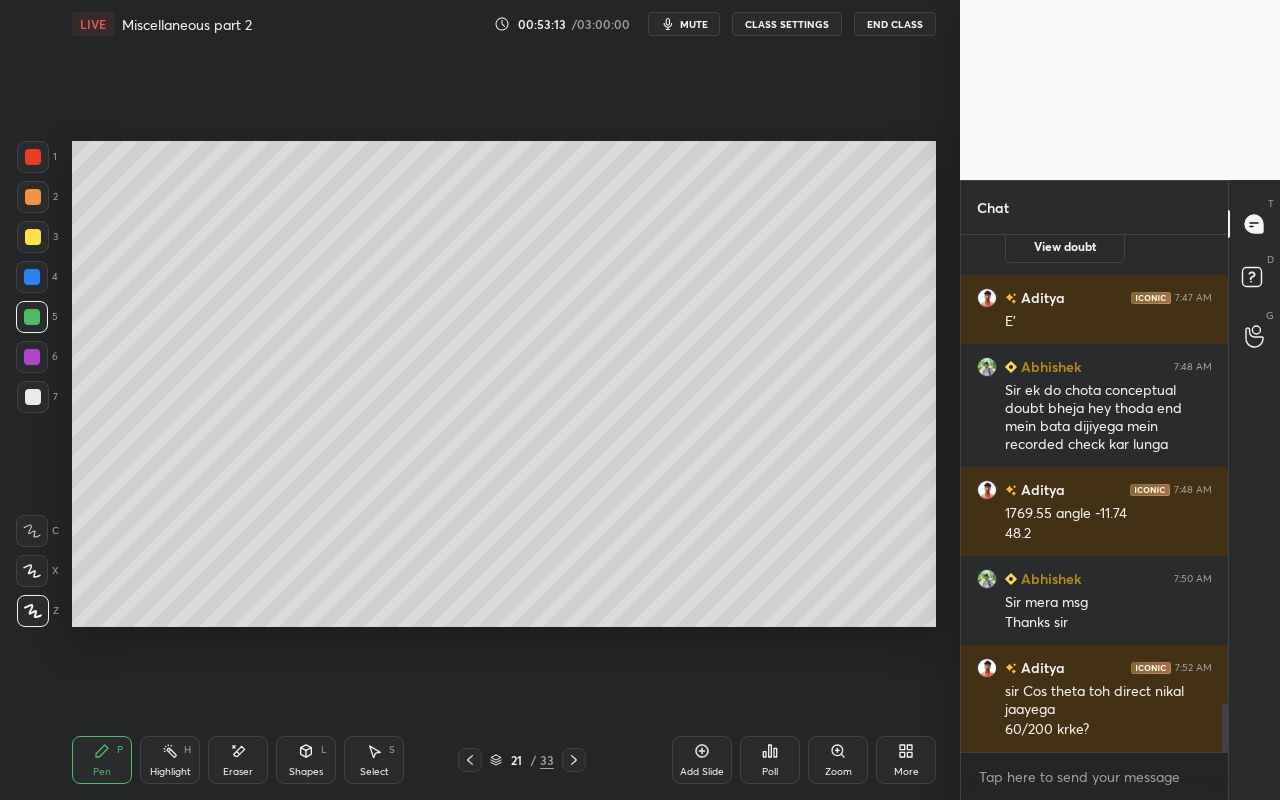 click 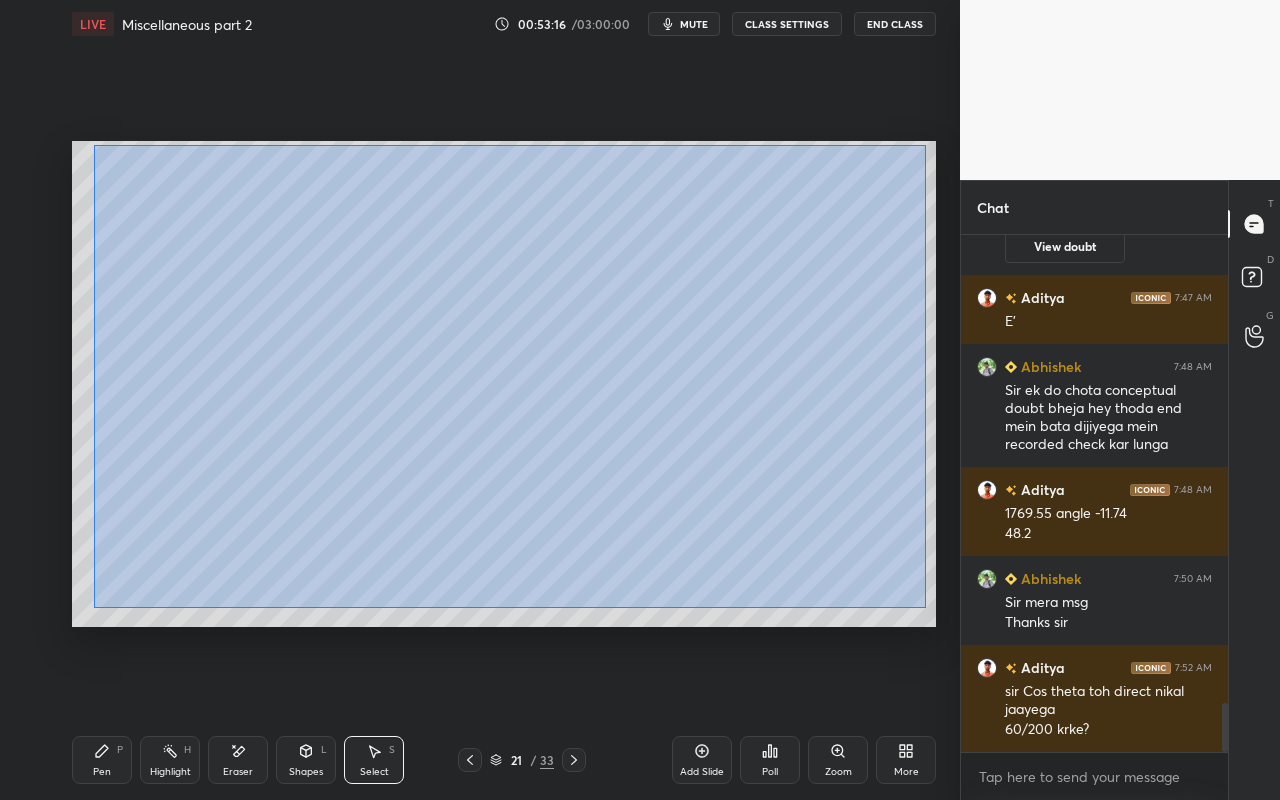 drag, startPoint x: 95, startPoint y: 147, endPoint x: 922, endPoint y: 608, distance: 946.8104 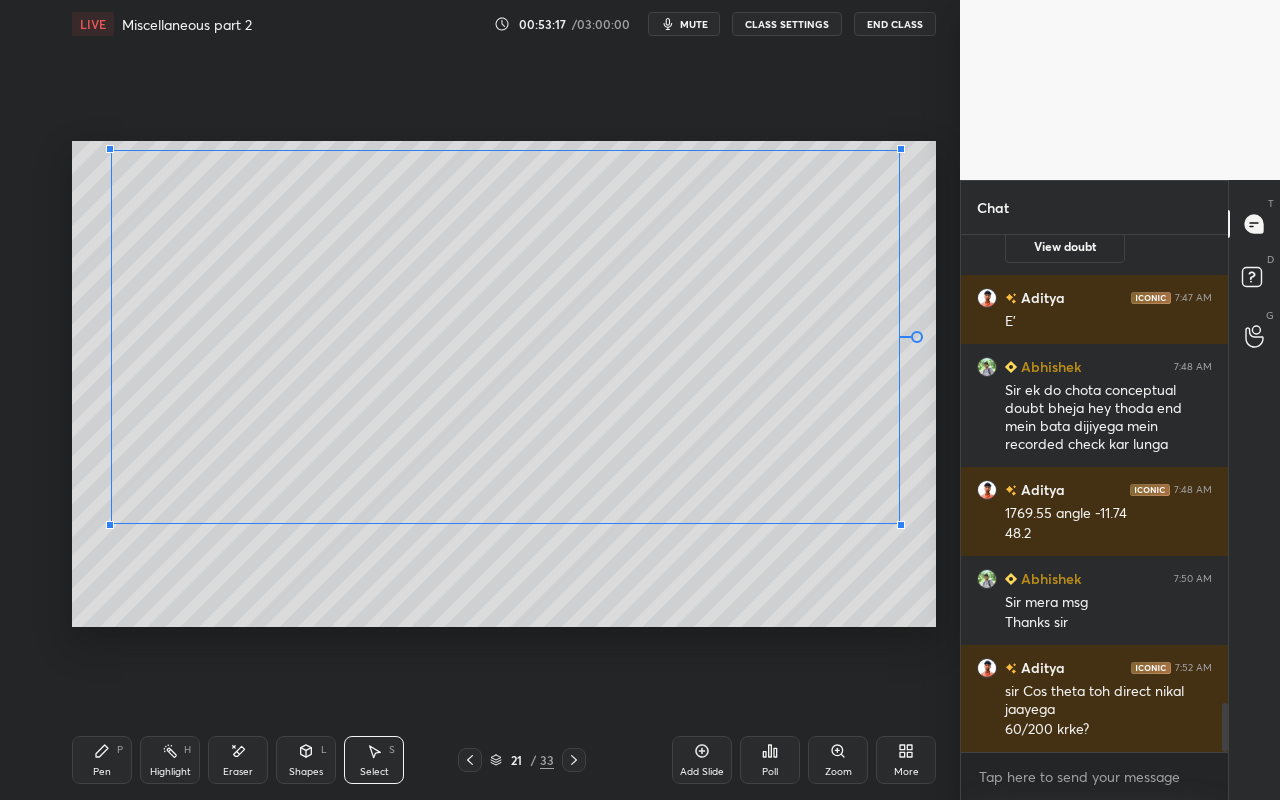drag, startPoint x: 908, startPoint y: 569, endPoint x: 721, endPoint y: 581, distance: 187.38463 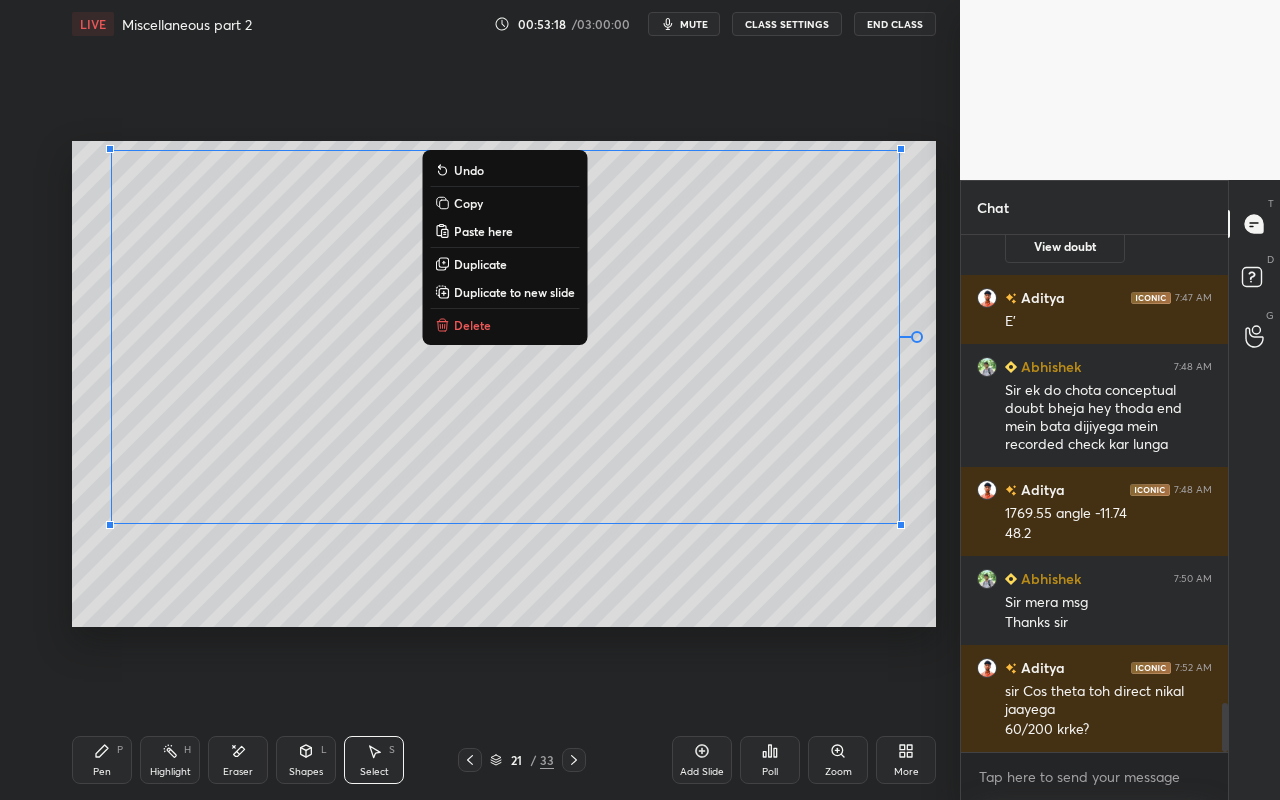 click on "Pen P" at bounding box center [102, 760] 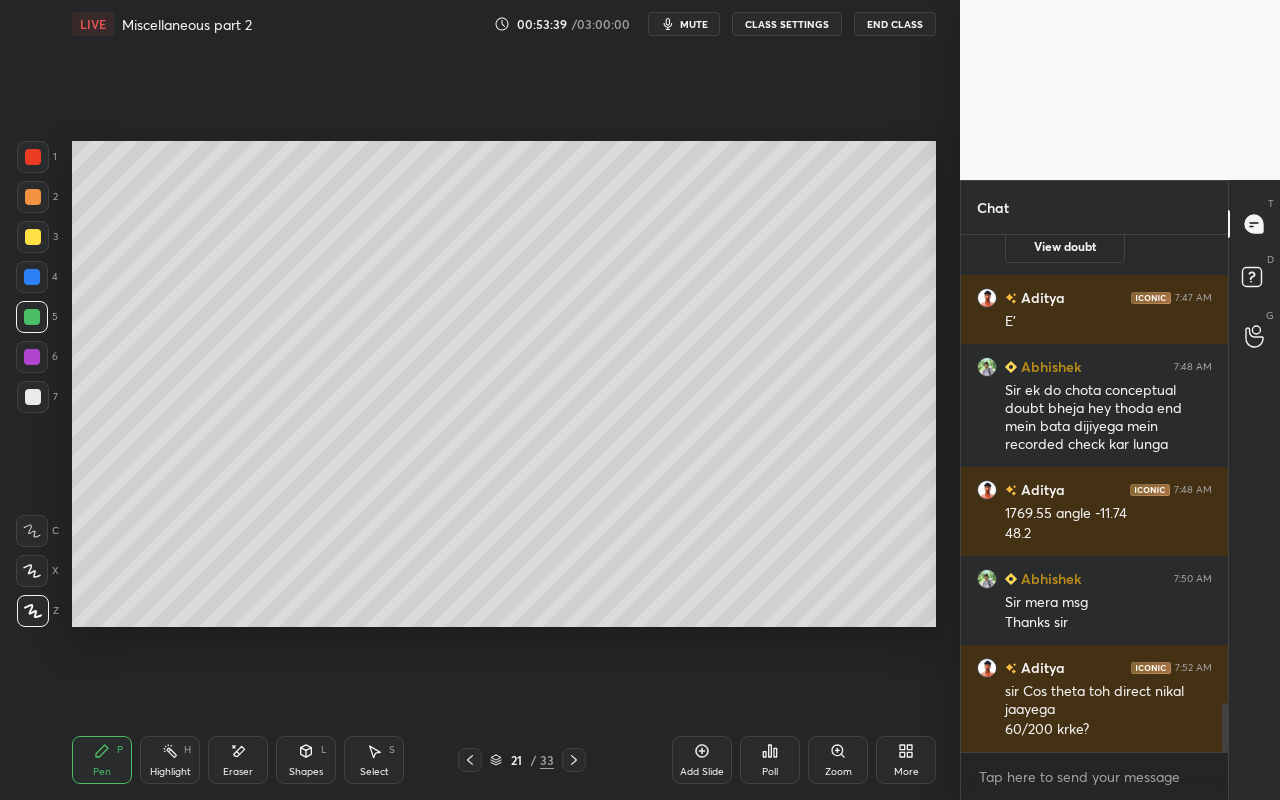 click on "Shapes" at bounding box center [306, 772] 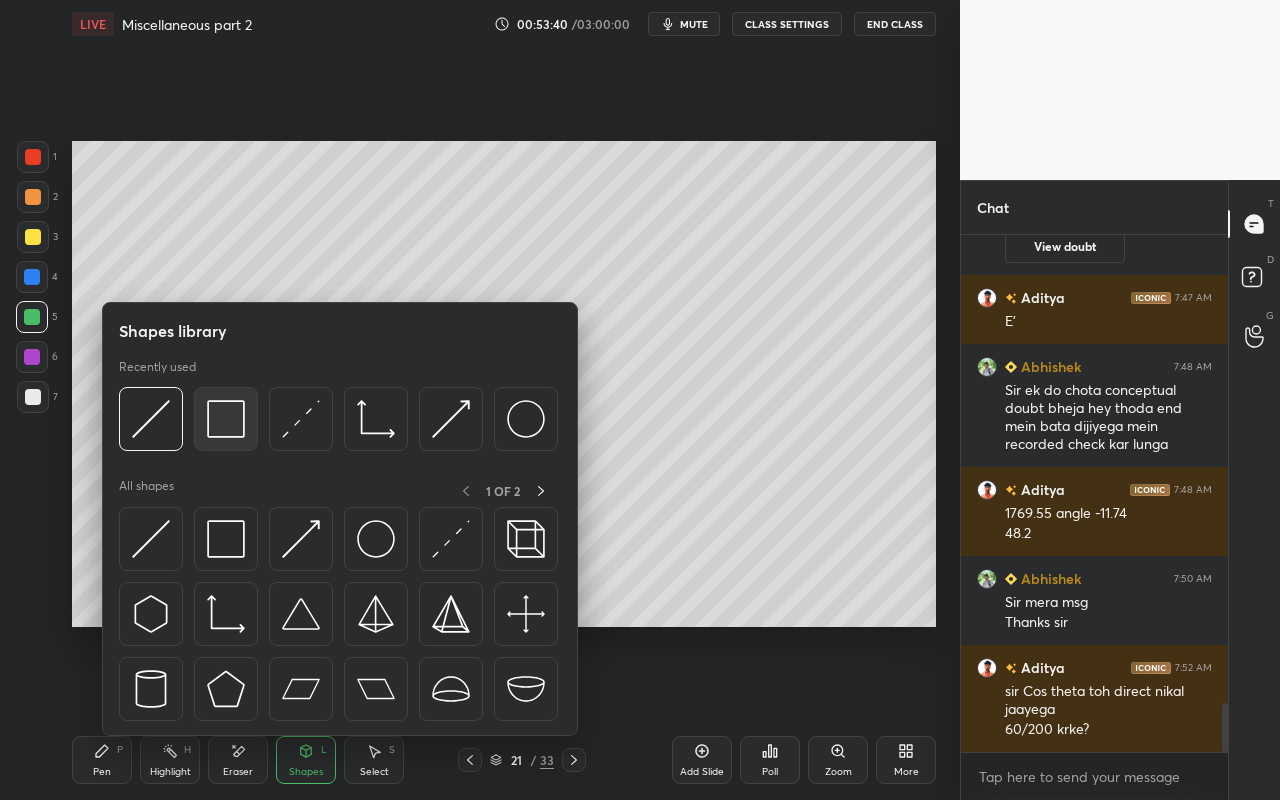 click at bounding box center [226, 419] 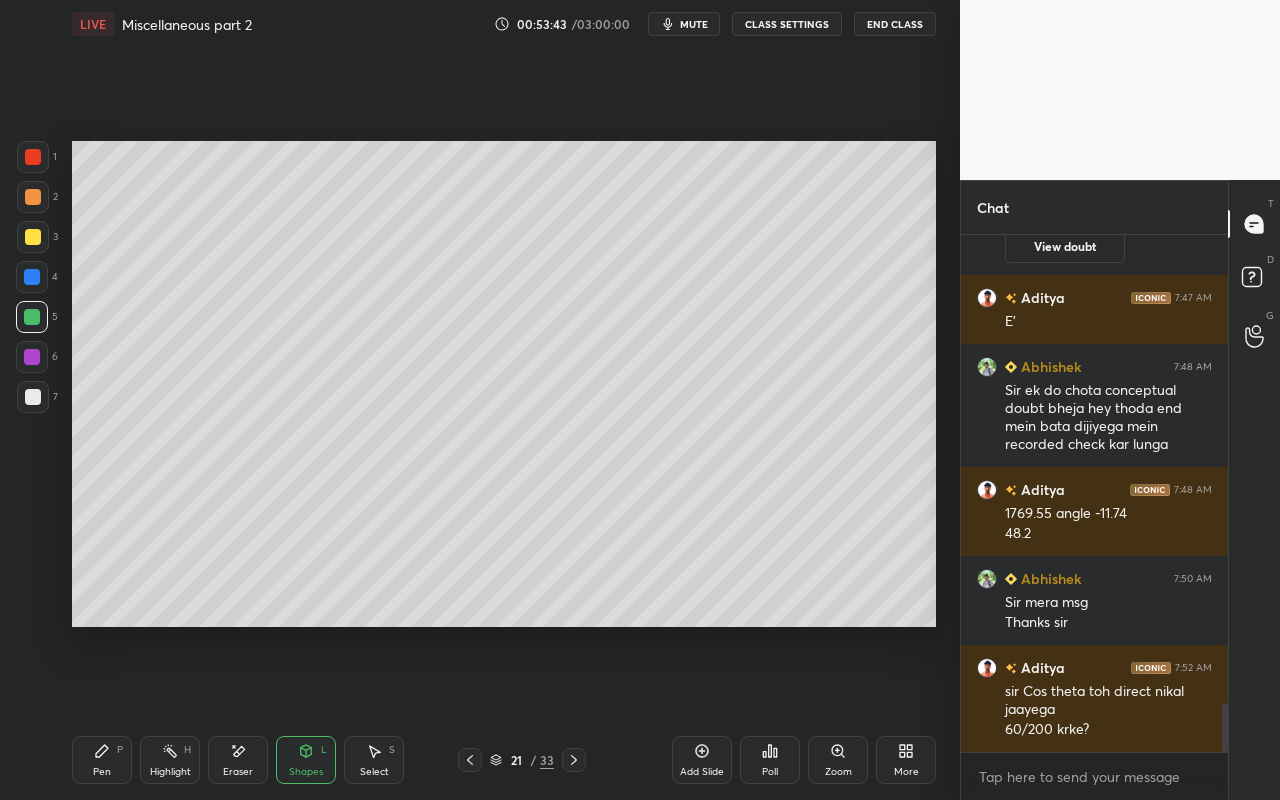 click 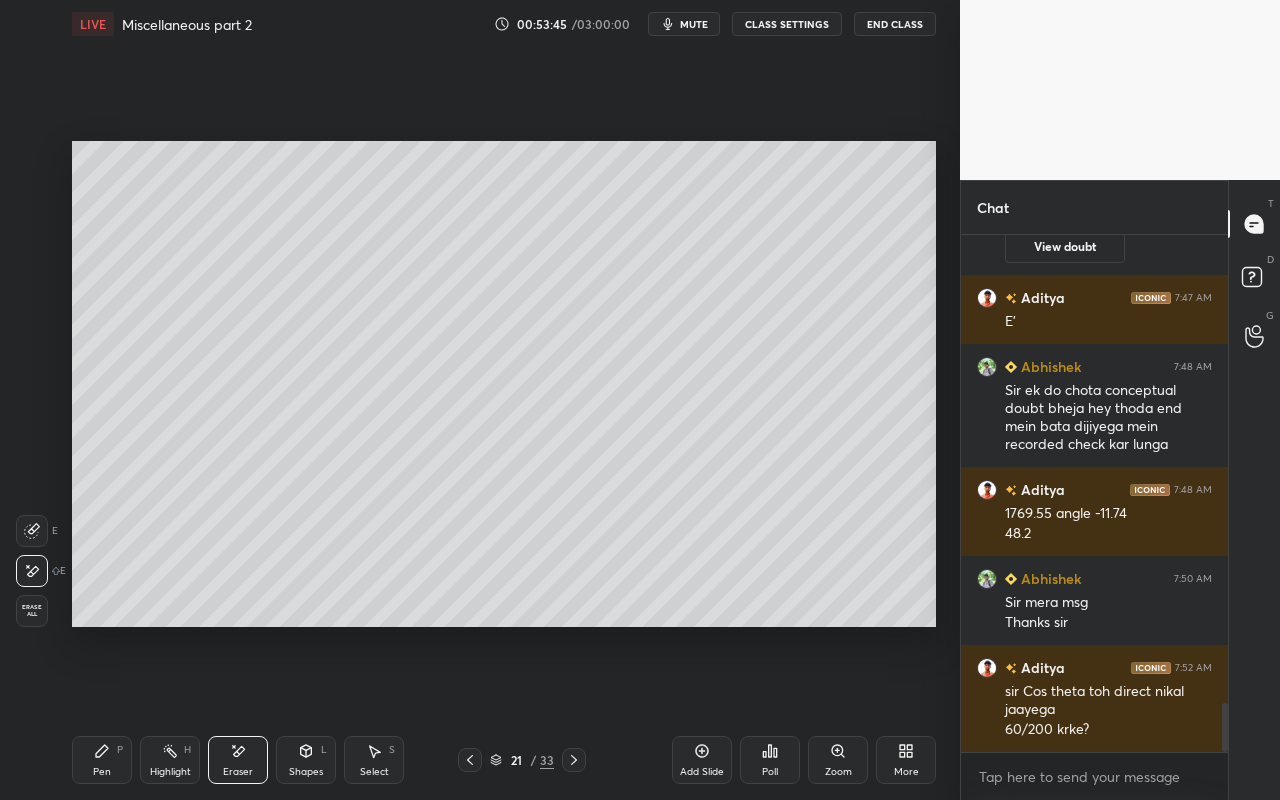 drag, startPoint x: 86, startPoint y: 762, endPoint x: 219, endPoint y: 673, distance: 160.03125 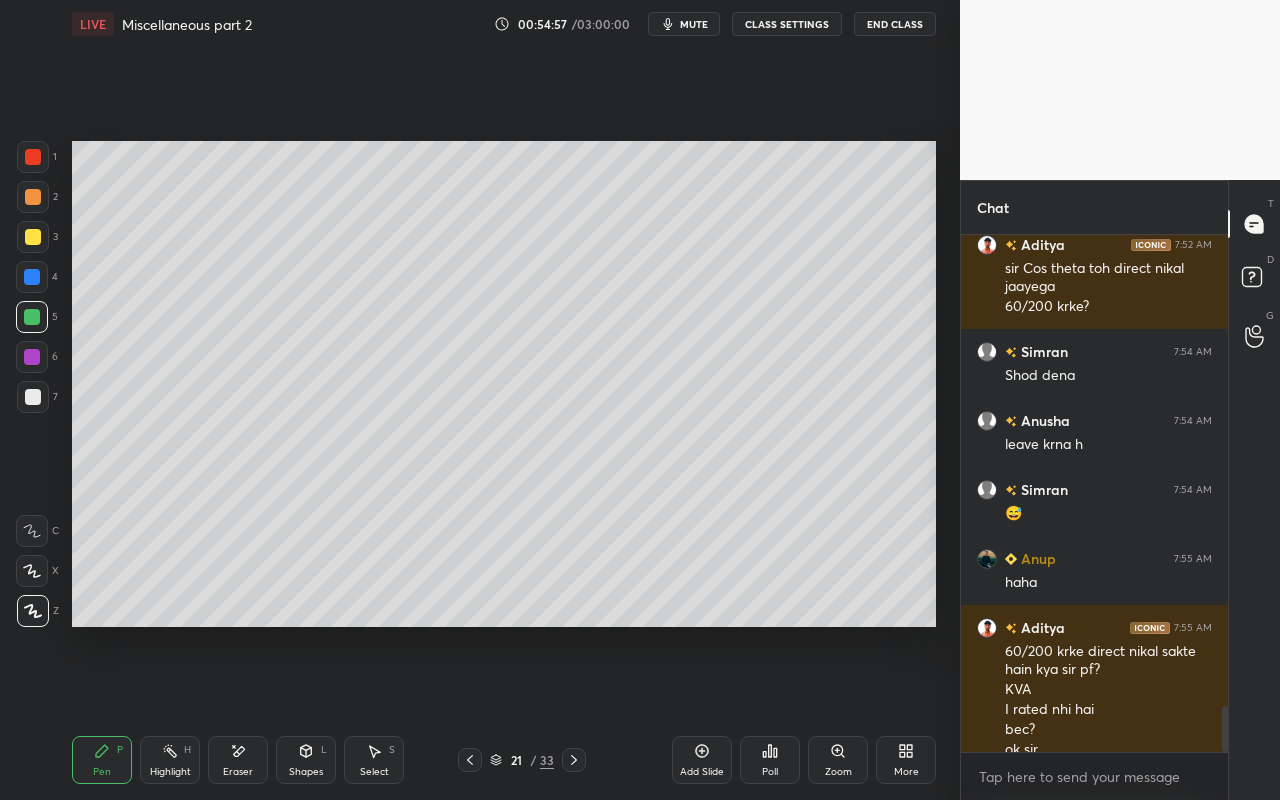 scroll, scrollTop: 5341, scrollLeft: 0, axis: vertical 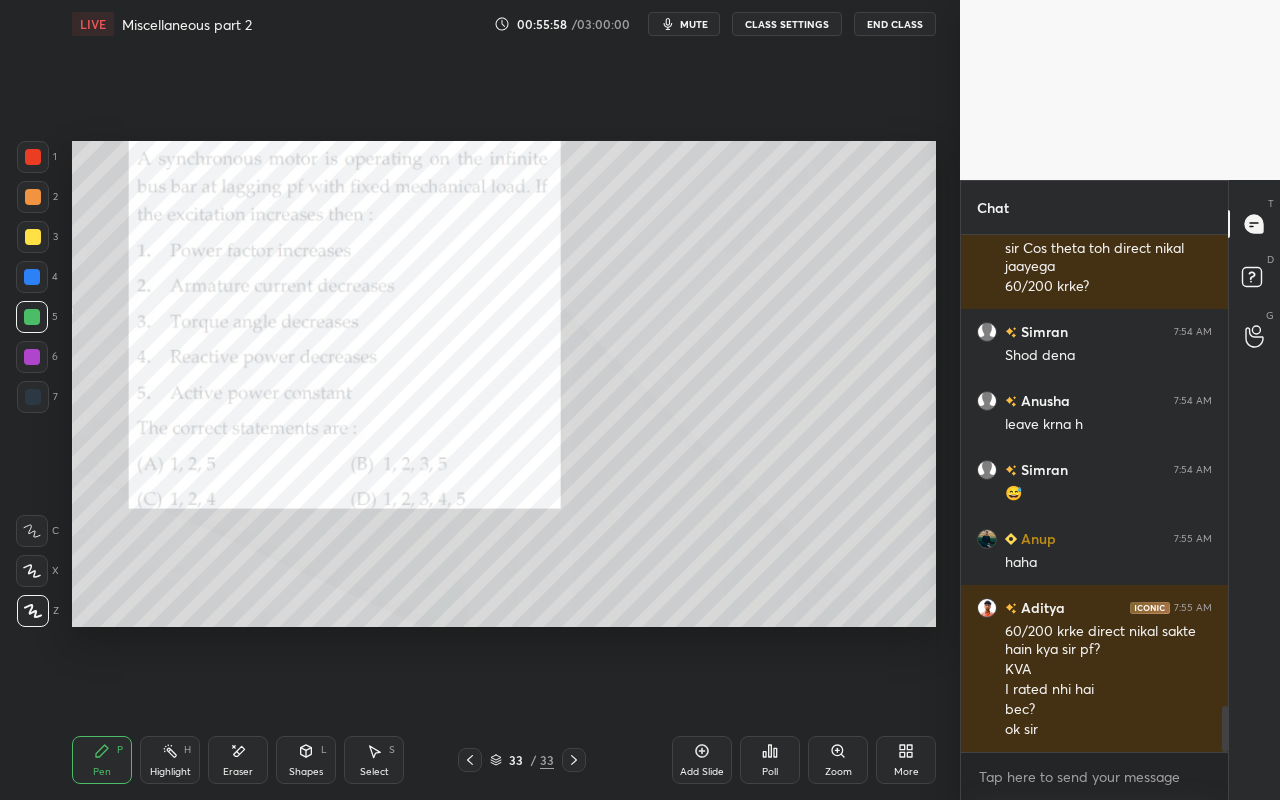 drag, startPoint x: 705, startPoint y: 762, endPoint x: 710, endPoint y: 745, distance: 17.720045 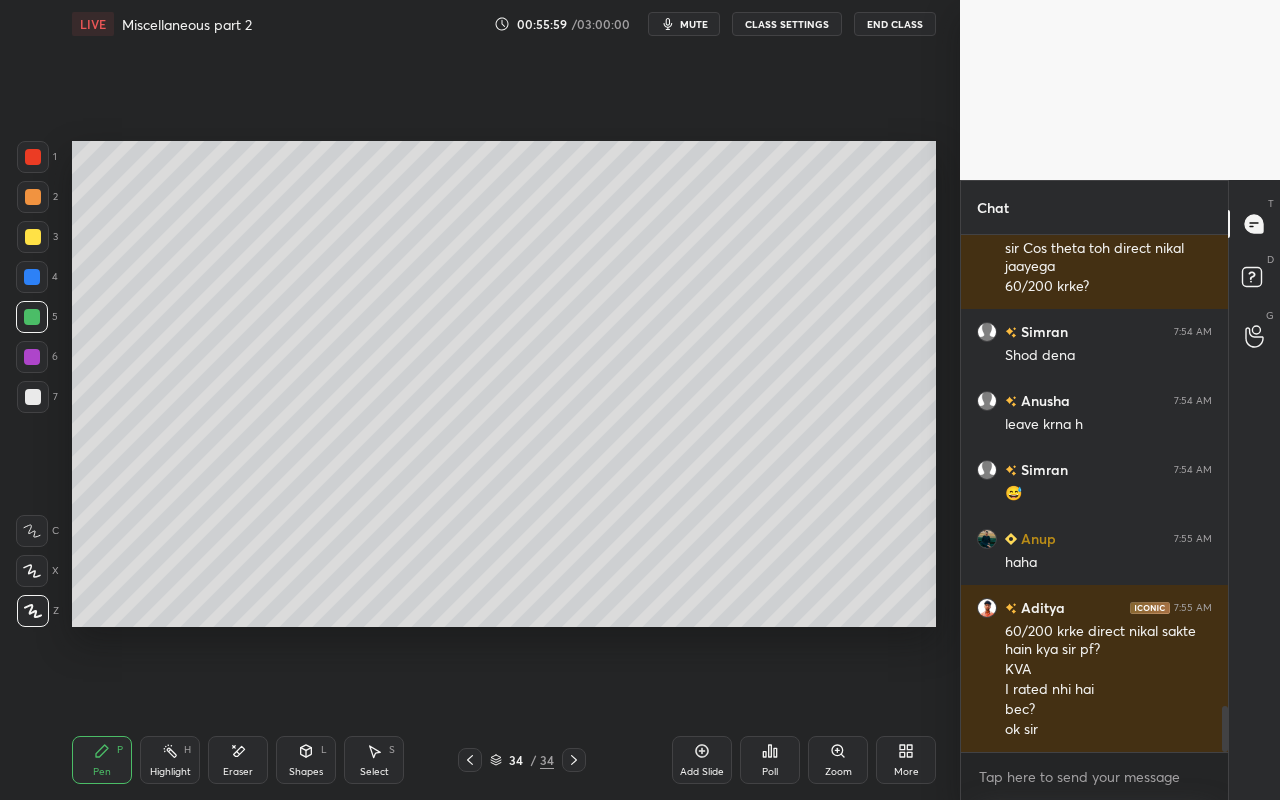 drag, startPoint x: 304, startPoint y: 765, endPoint x: 307, endPoint y: 755, distance: 10.440307 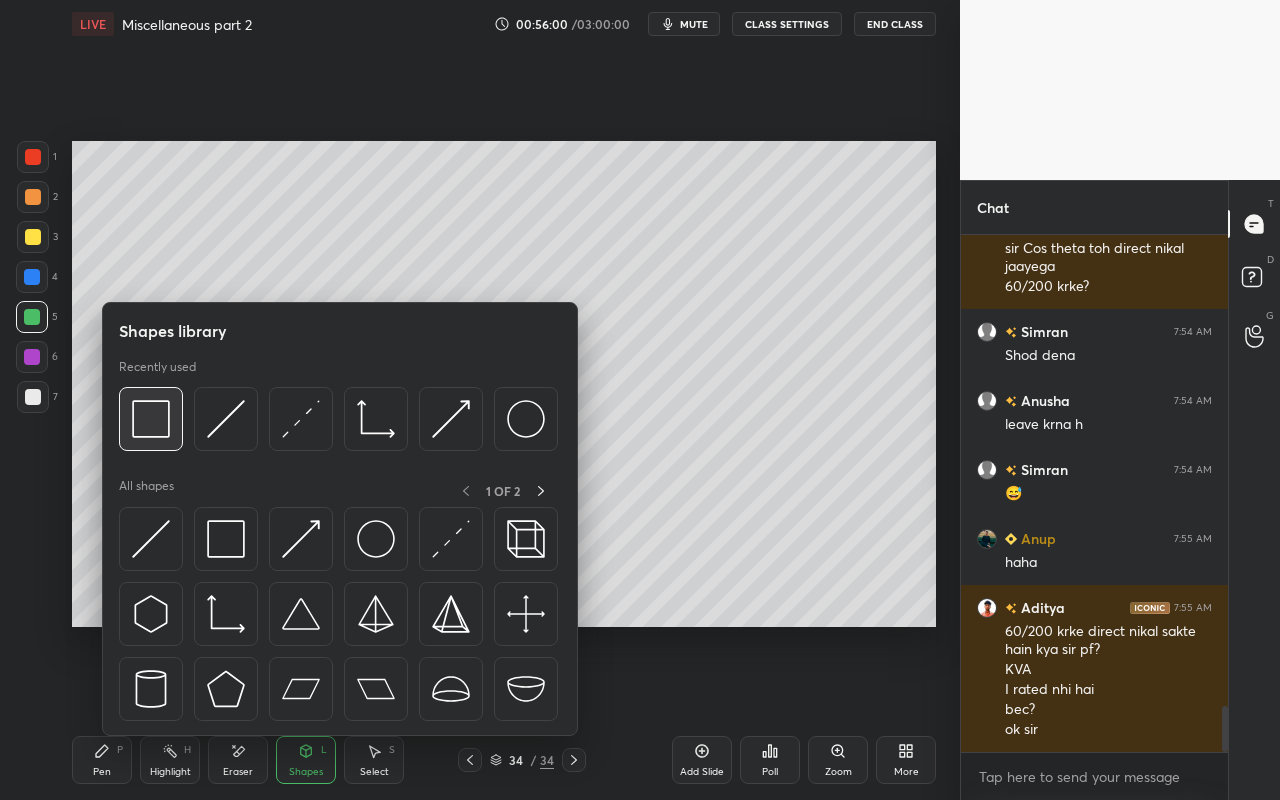 click at bounding box center (151, 419) 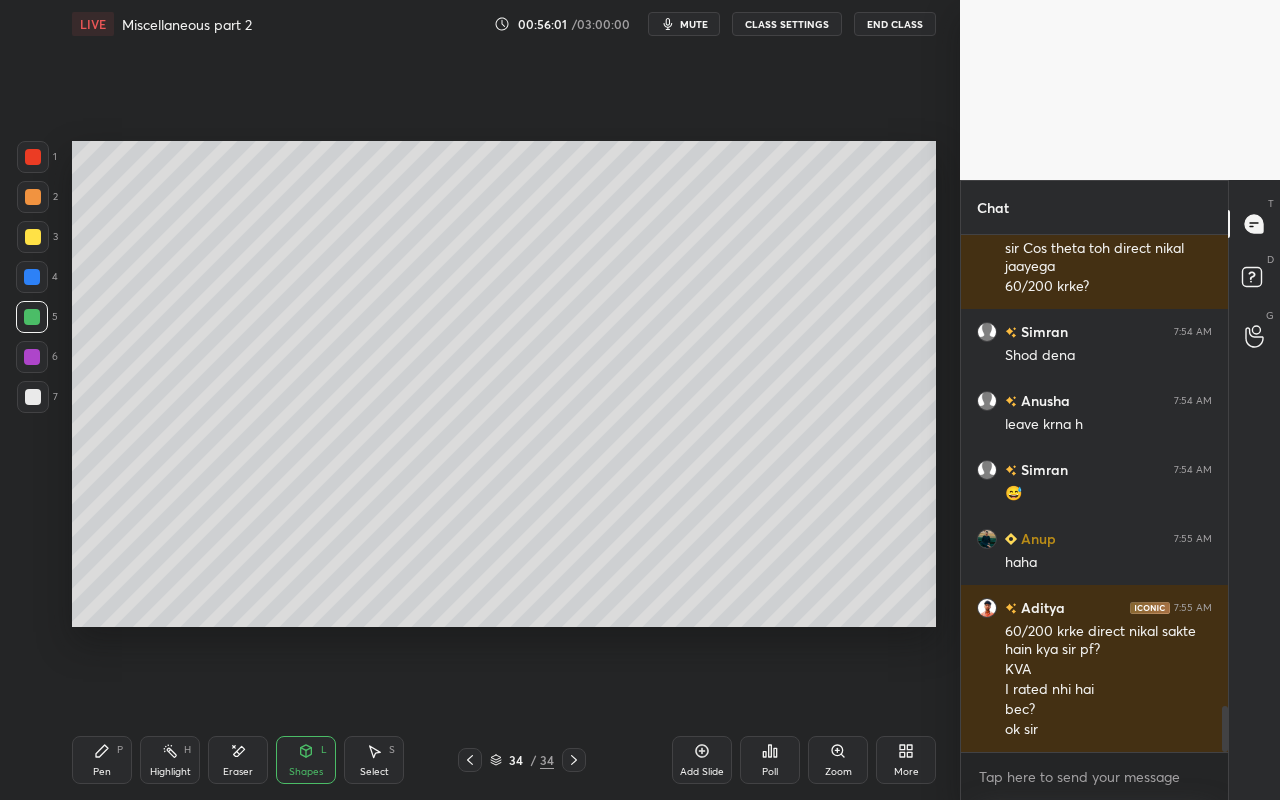 click at bounding box center [32, 277] 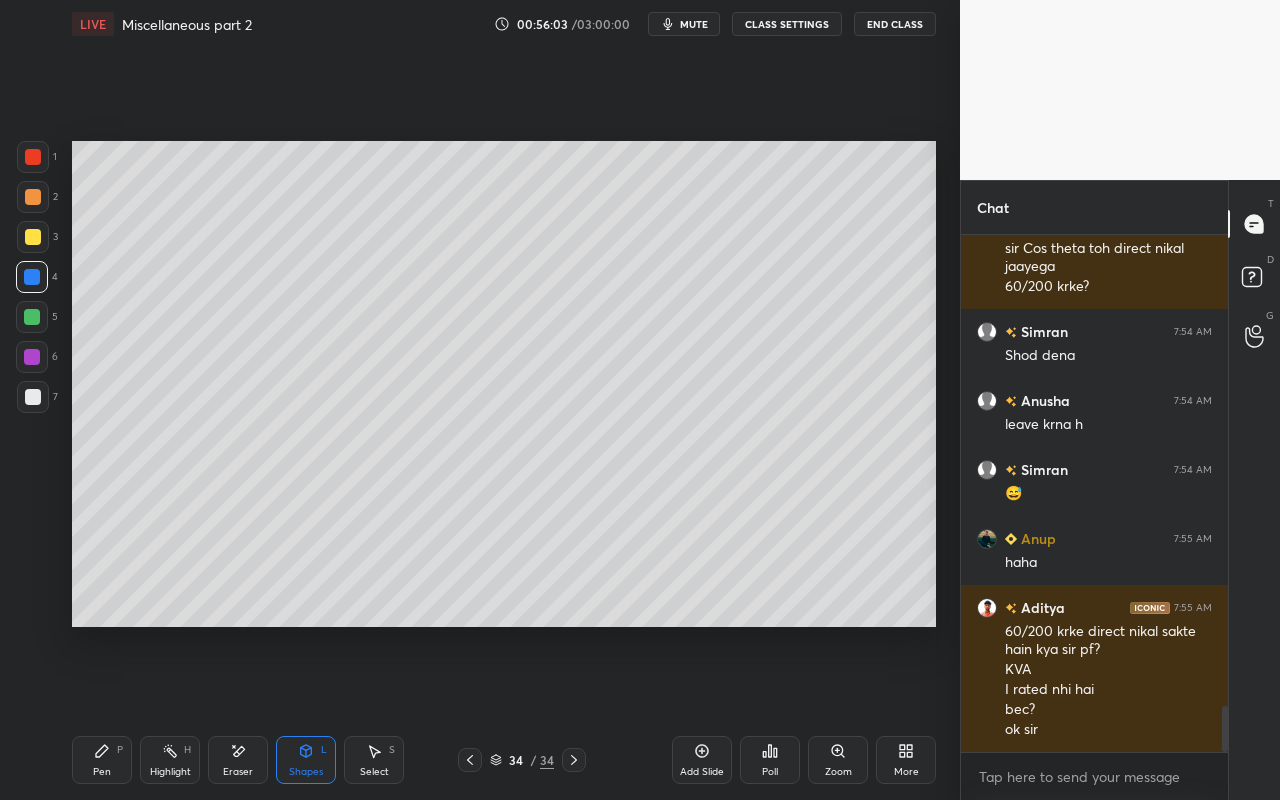 click on "Pen" at bounding box center [102, 772] 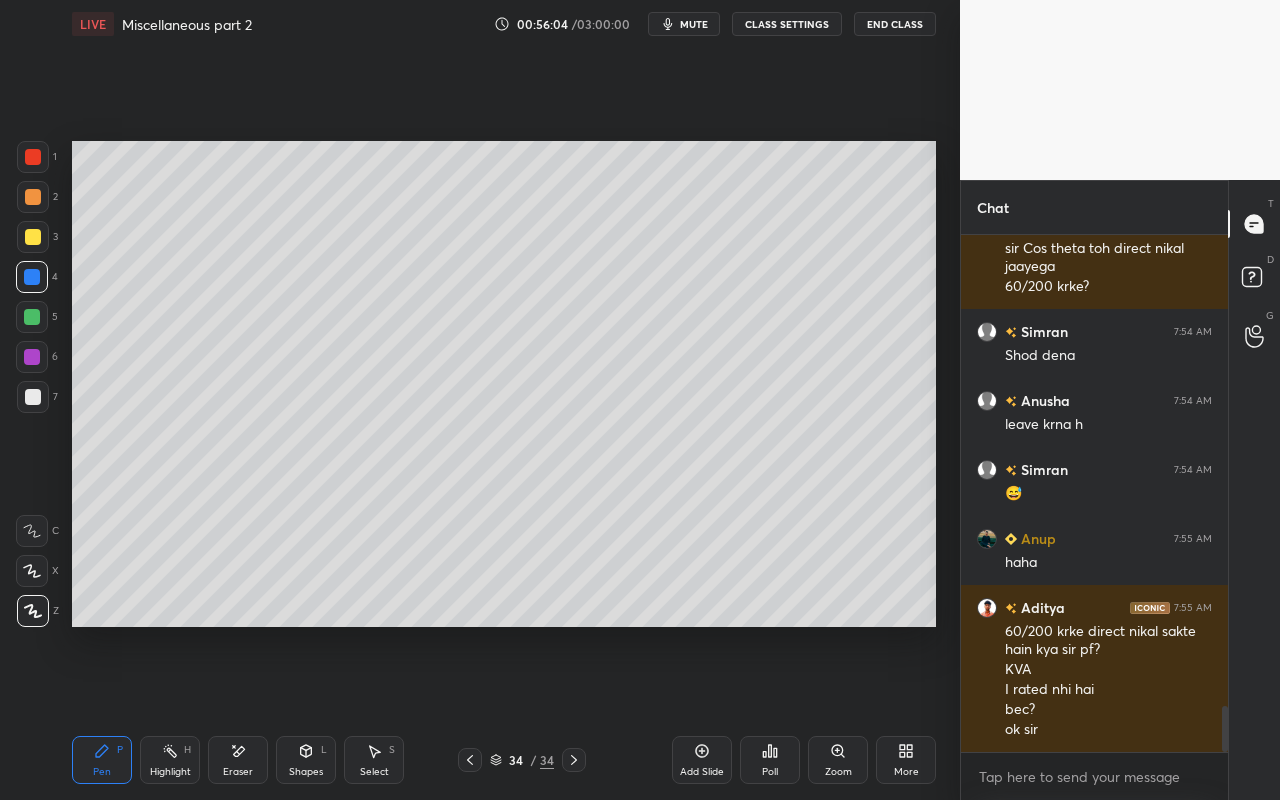 click at bounding box center [33, 237] 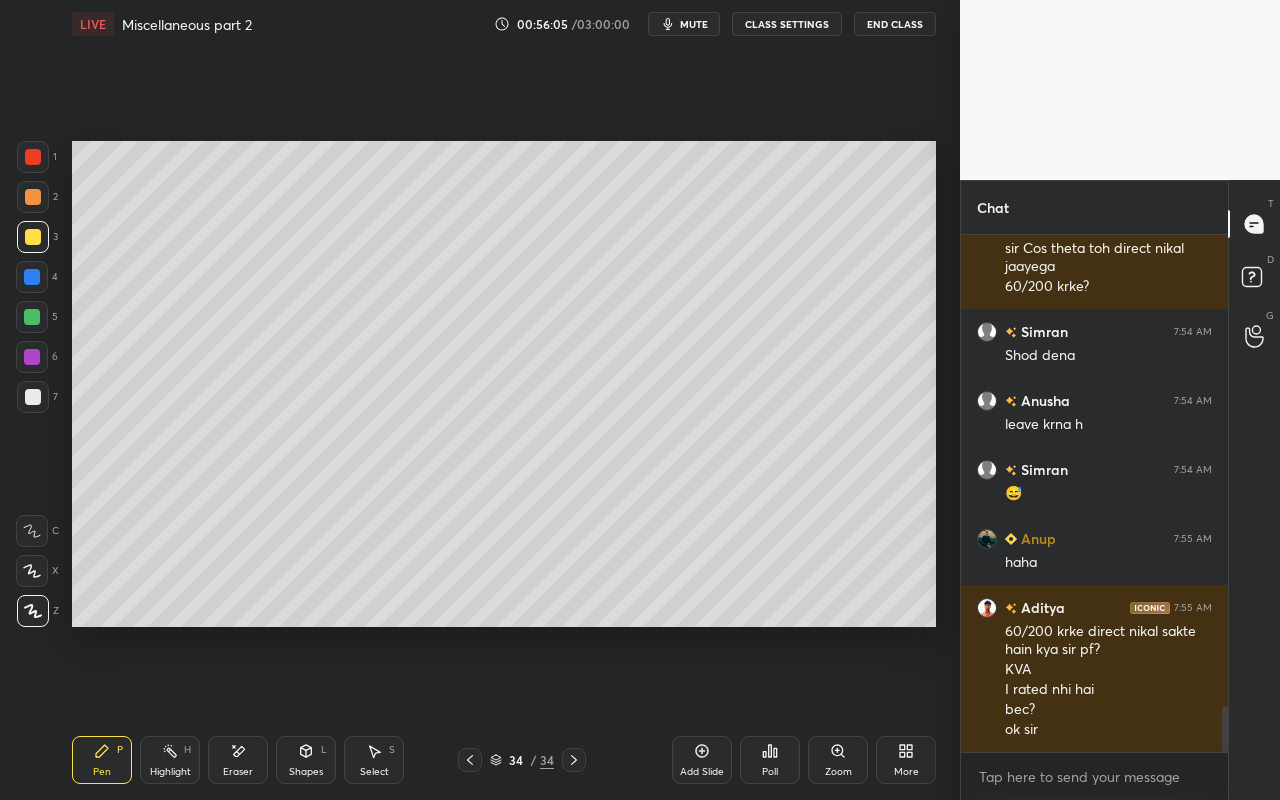 click at bounding box center (33, 197) 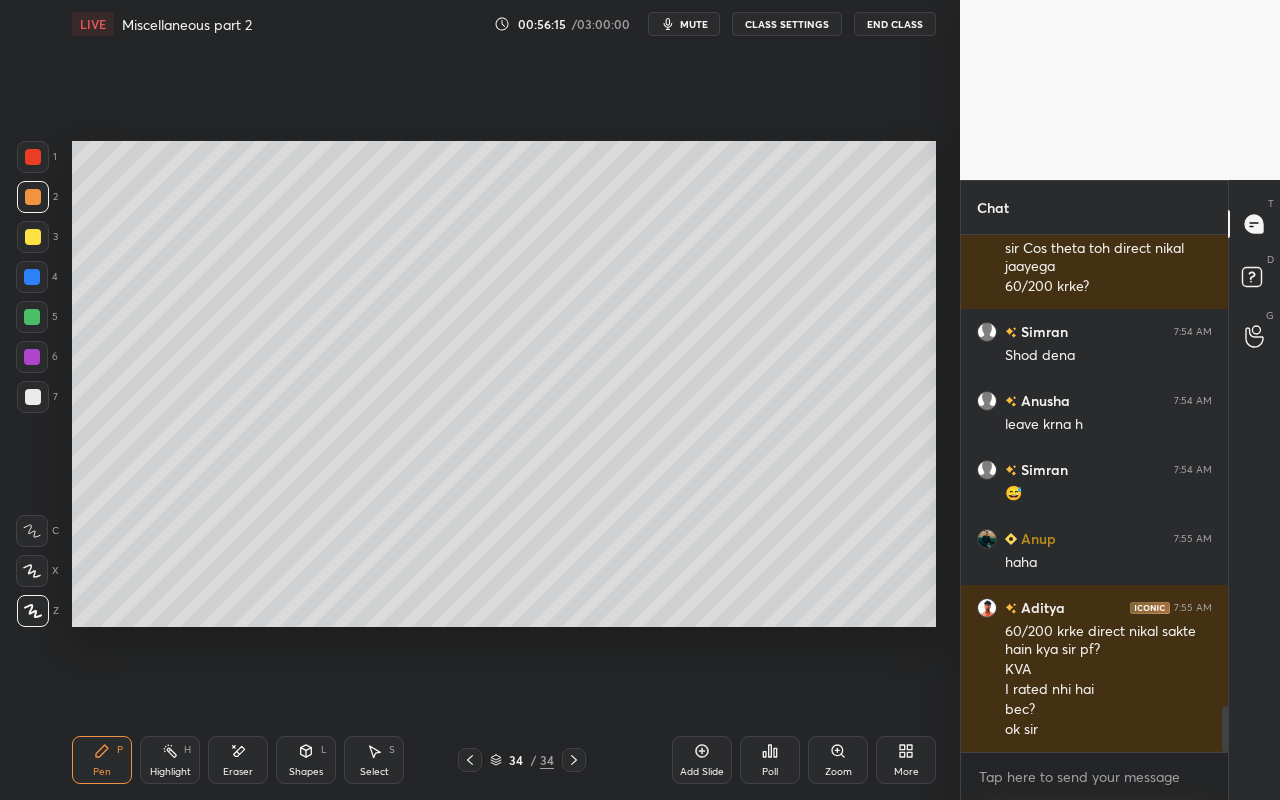 click on "Select S" at bounding box center [374, 760] 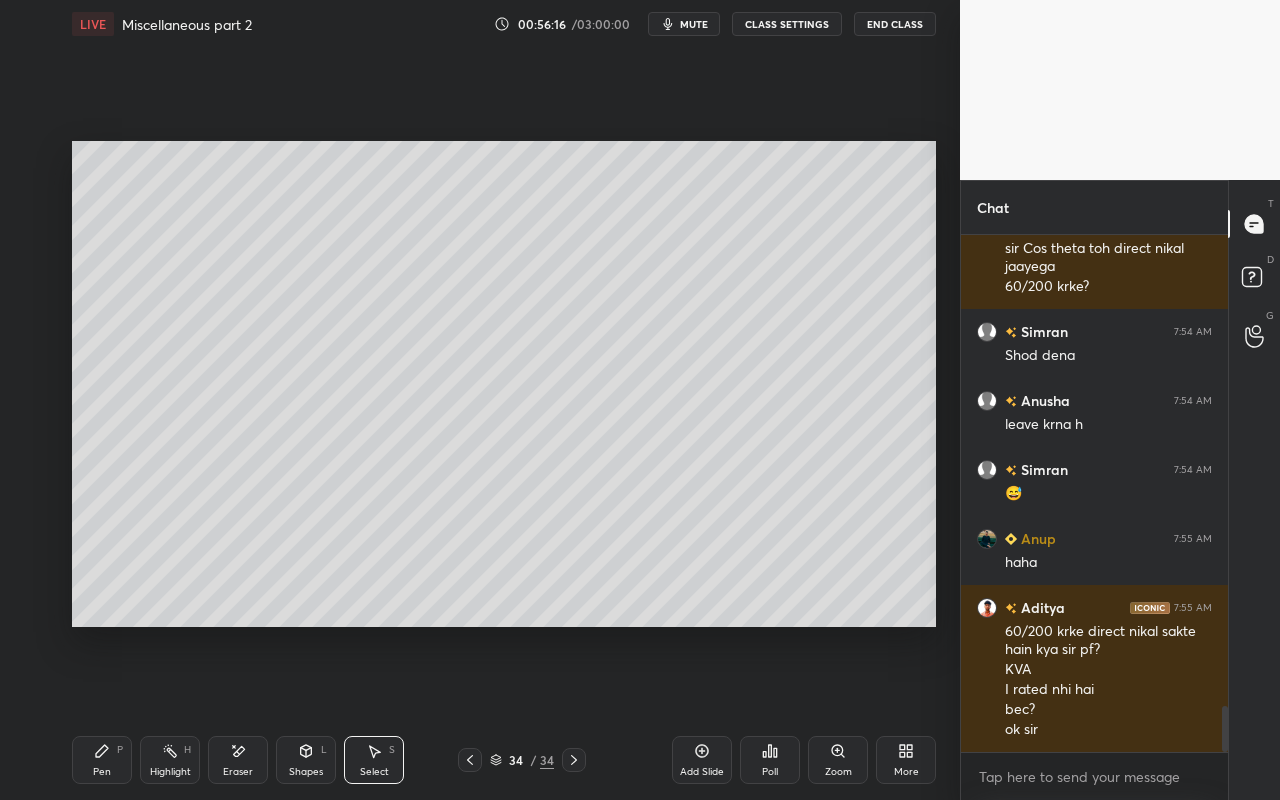 click on "0 ° Undo Copy Paste here Duplicate Duplicate to new slide Delete" at bounding box center (504, 384) 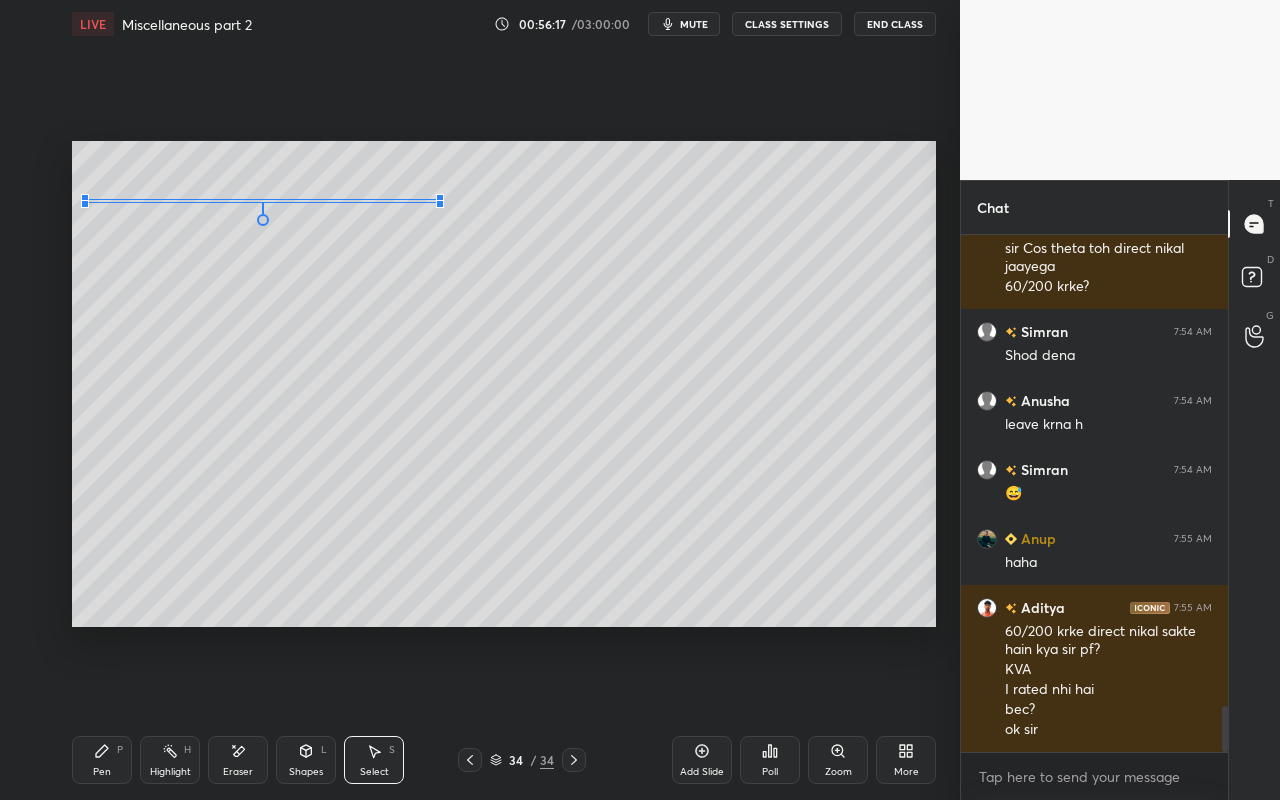 drag, startPoint x: 464, startPoint y: 205, endPoint x: 433, endPoint y: 214, distance: 32.280025 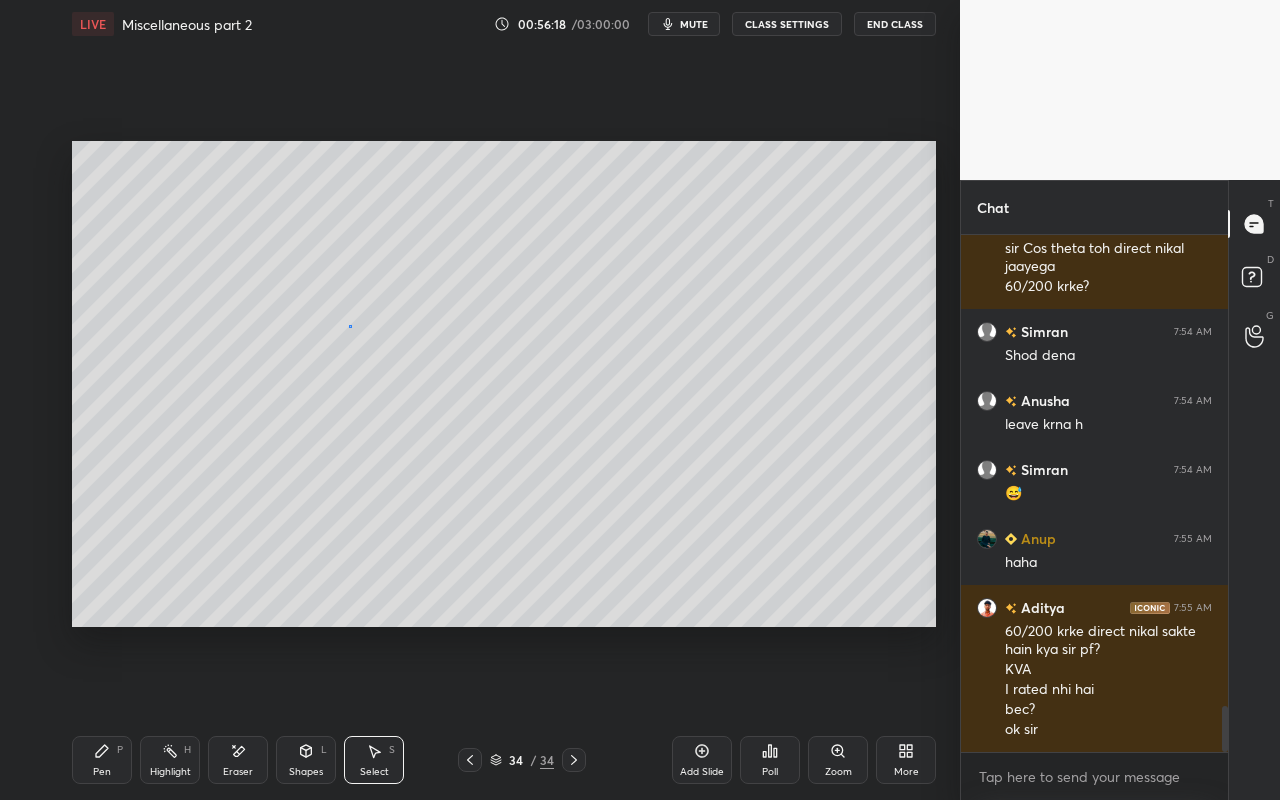 click on "0 ° Undo Copy Paste here Duplicate Duplicate to new slide Delete" at bounding box center [504, 384] 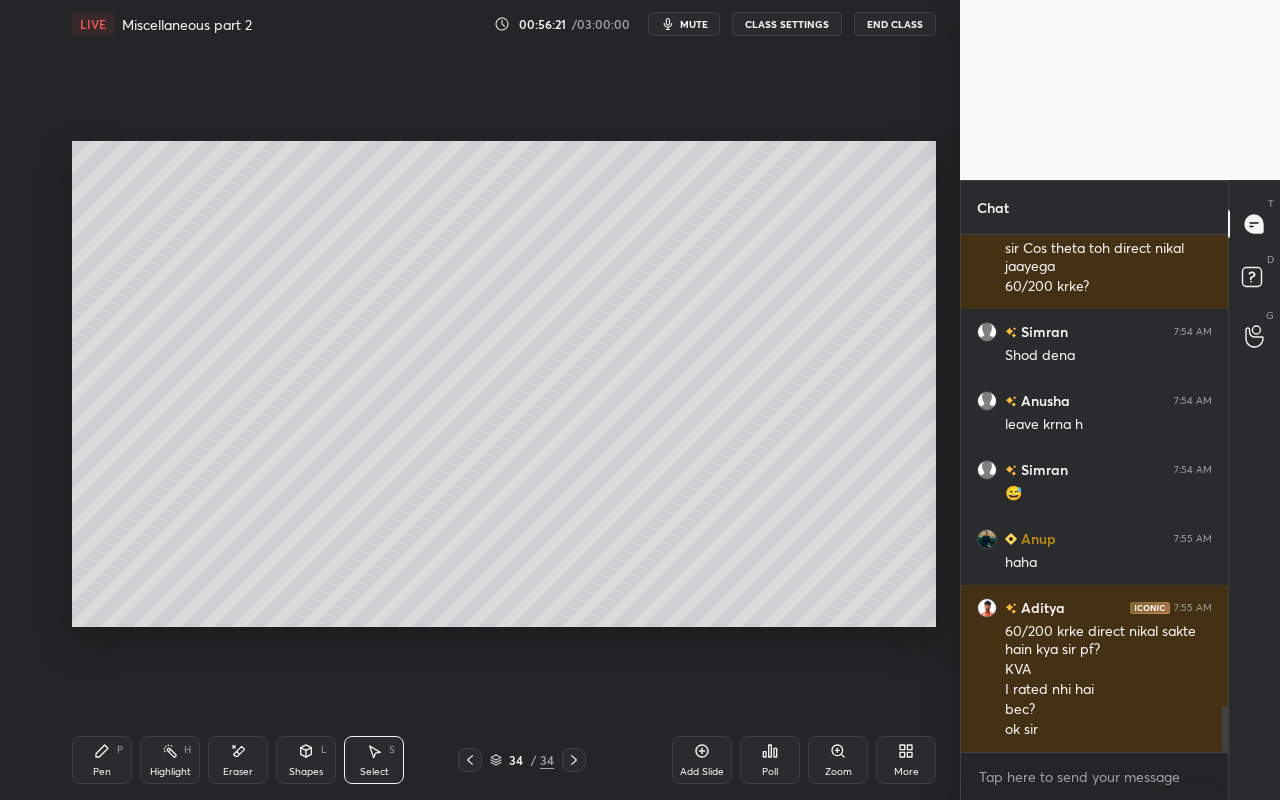 click 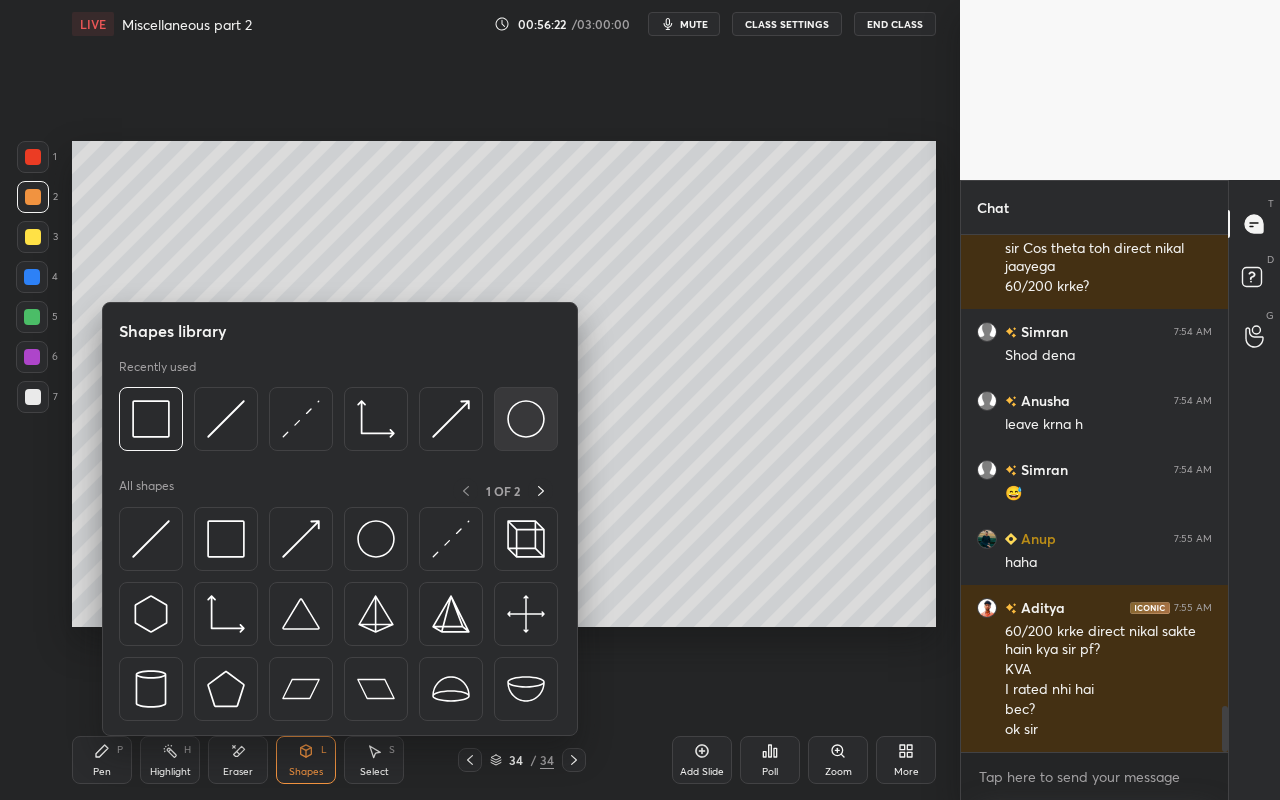 click at bounding box center (526, 419) 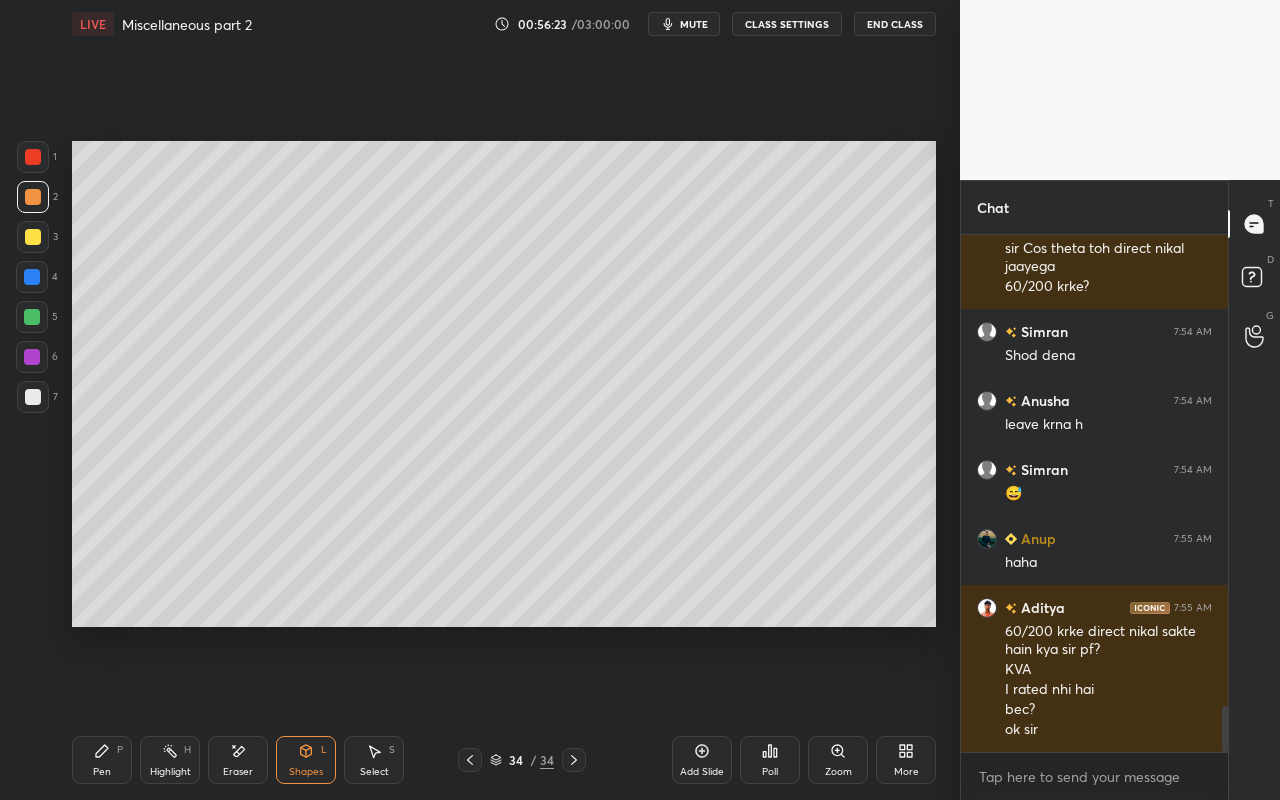 drag, startPoint x: 24, startPoint y: 199, endPoint x: 58, endPoint y: 214, distance: 37.161808 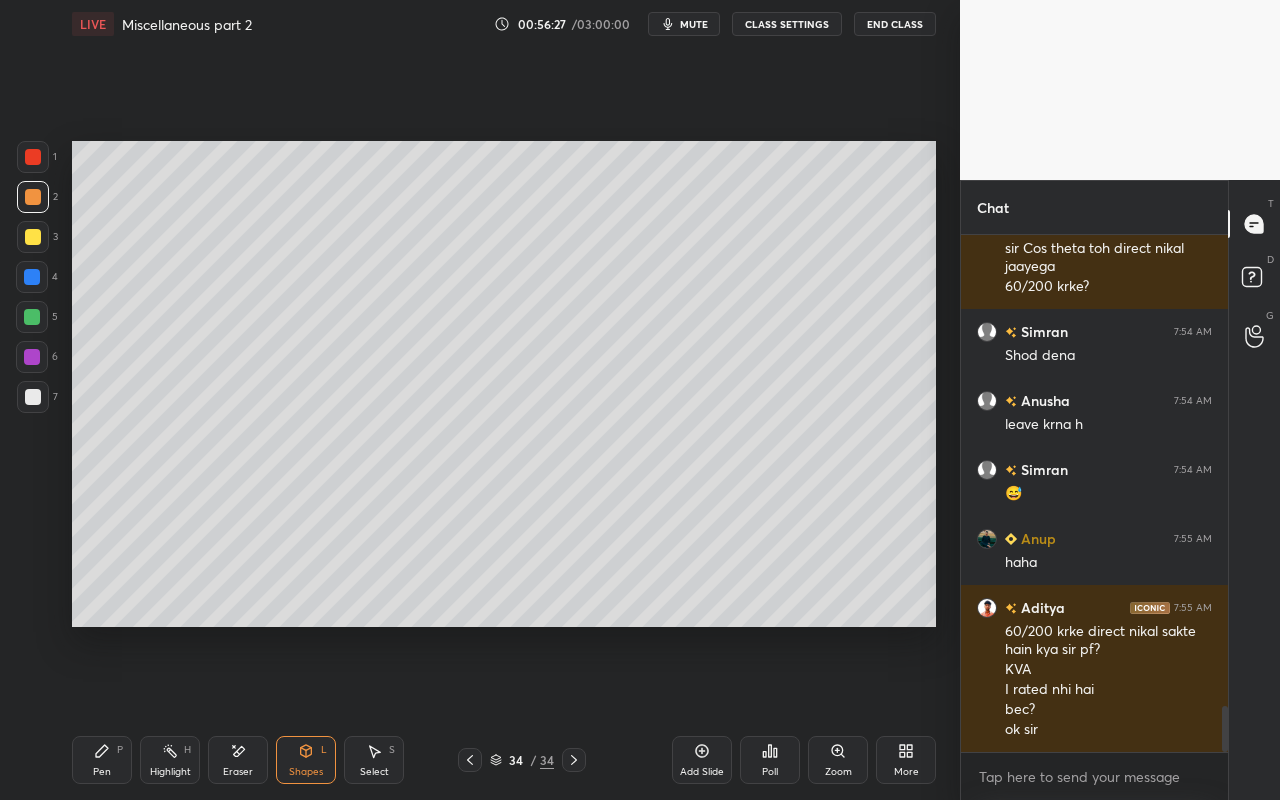 drag, startPoint x: 386, startPoint y: 762, endPoint x: 414, endPoint y: 701, distance: 67.11929 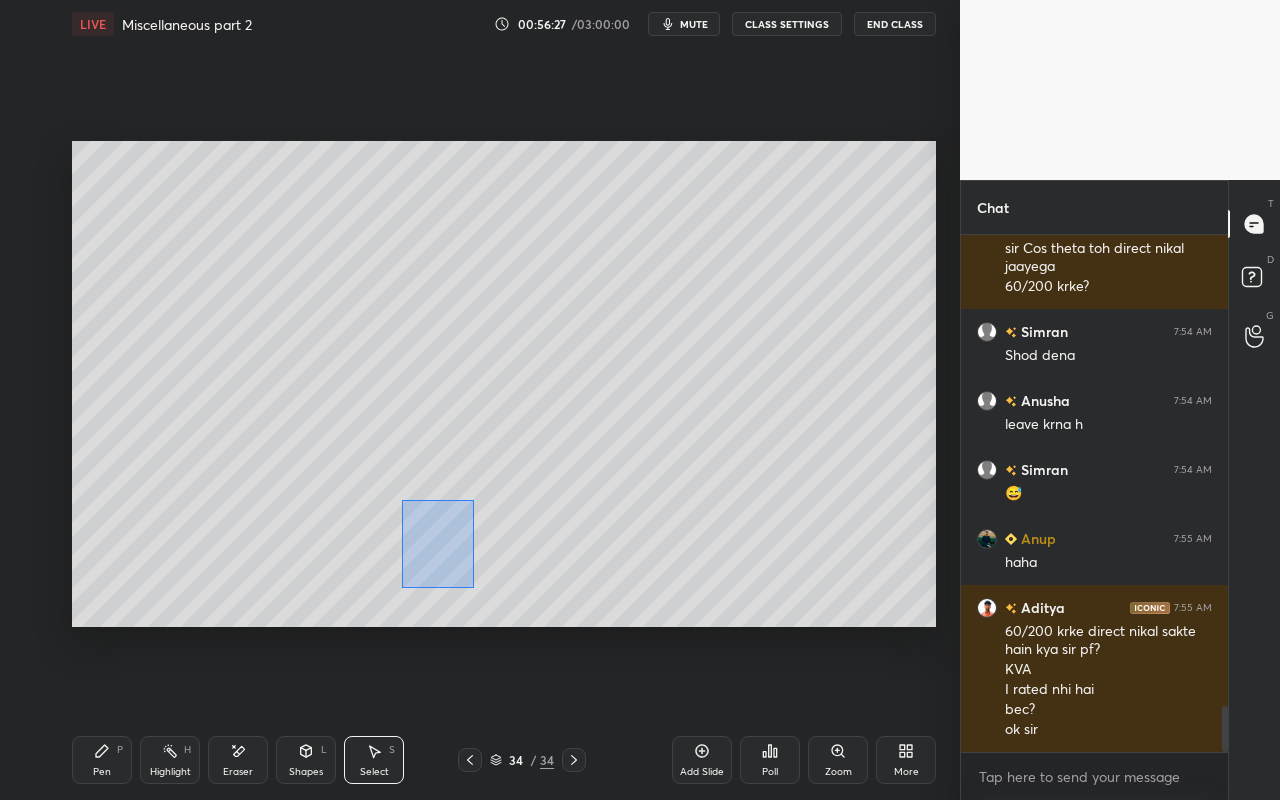 drag, startPoint x: 410, startPoint y: 528, endPoint x: 480, endPoint y: 548, distance: 72.8011 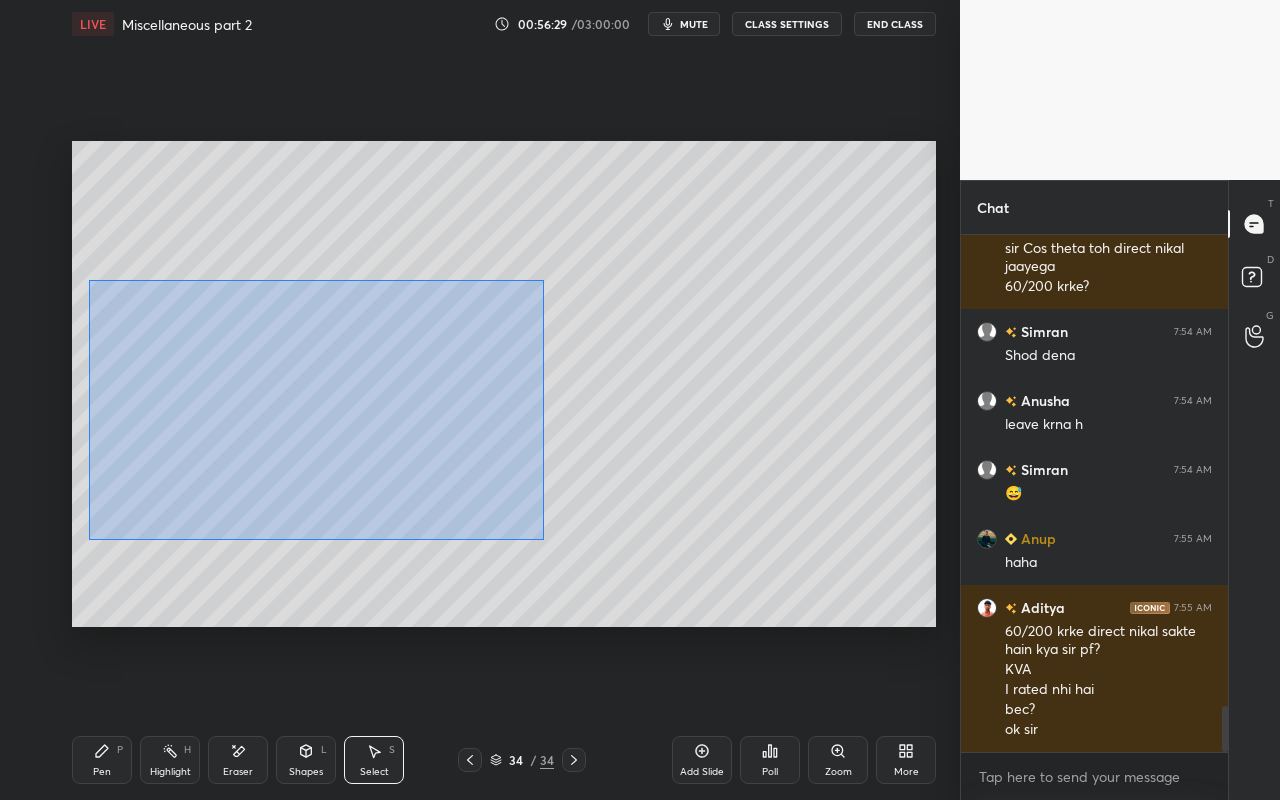 drag, startPoint x: 104, startPoint y: 288, endPoint x: 542, endPoint y: 538, distance: 504.3253 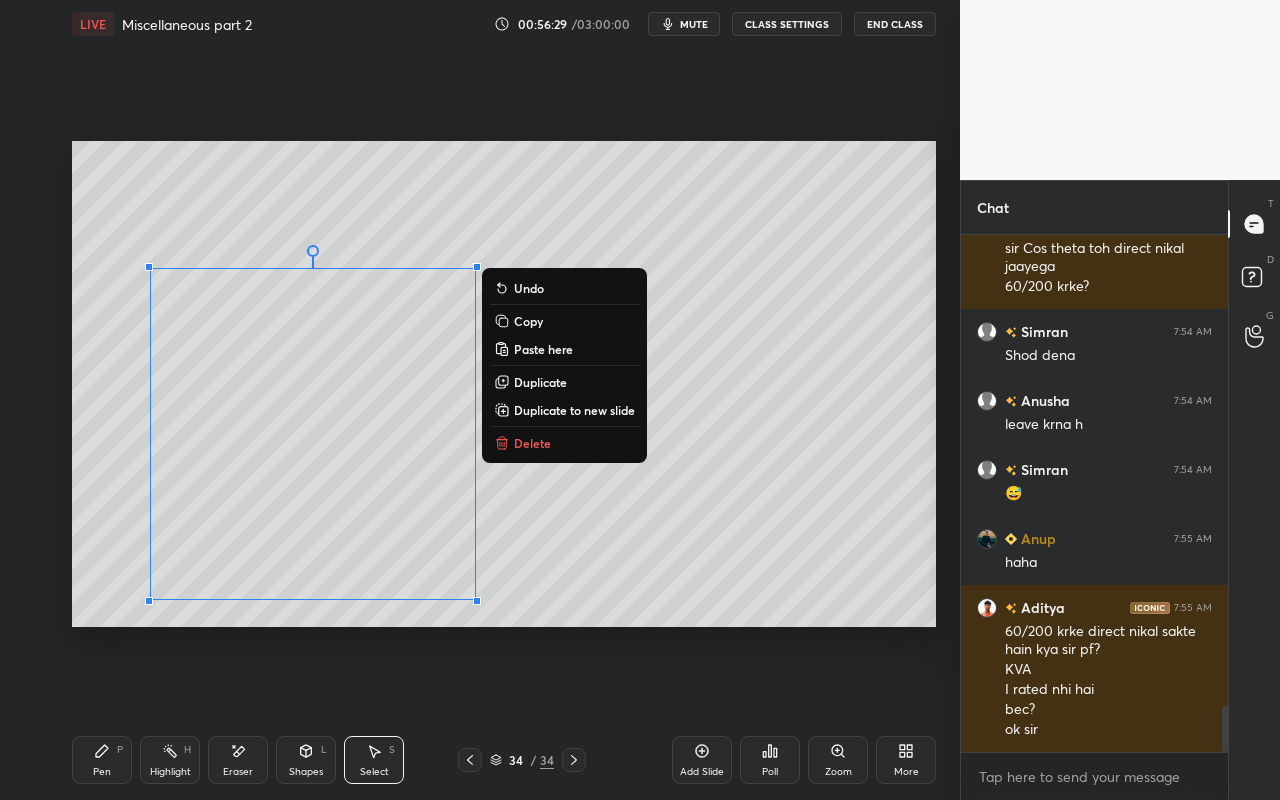 click on "Duplicate" at bounding box center [540, 382] 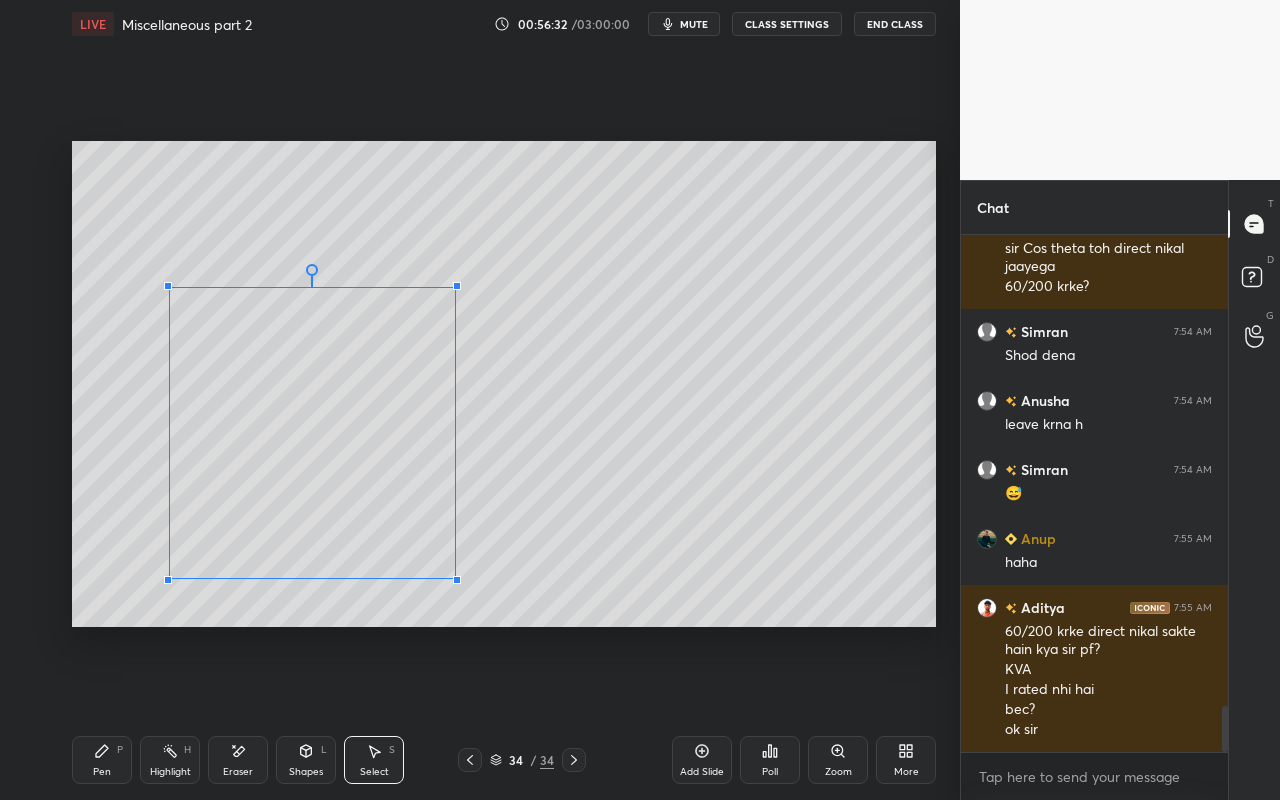 drag, startPoint x: 498, startPoint y: 623, endPoint x: 453, endPoint y: 571, distance: 68.76772 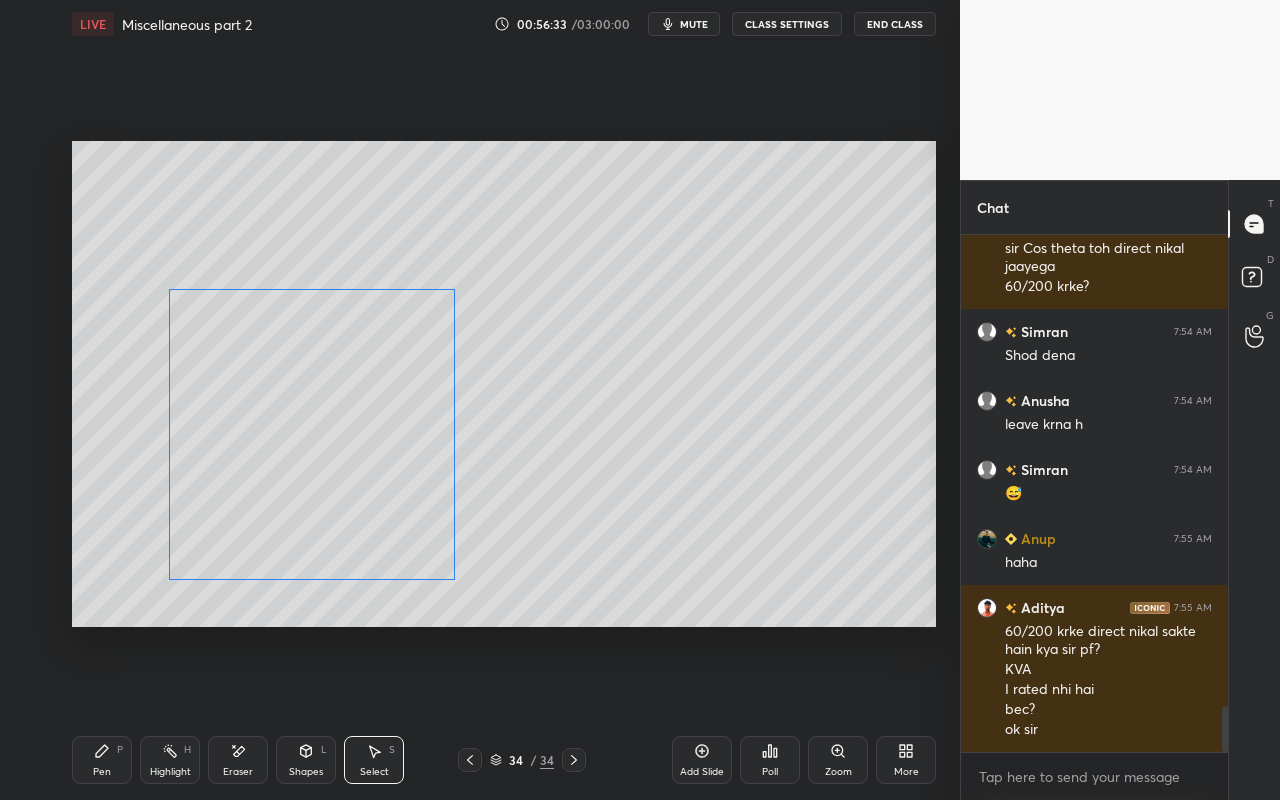 click on "0 ° Undo Copy Paste here Duplicate Duplicate to new slide Delete" at bounding box center (504, 384) 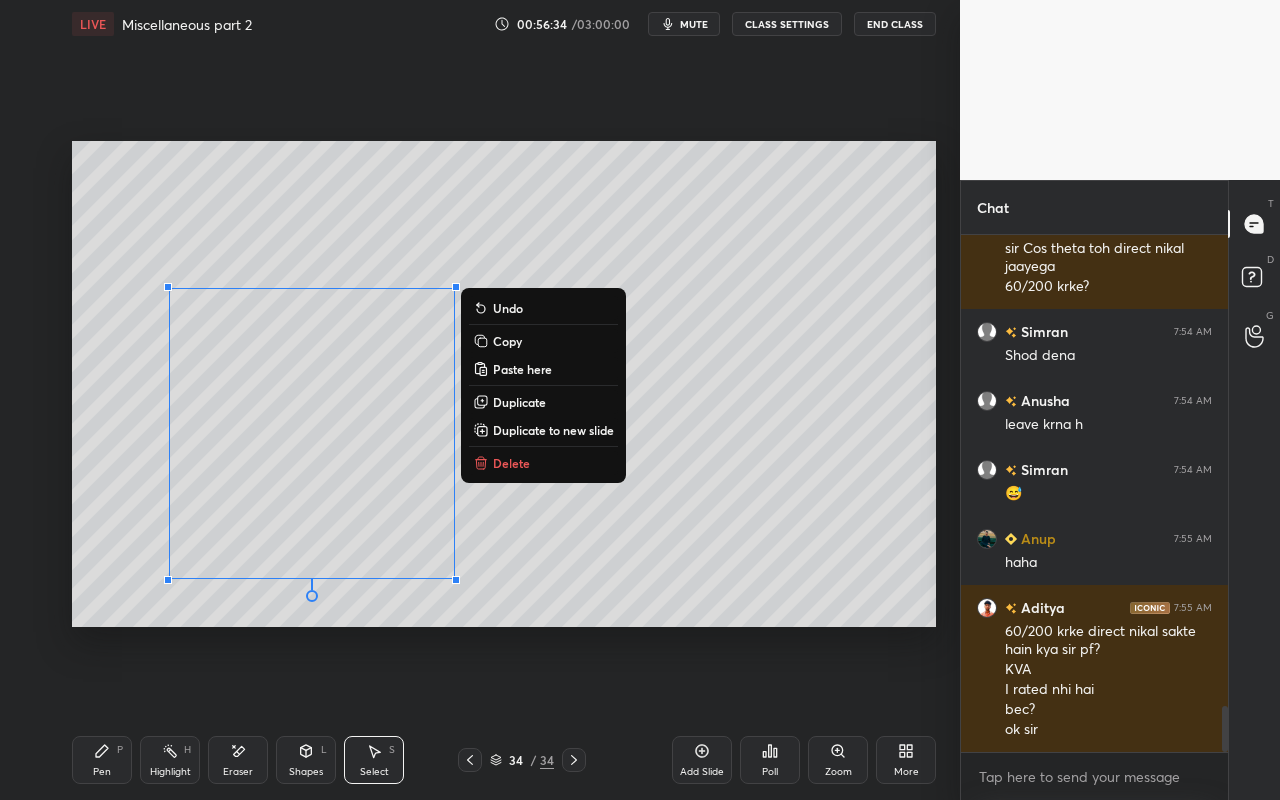 click on "0 ° Undo Copy Paste here Duplicate Duplicate to new slide Delete" at bounding box center (504, 384) 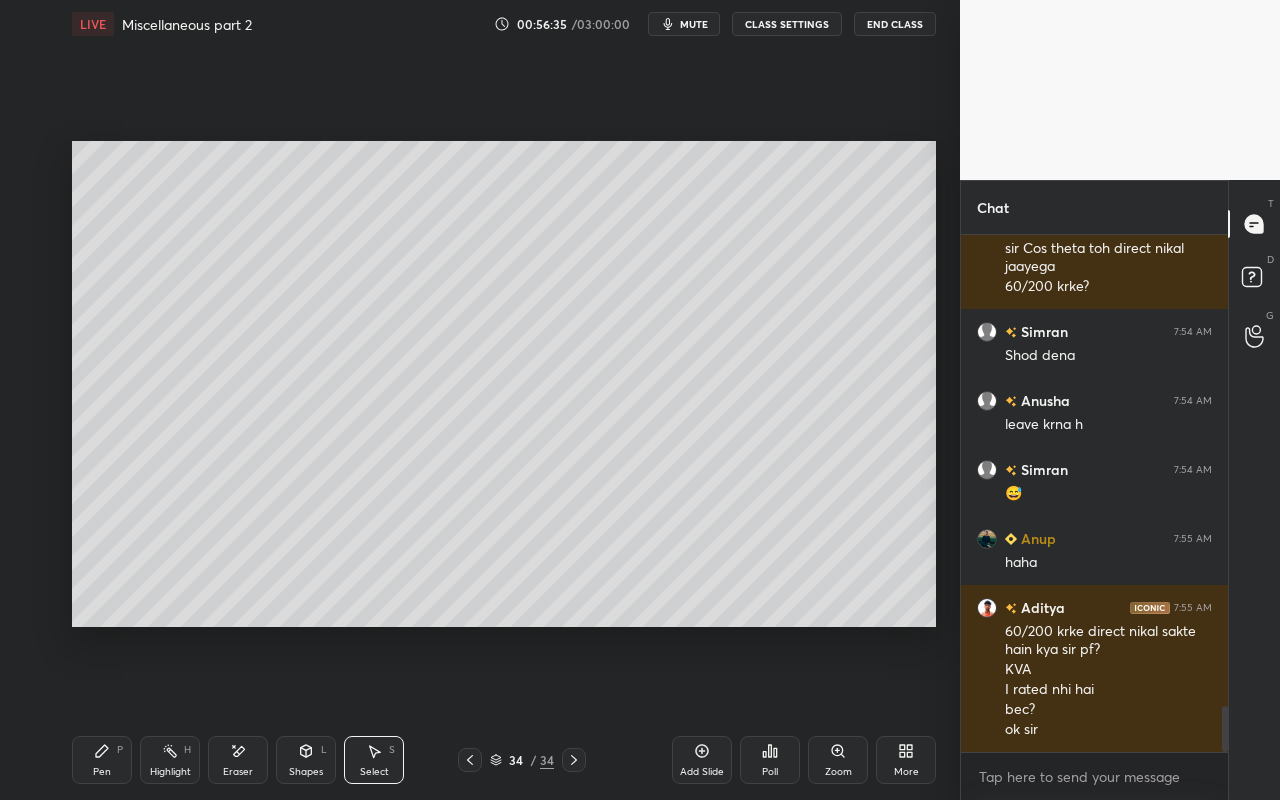 click on "Shapes L" at bounding box center [306, 760] 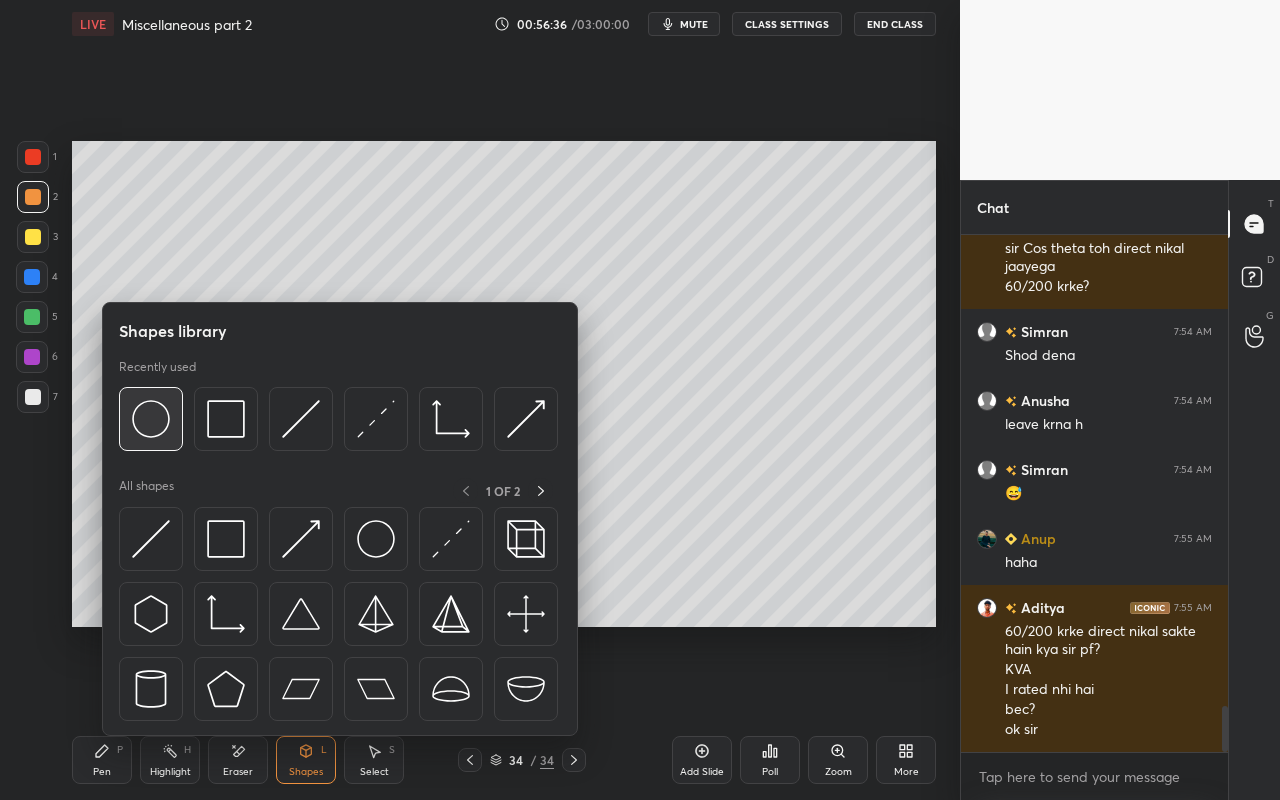 click at bounding box center [151, 419] 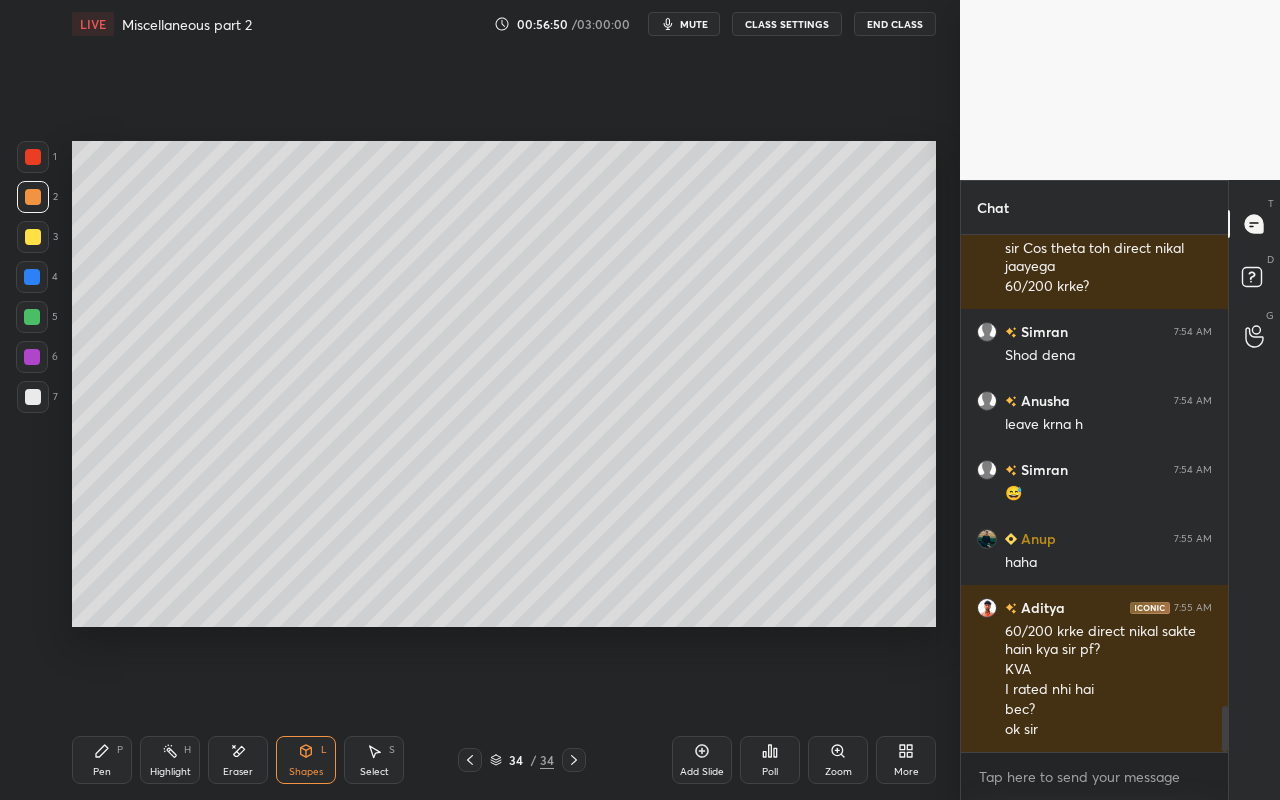 click on "Shapes" at bounding box center (306, 772) 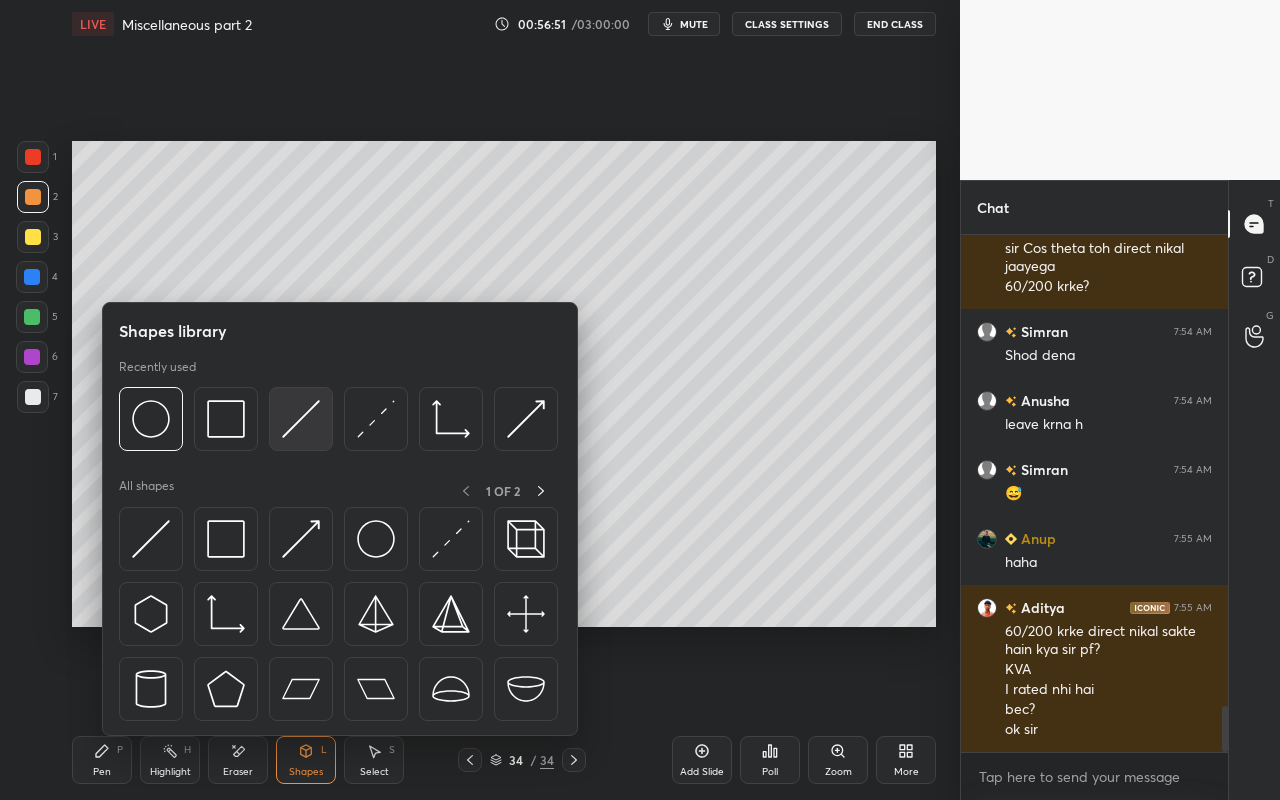 click at bounding box center (301, 419) 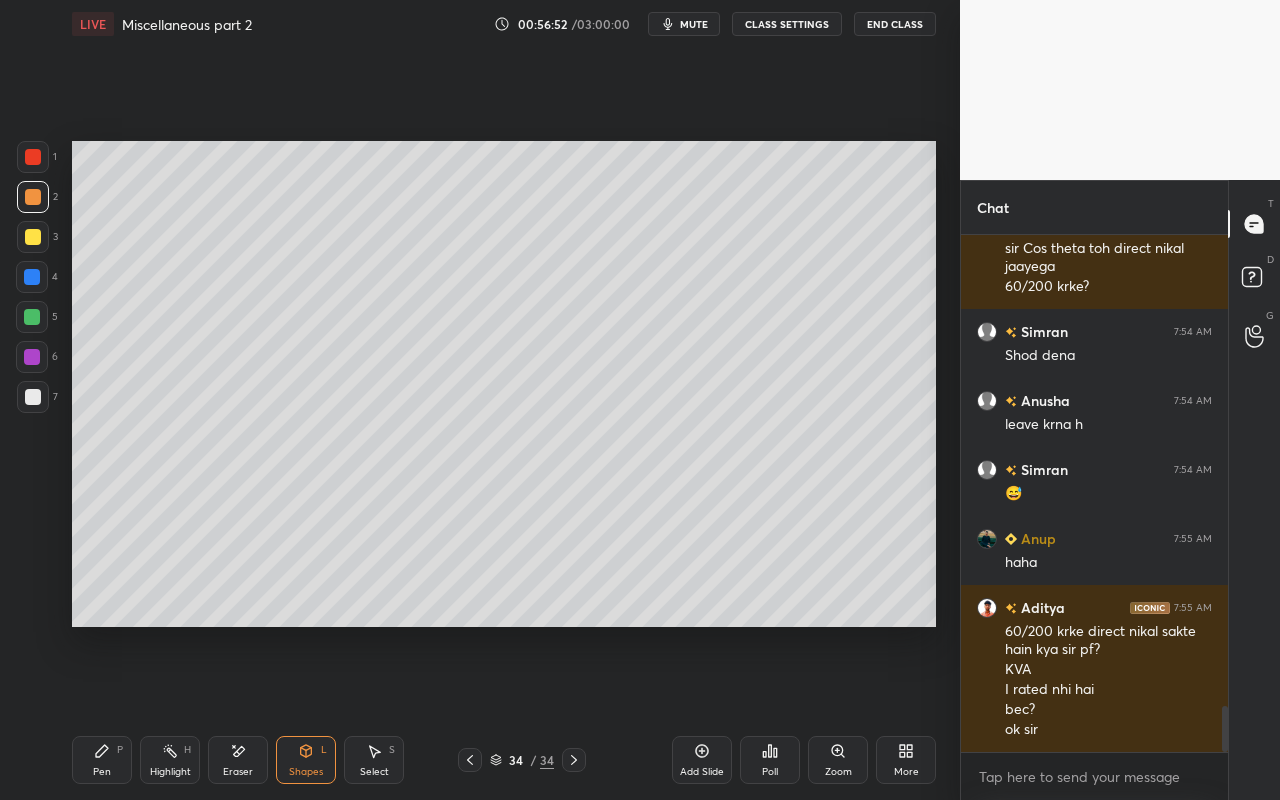 click at bounding box center (33, 197) 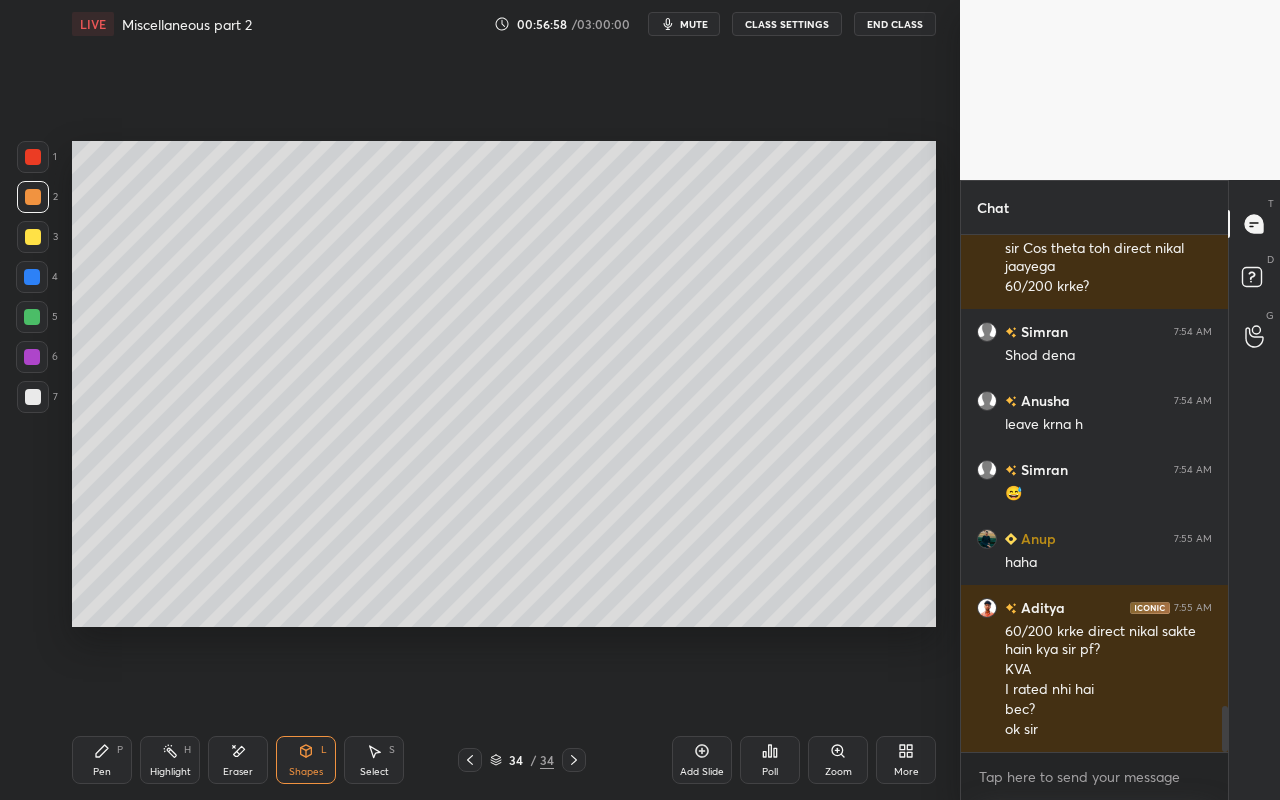 click on "Pen P" at bounding box center (102, 760) 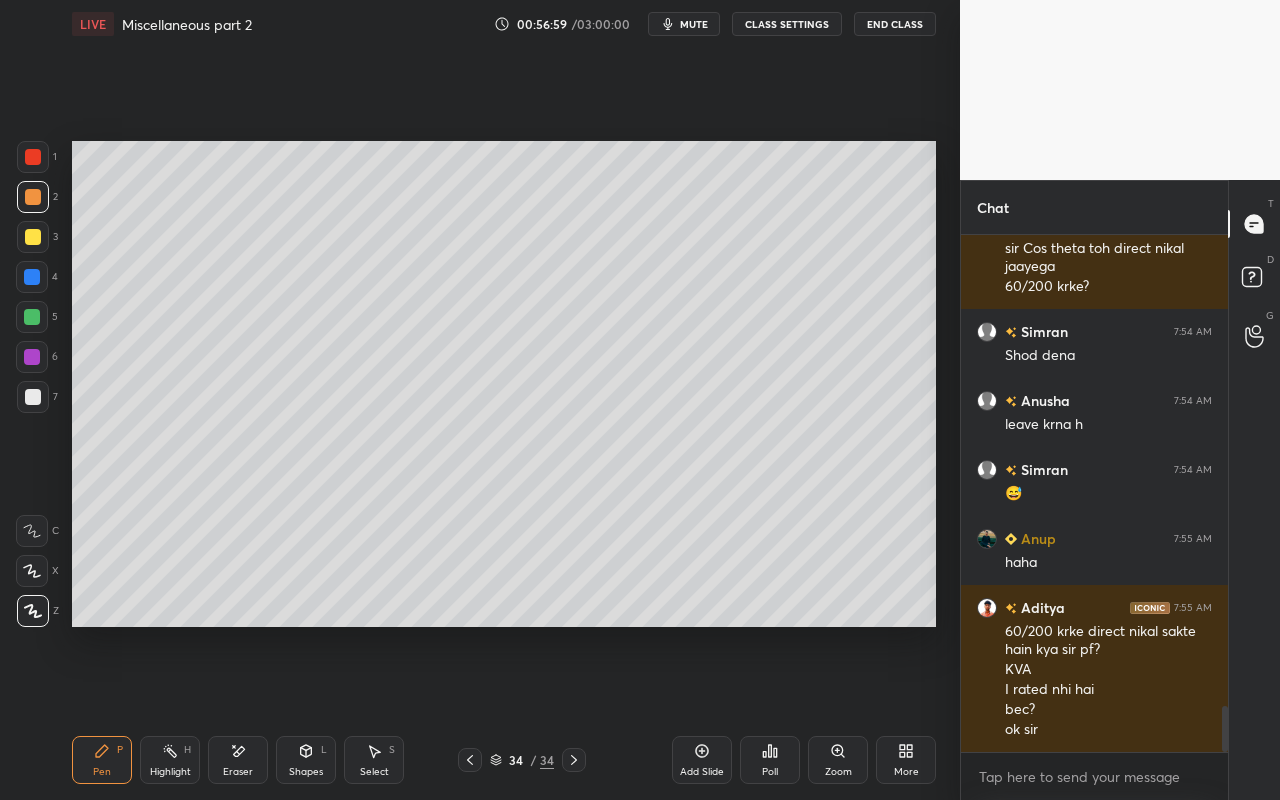 drag, startPoint x: 30, startPoint y: 232, endPoint x: 59, endPoint y: 239, distance: 29.832869 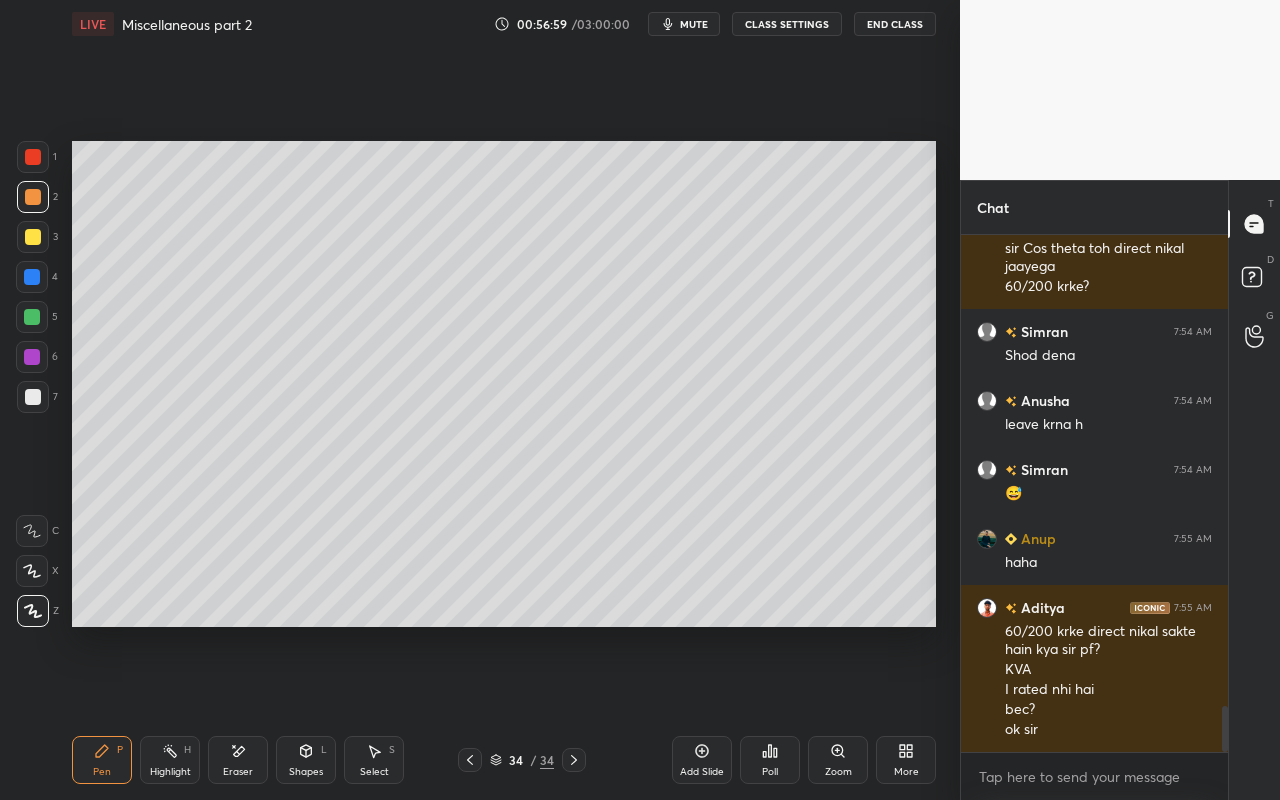 click at bounding box center [33, 237] 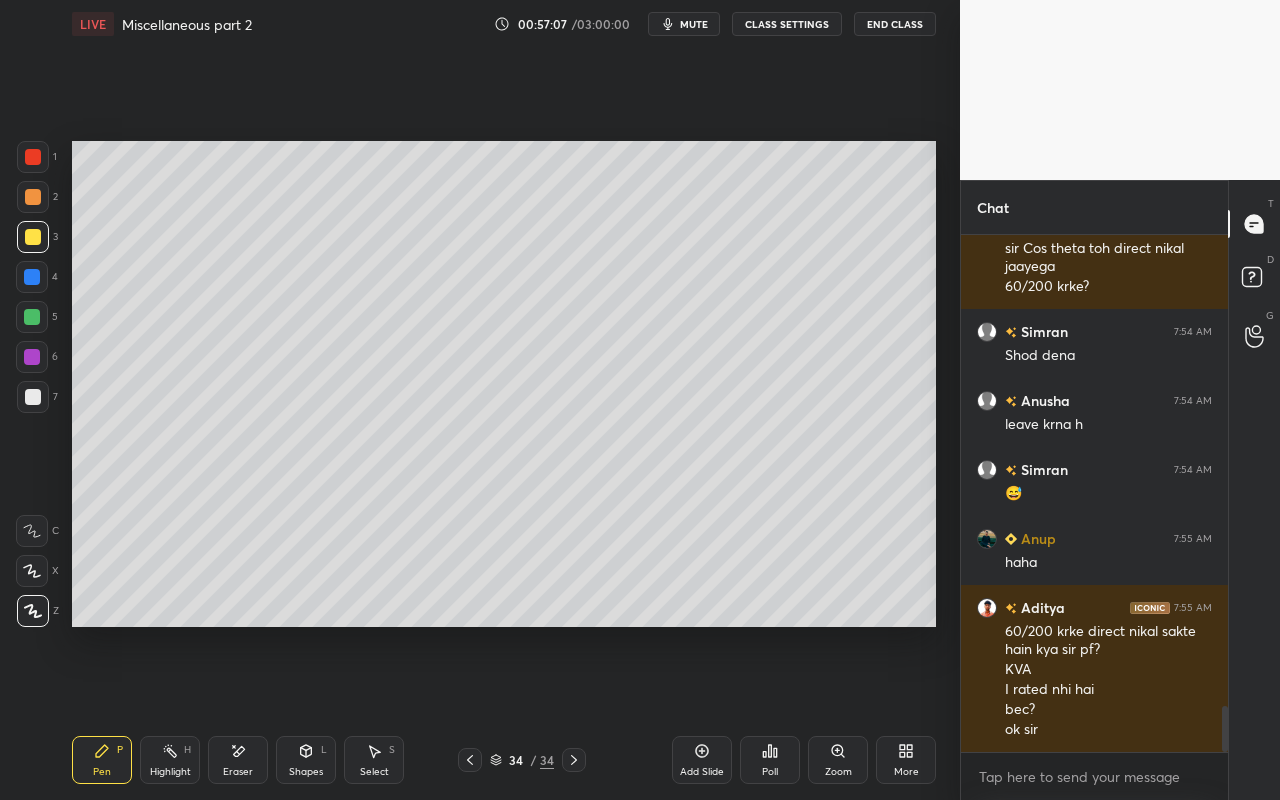 click on "Shapes L" at bounding box center [306, 760] 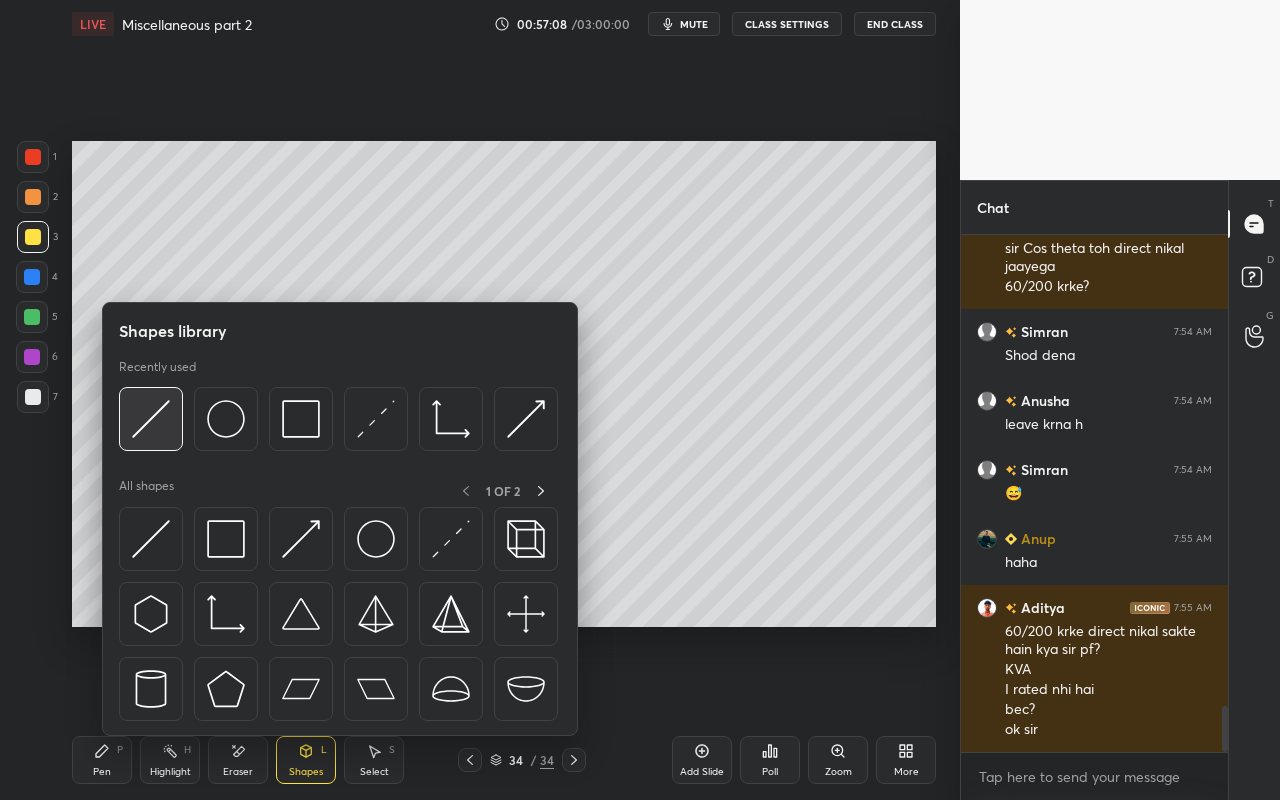 click at bounding box center (151, 419) 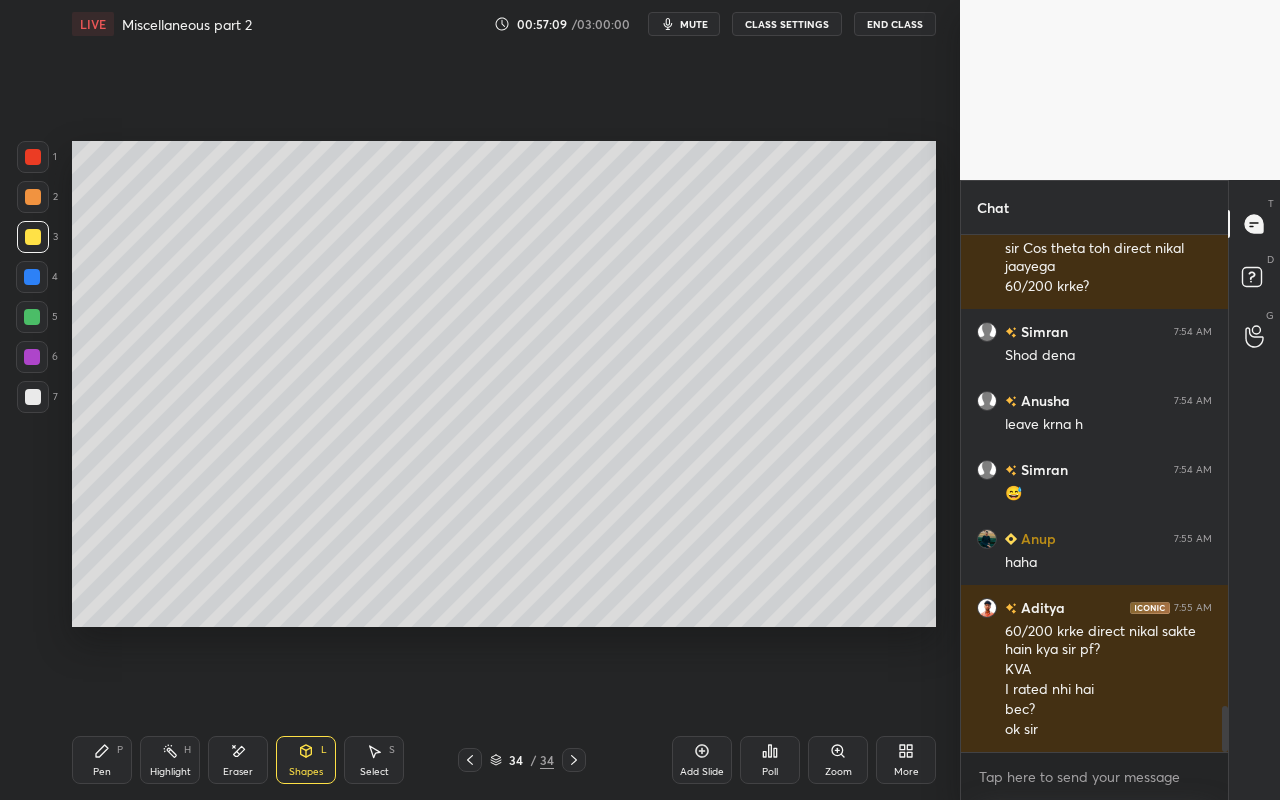 click at bounding box center (33, 197) 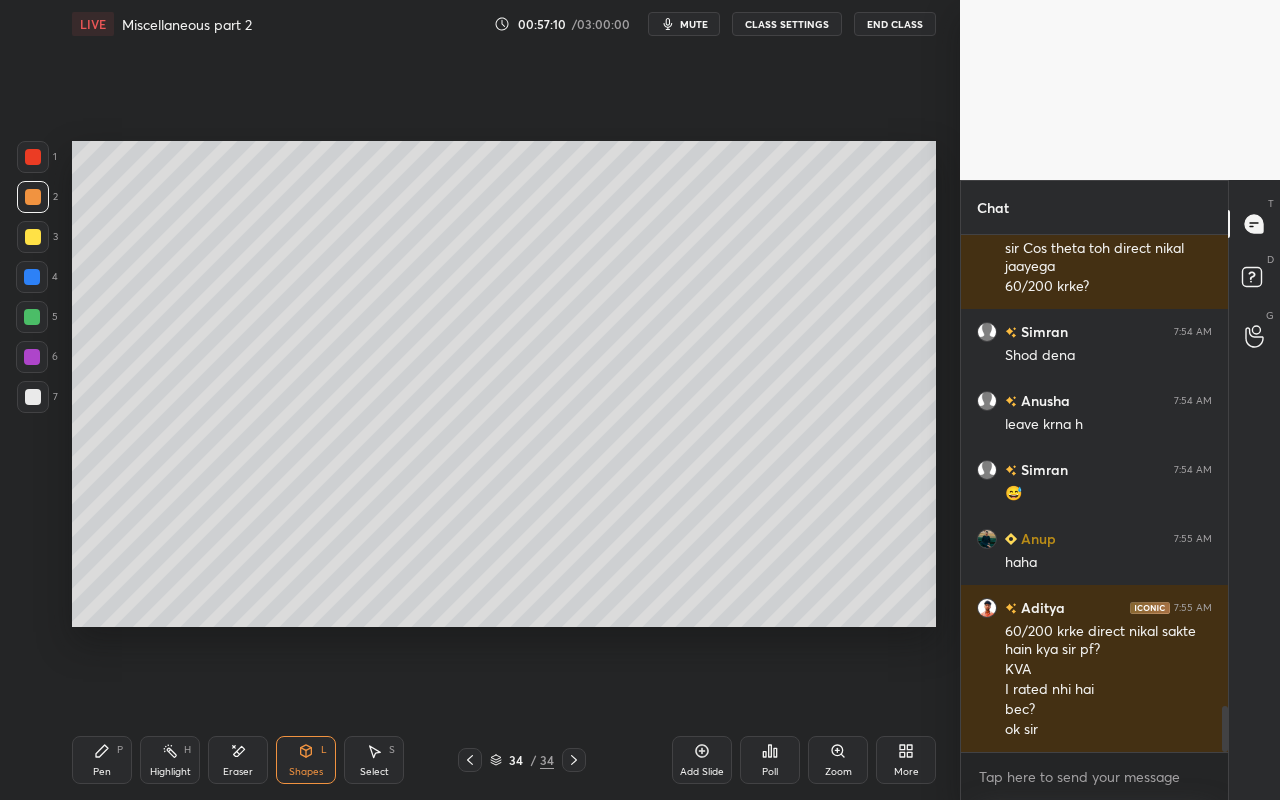 click at bounding box center [32, 277] 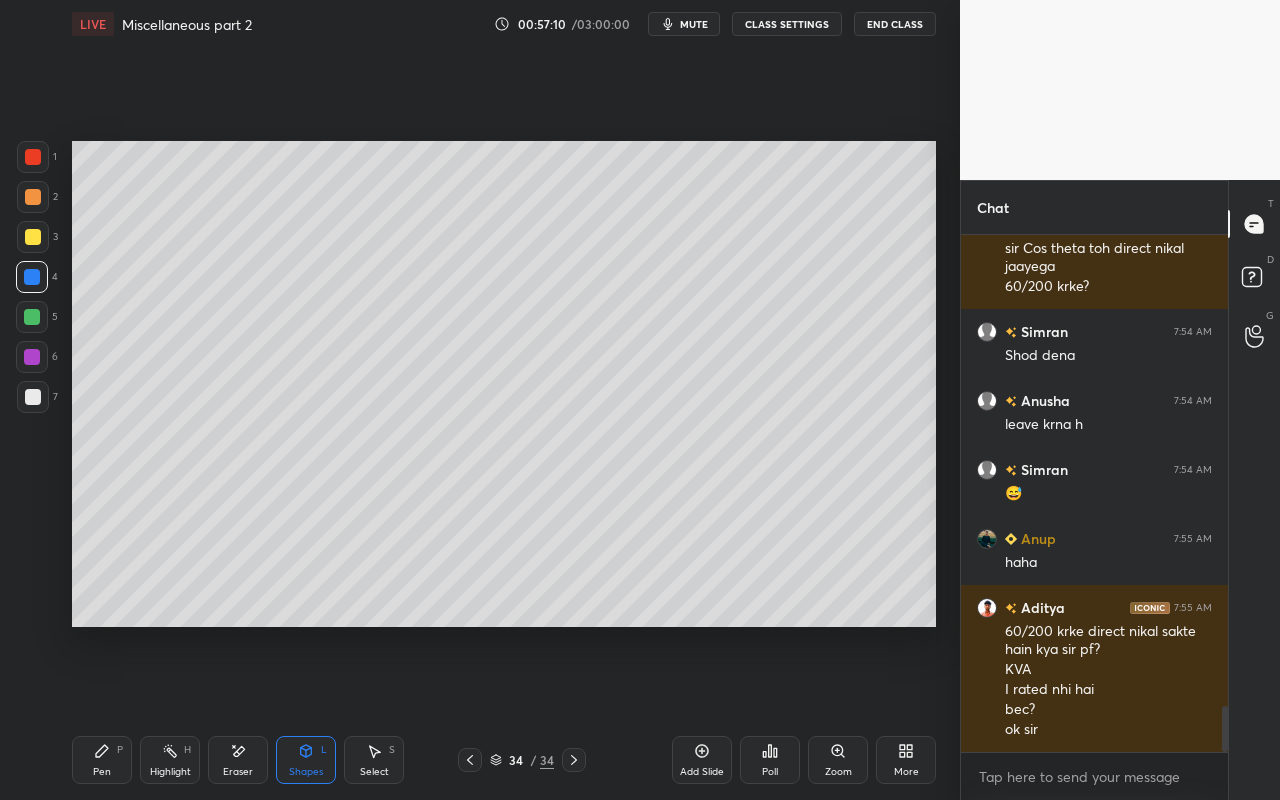 click at bounding box center (32, 317) 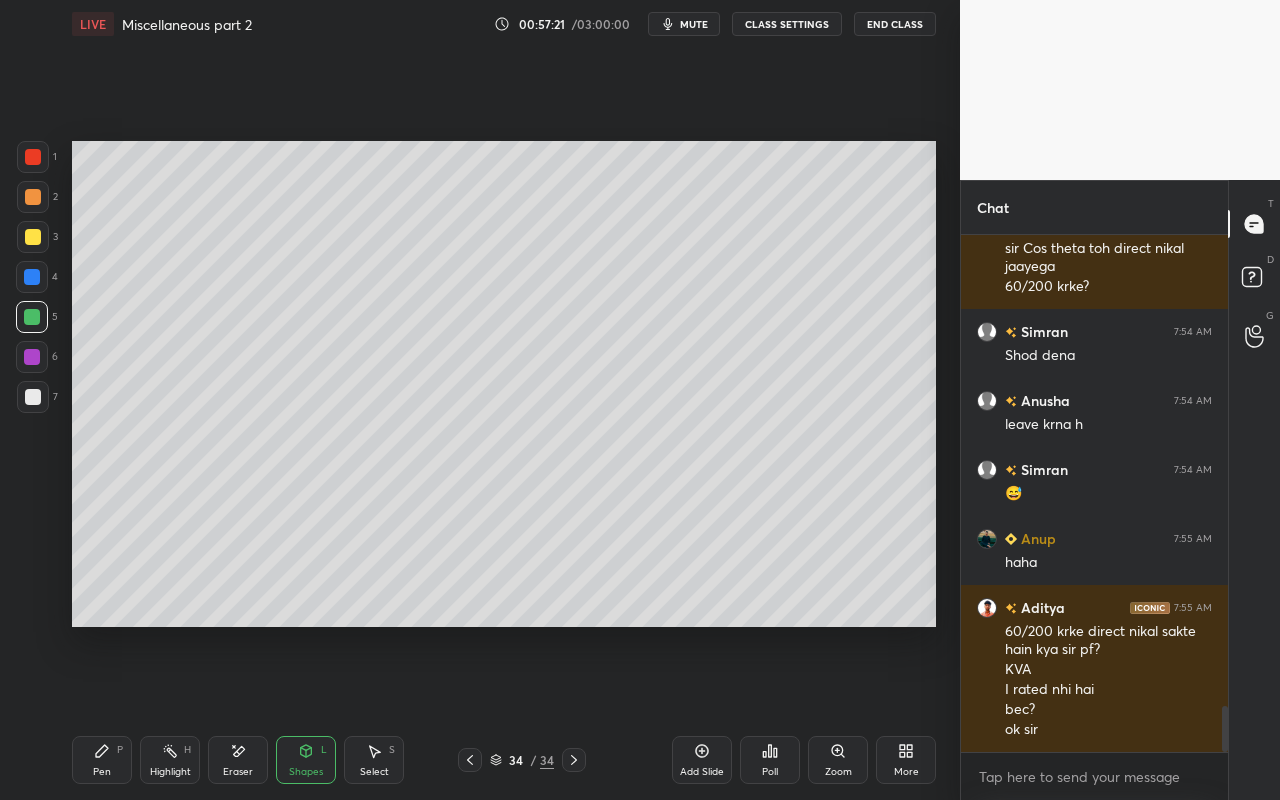drag, startPoint x: 96, startPoint y: 767, endPoint x: 154, endPoint y: 685, distance: 100.43903 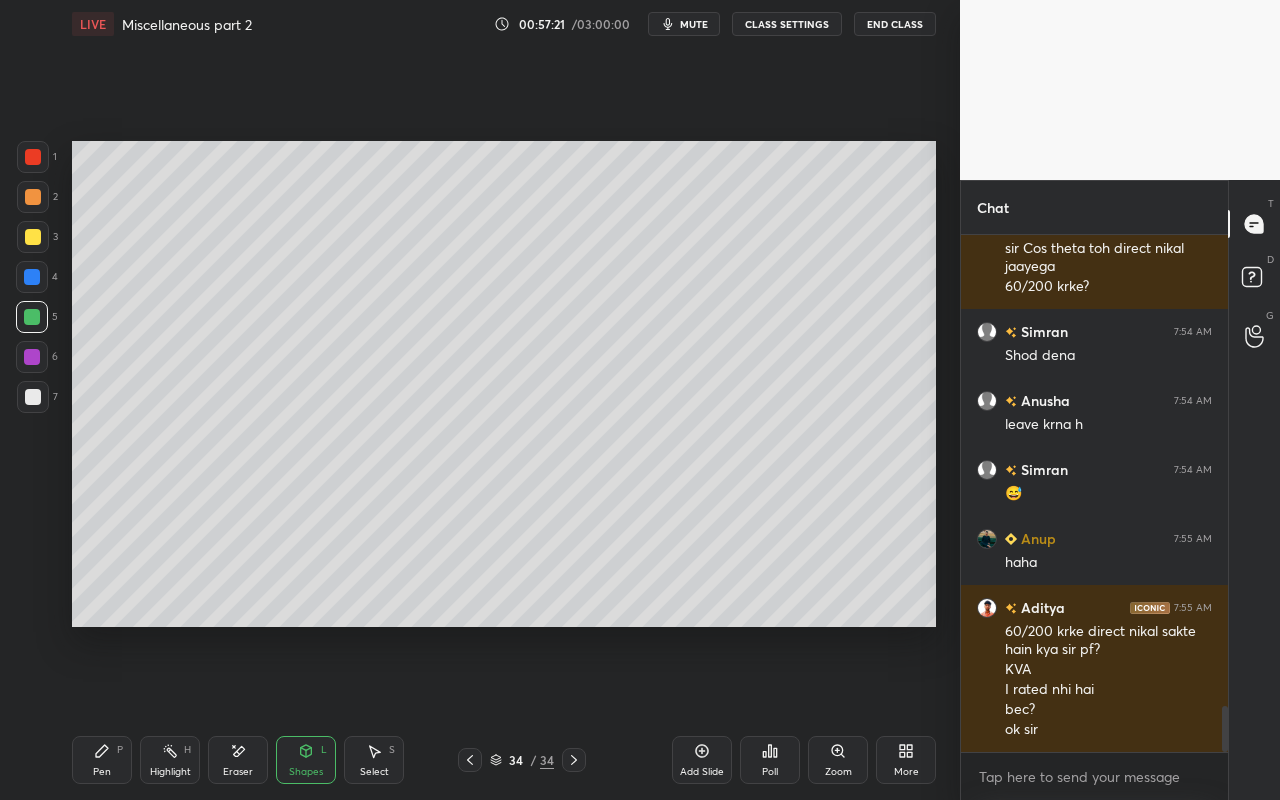click on "Pen" at bounding box center [102, 772] 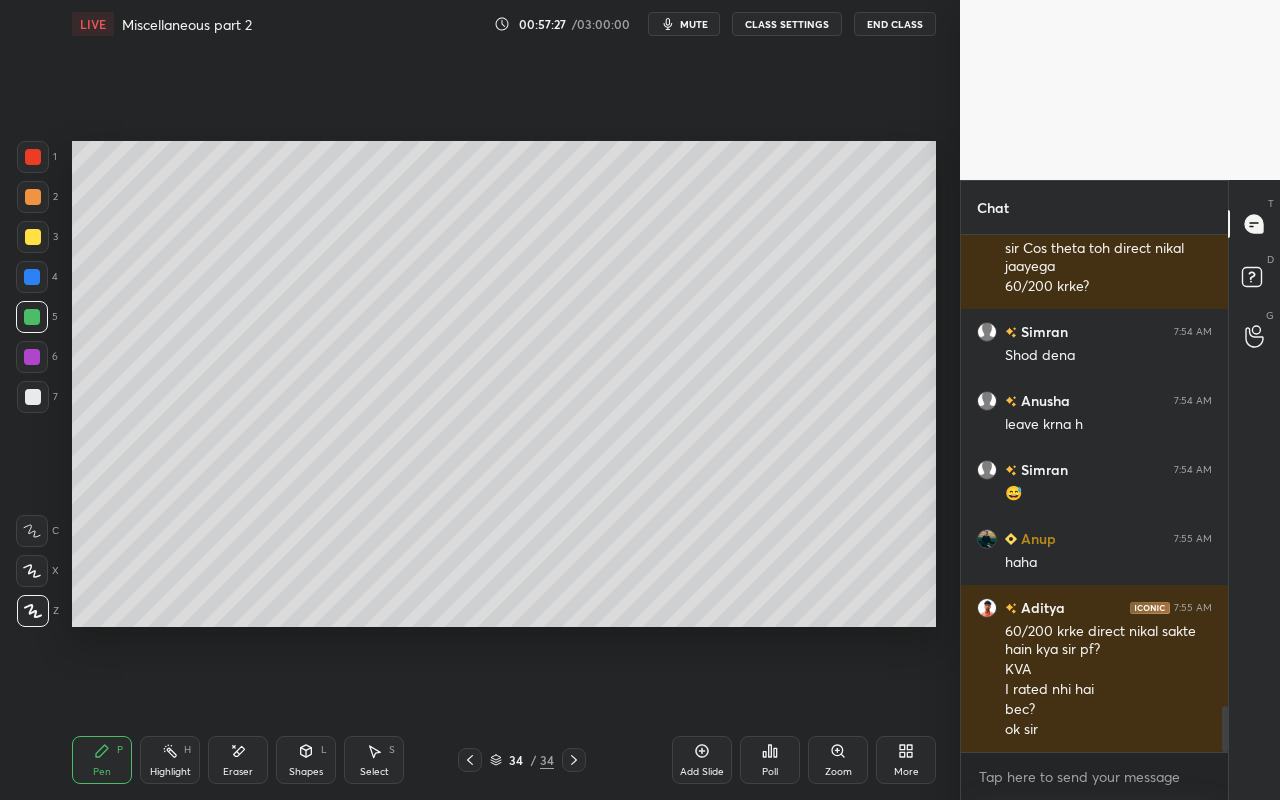 drag, startPoint x: 106, startPoint y: 748, endPoint x: 113, endPoint y: 702, distance: 46.52956 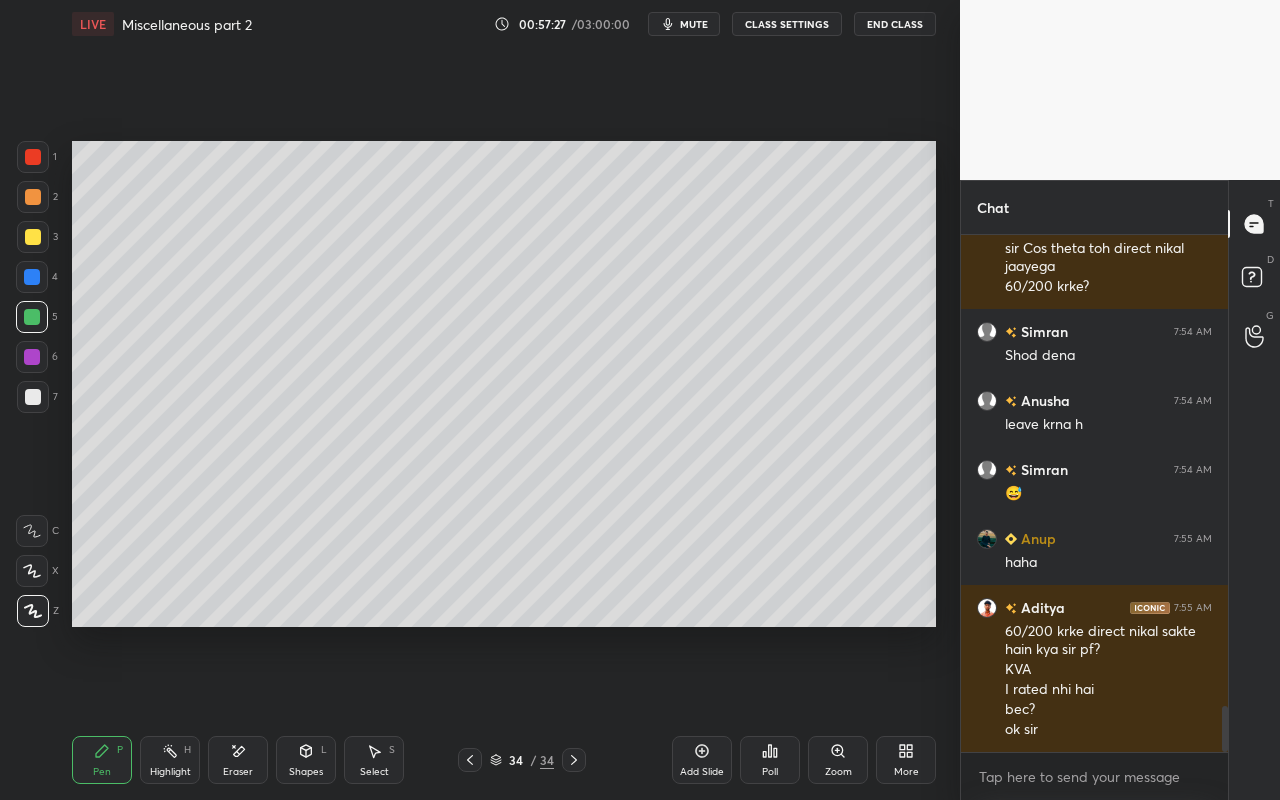 click 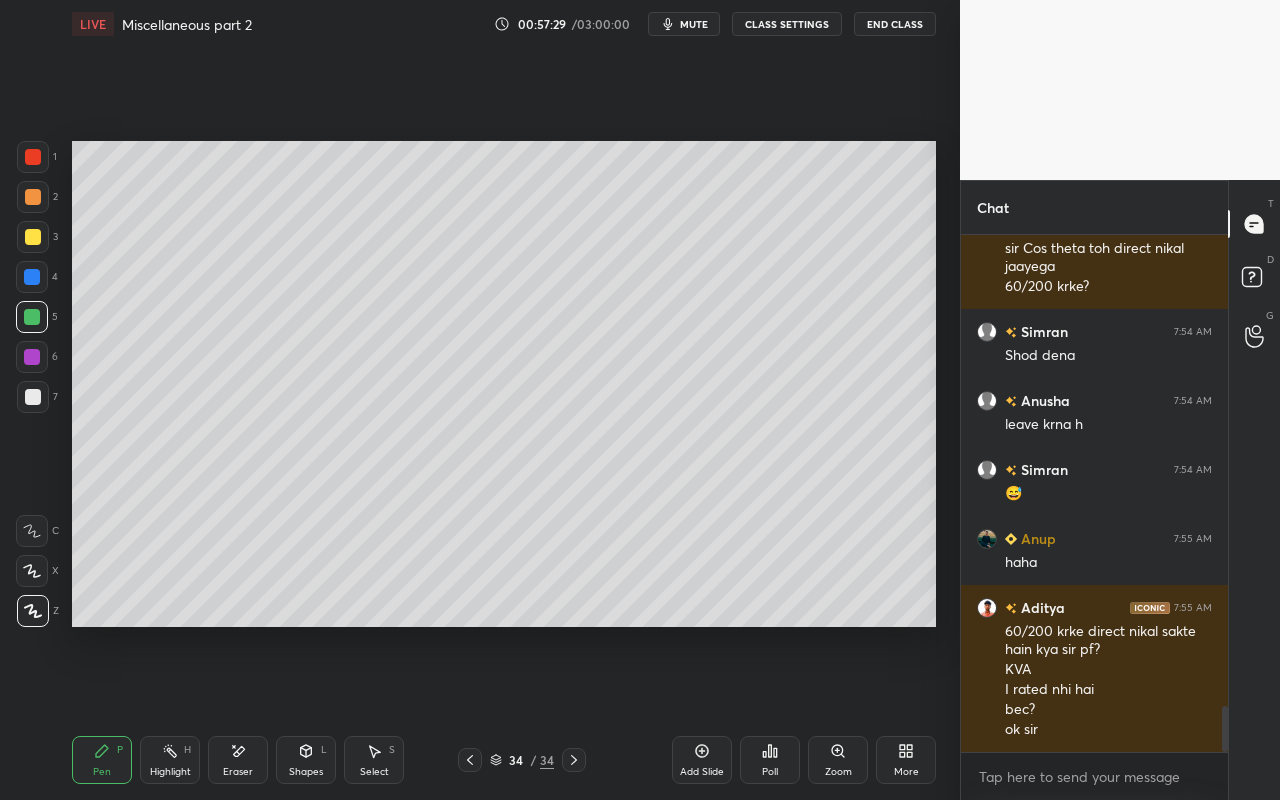 click at bounding box center (33, 397) 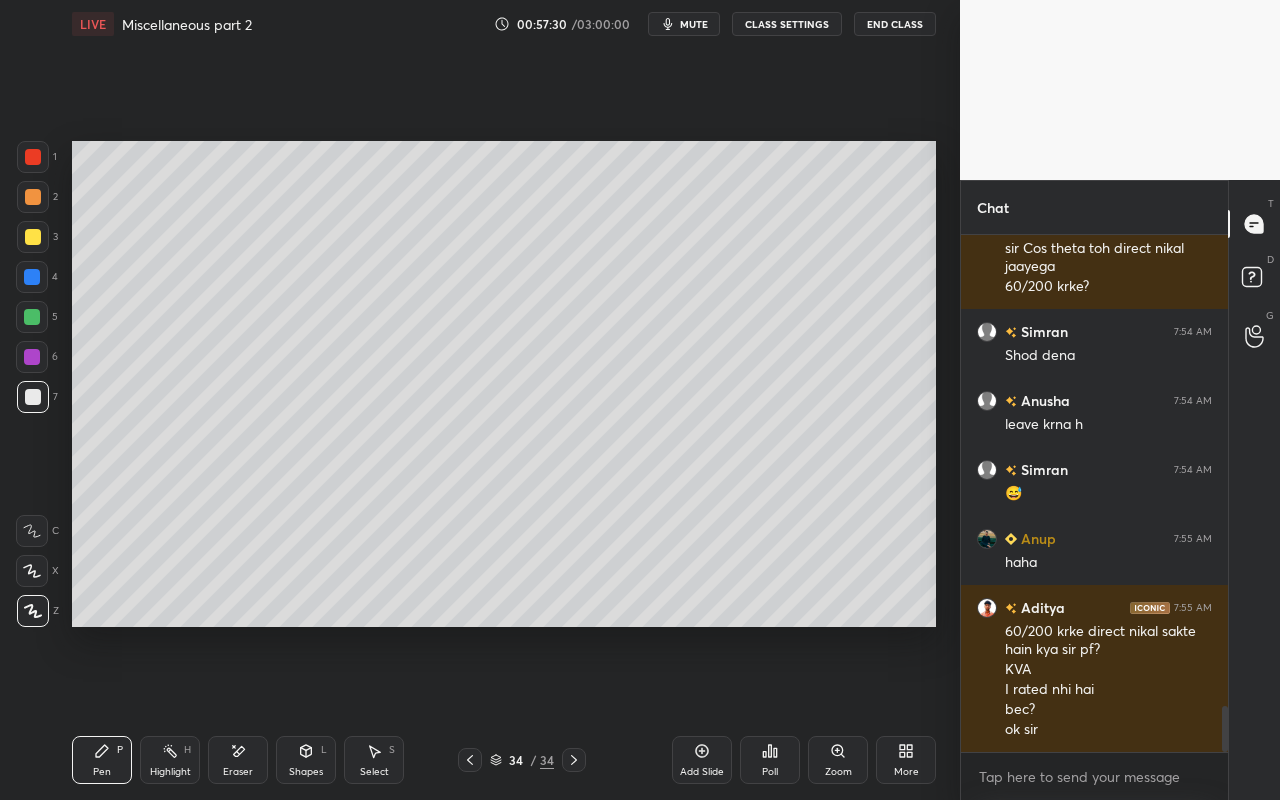 click on "Shapes L" at bounding box center [306, 760] 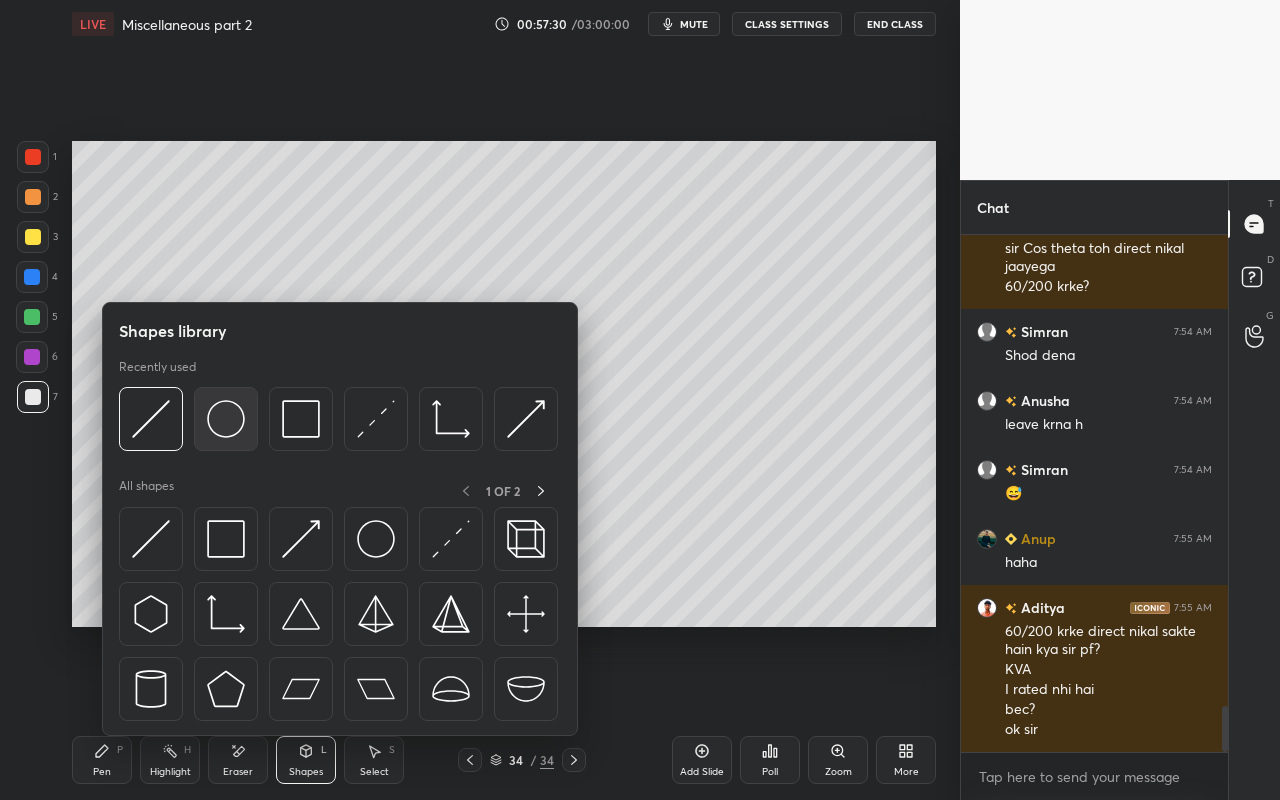 click at bounding box center (226, 419) 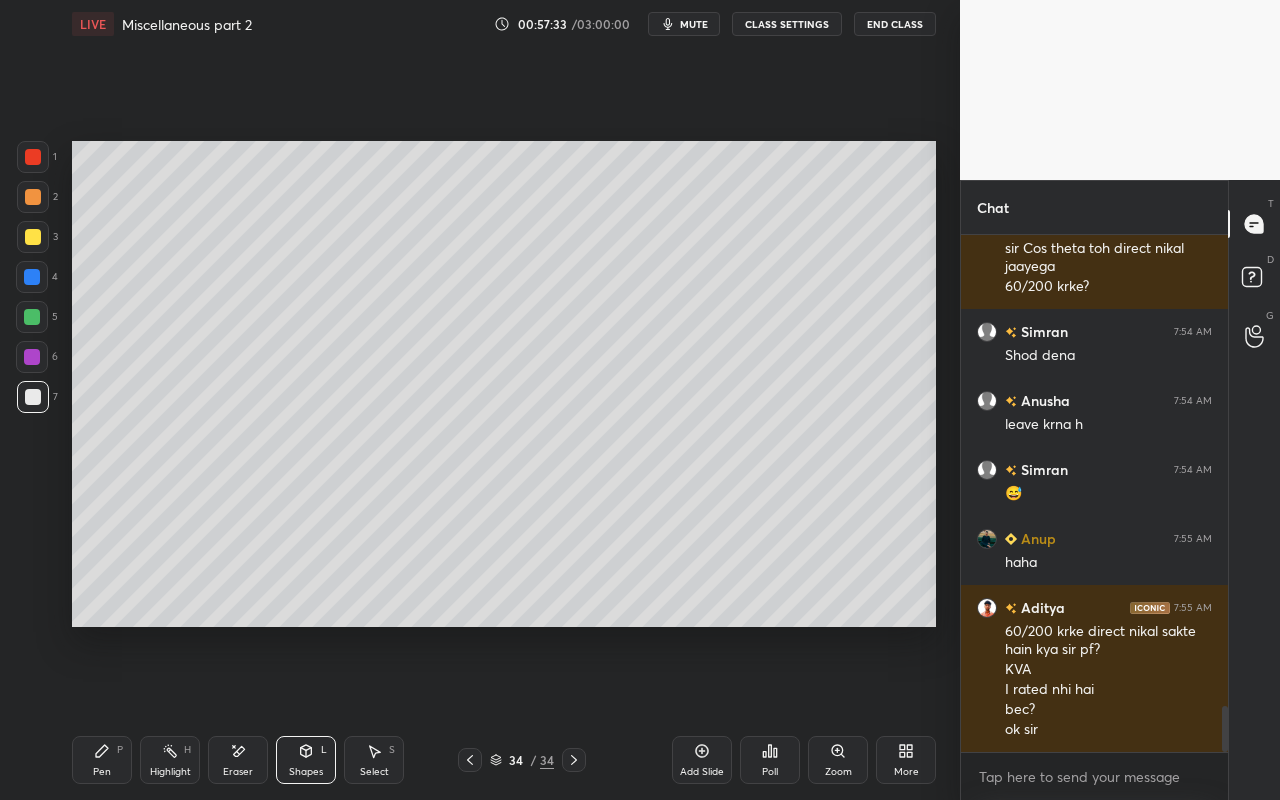 drag, startPoint x: 110, startPoint y: 763, endPoint x: 131, endPoint y: 742, distance: 29.698484 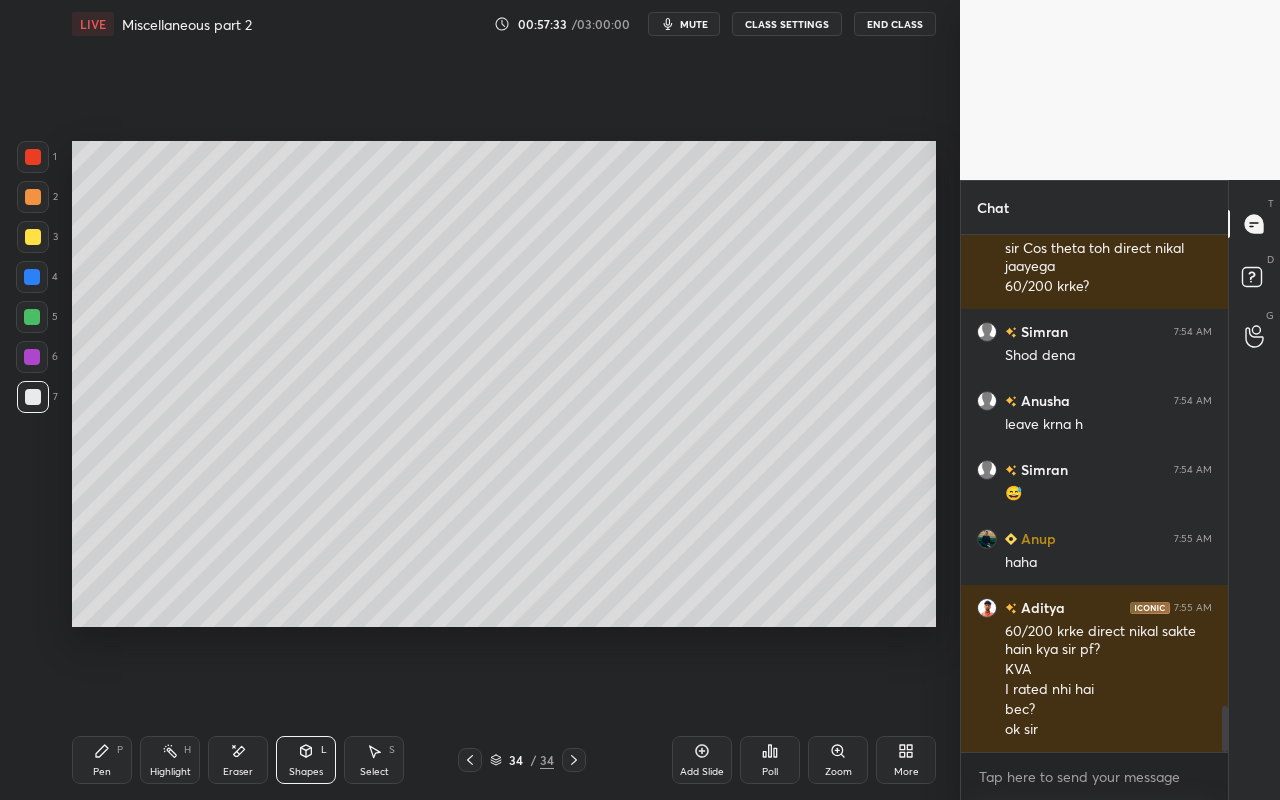 click on "Pen P" at bounding box center [102, 760] 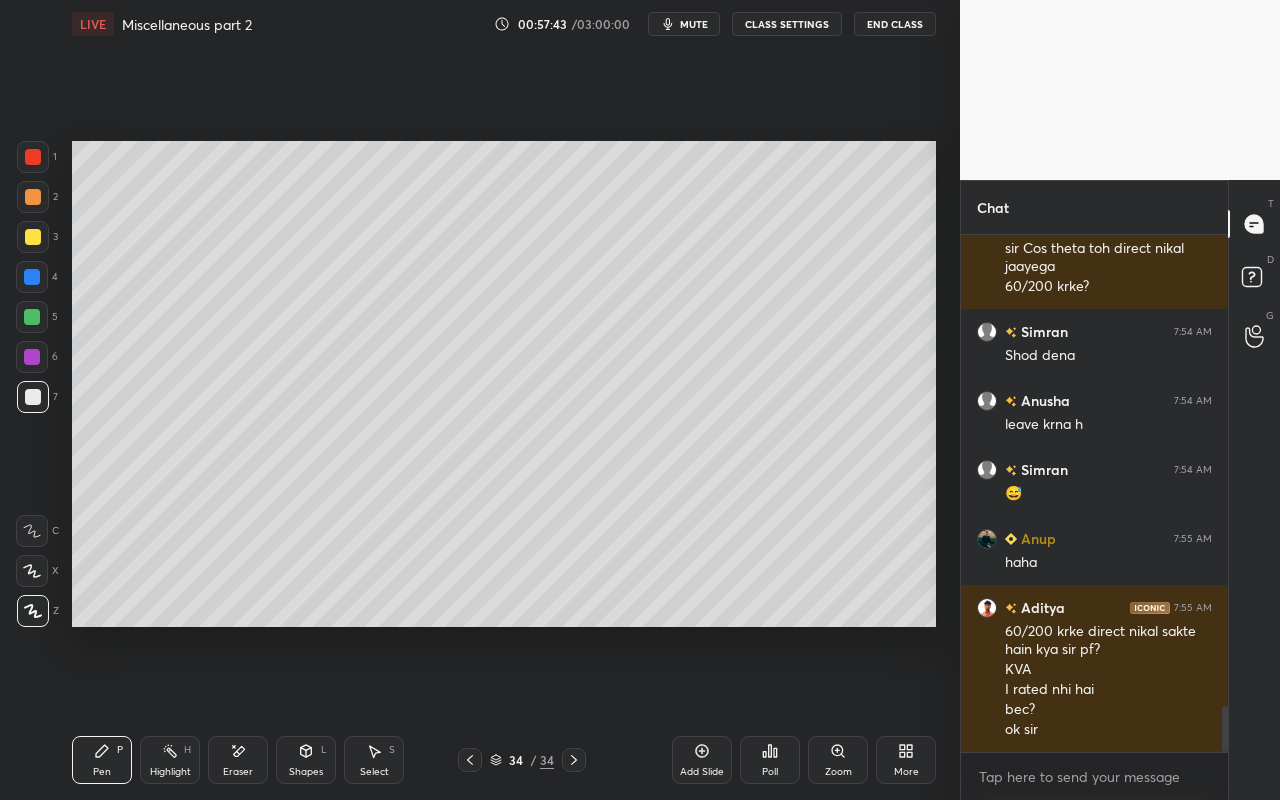 click on "Pen P" at bounding box center [102, 760] 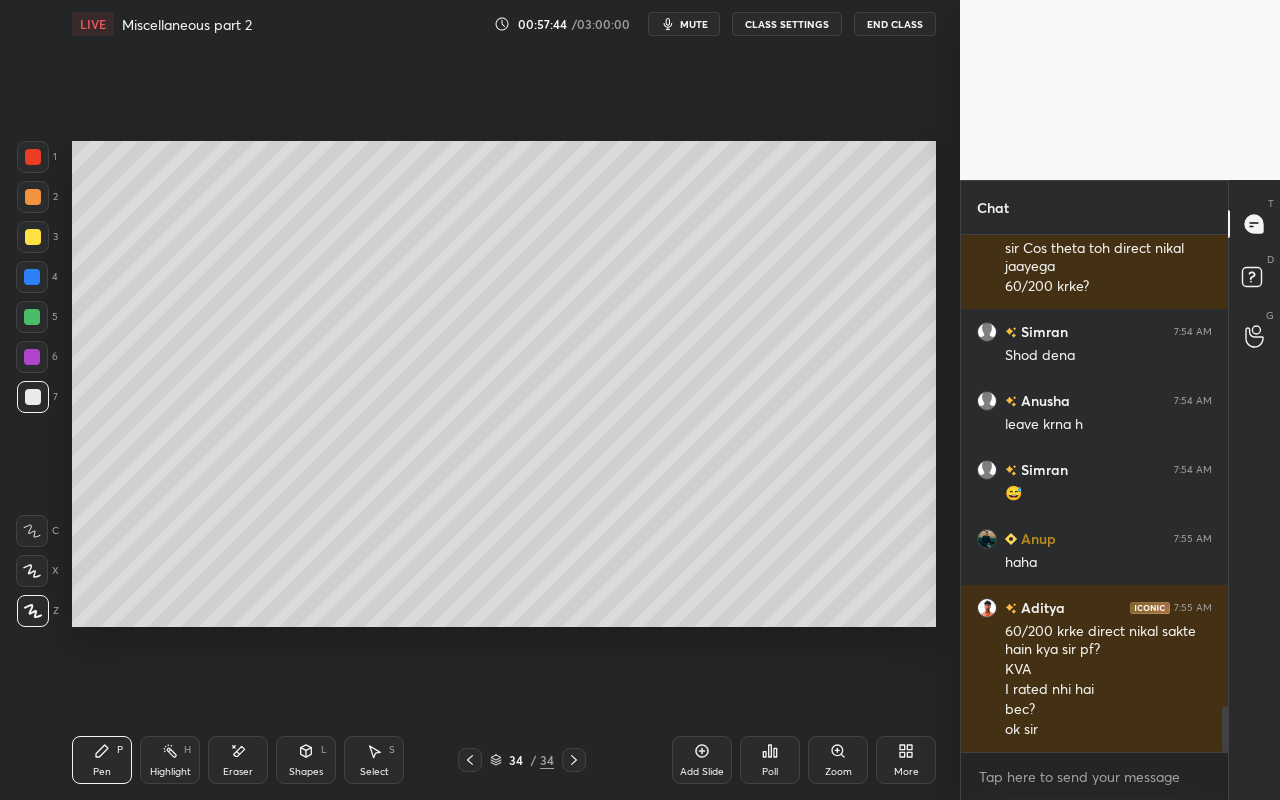 drag, startPoint x: 39, startPoint y: 407, endPoint x: 68, endPoint y: 372, distance: 45.453274 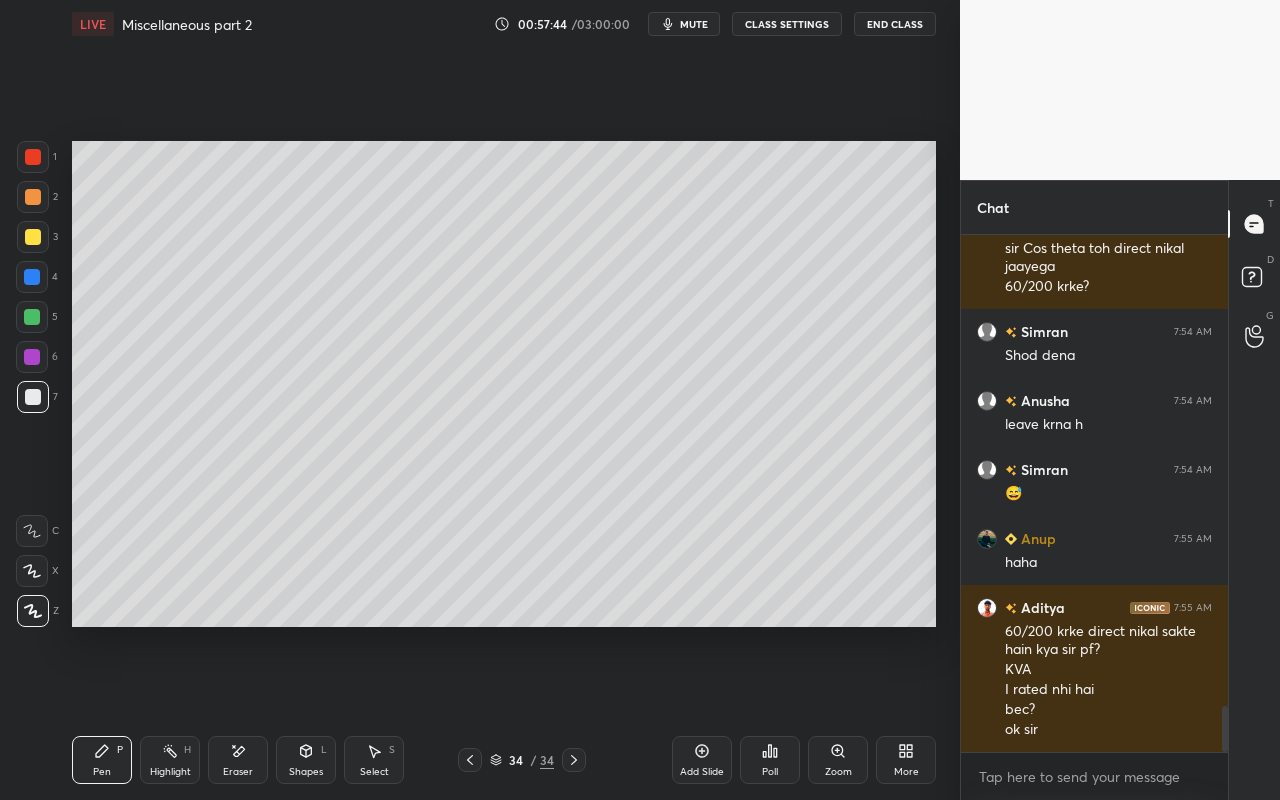 click at bounding box center [33, 397] 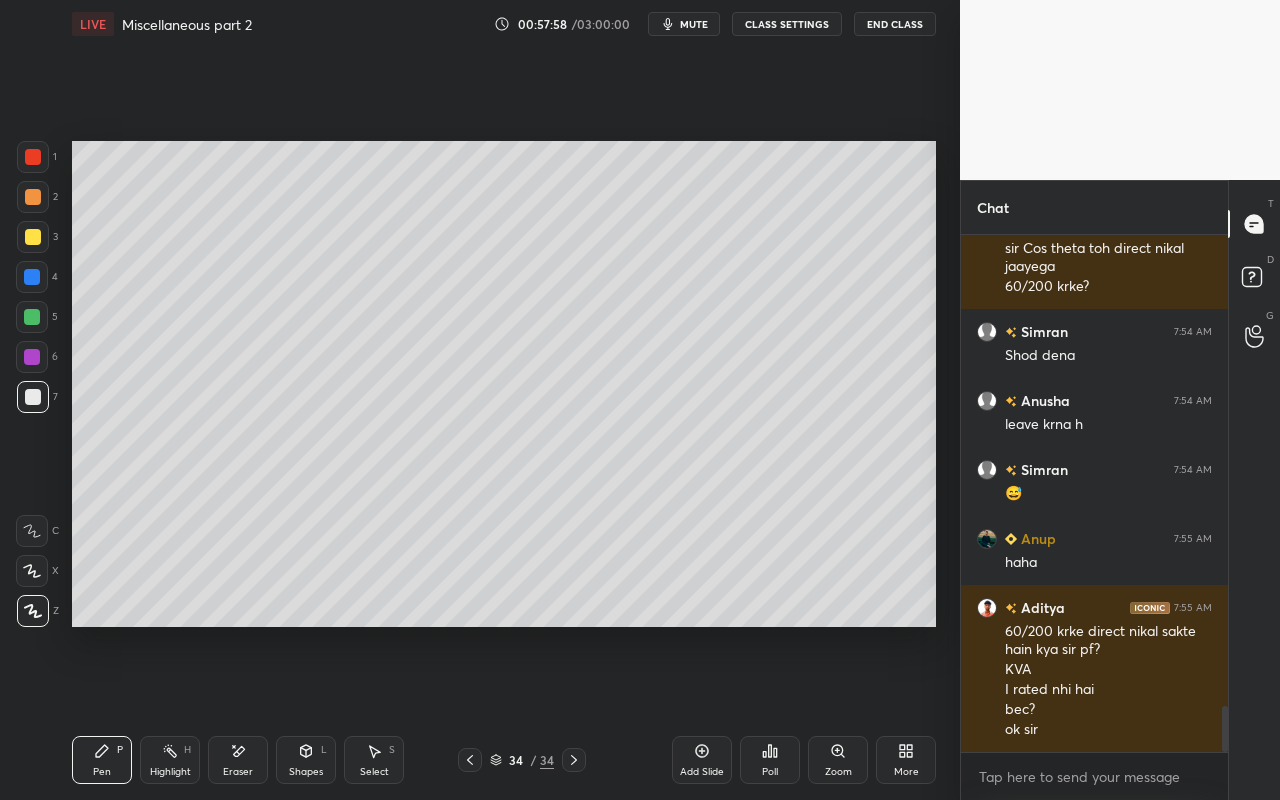 click 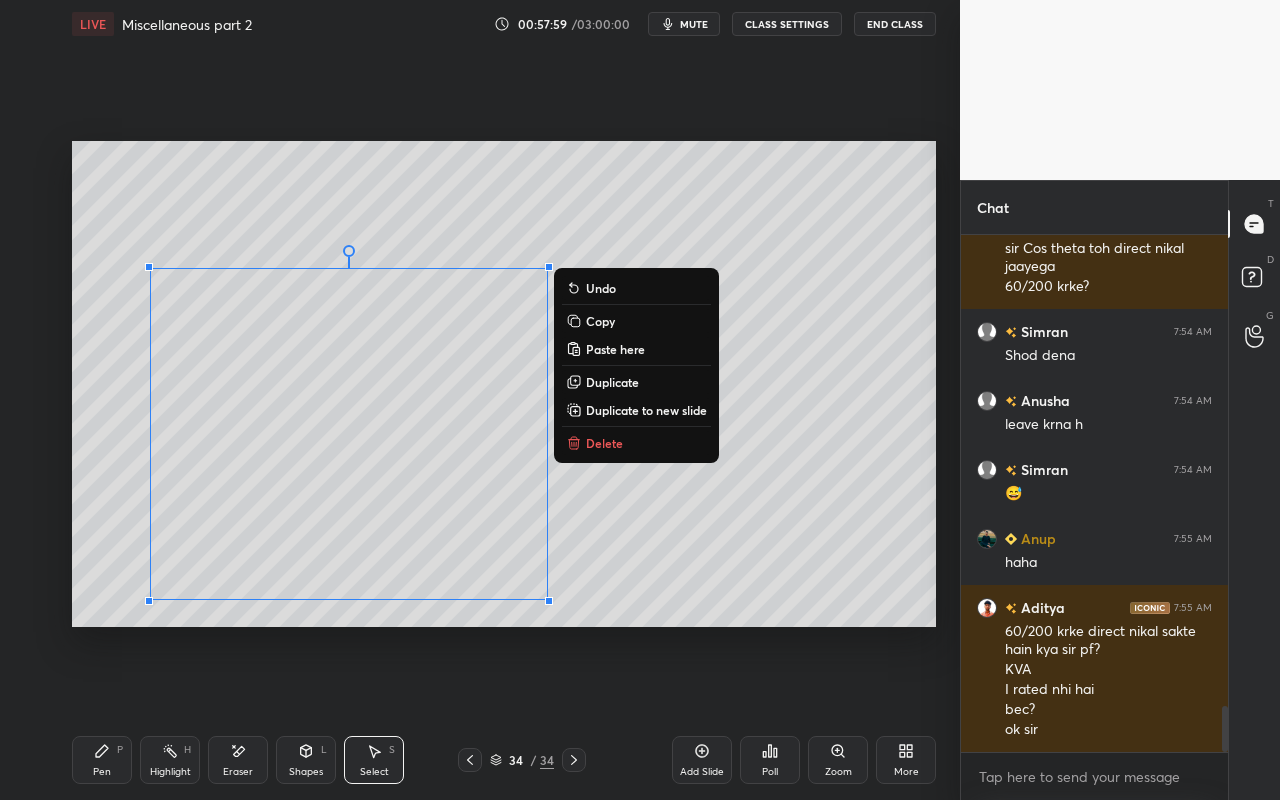 drag, startPoint x: 123, startPoint y: 278, endPoint x: 484, endPoint y: 534, distance: 442.55734 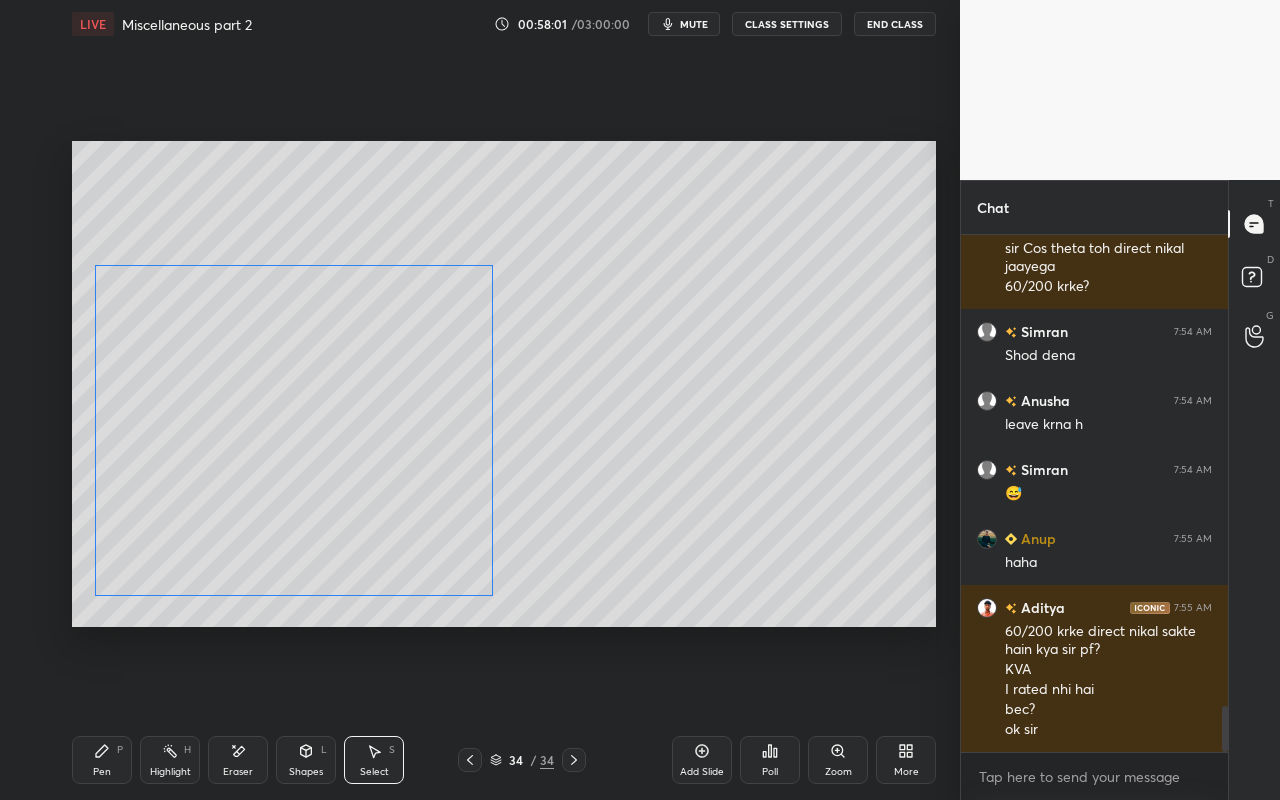 drag, startPoint x: 362, startPoint y: 497, endPoint x: 342, endPoint y: 491, distance: 20.880613 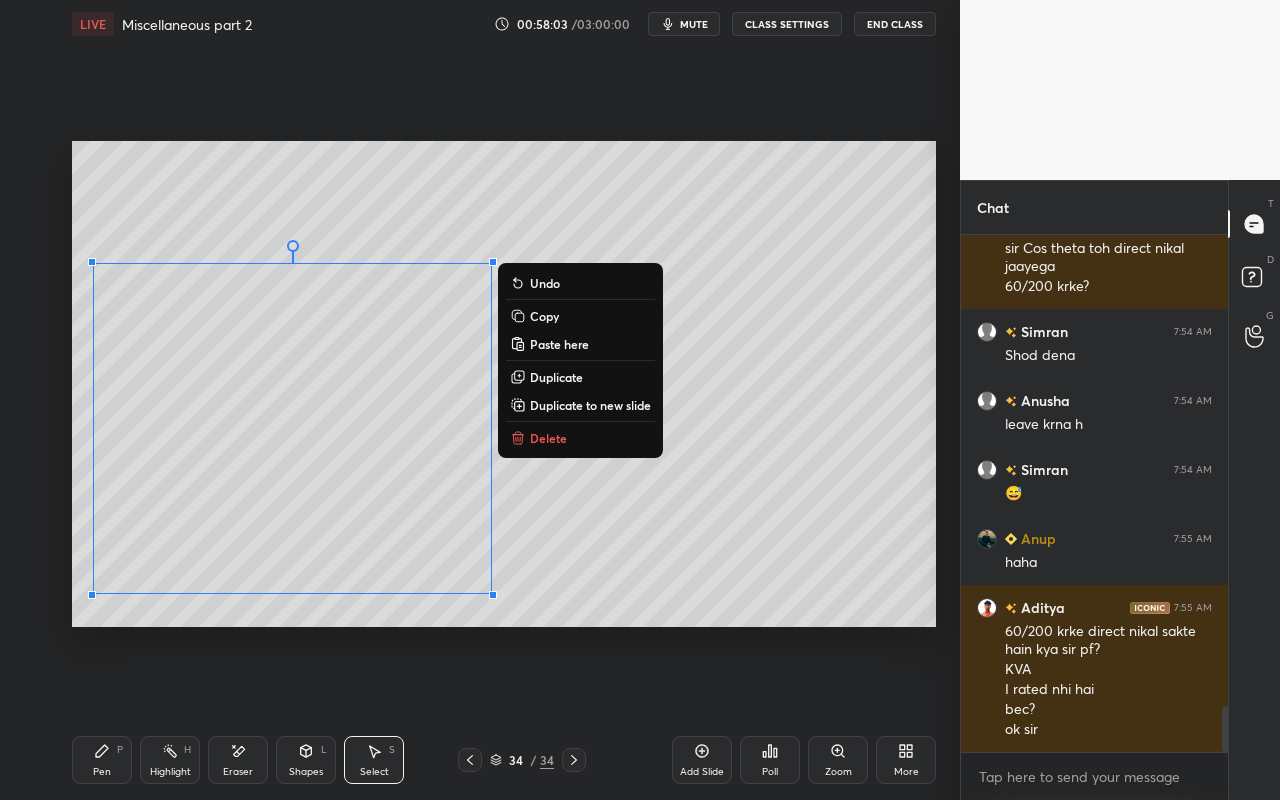 click on "Highlight H" at bounding box center (170, 760) 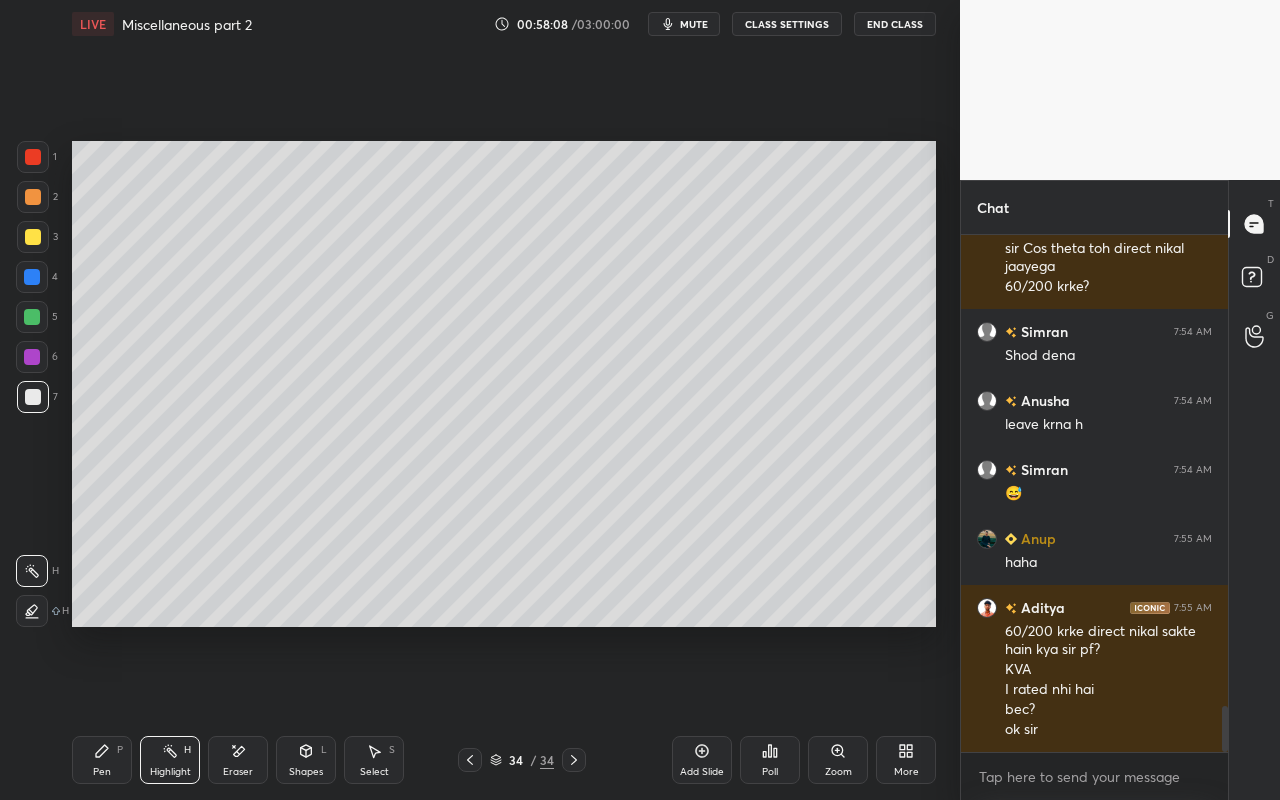 click on "Pen P" at bounding box center [102, 760] 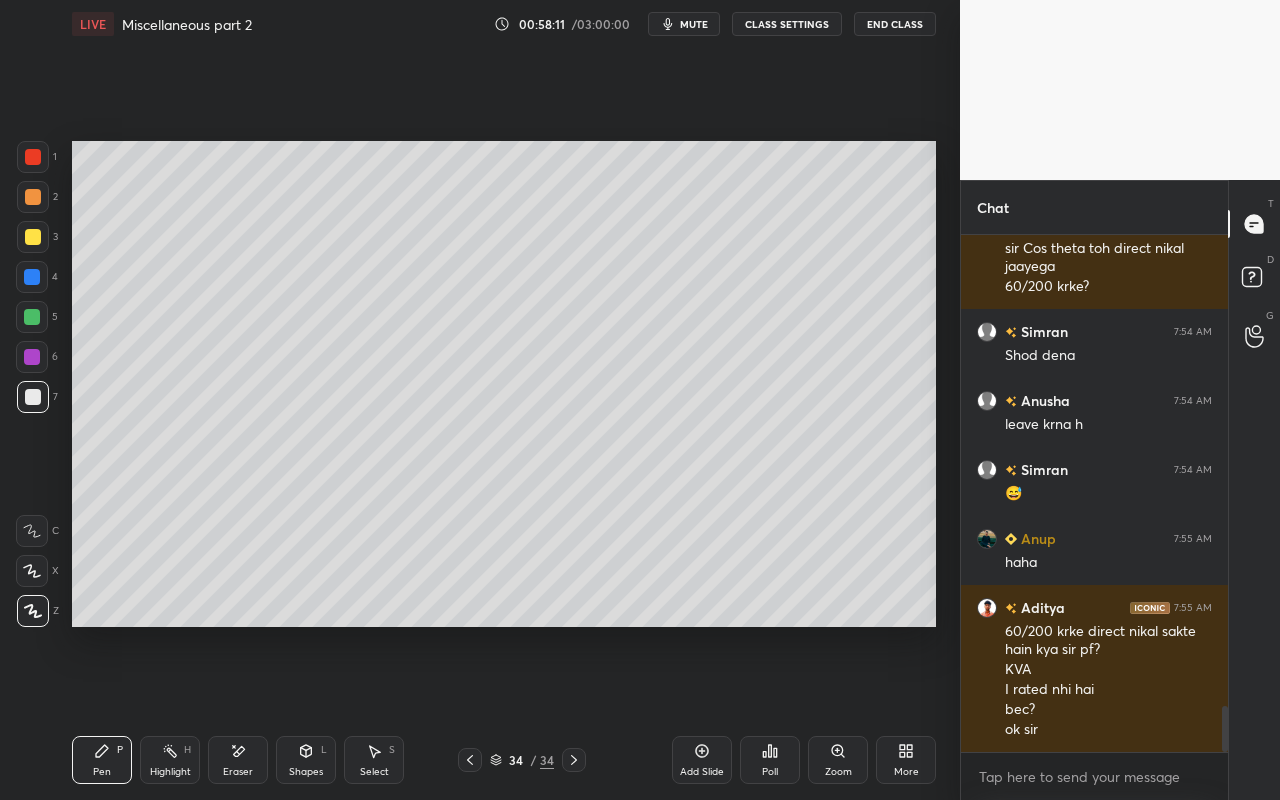 drag, startPoint x: 37, startPoint y: 237, endPoint x: 66, endPoint y: 230, distance: 29.832869 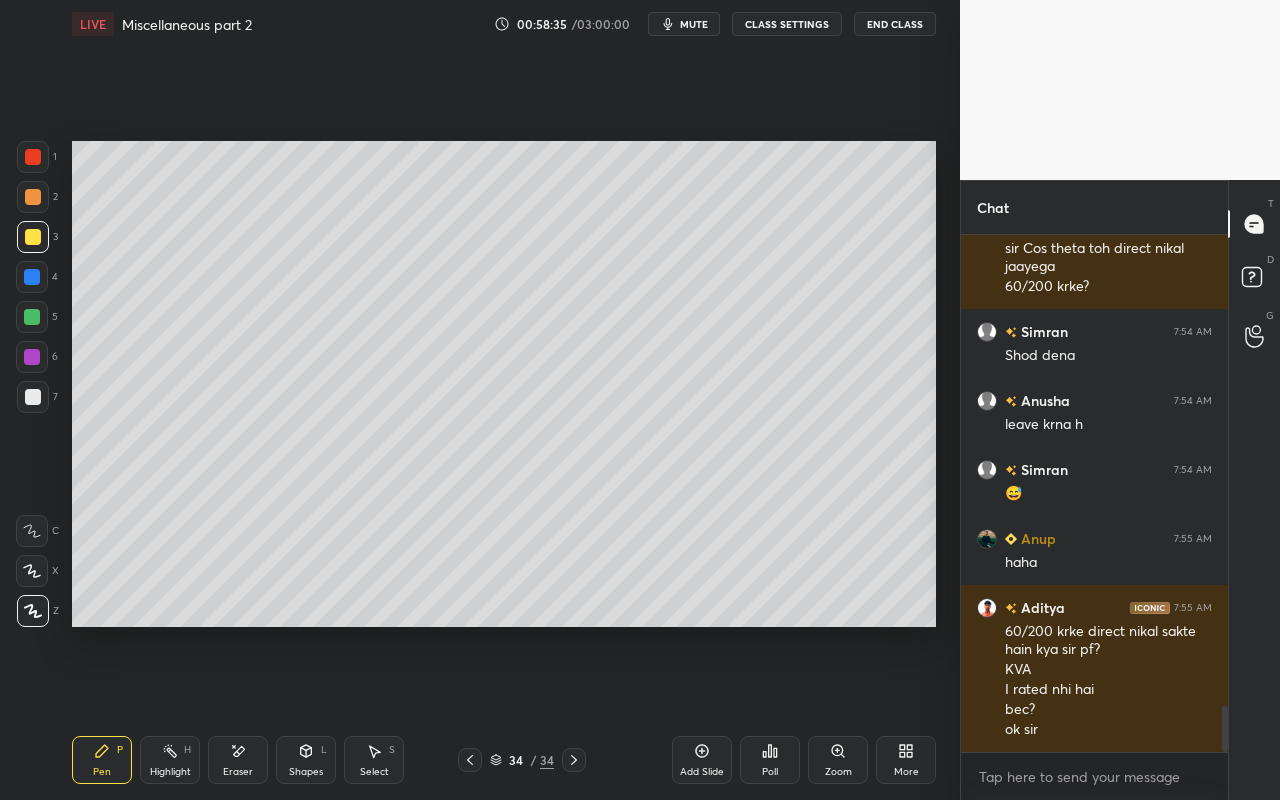 drag, startPoint x: 172, startPoint y: 765, endPoint x: 242, endPoint y: 653, distance: 132.07573 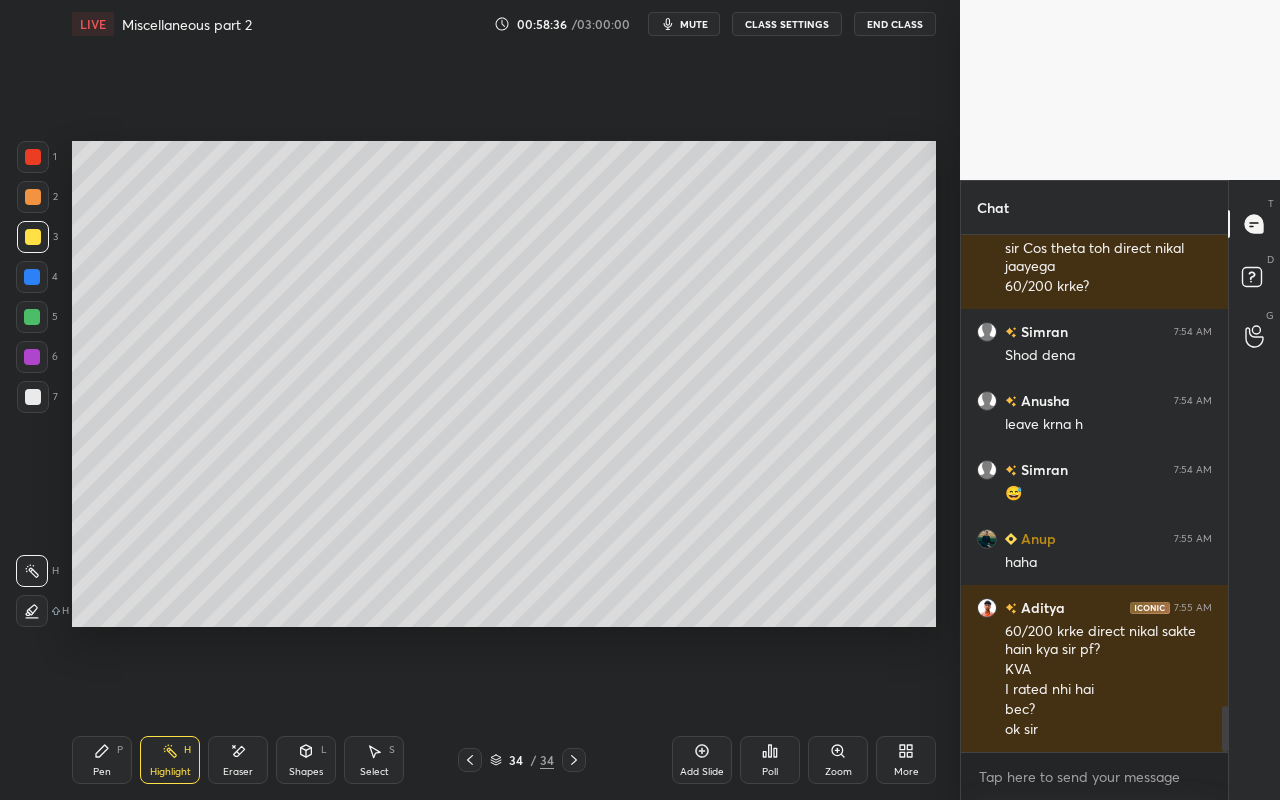 drag, startPoint x: 98, startPoint y: 769, endPoint x: 132, endPoint y: 775, distance: 34.525352 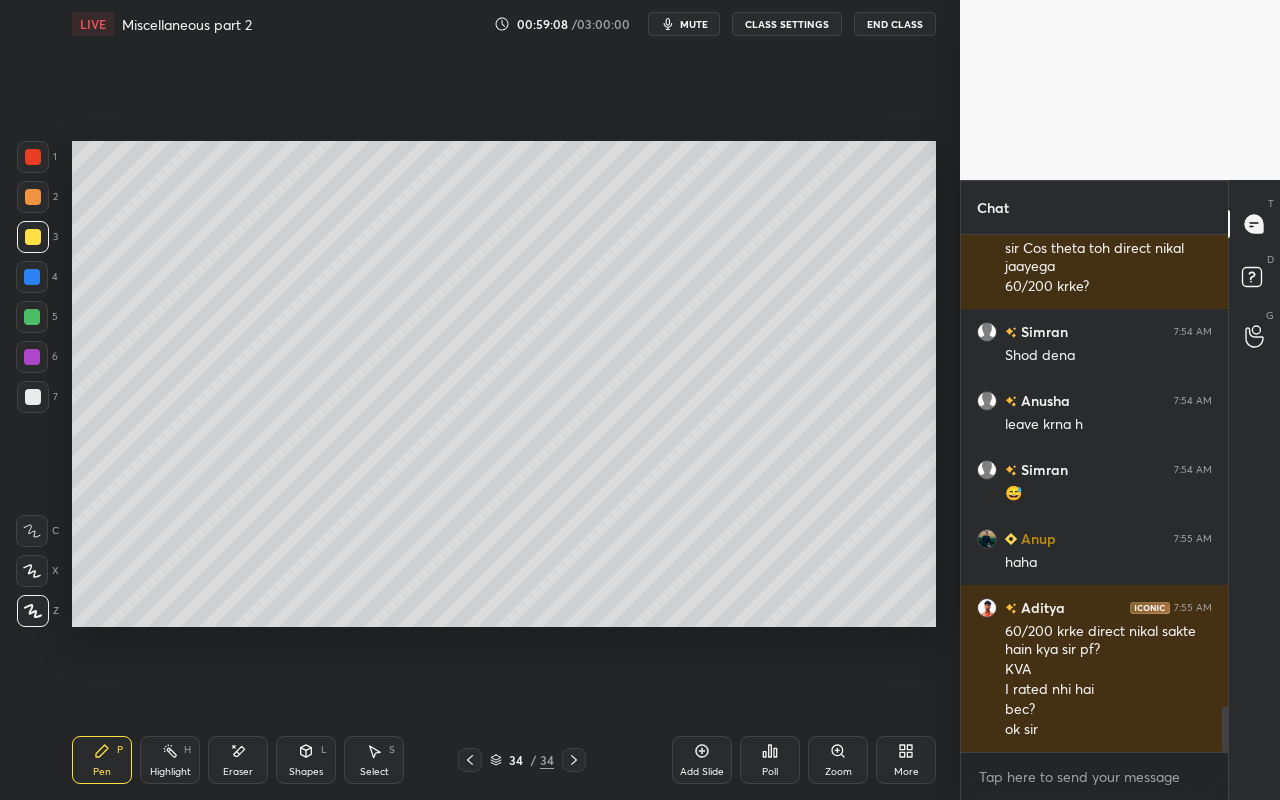 click on "Highlight H" at bounding box center (170, 760) 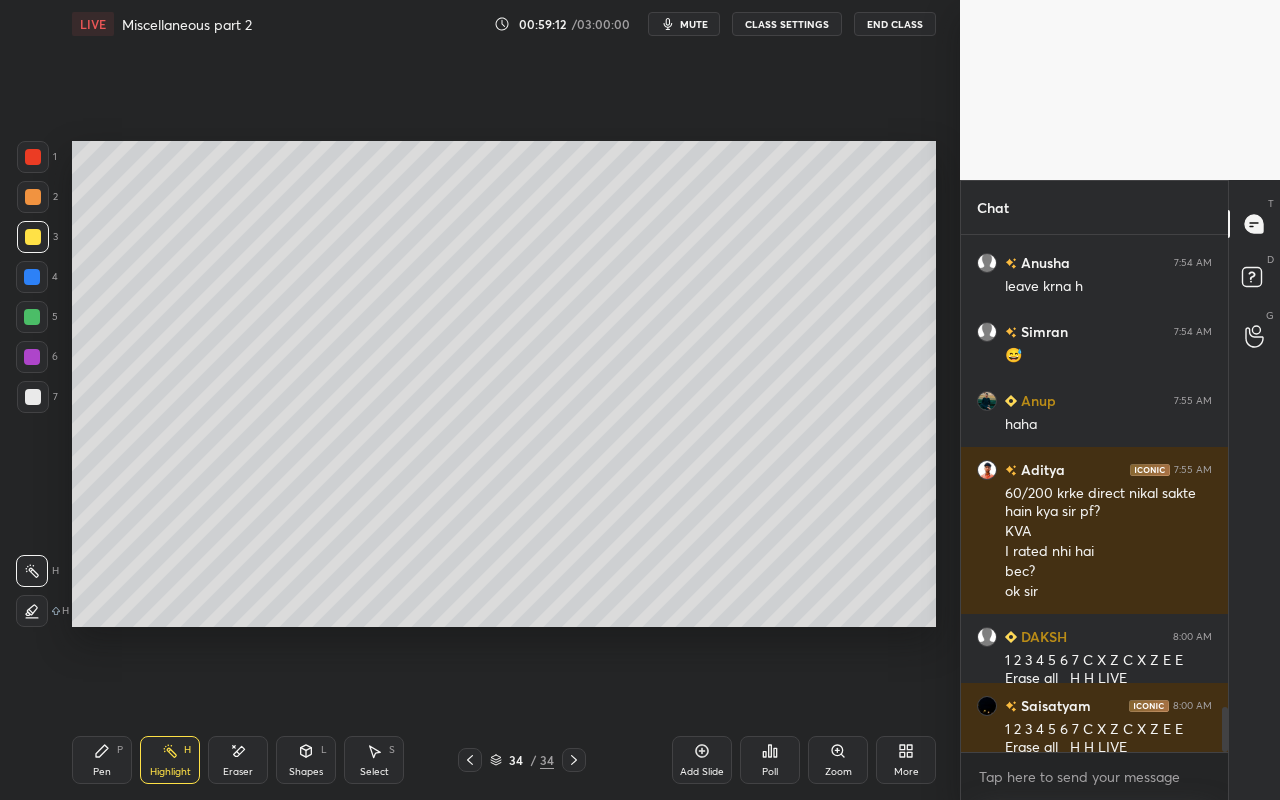 scroll, scrollTop: 5617, scrollLeft: 0, axis: vertical 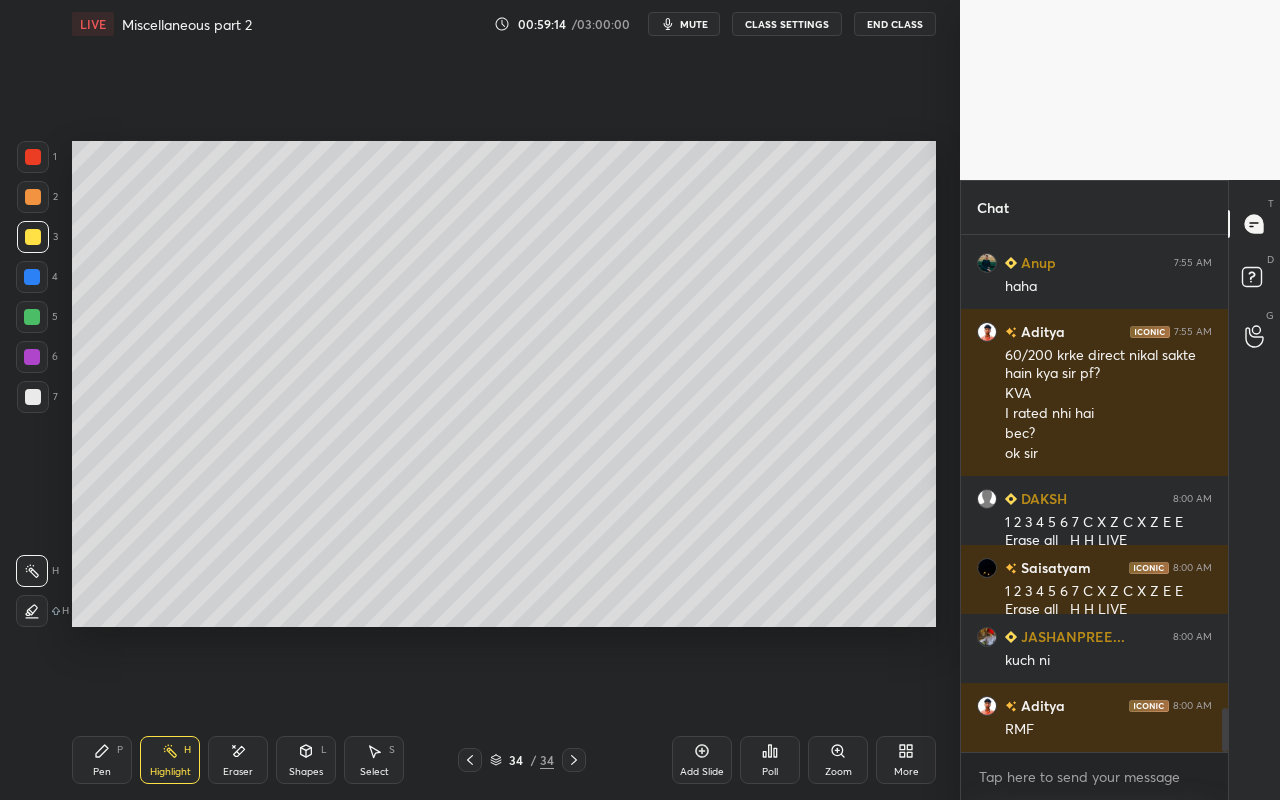 click on "Pen P" at bounding box center [102, 760] 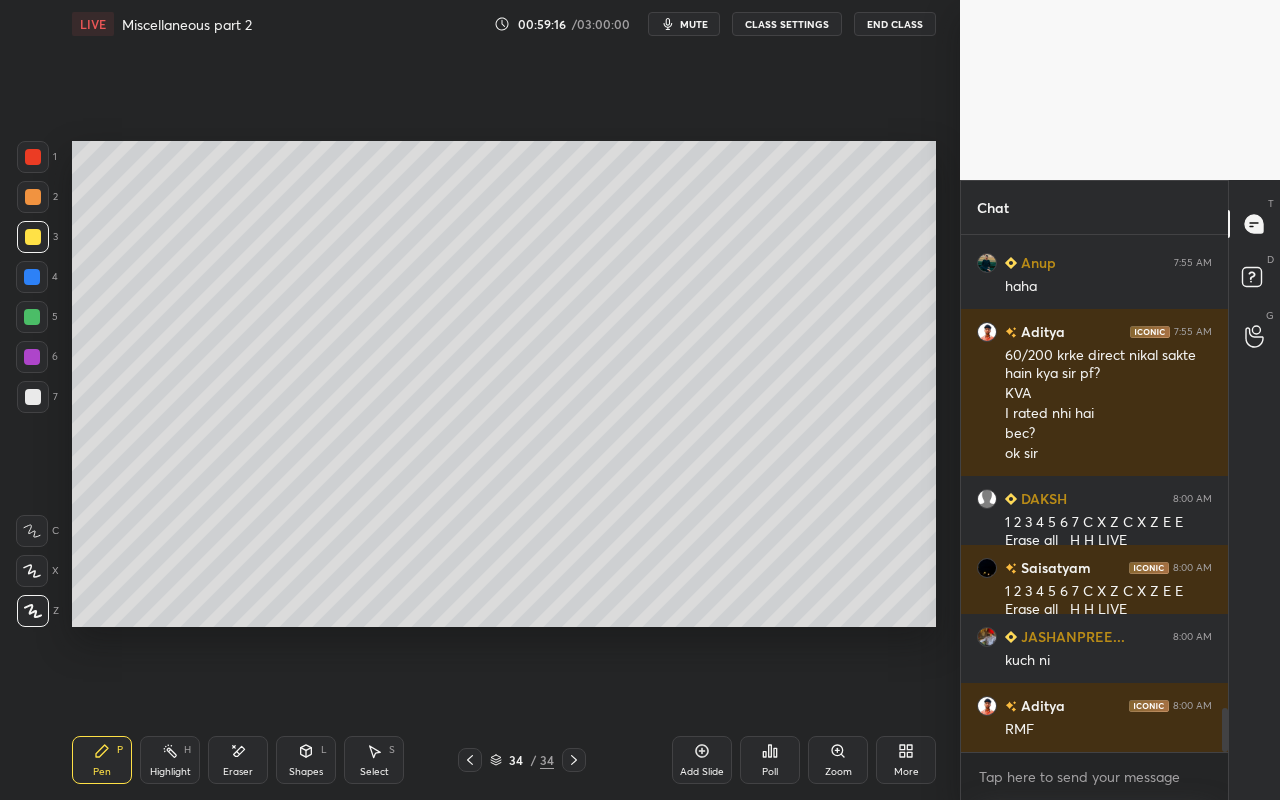 scroll, scrollTop: 5686, scrollLeft: 0, axis: vertical 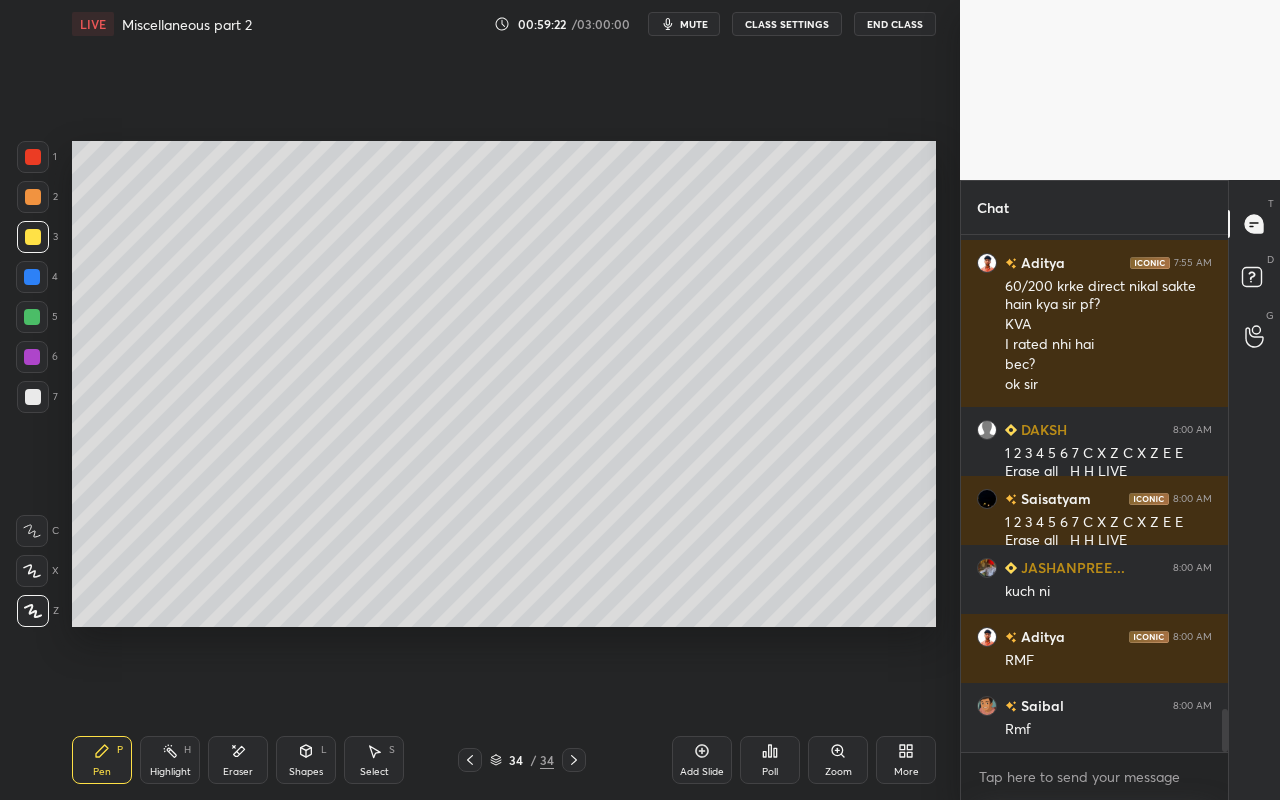 click on "Shapes L" at bounding box center [306, 760] 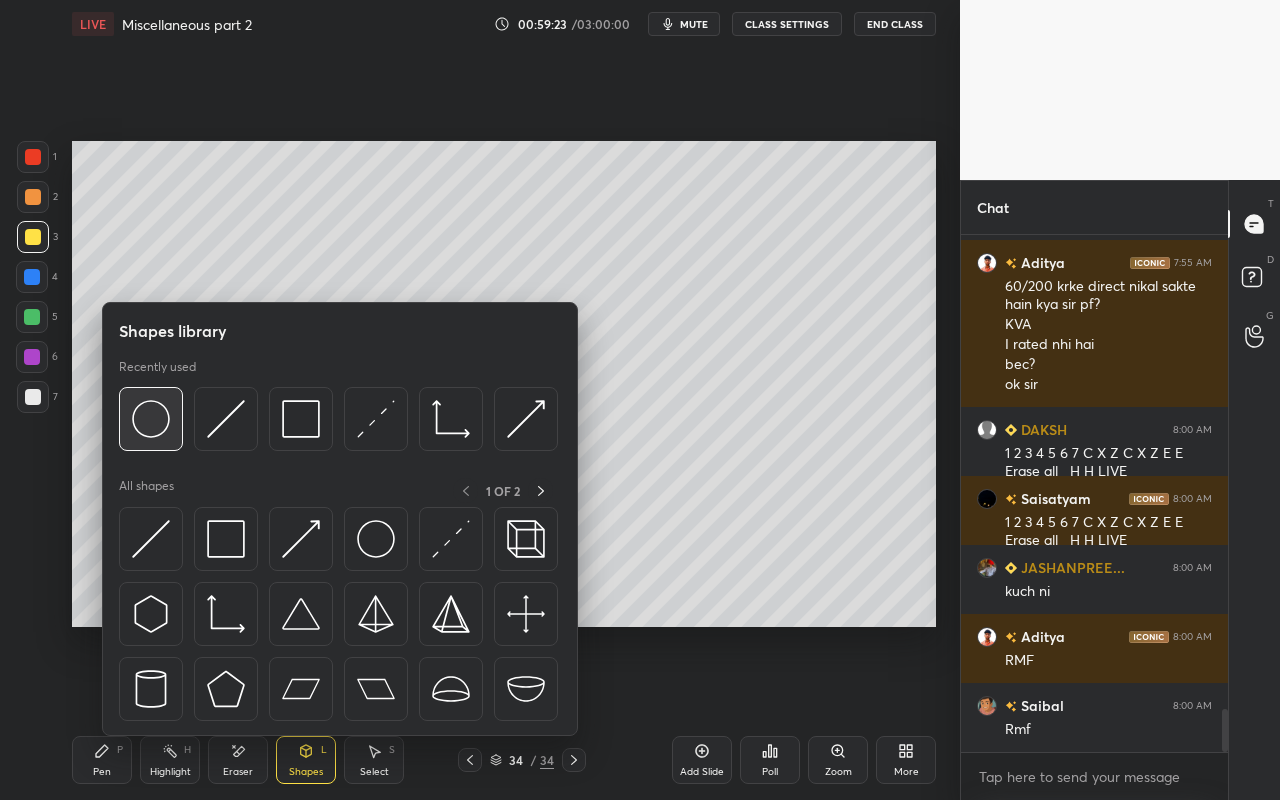 click at bounding box center [151, 419] 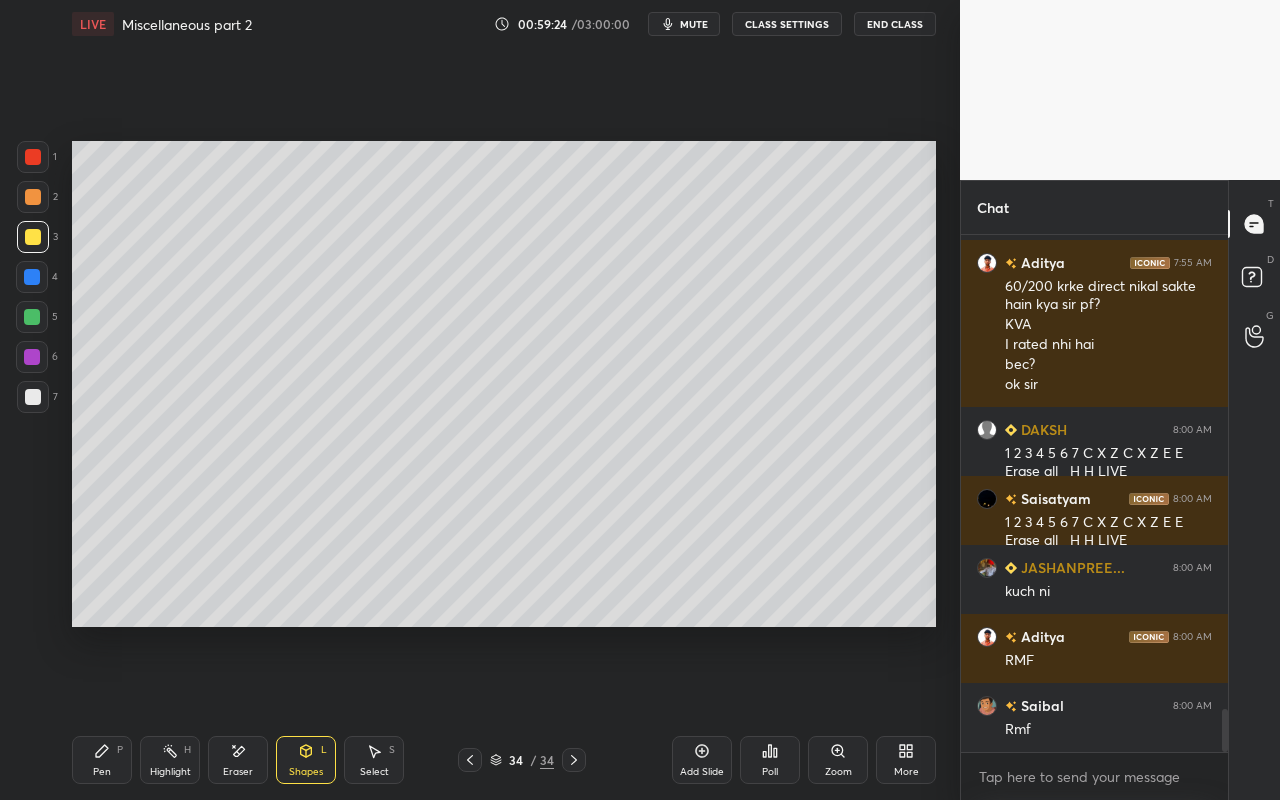 click at bounding box center (33, 237) 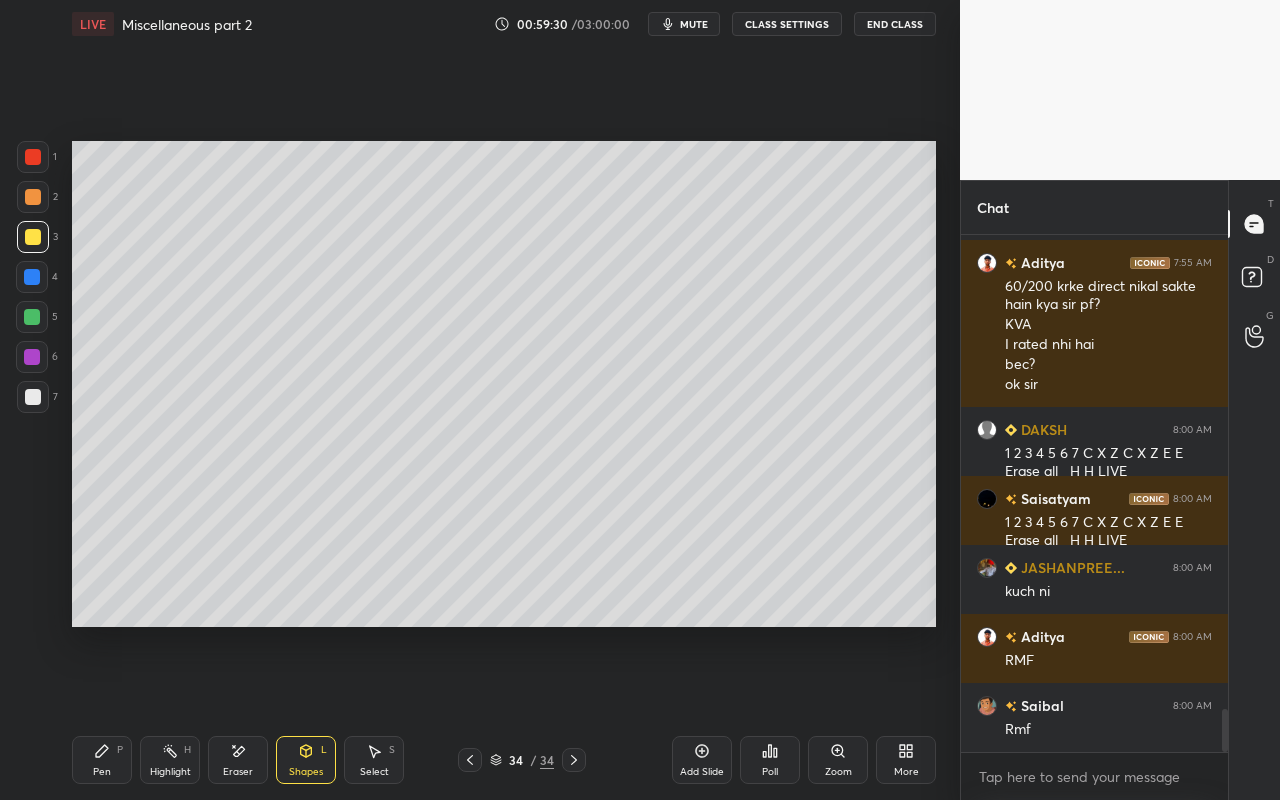 click on "Pen" at bounding box center (102, 772) 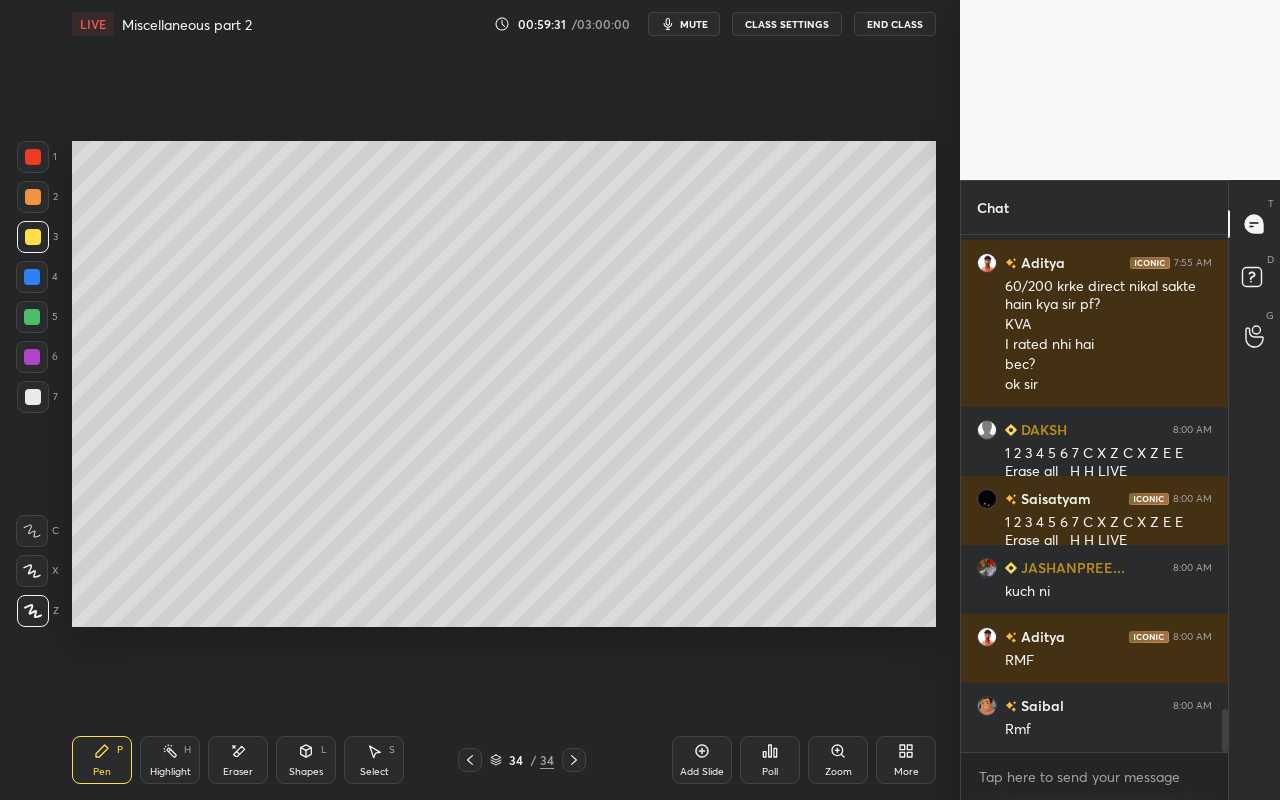 click 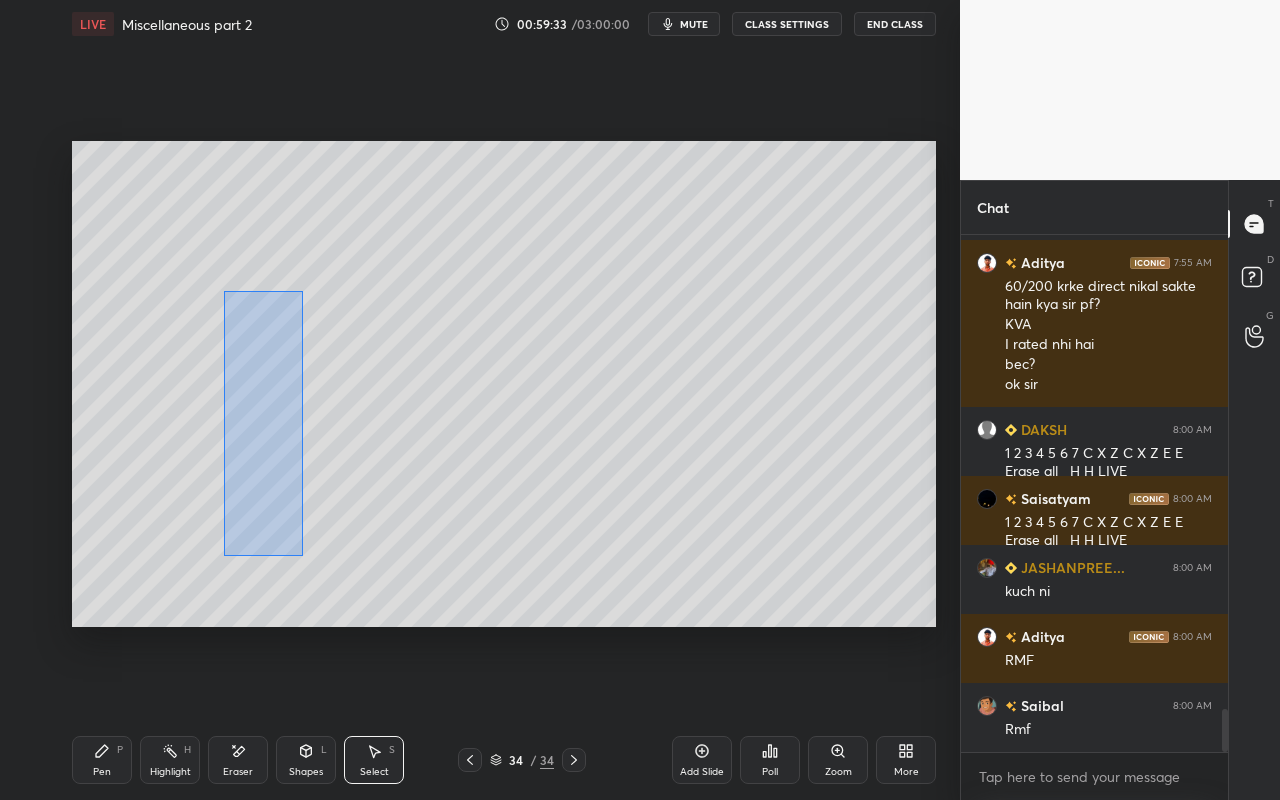 drag, startPoint x: 224, startPoint y: 291, endPoint x: 300, endPoint y: 552, distance: 271.84003 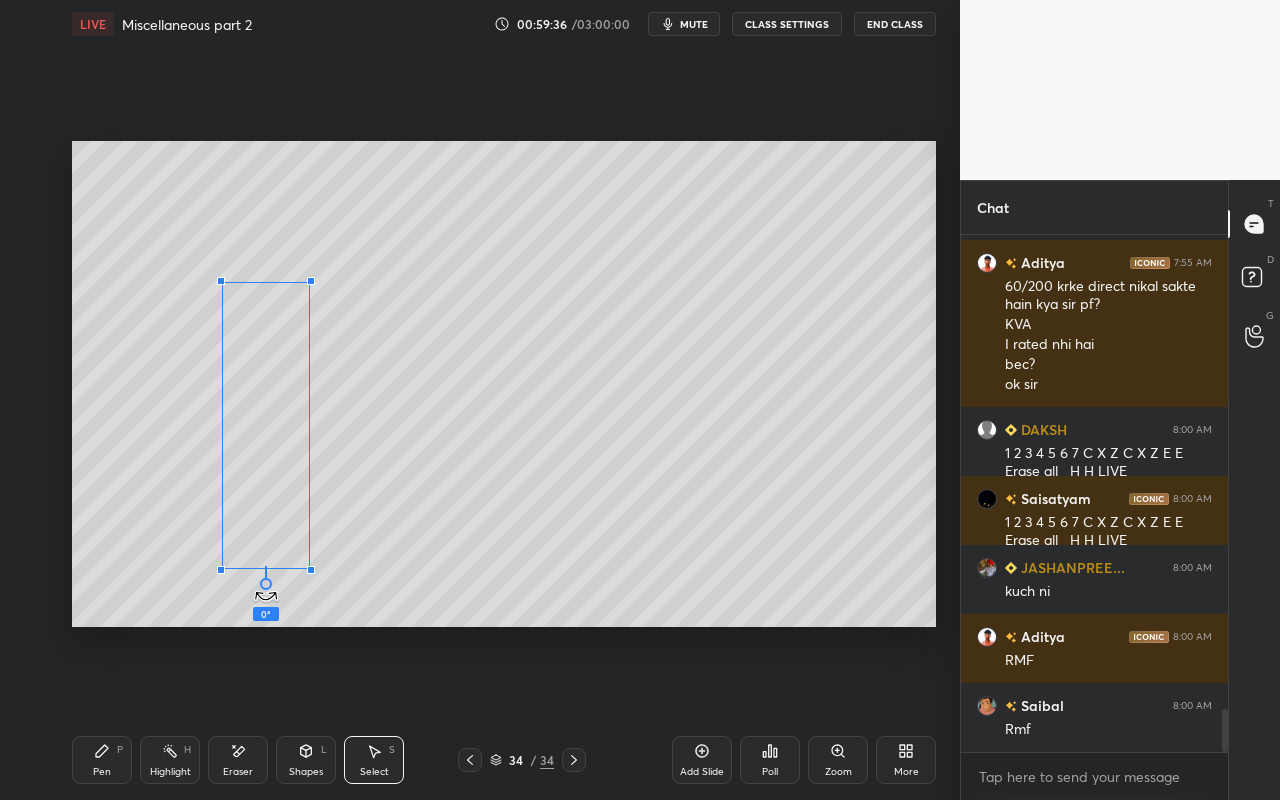 drag, startPoint x: 266, startPoint y: 587, endPoint x: 261, endPoint y: 543, distance: 44.28318 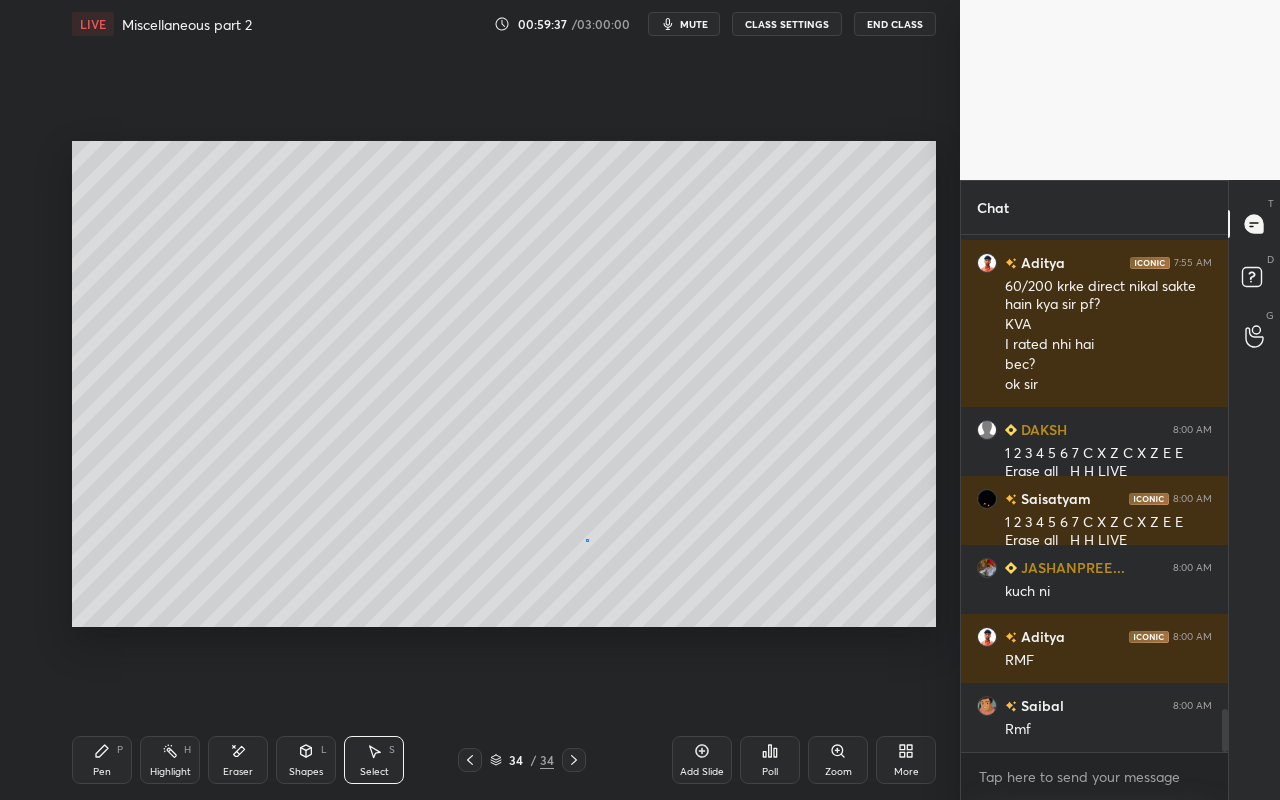 drag, startPoint x: 587, startPoint y: 540, endPoint x: 568, endPoint y: 539, distance: 19.026299 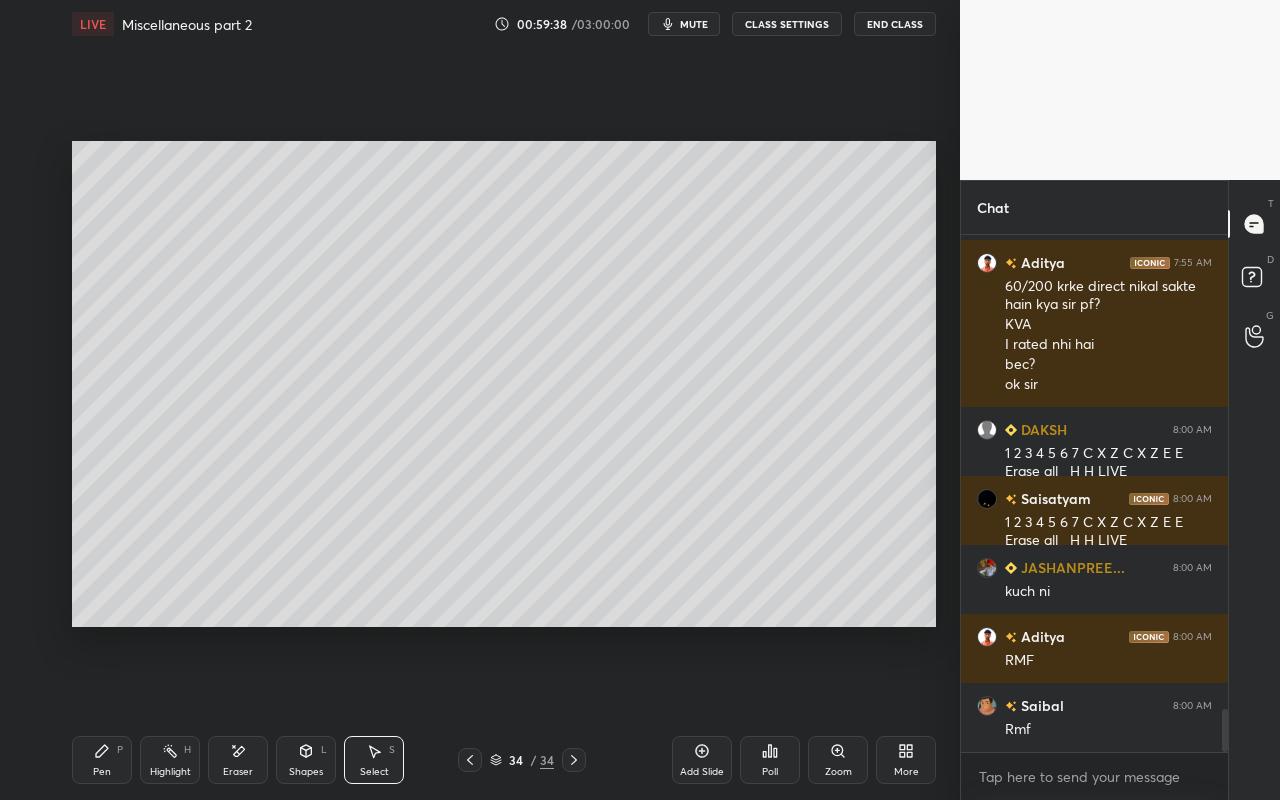 click on "Pen P" at bounding box center [102, 760] 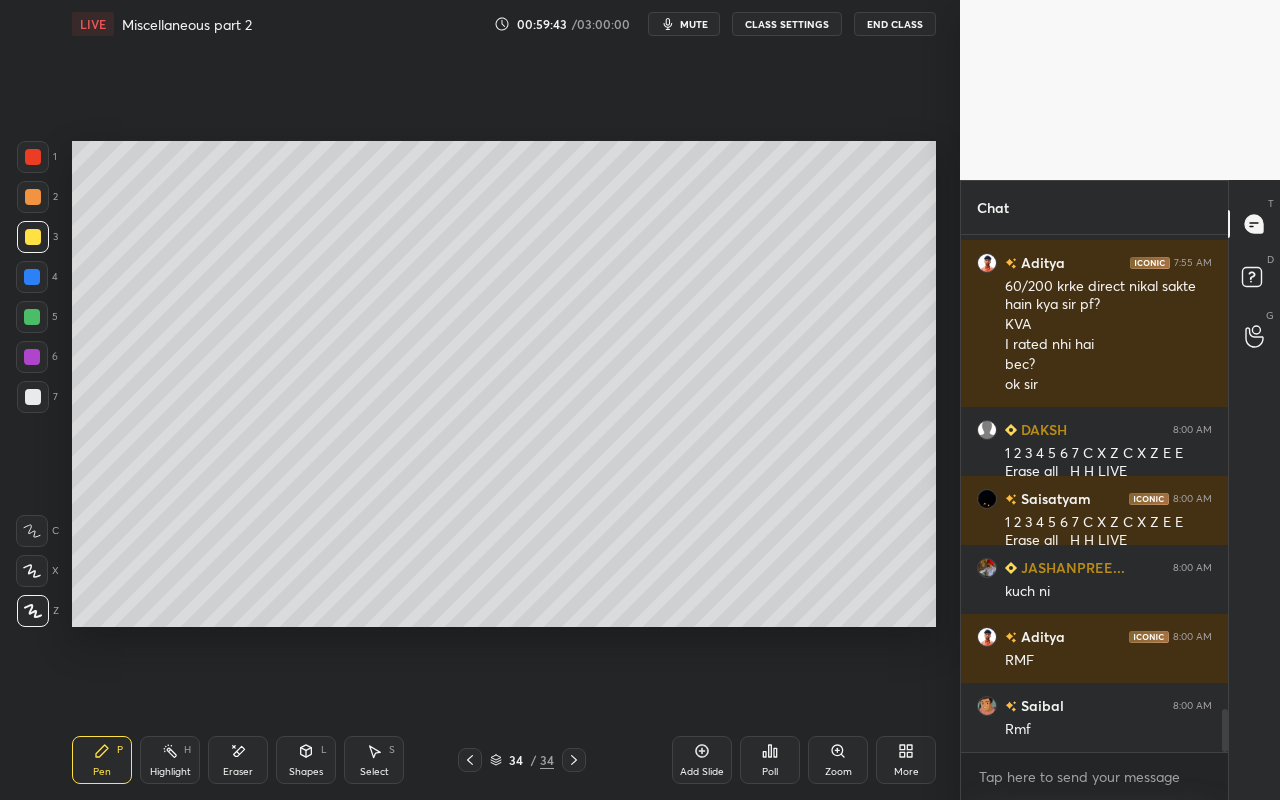 click on "Highlight" at bounding box center (170, 772) 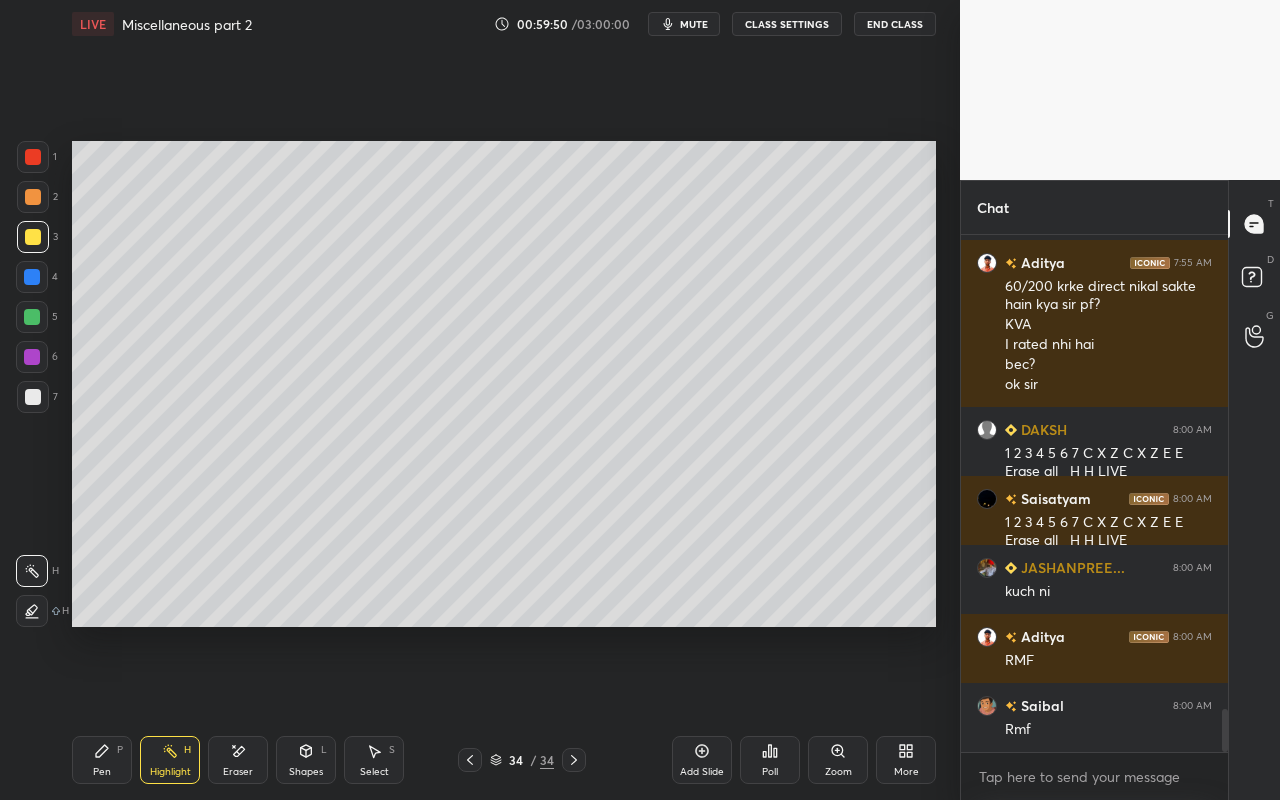 click on "Pen P Highlight H Eraser Shapes L Select S 34 / 34 Add Slide Poll Zoom More" at bounding box center (504, 760) 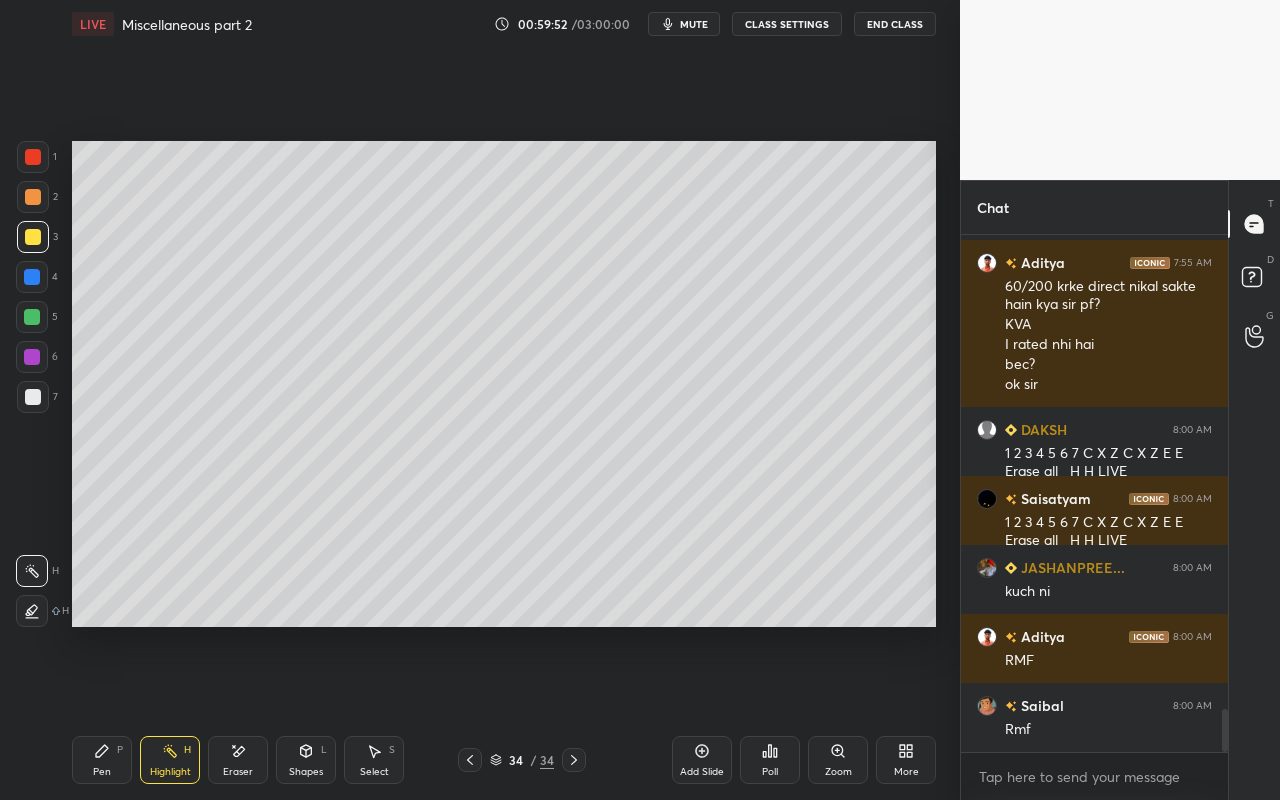 click on "Pen P" at bounding box center (102, 760) 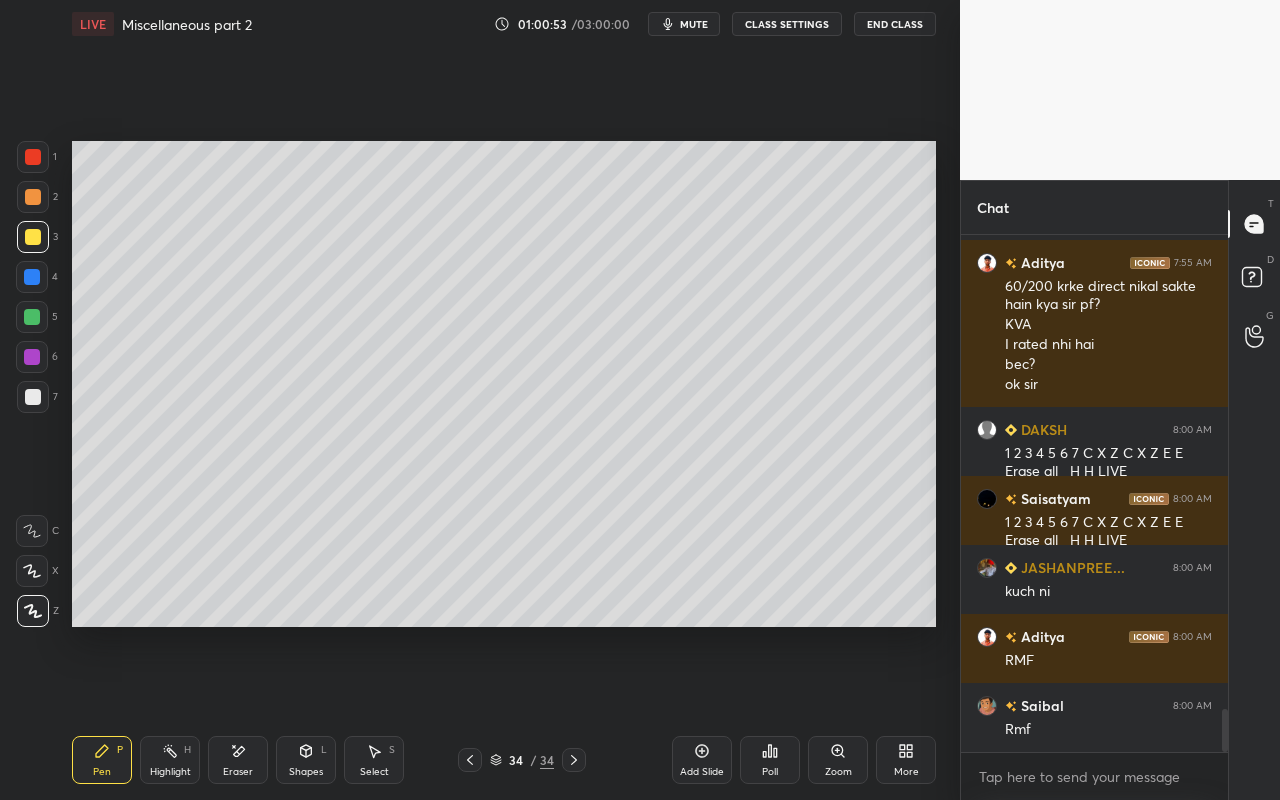 scroll, scrollTop: 5791, scrollLeft: 0, axis: vertical 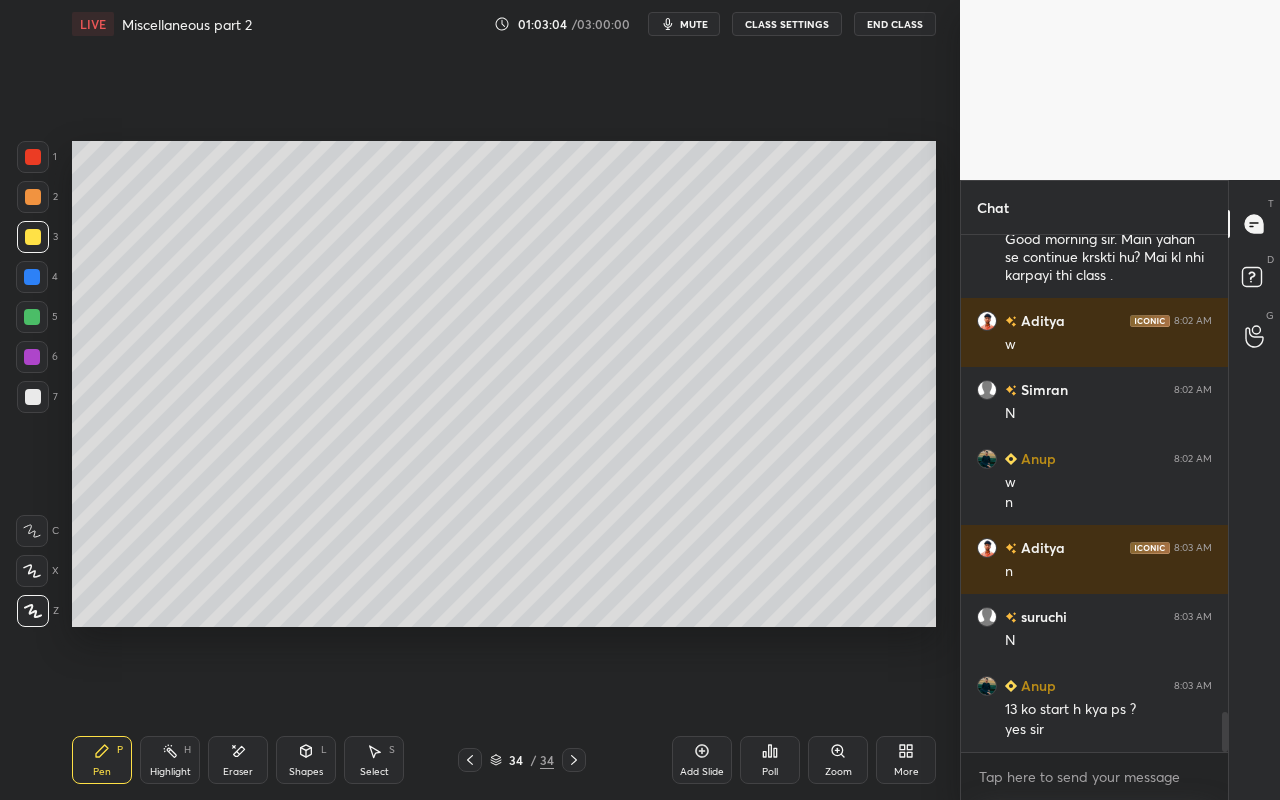 drag, startPoint x: 384, startPoint y: 774, endPoint x: 385, endPoint y: 742, distance: 32.01562 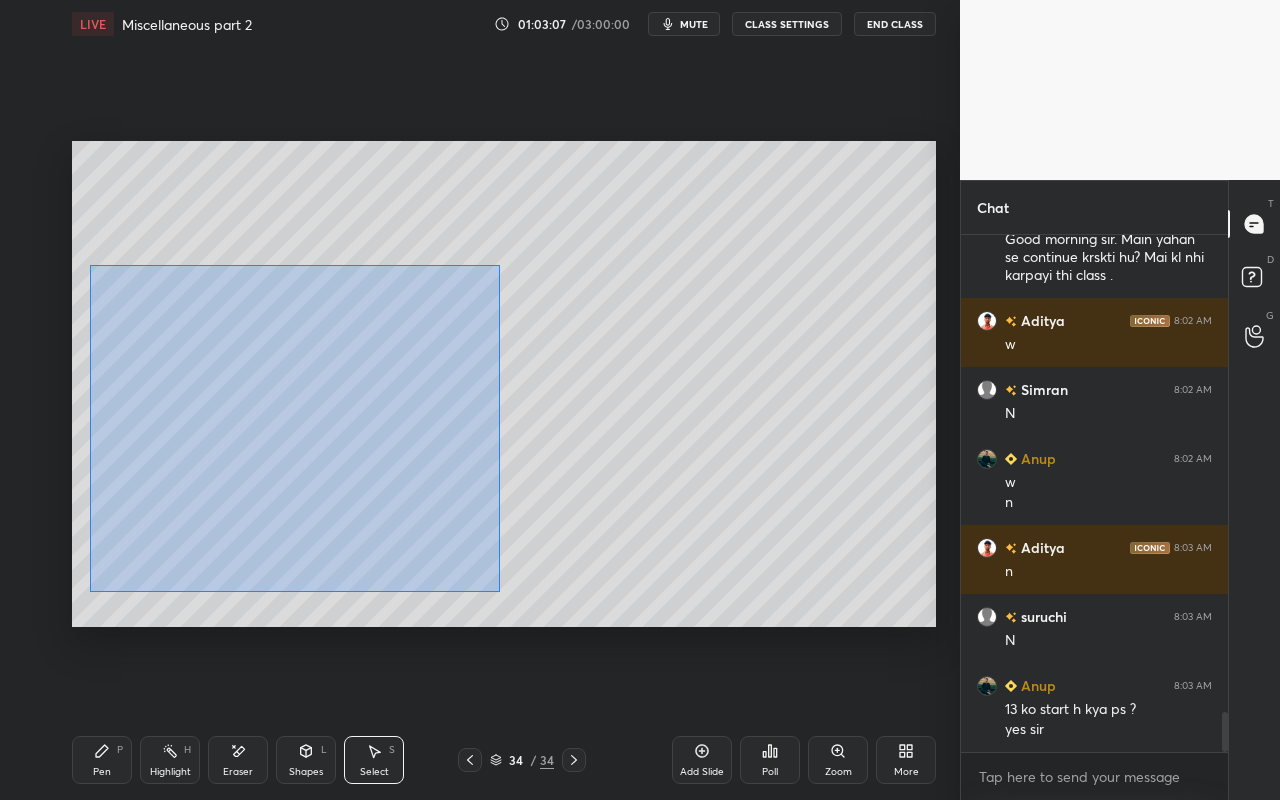 drag, startPoint x: 90, startPoint y: 265, endPoint x: 495, endPoint y: 592, distance: 520.5324 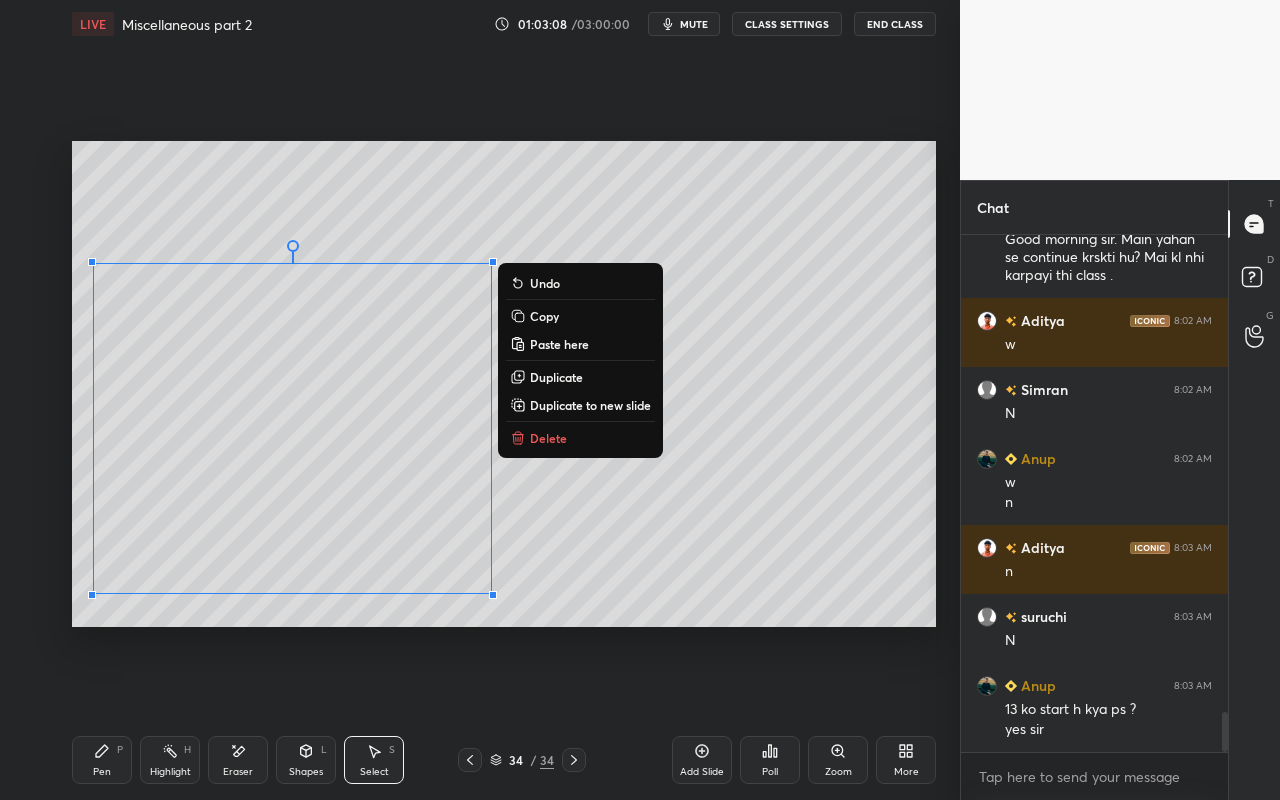 click on "Duplicate to new slide" at bounding box center (590, 405) 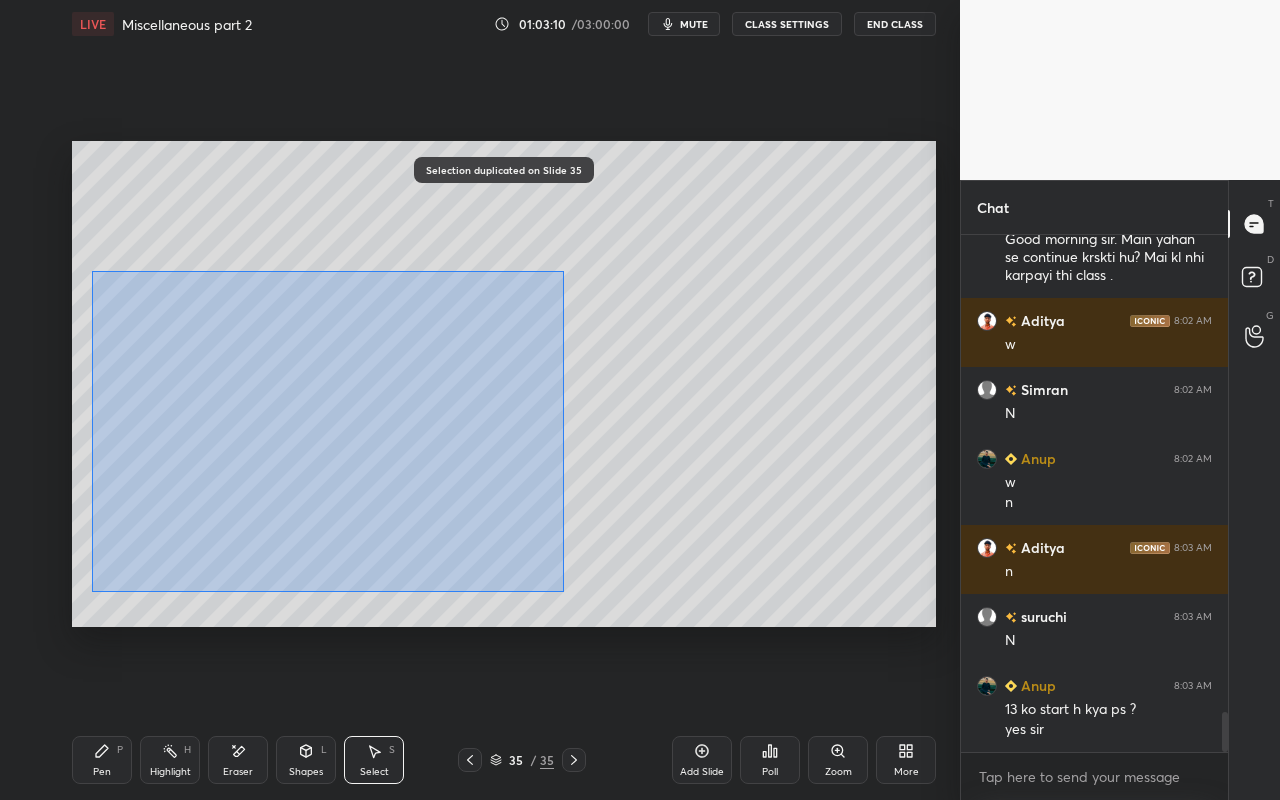 drag, startPoint x: 92, startPoint y: 270, endPoint x: 563, endPoint y: 589, distance: 568.8603 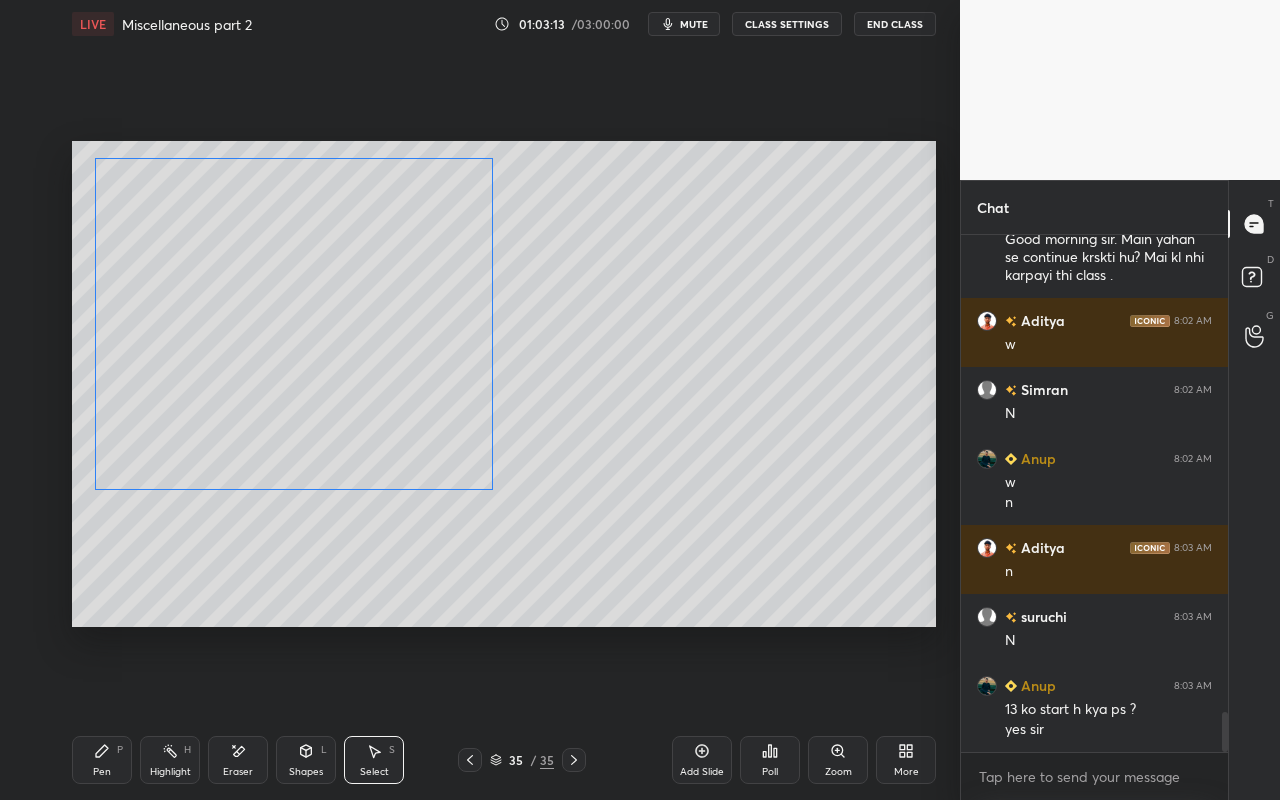 click on "0 ° Undo Copy Paste here Duplicate Duplicate to new slide Delete" at bounding box center [504, 384] 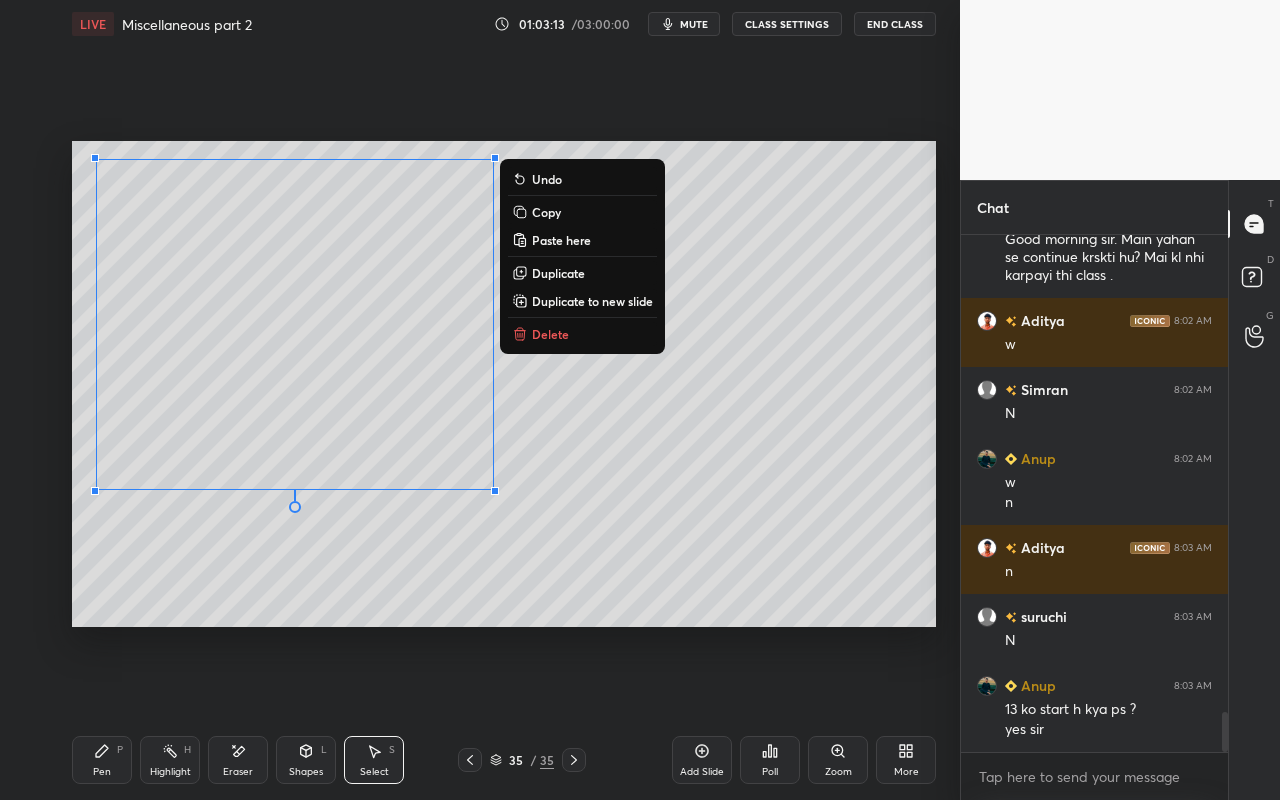 click on "0 ° Undo Copy Paste here Duplicate Duplicate to new slide Delete" at bounding box center (504, 384) 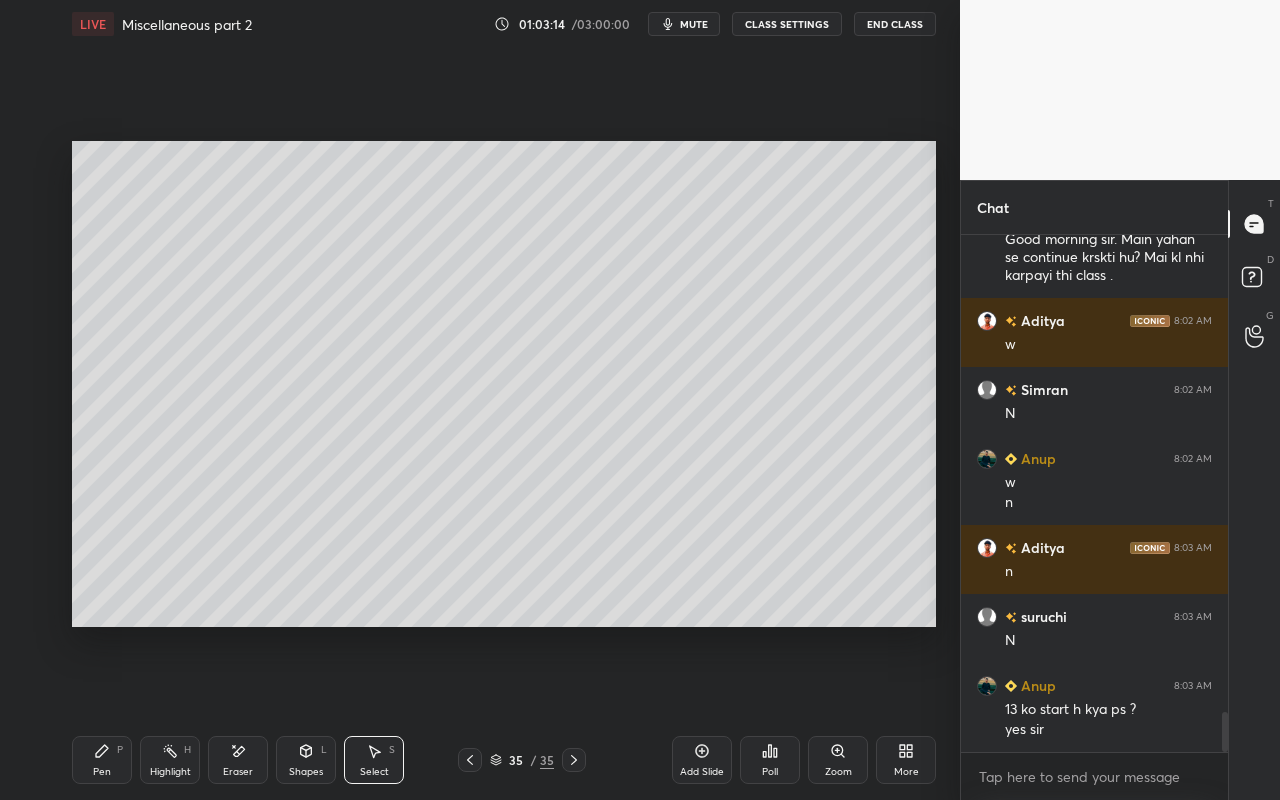 click on "Pen" at bounding box center [102, 772] 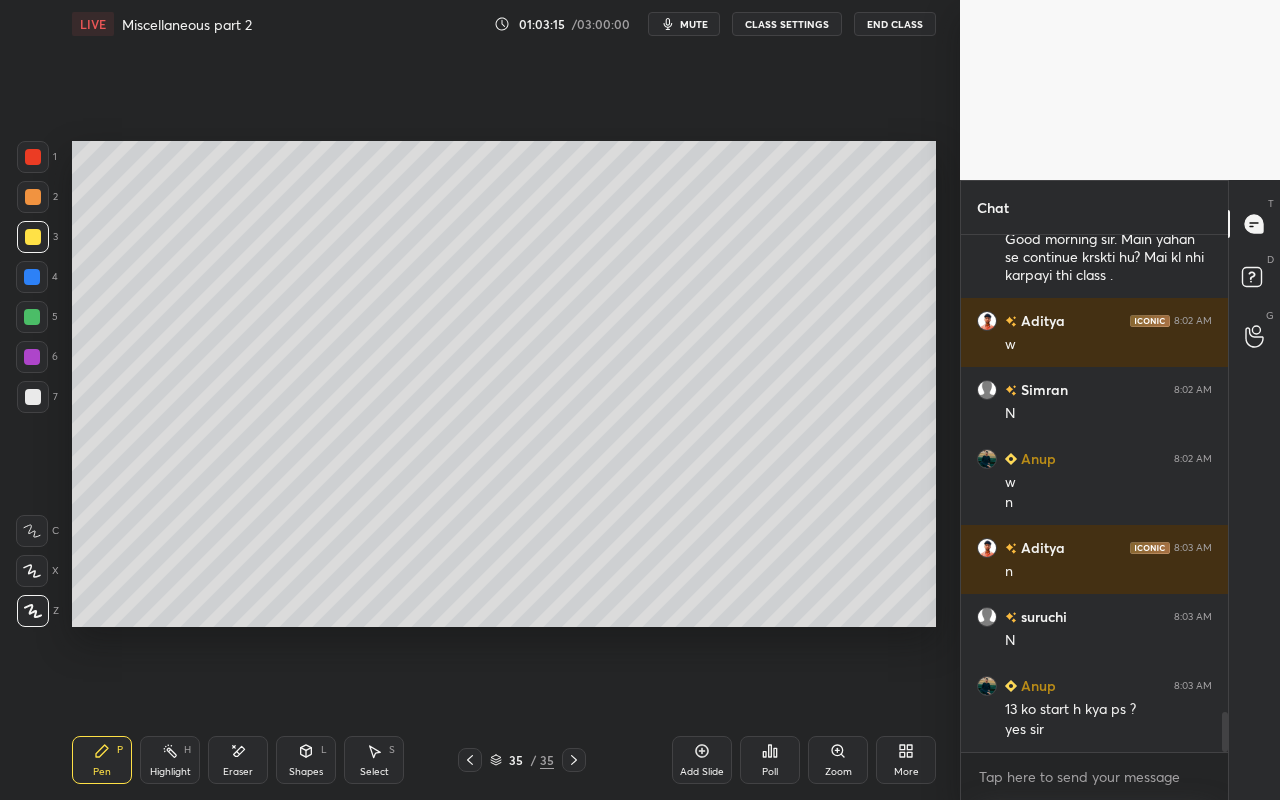 click at bounding box center [33, 157] 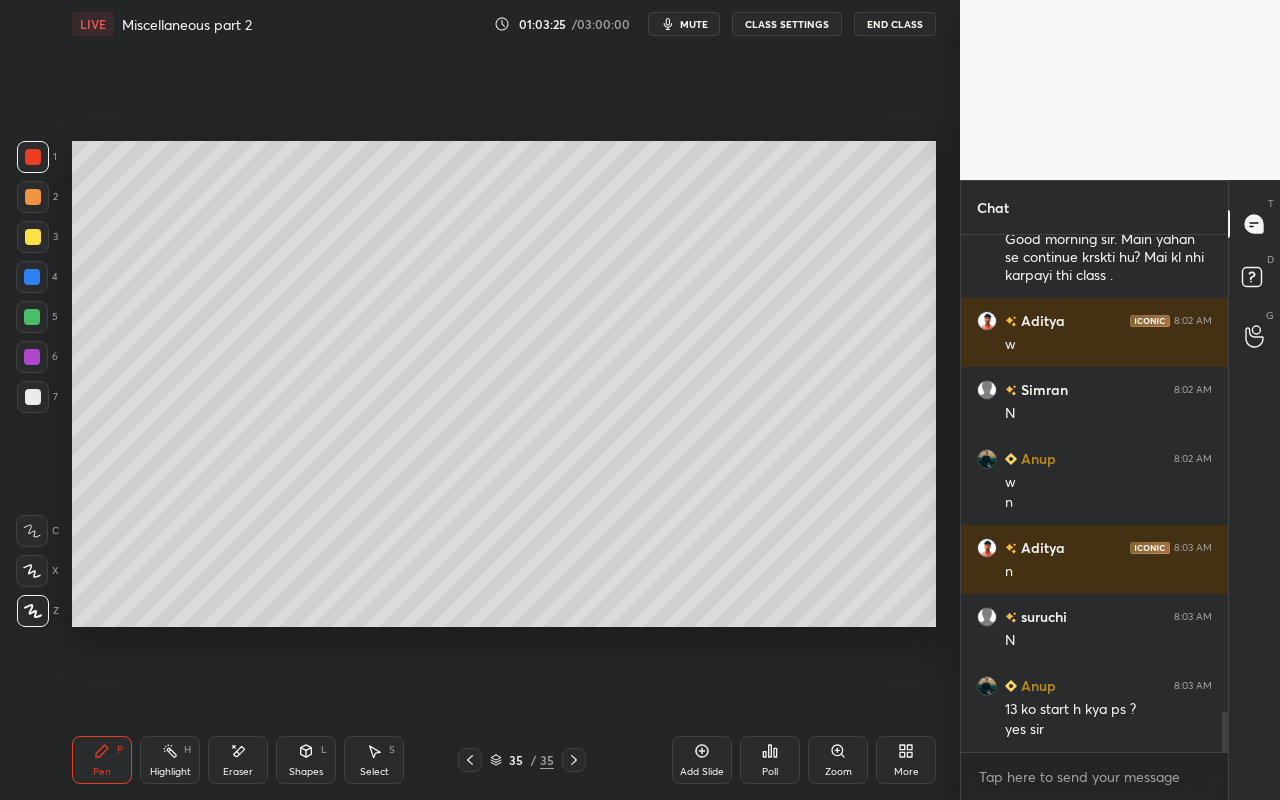 click on "Pen P" at bounding box center [102, 760] 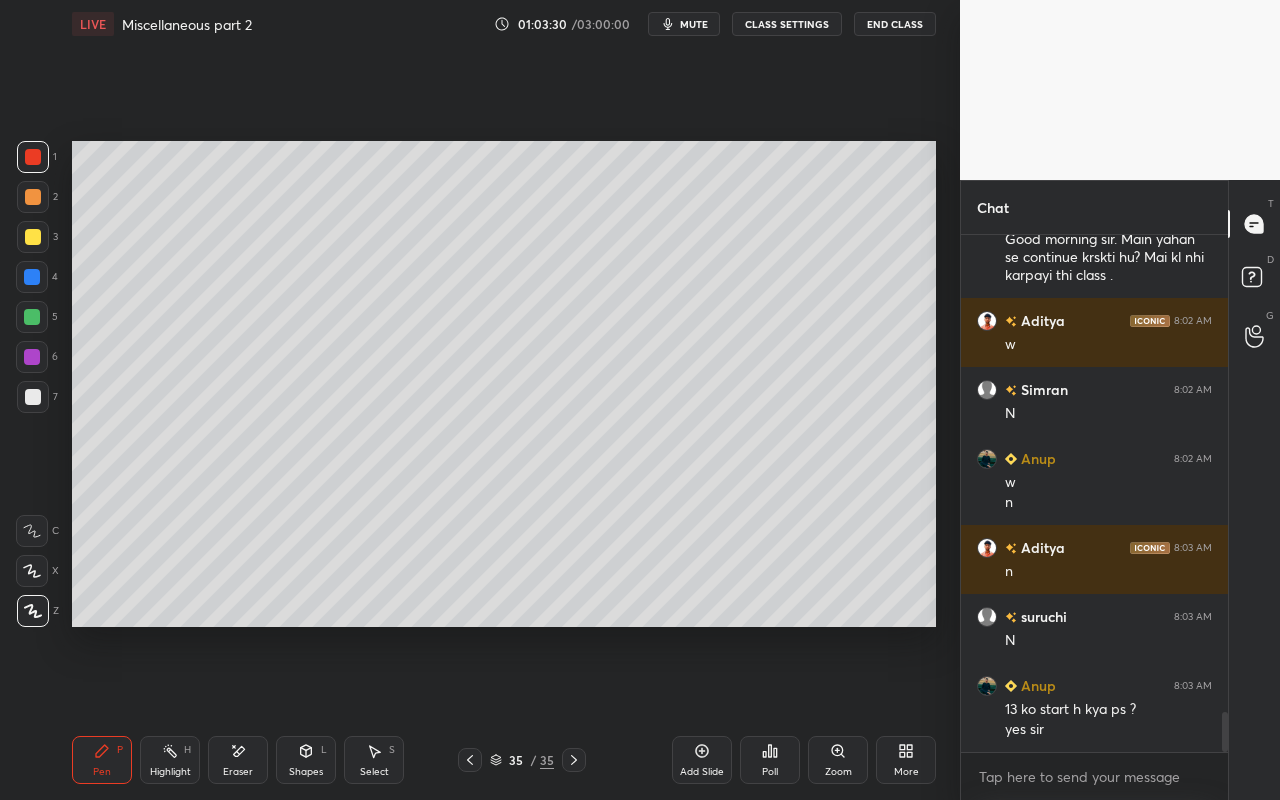 drag, startPoint x: 378, startPoint y: 751, endPoint x: 383, endPoint y: 736, distance: 15.811388 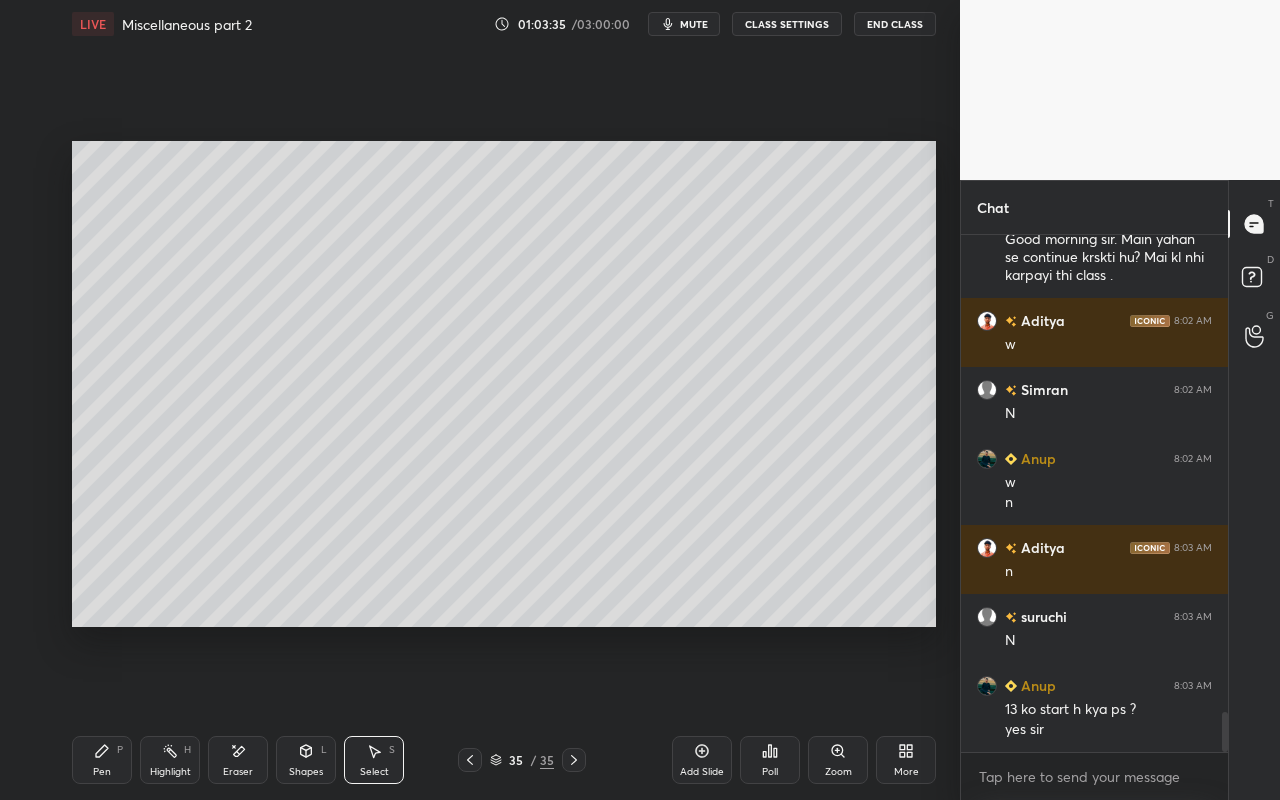 click on "Pen P" at bounding box center (102, 760) 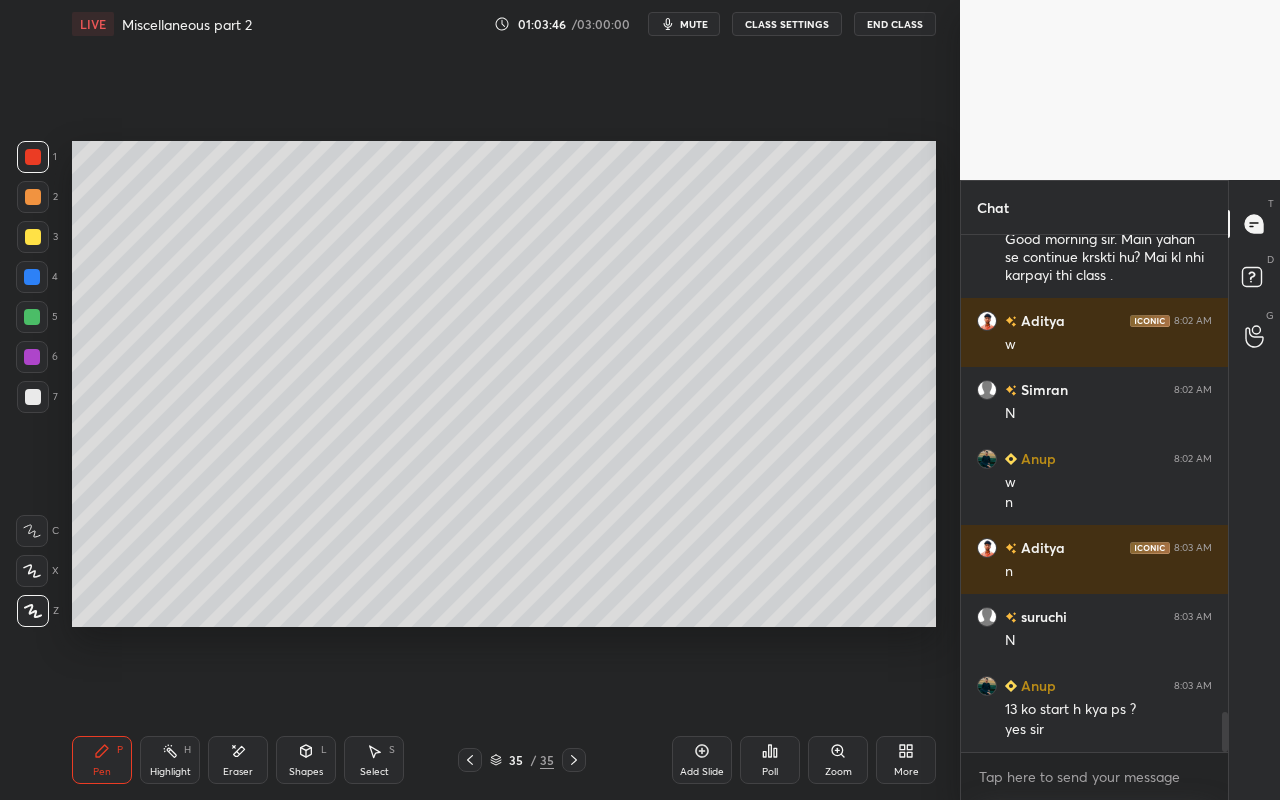 drag, startPoint x: 89, startPoint y: 765, endPoint x: 108, endPoint y: 764, distance: 19.026299 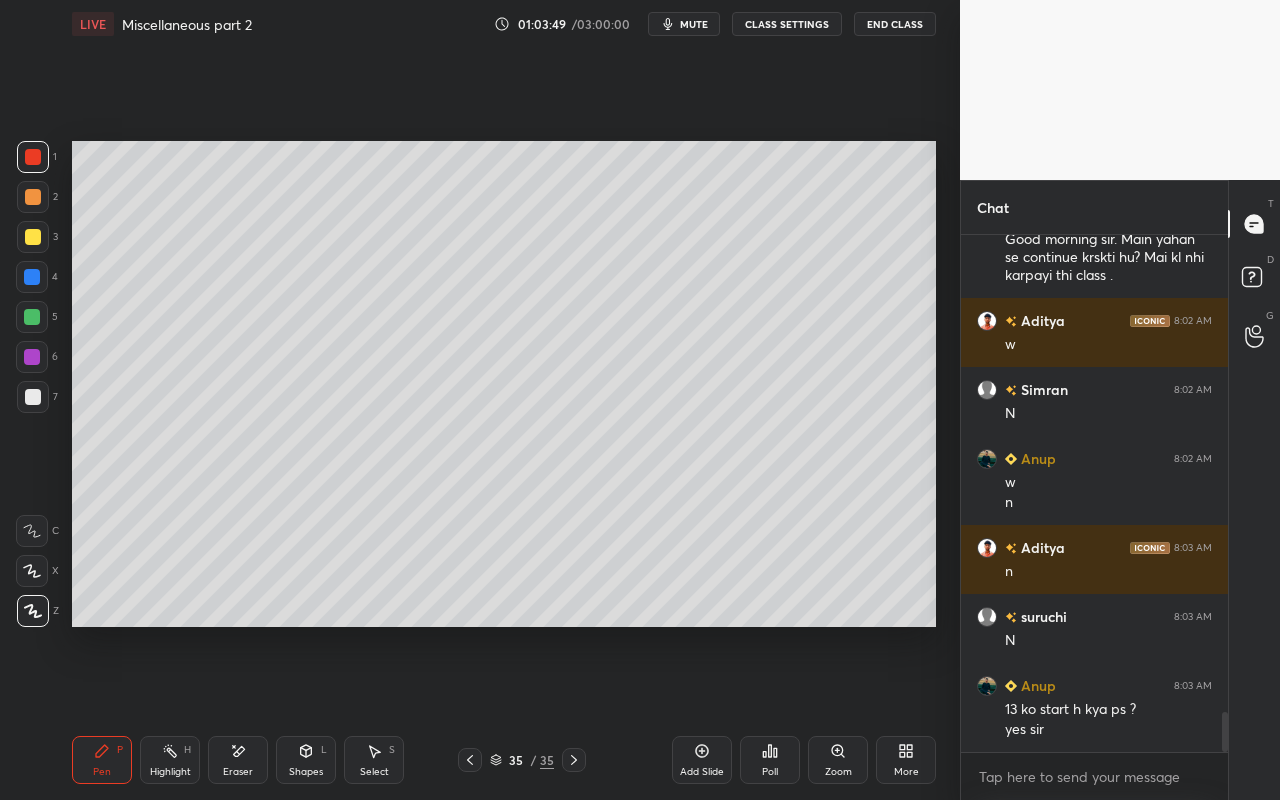 click at bounding box center (33, 237) 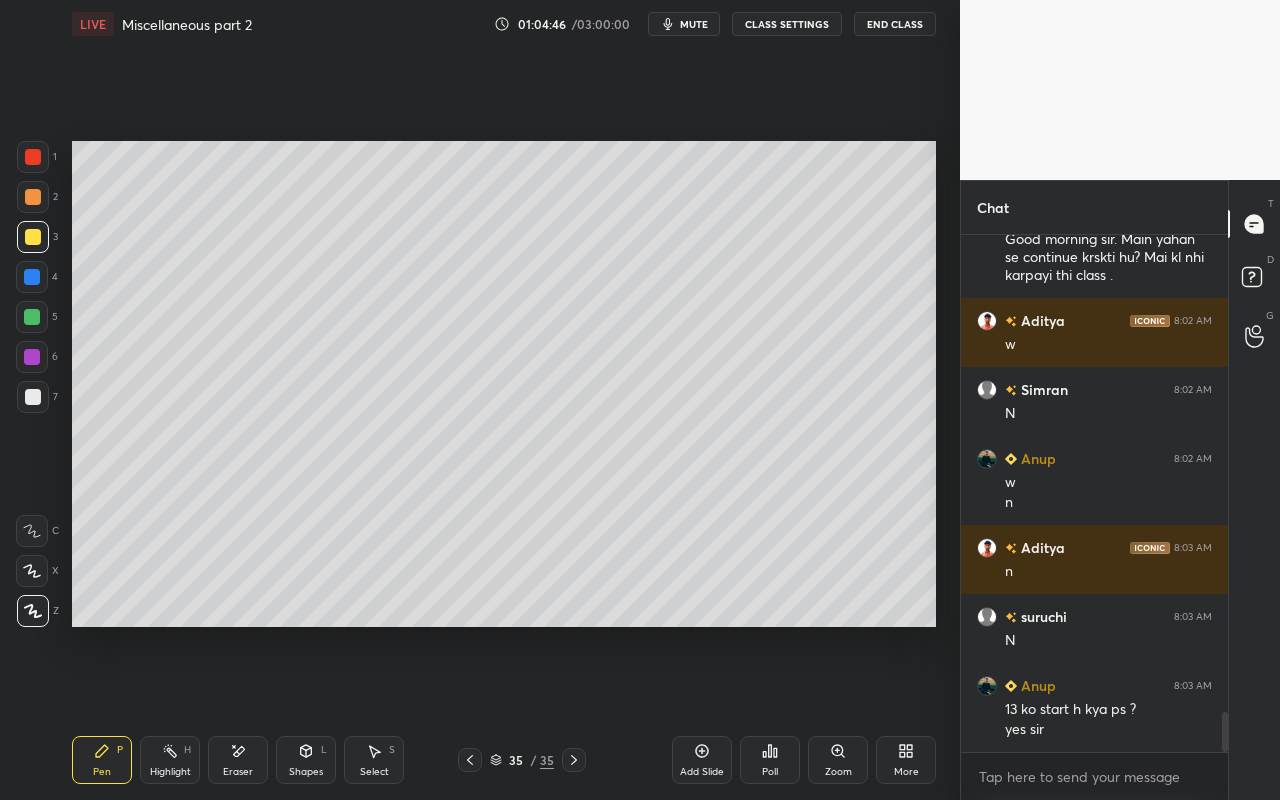 click on "Pen P Highlight H Eraser Shapes L Select S" at bounding box center [222, 760] 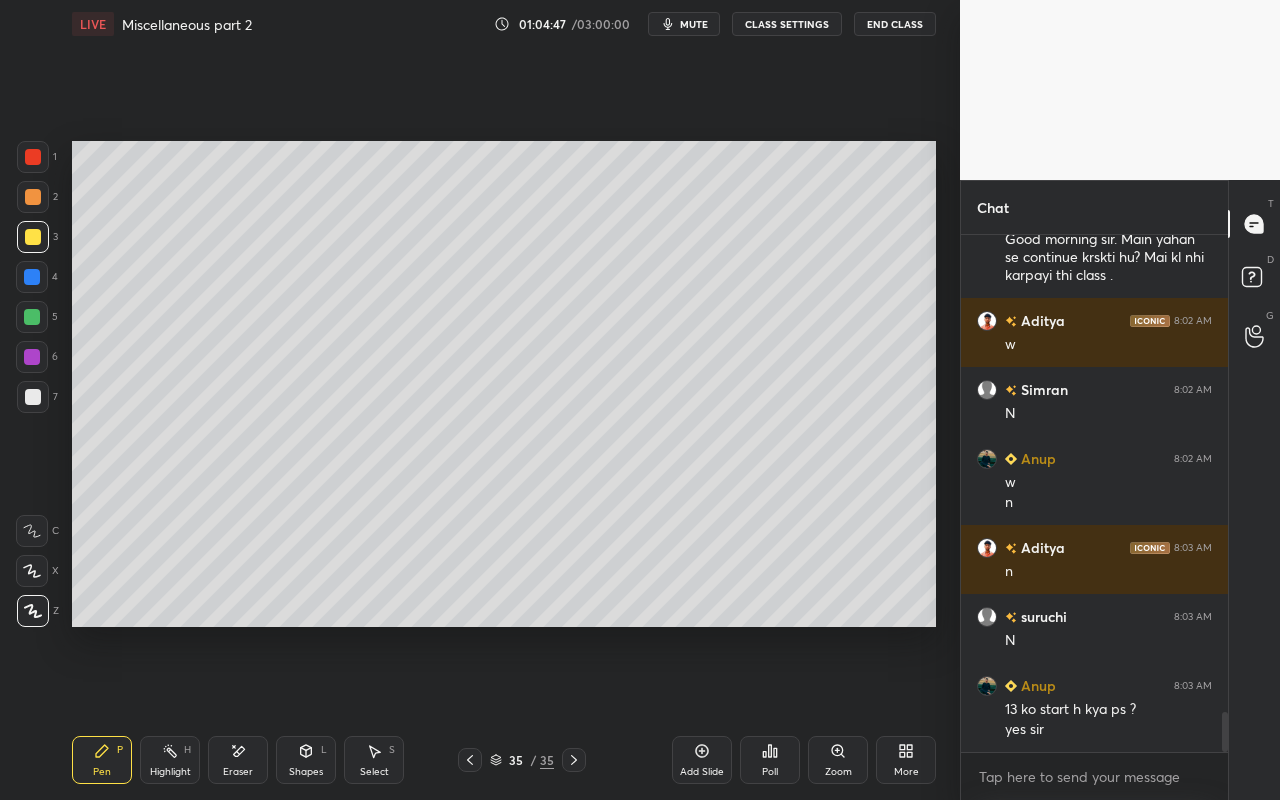 drag, startPoint x: 307, startPoint y: 758, endPoint x: 312, endPoint y: 741, distance: 17.720045 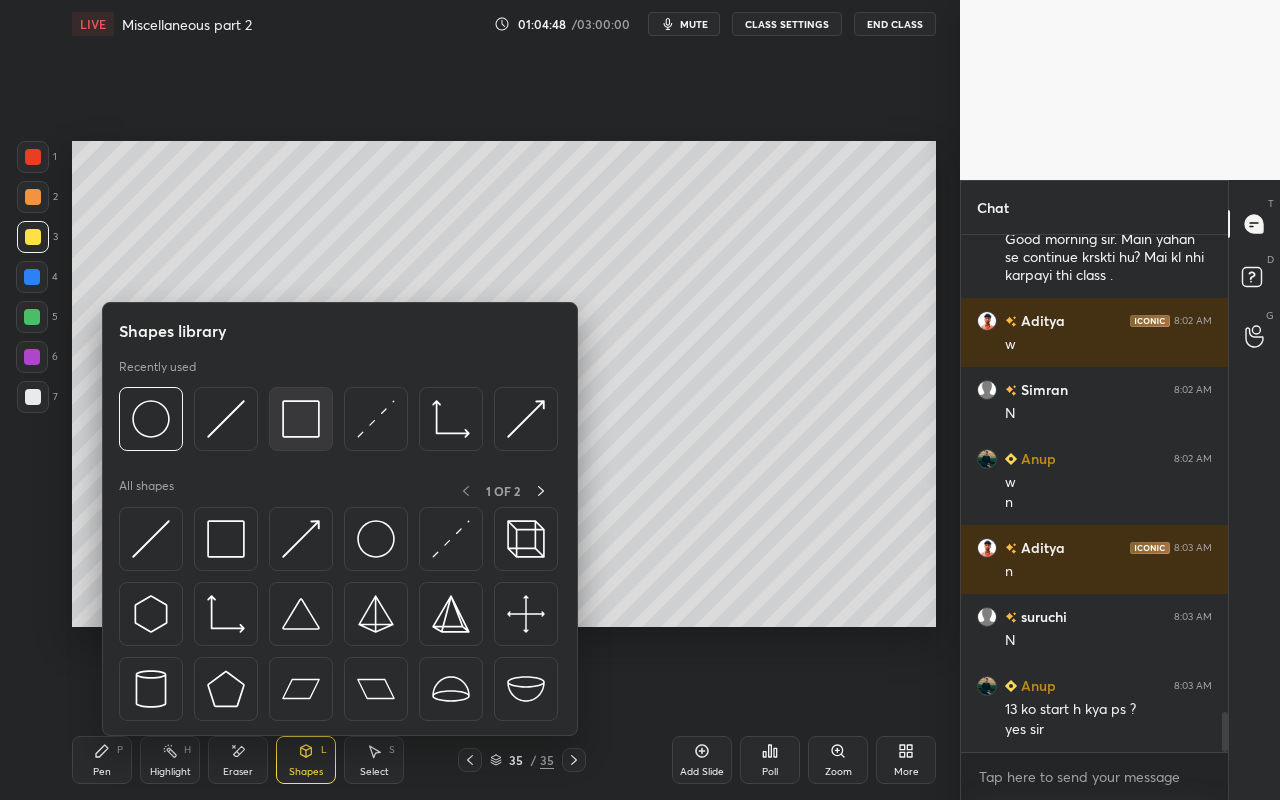 click at bounding box center [301, 419] 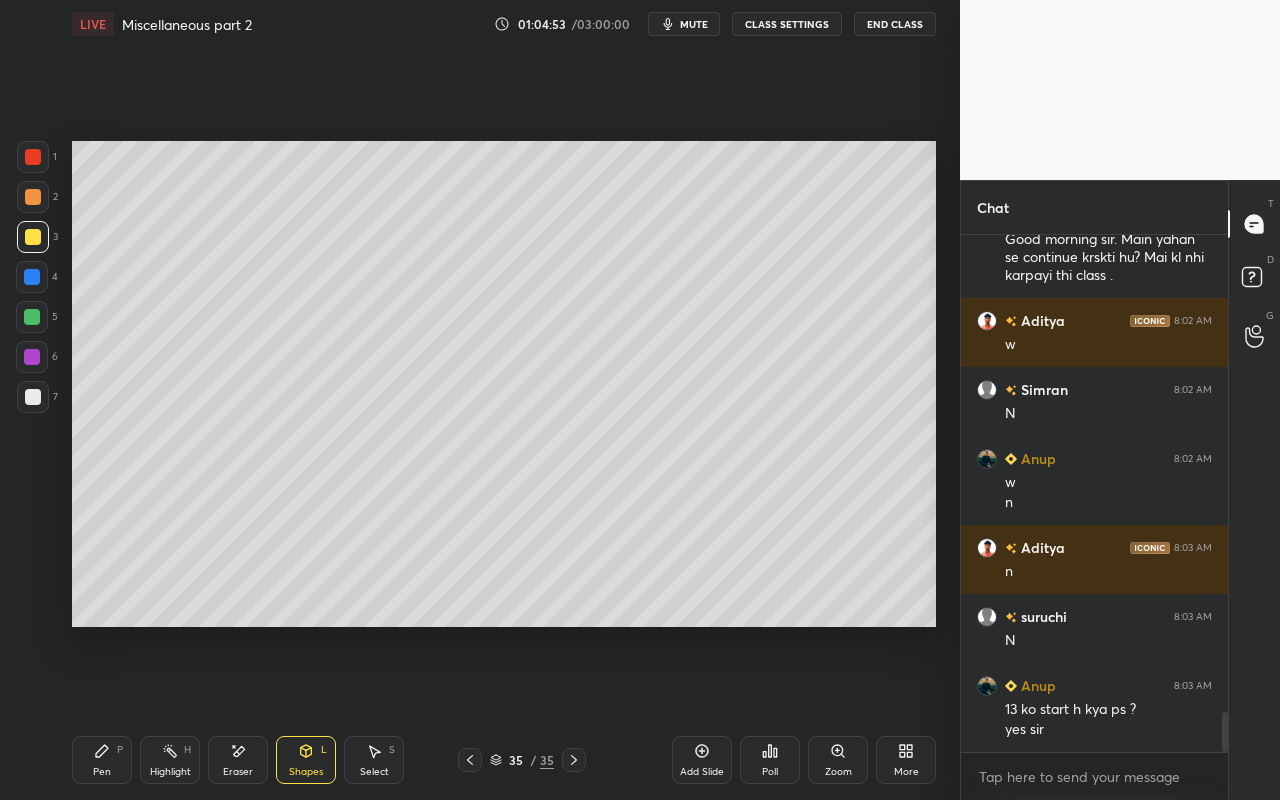 drag, startPoint x: 177, startPoint y: 764, endPoint x: 181, endPoint y: 754, distance: 10.770329 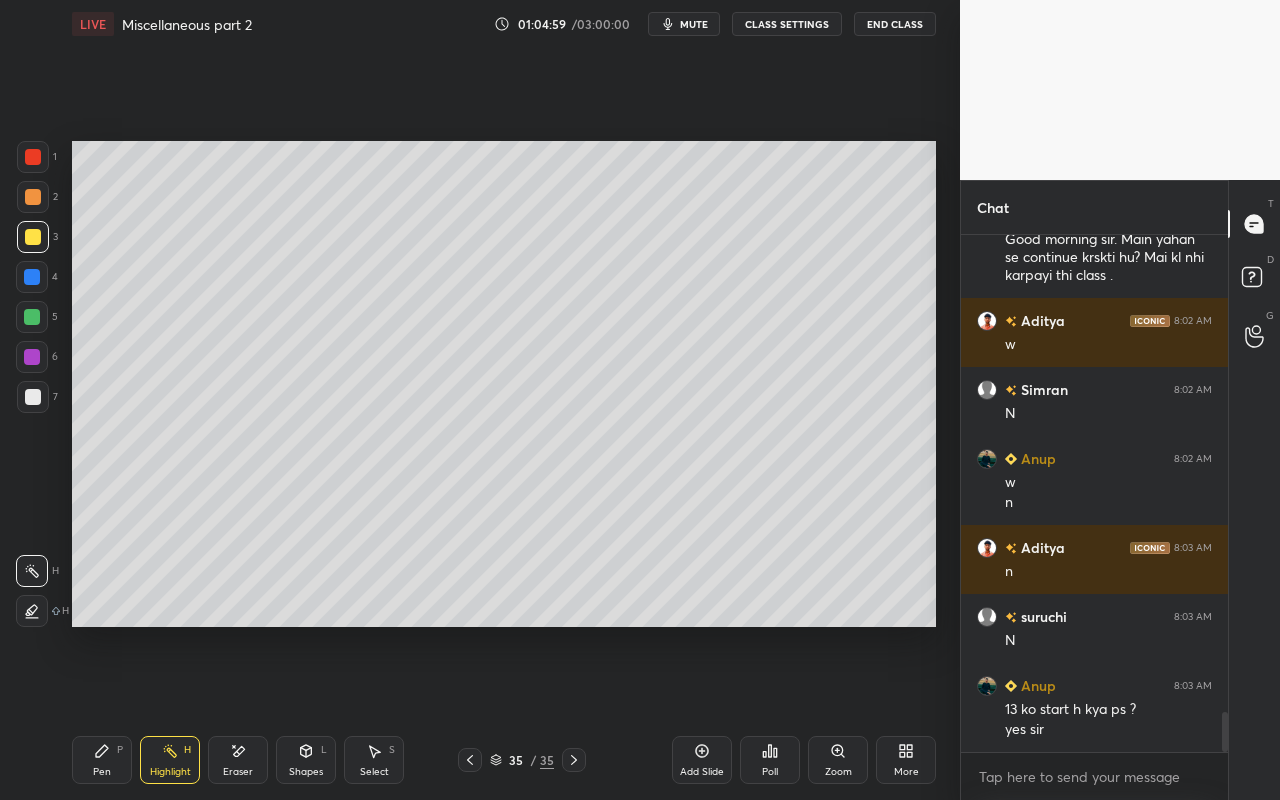 drag, startPoint x: 177, startPoint y: 755, endPoint x: 193, endPoint y: 647, distance: 109.17875 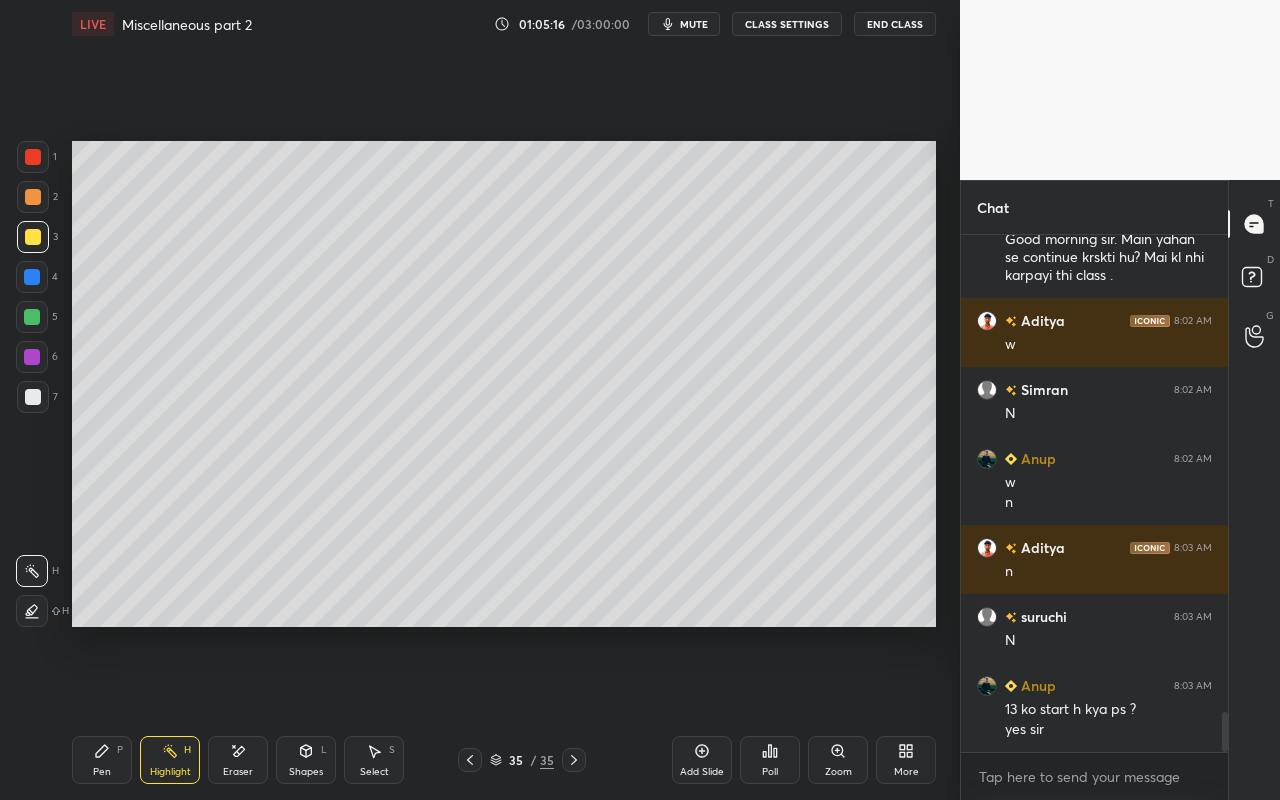 click on "Highlight H" at bounding box center (170, 760) 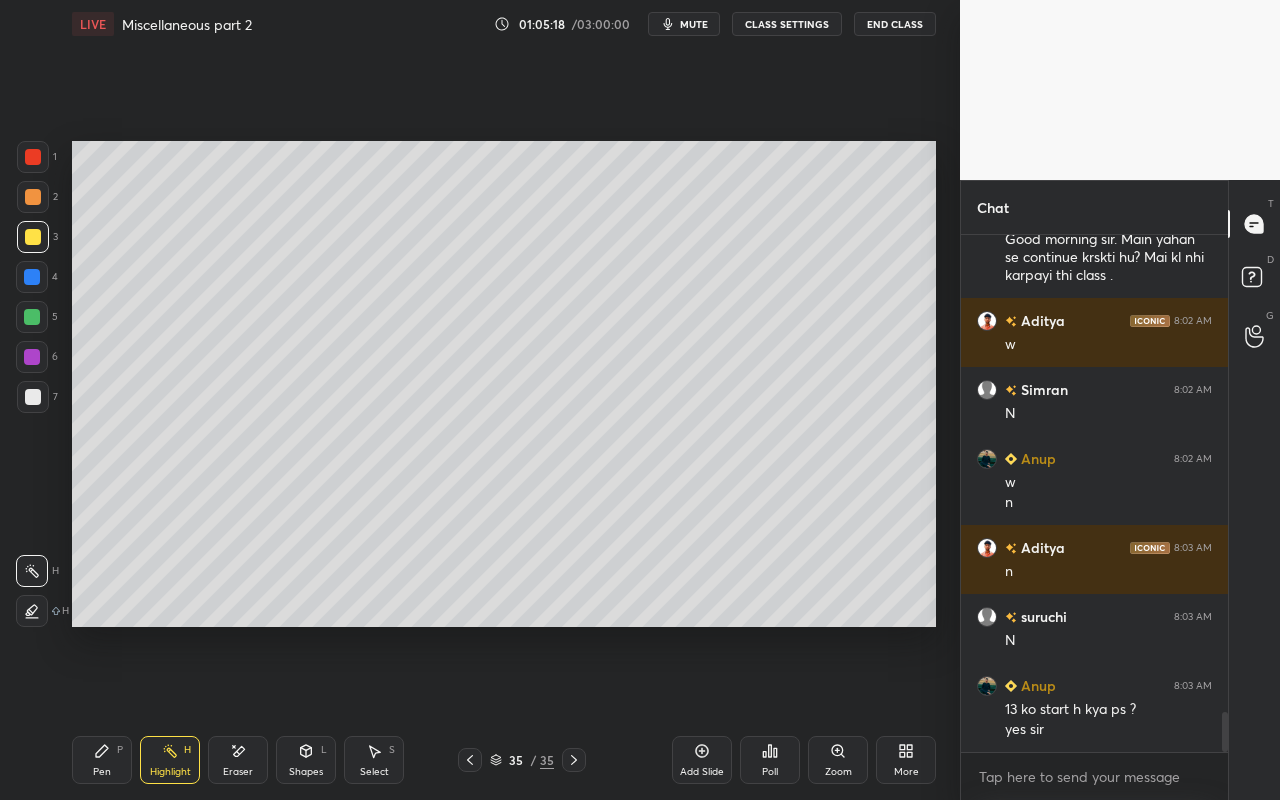 drag, startPoint x: 312, startPoint y: 758, endPoint x: 316, endPoint y: 743, distance: 15.524175 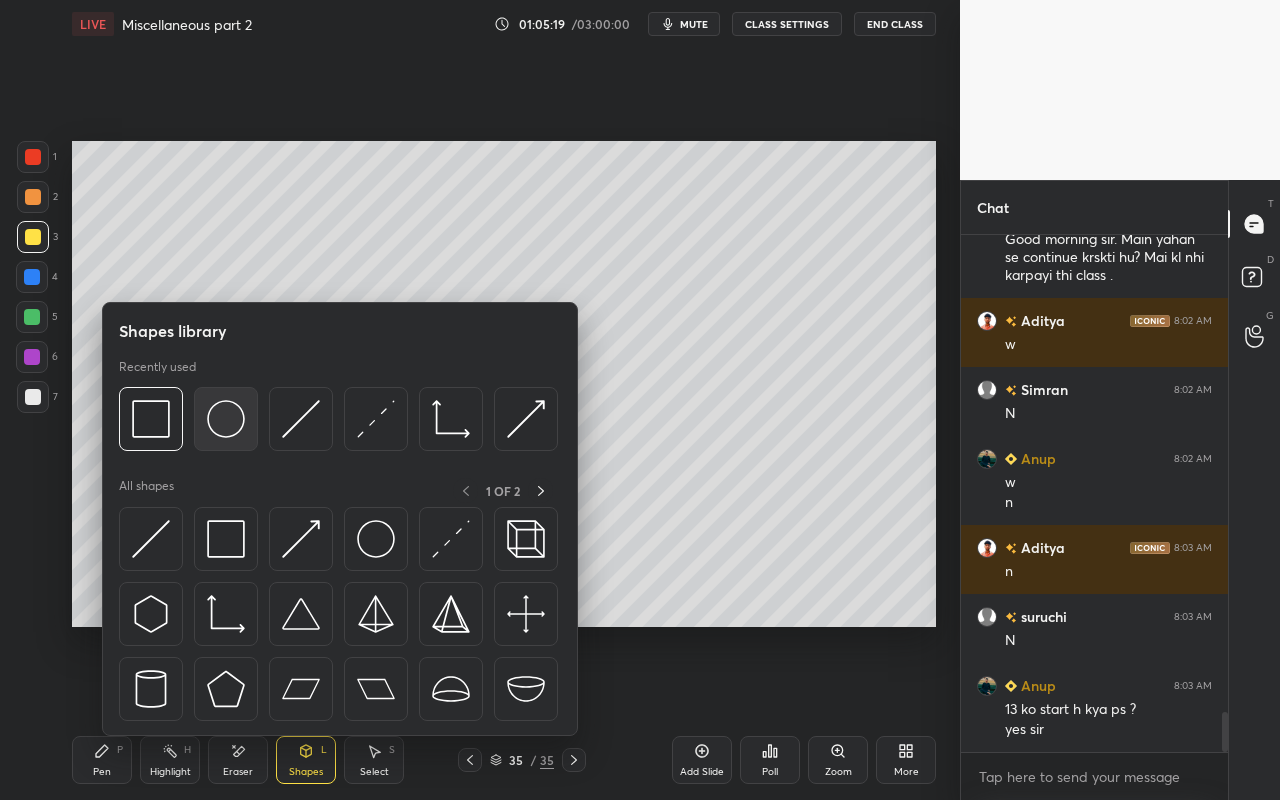click at bounding box center [226, 419] 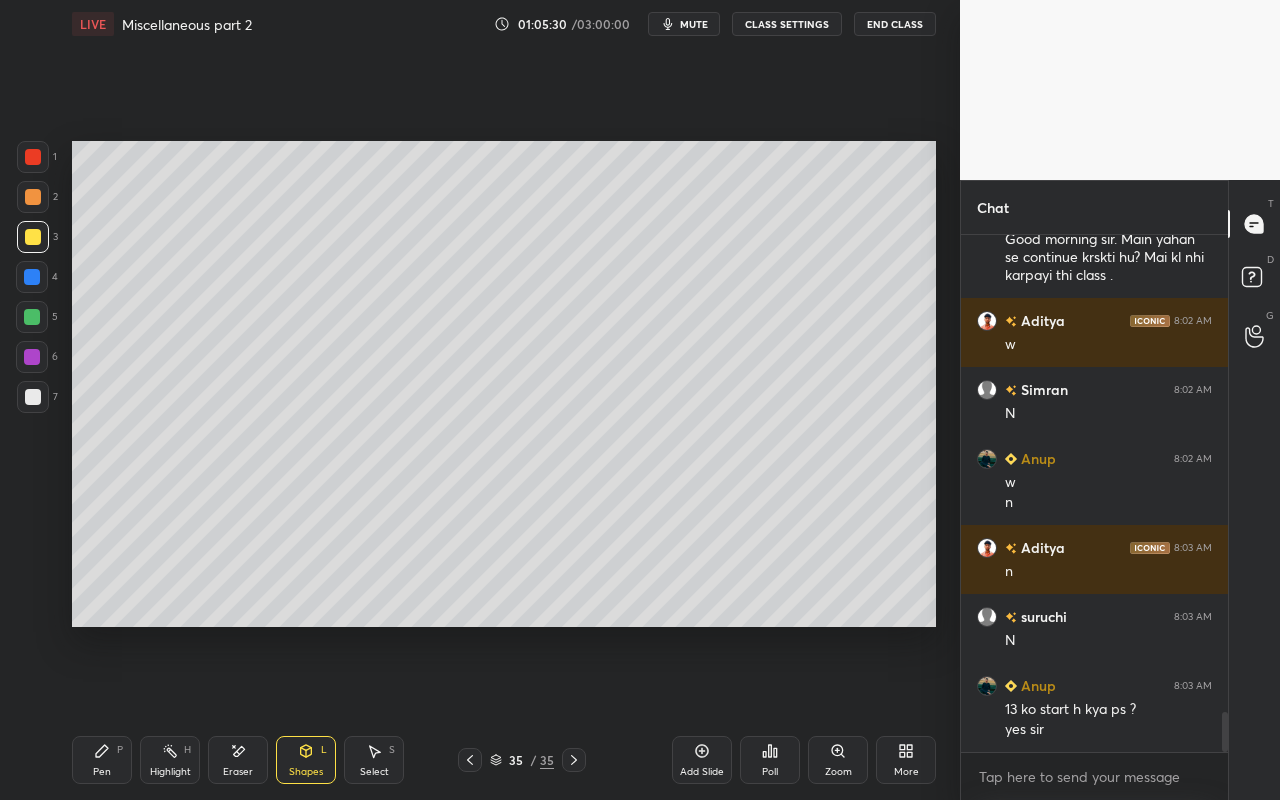 click on "Highlight" at bounding box center (170, 772) 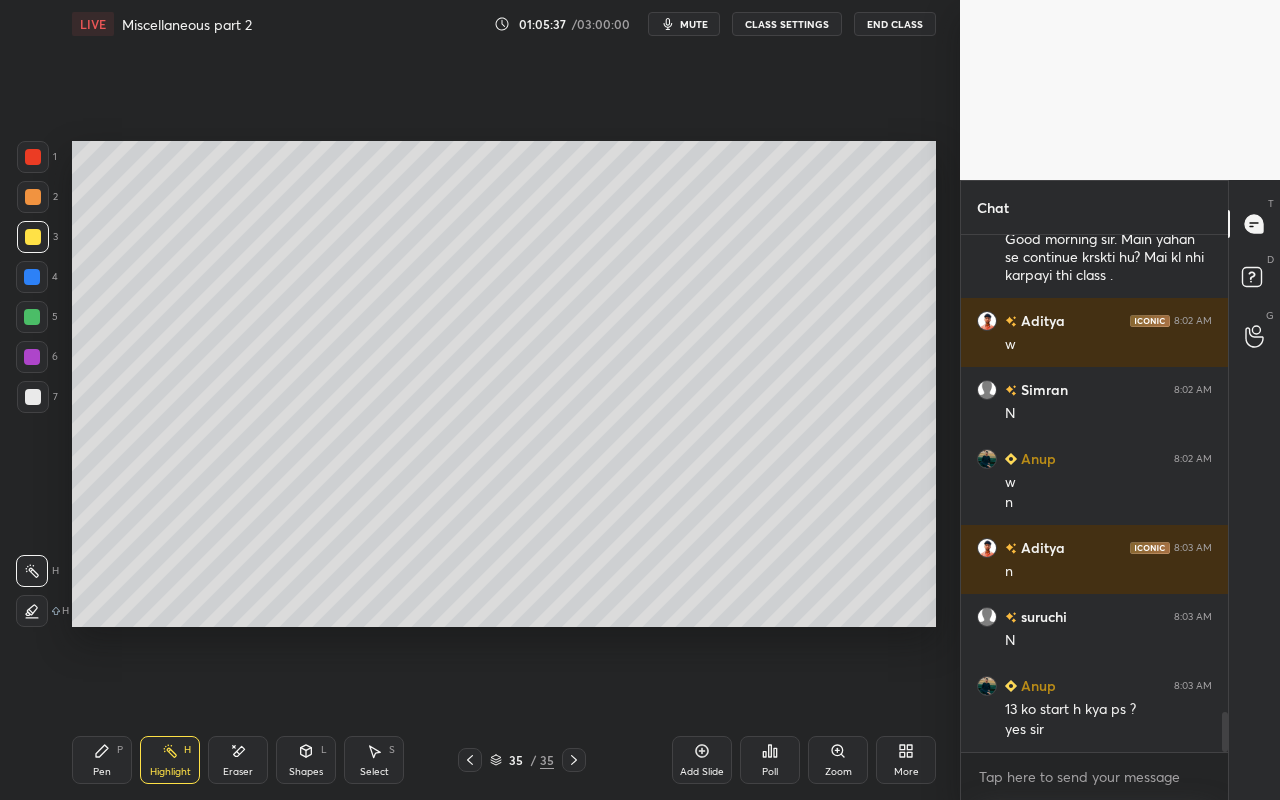 click 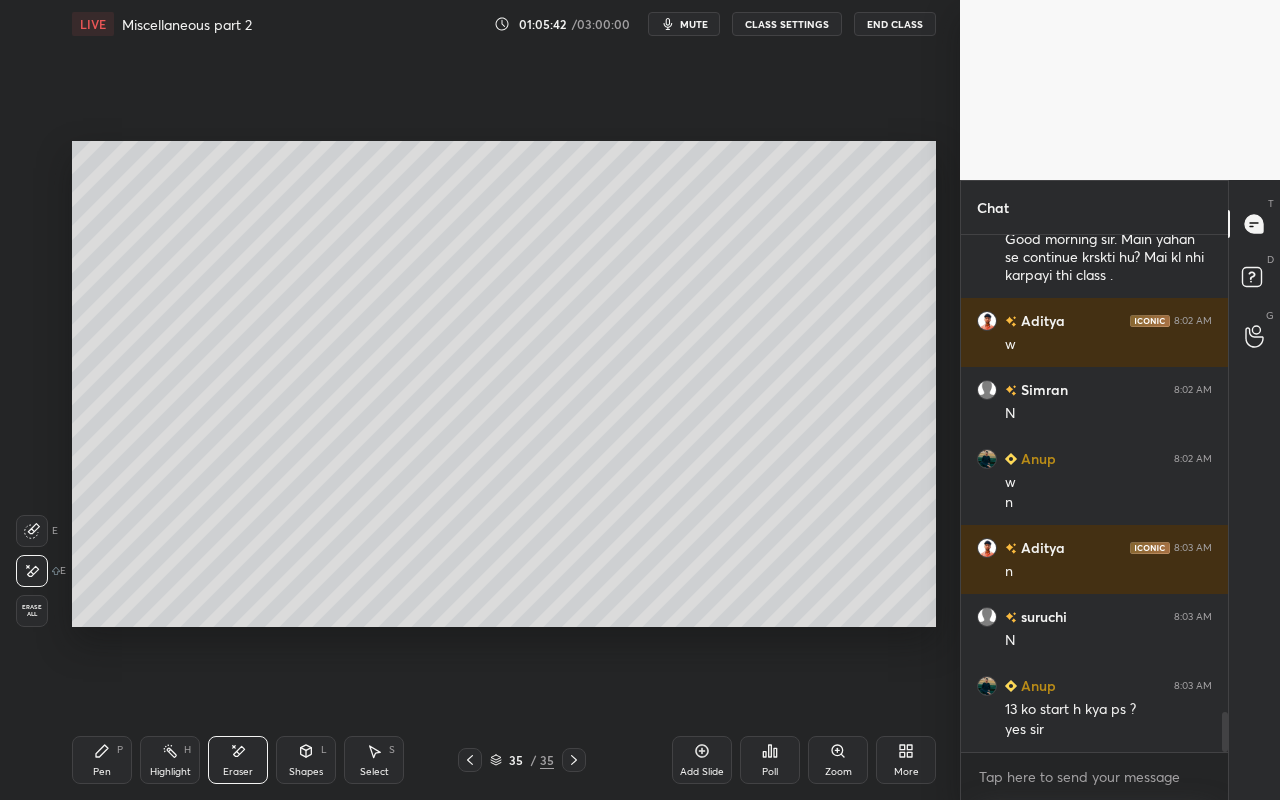 click on "Pen P" at bounding box center [102, 760] 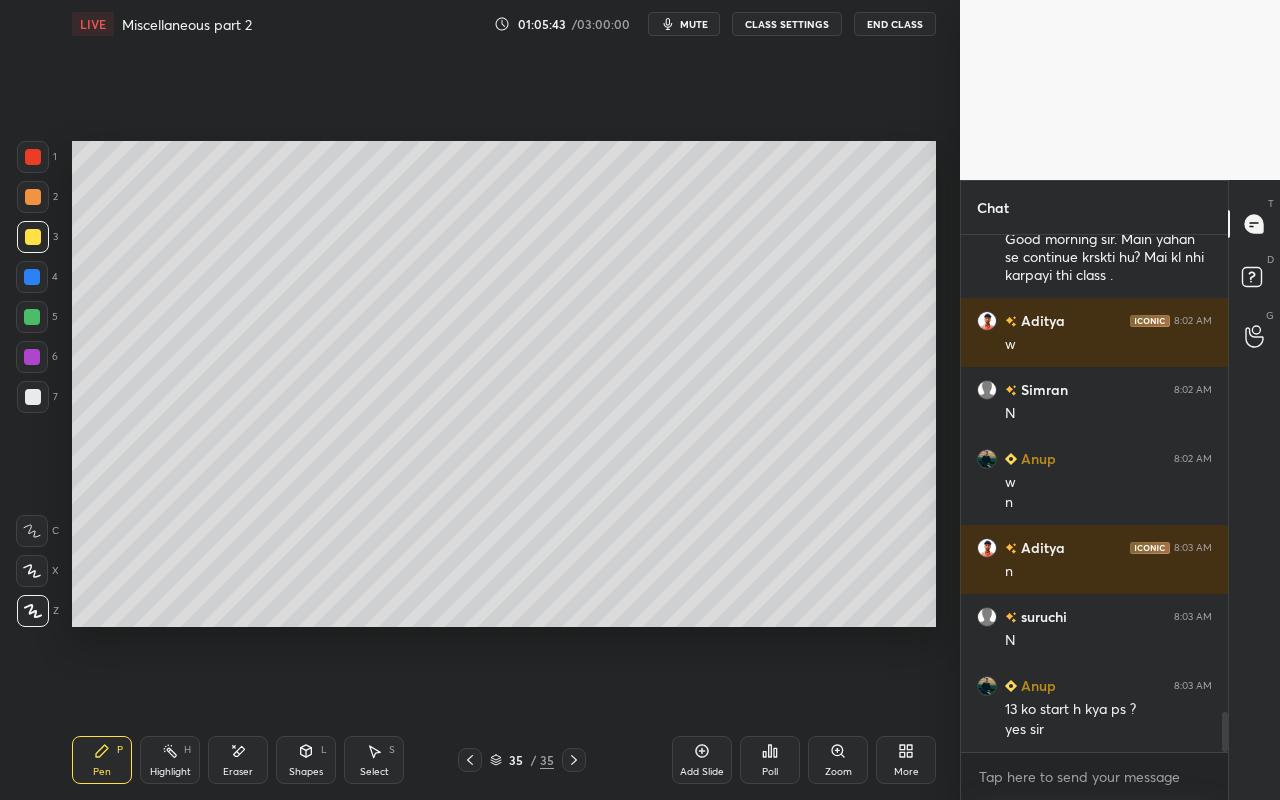 click at bounding box center (33, 197) 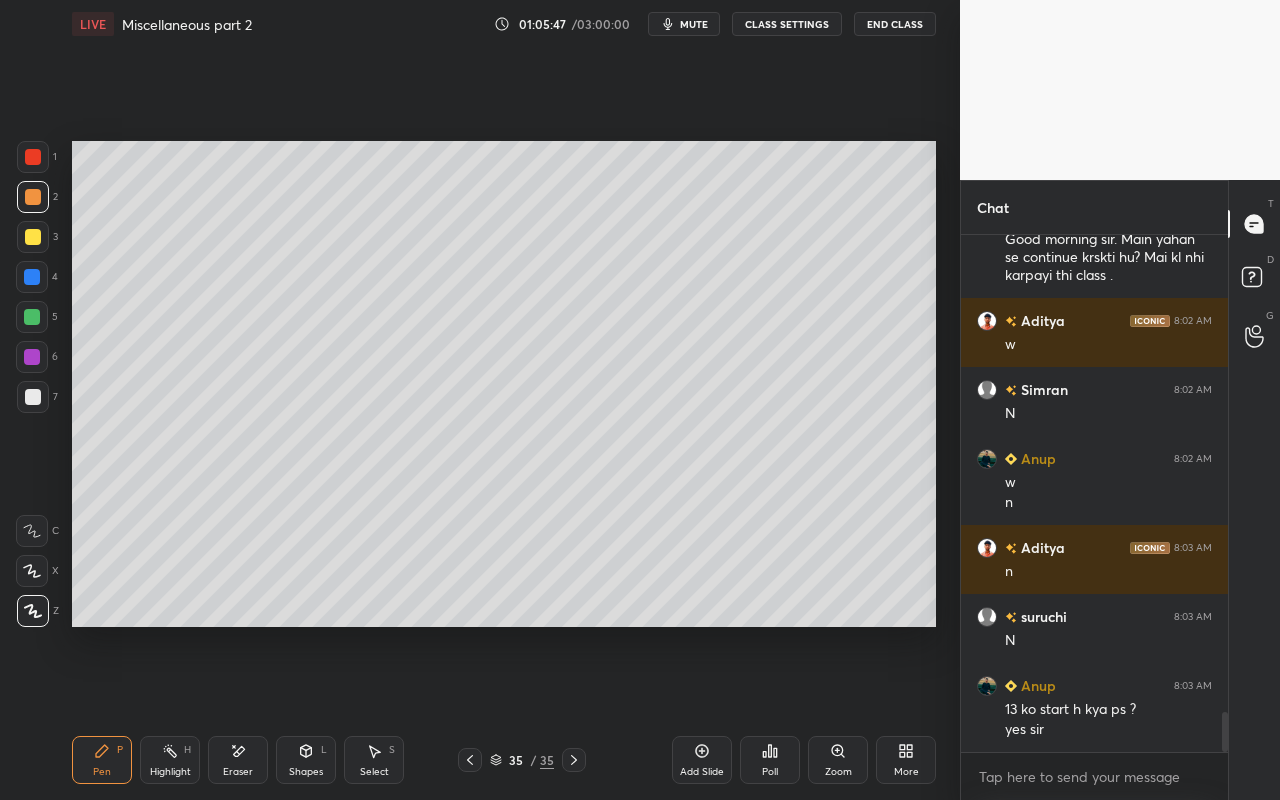 click at bounding box center (33, 237) 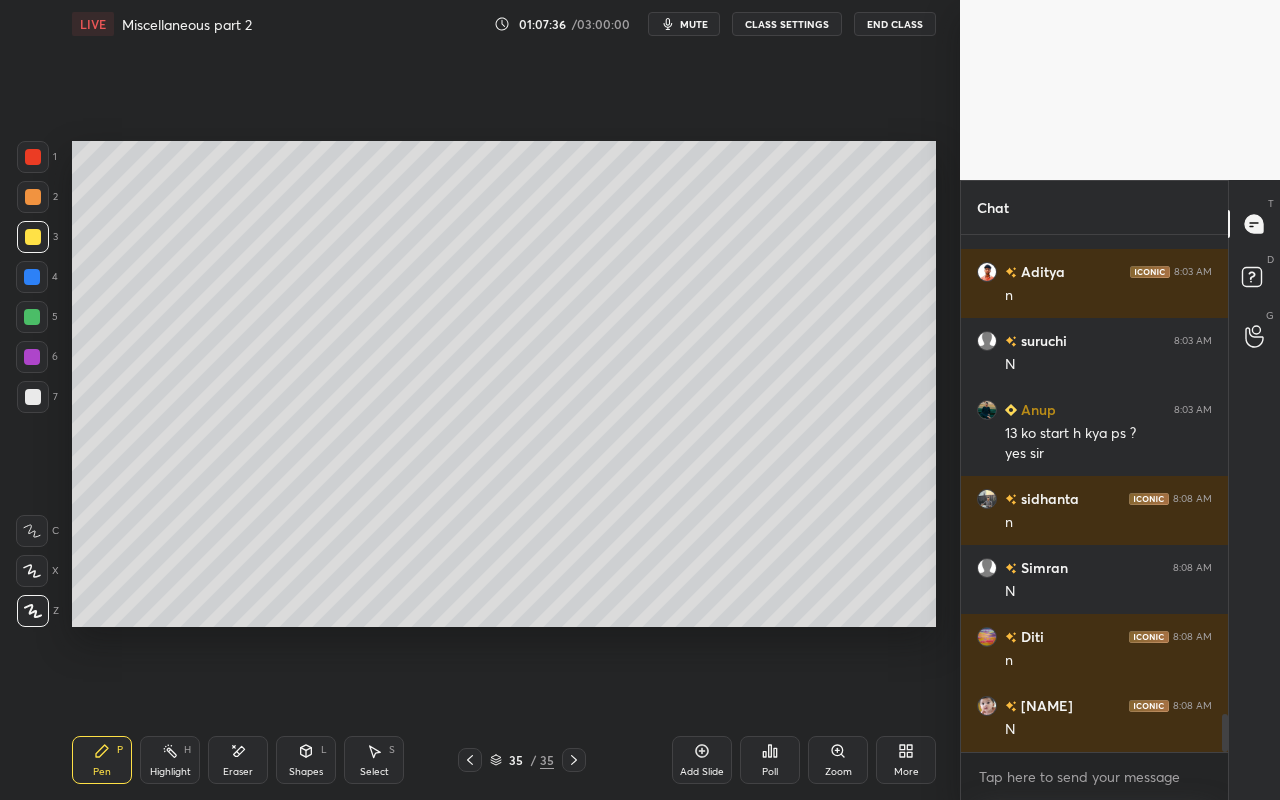 scroll, scrollTop: 6590, scrollLeft: 0, axis: vertical 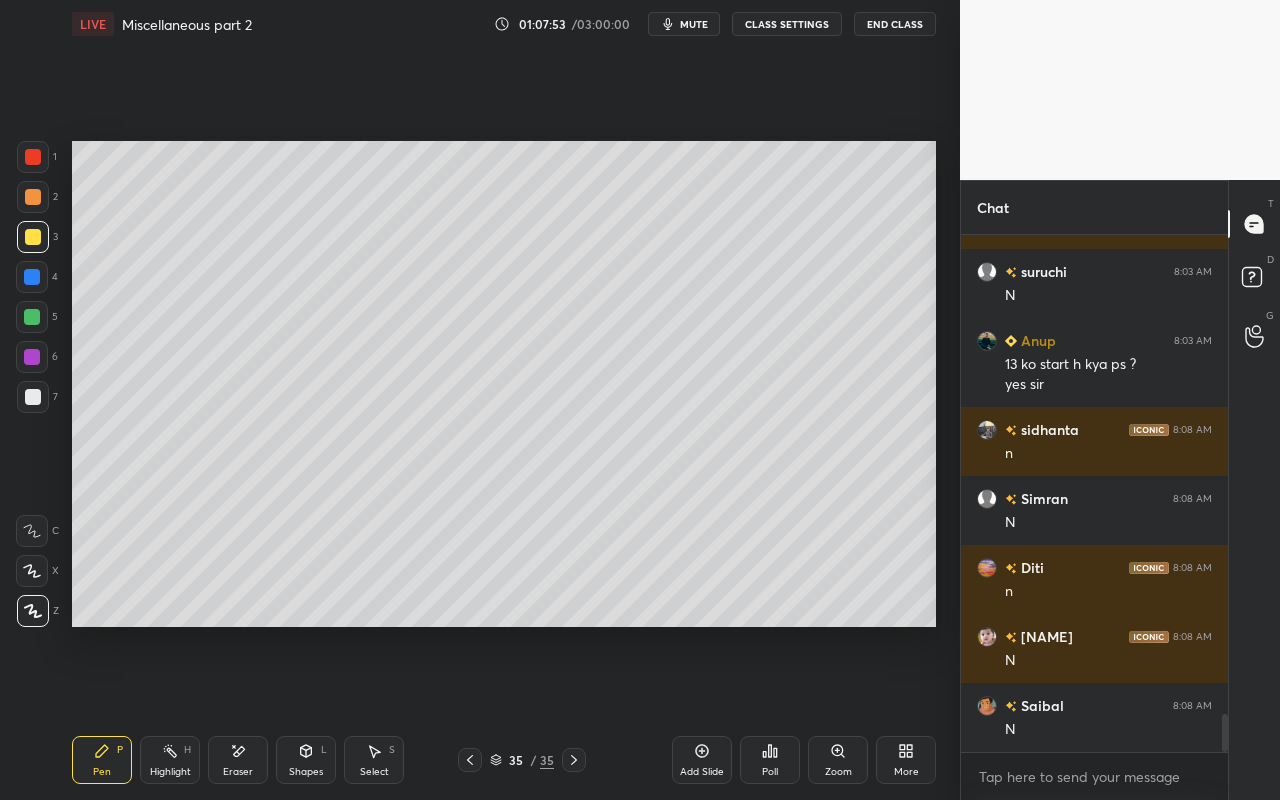 drag, startPoint x: 686, startPoint y: 774, endPoint x: 694, endPoint y: 765, distance: 12.0415945 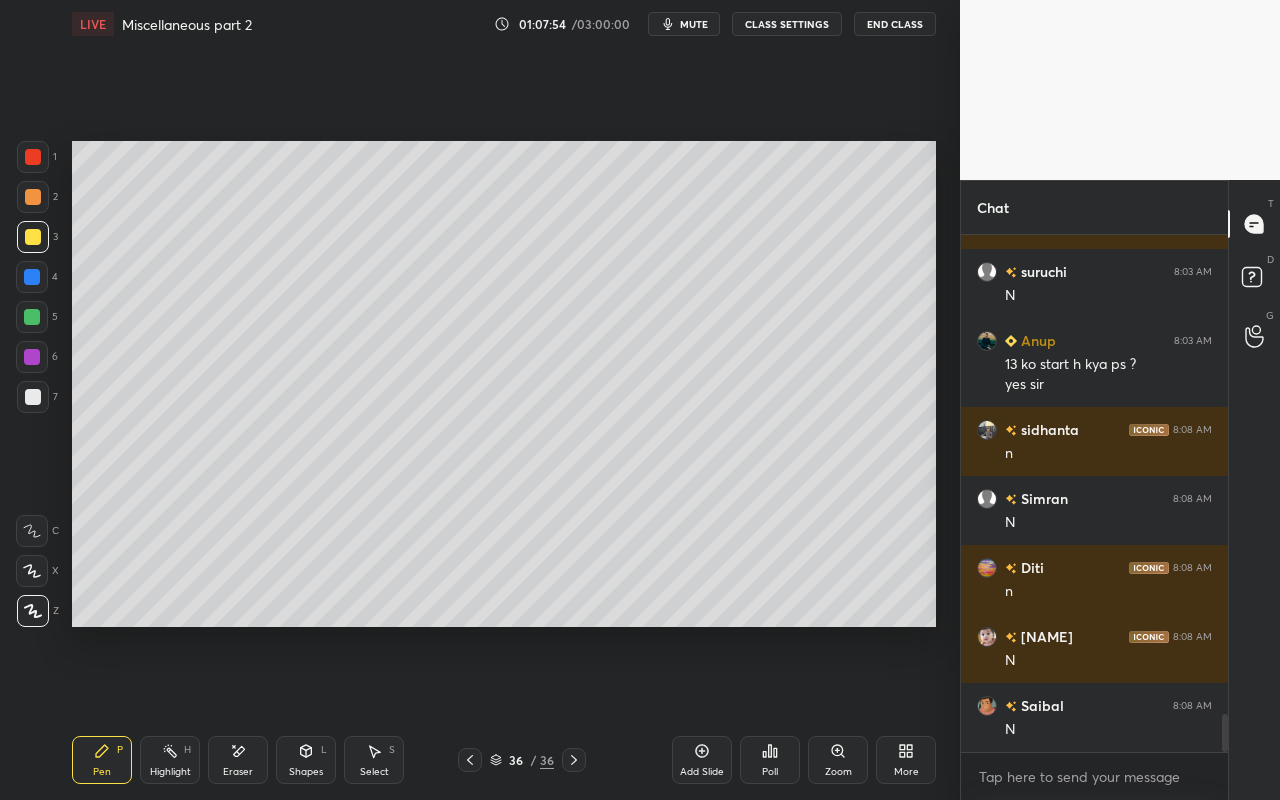 drag, startPoint x: 86, startPoint y: 754, endPoint x: 122, endPoint y: 675, distance: 86.815895 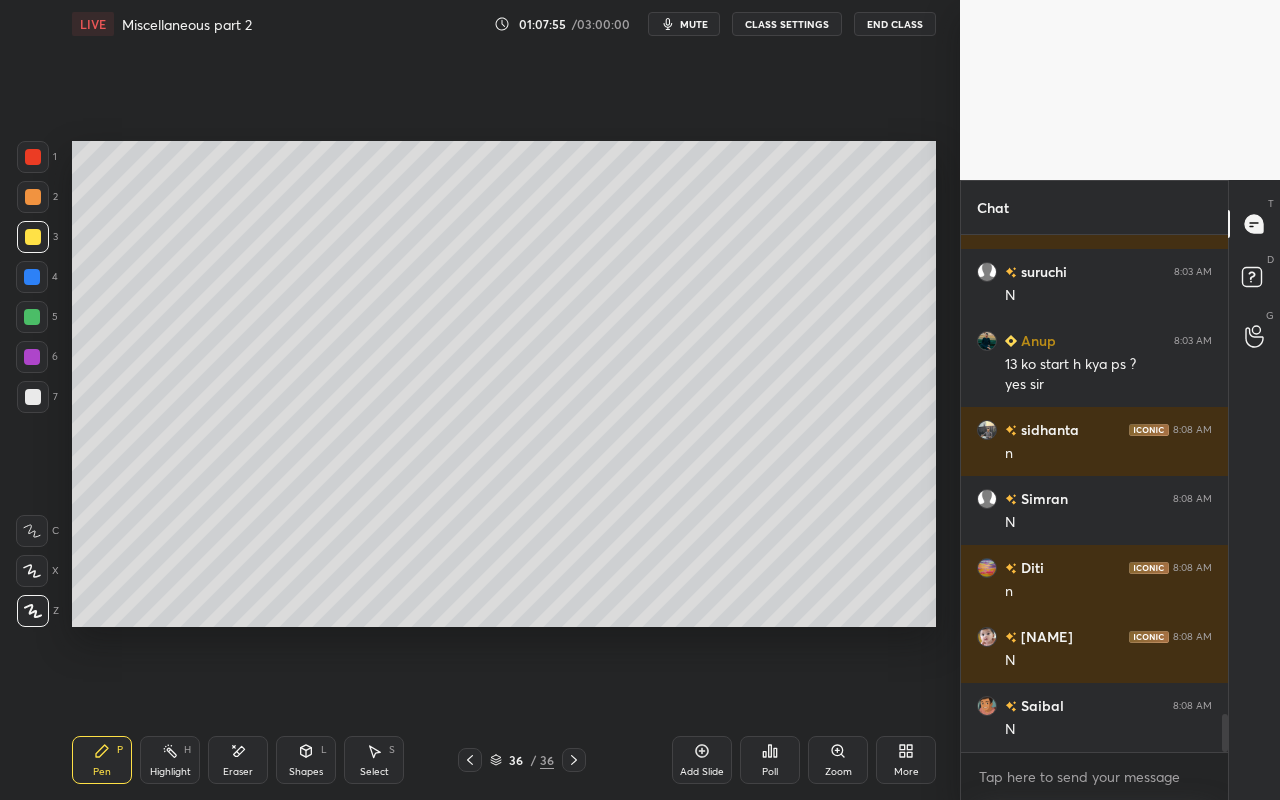 drag, startPoint x: 38, startPoint y: 405, endPoint x: 38, endPoint y: 388, distance: 17 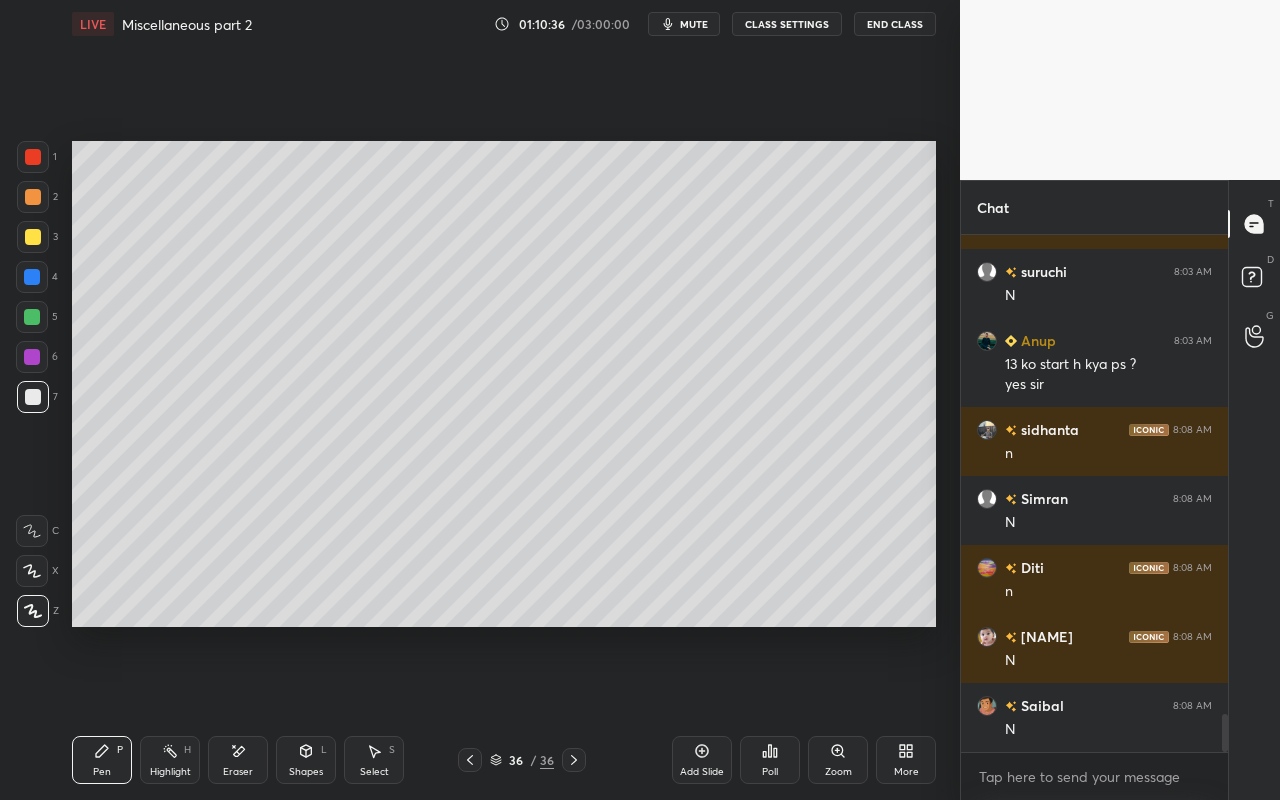 drag, startPoint x: 30, startPoint y: 317, endPoint x: 63, endPoint y: 322, distance: 33.37664 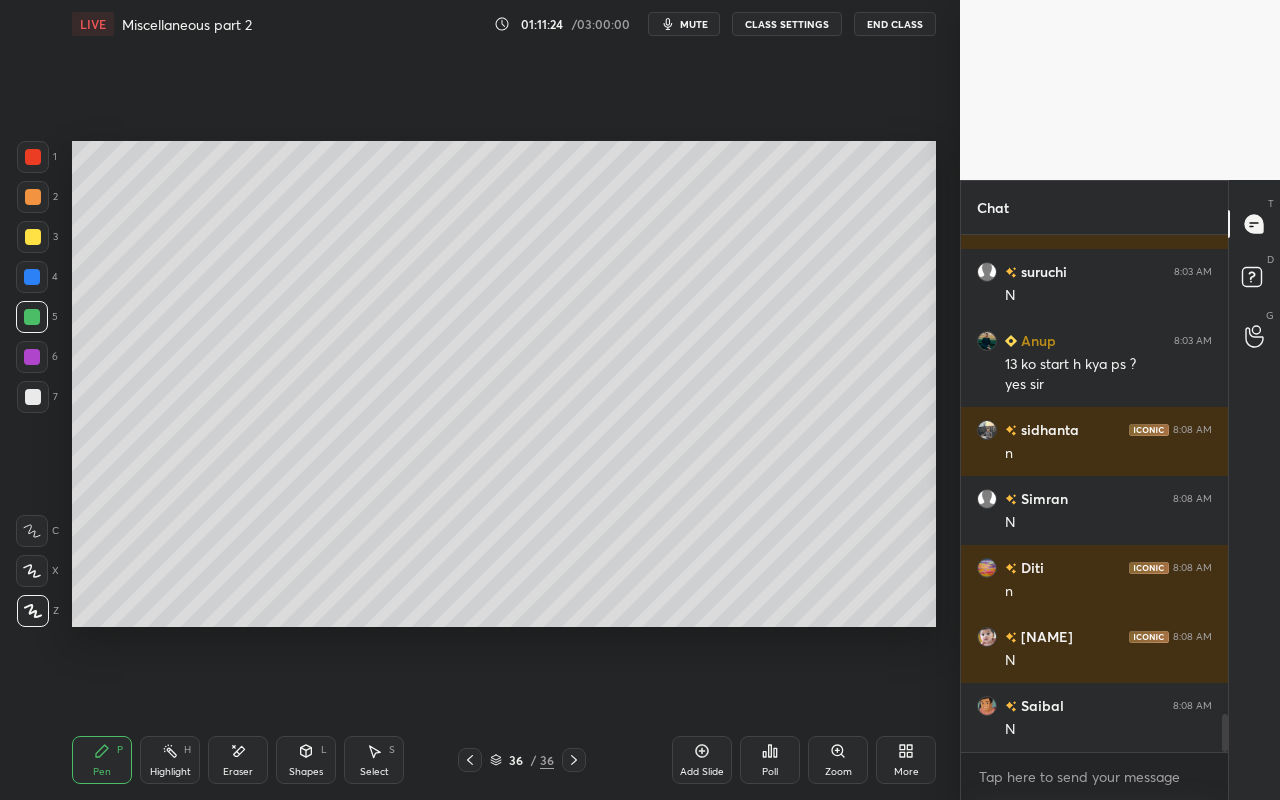 click at bounding box center [33, 237] 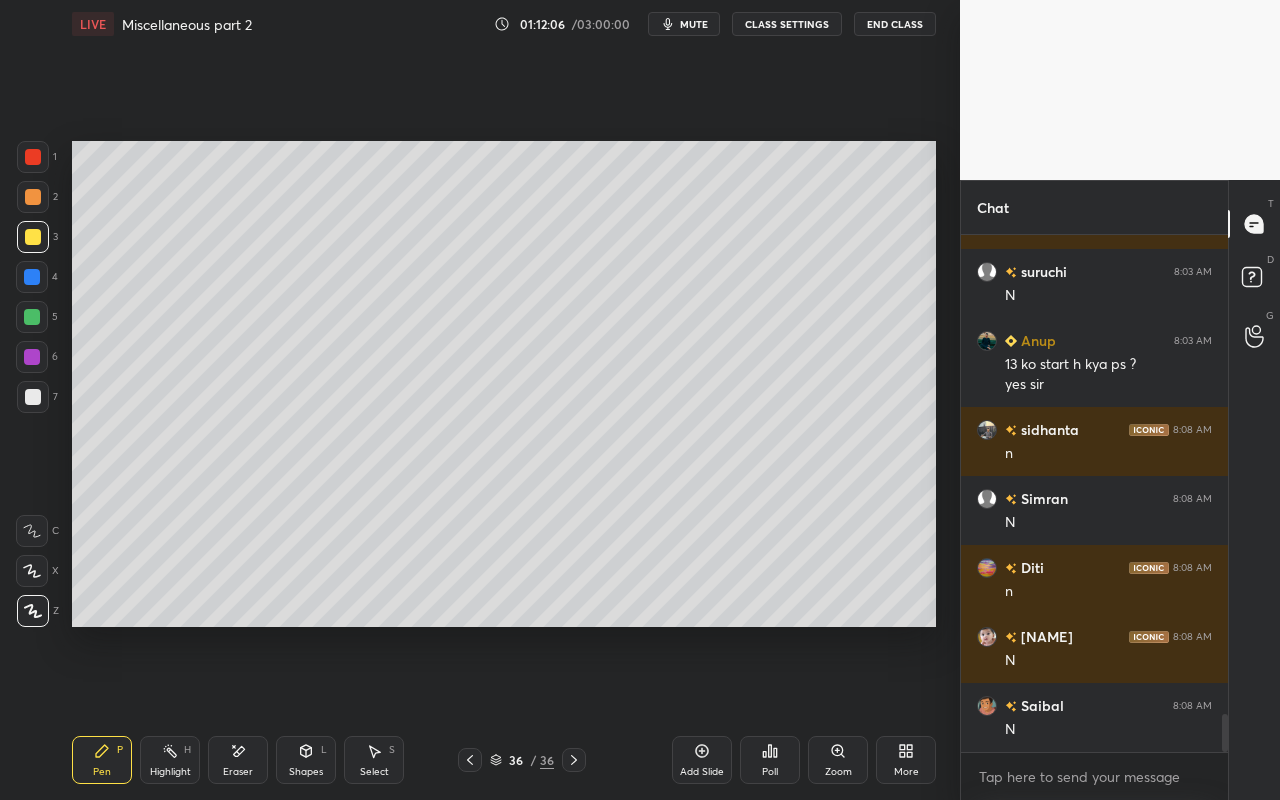 click on "Select S" at bounding box center (374, 760) 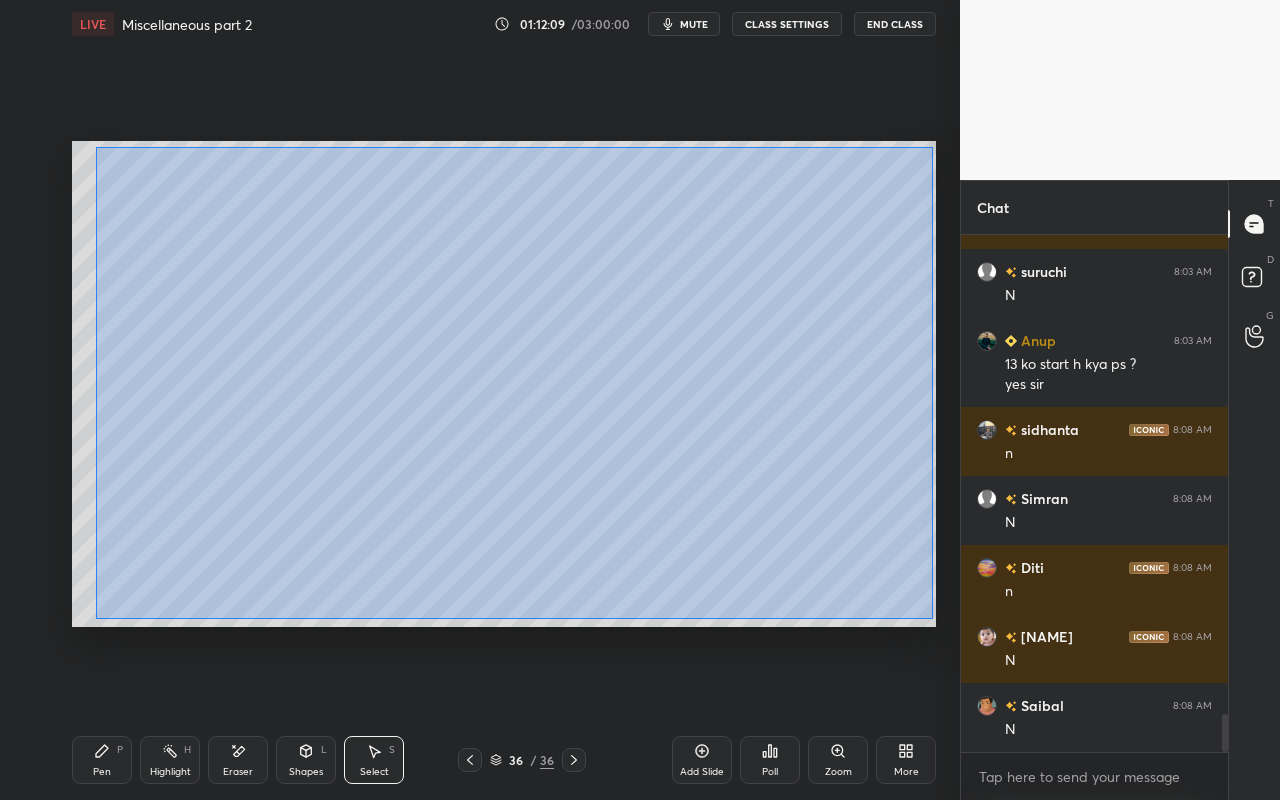 drag, startPoint x: 95, startPoint y: 146, endPoint x: 932, endPoint y: 617, distance: 960.42175 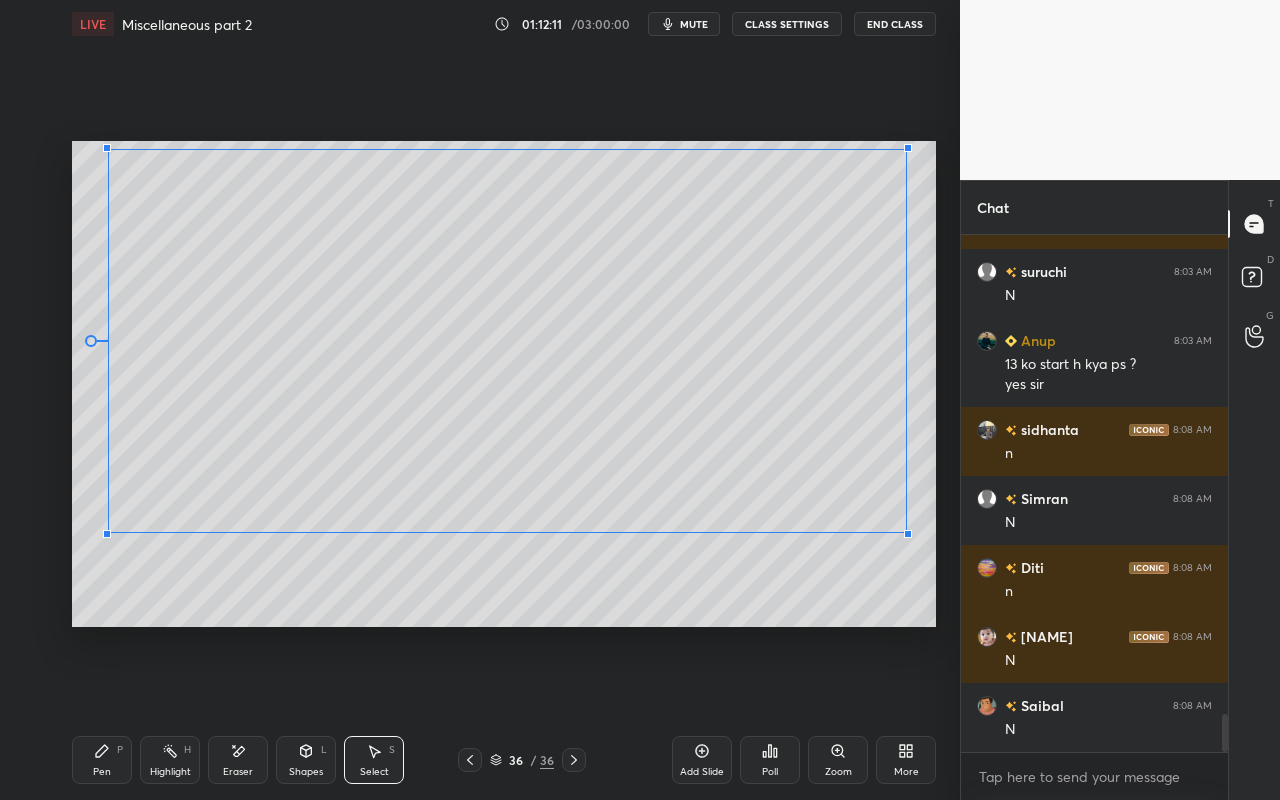 drag, startPoint x: 912, startPoint y: 575, endPoint x: 881, endPoint y: 546, distance: 42.44997 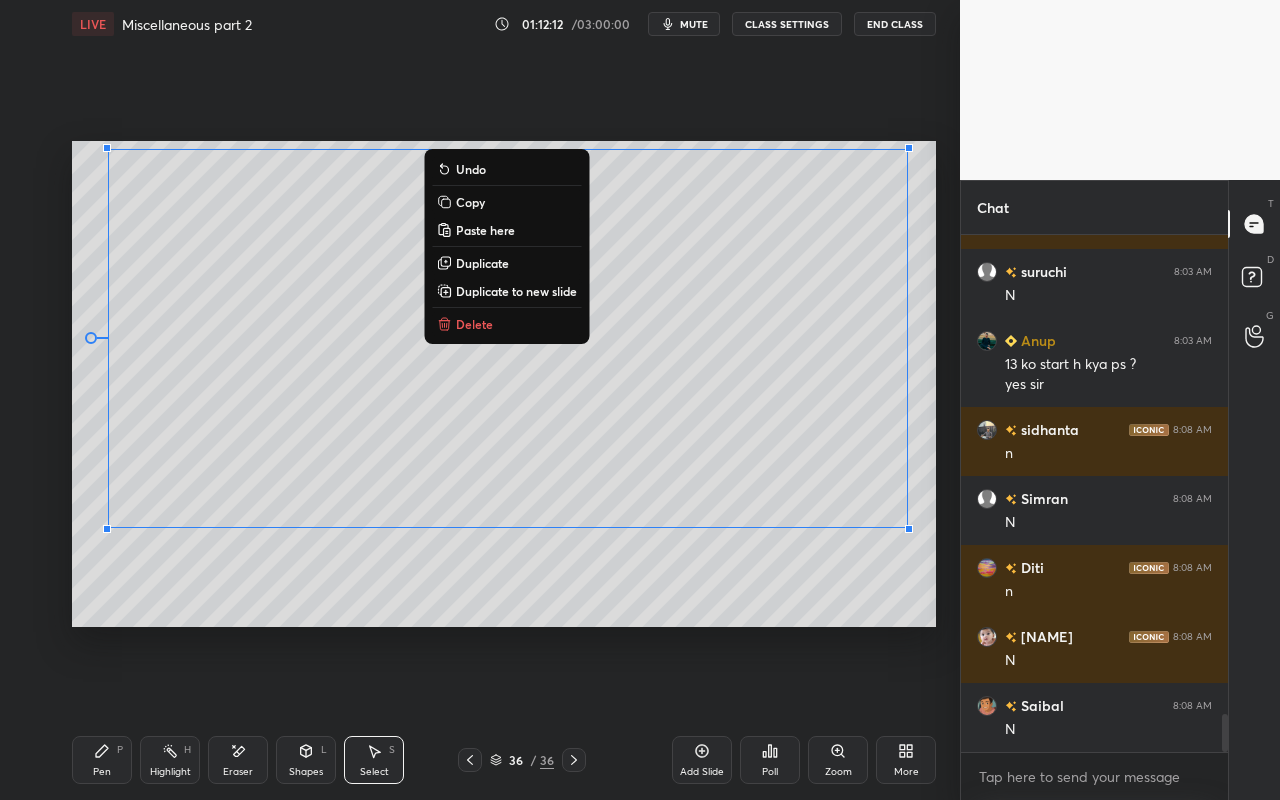 click on "0 ° Undo Copy Paste here Duplicate Duplicate to new slide Delete" at bounding box center [504, 384] 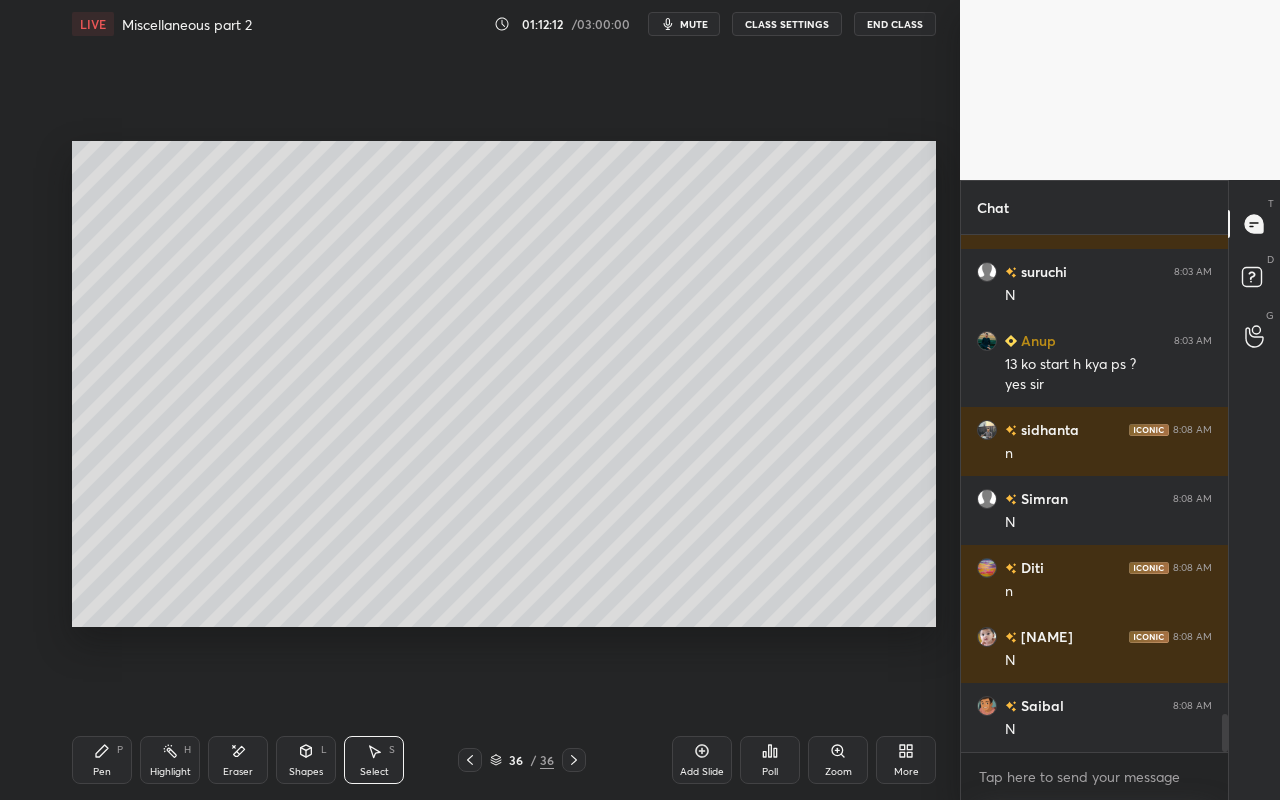 drag, startPoint x: 86, startPoint y: 755, endPoint x: 133, endPoint y: 651, distance: 114.12712 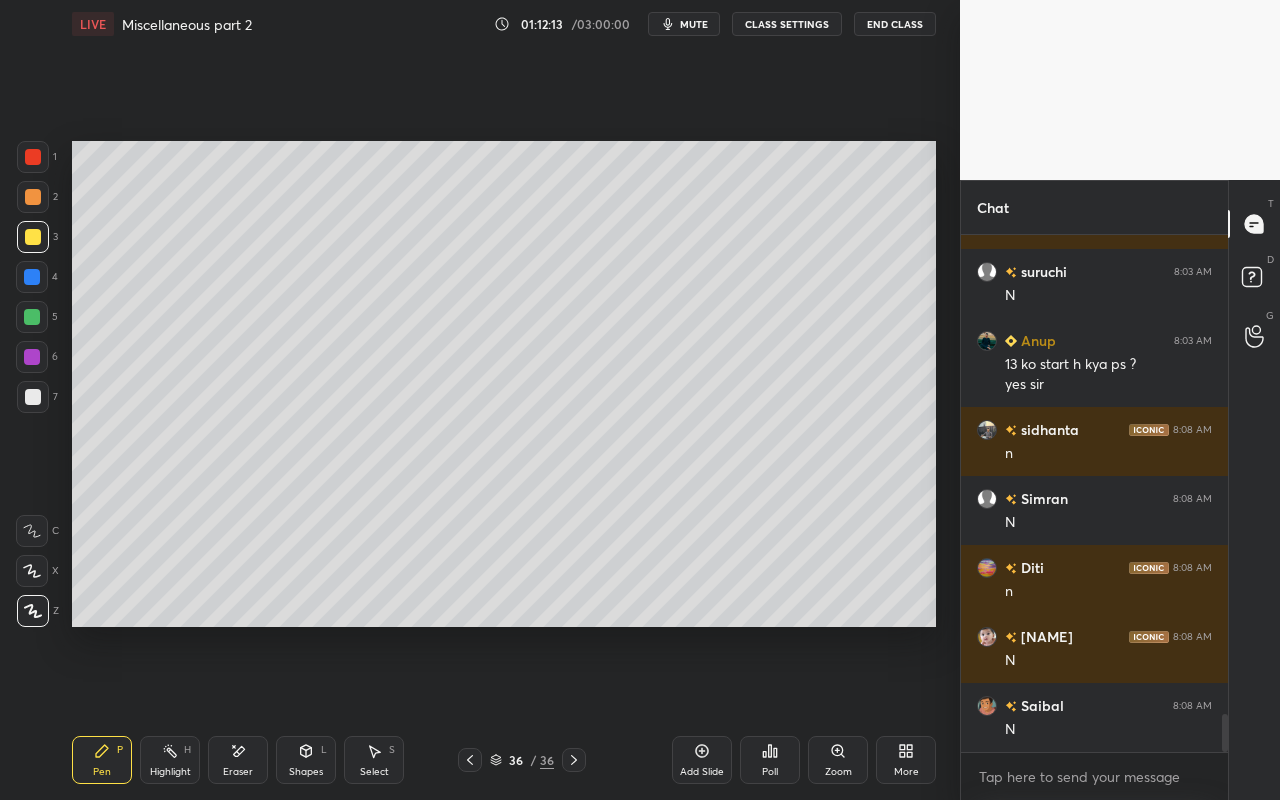 drag, startPoint x: 27, startPoint y: 164, endPoint x: 32, endPoint y: 182, distance: 18.681541 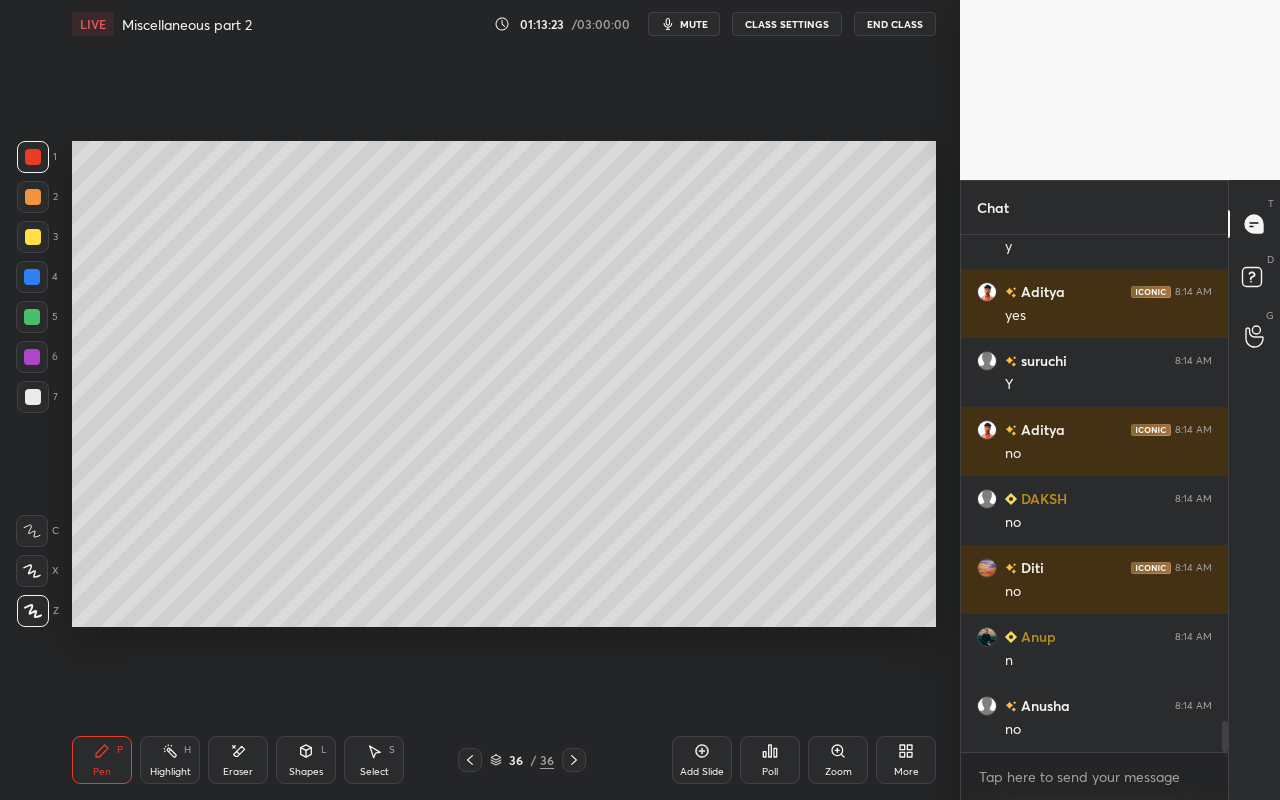 scroll, scrollTop: 8166, scrollLeft: 0, axis: vertical 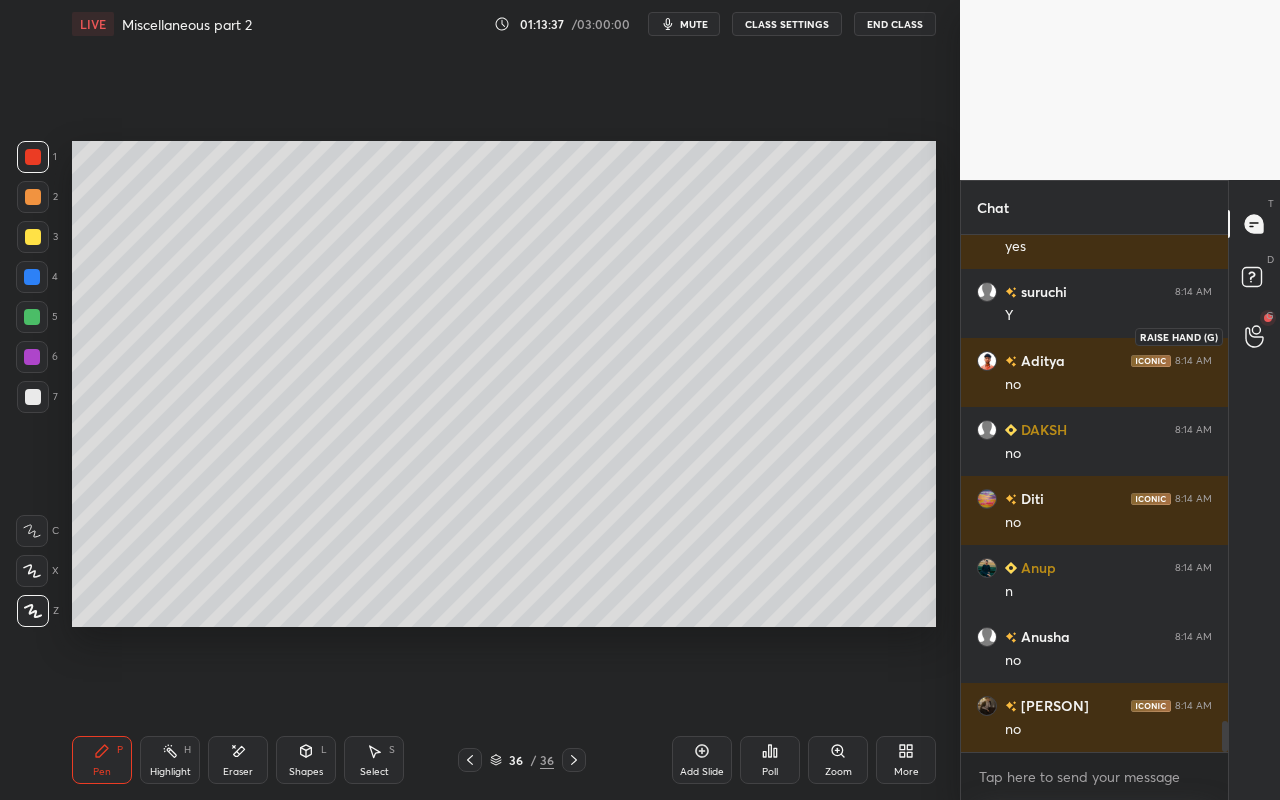 click 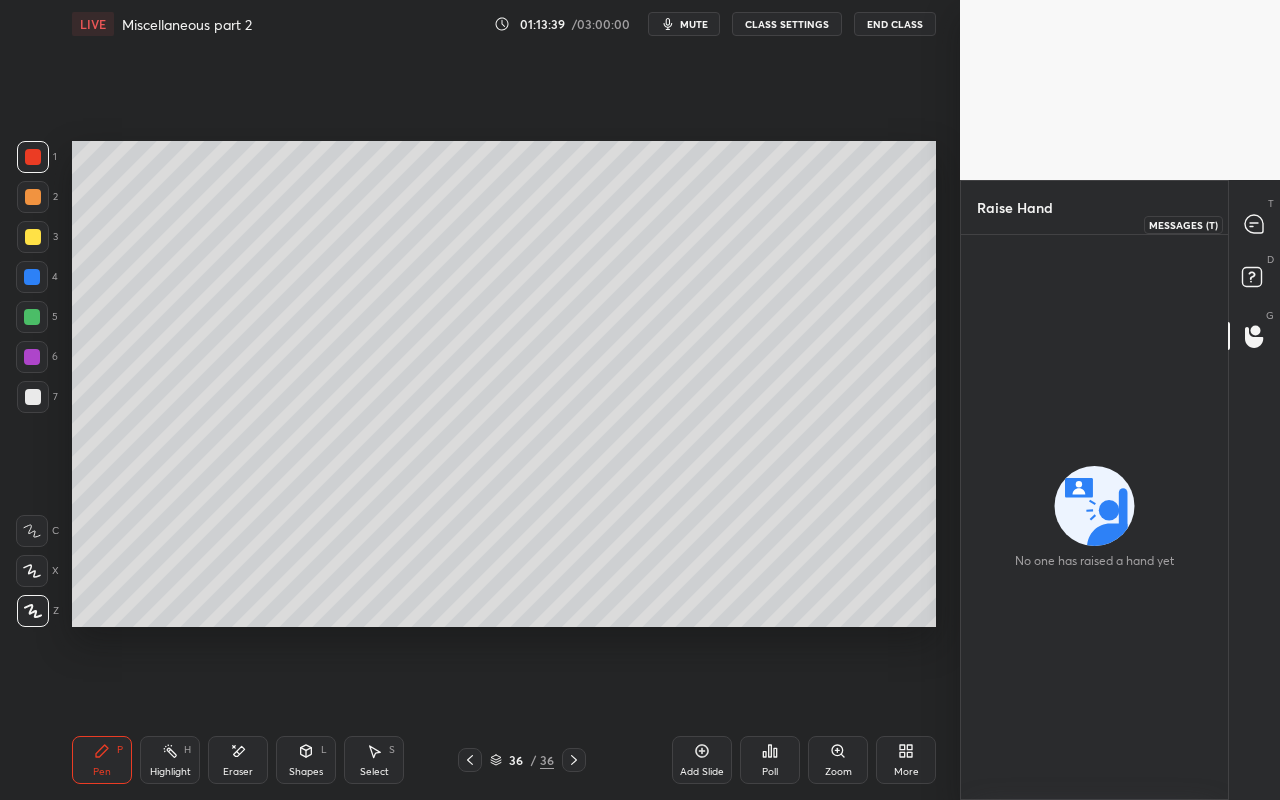 click at bounding box center [1255, 224] 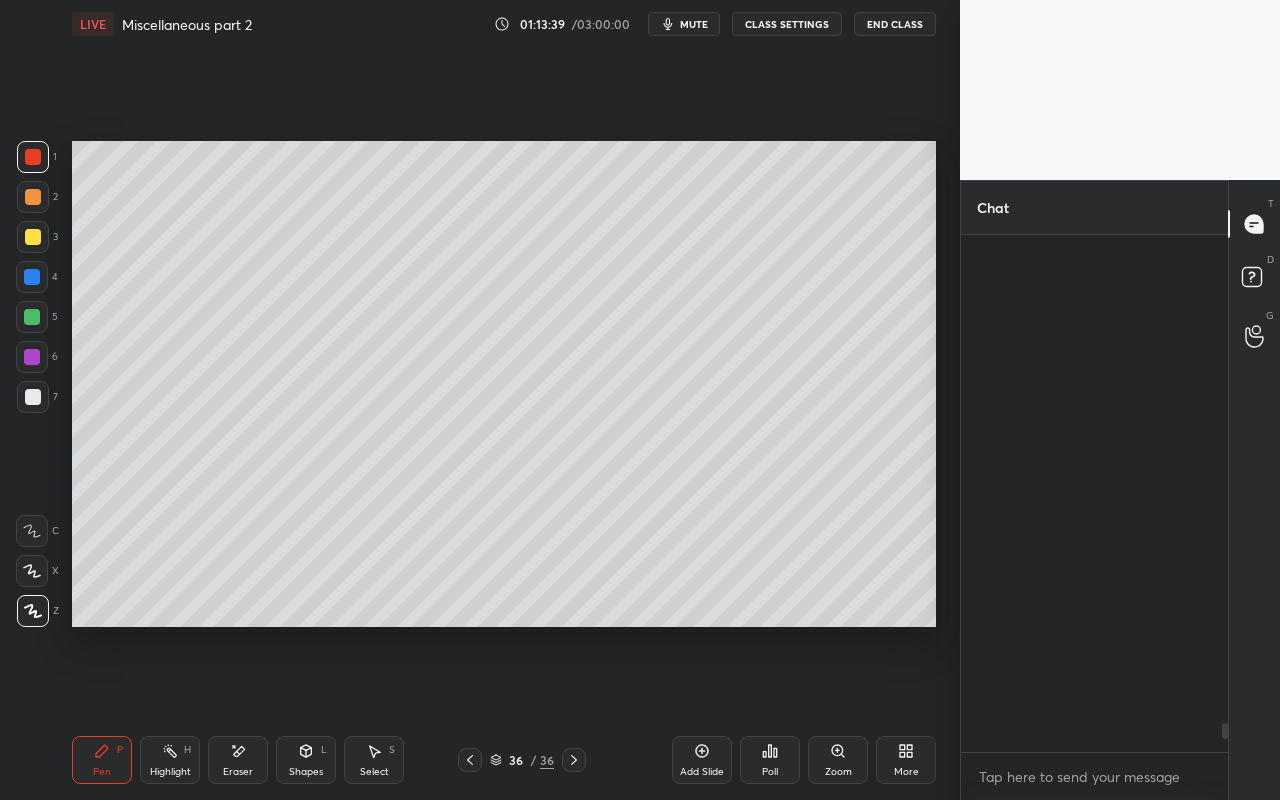 scroll, scrollTop: 8605, scrollLeft: 0, axis: vertical 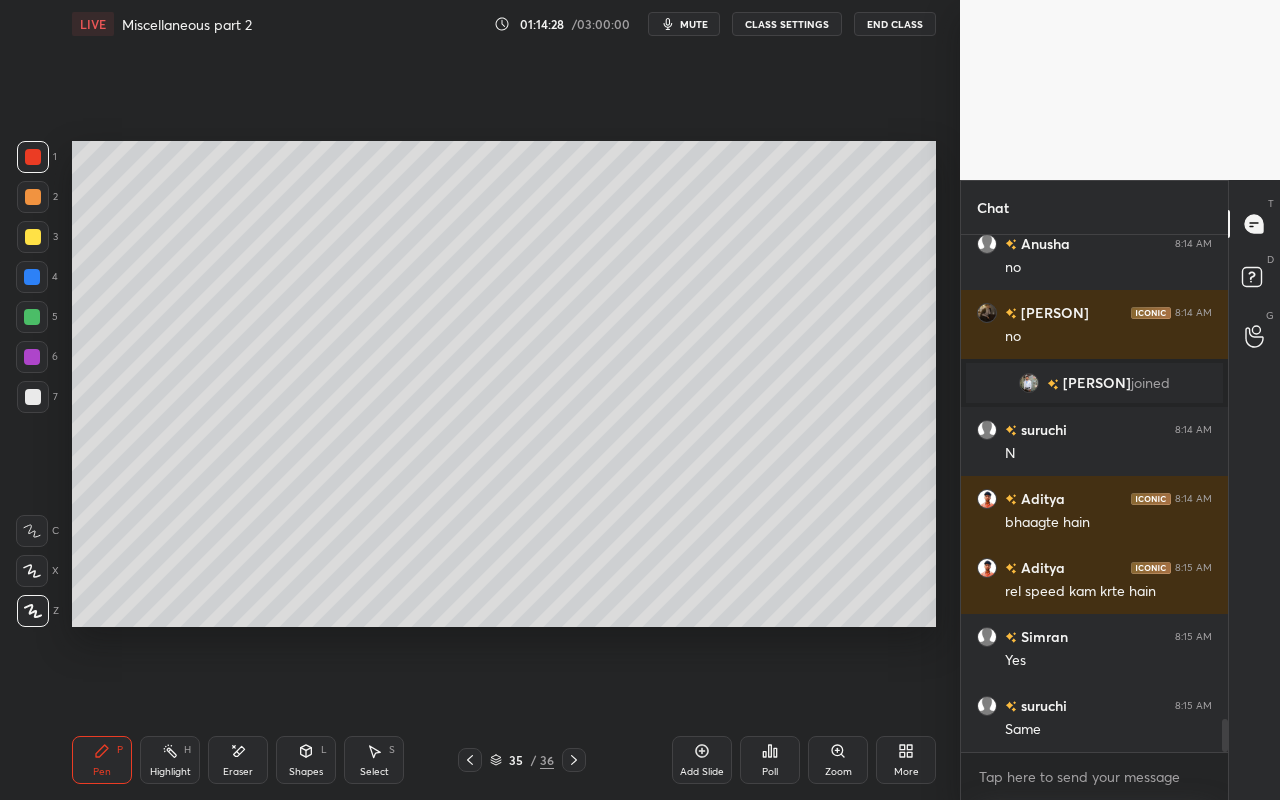 click 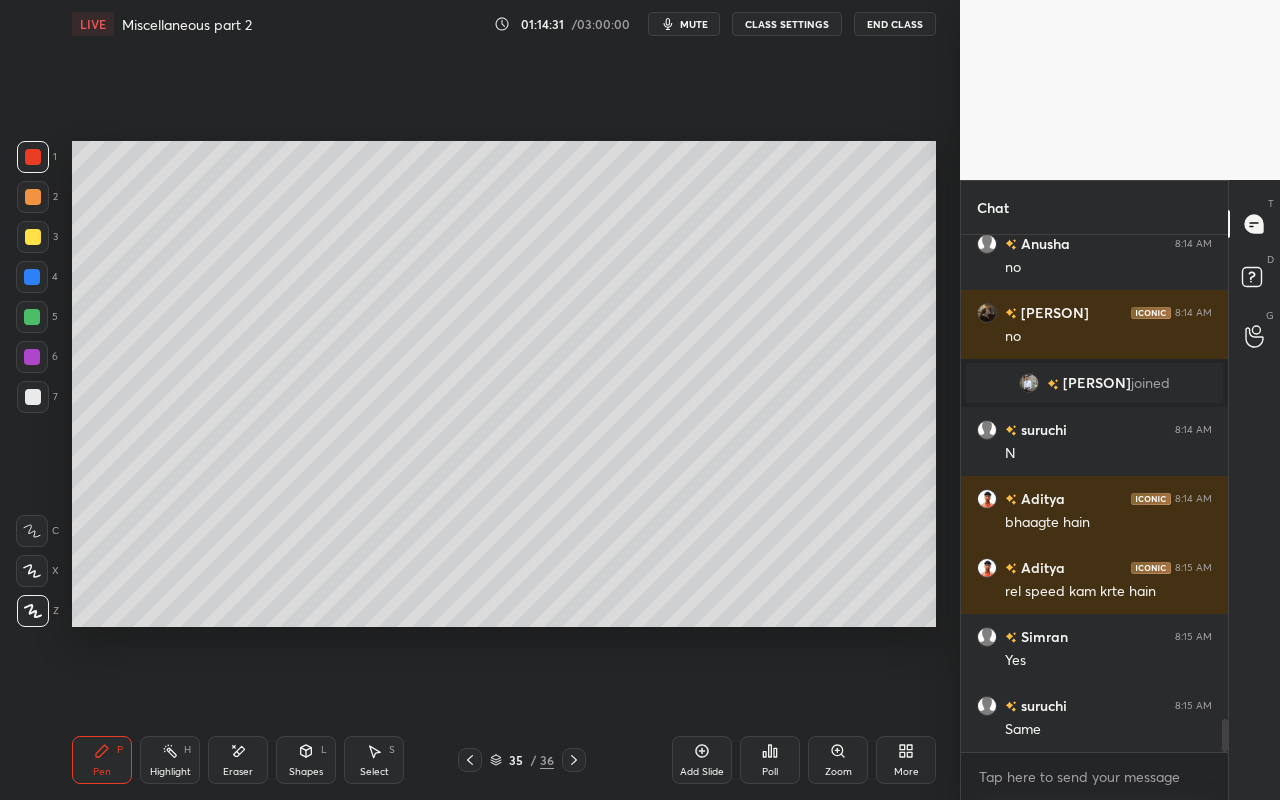 drag, startPoint x: 348, startPoint y: 755, endPoint x: 397, endPoint y: 629, distance: 135.19246 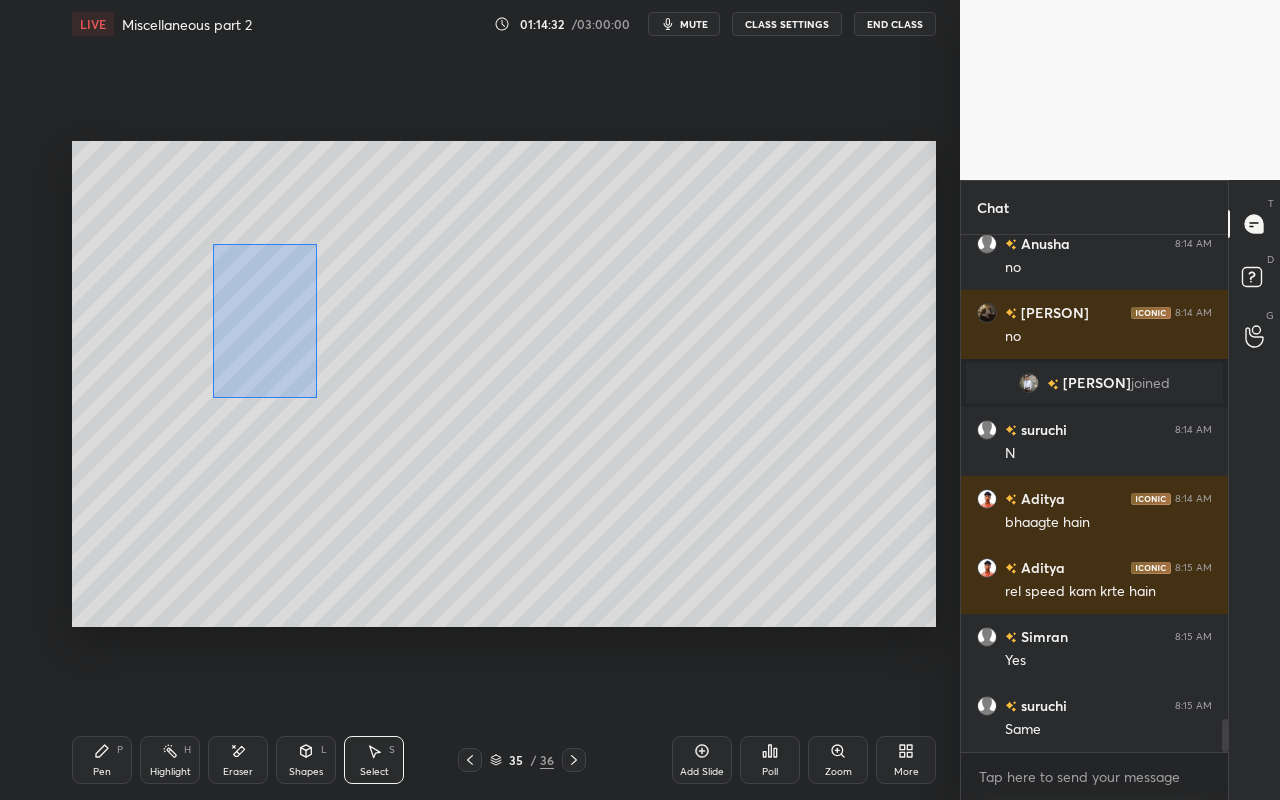 drag, startPoint x: 212, startPoint y: 243, endPoint x: 322, endPoint y: 398, distance: 190.06578 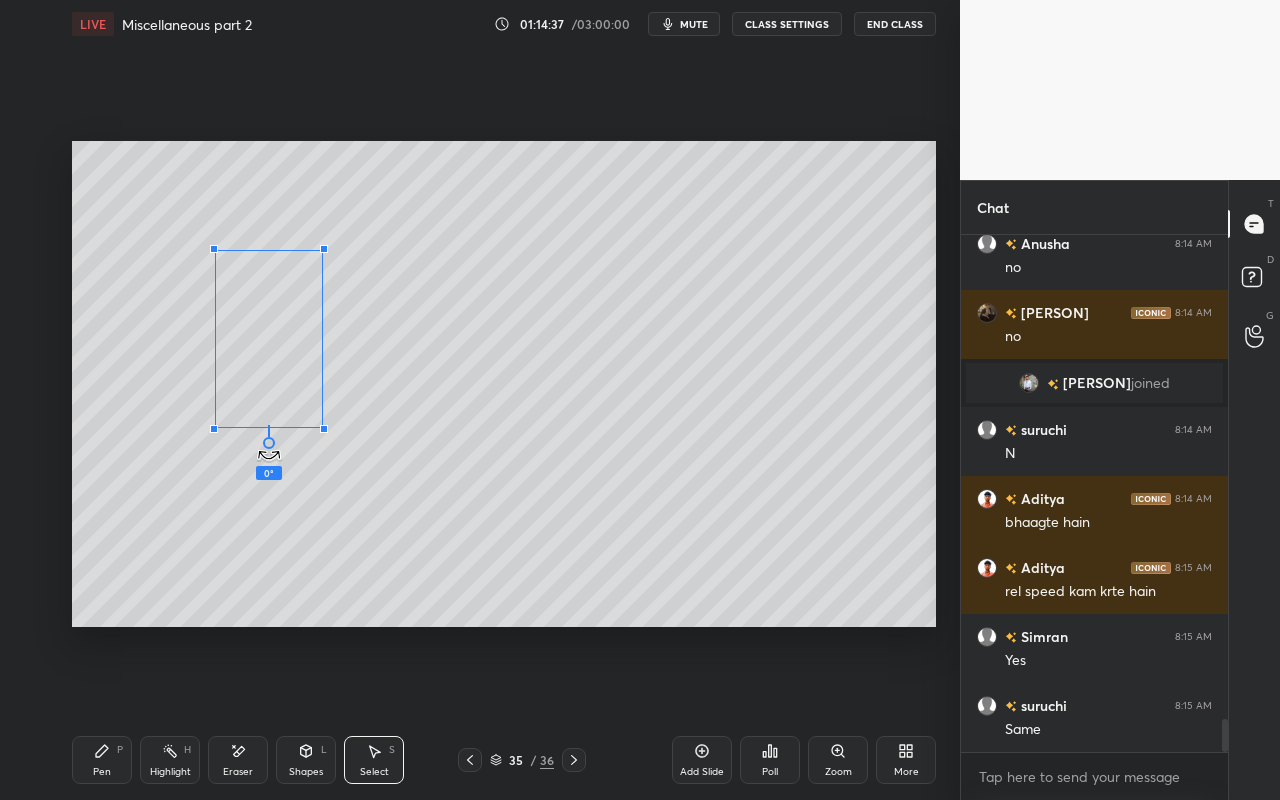 drag, startPoint x: 266, startPoint y: 445, endPoint x: 271, endPoint y: 373, distance: 72.1734 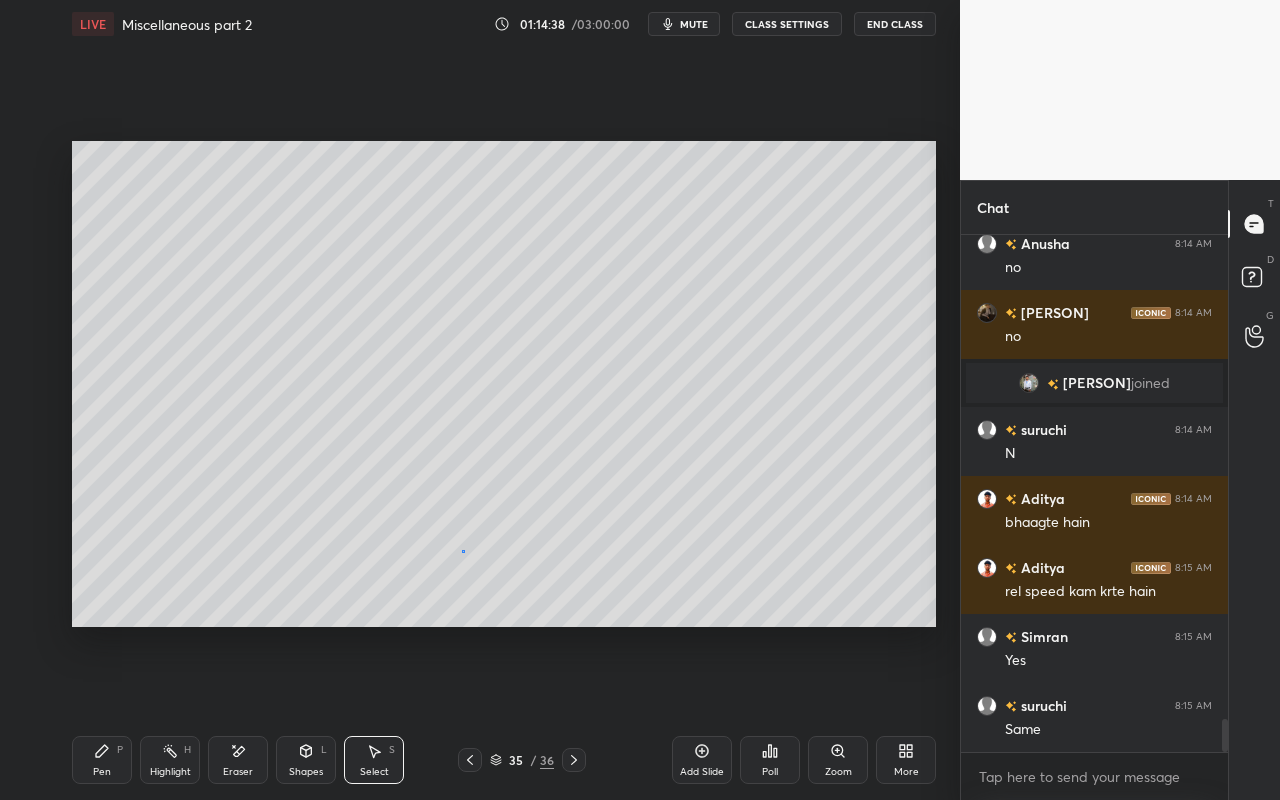 drag, startPoint x: 462, startPoint y: 551, endPoint x: 465, endPoint y: 561, distance: 10.440307 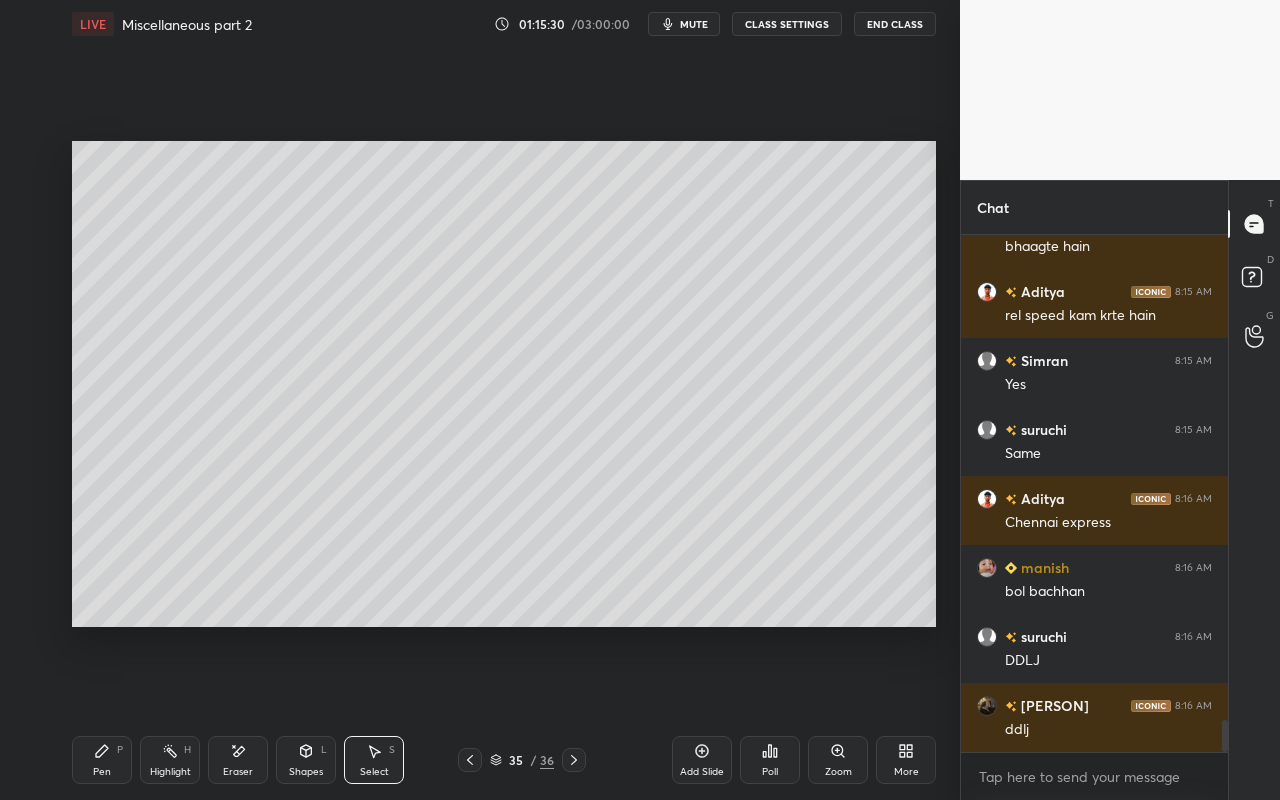 scroll, scrollTop: 7932, scrollLeft: 0, axis: vertical 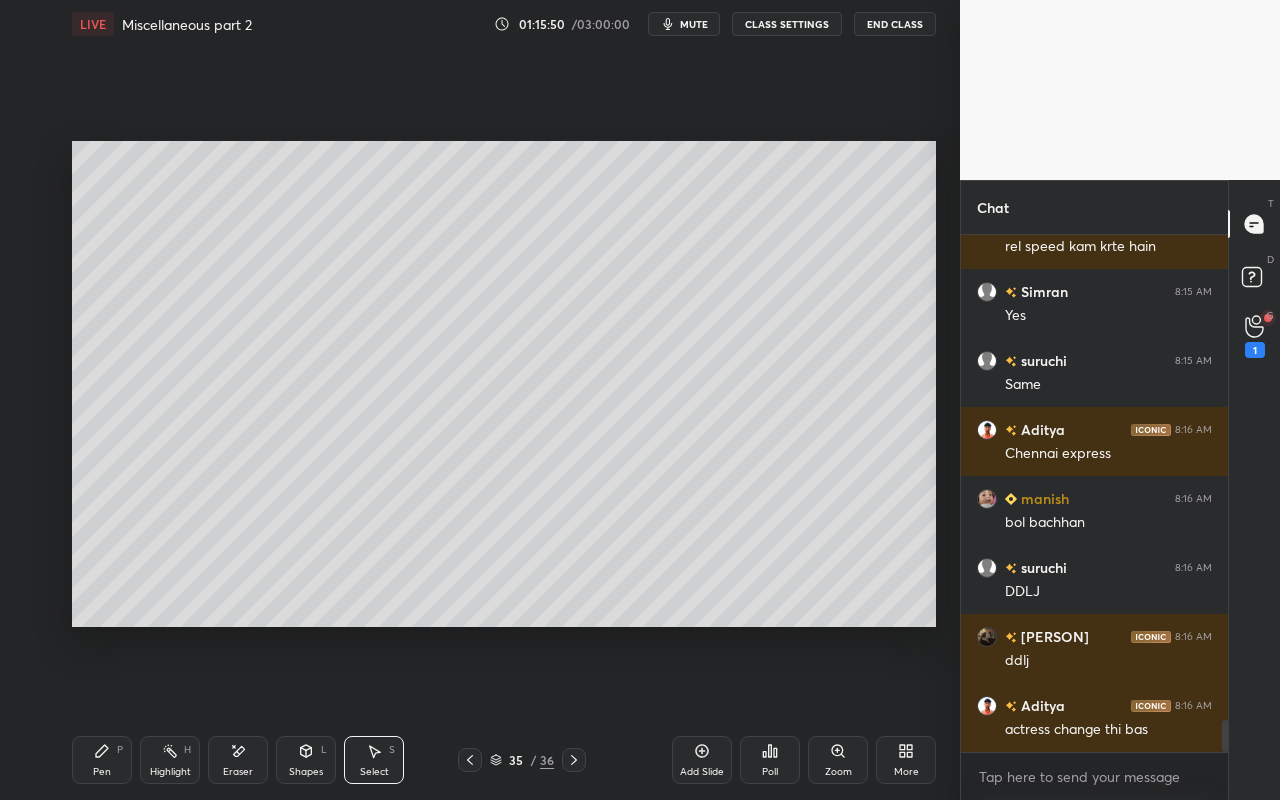 drag, startPoint x: 160, startPoint y: 748, endPoint x: 223, endPoint y: 642, distance: 123.308556 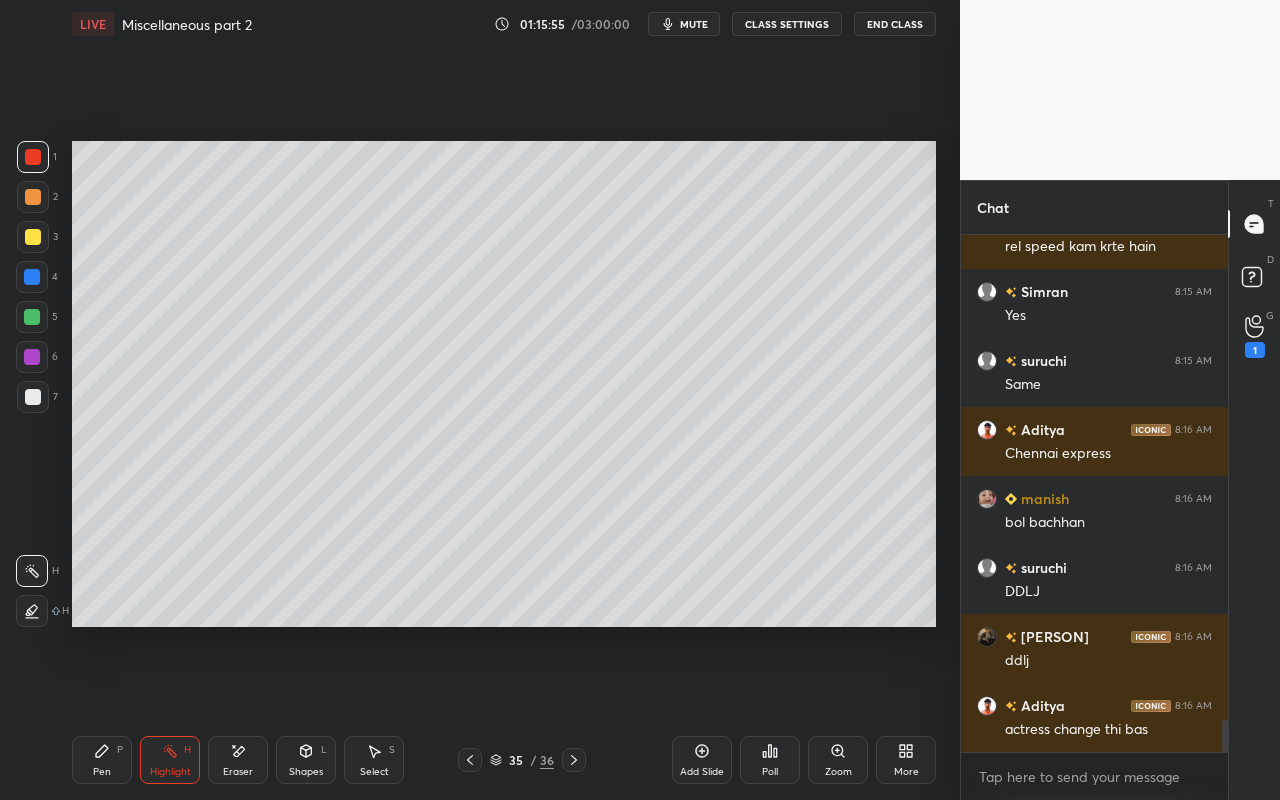 drag, startPoint x: 69, startPoint y: 744, endPoint x: 81, endPoint y: 734, distance: 15.6205 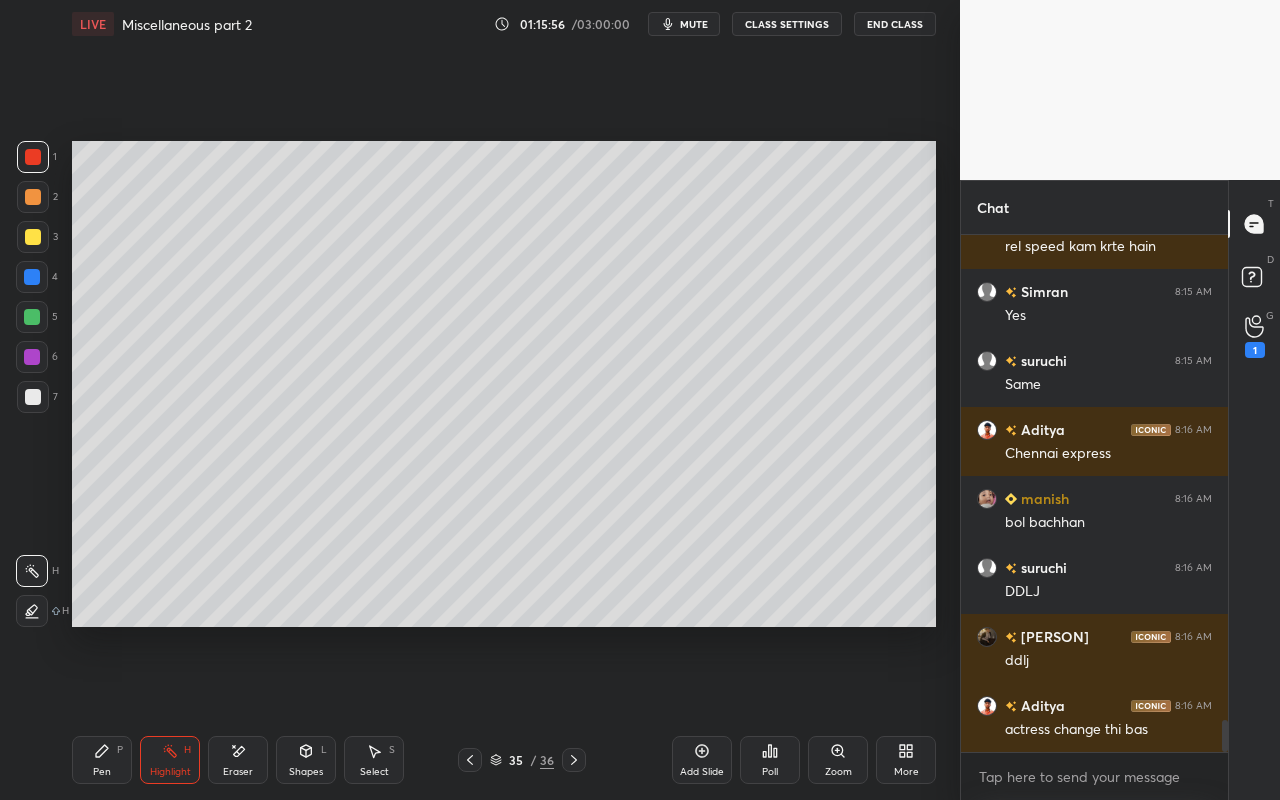 drag, startPoint x: 111, startPoint y: 756, endPoint x: 122, endPoint y: 720, distance: 37.64306 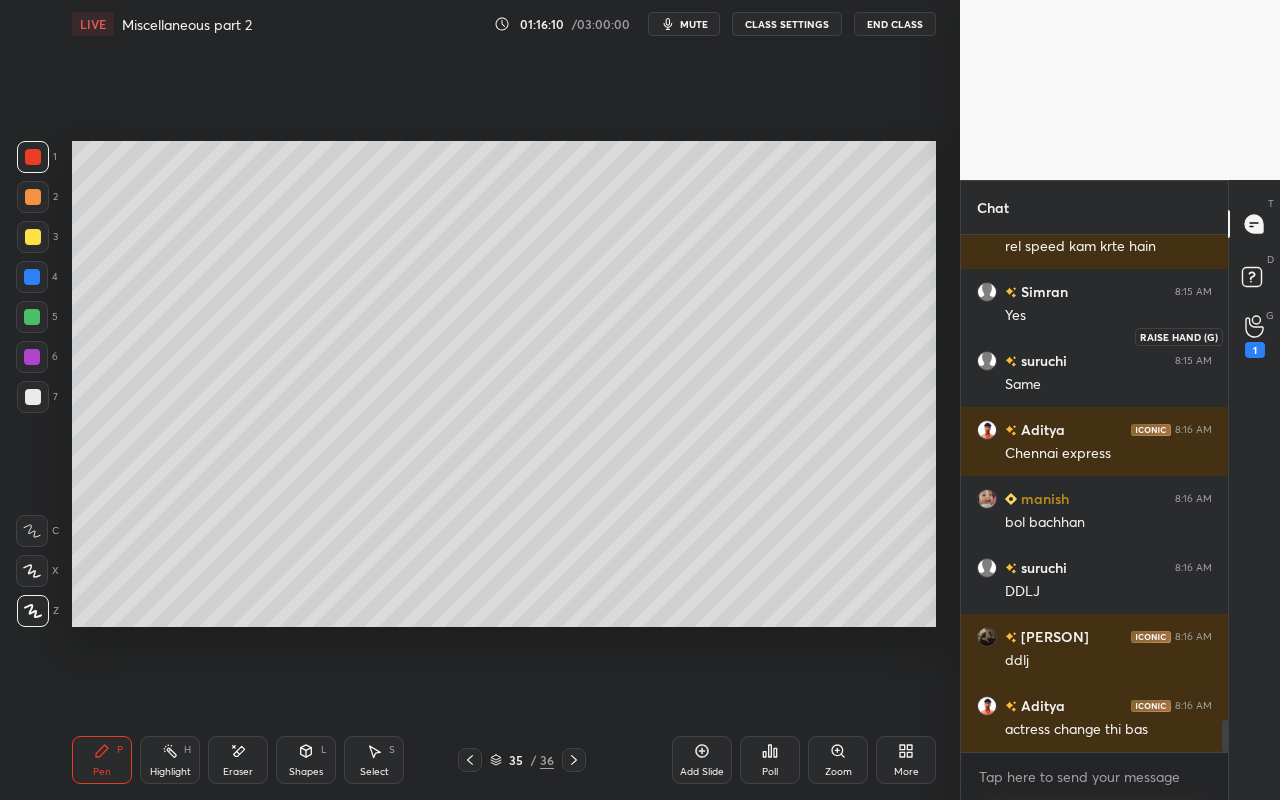 click 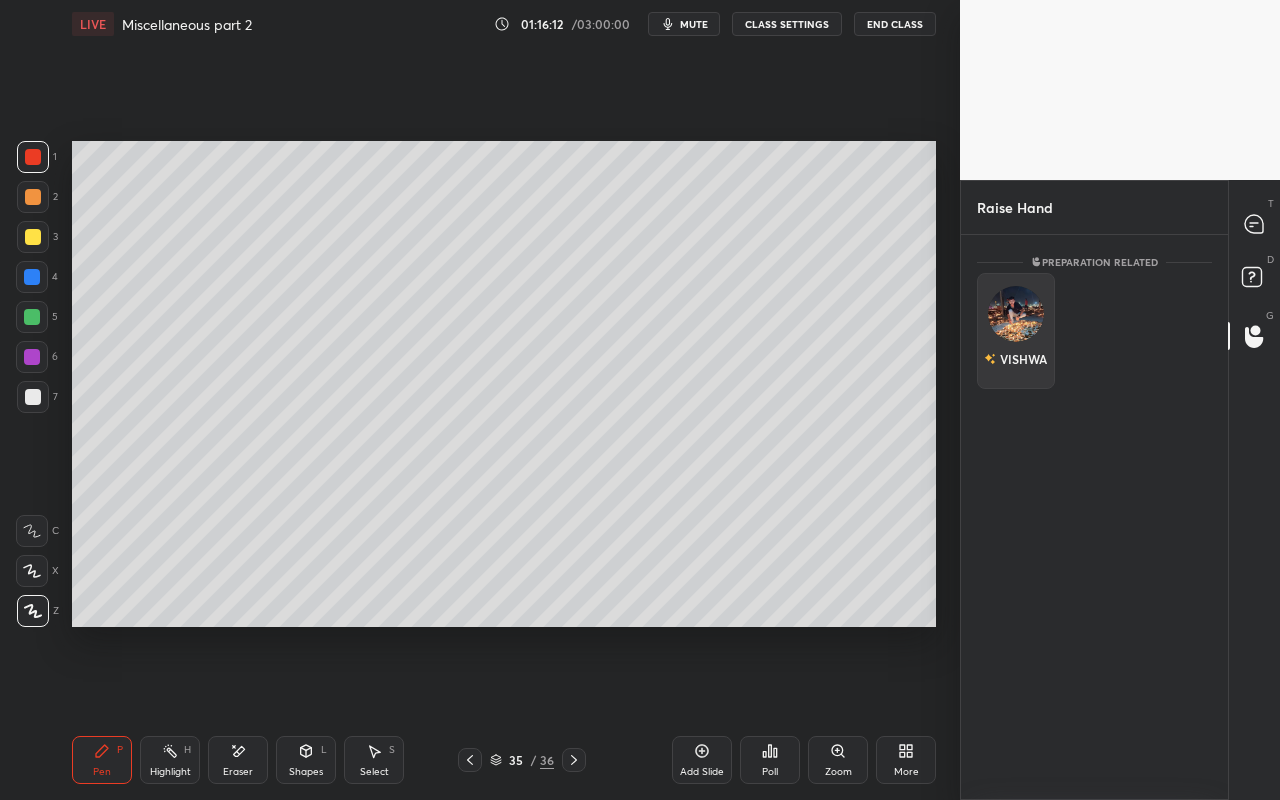 click at bounding box center [1016, 314] 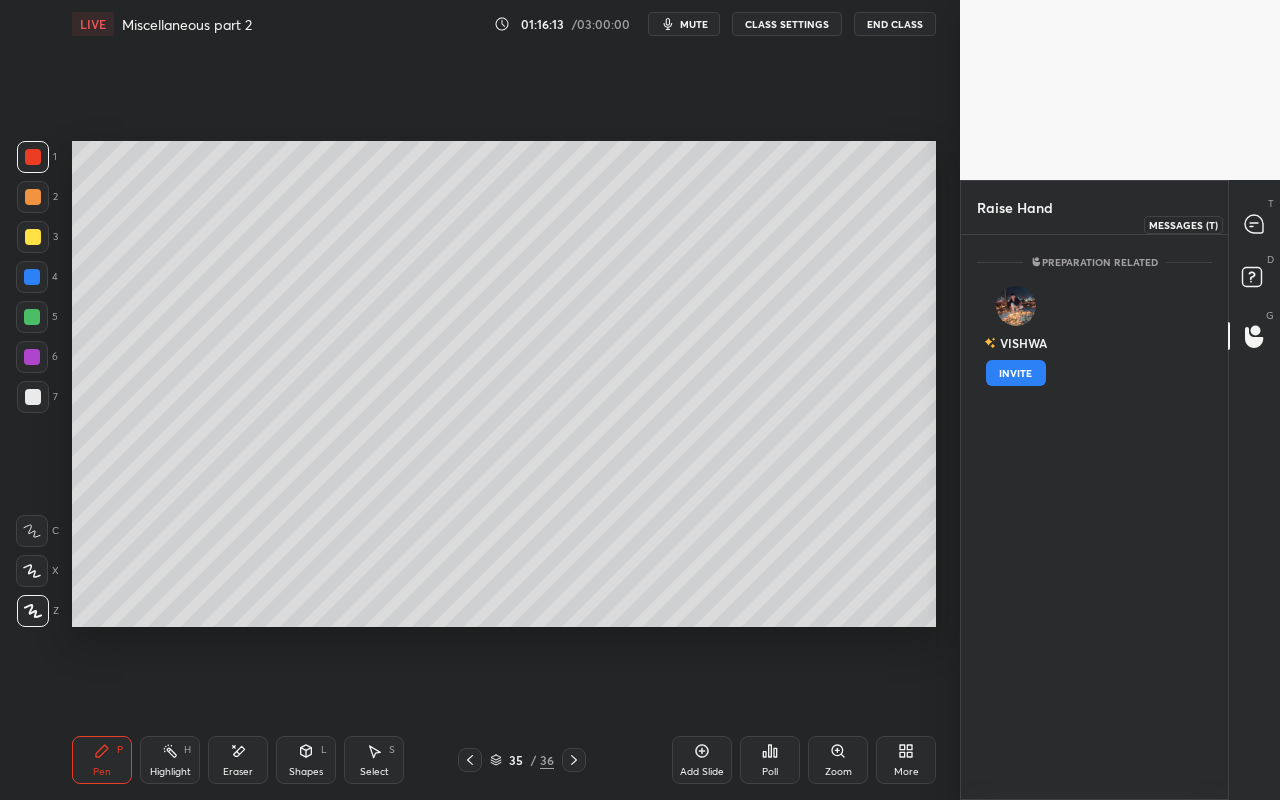 click 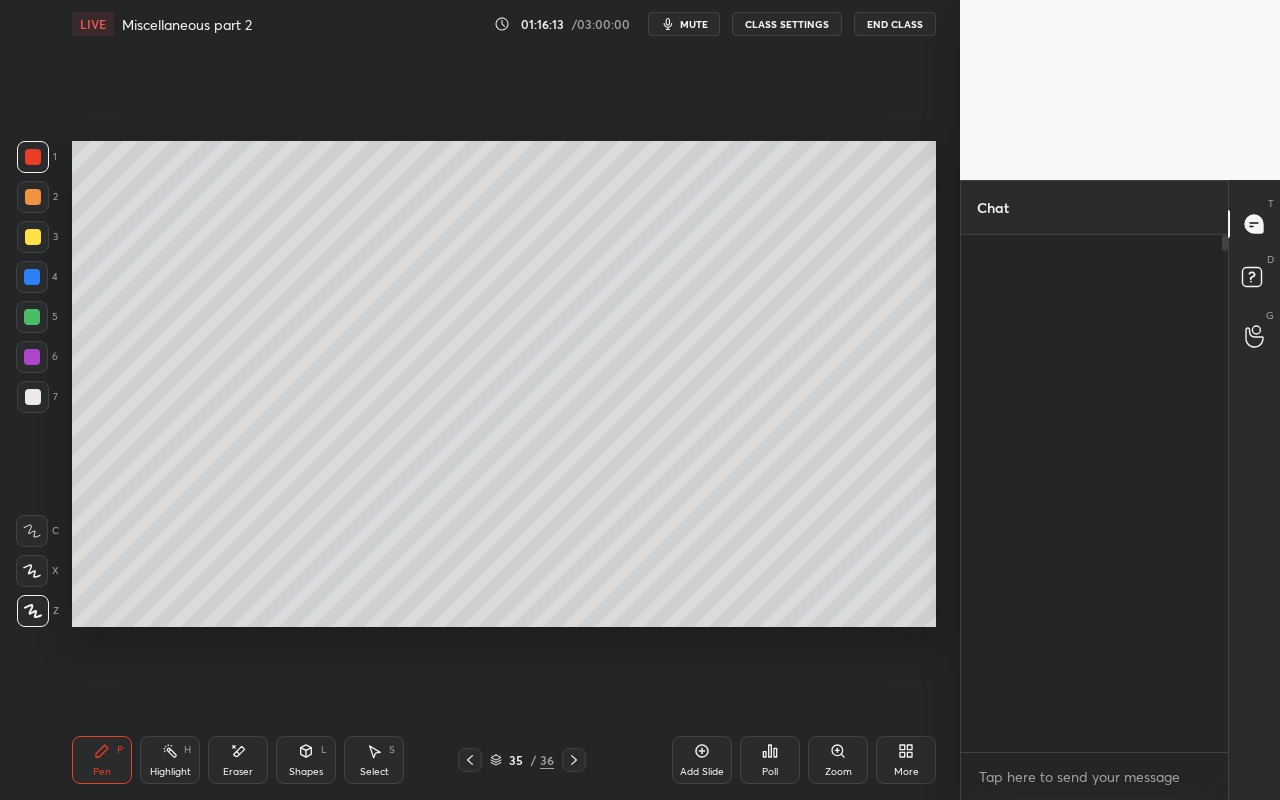 scroll, scrollTop: 8371, scrollLeft: 0, axis: vertical 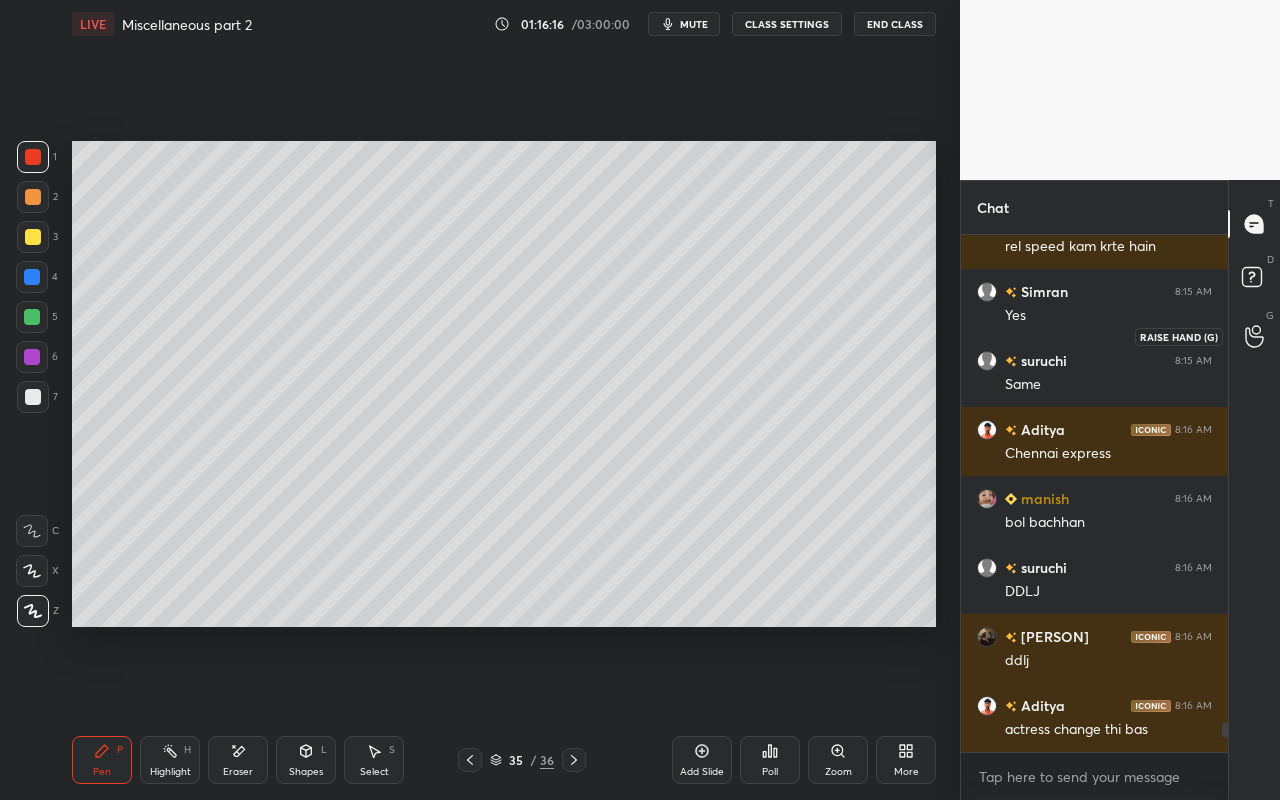 click 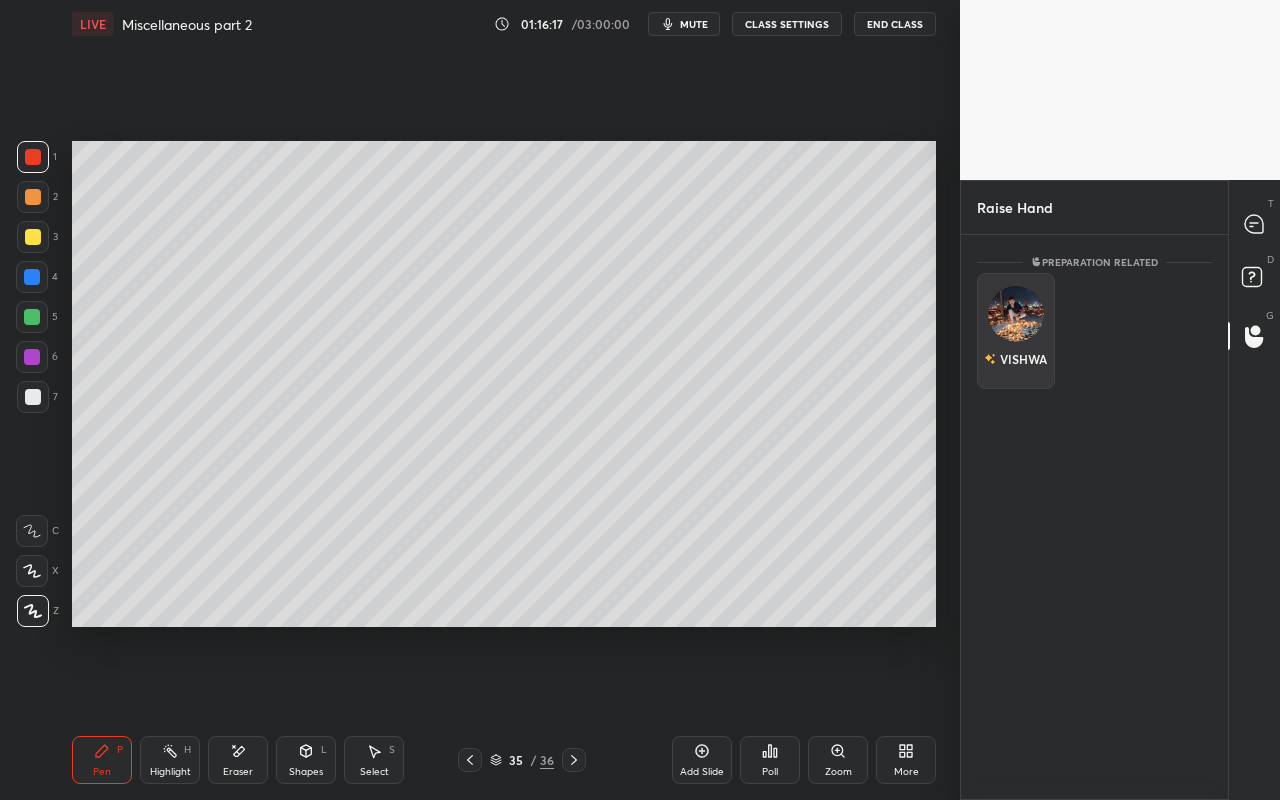 click on "VISHWA" at bounding box center [1015, 359] 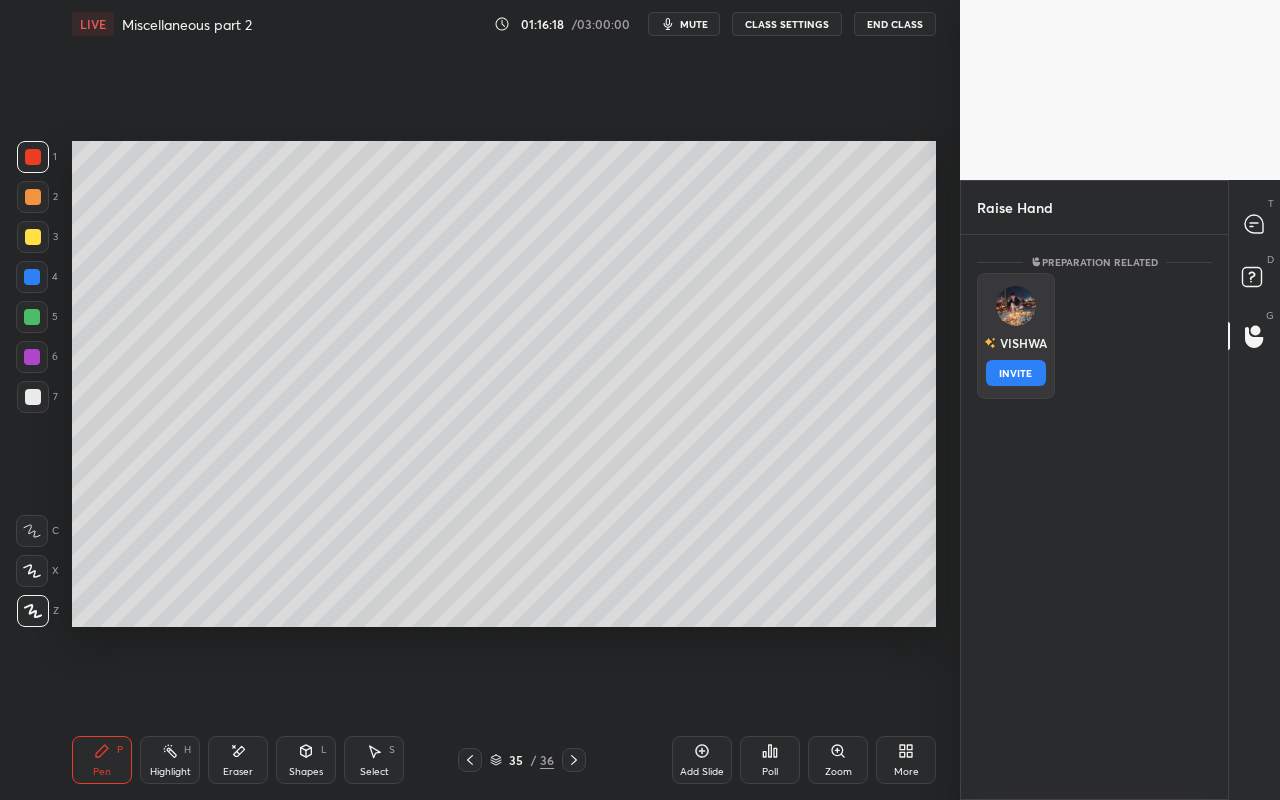 click on "INVITE" at bounding box center [1016, 373] 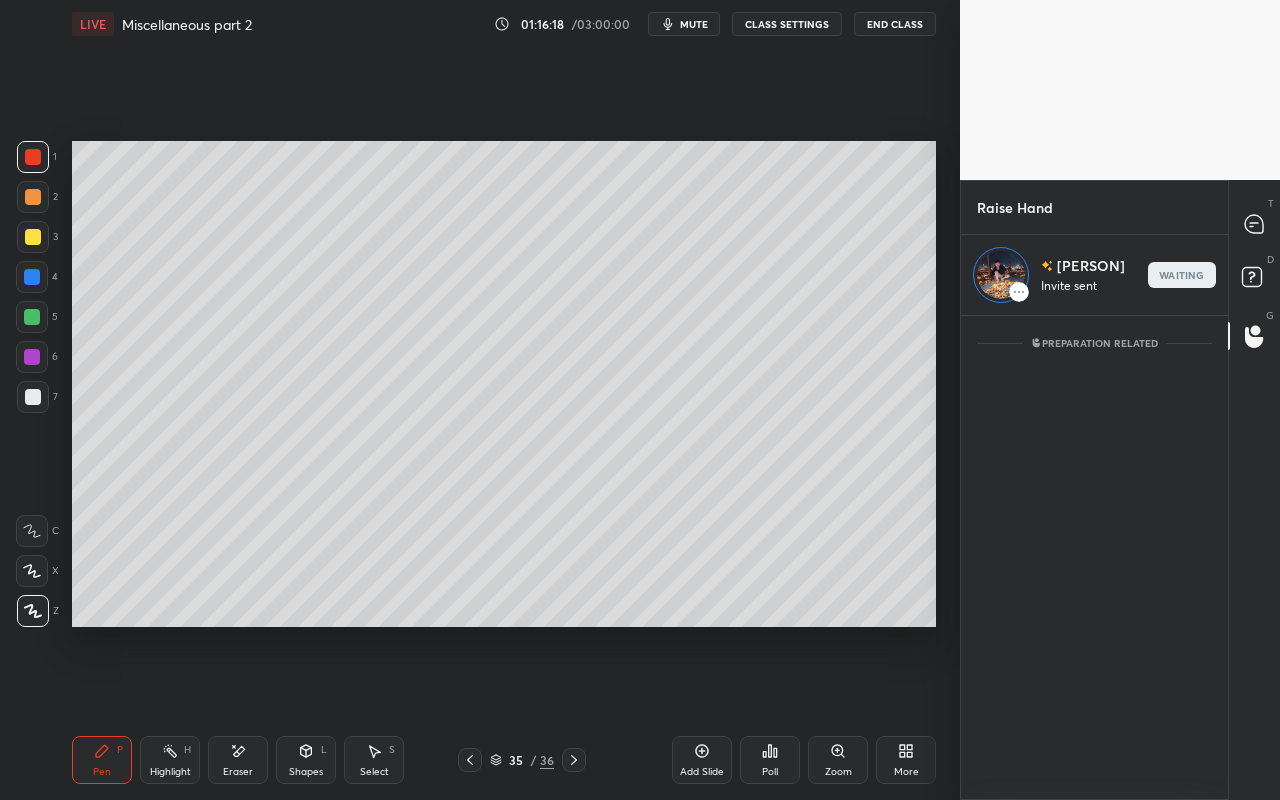 scroll, scrollTop: 476, scrollLeft: 261, axis: both 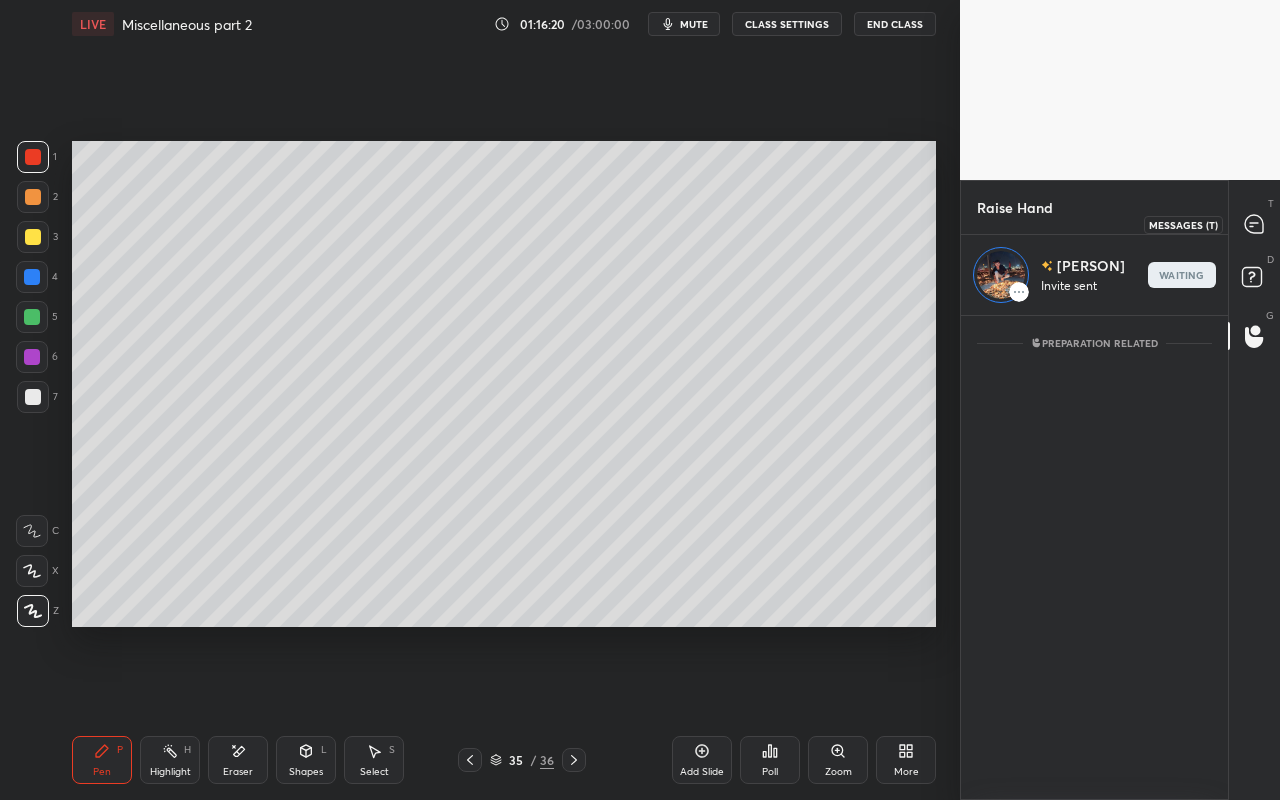 click 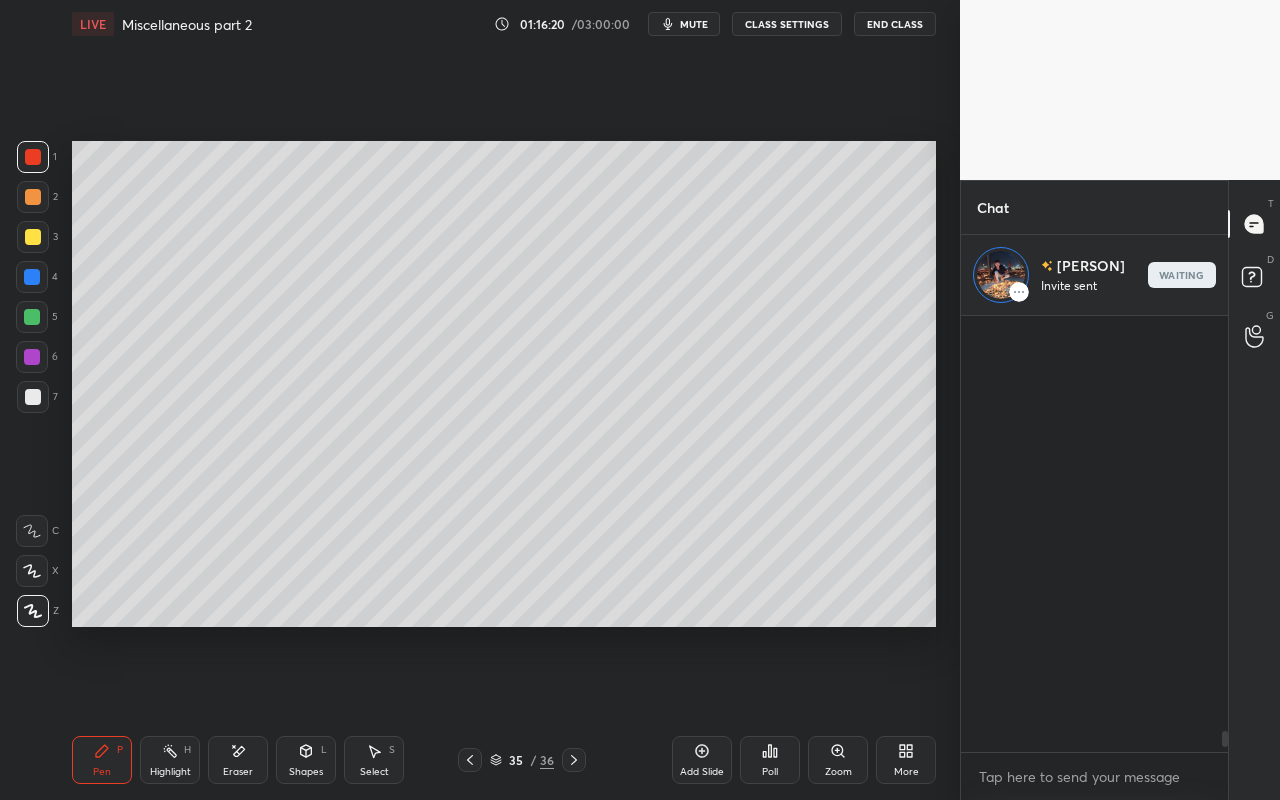 scroll, scrollTop: 261, scrollLeft: 261, axis: both 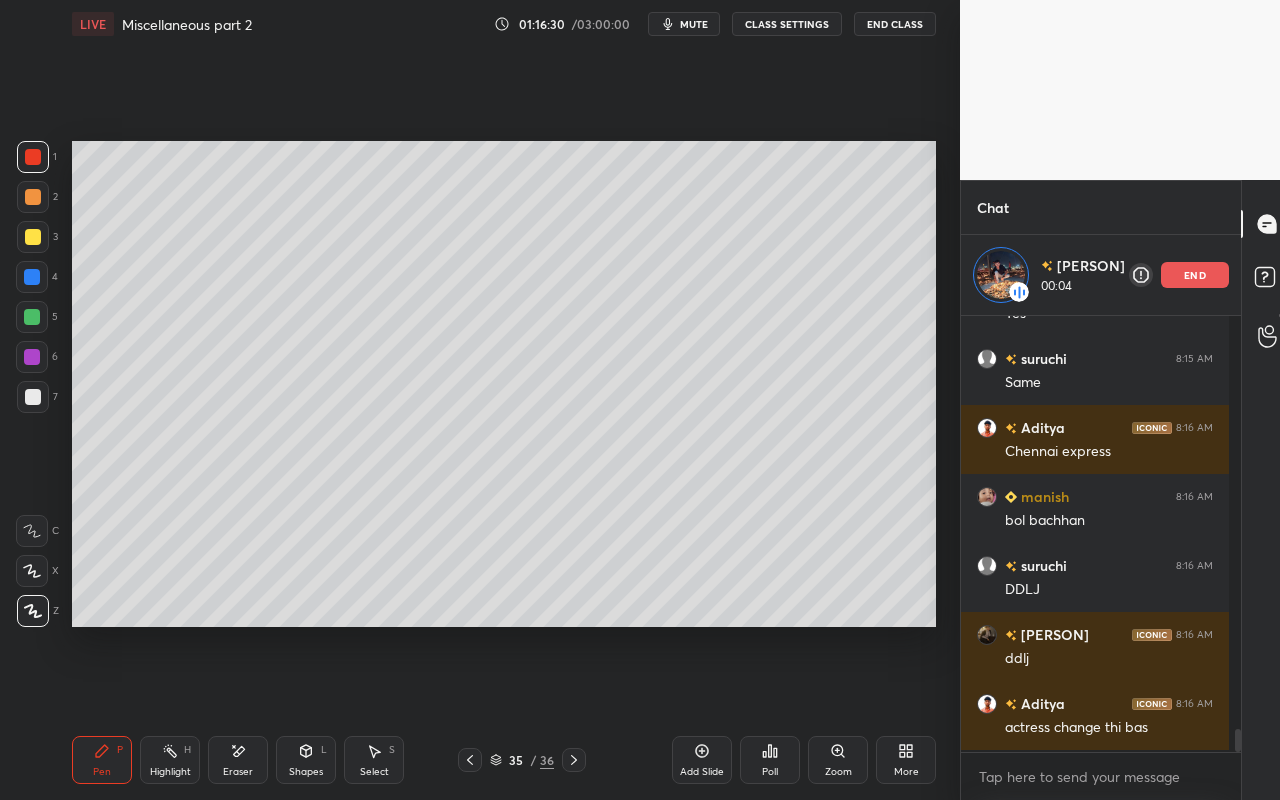 click on "Add Slide" at bounding box center [702, 760] 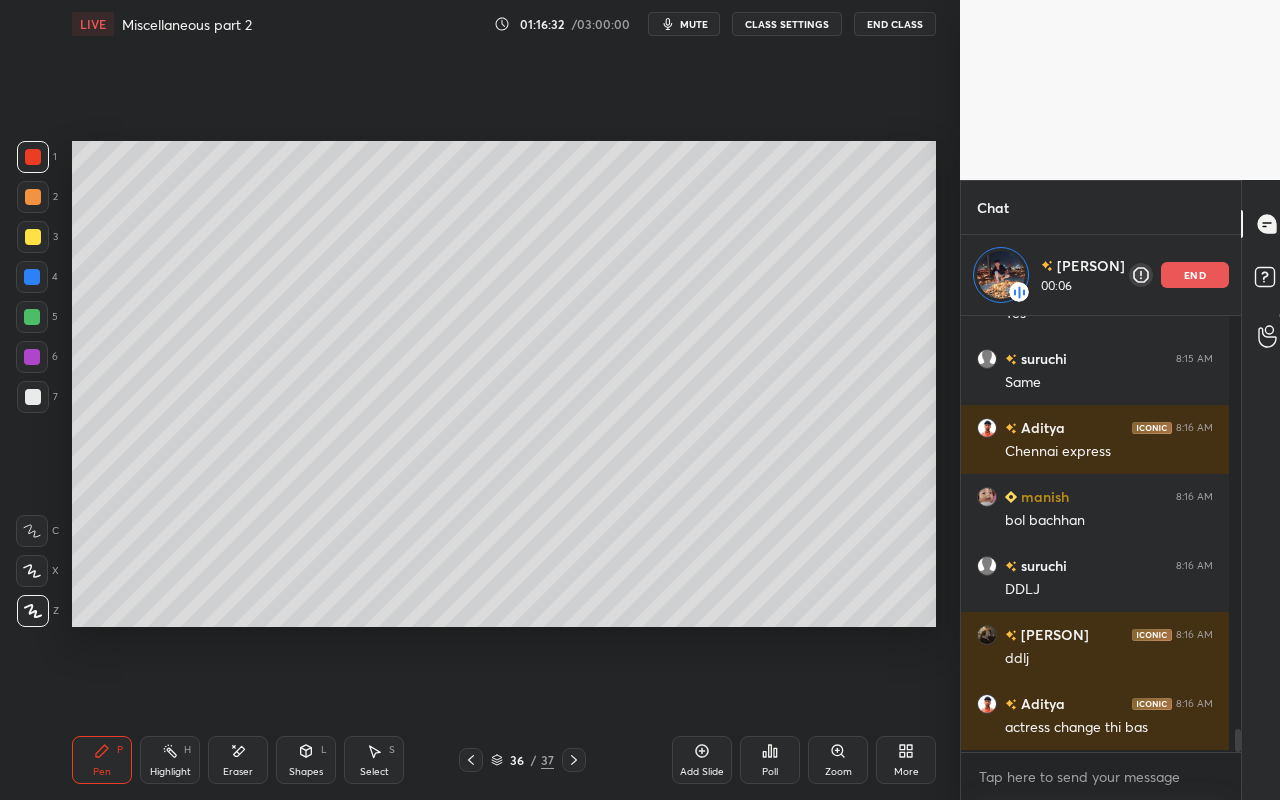 drag, startPoint x: 144, startPoint y: 763, endPoint x: 183, endPoint y: 710, distance: 65.802734 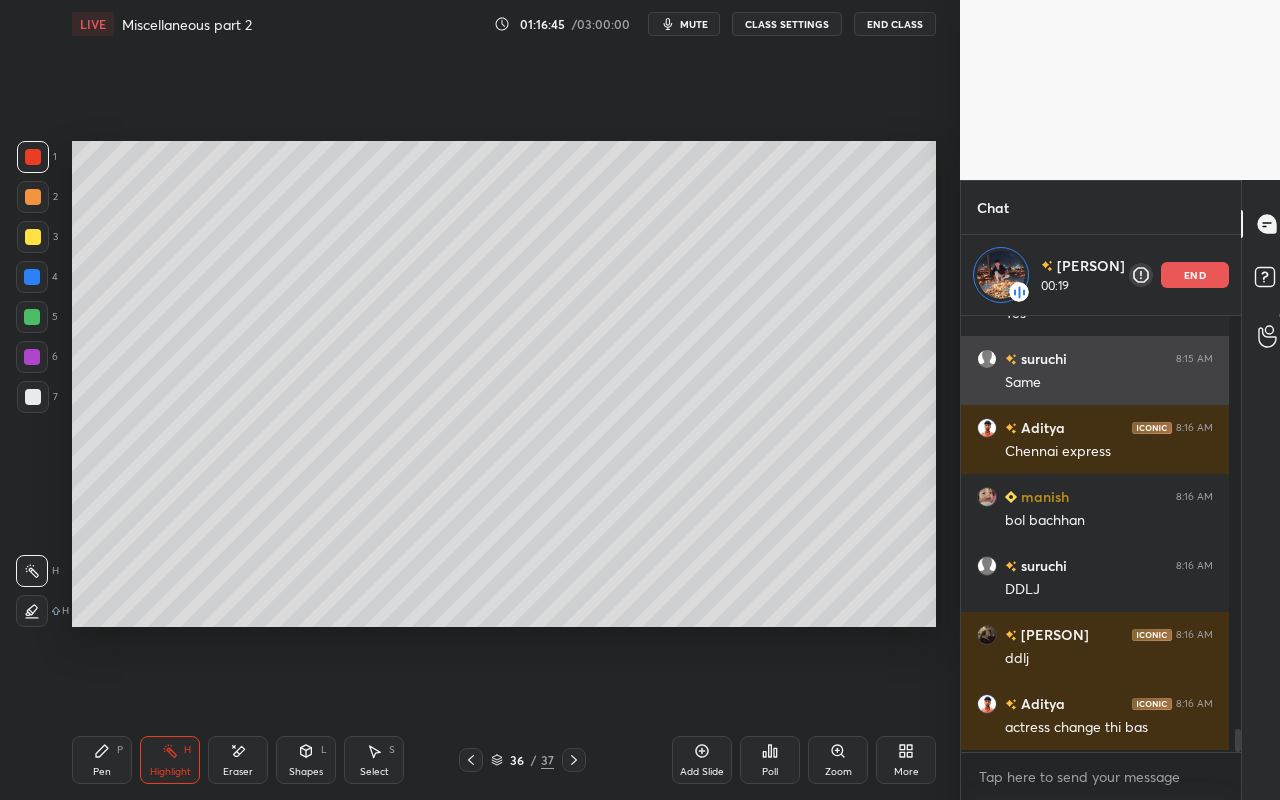 click on "end" at bounding box center (1195, 275) 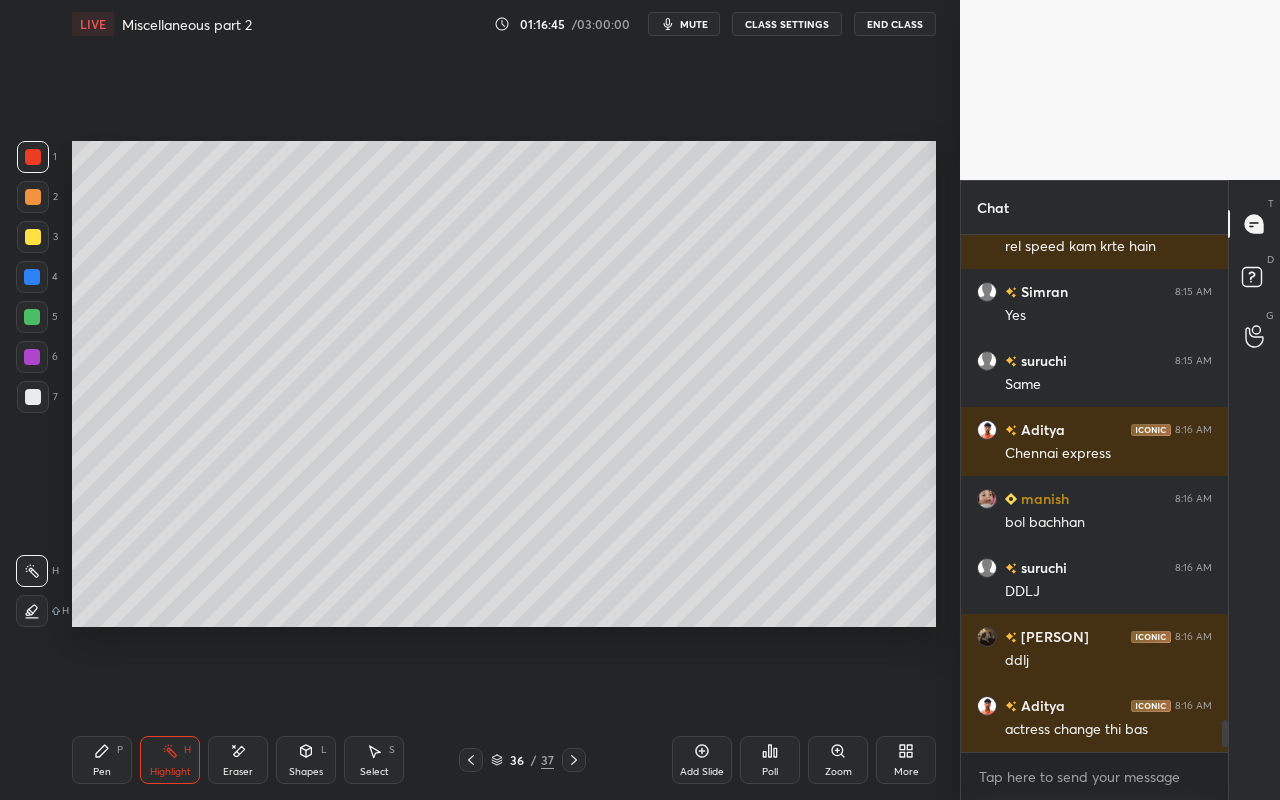 scroll, scrollTop: 7383, scrollLeft: 0, axis: vertical 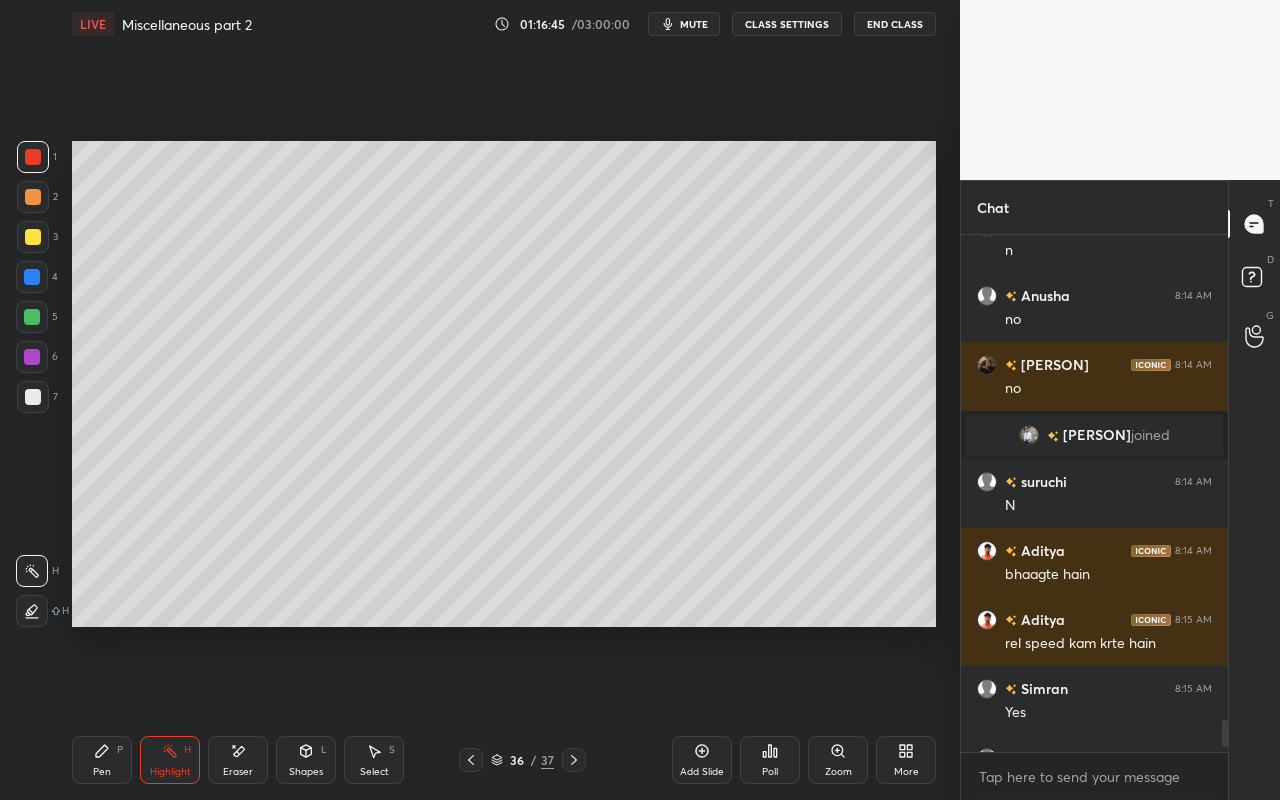 click at bounding box center [1255, 224] 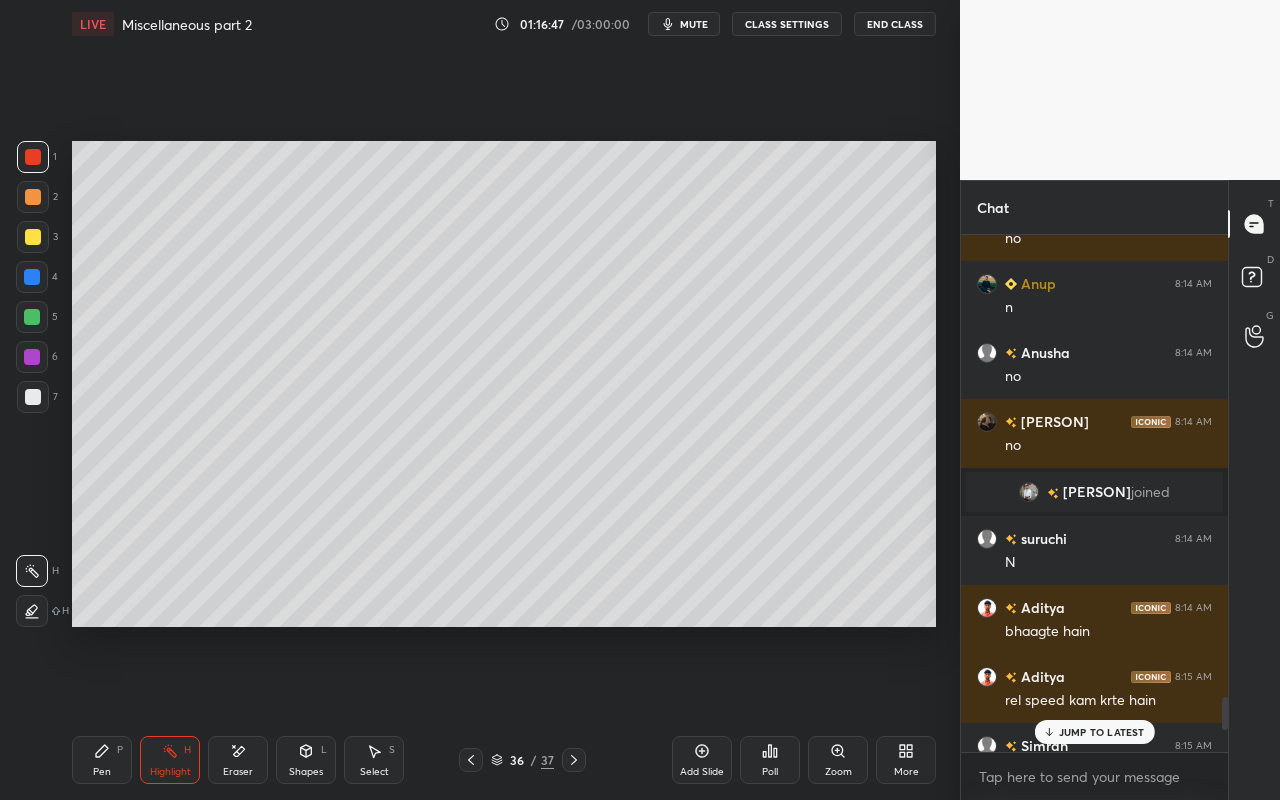 scroll, scrollTop: 7837, scrollLeft: 0, axis: vertical 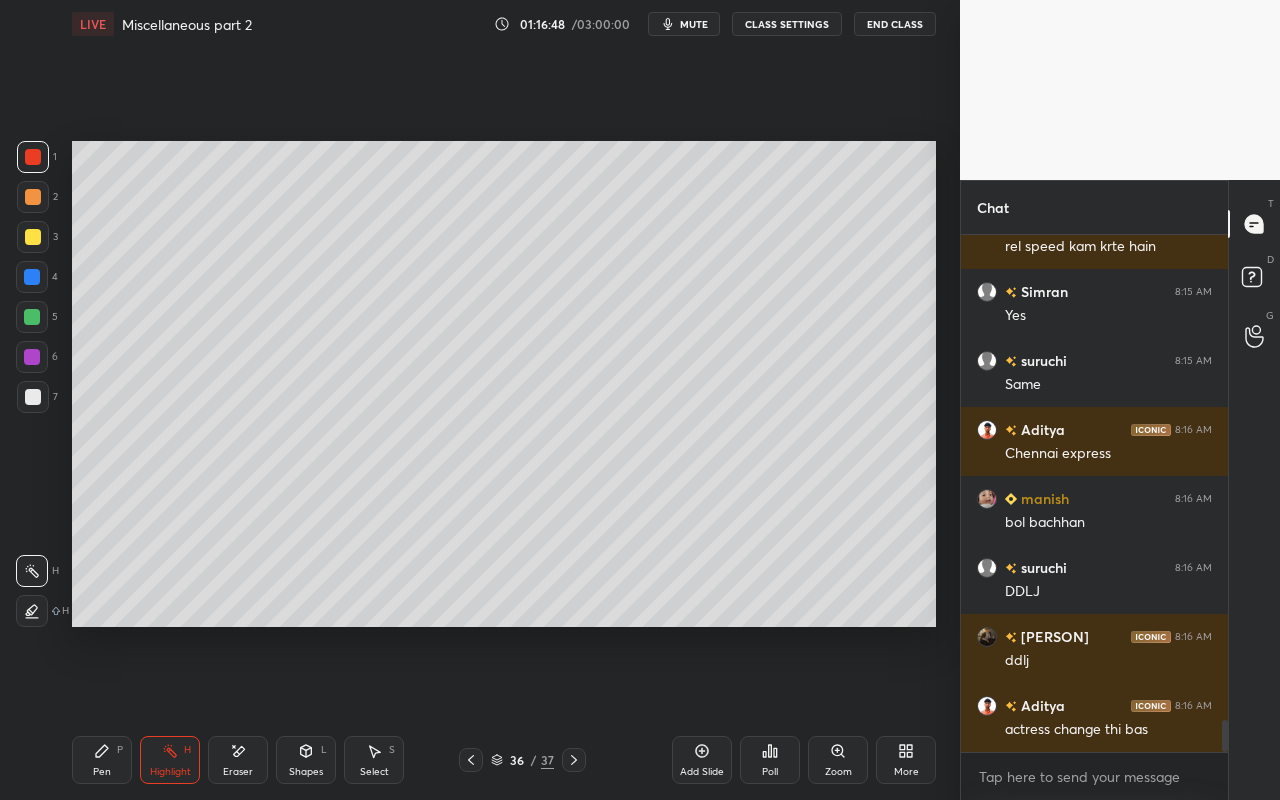 click on "Pen P" at bounding box center [102, 760] 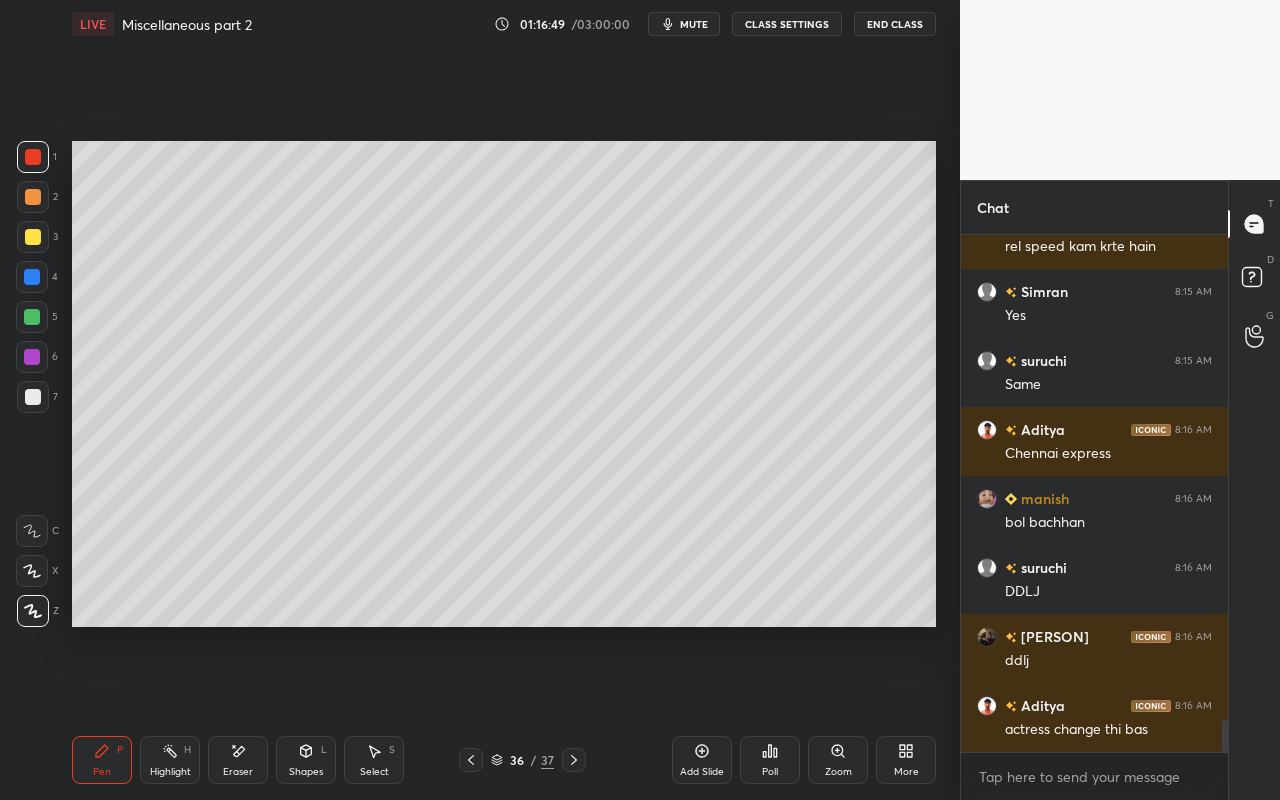 drag, startPoint x: 27, startPoint y: 246, endPoint x: 67, endPoint y: 214, distance: 51.224995 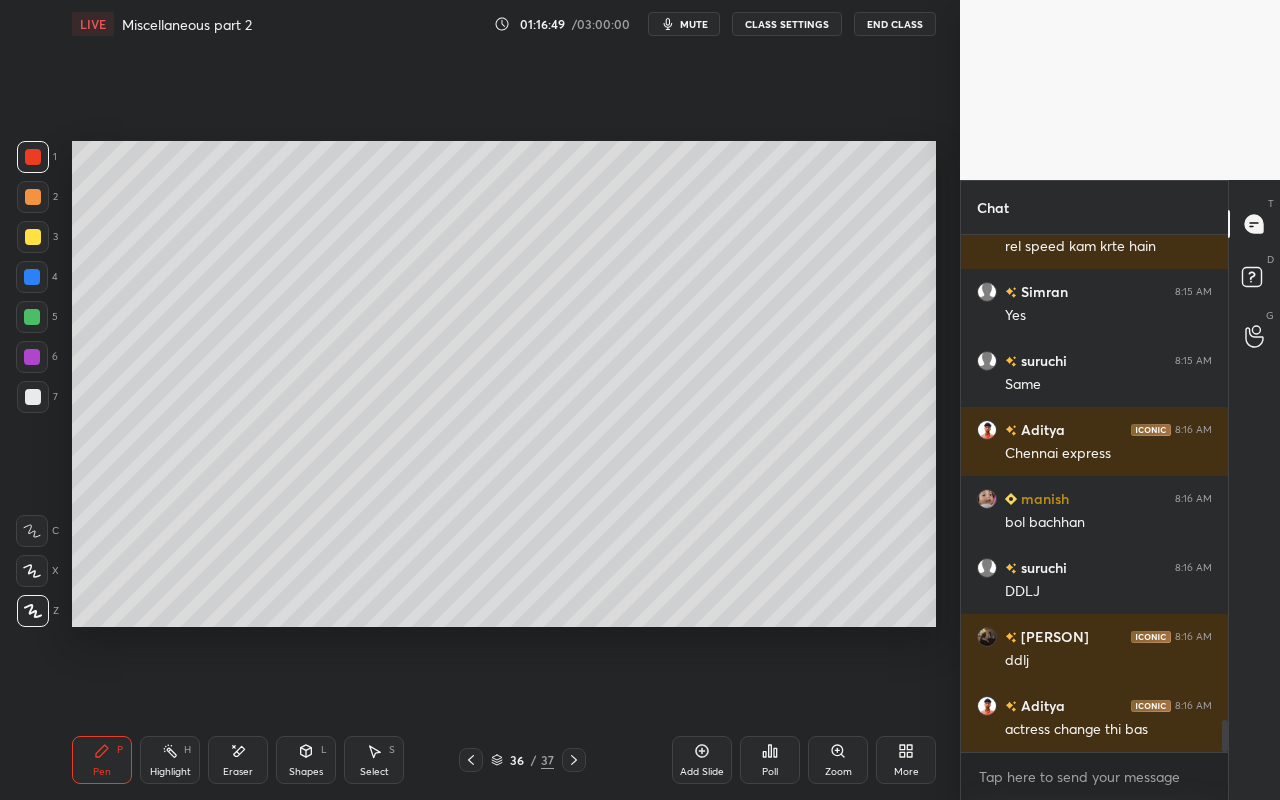 click at bounding box center [33, 237] 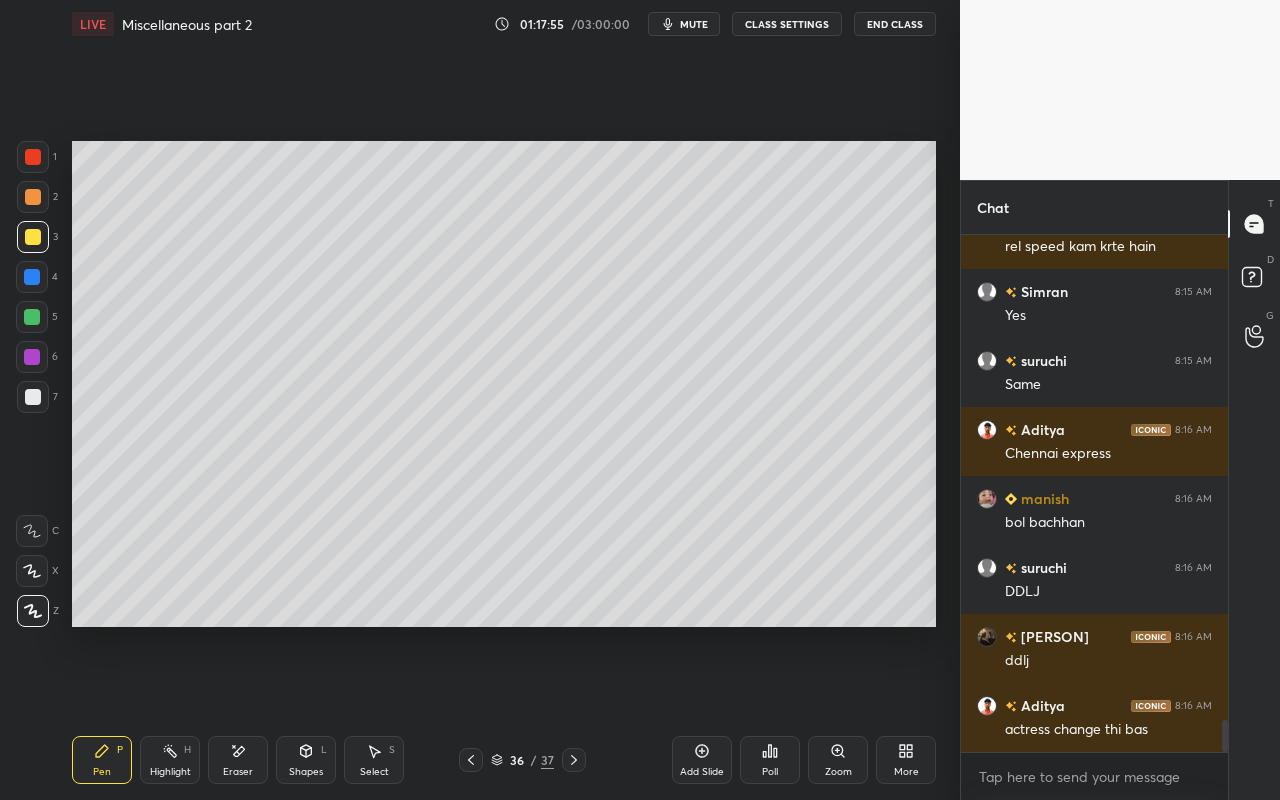 click at bounding box center (33, 197) 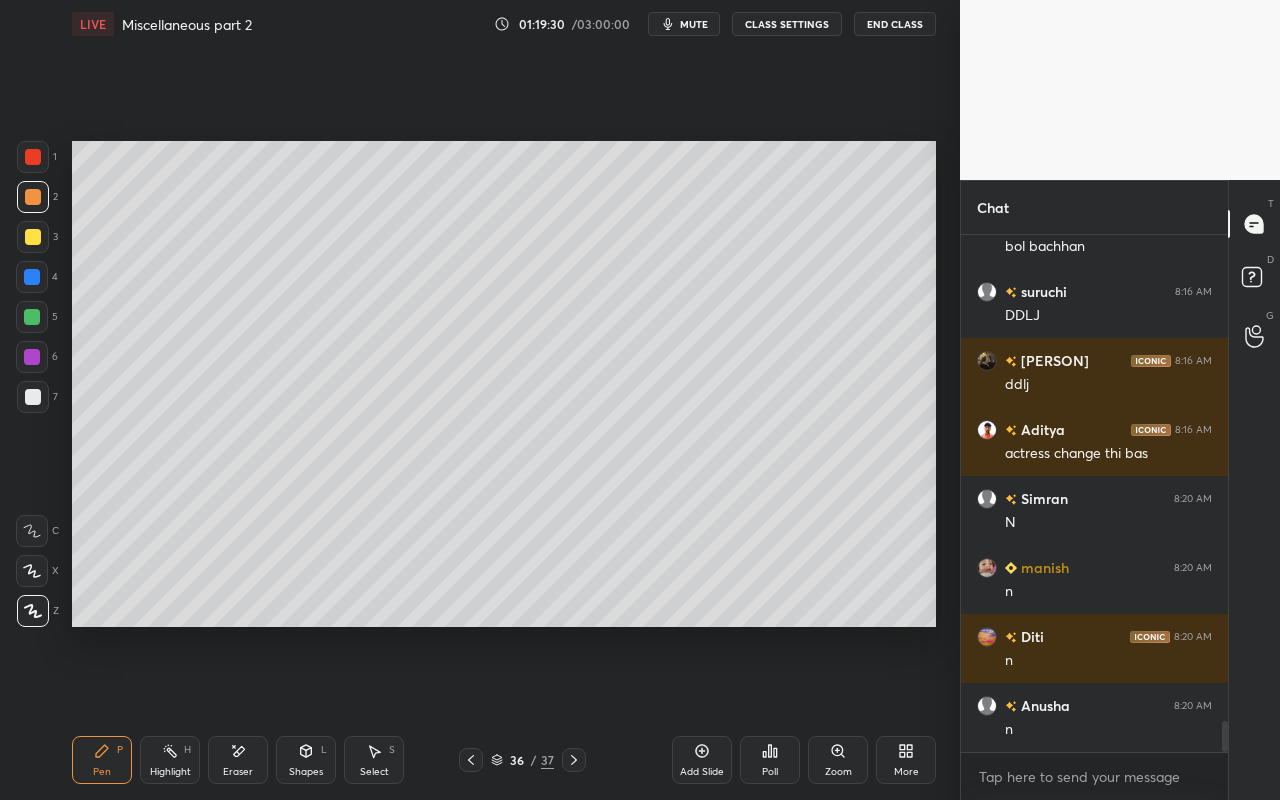 scroll, scrollTop: 8182, scrollLeft: 0, axis: vertical 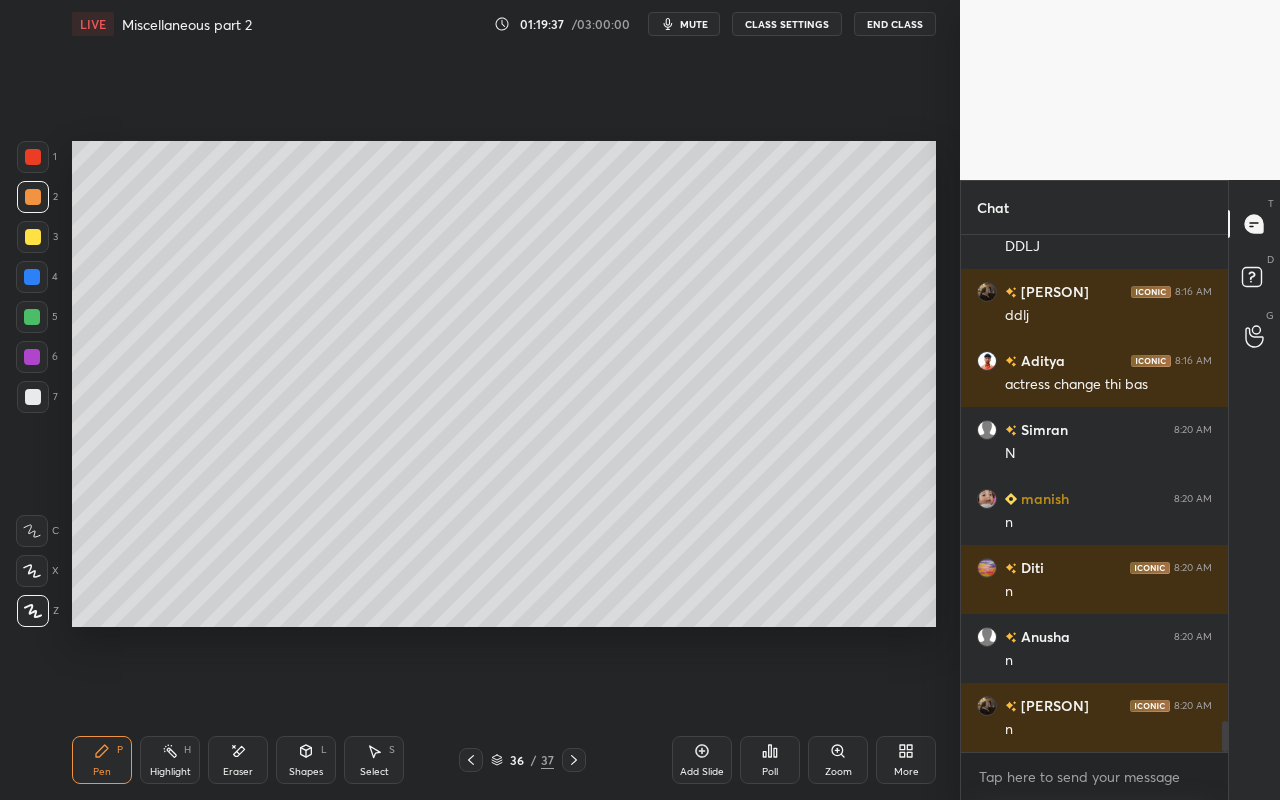 click on "mute" at bounding box center [694, 24] 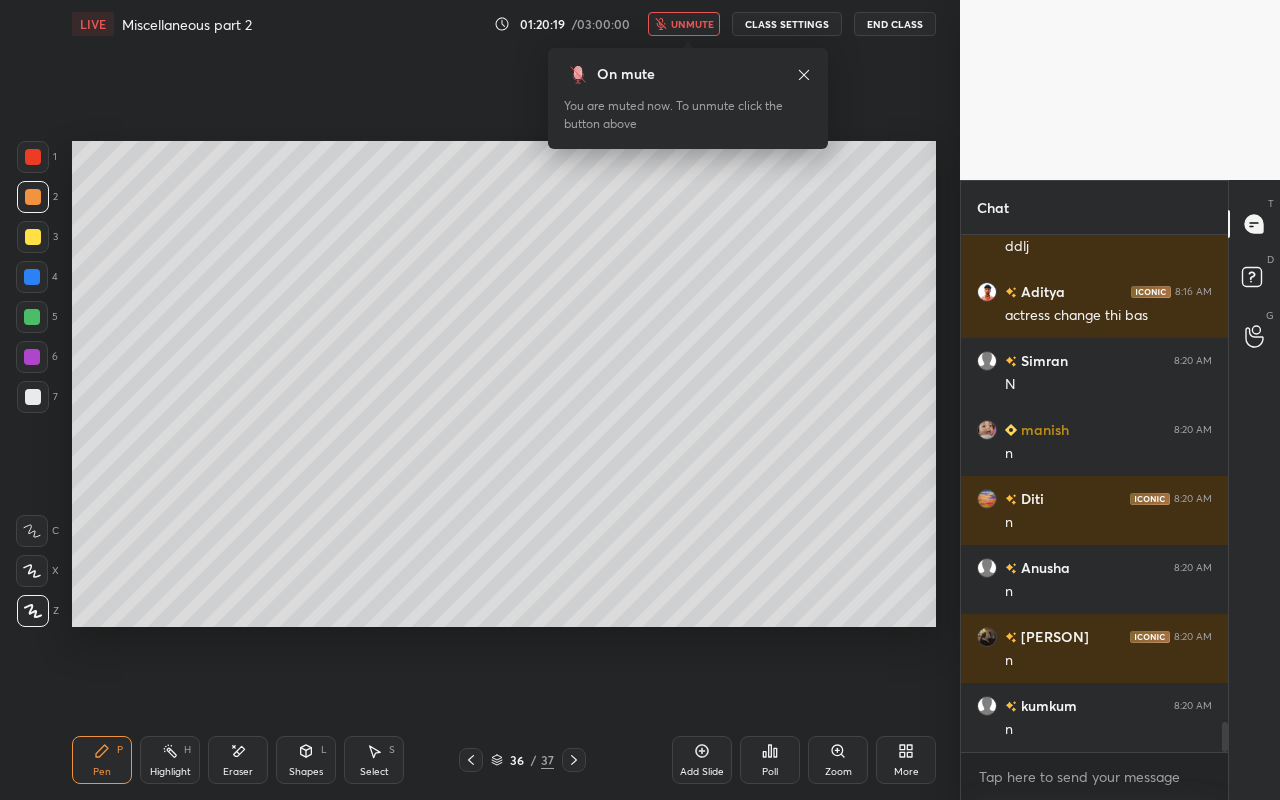 scroll, scrollTop: 8338, scrollLeft: 0, axis: vertical 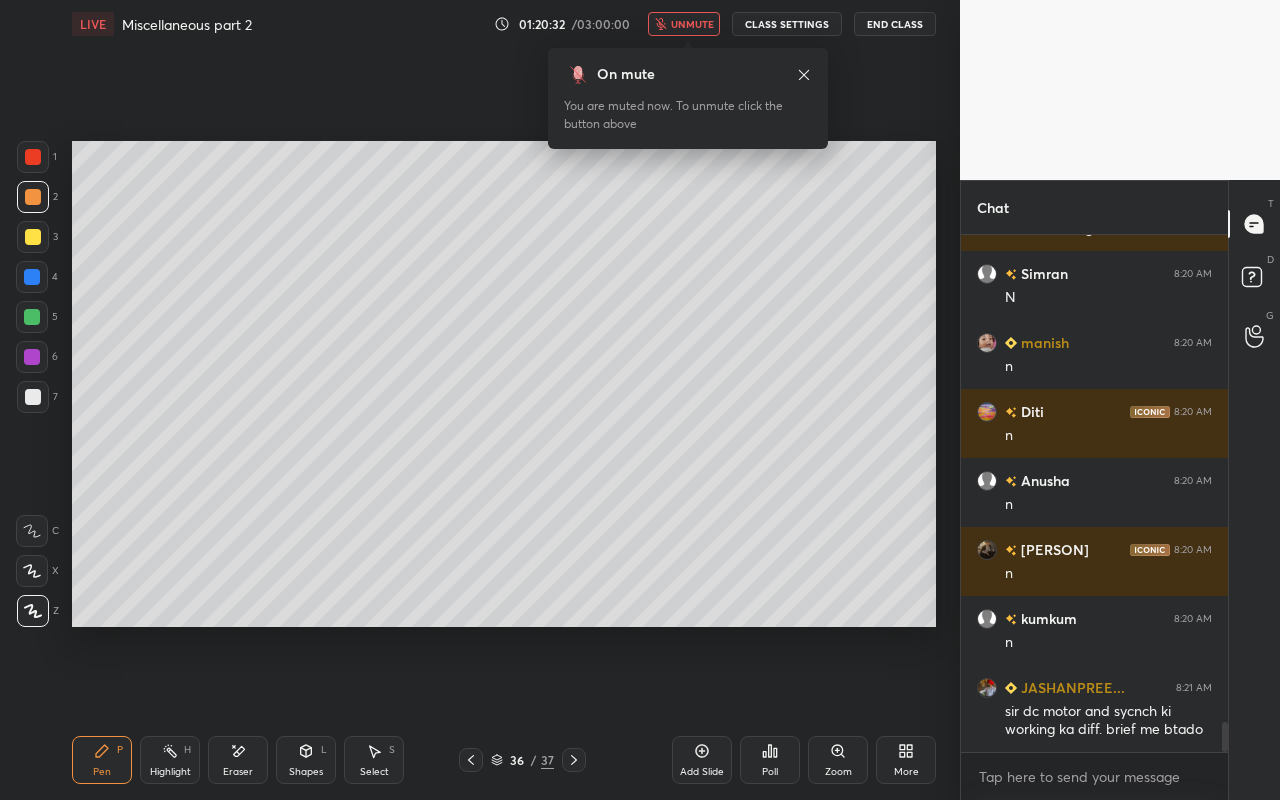 click on "unmute" at bounding box center (692, 24) 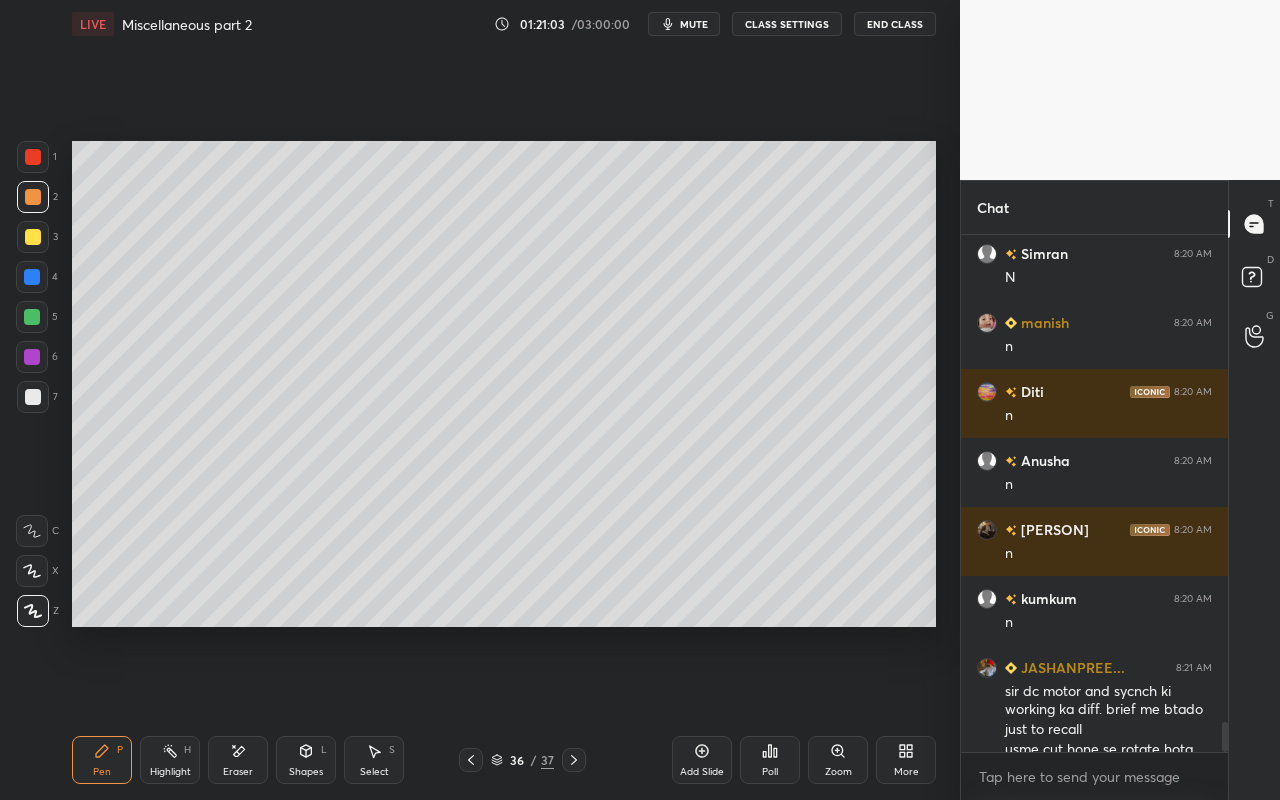 scroll, scrollTop: 8396, scrollLeft: 0, axis: vertical 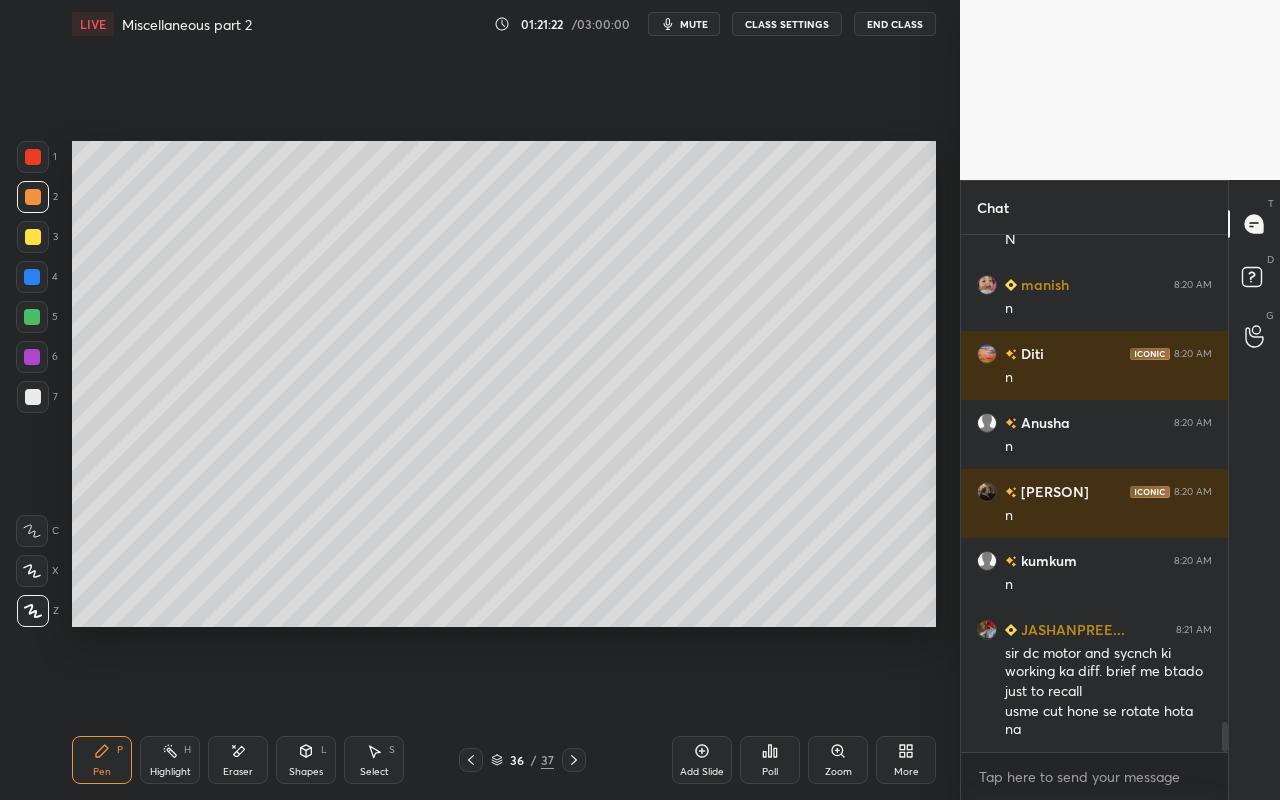 type 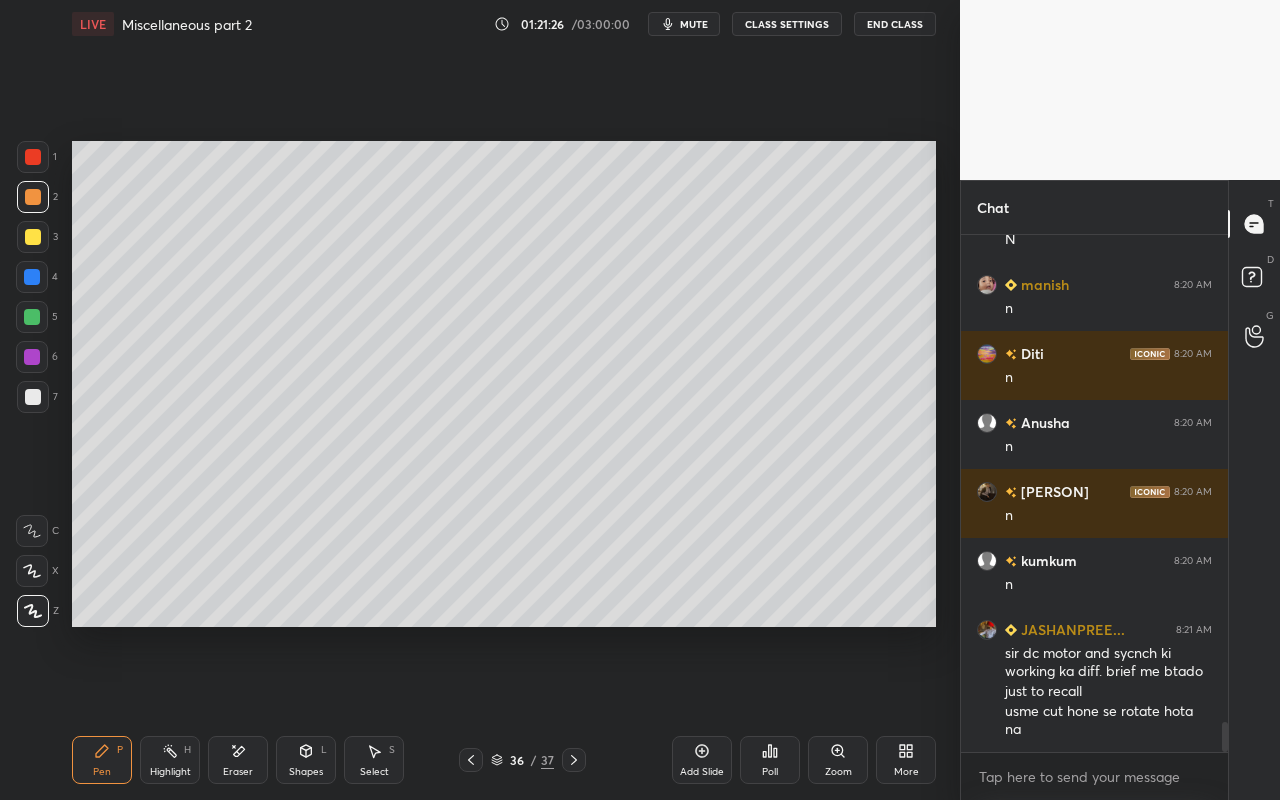 drag, startPoint x: 372, startPoint y: 759, endPoint x: 375, endPoint y: 743, distance: 16.27882 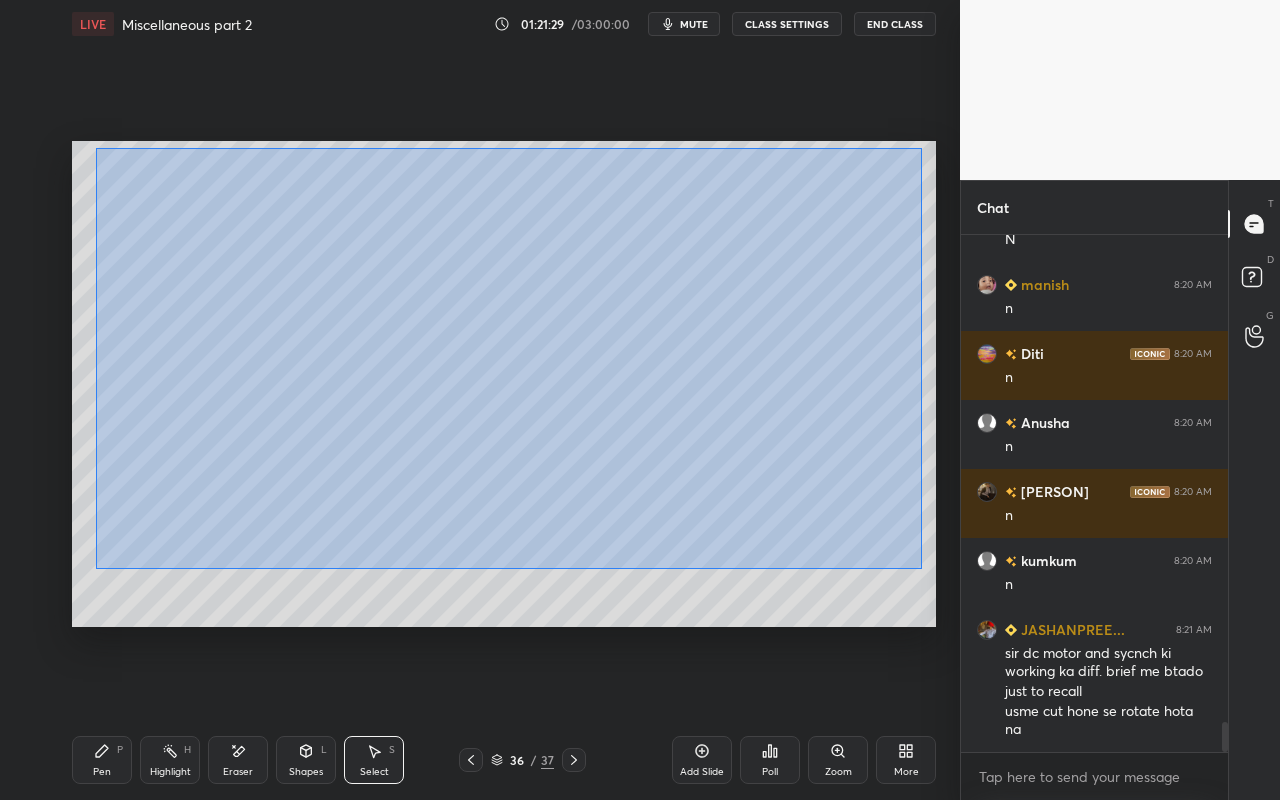 drag, startPoint x: 95, startPoint y: 147, endPoint x: 847, endPoint y: 496, distance: 829.0386 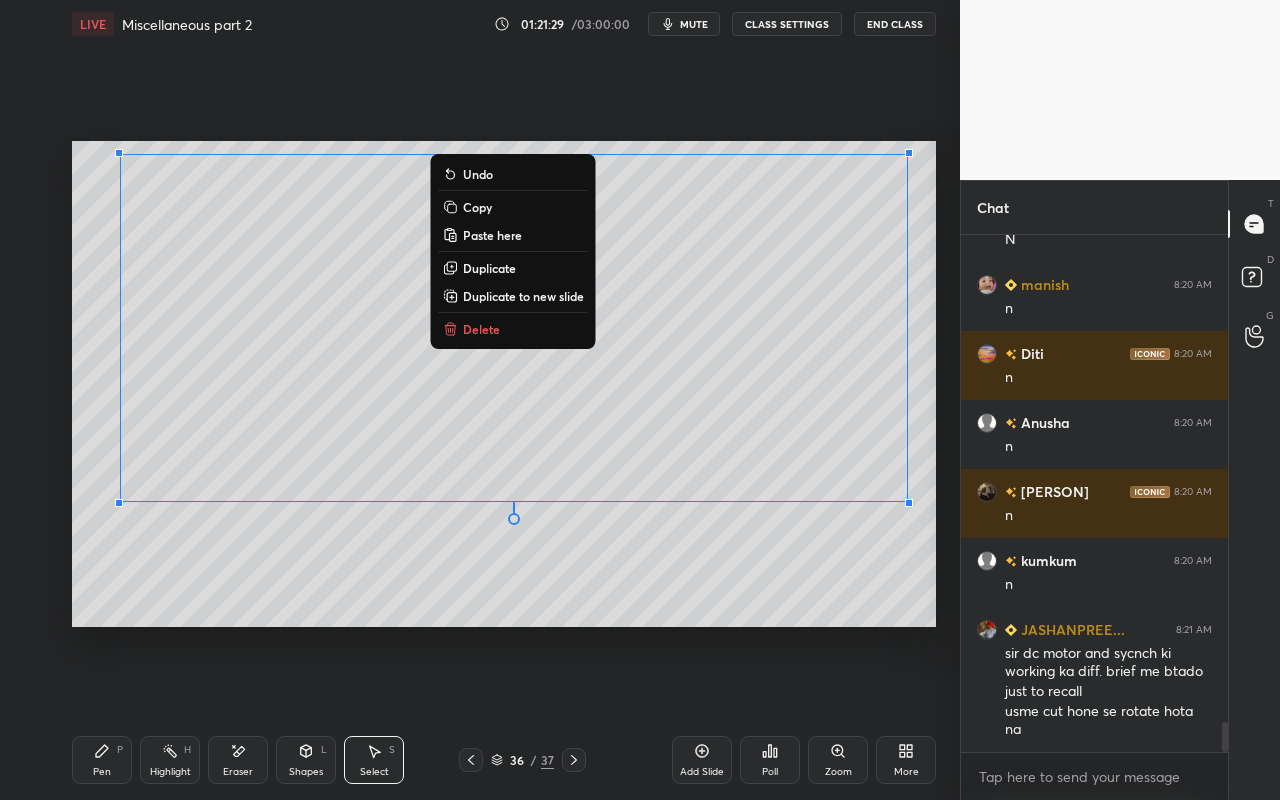 scroll, scrollTop: 8483, scrollLeft: 0, axis: vertical 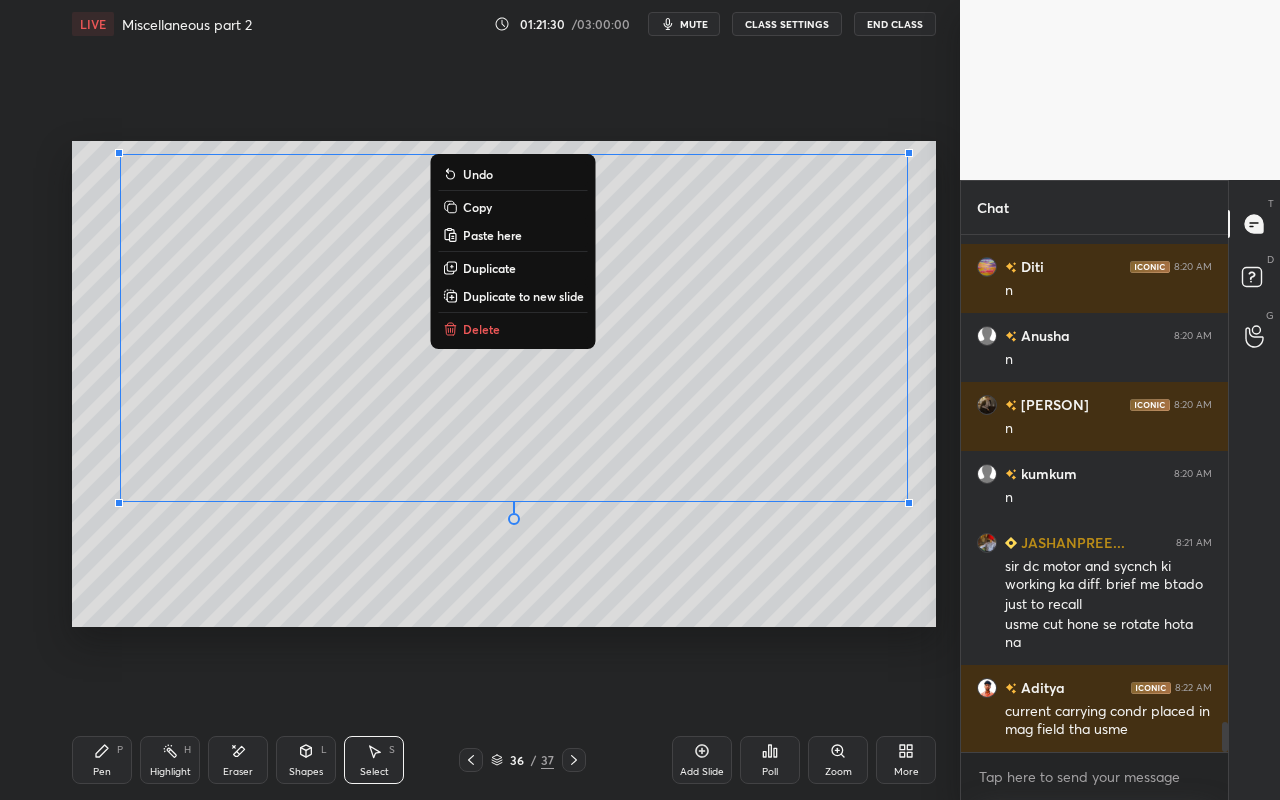 click on "Copy" at bounding box center [477, 207] 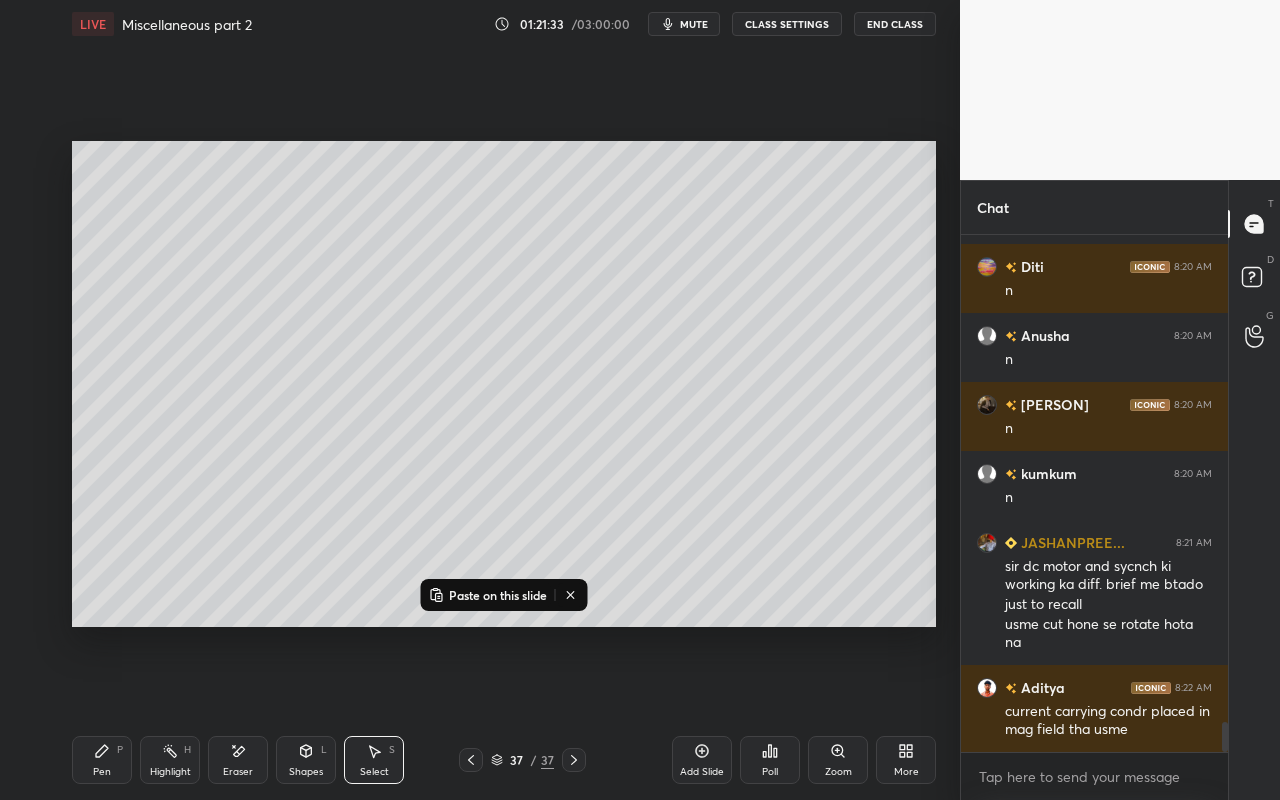 click on "Add Slide" at bounding box center [702, 760] 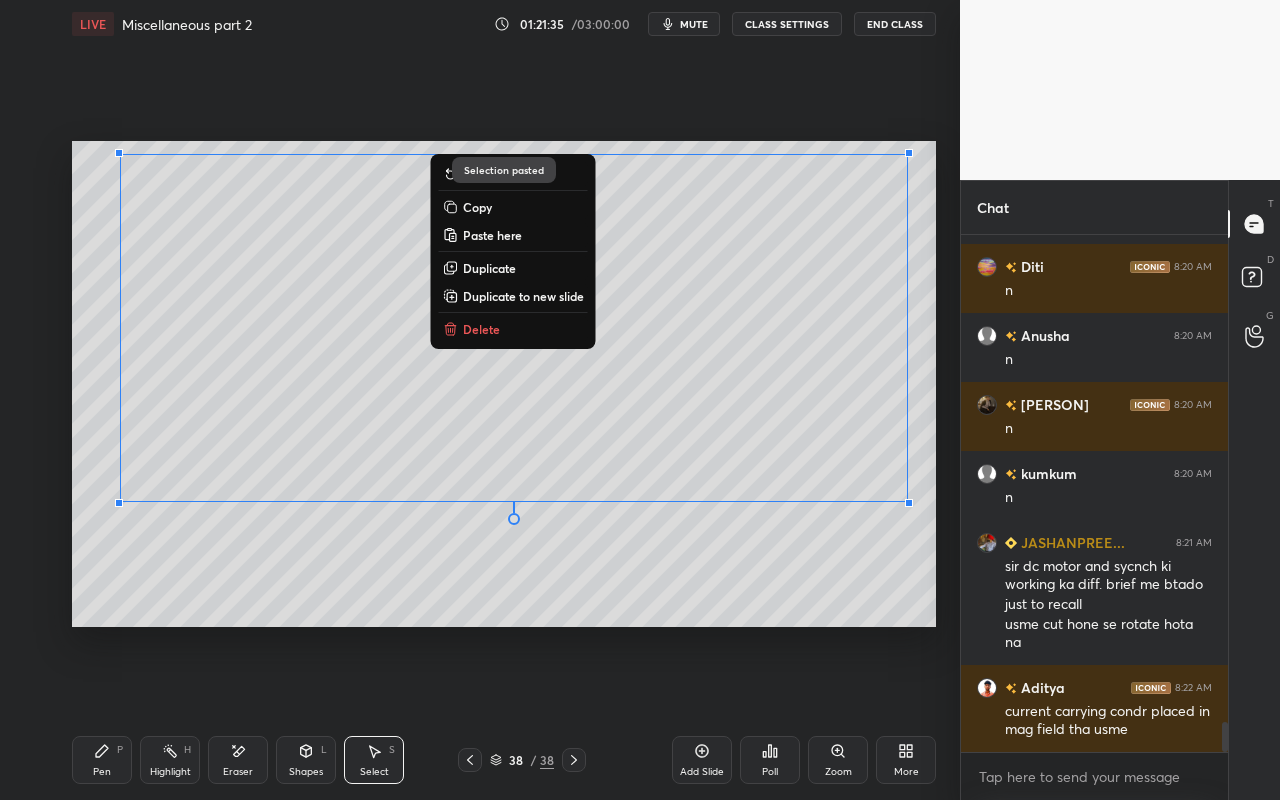click on "0 ° Undo Copy Paste here Duplicate Duplicate to new slide Delete" at bounding box center (504, 384) 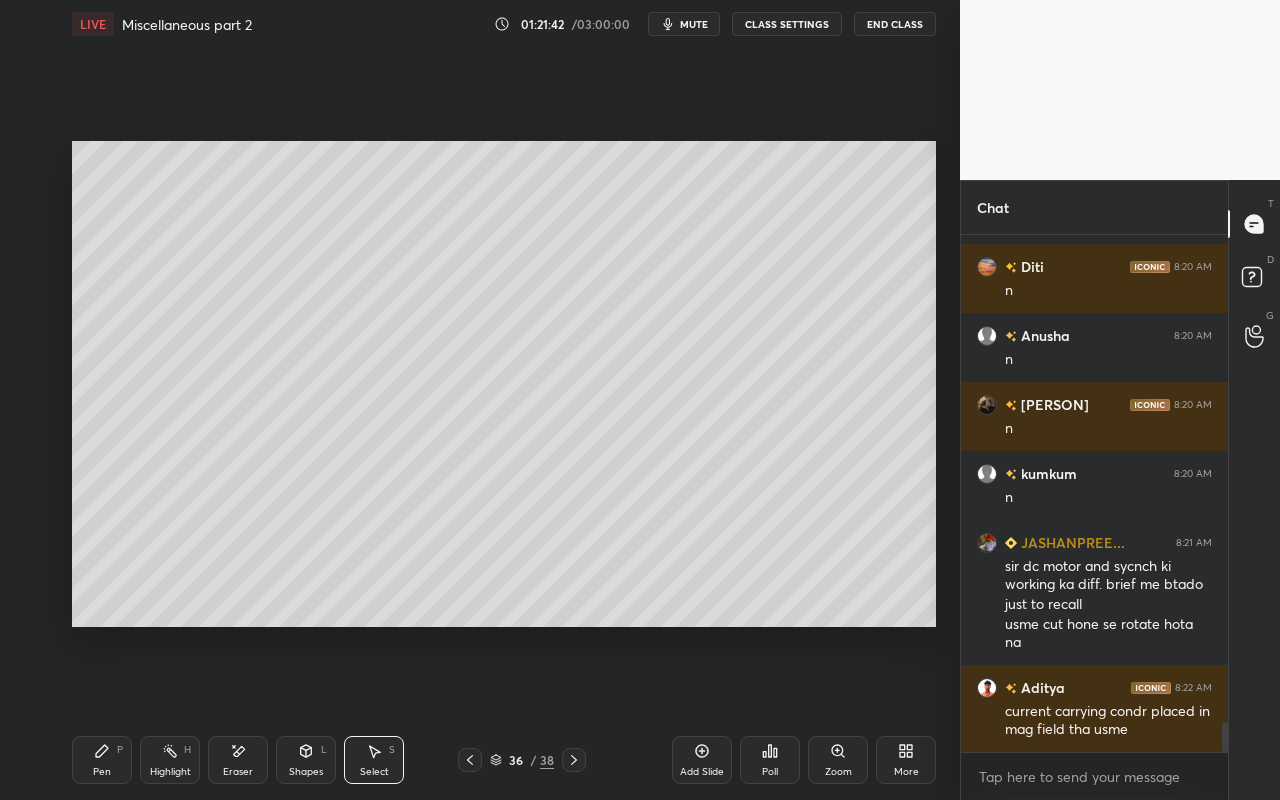 drag, startPoint x: 372, startPoint y: 774, endPoint x: 372, endPoint y: 740, distance: 34 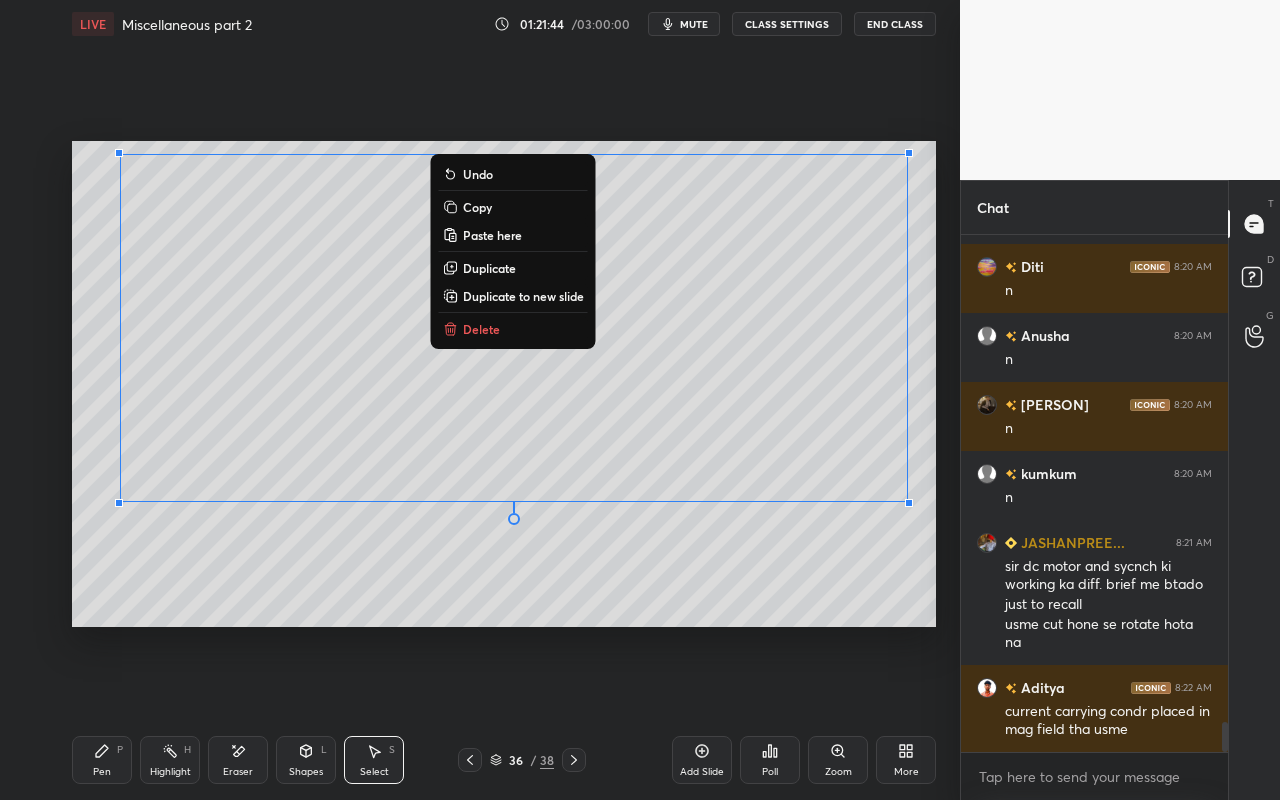 drag, startPoint x: 101, startPoint y: 144, endPoint x: 920, endPoint y: 527, distance: 904.1294 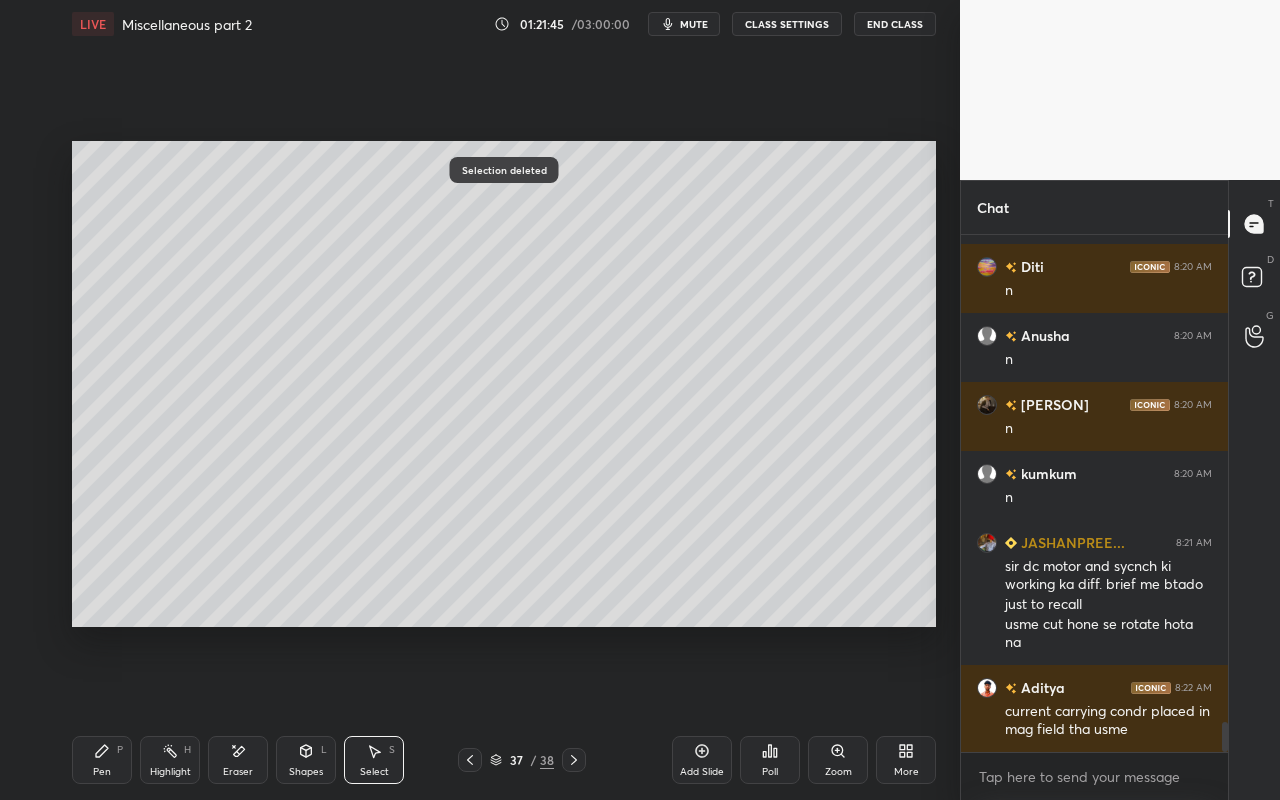 scroll, scrollTop: 8552, scrollLeft: 0, axis: vertical 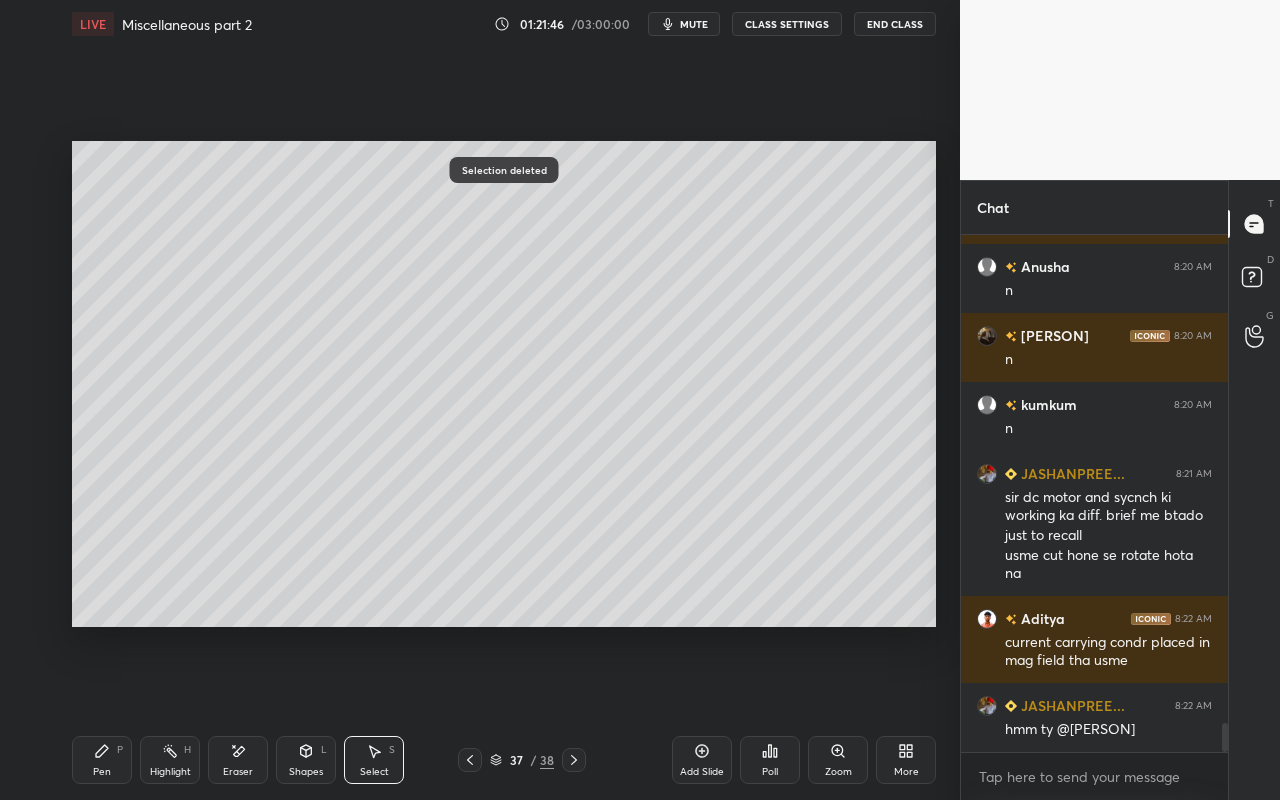 drag, startPoint x: 371, startPoint y: 769, endPoint x: 365, endPoint y: 600, distance: 169.10648 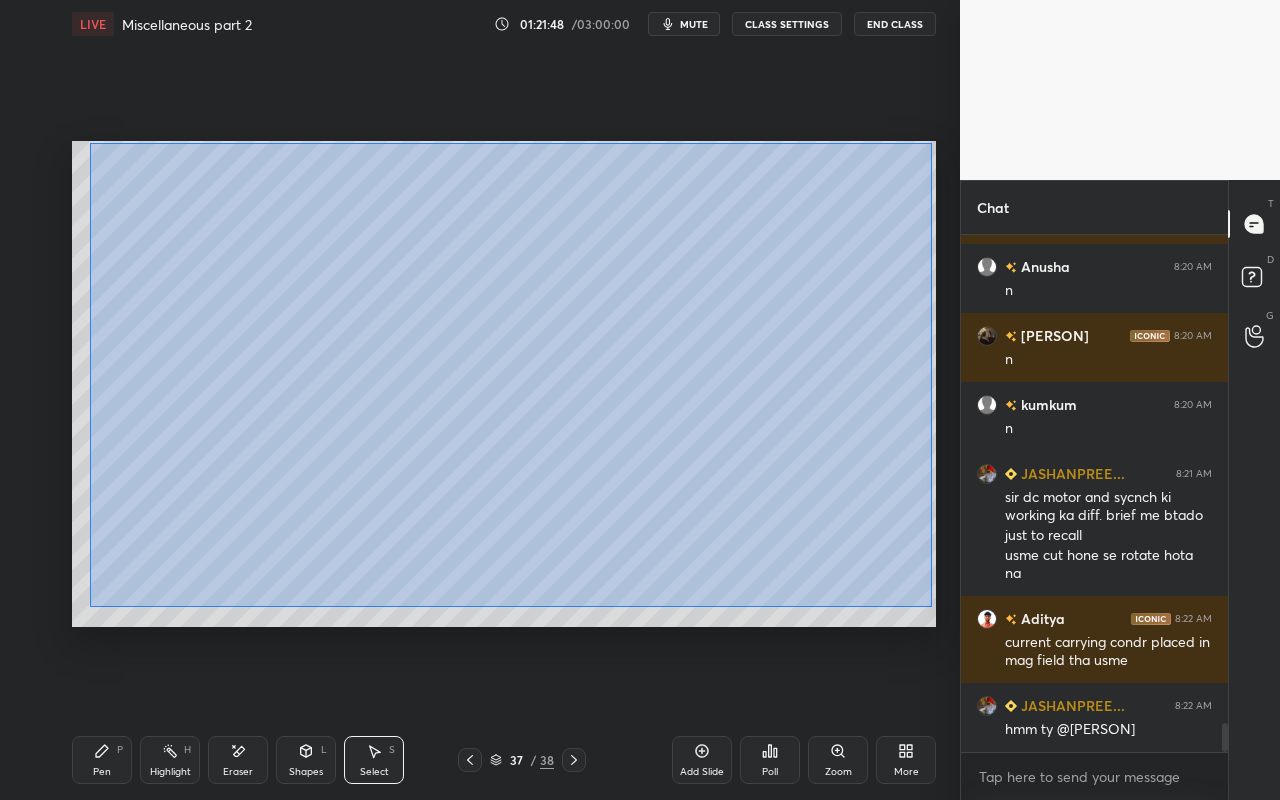 drag, startPoint x: 90, startPoint y: 143, endPoint x: 914, endPoint y: 590, distance: 937.4353 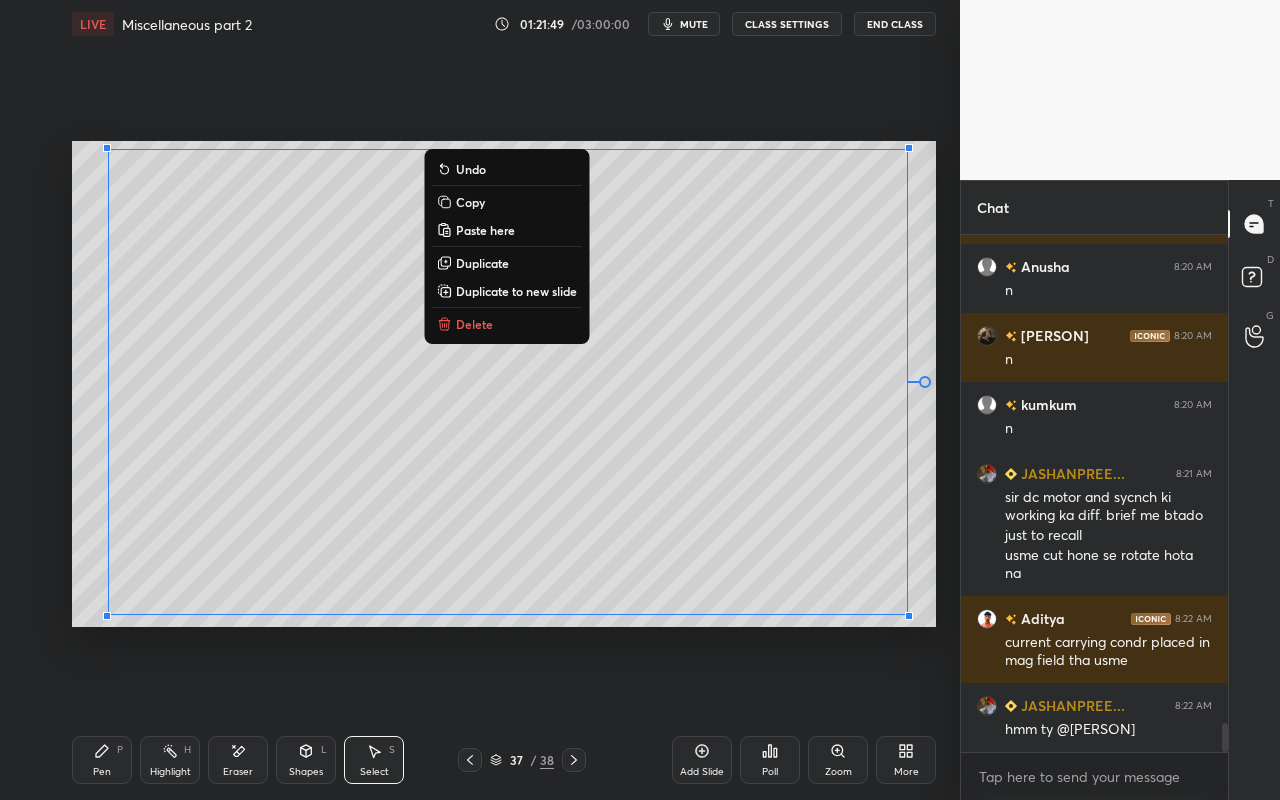 drag, startPoint x: 524, startPoint y: 202, endPoint x: 526, endPoint y: 184, distance: 18.110771 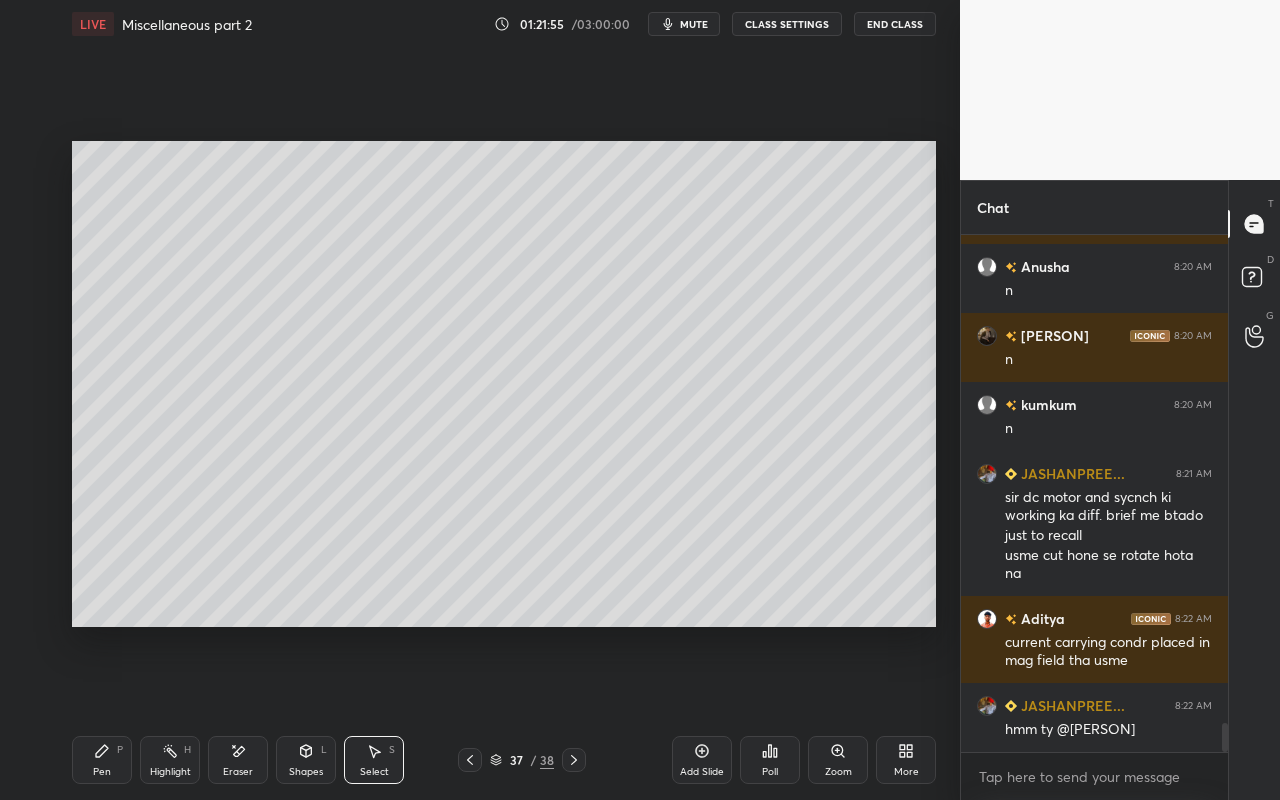 click on "Select S" at bounding box center (374, 760) 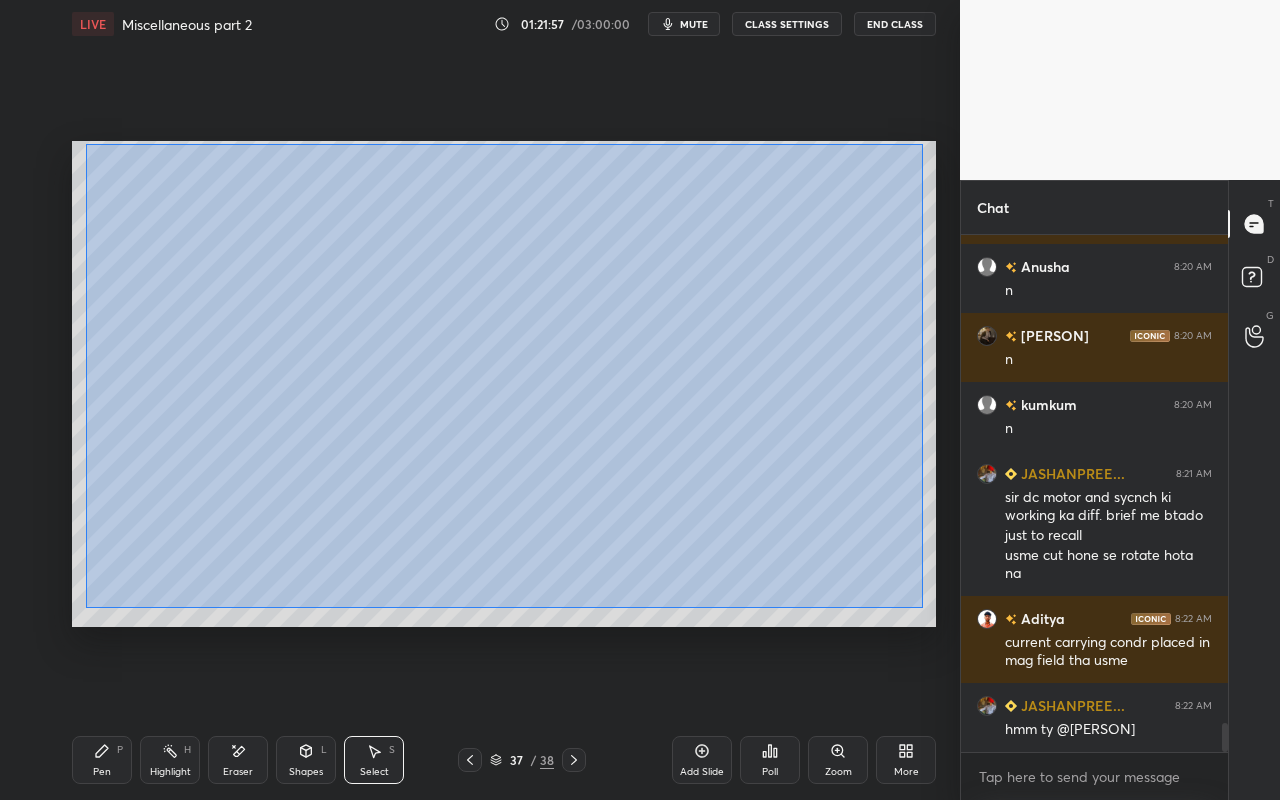 drag, startPoint x: 96, startPoint y: 158, endPoint x: 916, endPoint y: 588, distance: 925.90497 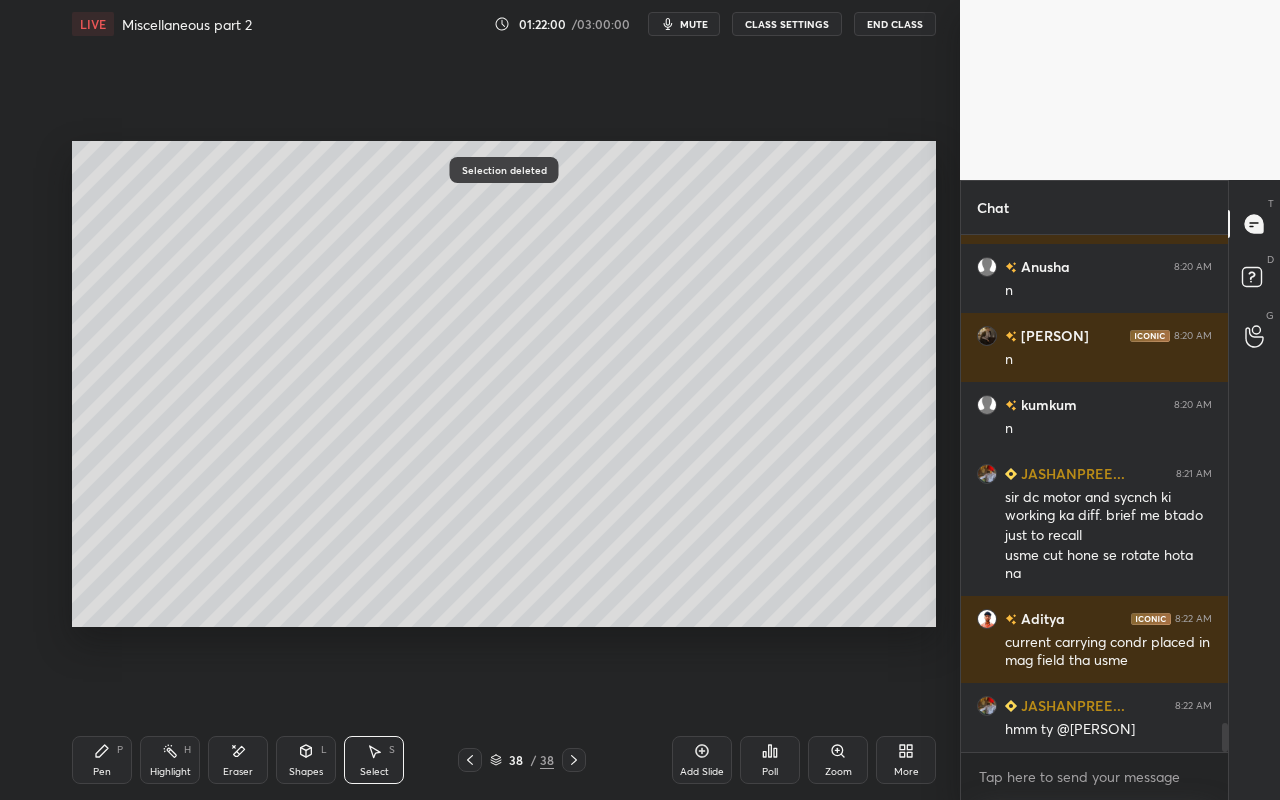 drag, startPoint x: 378, startPoint y: 765, endPoint x: 384, endPoint y: 731, distance: 34.525352 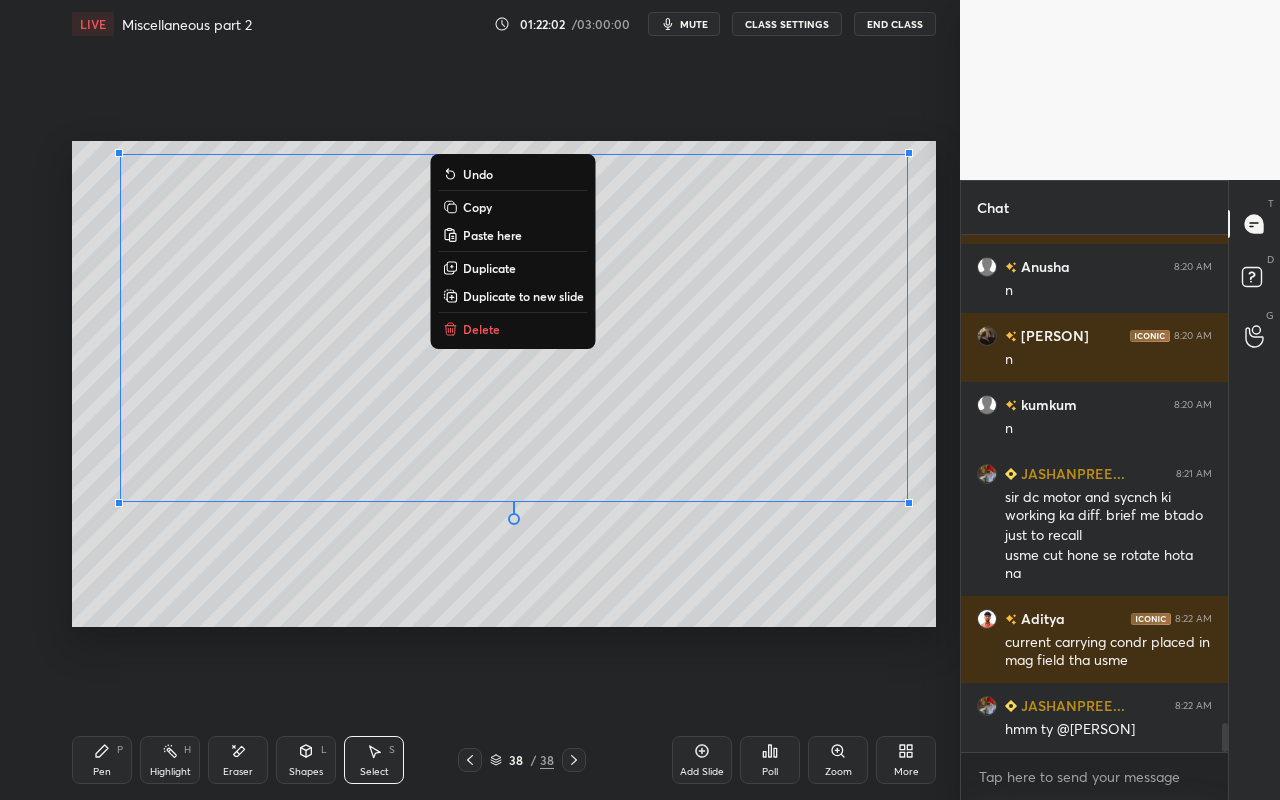 drag, startPoint x: 93, startPoint y: 145, endPoint x: 934, endPoint y: 534, distance: 926.6078 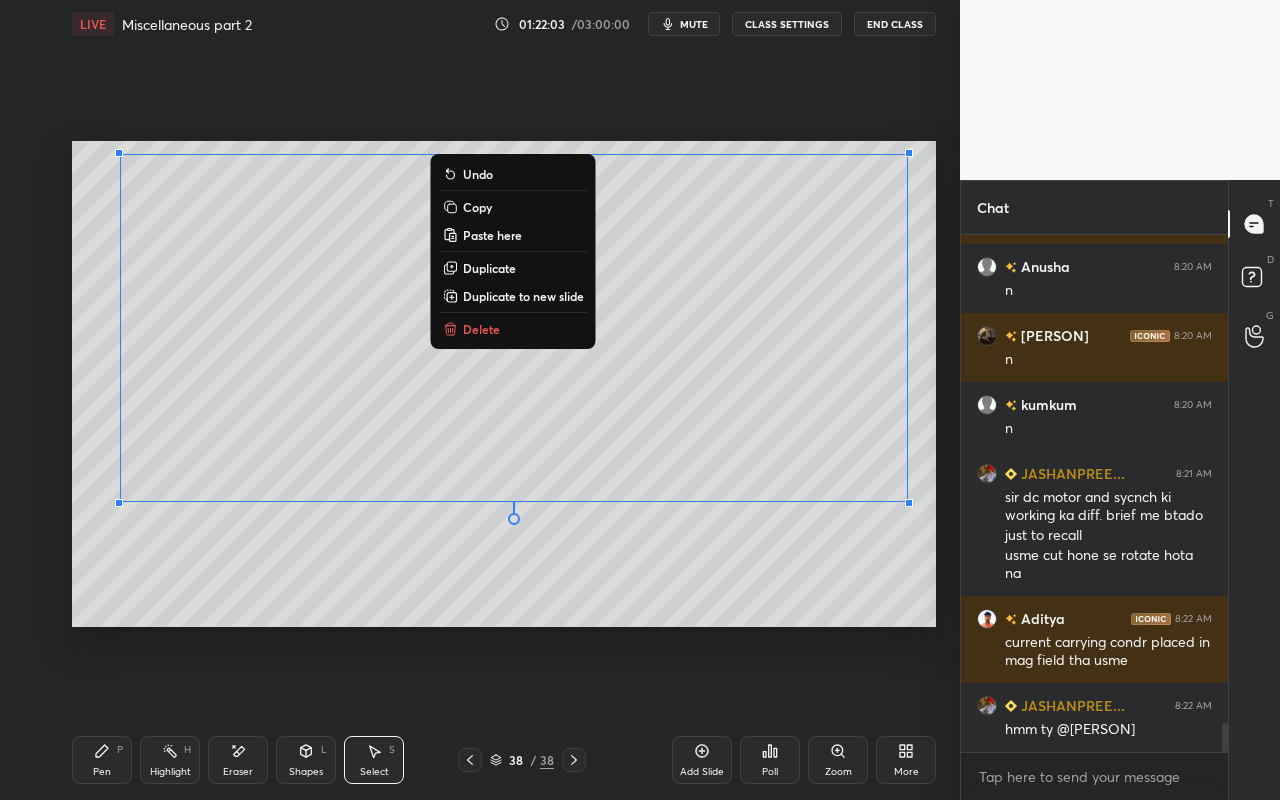 click on "Copy" at bounding box center [513, 207] 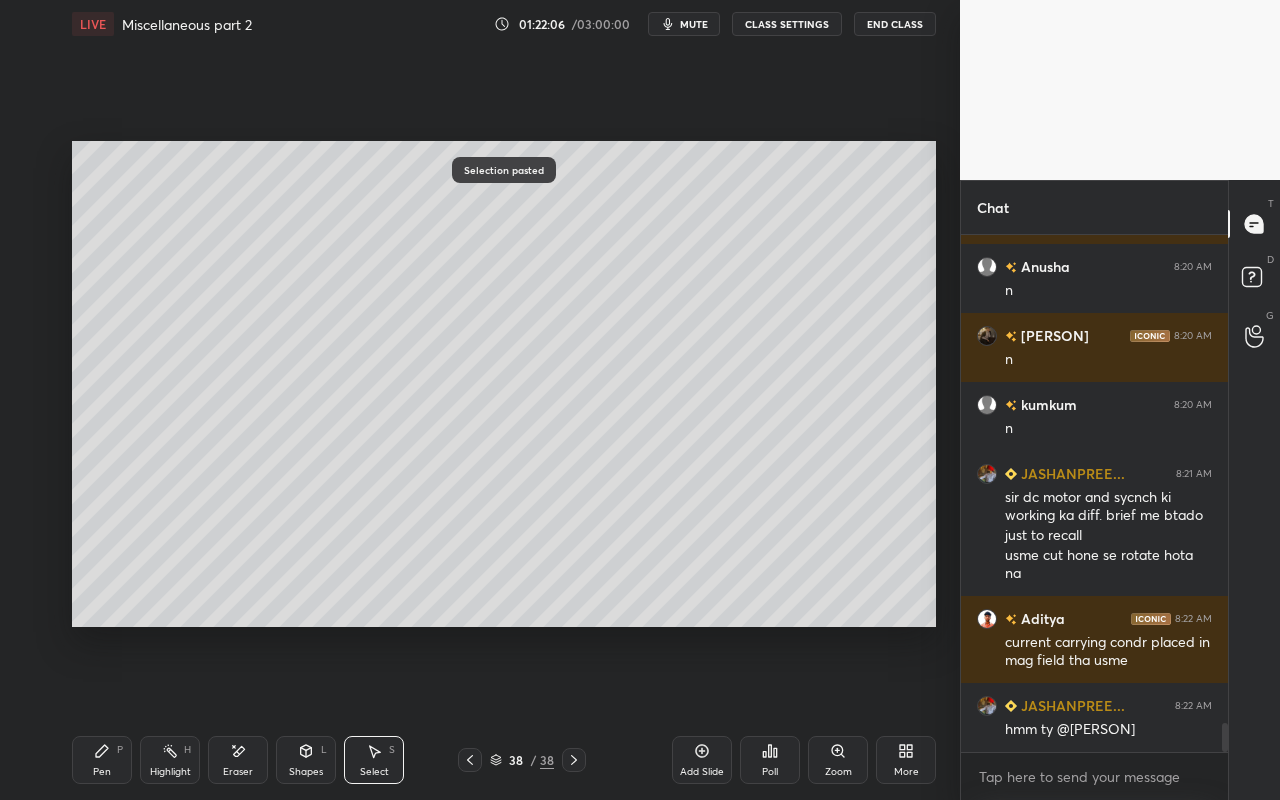 click on "Select" at bounding box center [374, 772] 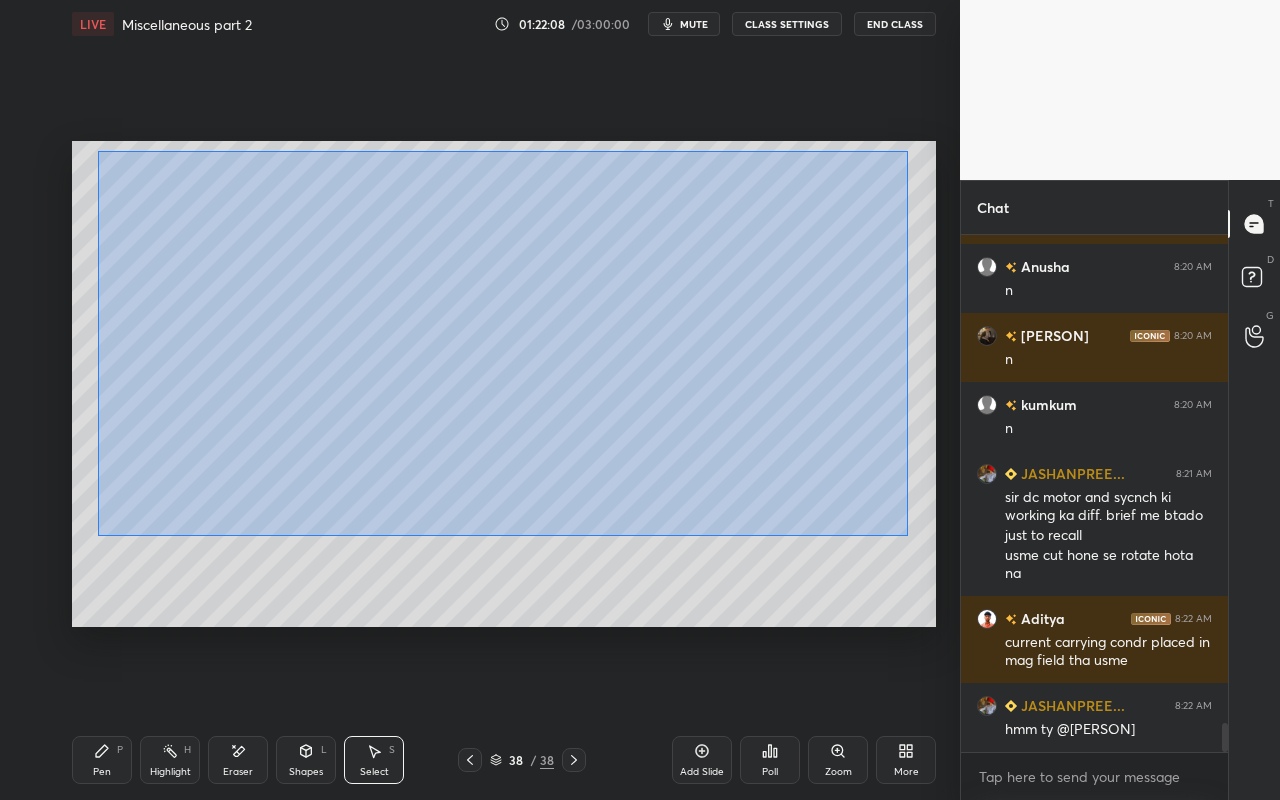 drag, startPoint x: 98, startPoint y: 149, endPoint x: 908, endPoint y: 523, distance: 892.17487 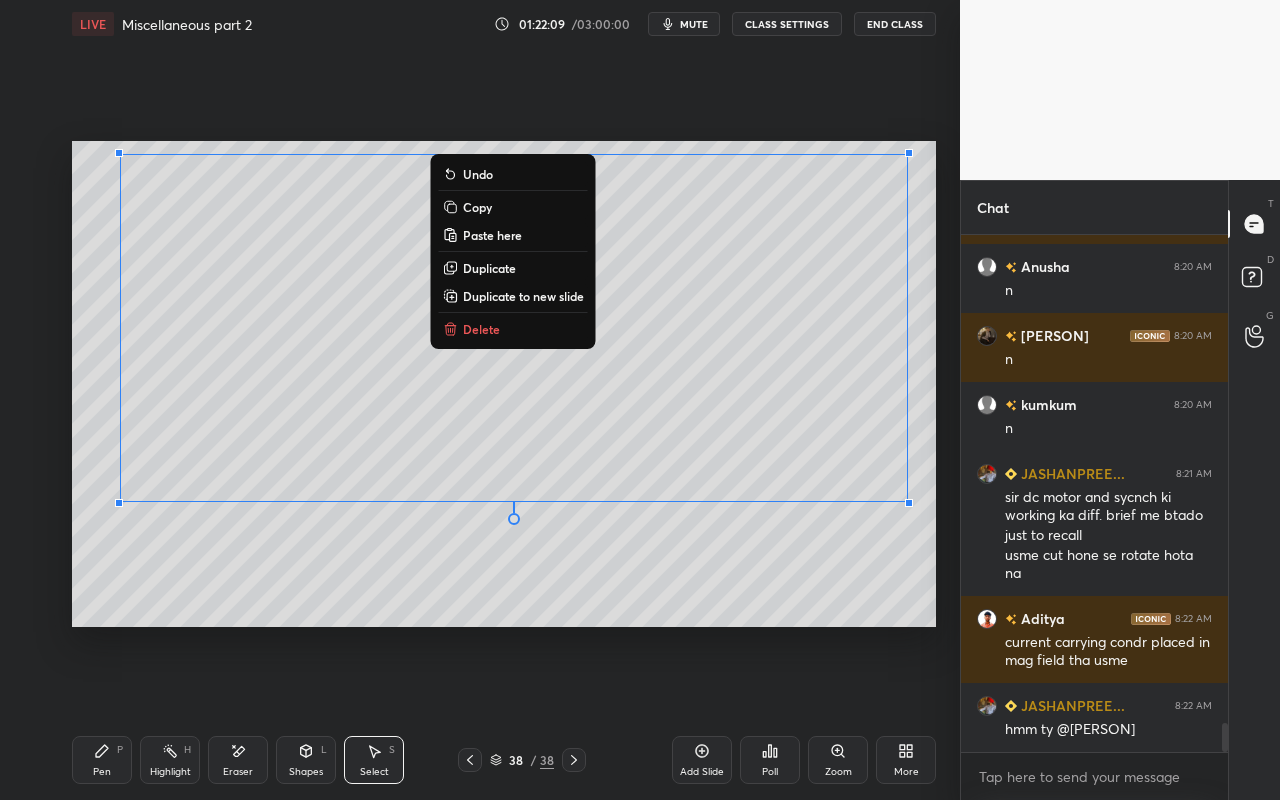 click on "Delete" at bounding box center (513, 329) 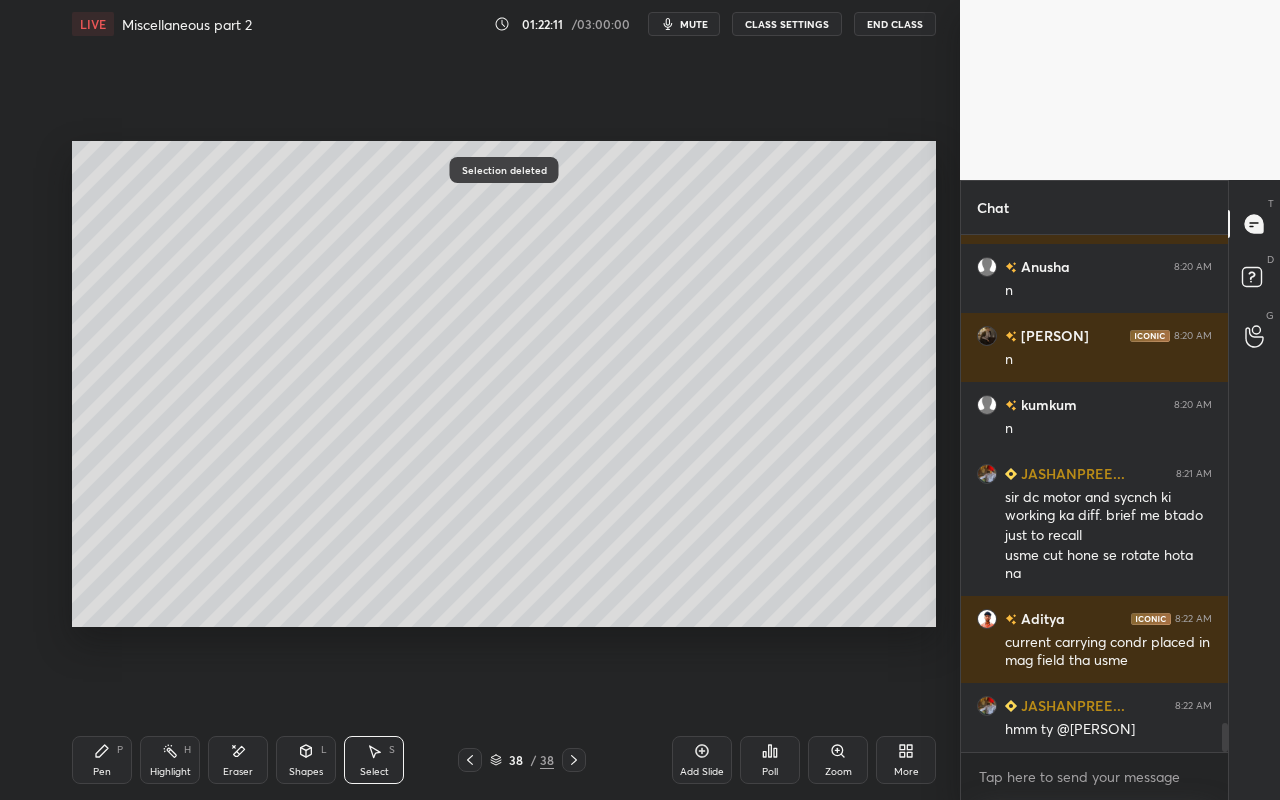 drag, startPoint x: 312, startPoint y: 750, endPoint x: 323, endPoint y: 738, distance: 16.27882 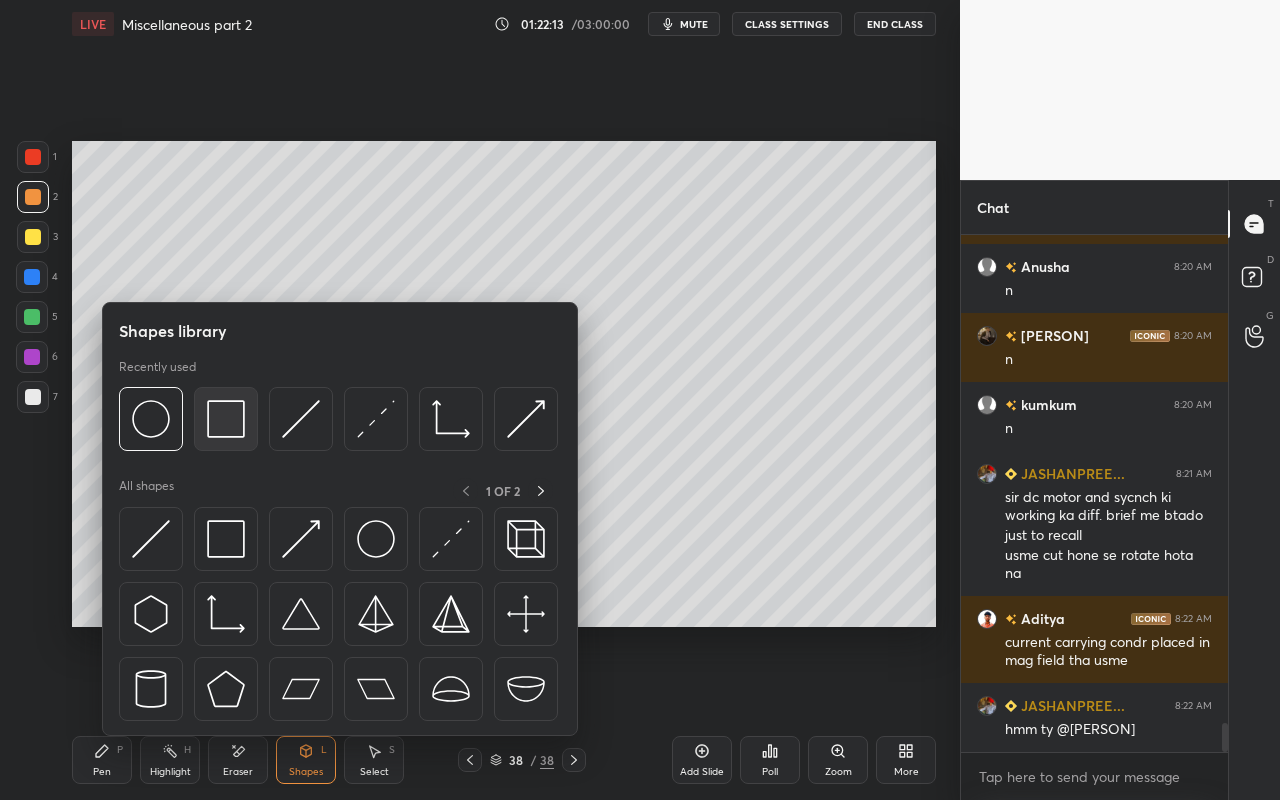 click at bounding box center (226, 419) 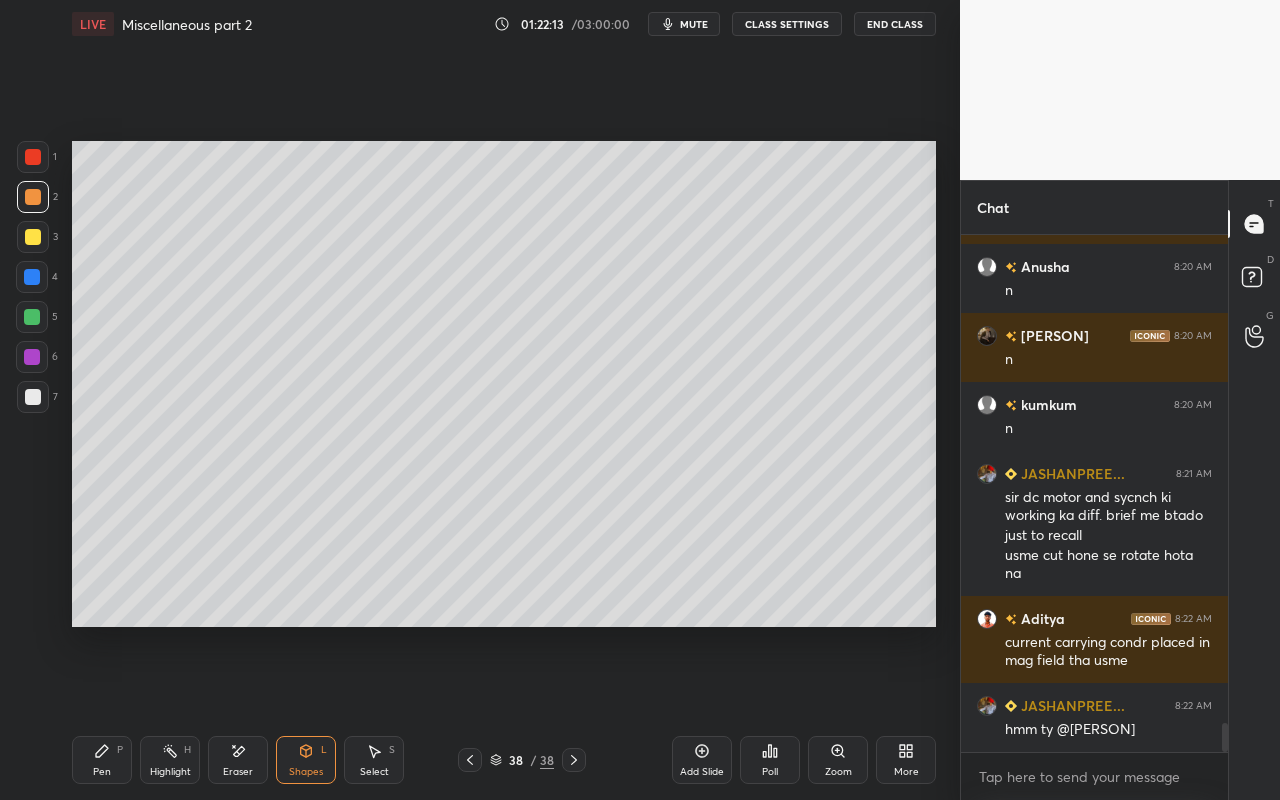 click at bounding box center (32, 277) 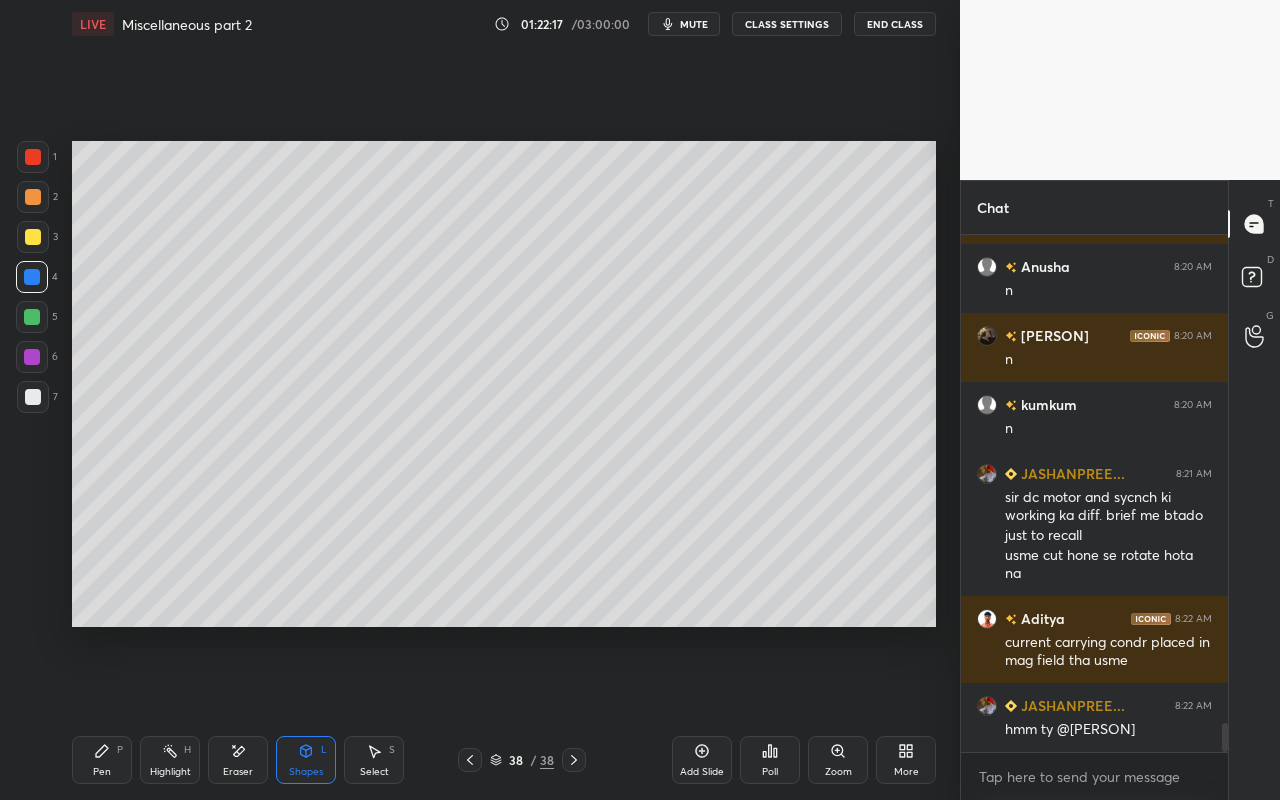 drag, startPoint x: 92, startPoint y: 758, endPoint x: 119, endPoint y: 730, distance: 38.8973 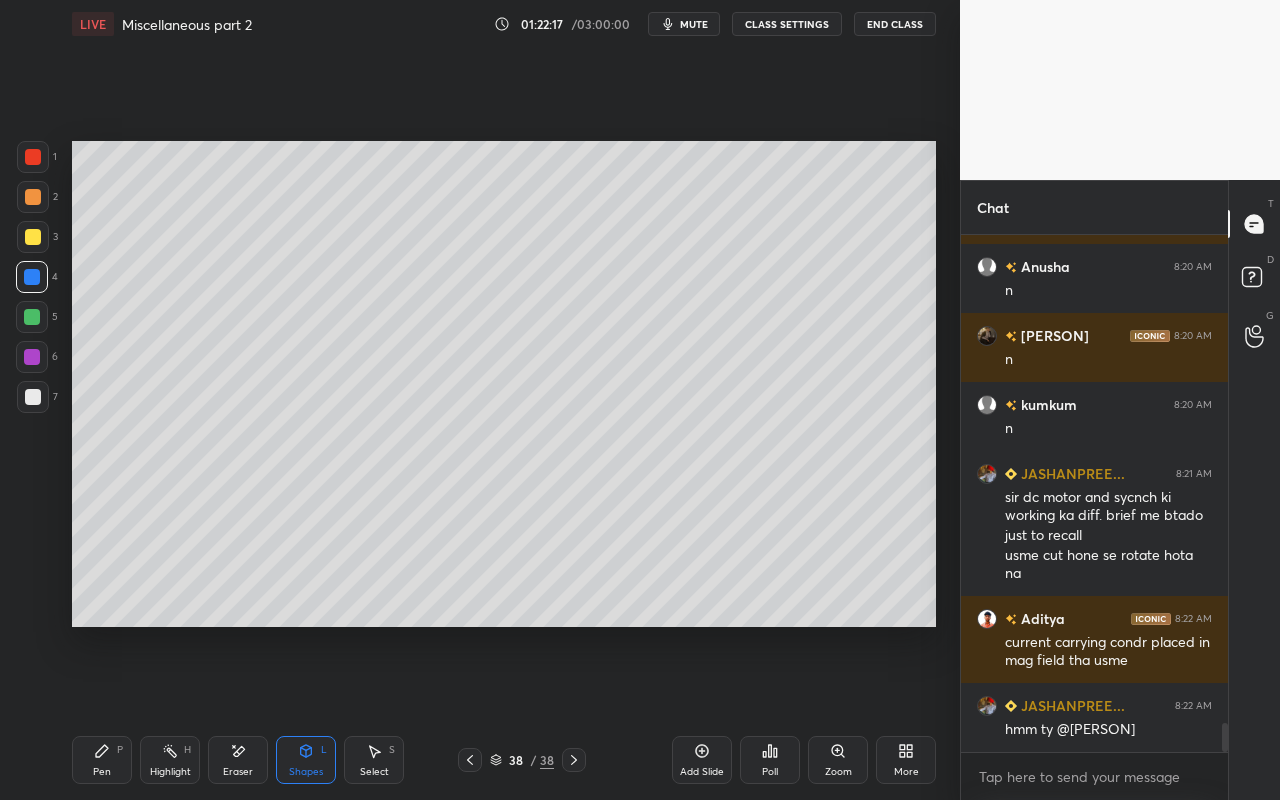 click on "Pen P" at bounding box center [102, 760] 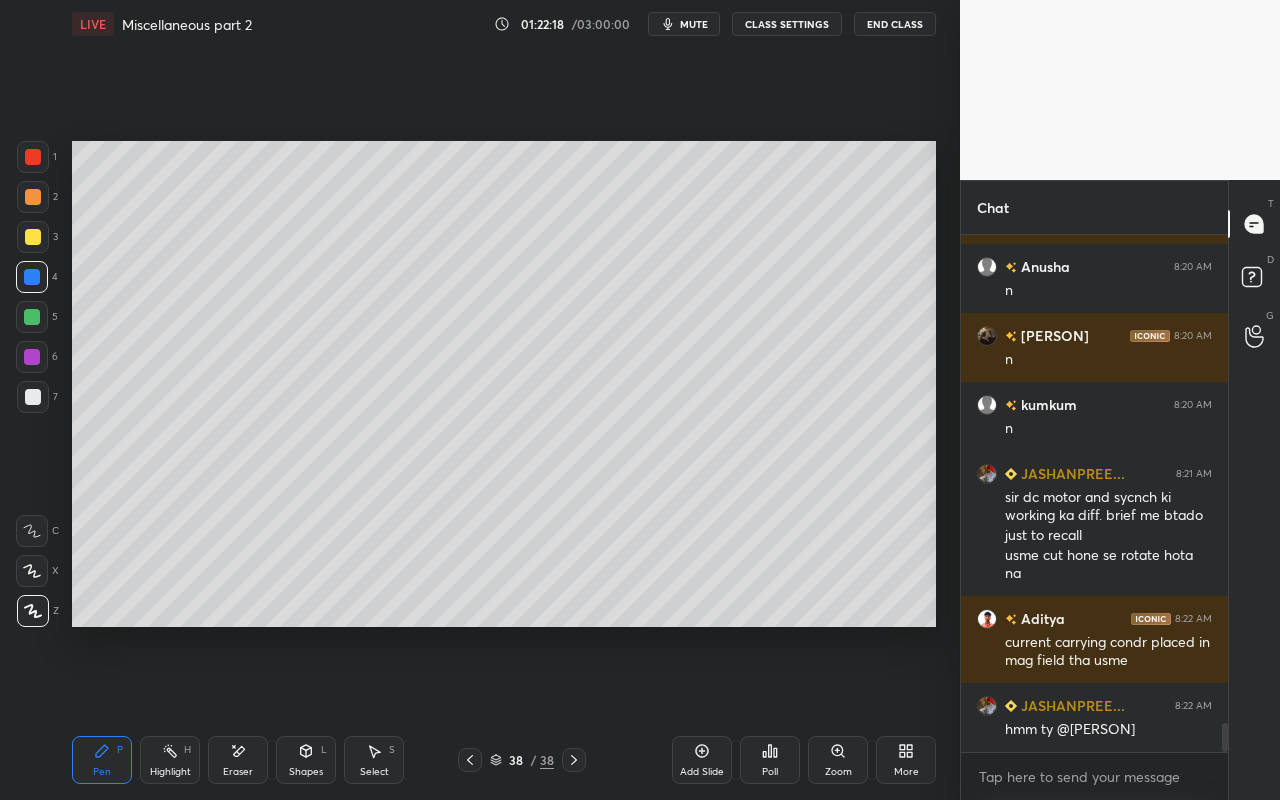 click at bounding box center (33, 237) 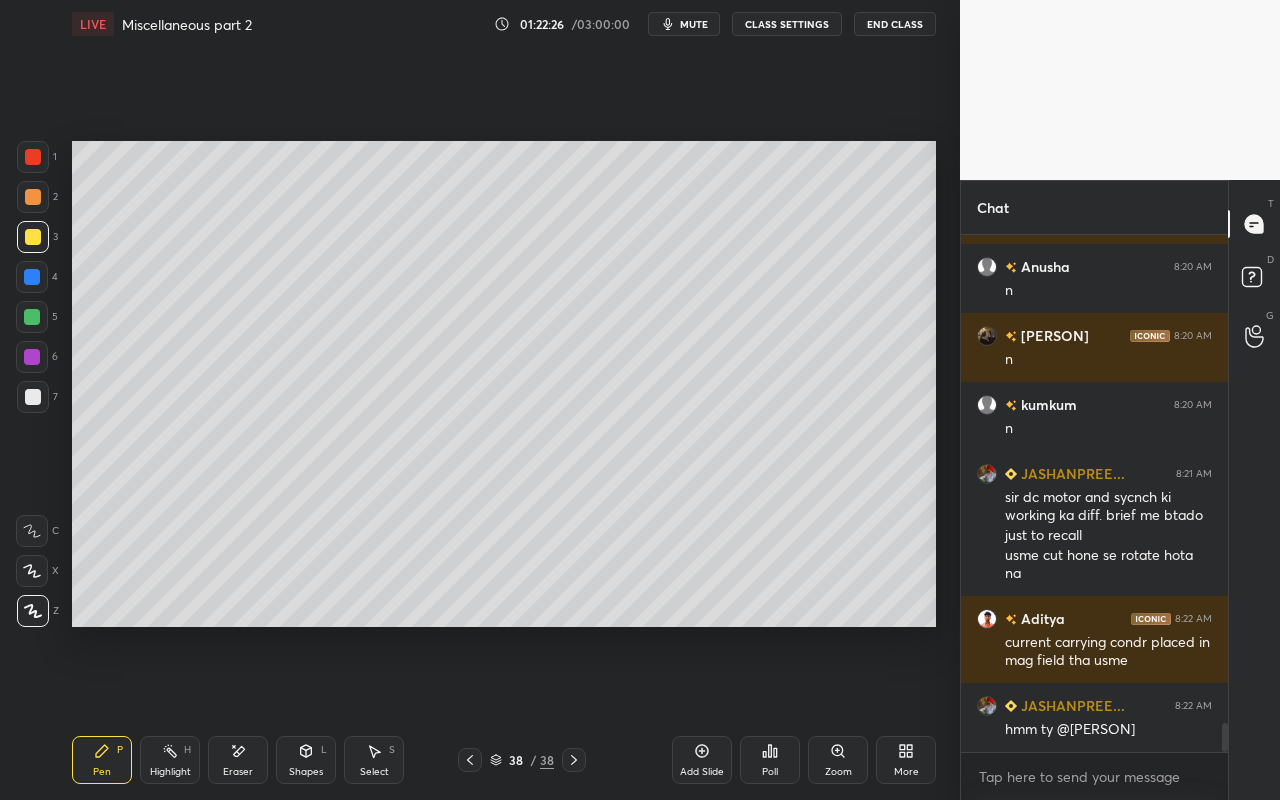 click at bounding box center [32, 317] 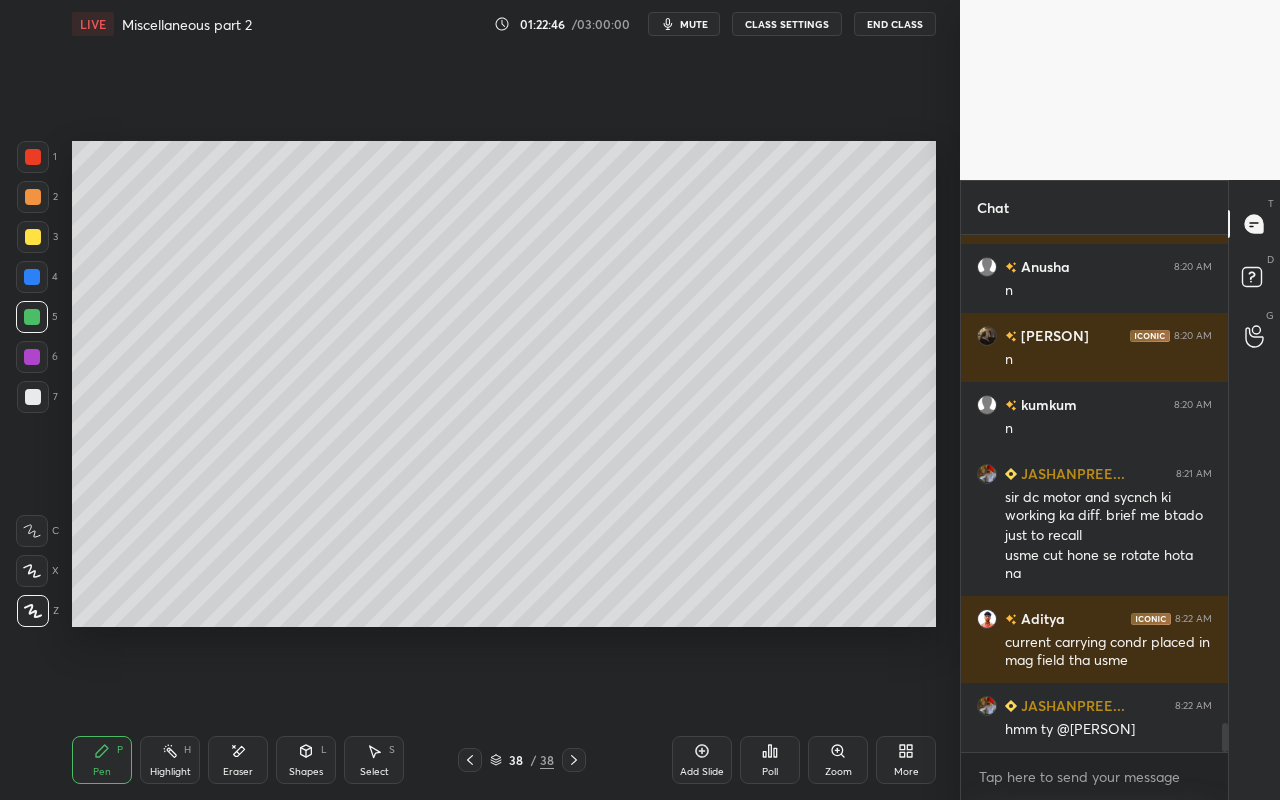 click on "Pen P" at bounding box center (102, 760) 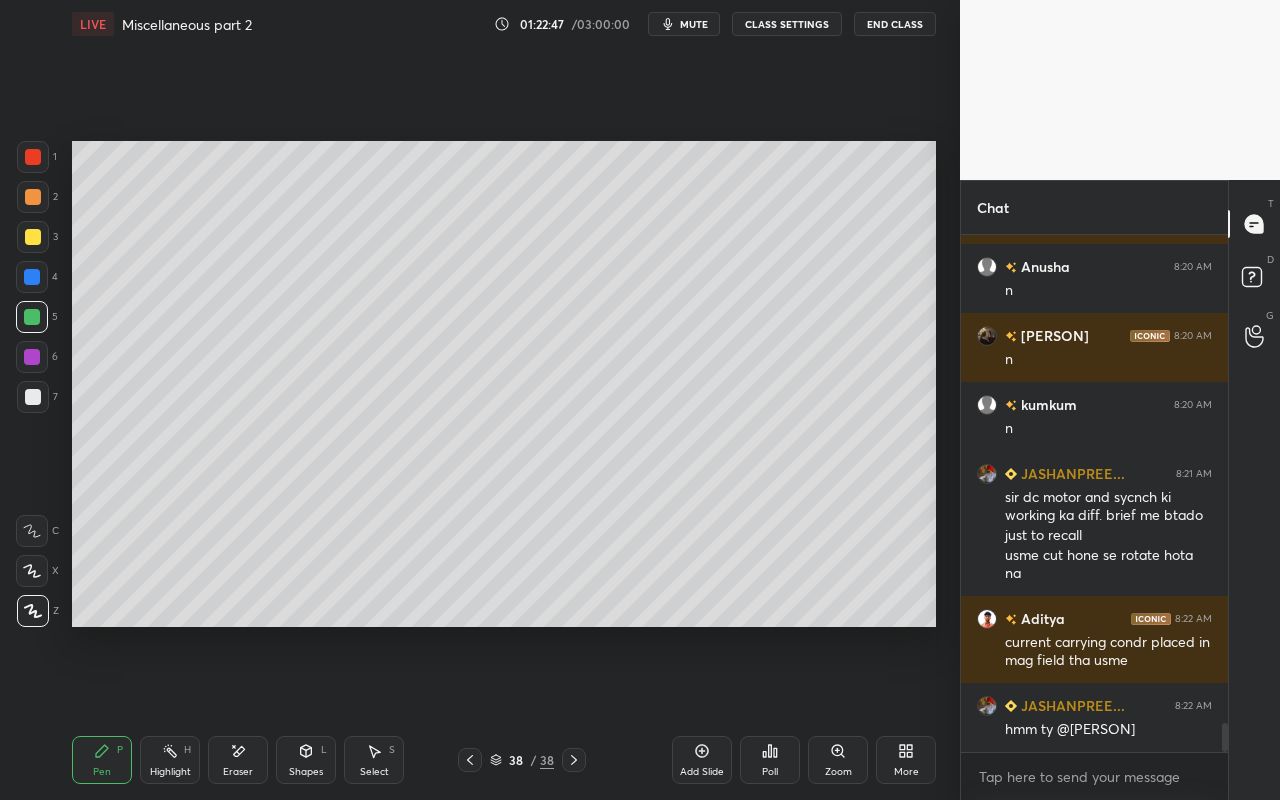 click on "Pen" at bounding box center (102, 772) 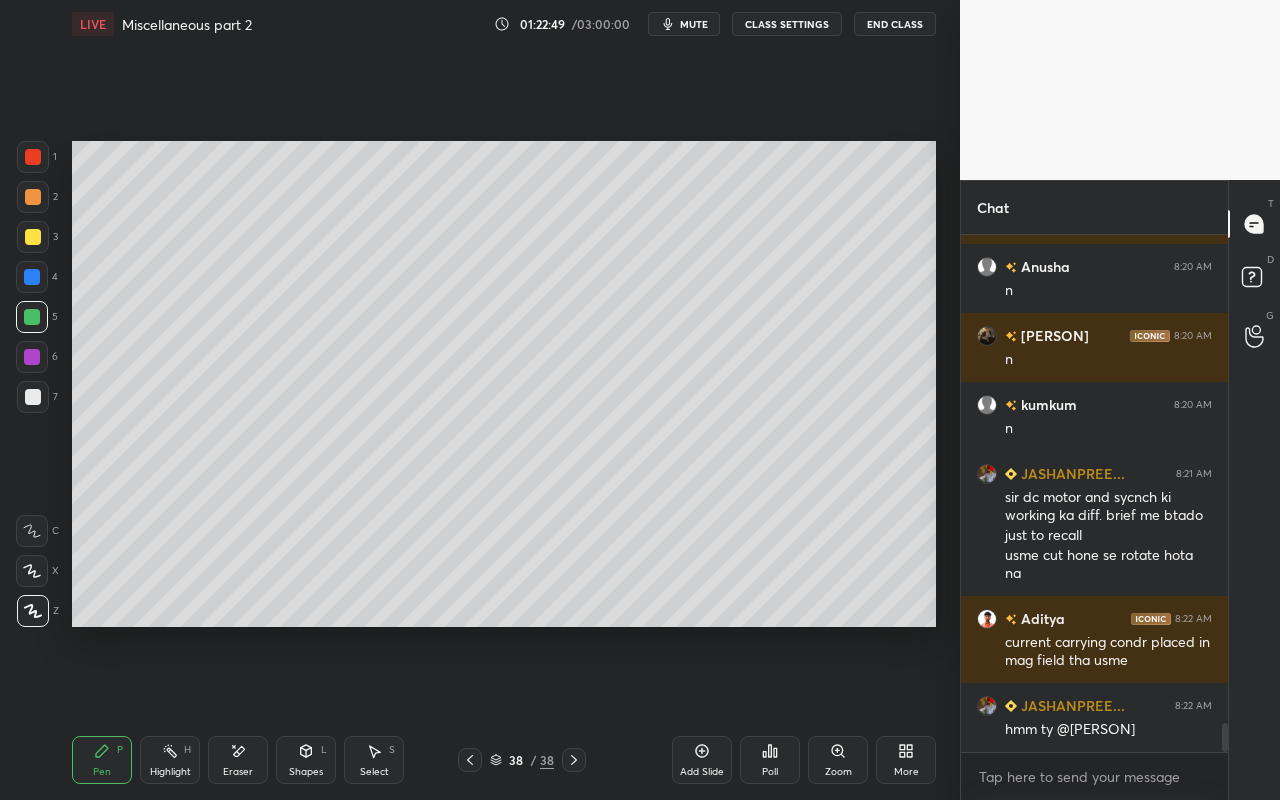 drag, startPoint x: 30, startPoint y: 394, endPoint x: 25, endPoint y: 382, distance: 13 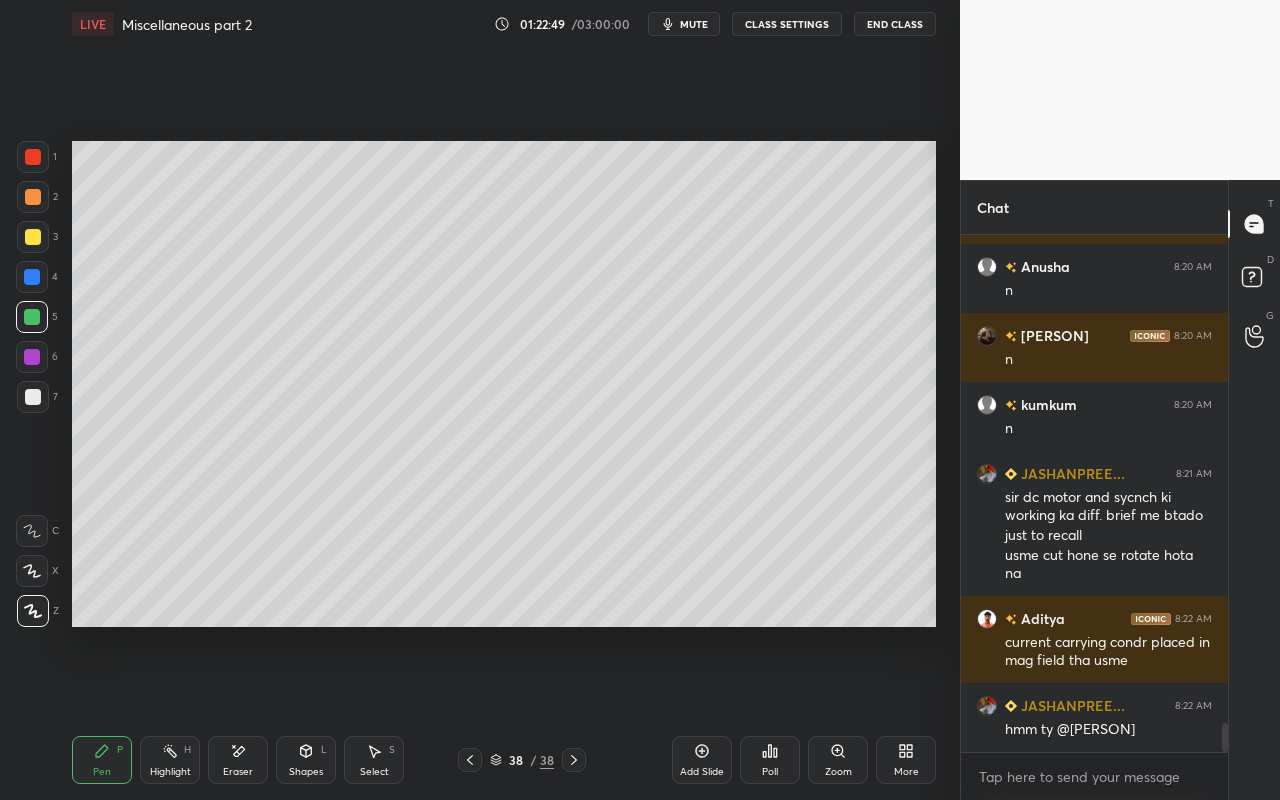 click at bounding box center [33, 397] 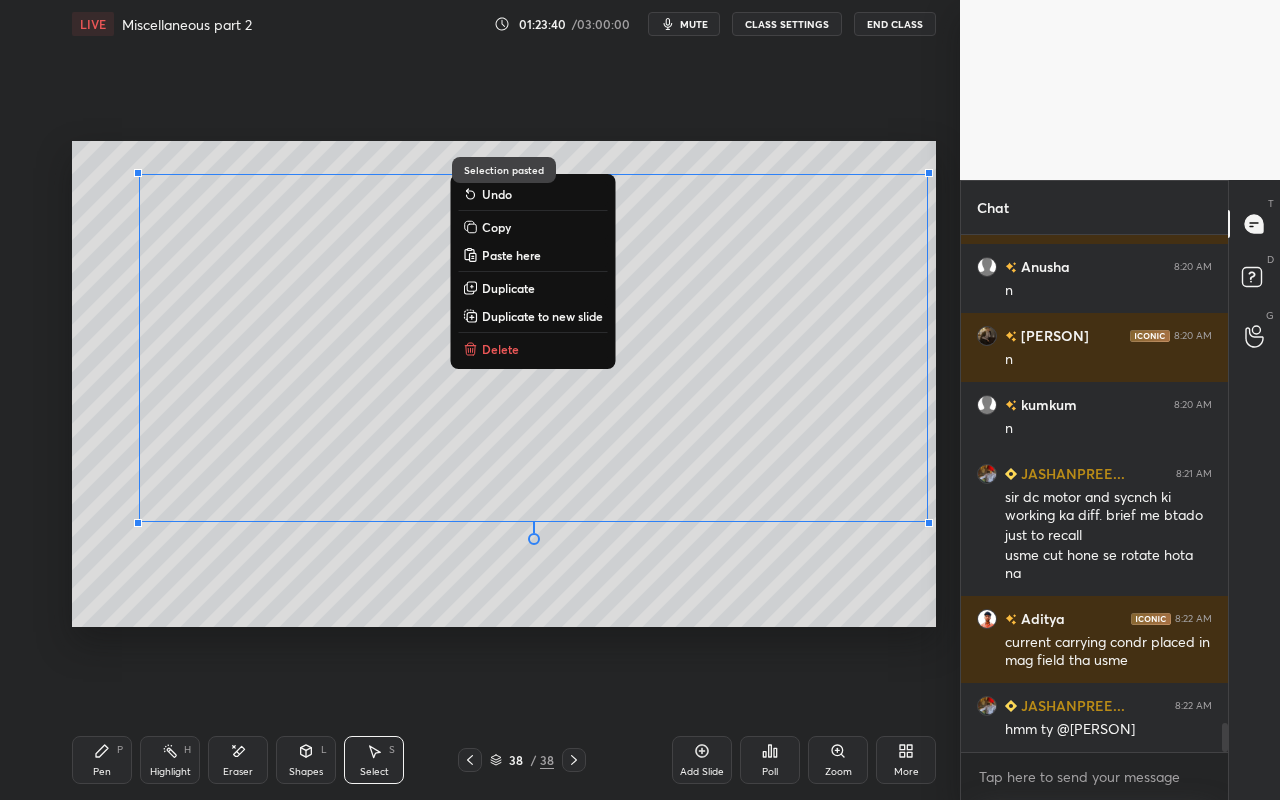 click on "Delete" at bounding box center (532, 349) 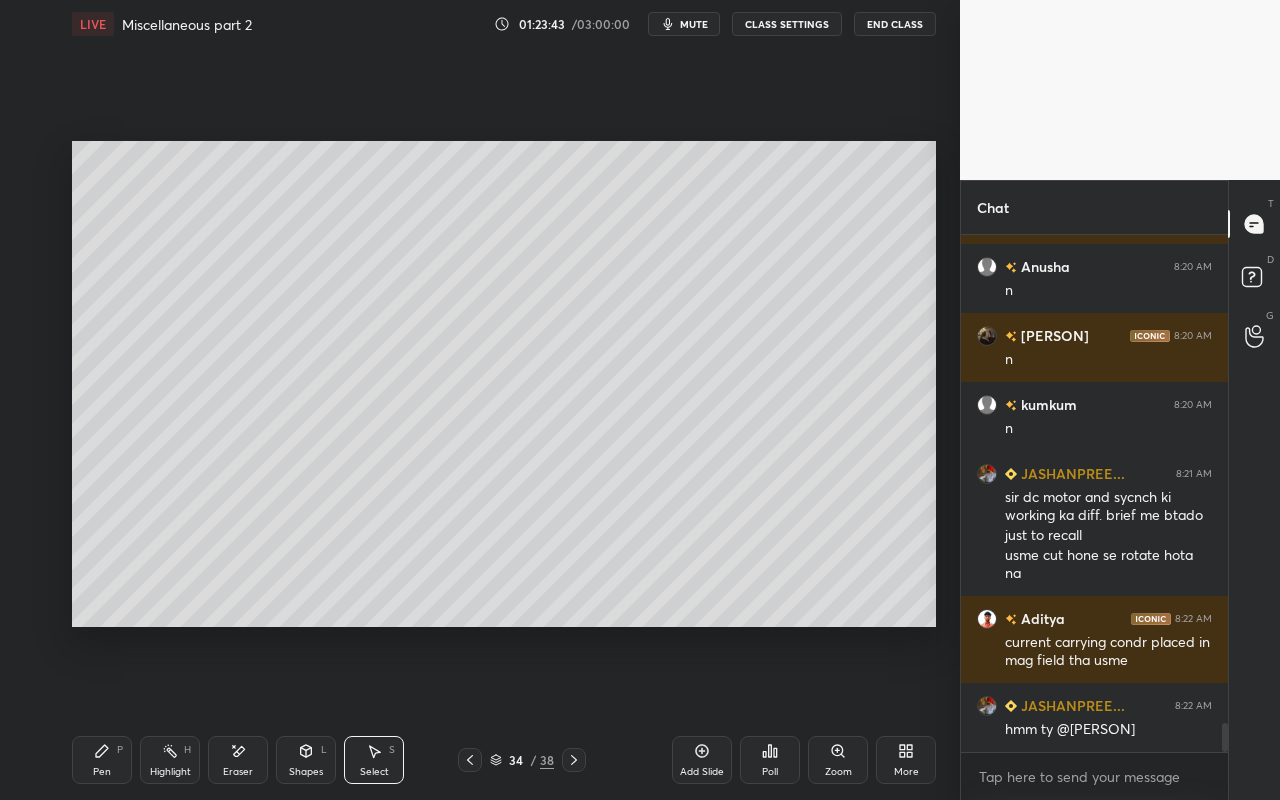 click on "Select S" at bounding box center [374, 760] 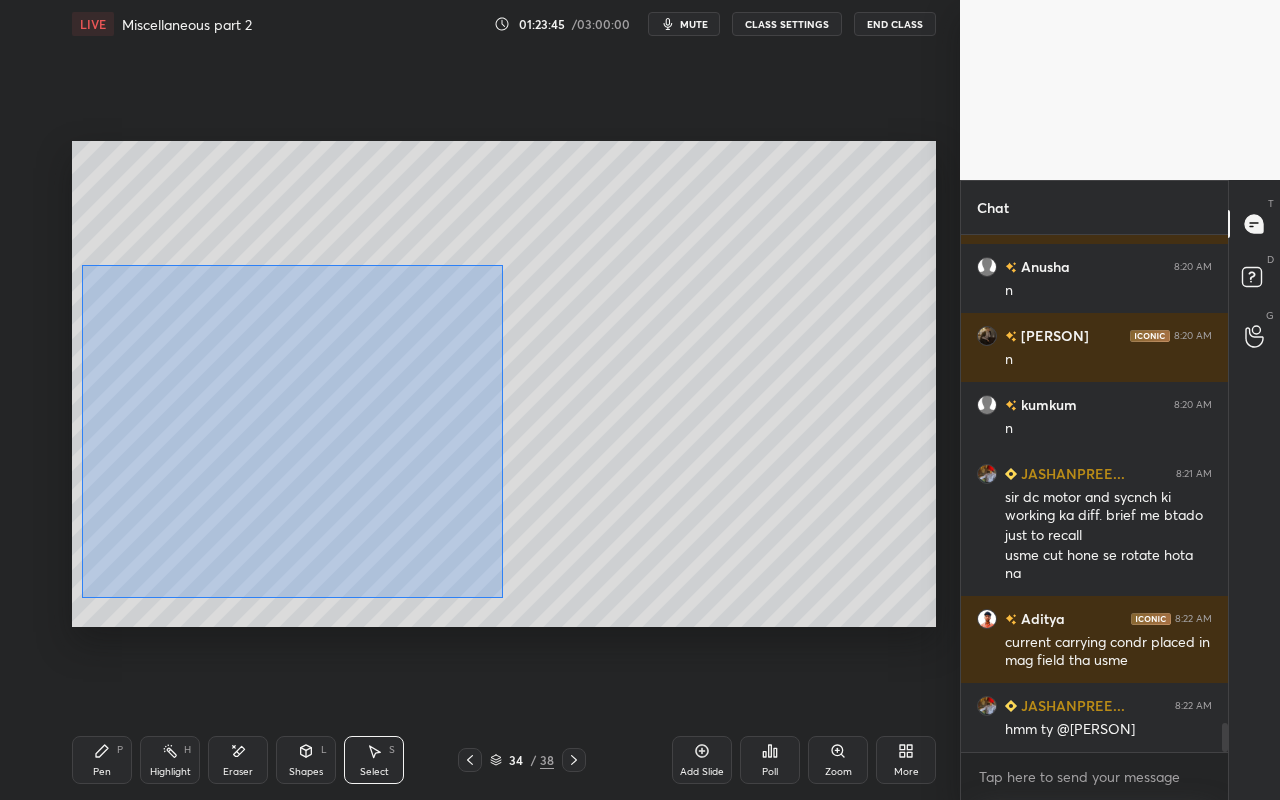 drag, startPoint x: 81, startPoint y: 270, endPoint x: 508, endPoint y: 547, distance: 508.97742 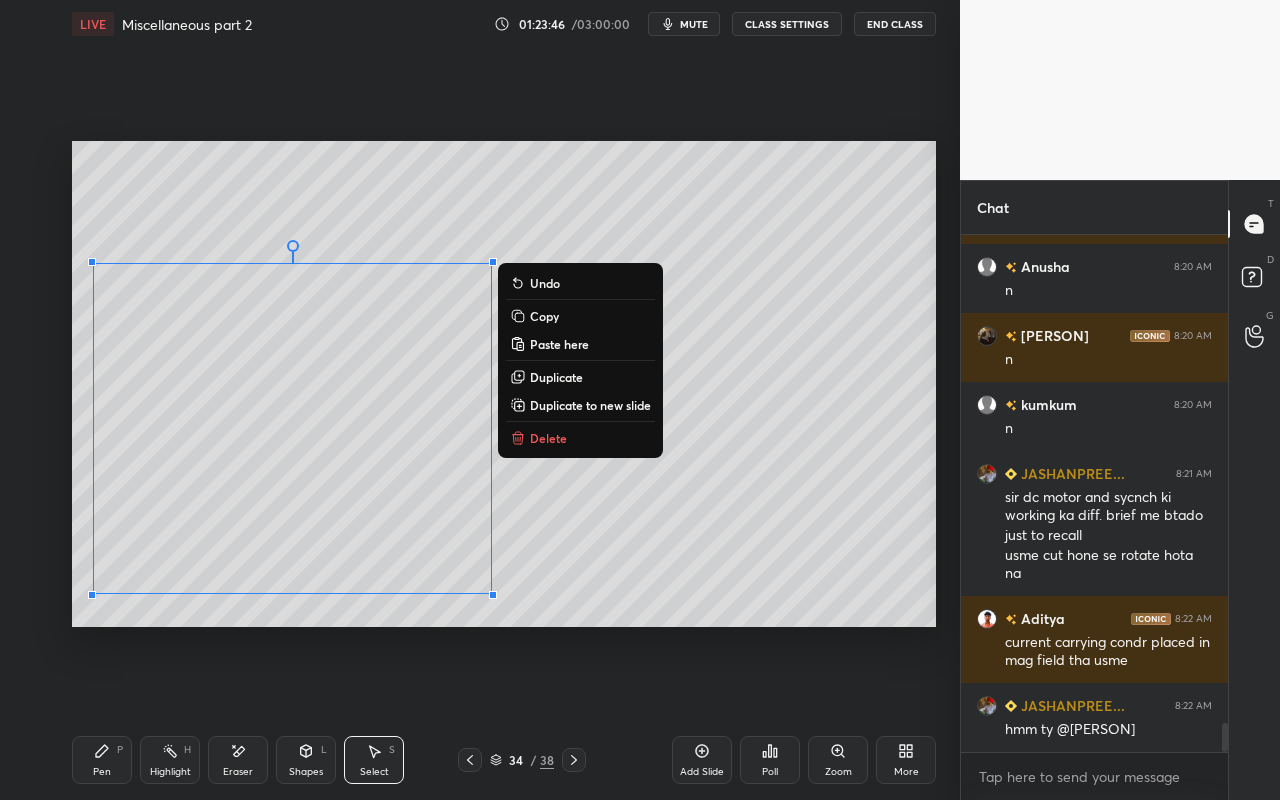 click on "Copy" at bounding box center [580, 316] 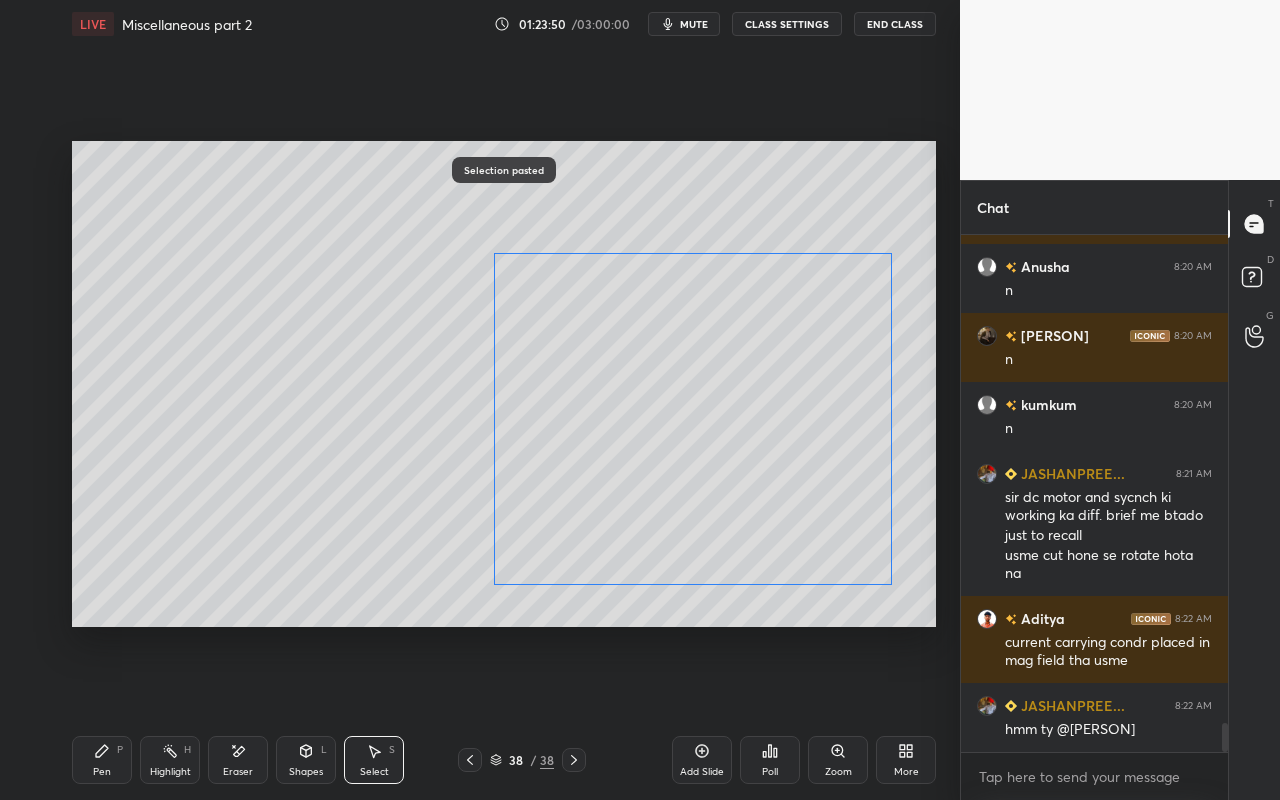 drag, startPoint x: 286, startPoint y: 413, endPoint x: 669, endPoint y: 397, distance: 383.33405 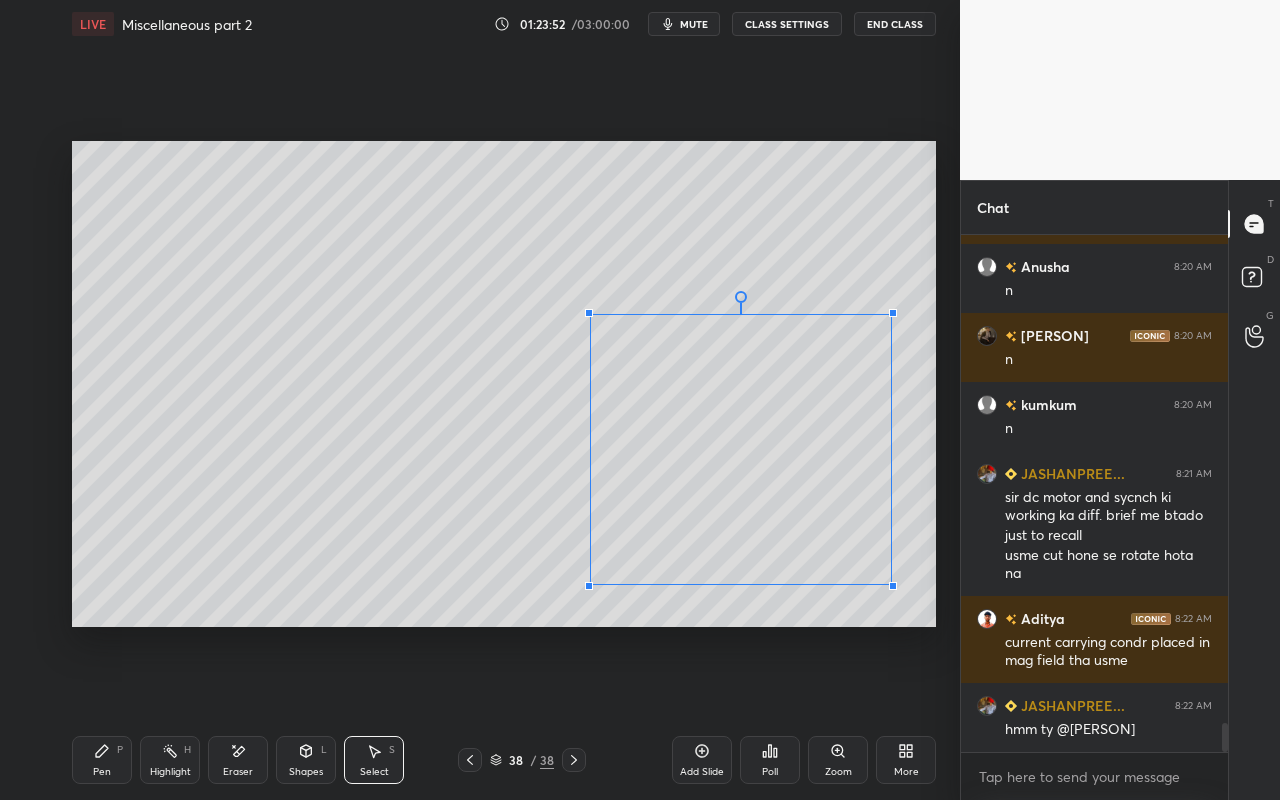 drag, startPoint x: 493, startPoint y: 253, endPoint x: 585, endPoint y: 321, distance: 114.402794 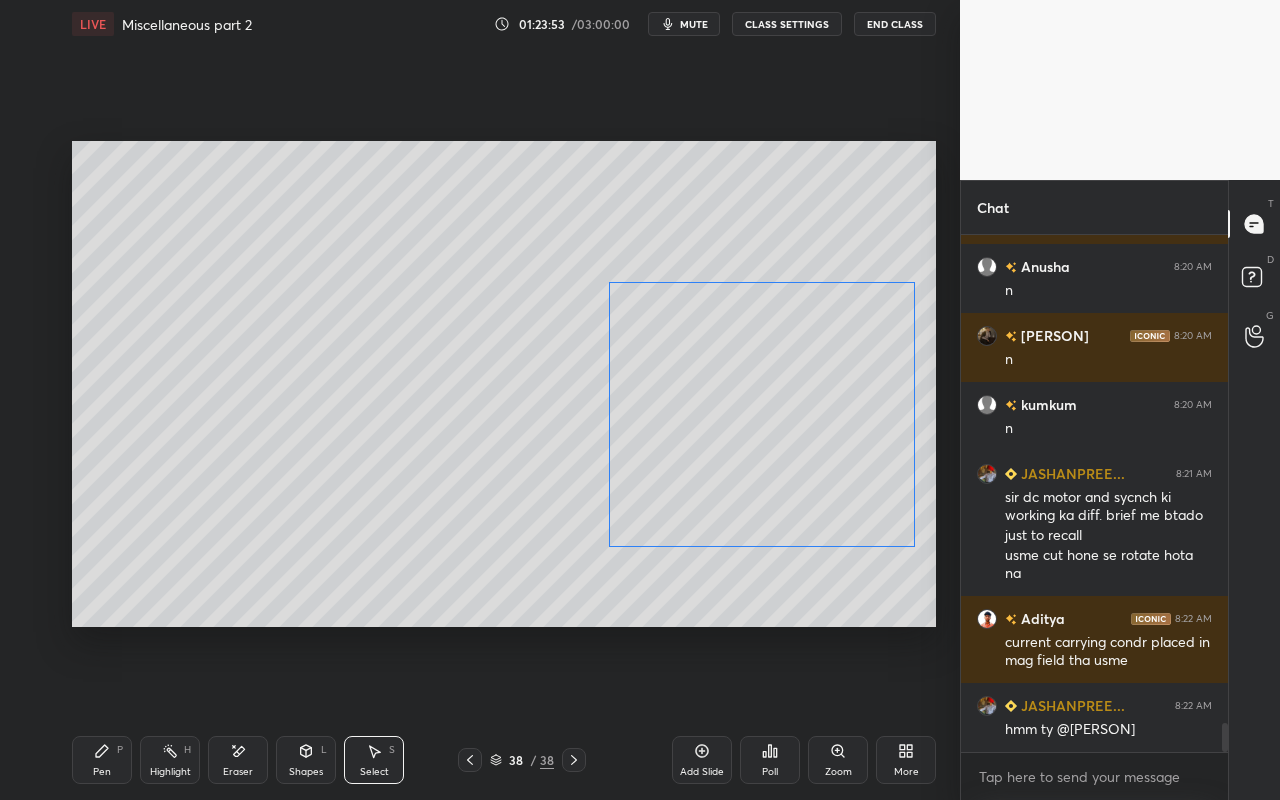 drag, startPoint x: 729, startPoint y: 492, endPoint x: 737, endPoint y: 457, distance: 35.902645 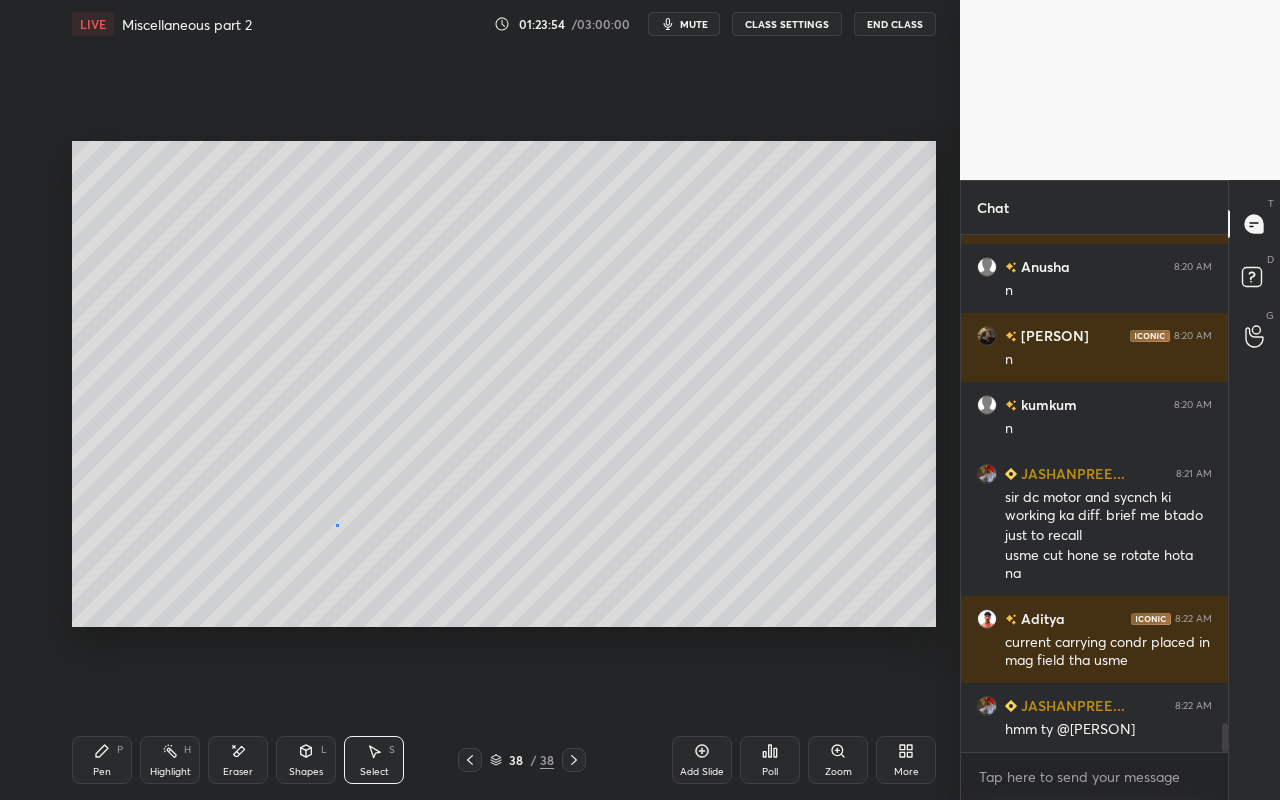 click on "0 ° Undo Copy Paste here Duplicate Duplicate to new slide Delete" at bounding box center [504, 384] 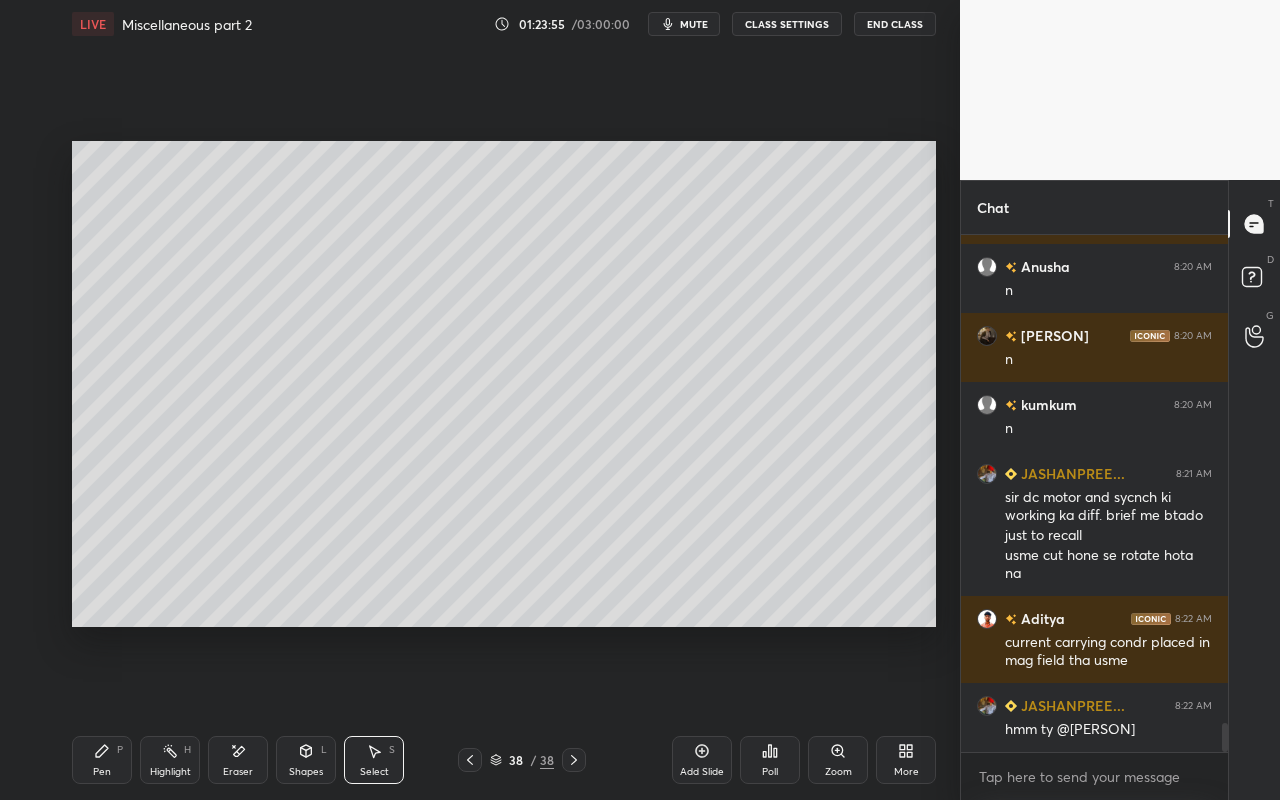 click on "Pen P" at bounding box center [102, 760] 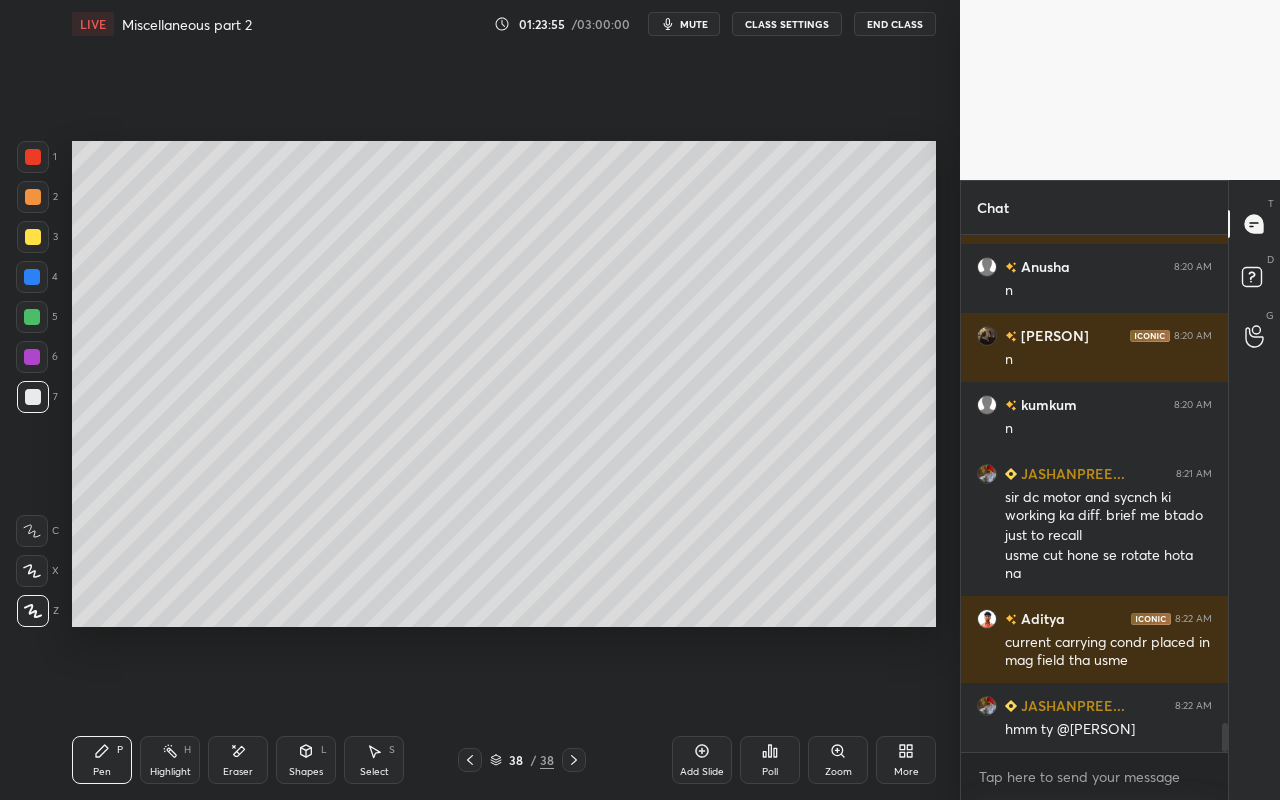 click at bounding box center (33, 157) 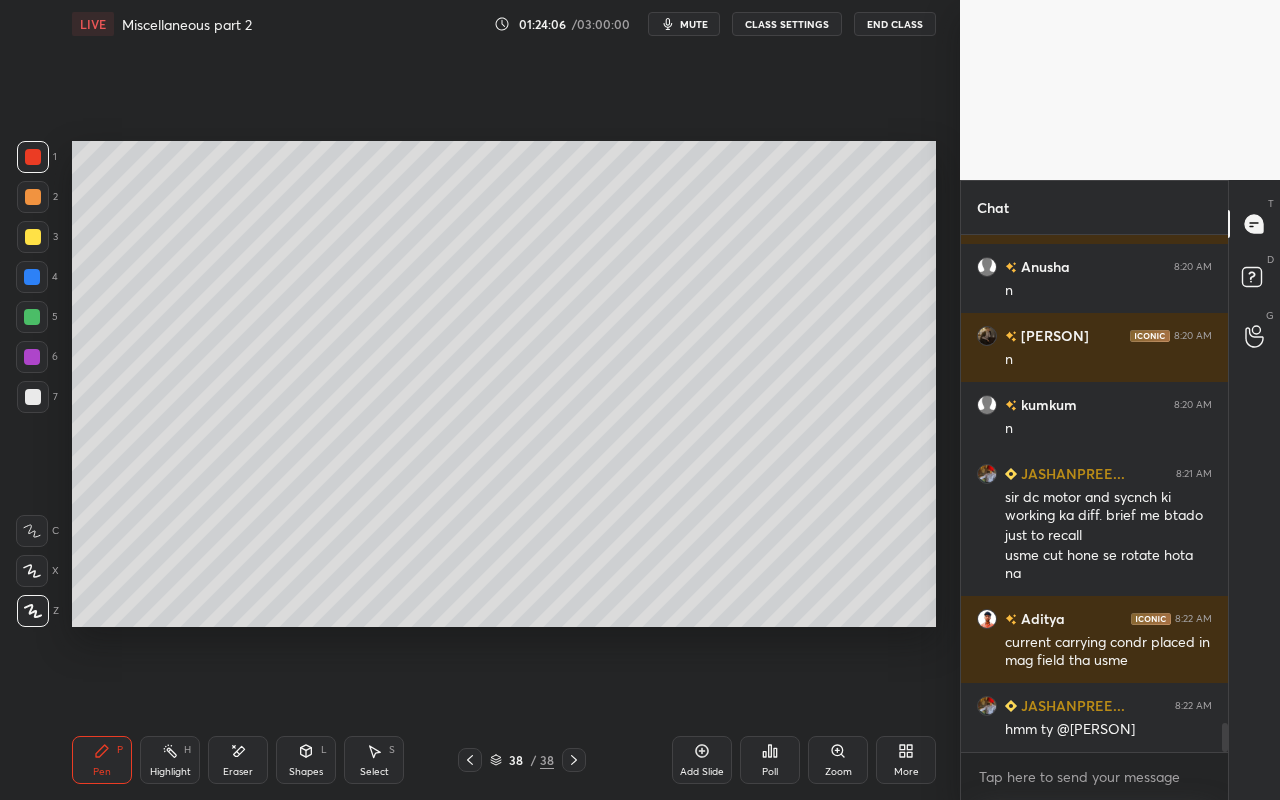click on "Highlight H" at bounding box center [170, 760] 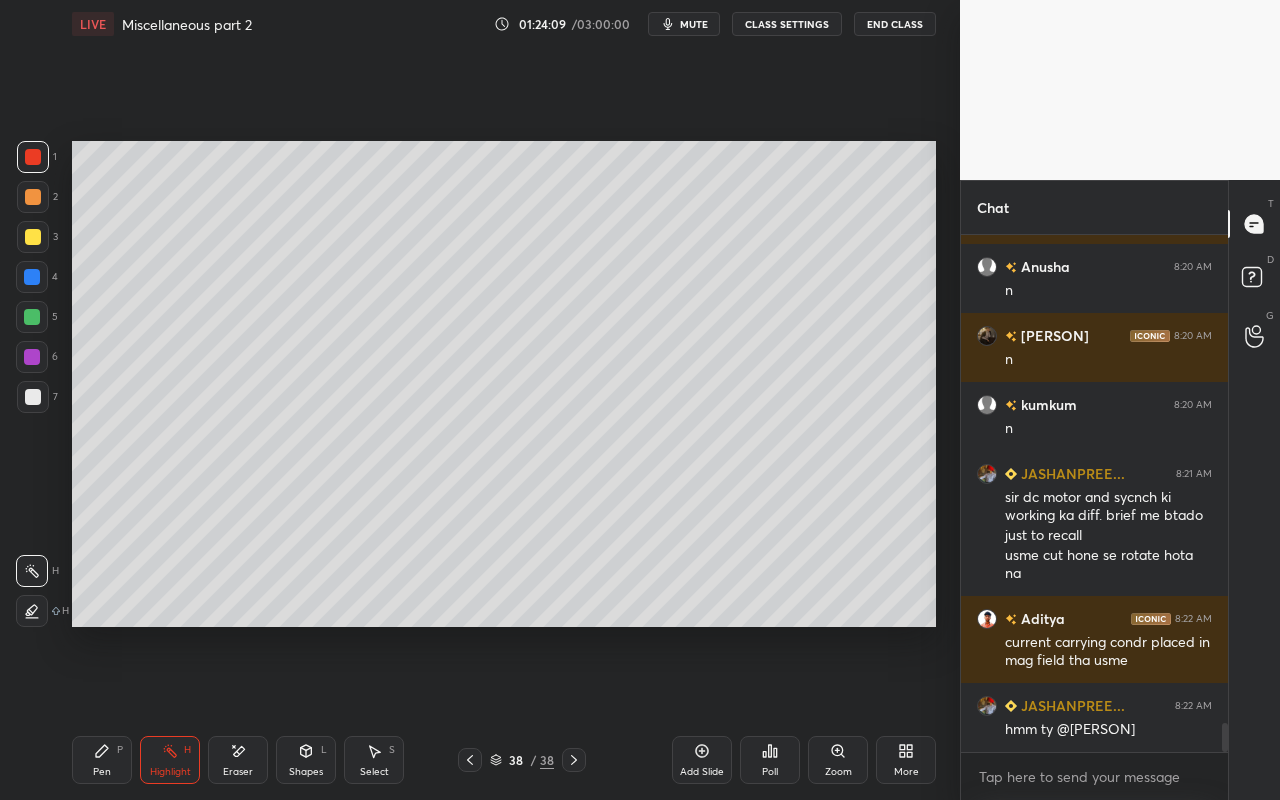 click on "Pen P Highlight H Eraser Shapes L Select S 38 / 38 Add Slide Poll Zoom More" at bounding box center [504, 760] 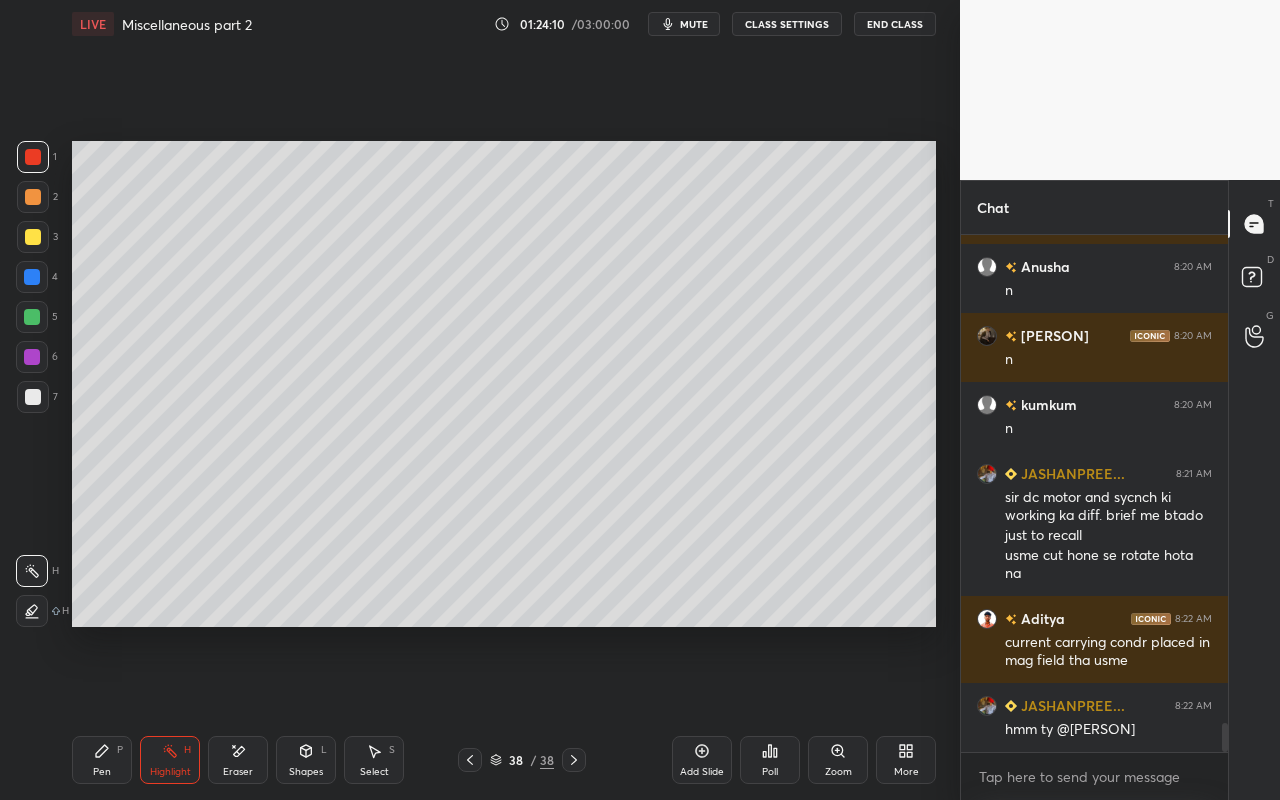 click 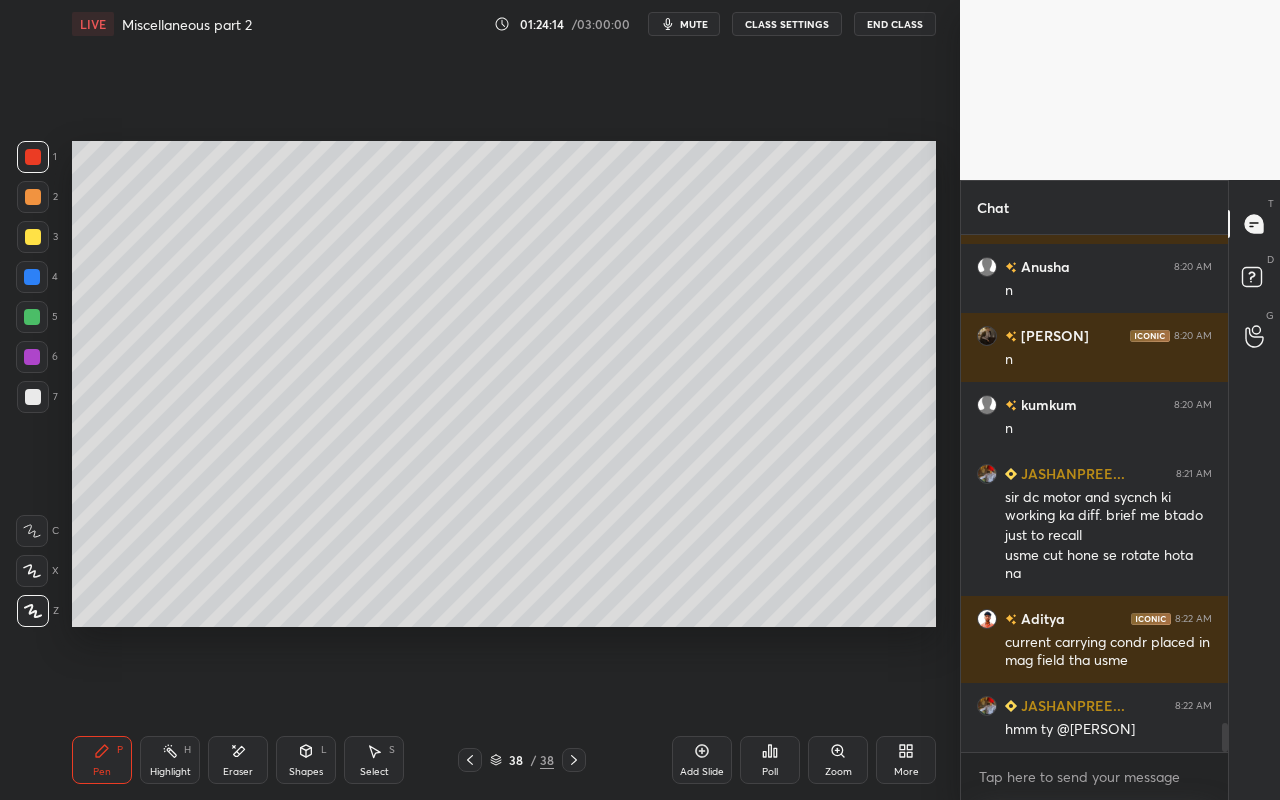 click on "Pen" at bounding box center (102, 772) 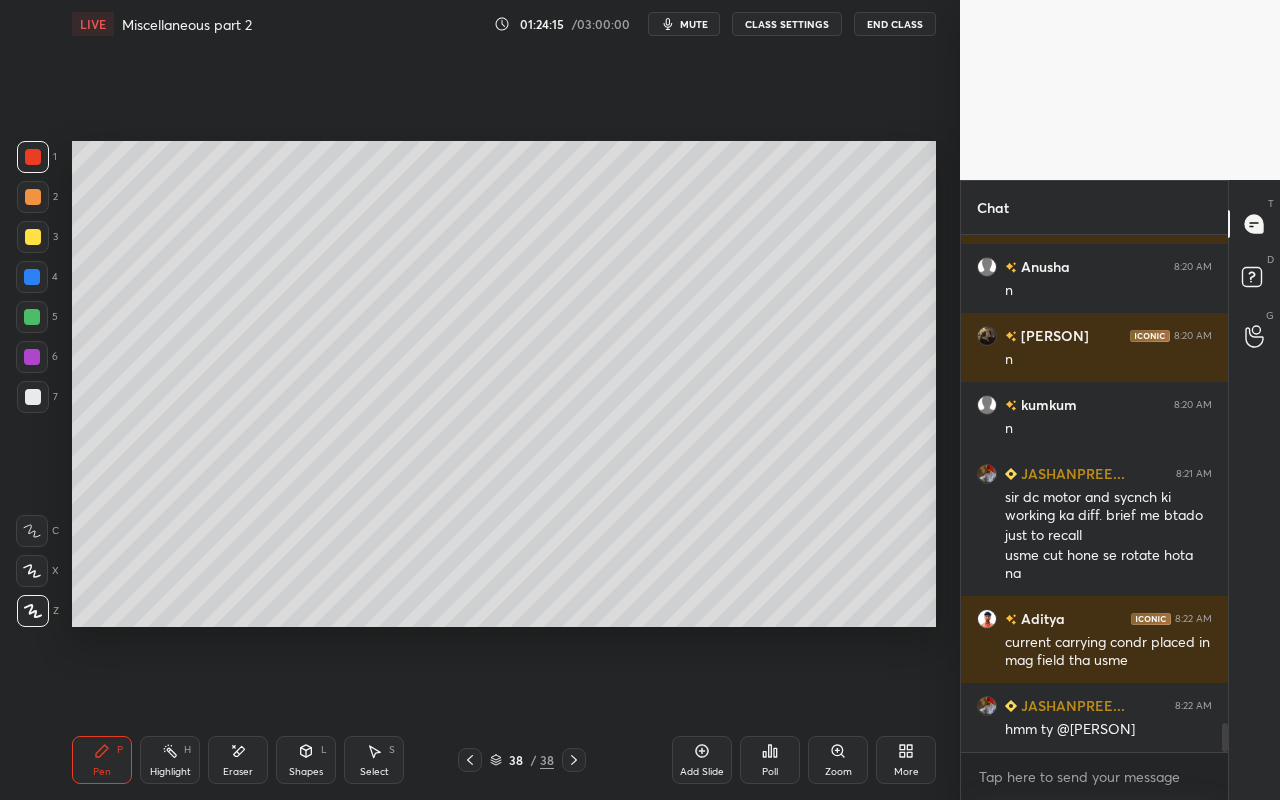 drag, startPoint x: 28, startPoint y: 391, endPoint x: 37, endPoint y: 396, distance: 10.29563 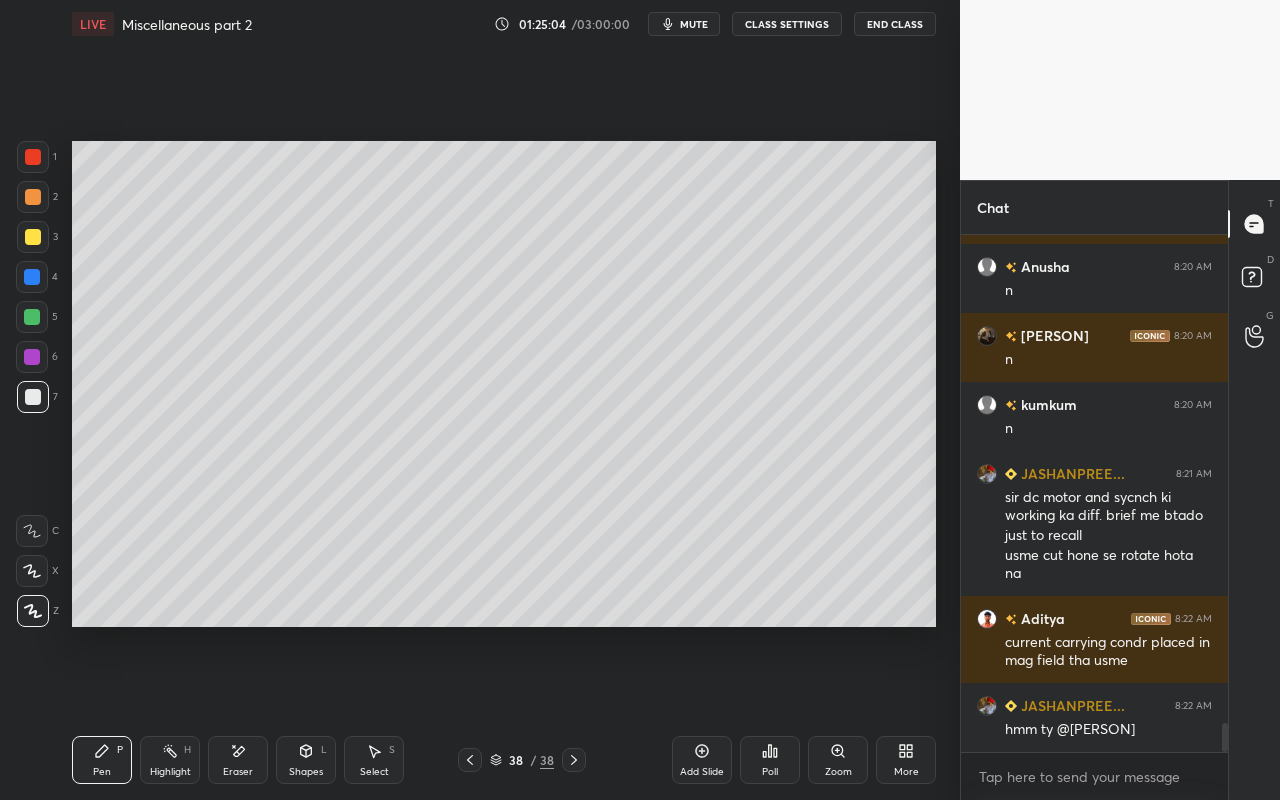 drag, startPoint x: 301, startPoint y: 762, endPoint x: 316, endPoint y: 740, distance: 26.627054 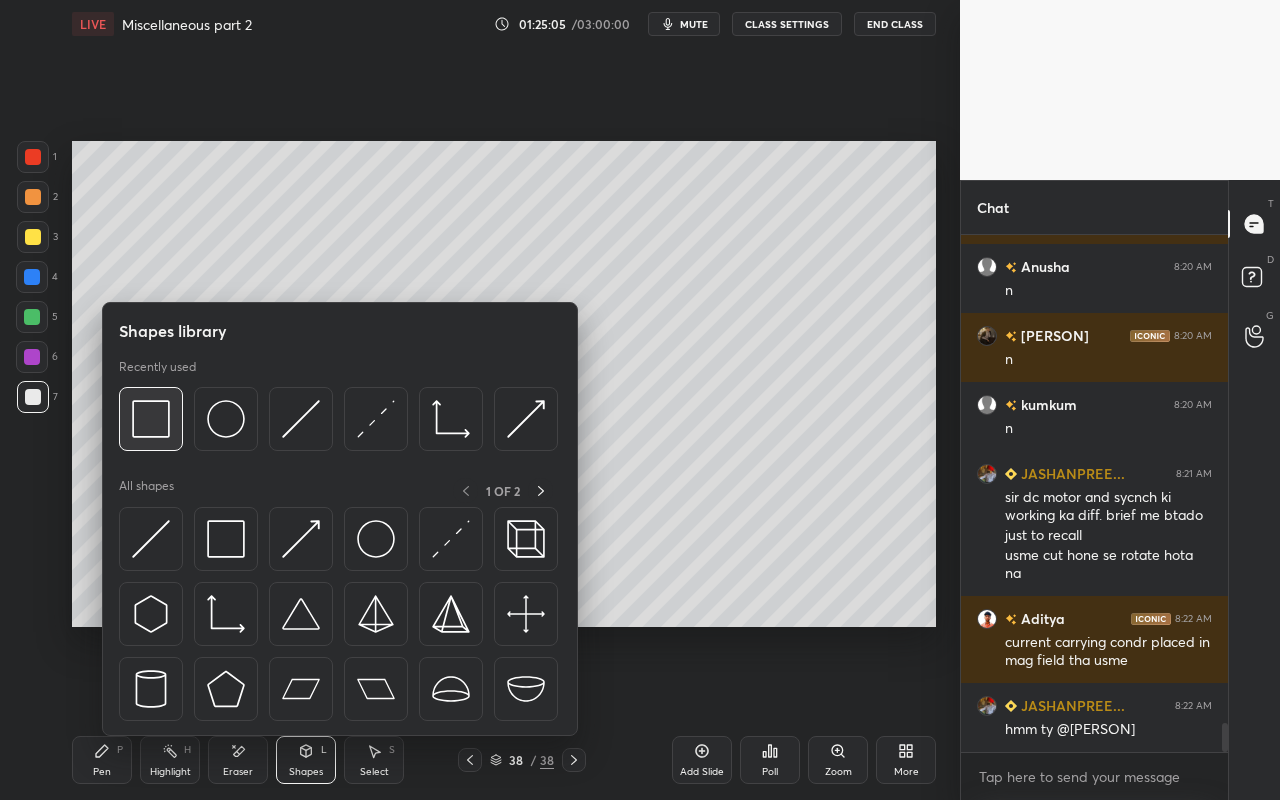 click at bounding box center (151, 419) 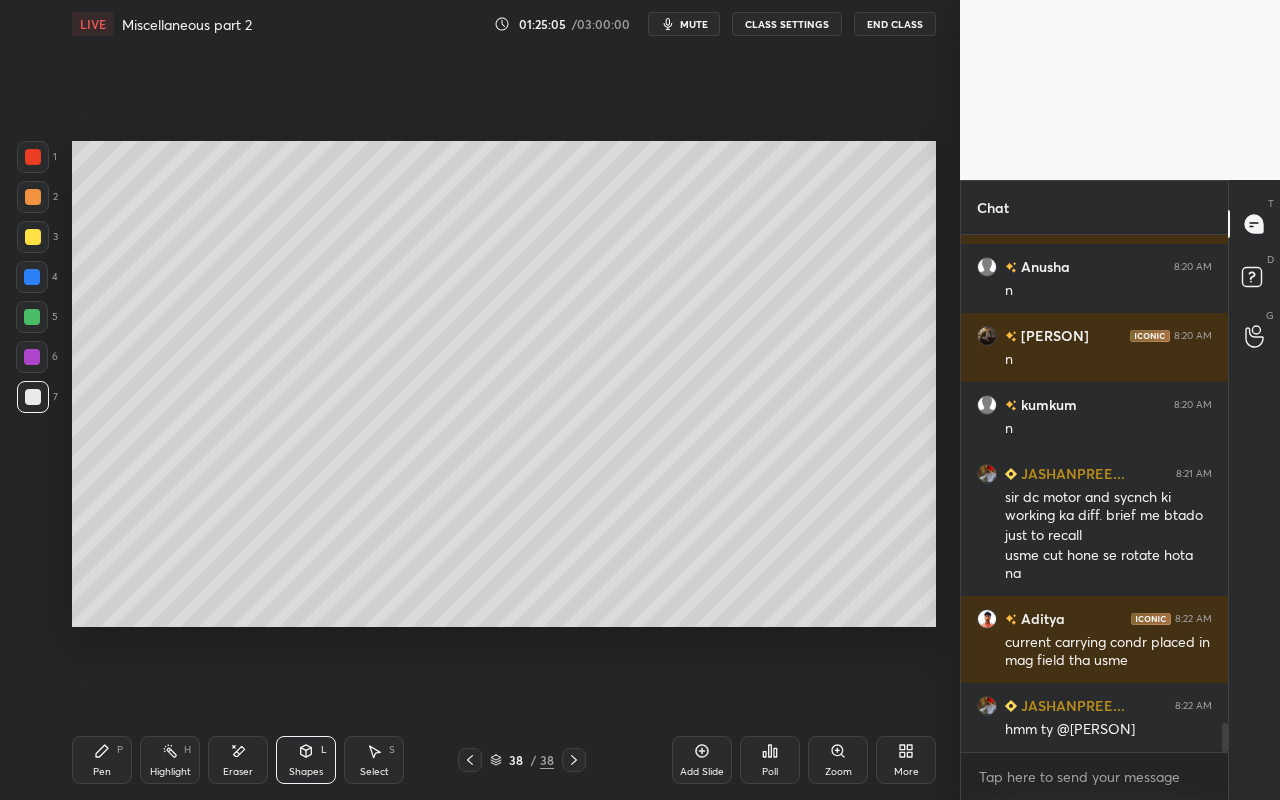 click at bounding box center [33, 157] 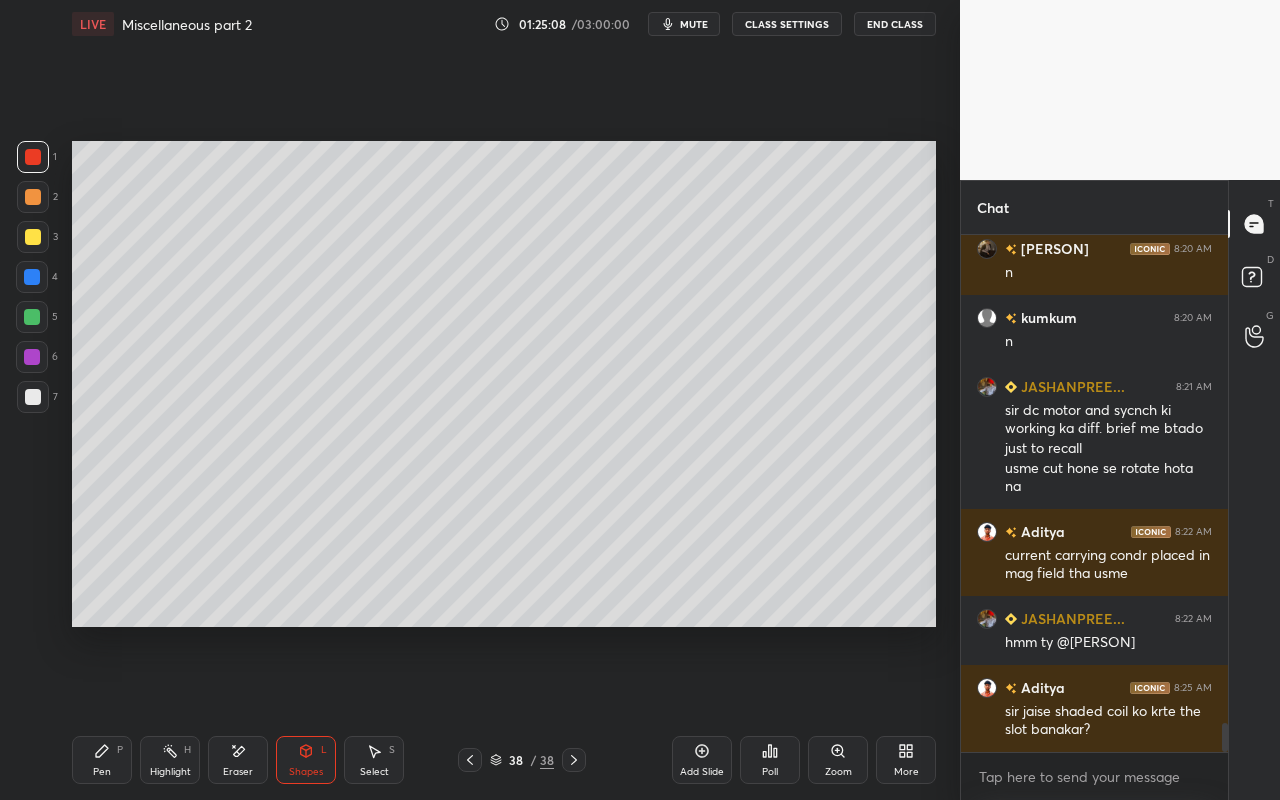 scroll, scrollTop: 8708, scrollLeft: 0, axis: vertical 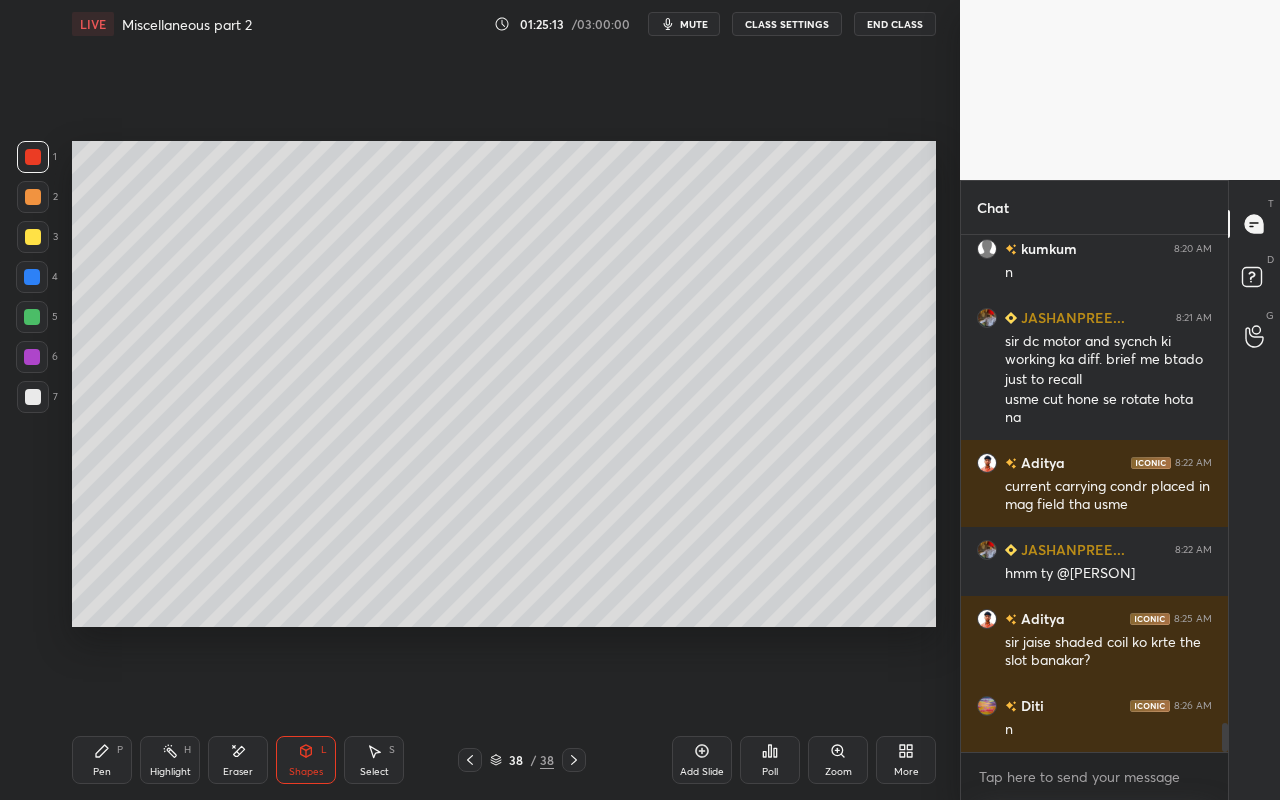 drag, startPoint x: 102, startPoint y: 763, endPoint x: 106, endPoint y: 750, distance: 13.601471 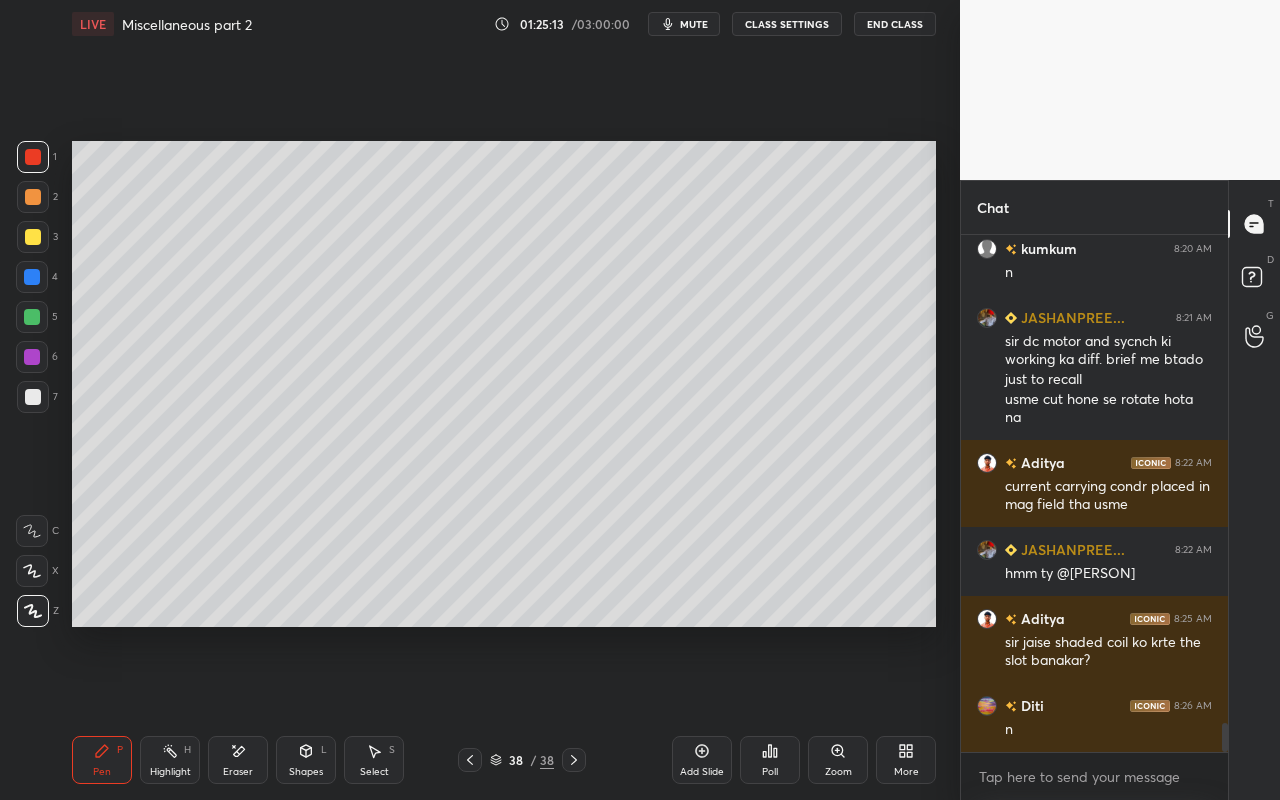 click at bounding box center [33, 237] 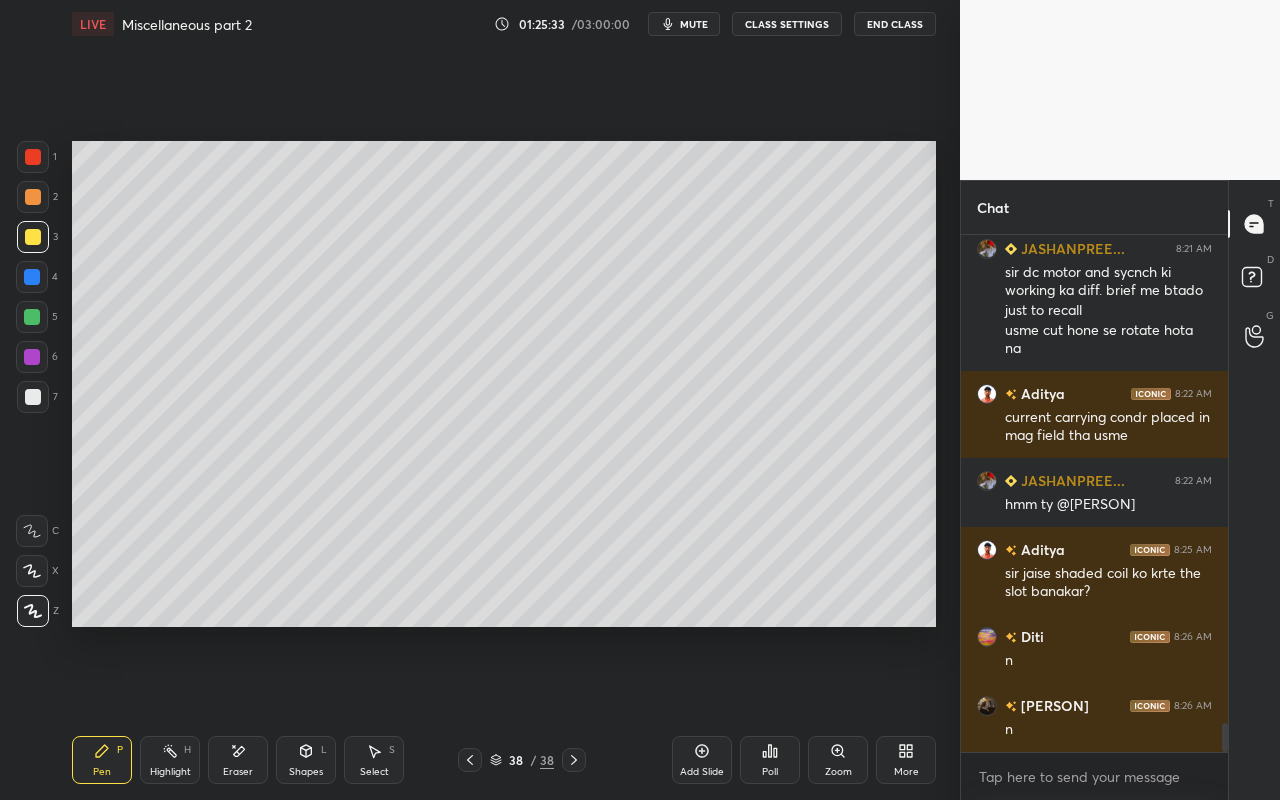 scroll, scrollTop: 8846, scrollLeft: 0, axis: vertical 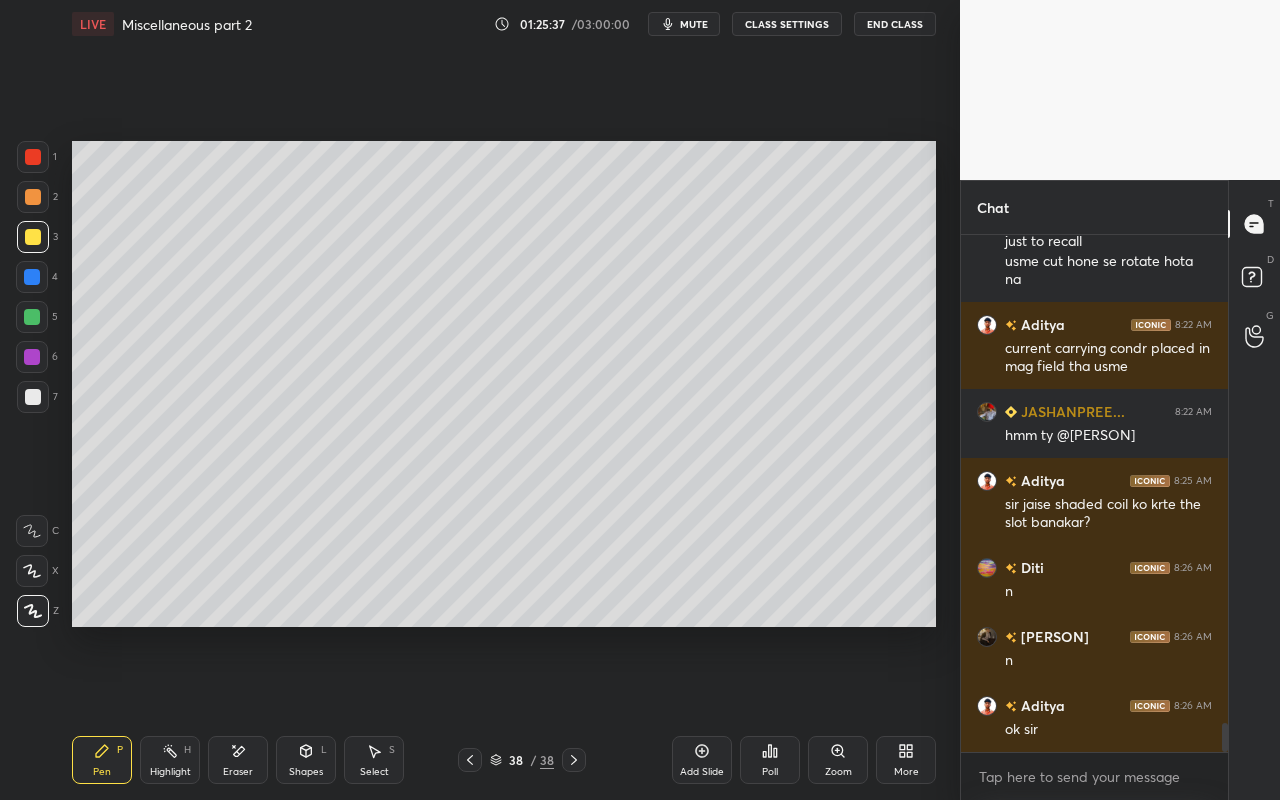 drag, startPoint x: 371, startPoint y: 758, endPoint x: 378, endPoint y: 739, distance: 20.248457 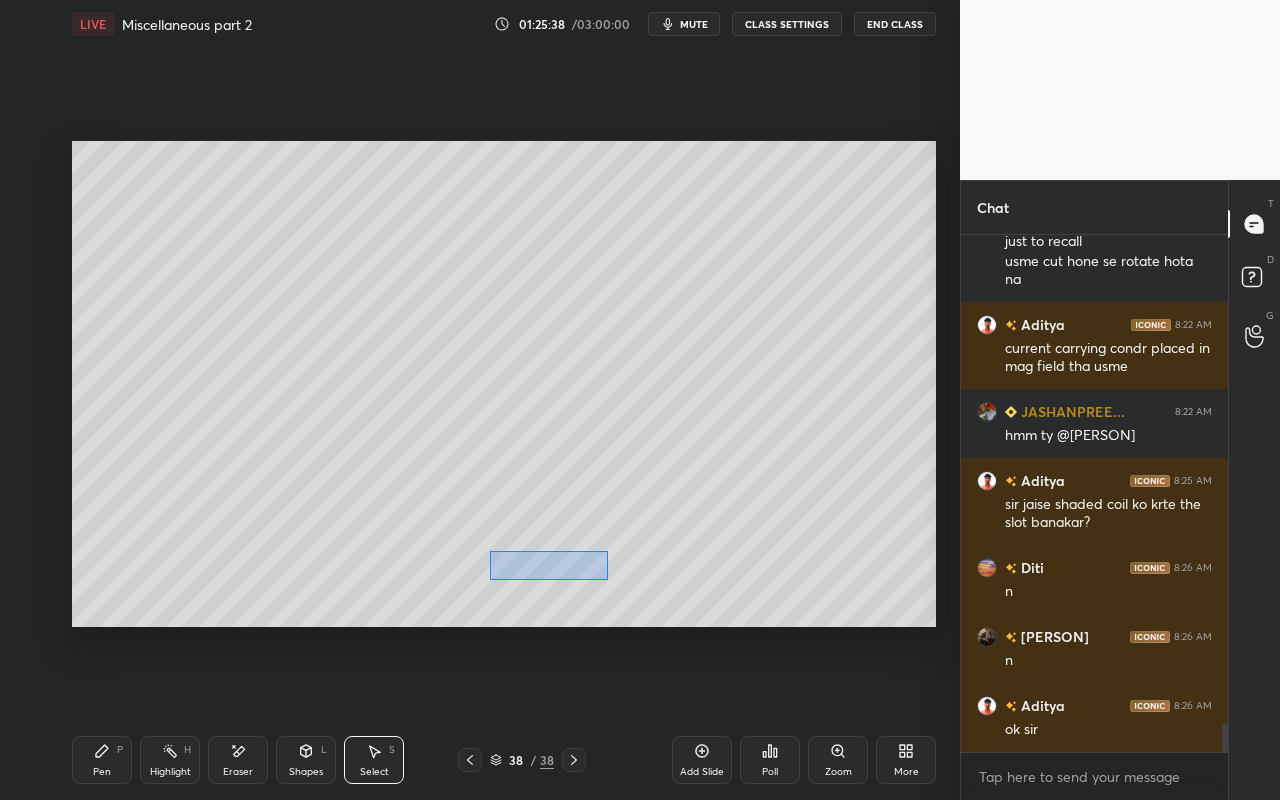 drag, startPoint x: 496, startPoint y: 556, endPoint x: 622, endPoint y: 575, distance: 127.424484 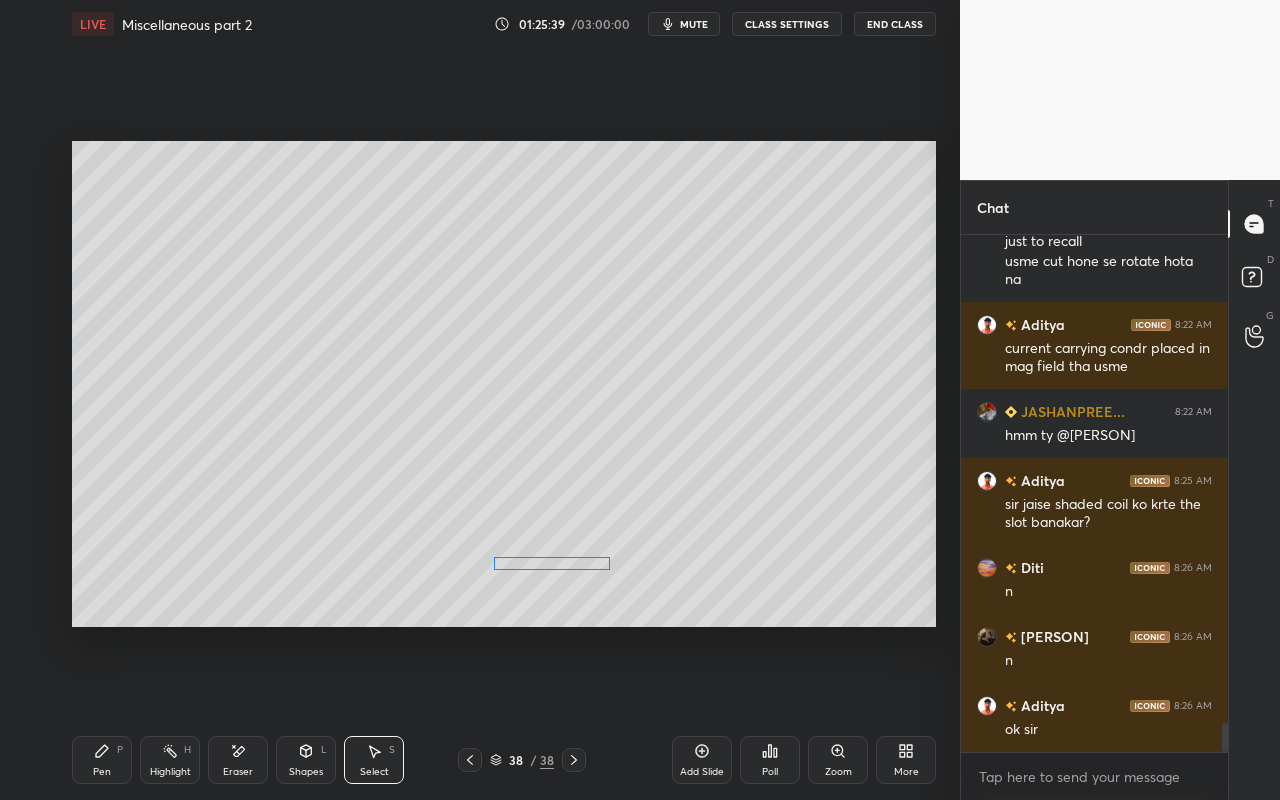 drag, startPoint x: 585, startPoint y: 570, endPoint x: 565, endPoint y: 571, distance: 20.024984 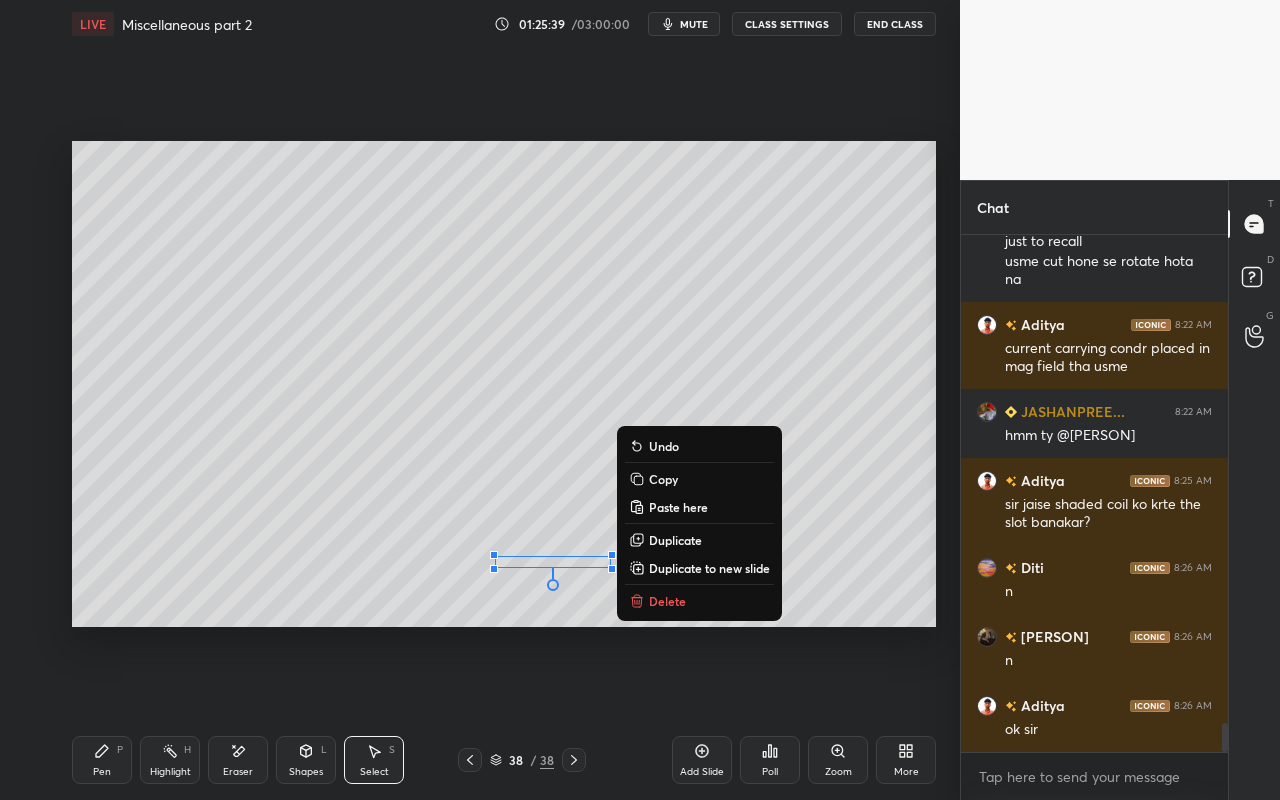 click on "0 ° Undo Copy Paste here Duplicate Duplicate to new slide Delete" at bounding box center [504, 384] 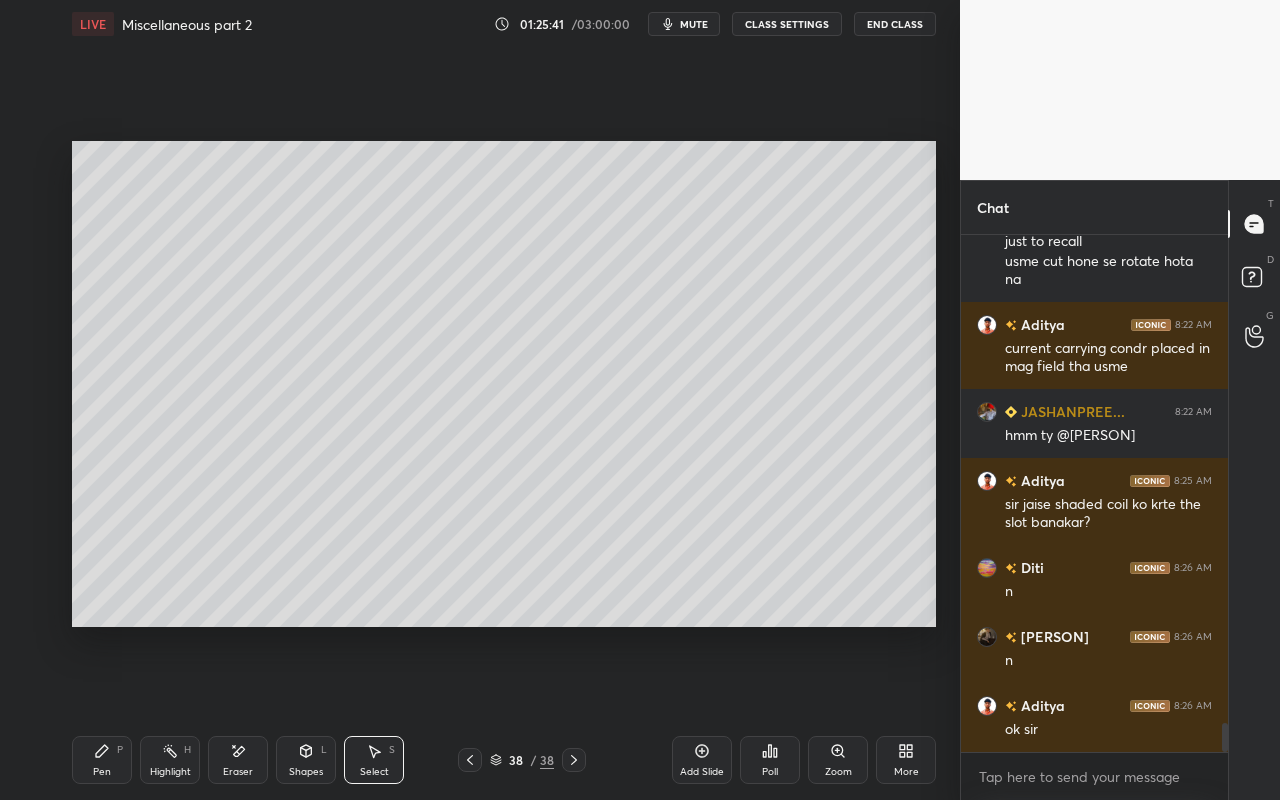 drag, startPoint x: 167, startPoint y: 755, endPoint x: 208, endPoint y: 706, distance: 63.89053 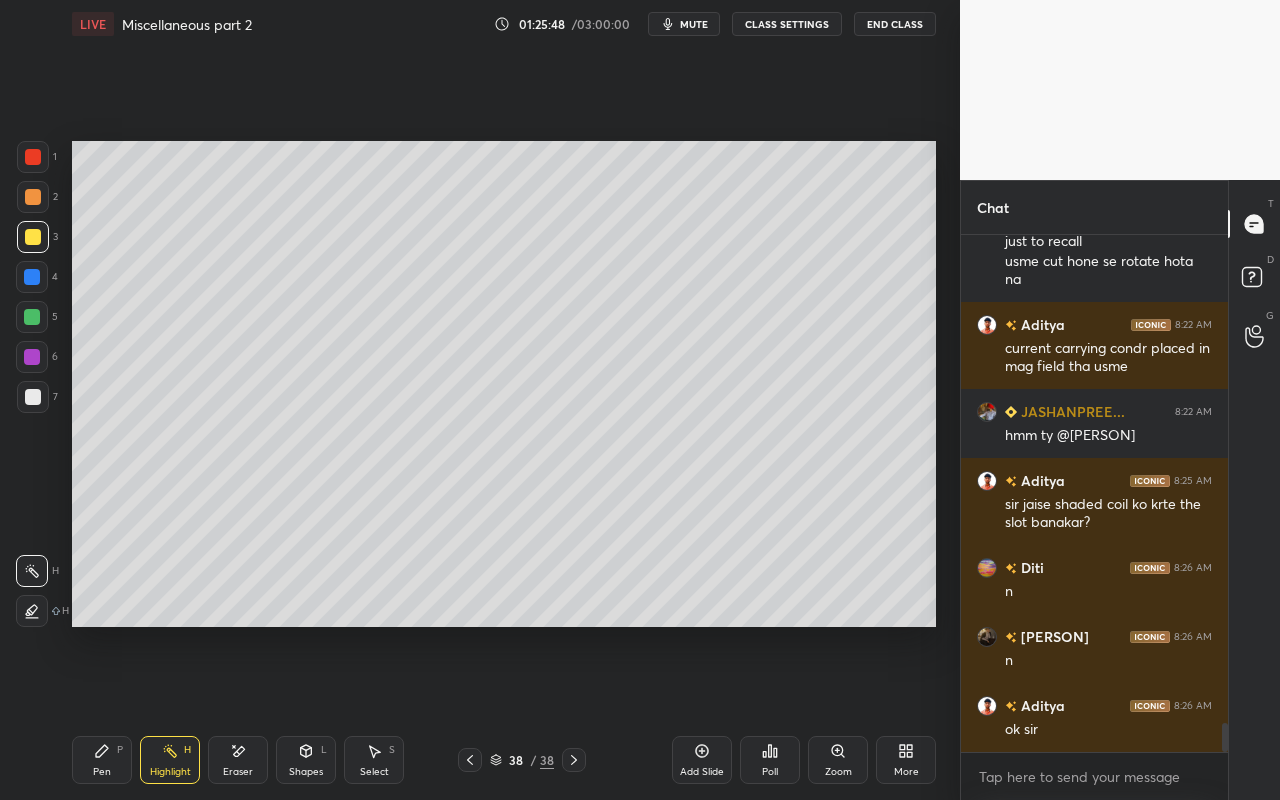 drag, startPoint x: 167, startPoint y: 774, endPoint x: 248, endPoint y: 659, distance: 140.66272 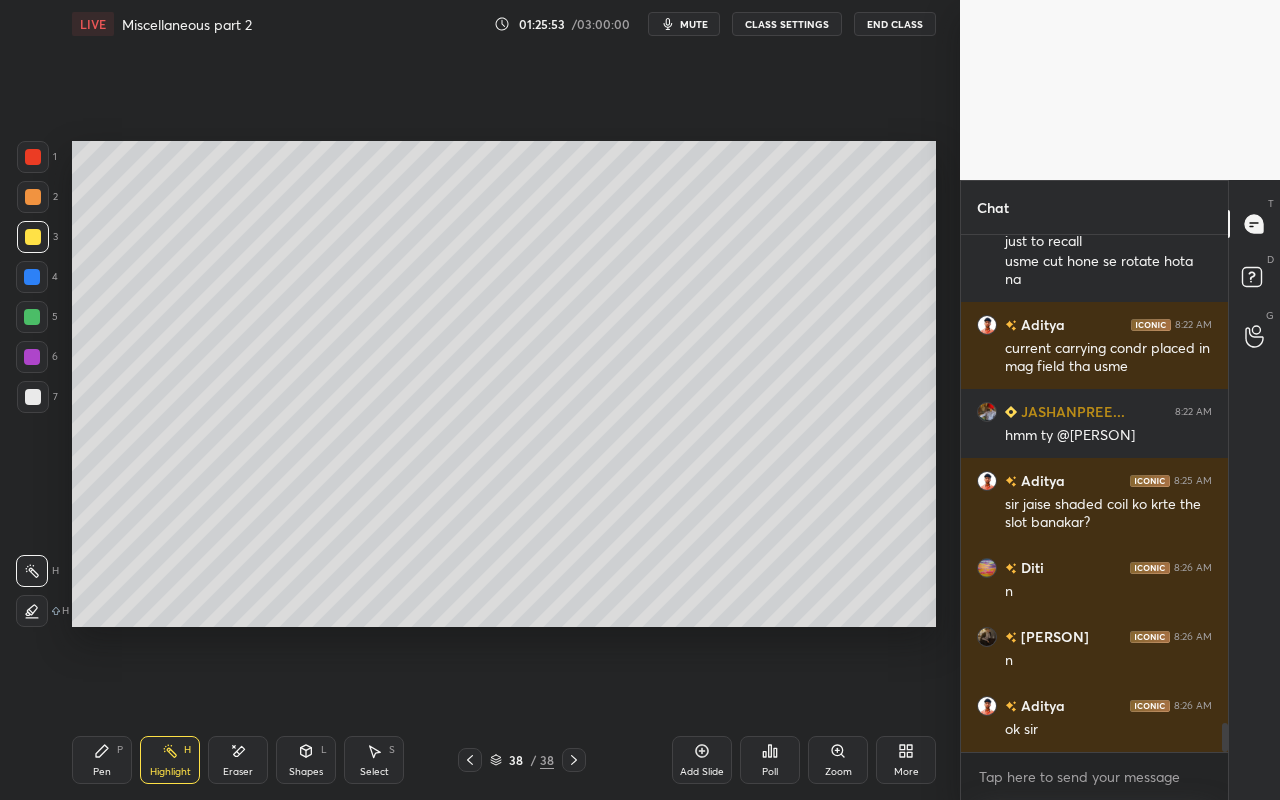 drag, startPoint x: 100, startPoint y: 760, endPoint x: 128, endPoint y: 716, distance: 52.153618 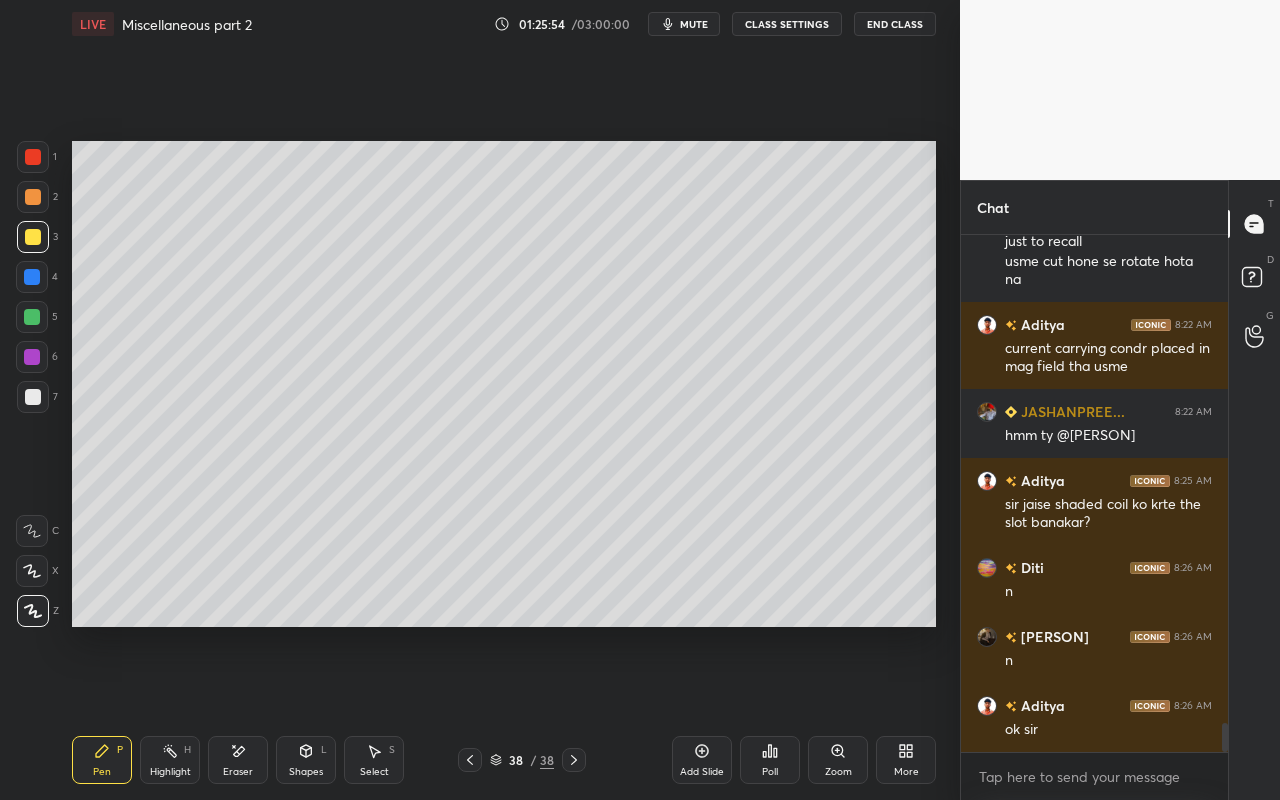click at bounding box center (33, 197) 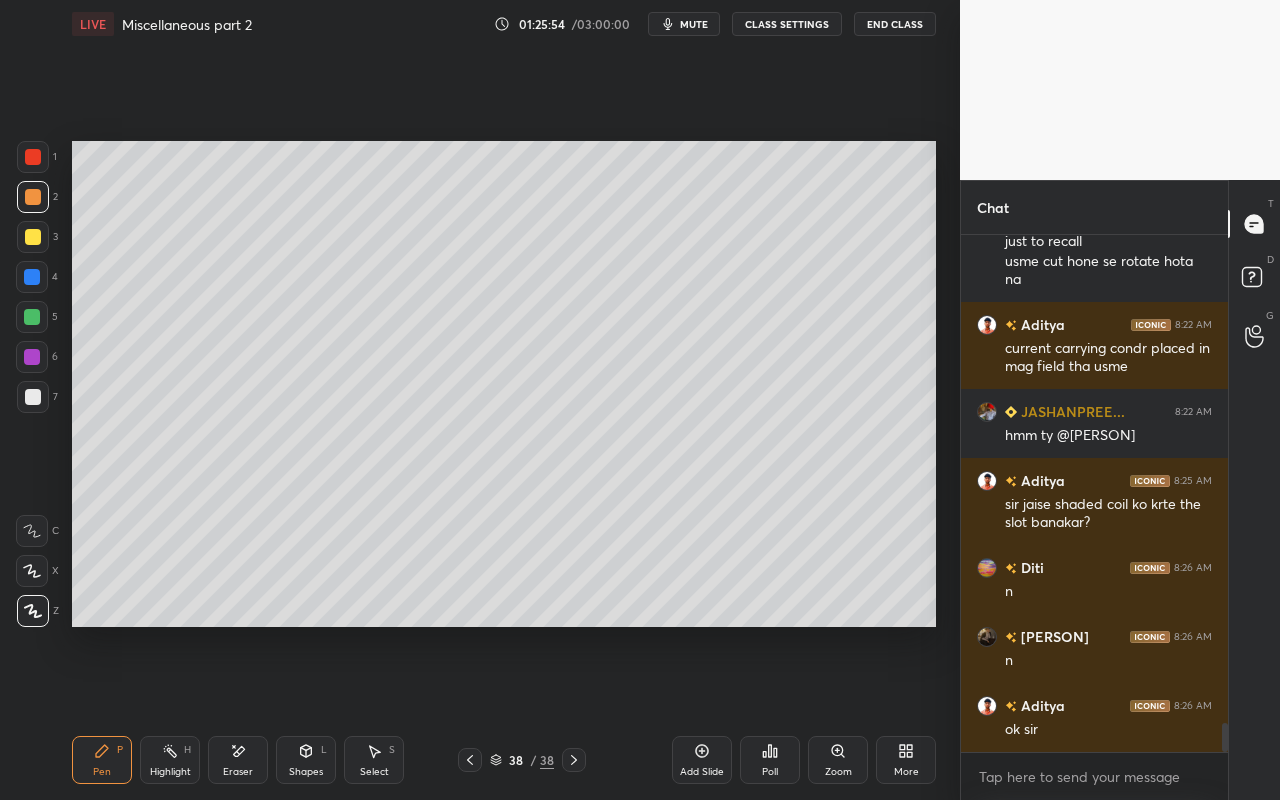 drag, startPoint x: 30, startPoint y: 153, endPoint x: 38, endPoint y: 173, distance: 21.540659 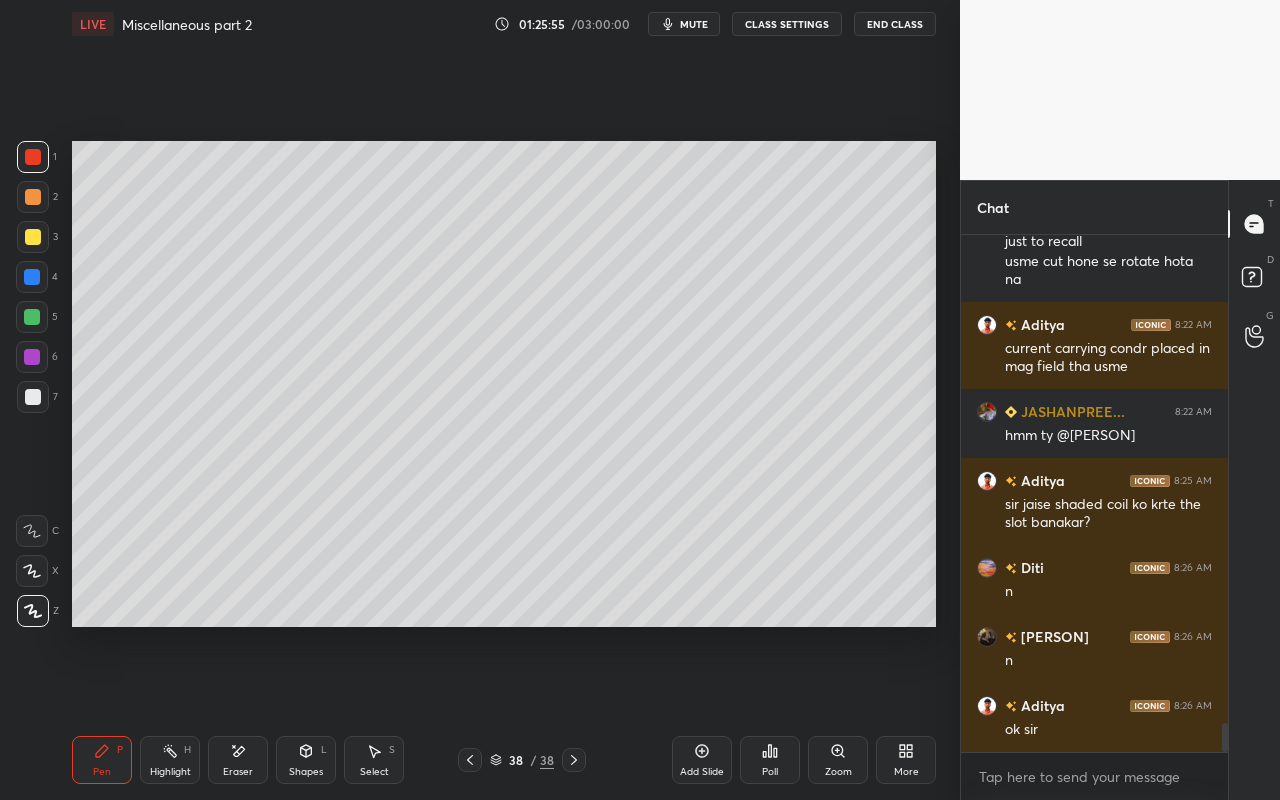 drag, startPoint x: 33, startPoint y: 397, endPoint x: 66, endPoint y: 400, distance: 33.13608 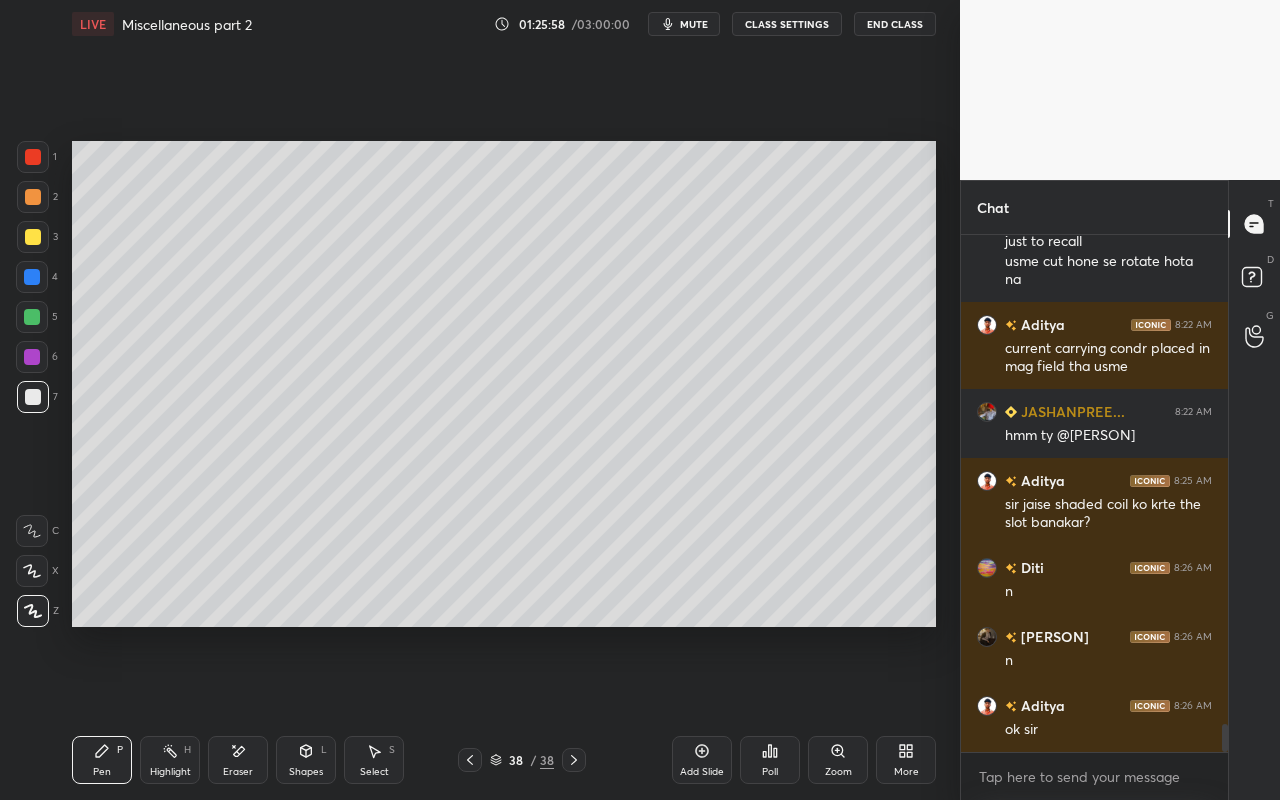 scroll, scrollTop: 8933, scrollLeft: 0, axis: vertical 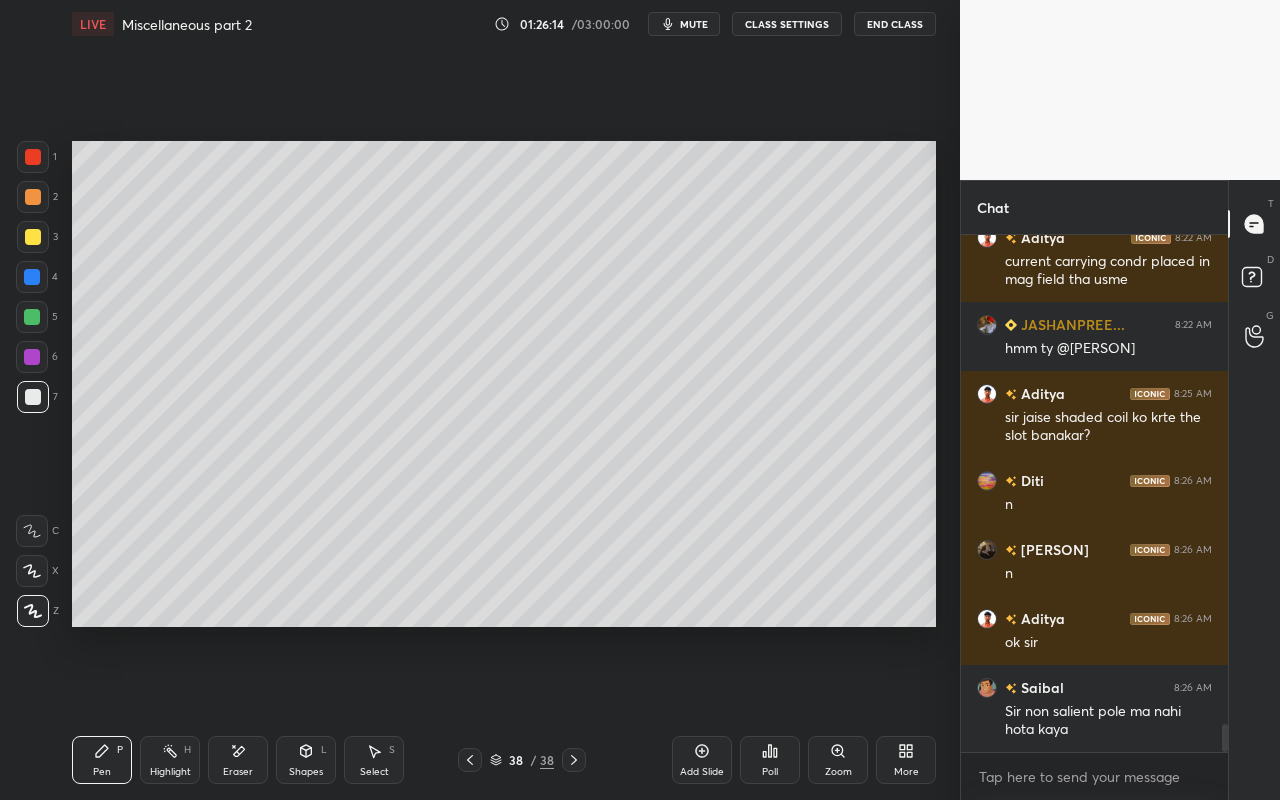 drag, startPoint x: 146, startPoint y: 755, endPoint x: 170, endPoint y: 744, distance: 26.400757 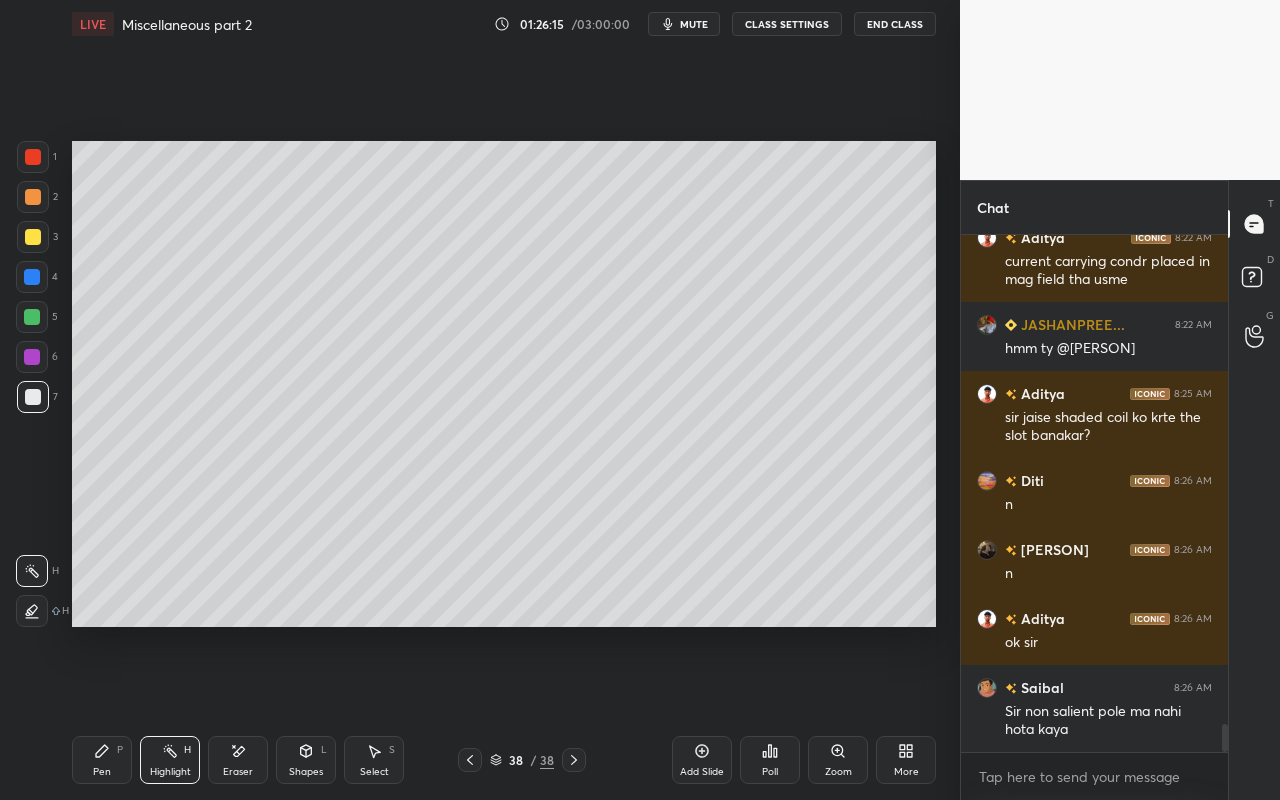scroll, scrollTop: 9002, scrollLeft: 0, axis: vertical 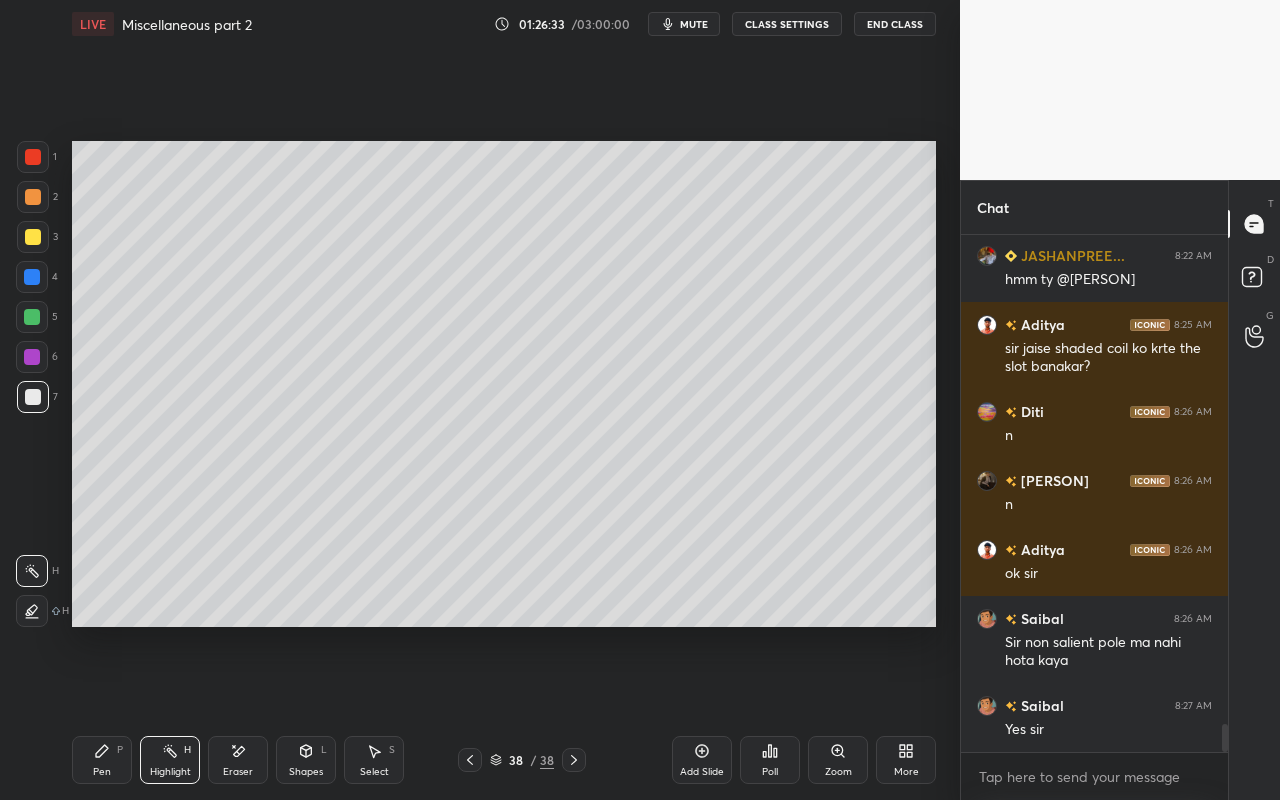 drag, startPoint x: 171, startPoint y: 766, endPoint x: 188, endPoint y: 733, distance: 37.12142 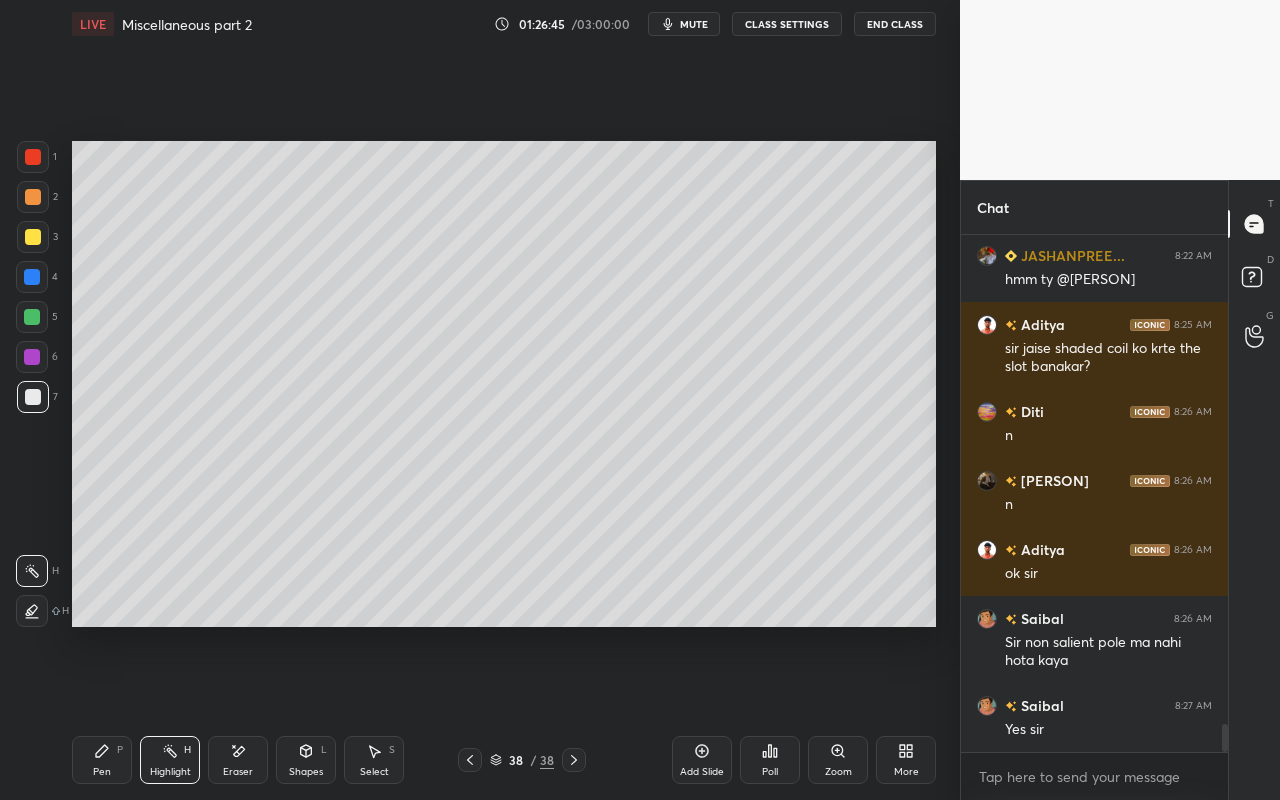 click 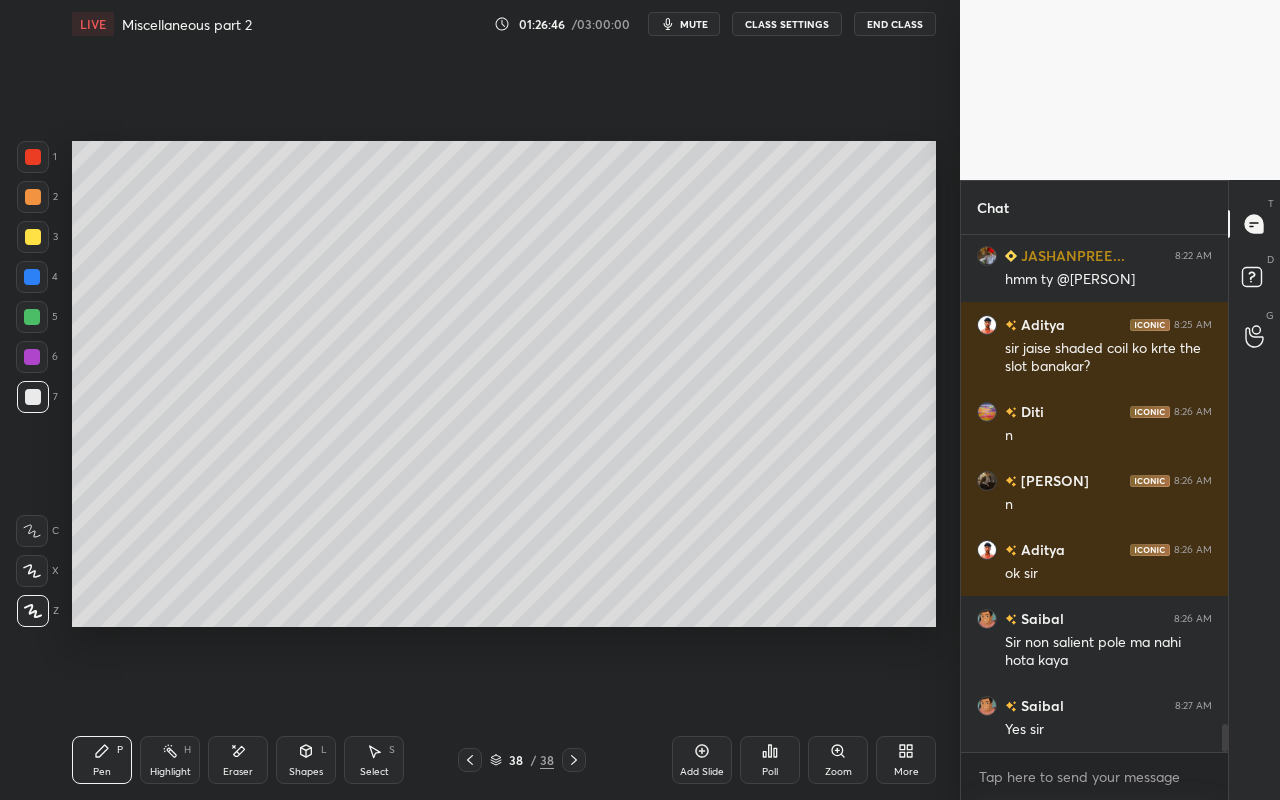 click at bounding box center [33, 237] 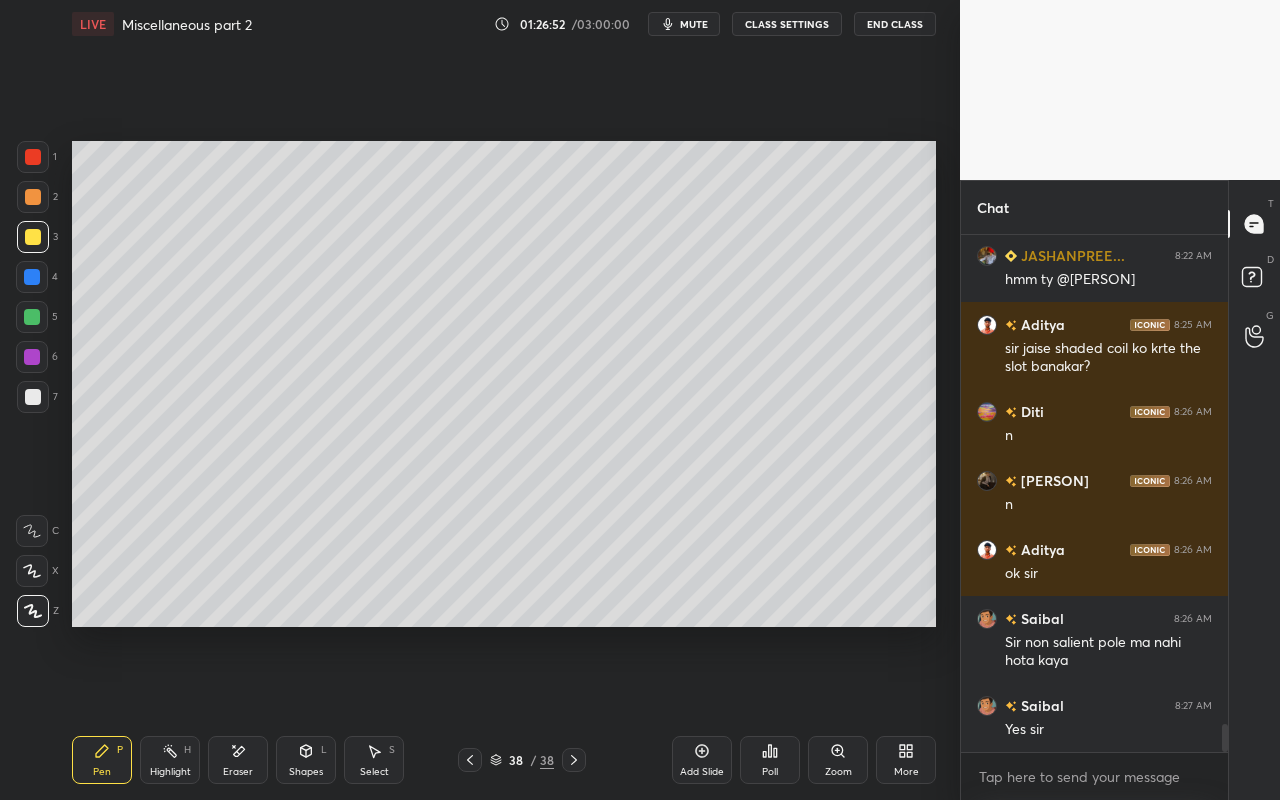 click on "Pen P" at bounding box center (102, 760) 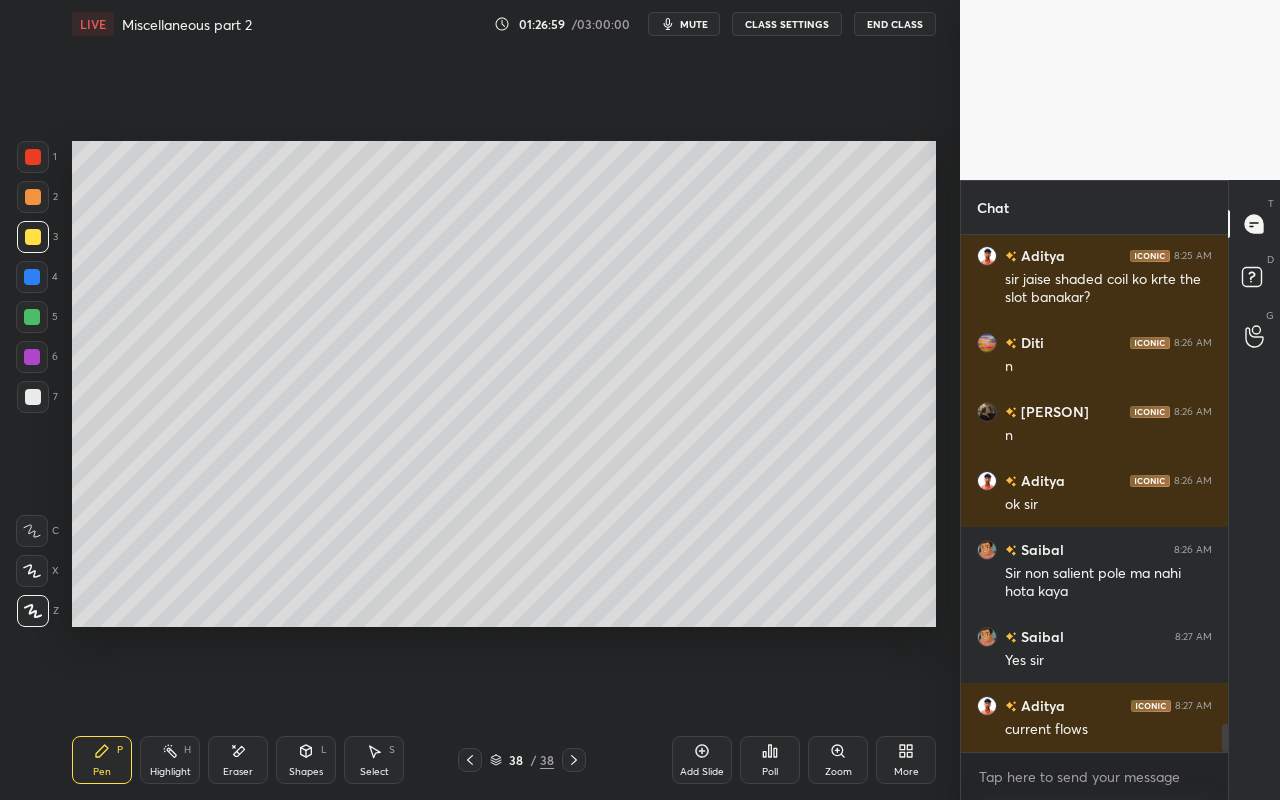scroll, scrollTop: 9140, scrollLeft: 0, axis: vertical 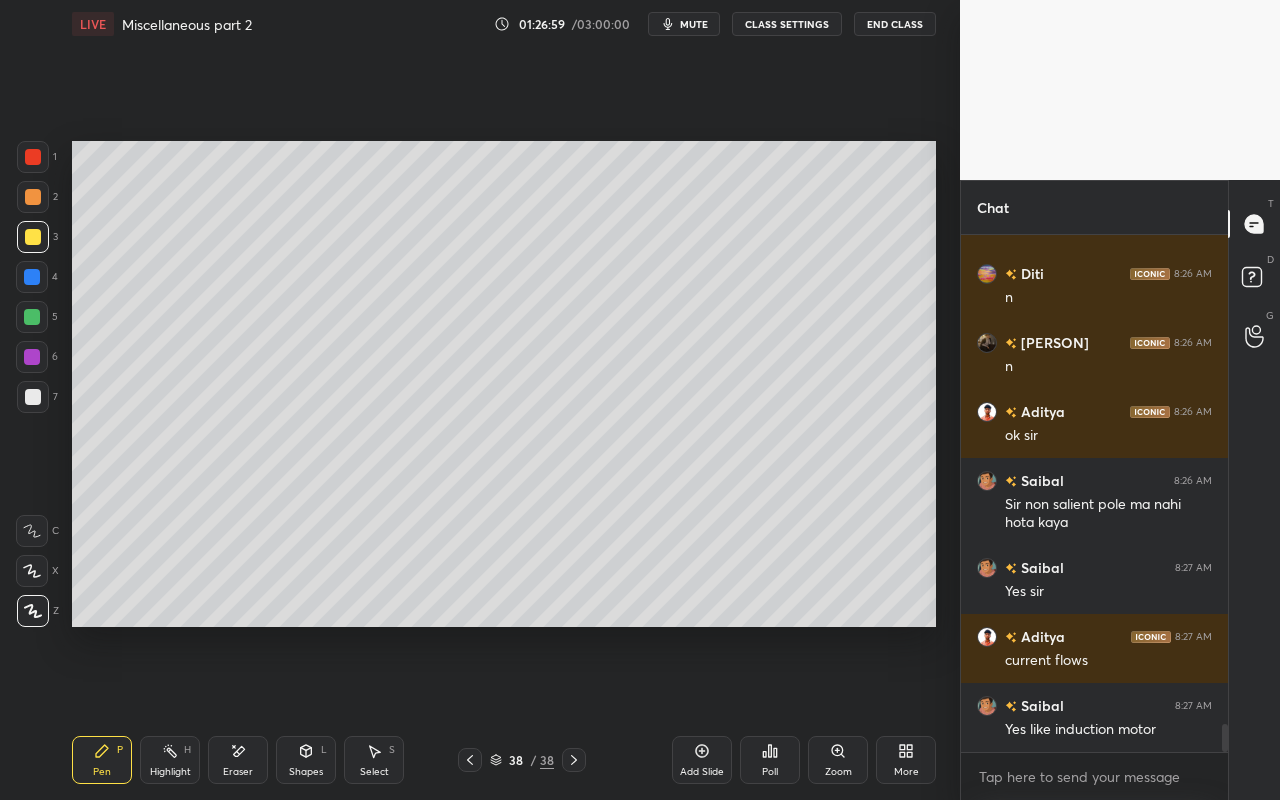 drag, startPoint x: 167, startPoint y: 757, endPoint x: 411, endPoint y: 645, distance: 268.47717 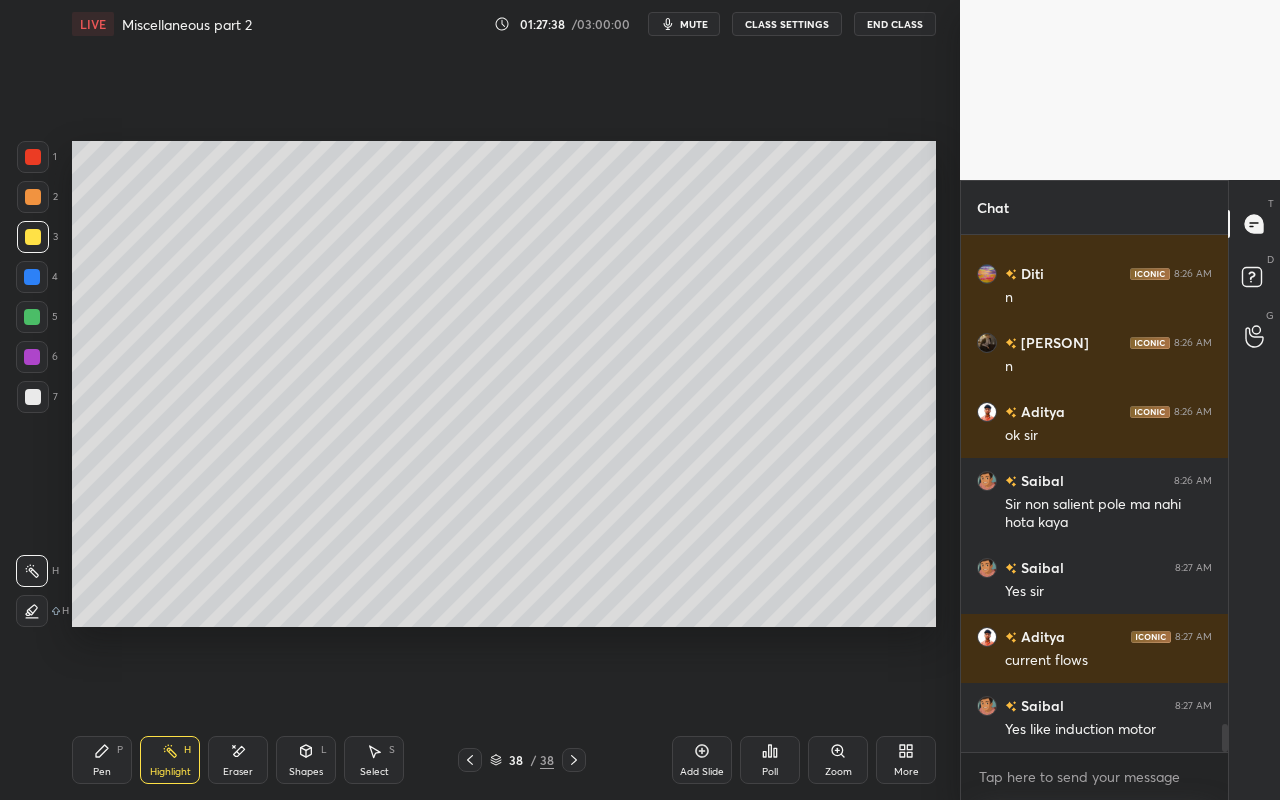 drag, startPoint x: 176, startPoint y: 763, endPoint x: 292, endPoint y: 646, distance: 164.7574 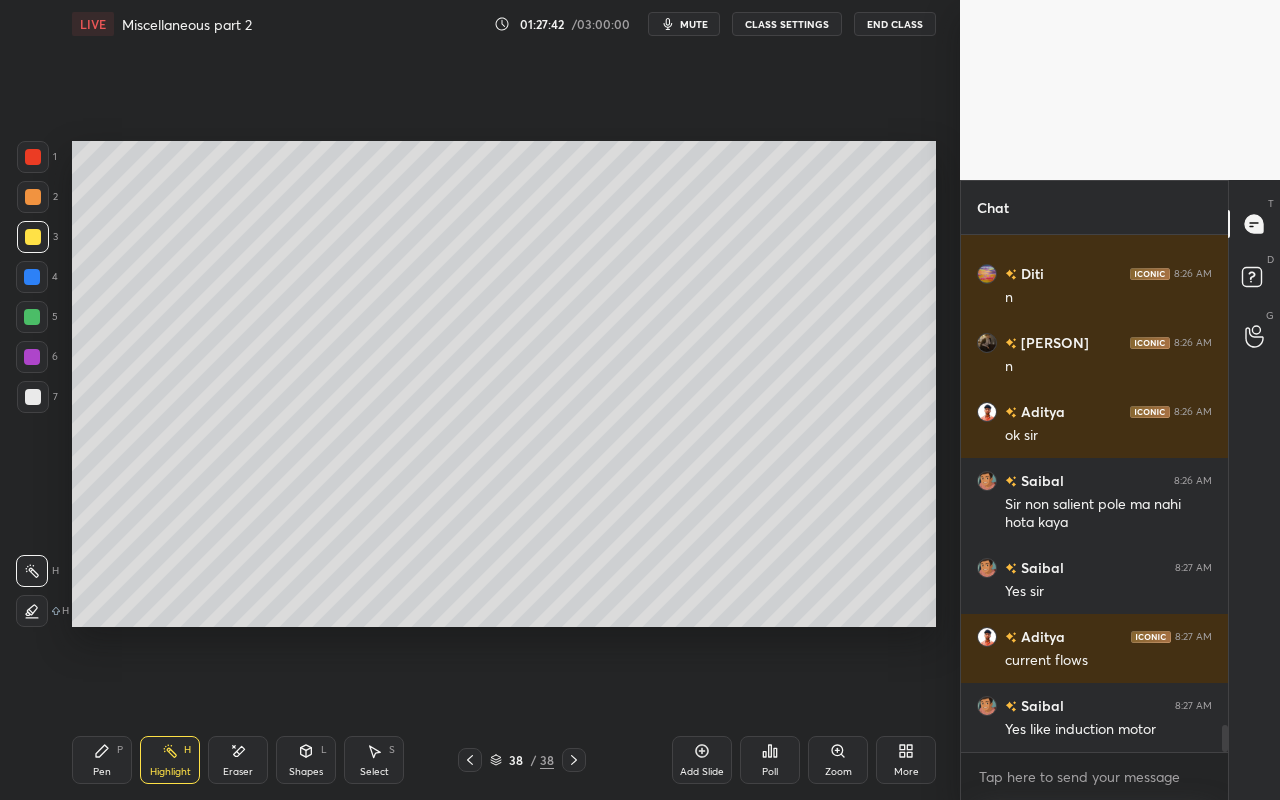scroll, scrollTop: 9209, scrollLeft: 0, axis: vertical 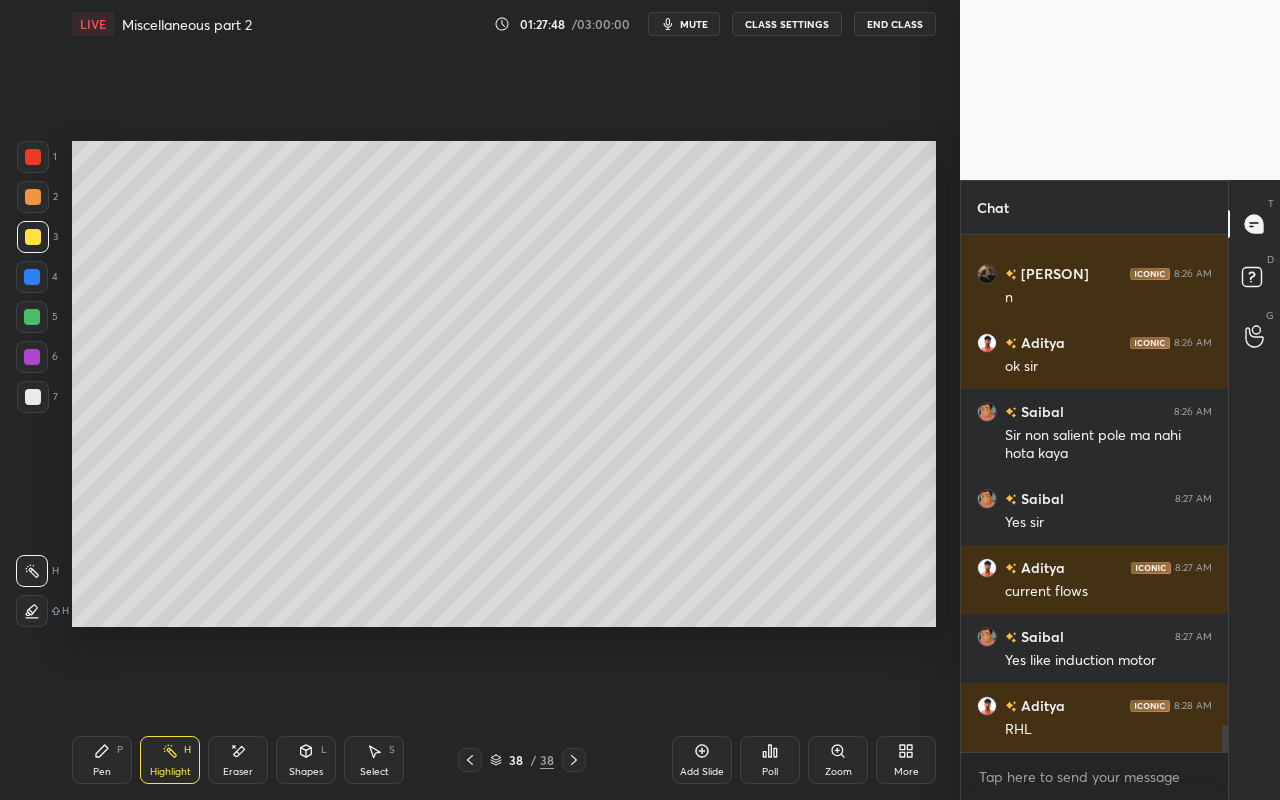 click on "Pen P" at bounding box center (102, 760) 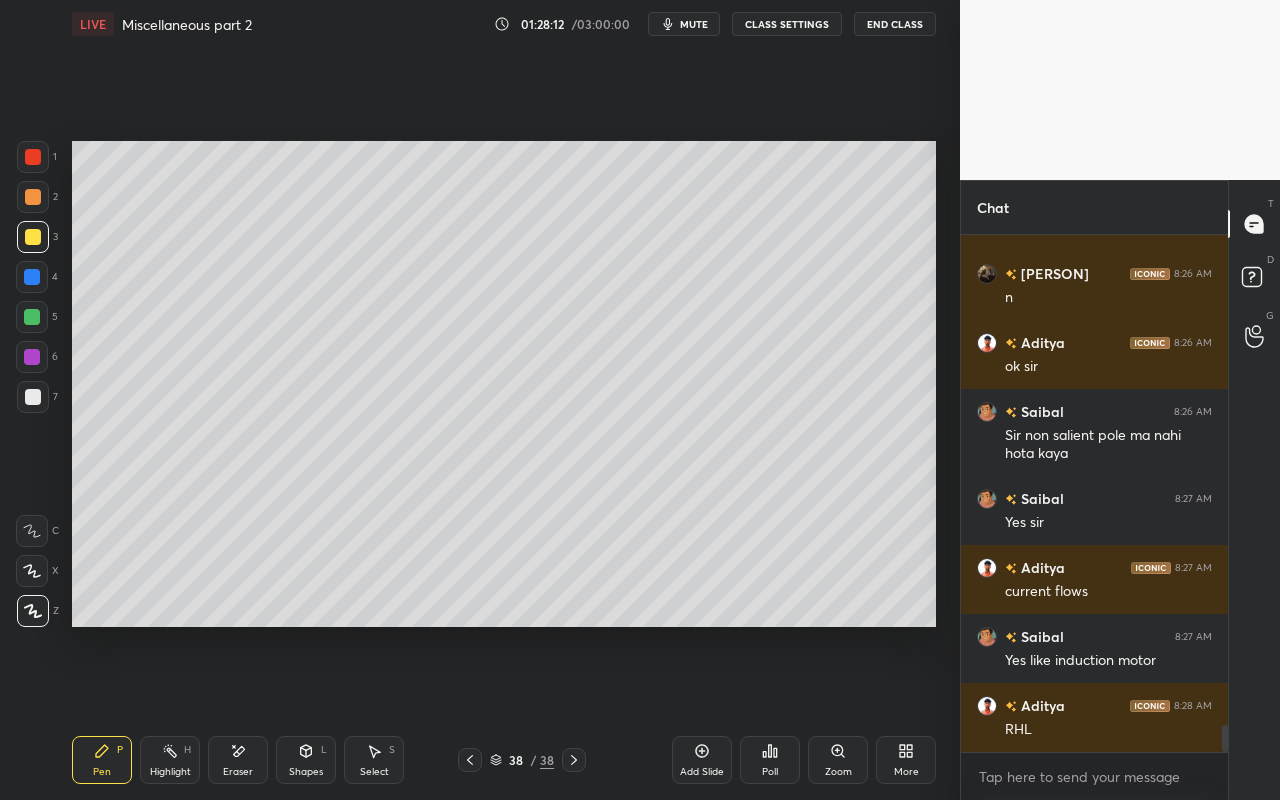 drag, startPoint x: 155, startPoint y: 770, endPoint x: 288, endPoint y: 651, distance: 178.46568 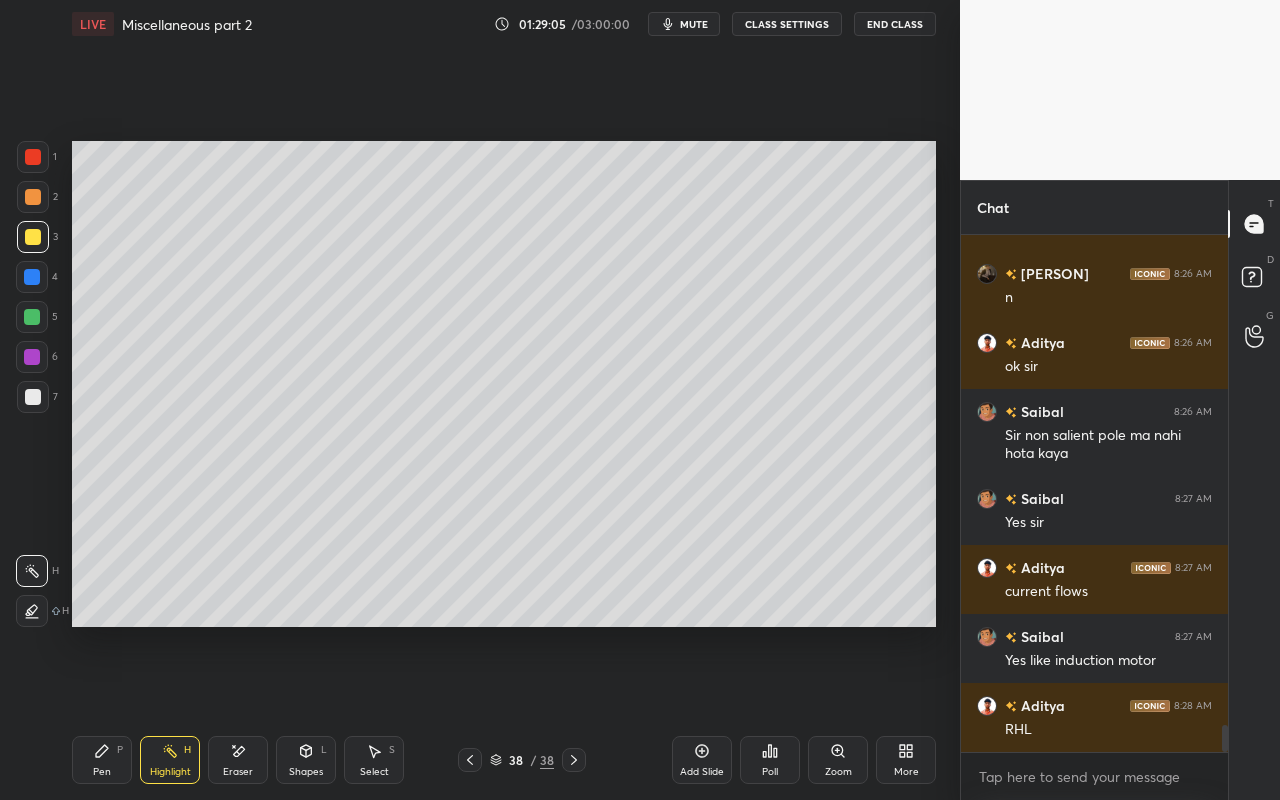 click 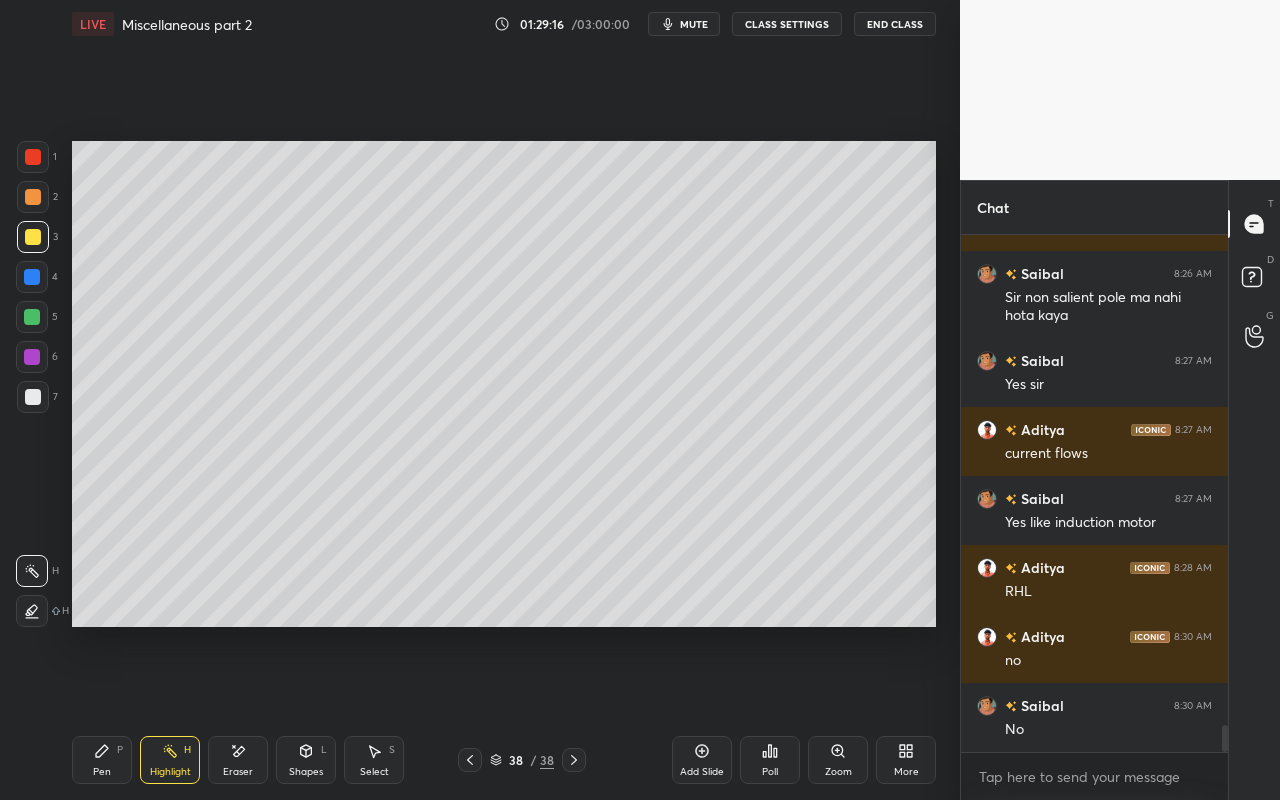scroll, scrollTop: 9416, scrollLeft: 0, axis: vertical 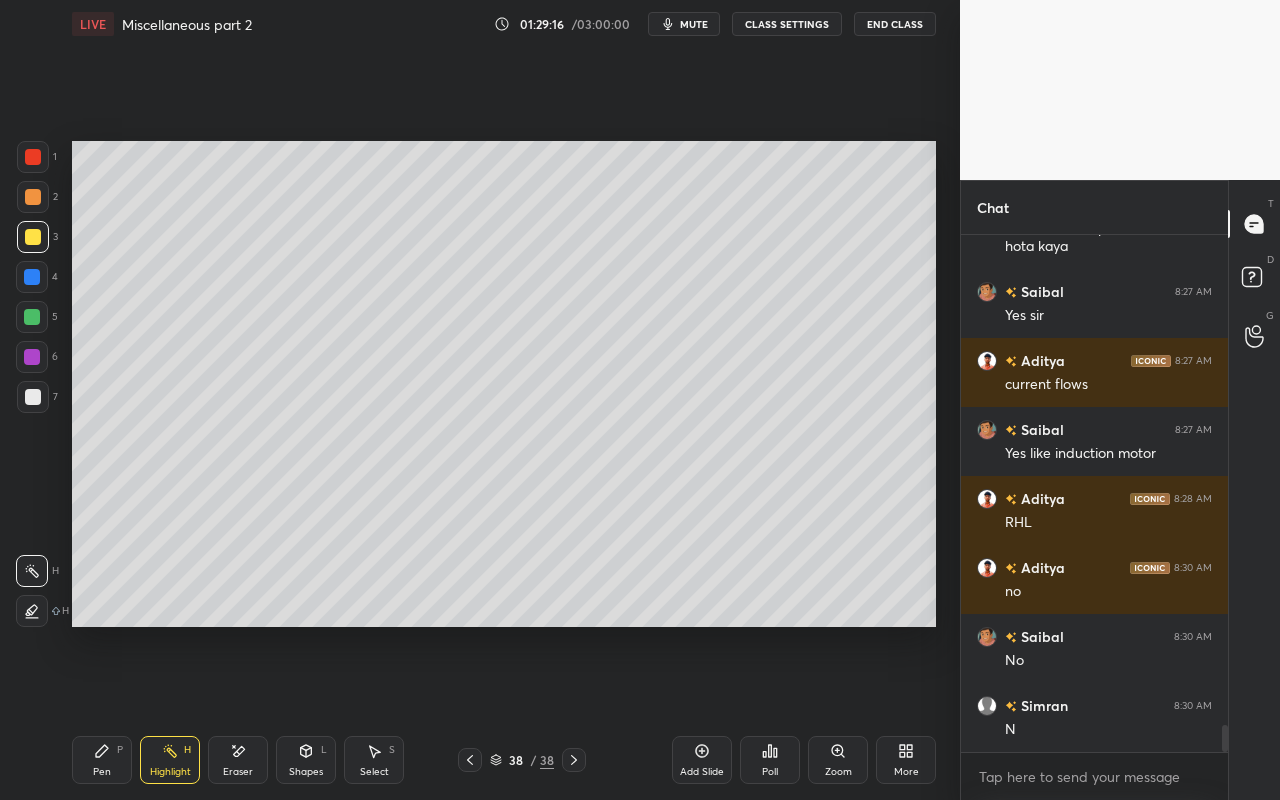 drag, startPoint x: 171, startPoint y: 770, endPoint x: 325, endPoint y: 654, distance: 192.80042 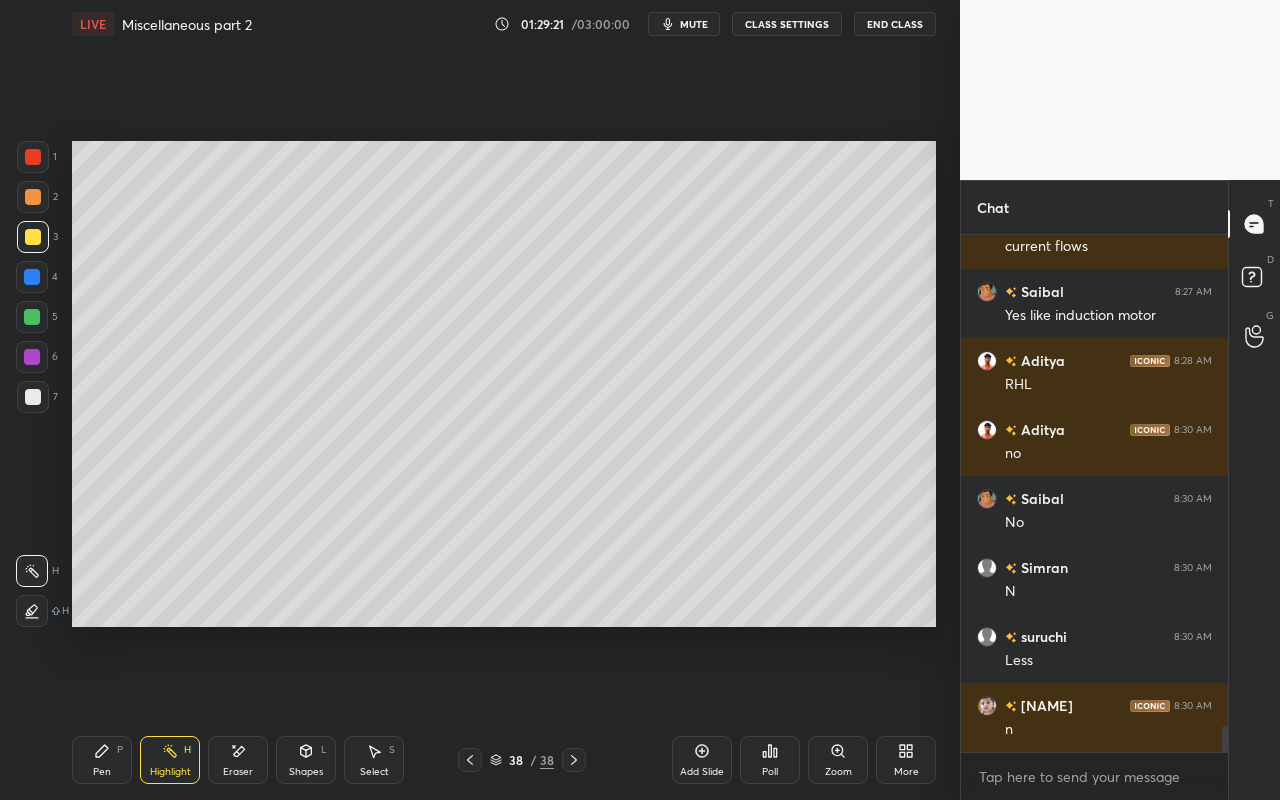scroll, scrollTop: 9623, scrollLeft: 0, axis: vertical 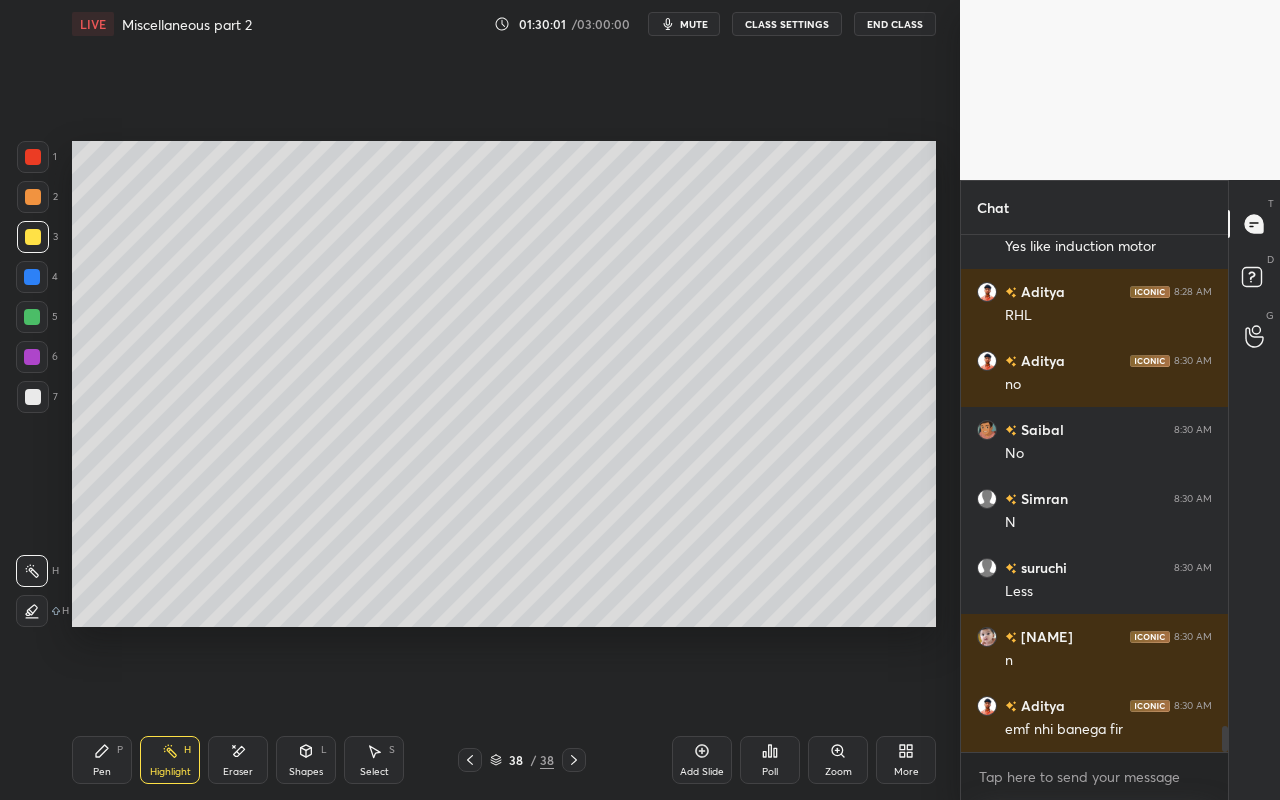 click on "Pen P" at bounding box center [102, 760] 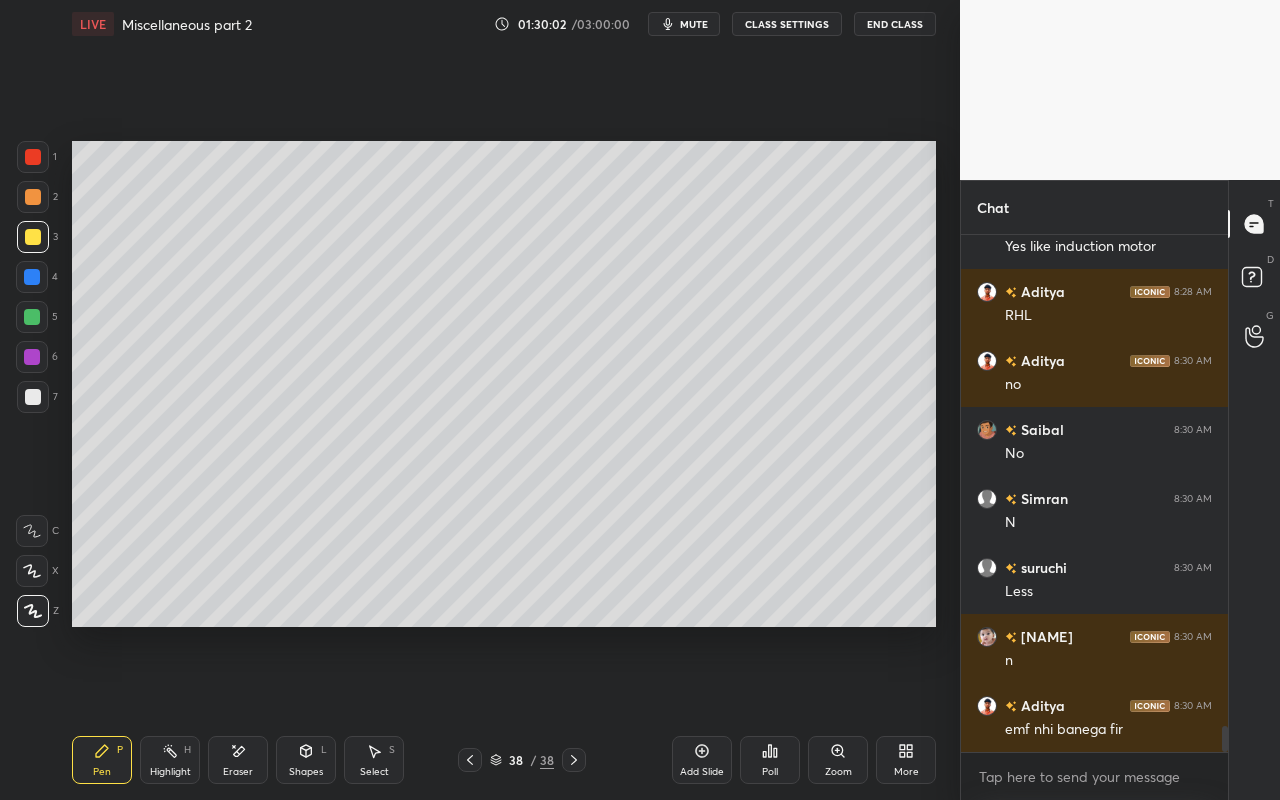 click at bounding box center (33, 157) 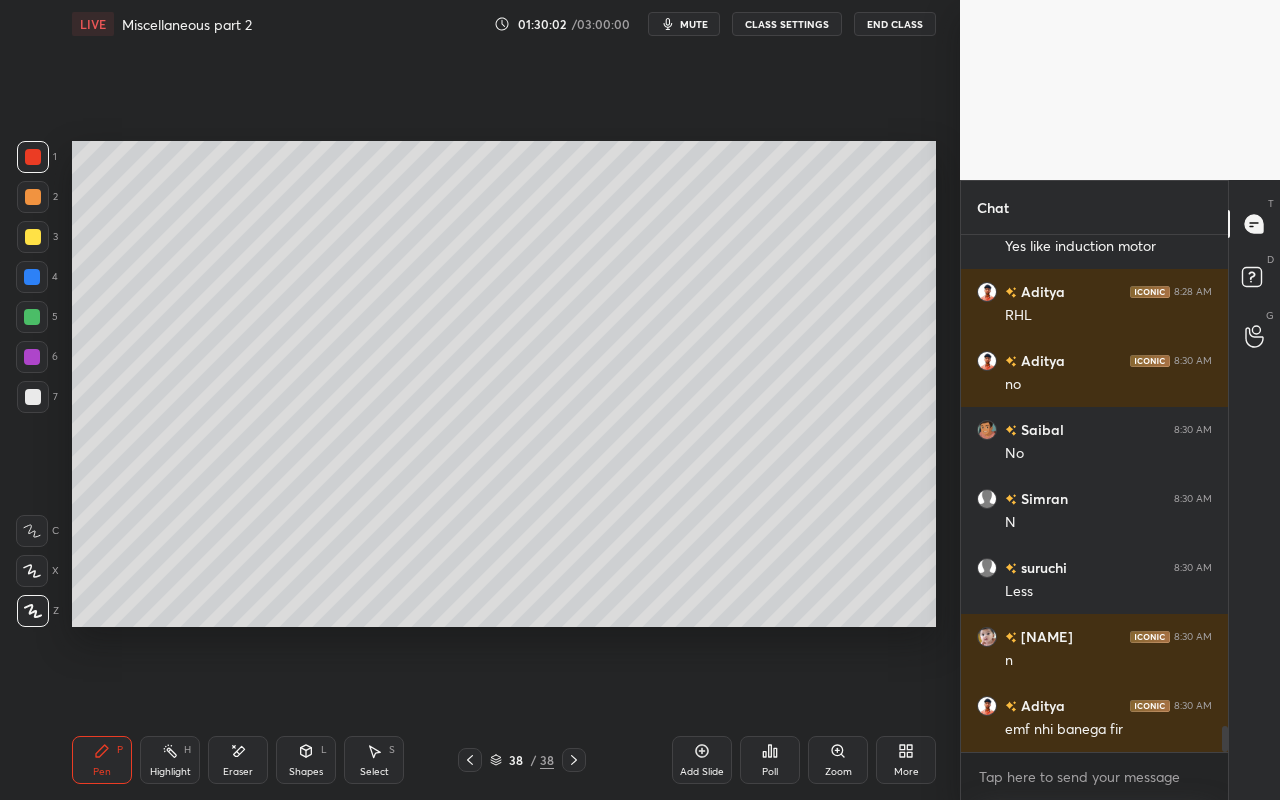 scroll, scrollTop: 470, scrollLeft: 261, axis: both 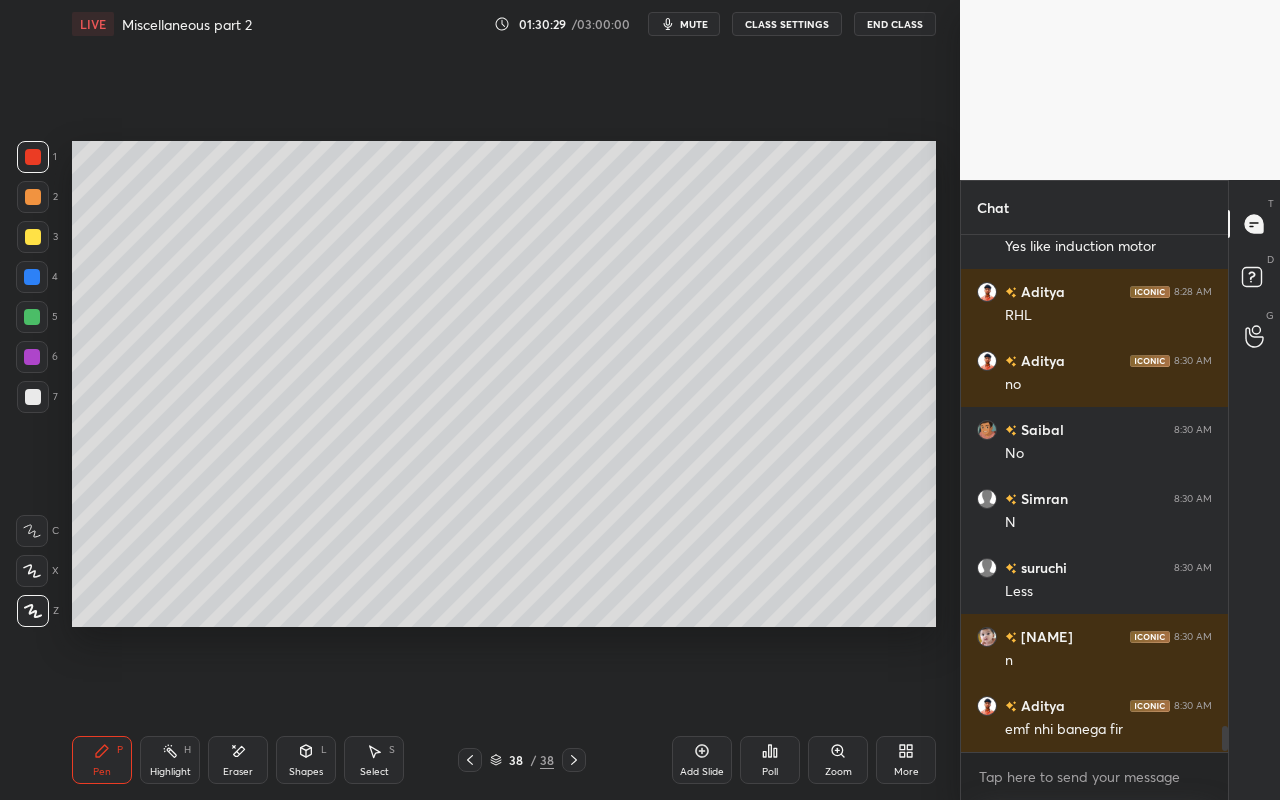click 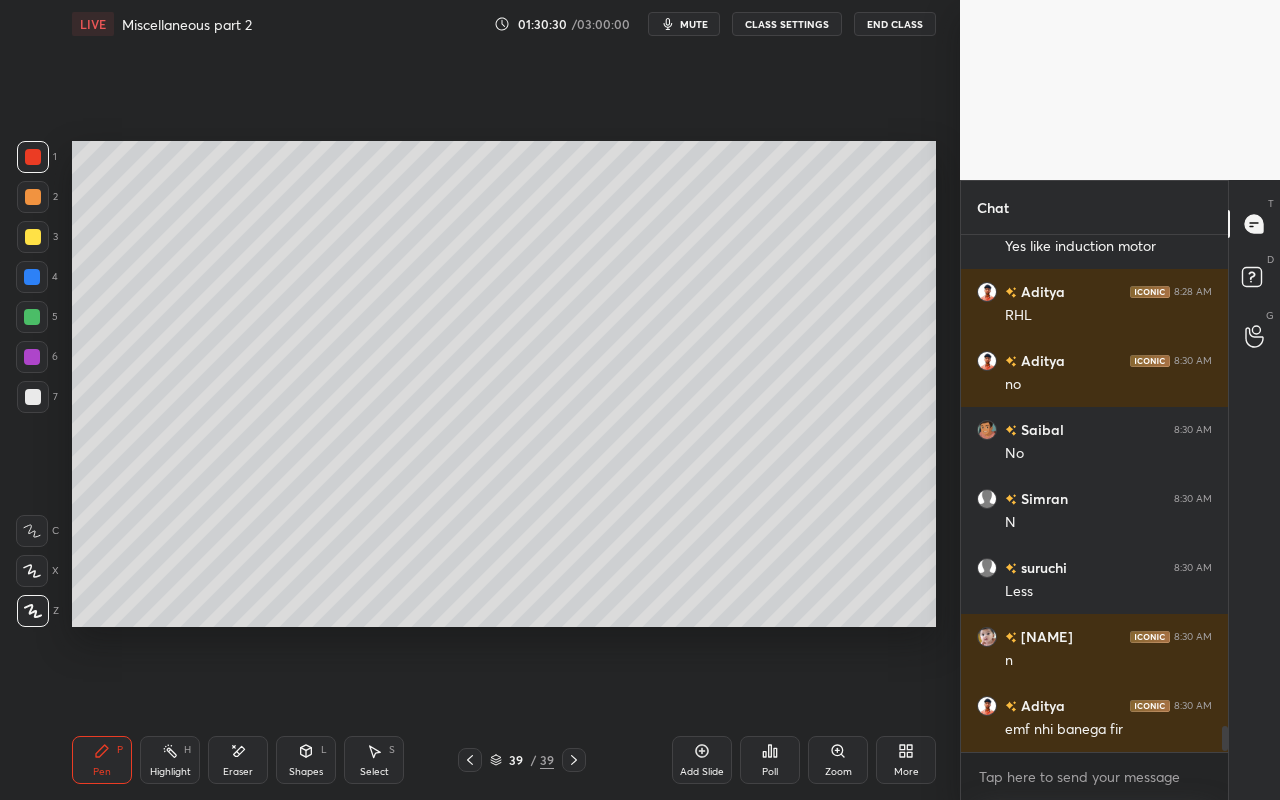 click on "Pen P" at bounding box center (102, 760) 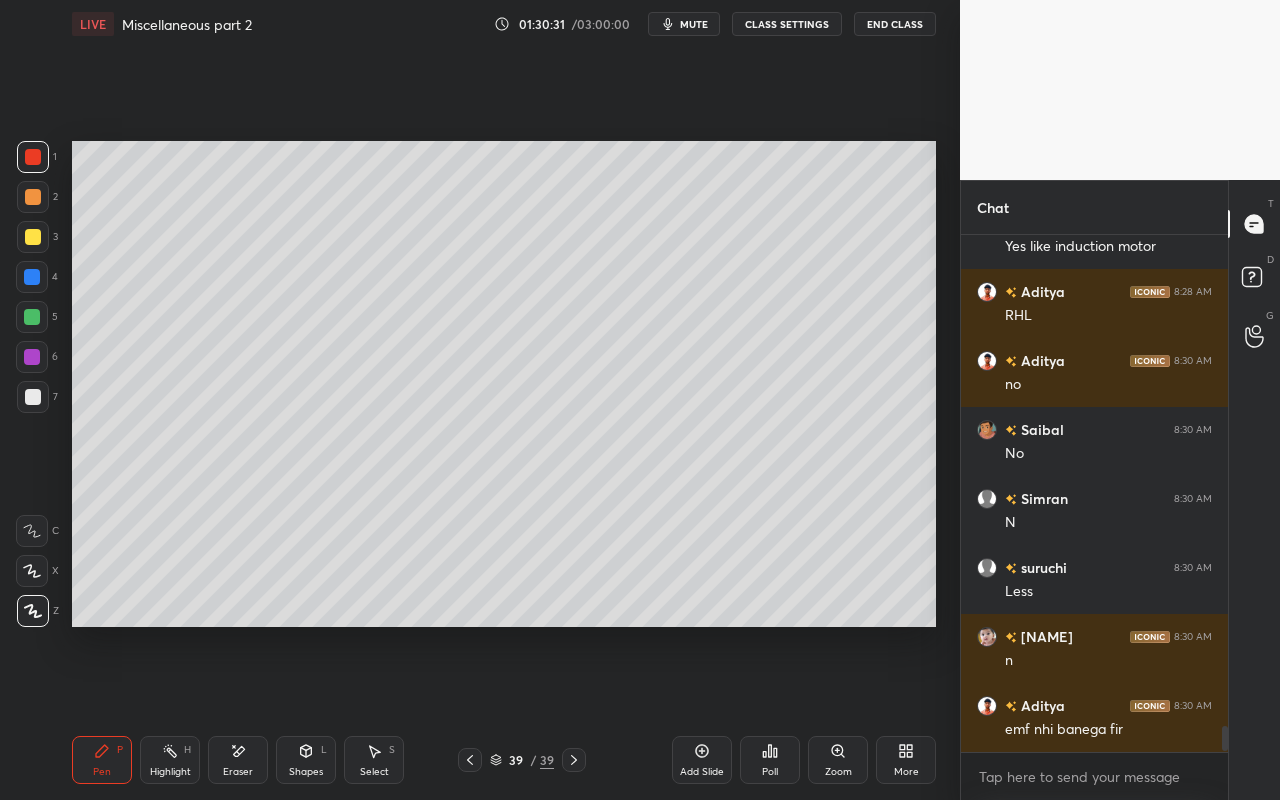 click at bounding box center (33, 237) 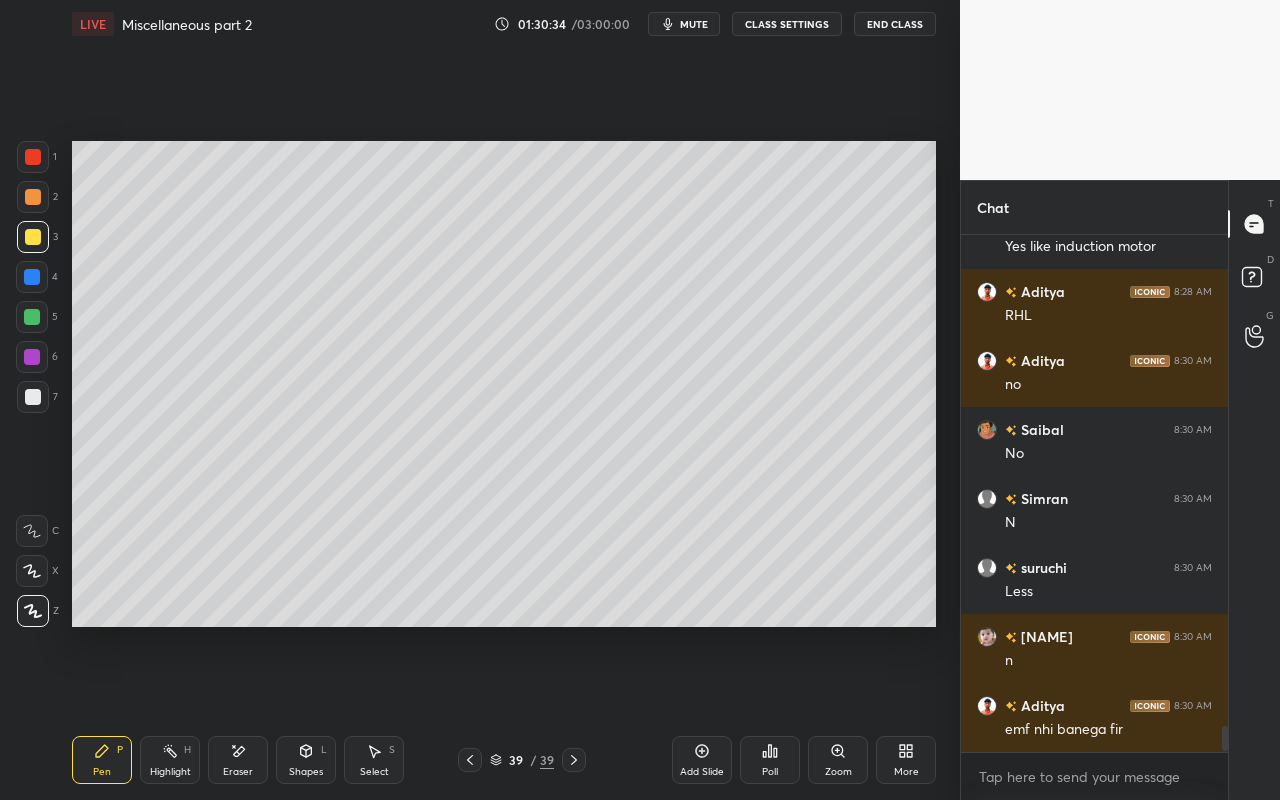 drag, startPoint x: 79, startPoint y: 742, endPoint x: 86, endPoint y: 678, distance: 64.381676 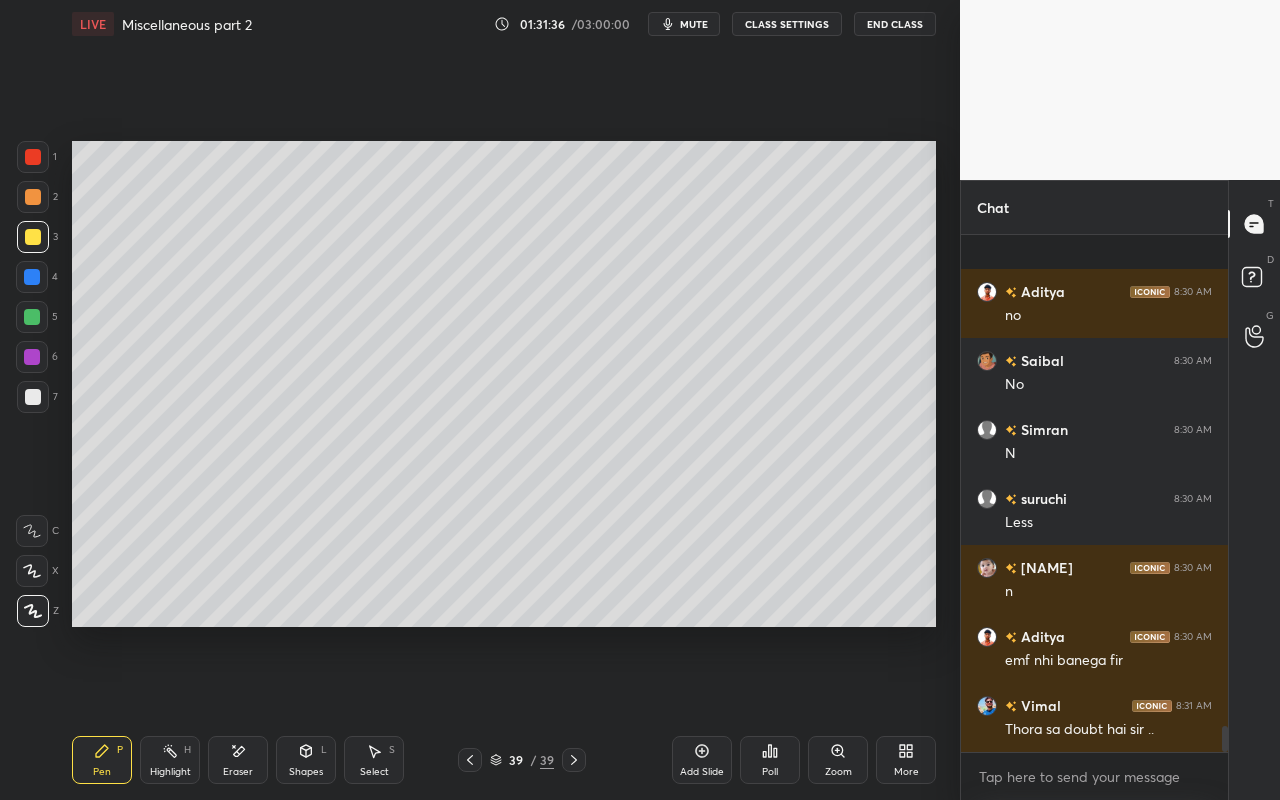 scroll, scrollTop: 9815, scrollLeft: 0, axis: vertical 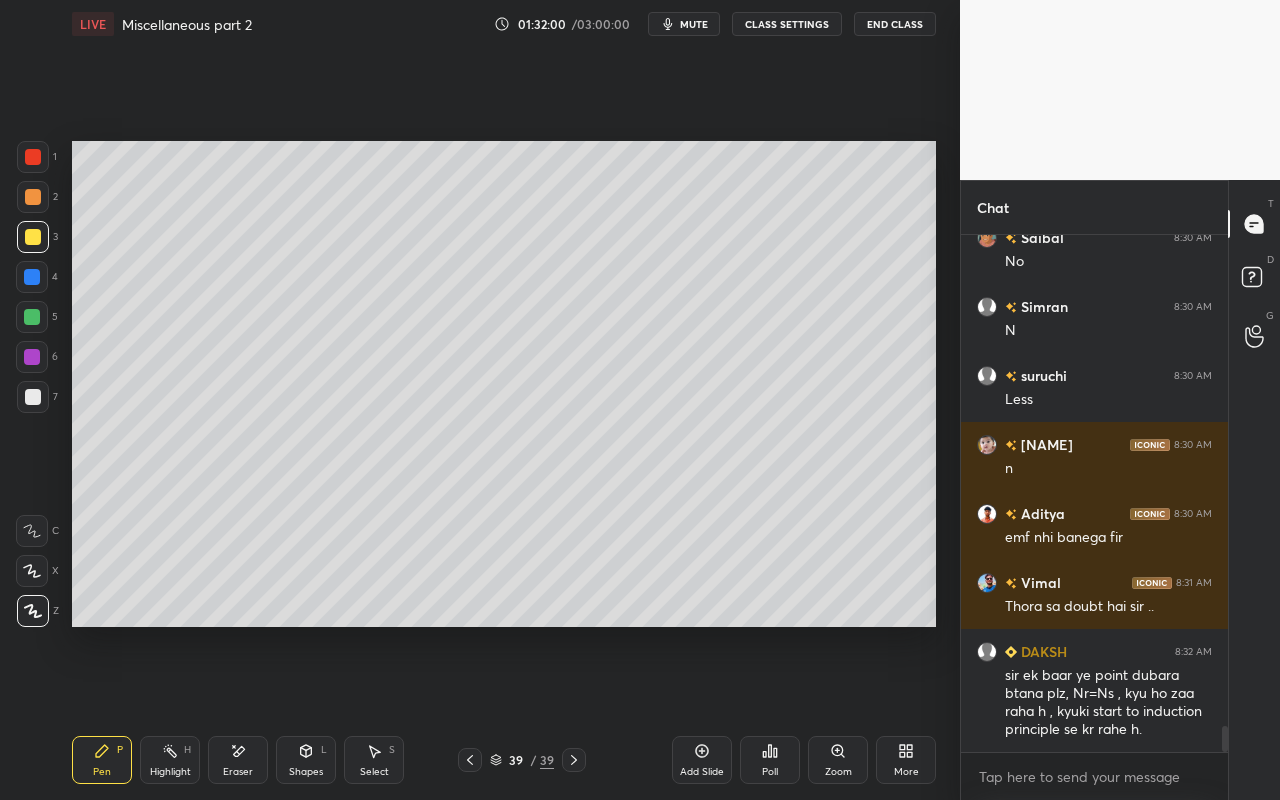 drag, startPoint x: 30, startPoint y: 322, endPoint x: 58, endPoint y: 320, distance: 28.071337 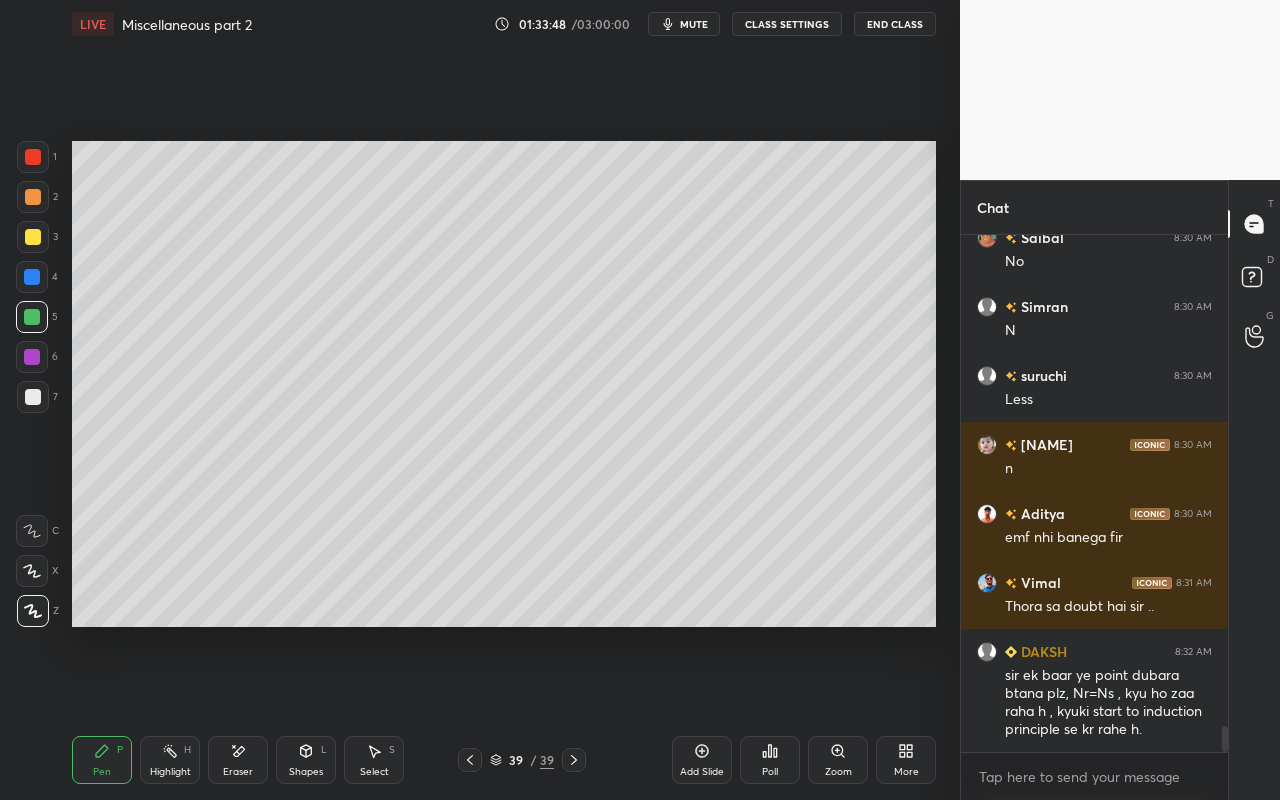 click on "Select S" at bounding box center [374, 760] 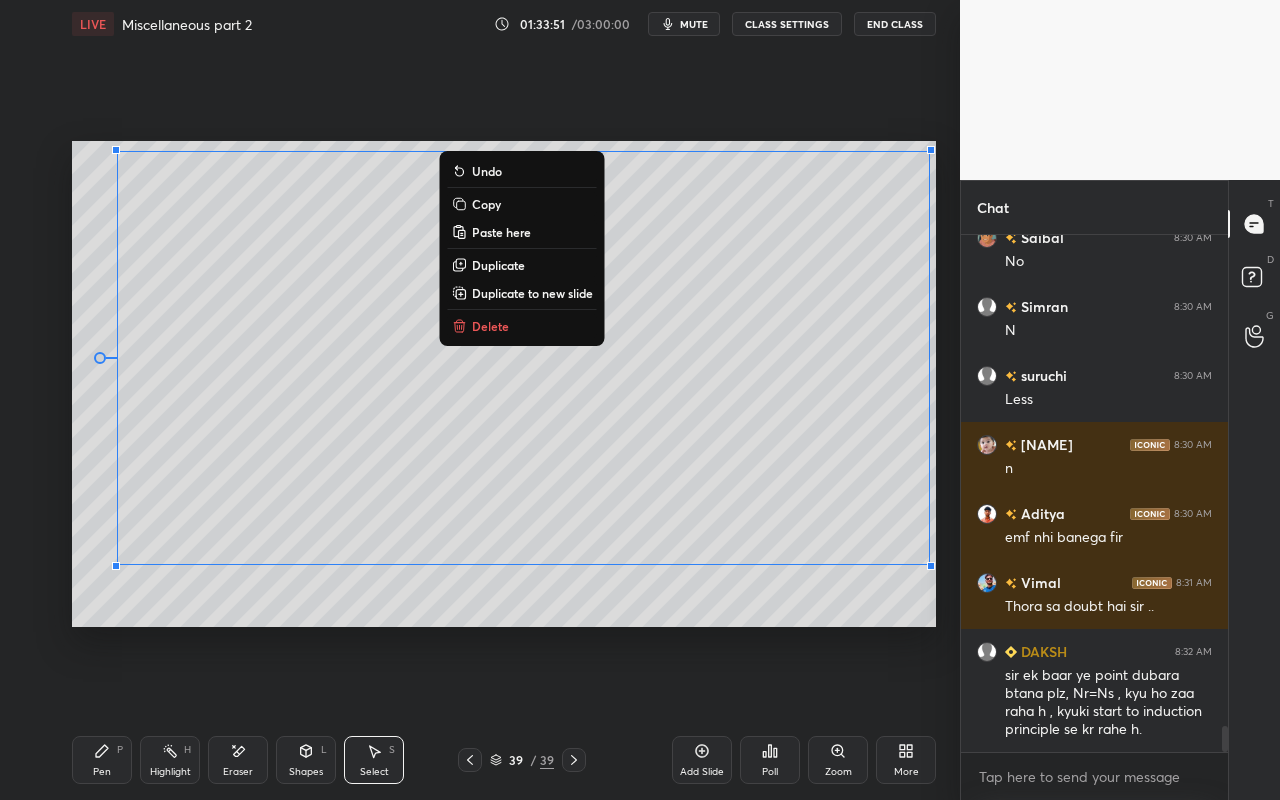 drag, startPoint x: 98, startPoint y: 149, endPoint x: 944, endPoint y: 545, distance: 934.09424 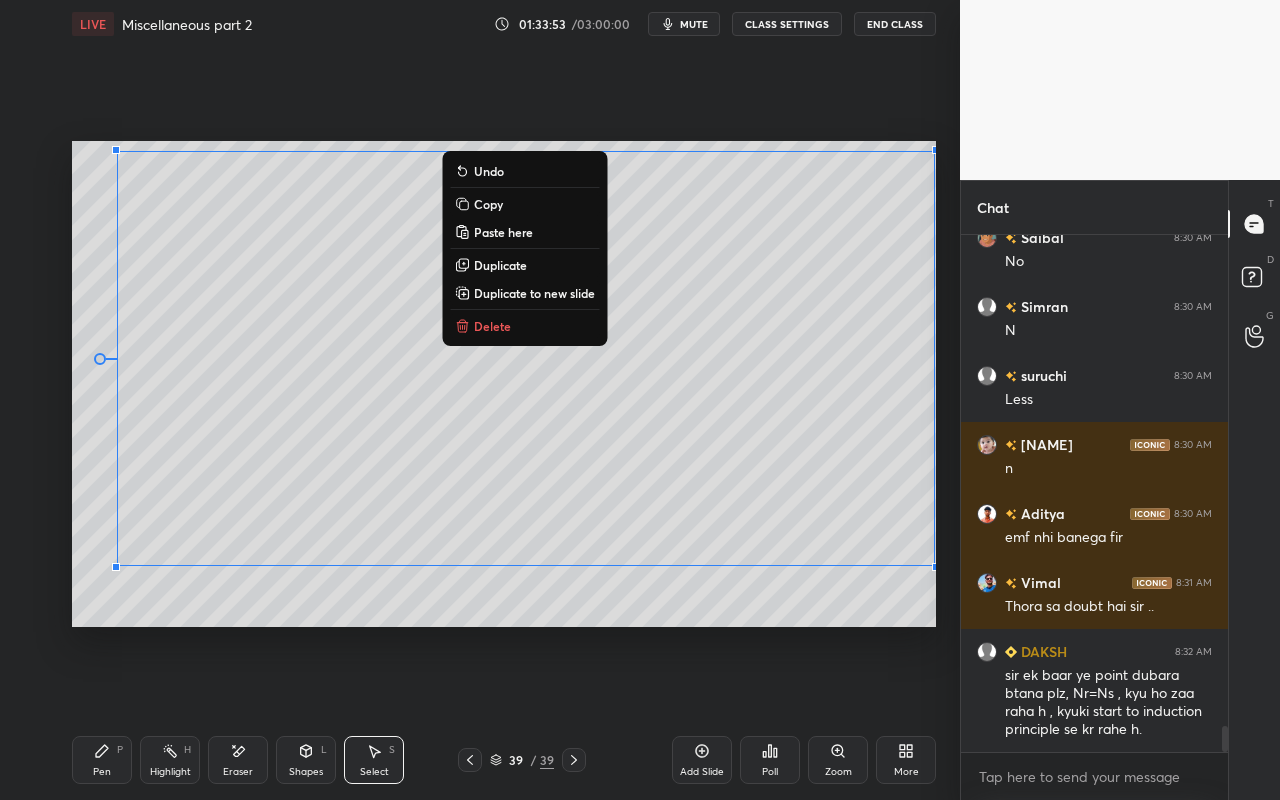 drag, startPoint x: 933, startPoint y: 565, endPoint x: 933, endPoint y: 507, distance: 58 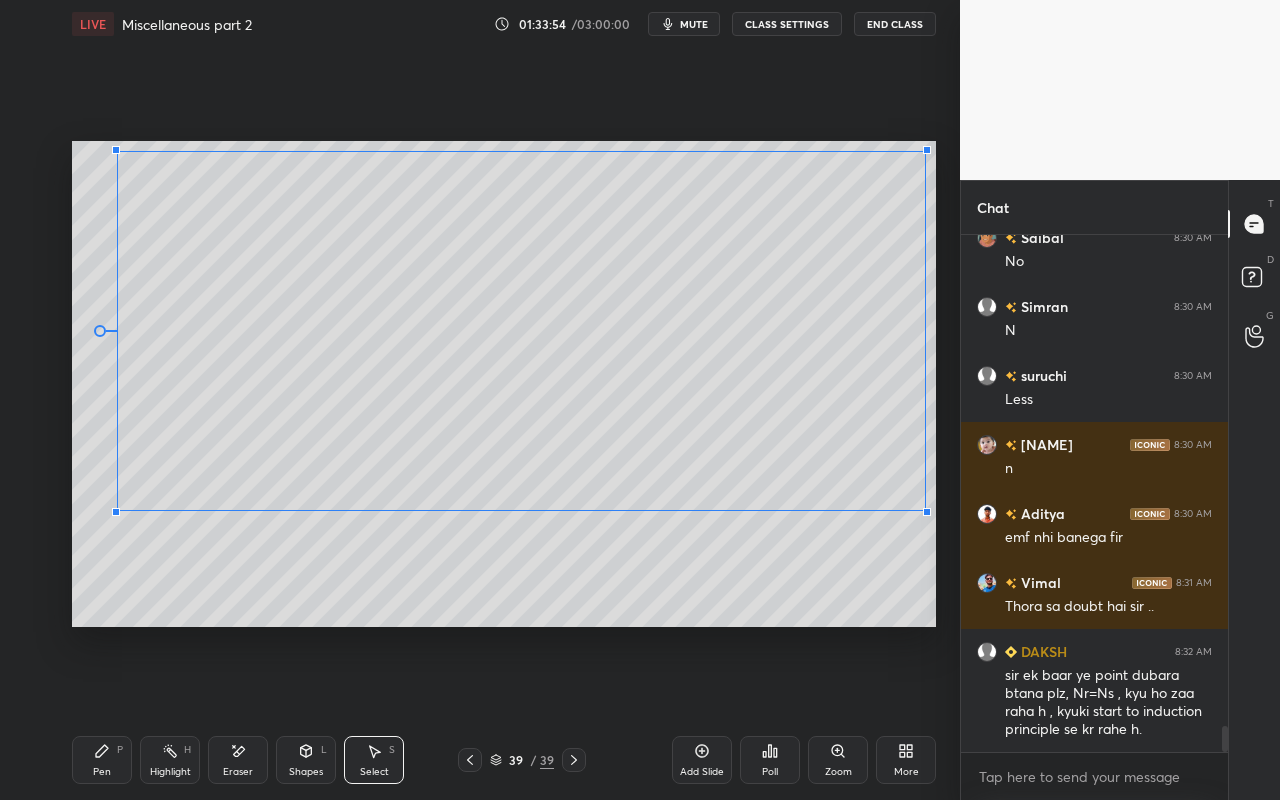 drag, startPoint x: 933, startPoint y: 567, endPoint x: 897, endPoint y: 529, distance: 52.34501 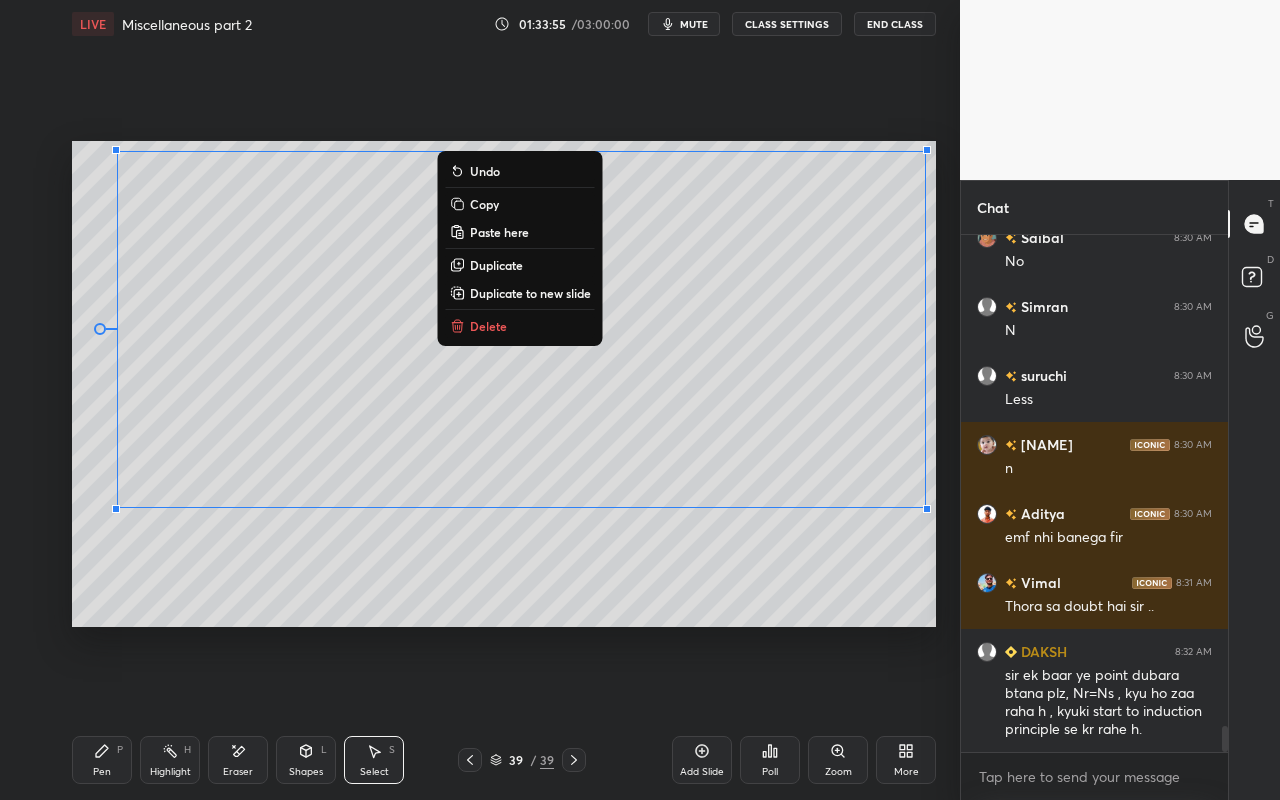 click on "0 ° Undo Copy Paste here Duplicate Duplicate to new slide Delete" at bounding box center (504, 384) 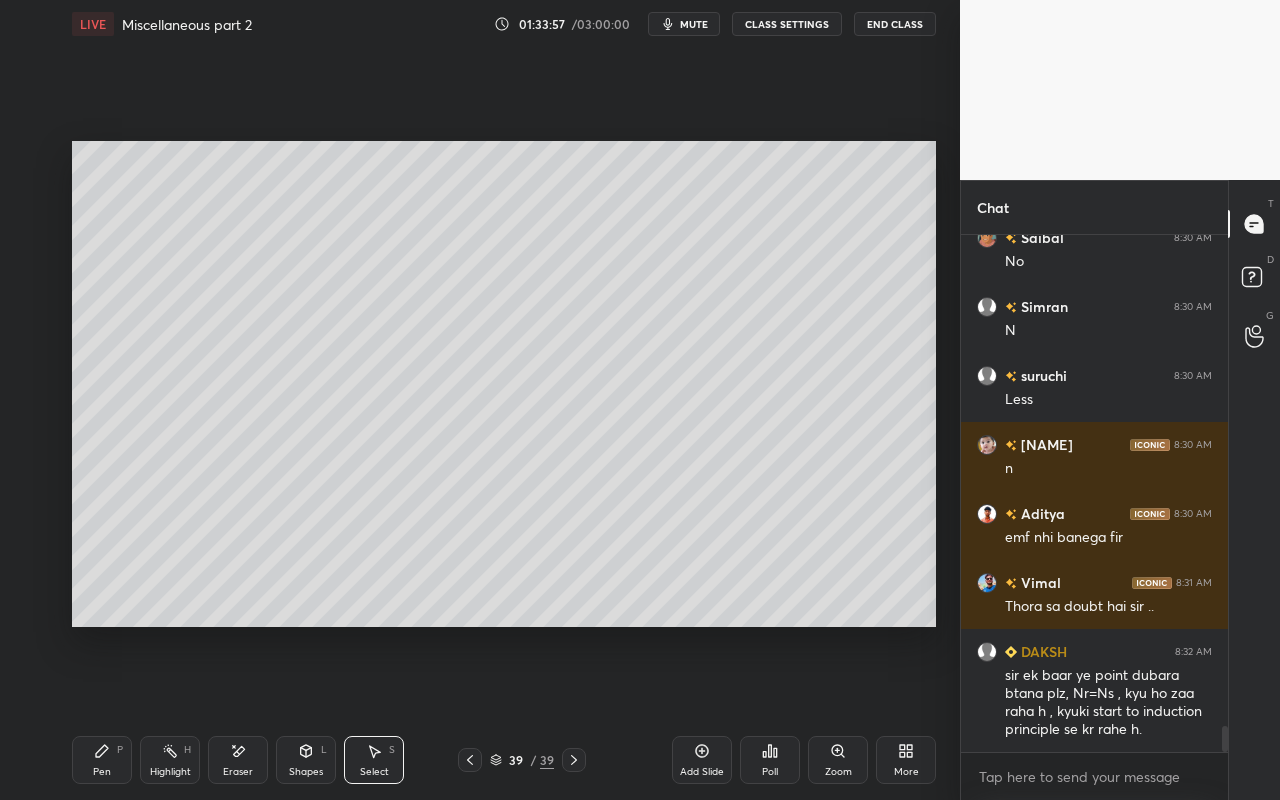 click on "Pen P" at bounding box center [102, 760] 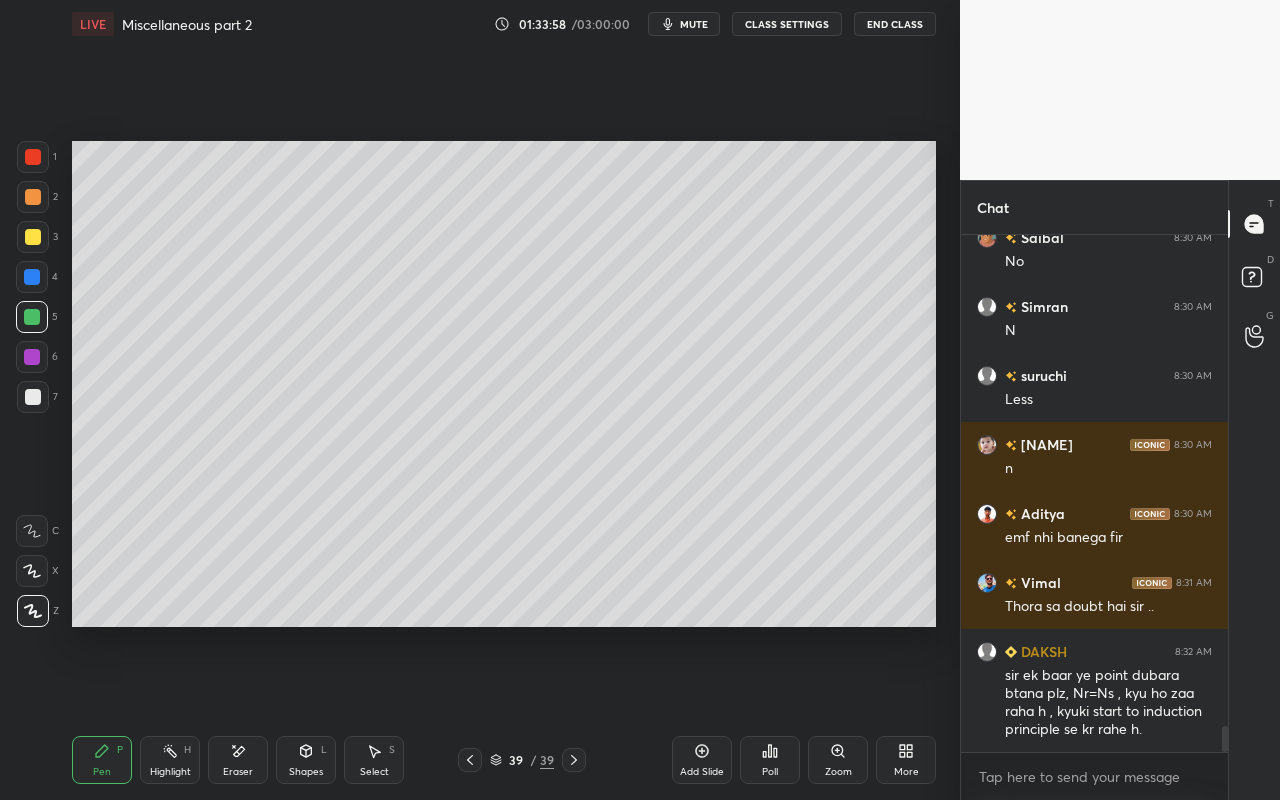 drag, startPoint x: 31, startPoint y: 236, endPoint x: 59, endPoint y: 233, distance: 28.160255 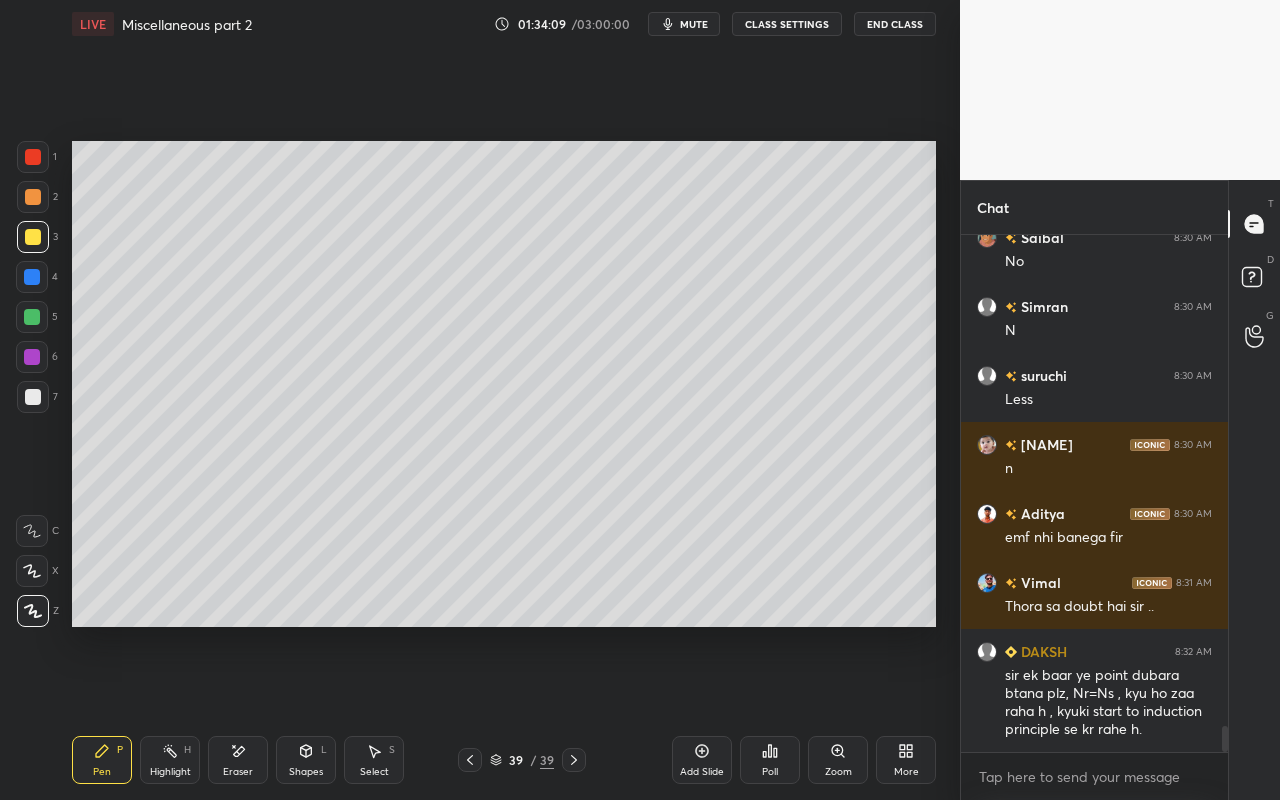 click 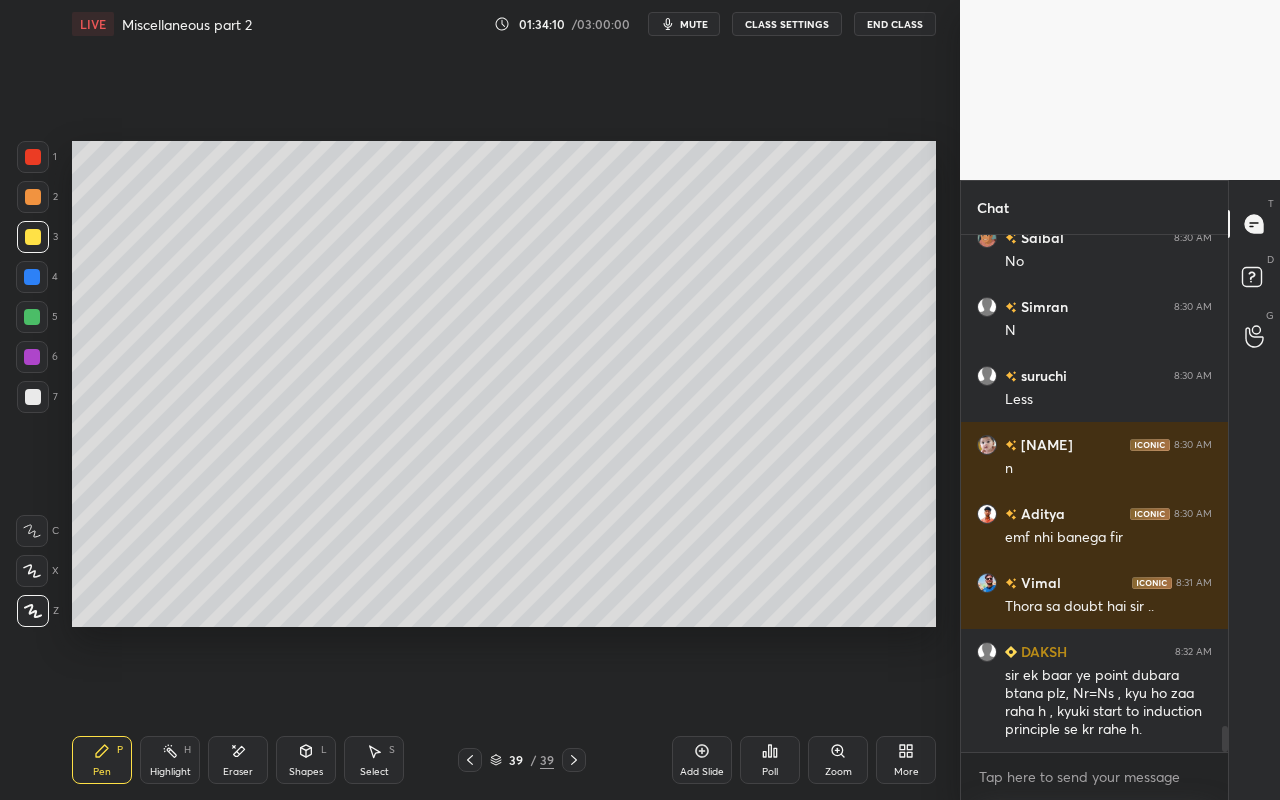 drag, startPoint x: 32, startPoint y: 398, endPoint x: 51, endPoint y: 385, distance: 23.021729 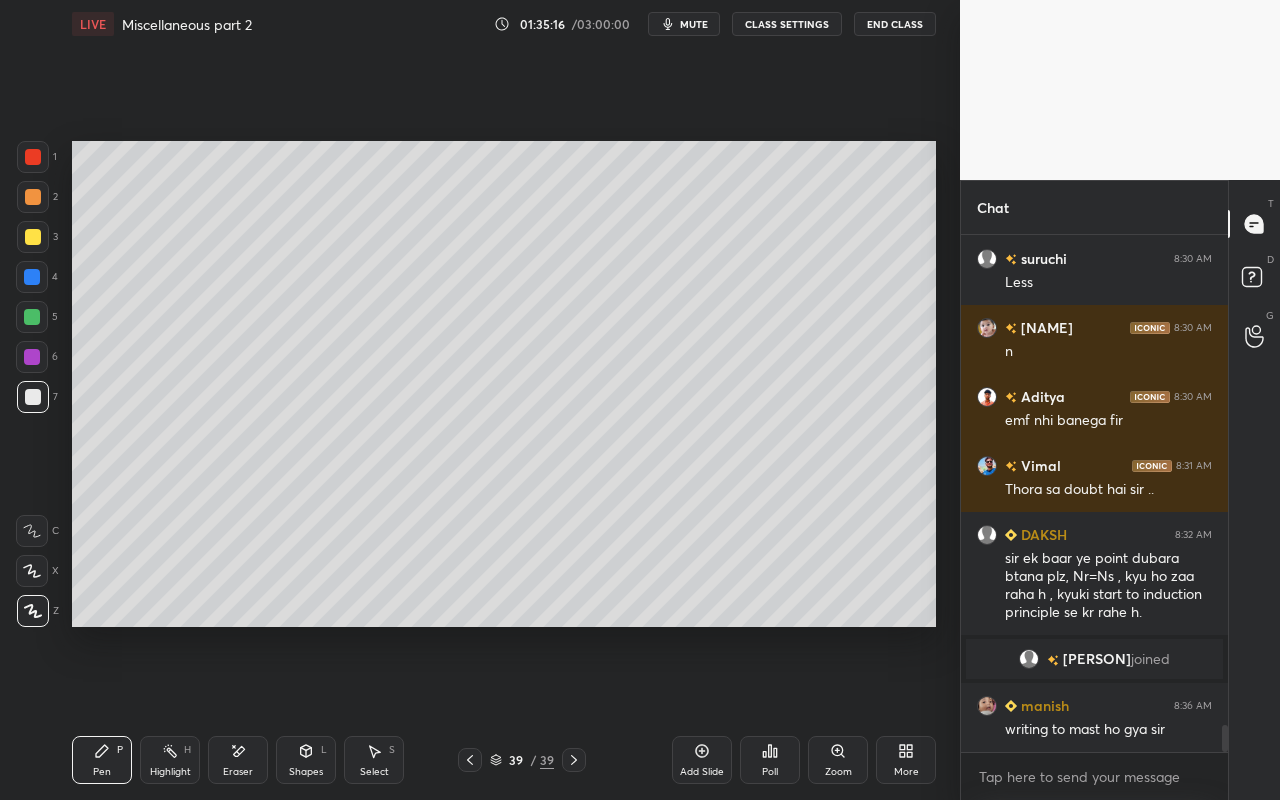 scroll, scrollTop: 9269, scrollLeft: 0, axis: vertical 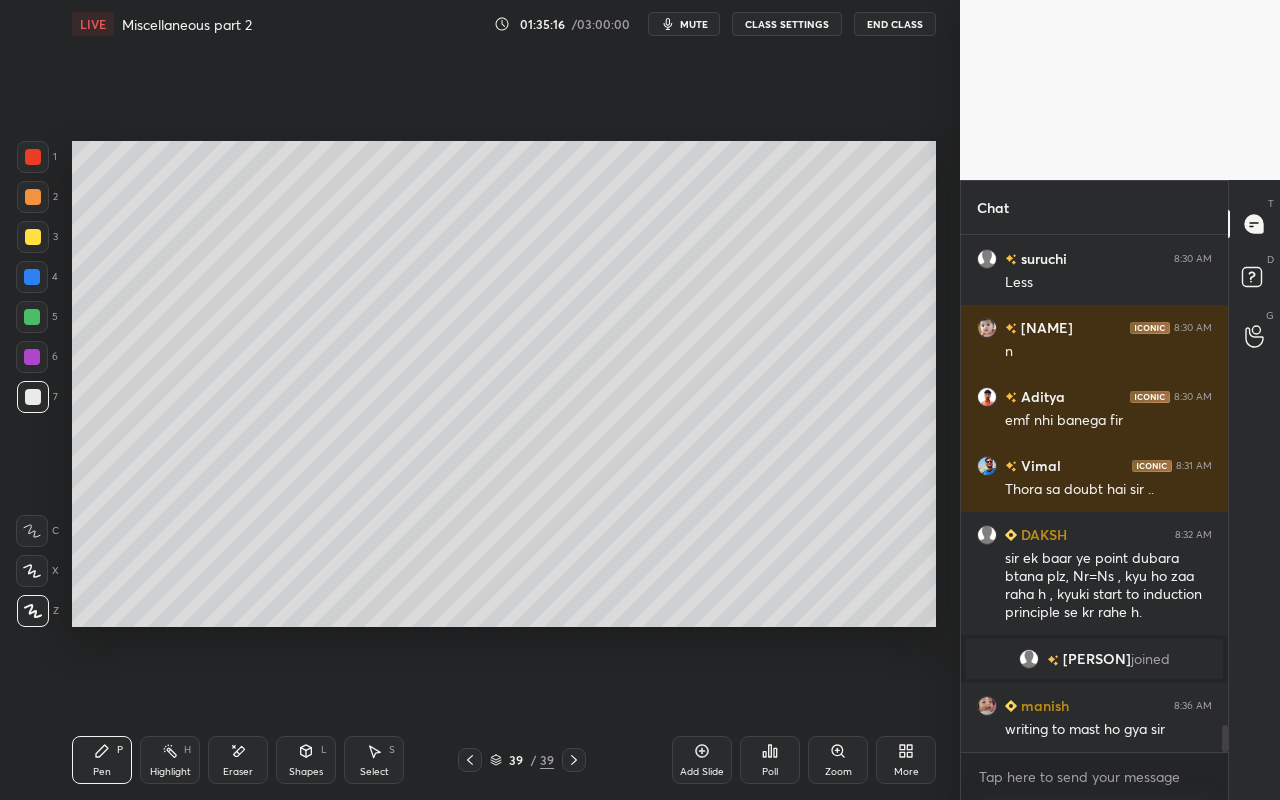 drag, startPoint x: 102, startPoint y: 770, endPoint x: 192, endPoint y: 637, distance: 160.58954 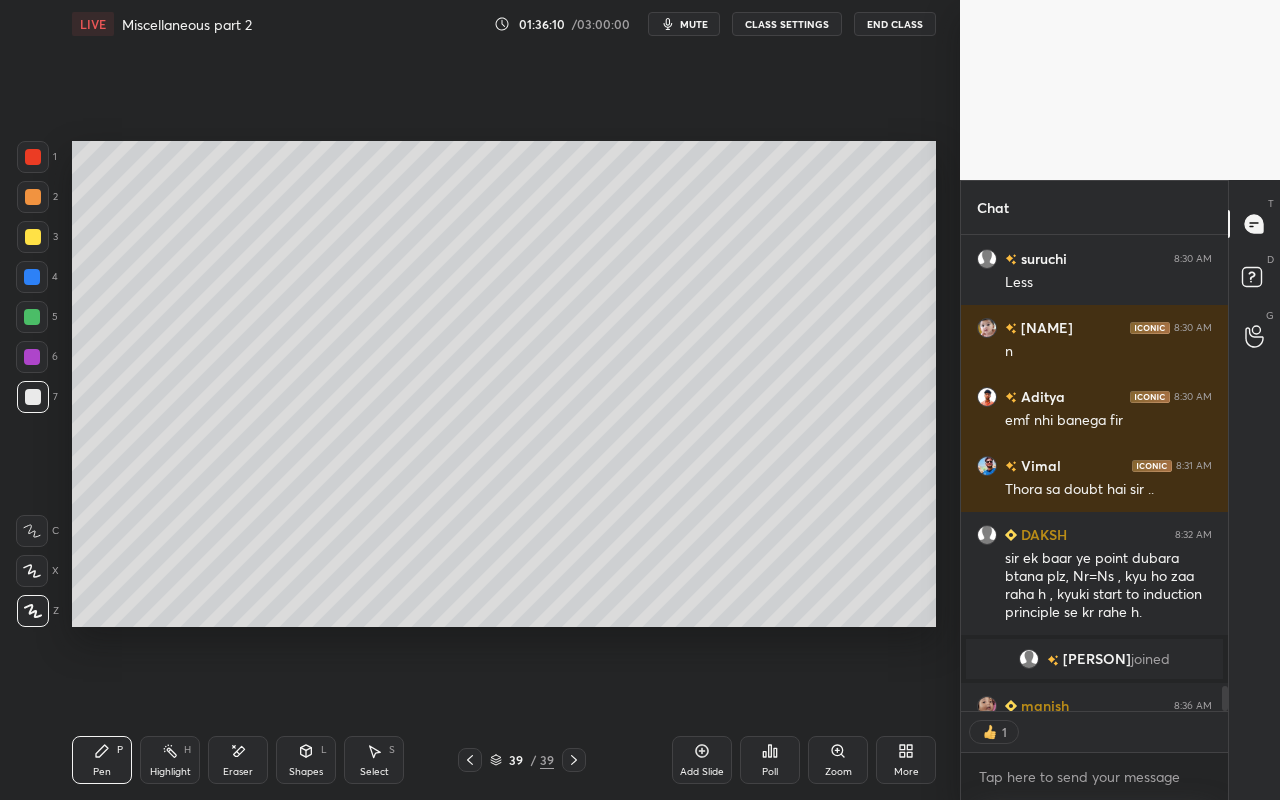 scroll, scrollTop: 470, scrollLeft: 261, axis: both 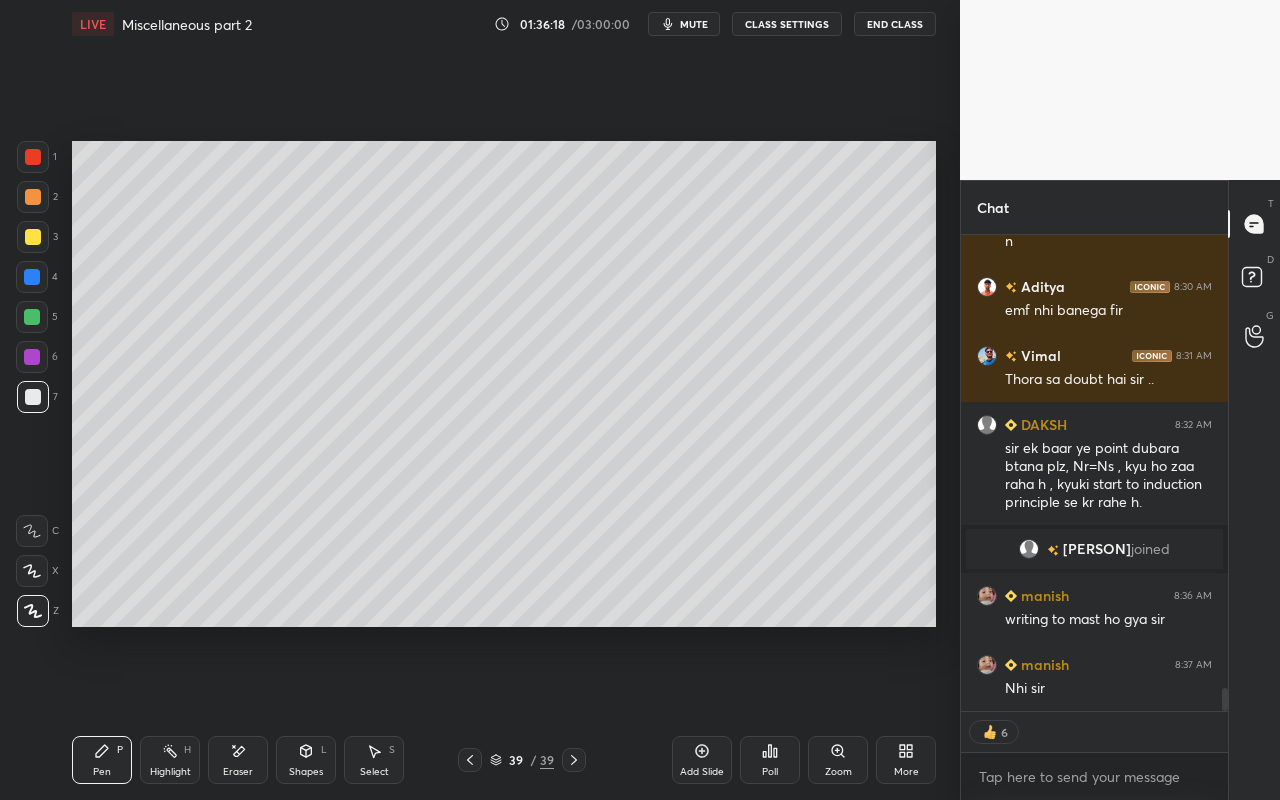 click on "Highlight" at bounding box center [170, 772] 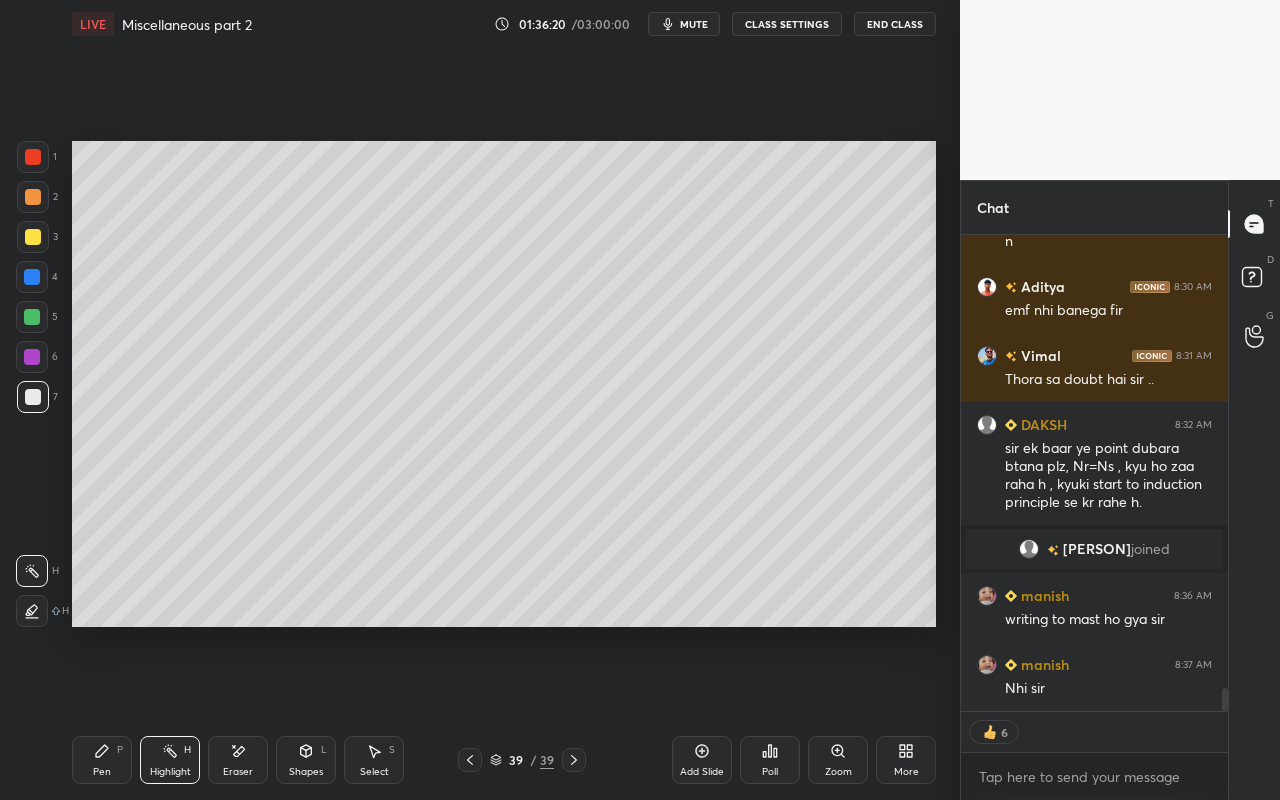 scroll, scrollTop: 7, scrollLeft: 7, axis: both 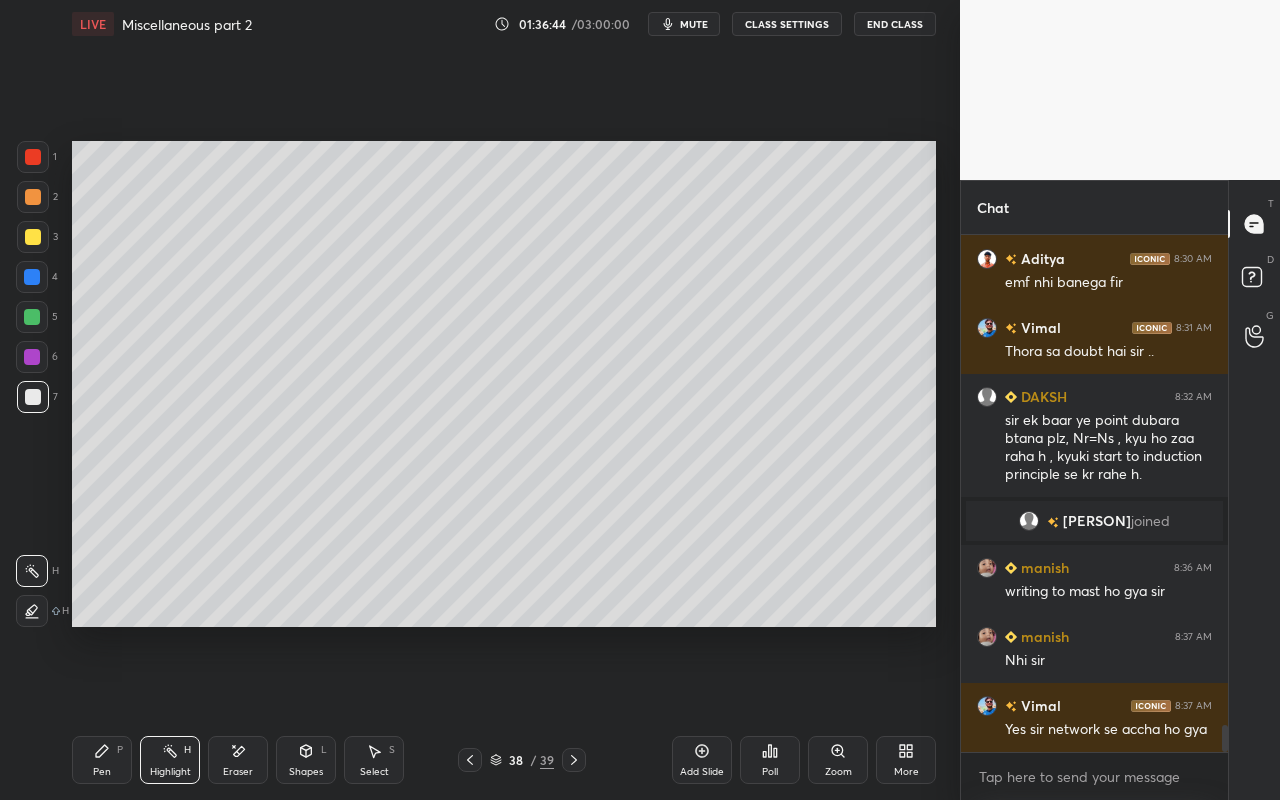 drag, startPoint x: 180, startPoint y: 762, endPoint x: 313, endPoint y: 671, distance: 161.1521 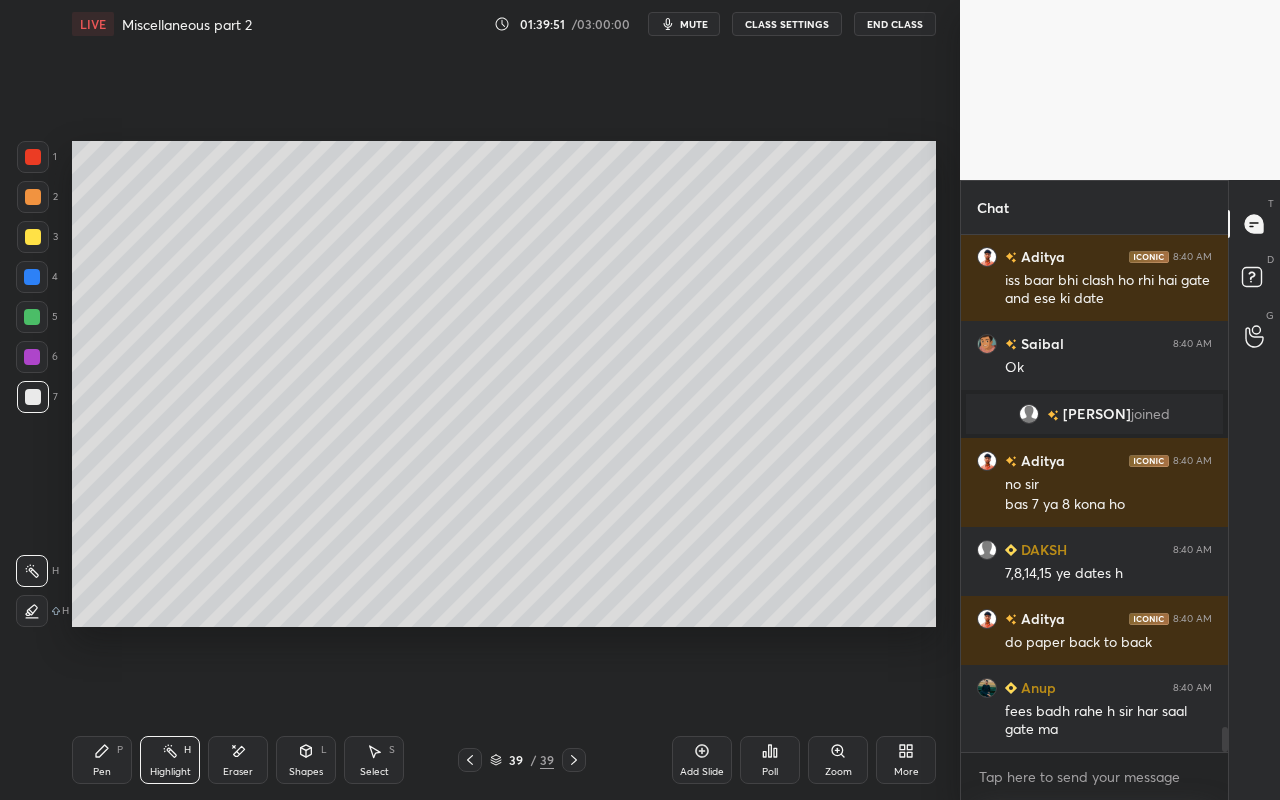 scroll, scrollTop: 10252, scrollLeft: 0, axis: vertical 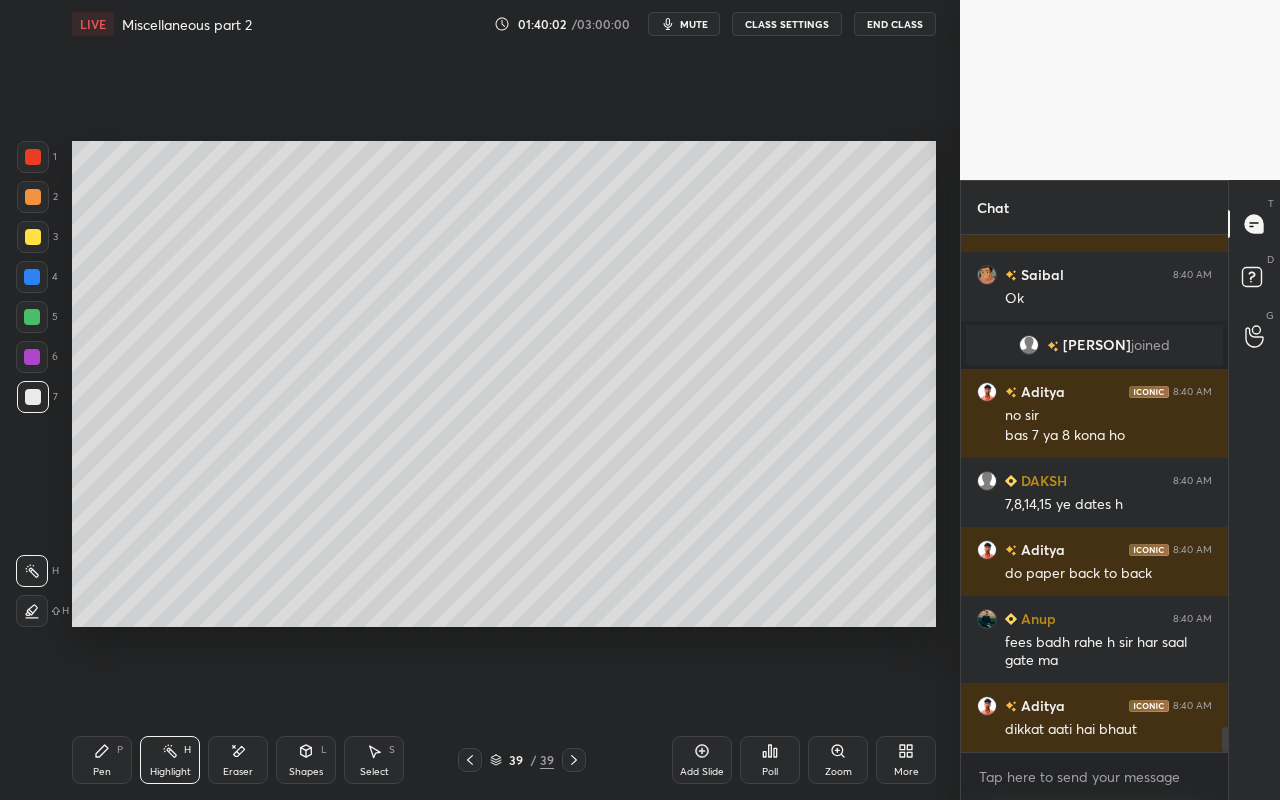 click on "Add Slide" at bounding box center [702, 772] 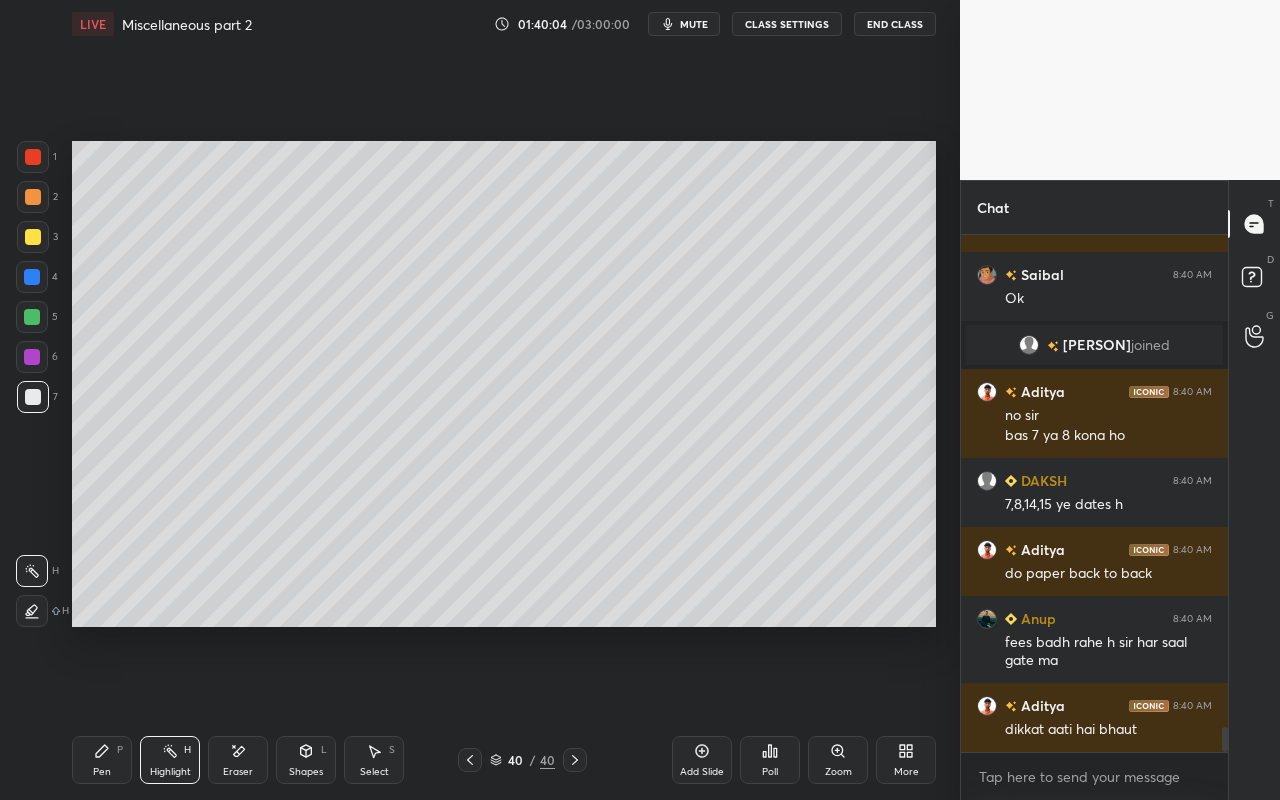click on "Pen P" at bounding box center (102, 760) 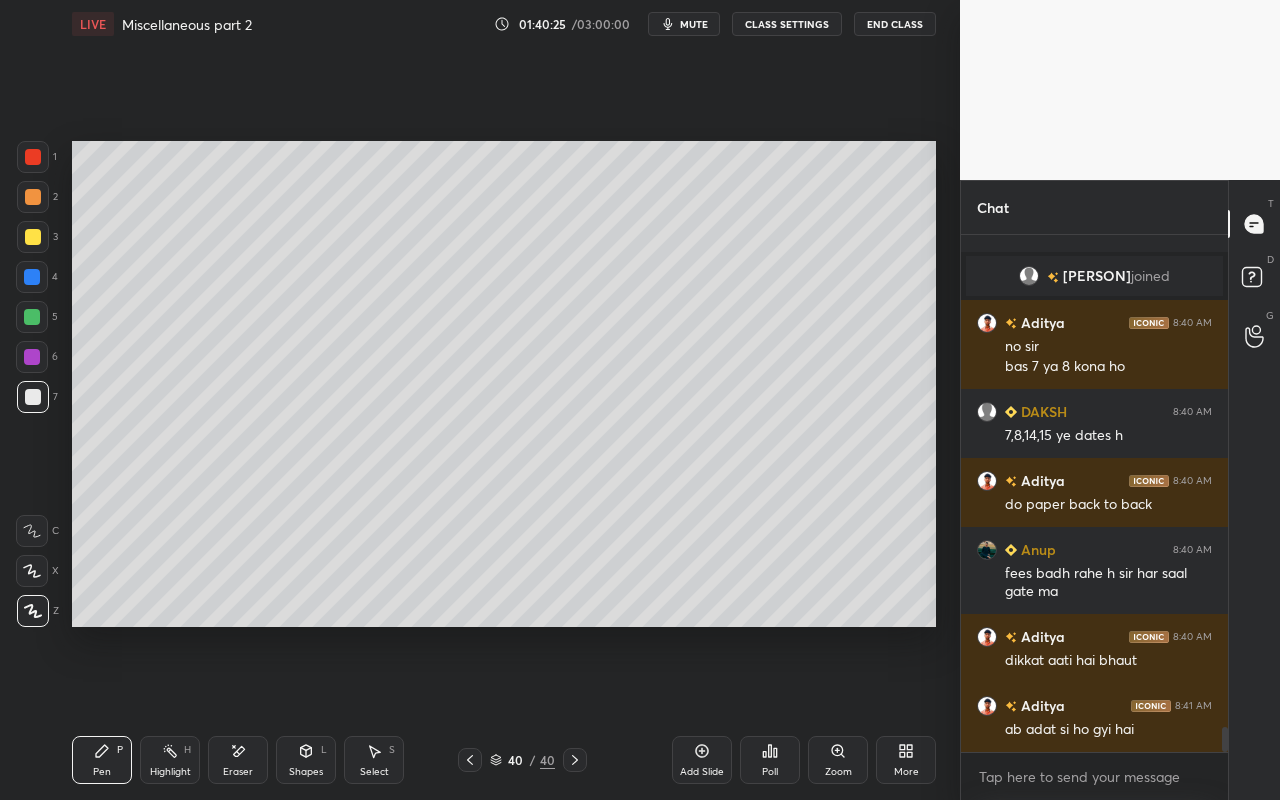 scroll, scrollTop: 10341, scrollLeft: 0, axis: vertical 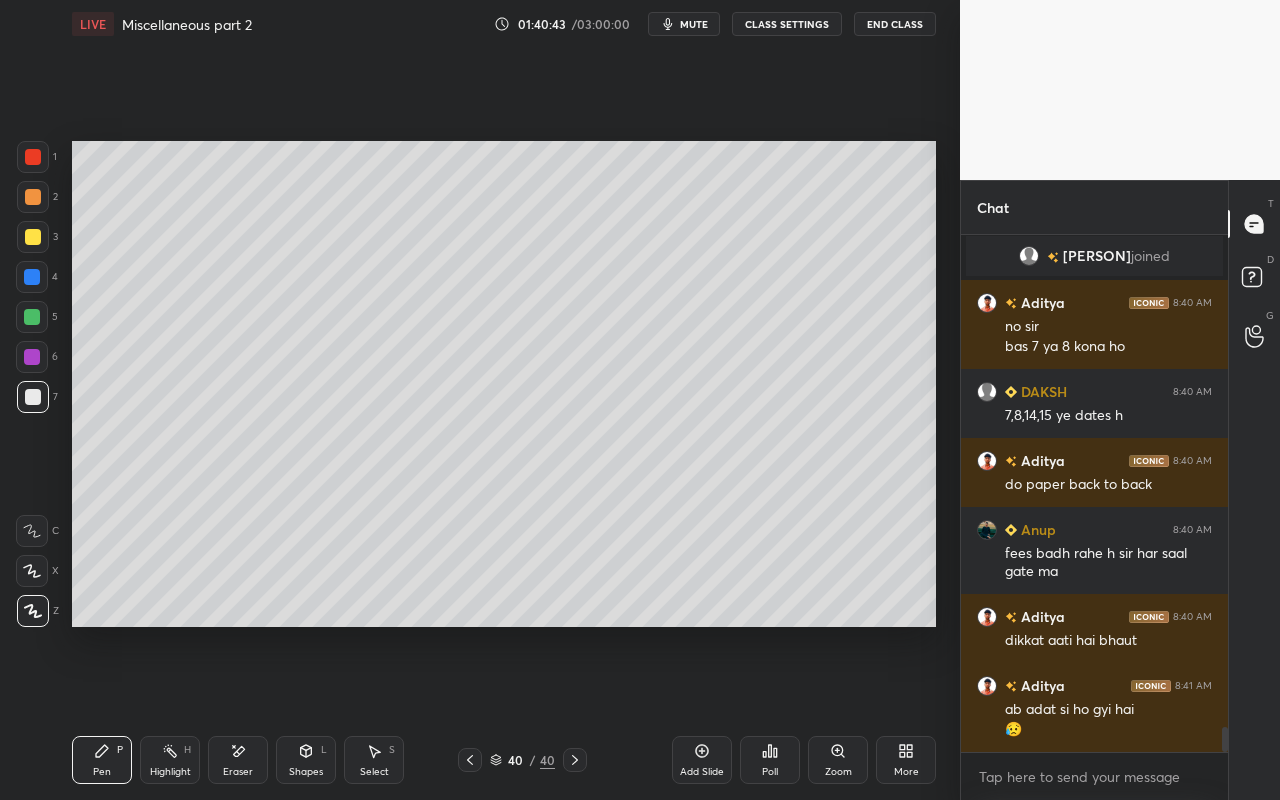 click on "Pen P" at bounding box center (102, 760) 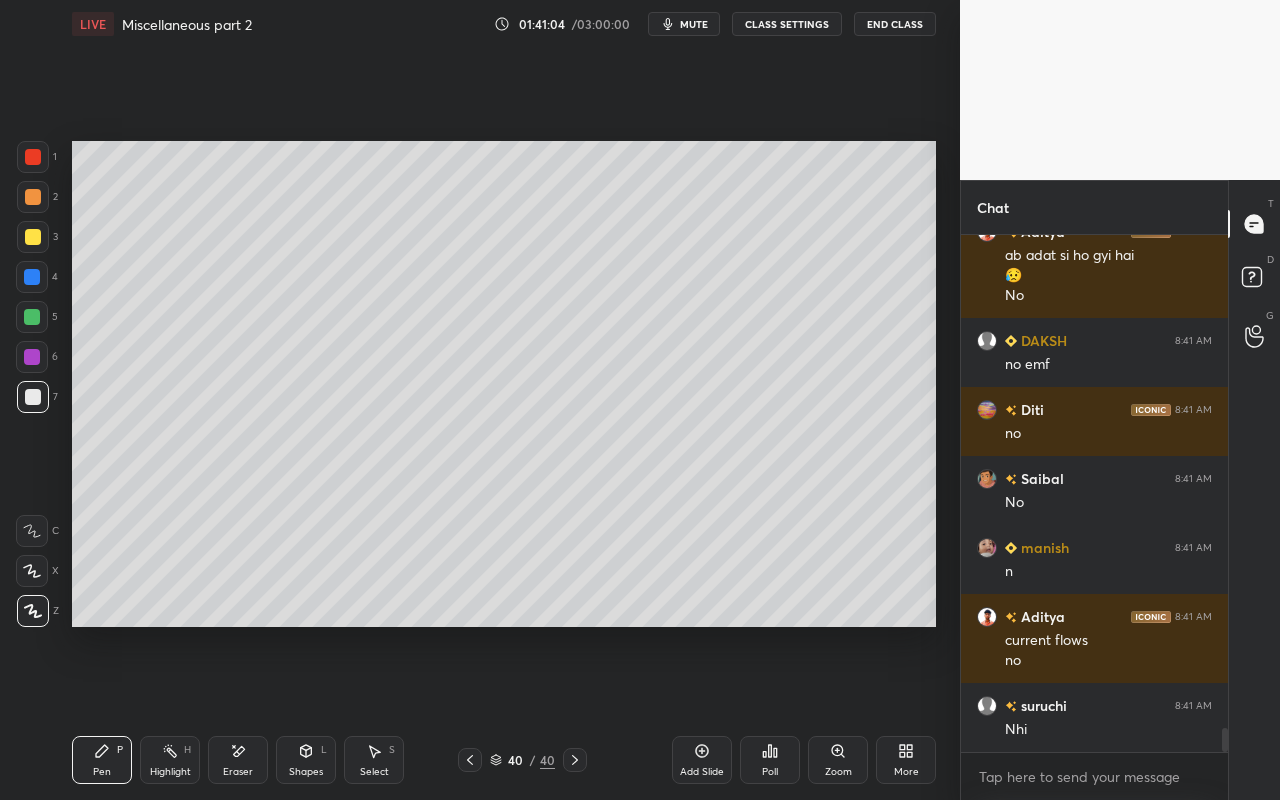 scroll, scrollTop: 10864, scrollLeft: 0, axis: vertical 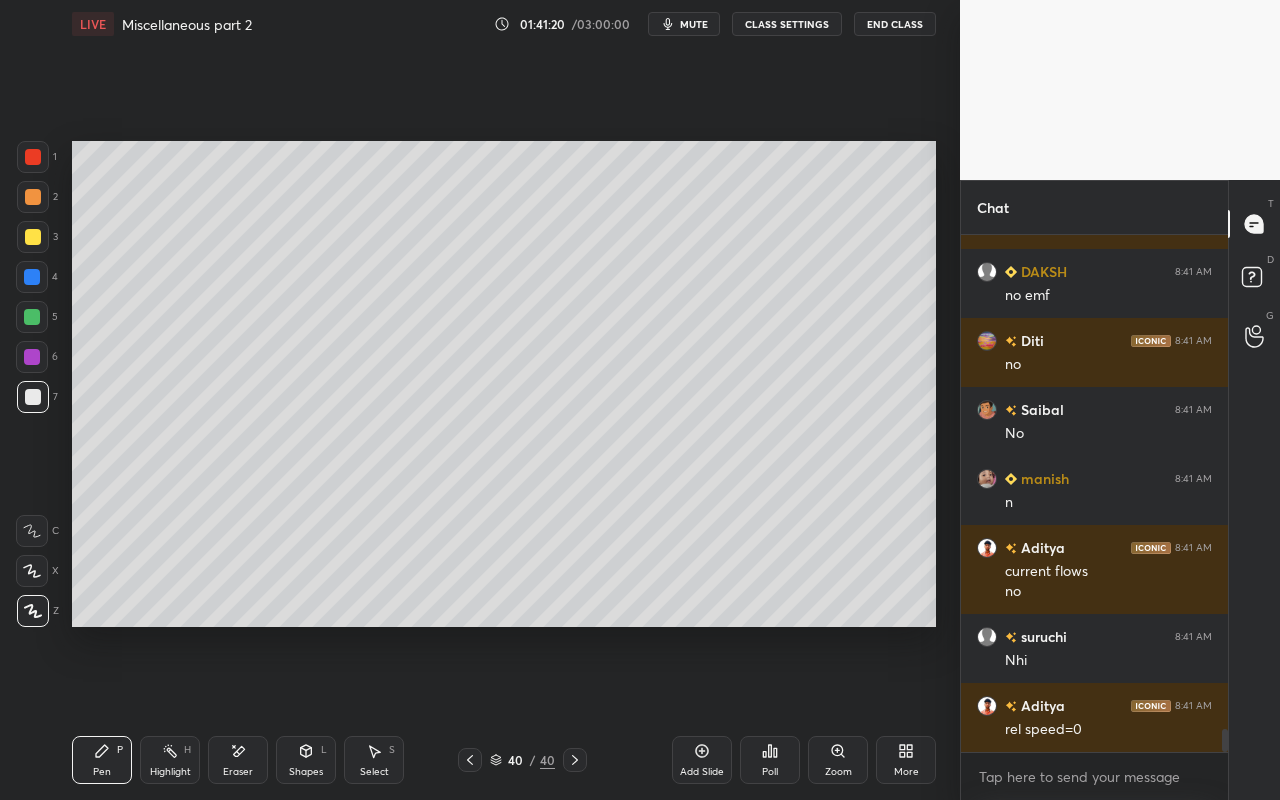 drag, startPoint x: 387, startPoint y: 786, endPoint x: 398, endPoint y: 738, distance: 49.24429 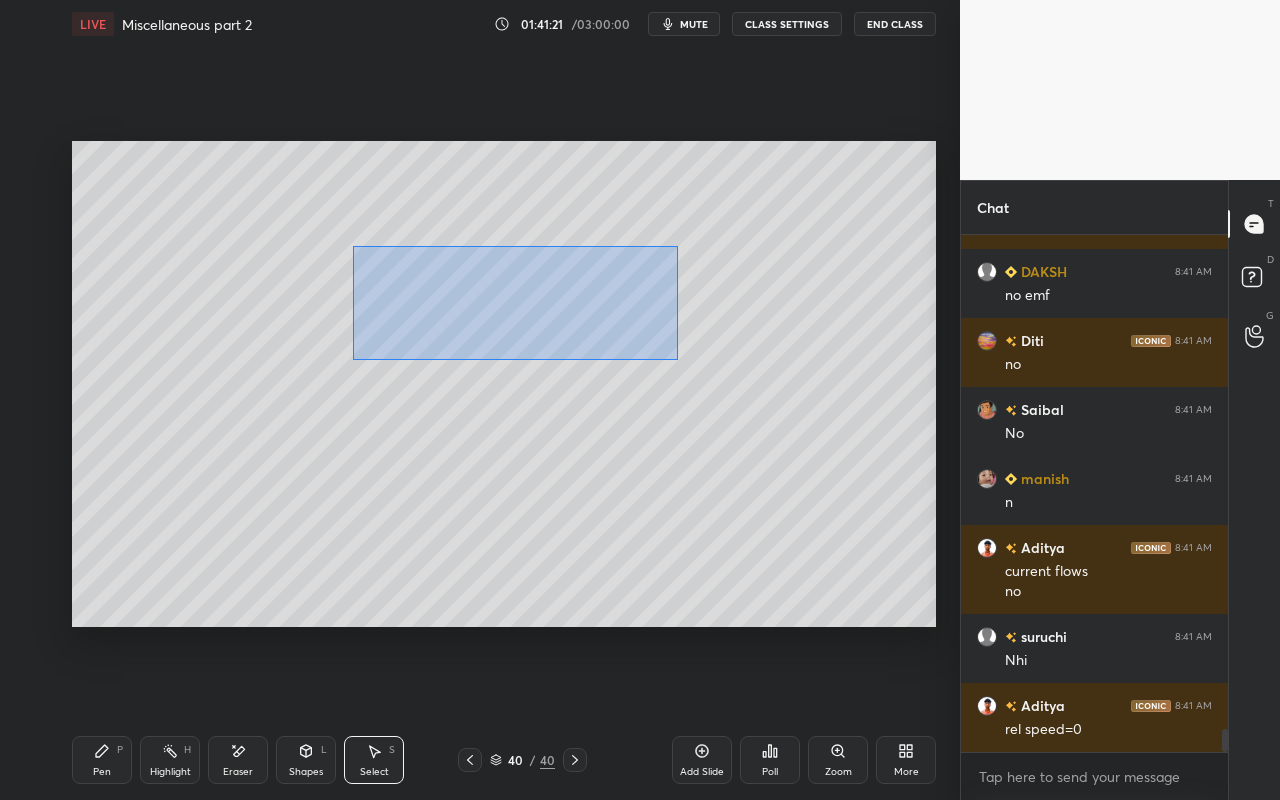 drag, startPoint x: 358, startPoint y: 269, endPoint x: 673, endPoint y: 359, distance: 327.60495 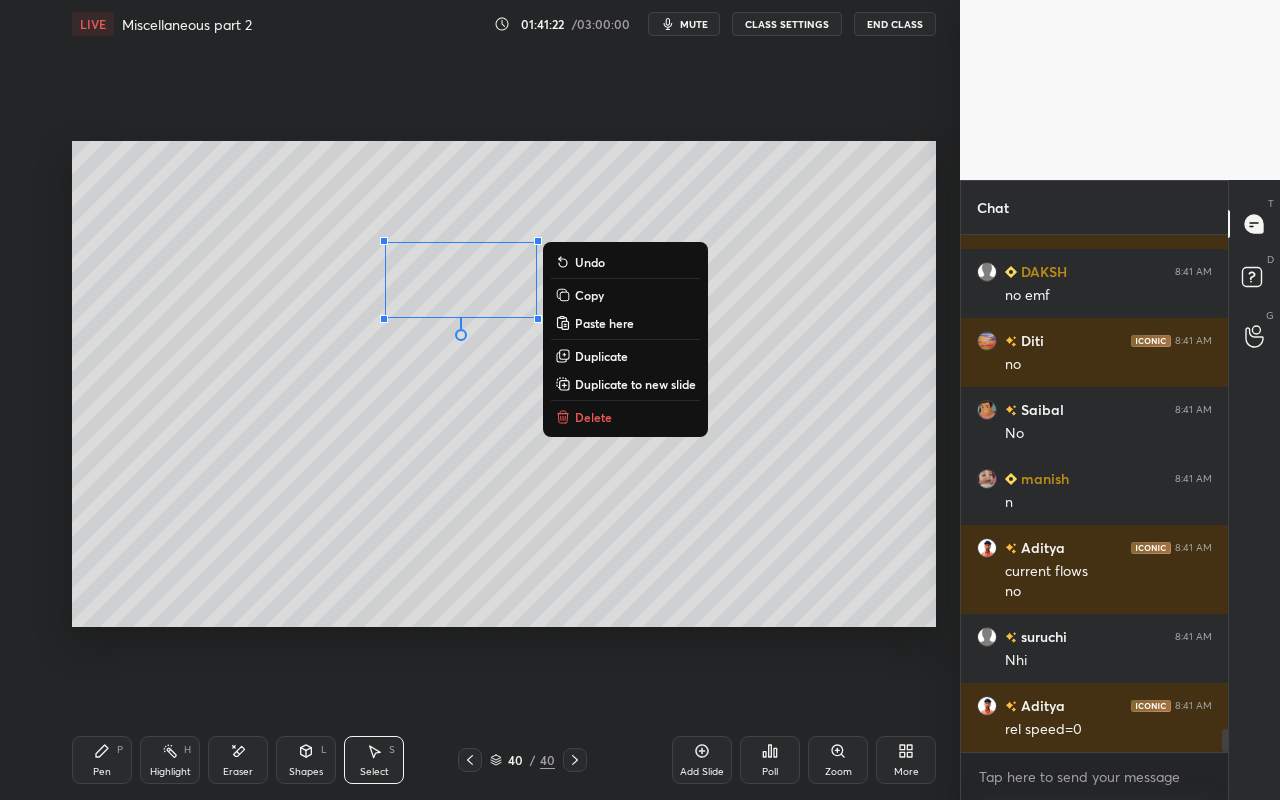 click on "Delete" at bounding box center (625, 417) 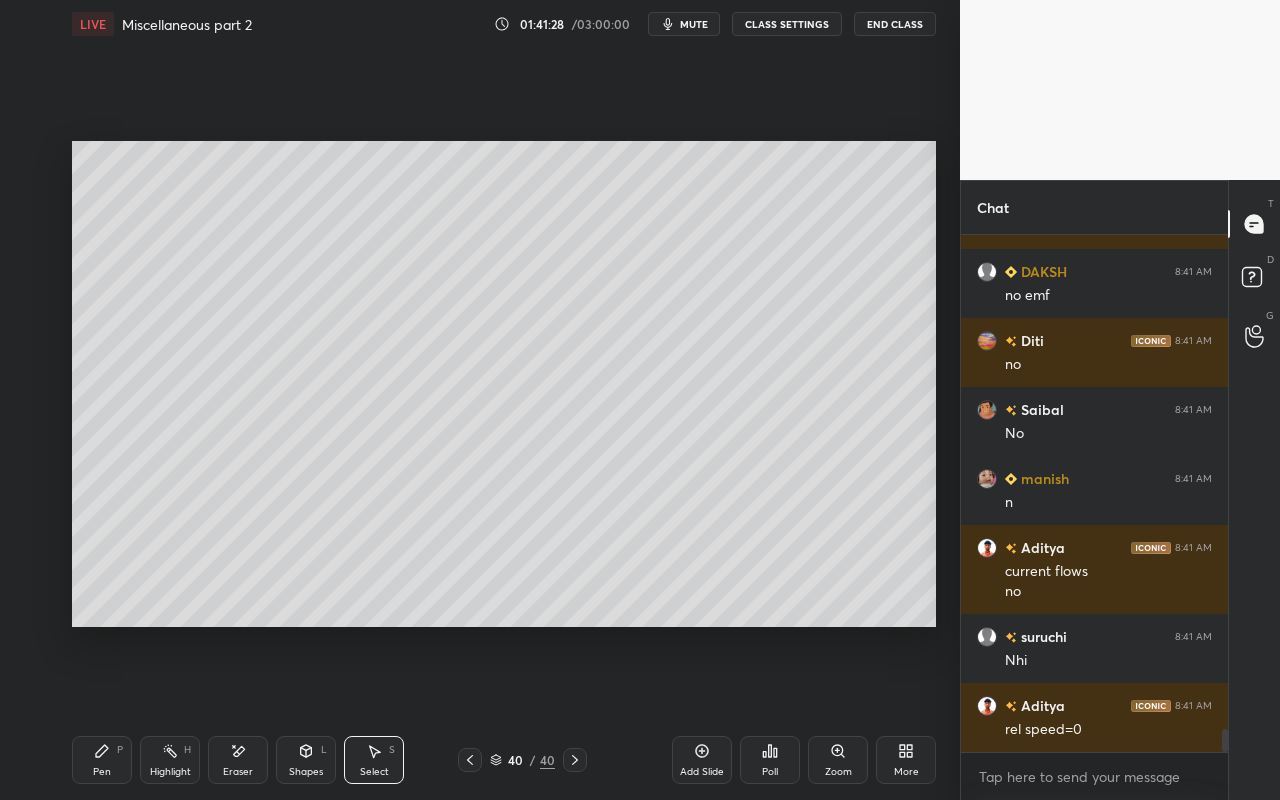 click on "Pen" at bounding box center [102, 772] 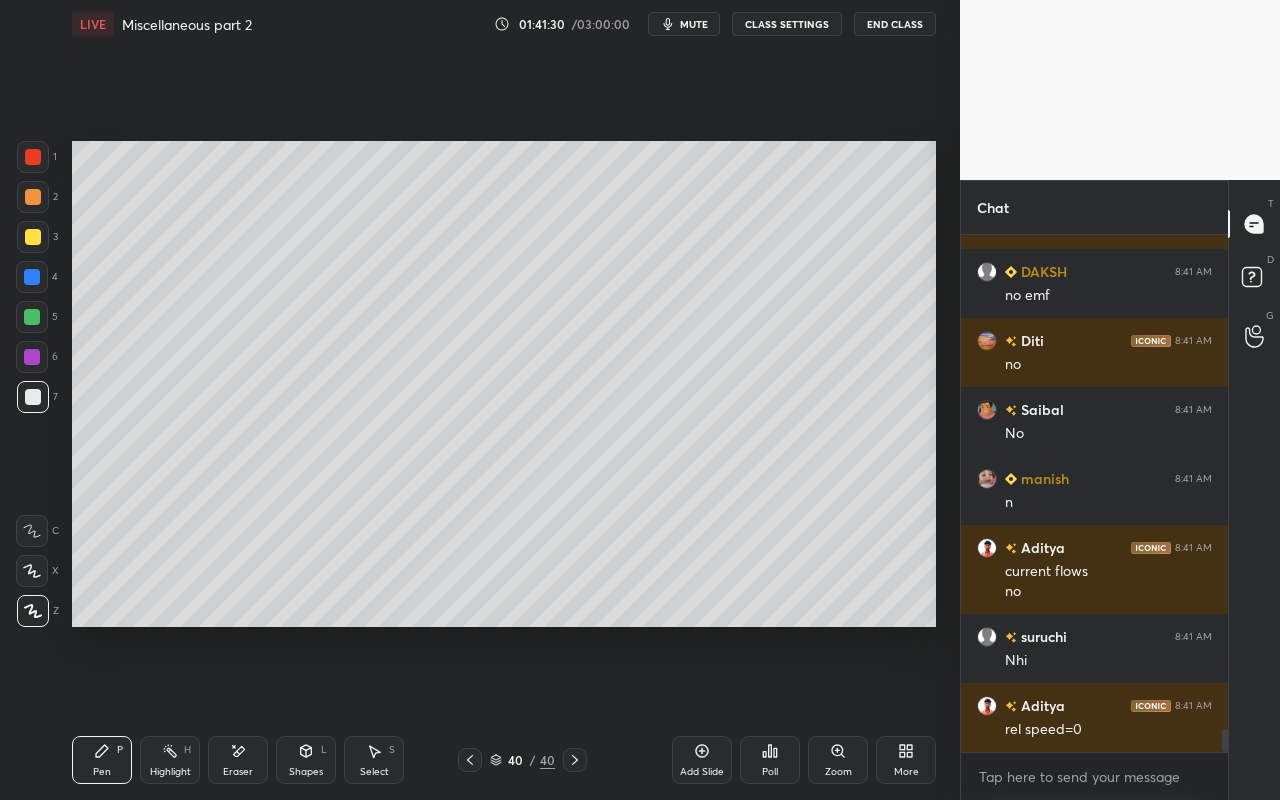 click at bounding box center [33, 197] 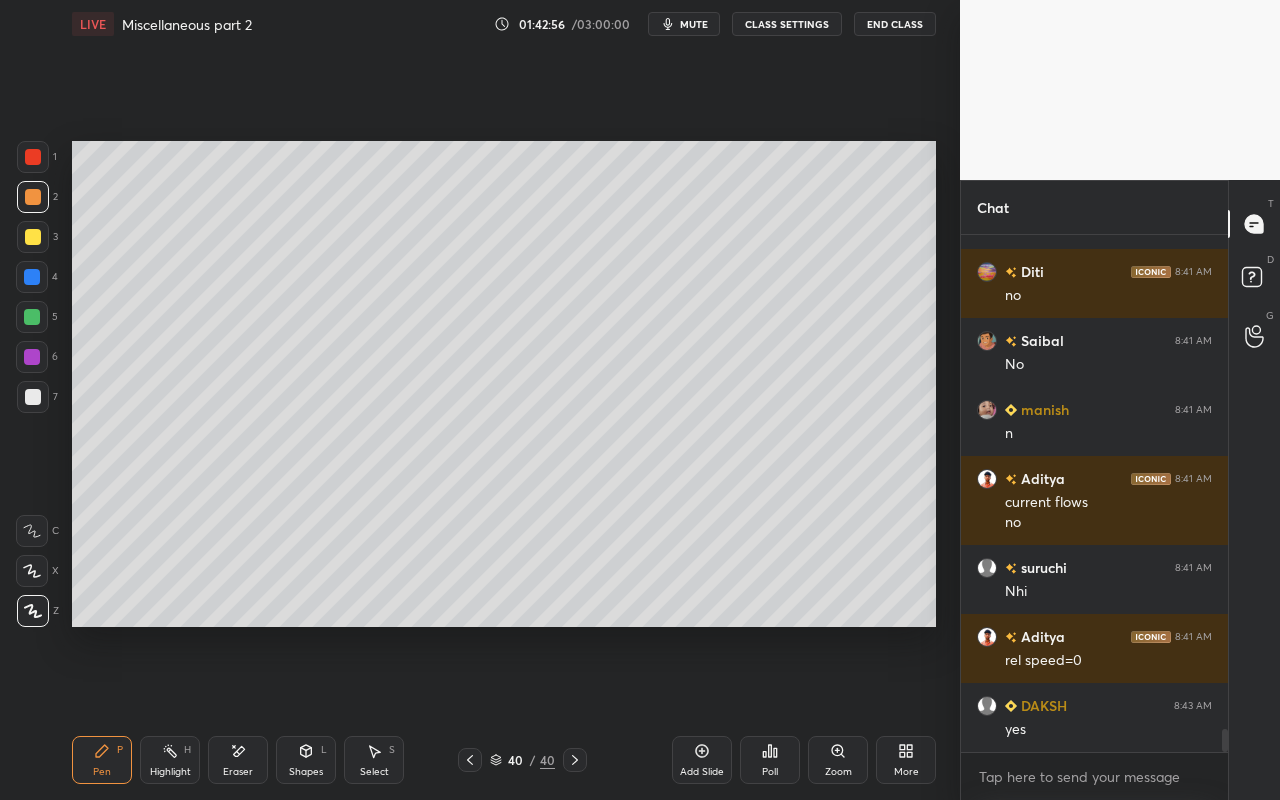 scroll, scrollTop: 11002, scrollLeft: 0, axis: vertical 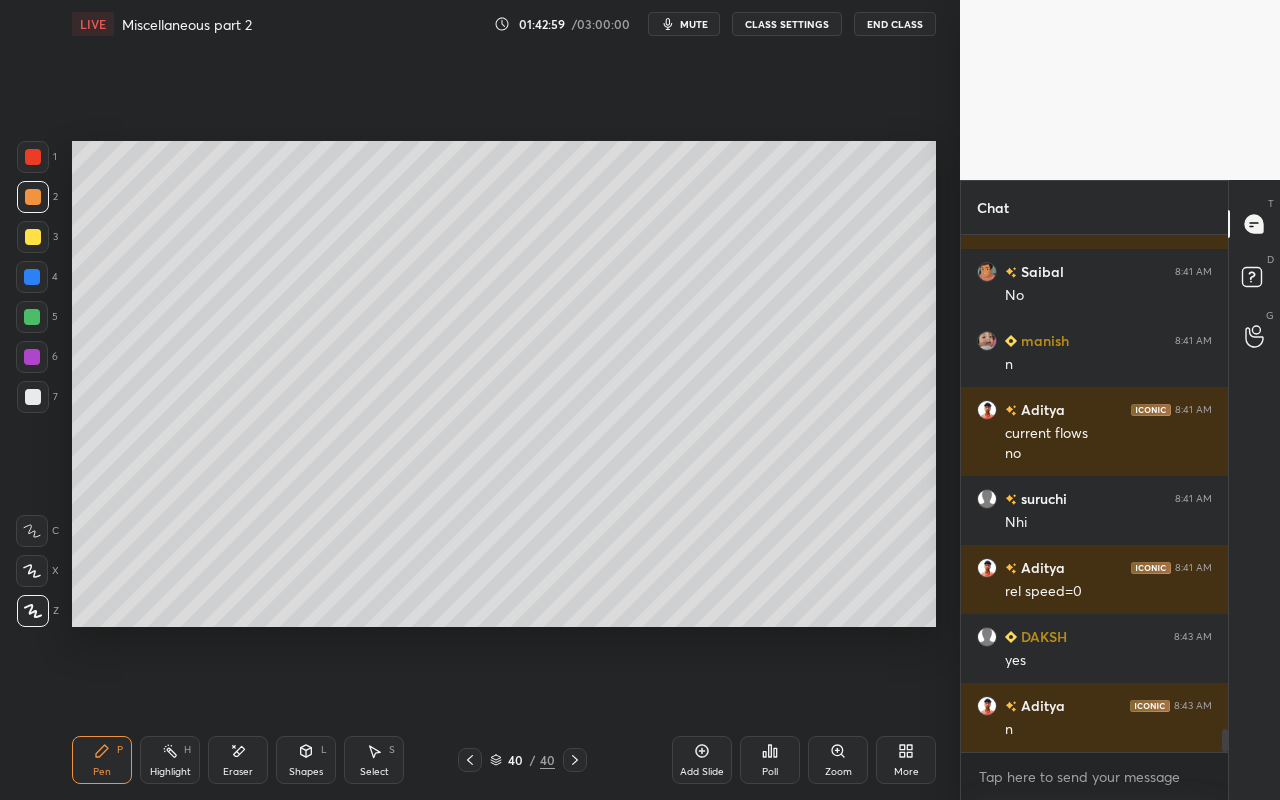 click 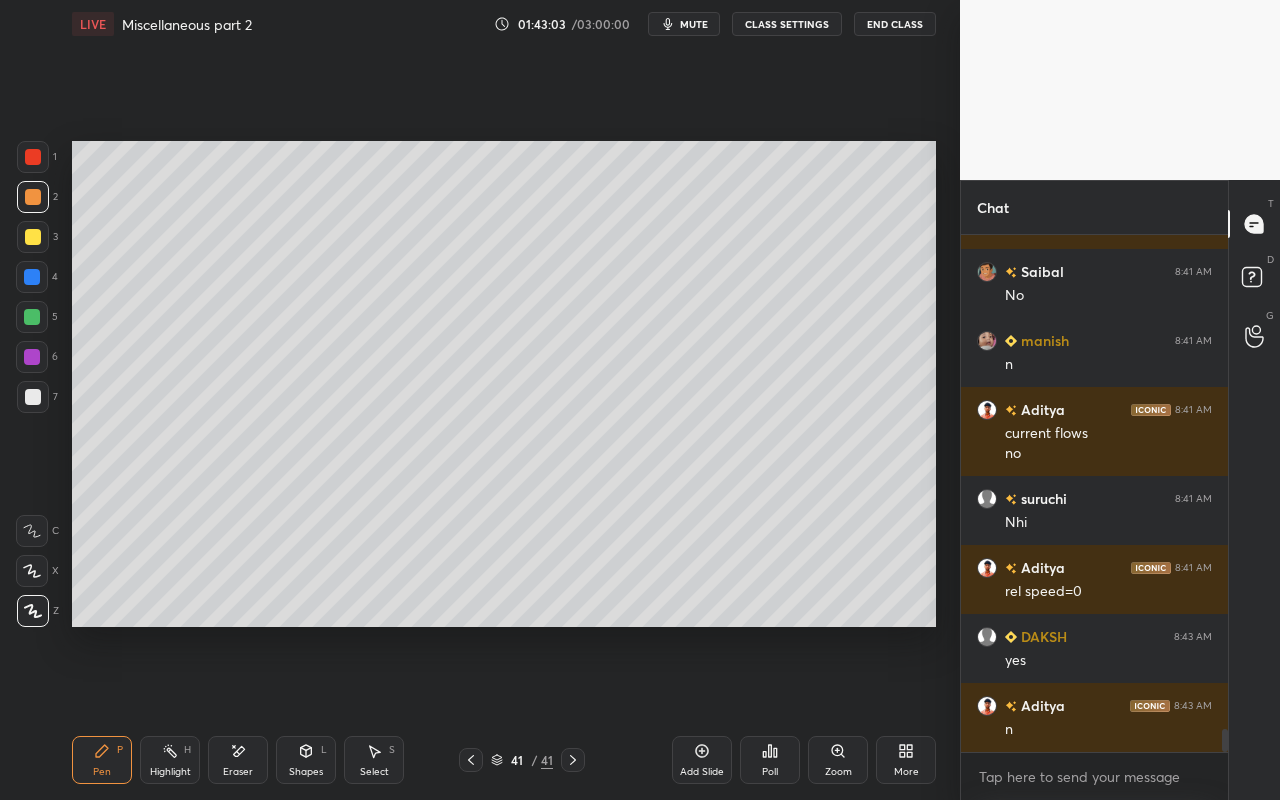 drag, startPoint x: 115, startPoint y: 768, endPoint x: 119, endPoint y: 742, distance: 26.305893 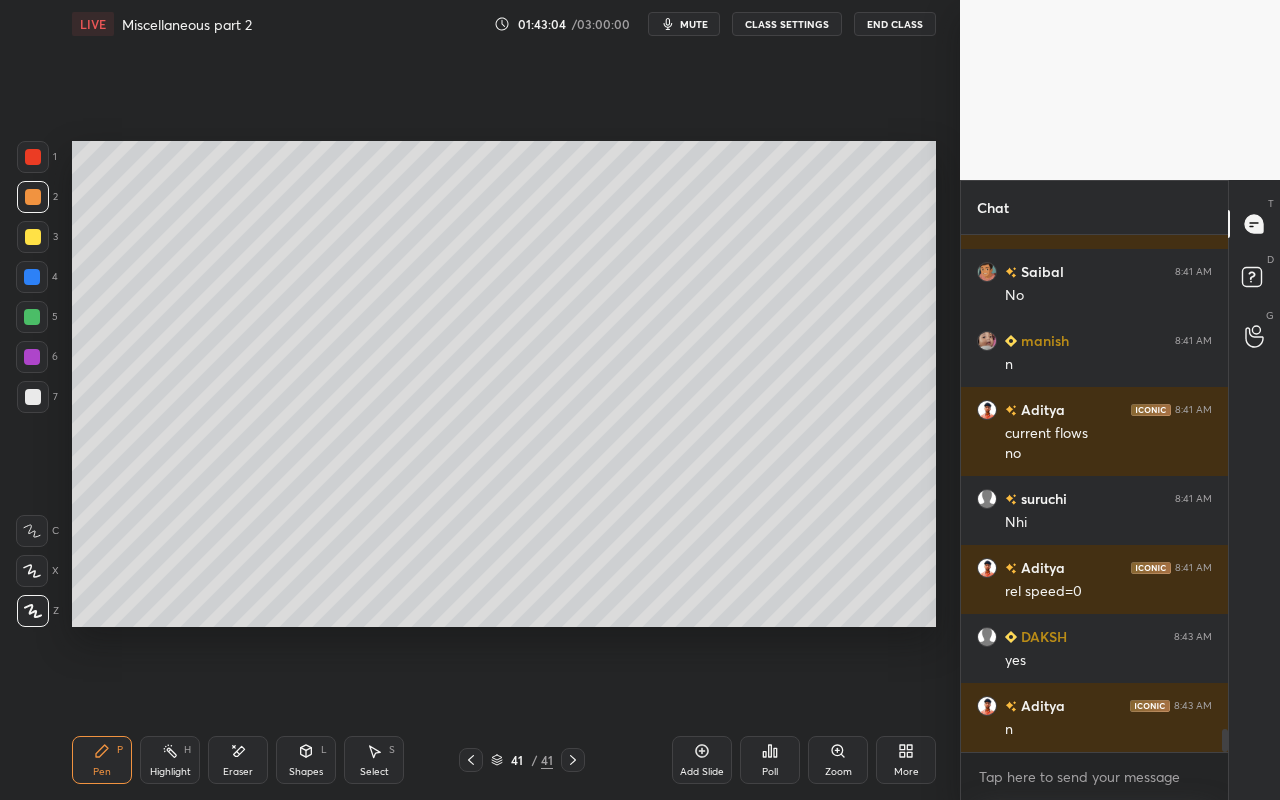 click at bounding box center [33, 237] 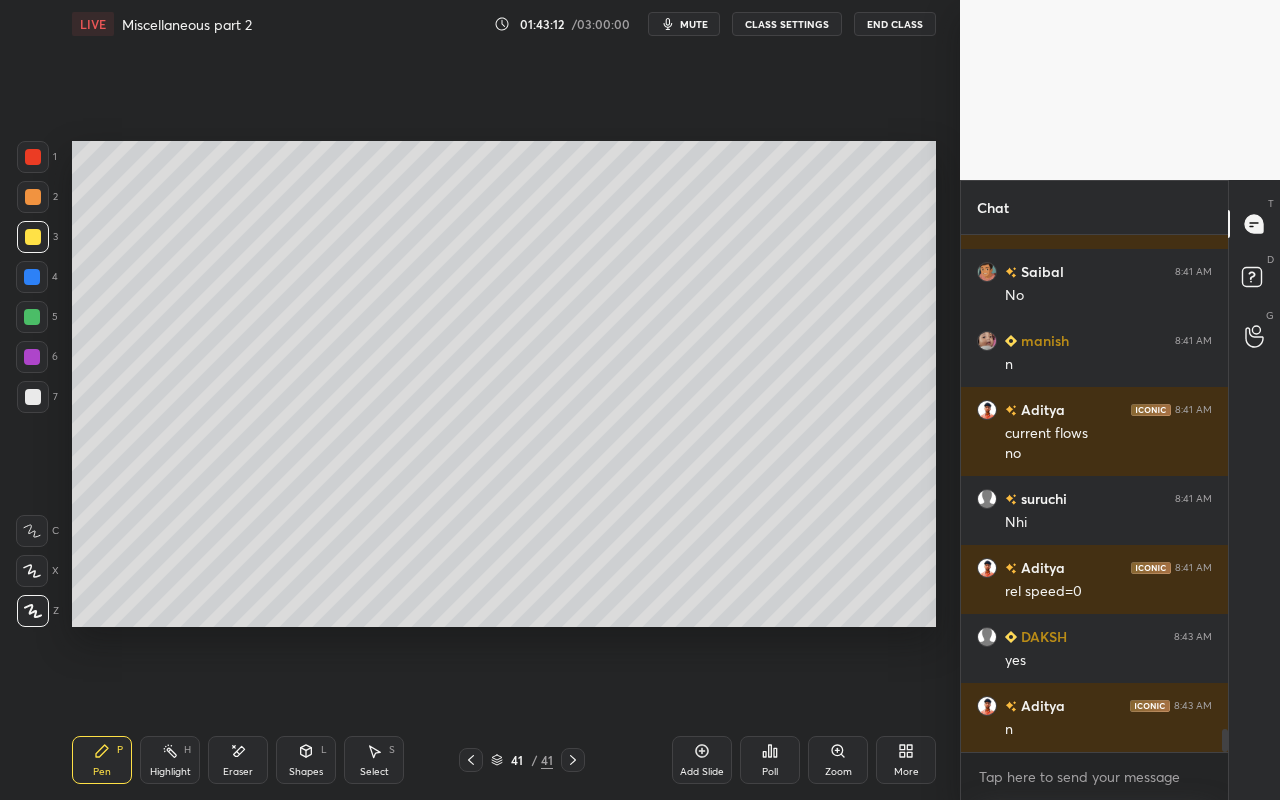 click 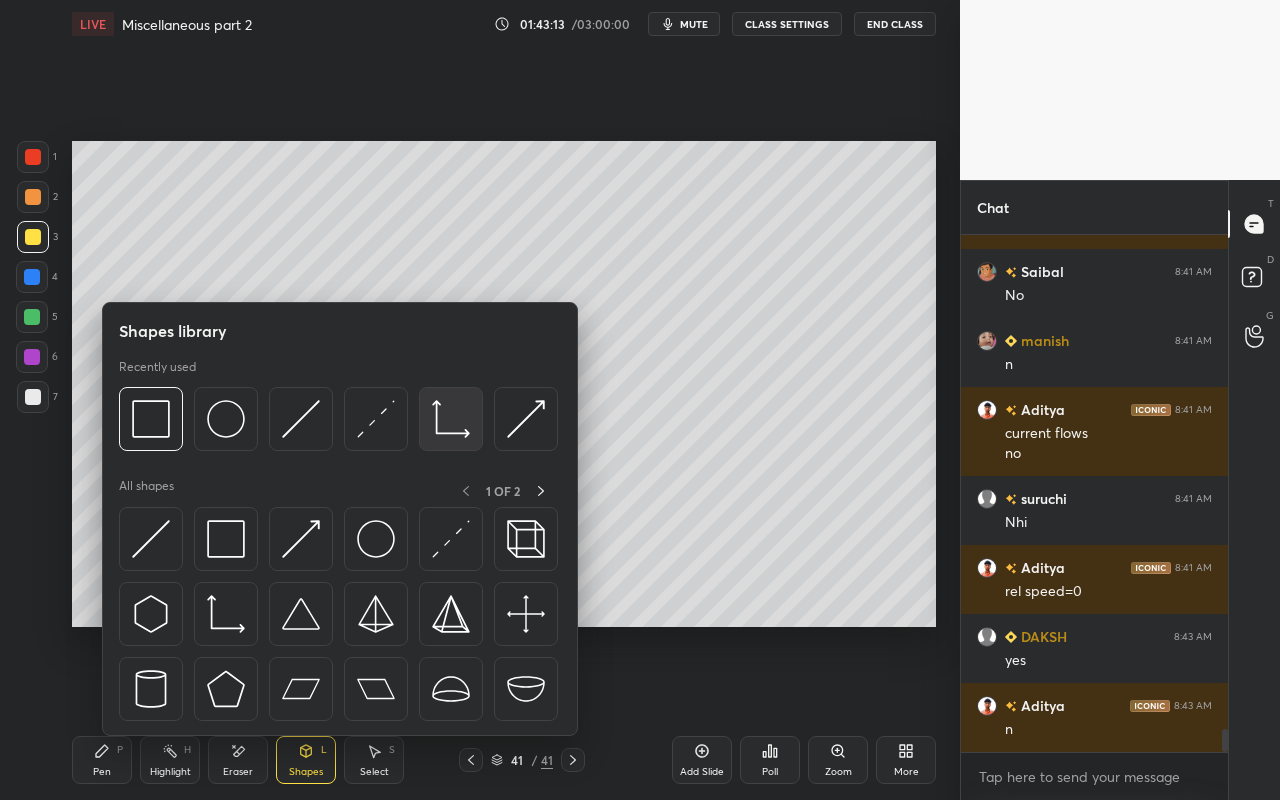 click at bounding box center [451, 419] 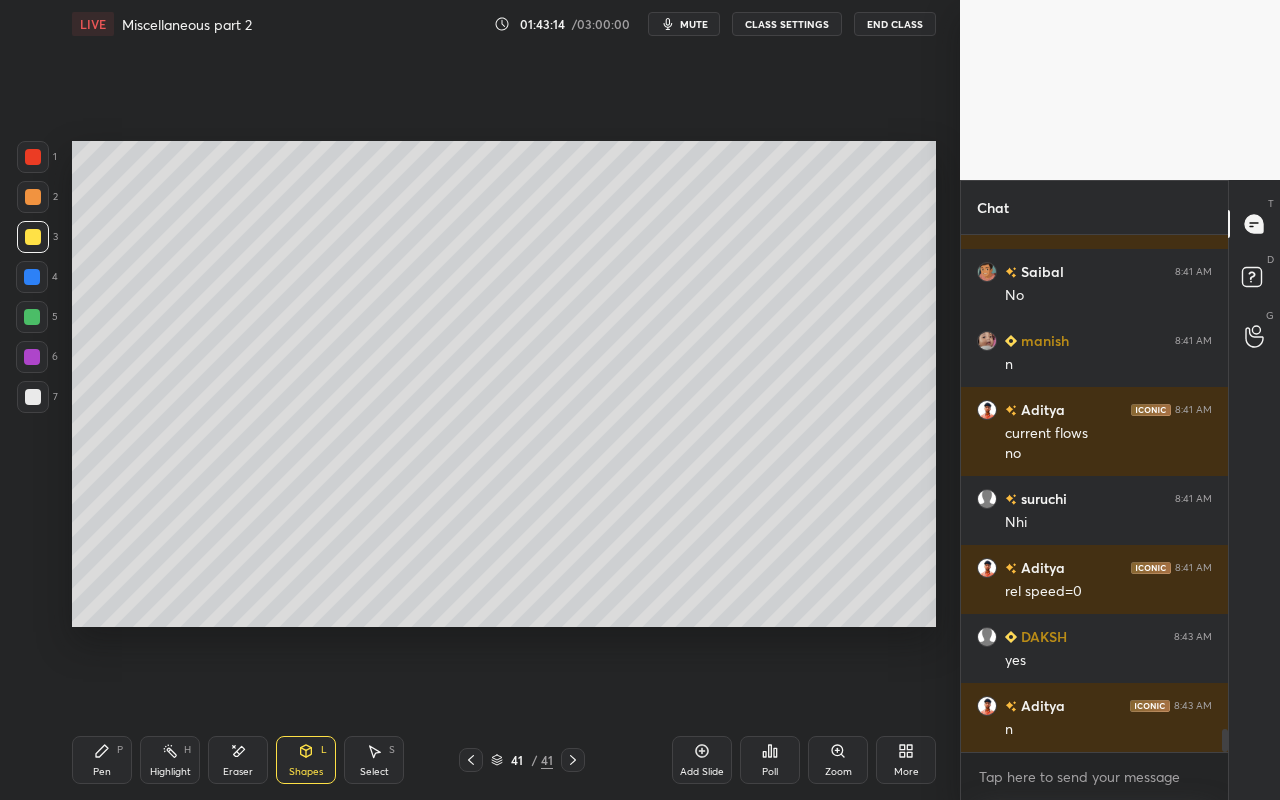 click at bounding box center (33, 397) 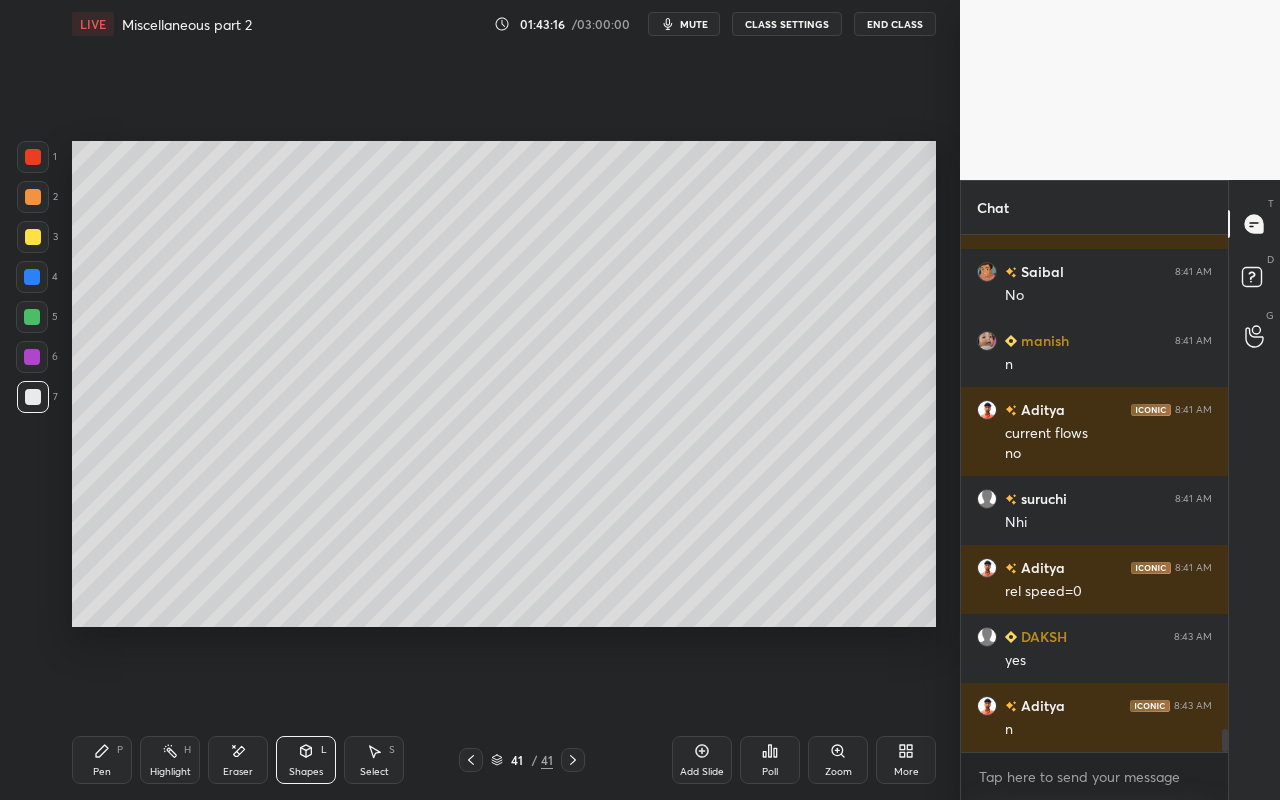 drag, startPoint x: 101, startPoint y: 763, endPoint x: 155, endPoint y: 665, distance: 111.89281 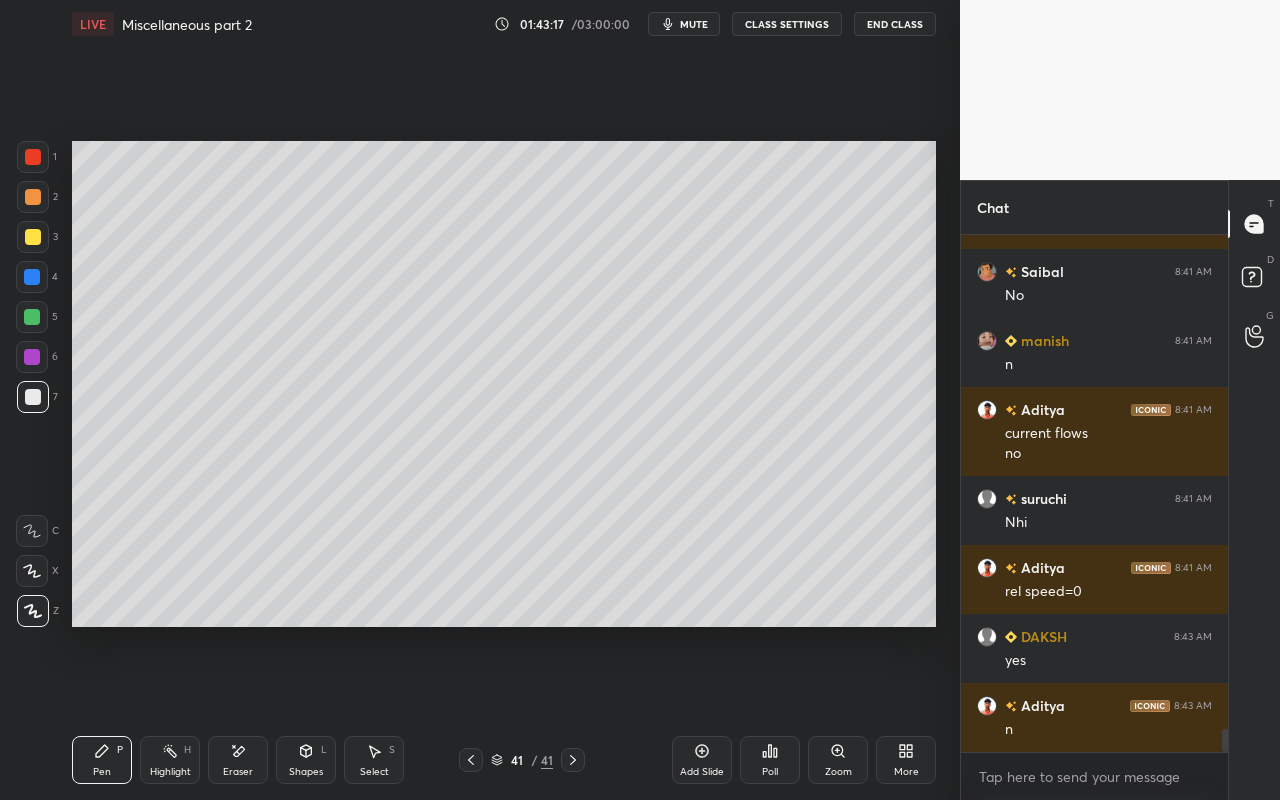 drag, startPoint x: 36, startPoint y: 195, endPoint x: 63, endPoint y: 186, distance: 28.460499 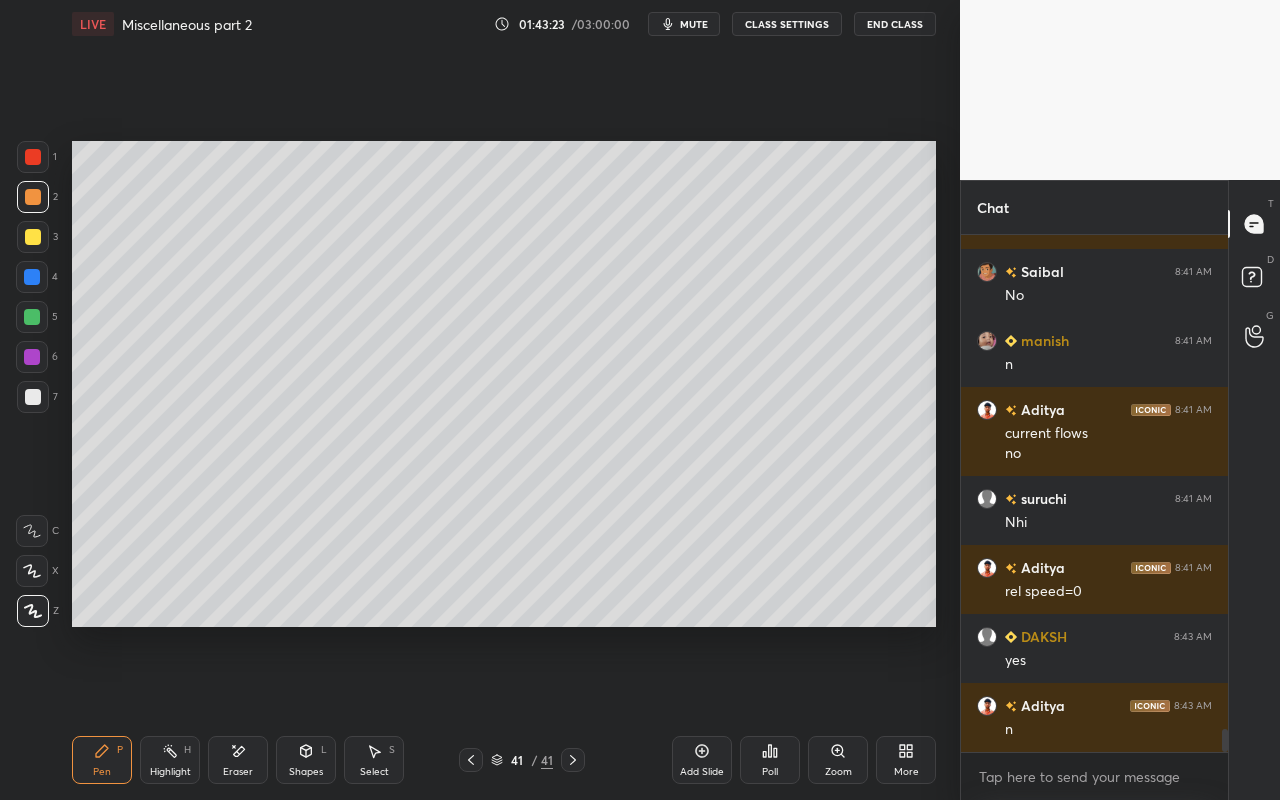 click at bounding box center (33, 237) 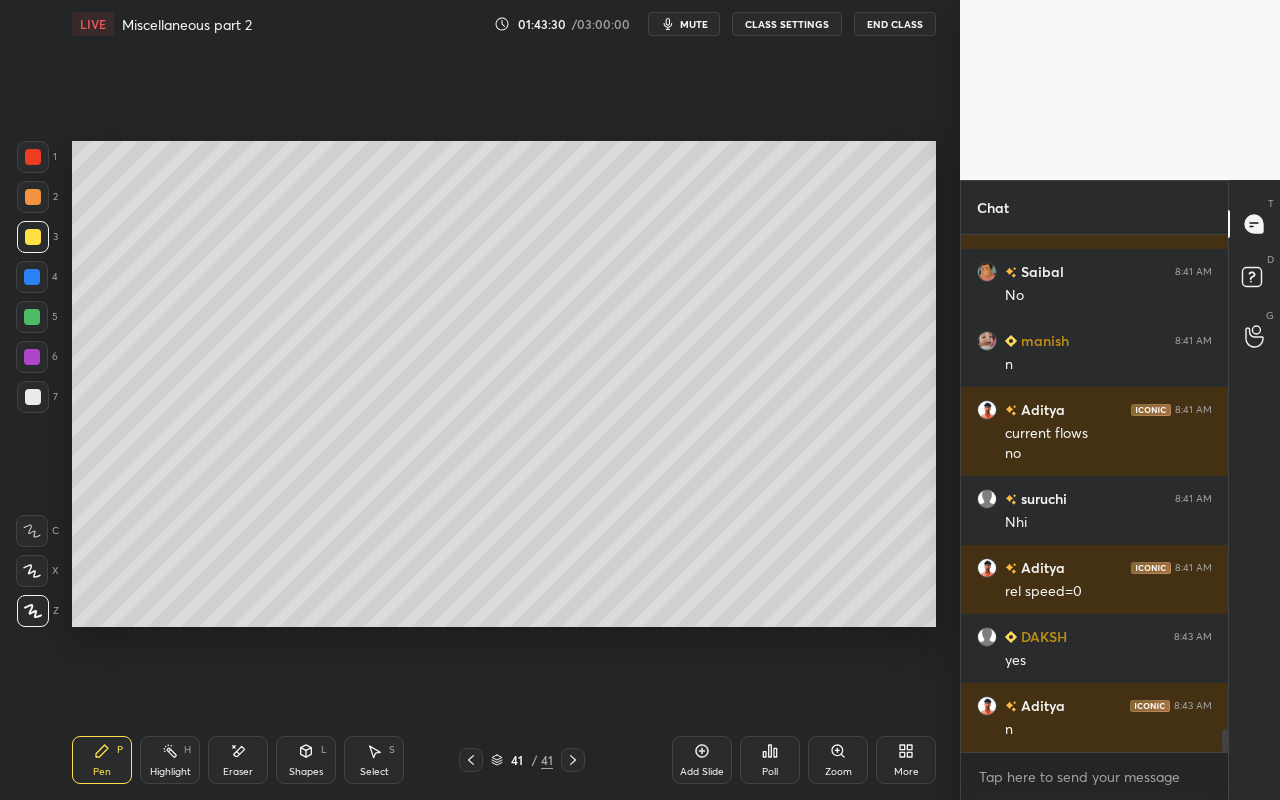 click on "Shapes" at bounding box center [306, 772] 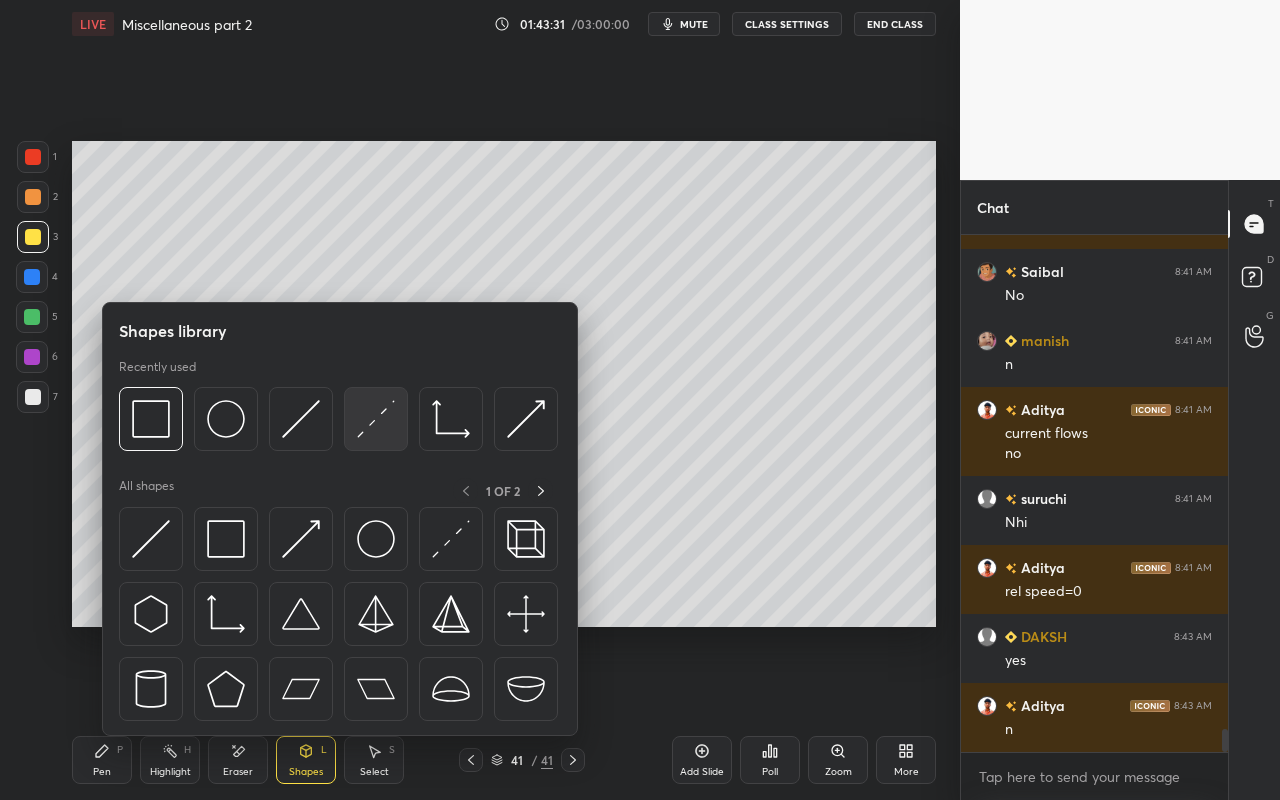 click at bounding box center [376, 419] 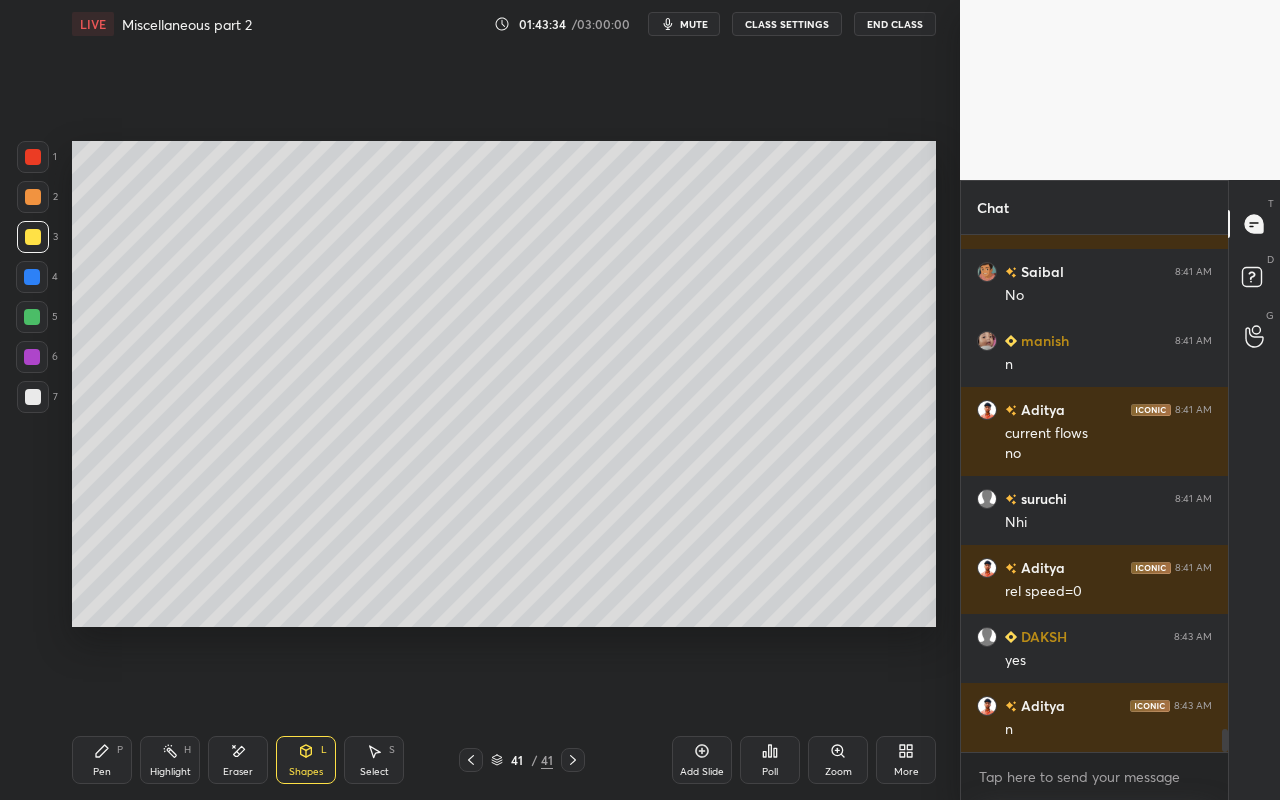 click on "Pen P" at bounding box center (102, 760) 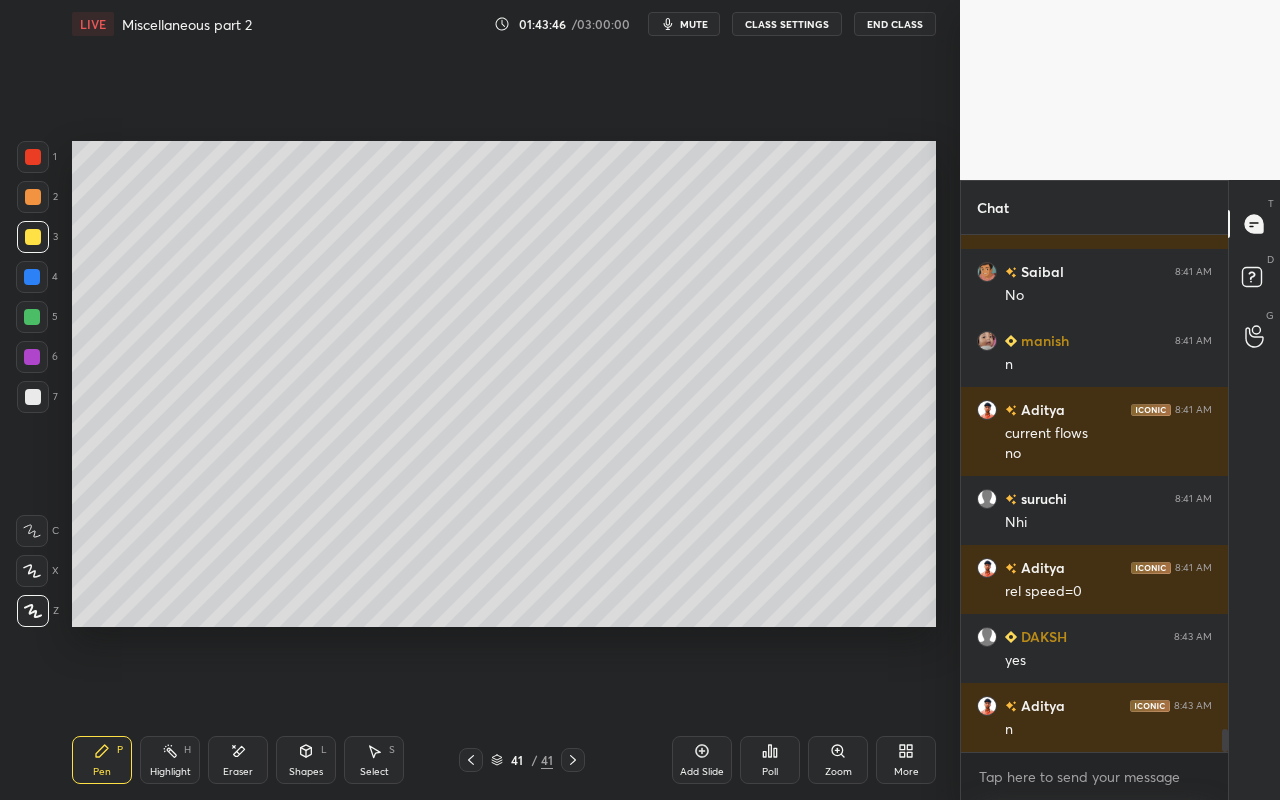 scroll, scrollTop: 11071, scrollLeft: 0, axis: vertical 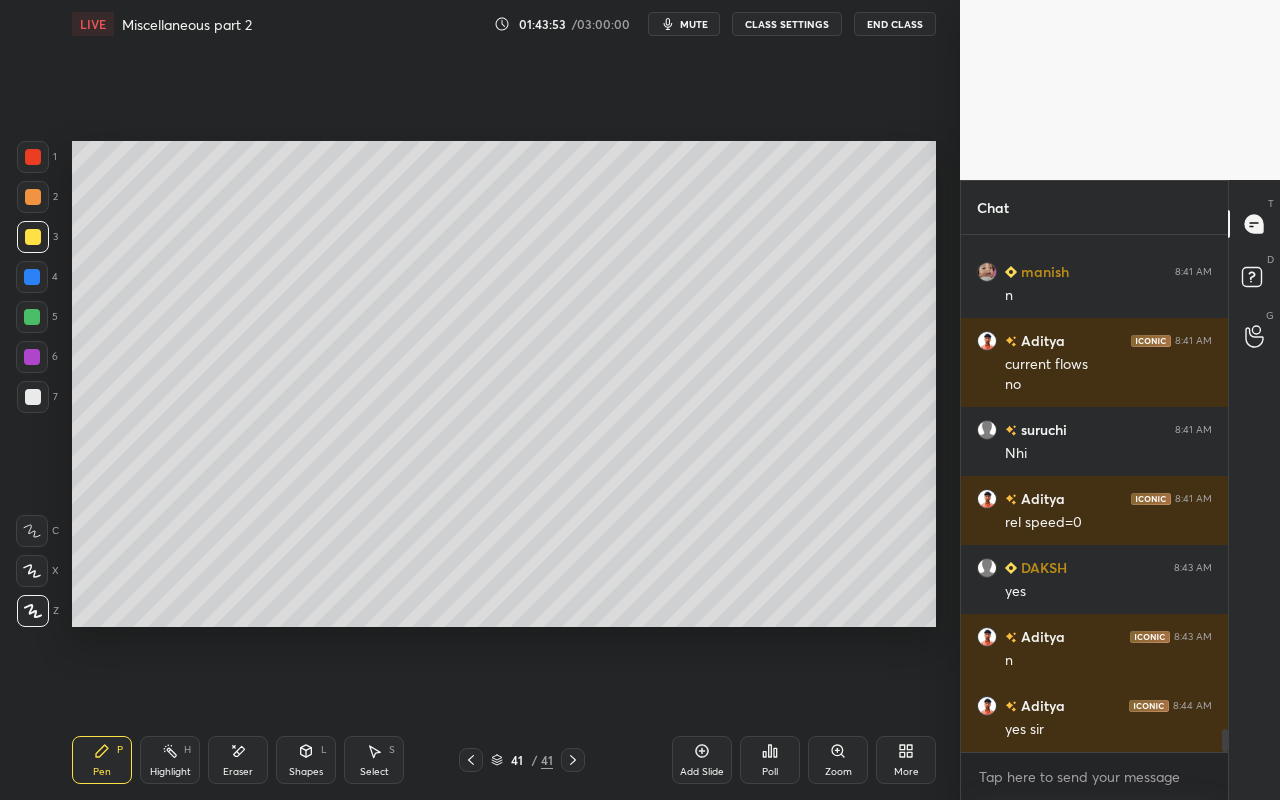 click on "Highlight" at bounding box center (170, 772) 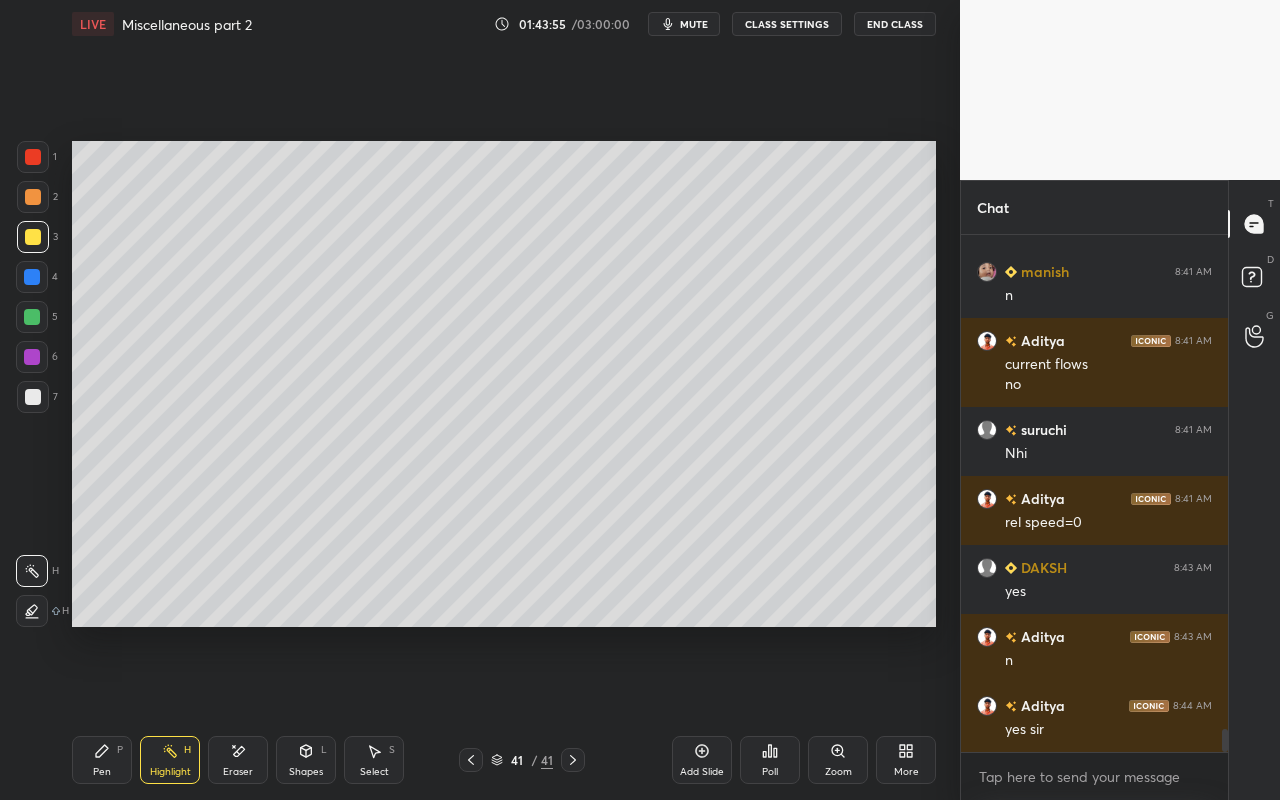 drag, startPoint x: 317, startPoint y: 757, endPoint x: 324, endPoint y: 742, distance: 16.552946 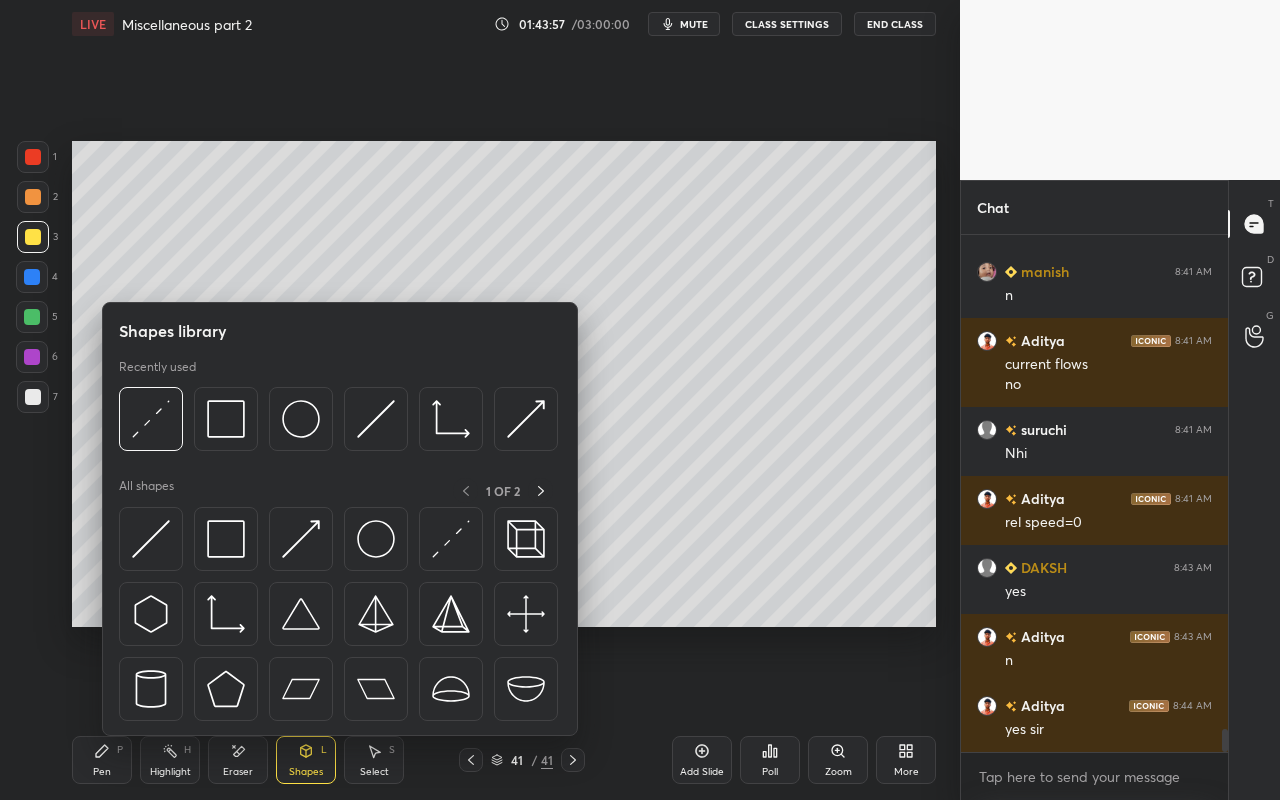 click at bounding box center (32, 317) 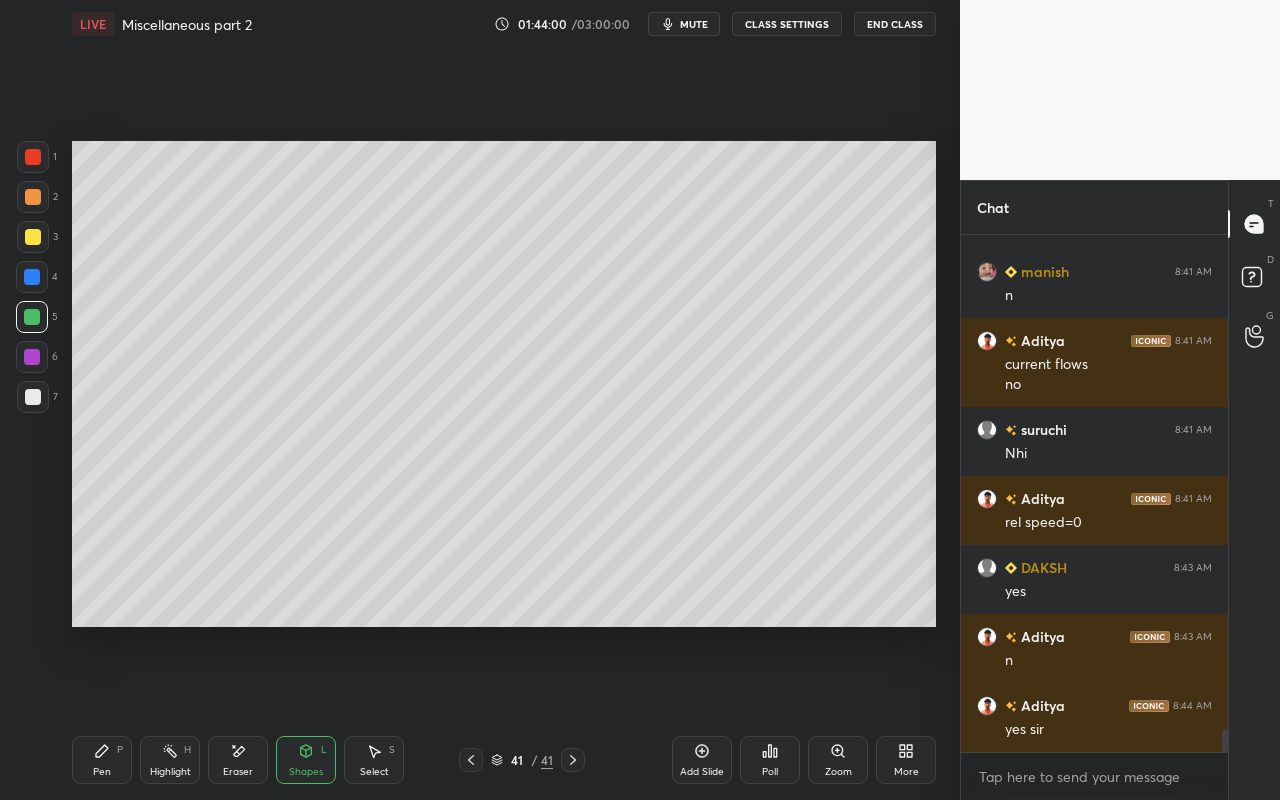 drag, startPoint x: 313, startPoint y: 766, endPoint x: 325, endPoint y: 736, distance: 32.31099 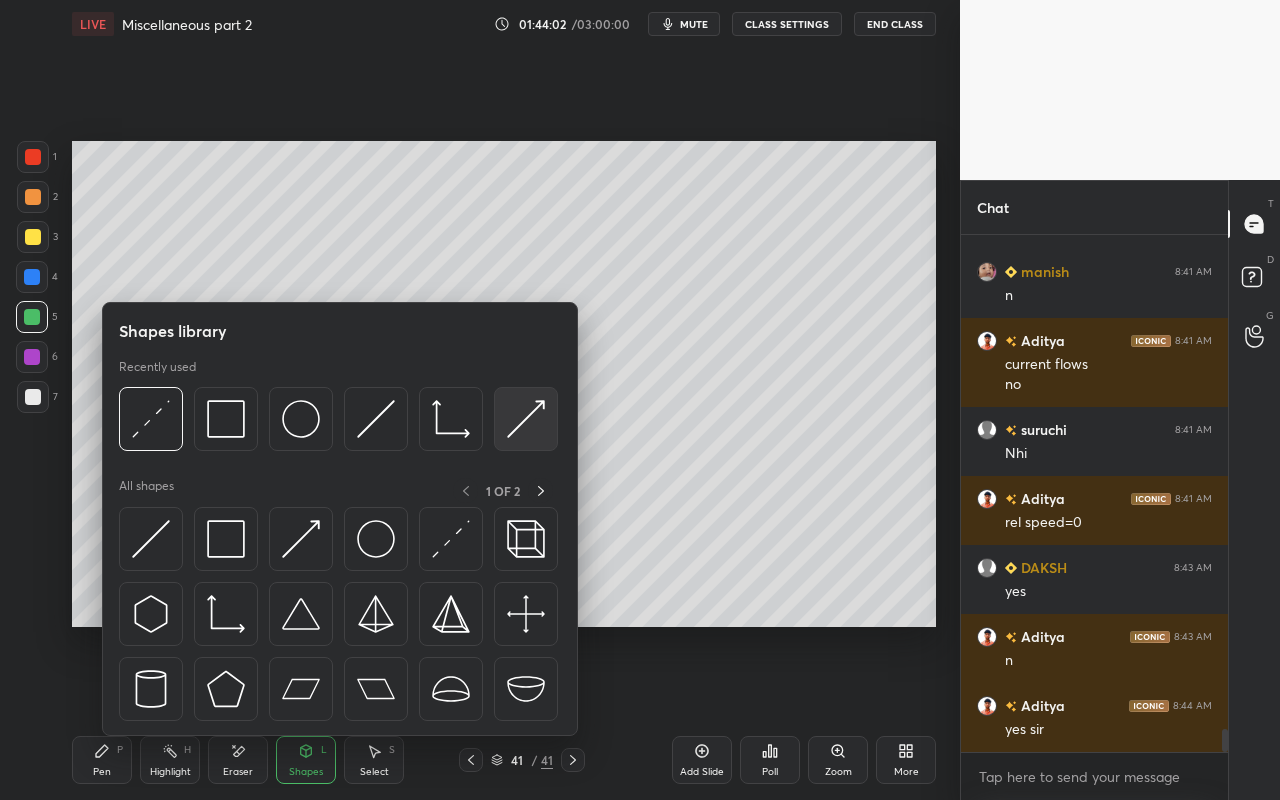 click at bounding box center [526, 419] 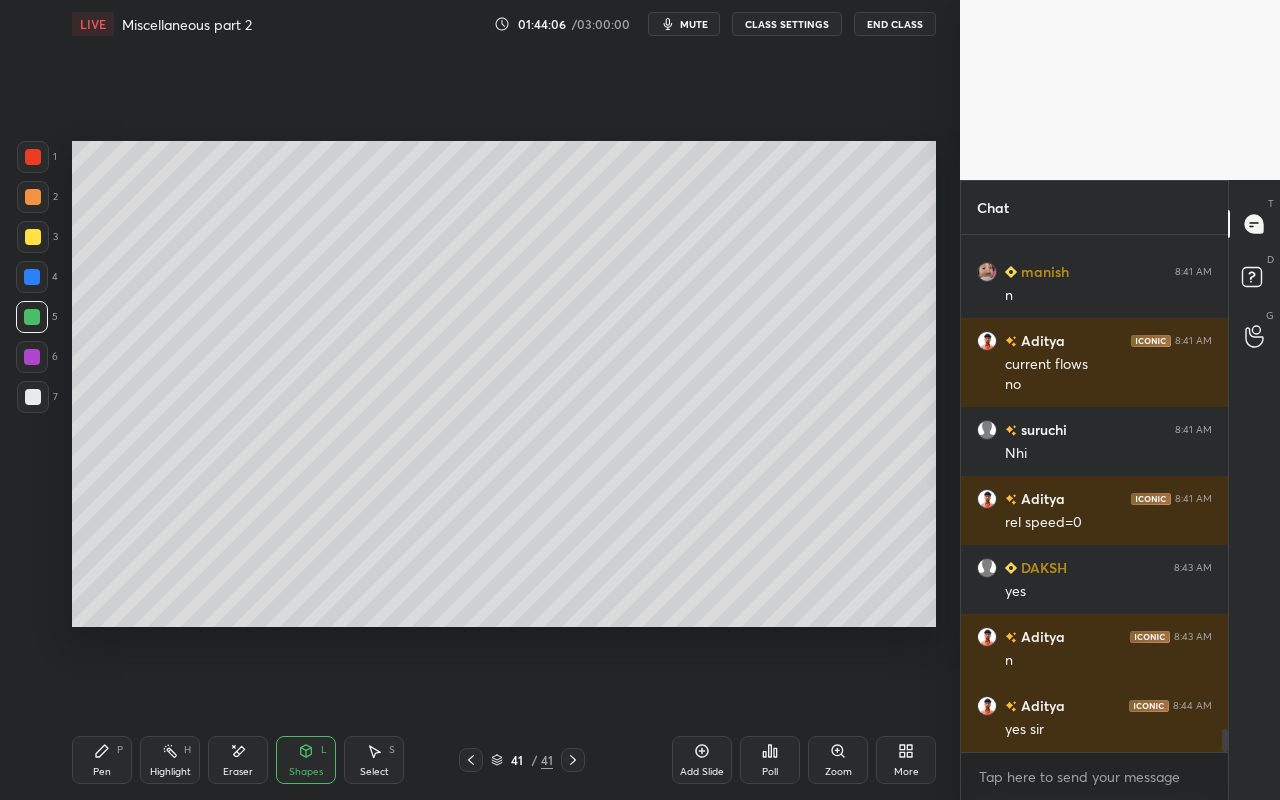 click on "Pen P" at bounding box center [102, 760] 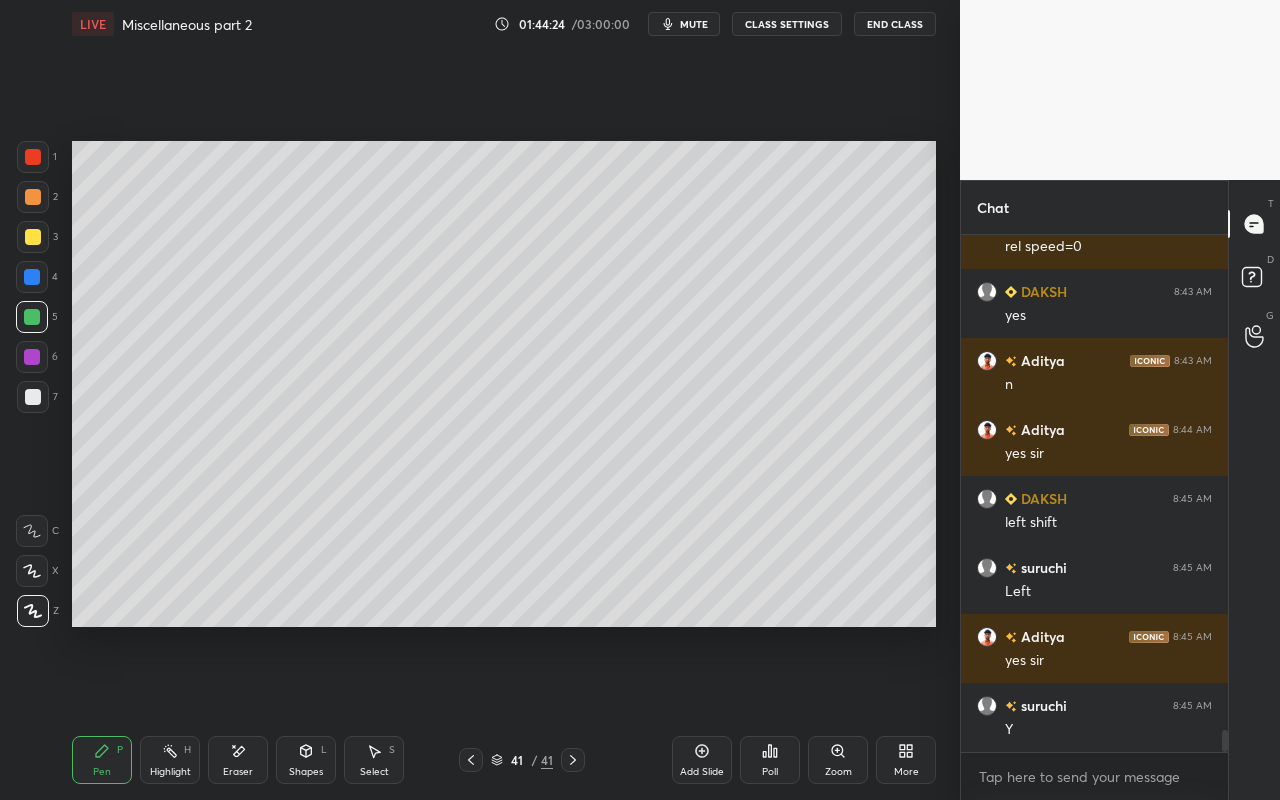 scroll, scrollTop: 11416, scrollLeft: 0, axis: vertical 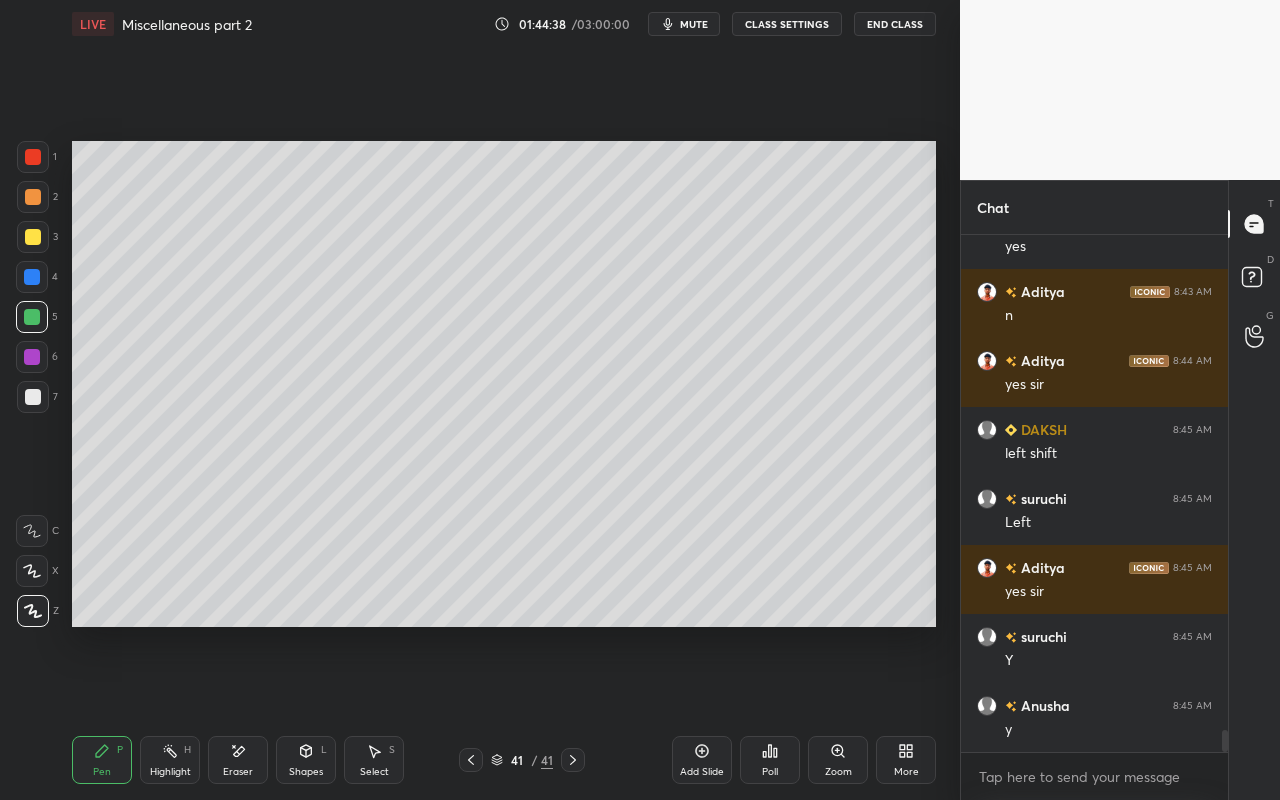 click on "Highlight" at bounding box center [170, 772] 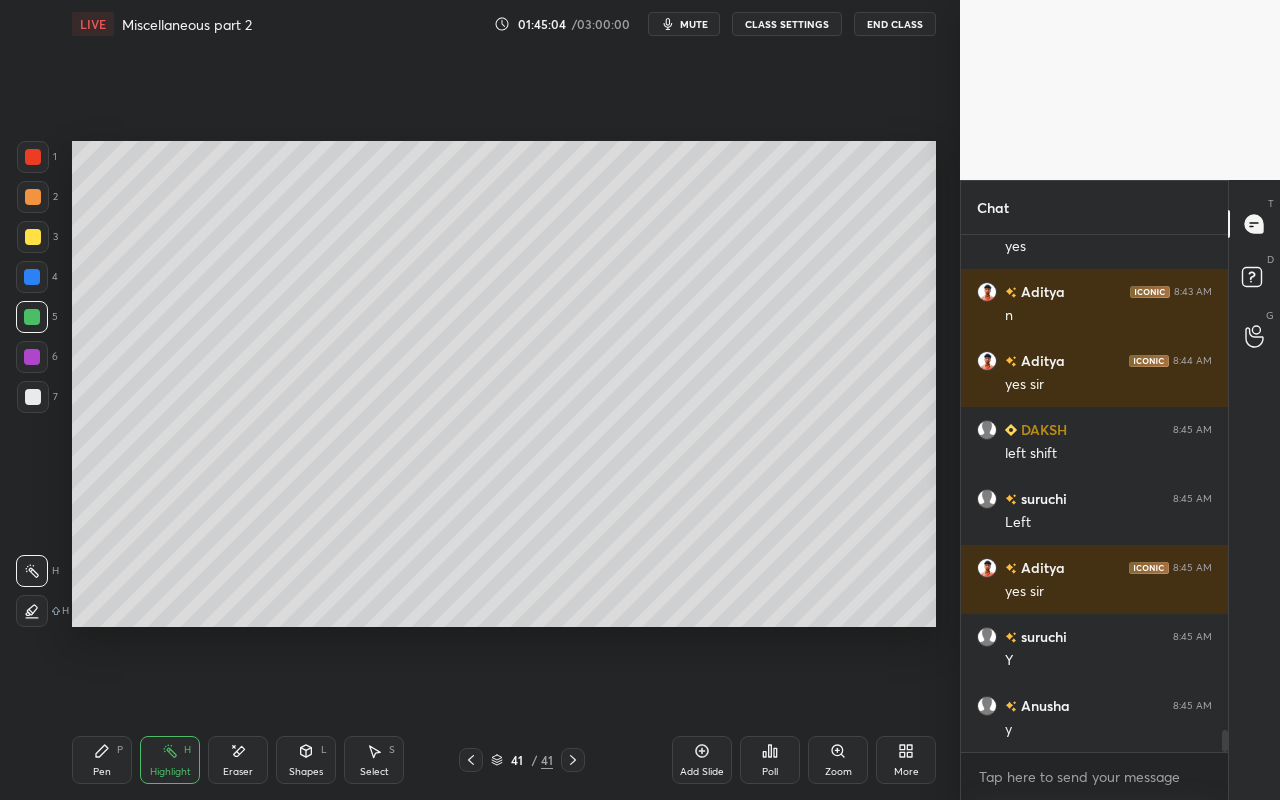 click on "Pen P" at bounding box center [102, 760] 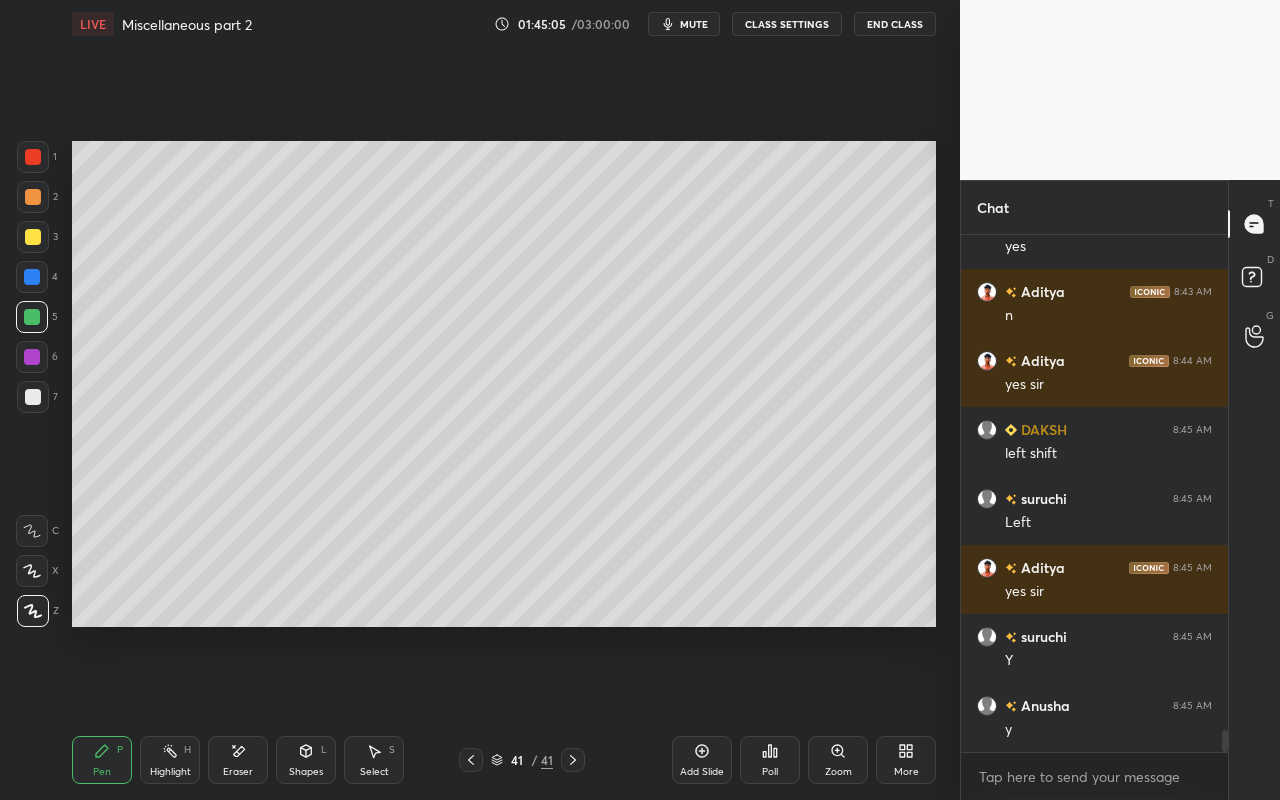 click at bounding box center [33, 397] 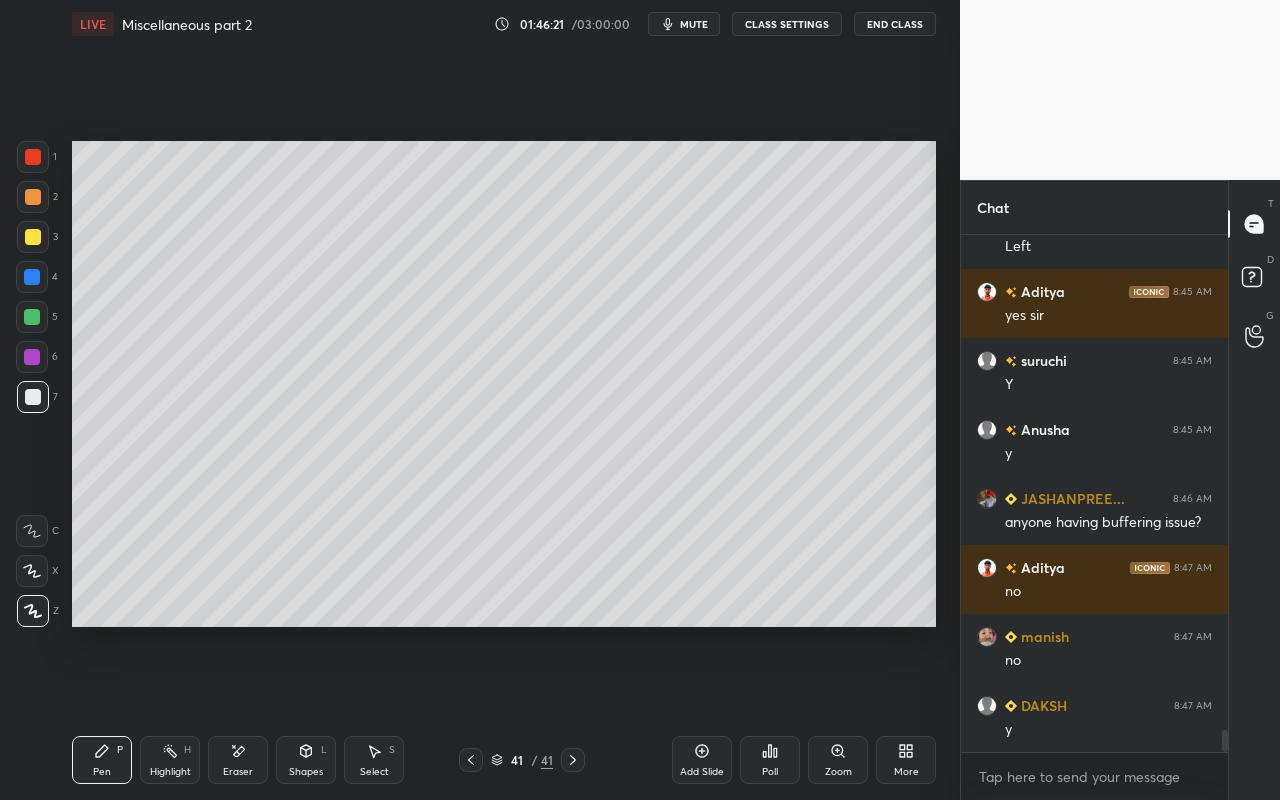 scroll, scrollTop: 11761, scrollLeft: 0, axis: vertical 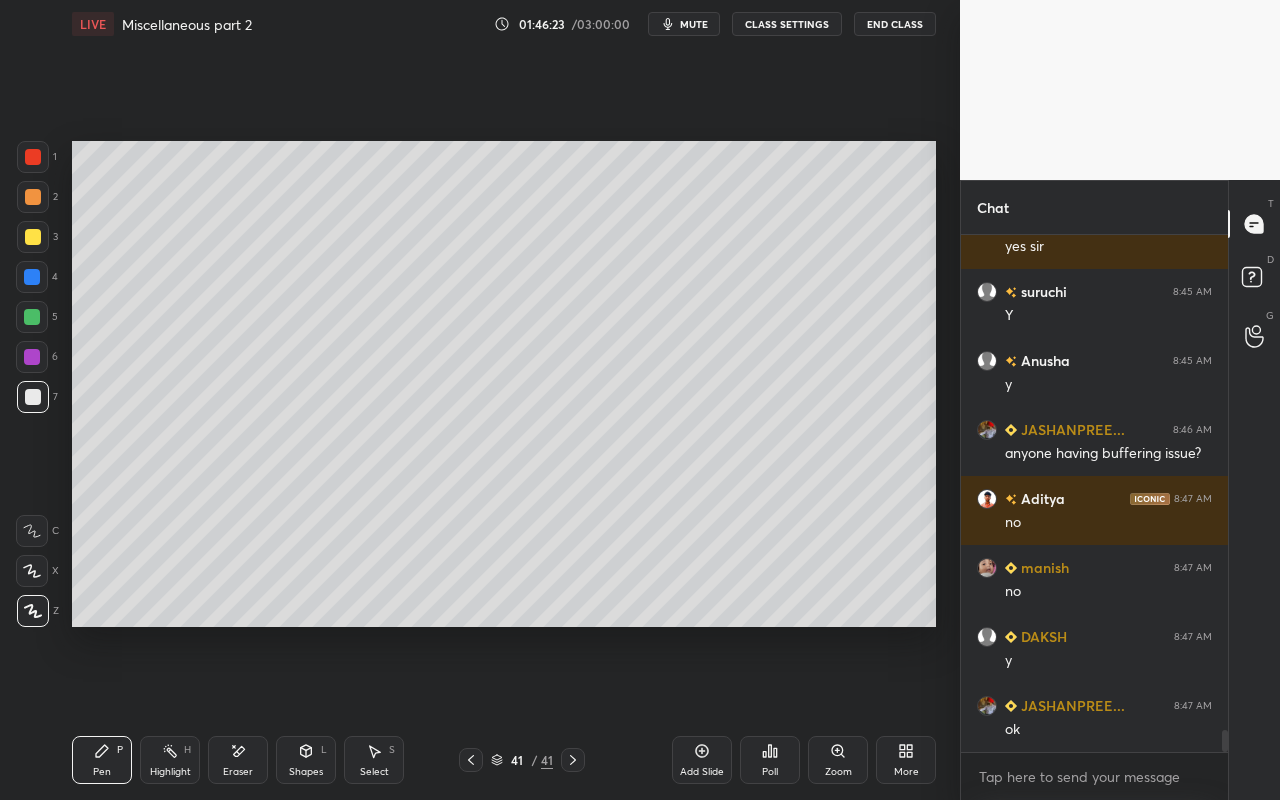click on "Add Slide" at bounding box center [702, 760] 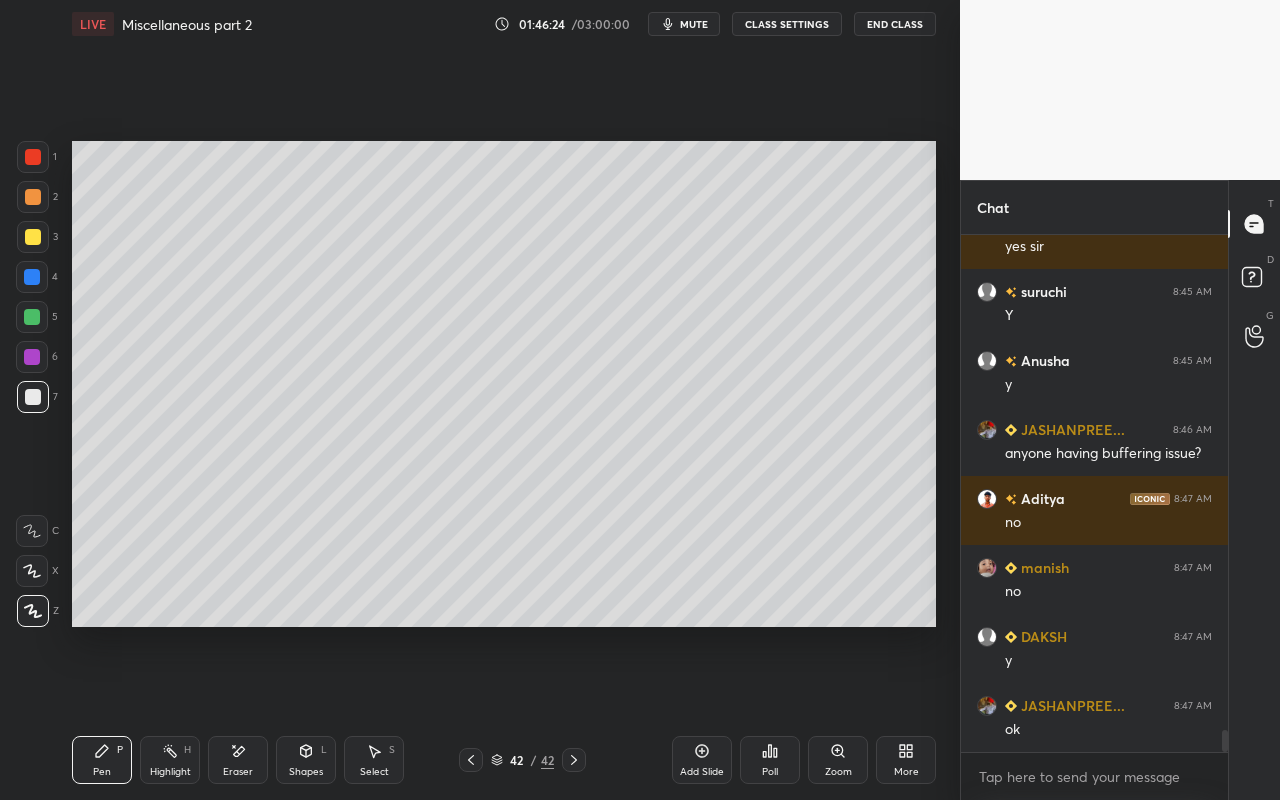 click on "Shapes L" at bounding box center [306, 760] 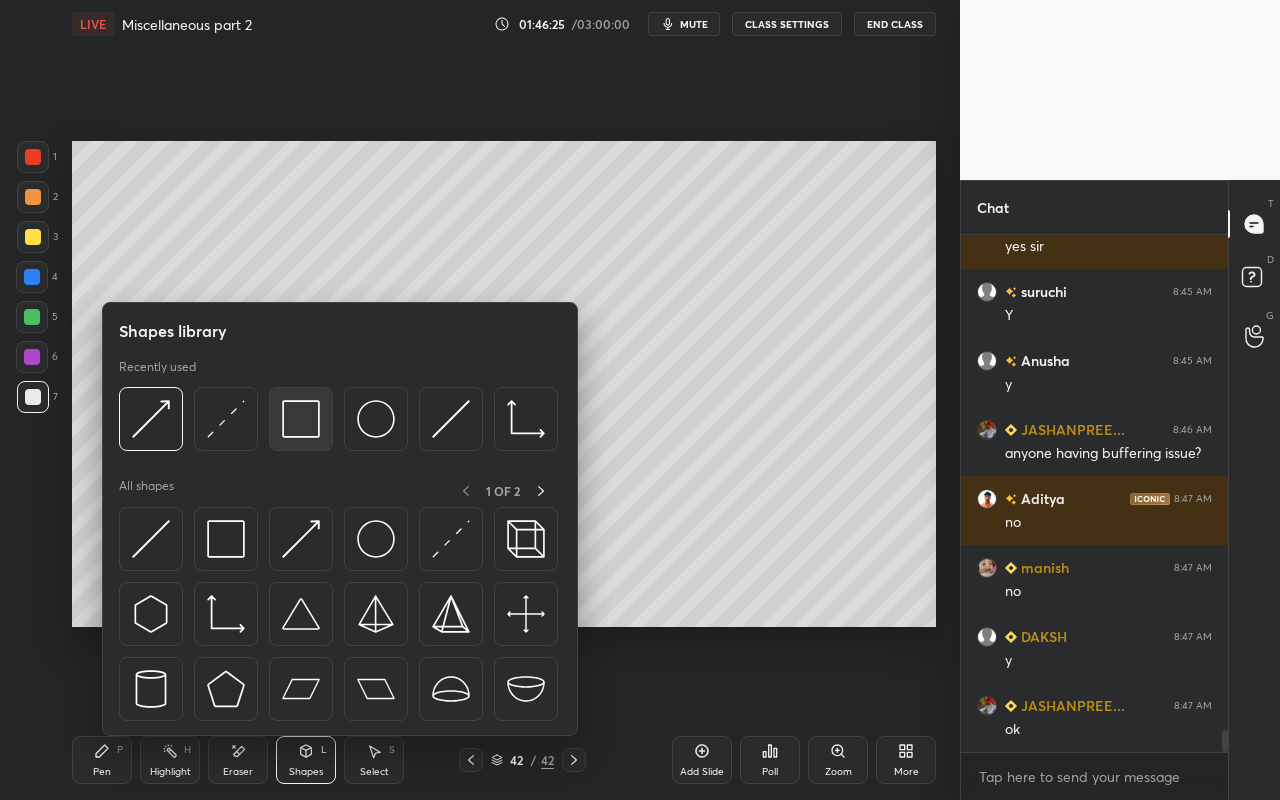 click at bounding box center [301, 419] 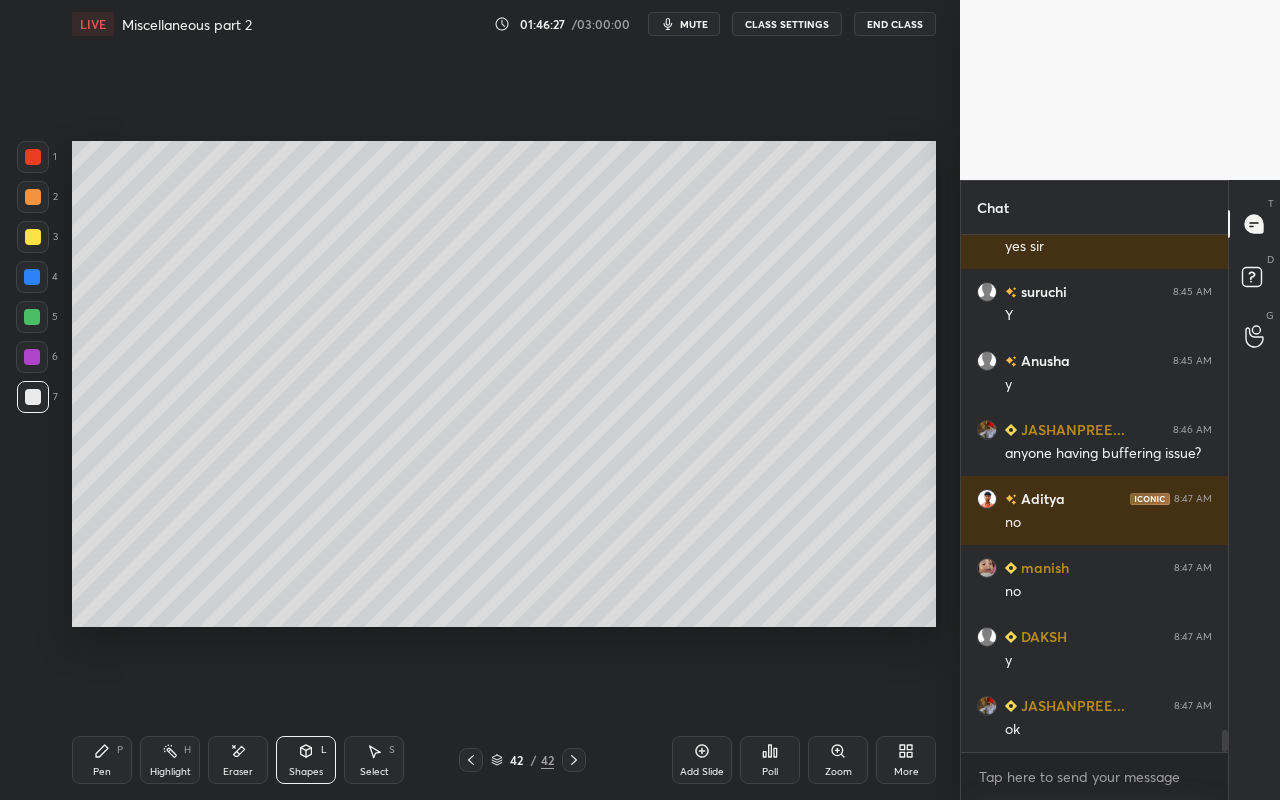 drag, startPoint x: 29, startPoint y: 189, endPoint x: 60, endPoint y: 196, distance: 31.780497 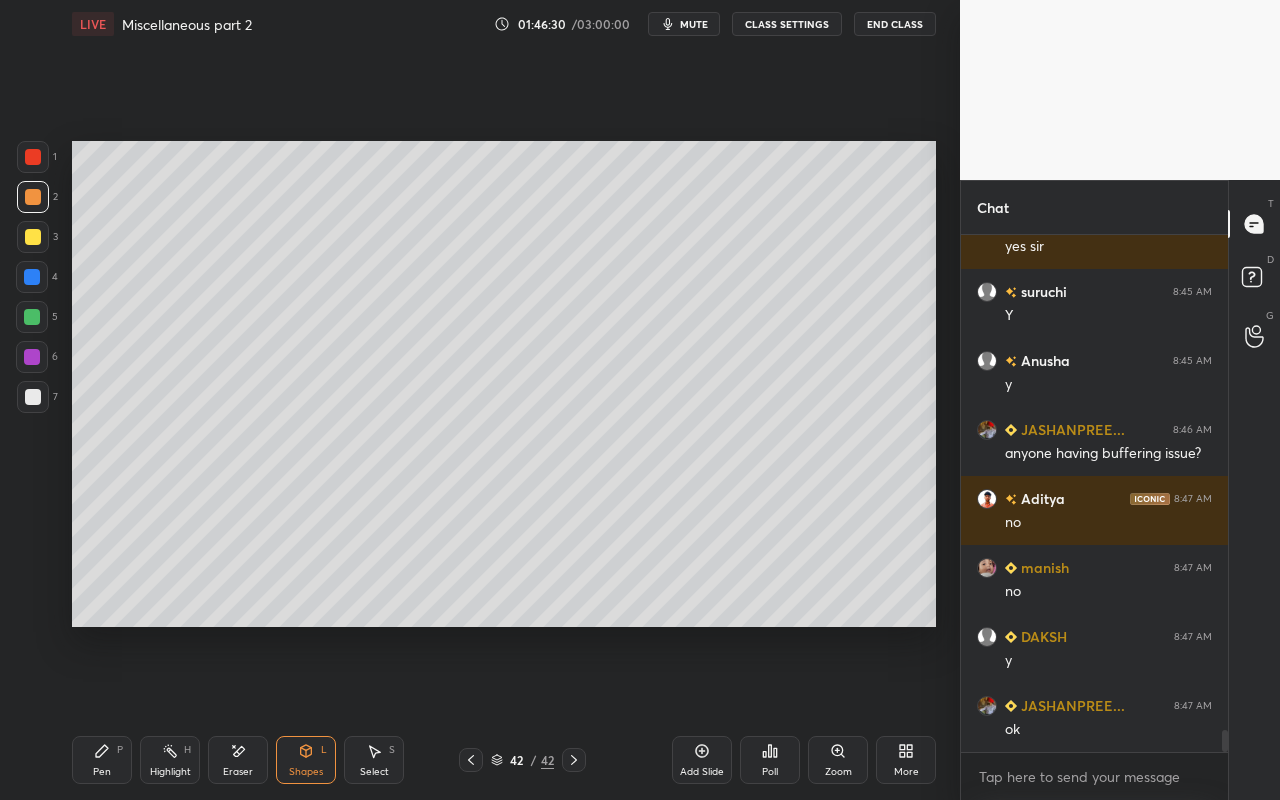 drag, startPoint x: 99, startPoint y: 762, endPoint x: 132, endPoint y: 642, distance: 124.45481 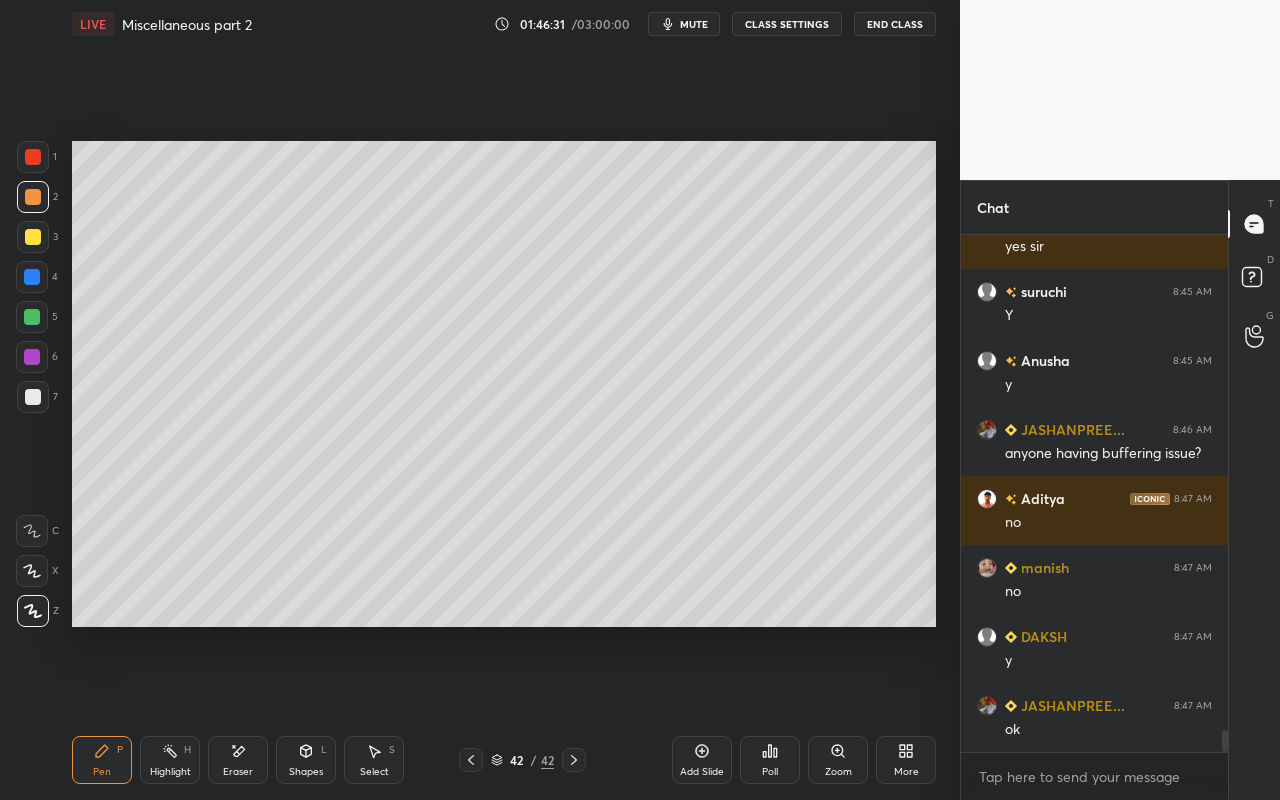 drag, startPoint x: 27, startPoint y: 234, endPoint x: 40, endPoint y: 256, distance: 25.553865 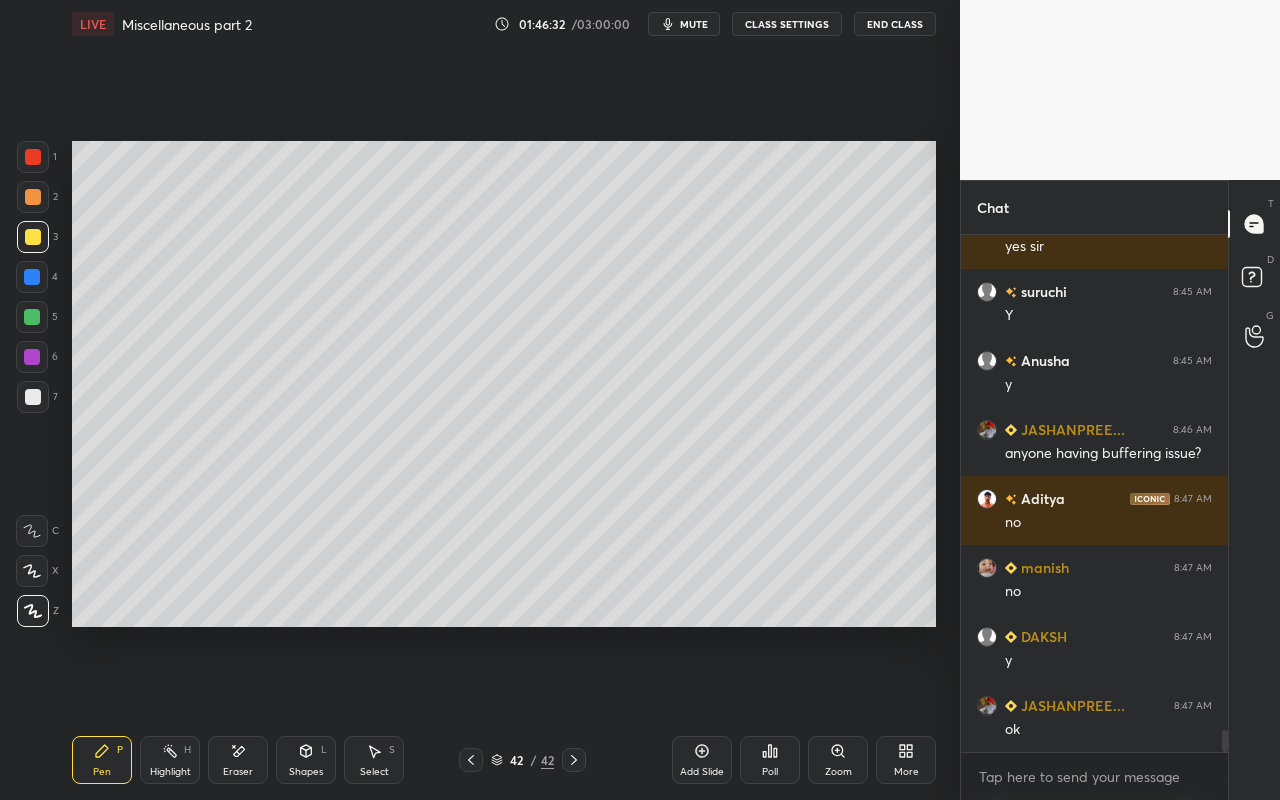 click on "Pen P" at bounding box center [102, 760] 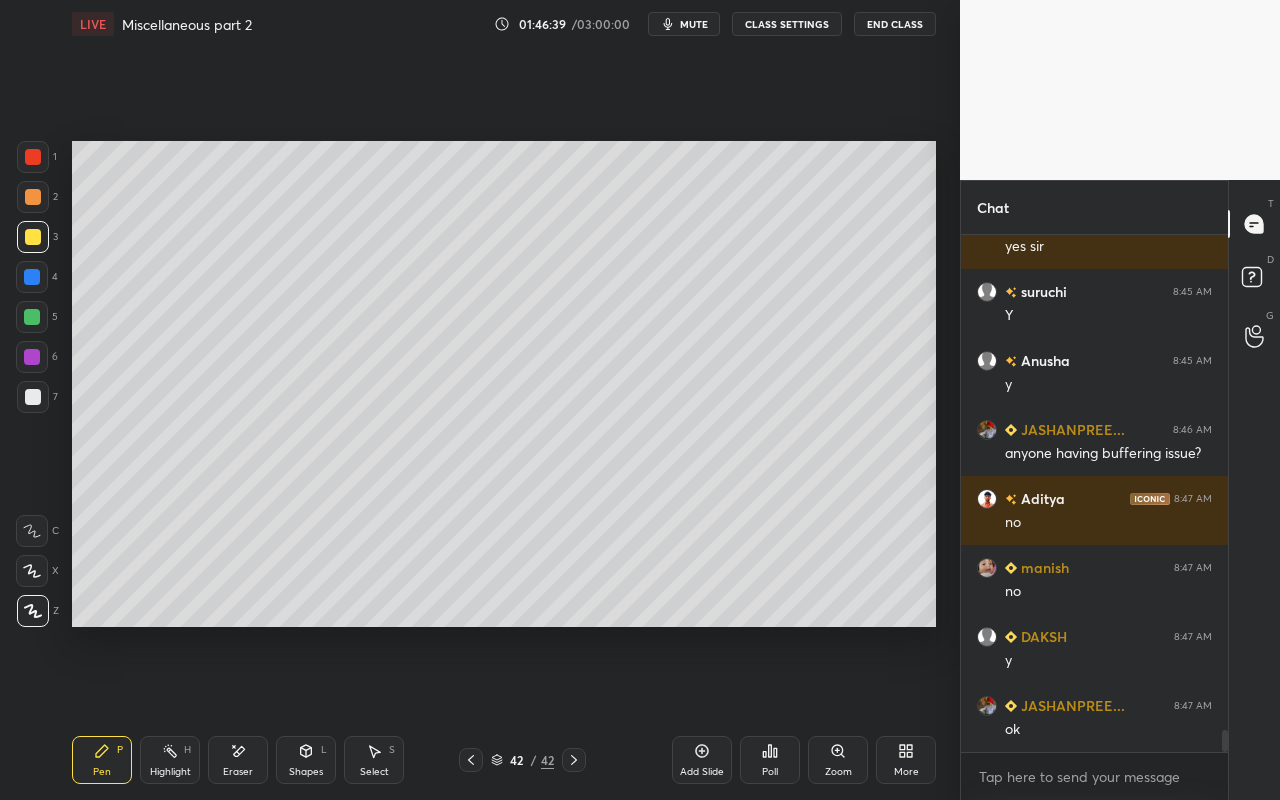 scroll, scrollTop: 11848, scrollLeft: 0, axis: vertical 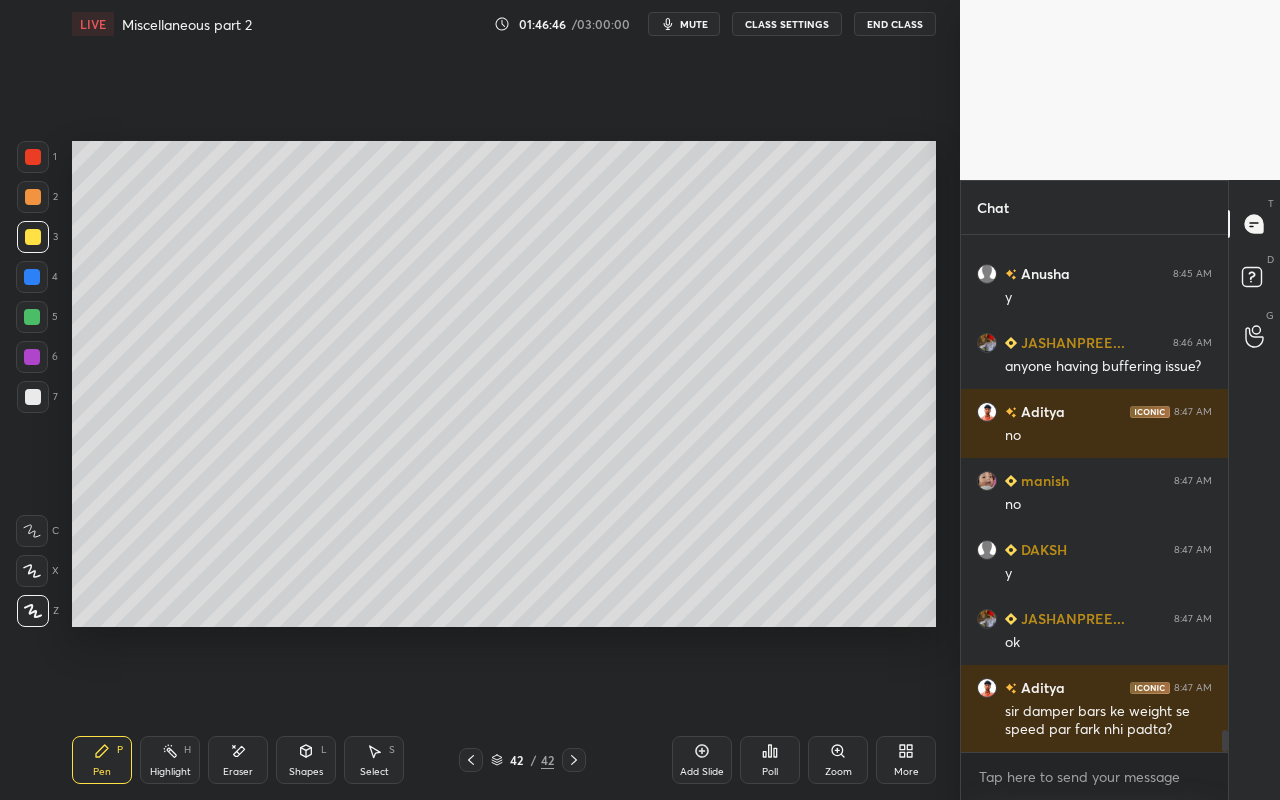 click 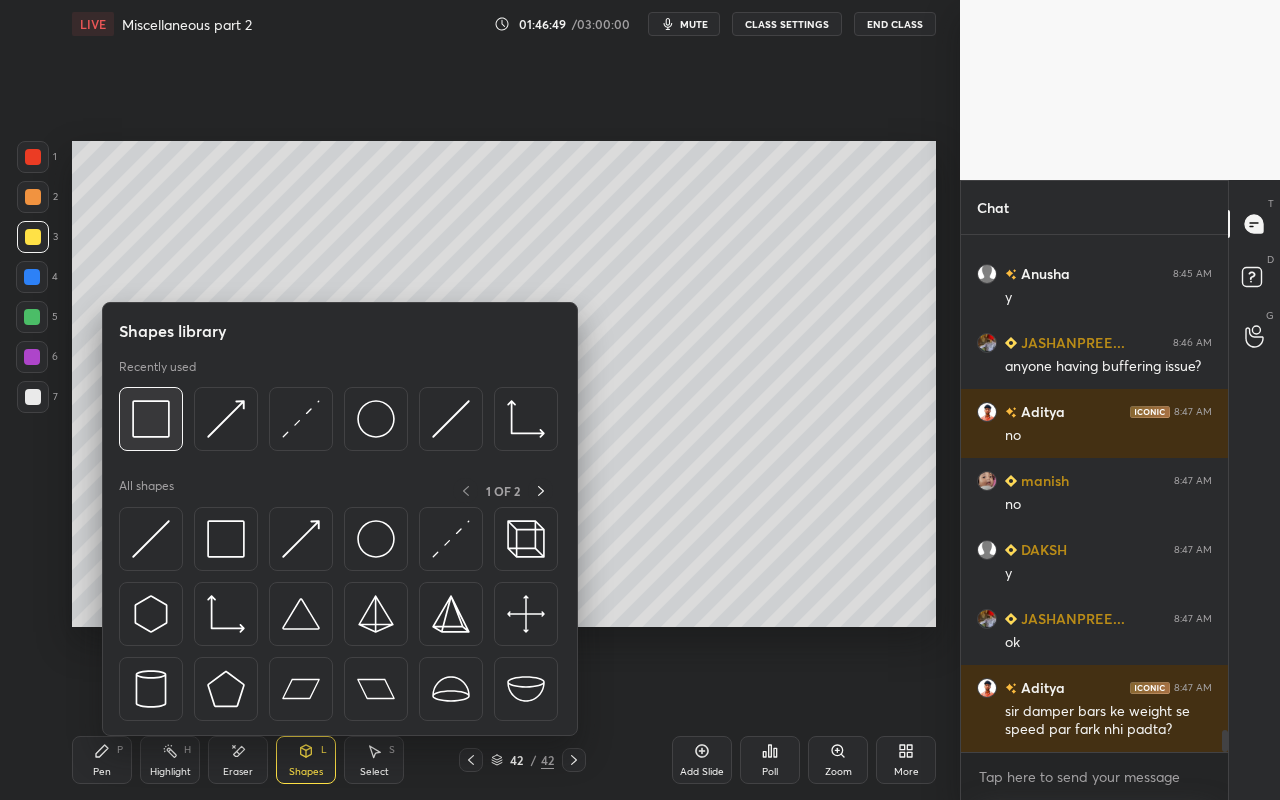 click at bounding box center (151, 419) 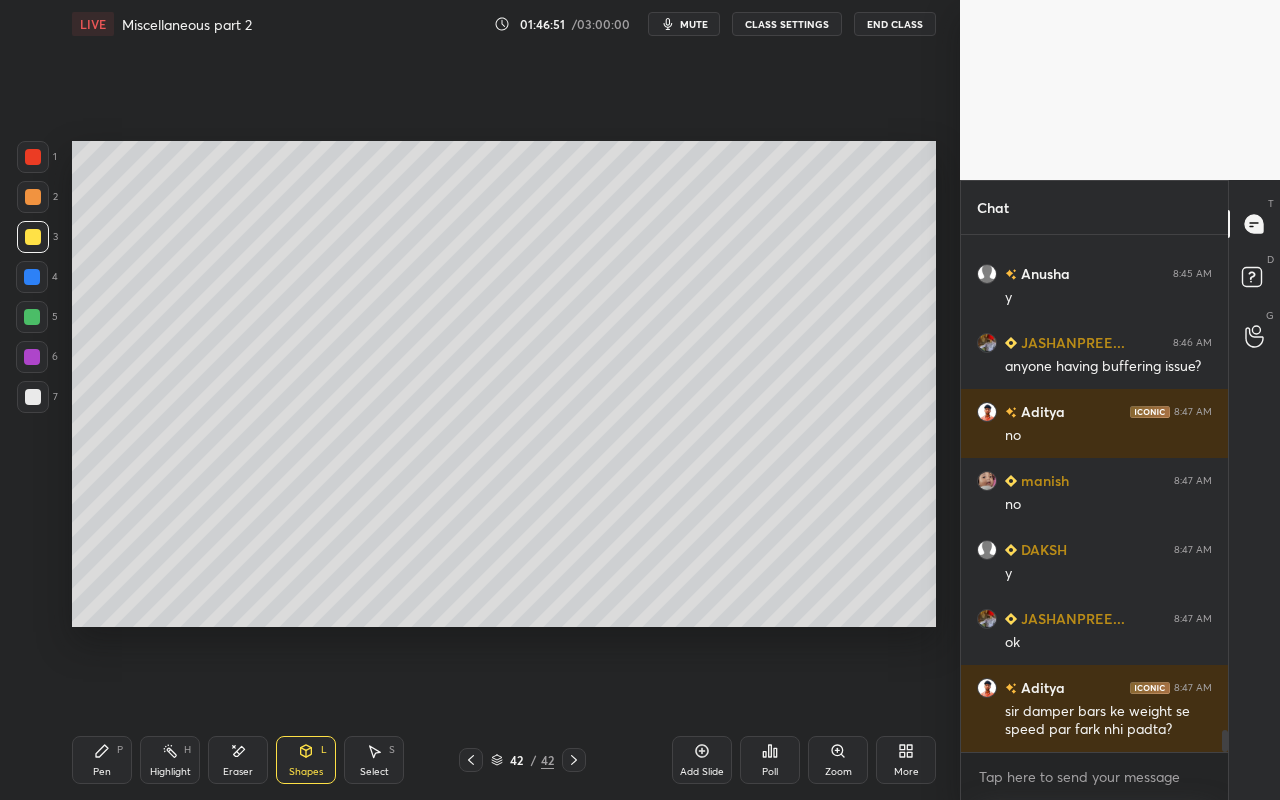 click on "Shapes L" at bounding box center [306, 760] 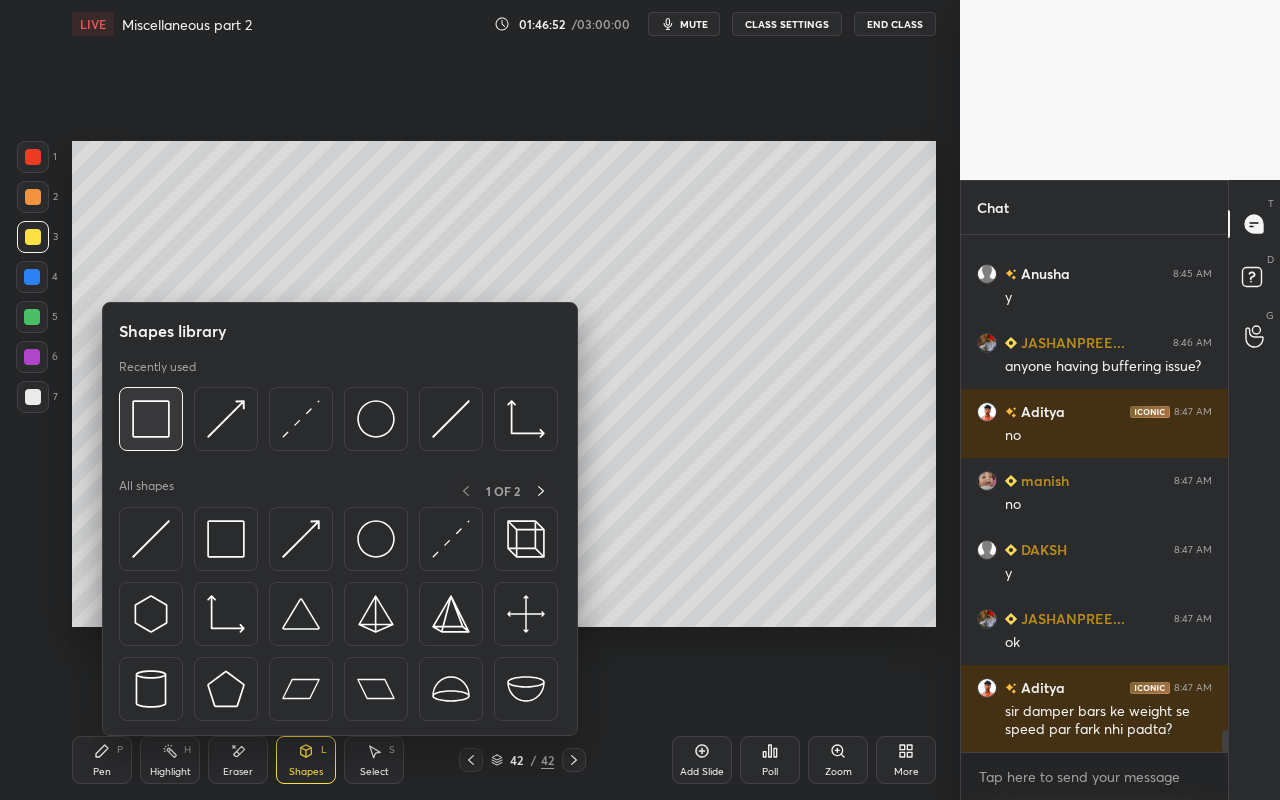 click at bounding box center [151, 419] 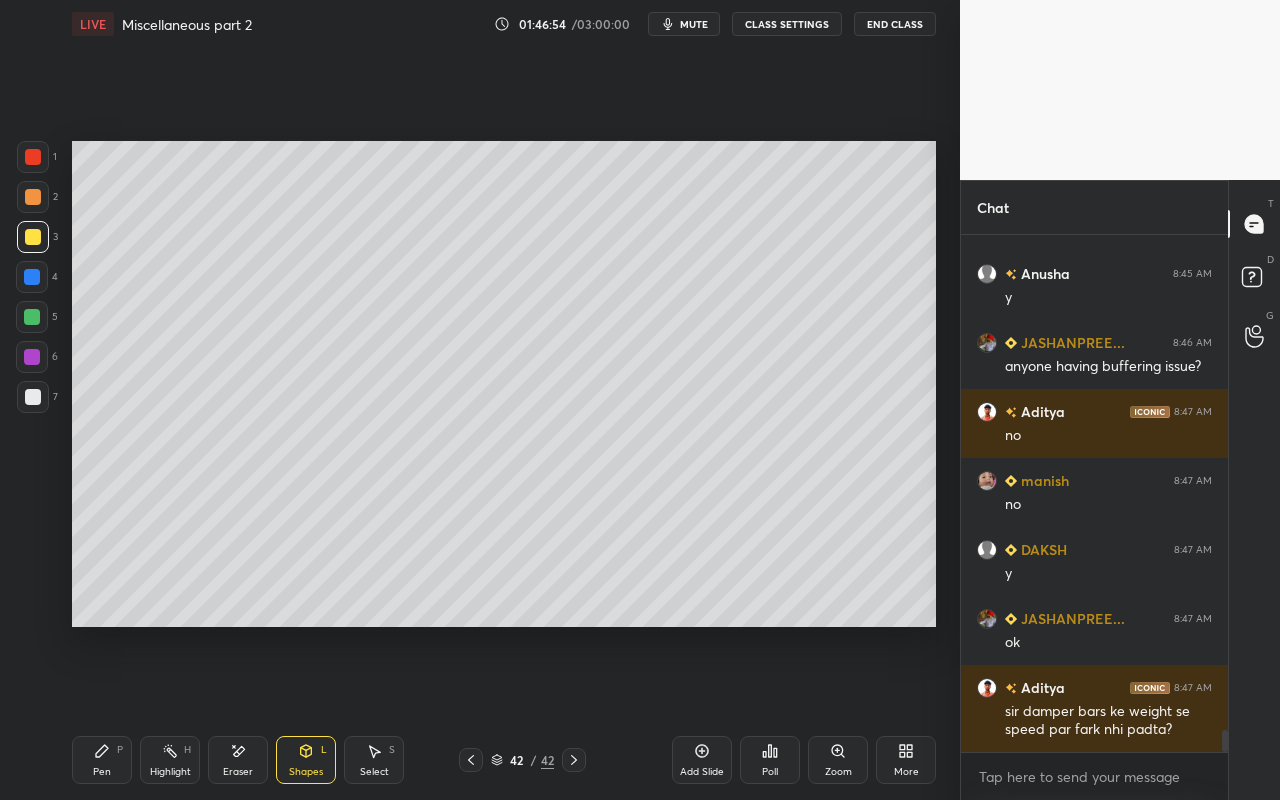 click at bounding box center (32, 277) 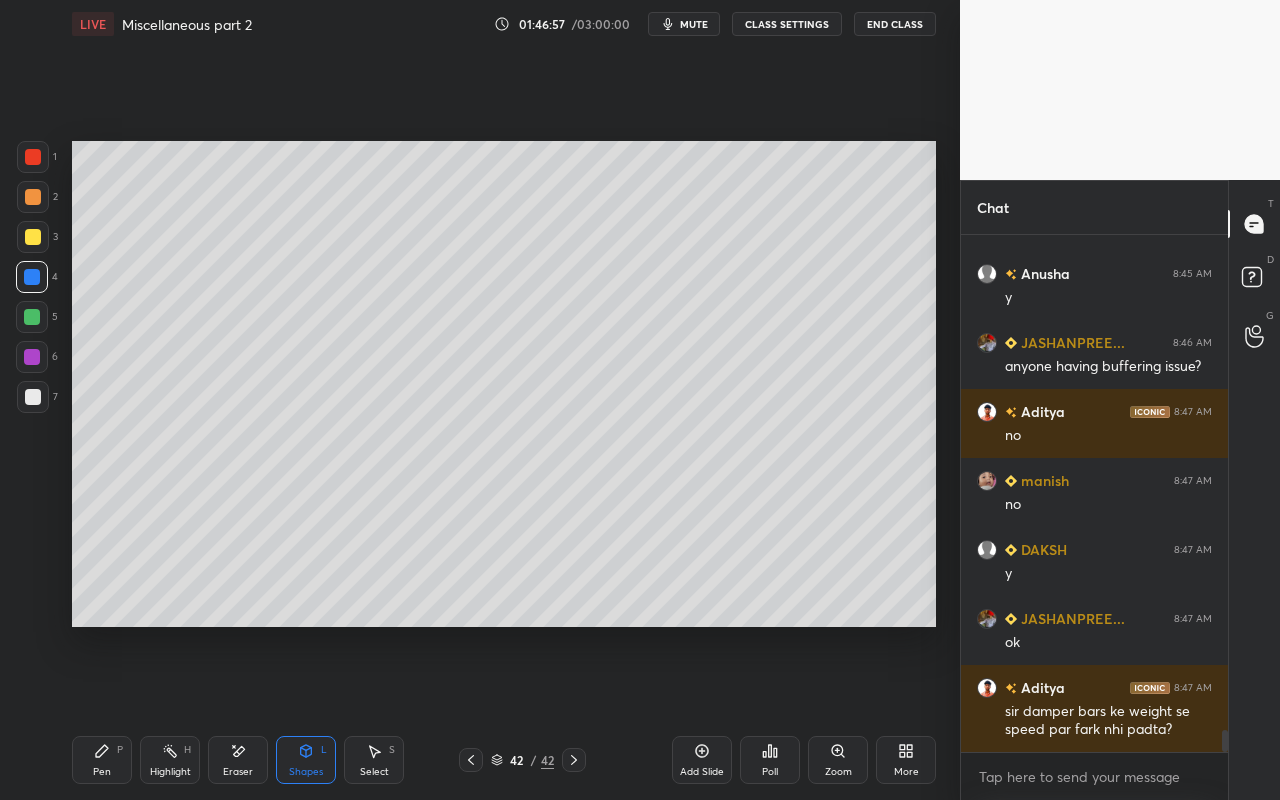 drag, startPoint x: 313, startPoint y: 769, endPoint x: 323, endPoint y: 748, distance: 23.259407 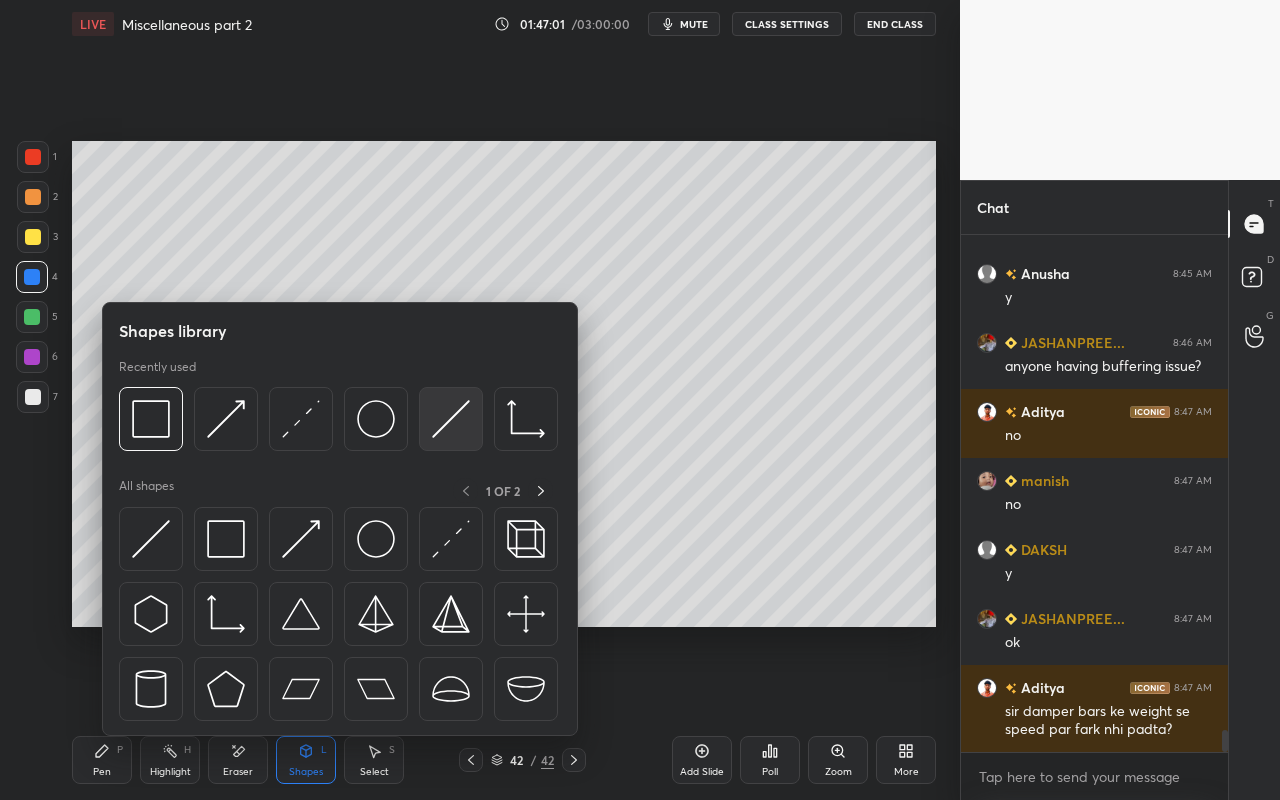 click at bounding box center (451, 419) 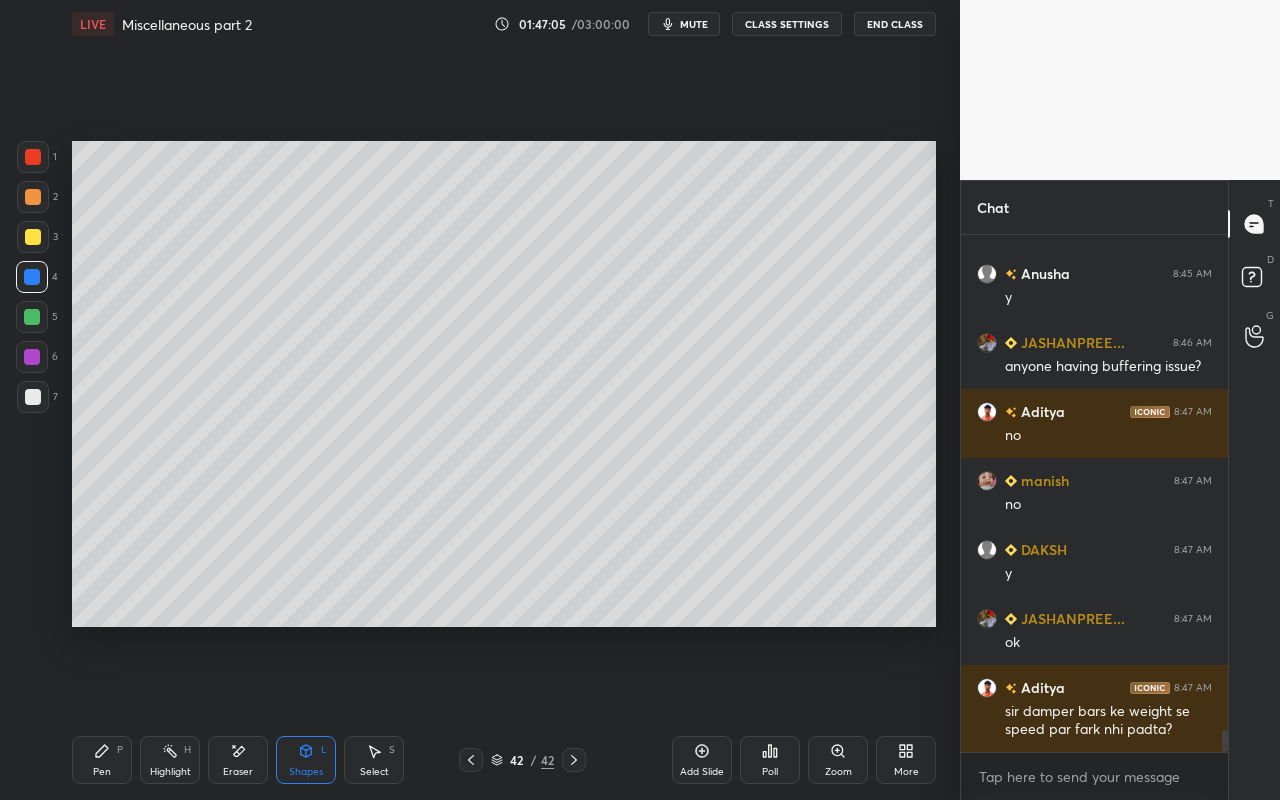 scroll, scrollTop: 11868, scrollLeft: 0, axis: vertical 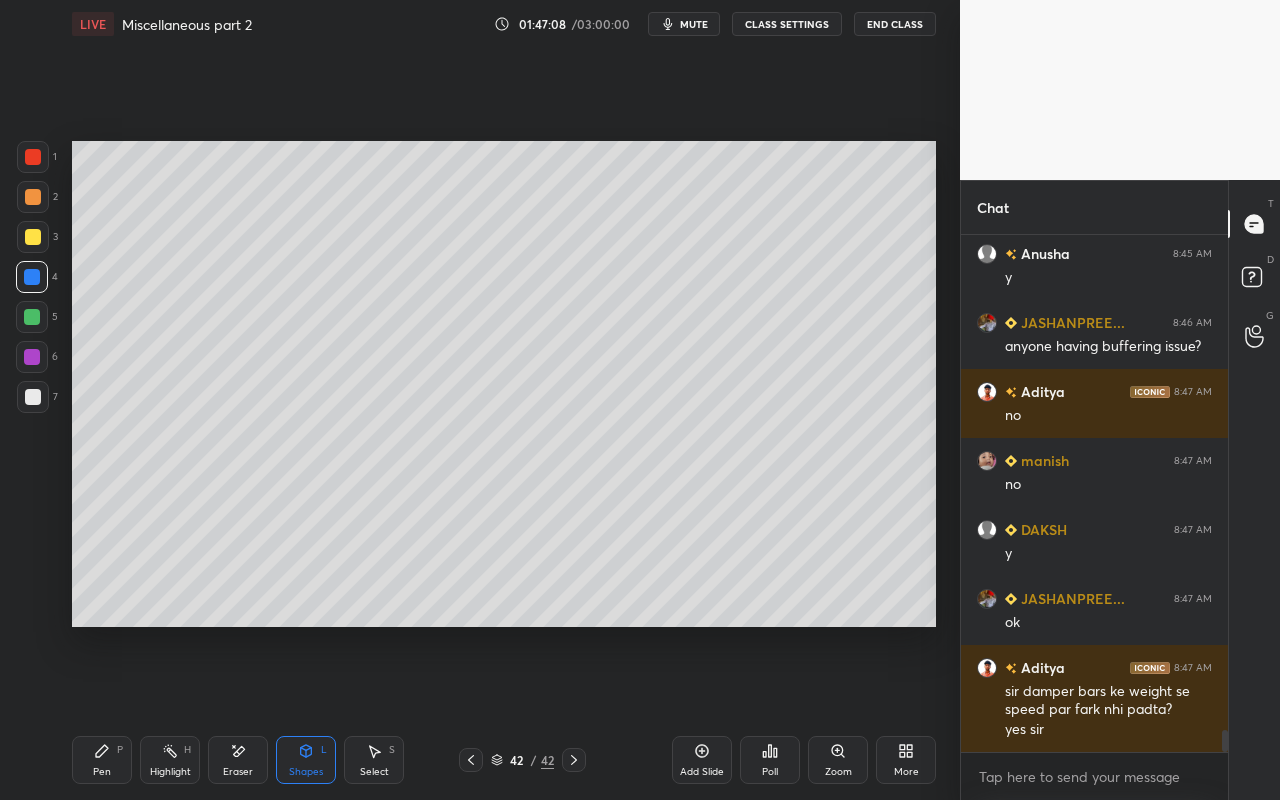 click on "Shapes L" at bounding box center [306, 760] 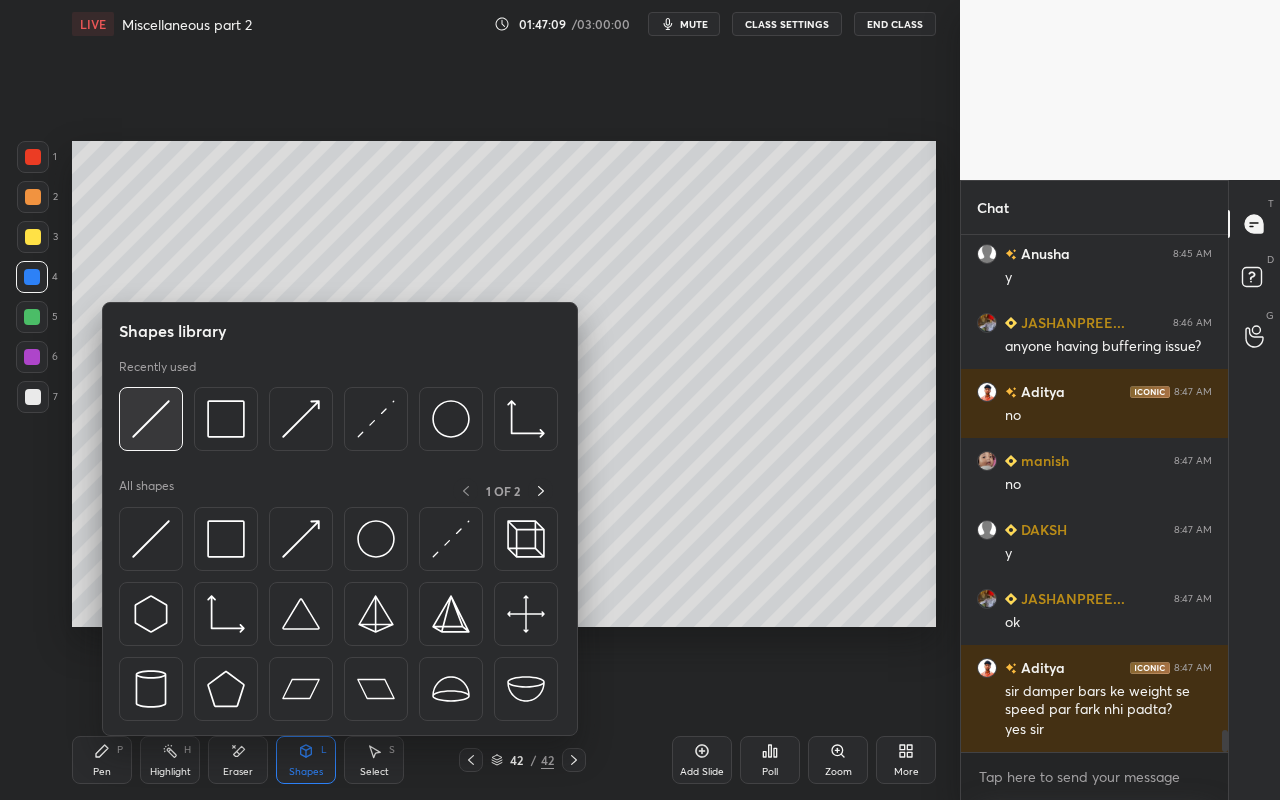 click at bounding box center (151, 419) 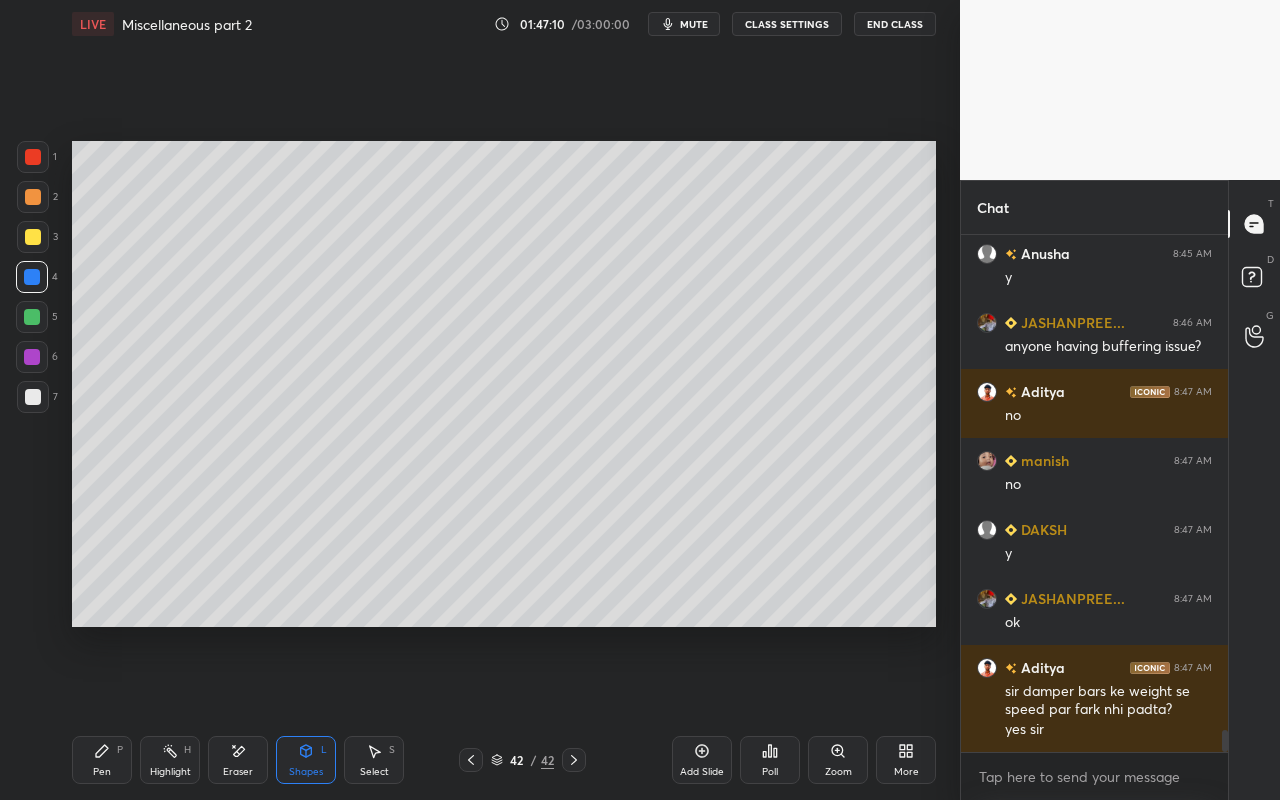 drag, startPoint x: 30, startPoint y: 237, endPoint x: 62, endPoint y: 242, distance: 32.38827 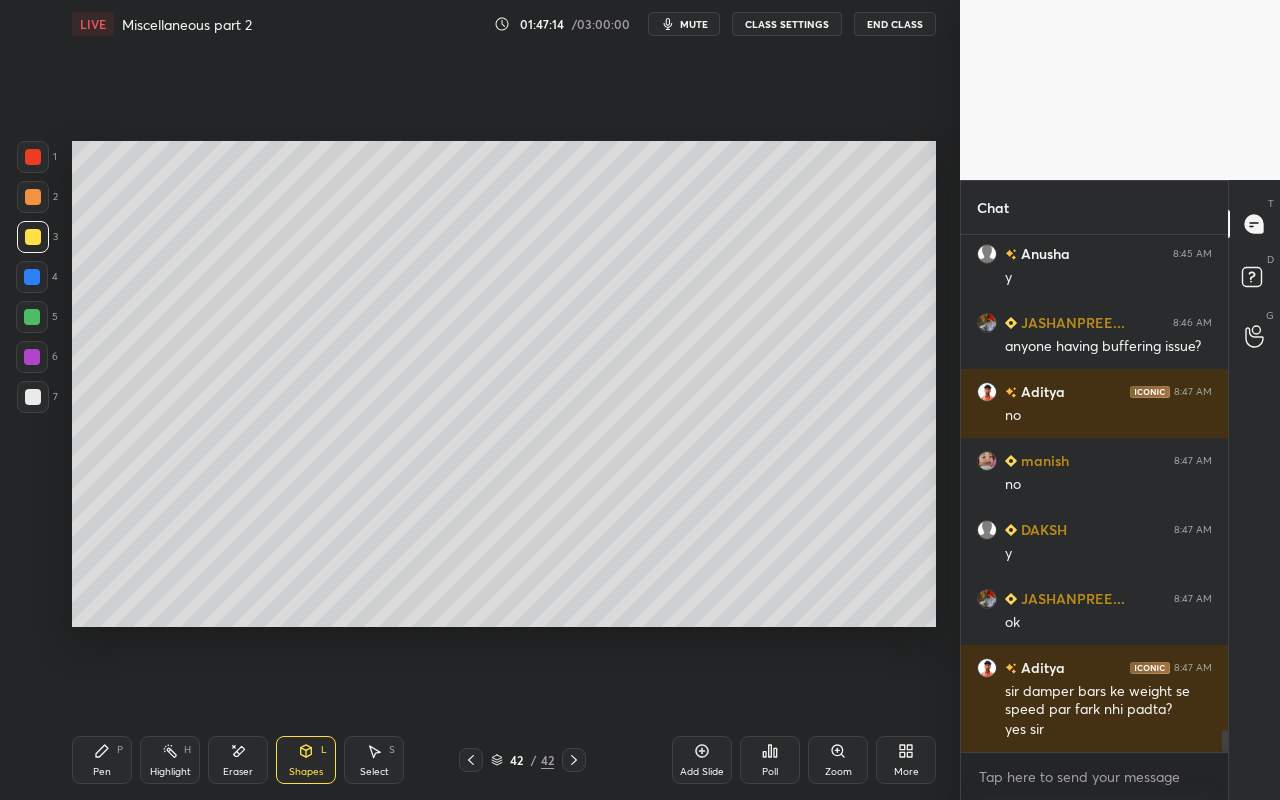 click on "Shapes L" at bounding box center [306, 760] 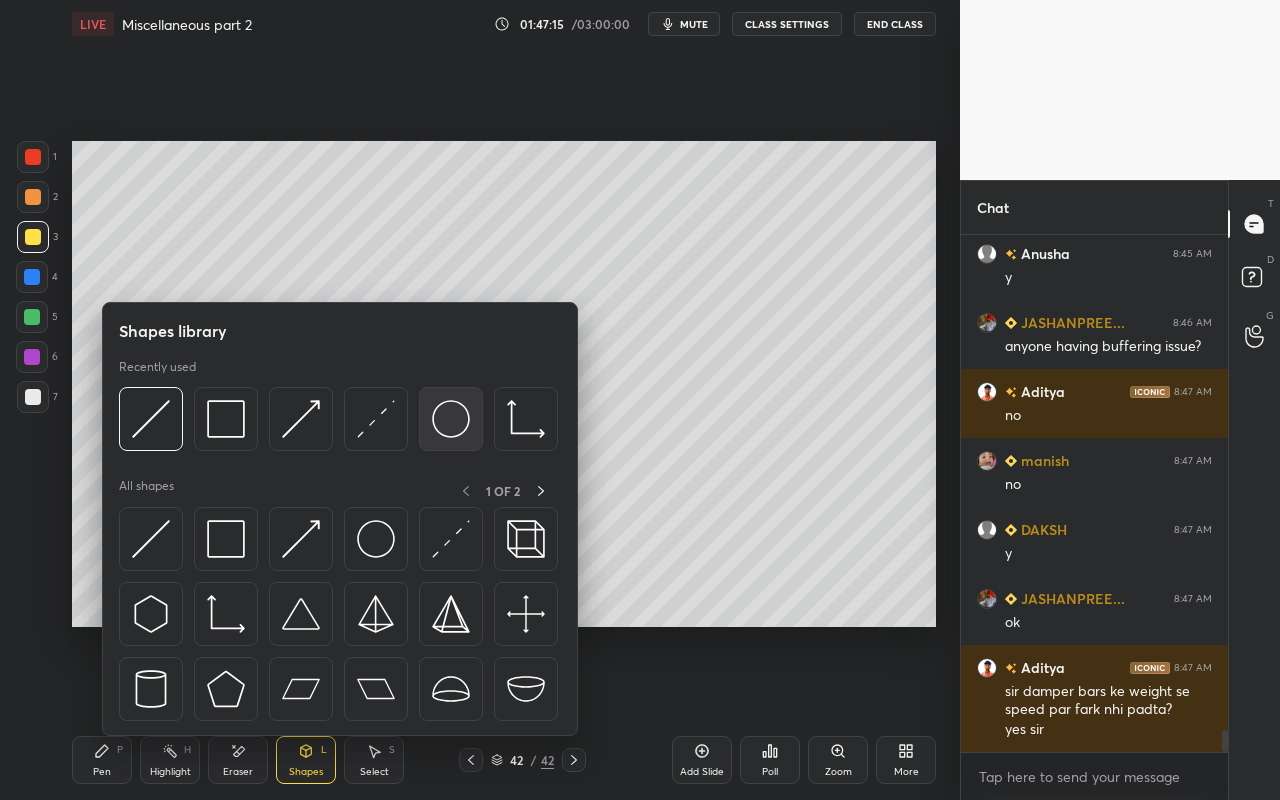 click at bounding box center [451, 419] 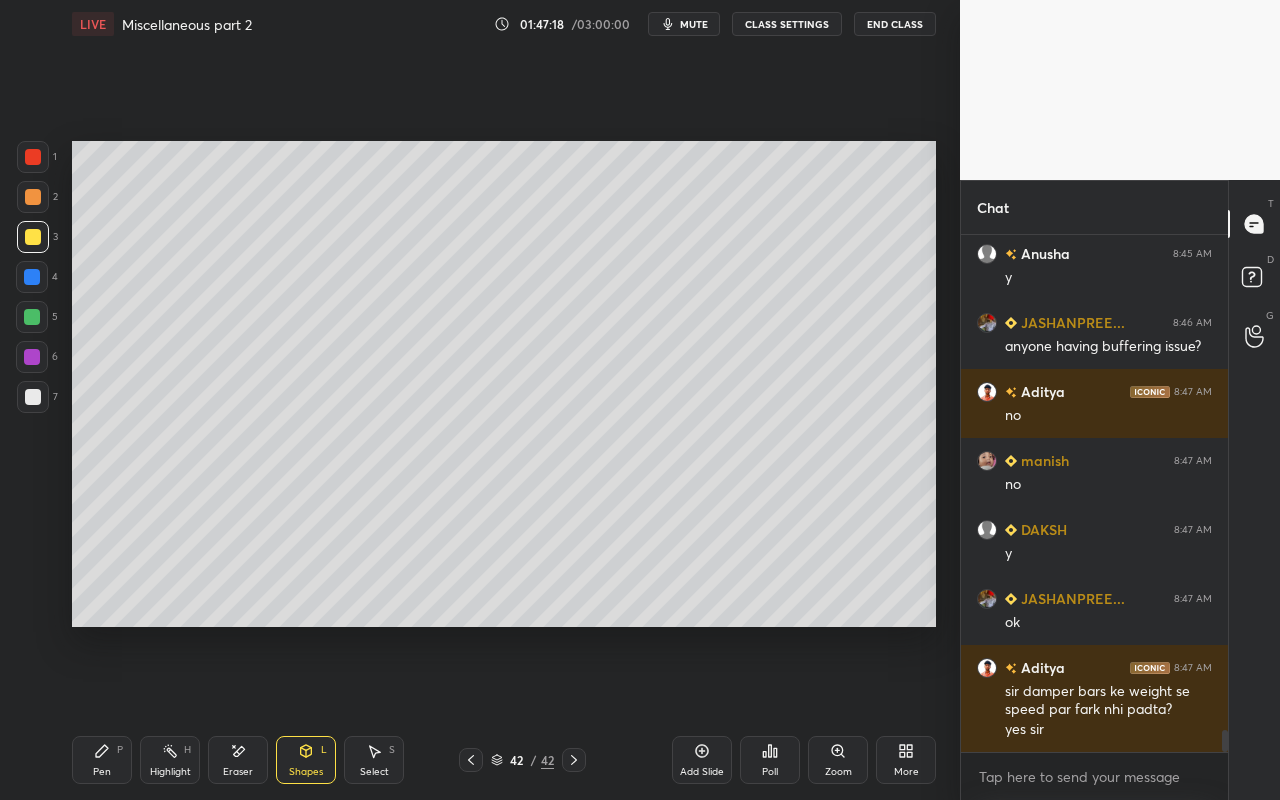 drag, startPoint x: 86, startPoint y: 757, endPoint x: 99, endPoint y: 735, distance: 25.553865 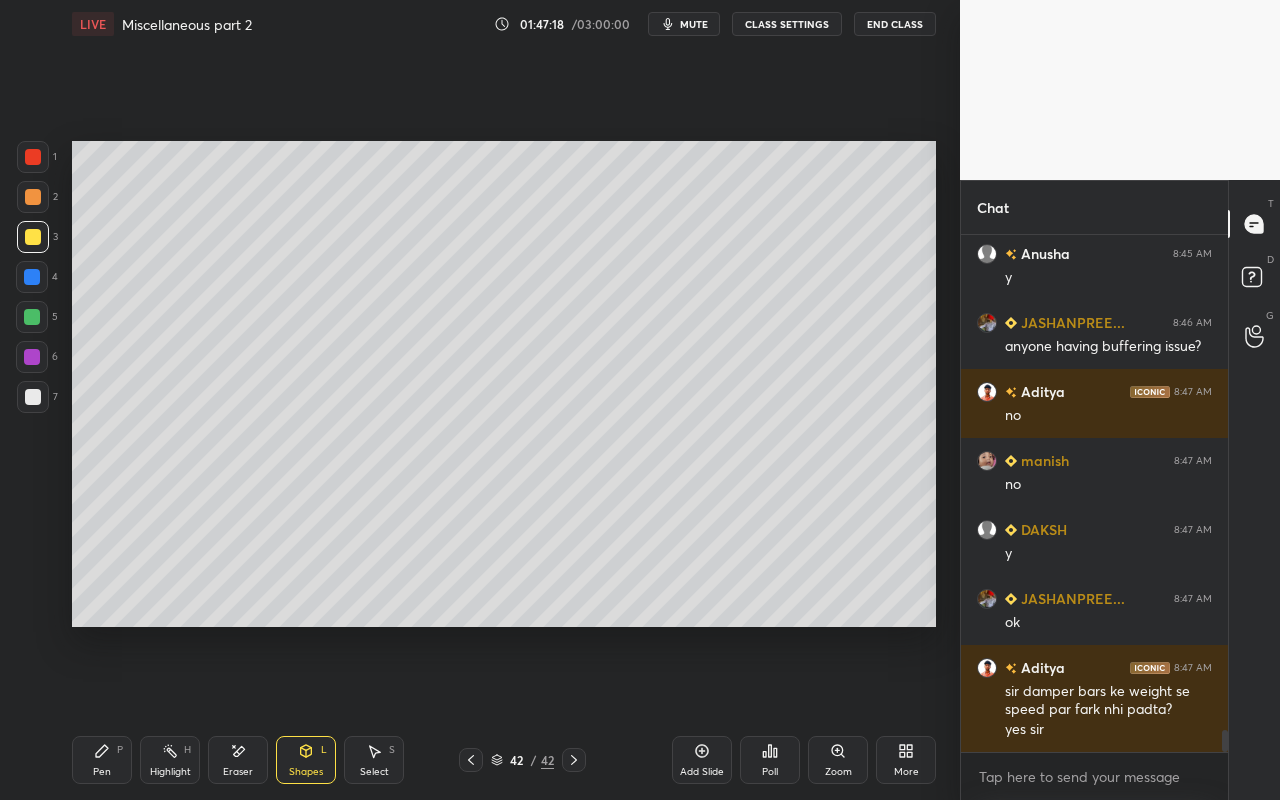 click on "Pen P" at bounding box center [102, 760] 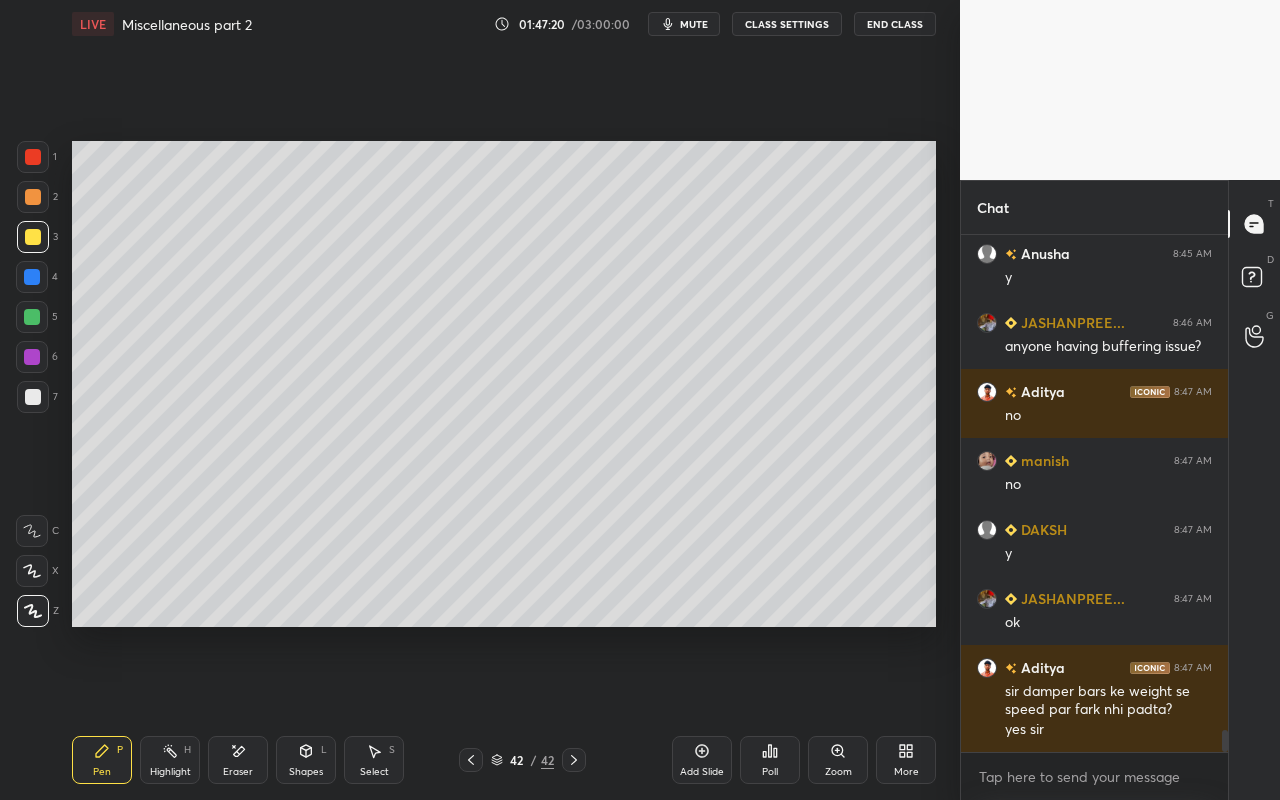 drag, startPoint x: 234, startPoint y: 760, endPoint x: 259, endPoint y: 711, distance: 55.00909 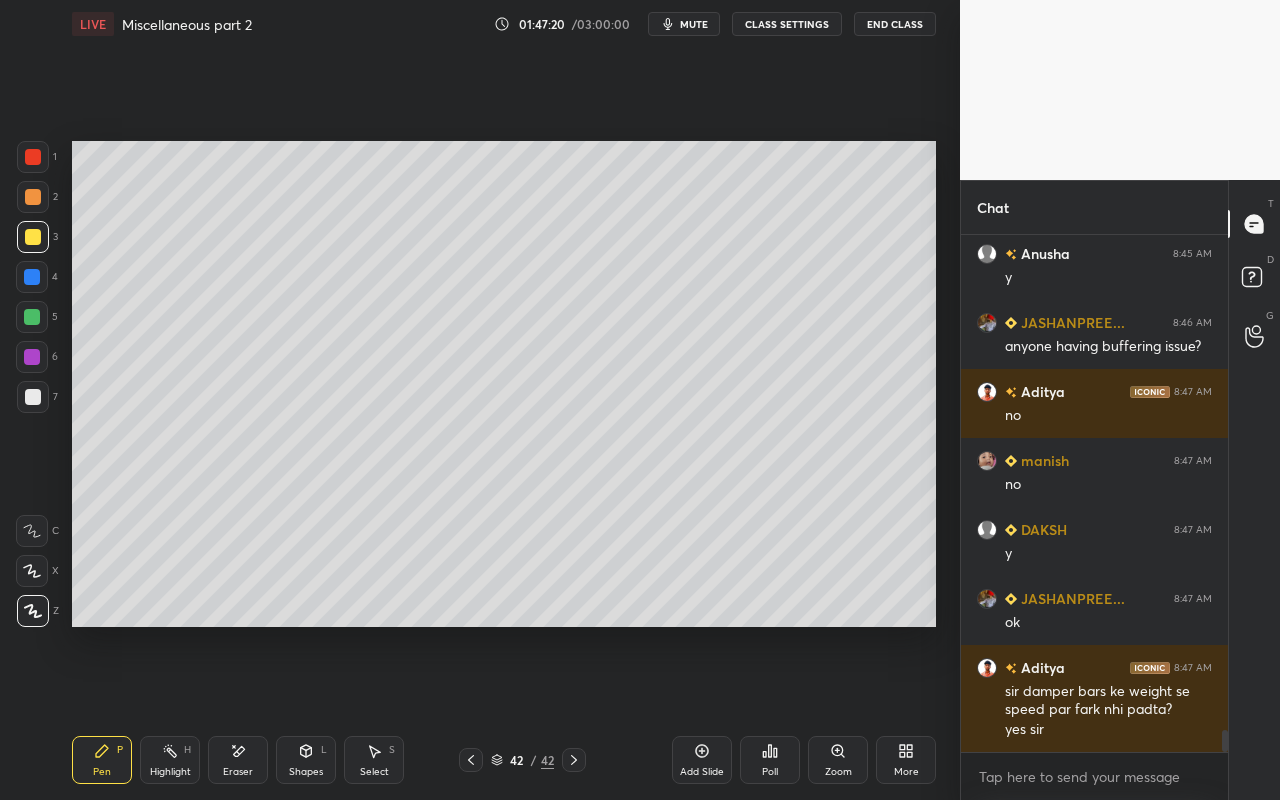 click on "Eraser" at bounding box center (238, 760) 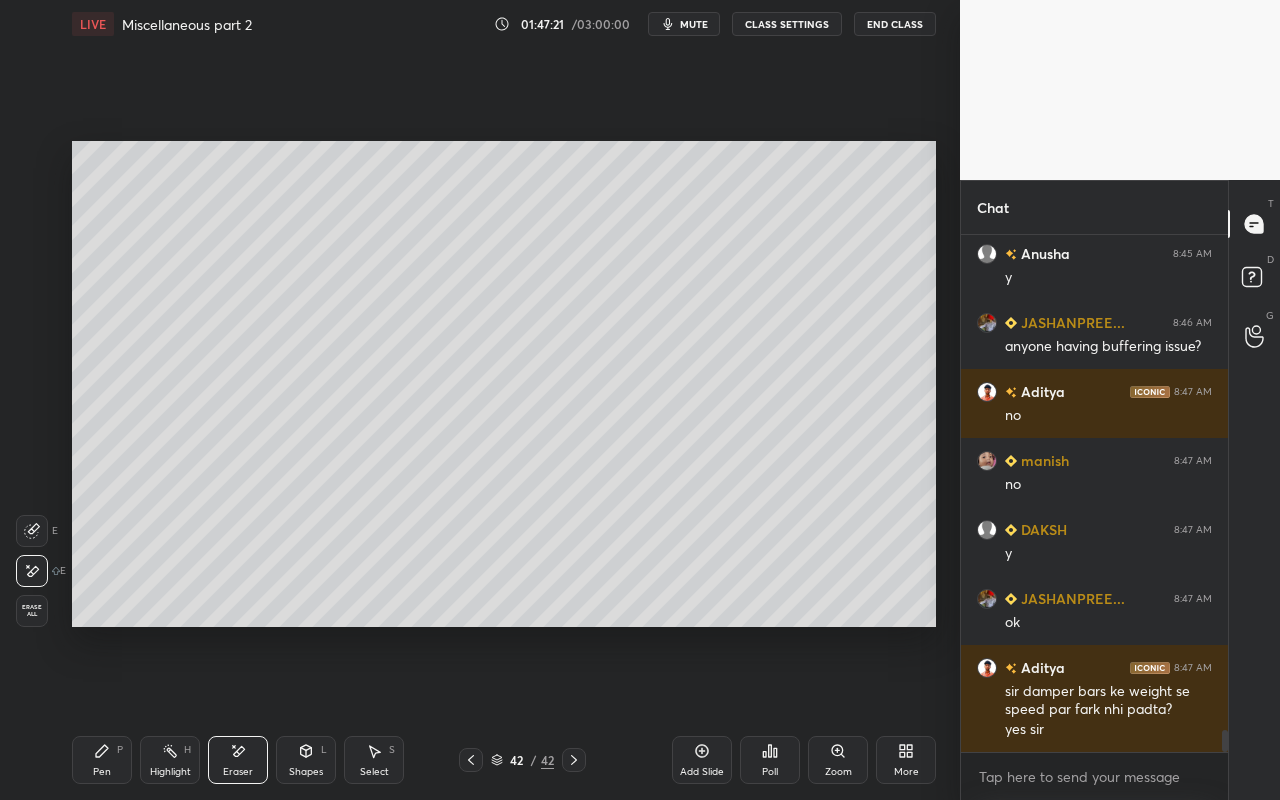 click at bounding box center [32, 531] 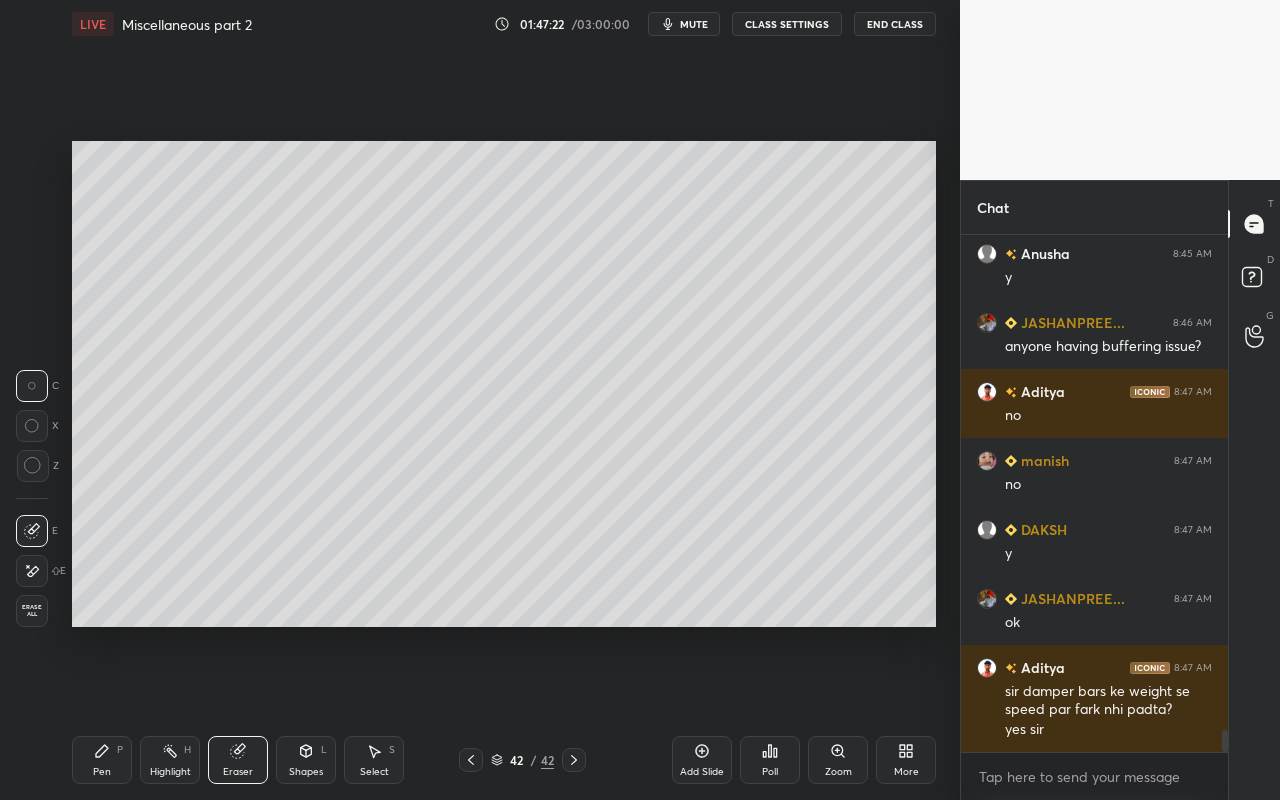 click 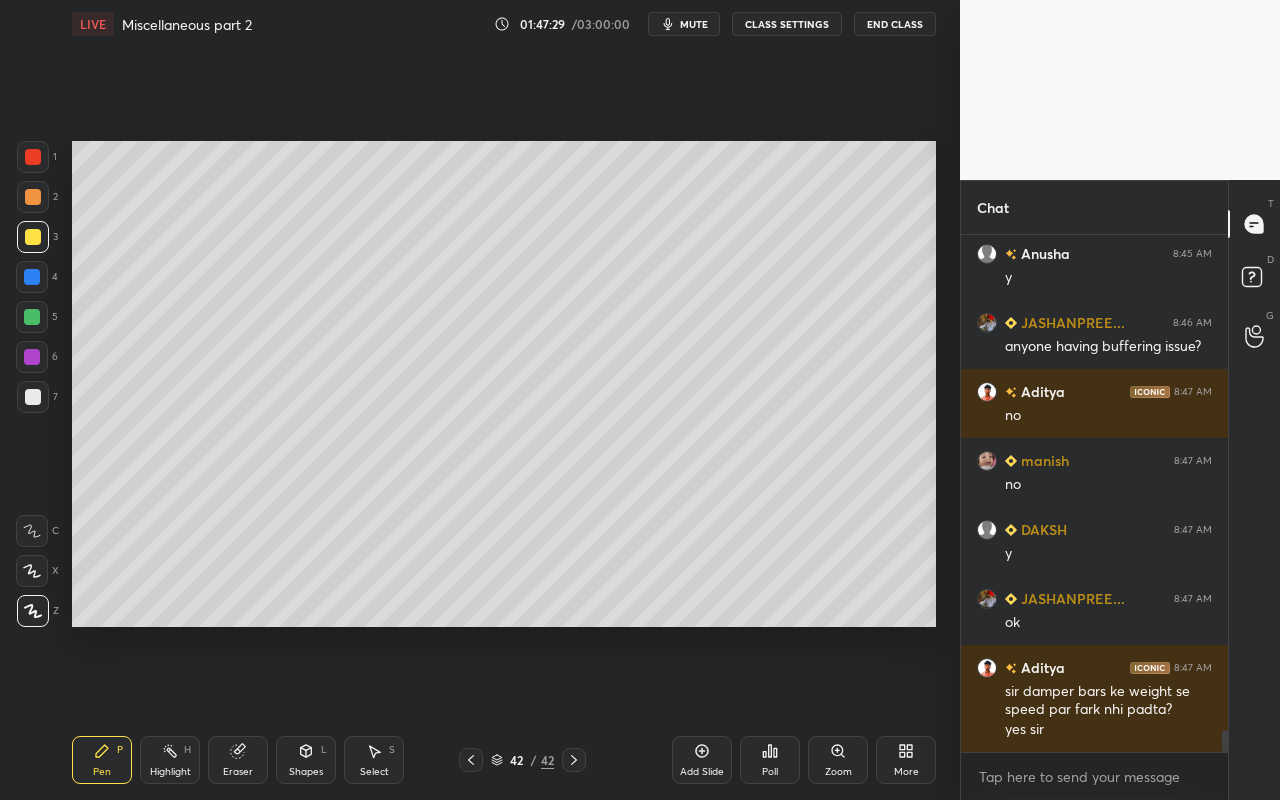 scroll, scrollTop: 11955, scrollLeft: 0, axis: vertical 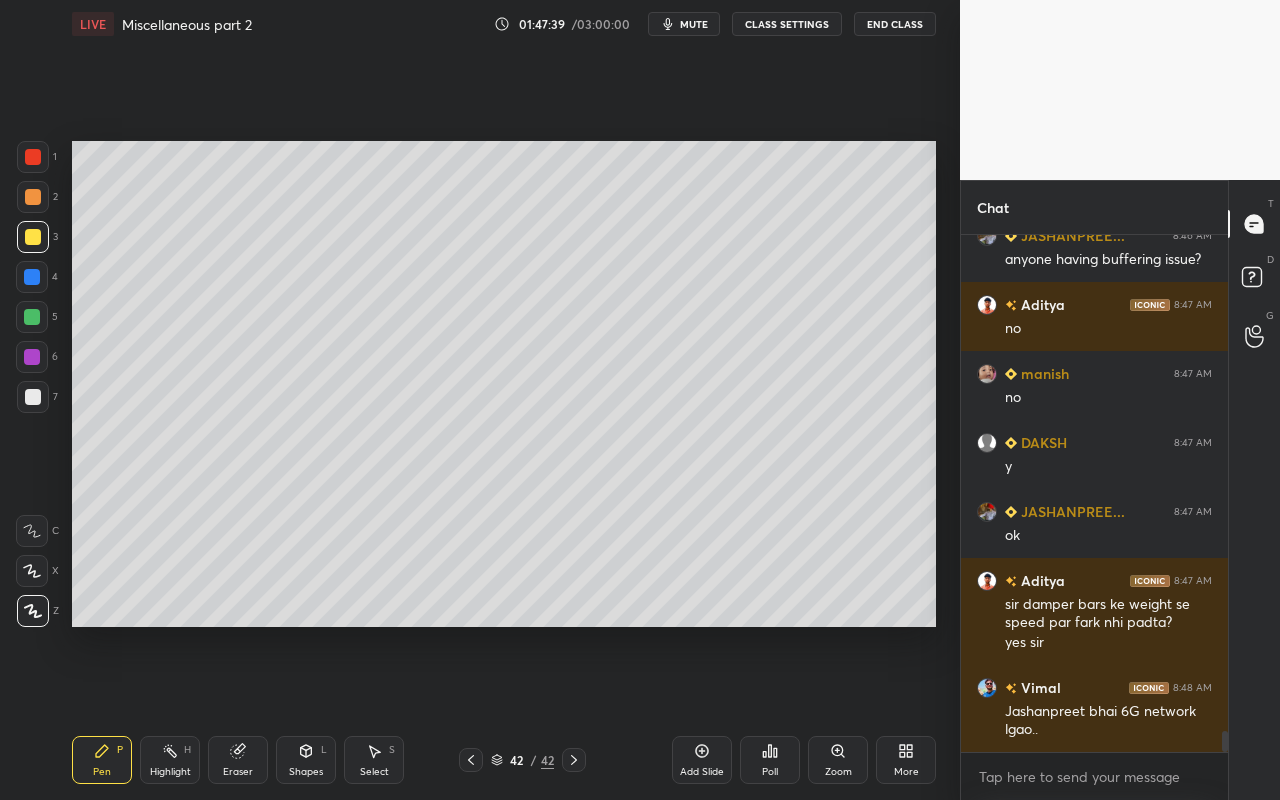 click on "Pen P" at bounding box center [102, 760] 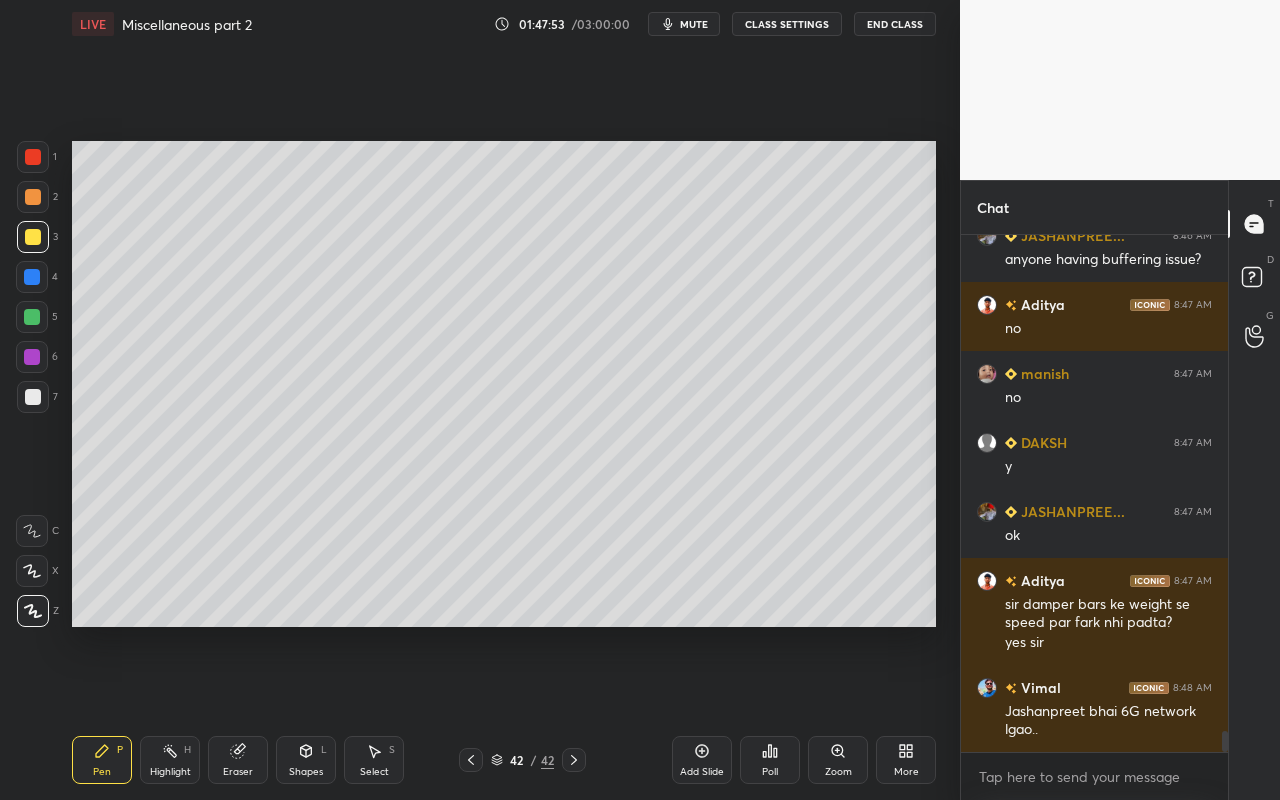 scroll, scrollTop: 12042, scrollLeft: 0, axis: vertical 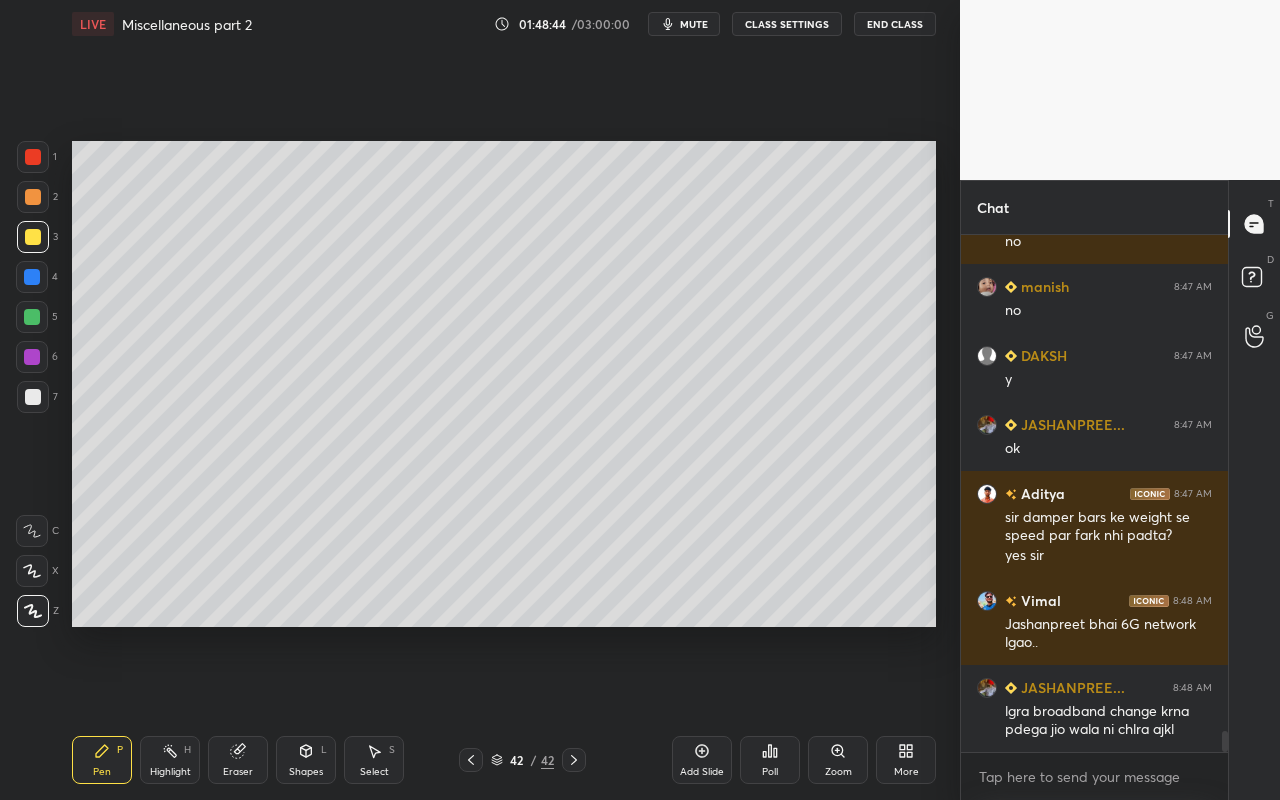 click on "Select" at bounding box center (374, 772) 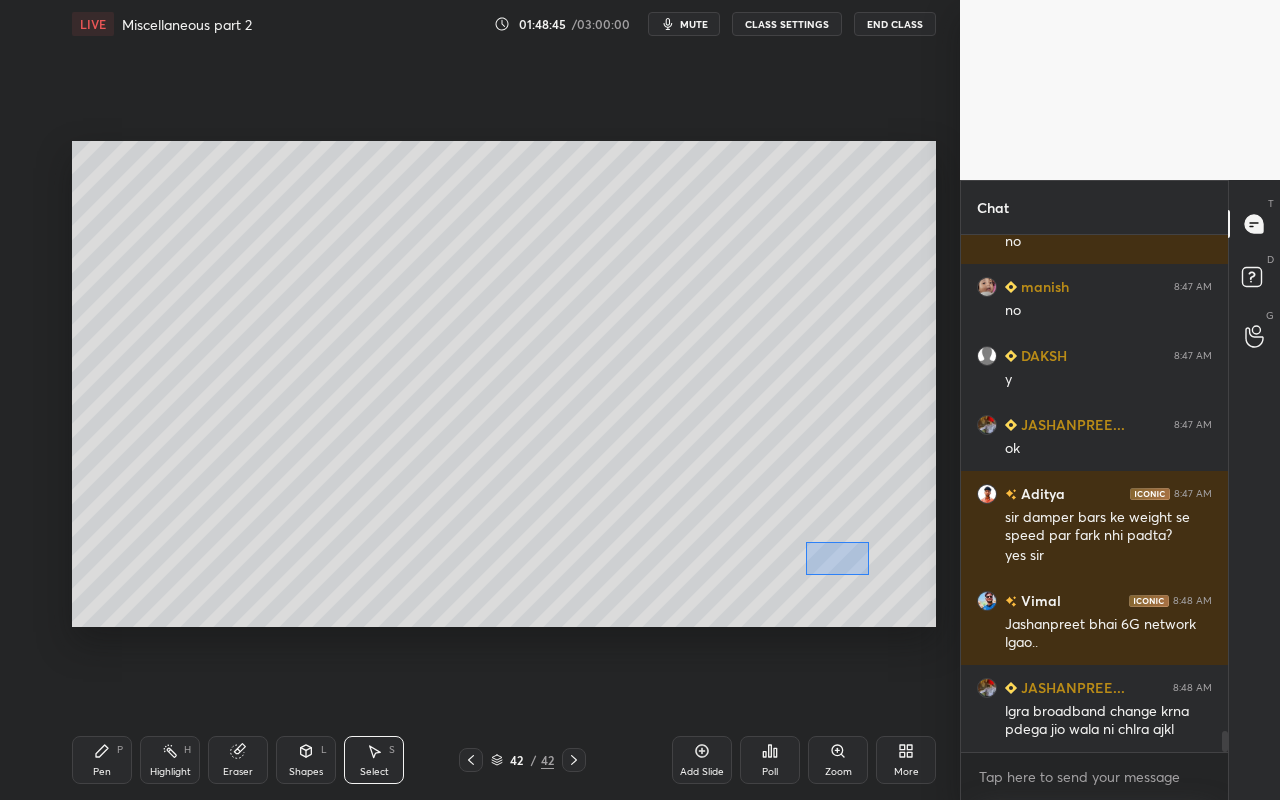 click on "0 ° Undo Copy Paste here Duplicate Duplicate to new slide Delete" at bounding box center [504, 384] 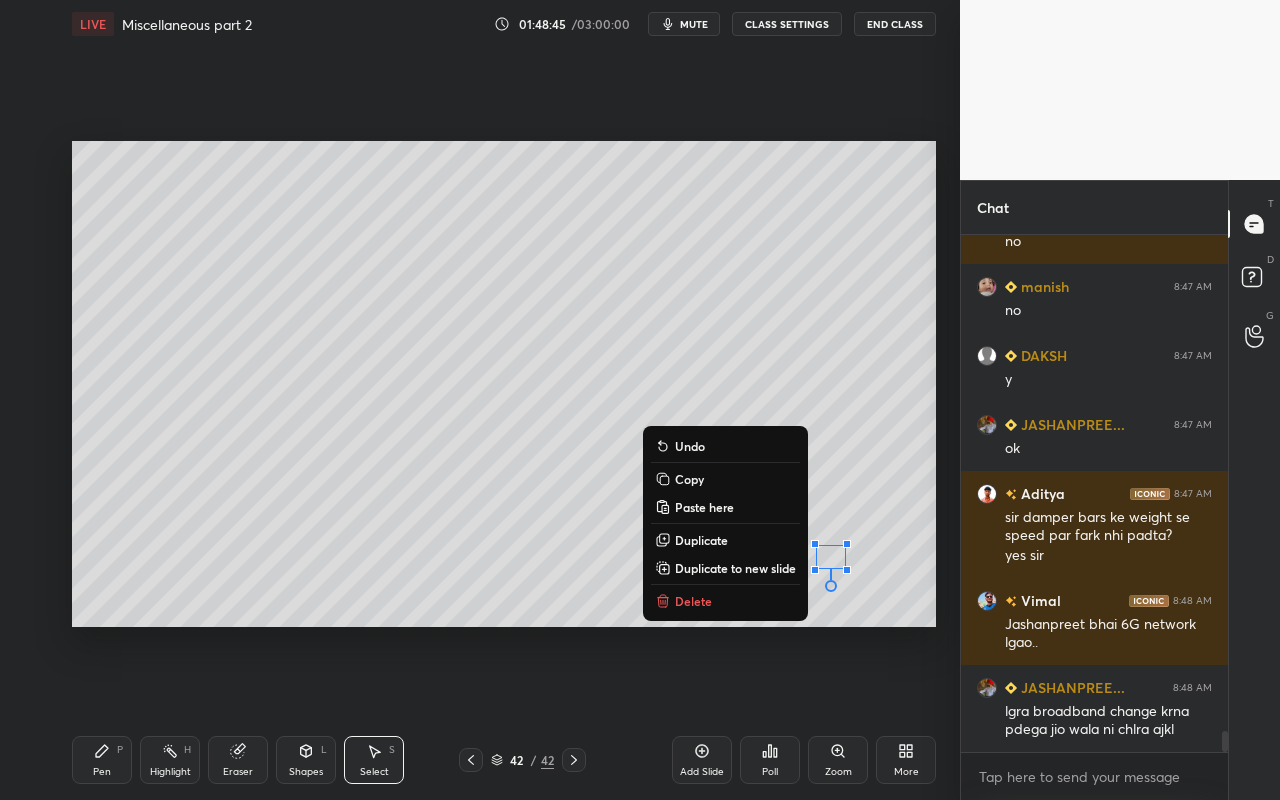 click on "Delete" at bounding box center [725, 601] 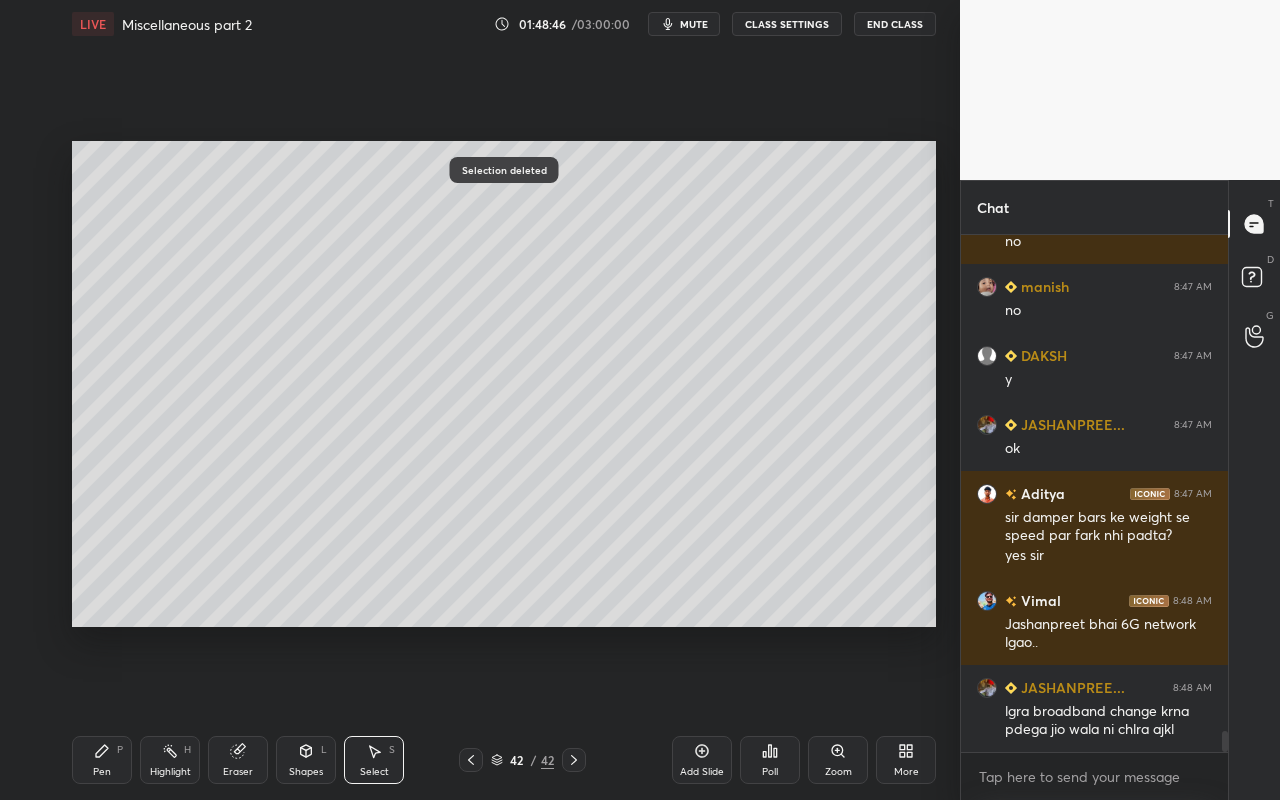 drag, startPoint x: 107, startPoint y: 759, endPoint x: 269, endPoint y: 684, distance: 178.5189 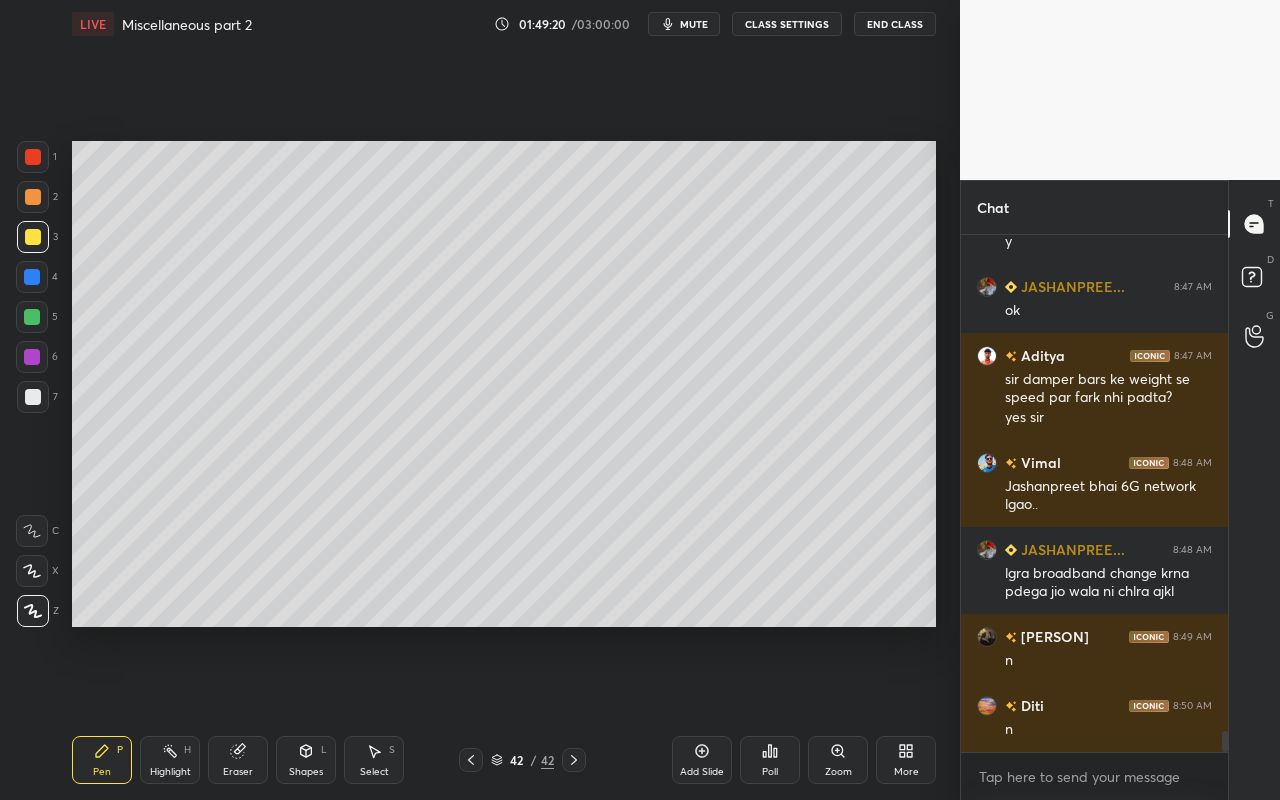 scroll, scrollTop: 12249, scrollLeft: 0, axis: vertical 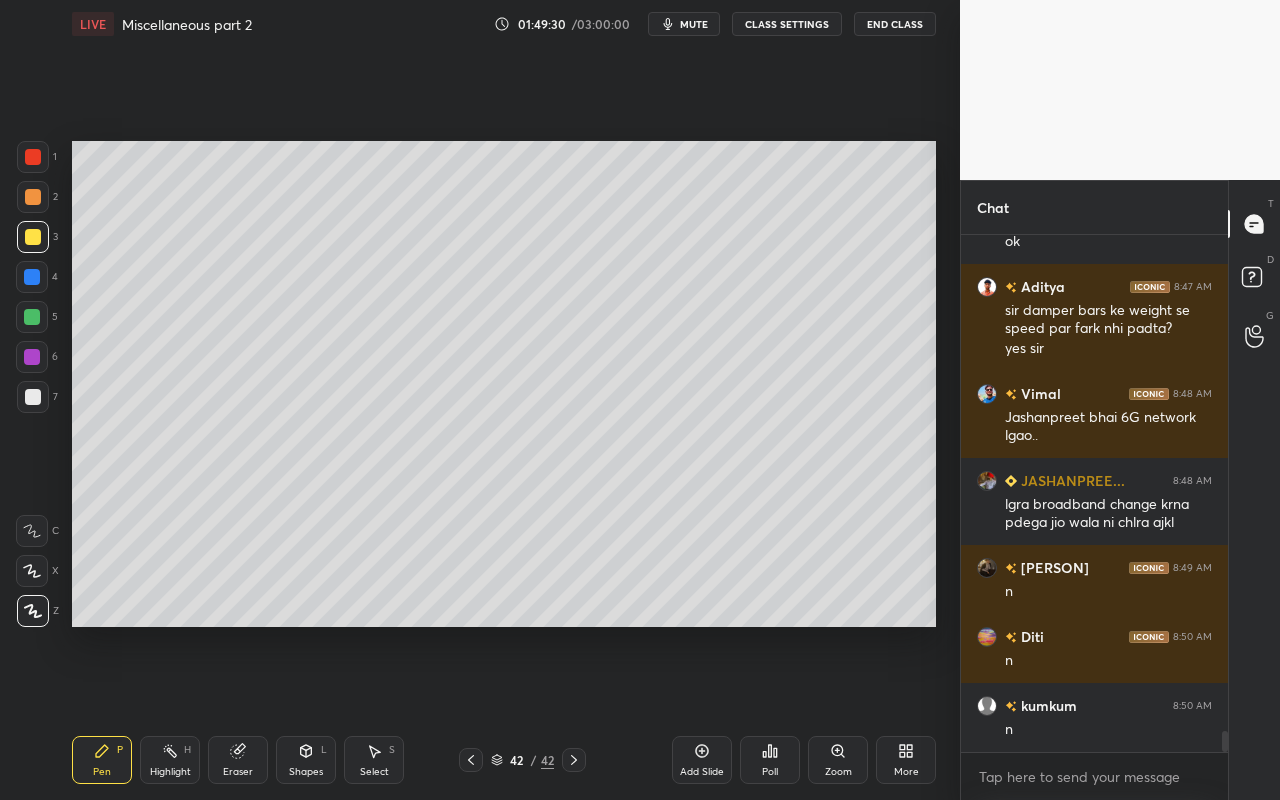 drag, startPoint x: 697, startPoint y: 755, endPoint x: 710, endPoint y: 759, distance: 13.601471 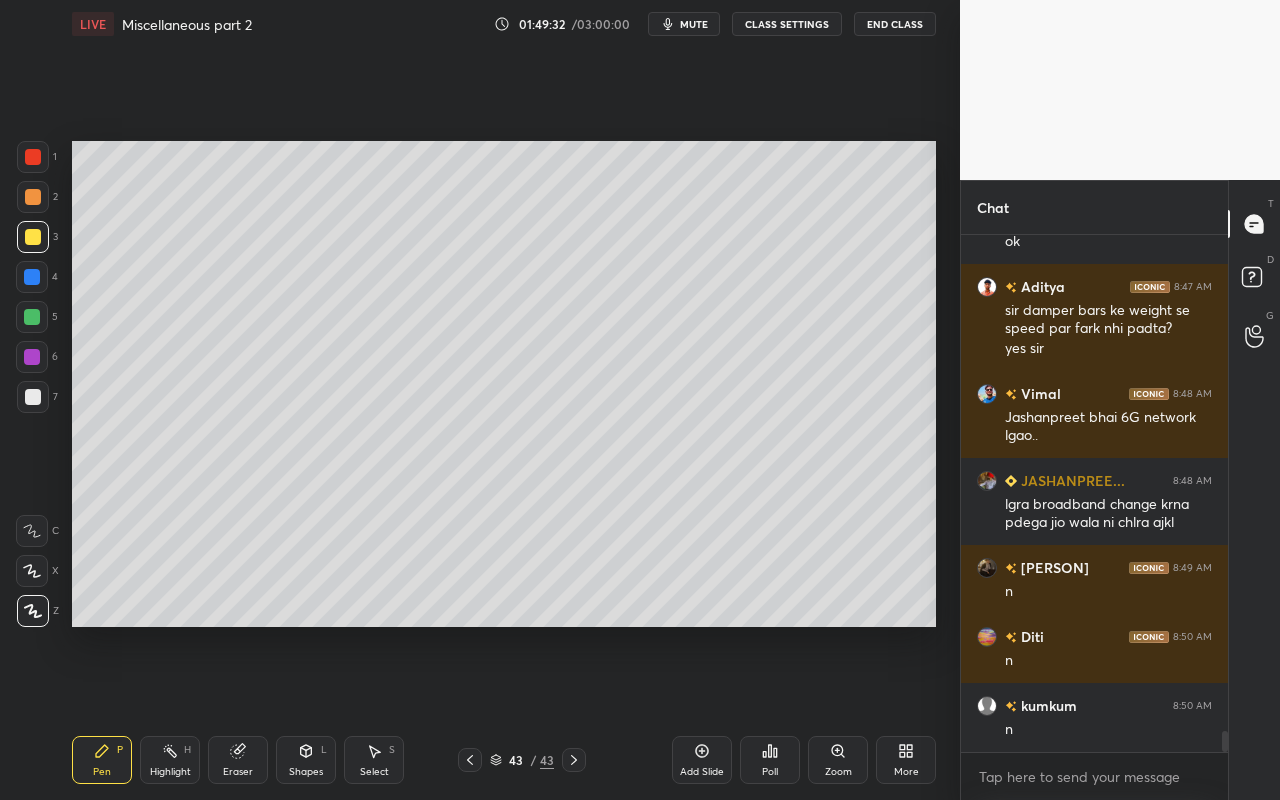click 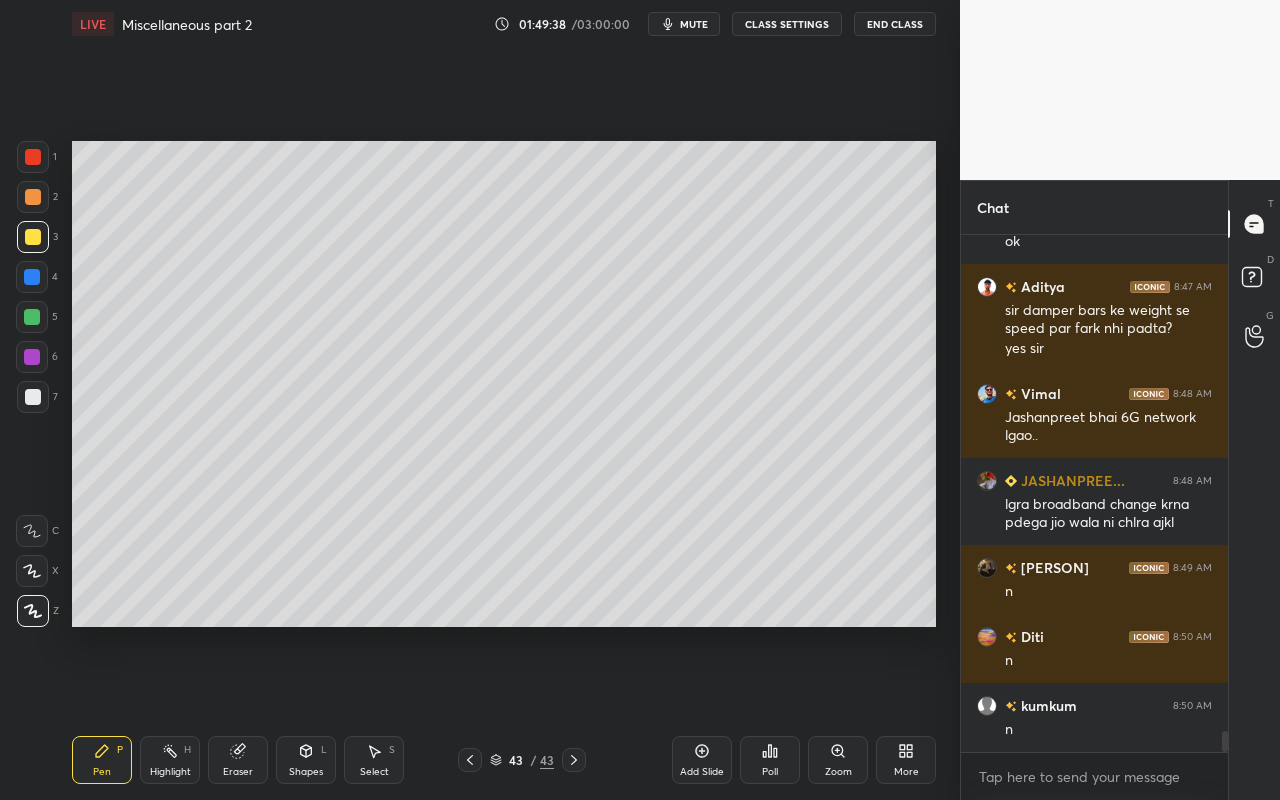 click on "Shapes L" at bounding box center (306, 760) 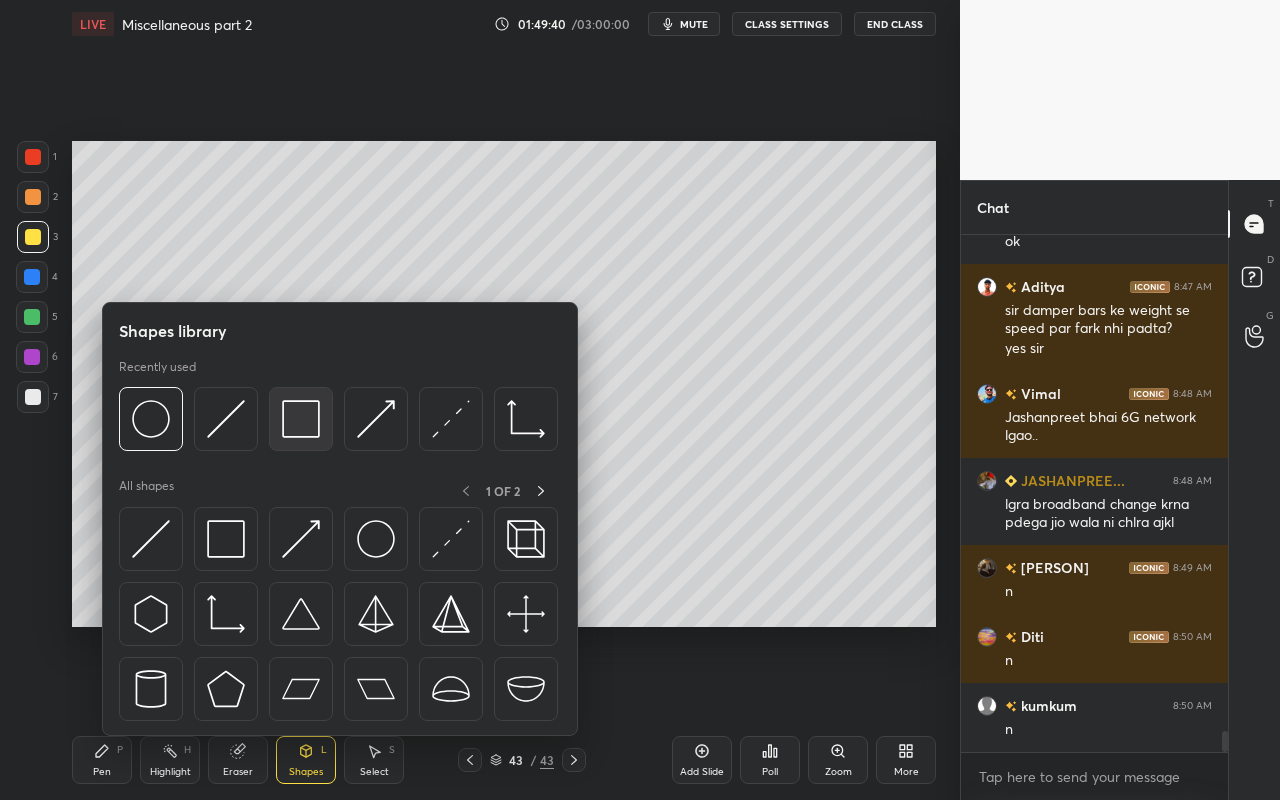 click at bounding box center [301, 419] 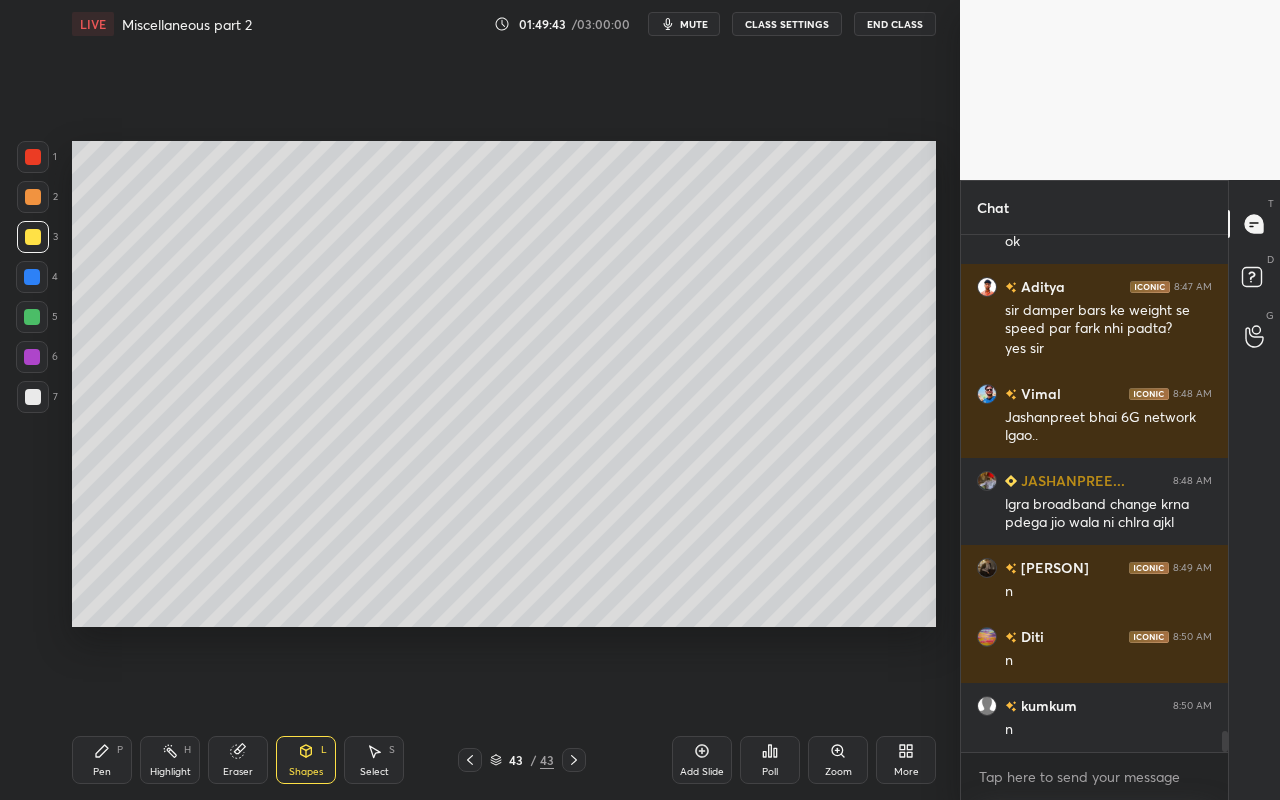 click on "Shapes" at bounding box center (306, 772) 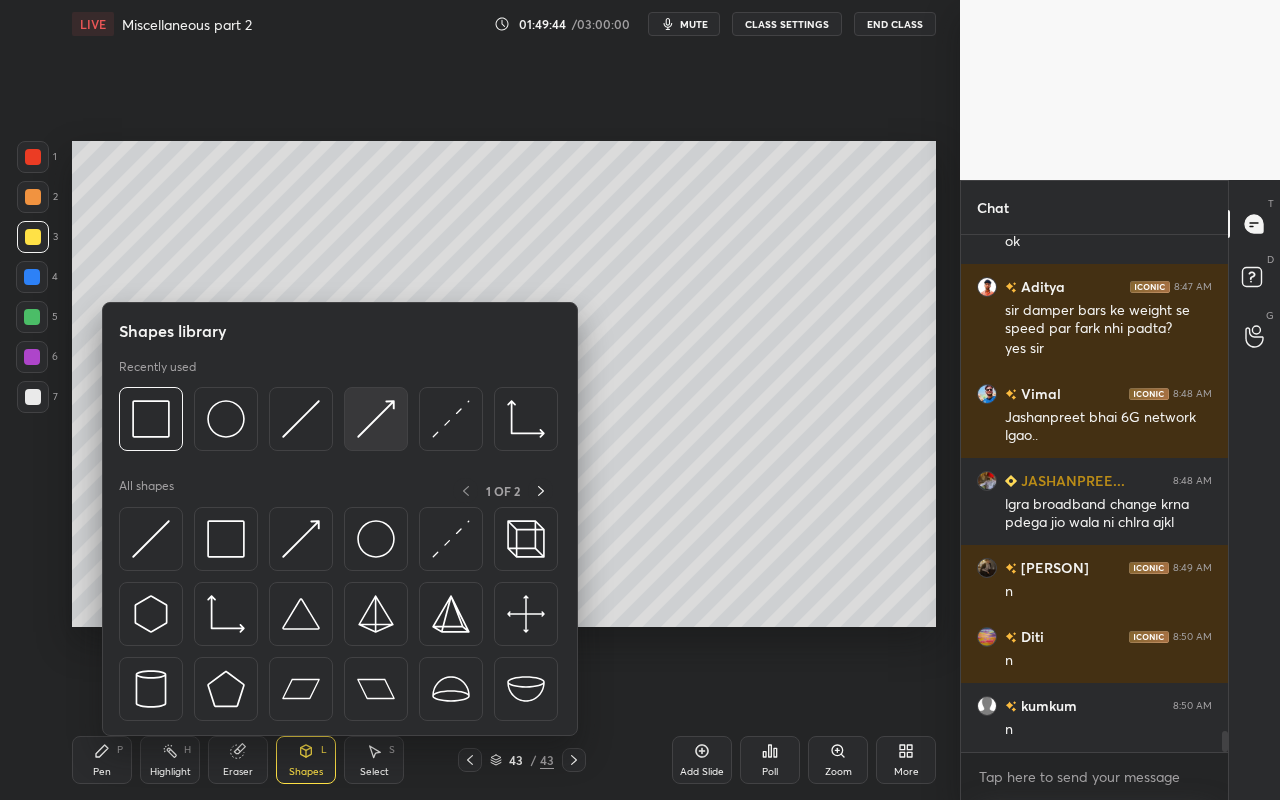click at bounding box center (376, 419) 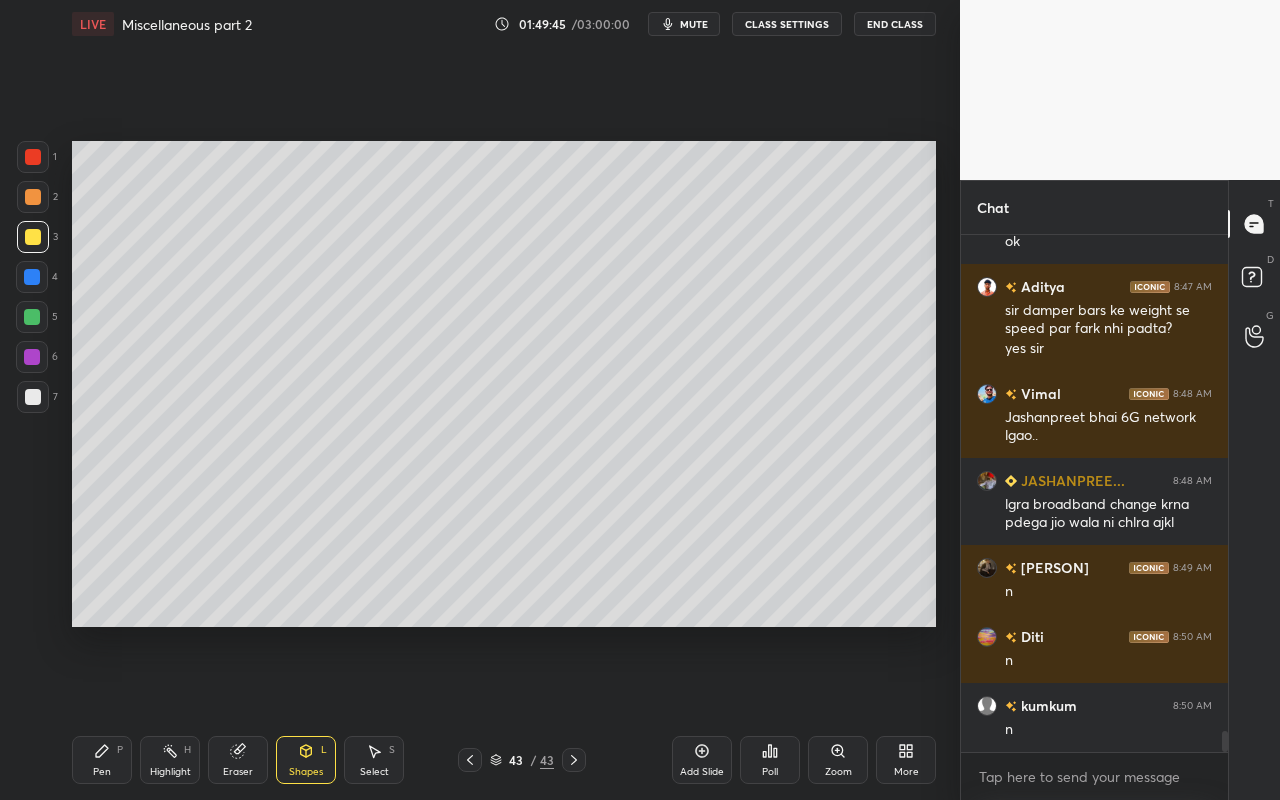 click at bounding box center [32, 317] 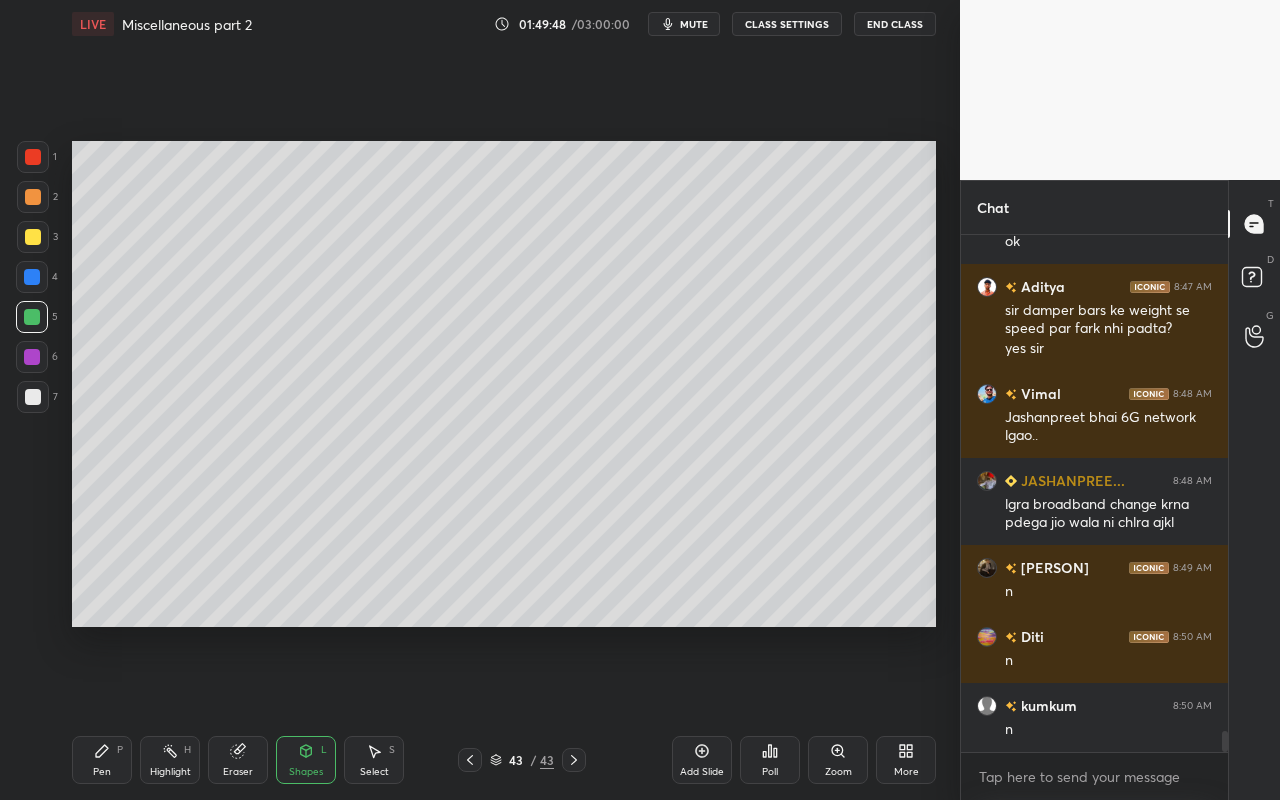 click 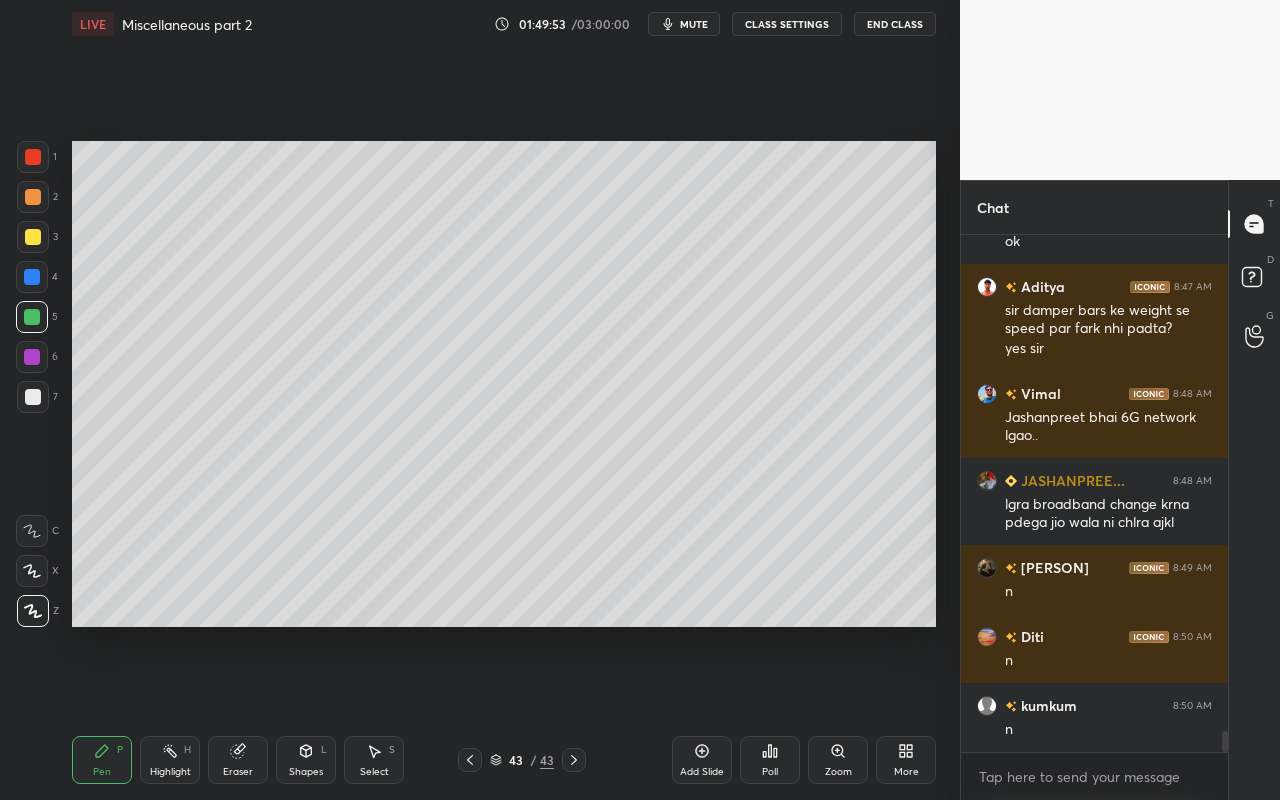 click on "Pen P" at bounding box center [102, 760] 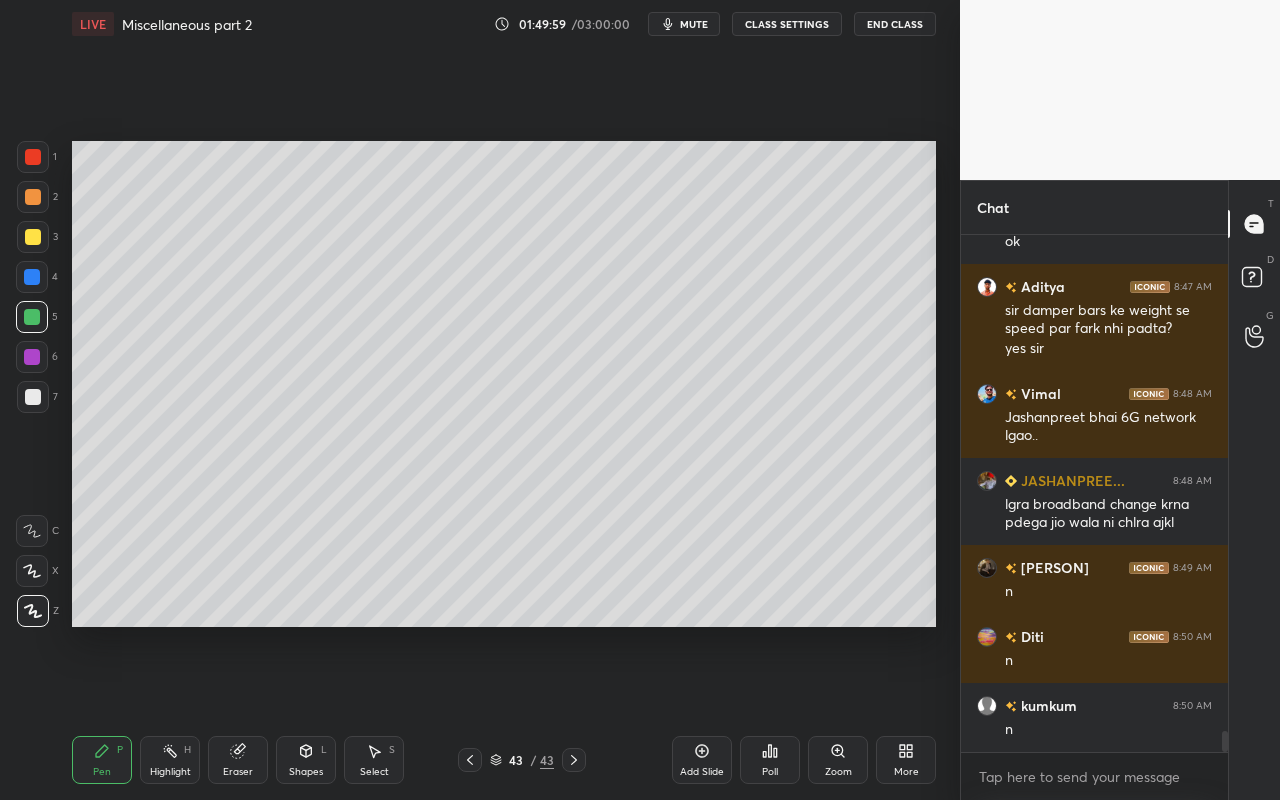 click on "Shapes" at bounding box center [306, 772] 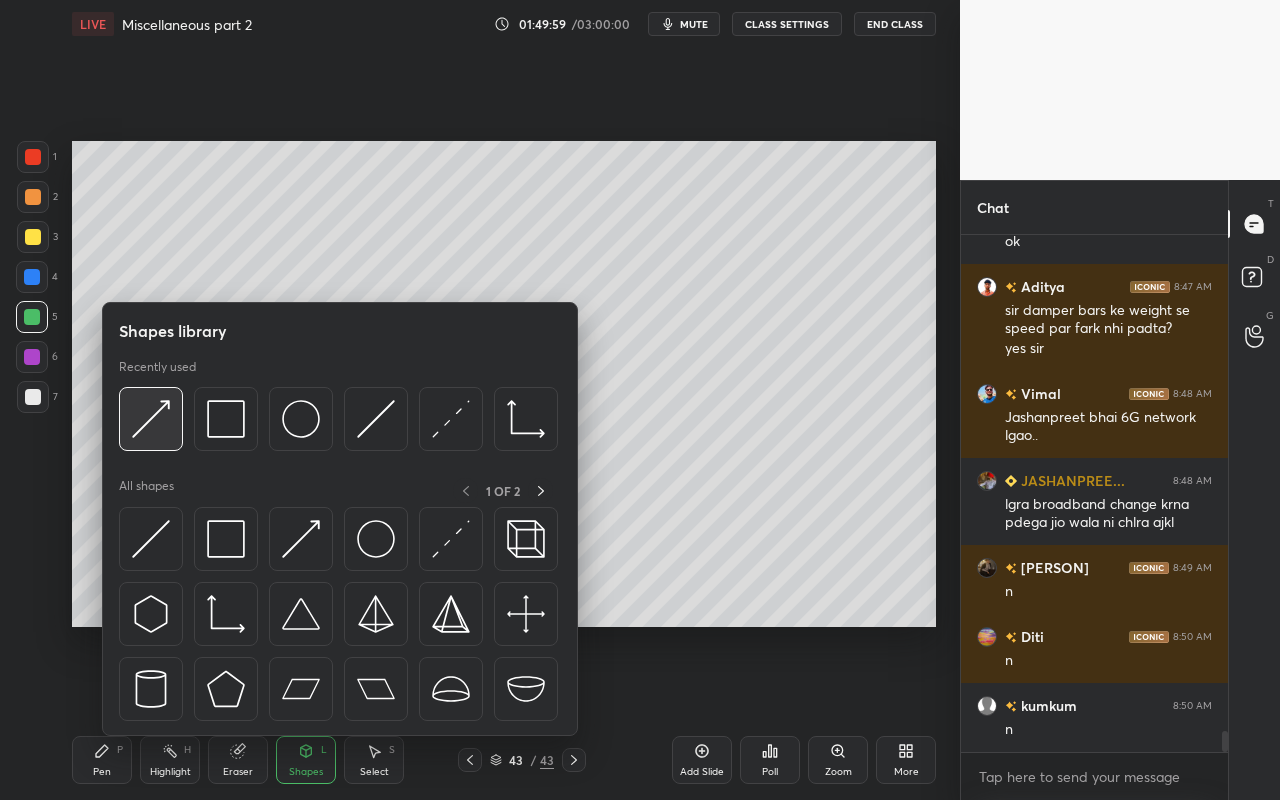 click at bounding box center (151, 419) 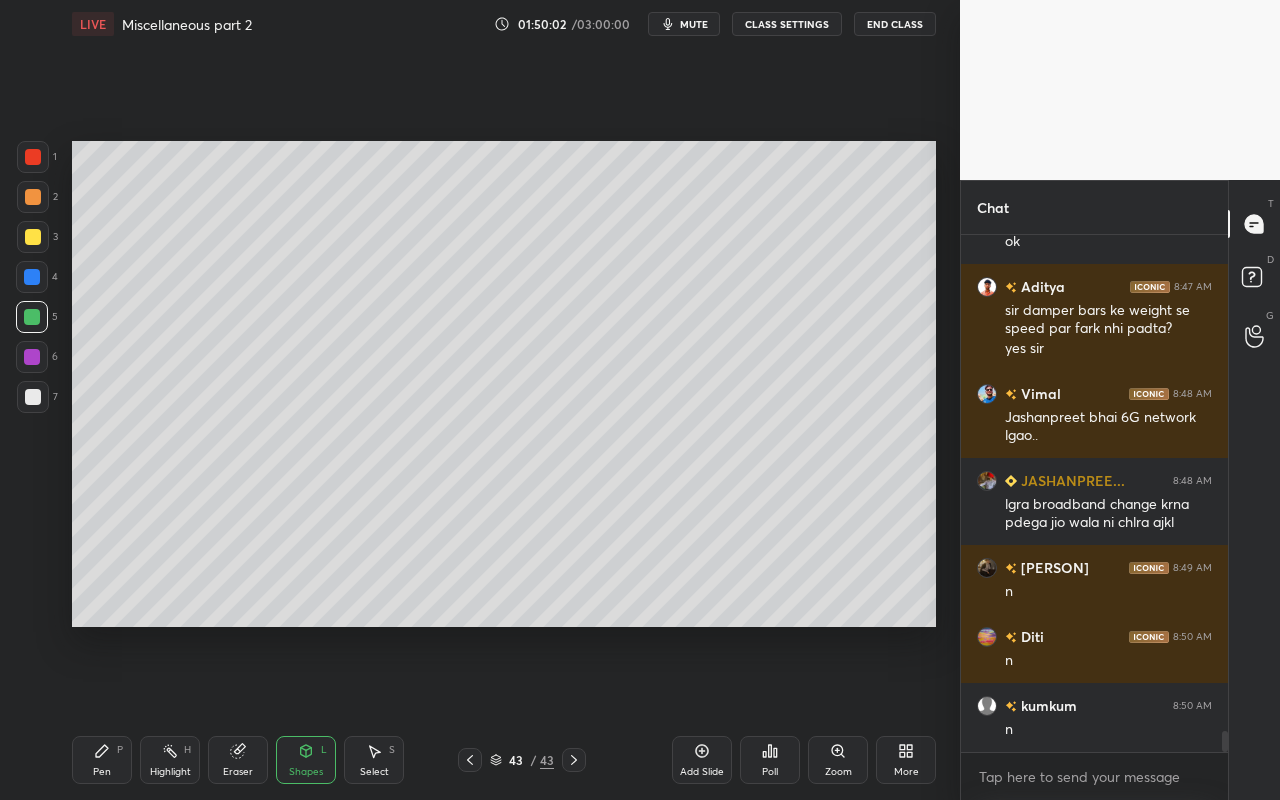 drag, startPoint x: 92, startPoint y: 772, endPoint x: 97, endPoint y: 761, distance: 12.083046 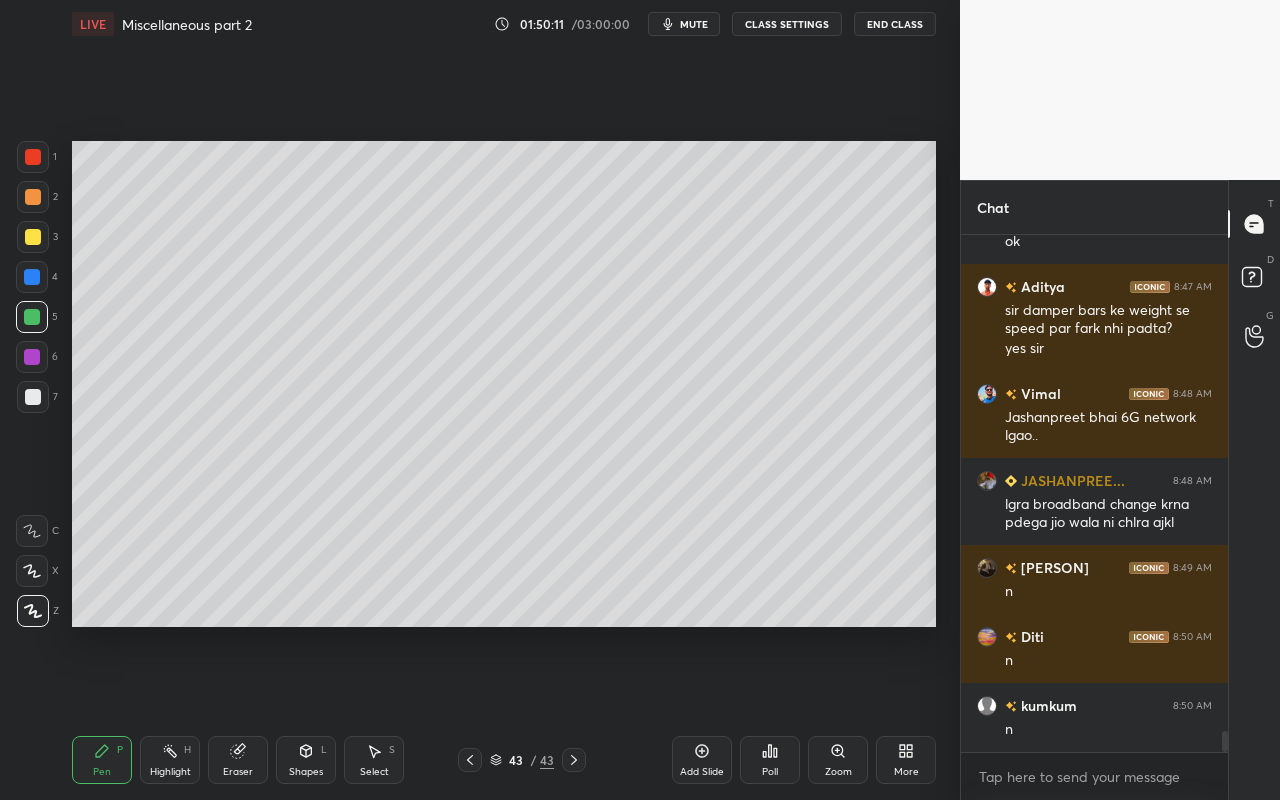drag, startPoint x: 305, startPoint y: 751, endPoint x: 314, endPoint y: 738, distance: 15.811388 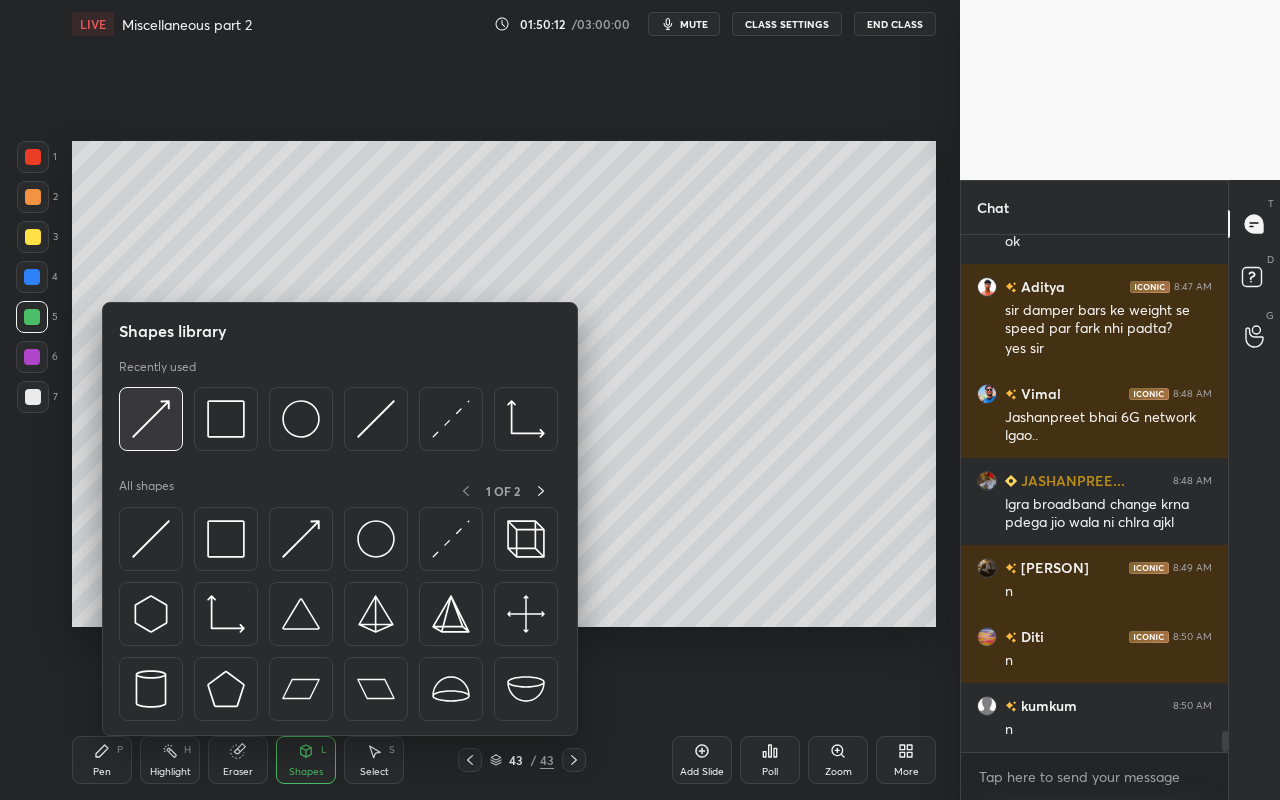 click at bounding box center [151, 419] 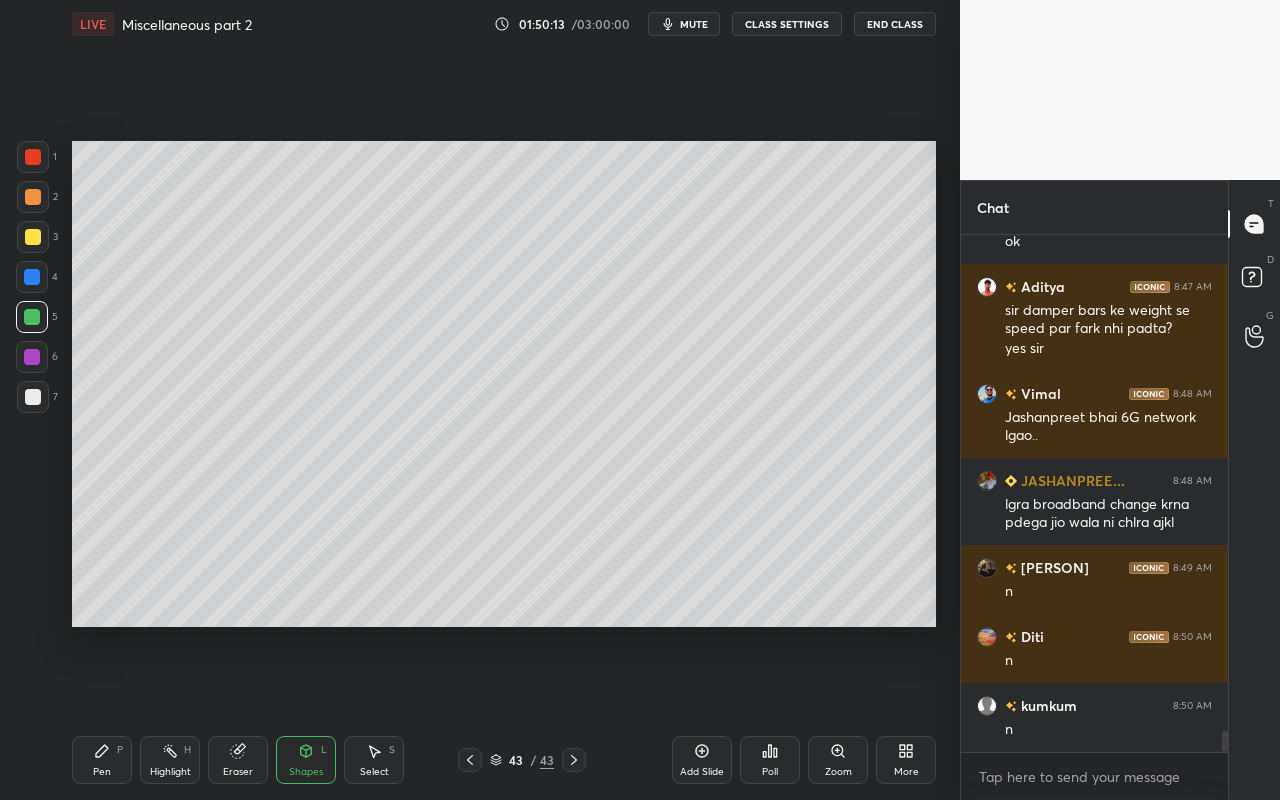 drag, startPoint x: 25, startPoint y: 391, endPoint x: 67, endPoint y: 388, distance: 42.107006 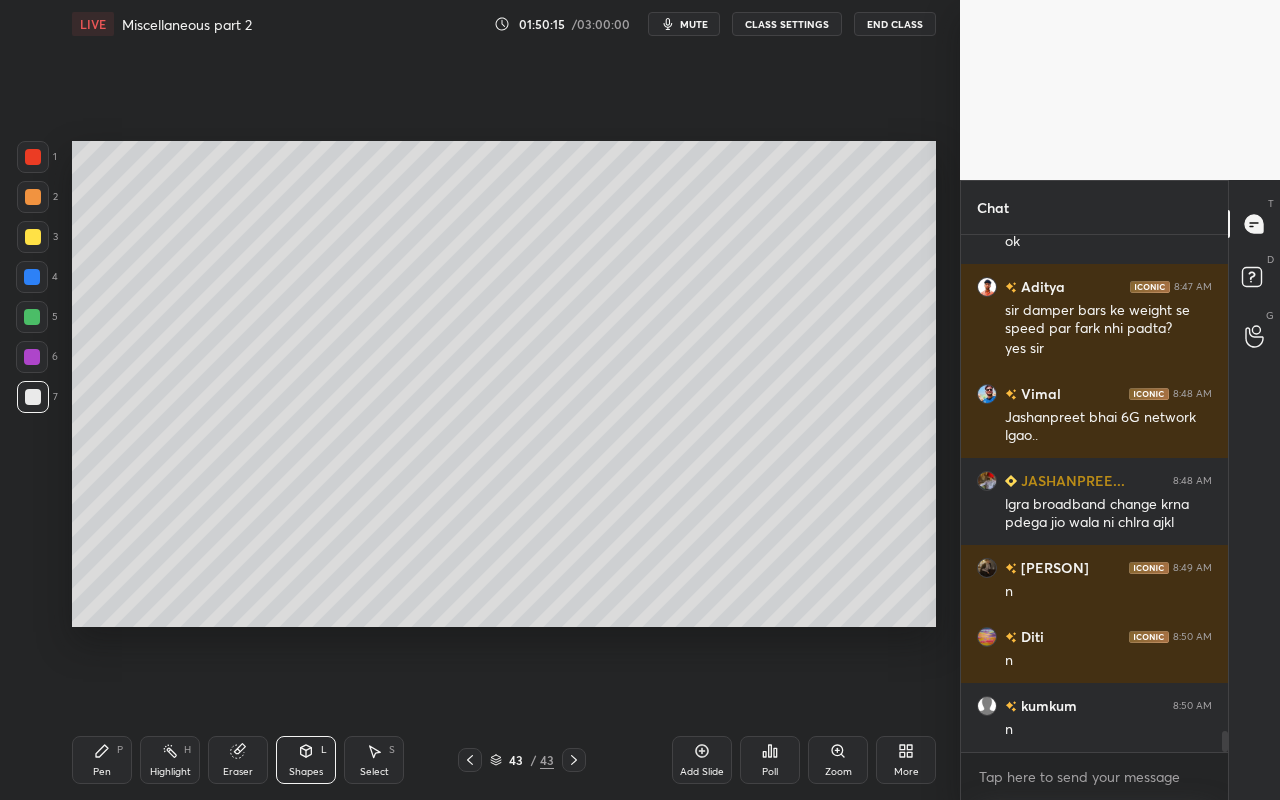 click on "Pen P" at bounding box center (102, 760) 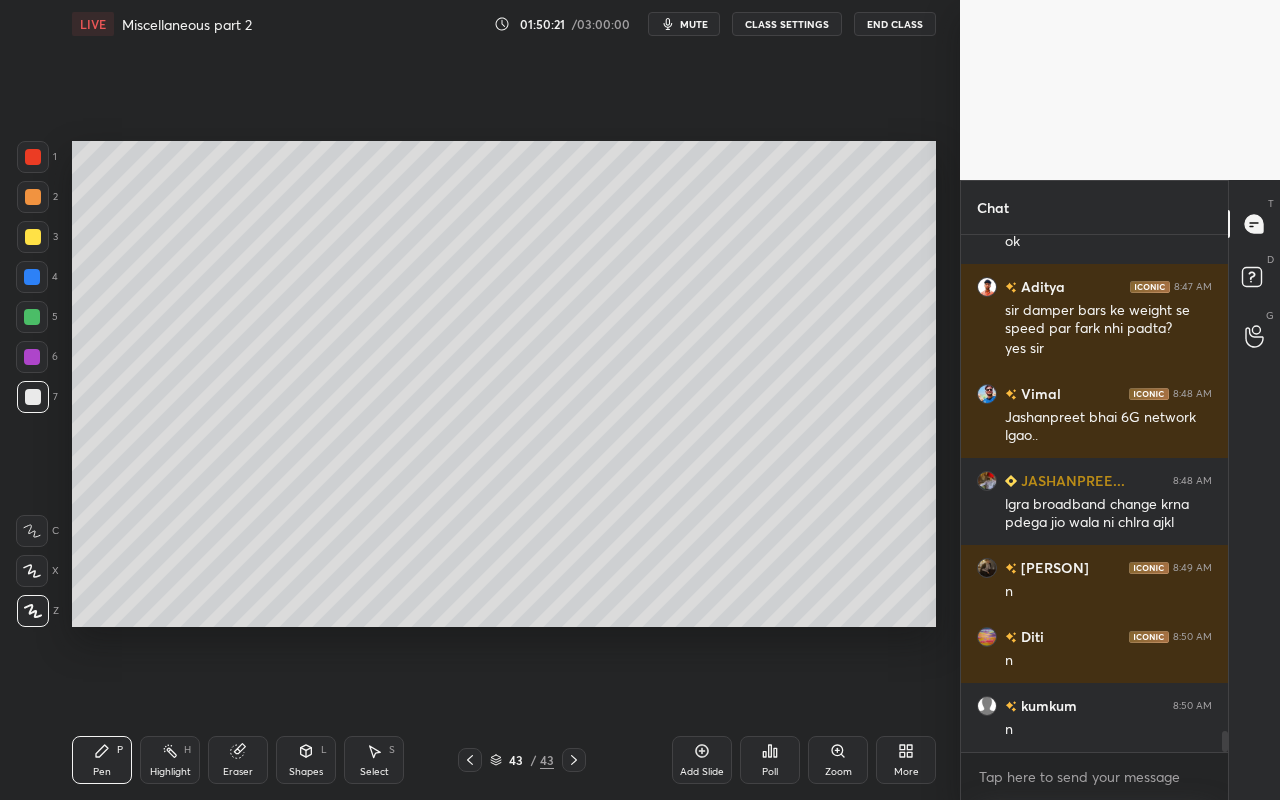 click on "Shapes" at bounding box center [306, 772] 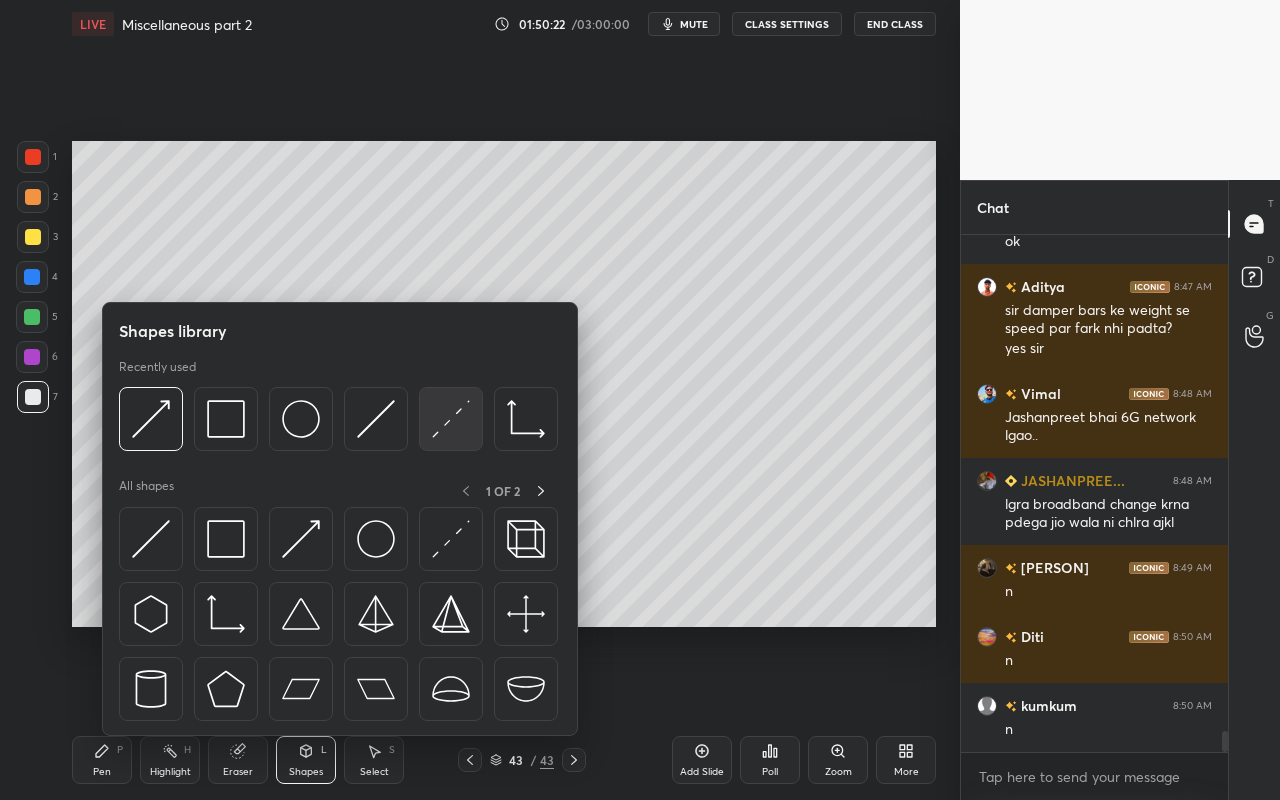 click at bounding box center [451, 419] 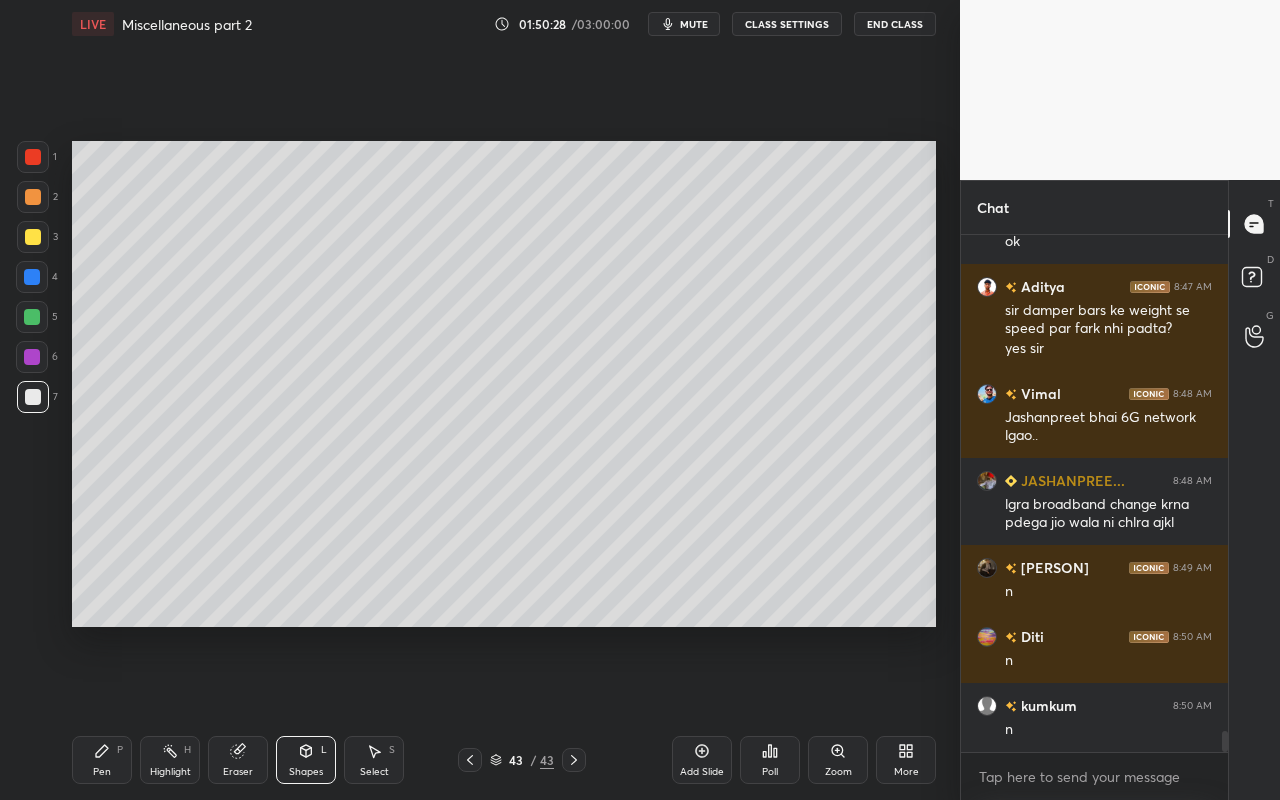 click on "Shapes L" at bounding box center [306, 760] 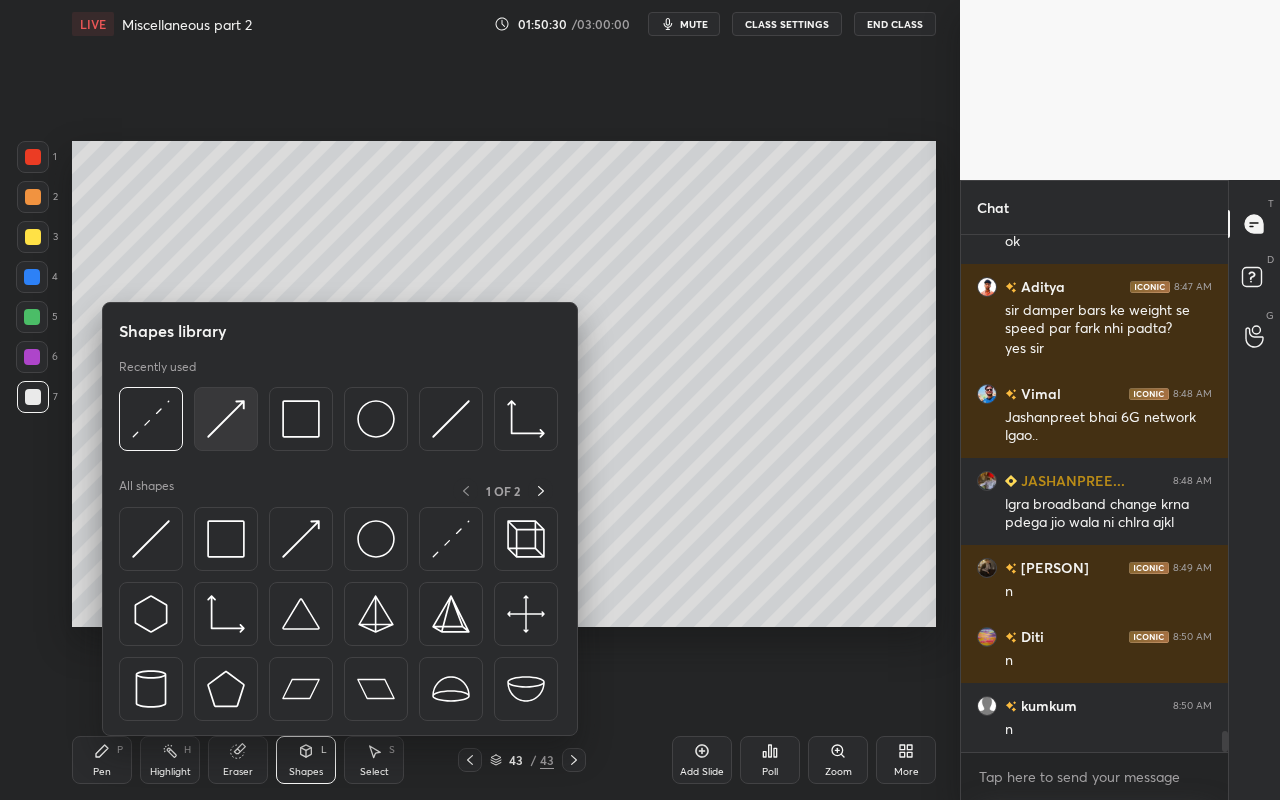 click at bounding box center [226, 419] 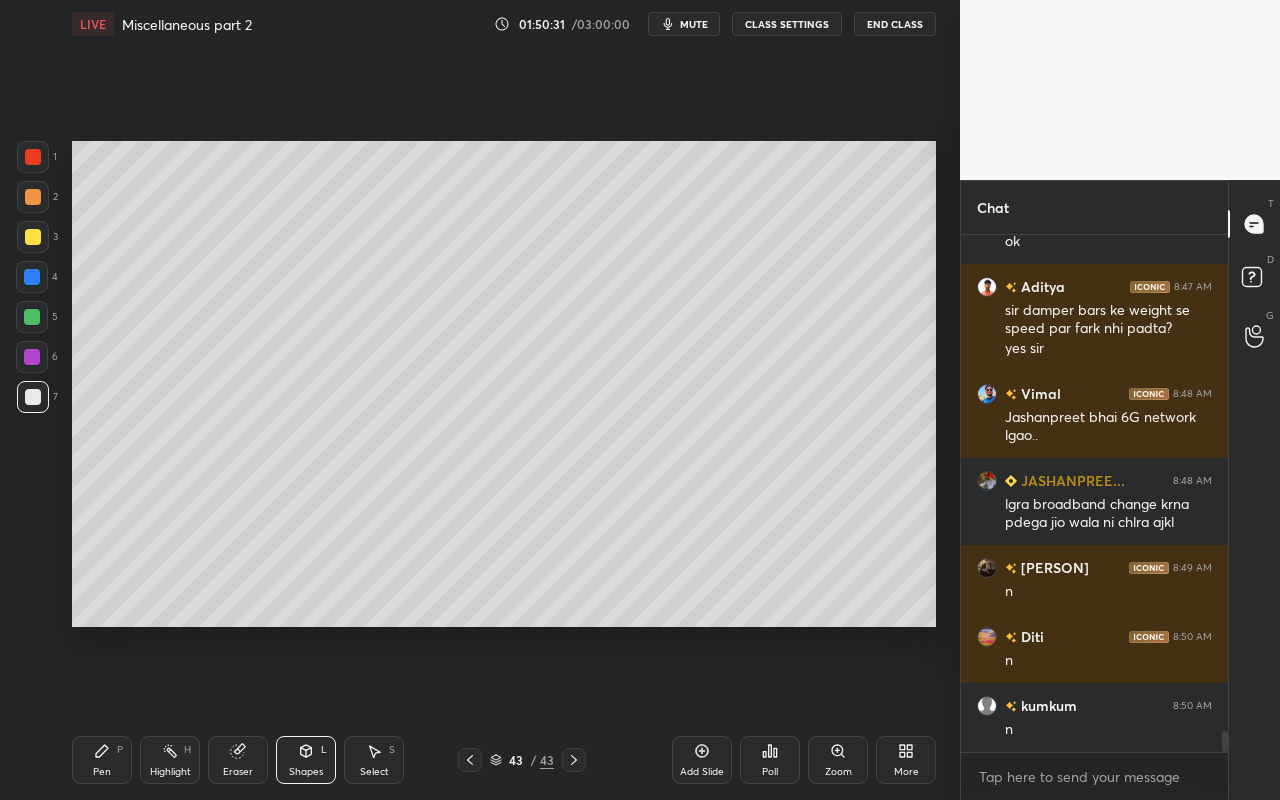 click at bounding box center (33, 157) 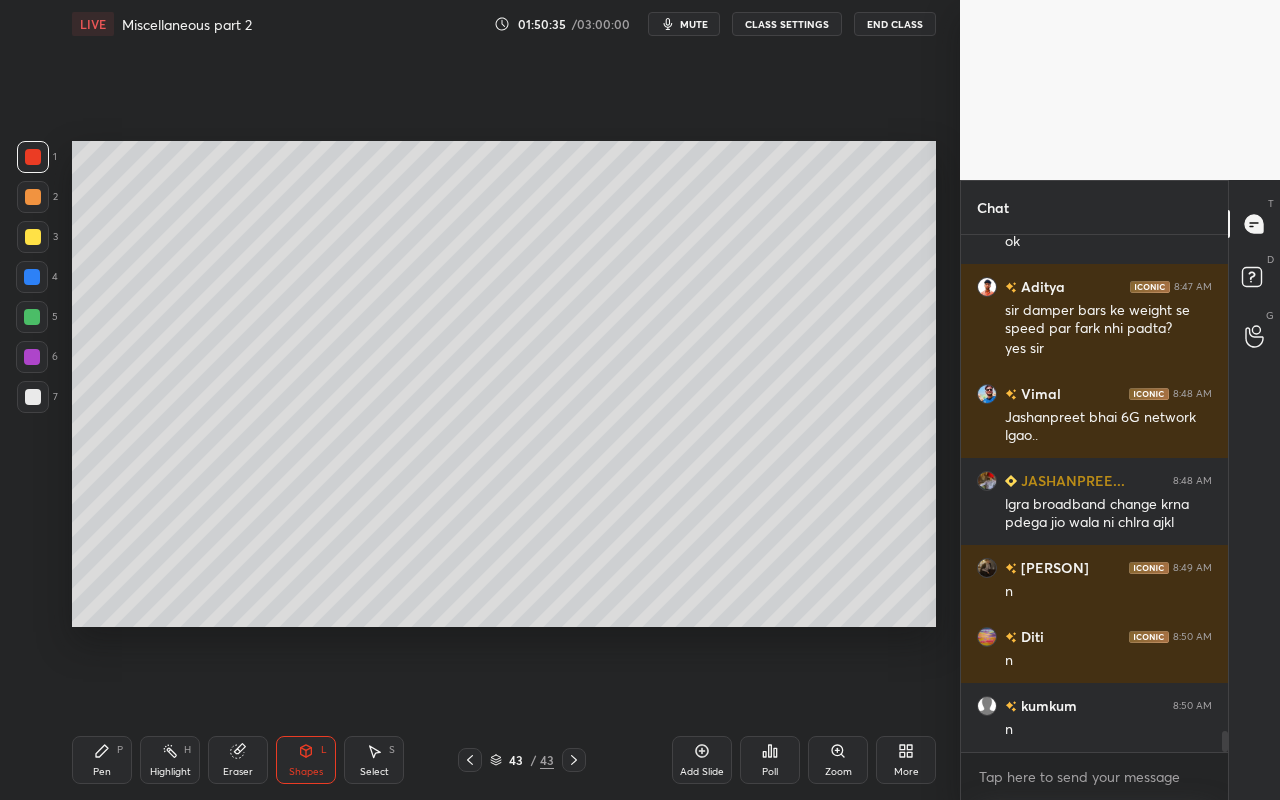 drag, startPoint x: 95, startPoint y: 761, endPoint x: 121, endPoint y: 727, distance: 42.80187 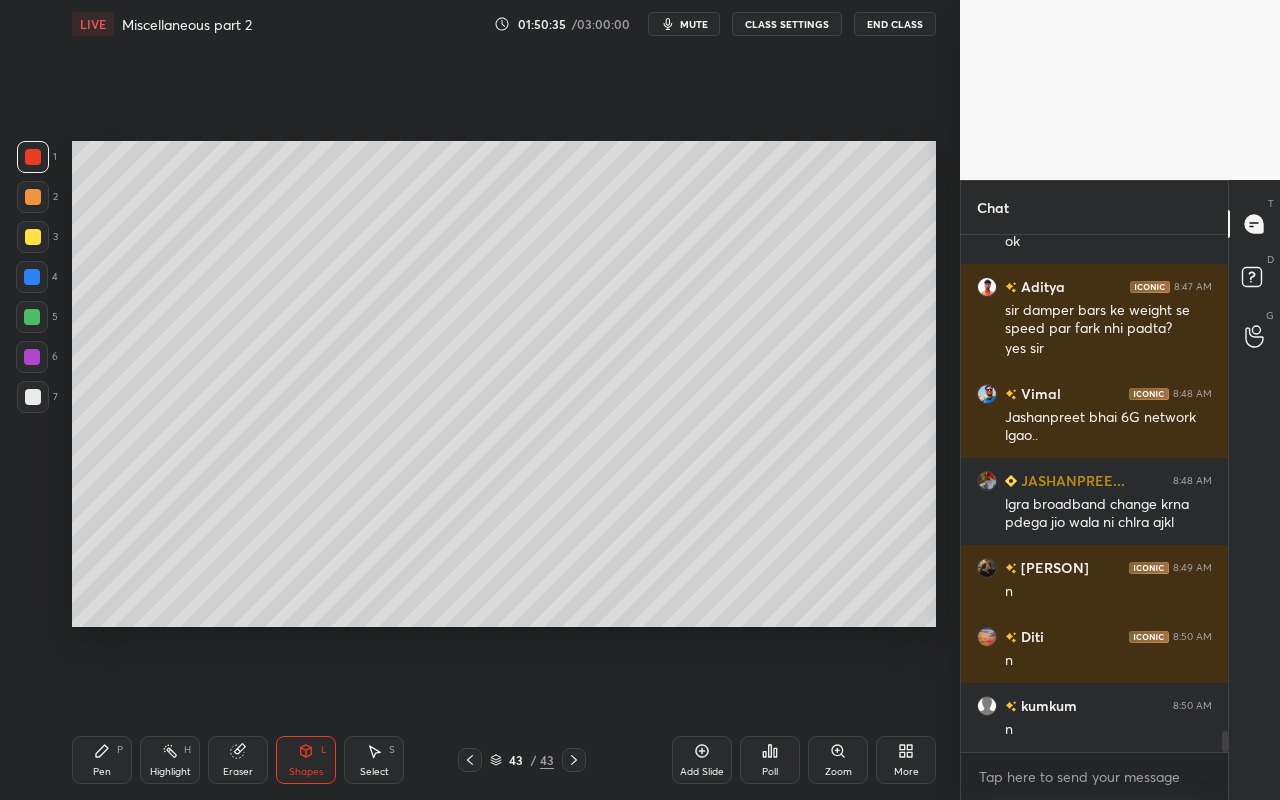 click on "Pen P" at bounding box center [102, 760] 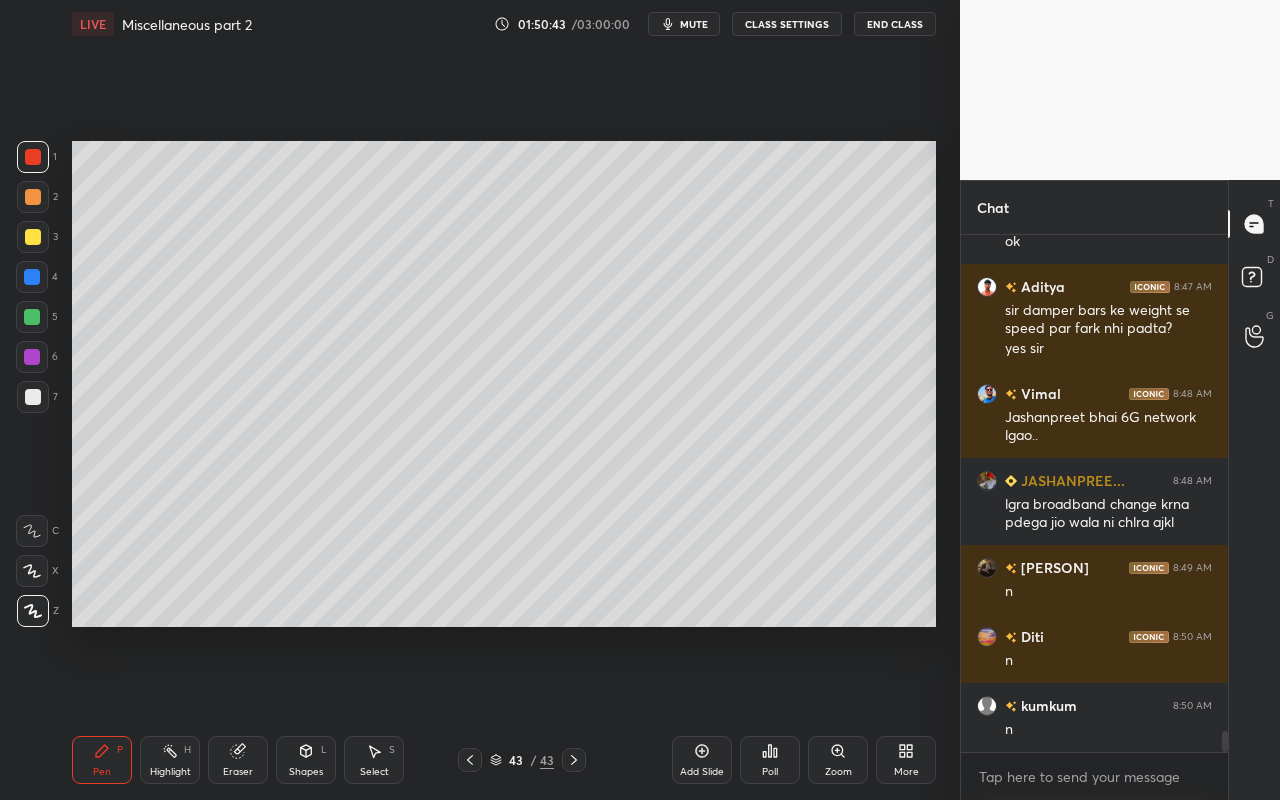 click on "Shapes L" at bounding box center (306, 760) 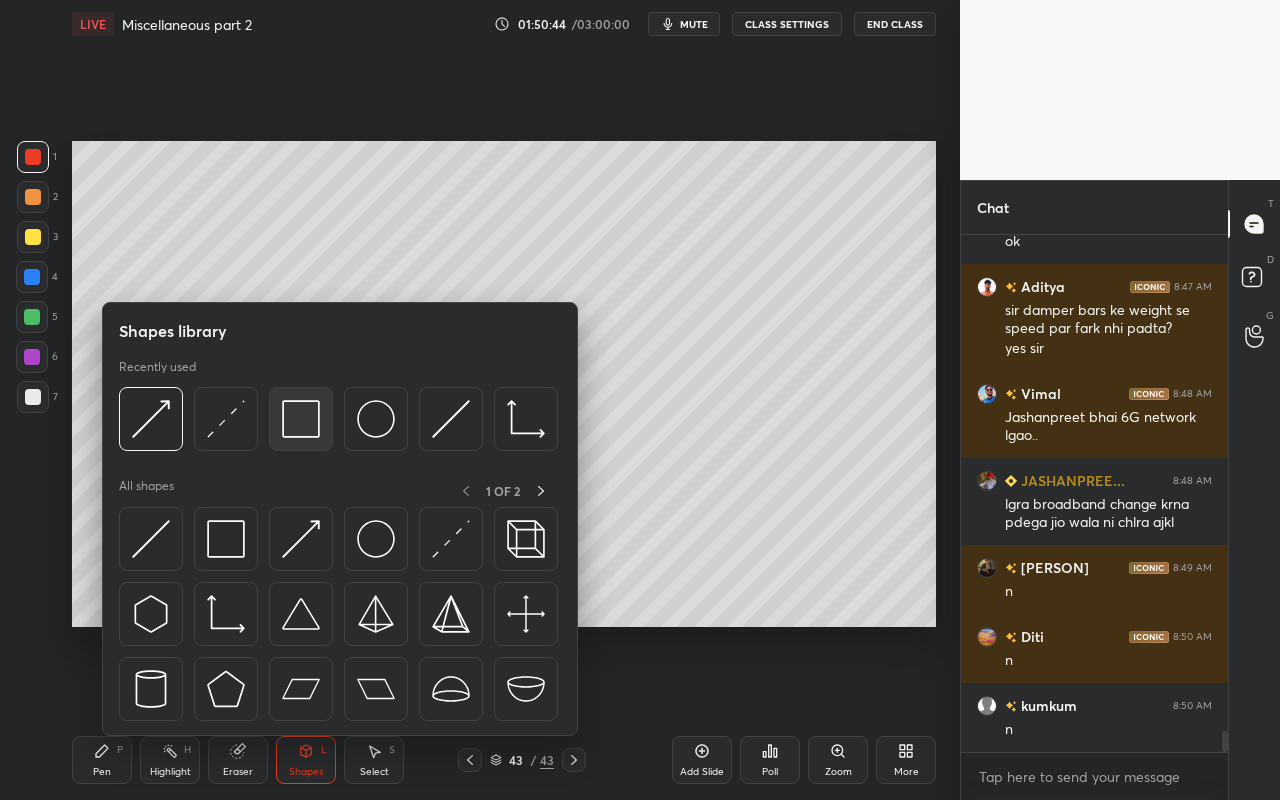 click at bounding box center (301, 419) 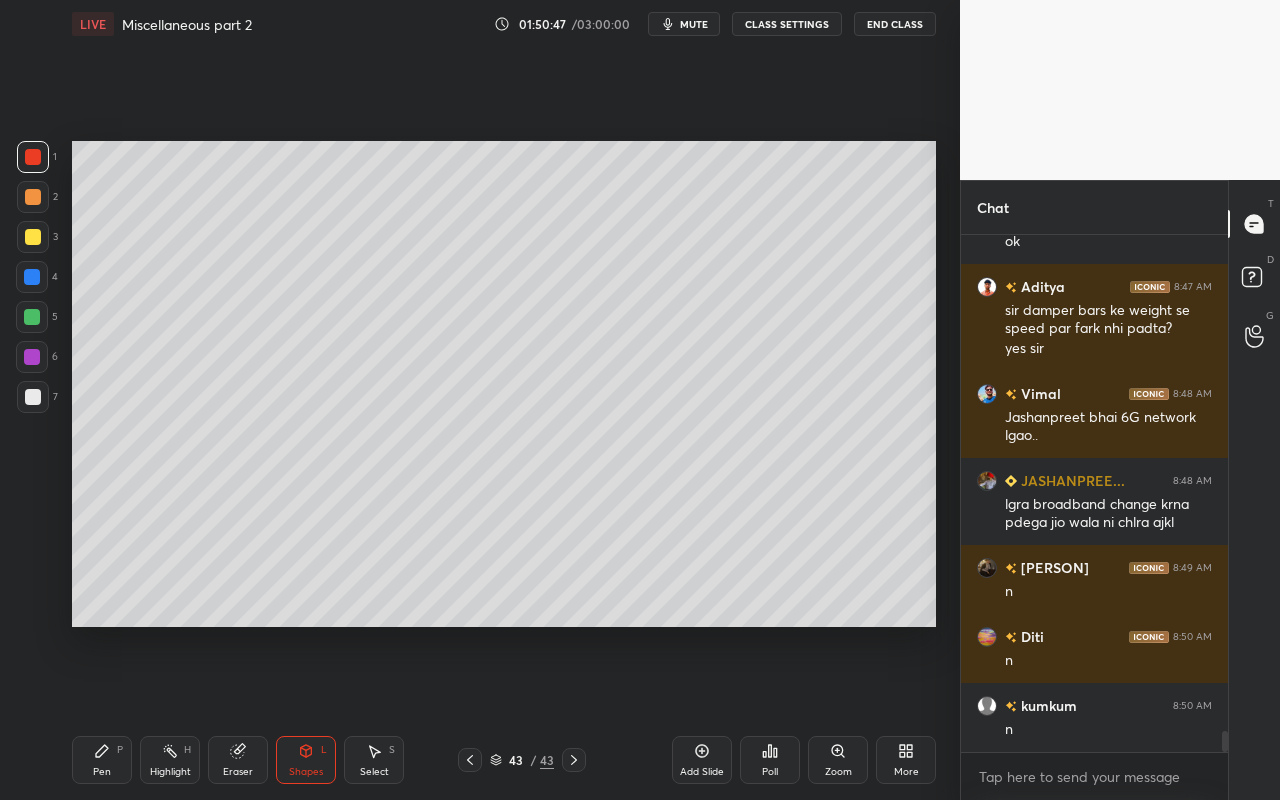 click on "Pen P" at bounding box center (102, 760) 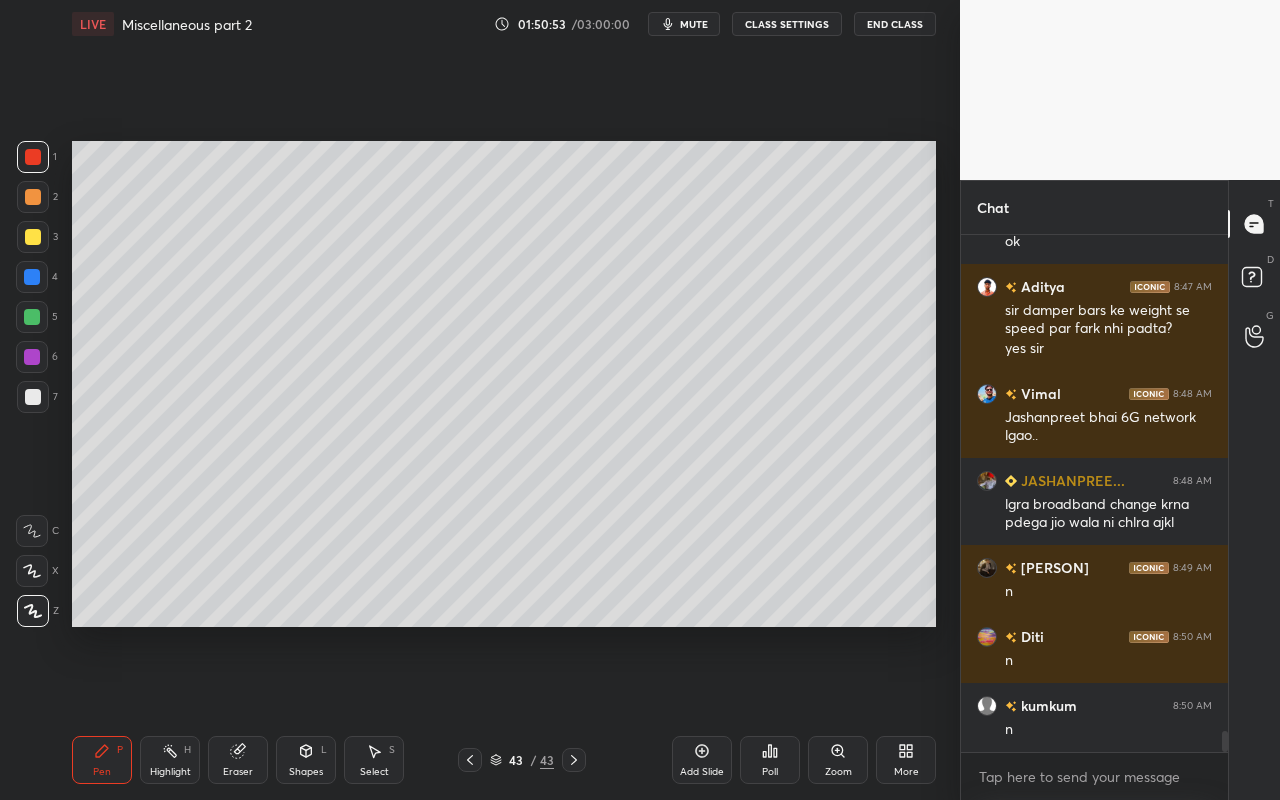 drag, startPoint x: 314, startPoint y: 768, endPoint x: 325, endPoint y: 739, distance: 31.016125 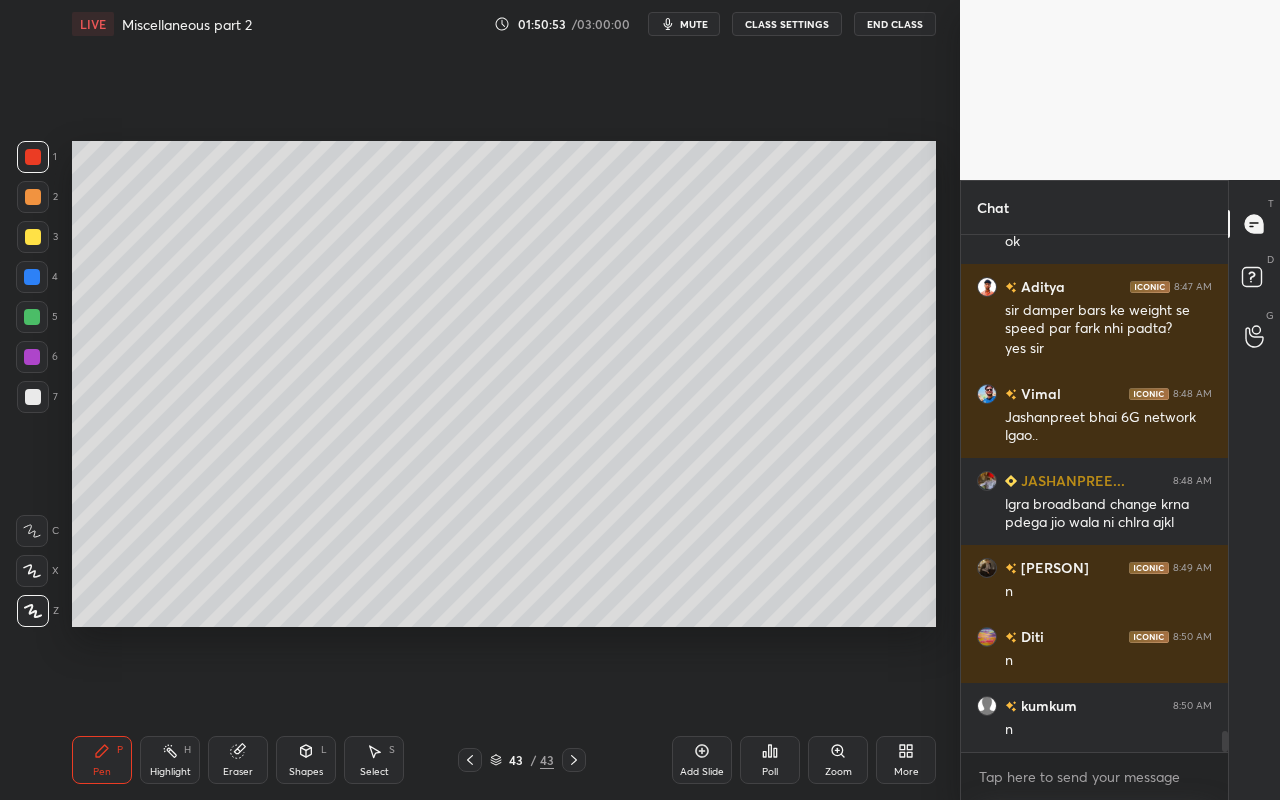 click on "Shapes L" at bounding box center [306, 760] 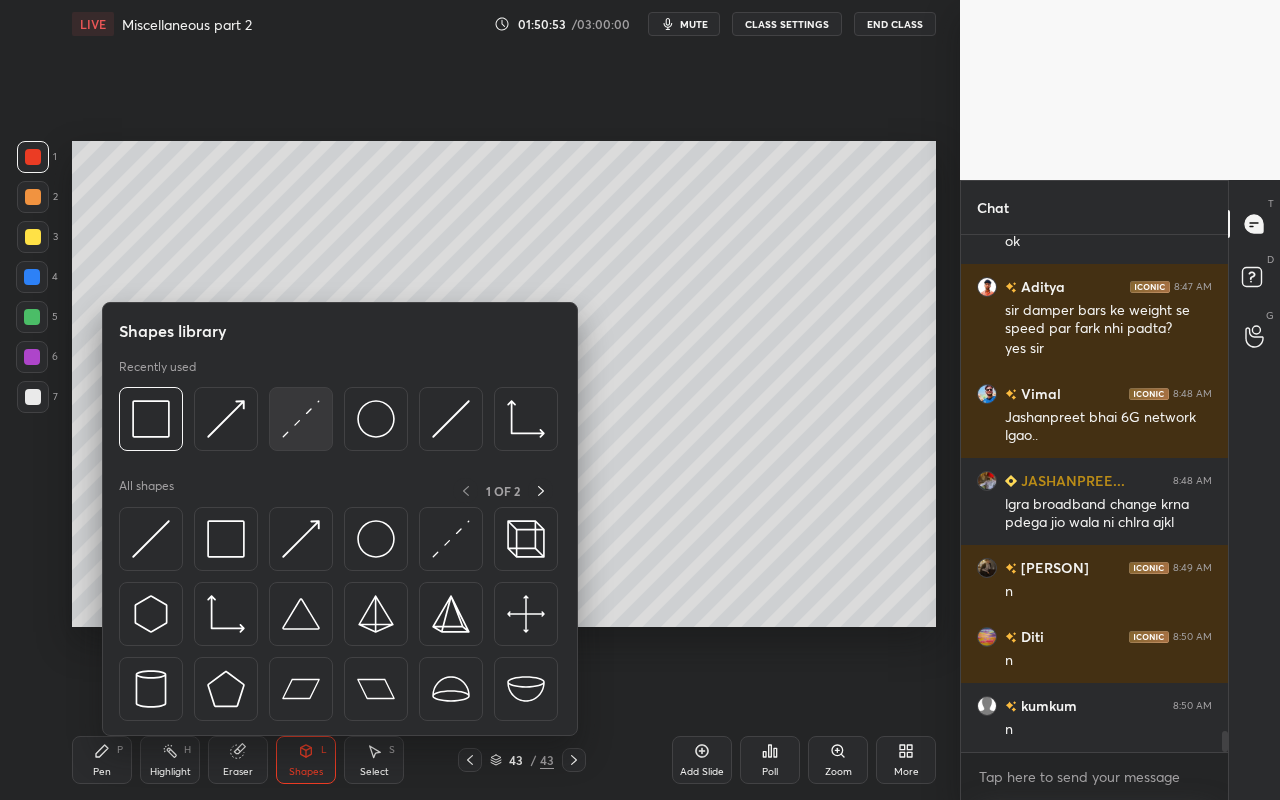 click at bounding box center [301, 419] 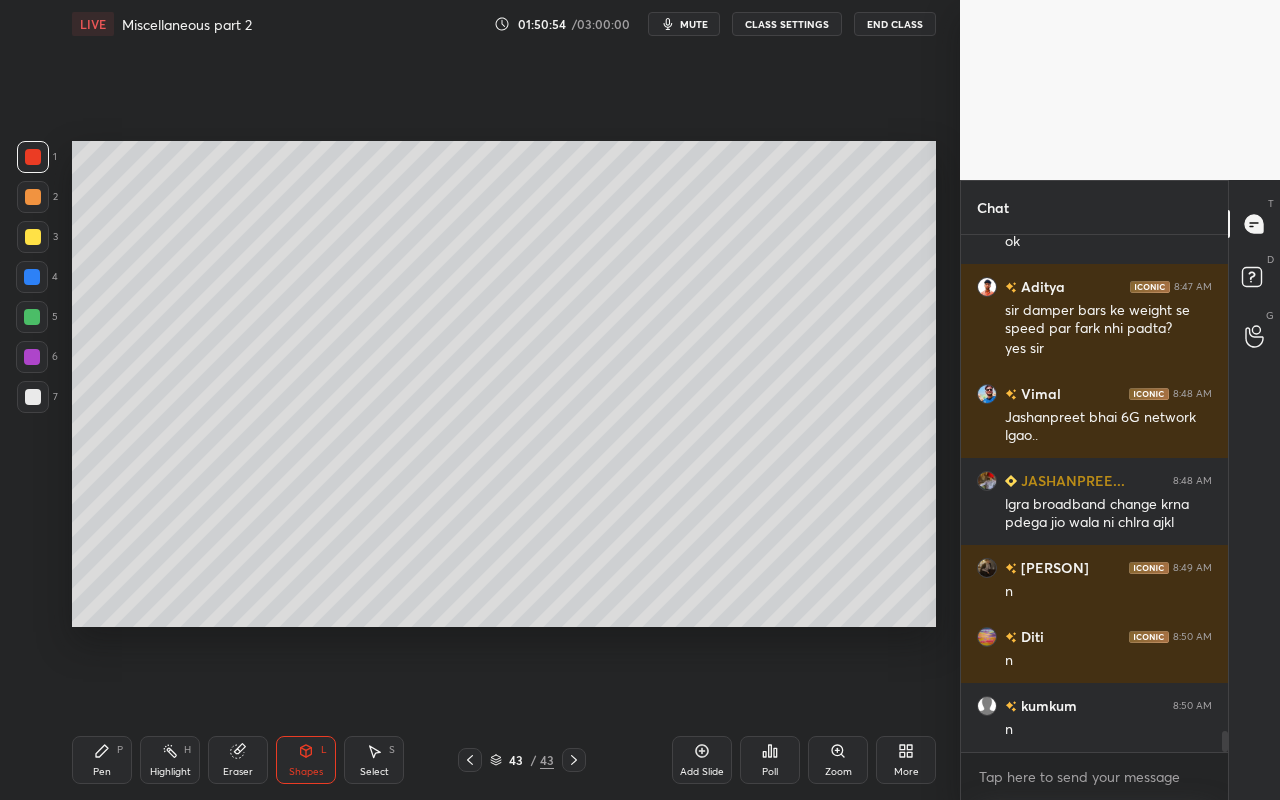 click at bounding box center (32, 357) 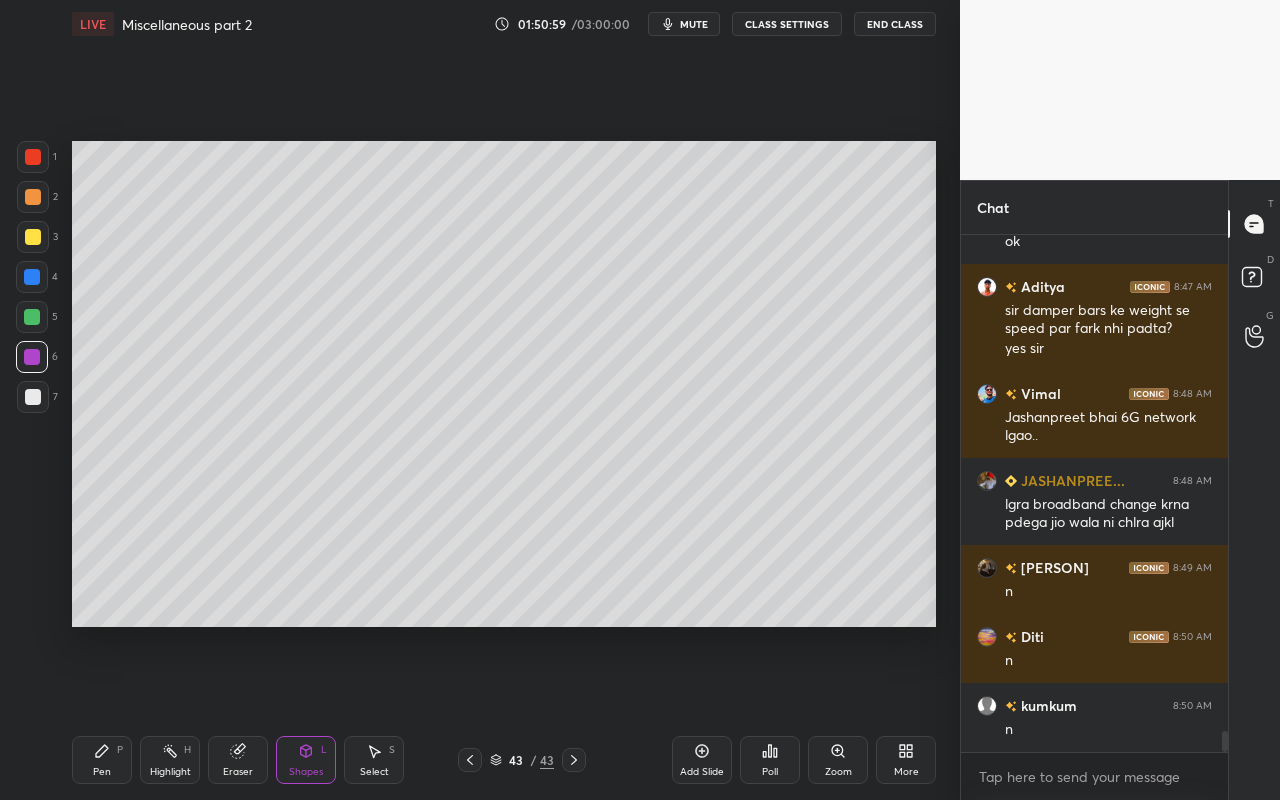 click on "Shapes L" at bounding box center [306, 760] 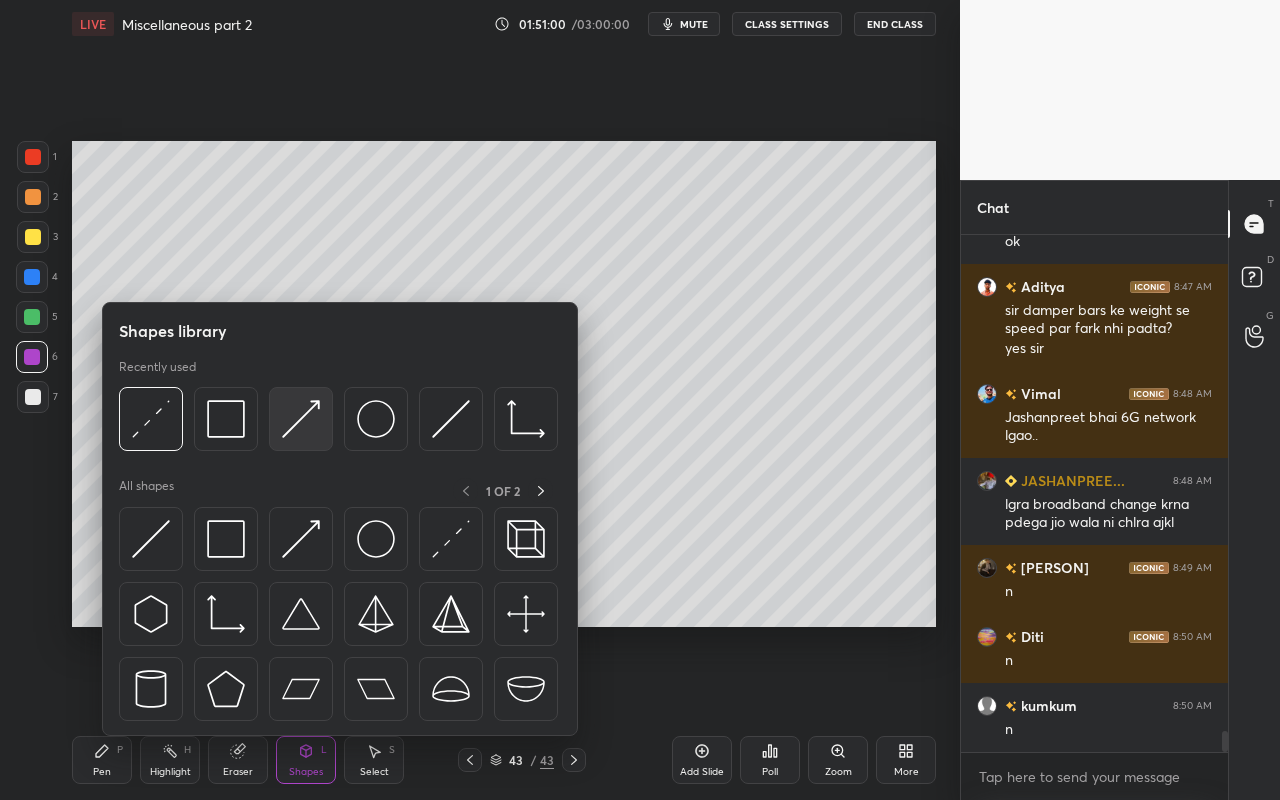 click at bounding box center [301, 419] 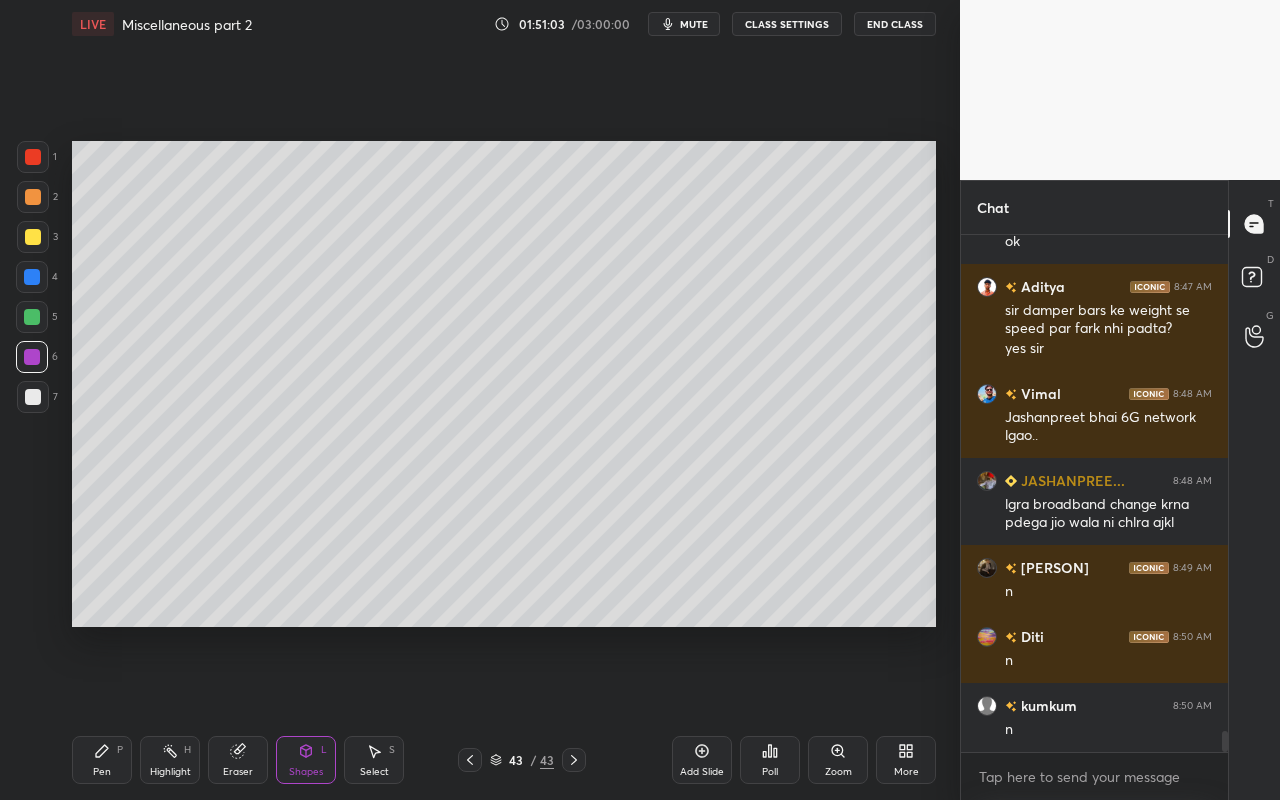click 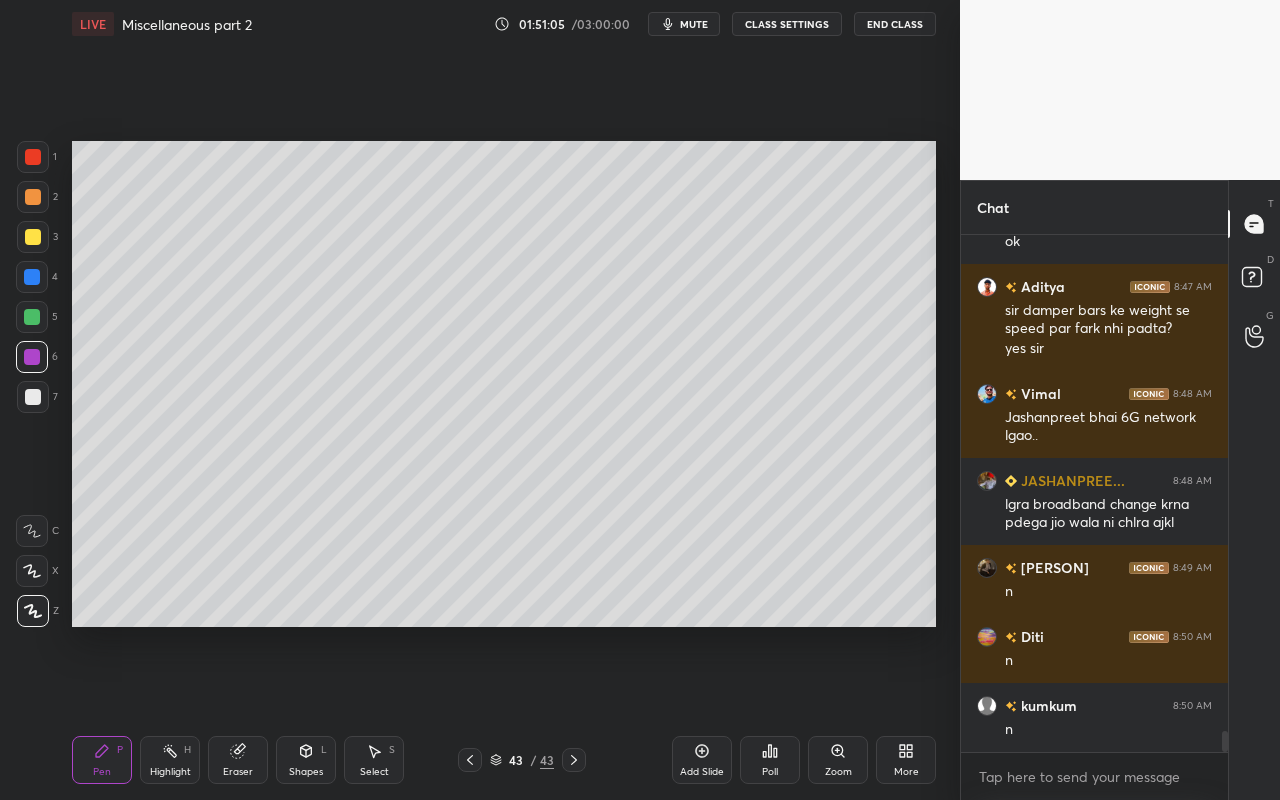 click on "Shapes L" at bounding box center (306, 760) 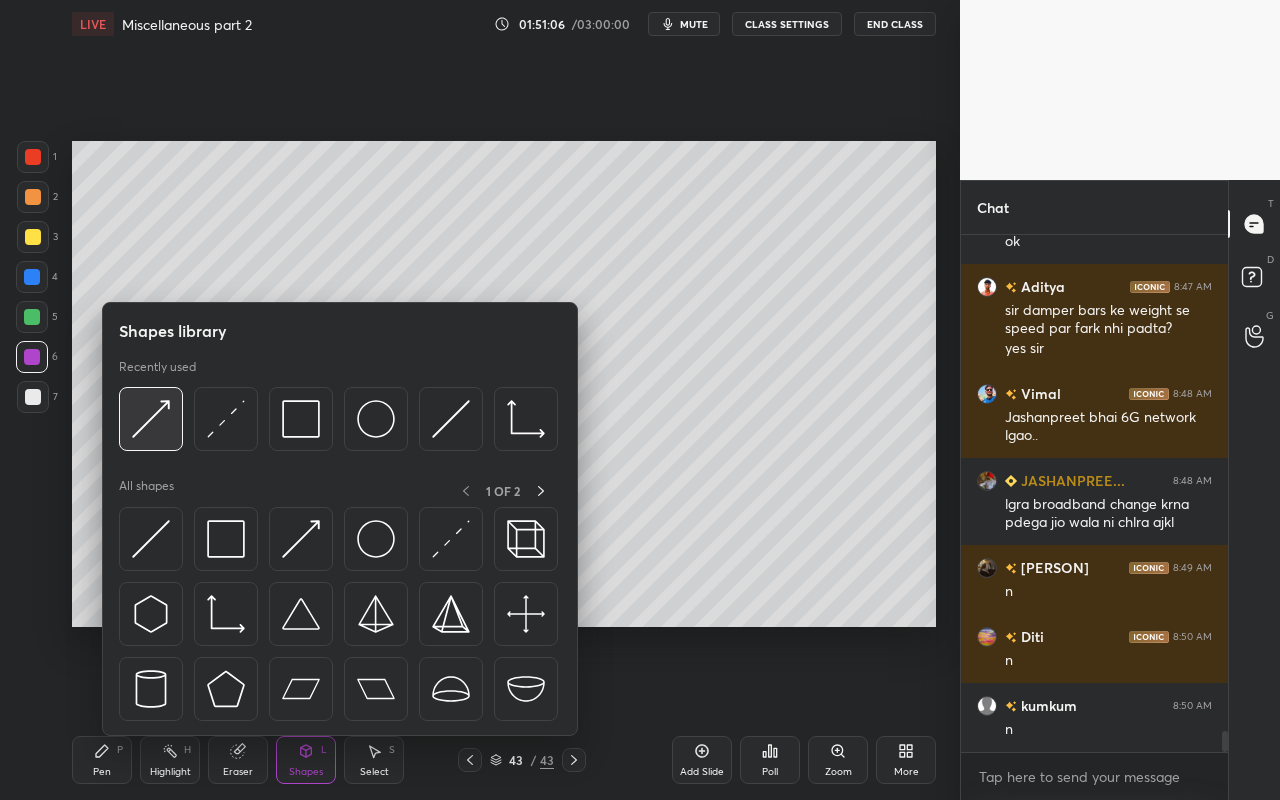 click at bounding box center [151, 419] 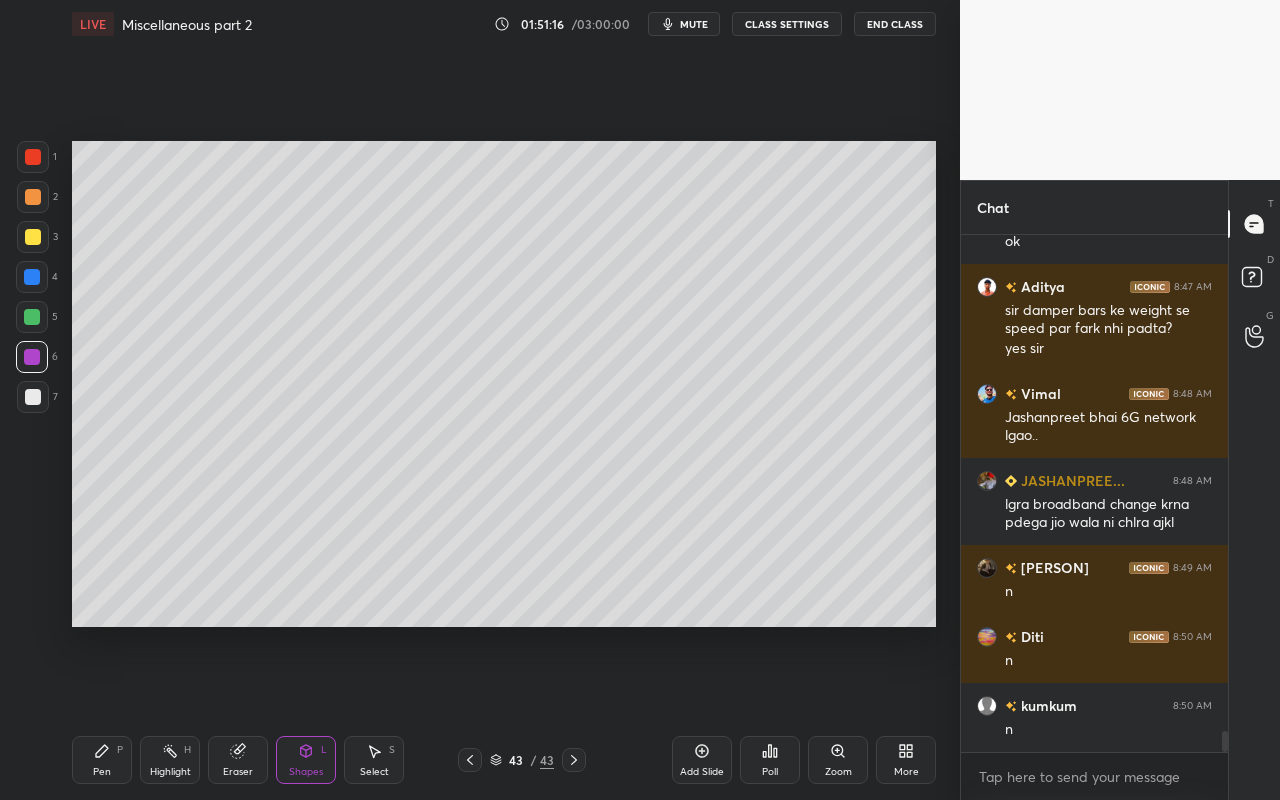 drag, startPoint x: 109, startPoint y: 755, endPoint x: 166, endPoint y: 639, distance: 129.24782 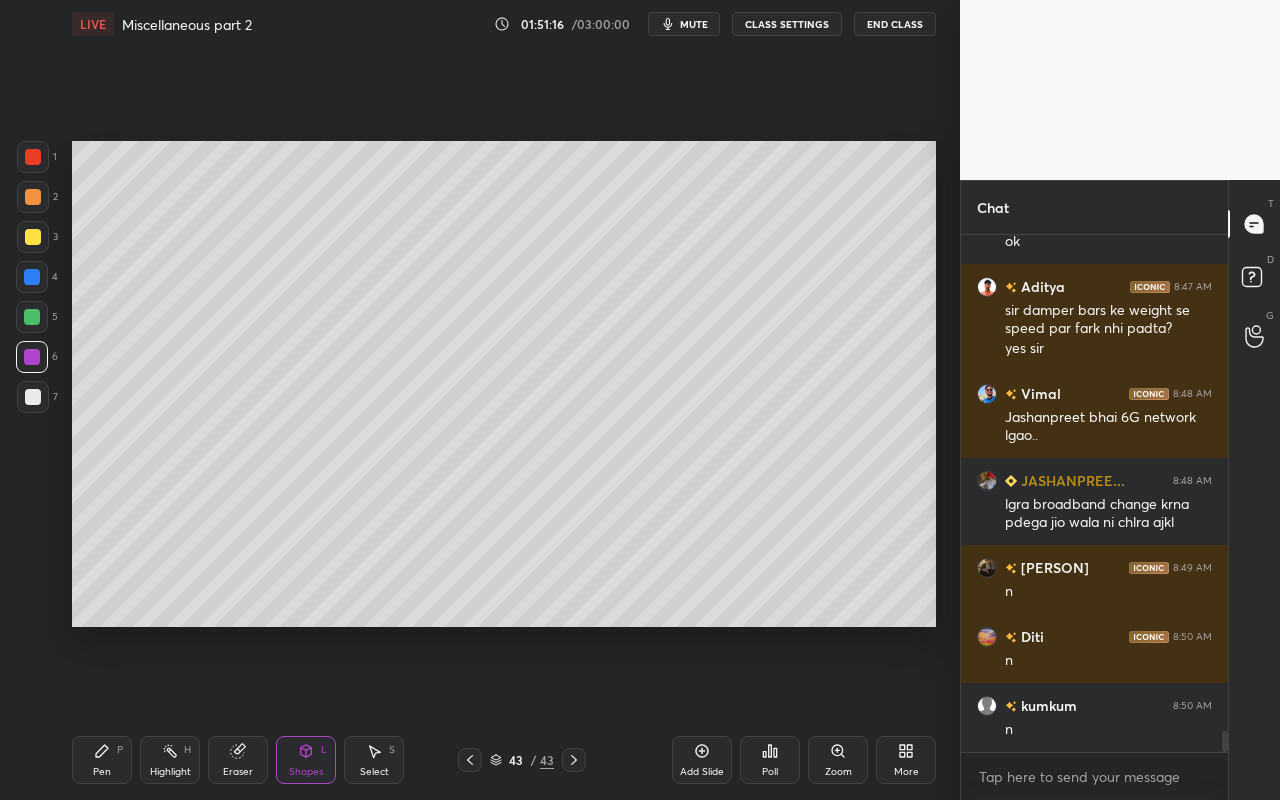 click 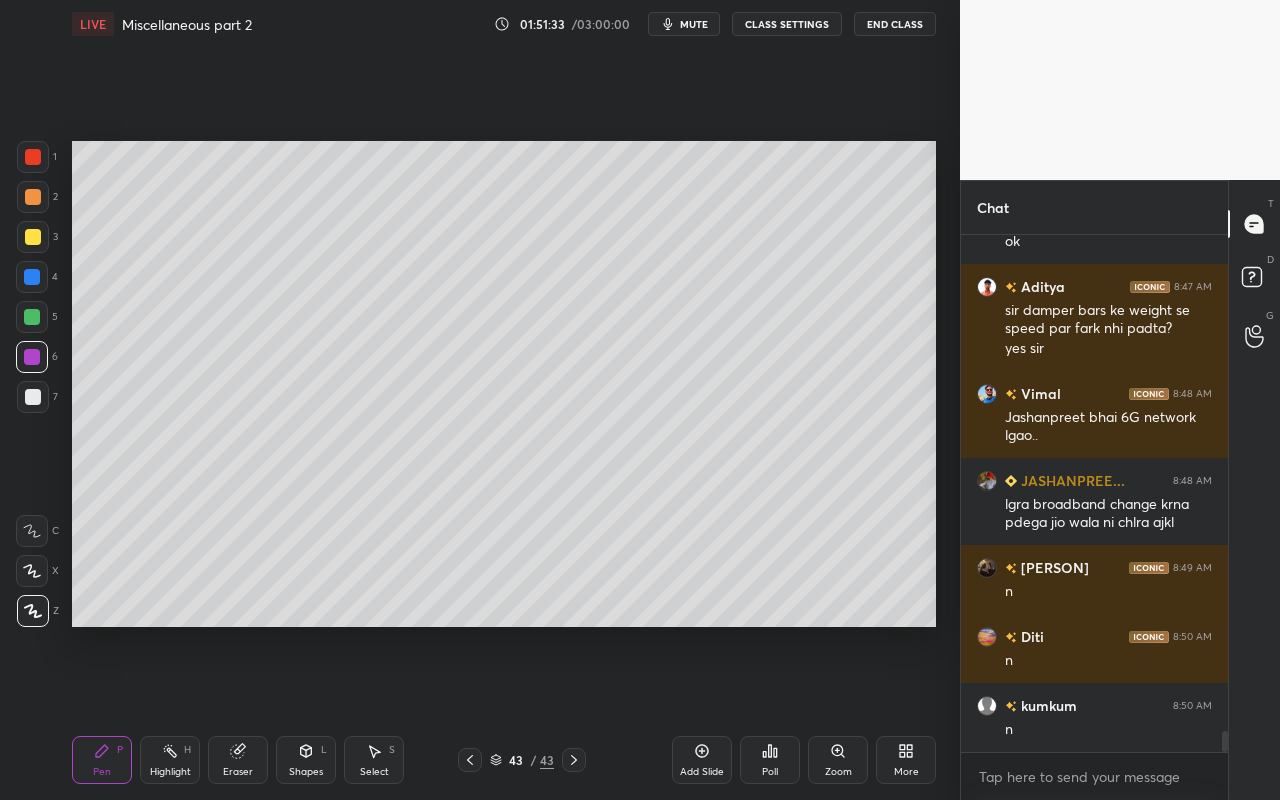 click on "Highlight H" at bounding box center [170, 760] 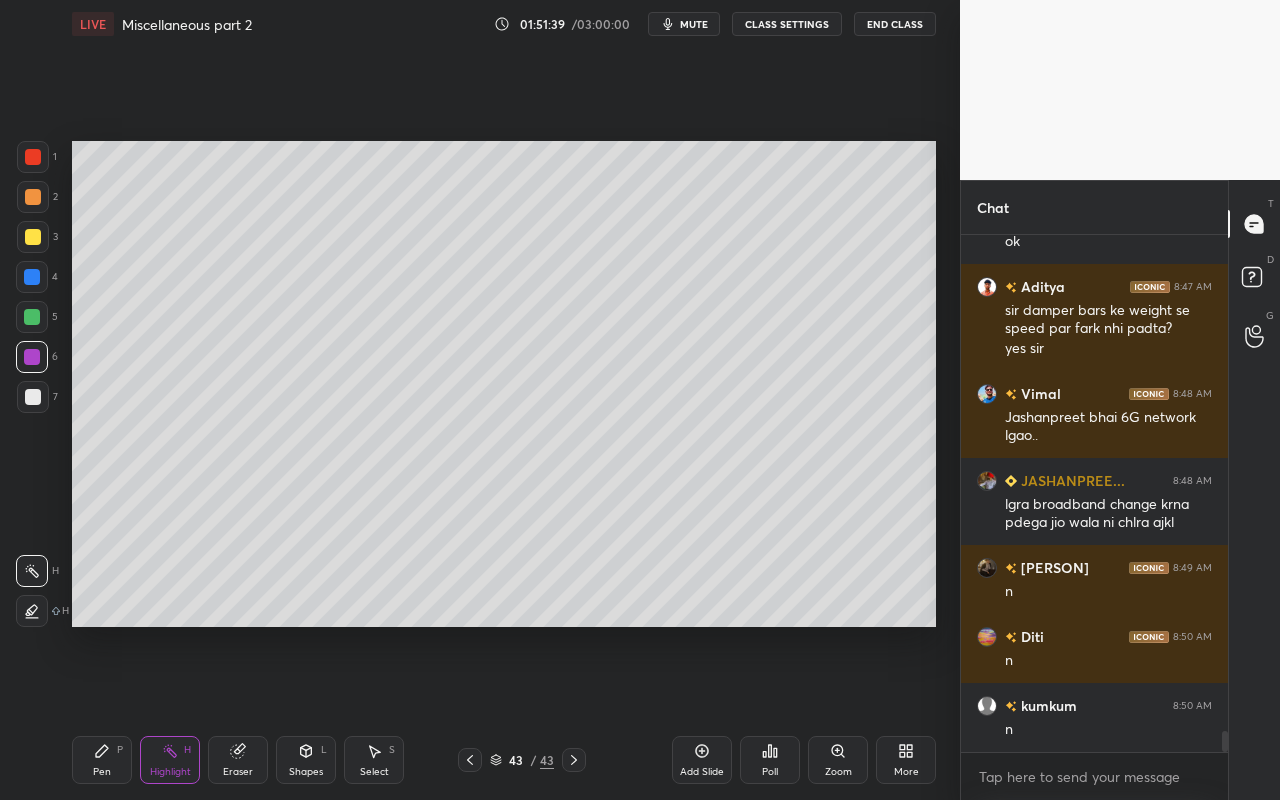 drag, startPoint x: 100, startPoint y: 757, endPoint x: 200, endPoint y: 629, distance: 162.43152 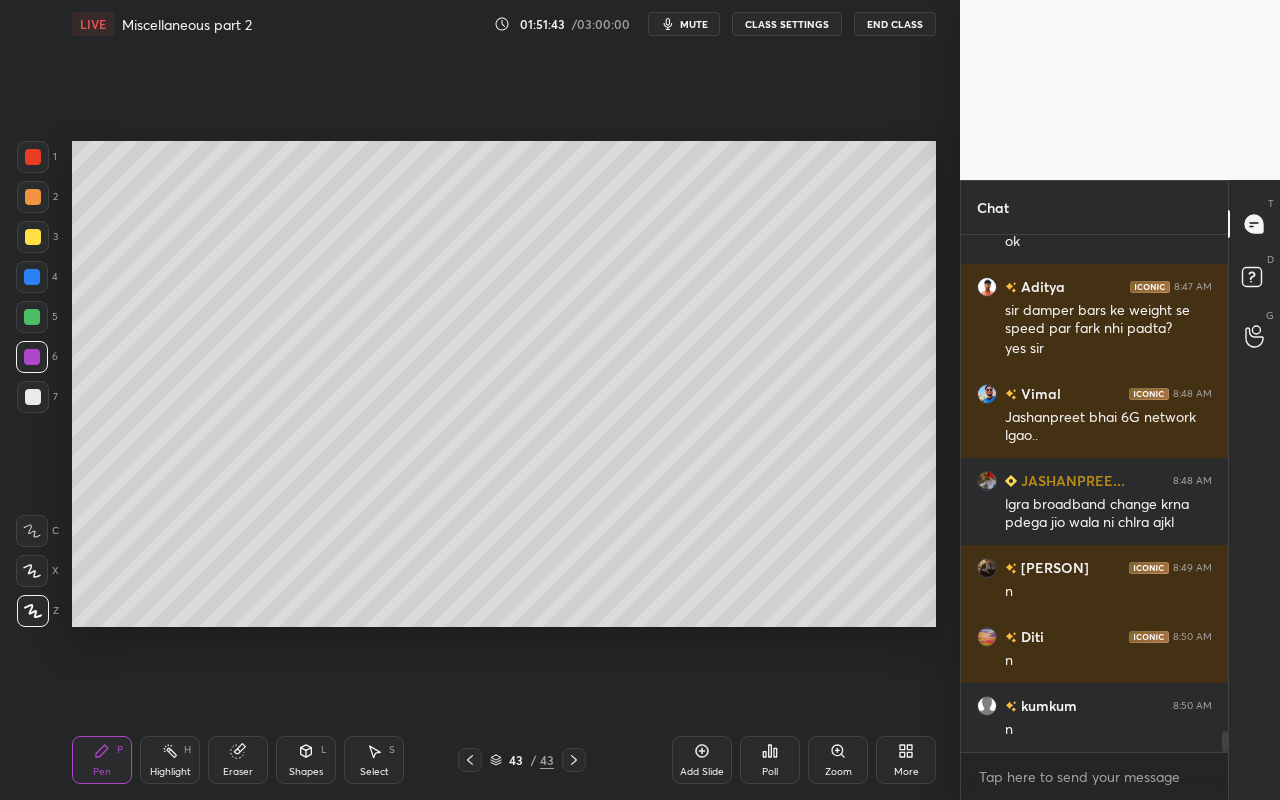 drag, startPoint x: 313, startPoint y: 770, endPoint x: 311, endPoint y: 742, distance: 28.071337 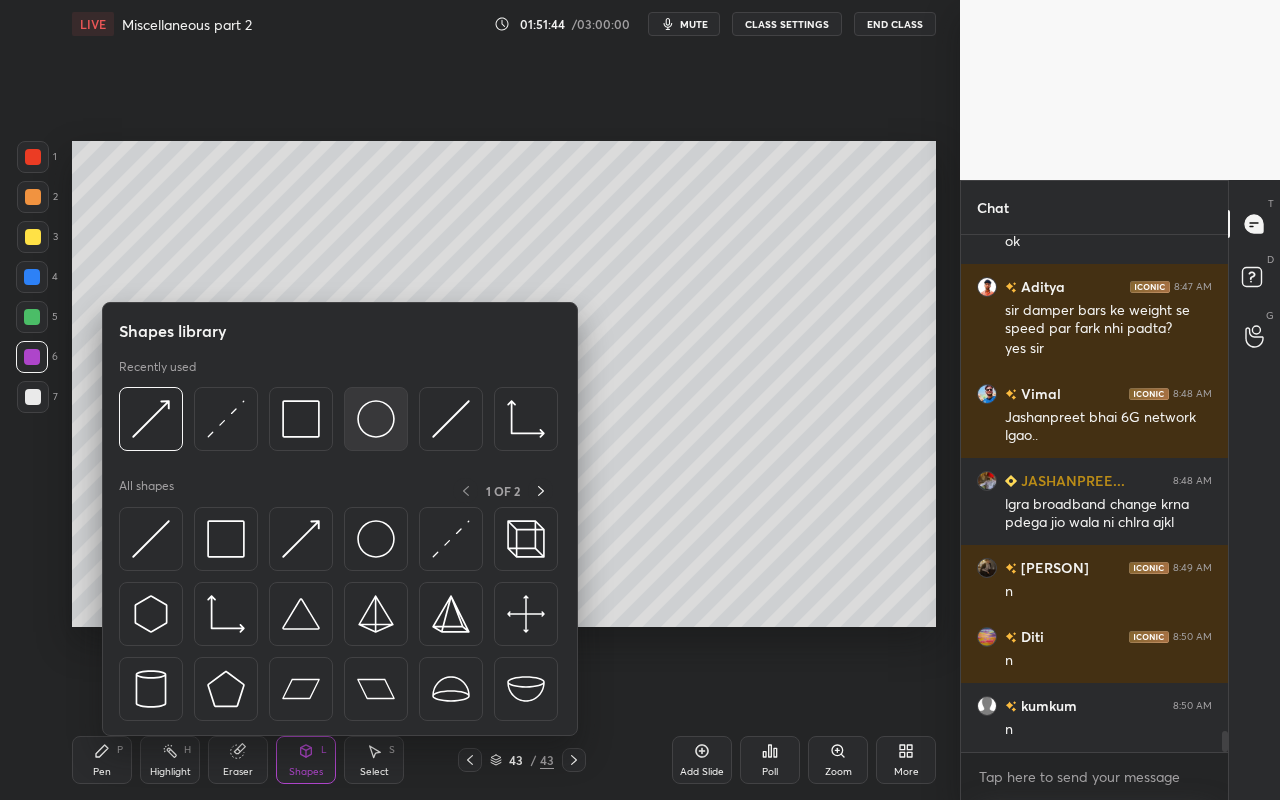 click at bounding box center [376, 419] 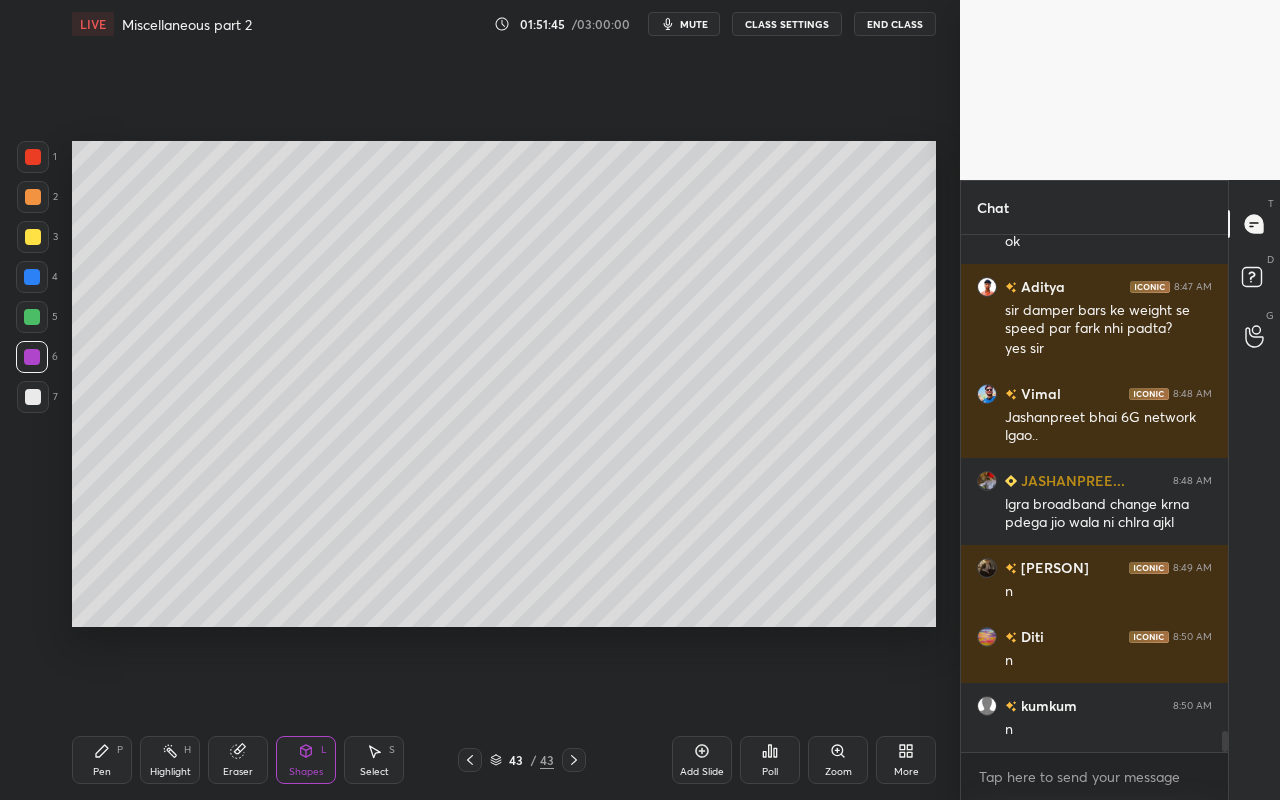 drag, startPoint x: 38, startPoint y: 196, endPoint x: 59, endPoint y: 210, distance: 25.23886 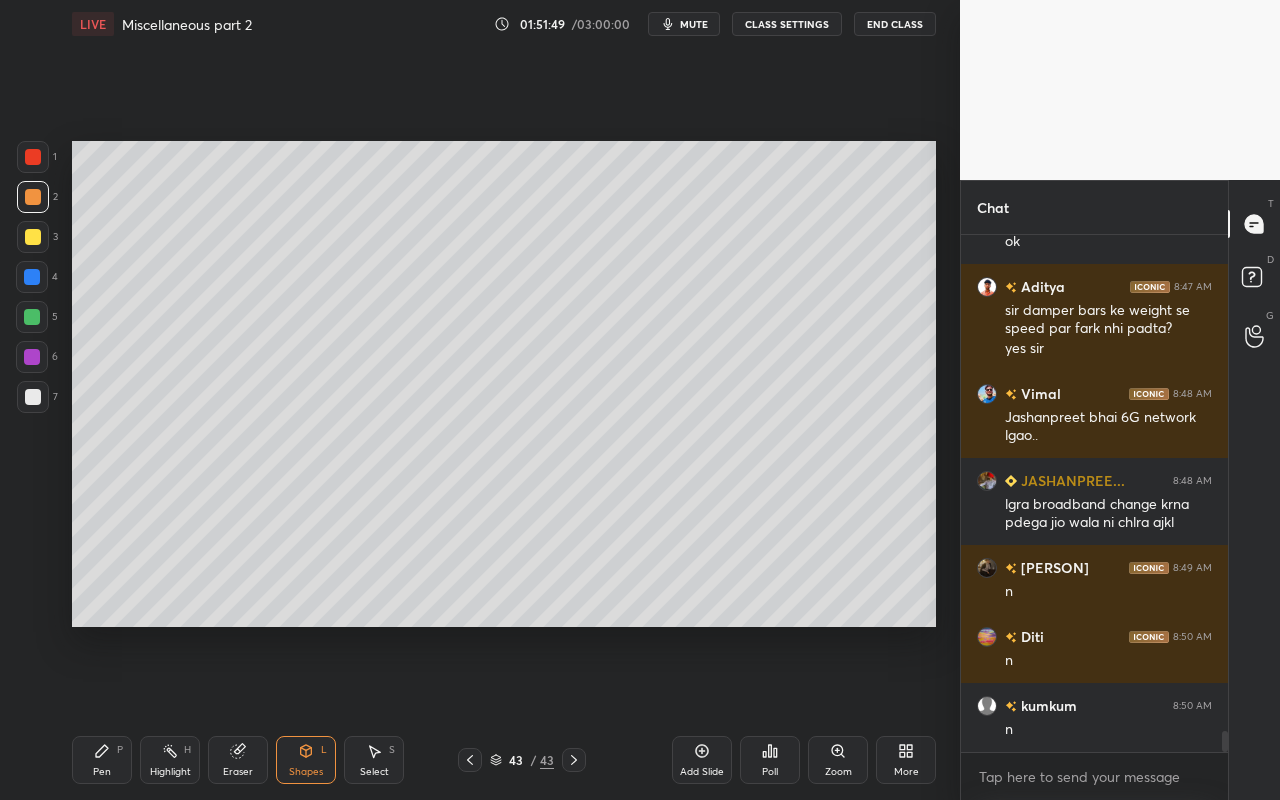 click on "Shapes L" at bounding box center [306, 760] 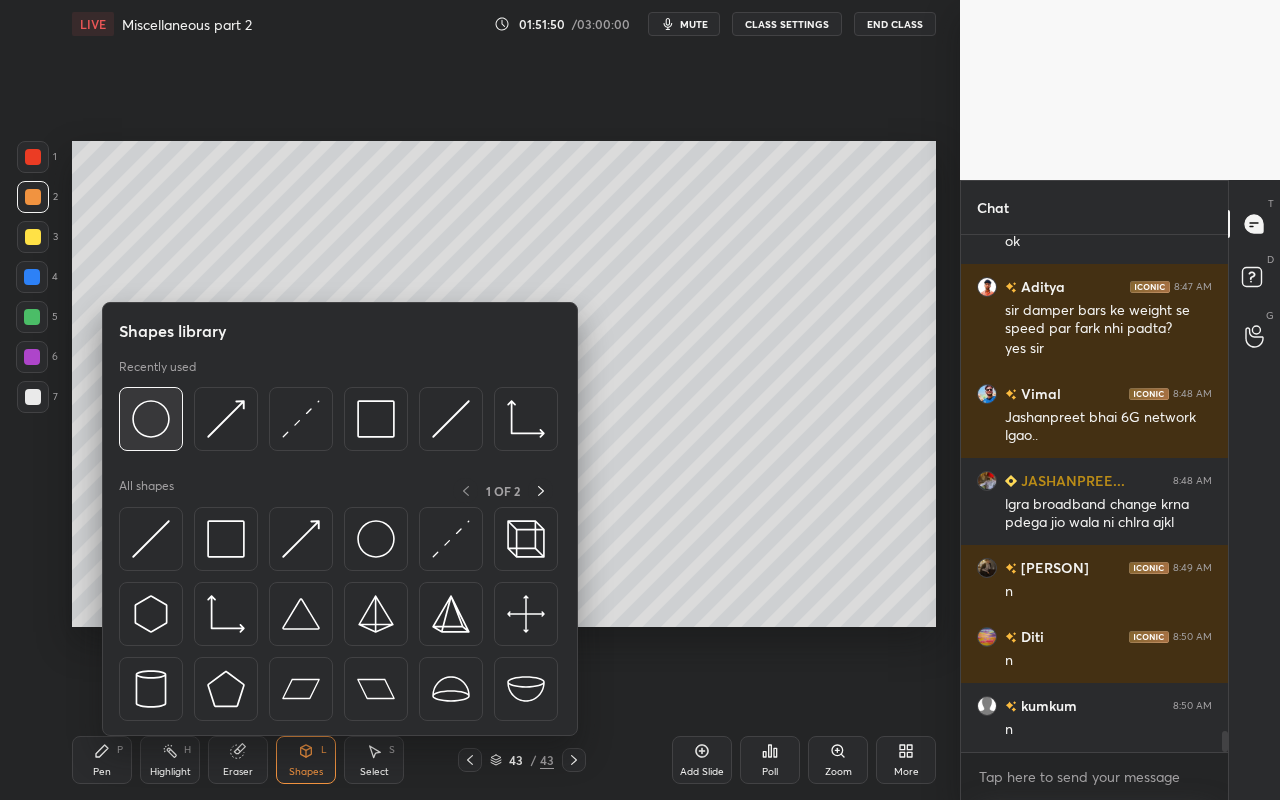 click at bounding box center [151, 419] 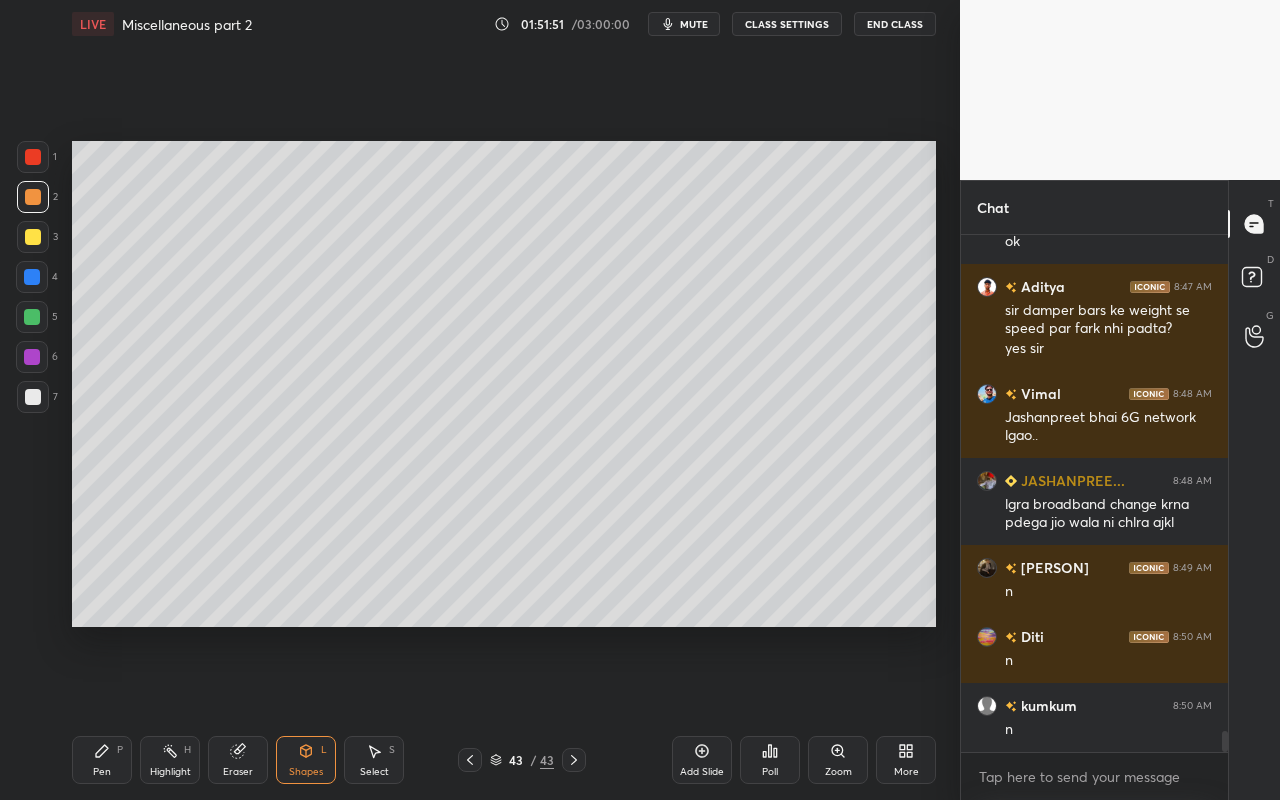 click at bounding box center [32, 317] 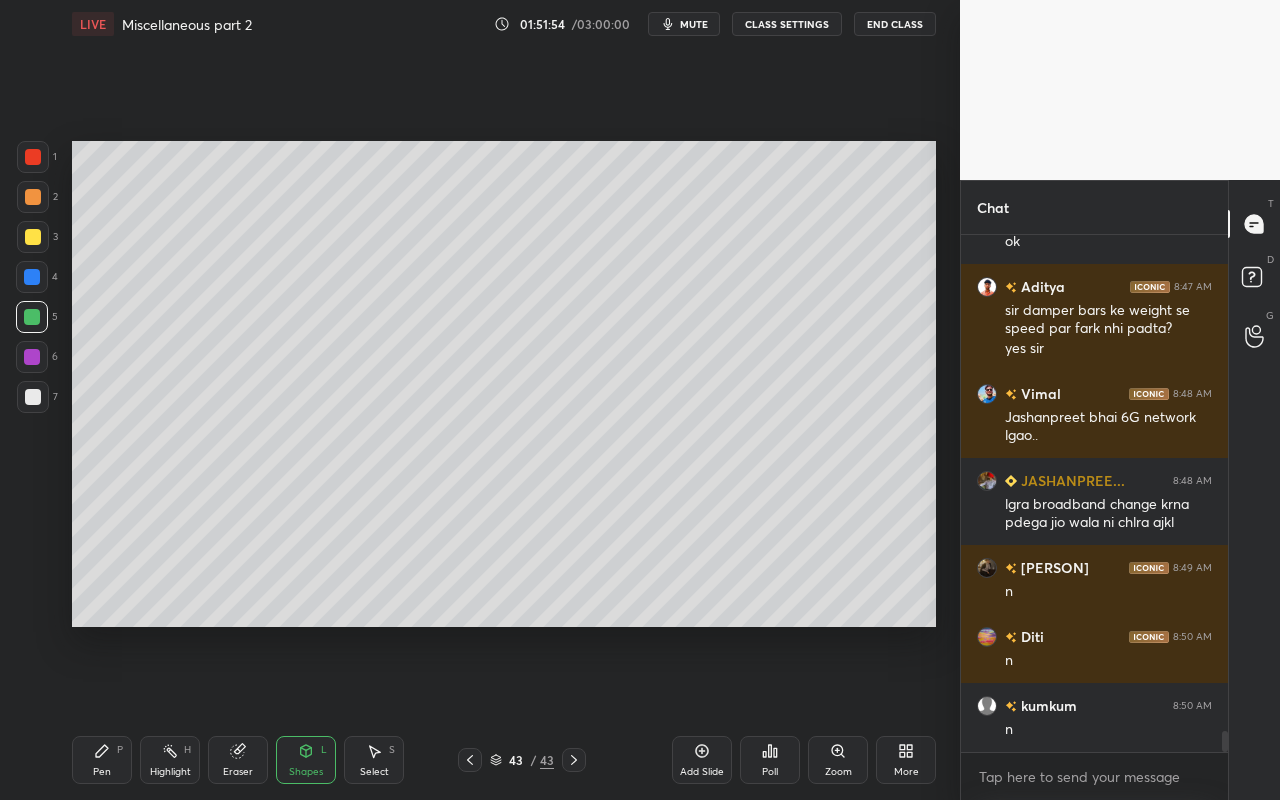 drag, startPoint x: 301, startPoint y: 756, endPoint x: 302, endPoint y: 739, distance: 17.029387 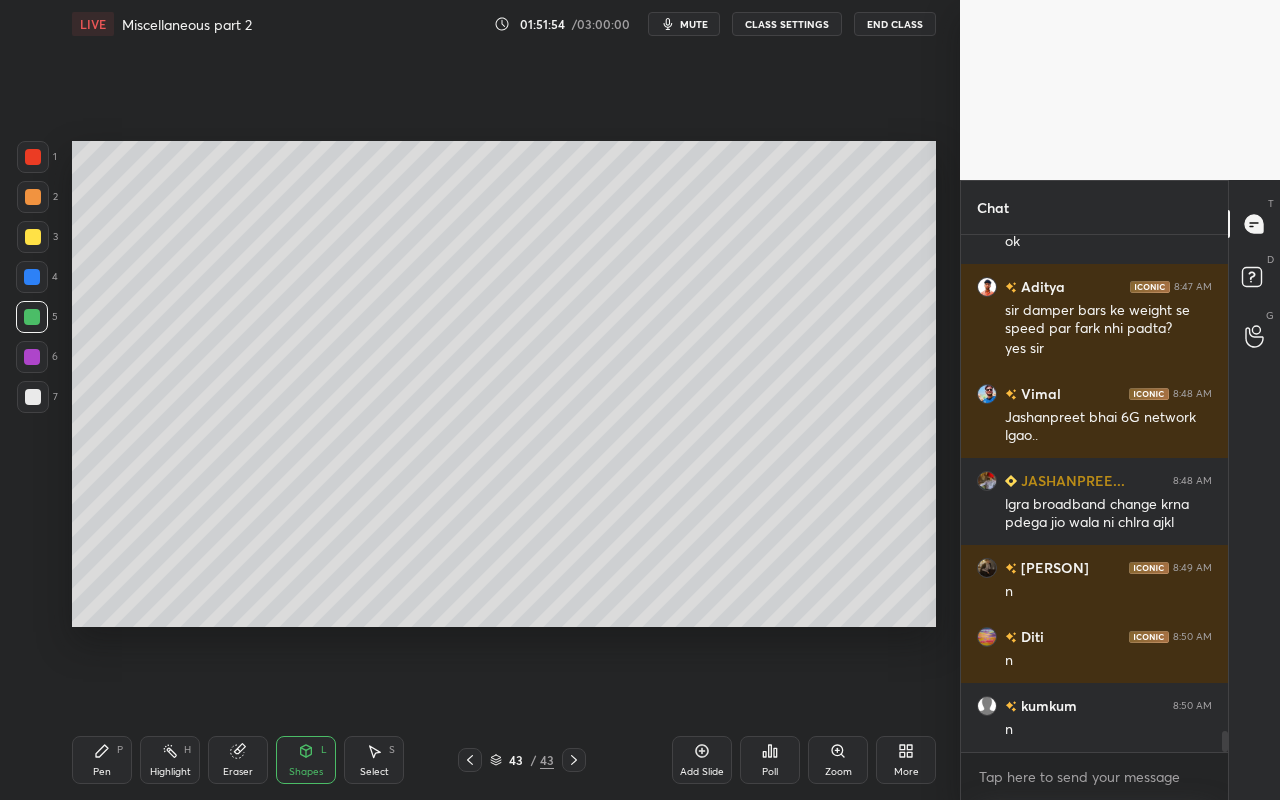 click 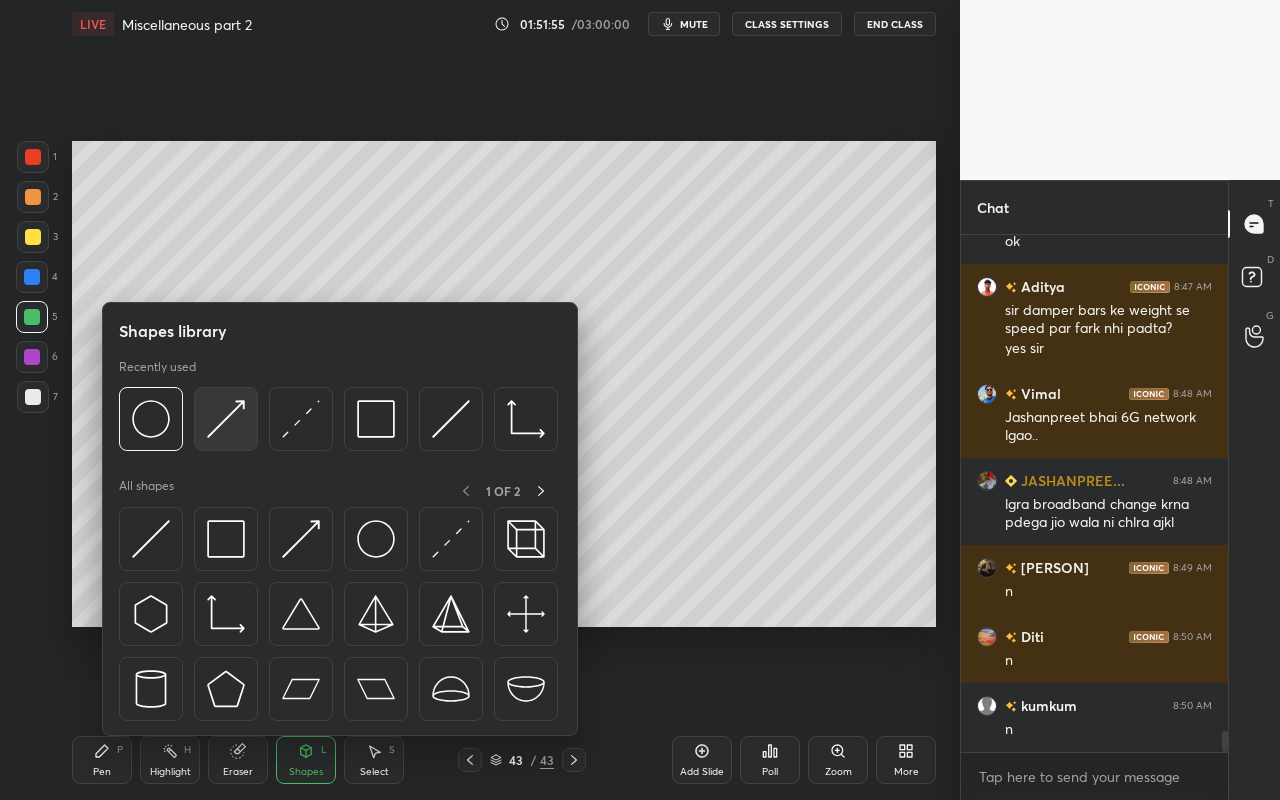 click at bounding box center [226, 419] 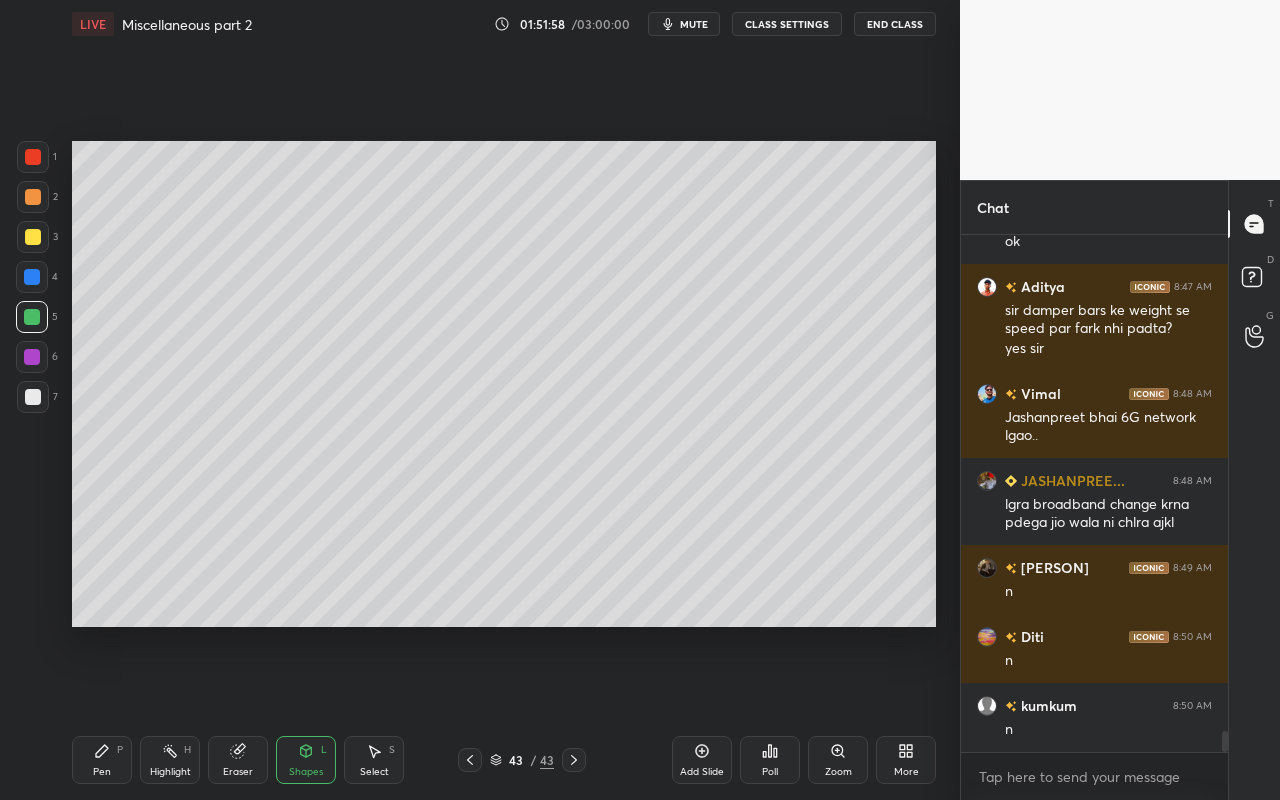 drag, startPoint x: 112, startPoint y: 759, endPoint x: 179, endPoint y: 703, distance: 87.32124 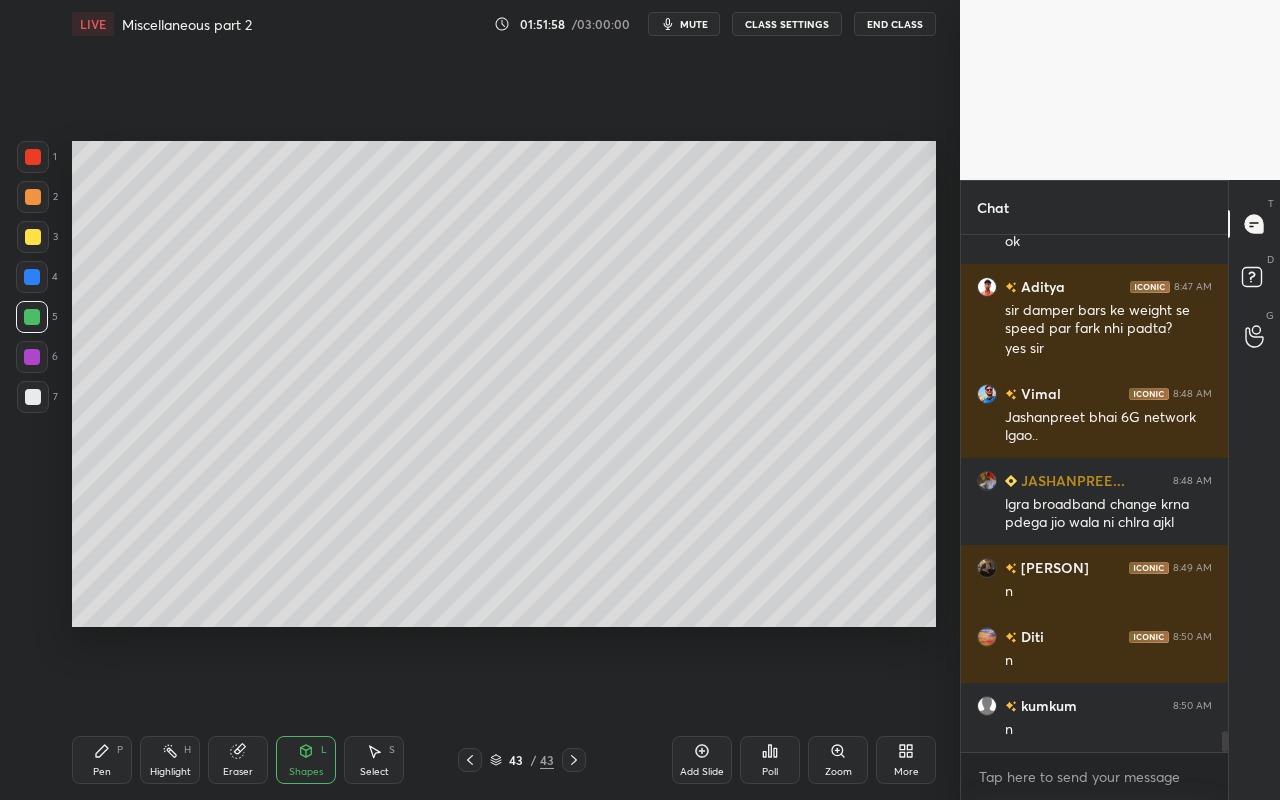 click on "Pen P" at bounding box center [102, 760] 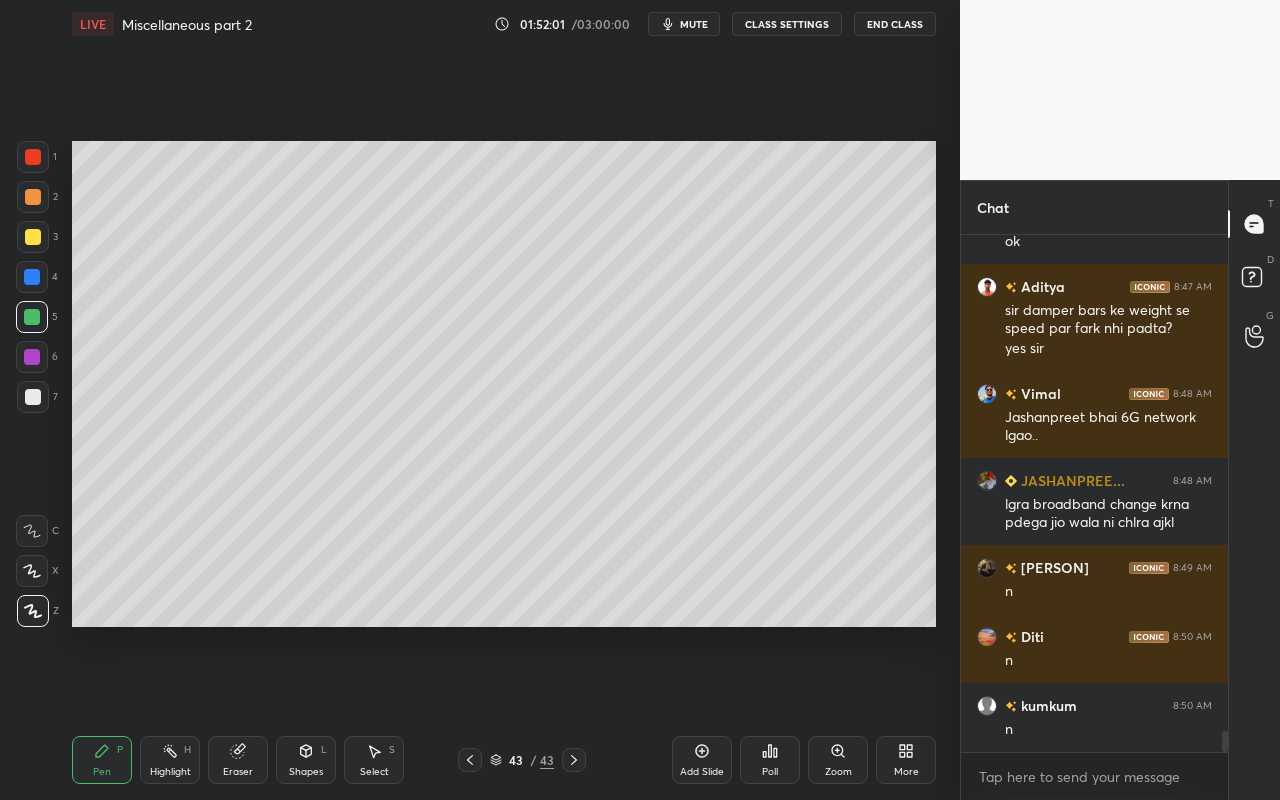 click on "Shapes L" at bounding box center (306, 760) 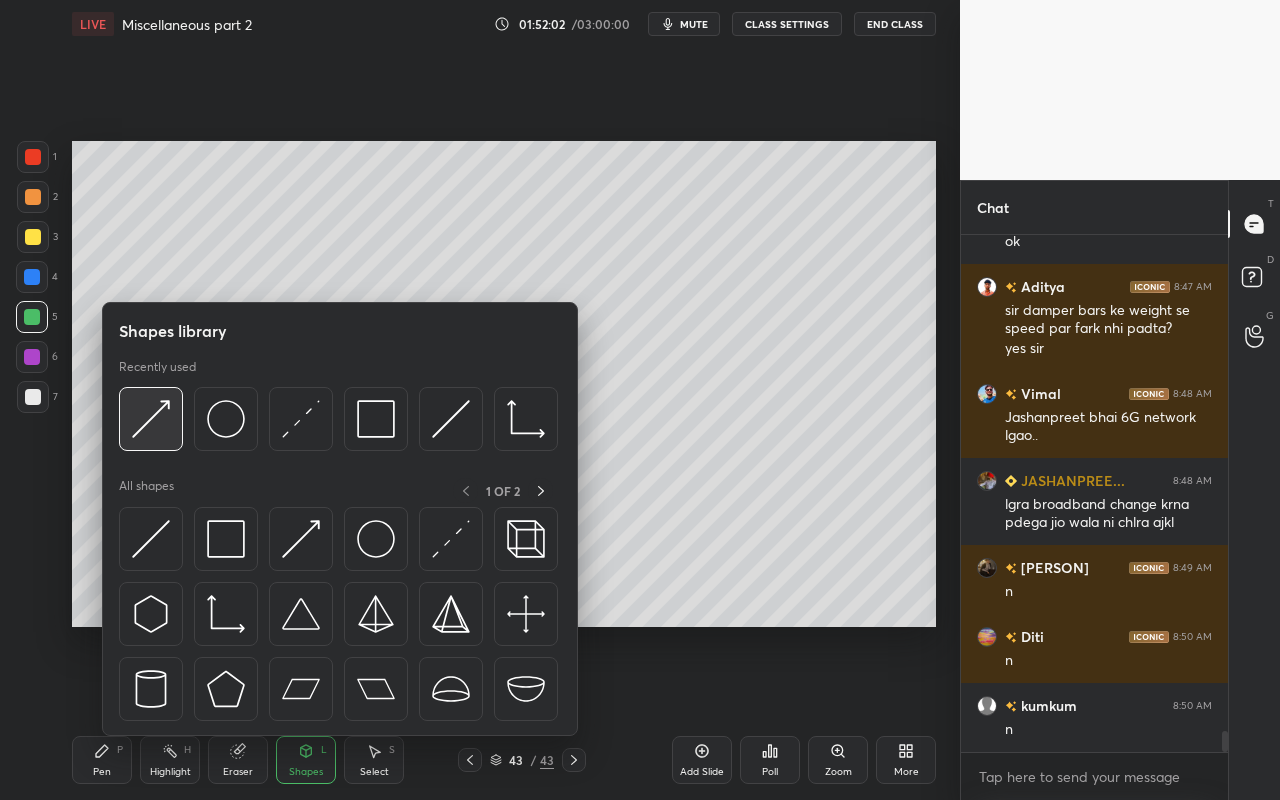 click at bounding box center (151, 419) 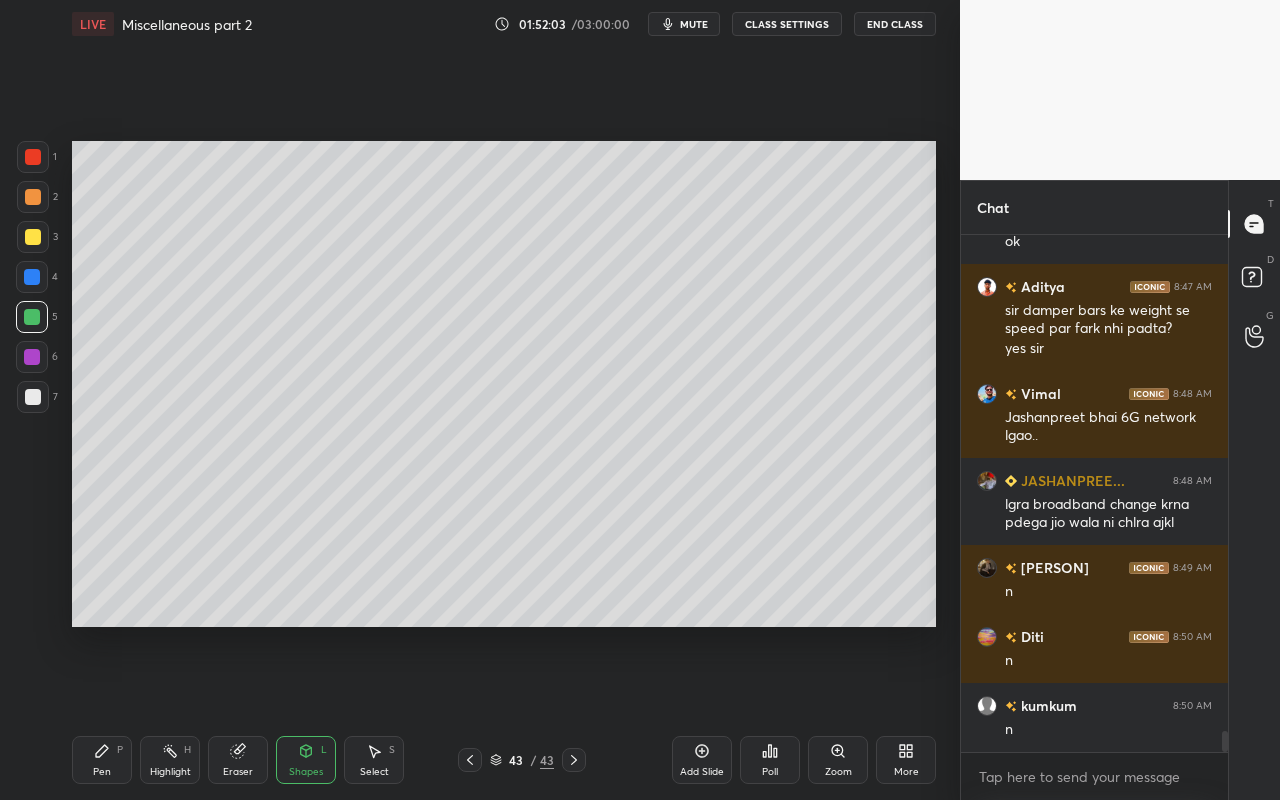 click at bounding box center (33, 157) 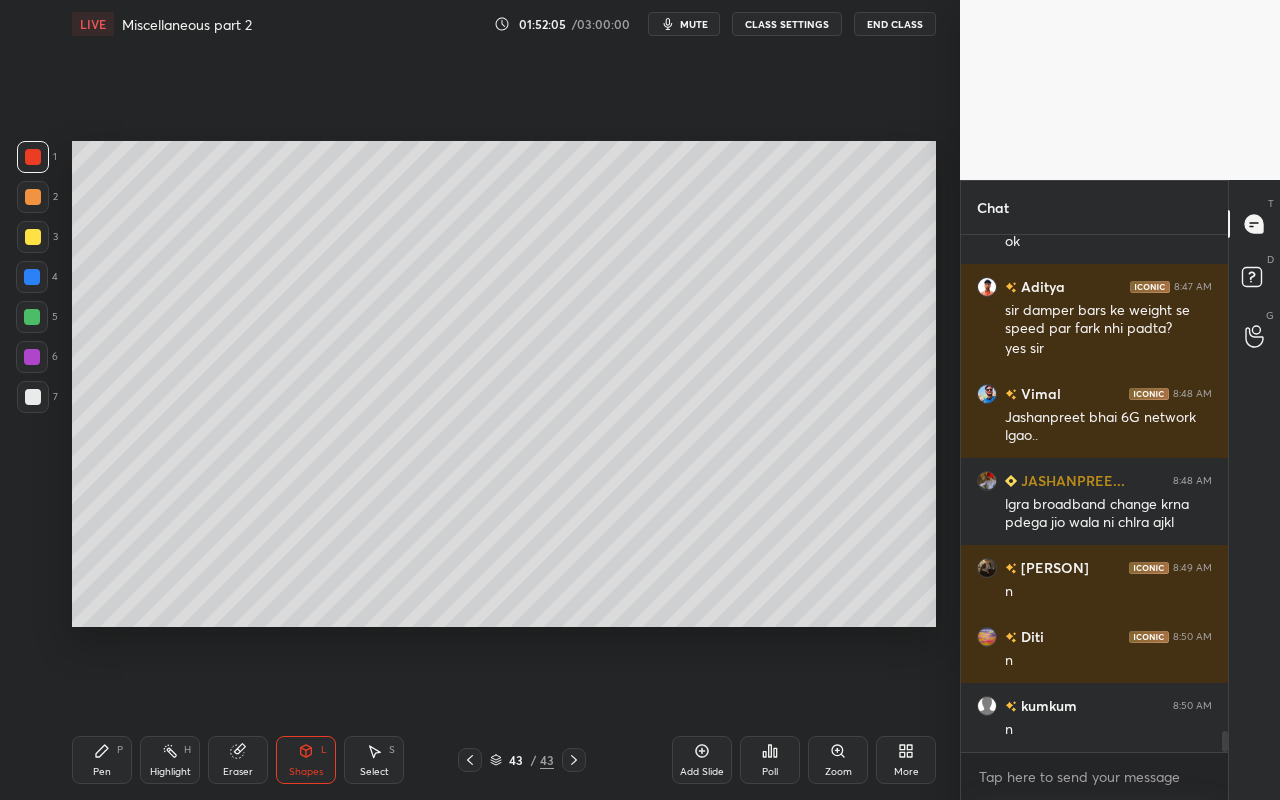 drag, startPoint x: 37, startPoint y: 158, endPoint x: 61, endPoint y: 169, distance: 26.400757 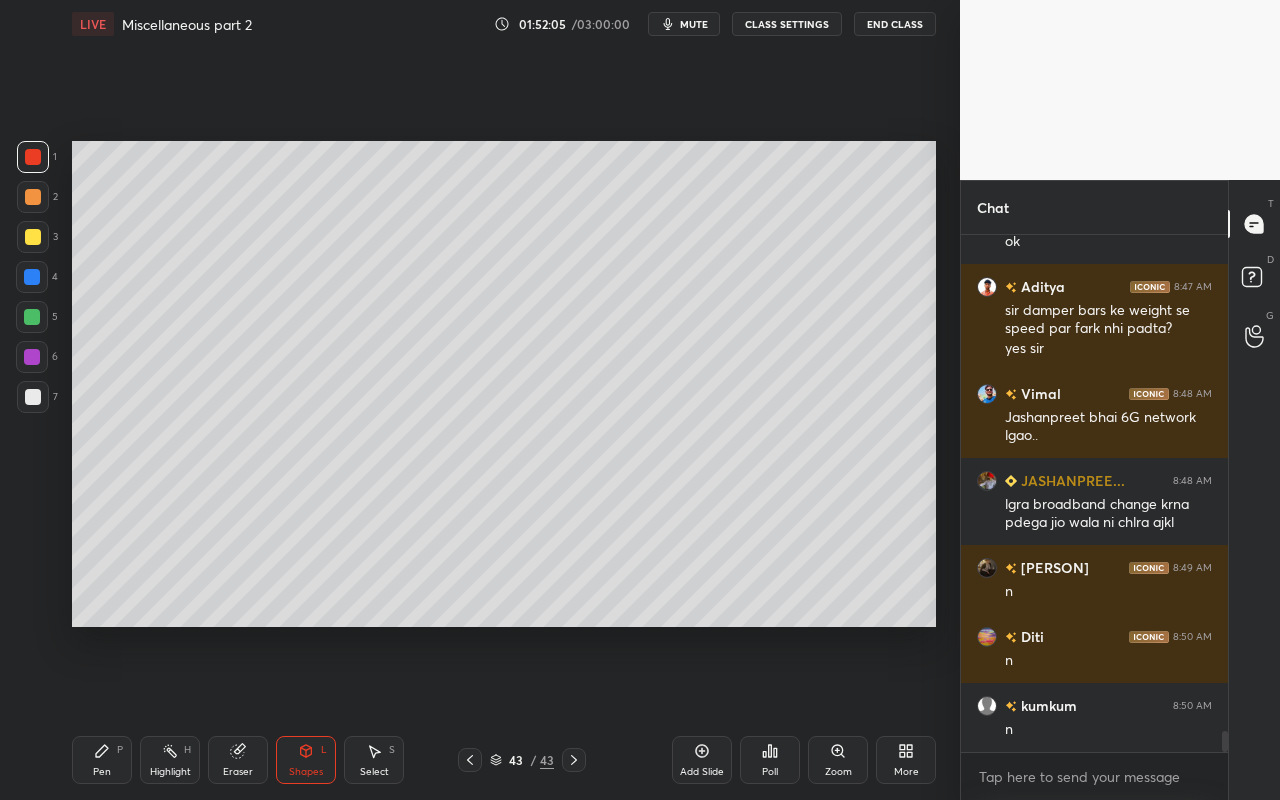 click at bounding box center [33, 157] 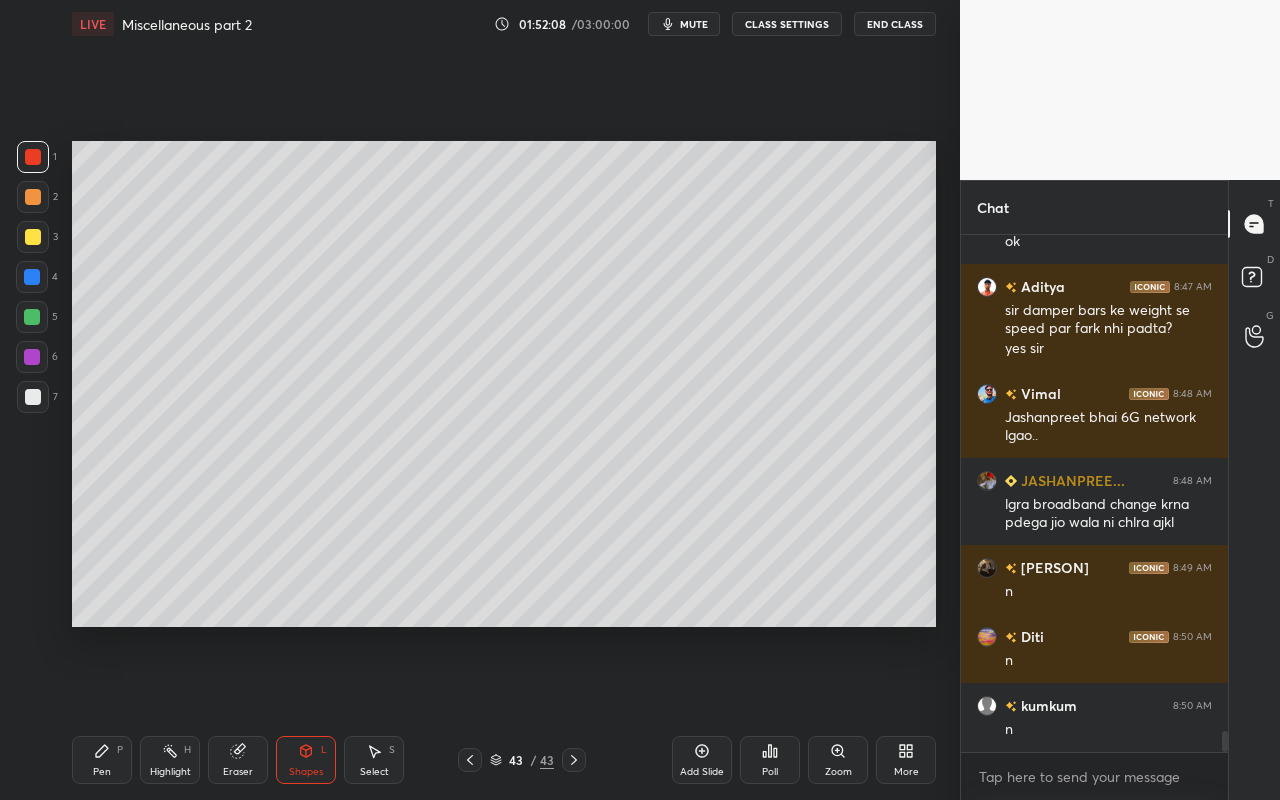 drag, startPoint x: 96, startPoint y: 759, endPoint x: 162, endPoint y: 716, distance: 78.77182 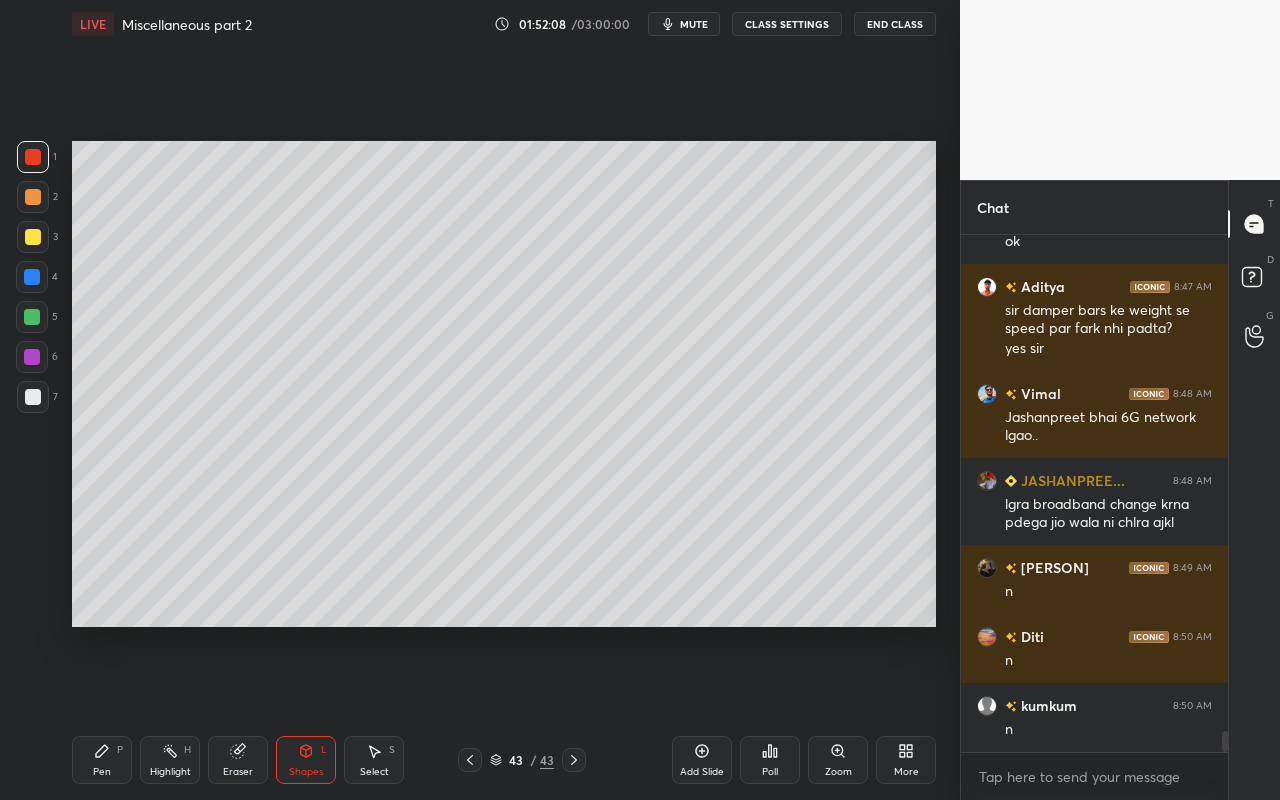 click on "Pen P" at bounding box center [102, 760] 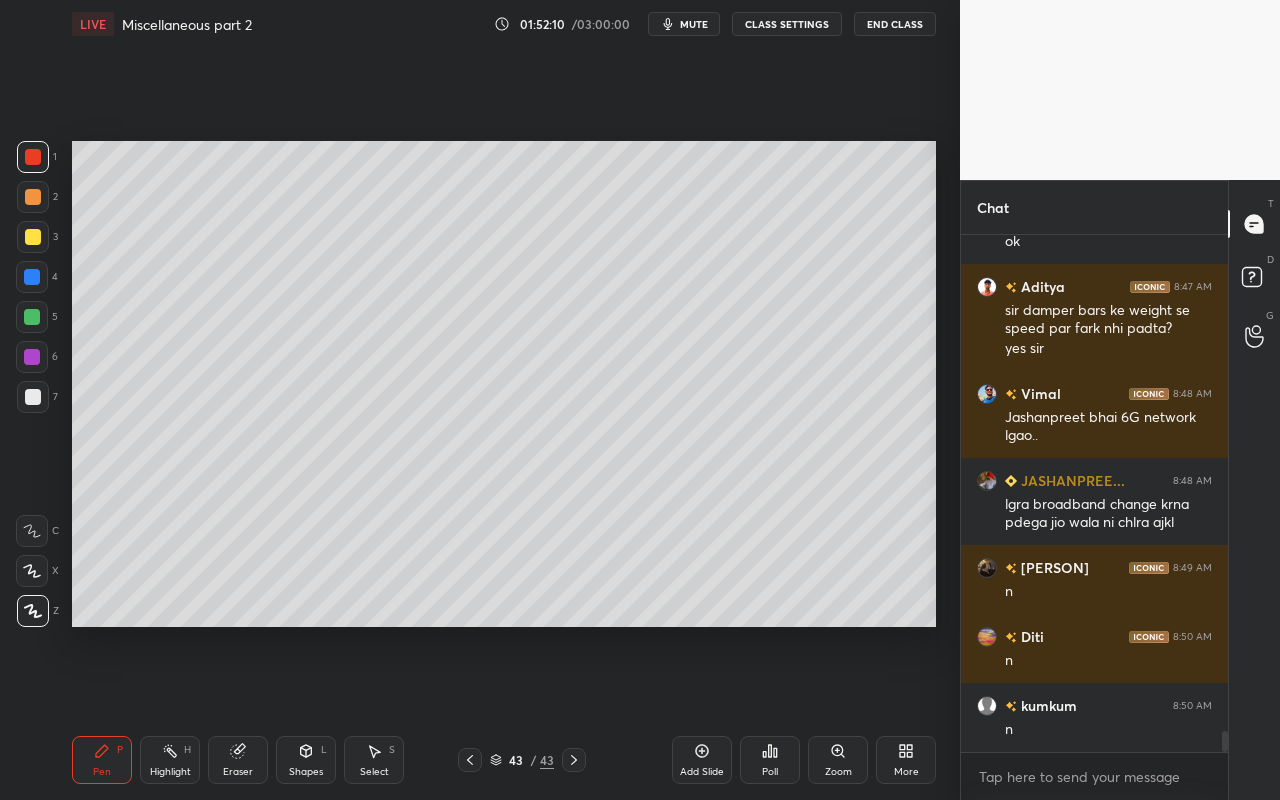 click on "Shapes L" at bounding box center (306, 760) 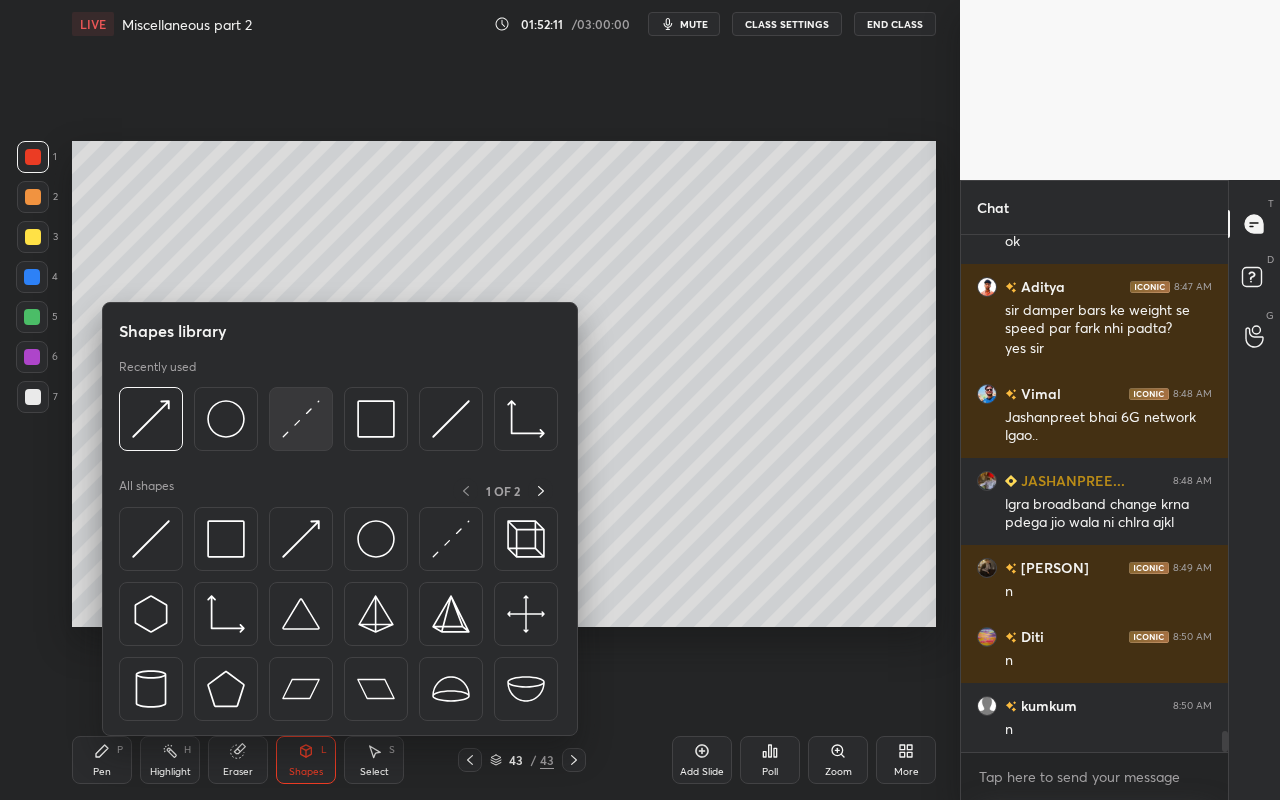 click at bounding box center [301, 419] 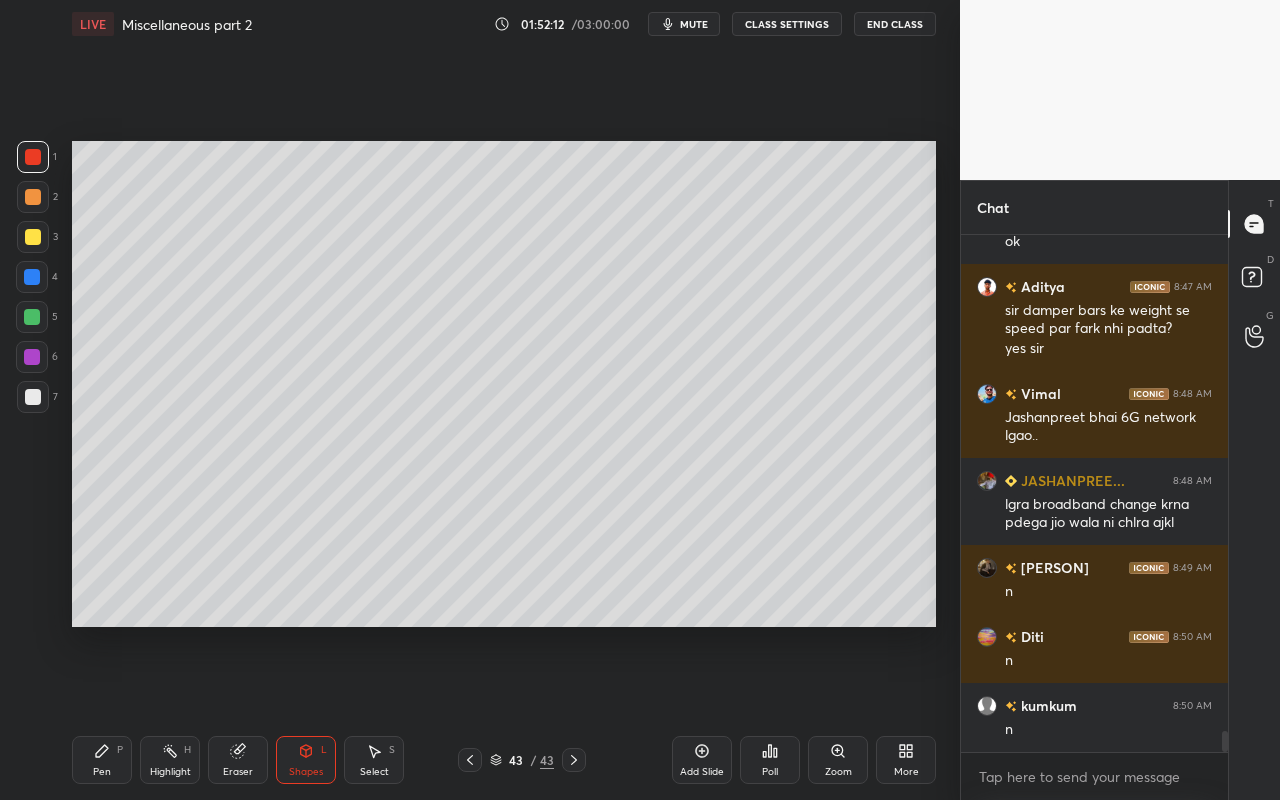 click at bounding box center [32, 357] 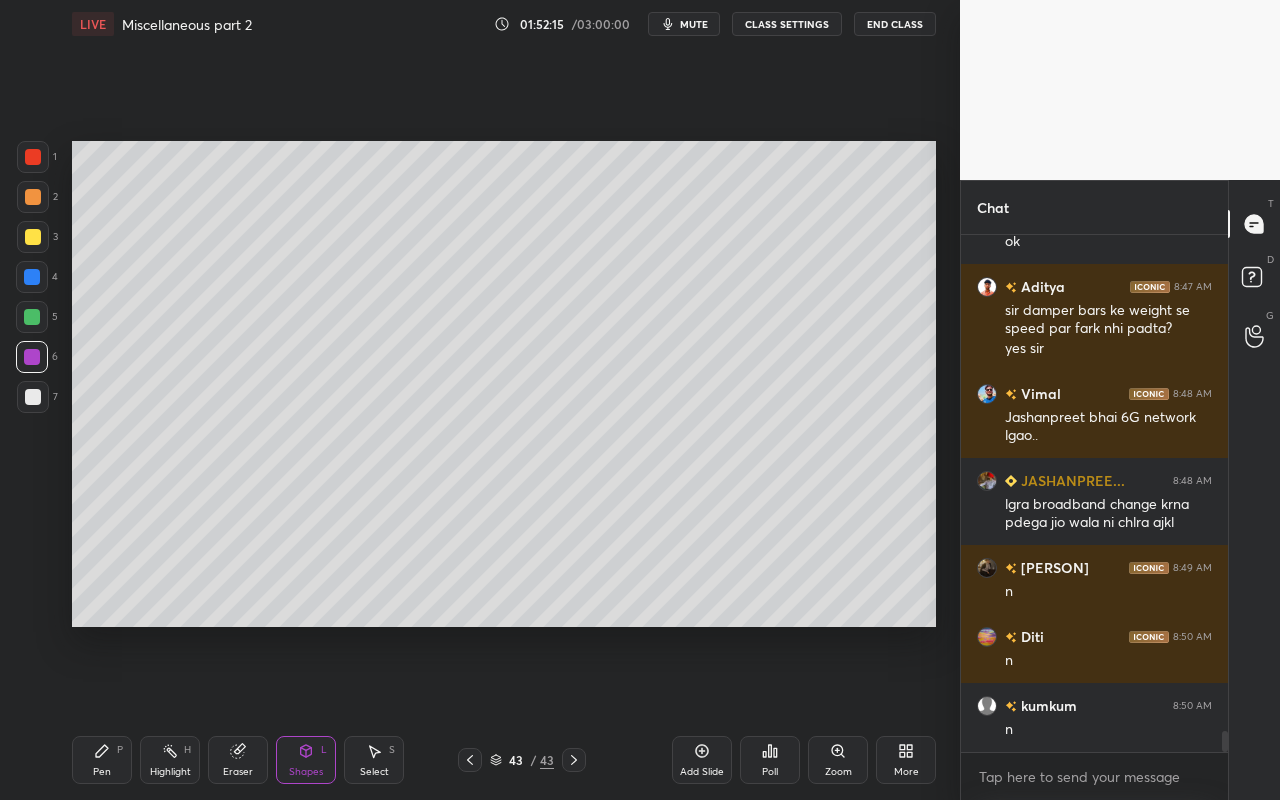 click on "Shapes L" at bounding box center [306, 760] 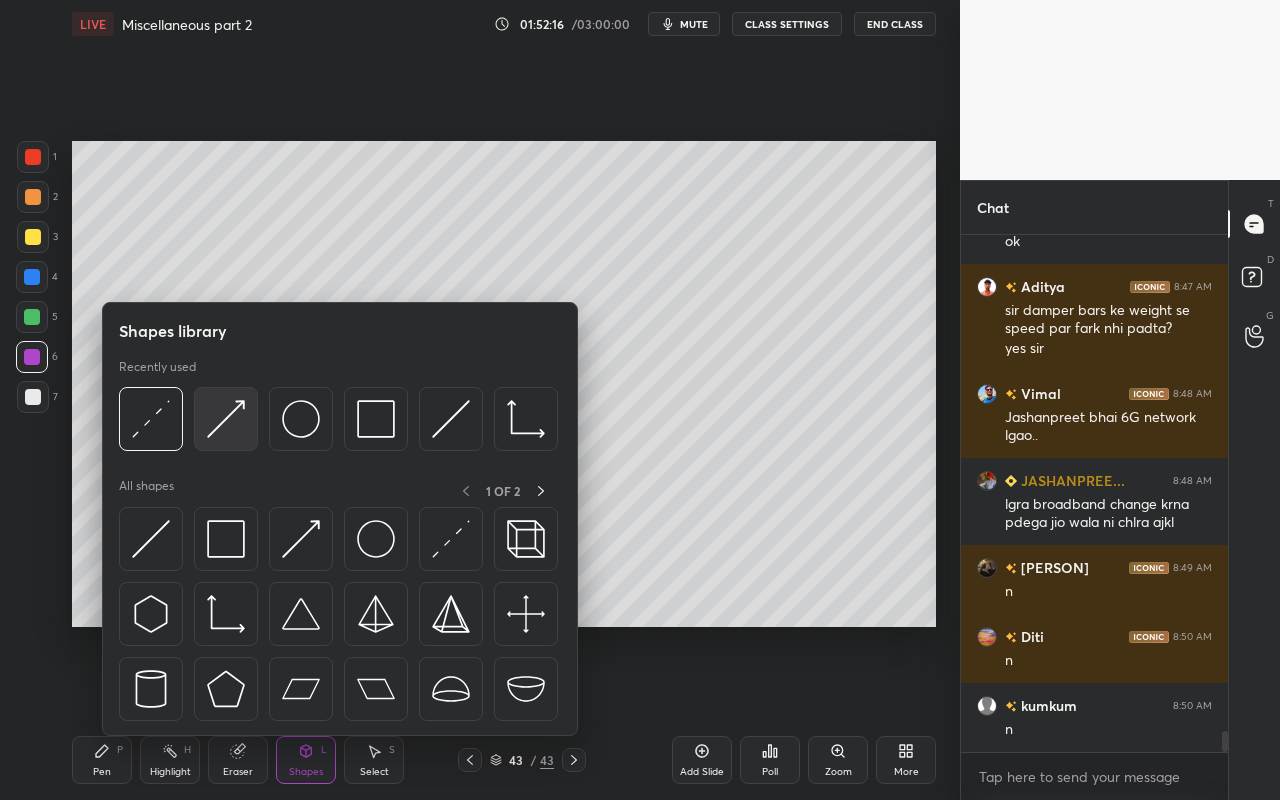 click at bounding box center (226, 419) 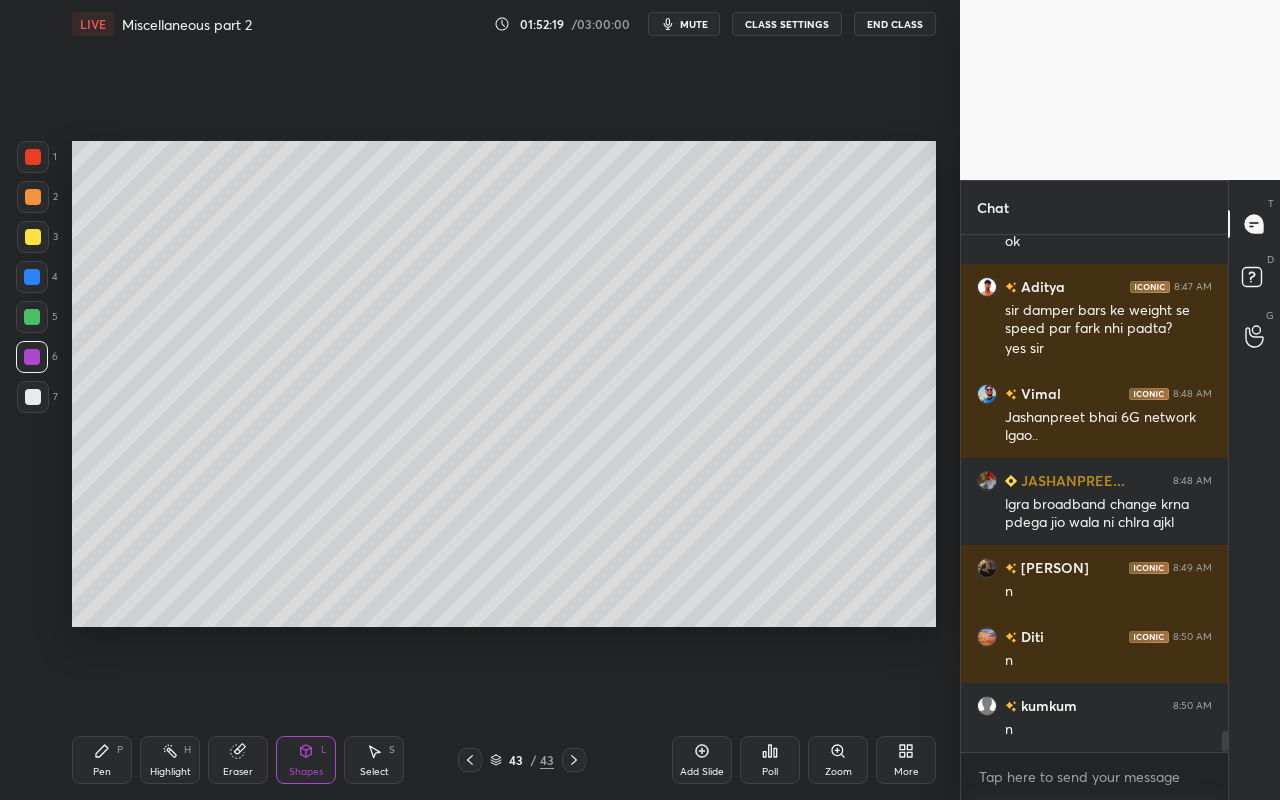 click on "Pen P" at bounding box center (102, 760) 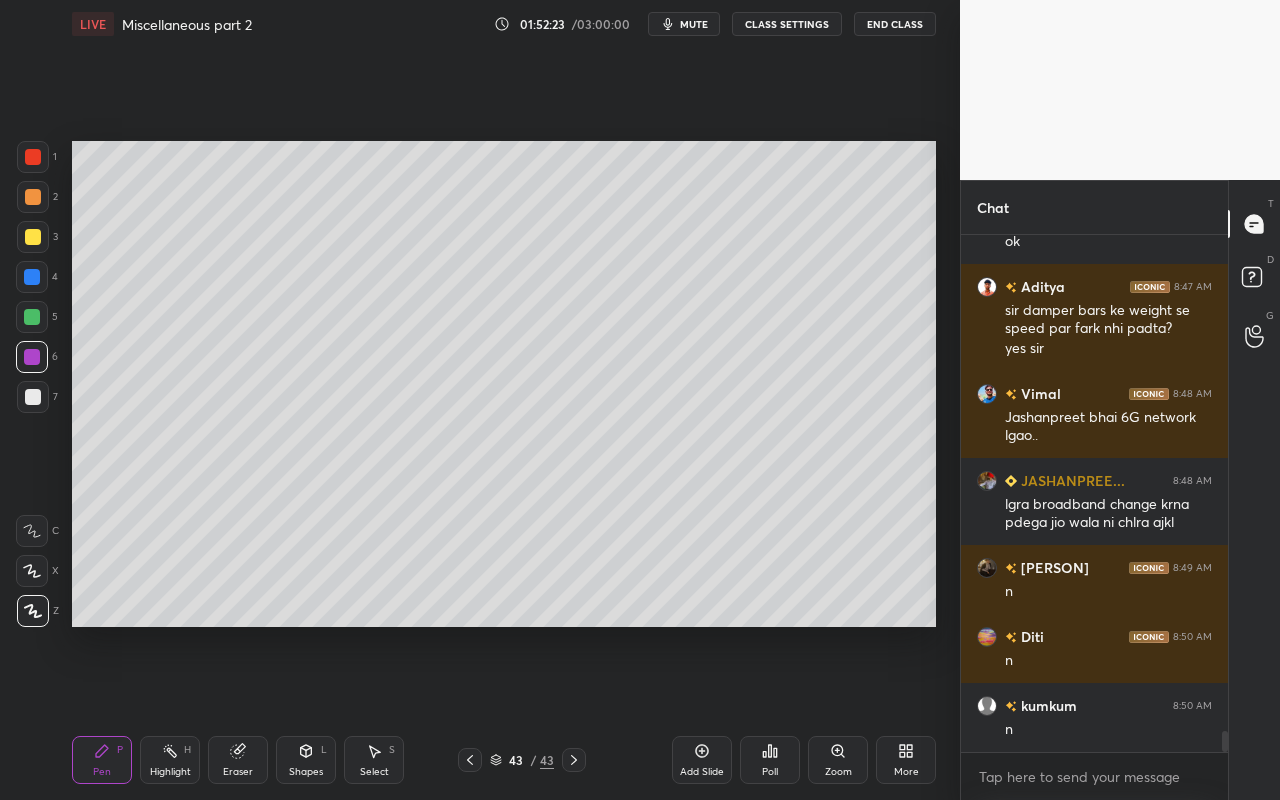 drag, startPoint x: 176, startPoint y: 764, endPoint x: 252, endPoint y: 642, distance: 143.73587 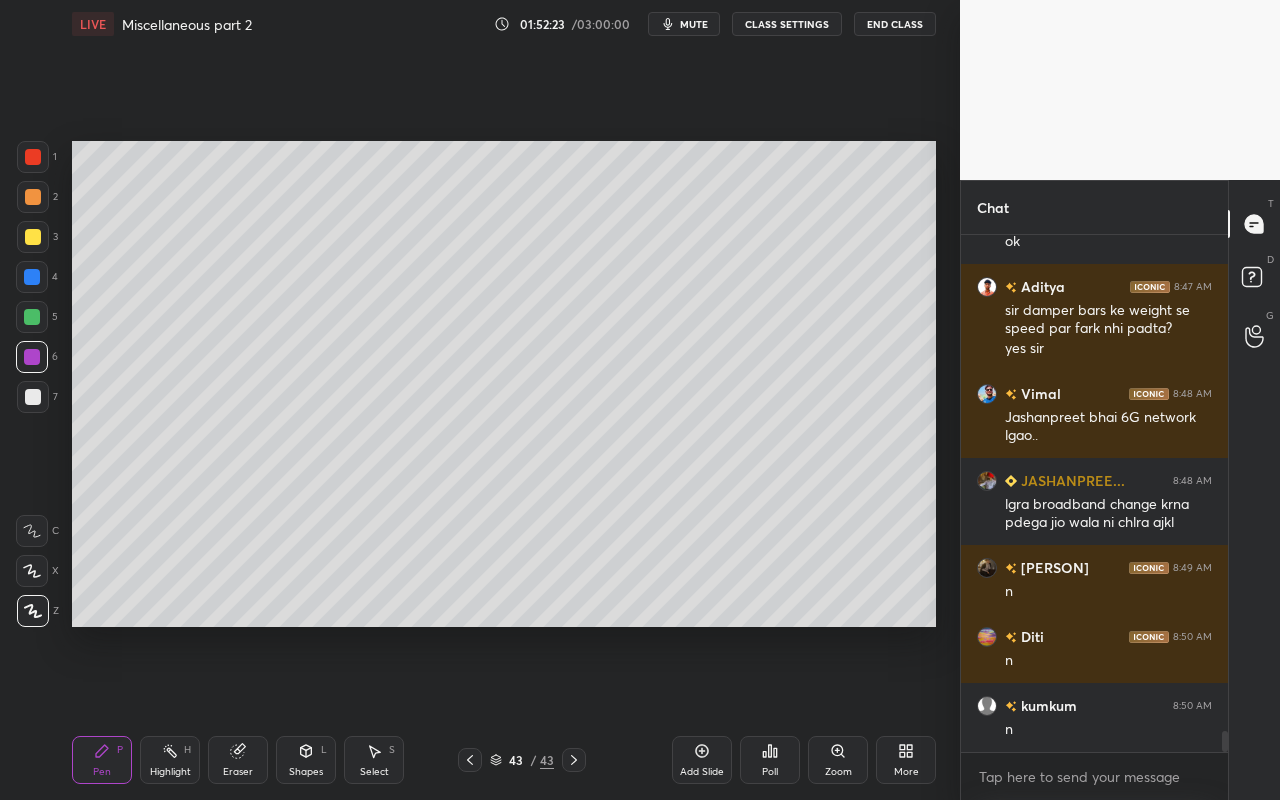 click on "Highlight H" at bounding box center (170, 760) 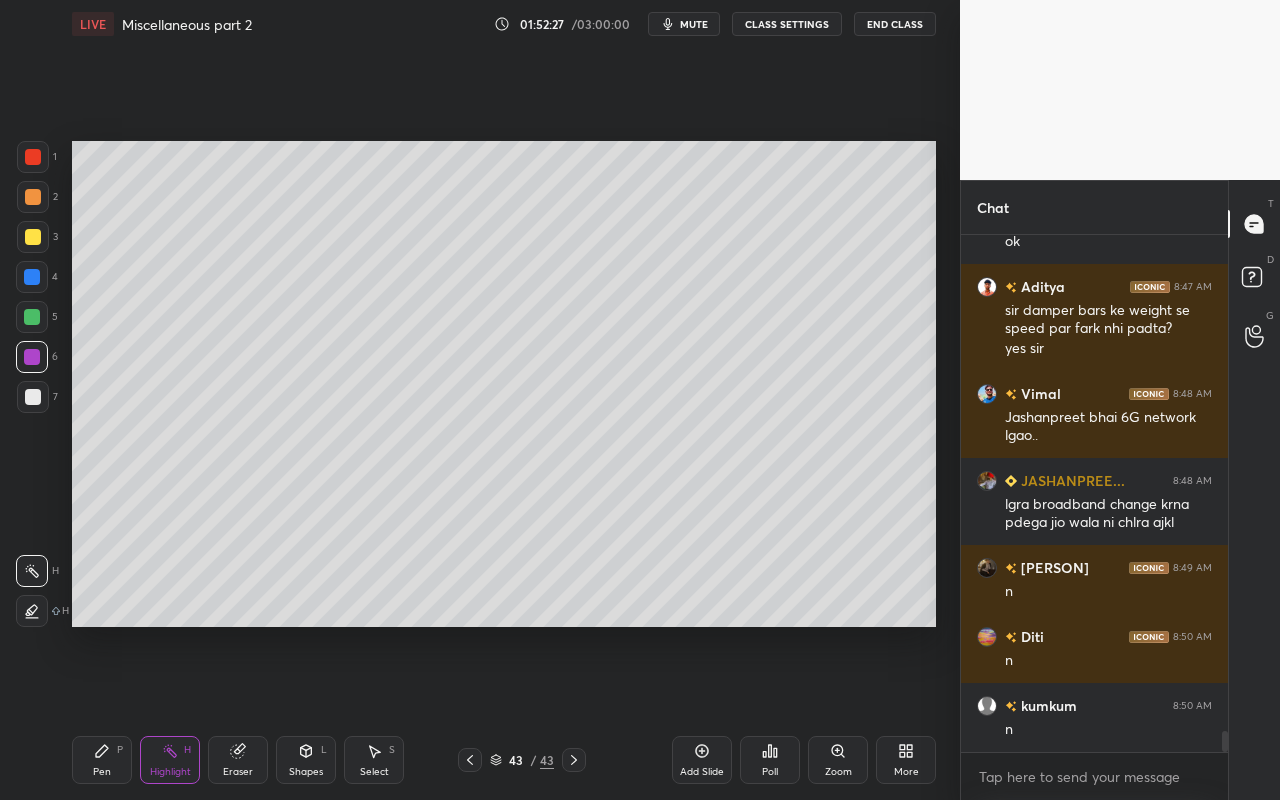 click 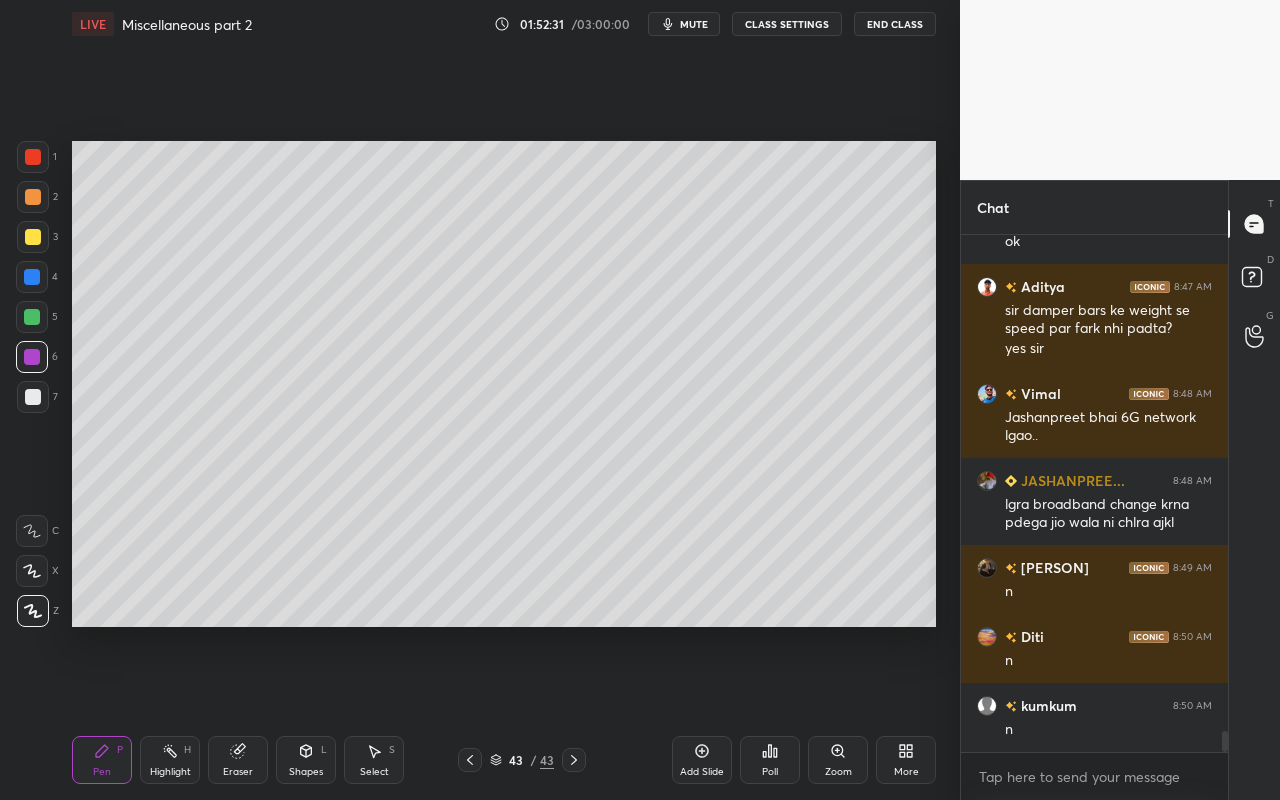 click at bounding box center [32, 317] 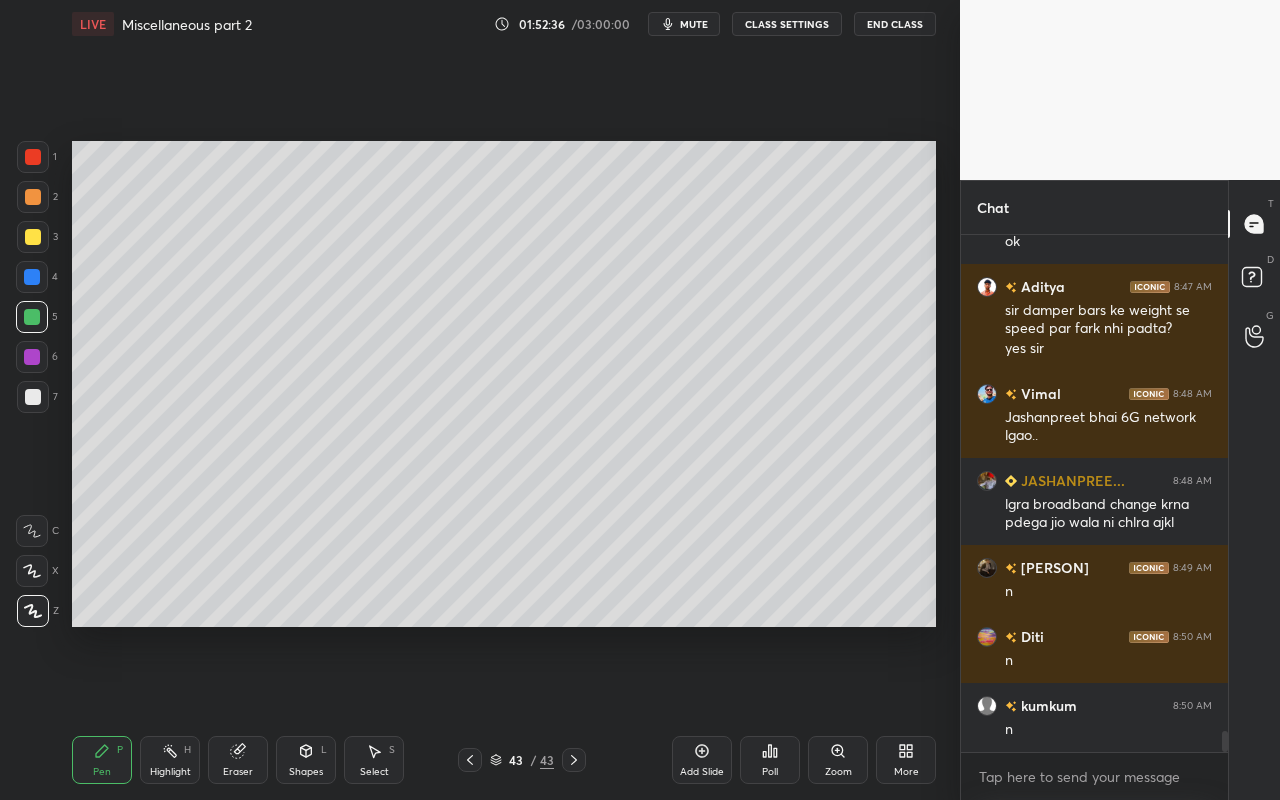 drag, startPoint x: 166, startPoint y: 760, endPoint x: 209, endPoint y: 655, distance: 113.46365 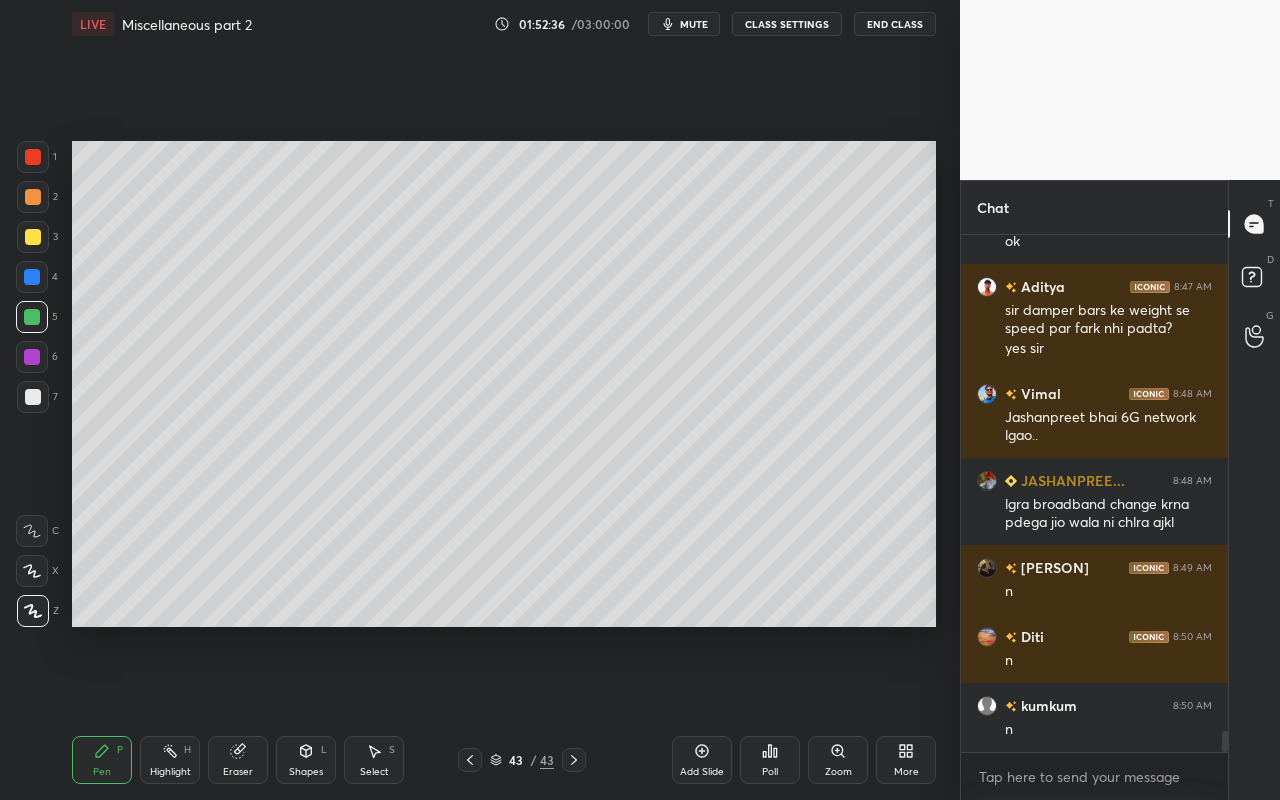 click on "Highlight H" at bounding box center (170, 760) 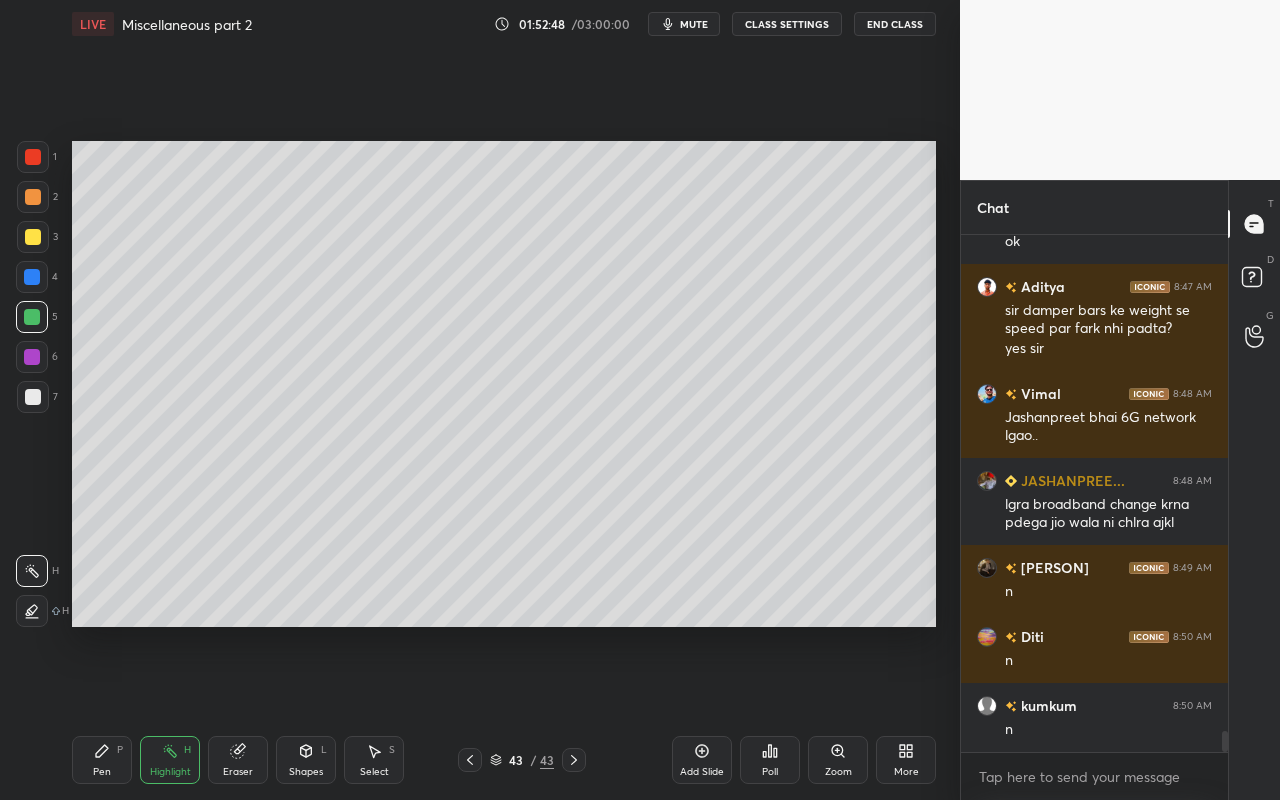 click on "Shapes L" at bounding box center [306, 760] 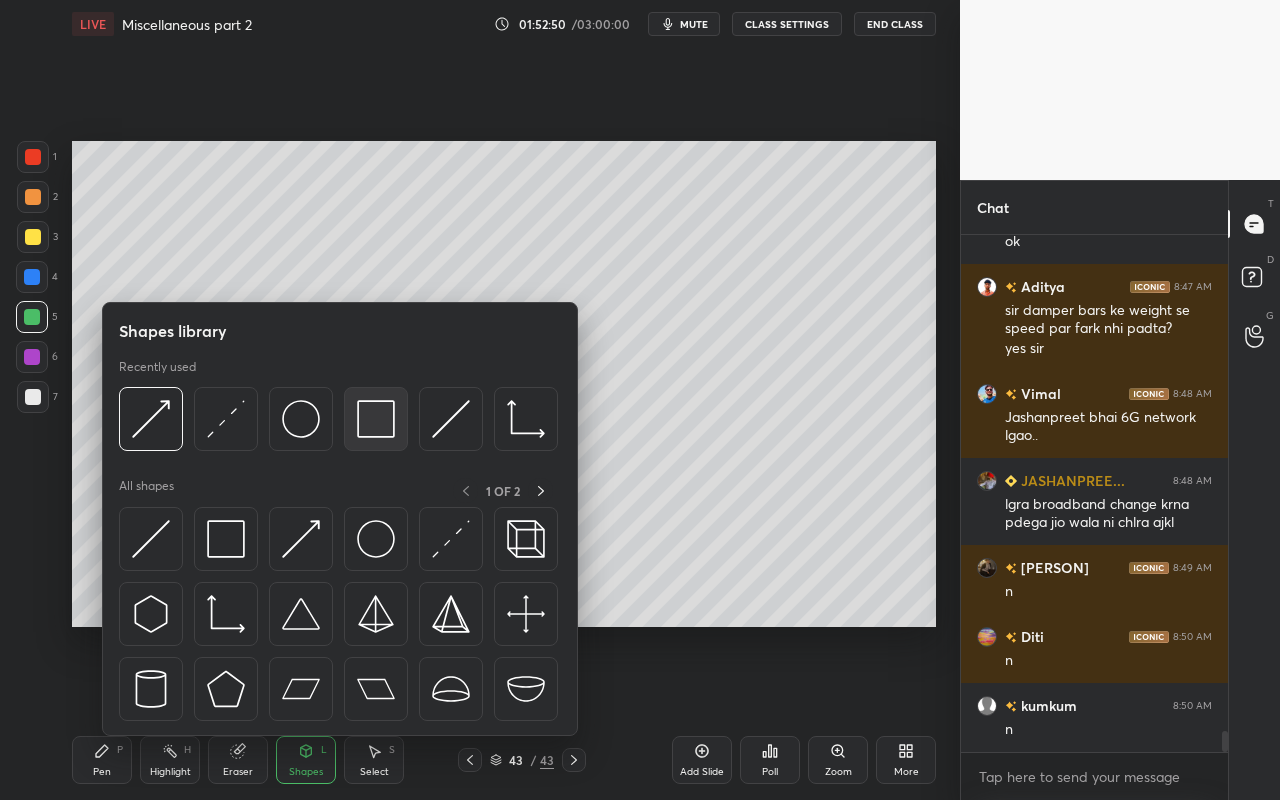 click at bounding box center [376, 419] 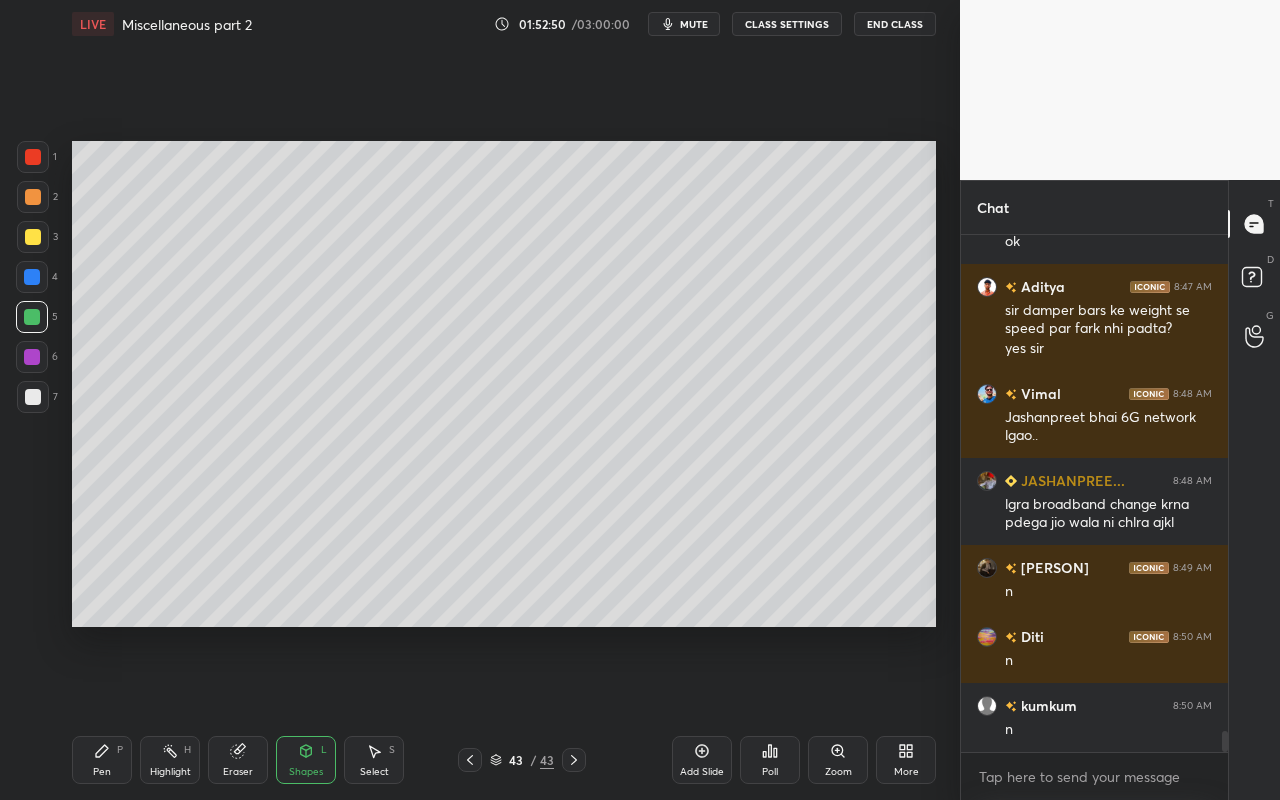 click at bounding box center (33, 157) 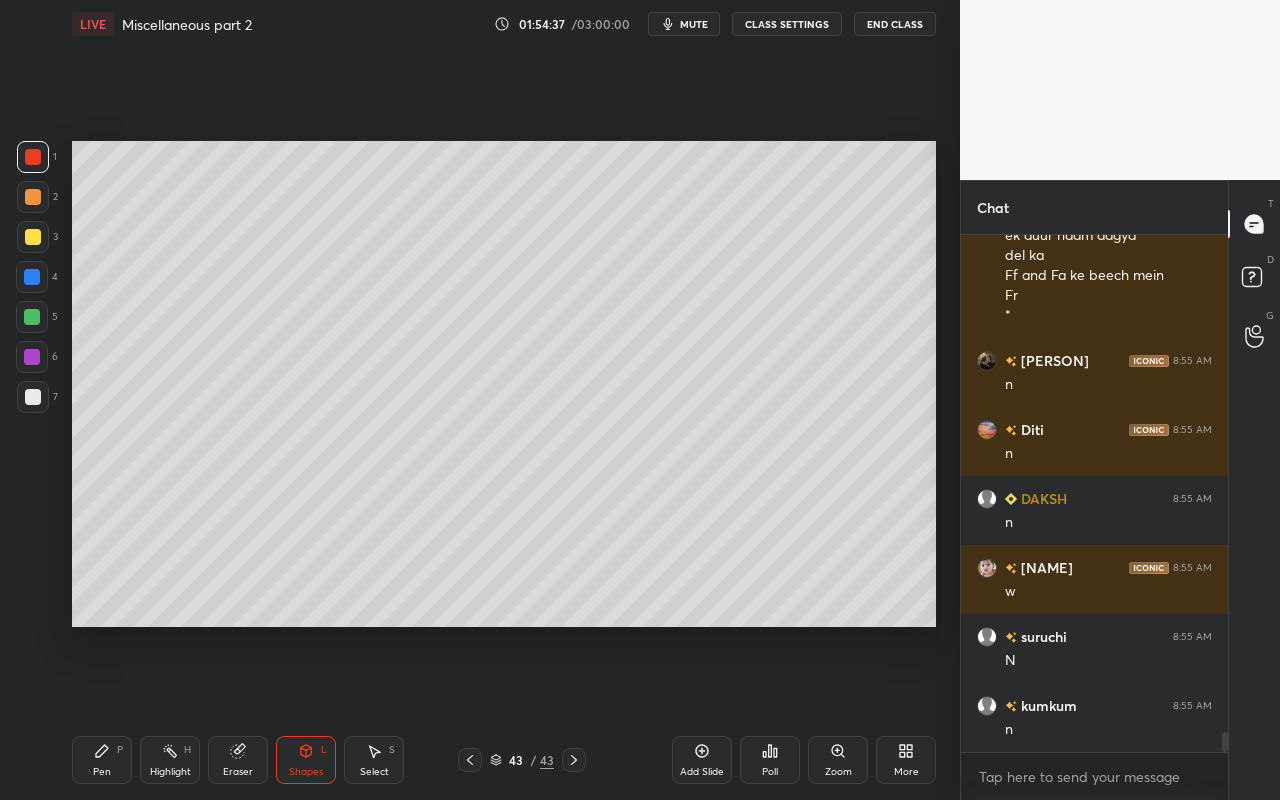 scroll, scrollTop: 12881, scrollLeft: 0, axis: vertical 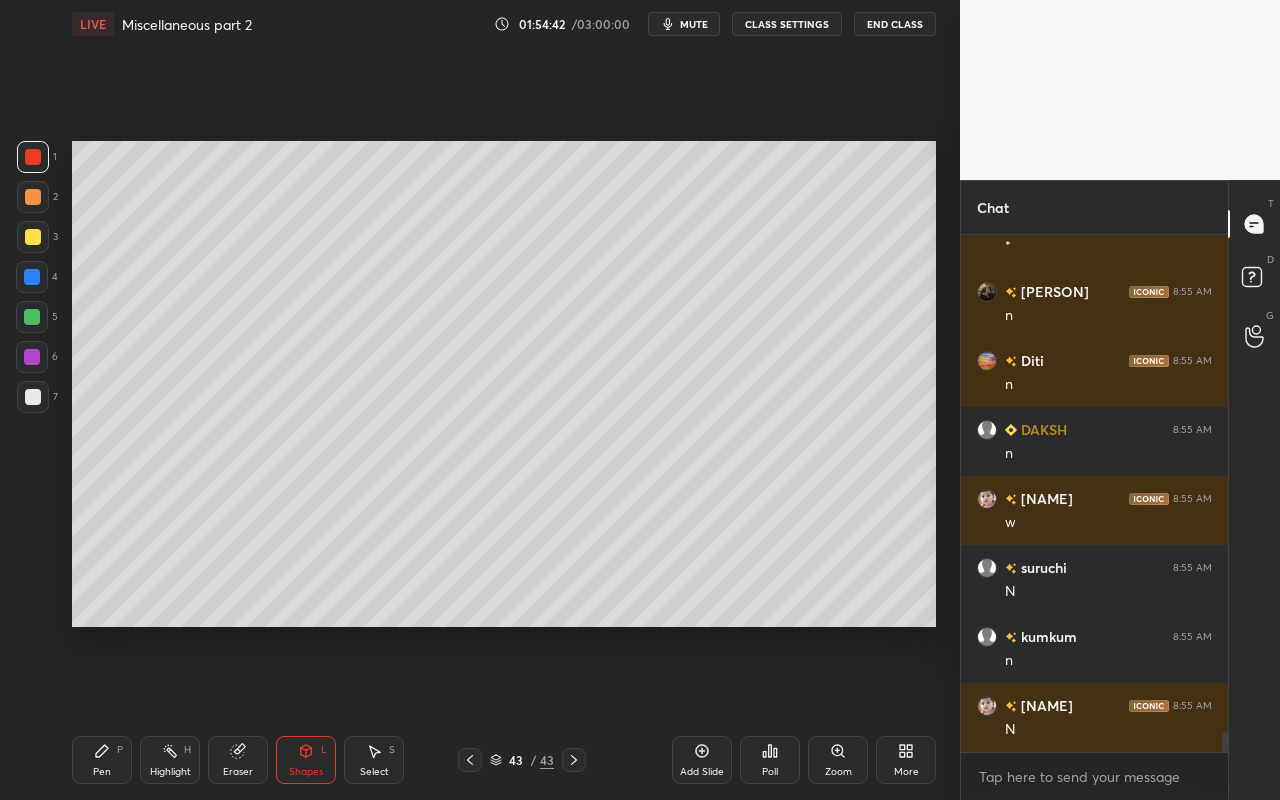 click on "Select" at bounding box center [374, 772] 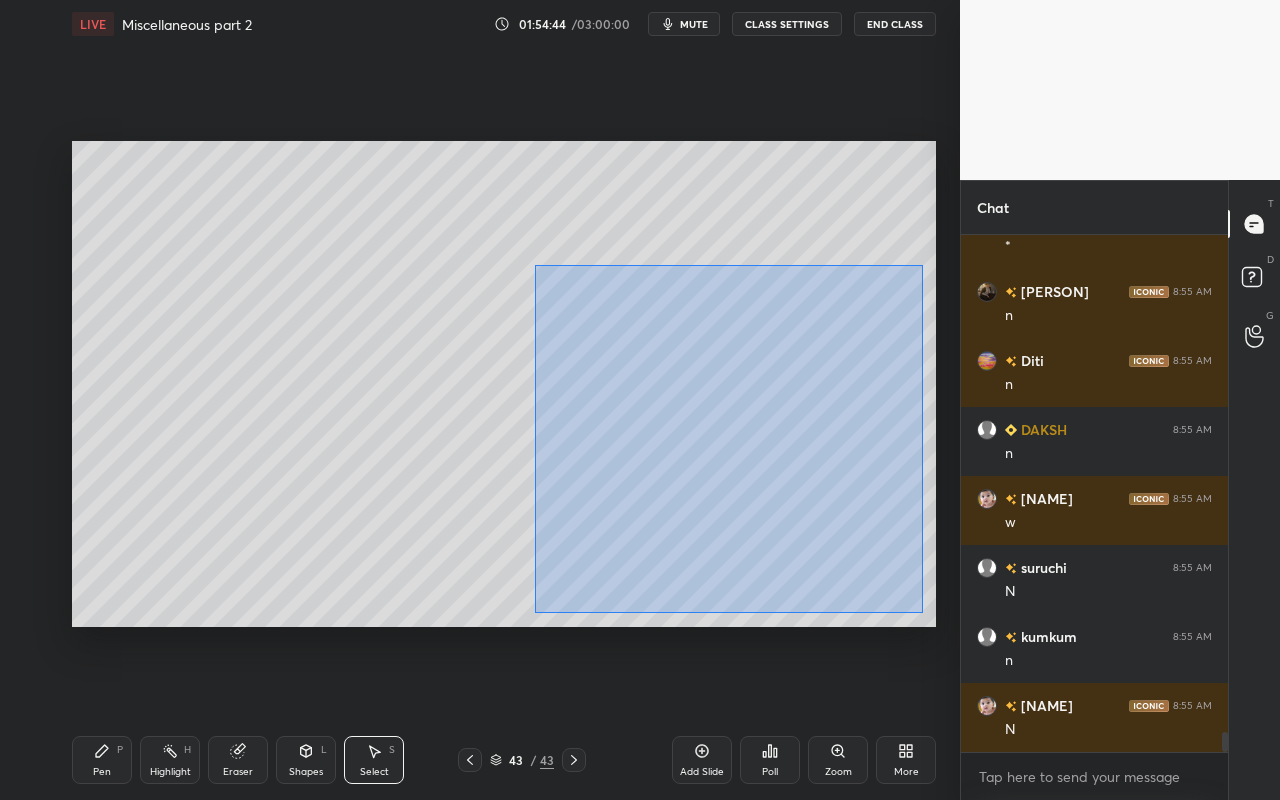 drag, startPoint x: 533, startPoint y: 271, endPoint x: 874, endPoint y: 563, distance: 448.93762 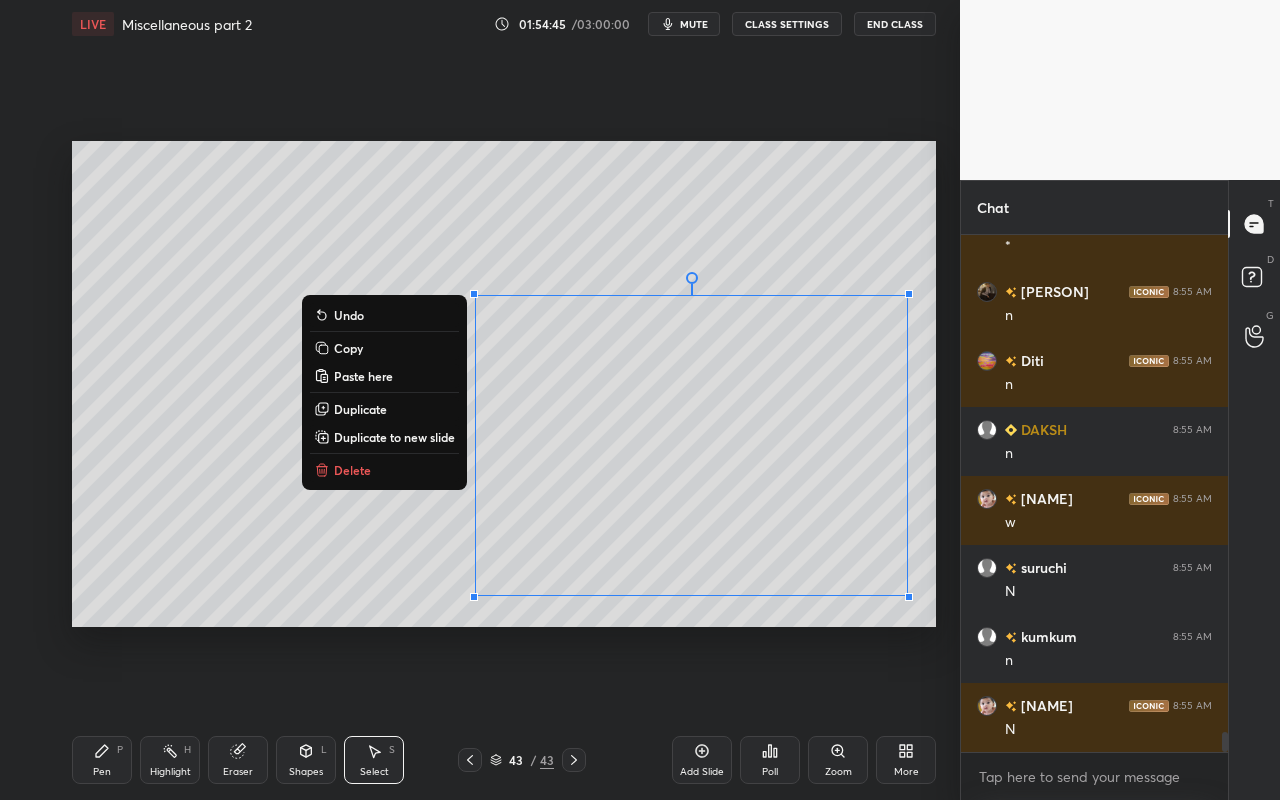 click on "Duplicate to new slide" at bounding box center (394, 437) 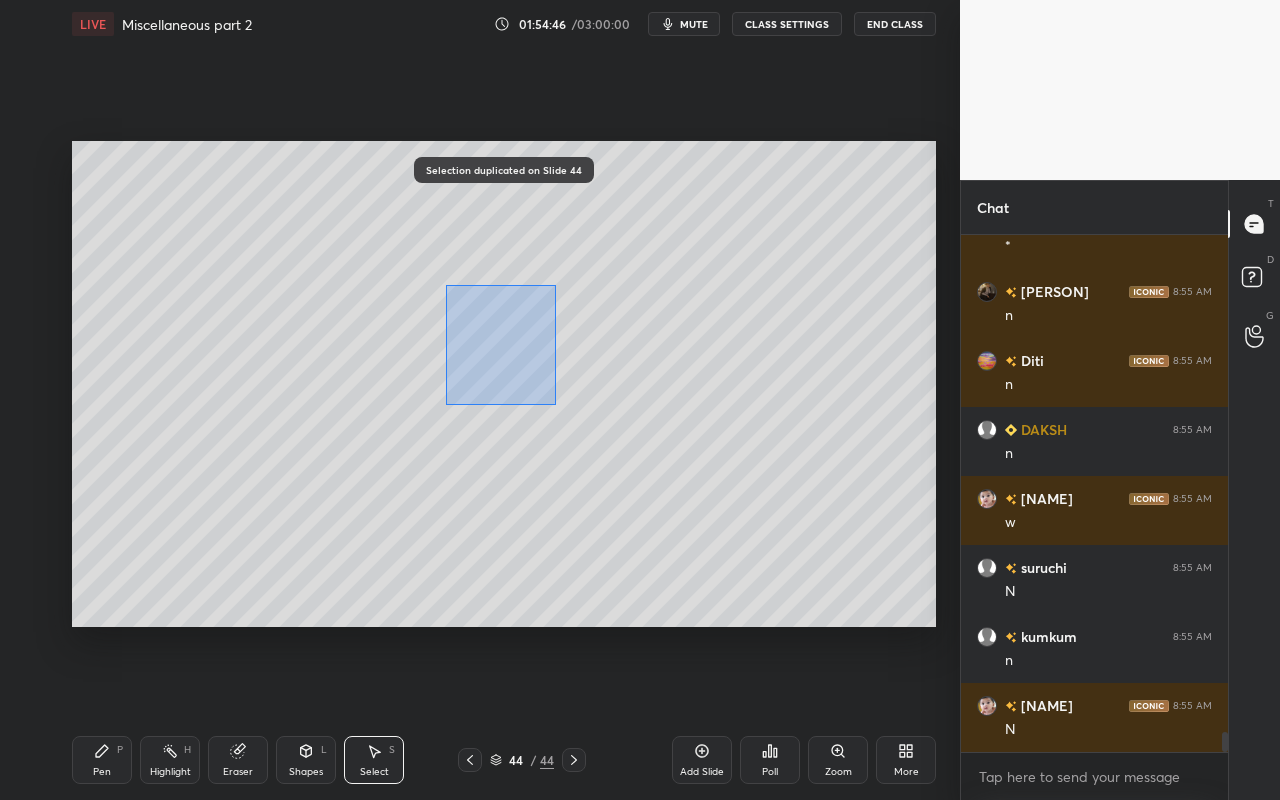 drag, startPoint x: 513, startPoint y: 370, endPoint x: 565, endPoint y: 409, distance: 65 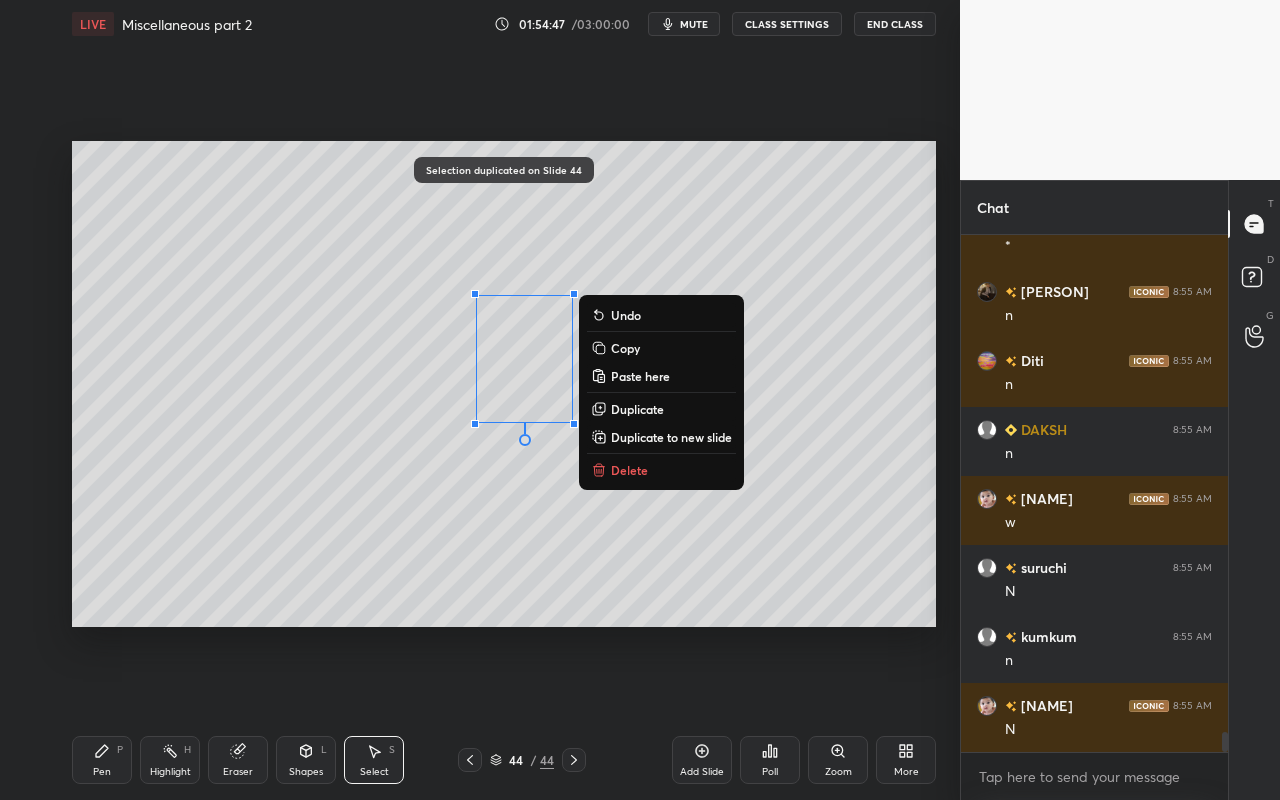 click on "Delete" at bounding box center (629, 470) 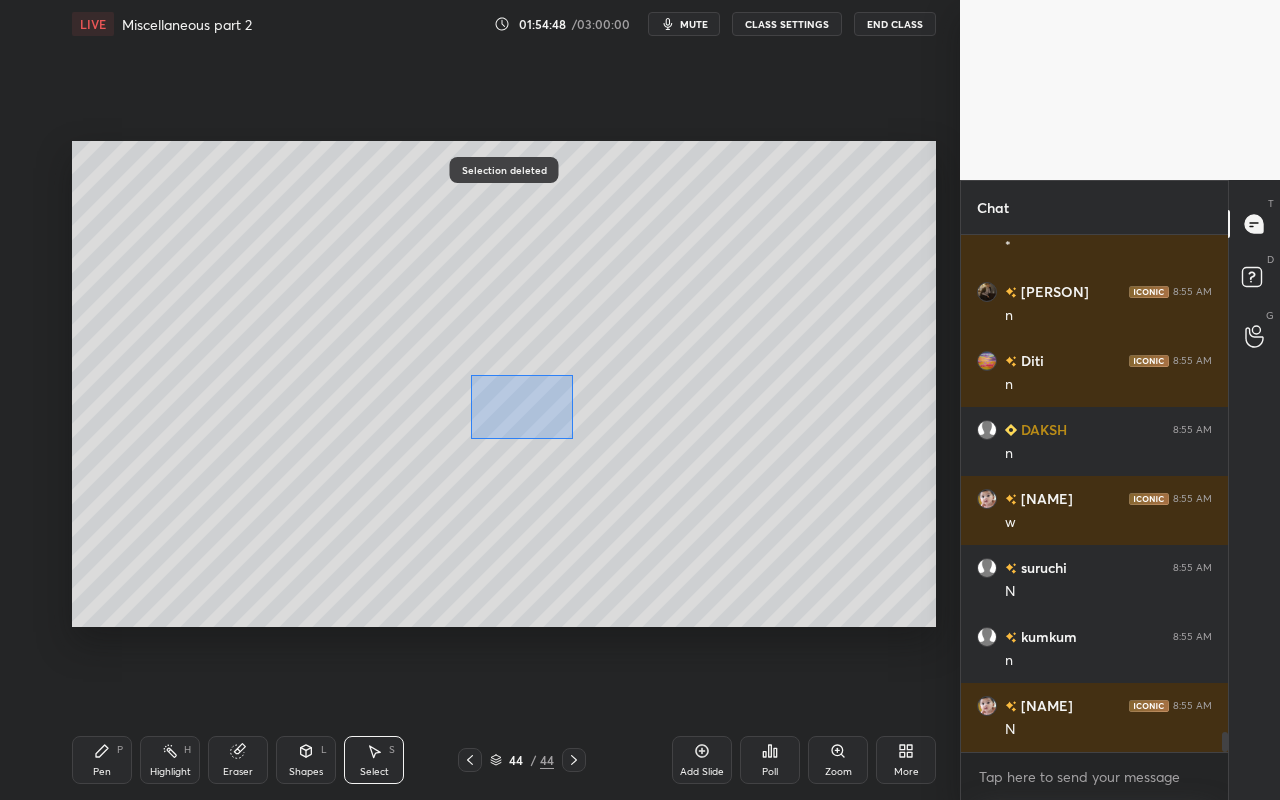 drag, startPoint x: 482, startPoint y: 392, endPoint x: 578, endPoint y: 425, distance: 101.51354 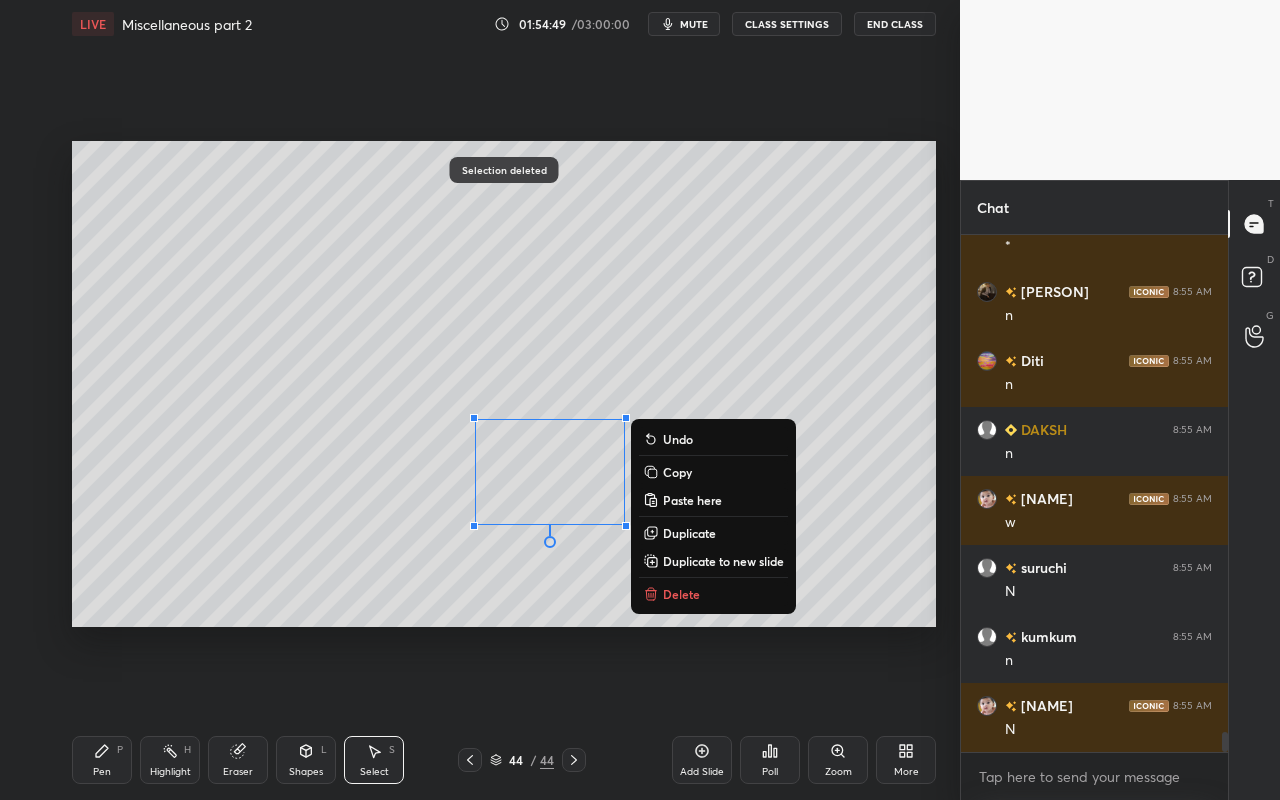 click on "0 ° Undo Copy Paste here Duplicate Duplicate to new slide Delete" at bounding box center (504, 384) 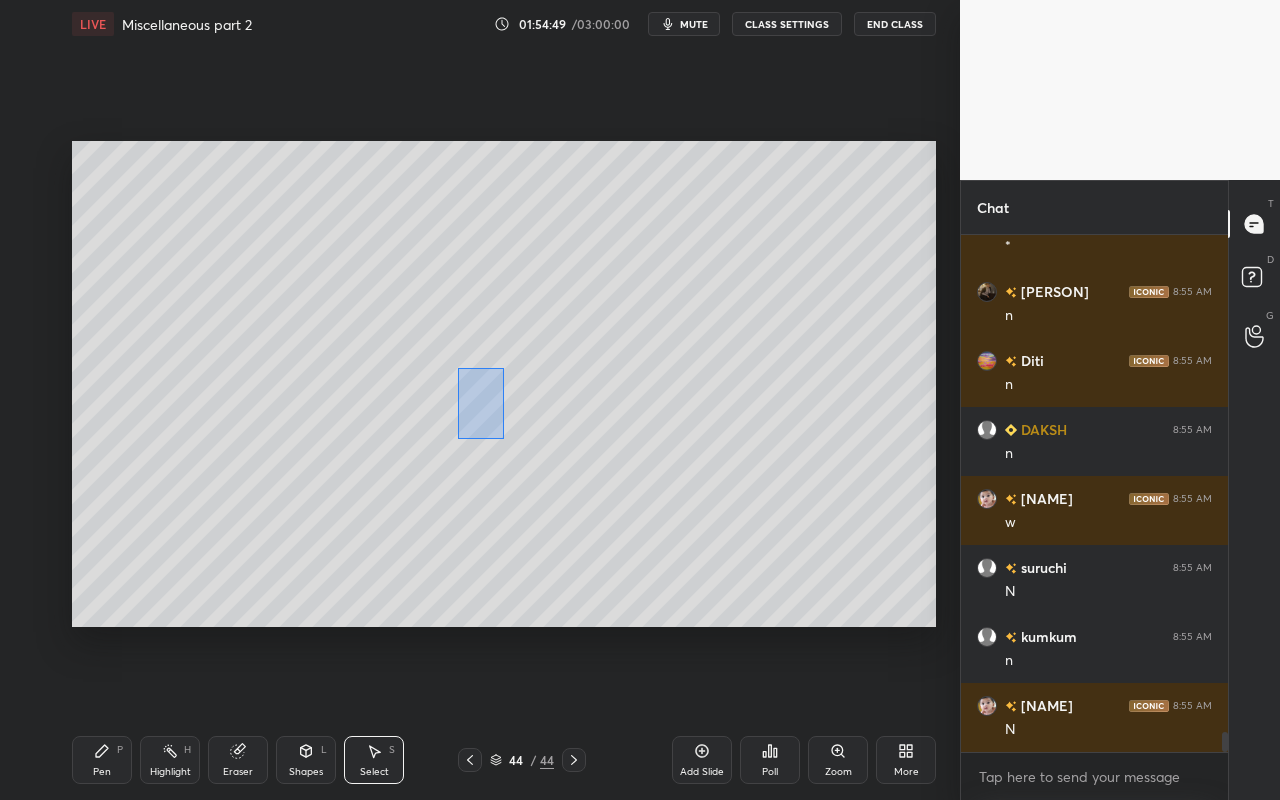 drag, startPoint x: 460, startPoint y: 383, endPoint x: 511, endPoint y: 439, distance: 75.74299 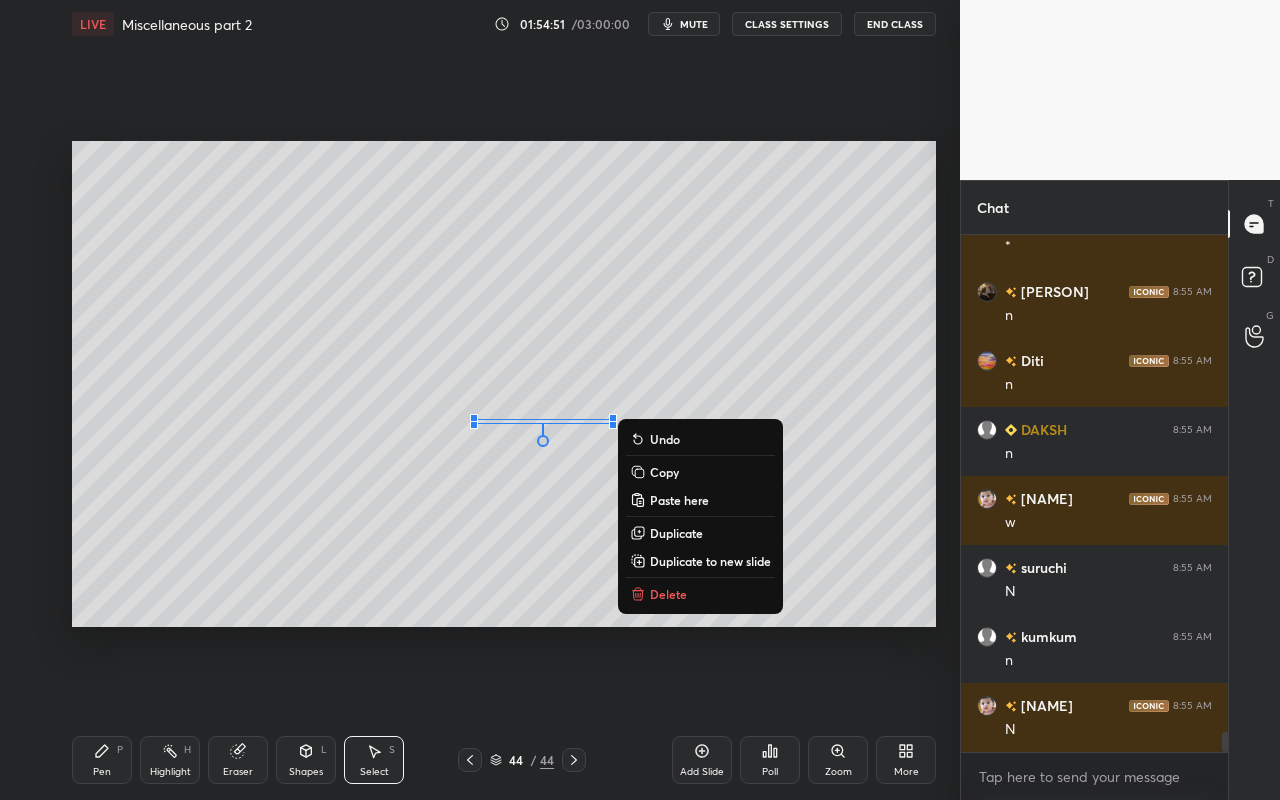 click on "Delete" at bounding box center [700, 594] 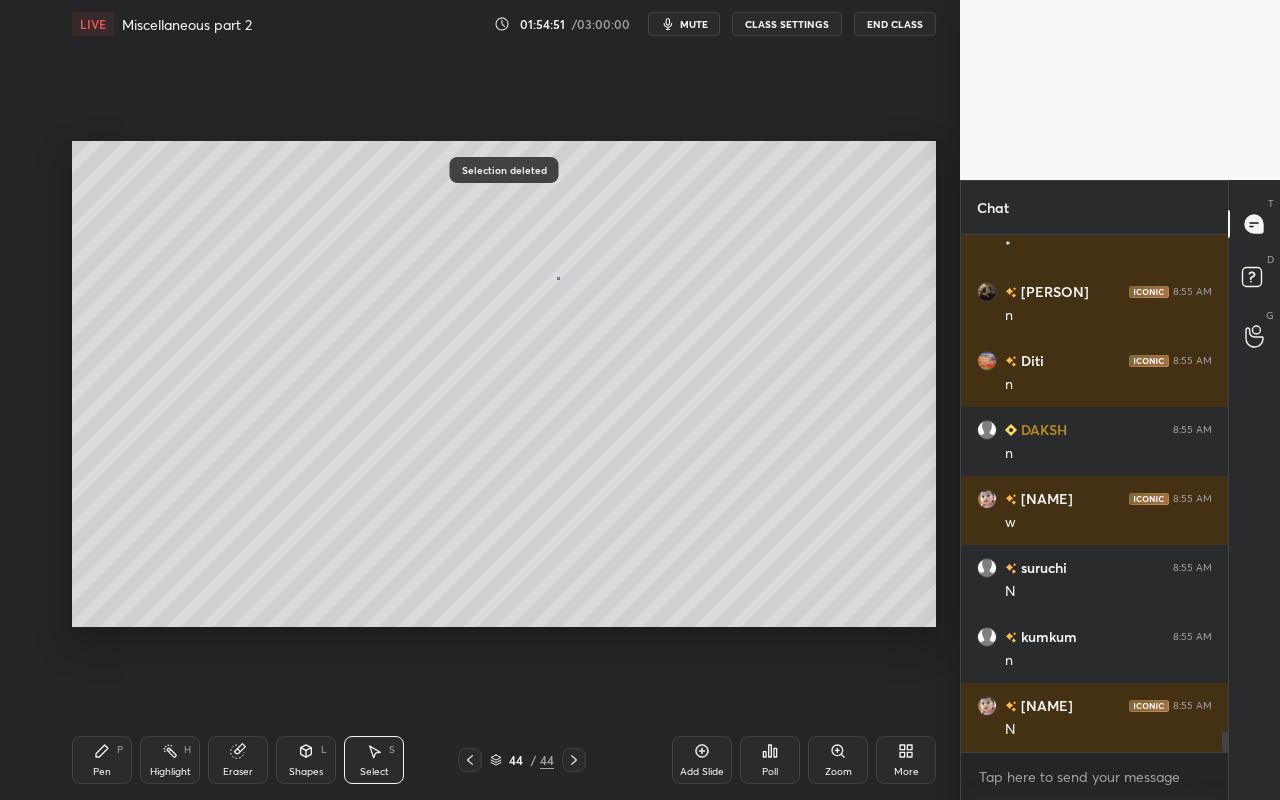 drag, startPoint x: 556, startPoint y: 276, endPoint x: 610, endPoint y: 378, distance: 115.41231 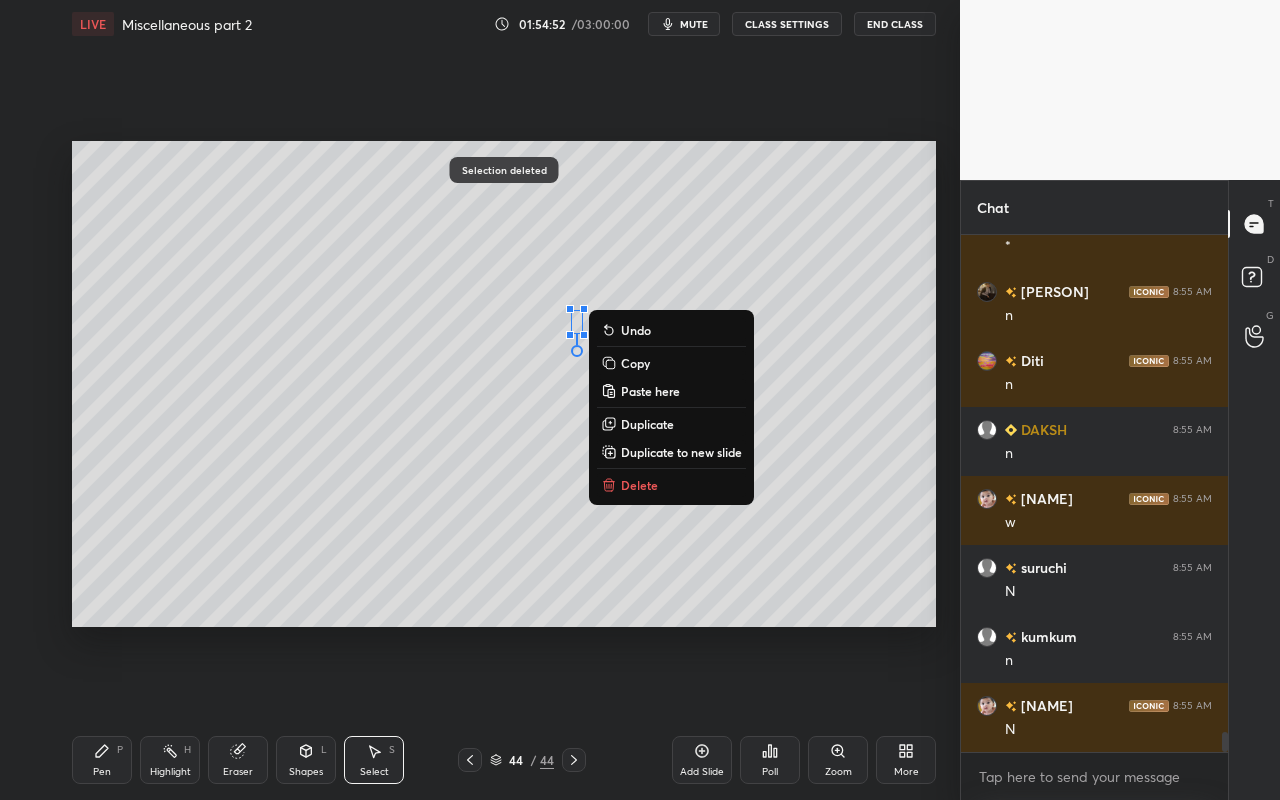 click on "Delete" at bounding box center (639, 485) 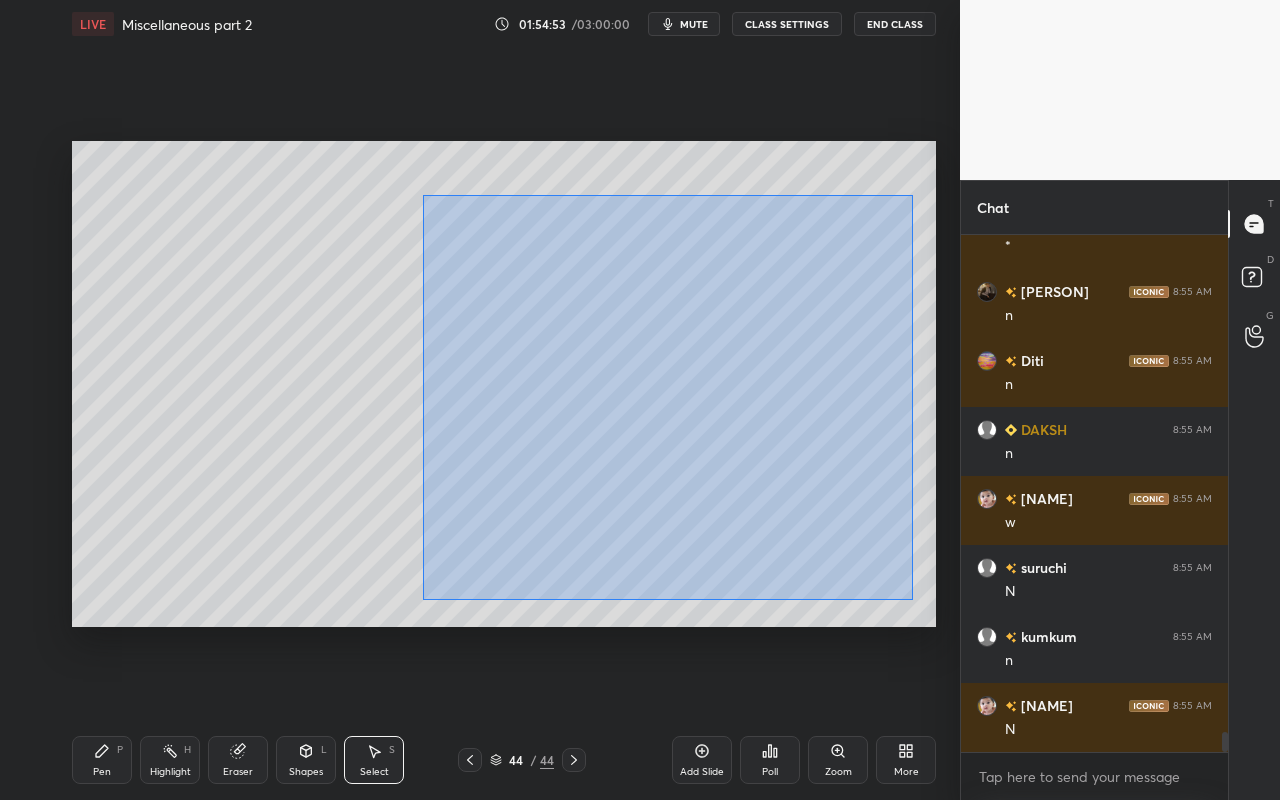 drag, startPoint x: 427, startPoint y: 206, endPoint x: 916, endPoint y: 601, distance: 628.6064 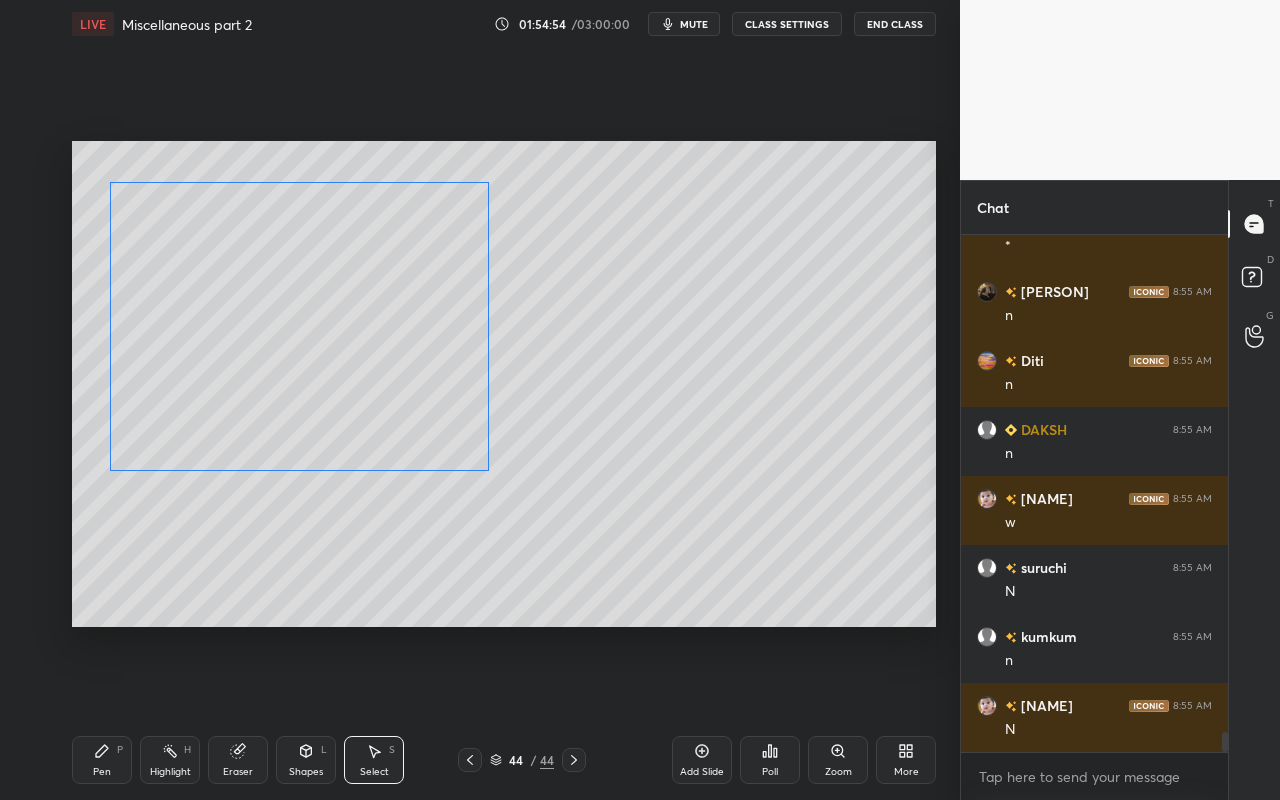 drag, startPoint x: 718, startPoint y: 501, endPoint x: 374, endPoint y: 391, distance: 361.15924 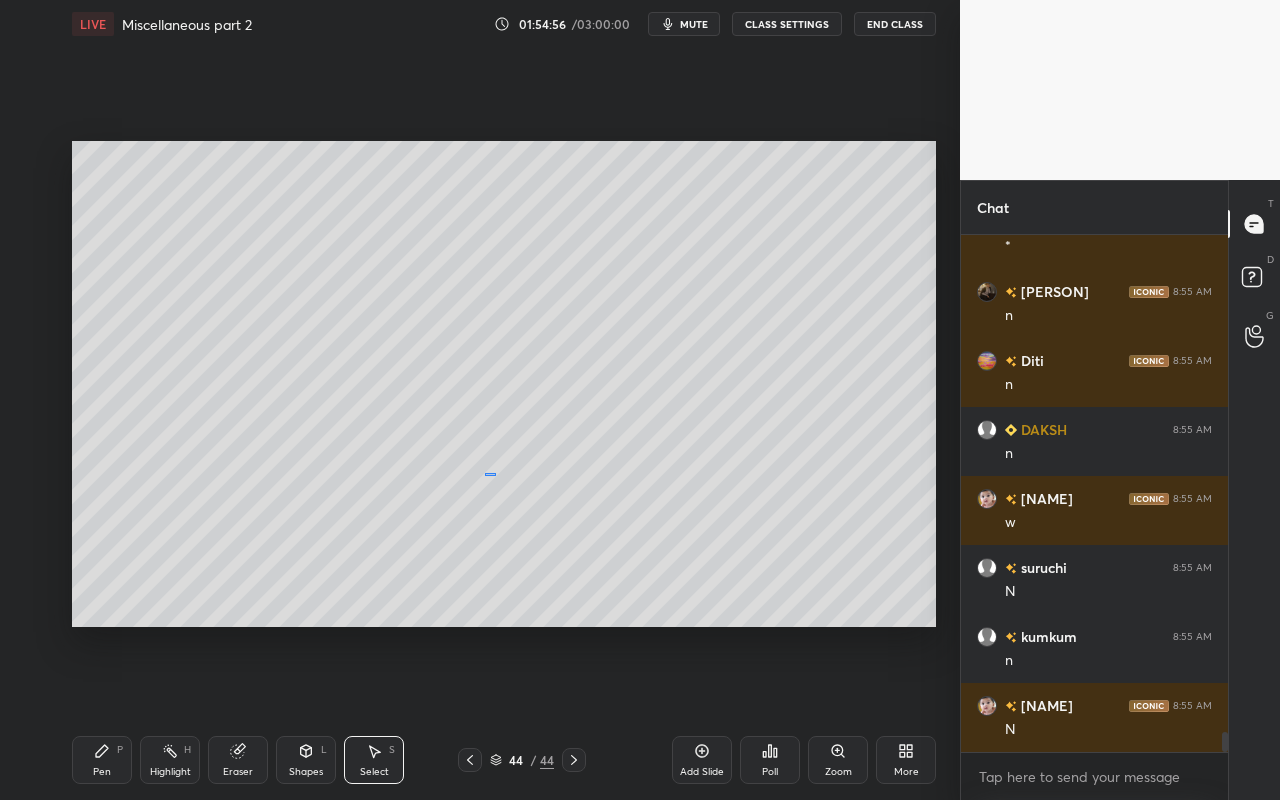 drag, startPoint x: 494, startPoint y: 475, endPoint x: 484, endPoint y: 469, distance: 11.661903 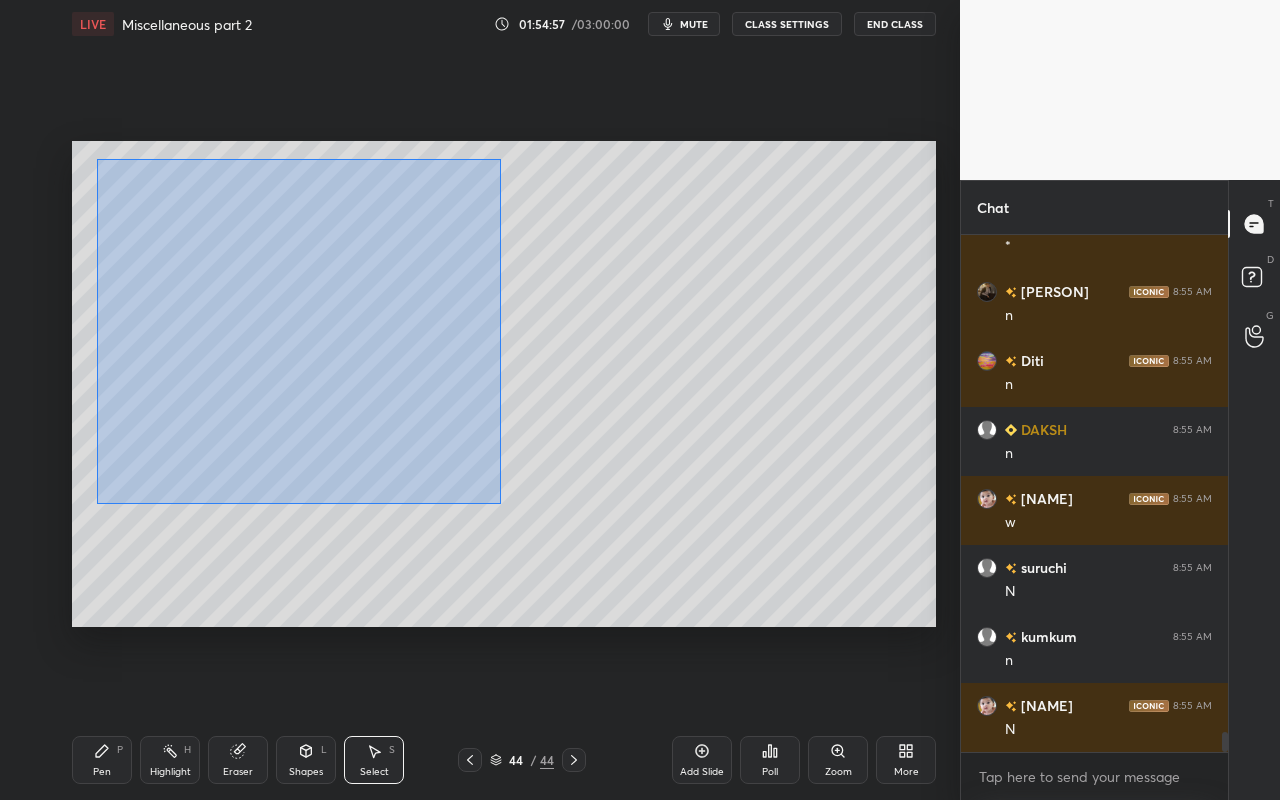 drag, startPoint x: 97, startPoint y: 158, endPoint x: 504, endPoint y: 509, distance: 537.4477 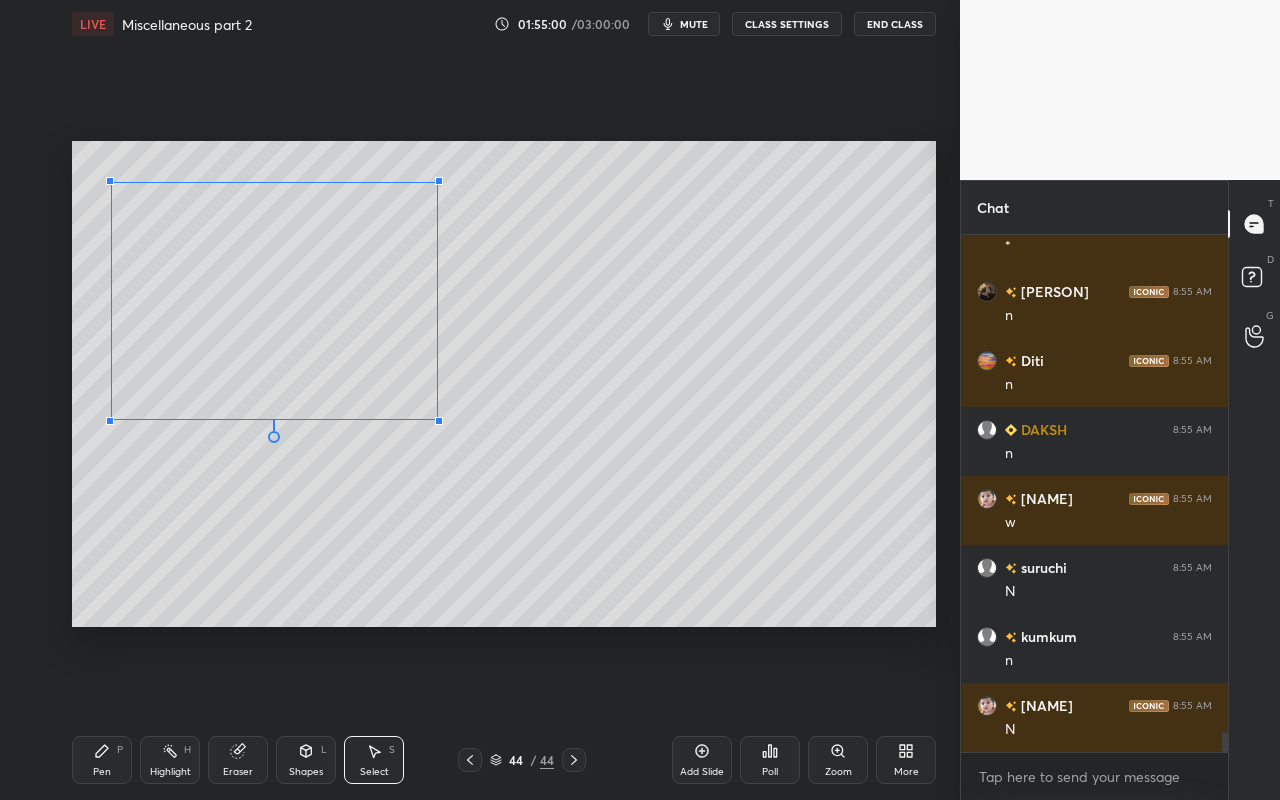 drag, startPoint x: 490, startPoint y: 475, endPoint x: 430, endPoint y: 400, distance: 96.04687 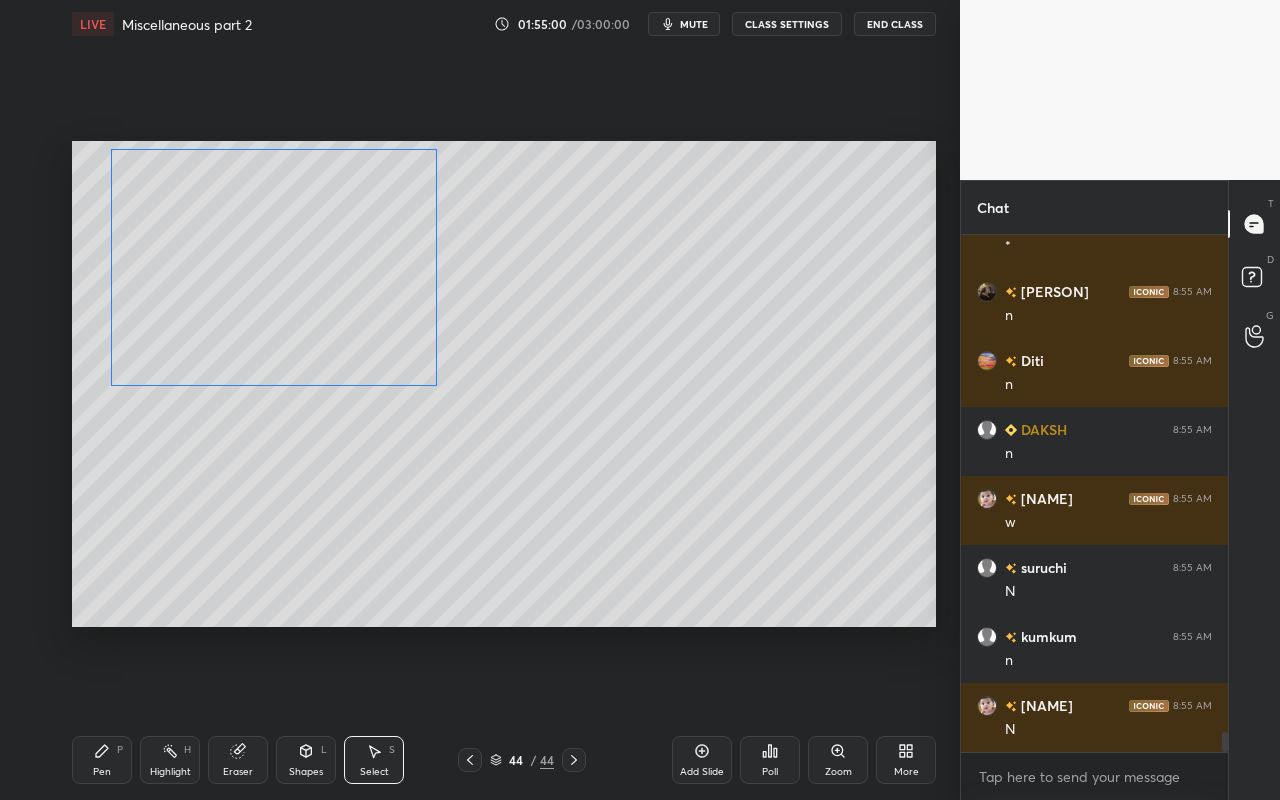 drag, startPoint x: 410, startPoint y: 336, endPoint x: 404, endPoint y: 396, distance: 60.299255 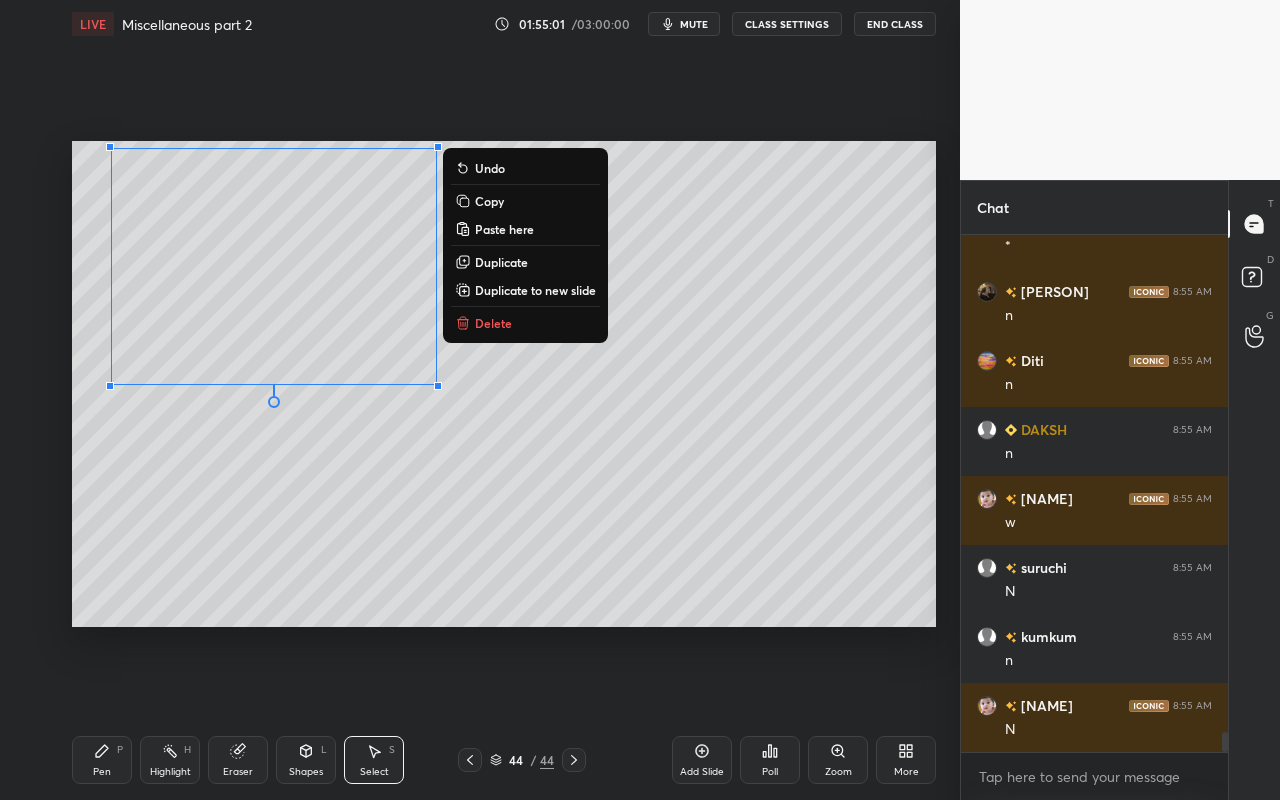 drag, startPoint x: 442, startPoint y: 519, endPoint x: 445, endPoint y: 534, distance: 15.297058 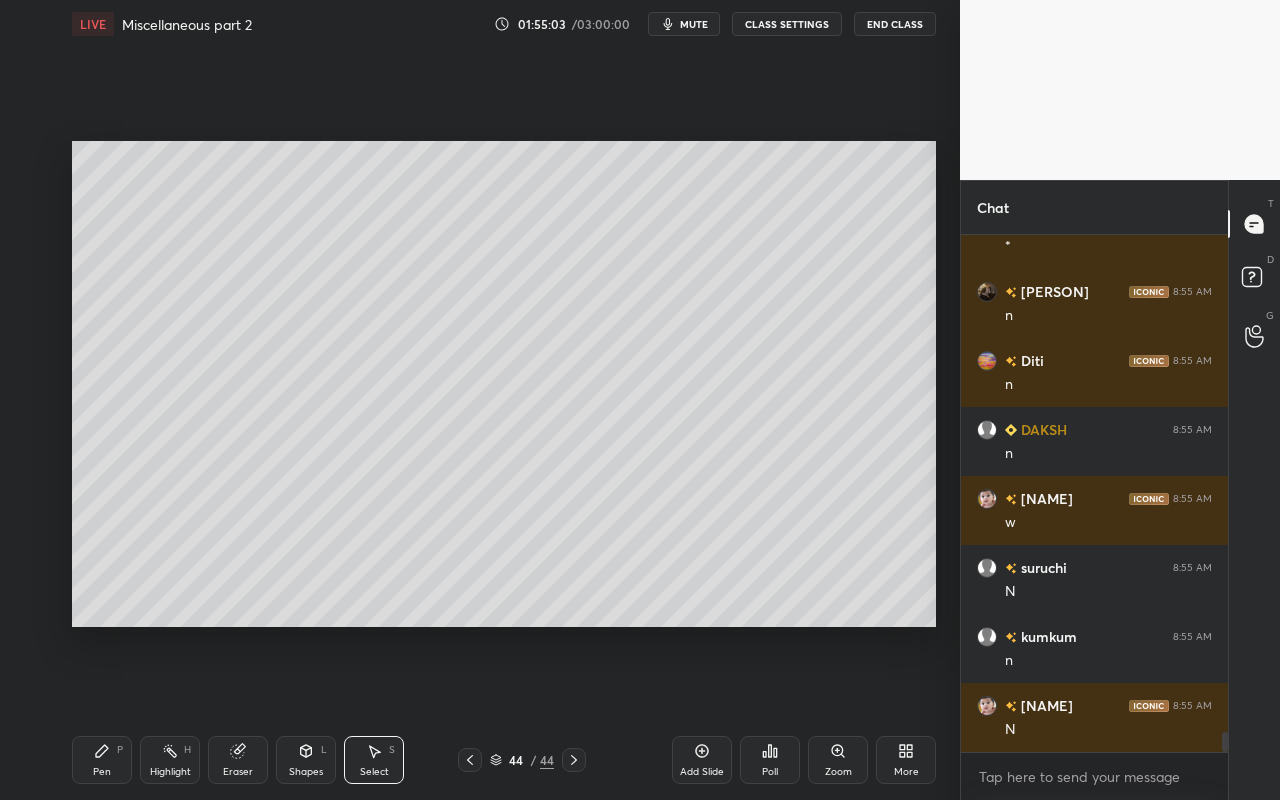 click on "Shapes L" at bounding box center (306, 760) 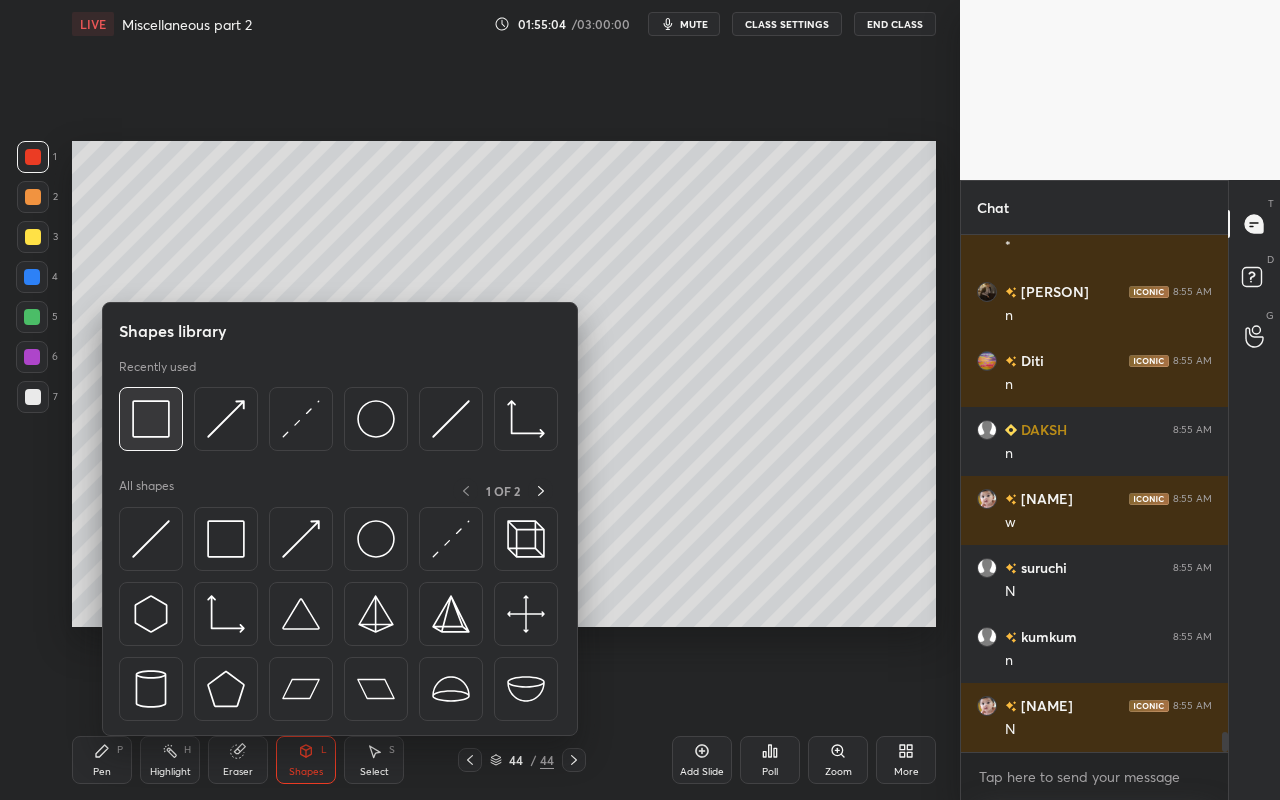 click at bounding box center [151, 419] 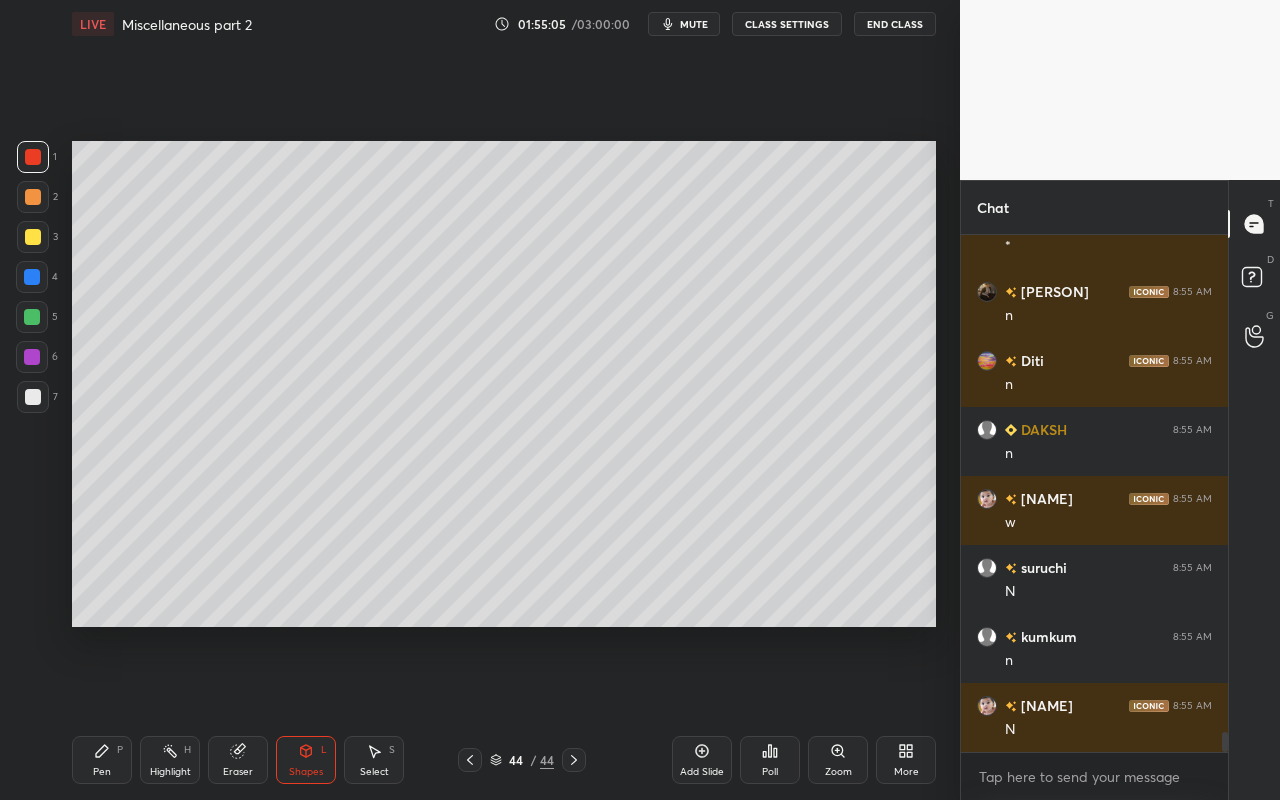 click at bounding box center [32, 317] 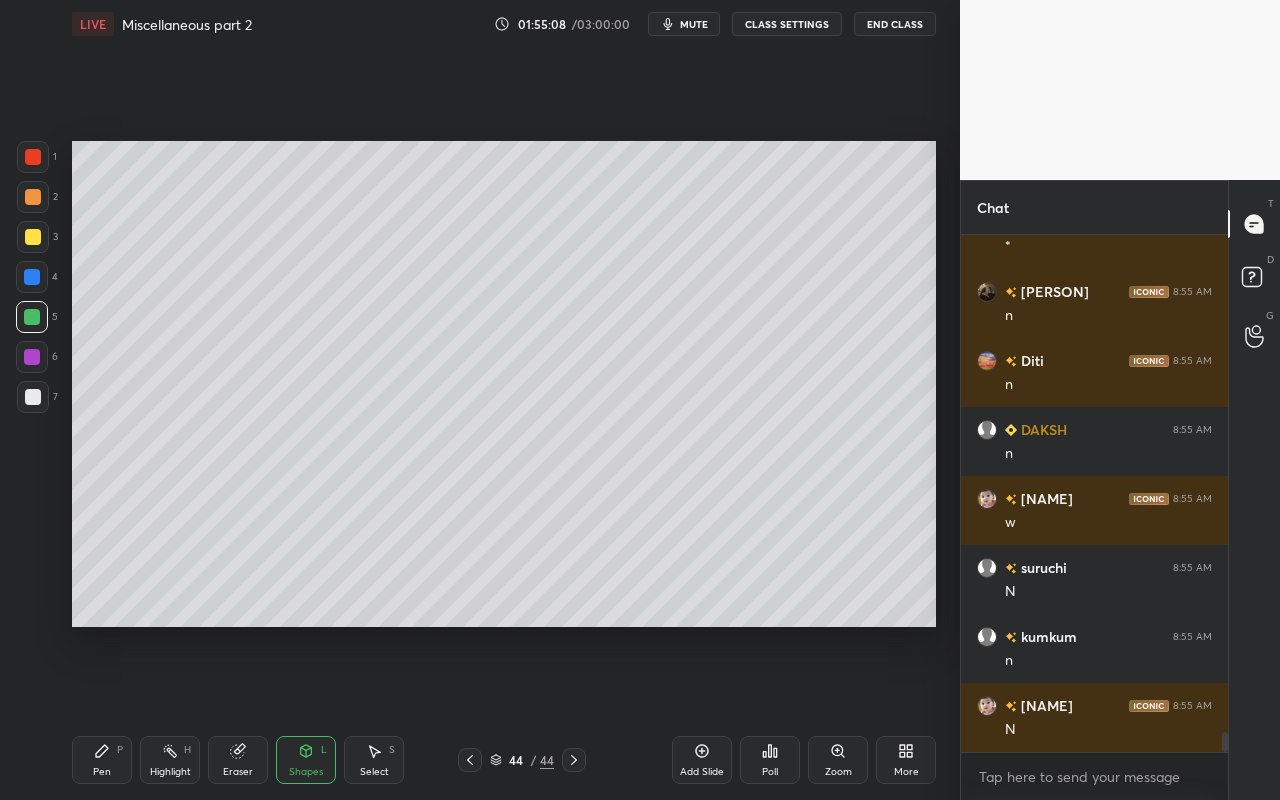 click 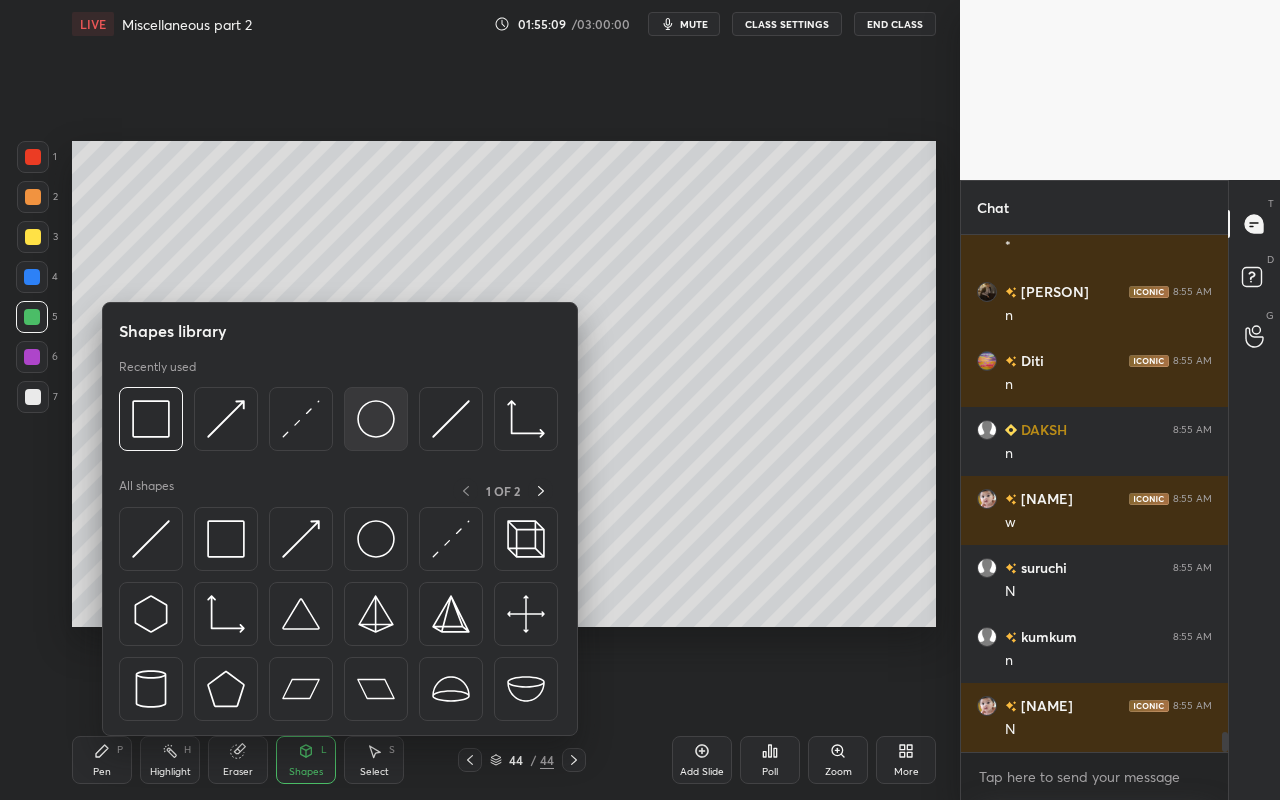 click at bounding box center [376, 419] 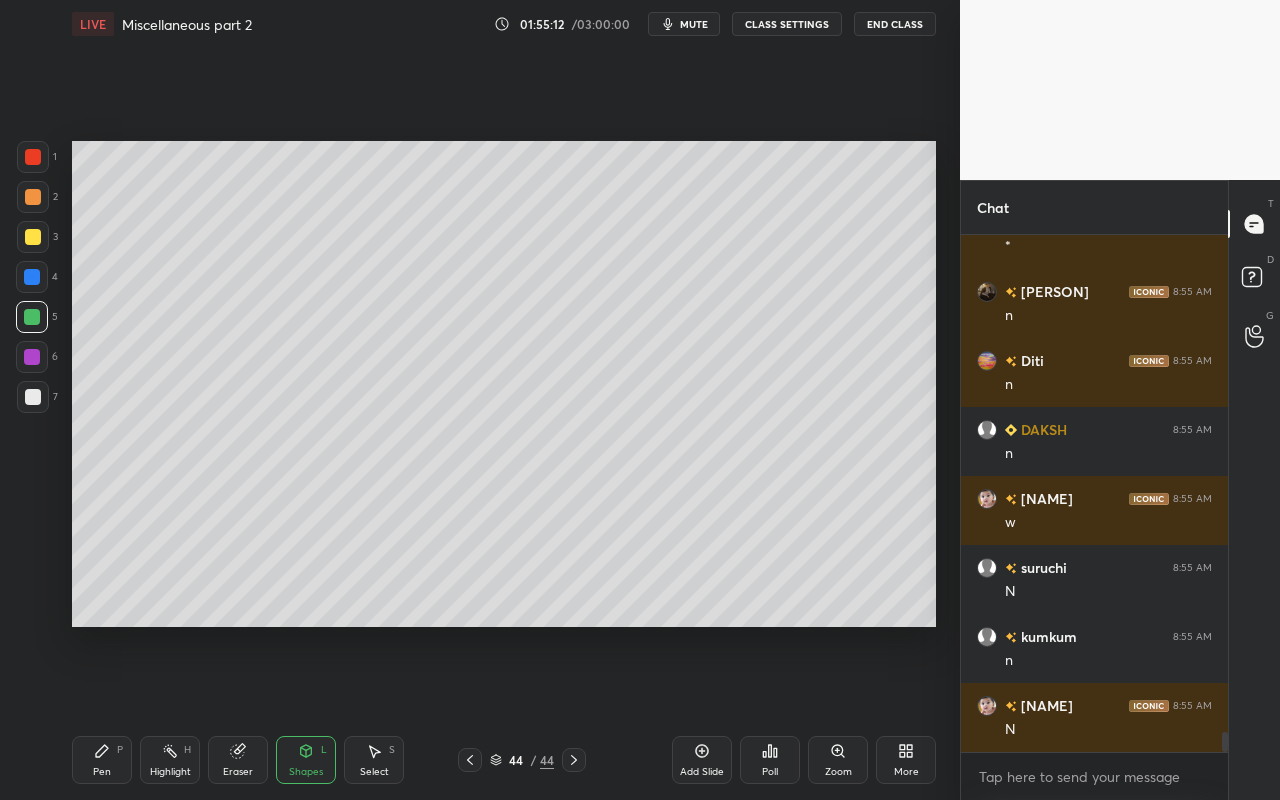 drag, startPoint x: 315, startPoint y: 746, endPoint x: 316, endPoint y: 735, distance: 11.045361 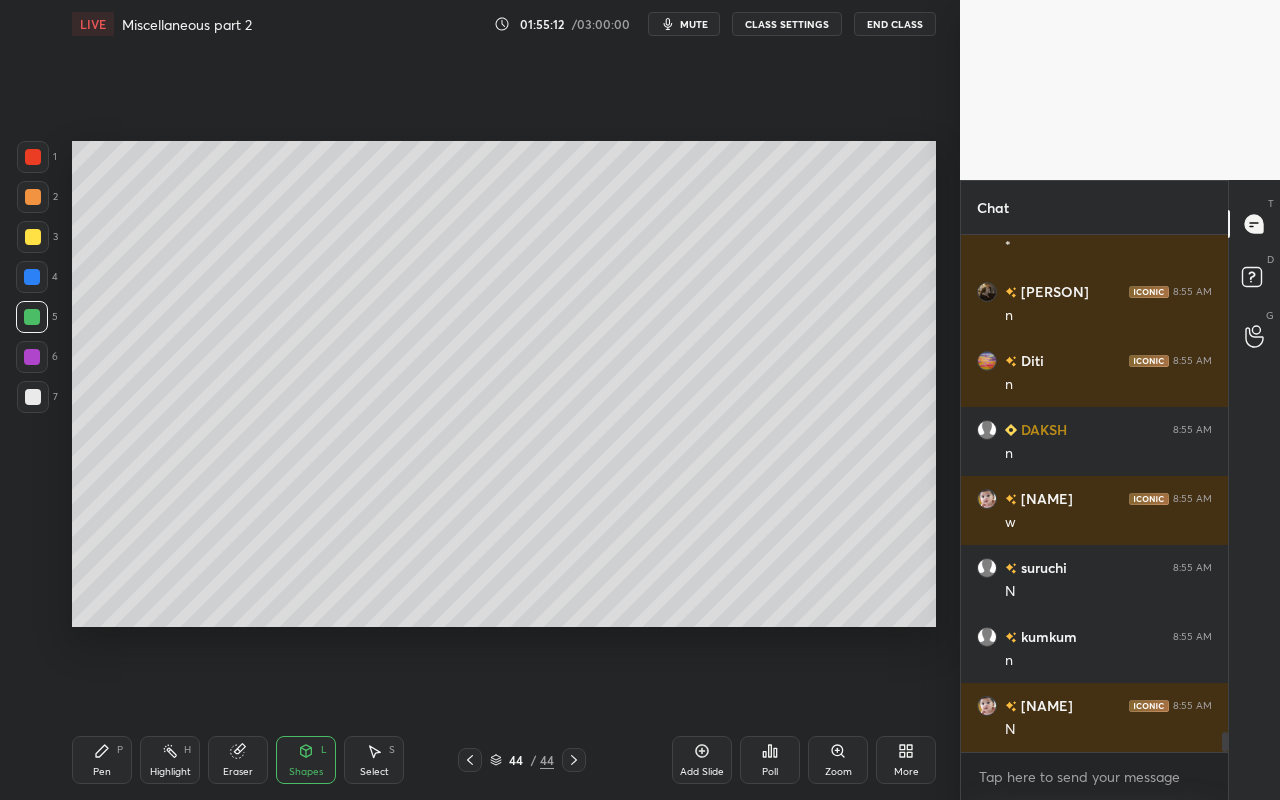 click on "Shapes L" at bounding box center (306, 760) 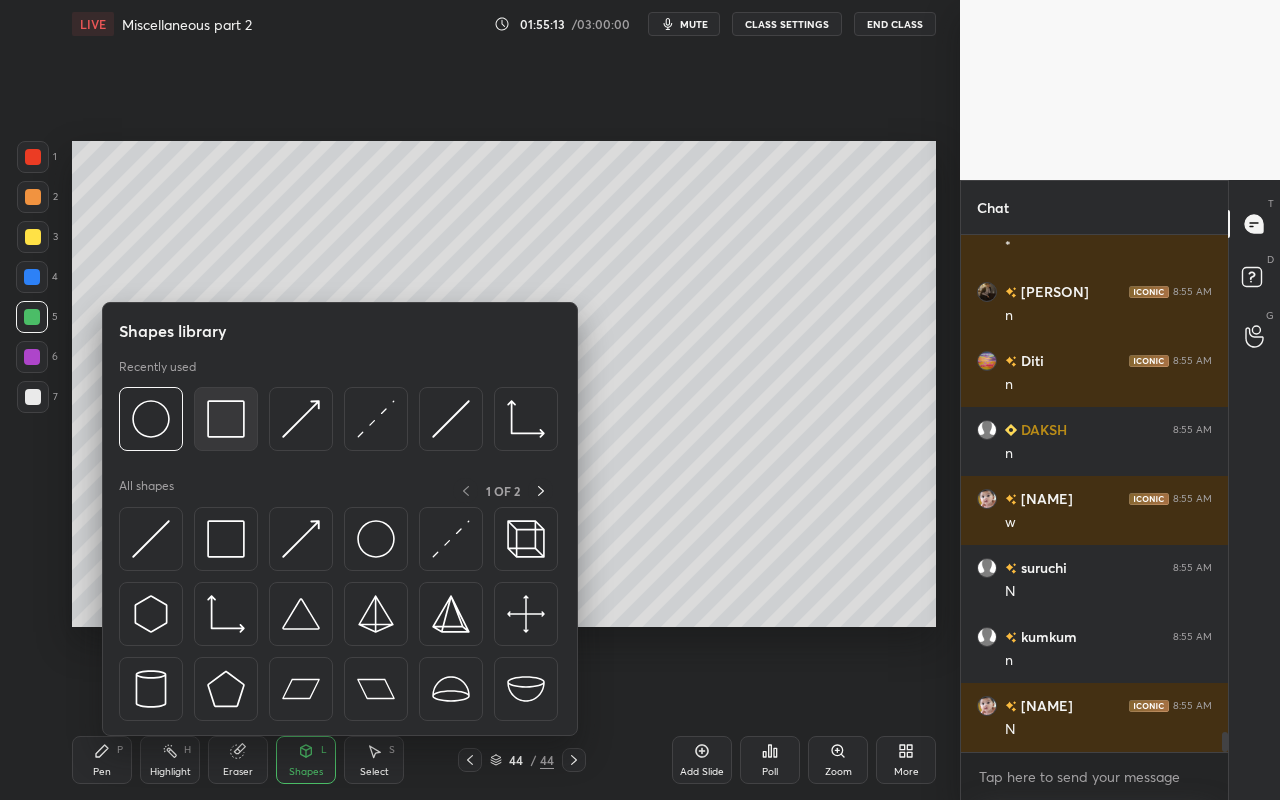click at bounding box center (226, 419) 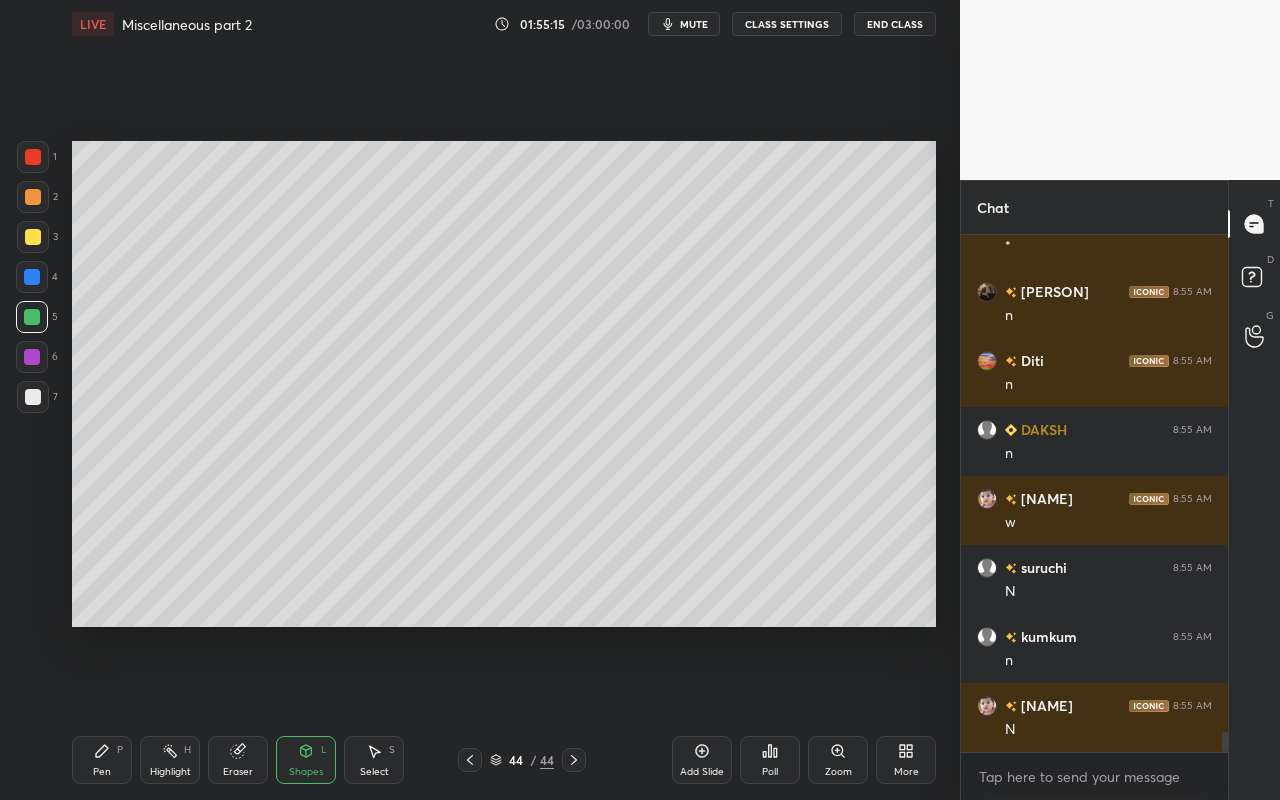 click at bounding box center [32, 357] 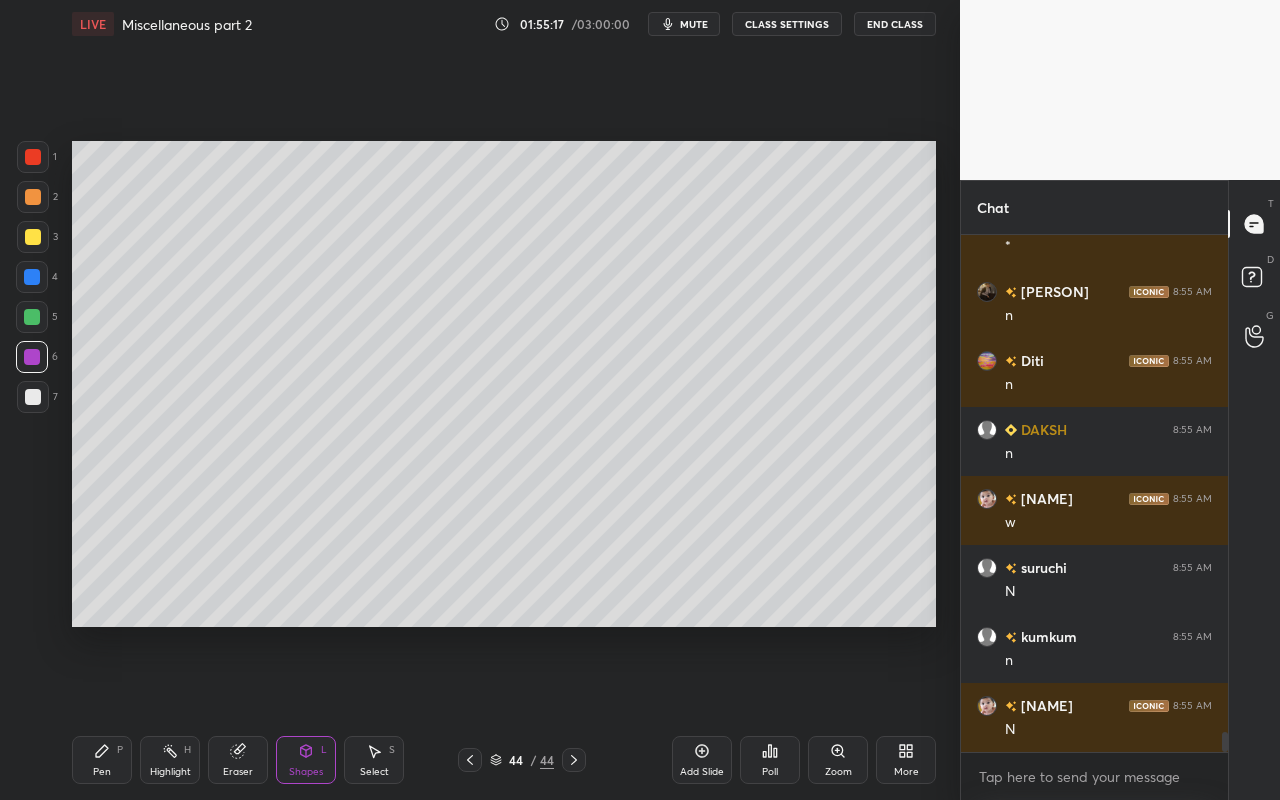 click on "Shapes" at bounding box center (306, 772) 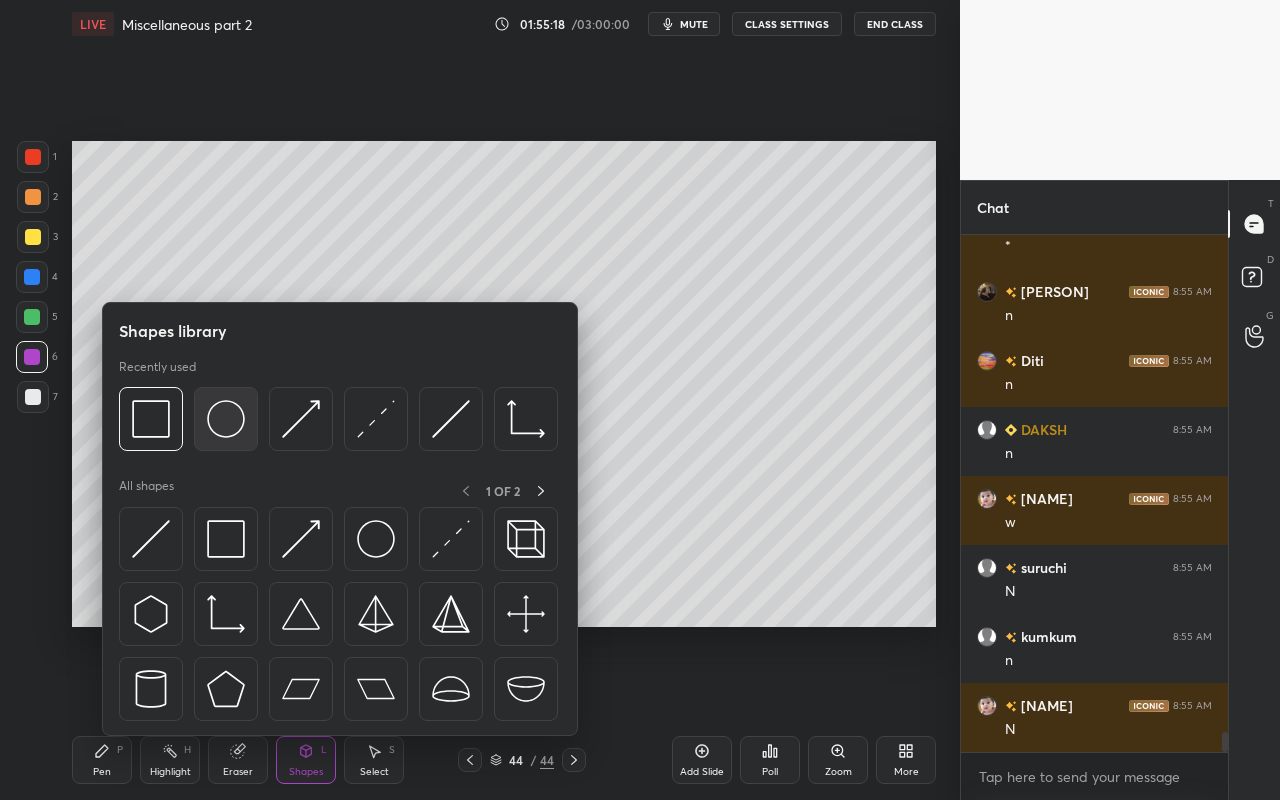 click at bounding box center [226, 419] 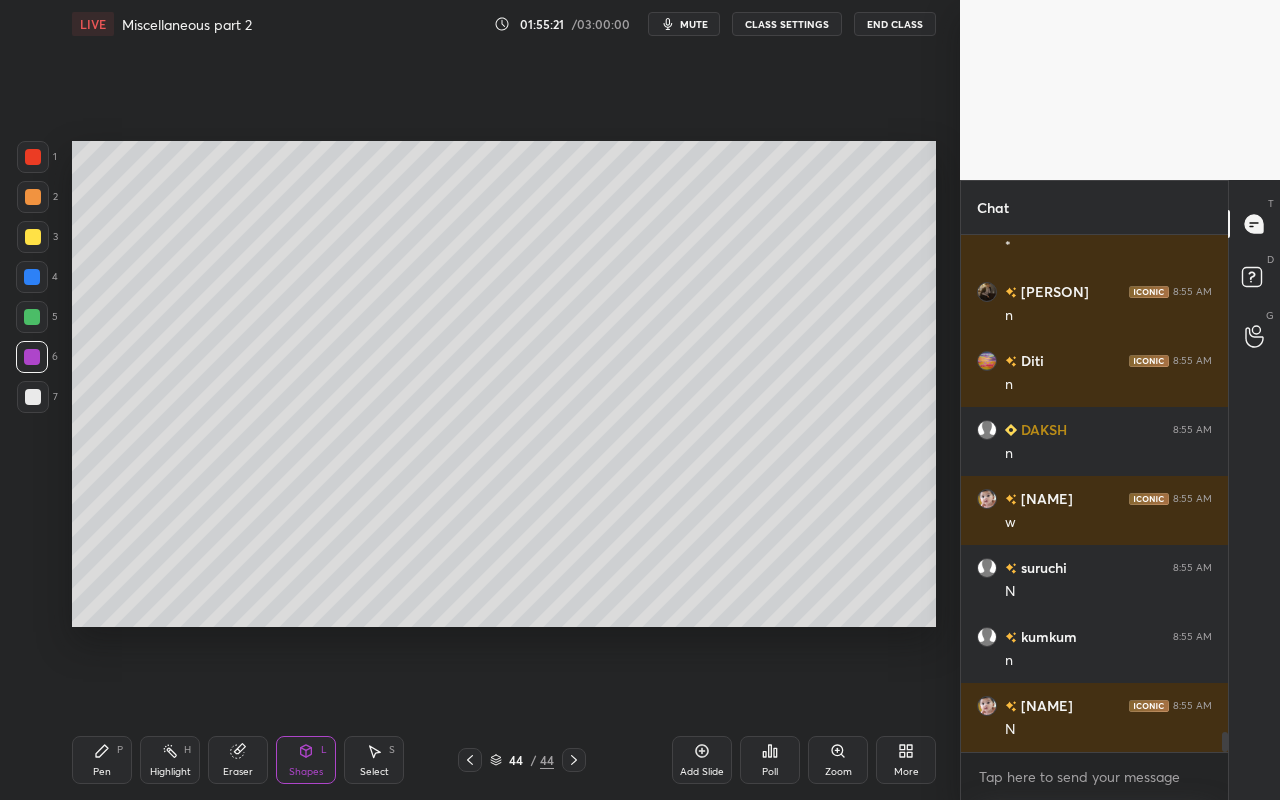 drag, startPoint x: 307, startPoint y: 753, endPoint x: 310, endPoint y: 740, distance: 13.341664 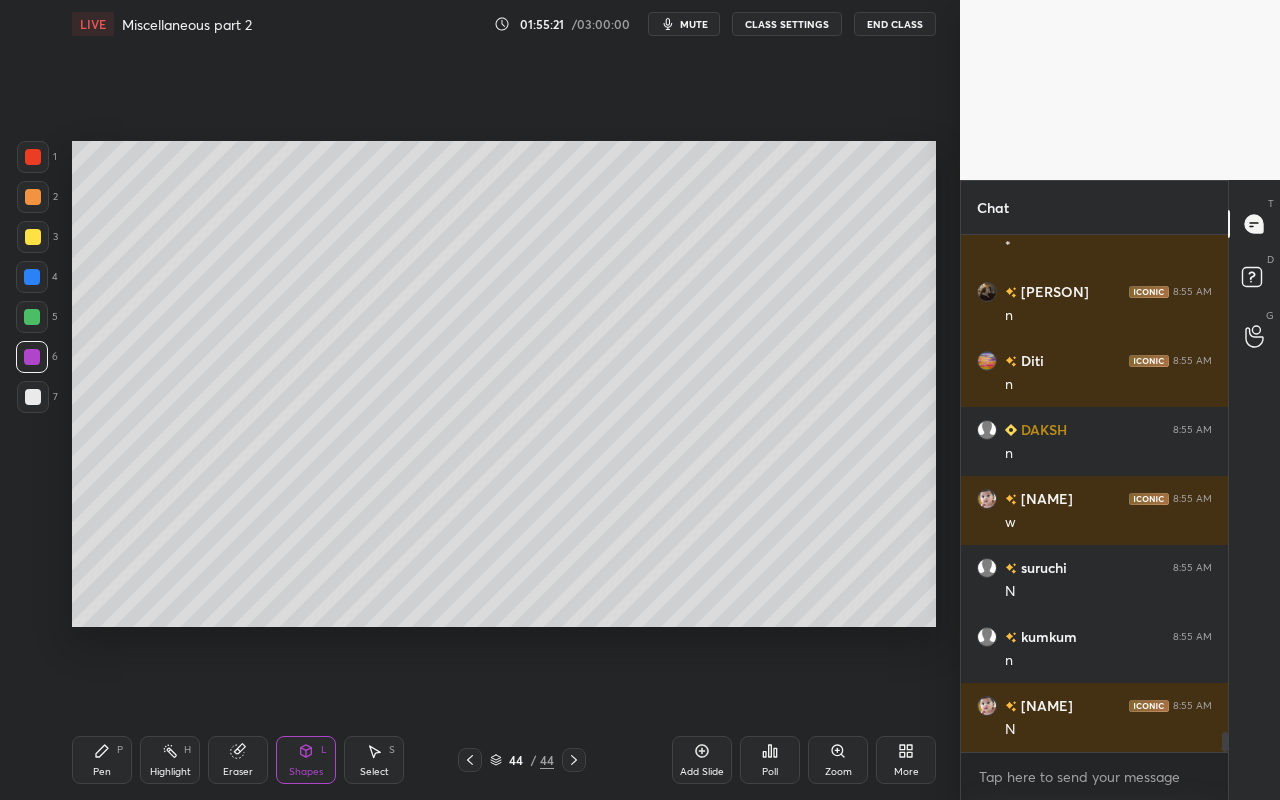 click 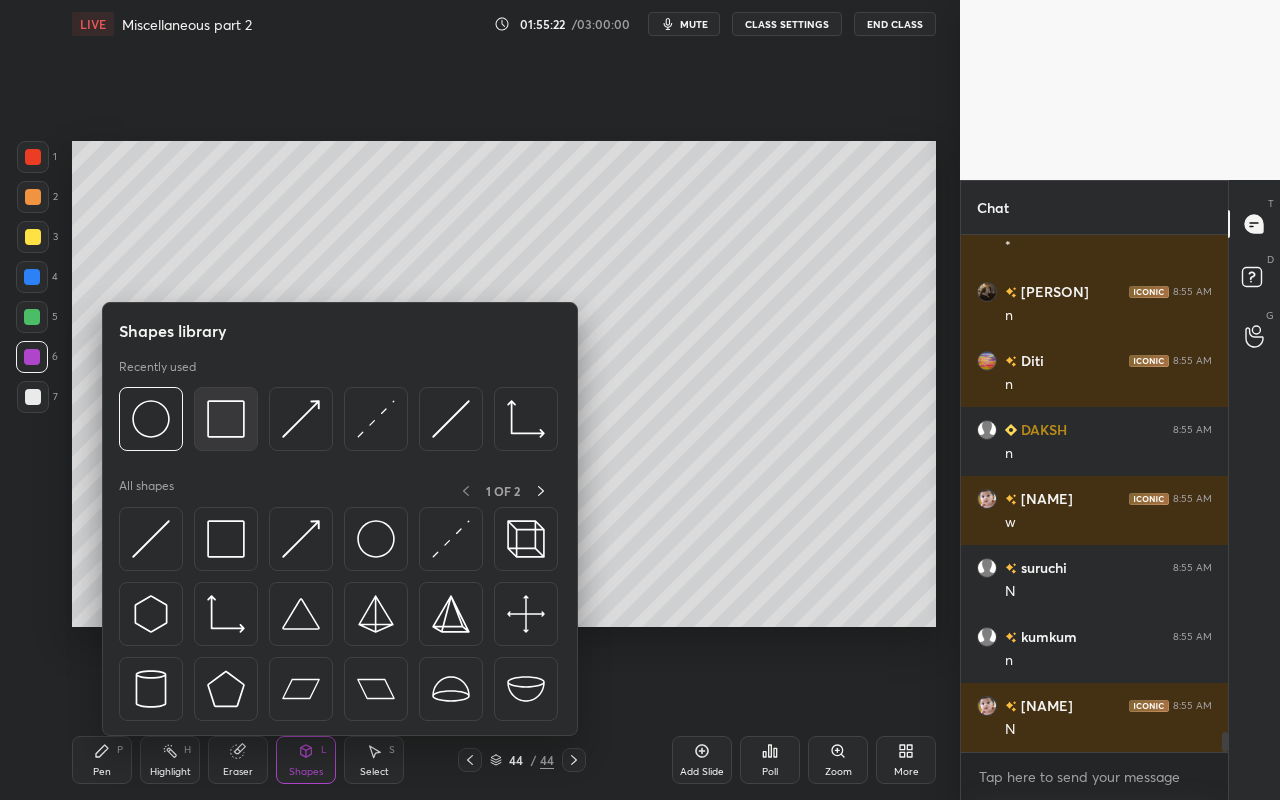 click at bounding box center [226, 419] 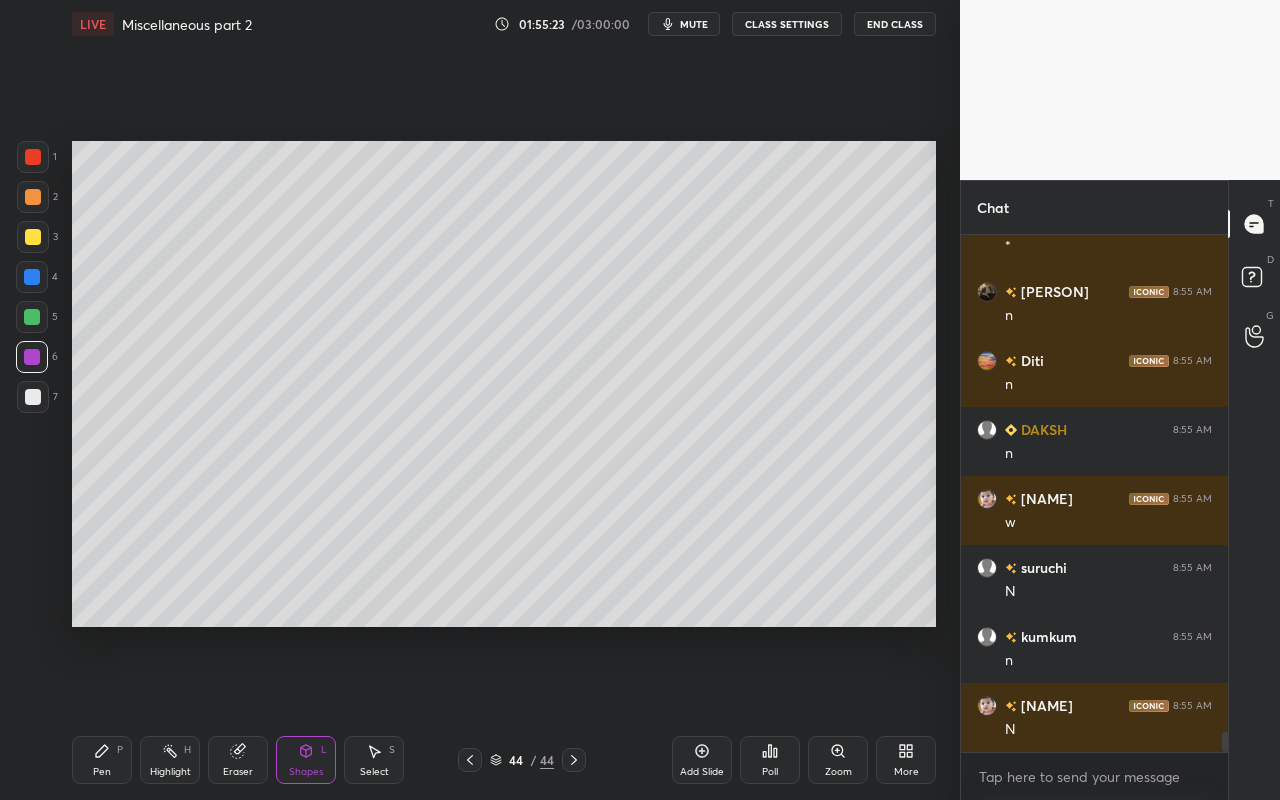 drag, startPoint x: 38, startPoint y: 157, endPoint x: 64, endPoint y: 194, distance: 45.221676 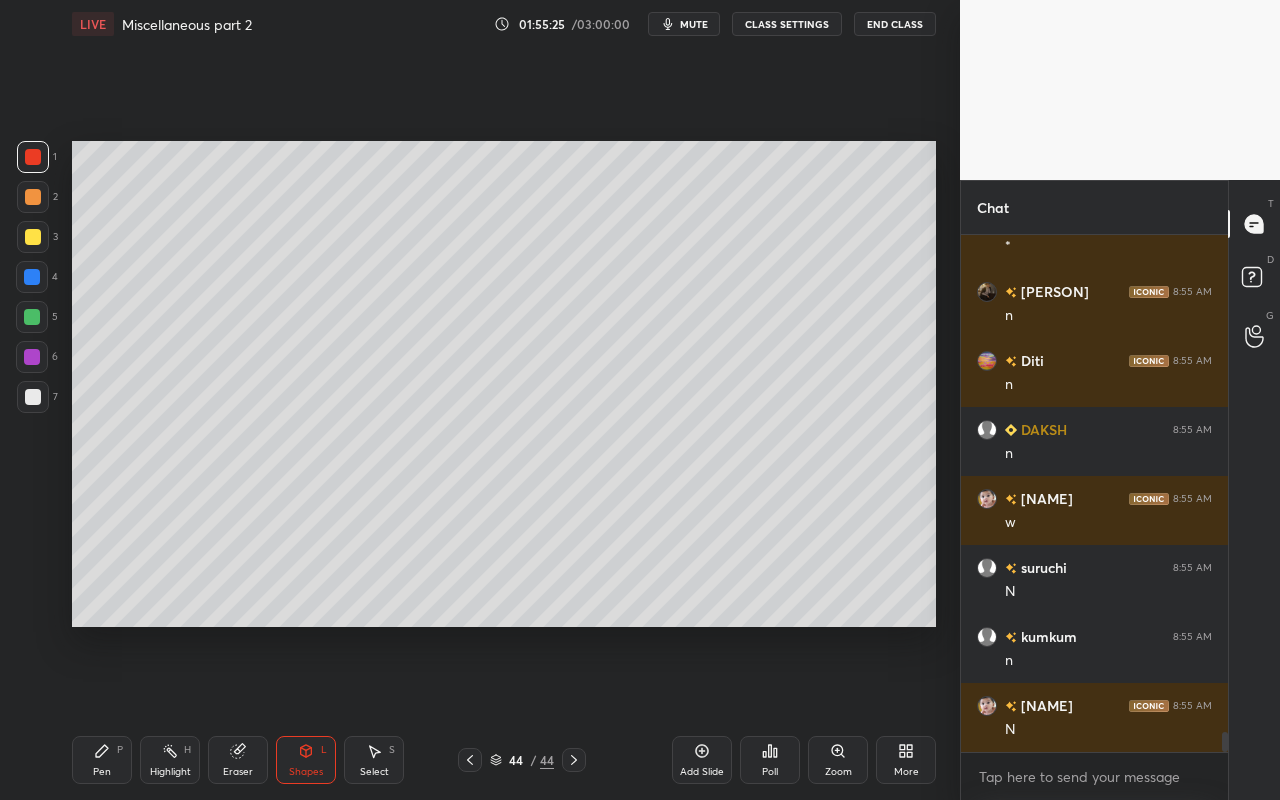 drag, startPoint x: 292, startPoint y: 752, endPoint x: 296, endPoint y: 740, distance: 12.649111 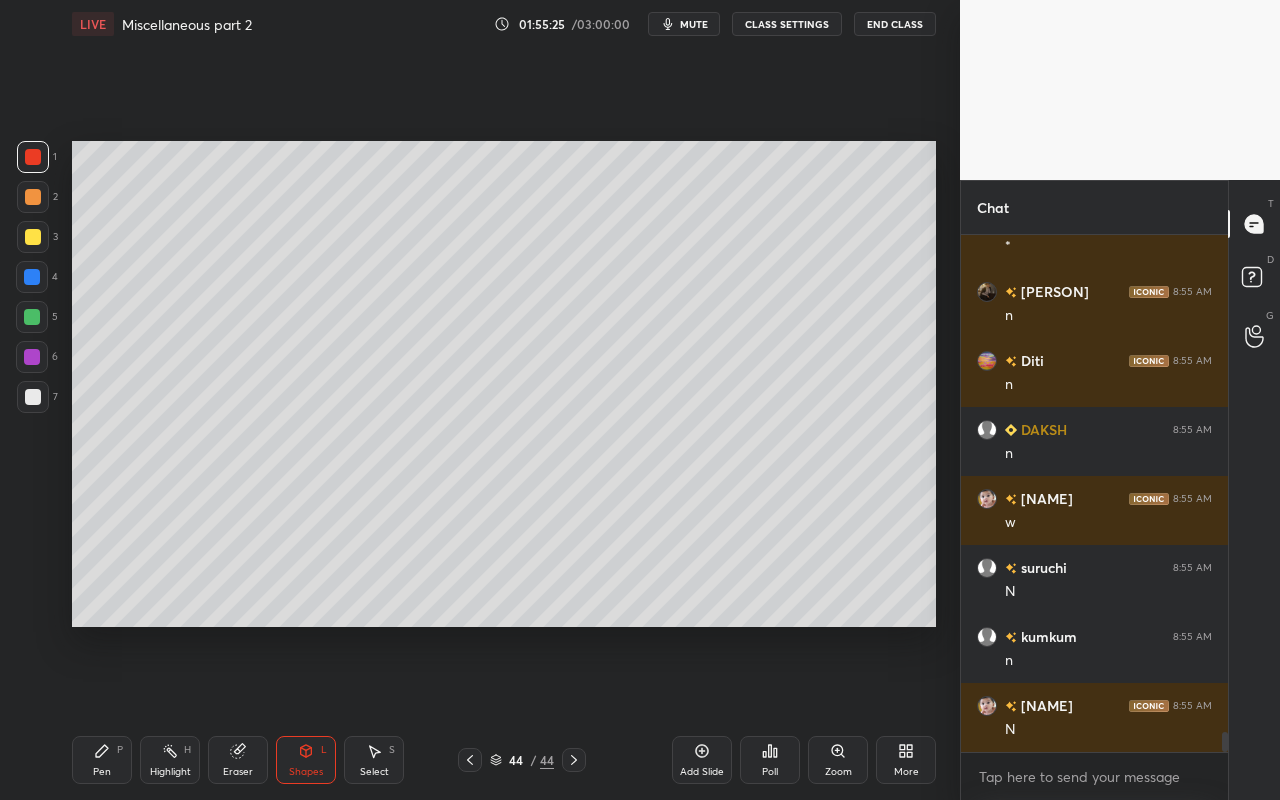 click on "Shapes L" at bounding box center (306, 760) 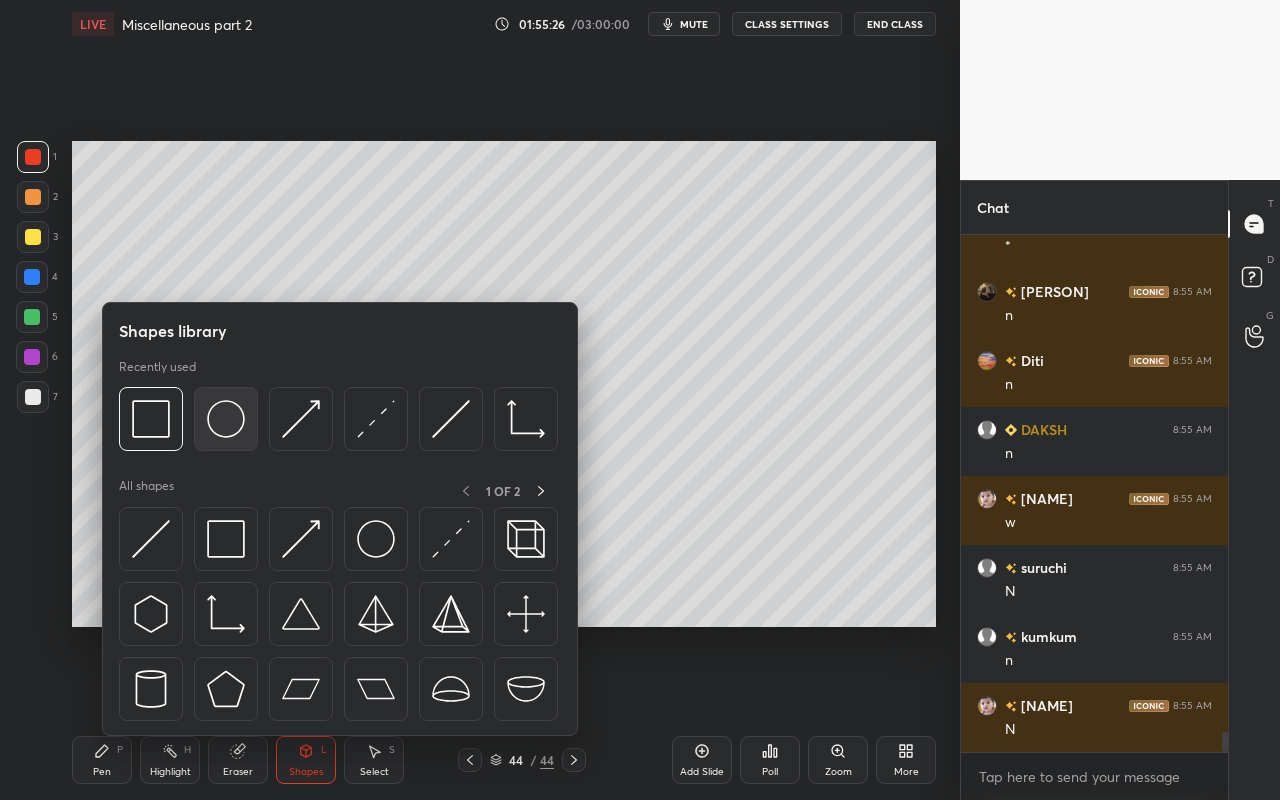click at bounding box center [226, 419] 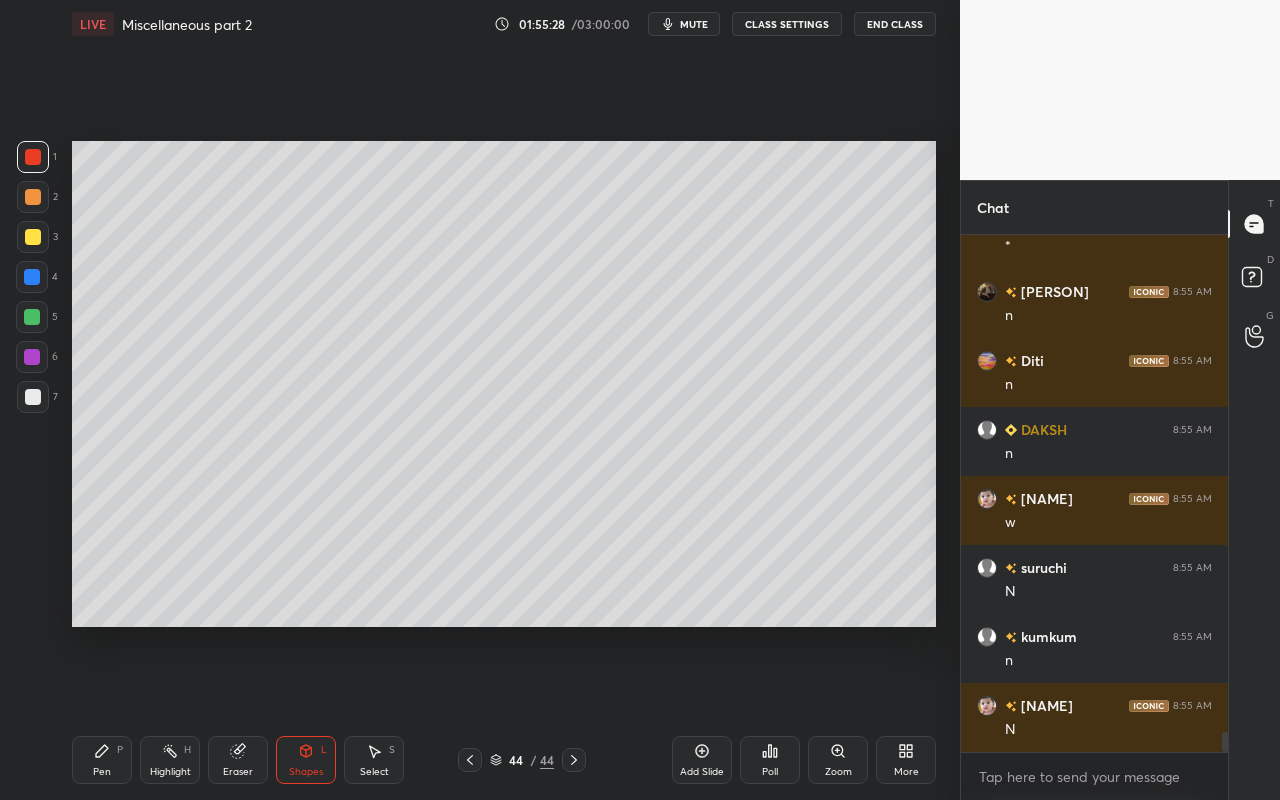 click 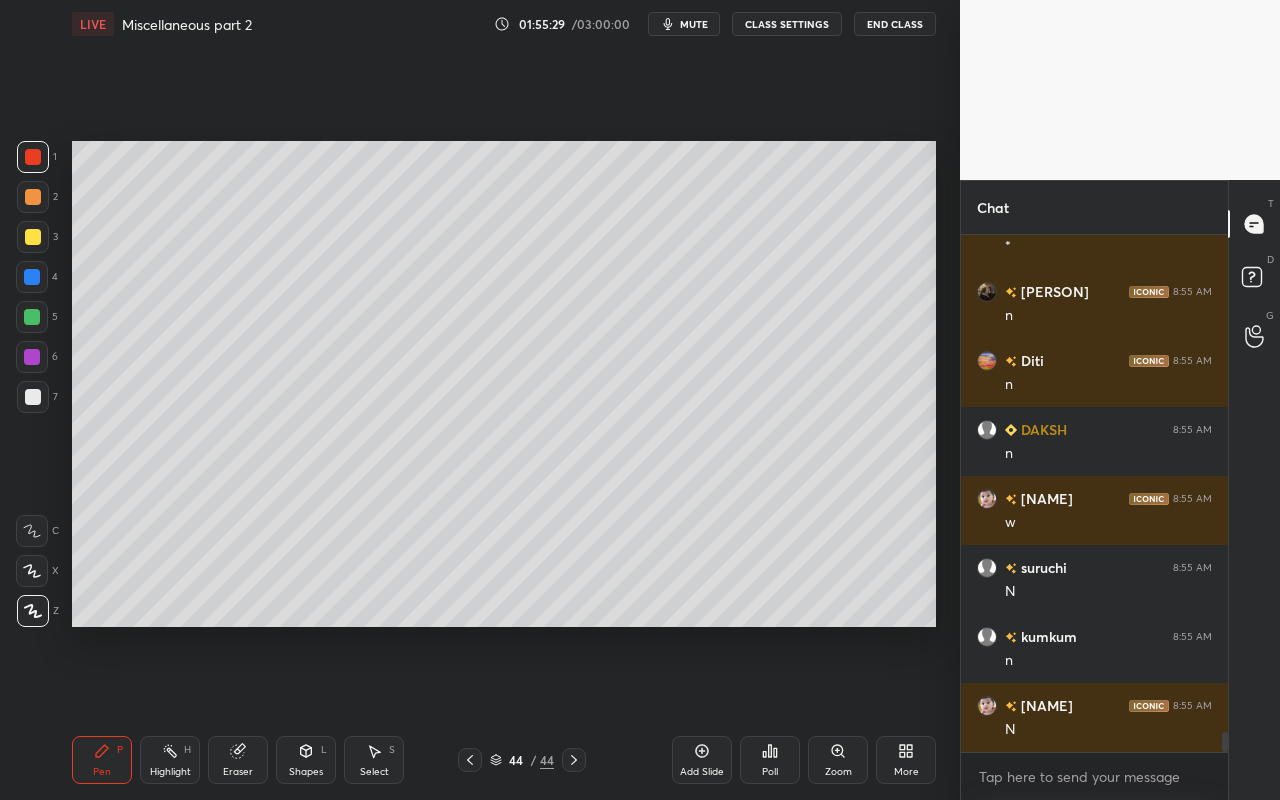drag, startPoint x: 32, startPoint y: 319, endPoint x: 70, endPoint y: 359, distance: 55.17246 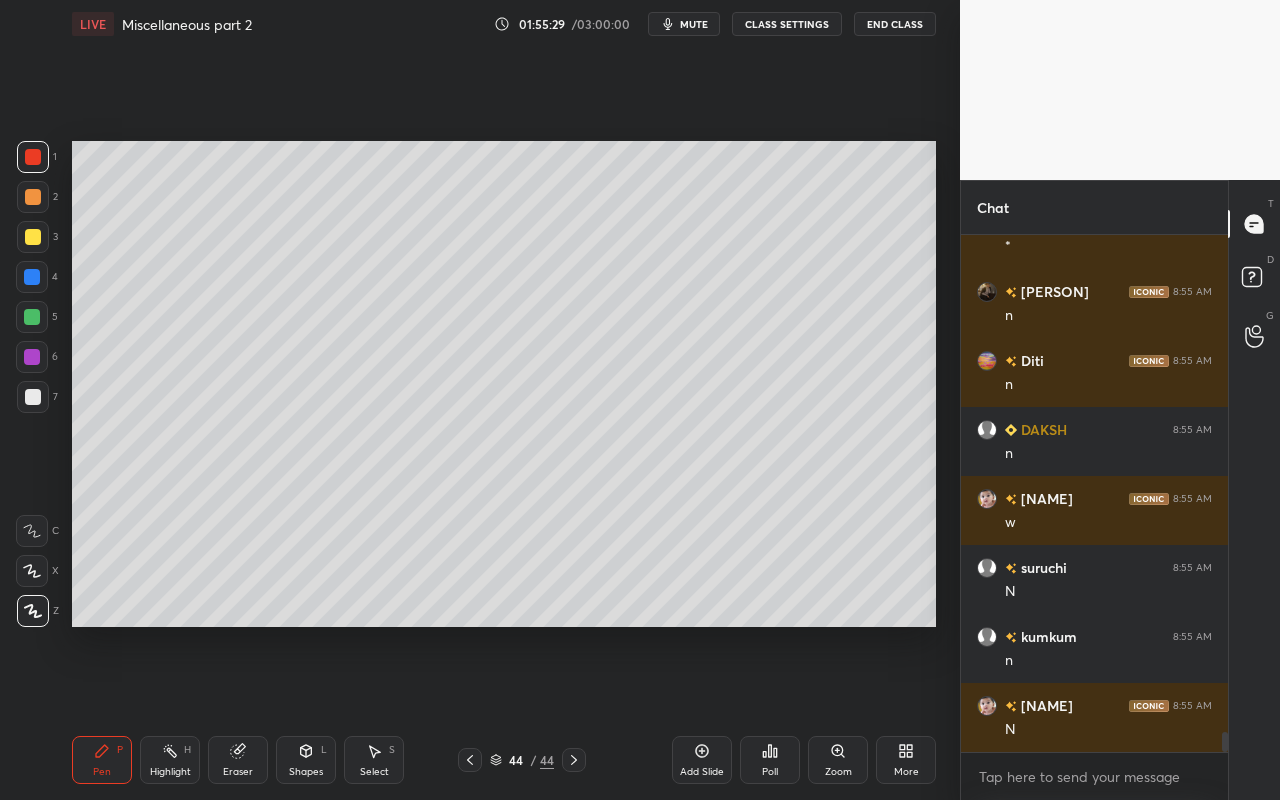 click at bounding box center (32, 317) 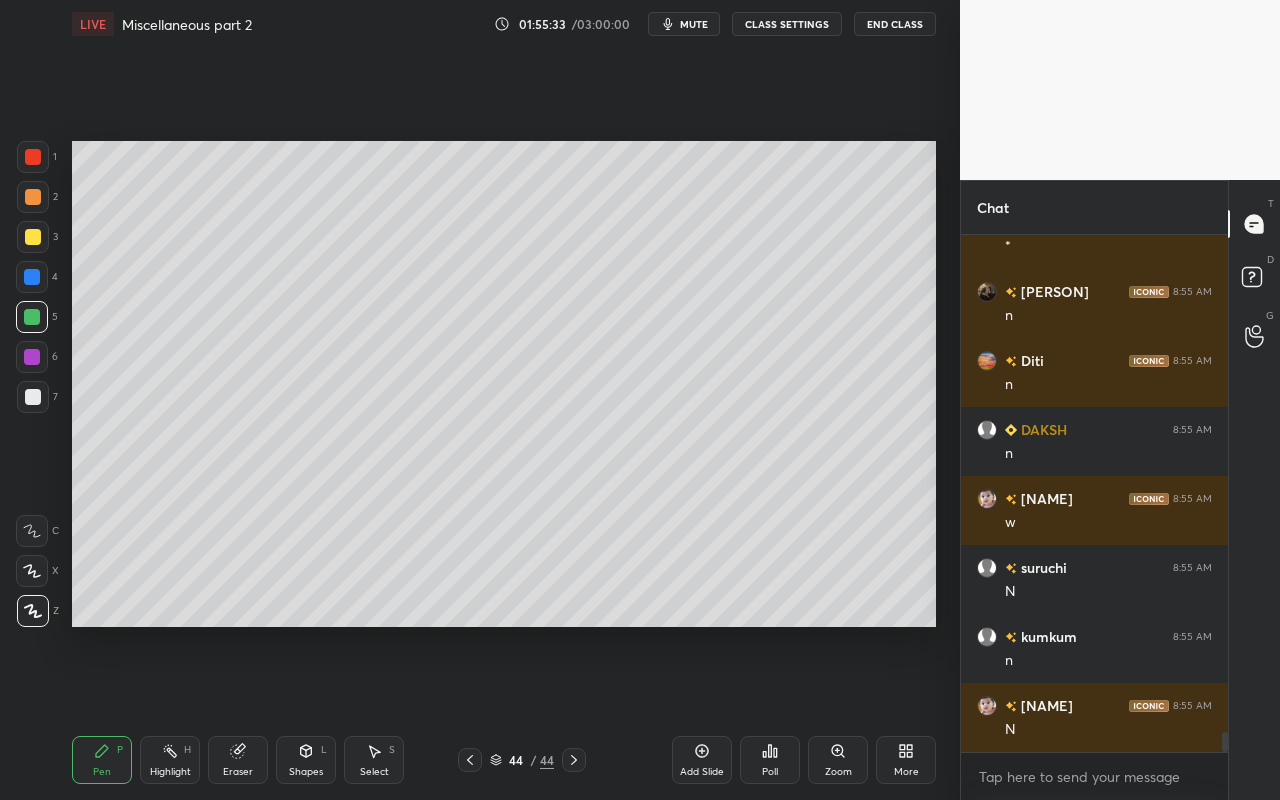 click at bounding box center [32, 357] 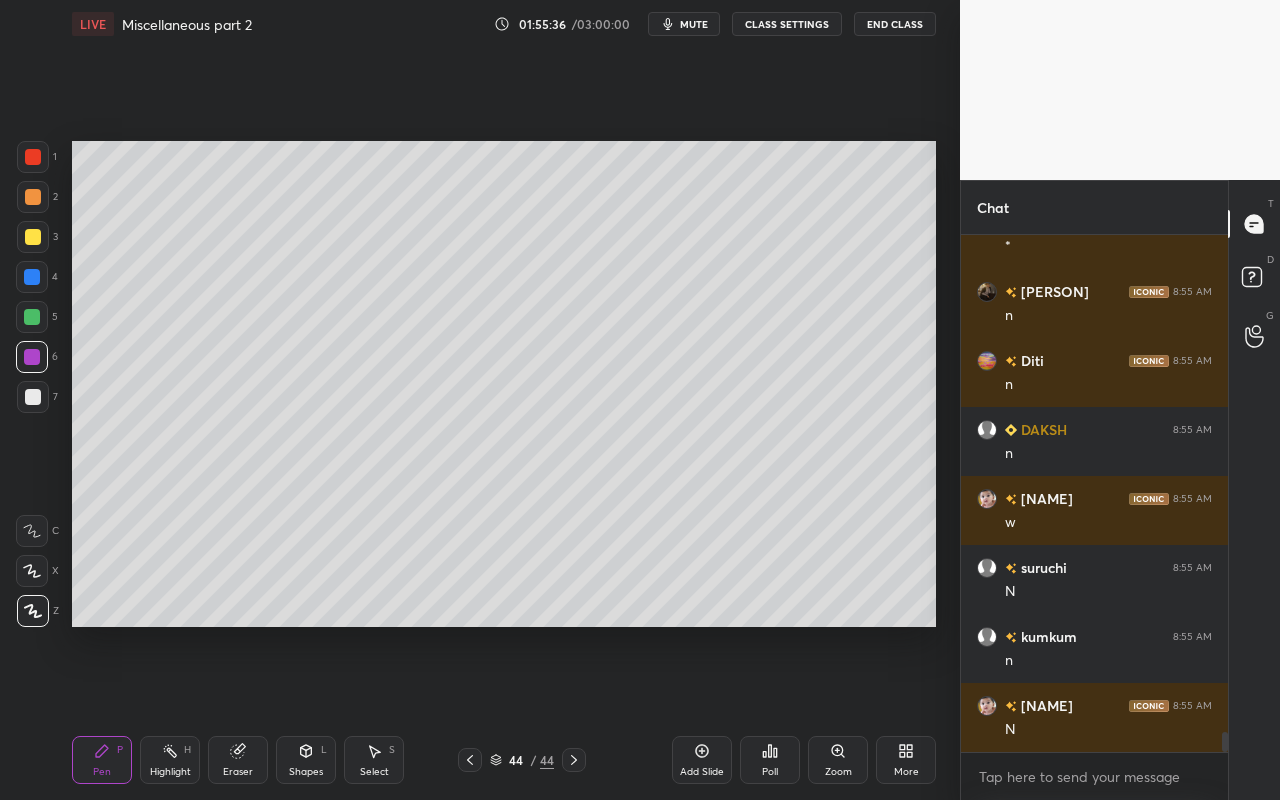 click at bounding box center (33, 157) 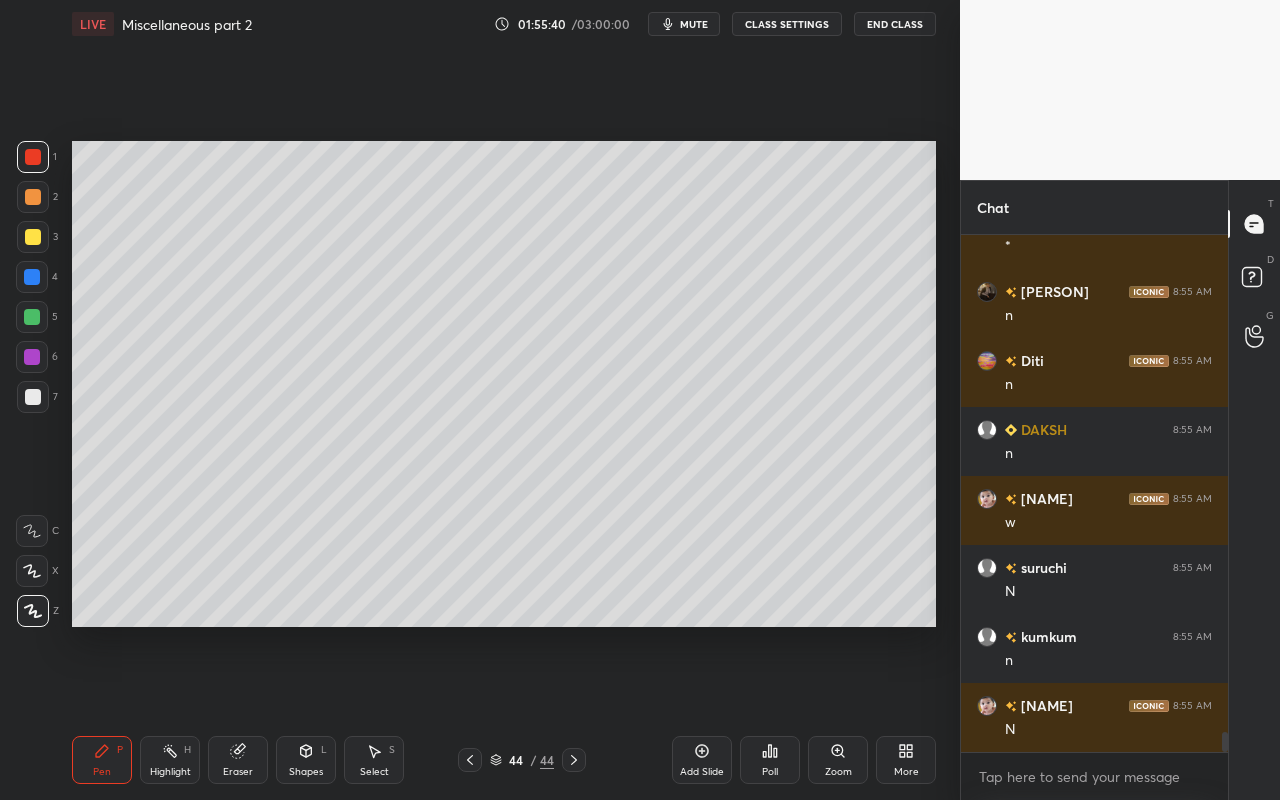 drag, startPoint x: 171, startPoint y: 751, endPoint x: 185, endPoint y: 729, distance: 26.076809 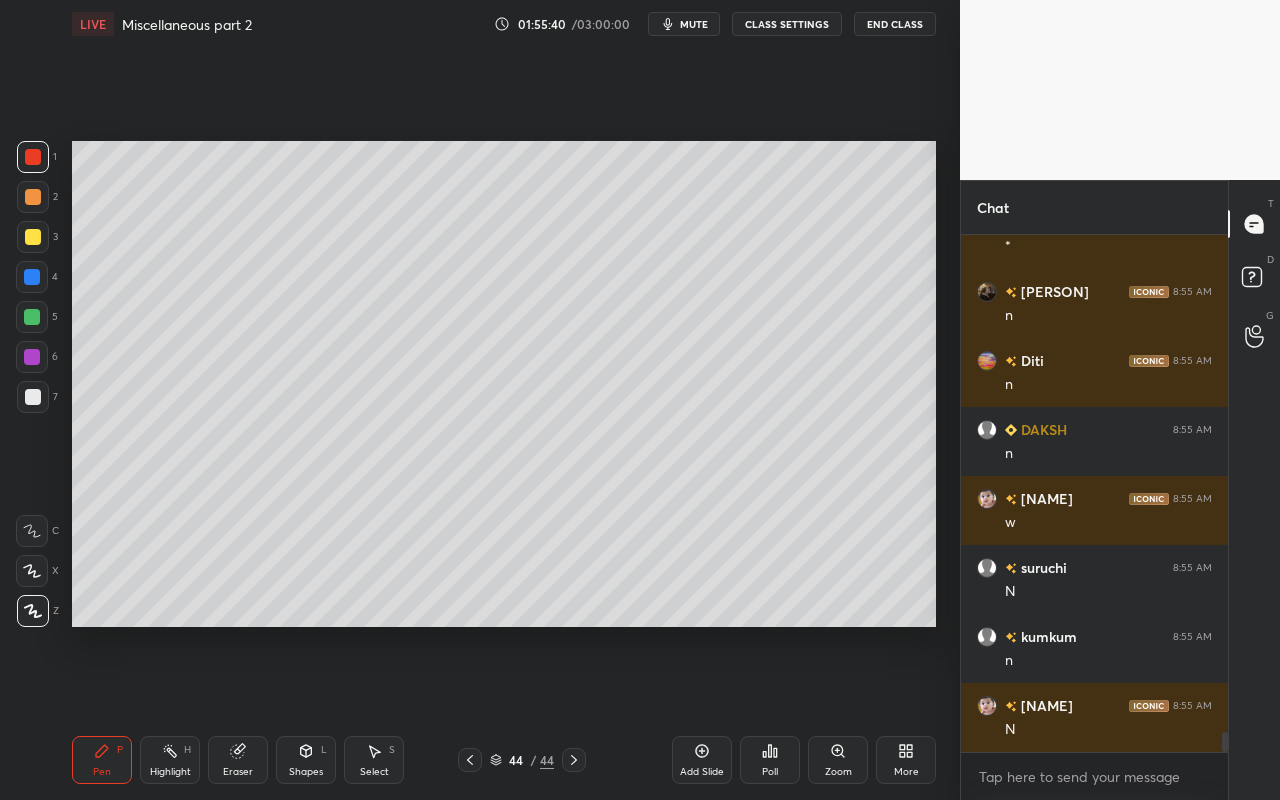 click 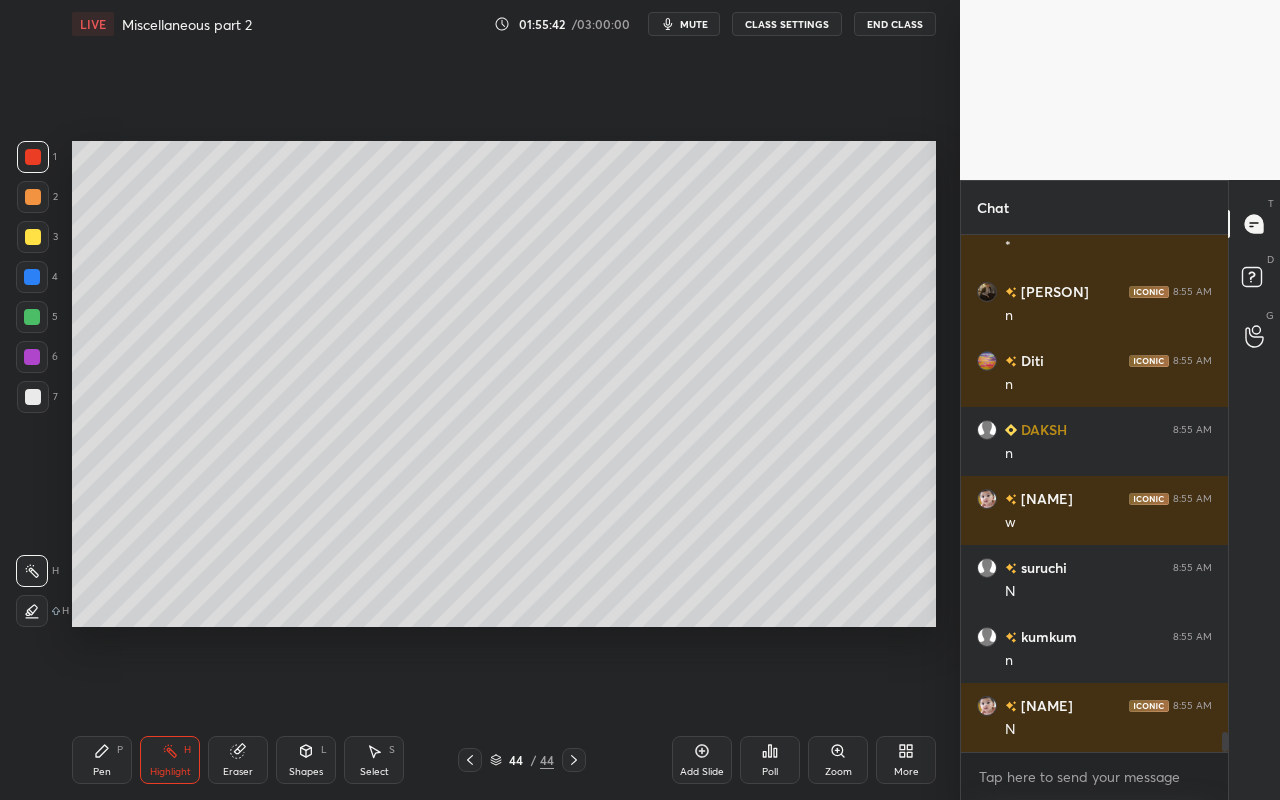 click on "Select" at bounding box center (374, 772) 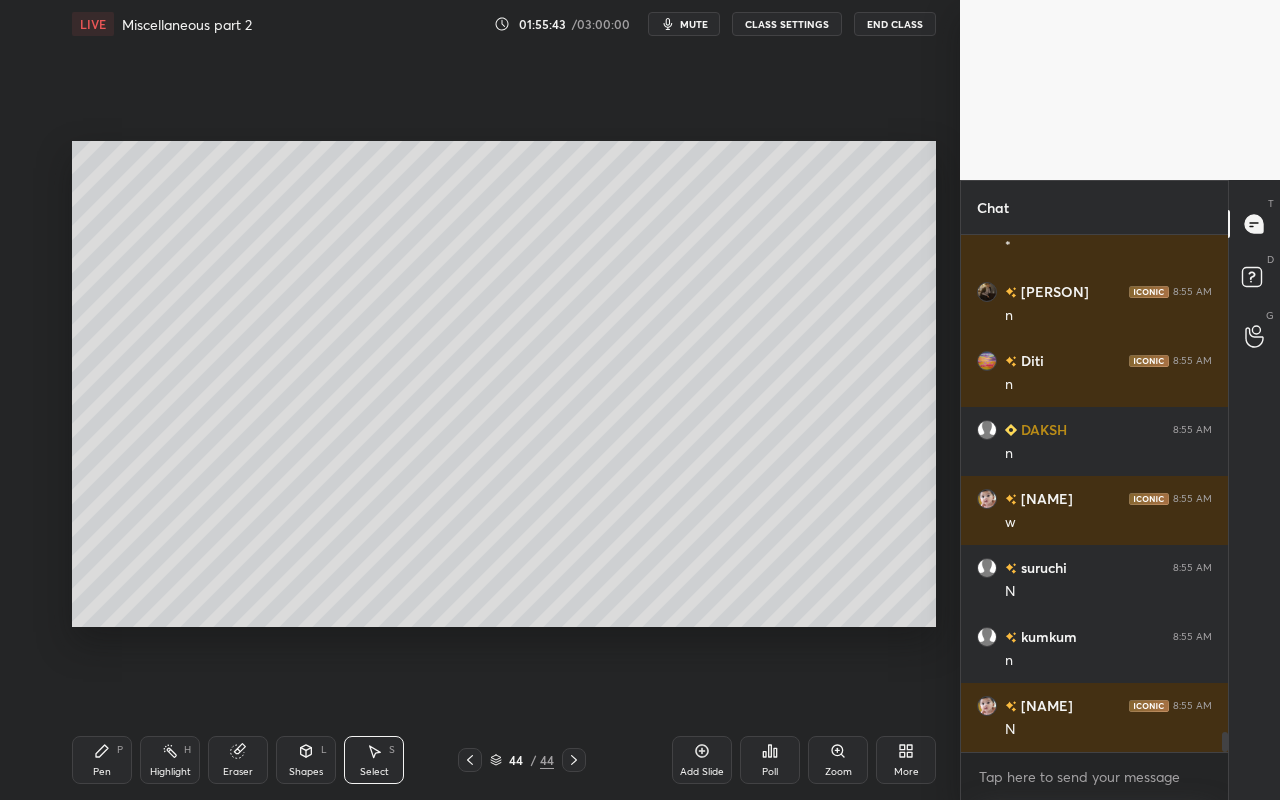 click on "Shapes L" at bounding box center [306, 760] 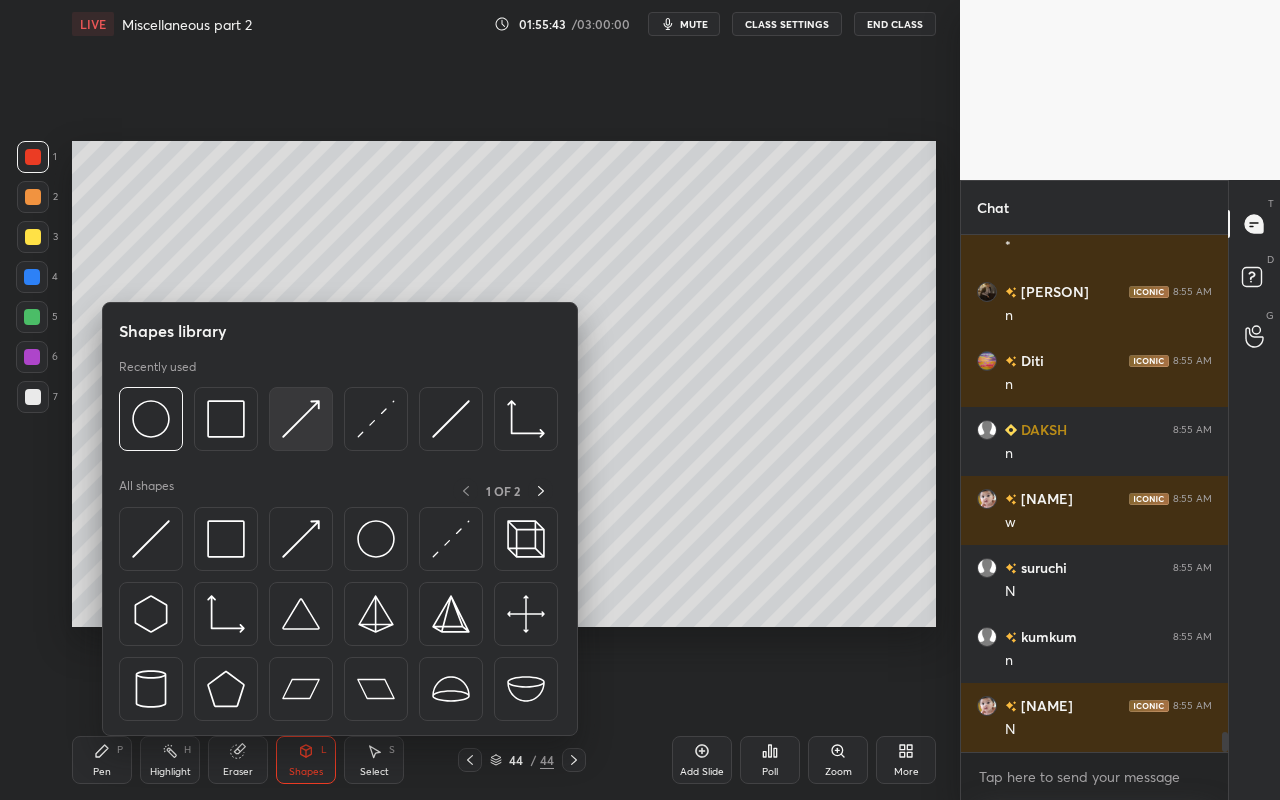 click at bounding box center (301, 419) 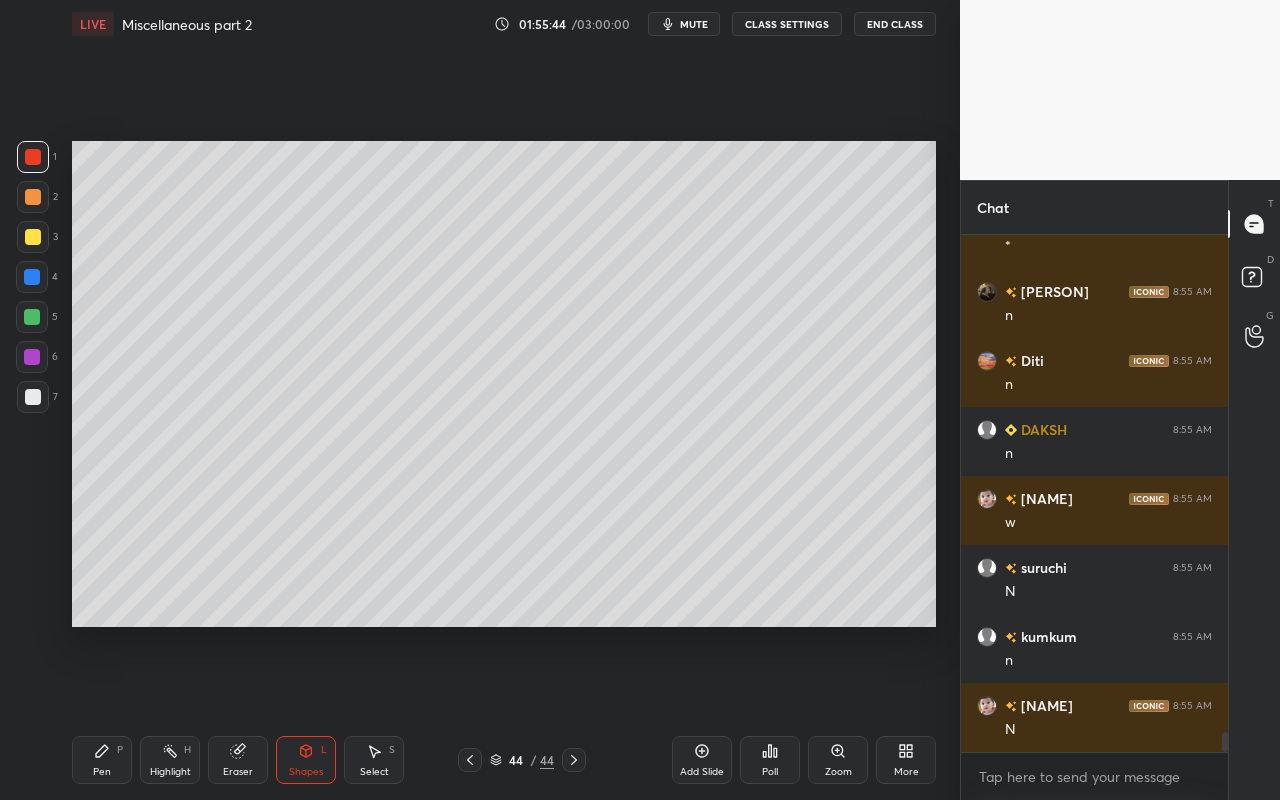 click at bounding box center (33, 397) 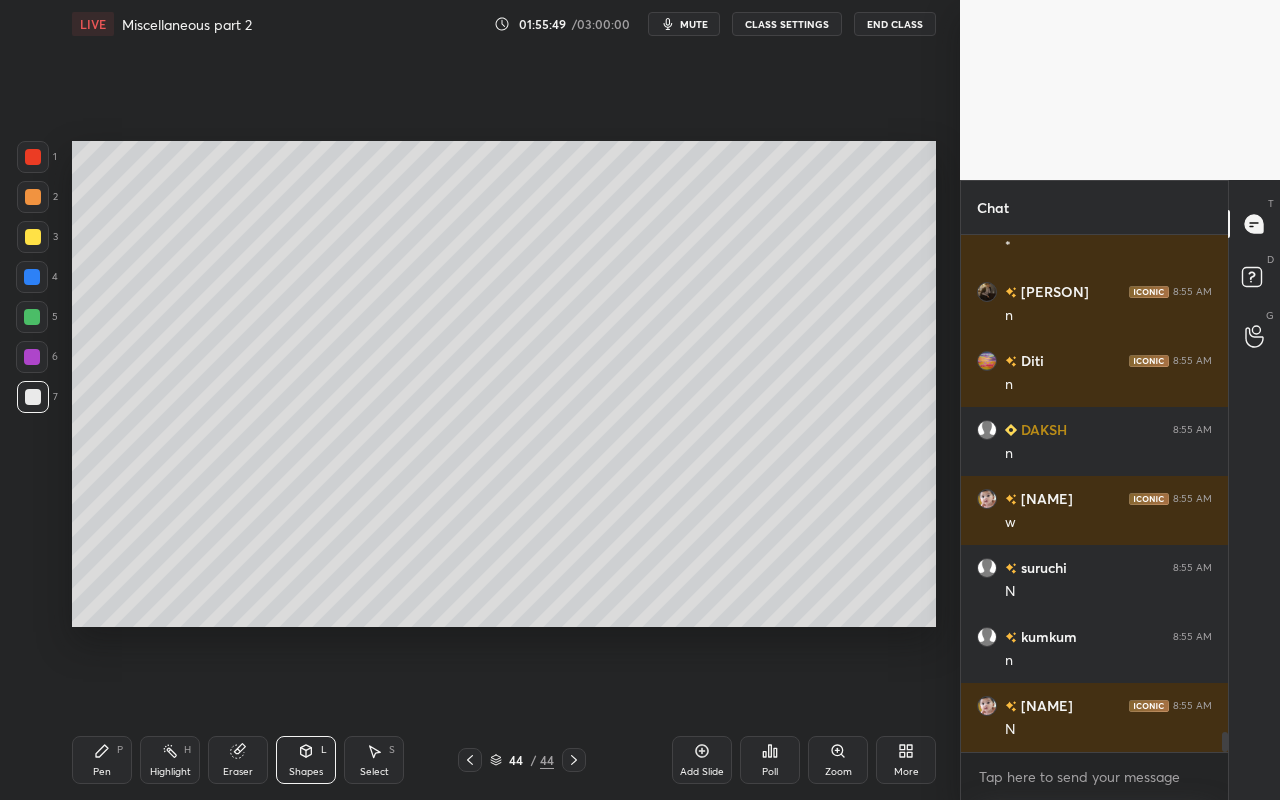 drag, startPoint x: 165, startPoint y: 764, endPoint x: 168, endPoint y: 743, distance: 21.213203 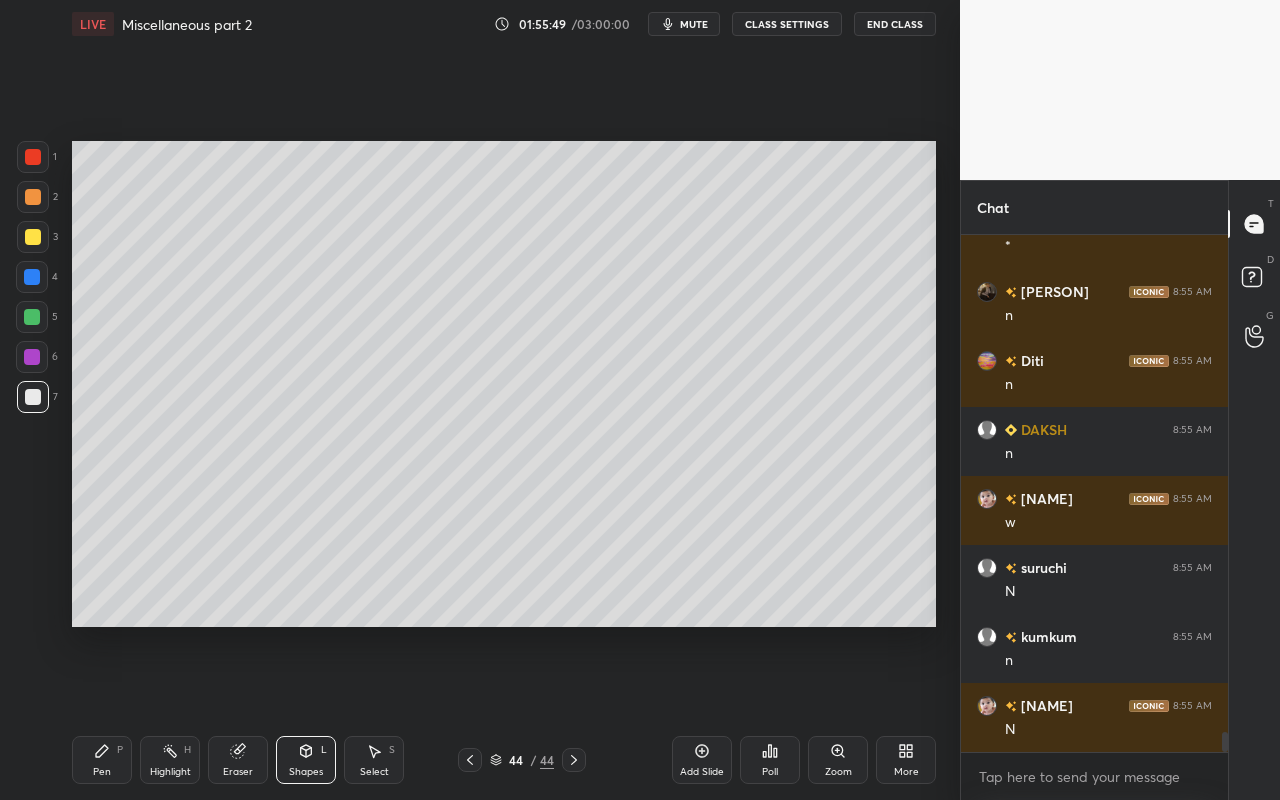 click on "Highlight" at bounding box center (170, 772) 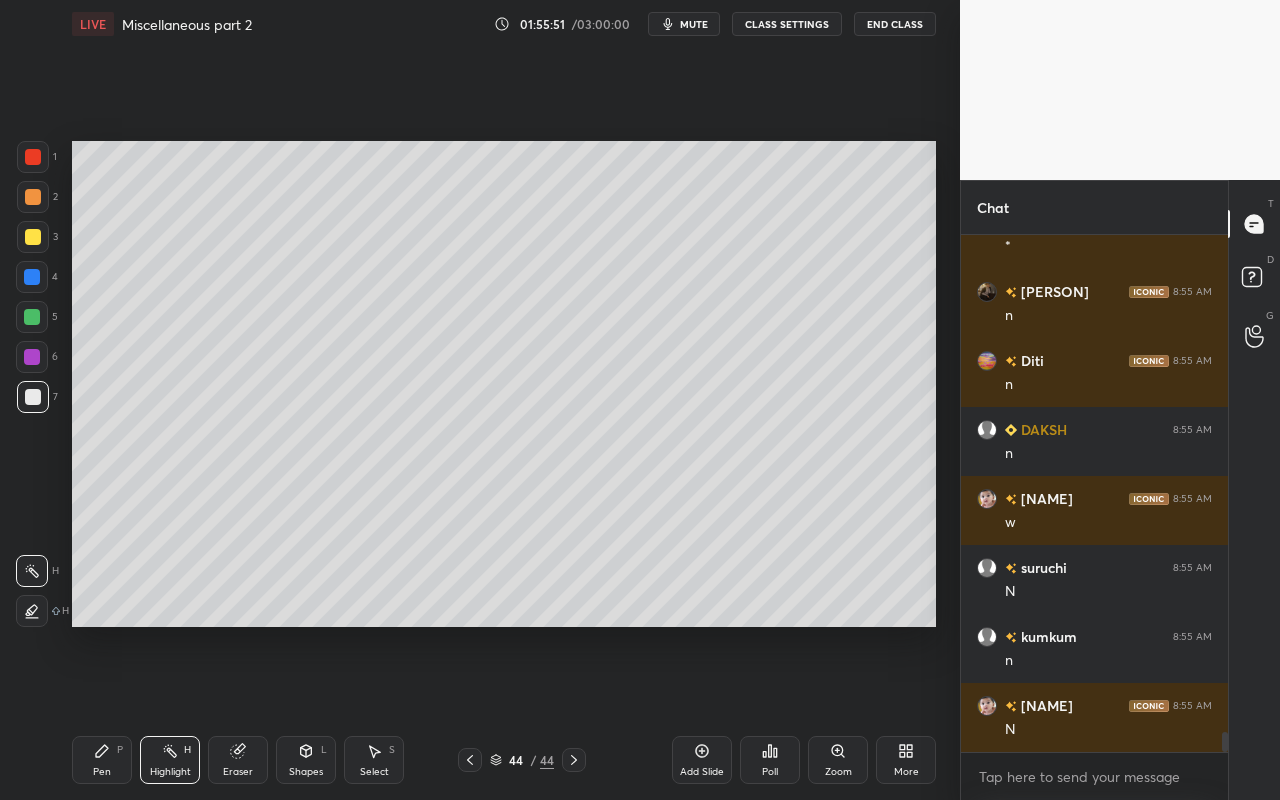 drag, startPoint x: 320, startPoint y: 775, endPoint x: 325, endPoint y: 751, distance: 24.5153 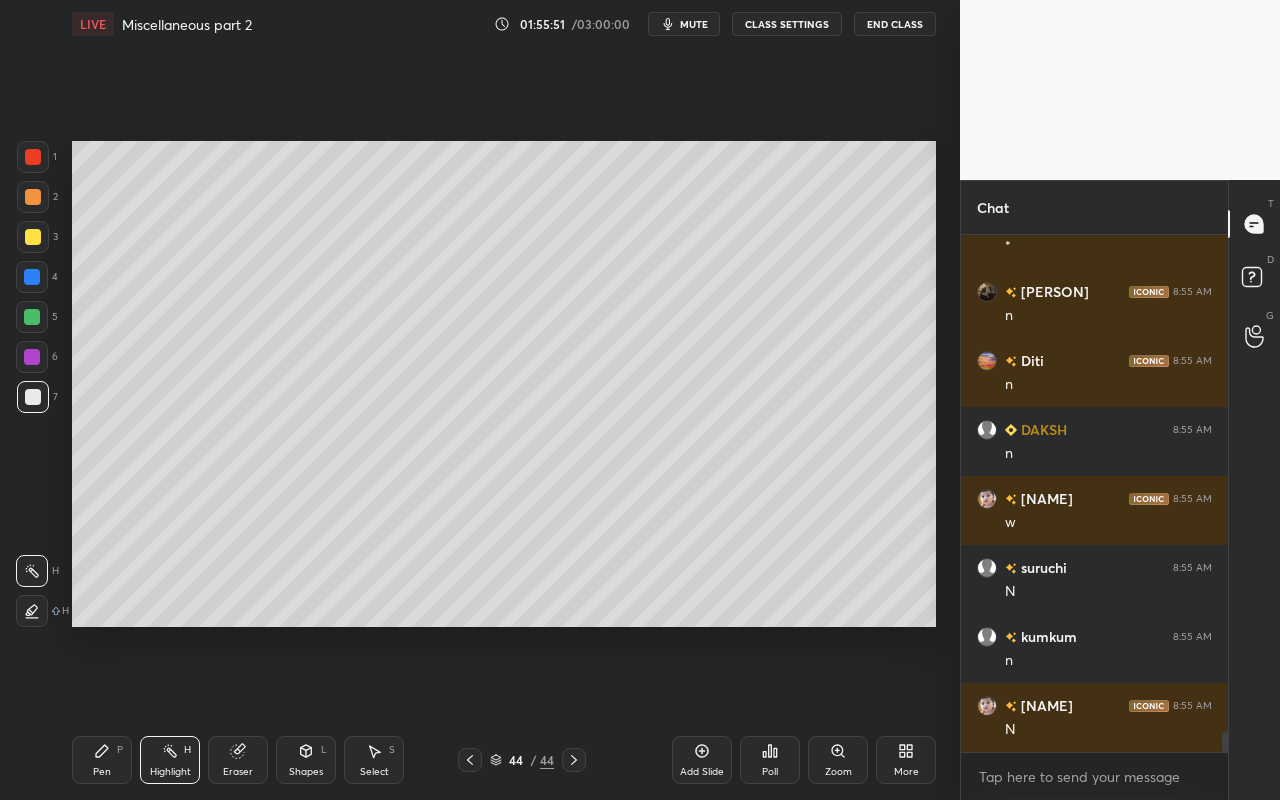 click on "Shapes" at bounding box center (306, 772) 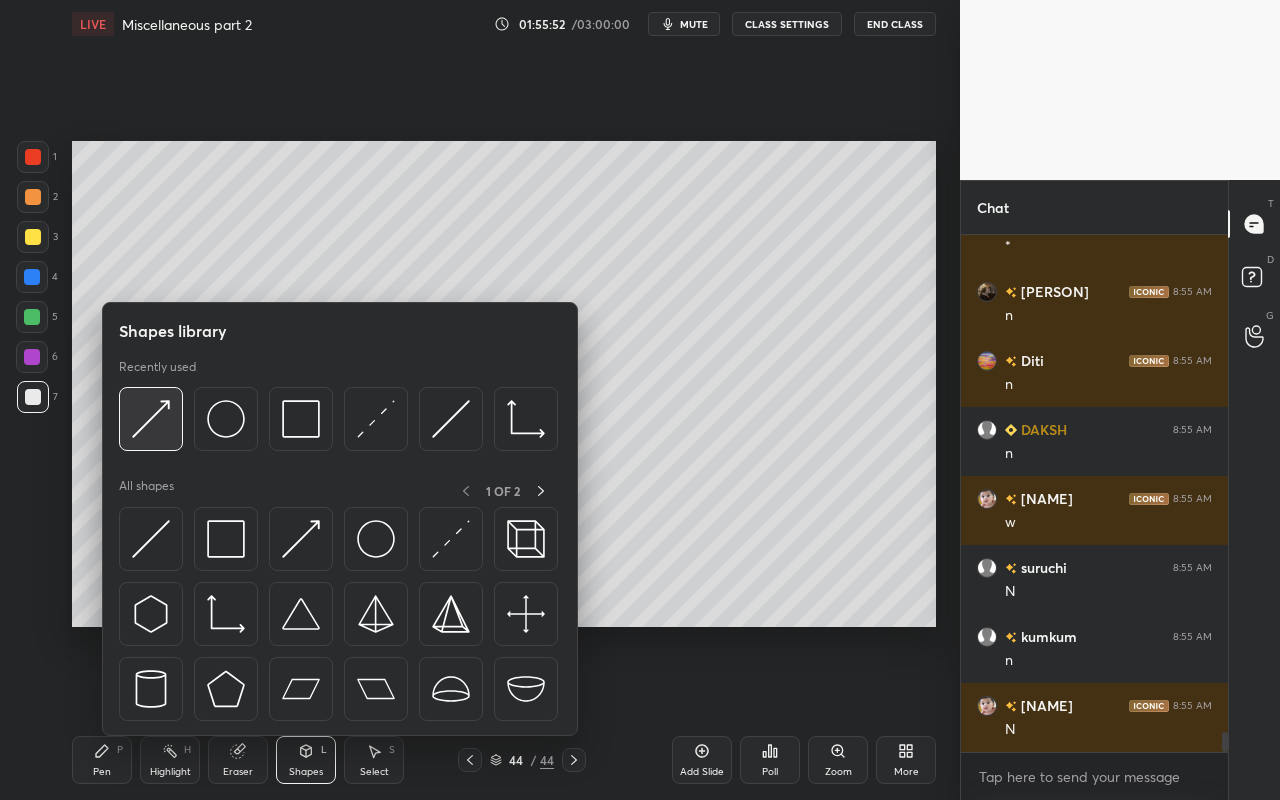 click at bounding box center (151, 419) 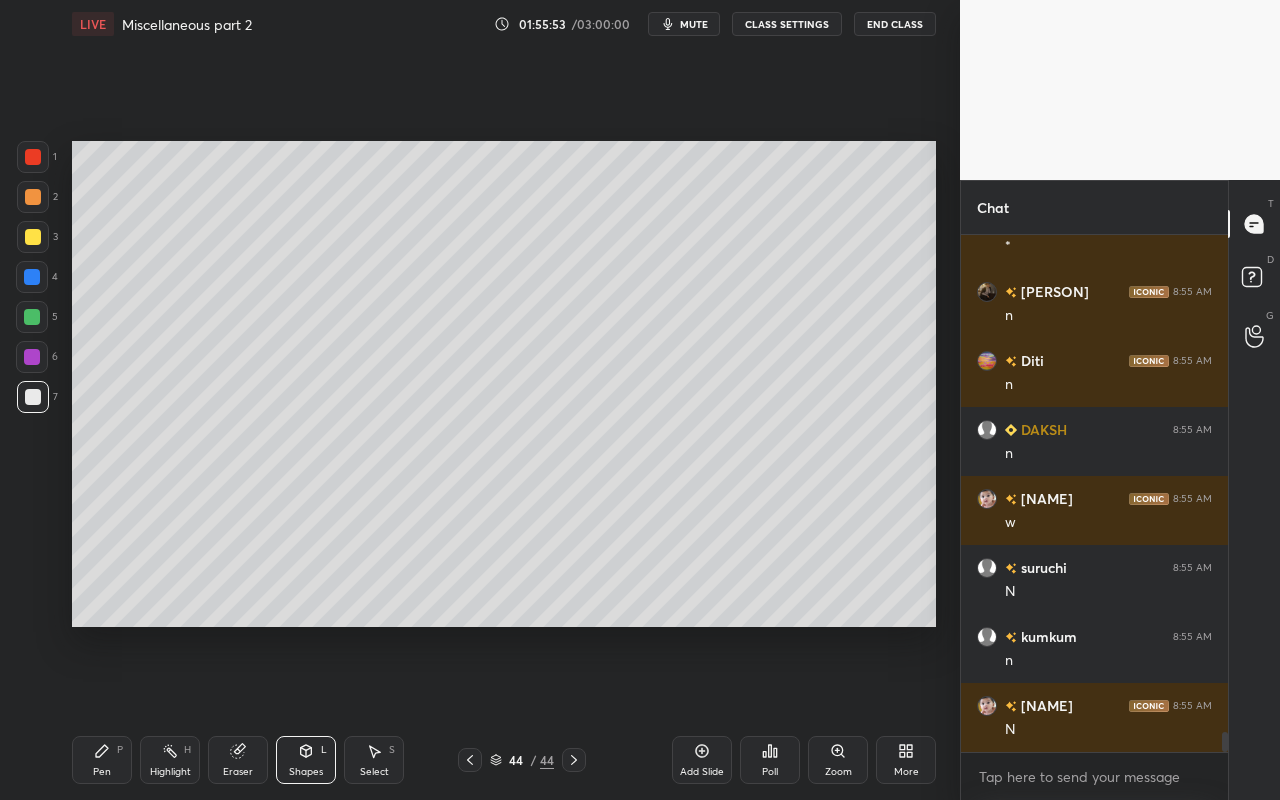 drag, startPoint x: 30, startPoint y: 197, endPoint x: 52, endPoint y: 234, distance: 43.046486 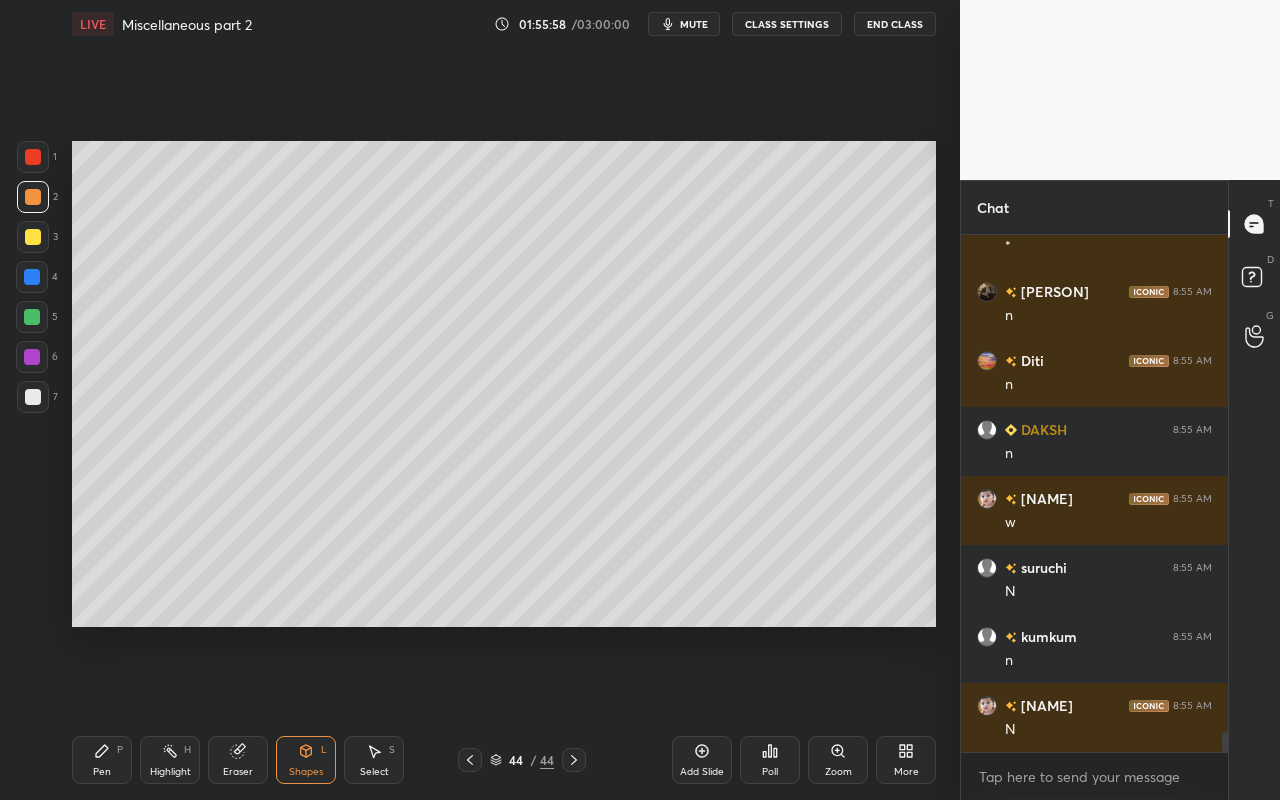 drag, startPoint x: 94, startPoint y: 761, endPoint x: 146, endPoint y: 651, distance: 121.67169 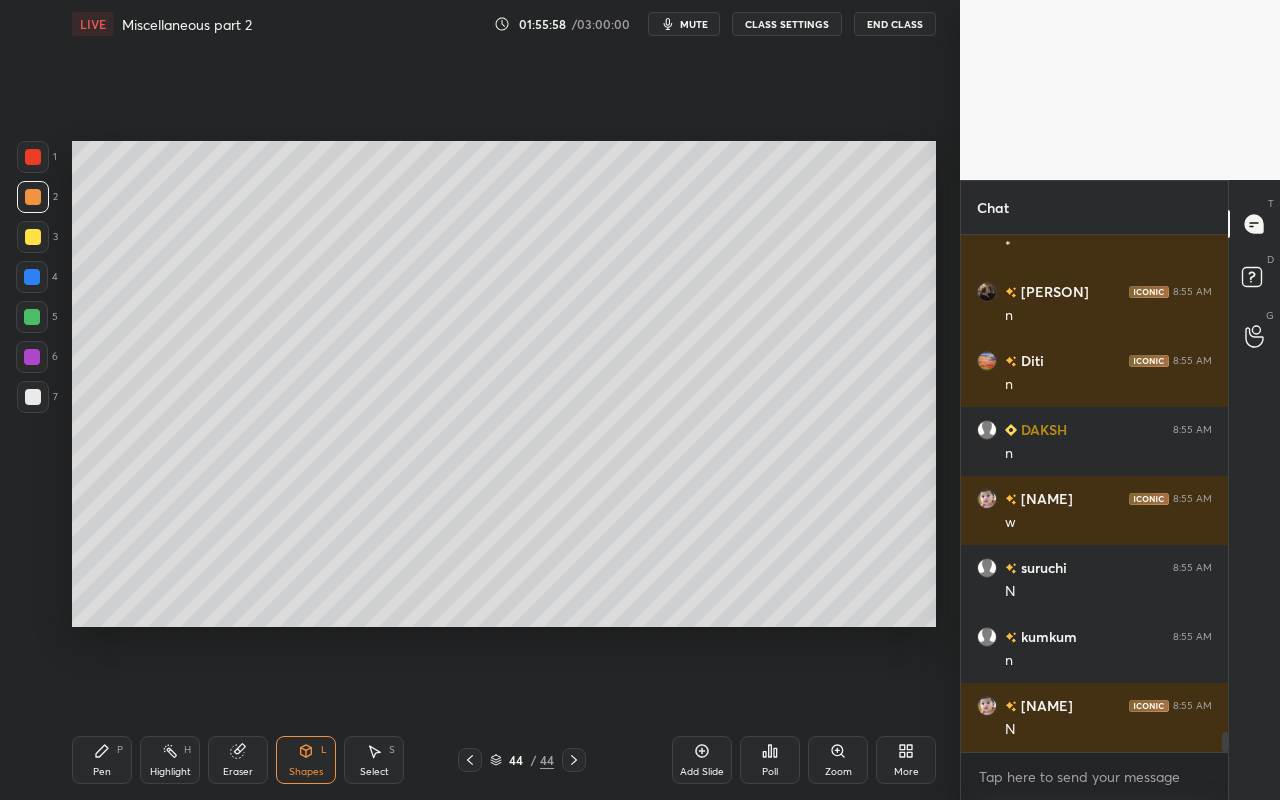 click on "Pen P" at bounding box center [102, 760] 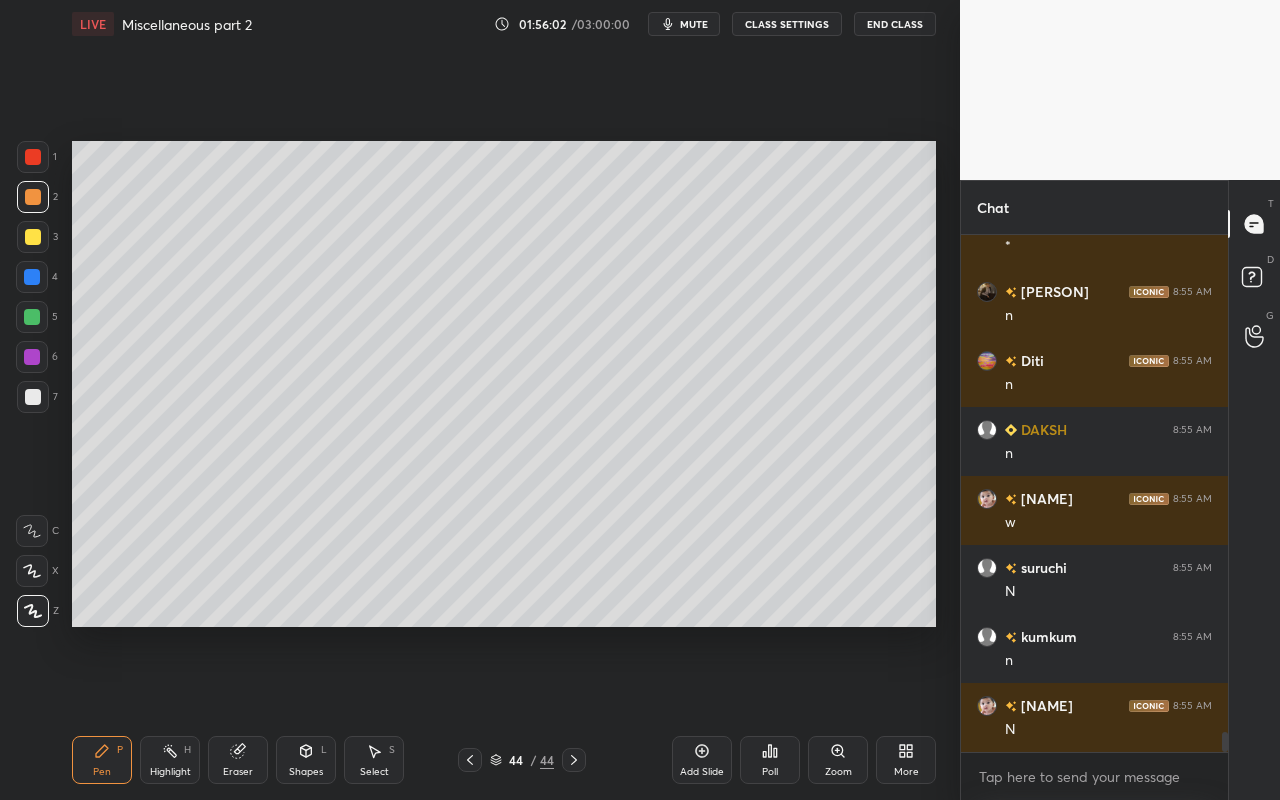 drag, startPoint x: 114, startPoint y: 768, endPoint x: 124, endPoint y: 761, distance: 12.206555 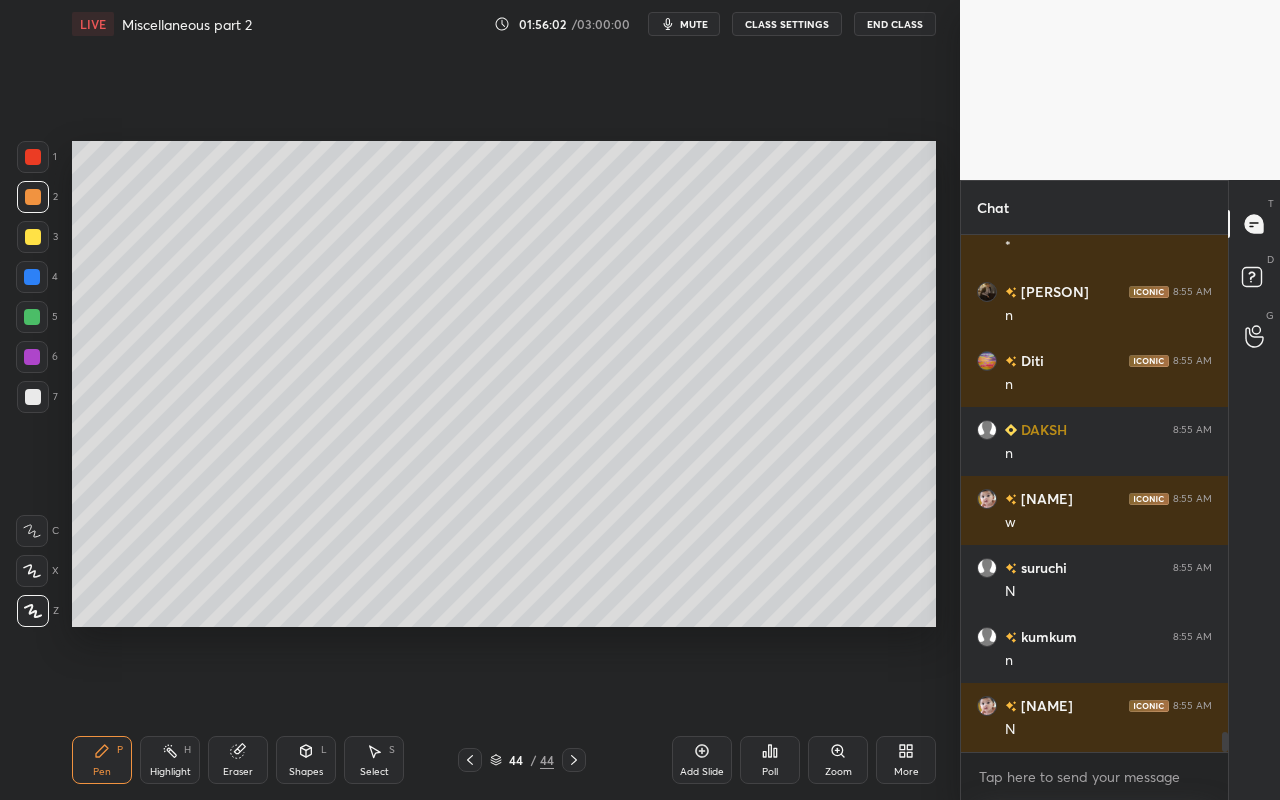 click on "Pen P" at bounding box center [102, 760] 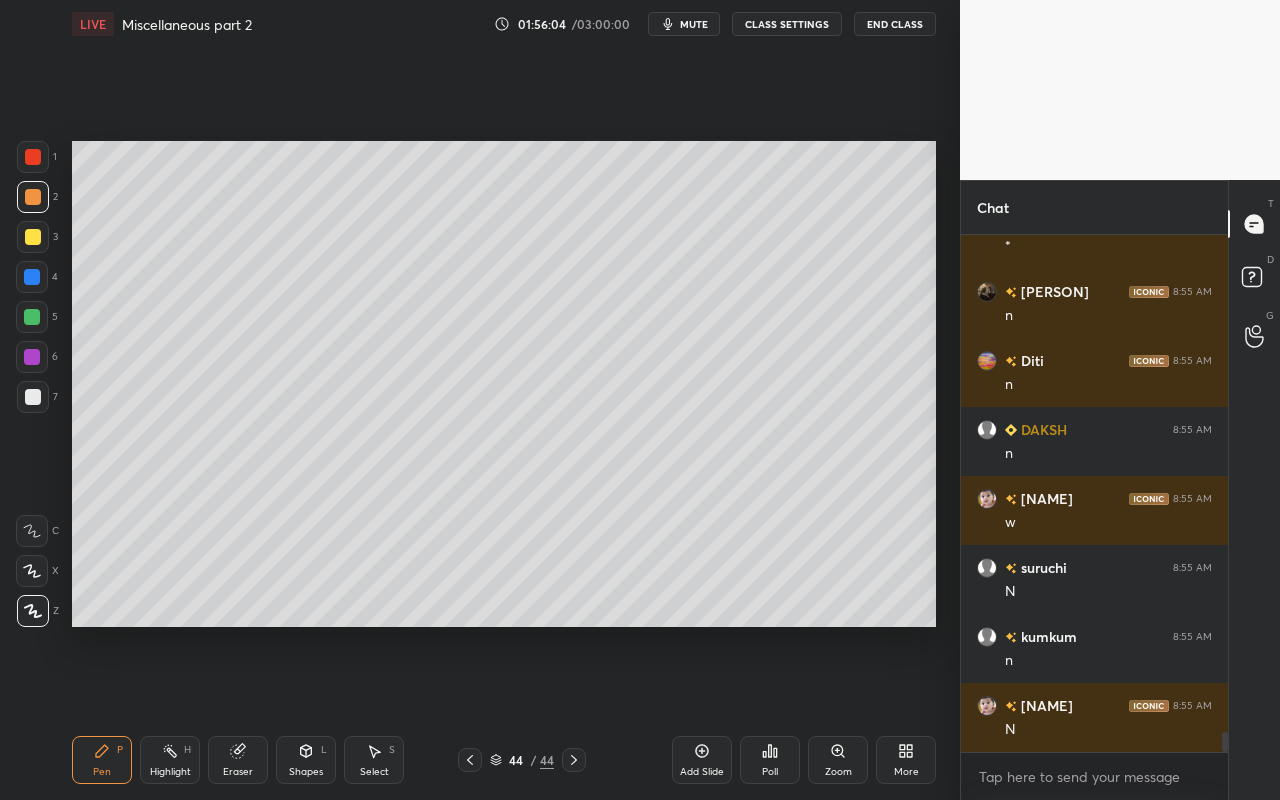 drag, startPoint x: 36, startPoint y: 319, endPoint x: 52, endPoint y: 310, distance: 18.35756 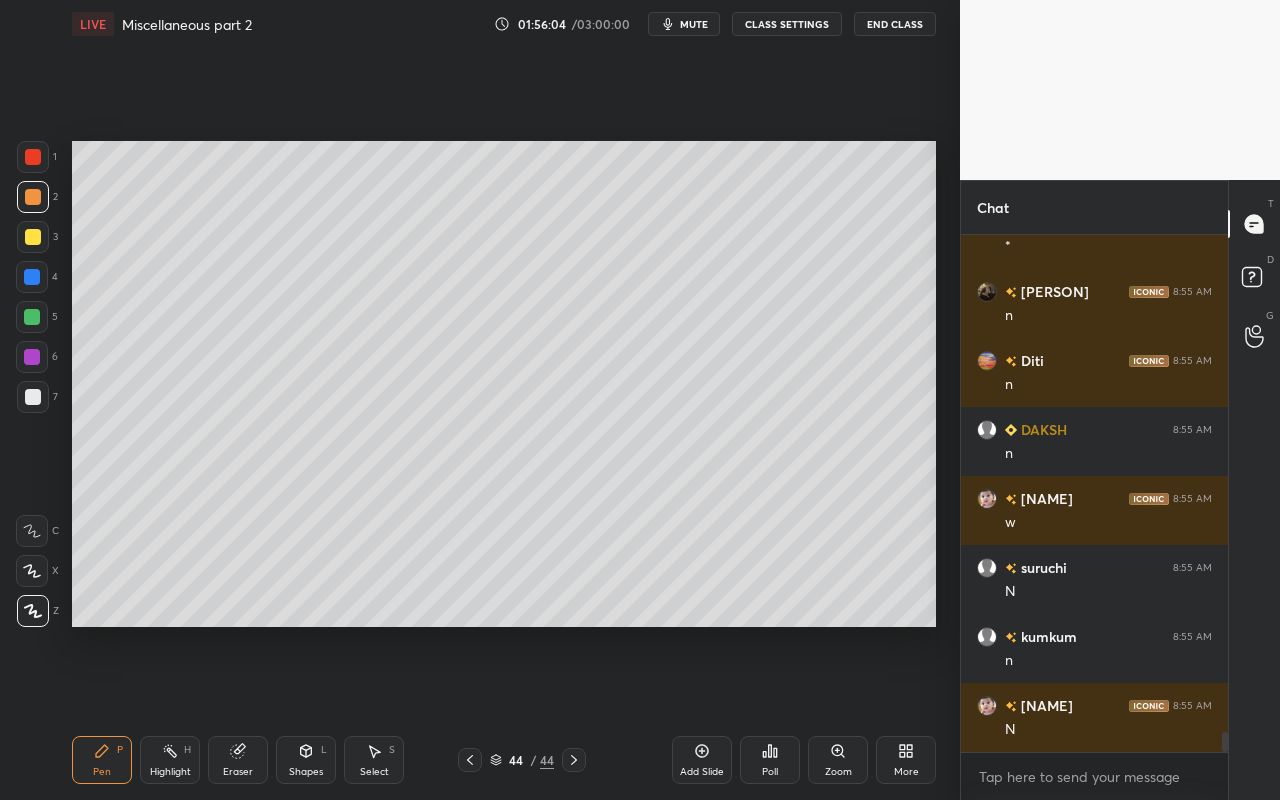 click at bounding box center (32, 317) 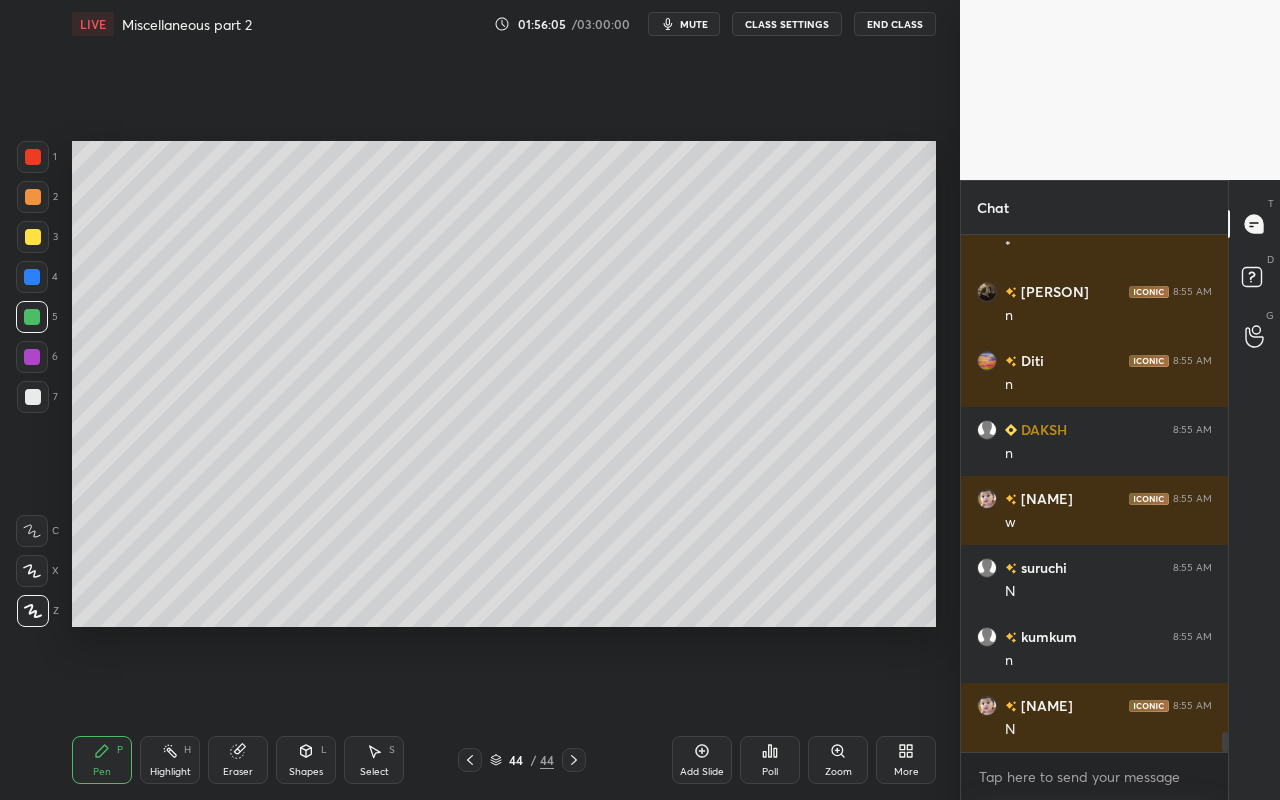 click 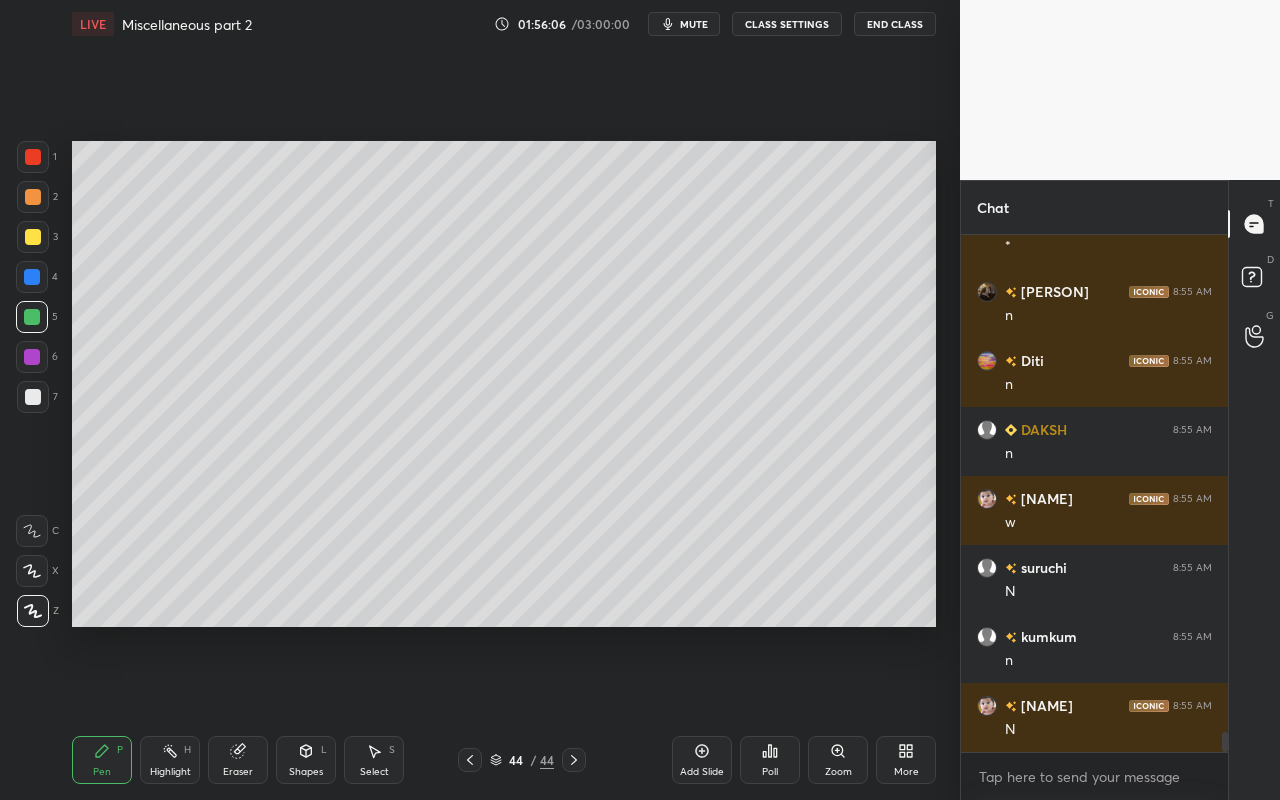 click at bounding box center (33, 157) 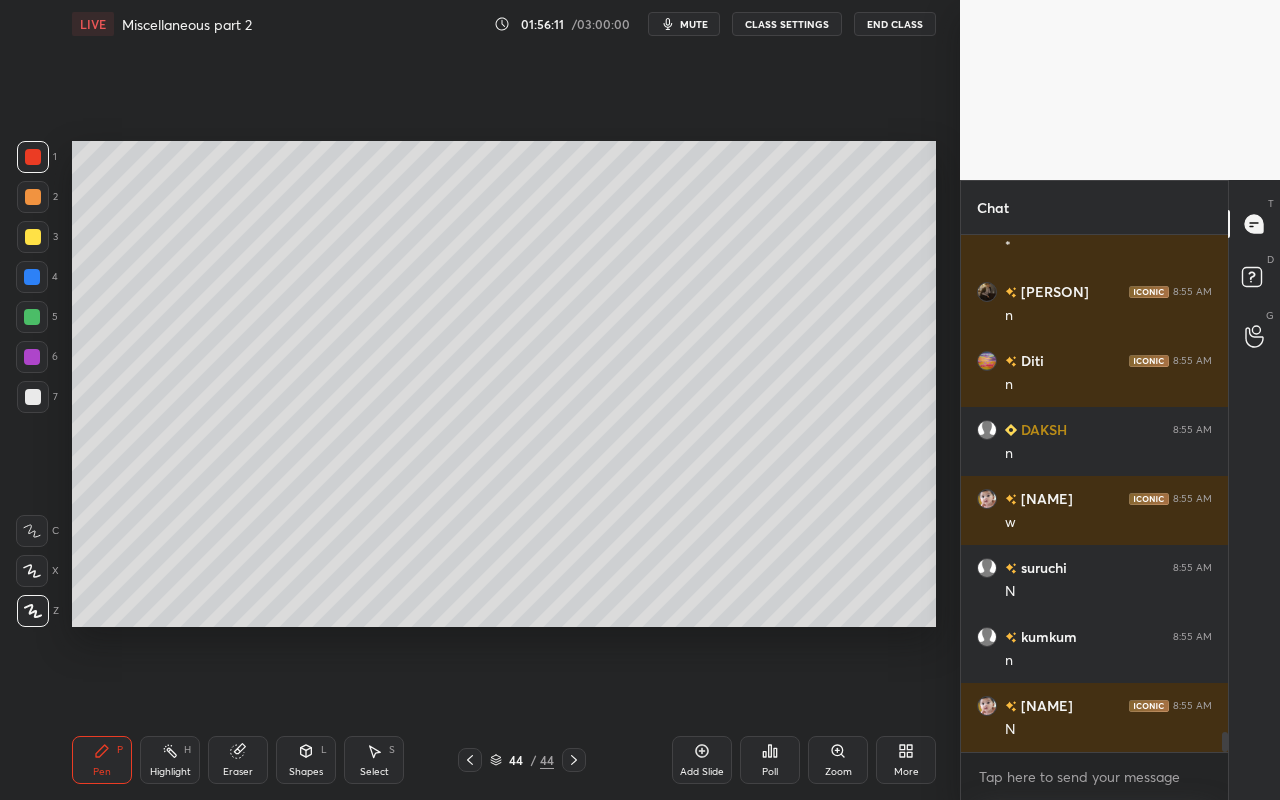 click on "Highlight H" at bounding box center (170, 760) 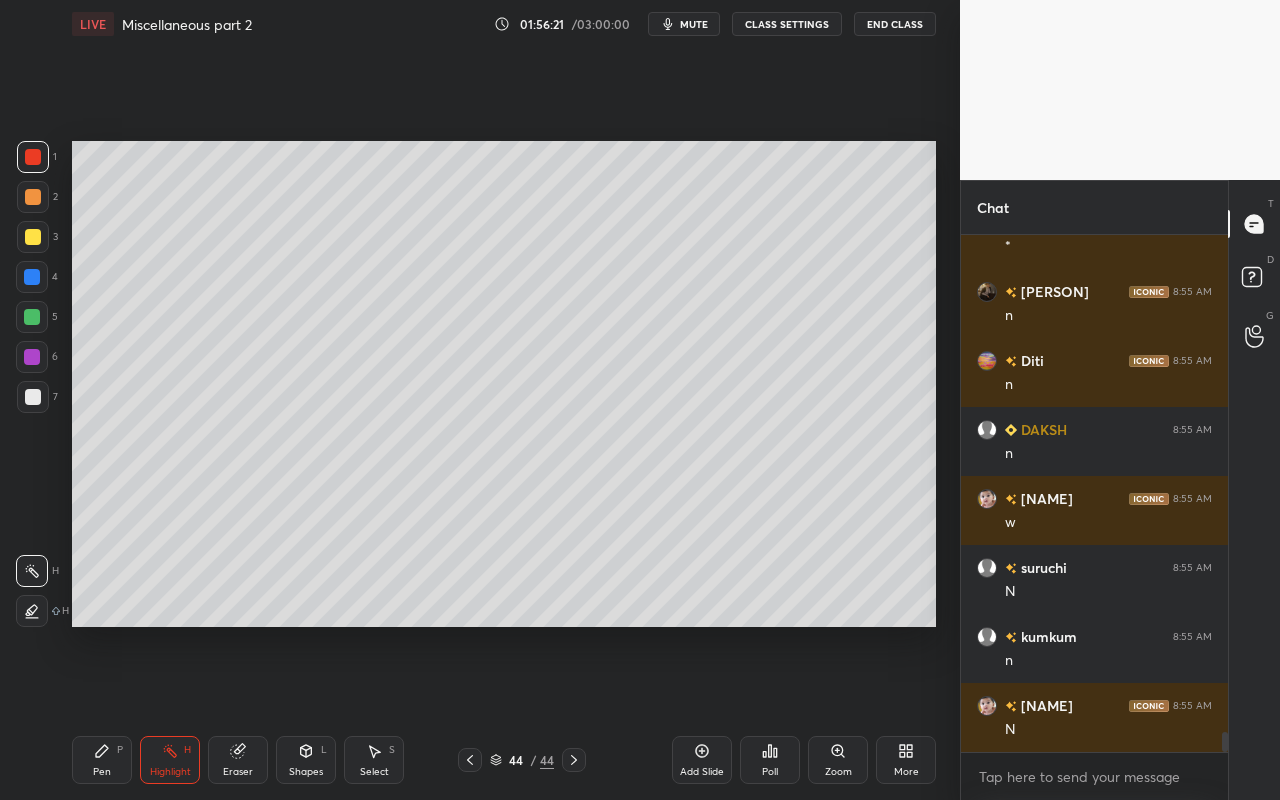 click on "Eraser" at bounding box center [238, 760] 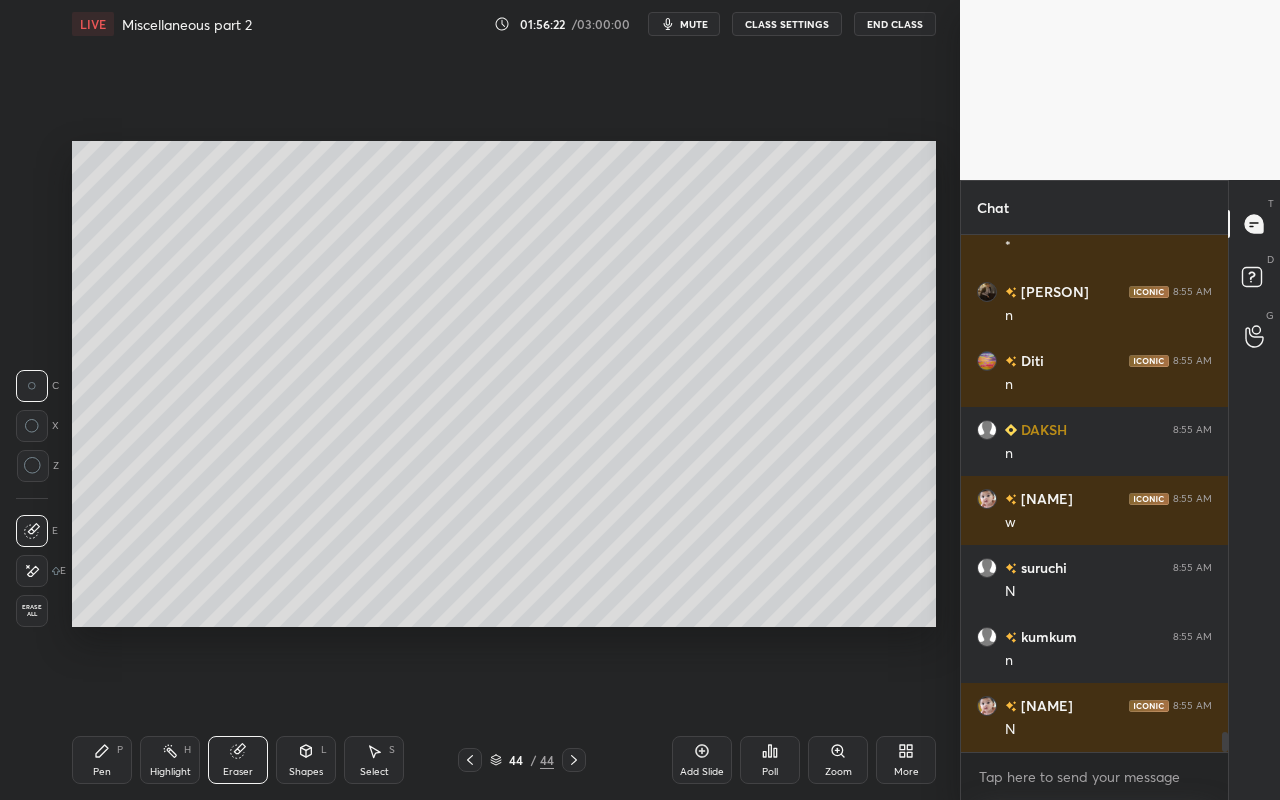drag, startPoint x: 161, startPoint y: 757, endPoint x: 160, endPoint y: 742, distance: 15.033297 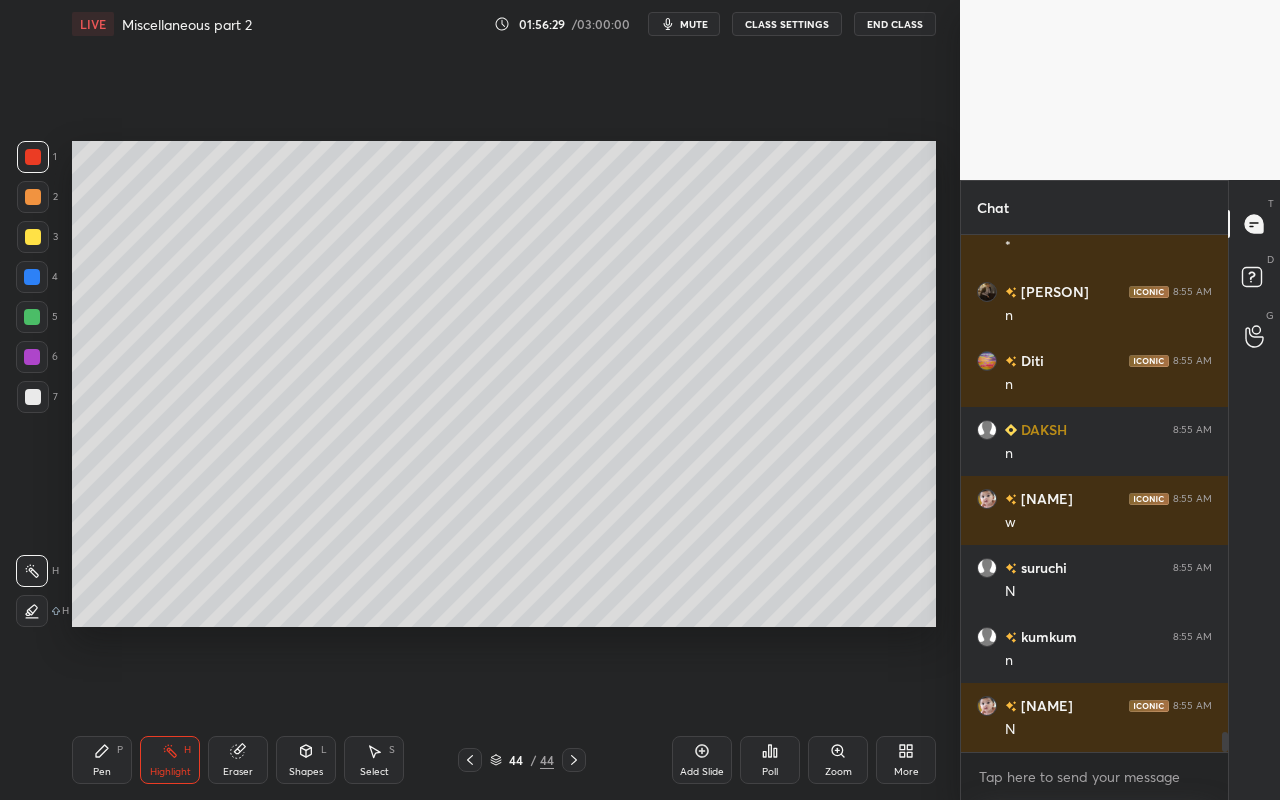 drag, startPoint x: 113, startPoint y: 765, endPoint x: 121, endPoint y: 734, distance: 32.01562 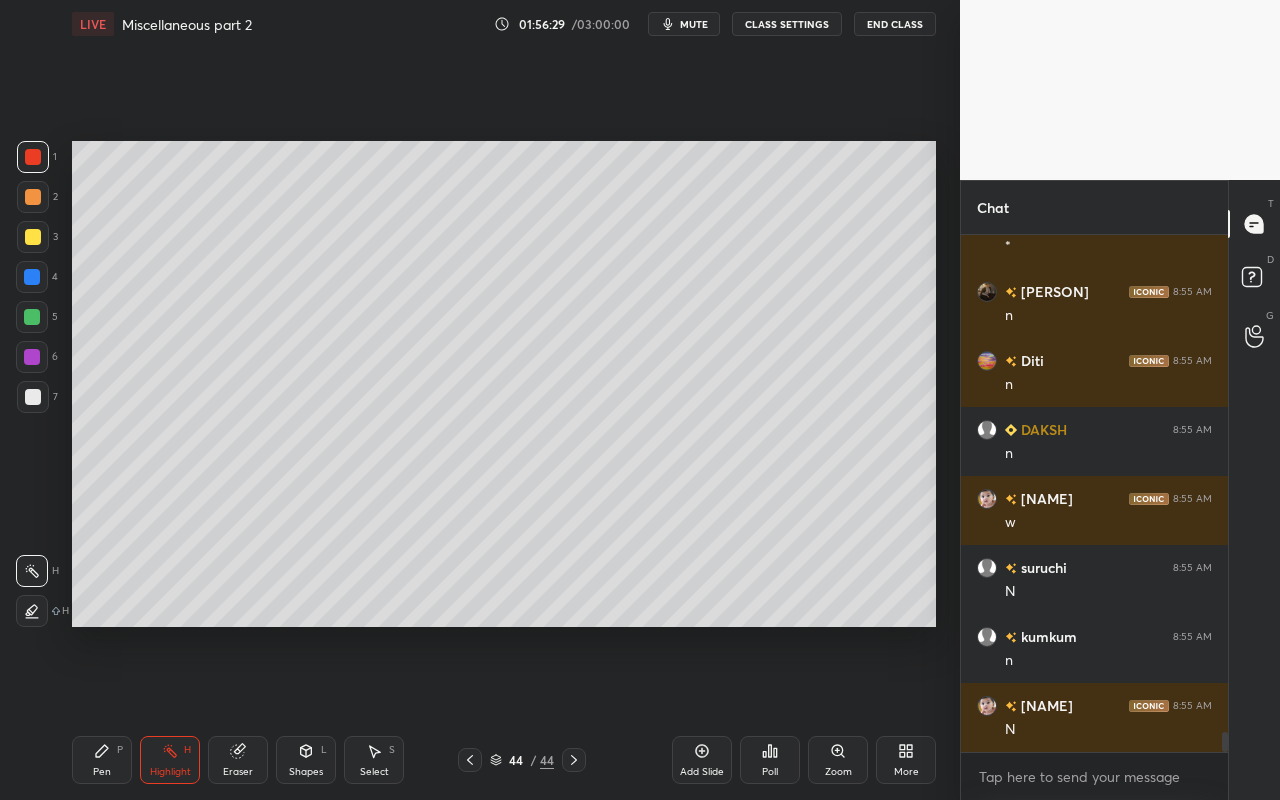 click on "Pen P" at bounding box center [102, 760] 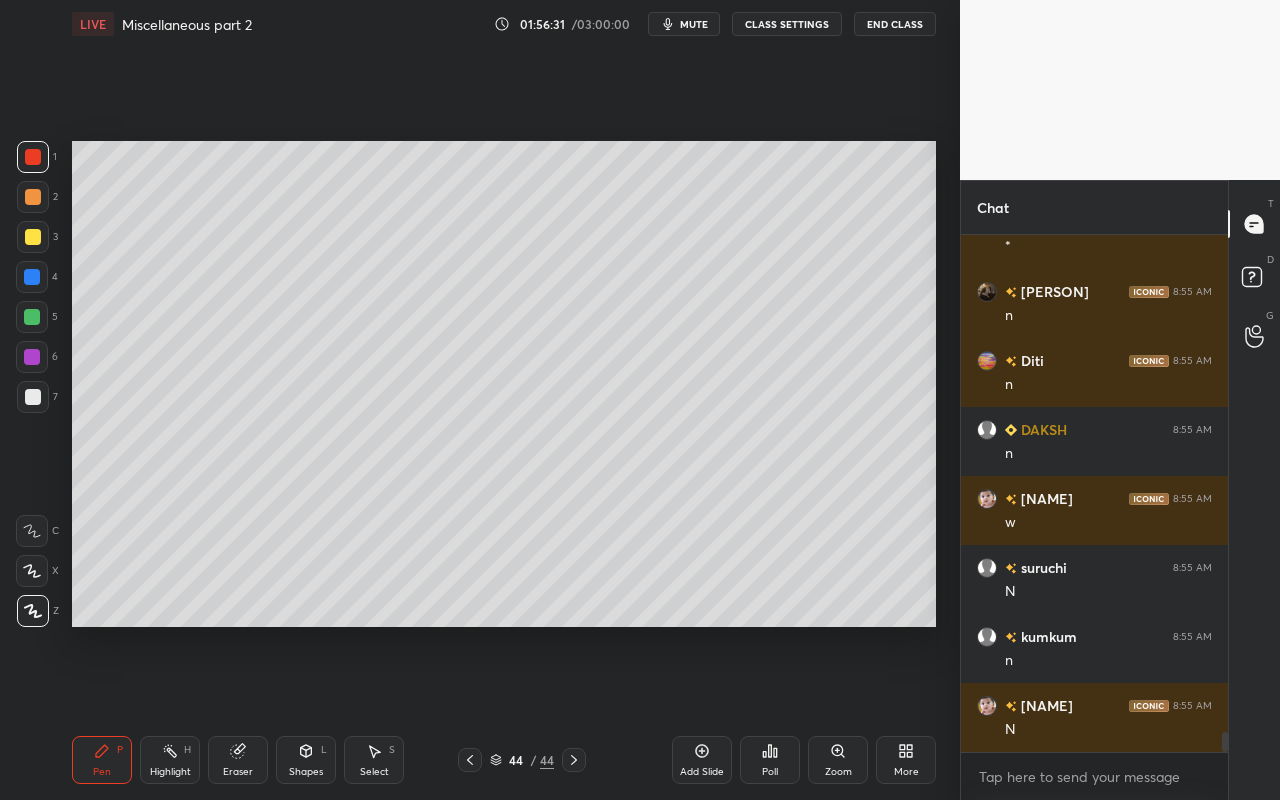 click at bounding box center (32, 317) 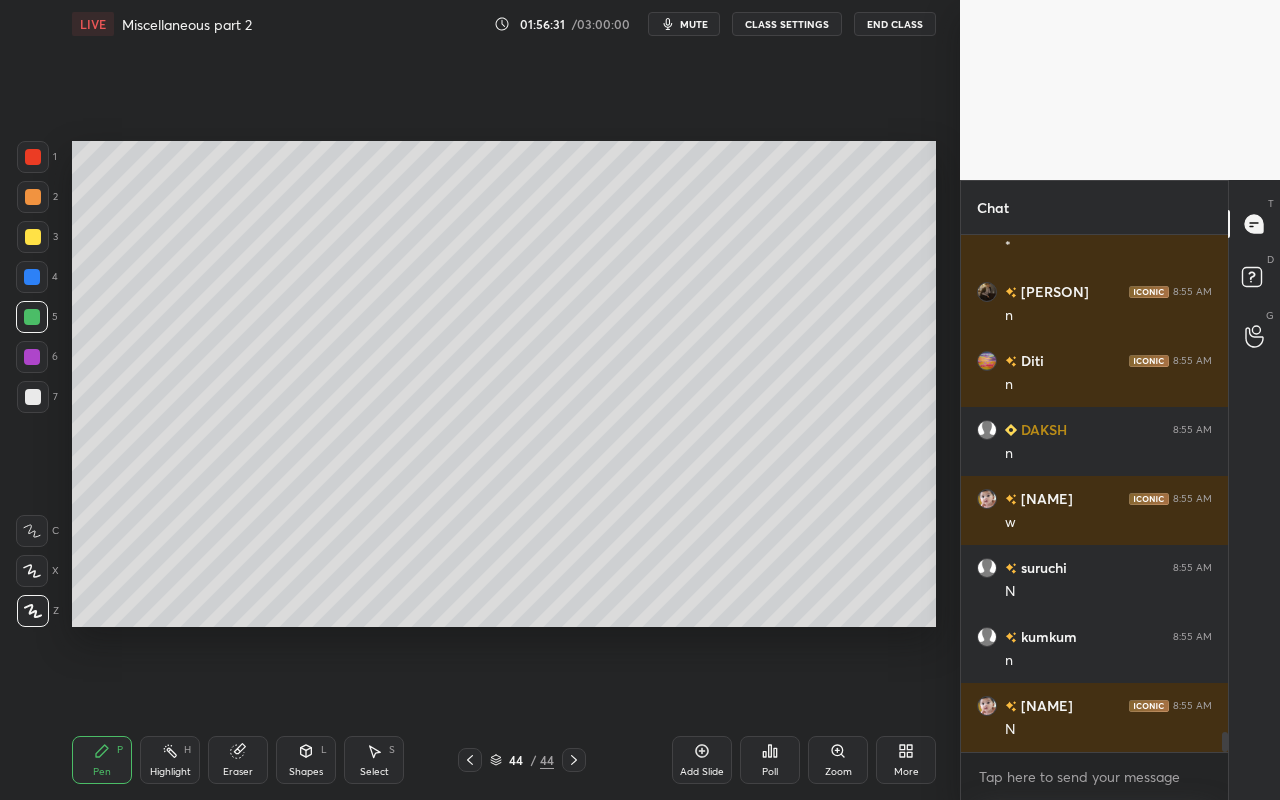 scroll, scrollTop: 12950, scrollLeft: 0, axis: vertical 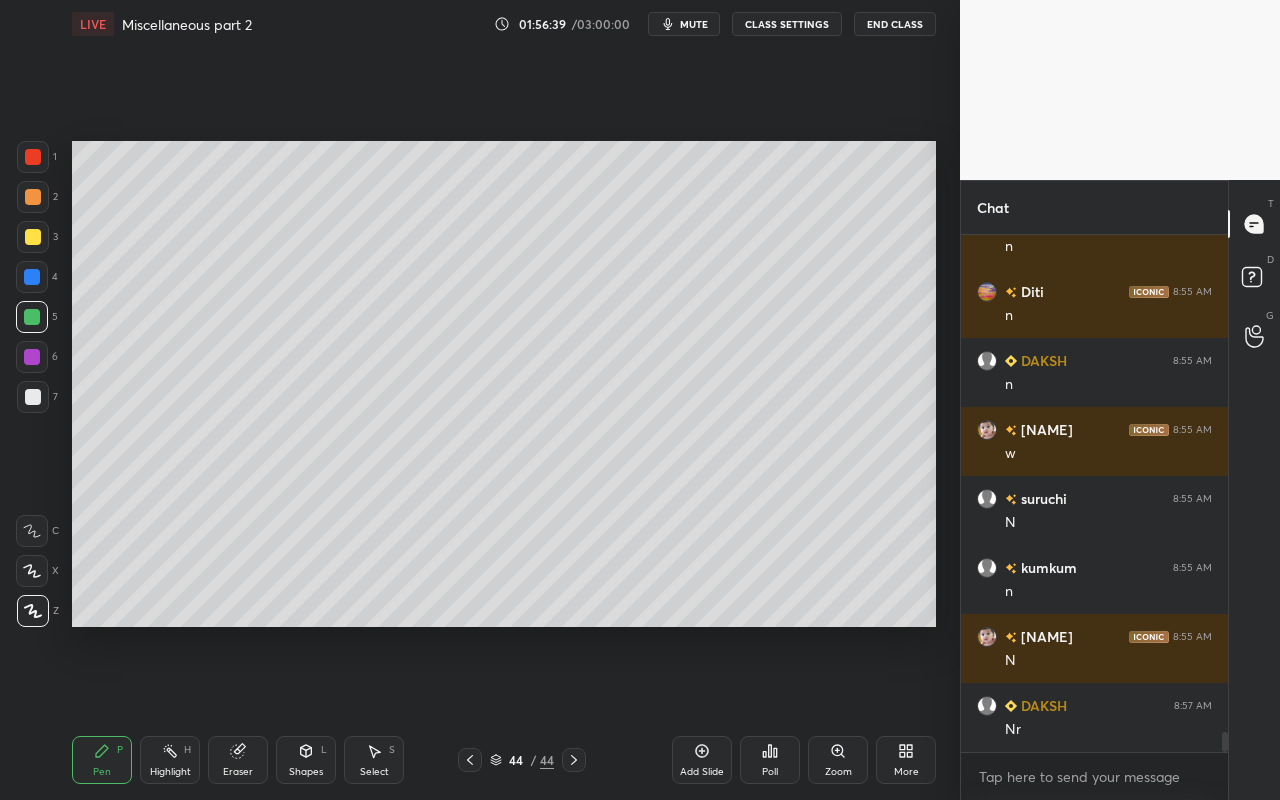 click at bounding box center [33, 157] 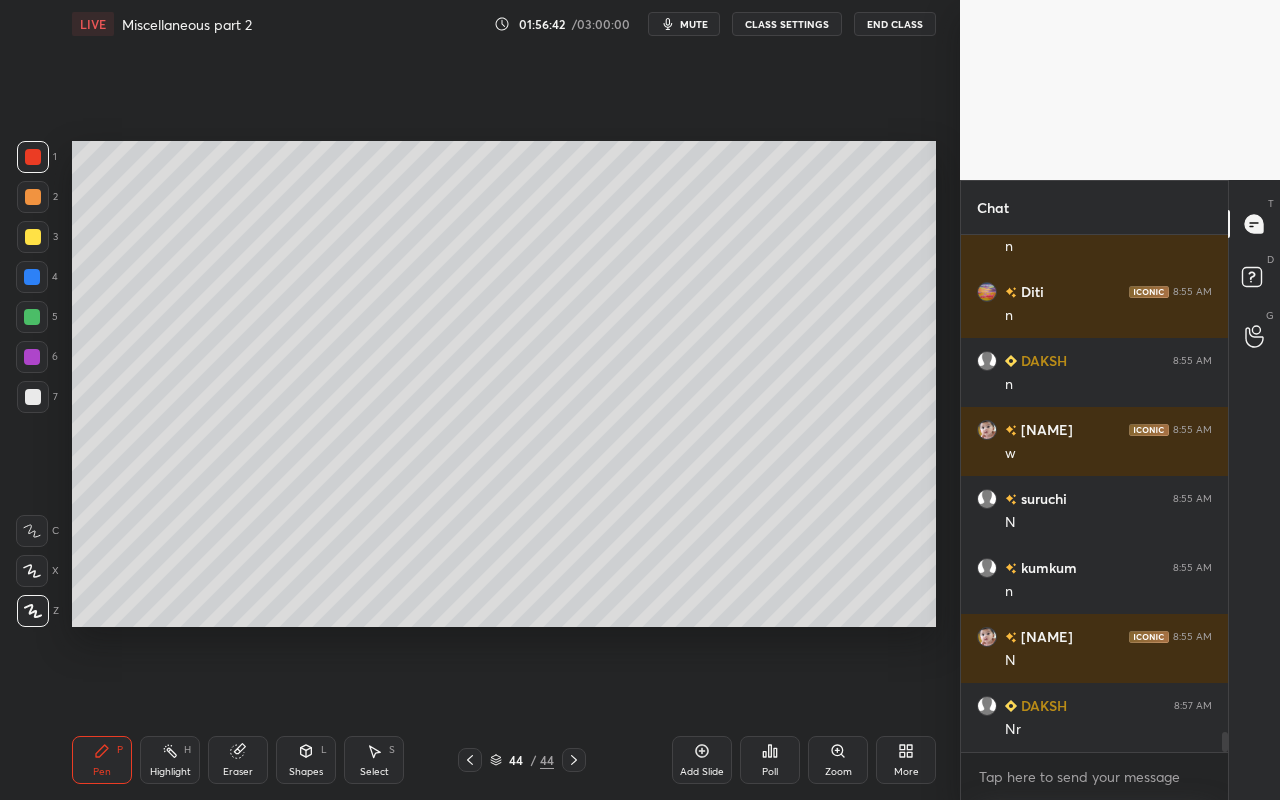 click on "Pen" at bounding box center (102, 772) 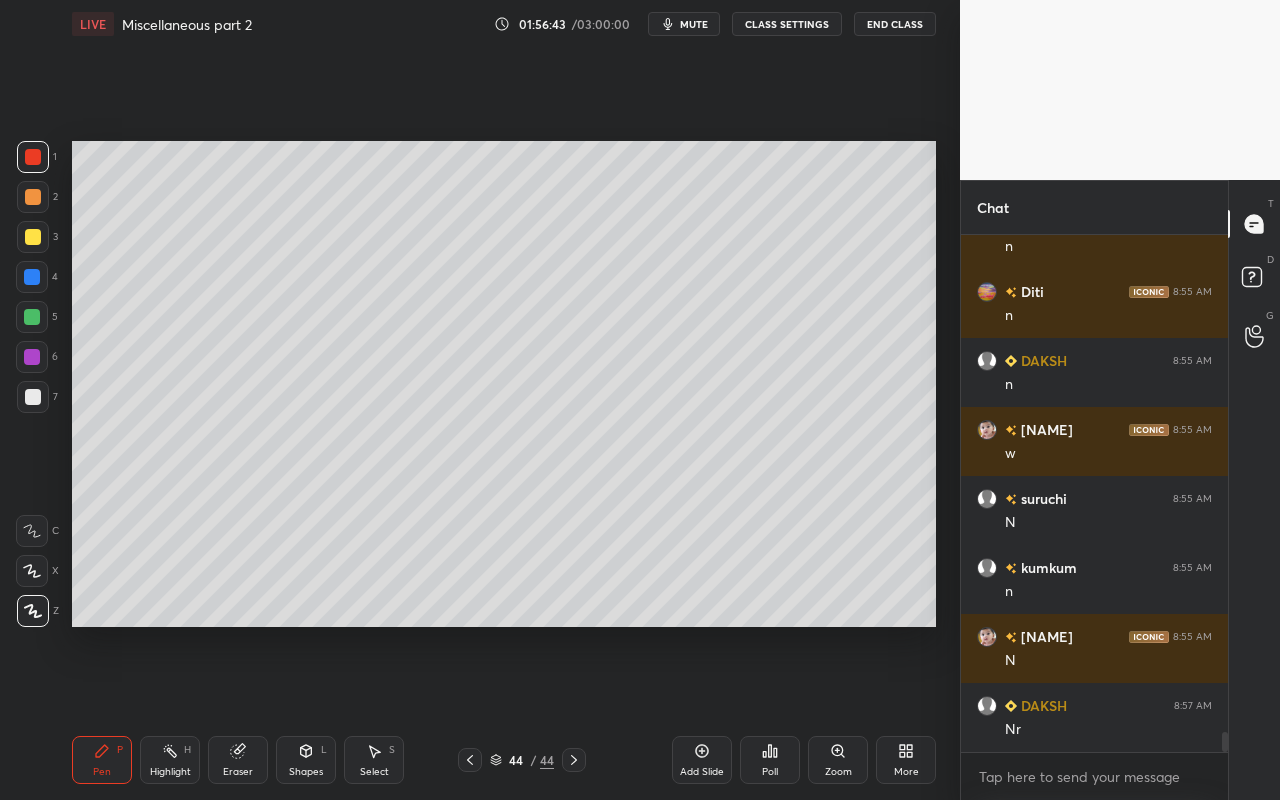 drag, startPoint x: 32, startPoint y: 411, endPoint x: 51, endPoint y: 396, distance: 24.207438 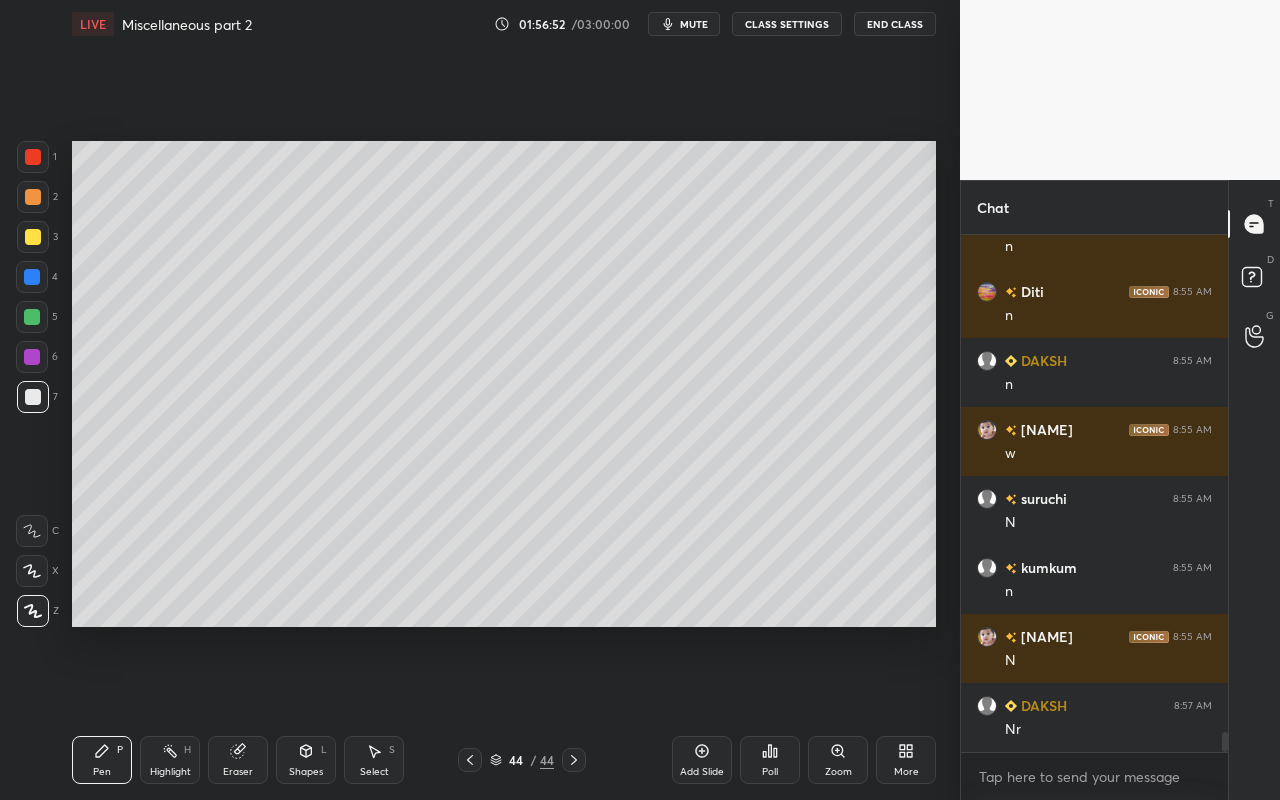 click on "Highlight H" at bounding box center (170, 760) 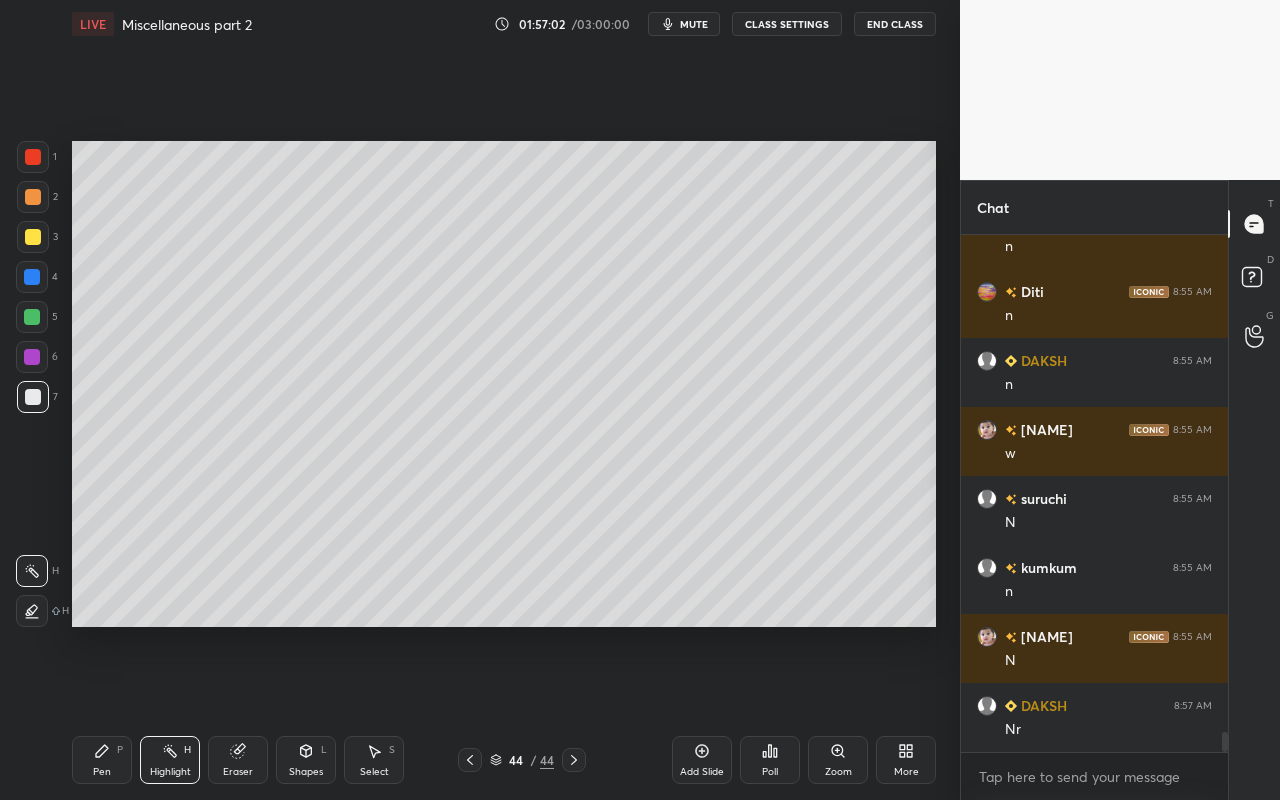 drag, startPoint x: 91, startPoint y: 752, endPoint x: 109, endPoint y: 723, distance: 34.132095 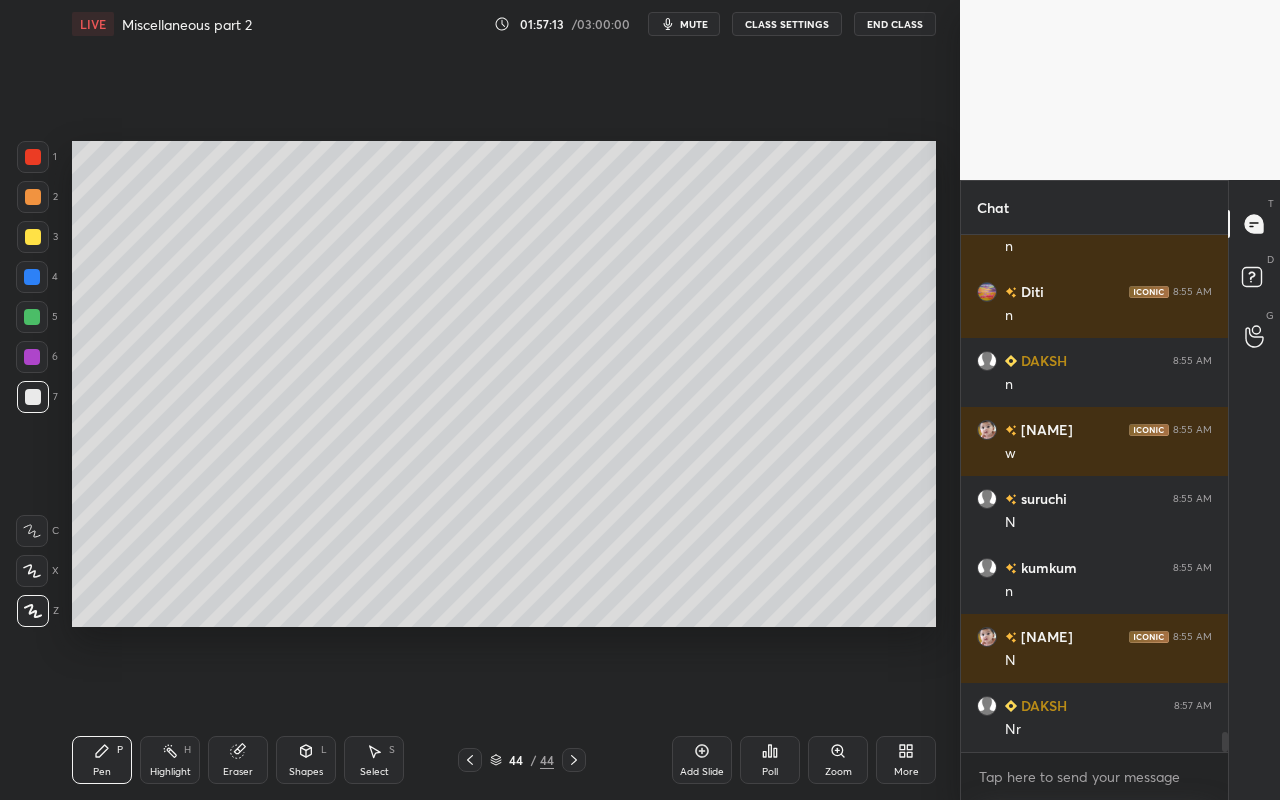 drag, startPoint x: 170, startPoint y: 768, endPoint x: 185, endPoint y: 726, distance: 44.598206 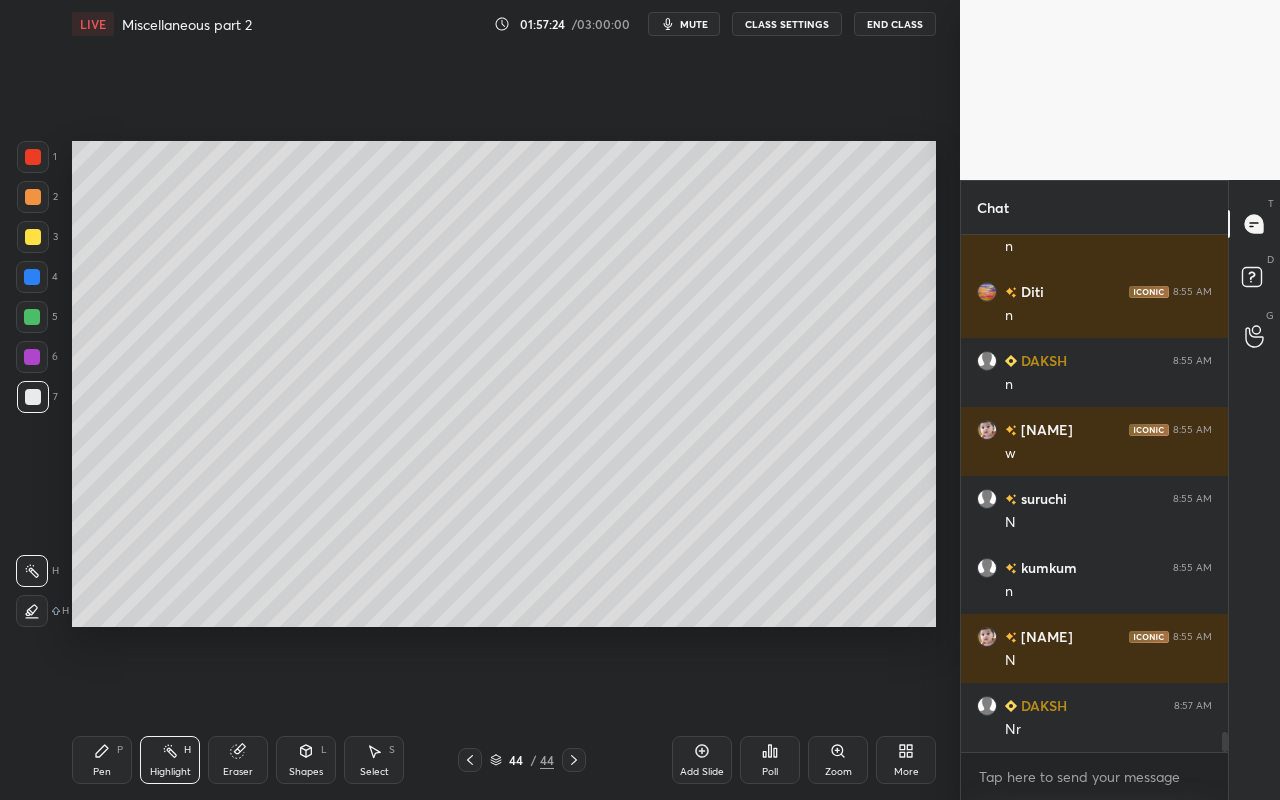 click on "Pen P" at bounding box center (102, 760) 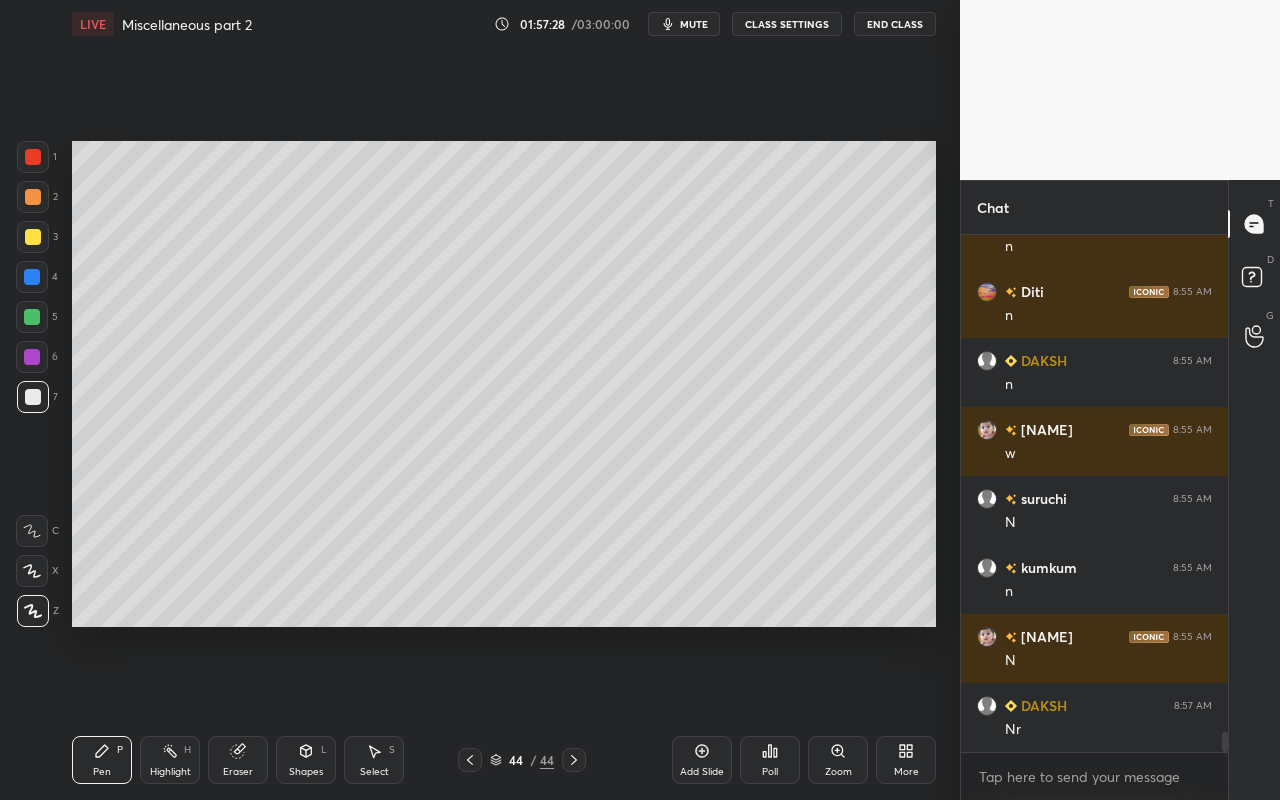 scroll, scrollTop: 13019, scrollLeft: 0, axis: vertical 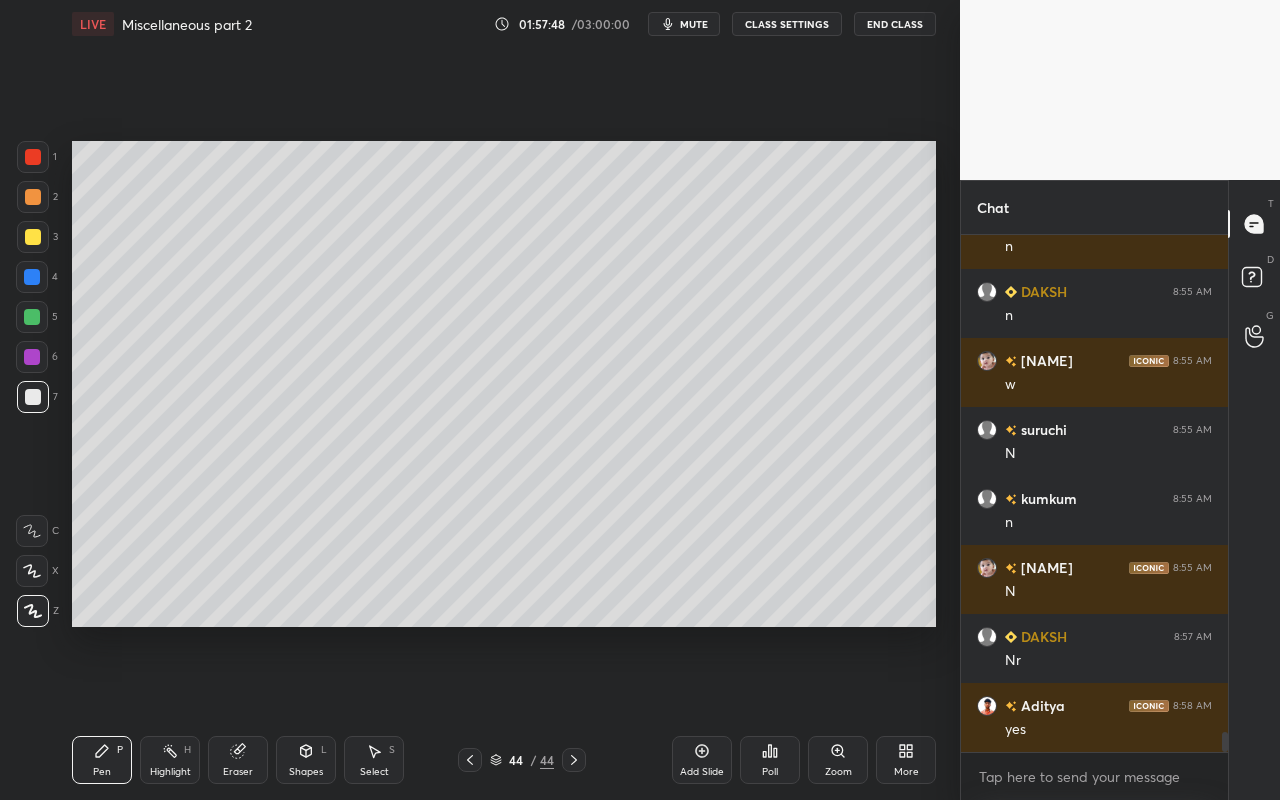 click on "Pen P" at bounding box center (102, 760) 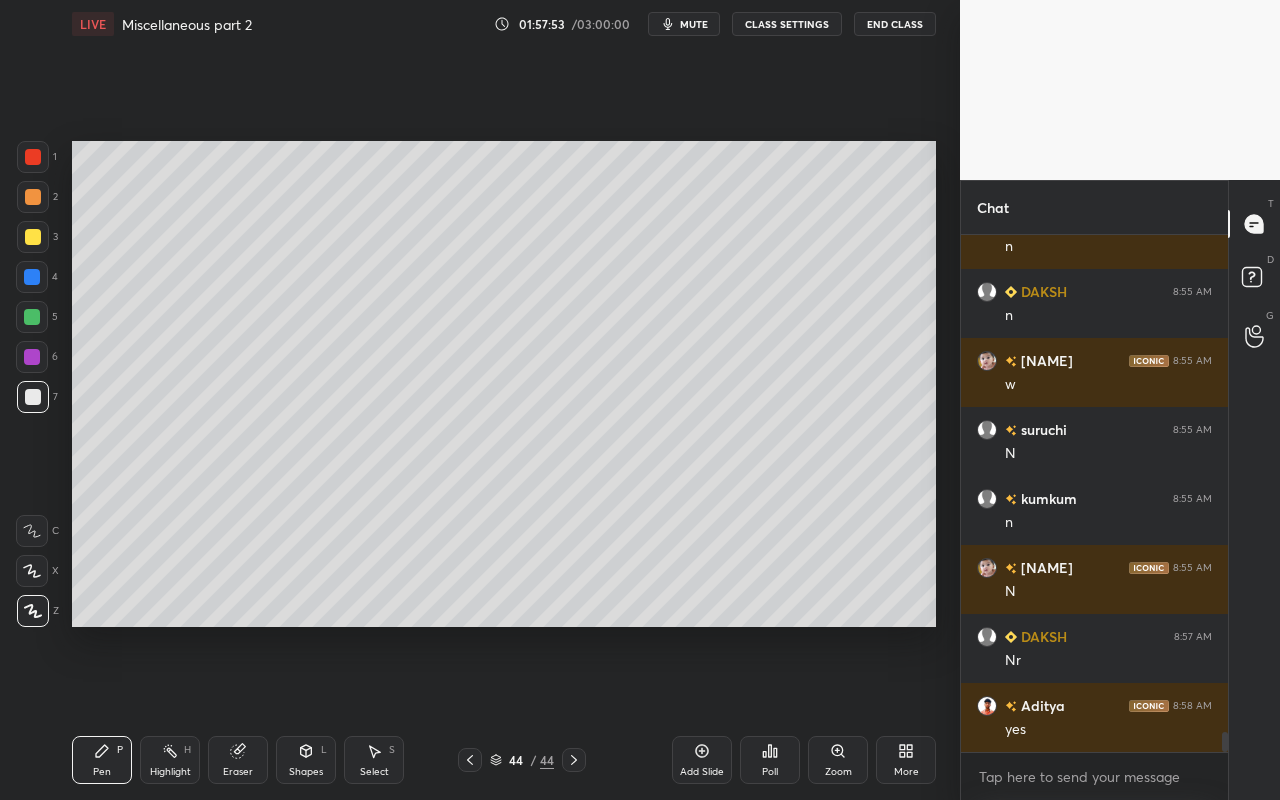 drag, startPoint x: 111, startPoint y: 768, endPoint x: 152, endPoint y: 696, distance: 82.85529 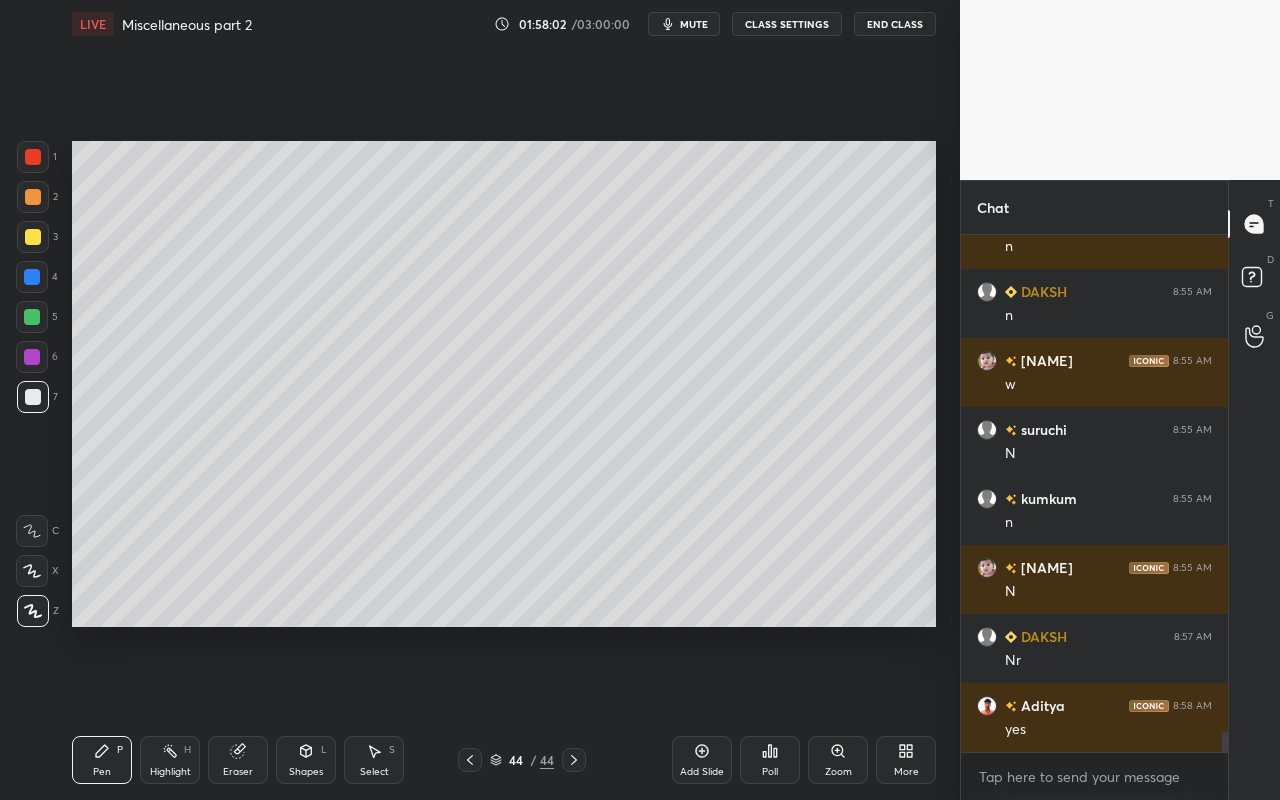 drag, startPoint x: 168, startPoint y: 764, endPoint x: 205, endPoint y: 671, distance: 100.08996 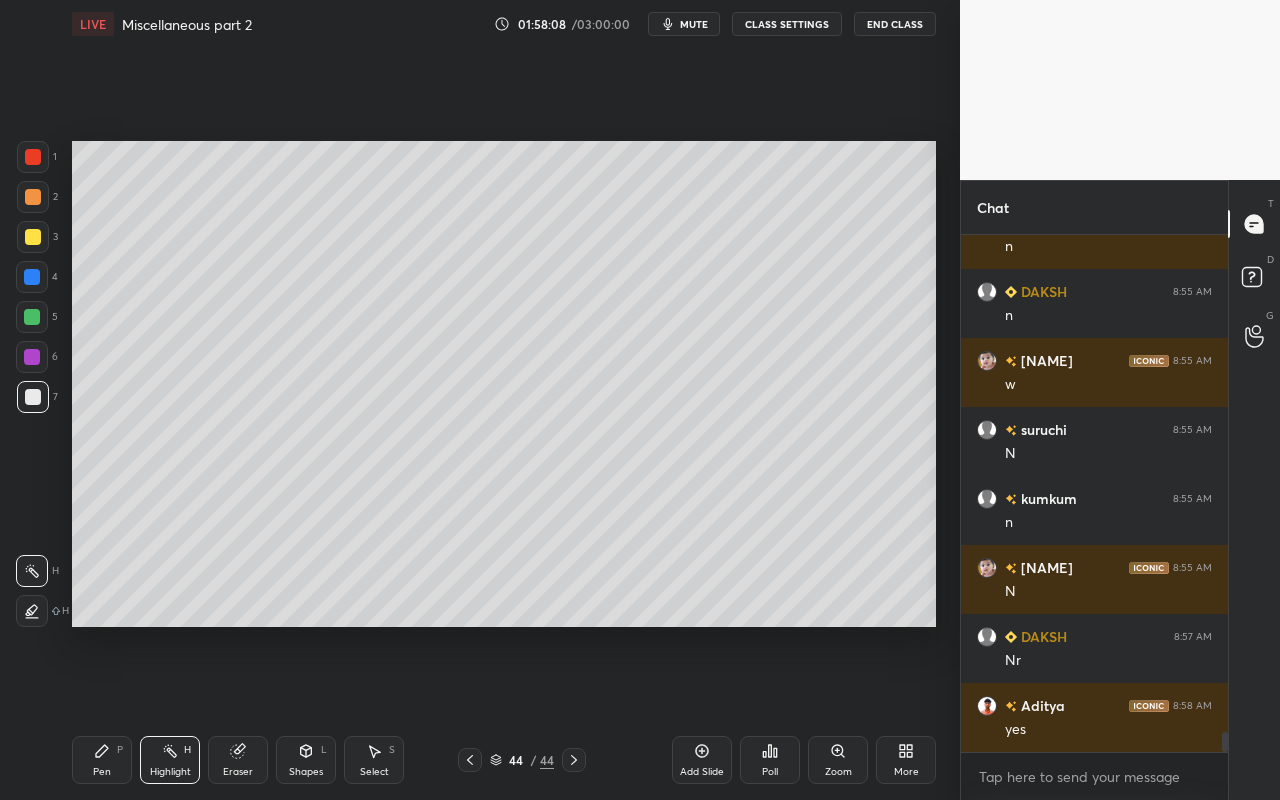 drag, startPoint x: 94, startPoint y: 755, endPoint x: 216, endPoint y: 631, distance: 173.95401 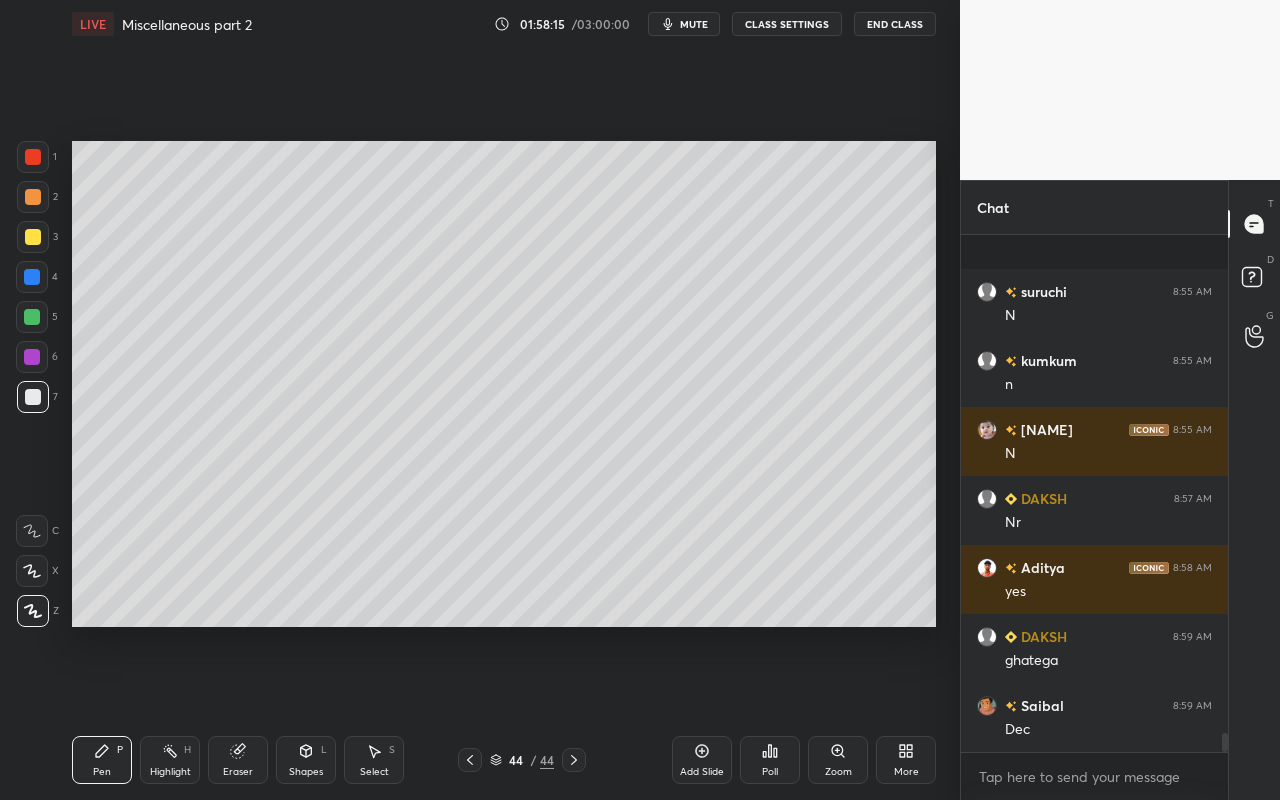 scroll, scrollTop: 13295, scrollLeft: 0, axis: vertical 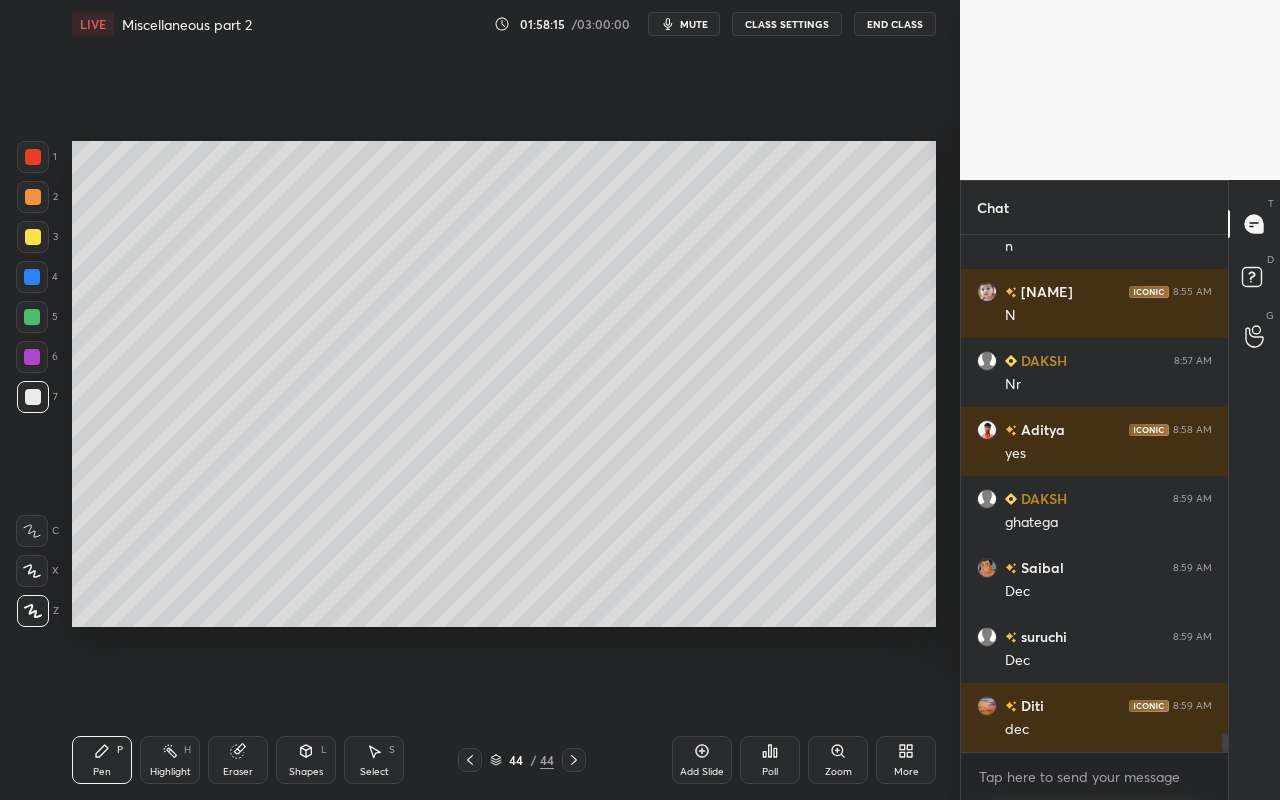 click on "Highlight H" at bounding box center (170, 760) 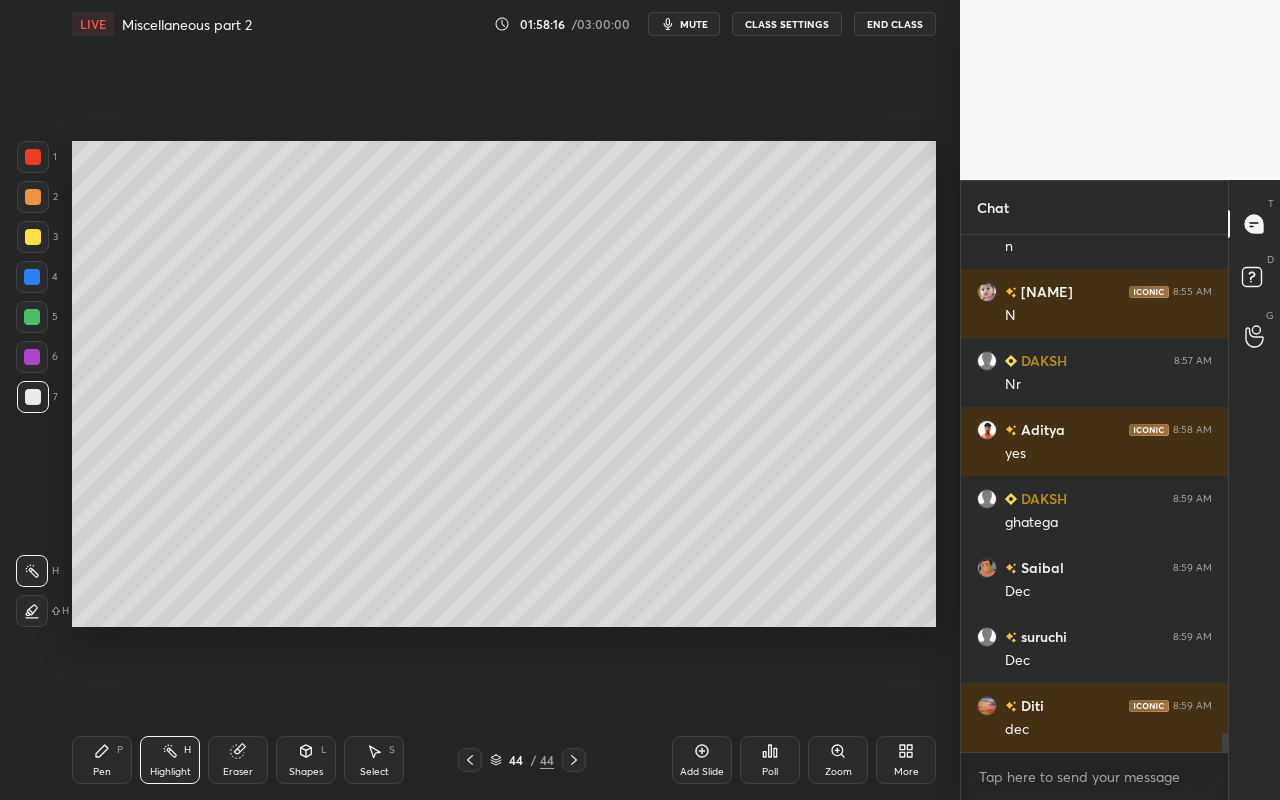 scroll, scrollTop: 13433, scrollLeft: 0, axis: vertical 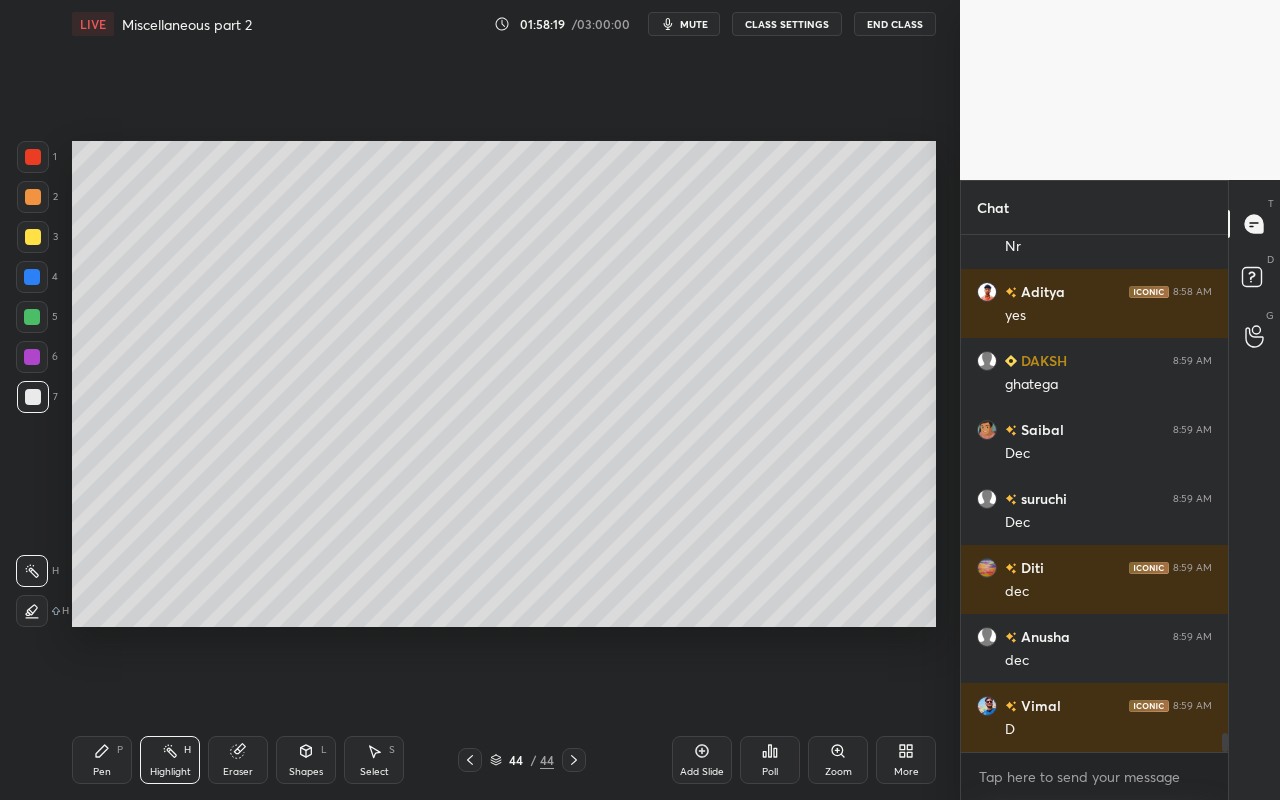 click 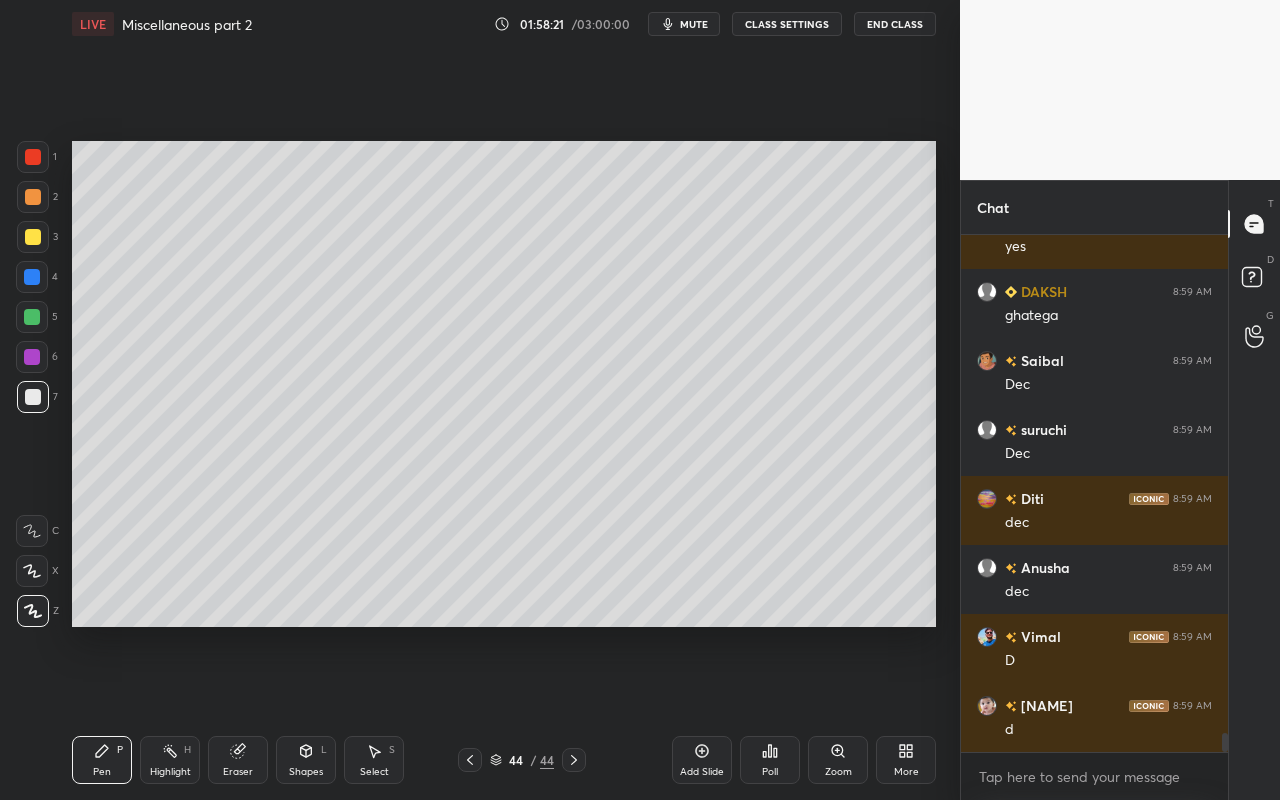 scroll, scrollTop: 13571, scrollLeft: 0, axis: vertical 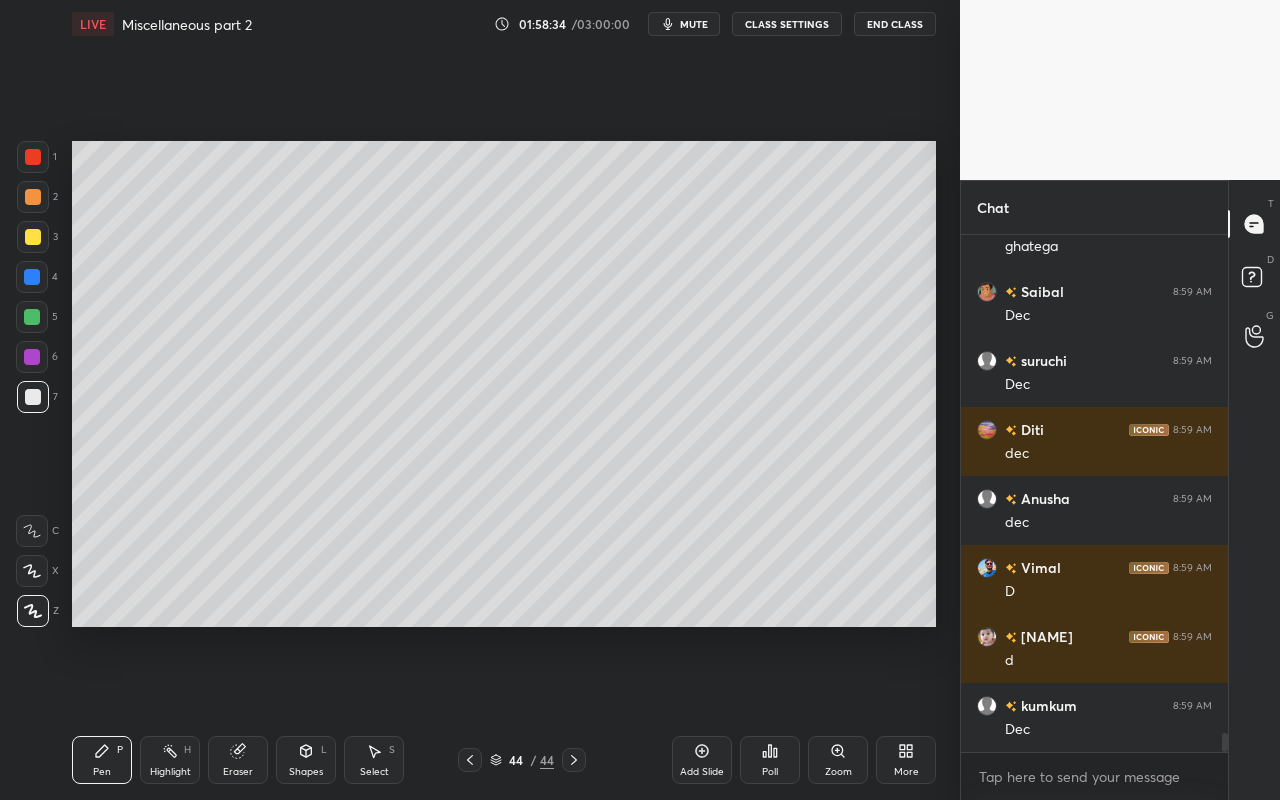 drag, startPoint x: 160, startPoint y: 754, endPoint x: 237, endPoint y: 691, distance: 99.48869 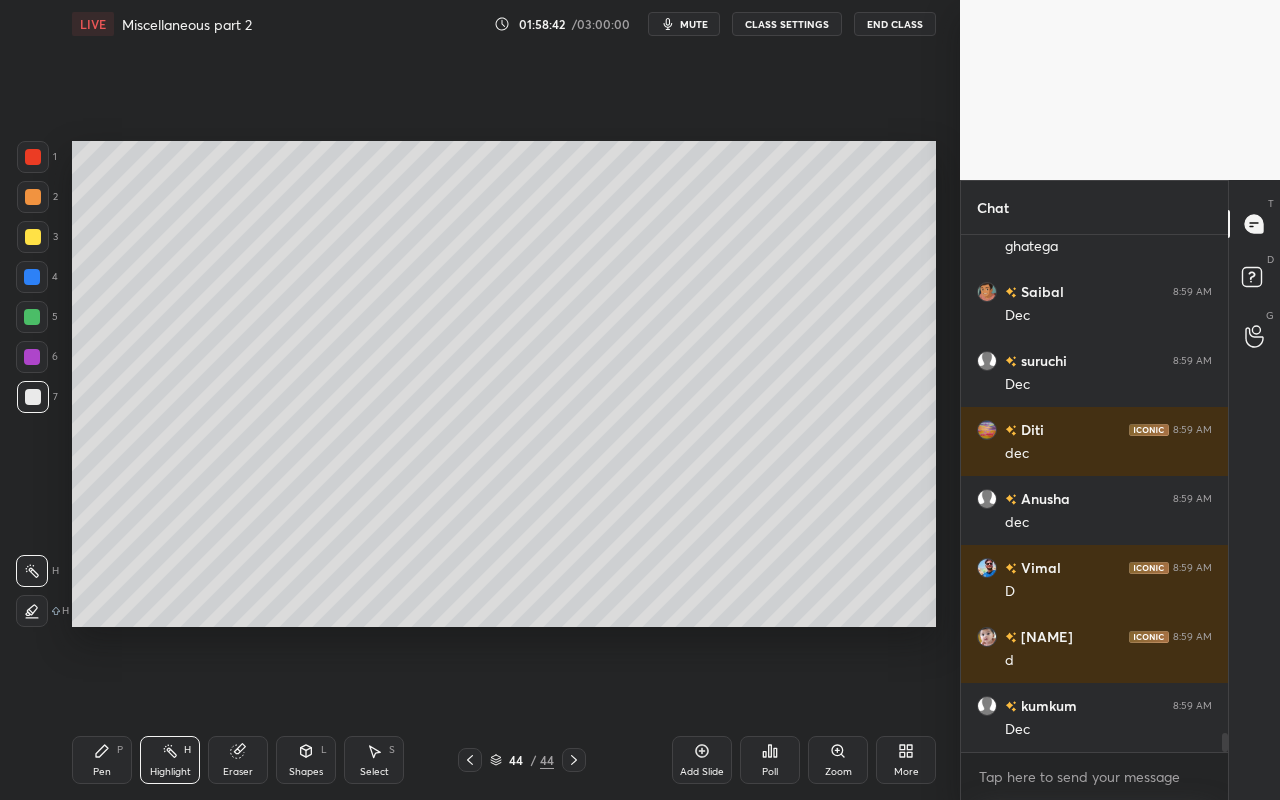 drag, startPoint x: 94, startPoint y: 761, endPoint x: 239, endPoint y: 659, distance: 177.28226 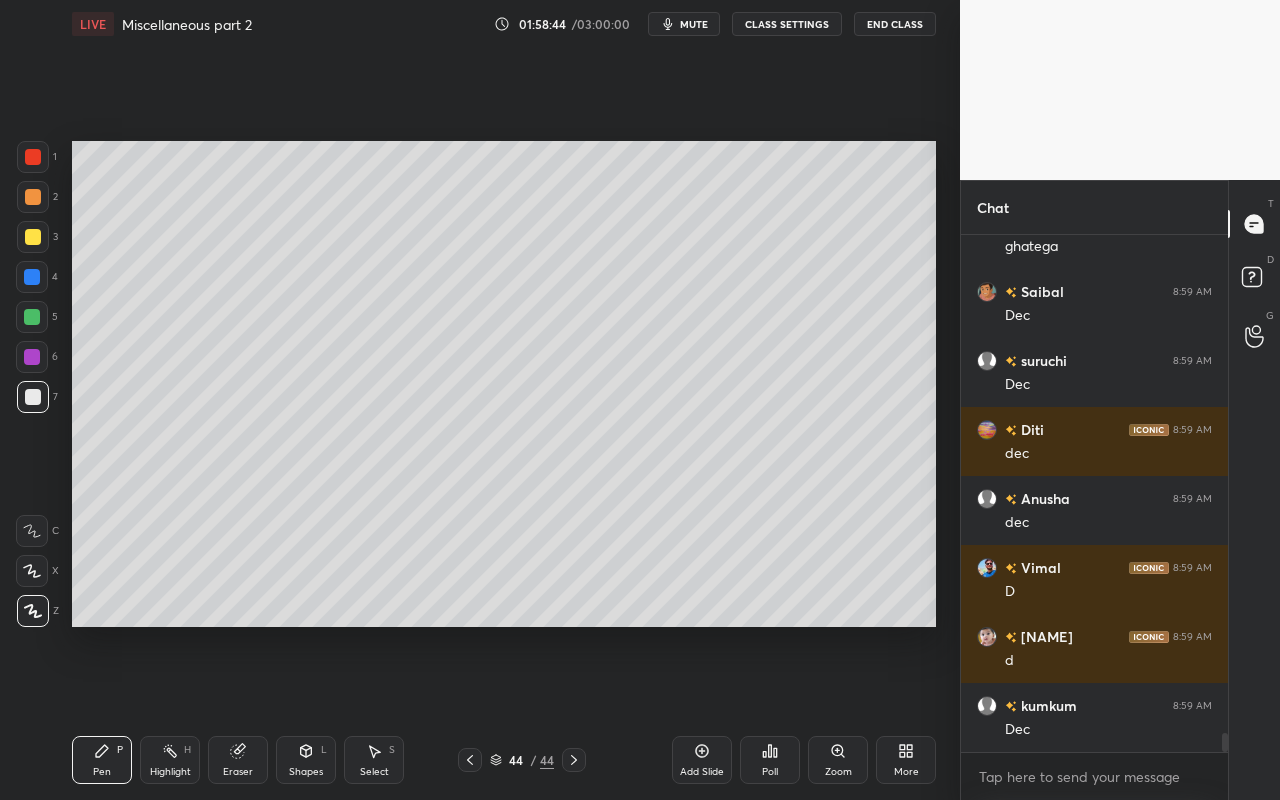 click on "Select S" at bounding box center (374, 760) 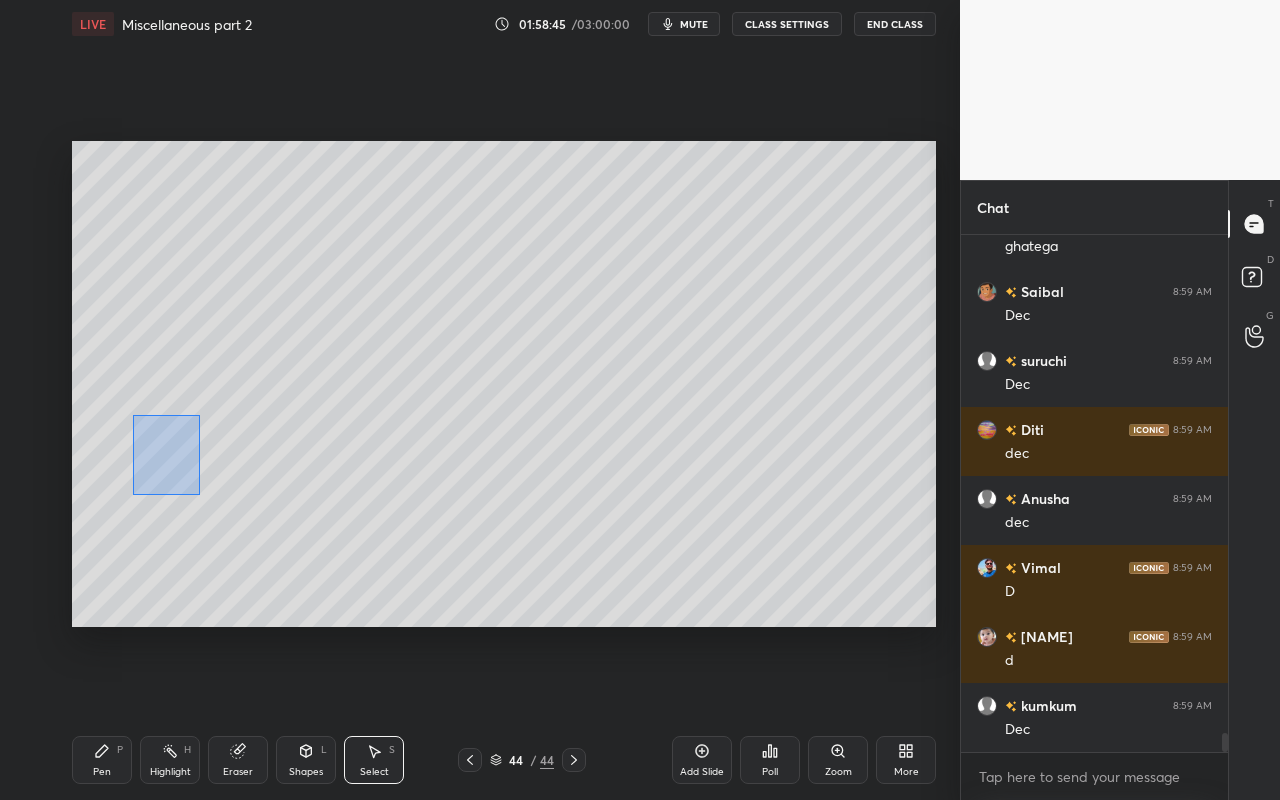 drag, startPoint x: 130, startPoint y: 418, endPoint x: 181, endPoint y: 484, distance: 83.40863 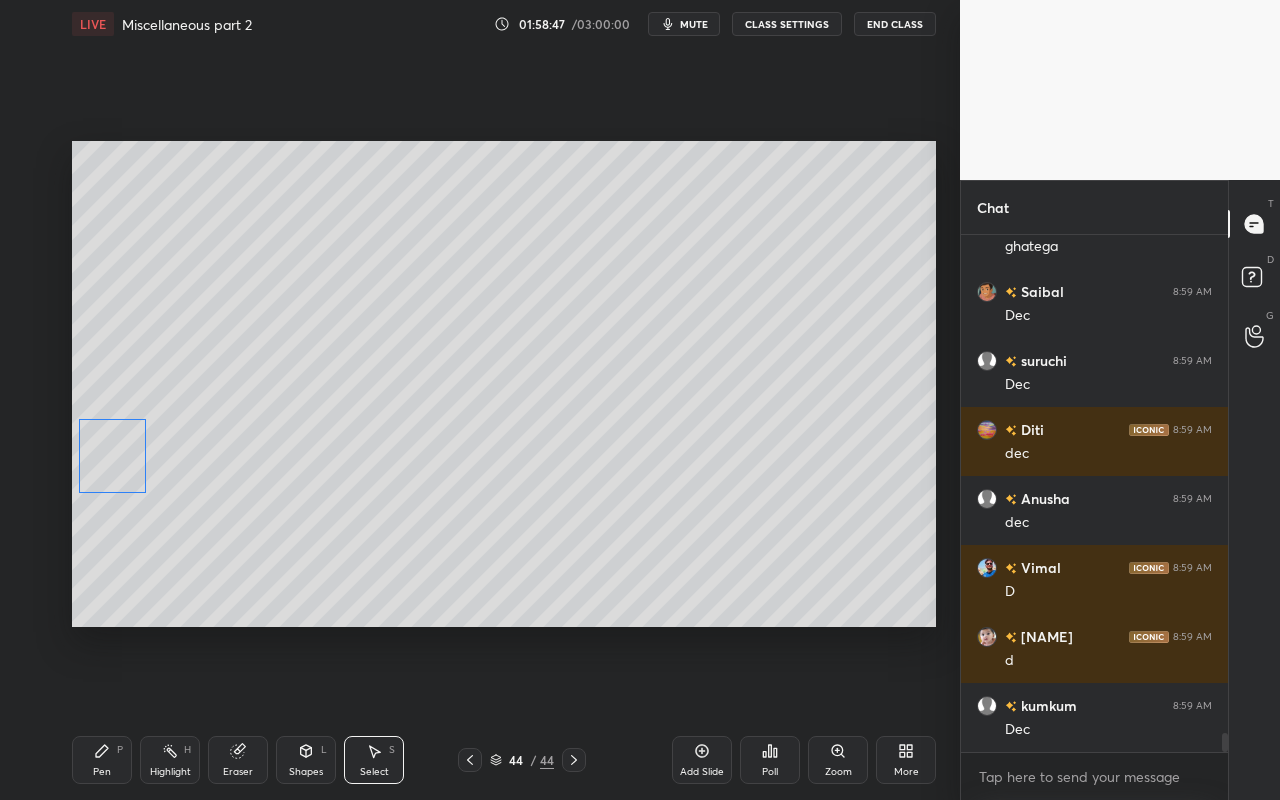 drag, startPoint x: 164, startPoint y: 467, endPoint x: 119, endPoint y: 482, distance: 47.434166 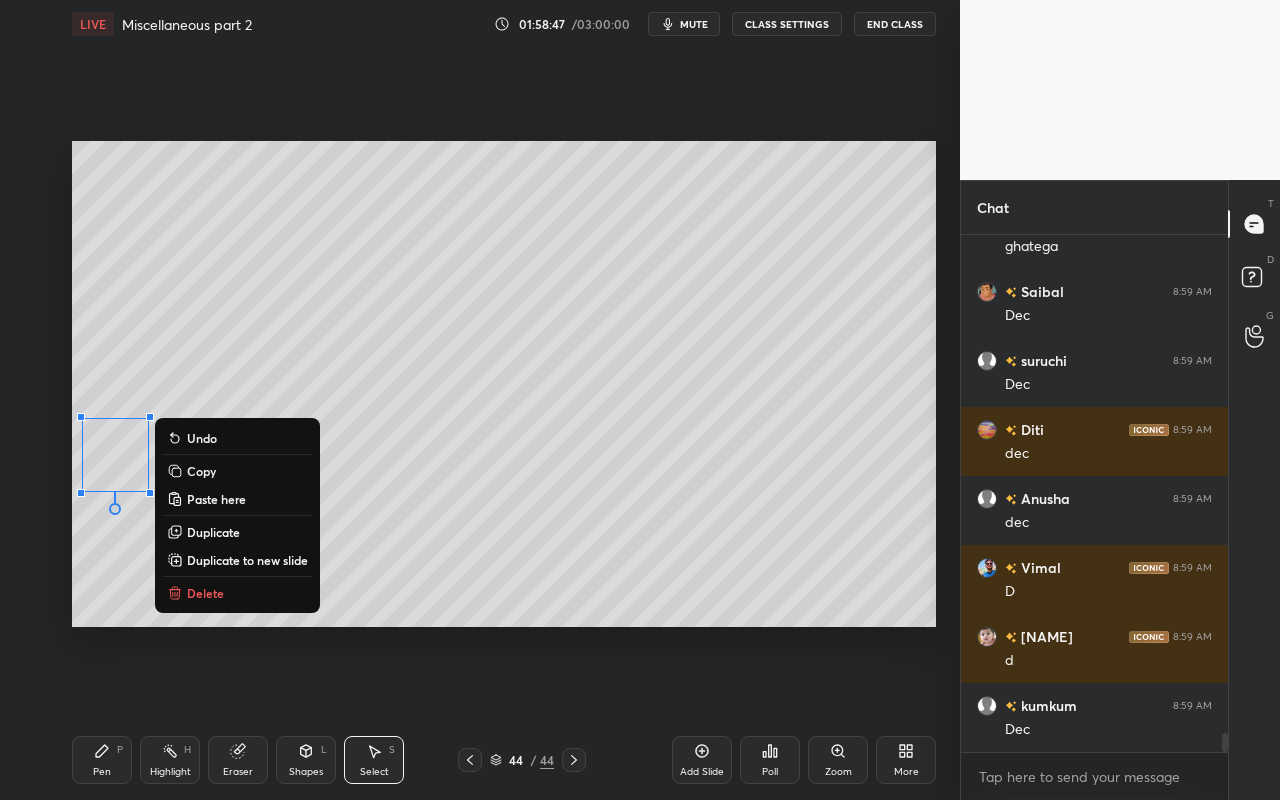 click on "0 ° Undo Copy Paste here Duplicate Duplicate to new slide Delete Setting up your live class Poll for   secs No correct answer Start poll" at bounding box center [504, 384] 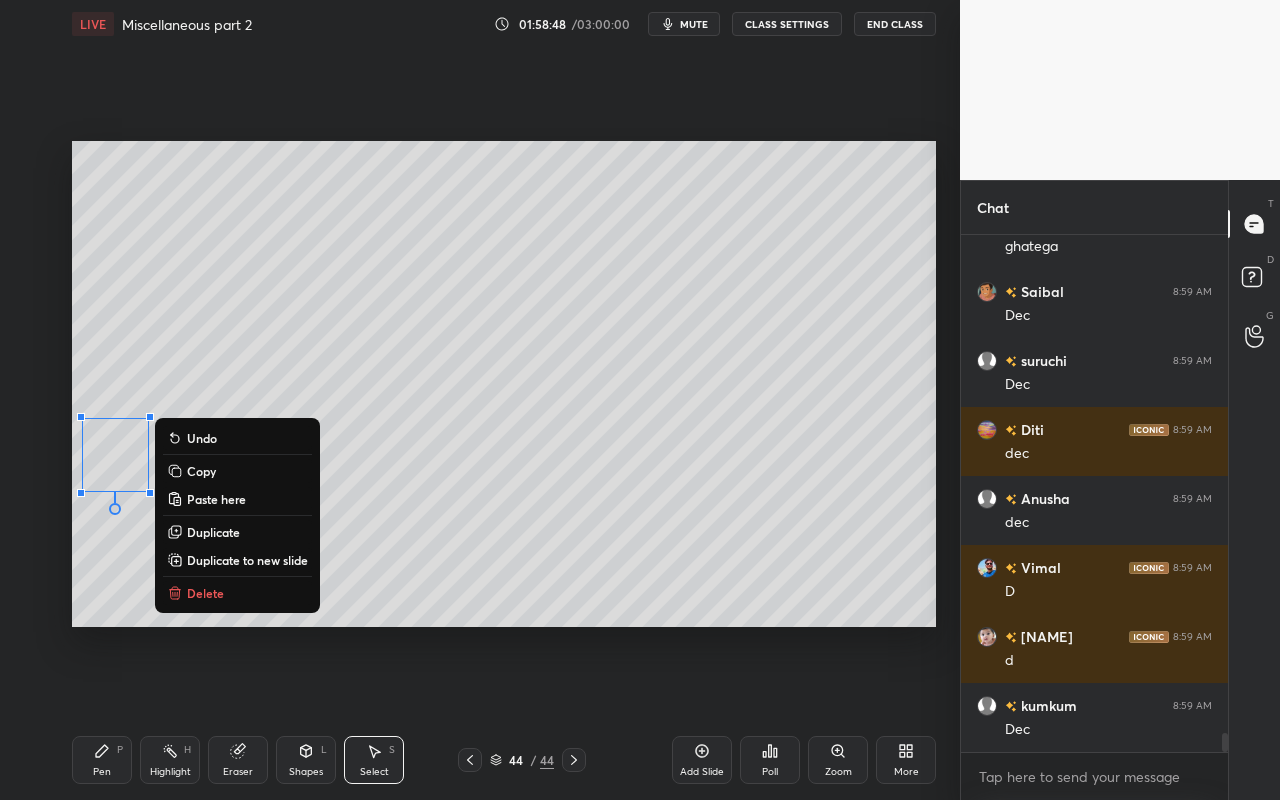 click on "0 ° Undo Copy Paste here Duplicate Duplicate to new slide Delete Setting up your live class Poll for   secs No correct answer Start poll" at bounding box center [504, 384] 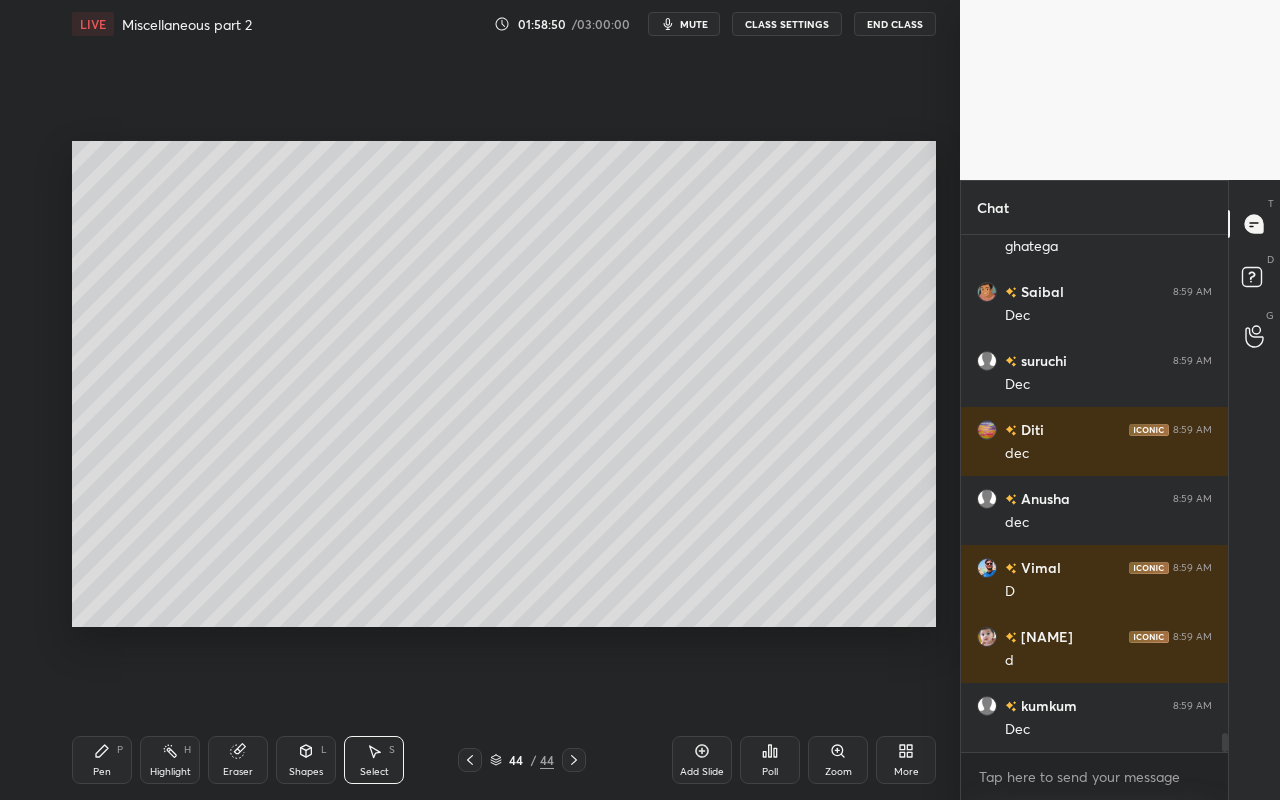 scroll, scrollTop: 13640, scrollLeft: 0, axis: vertical 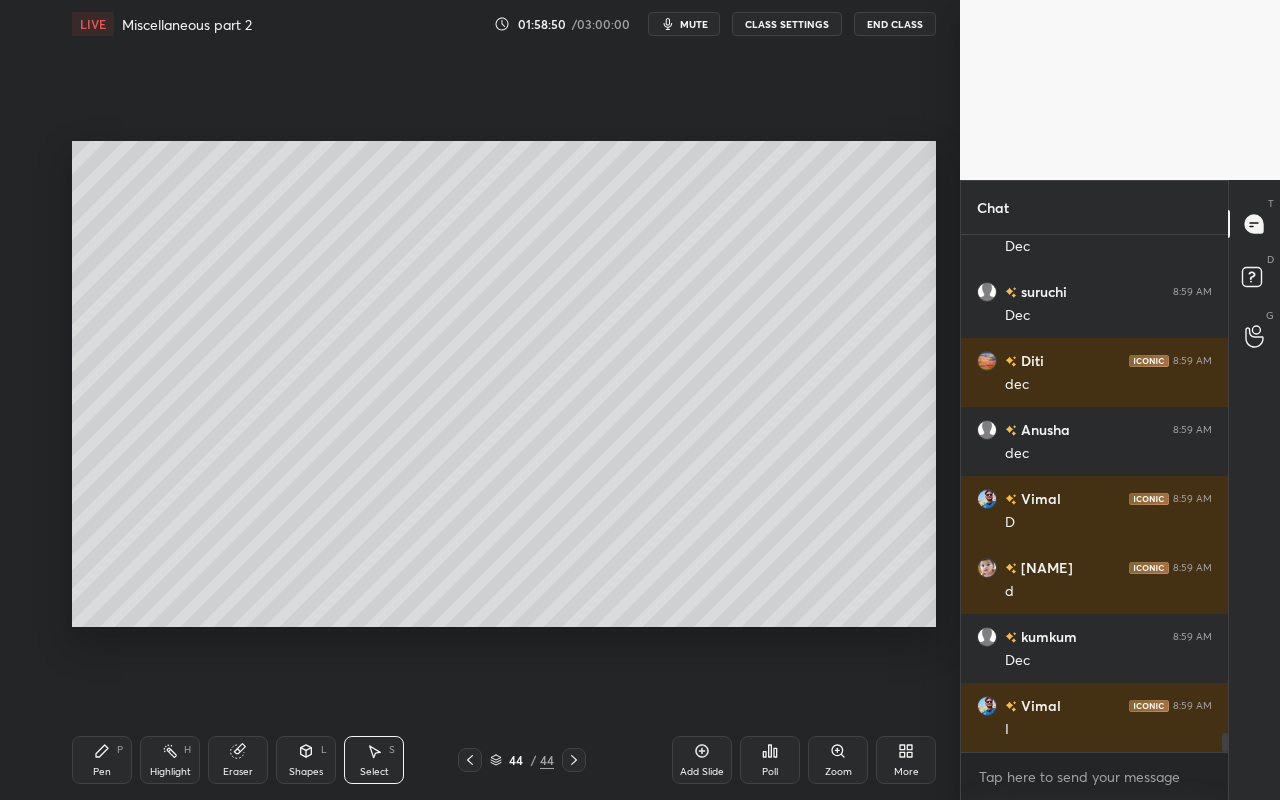 click on "Pen" at bounding box center (102, 772) 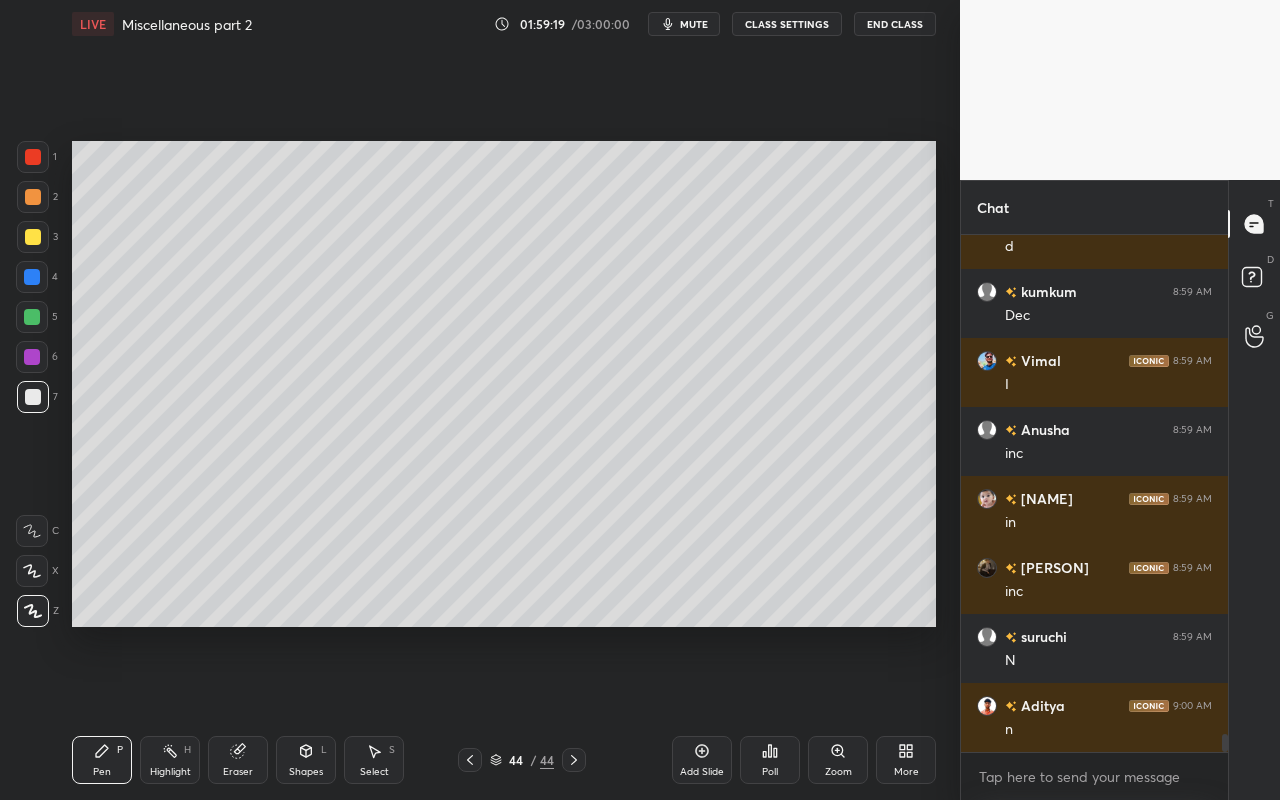 scroll, scrollTop: 14090, scrollLeft: 0, axis: vertical 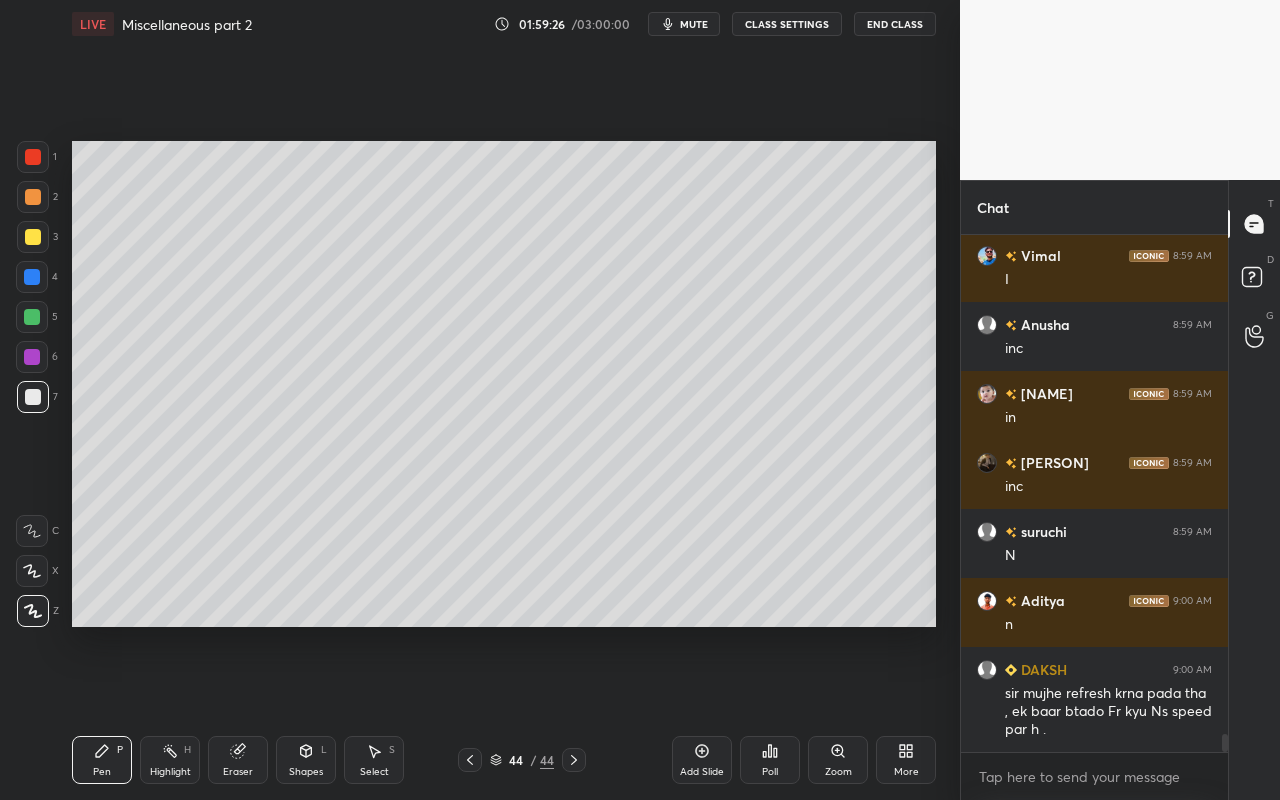click on "Highlight" at bounding box center [170, 772] 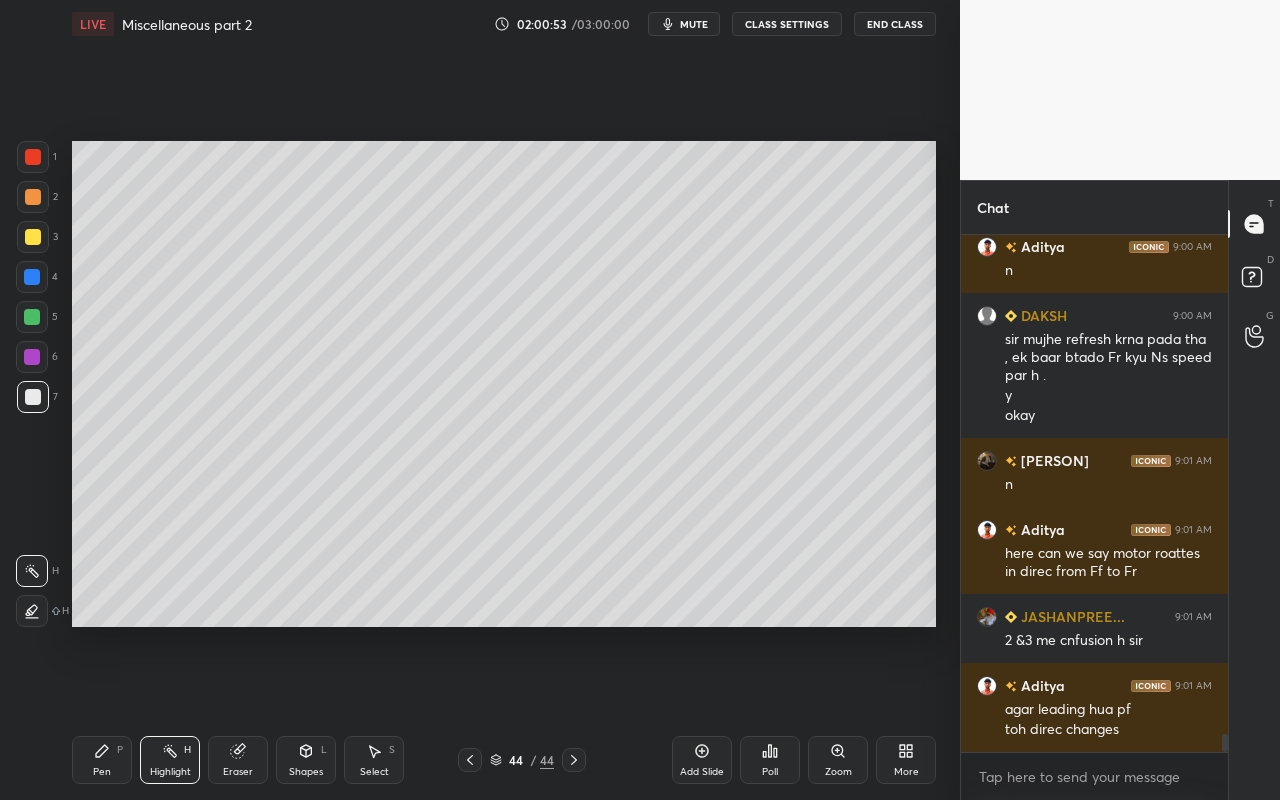scroll, scrollTop: 14464, scrollLeft: 0, axis: vertical 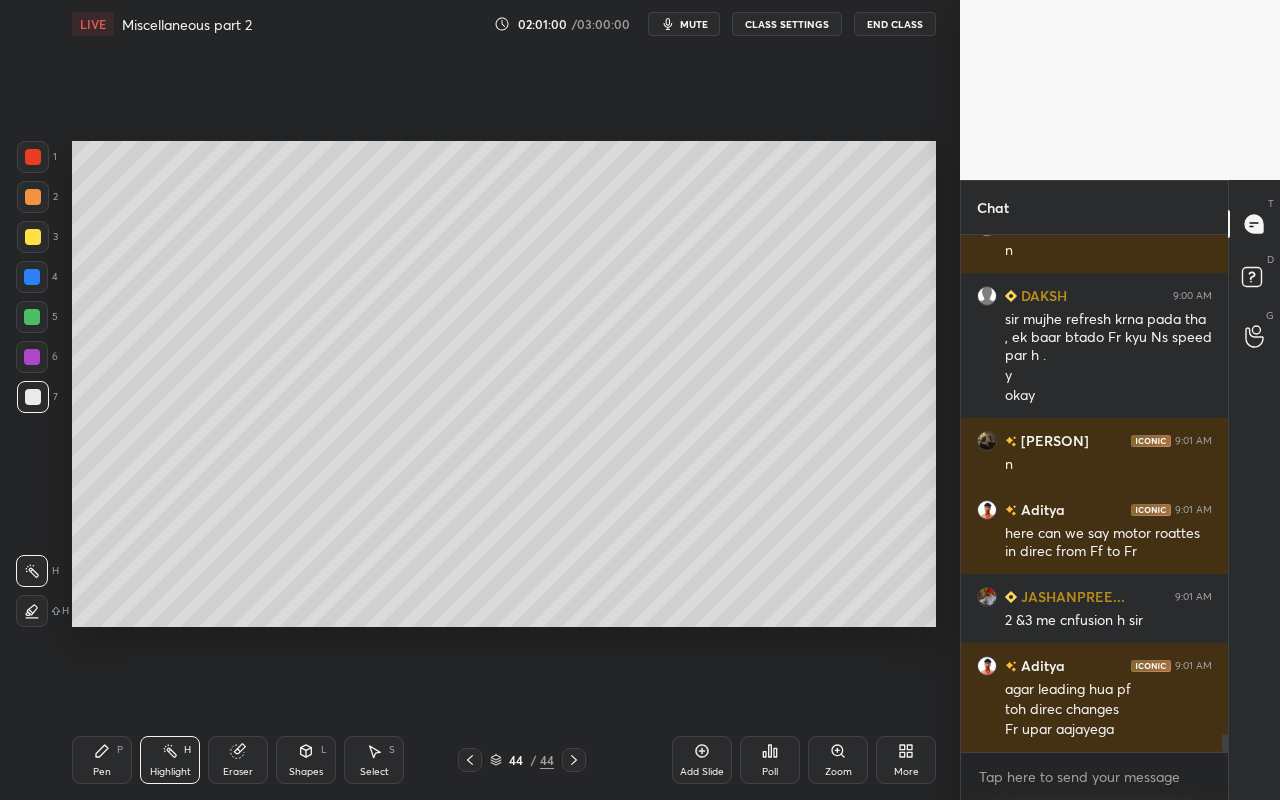 click on "44 / 44" at bounding box center [522, 760] 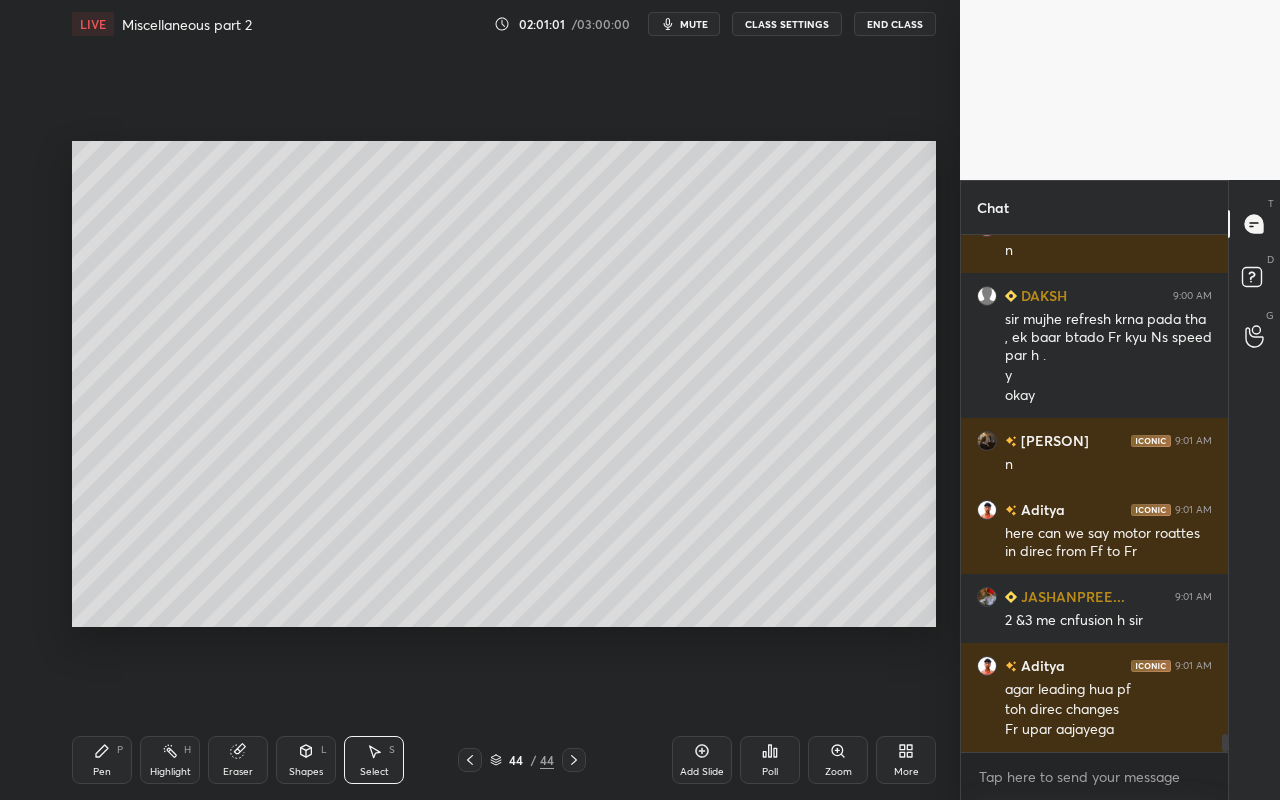 click on "0 ° Undo Copy Paste here Duplicate Duplicate to new slide Delete" at bounding box center (504, 384) 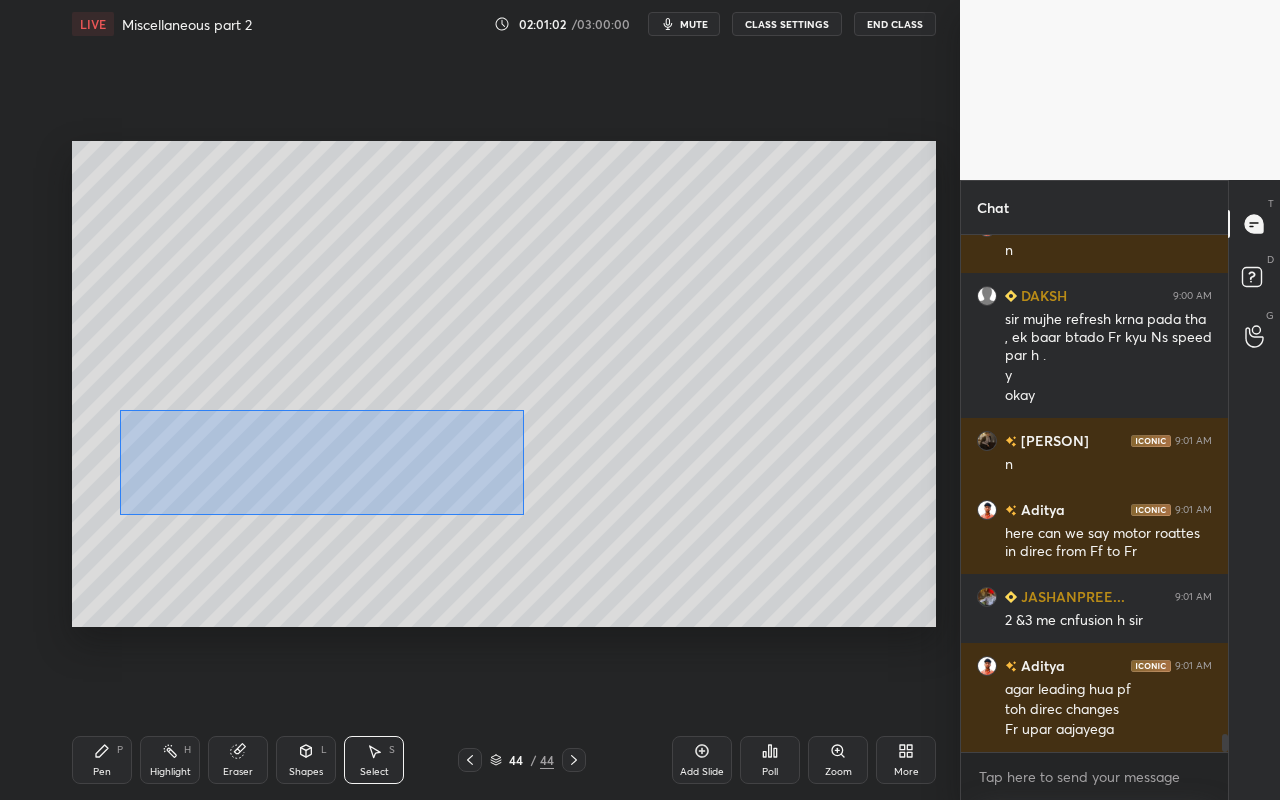 drag, startPoint x: 127, startPoint y: 423, endPoint x: 515, endPoint y: 514, distance: 398.52853 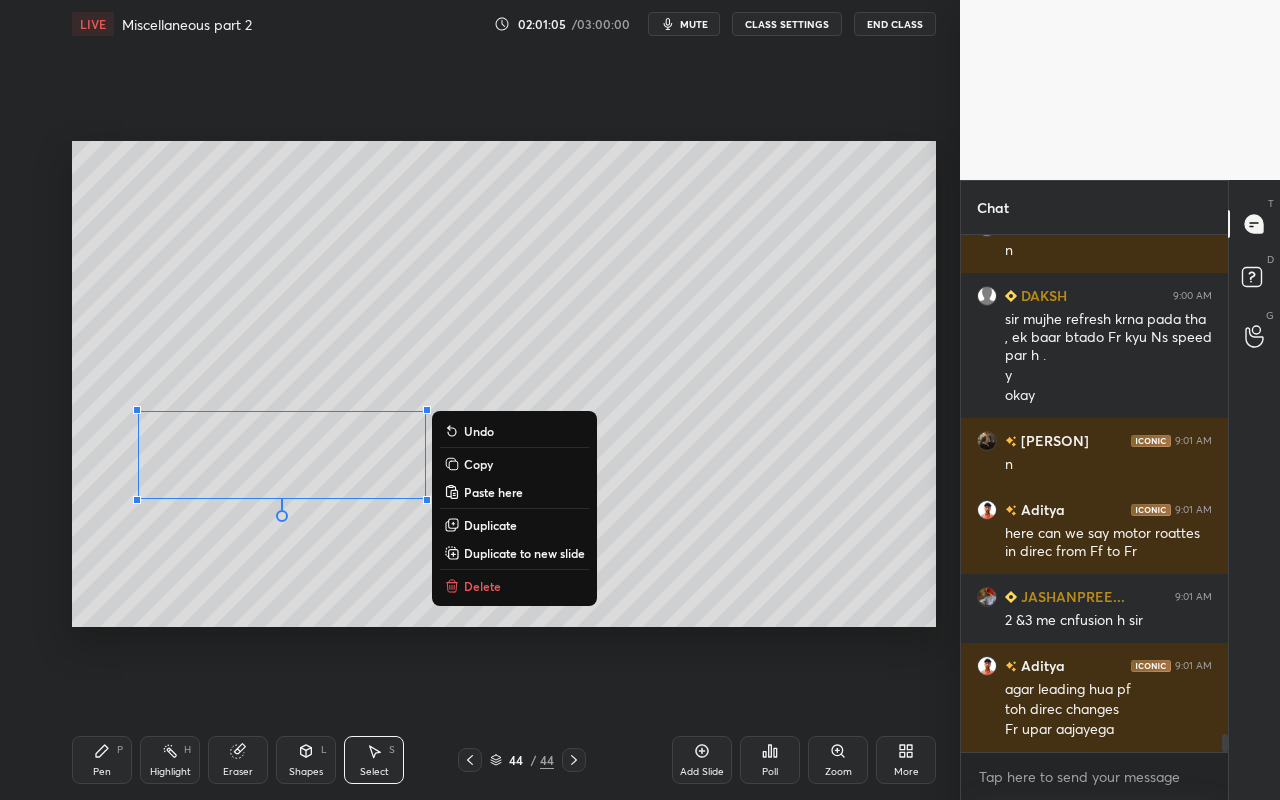 click on "0 ° Undo Copy Paste here Duplicate Duplicate to new slide Delete" at bounding box center [504, 384] 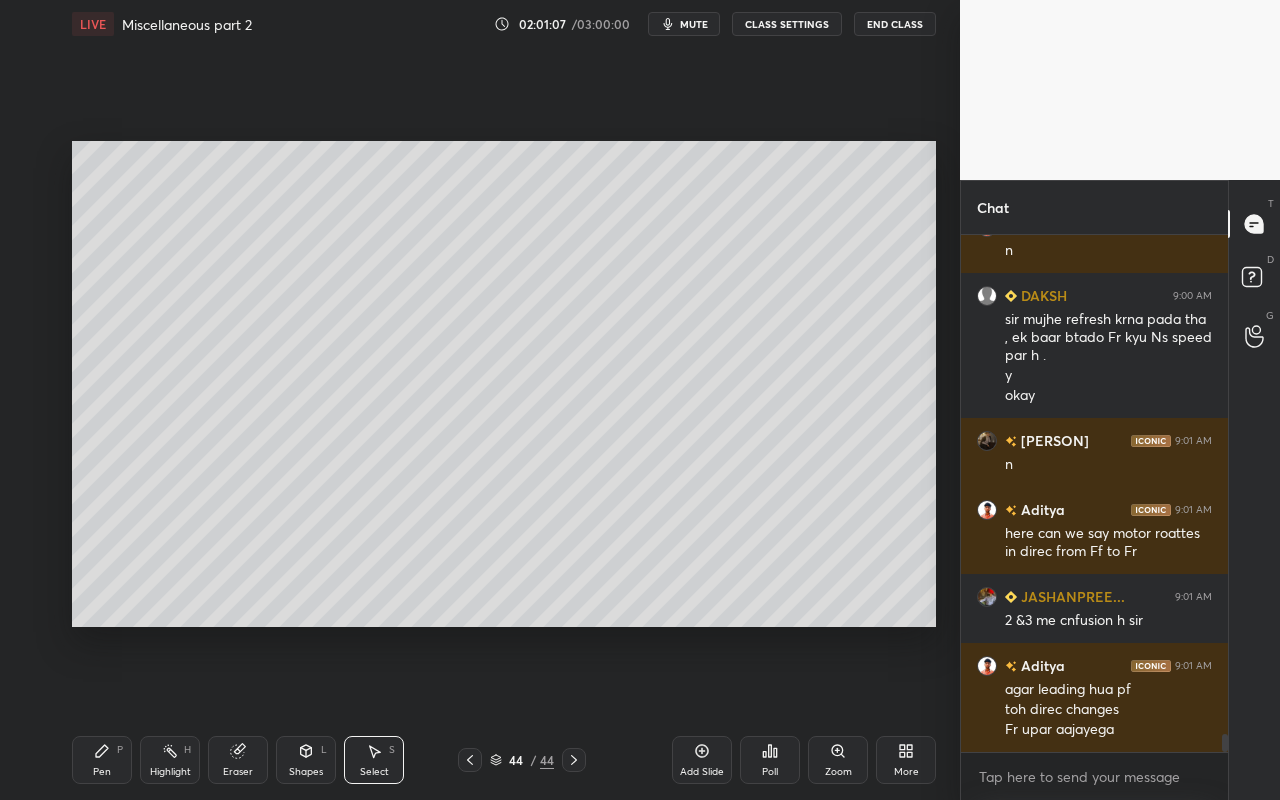 click on "Highlight" at bounding box center [170, 772] 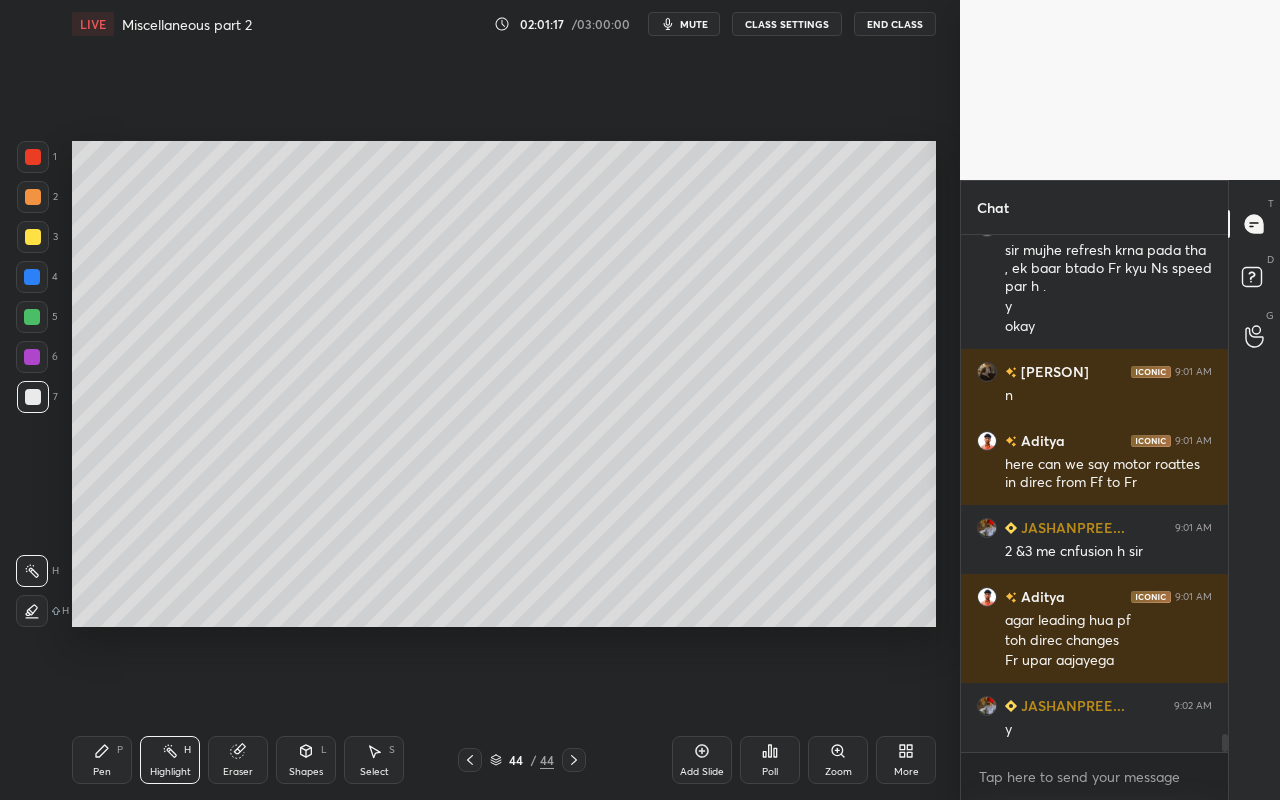 scroll, scrollTop: 14553, scrollLeft: 0, axis: vertical 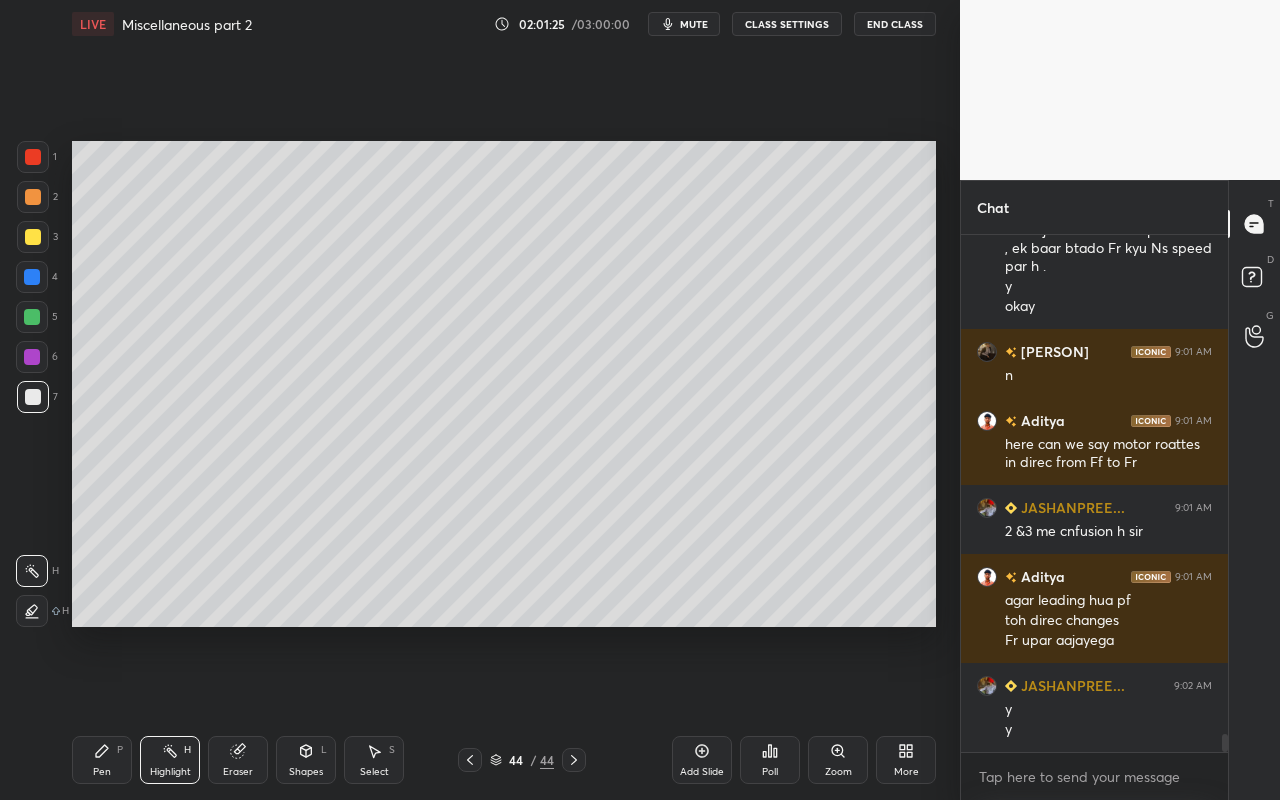 click on "Select S" at bounding box center (374, 760) 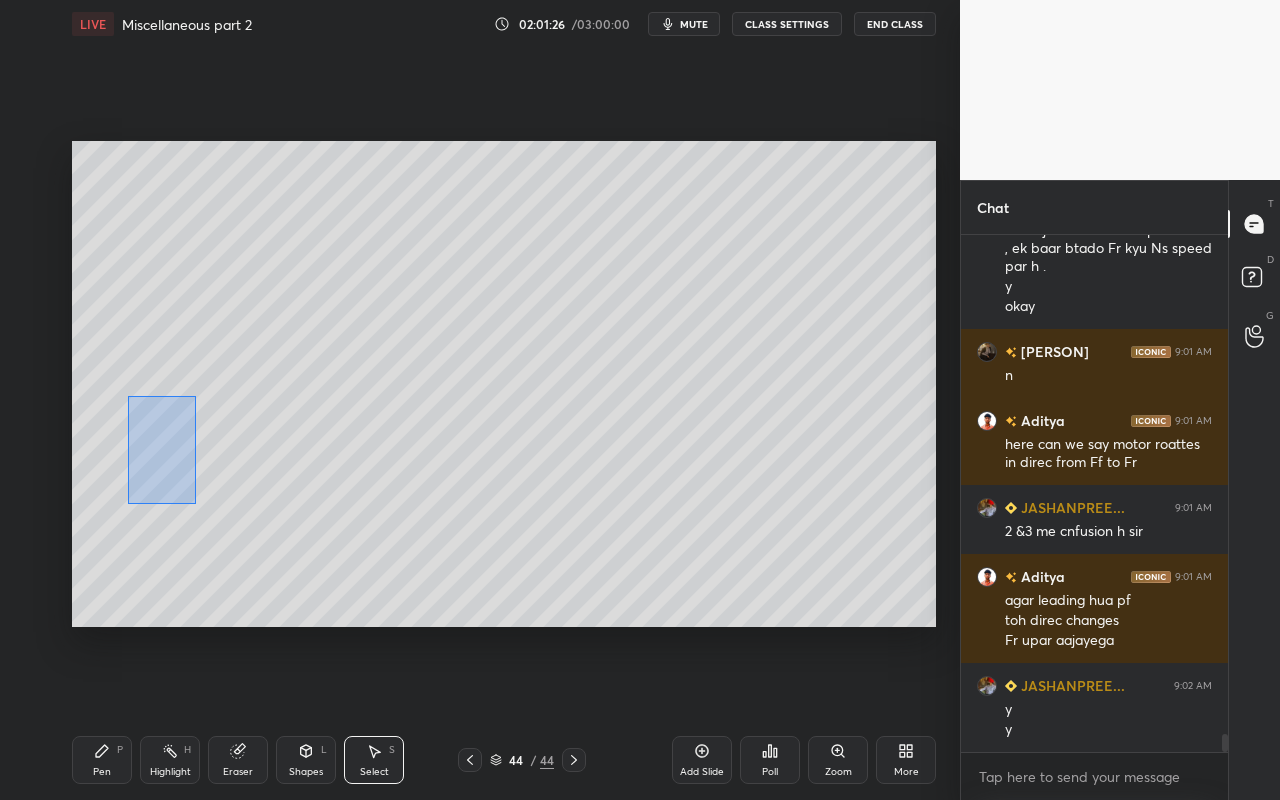 drag, startPoint x: 128, startPoint y: 395, endPoint x: 180, endPoint y: 486, distance: 104.80935 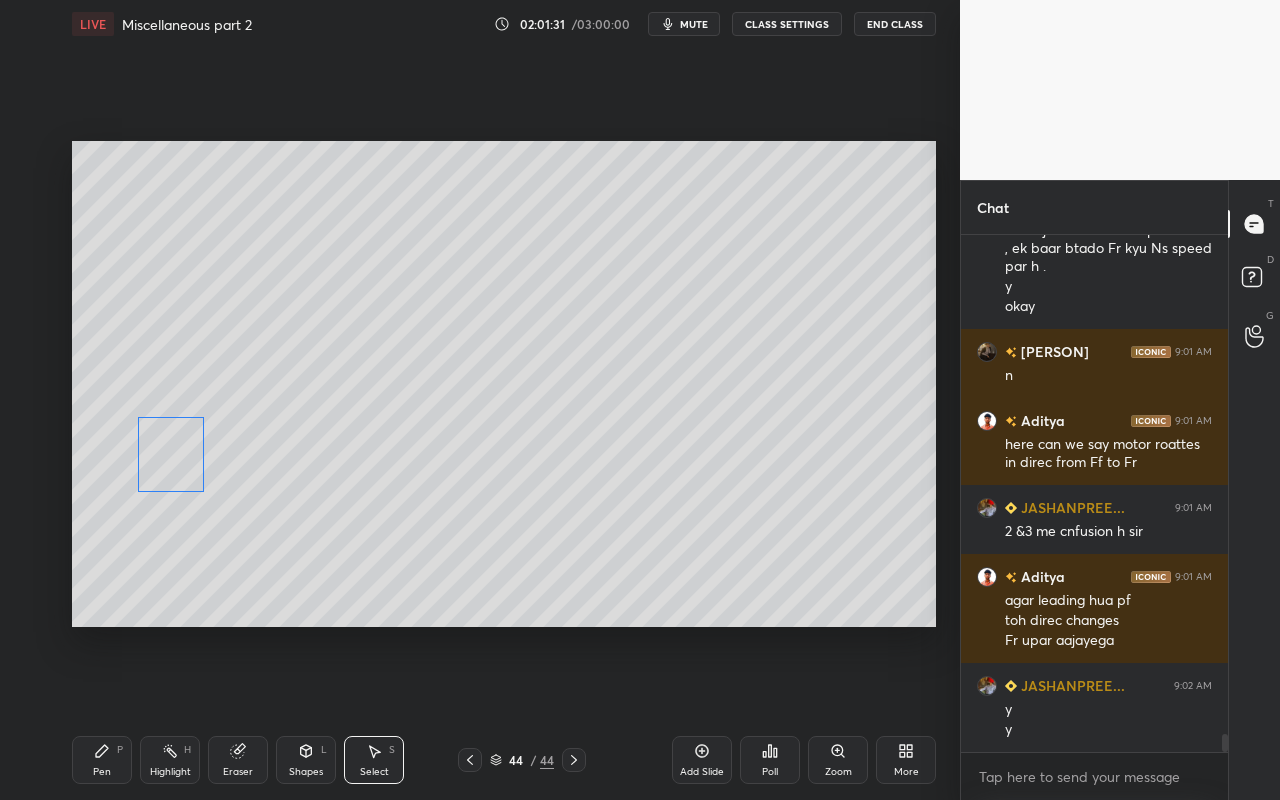 drag, startPoint x: 171, startPoint y: 468, endPoint x: 183, endPoint y: 454, distance: 18.439089 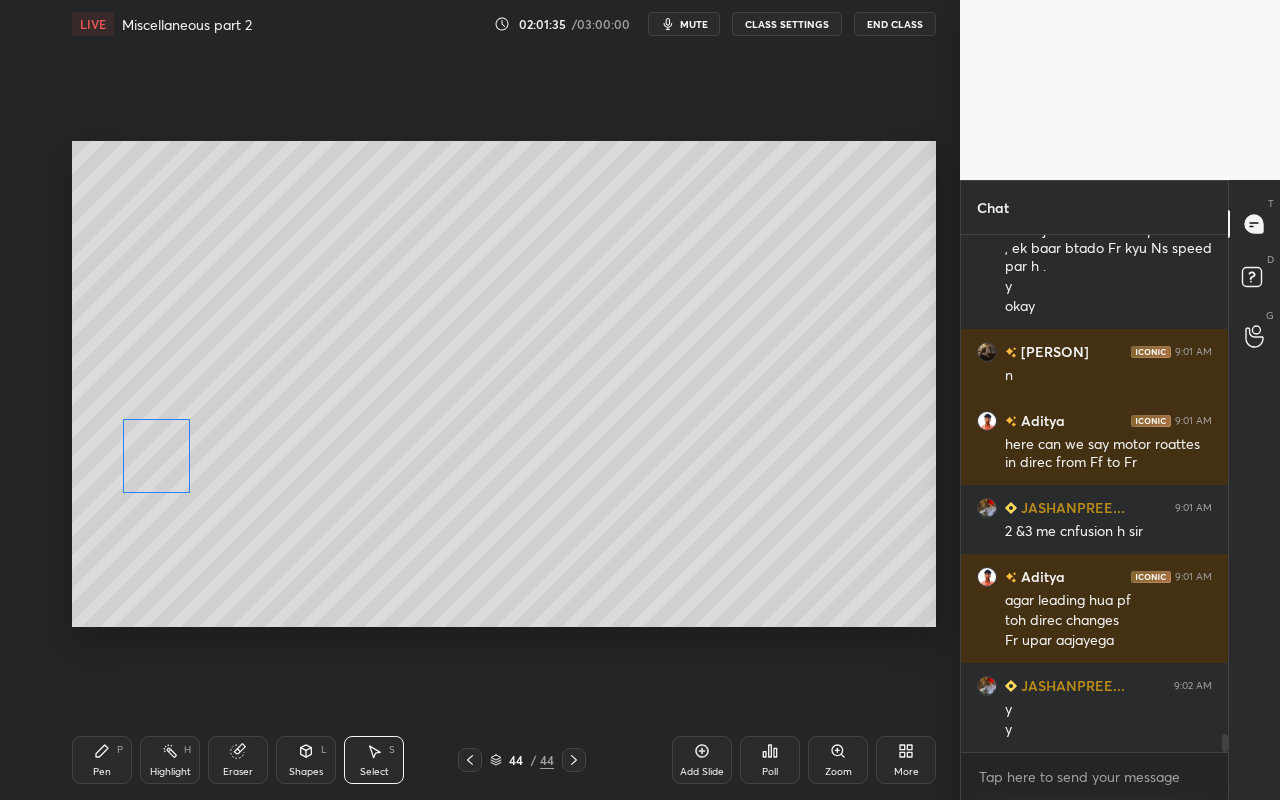 scroll, scrollTop: 14573, scrollLeft: 0, axis: vertical 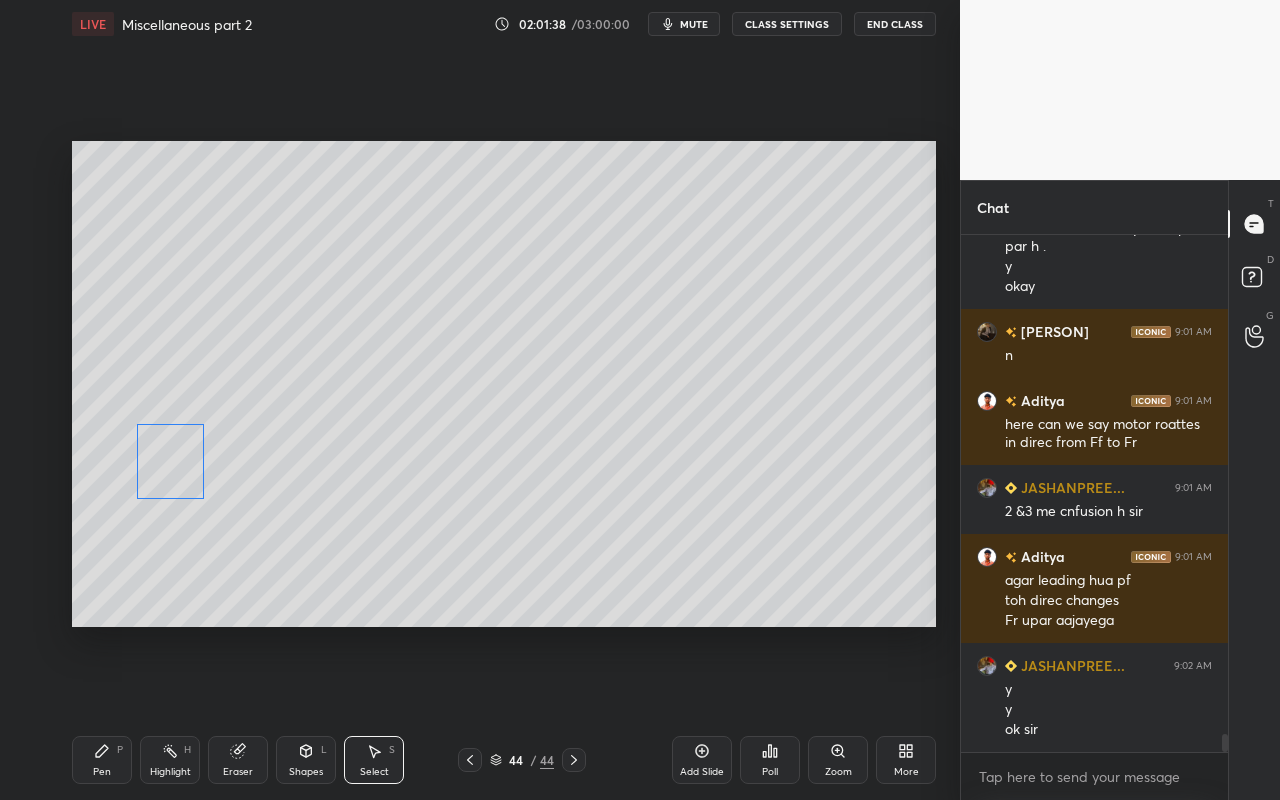 drag, startPoint x: 171, startPoint y: 468, endPoint x: 187, endPoint y: 468, distance: 16 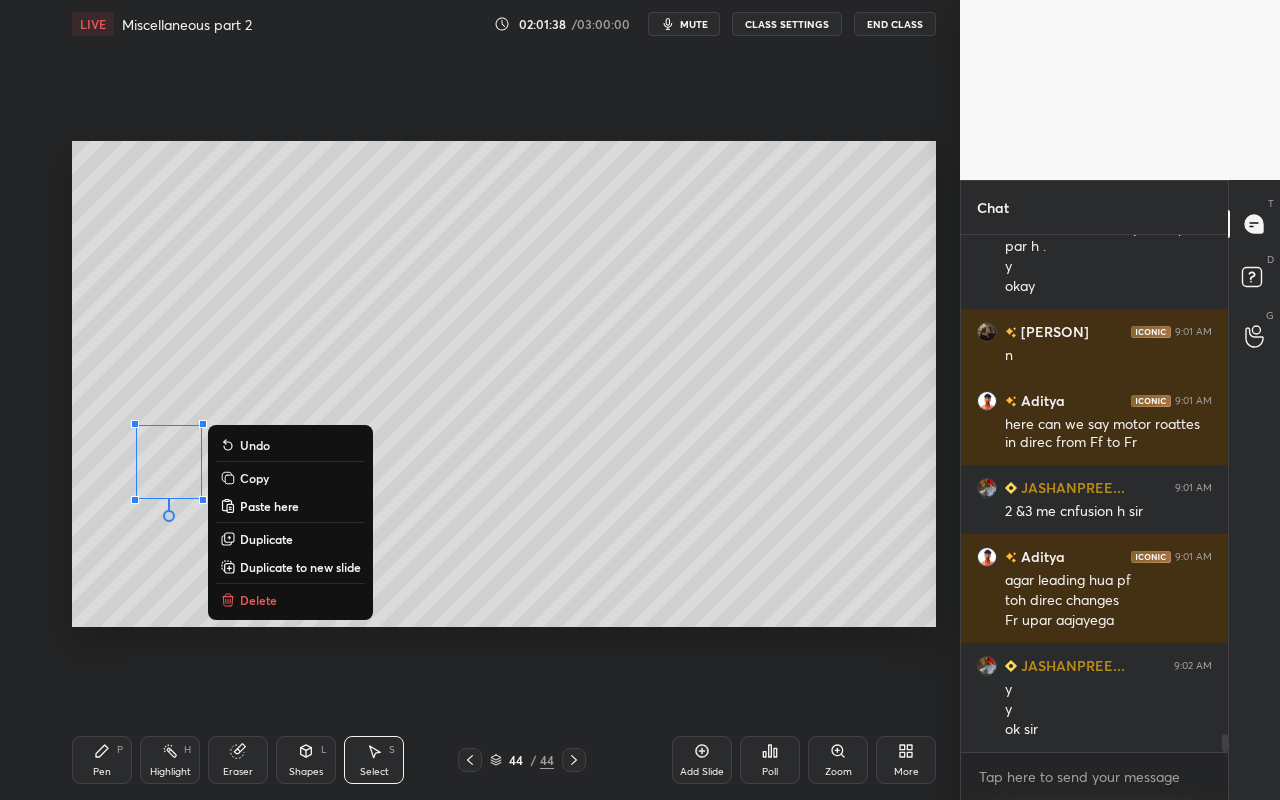 click on "0 ° Undo Copy Paste here Duplicate Duplicate to new slide Delete" at bounding box center (504, 384) 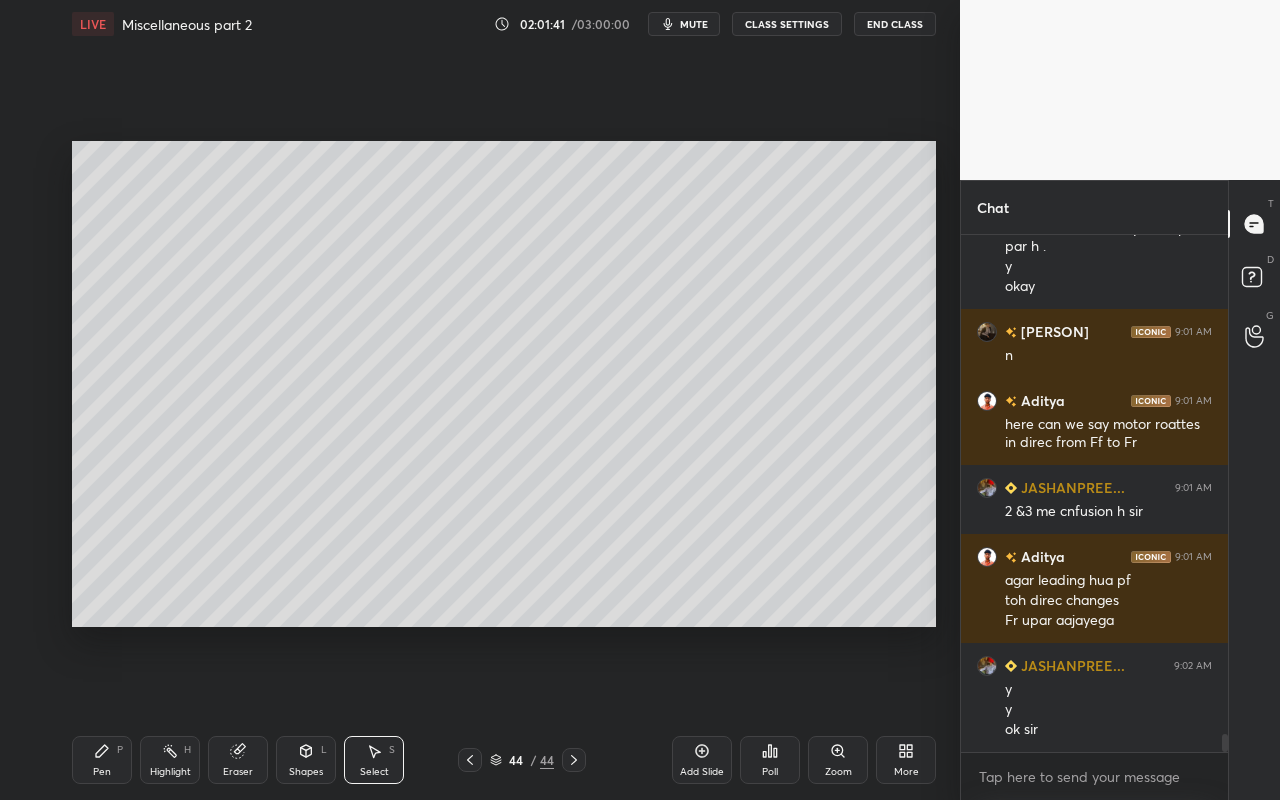 click 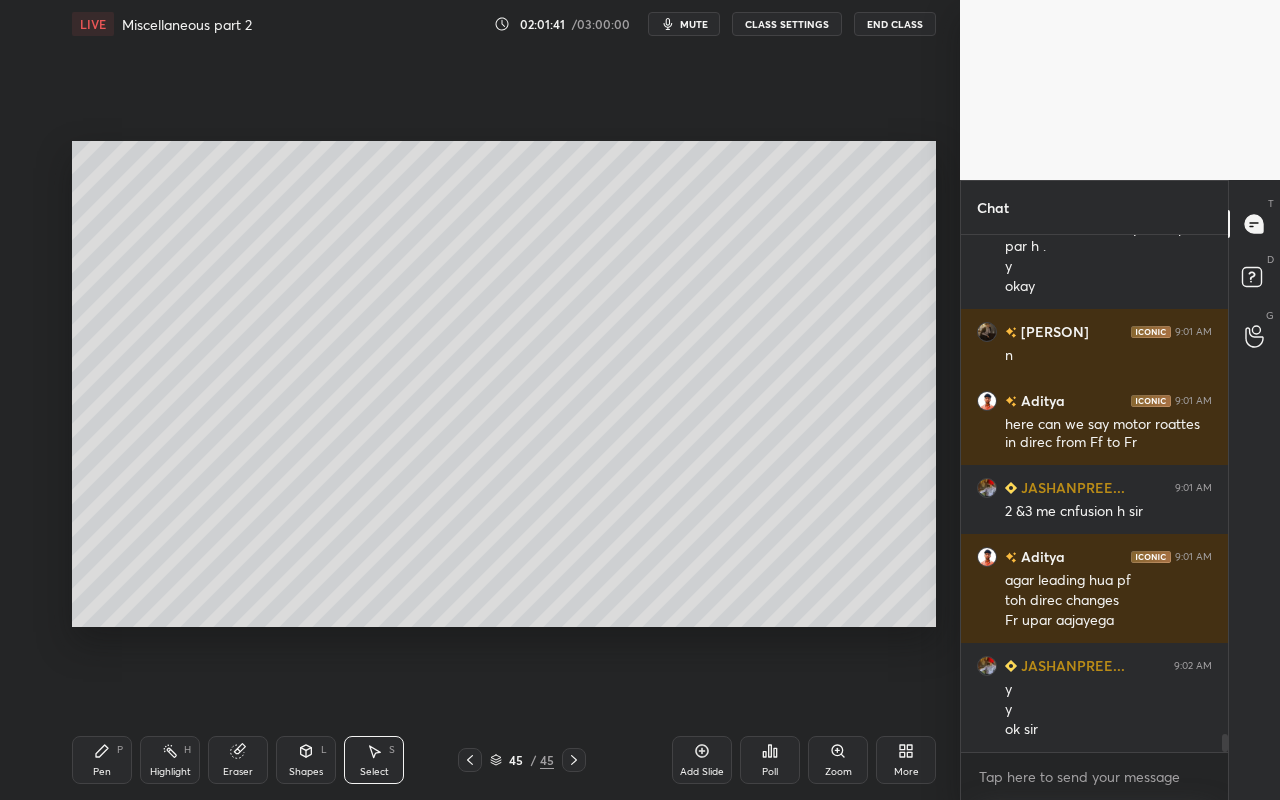scroll, scrollTop: 14642, scrollLeft: 0, axis: vertical 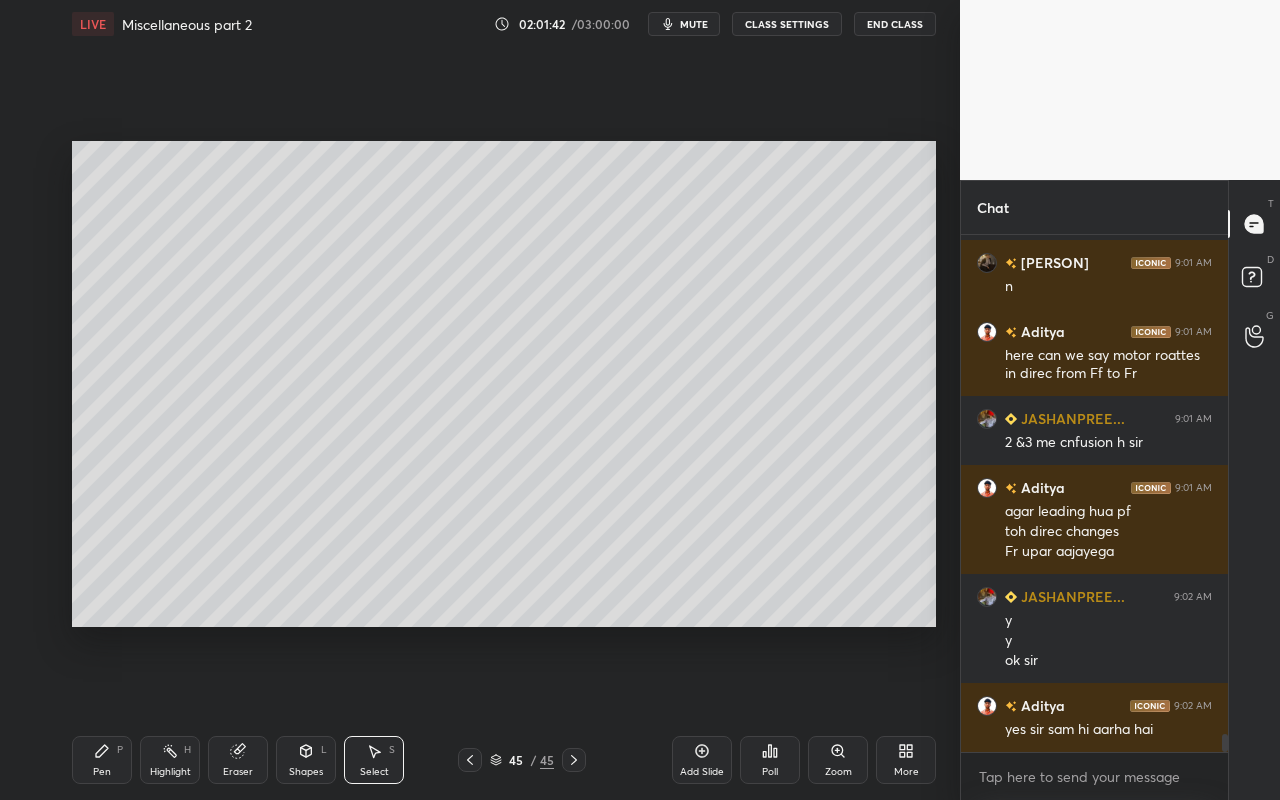 click on "Pen P" at bounding box center (102, 760) 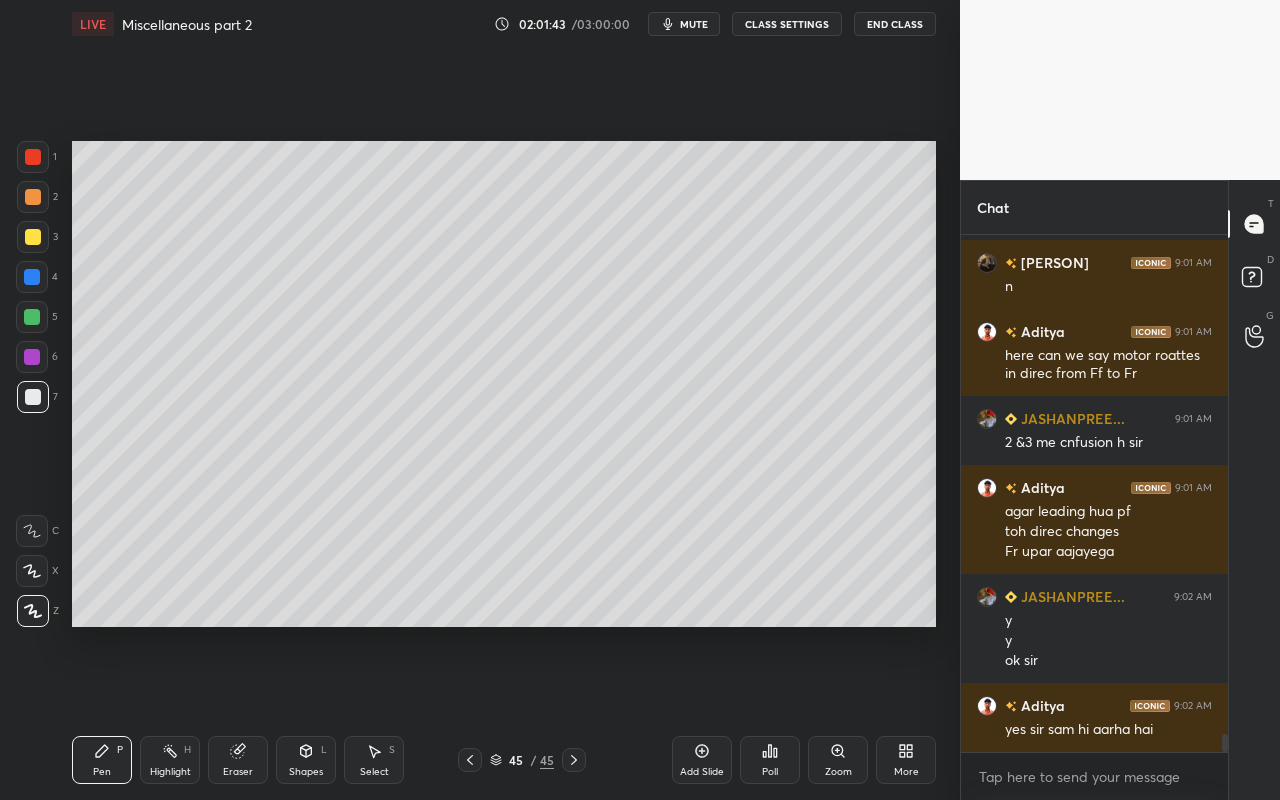 drag, startPoint x: 40, startPoint y: 235, endPoint x: 56, endPoint y: 217, distance: 24.083189 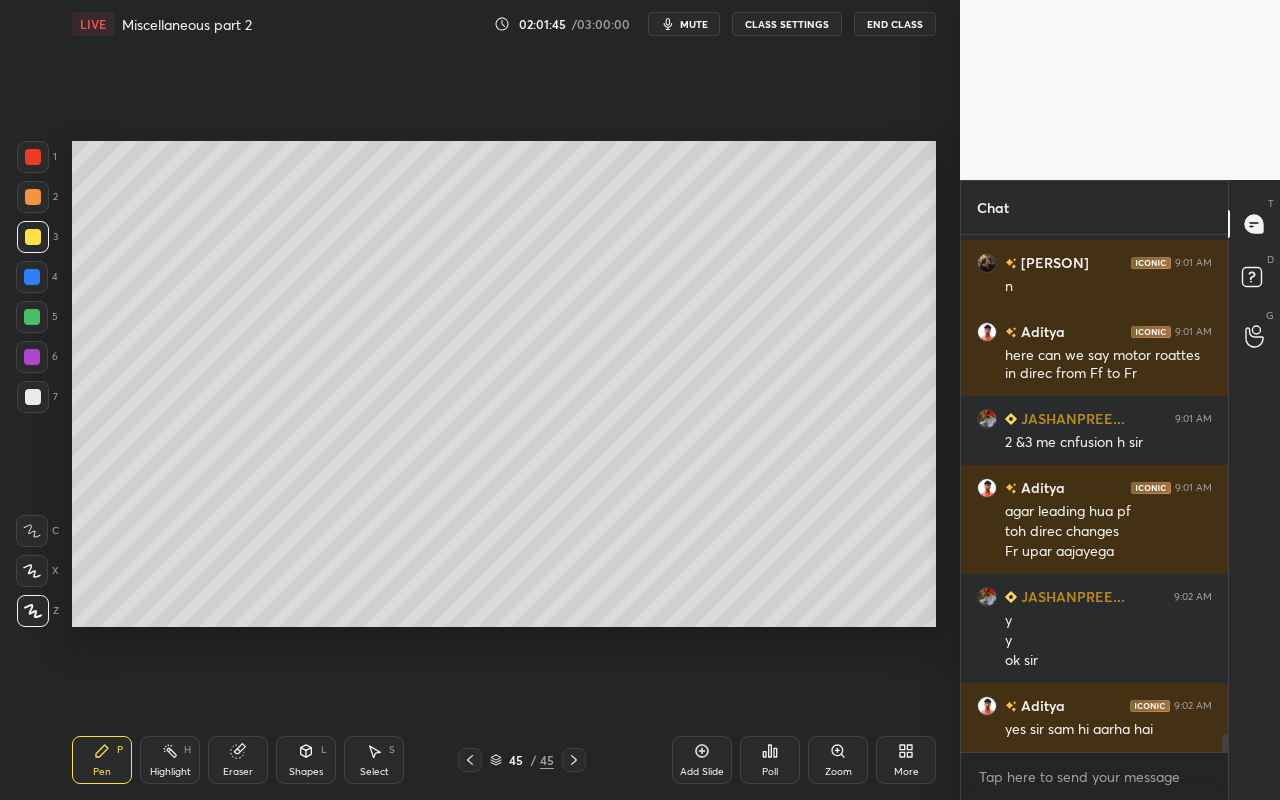 scroll, scrollTop: 14711, scrollLeft: 0, axis: vertical 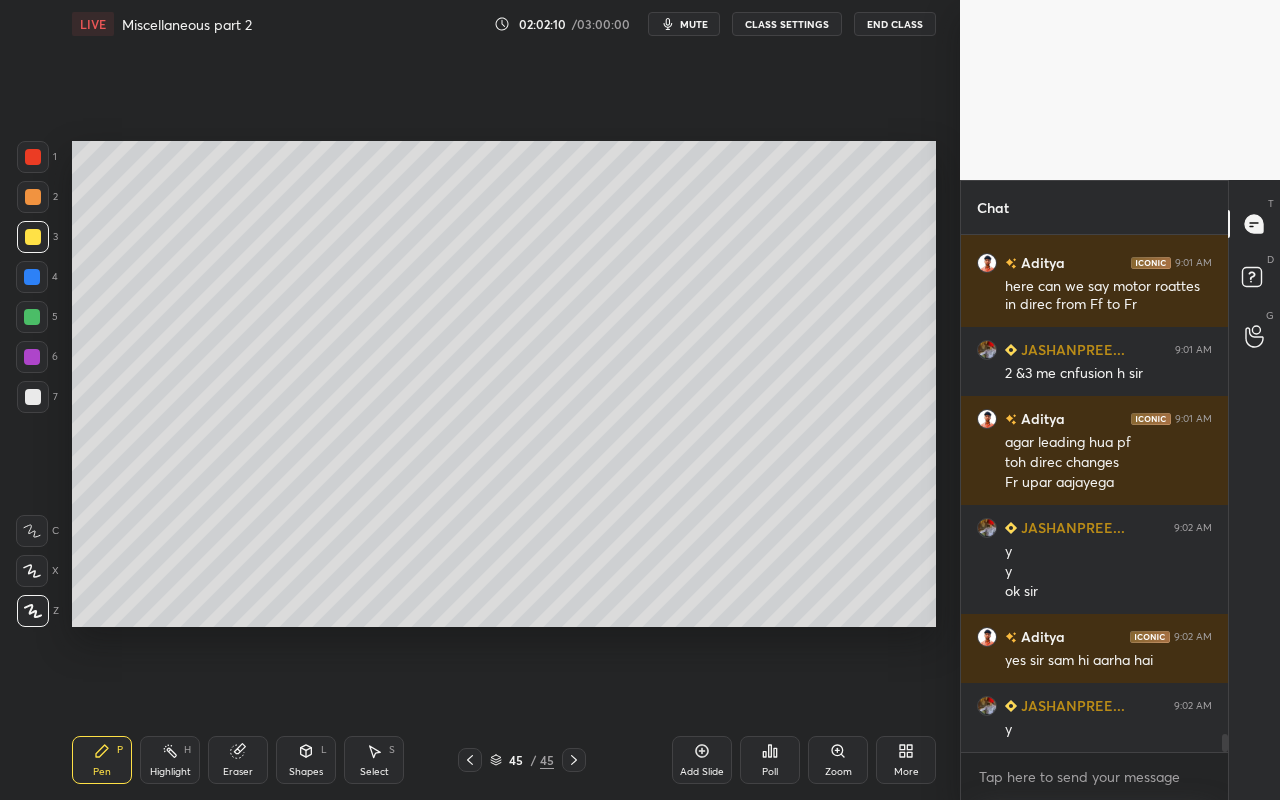 click on "Select S" at bounding box center [374, 760] 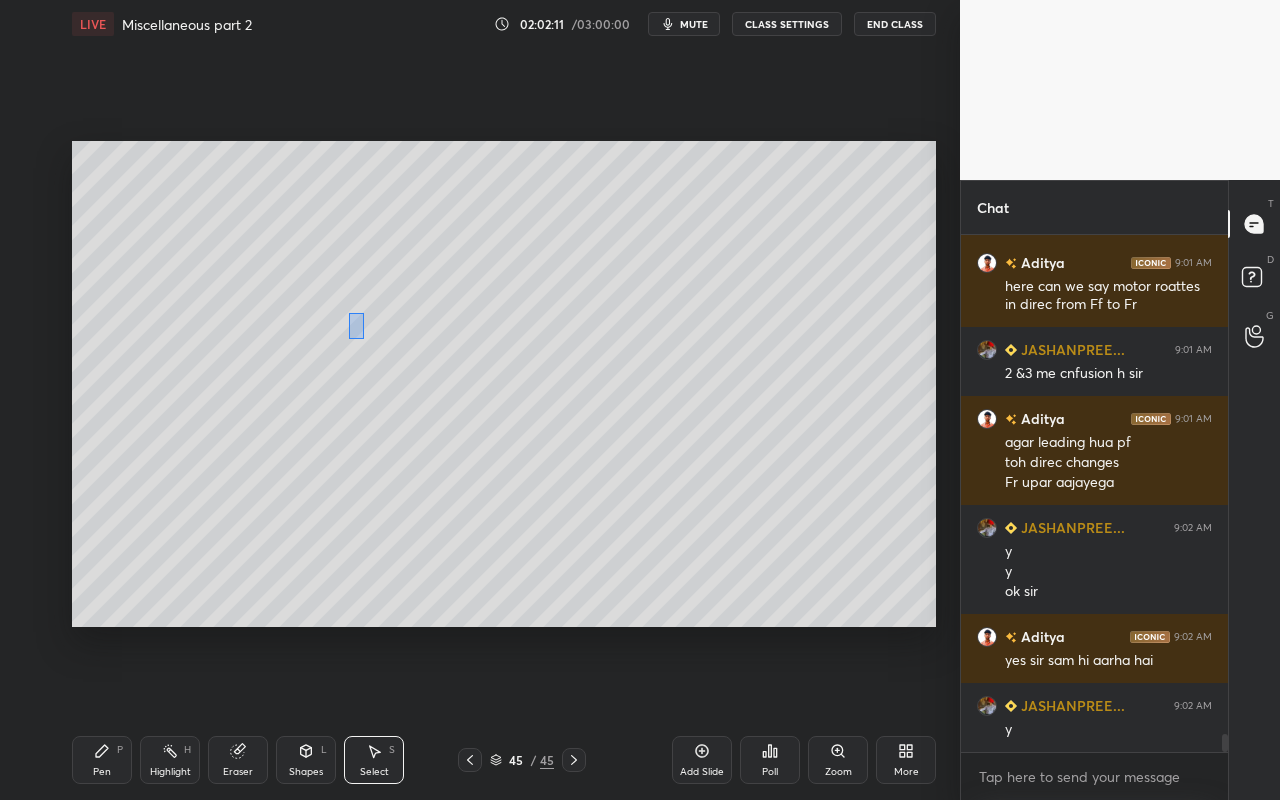 drag, startPoint x: 355, startPoint y: 328, endPoint x: 425, endPoint y: 362, distance: 77.820305 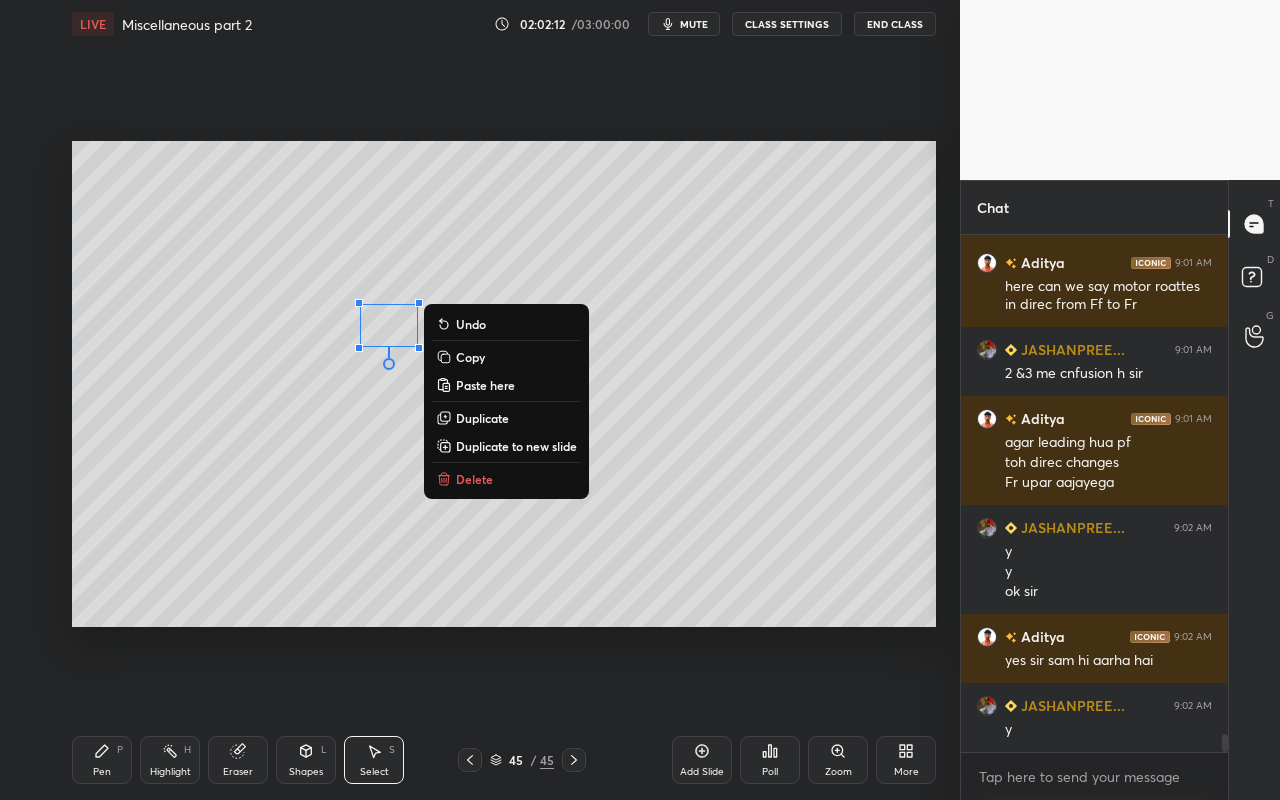 click on "Delete" at bounding box center [474, 479] 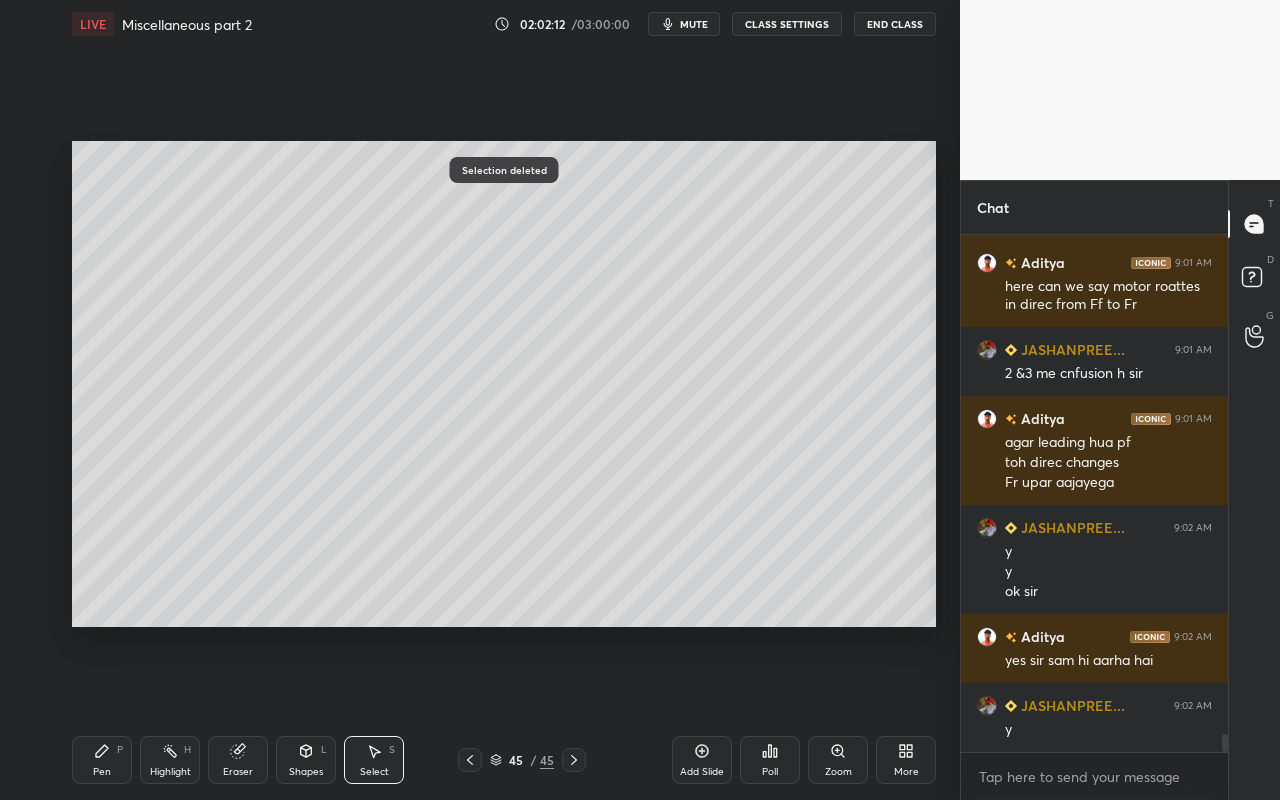 click on "Pen P" at bounding box center (102, 760) 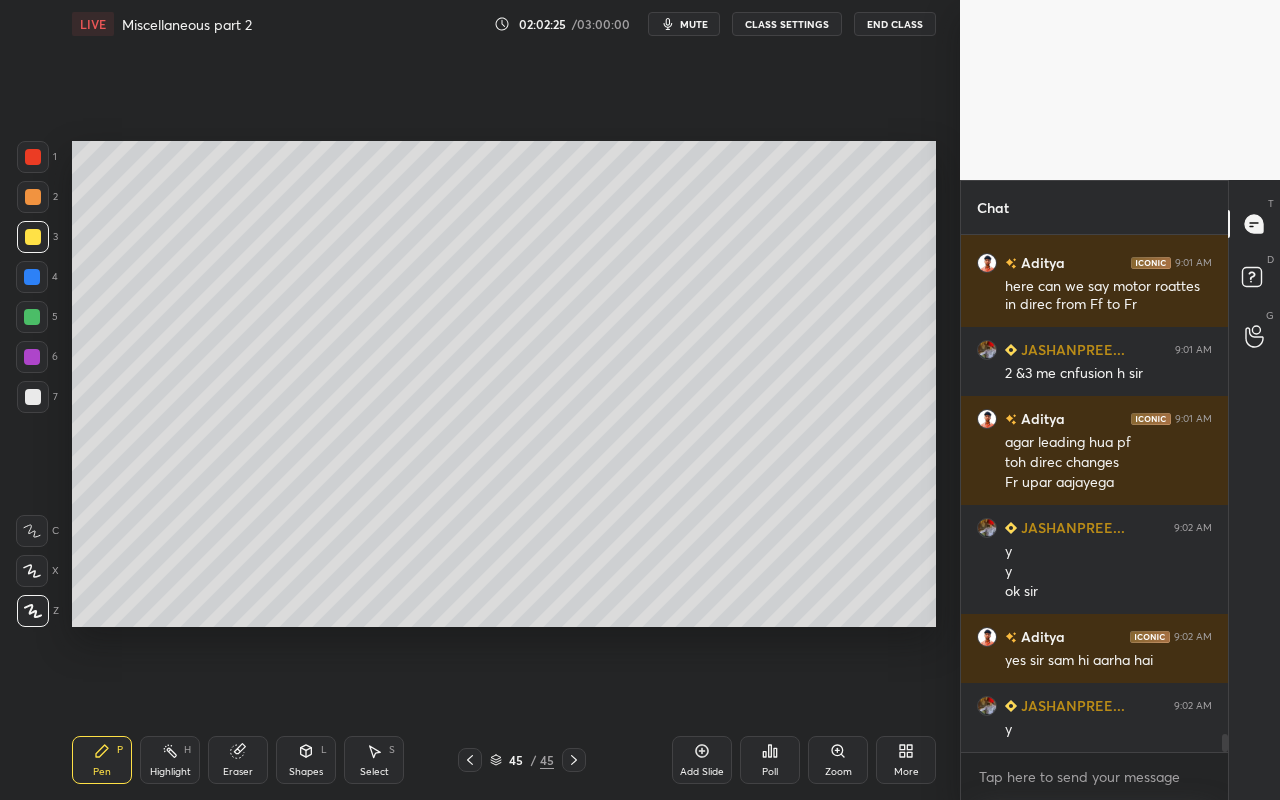 drag, startPoint x: 175, startPoint y: 767, endPoint x: 205, endPoint y: 679, distance: 92.973114 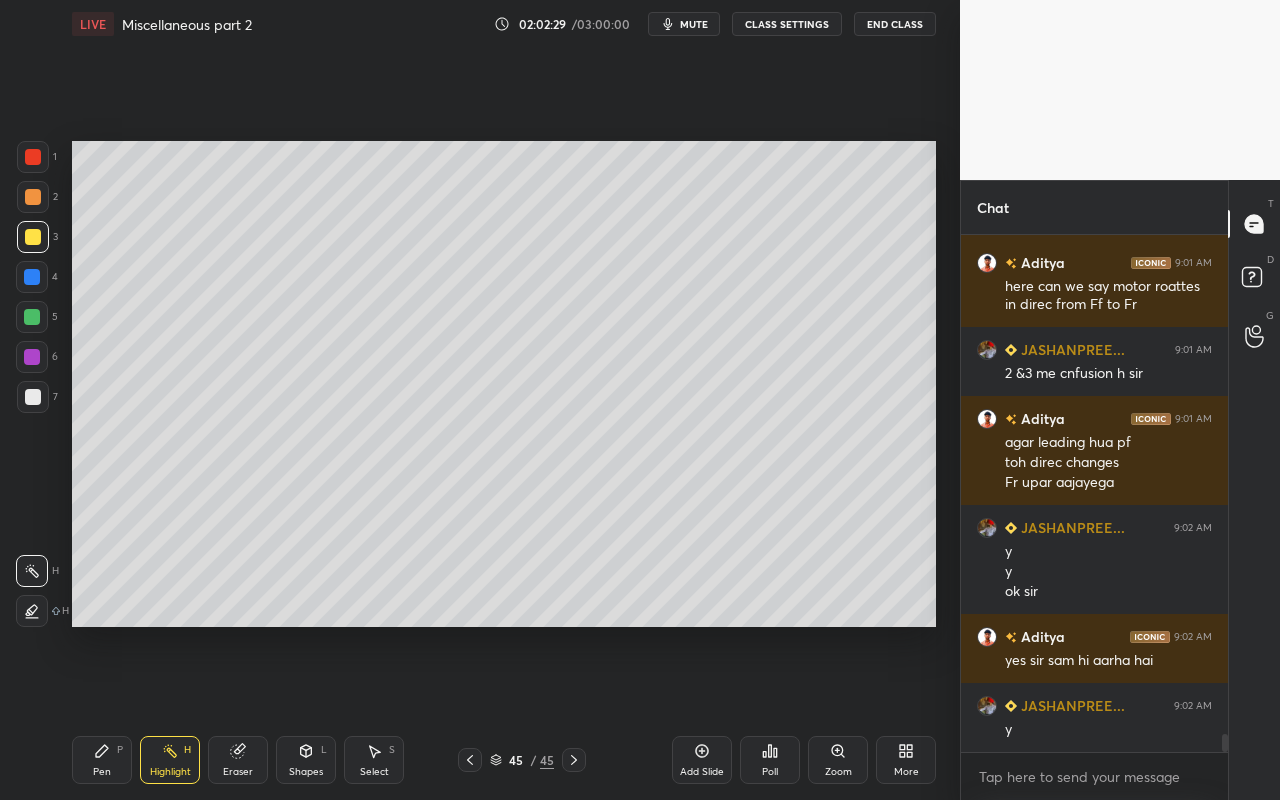 drag, startPoint x: 99, startPoint y: 767, endPoint x: 165, endPoint y: 702, distance: 92.63369 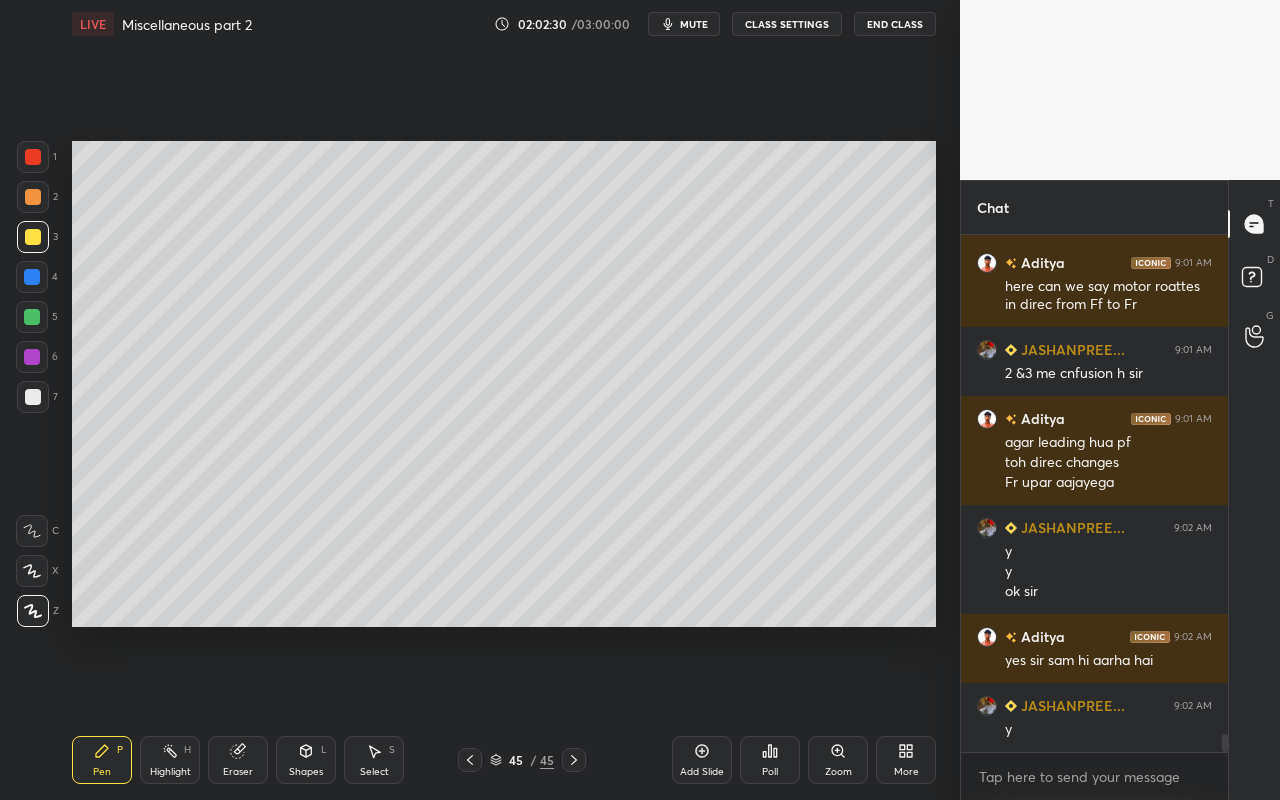 click at bounding box center [33, 397] 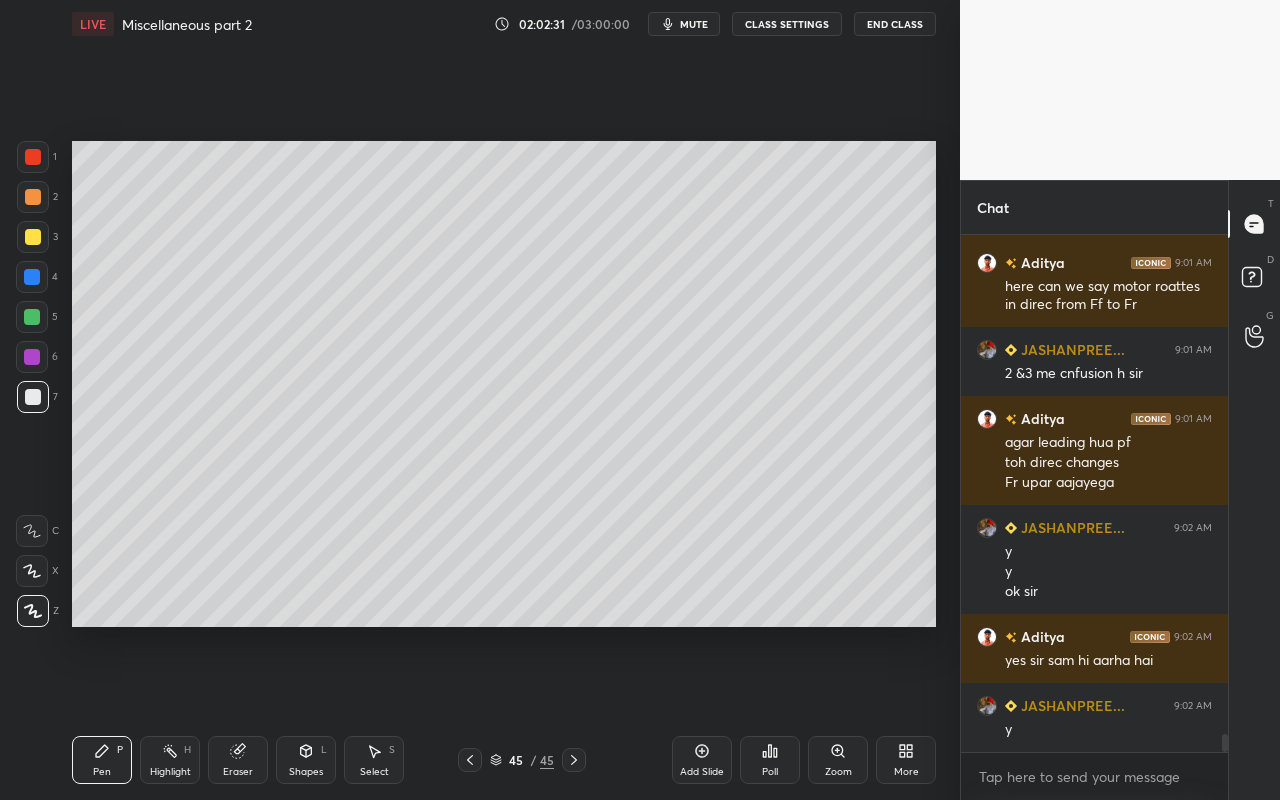 click on "Highlight" at bounding box center [170, 772] 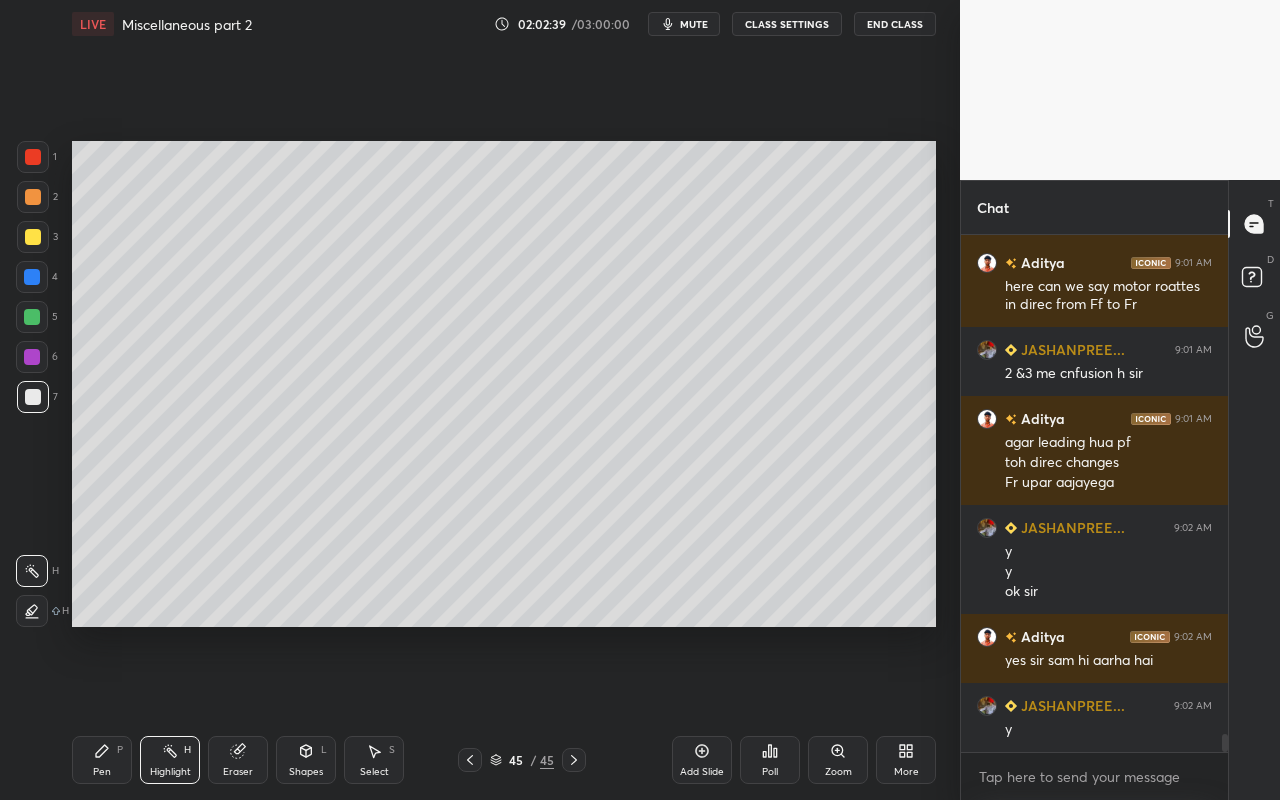 drag, startPoint x: 311, startPoint y: 767, endPoint x: 322, endPoint y: 740, distance: 29.15476 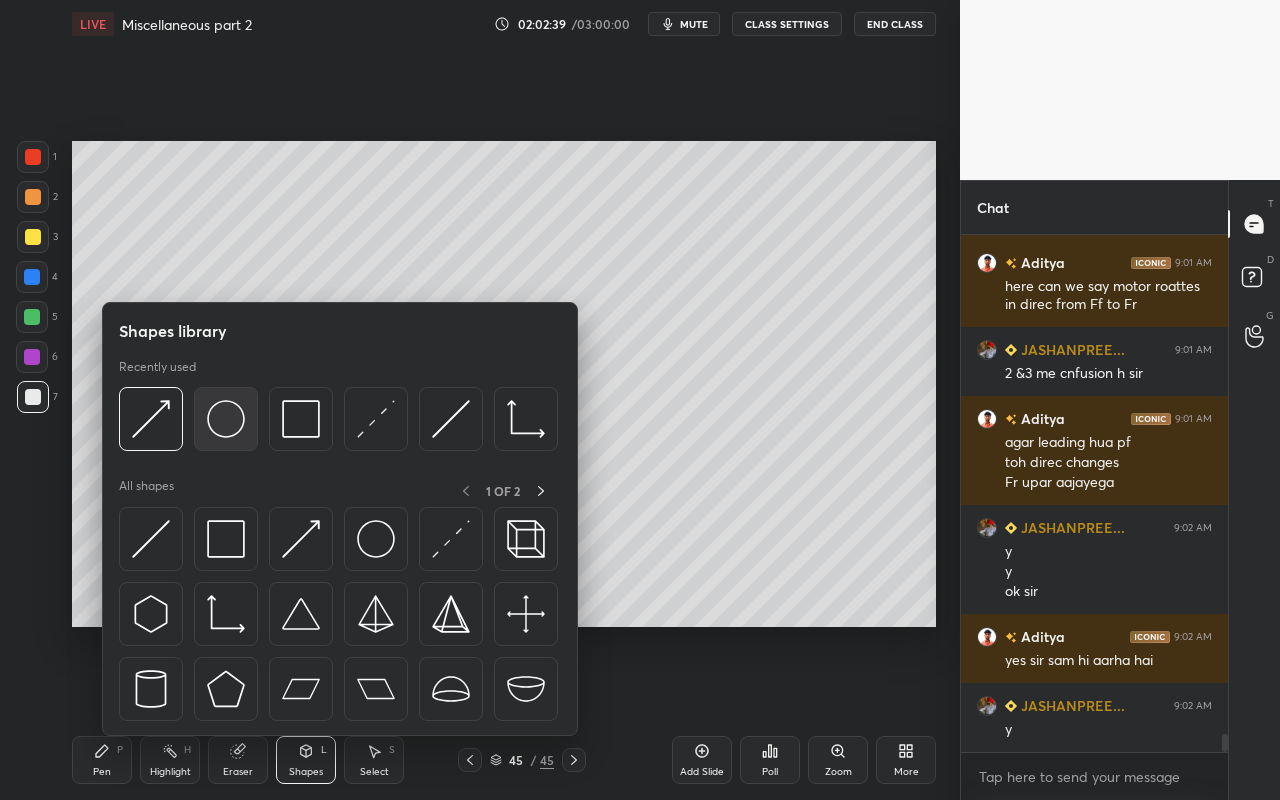 scroll, scrollTop: 14780, scrollLeft: 0, axis: vertical 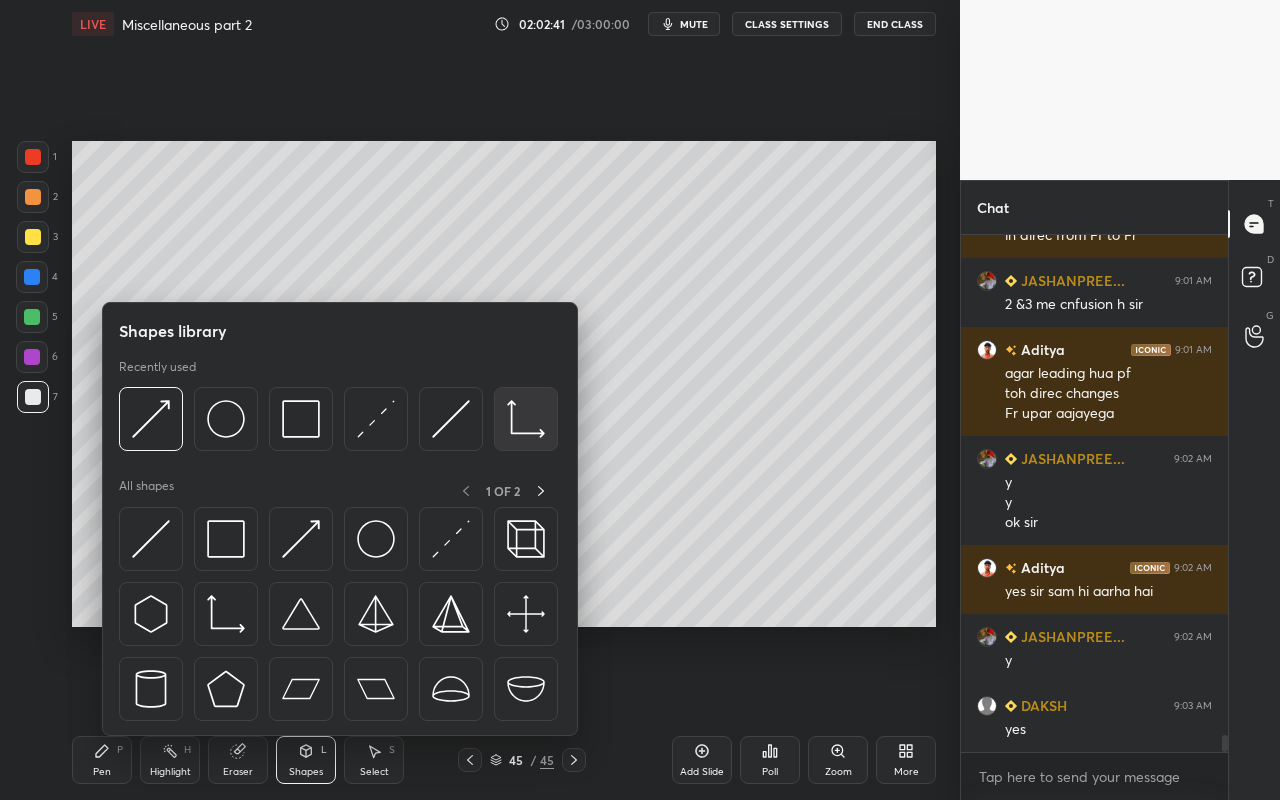 click at bounding box center (526, 419) 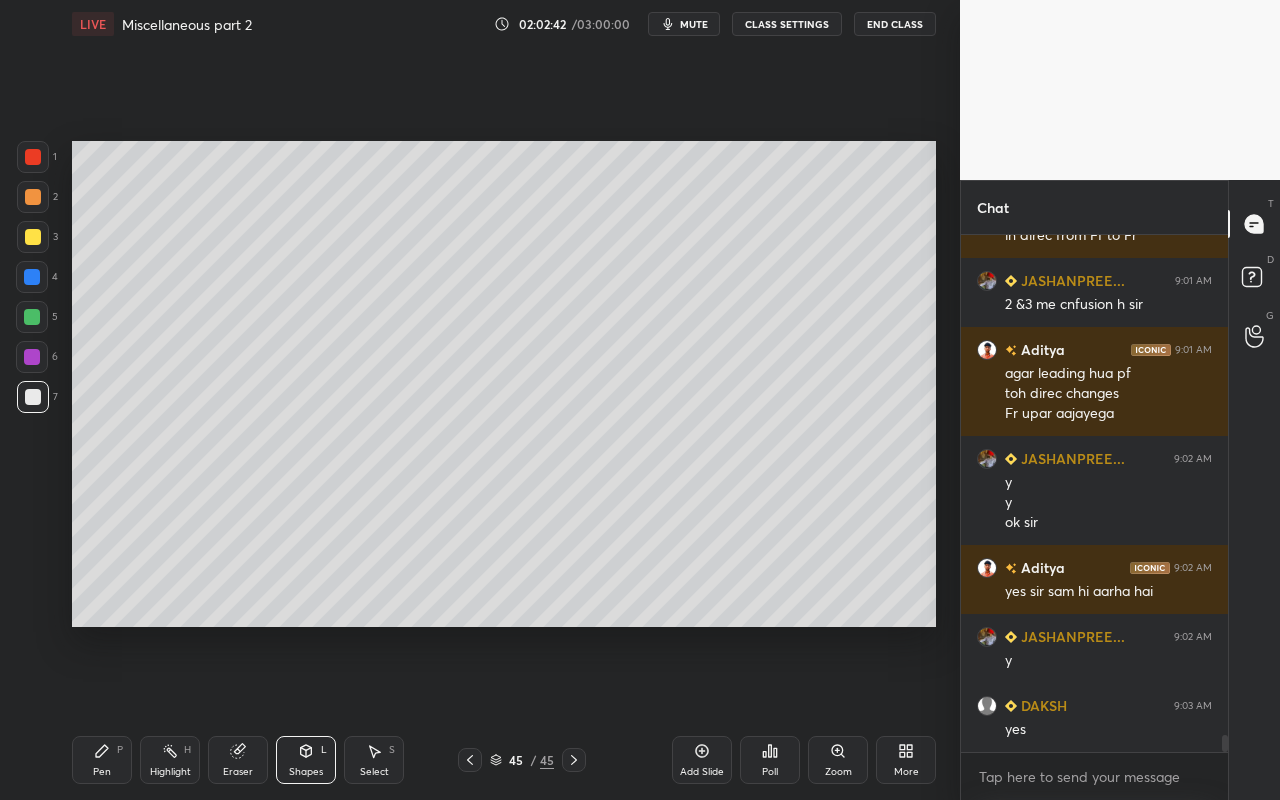 drag, startPoint x: 30, startPoint y: 401, endPoint x: 55, endPoint y: 391, distance: 26.925823 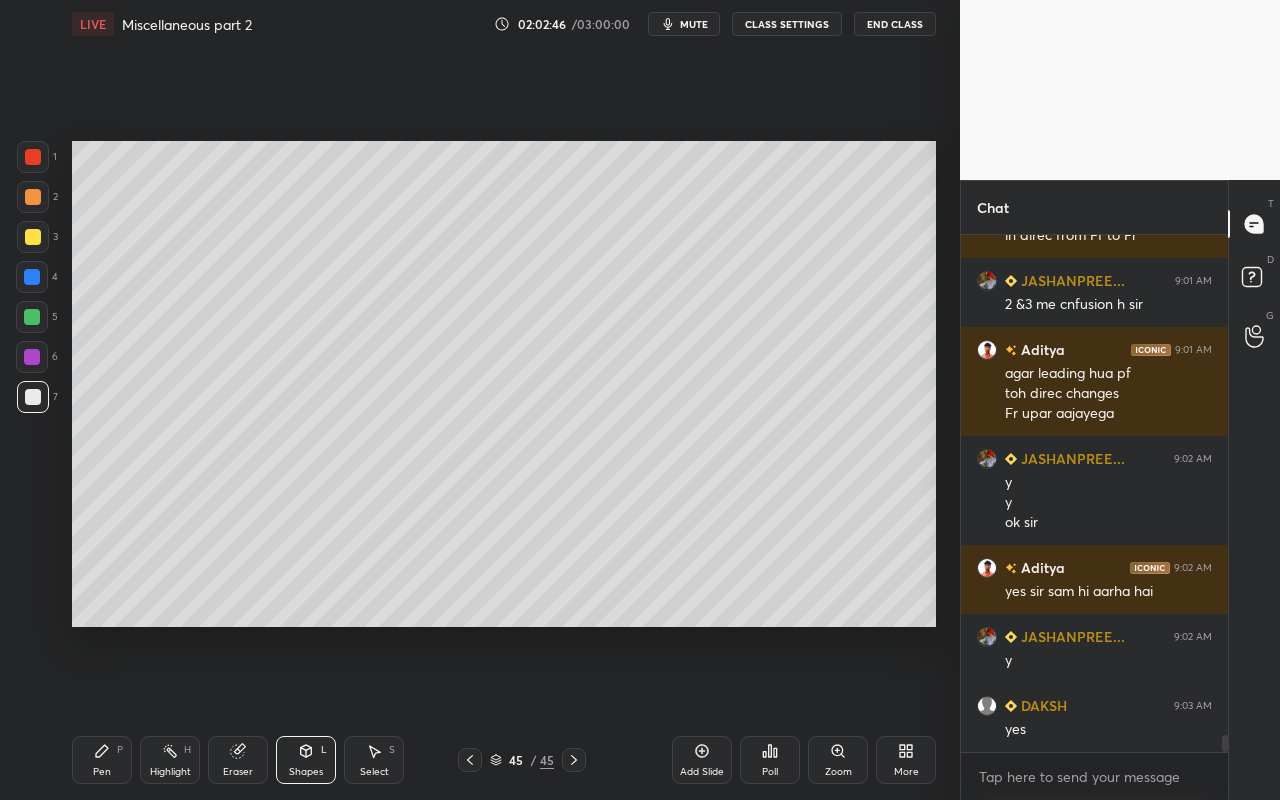 drag, startPoint x: 360, startPoint y: 768, endPoint x: 566, endPoint y: 648, distance: 238.40302 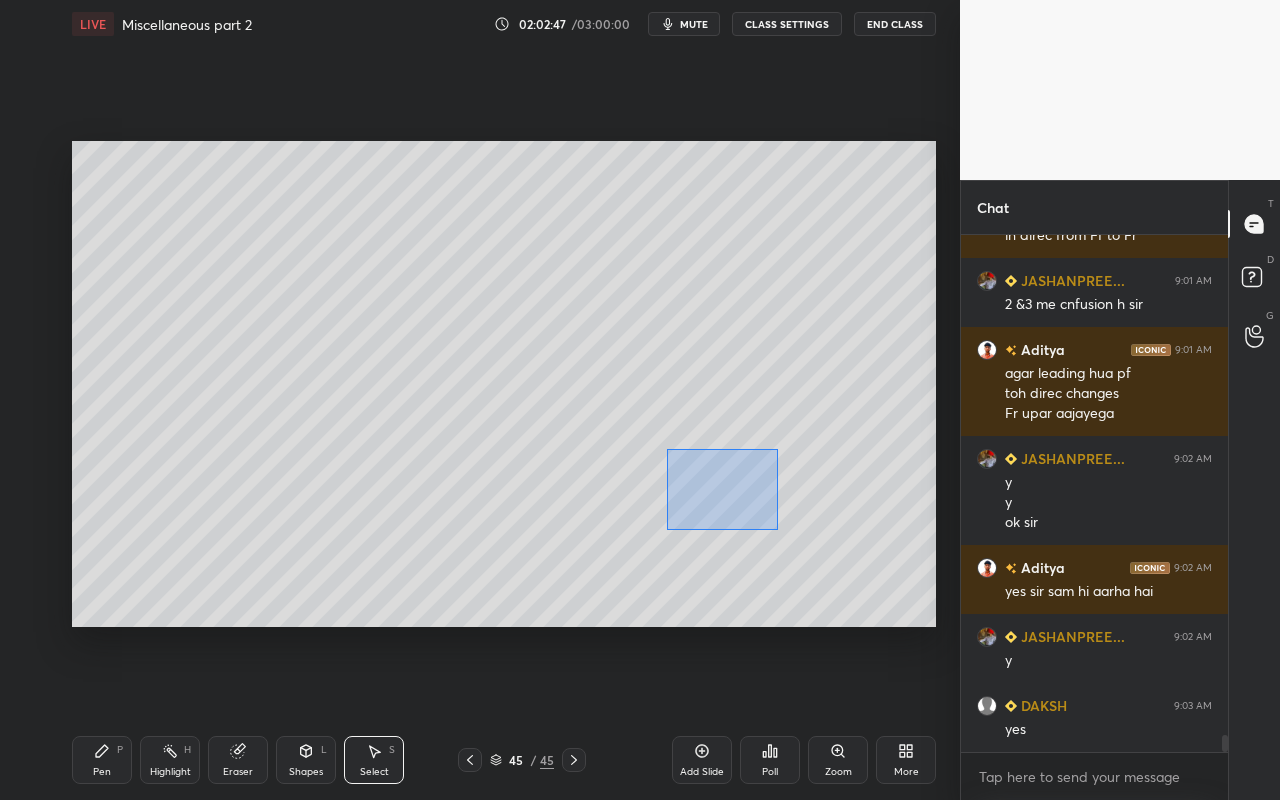 drag, startPoint x: 715, startPoint y: 503, endPoint x: 762, endPoint y: 514, distance: 48.270073 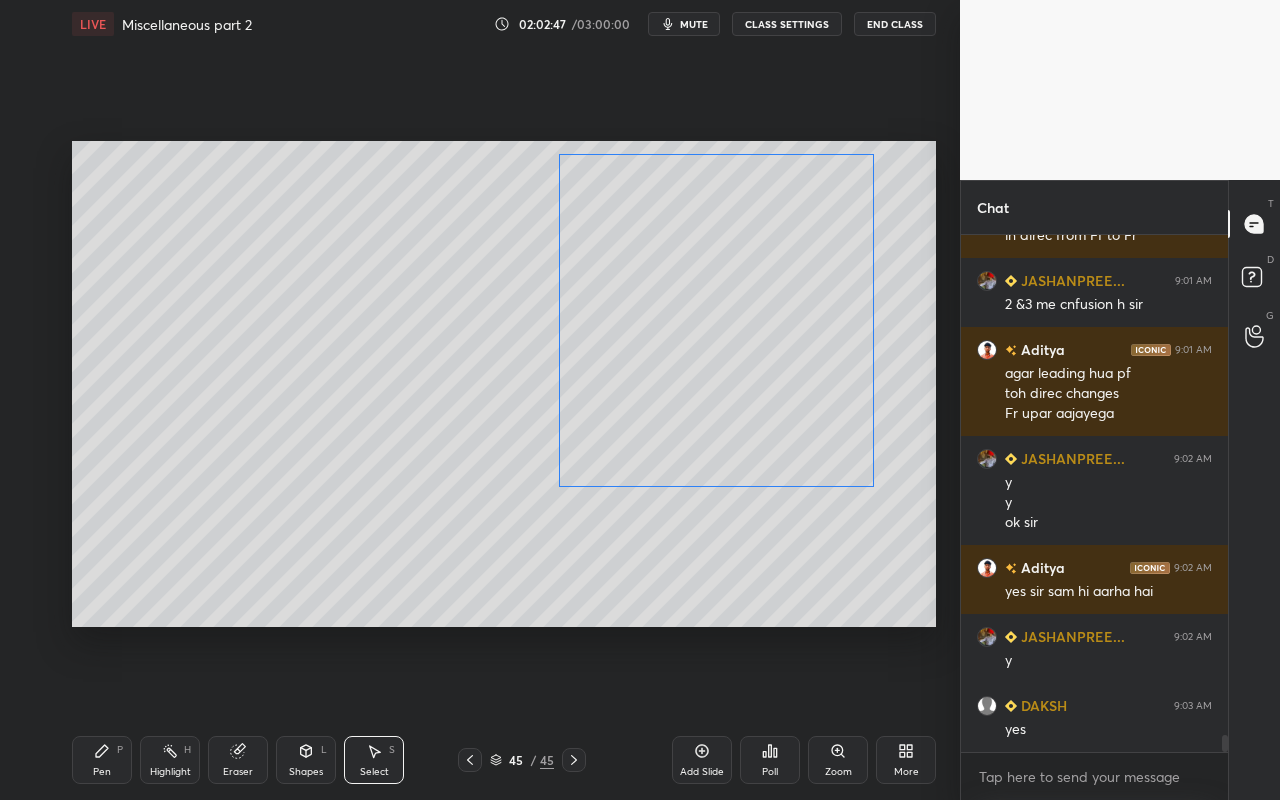 drag, startPoint x: 736, startPoint y: 465, endPoint x: 728, endPoint y: 458, distance: 10.630146 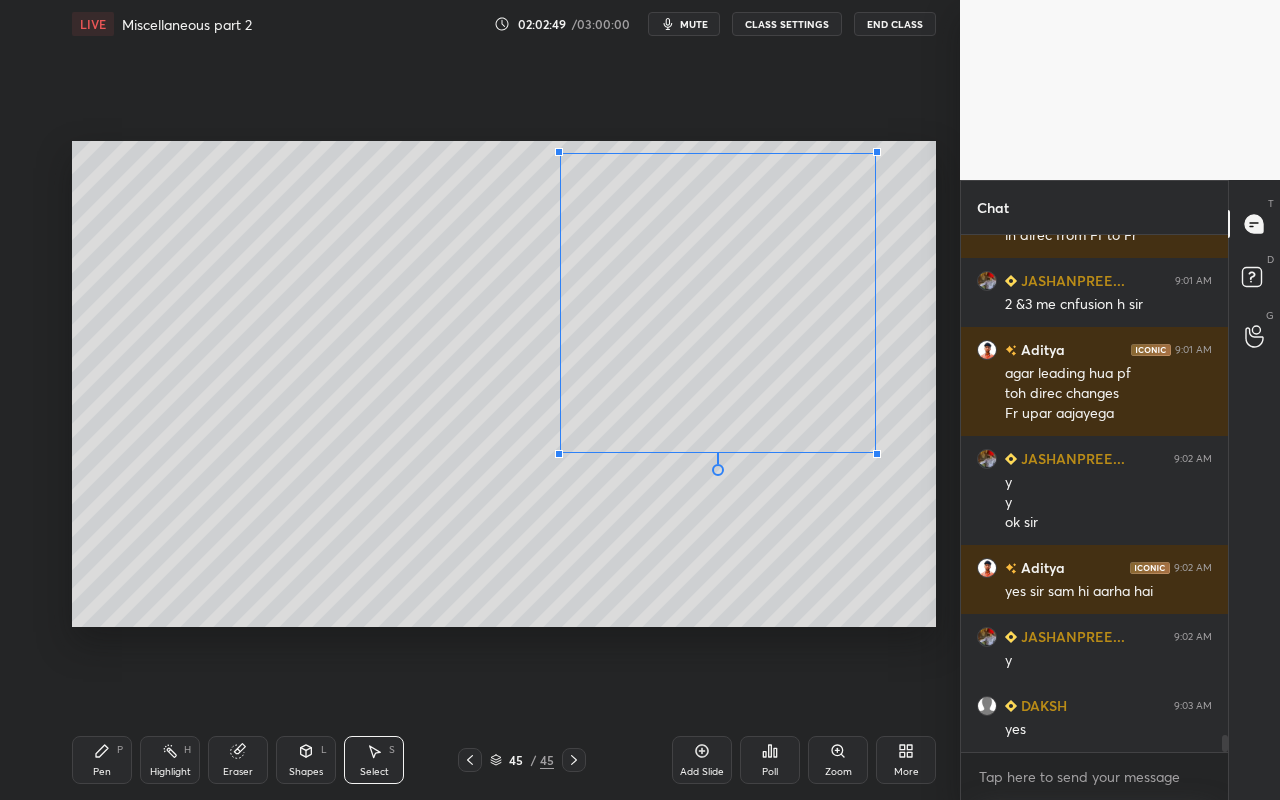 drag, startPoint x: 877, startPoint y: 488, endPoint x: 864, endPoint y: 461, distance: 29.966648 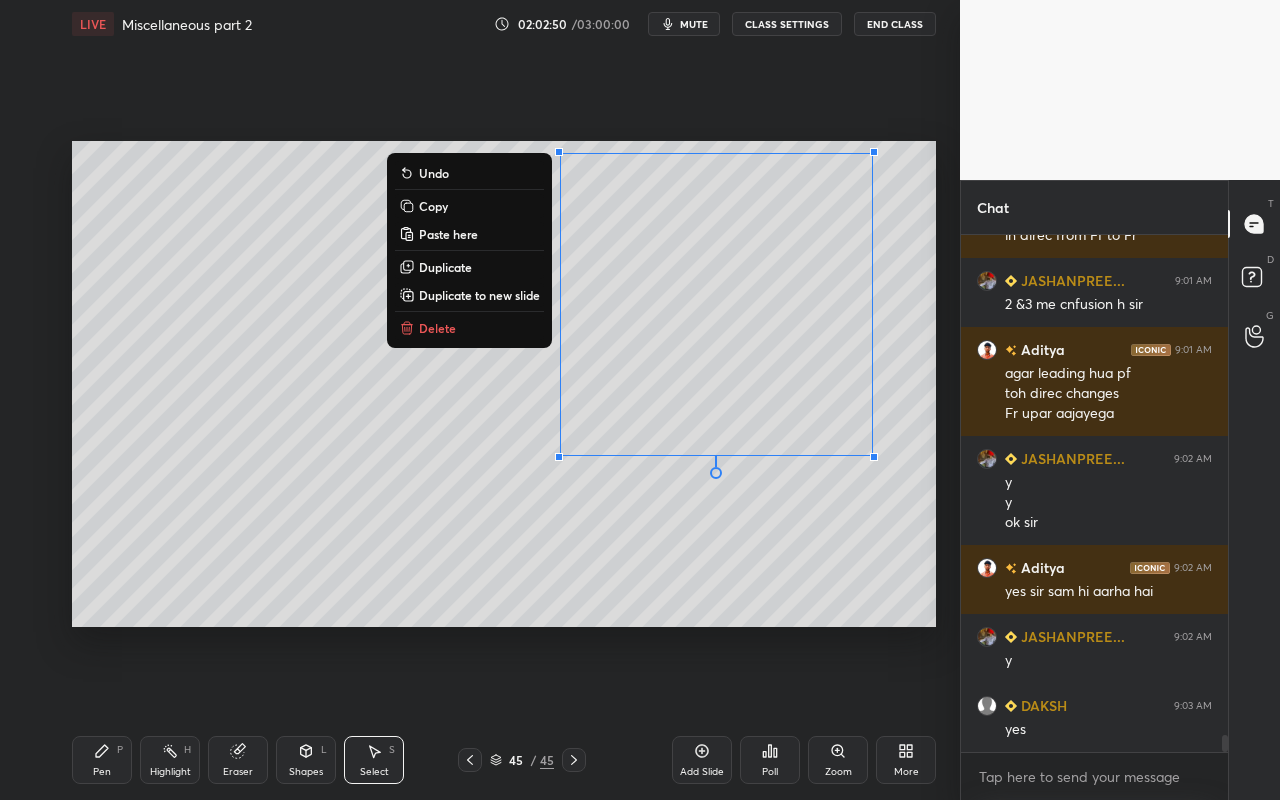click on "0 ° Undo Copy Paste here Duplicate Duplicate to new slide Delete" at bounding box center (504, 384) 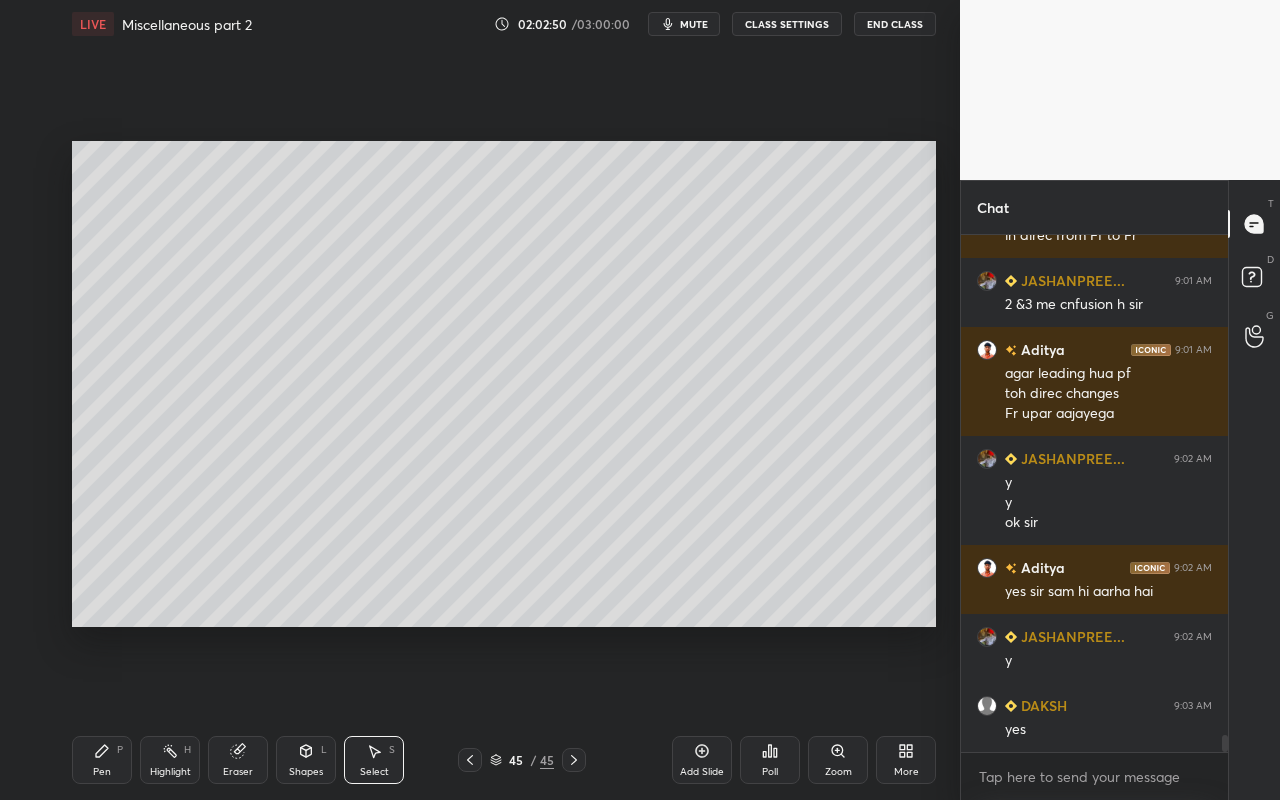 click 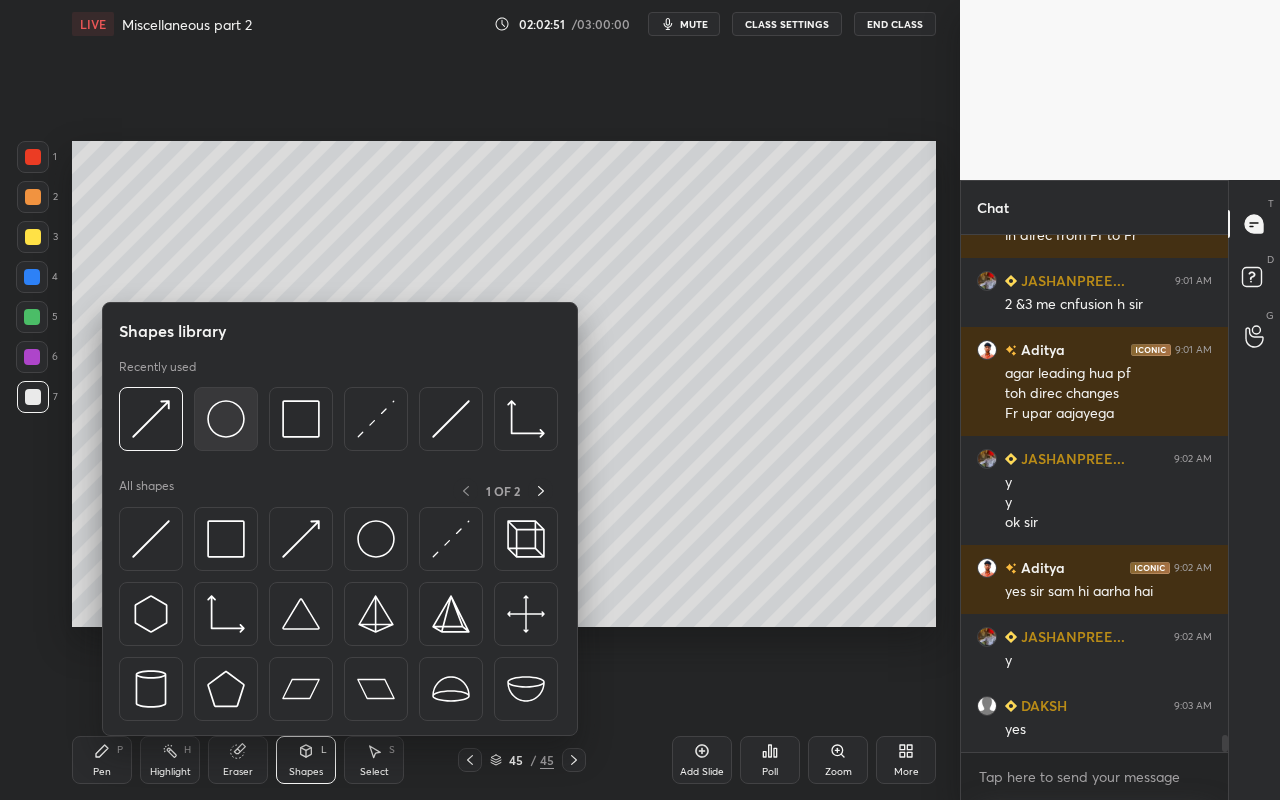 click at bounding box center [226, 419] 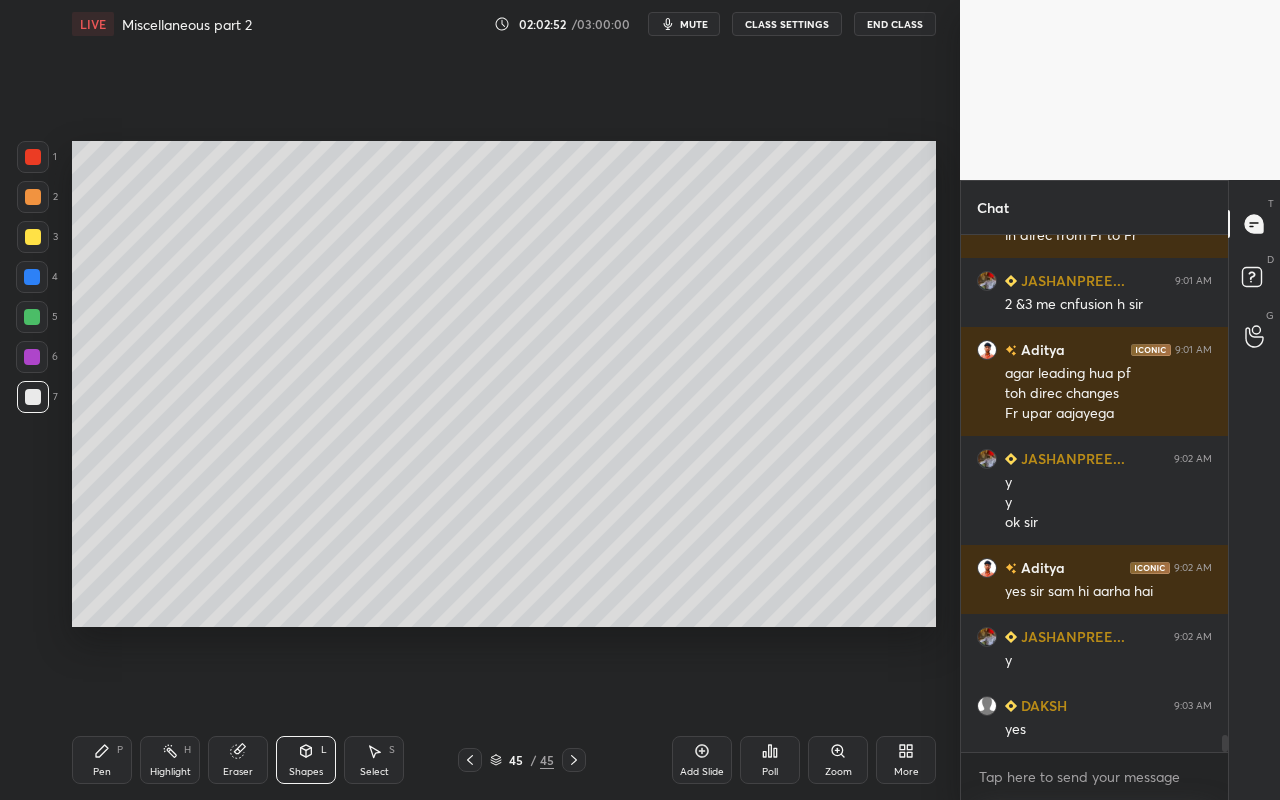 click at bounding box center (33, 197) 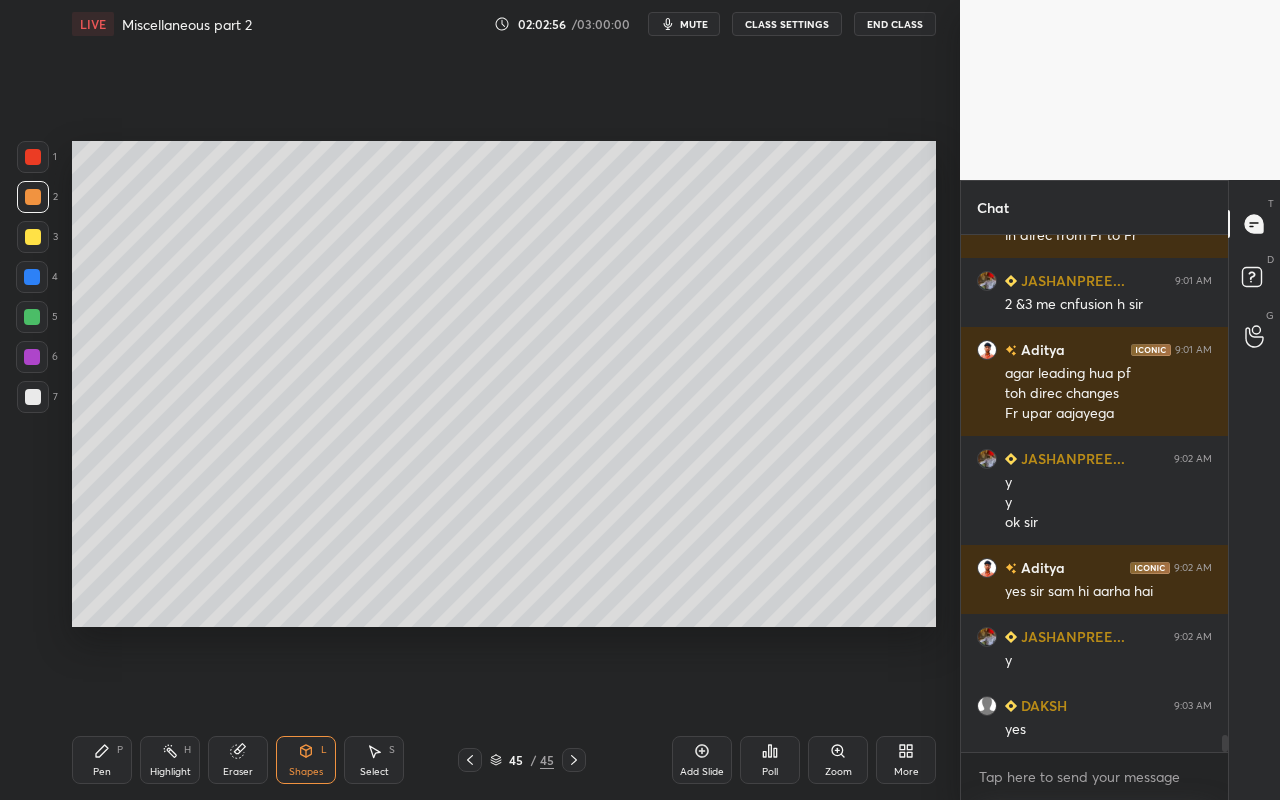 drag, startPoint x: 382, startPoint y: 763, endPoint x: 498, endPoint y: 664, distance: 152.50246 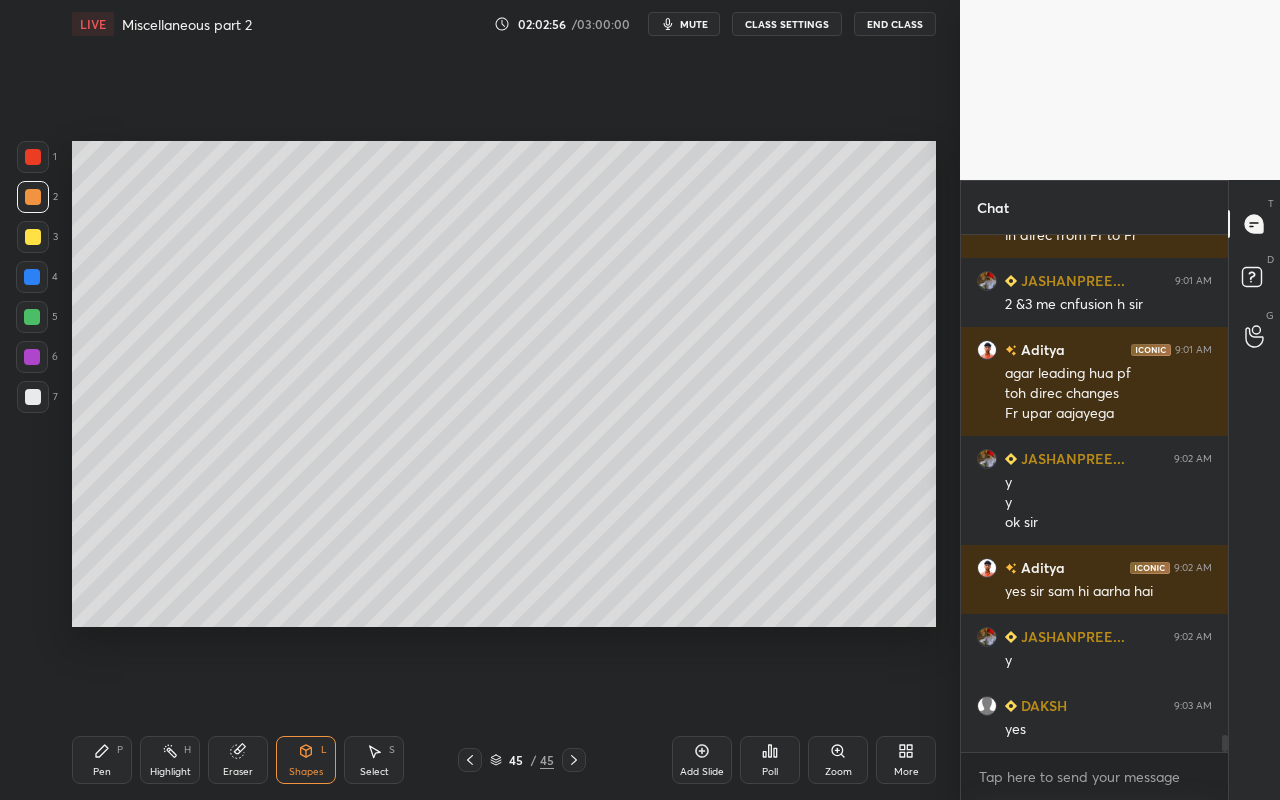 click on "Select S" at bounding box center (374, 760) 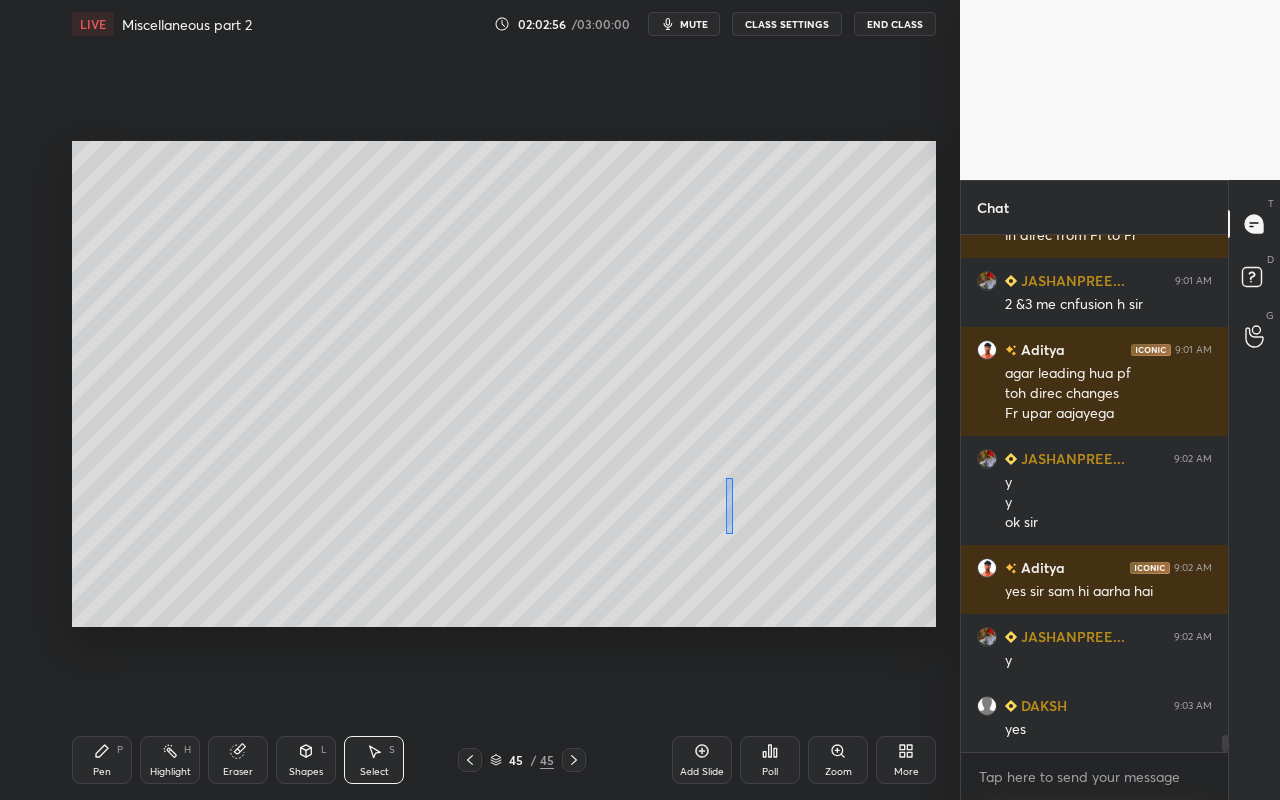 drag, startPoint x: 736, startPoint y: 504, endPoint x: 734, endPoint y: 544, distance: 40.04997 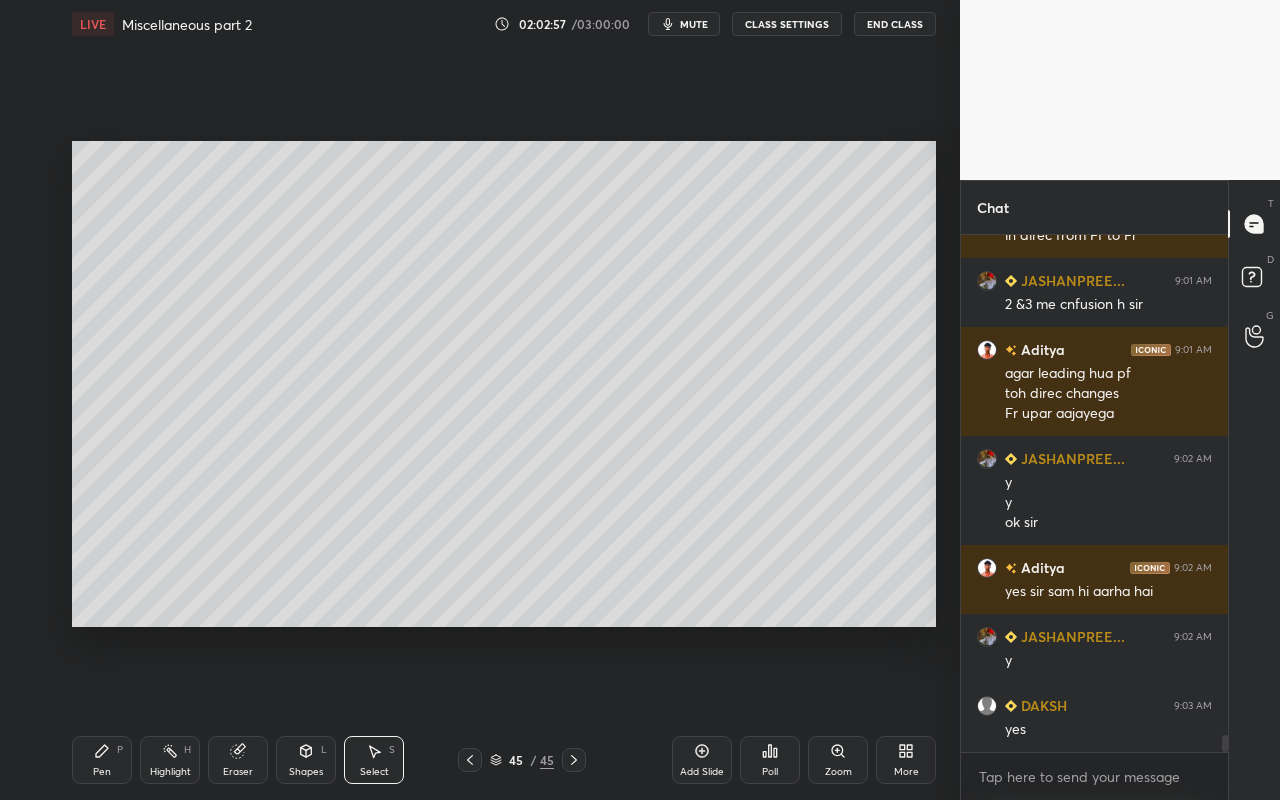 click on "0 ° Undo Copy Paste here Duplicate Duplicate to new slide Delete" at bounding box center [504, 384] 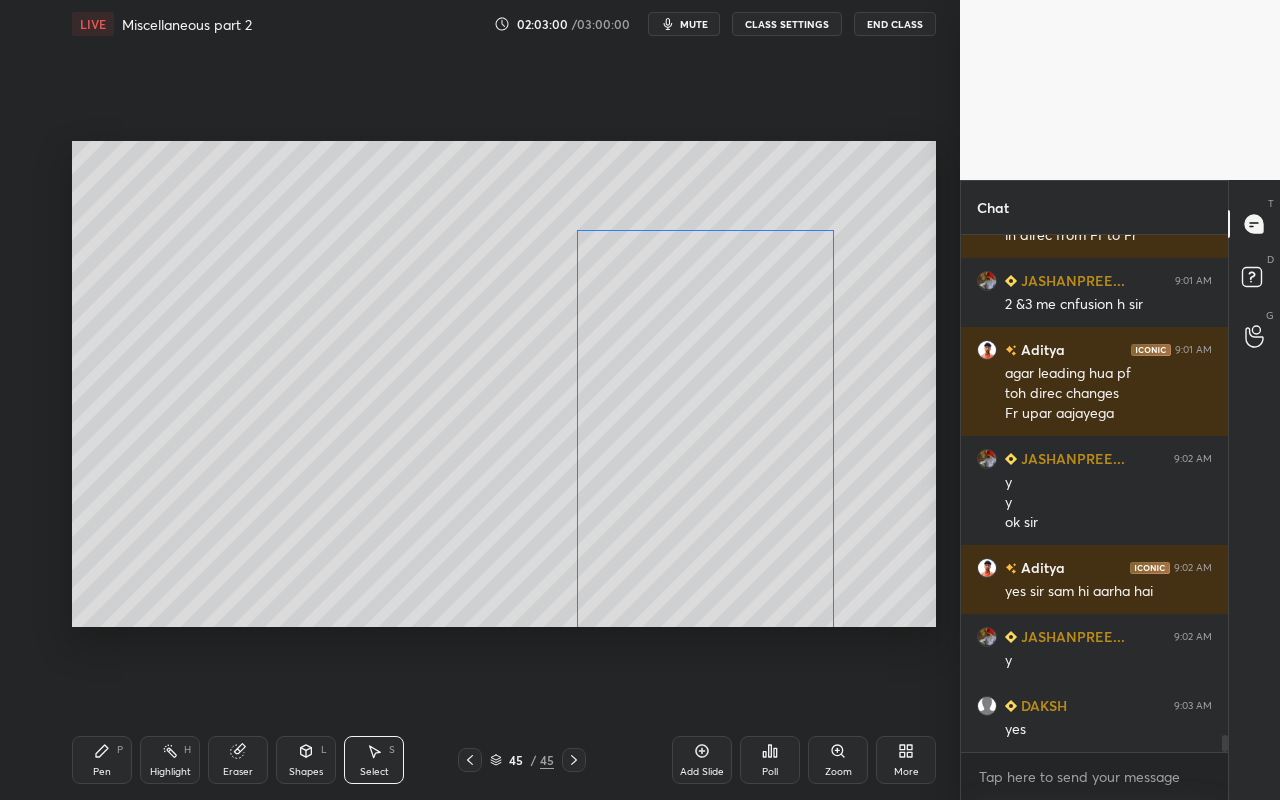 drag, startPoint x: 731, startPoint y: 526, endPoint x: 732, endPoint y: 571, distance: 45.01111 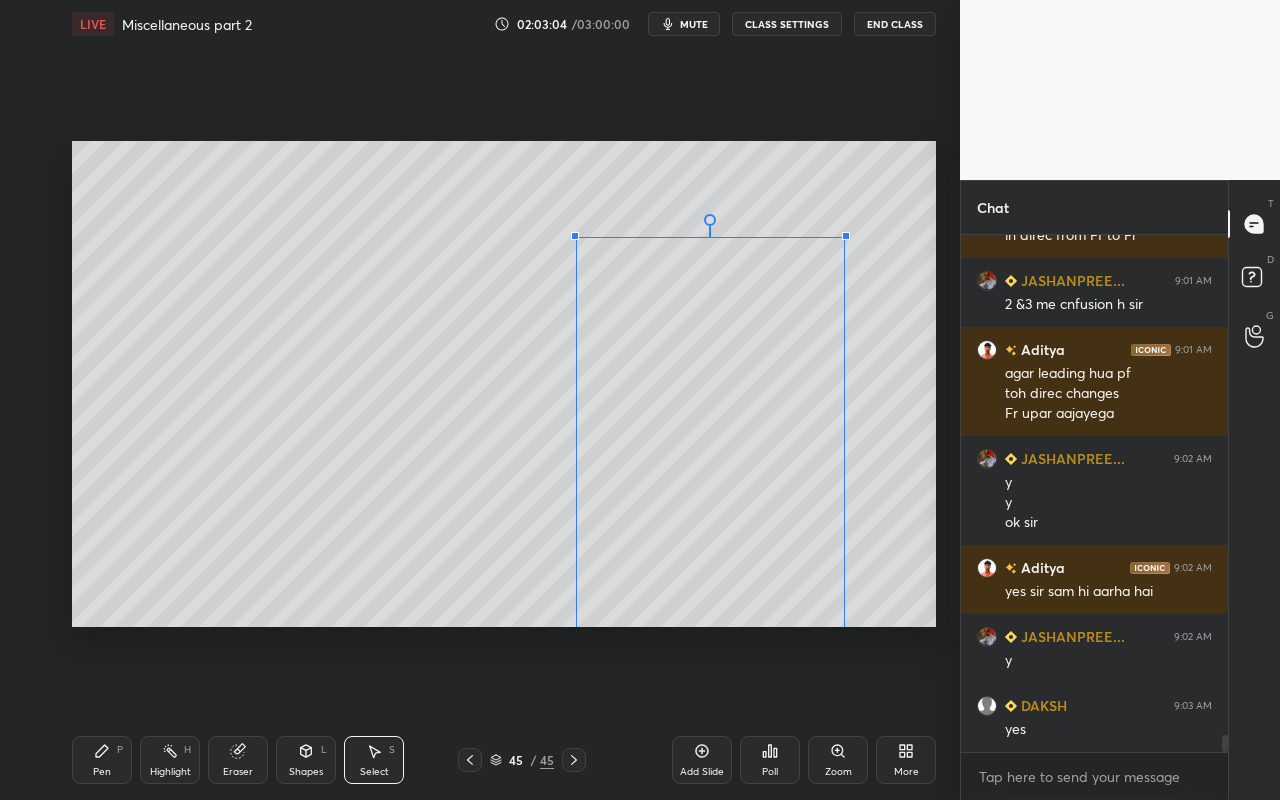 click at bounding box center [846, 236] 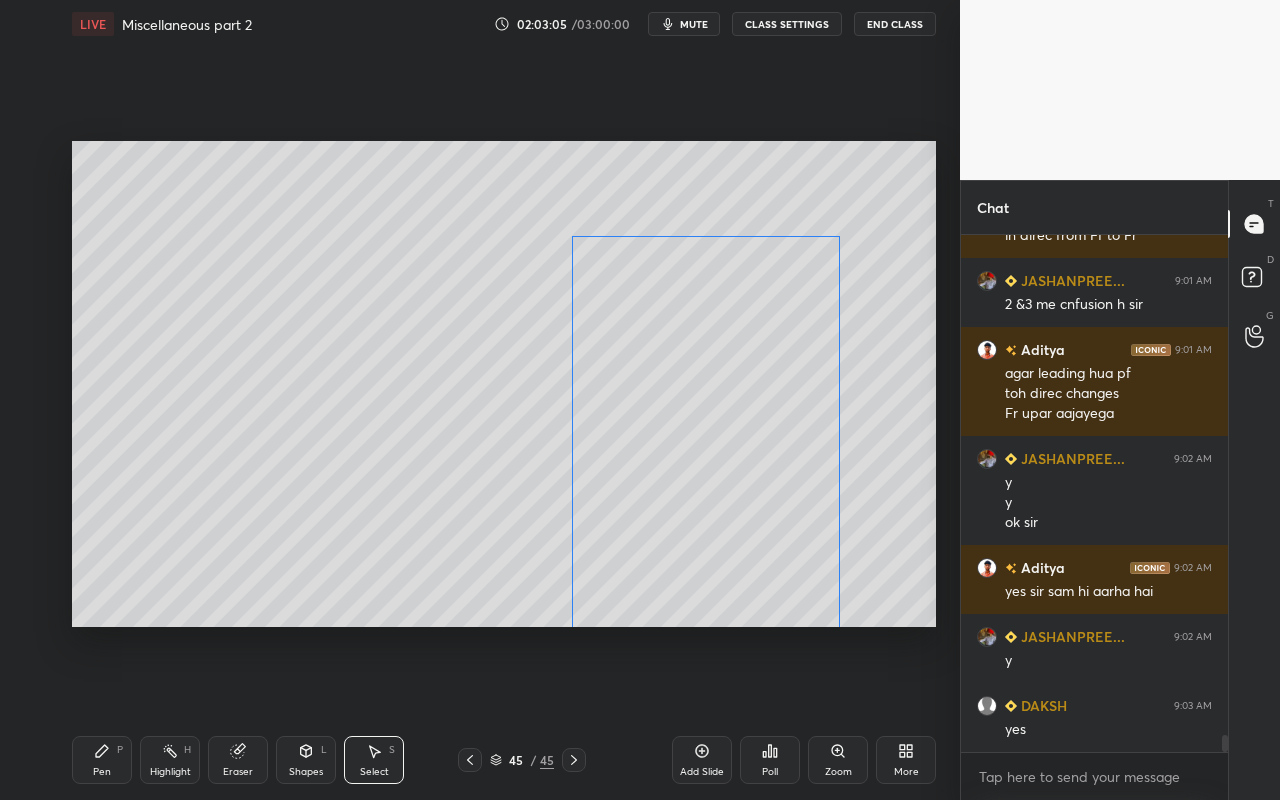 click on "0 ° Undo Copy Paste here Duplicate Duplicate to new slide Delete" at bounding box center (504, 384) 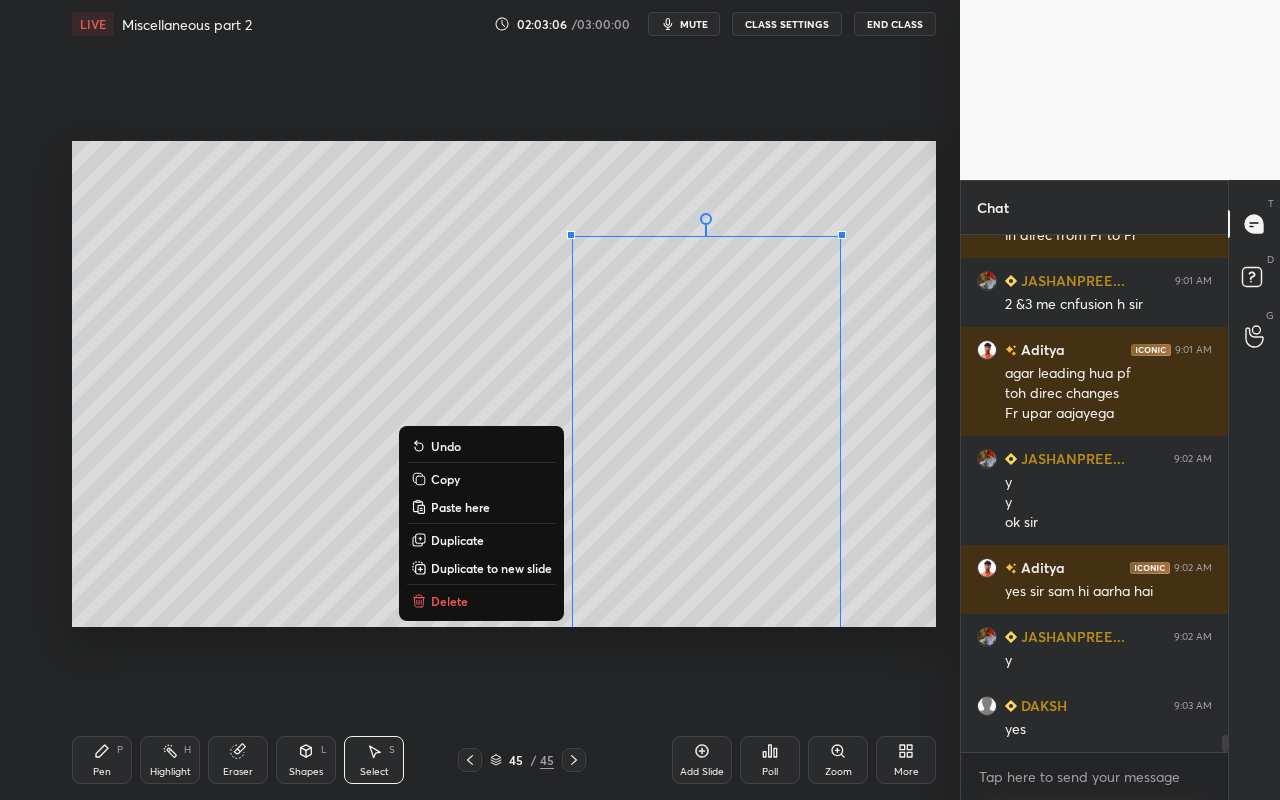 drag, startPoint x: 297, startPoint y: 536, endPoint x: 368, endPoint y: 581, distance: 84.0595 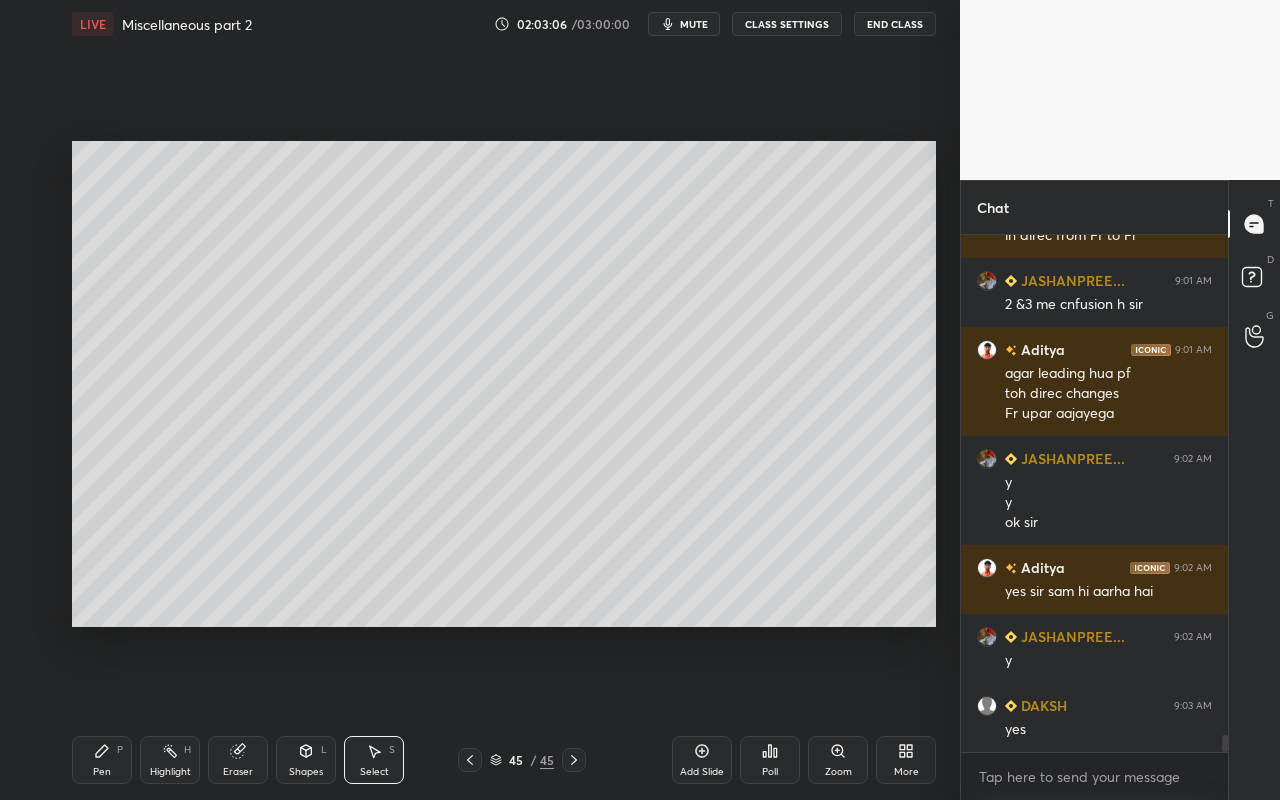 click on "Eraser" at bounding box center (238, 772) 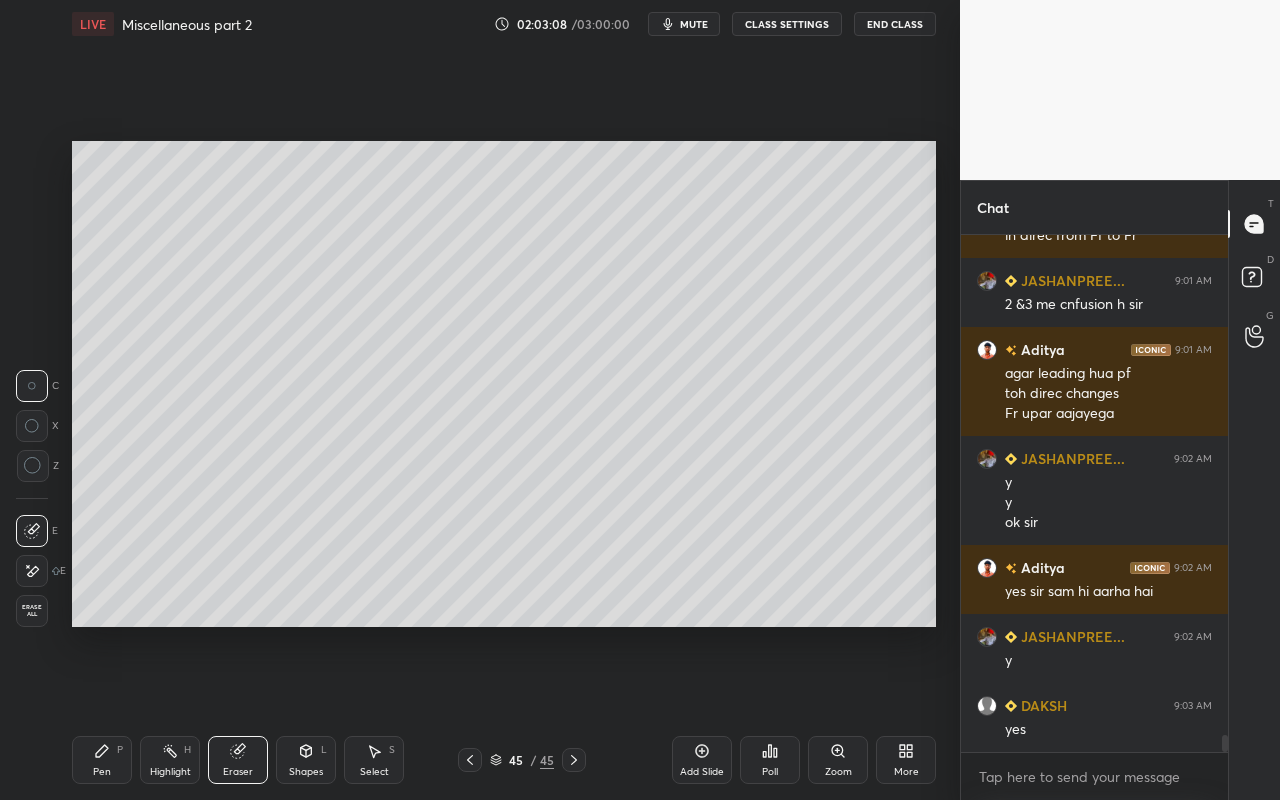 click at bounding box center (33, 466) 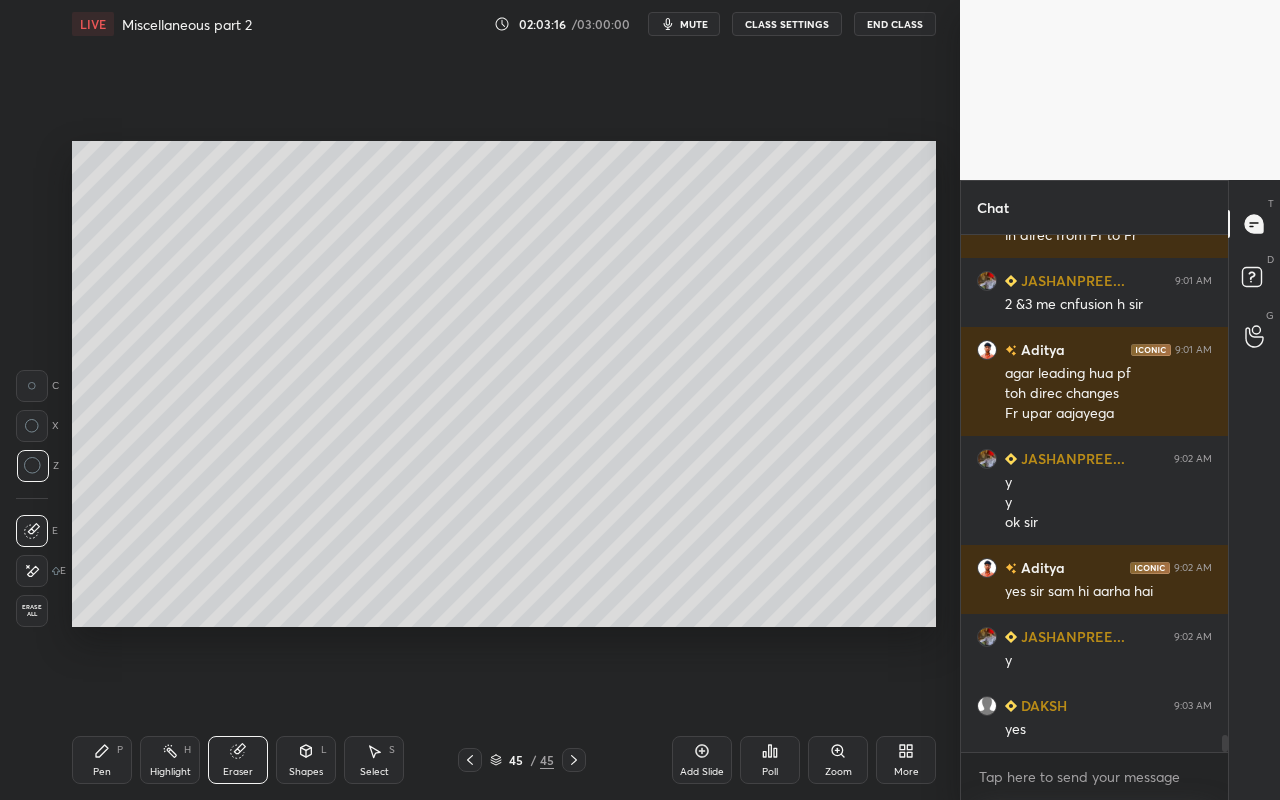 drag, startPoint x: 180, startPoint y: 767, endPoint x: 187, endPoint y: 754, distance: 14.764823 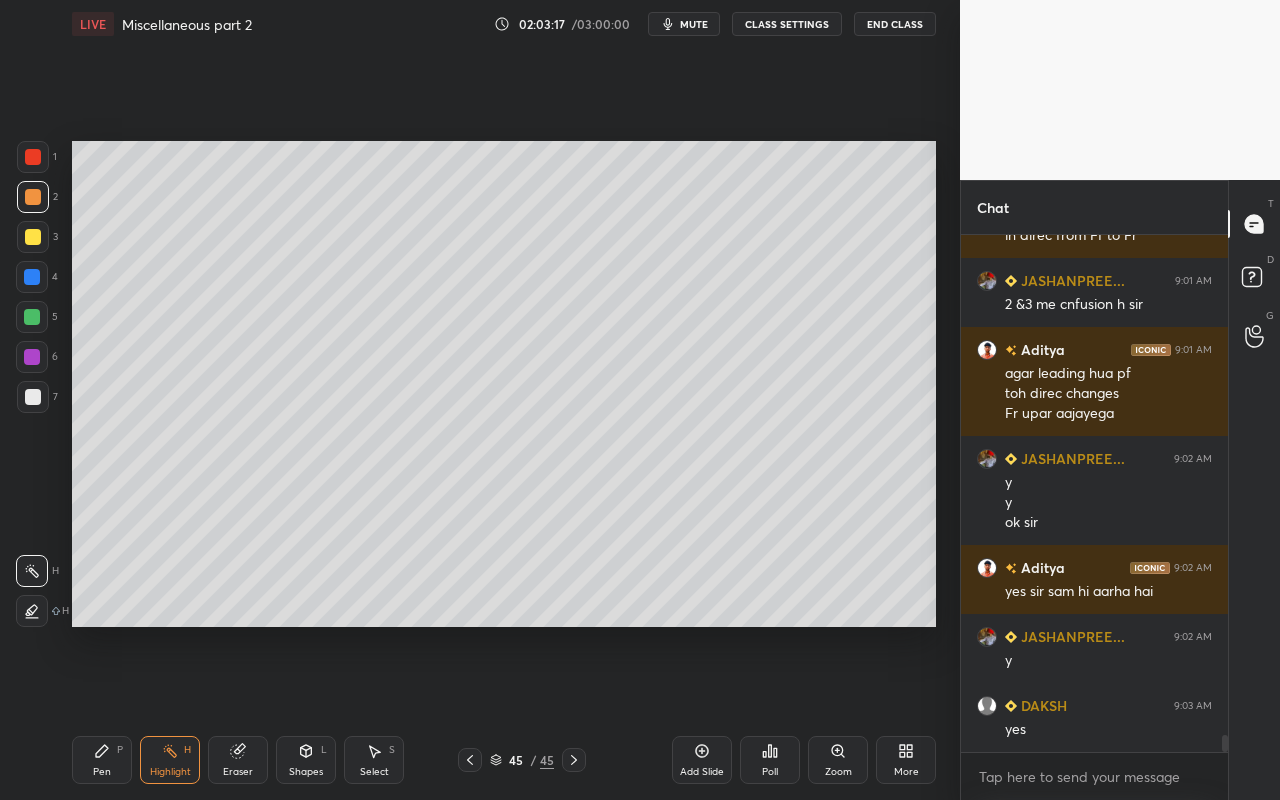 click on "Highlight H" at bounding box center [170, 760] 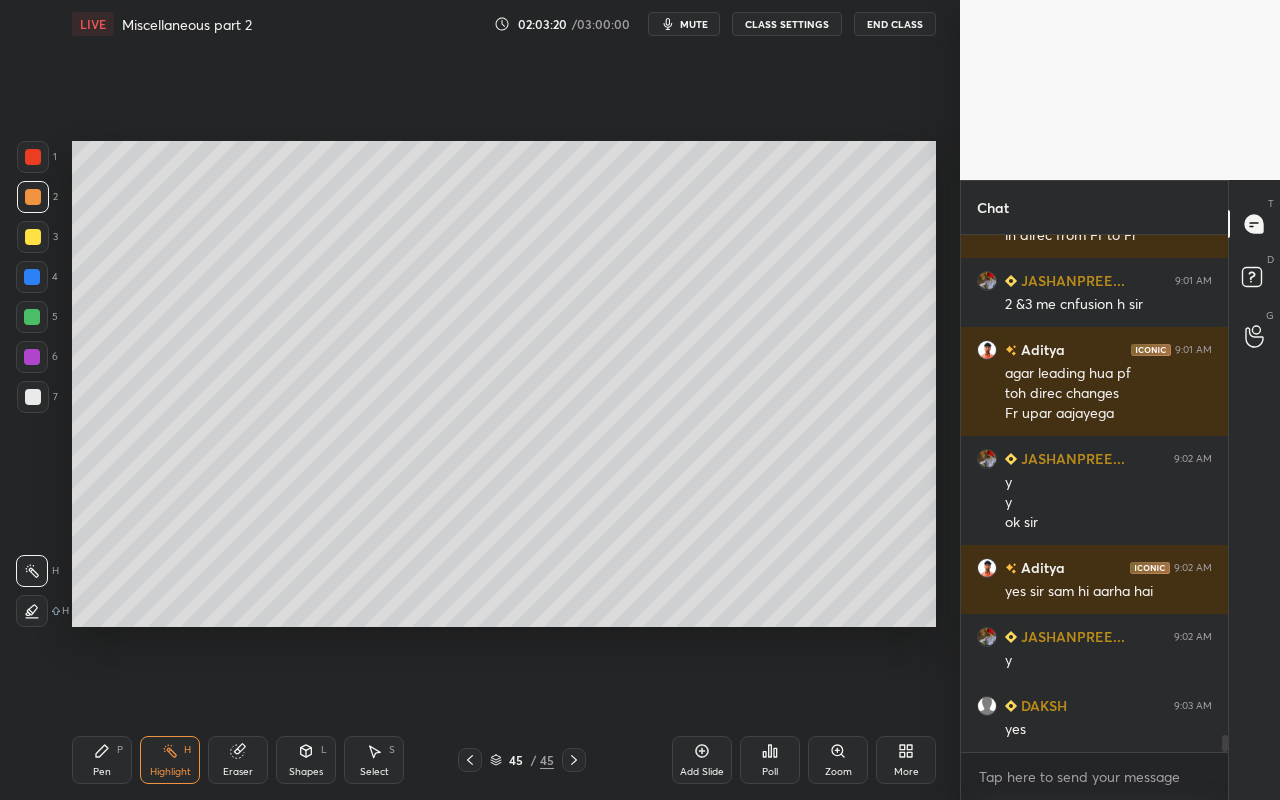 click on "1 2 3 4 5 6 7 C X Z C X Z E E Erase all   H H LIVE Miscellaneous part 2 02:03:20 /  03:00:00 mute CLASS SETTINGS End Class Setting up your live class Poll for   secs No correct answer Start poll Back Miscellaneous part 2 • L30 of Complete Course of DC Machines and Synchronous Machines [PERSON] Pen P Highlight H Eraser Shapes L Select S 45 / 45 Add Slide Poll Zoom More" at bounding box center [480, 400] 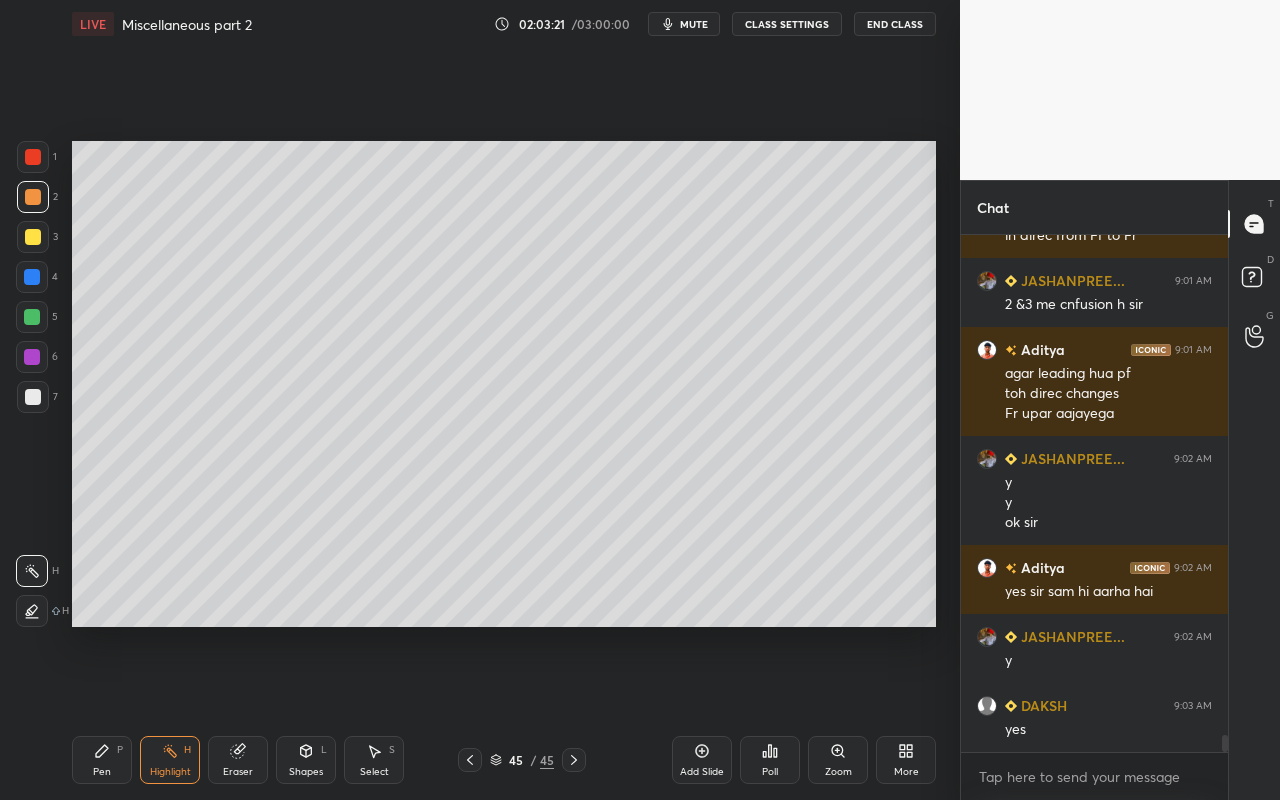 click on "Pen" at bounding box center [102, 772] 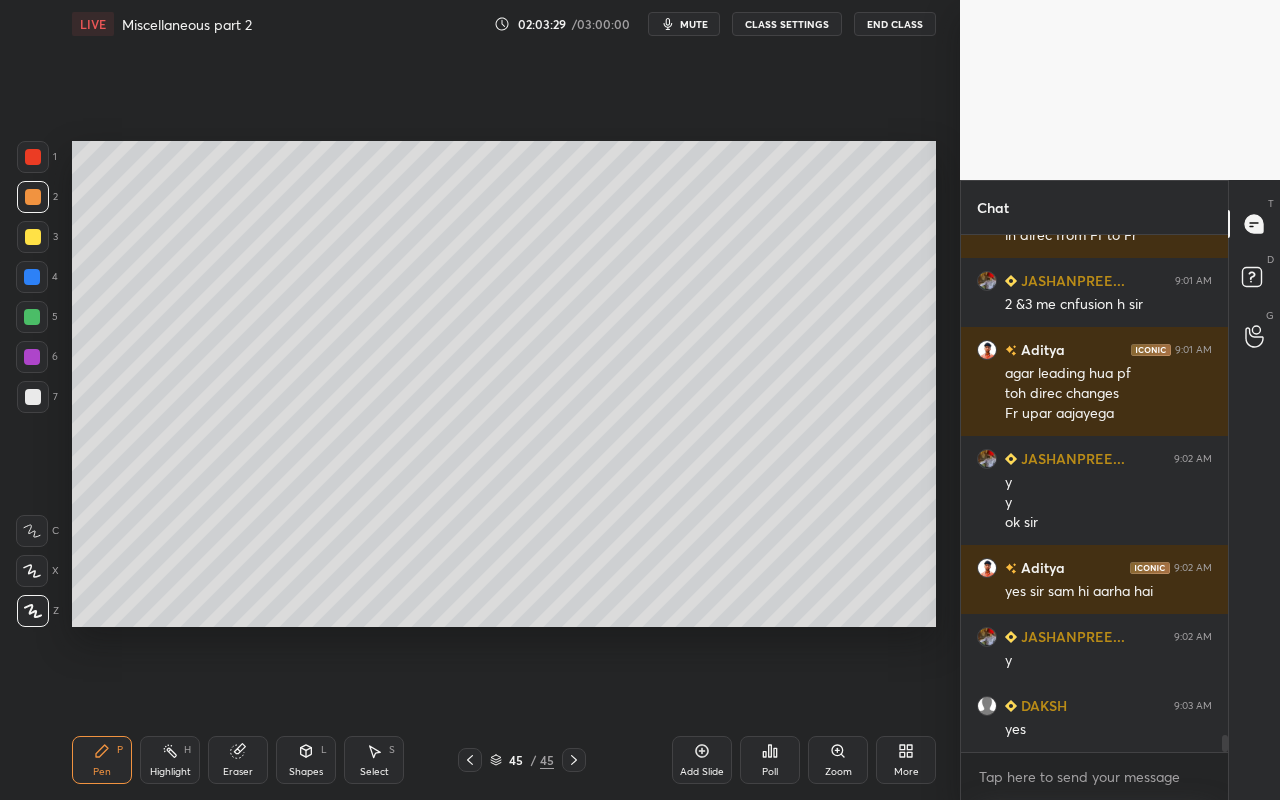 click on "Shapes L" at bounding box center (306, 760) 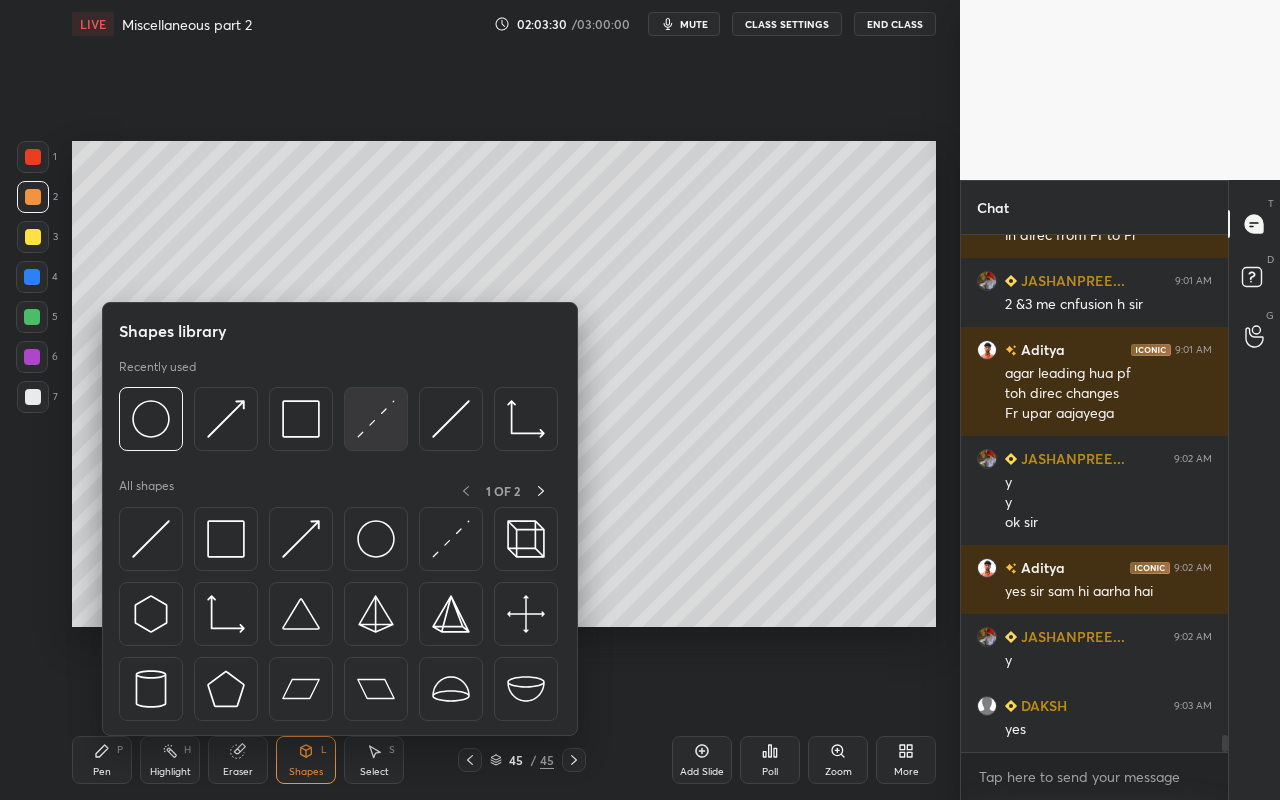 click at bounding box center [376, 419] 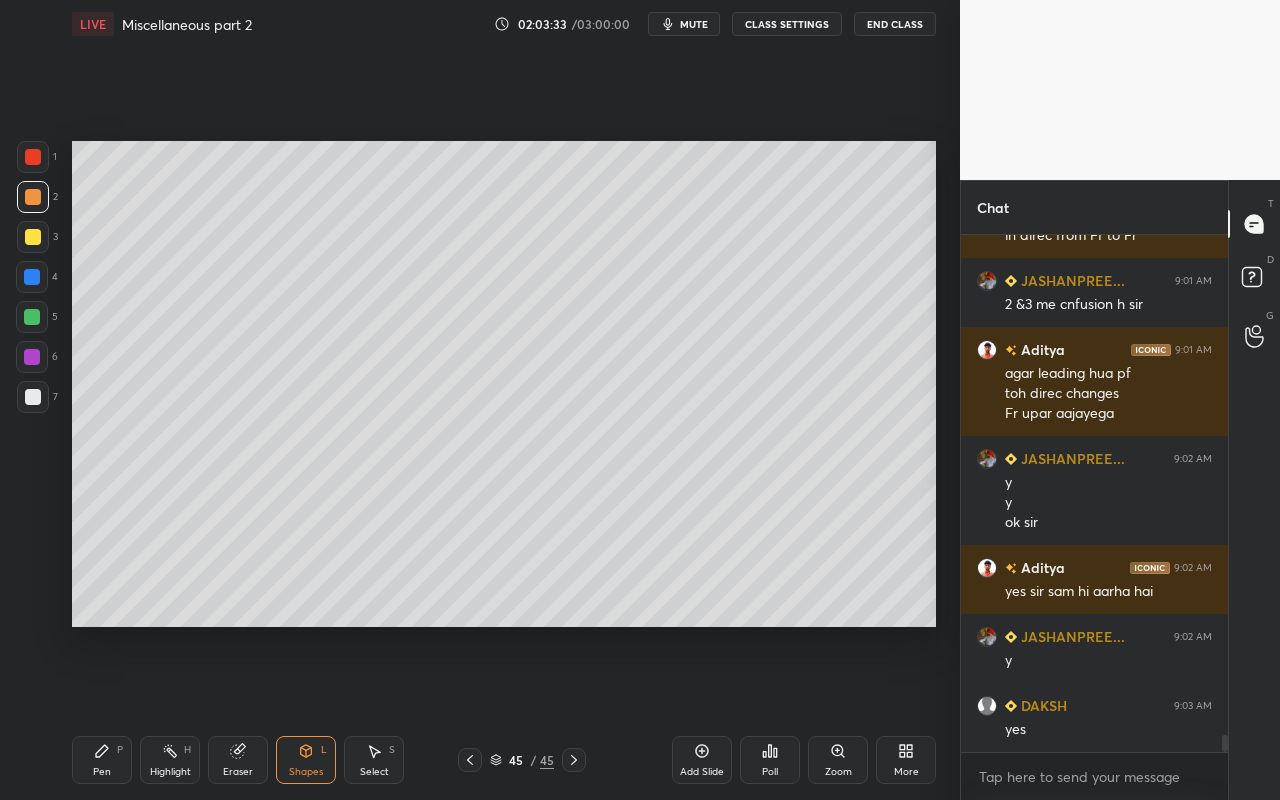 click on "Pen P" at bounding box center [102, 760] 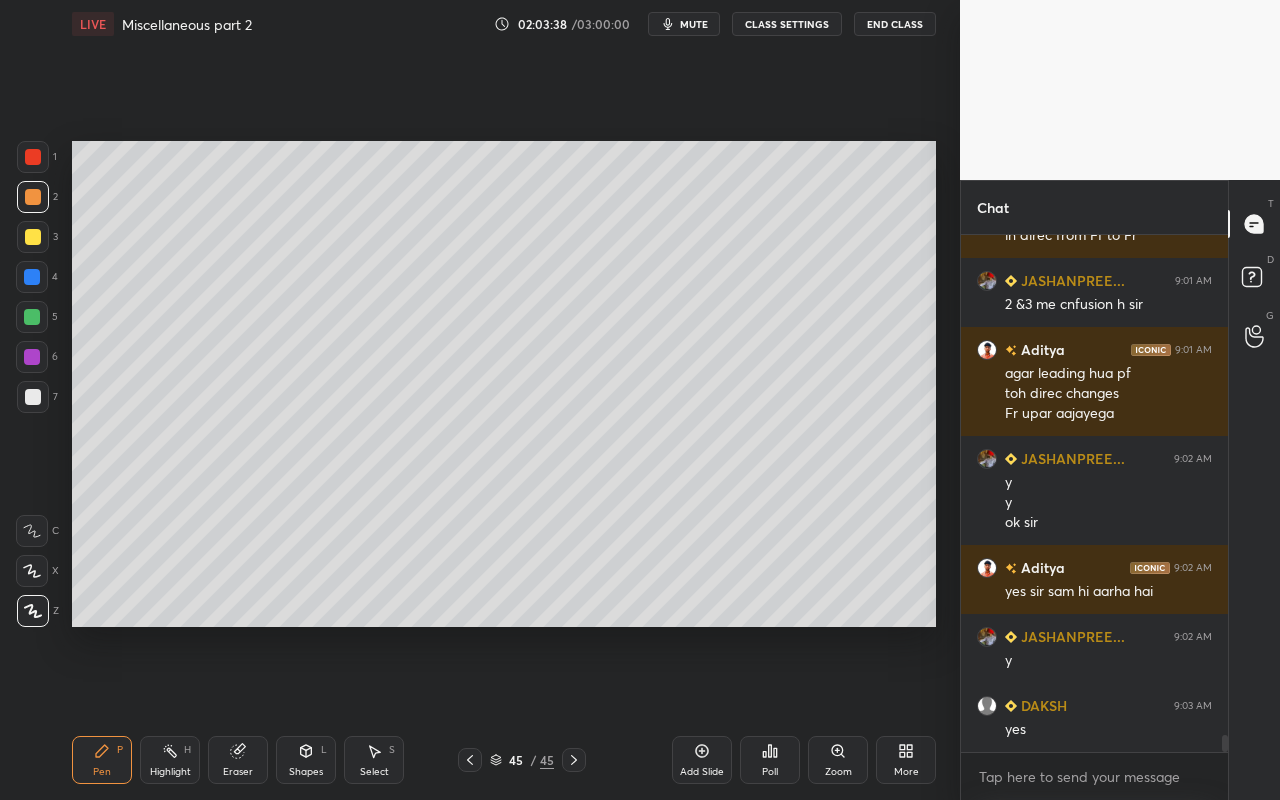 click 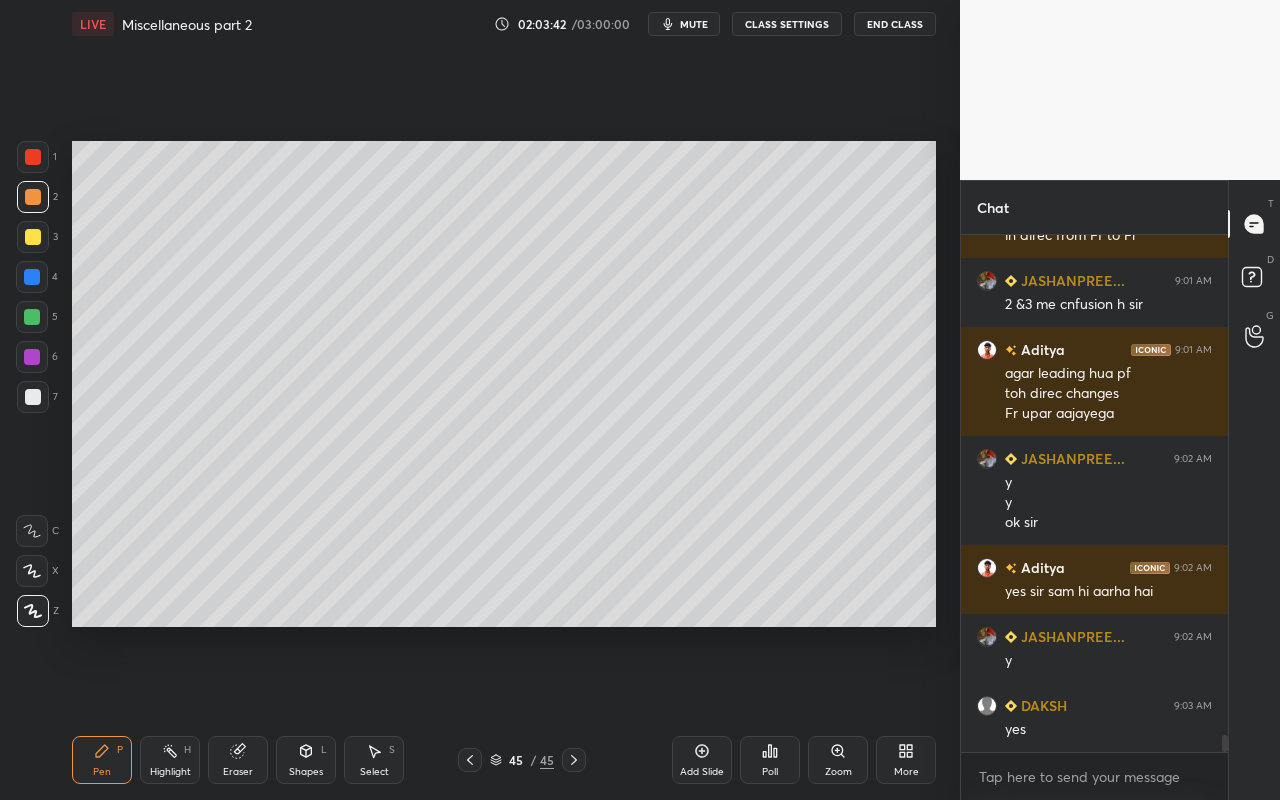 drag, startPoint x: 107, startPoint y: 768, endPoint x: 128, endPoint y: 724, distance: 48.754486 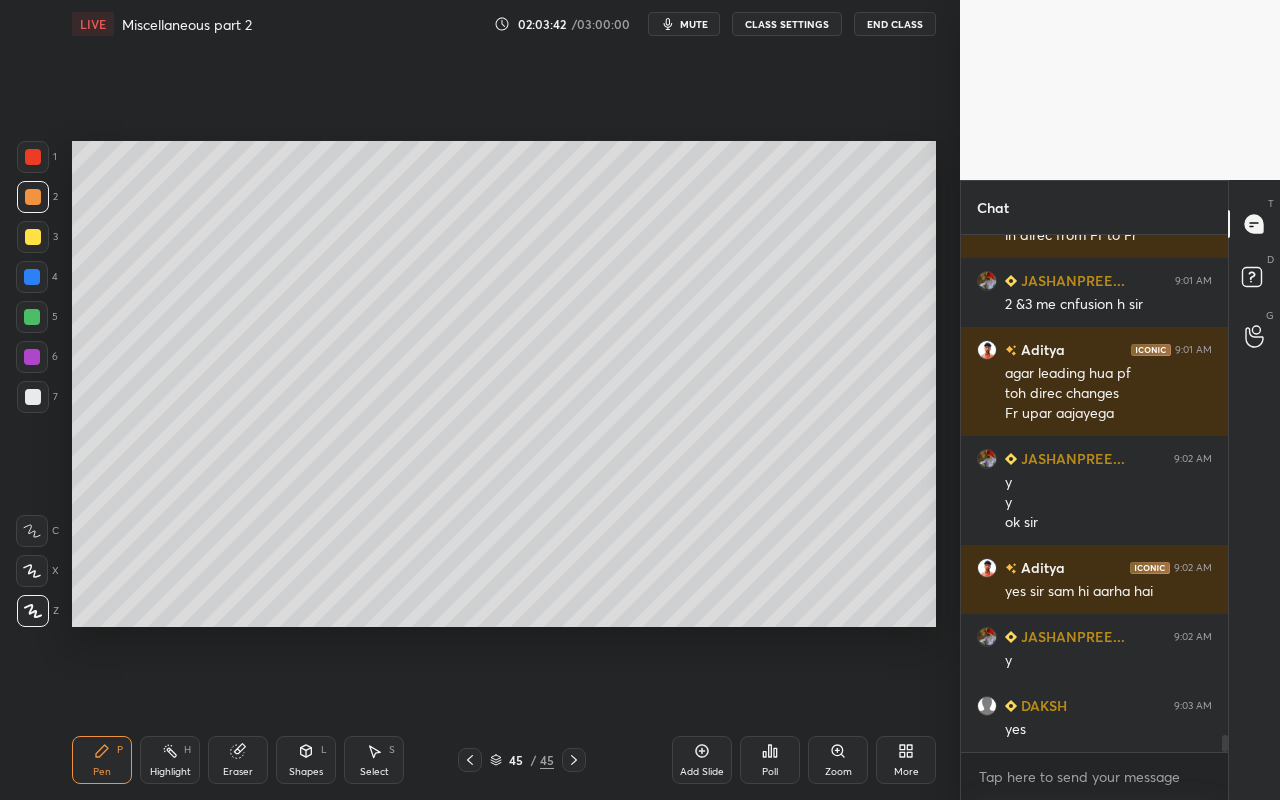 click on "Pen" at bounding box center [102, 772] 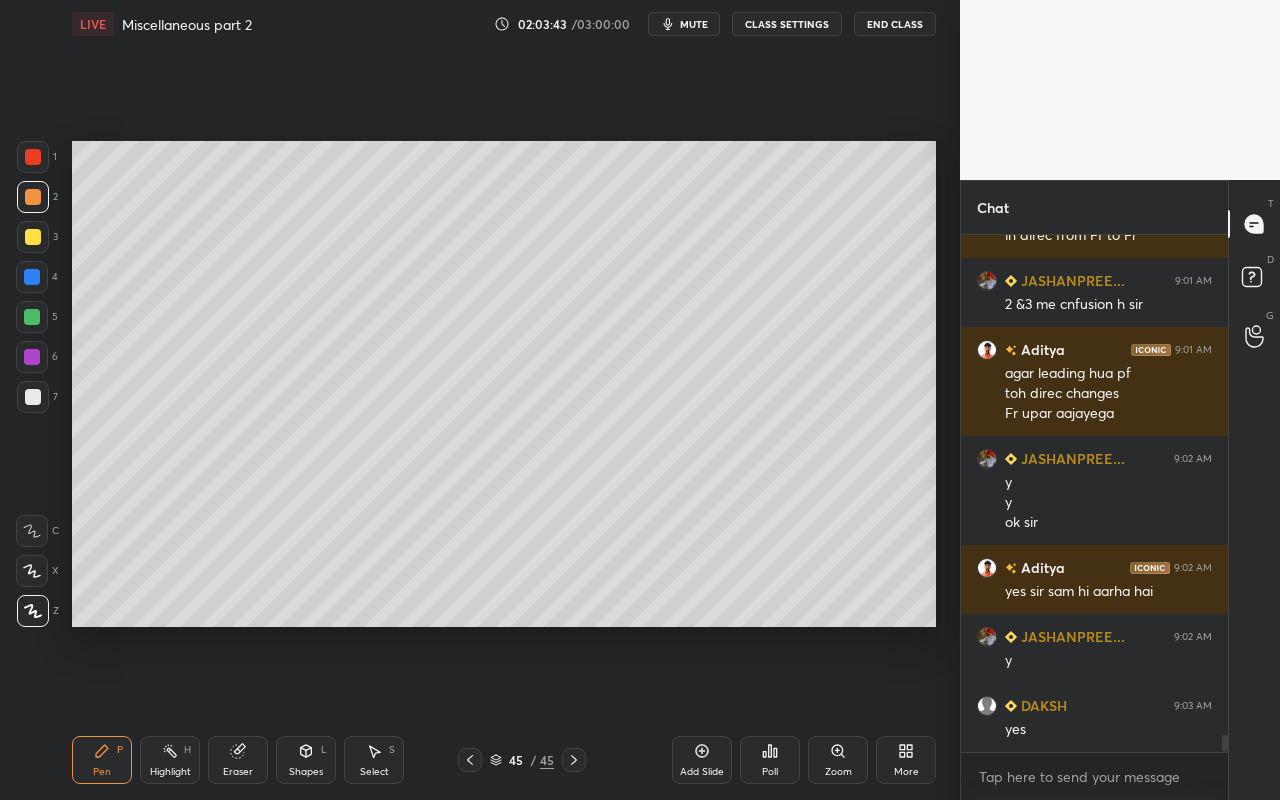 click at bounding box center (33, 397) 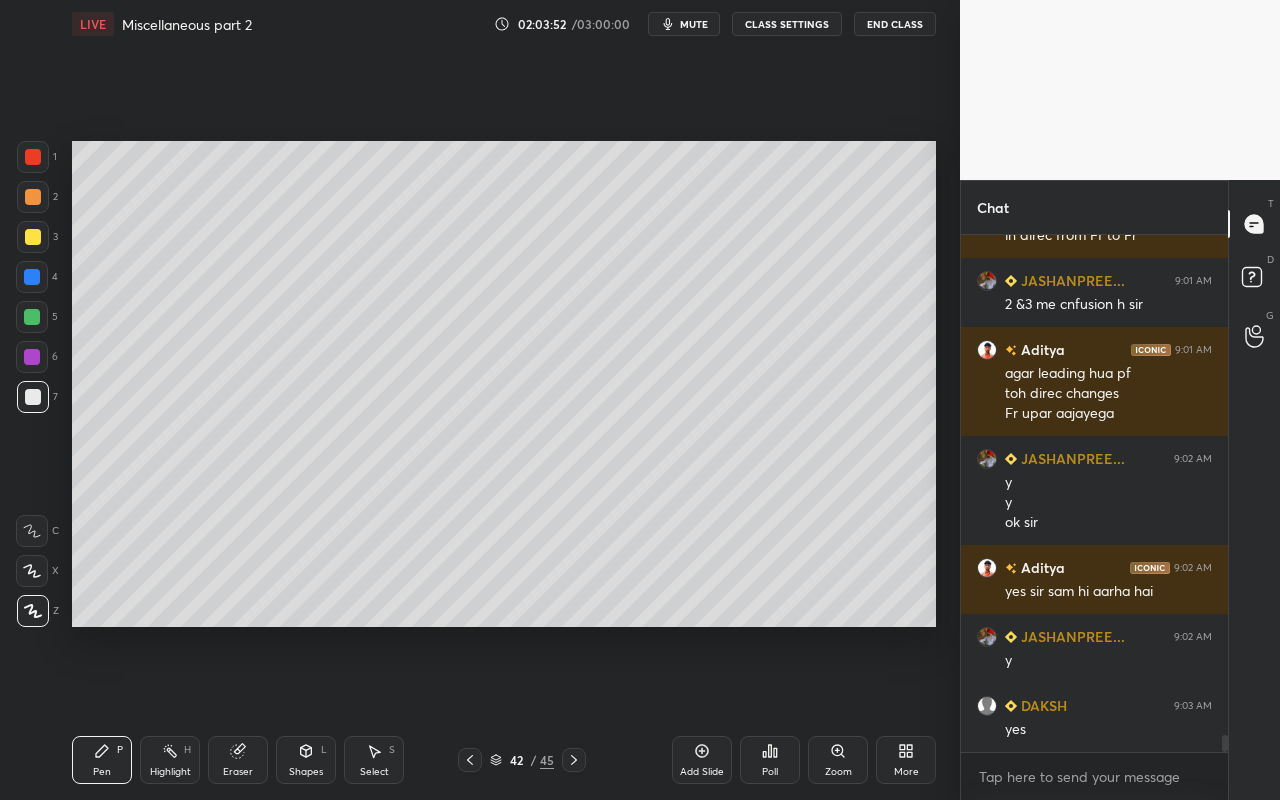 drag, startPoint x: 177, startPoint y: 766, endPoint x: 185, endPoint y: 749, distance: 18.788294 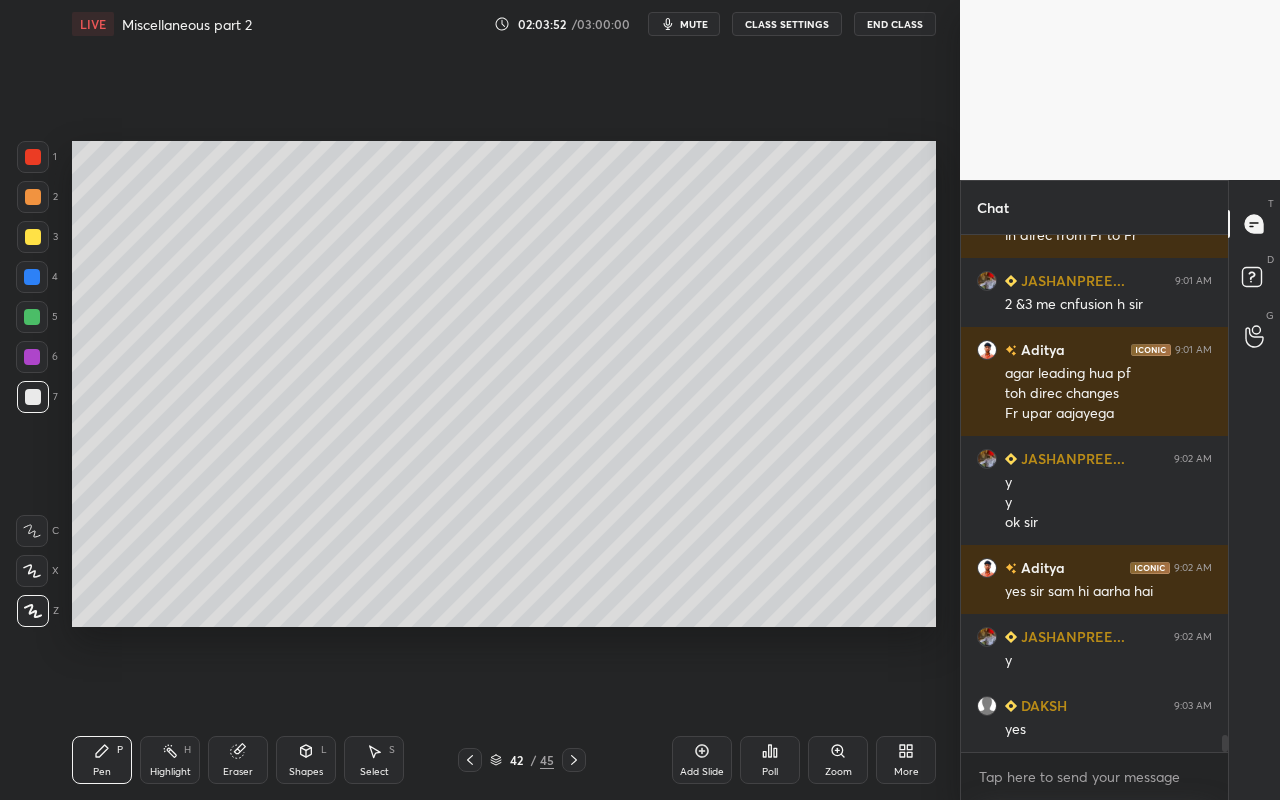 click on "Highlight H" at bounding box center (170, 760) 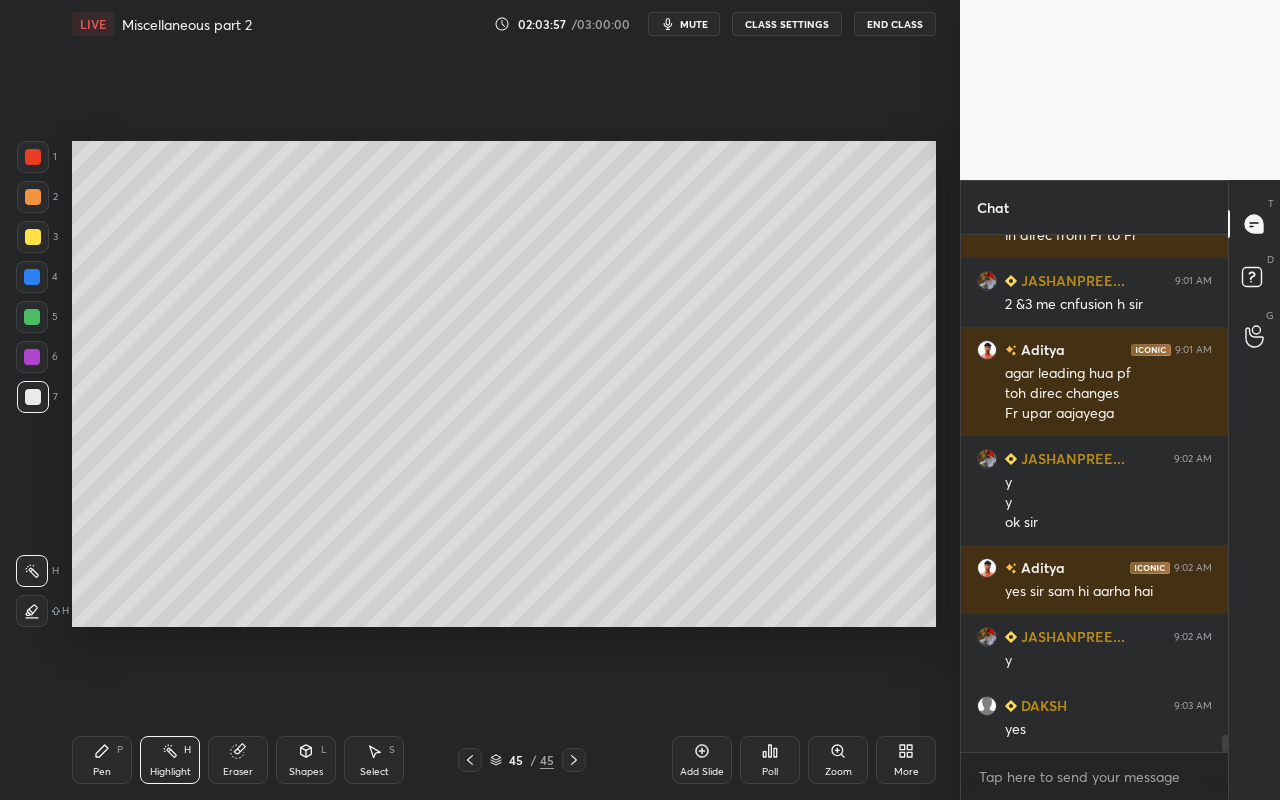 click 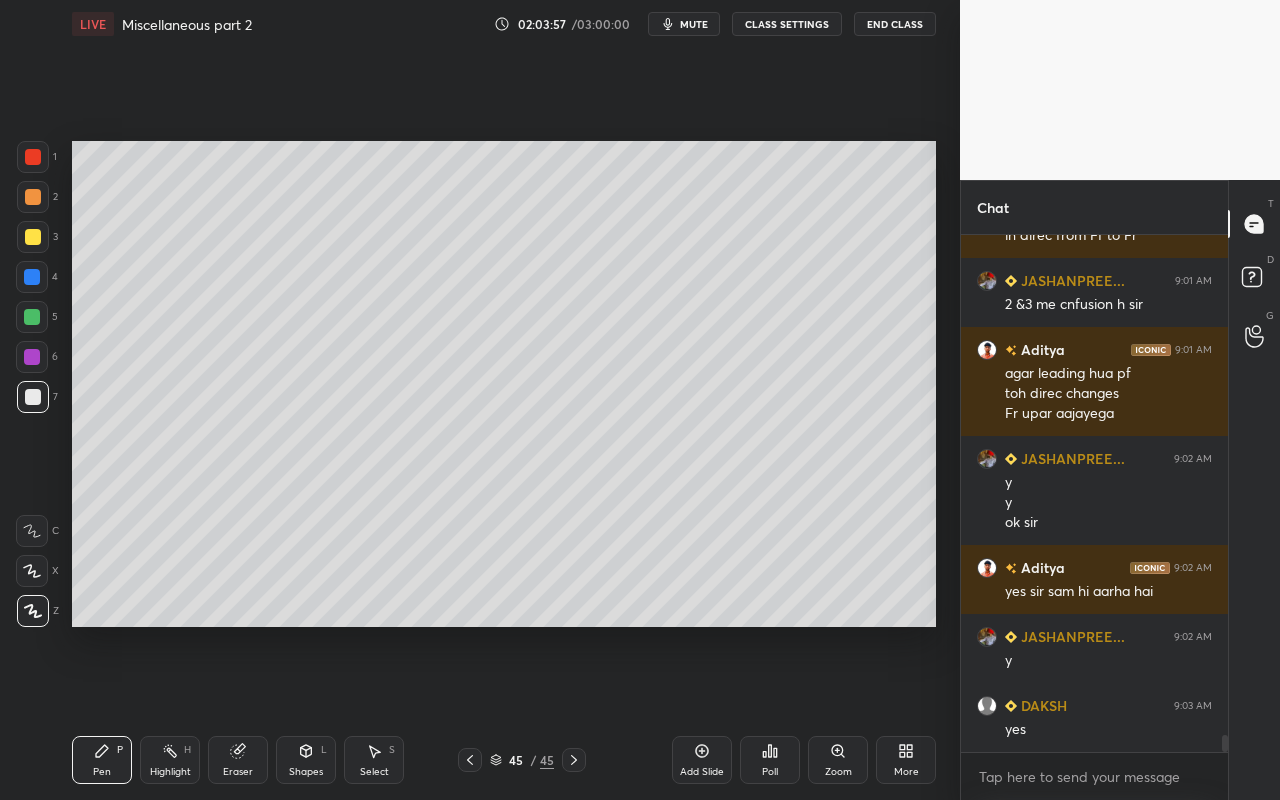 click at bounding box center [33, 237] 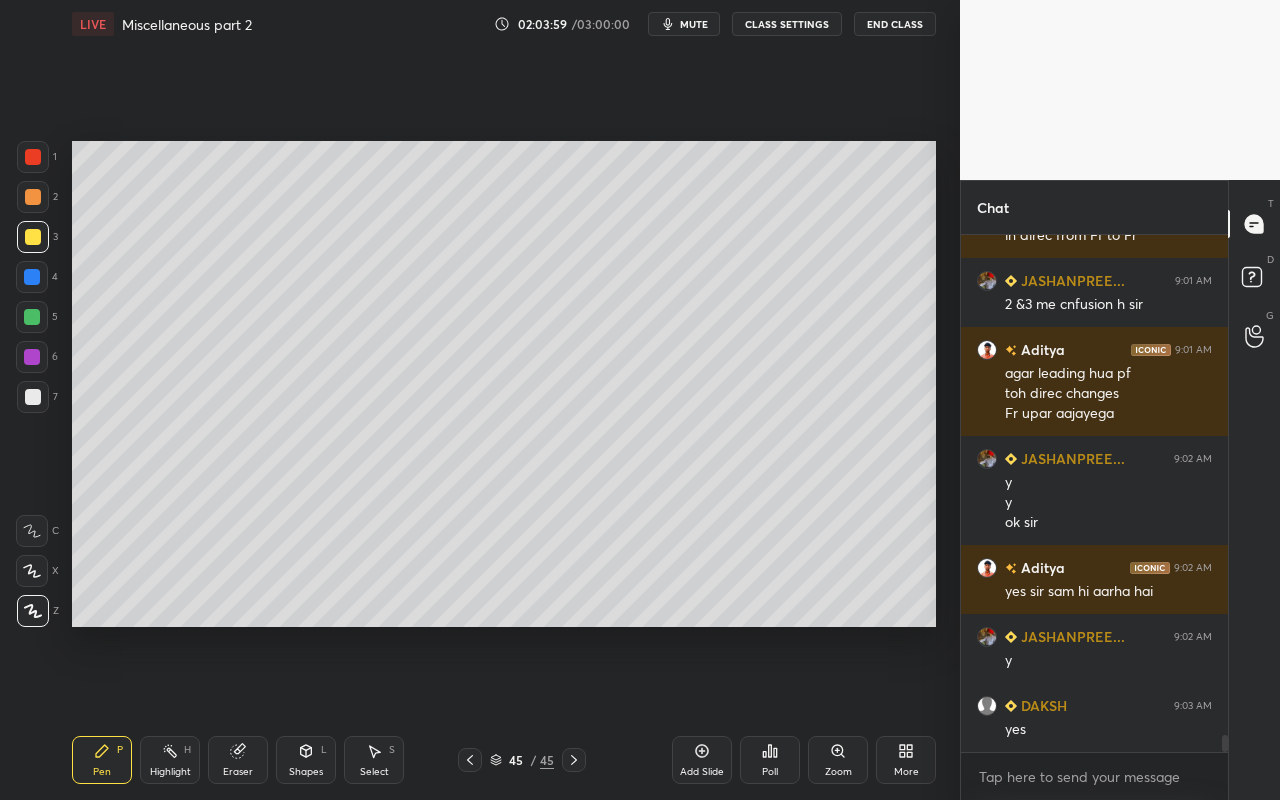 click at bounding box center [33, 197] 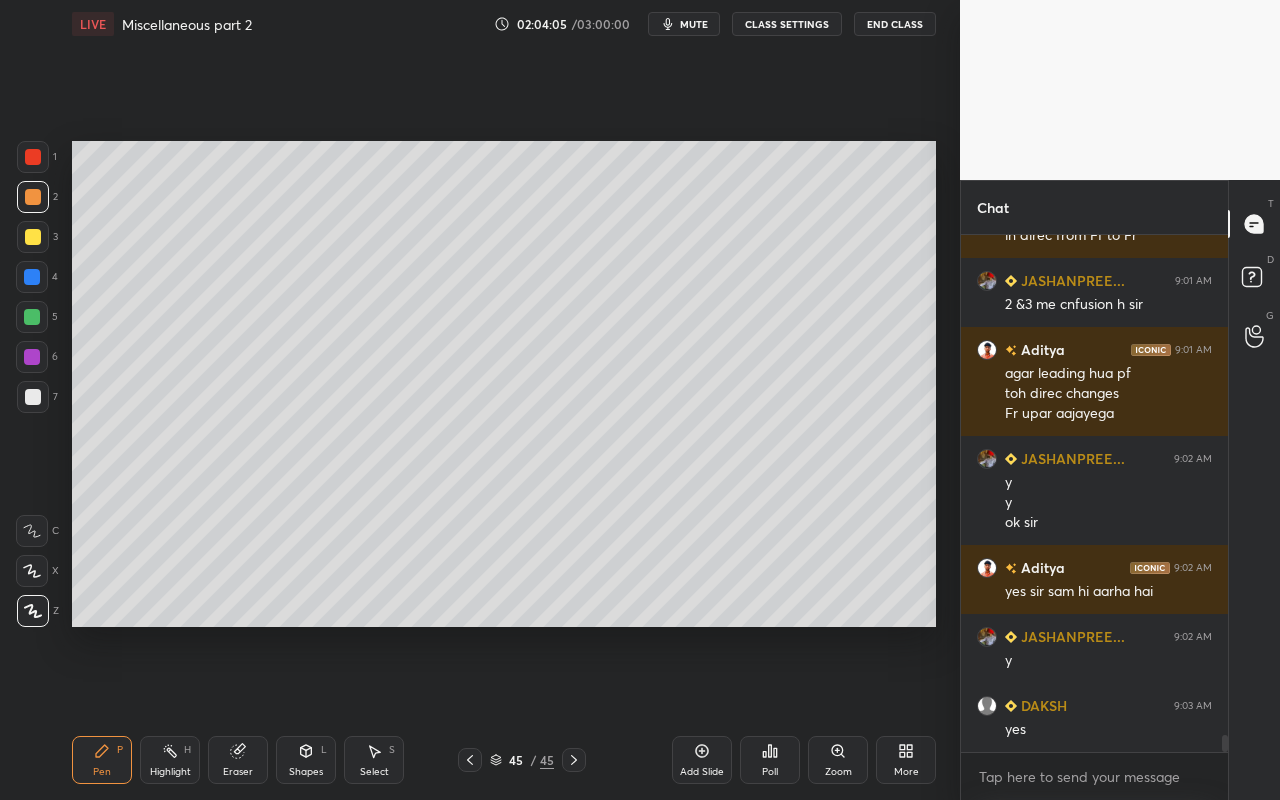 click on "Shapes" at bounding box center (306, 772) 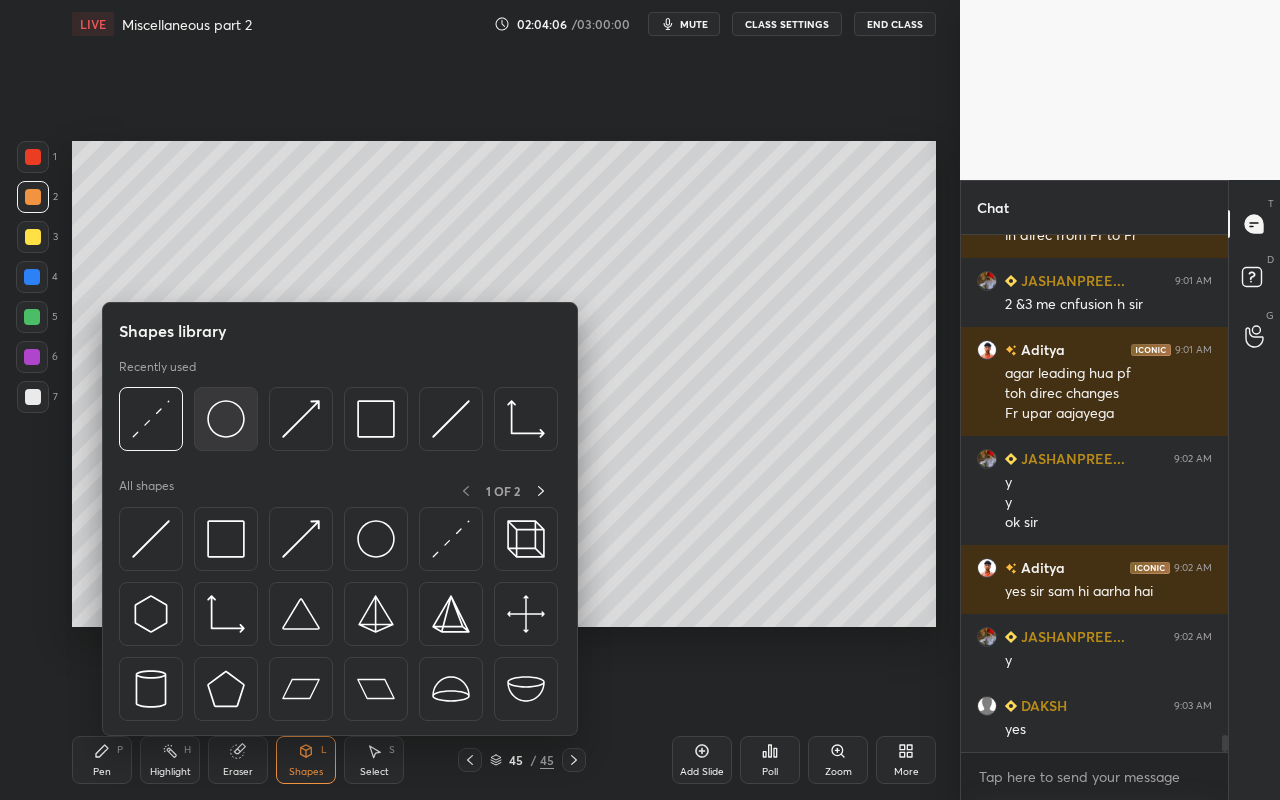 click at bounding box center [226, 419] 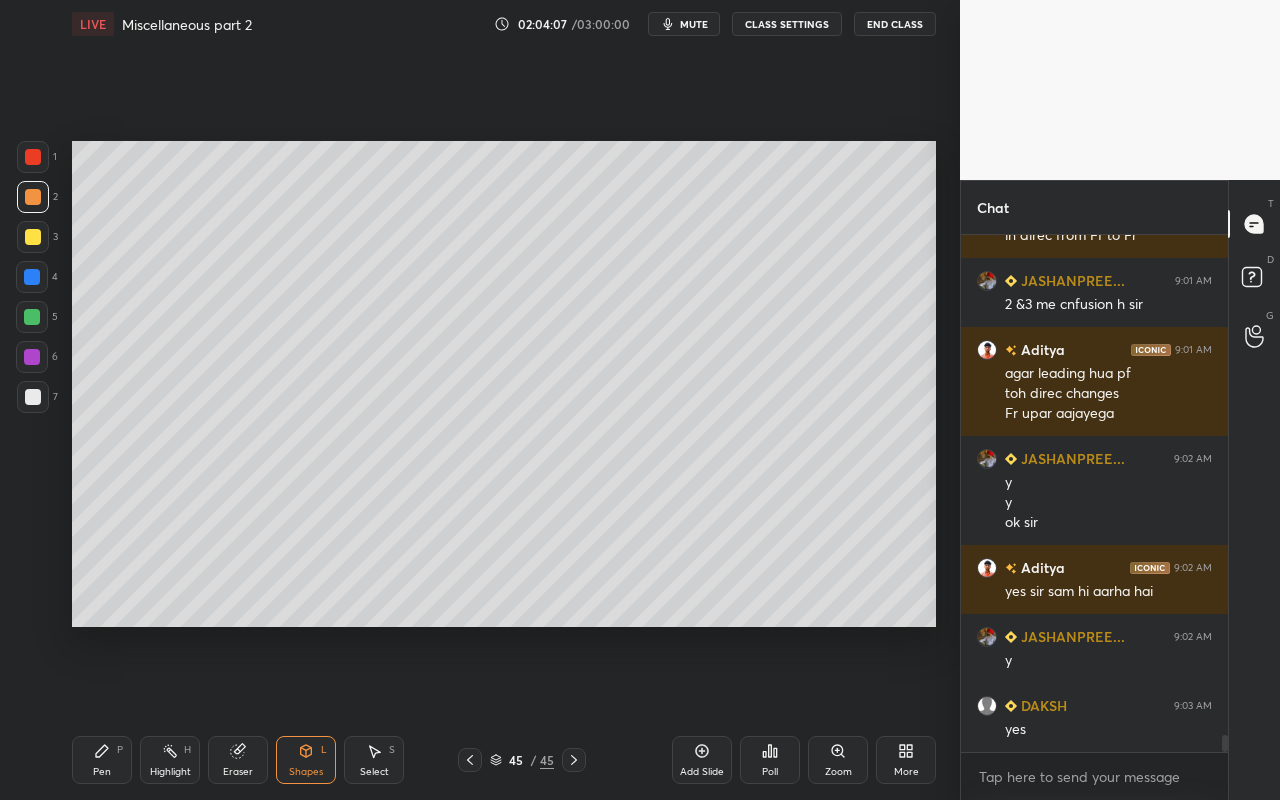 click on "Shapes" at bounding box center (306, 772) 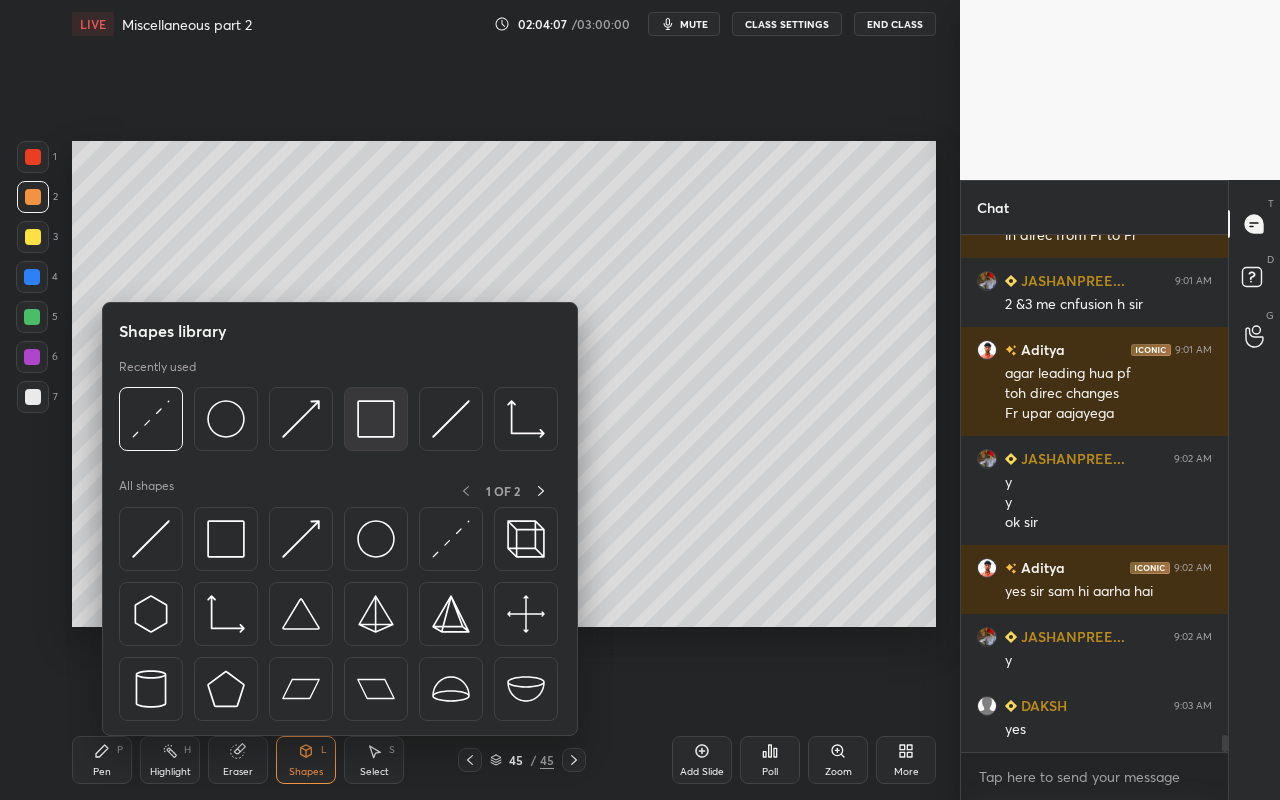 click at bounding box center [376, 419] 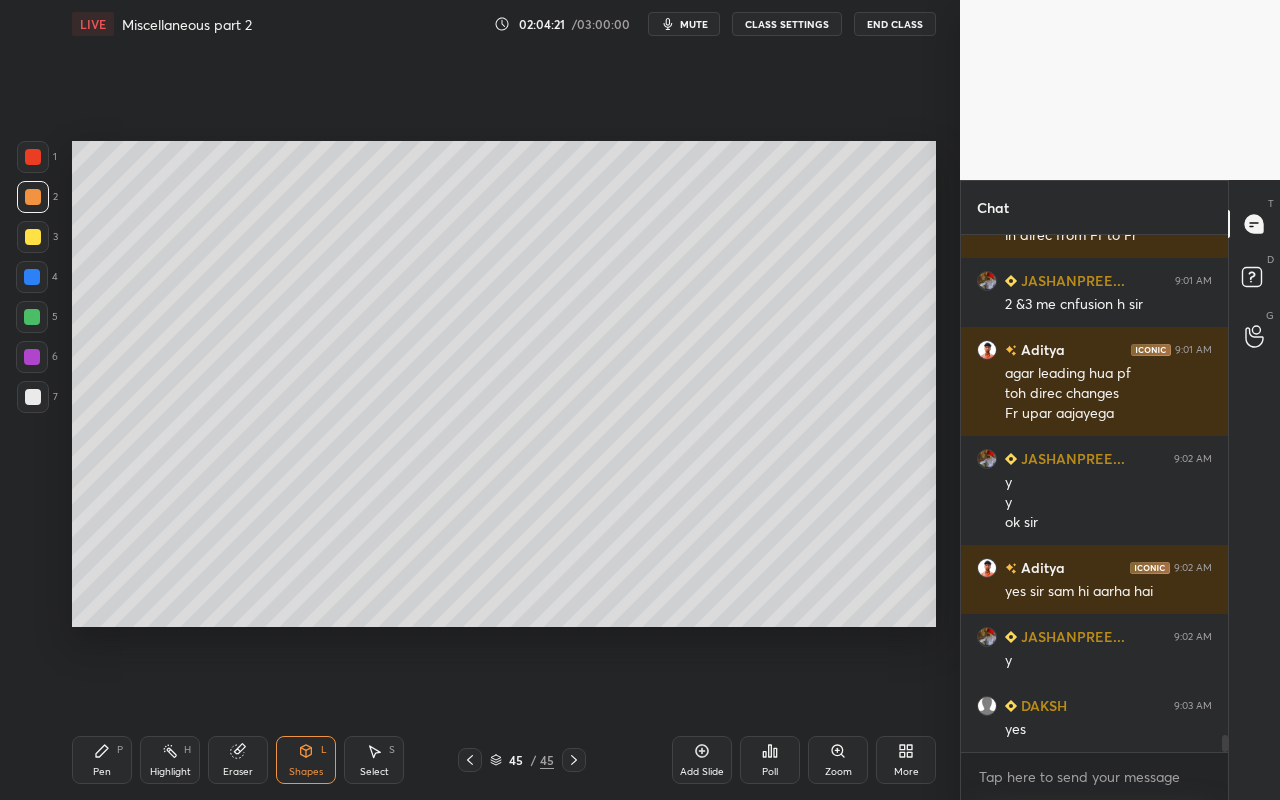 drag, startPoint x: 101, startPoint y: 763, endPoint x: 110, endPoint y: 751, distance: 15 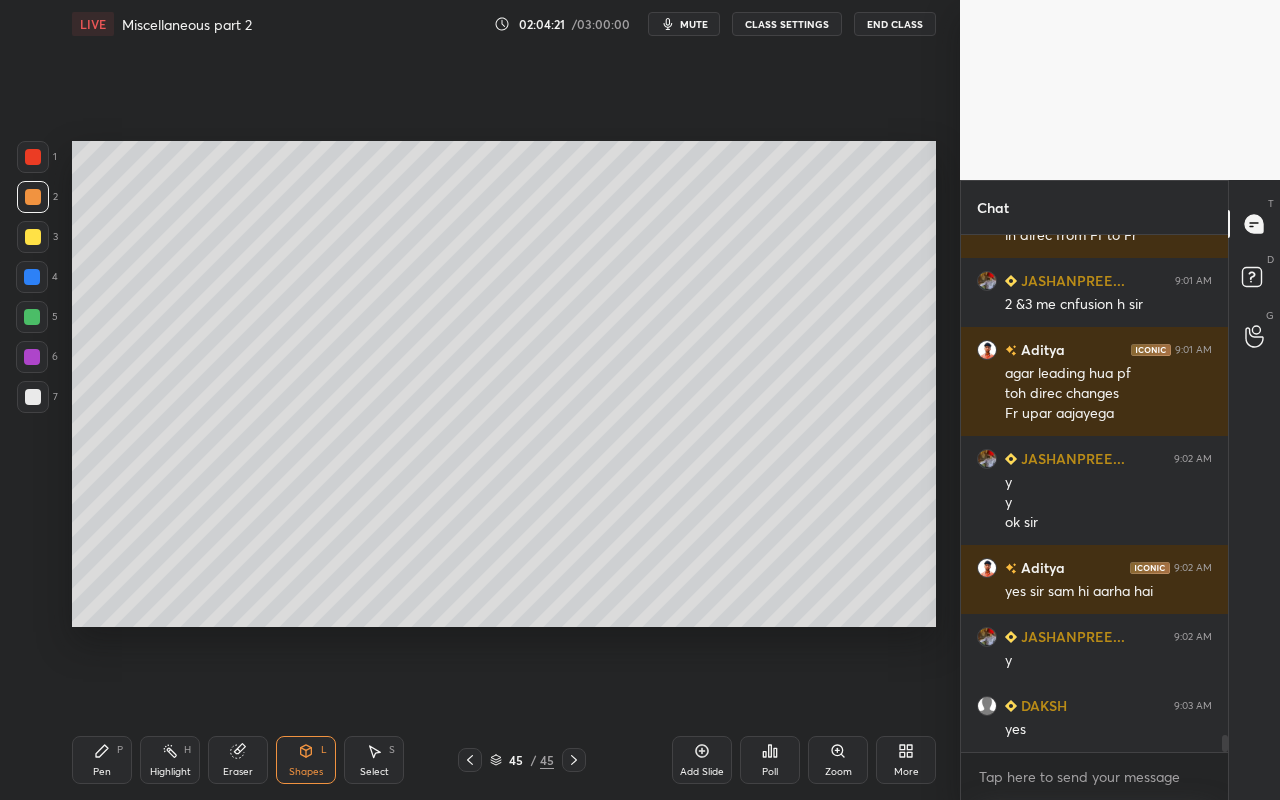 click on "Pen P" at bounding box center [102, 760] 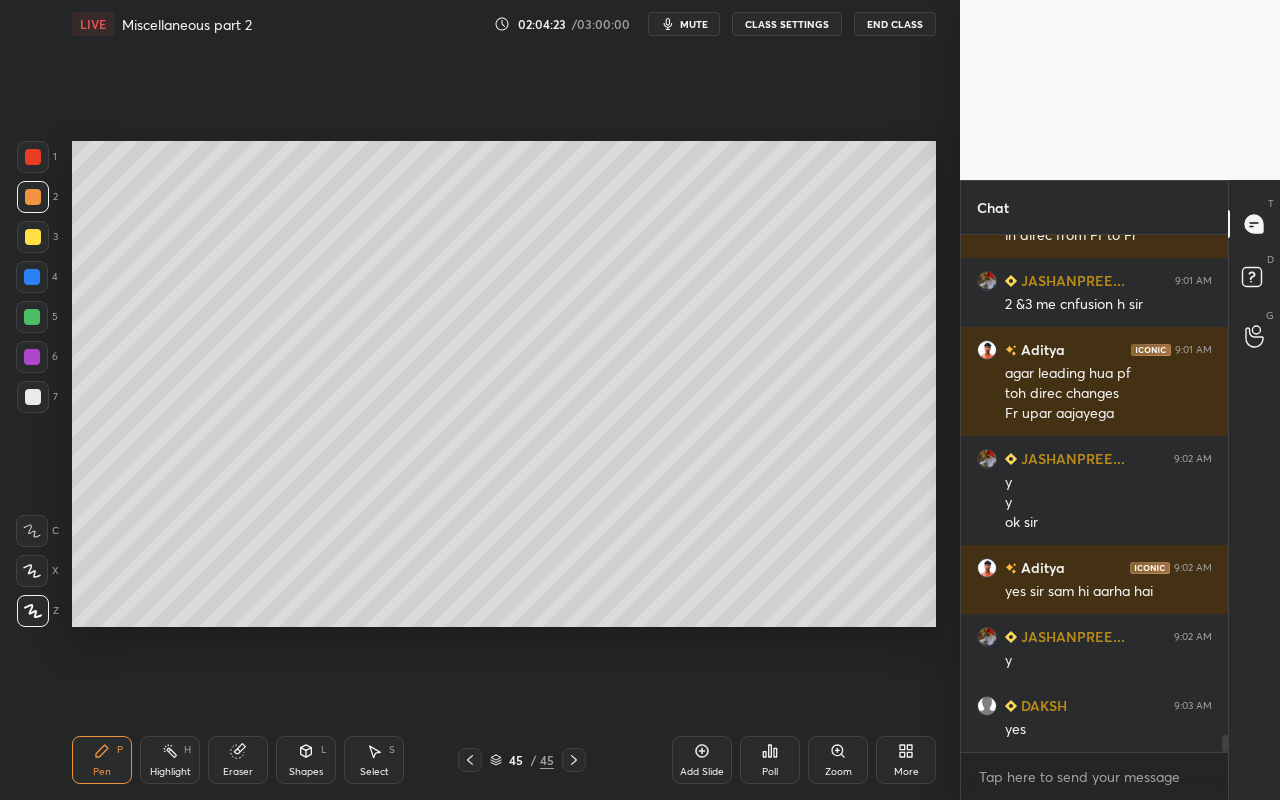 click on "Shapes" at bounding box center (306, 772) 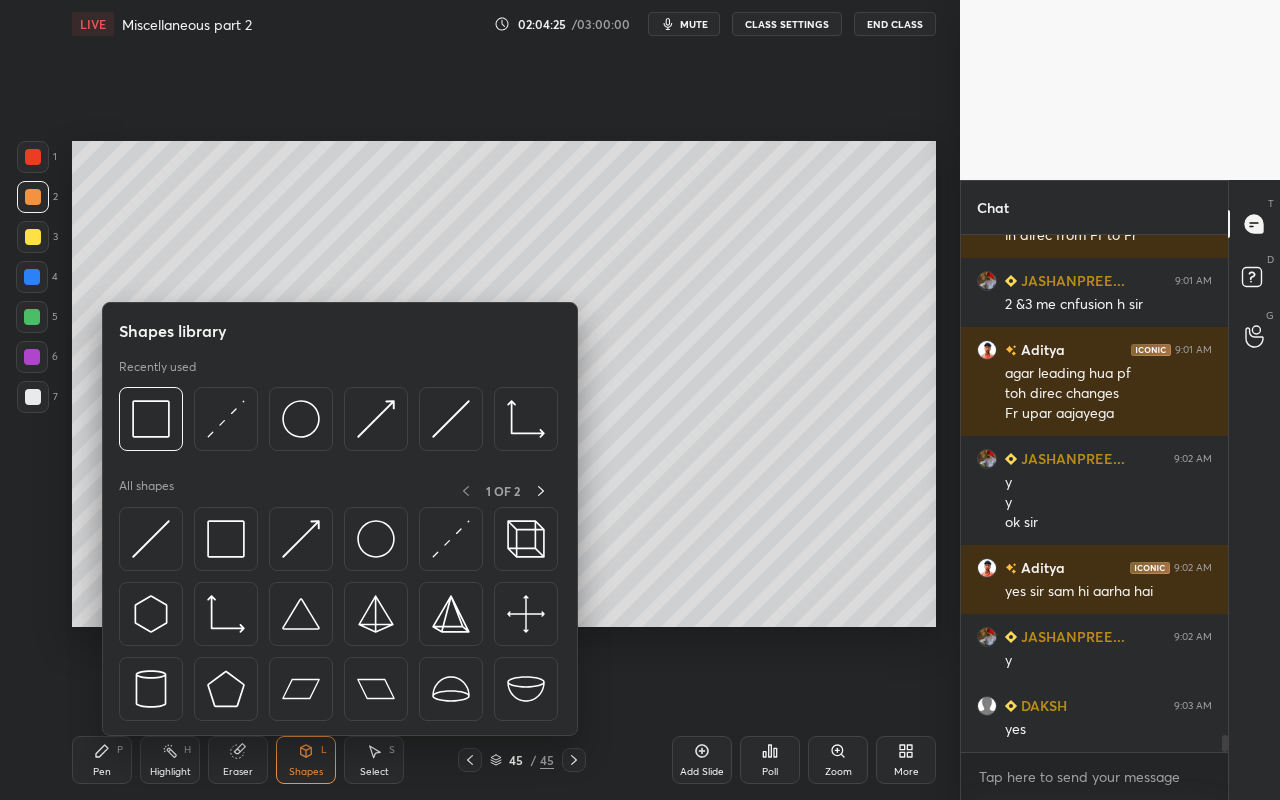 drag, startPoint x: 178, startPoint y: 757, endPoint x: 216, endPoint y: 705, distance: 64.40497 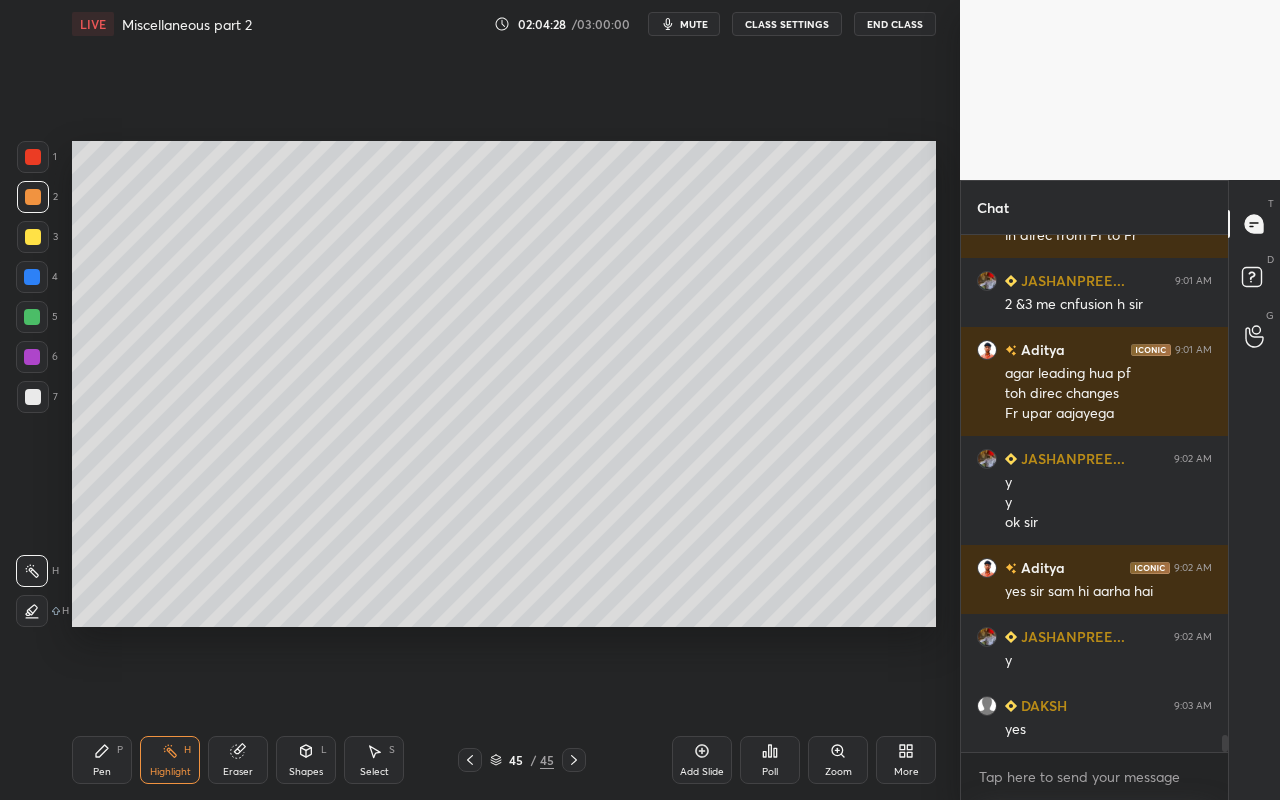 click on "Shapes L" at bounding box center (306, 760) 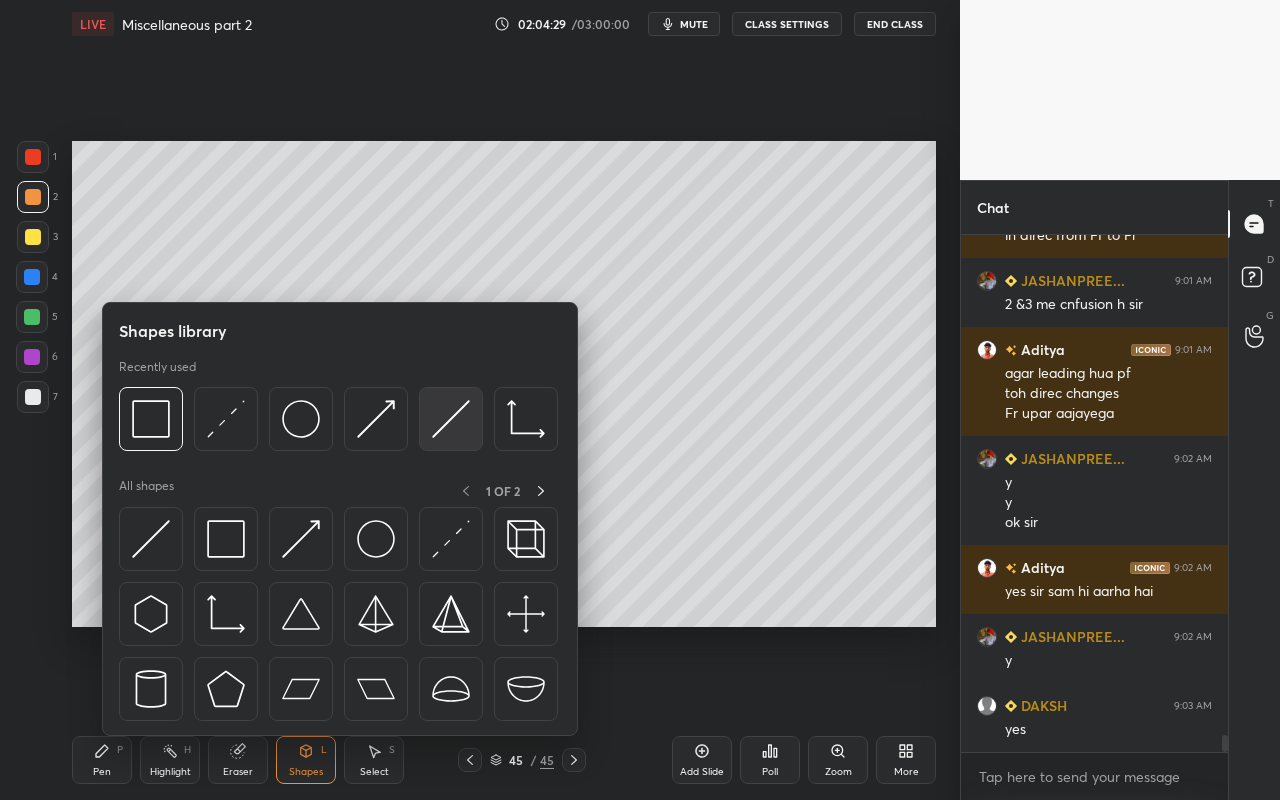 click at bounding box center (451, 419) 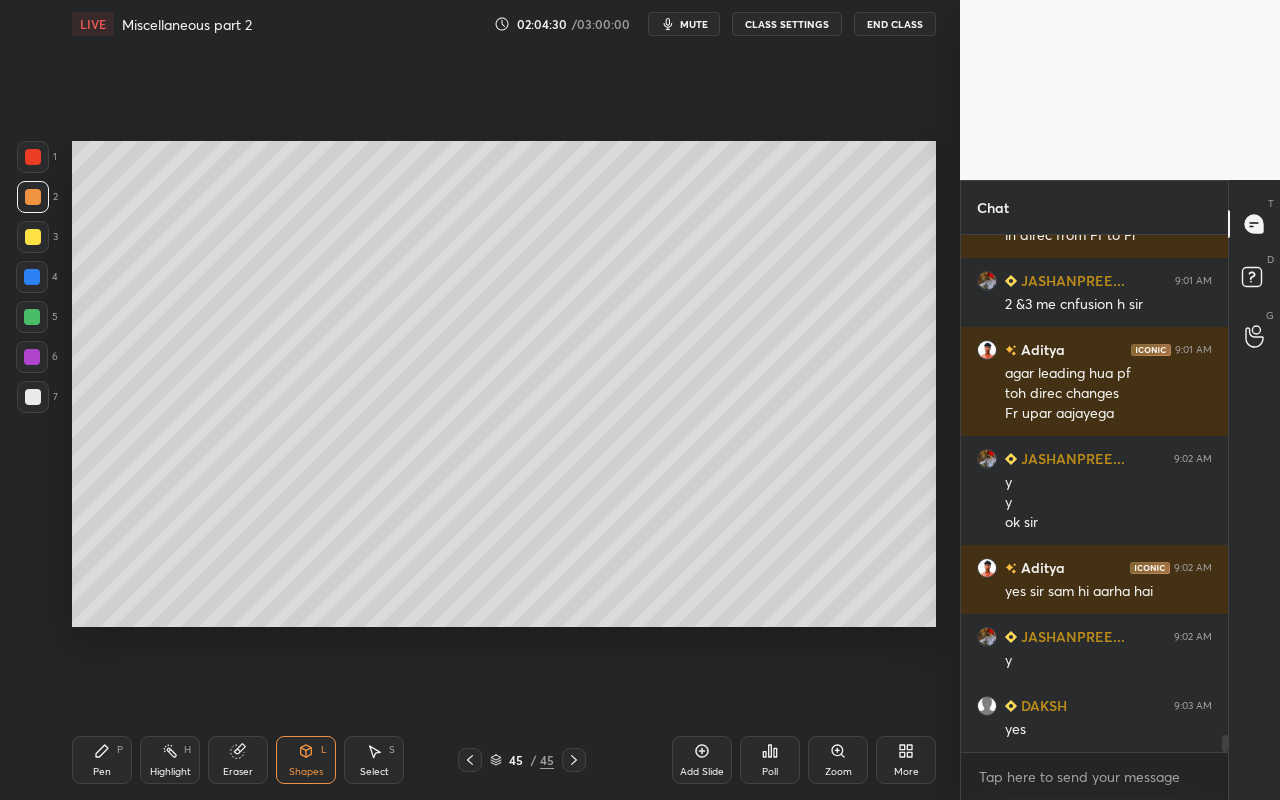 drag, startPoint x: 36, startPoint y: 321, endPoint x: 71, endPoint y: 318, distance: 35.128338 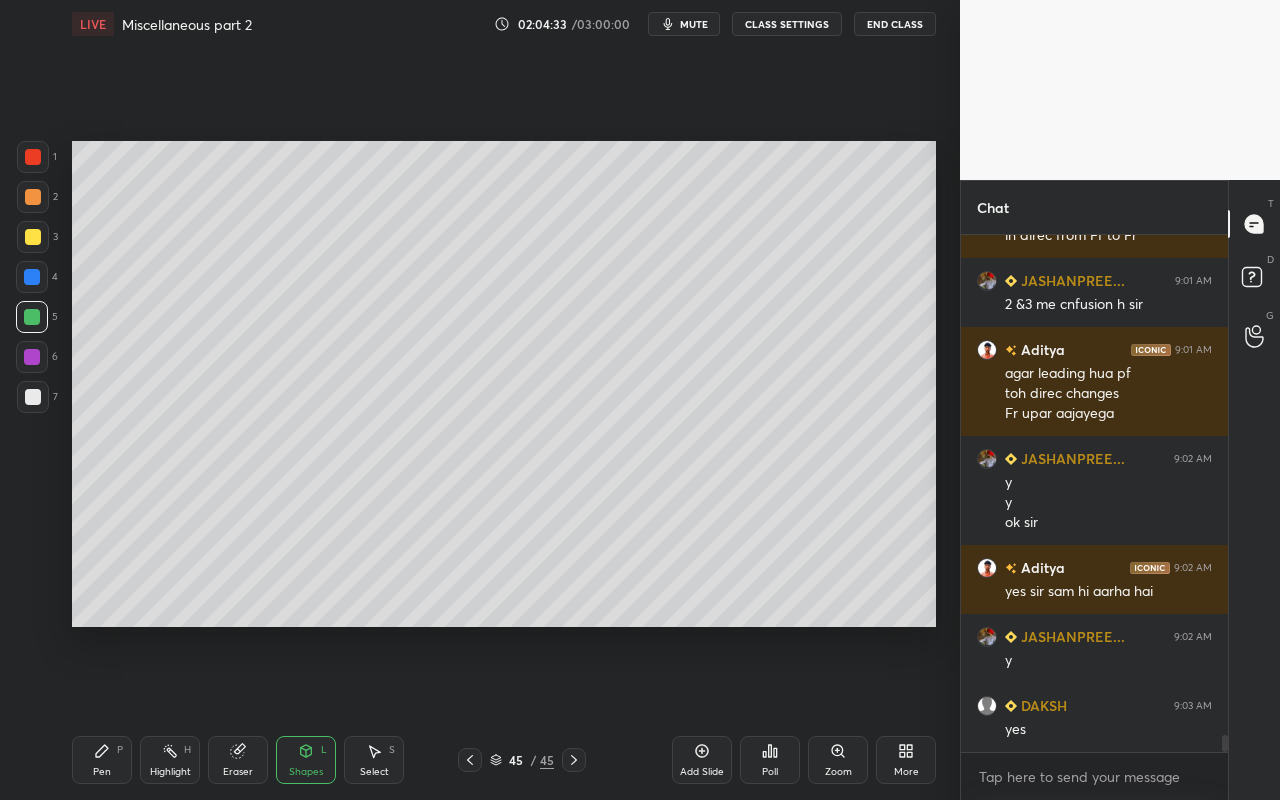 click on "Pen P" at bounding box center [102, 760] 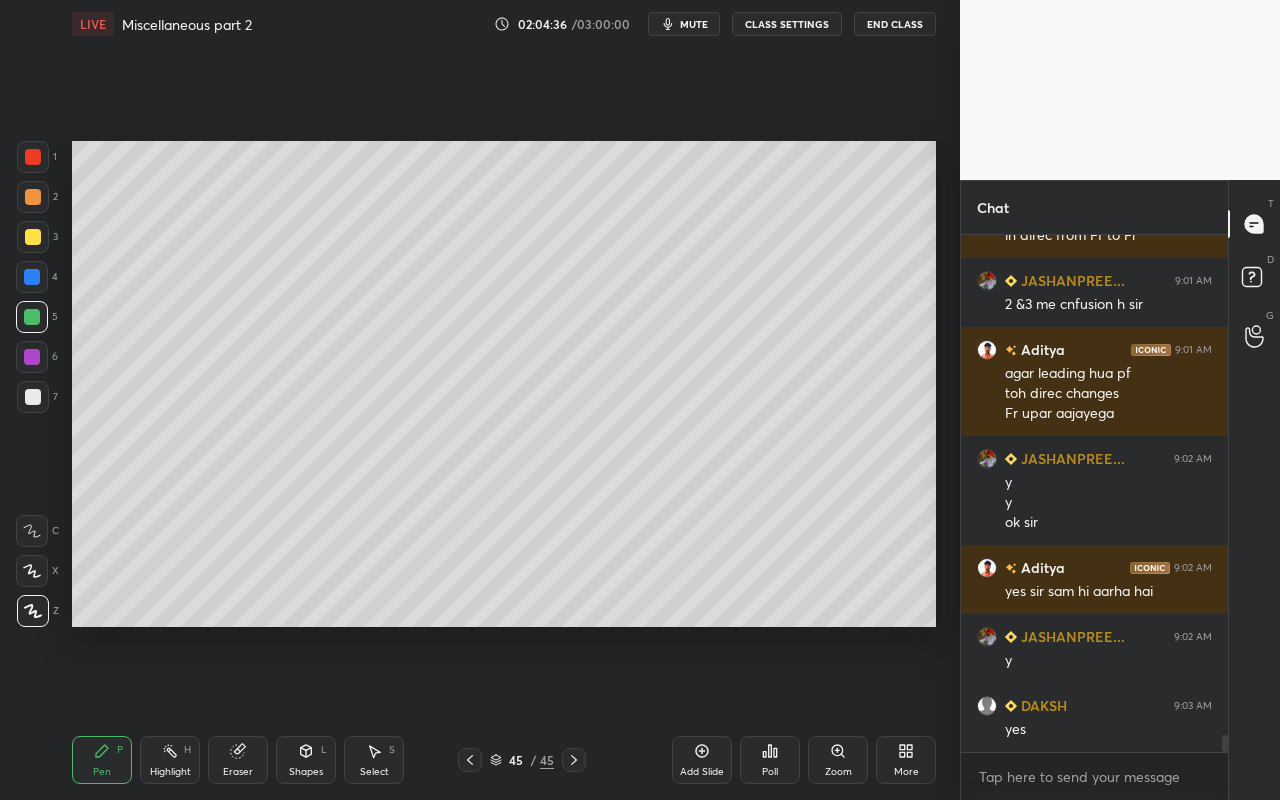 click on "Shapes" at bounding box center [306, 772] 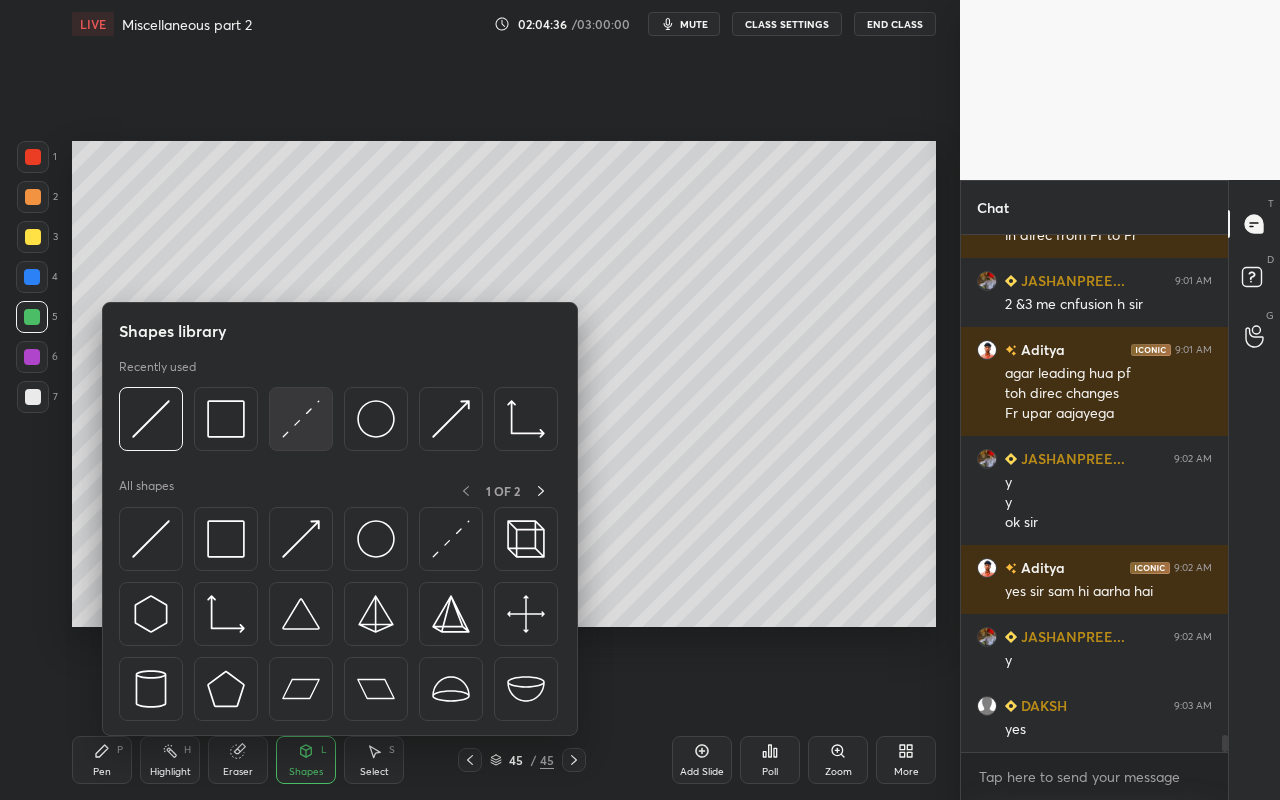 click at bounding box center [301, 419] 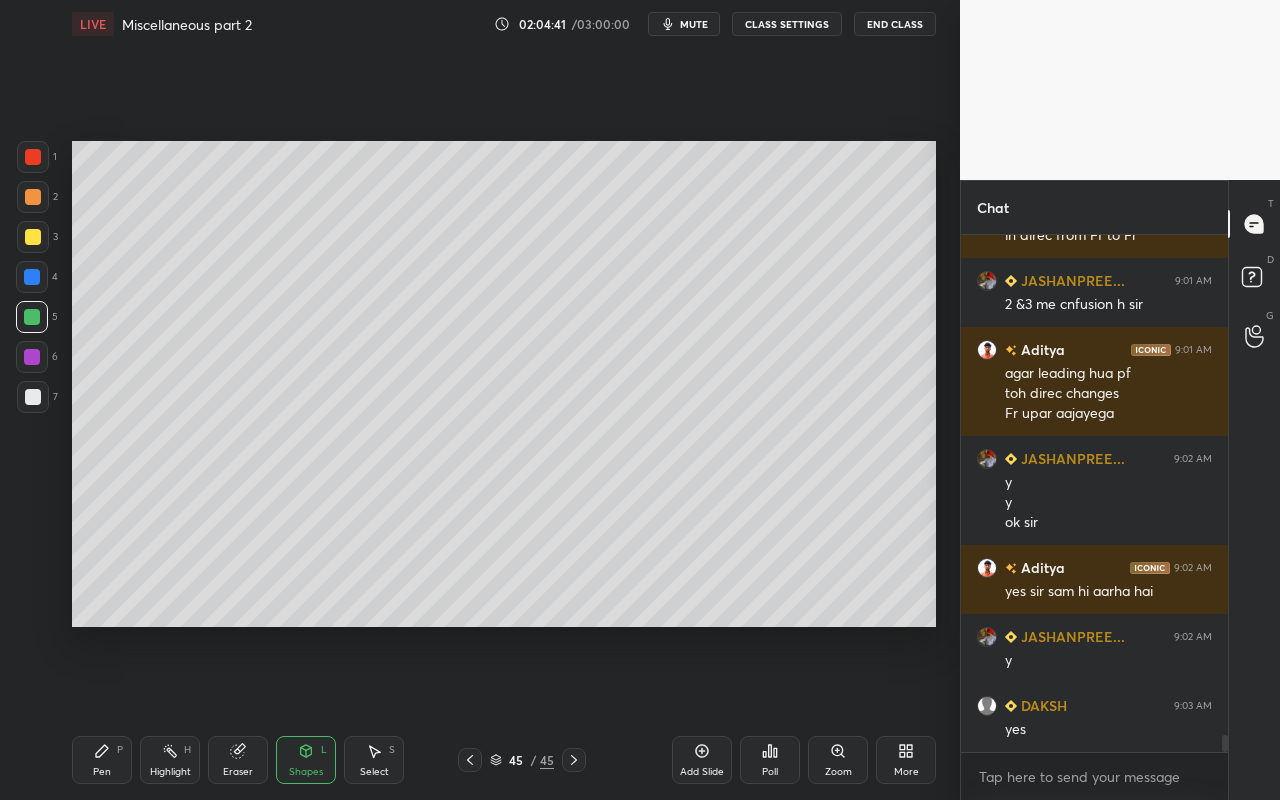 drag, startPoint x: 108, startPoint y: 774, endPoint x: 183, endPoint y: 699, distance: 106.06602 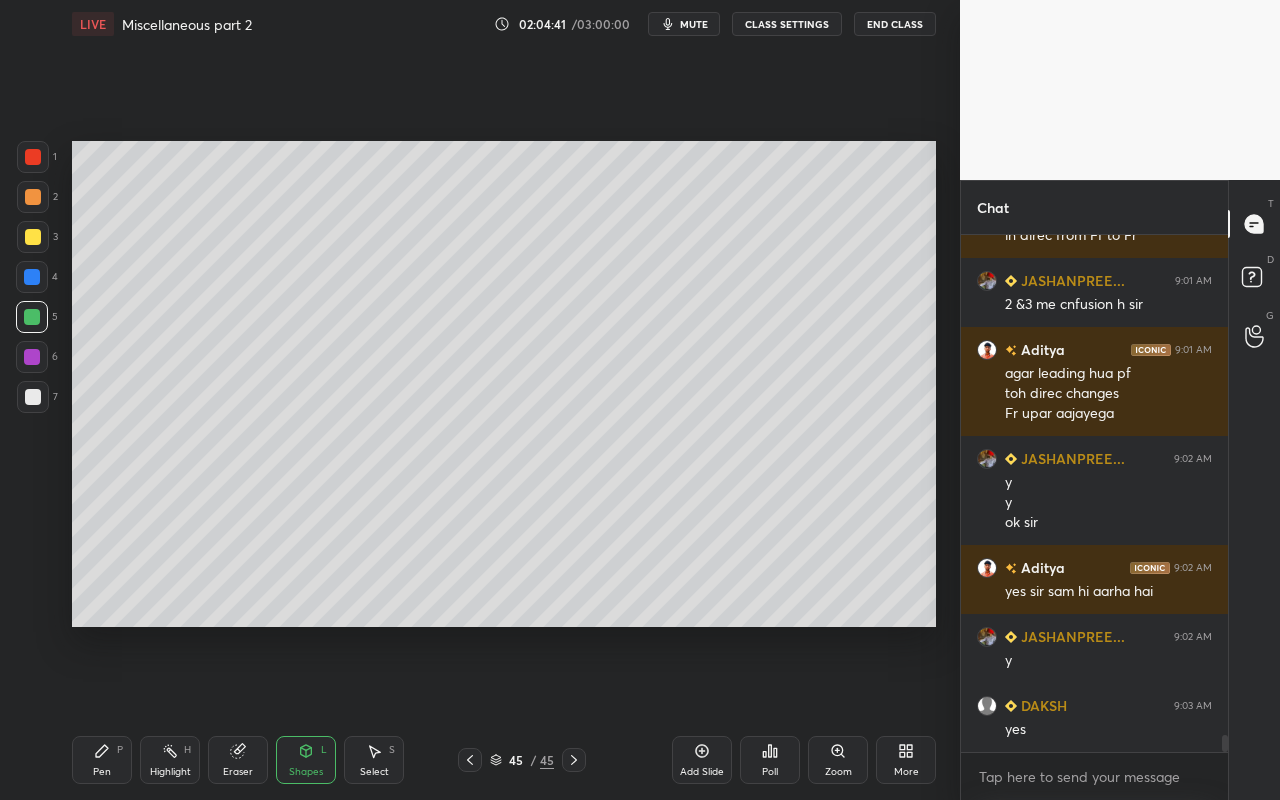 click on "Pen" at bounding box center [102, 772] 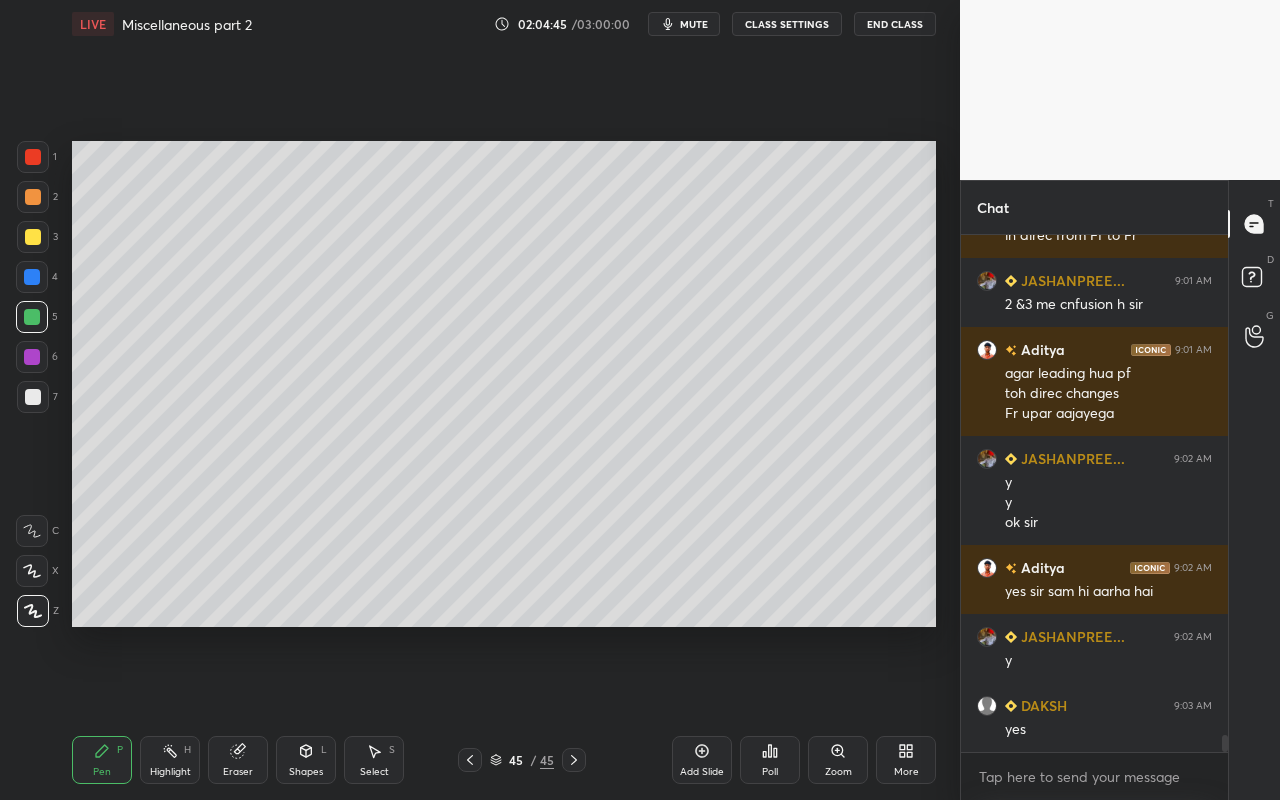 click on "Highlight H" at bounding box center (170, 760) 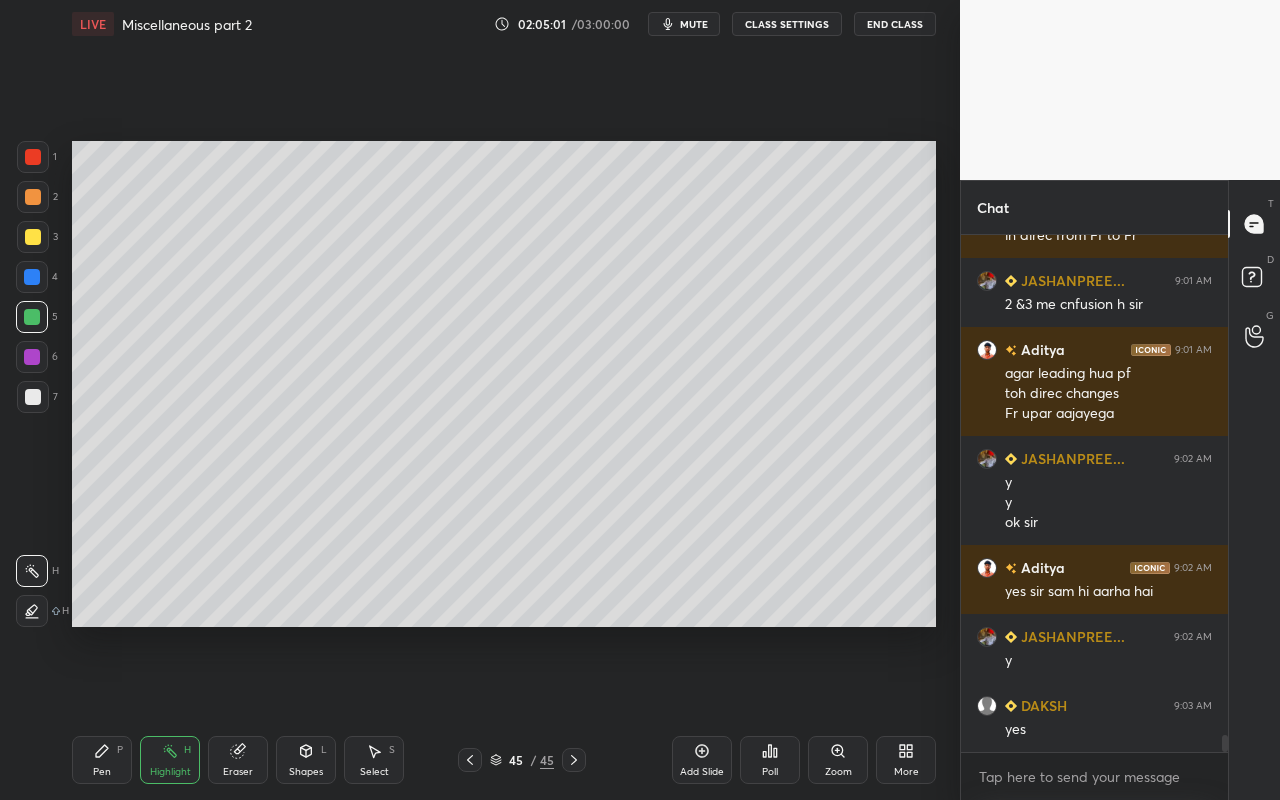 drag, startPoint x: 107, startPoint y: 763, endPoint x: 119, endPoint y: 754, distance: 15 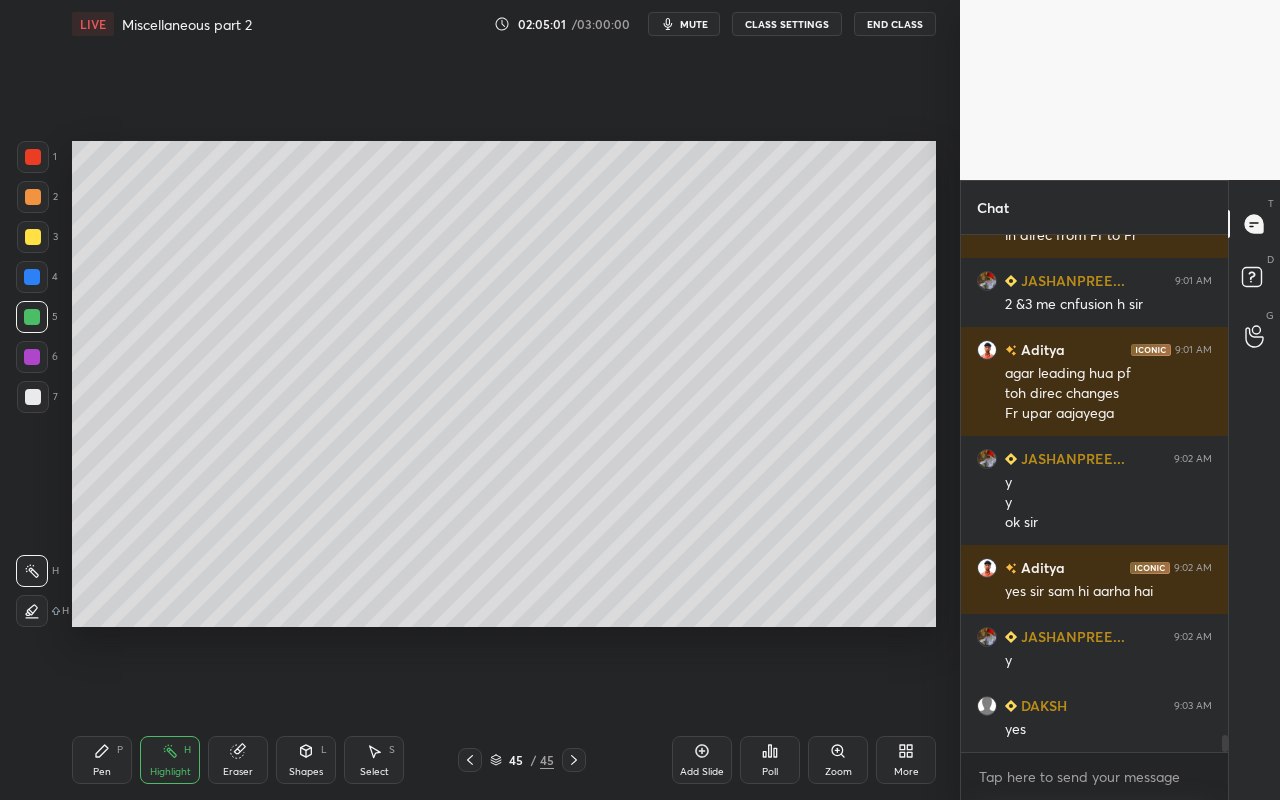 click on "Pen P" at bounding box center [102, 760] 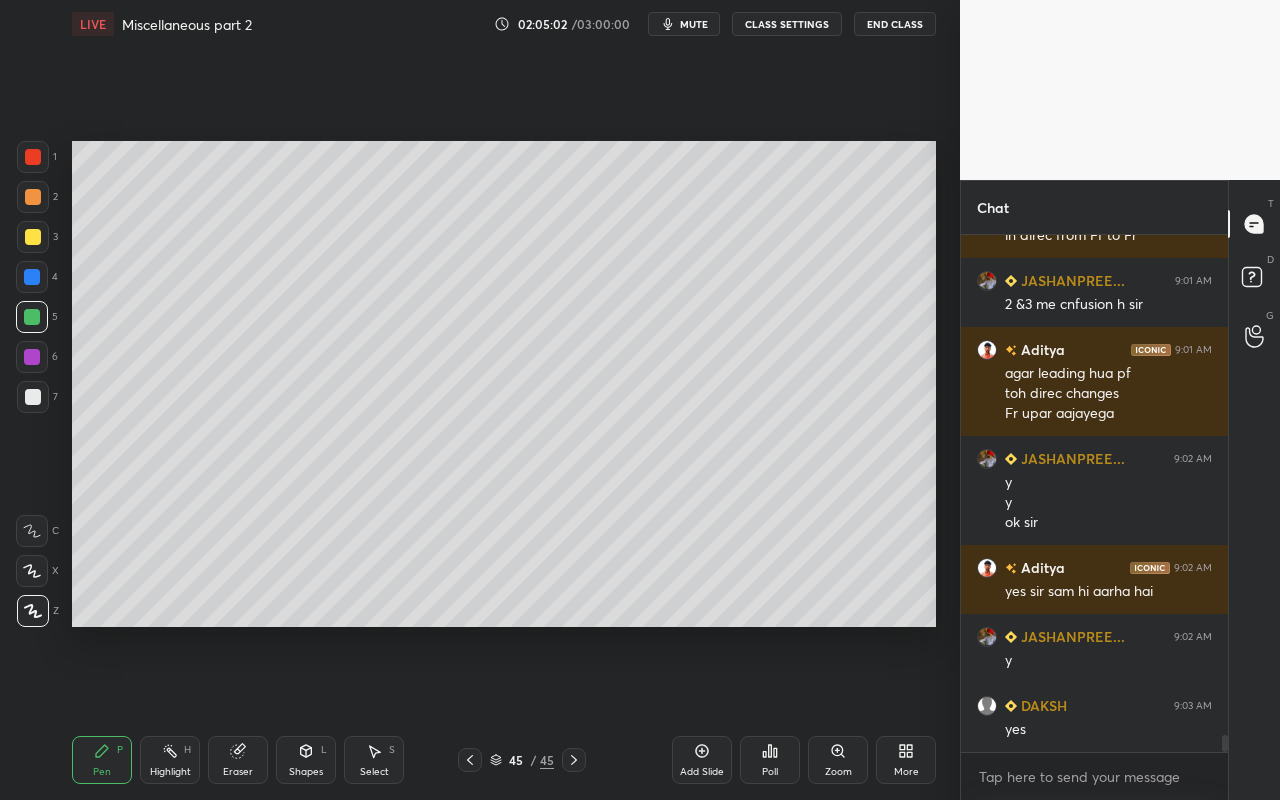 click at bounding box center [33, 397] 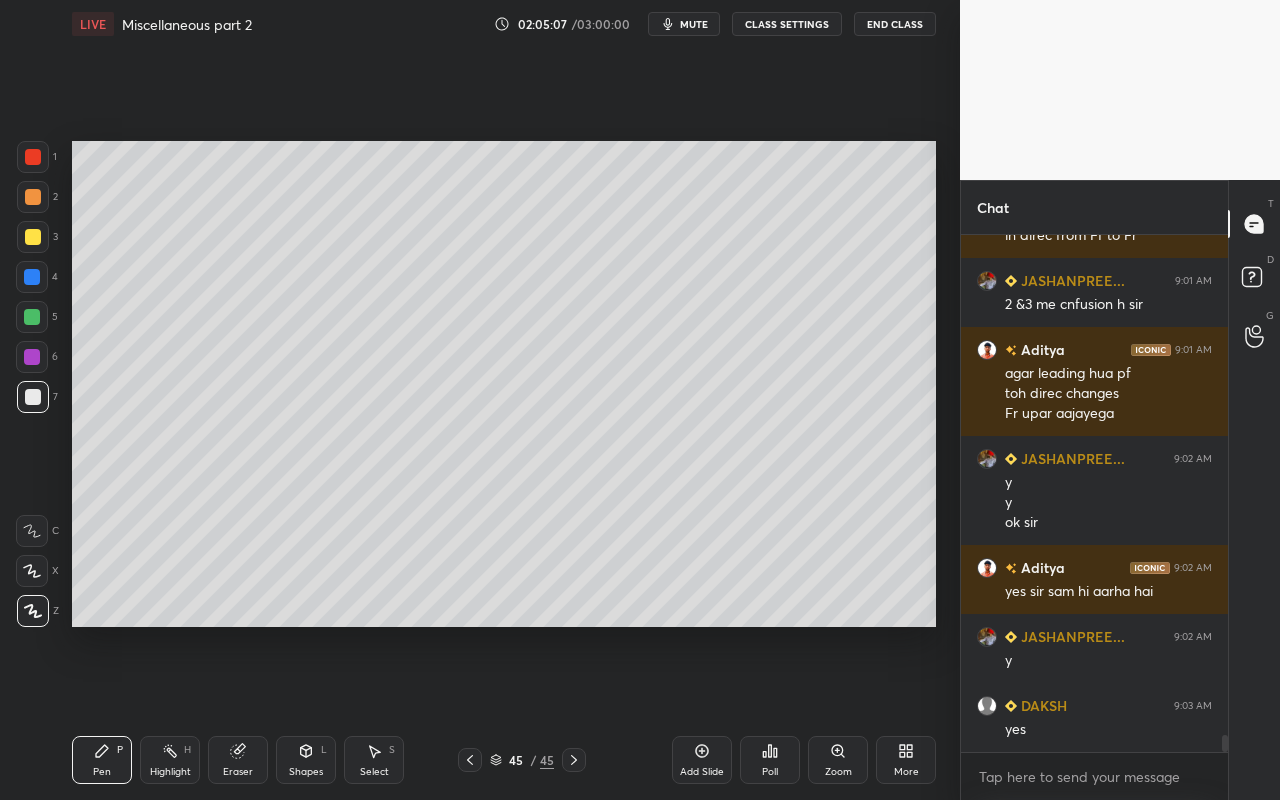 drag, startPoint x: 310, startPoint y: 760, endPoint x: 309, endPoint y: 746, distance: 14.035668 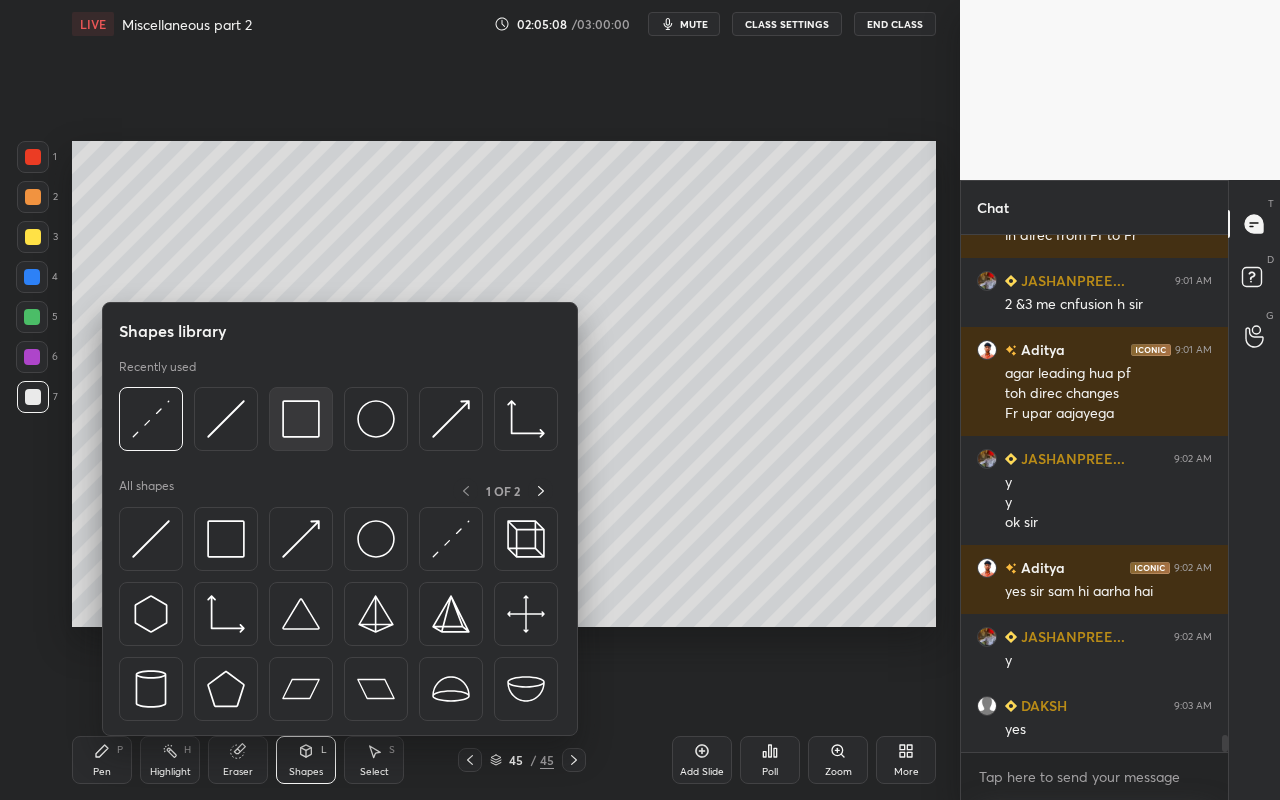 click at bounding box center (301, 419) 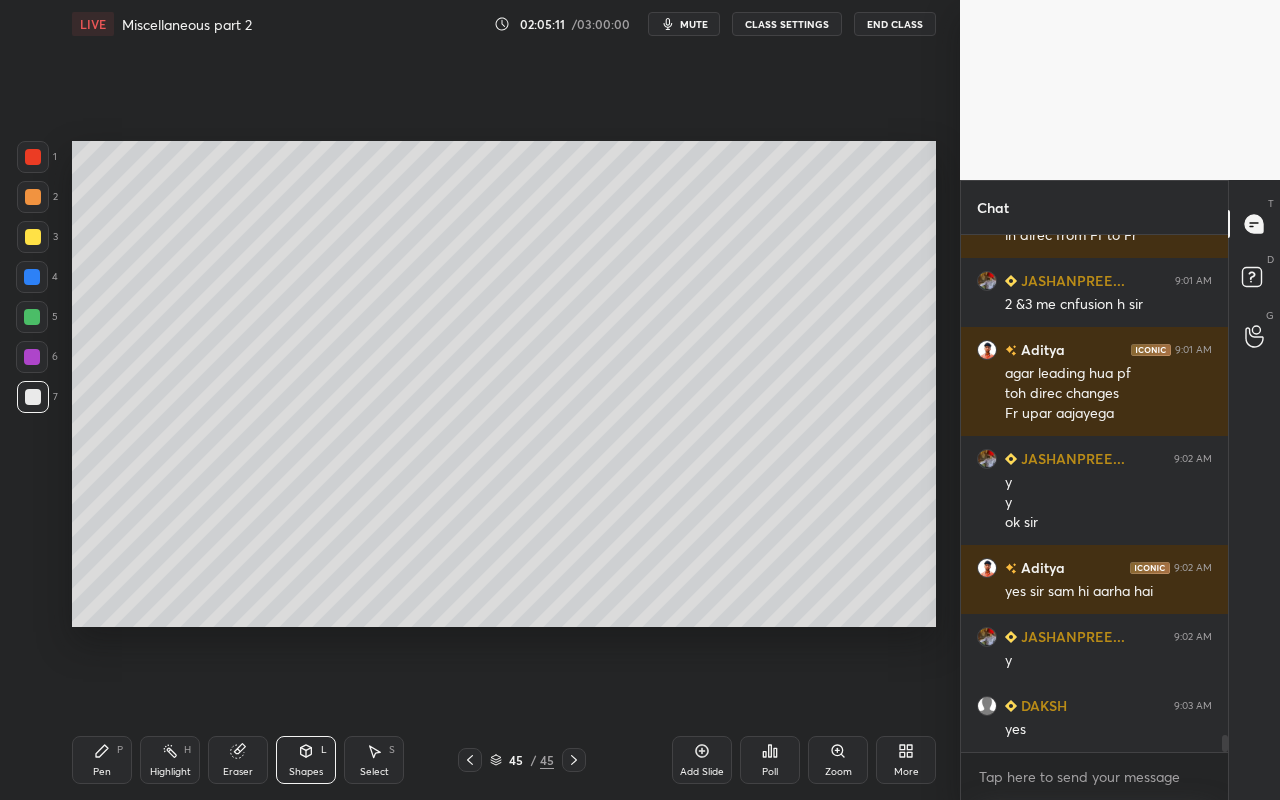 click 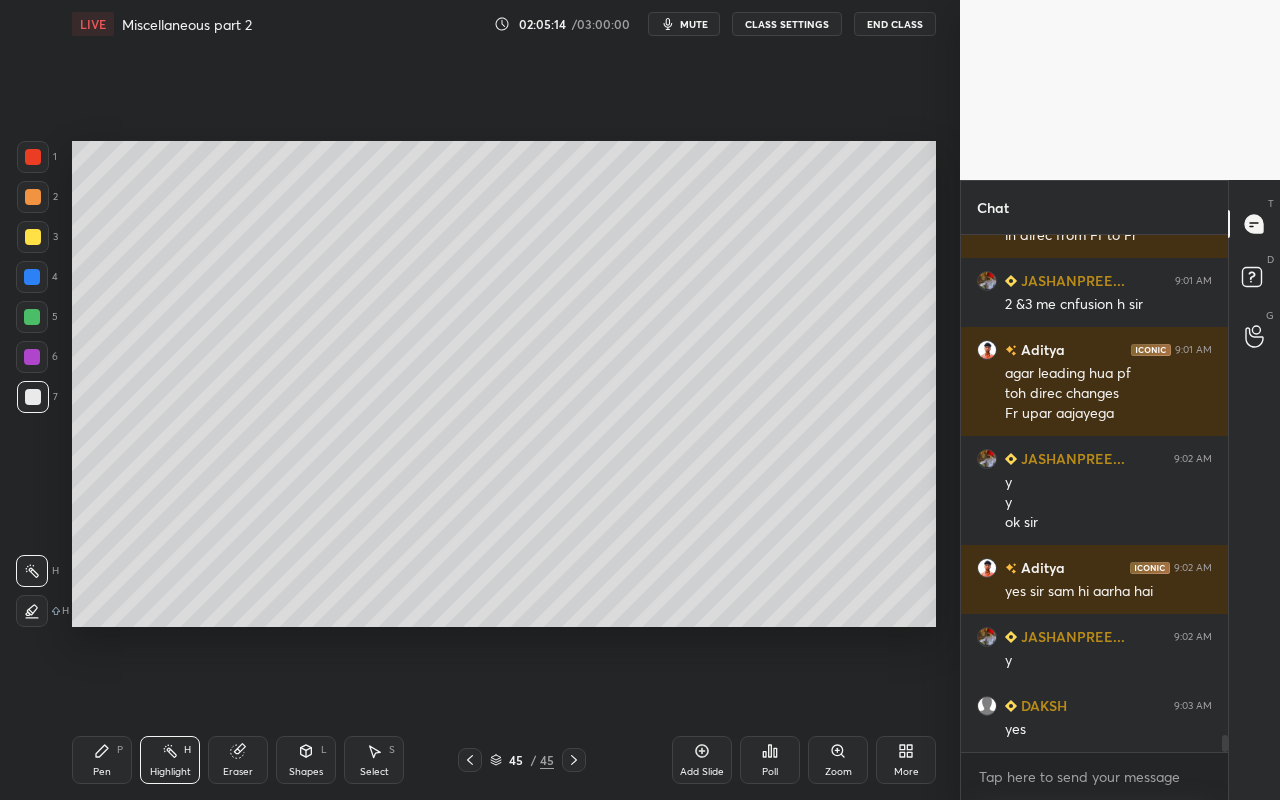 drag, startPoint x: 97, startPoint y: 764, endPoint x: 126, endPoint y: 742, distance: 36.40055 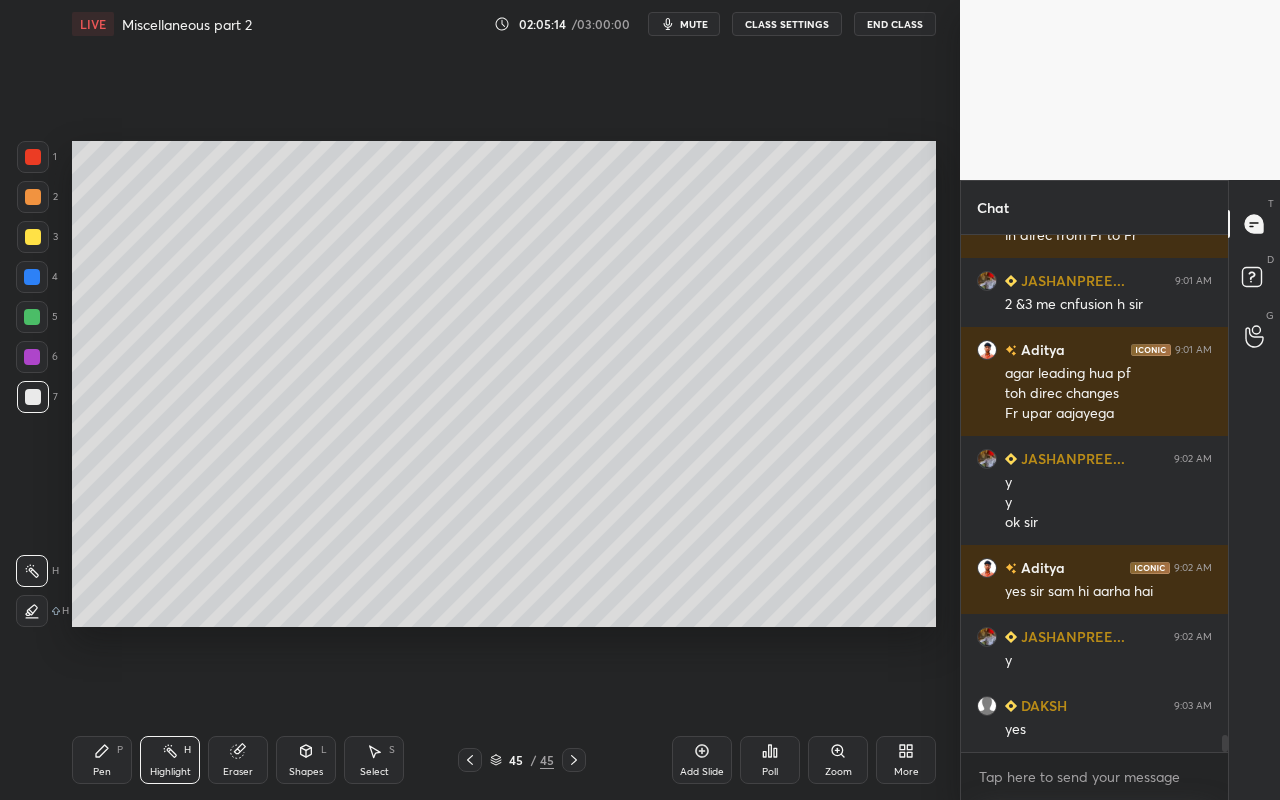 click on "Pen P" at bounding box center [102, 760] 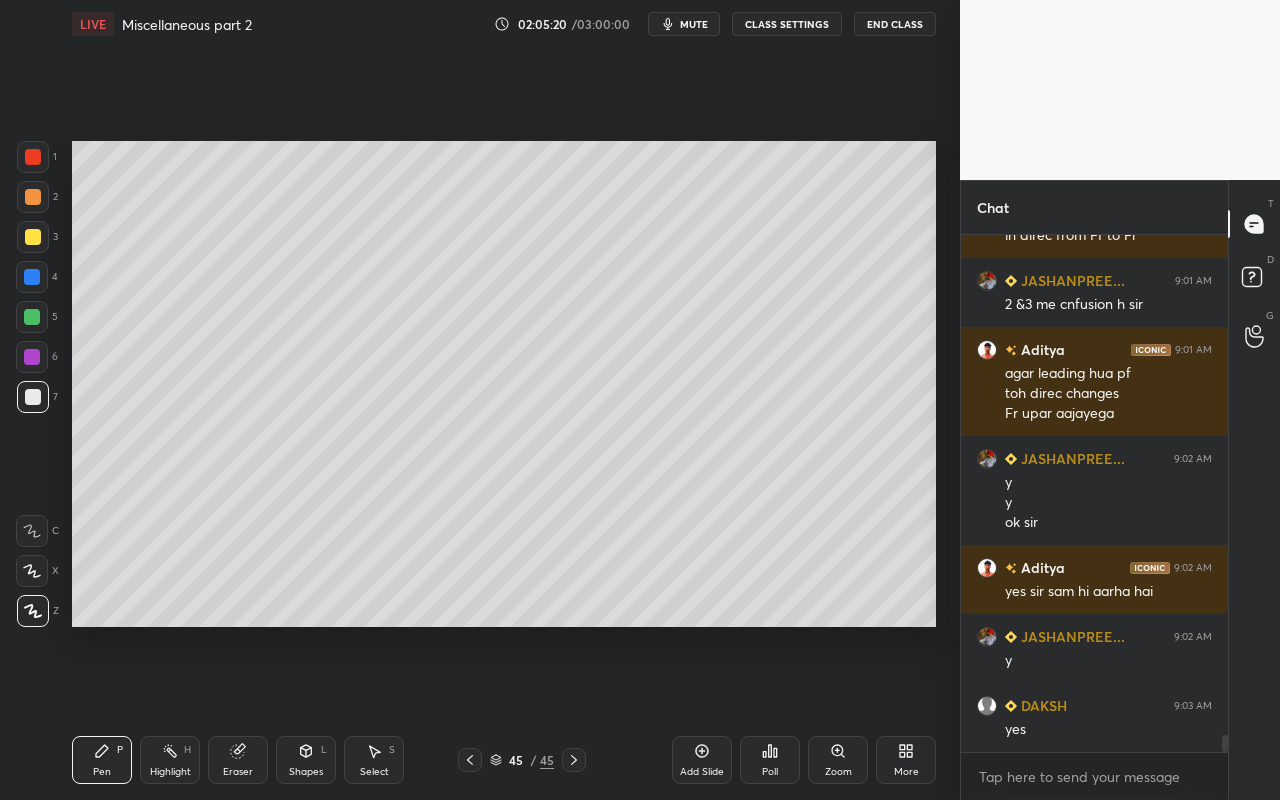 scroll, scrollTop: 14828, scrollLeft: 0, axis: vertical 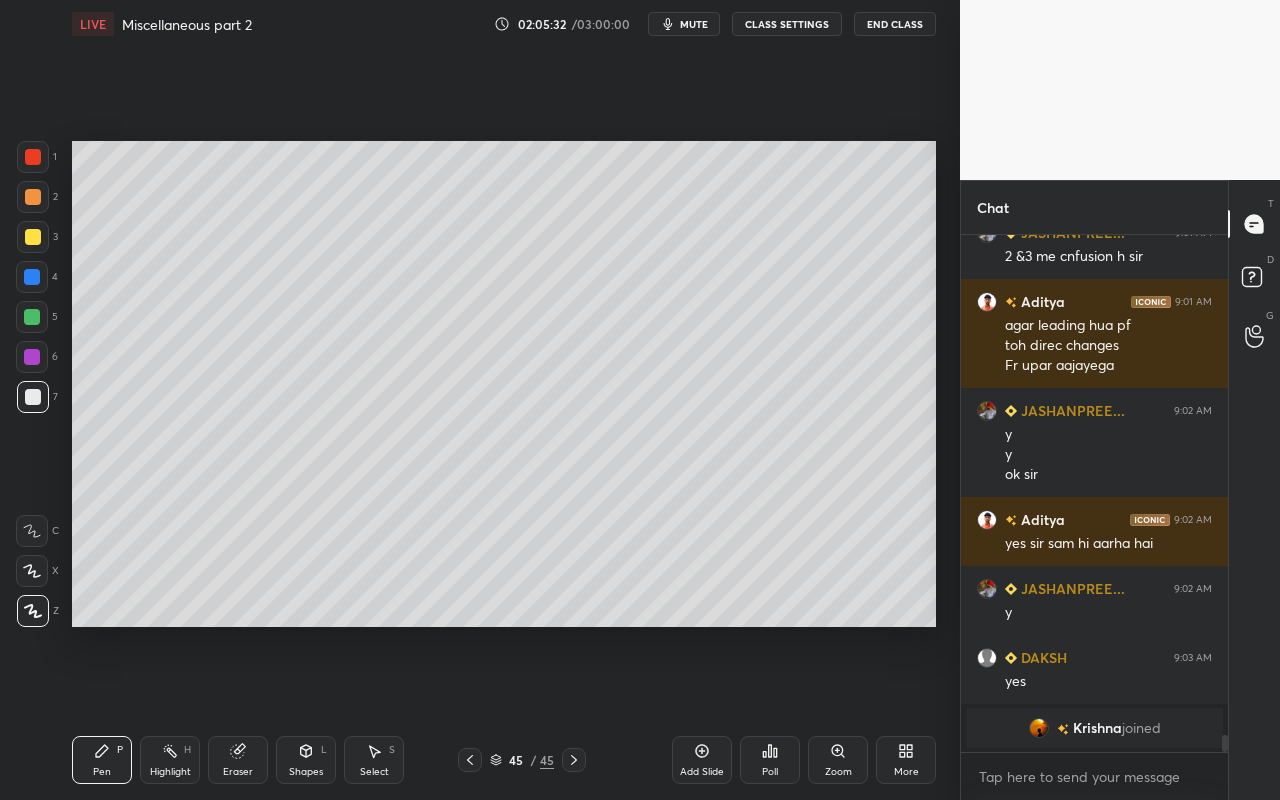 click 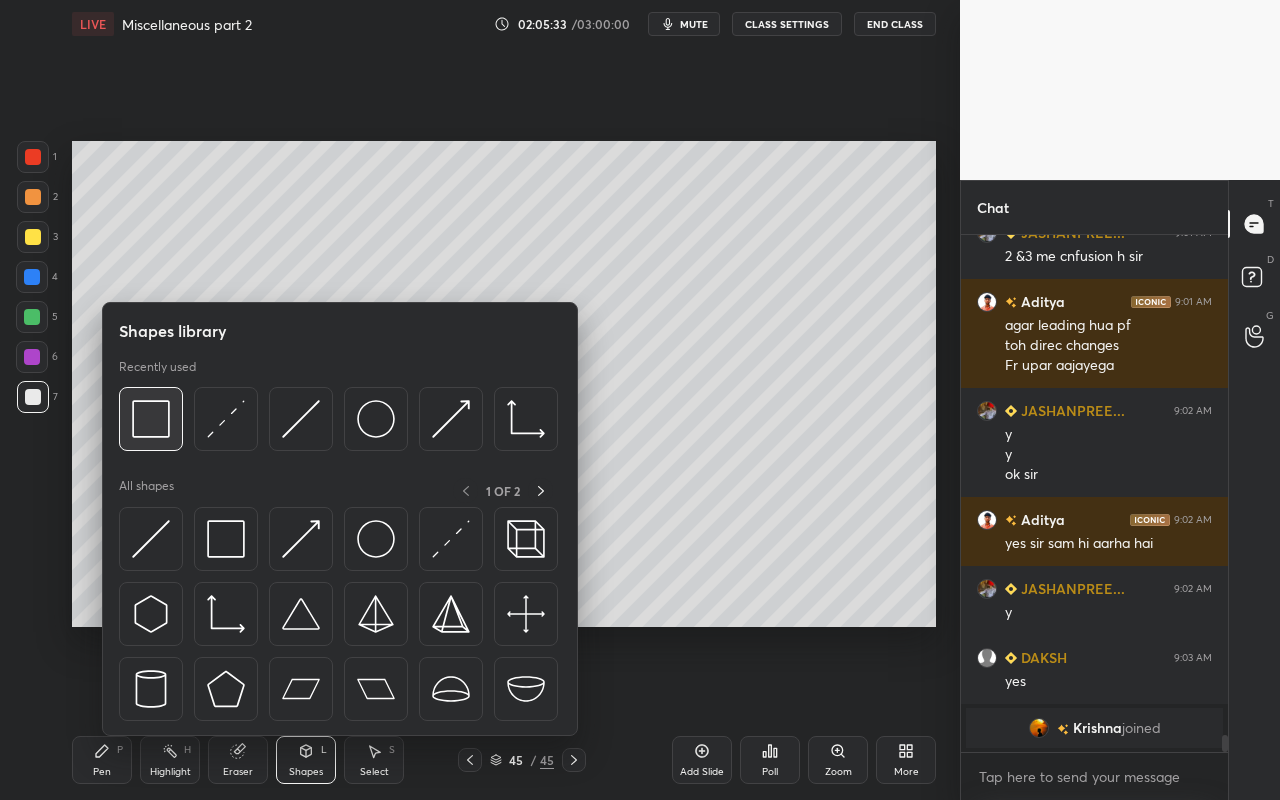 click at bounding box center [151, 419] 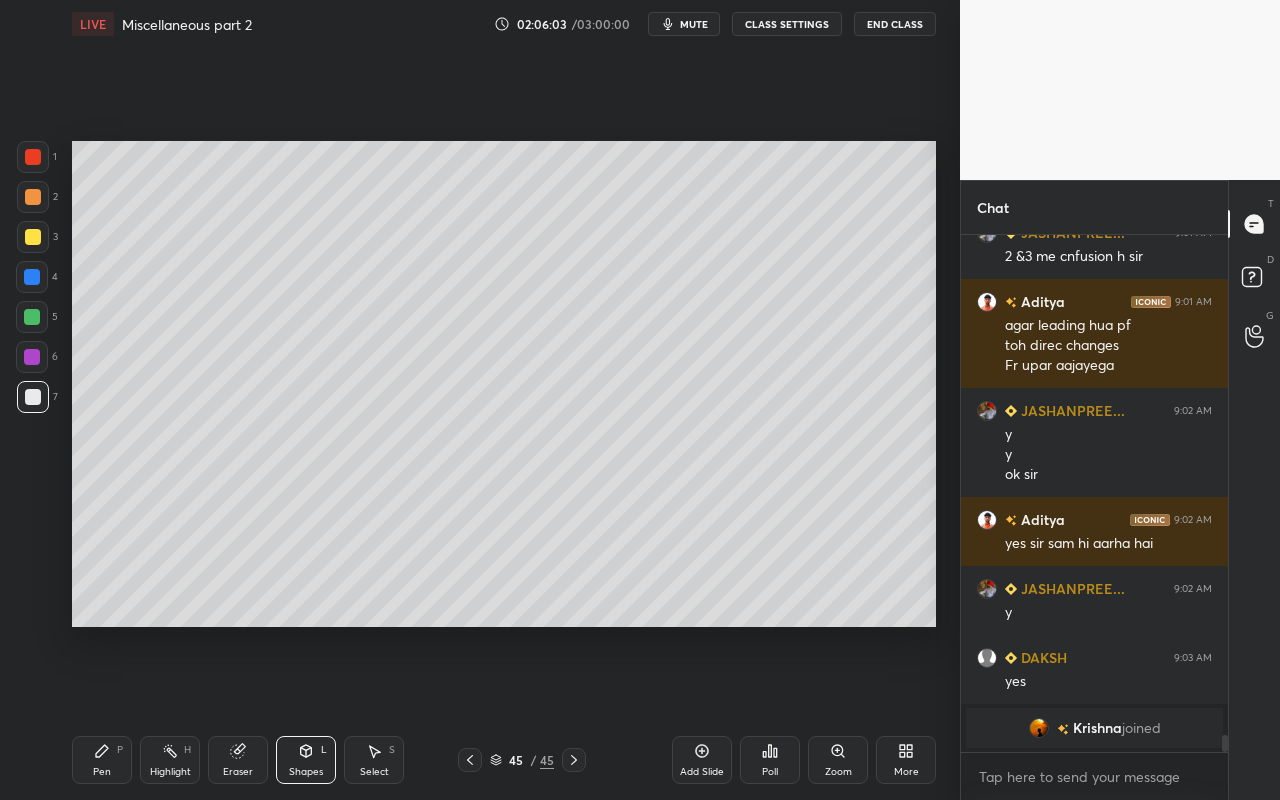 scroll, scrollTop: 13235, scrollLeft: 0, axis: vertical 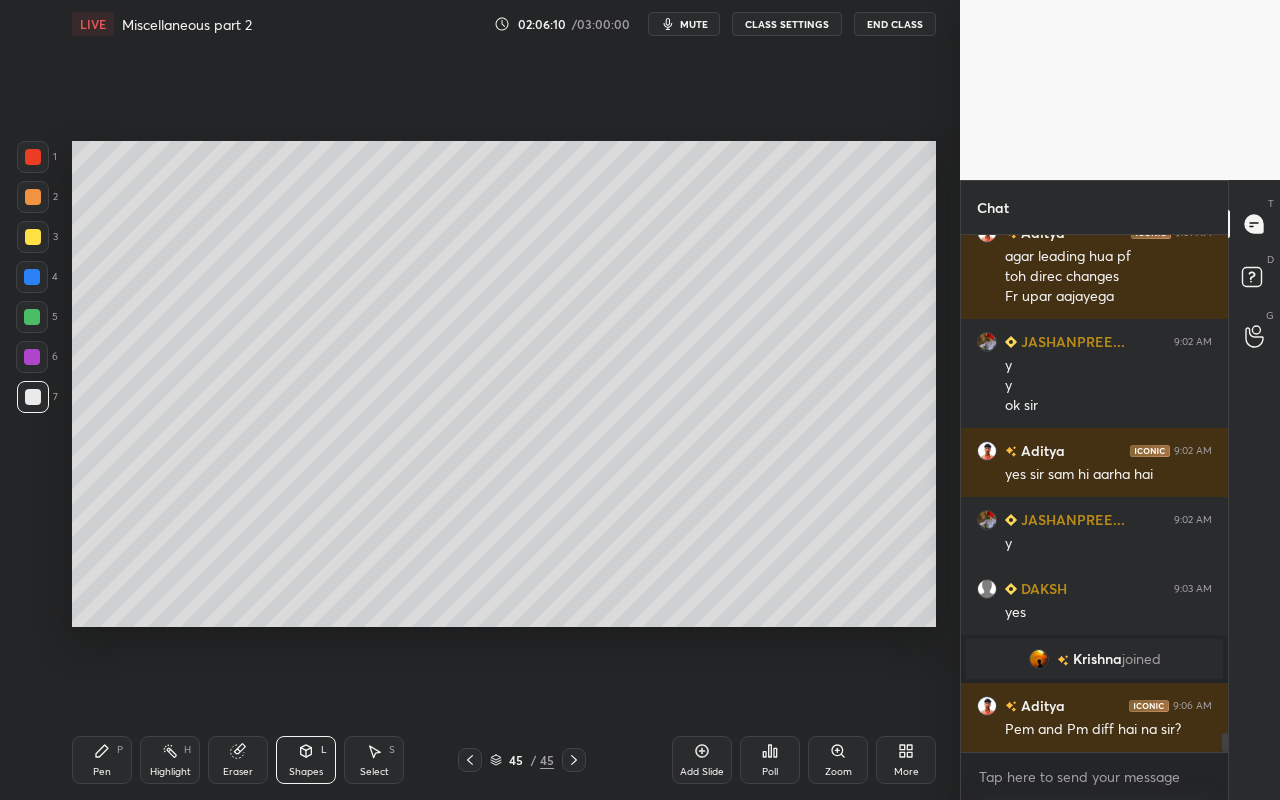 click on "Shapes" at bounding box center (306, 772) 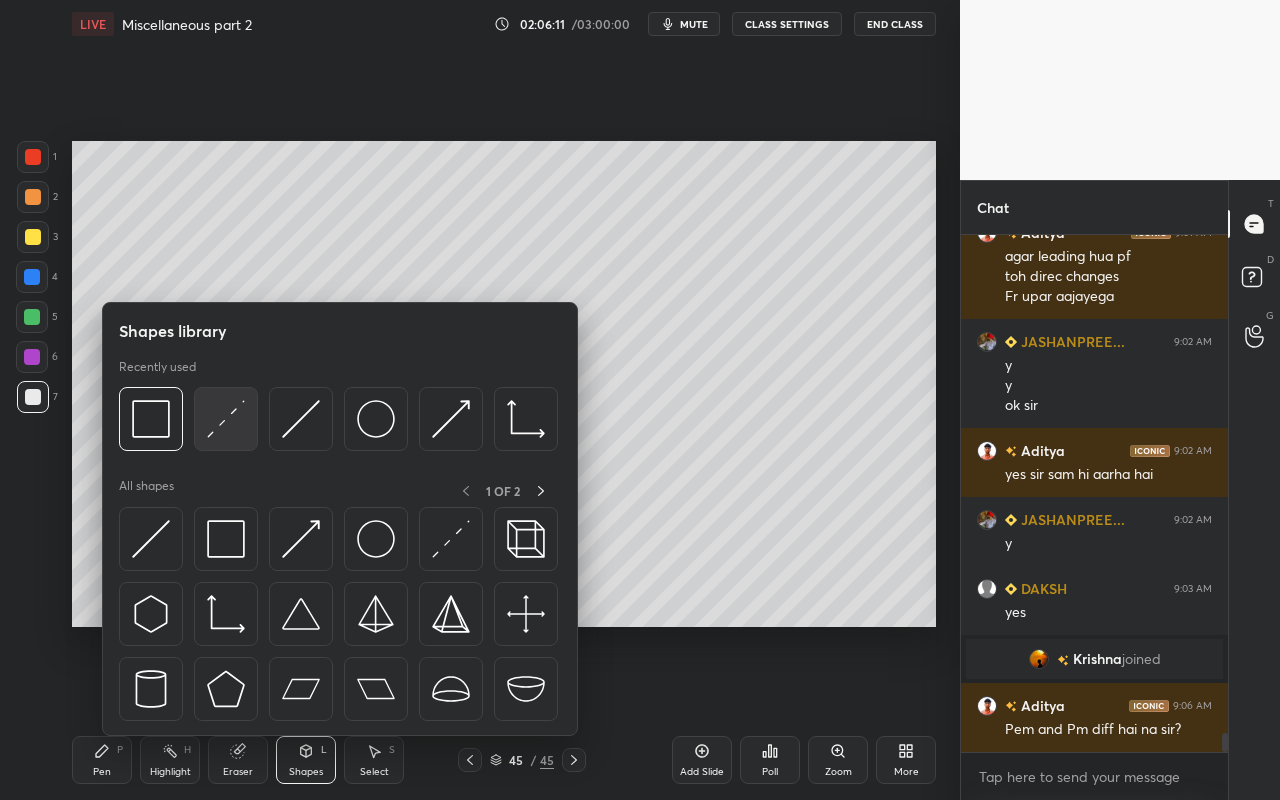 click at bounding box center (226, 419) 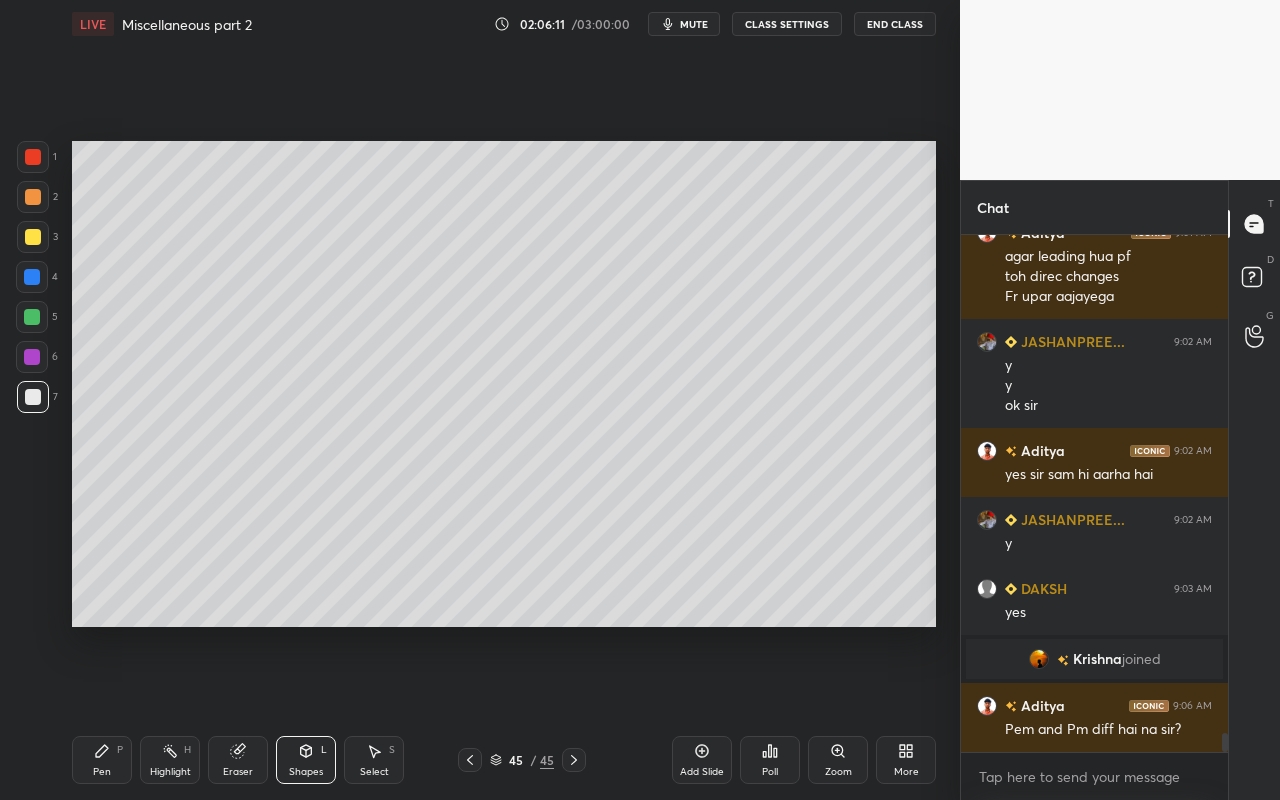 scroll, scrollTop: 13304, scrollLeft: 0, axis: vertical 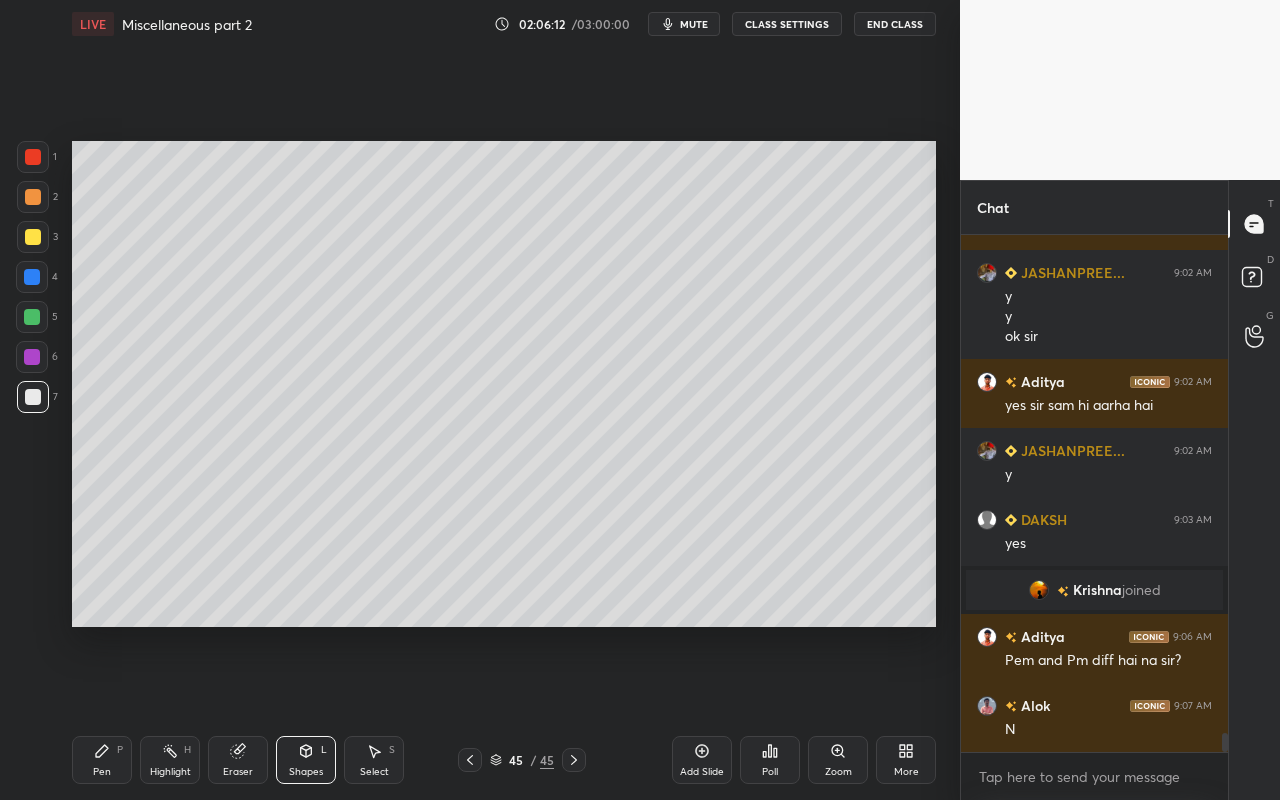 click at bounding box center (33, 197) 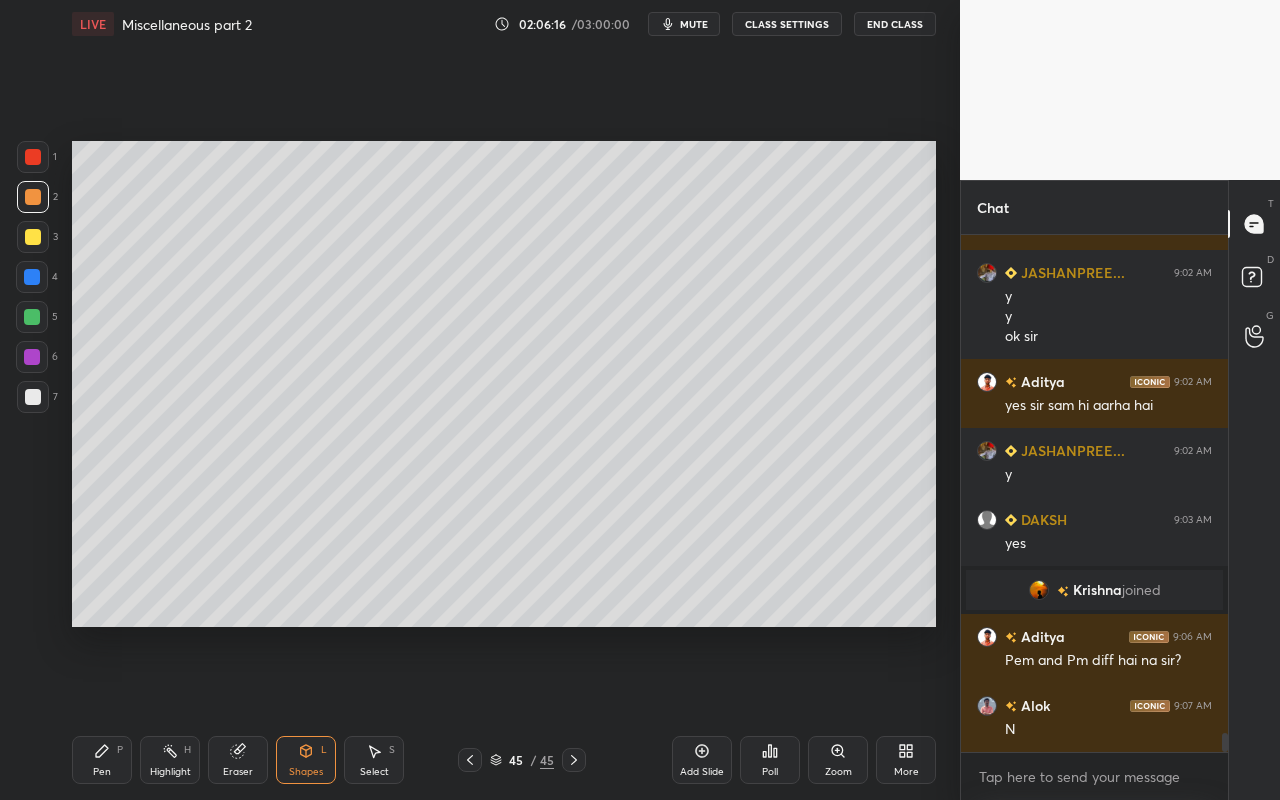 drag, startPoint x: 115, startPoint y: 768, endPoint x: 136, endPoint y: 756, distance: 24.186773 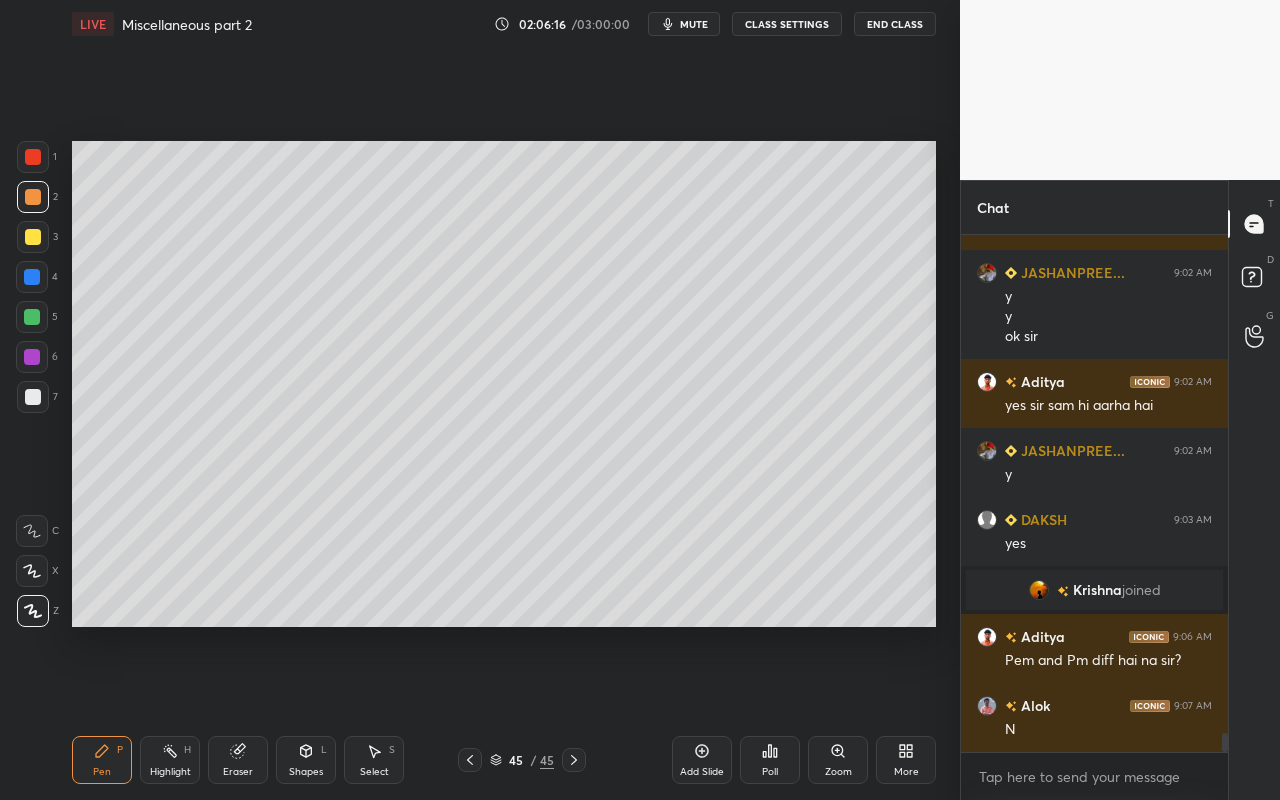 click 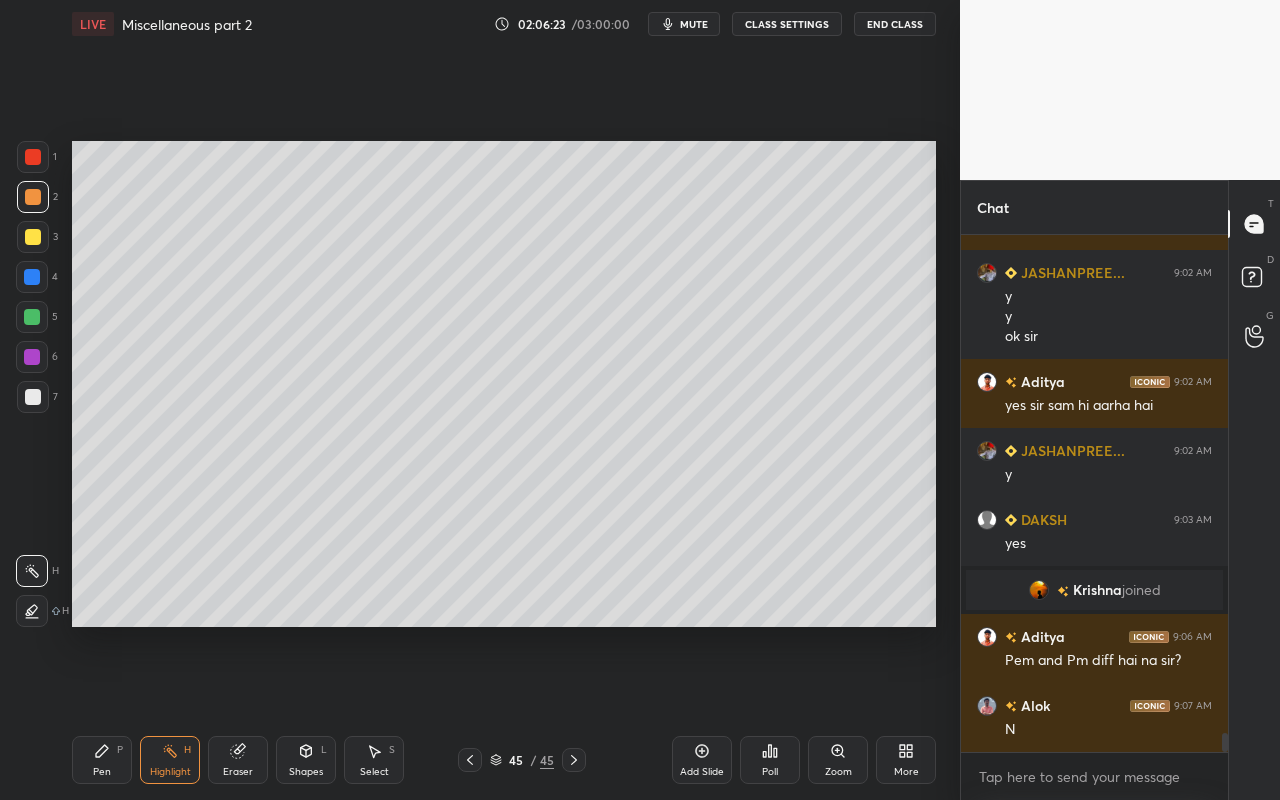 drag, startPoint x: 103, startPoint y: 773, endPoint x: 108, endPoint y: 762, distance: 12.083046 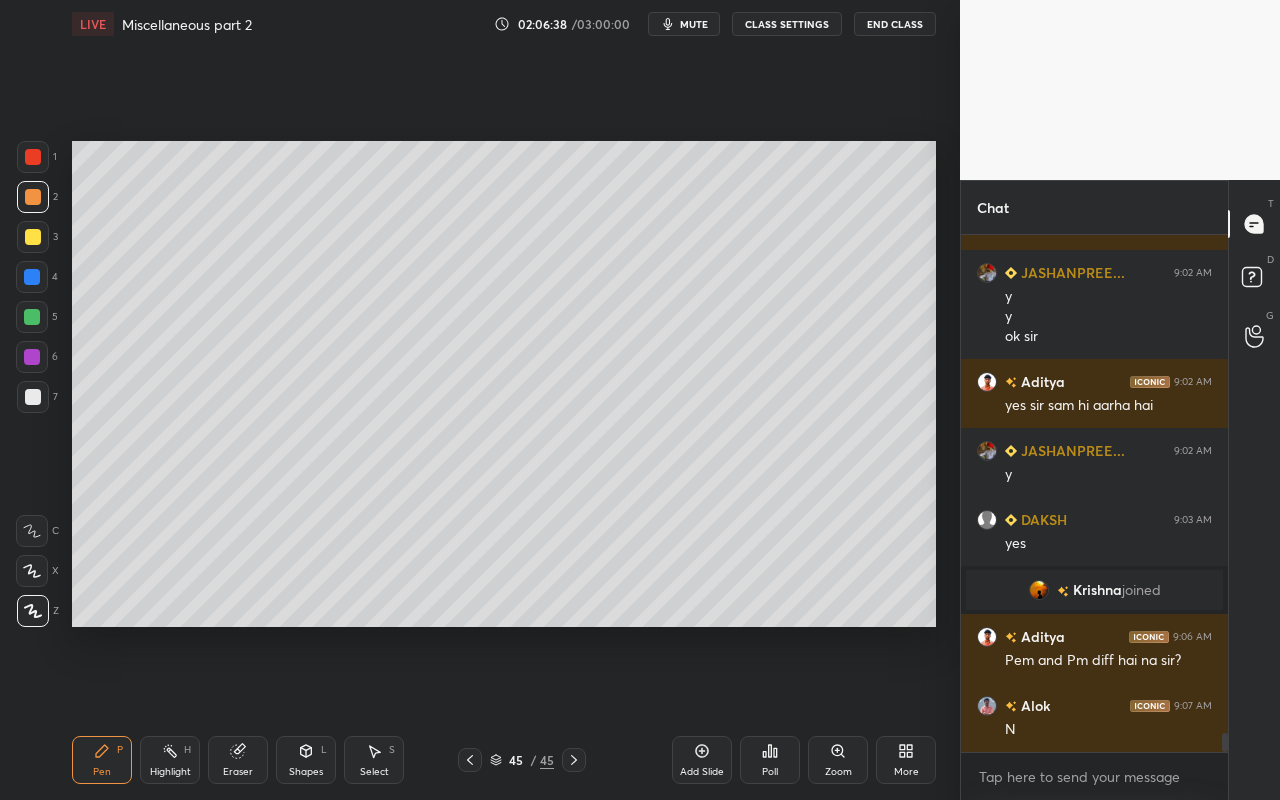 click 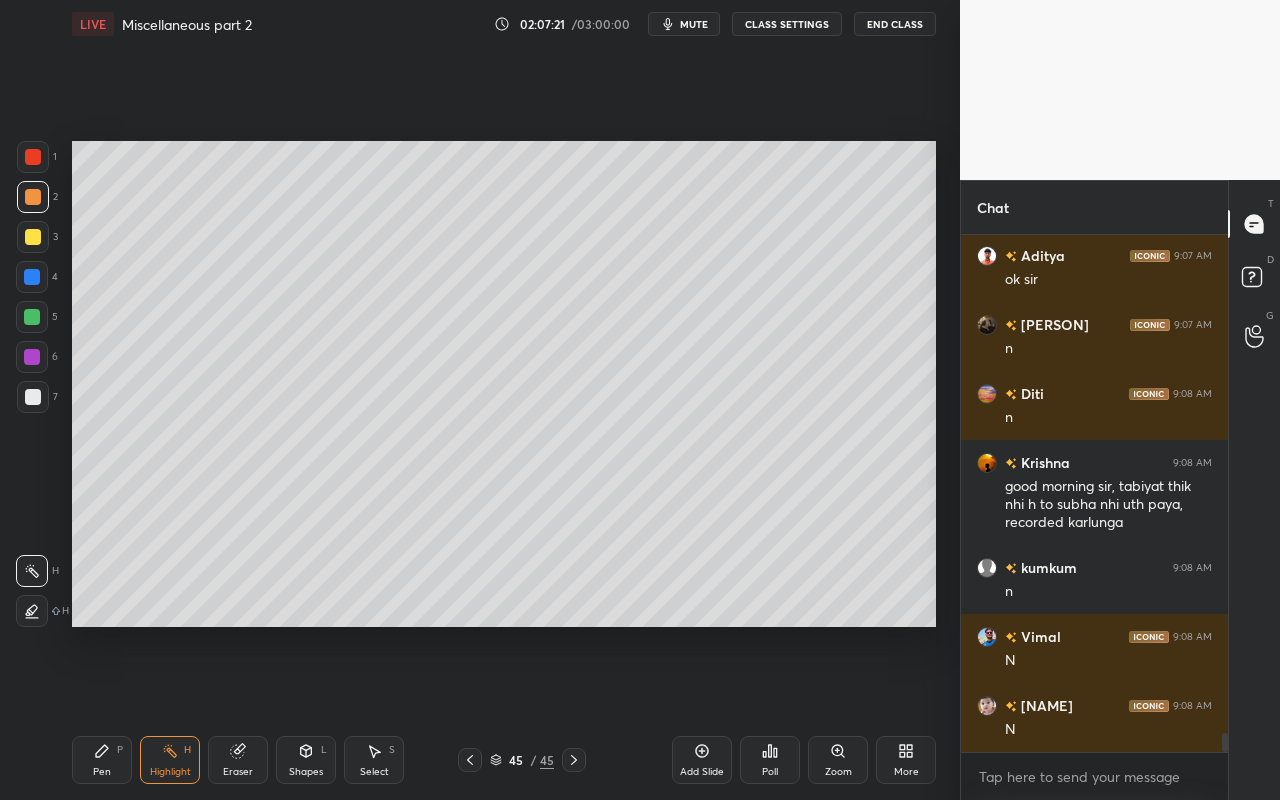 scroll, scrollTop: 13892, scrollLeft: 0, axis: vertical 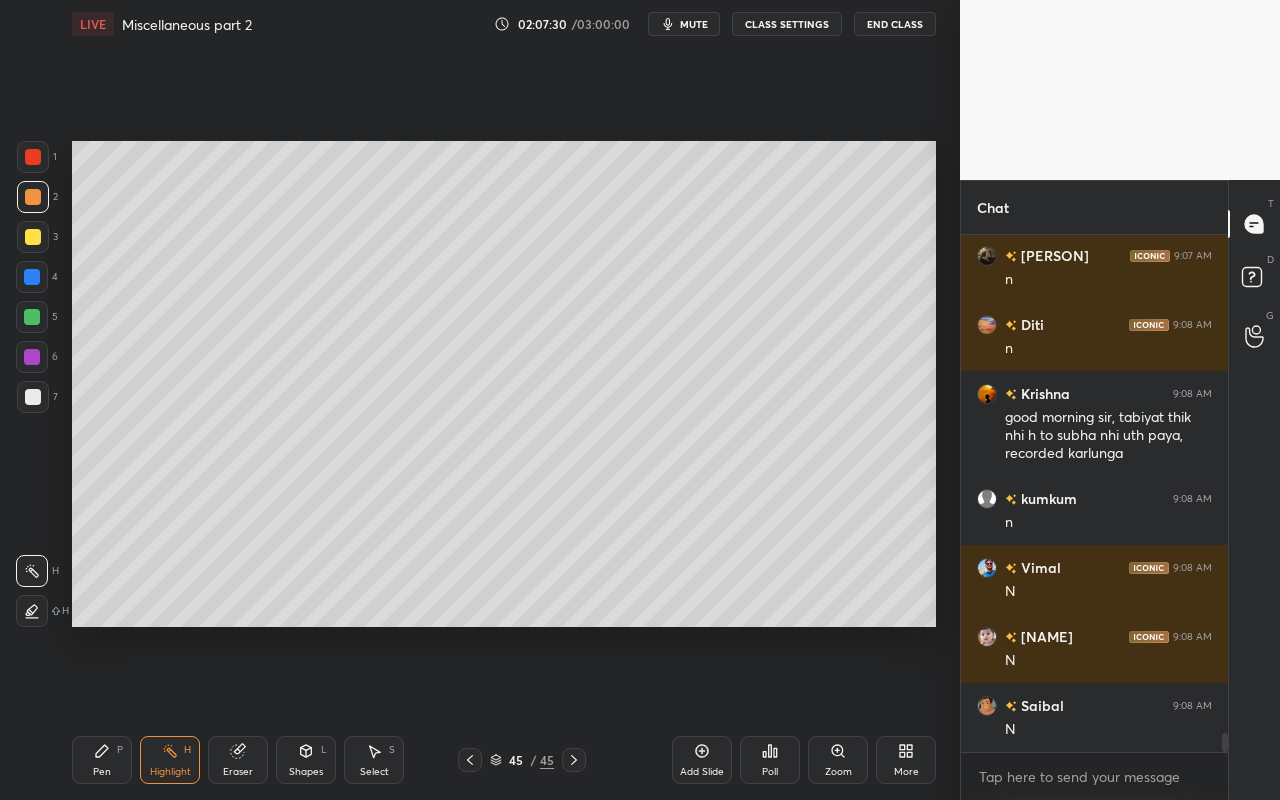 click 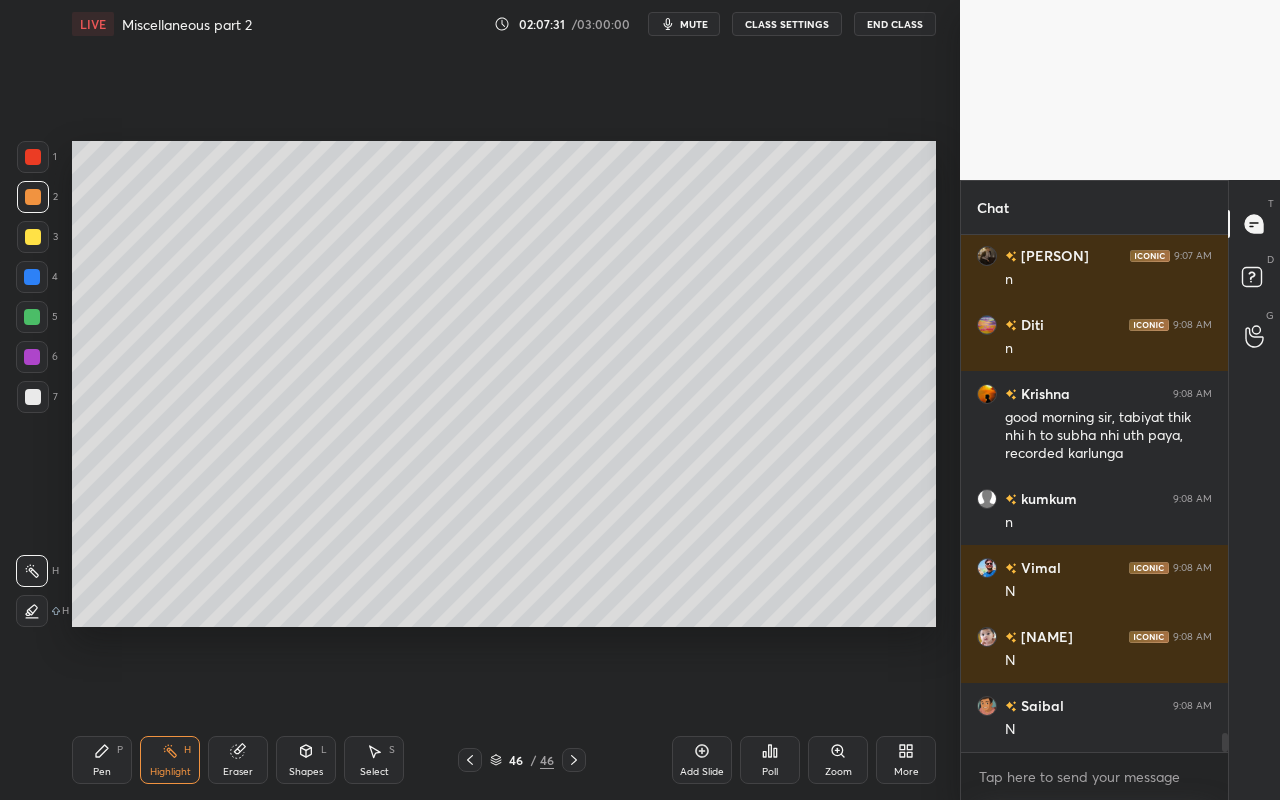 drag, startPoint x: 108, startPoint y: 761, endPoint x: 127, endPoint y: 732, distance: 34.669872 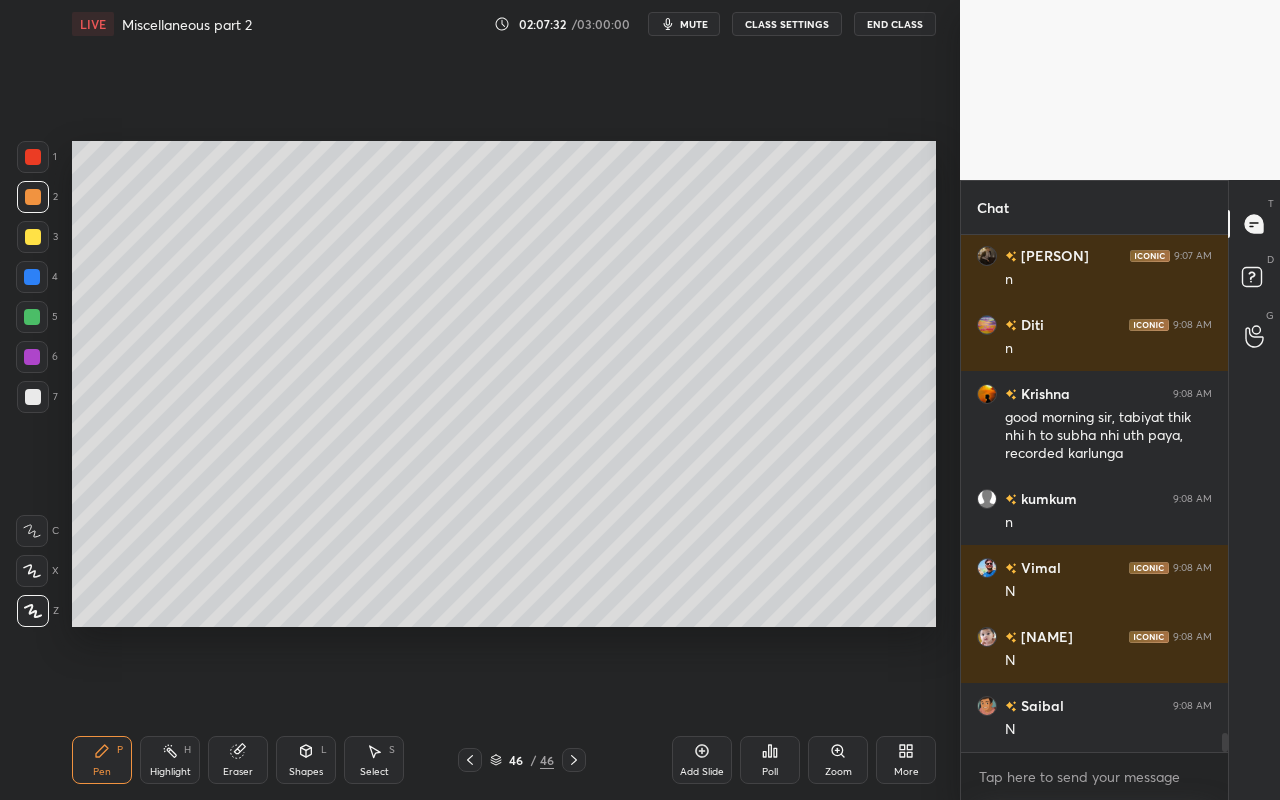 click at bounding box center [33, 237] 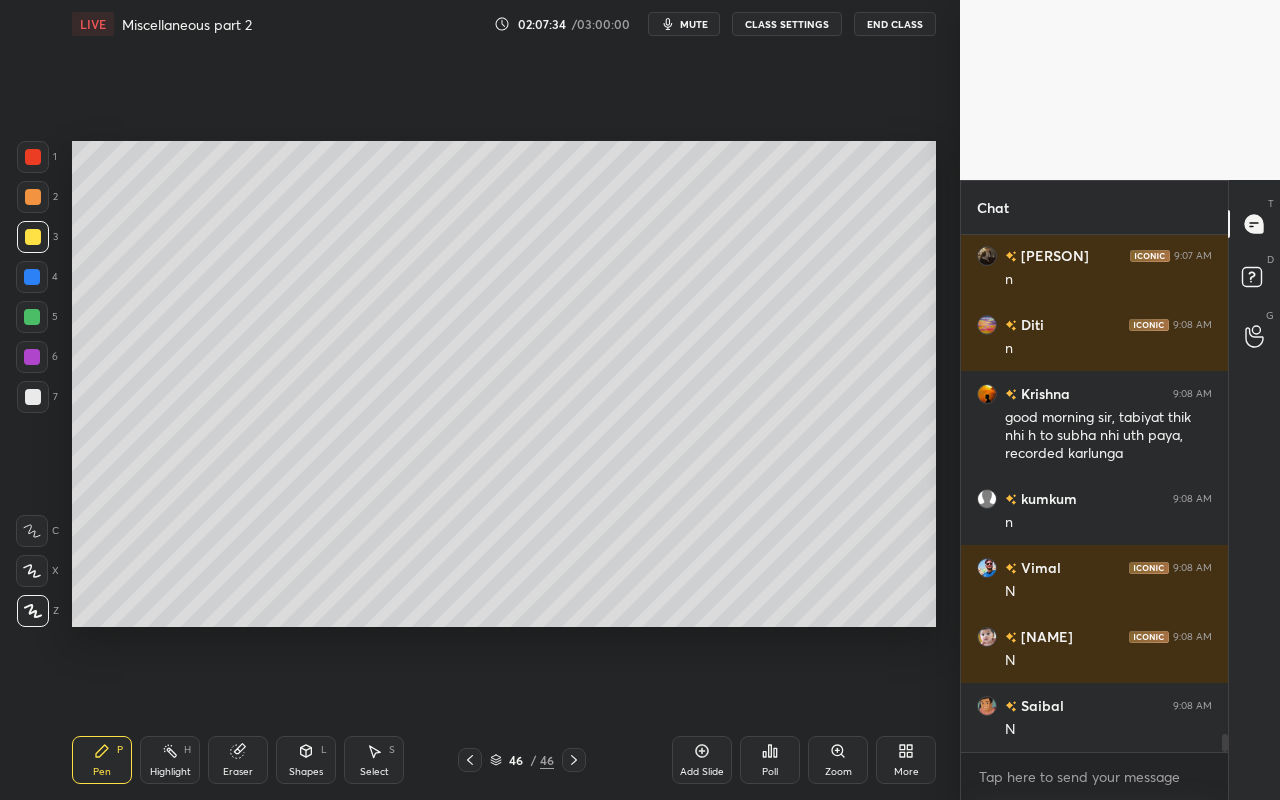 scroll, scrollTop: 13961, scrollLeft: 0, axis: vertical 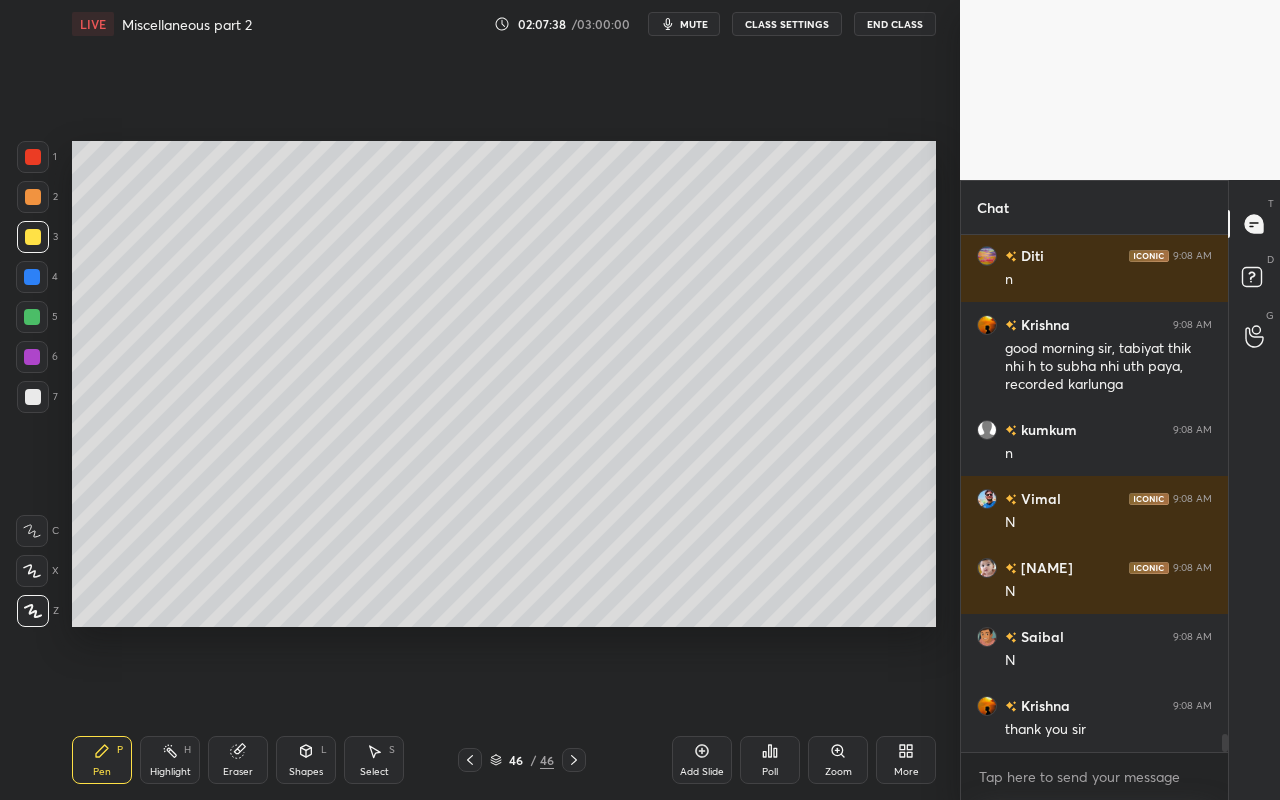 click on "Shapes L" at bounding box center [306, 760] 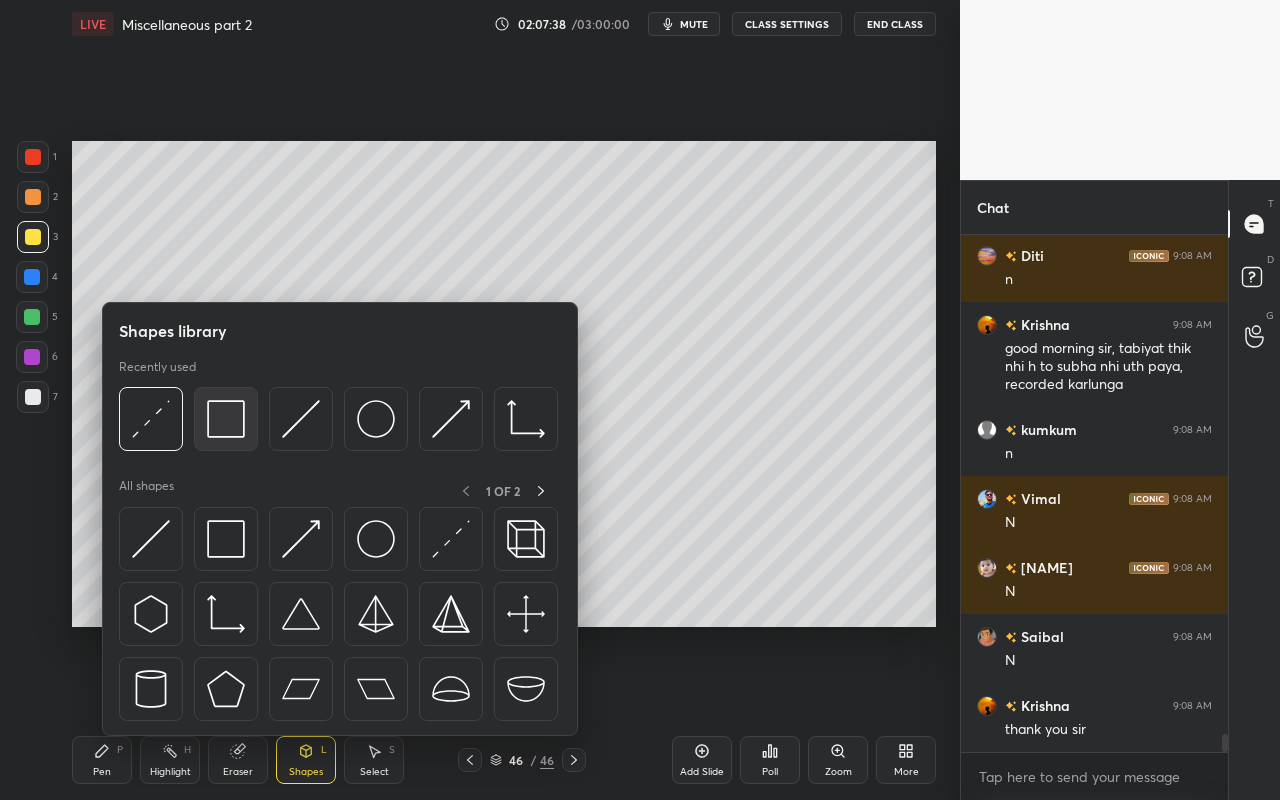click at bounding box center (226, 419) 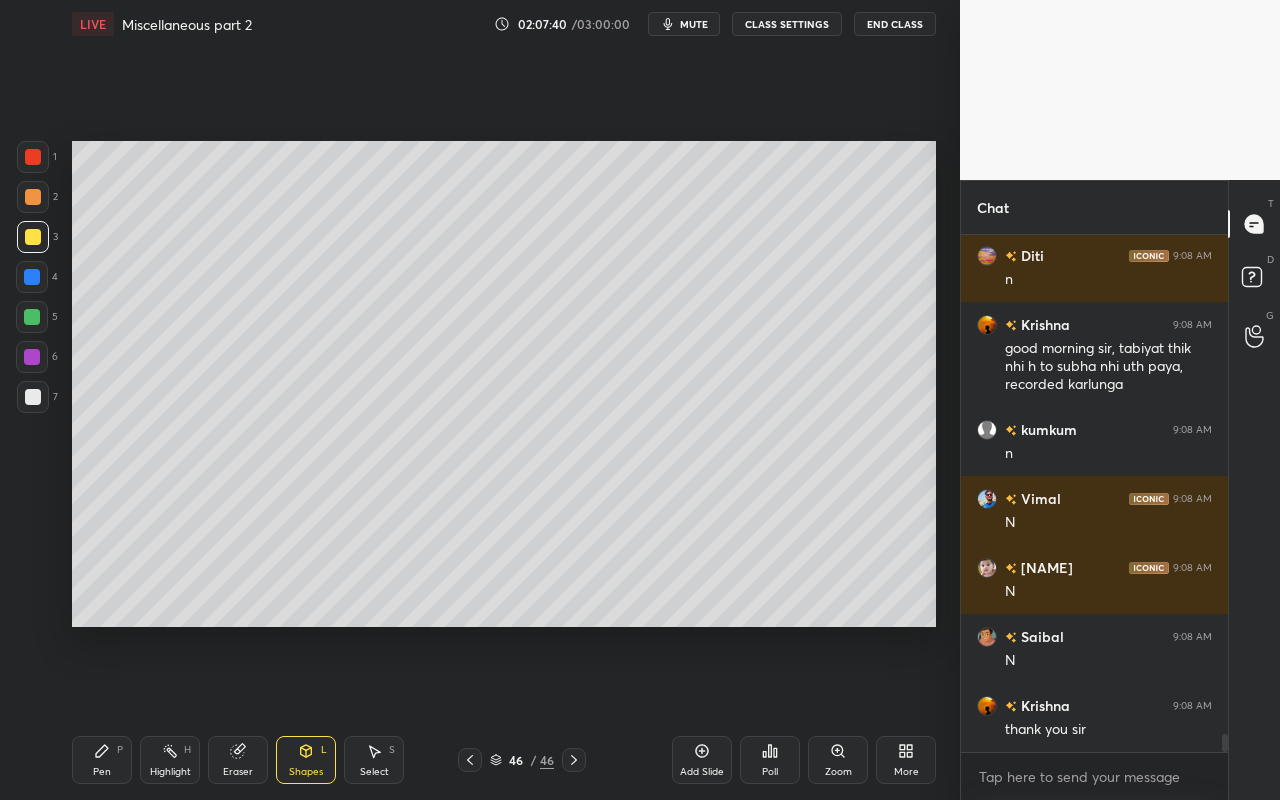 drag, startPoint x: 103, startPoint y: 763, endPoint x: 128, endPoint y: 657, distance: 108.90822 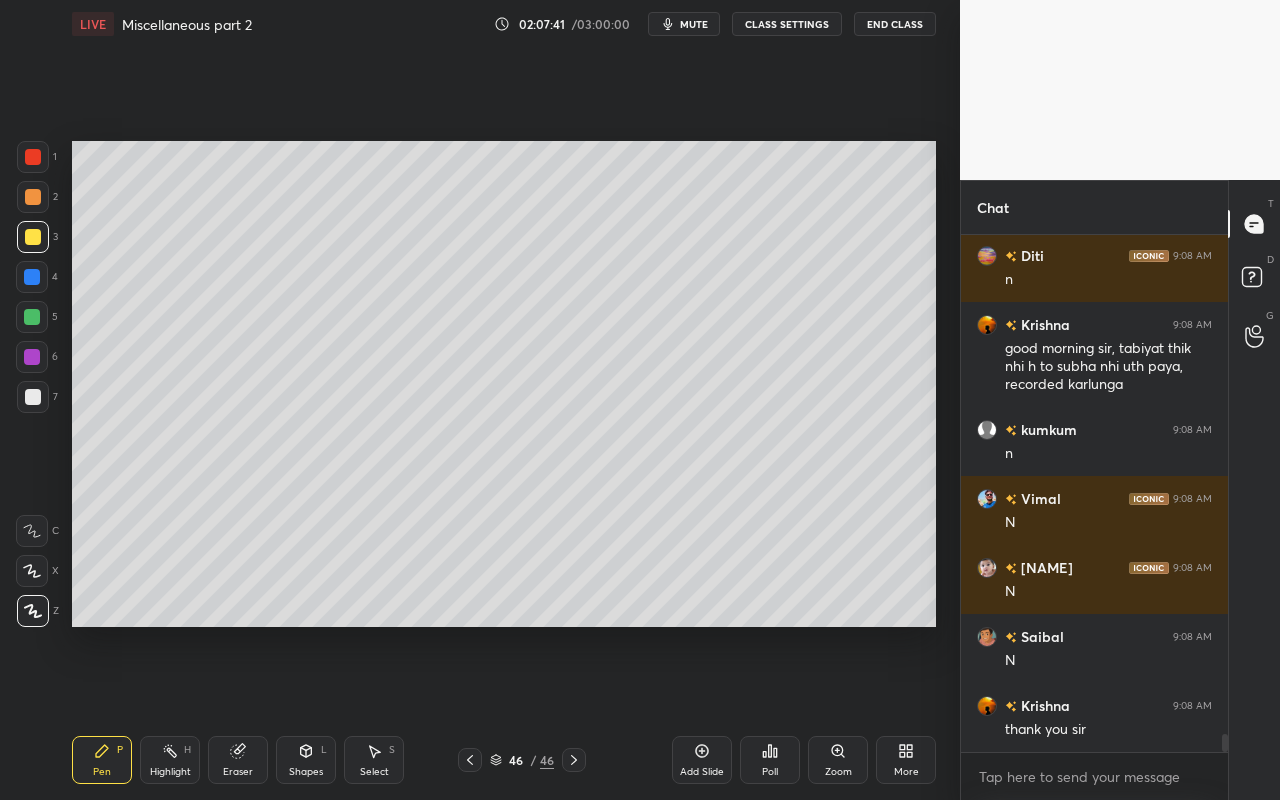 click at bounding box center [33, 237] 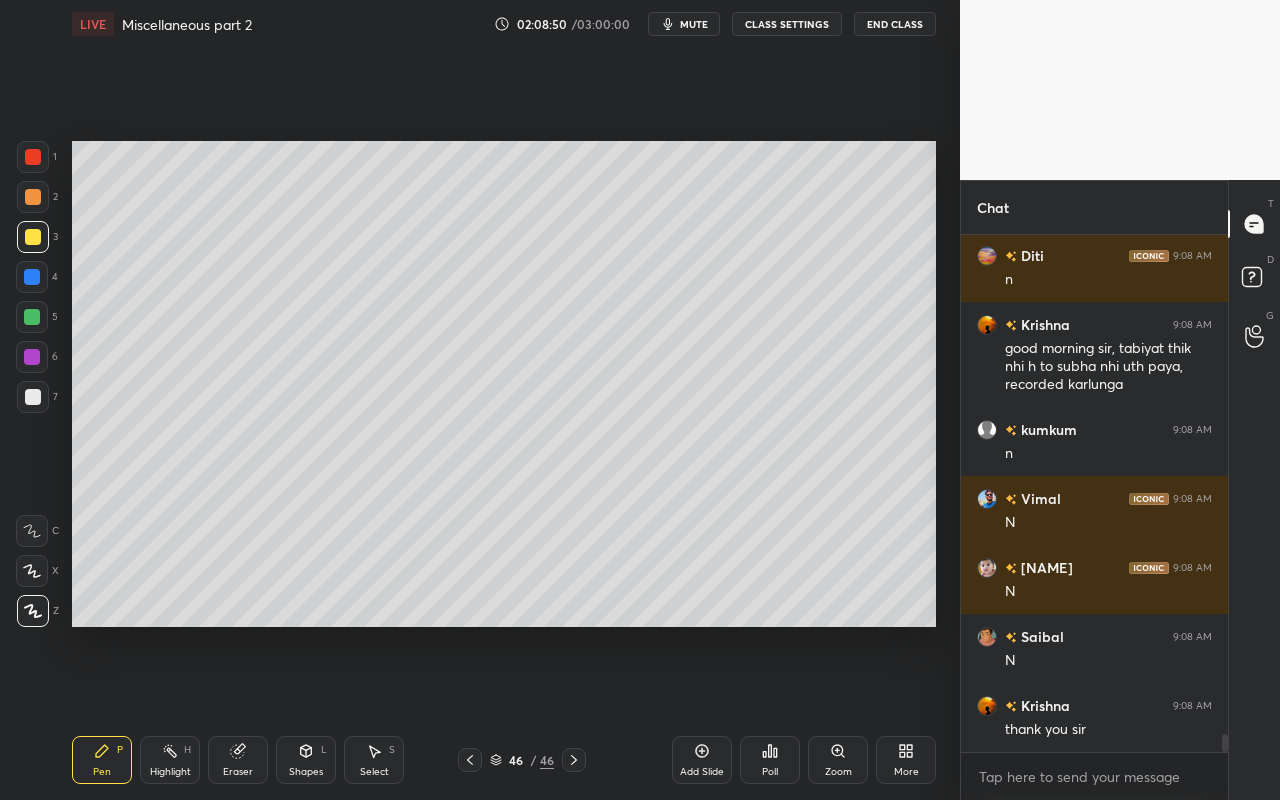 scroll, scrollTop: 14030, scrollLeft: 0, axis: vertical 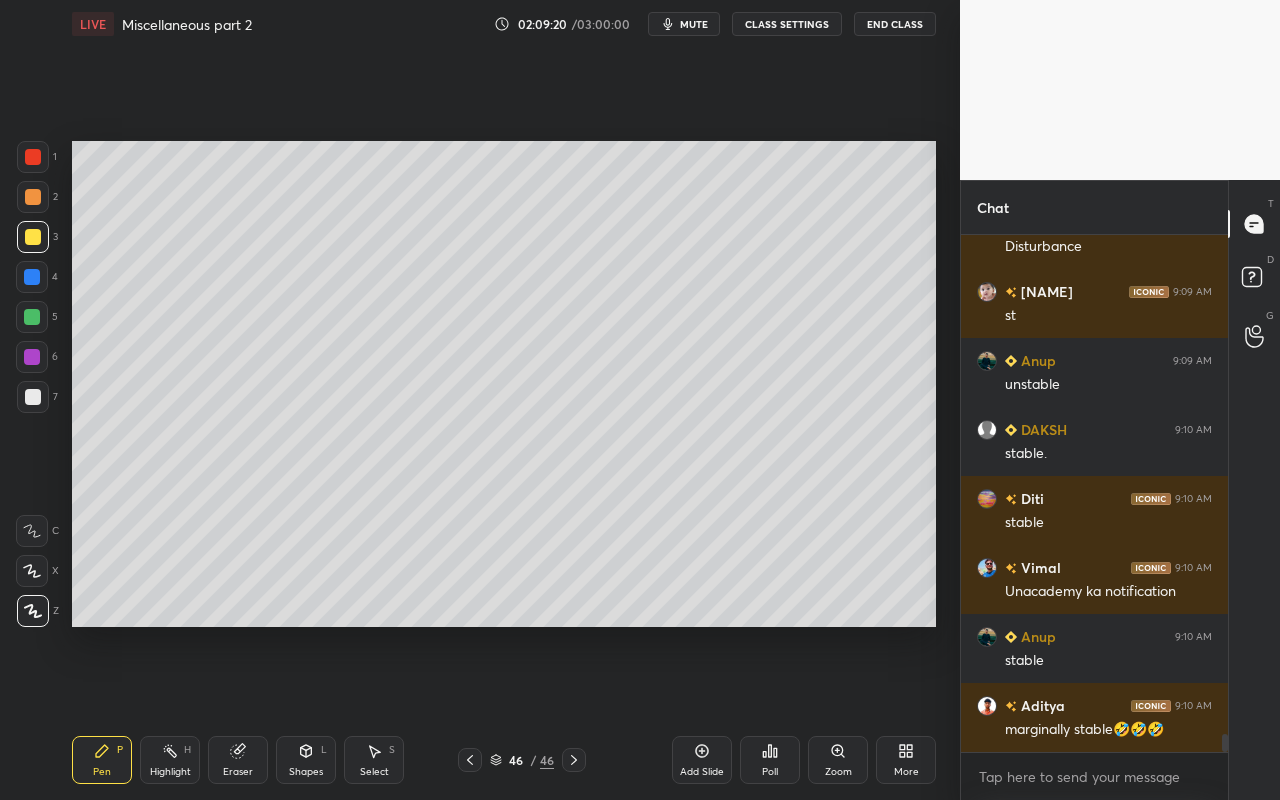 click on "Shapes" at bounding box center (306, 772) 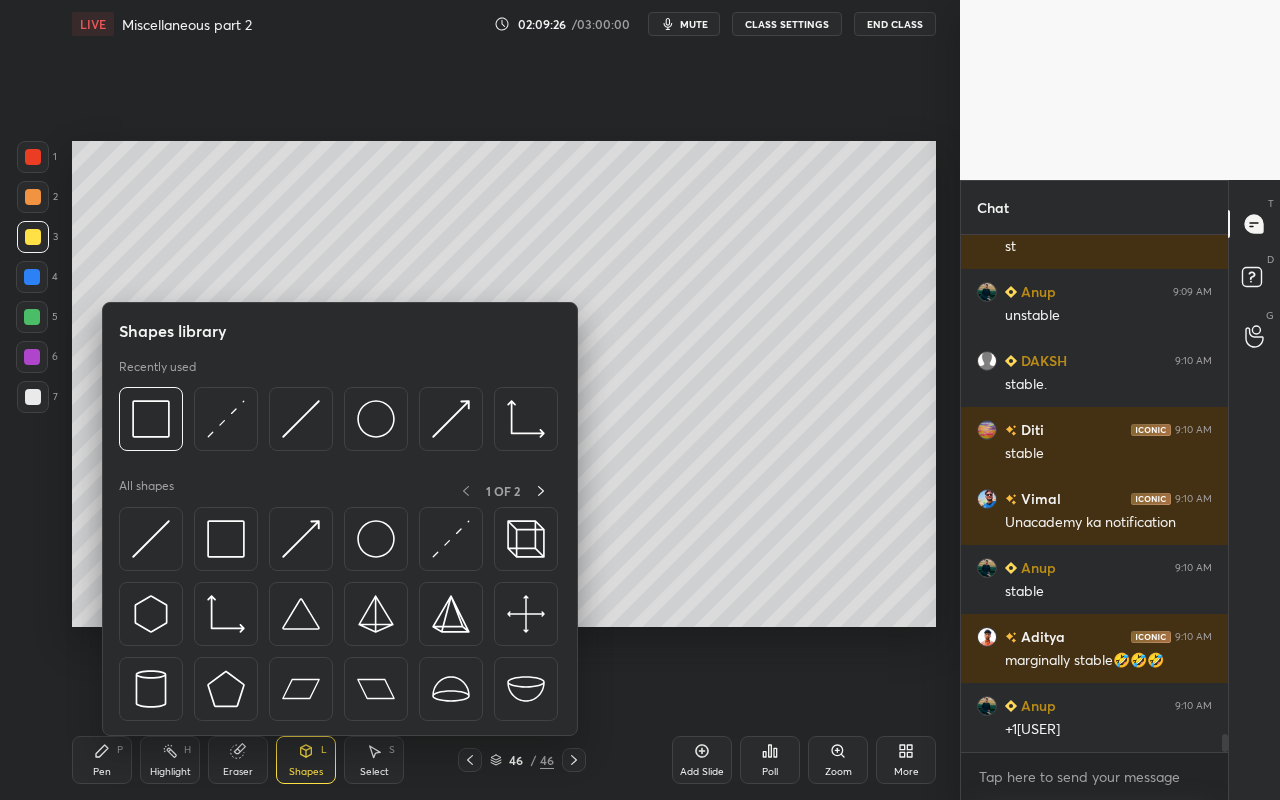scroll, scrollTop: 14651, scrollLeft: 0, axis: vertical 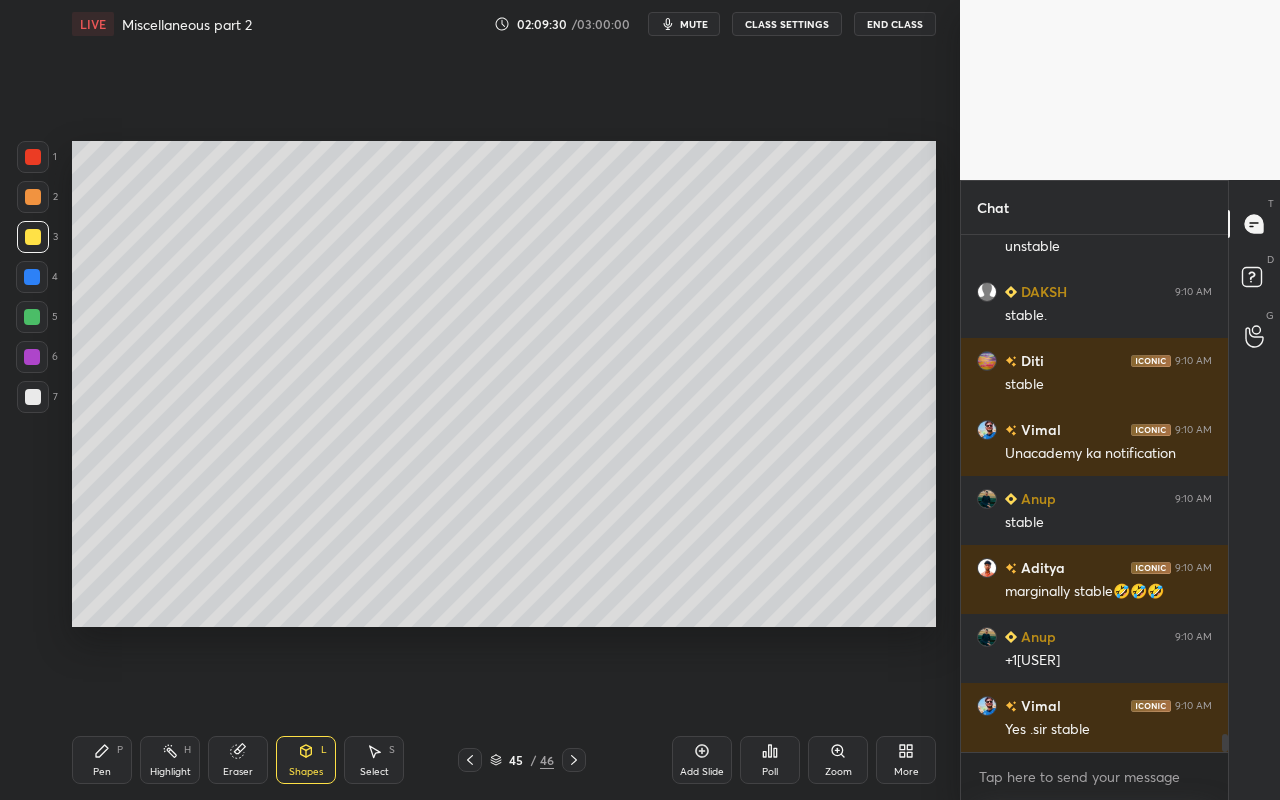 drag, startPoint x: 376, startPoint y: 768, endPoint x: 474, endPoint y: 630, distance: 169.2572 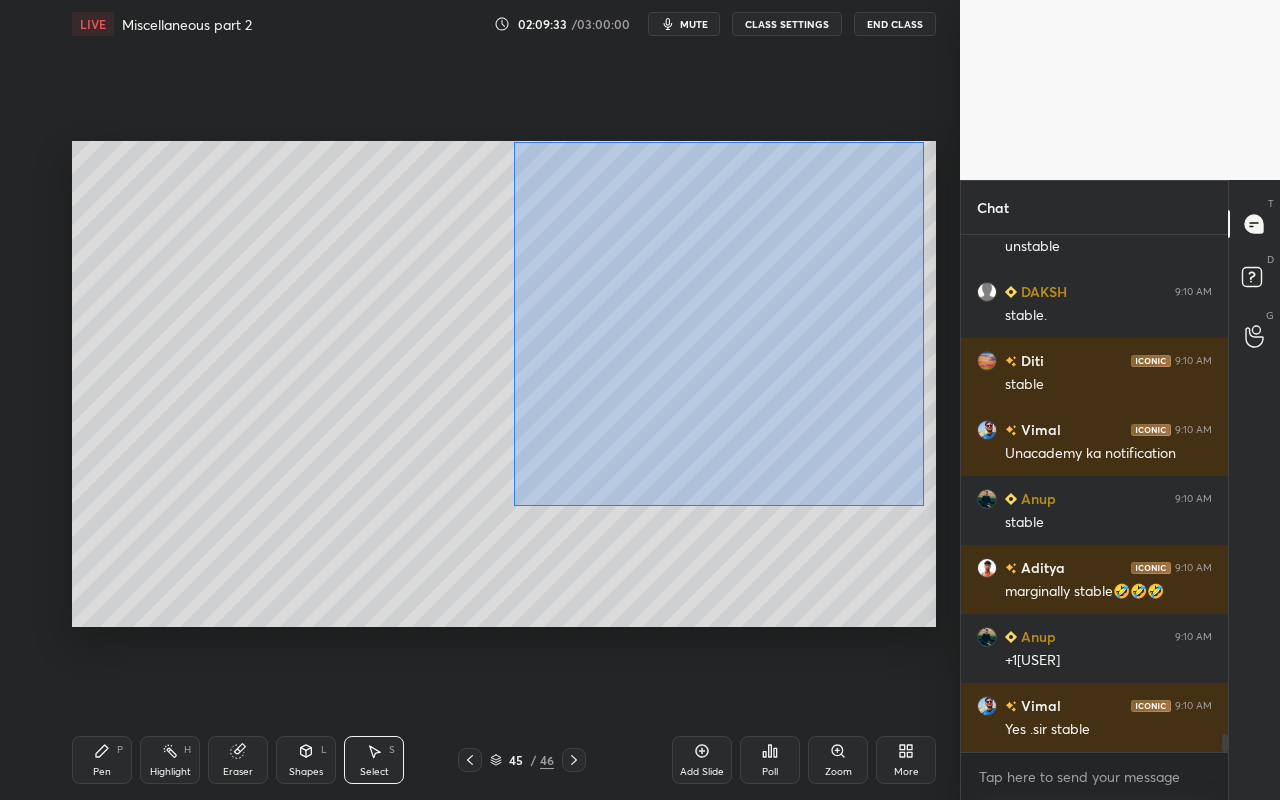 drag, startPoint x: 519, startPoint y: 157, endPoint x: 919, endPoint y: 502, distance: 528.22815 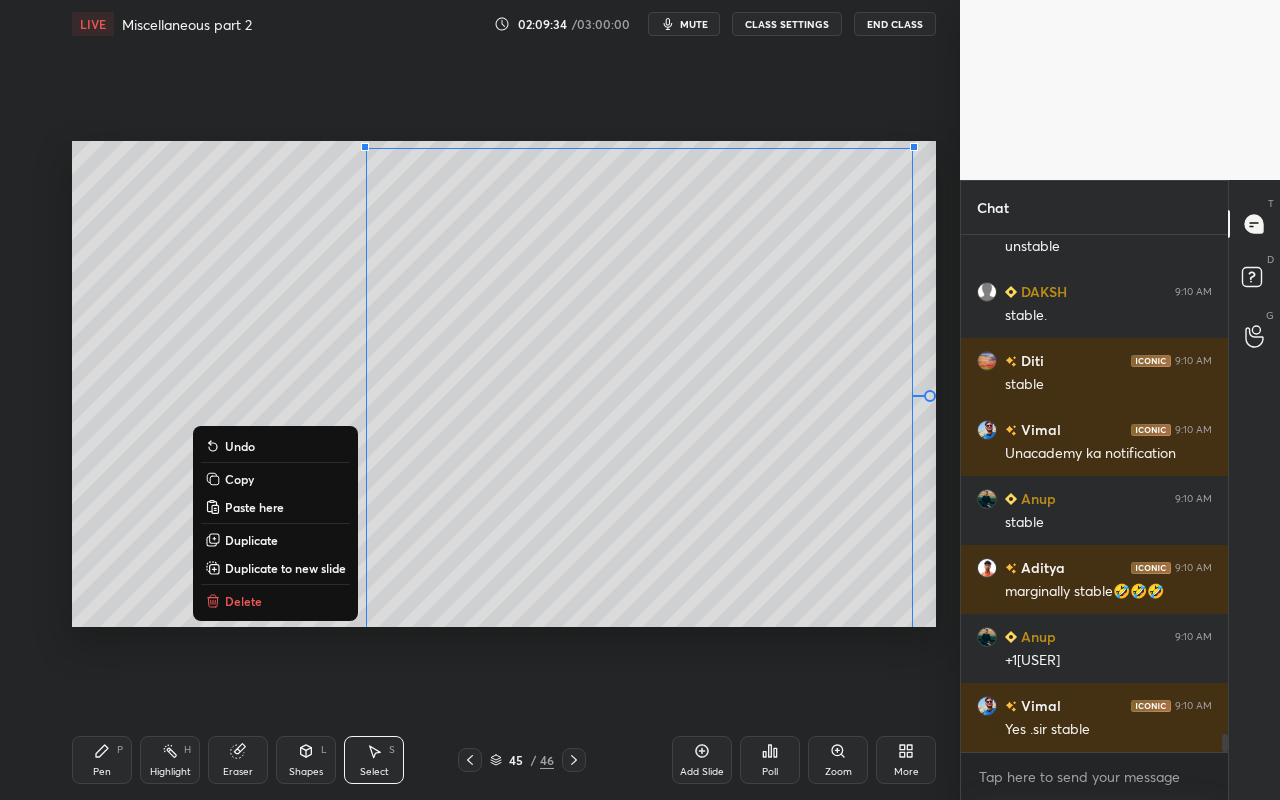 click on "Copy" at bounding box center (275, 479) 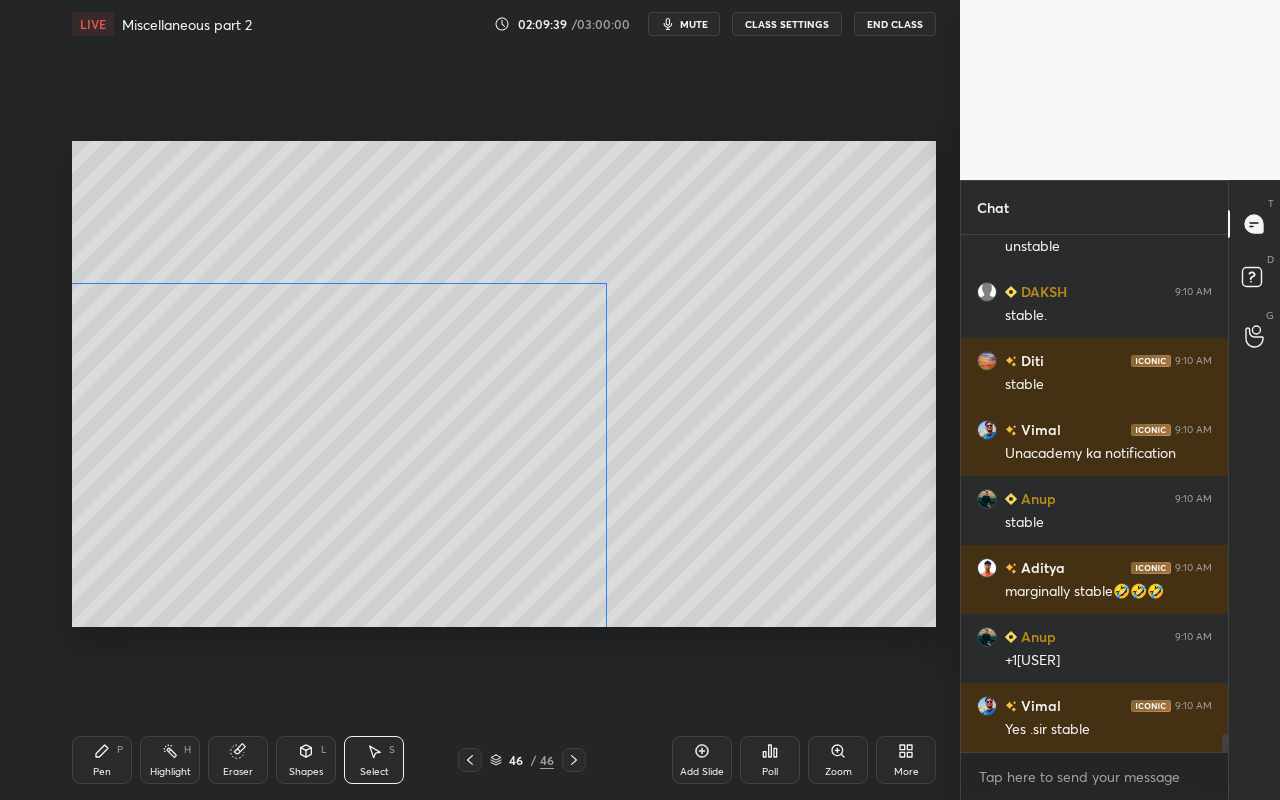 drag, startPoint x: 713, startPoint y: 361, endPoint x: 430, endPoint y: 492, distance: 311.84933 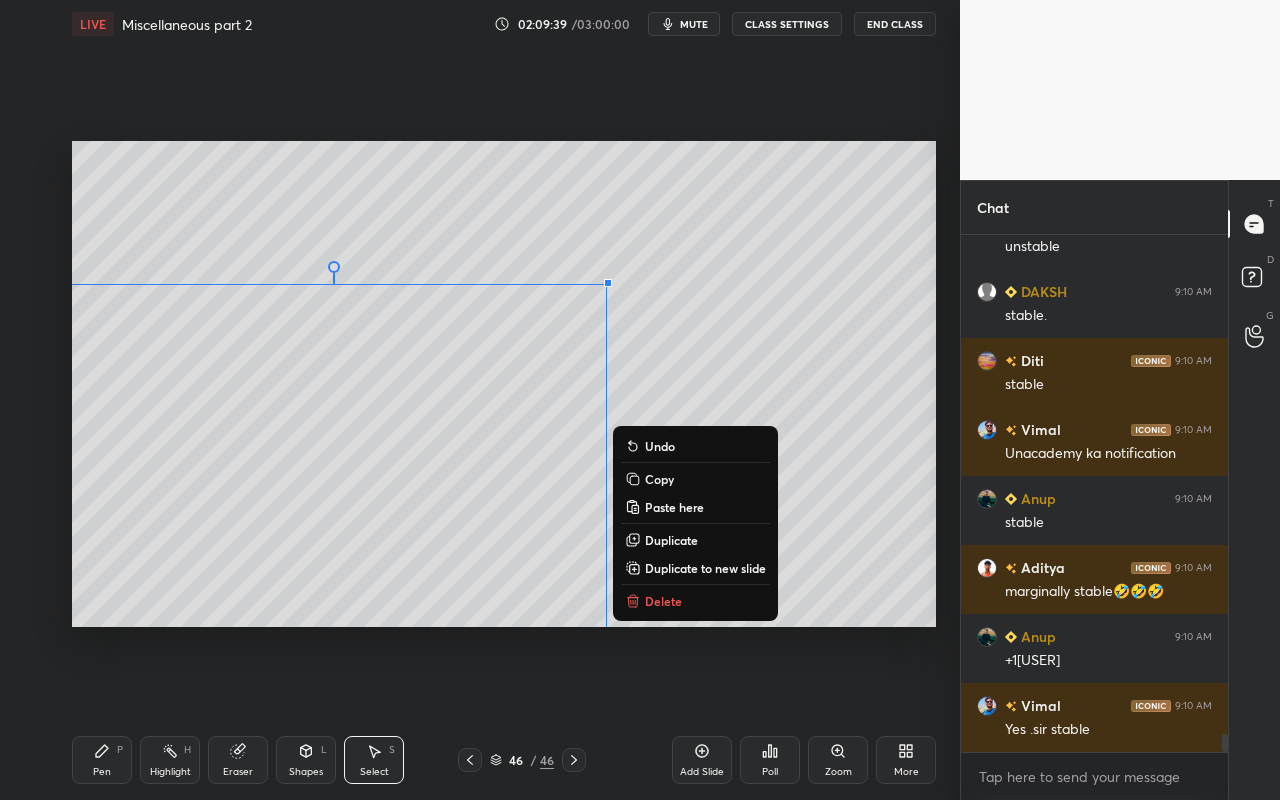 click on "0 ° Undo Copy Paste here Duplicate Duplicate to new slide Delete" at bounding box center (504, 384) 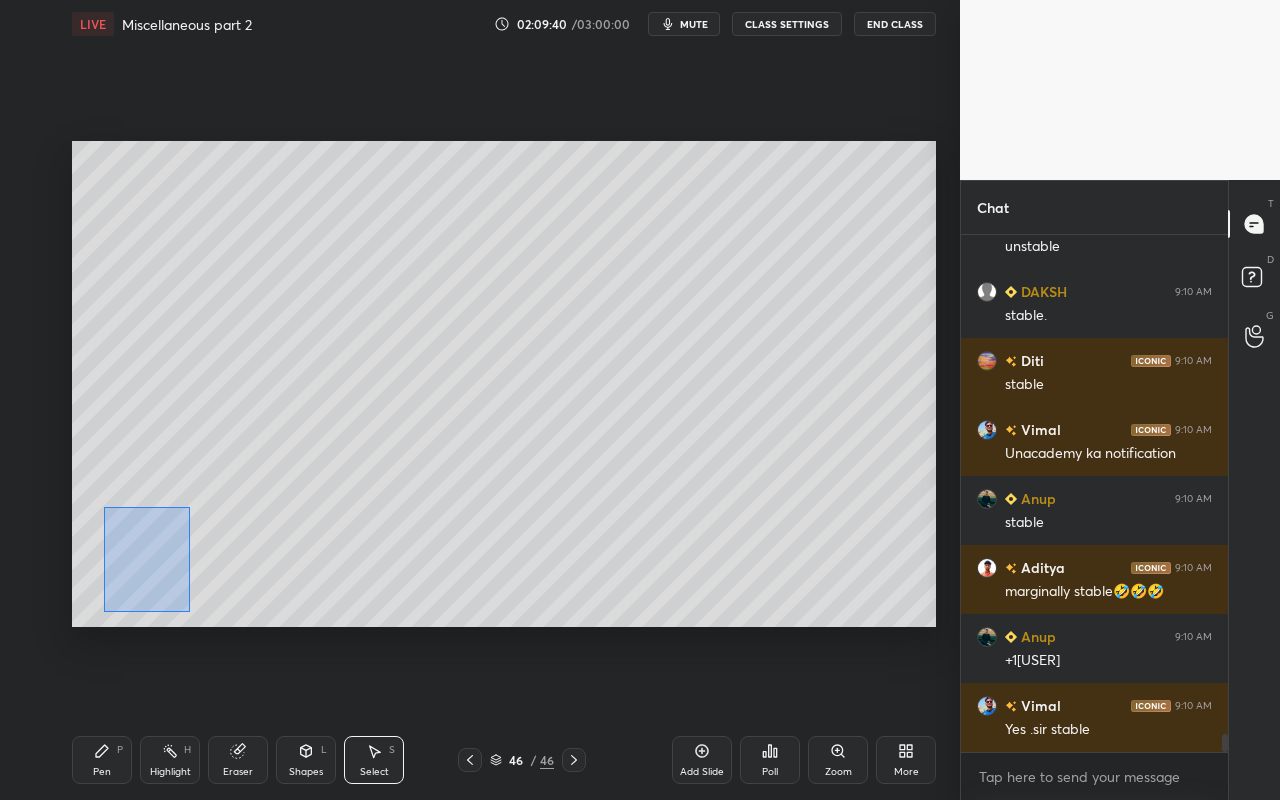 drag, startPoint x: 103, startPoint y: 507, endPoint x: 204, endPoint y: 603, distance: 139.3449 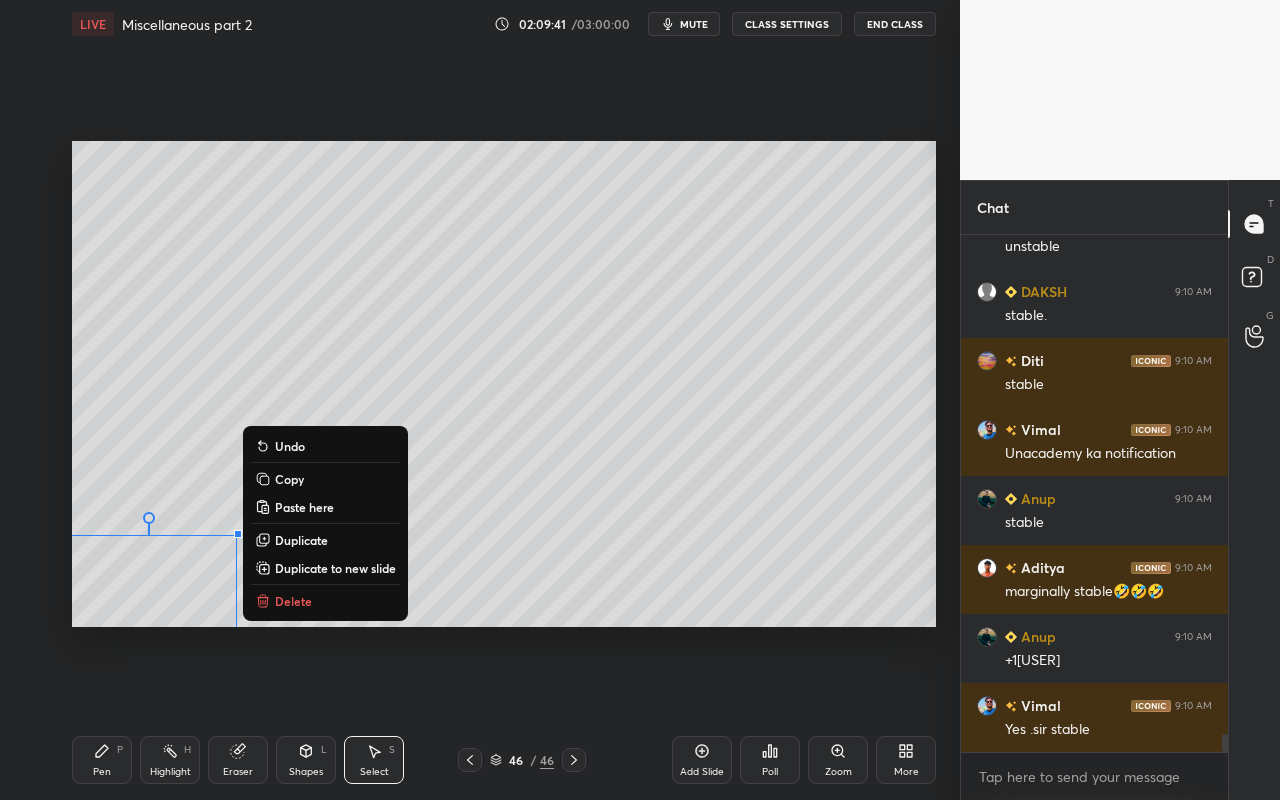 drag, startPoint x: 332, startPoint y: 603, endPoint x: 348, endPoint y: 585, distance: 24.083189 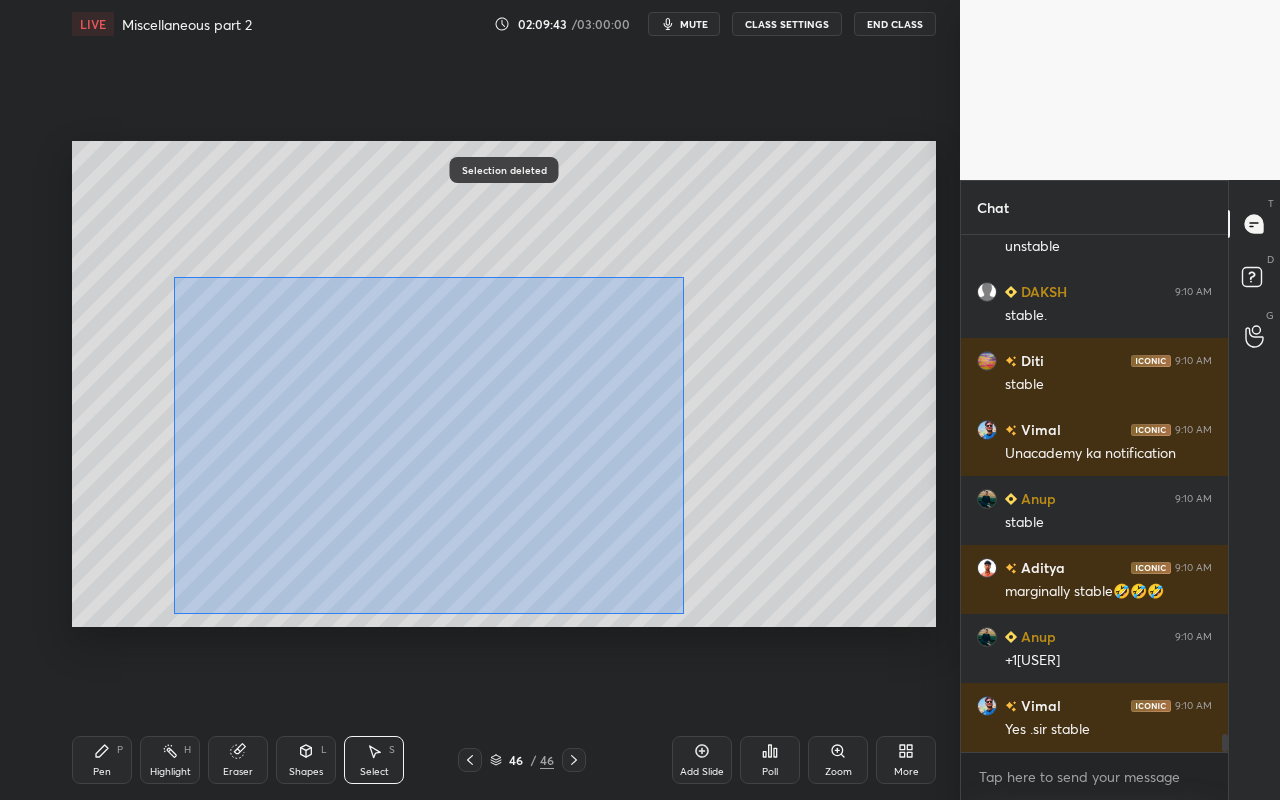 drag, startPoint x: 181, startPoint y: 284, endPoint x: 679, endPoint y: 619, distance: 600.1908 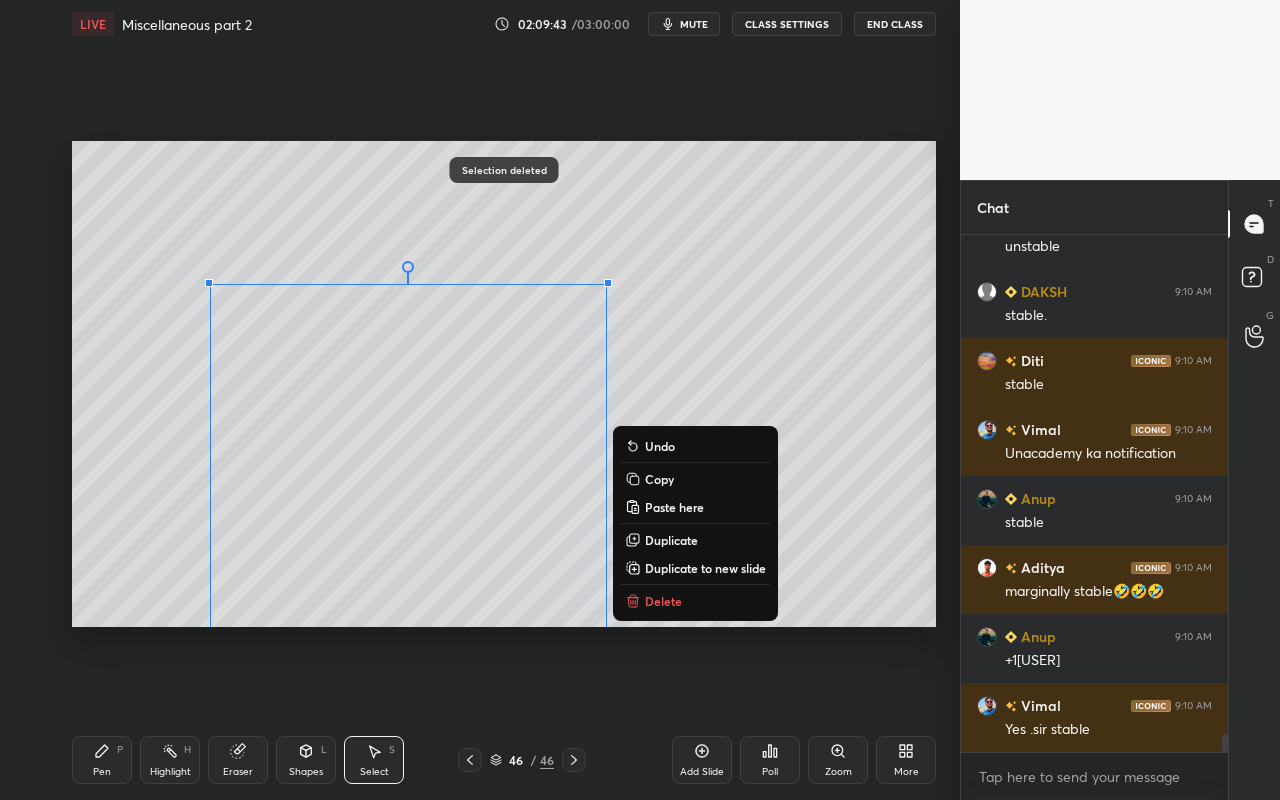 click on "0 ° Undo Copy Paste here Duplicate Duplicate to new slide Delete" at bounding box center (504, 384) 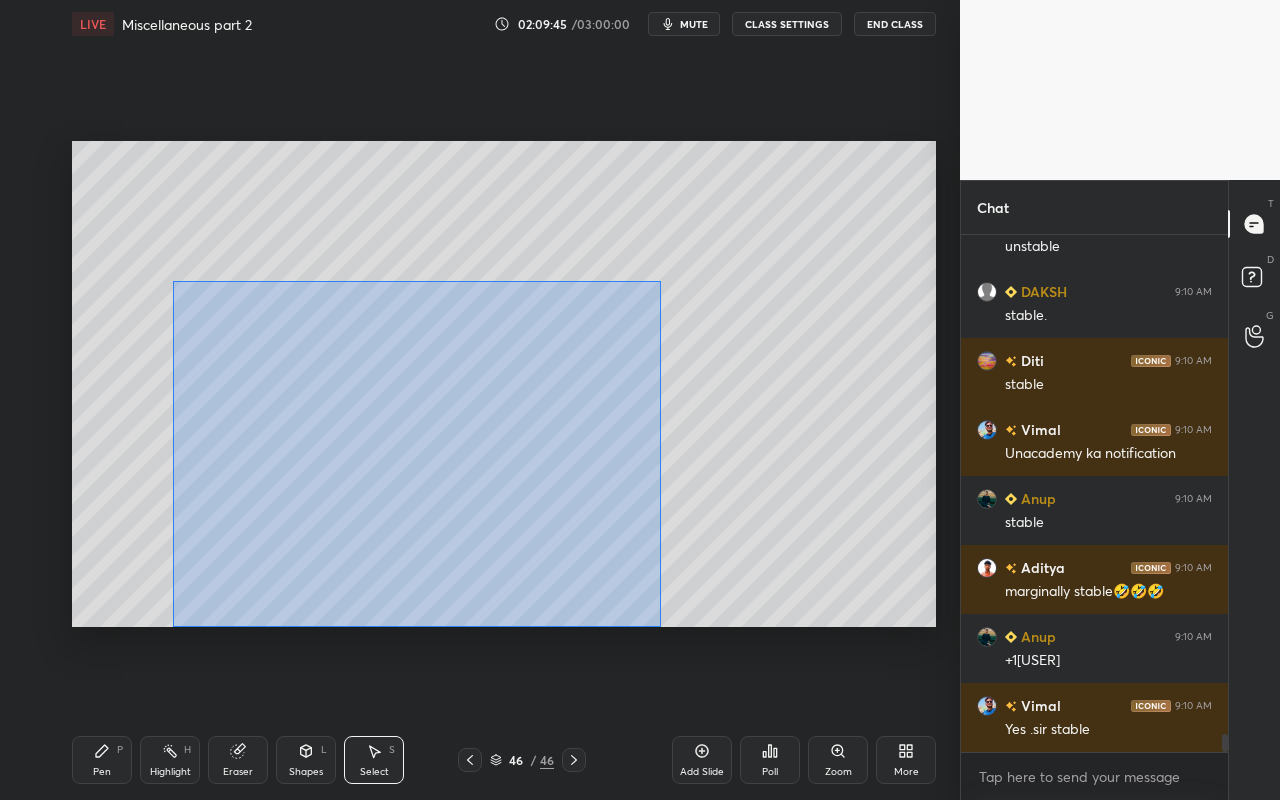 drag, startPoint x: 172, startPoint y: 280, endPoint x: 653, endPoint y: 621, distance: 589.61176 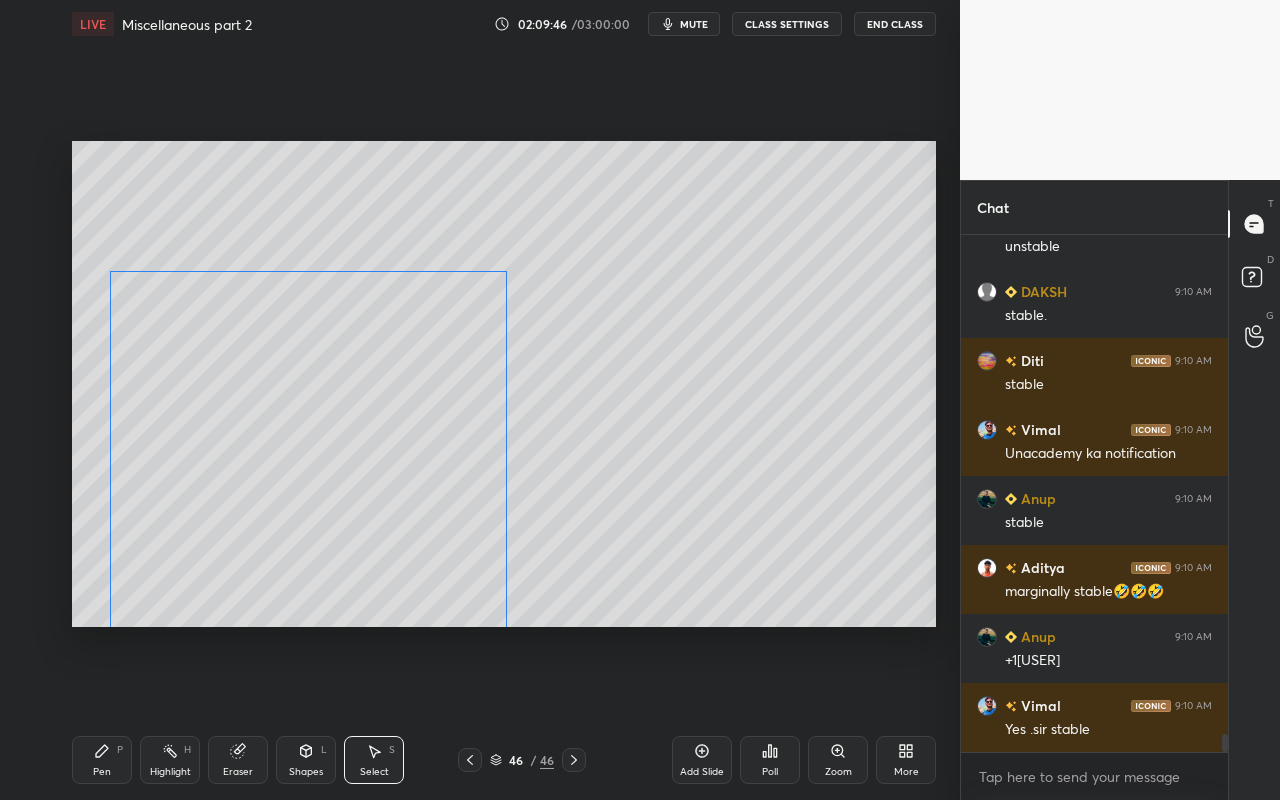 drag, startPoint x: 485, startPoint y: 531, endPoint x: 422, endPoint y: 529, distance: 63.03174 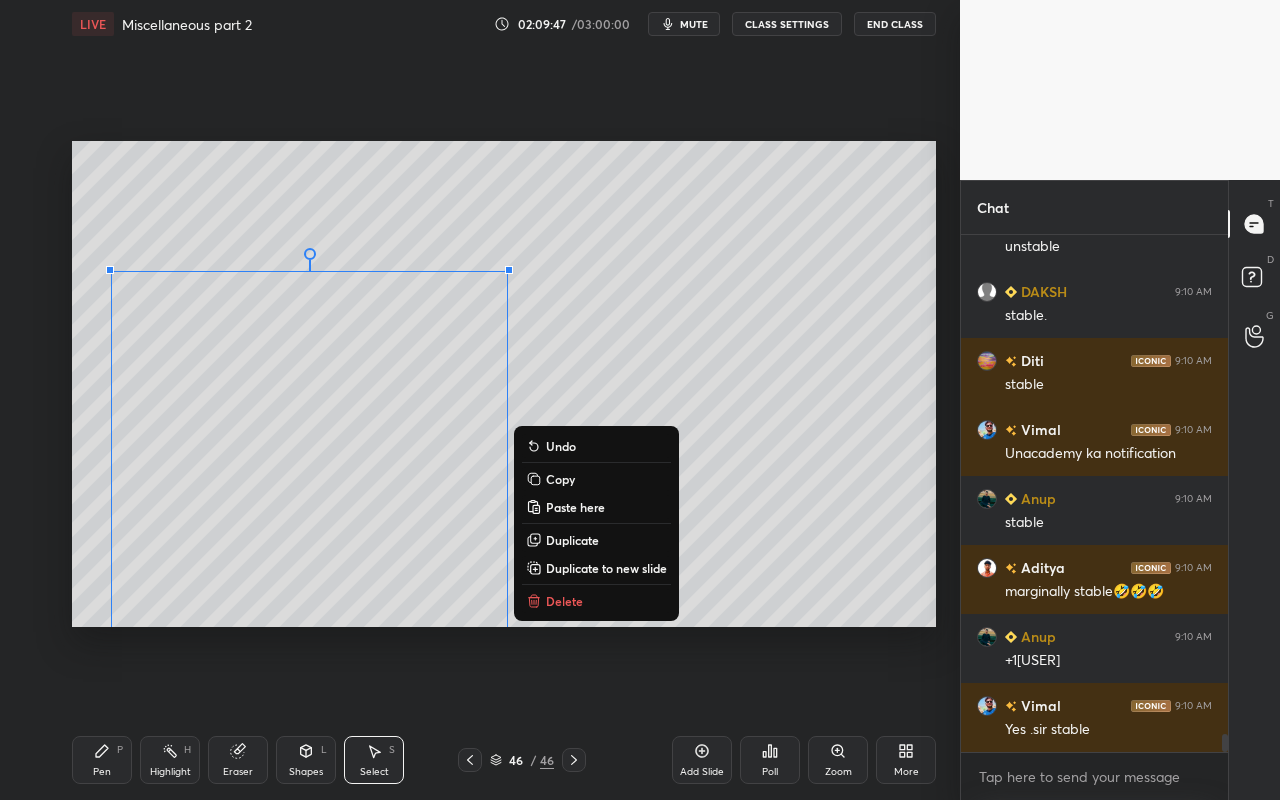 click on "0 ° Undo Copy Paste here Duplicate Duplicate to new slide Delete" at bounding box center [504, 384] 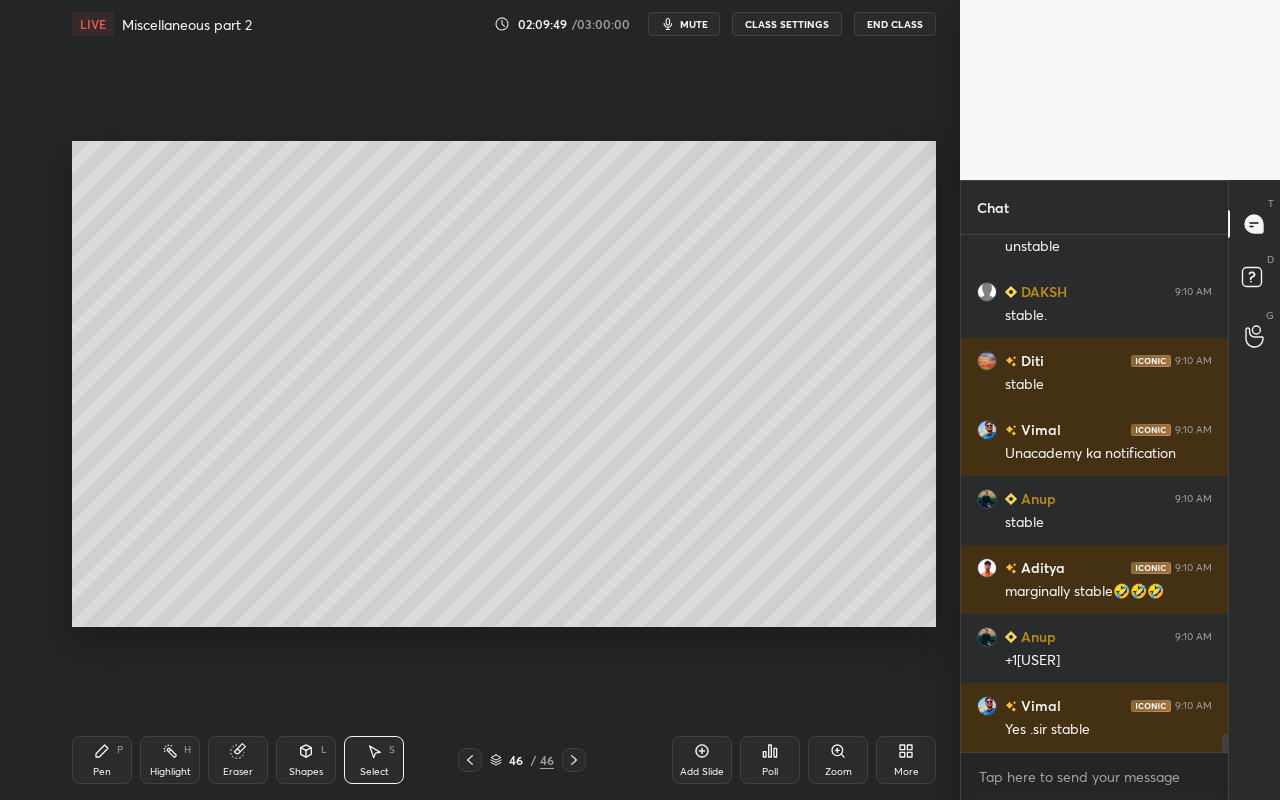 click on "Pen" at bounding box center [102, 772] 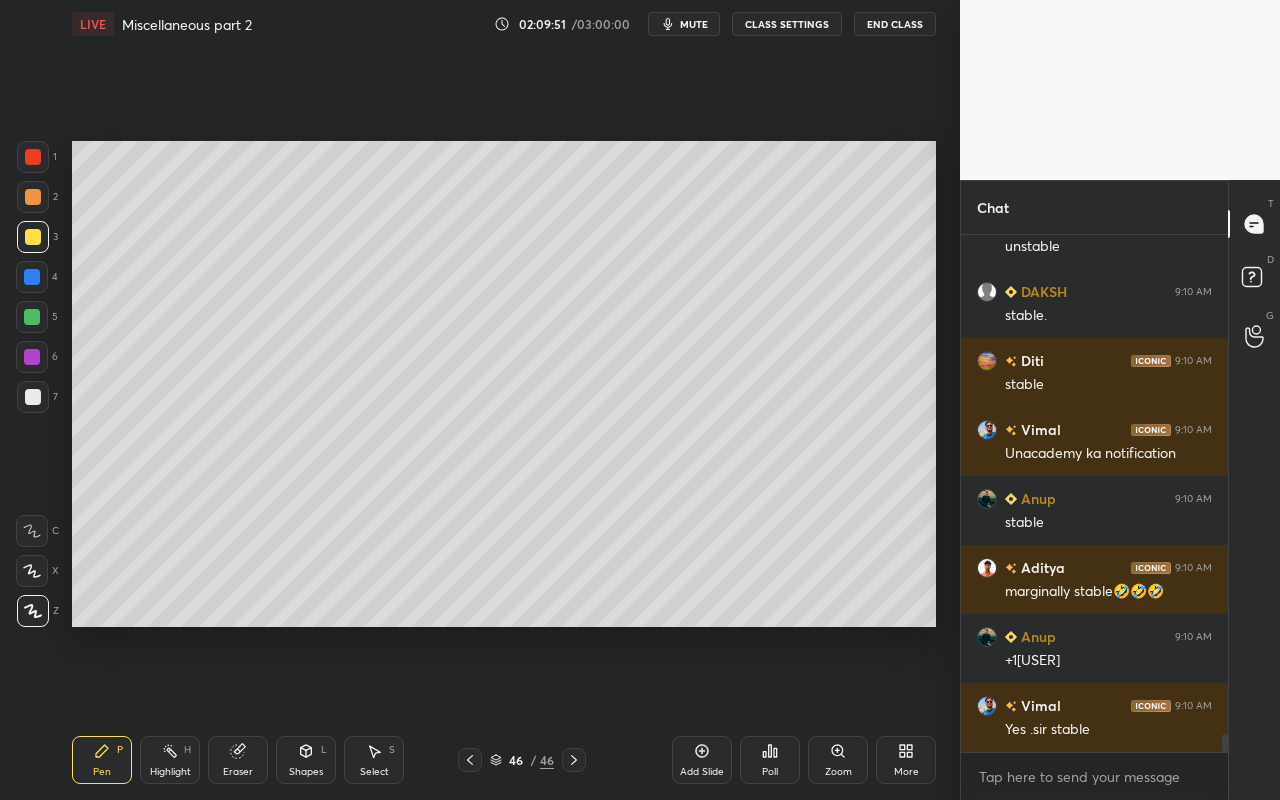 drag, startPoint x: 32, startPoint y: 405, endPoint x: 59, endPoint y: 386, distance: 33.01515 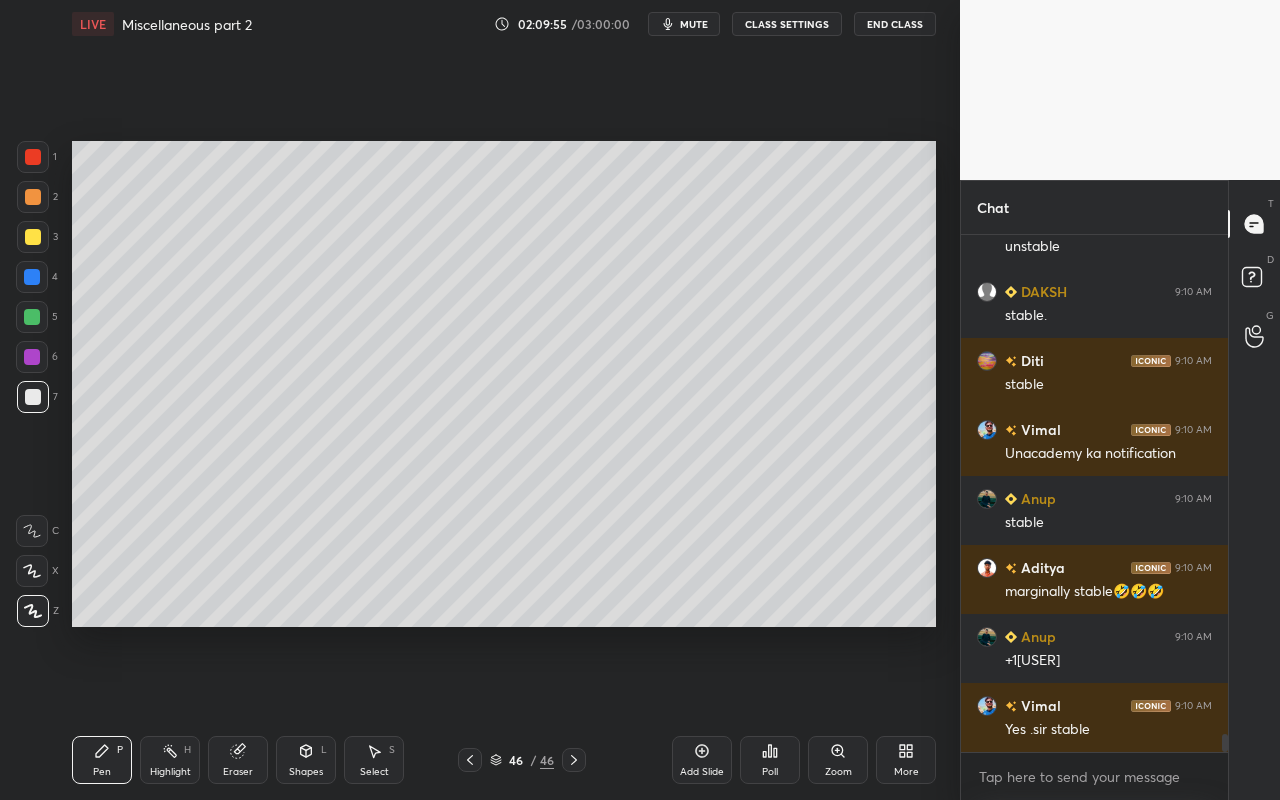 click on "Shapes L" at bounding box center [306, 760] 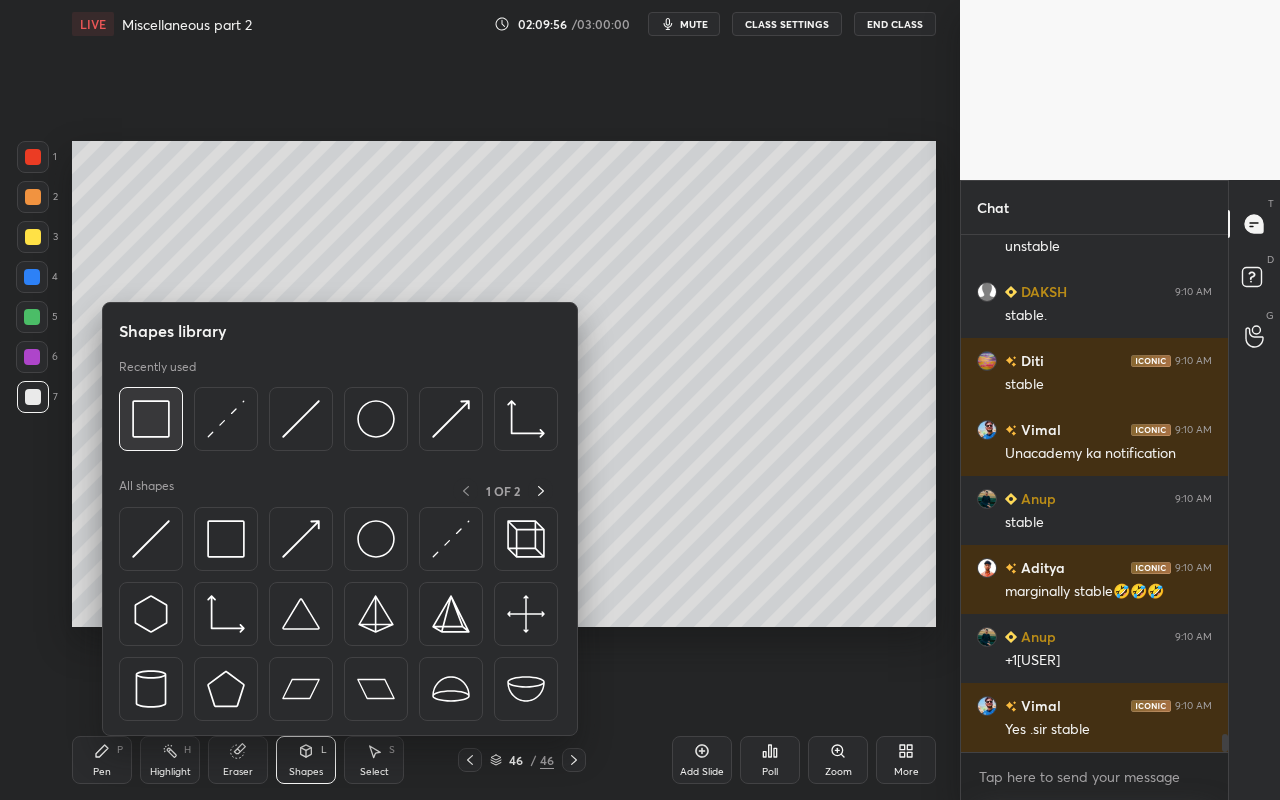 click at bounding box center [151, 419] 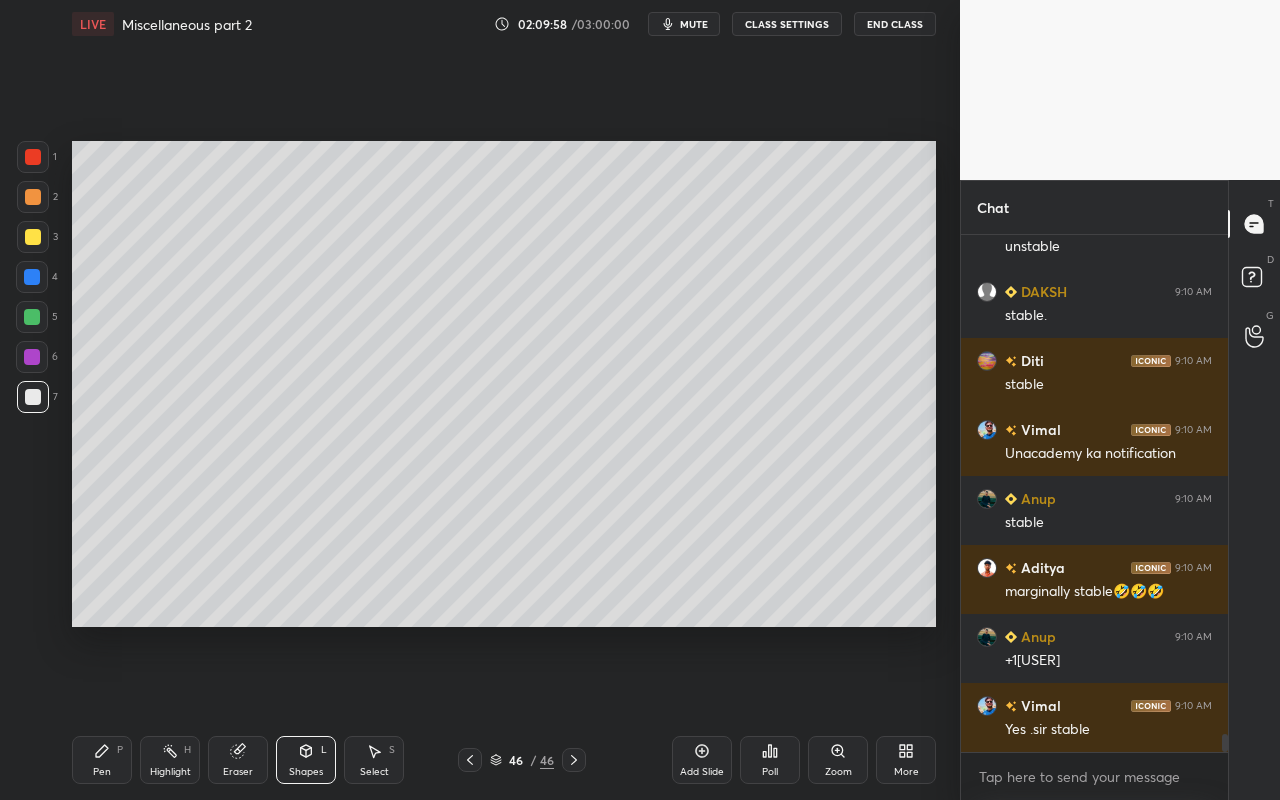 click on "Highlight" at bounding box center (170, 772) 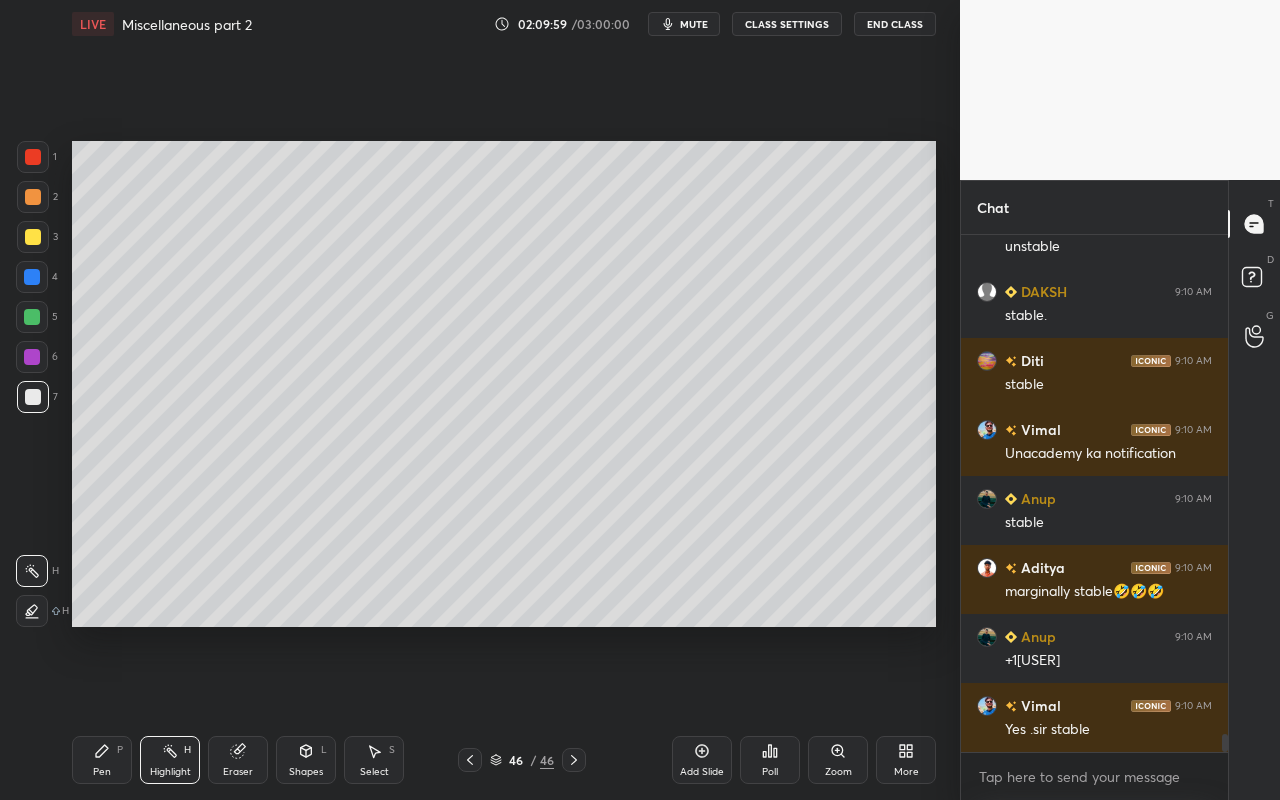click on "Pen P" at bounding box center (102, 760) 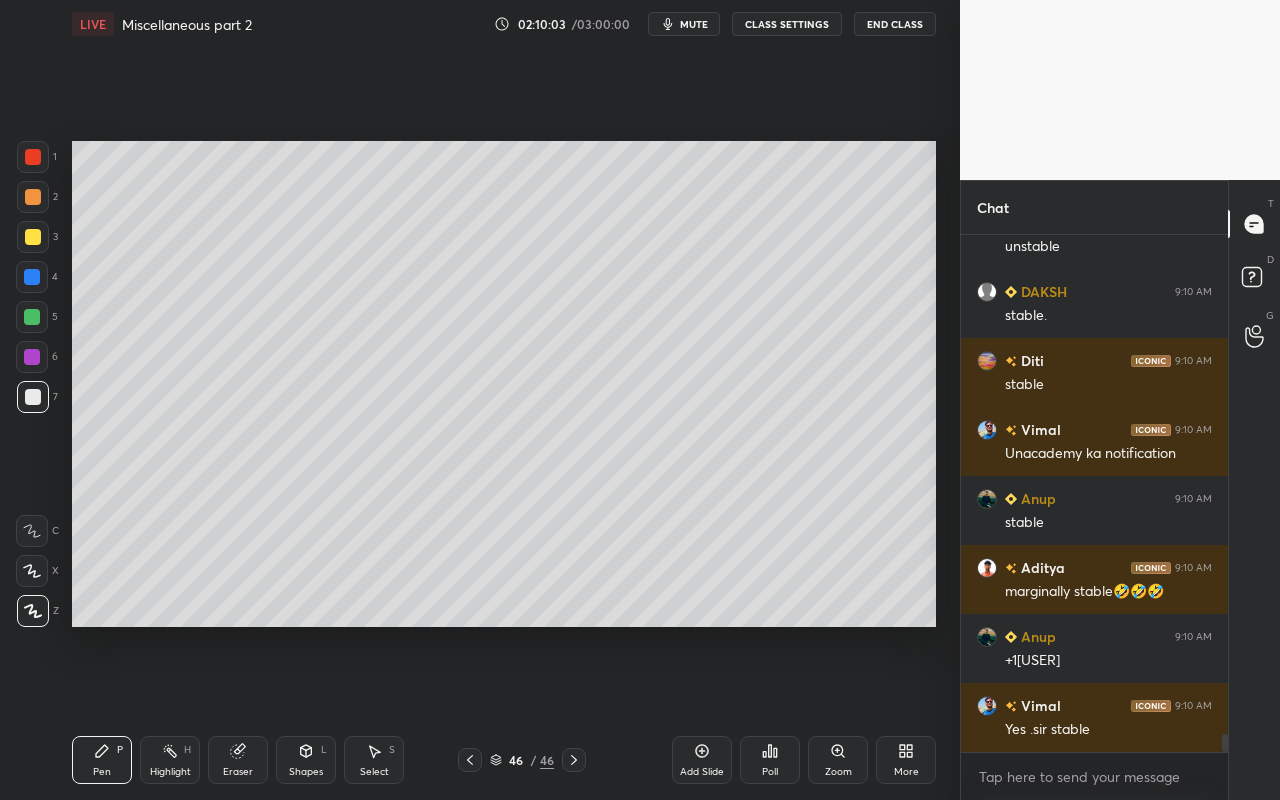 drag, startPoint x: 174, startPoint y: 754, endPoint x: 180, endPoint y: 716, distance: 38.470768 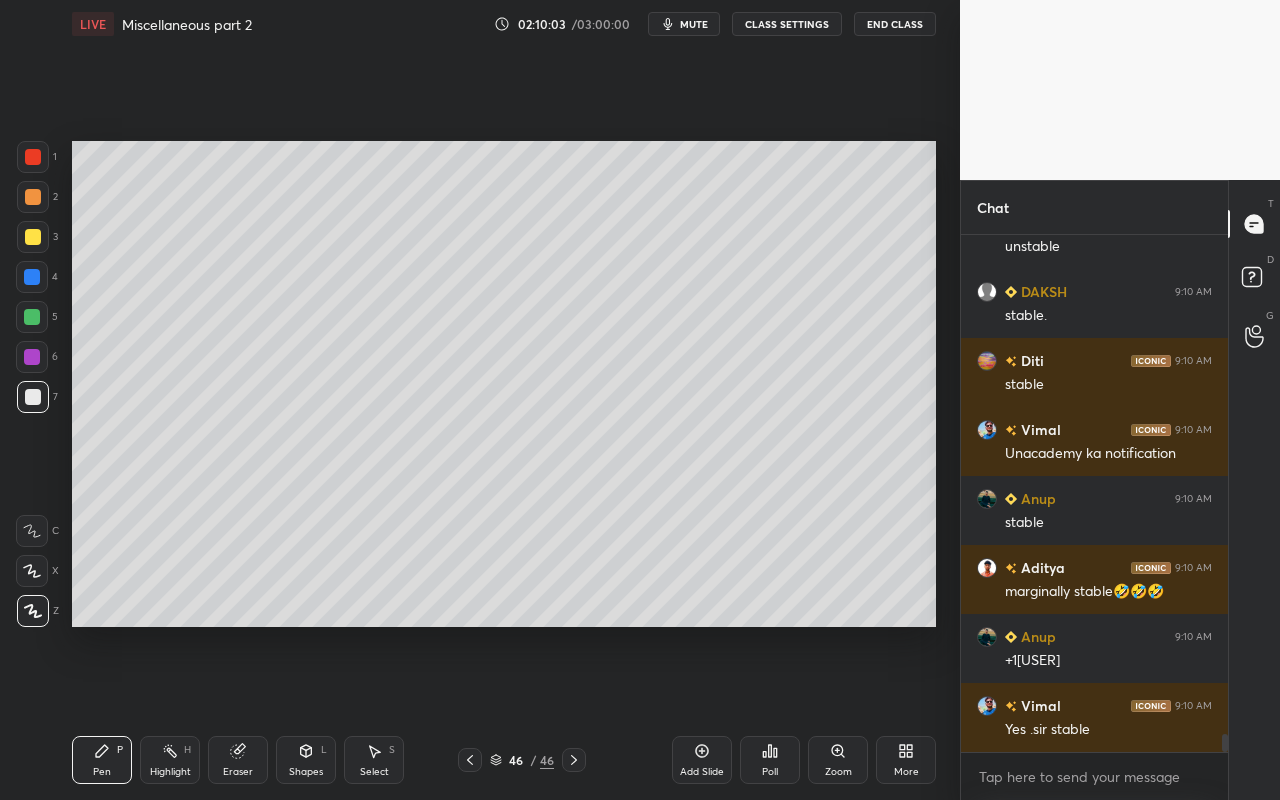 click on "Highlight H" at bounding box center (170, 760) 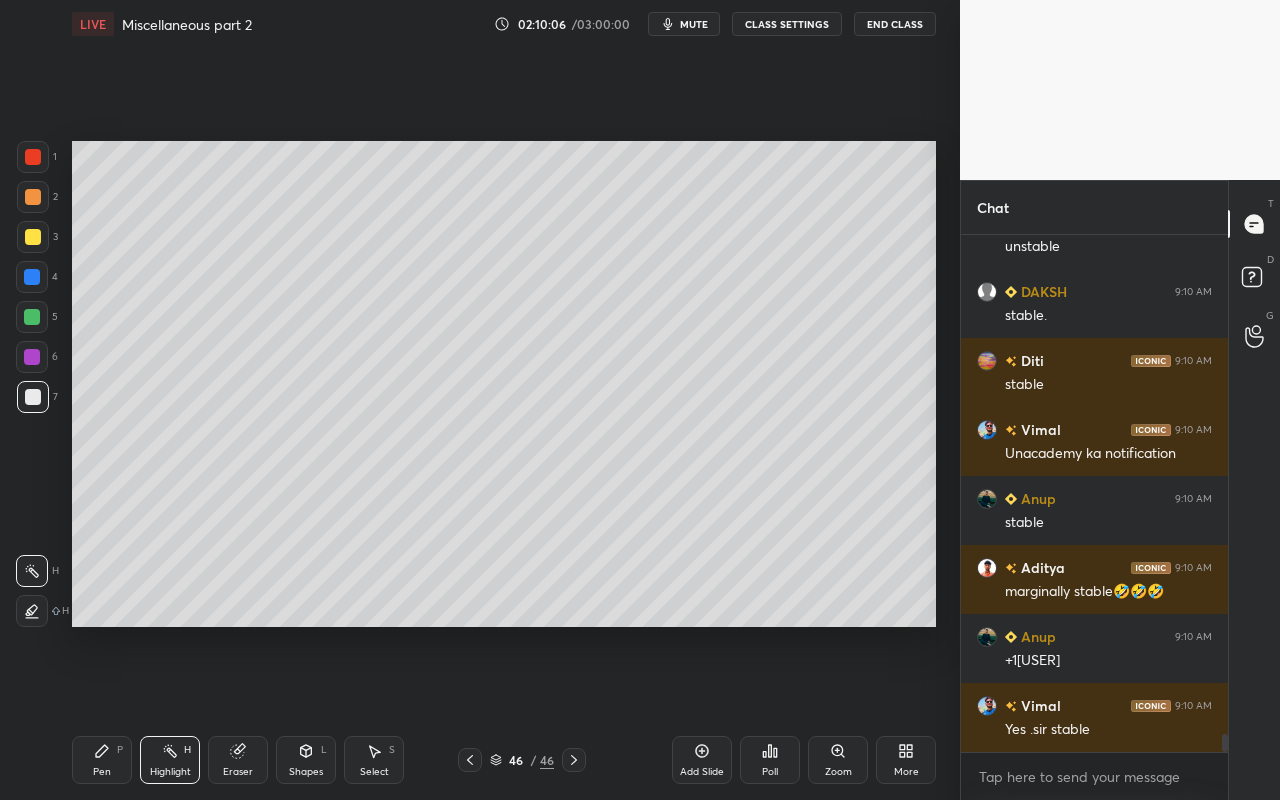 click on "Pen P" at bounding box center [102, 760] 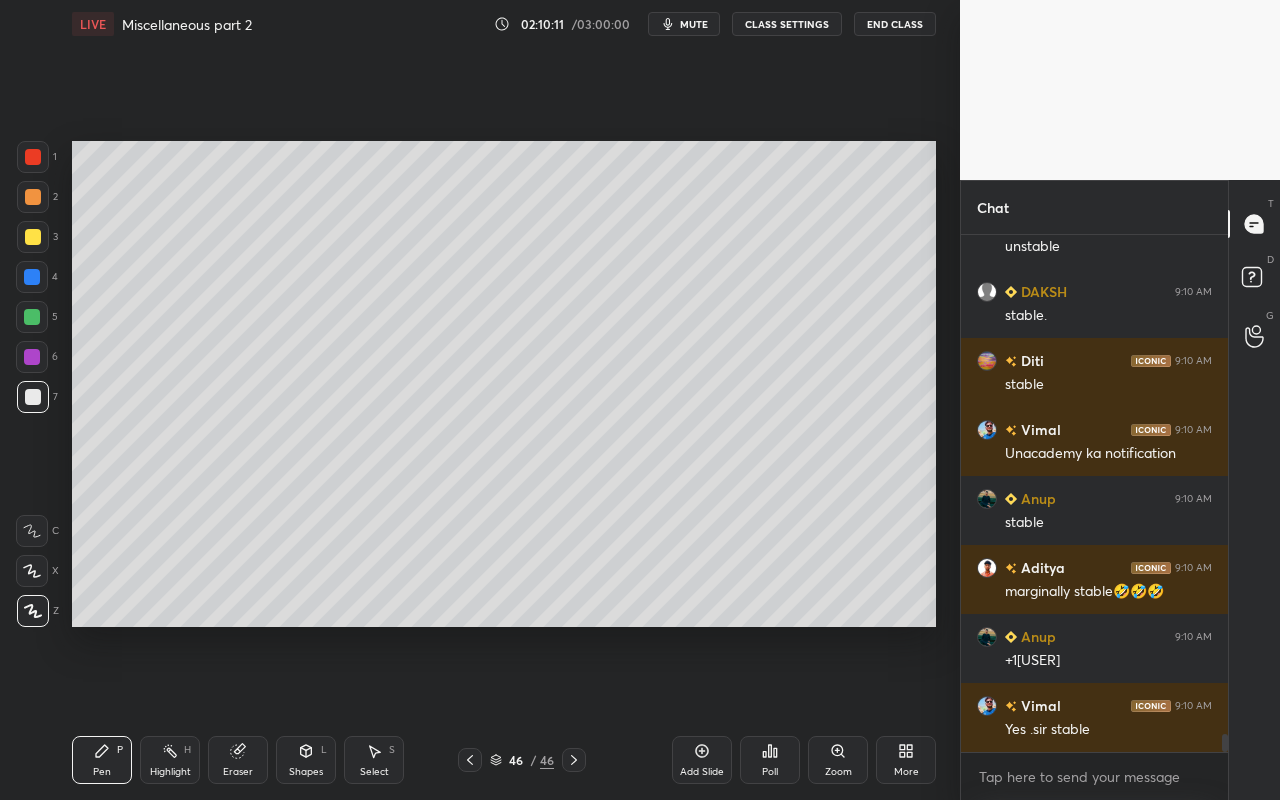 click on "Pen P" at bounding box center [102, 760] 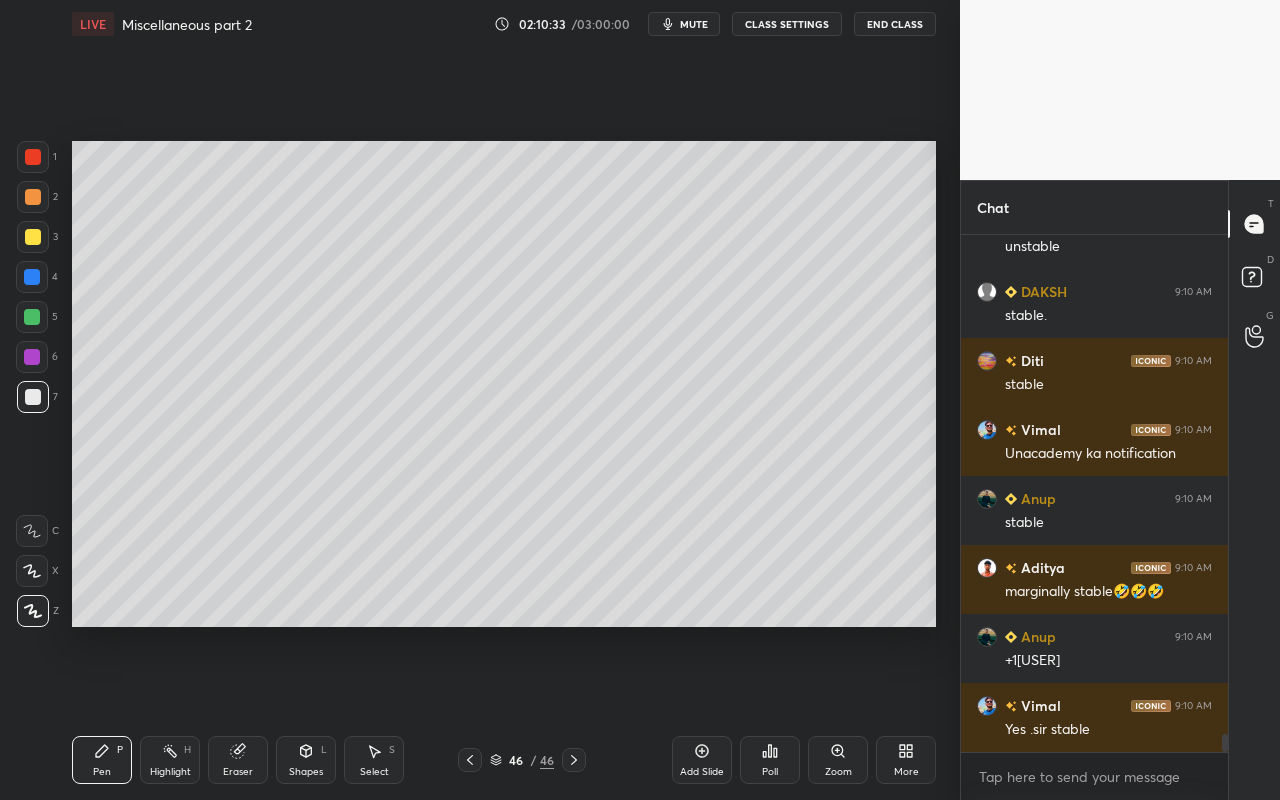 click on "Highlight" at bounding box center [170, 772] 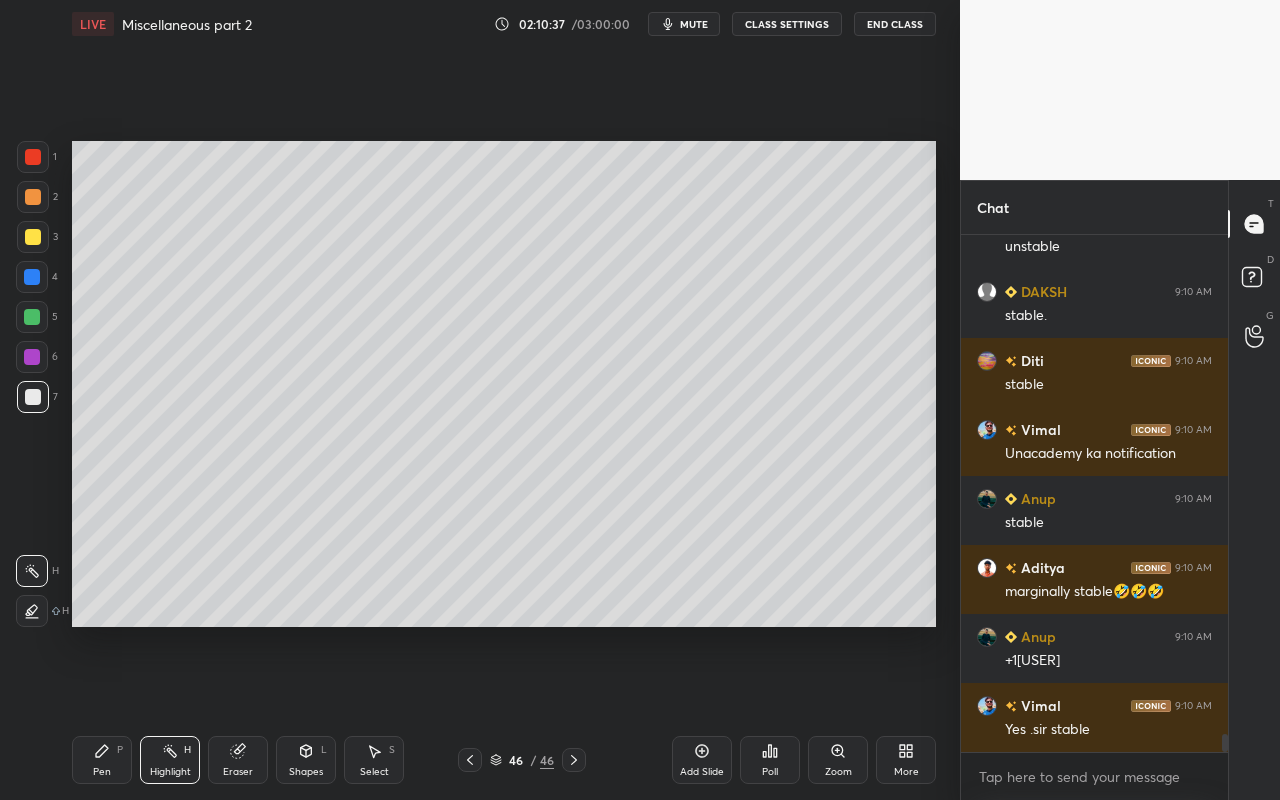click on "Pen P" at bounding box center [102, 760] 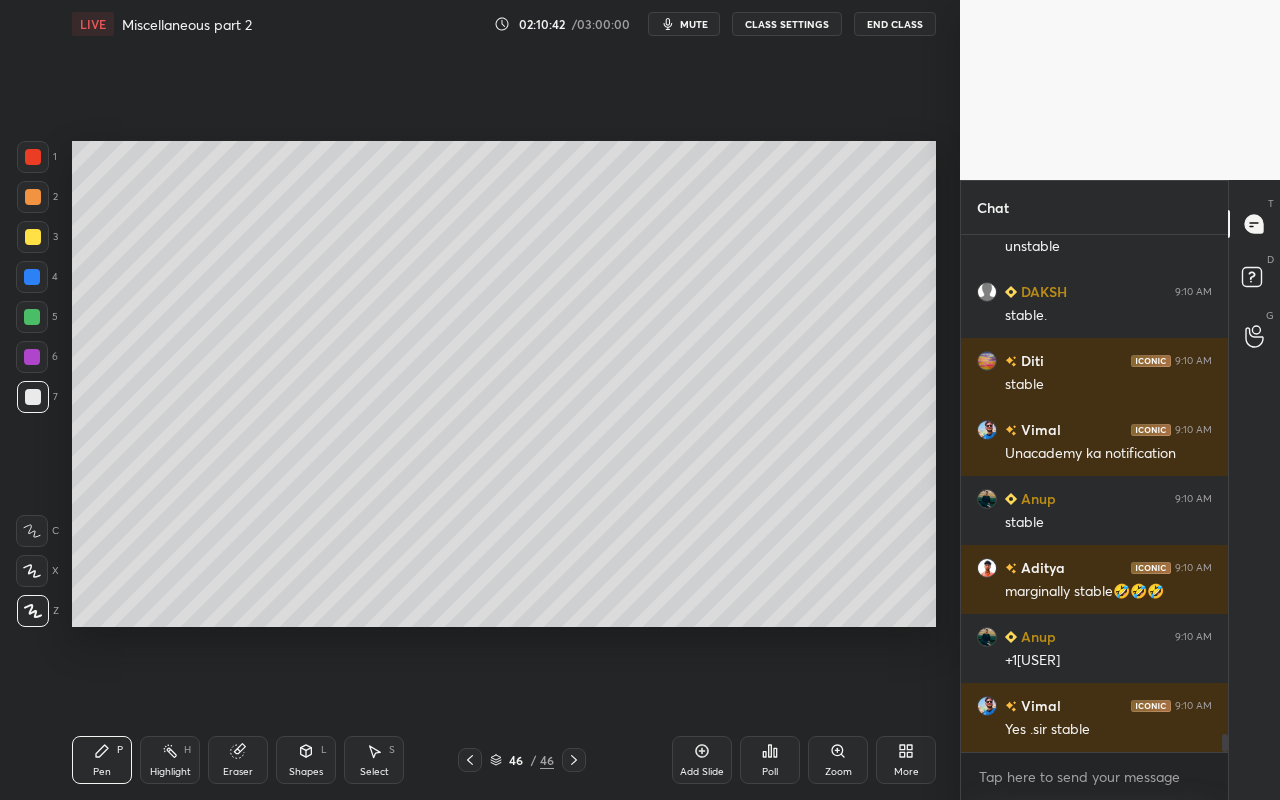 drag, startPoint x: 117, startPoint y: 768, endPoint x: 120, endPoint y: 738, distance: 30.149628 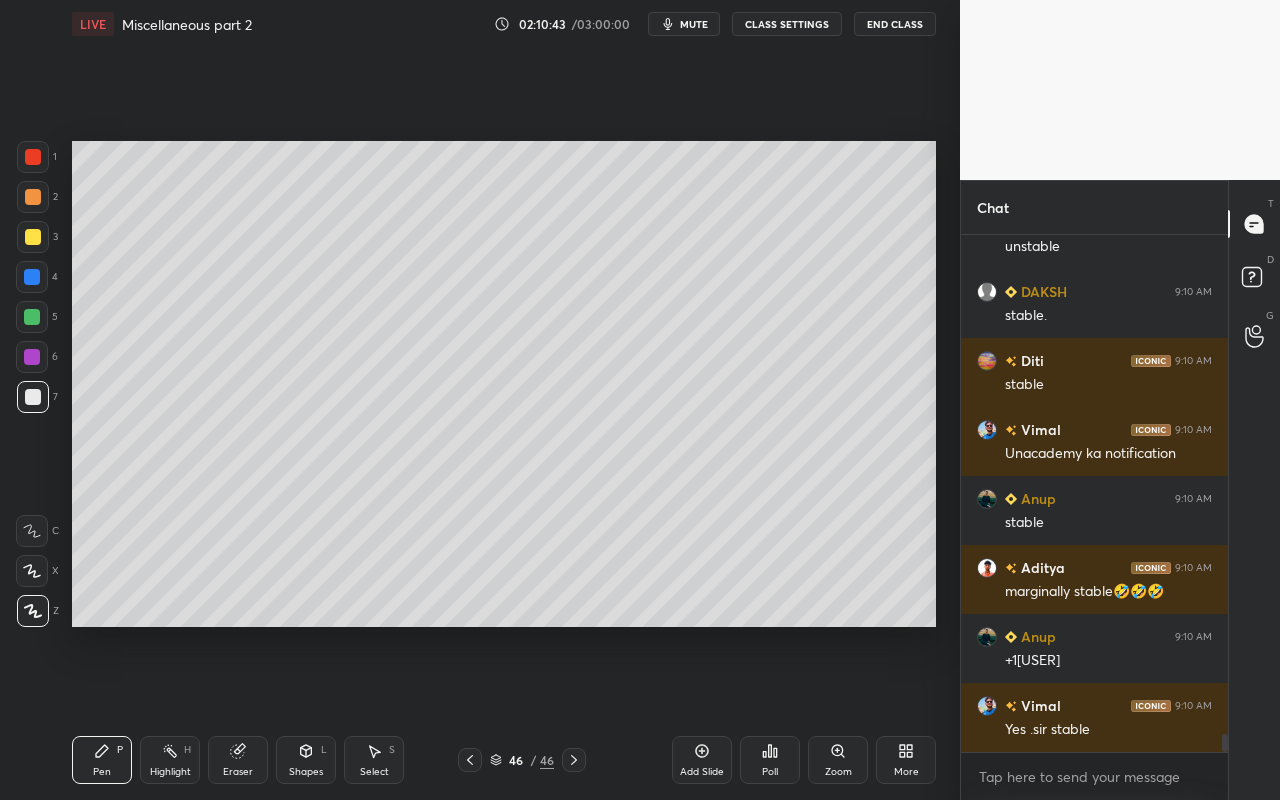 click at bounding box center (33, 237) 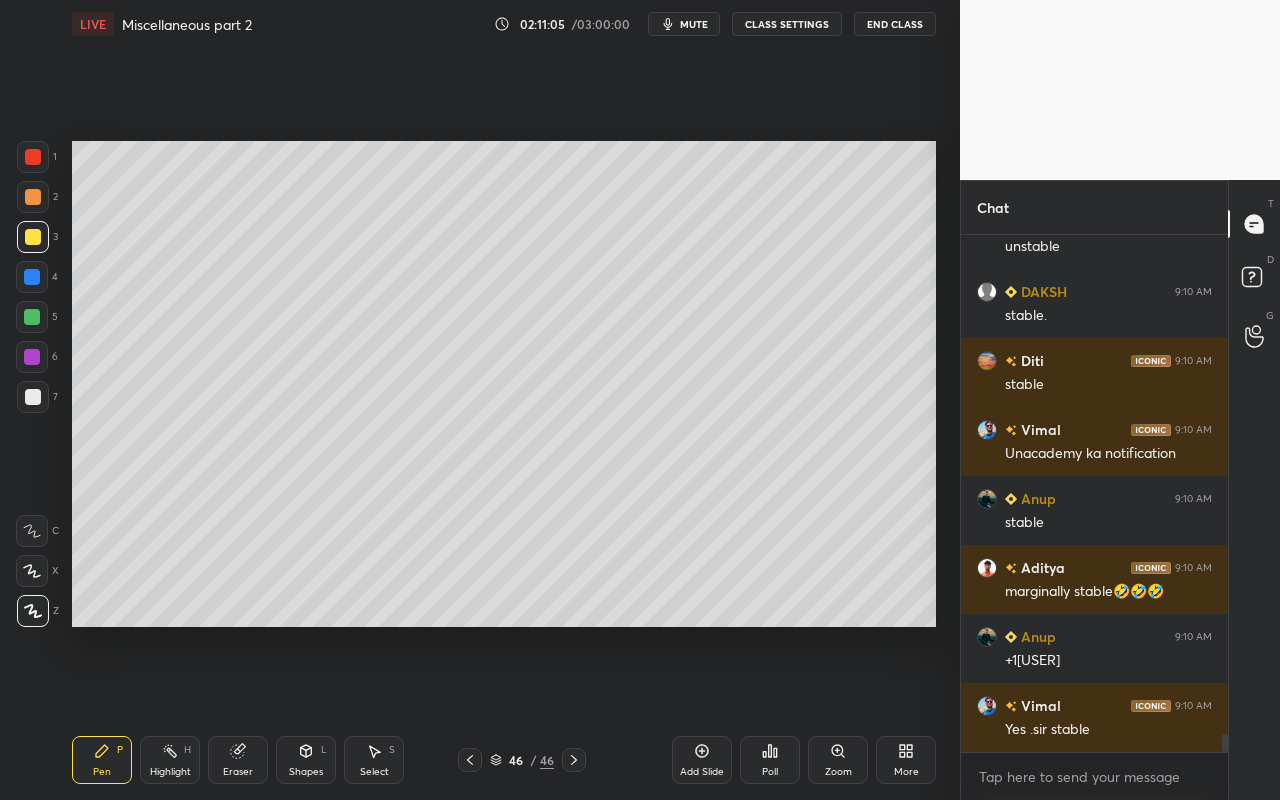 click on "Highlight H" at bounding box center (170, 760) 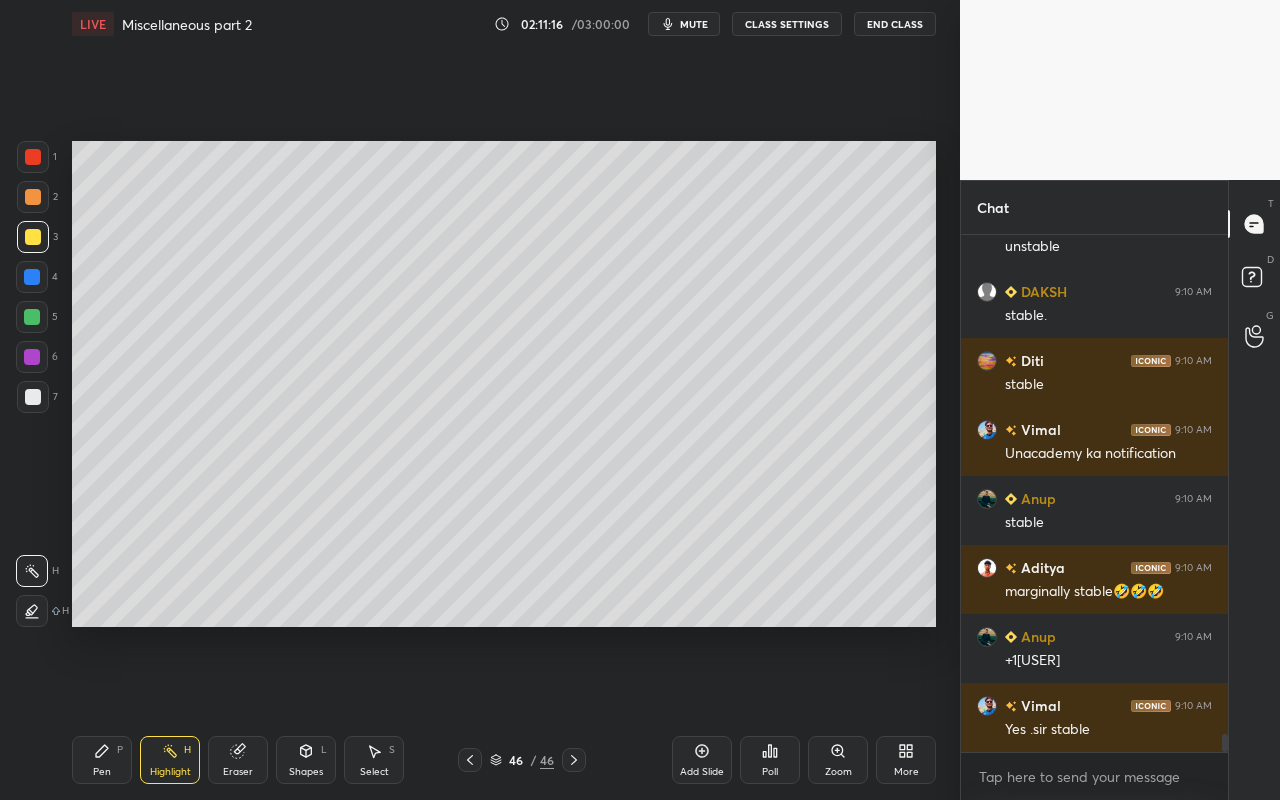 scroll, scrollTop: 14720, scrollLeft: 0, axis: vertical 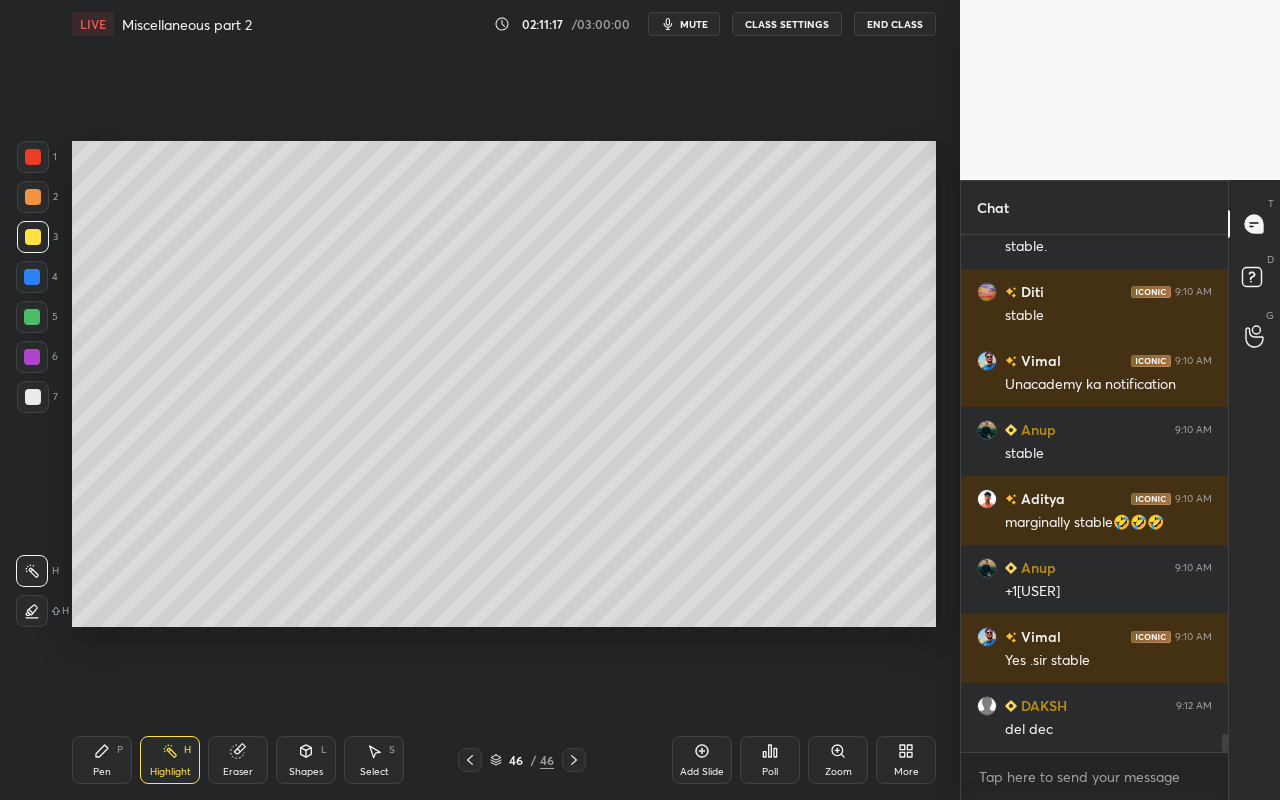 drag, startPoint x: 110, startPoint y: 773, endPoint x: 181, endPoint y: 719, distance: 89.20202 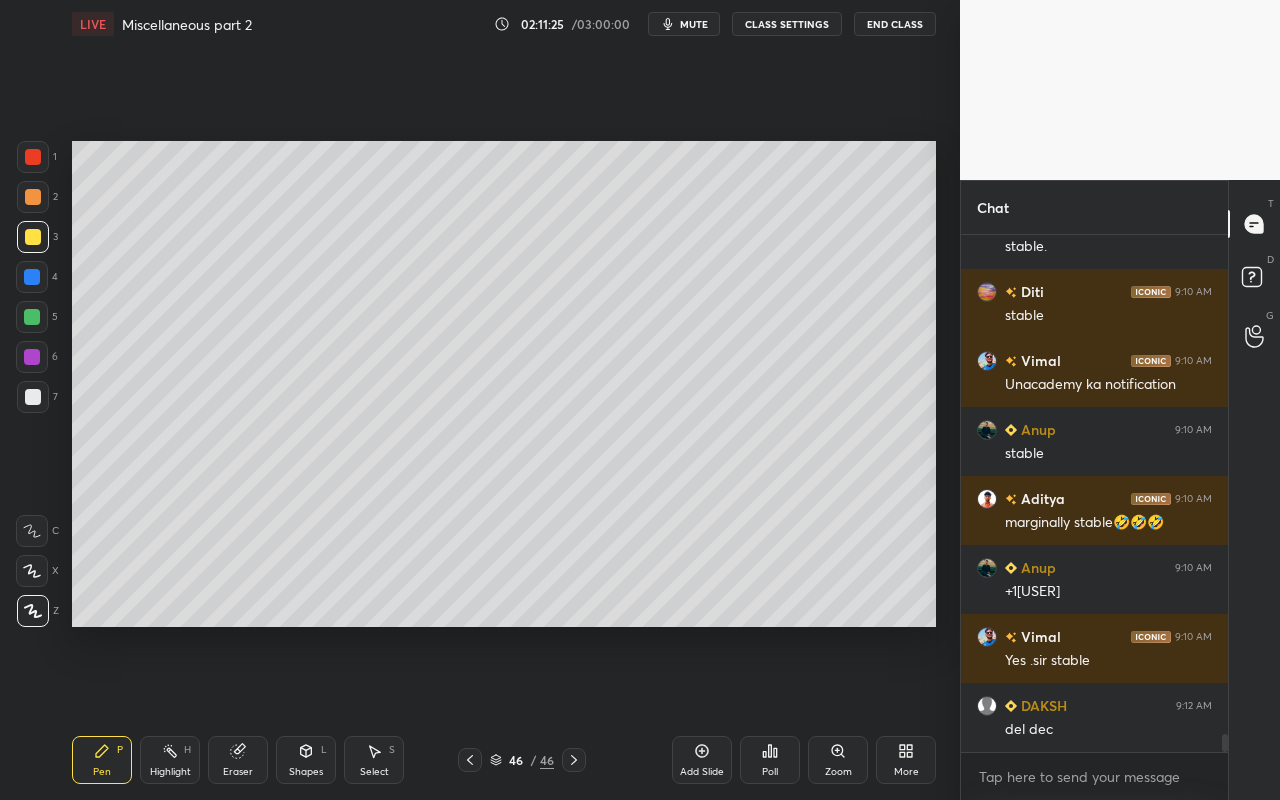 drag, startPoint x: 166, startPoint y: 768, endPoint x: 210, endPoint y: 653, distance: 123.13001 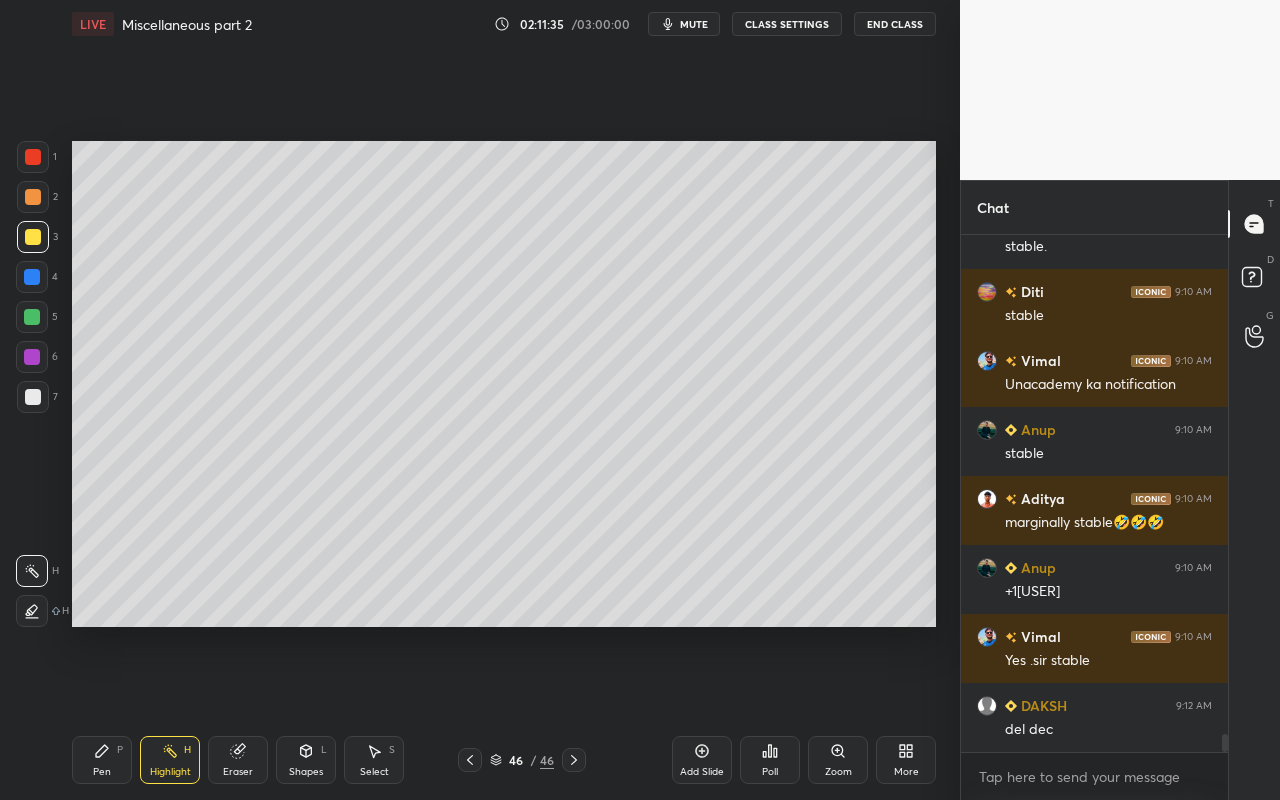 click on "Pen P" at bounding box center (102, 760) 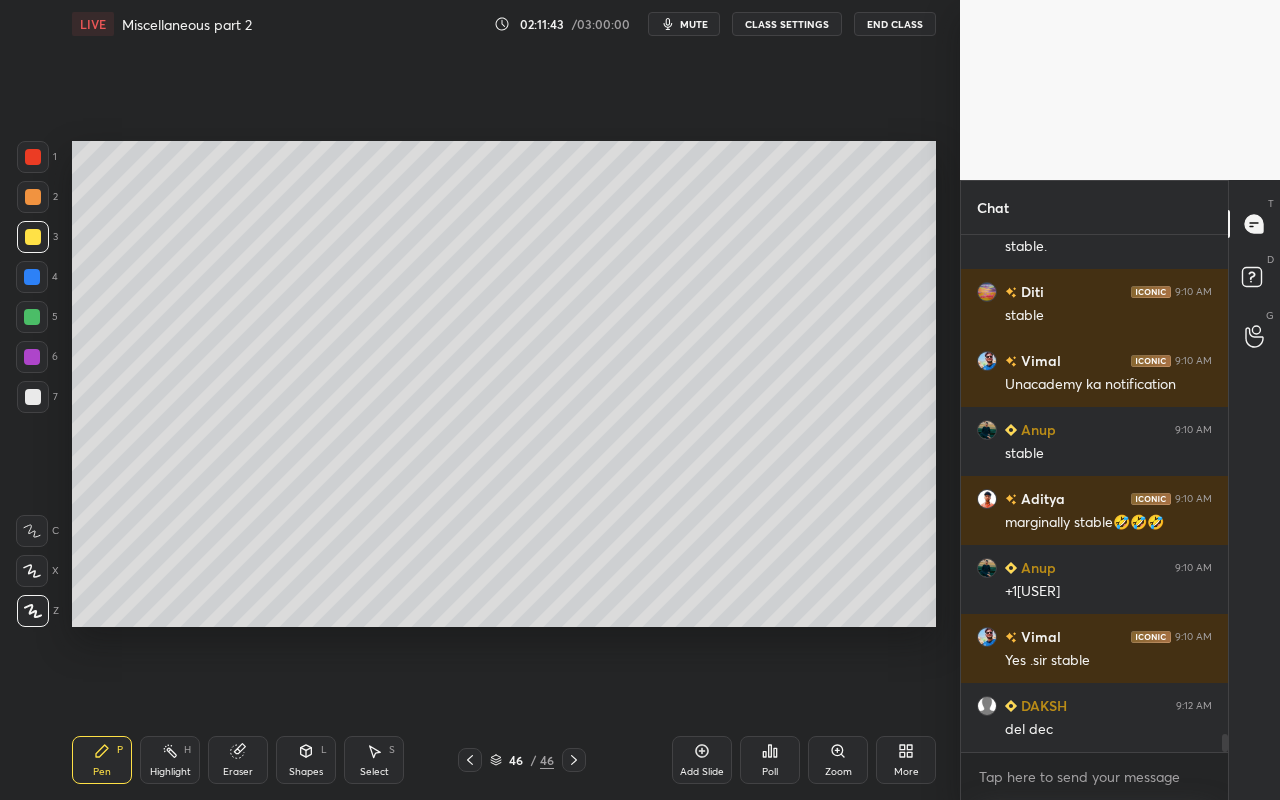 drag, startPoint x: 169, startPoint y: 758, endPoint x: 198, endPoint y: 648, distance: 113.758514 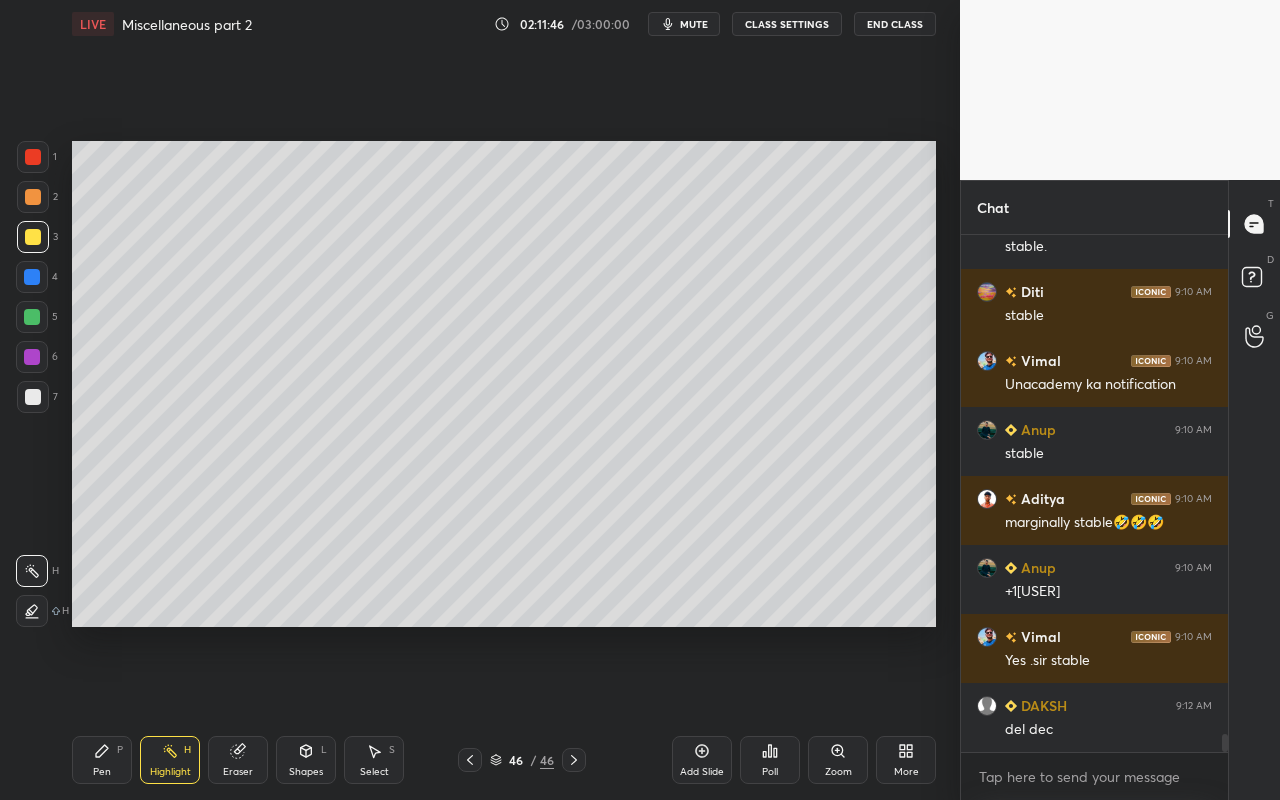 drag, startPoint x: 94, startPoint y: 784, endPoint x: 120, endPoint y: 749, distance: 43.60046 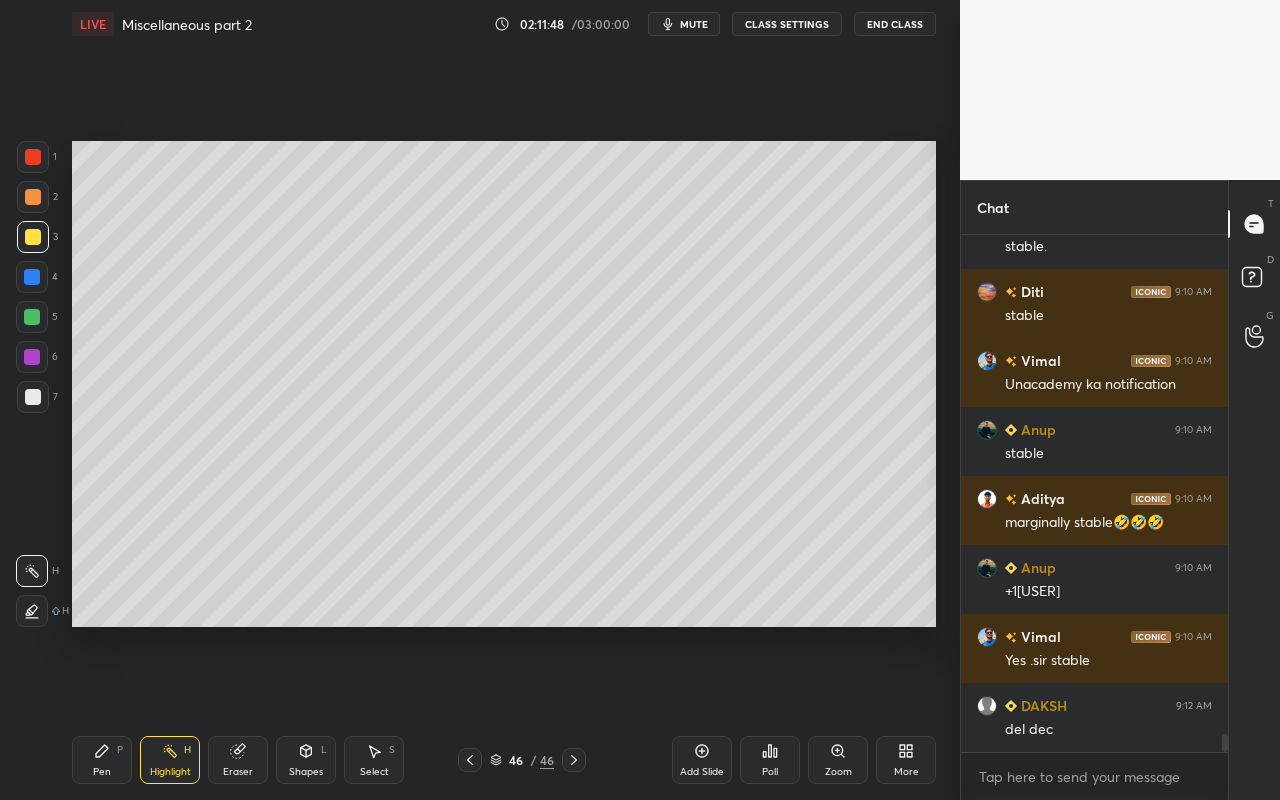 click on "Pen P" at bounding box center [102, 760] 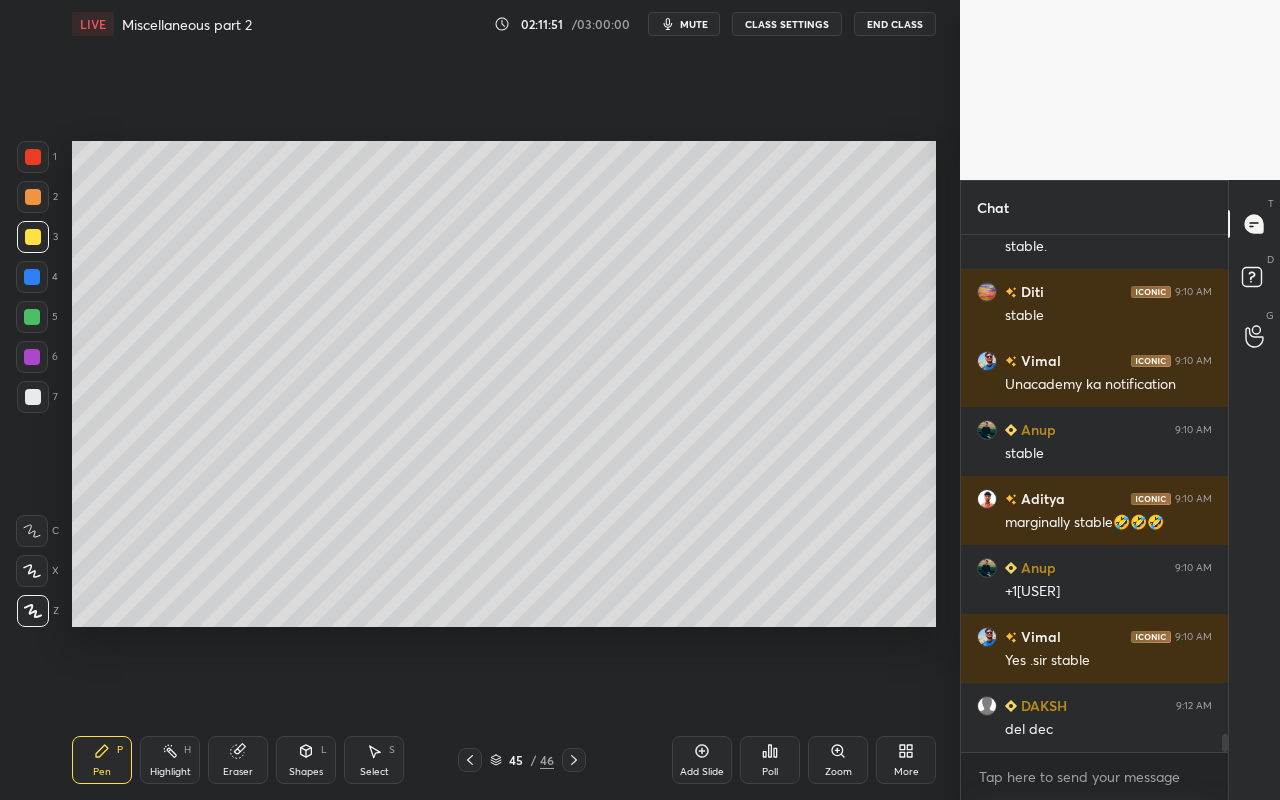 scroll, scrollTop: 14740, scrollLeft: 0, axis: vertical 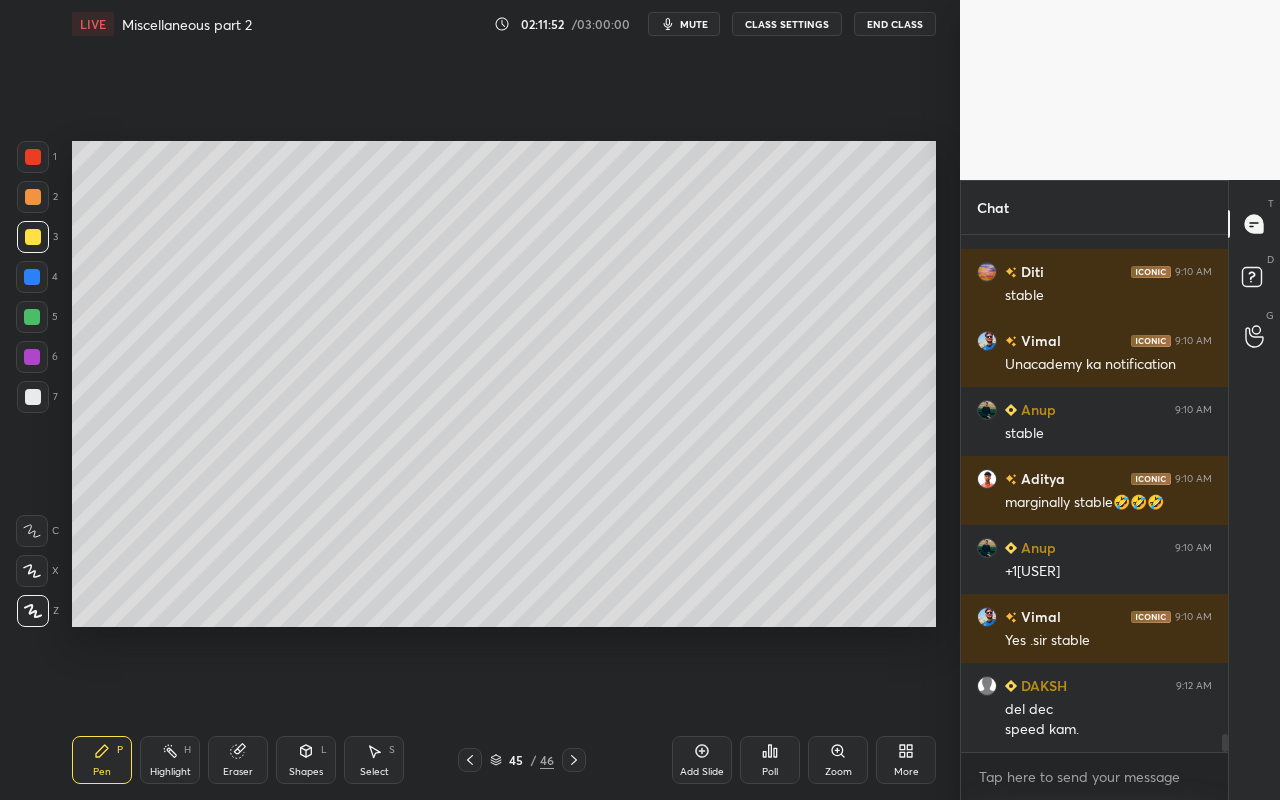 drag, startPoint x: 172, startPoint y: 767, endPoint x: 179, endPoint y: 698, distance: 69.354164 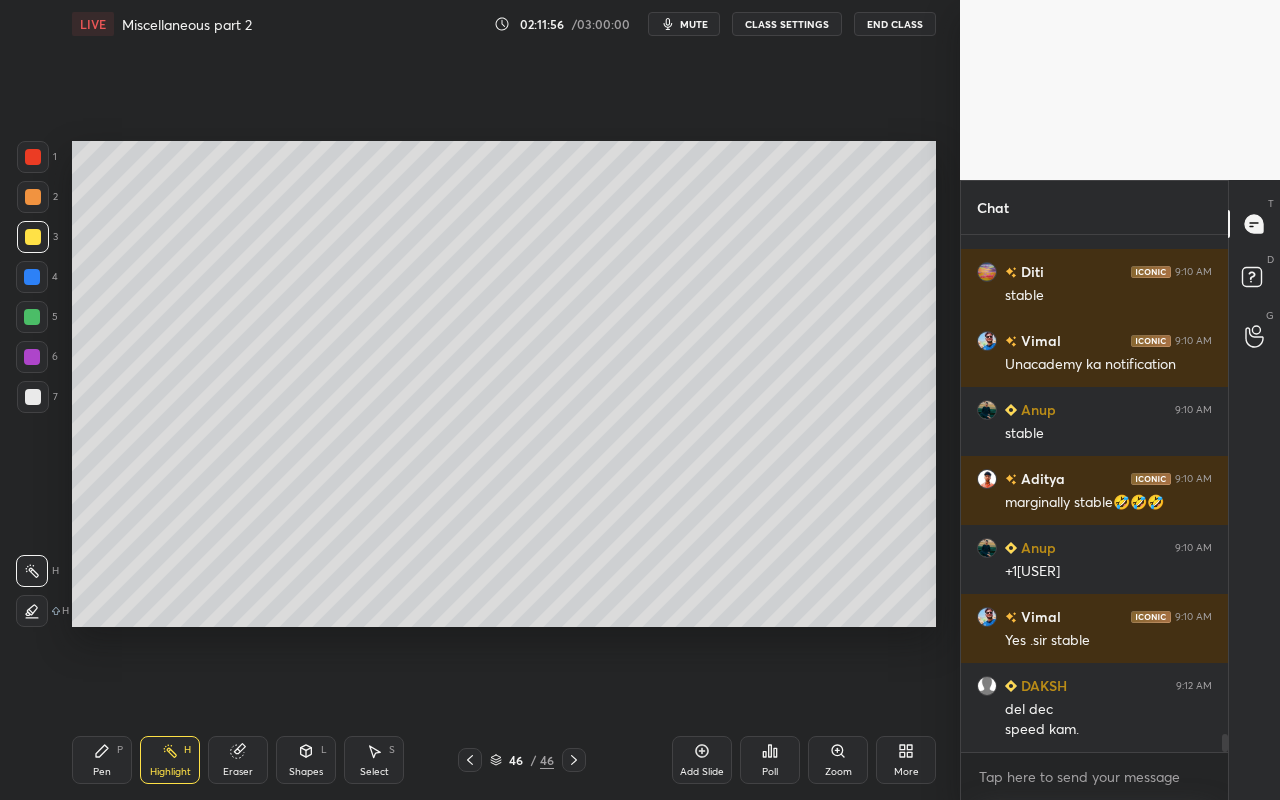 drag, startPoint x: 89, startPoint y: 765, endPoint x: 103, endPoint y: 748, distance: 22.022715 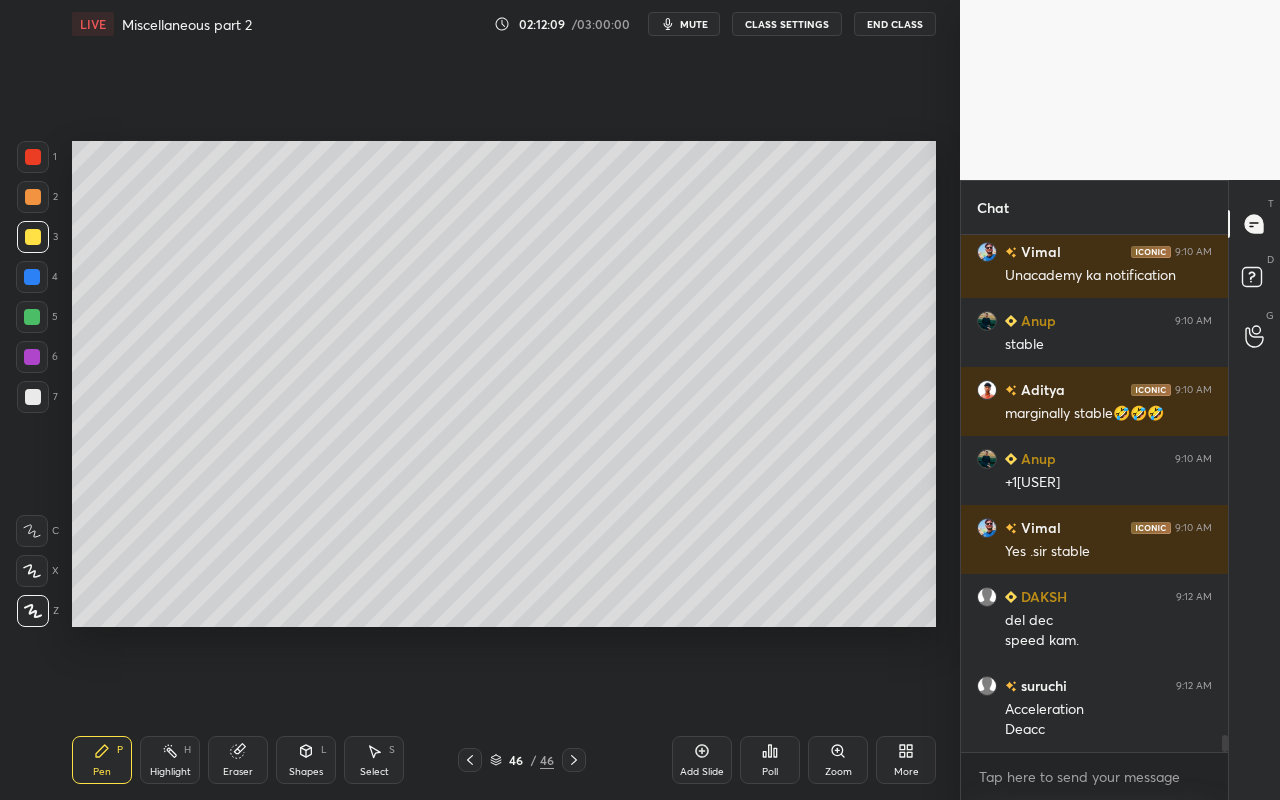 scroll, scrollTop: 14898, scrollLeft: 0, axis: vertical 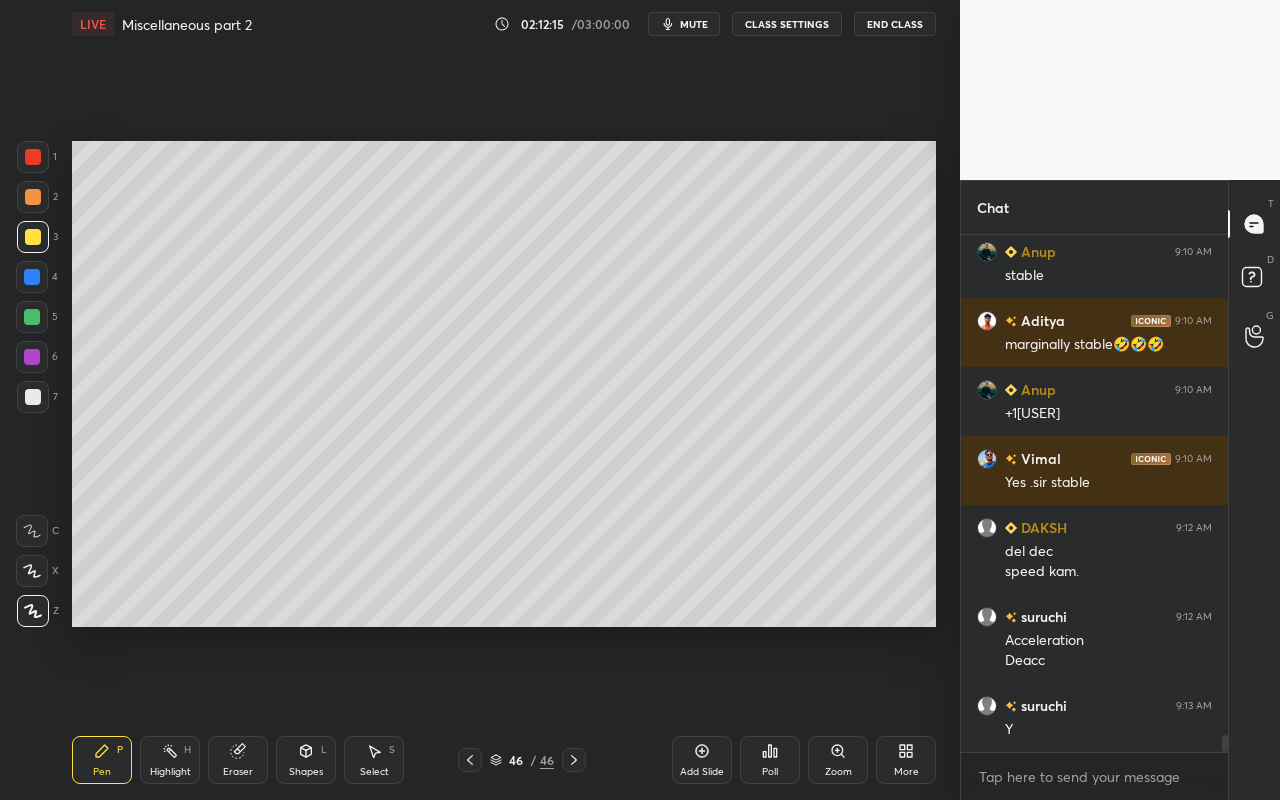 click on "Highlight" at bounding box center (170, 772) 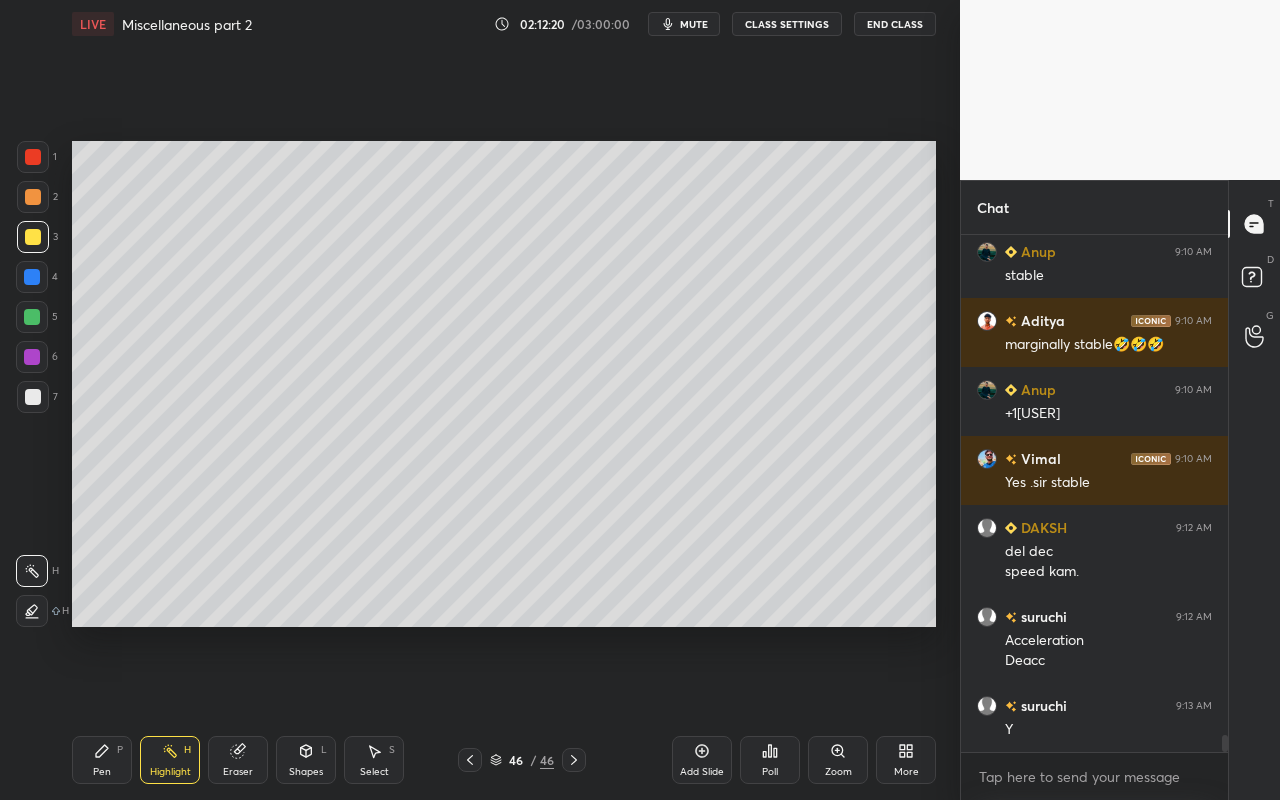 drag, startPoint x: 100, startPoint y: 764, endPoint x: 109, endPoint y: 757, distance: 11.401754 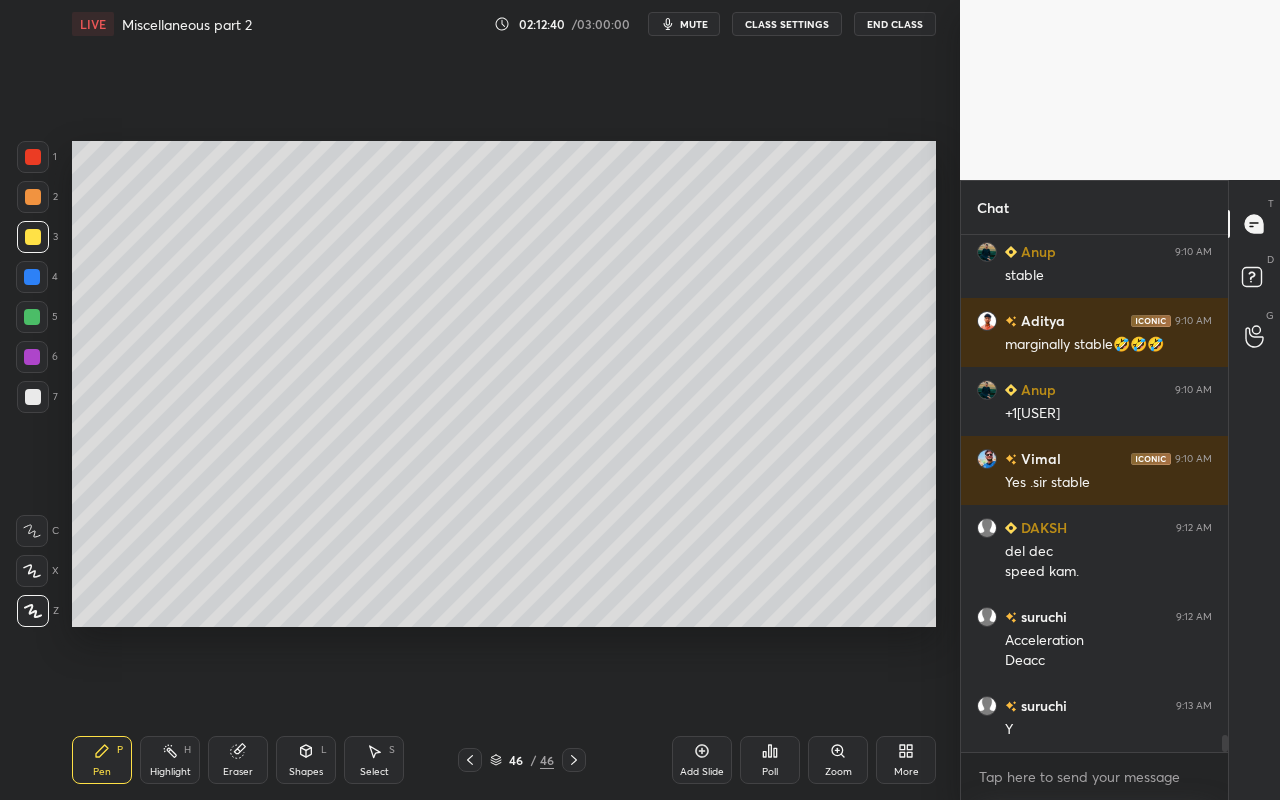 drag, startPoint x: 102, startPoint y: 773, endPoint x: 159, endPoint y: 645, distance: 140.11781 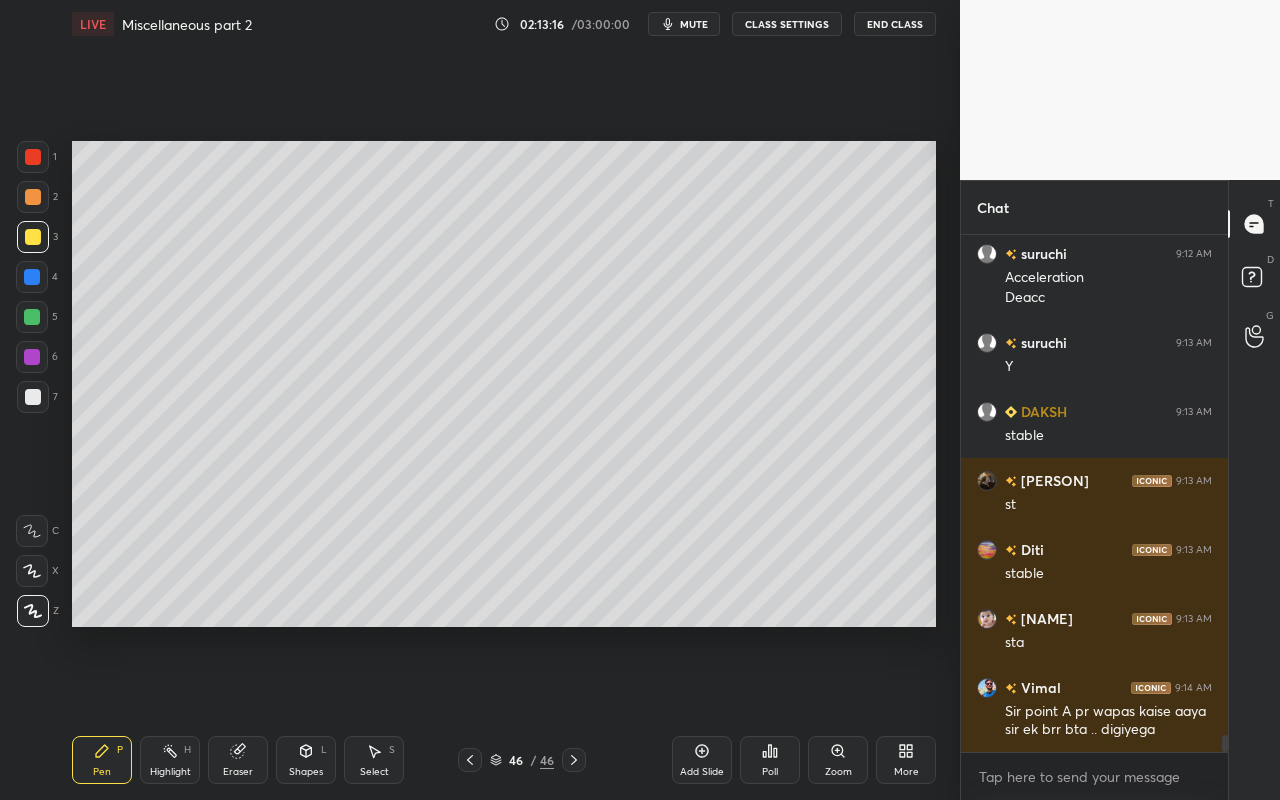 scroll, scrollTop: 15330, scrollLeft: 0, axis: vertical 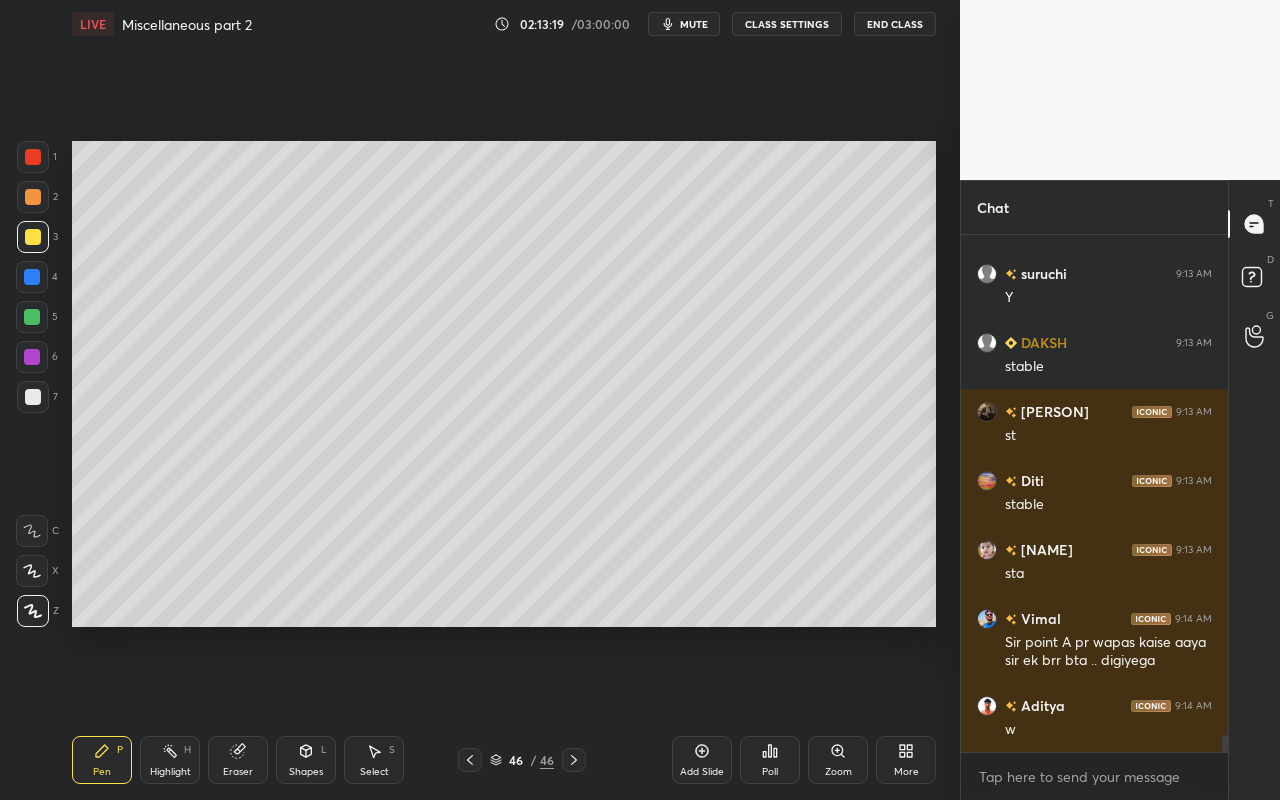 click on "Highlight H" at bounding box center (170, 760) 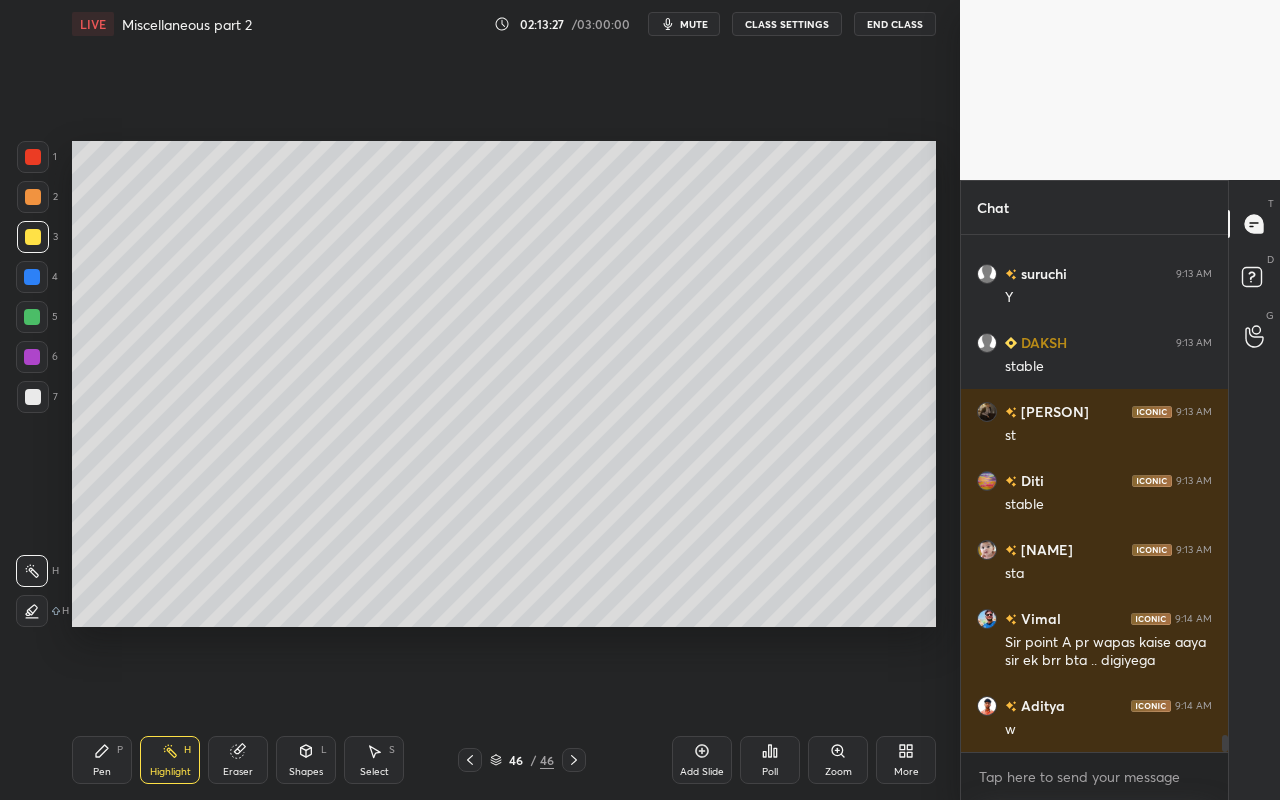 scroll, scrollTop: 15399, scrollLeft: 0, axis: vertical 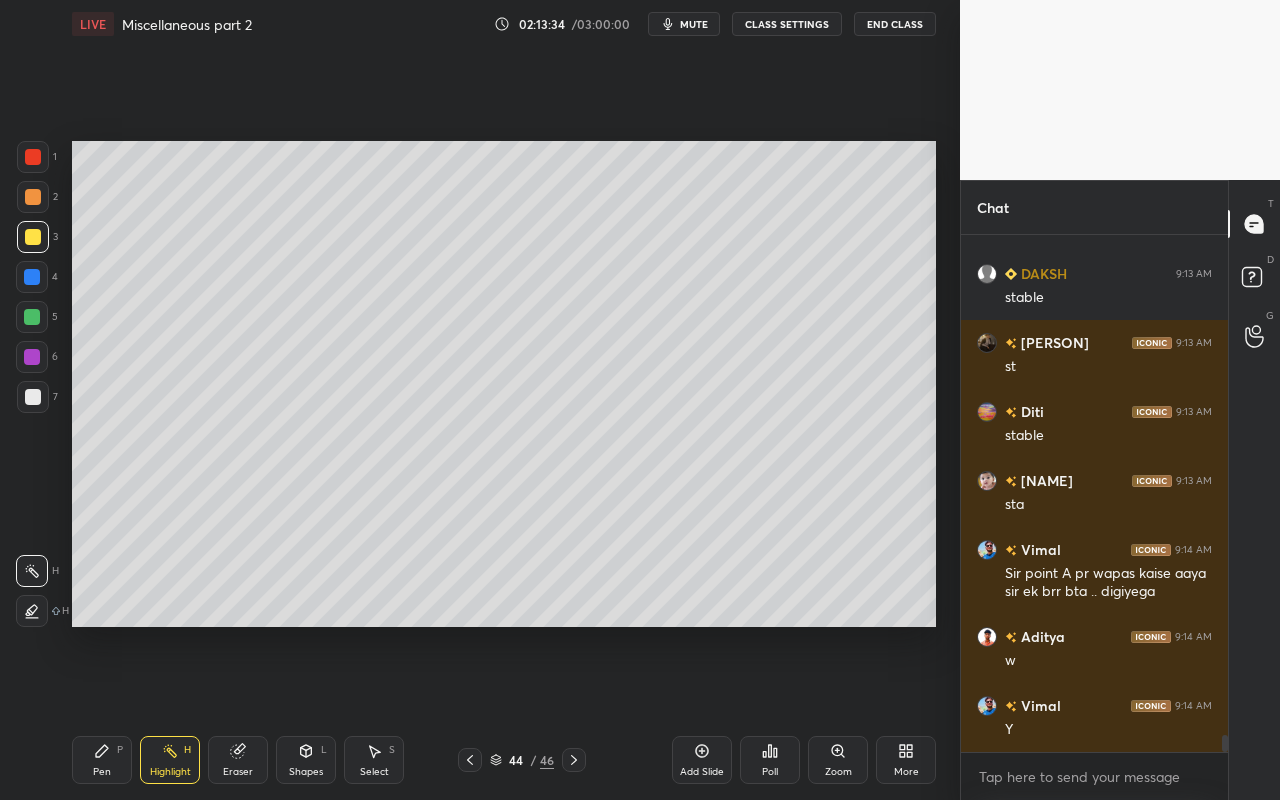 drag, startPoint x: 370, startPoint y: 765, endPoint x: 379, endPoint y: 718, distance: 47.853943 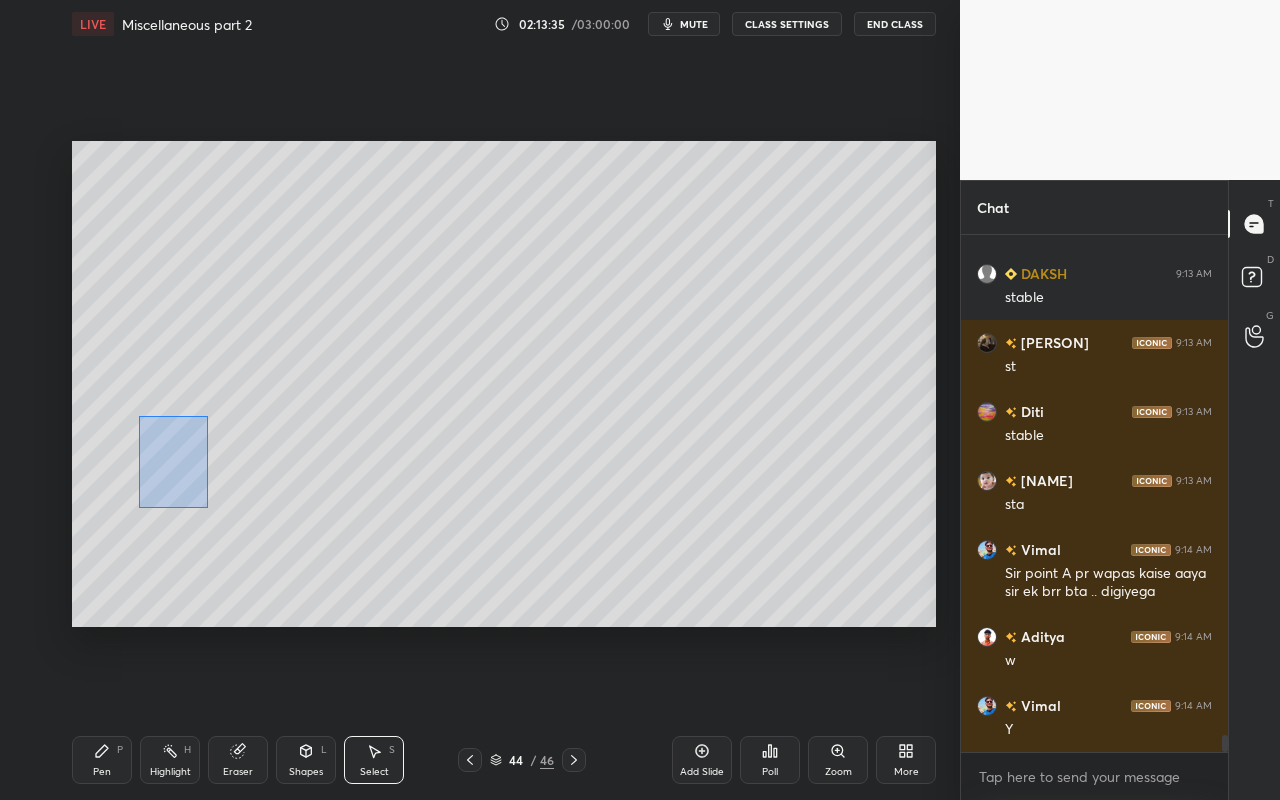 drag, startPoint x: 145, startPoint y: 441, endPoint x: 196, endPoint y: 496, distance: 75.00667 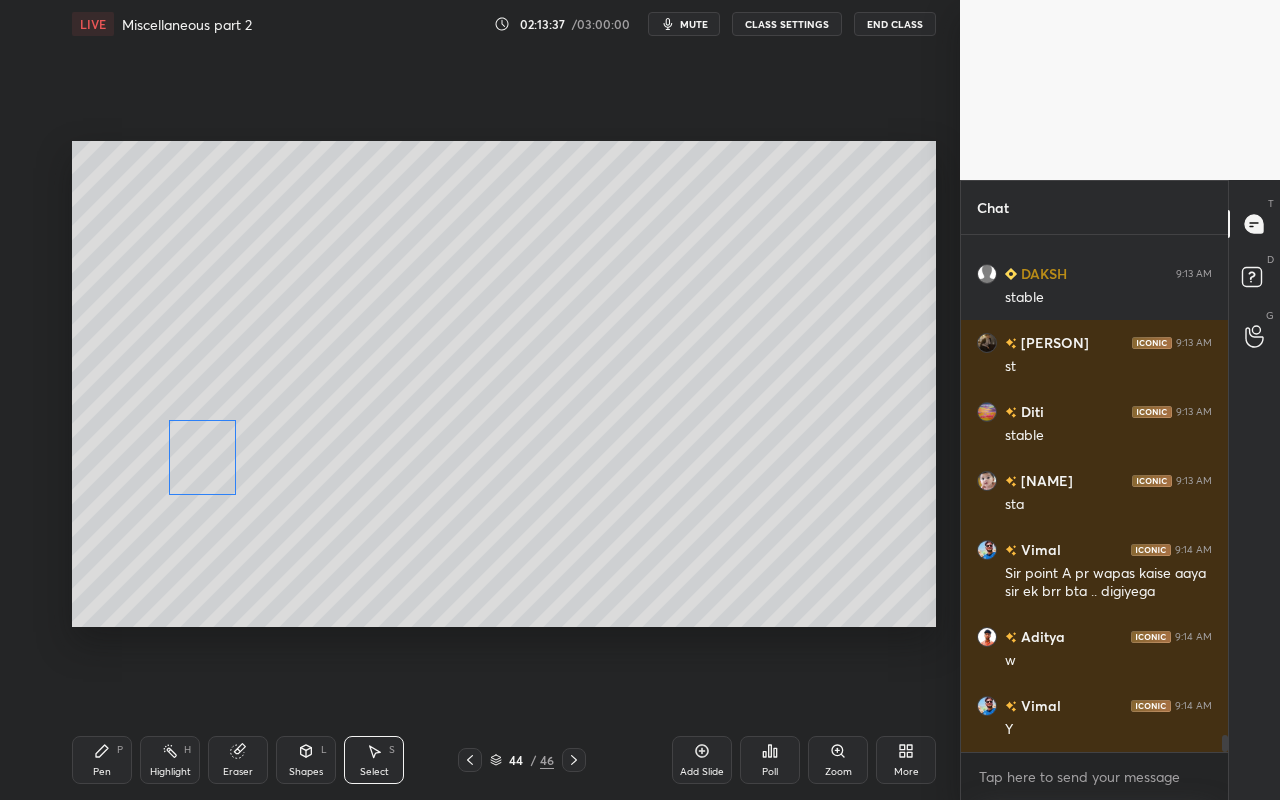 drag, startPoint x: 166, startPoint y: 471, endPoint x: 195, endPoint y: 468, distance: 29.15476 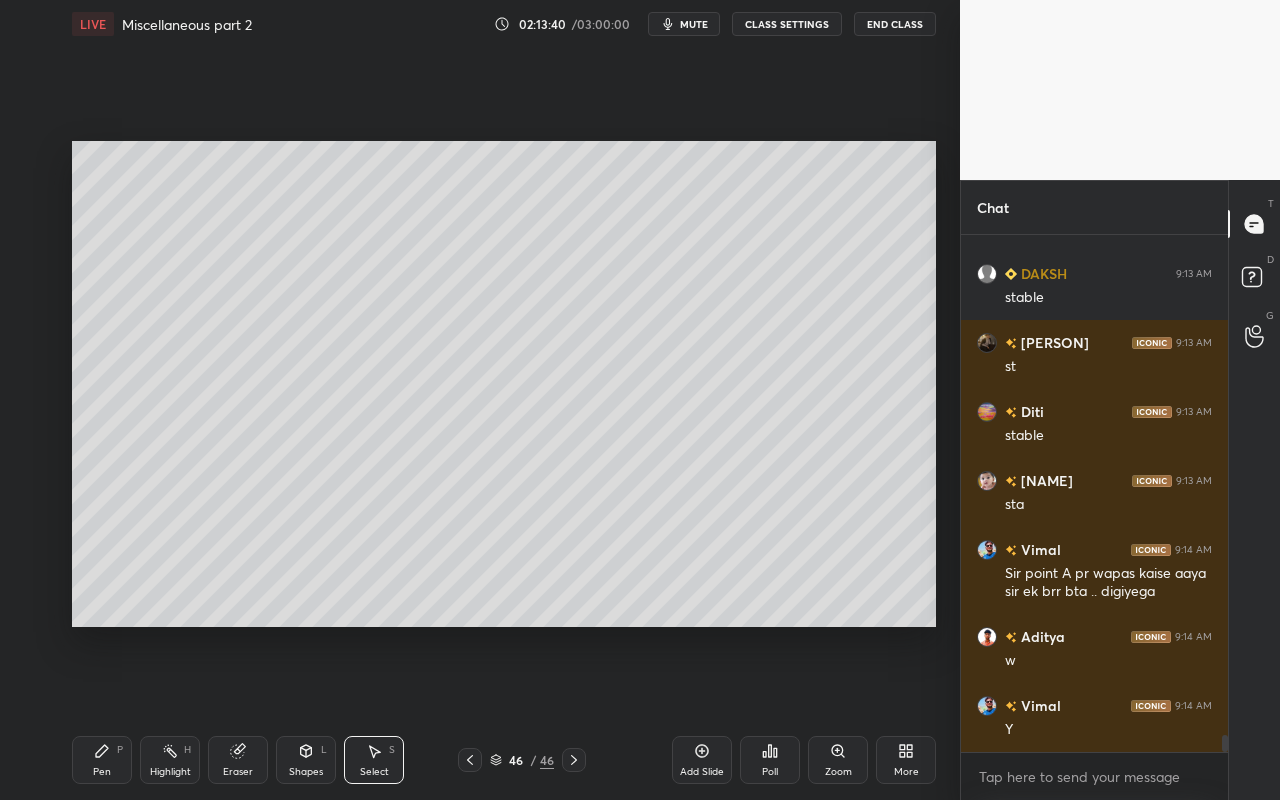 click on "Highlight H" at bounding box center [170, 760] 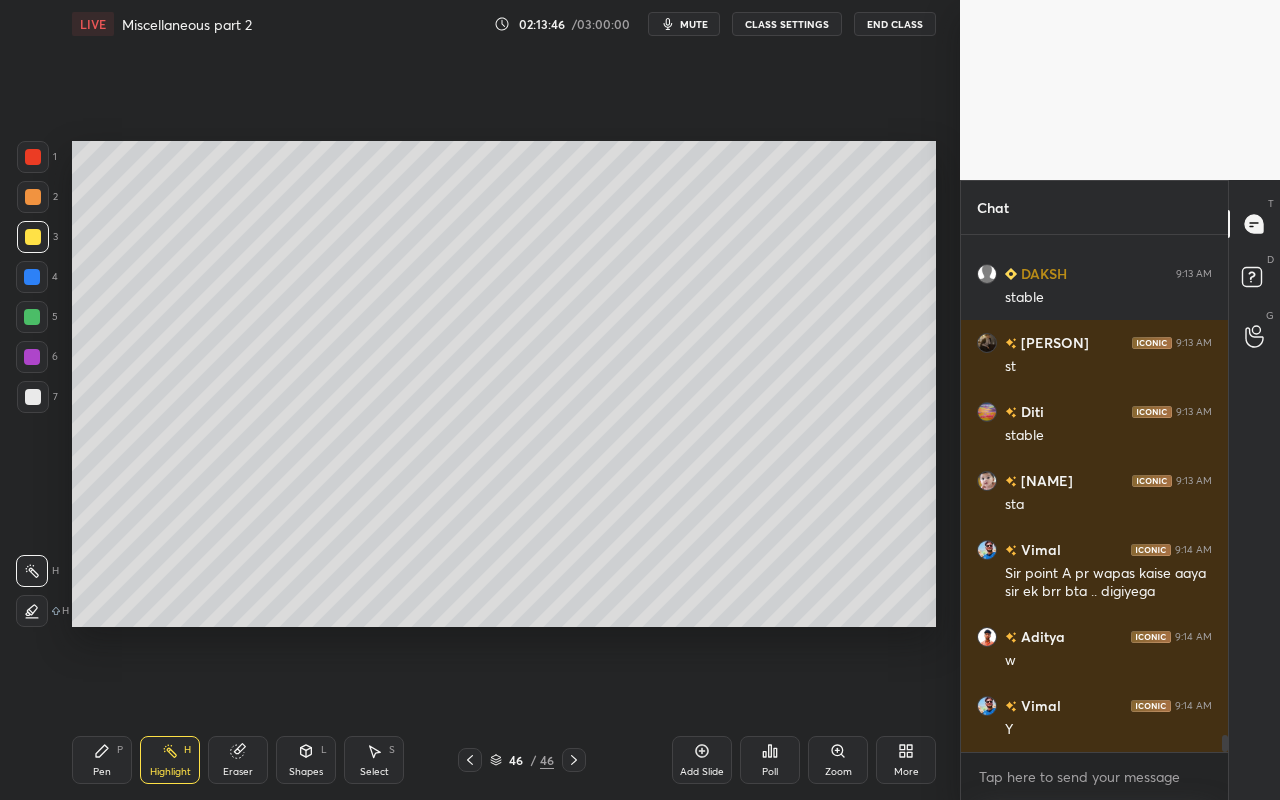 scroll, scrollTop: 15419, scrollLeft: 0, axis: vertical 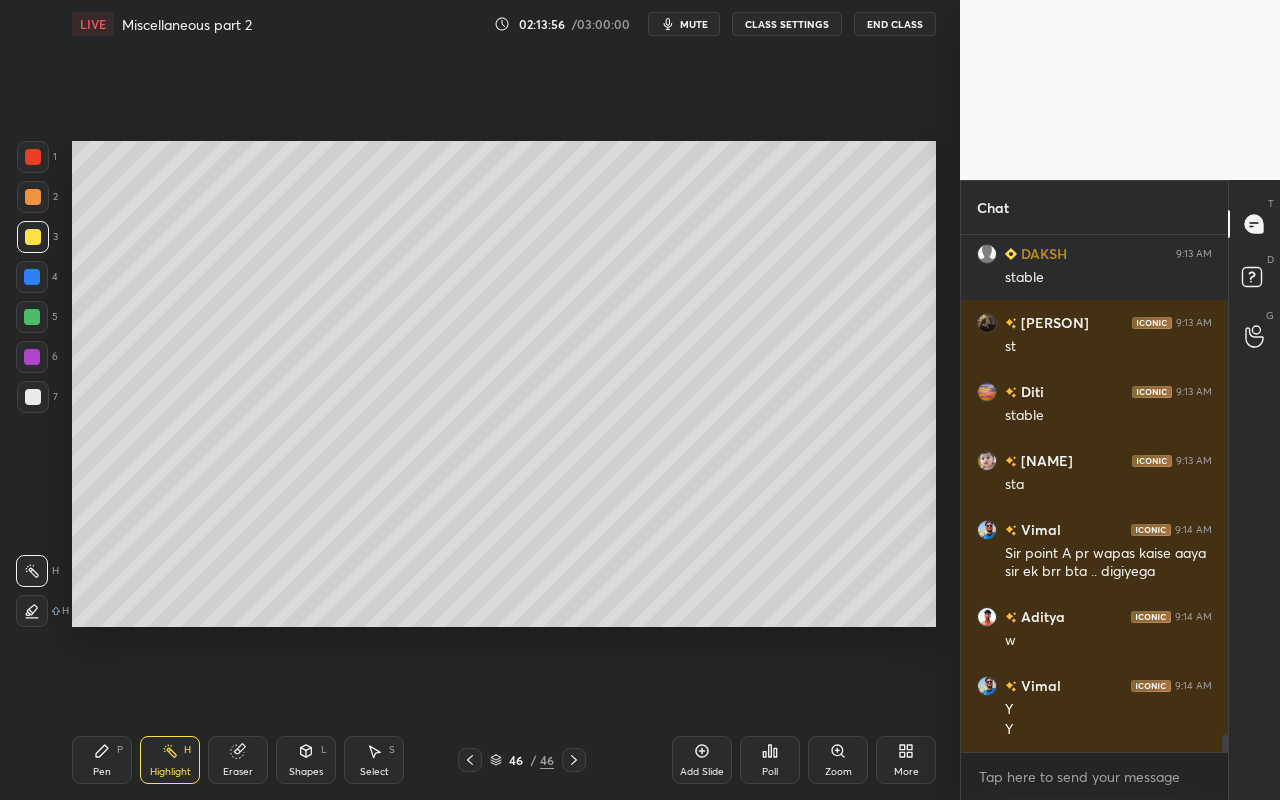 click on "Pen" at bounding box center [102, 772] 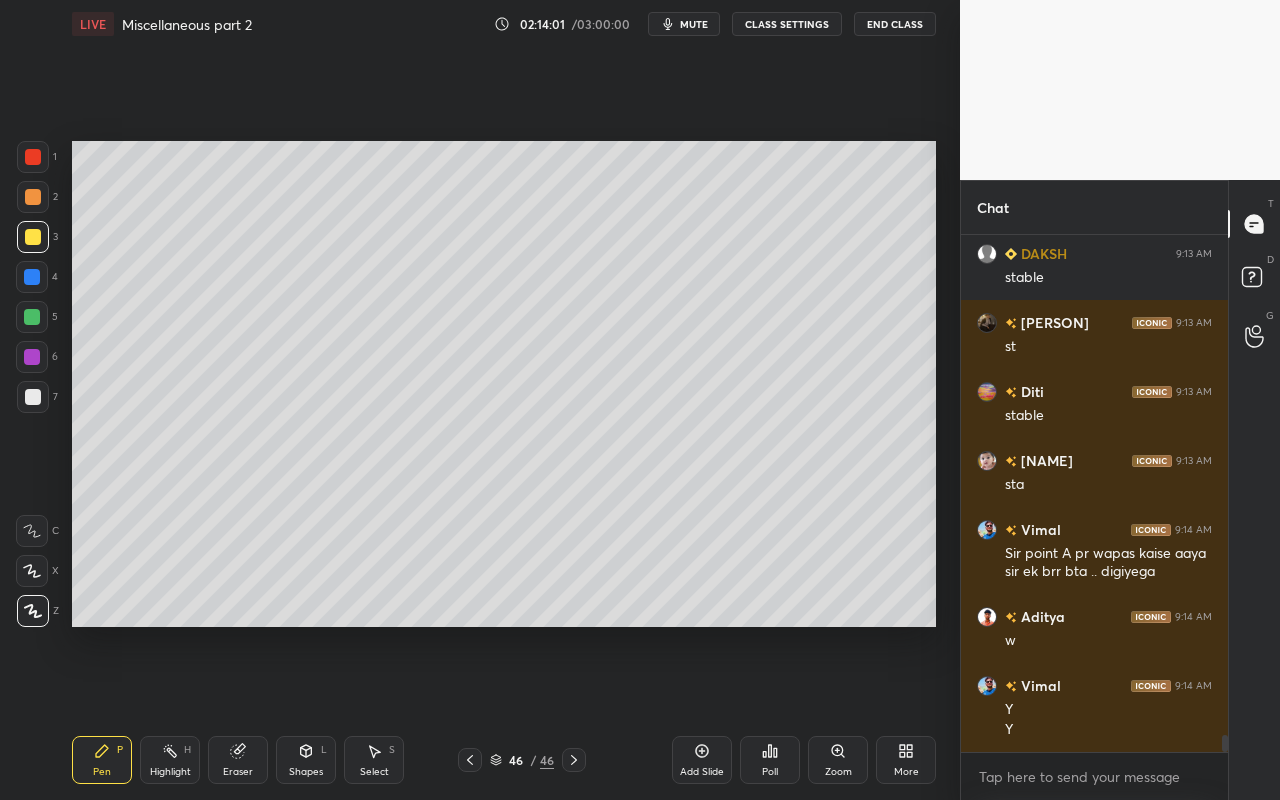 click on "Highlight H" at bounding box center (170, 760) 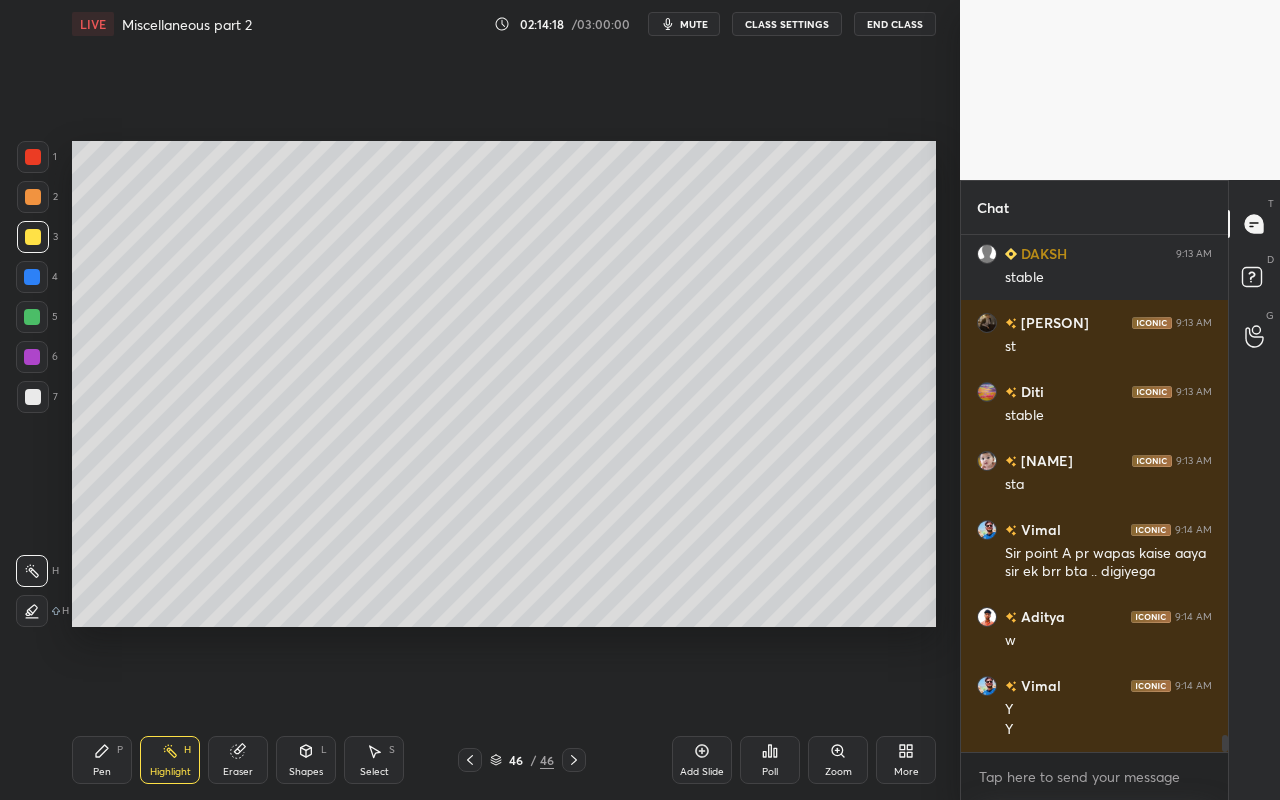 scroll, scrollTop: 15488, scrollLeft: 0, axis: vertical 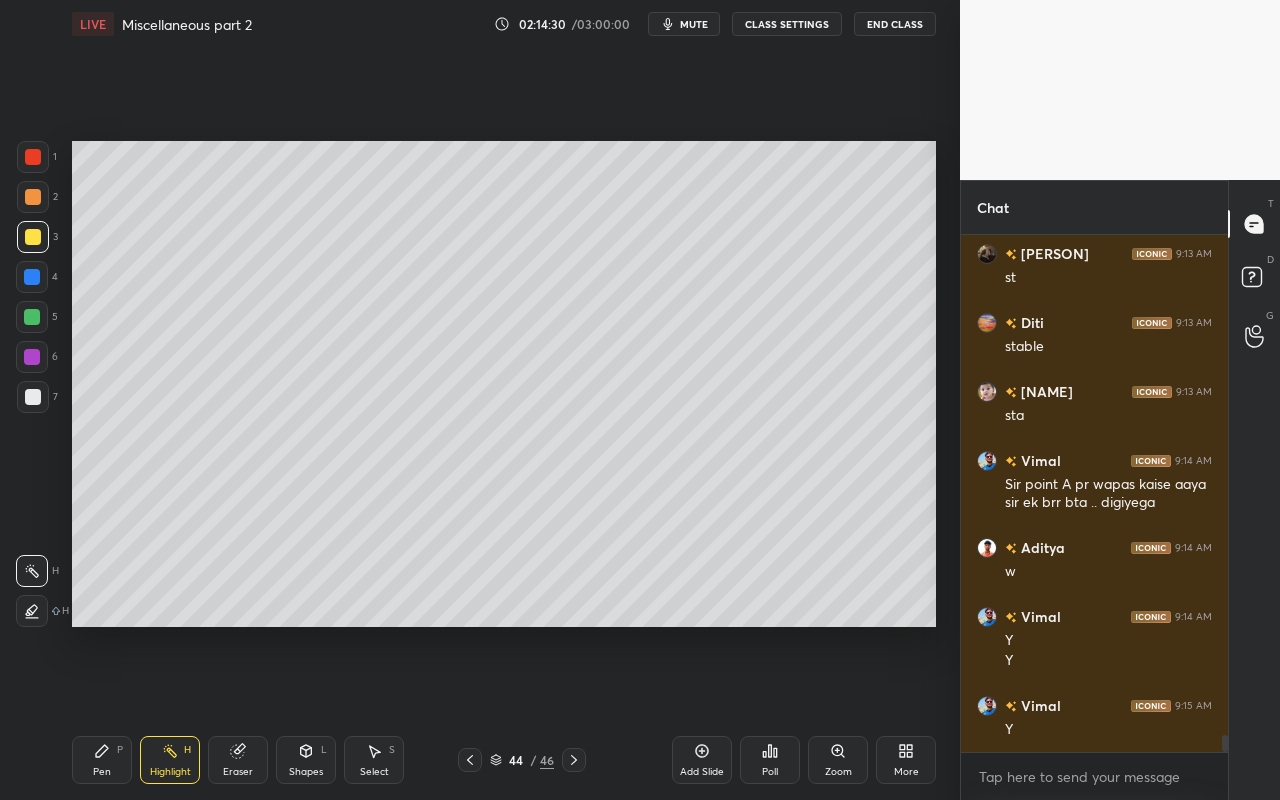 drag, startPoint x: 381, startPoint y: 761, endPoint x: 343, endPoint y: 646, distance: 121.11565 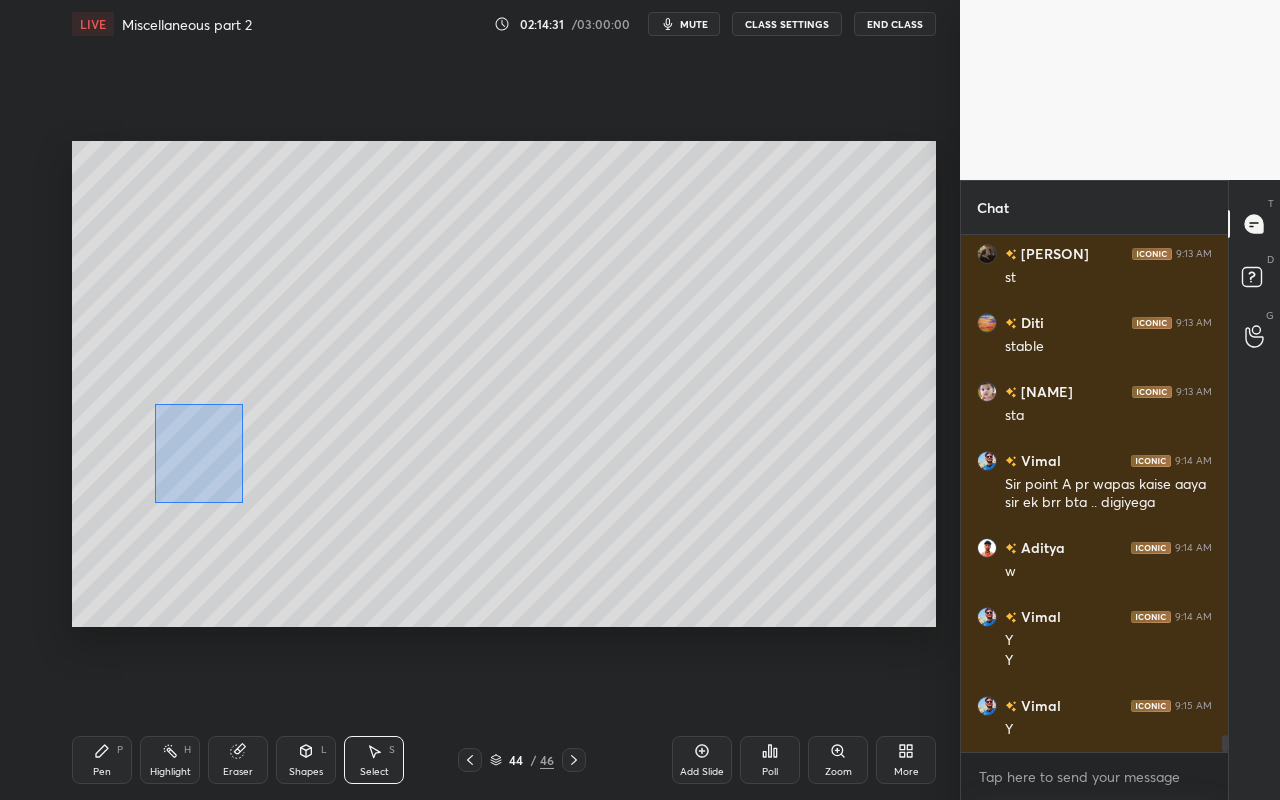 drag, startPoint x: 181, startPoint y: 455, endPoint x: 222, endPoint y: 485, distance: 50.803543 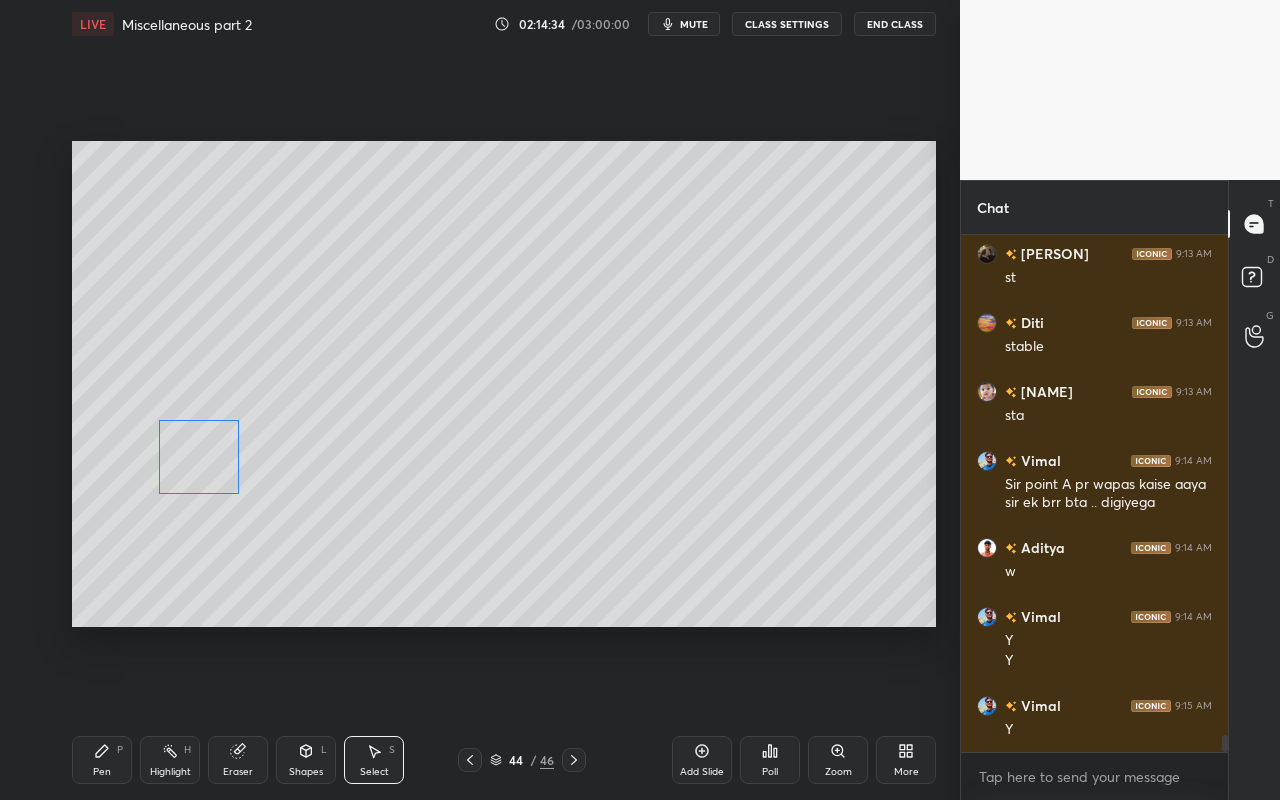 drag, startPoint x: 211, startPoint y: 469, endPoint x: 189, endPoint y: 468, distance: 22.022715 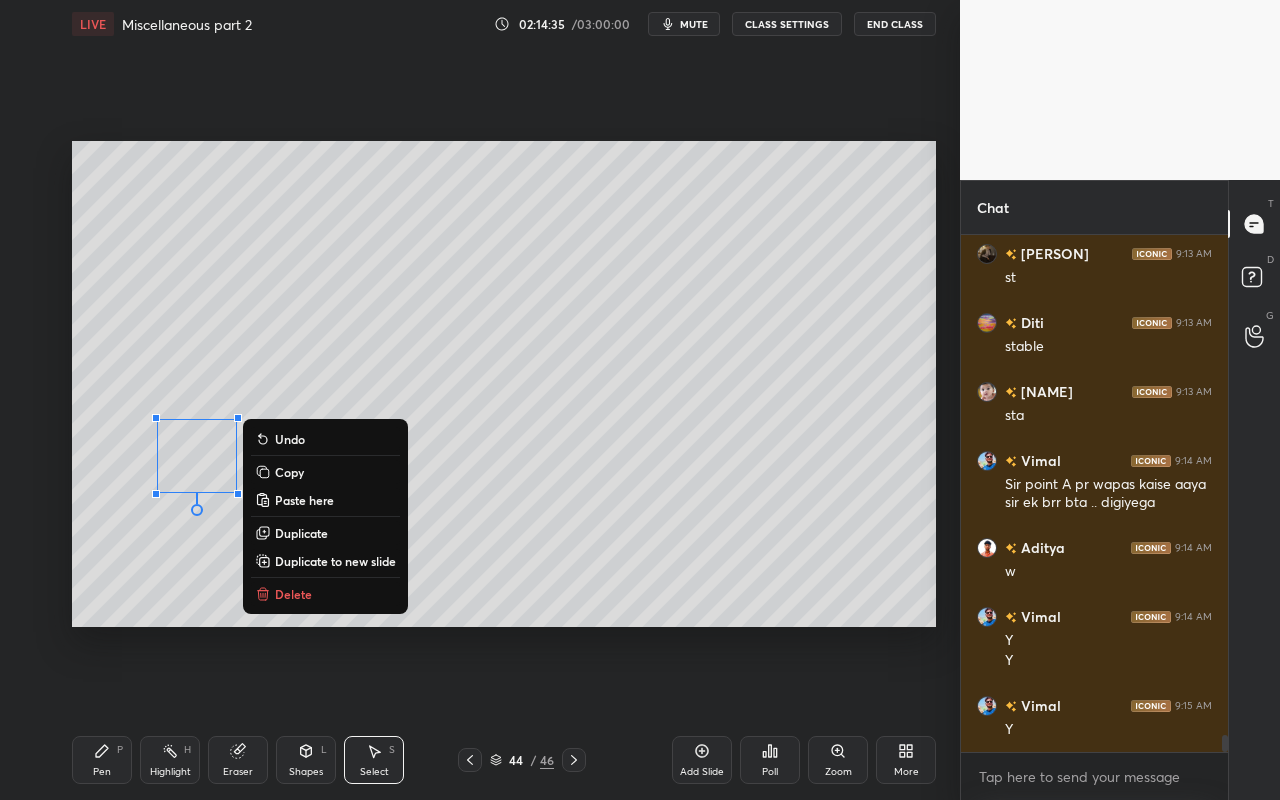 click on "0 ° Undo Copy Paste here Duplicate Duplicate to new slide Delete" at bounding box center [504, 384] 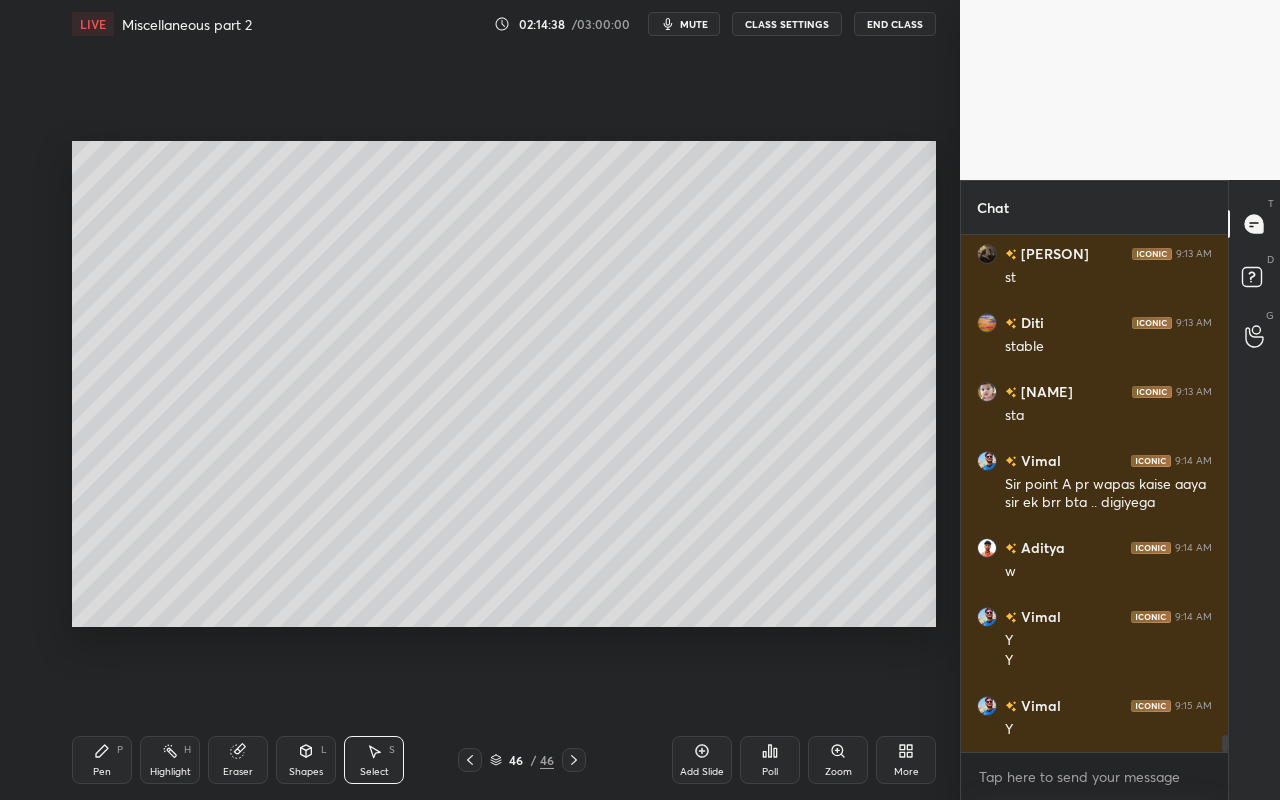 click on "Highlight H" at bounding box center [170, 760] 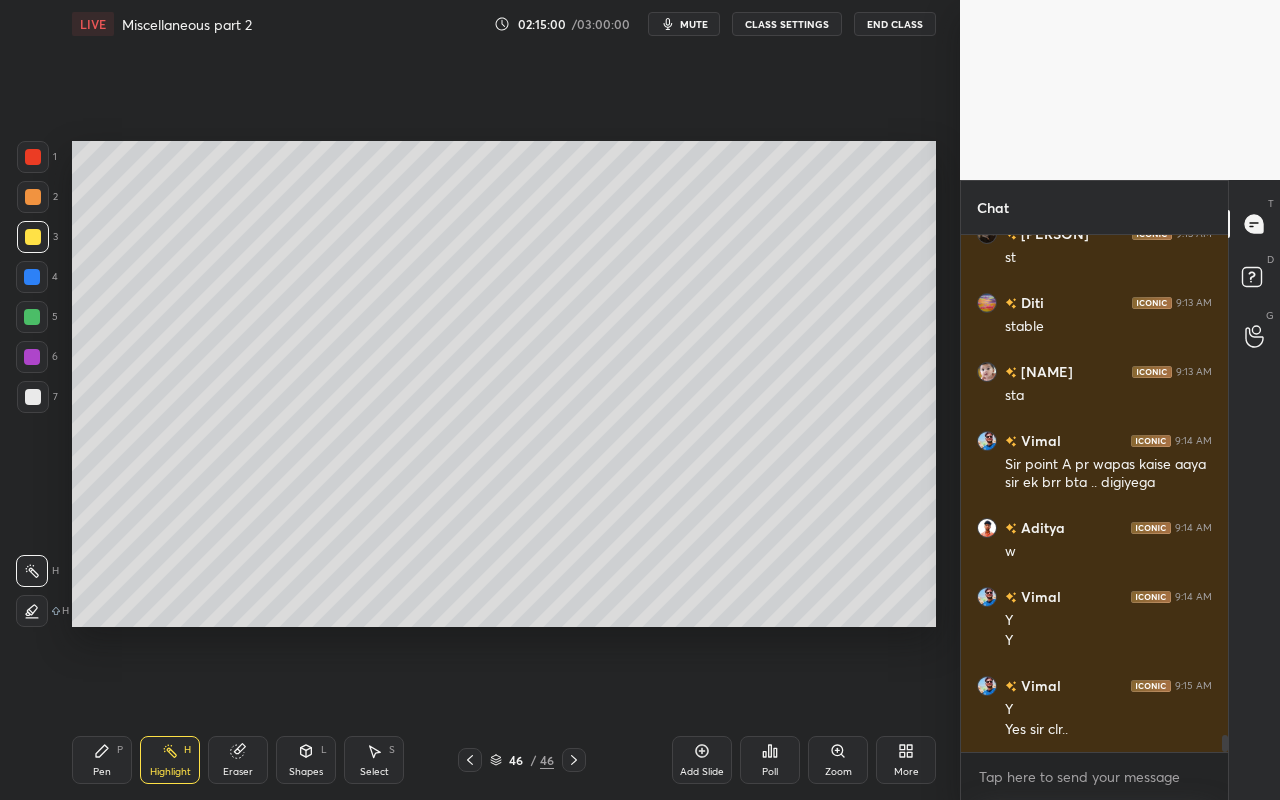 scroll, scrollTop: 15577, scrollLeft: 0, axis: vertical 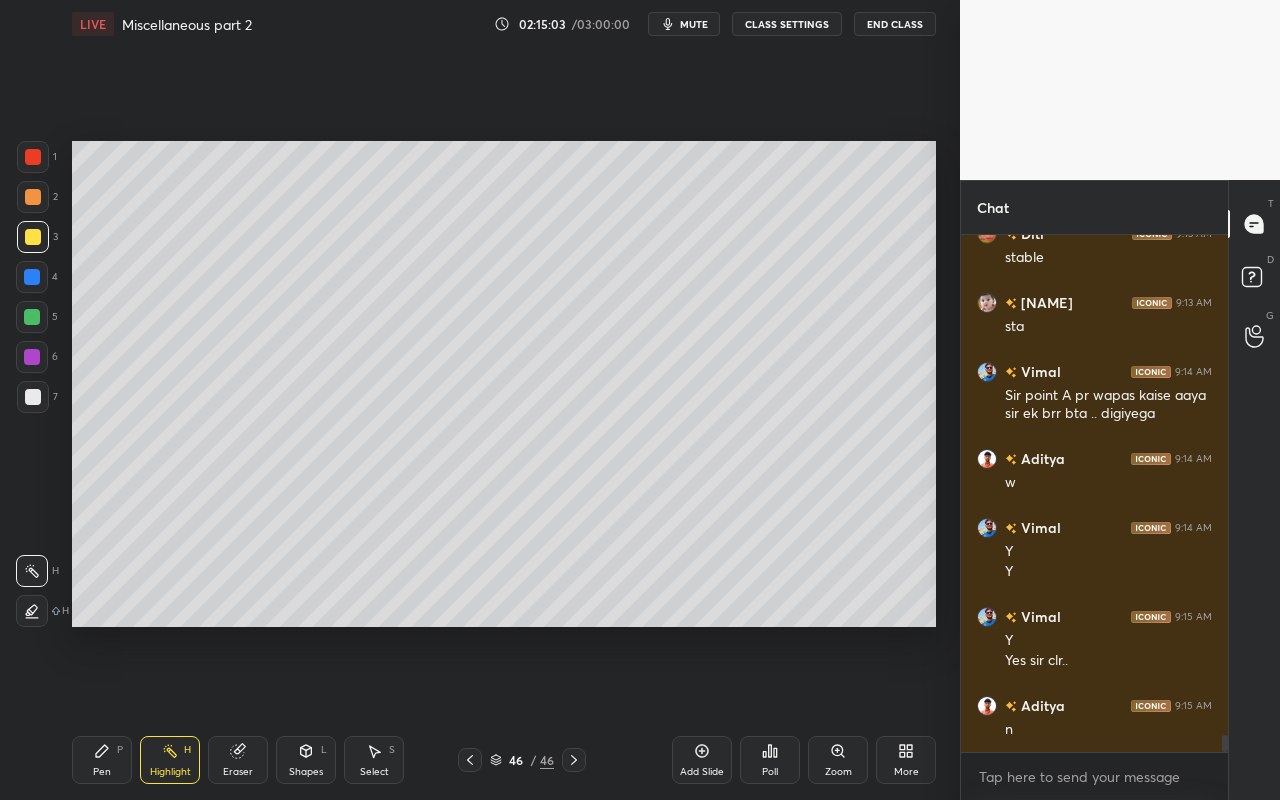 click on "Select S" at bounding box center [374, 760] 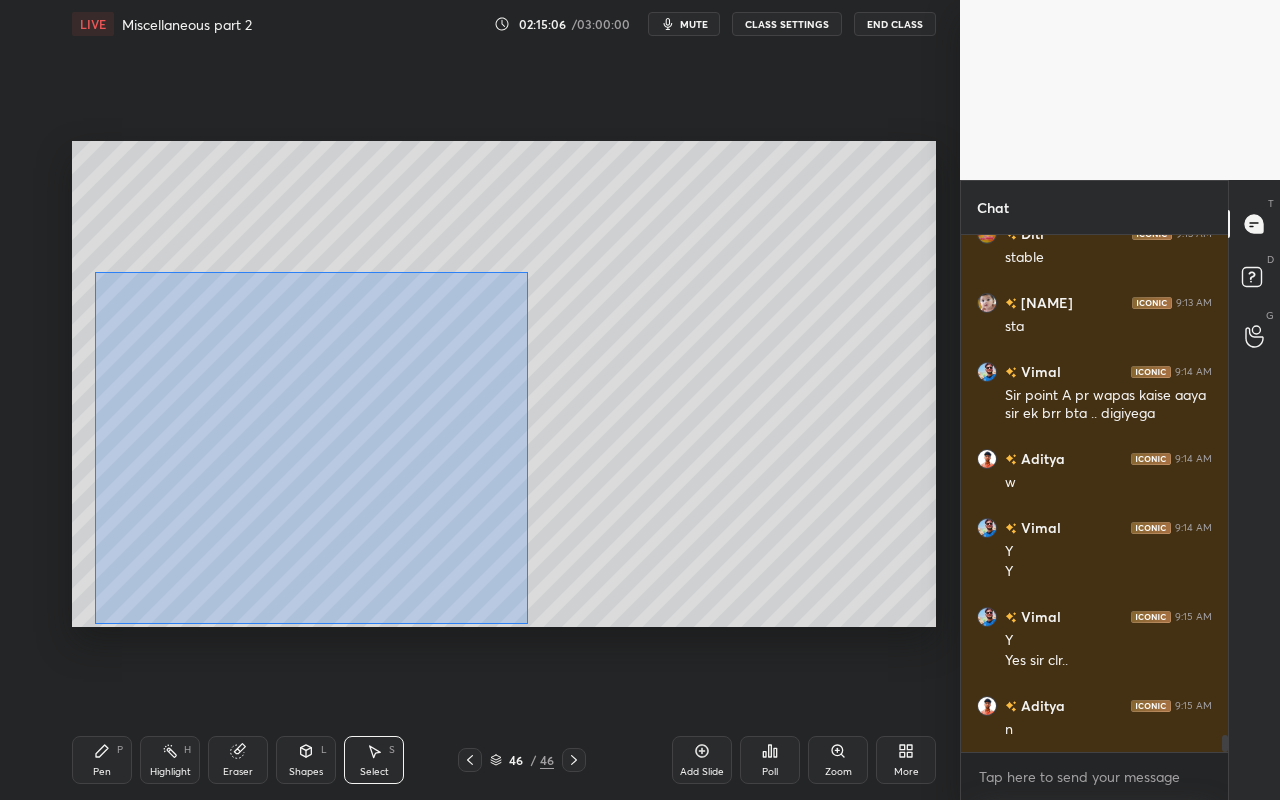 drag, startPoint x: 91, startPoint y: 277, endPoint x: 538, endPoint y: 601, distance: 552.07336 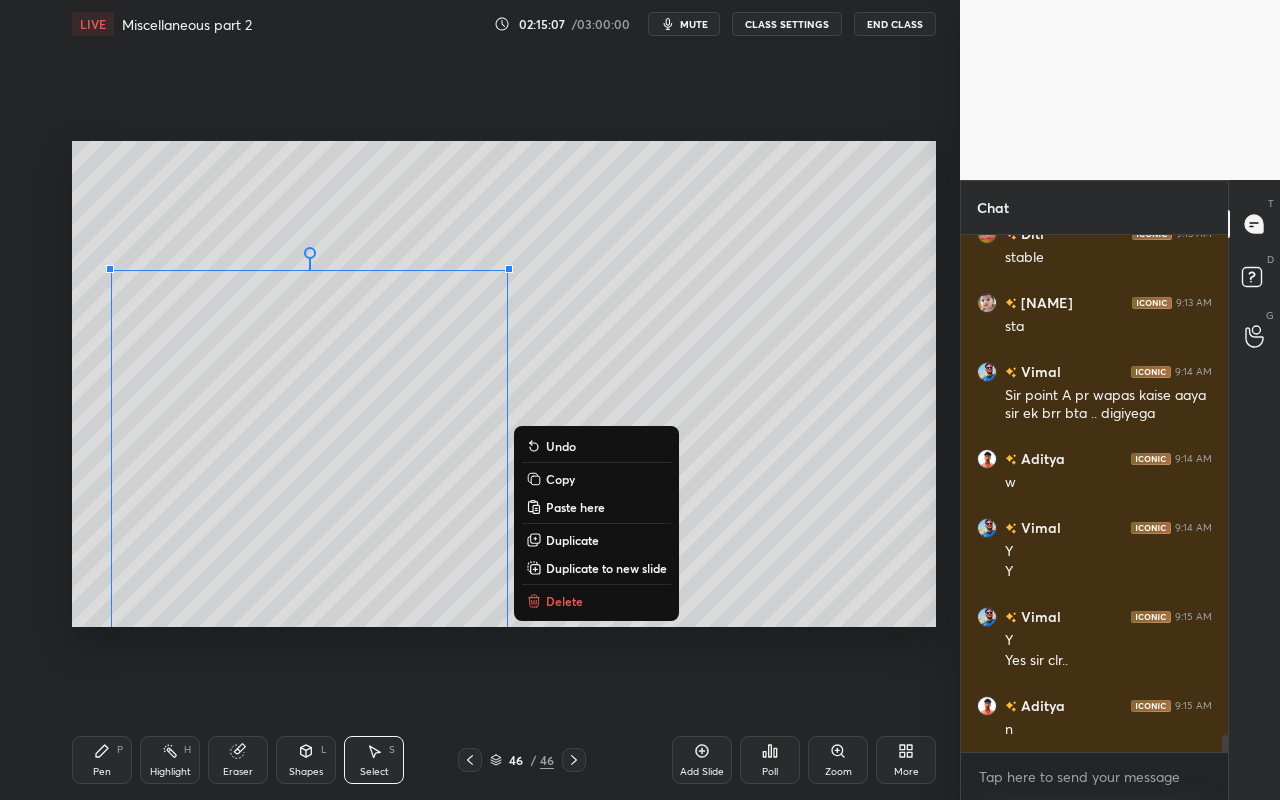 click on "Duplicate to new slide" at bounding box center [606, 568] 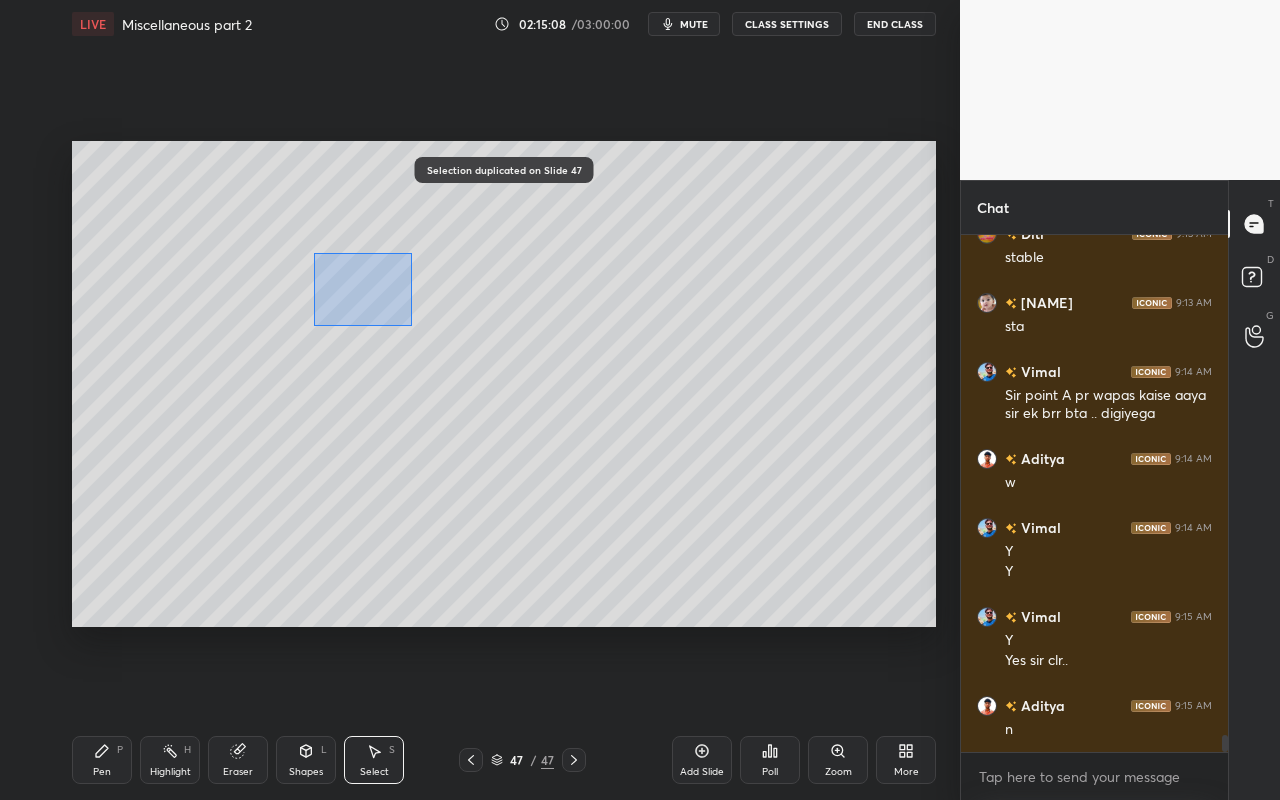 drag, startPoint x: 313, startPoint y: 252, endPoint x: 455, endPoint y: 329, distance: 161.53328 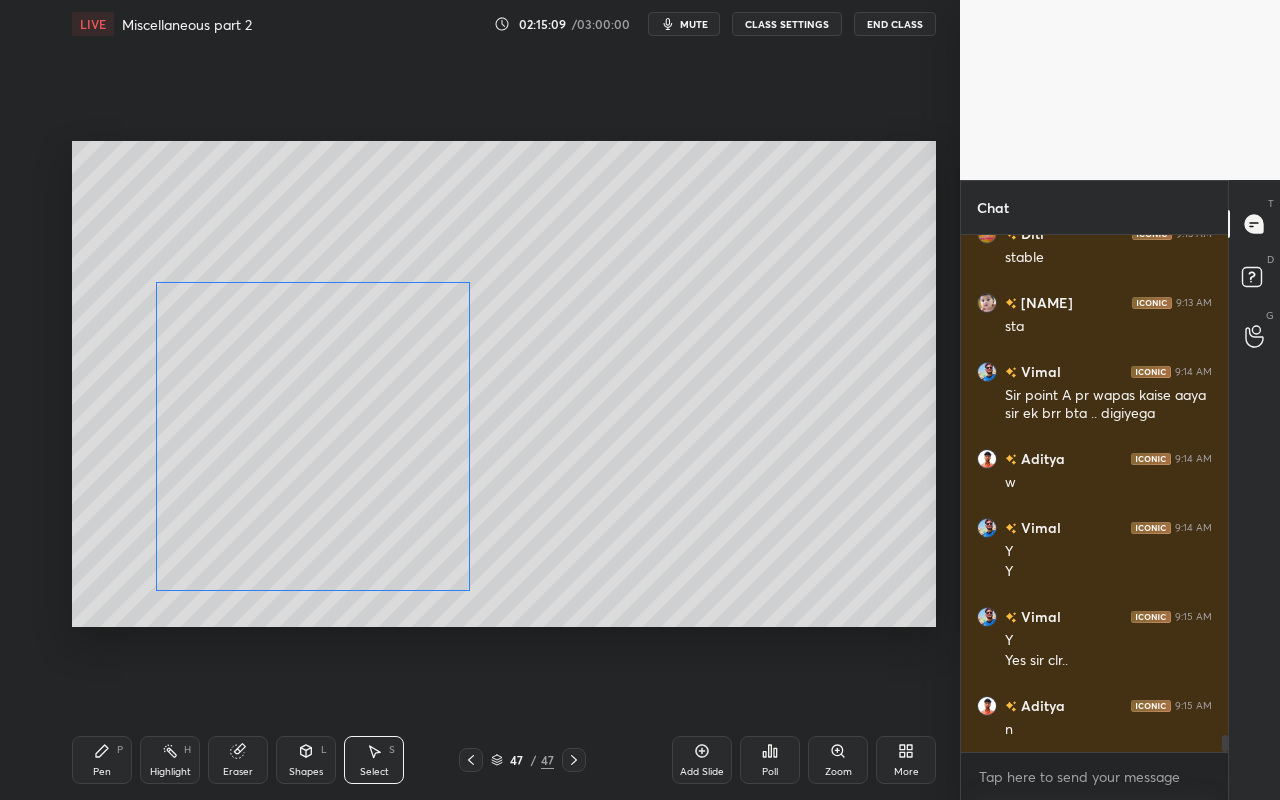 drag, startPoint x: 413, startPoint y: 286, endPoint x: 419, endPoint y: 309, distance: 23.769728 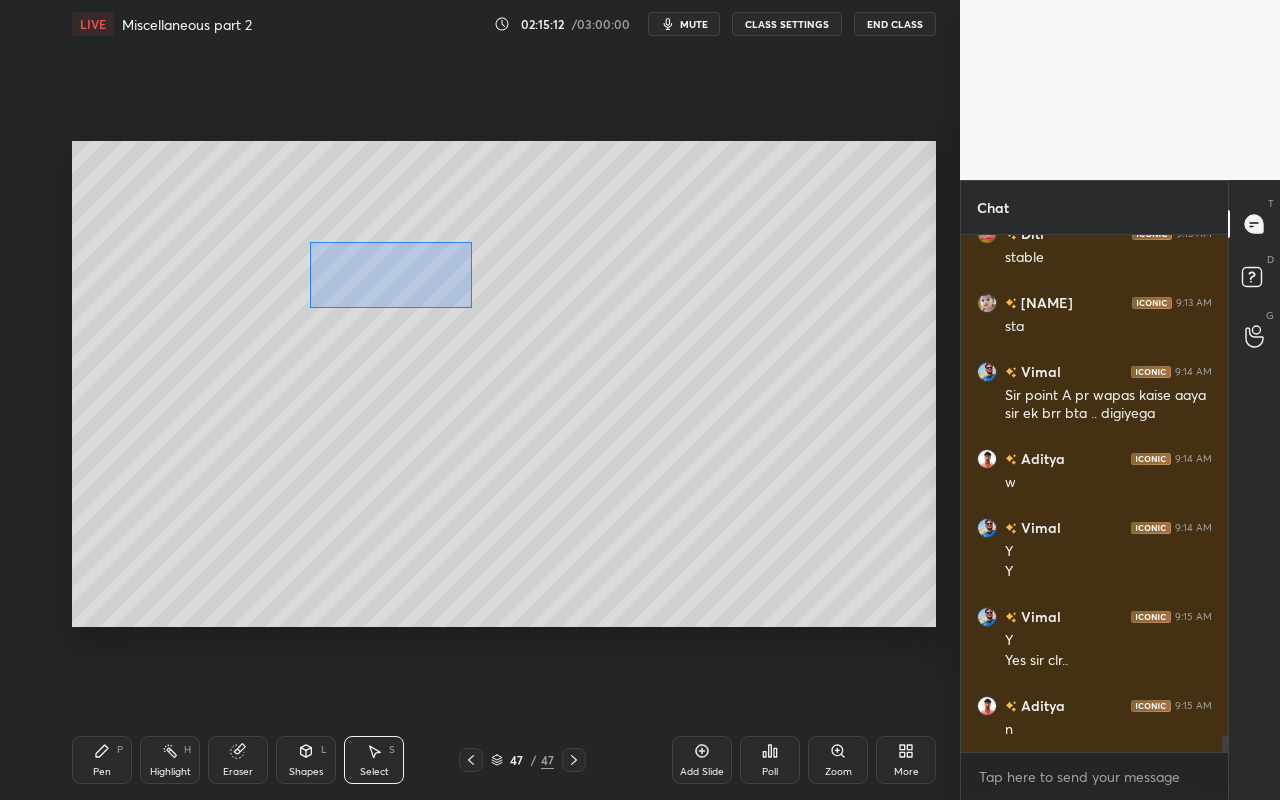drag, startPoint x: 309, startPoint y: 242, endPoint x: 470, endPoint y: 309, distance: 174.38463 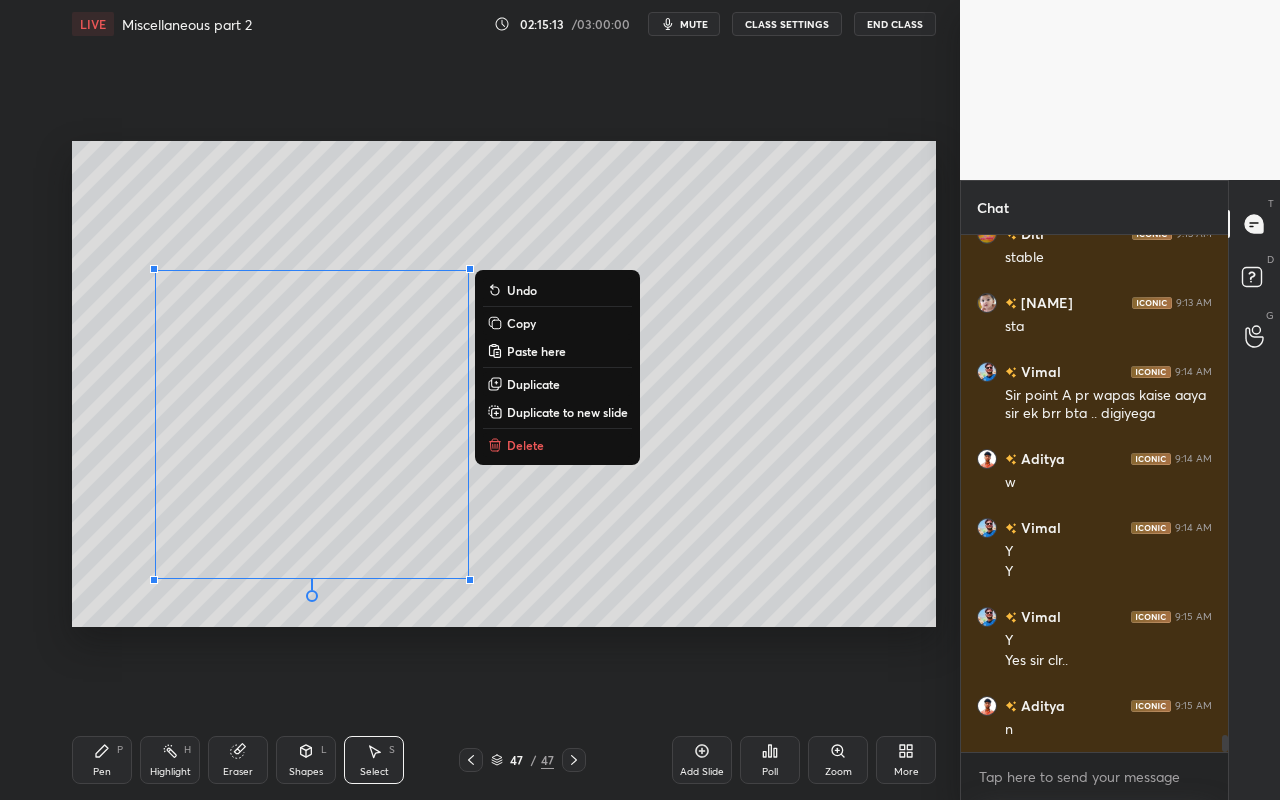 click on "0 ° Undo Copy Paste here Duplicate Duplicate to new slide Delete" at bounding box center [504, 384] 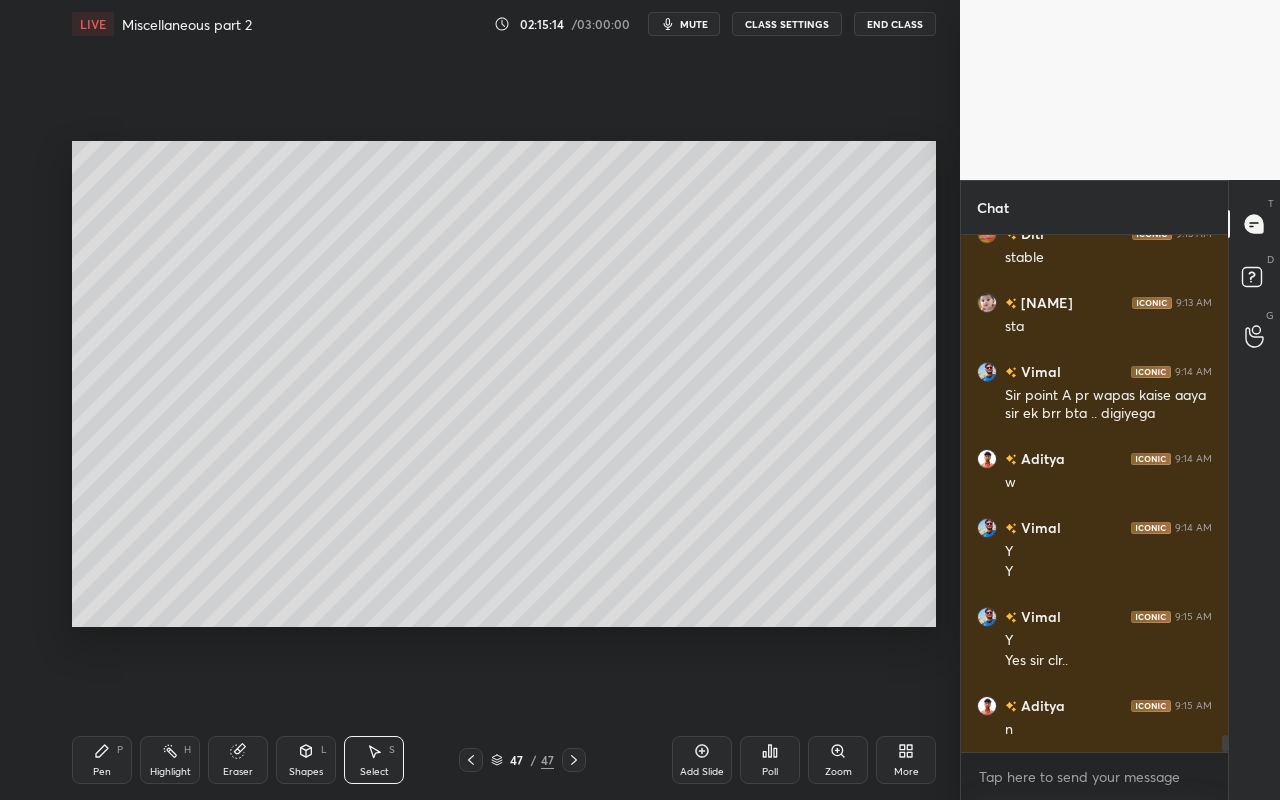 click on "Pen" at bounding box center (102, 772) 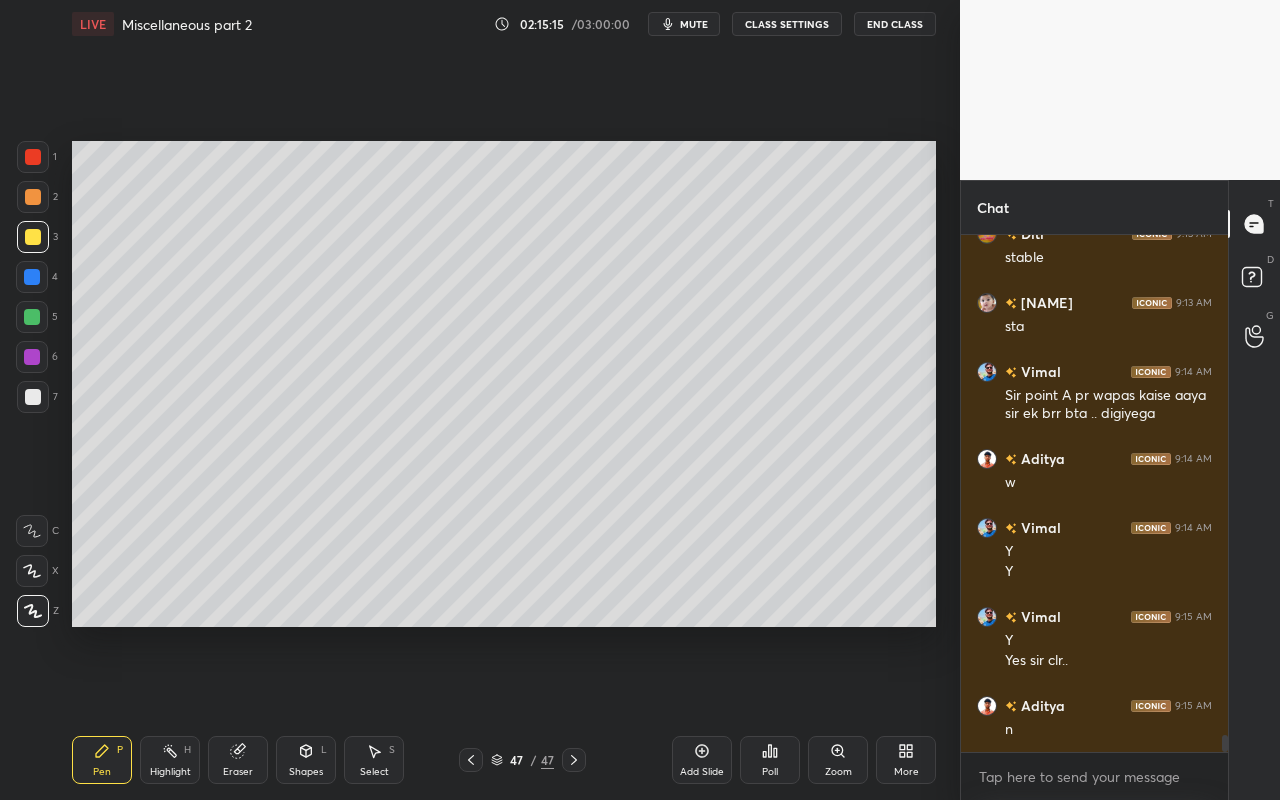 click at bounding box center [33, 237] 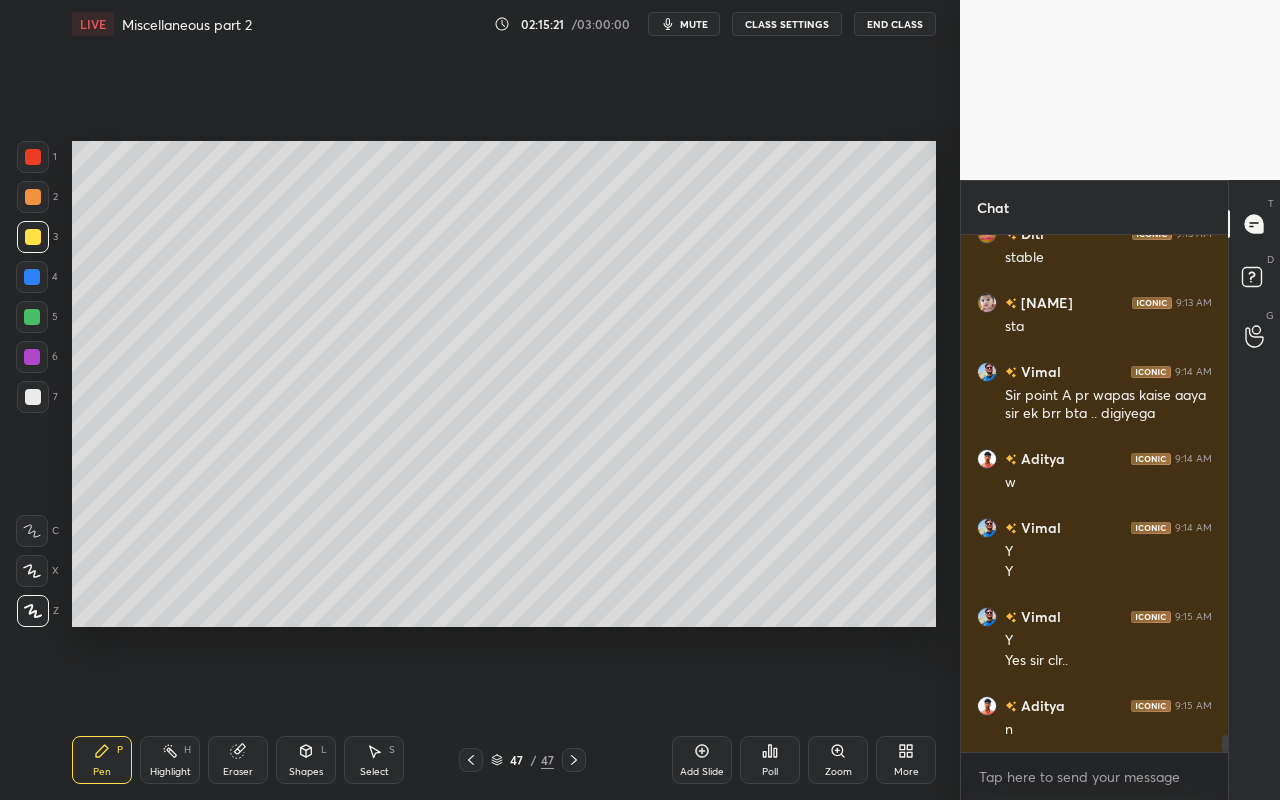 drag, startPoint x: 166, startPoint y: 762, endPoint x: 195, endPoint y: 647, distance: 118.60017 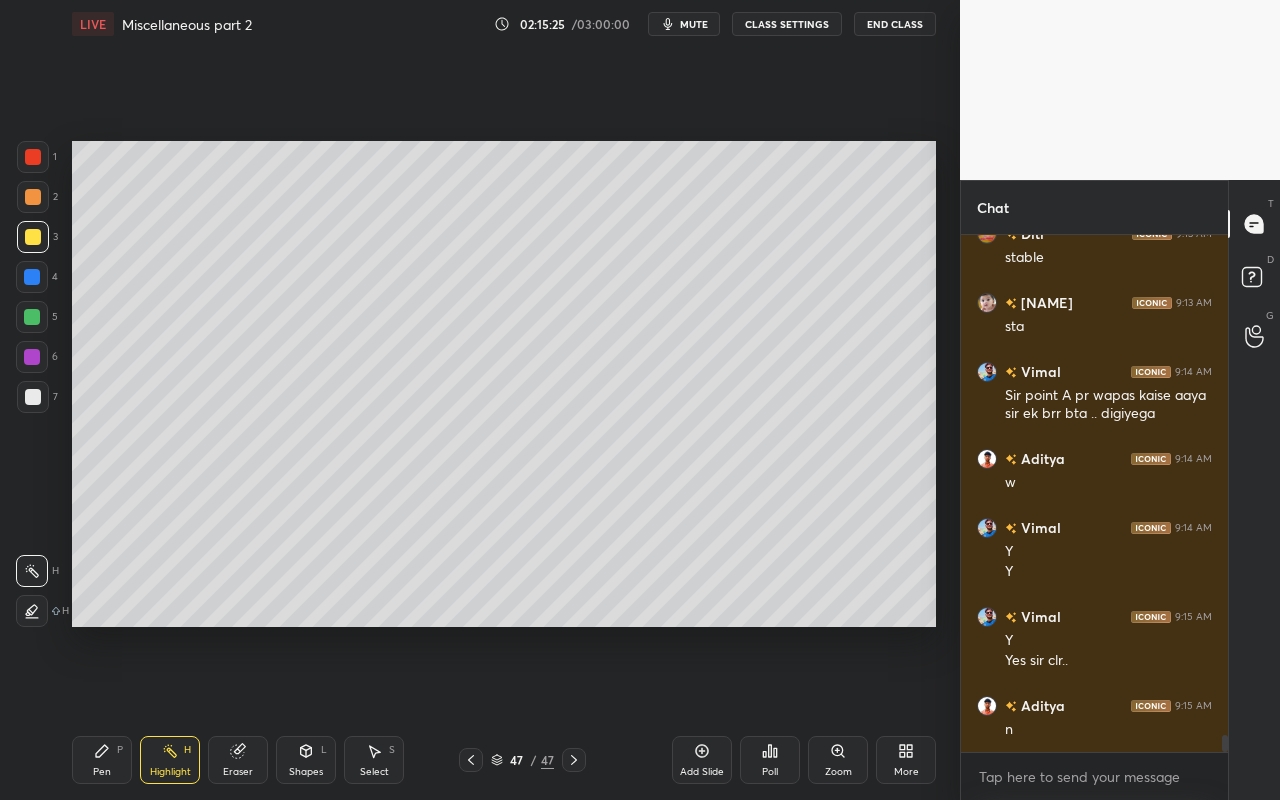 drag, startPoint x: 101, startPoint y: 763, endPoint x: 222, endPoint y: 650, distance: 165.55966 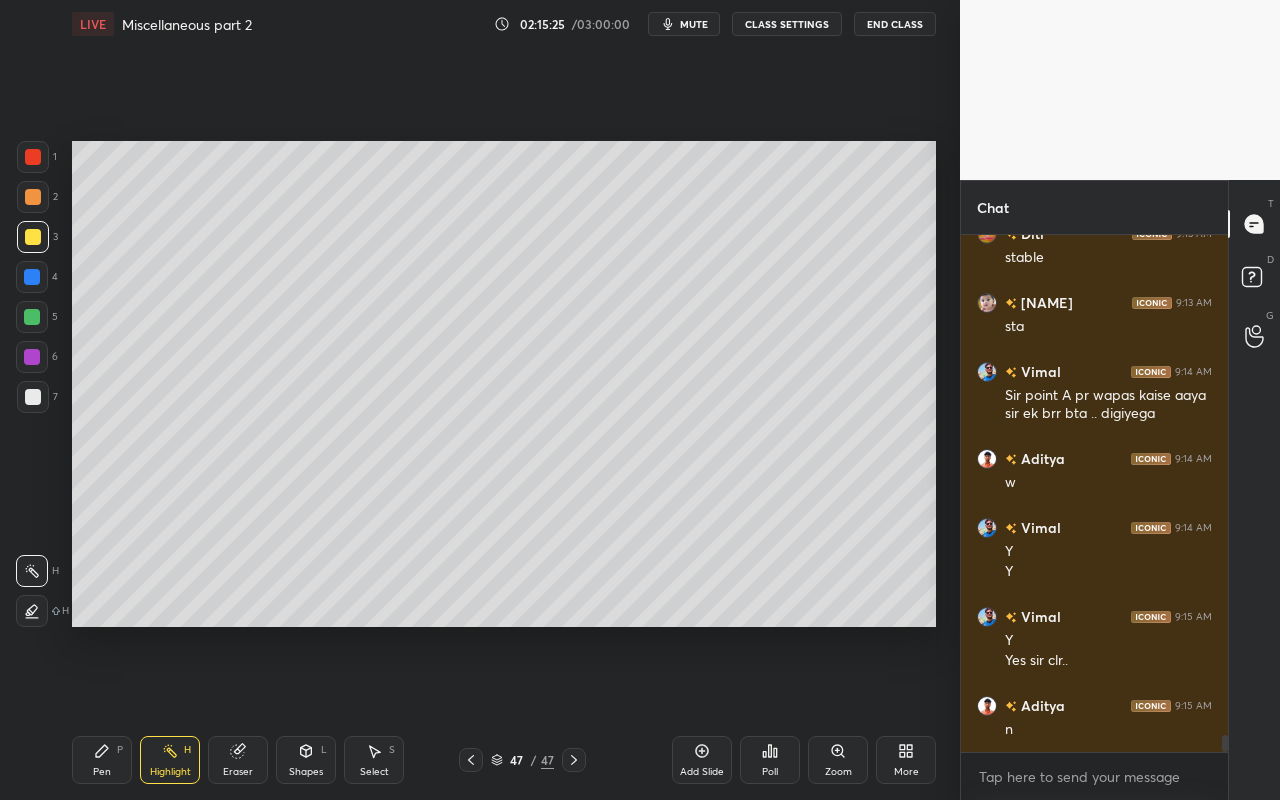 click on "Pen P" at bounding box center (102, 760) 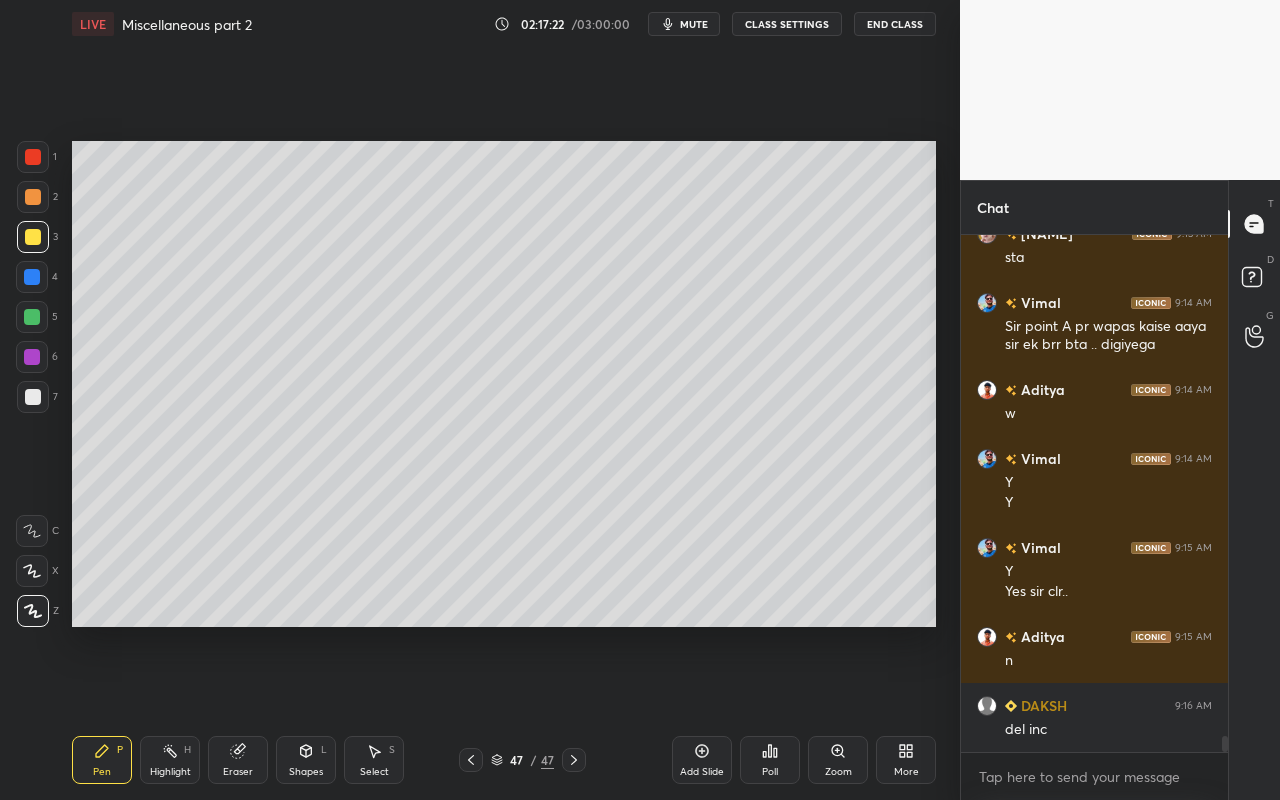 scroll, scrollTop: 15733, scrollLeft: 0, axis: vertical 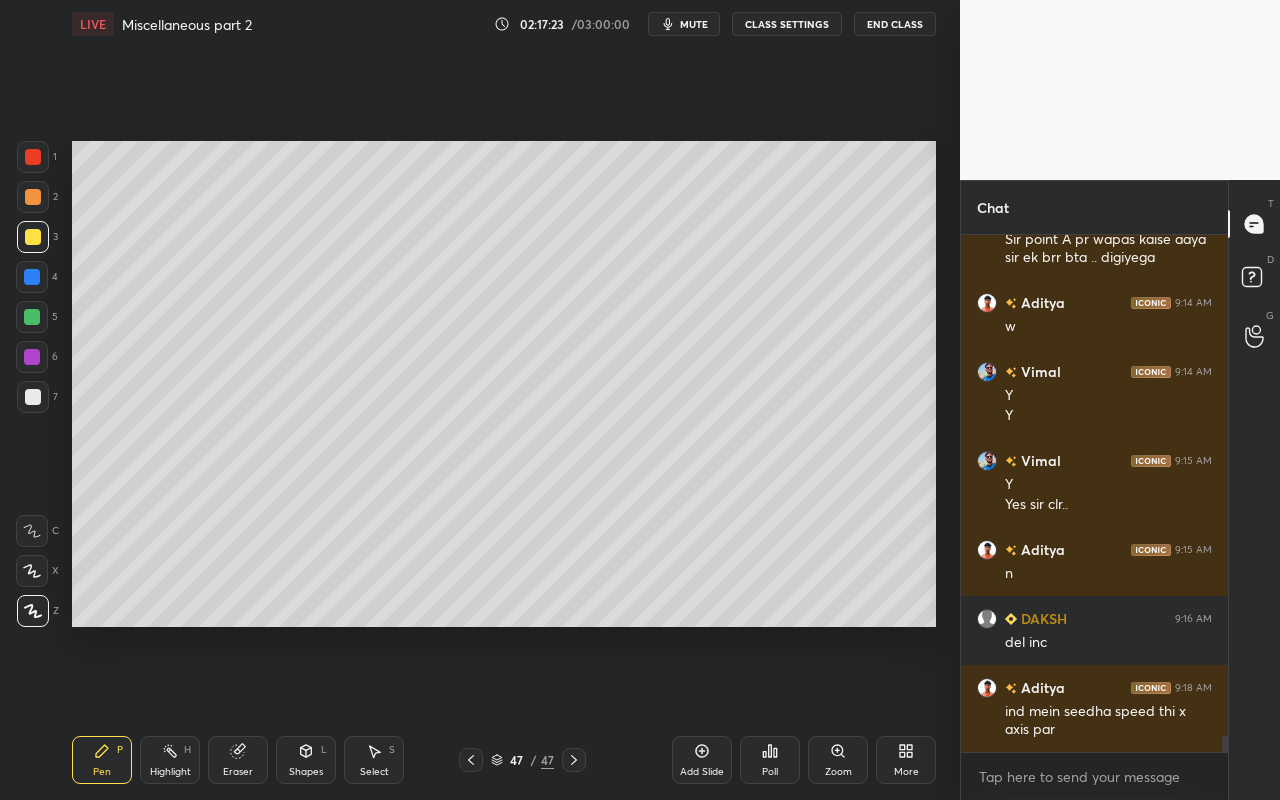 click on "Select S" at bounding box center [374, 760] 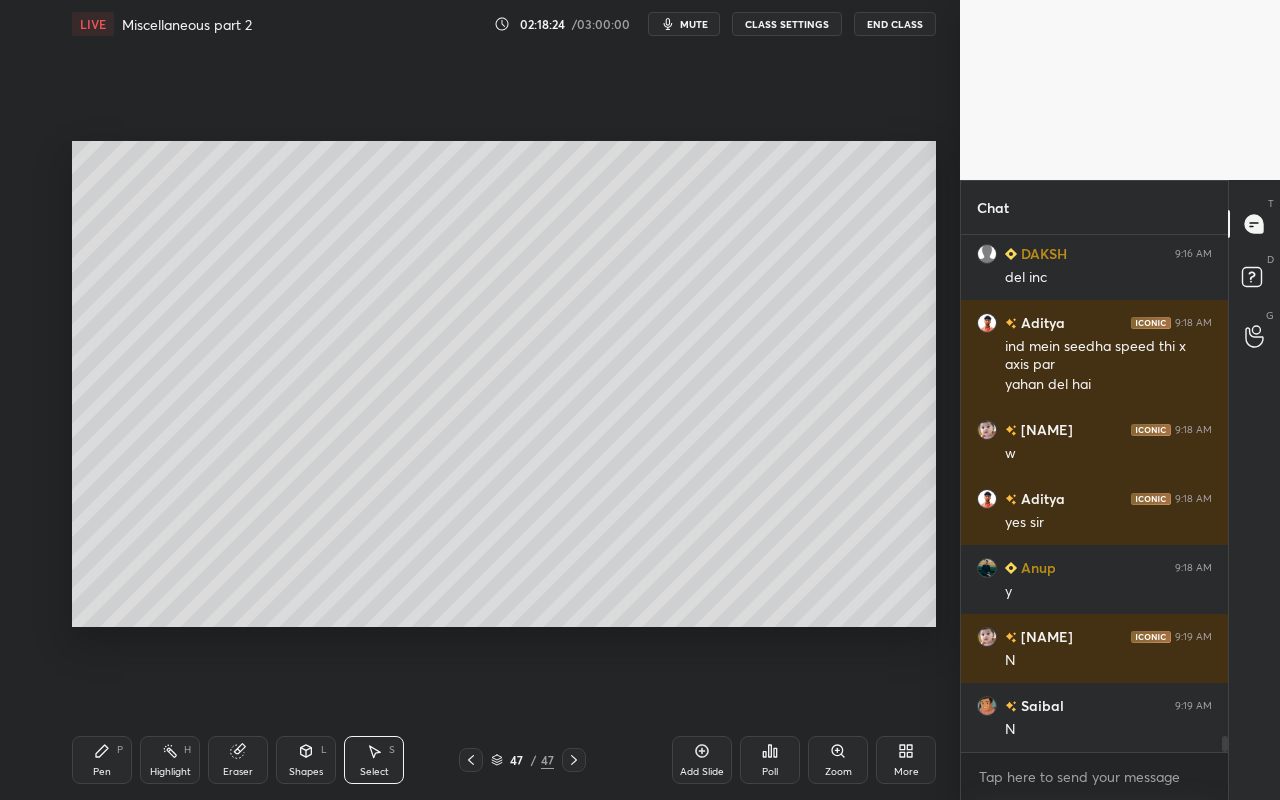 scroll, scrollTop: 16185, scrollLeft: 0, axis: vertical 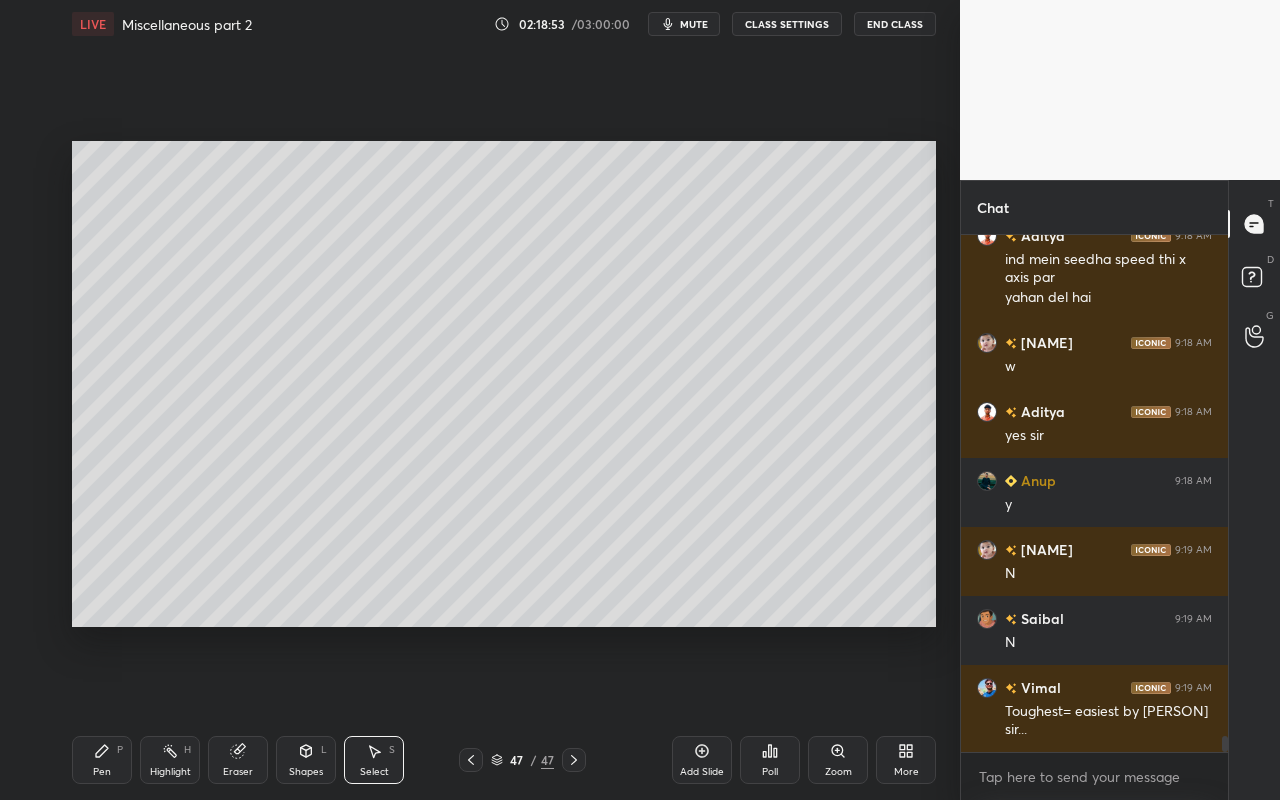 drag, startPoint x: 368, startPoint y: 774, endPoint x: 379, endPoint y: 745, distance: 31.016125 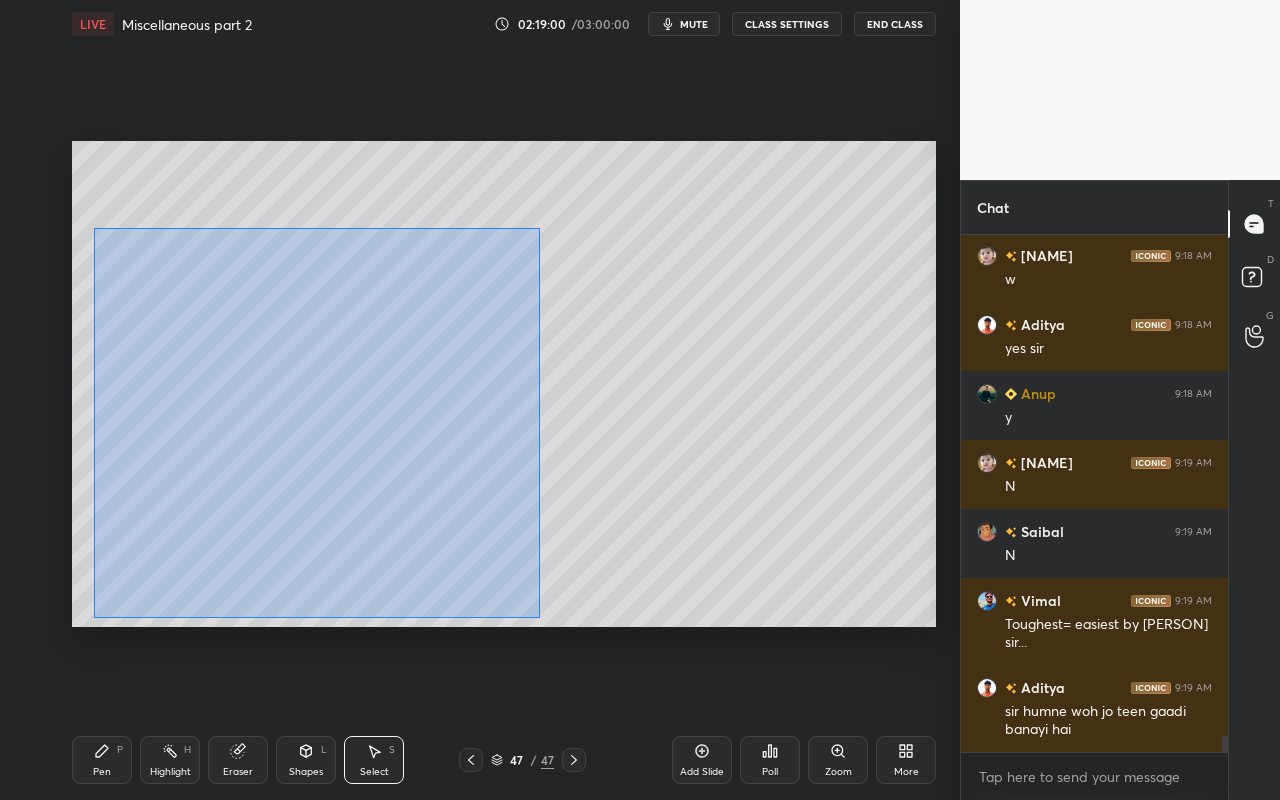 drag, startPoint x: 97, startPoint y: 248, endPoint x: 543, endPoint y: 618, distance: 579.49634 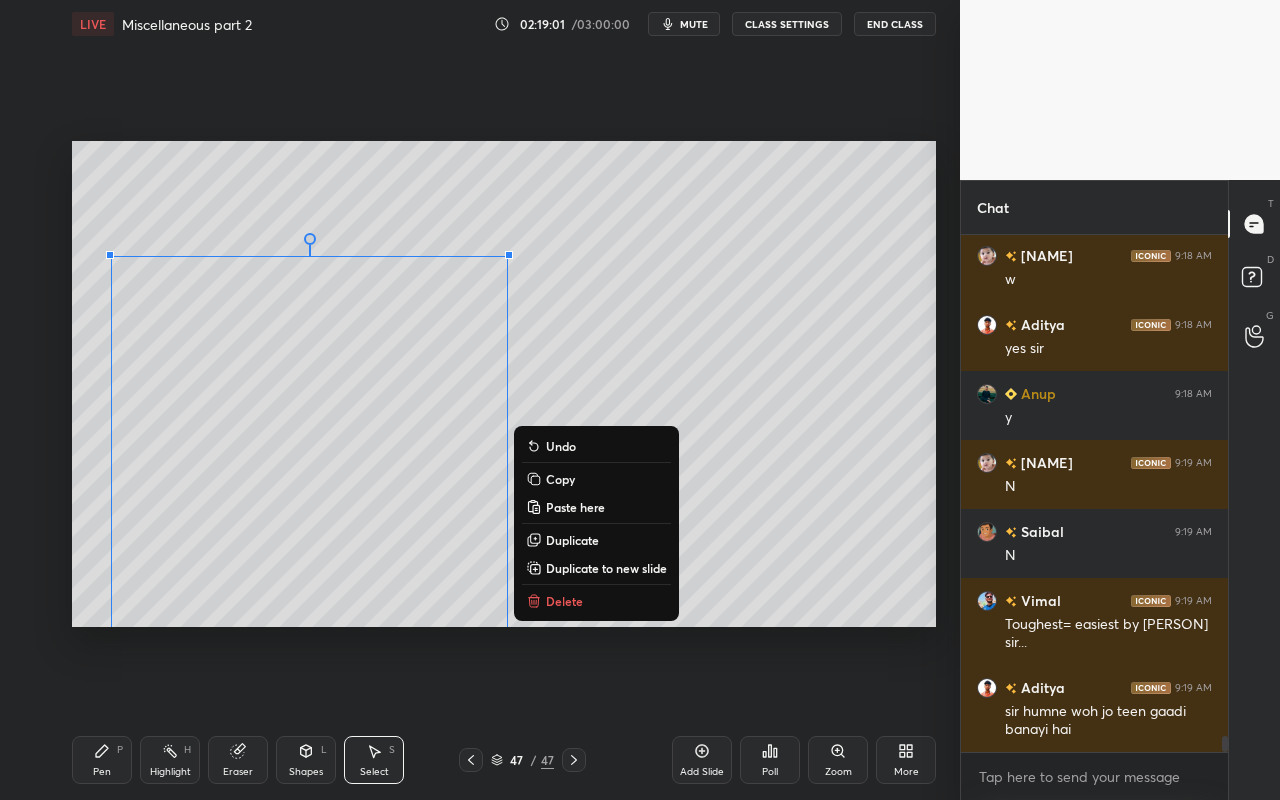 click on "Duplicate to new slide" at bounding box center (606, 568) 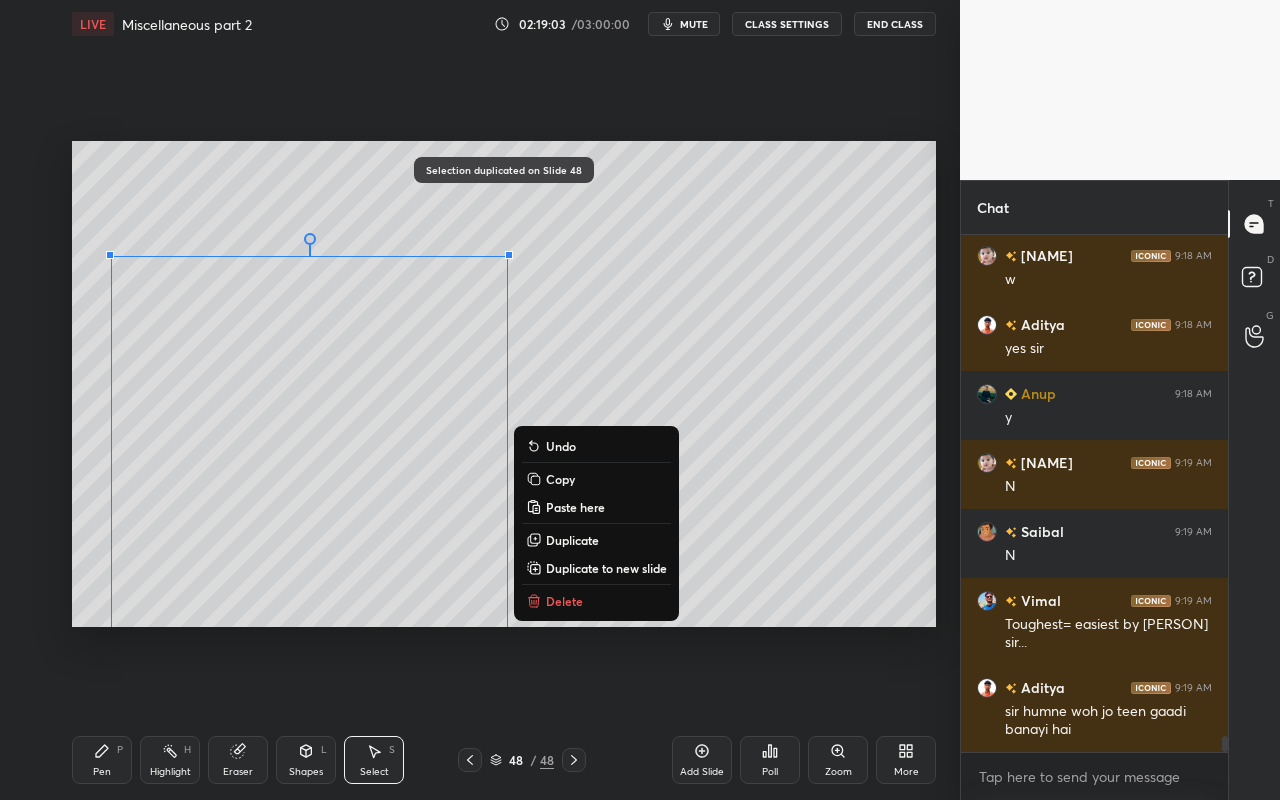 scroll, scrollTop: 16310, scrollLeft: 0, axis: vertical 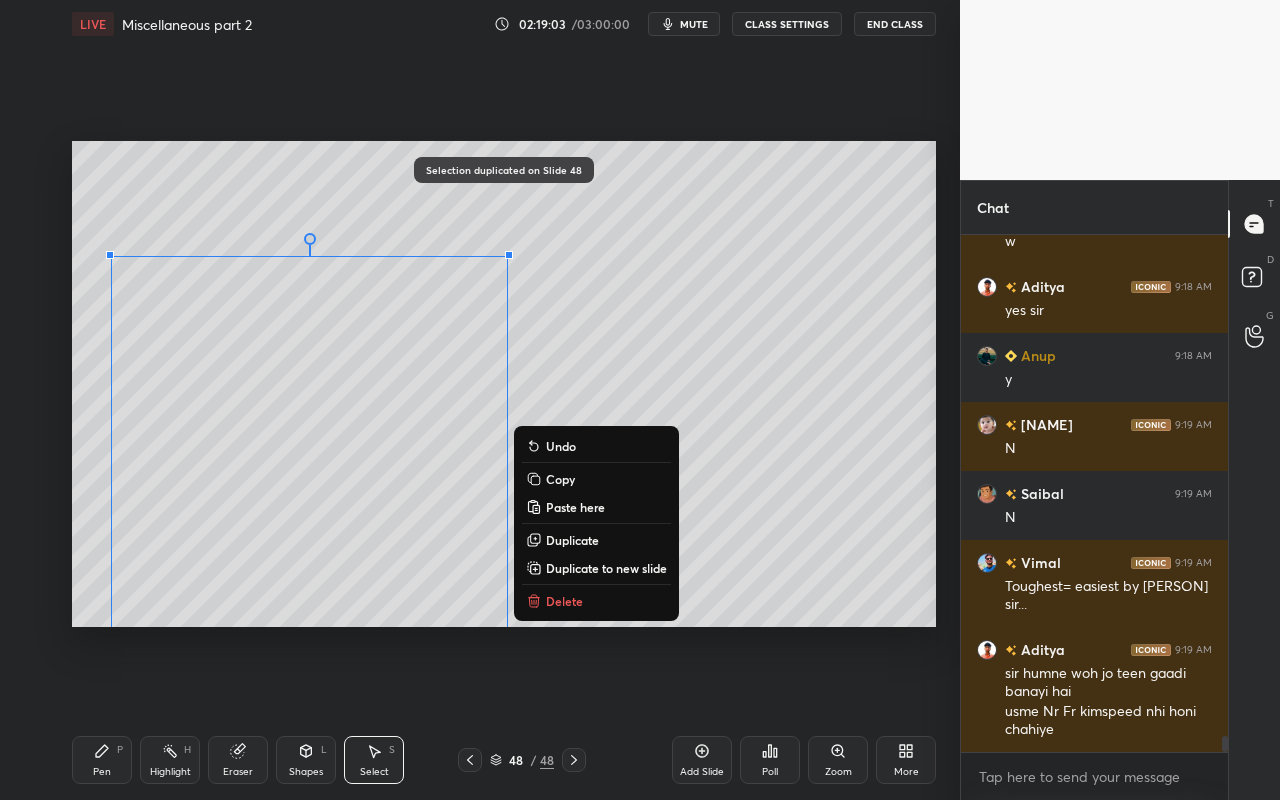 drag, startPoint x: 94, startPoint y: 257, endPoint x: 537, endPoint y: 621, distance: 573.3629 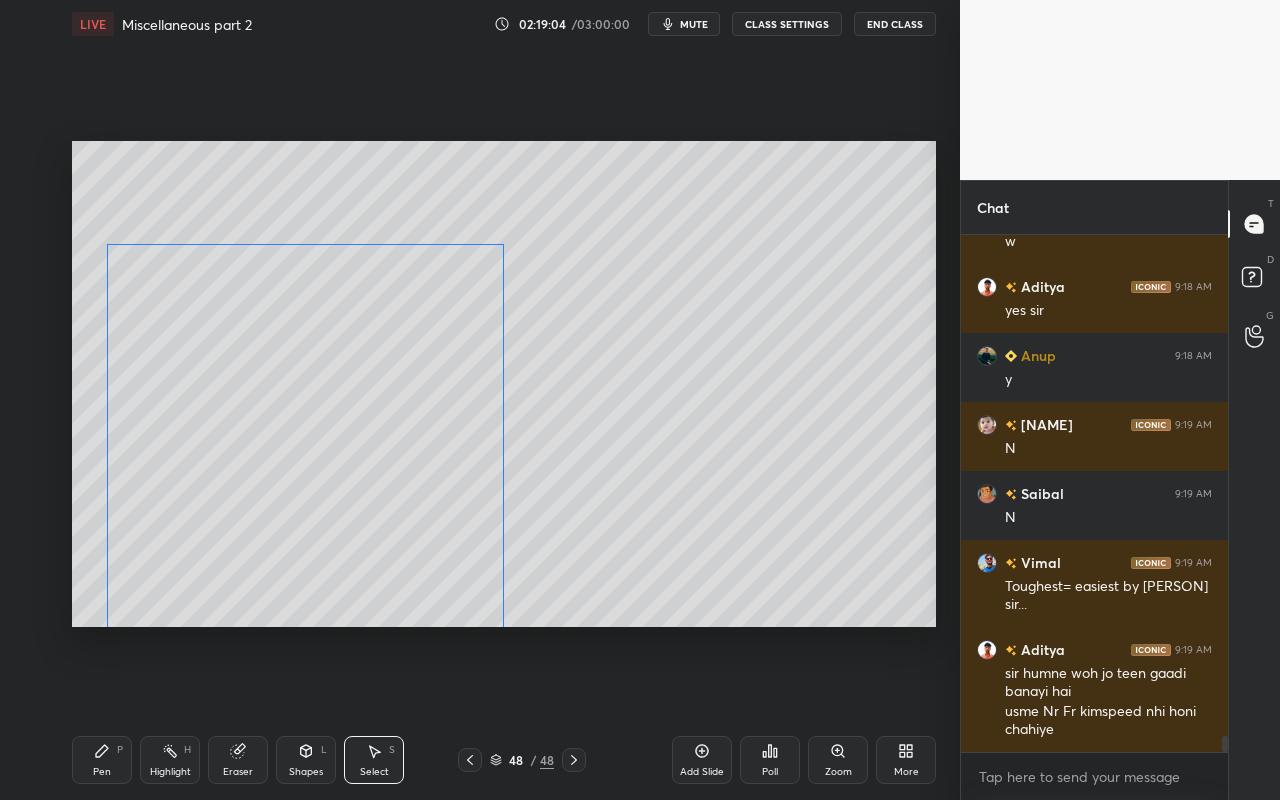 scroll, scrollTop: 16397, scrollLeft: 0, axis: vertical 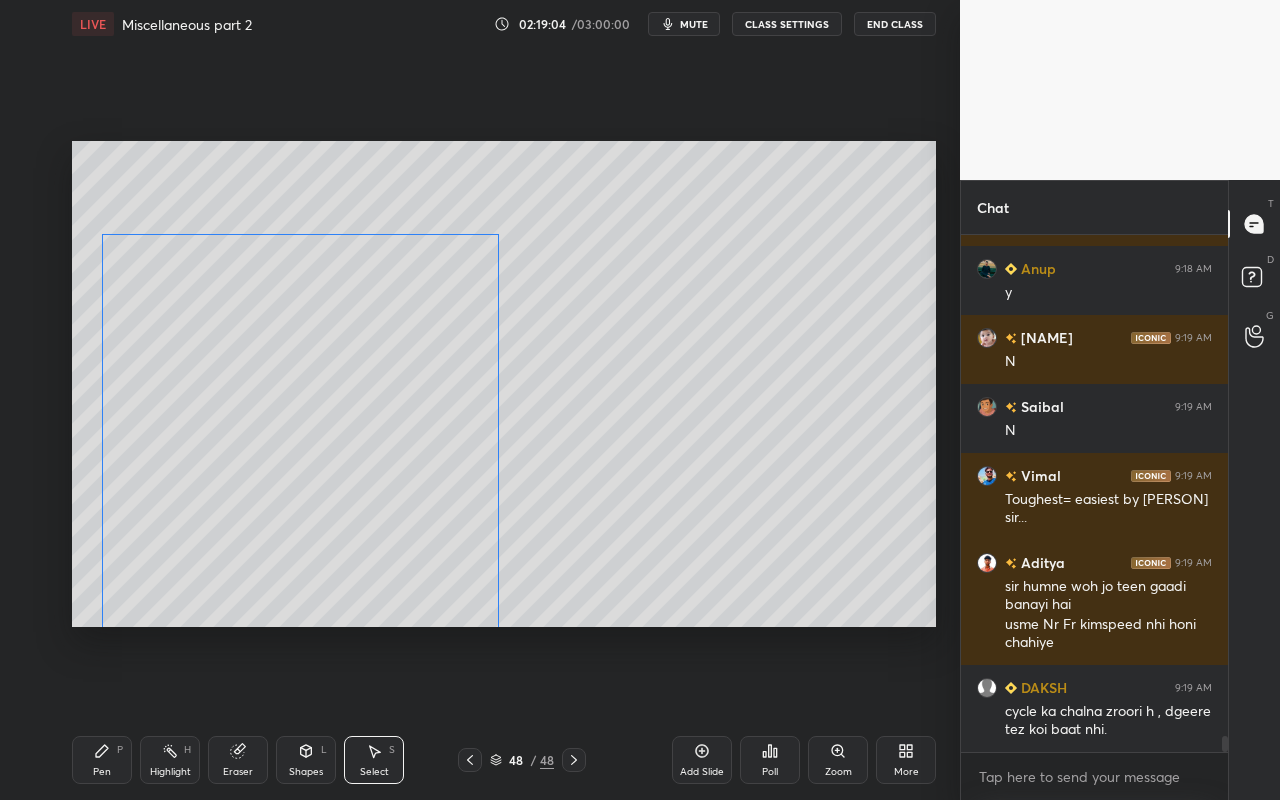 drag, startPoint x: 443, startPoint y: 548, endPoint x: 435, endPoint y: 527, distance: 22.472204 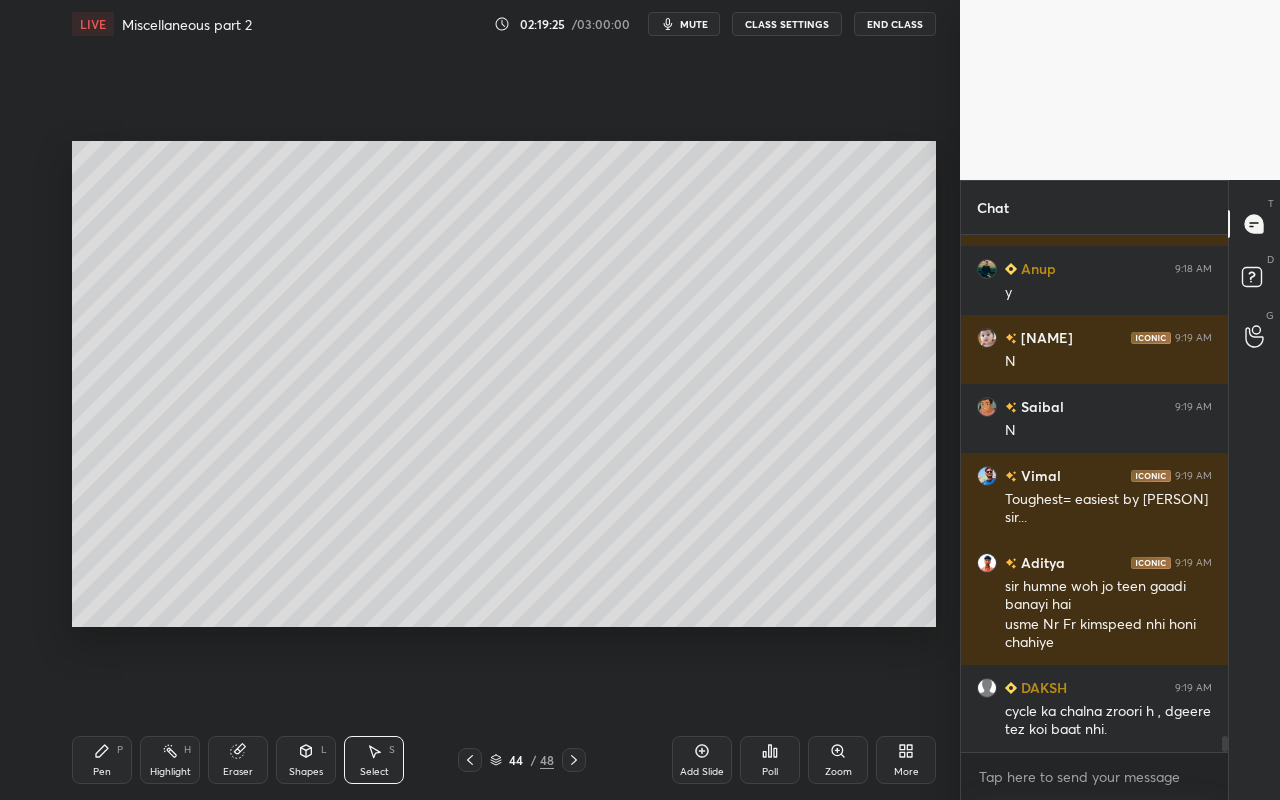 drag, startPoint x: 398, startPoint y: 765, endPoint x: 400, endPoint y: 697, distance: 68.0294 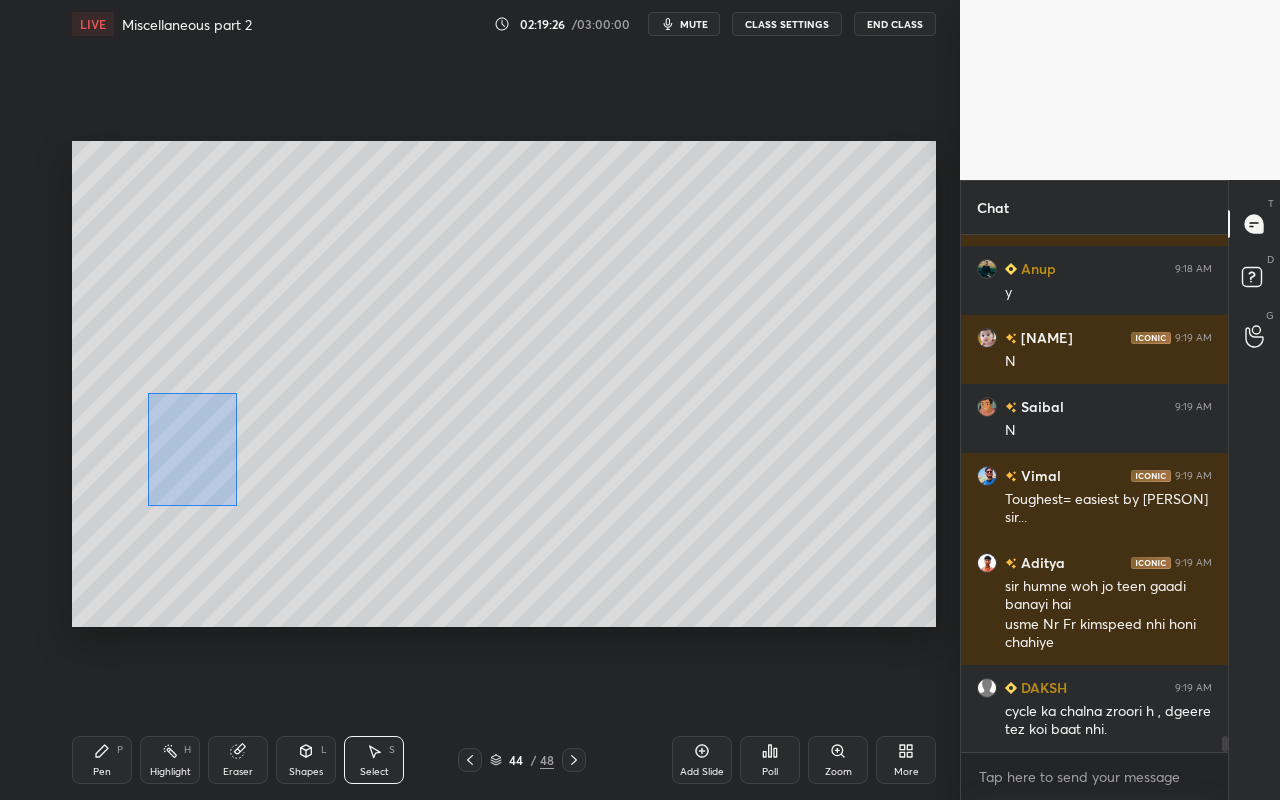 drag, startPoint x: 148, startPoint y: 392, endPoint x: 234, endPoint y: 502, distance: 139.62808 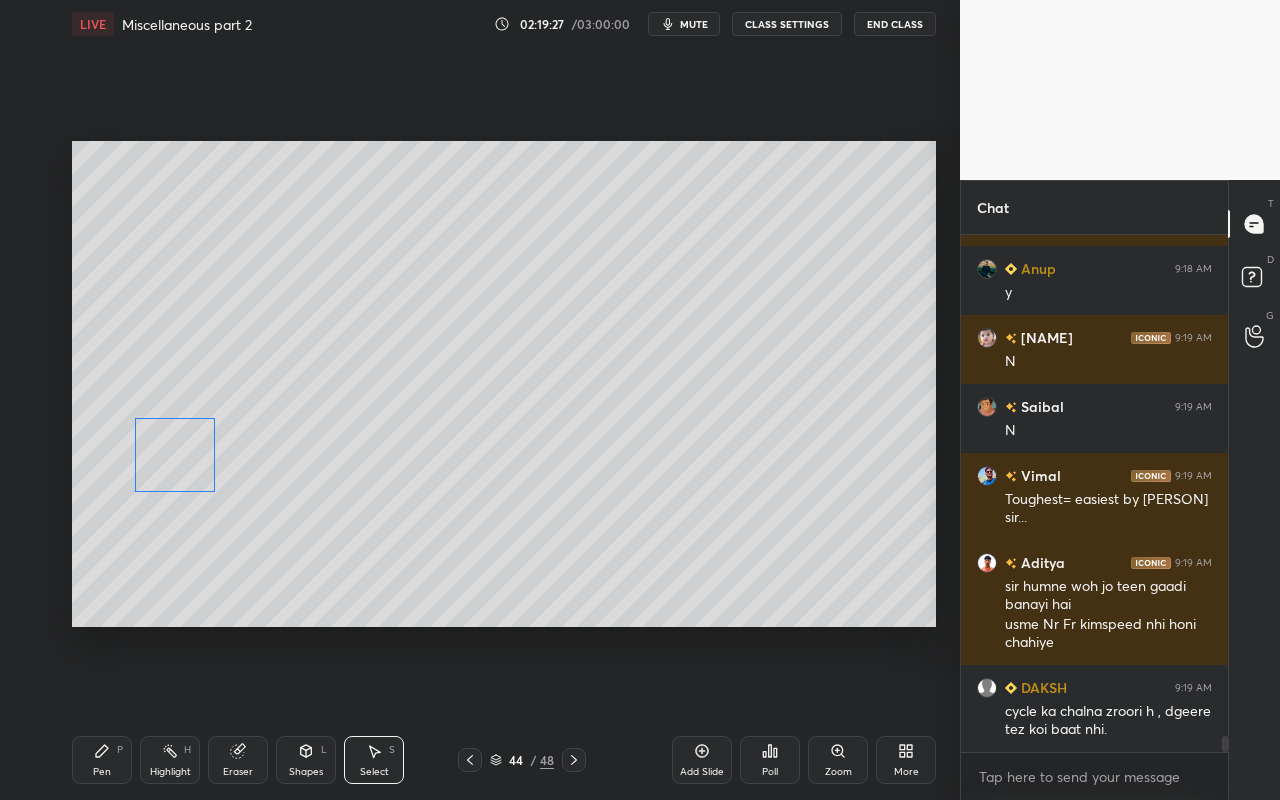 click on "0 ° Undo Copy Paste here Duplicate Duplicate to new slide Delete" at bounding box center [504, 384] 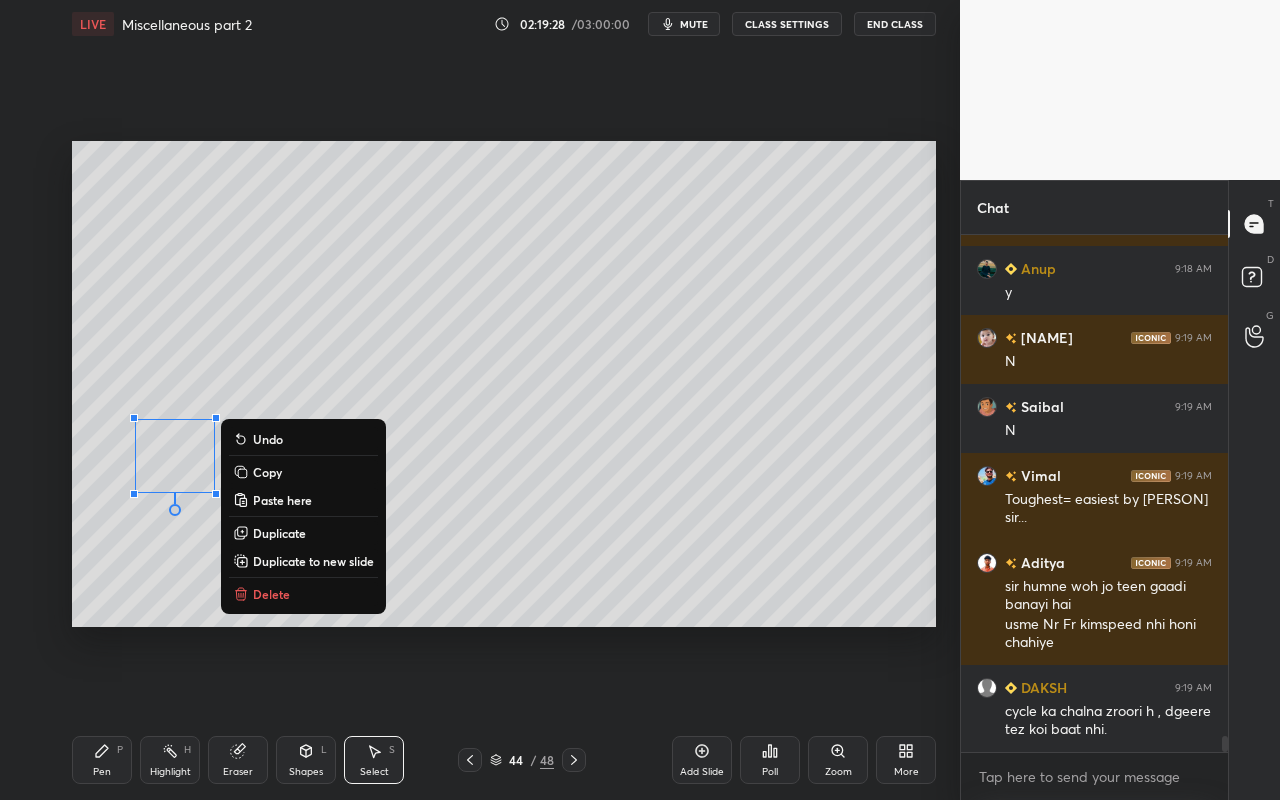click on "0 ° Undo Copy Paste here Duplicate Duplicate to new slide Delete" at bounding box center (504, 384) 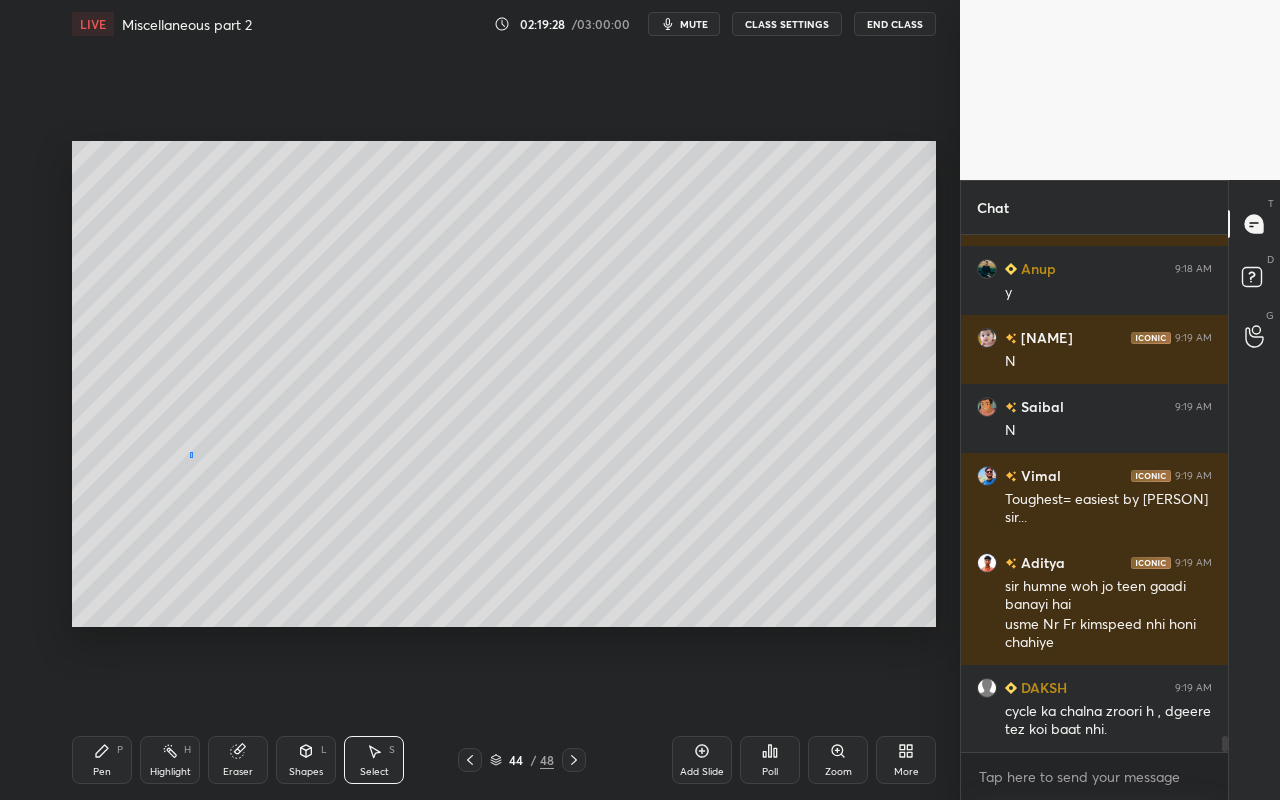 click on "0 ° Undo Copy Paste here Duplicate Duplicate to new slide Delete" at bounding box center [504, 384] 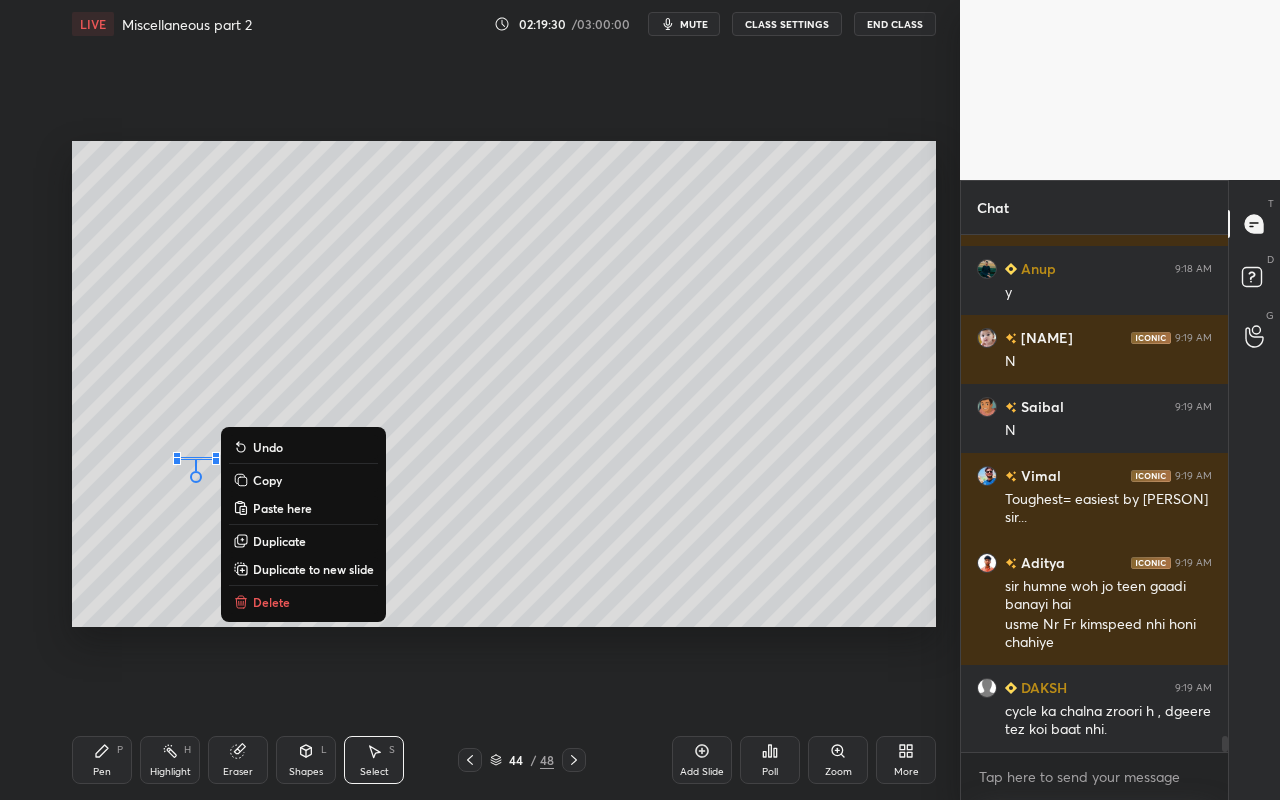 drag, startPoint x: 271, startPoint y: 603, endPoint x: 251, endPoint y: 551, distance: 55.713554 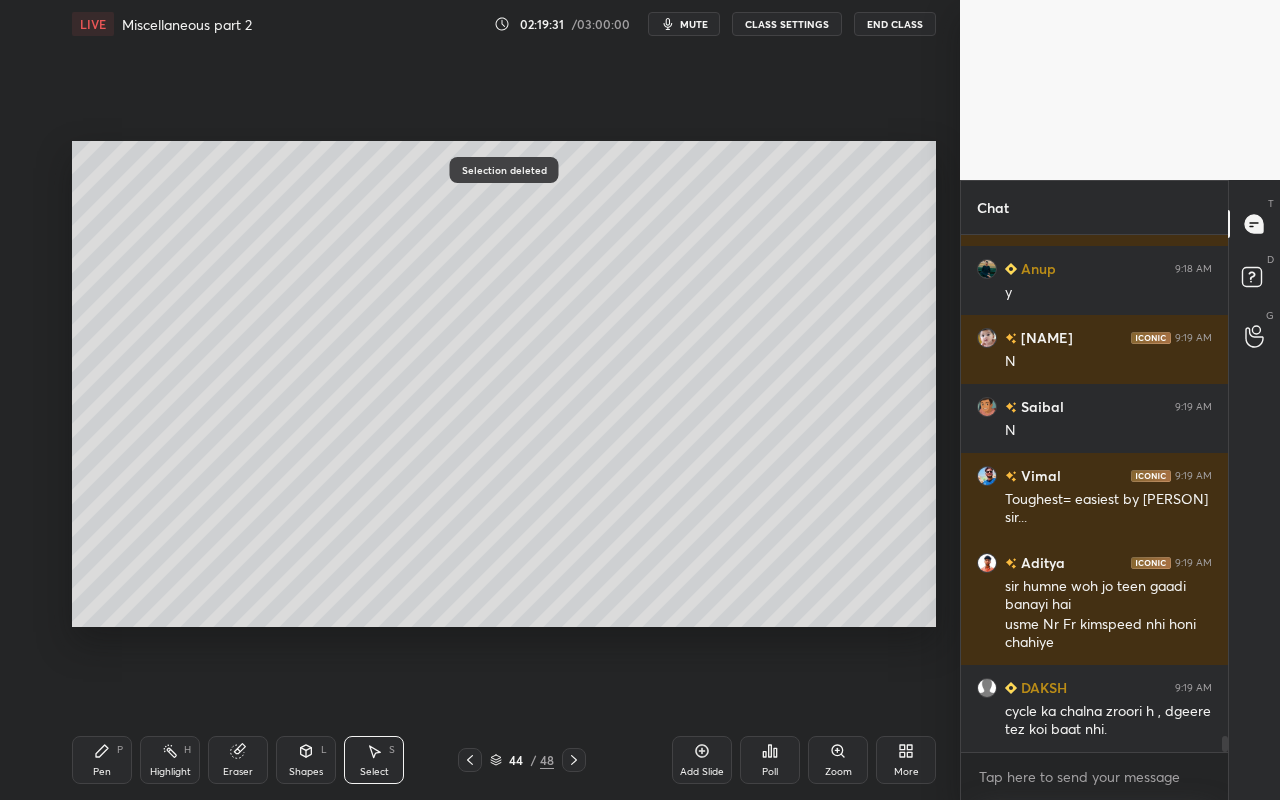 click on "Shapes" at bounding box center [306, 772] 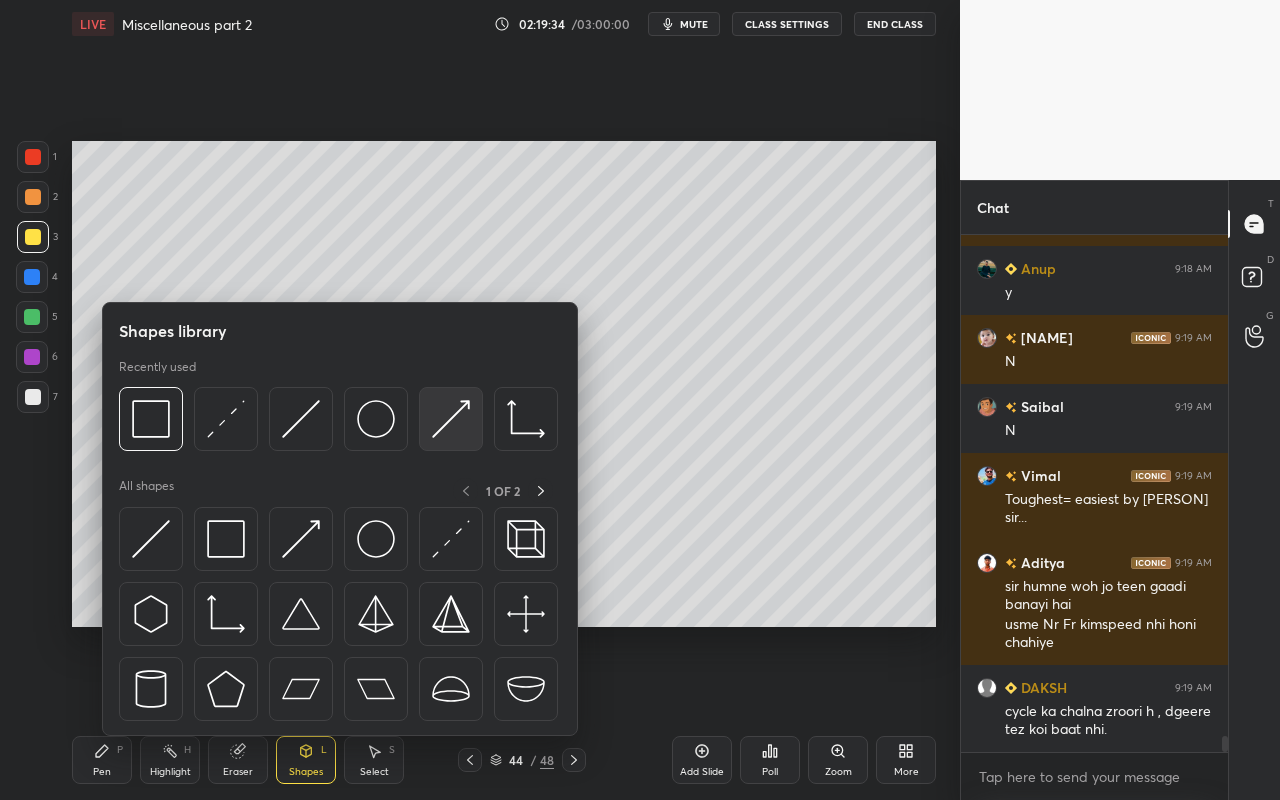 click at bounding box center [451, 419] 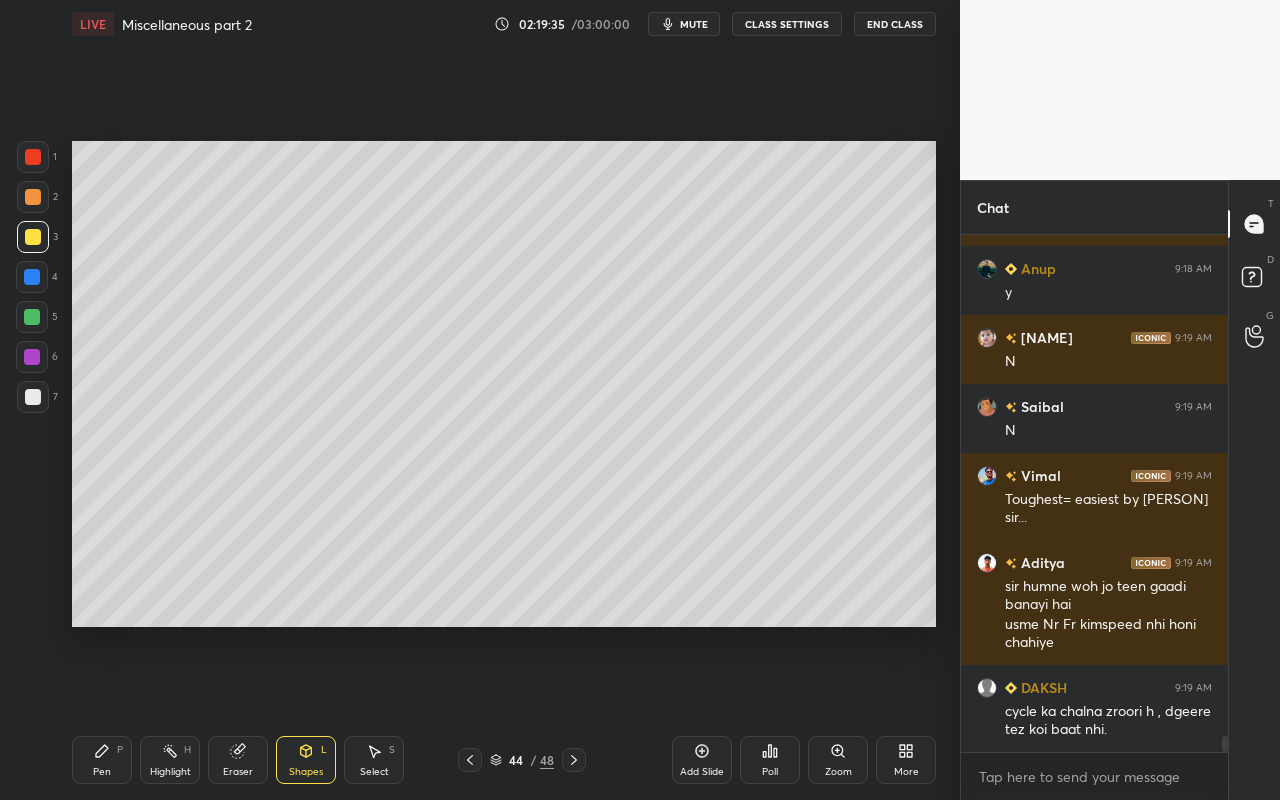 drag, startPoint x: 30, startPoint y: 204, endPoint x: 49, endPoint y: 211, distance: 20.248457 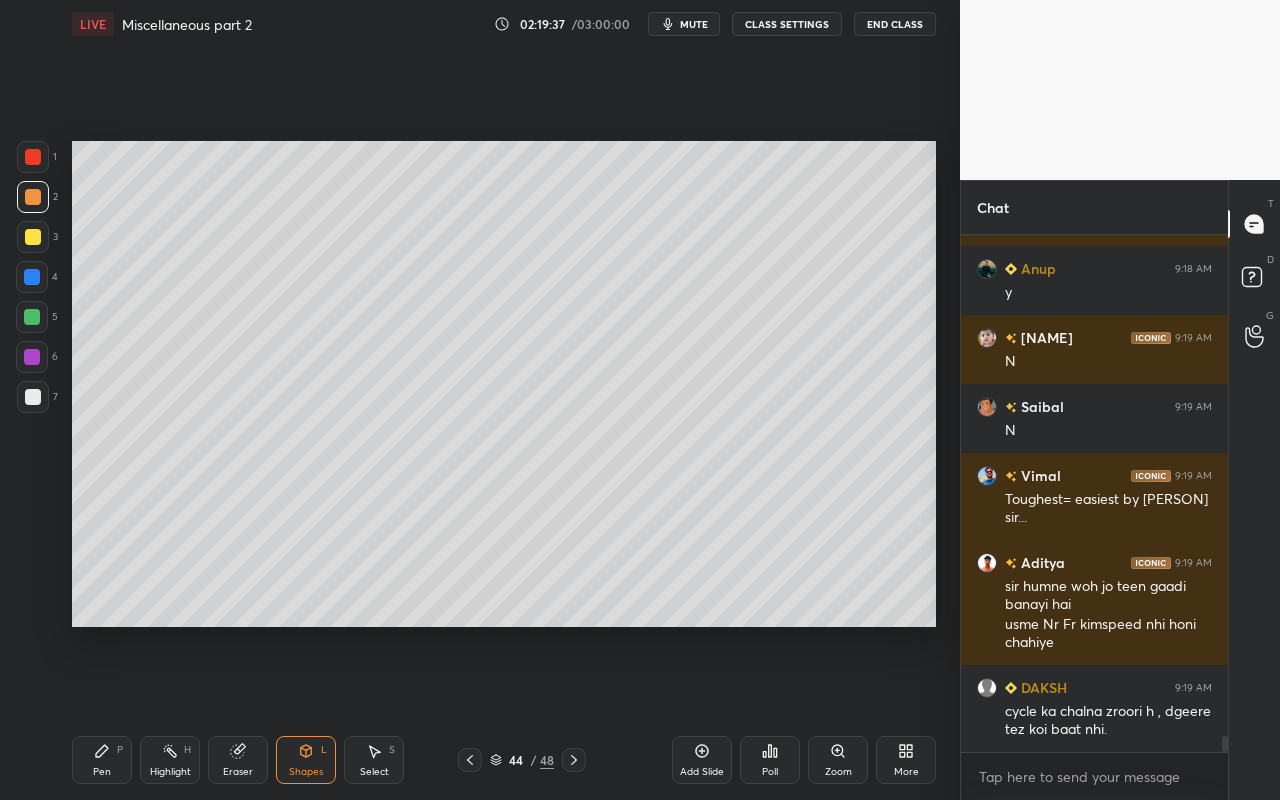 click on "Pen" at bounding box center [102, 772] 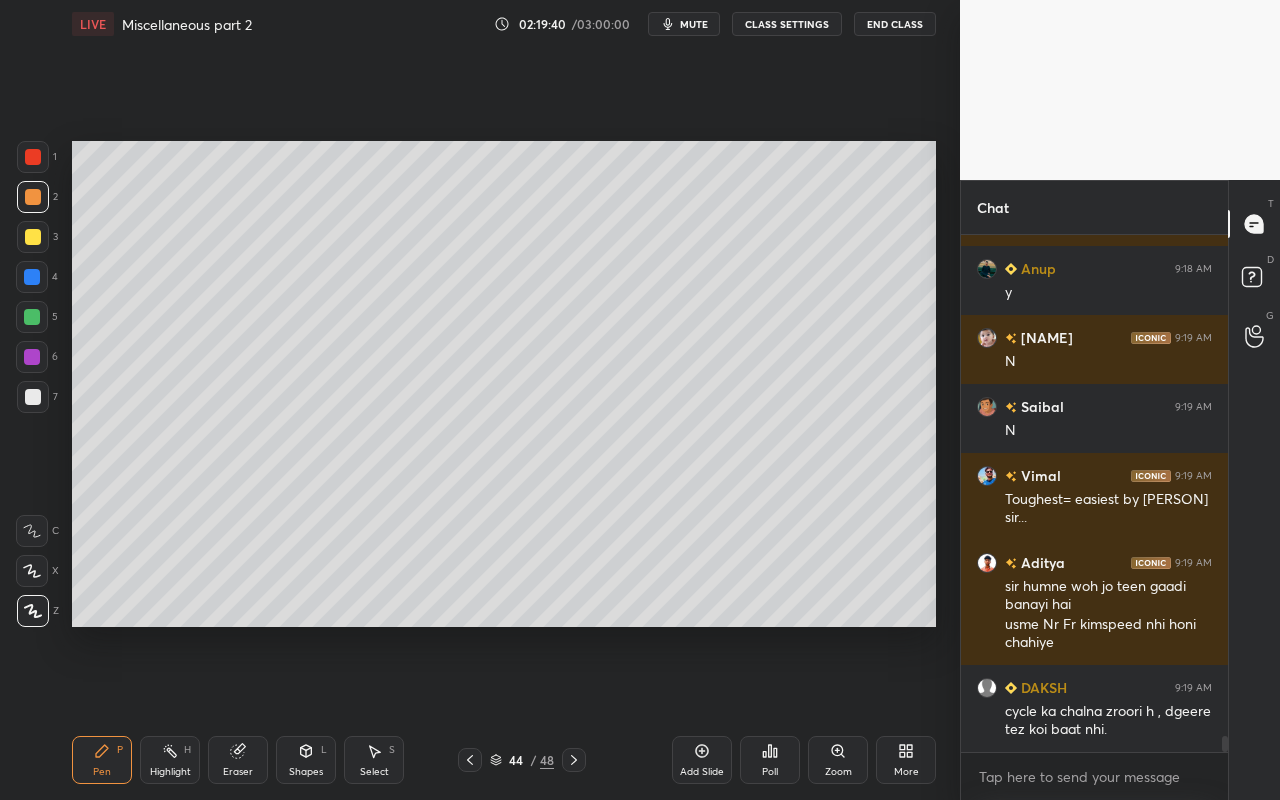 click on "Highlight H" at bounding box center (170, 760) 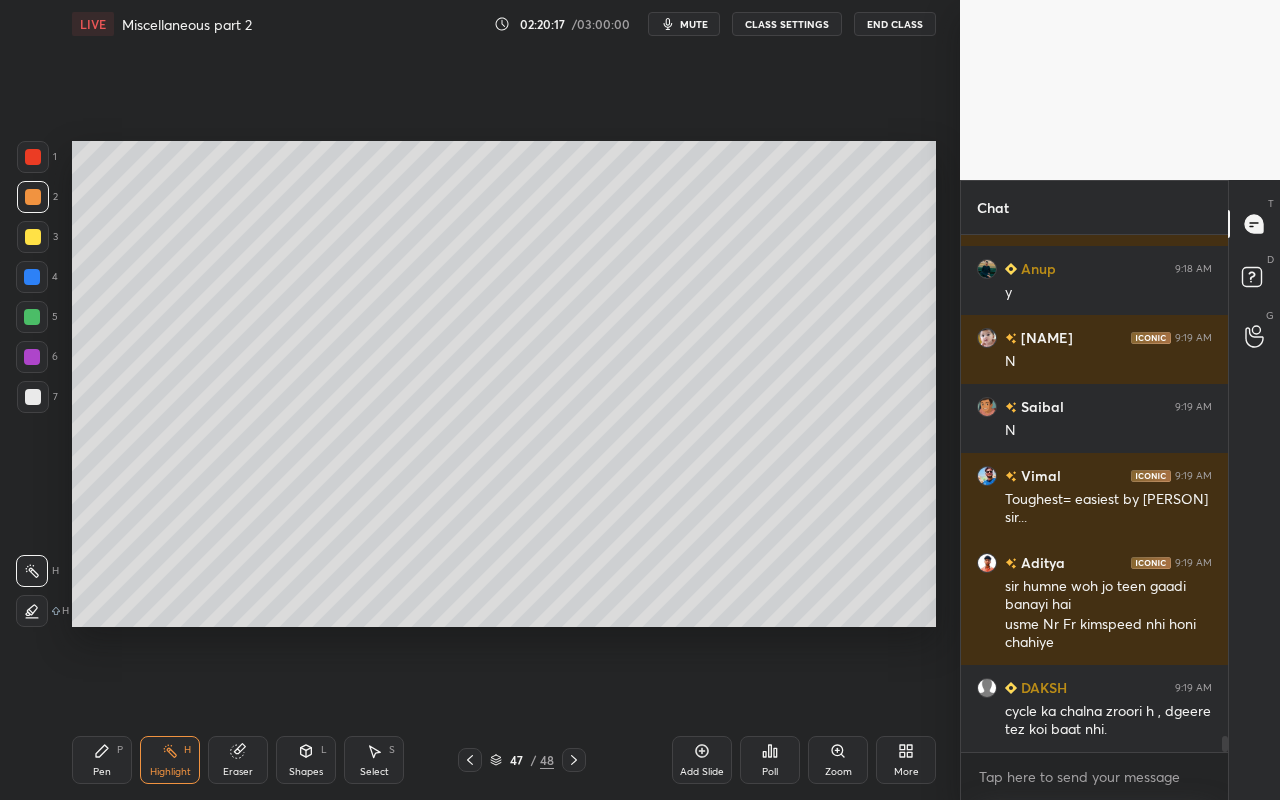 scroll, scrollTop: 16466, scrollLeft: 0, axis: vertical 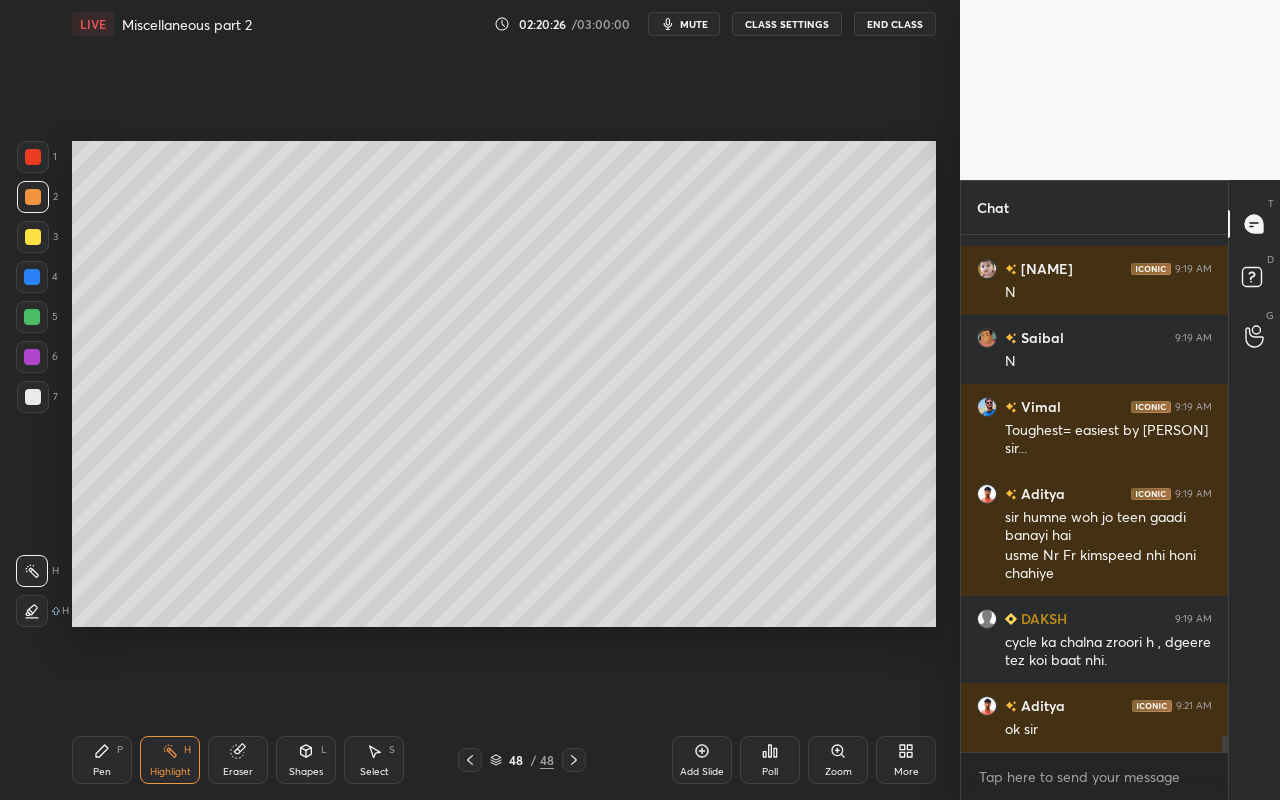 click on "Pen P" at bounding box center (102, 760) 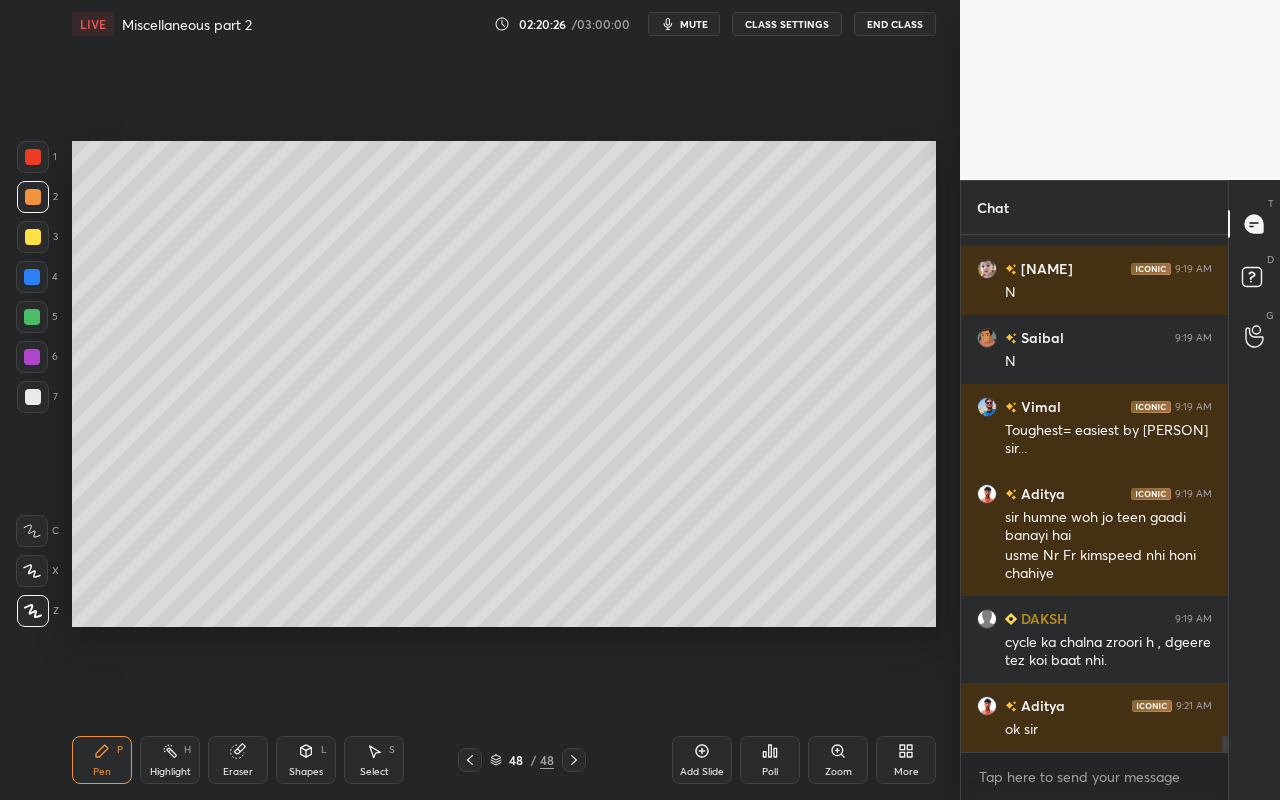 drag, startPoint x: 29, startPoint y: 240, endPoint x: 45, endPoint y: 230, distance: 18.867962 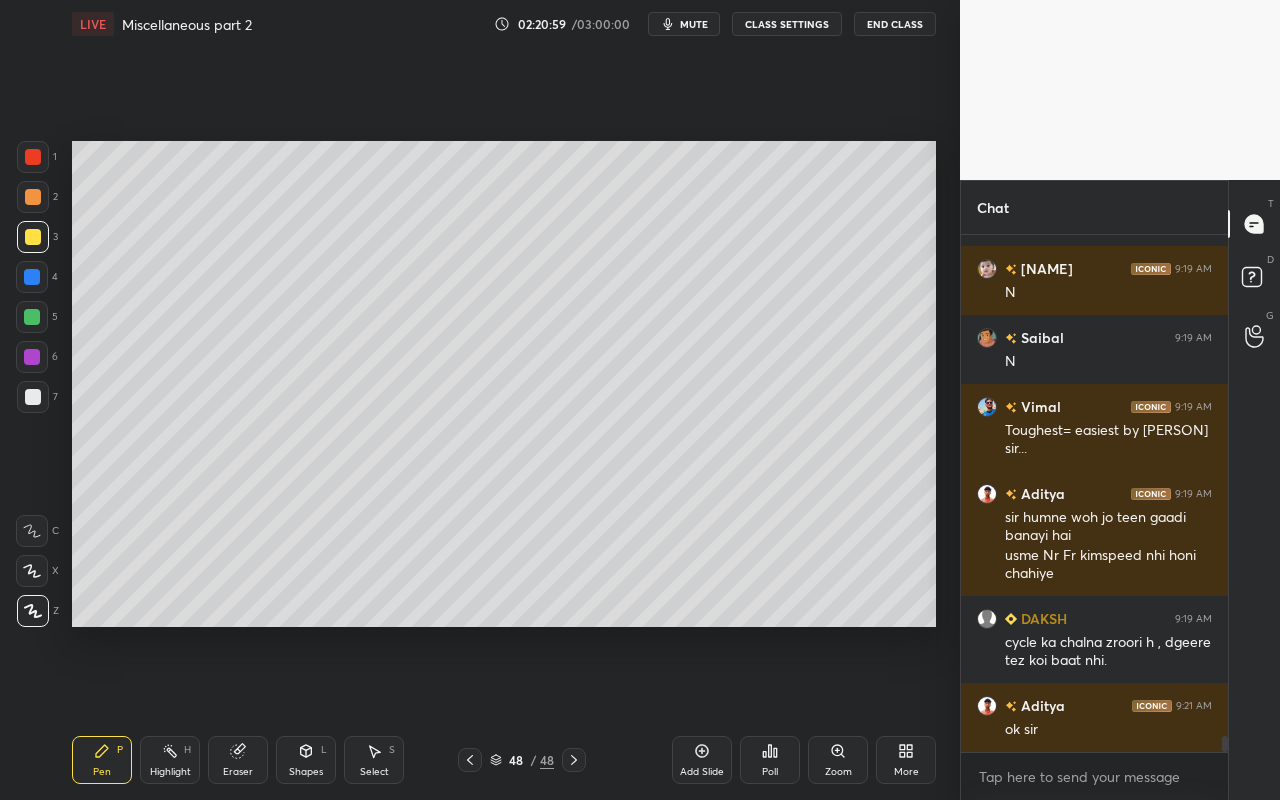 click on "Highlight" at bounding box center [170, 772] 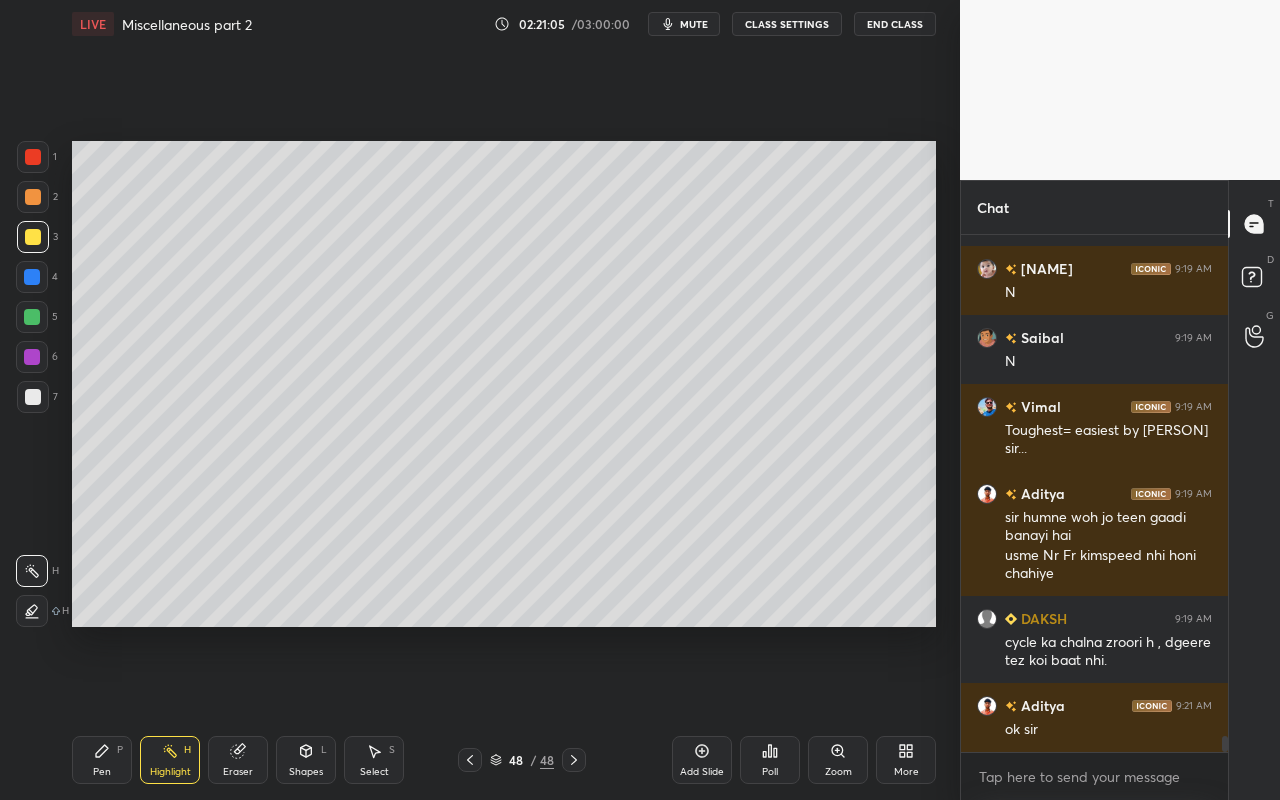 drag, startPoint x: 100, startPoint y: 763, endPoint x: 124, endPoint y: 726, distance: 44.102154 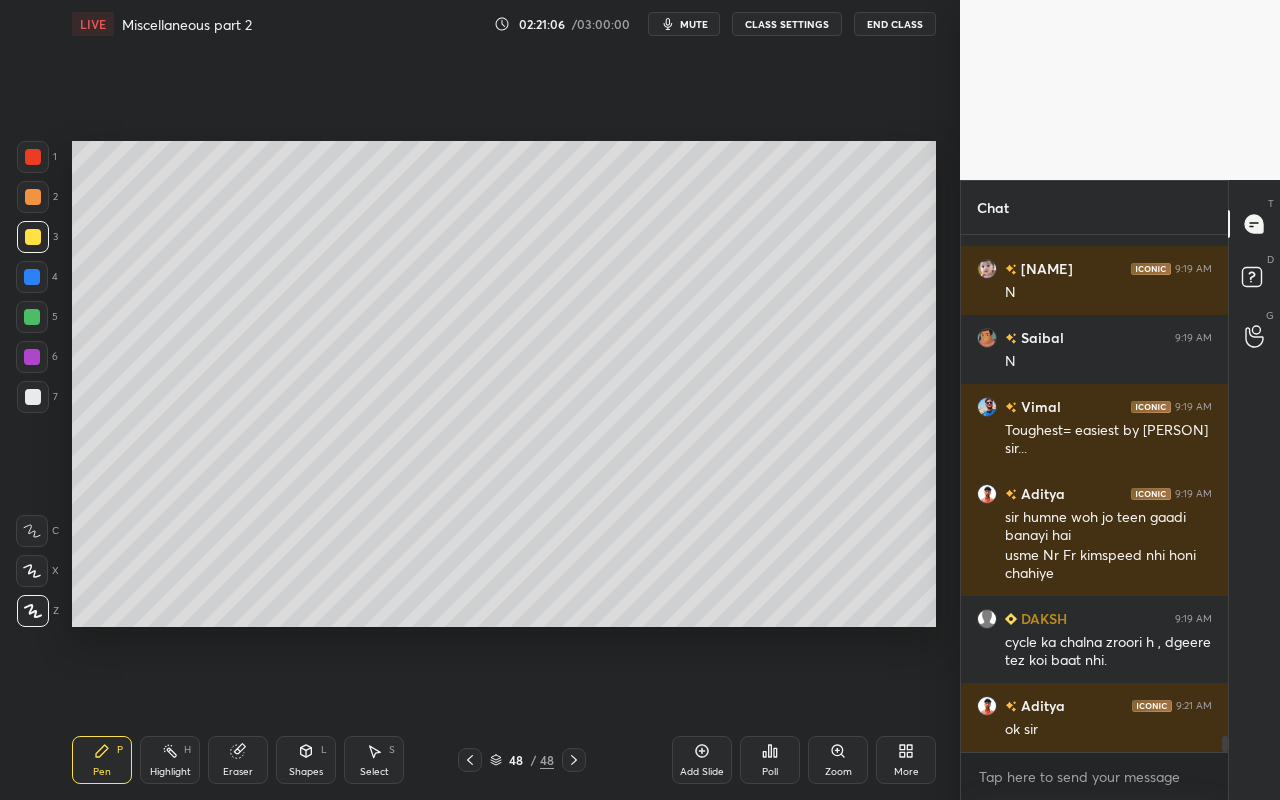 click at bounding box center (33, 397) 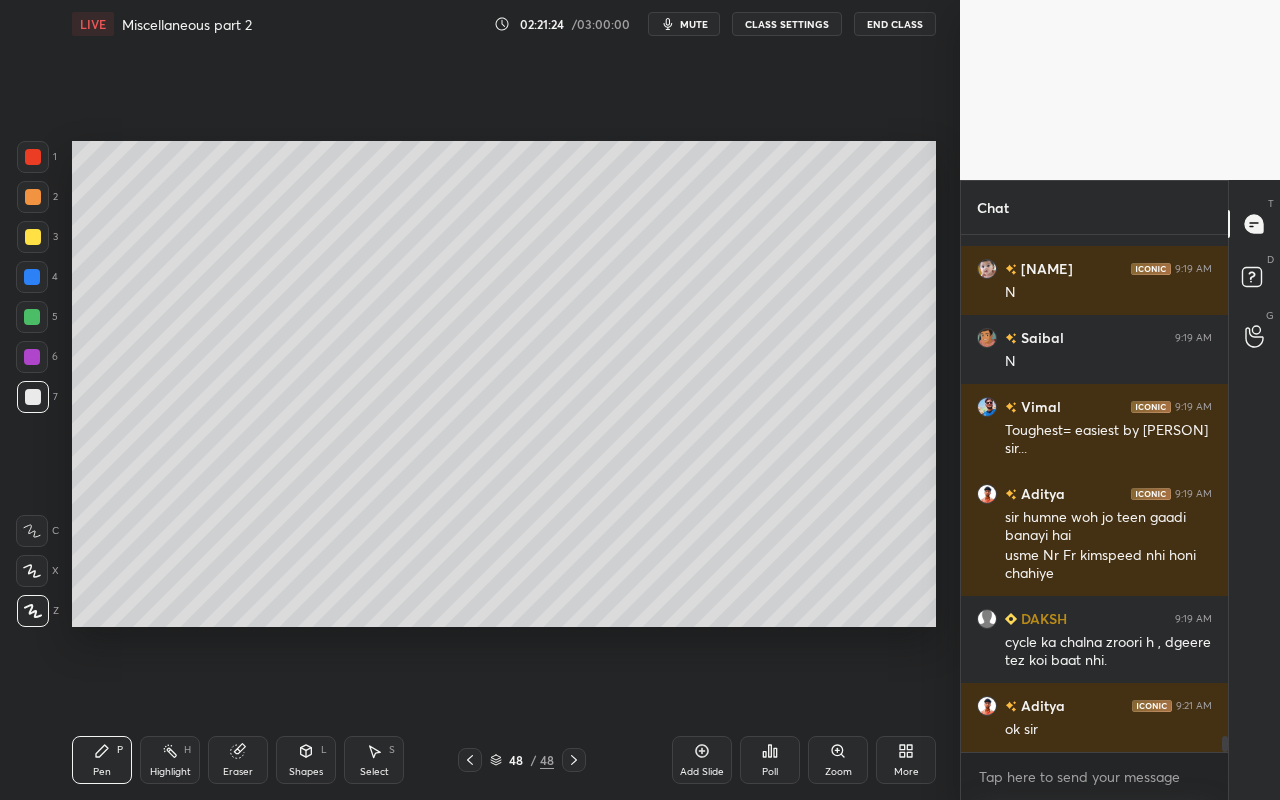 click on "Pen P" at bounding box center (102, 760) 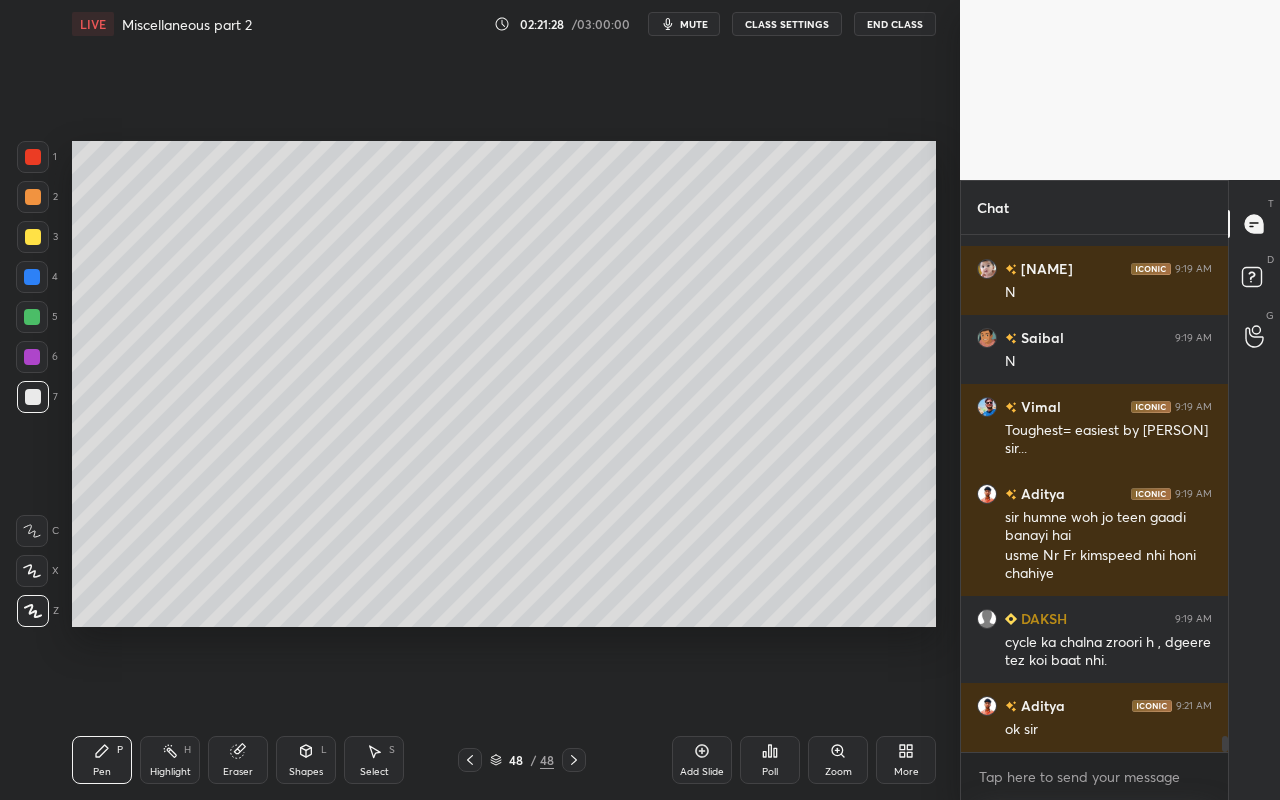 click on "Pen P" at bounding box center [102, 760] 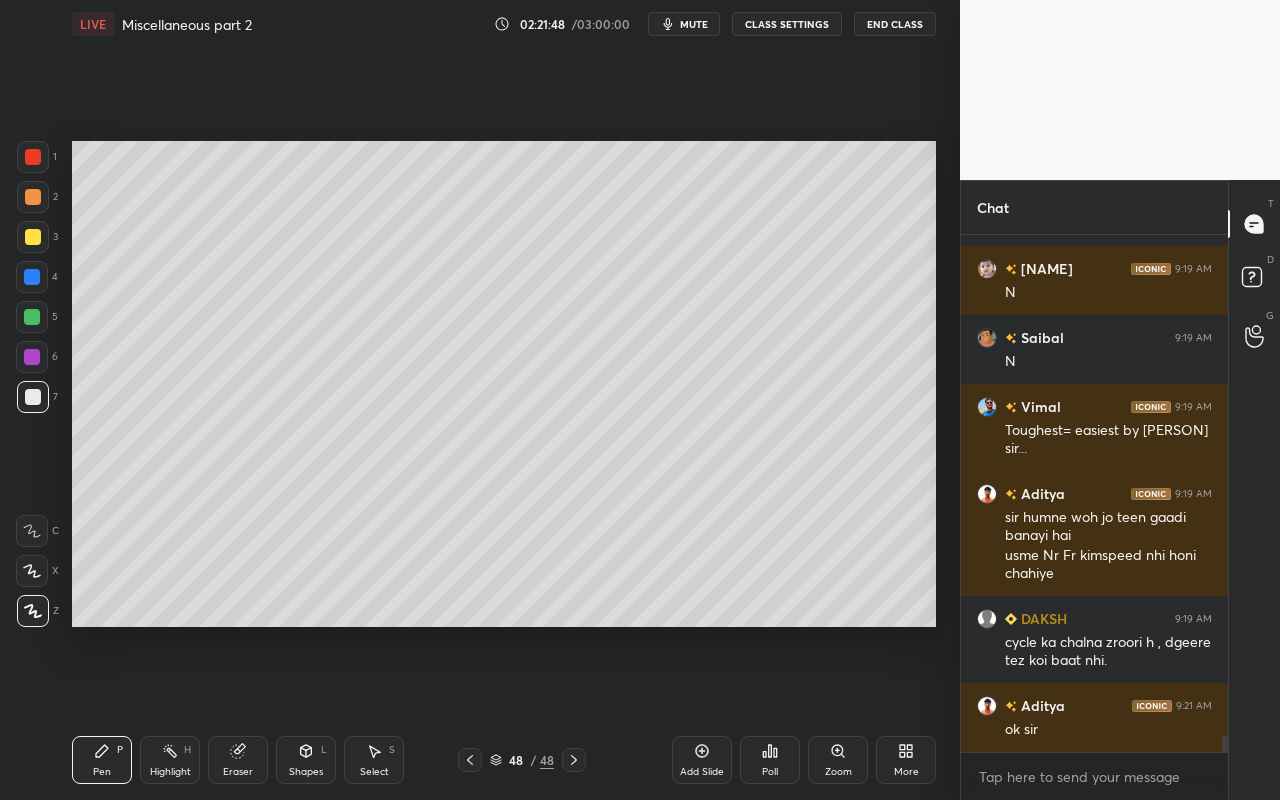 drag, startPoint x: 171, startPoint y: 767, endPoint x: 220, endPoint y: 642, distance: 134.26094 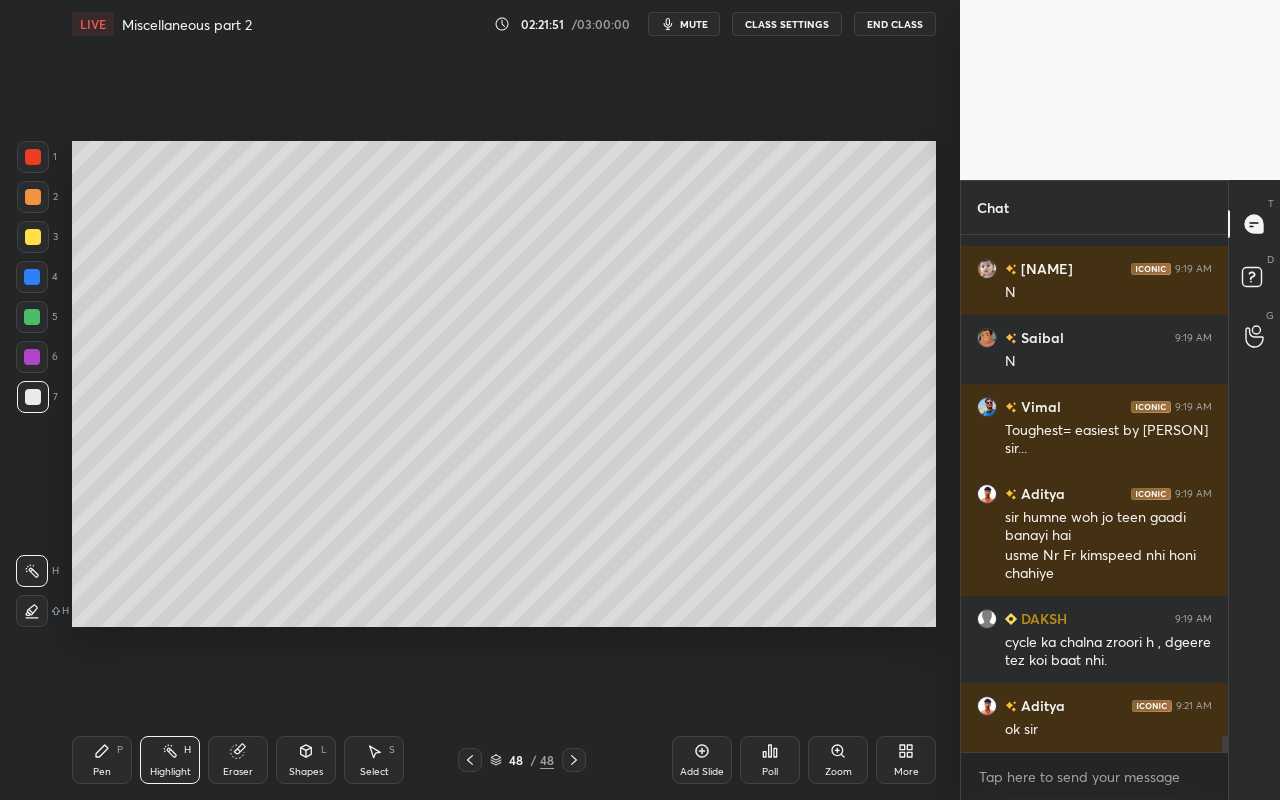 drag, startPoint x: 106, startPoint y: 780, endPoint x: 150, endPoint y: 744, distance: 56.85068 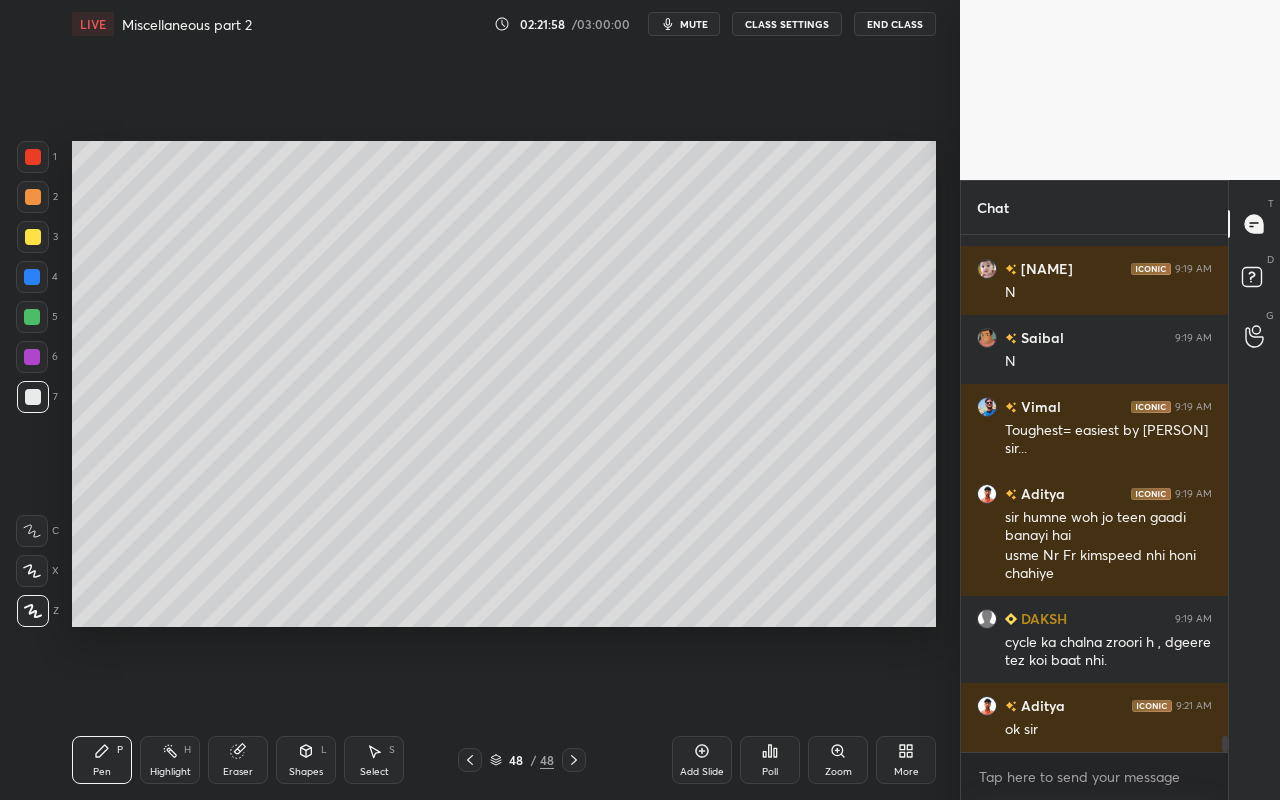 click on "Pen P" at bounding box center (102, 760) 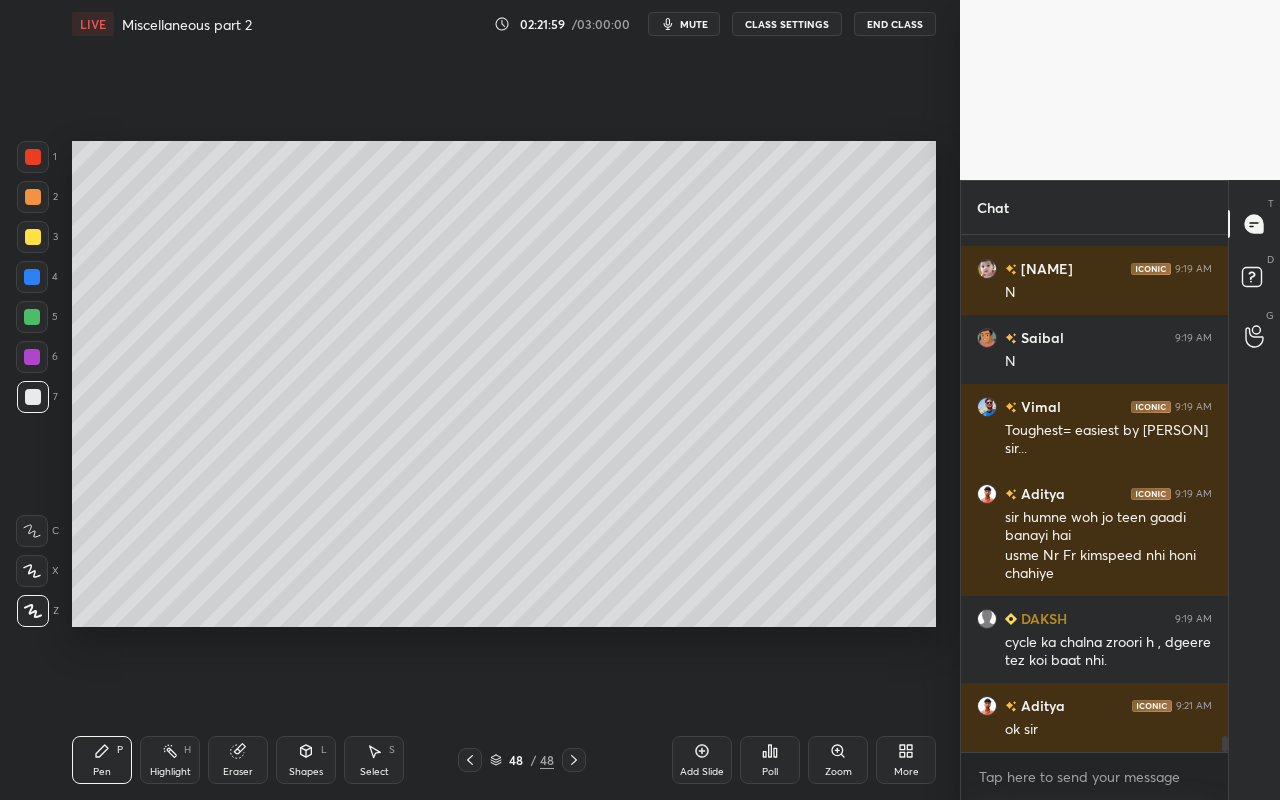 scroll, scrollTop: 16535, scrollLeft: 0, axis: vertical 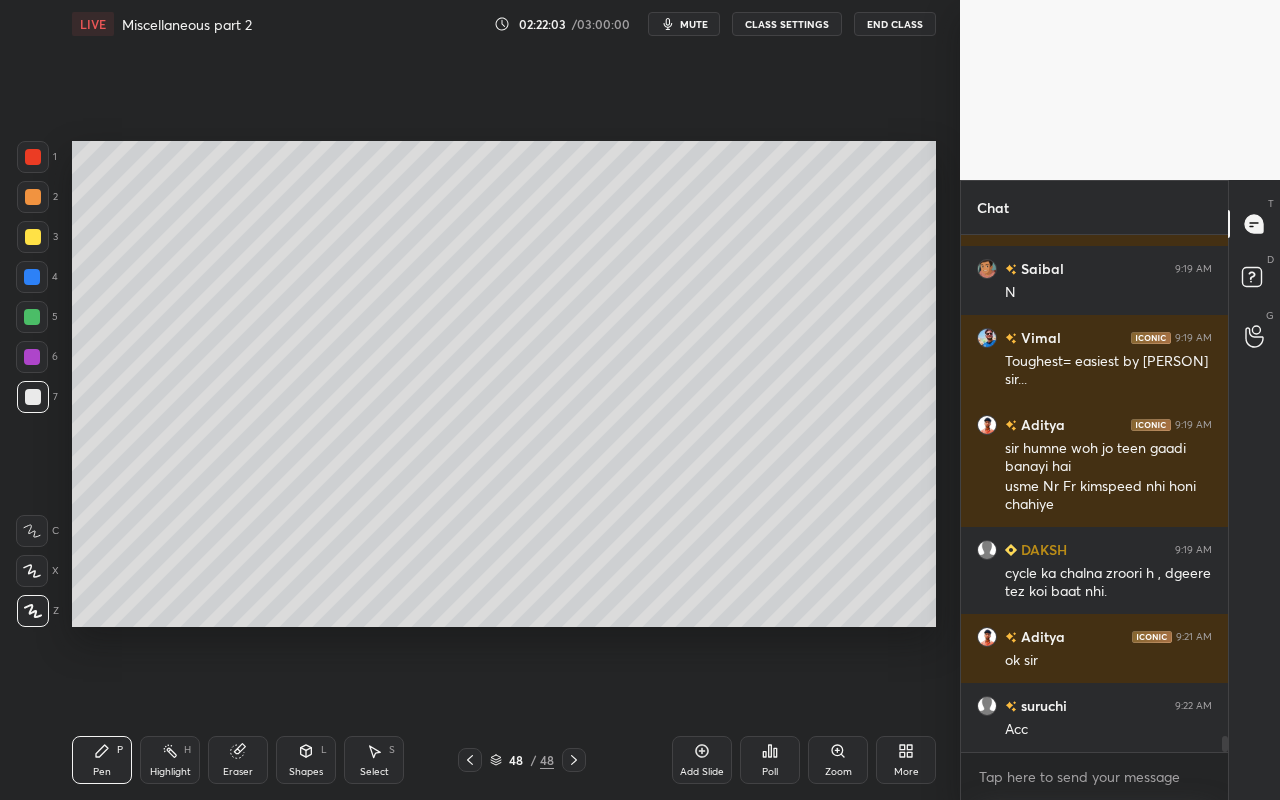 drag, startPoint x: 95, startPoint y: 763, endPoint x: 110, endPoint y: 739, distance: 28.301943 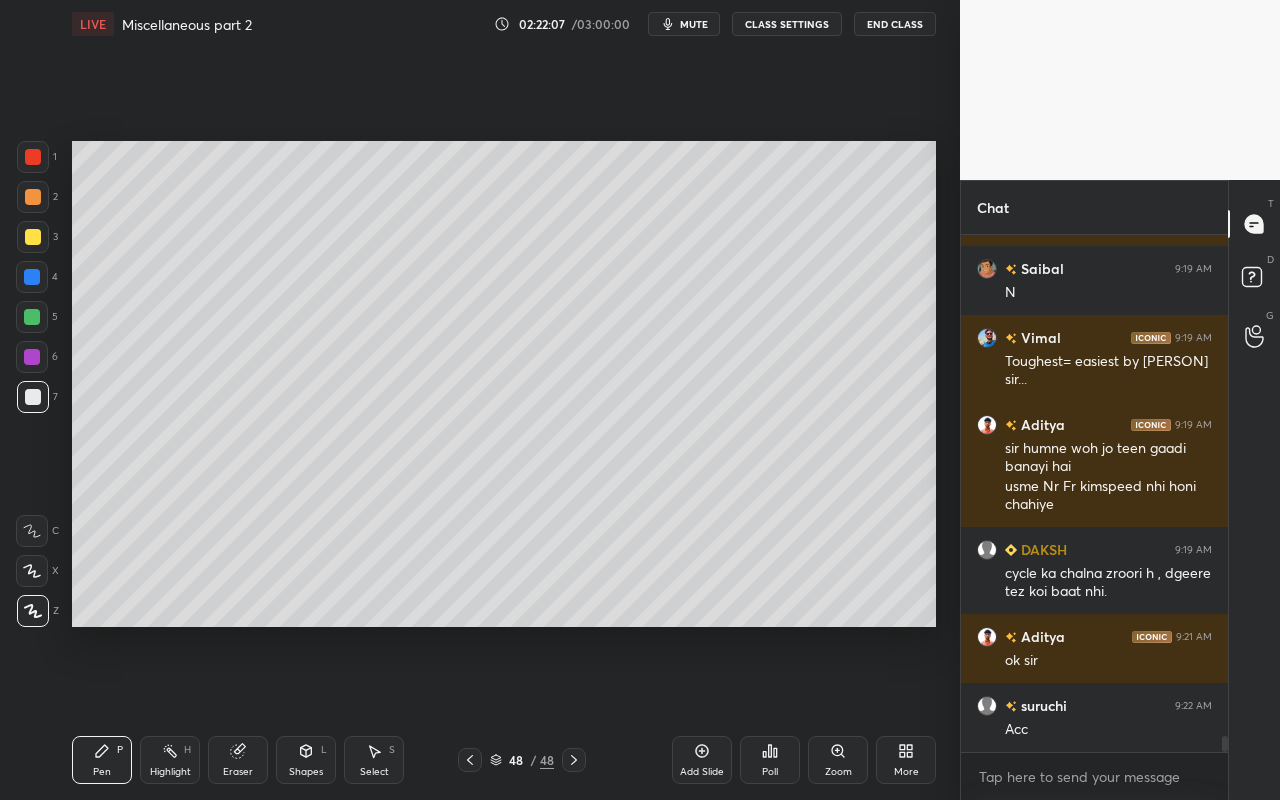 click 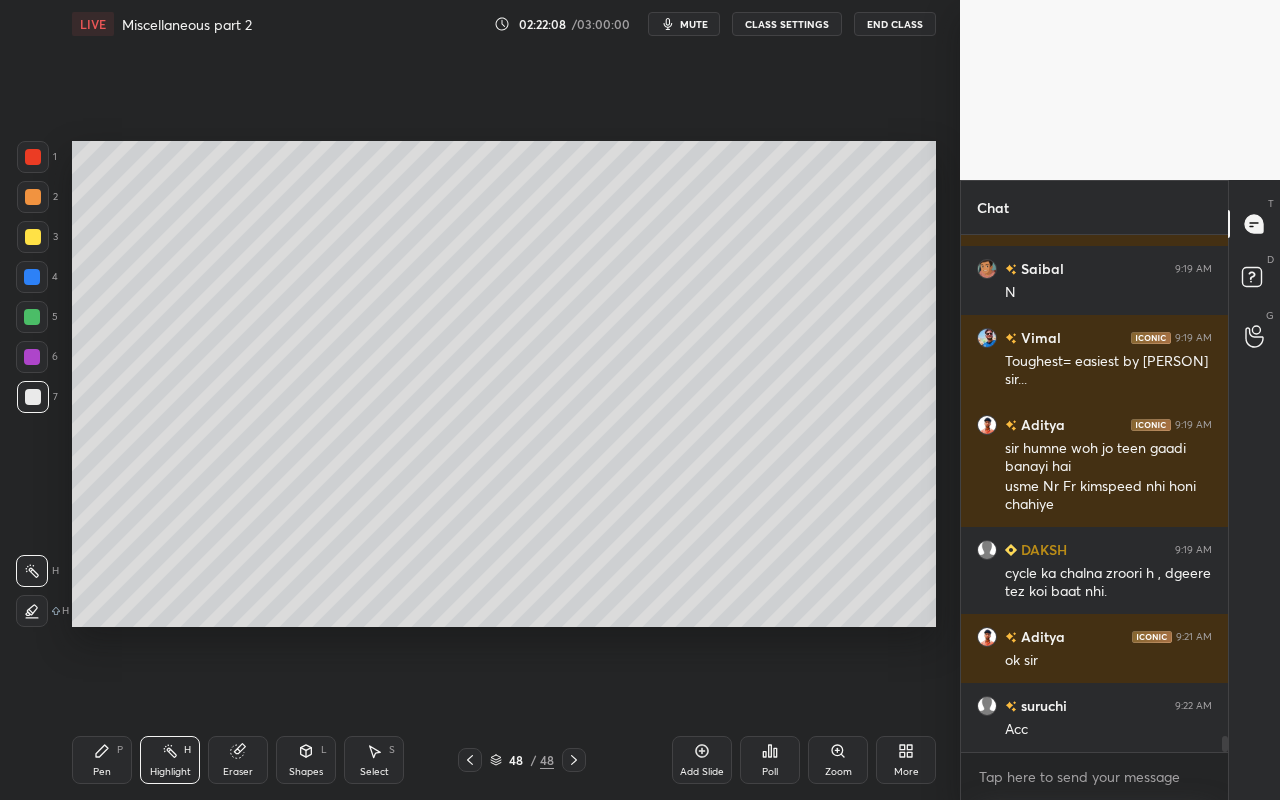 click on "Pen P Highlight H Eraser Shapes L Select S 48 / 48 Add Slide Poll Zoom More" at bounding box center [504, 760] 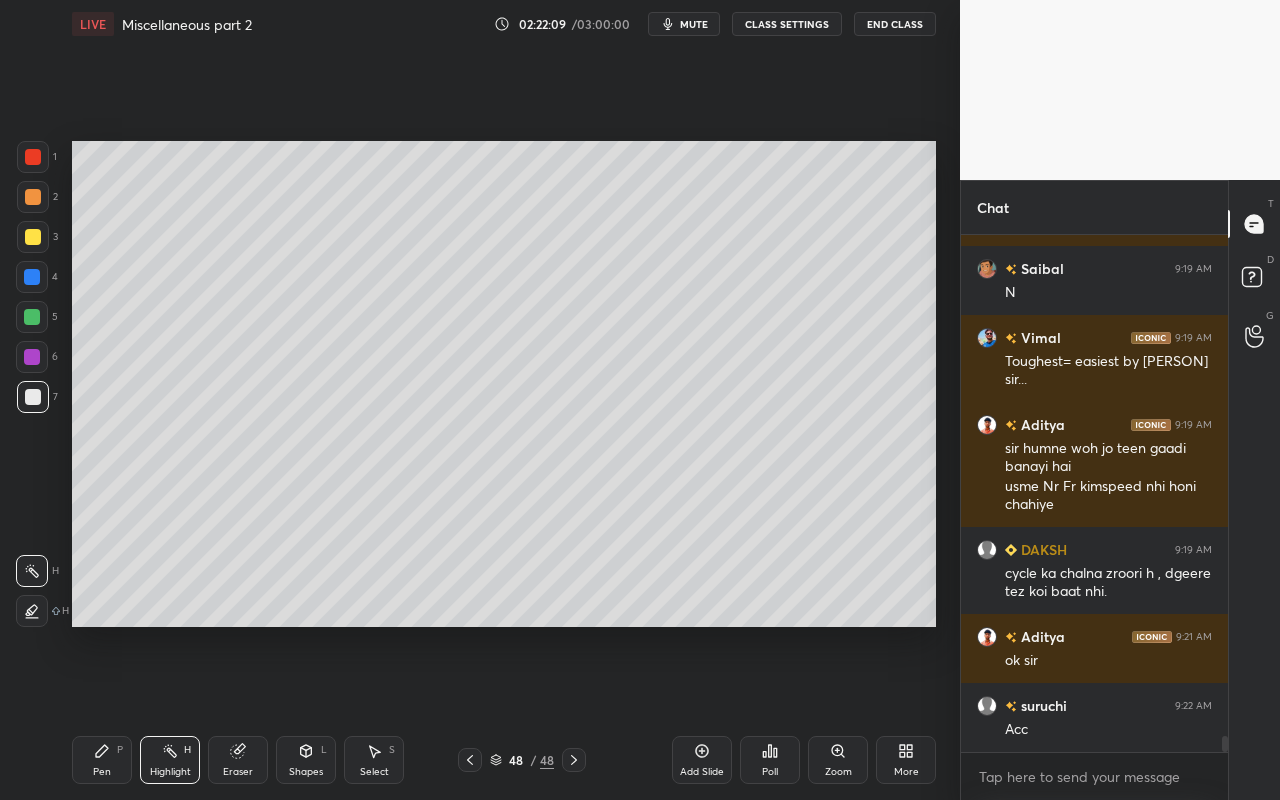 drag, startPoint x: 316, startPoint y: 766, endPoint x: 321, endPoint y: 746, distance: 20.615528 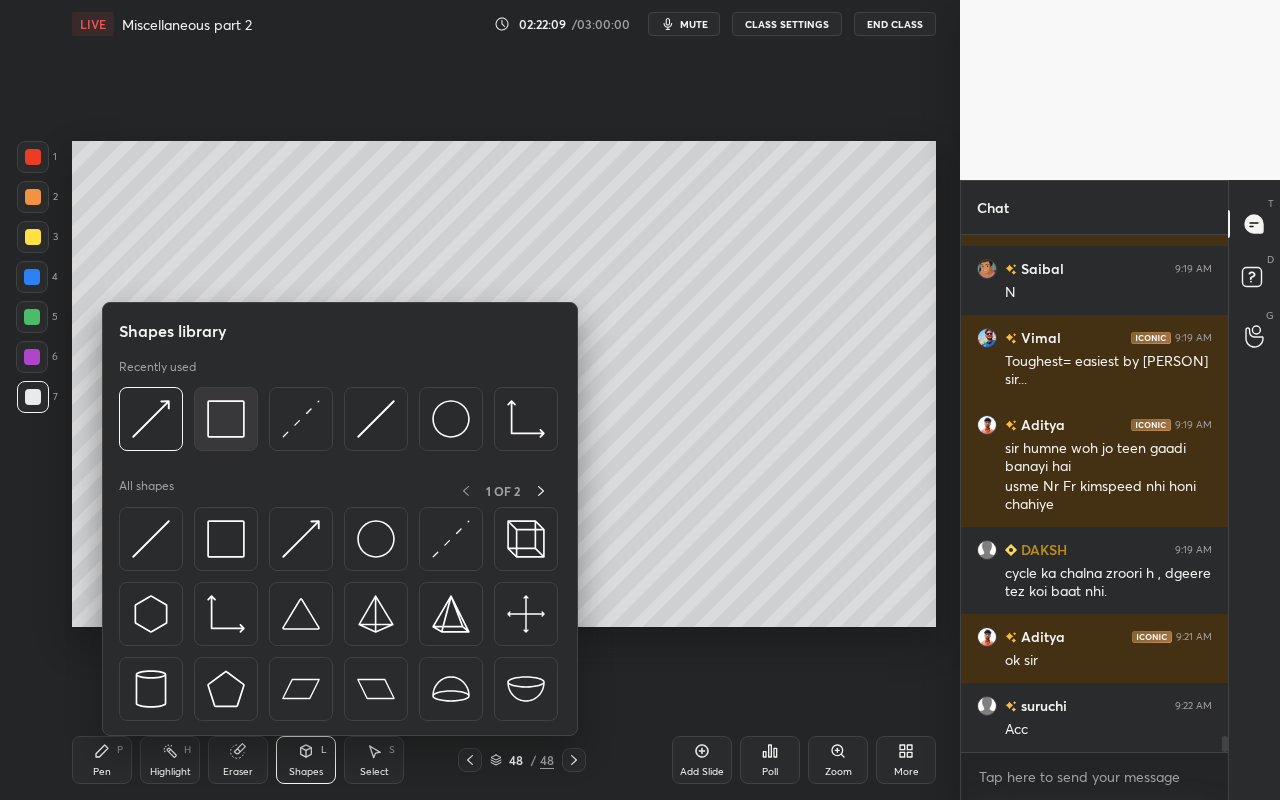 click at bounding box center [226, 419] 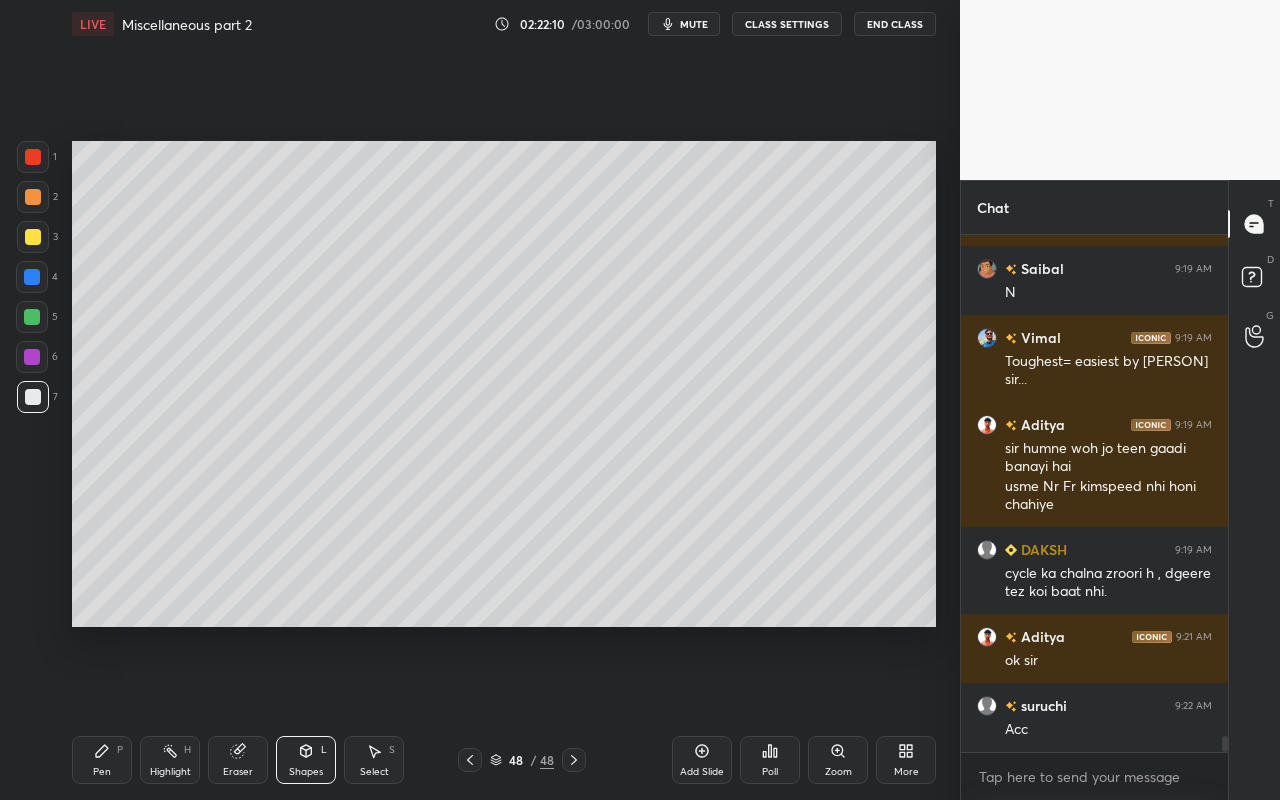 drag, startPoint x: 32, startPoint y: 154, endPoint x: 63, endPoint y: 164, distance: 32.572994 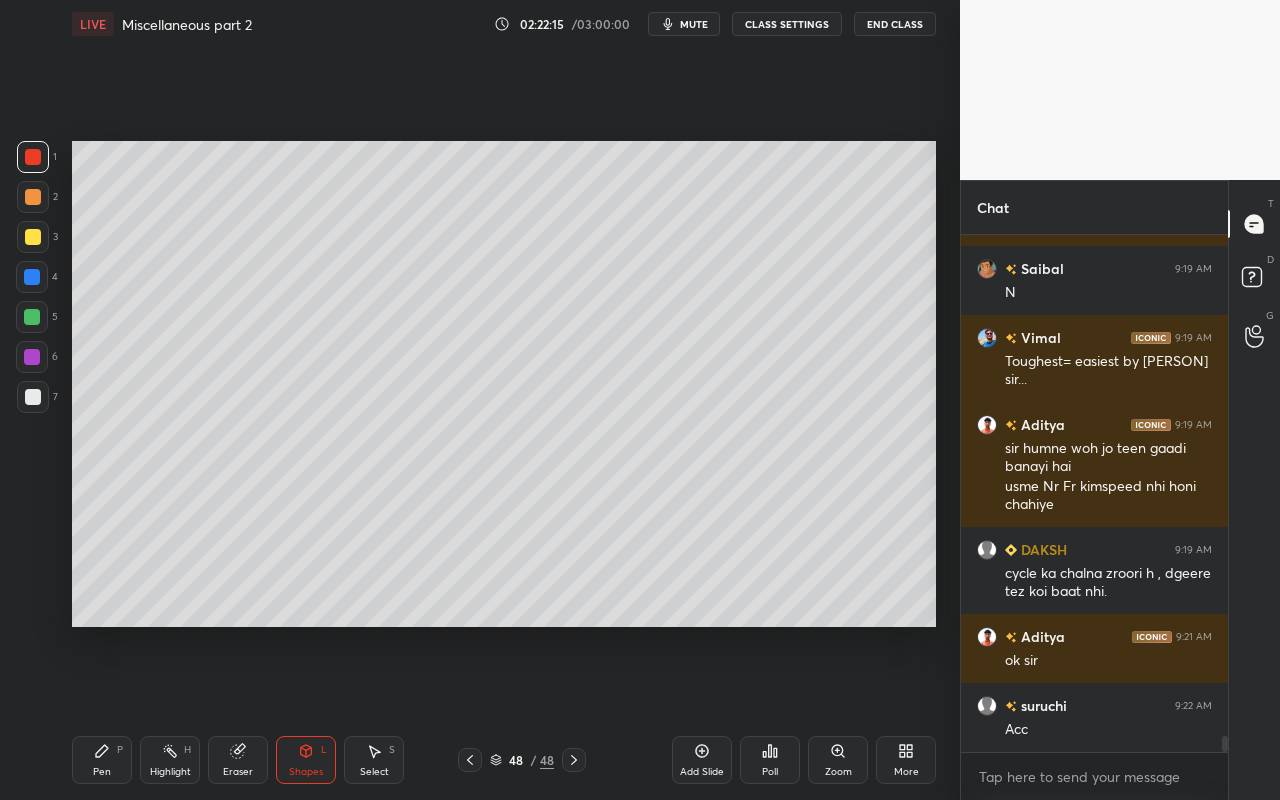 drag, startPoint x: 107, startPoint y: 757, endPoint x: 200, endPoint y: 697, distance: 110.6752 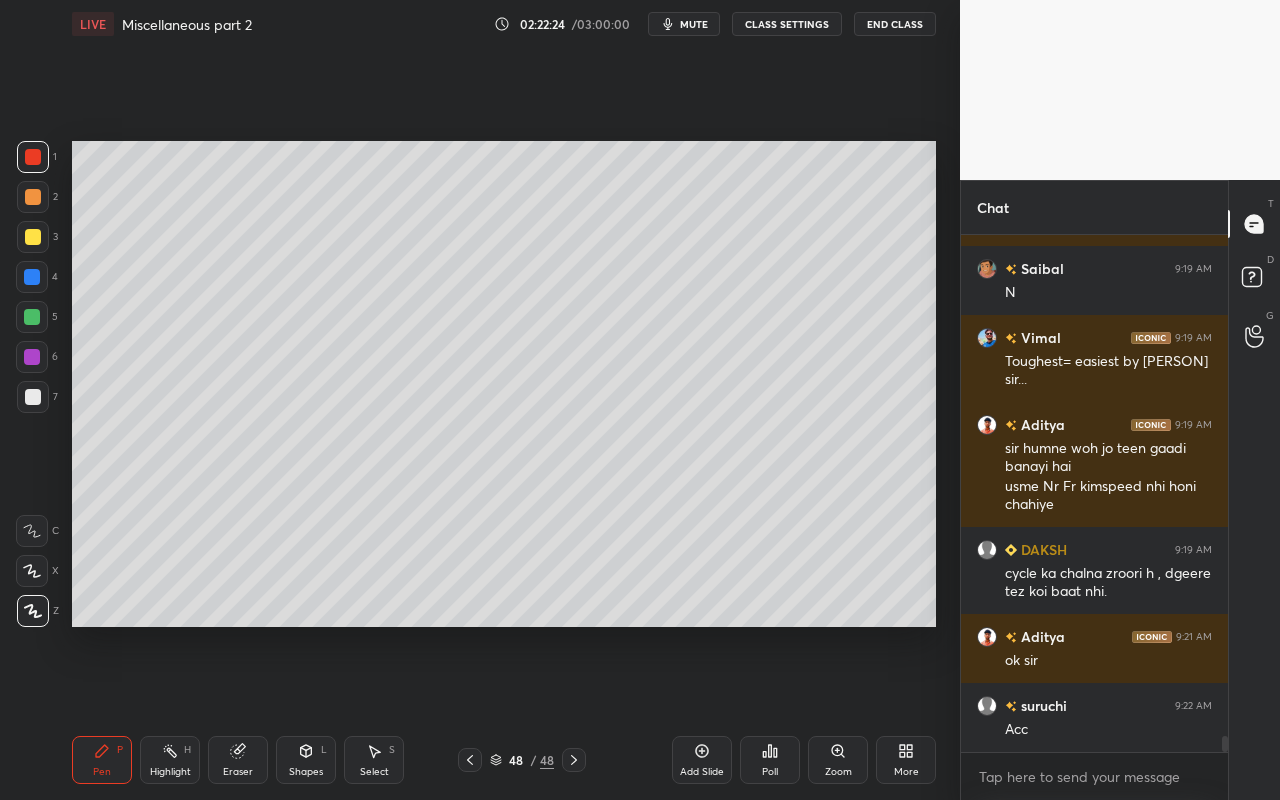click on "Highlight H" at bounding box center (170, 760) 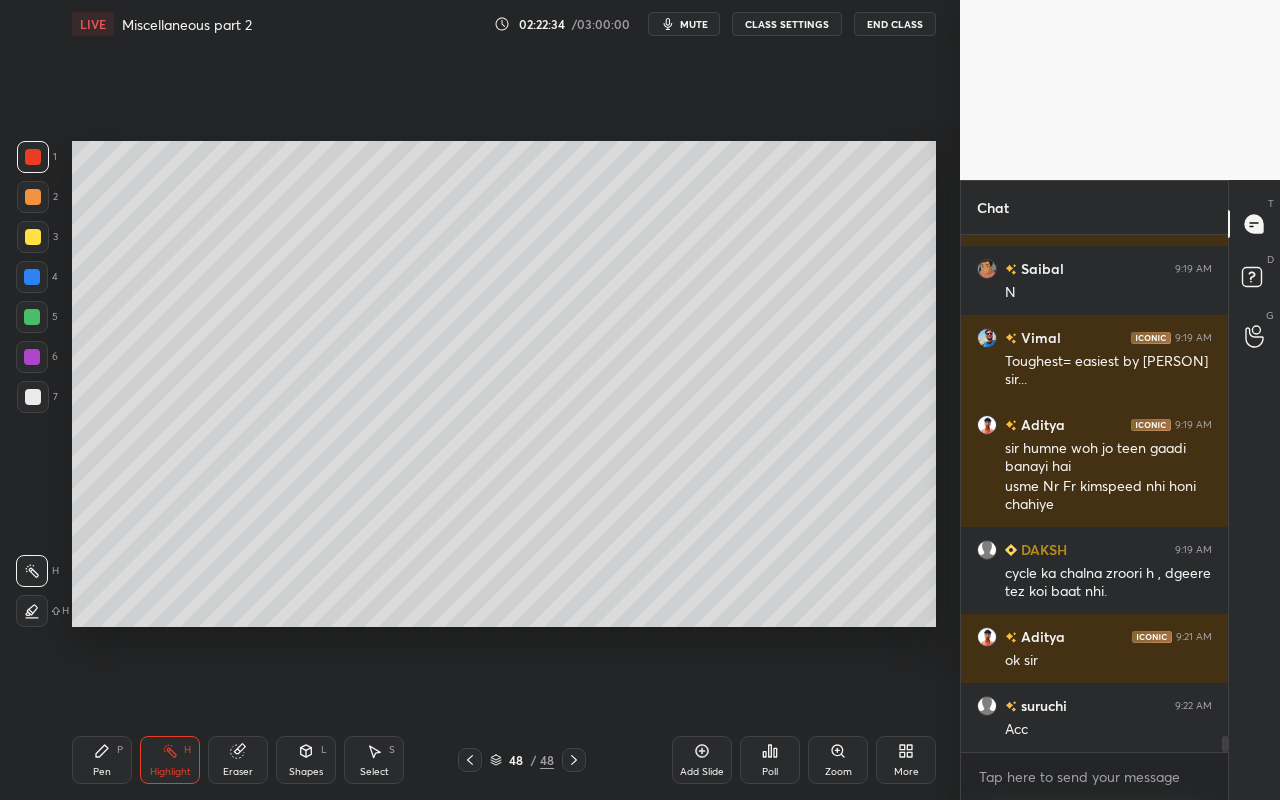 scroll, scrollTop: 16604, scrollLeft: 0, axis: vertical 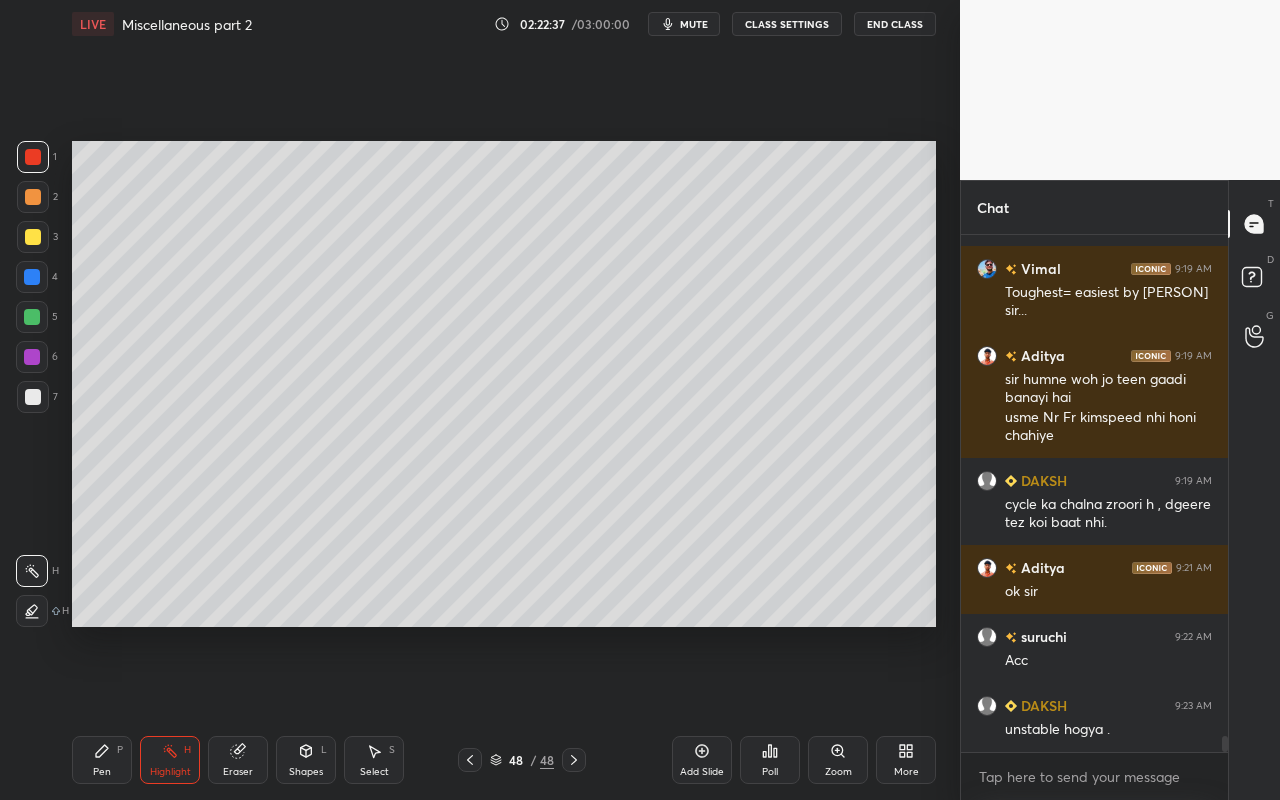 click on "Pen" at bounding box center [102, 772] 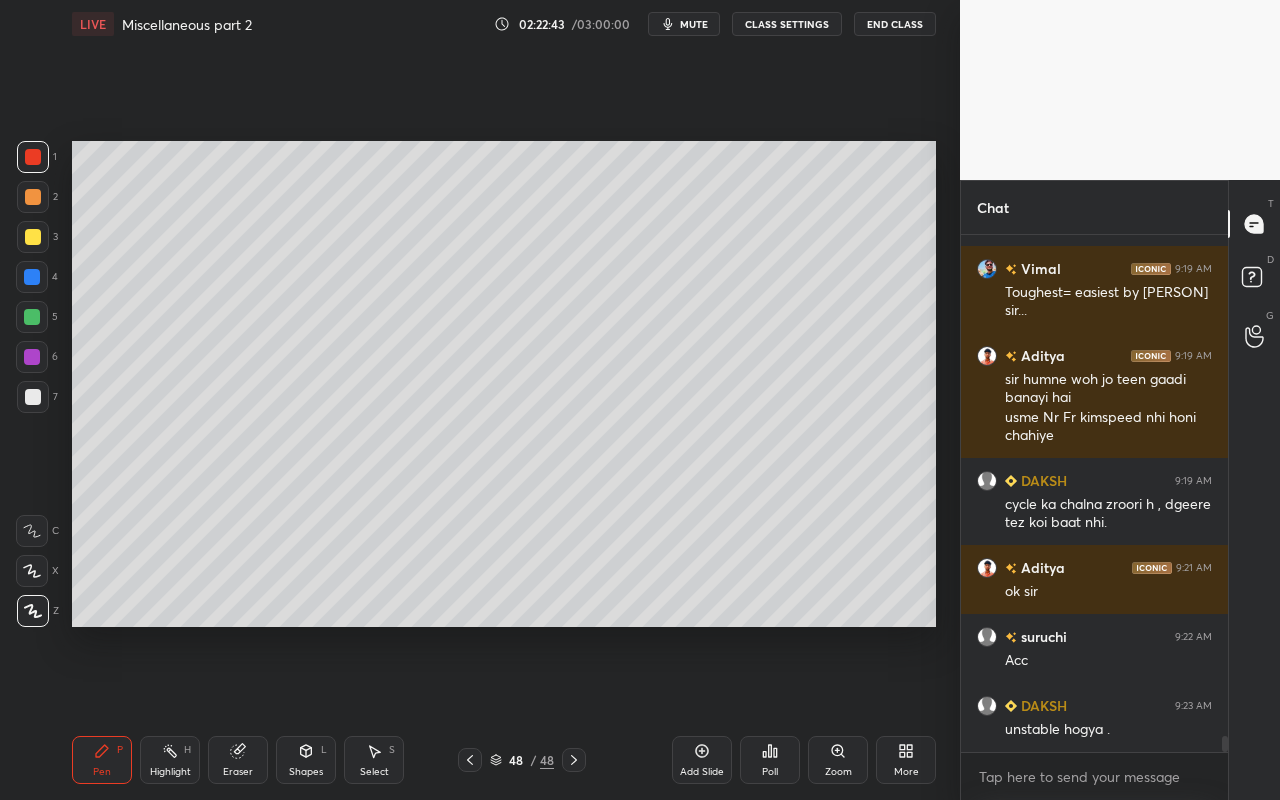 scroll, scrollTop: 16673, scrollLeft: 0, axis: vertical 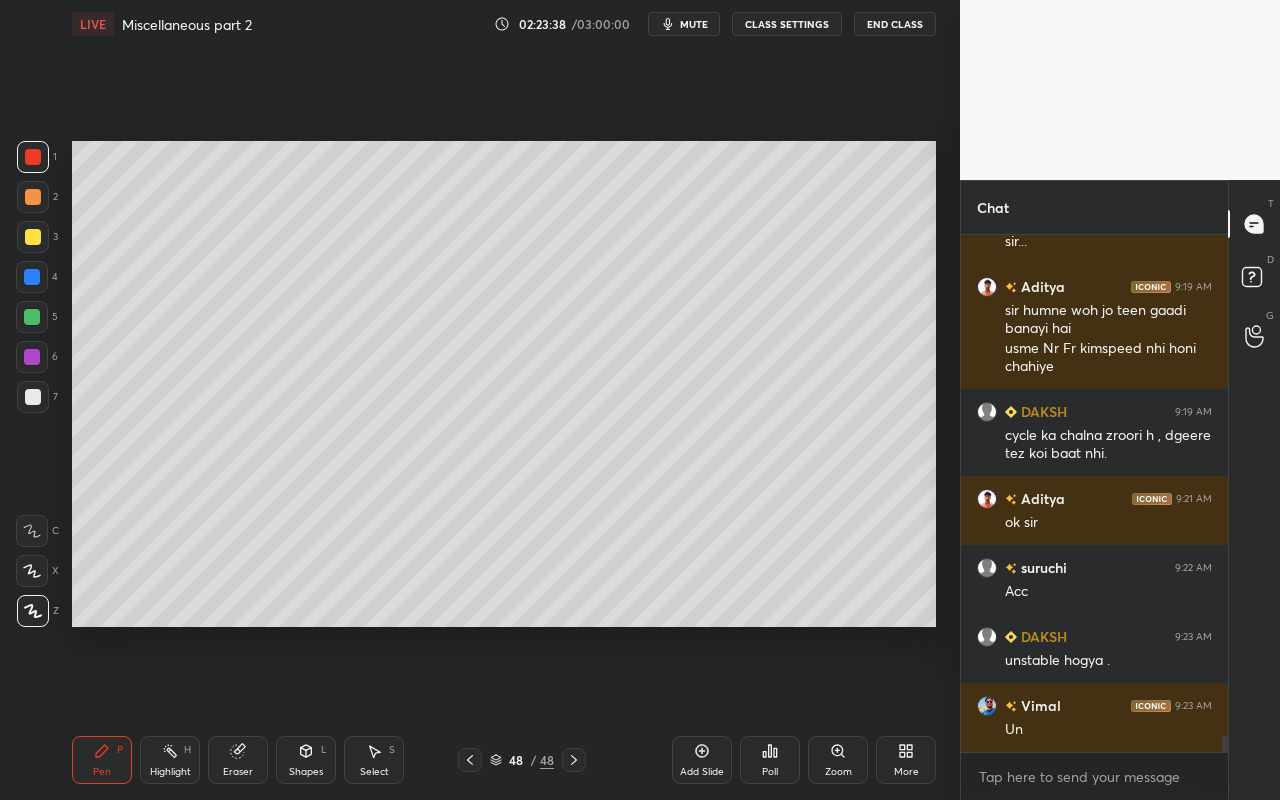 click on "Select" at bounding box center [374, 772] 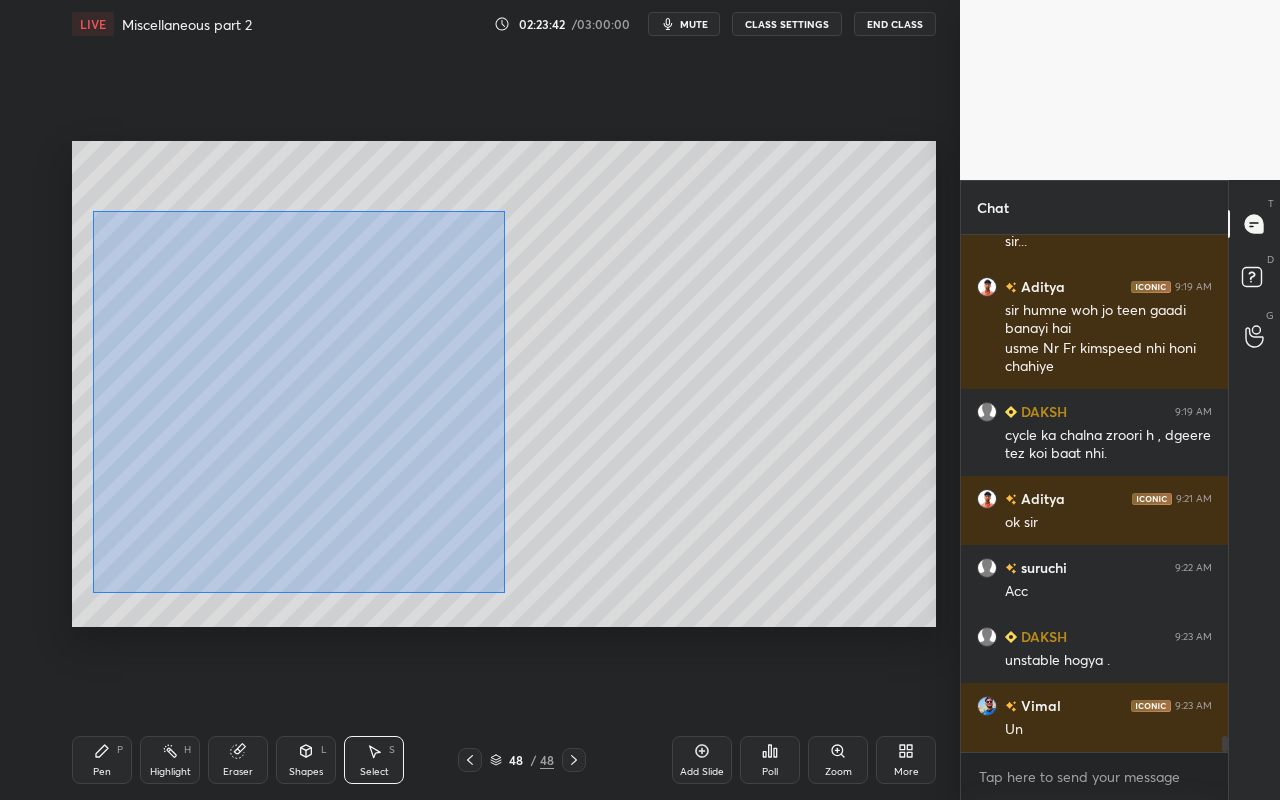 drag, startPoint x: 93, startPoint y: 225, endPoint x: 504, endPoint y: 591, distance: 550.3426 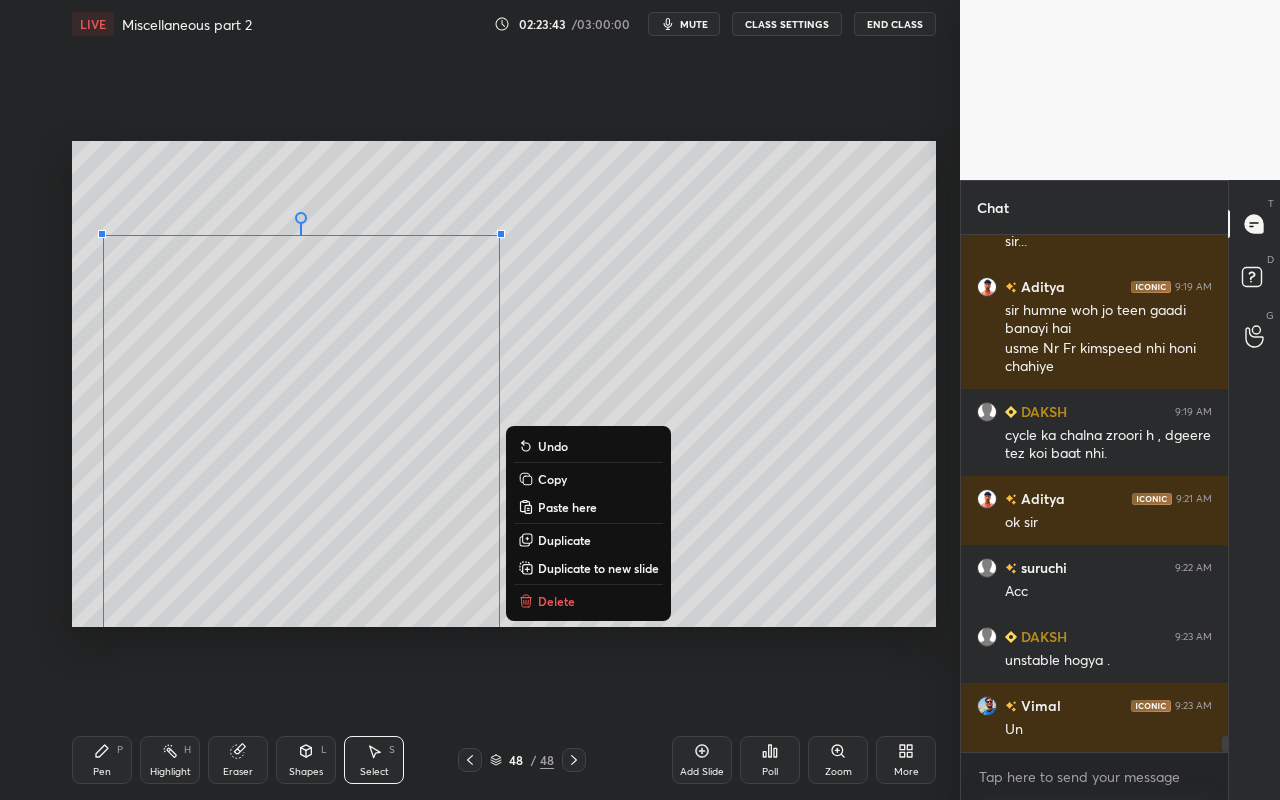 scroll, scrollTop: 16742, scrollLeft: 0, axis: vertical 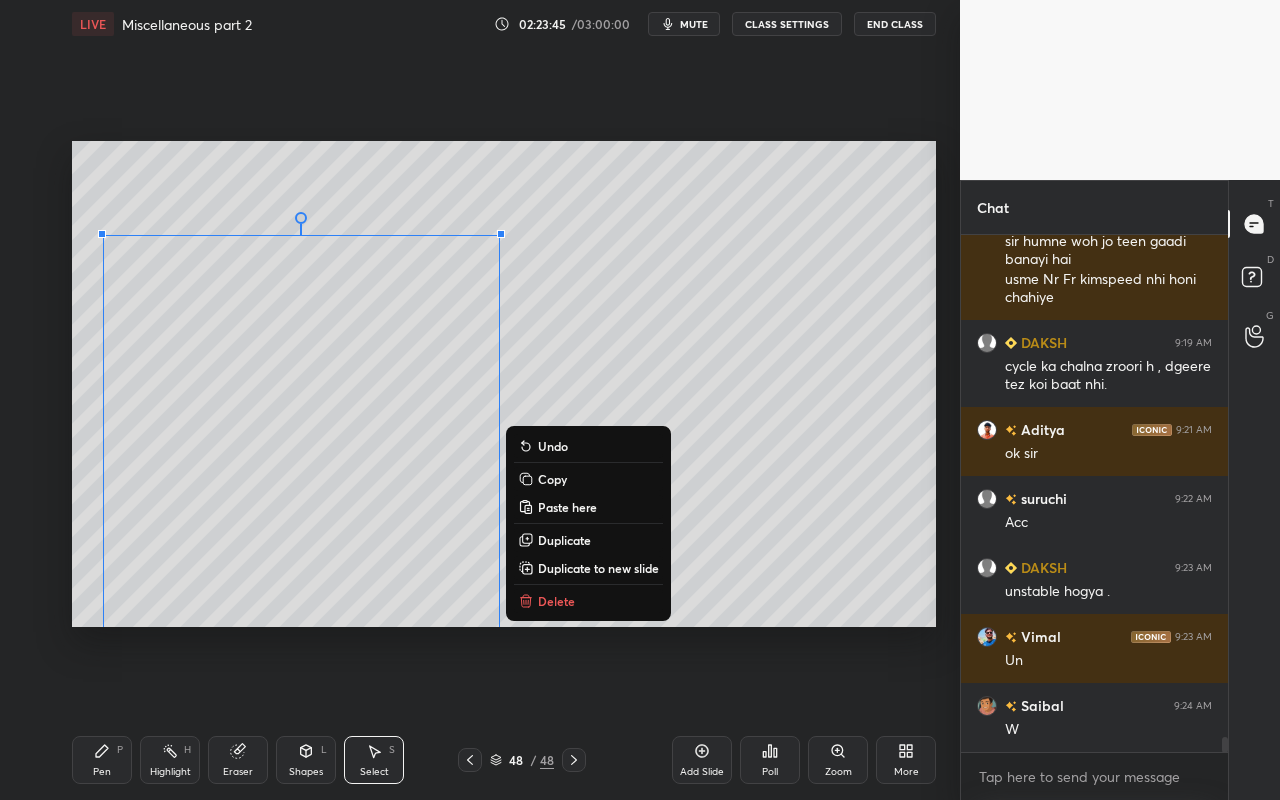 click on "0 ° Undo Copy Paste here Duplicate Duplicate to new slide Delete" at bounding box center (504, 384) 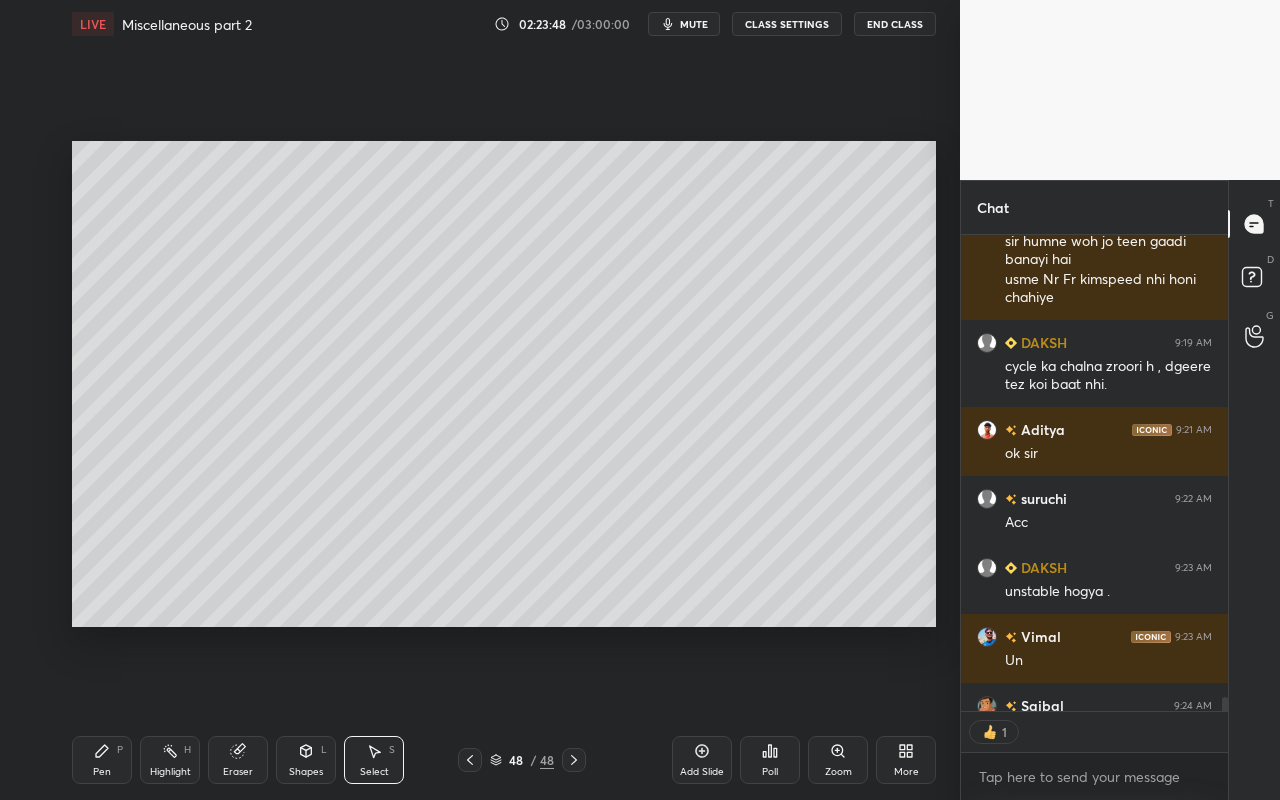 scroll, scrollTop: 470, scrollLeft: 261, axis: both 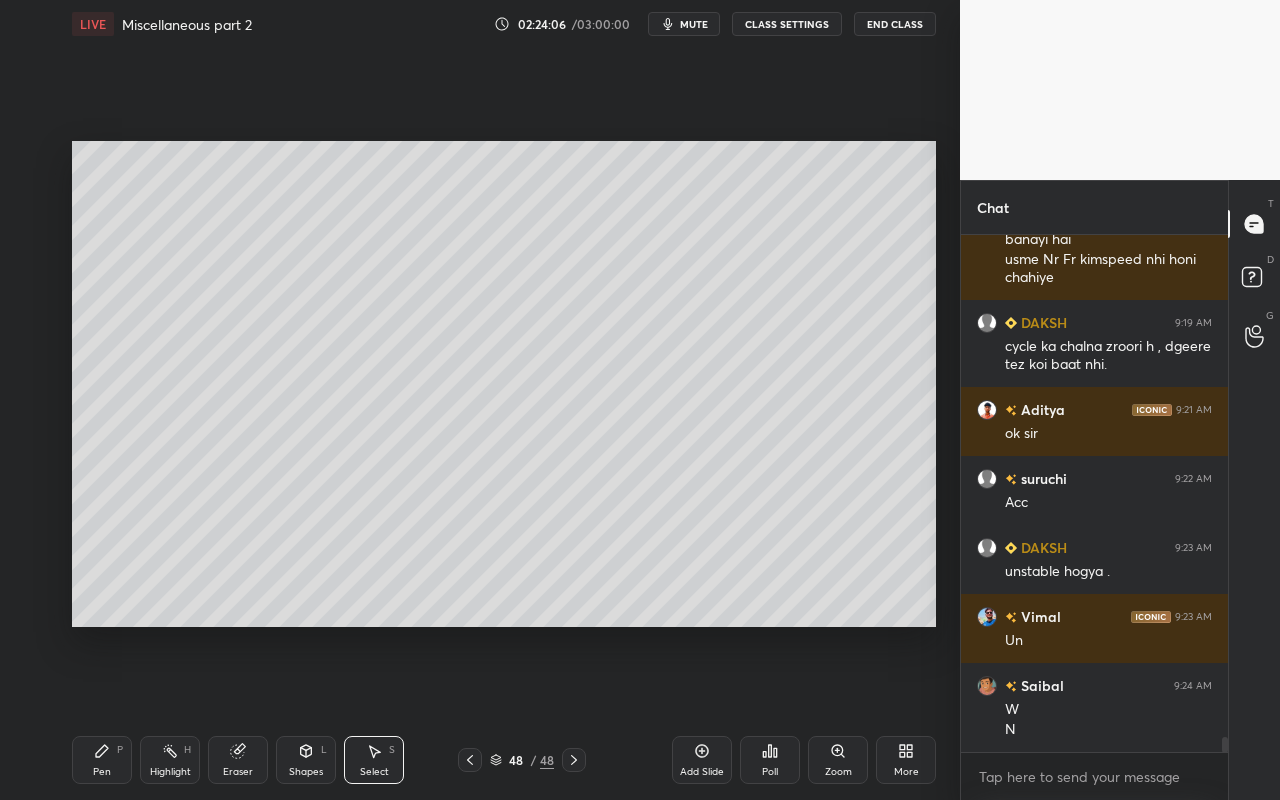click on "Select" at bounding box center [374, 772] 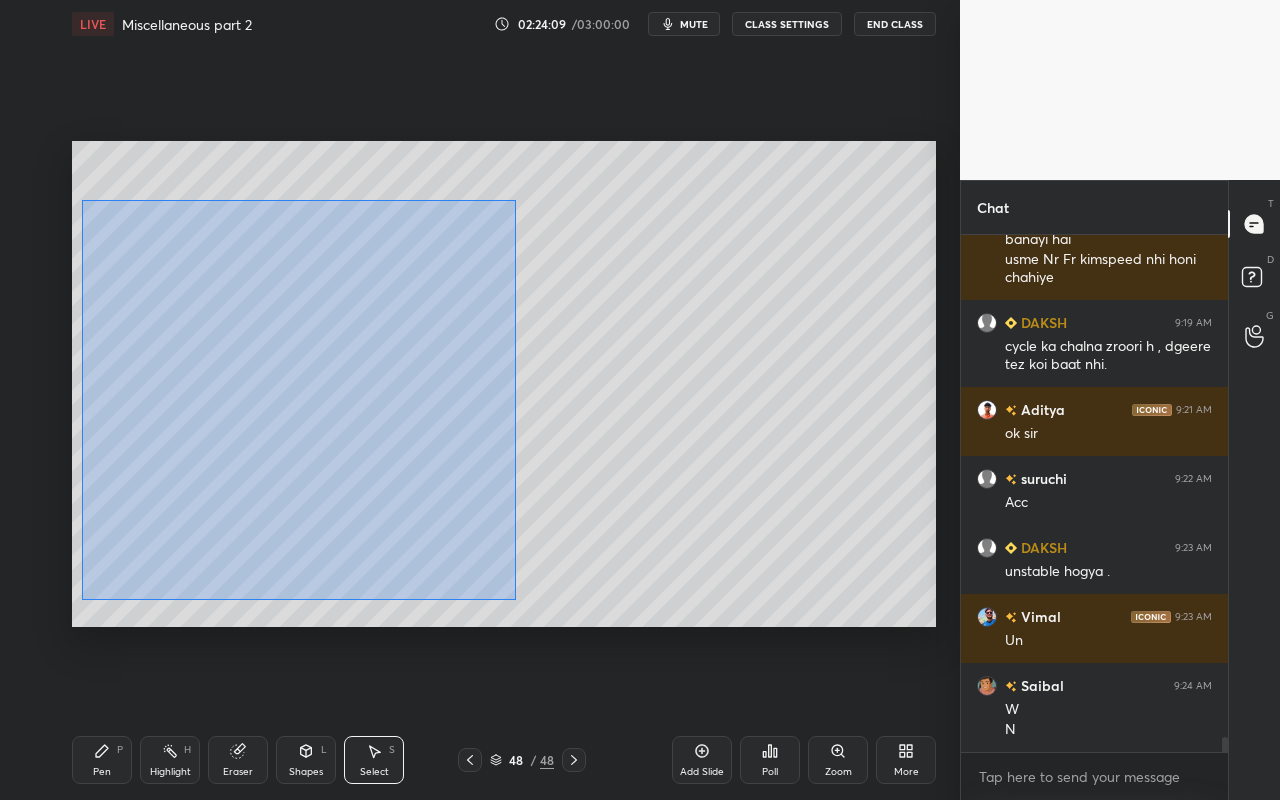 drag, startPoint x: 83, startPoint y: 209, endPoint x: 517, endPoint y: 593, distance: 579.49286 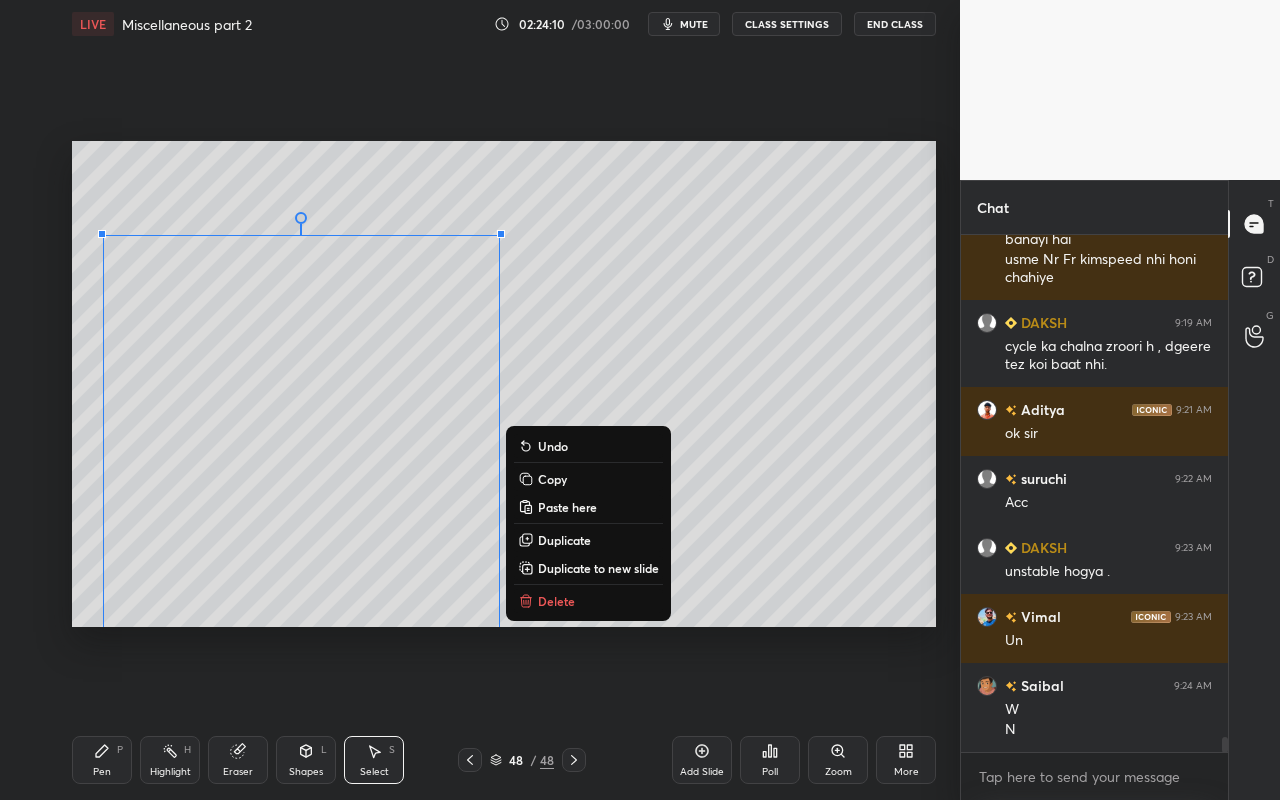 click on "Duplicate to new slide" at bounding box center [598, 568] 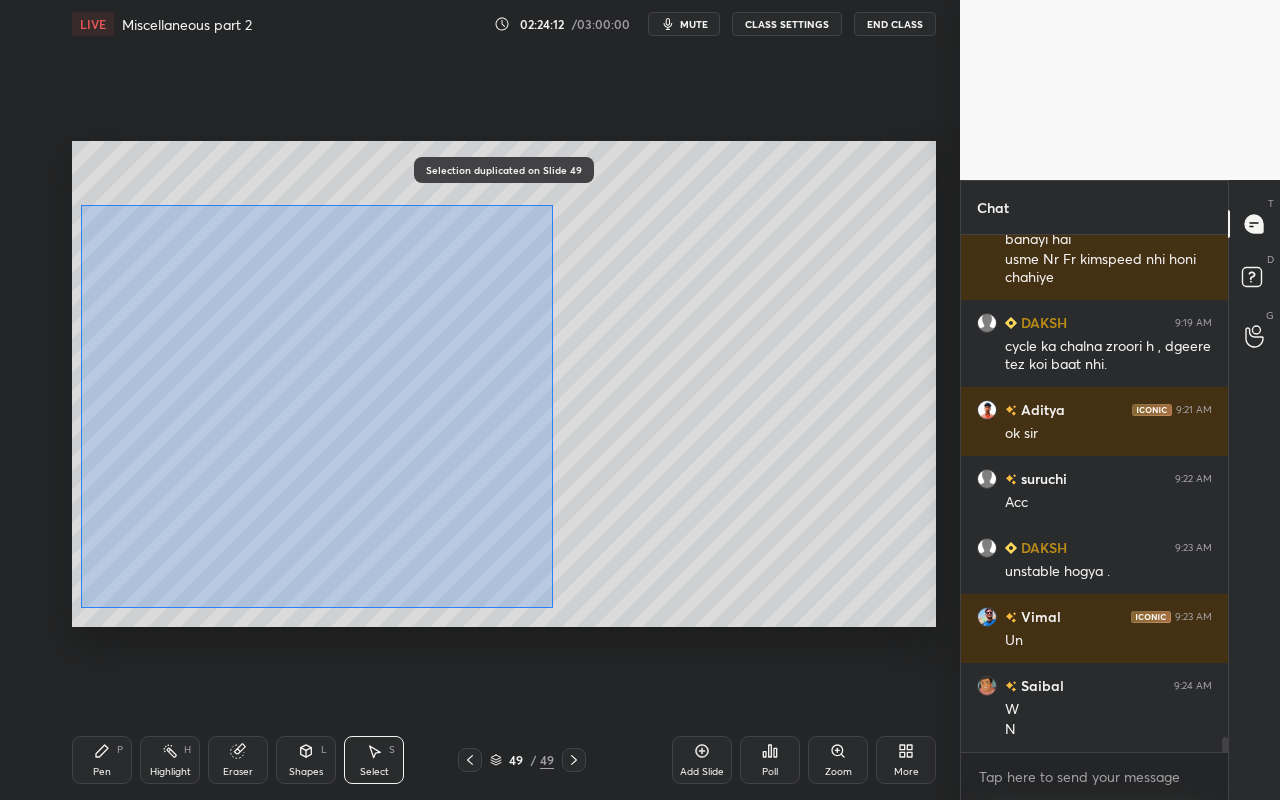 drag, startPoint x: 81, startPoint y: 205, endPoint x: 551, endPoint y: 604, distance: 616.5233 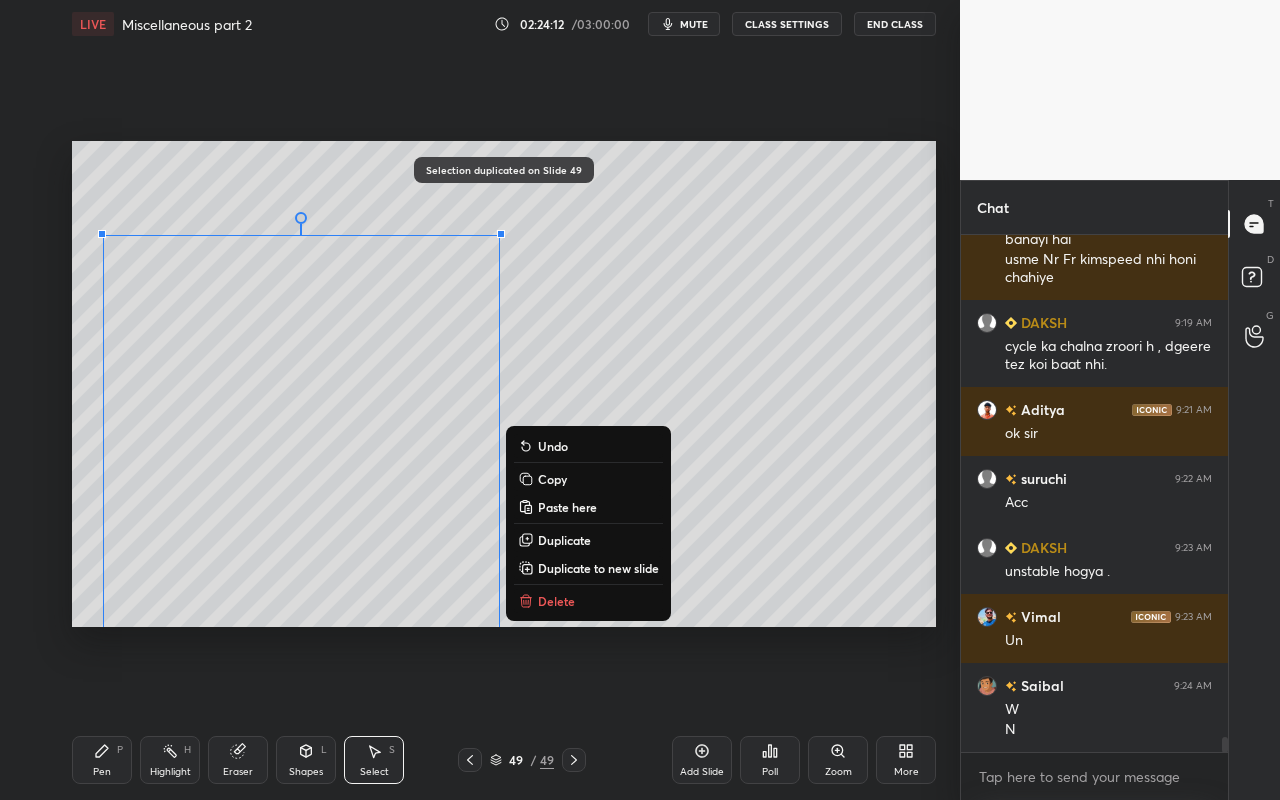 click on "Paste here" at bounding box center (588, 507) 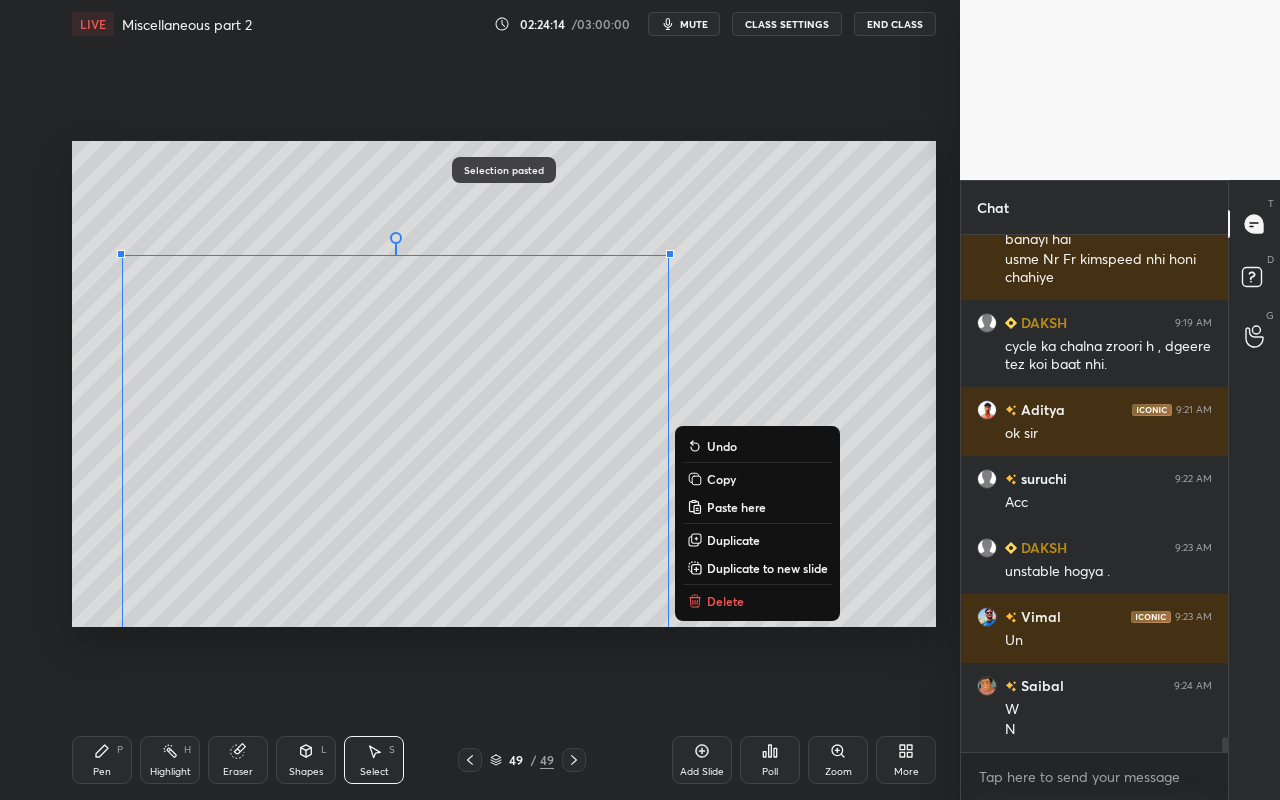 drag, startPoint x: 726, startPoint y: 605, endPoint x: 709, endPoint y: 613, distance: 18.788294 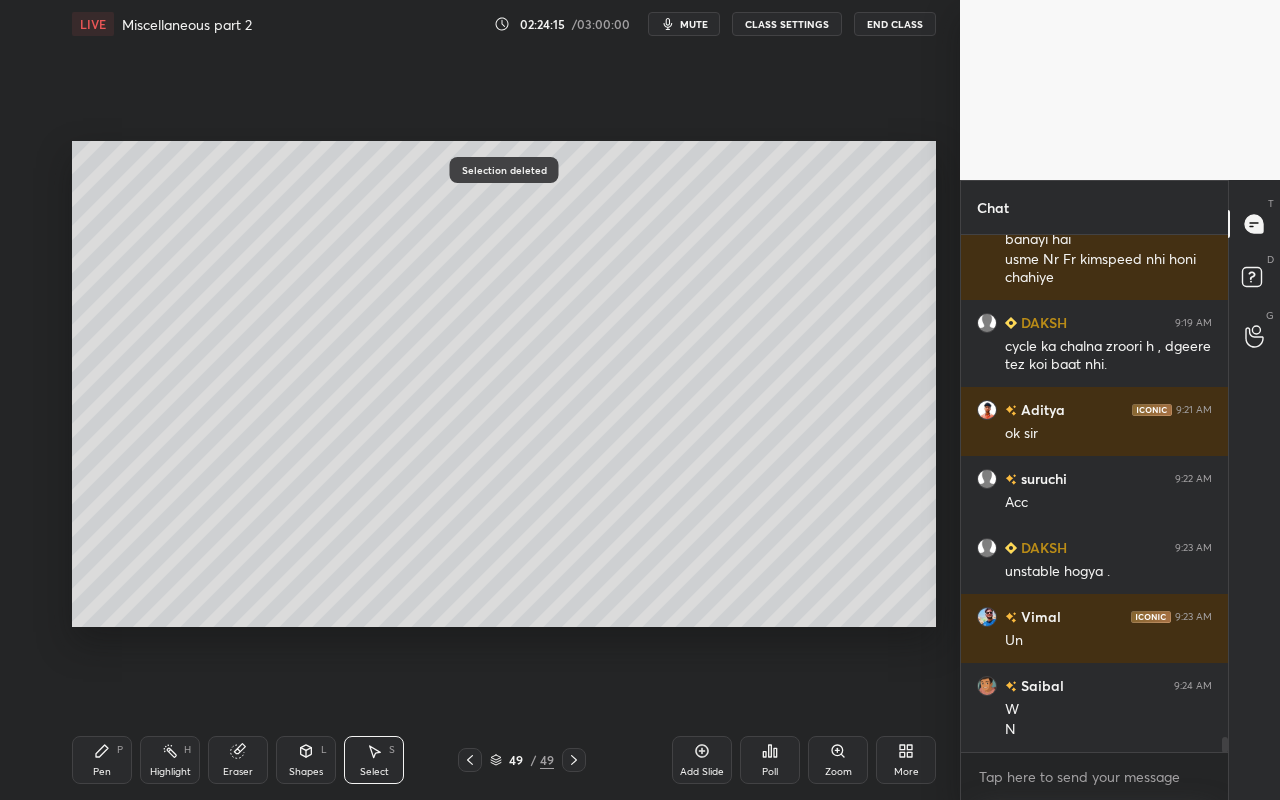 click 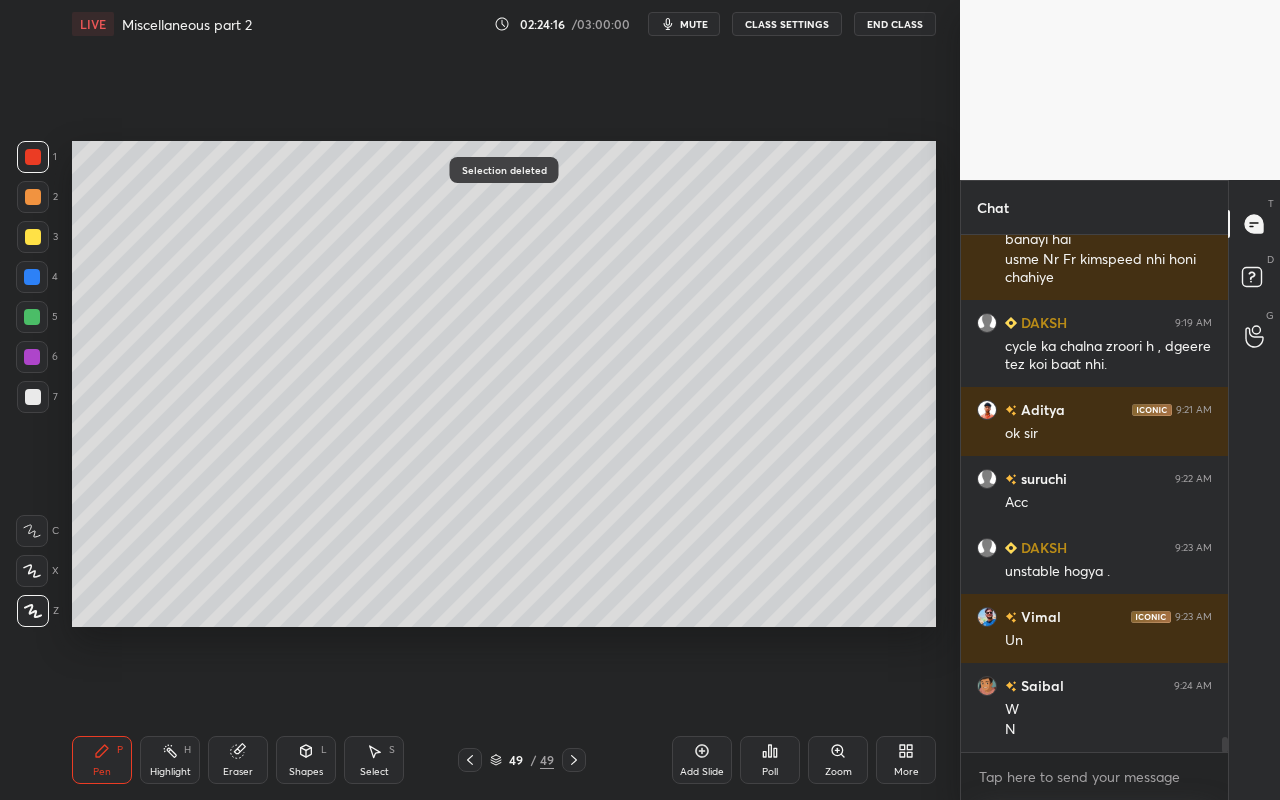 click at bounding box center (33, 237) 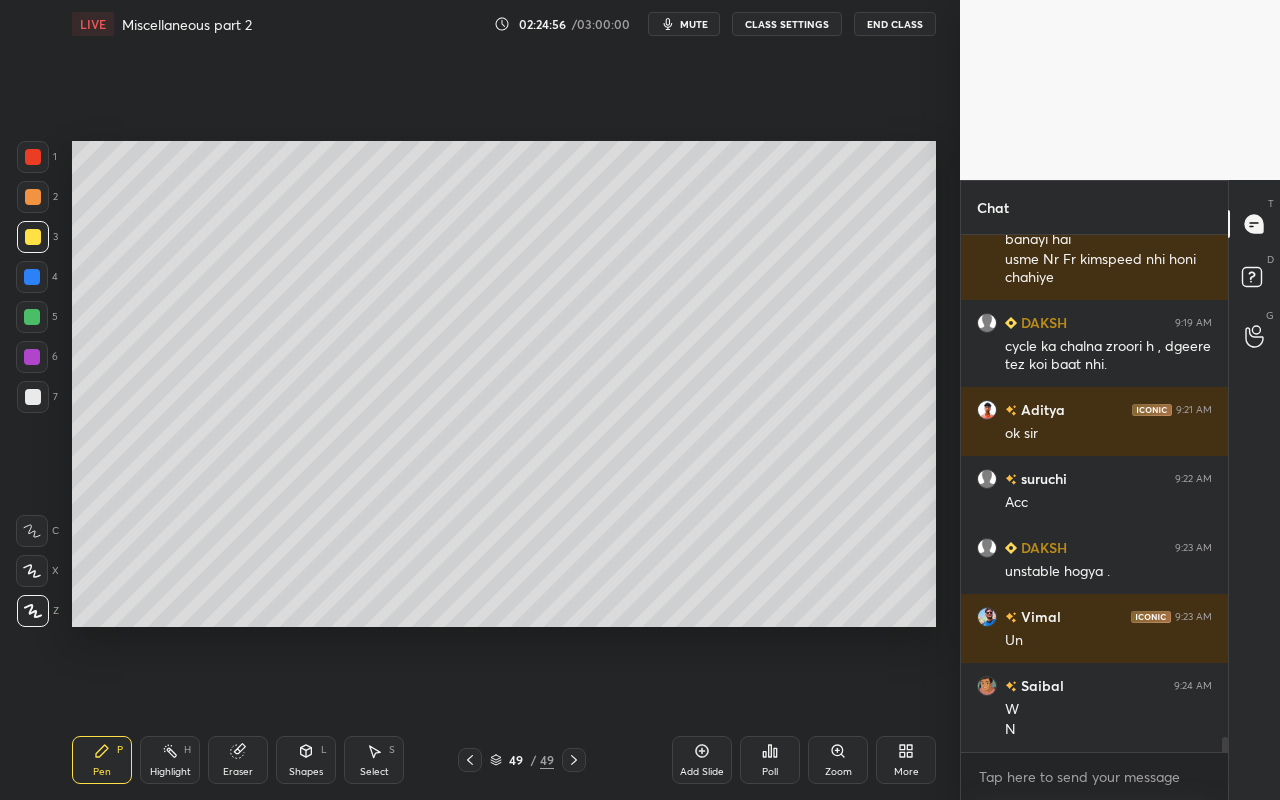 click on "Shapes L" at bounding box center (306, 760) 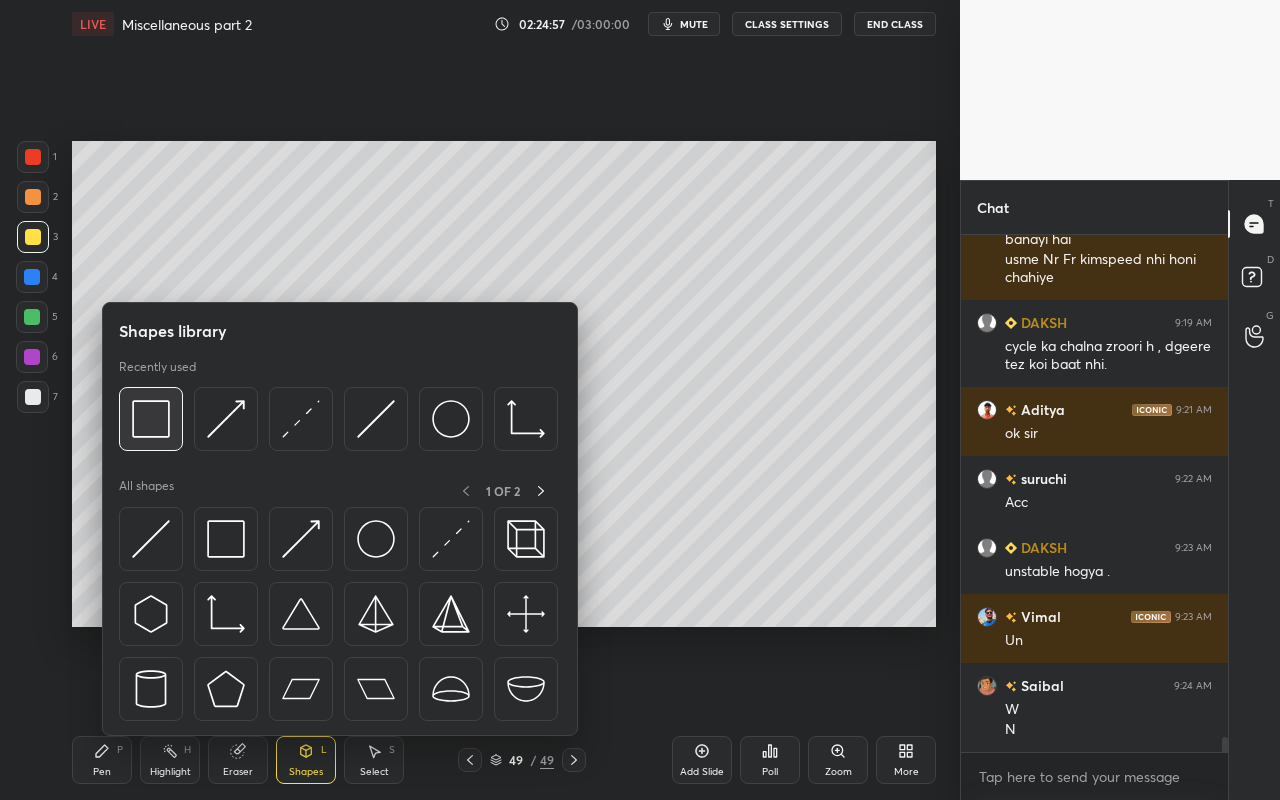 click at bounding box center (151, 419) 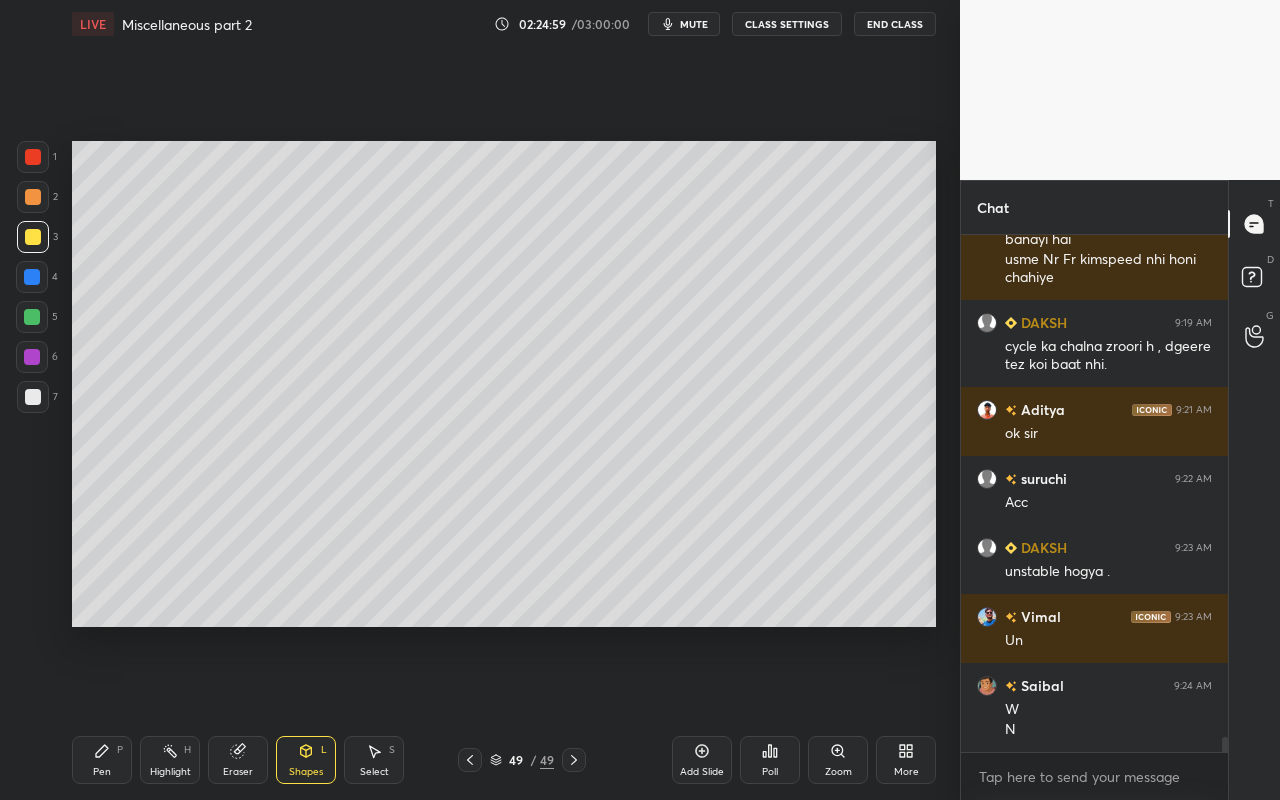 drag, startPoint x: 95, startPoint y: 770, endPoint x: 104, endPoint y: 762, distance: 12.0415945 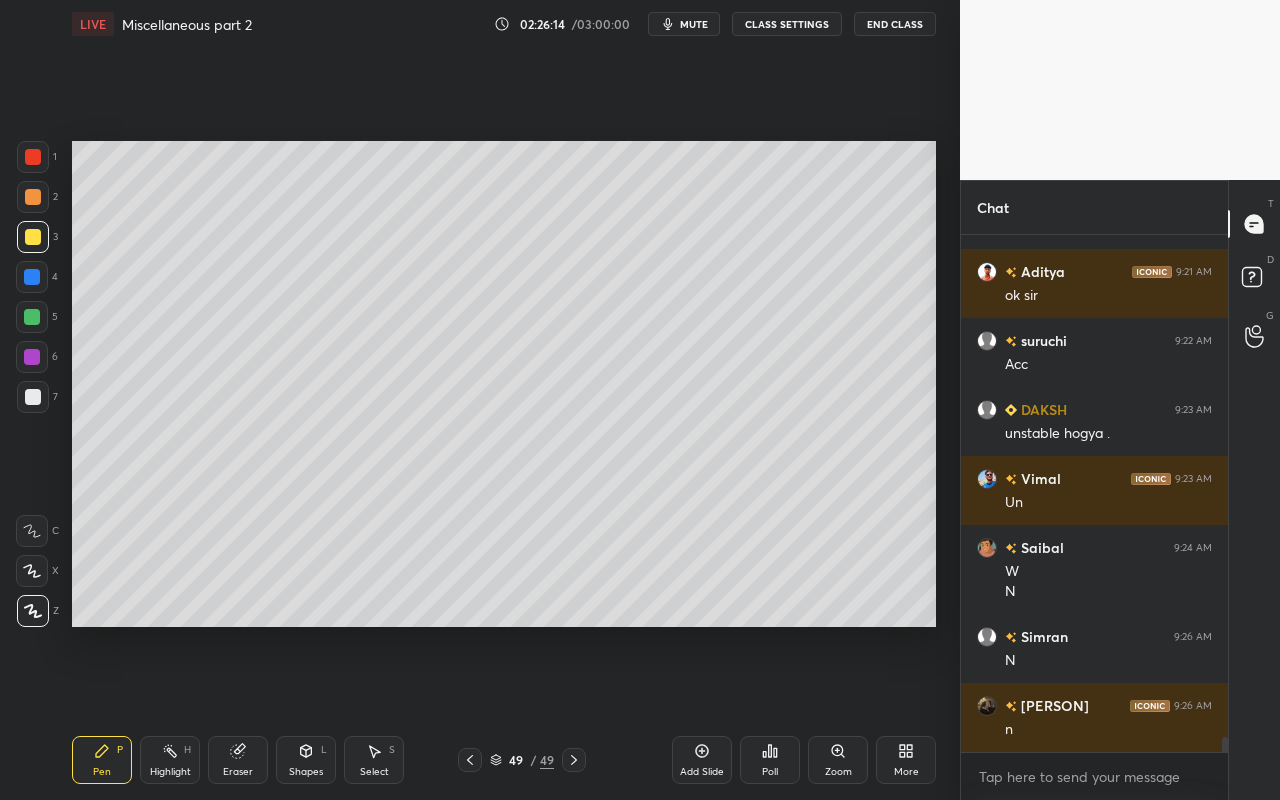 scroll, scrollTop: 16969, scrollLeft: 0, axis: vertical 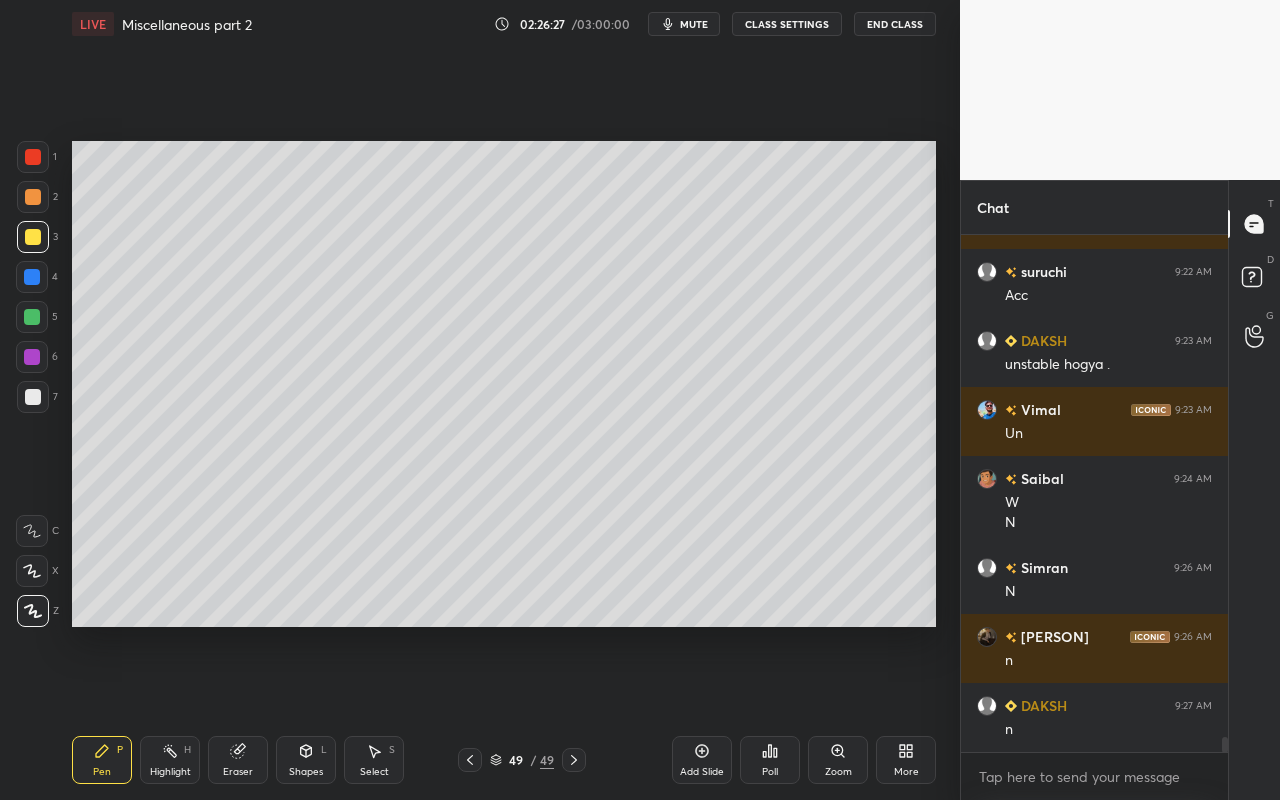 click on "Add Slide" at bounding box center [702, 772] 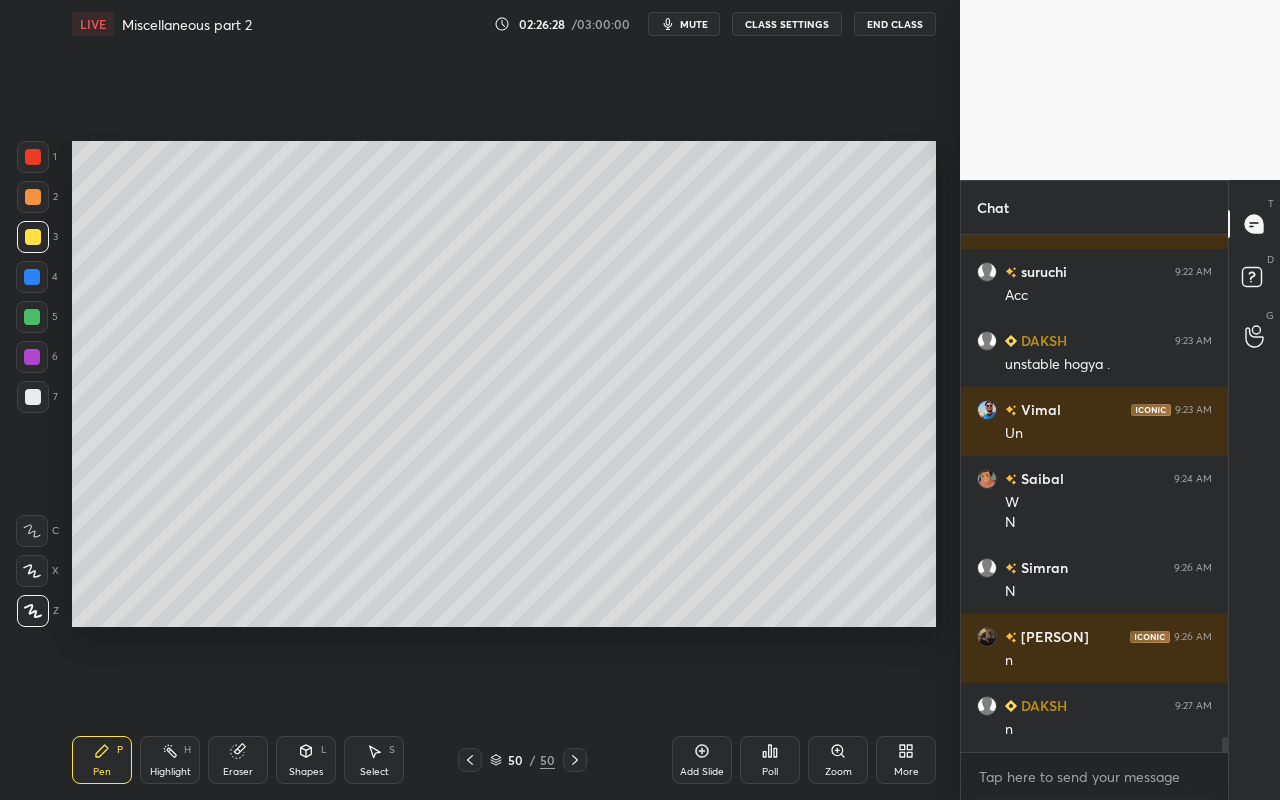 drag, startPoint x: 314, startPoint y: 764, endPoint x: 316, endPoint y: 754, distance: 10.198039 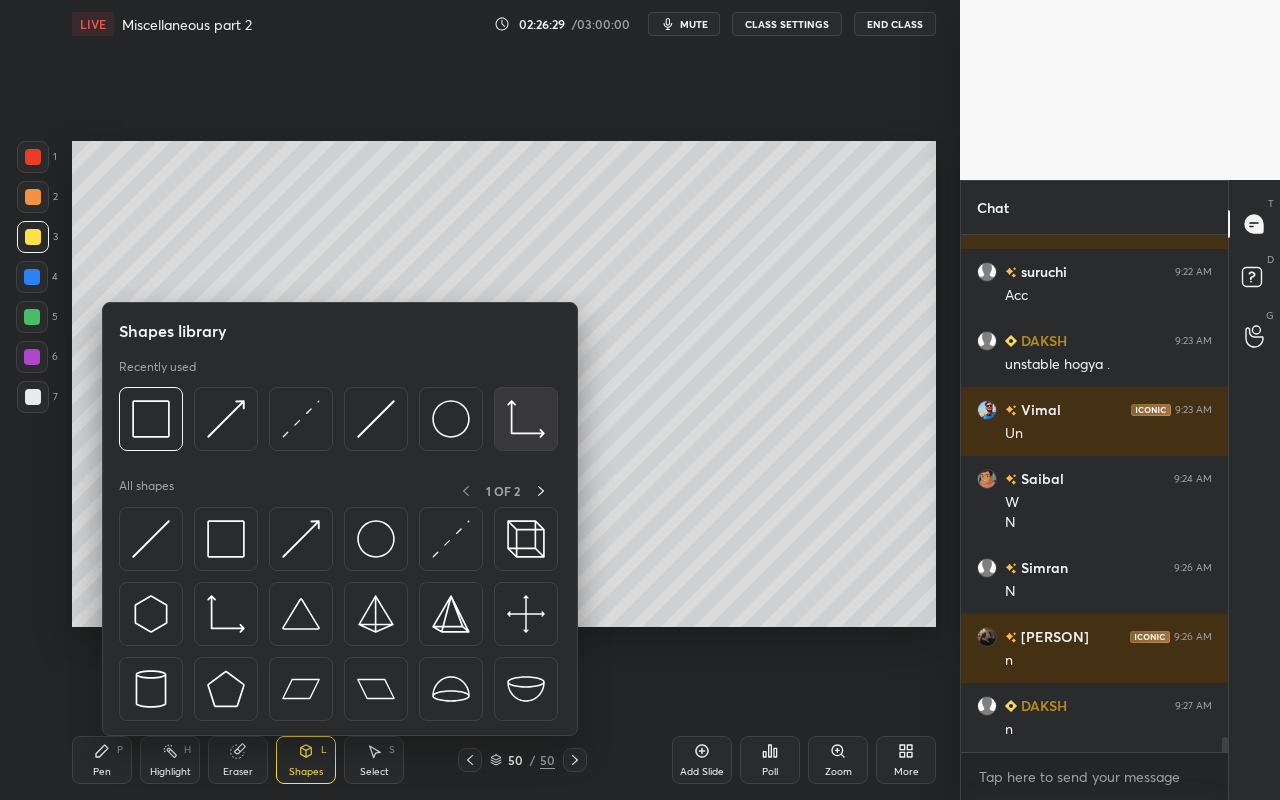 click at bounding box center [526, 419] 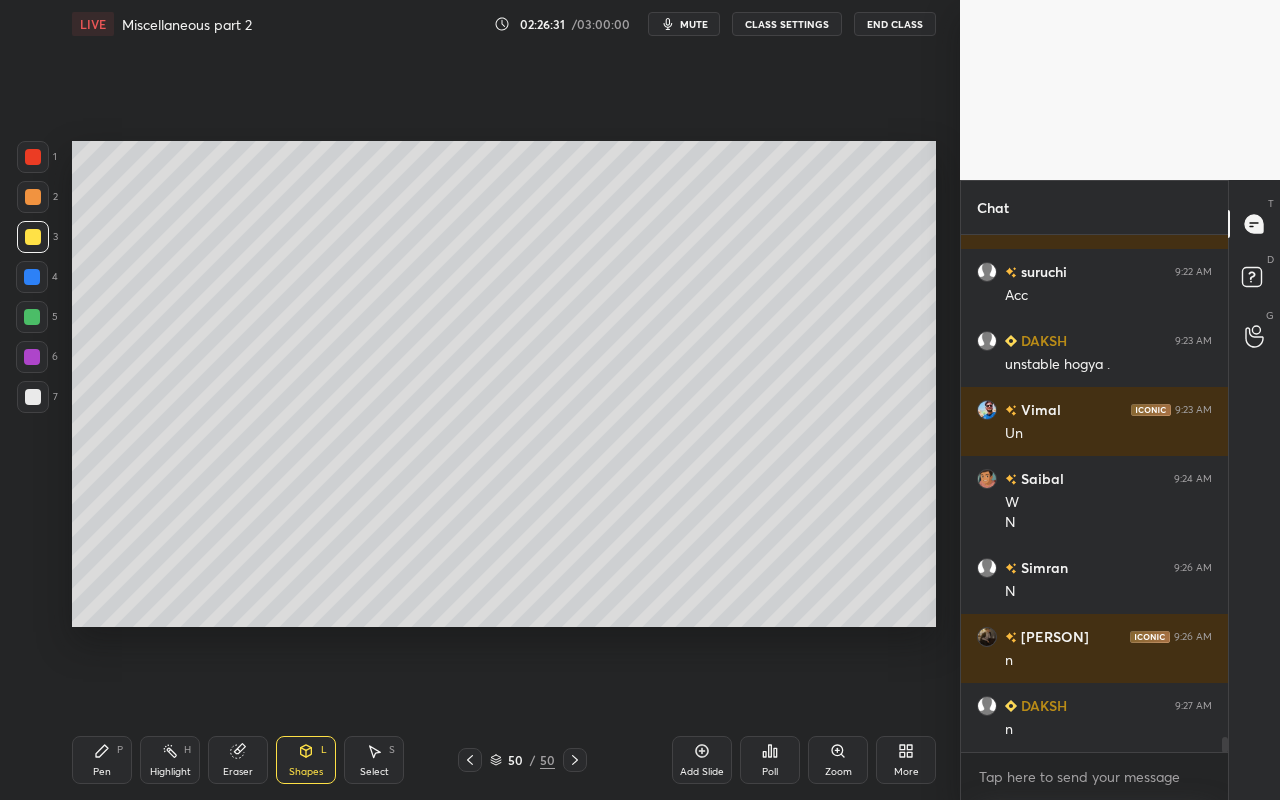 drag, startPoint x: 40, startPoint y: 403, endPoint x: 58, endPoint y: 389, distance: 22.803509 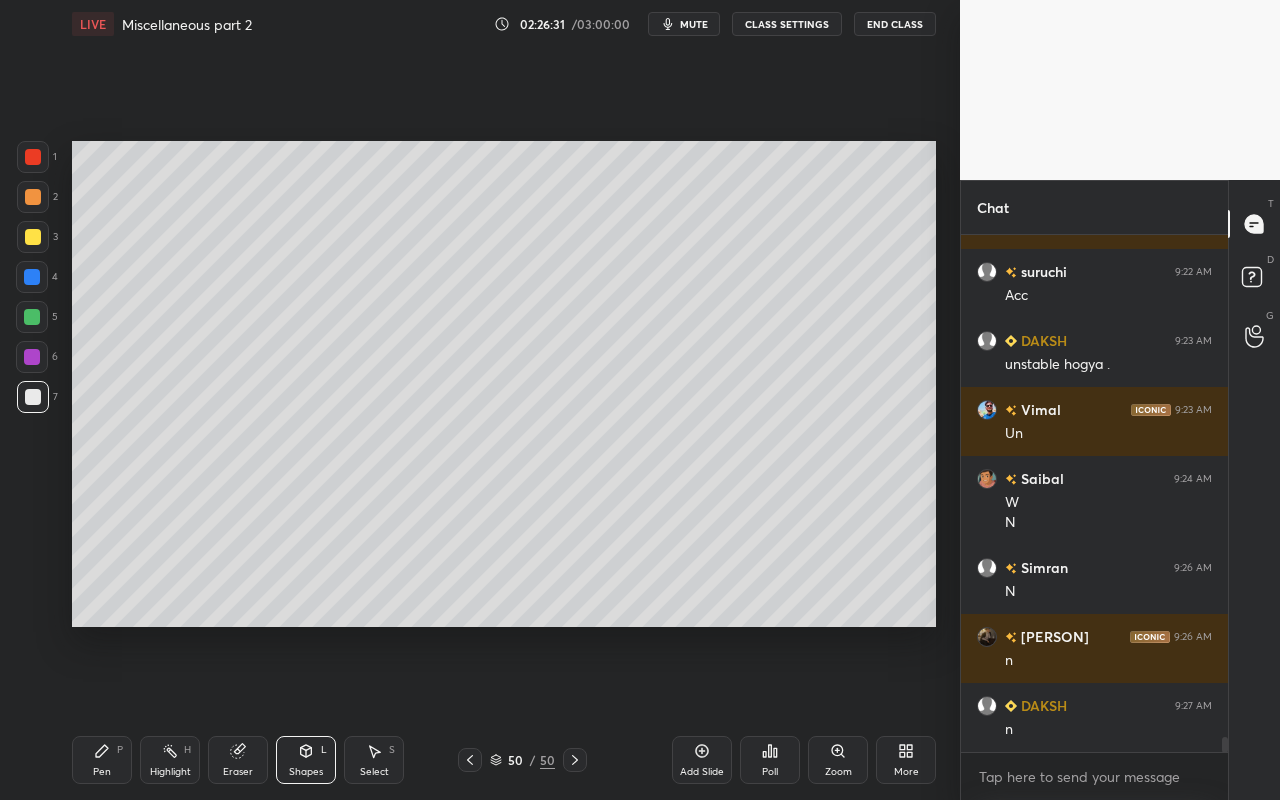 scroll, scrollTop: 17038, scrollLeft: 0, axis: vertical 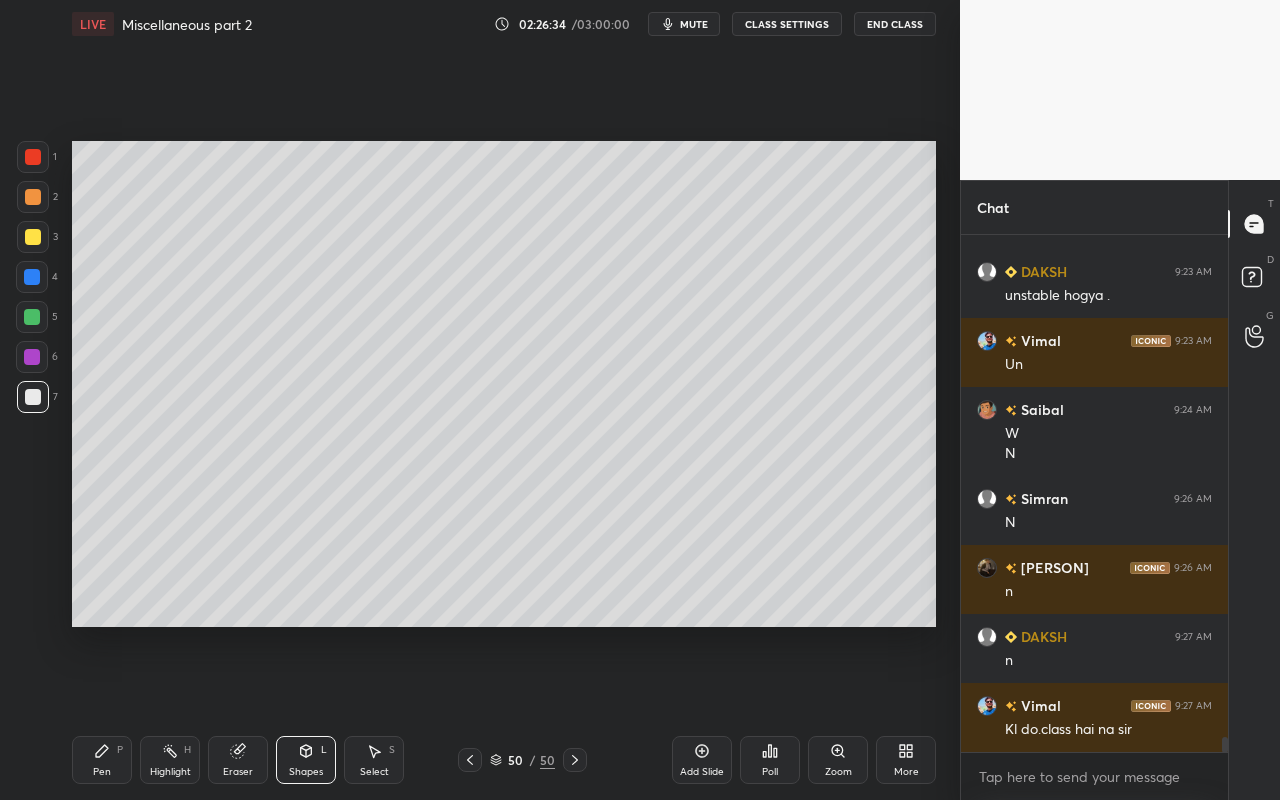 click on "Shapes L" at bounding box center [306, 760] 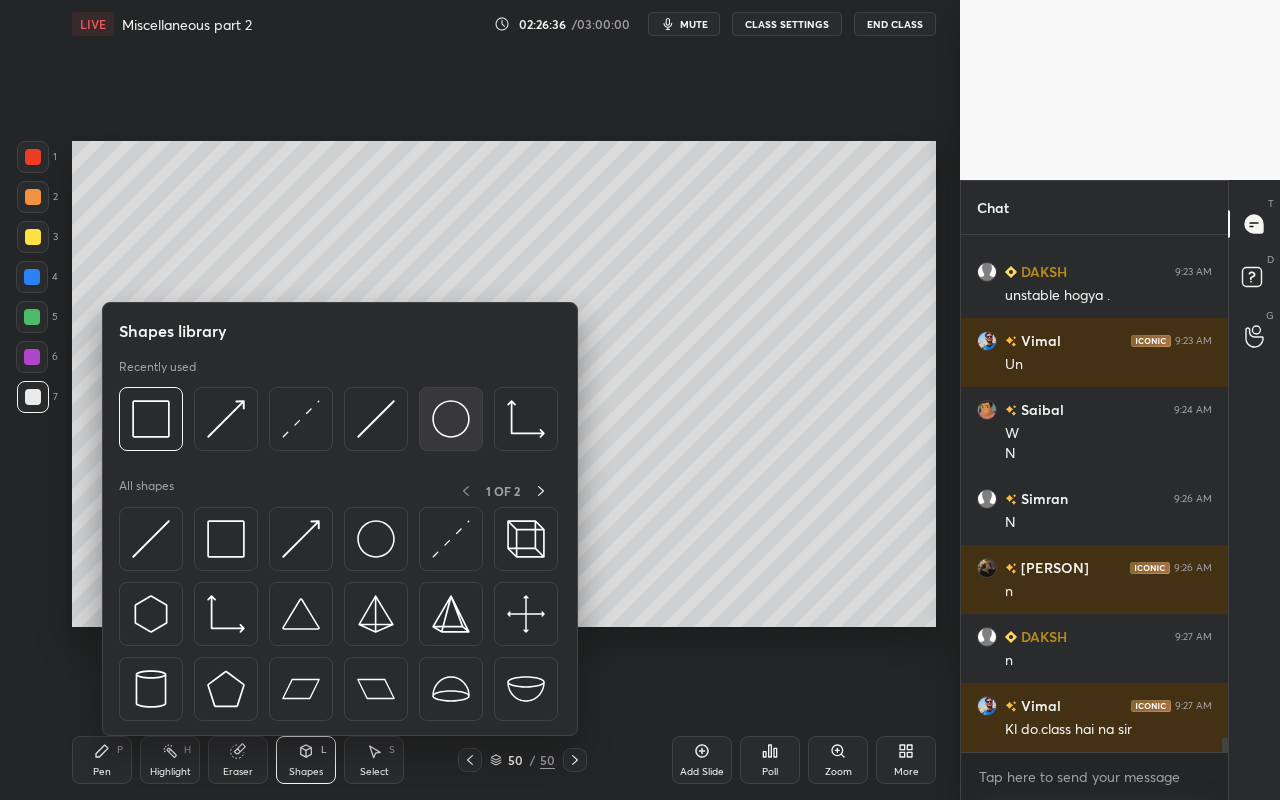 click at bounding box center (451, 419) 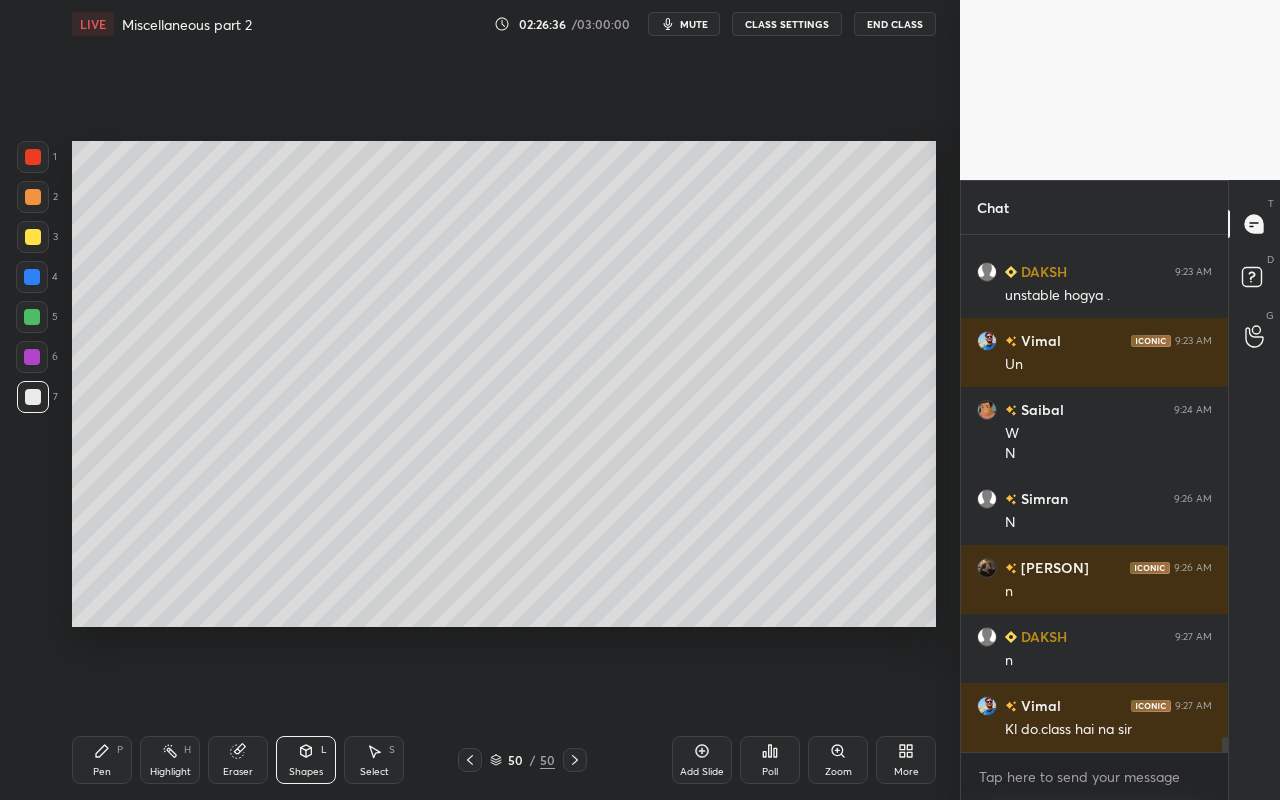 click at bounding box center [33, 237] 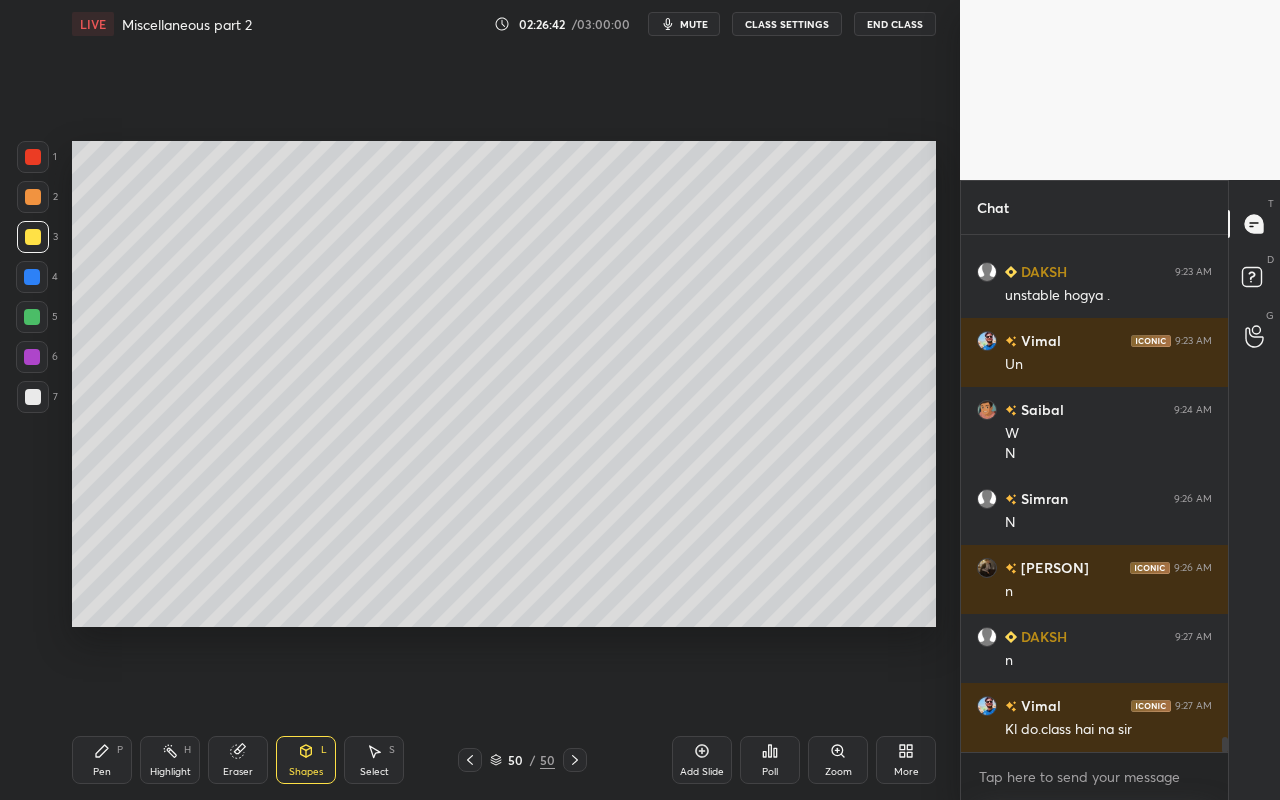 click on "Select S" at bounding box center [374, 760] 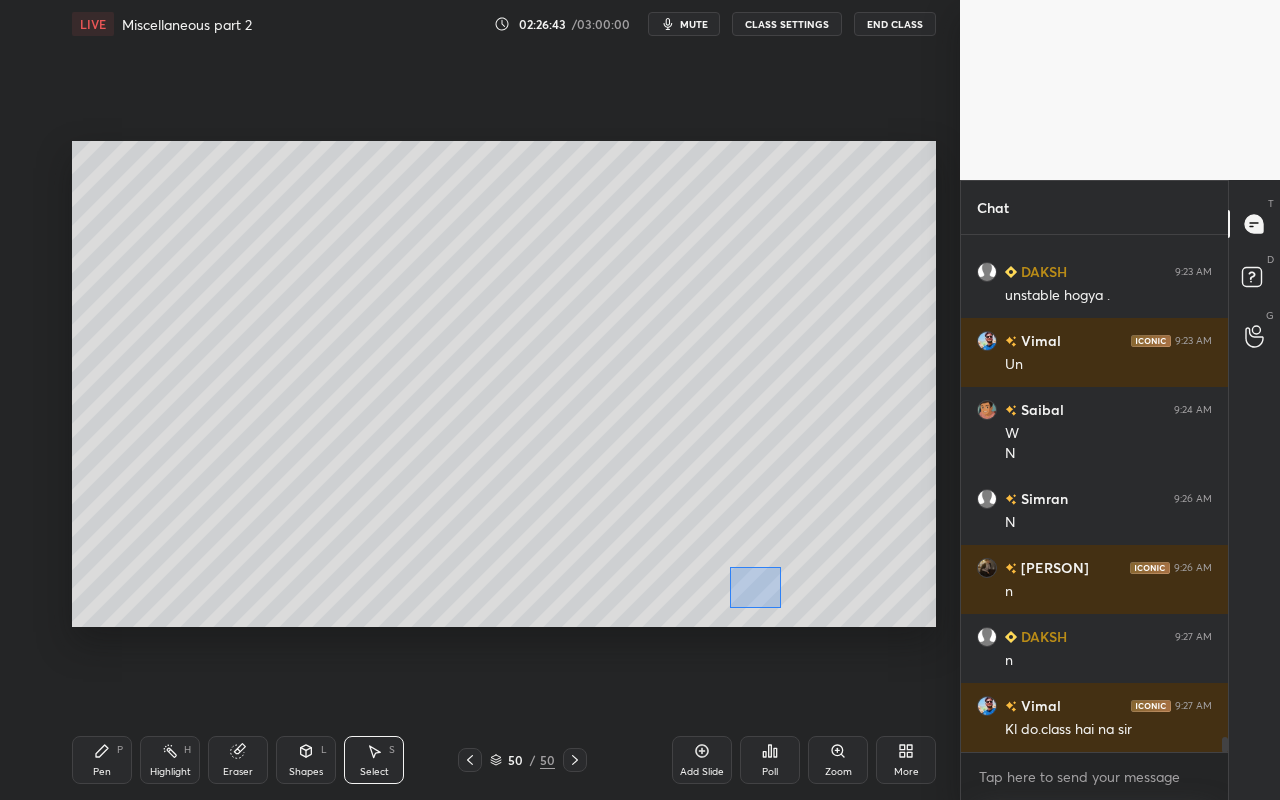 drag, startPoint x: 730, startPoint y: 566, endPoint x: 777, endPoint y: 590, distance: 52.773098 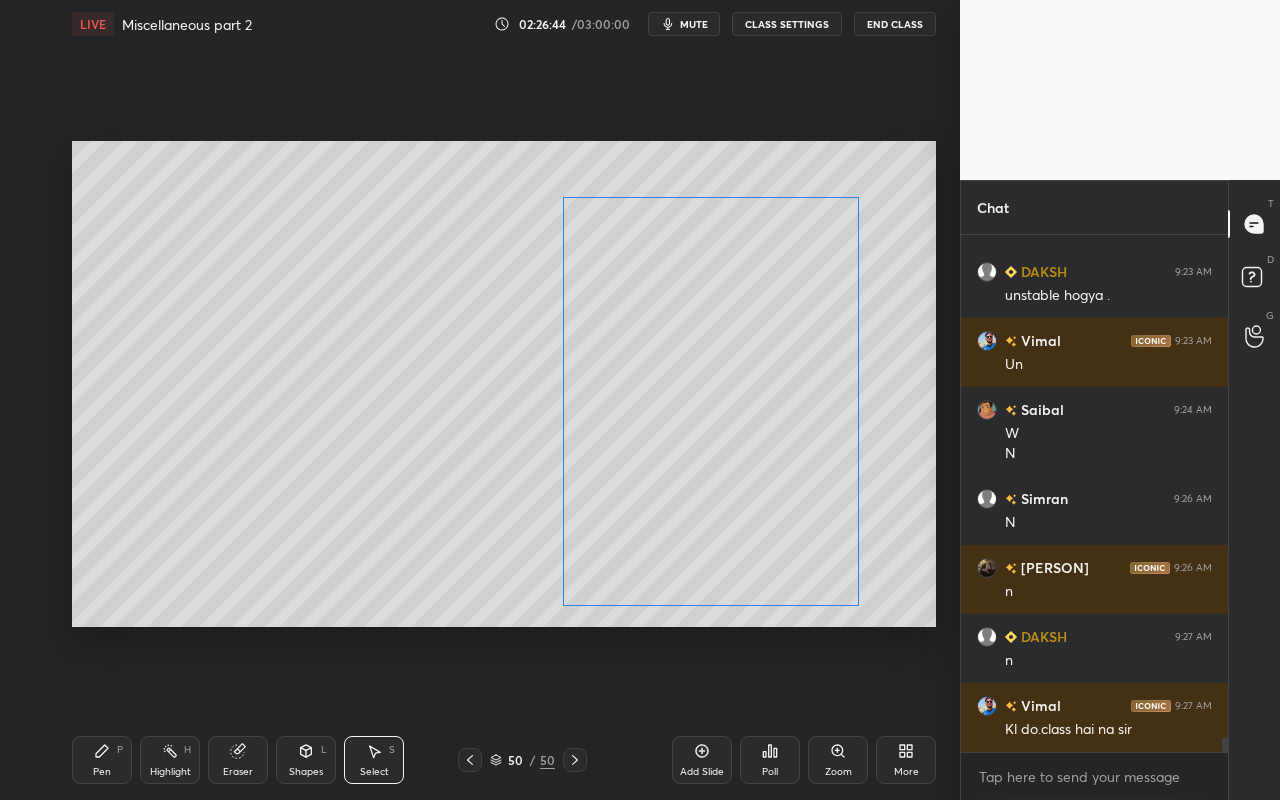 drag, startPoint x: 765, startPoint y: 541, endPoint x: 759, endPoint y: 557, distance: 17.088007 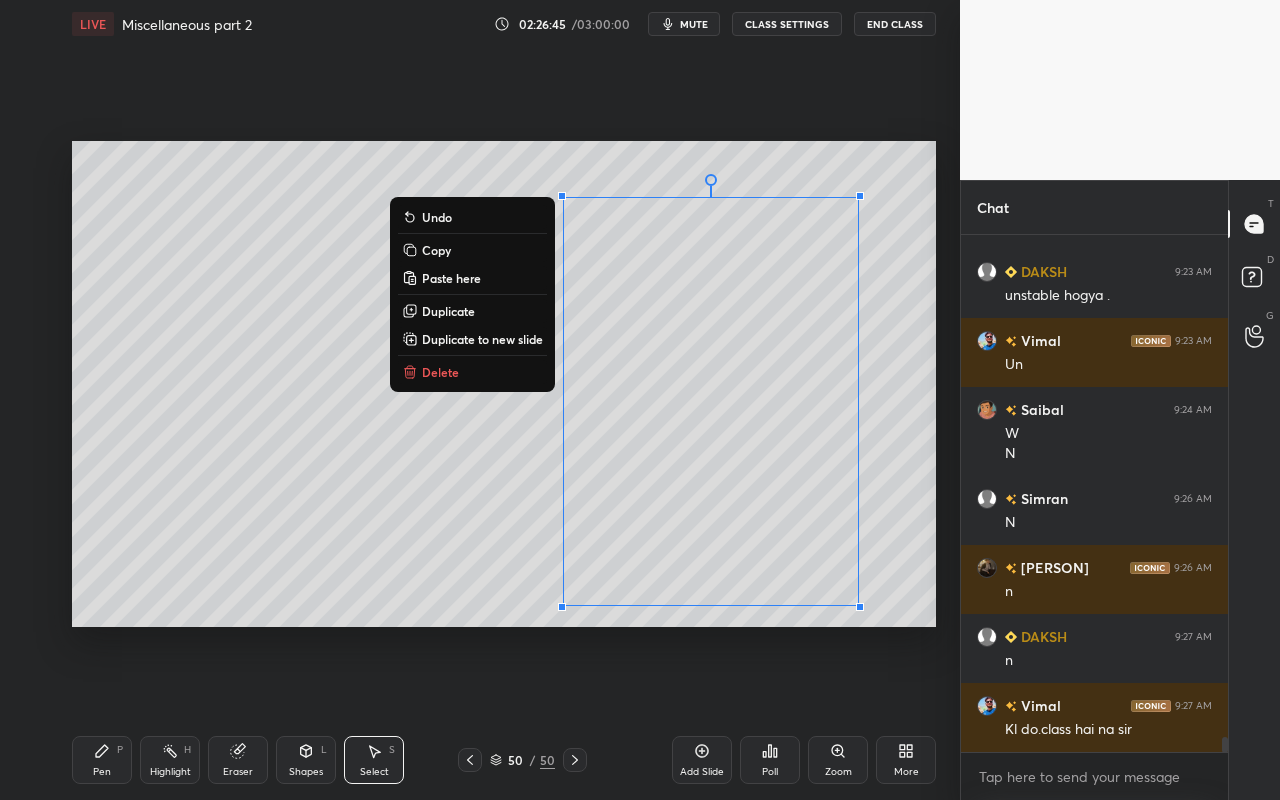 click on "0 ° Undo Copy Paste here Duplicate Duplicate to new slide Delete" at bounding box center (504, 384) 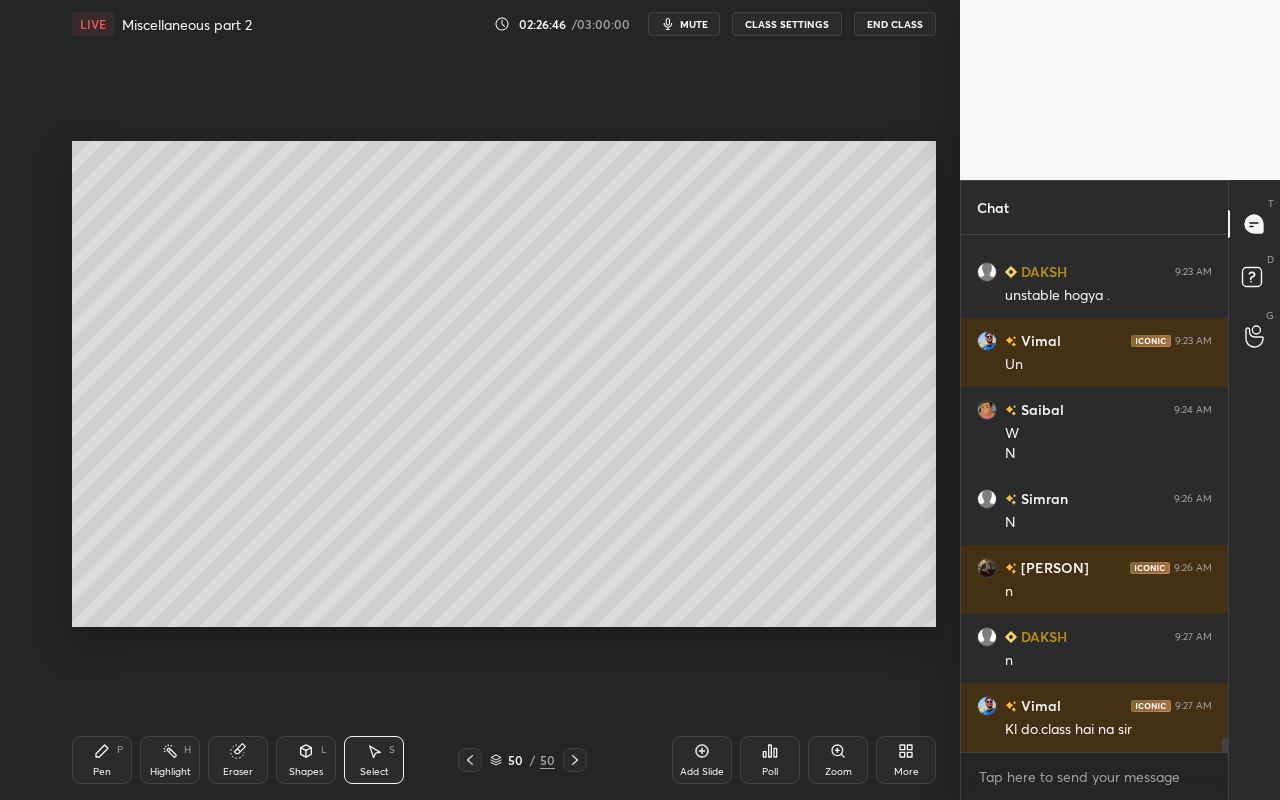drag, startPoint x: 246, startPoint y: 766, endPoint x: 250, endPoint y: 753, distance: 13.601471 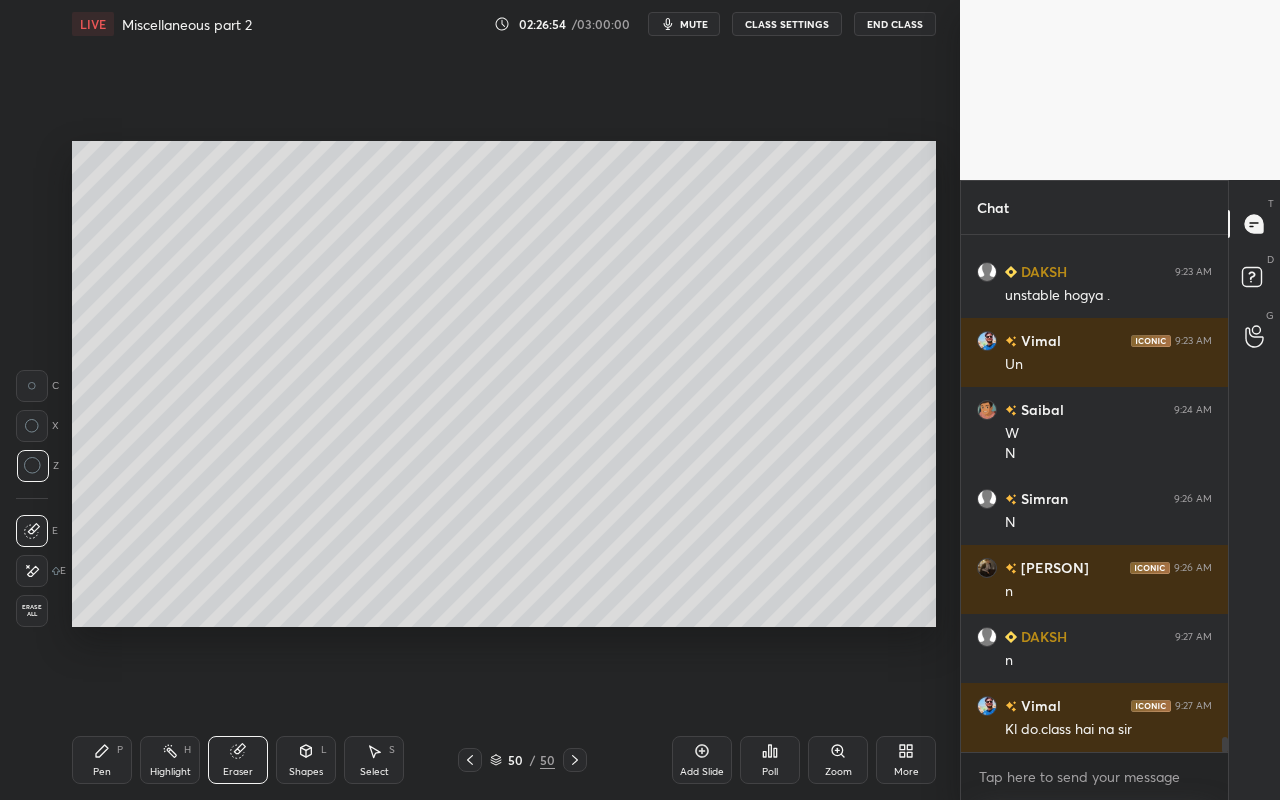 click on "Shapes" at bounding box center [306, 772] 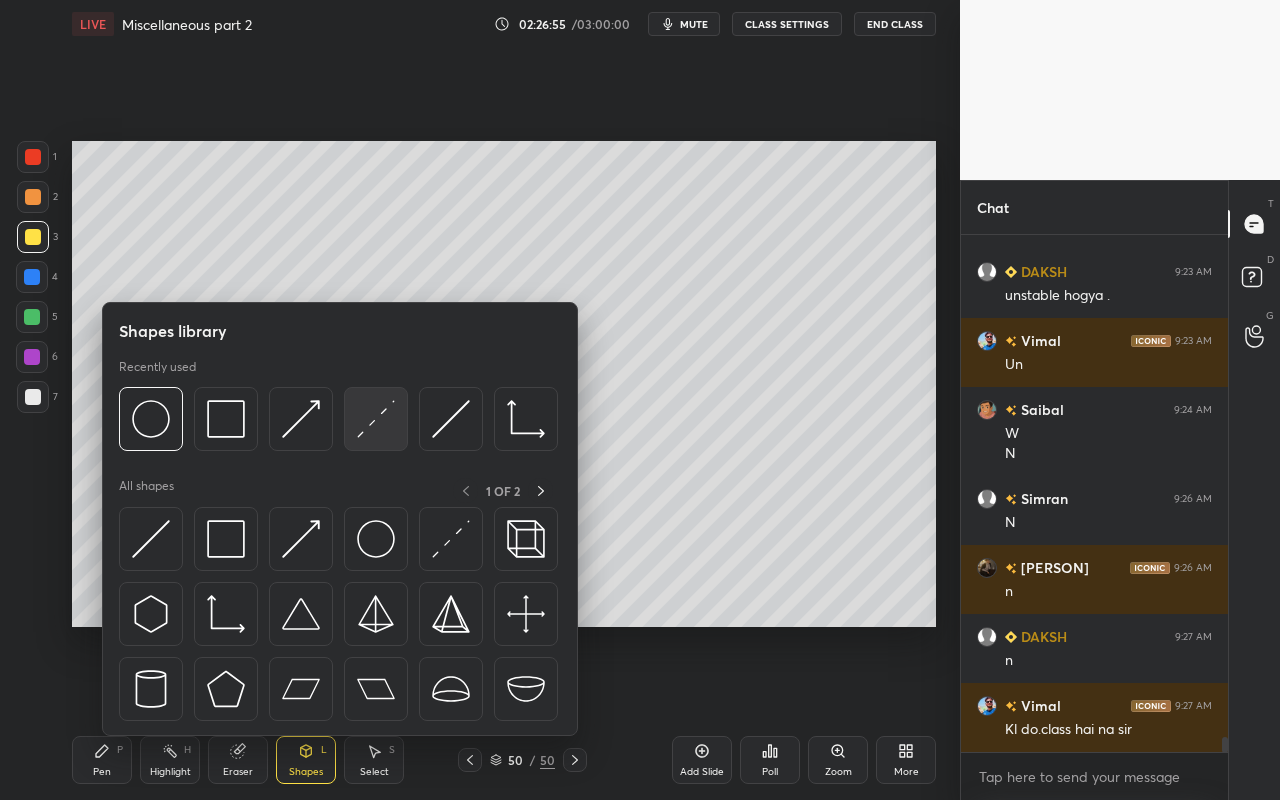 click at bounding box center [376, 419] 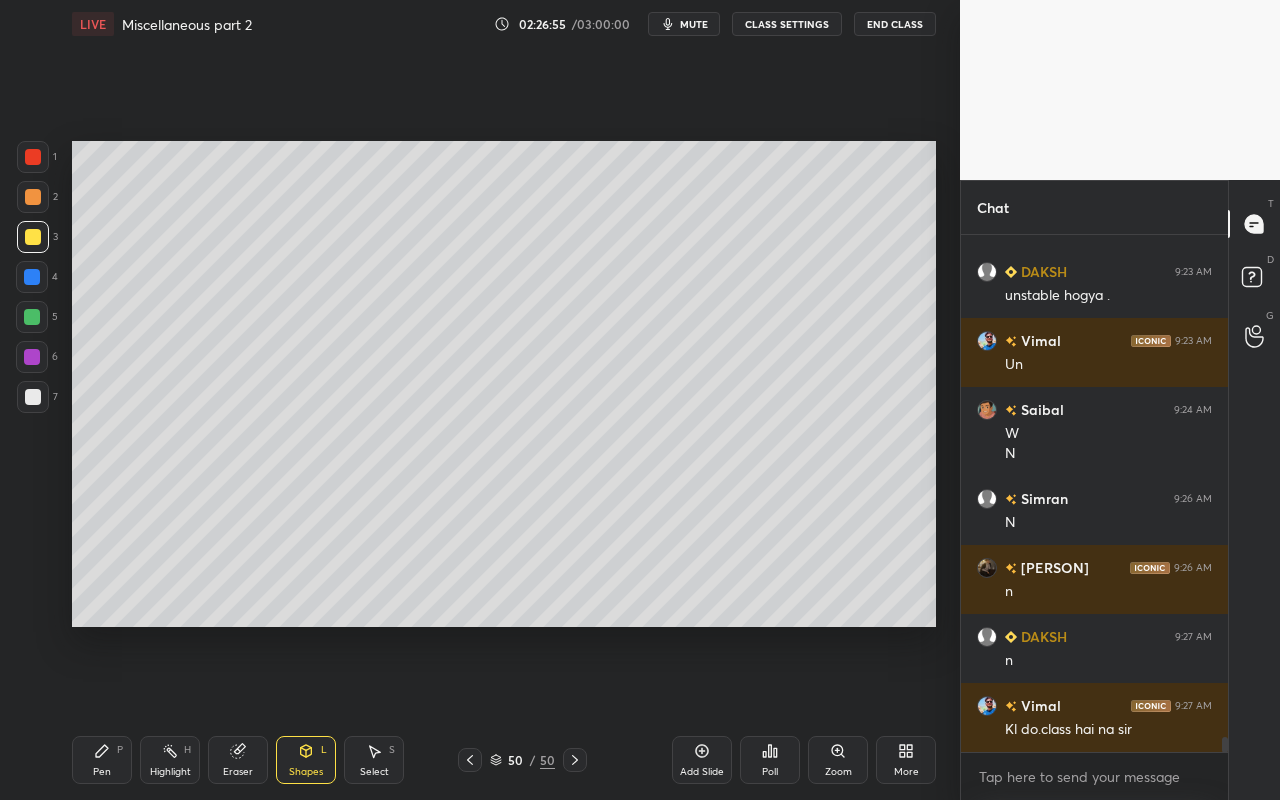 click at bounding box center [33, 397] 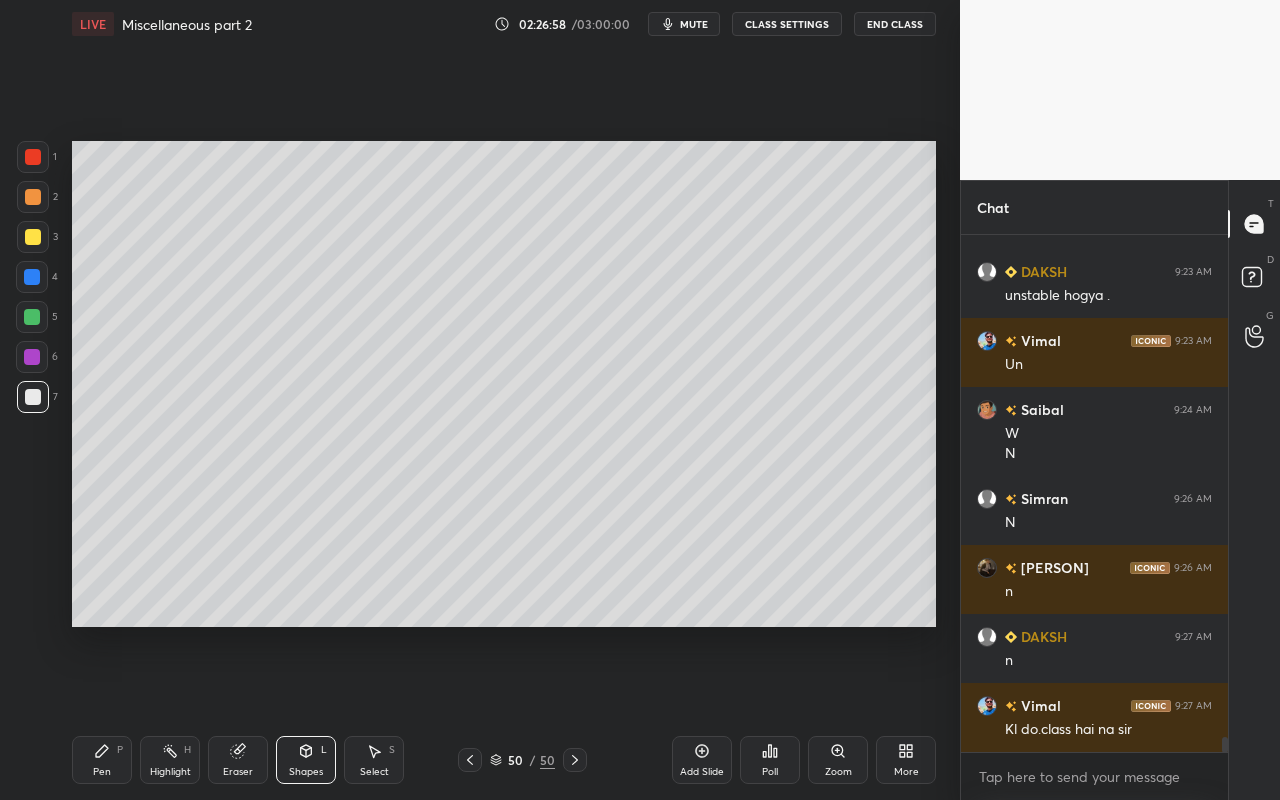 click on "Pen P Highlight H Eraser Shapes L Select S 50 / 50 Add Slide Poll Zoom More" at bounding box center (504, 760) 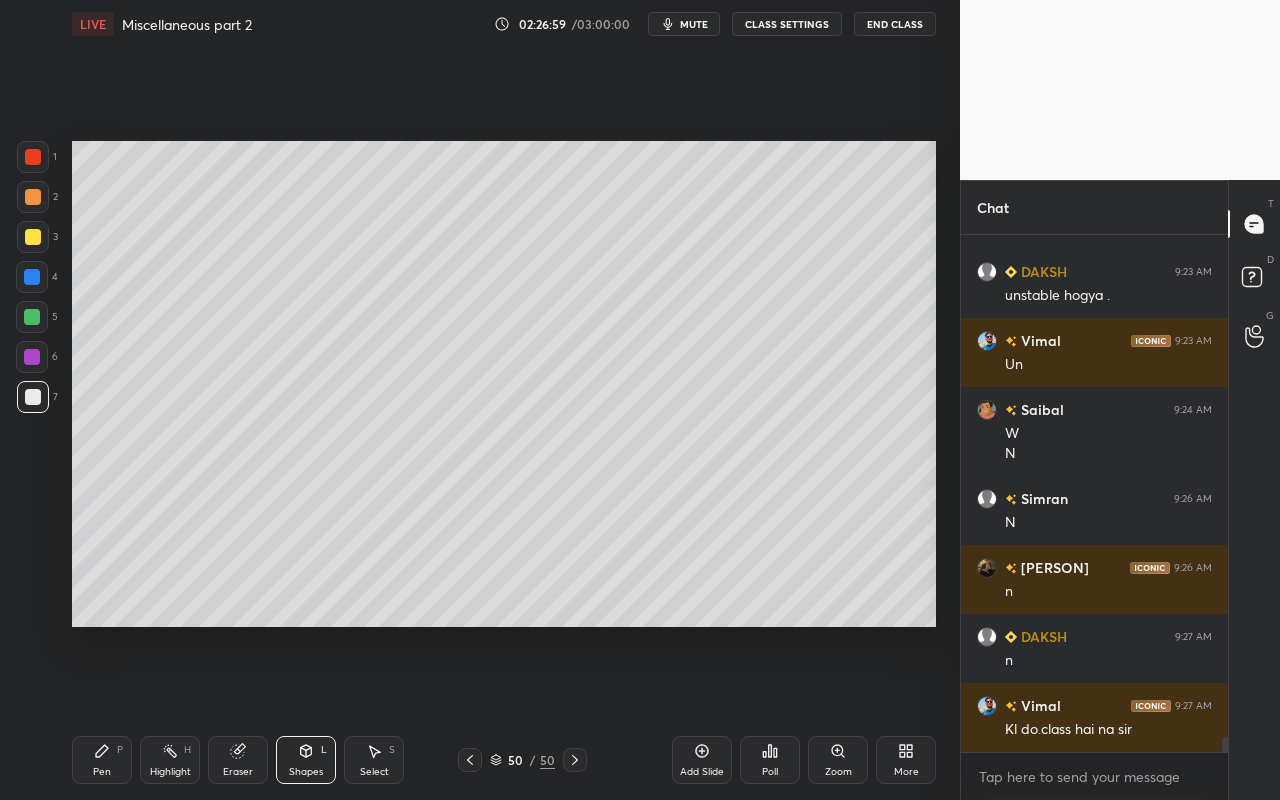 click on "Pen P" at bounding box center (102, 760) 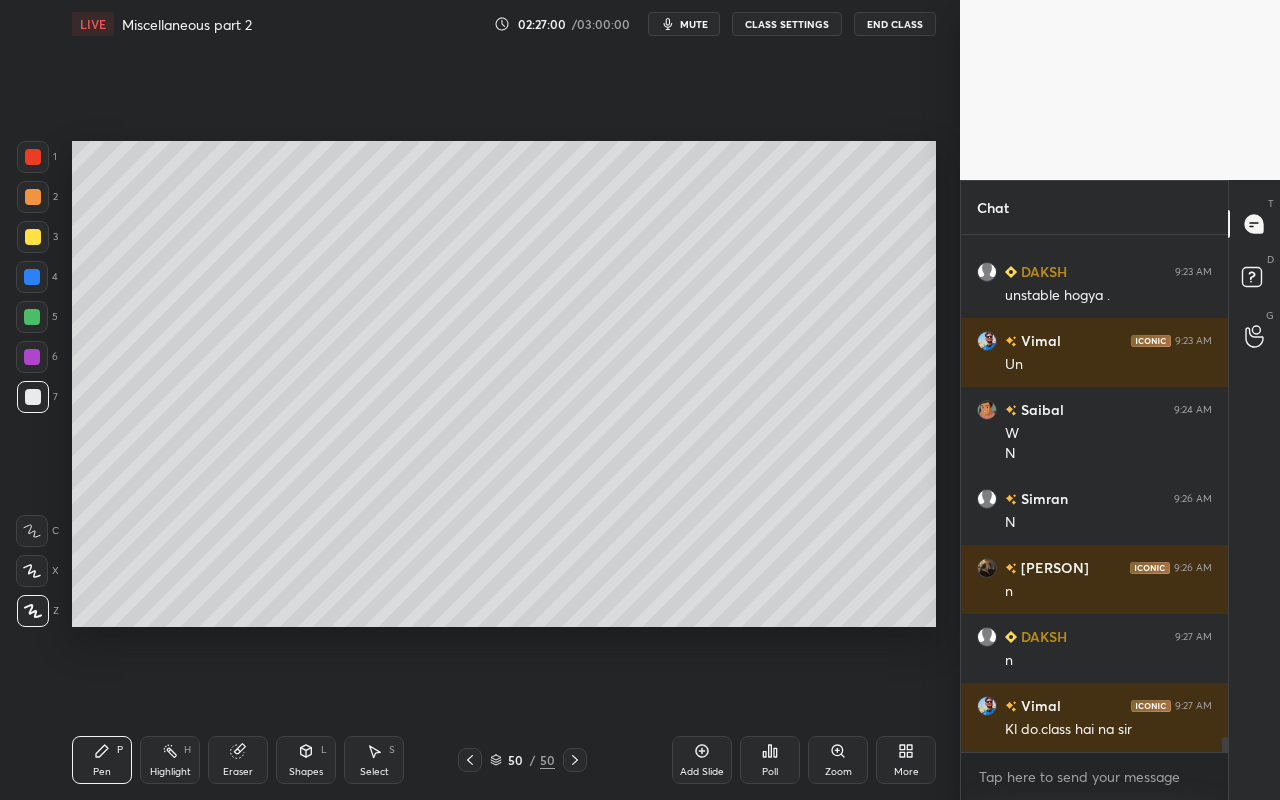 click at bounding box center (33, 237) 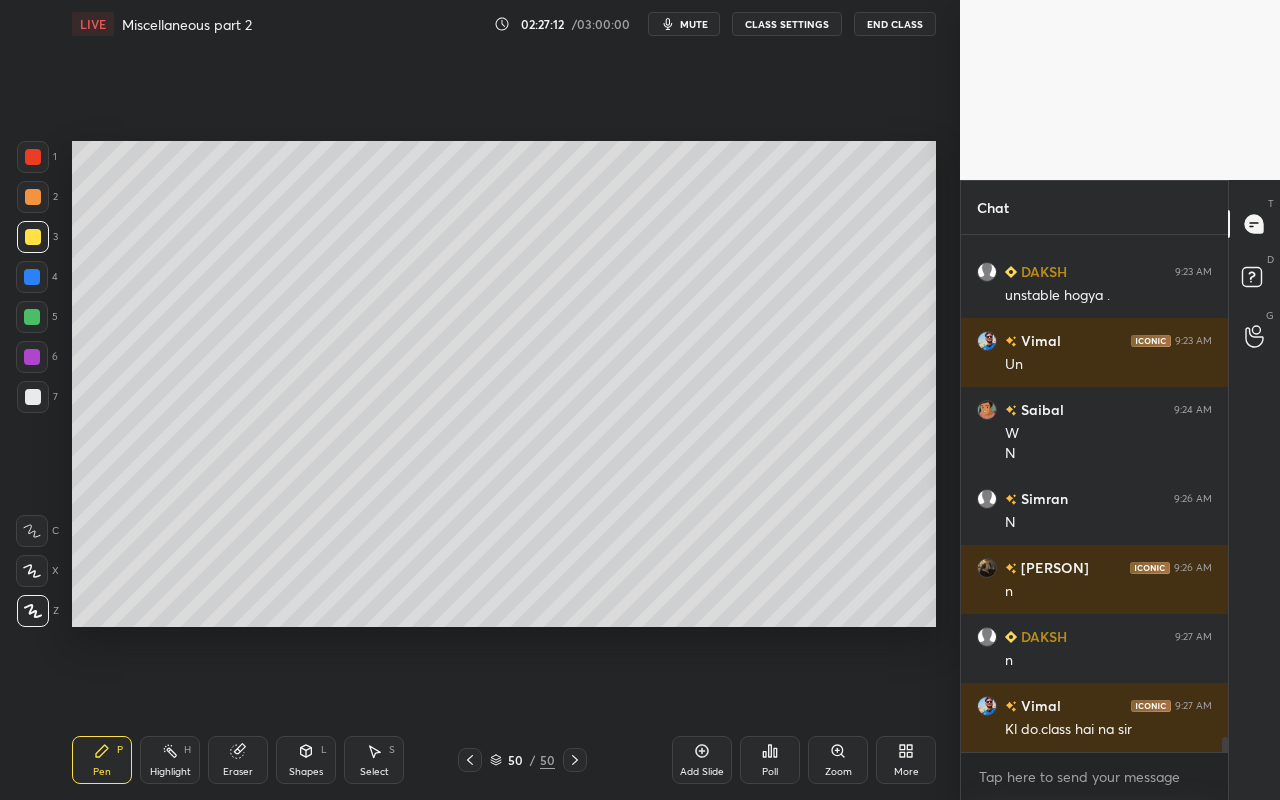 drag, startPoint x: 383, startPoint y: 758, endPoint x: 516, endPoint y: 634, distance: 181.83784 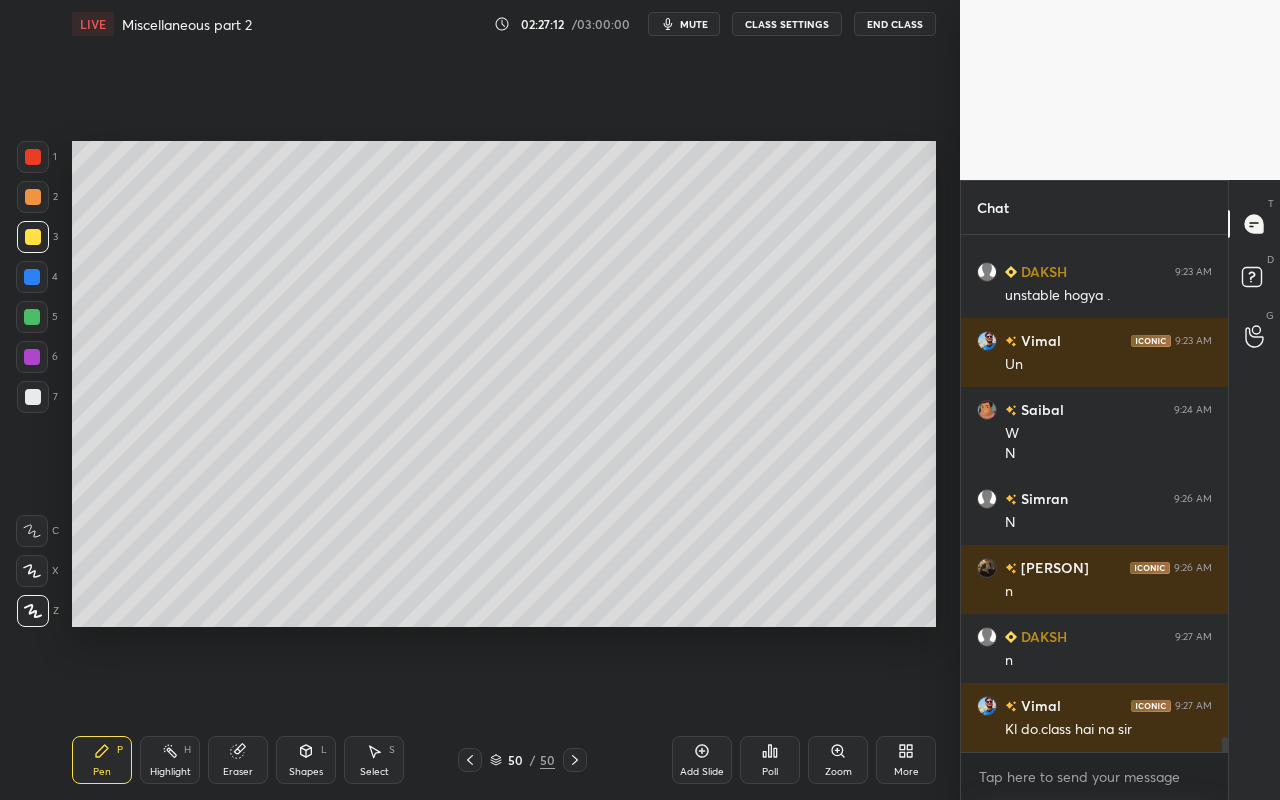 click on "Select S" at bounding box center [374, 760] 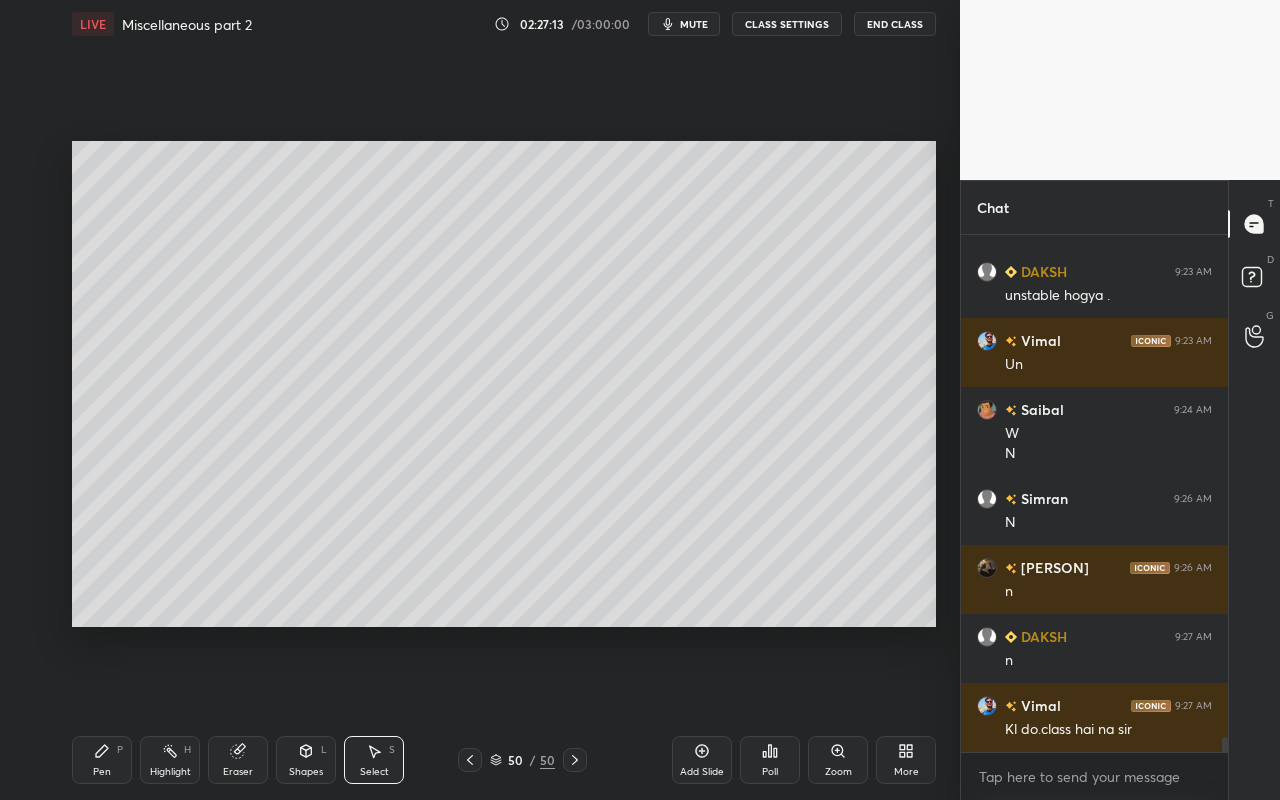click on "0 ° Undo Copy Paste here Duplicate Duplicate to new slide Delete" at bounding box center [504, 384] 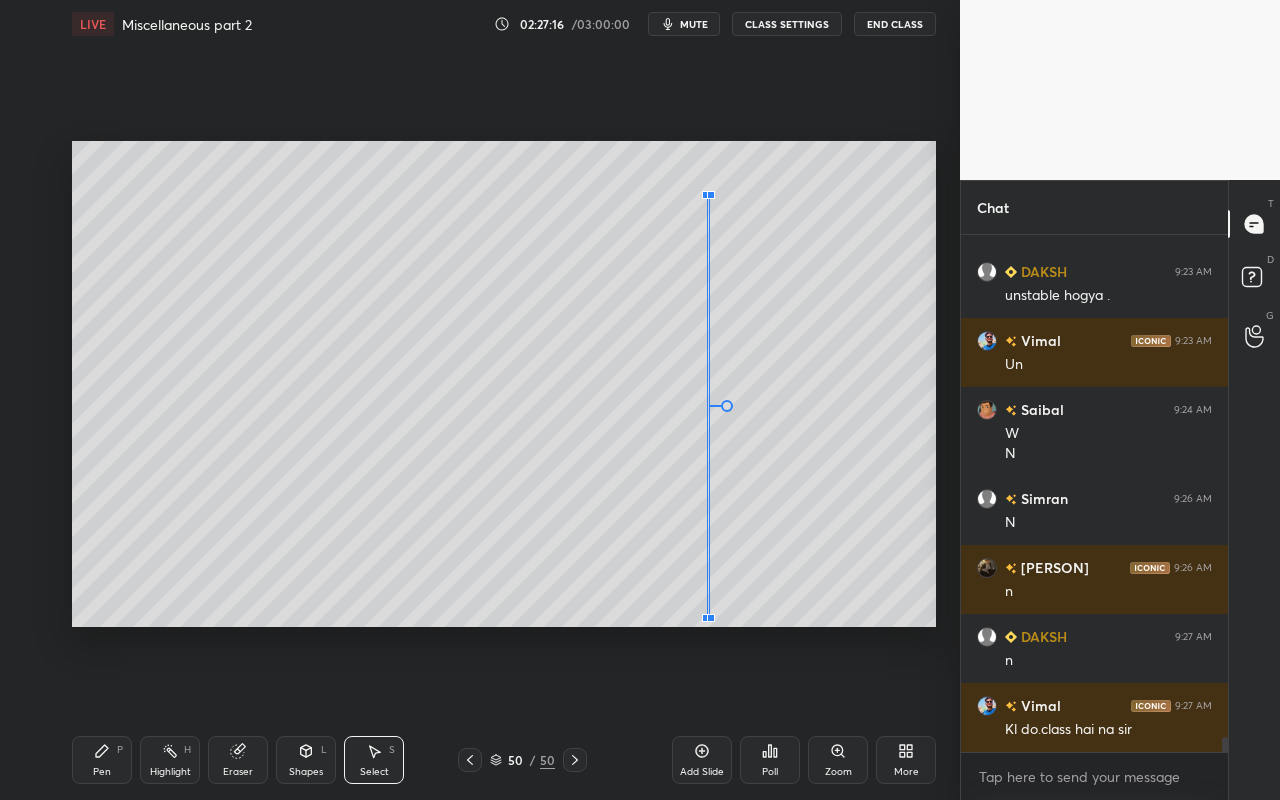 drag, startPoint x: 717, startPoint y: 403, endPoint x: 706, endPoint y: 612, distance: 209.28928 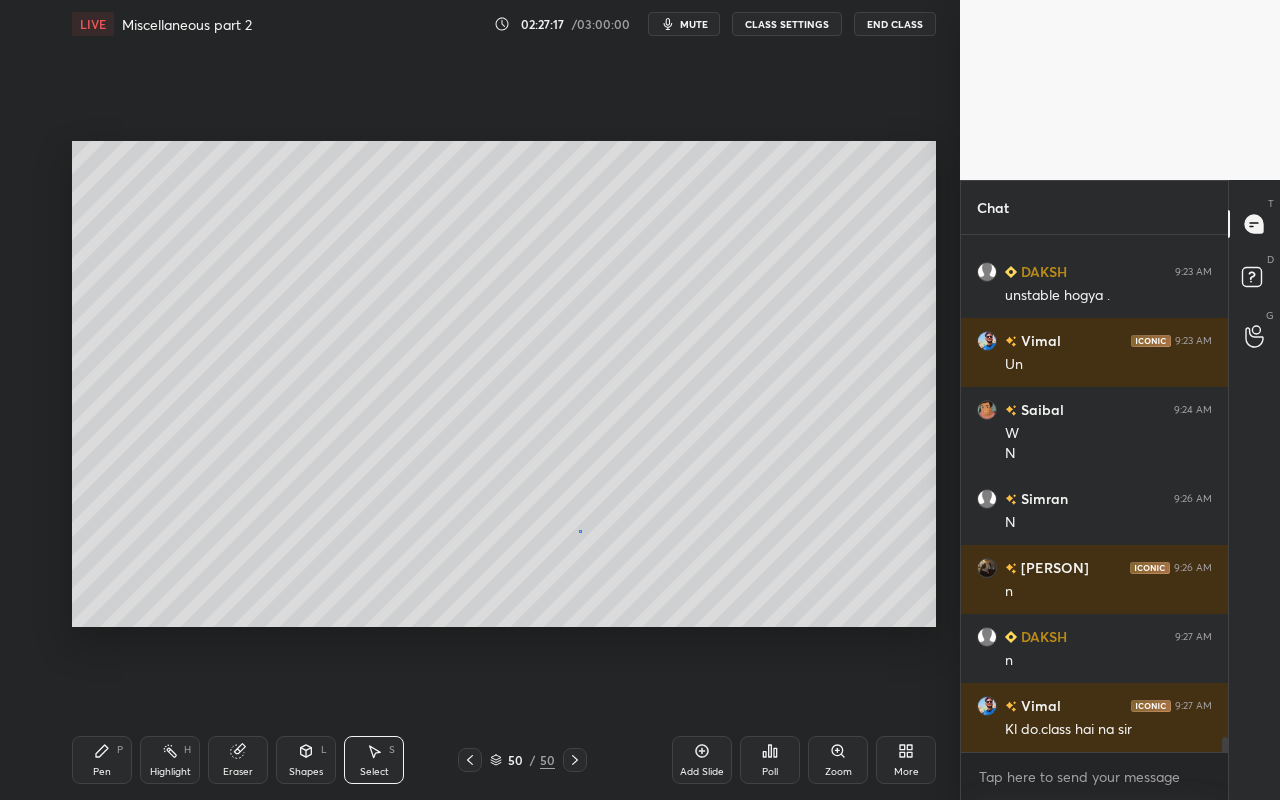 drag, startPoint x: 579, startPoint y: 530, endPoint x: 560, endPoint y: 526, distance: 19.416489 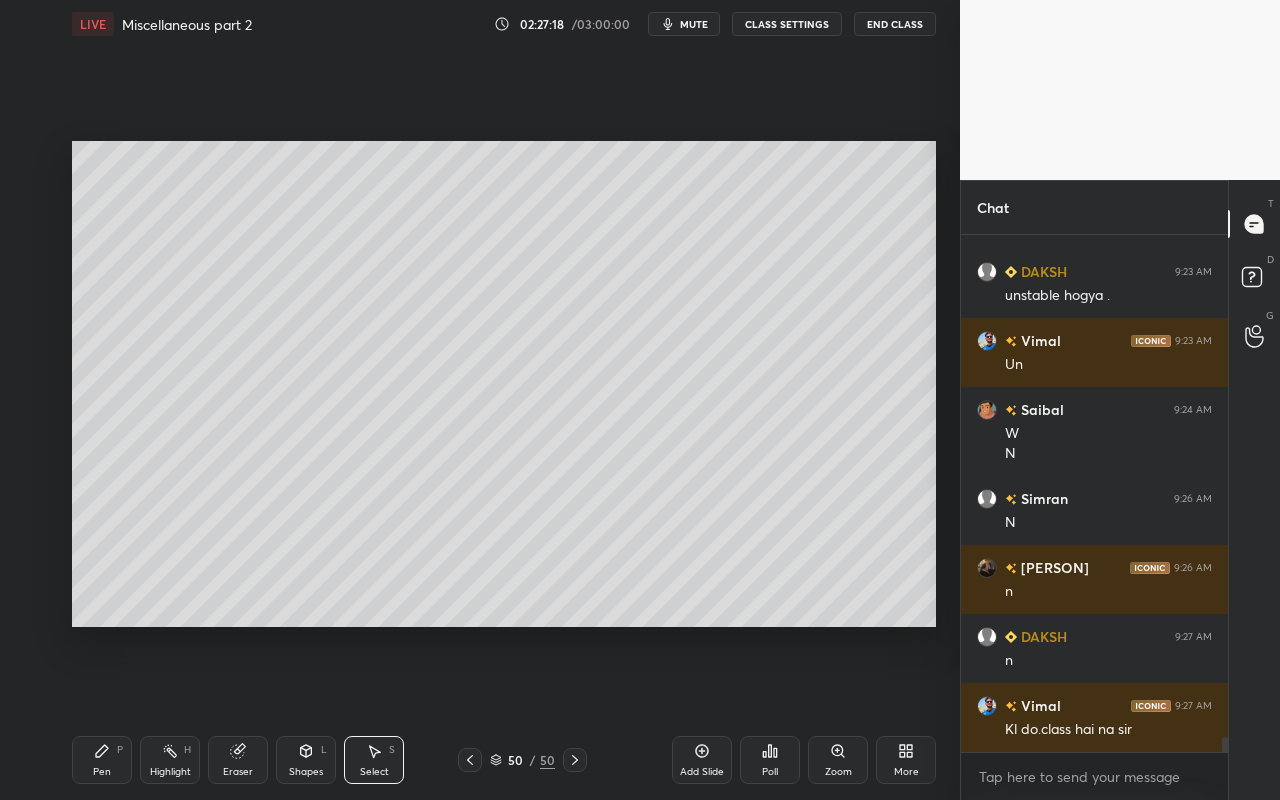 click on "Highlight" at bounding box center (170, 772) 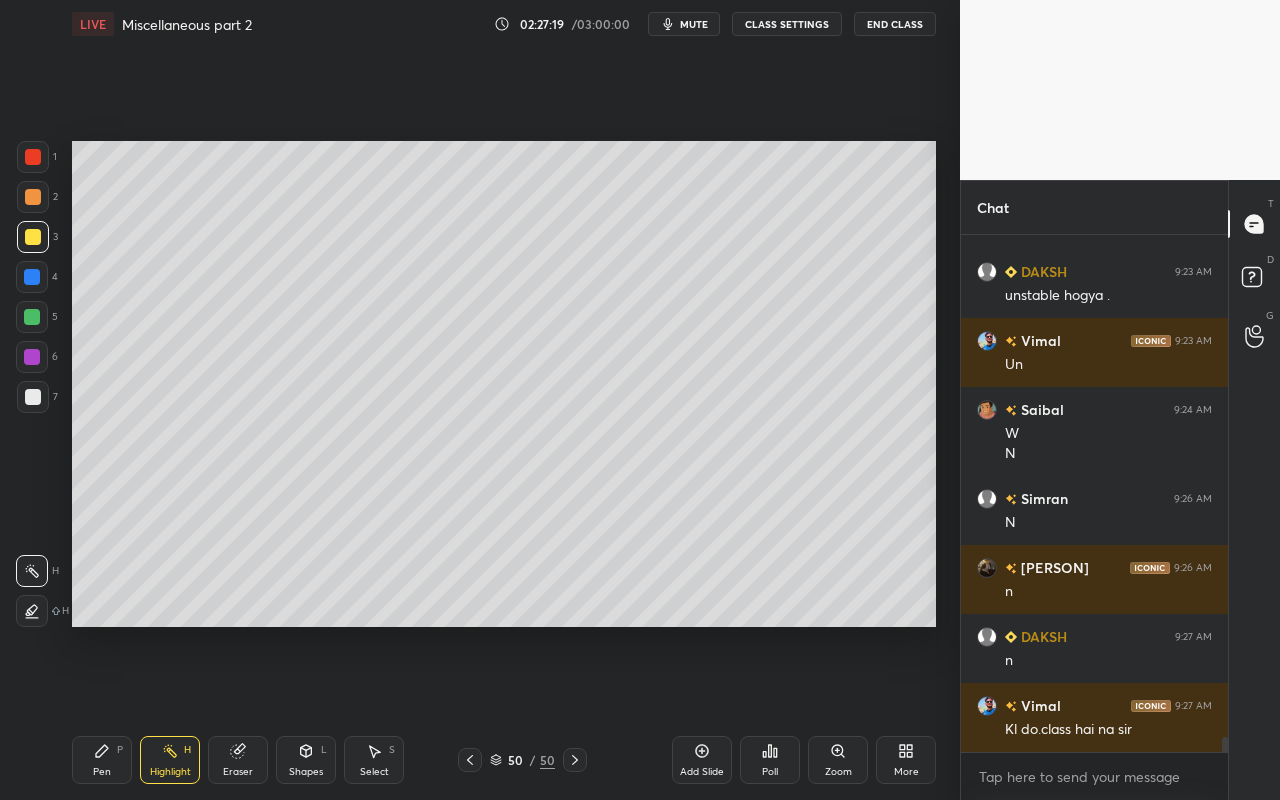 drag, startPoint x: 22, startPoint y: 613, endPoint x: 31, endPoint y: 580, distance: 34.20526 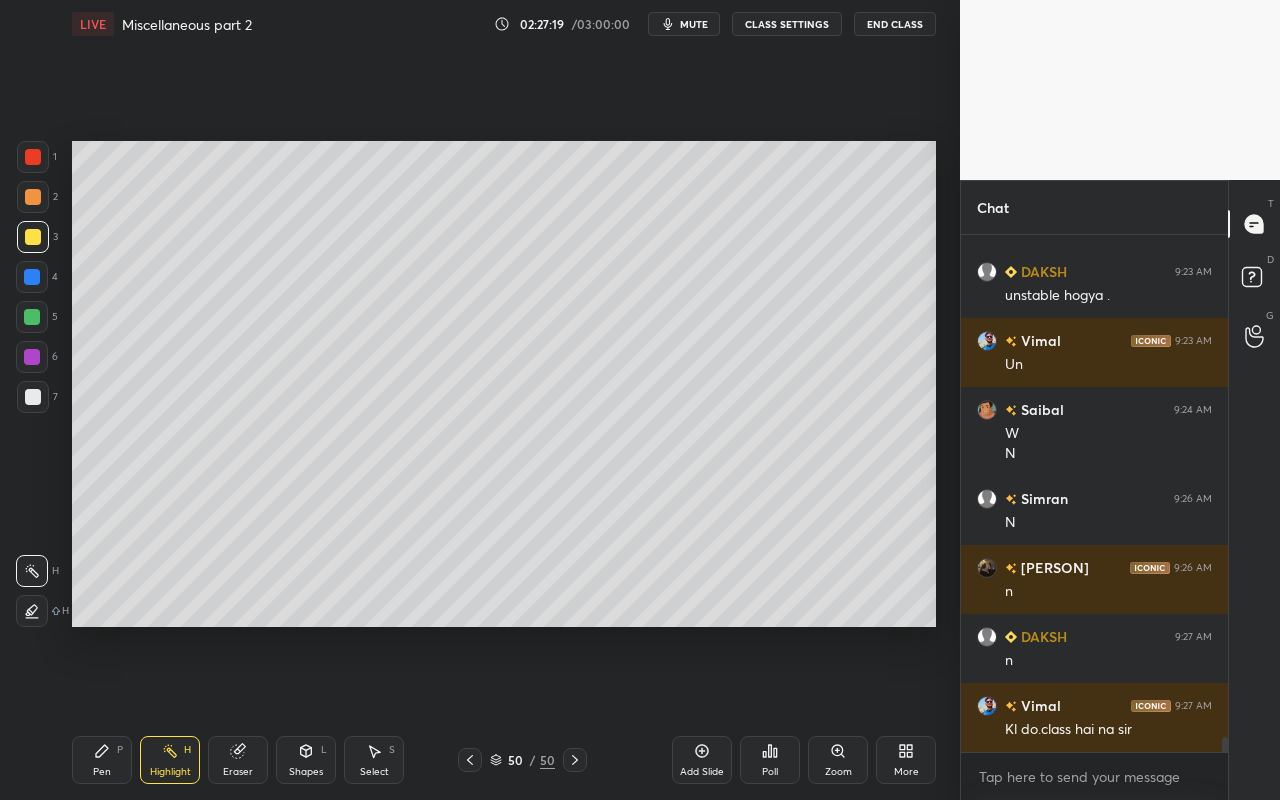 click at bounding box center [32, 611] 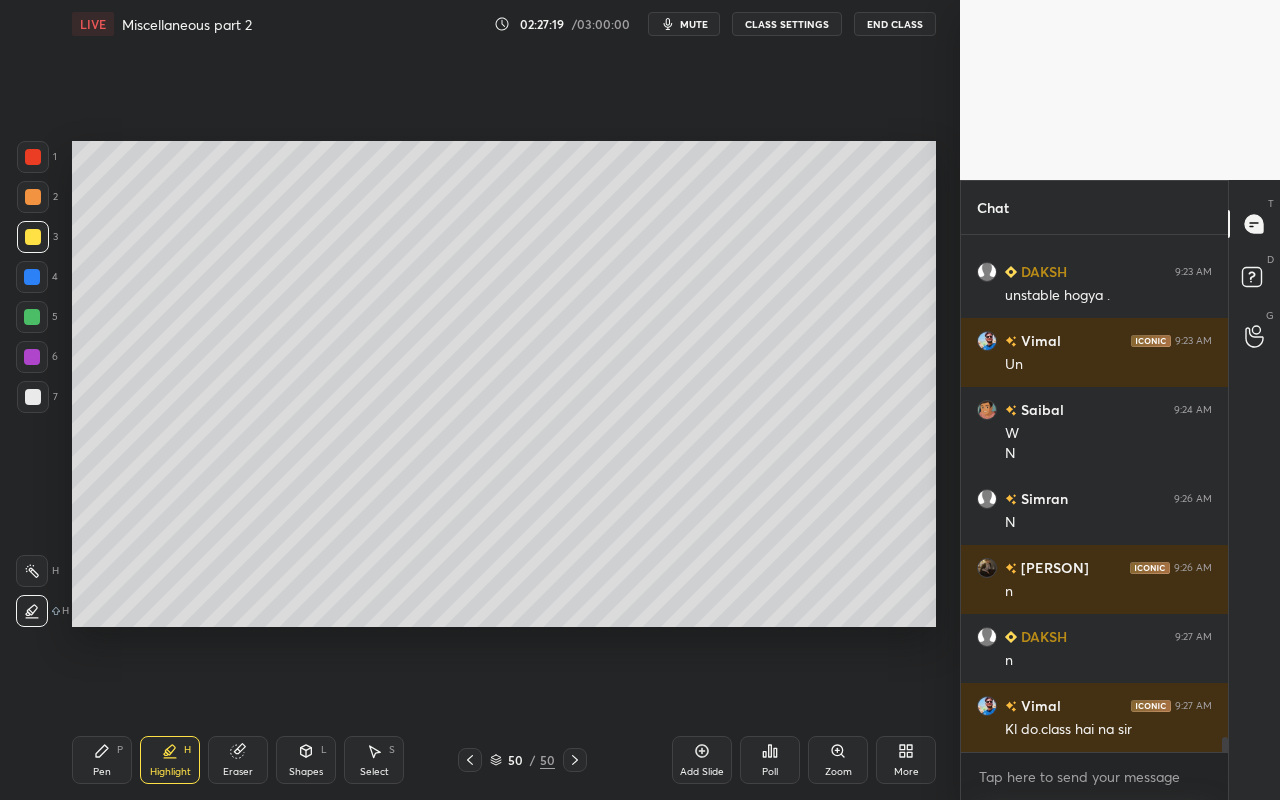 click at bounding box center [33, 197] 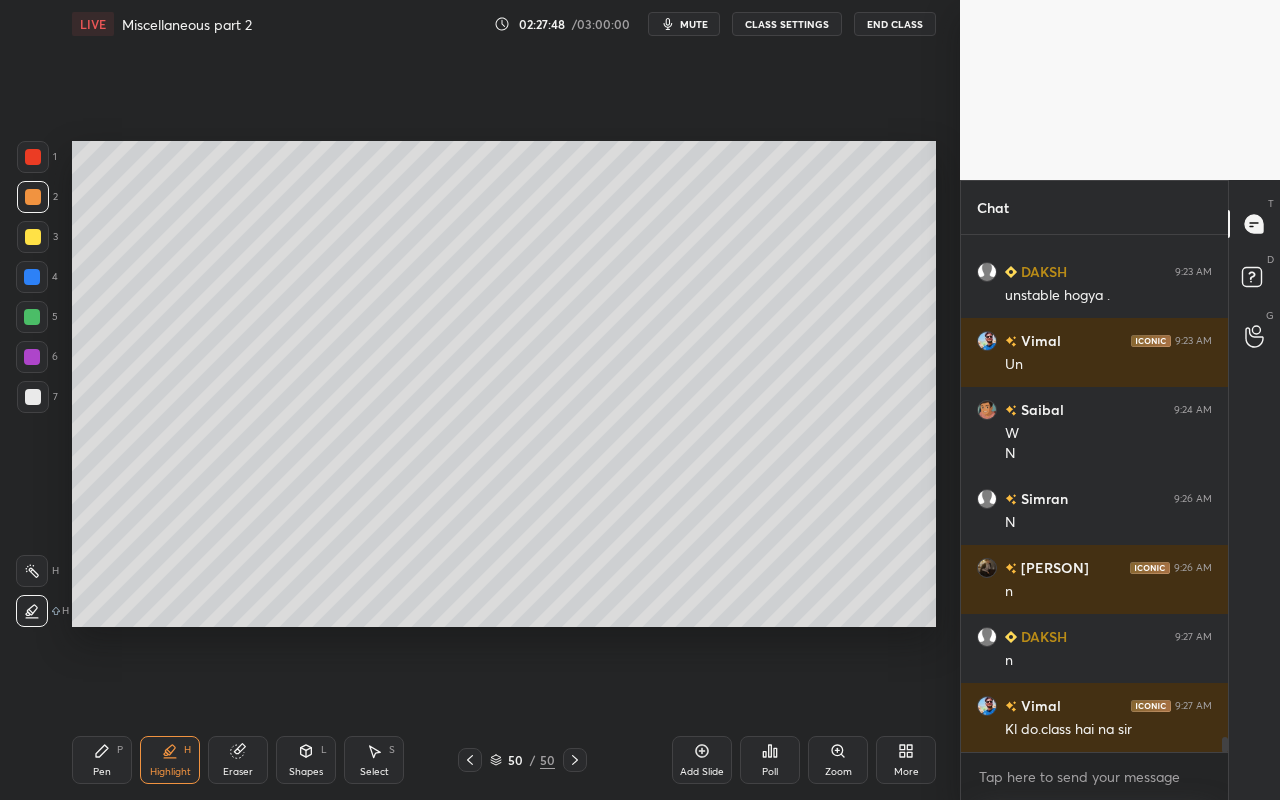 scroll, scrollTop: 17107, scrollLeft: 0, axis: vertical 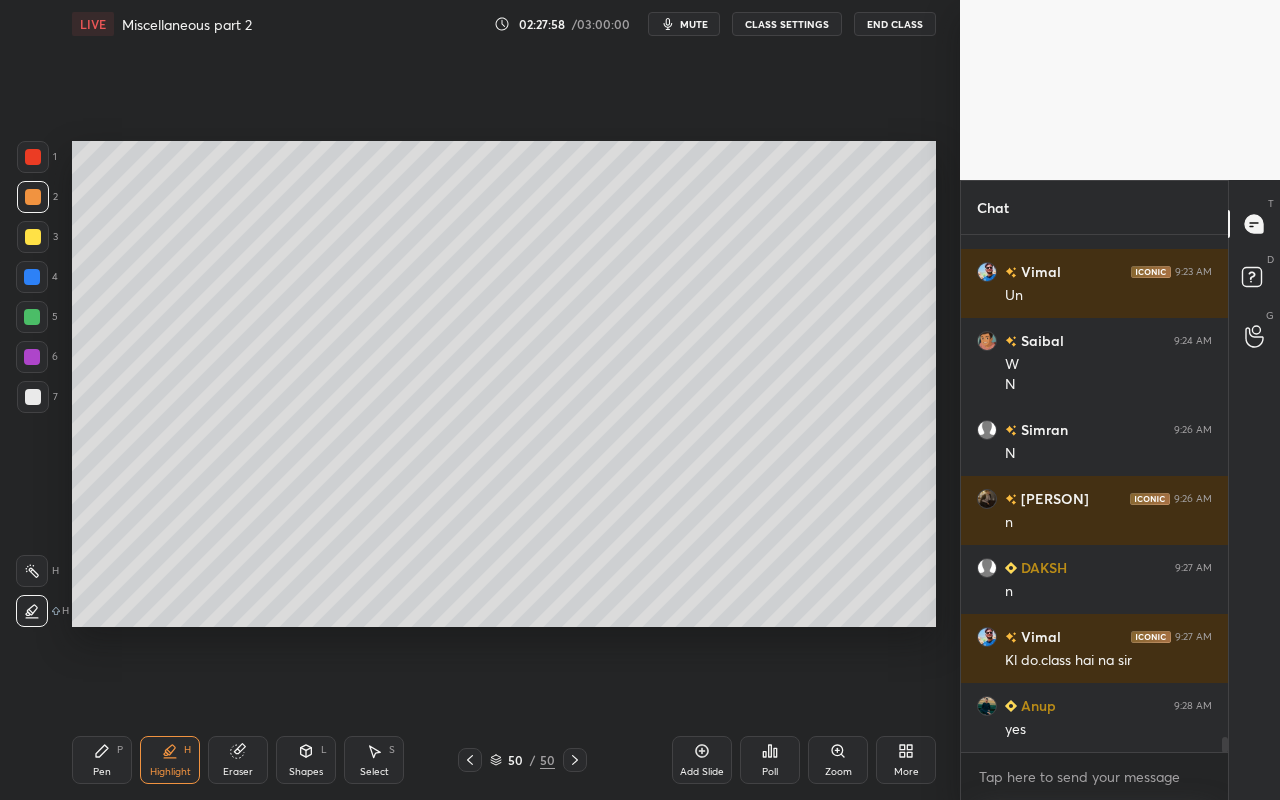 drag, startPoint x: 99, startPoint y: 771, endPoint x: 115, endPoint y: 744, distance: 31.38471 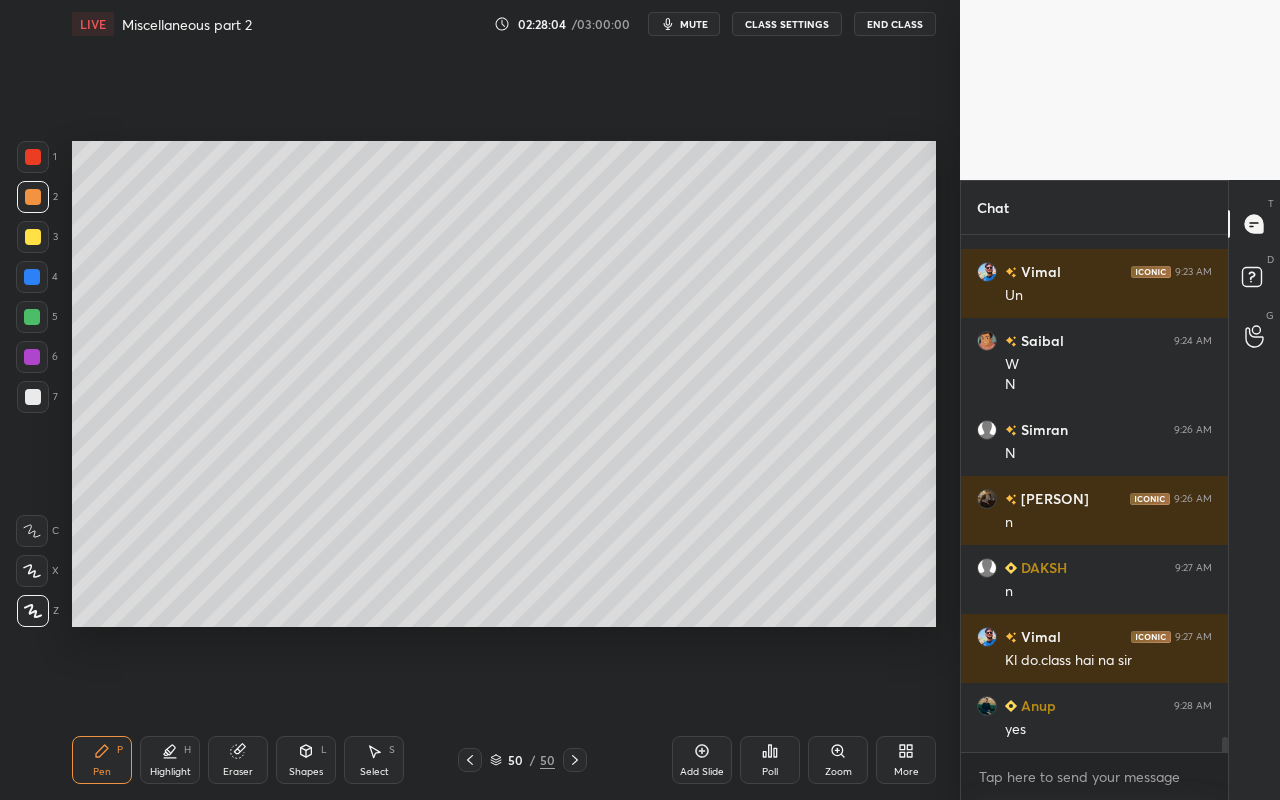 drag, startPoint x: 185, startPoint y: 773, endPoint x: 195, endPoint y: 745, distance: 29.732138 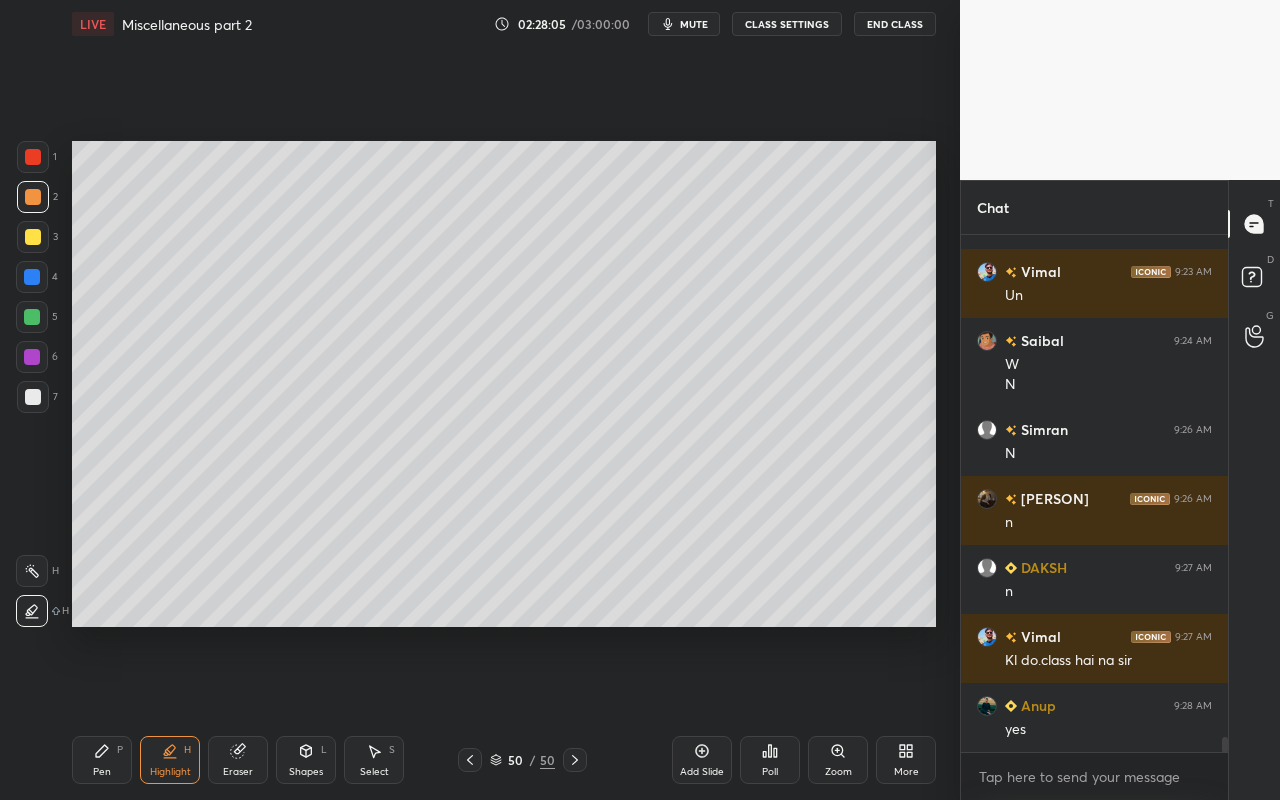 drag, startPoint x: 32, startPoint y: 611, endPoint x: 36, endPoint y: 598, distance: 13.601471 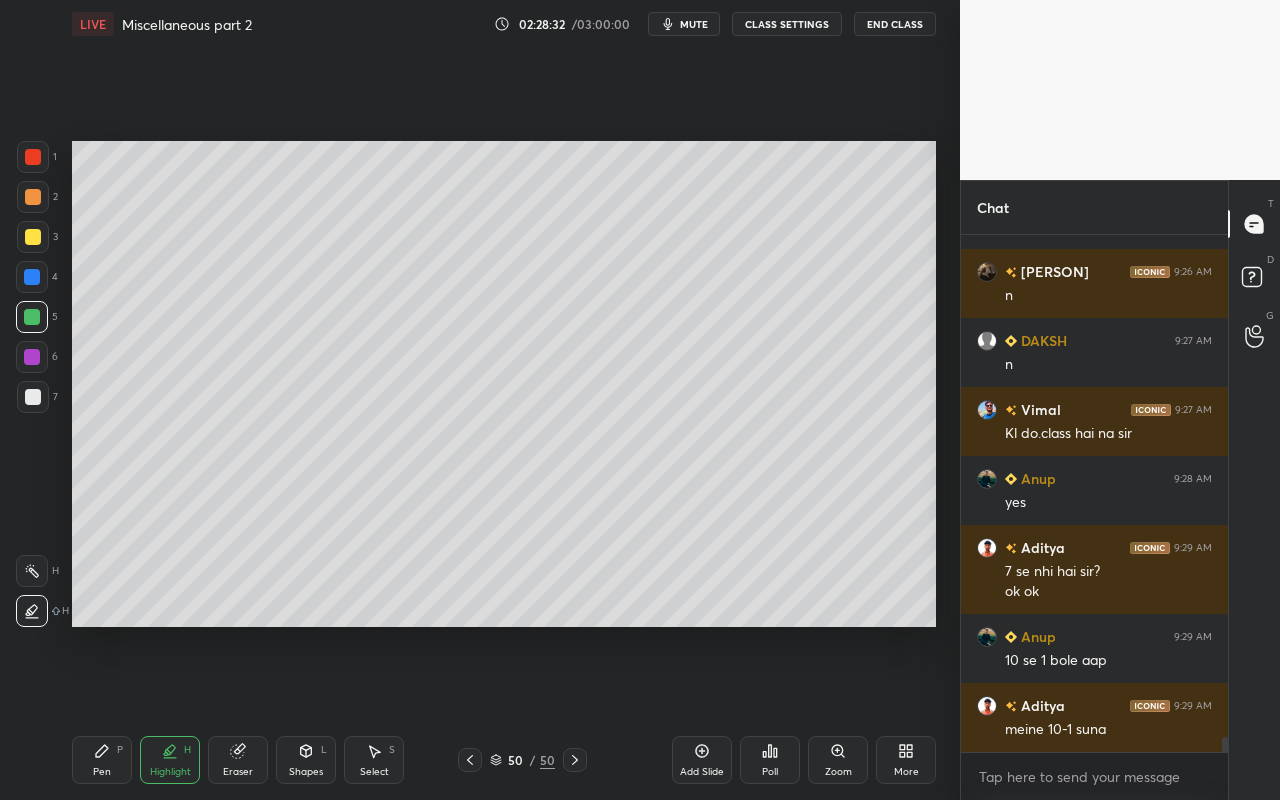 scroll, scrollTop: 17354, scrollLeft: 0, axis: vertical 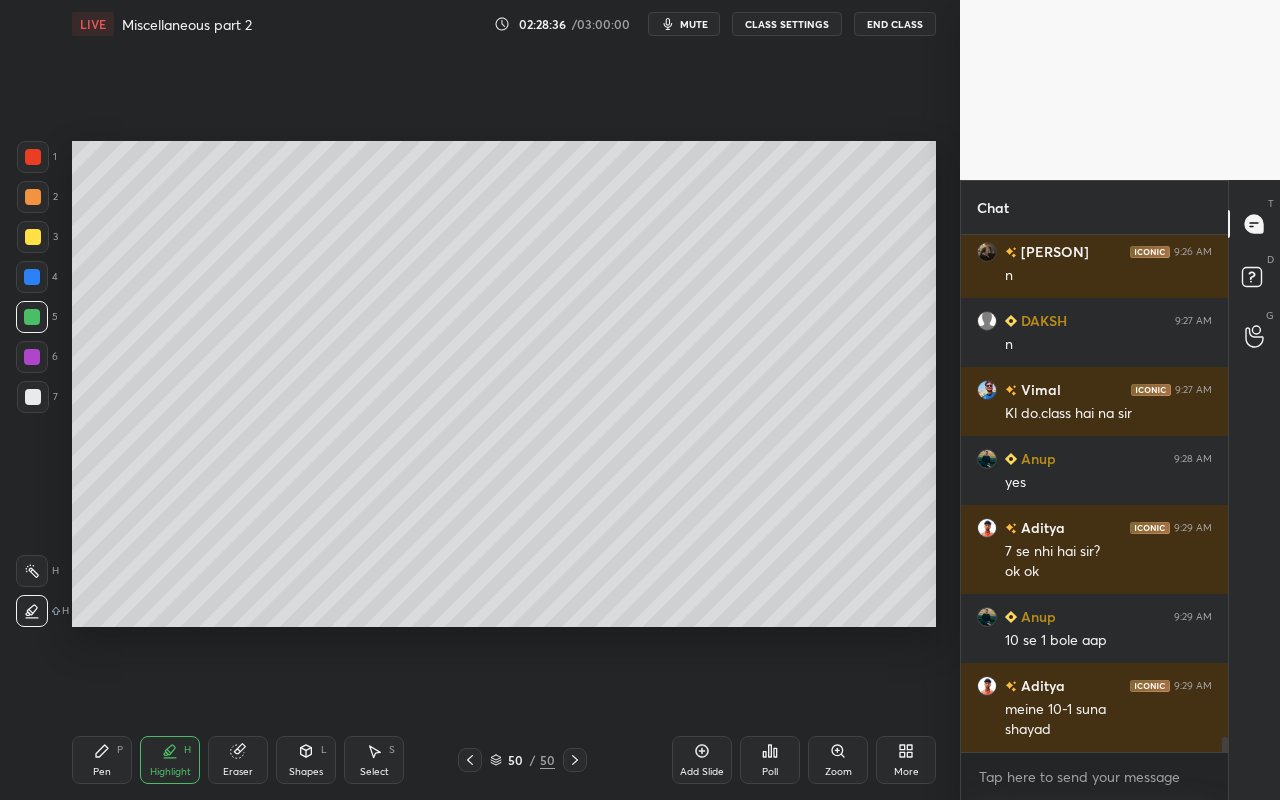 drag, startPoint x: 87, startPoint y: 765, endPoint x: 104, endPoint y: 741, distance: 29.410883 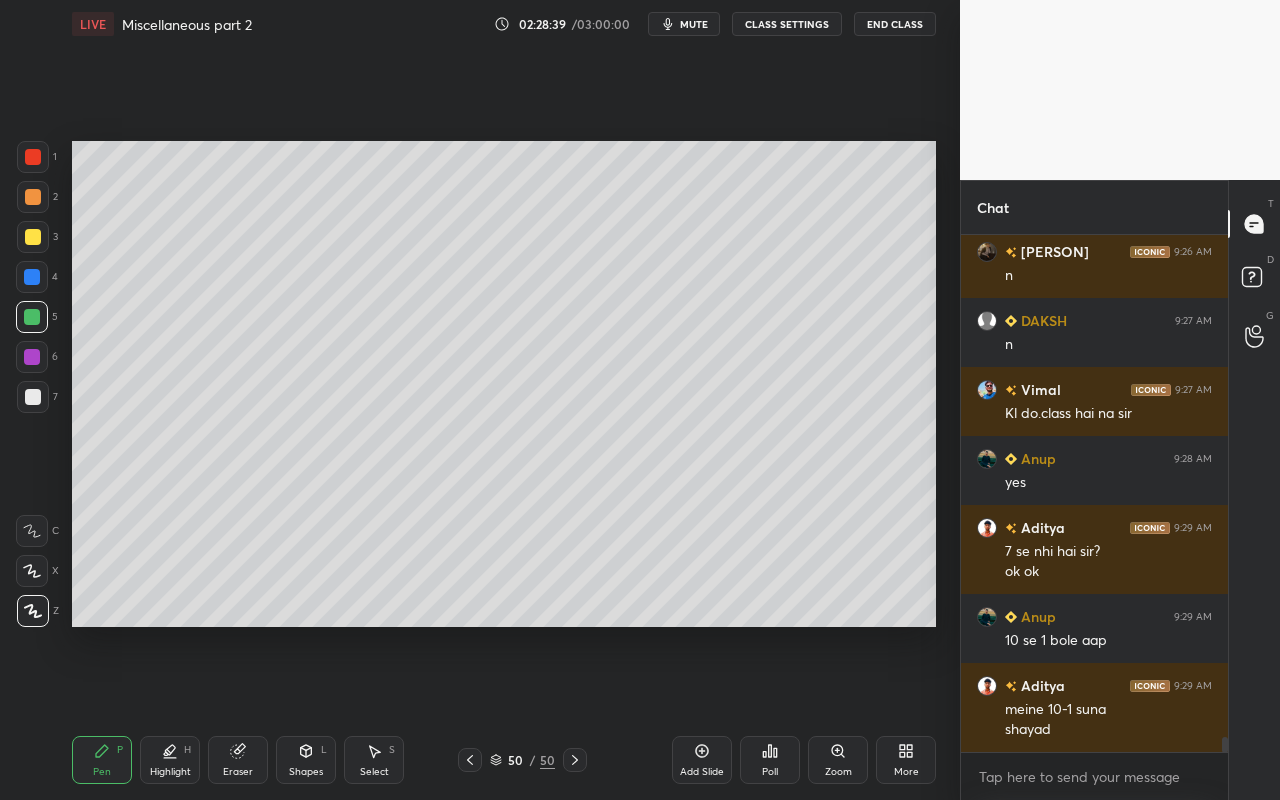 scroll, scrollTop: 17423, scrollLeft: 0, axis: vertical 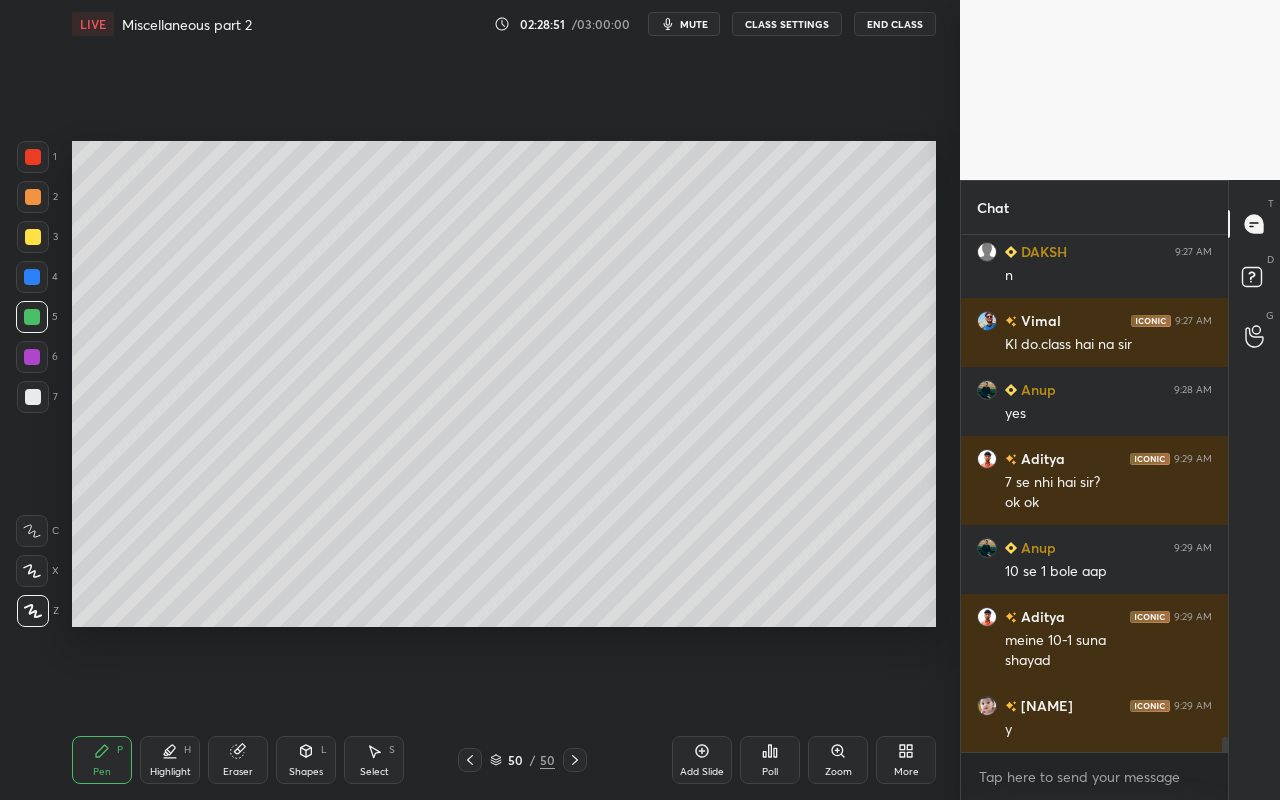 click on "Highlight H" at bounding box center [170, 760] 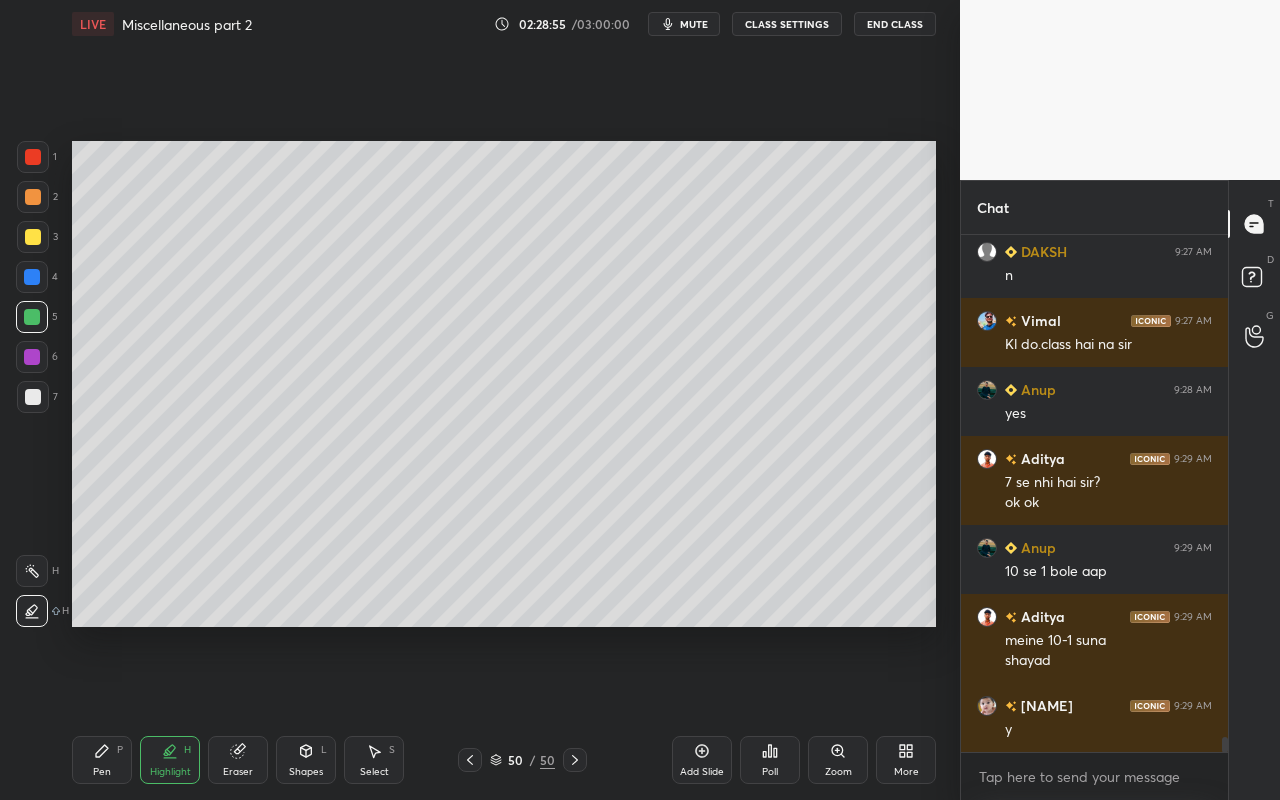drag, startPoint x: 89, startPoint y: 779, endPoint x: 106, endPoint y: 753, distance: 31.06445 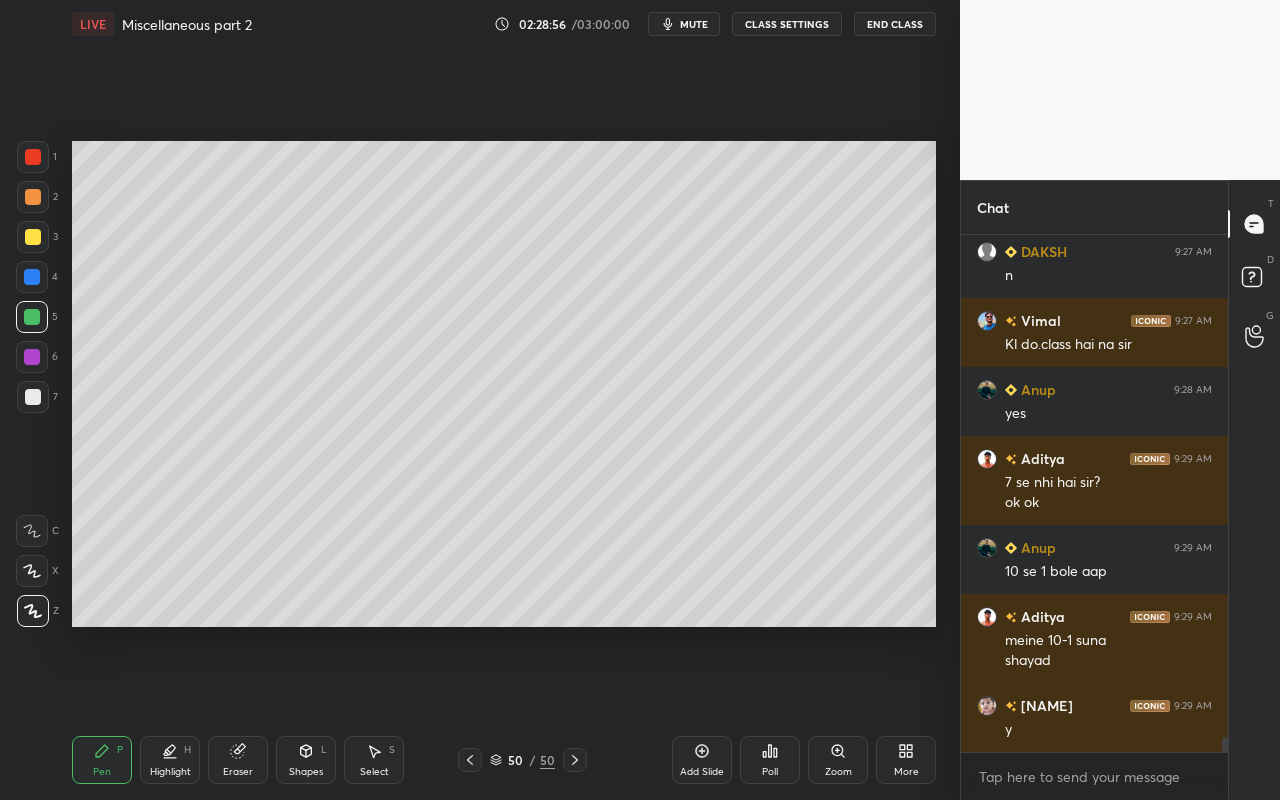 click at bounding box center (33, 397) 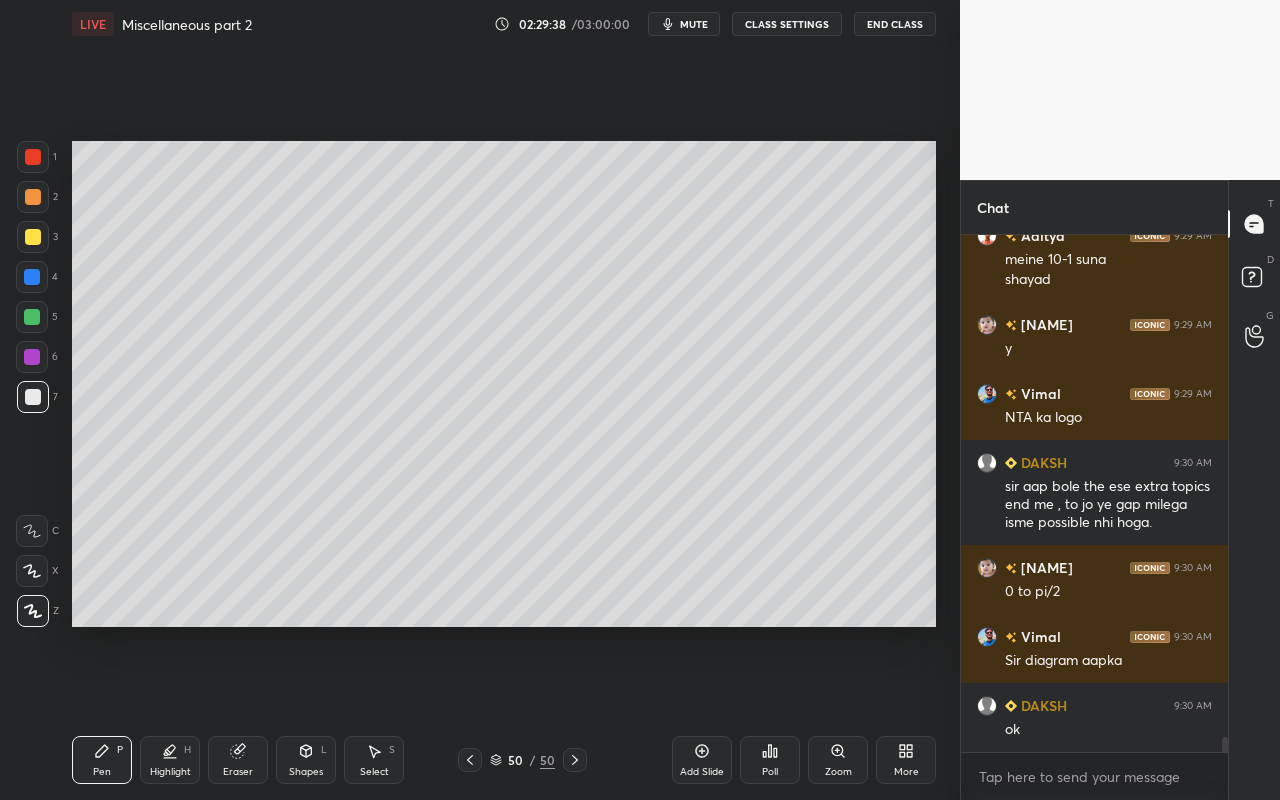 scroll, scrollTop: 17873, scrollLeft: 0, axis: vertical 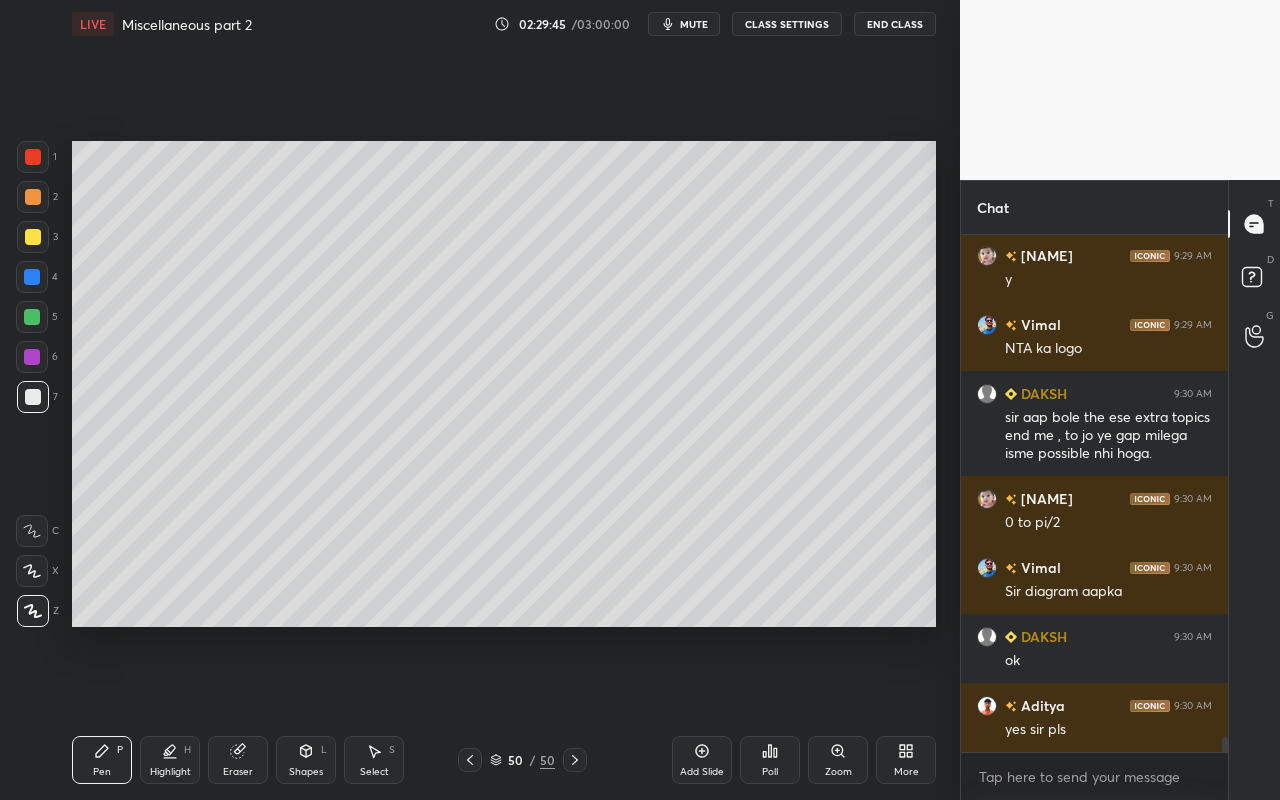 drag, startPoint x: 119, startPoint y: 773, endPoint x: 153, endPoint y: 749, distance: 41.617306 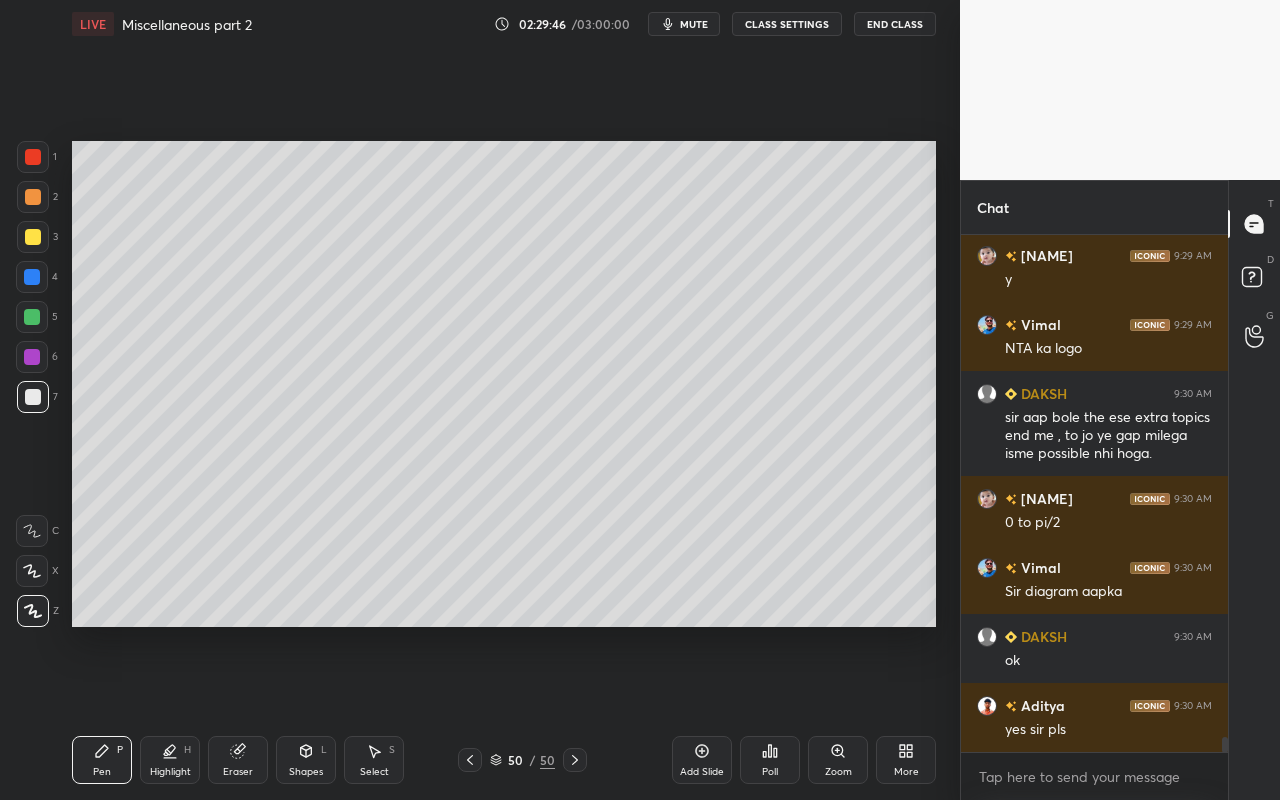 scroll, scrollTop: 17942, scrollLeft: 0, axis: vertical 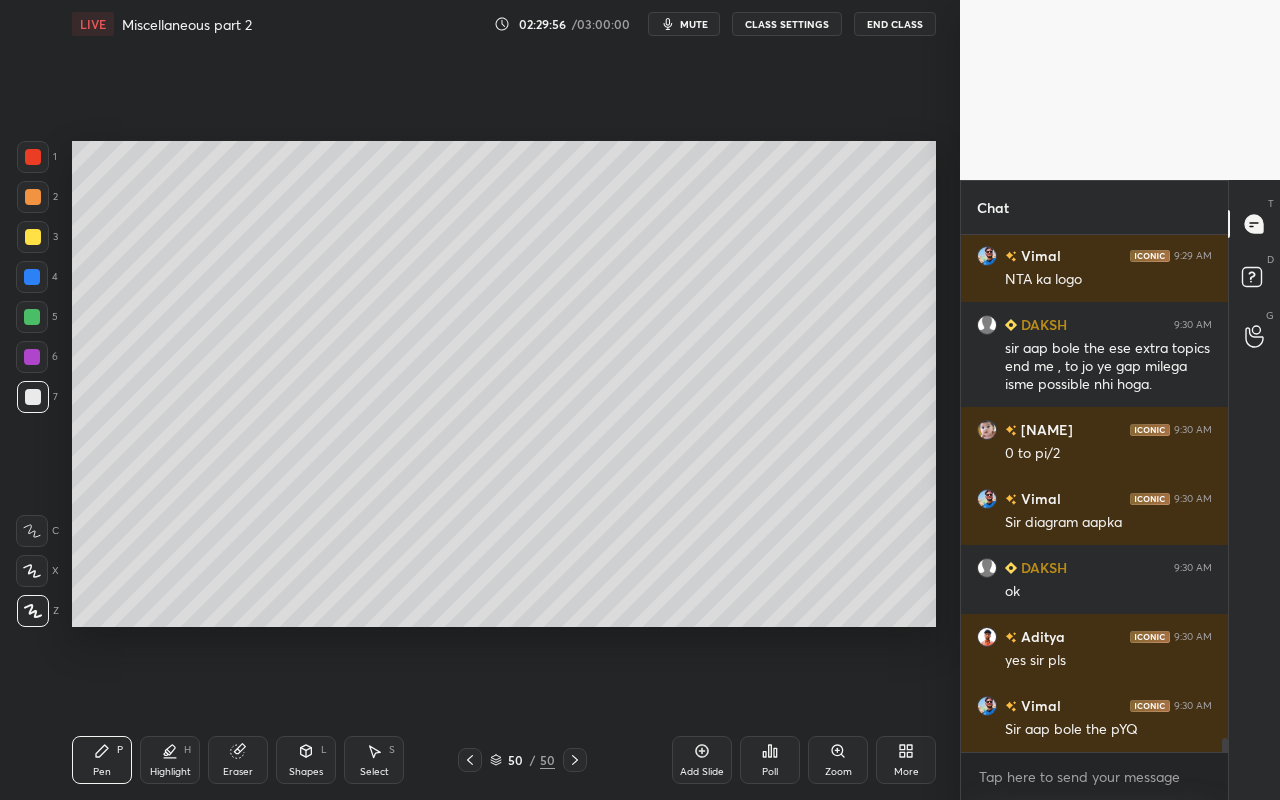 drag, startPoint x: 121, startPoint y: 772, endPoint x: 143, endPoint y: 688, distance: 86.833176 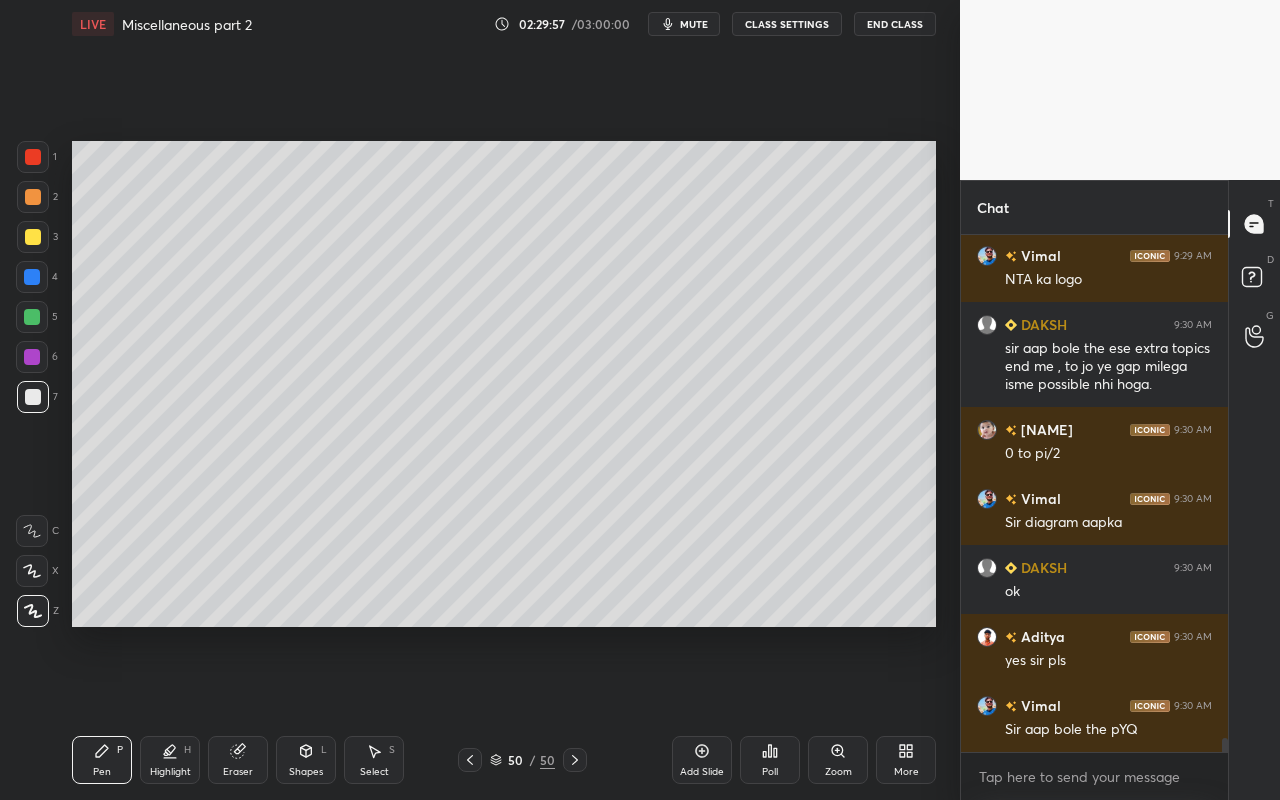 click at bounding box center [33, 197] 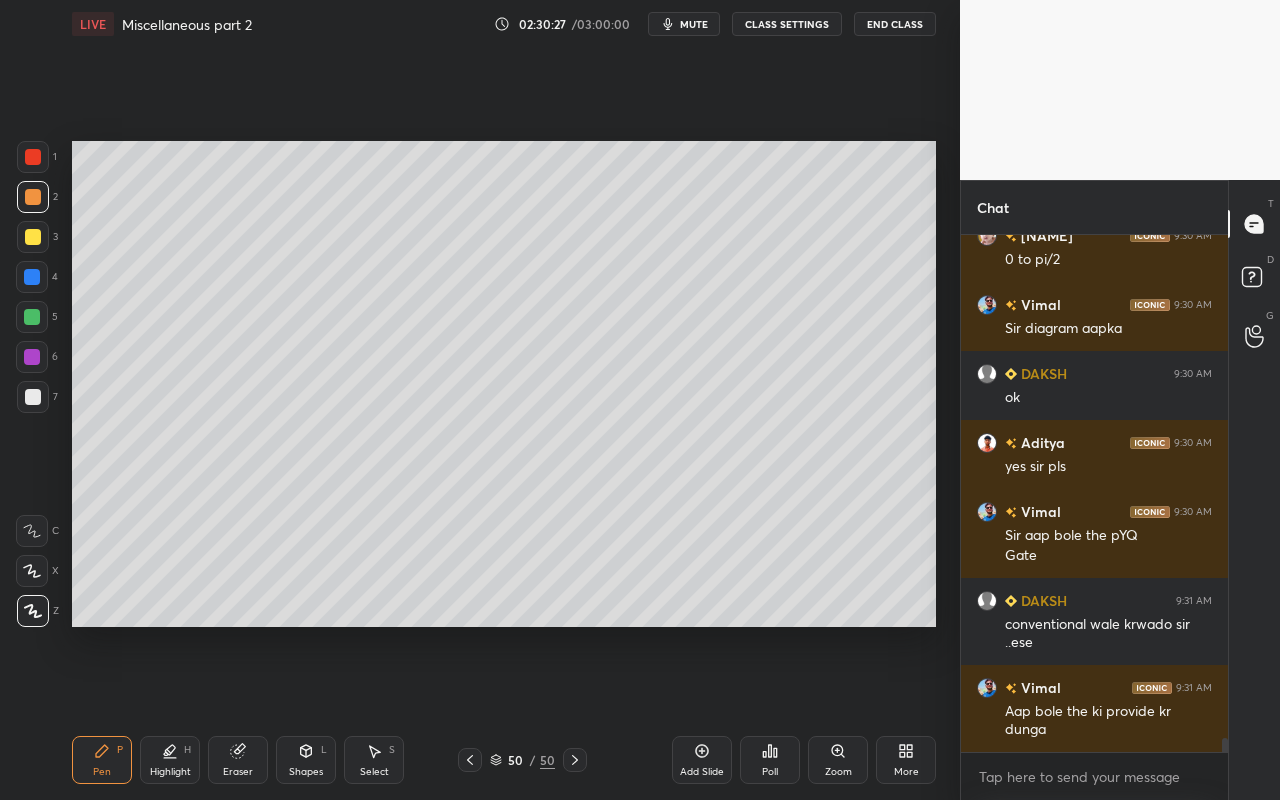scroll, scrollTop: 18223, scrollLeft: 0, axis: vertical 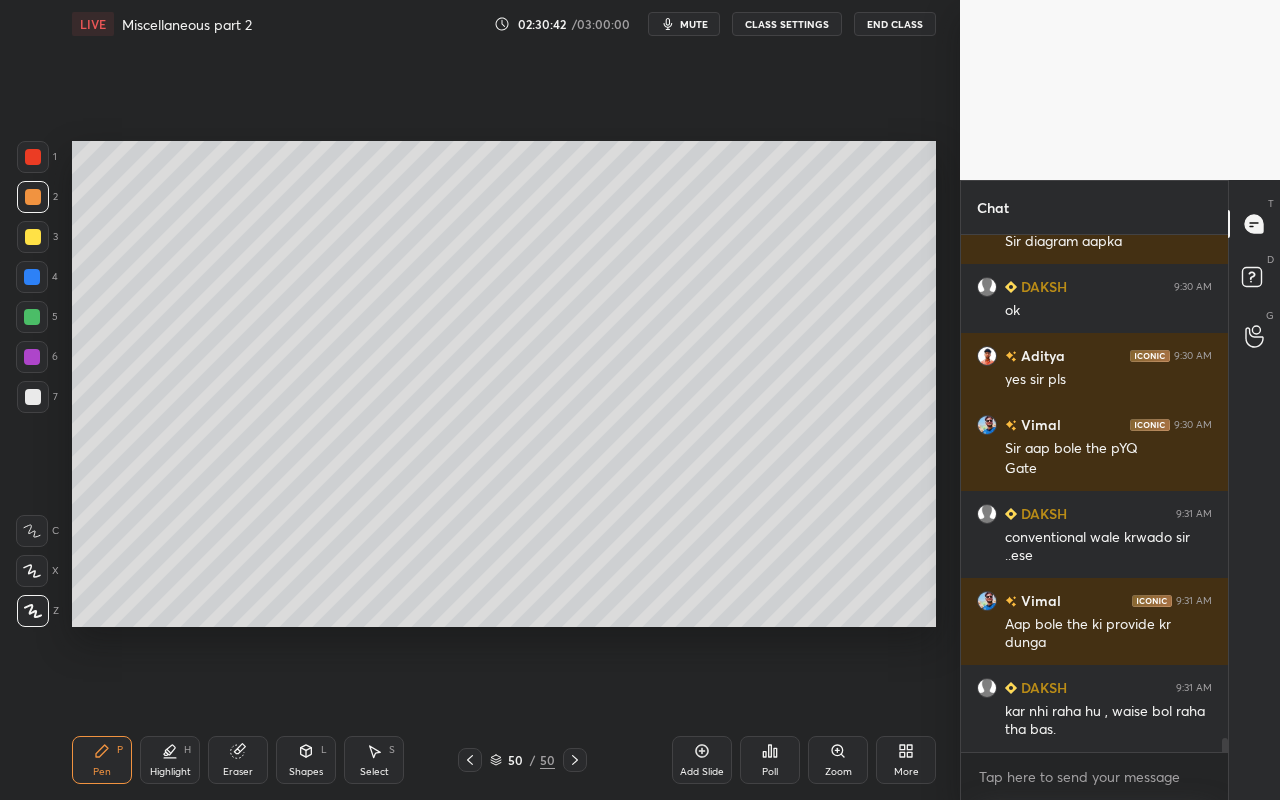 click 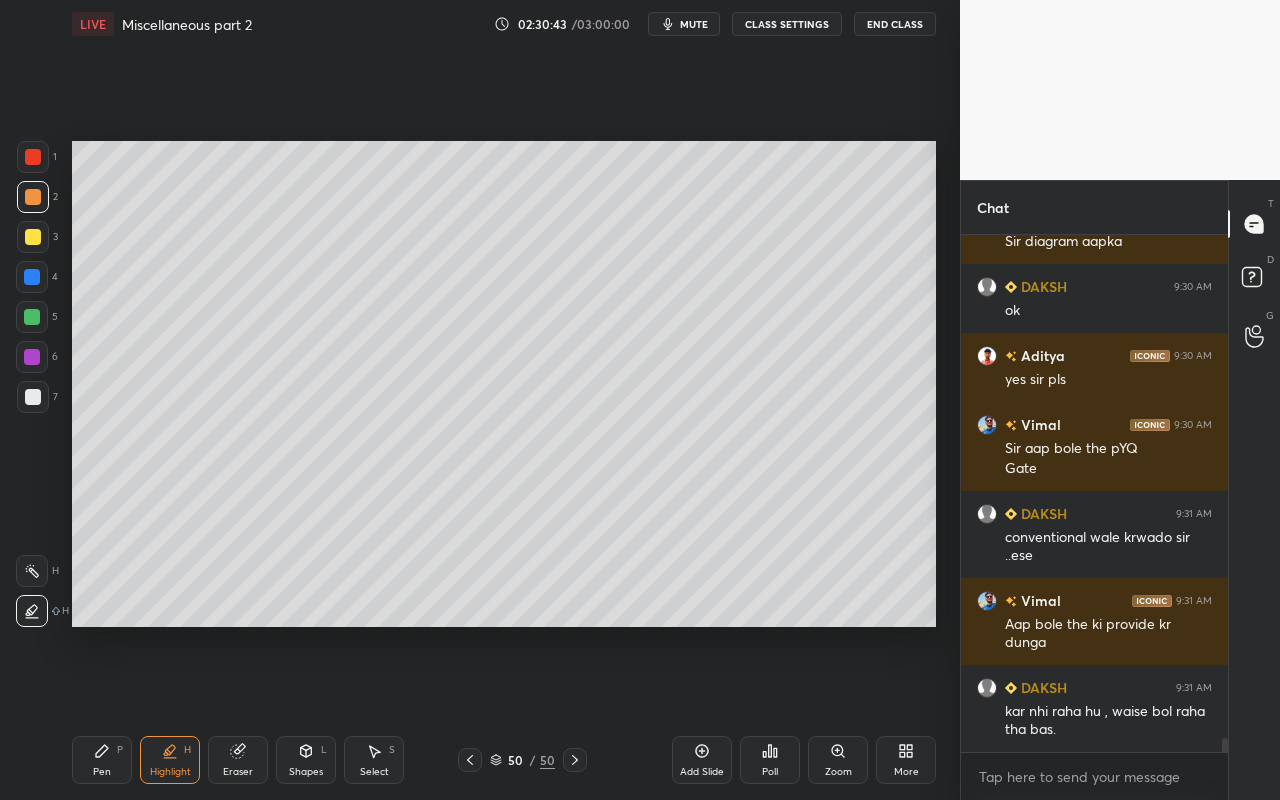 click on "Pen P" at bounding box center (102, 760) 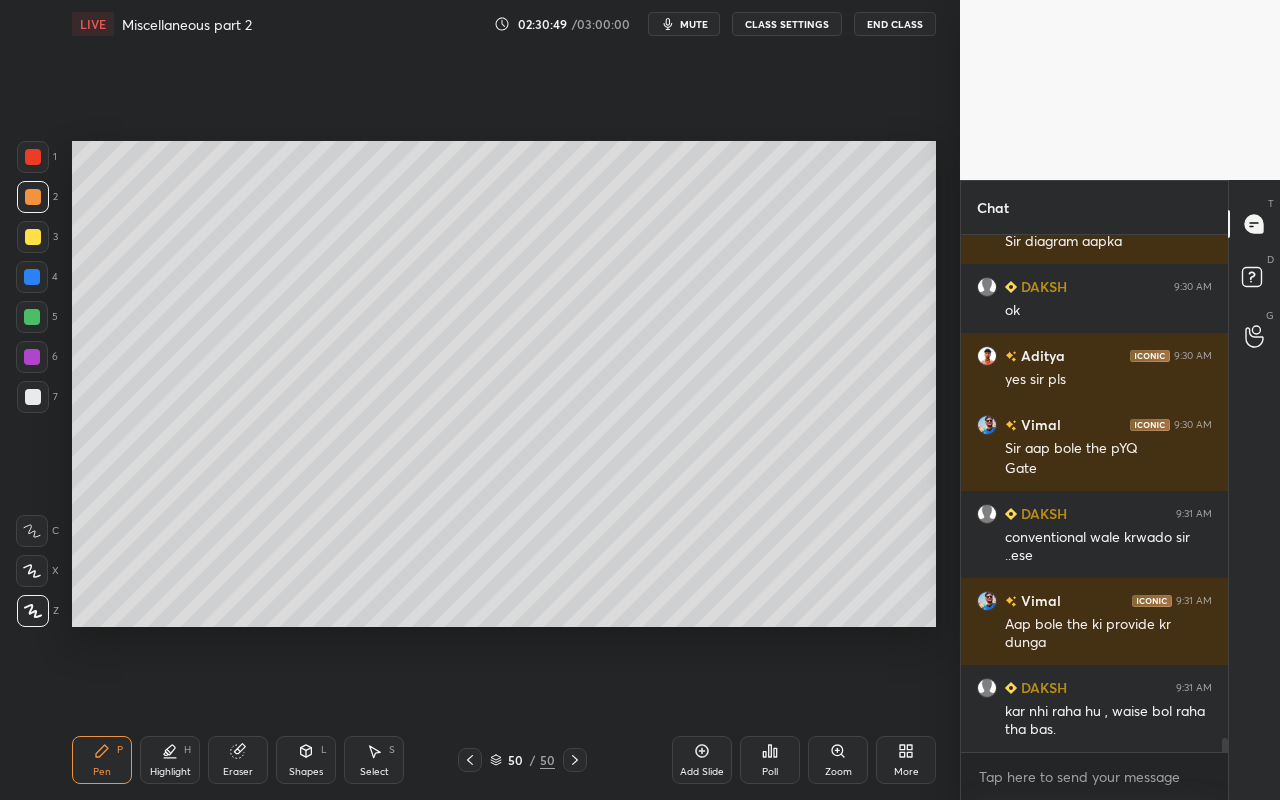 click on "Pen" at bounding box center (102, 772) 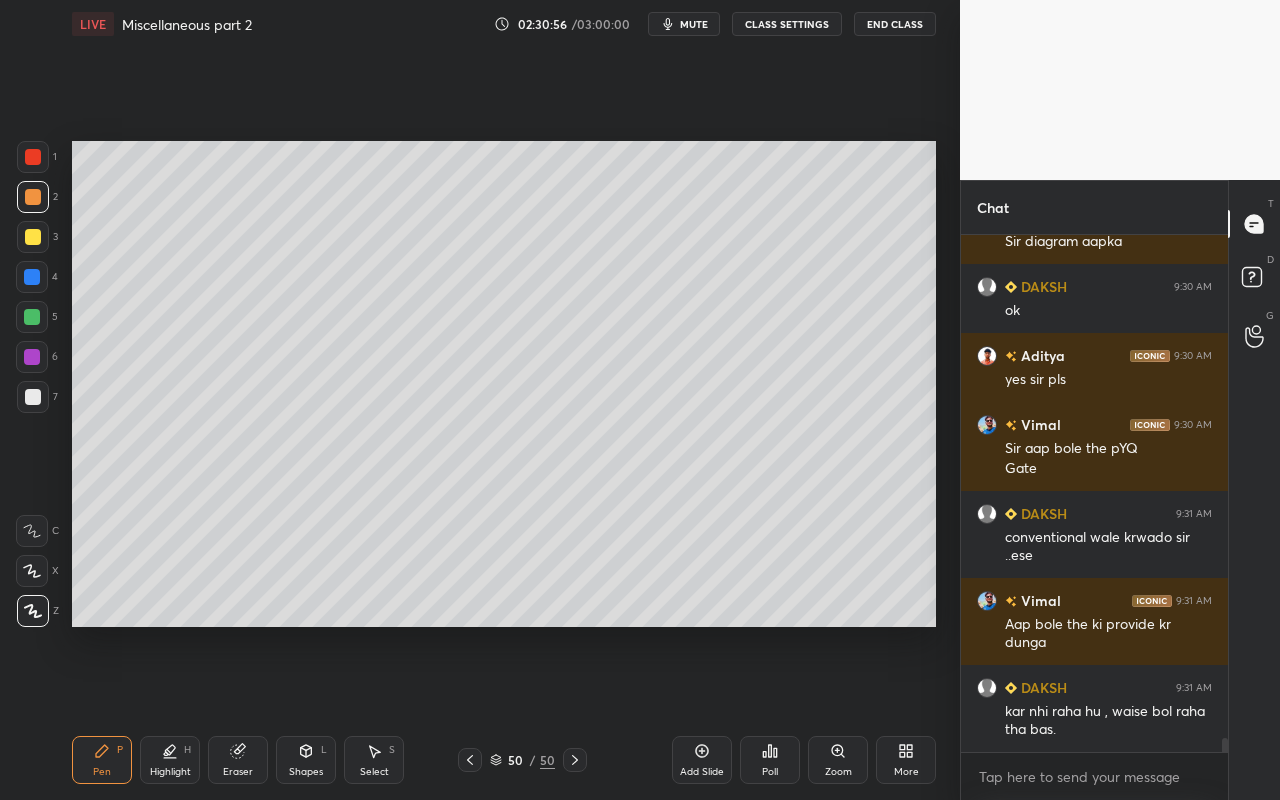 scroll, scrollTop: 18310, scrollLeft: 0, axis: vertical 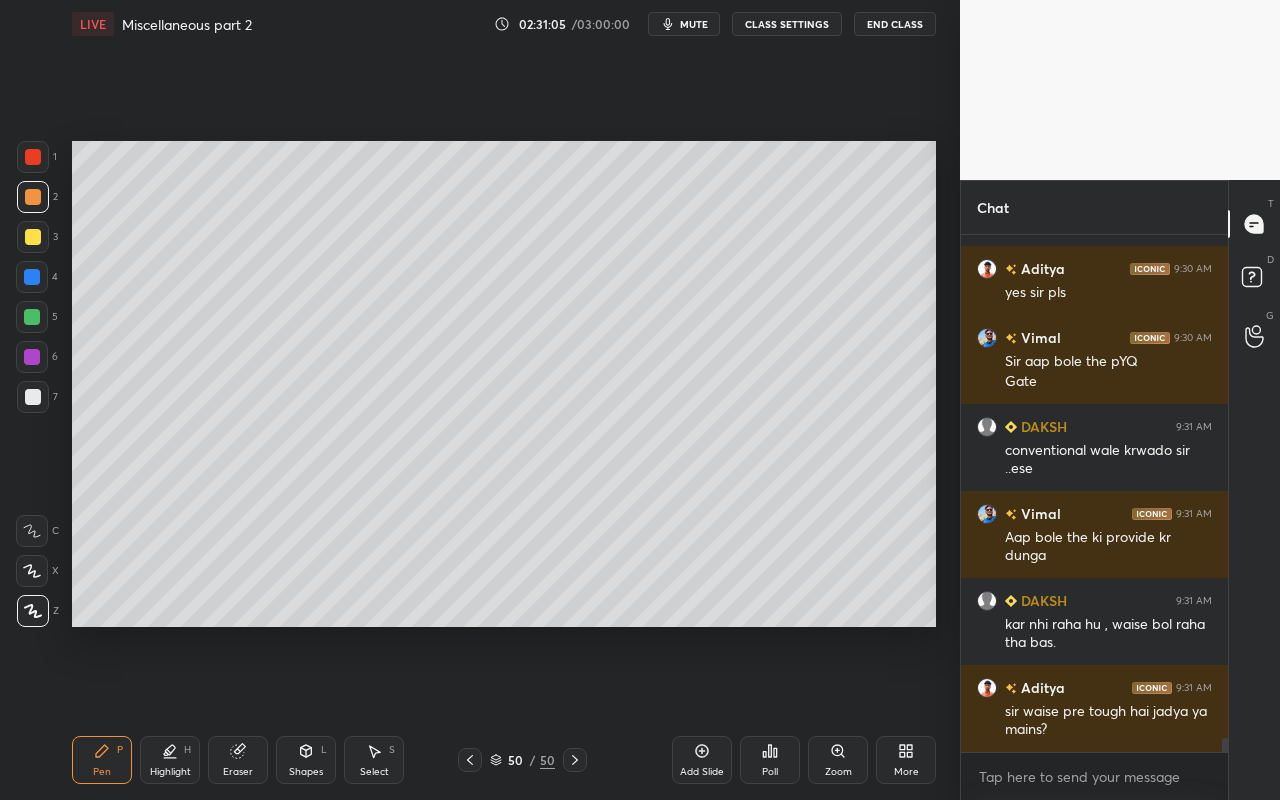 drag, startPoint x: 170, startPoint y: 761, endPoint x: 145, endPoint y: 769, distance: 26.24881 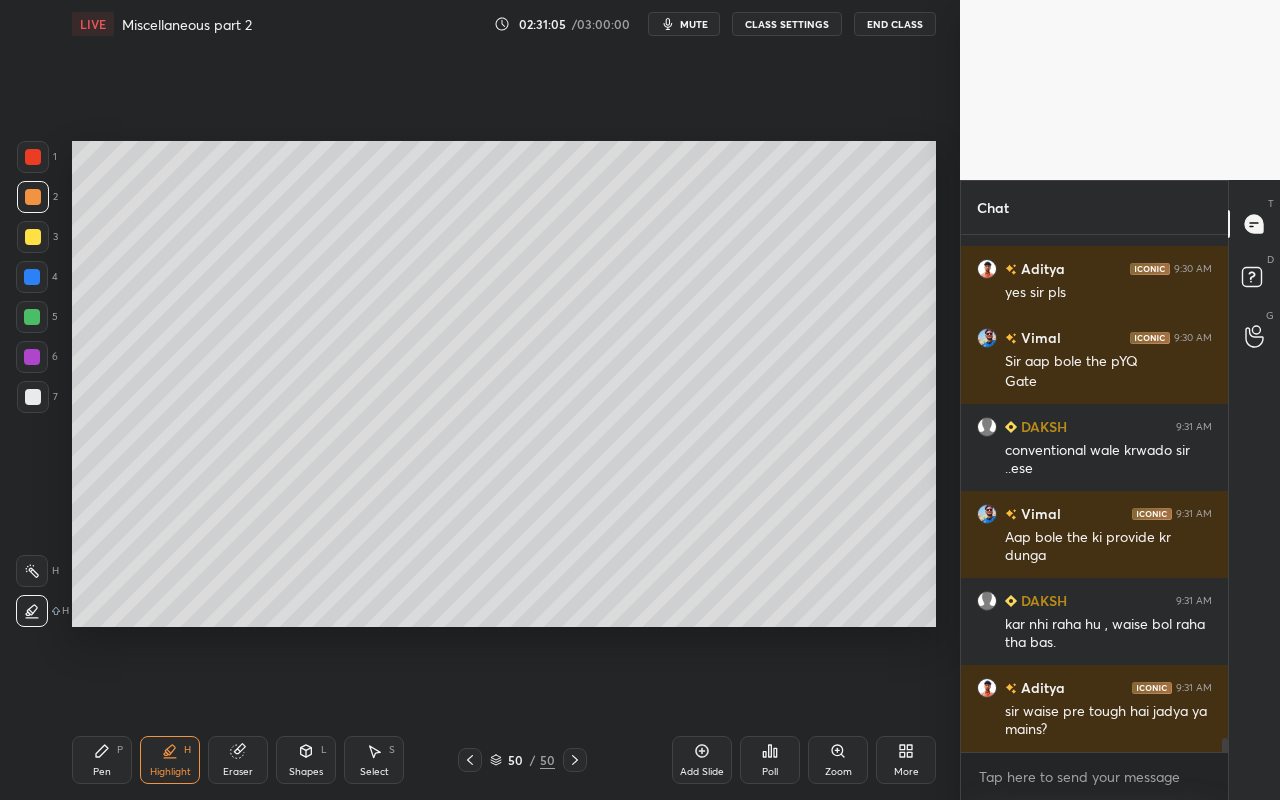 click on "Pen" at bounding box center [102, 772] 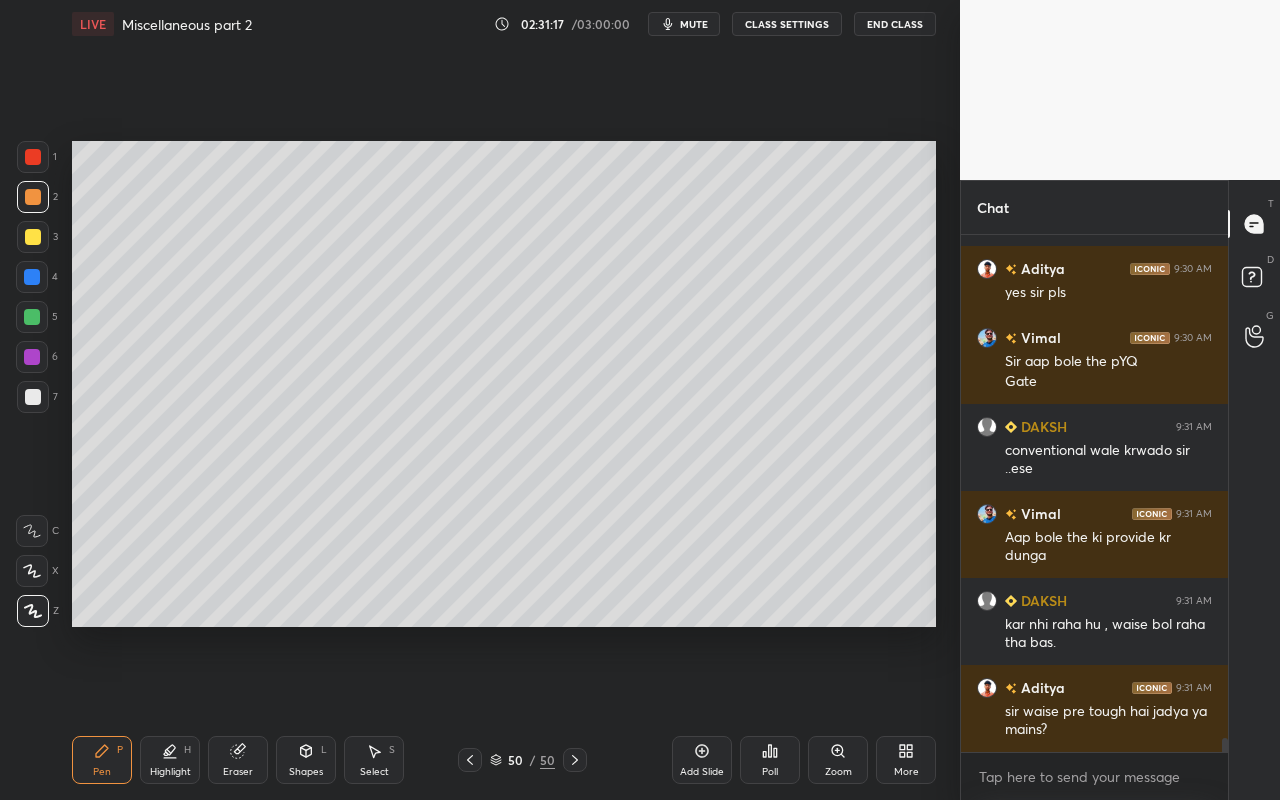 click on "Pen P" at bounding box center [102, 760] 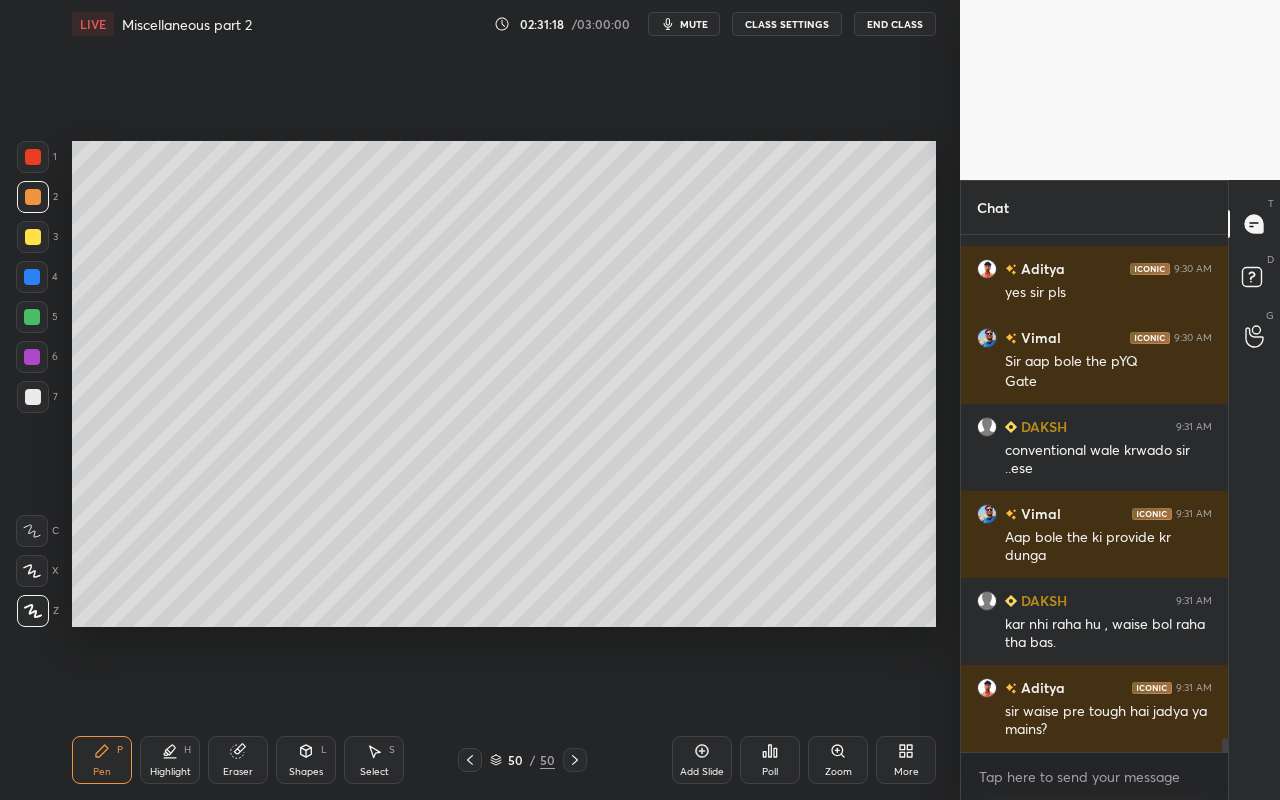 click at bounding box center [33, 397] 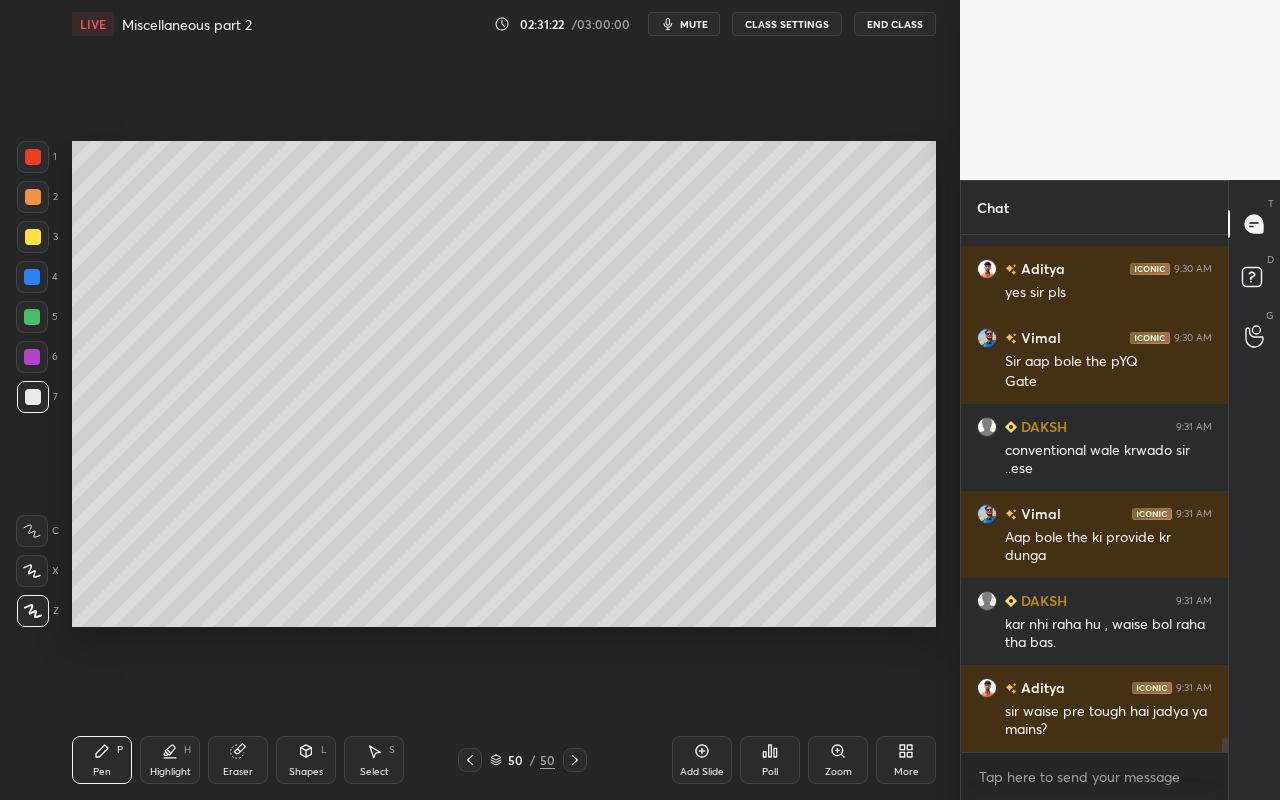 click on "Highlight" at bounding box center (170, 772) 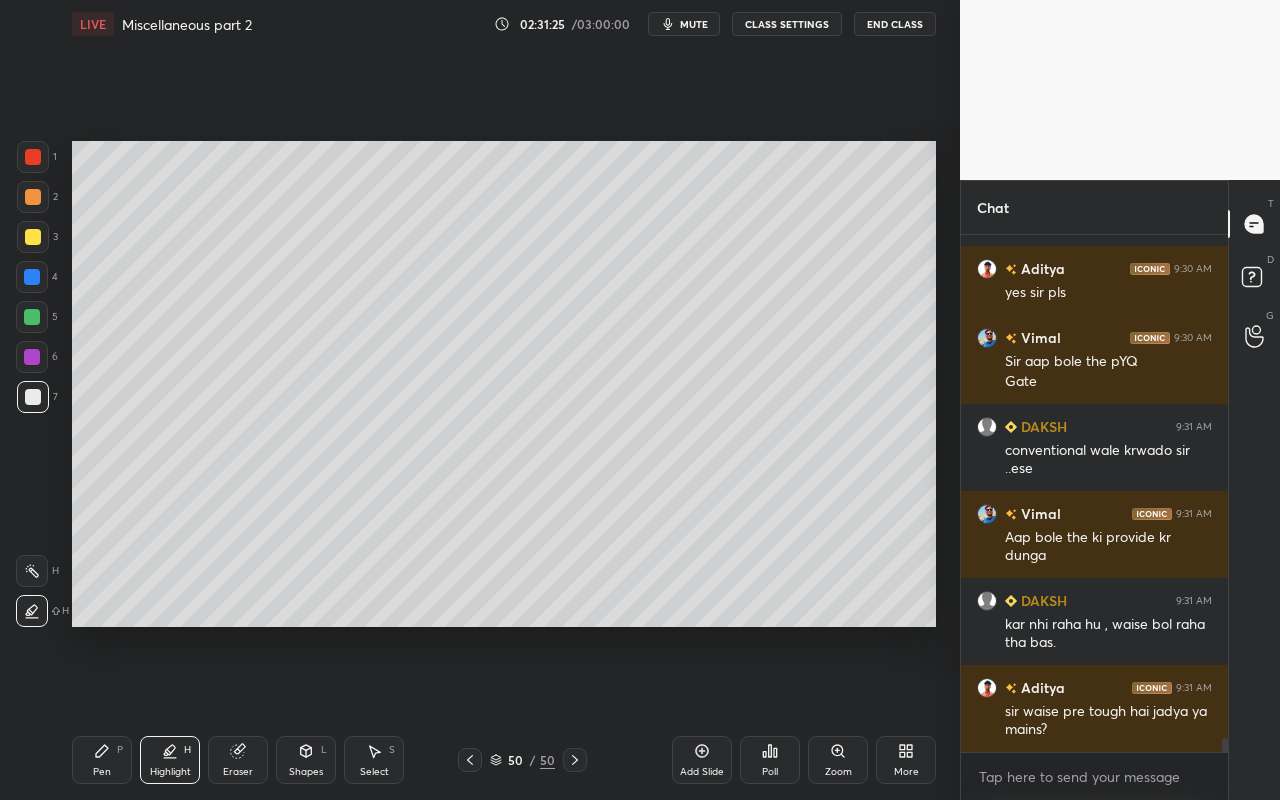 click 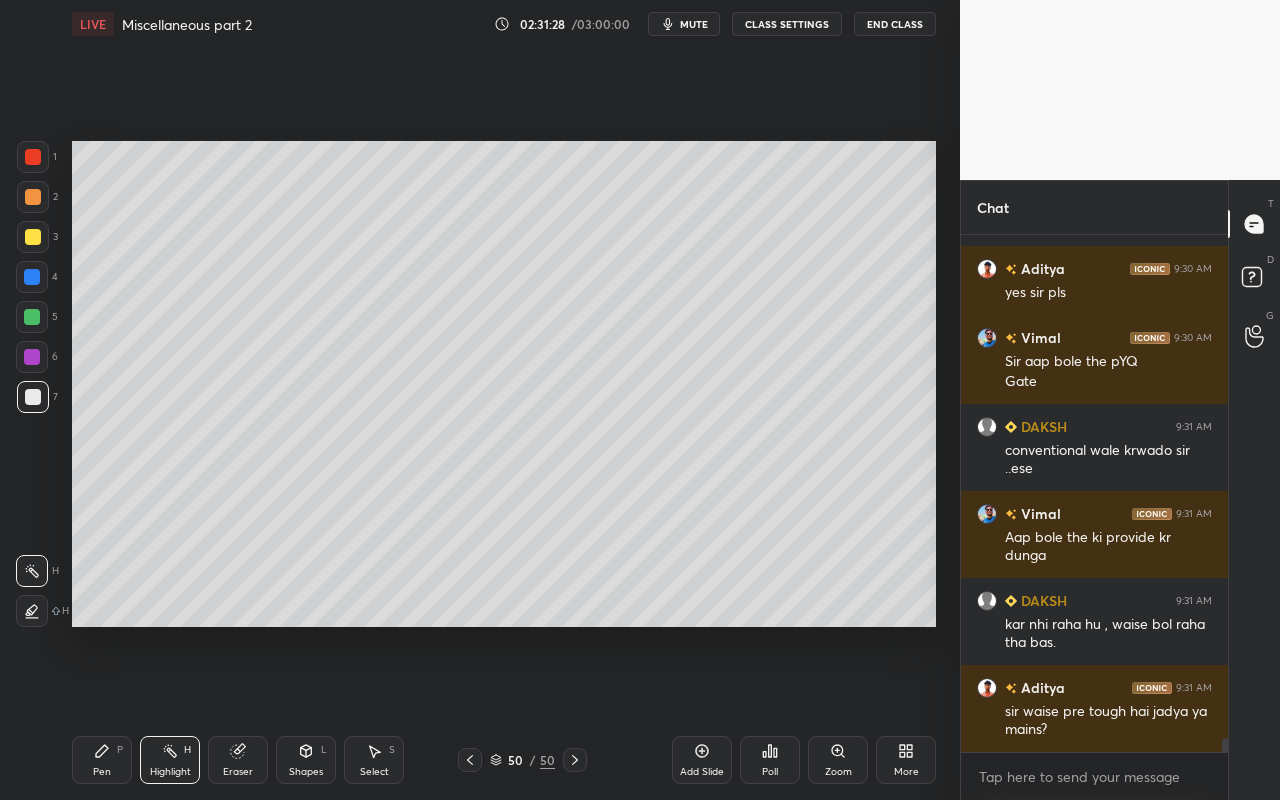 click on "Pen P" at bounding box center [102, 760] 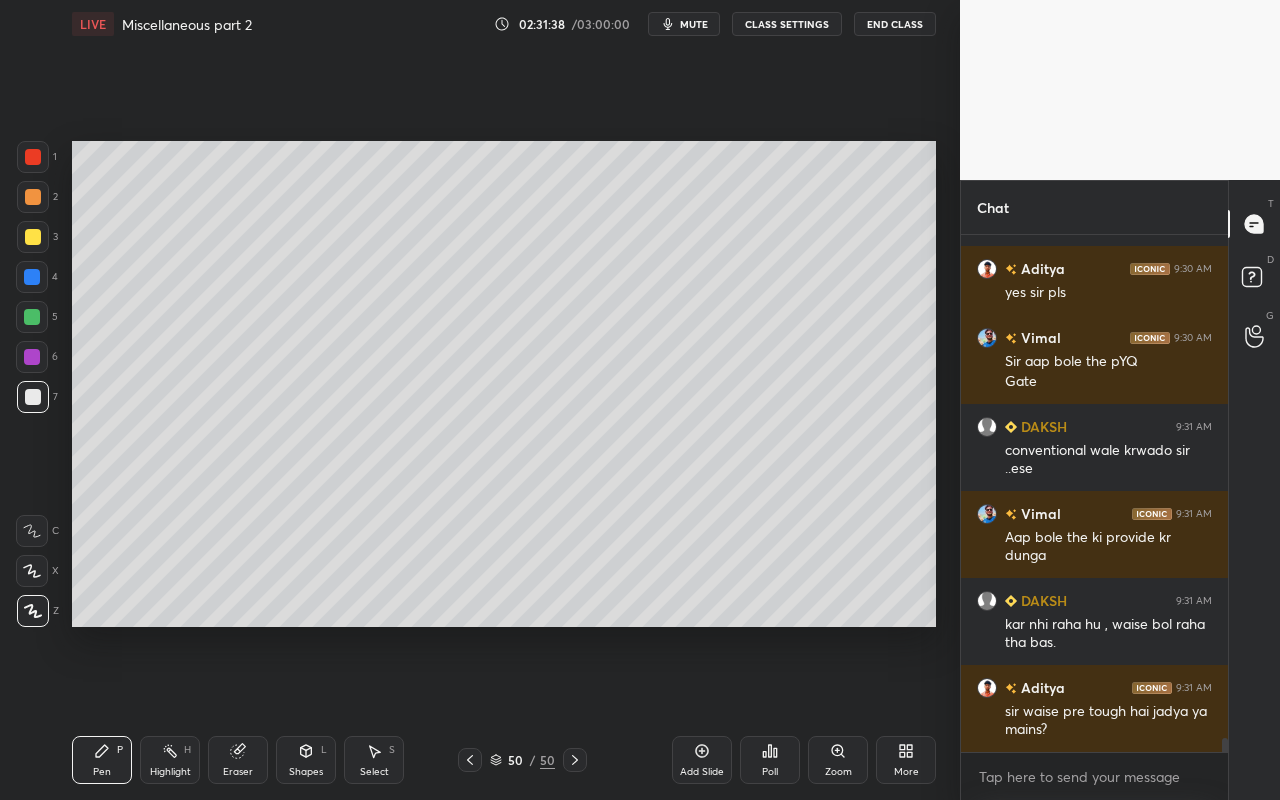 click on "Pen P" at bounding box center (102, 760) 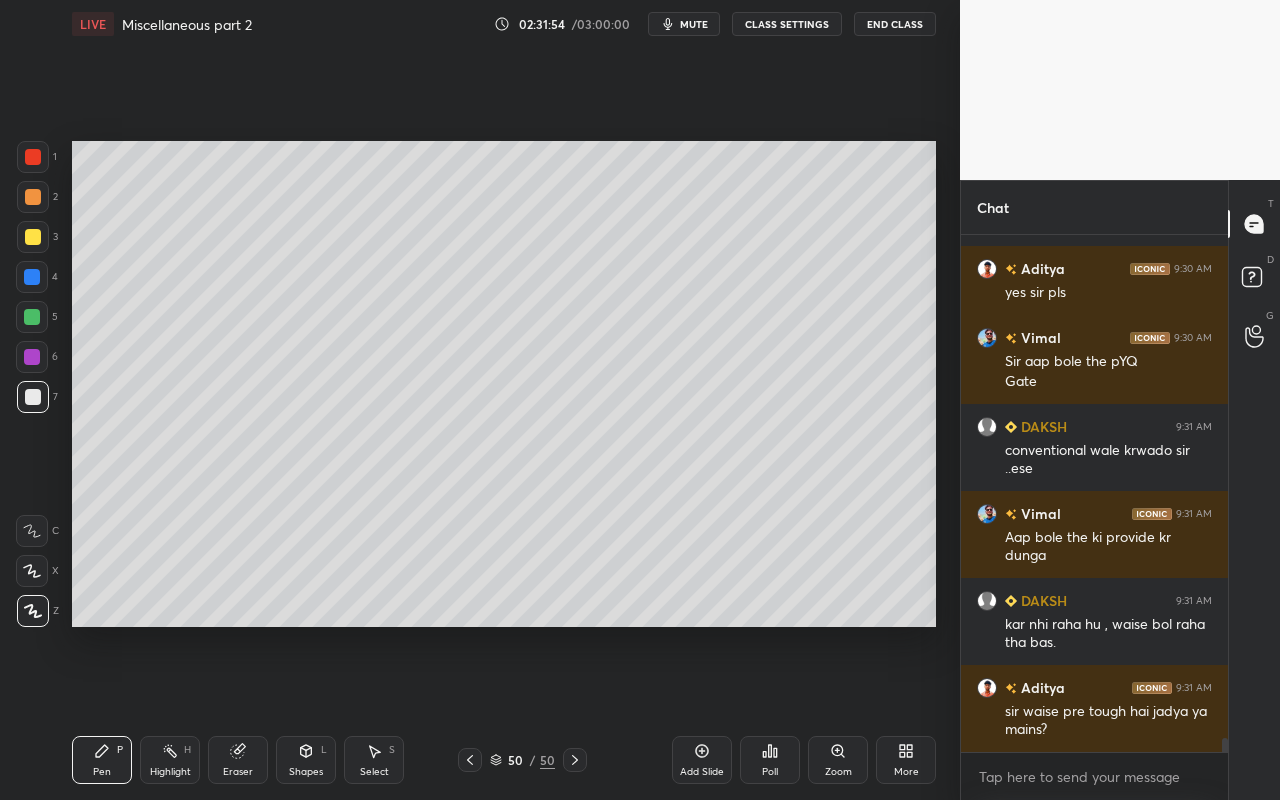drag, startPoint x: 313, startPoint y: 767, endPoint x: 328, endPoint y: 743, distance: 28.301943 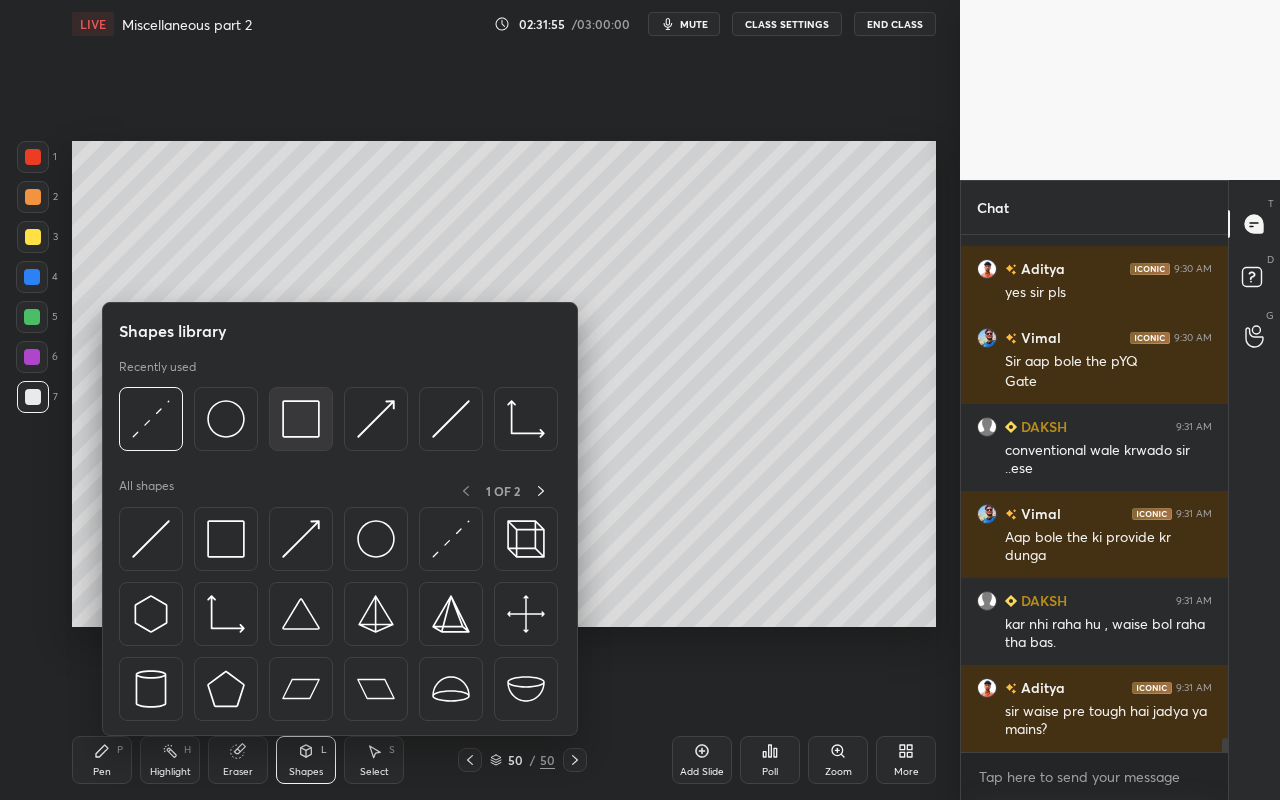 click at bounding box center (301, 419) 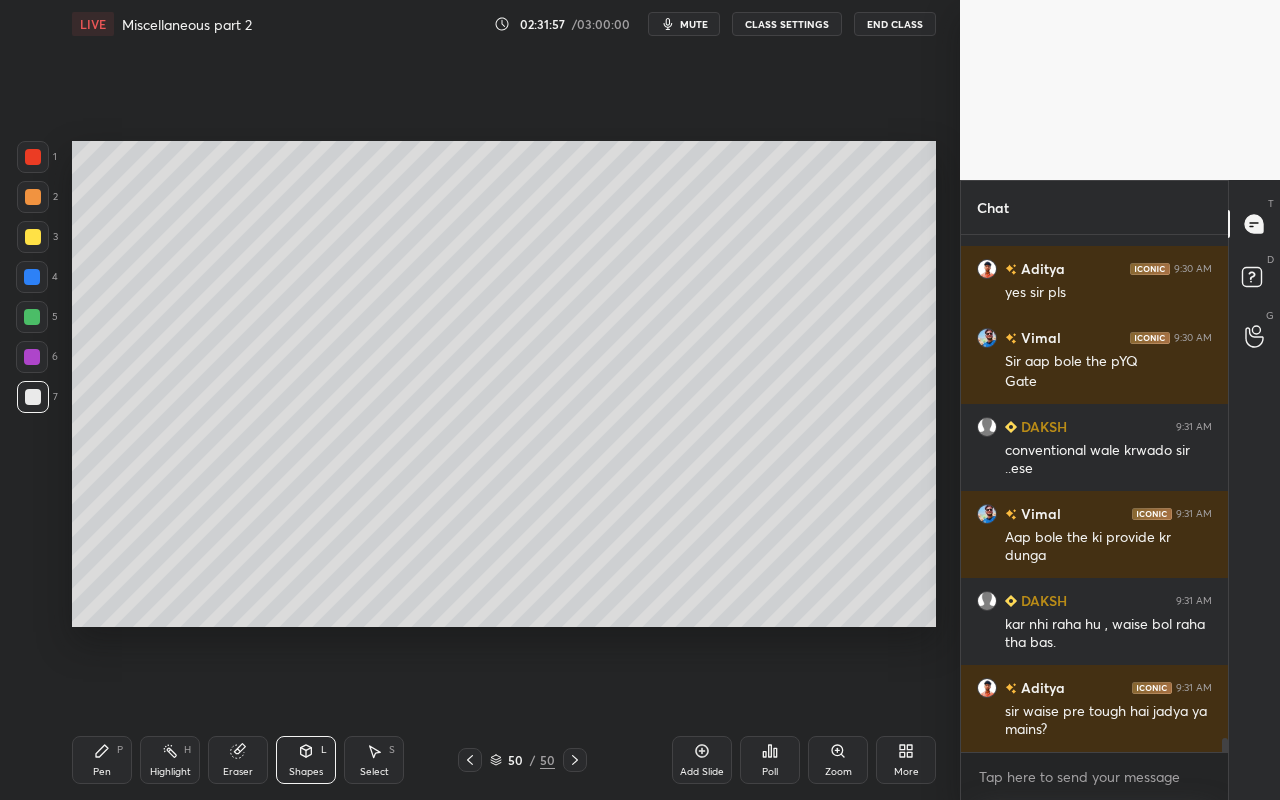 click on "Pen P" at bounding box center [102, 760] 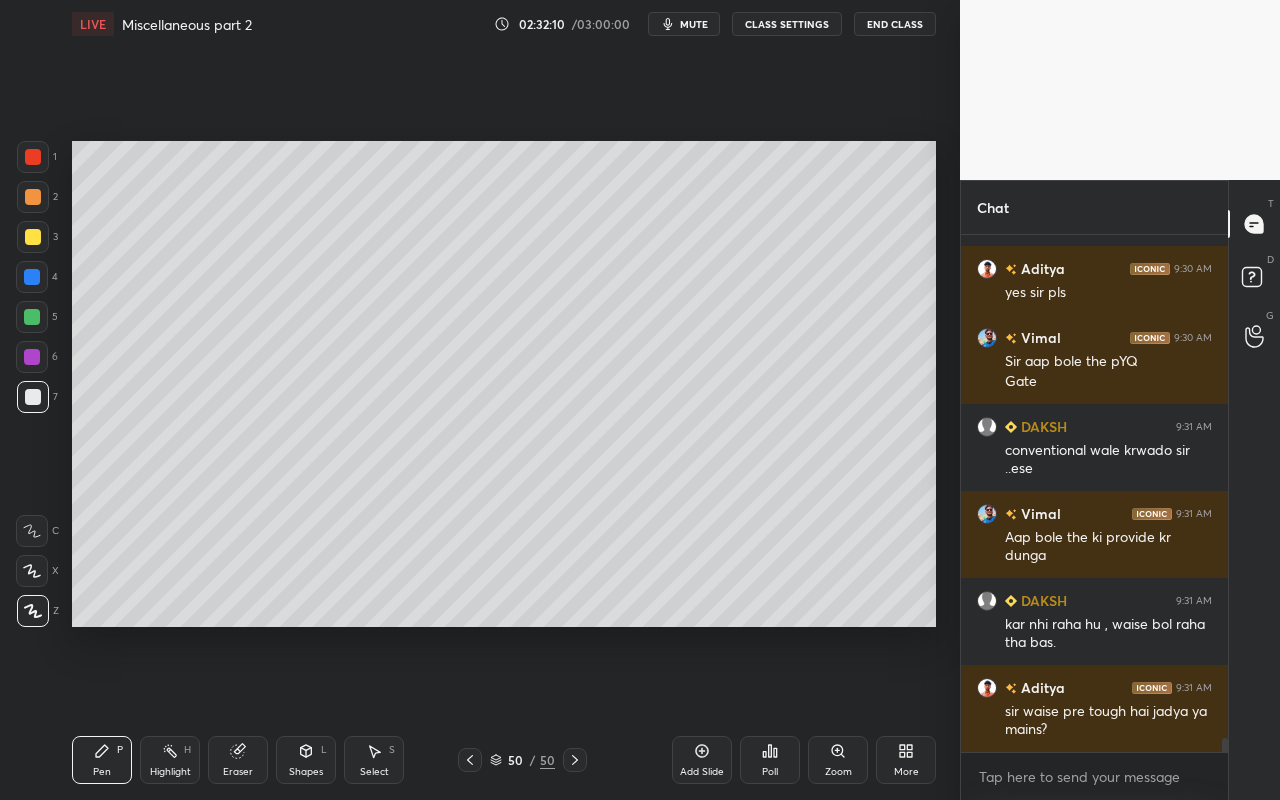 drag, startPoint x: 174, startPoint y: 765, endPoint x: 204, endPoint y: 727, distance: 48.414875 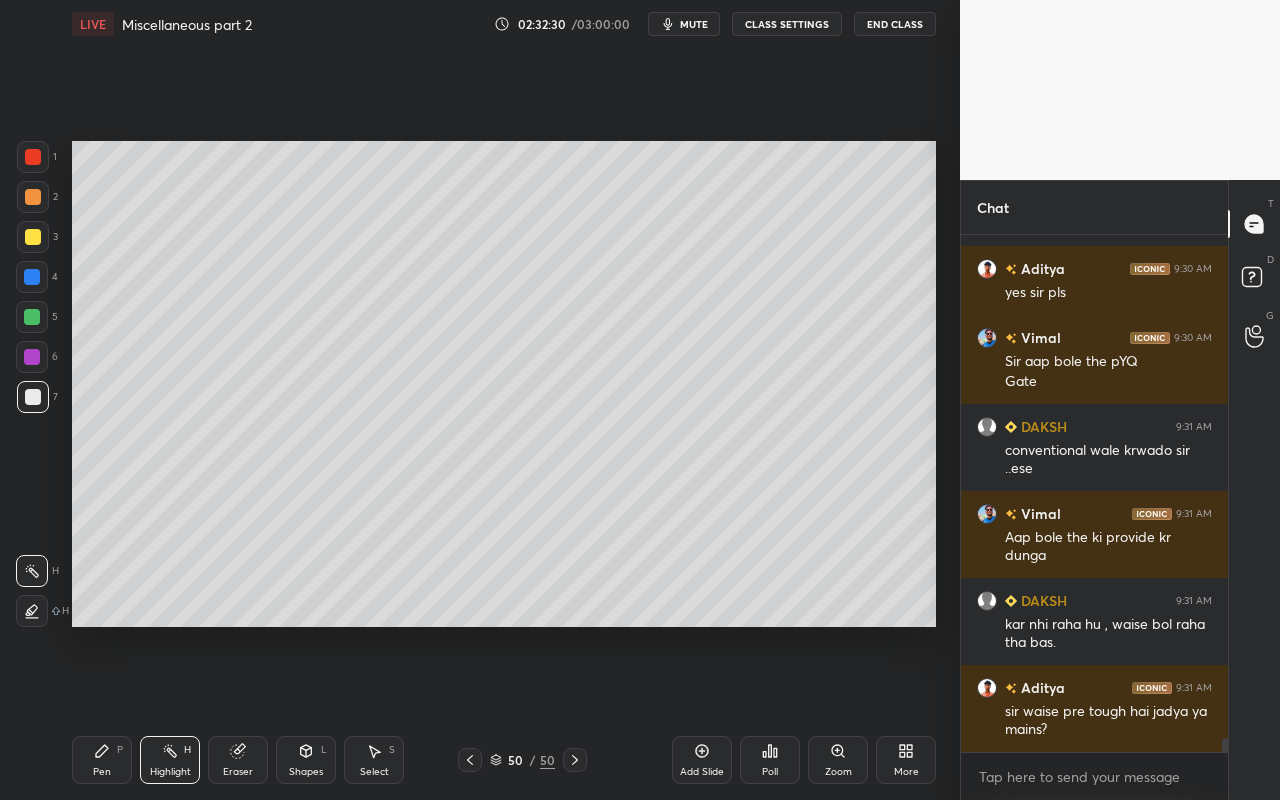 scroll, scrollTop: 470, scrollLeft: 261, axis: both 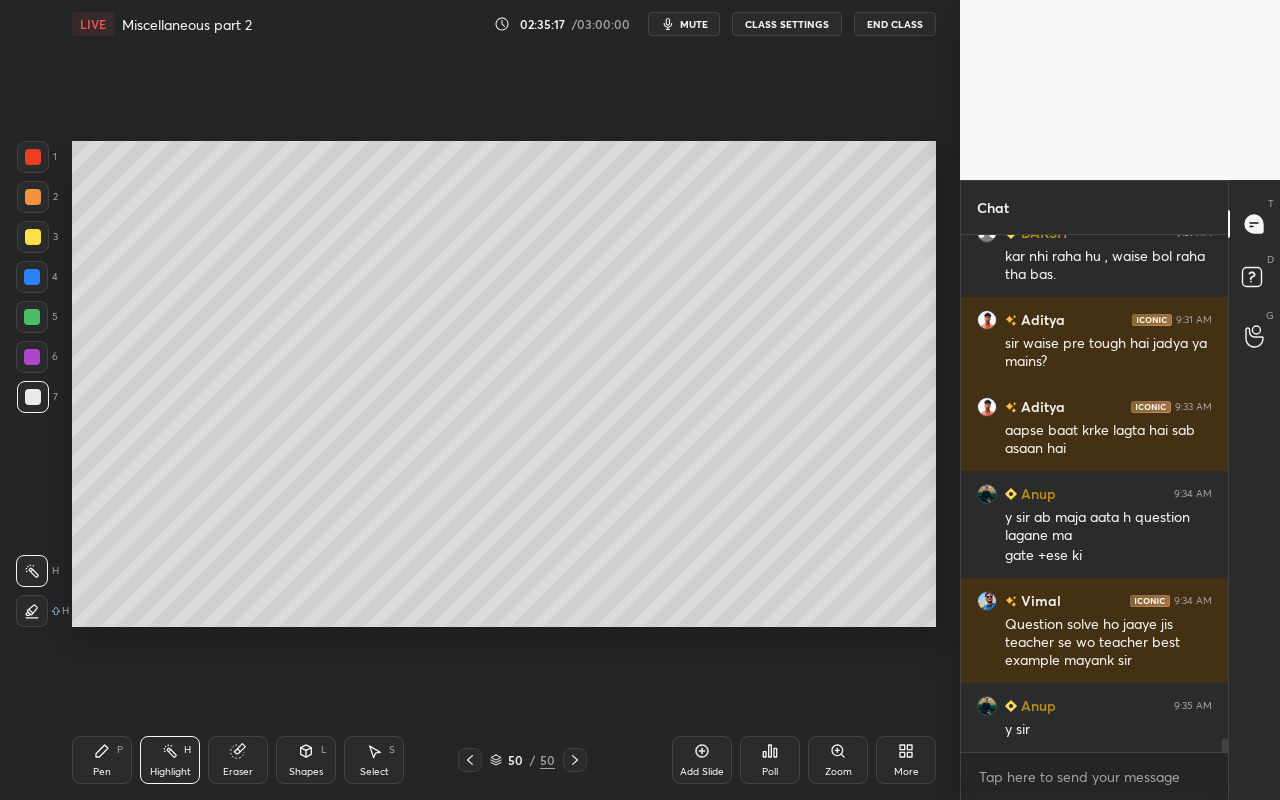 click on "Highlight H" at bounding box center [170, 760] 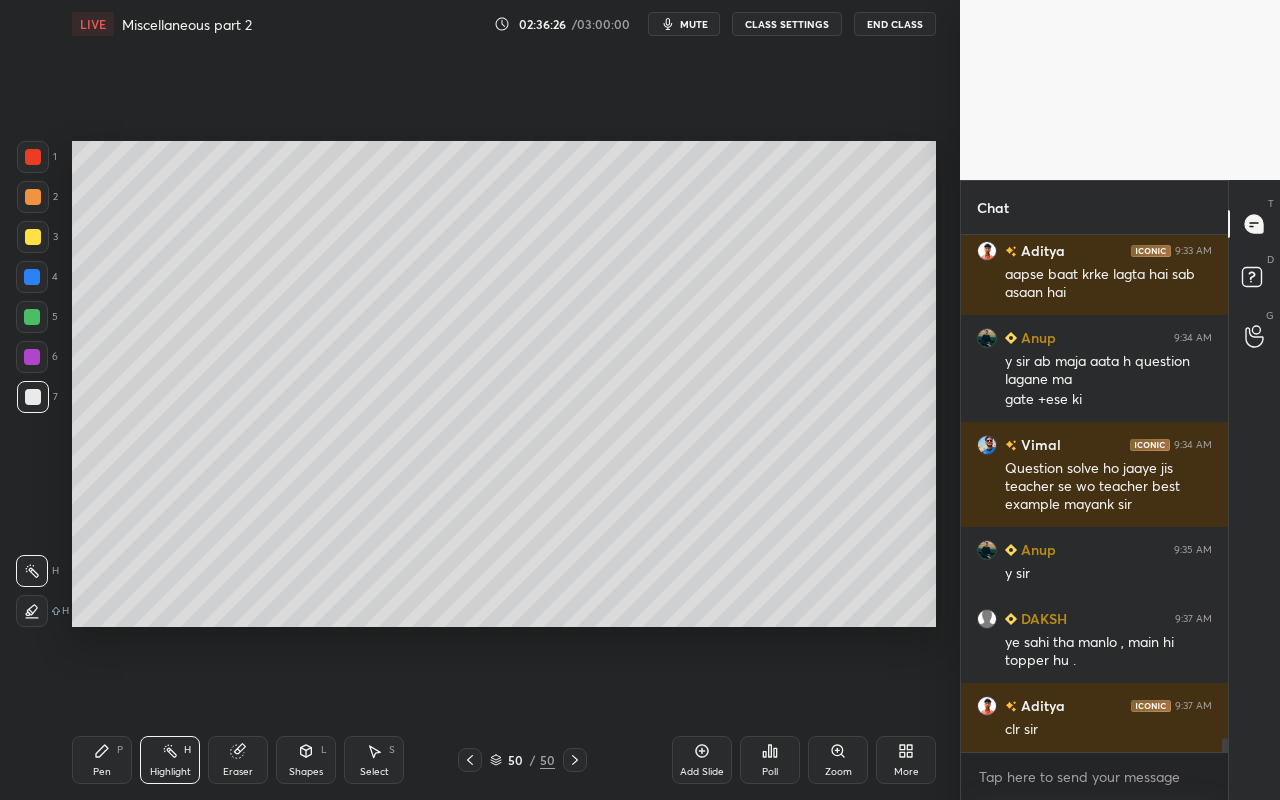 scroll, scrollTop: 18903, scrollLeft: 0, axis: vertical 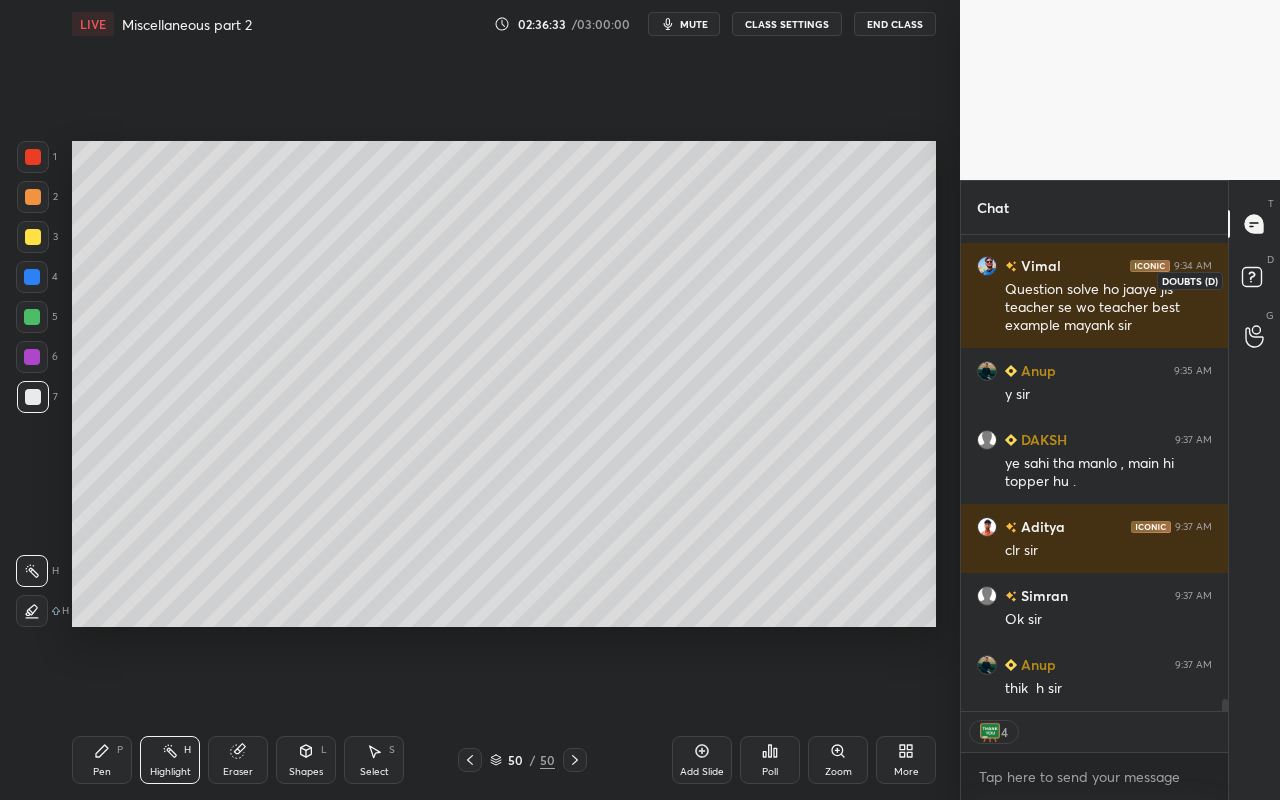 click 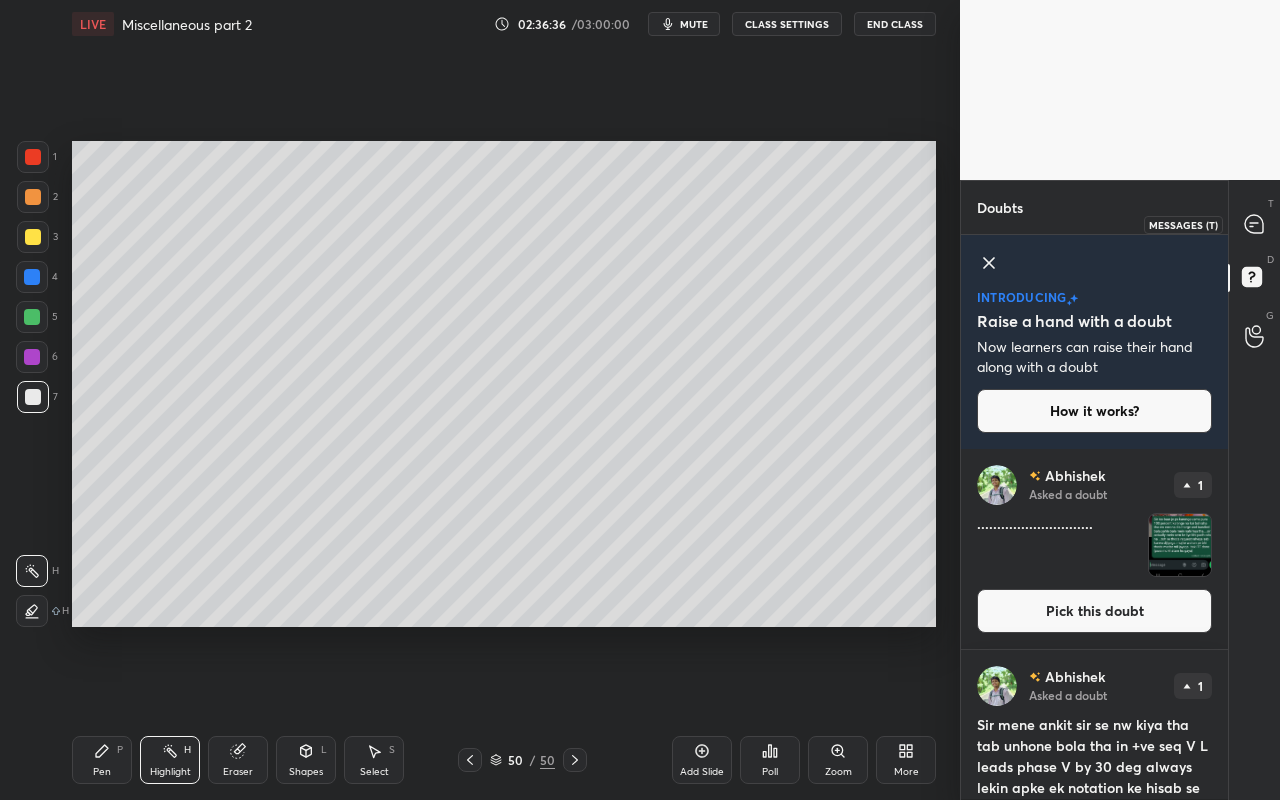 click at bounding box center [1255, 224] 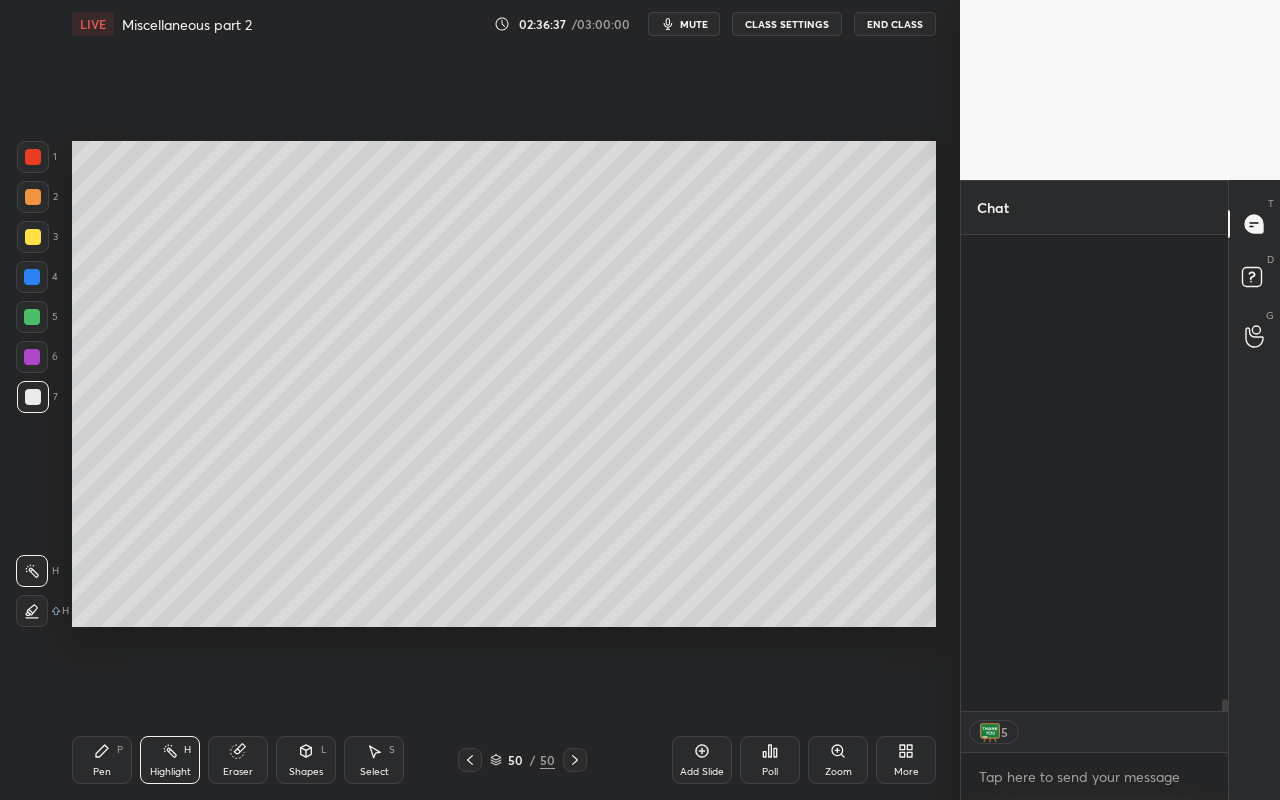scroll, scrollTop: 19374, scrollLeft: 0, axis: vertical 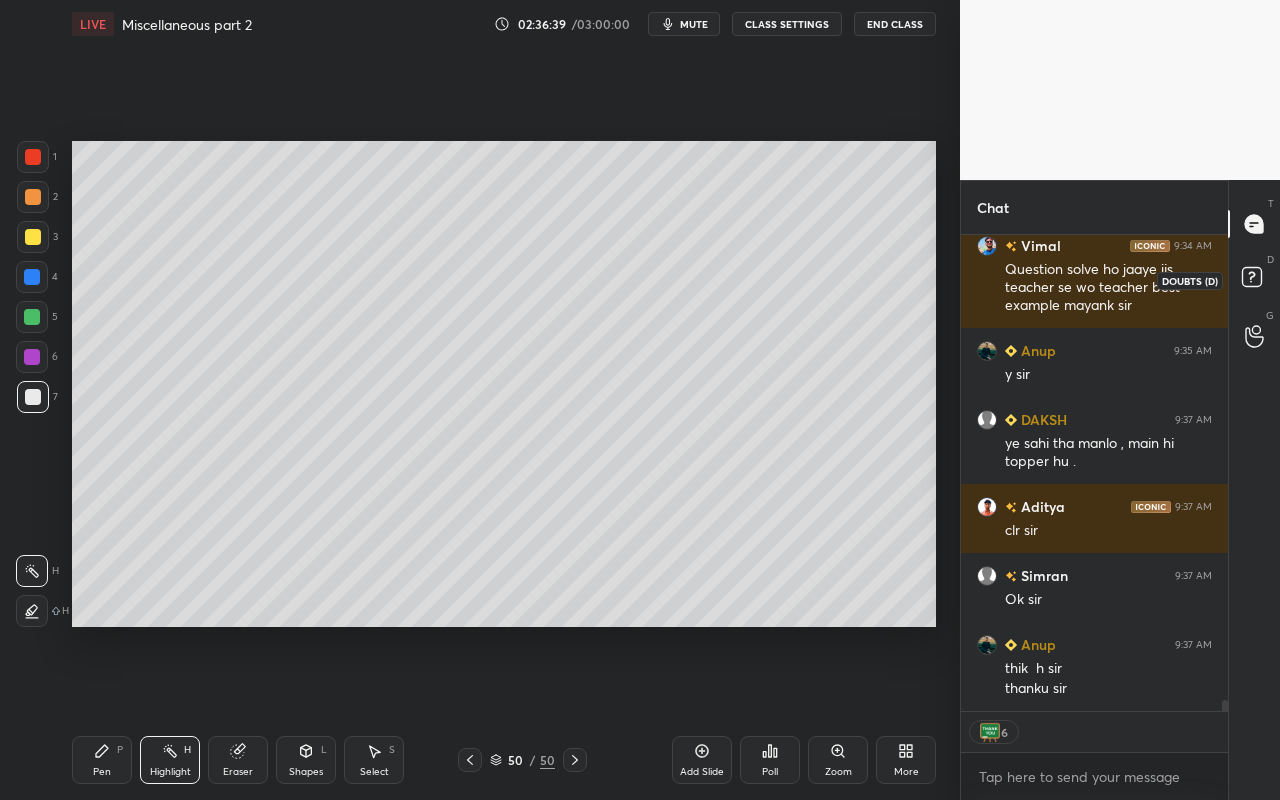 click 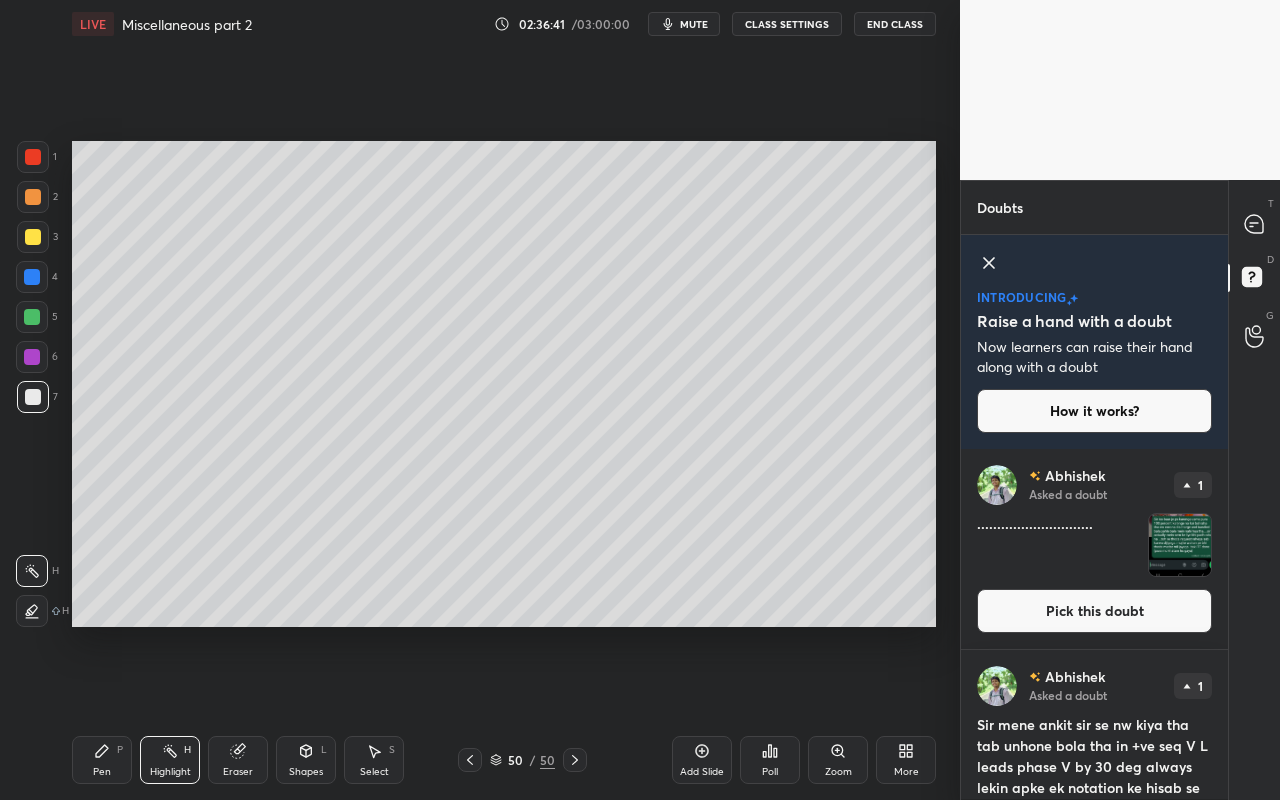 click on "Pick this doubt" at bounding box center (1094, 611) 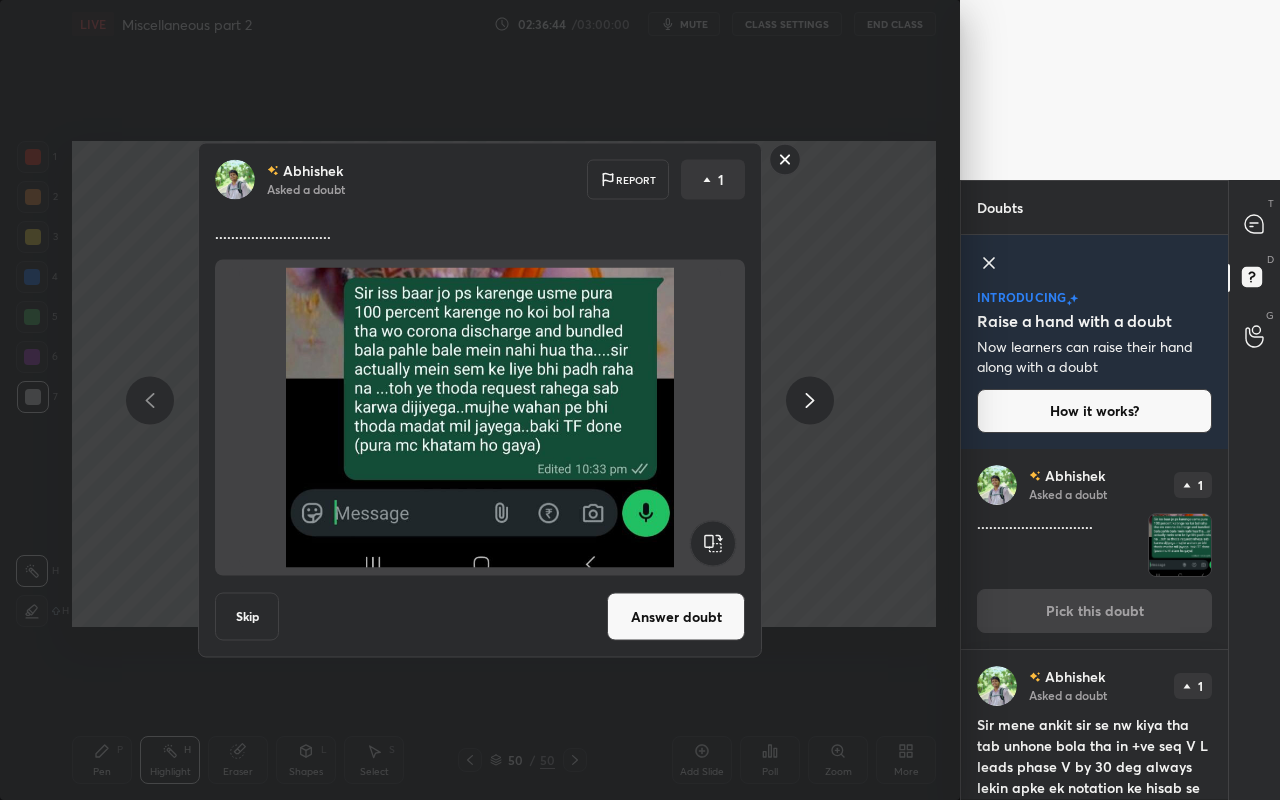 click on "Answer doubt" at bounding box center [676, 617] 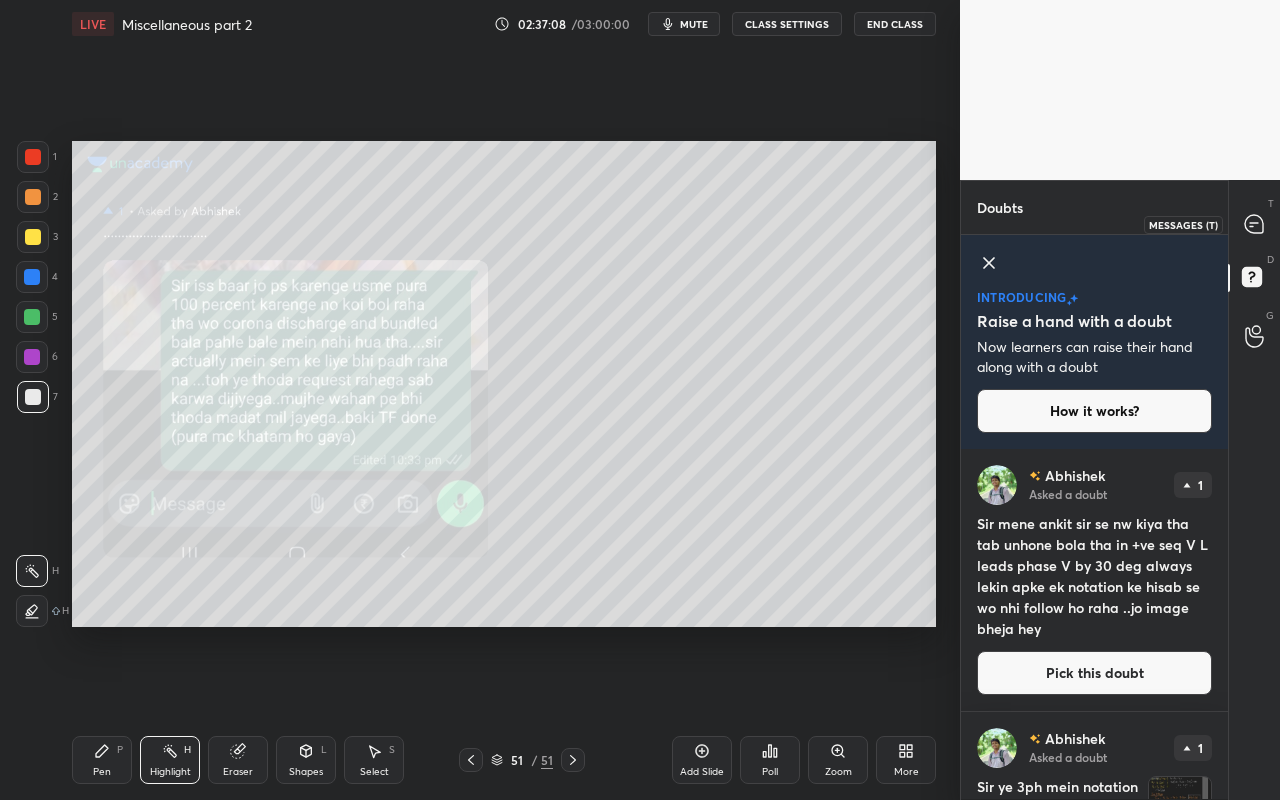 click at bounding box center [1255, 224] 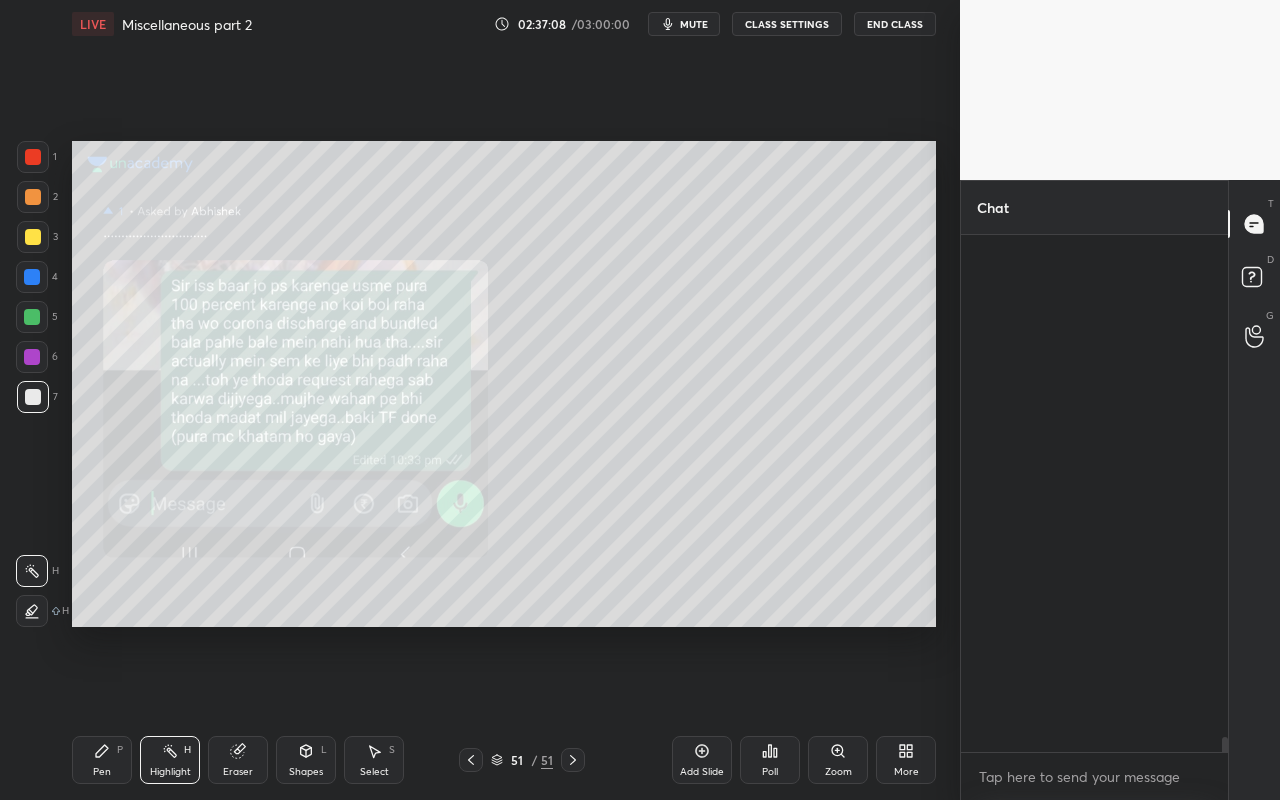 scroll, scrollTop: 19424, scrollLeft: 0, axis: vertical 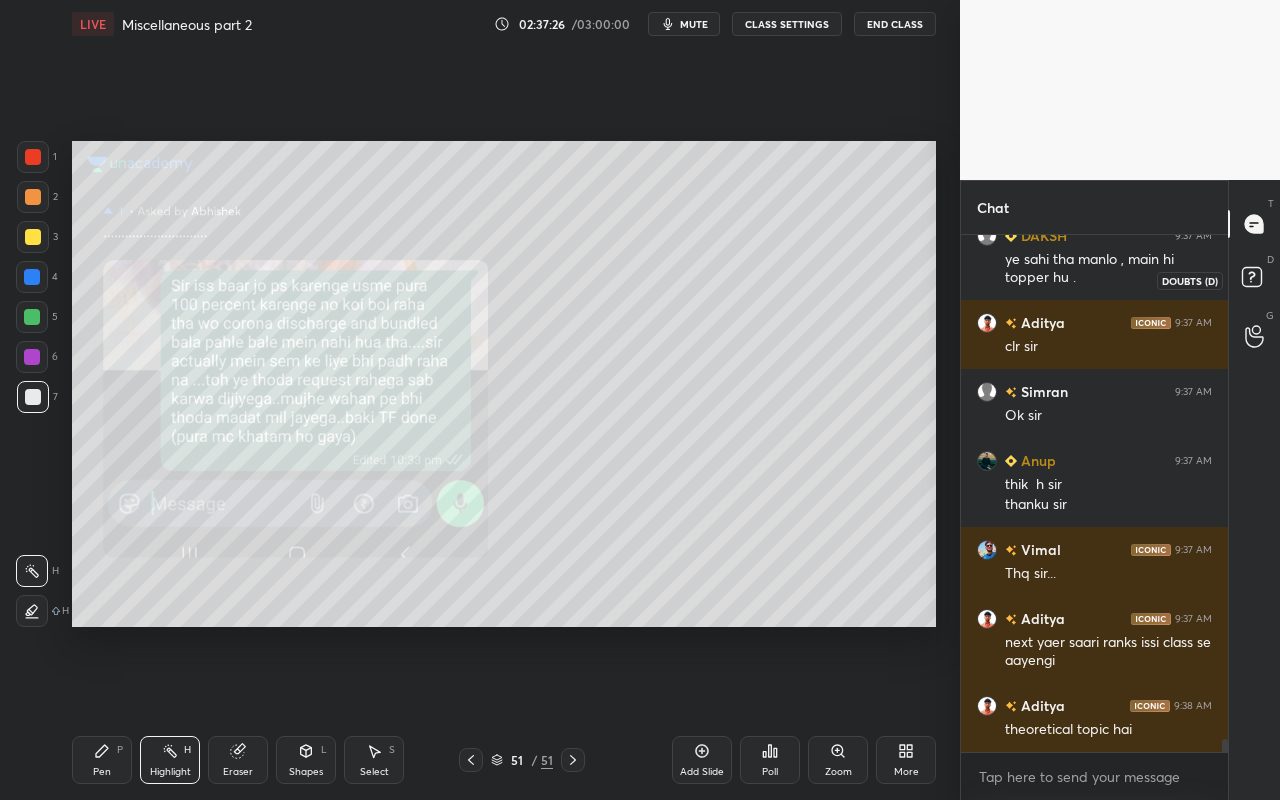 click 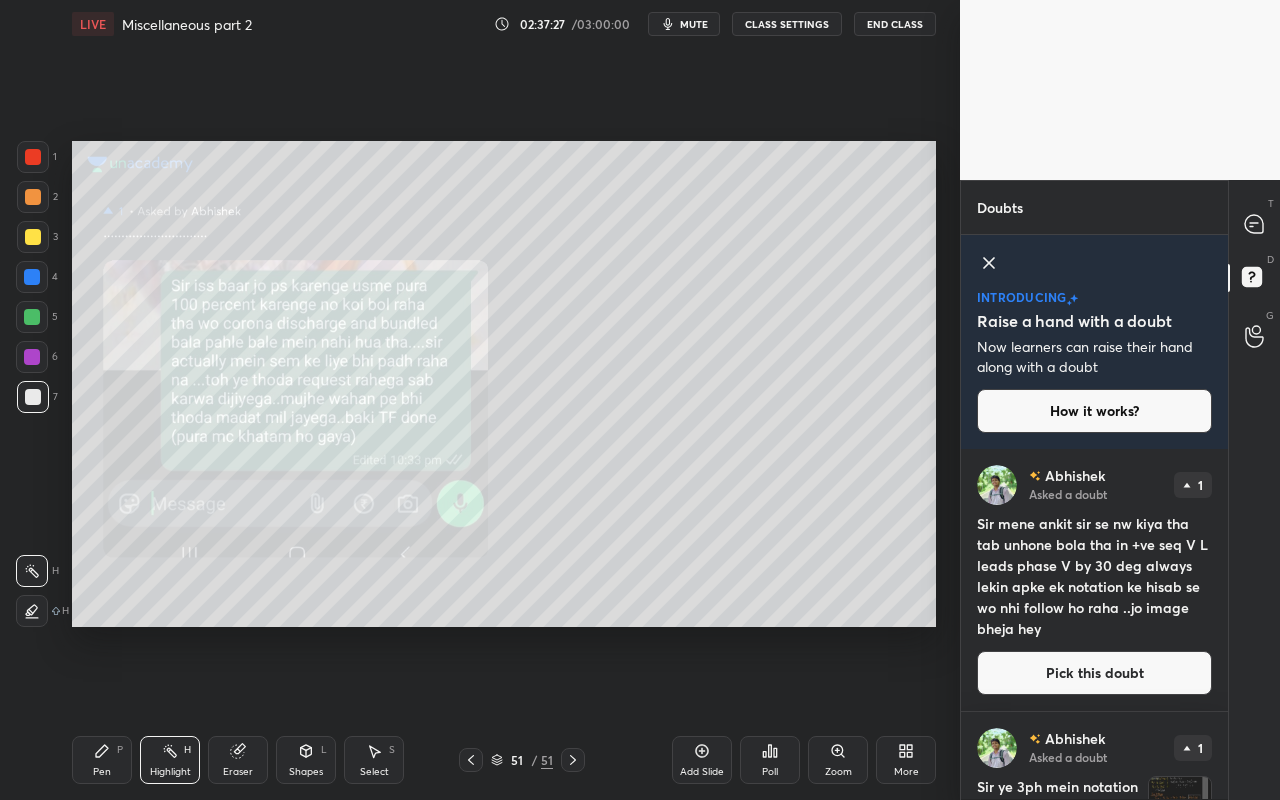 click on "Pick this doubt" at bounding box center [1094, 673] 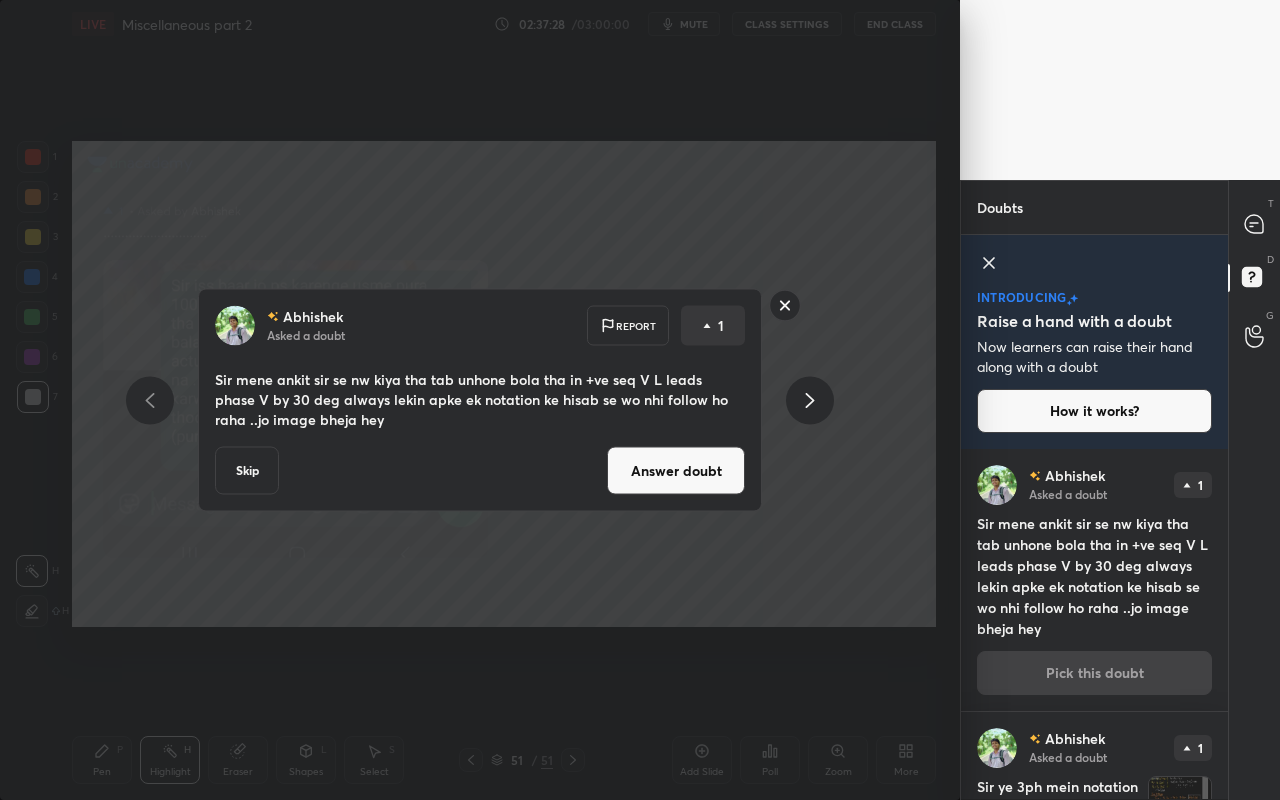 click on "Abhishek Asked a doubt Report 1 Sir mene ankit sir se nw kiya tha tab unhone bola tha in +ve seq V L leads phase V by 30 deg always lekin apke ek notation ke hisab se wo nhi follow ho raha ..jo image bheja hey Skip Answer doubt" at bounding box center (480, 400) 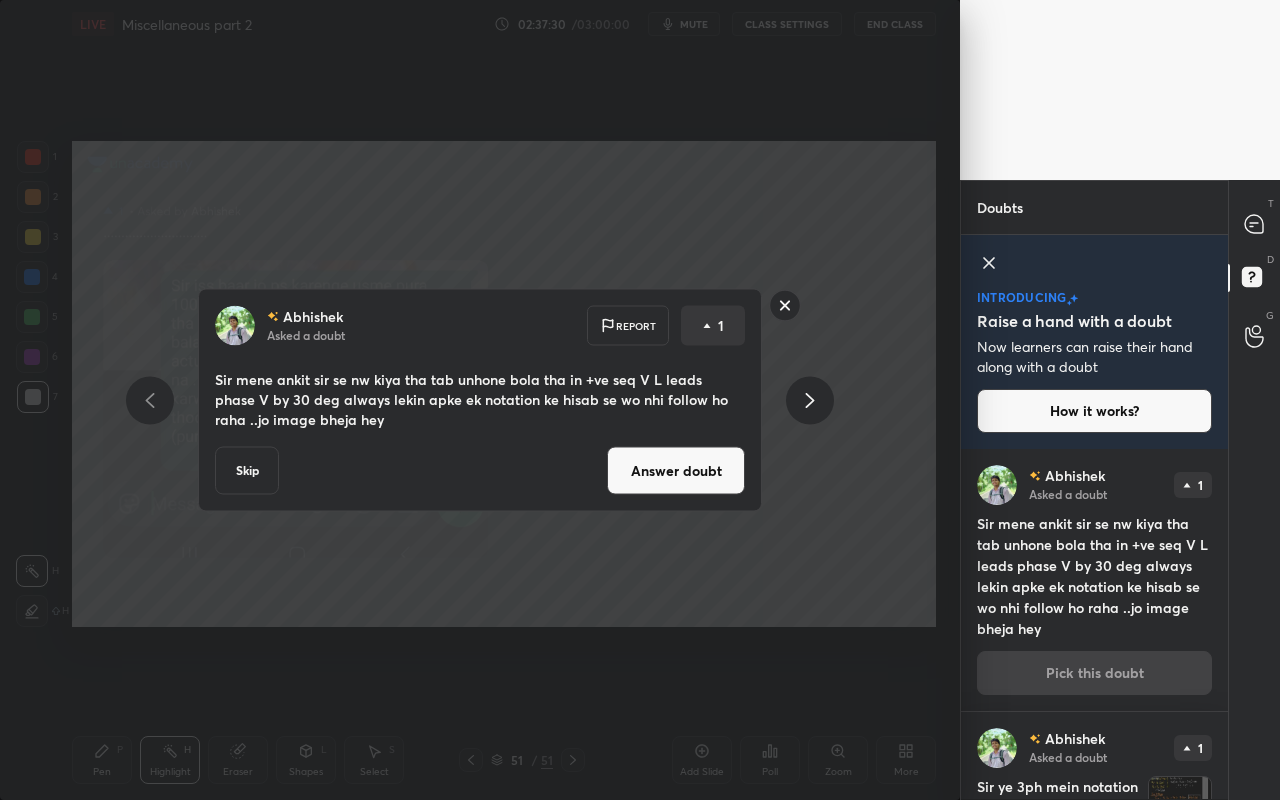 click on "Answer doubt" at bounding box center [676, 471] 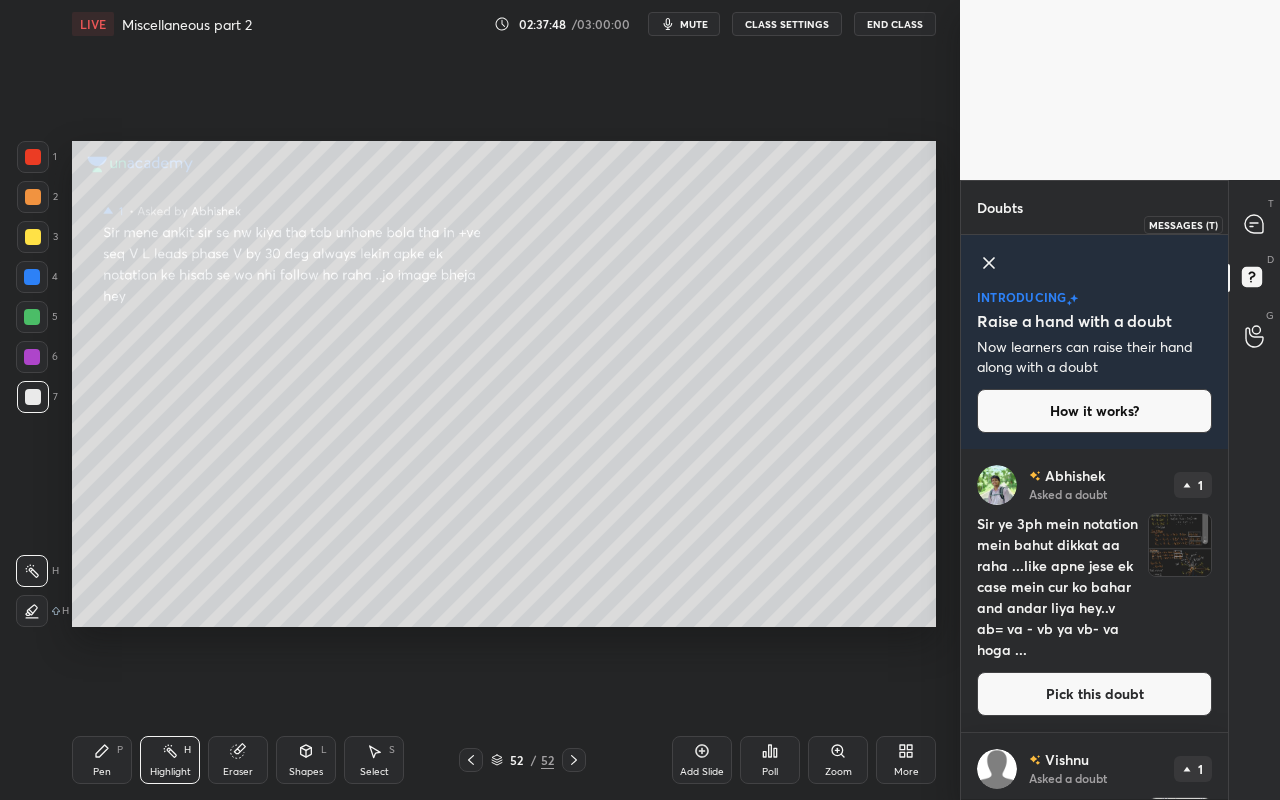 click at bounding box center (1255, 224) 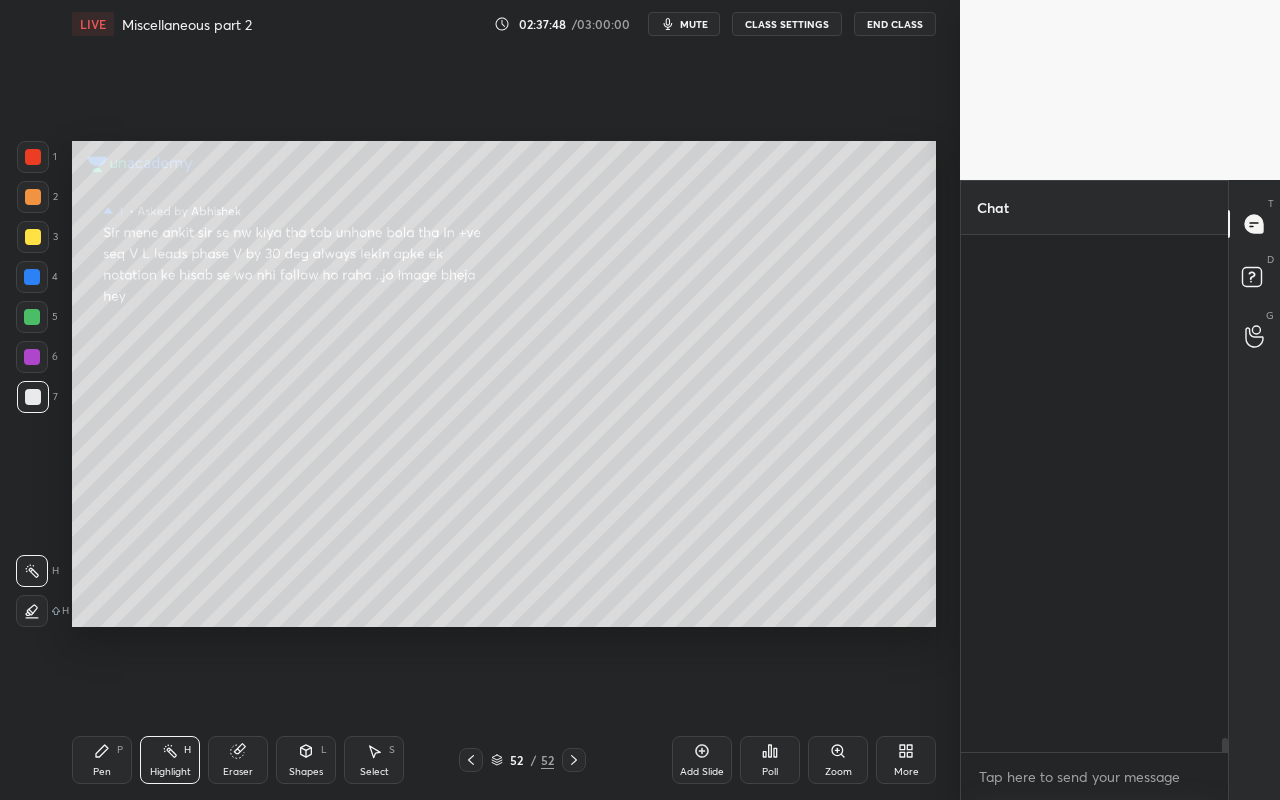 scroll, scrollTop: 19599, scrollLeft: 0, axis: vertical 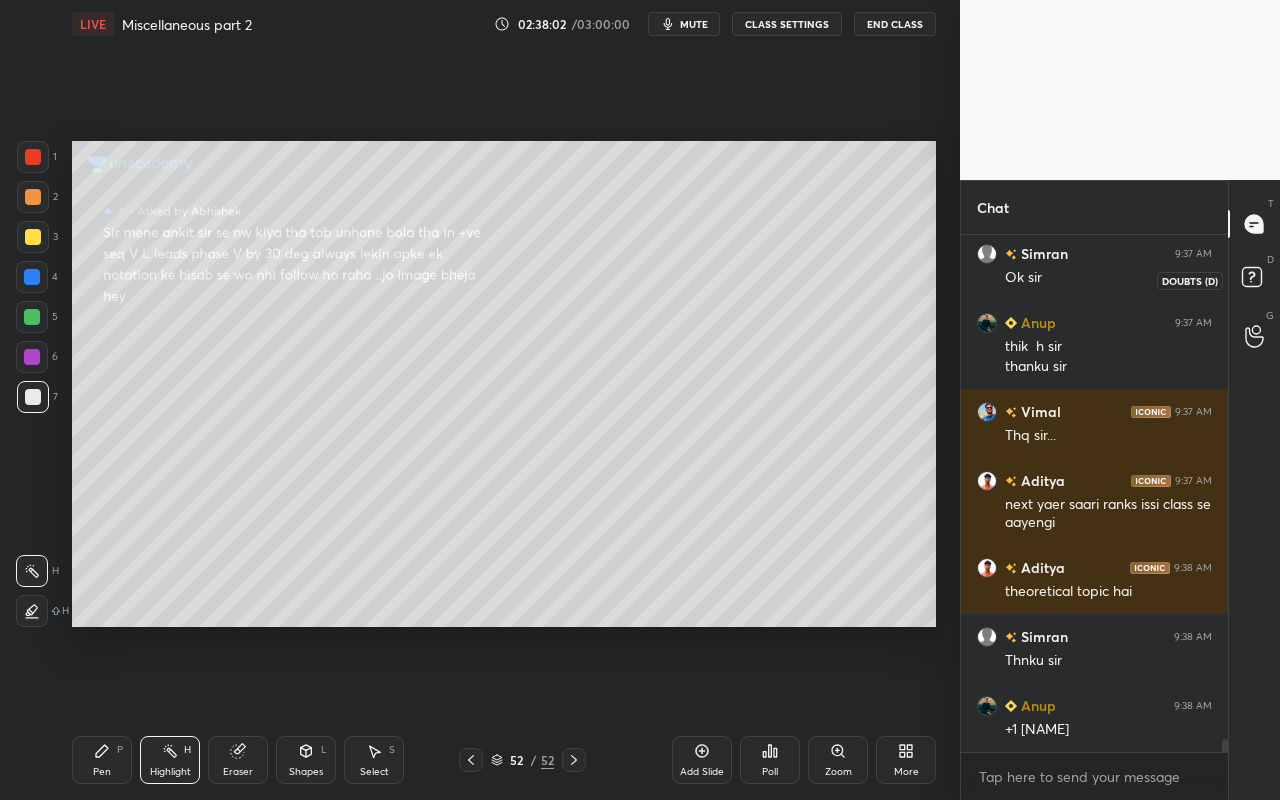 click 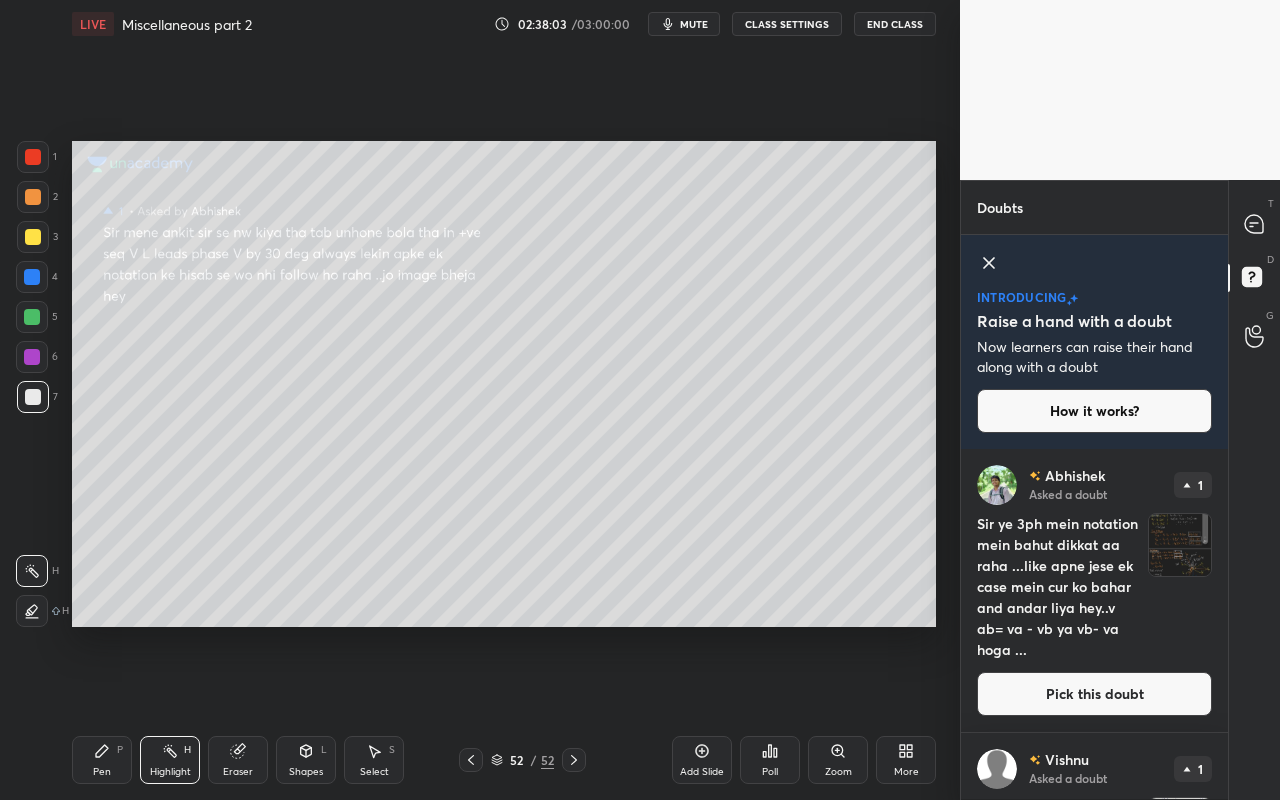 scroll, scrollTop: 155, scrollLeft: 0, axis: vertical 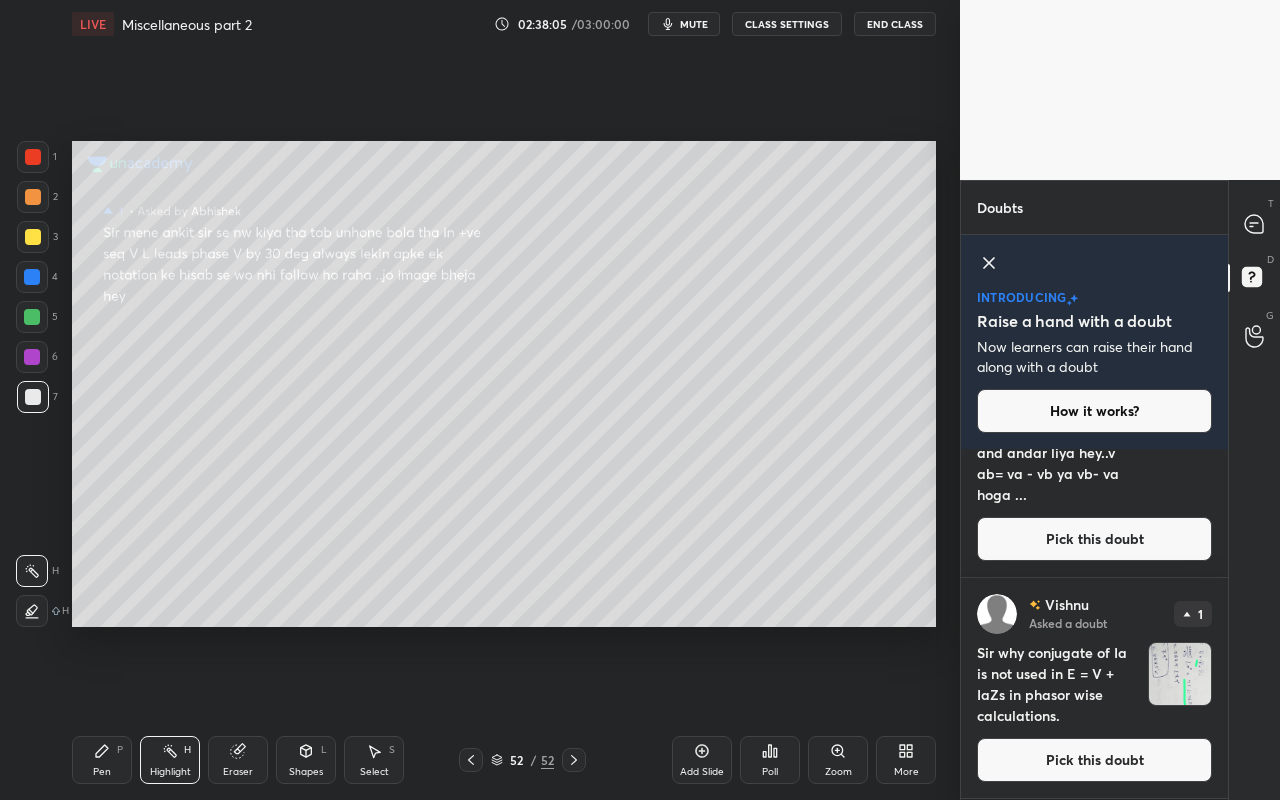 drag, startPoint x: 90, startPoint y: 764, endPoint x: 150, endPoint y: 679, distance: 104.04326 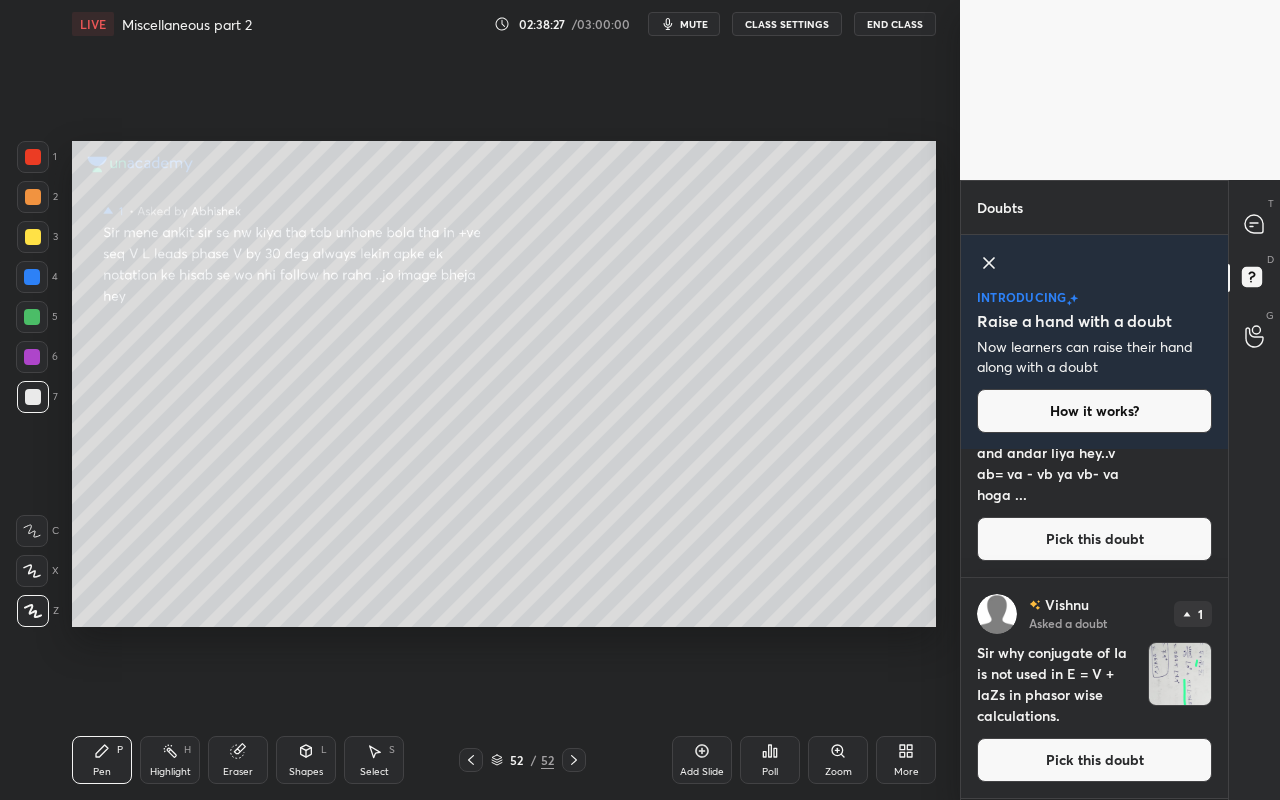 drag, startPoint x: 375, startPoint y: 769, endPoint x: 400, endPoint y: 650, distance: 121.597694 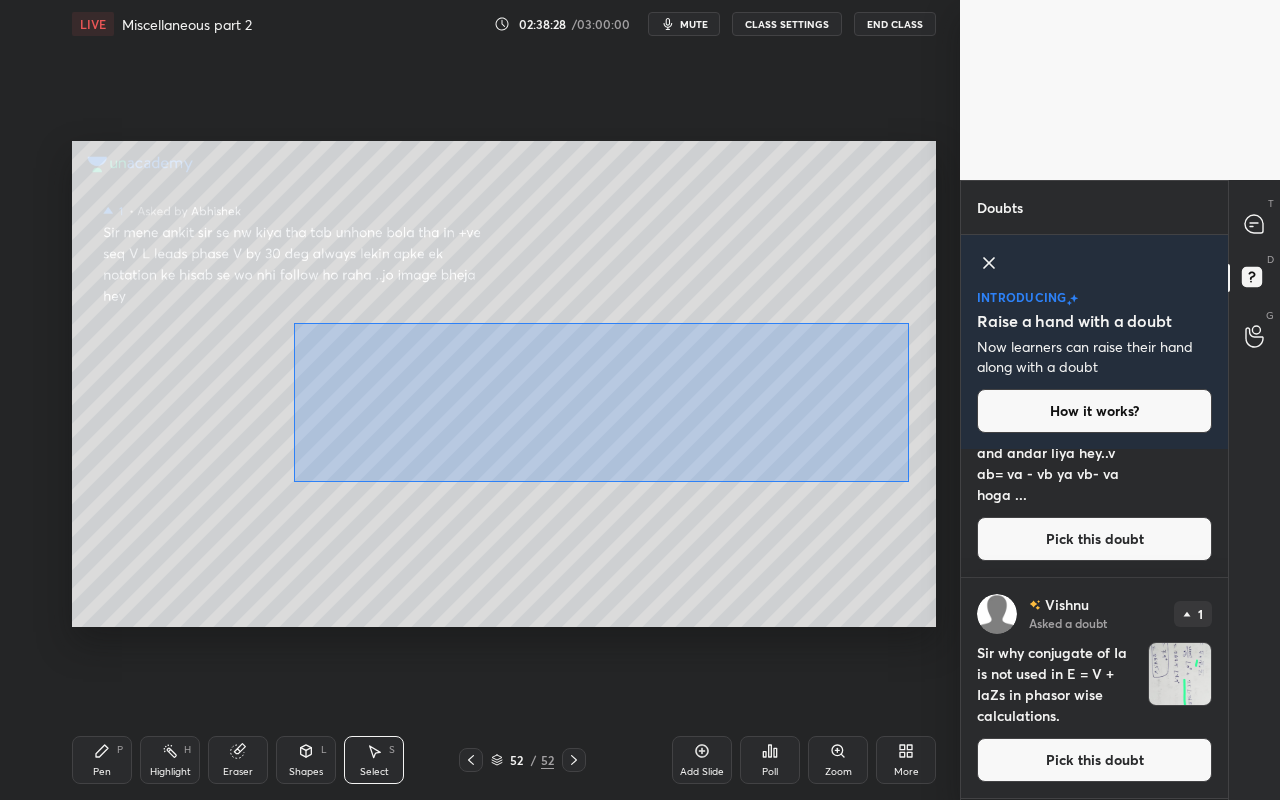drag, startPoint x: 294, startPoint y: 322, endPoint x: 721, endPoint y: 465, distance: 450.30878 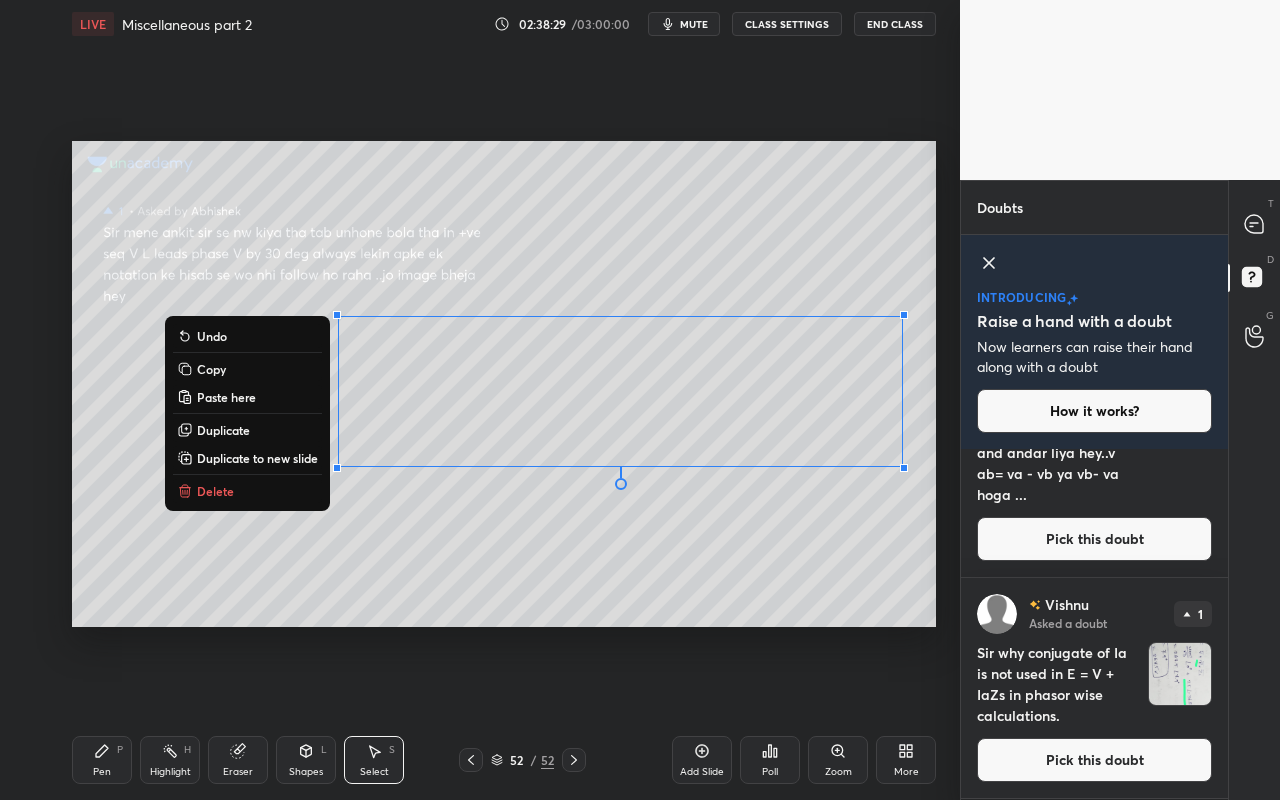 click on "Delete" at bounding box center [247, 491] 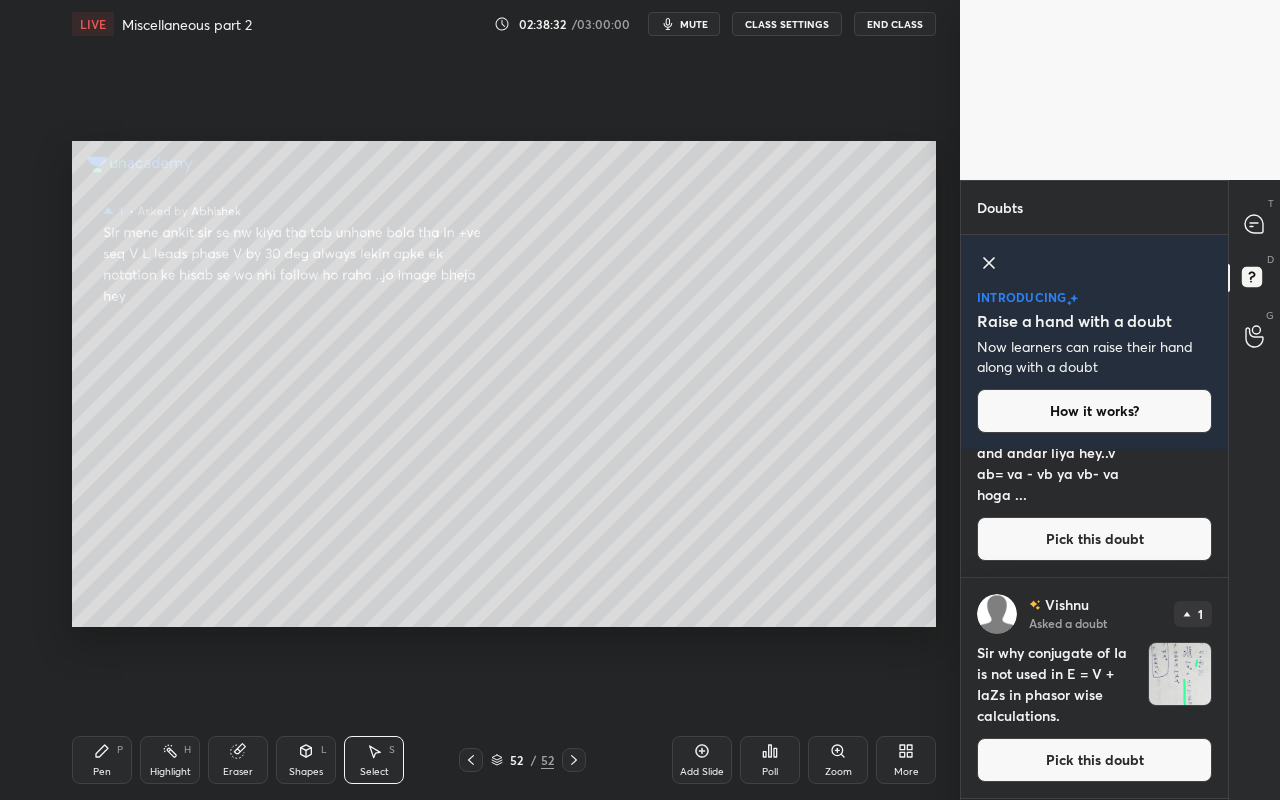 click on "Pick this doubt" at bounding box center (1094, 760) 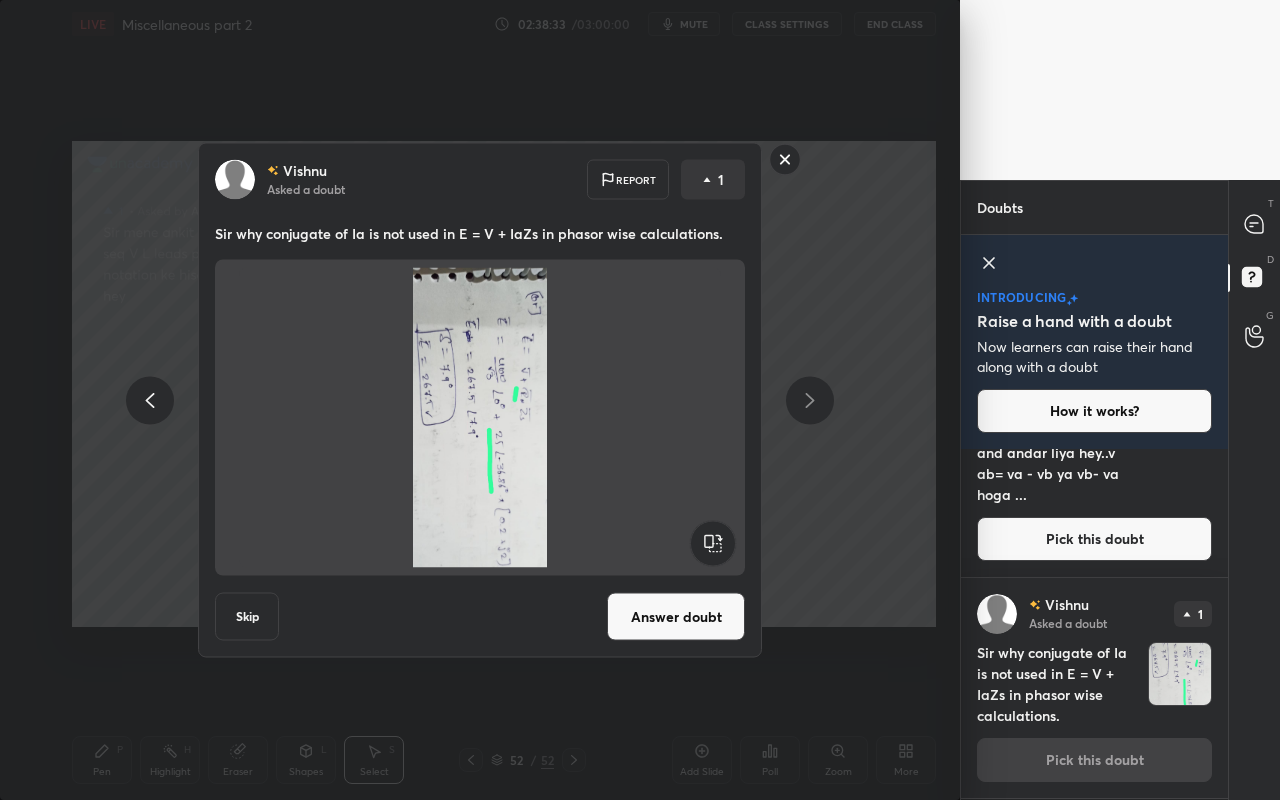 click on "Answer doubt" at bounding box center [676, 617] 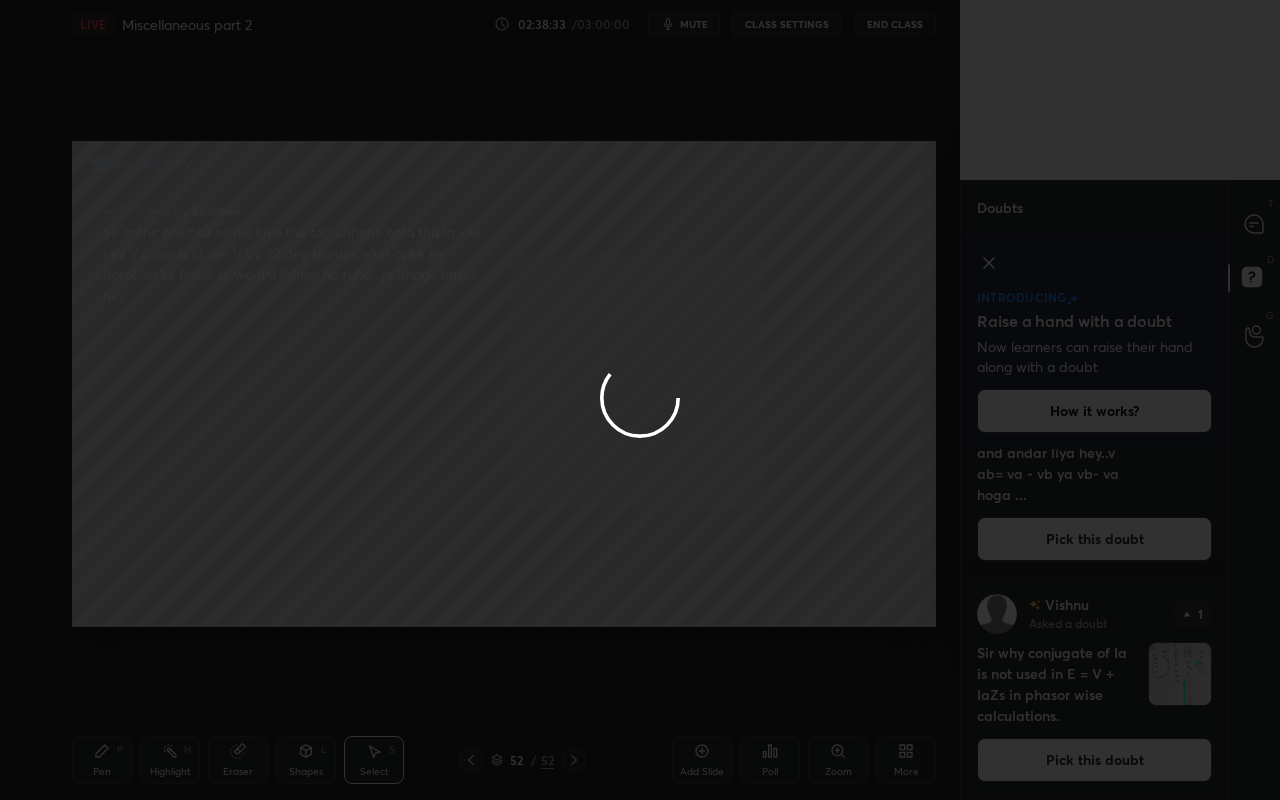 scroll, scrollTop: 0, scrollLeft: 0, axis: both 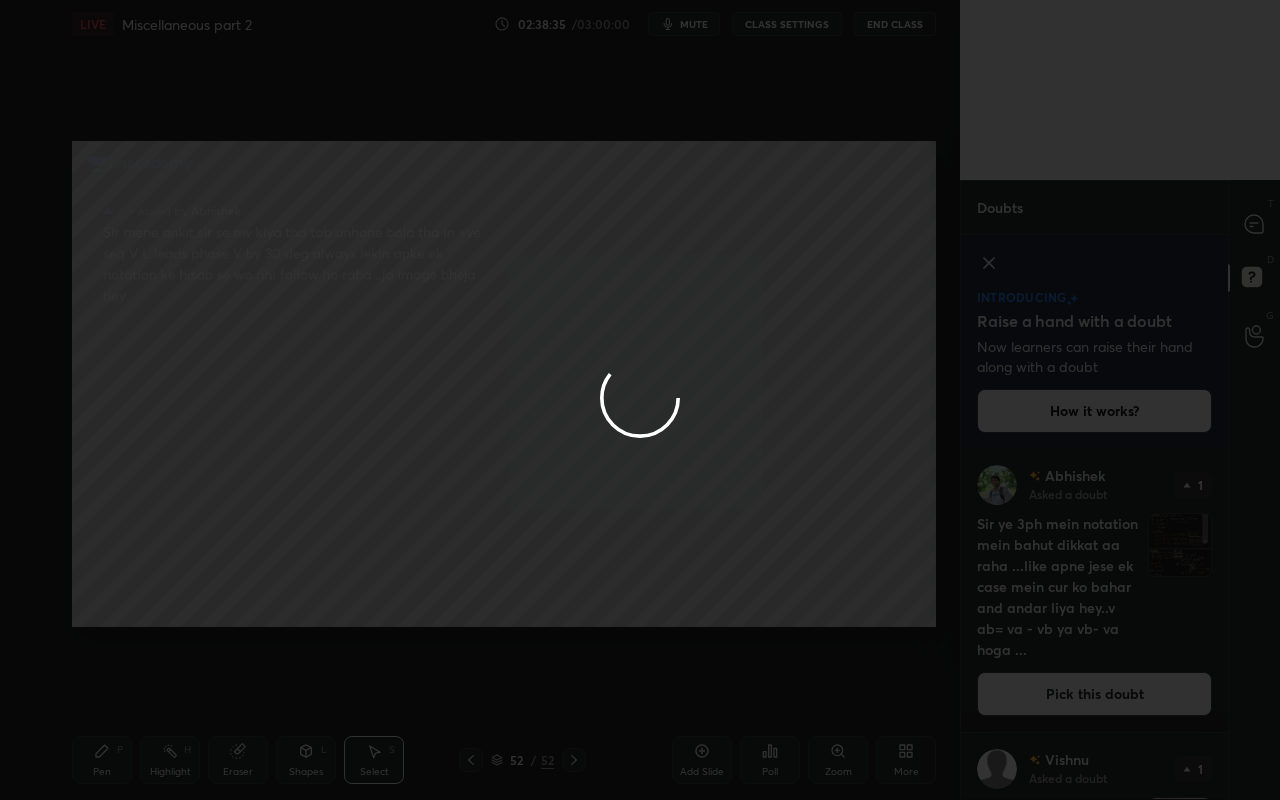 click at bounding box center [640, 400] 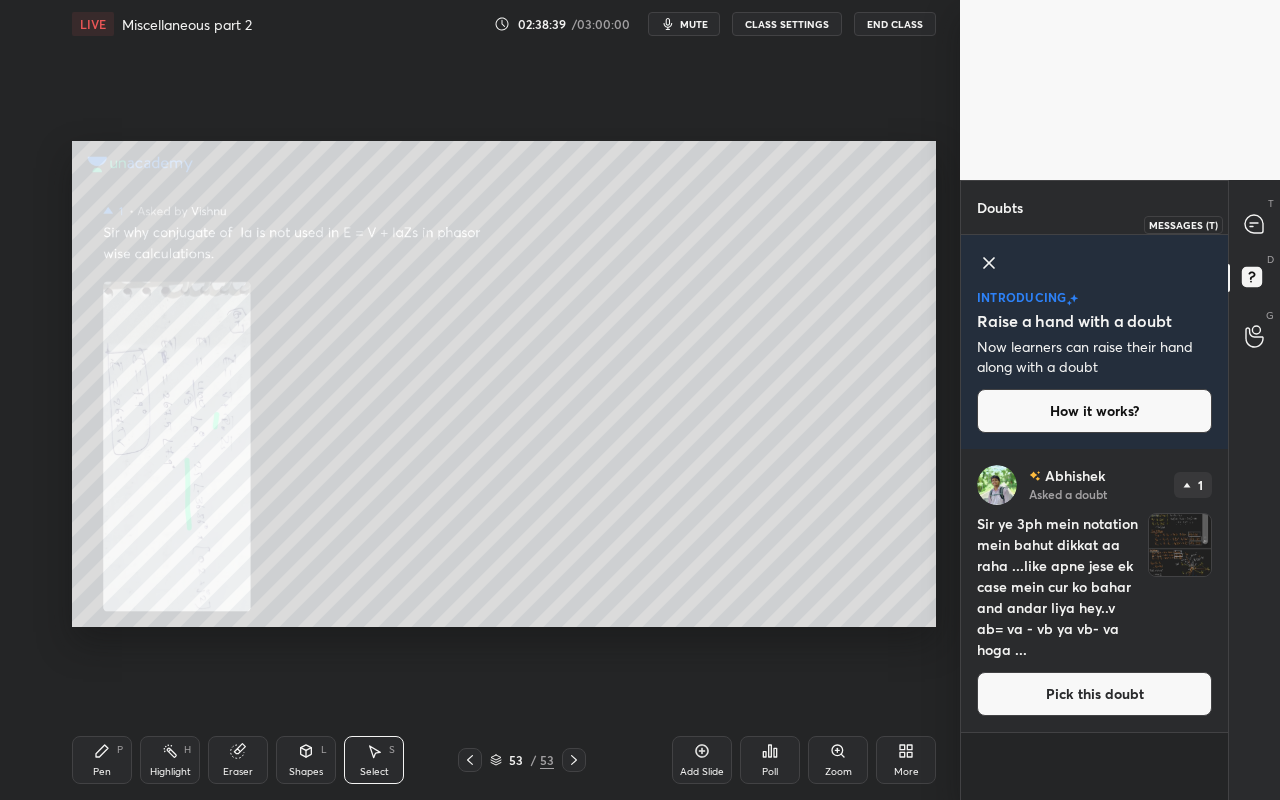 click 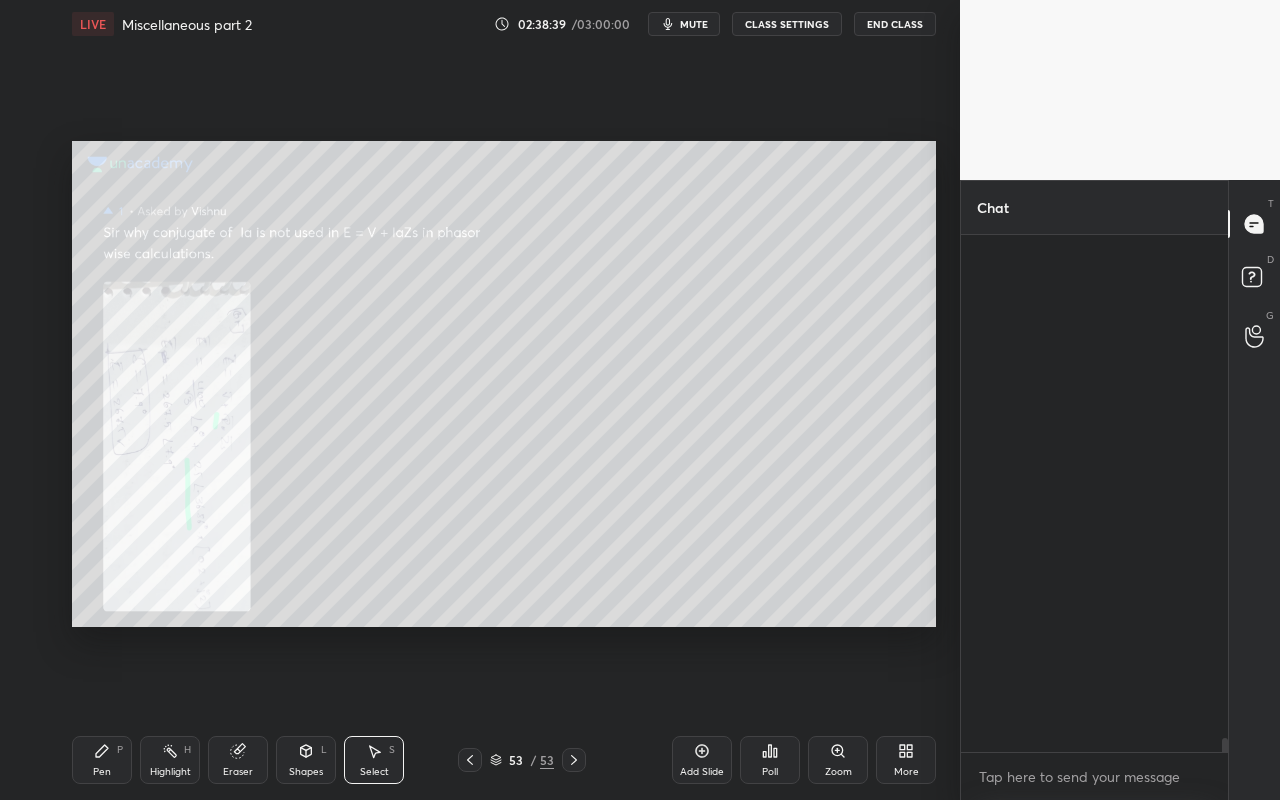 scroll, scrollTop: 19587, scrollLeft: 0, axis: vertical 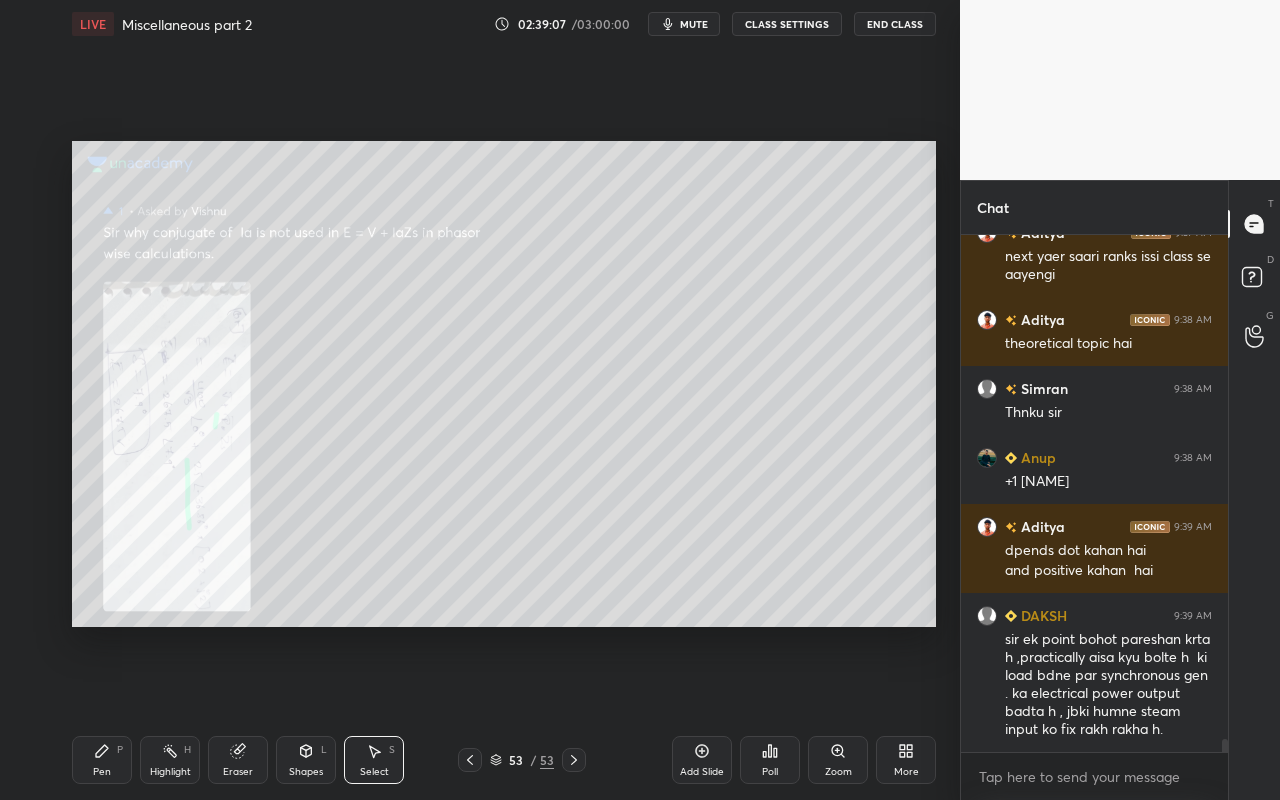 click on "Highlight" at bounding box center [170, 772] 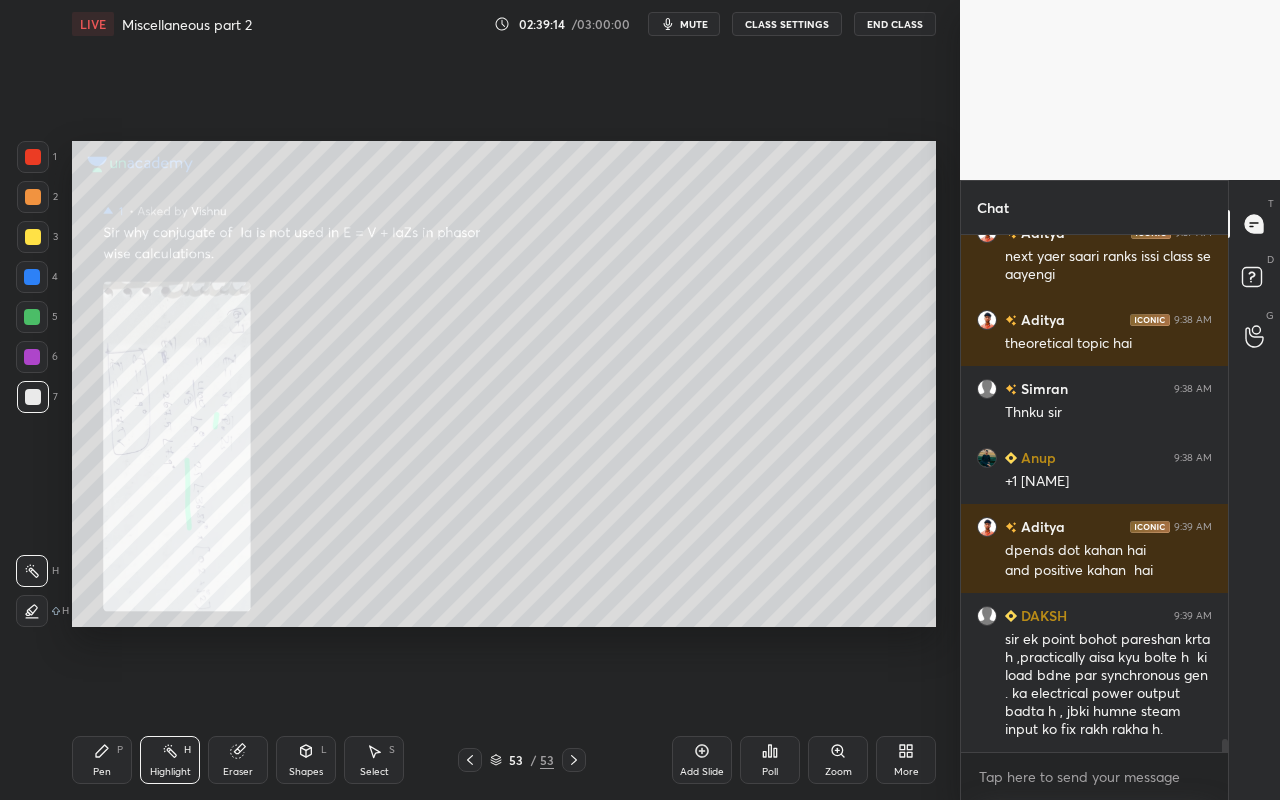 drag, startPoint x: 86, startPoint y: 756, endPoint x: 106, endPoint y: 736, distance: 28.284271 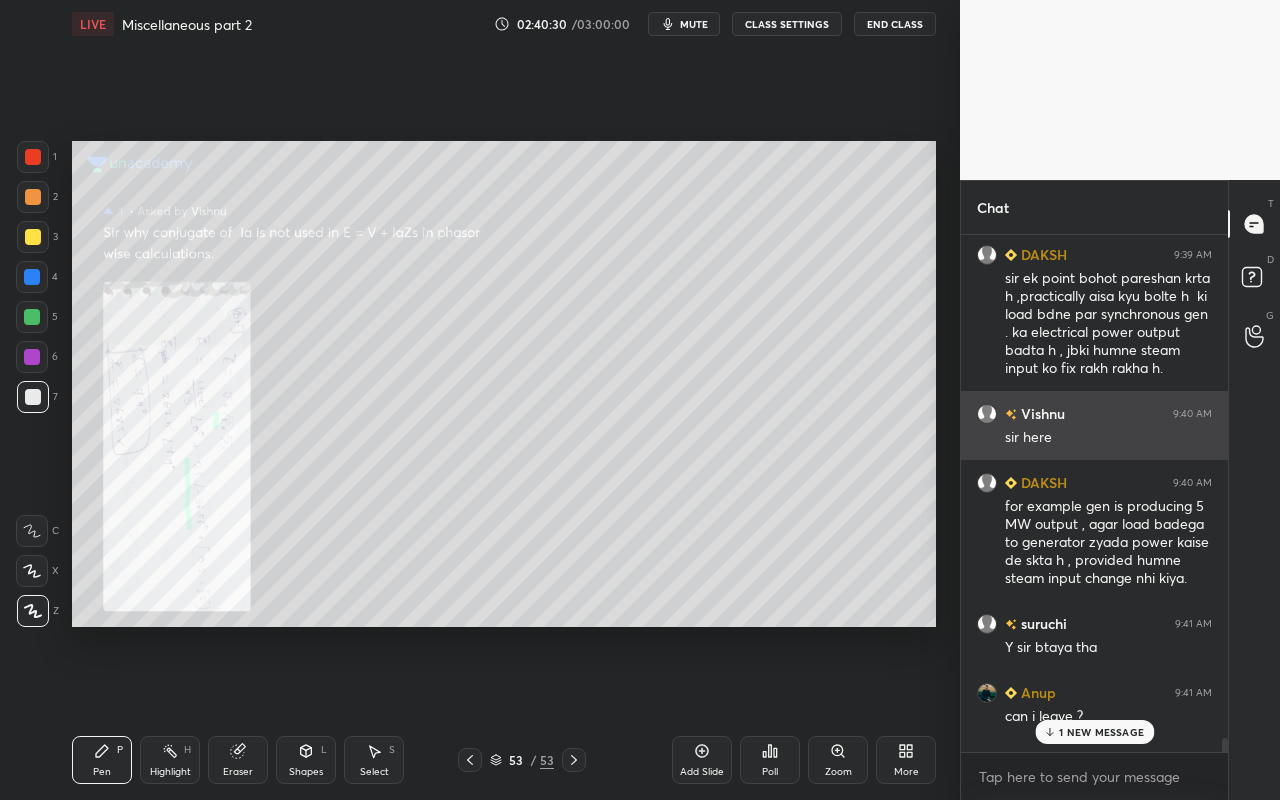 scroll, scrollTop: 20149, scrollLeft: 0, axis: vertical 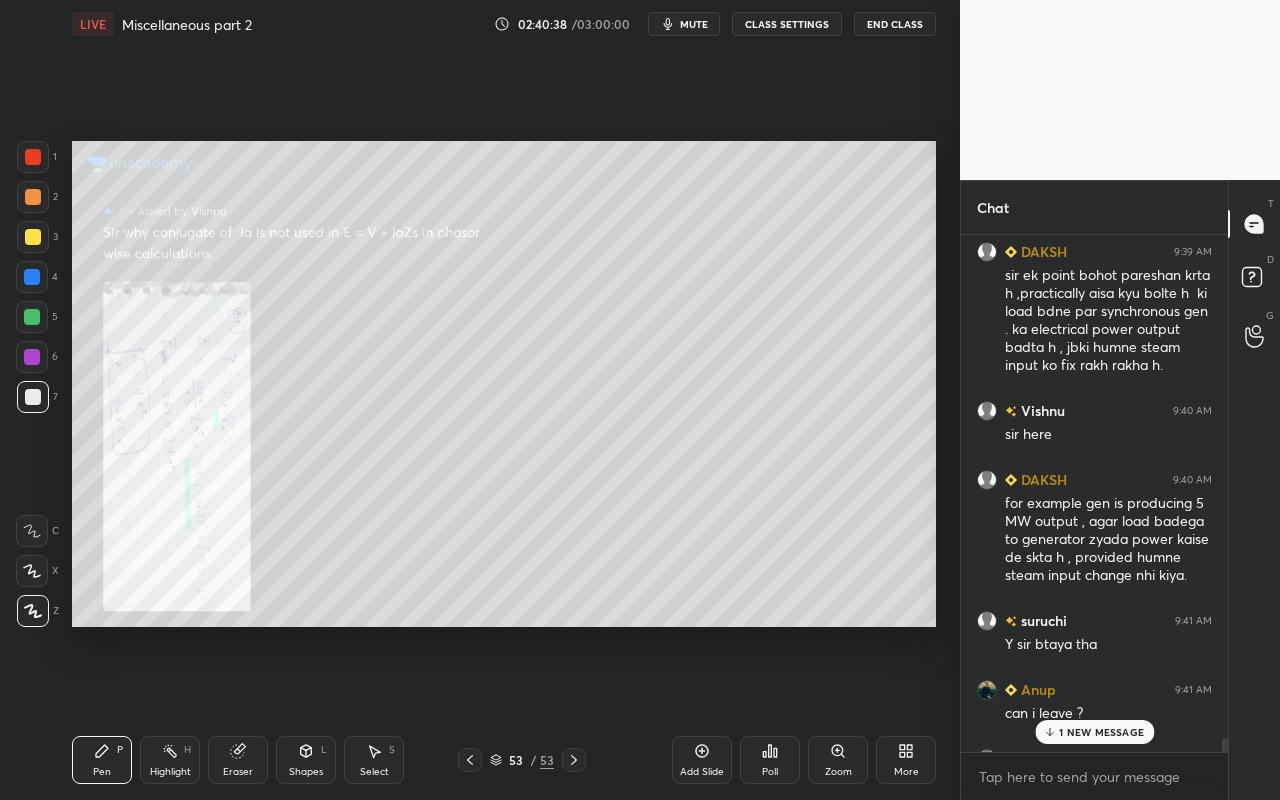 click 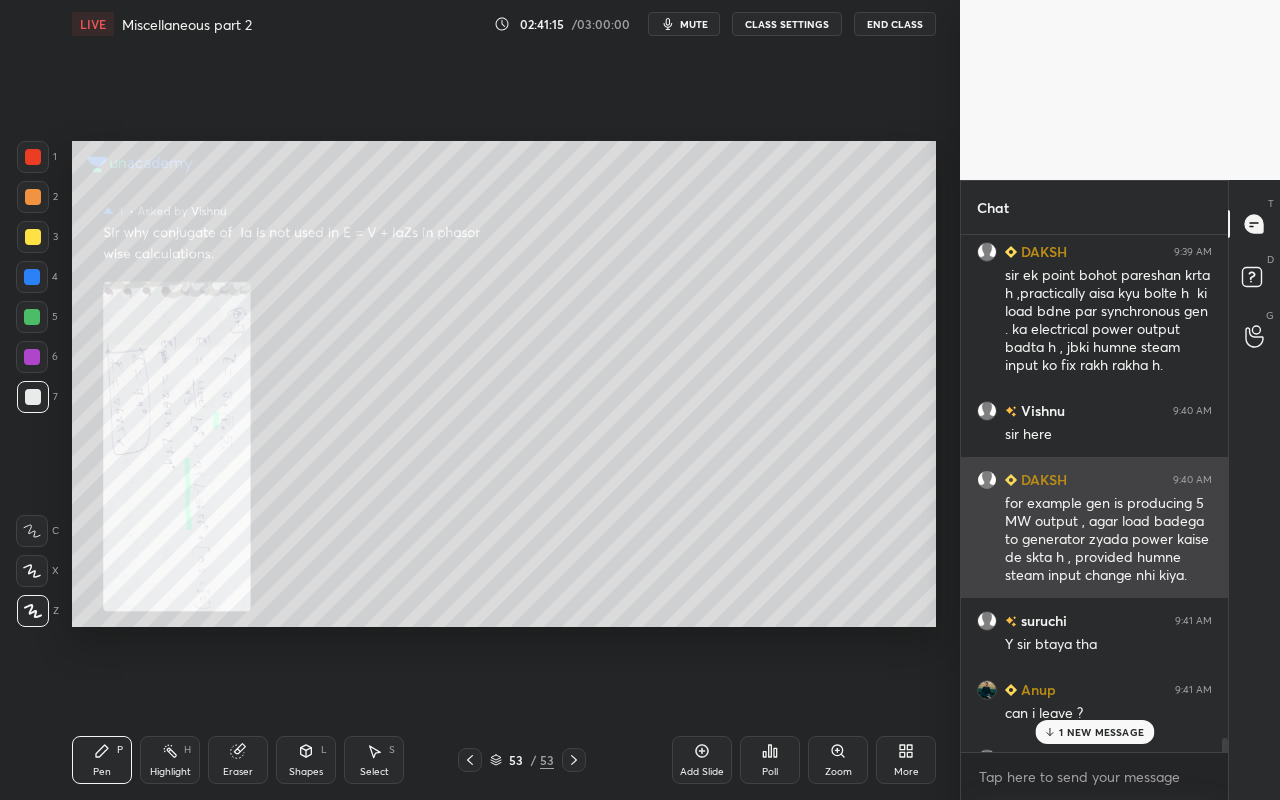 scroll, scrollTop: 20202, scrollLeft: 0, axis: vertical 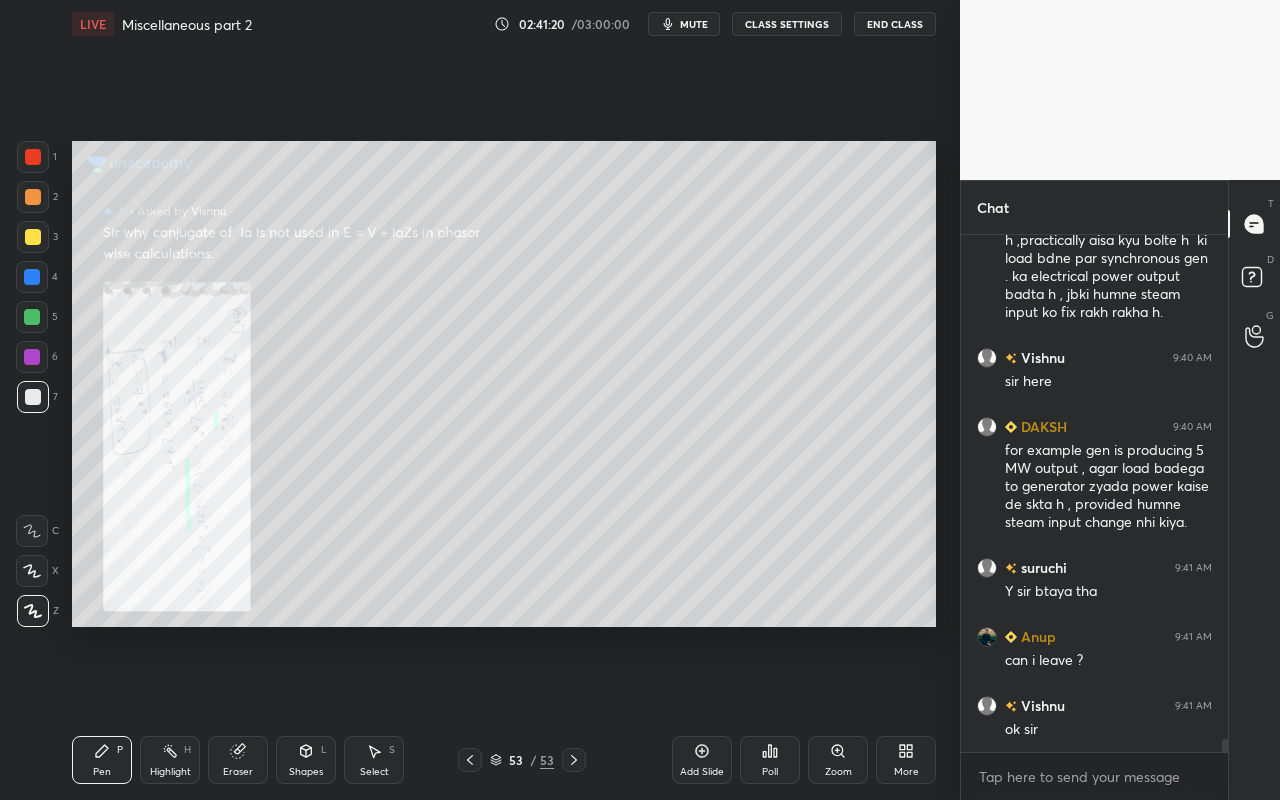 click on "Highlight" at bounding box center [170, 772] 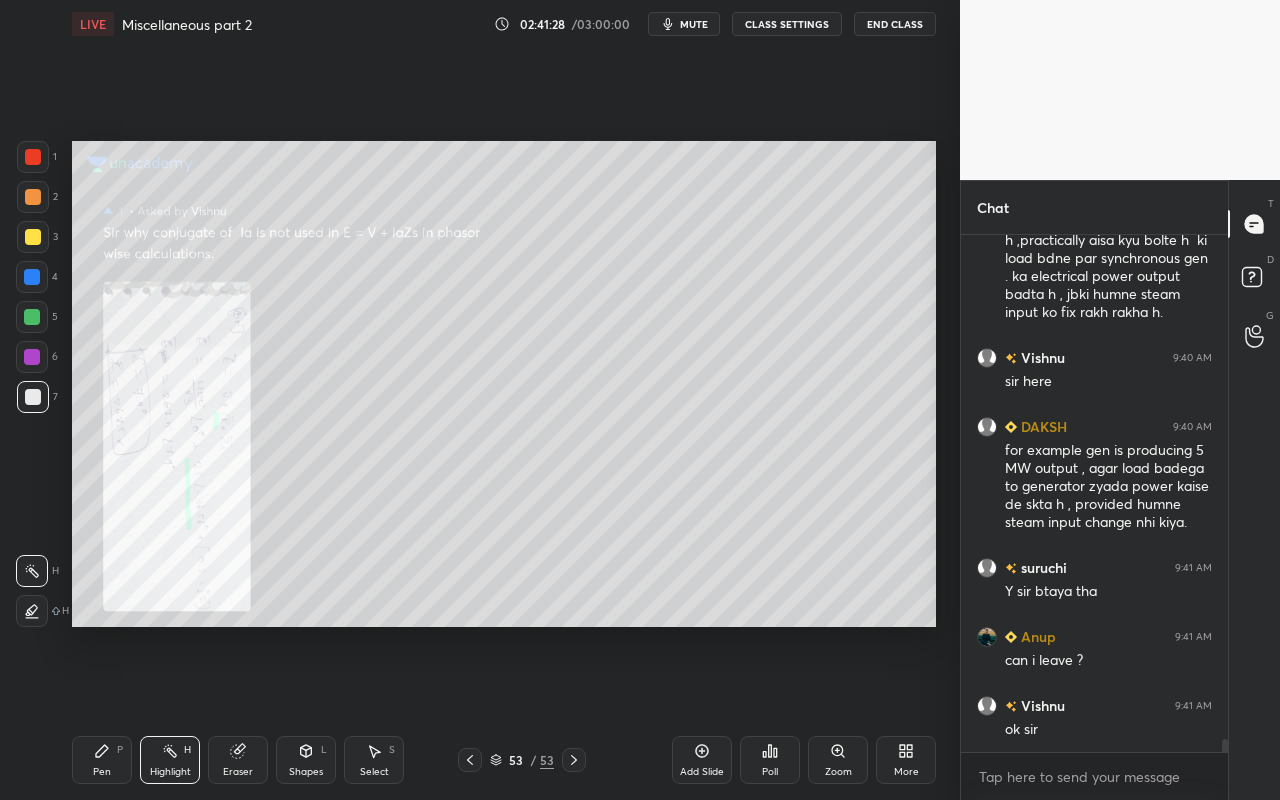 scroll, scrollTop: 20325, scrollLeft: 0, axis: vertical 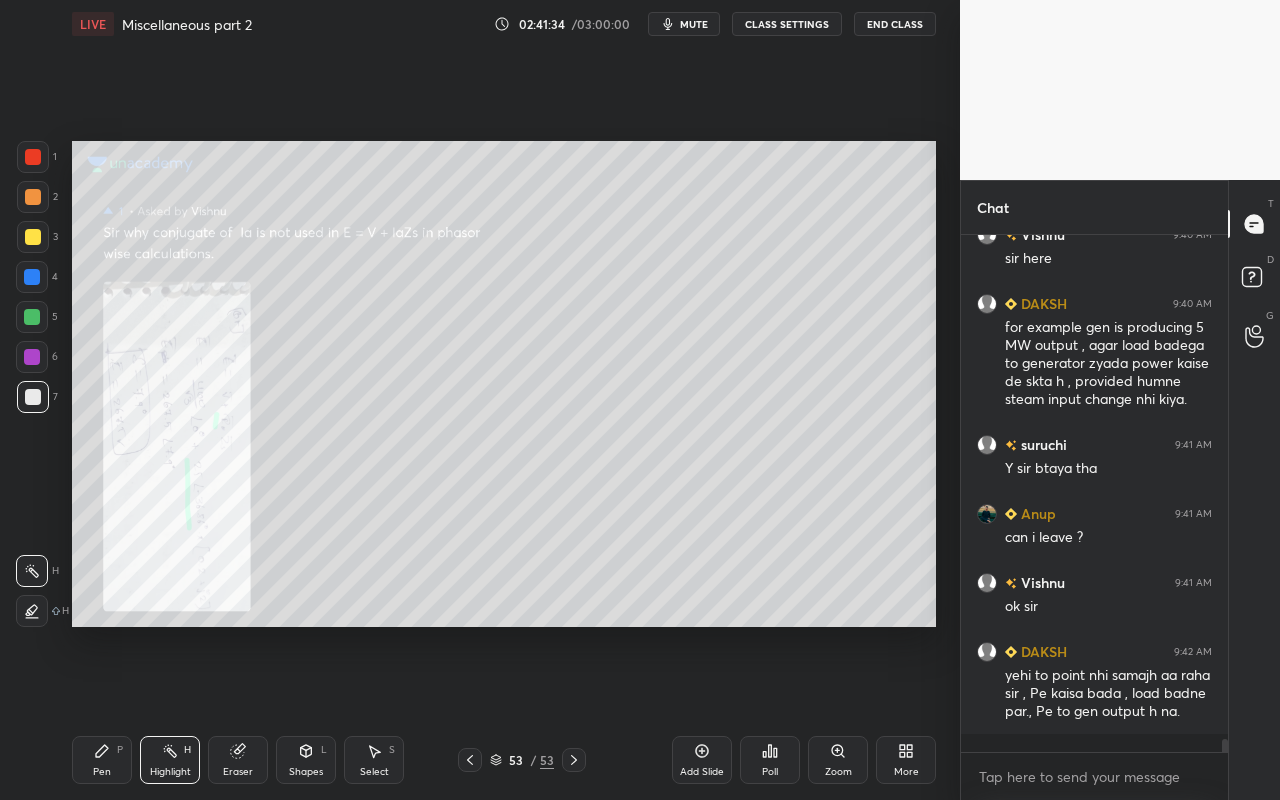 click on "Pen P" at bounding box center [102, 760] 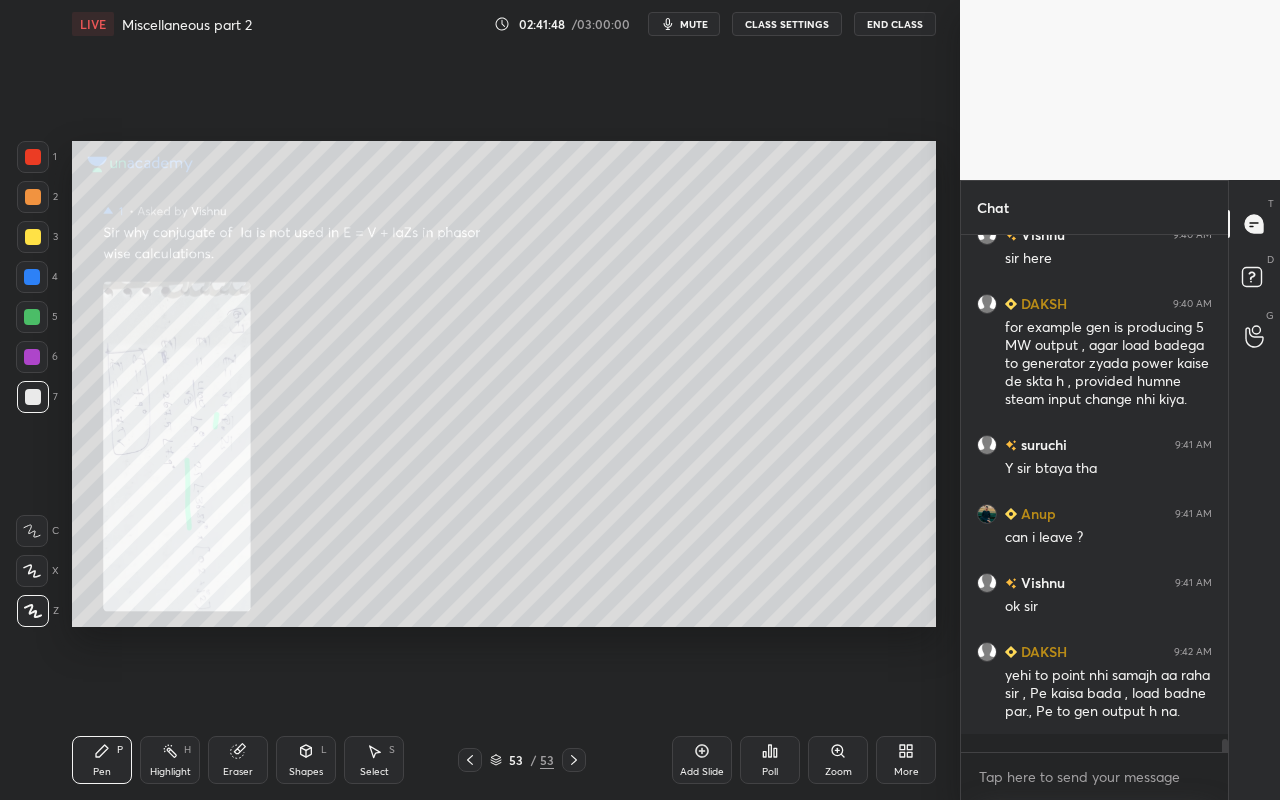 click on "Select" at bounding box center [374, 772] 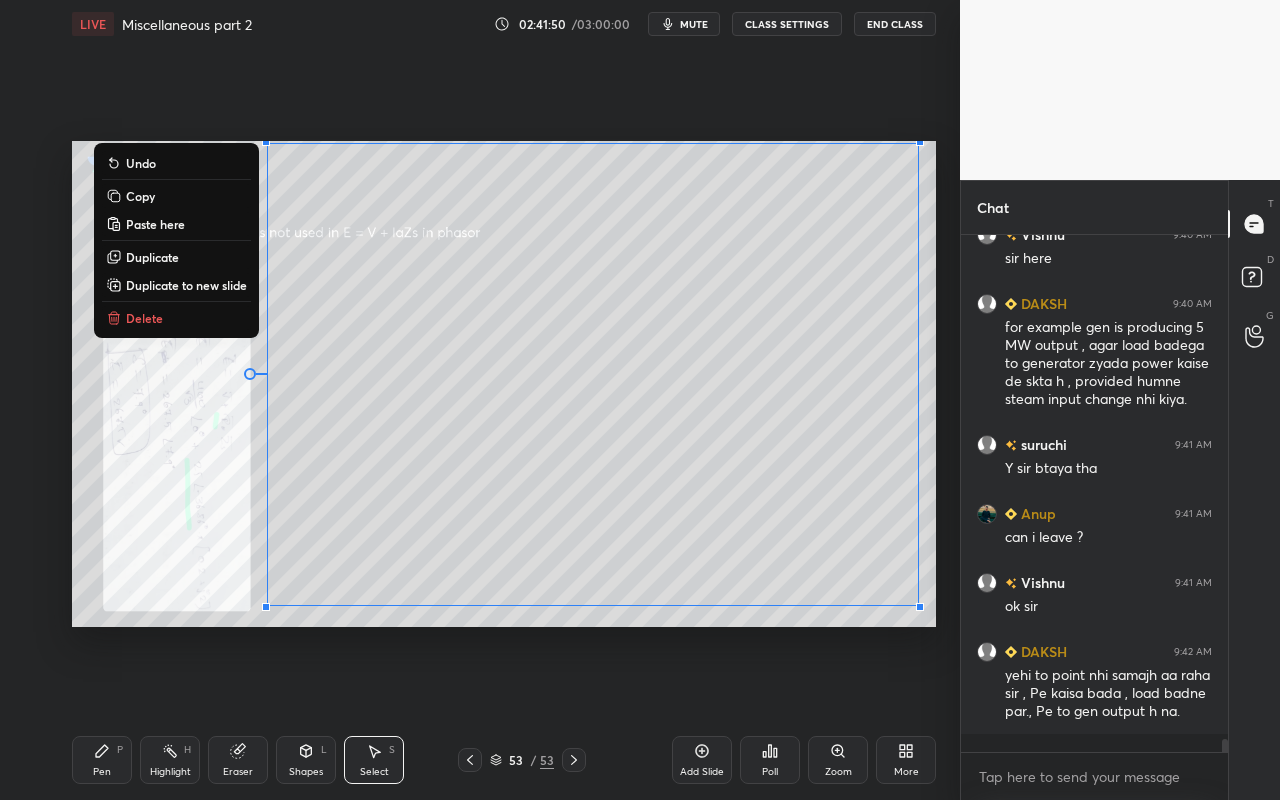 drag, startPoint x: 256, startPoint y: 149, endPoint x: 924, endPoint y: 615, distance: 814.48145 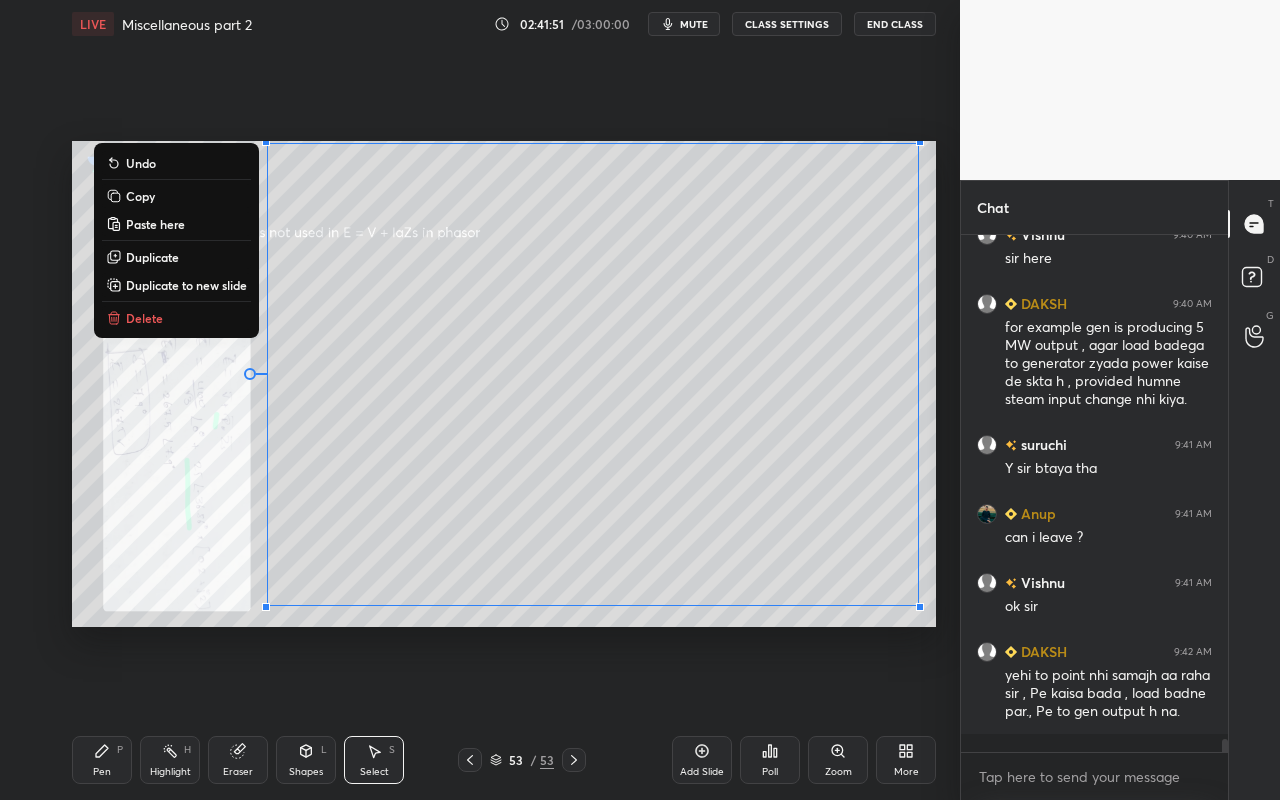drag, startPoint x: 198, startPoint y: 319, endPoint x: 203, endPoint y: 334, distance: 15.811388 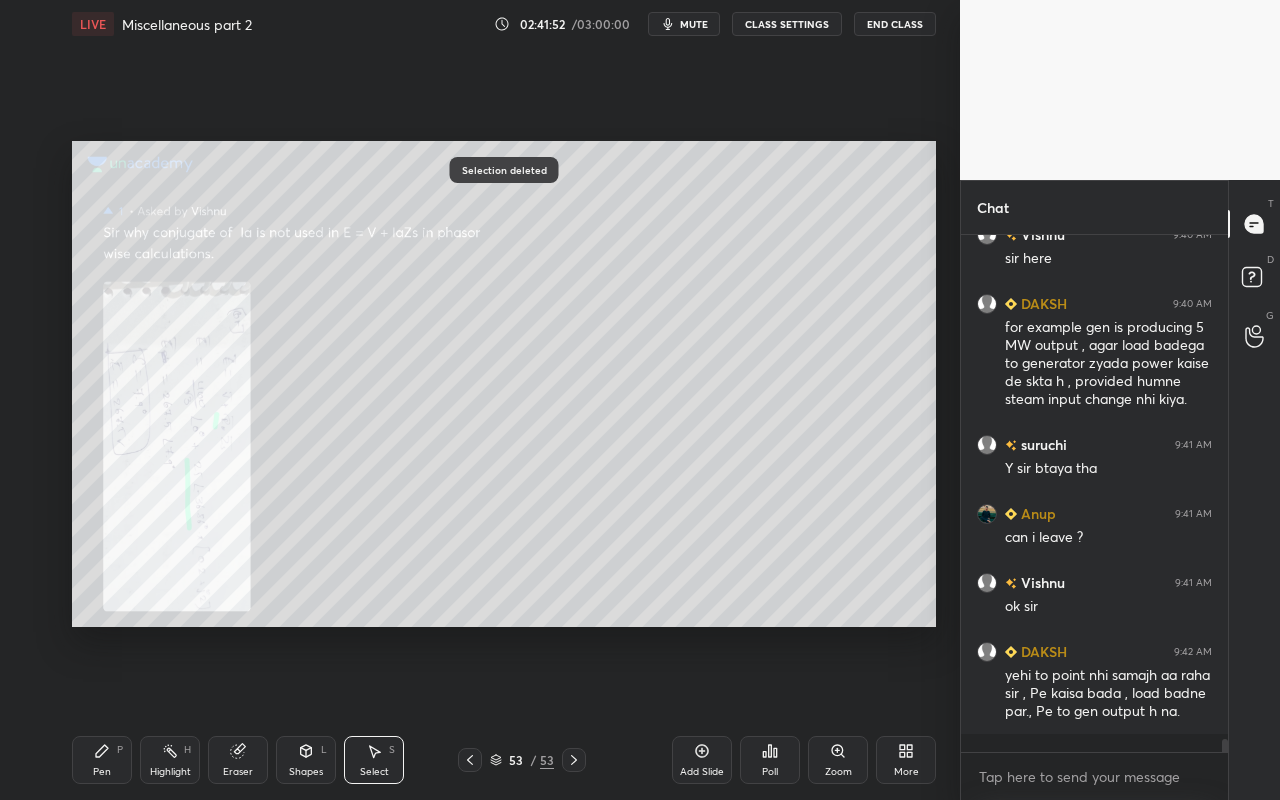 click on "Pen P" at bounding box center (102, 760) 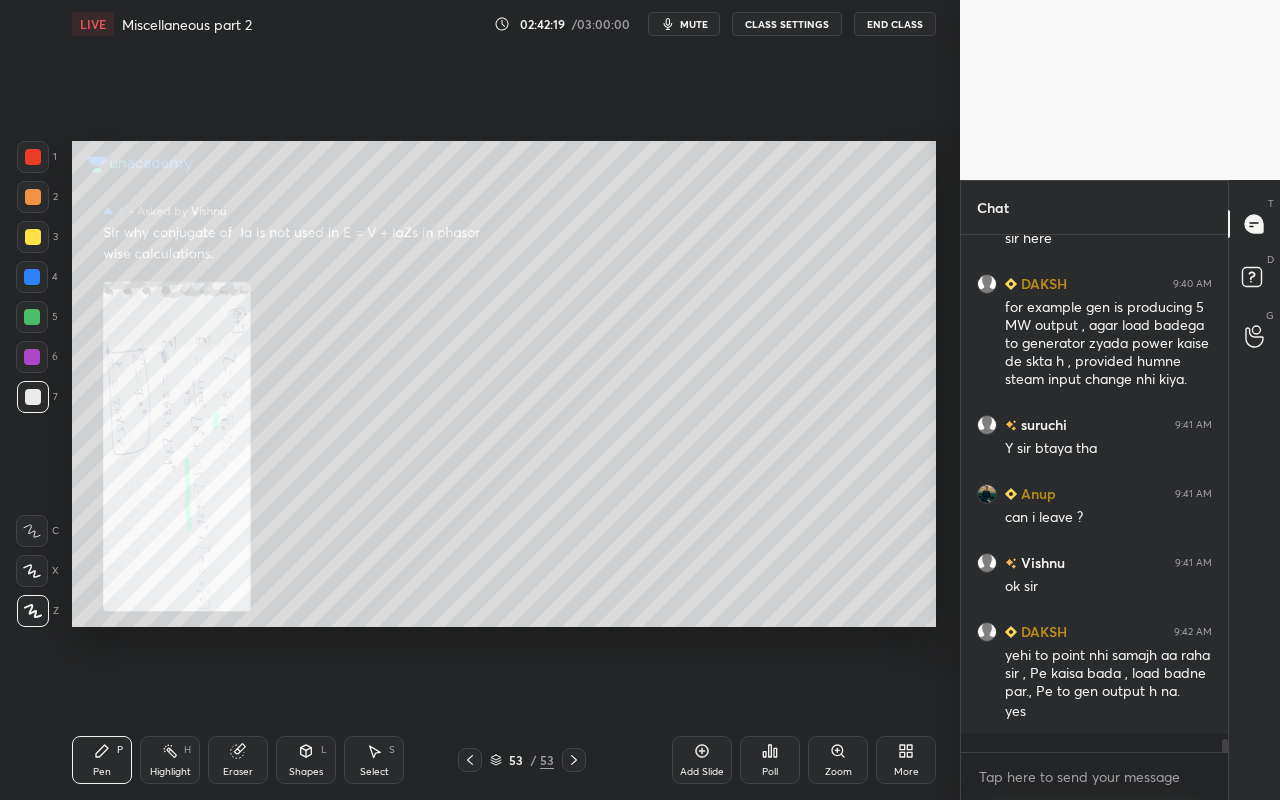 scroll, scrollTop: 20450, scrollLeft: 0, axis: vertical 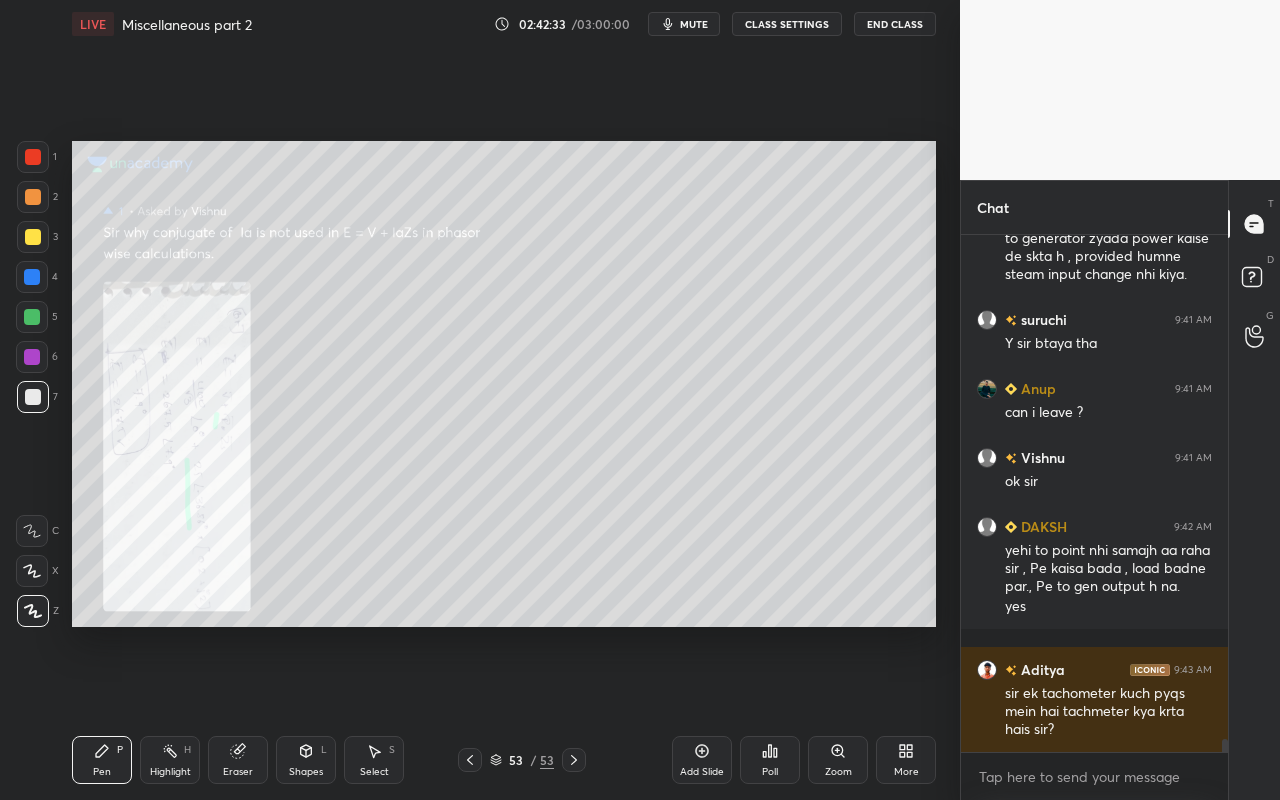 click on "Select" at bounding box center [374, 772] 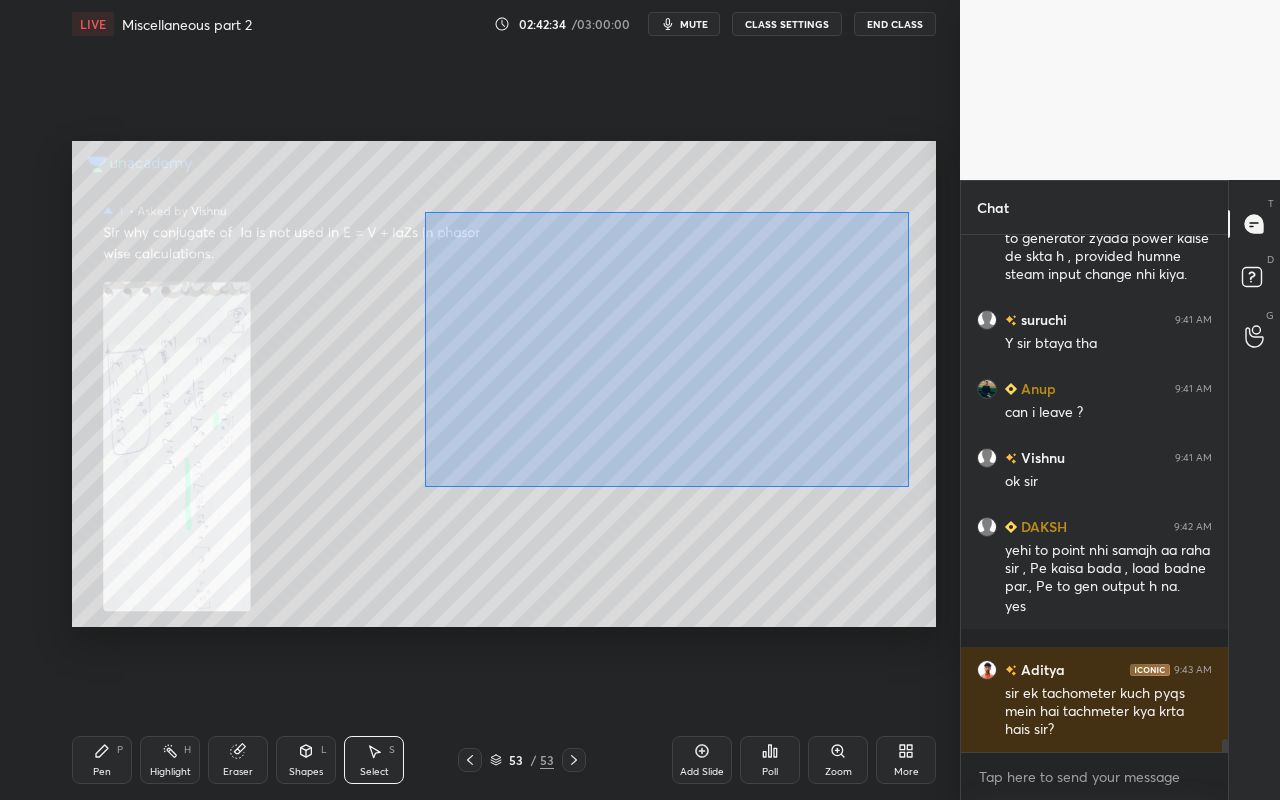 drag, startPoint x: 437, startPoint y: 225, endPoint x: 895, endPoint y: 473, distance: 520.8339 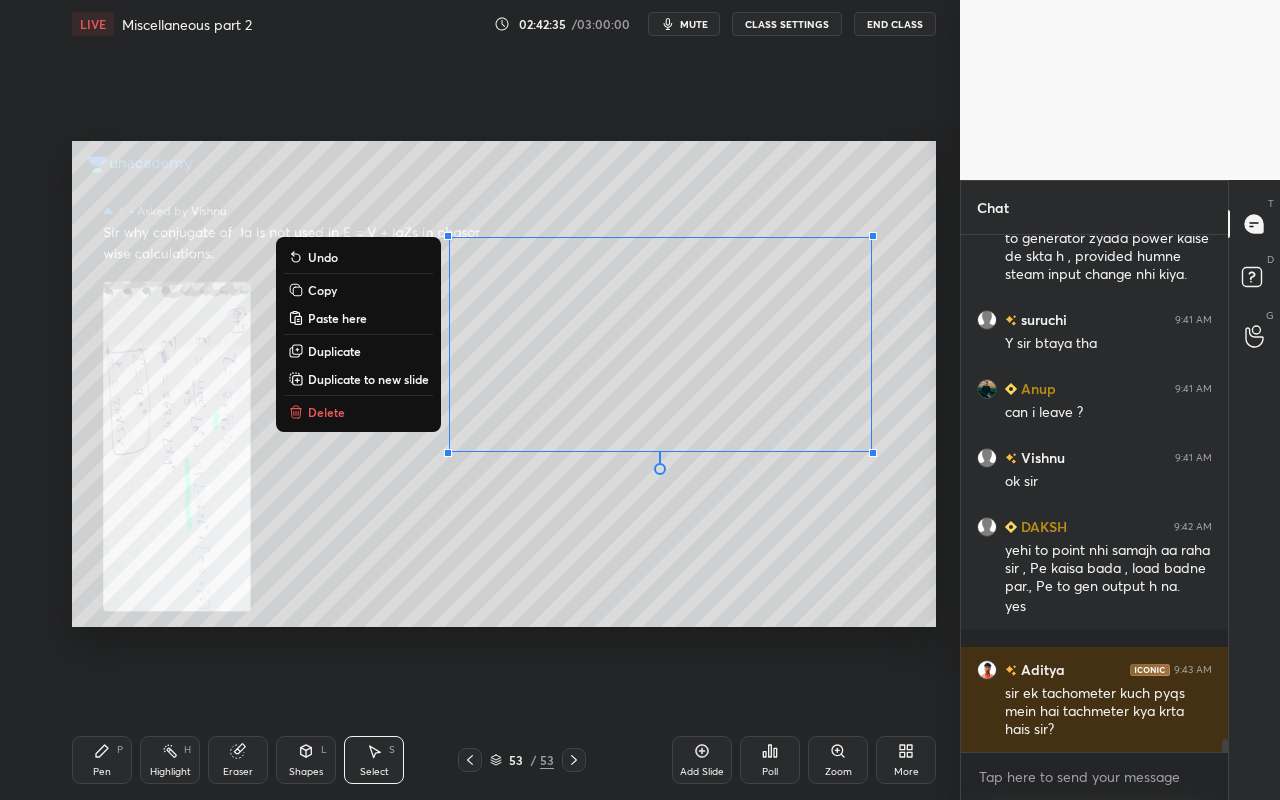 click on "Delete" at bounding box center (358, 412) 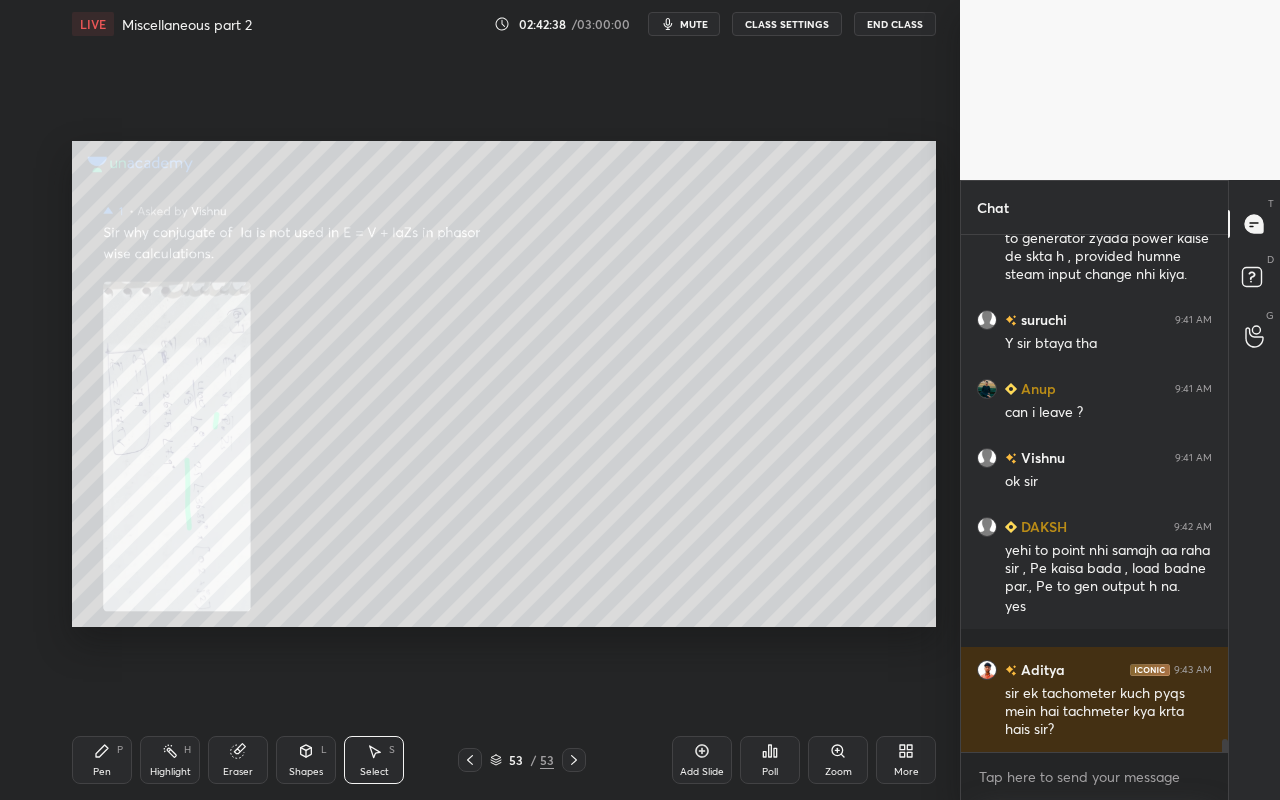 scroll, scrollTop: 20555, scrollLeft: 0, axis: vertical 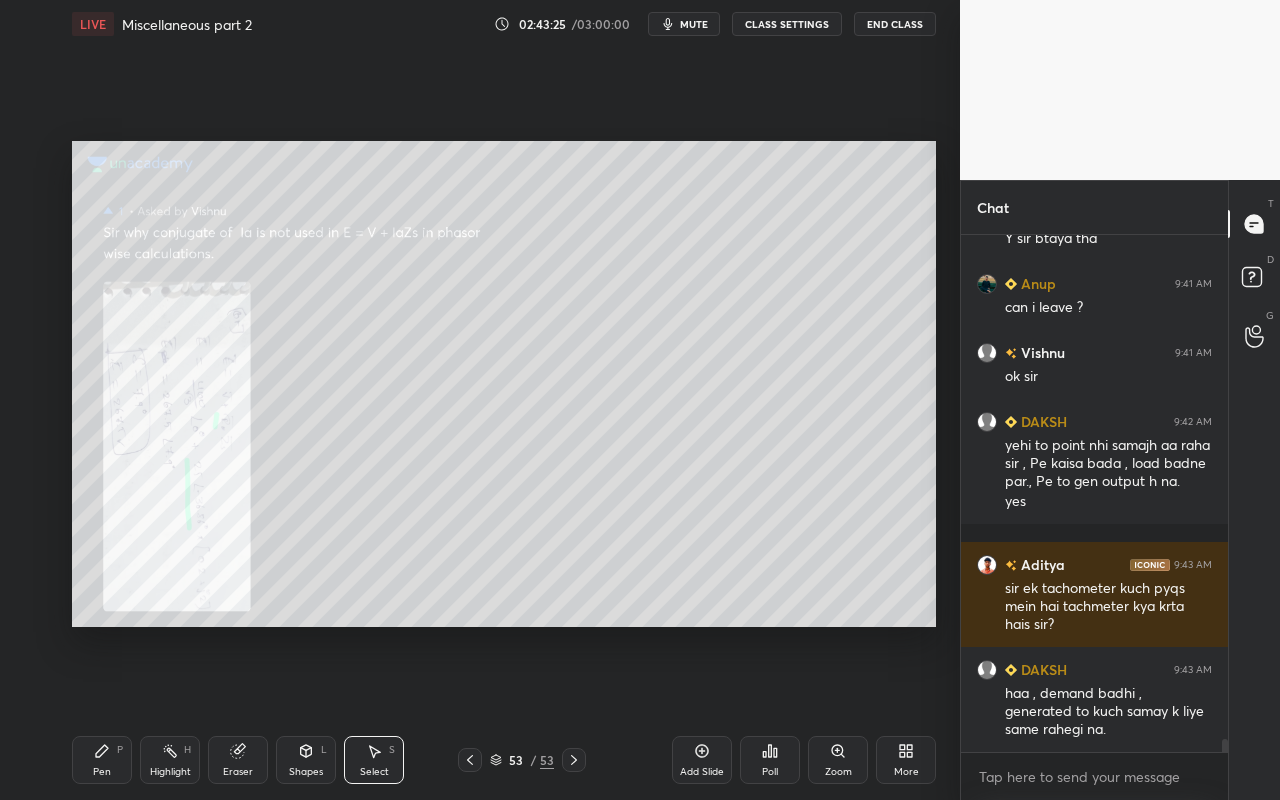click on "Highlight H" at bounding box center (170, 760) 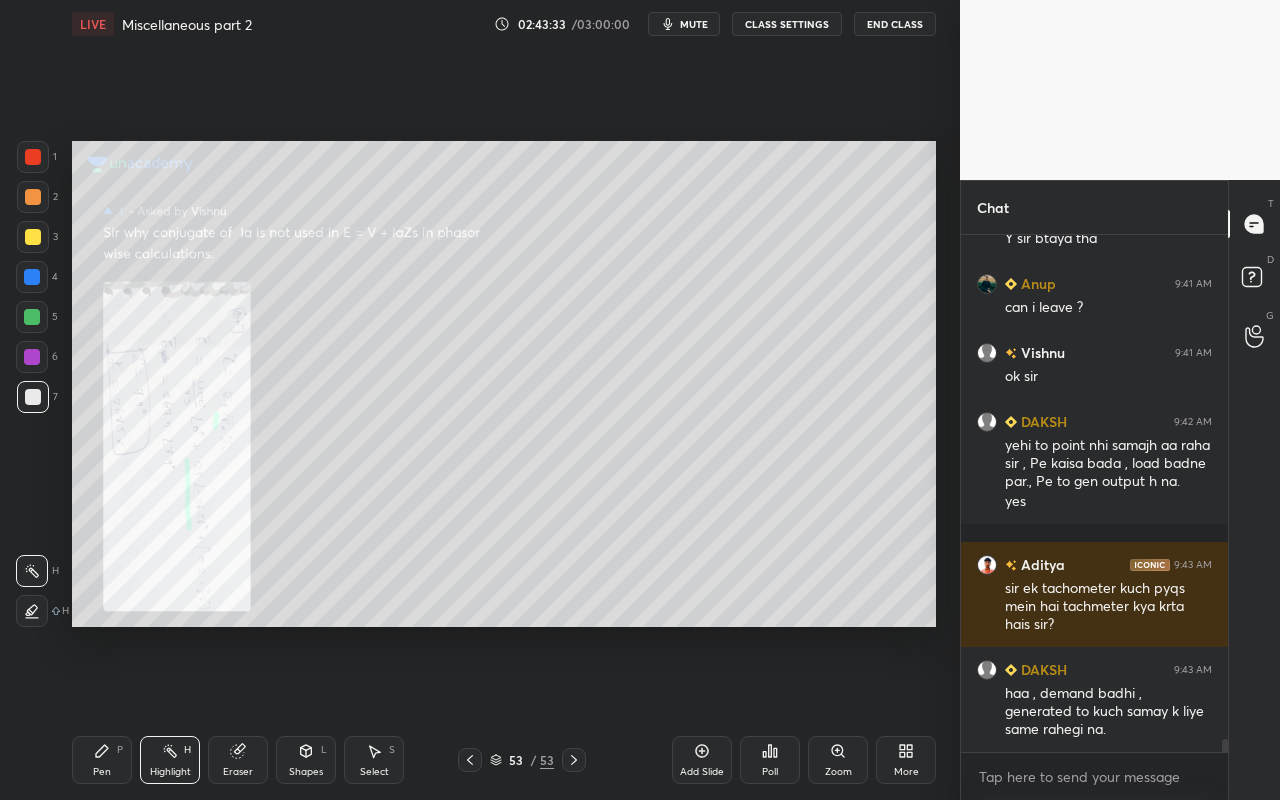 click on "Pen P Highlight H Eraser Shapes L Select S" at bounding box center [222, 760] 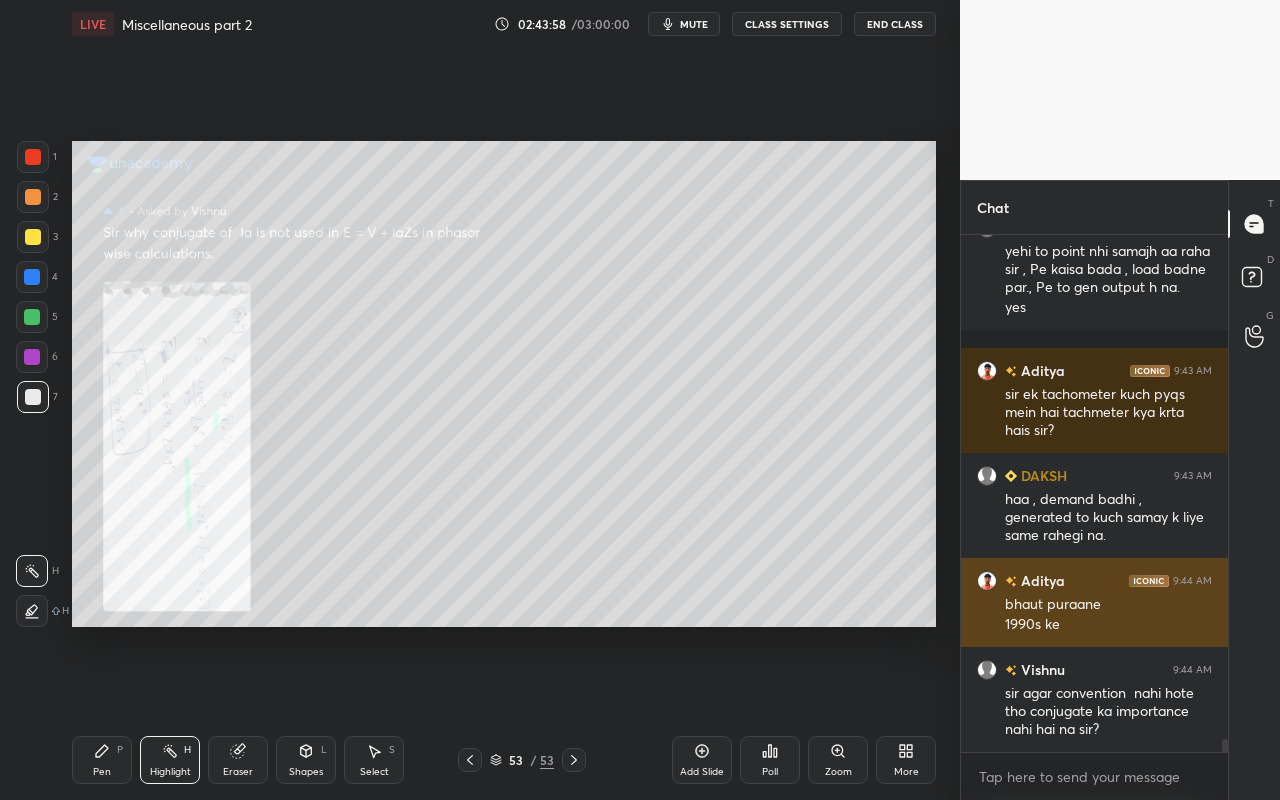 scroll, scrollTop: 20818, scrollLeft: 0, axis: vertical 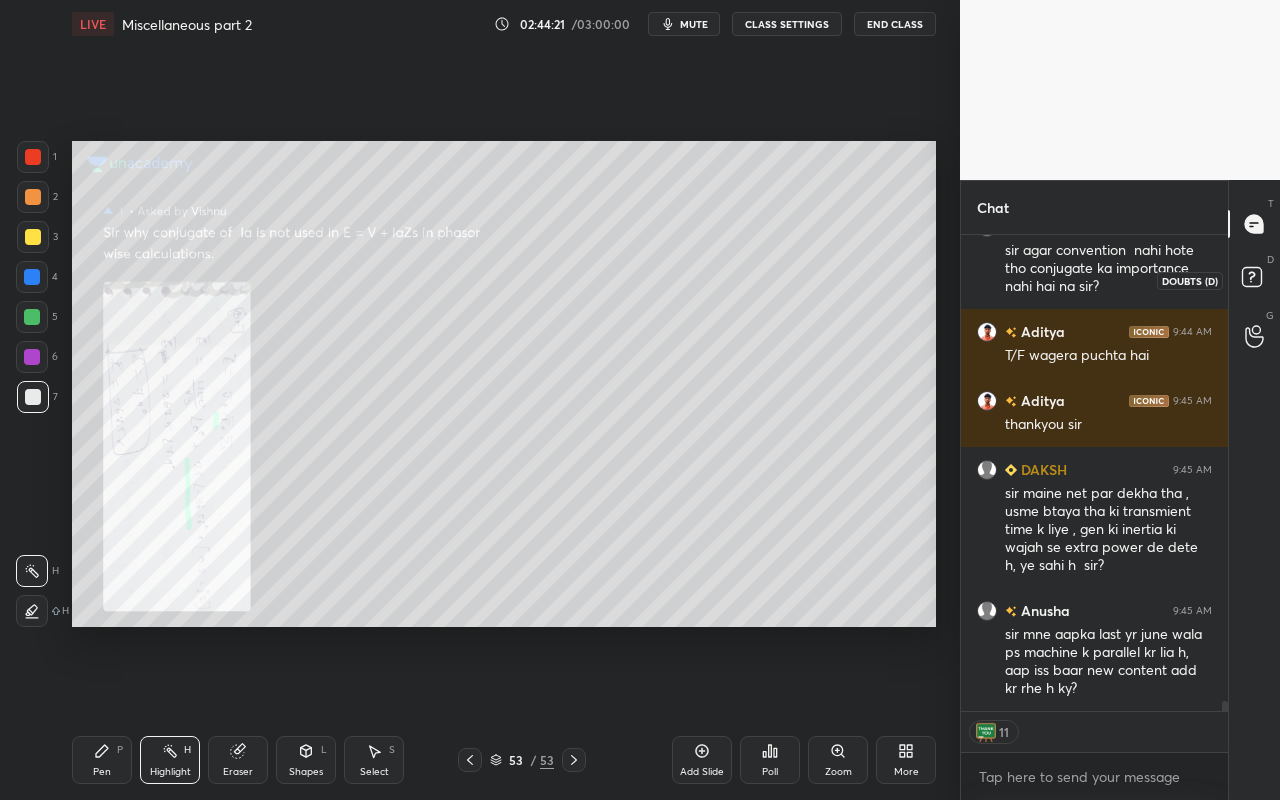 click 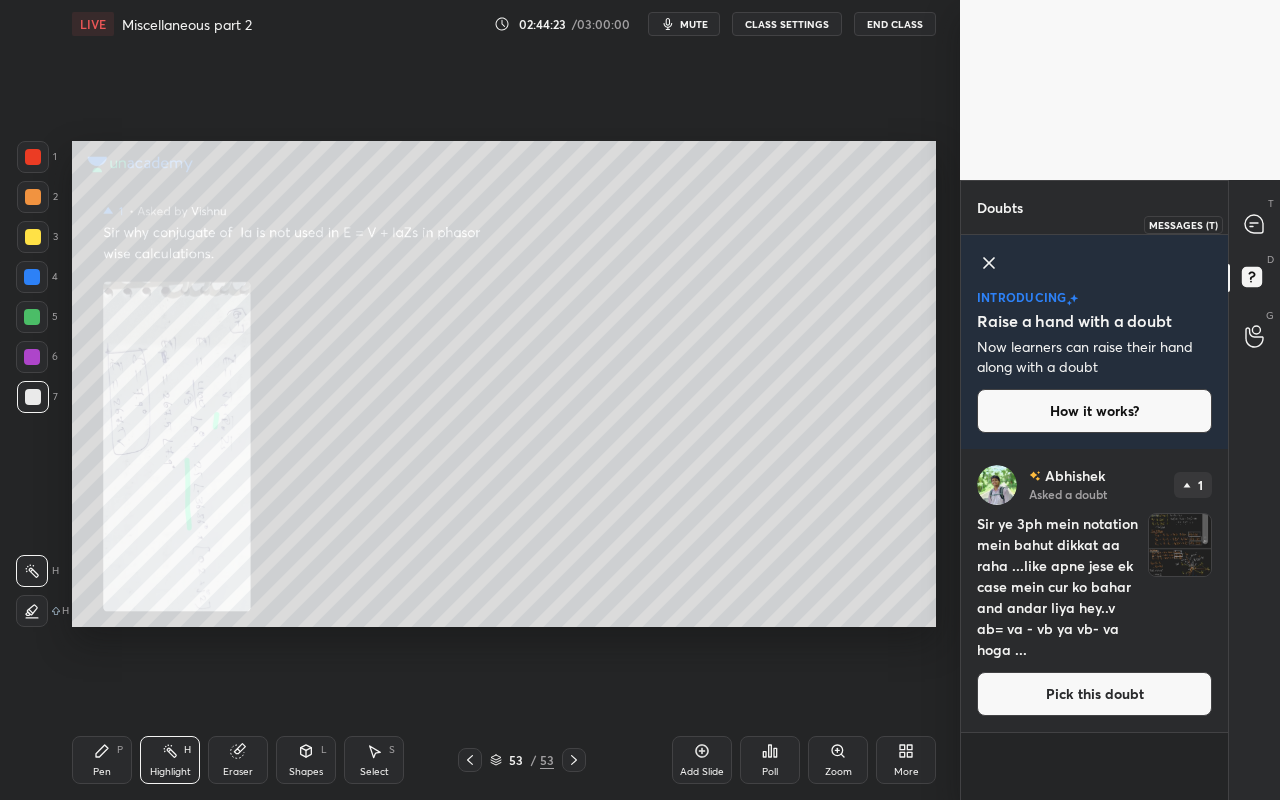 click at bounding box center (1255, 224) 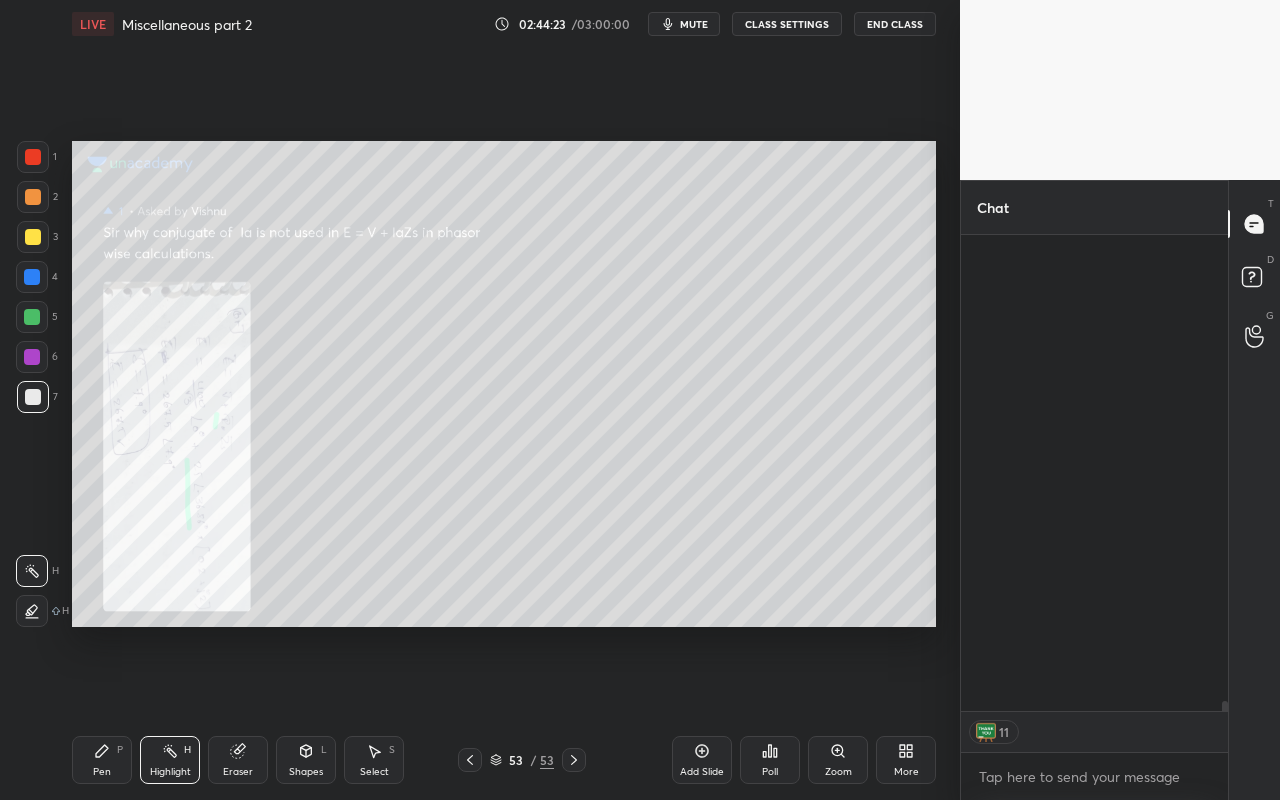 scroll, scrollTop: 21192, scrollLeft: 0, axis: vertical 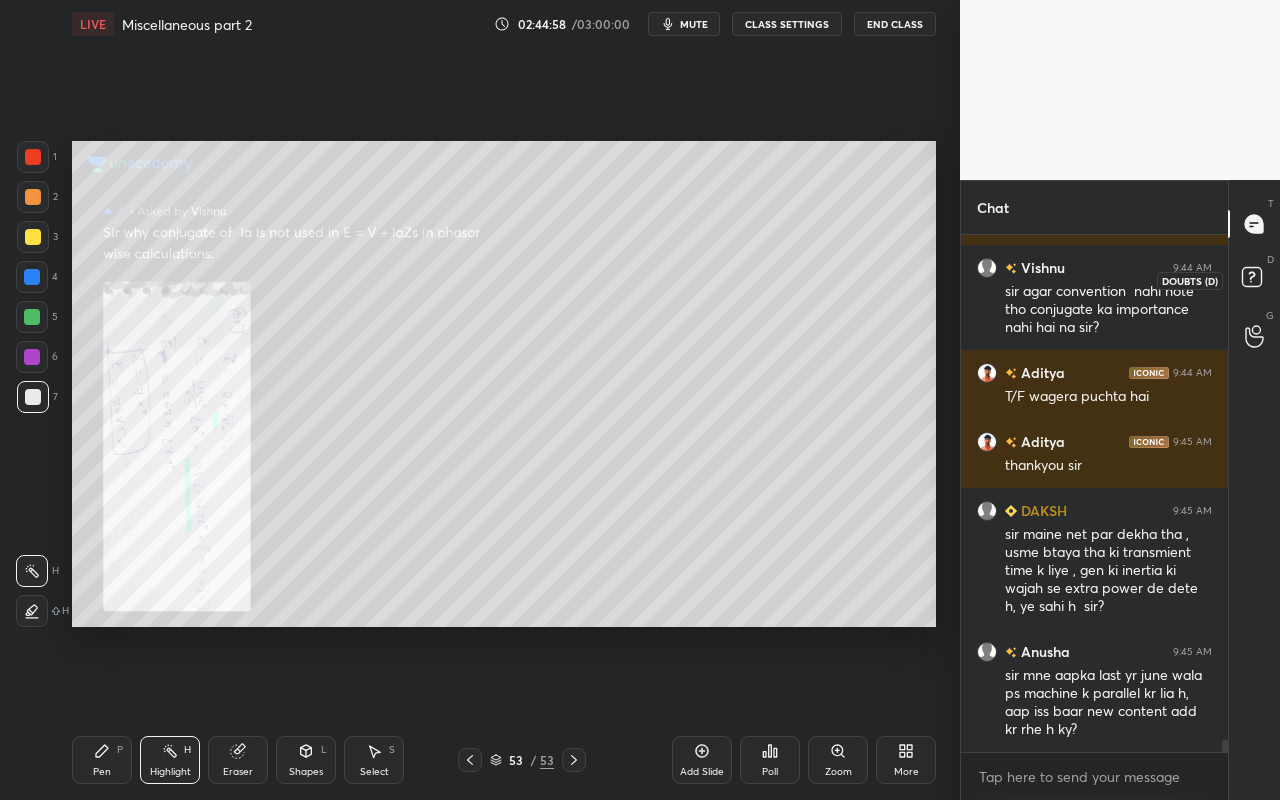 click 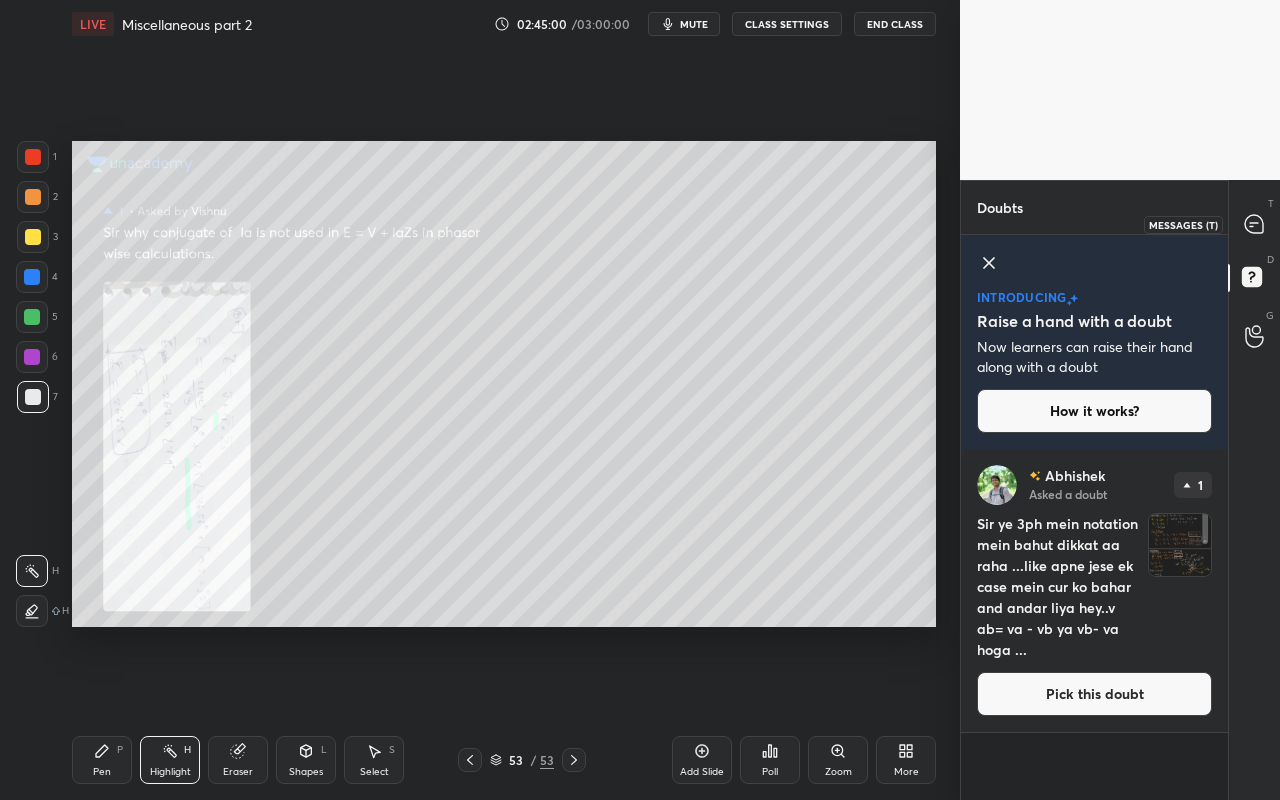 click at bounding box center (1255, 224) 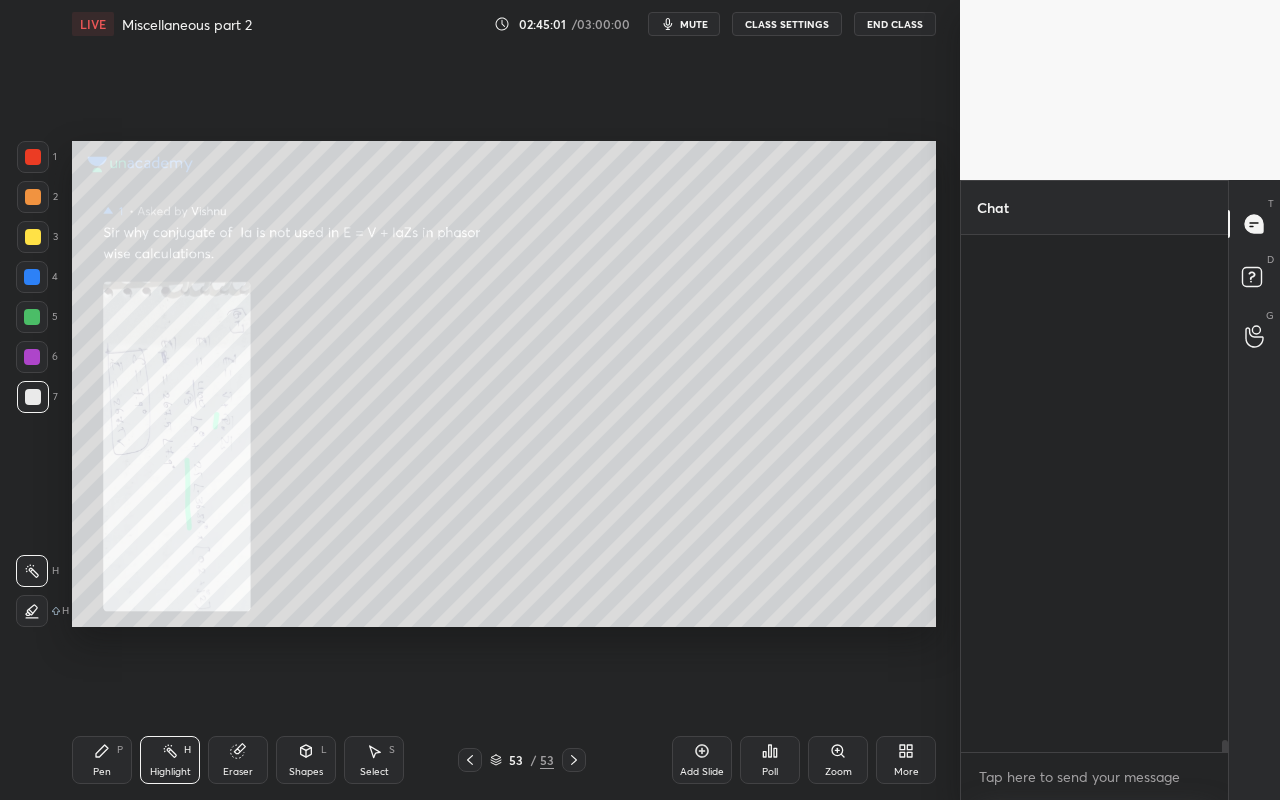 scroll, scrollTop: 21151, scrollLeft: 0, axis: vertical 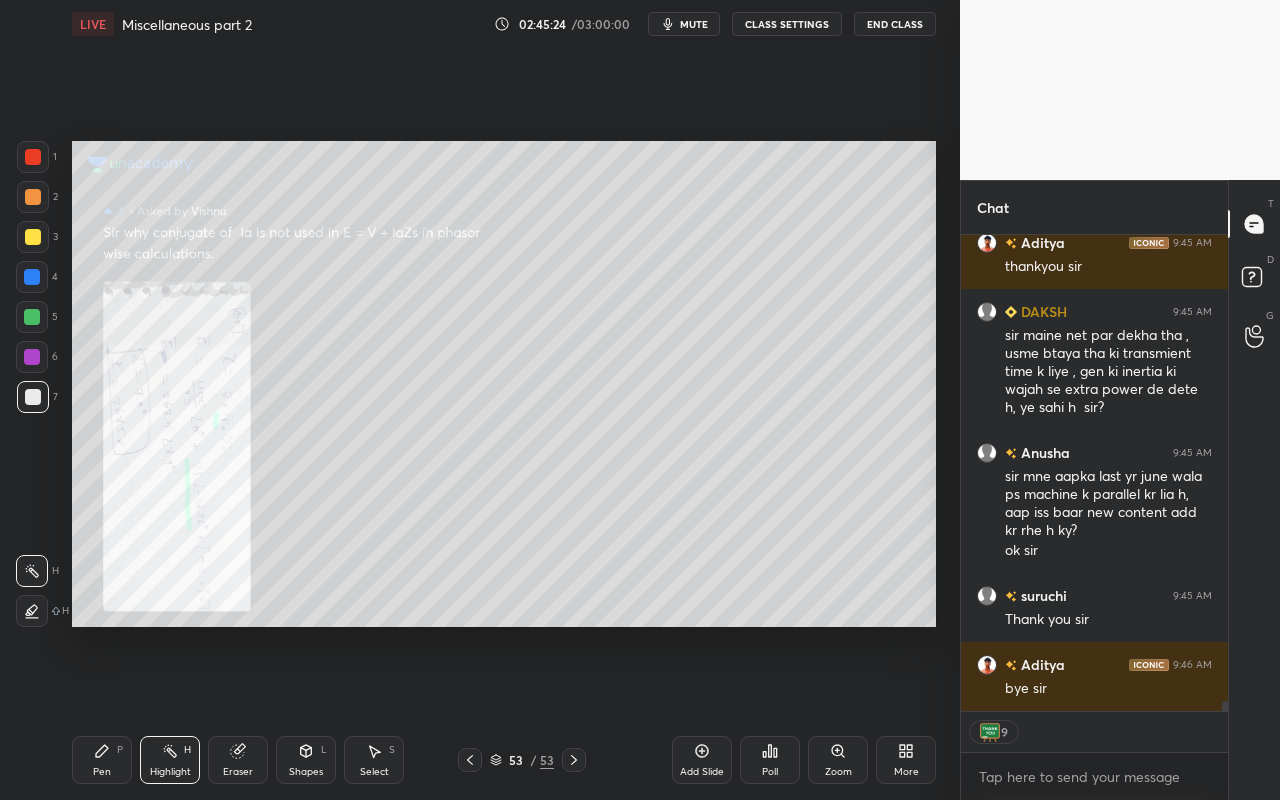type on "x" 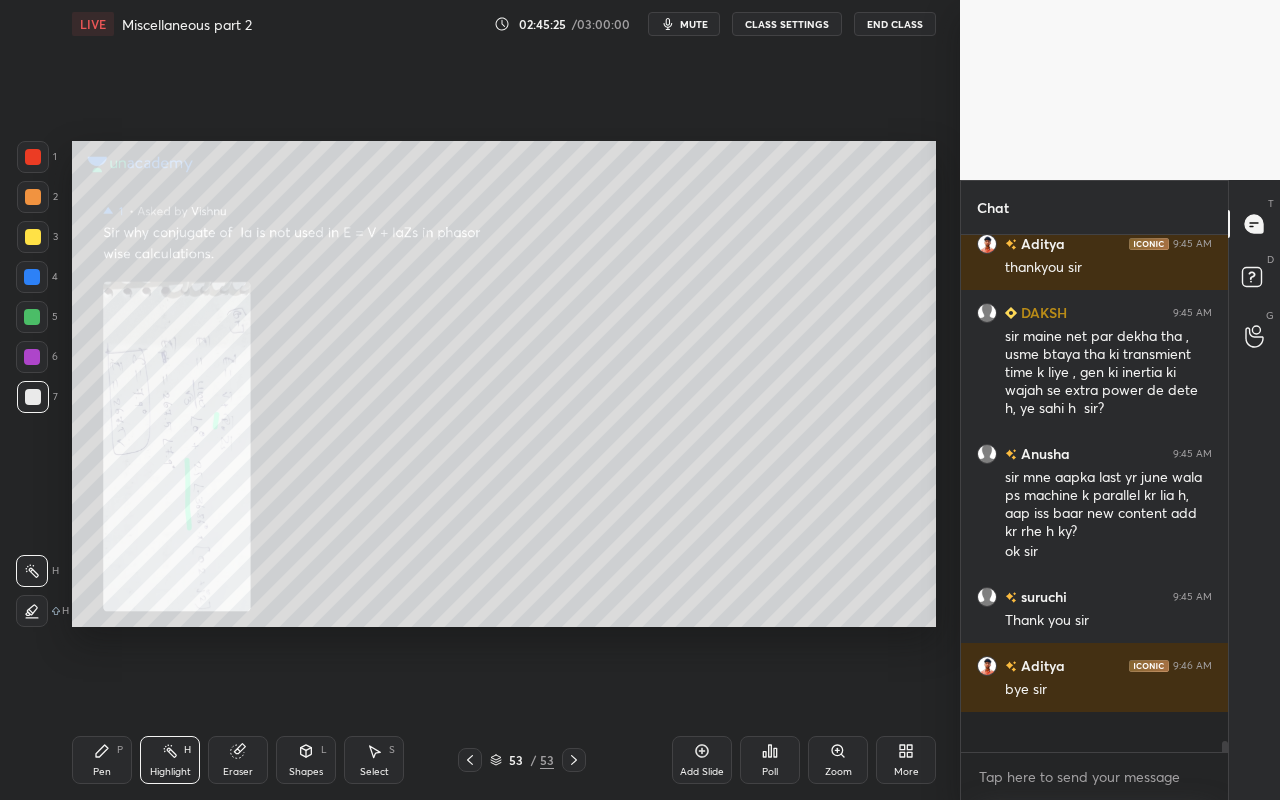 scroll, scrollTop: 7, scrollLeft: 7, axis: both 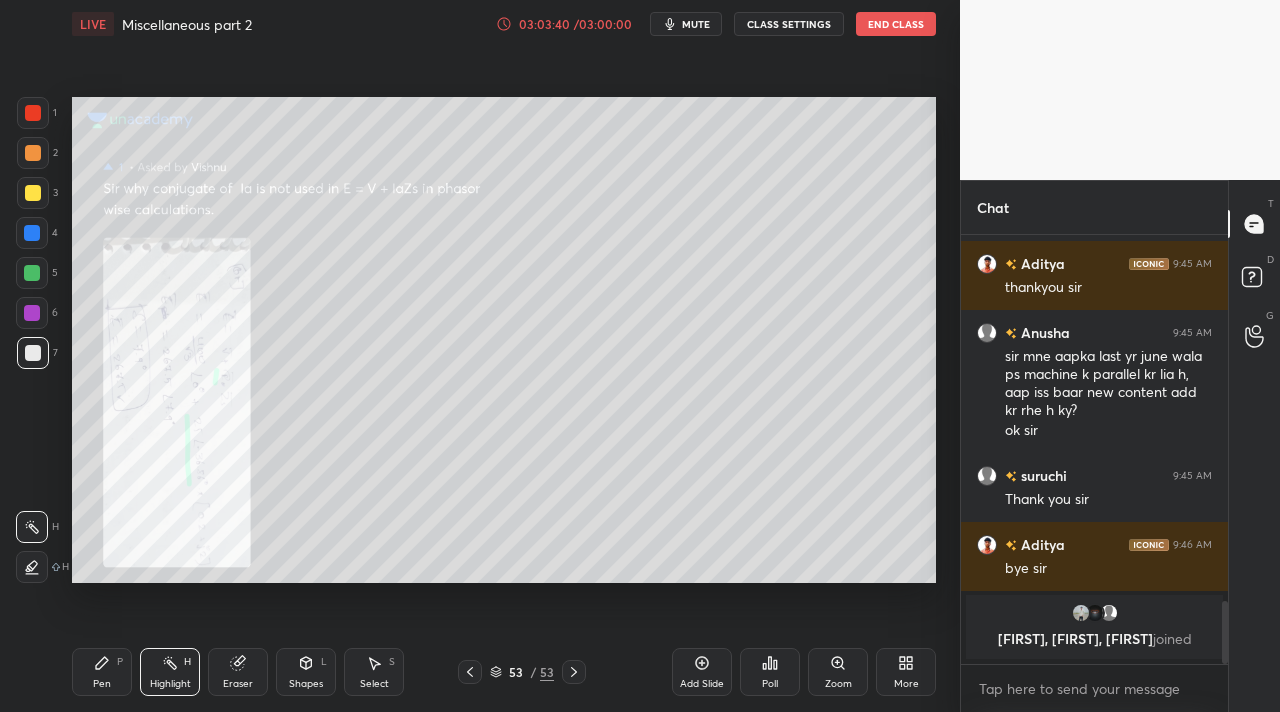 click on "End Class" at bounding box center (896, 24) 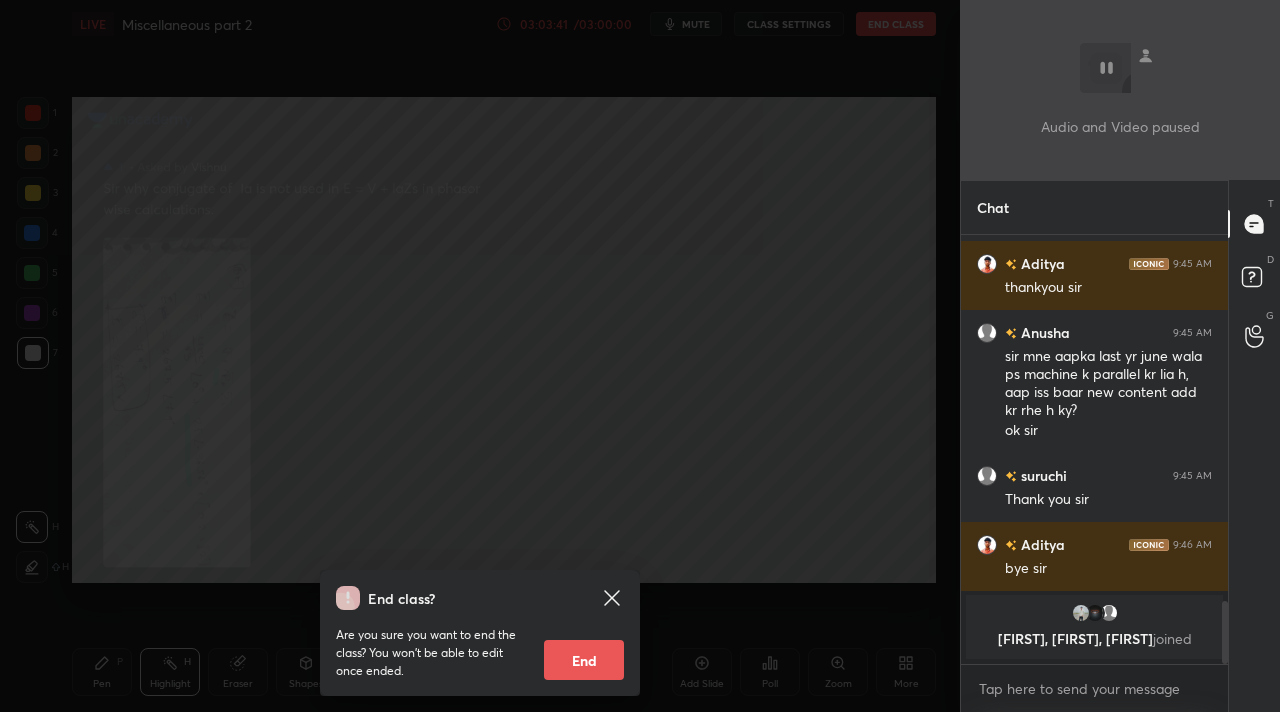 click on "End" at bounding box center [584, 660] 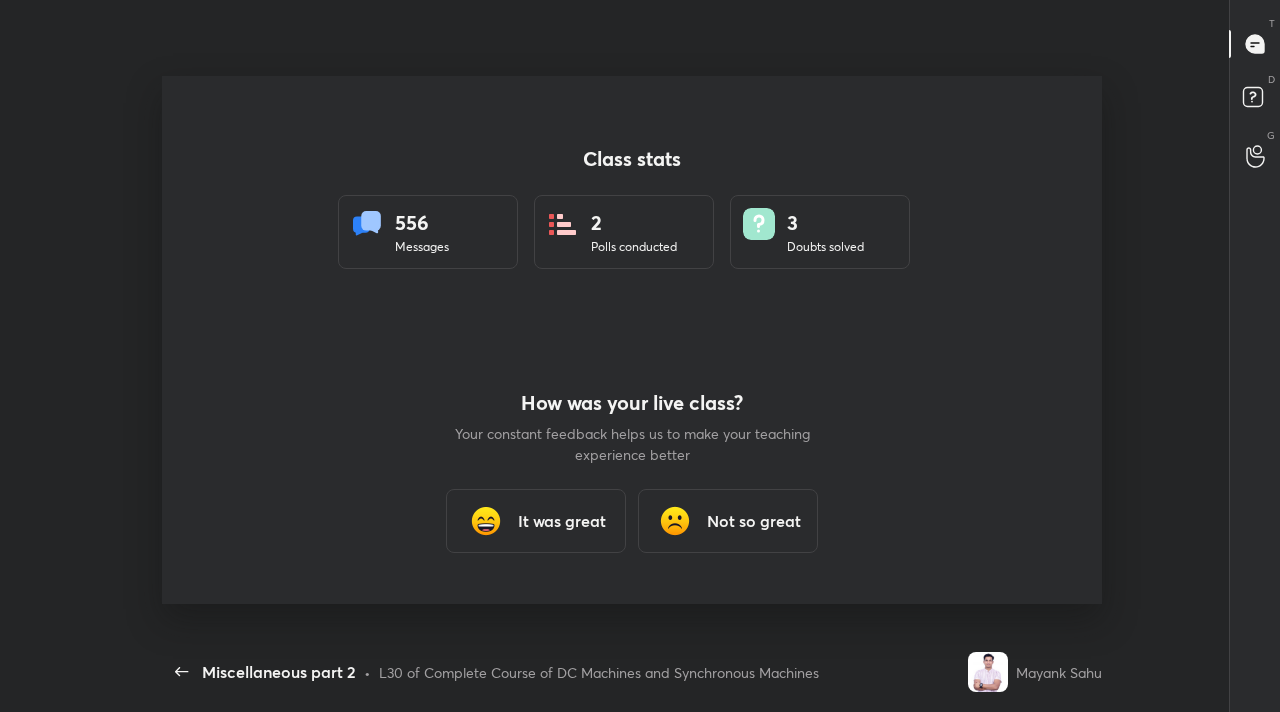 scroll, scrollTop: 99416, scrollLeft: 98950, axis: both 